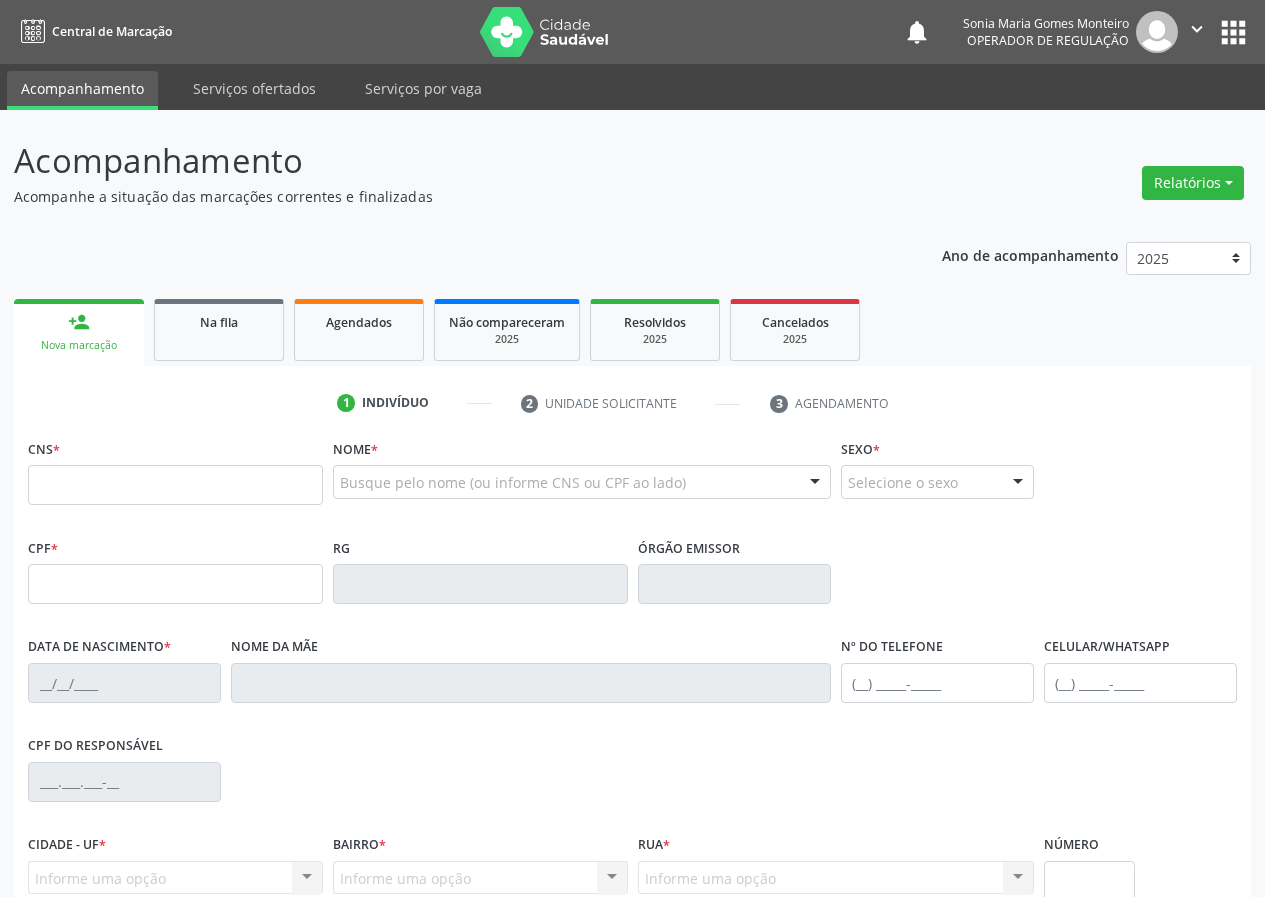 scroll, scrollTop: 0, scrollLeft: 0, axis: both 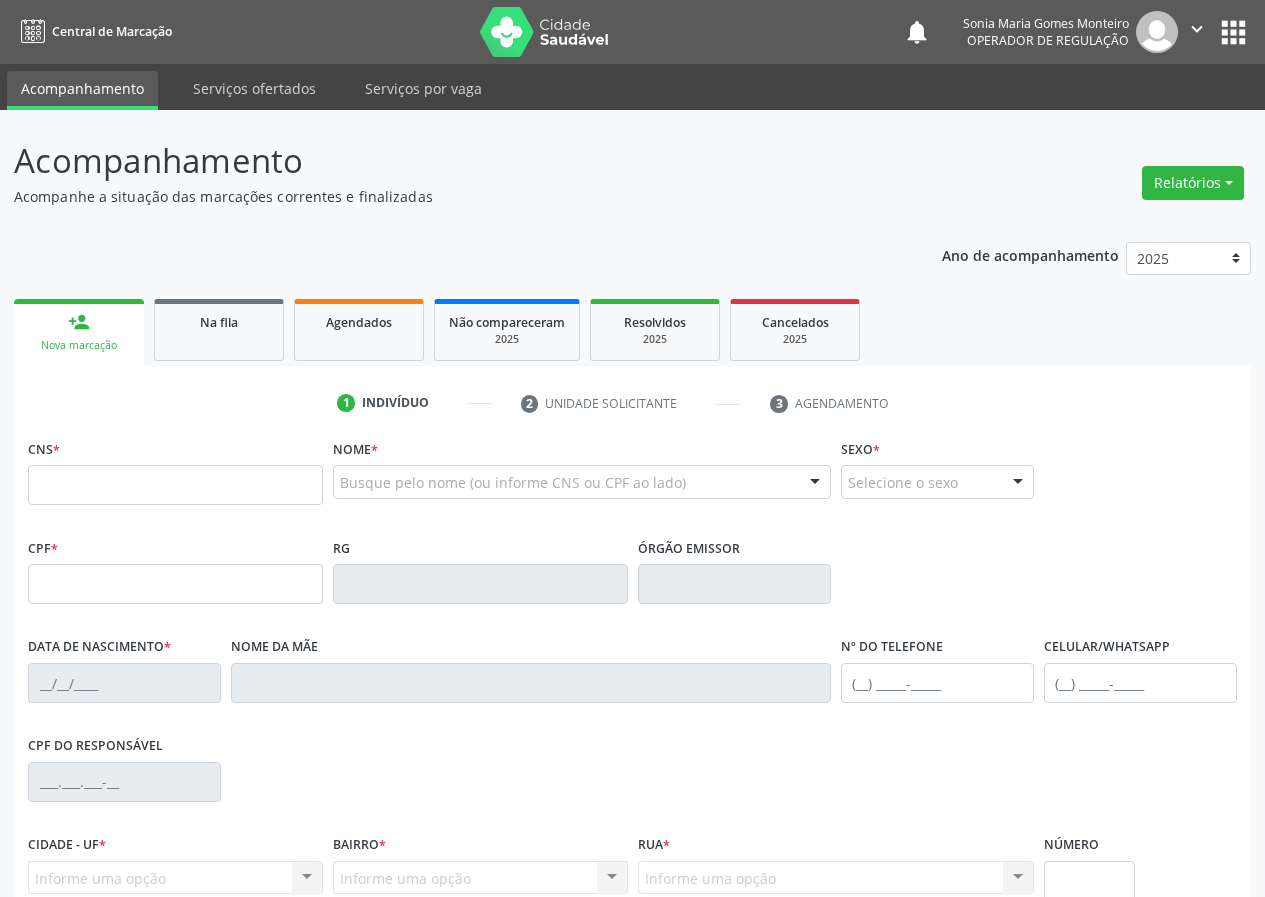 click at bounding box center (175, 485) 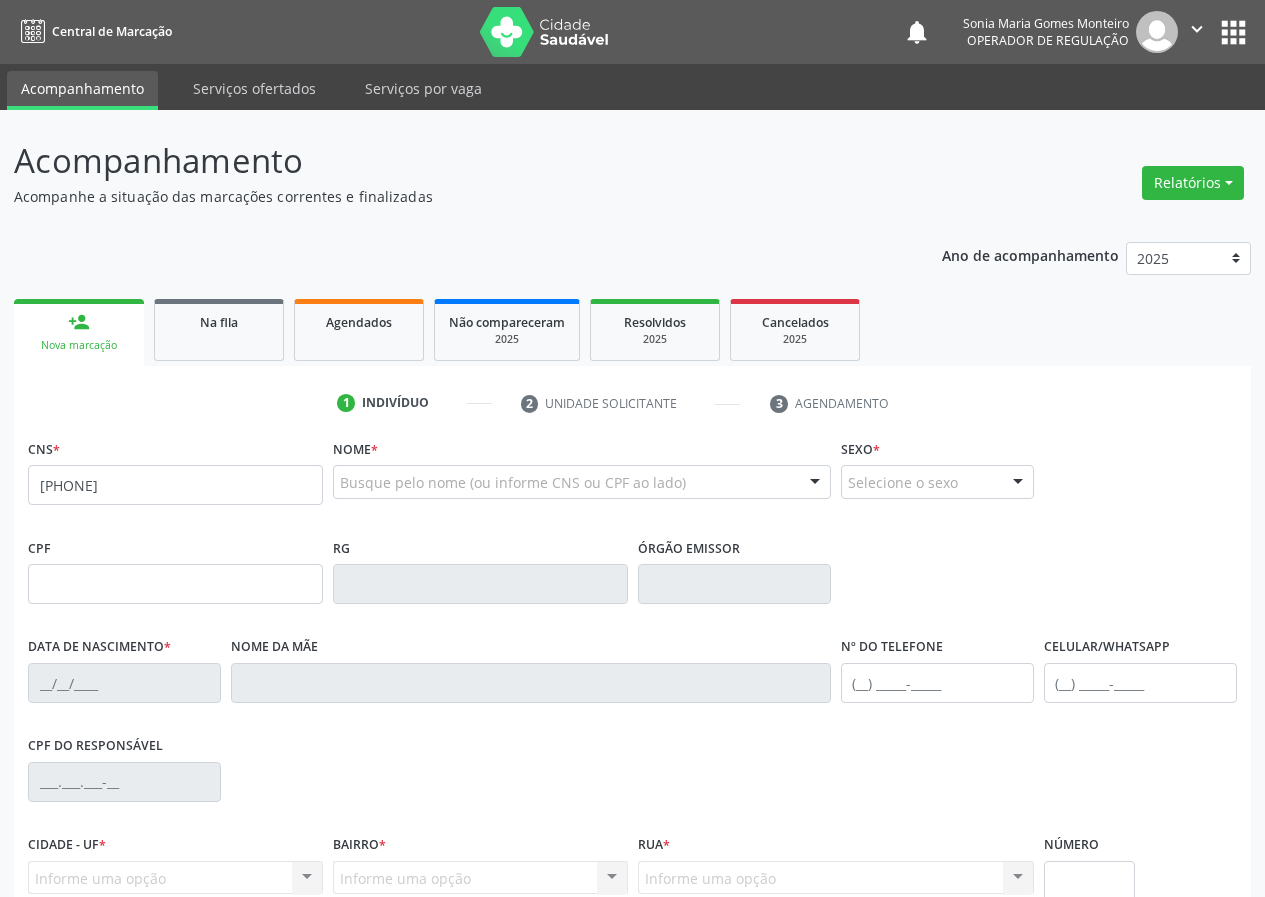 type on "700 1029 8421 6311" 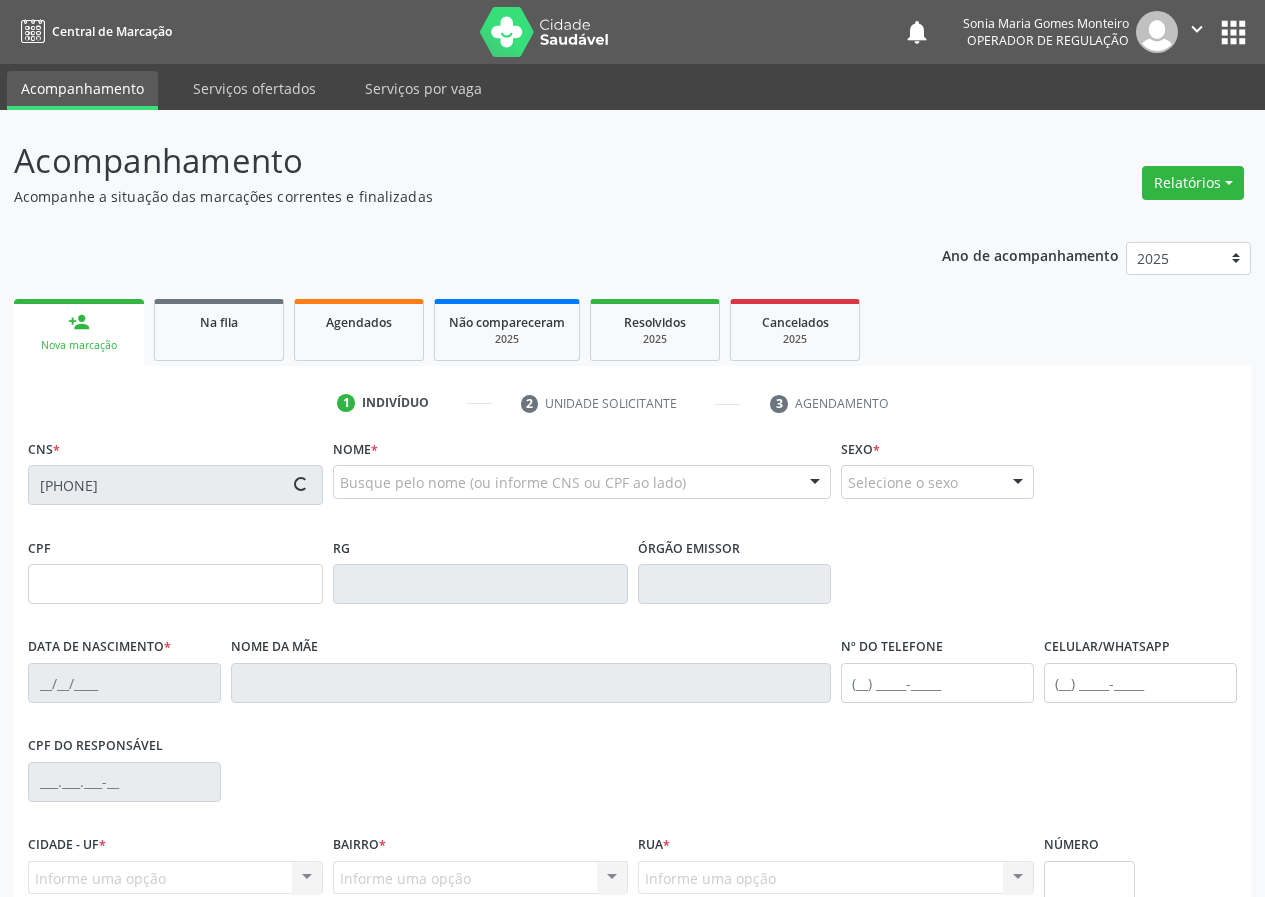 type on "220.016.727-05" 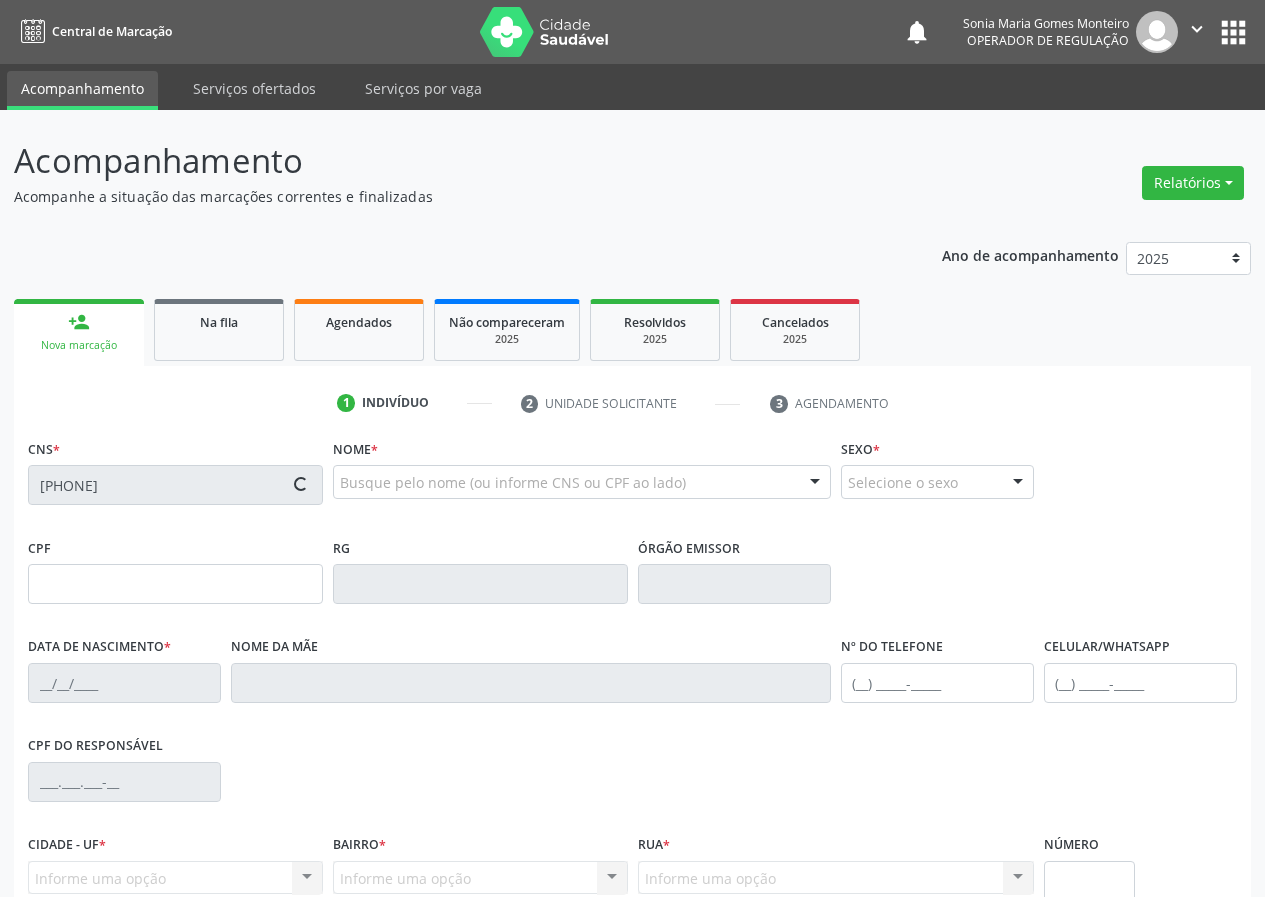 type on "20/05/2008" 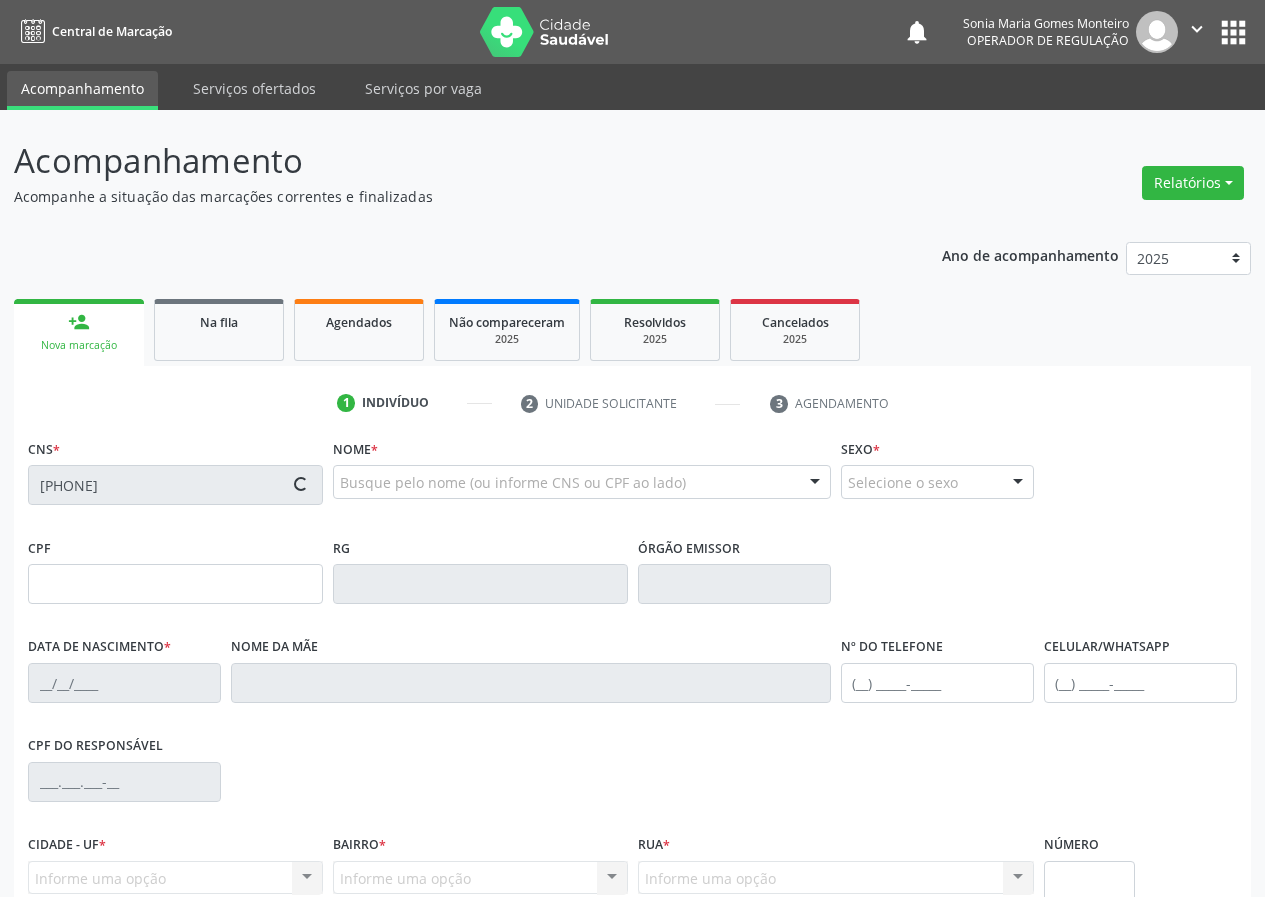 type on "(83) 99360-6778" 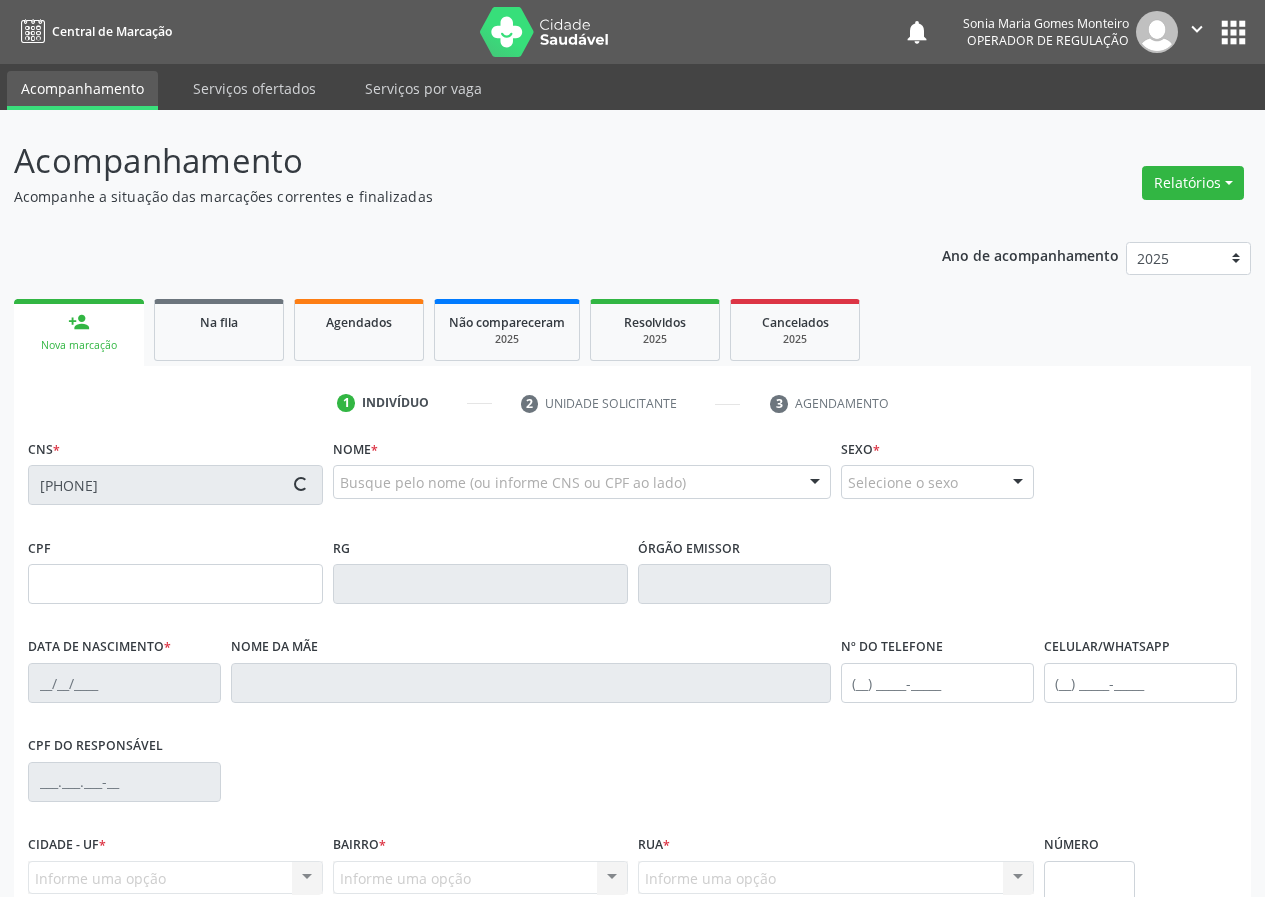 type on "(83) 99360-6778" 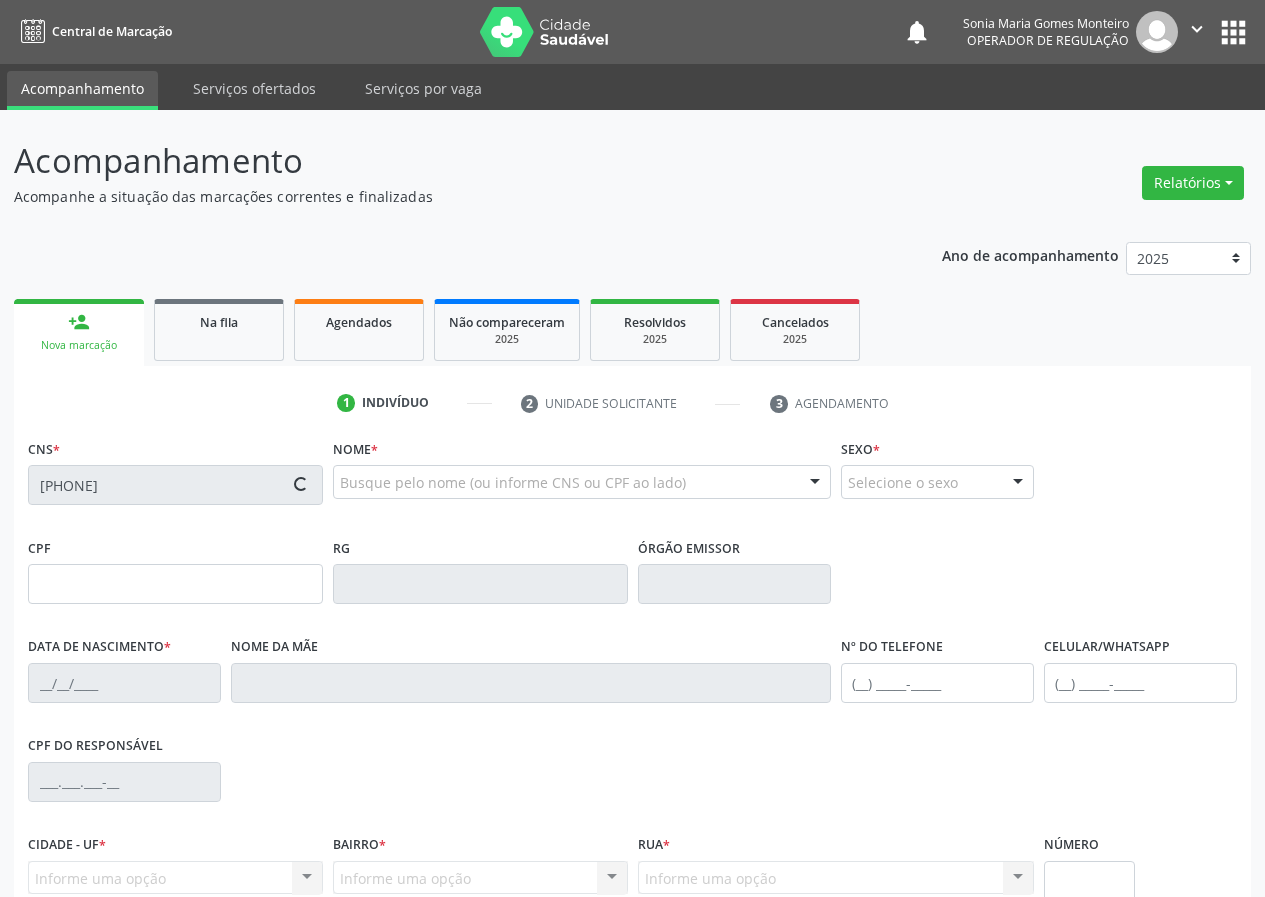 type on "040.855.614-56" 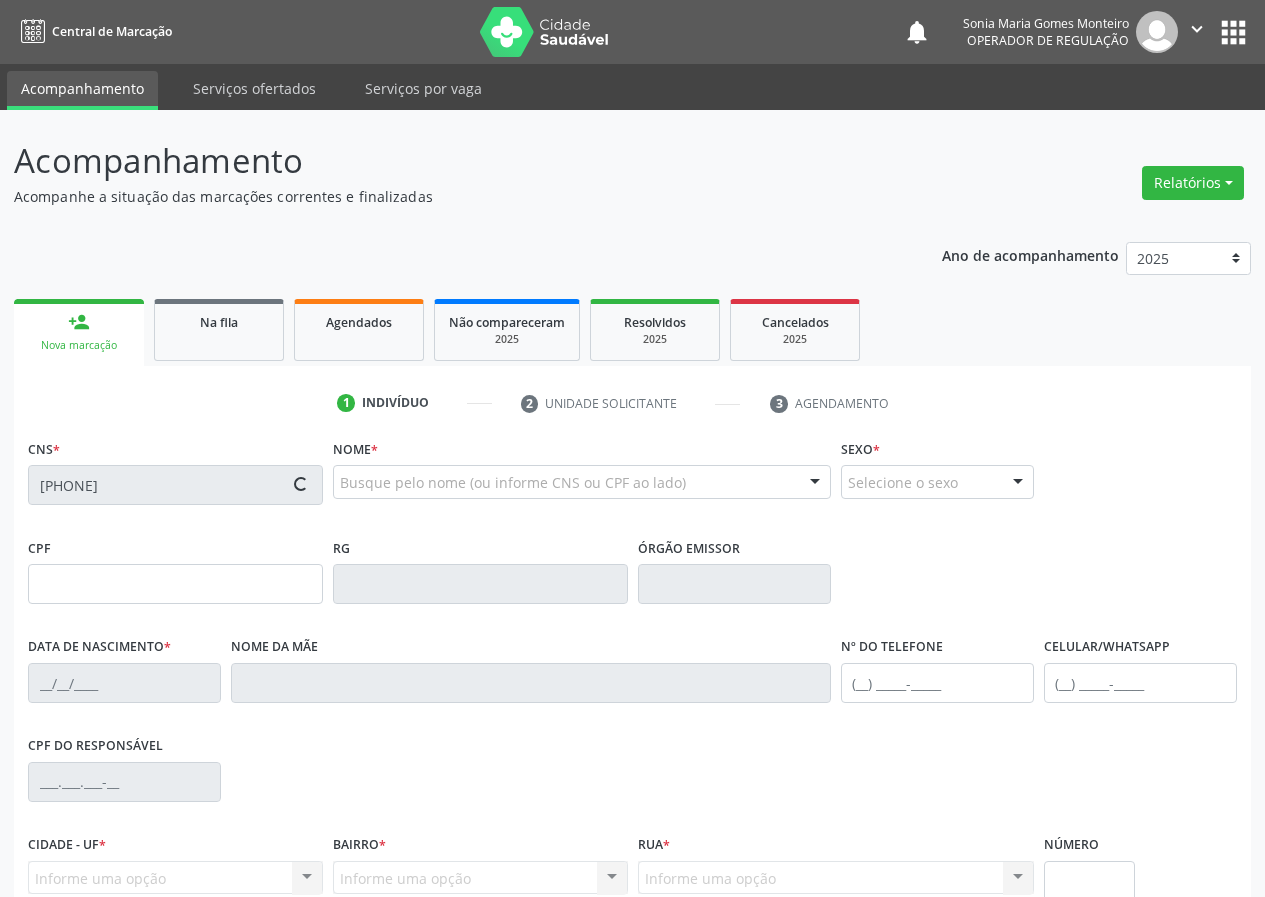 type on "S/N" 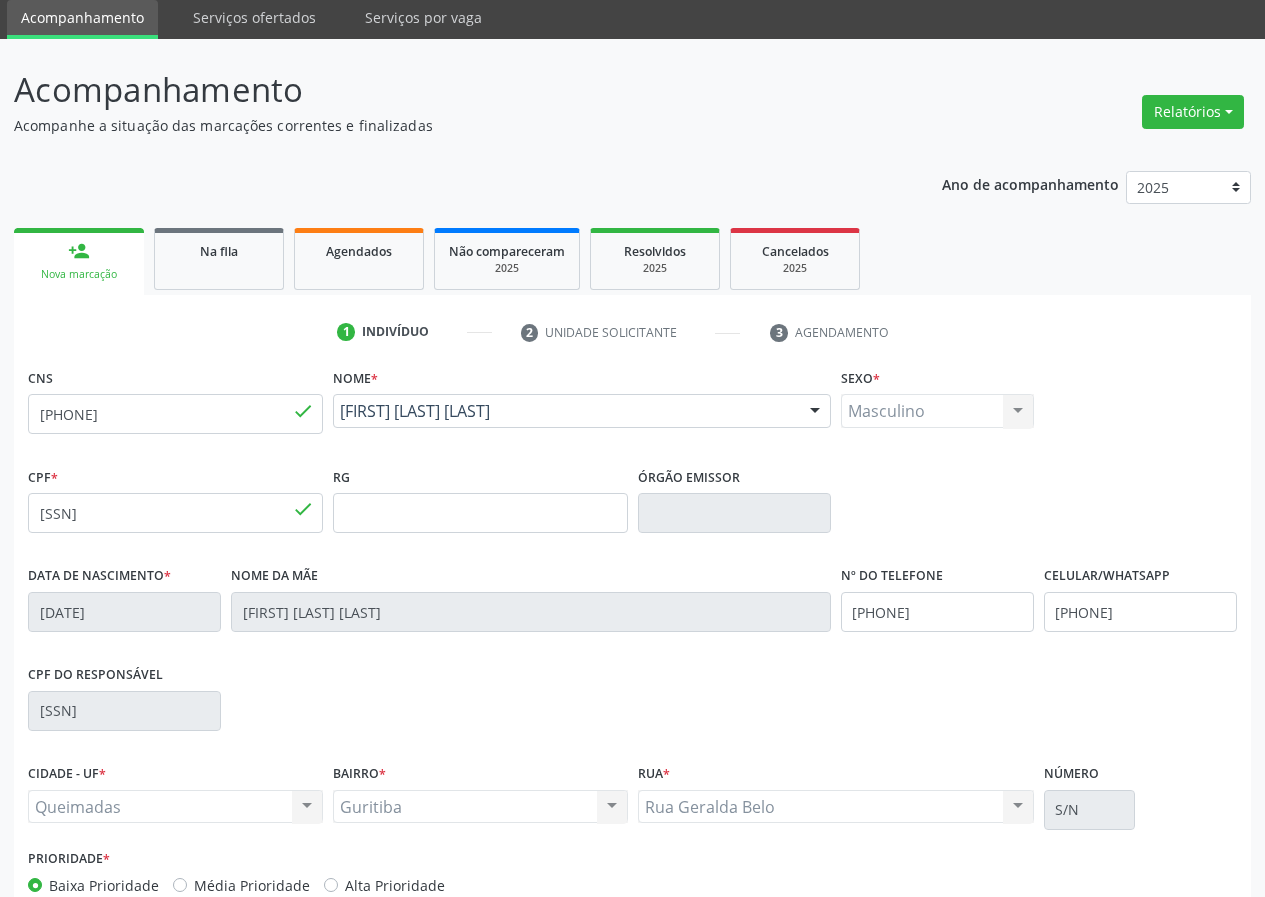 scroll, scrollTop: 187, scrollLeft: 0, axis: vertical 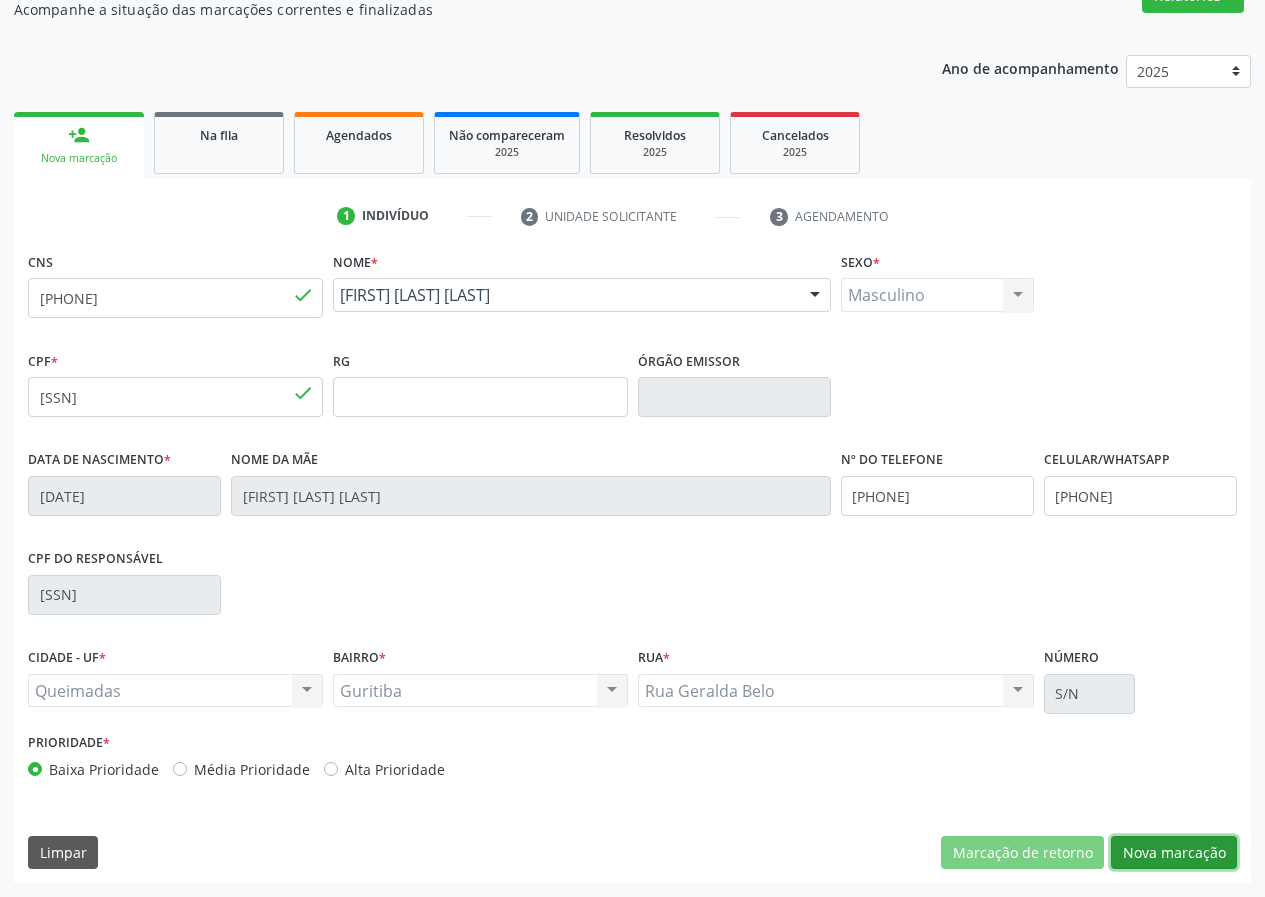 drag, startPoint x: 1184, startPoint y: 855, endPoint x: 708, endPoint y: 740, distance: 489.6948 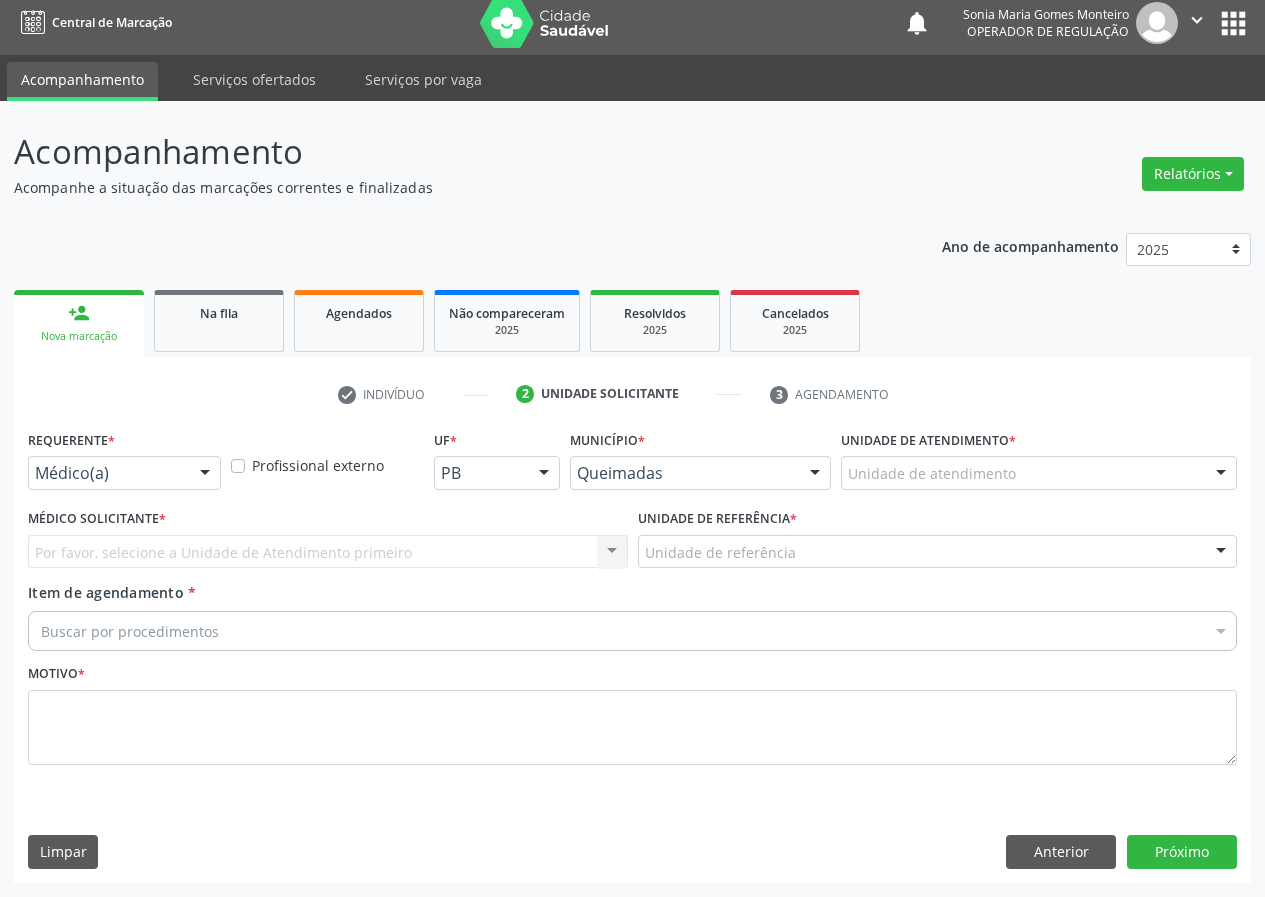 scroll, scrollTop: 9, scrollLeft: 0, axis: vertical 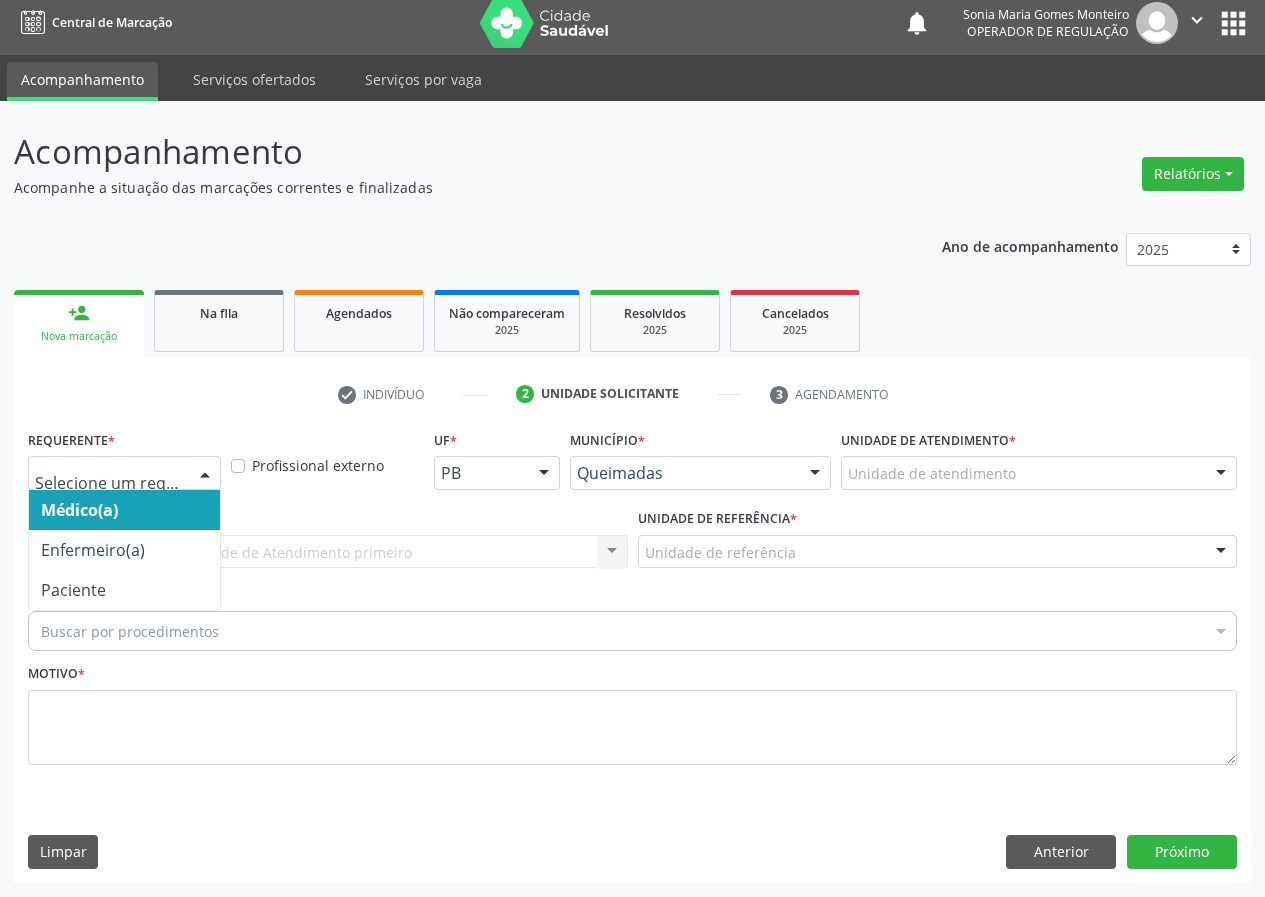 drag, startPoint x: 209, startPoint y: 471, endPoint x: 147, endPoint y: 598, distance: 141.32587 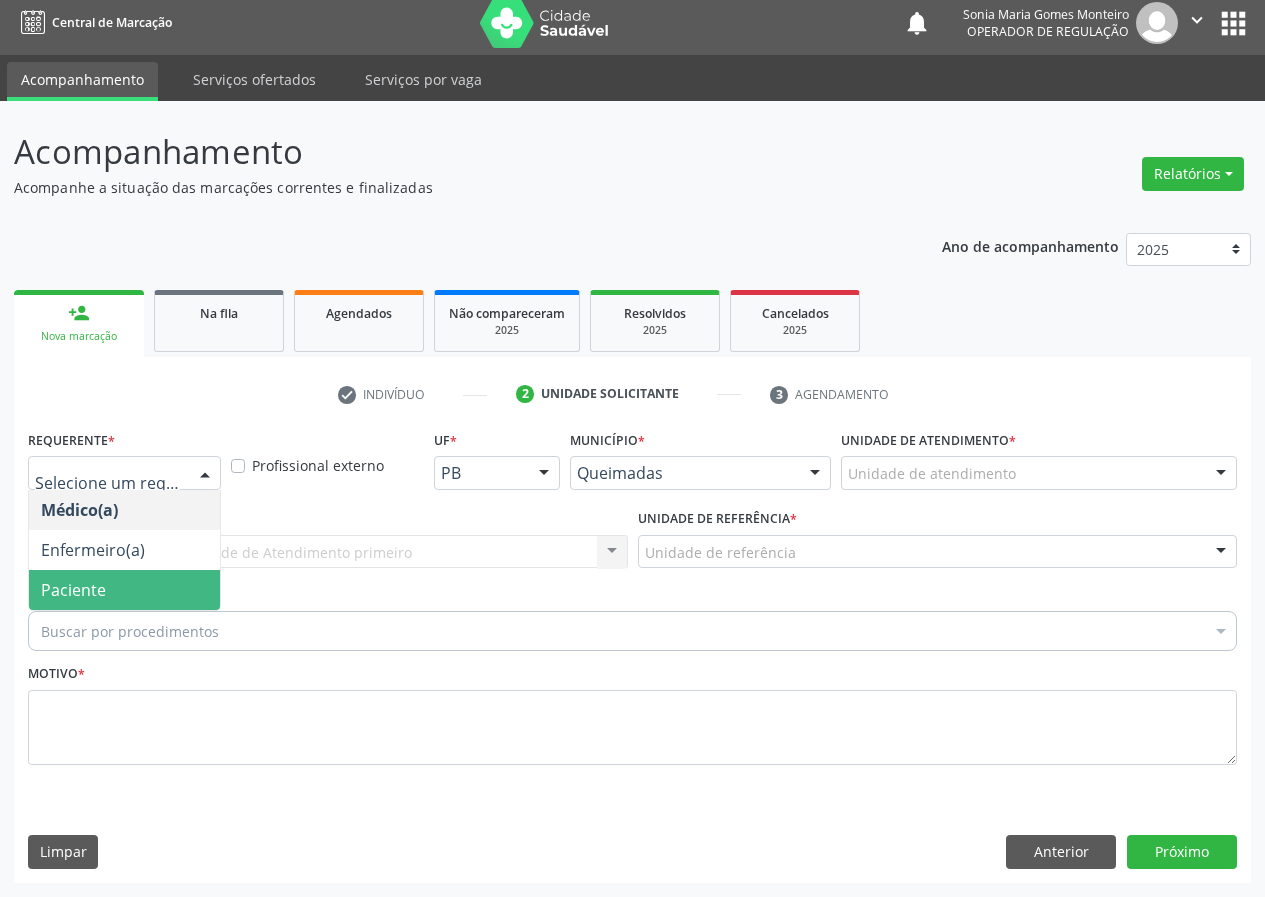 click on "Paciente" at bounding box center [124, 590] 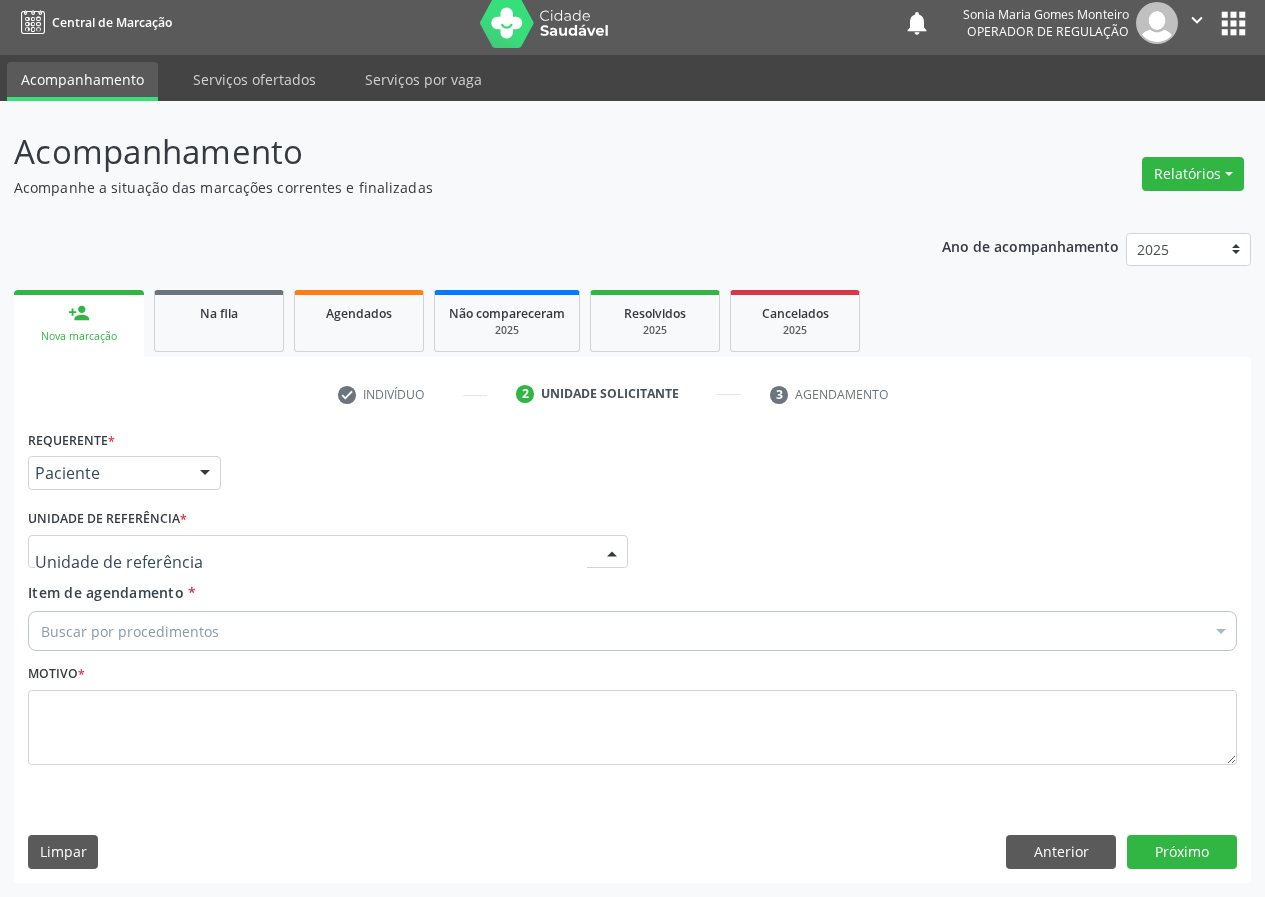 drag, startPoint x: 588, startPoint y: 542, endPoint x: 208, endPoint y: 618, distance: 387.52548 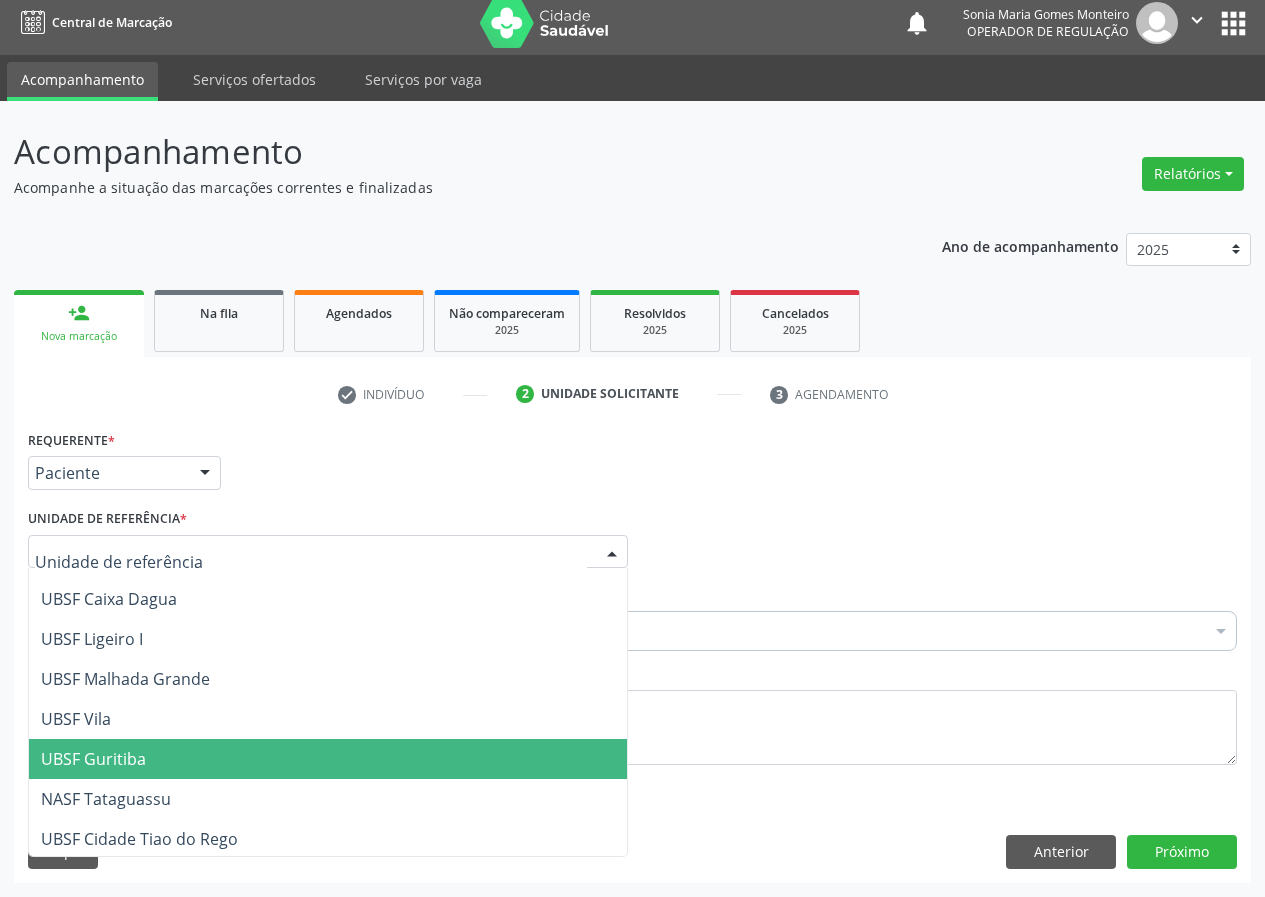 scroll, scrollTop: 512, scrollLeft: 0, axis: vertical 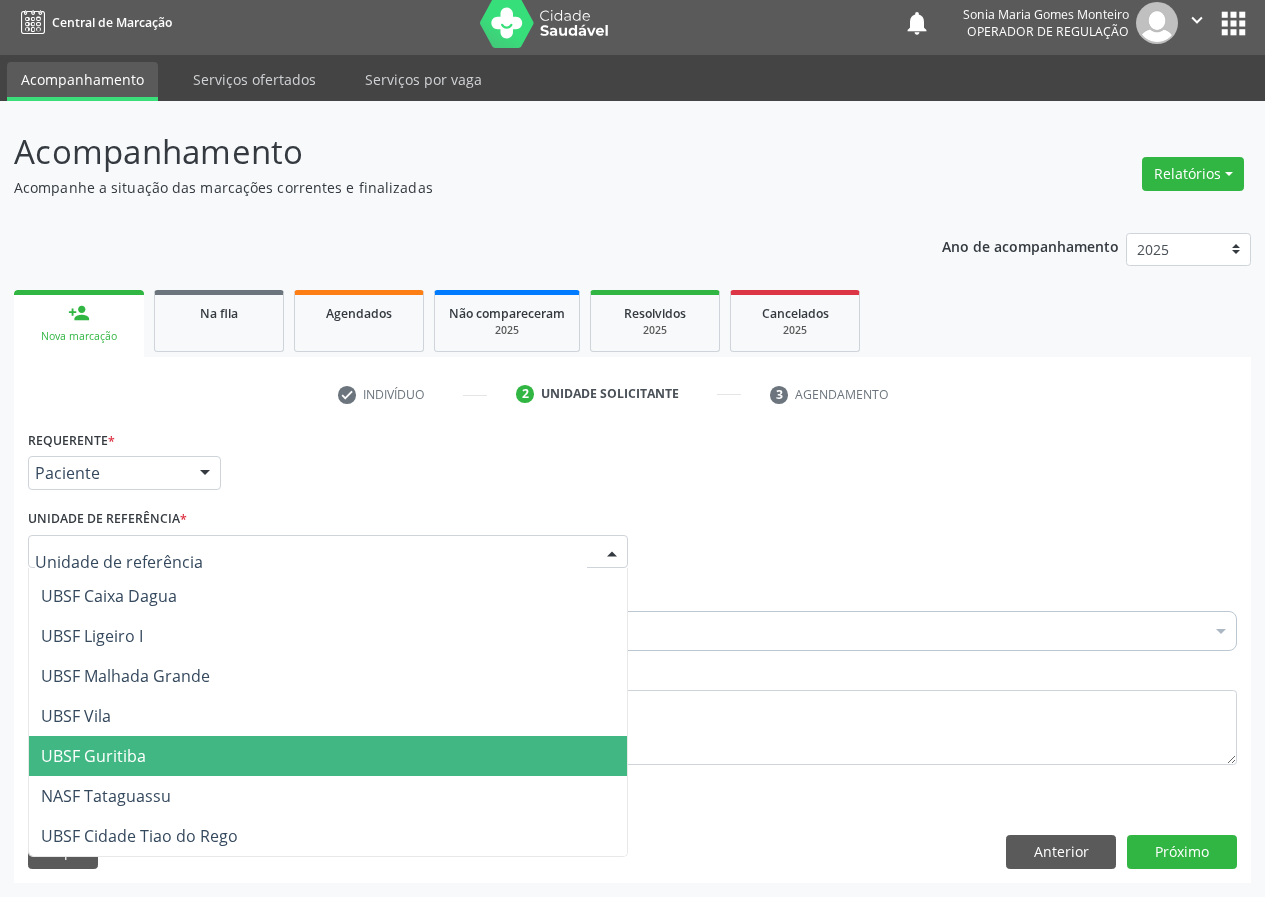 click on "UBSF Guritiba" at bounding box center (93, 756) 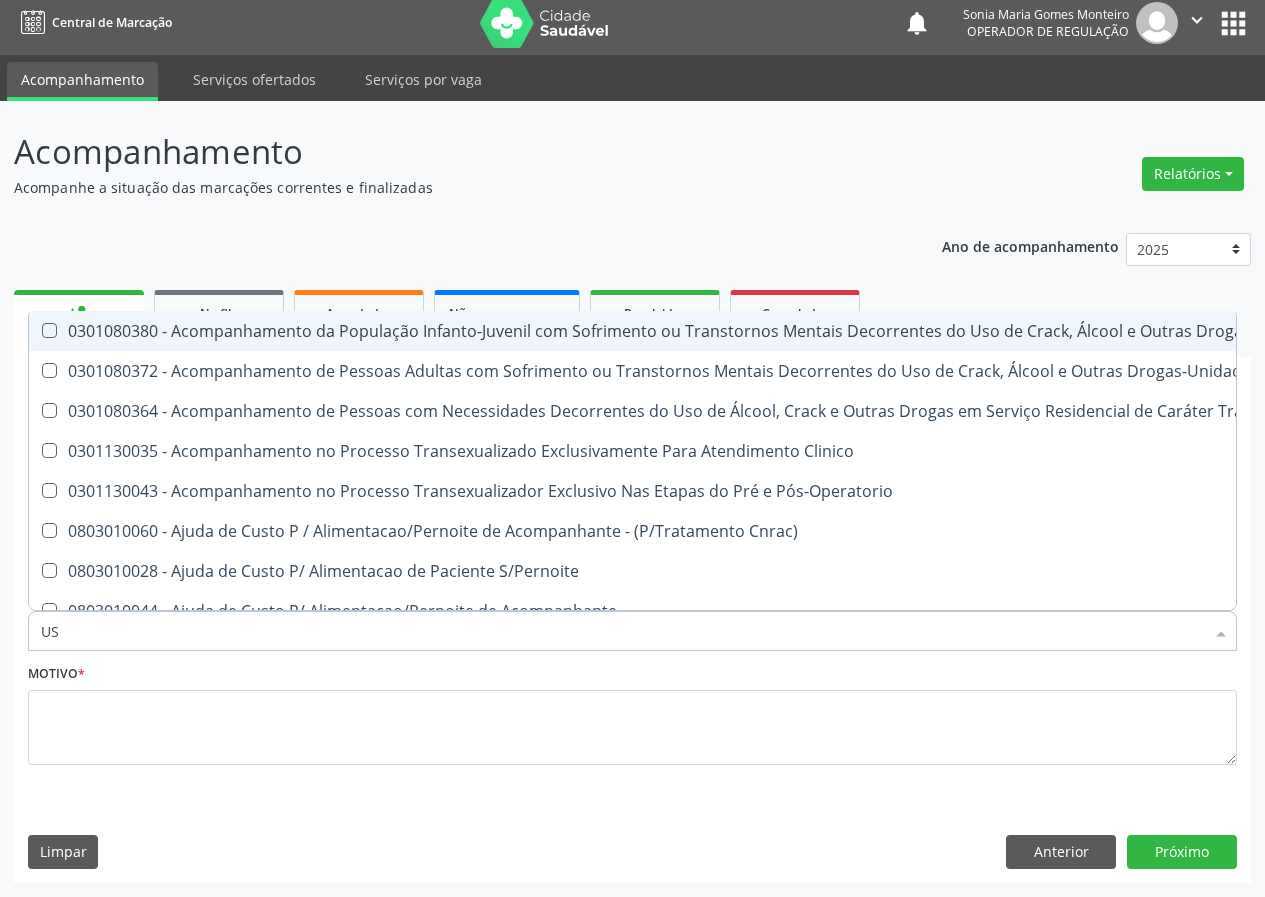 type on "USG" 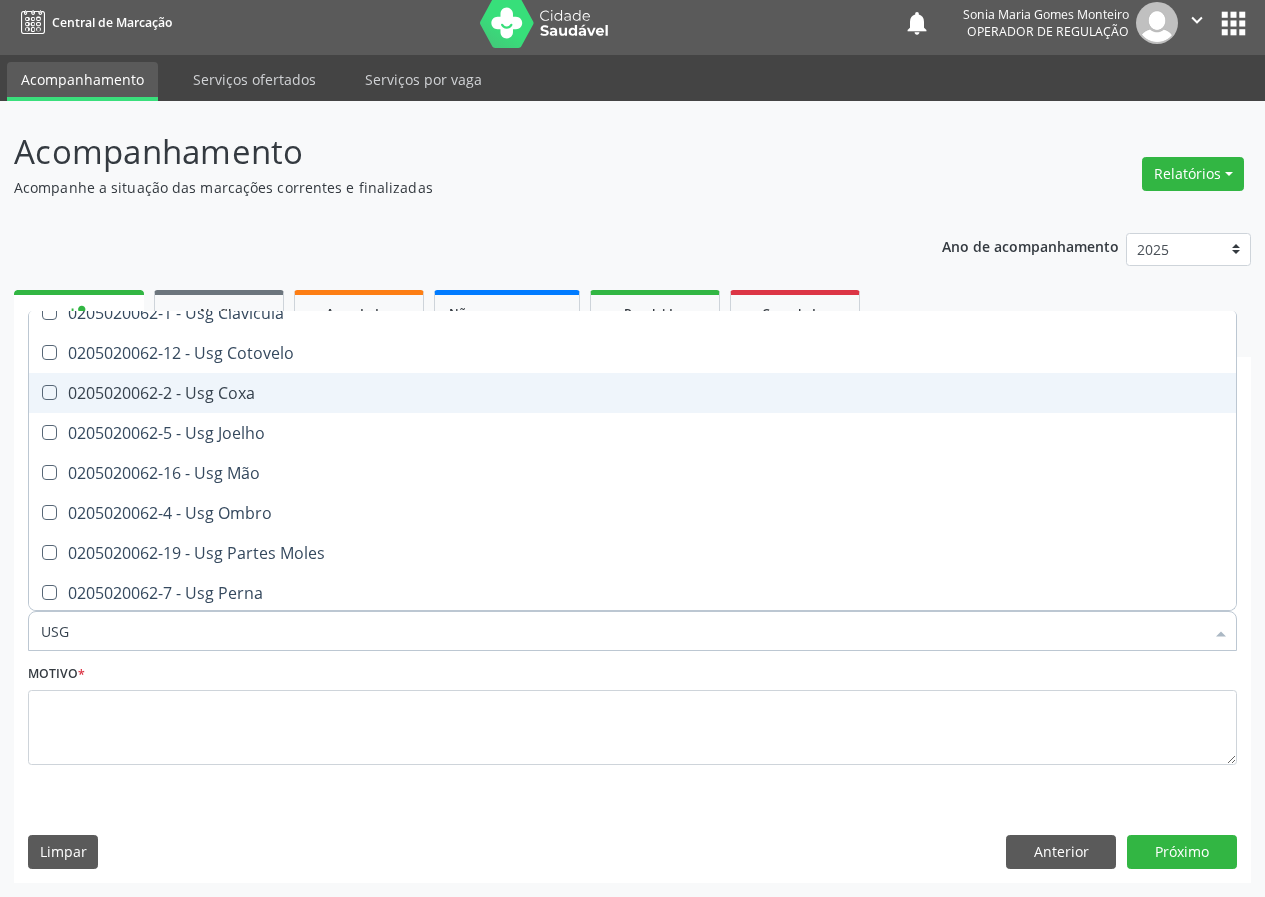 scroll, scrollTop: 200, scrollLeft: 0, axis: vertical 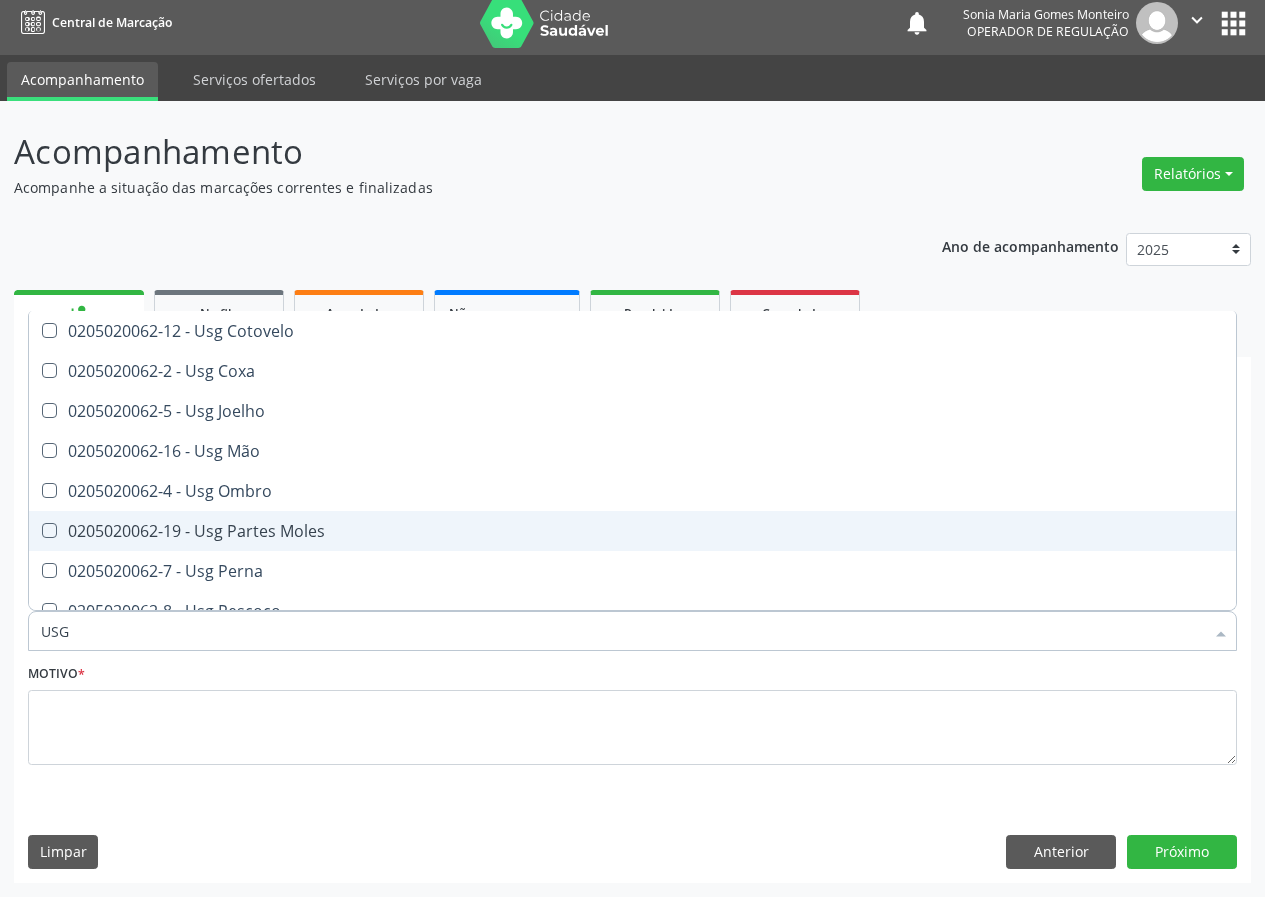 drag, startPoint x: 228, startPoint y: 524, endPoint x: 16, endPoint y: 674, distance: 259.69983 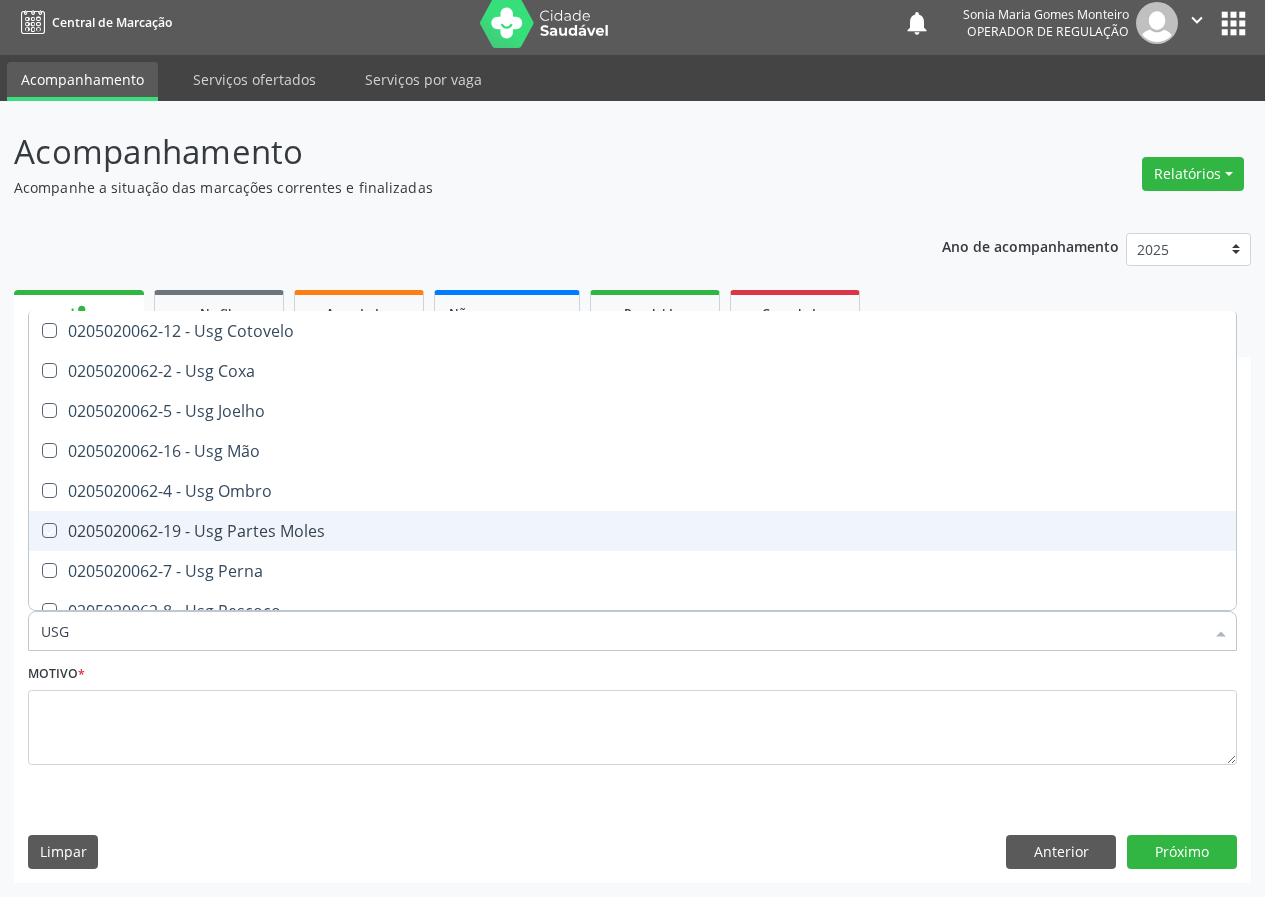checkbox on "true" 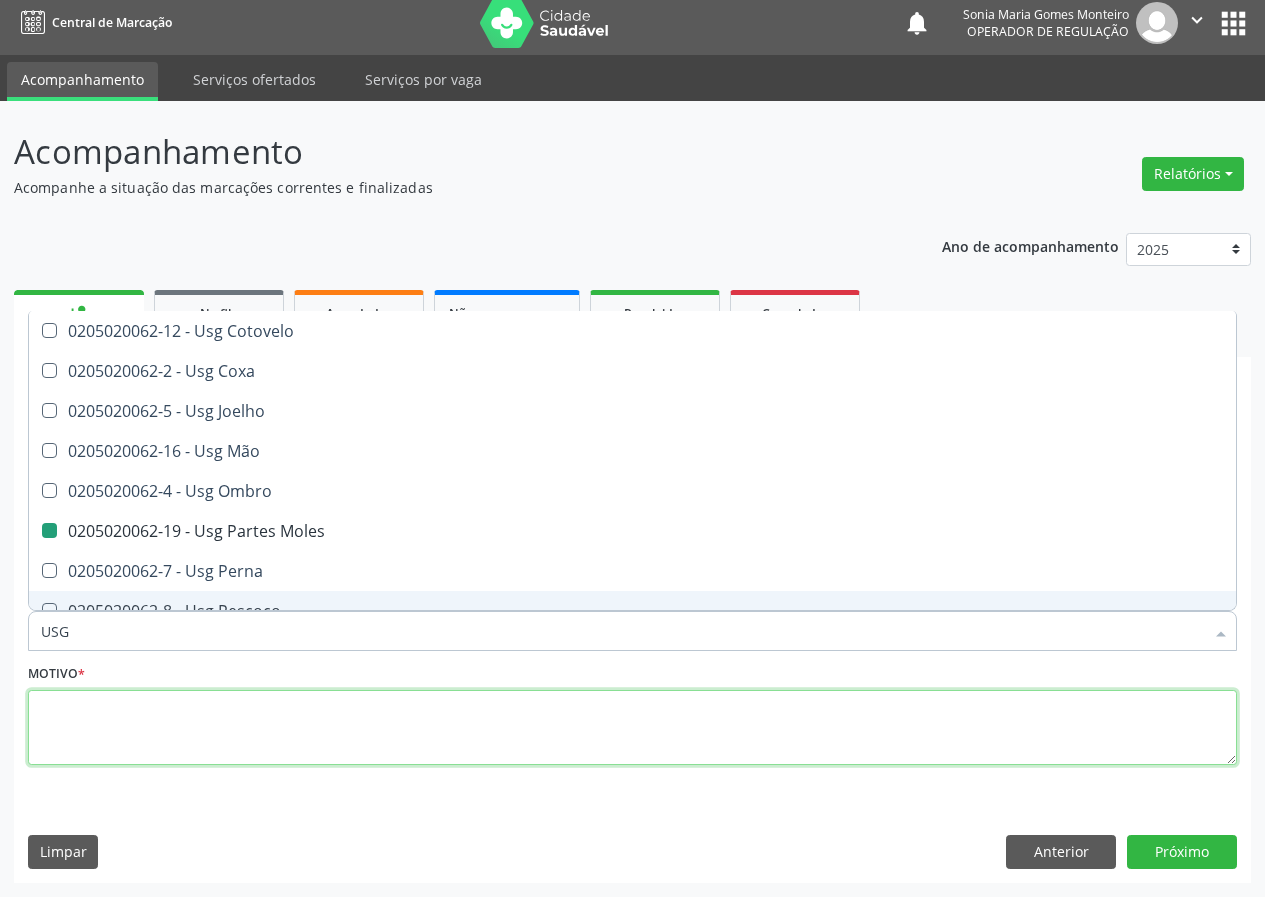 click at bounding box center (632, 728) 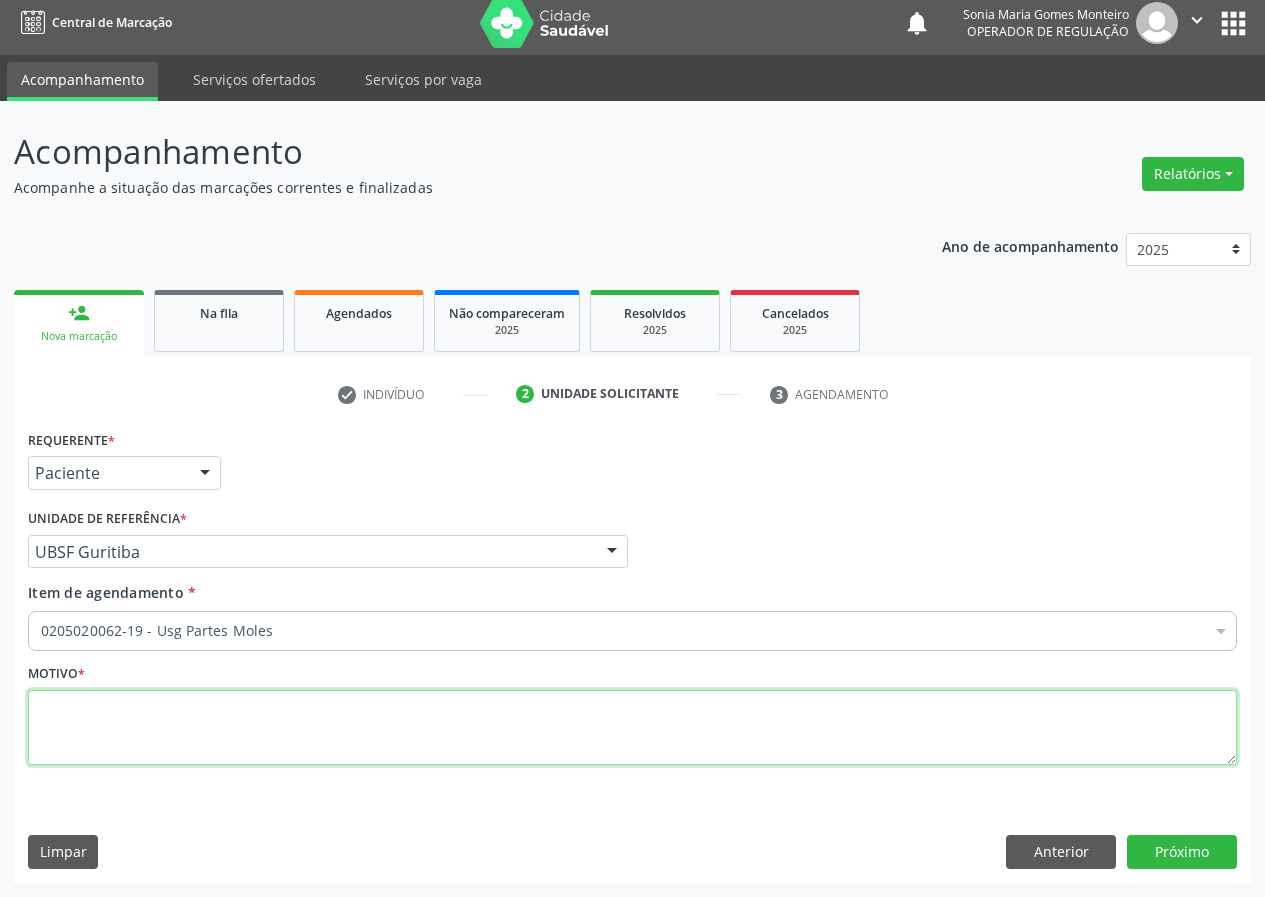 scroll, scrollTop: 0, scrollLeft: 0, axis: both 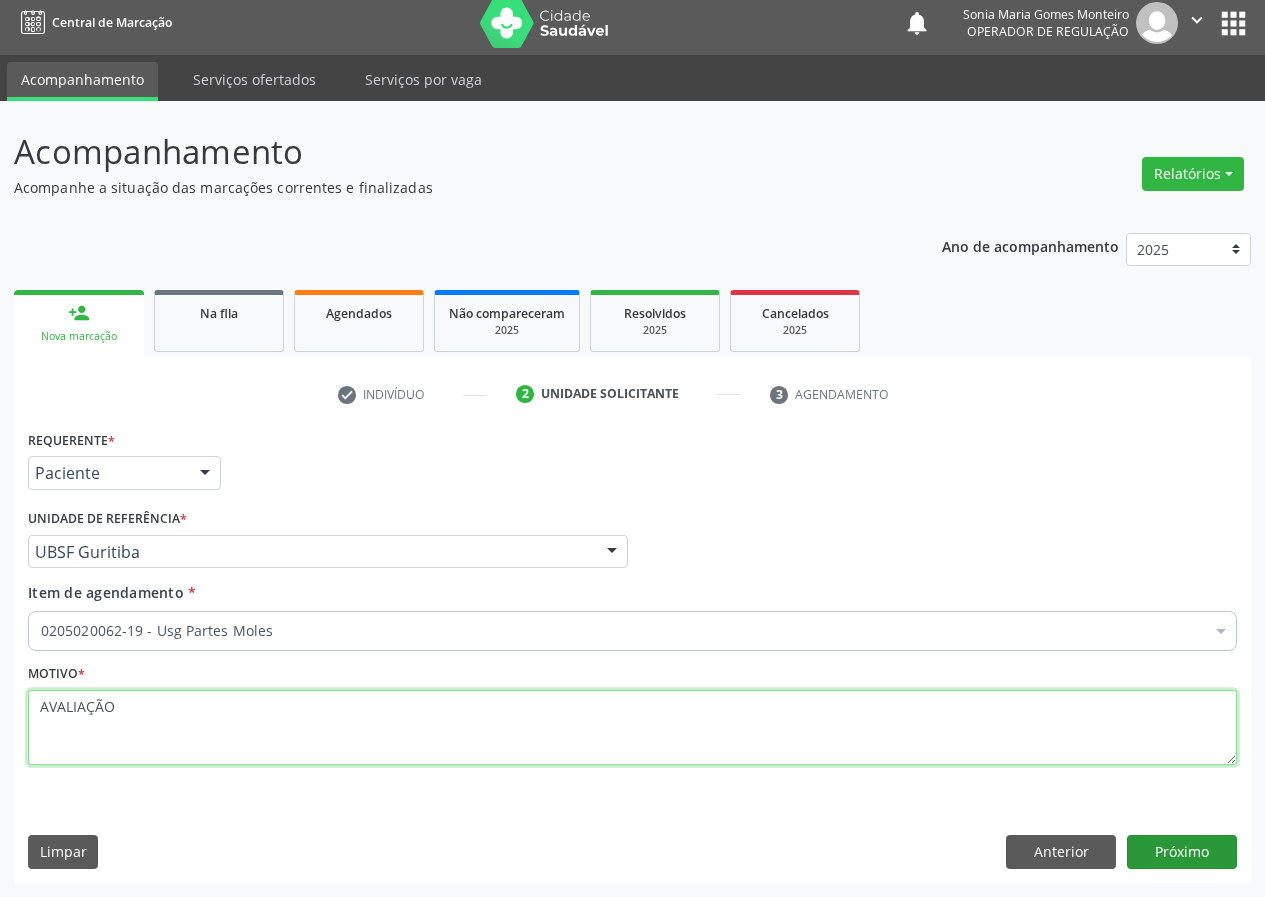 type on "AVALIAÇÃO" 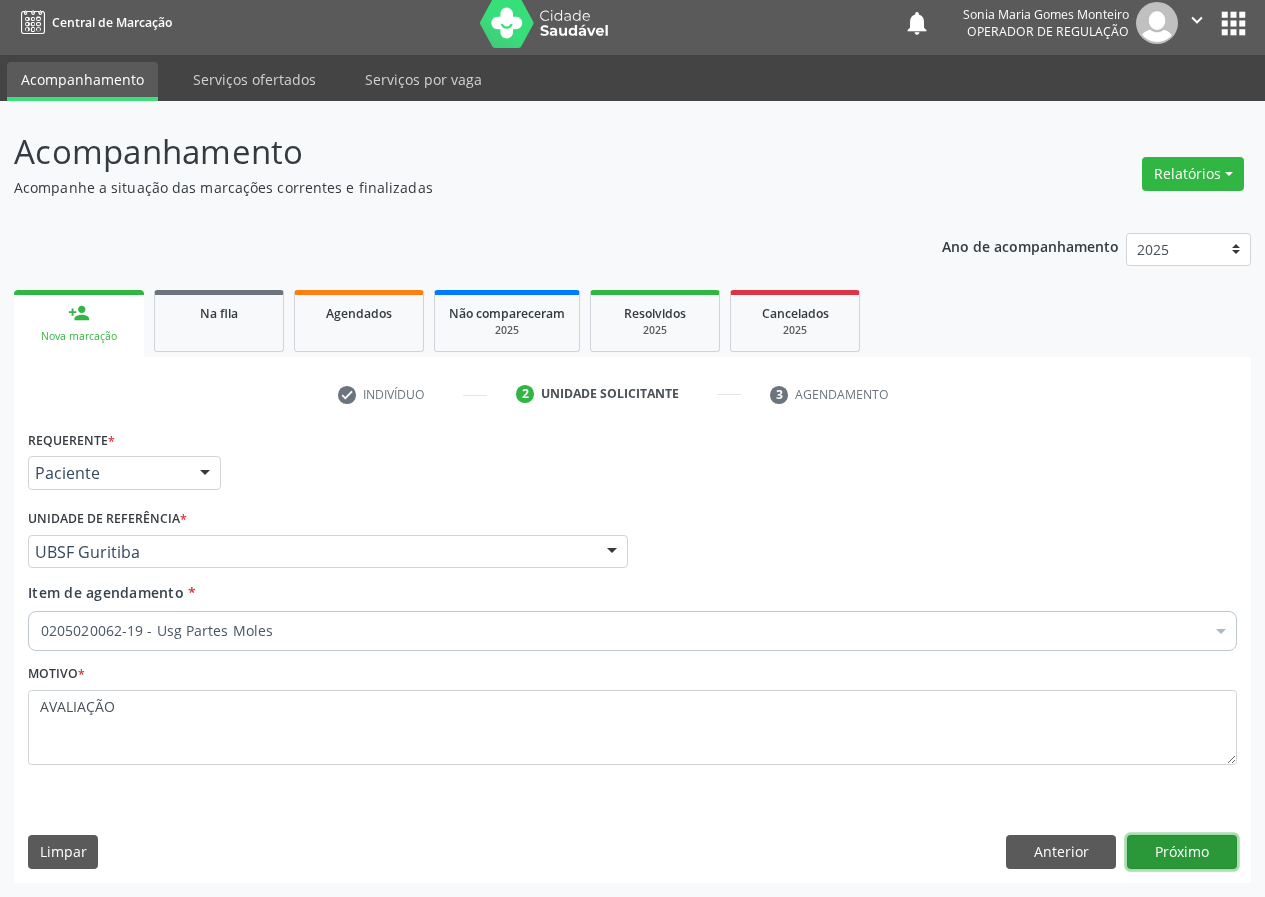 click on "Próximo" at bounding box center (1182, 852) 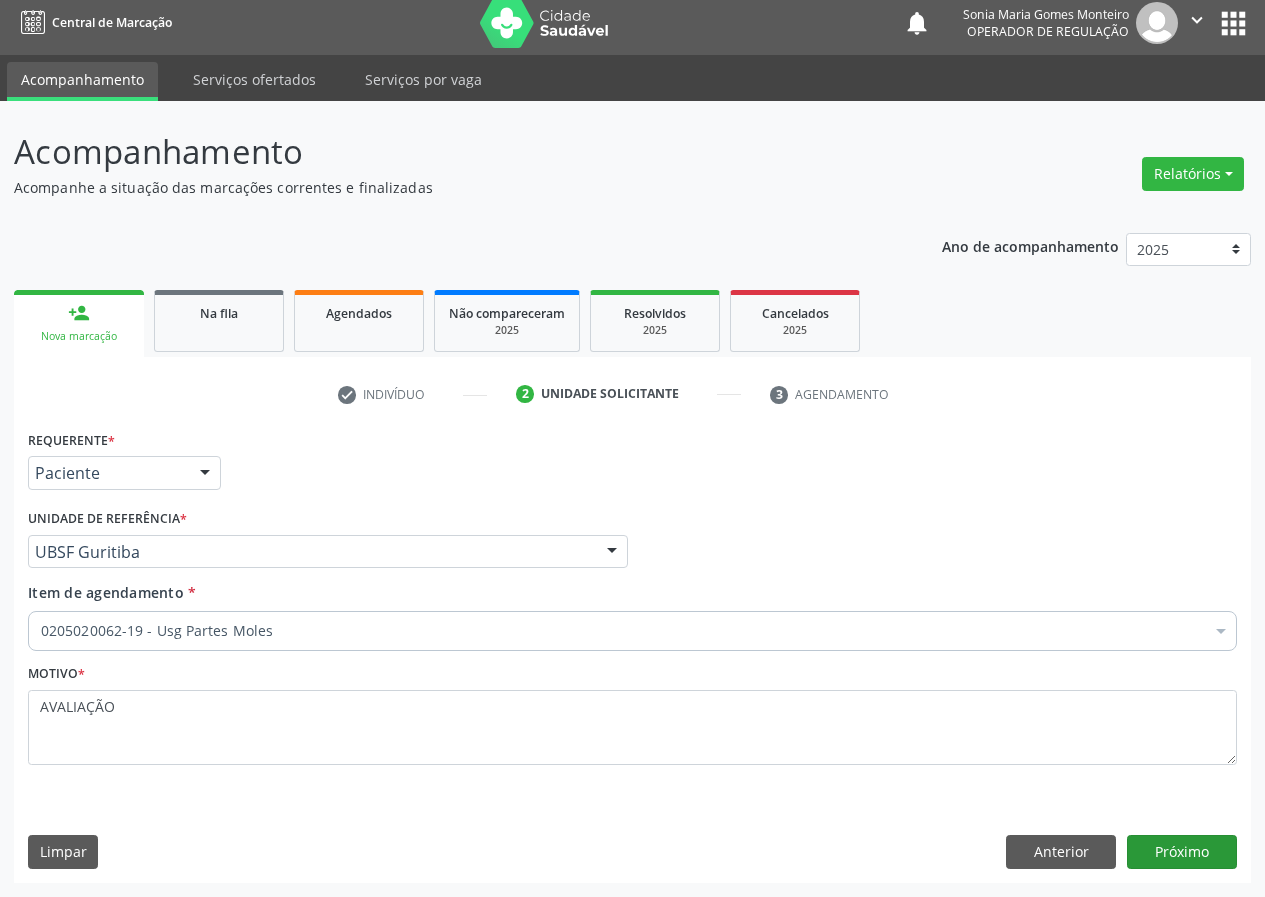 scroll, scrollTop: 0, scrollLeft: 0, axis: both 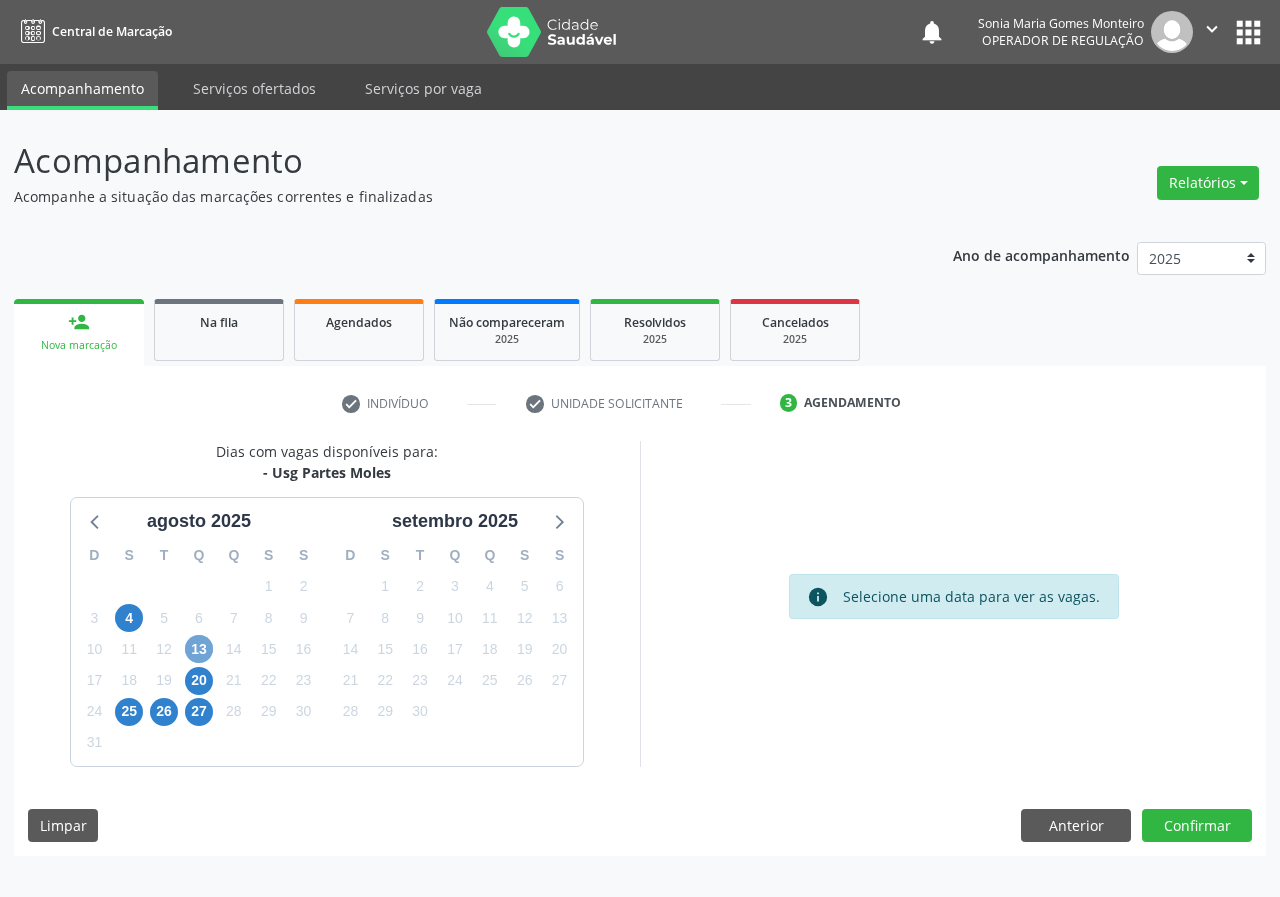 click on "13" at bounding box center (199, 649) 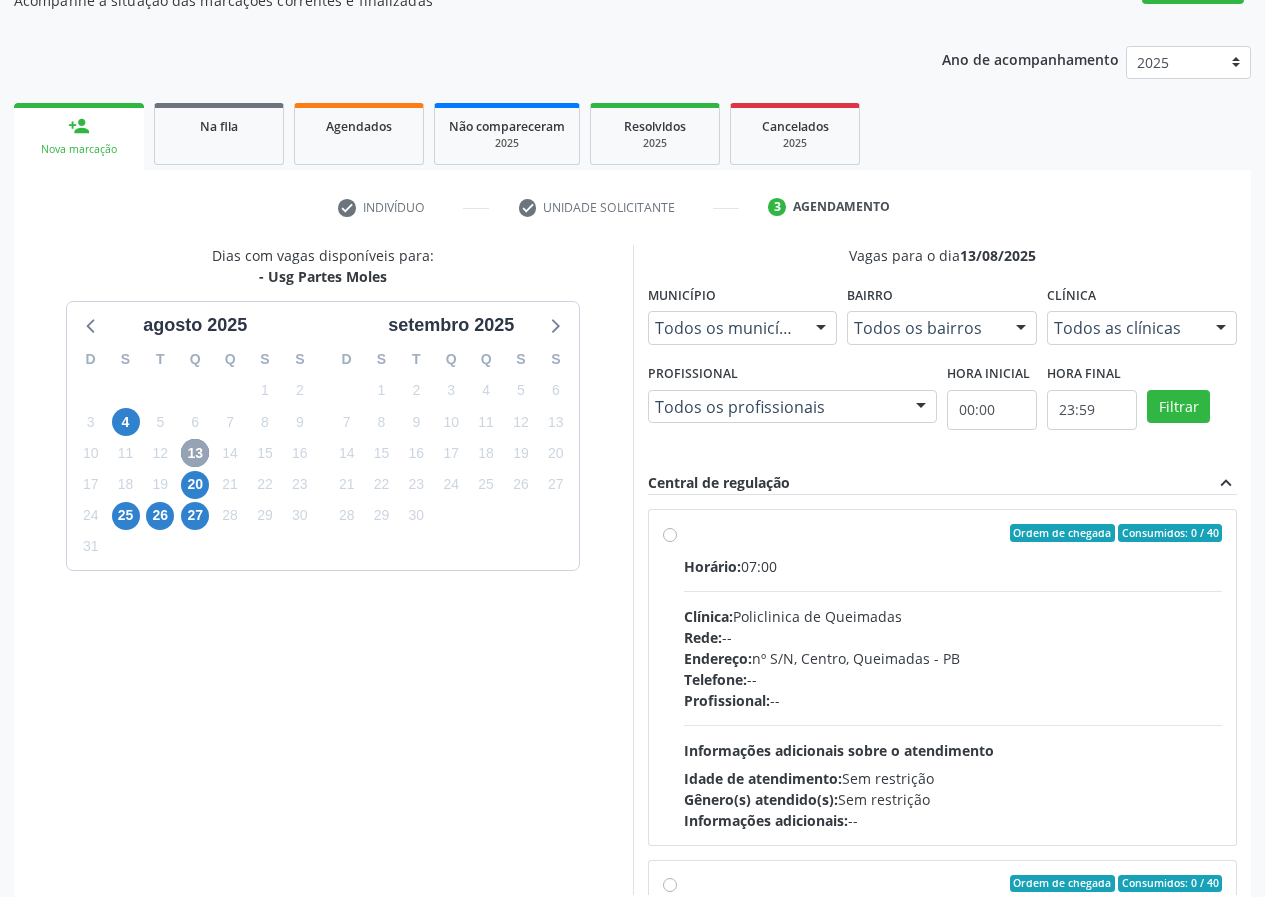 scroll, scrollTop: 200, scrollLeft: 0, axis: vertical 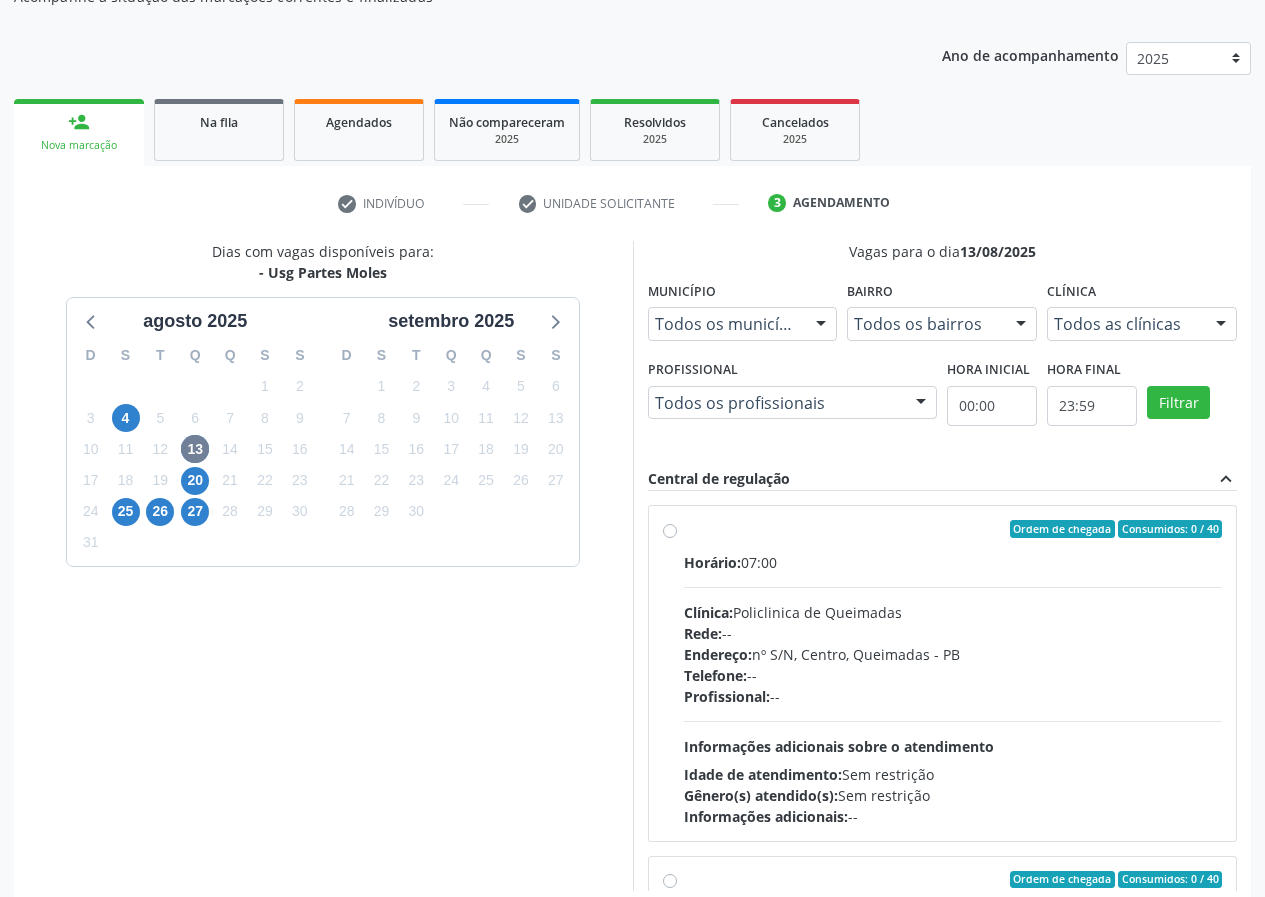 click on "Ordem de chegada
Consumidos: 0 / 40
Horário:   07:00
Clínica:  Policlinica de Queimadas
Rede:
--
Endereço:   nº S/N, Centro, Queimadas - PB
Telefone:   --
Profissional:
--
Informações adicionais sobre o atendimento
Idade de atendimento:
Sem restrição
Gênero(s) atendido(s):
Sem restrição
Informações adicionais:
--" at bounding box center (953, 673) 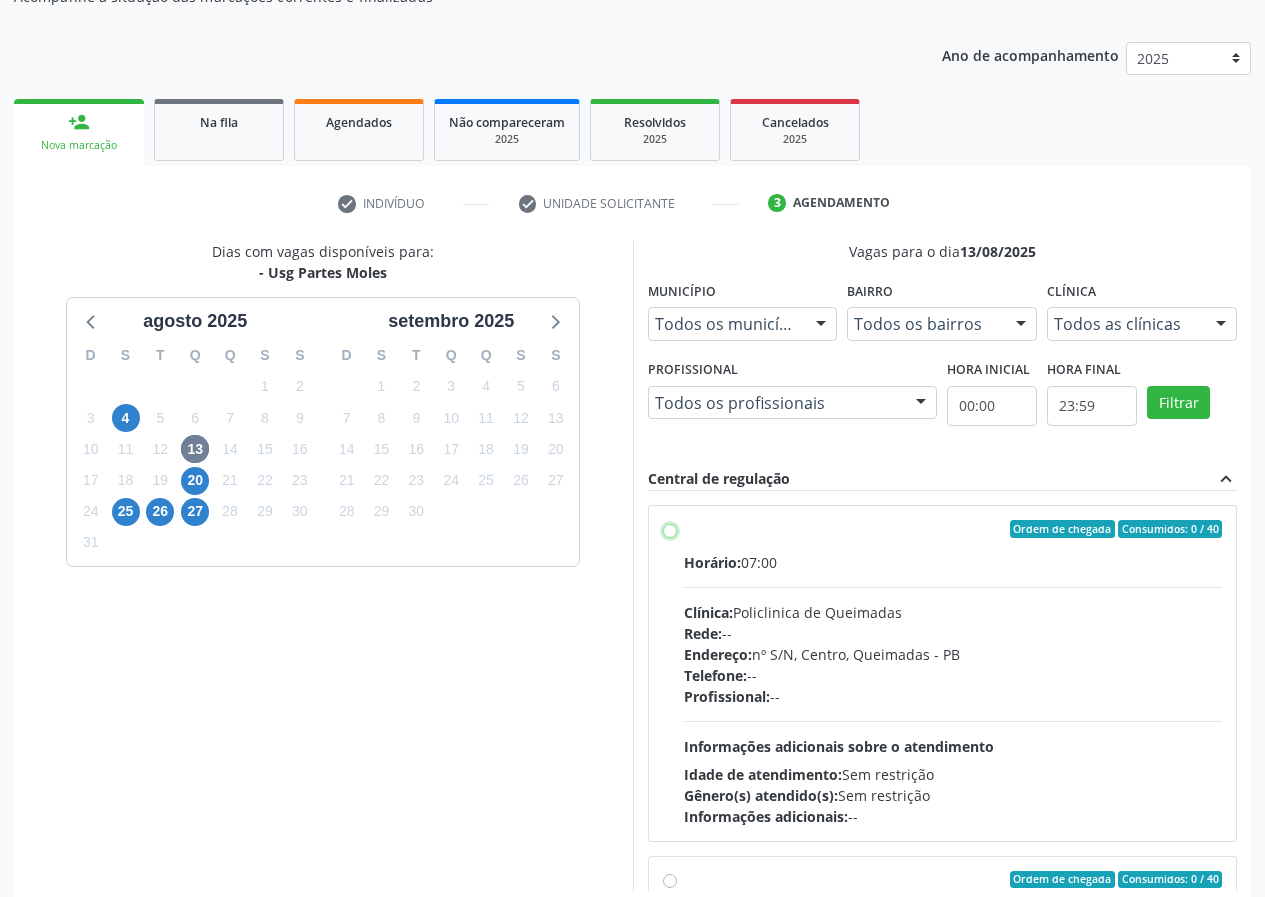 click on "Ordem de chegada
Consumidos: 0 / 40
Horário:   07:00
Clínica:  Policlinica de Queimadas
Rede:
--
Endereço:   nº S/N, Centro, Queimadas - PB
Telefone:   --
Profissional:
--
Informações adicionais sobre o atendimento
Idade de atendimento:
Sem restrição
Gênero(s) atendido(s):
Sem restrição
Informações adicionais:
--" at bounding box center [670, 529] 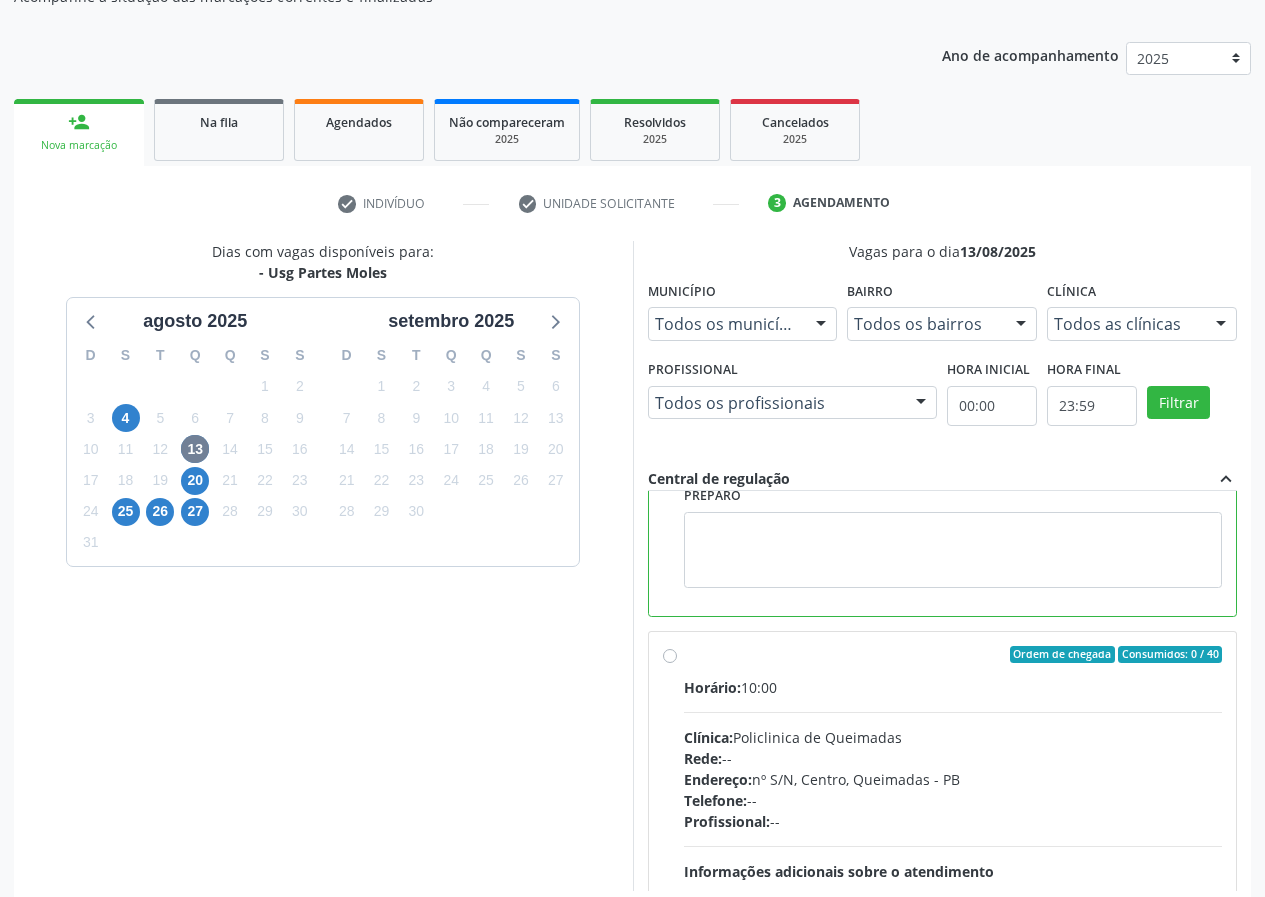 scroll, scrollTop: 450, scrollLeft: 0, axis: vertical 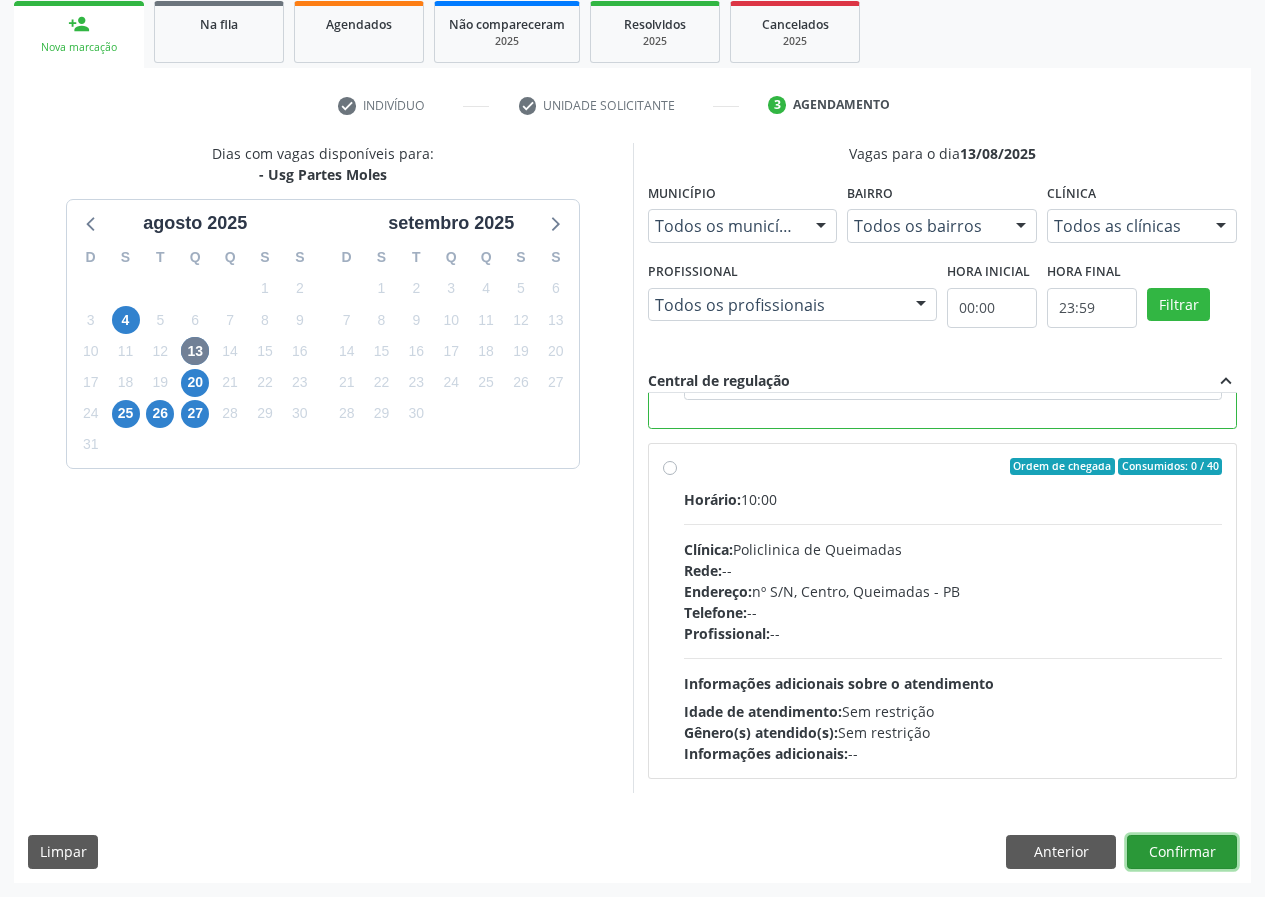 drag, startPoint x: 1187, startPoint y: 850, endPoint x: 400, endPoint y: 769, distance: 791.1574 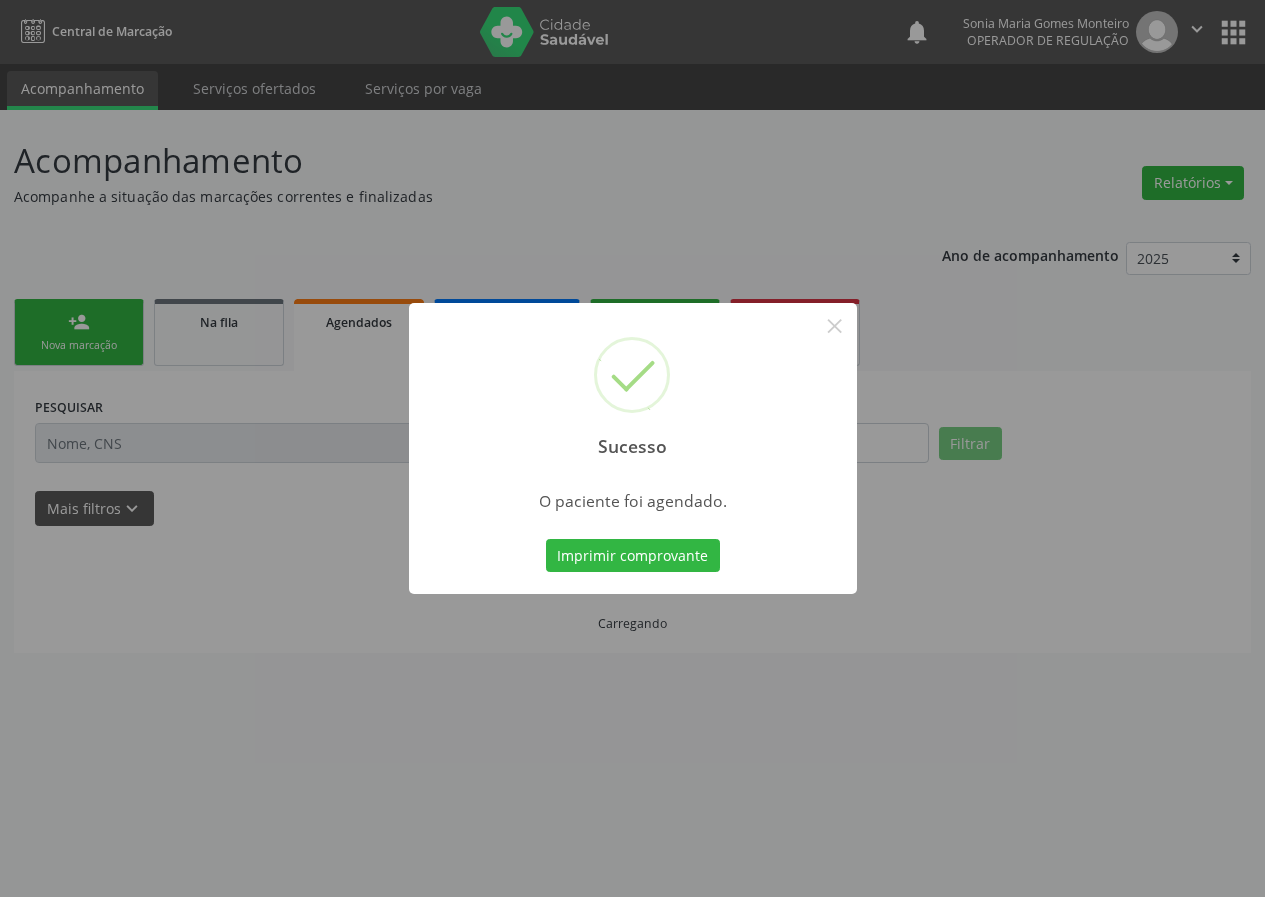 scroll, scrollTop: 0, scrollLeft: 0, axis: both 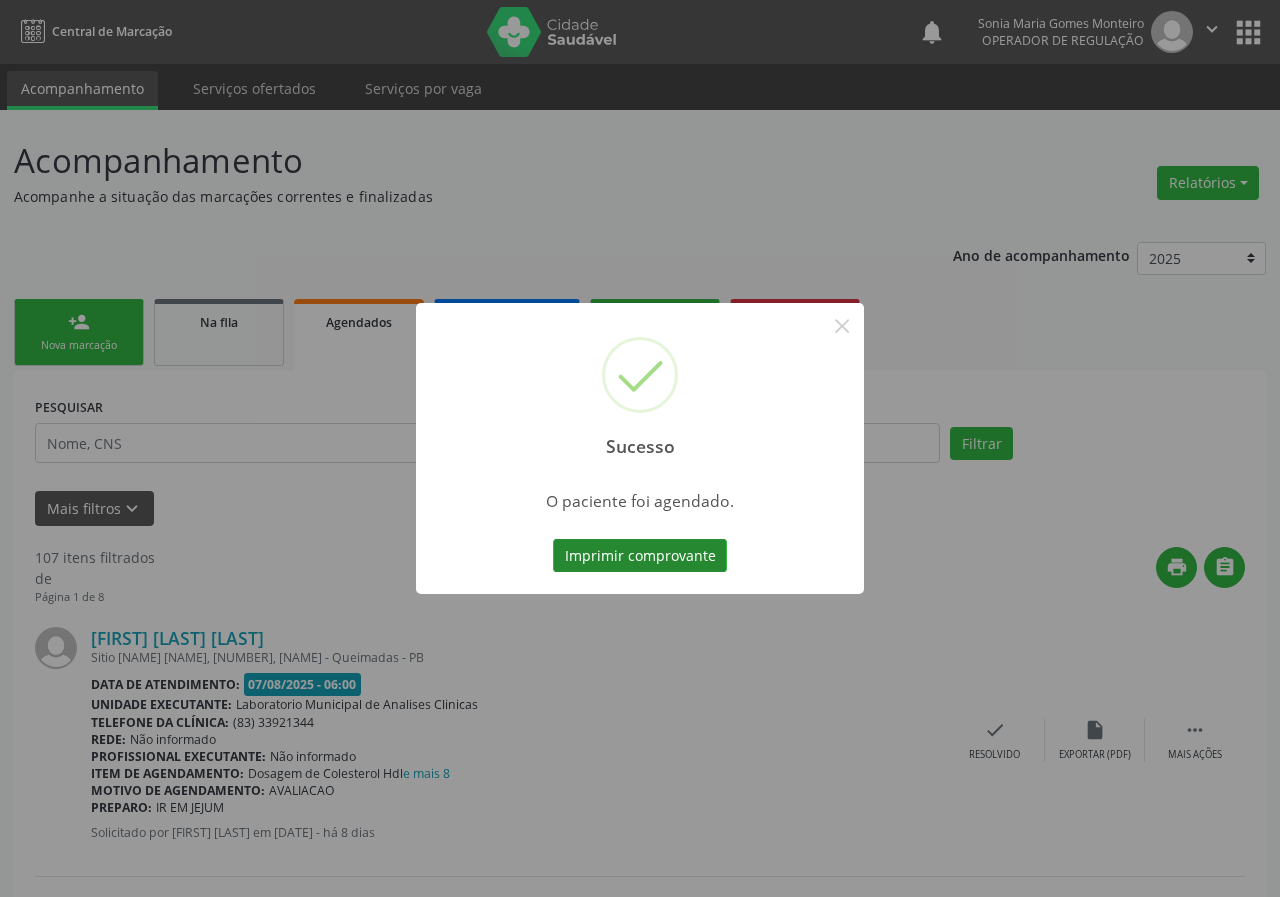 click on "Imprimir comprovante" at bounding box center [640, 556] 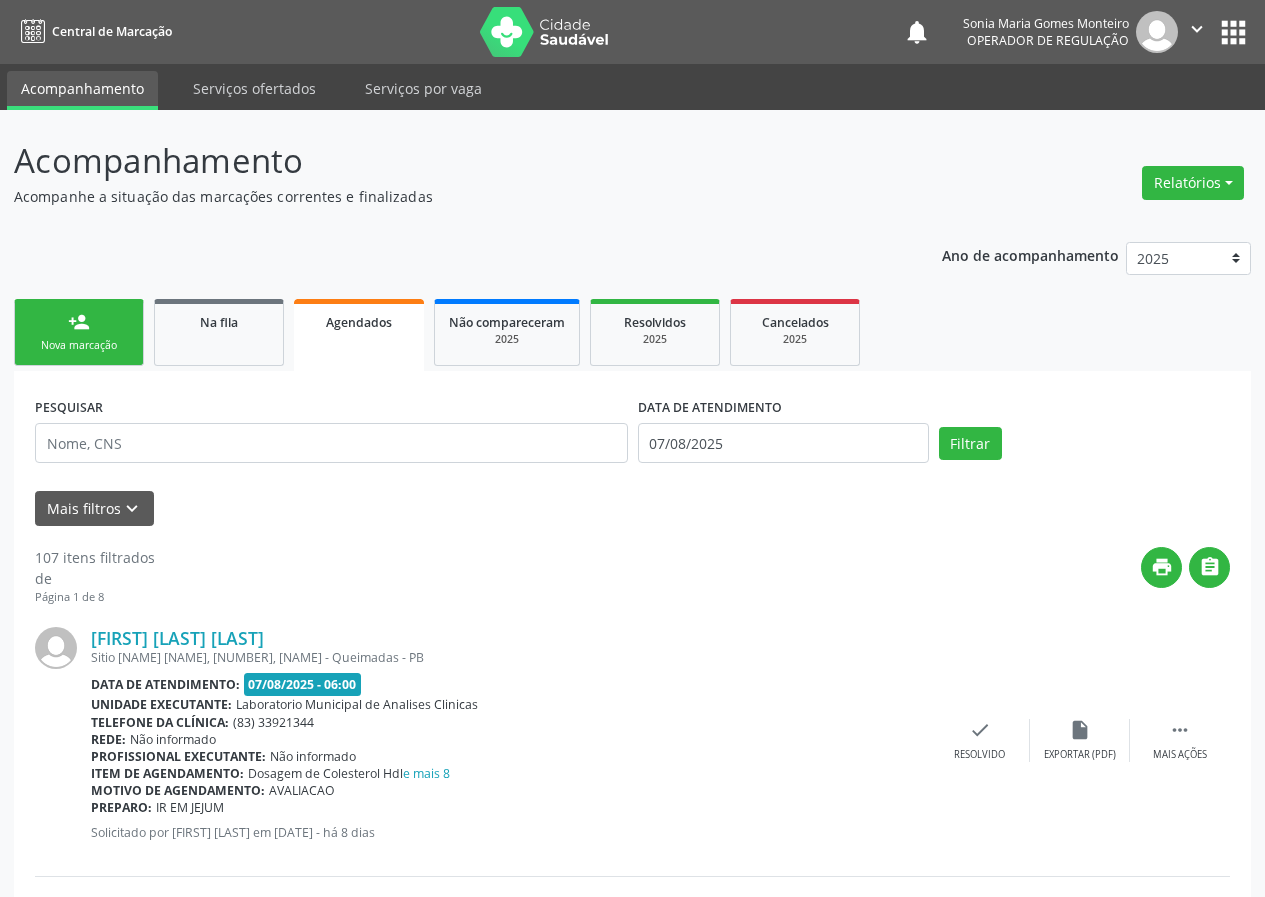 click on "Nova marcação" at bounding box center [79, 345] 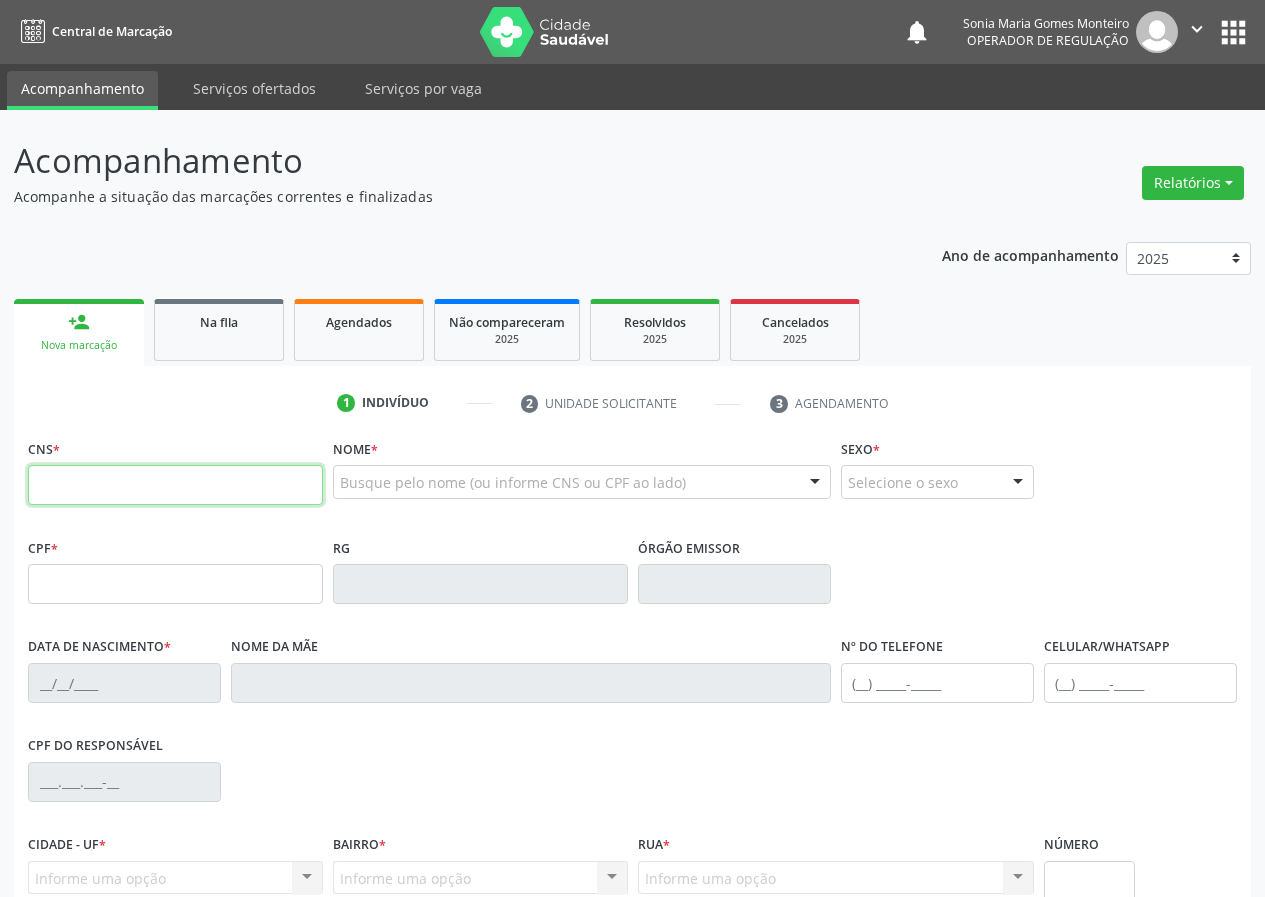 click at bounding box center (175, 485) 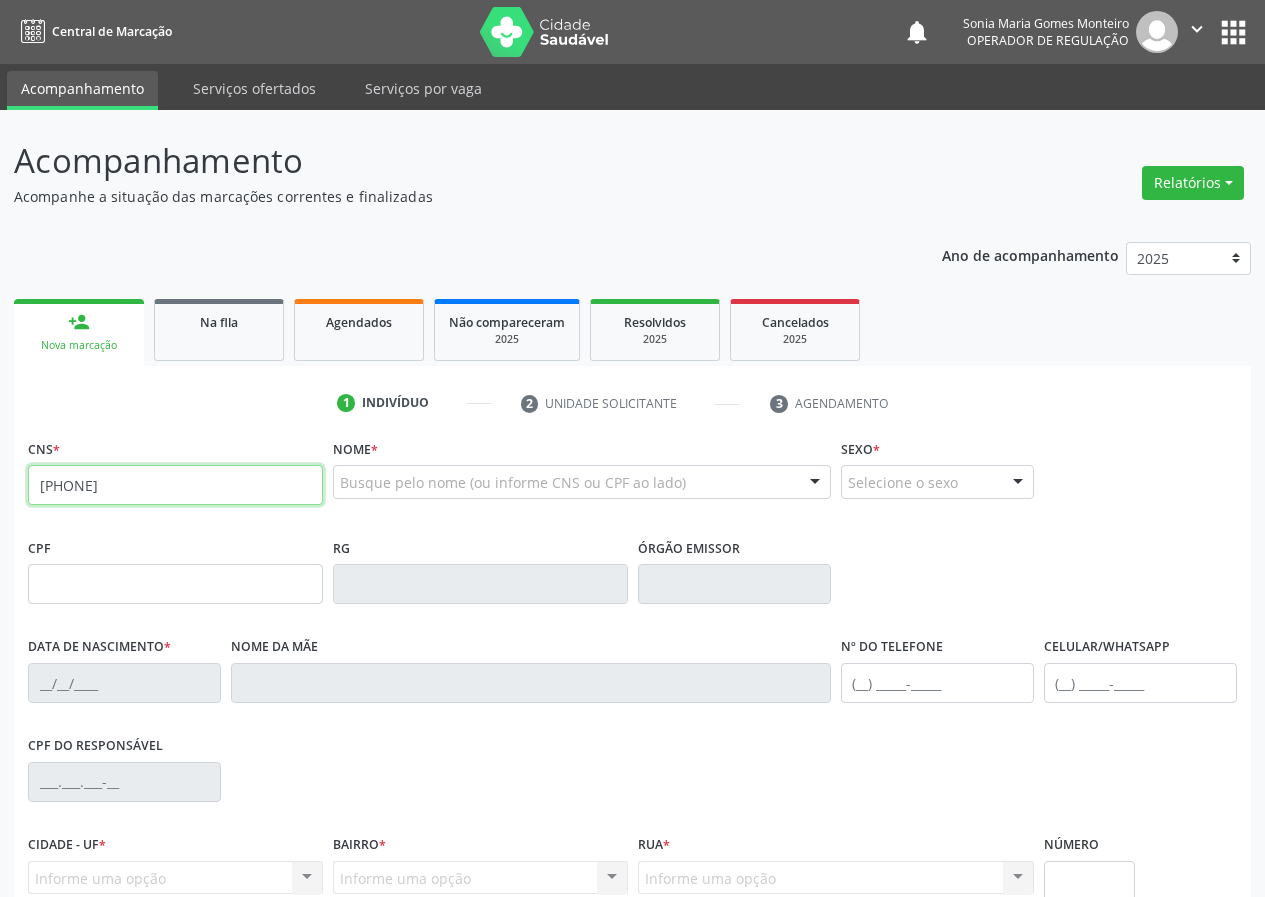 type on "704 7007 5589 8339" 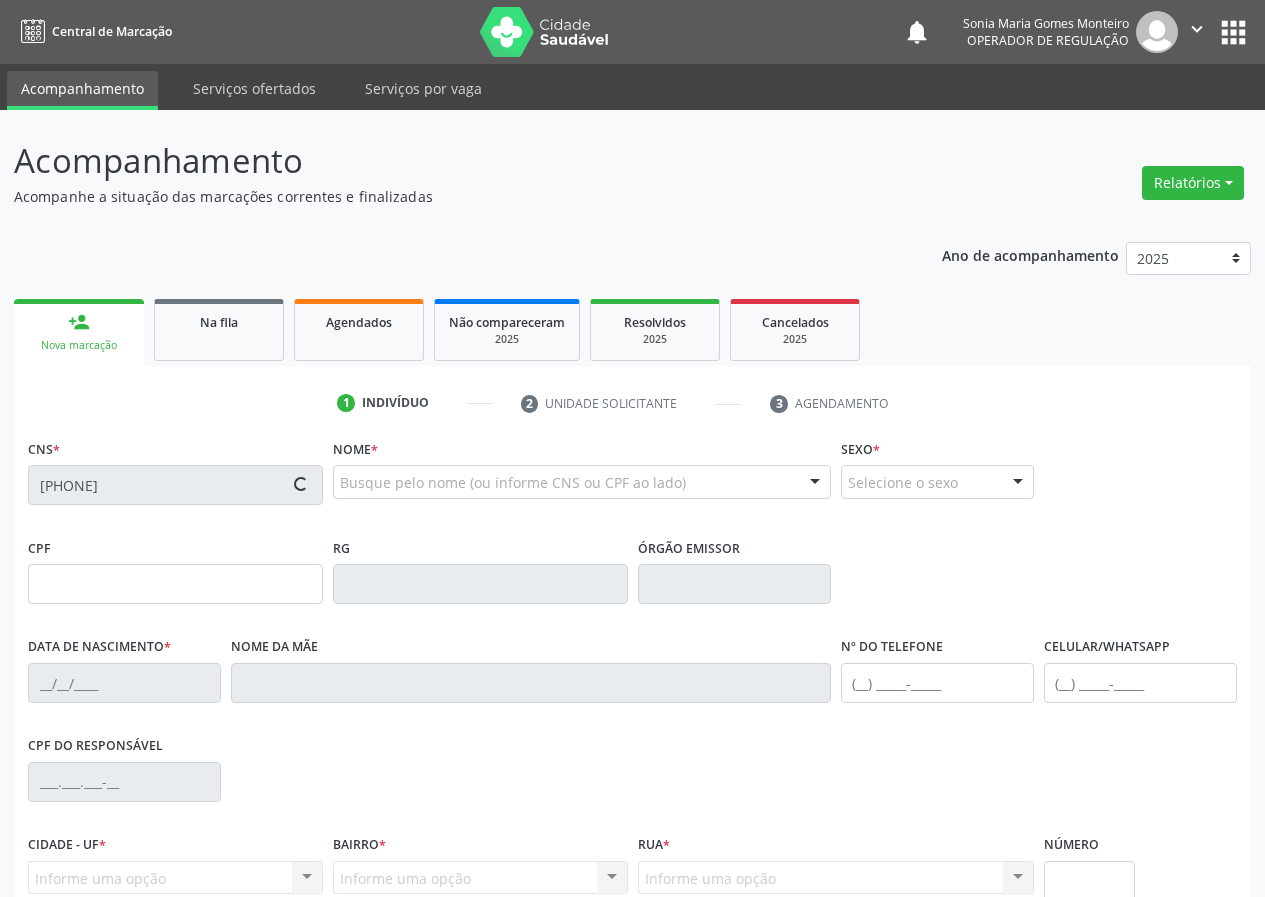 type on "078.789.714-04" 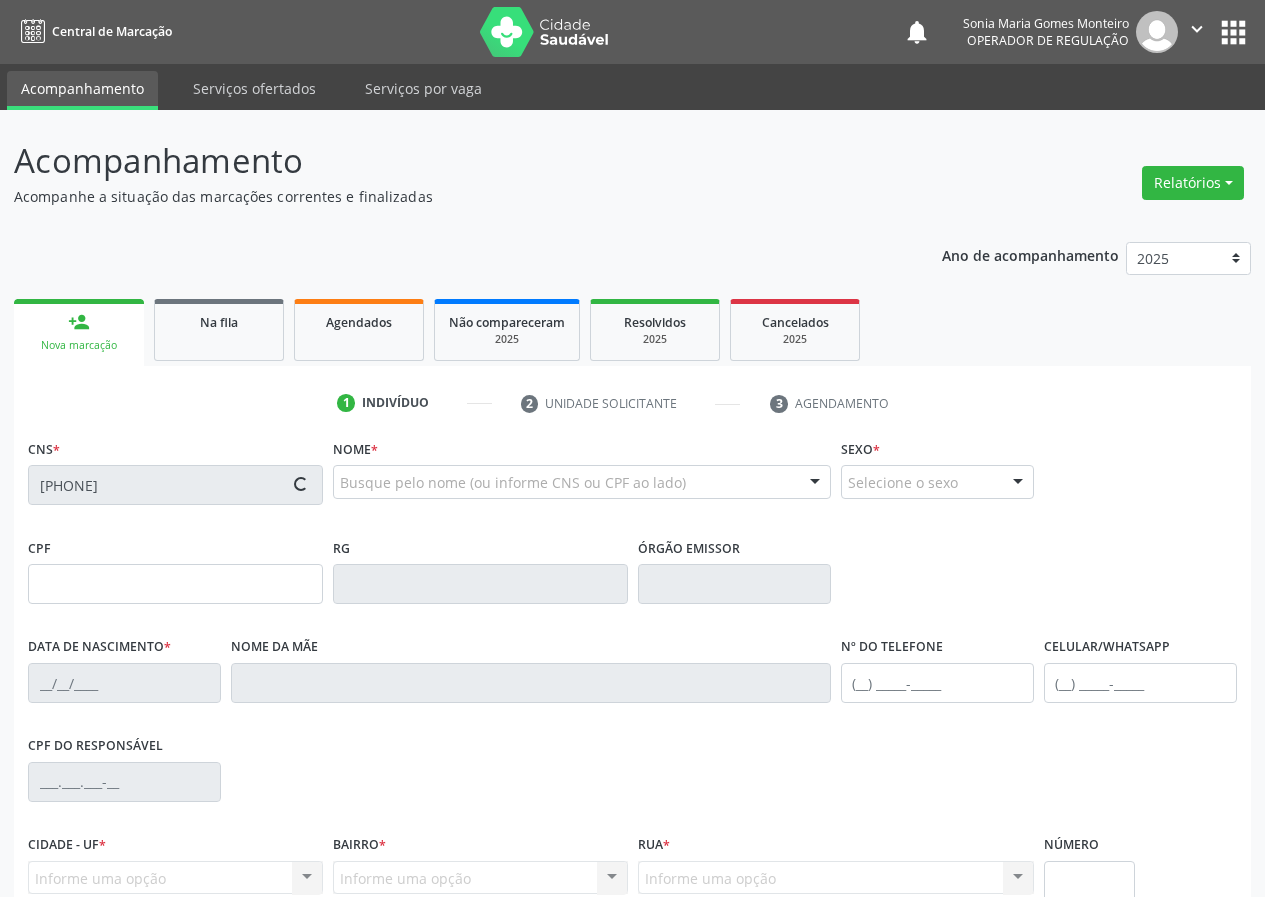 type on "26/08/1985" 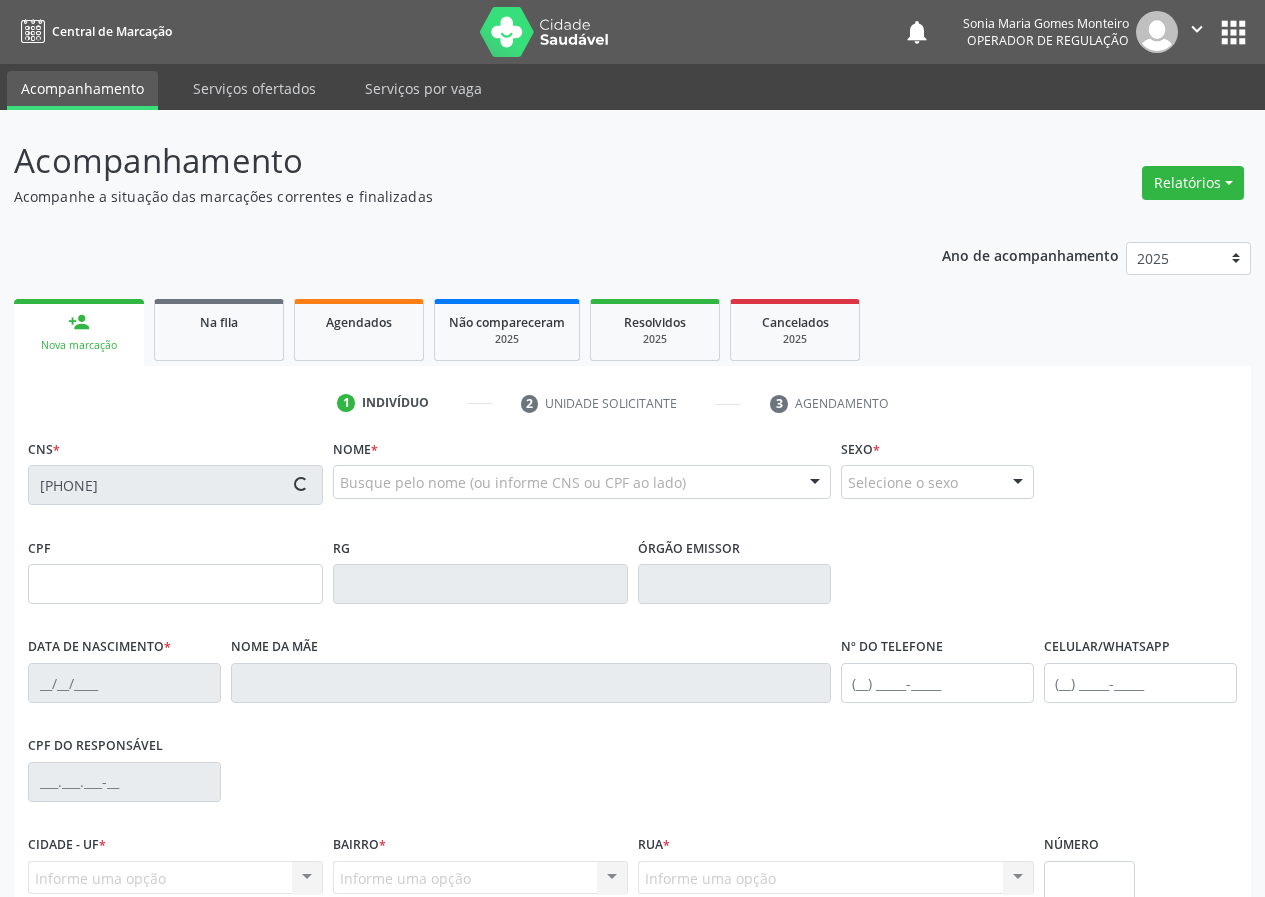 type on "(83) 98818-0010" 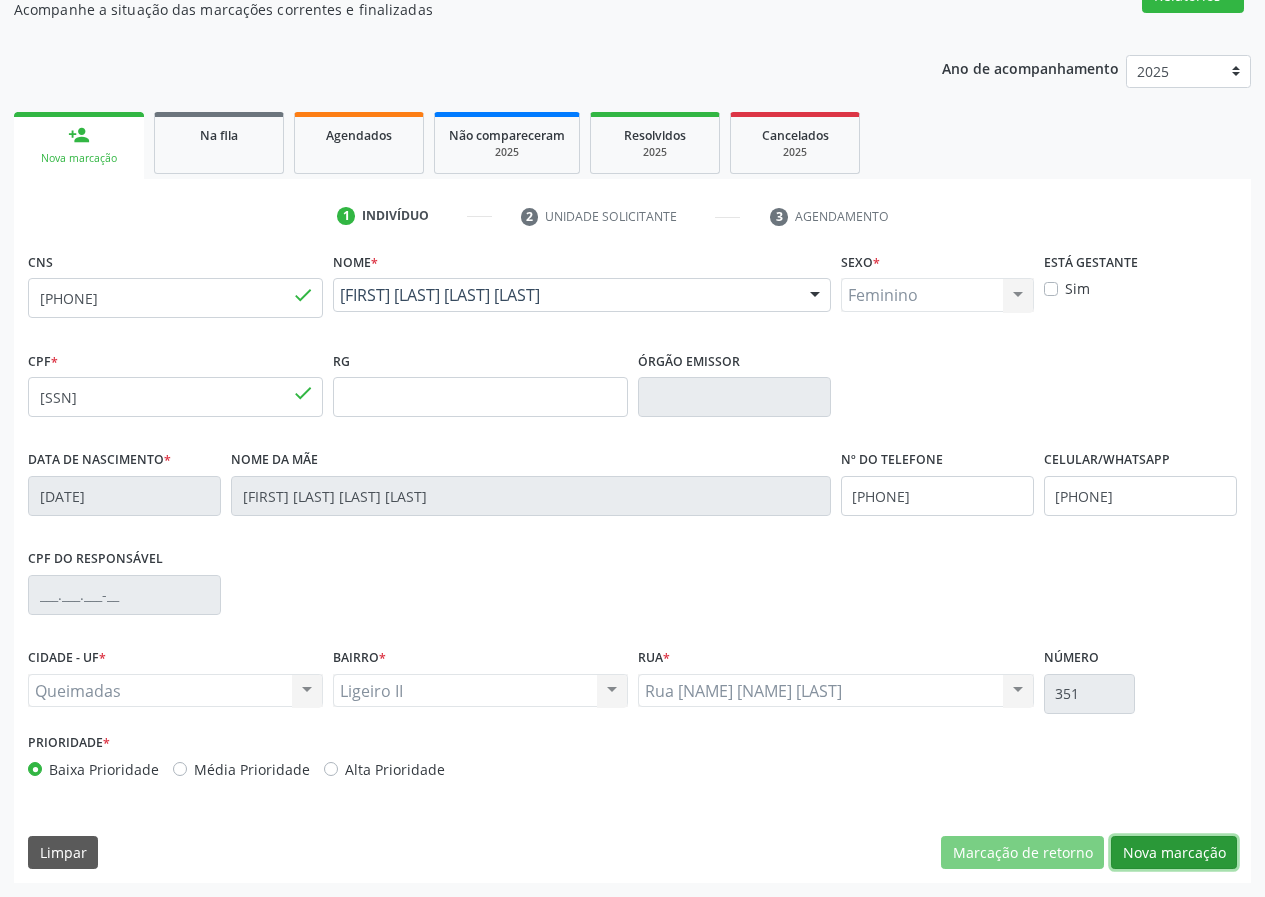 click on "Nova marcação" at bounding box center (1174, 853) 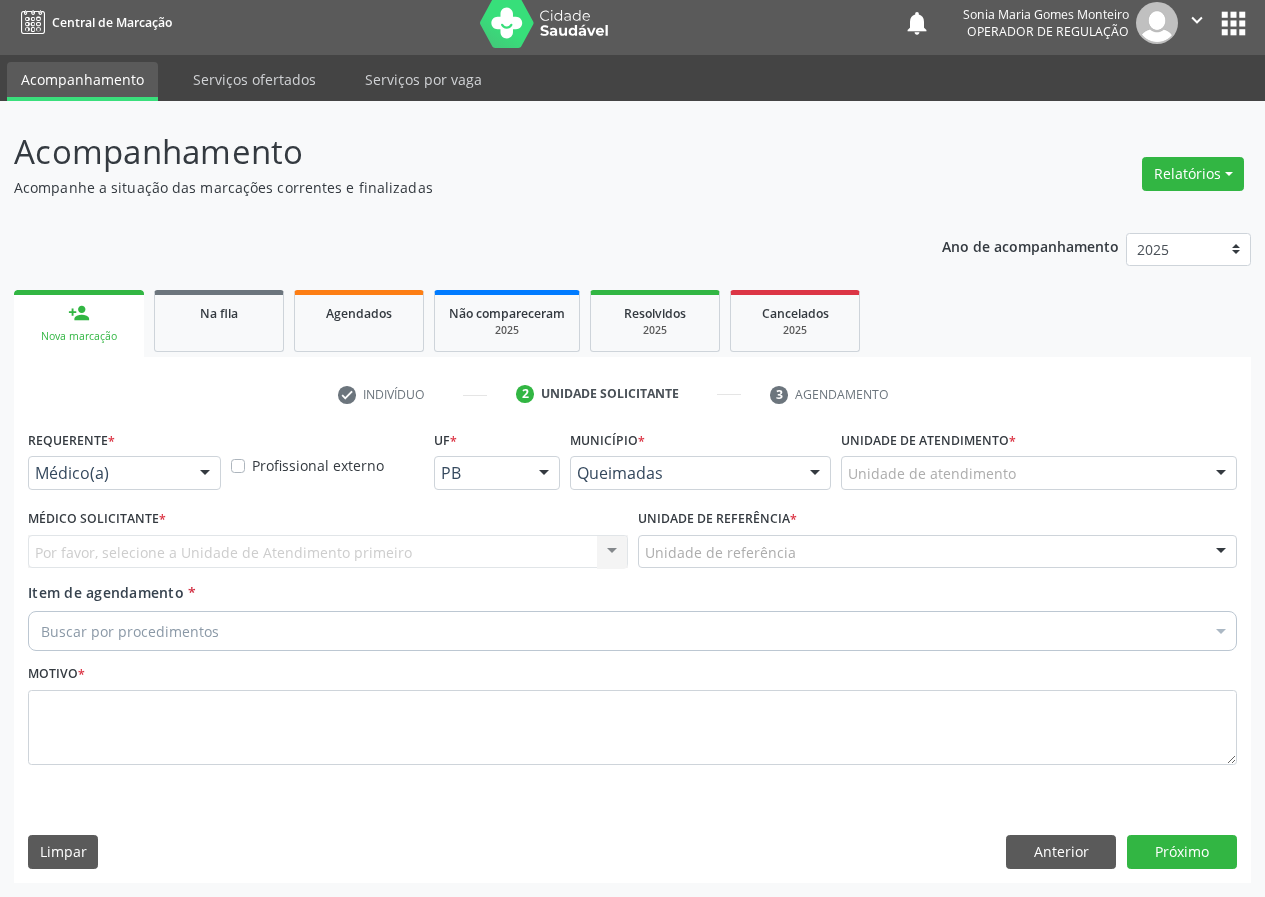 scroll, scrollTop: 9, scrollLeft: 0, axis: vertical 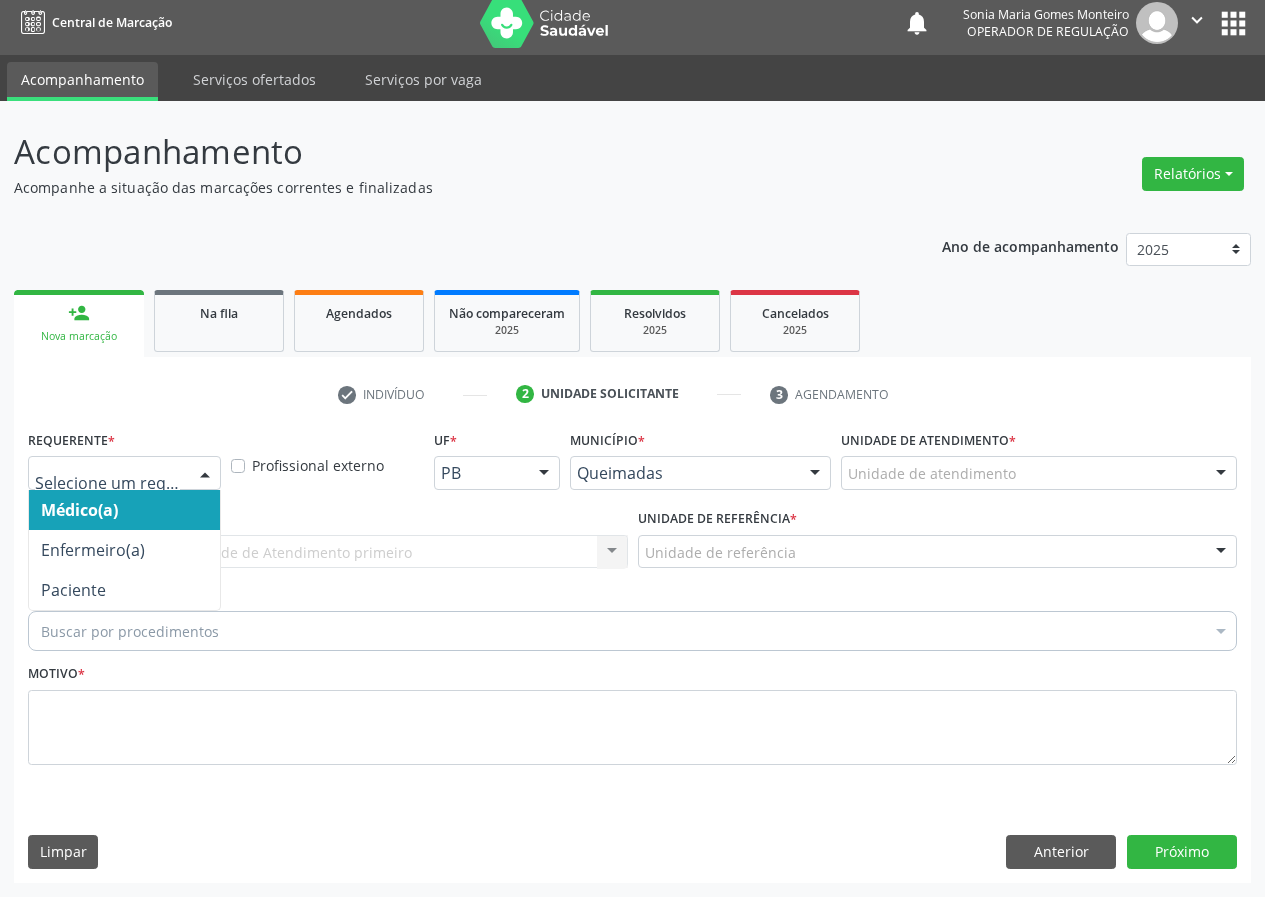 click at bounding box center (205, 474) 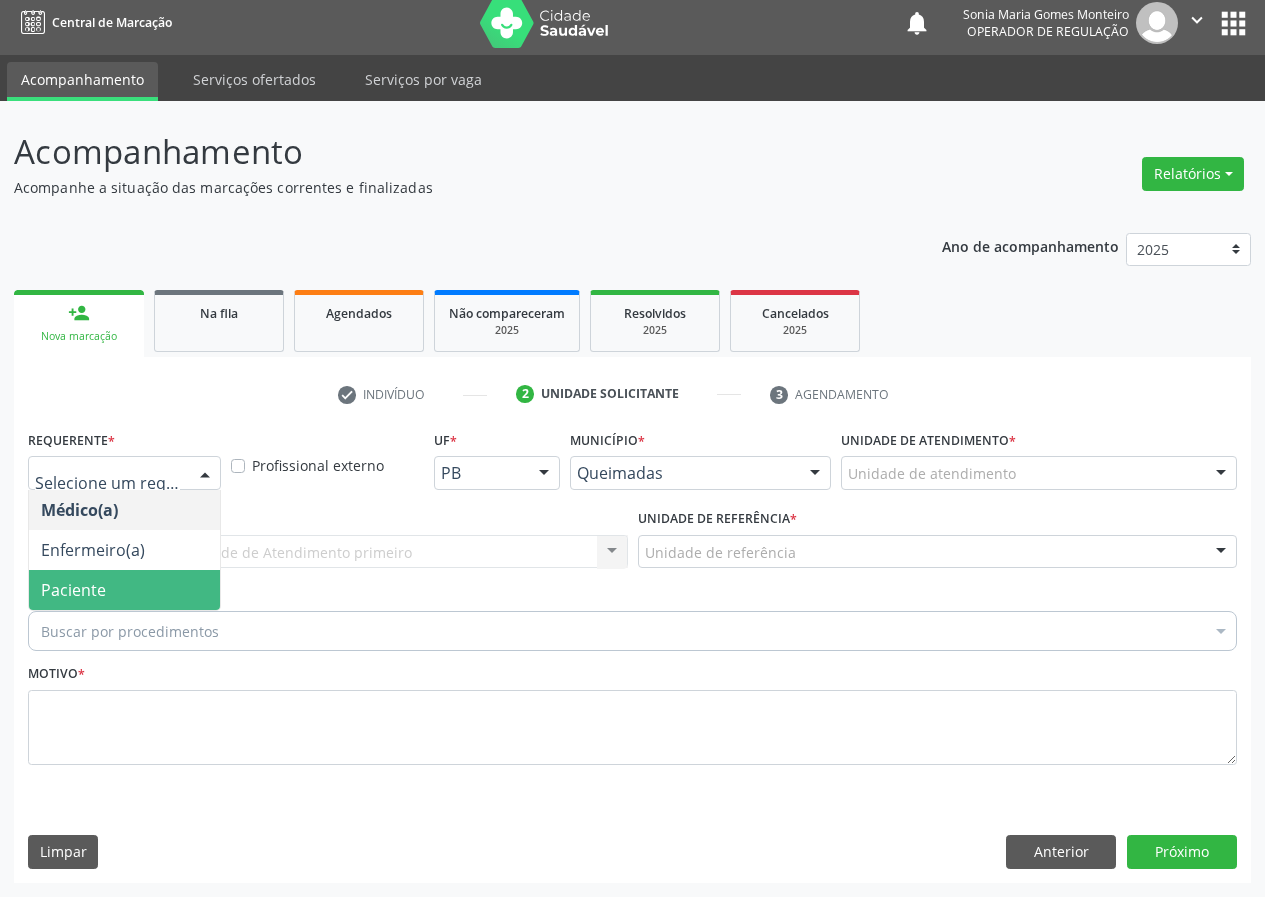 click on "Paciente" at bounding box center (124, 590) 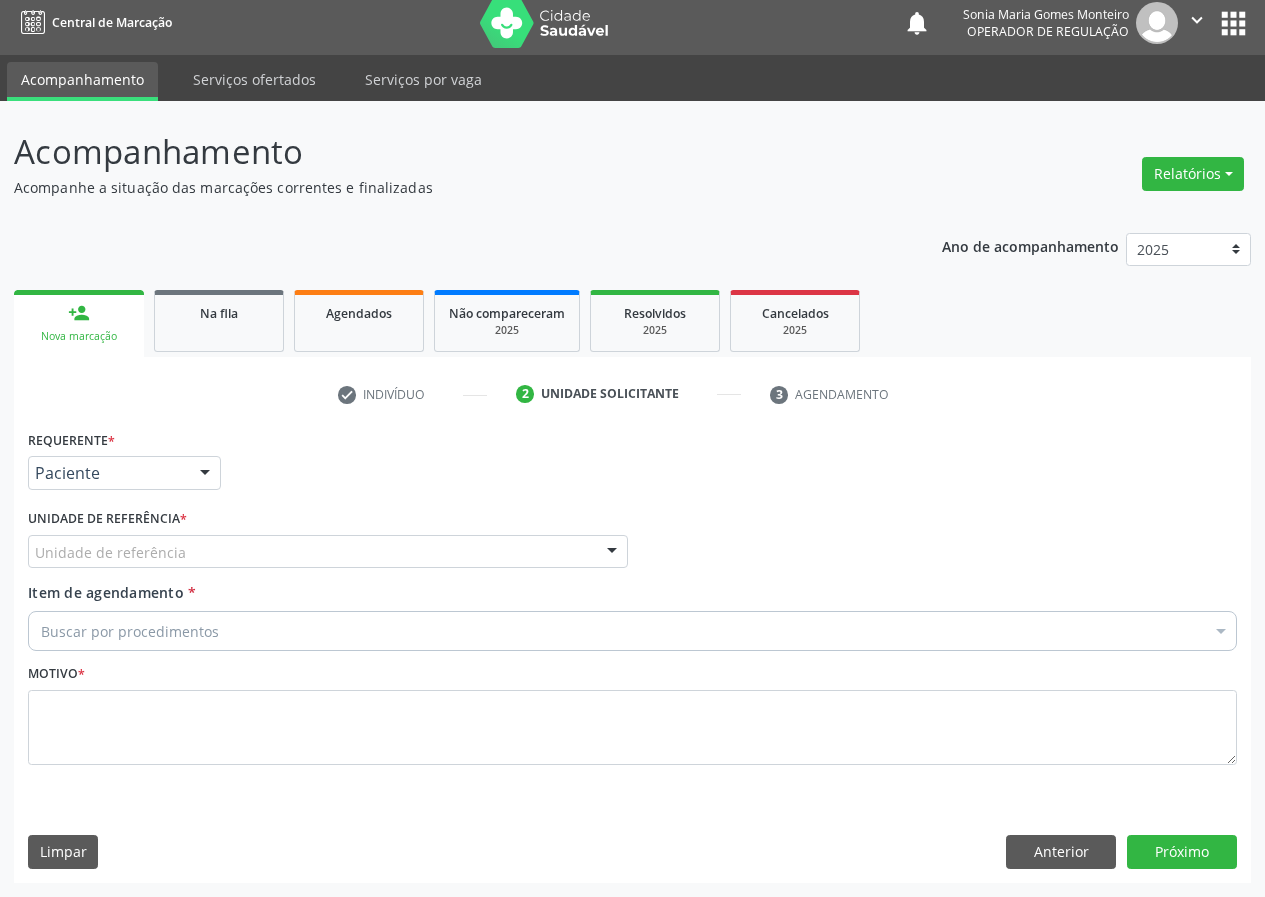 click at bounding box center (612, 553) 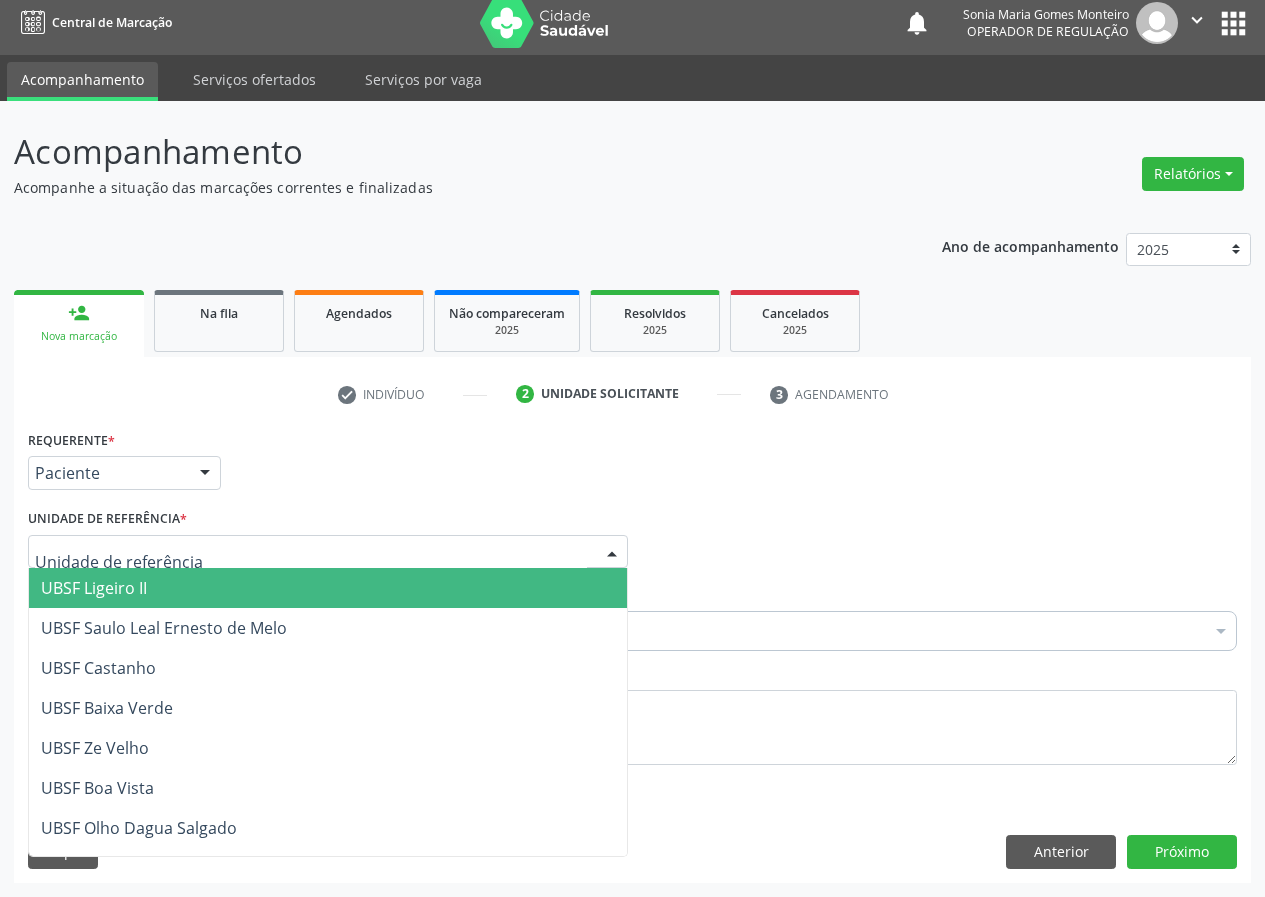 drag, startPoint x: 133, startPoint y: 585, endPoint x: 0, endPoint y: 609, distance: 135.14807 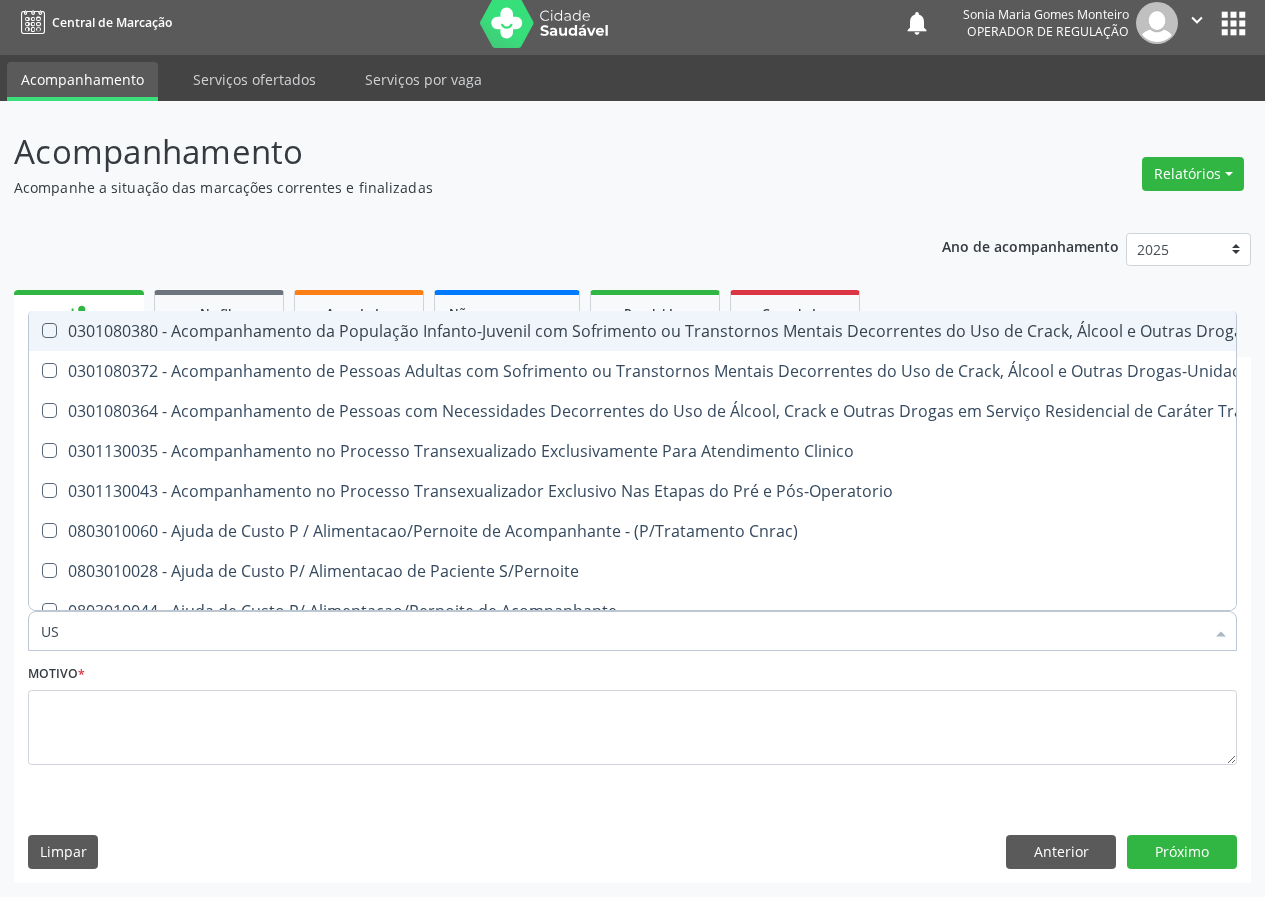 type on "USG" 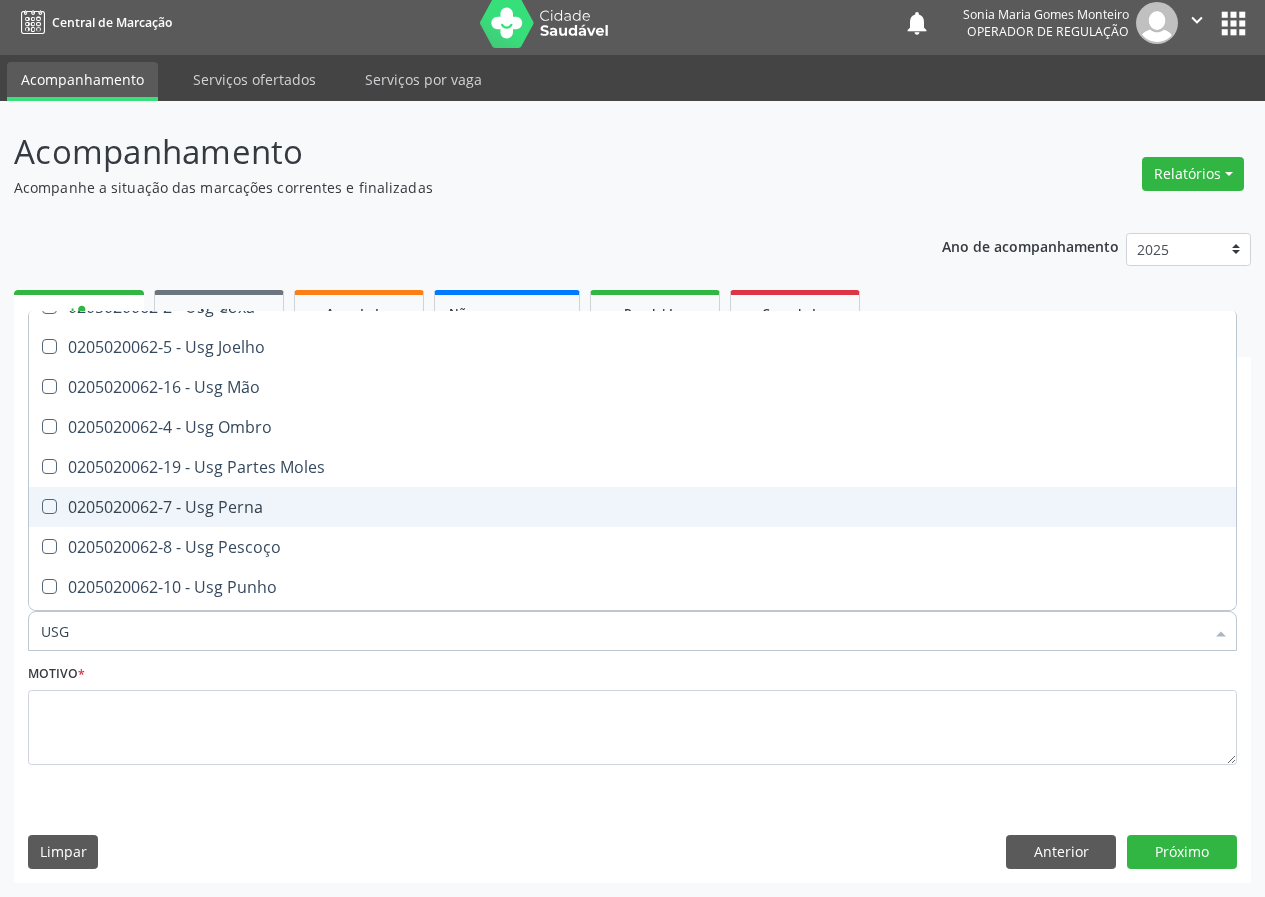 scroll, scrollTop: 300, scrollLeft: 0, axis: vertical 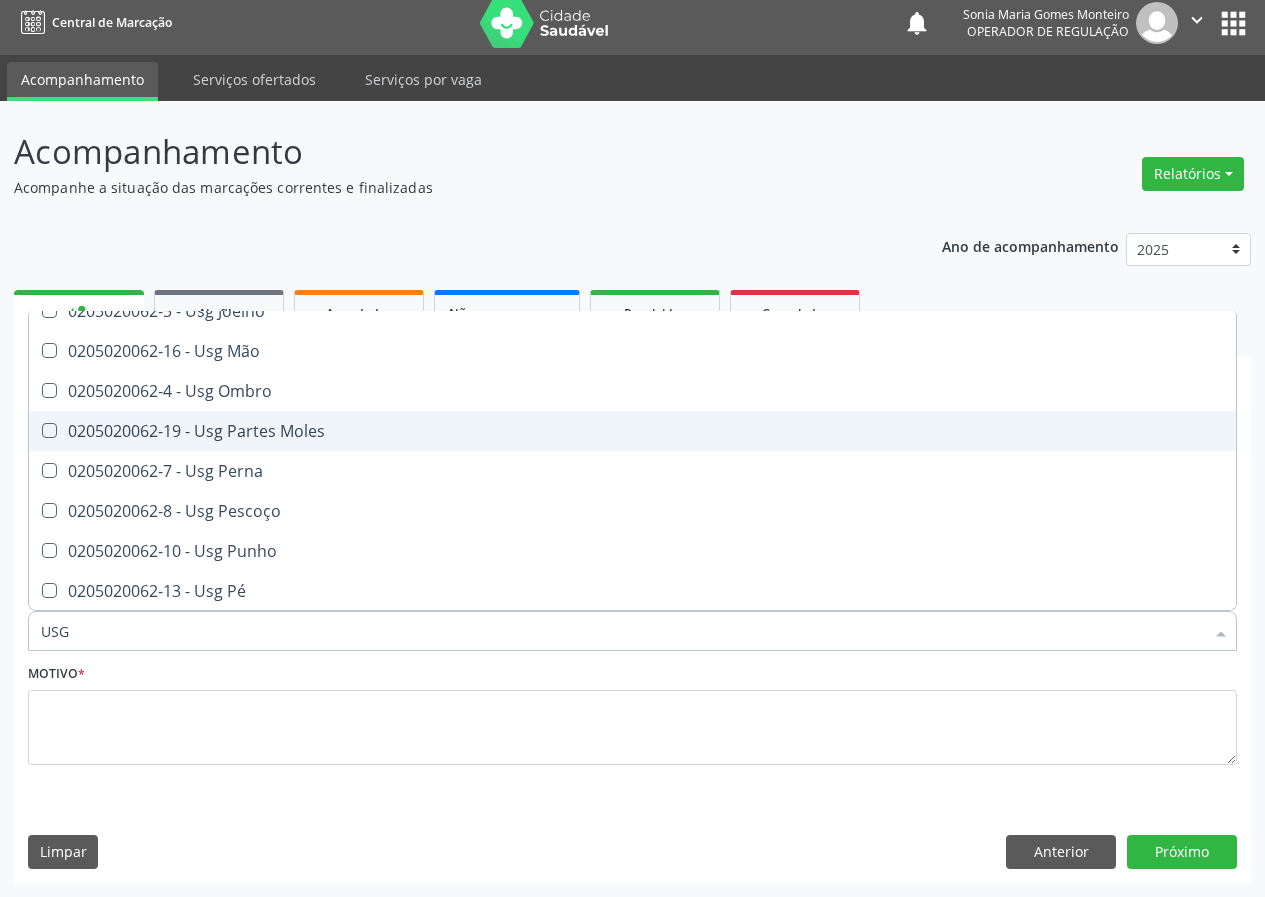 drag, startPoint x: 258, startPoint y: 423, endPoint x: 62, endPoint y: 722, distance: 357.51505 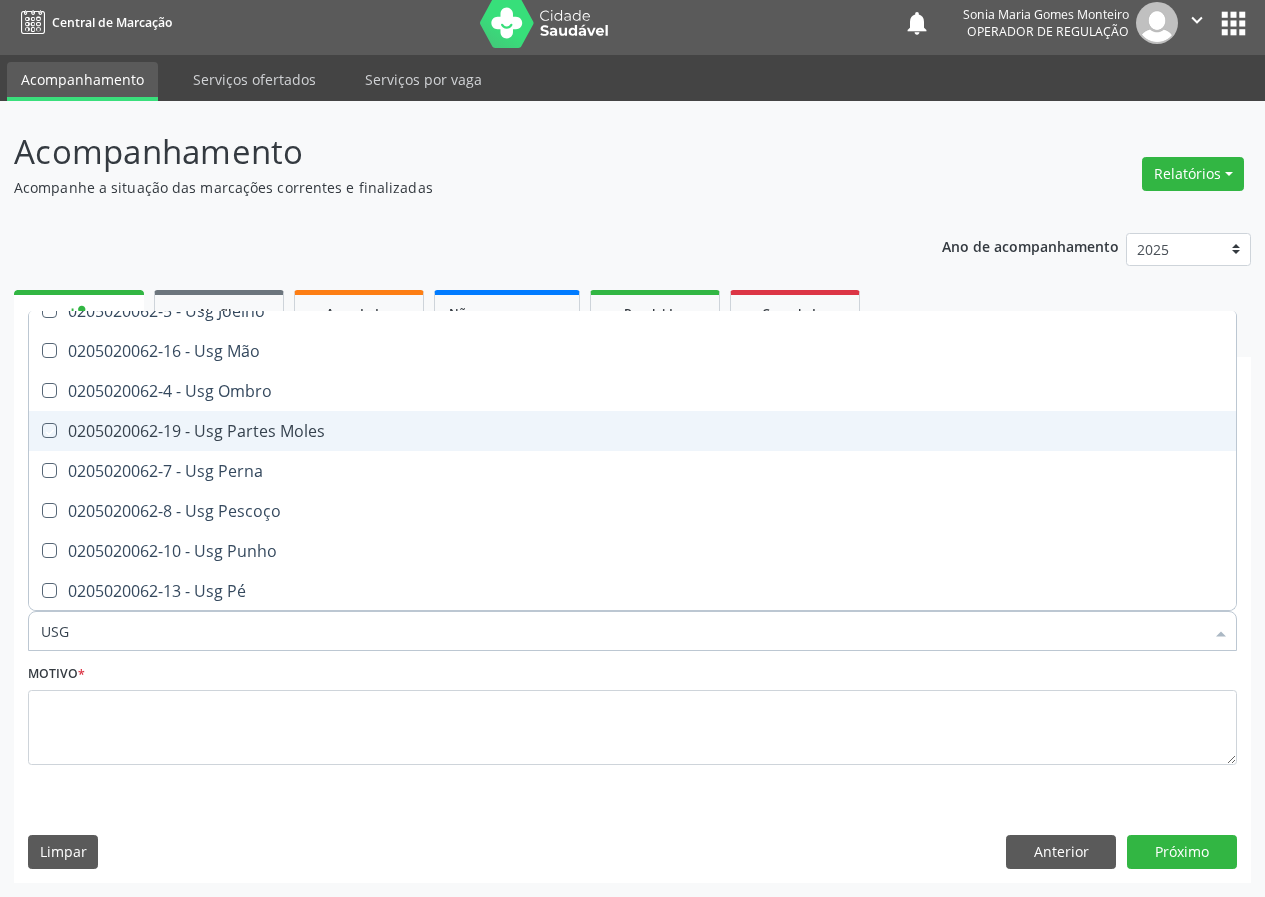 checkbox on "true" 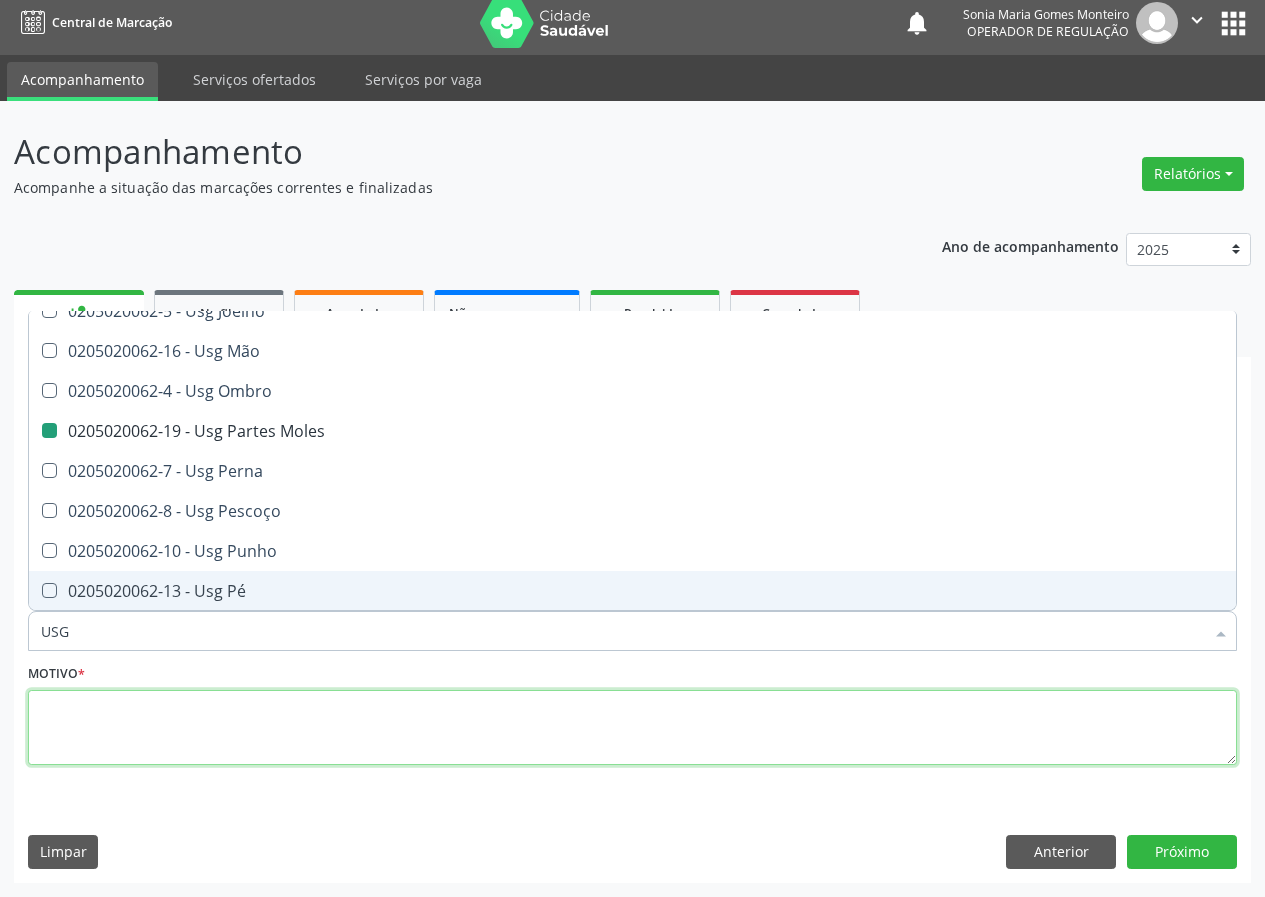 click at bounding box center (632, 728) 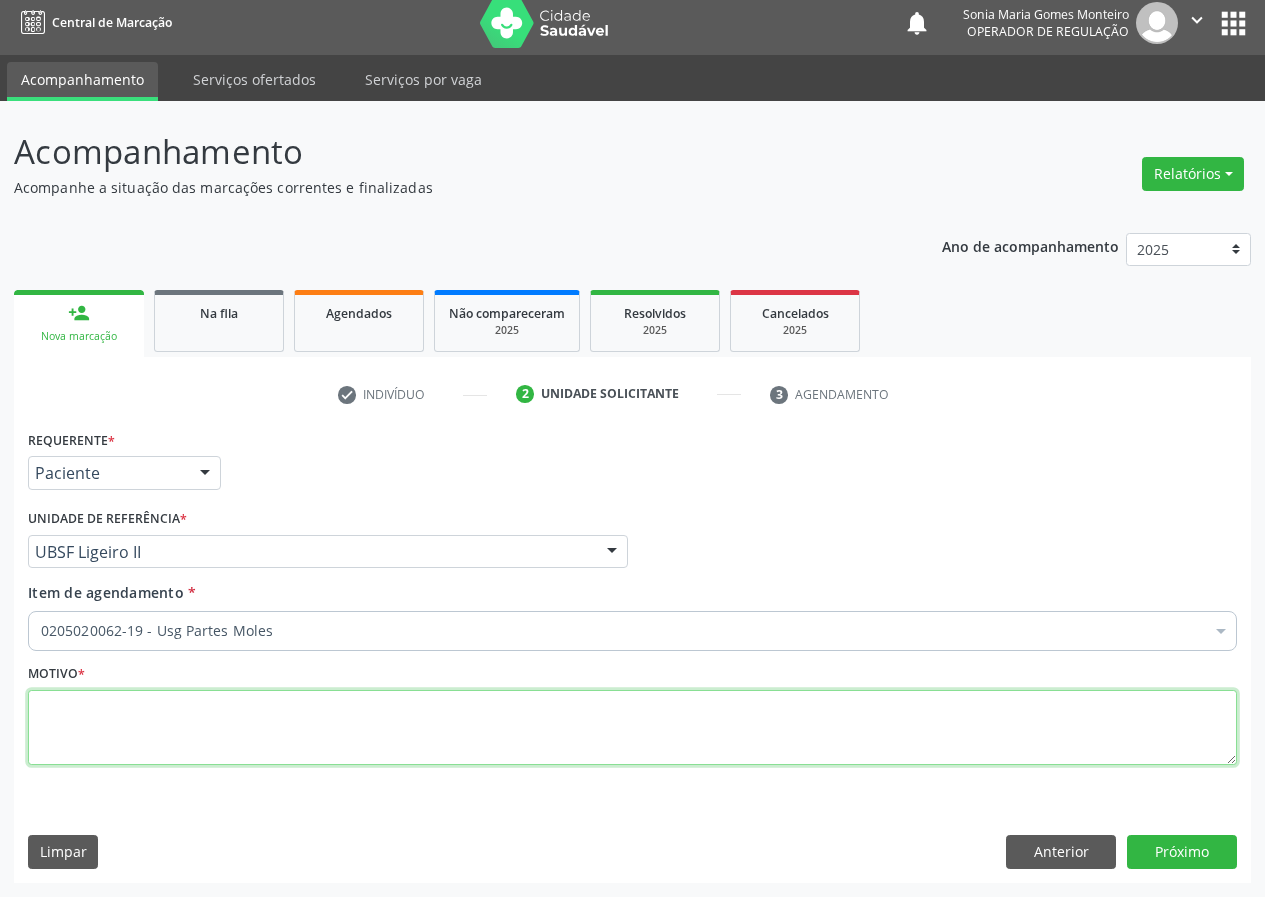 scroll, scrollTop: 0, scrollLeft: 0, axis: both 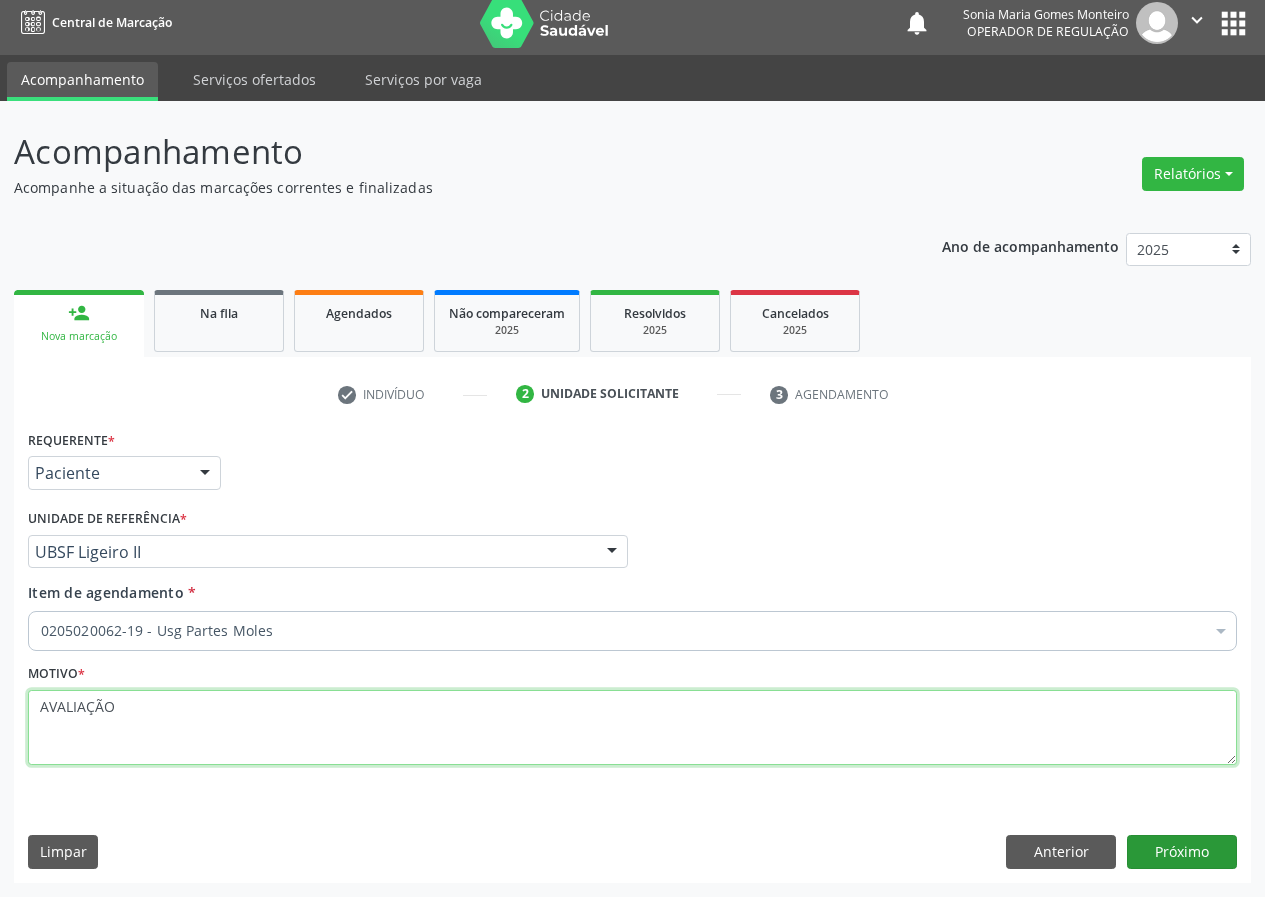 type on "AVALIAÇÃO" 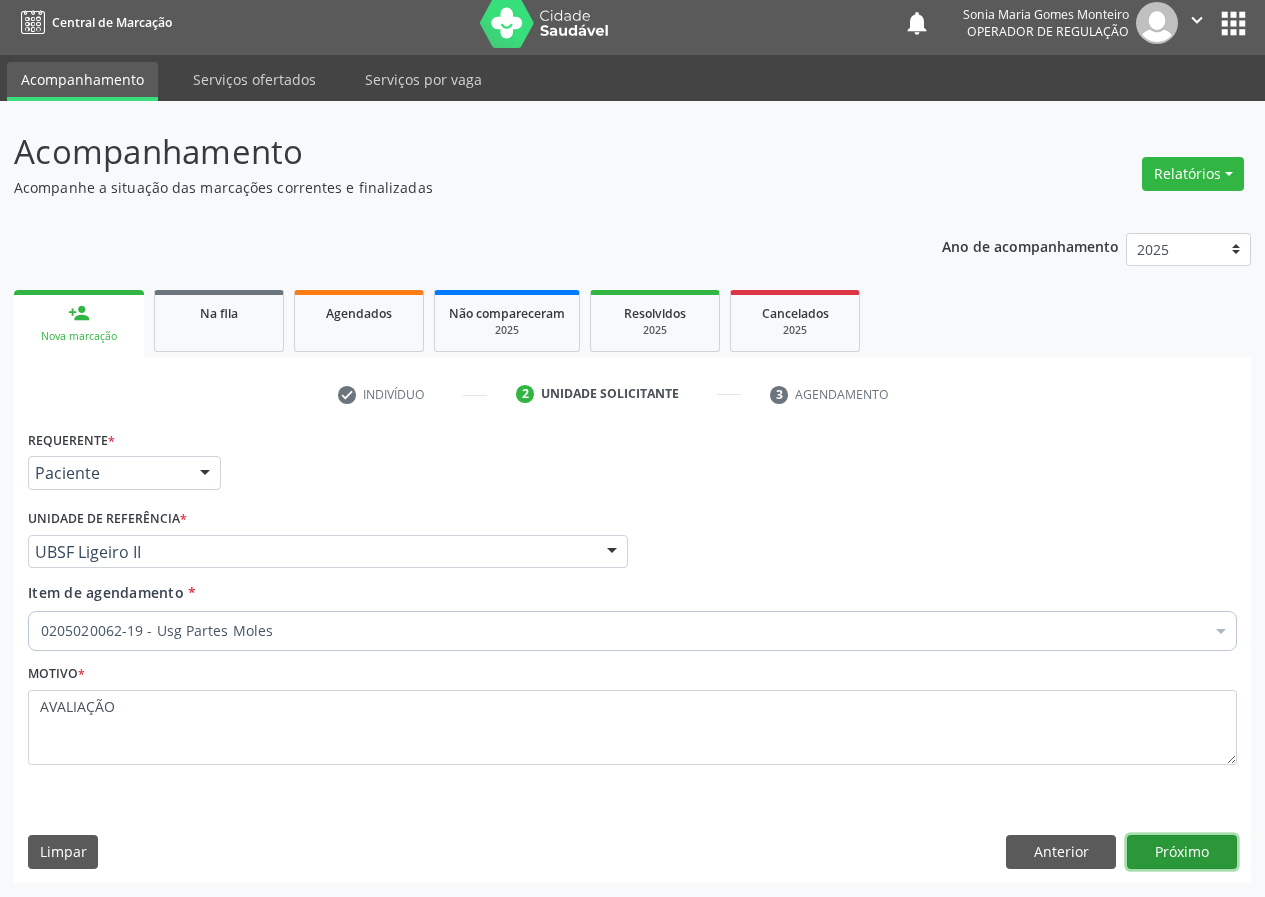 drag, startPoint x: 1182, startPoint y: 853, endPoint x: 1161, endPoint y: 840, distance: 24.698177 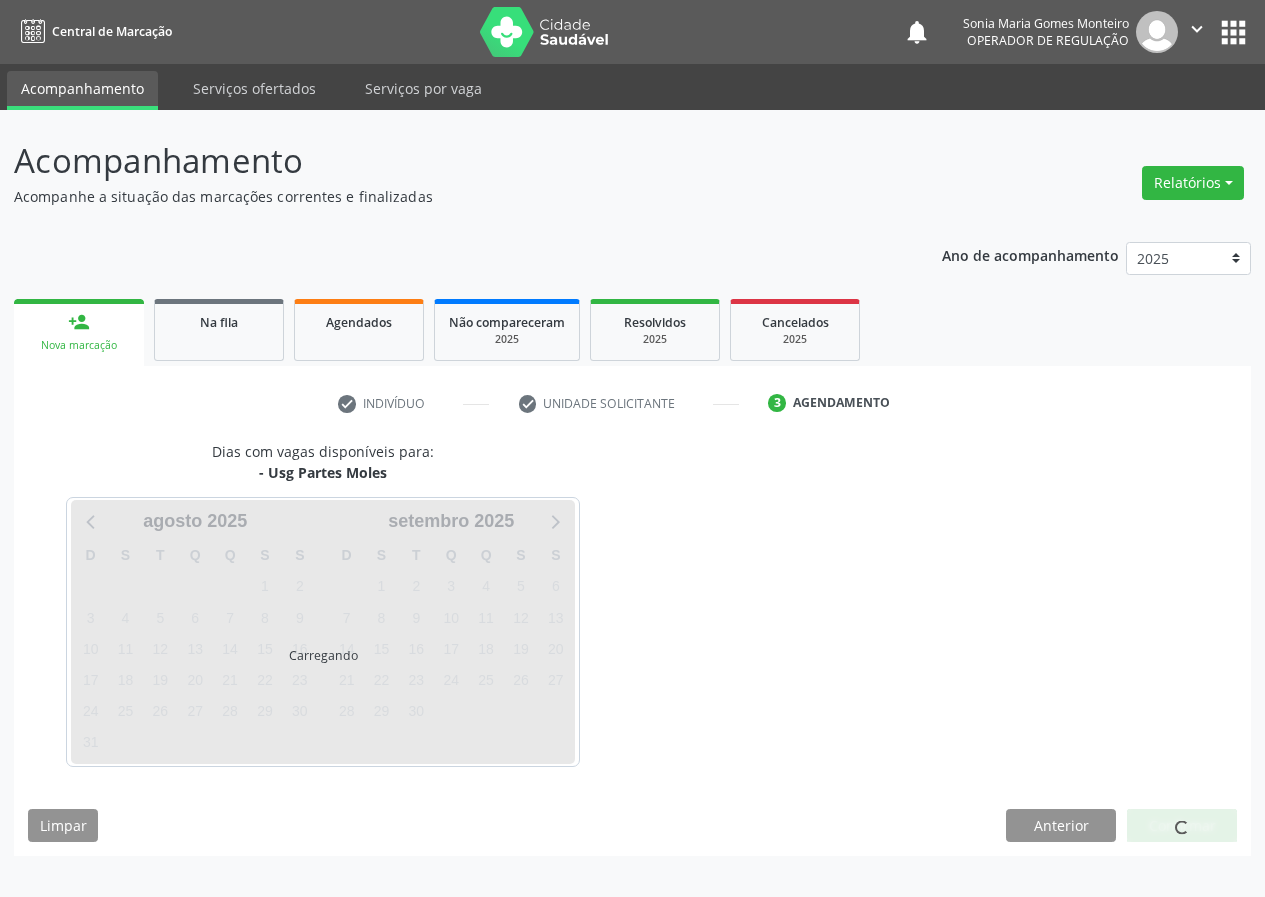 scroll, scrollTop: 0, scrollLeft: 0, axis: both 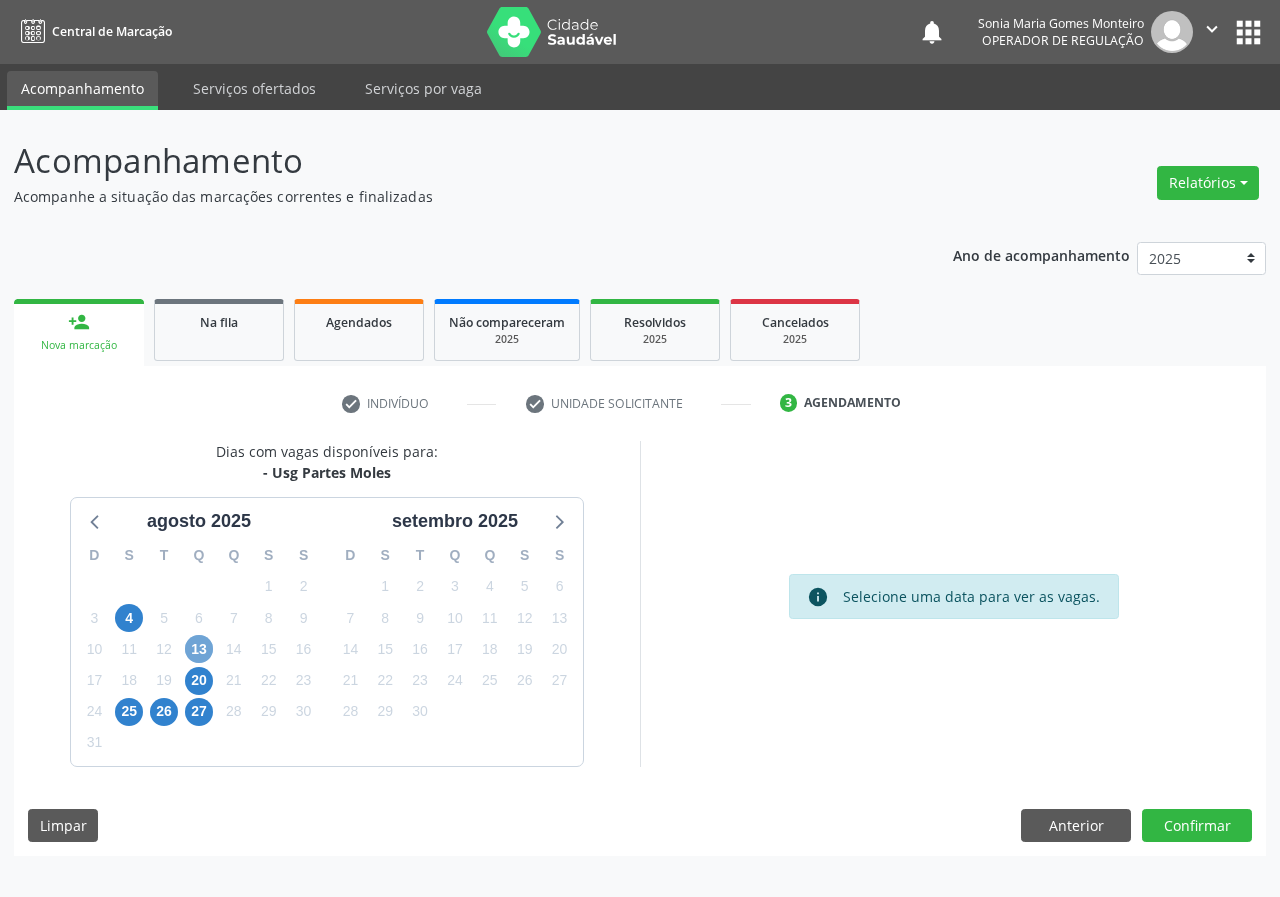 drag, startPoint x: 202, startPoint y: 650, endPoint x: 595, endPoint y: 552, distance: 405.03458 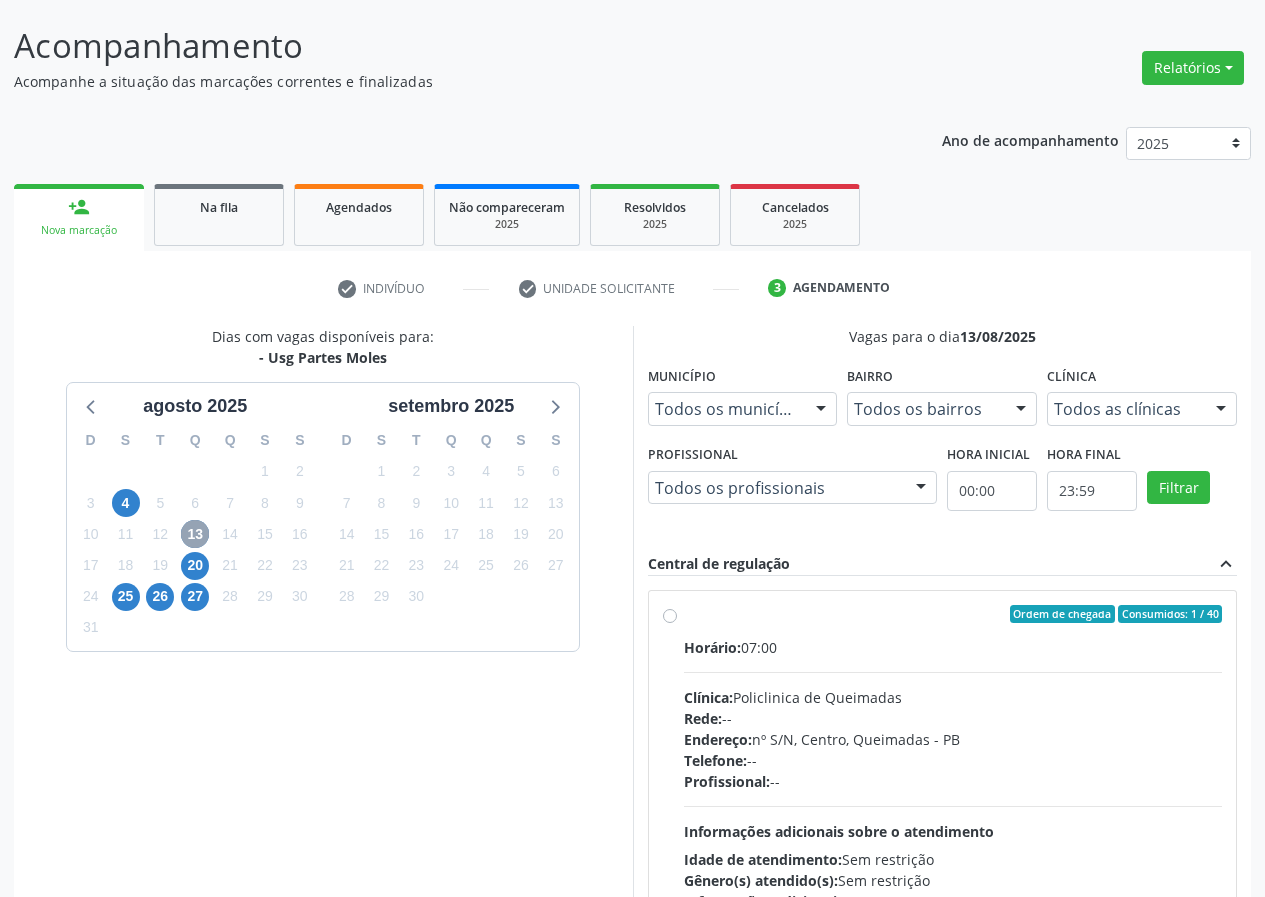 scroll, scrollTop: 298, scrollLeft: 0, axis: vertical 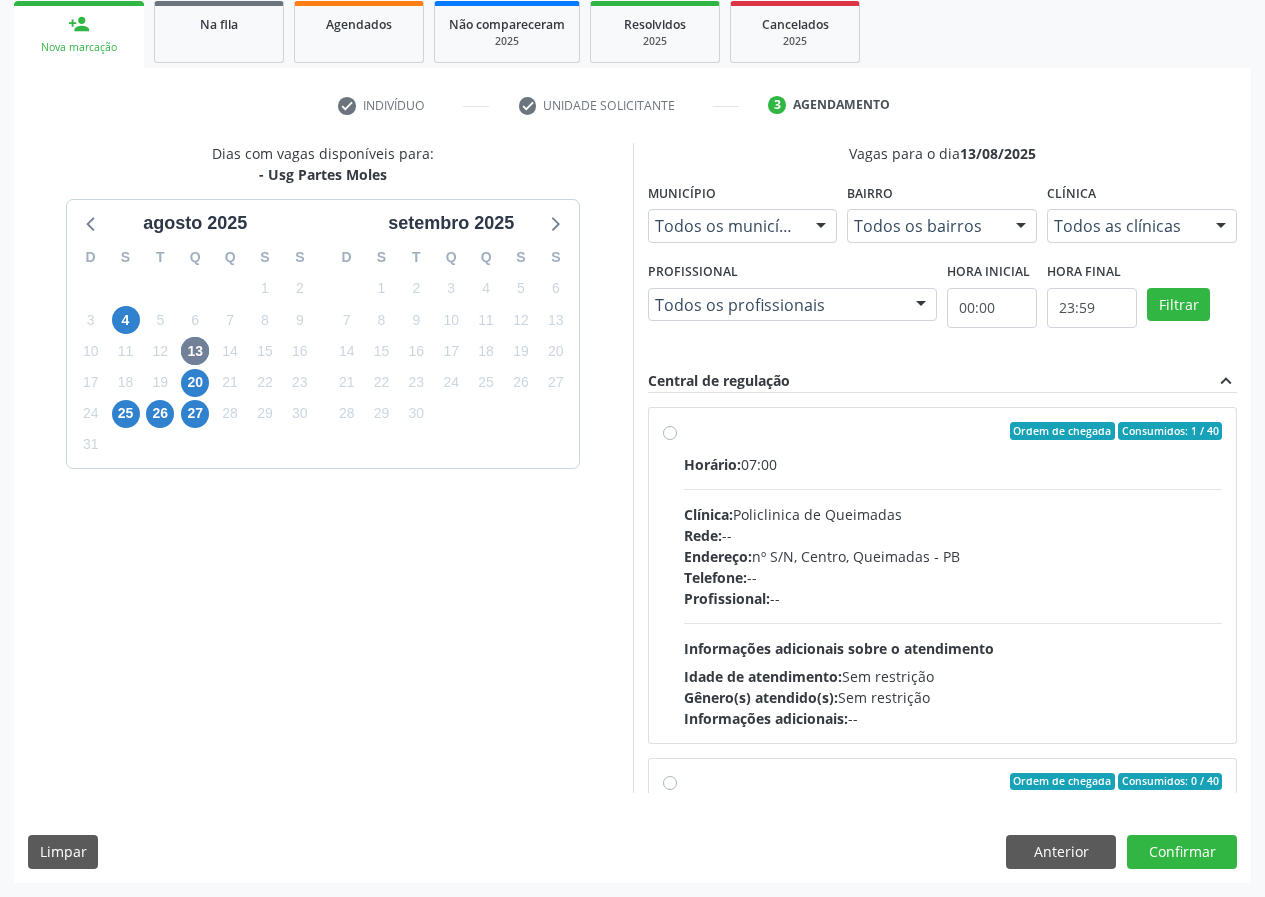 click on "Ordem de chegada
Consumidos: 1 / 40
Horário:   07:00
Clínica:  Policlinica de Queimadas
Rede:
--
Endereço:   nº S/N, Centro, Queimadas - PB
Telefone:   --
Profissional:
--
Informações adicionais sobre o atendimento
Idade de atendimento:
Sem restrição
Gênero(s) atendido(s):
Sem restrição
Informações adicionais:
--" at bounding box center [953, 575] 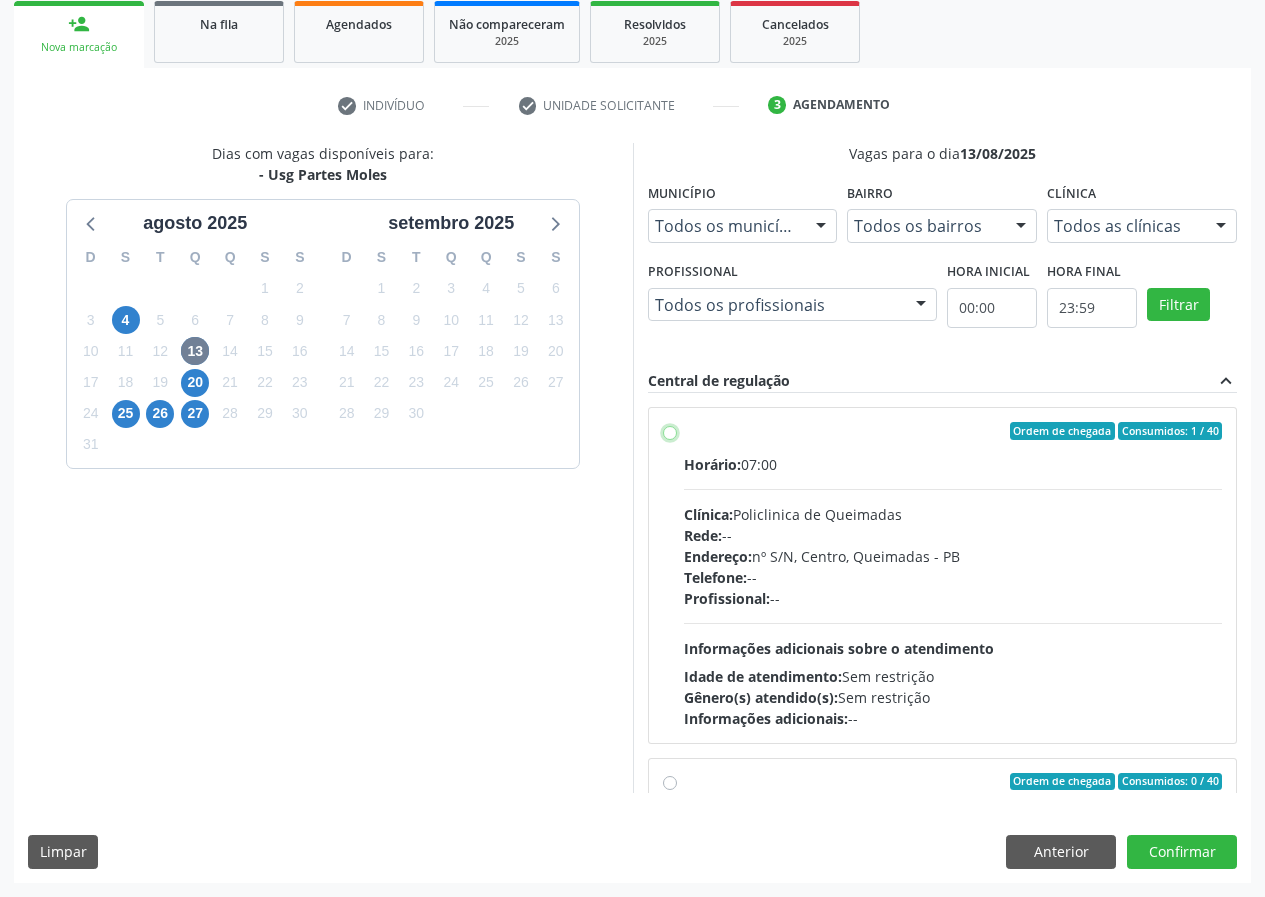 click on "Ordem de chegada
Consumidos: 1 / 40
Horário:   07:00
Clínica:  Policlinica de Queimadas
Rede:
--
Endereço:   nº S/N, Centro, Queimadas - PB
Telefone:   --
Profissional:
--
Informações adicionais sobre o atendimento
Idade de atendimento:
Sem restrição
Gênero(s) atendido(s):
Sem restrição
Informações adicionais:
--" at bounding box center (670, 431) 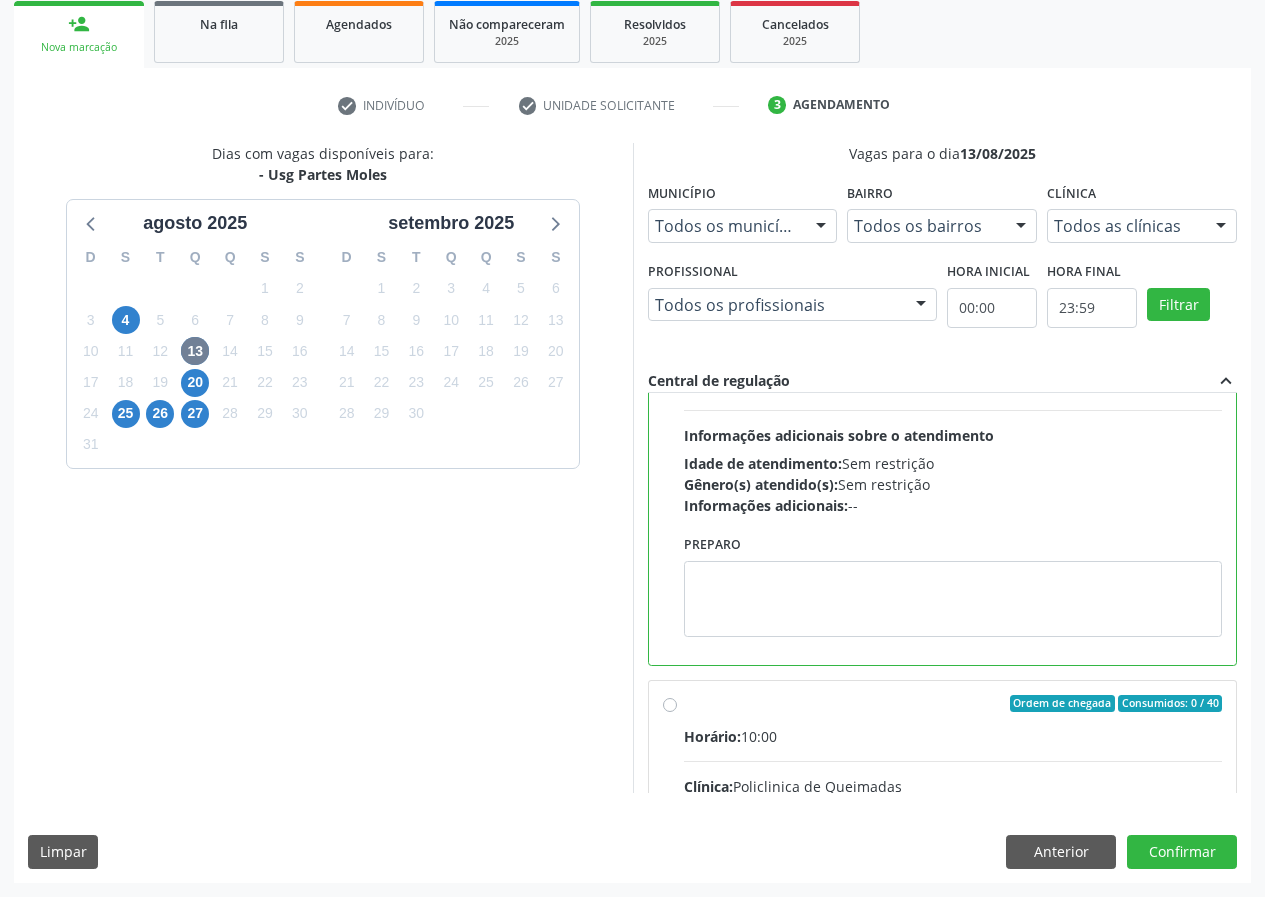 scroll, scrollTop: 450, scrollLeft: 0, axis: vertical 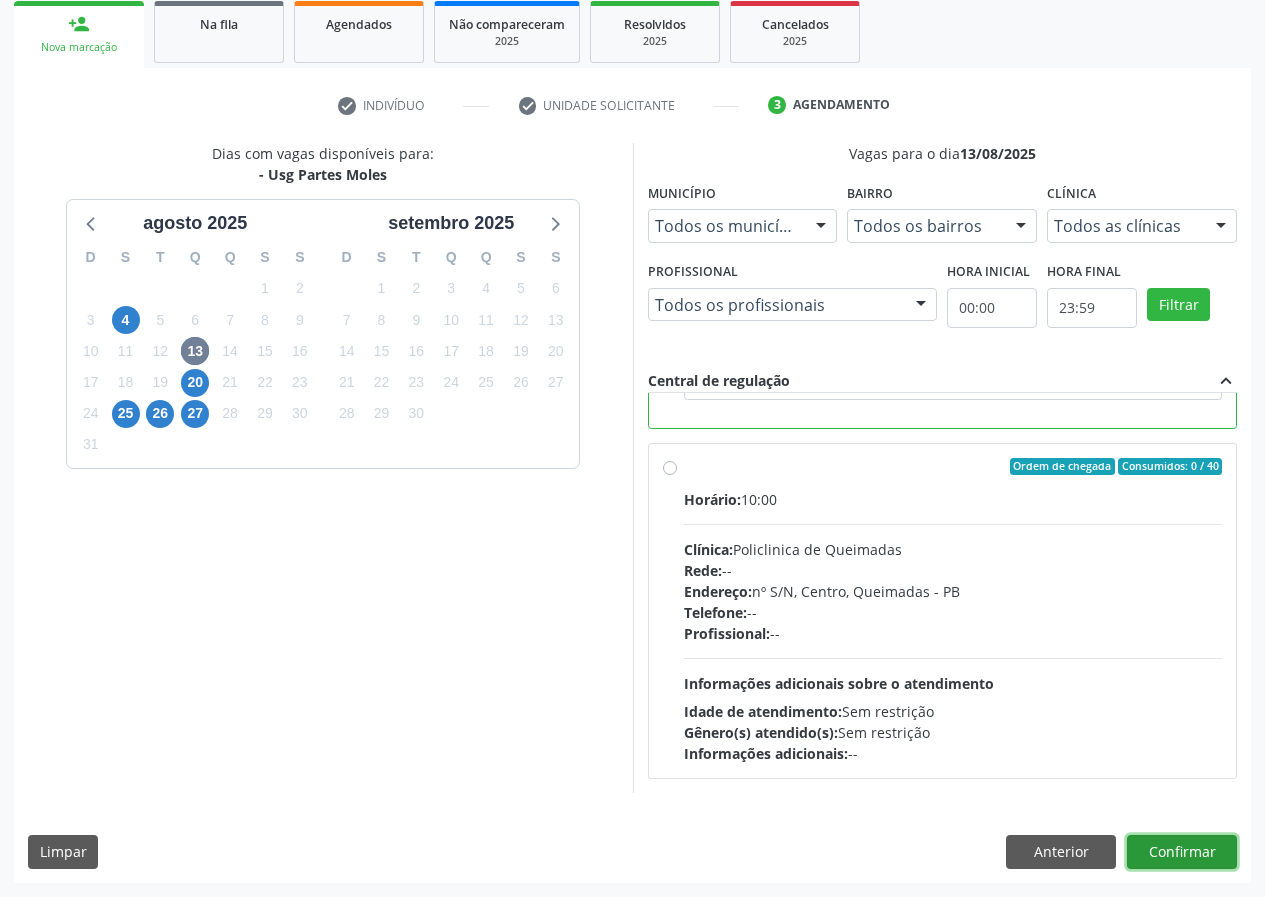 click on "Confirmar" at bounding box center [1182, 852] 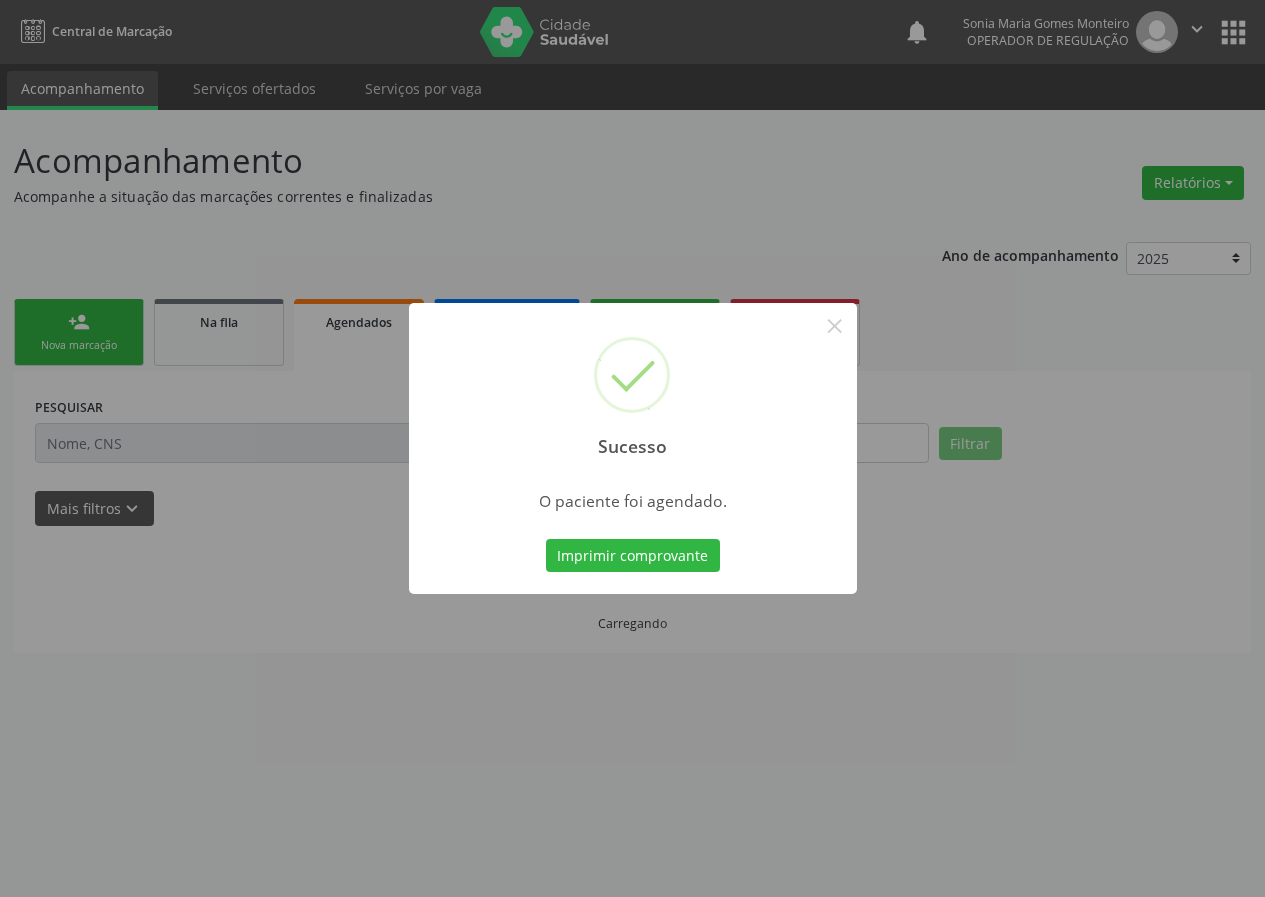 scroll, scrollTop: 0, scrollLeft: 0, axis: both 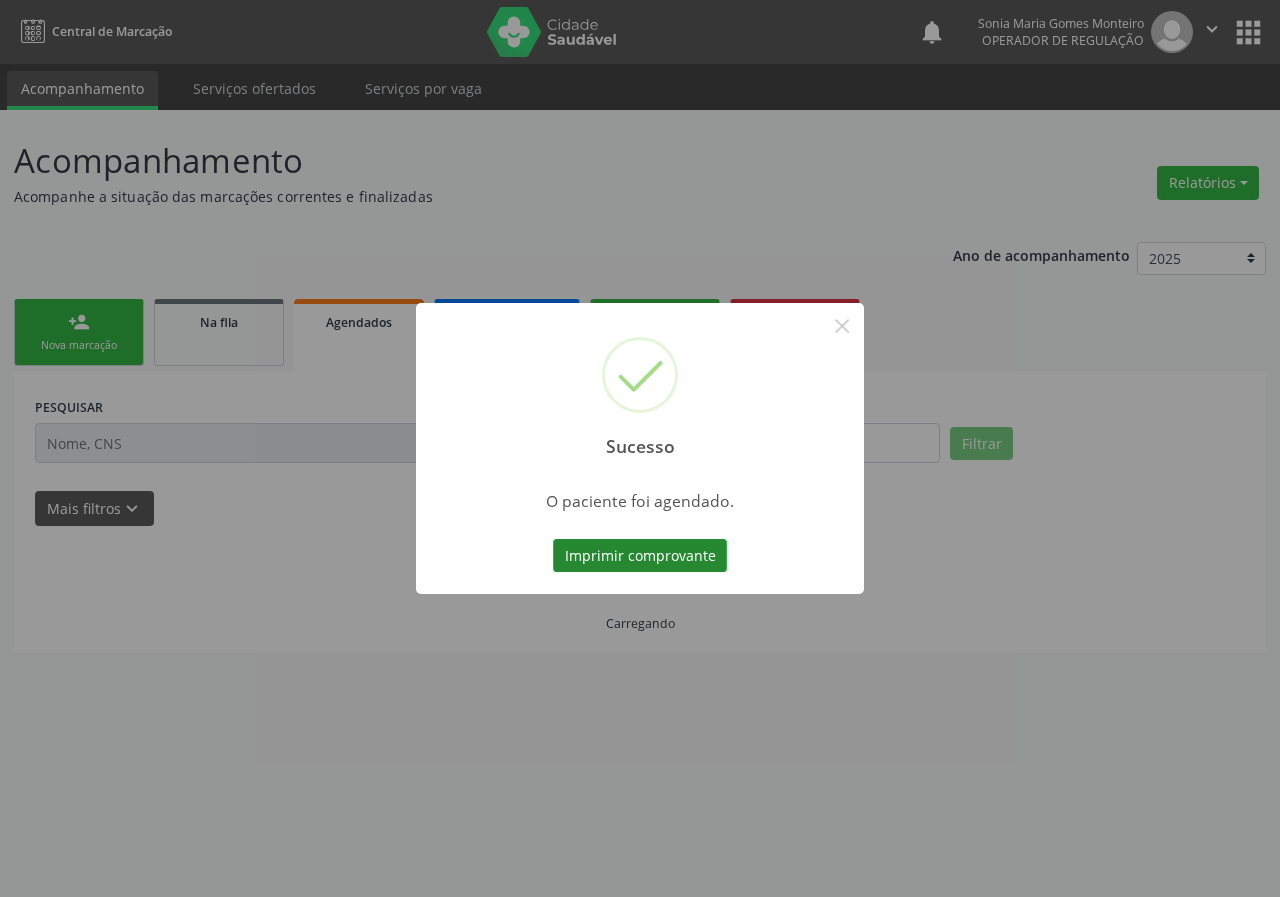 click on "Imprimir comprovante" at bounding box center [640, 556] 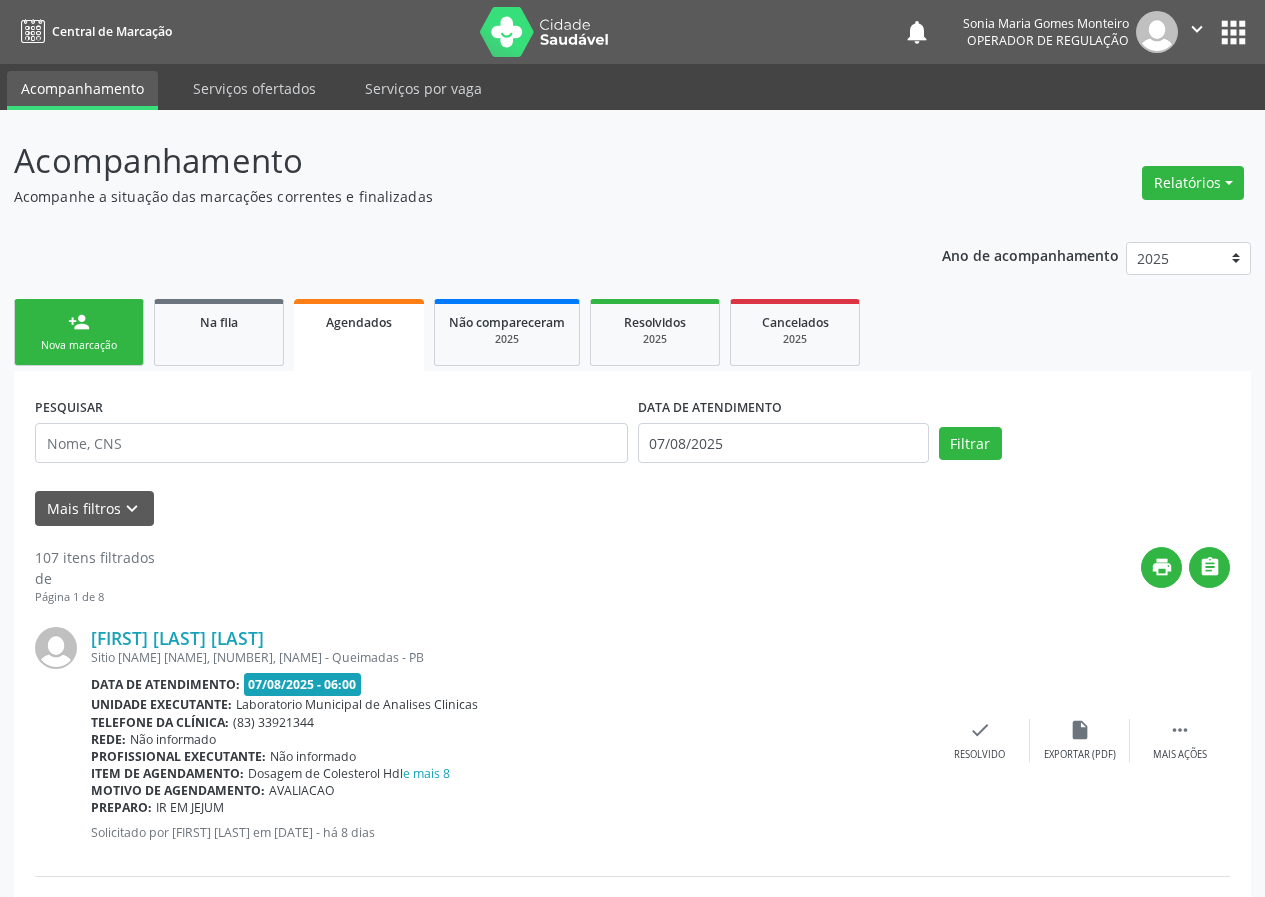 click on "Nova marcação" at bounding box center [79, 345] 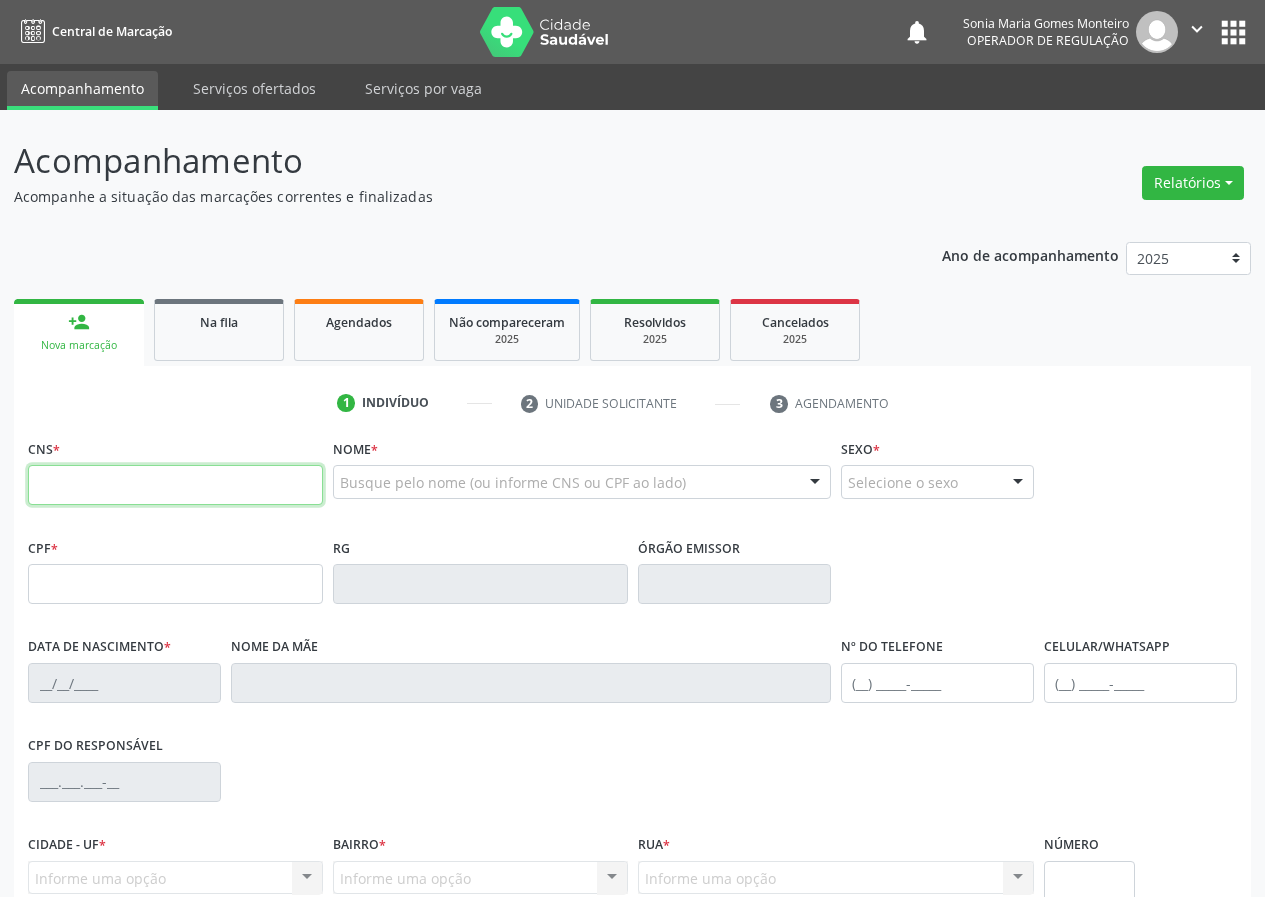 drag, startPoint x: 52, startPoint y: 474, endPoint x: 54, endPoint y: 463, distance: 11.18034 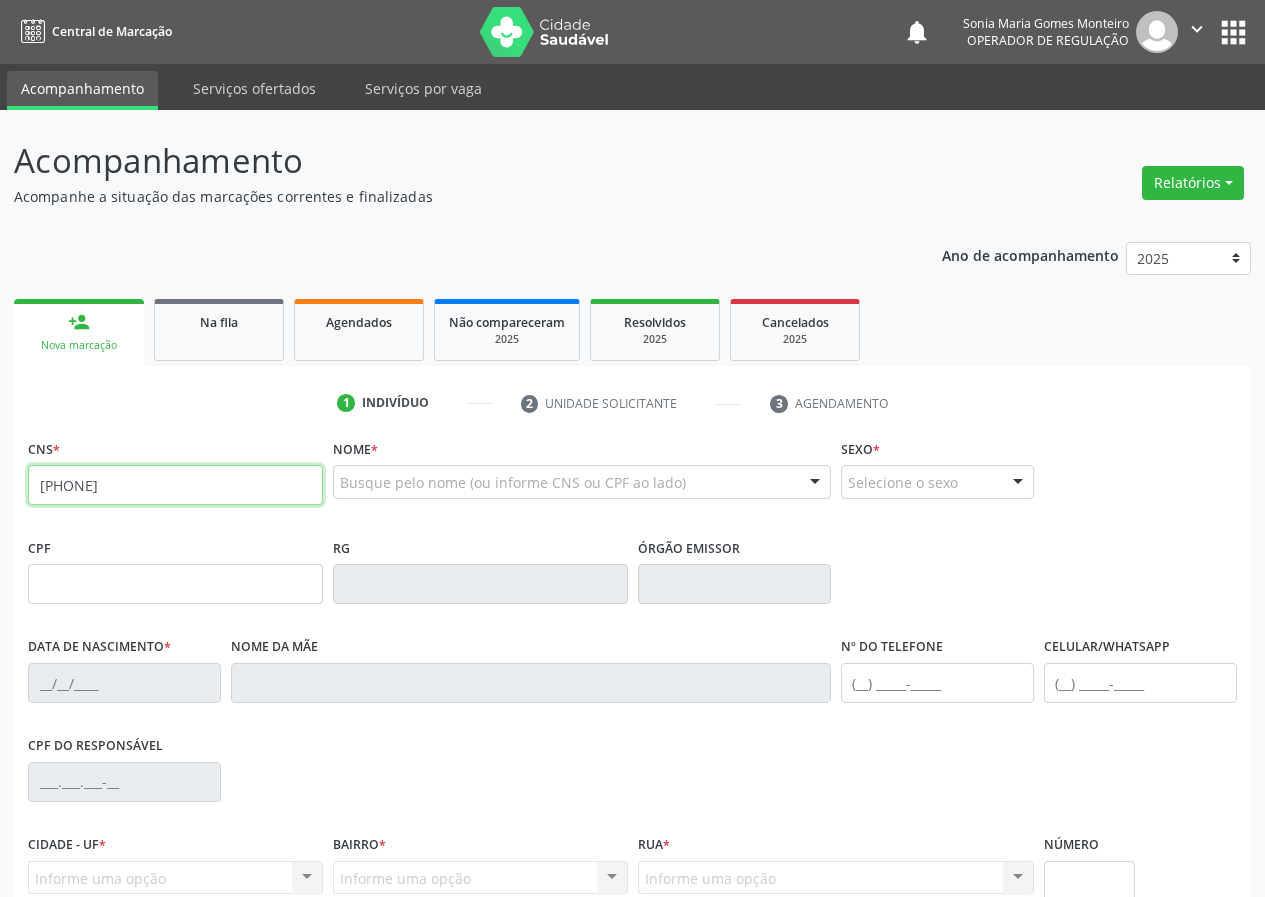 type on "700 0040 2189 2308" 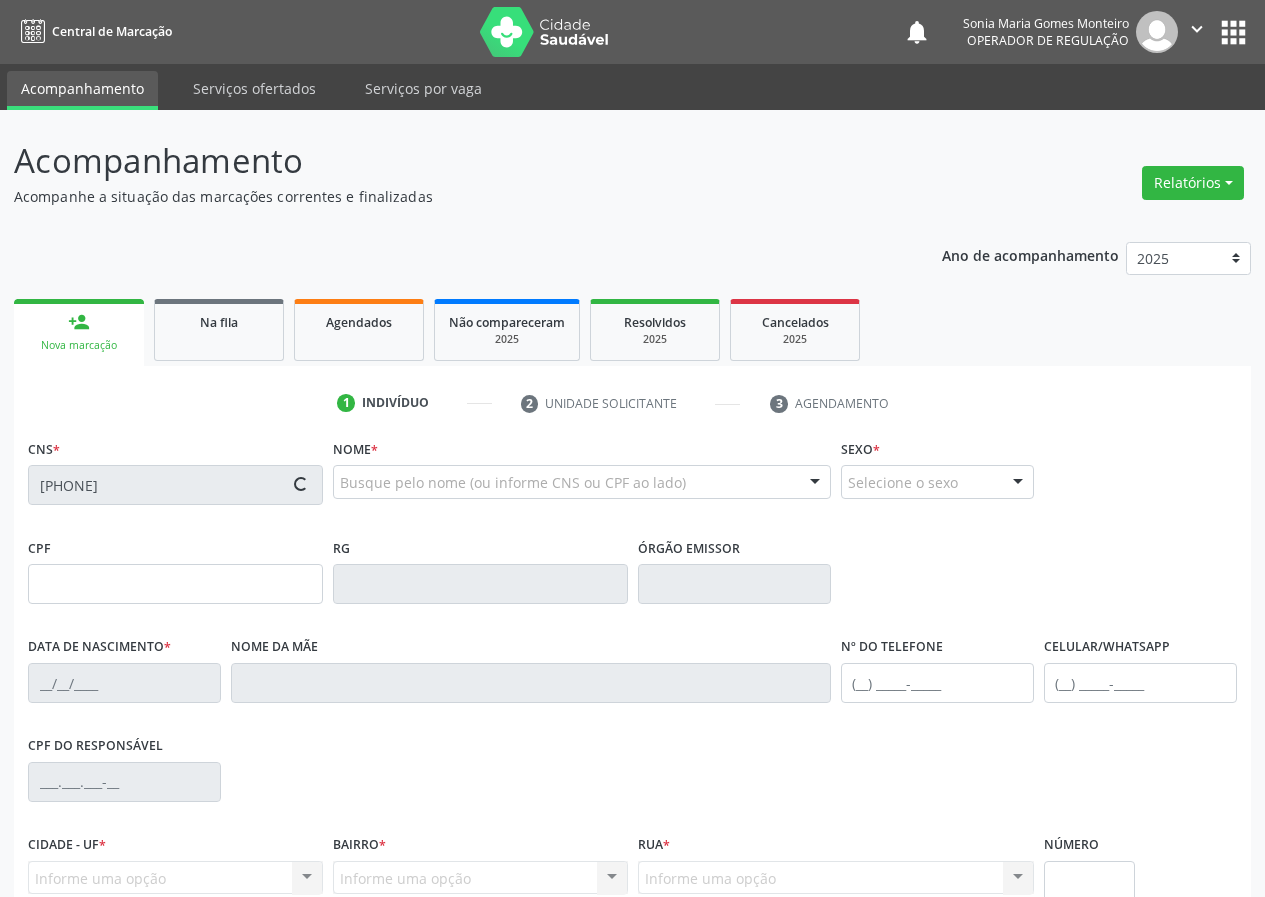 type on "607.011.457-49" 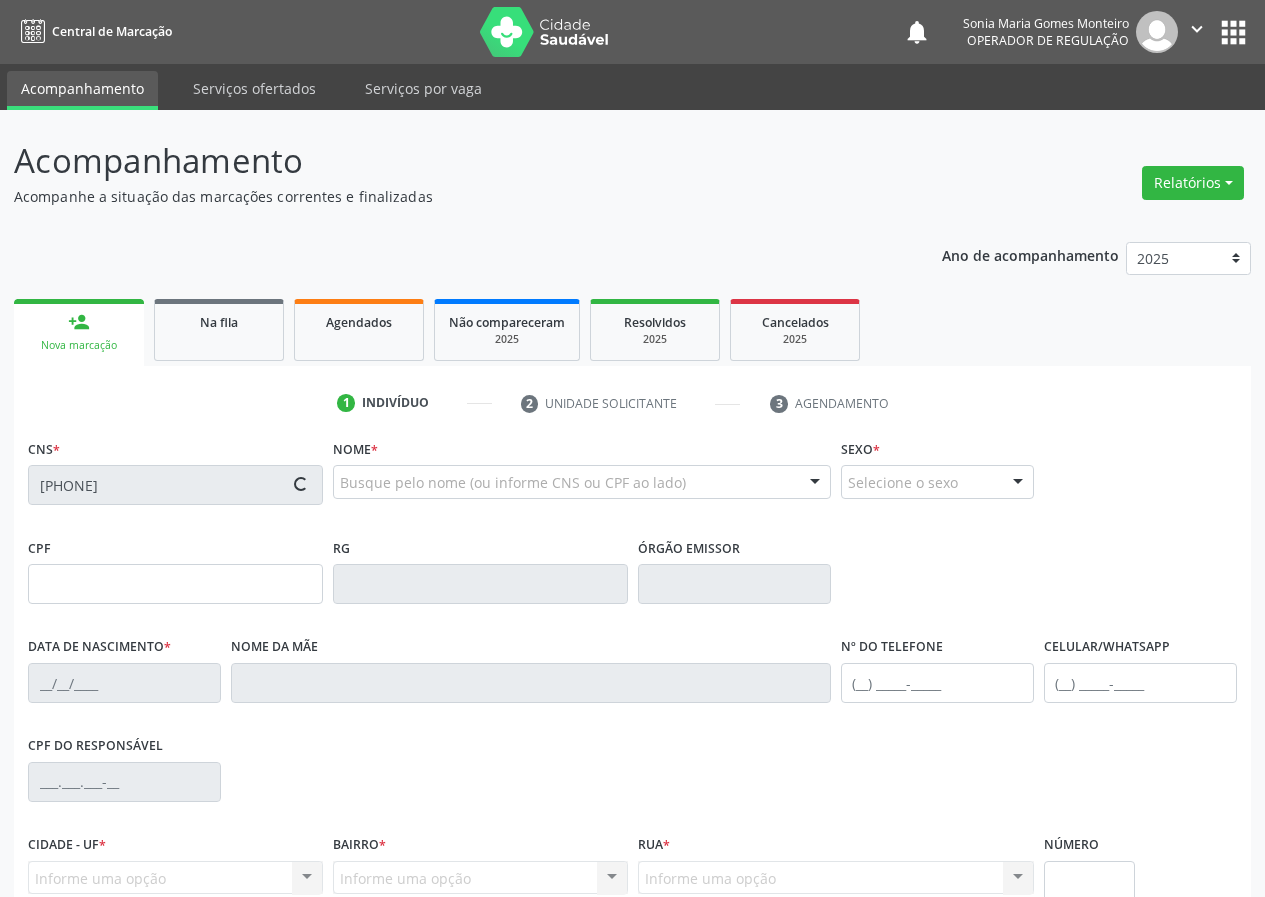 type on "04/10/1959" 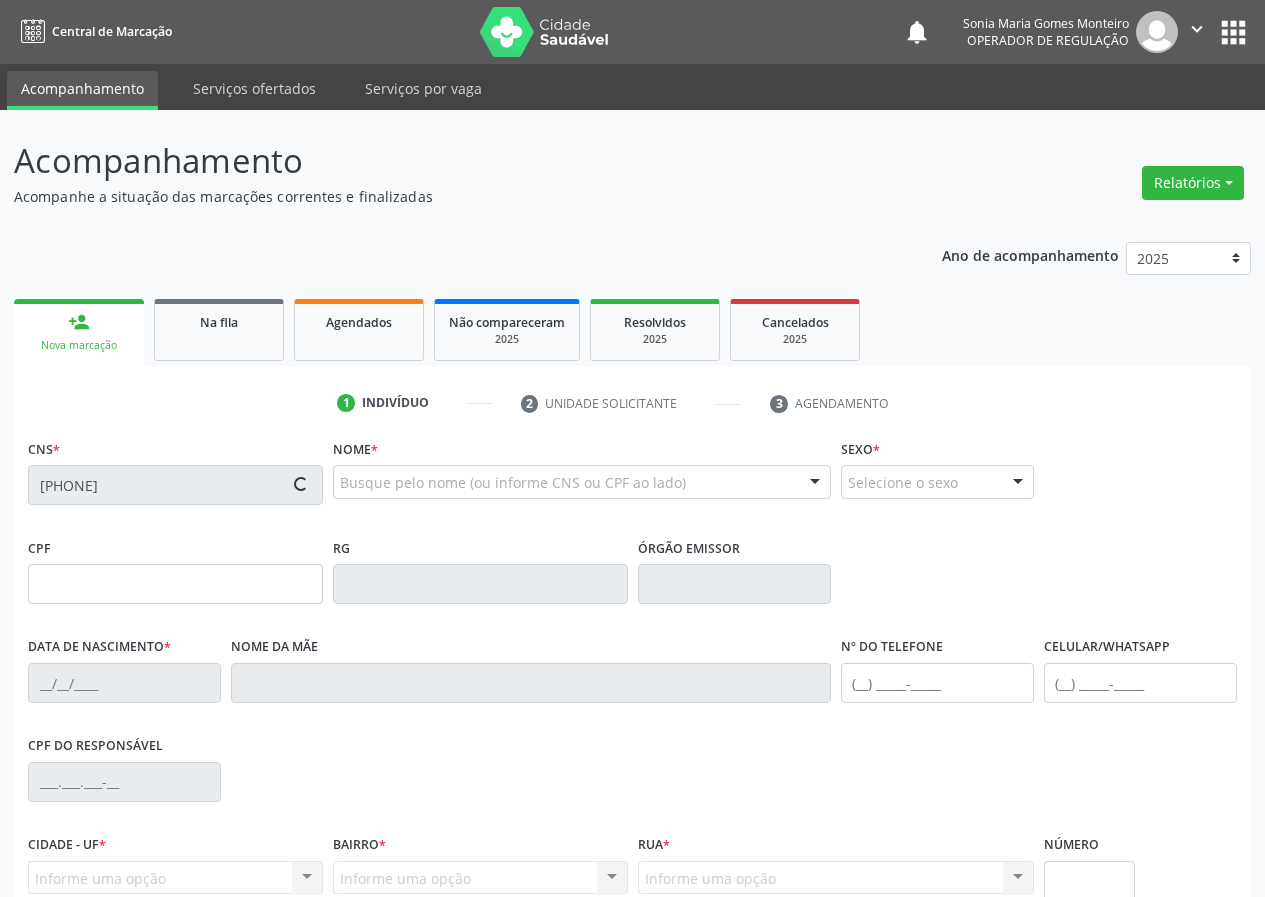 type on "(83) 99138-1774" 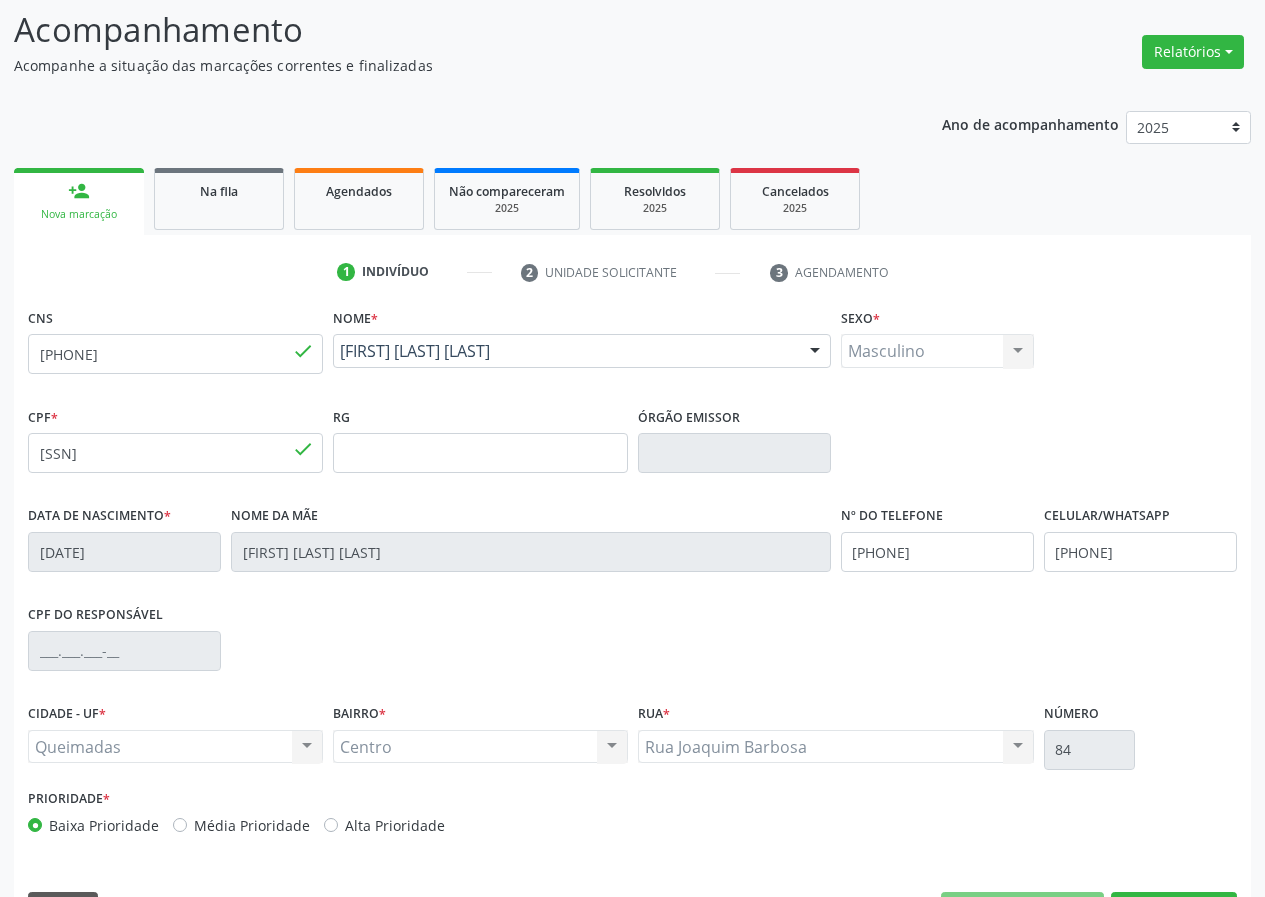 scroll, scrollTop: 187, scrollLeft: 0, axis: vertical 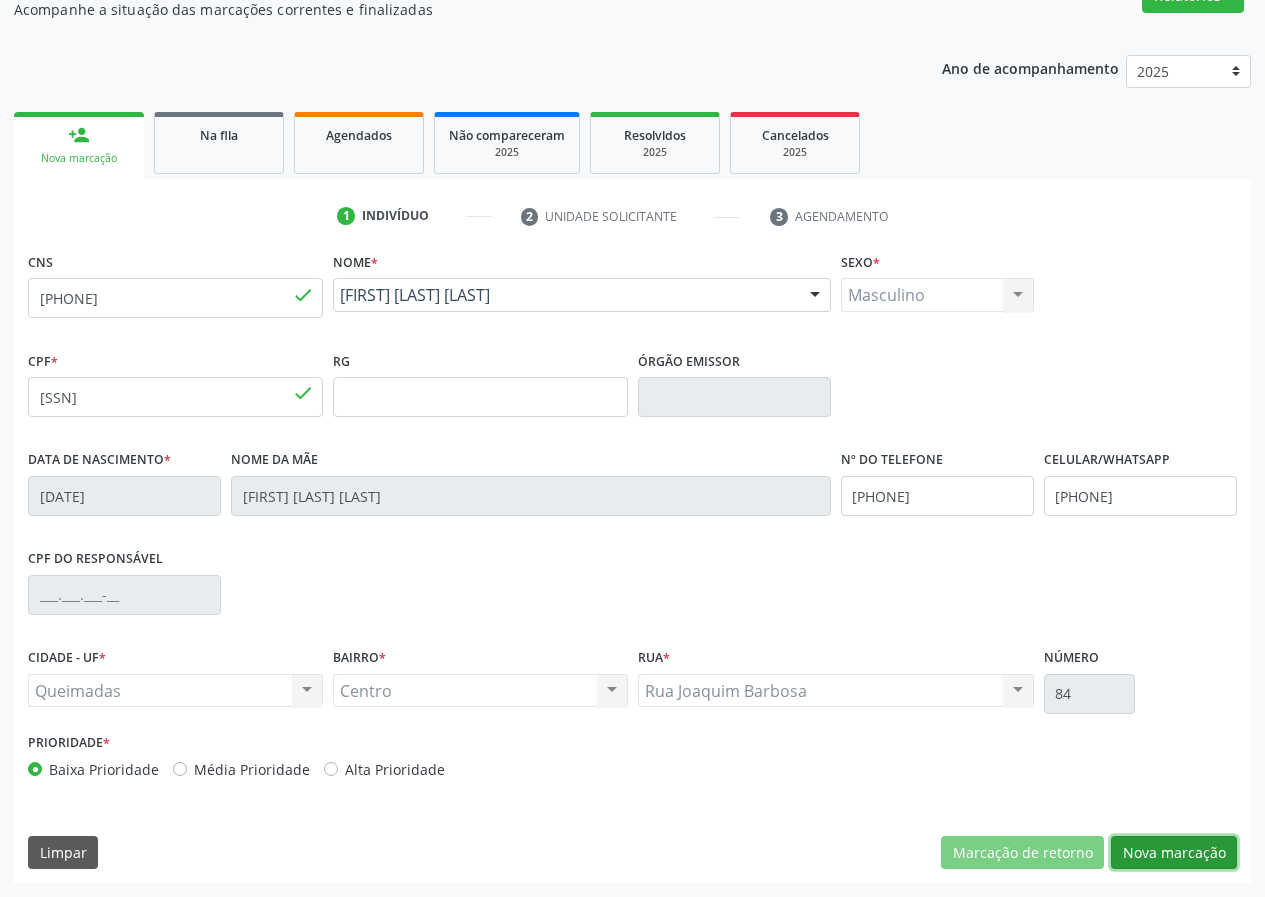 drag, startPoint x: 1156, startPoint y: 852, endPoint x: 492, endPoint y: 710, distance: 679.014 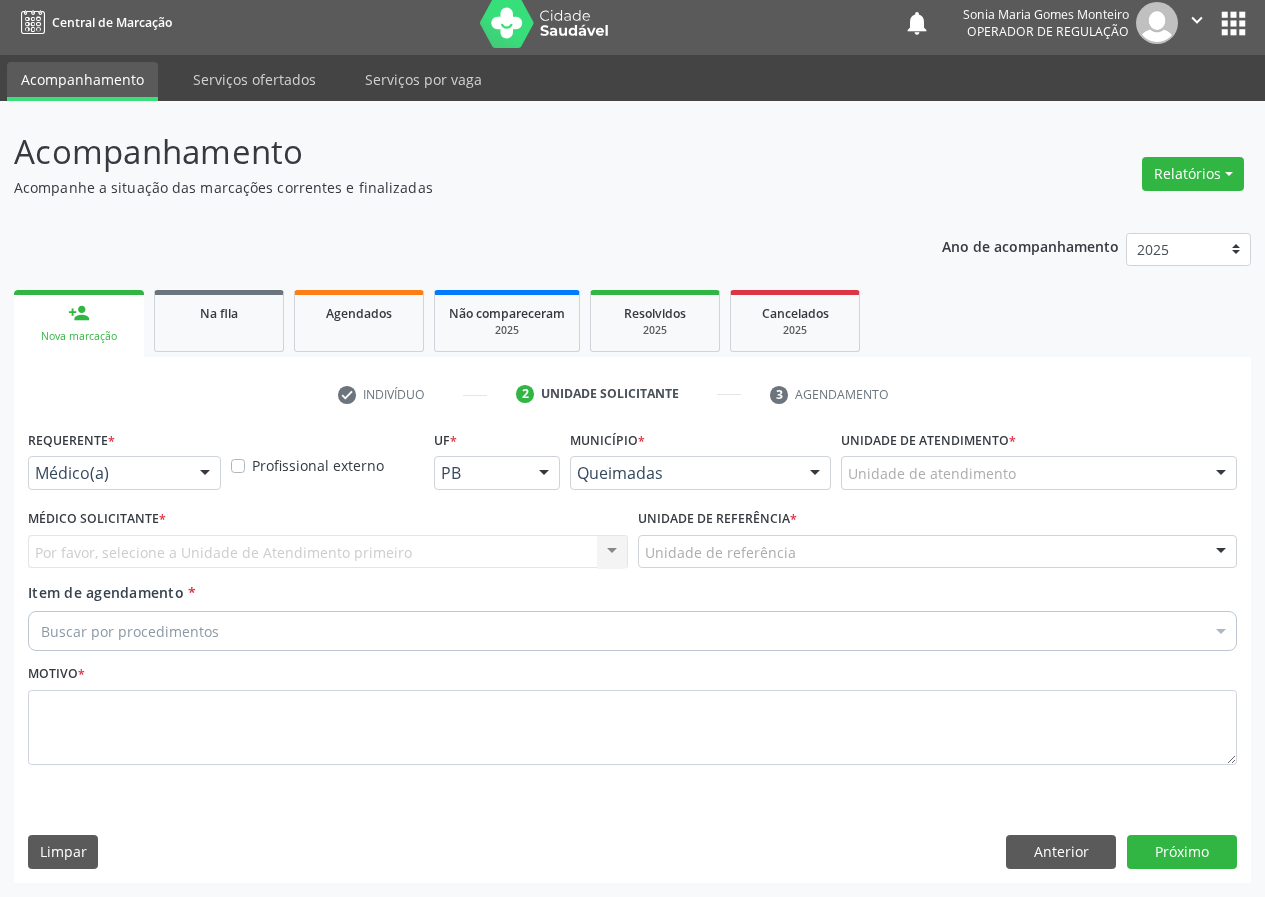 scroll, scrollTop: 9, scrollLeft: 0, axis: vertical 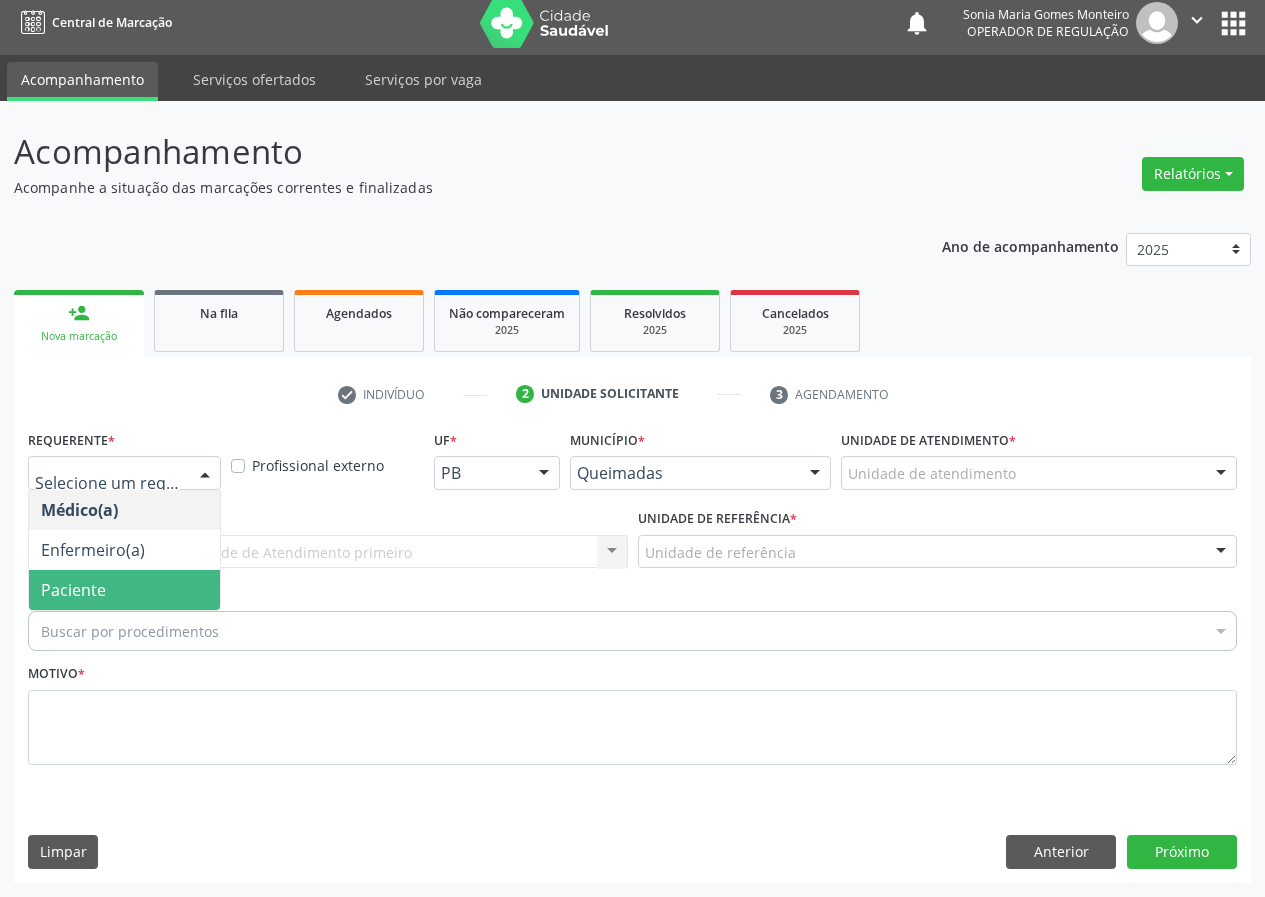 click on "Paciente" at bounding box center [124, 590] 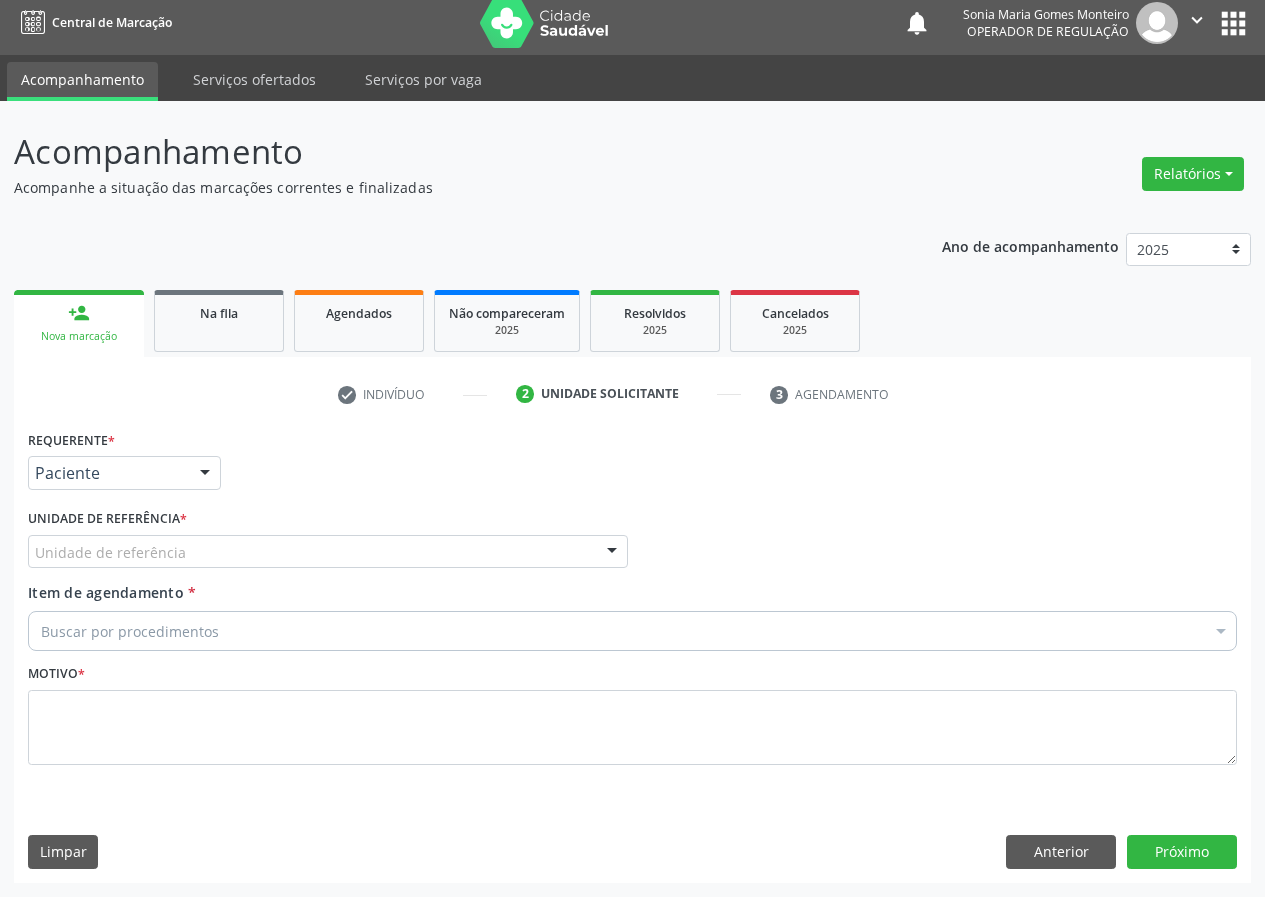 drag, startPoint x: 542, startPoint y: 538, endPoint x: 383, endPoint y: 617, distance: 177.54436 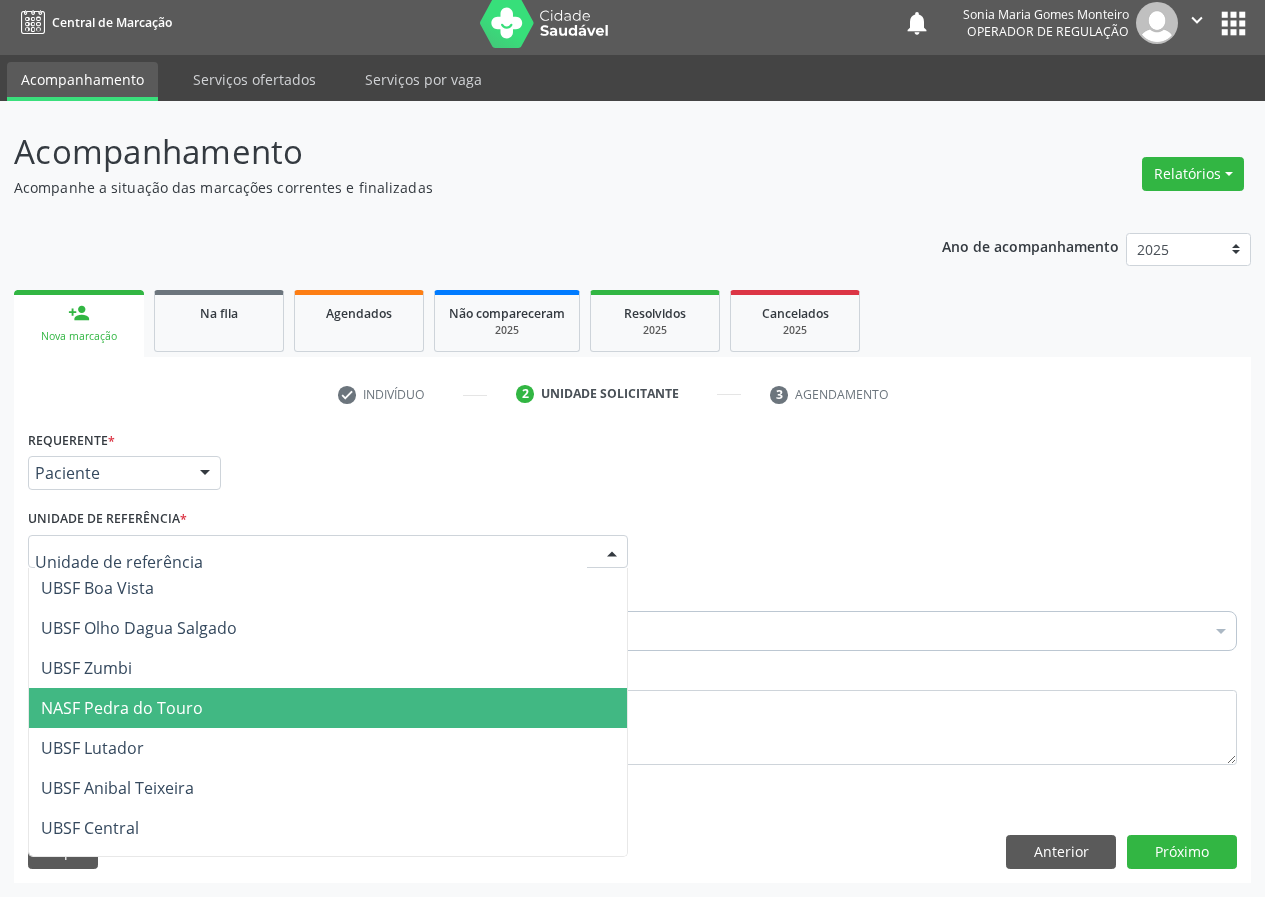 scroll, scrollTop: 300, scrollLeft: 0, axis: vertical 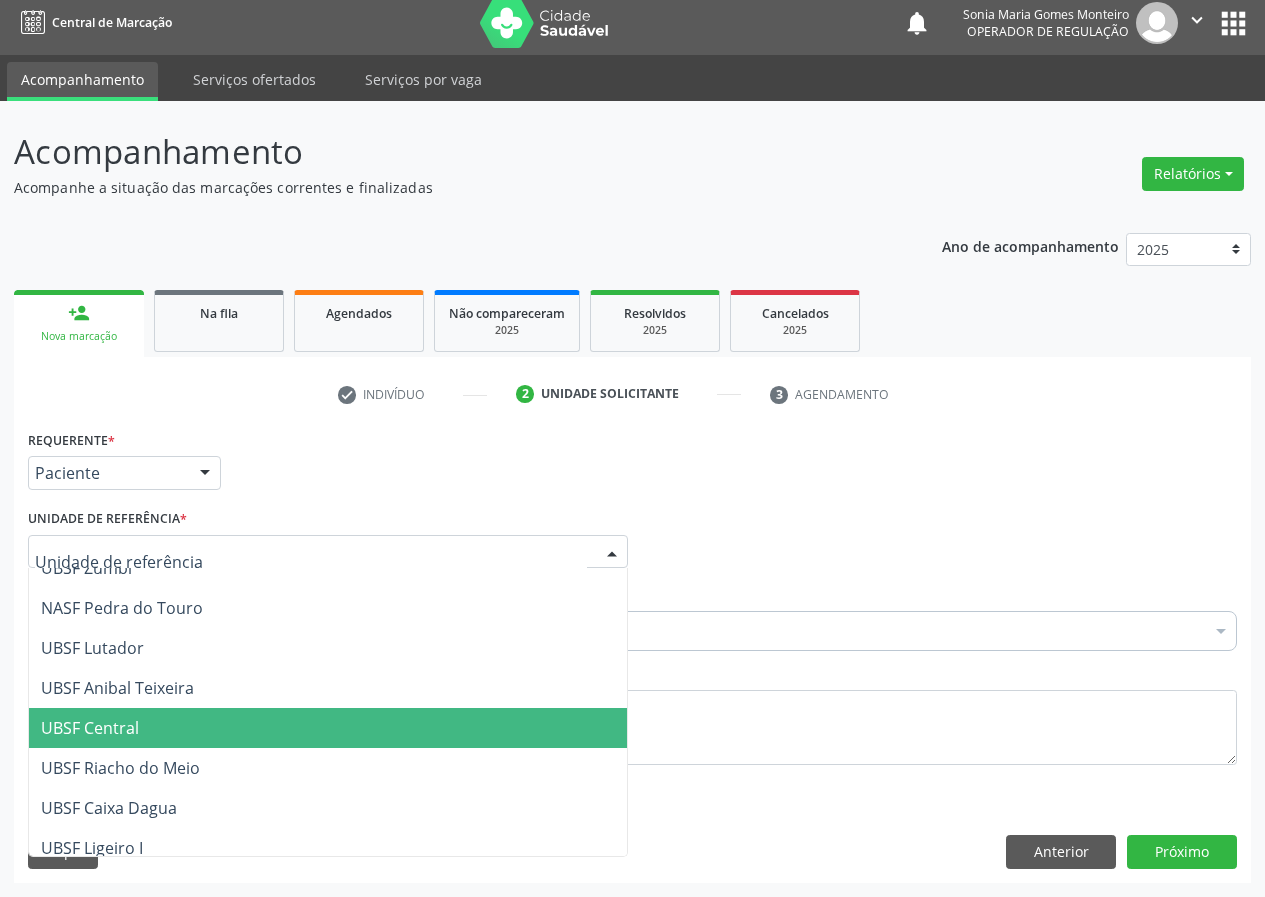 drag, startPoint x: 113, startPoint y: 715, endPoint x: 0, endPoint y: 681, distance: 118.004234 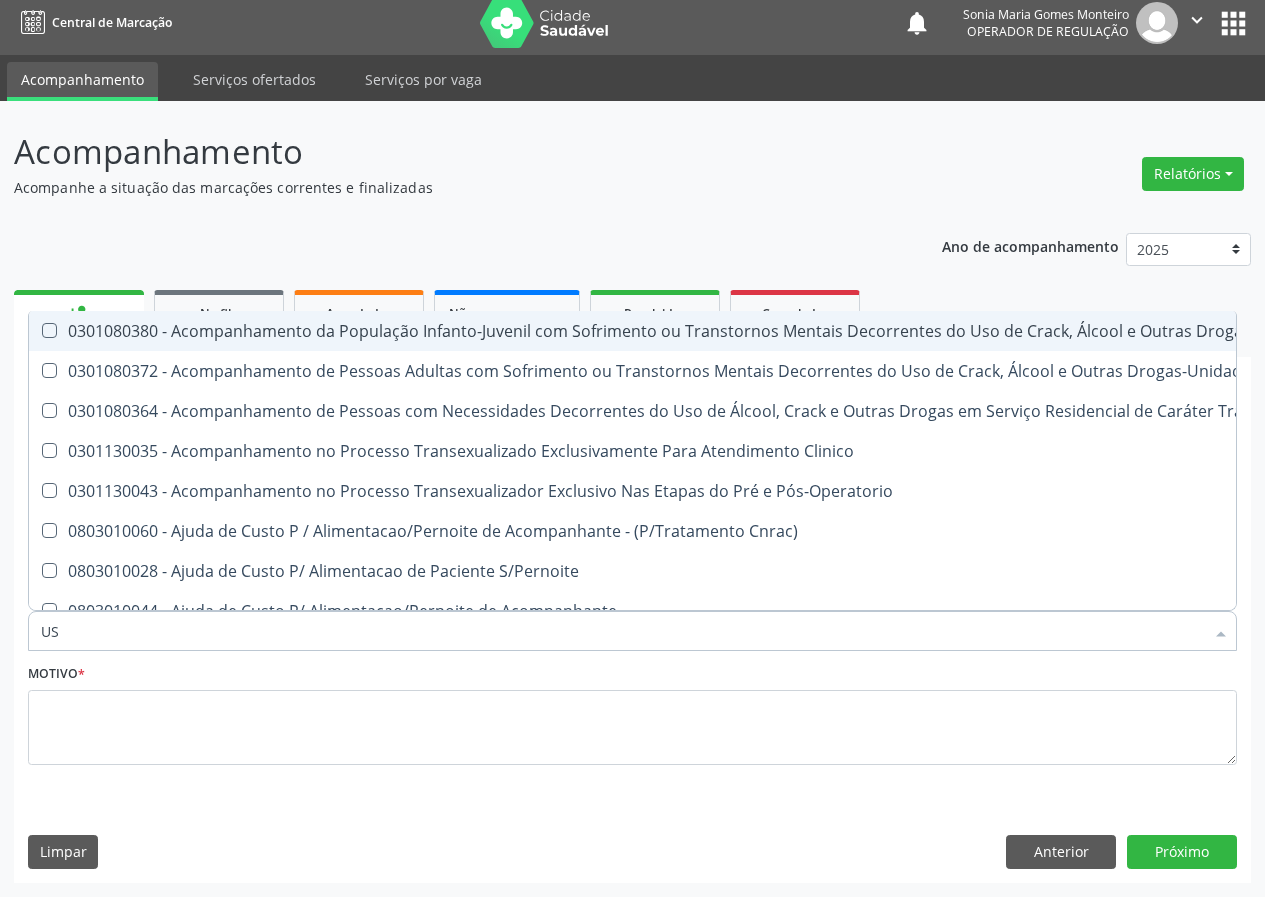 type on "USG" 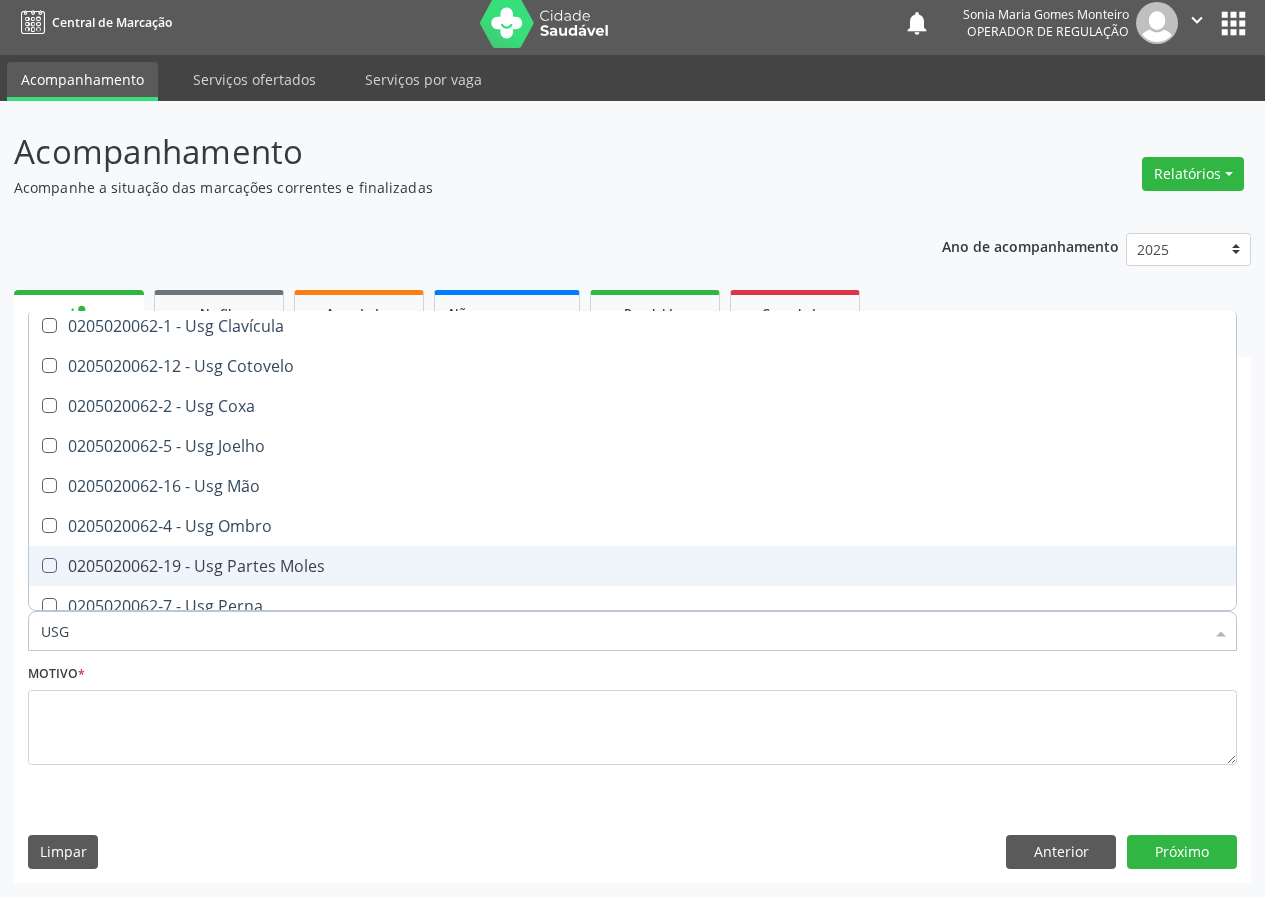 scroll, scrollTop: 200, scrollLeft: 0, axis: vertical 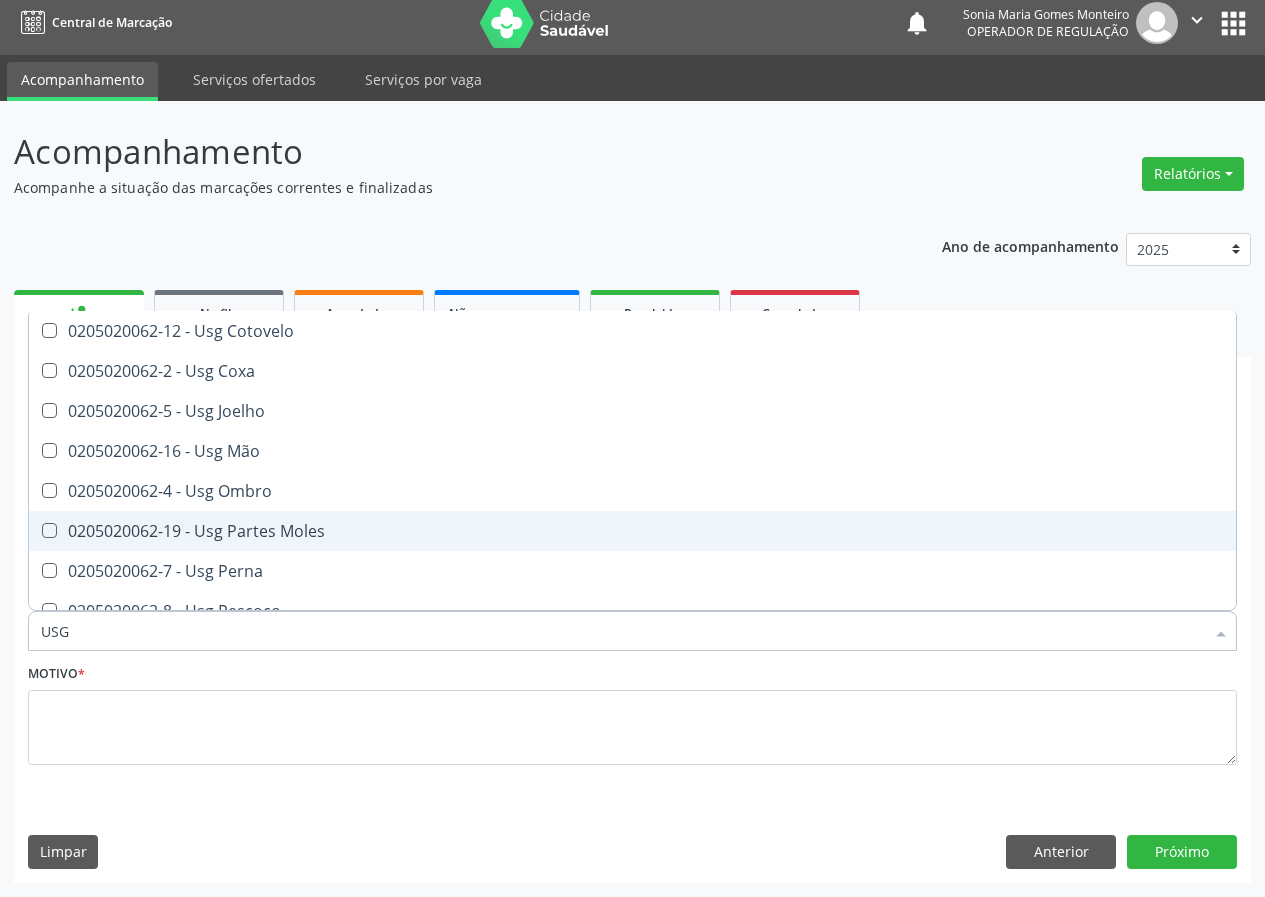 click on "0205020062-19 - Usg Partes Moles" at bounding box center [632, 531] 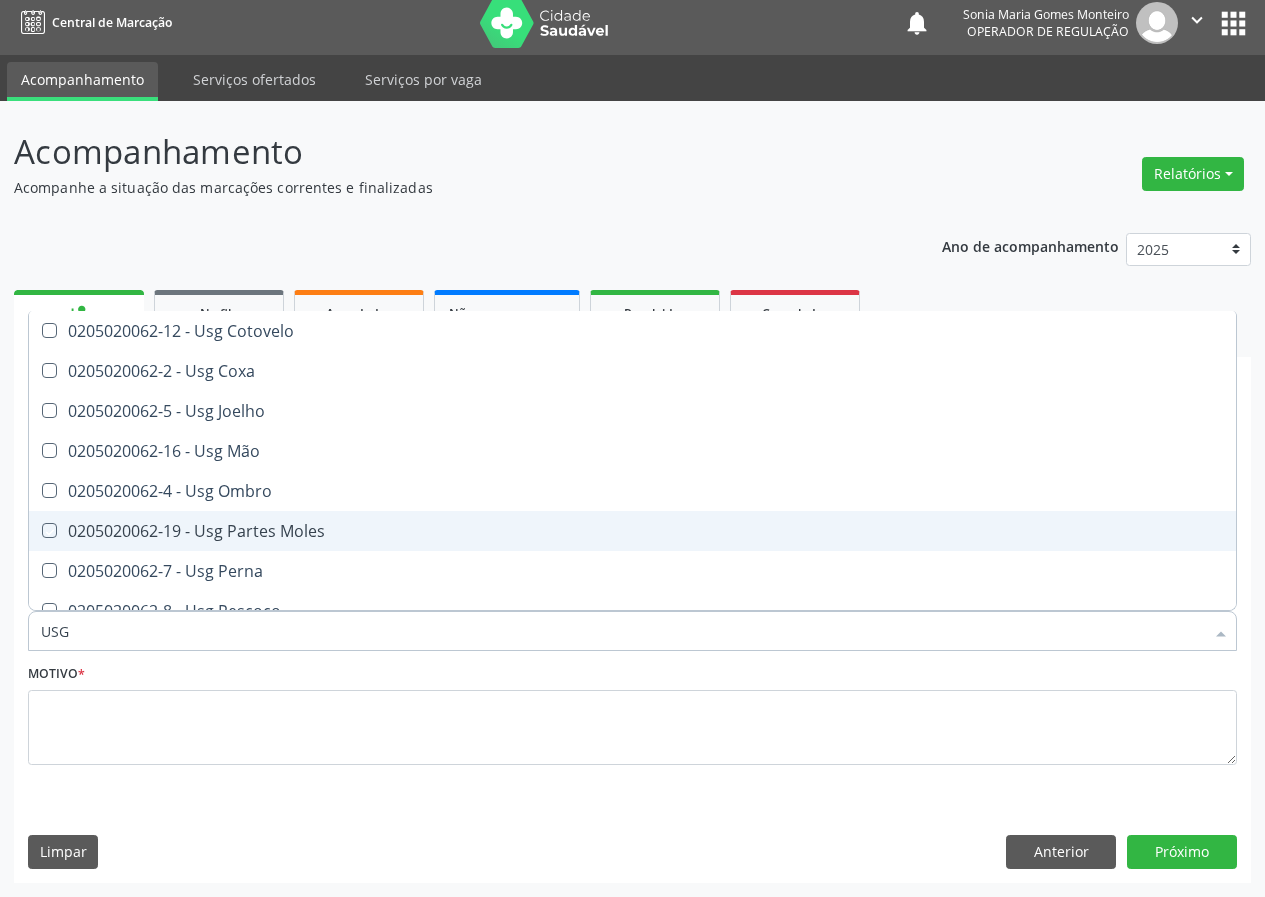 checkbox on "true" 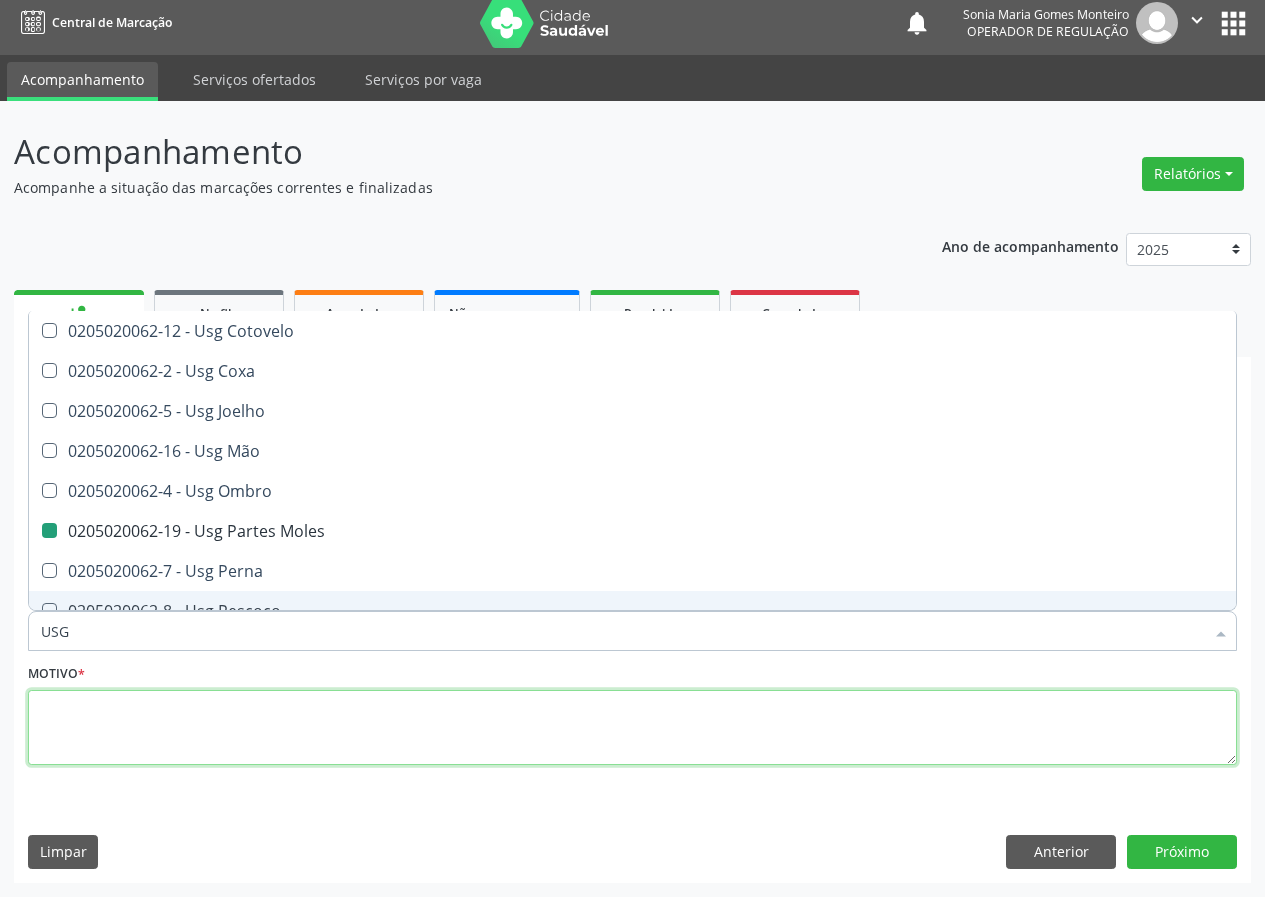 click at bounding box center (632, 728) 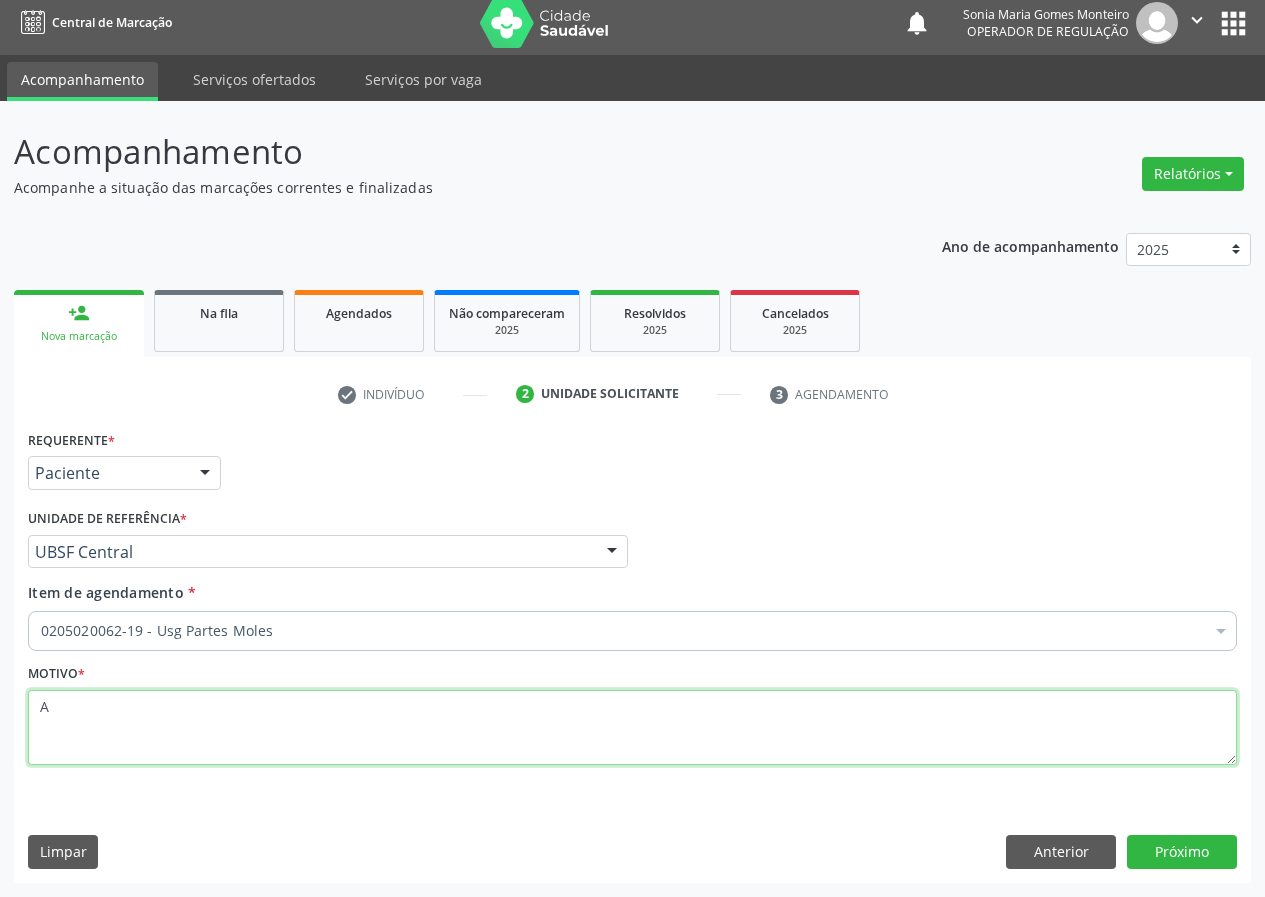 scroll, scrollTop: 0, scrollLeft: 0, axis: both 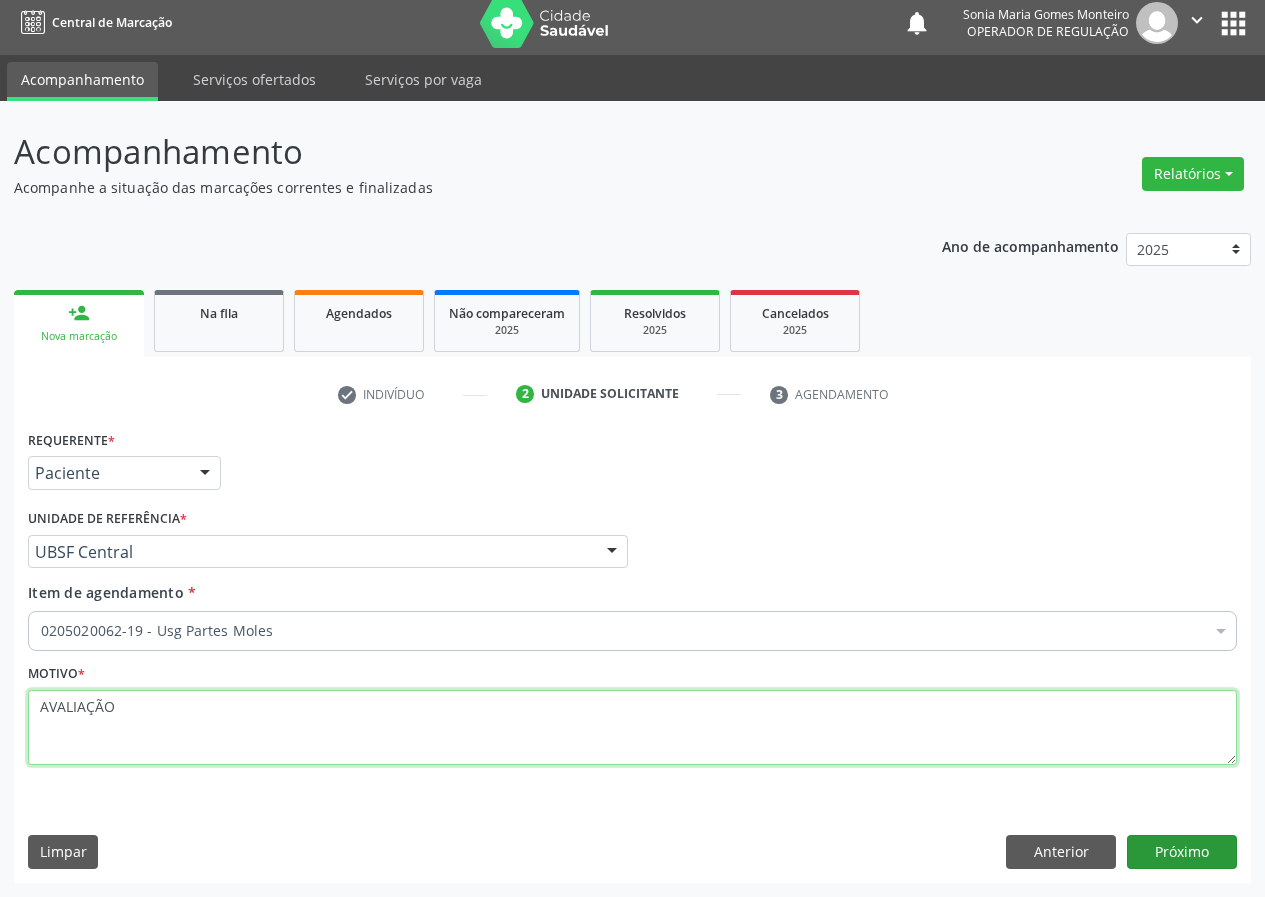 type on "AVALIAÇÃO" 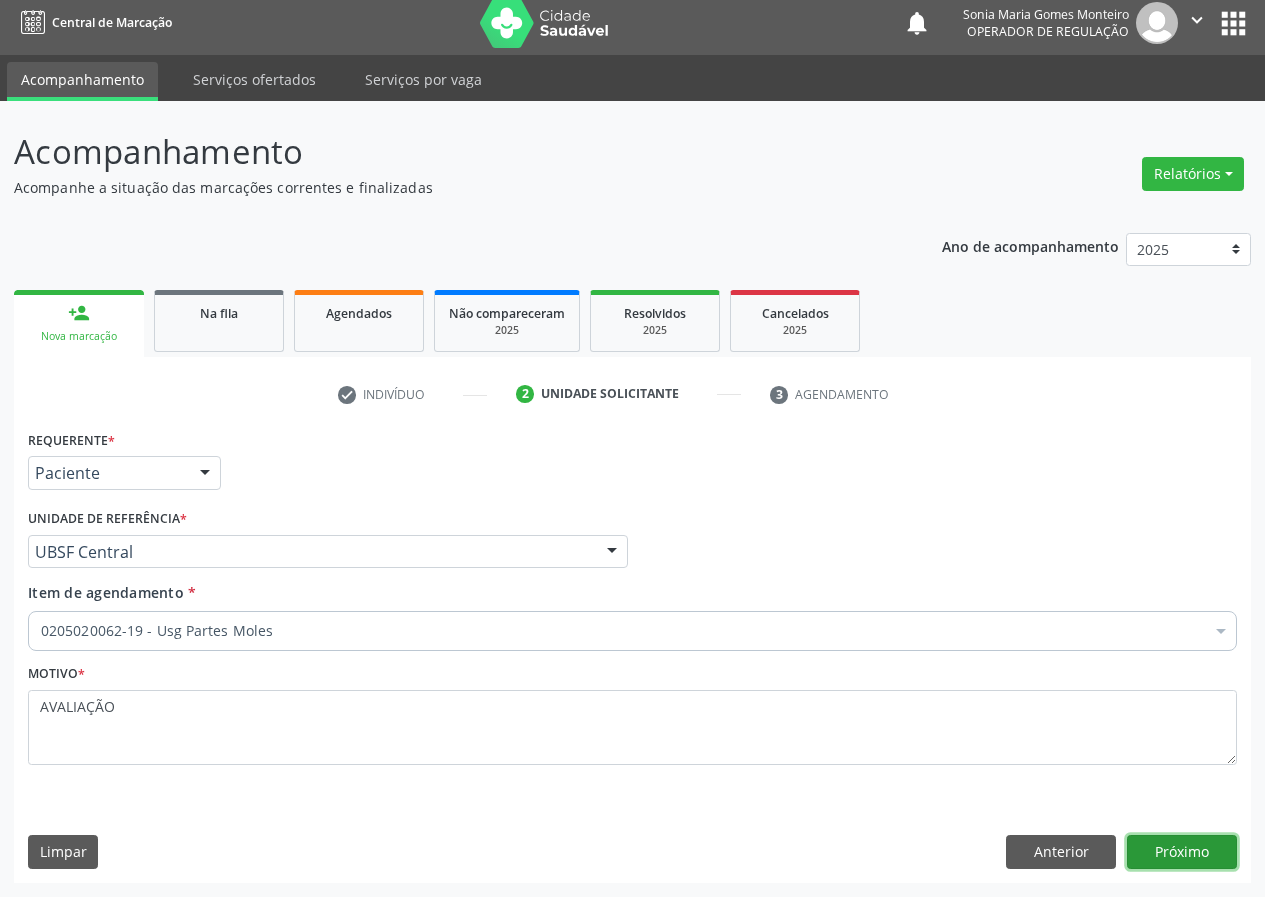 click on "Próximo" at bounding box center (1182, 852) 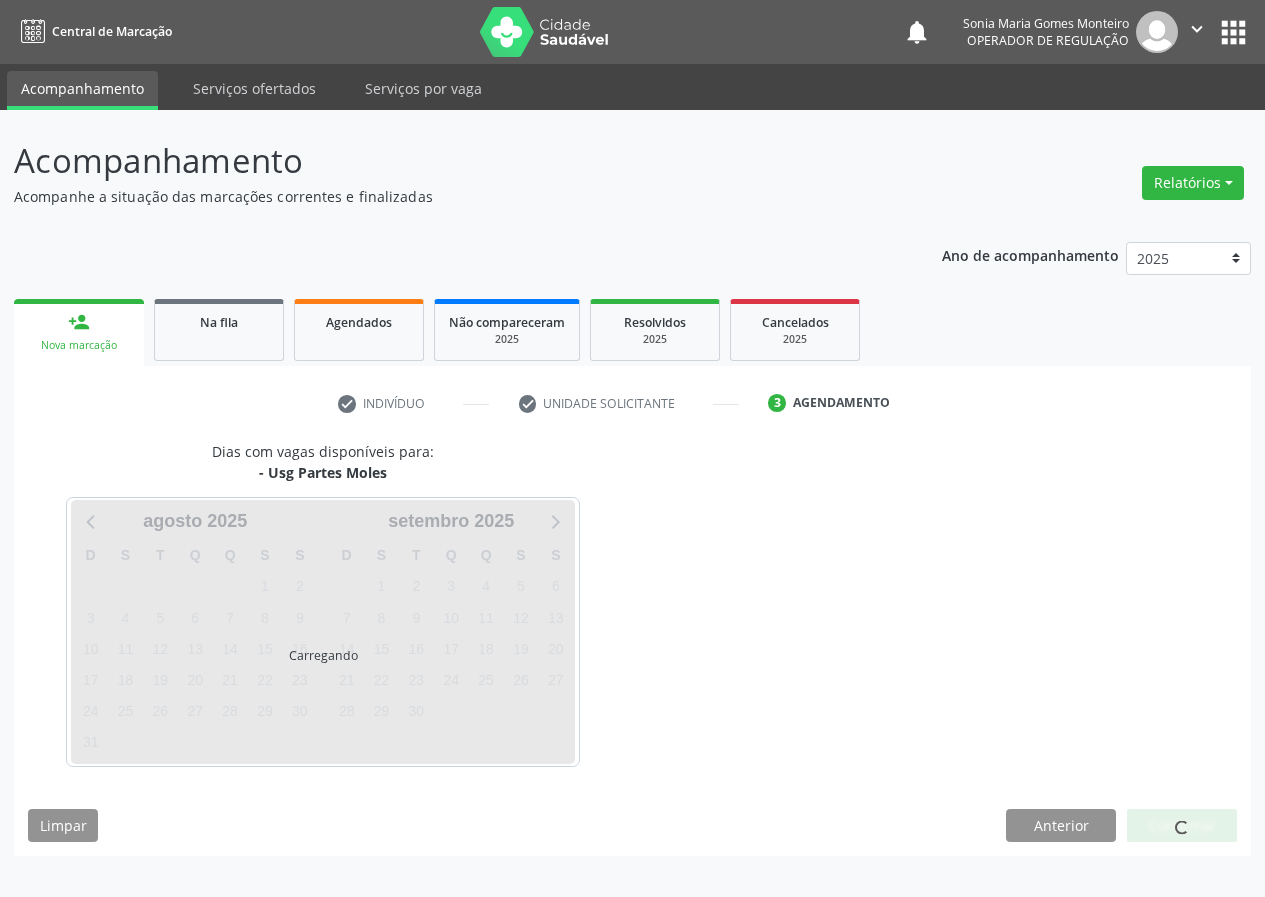scroll, scrollTop: 0, scrollLeft: 0, axis: both 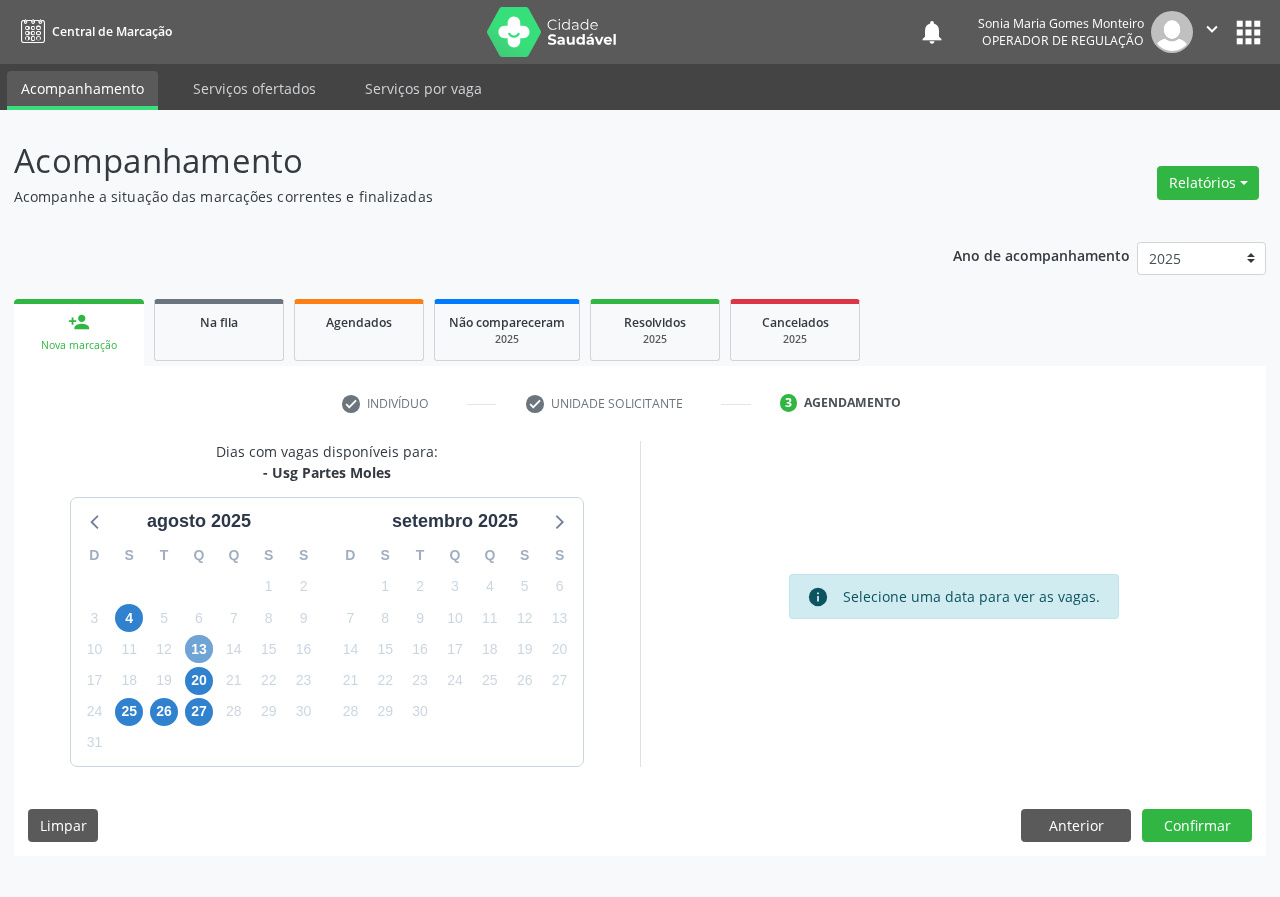 drag, startPoint x: 193, startPoint y: 657, endPoint x: 355, endPoint y: 614, distance: 167.60966 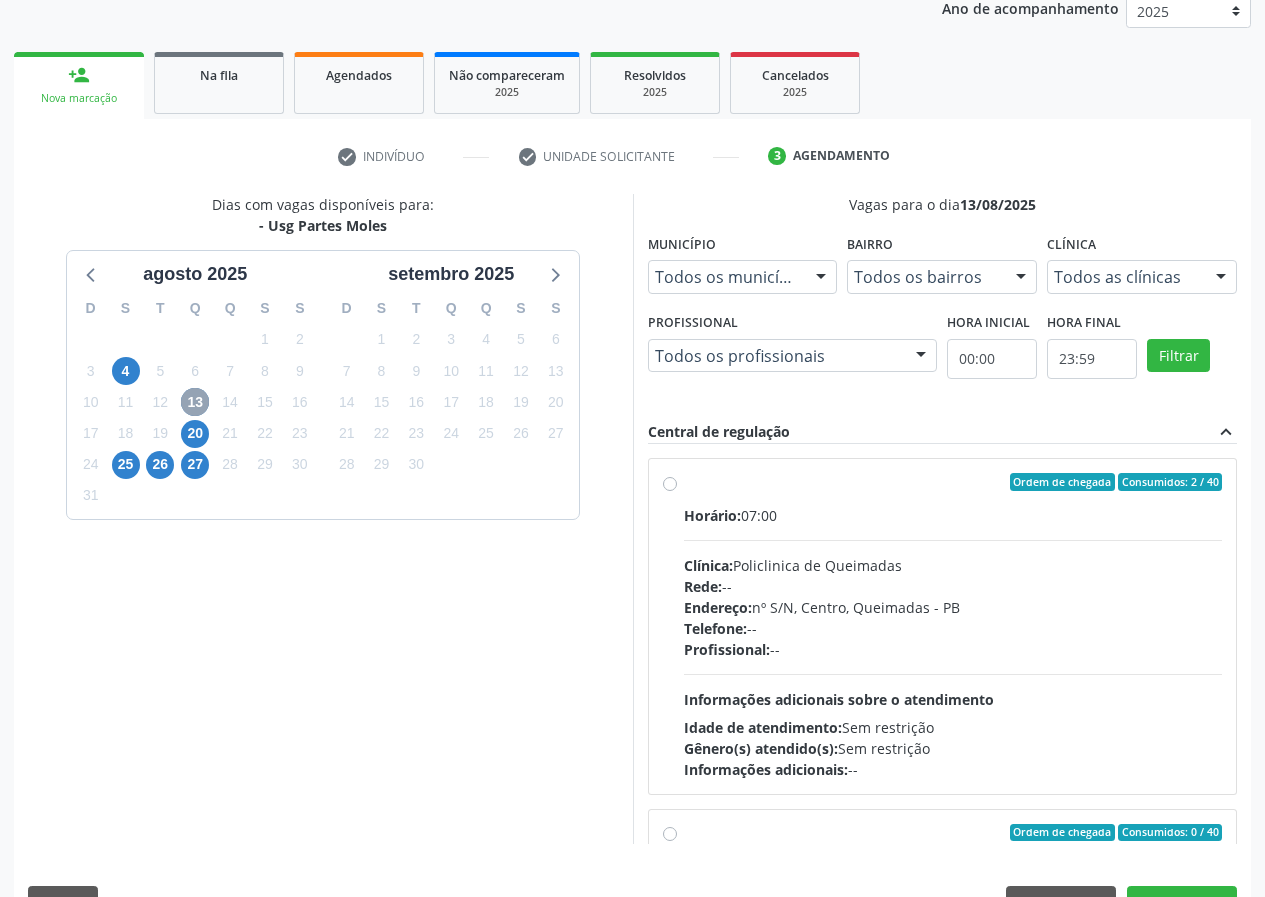scroll, scrollTop: 298, scrollLeft: 0, axis: vertical 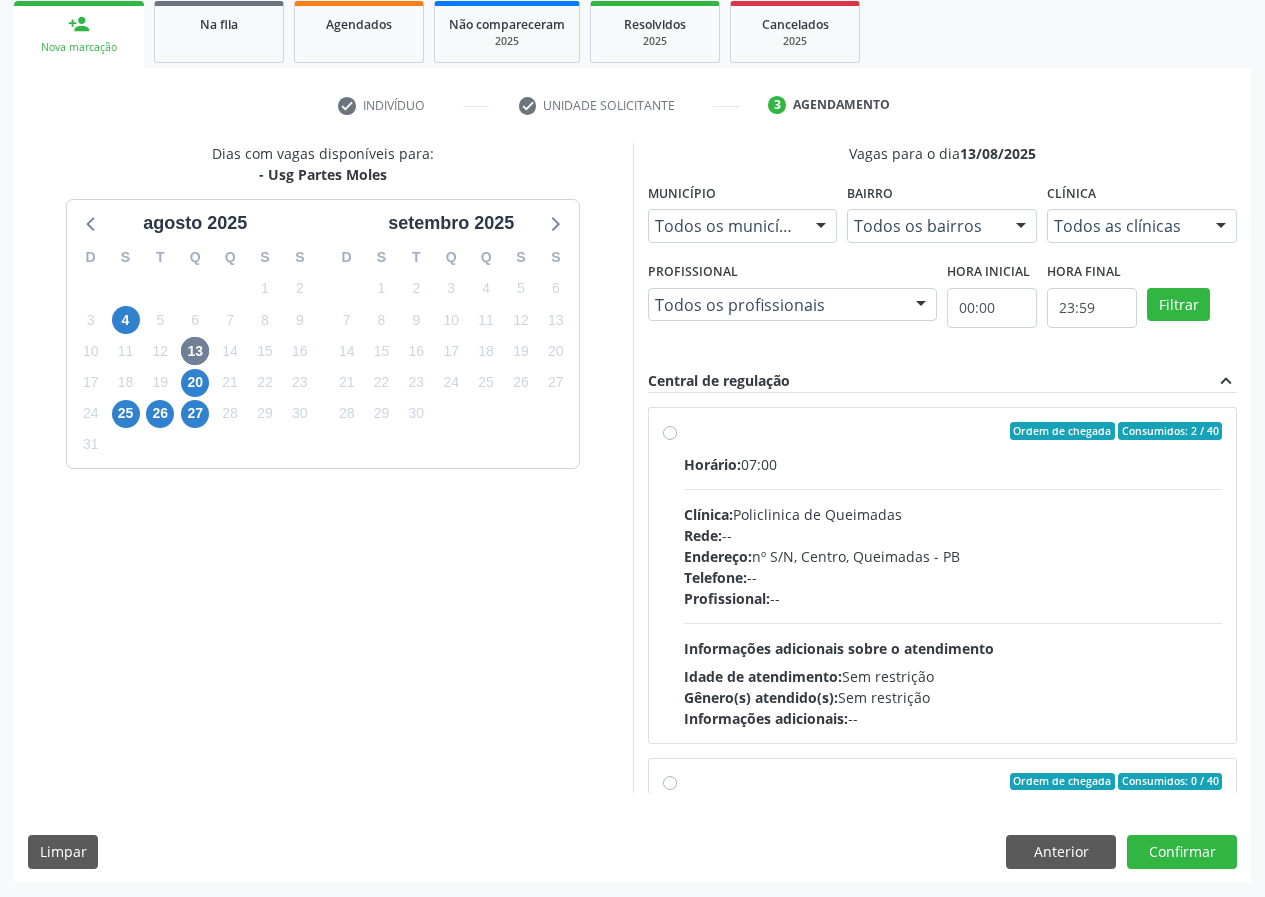click on "Ordem de chegada
Consumidos: 2 / 40
Horário:   07:00
Clínica:  Policlinica de Queimadas
Rede:
--
Endereço:   nº S/N, Centro, Queimadas - PB
Telefone:   --
Profissional:
--
Informações adicionais sobre o atendimento
Idade de atendimento:
Sem restrição
Gênero(s) atendido(s):
Sem restrição
Informações adicionais:
--" at bounding box center [953, 575] 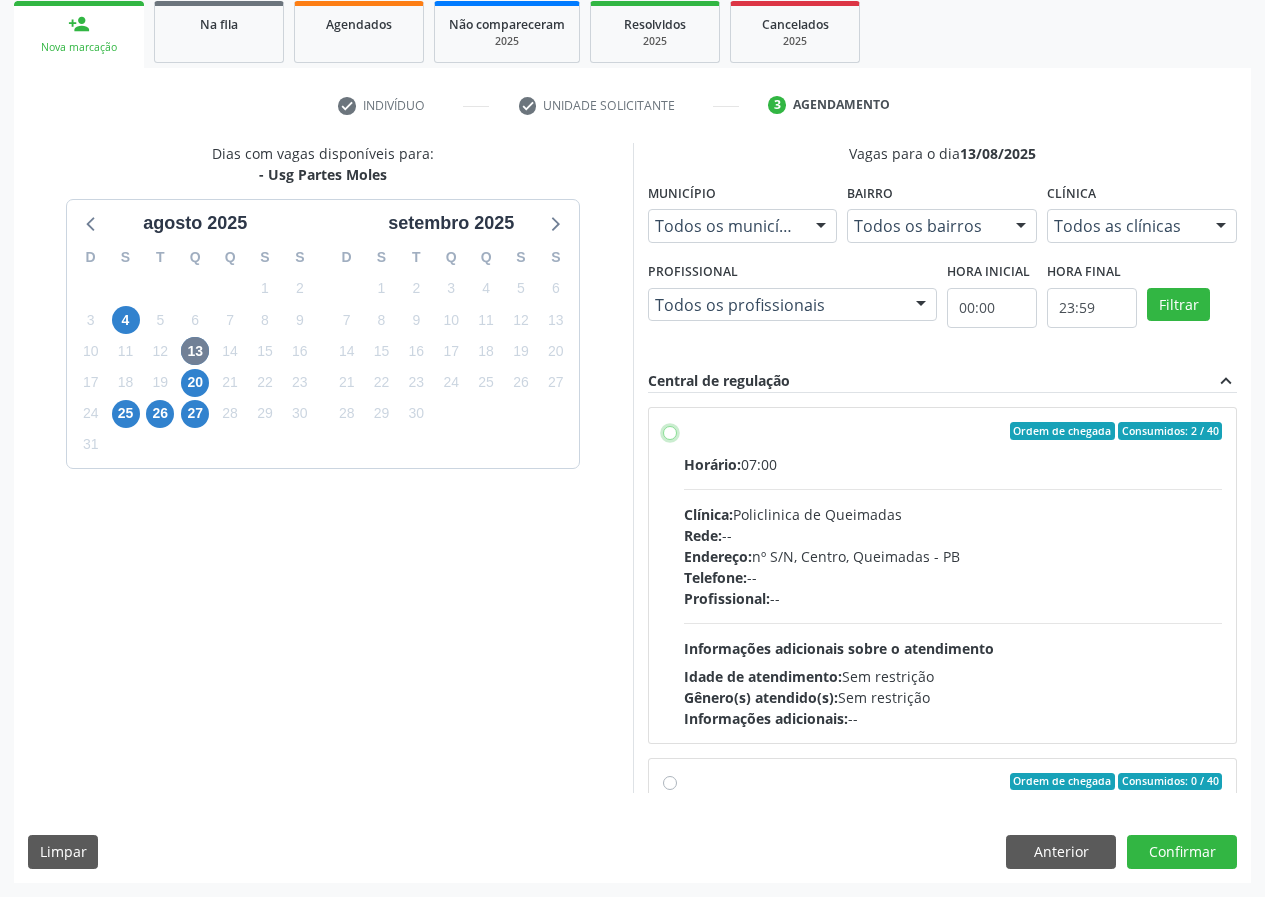 click on "Ordem de chegada
Consumidos: 2 / 40
Horário:   07:00
Clínica:  Policlinica de Queimadas
Rede:
--
Endereço:   nº S/N, Centro, Queimadas - PB
Telefone:   --
Profissional:
--
Informações adicionais sobre o atendimento
Idade de atendimento:
Sem restrição
Gênero(s) atendido(s):
Sem restrição
Informações adicionais:
--" at bounding box center [670, 431] 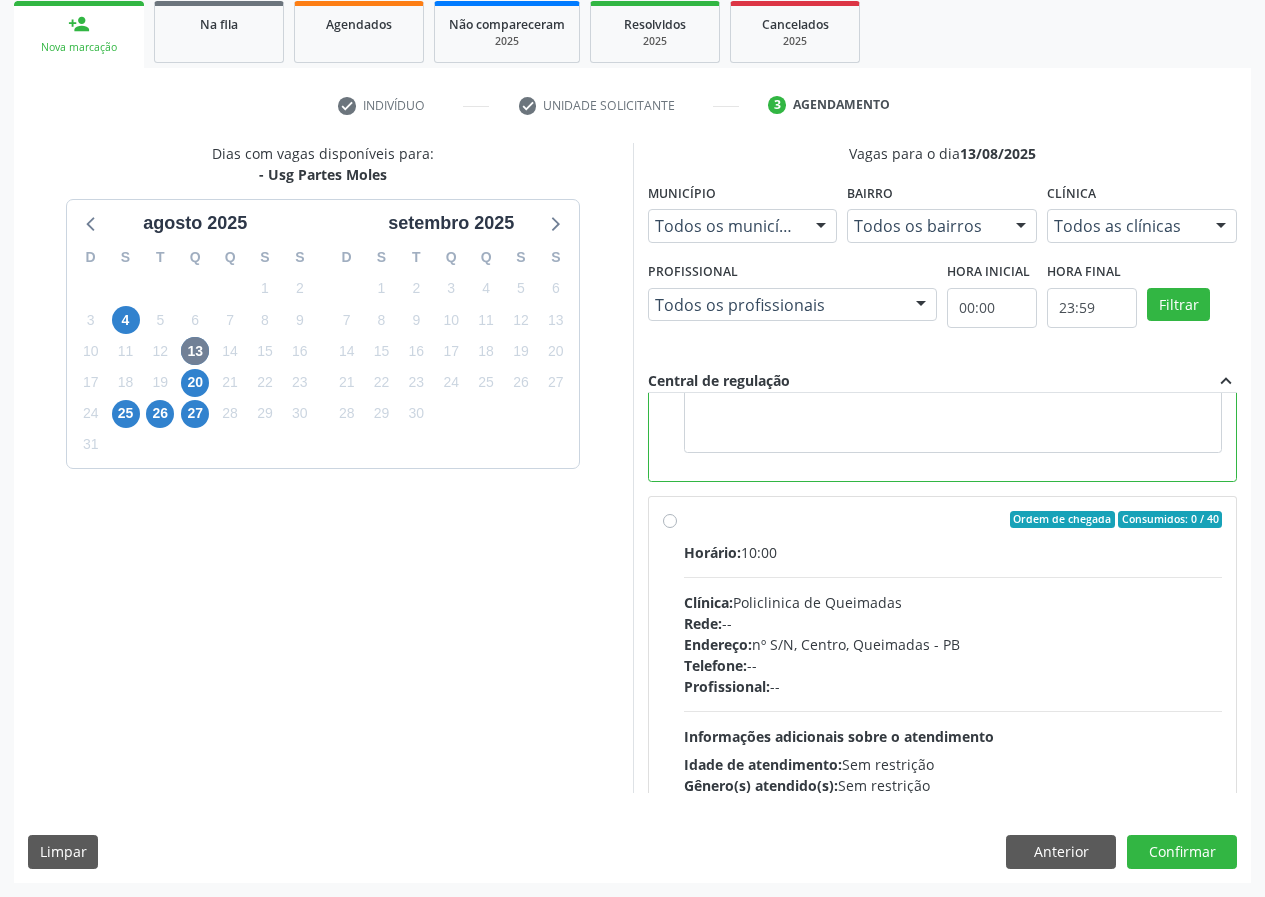 scroll, scrollTop: 450, scrollLeft: 0, axis: vertical 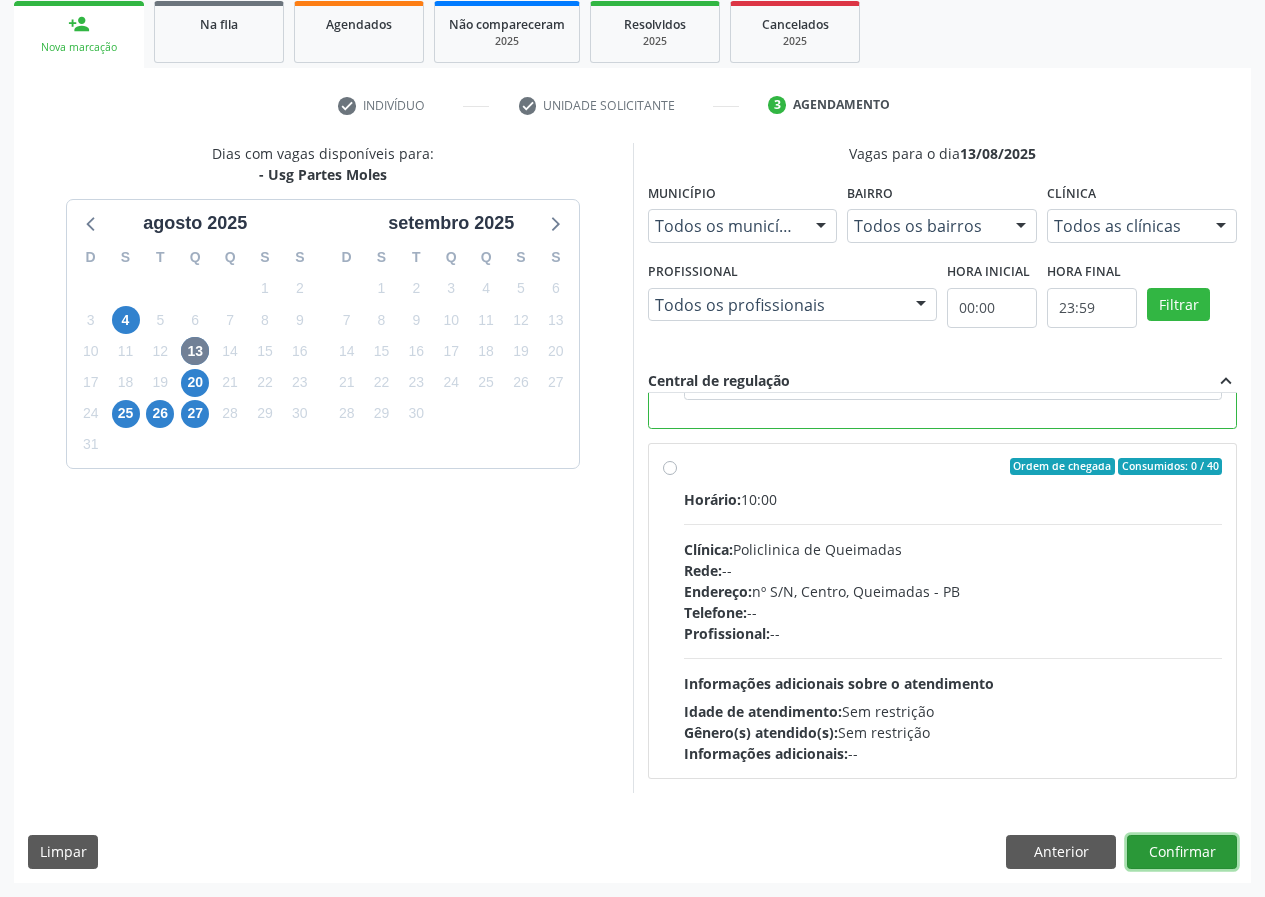 drag, startPoint x: 1193, startPoint y: 849, endPoint x: 1066, endPoint y: 863, distance: 127.769325 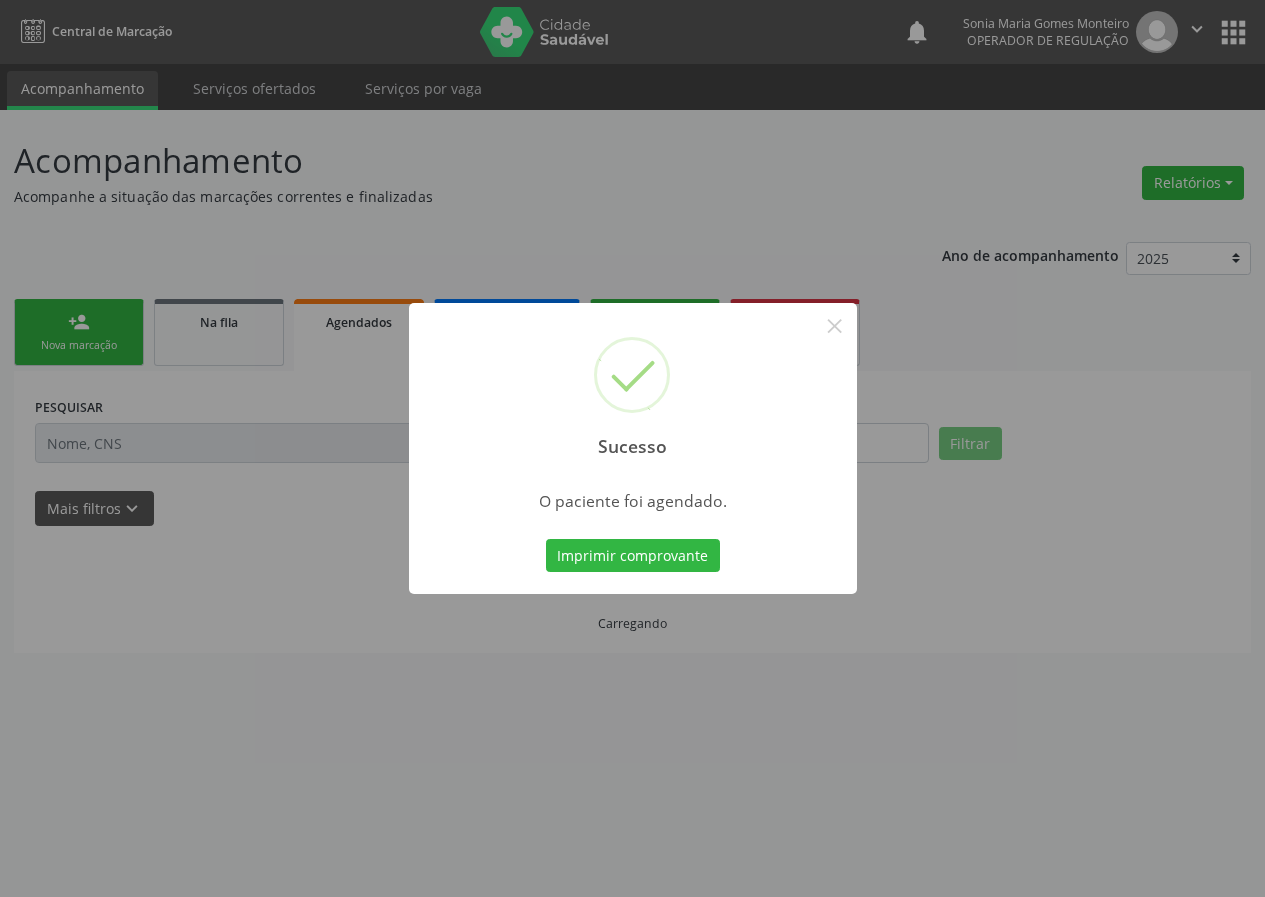 scroll, scrollTop: 0, scrollLeft: 0, axis: both 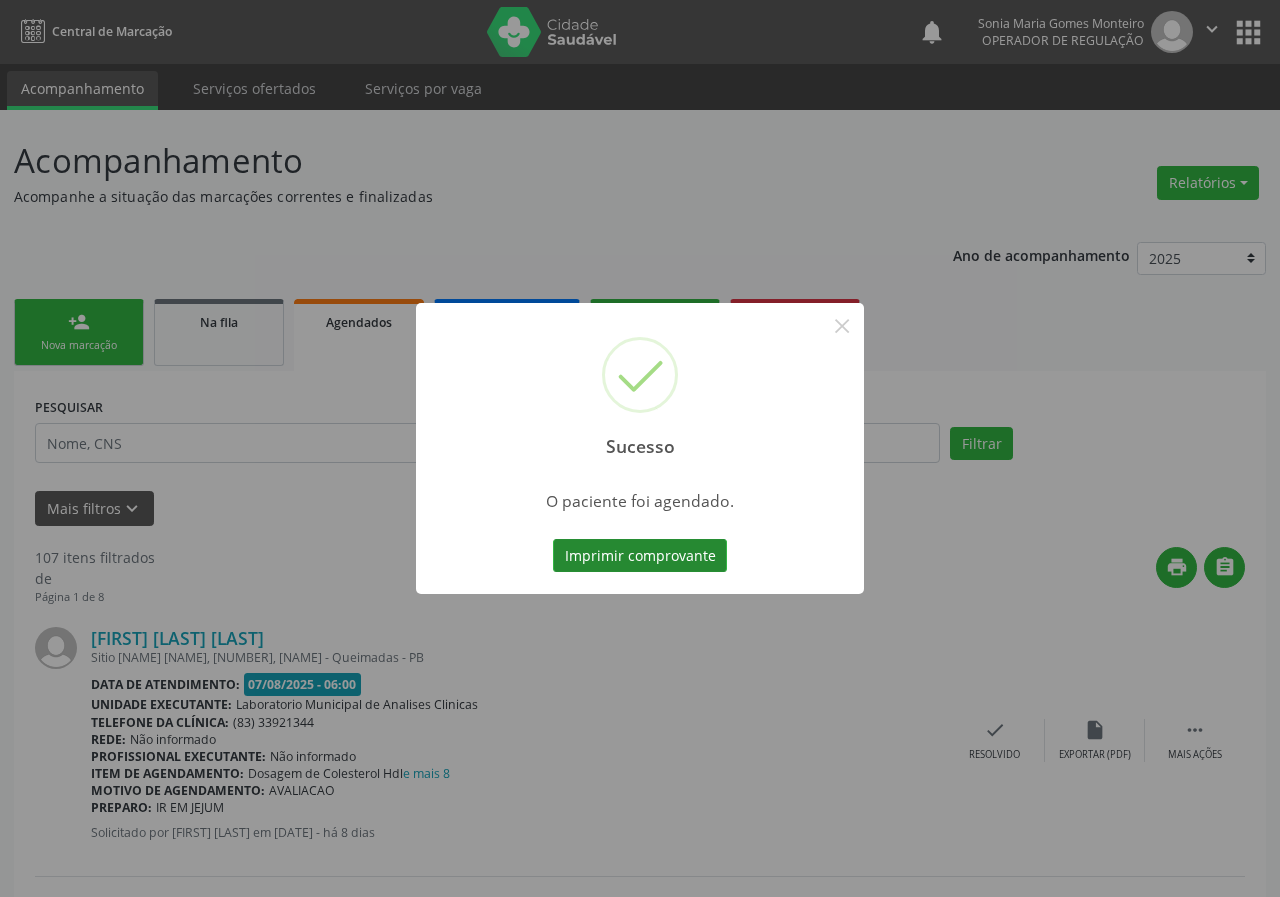 click on "Imprimir comprovante" at bounding box center [640, 556] 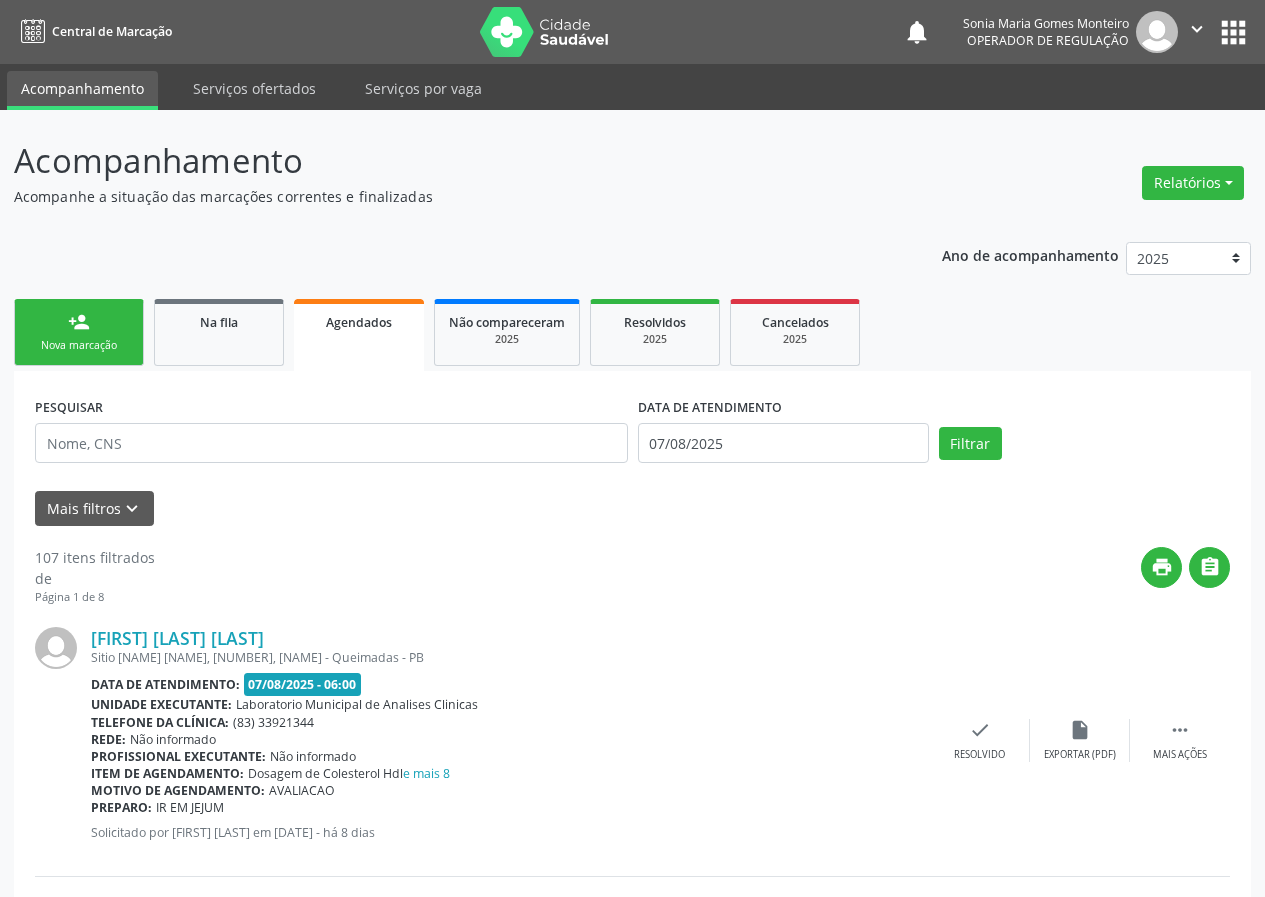 click on "Nova marcação" at bounding box center (79, 345) 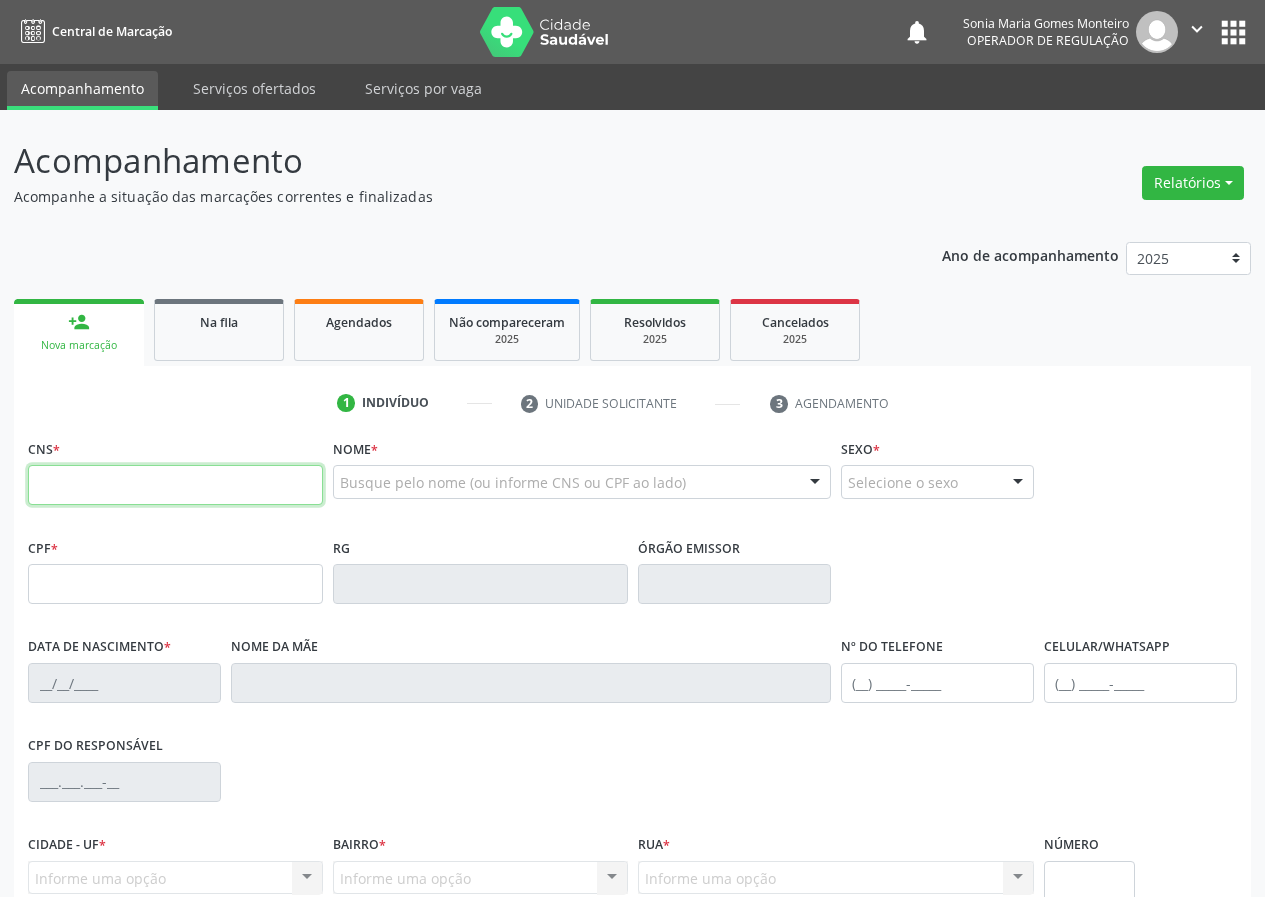 click at bounding box center [175, 485] 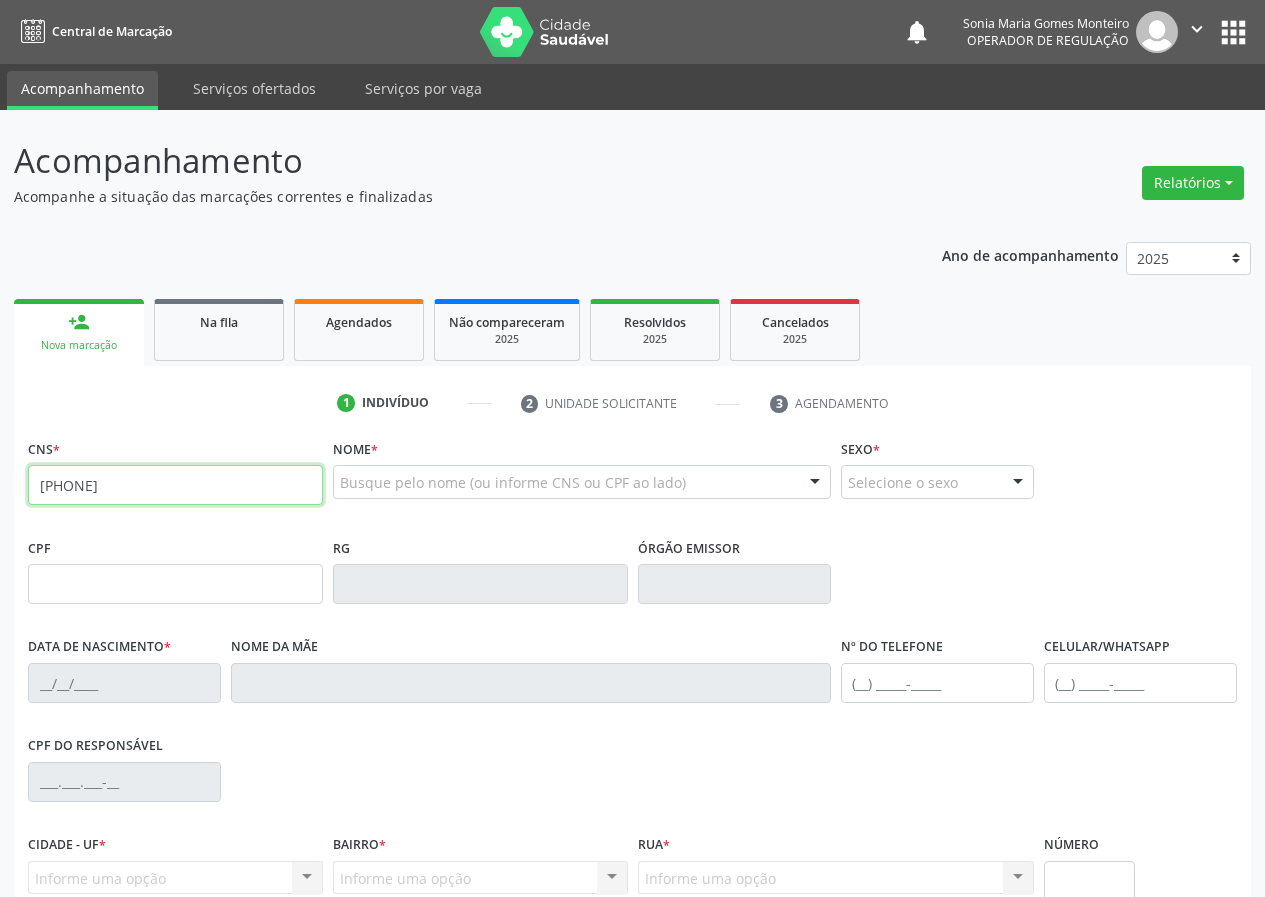 type on "704 7047 6429 1739" 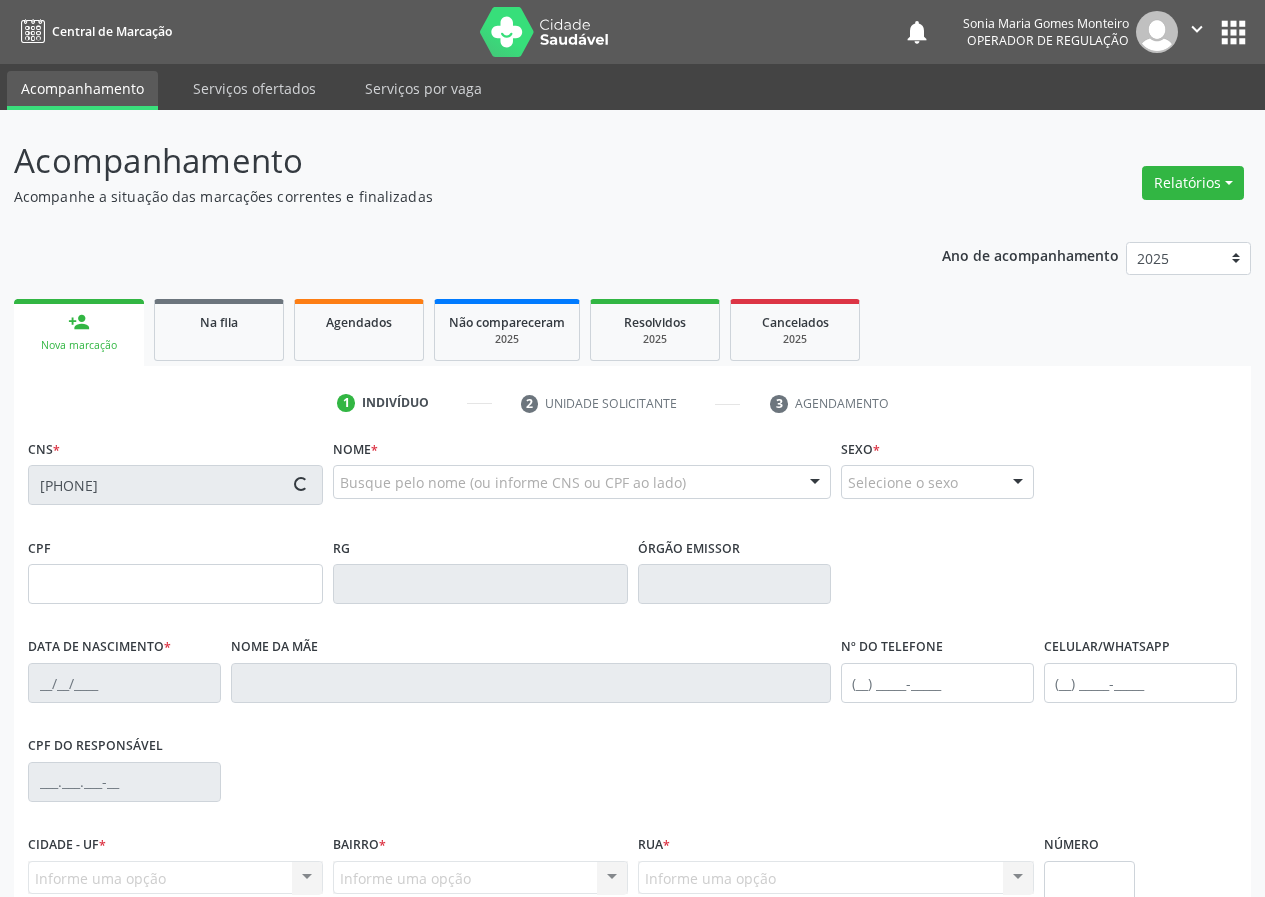 type on "066.771.454-50" 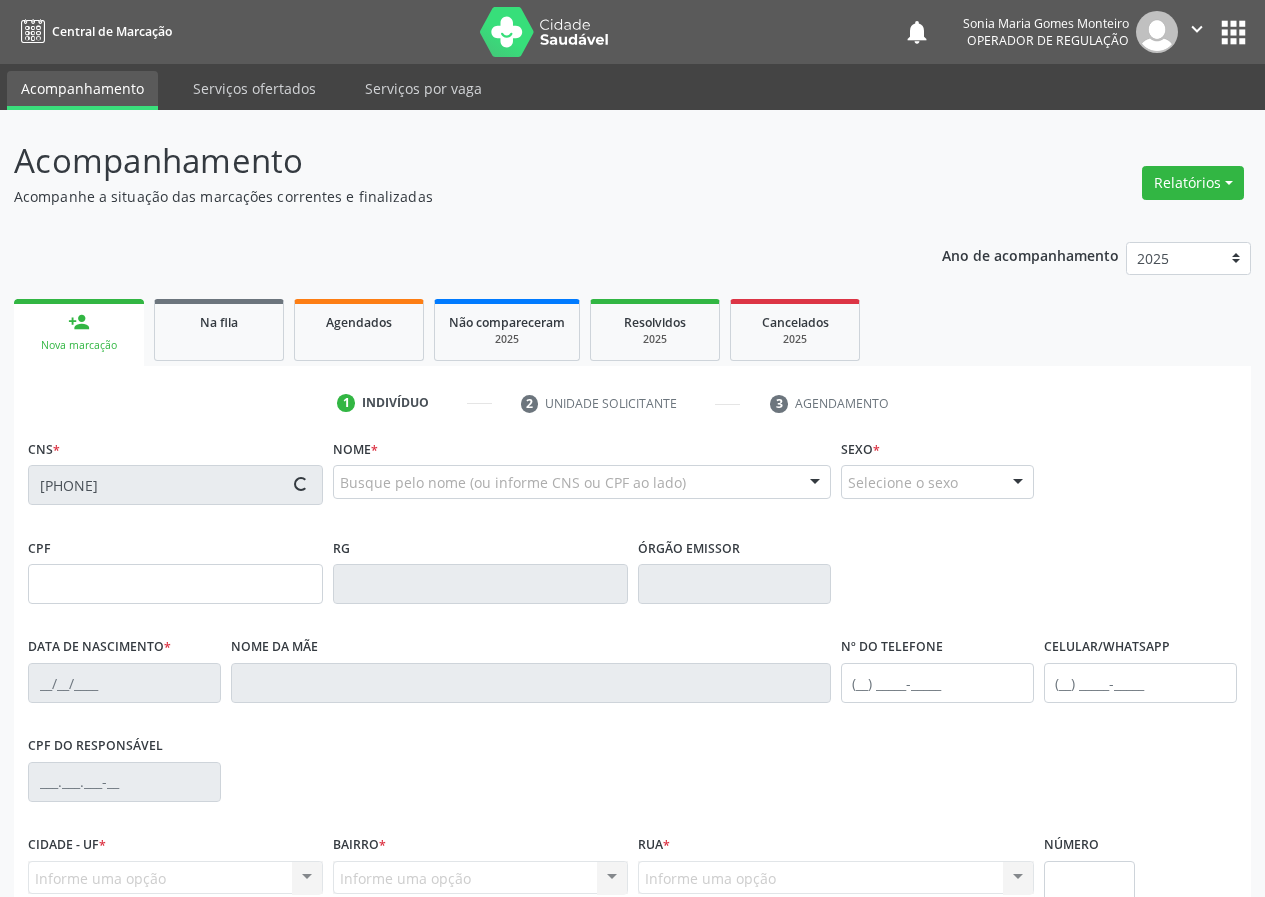 type on "07/05/1974" 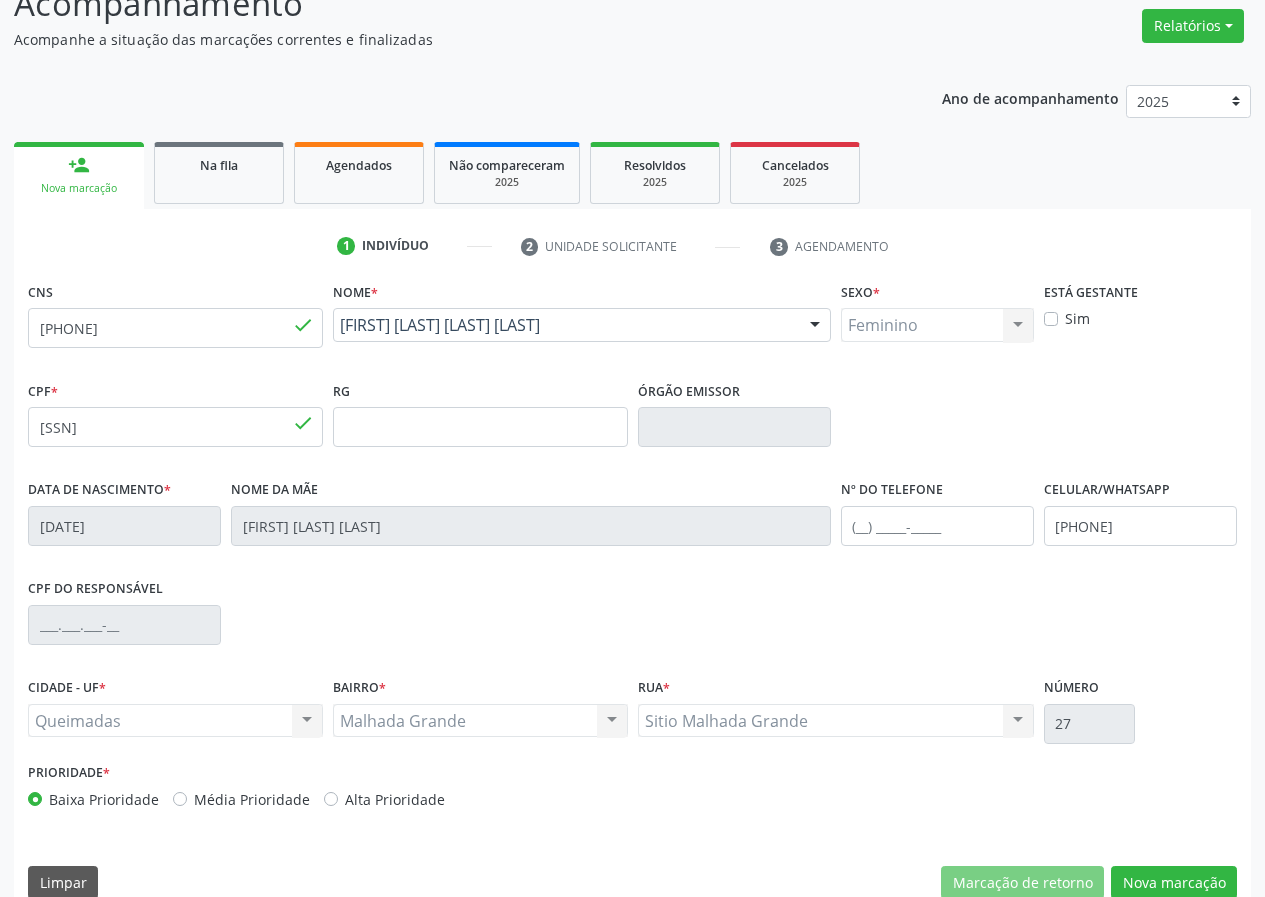 scroll, scrollTop: 187, scrollLeft: 0, axis: vertical 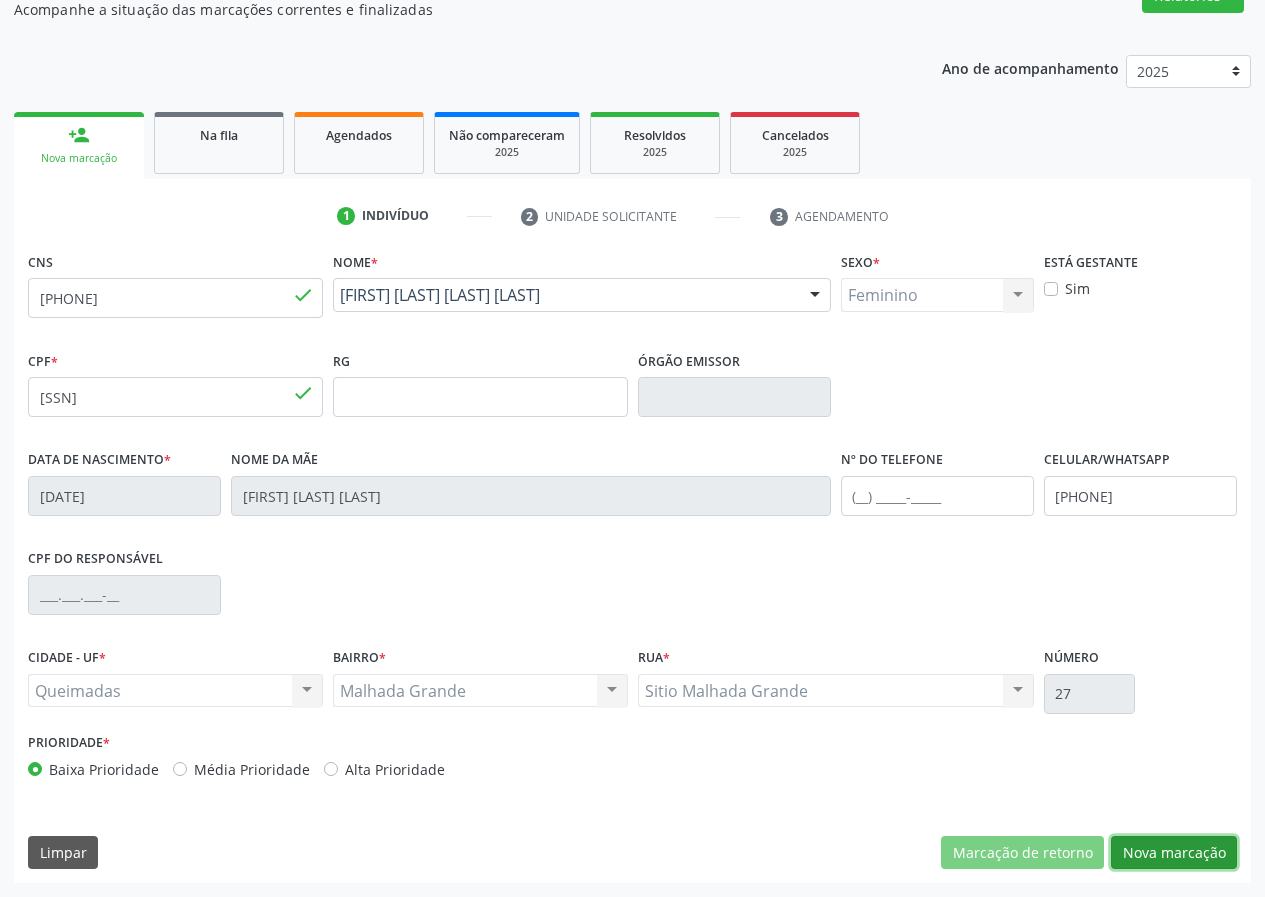 drag, startPoint x: 1178, startPoint y: 854, endPoint x: 453, endPoint y: 737, distance: 734.38 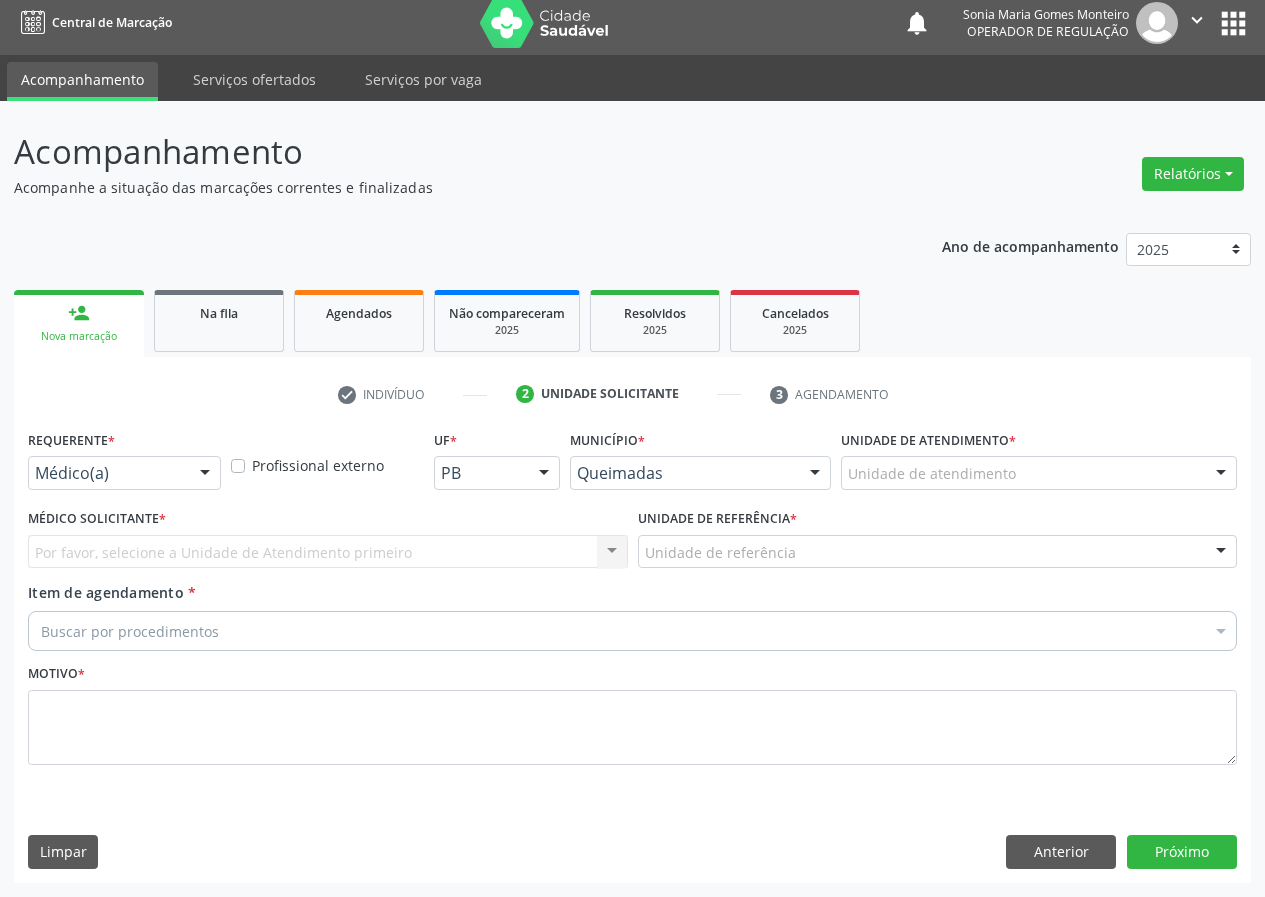 scroll, scrollTop: 9, scrollLeft: 0, axis: vertical 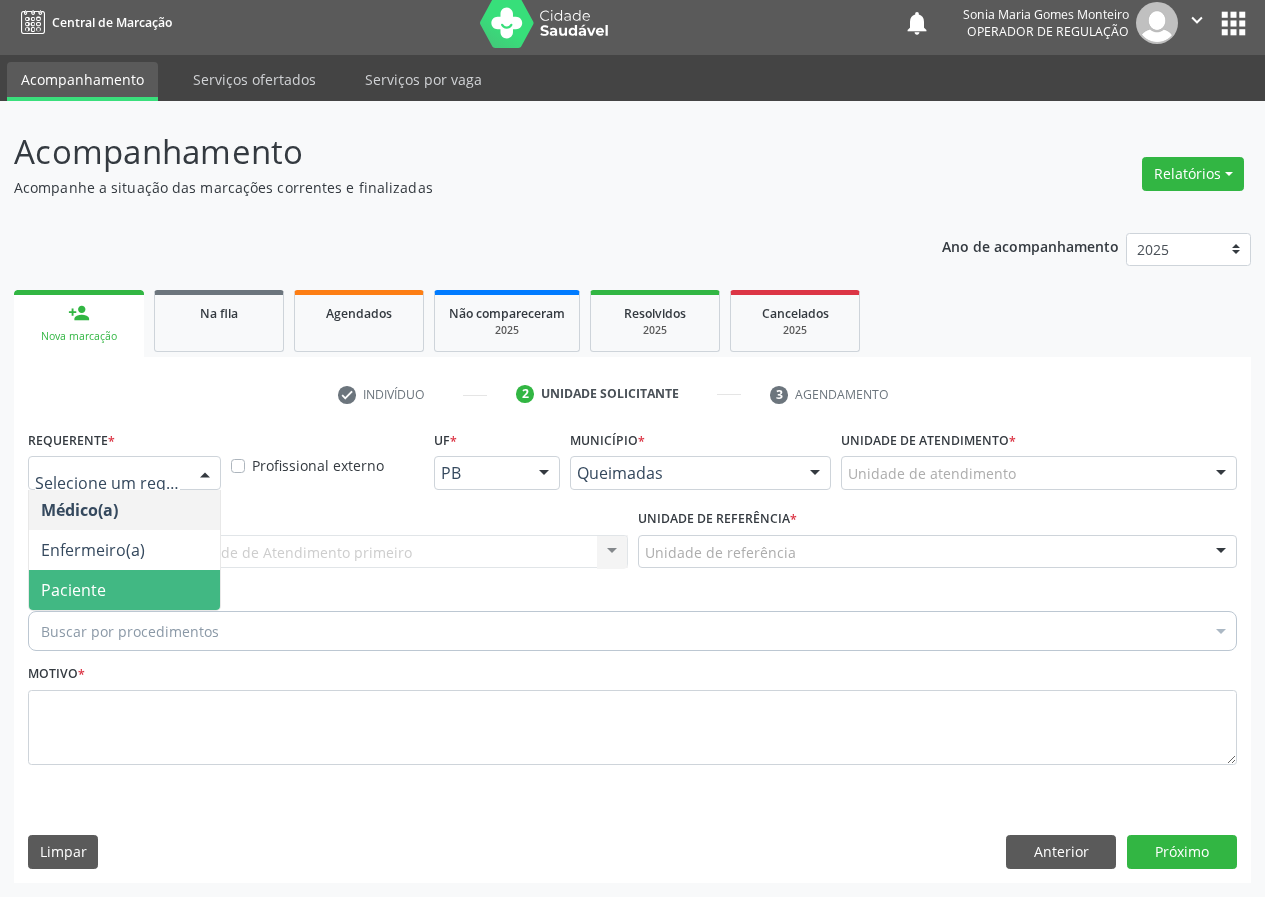 drag, startPoint x: 177, startPoint y: 601, endPoint x: 401, endPoint y: 593, distance: 224.1428 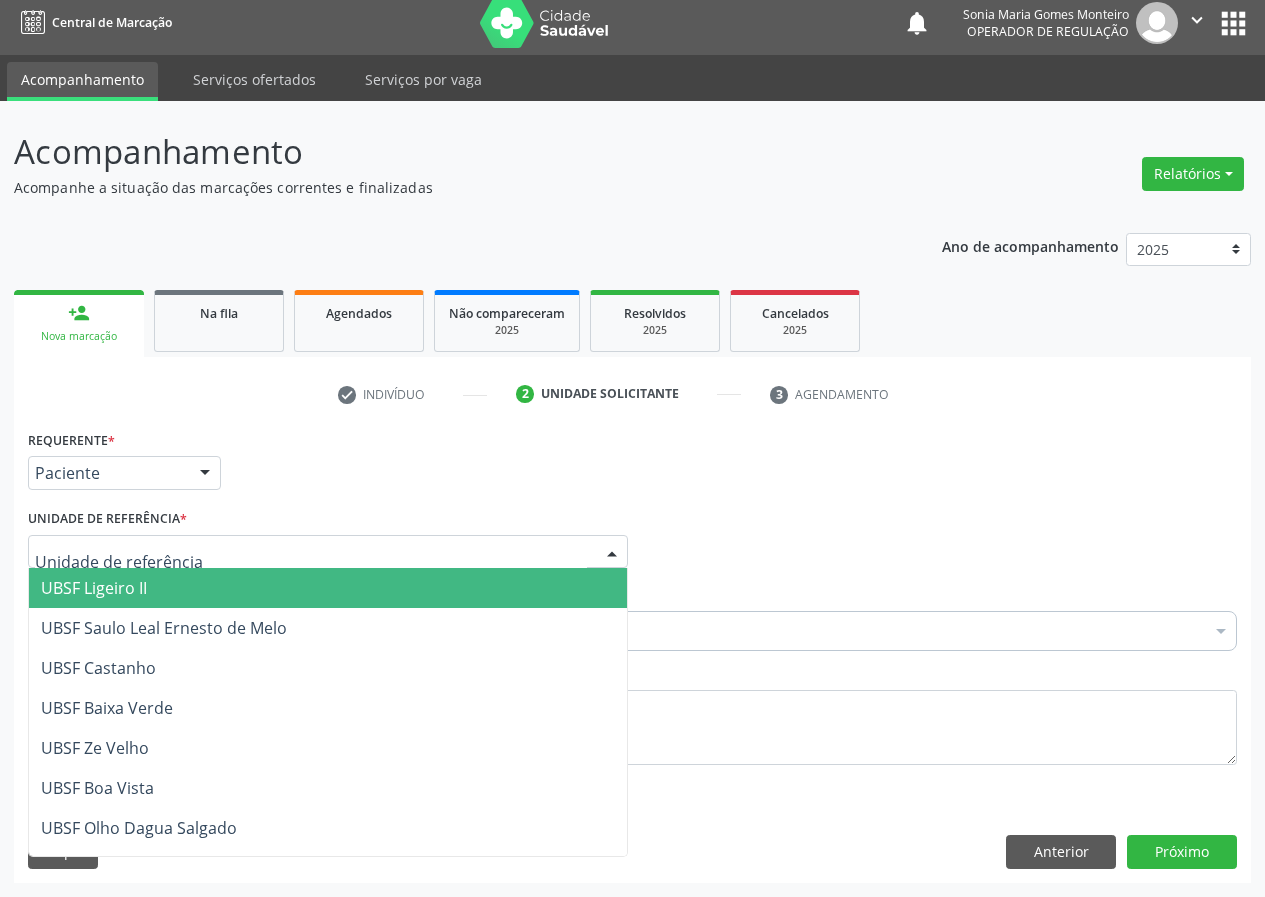 drag, startPoint x: 586, startPoint y: 551, endPoint x: 280, endPoint y: 659, distance: 324.4996 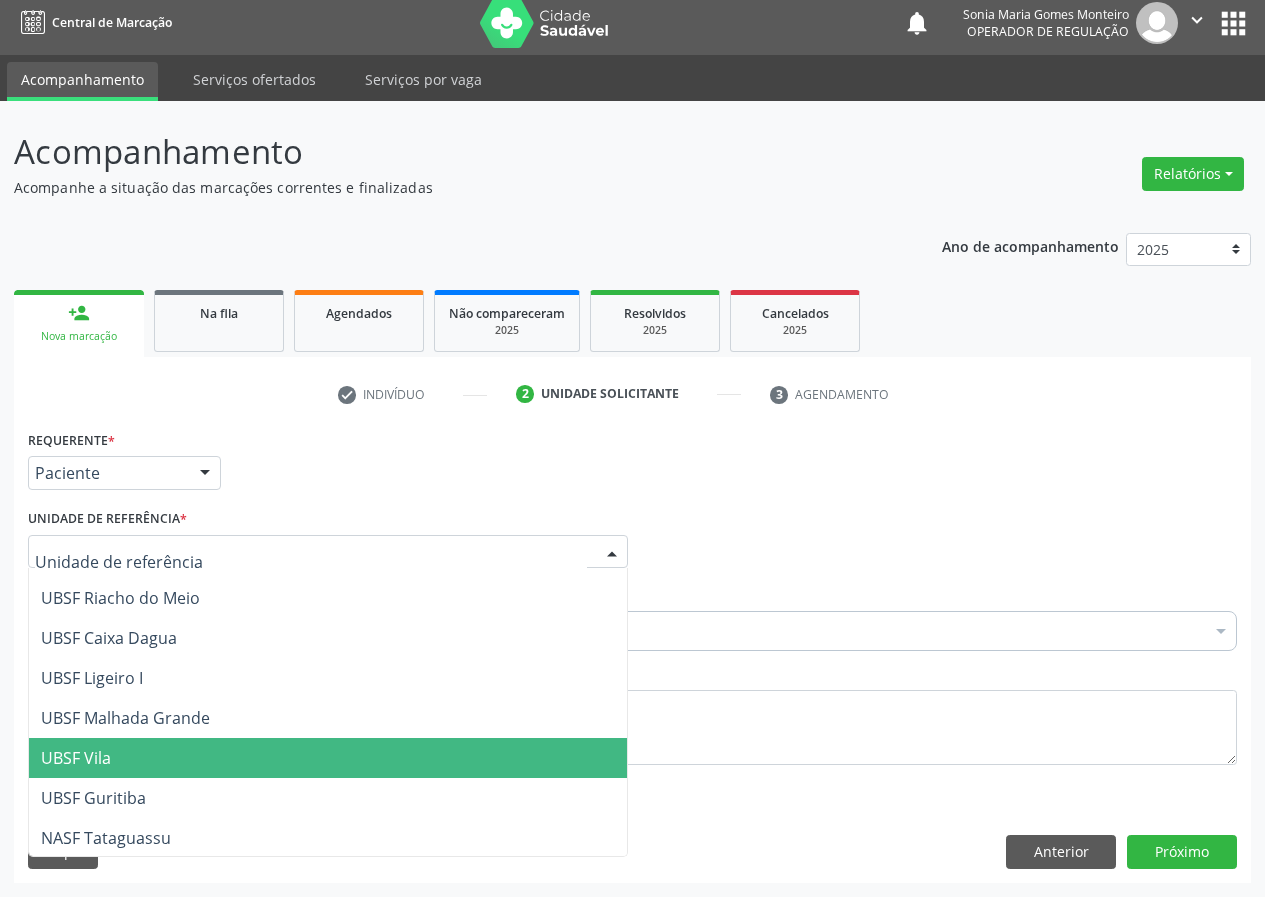scroll, scrollTop: 500, scrollLeft: 0, axis: vertical 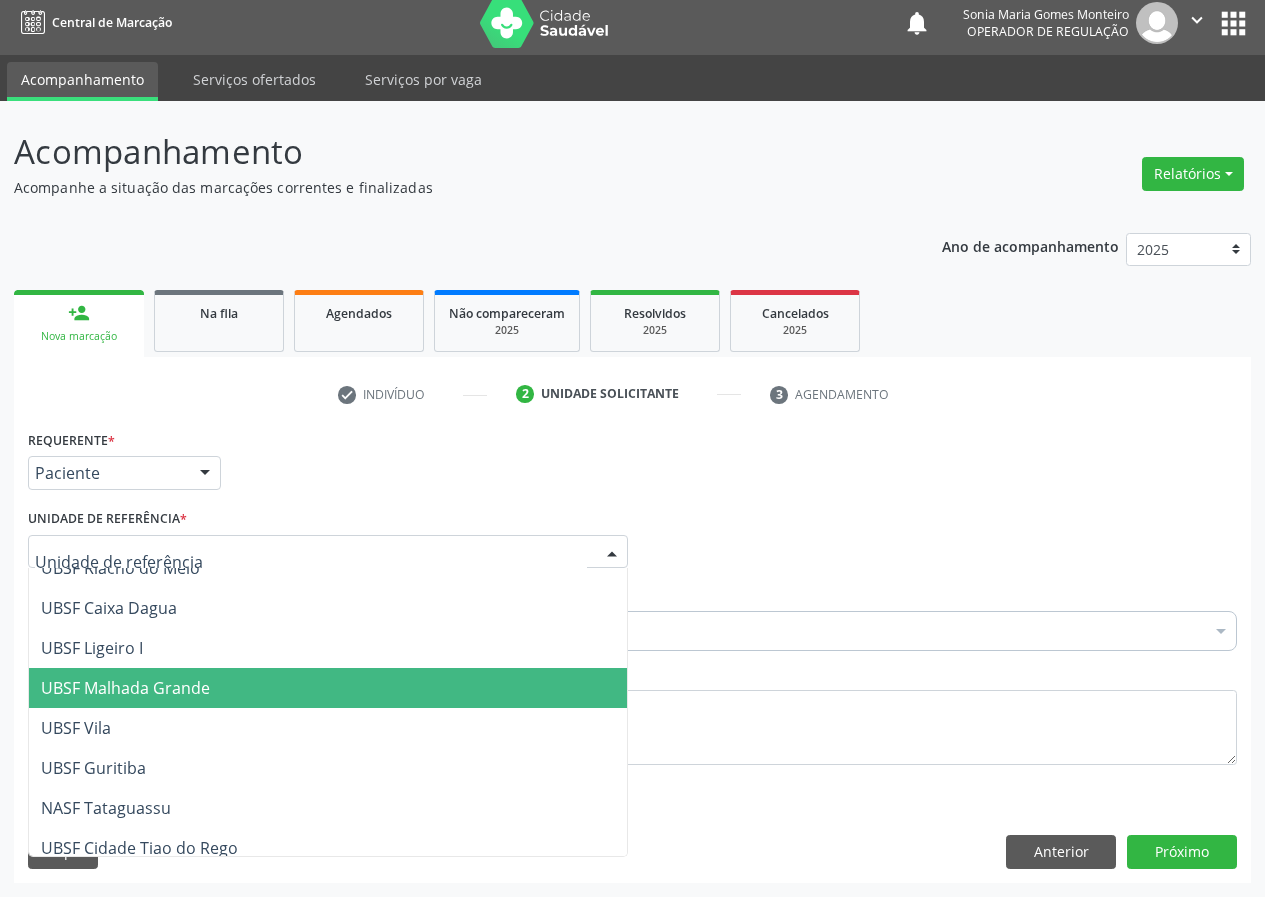 drag, startPoint x: 134, startPoint y: 687, endPoint x: 0, endPoint y: 669, distance: 135.20355 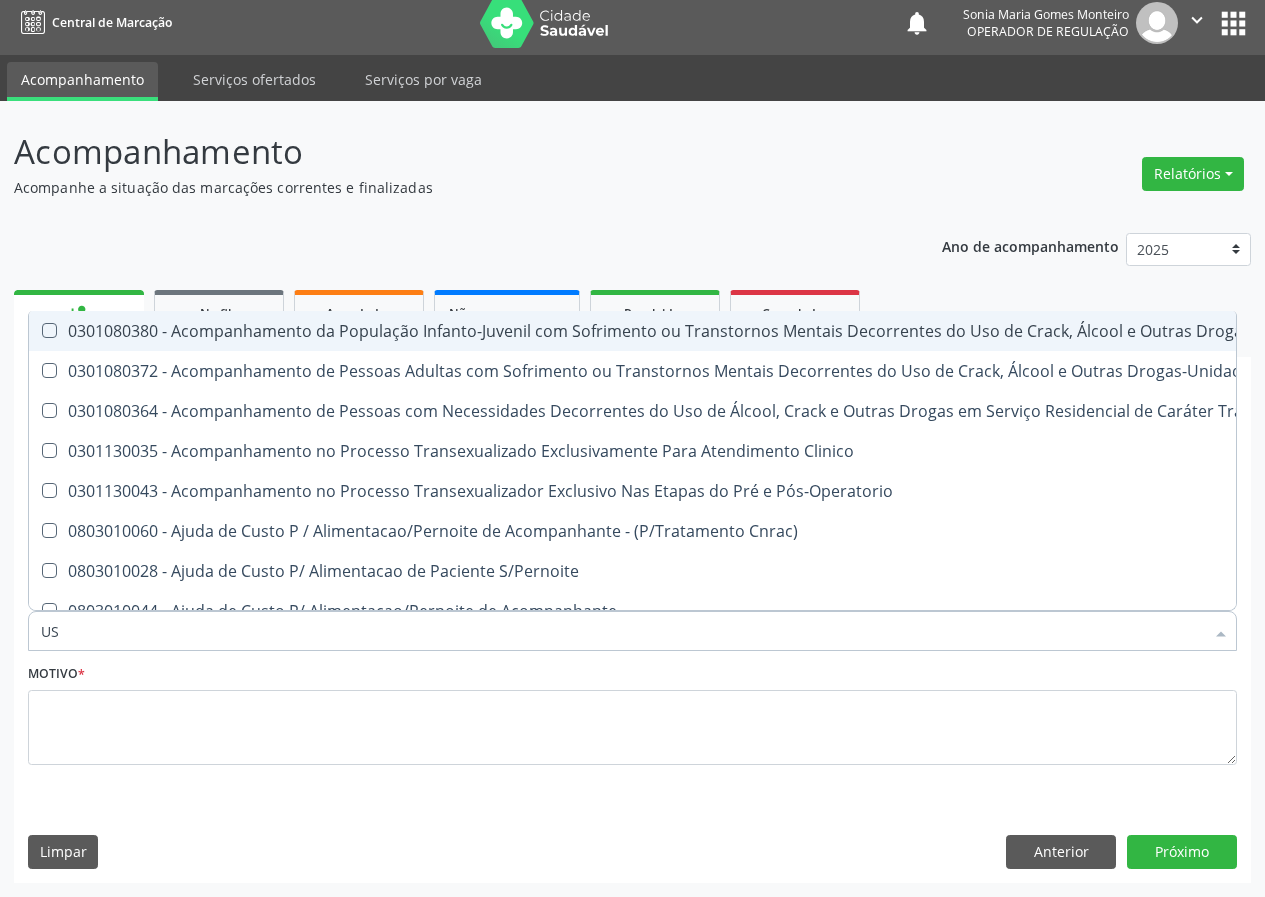 type on "USG" 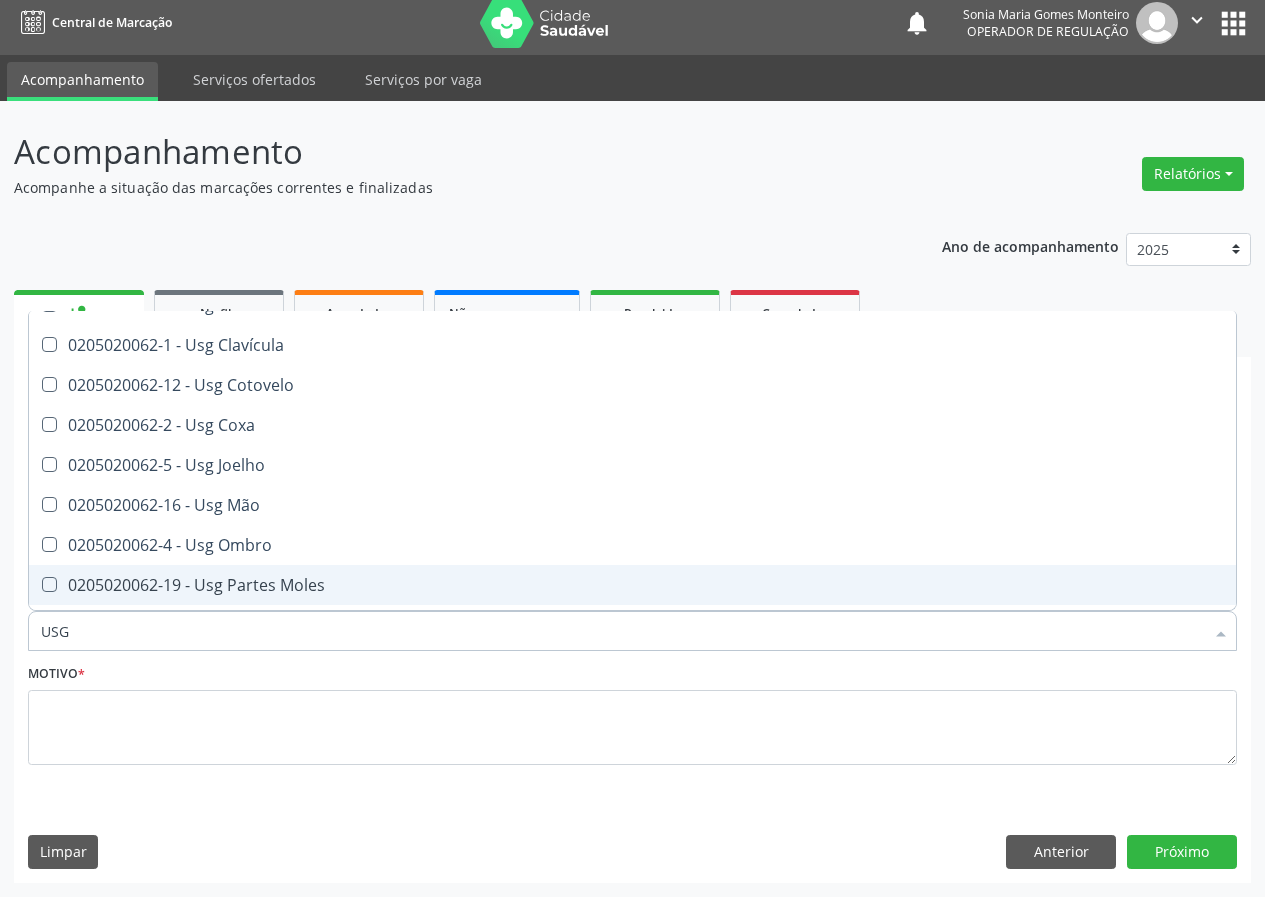 scroll, scrollTop: 200, scrollLeft: 0, axis: vertical 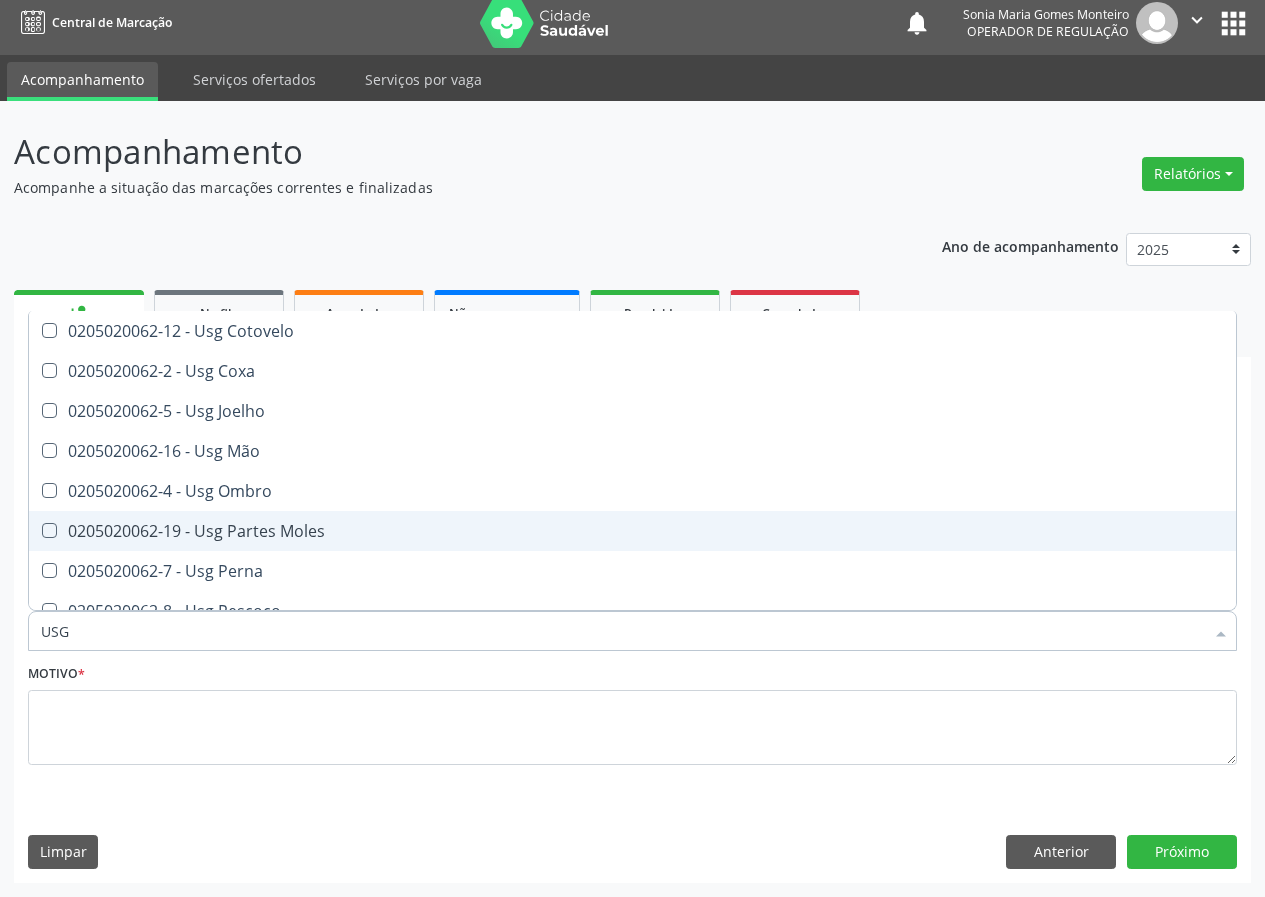 drag, startPoint x: 254, startPoint y: 524, endPoint x: 62, endPoint y: 691, distance: 254.46611 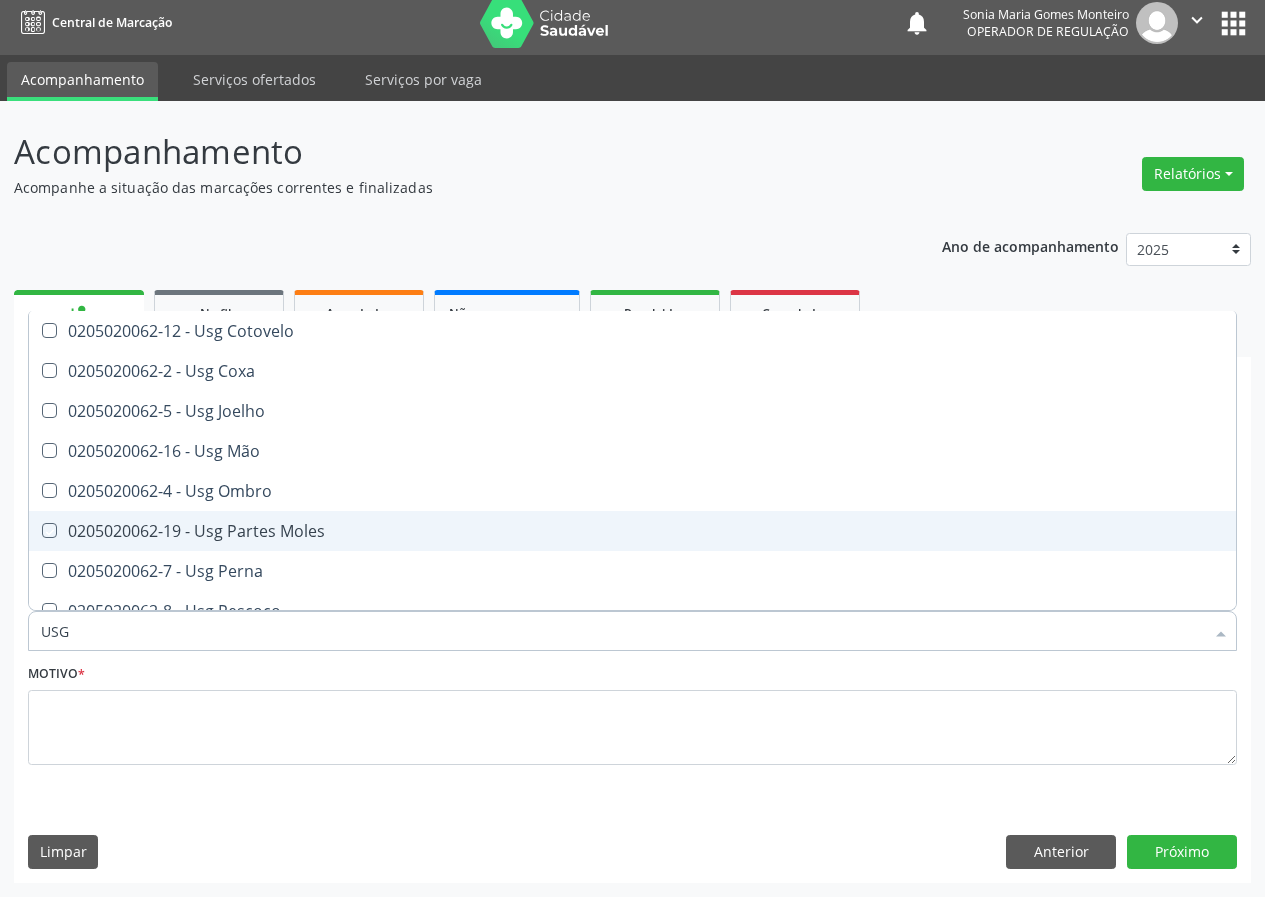 checkbox on "true" 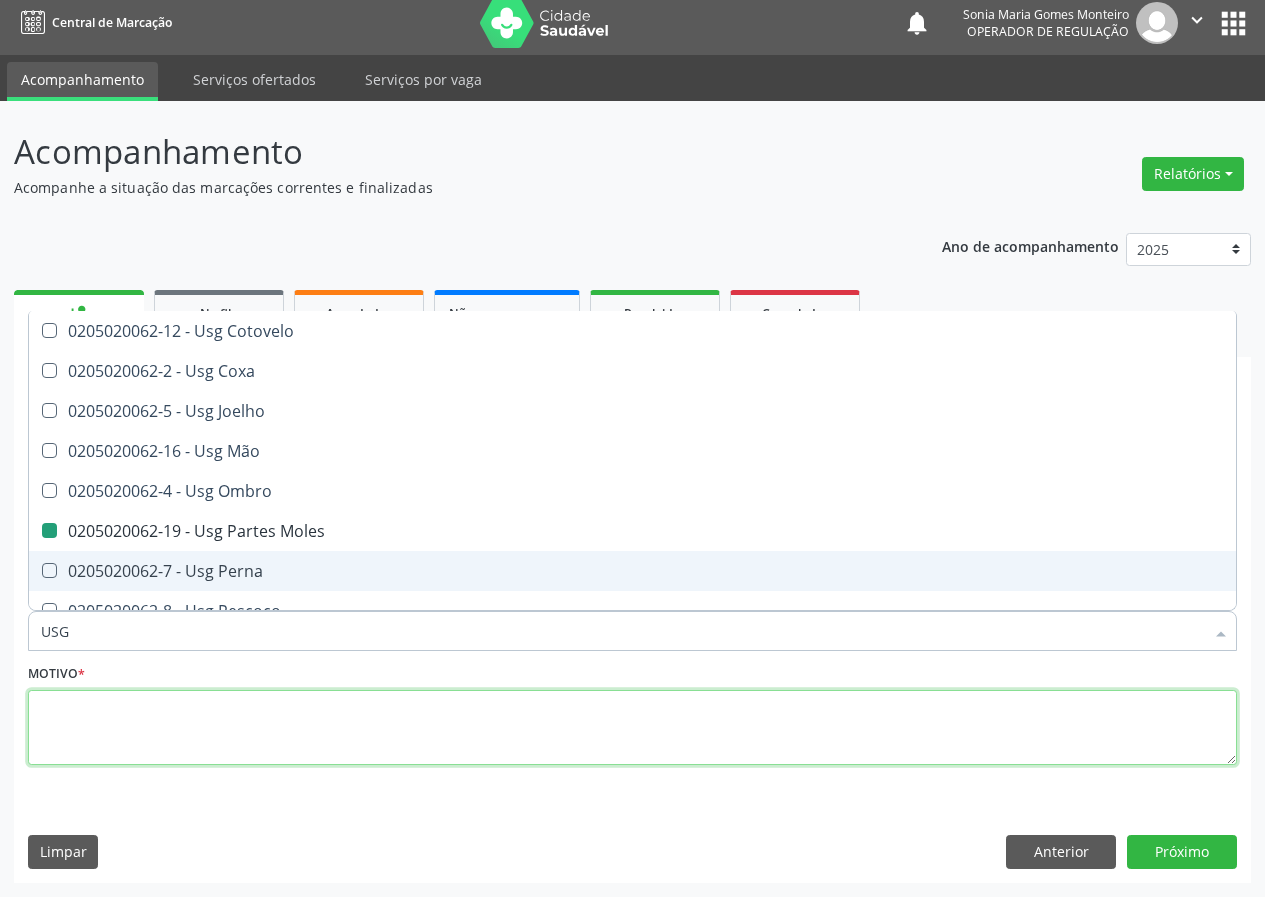 click at bounding box center (632, 728) 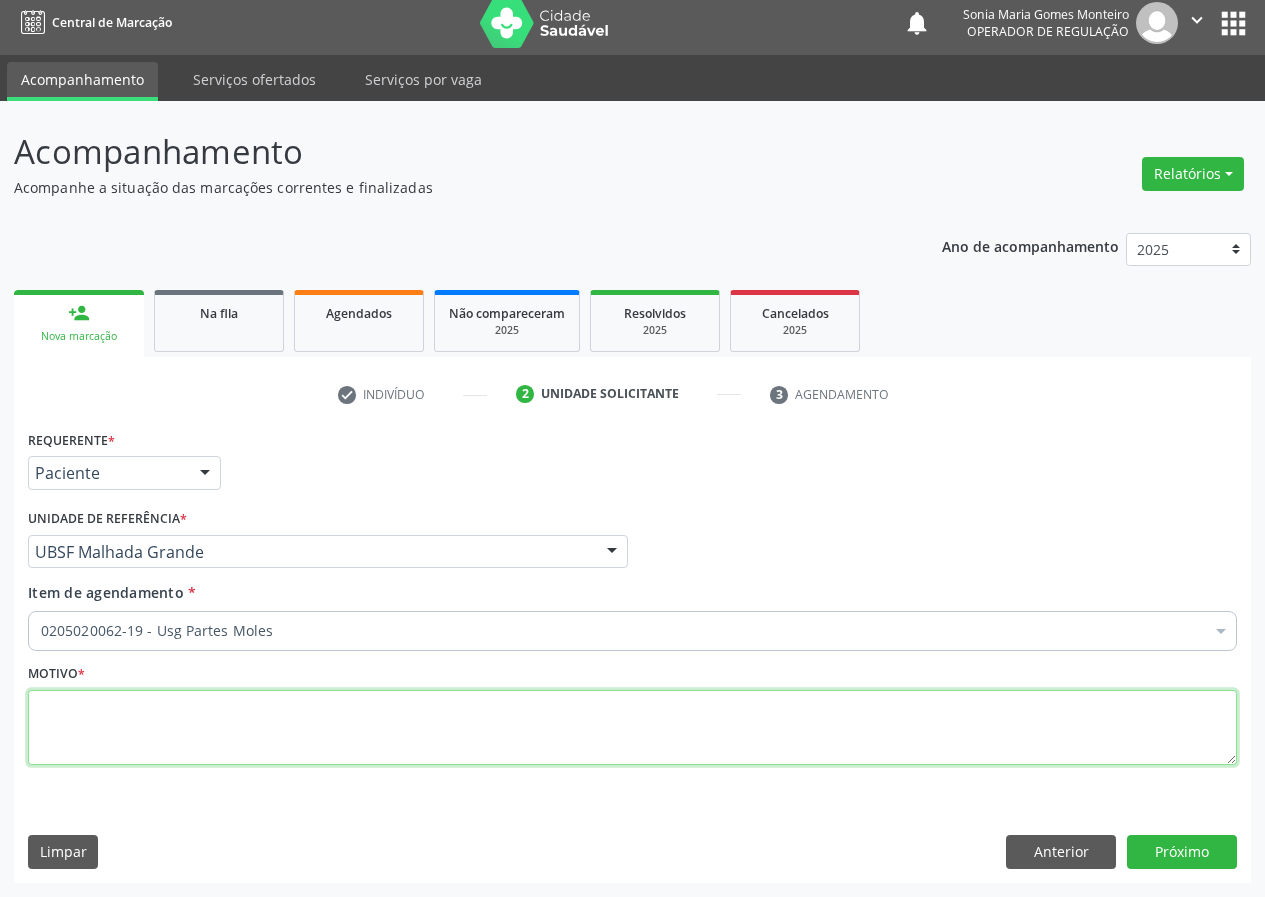 scroll, scrollTop: 0, scrollLeft: 0, axis: both 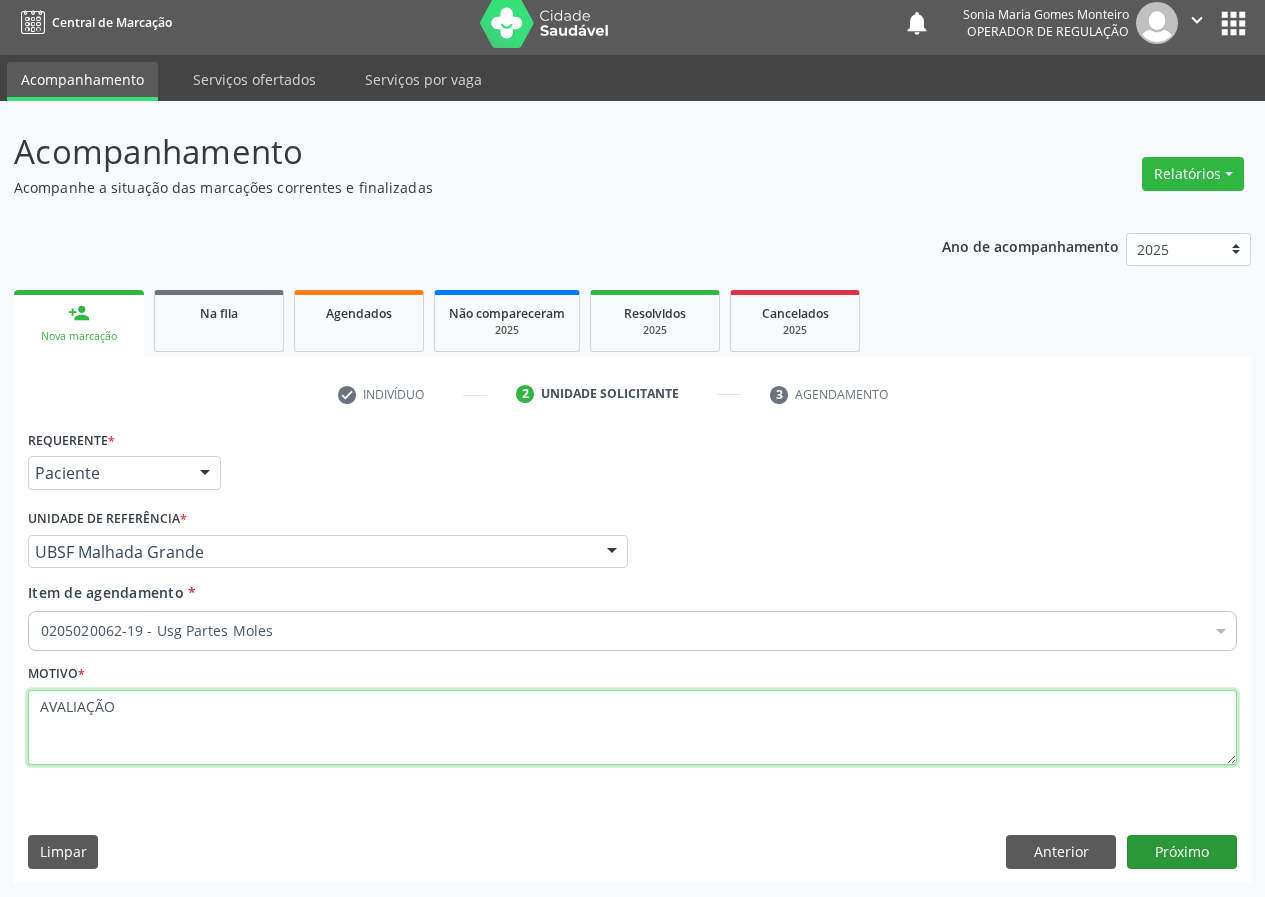 type on "AVALIAÇÃO" 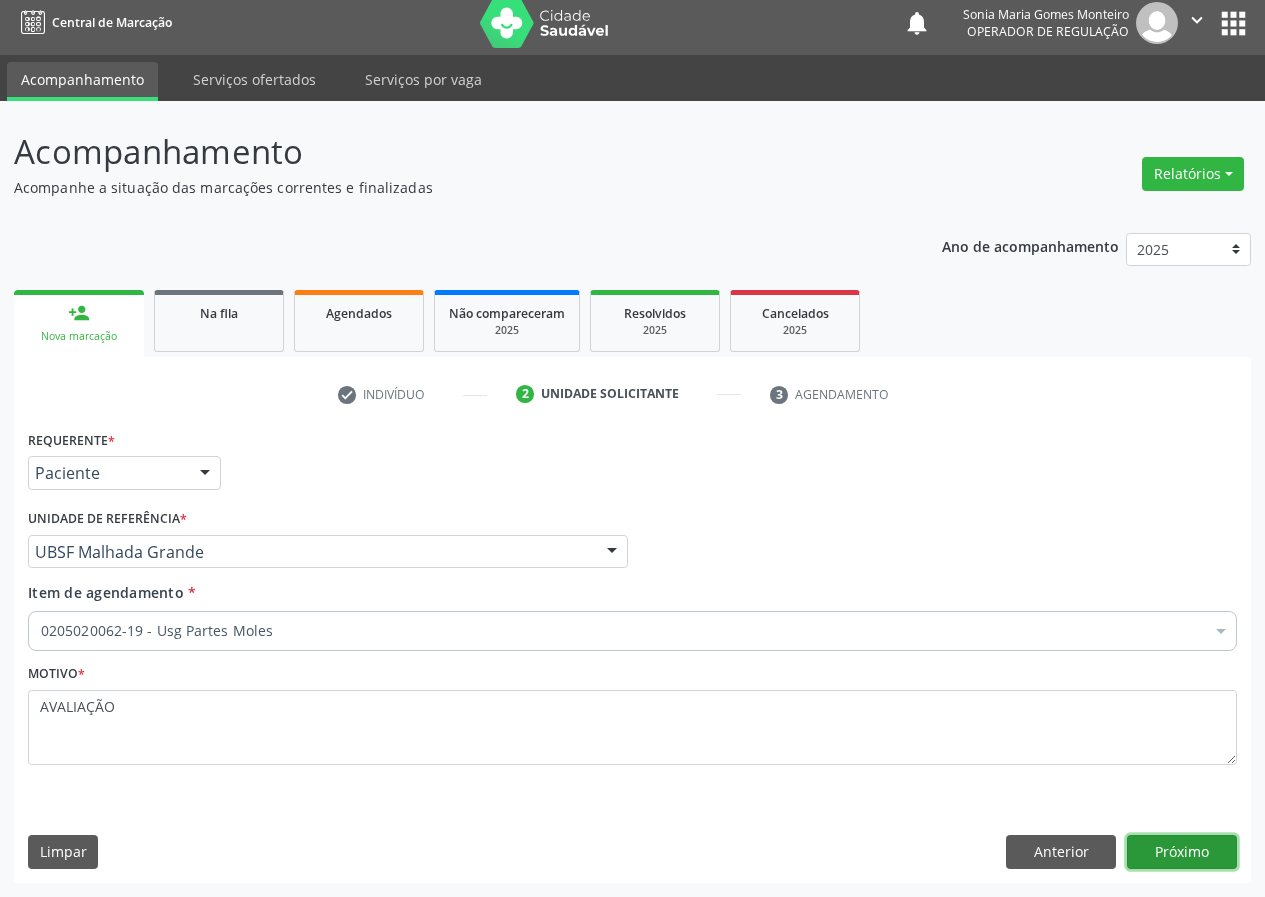 drag, startPoint x: 1194, startPoint y: 849, endPoint x: 0, endPoint y: 538, distance: 1233.8384 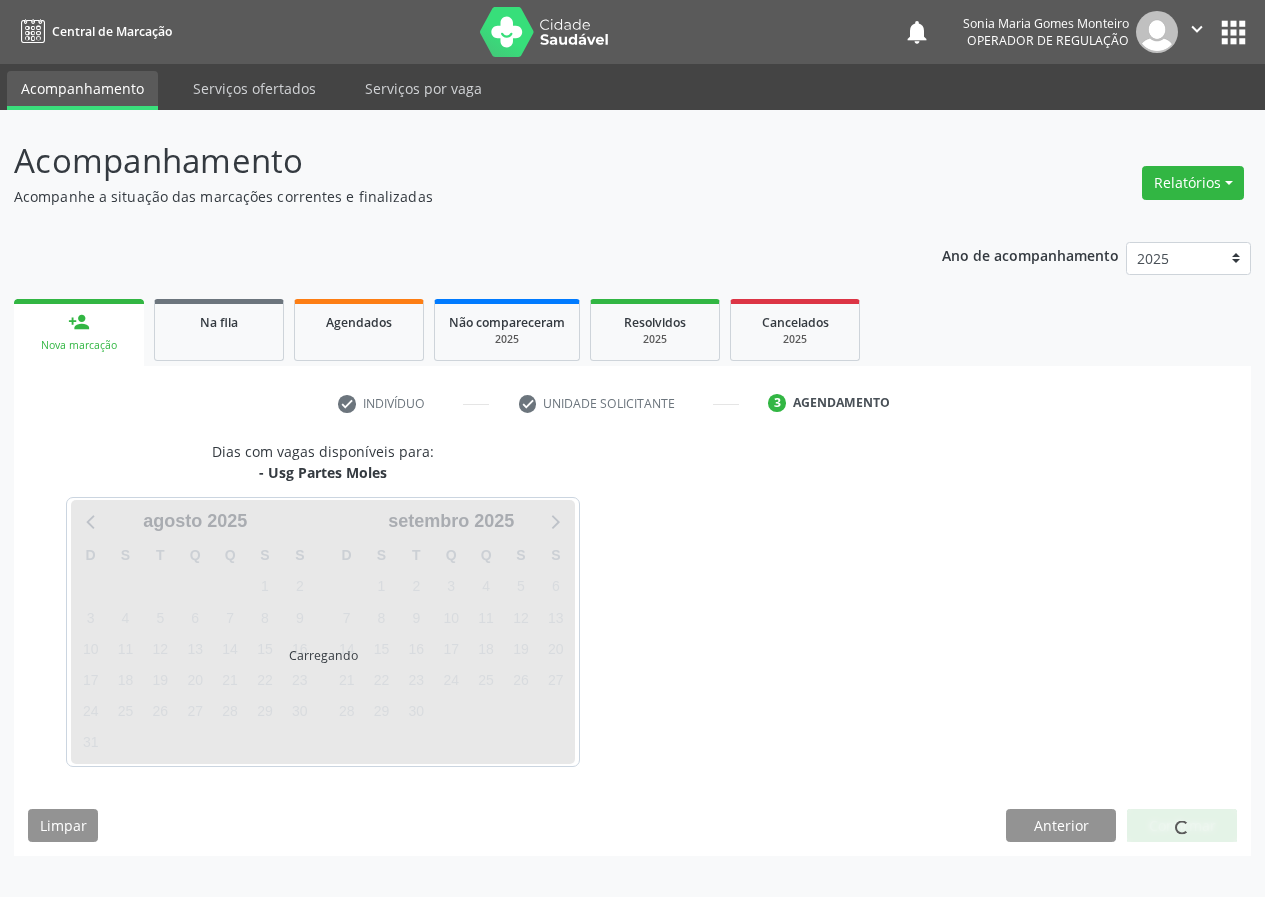 scroll, scrollTop: 0, scrollLeft: 0, axis: both 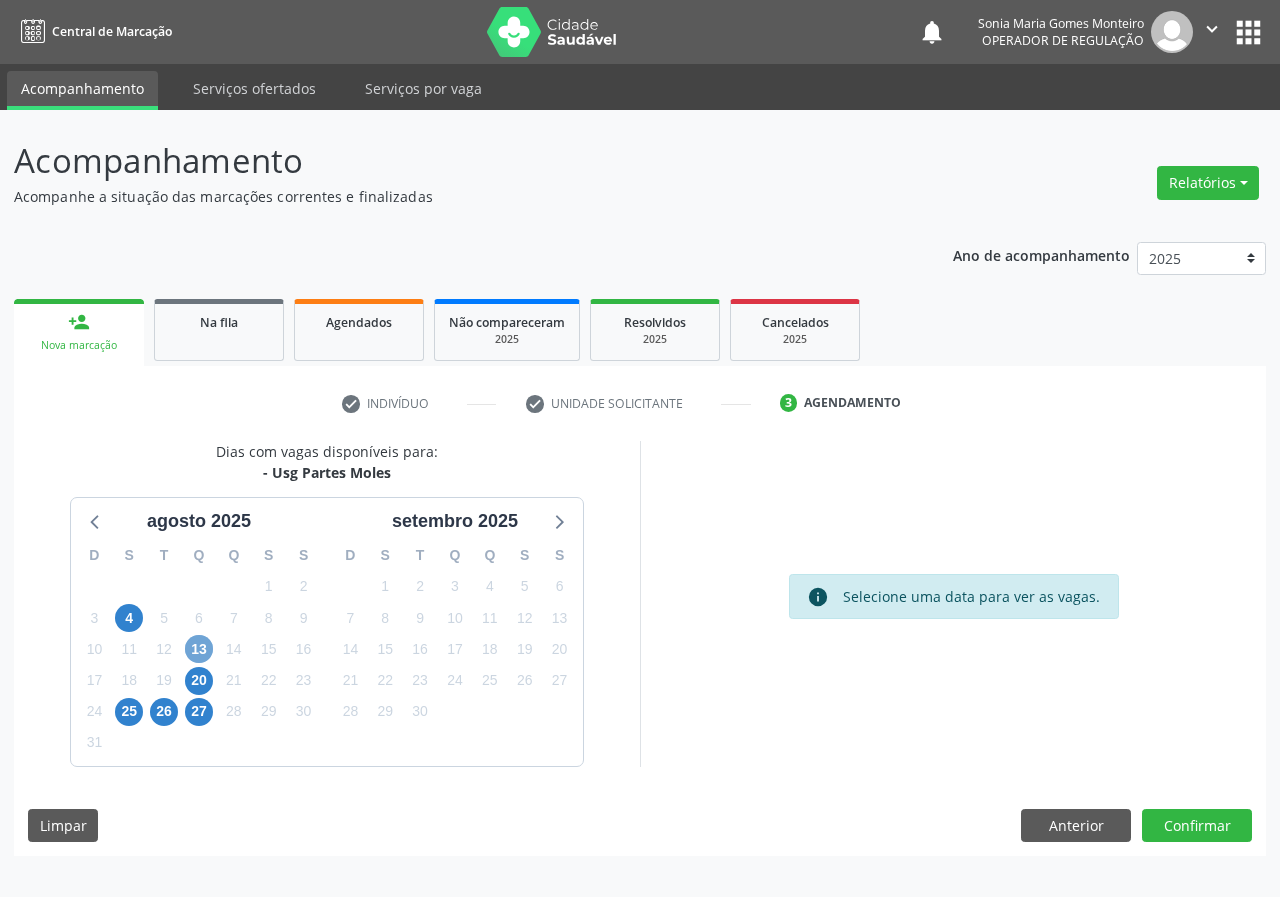click on "13" at bounding box center (199, 649) 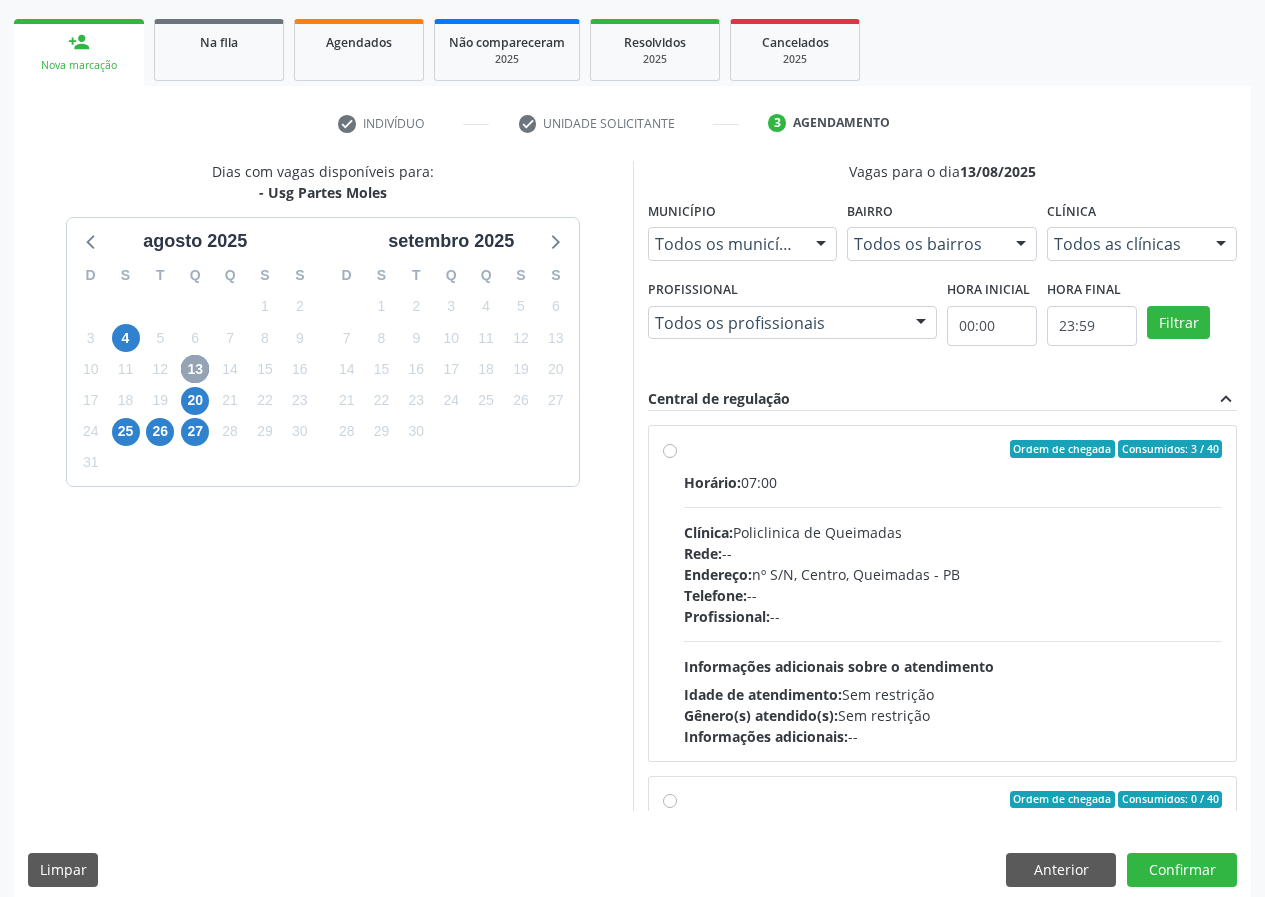 scroll, scrollTop: 298, scrollLeft: 0, axis: vertical 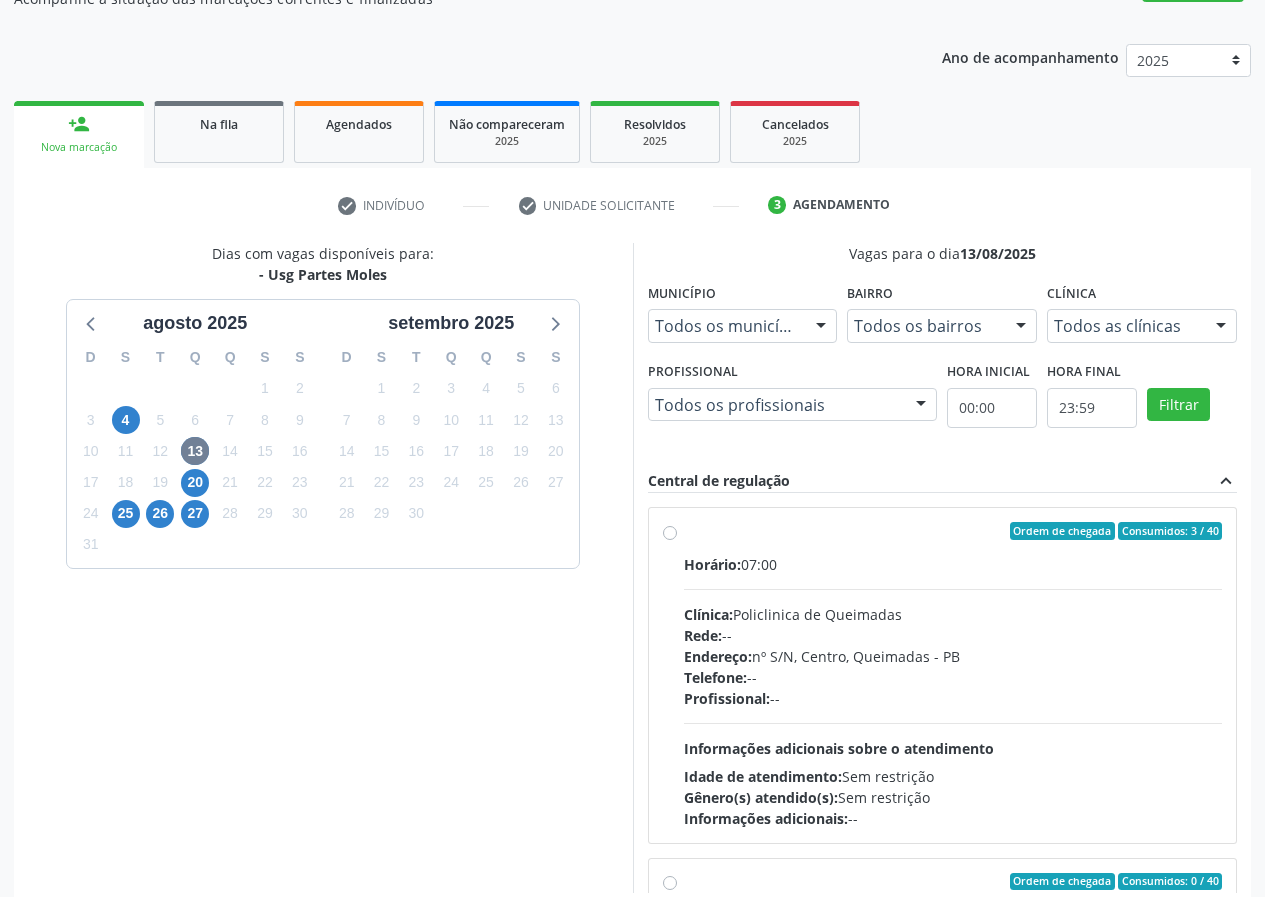 click on "Ordem de chegada
Consumidos: 3 / 40
Horário:   07:00
Clínica:  Policlinica de Queimadas
Rede:
--
Endereço:   nº S/N, Centro, Queimadas - PB
Telefone:   --
Profissional:
--
Informações adicionais sobre o atendimento
Idade de atendimento:
Sem restrição
Gênero(s) atendido(s):
Sem restrição
Informações adicionais:
--" at bounding box center [953, 675] 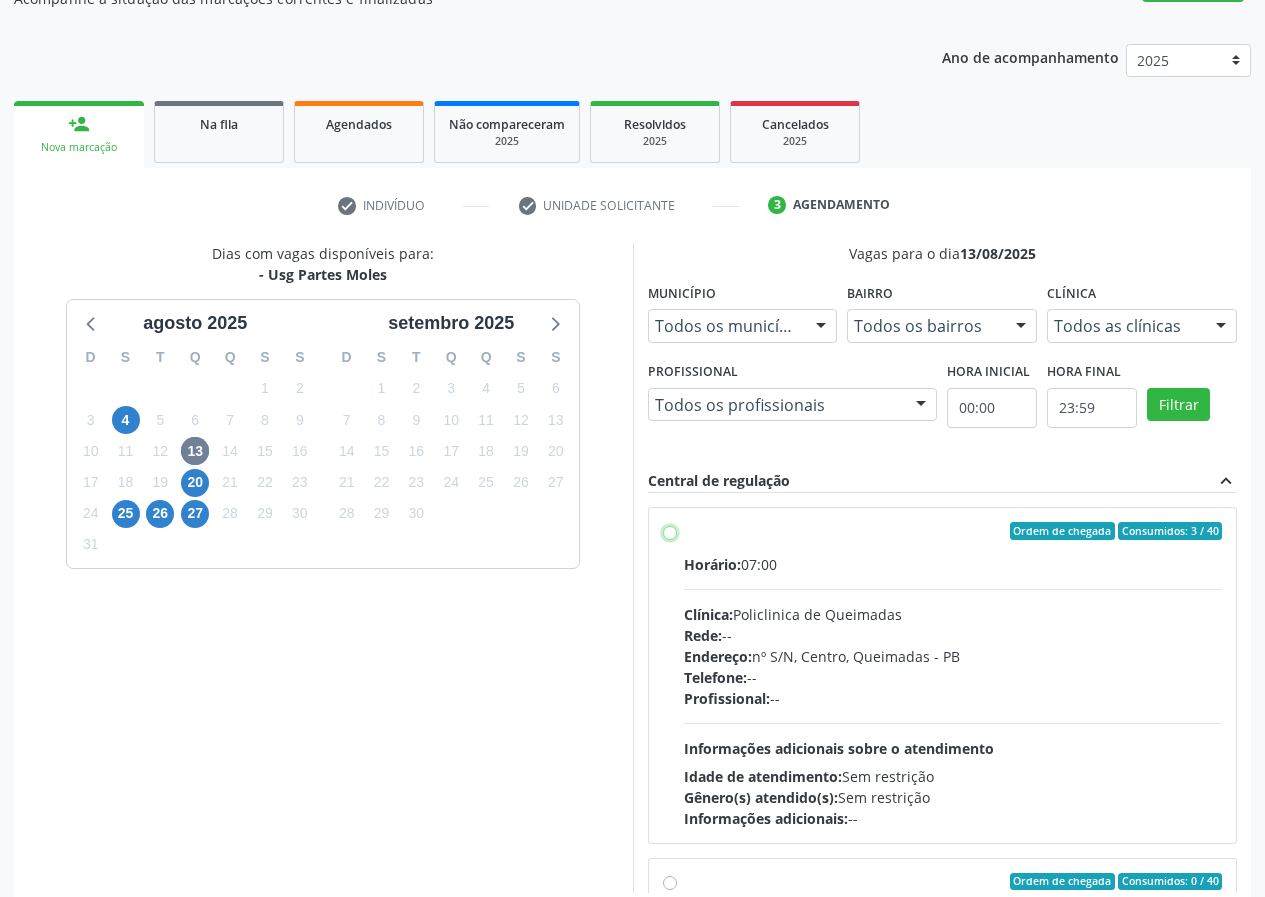 click on "Ordem de chegada
Consumidos: 3 / 40
Horário:   07:00
Clínica:  Policlinica de Queimadas
Rede:
--
Endereço:   nº S/N, Centro, Queimadas - PB
Telefone:   --
Profissional:
--
Informações adicionais sobre o atendimento
Idade de atendimento:
Sem restrição
Gênero(s) atendido(s):
Sem restrição
Informações adicionais:
--" at bounding box center (670, 531) 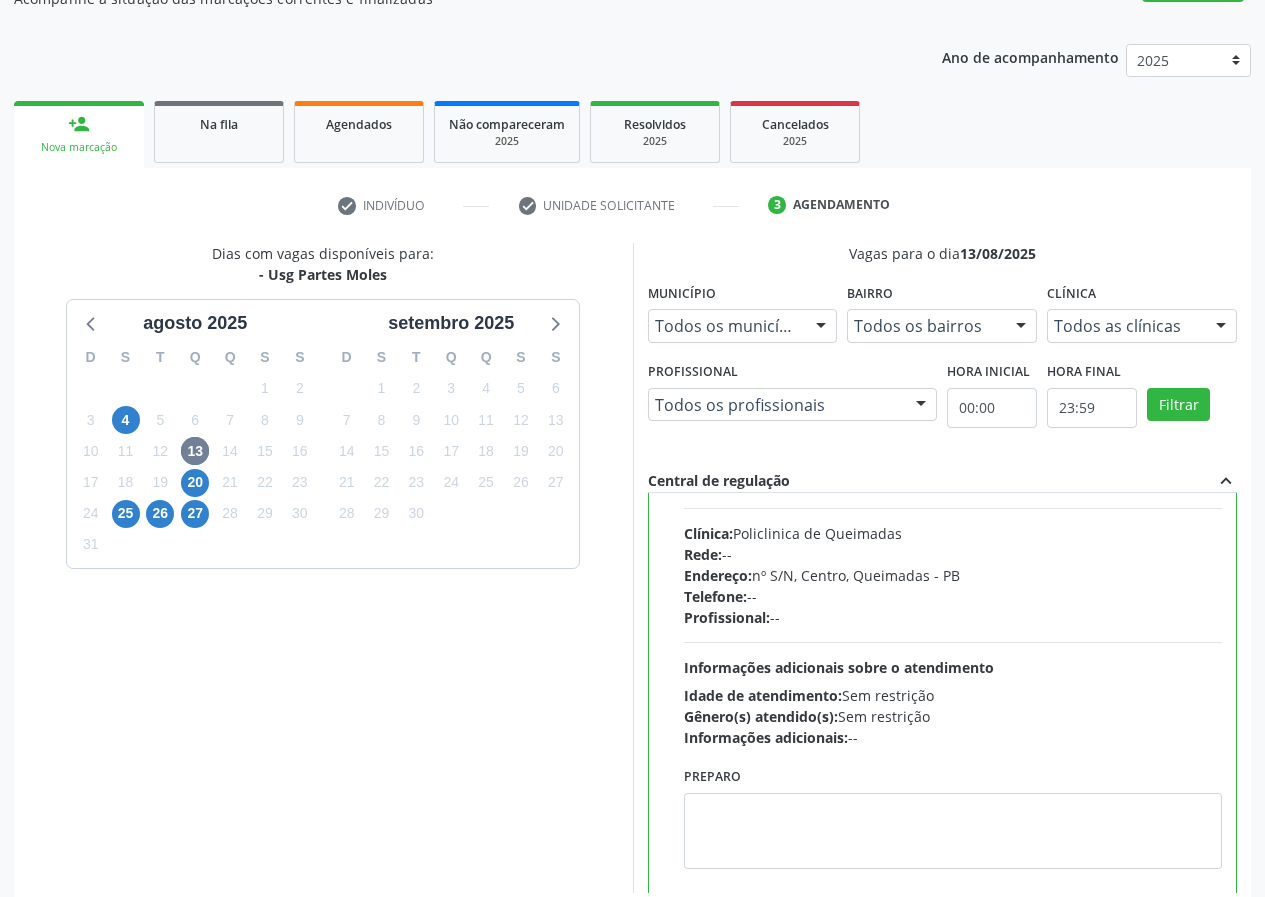 scroll, scrollTop: 450, scrollLeft: 0, axis: vertical 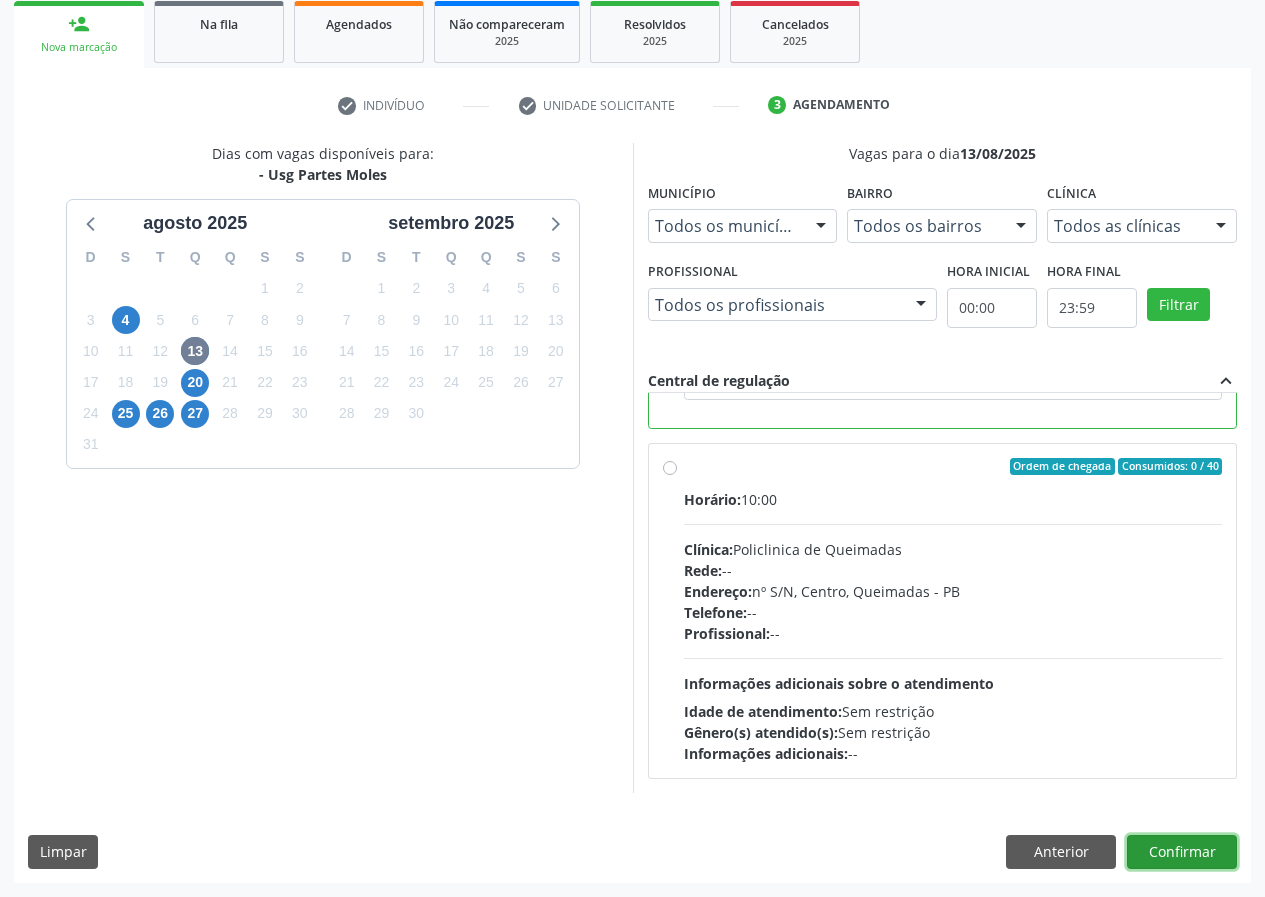 click on "Confirmar" at bounding box center (1182, 852) 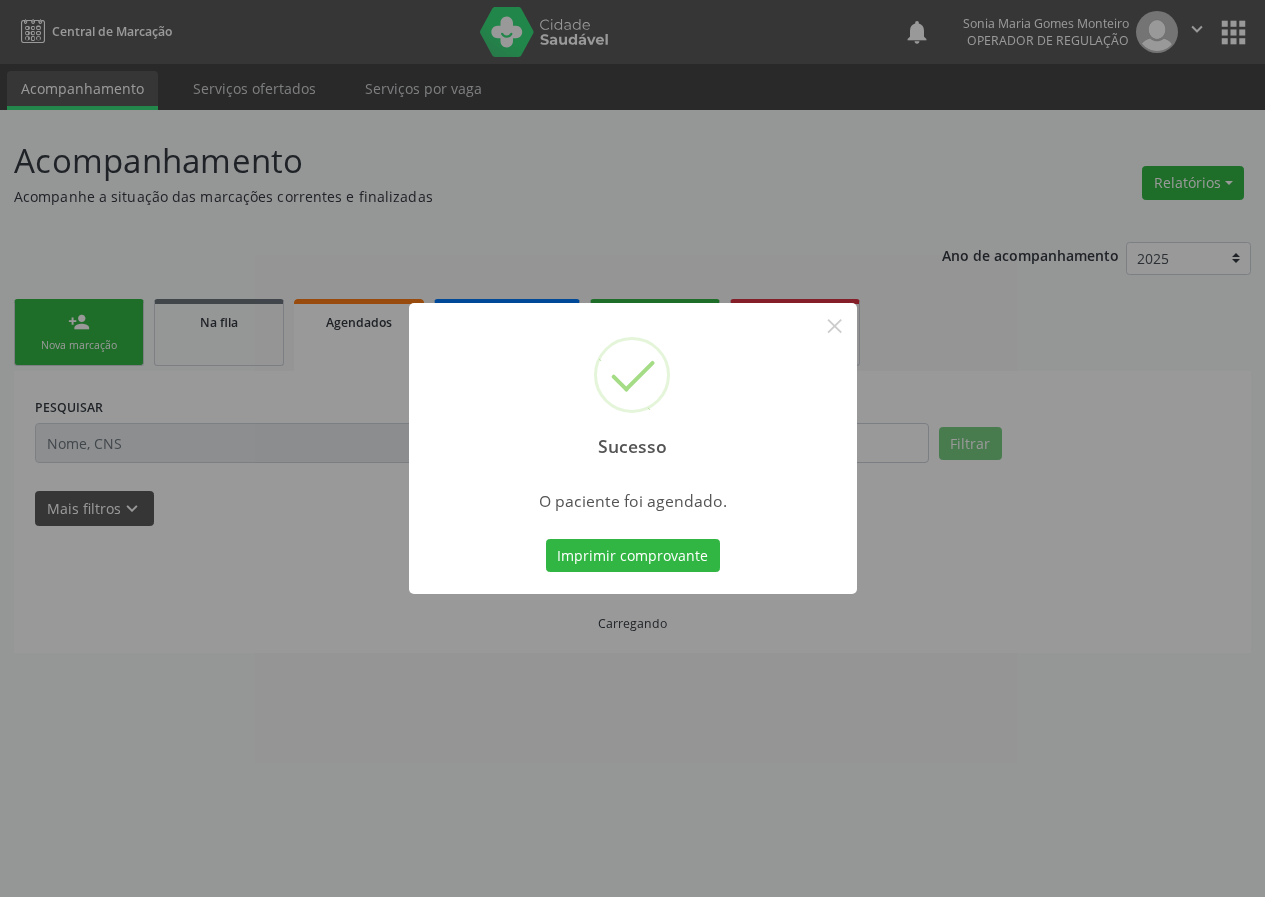 scroll, scrollTop: 0, scrollLeft: 0, axis: both 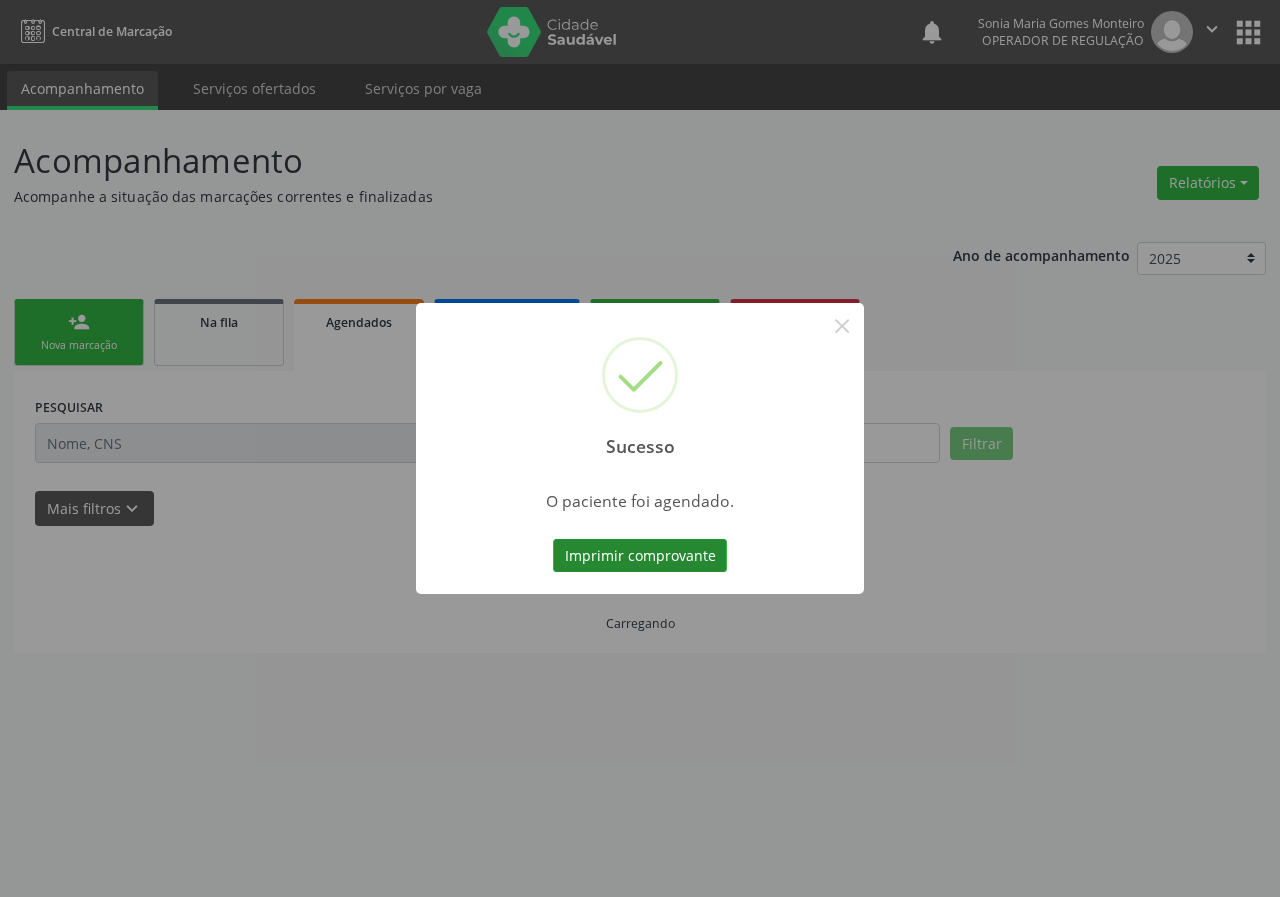 click on "Imprimir comprovante" at bounding box center [640, 556] 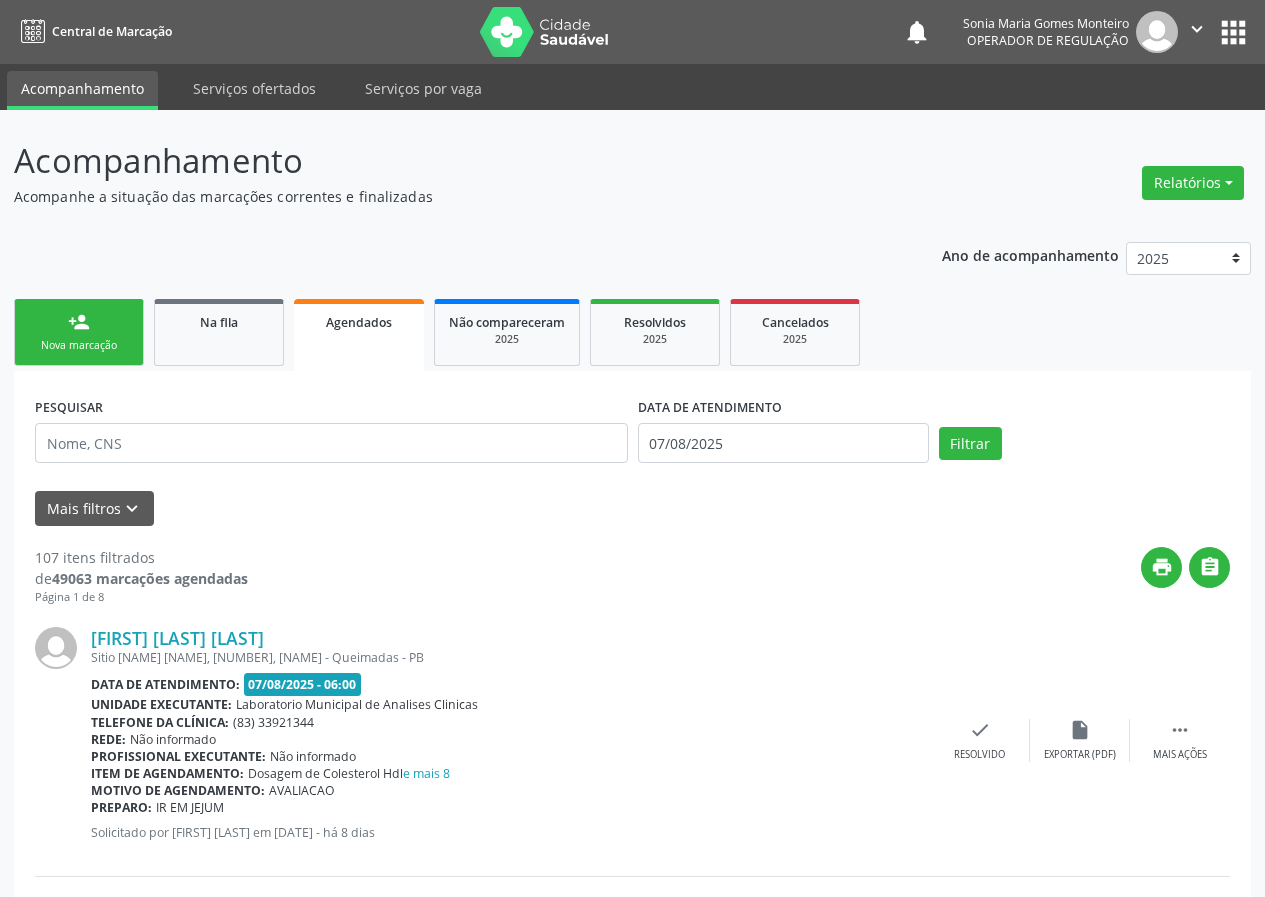 click on "Nova marcação" at bounding box center (79, 345) 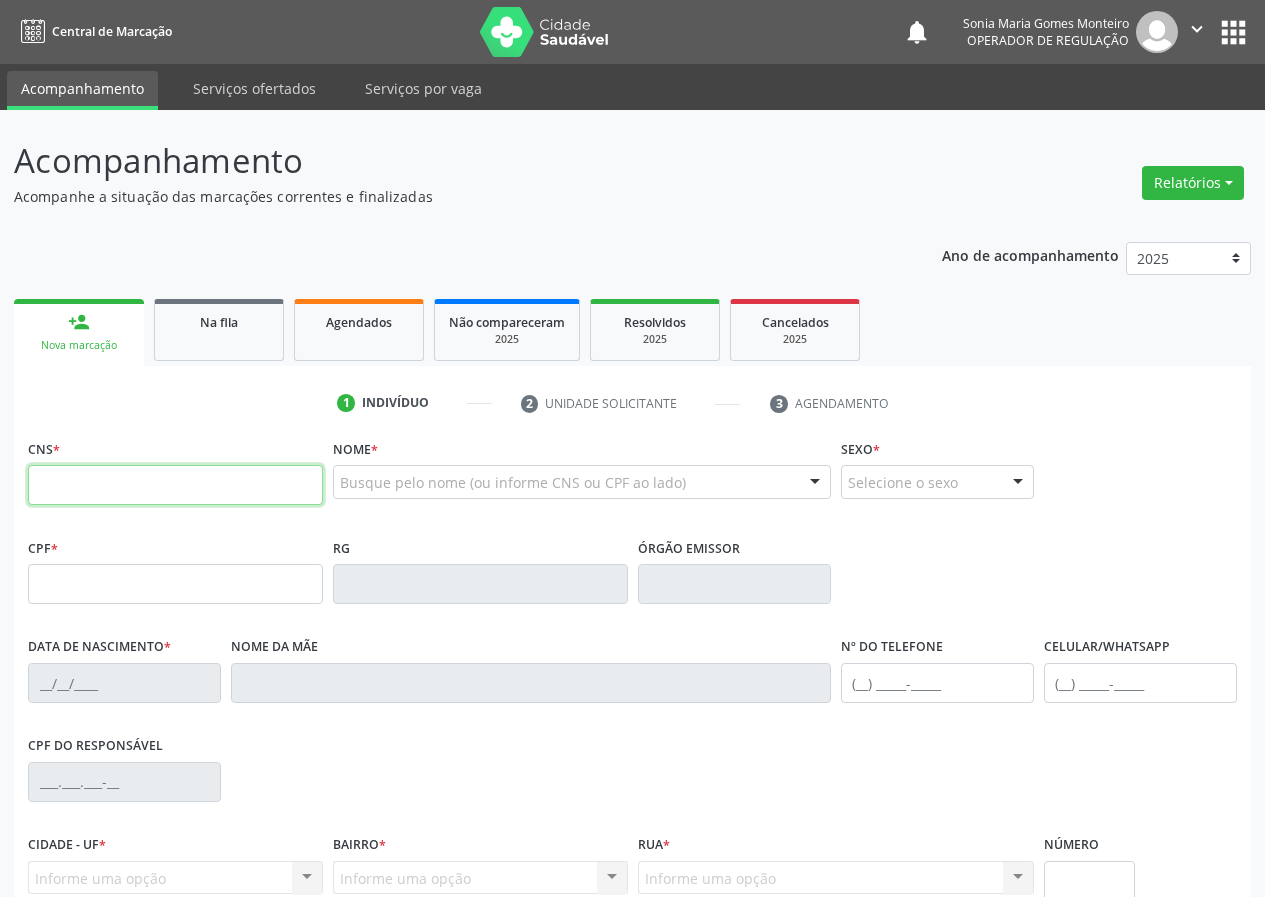 click at bounding box center [175, 485] 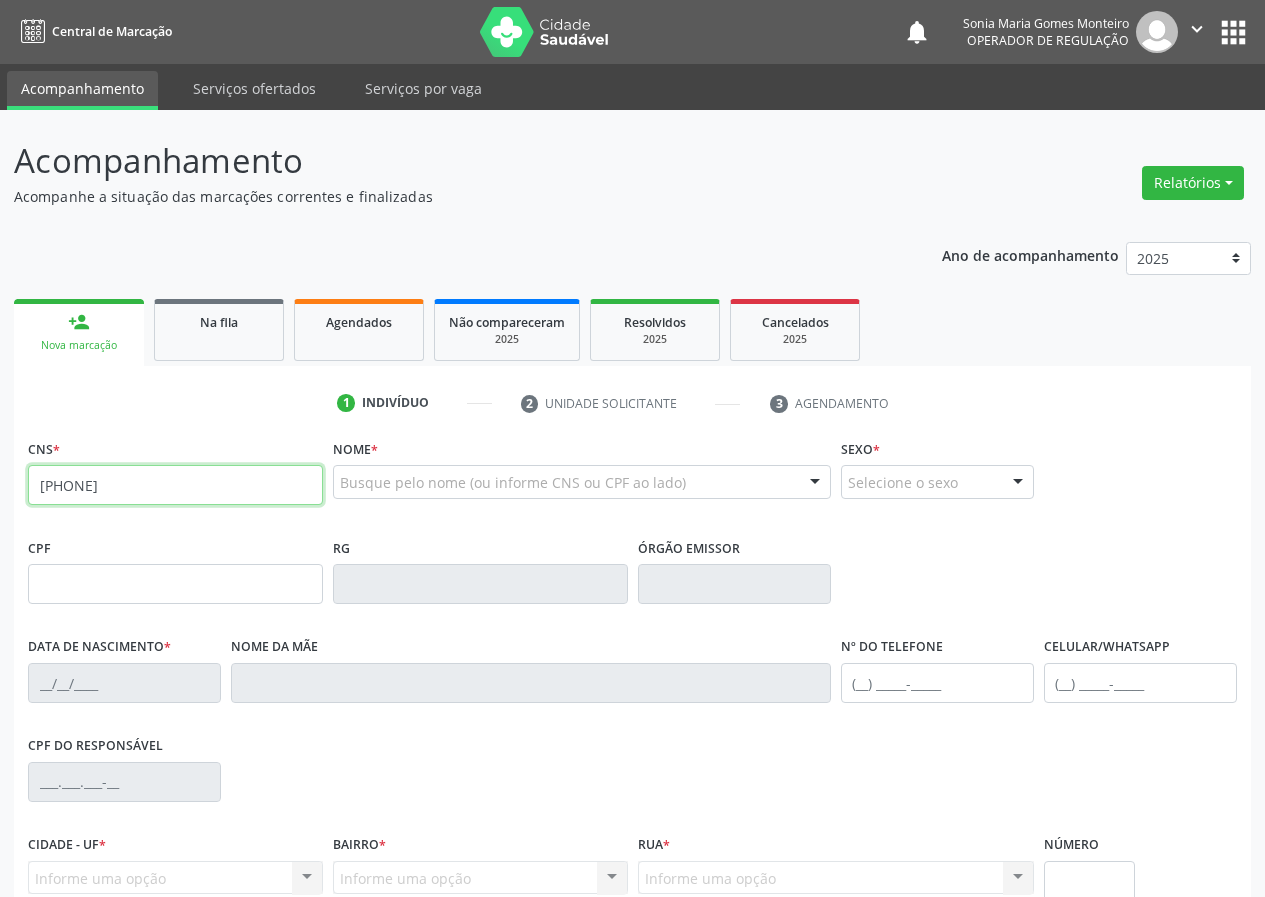 type on "700 5019 1560 7450" 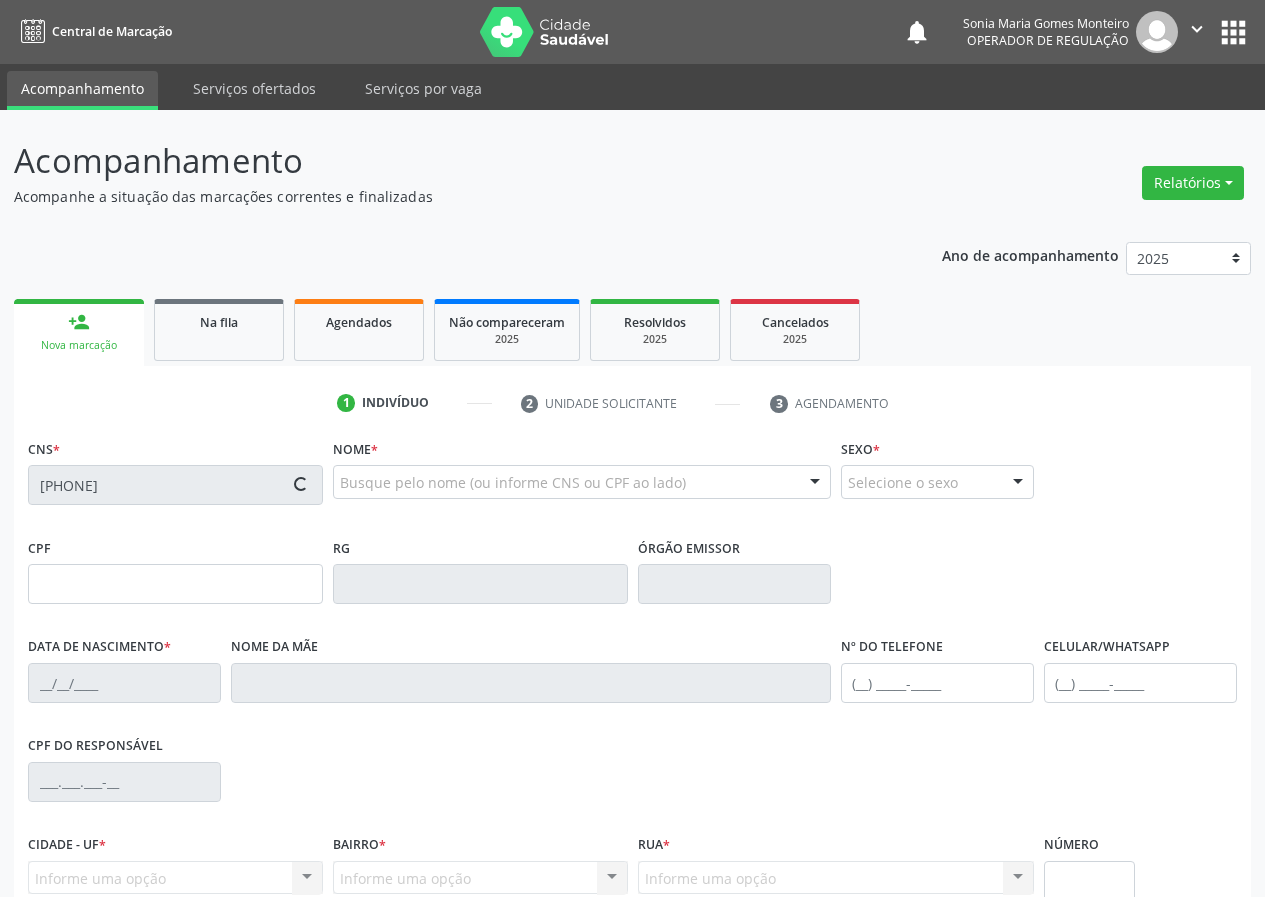 type on "788.515.484-04" 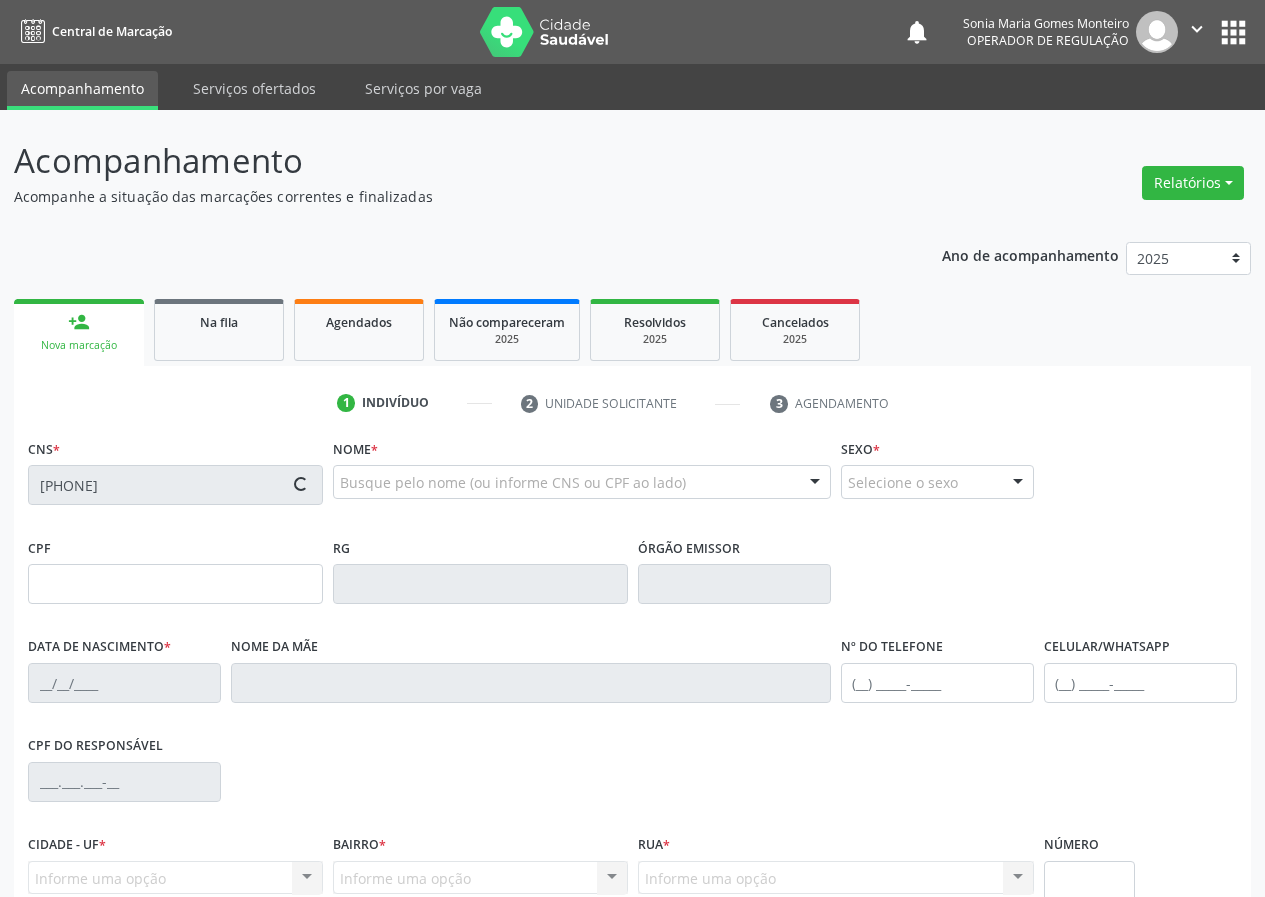 type on "07/04/1967" 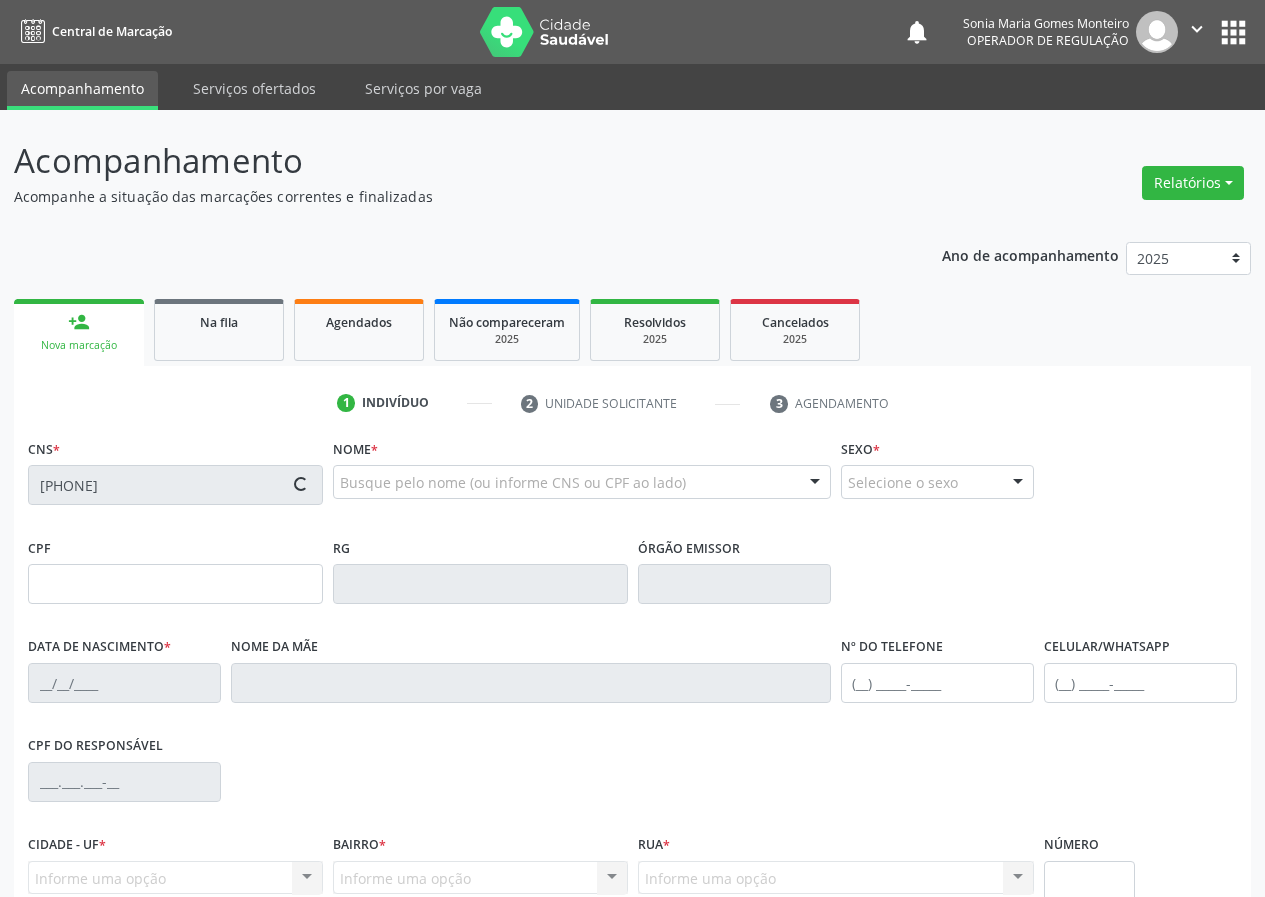type on "(83) 99352-4261" 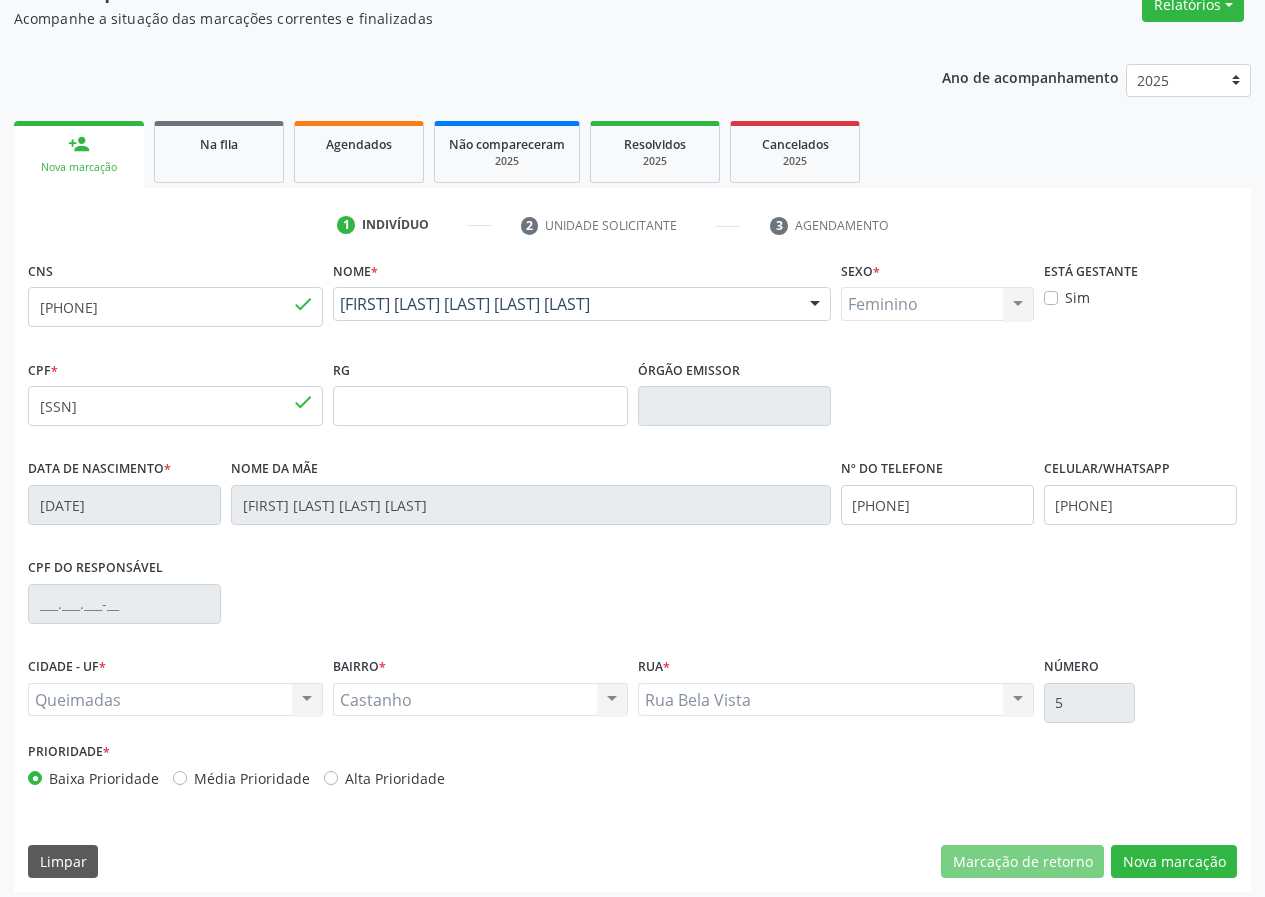 scroll, scrollTop: 187, scrollLeft: 0, axis: vertical 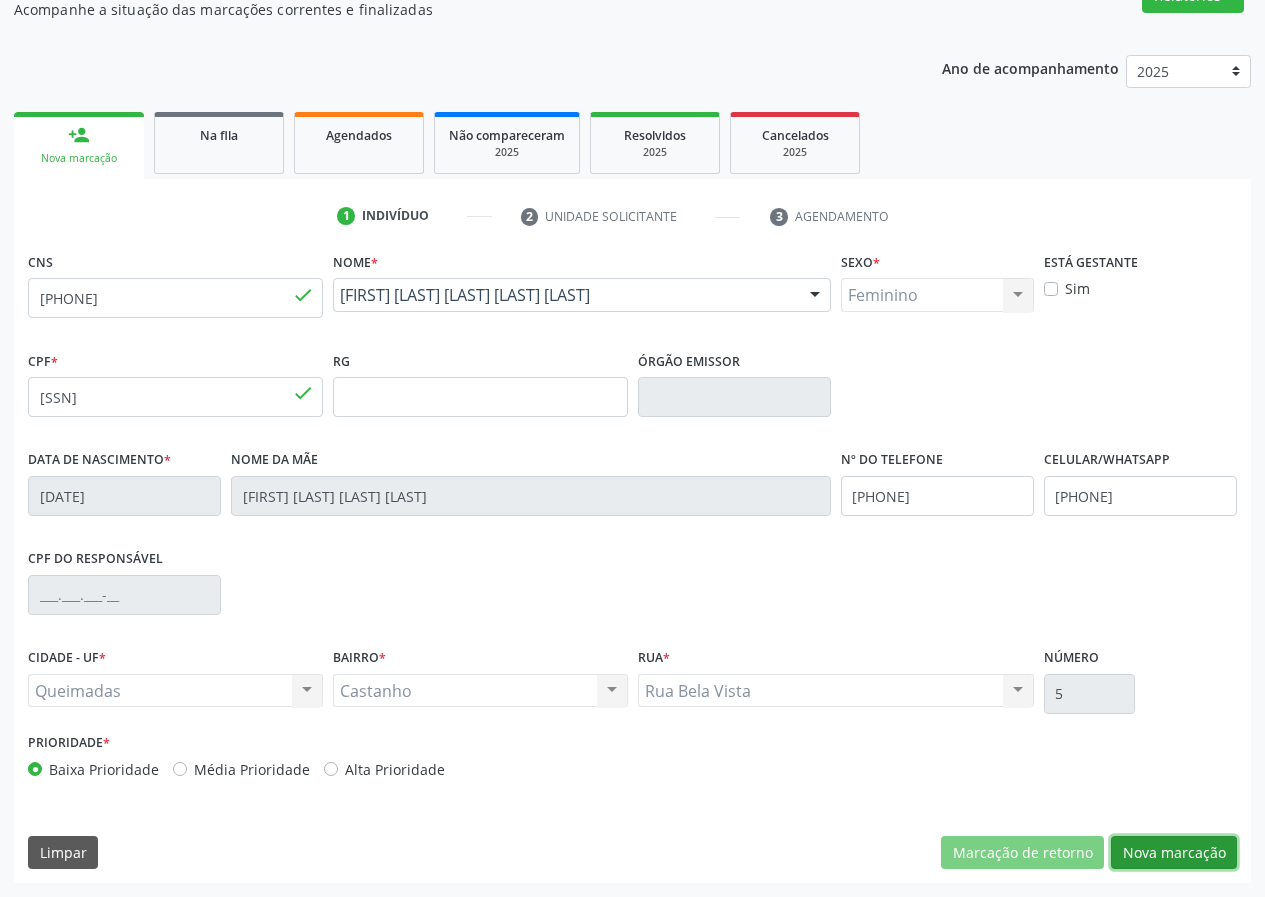 drag, startPoint x: 1187, startPoint y: 850, endPoint x: 245, endPoint y: 769, distance: 945.4761 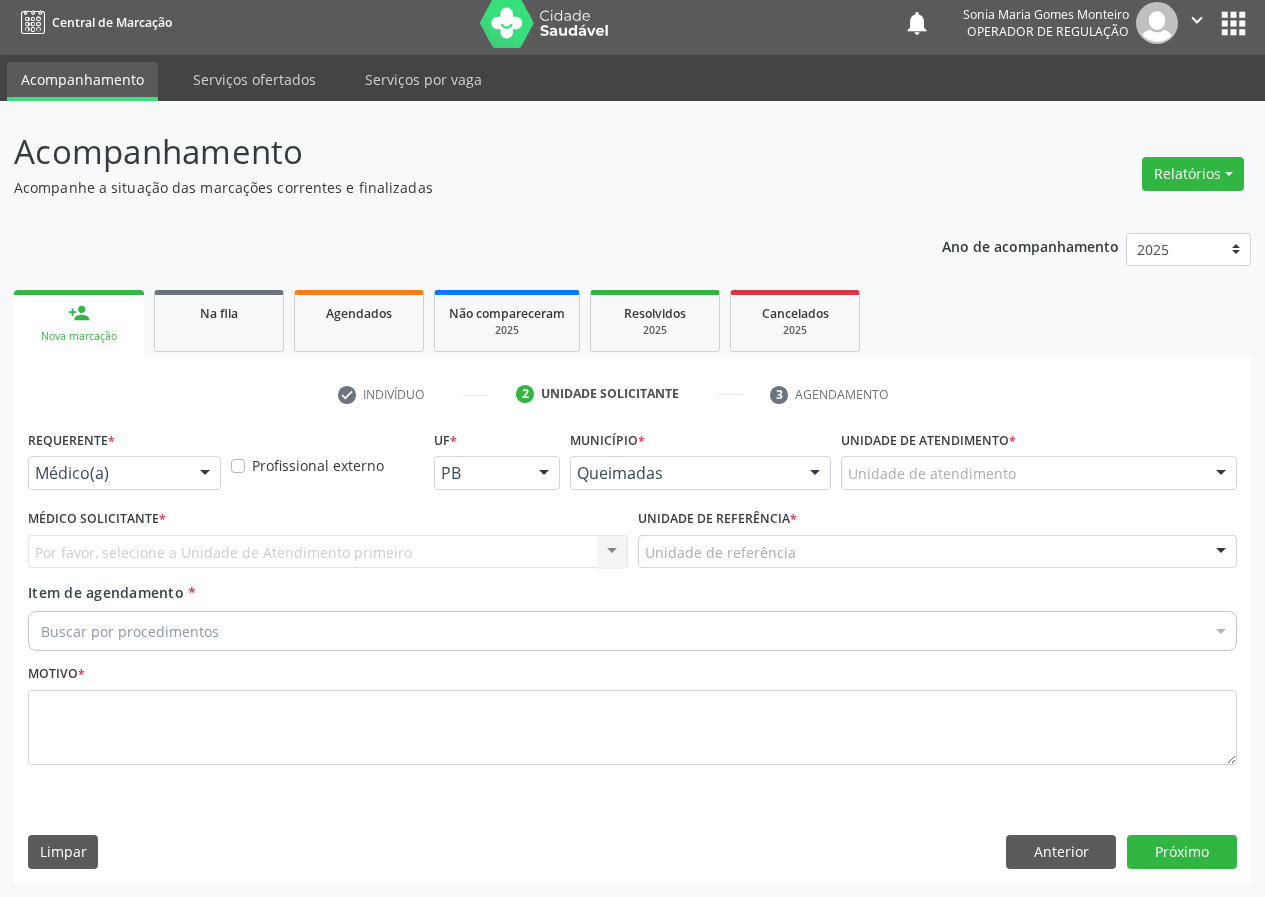 scroll, scrollTop: 9, scrollLeft: 0, axis: vertical 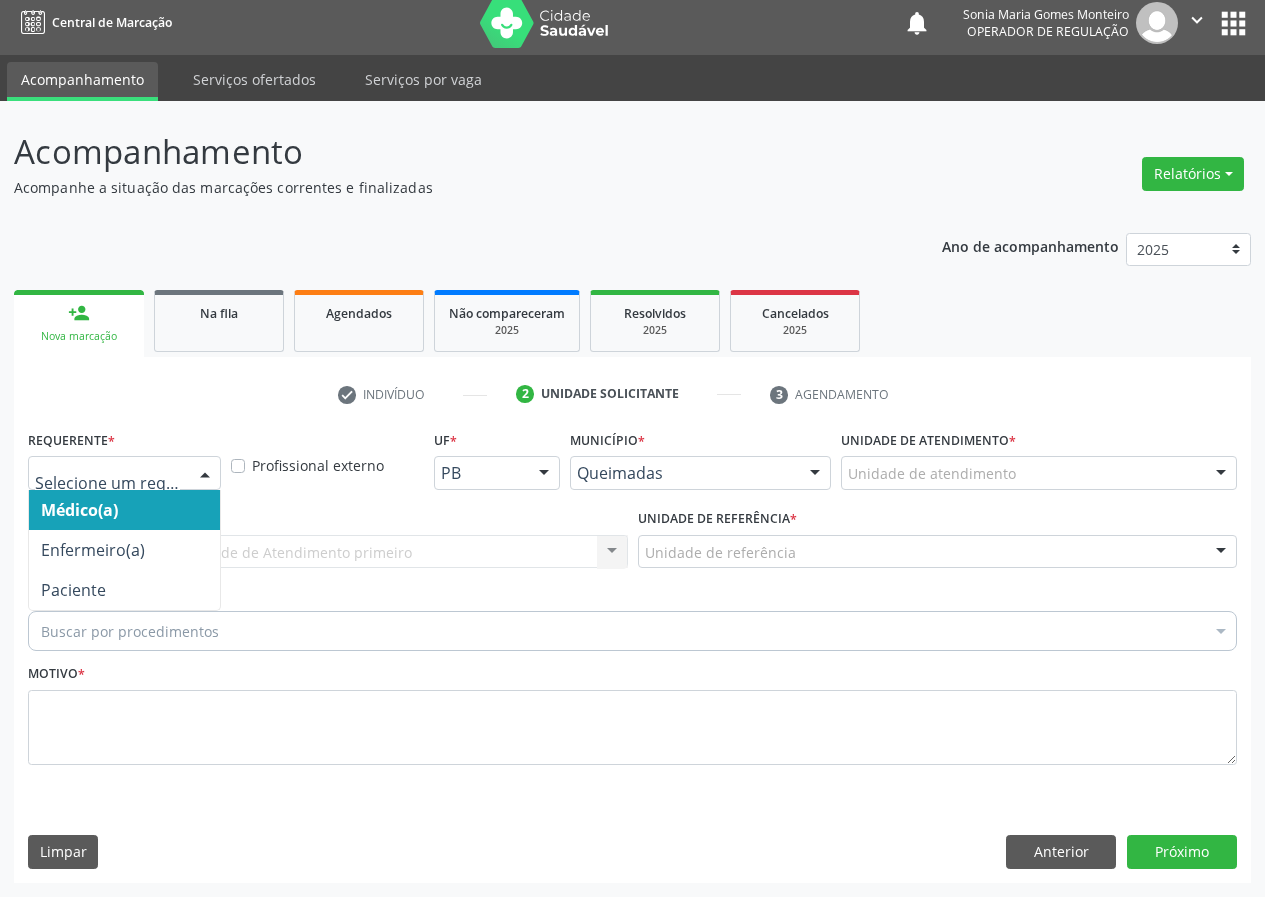 drag, startPoint x: 204, startPoint y: 472, endPoint x: 202, endPoint y: 573, distance: 101.0198 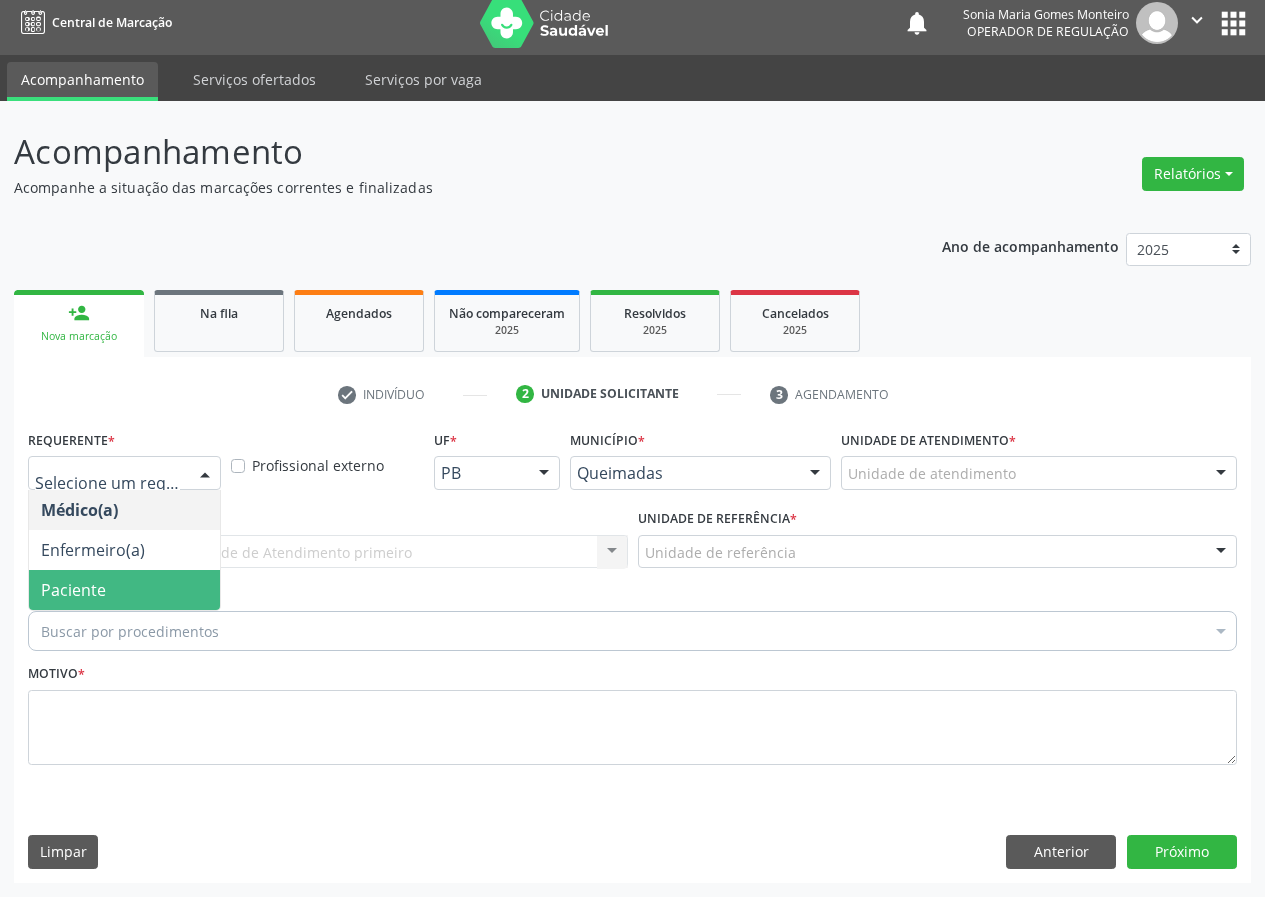 click on "Paciente" at bounding box center [124, 590] 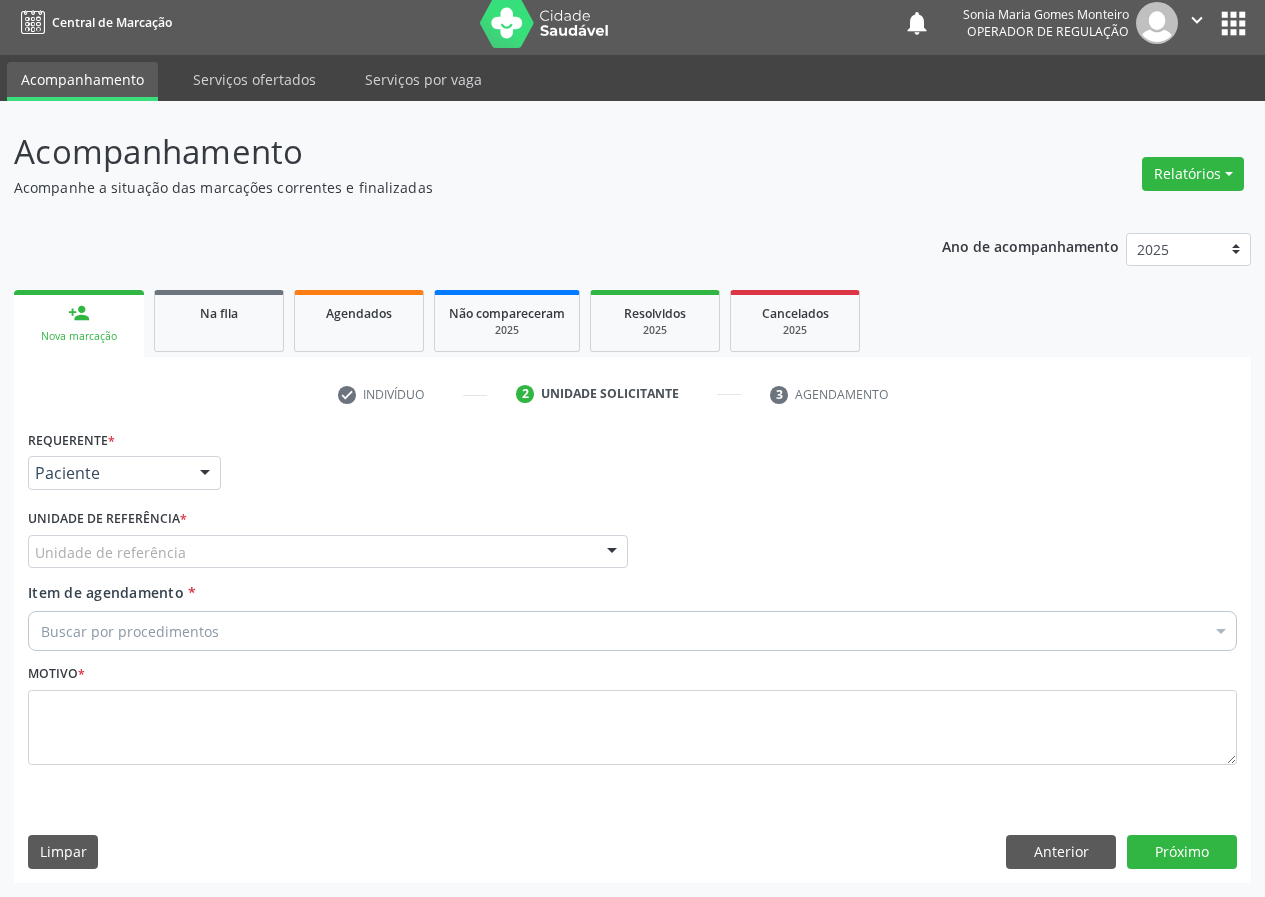 drag, startPoint x: 521, startPoint y: 540, endPoint x: 408, endPoint y: 664, distance: 167.76471 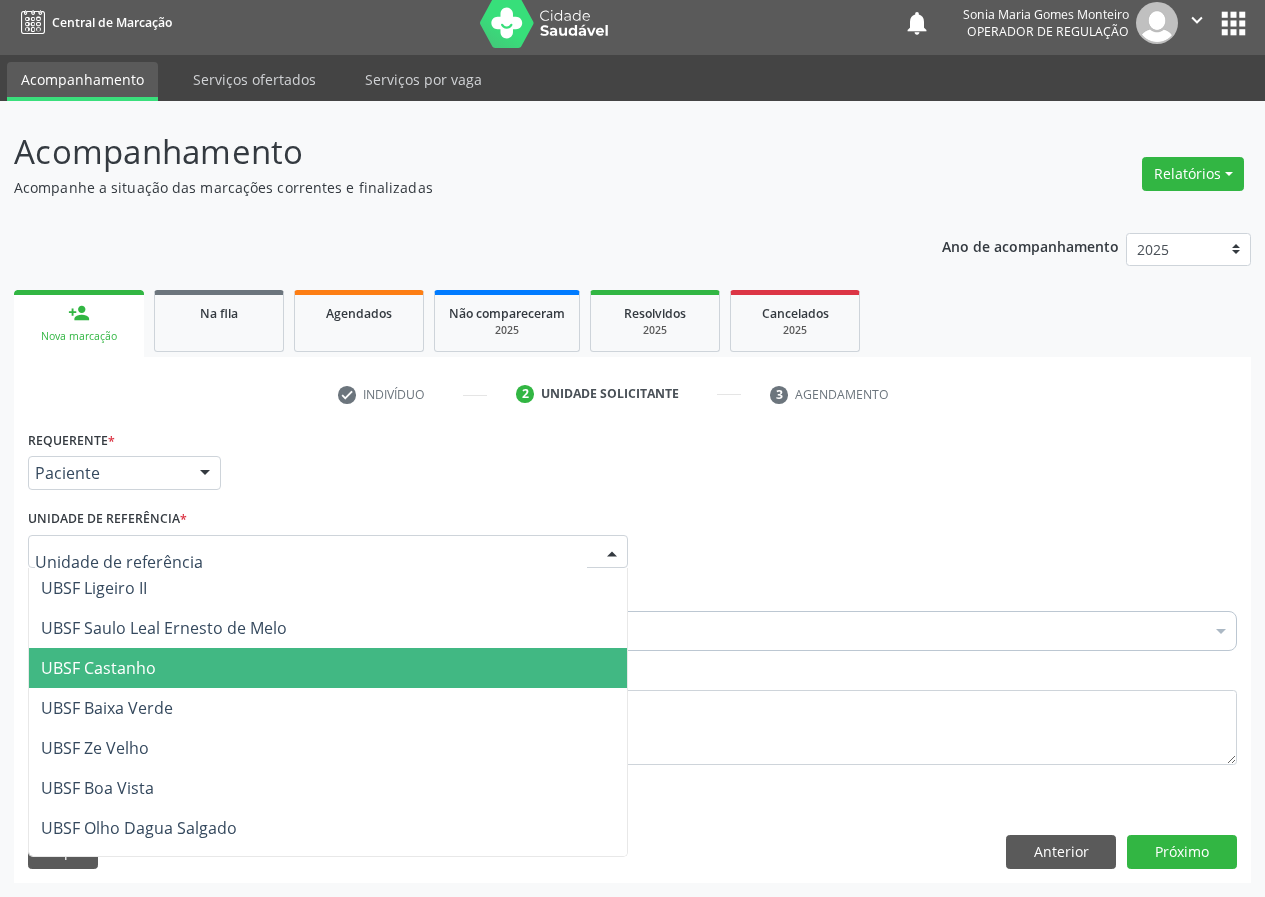 drag, startPoint x: 142, startPoint y: 669, endPoint x: 0, endPoint y: 665, distance: 142.05632 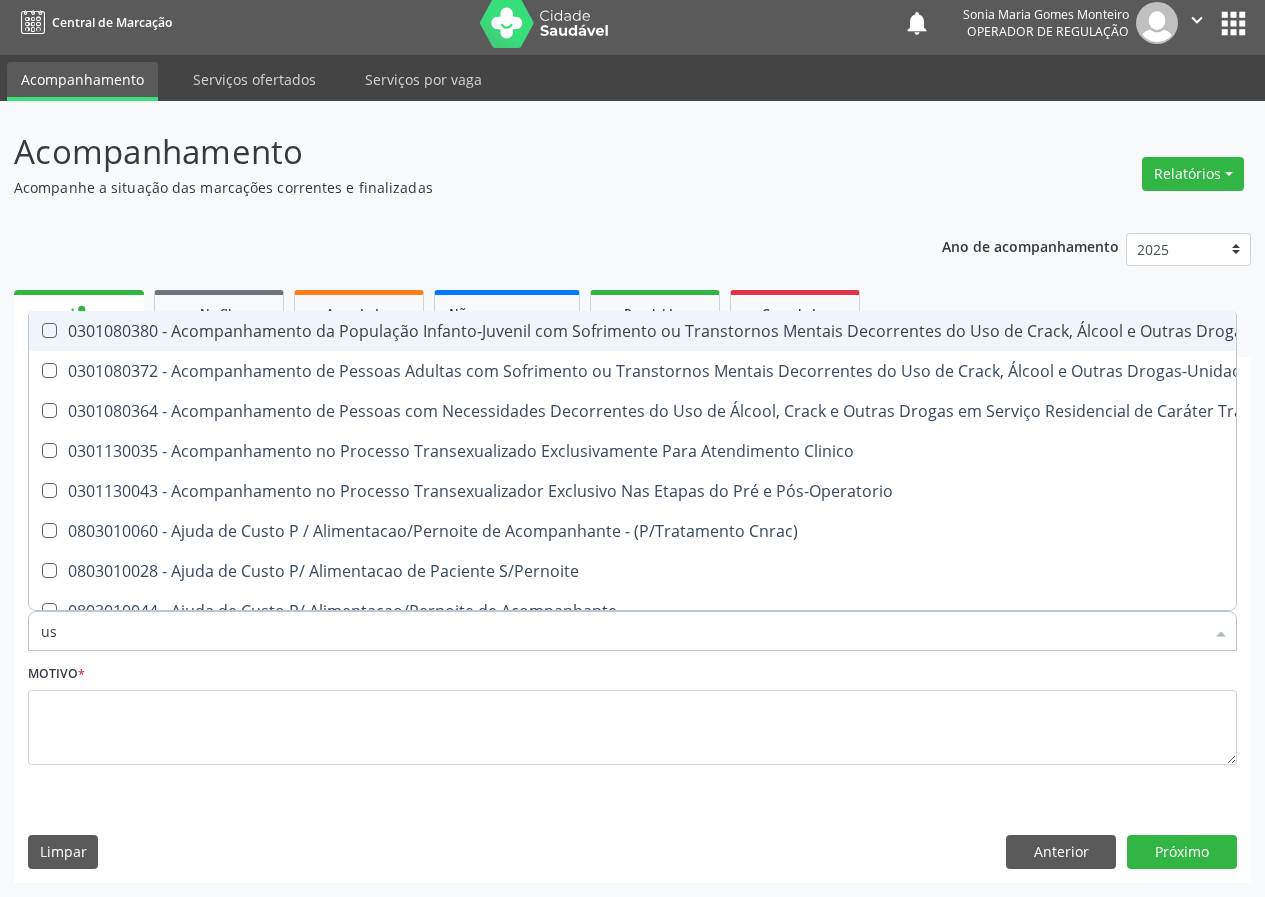 type on "usg" 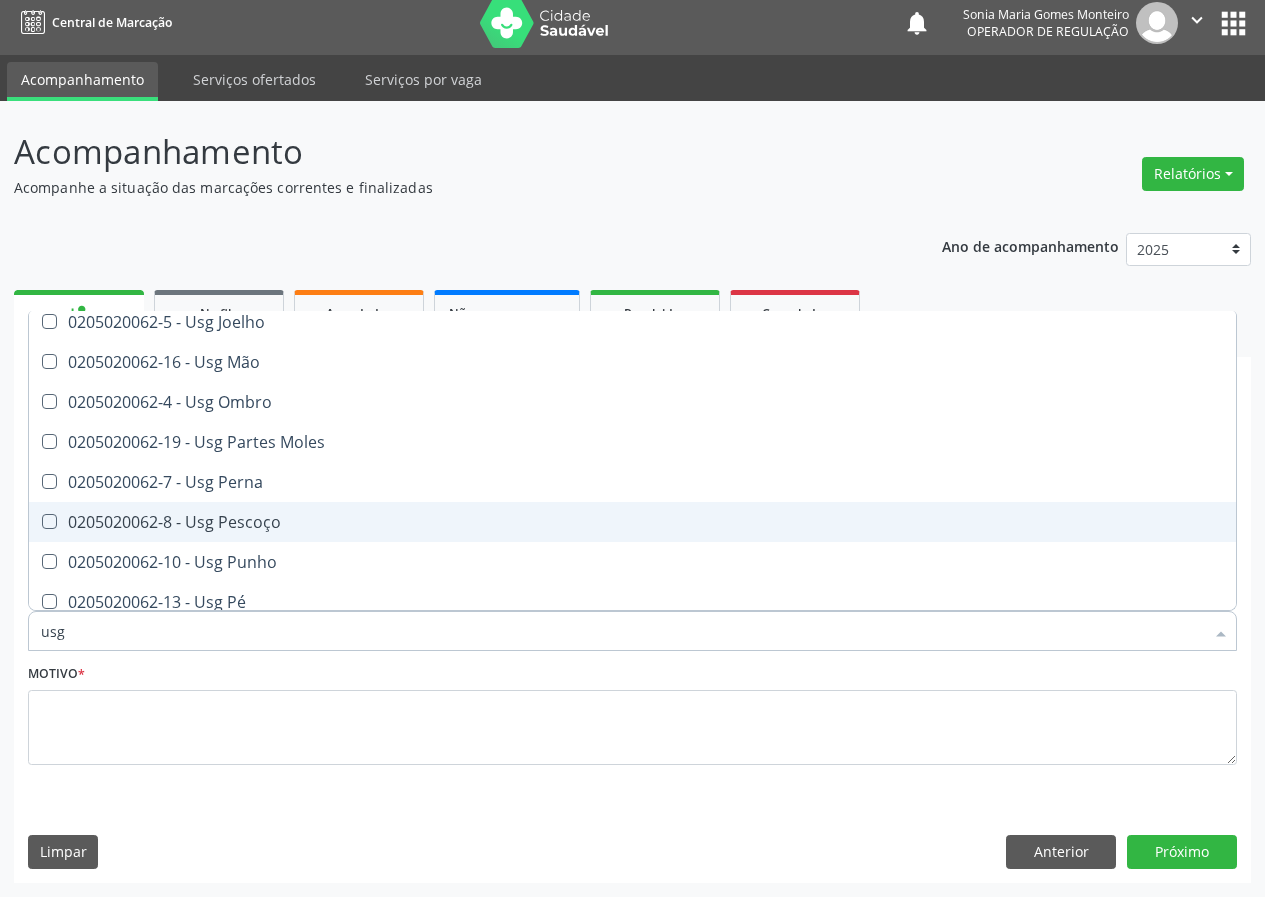 scroll, scrollTop: 300, scrollLeft: 0, axis: vertical 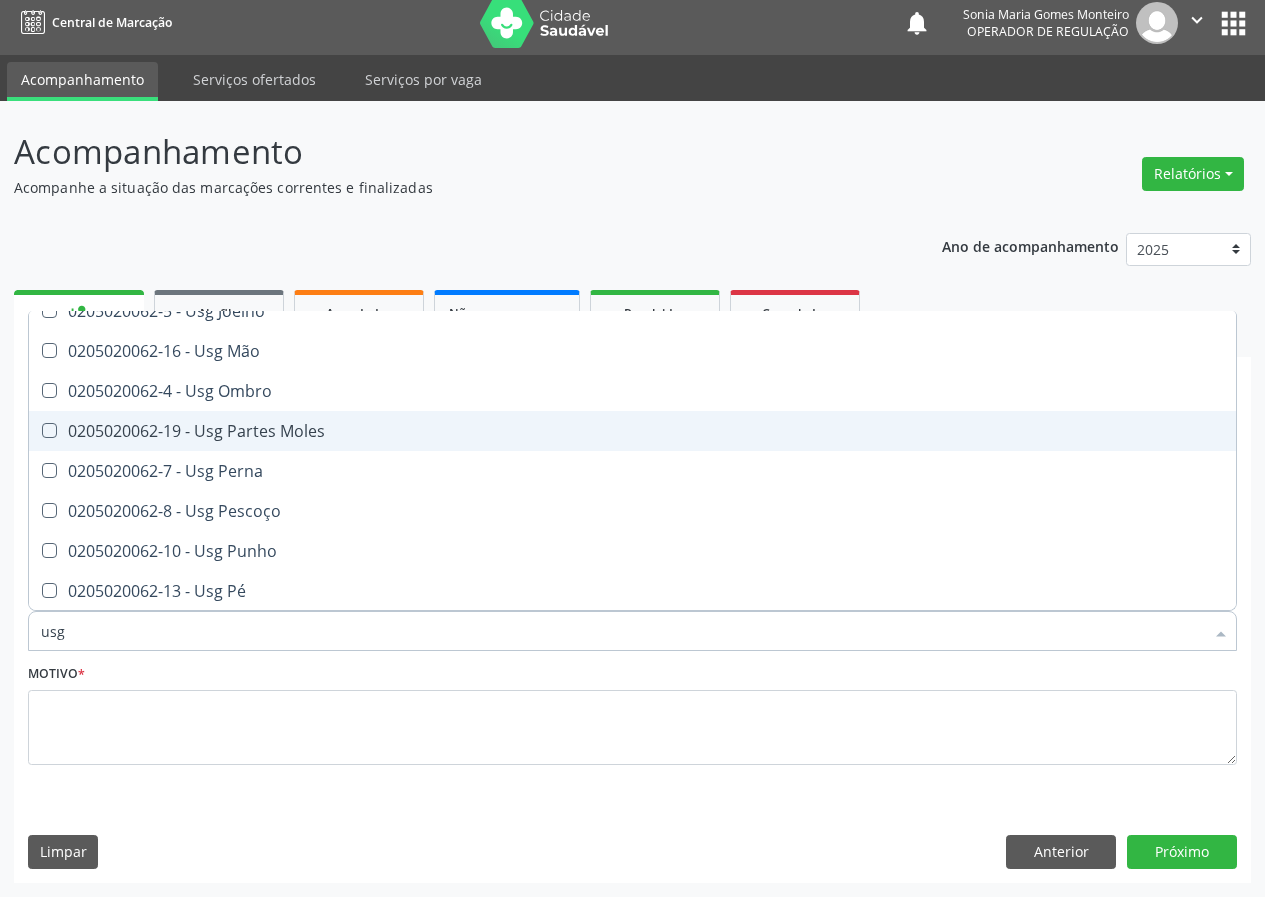 drag, startPoint x: 271, startPoint y: 438, endPoint x: 240, endPoint y: 458, distance: 36.891735 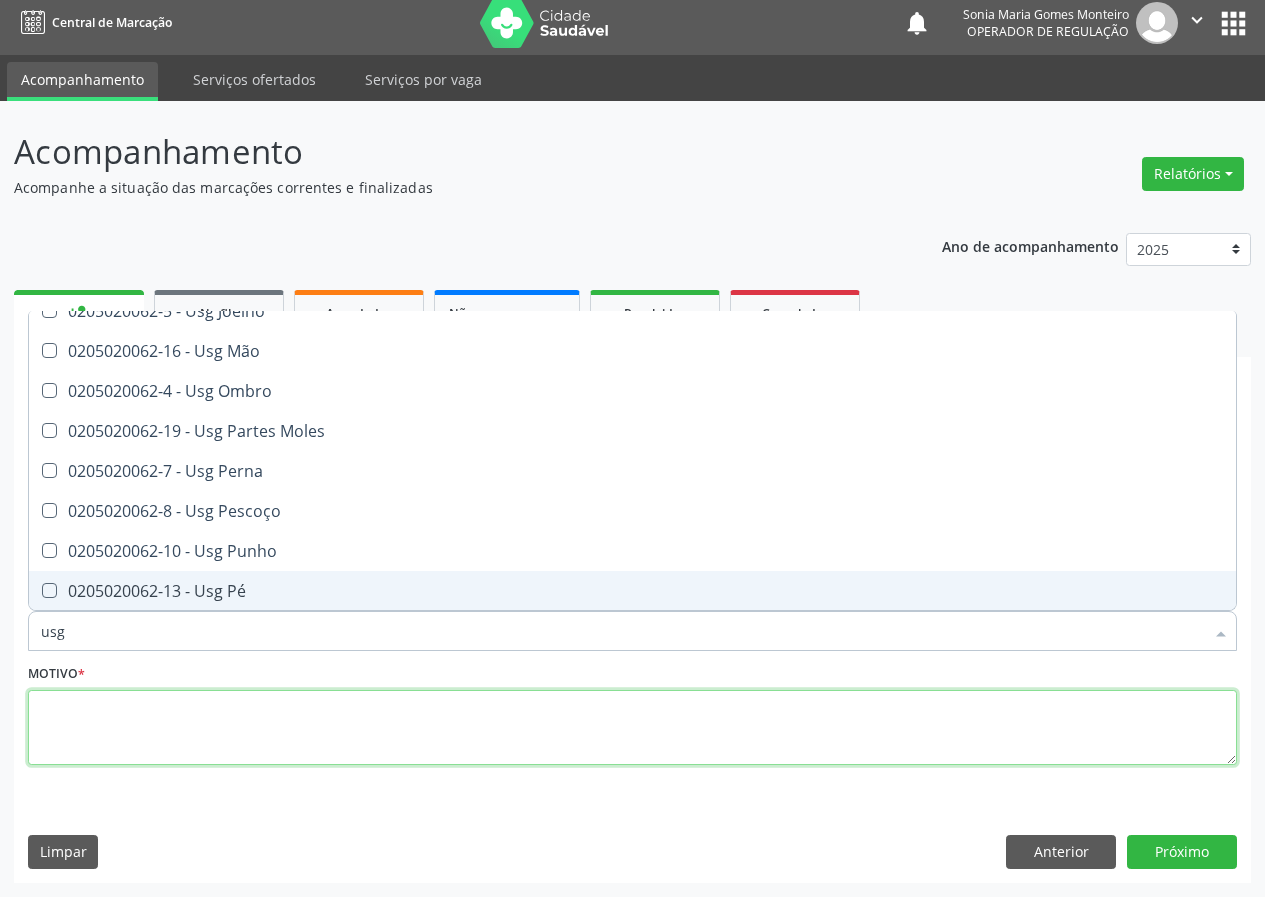 click at bounding box center [632, 728] 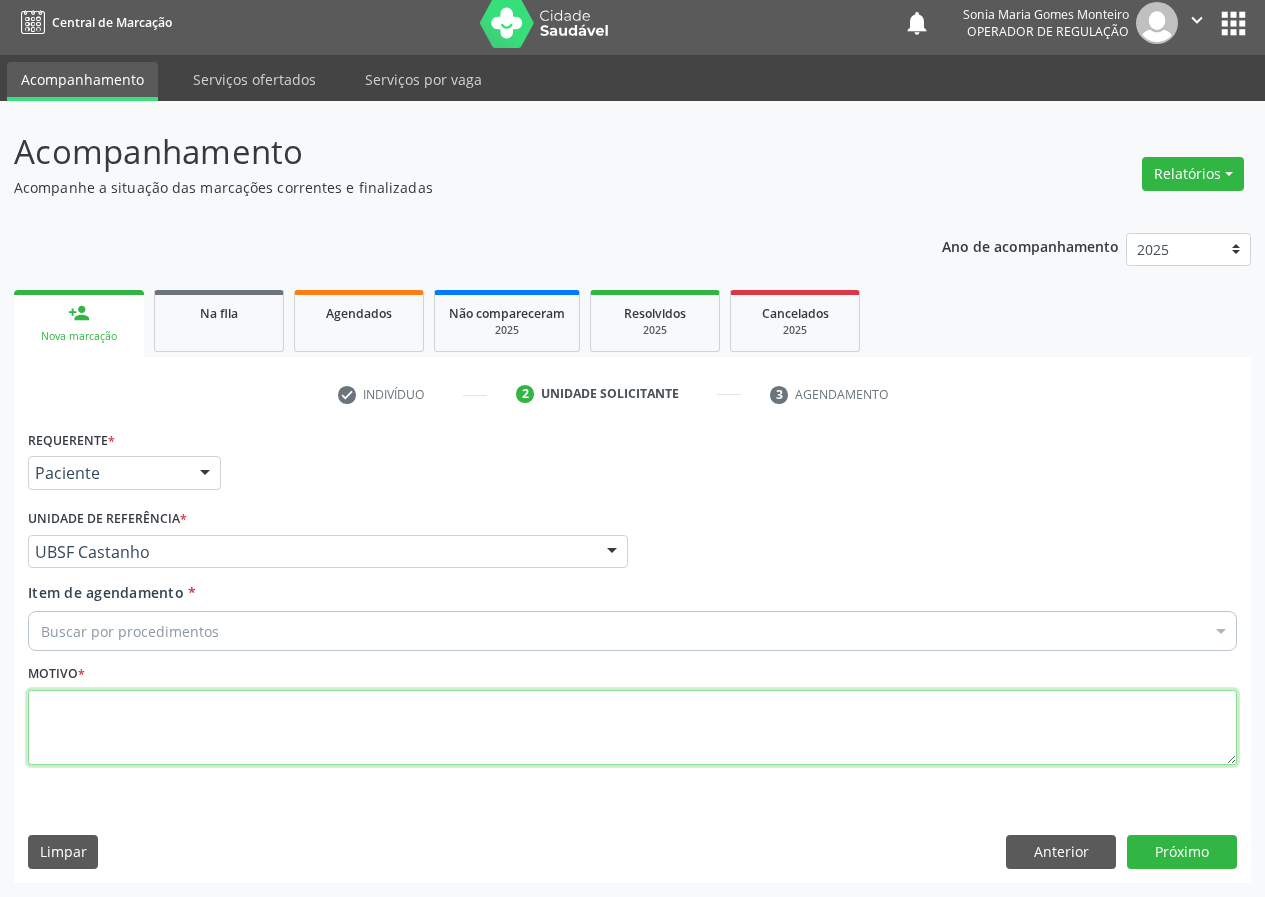 scroll, scrollTop: 0, scrollLeft: 0, axis: both 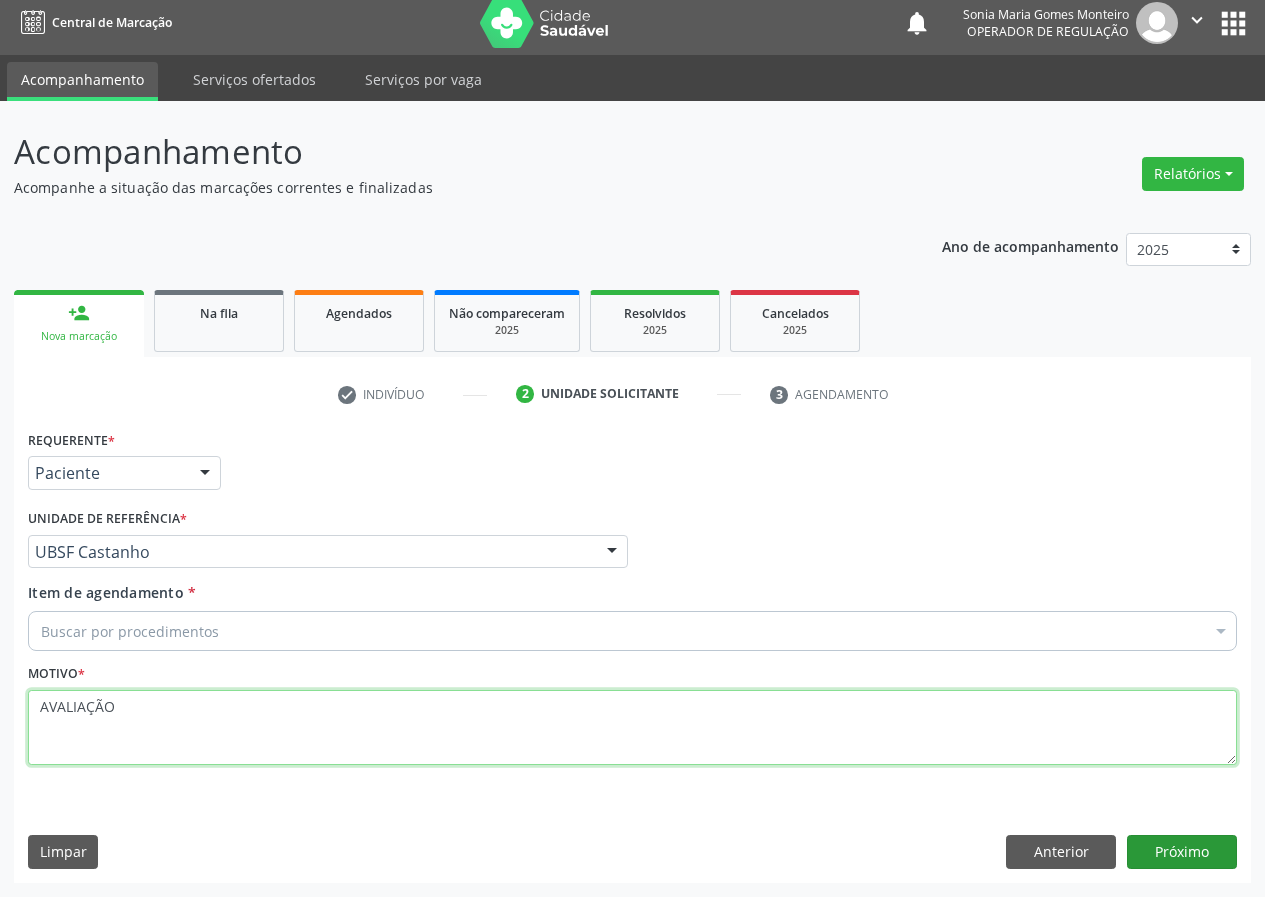 type on "AVALIAÇÃO" 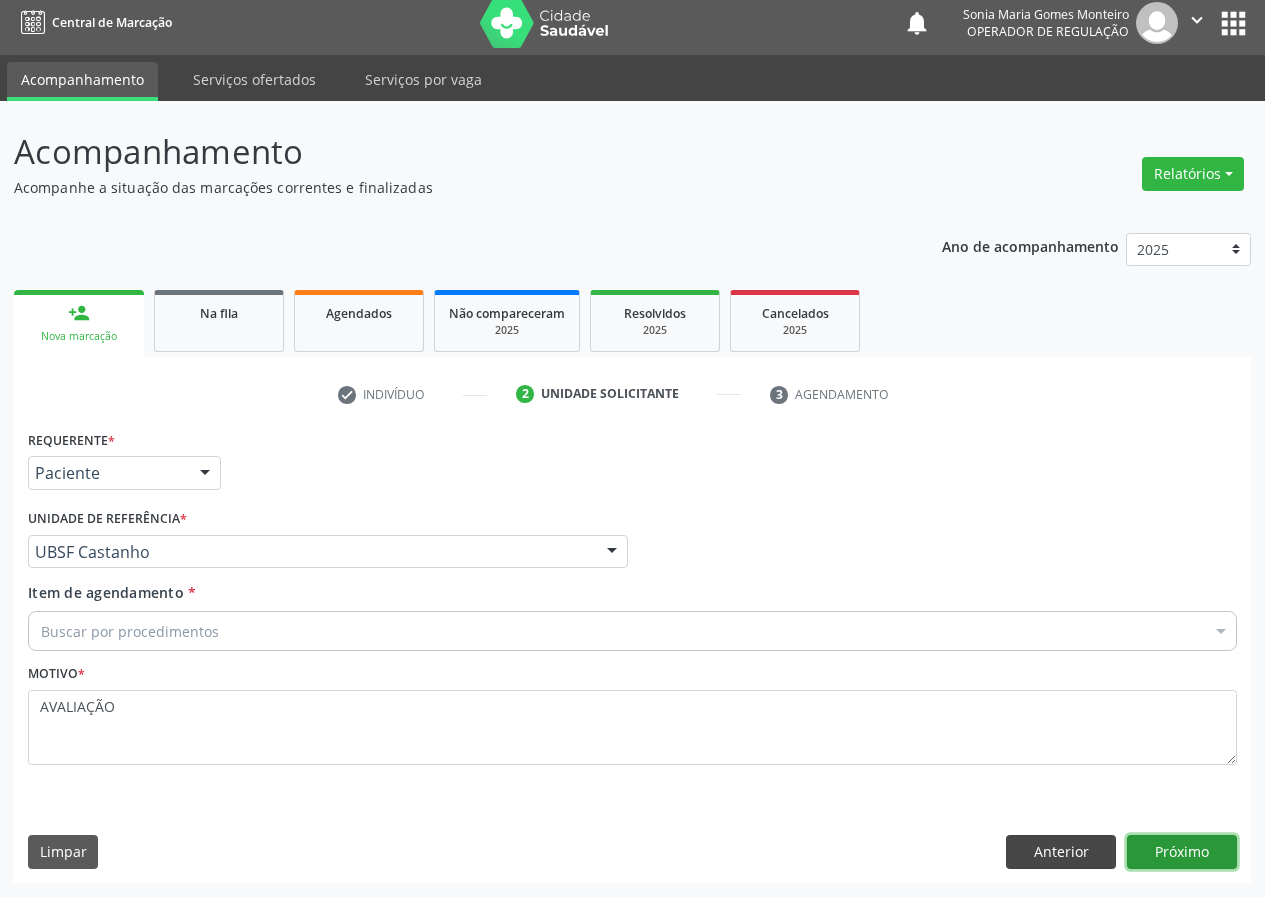drag, startPoint x: 1154, startPoint y: 861, endPoint x: 1088, endPoint y: 848, distance: 67.26812 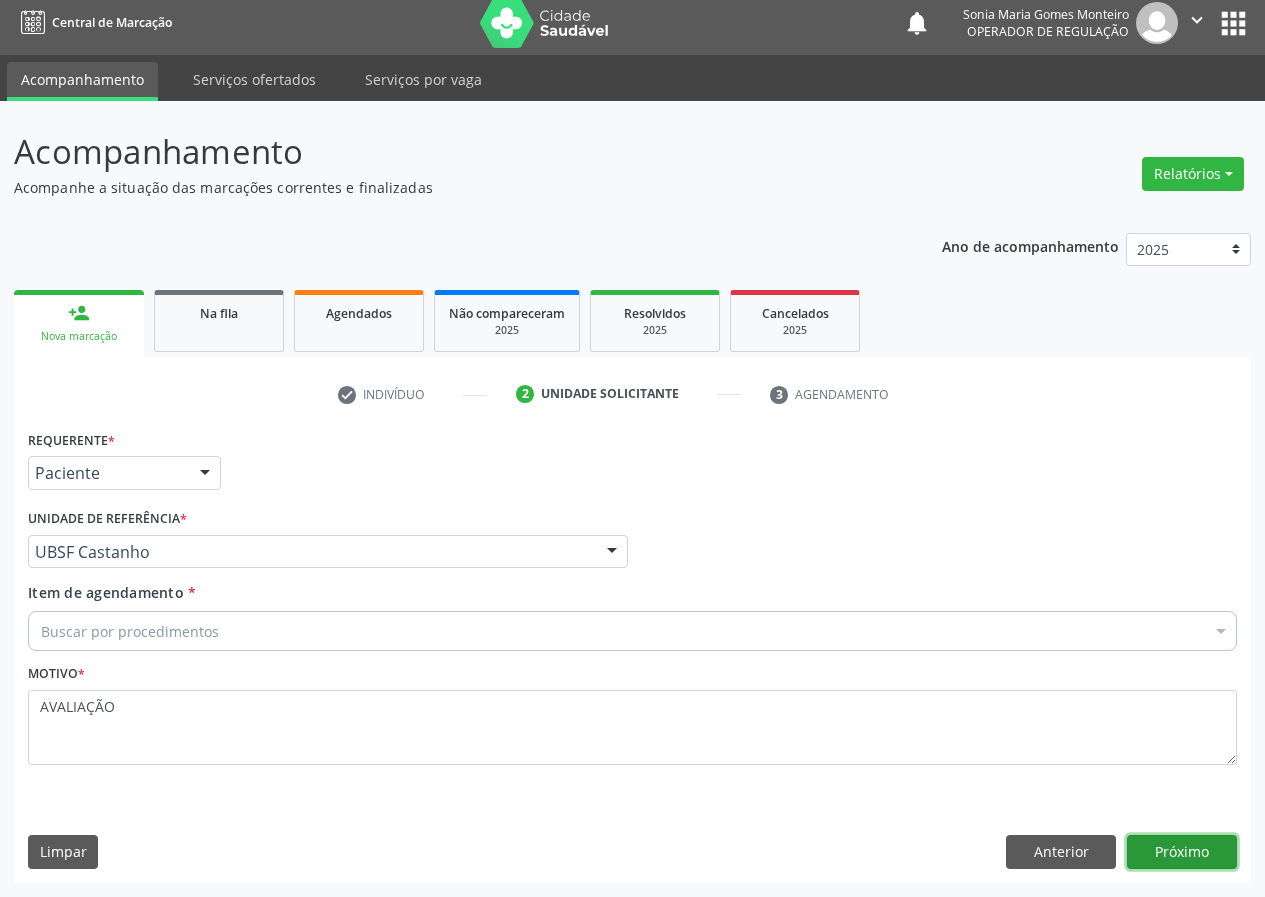 drag, startPoint x: 1174, startPoint y: 857, endPoint x: 988, endPoint y: 888, distance: 188.56564 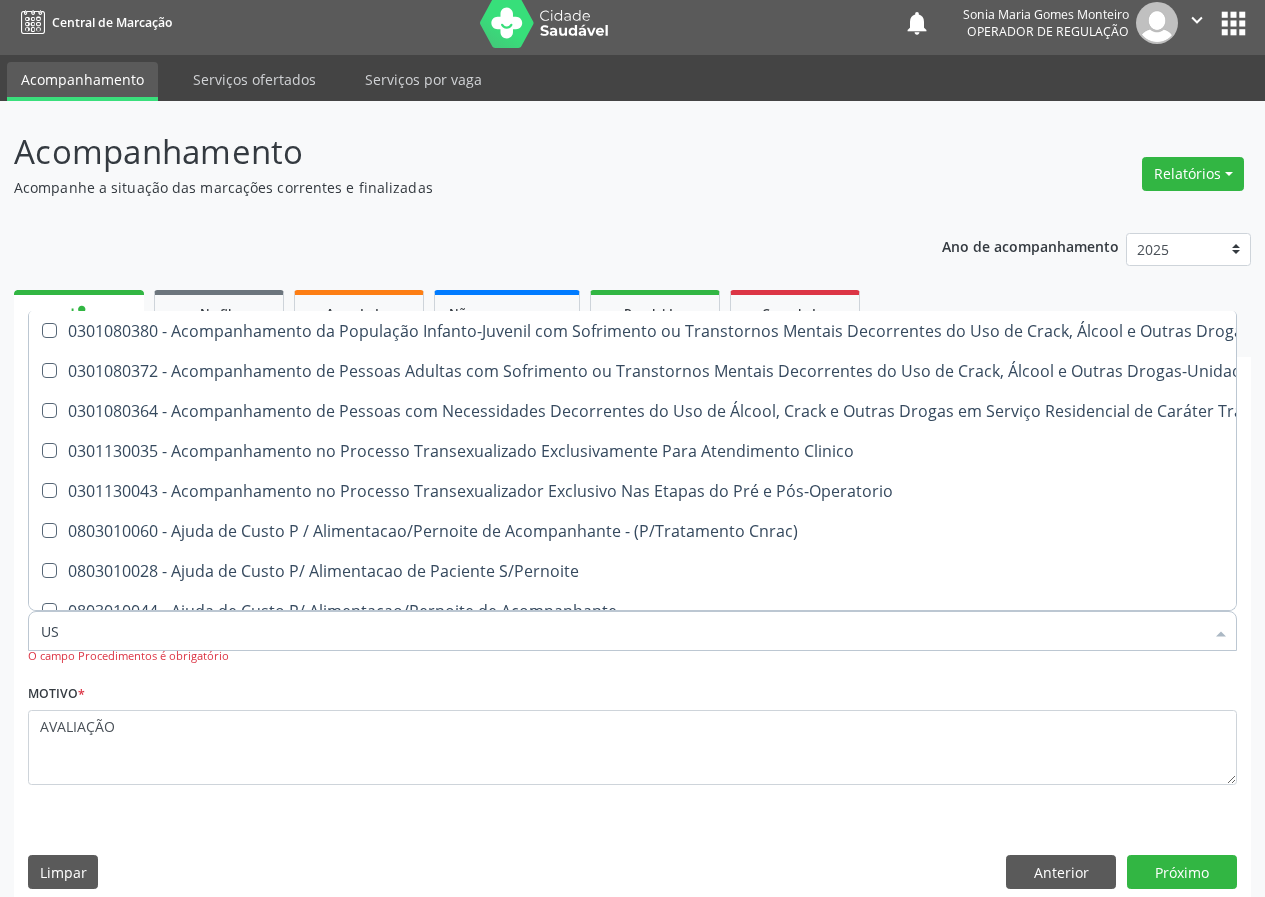 type on "USG" 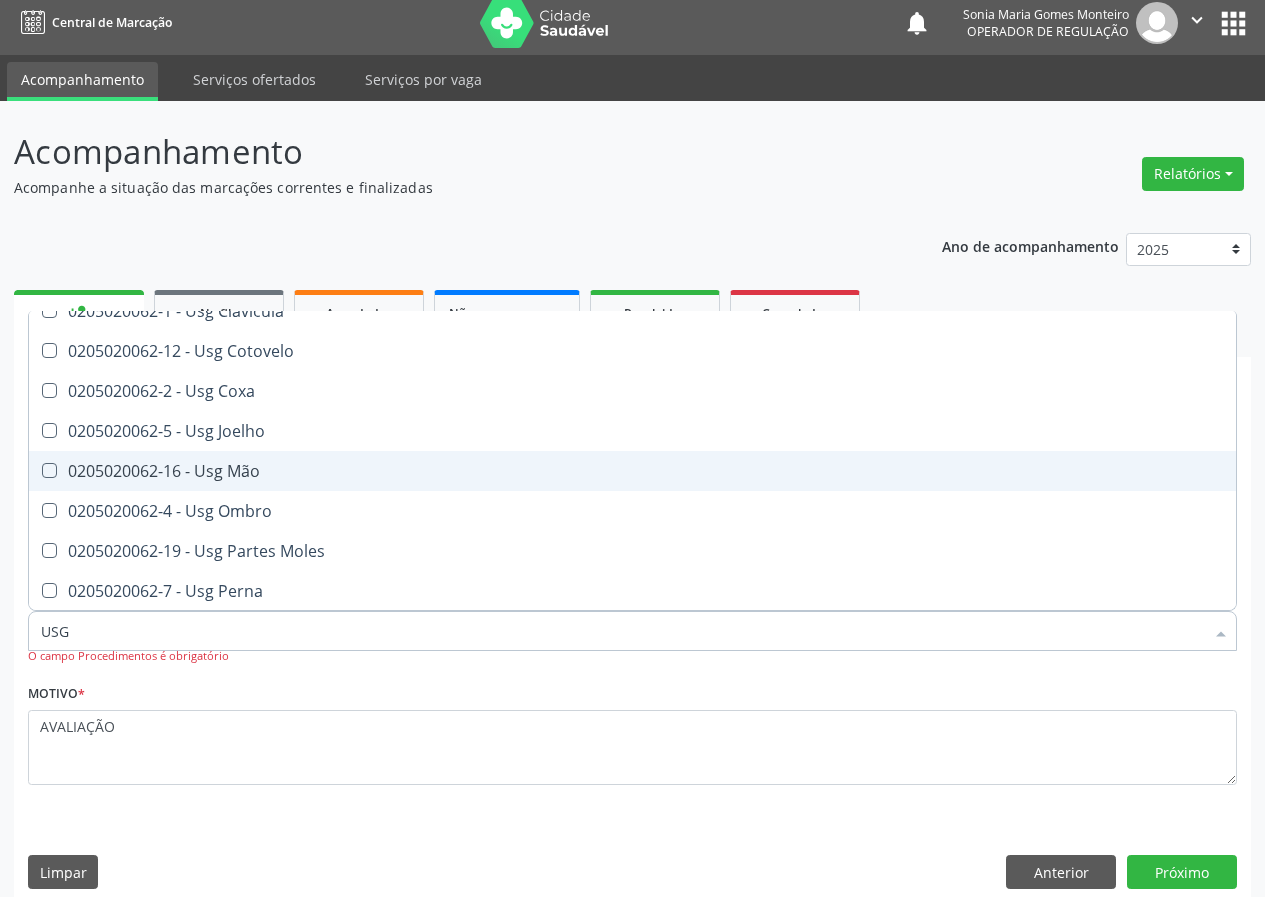 scroll, scrollTop: 200, scrollLeft: 0, axis: vertical 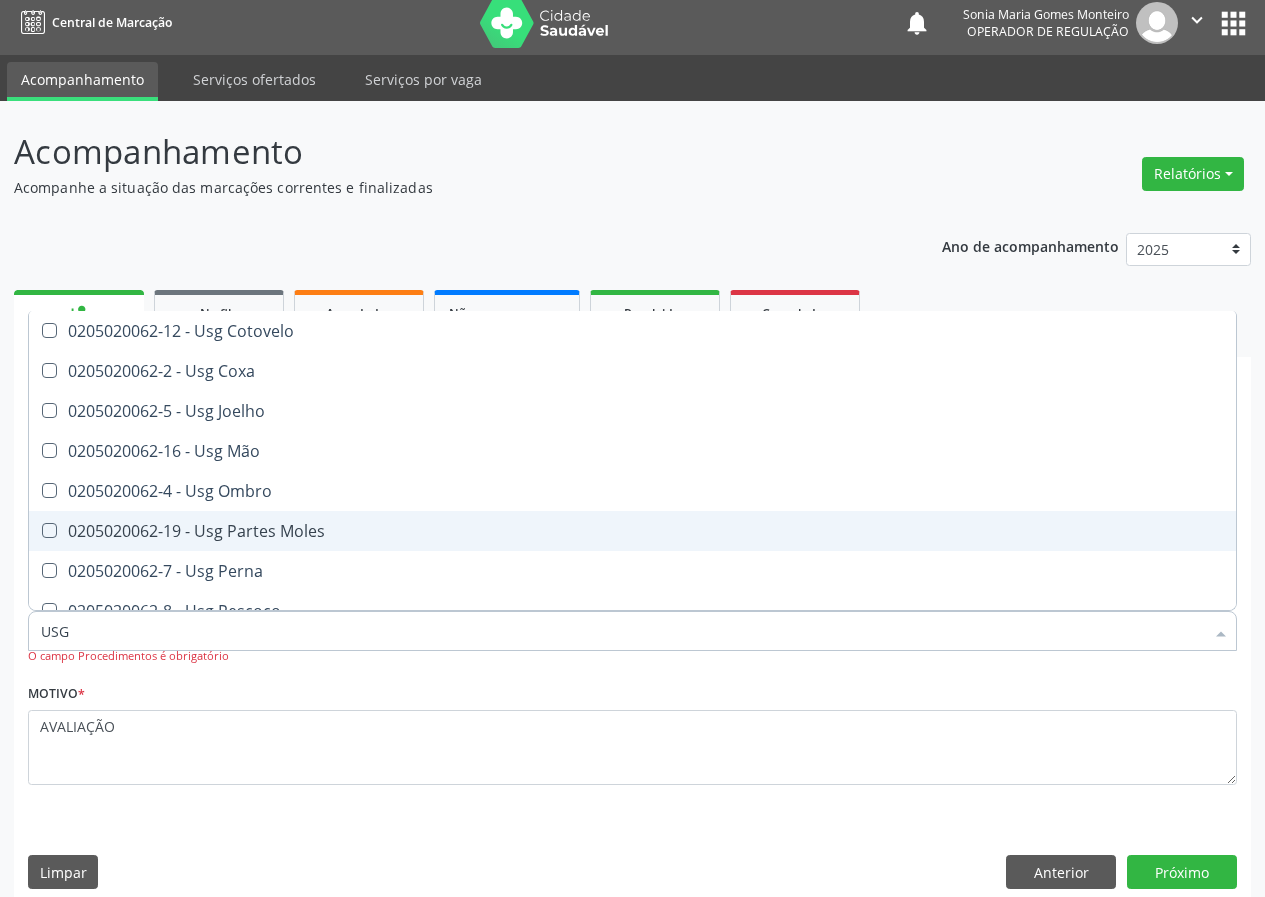 click on "0205020062-19 - Usg Partes Moles" at bounding box center [632, 531] 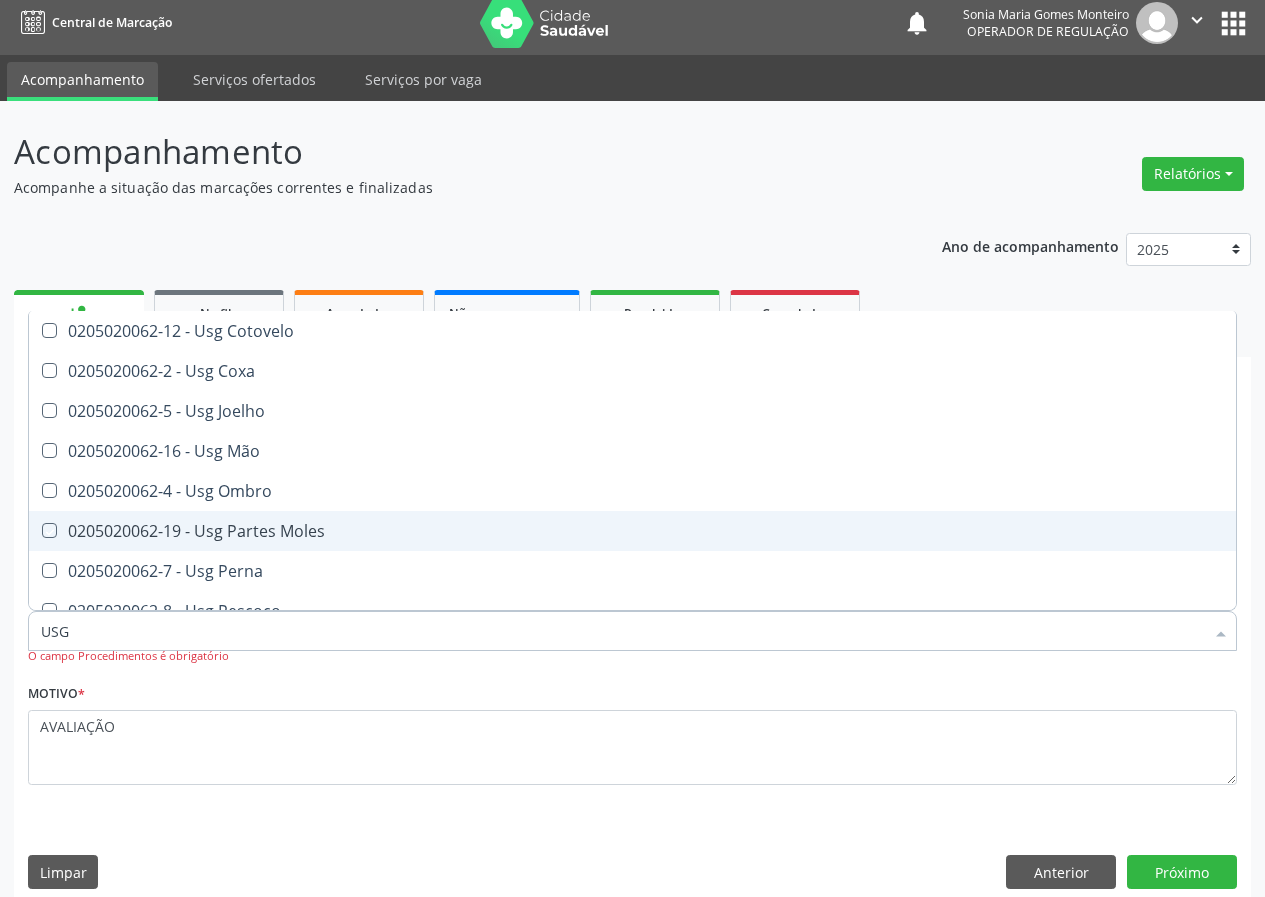 checkbox on "true" 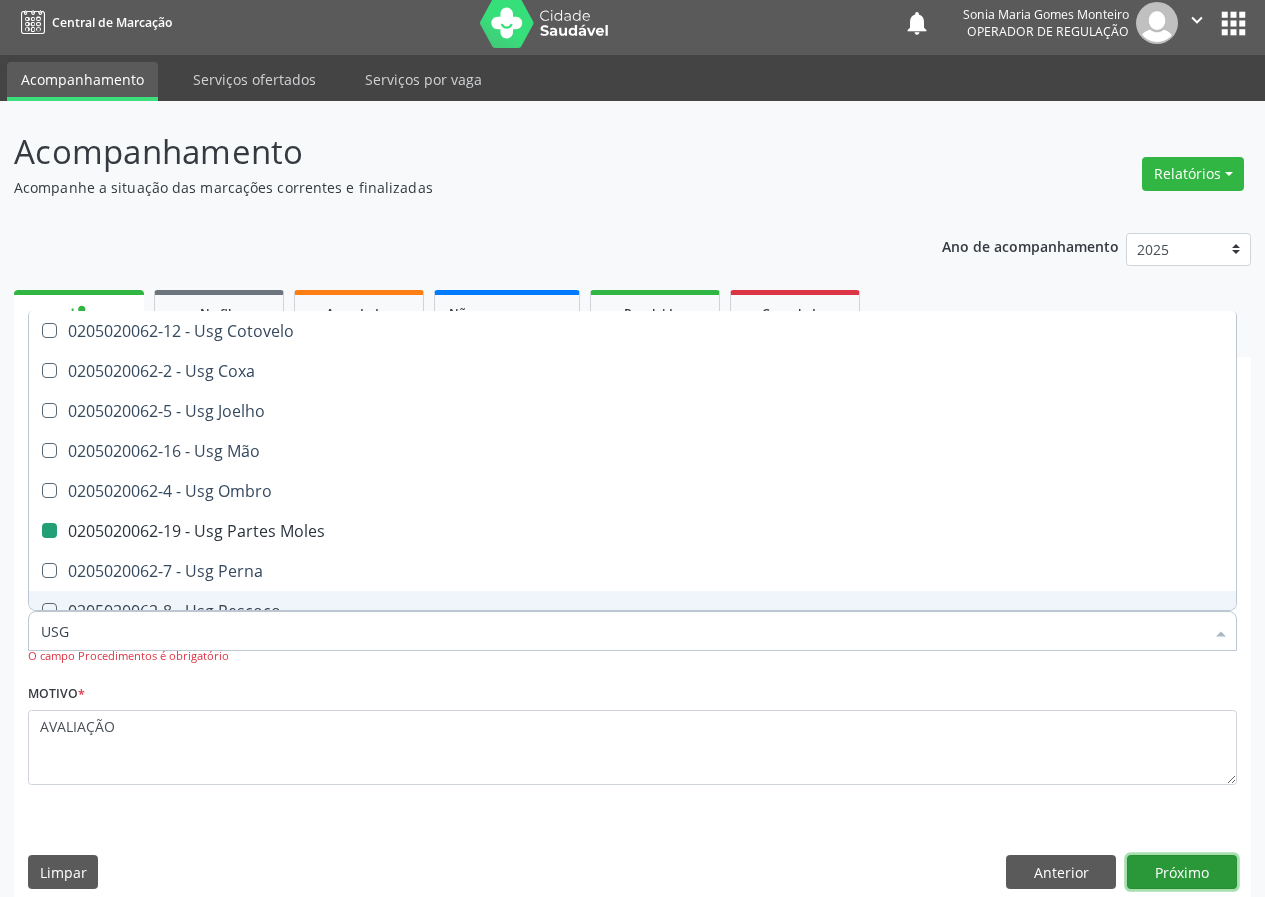 click on "Próximo" at bounding box center [1182, 872] 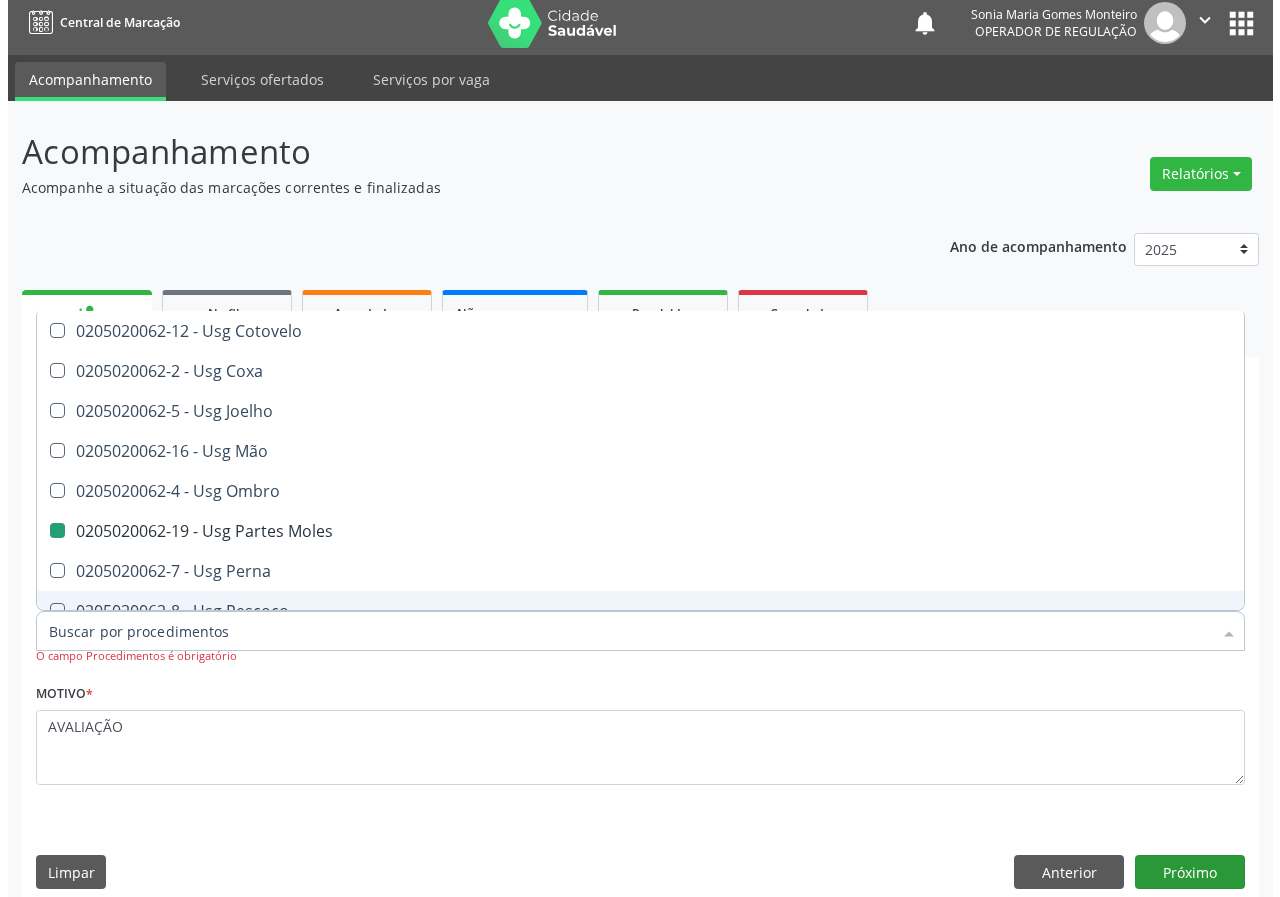 scroll, scrollTop: 0, scrollLeft: 0, axis: both 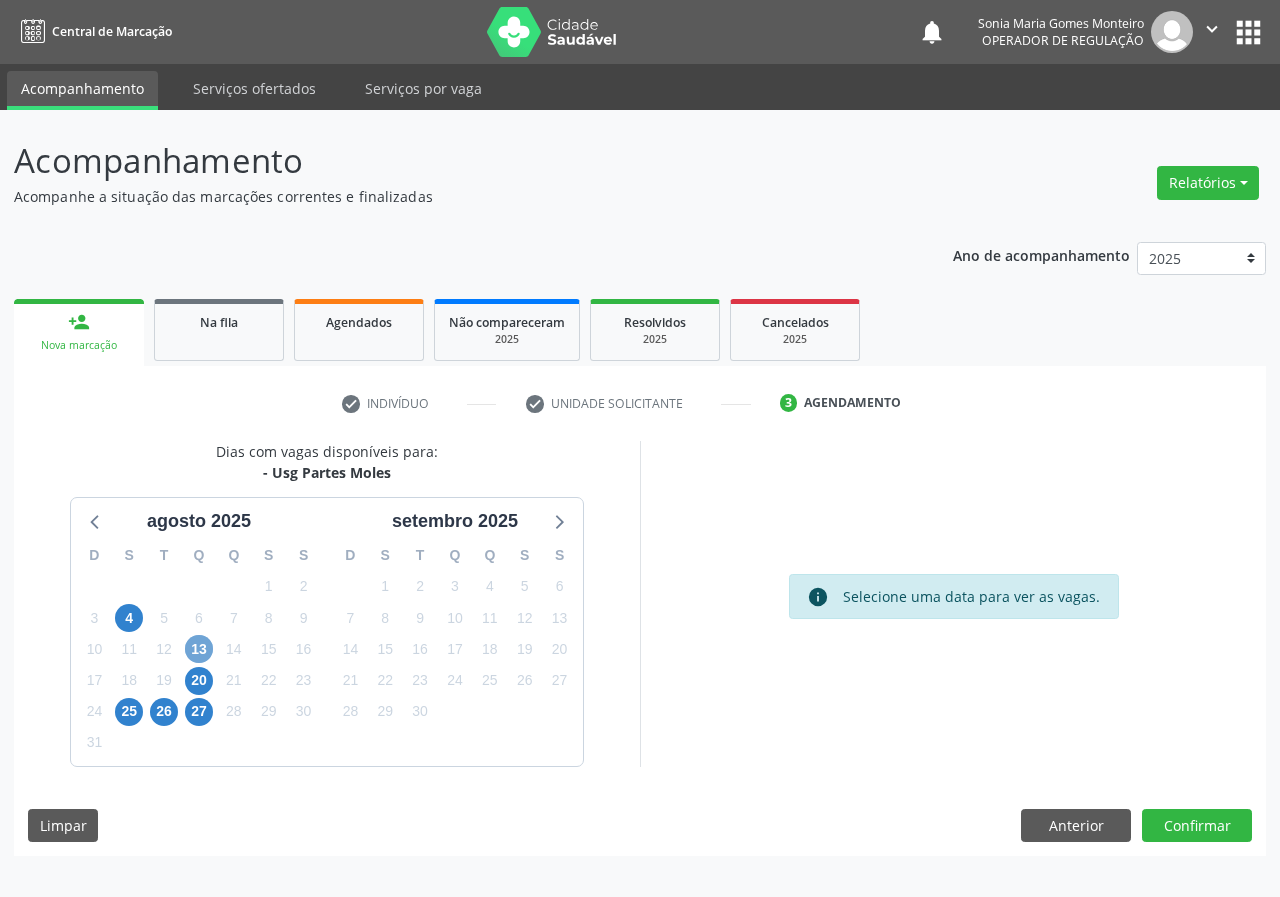 click on "13" at bounding box center [199, 649] 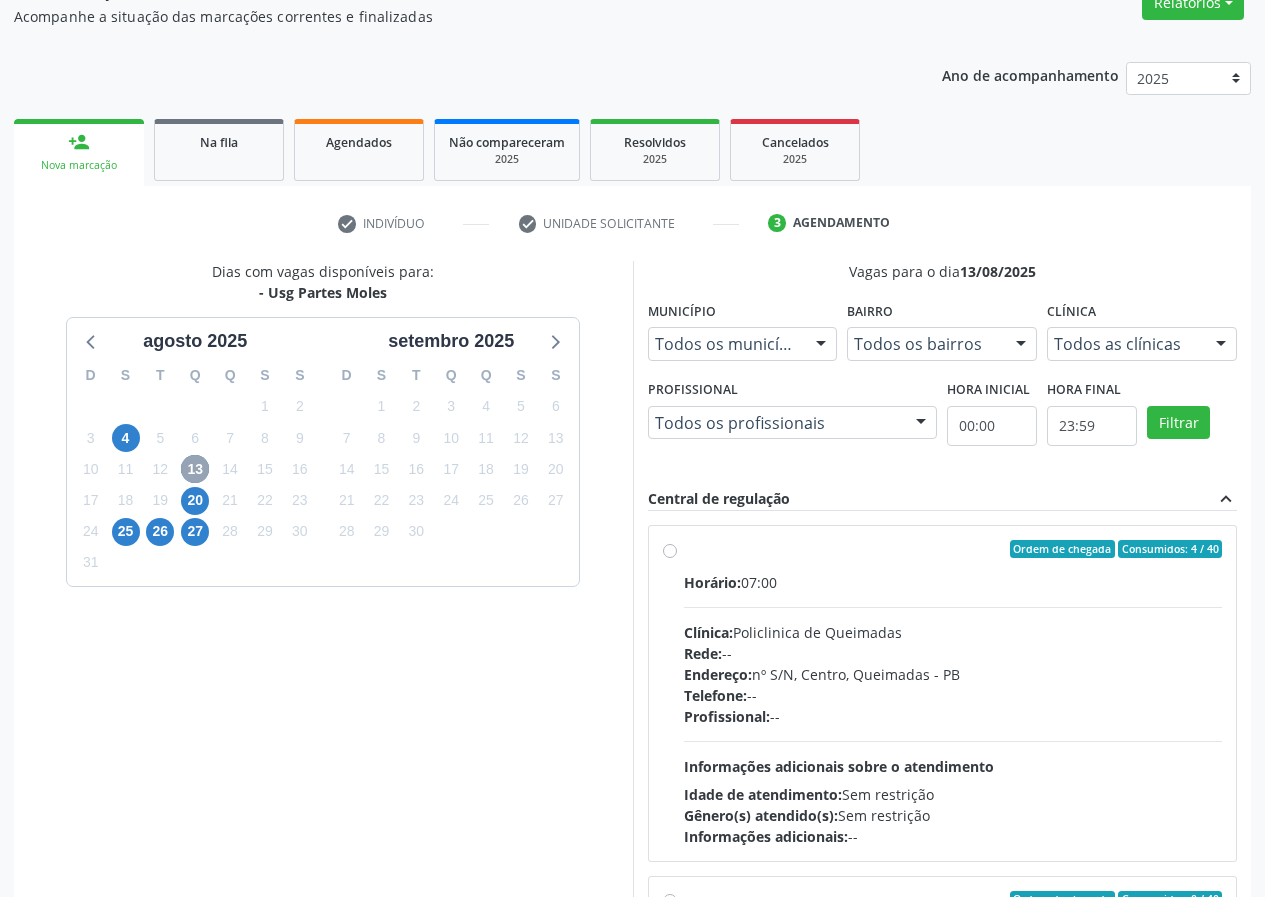 scroll, scrollTop: 200, scrollLeft: 0, axis: vertical 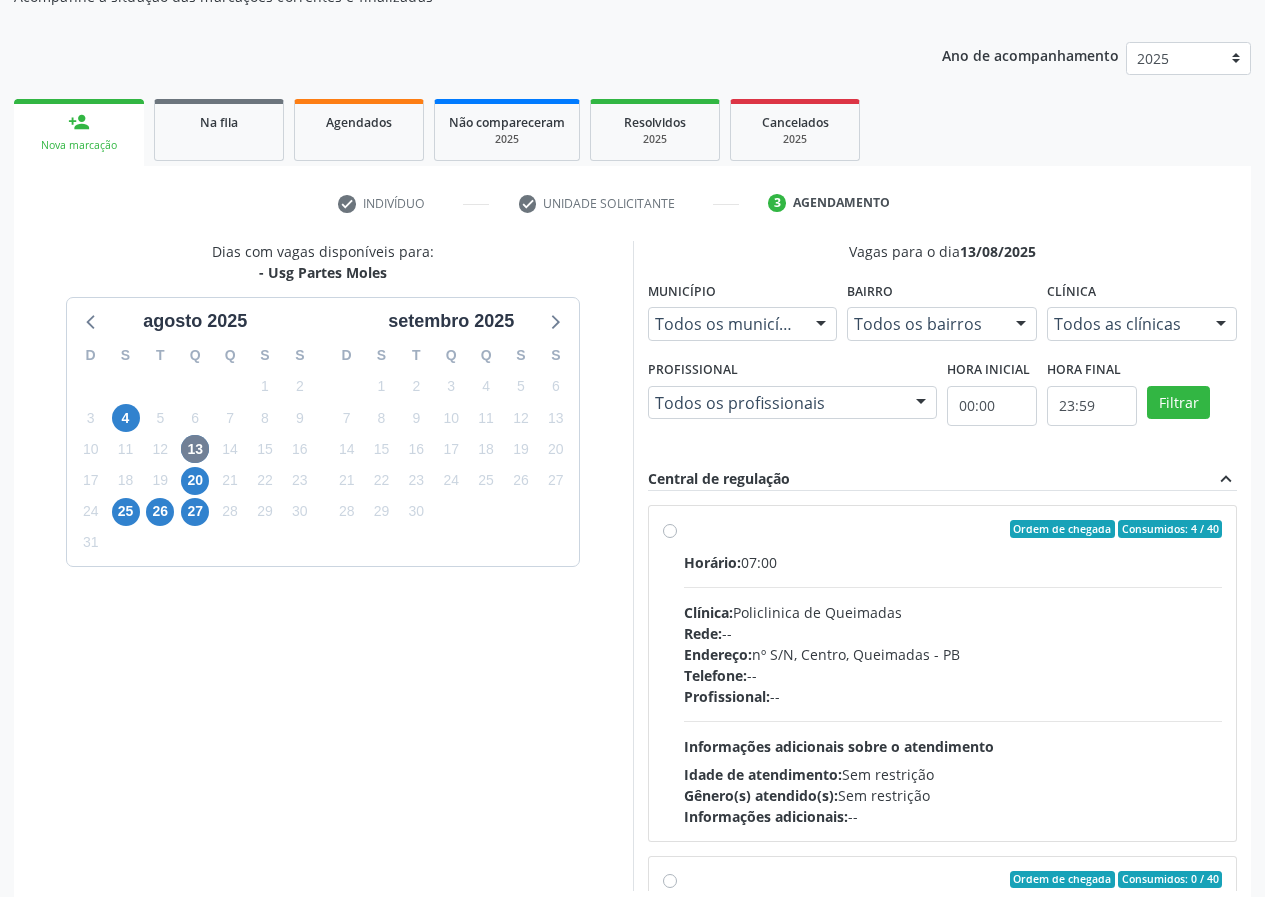 click on "Ordem de chegada
Consumidos: 4 / 40
Horário:   07:00
Clínica:  Policlinica de Queimadas
Rede:
--
Endereço:   nº S/N, Centro, Queimadas - PB
Telefone:   --
Profissional:
--
Informações adicionais sobre o atendimento
Idade de atendimento:
Sem restrição
Gênero(s) atendido(s):
Sem restrição
Informações adicionais:
--" at bounding box center (953, 673) 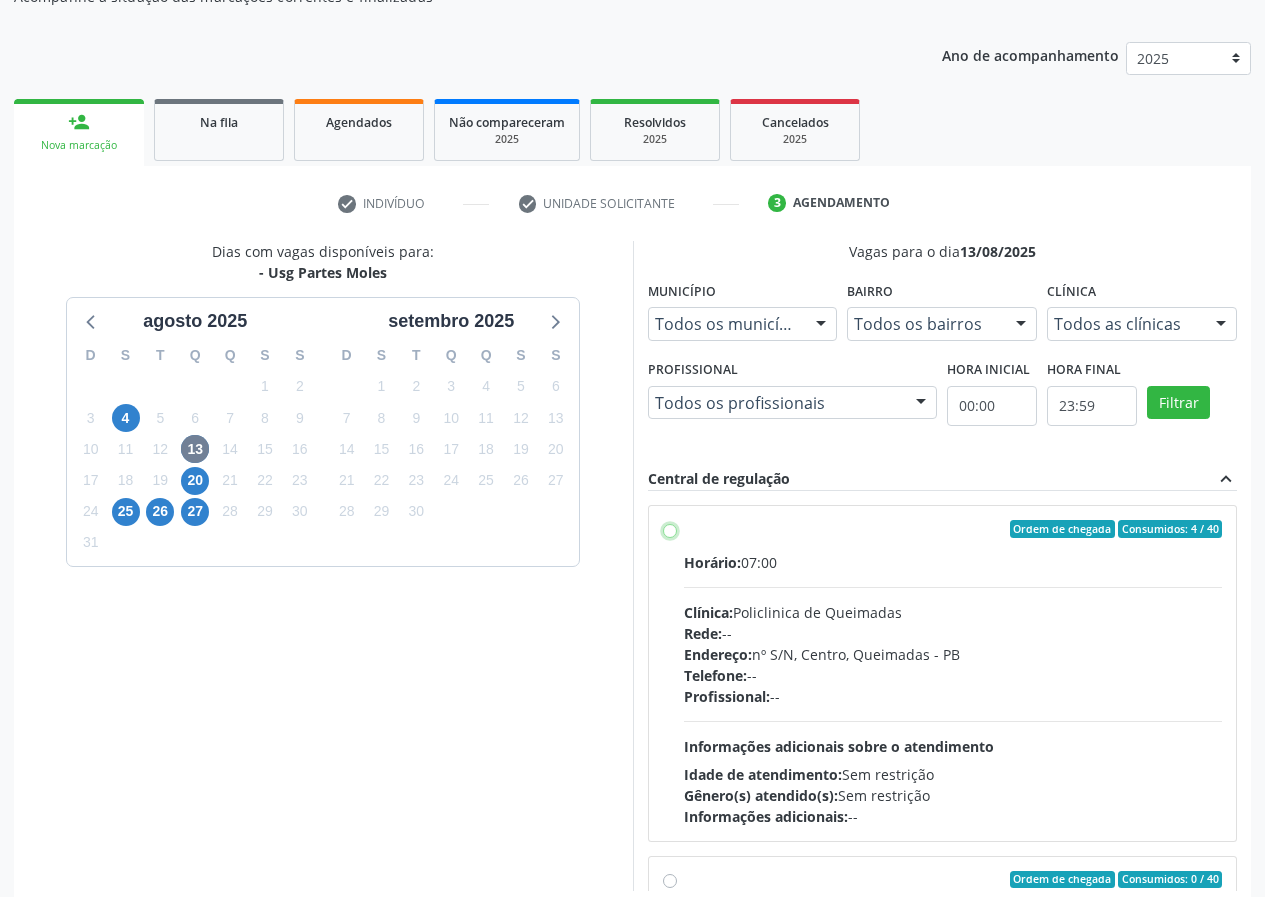 radio on "true" 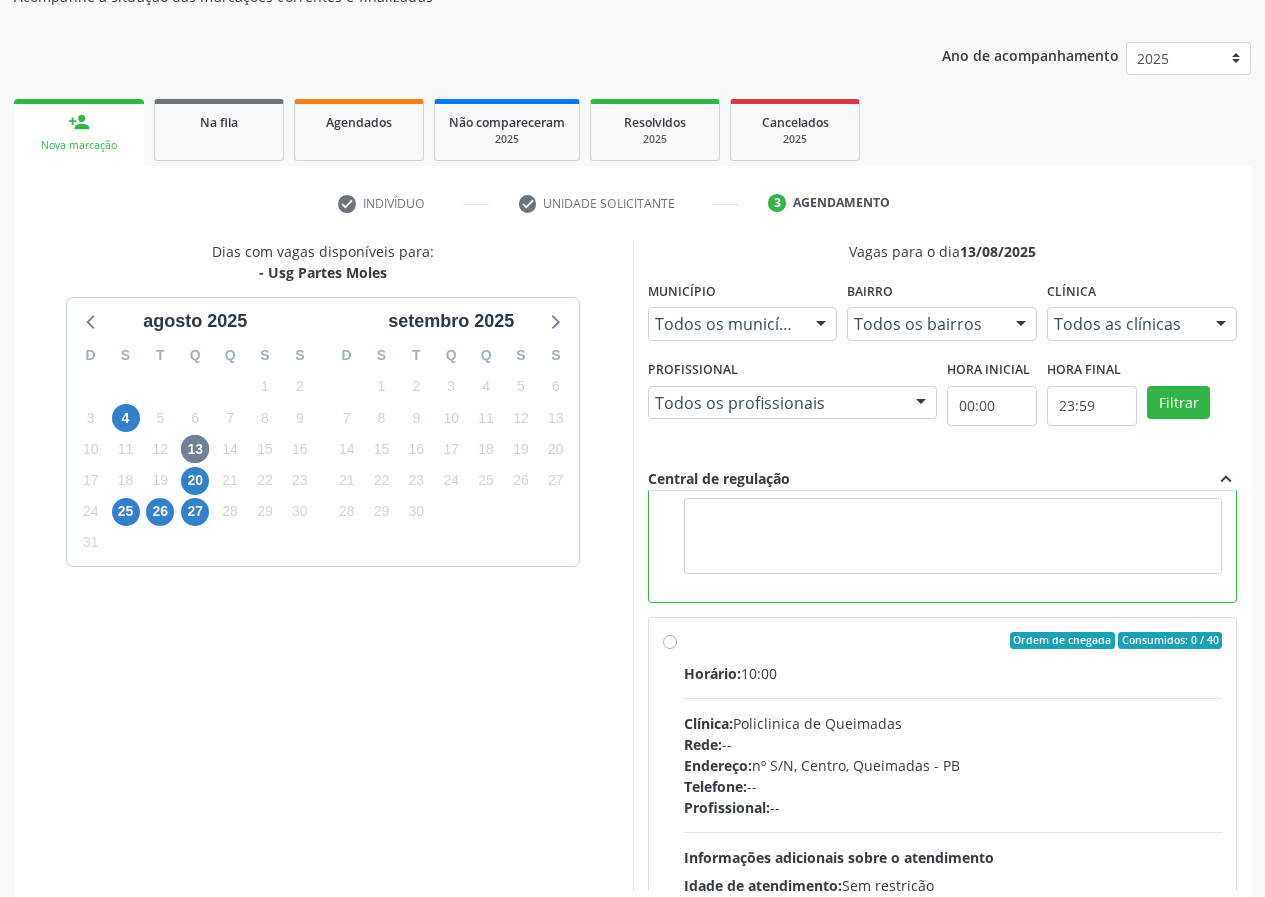 scroll, scrollTop: 450, scrollLeft: 0, axis: vertical 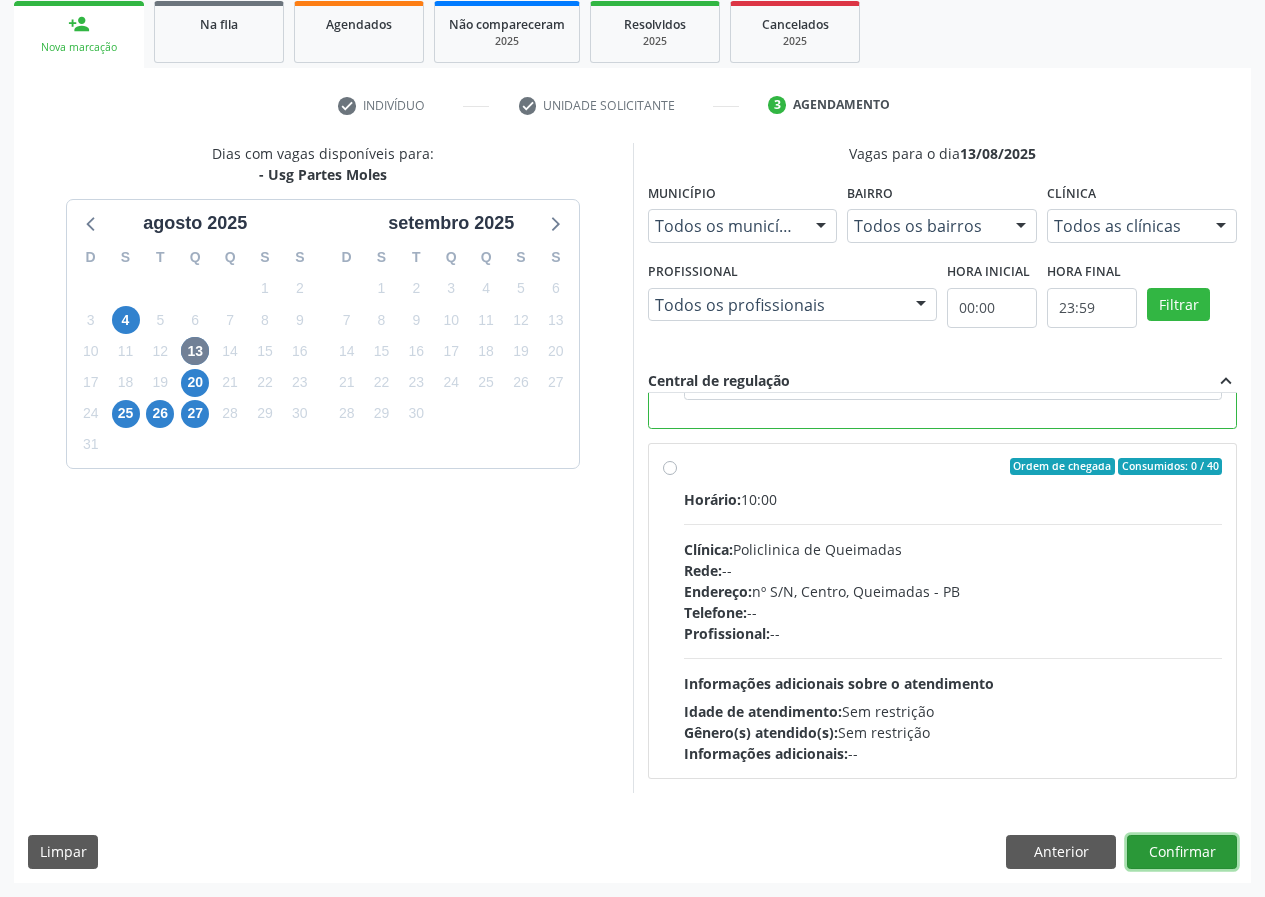 click on "Confirmar" at bounding box center [1182, 852] 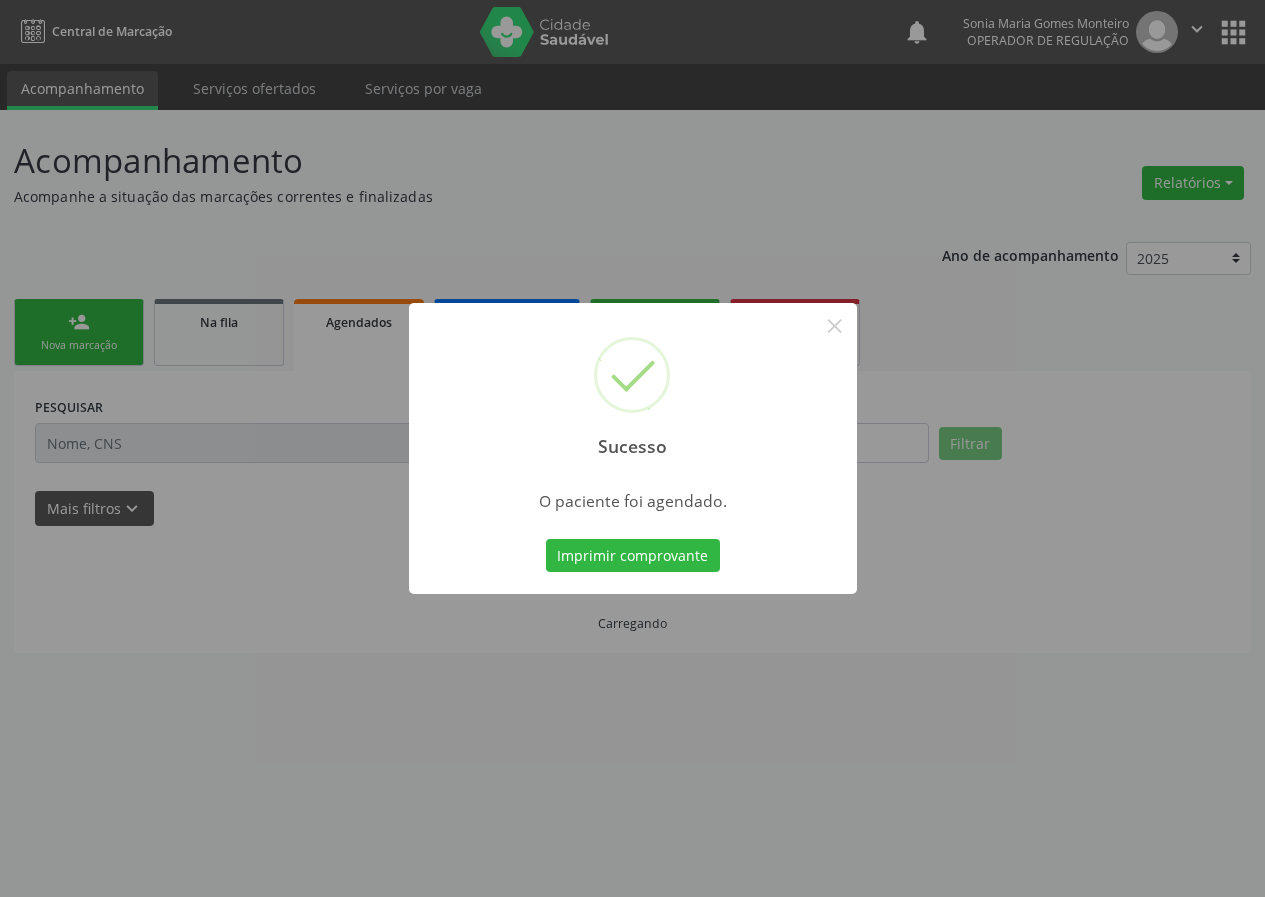 scroll, scrollTop: 0, scrollLeft: 0, axis: both 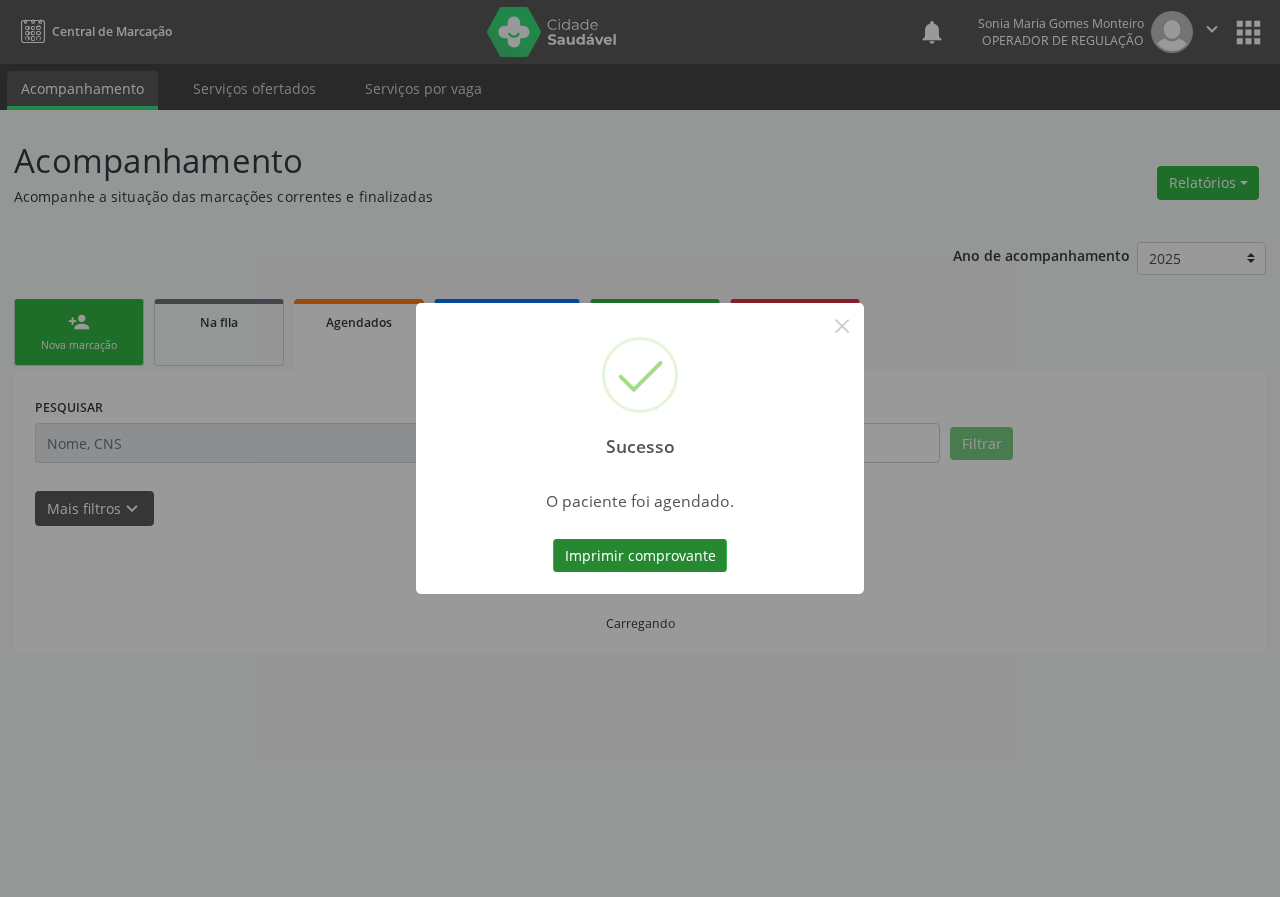 click on "Imprimir comprovante" at bounding box center [640, 556] 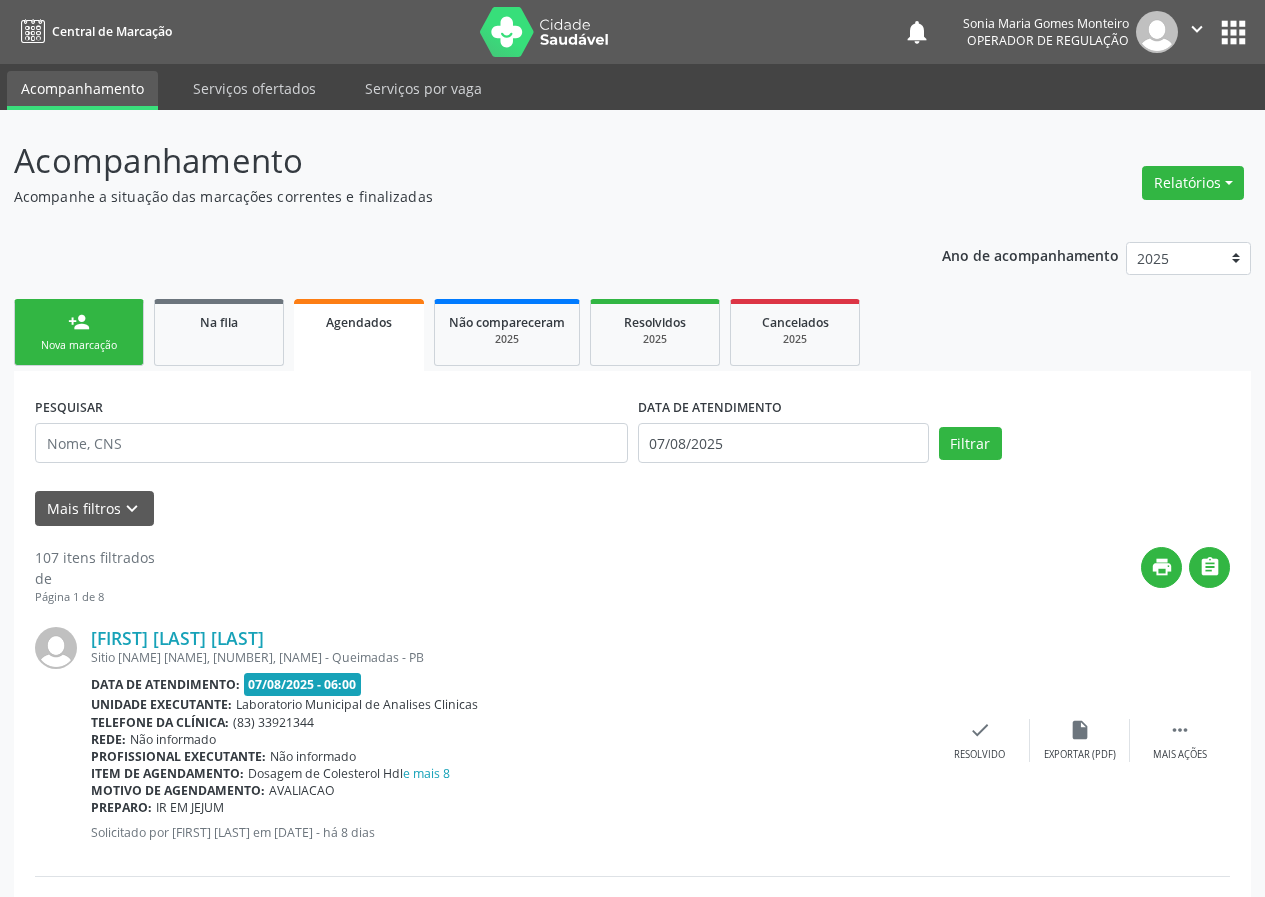 click on "Nova marcação" at bounding box center (79, 345) 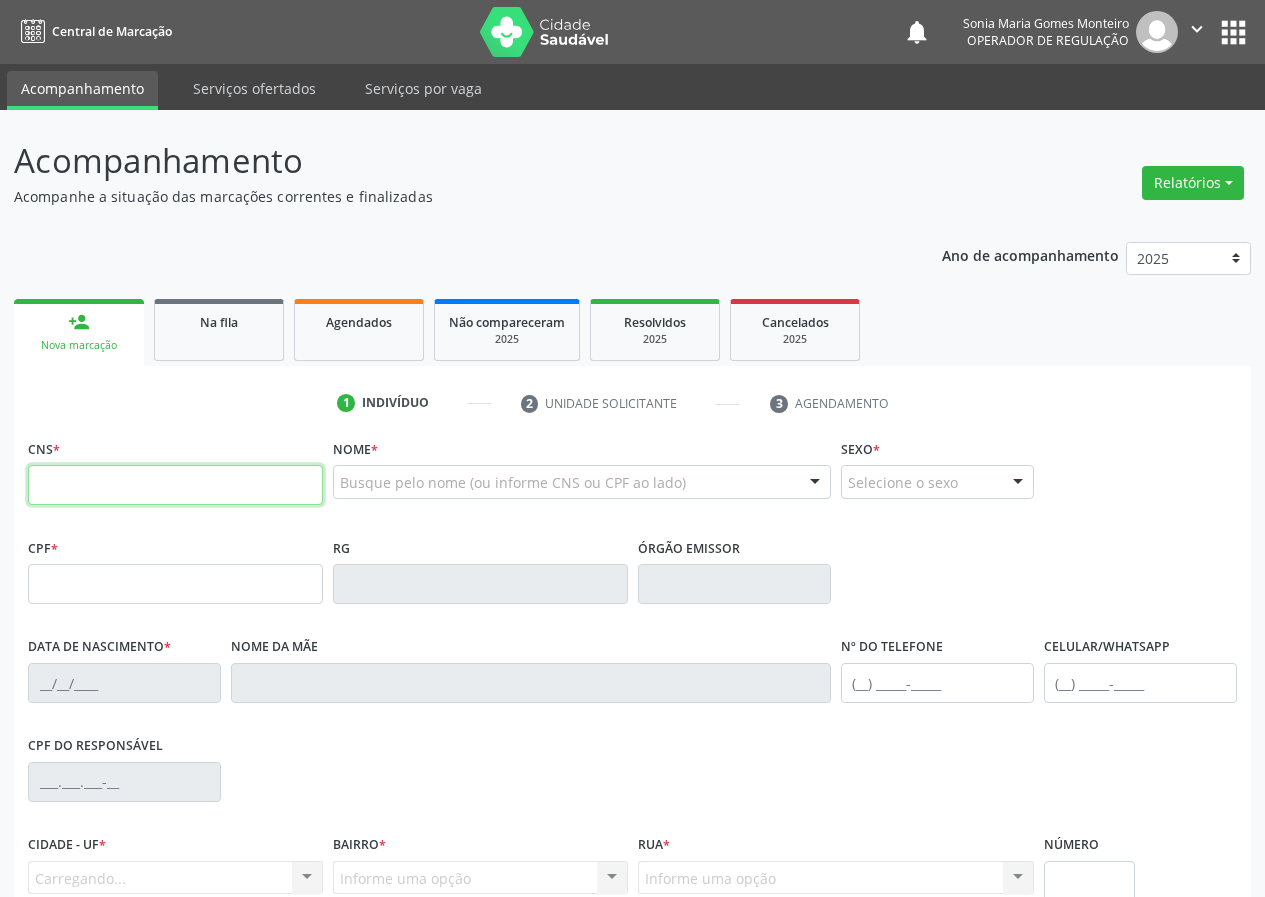 click at bounding box center [175, 485] 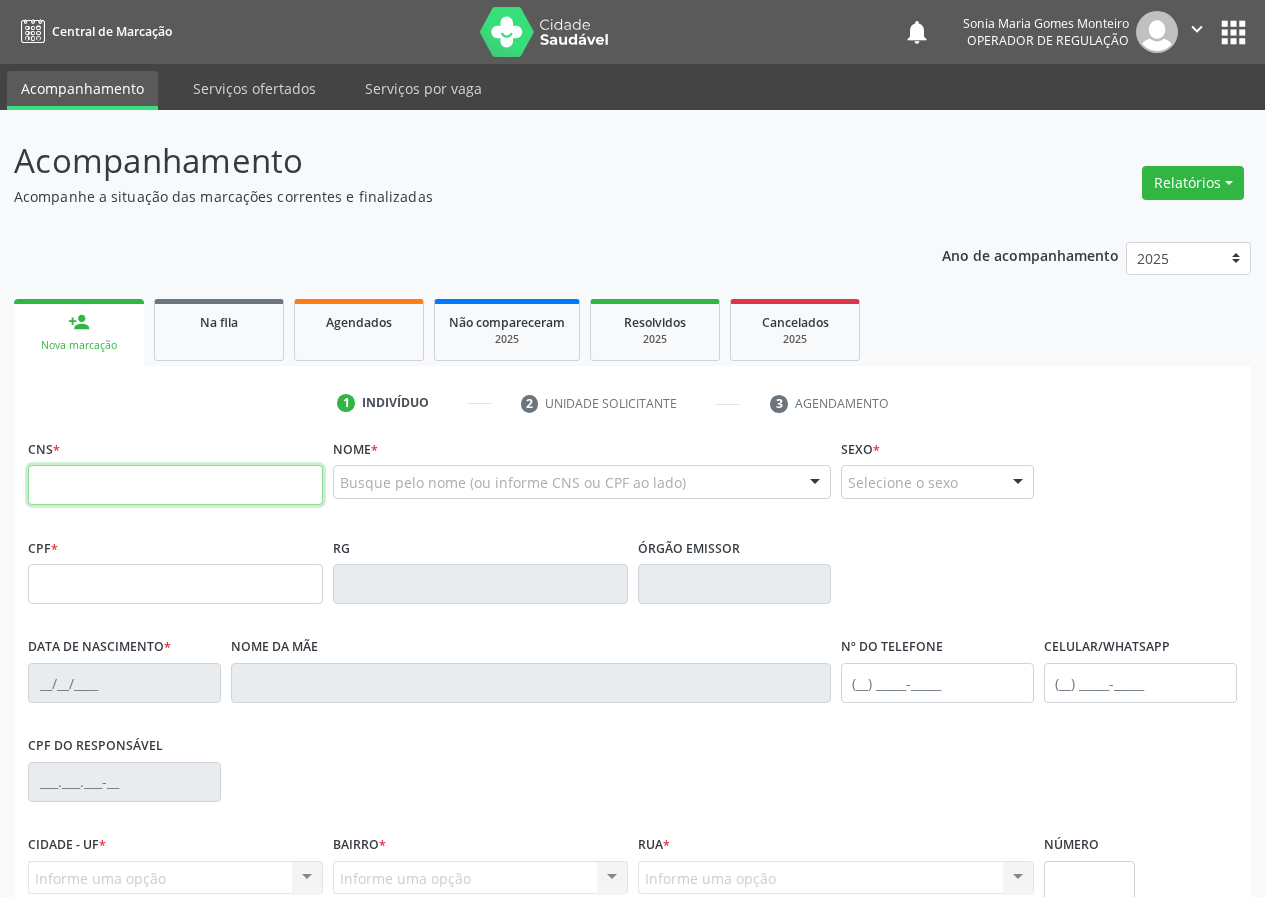 click at bounding box center (175, 485) 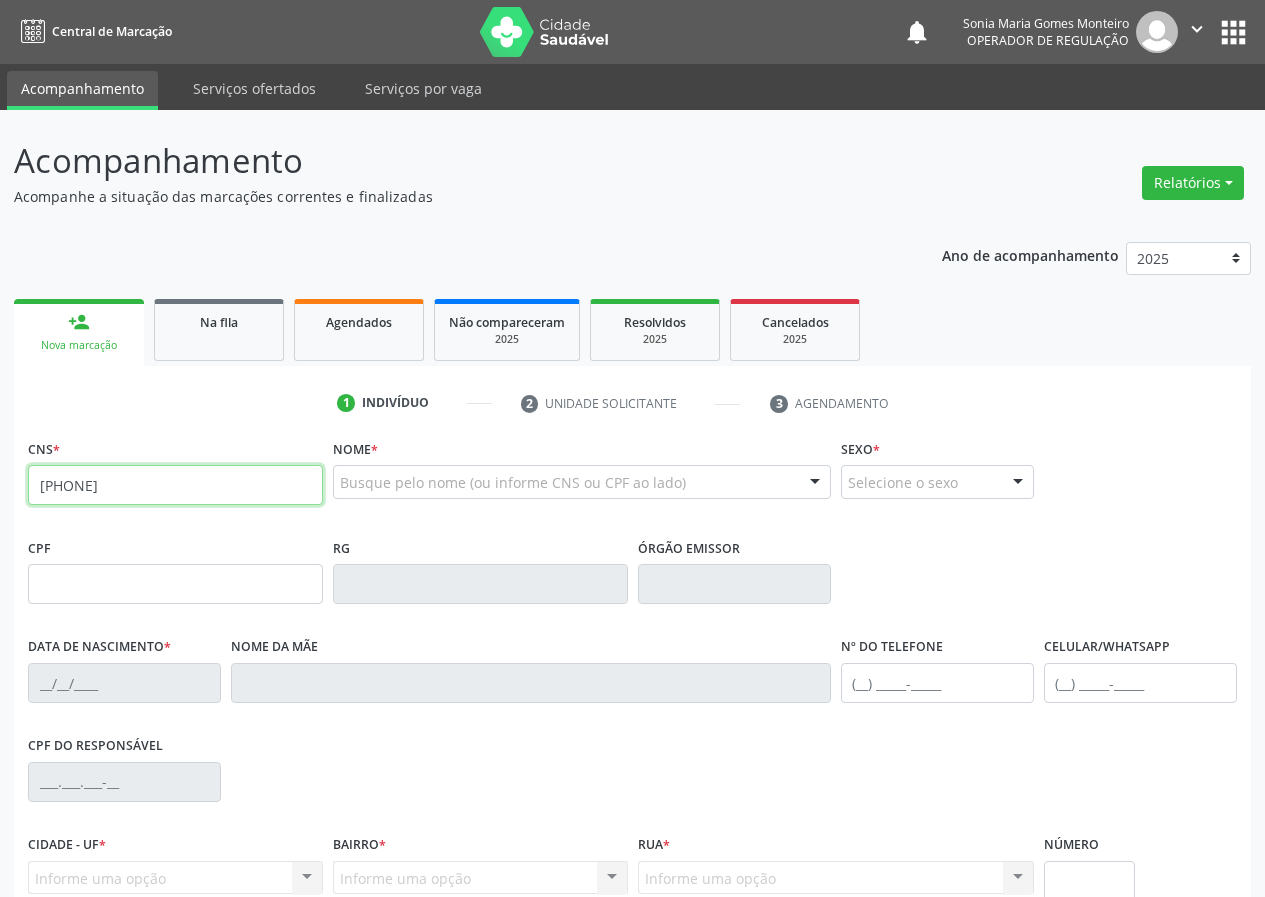 type on "[NUMBER] [NUMBER] [NUMBER] [NUMBER]" 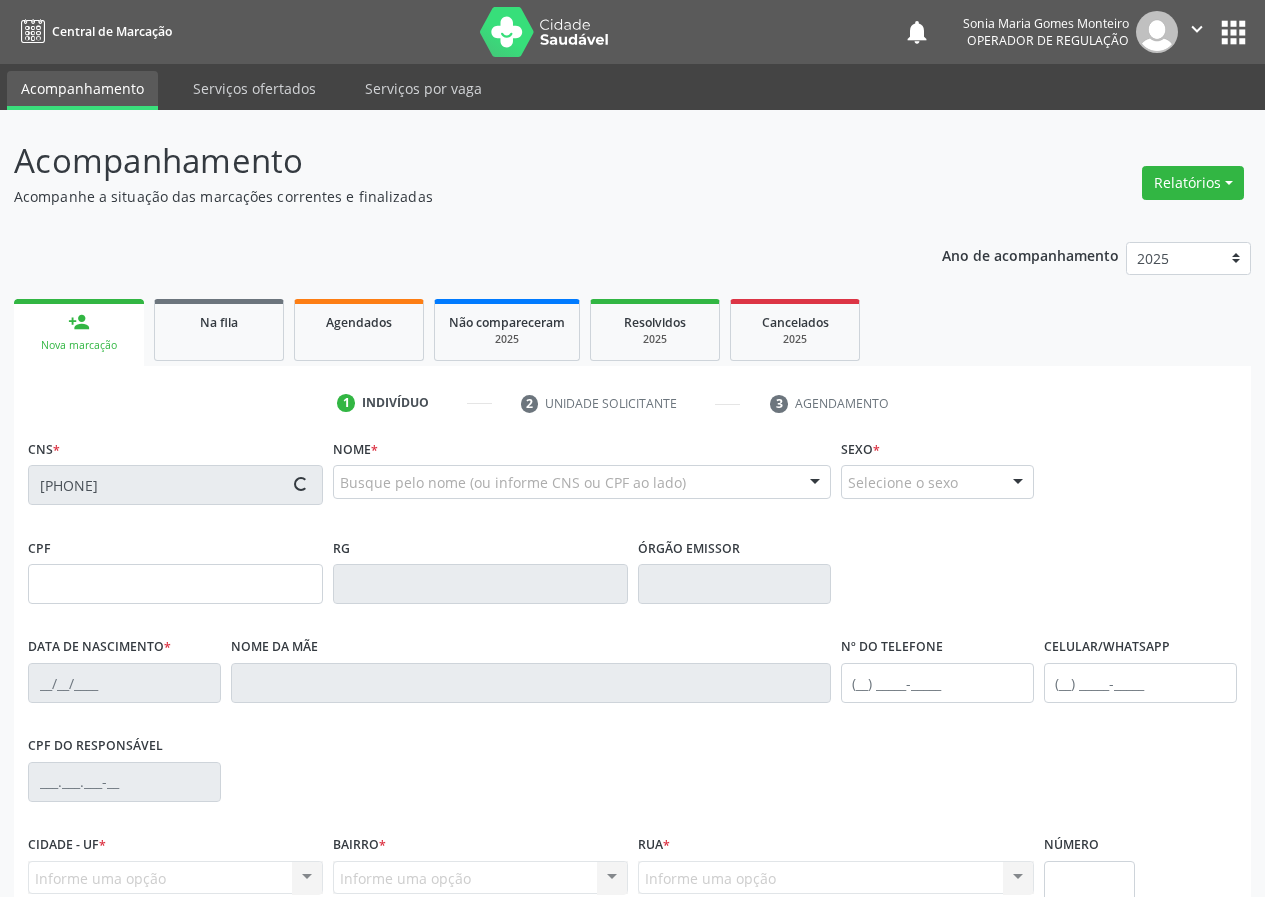 type on "[NUMBER].[NUMBER].[NUMBER]-[NUMBER]" 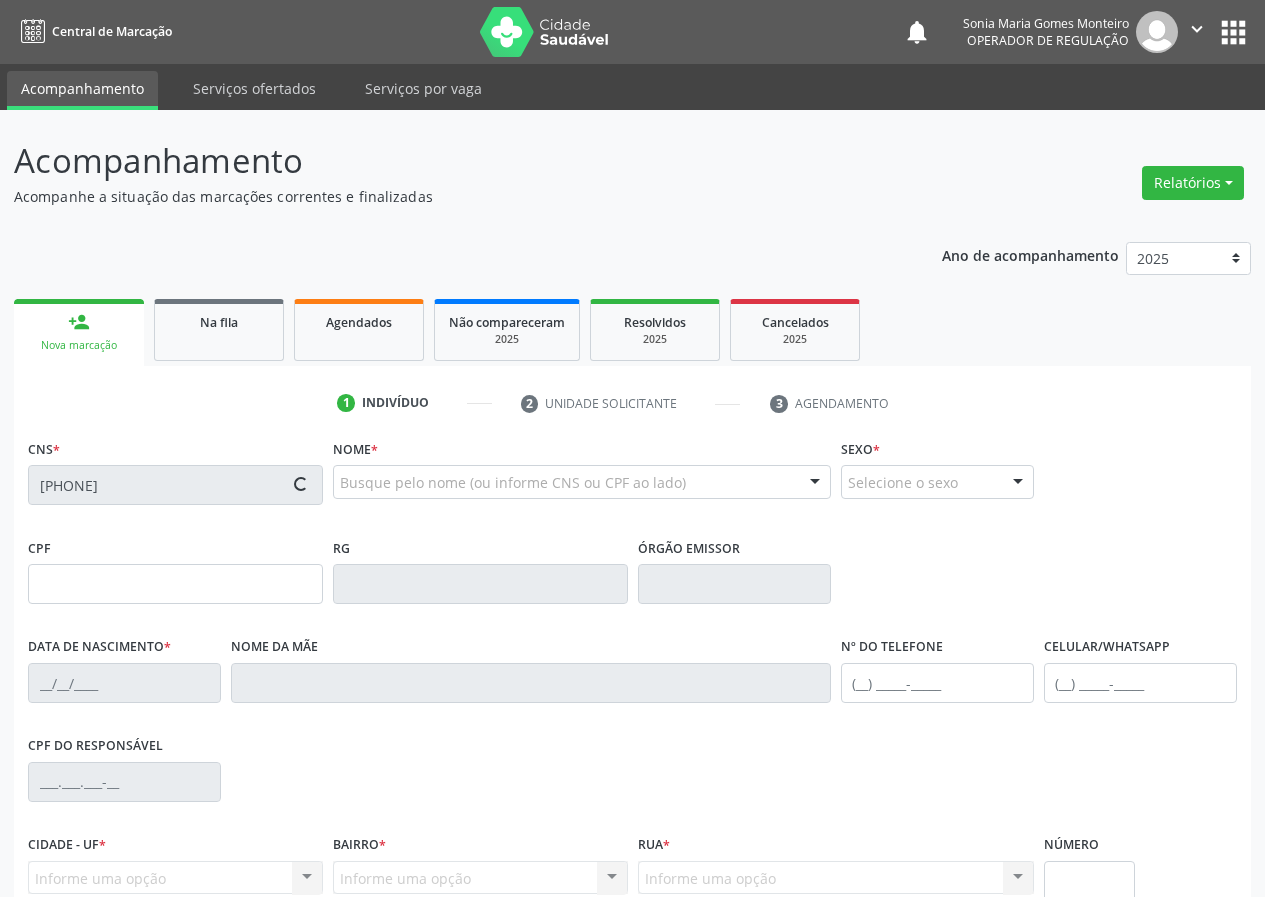 type on "[DATE]" 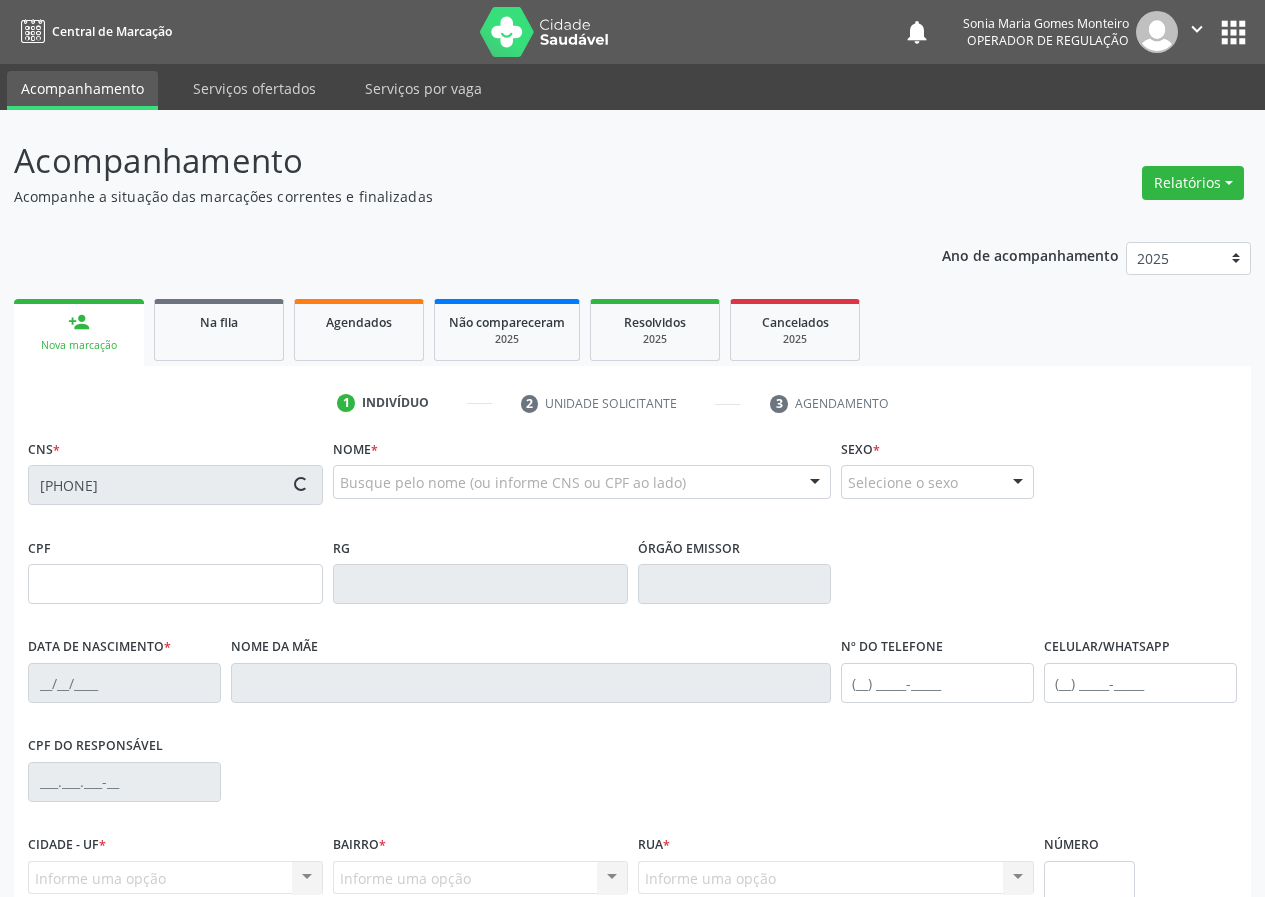 type on "[FIRST] [LAST] [LAST] [LAST]" 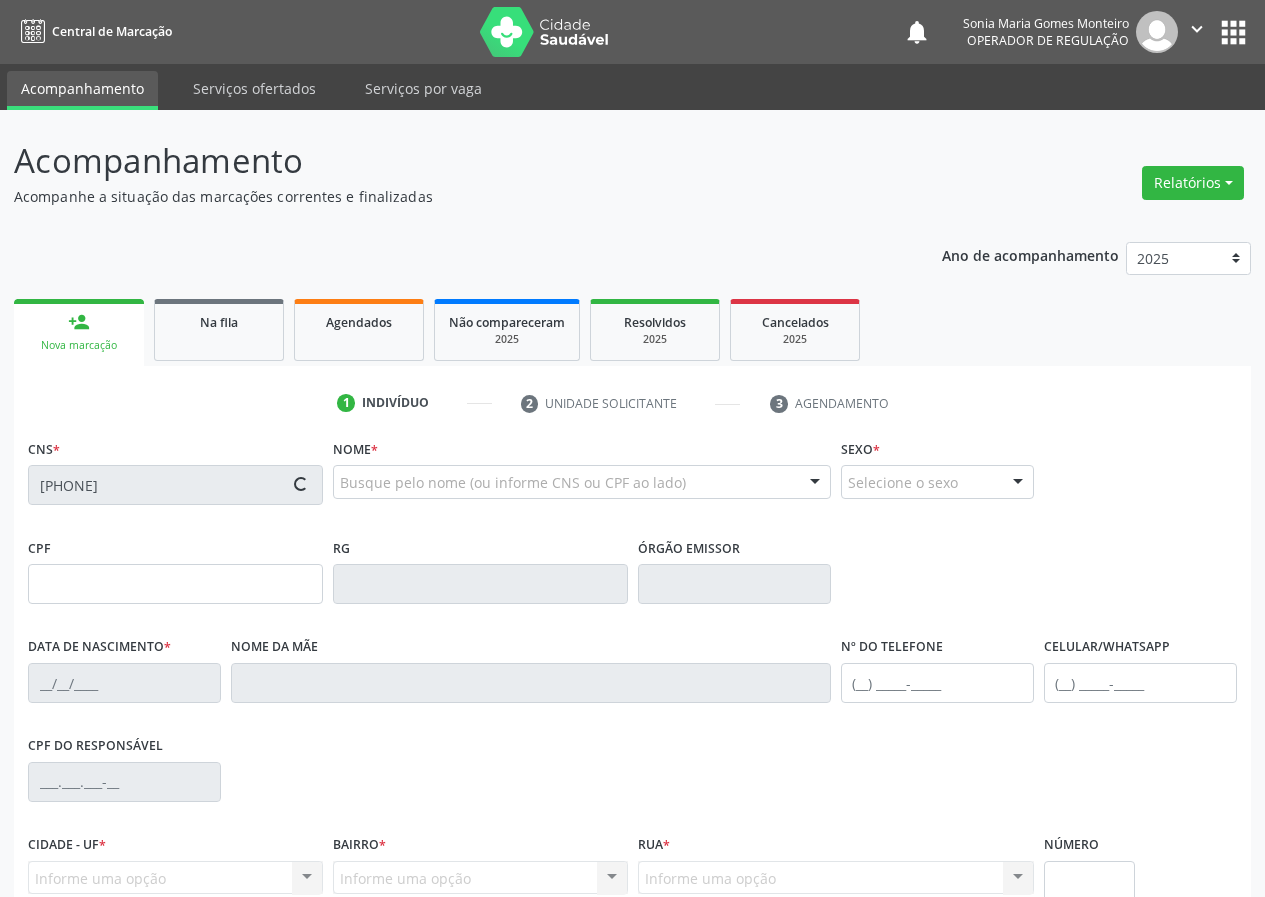 type on "4" 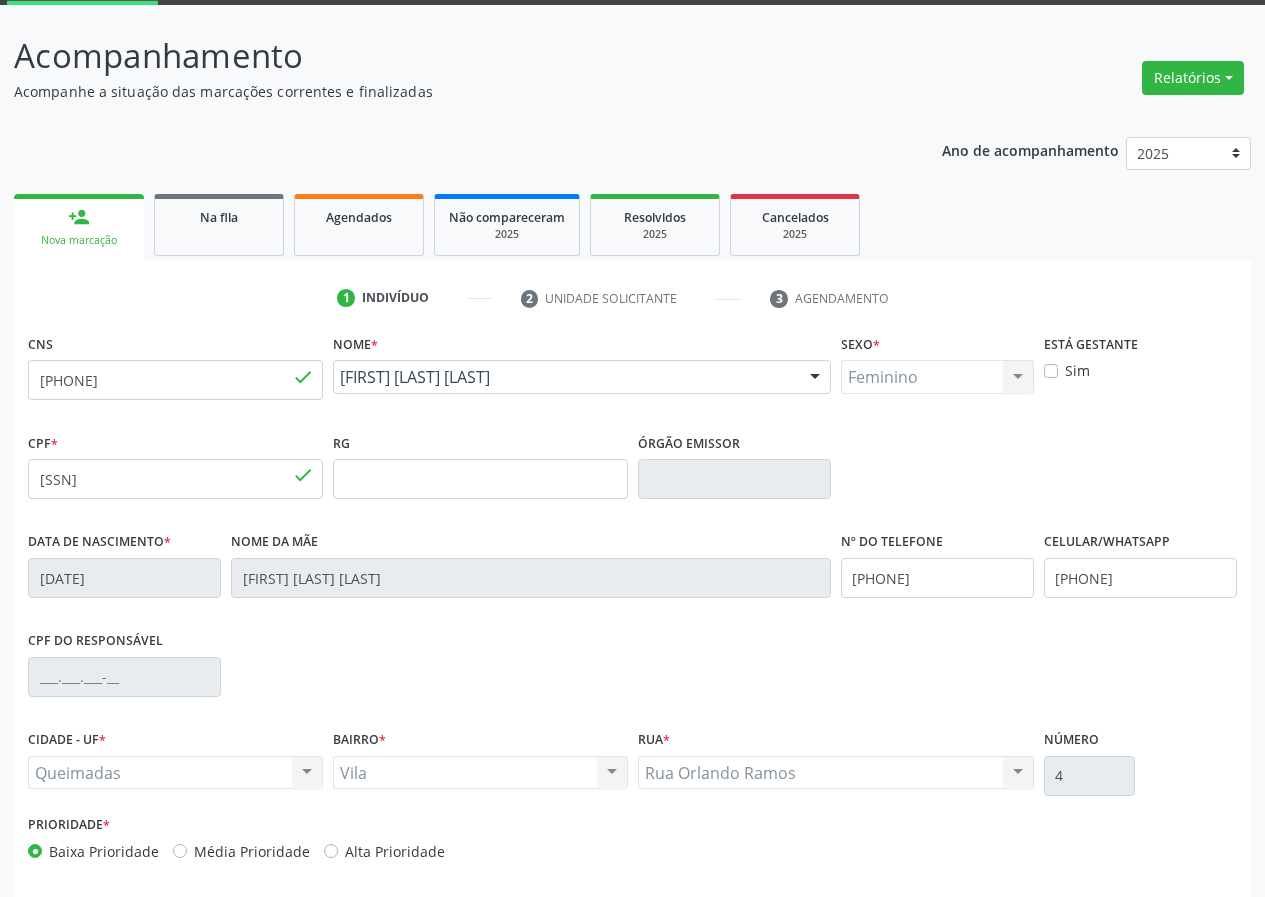 scroll, scrollTop: 187, scrollLeft: 0, axis: vertical 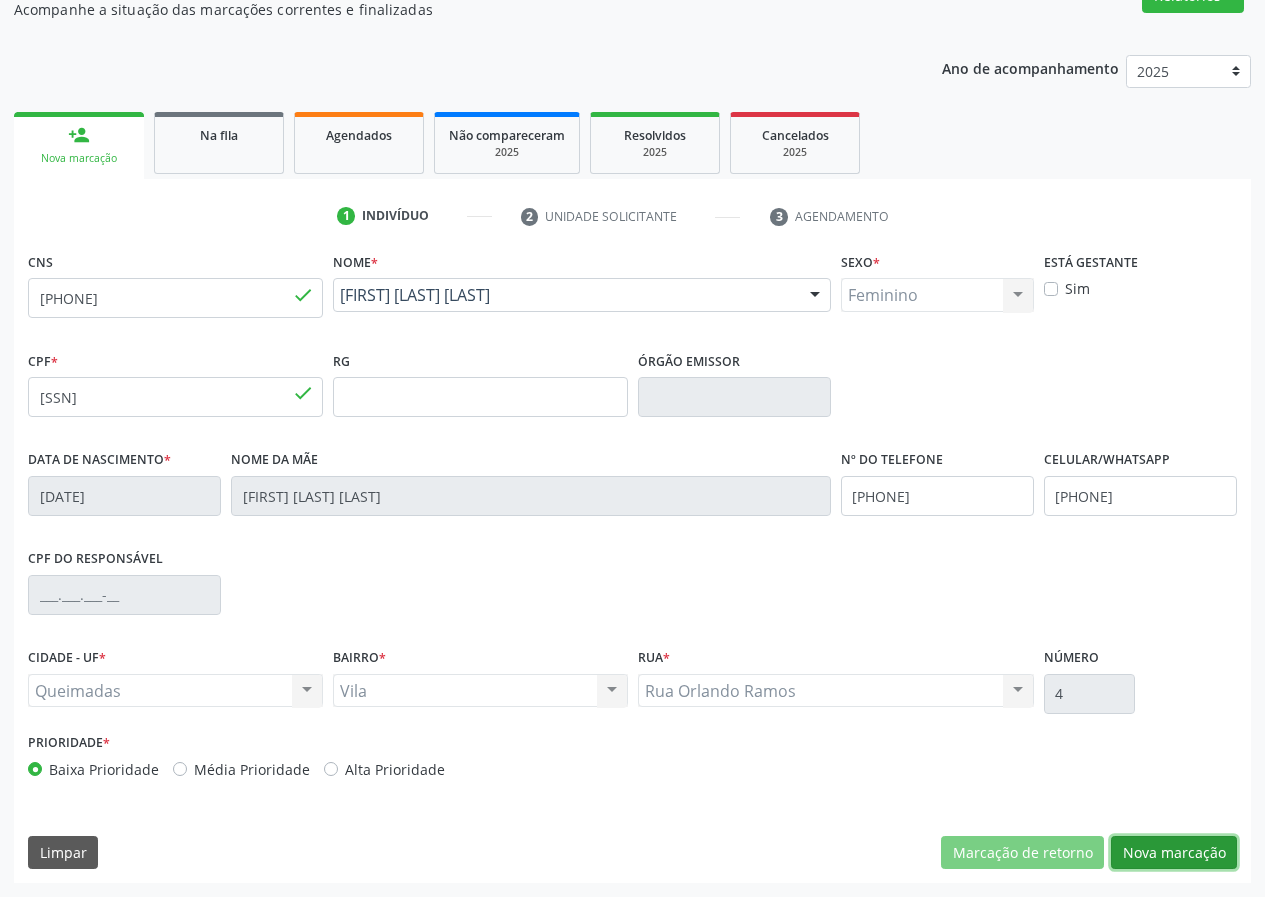 drag, startPoint x: 1161, startPoint y: 852, endPoint x: 341, endPoint y: 615, distance: 853.56256 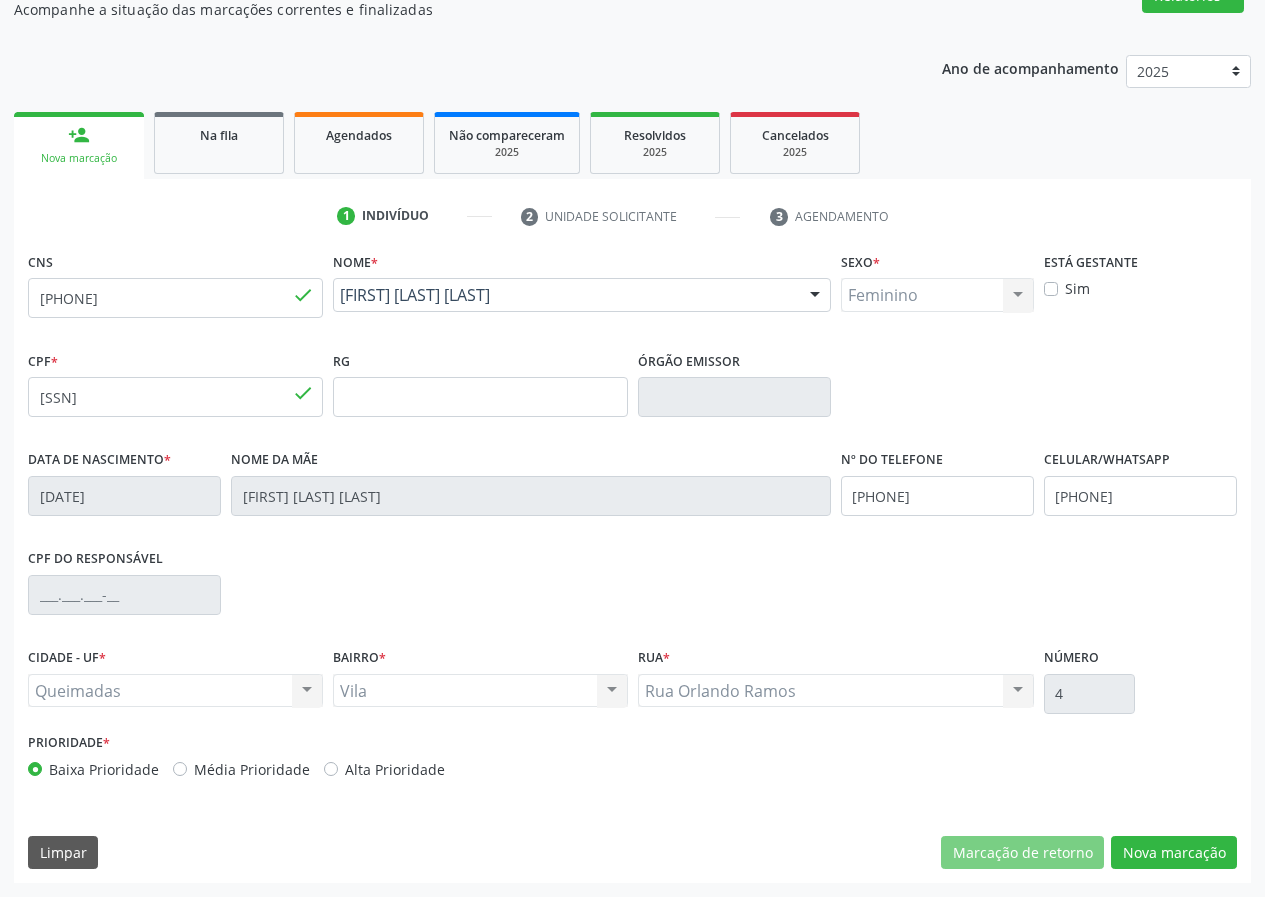 scroll, scrollTop: 9, scrollLeft: 0, axis: vertical 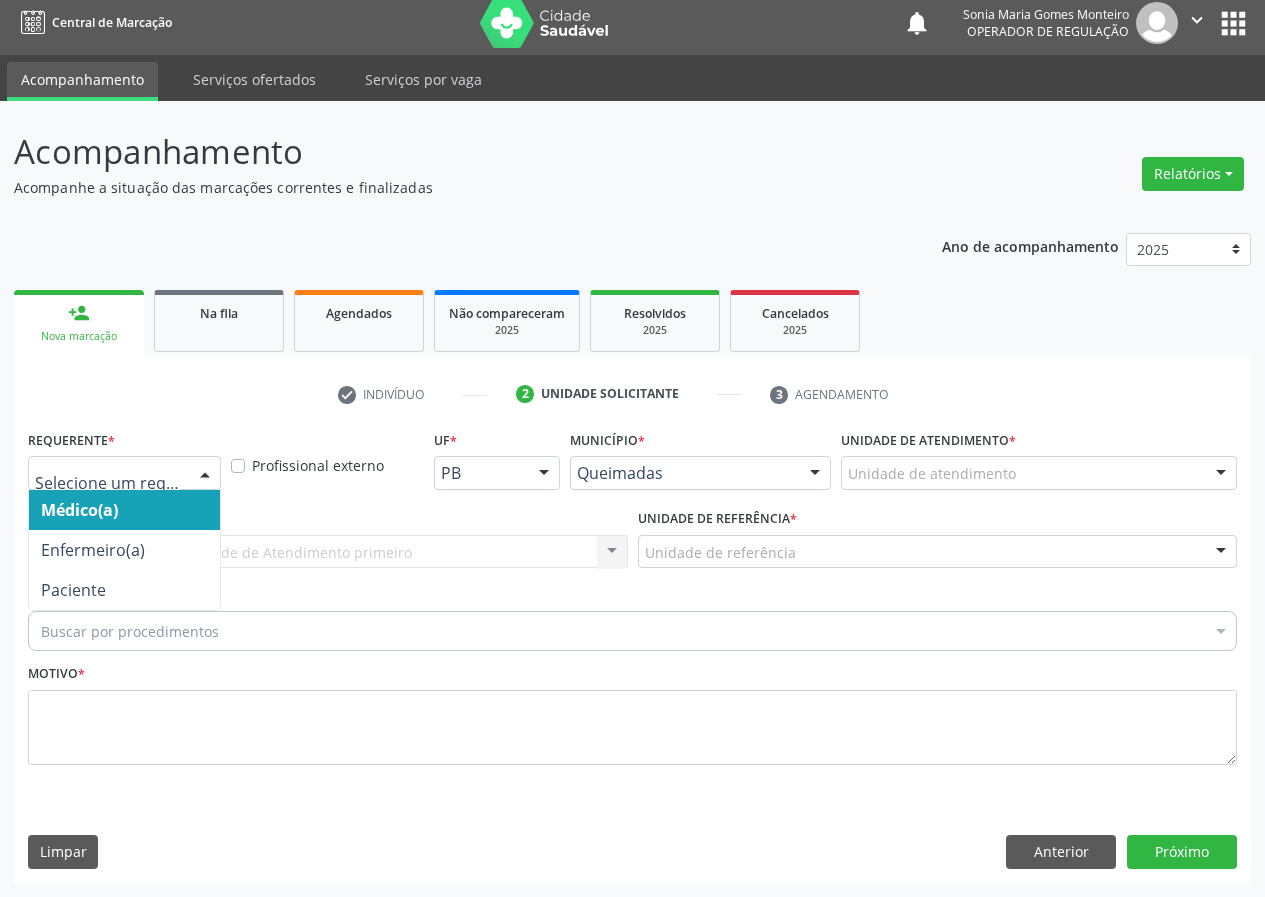 drag, startPoint x: 201, startPoint y: 473, endPoint x: 185, endPoint y: 512, distance: 42.154476 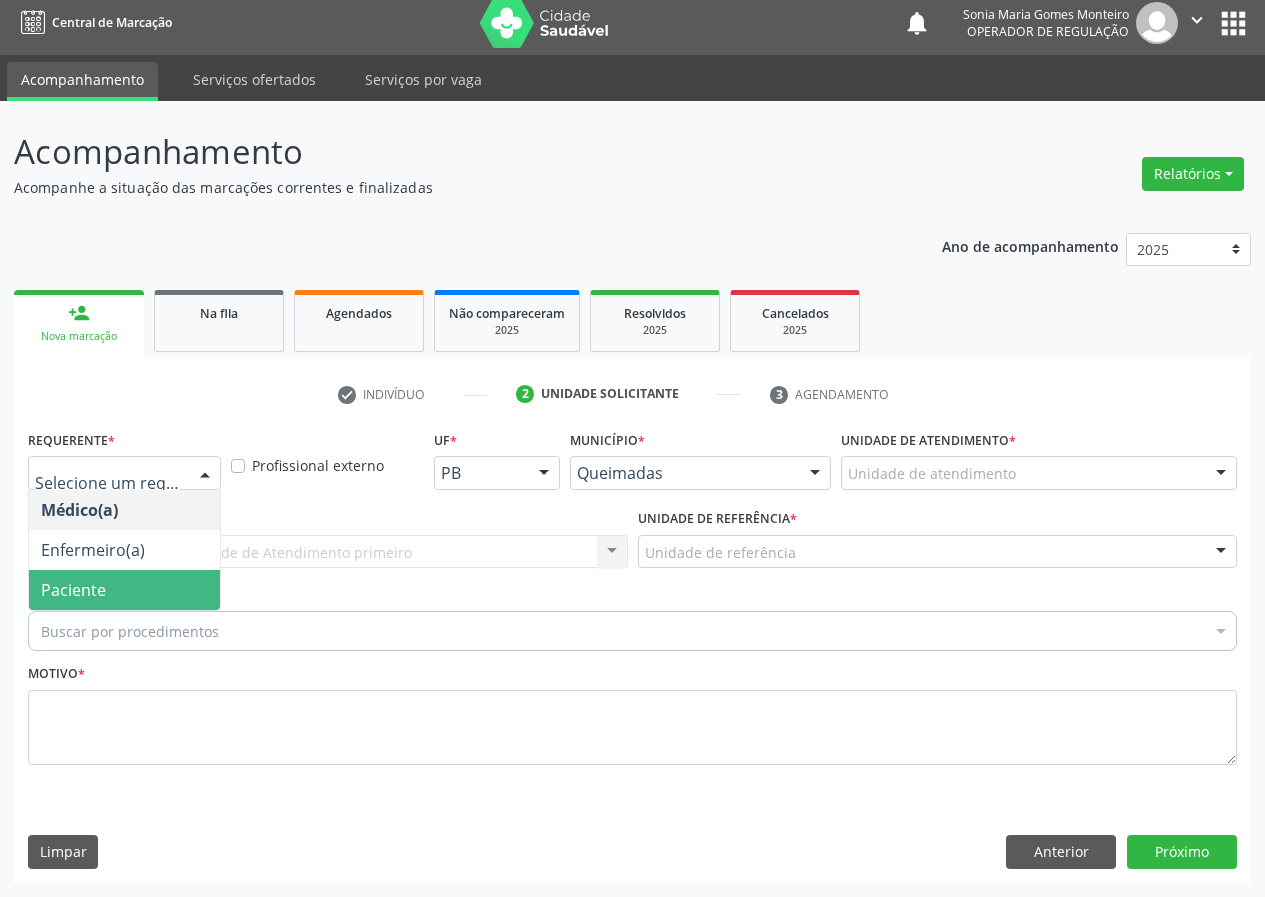 click on "Paciente" at bounding box center [124, 590] 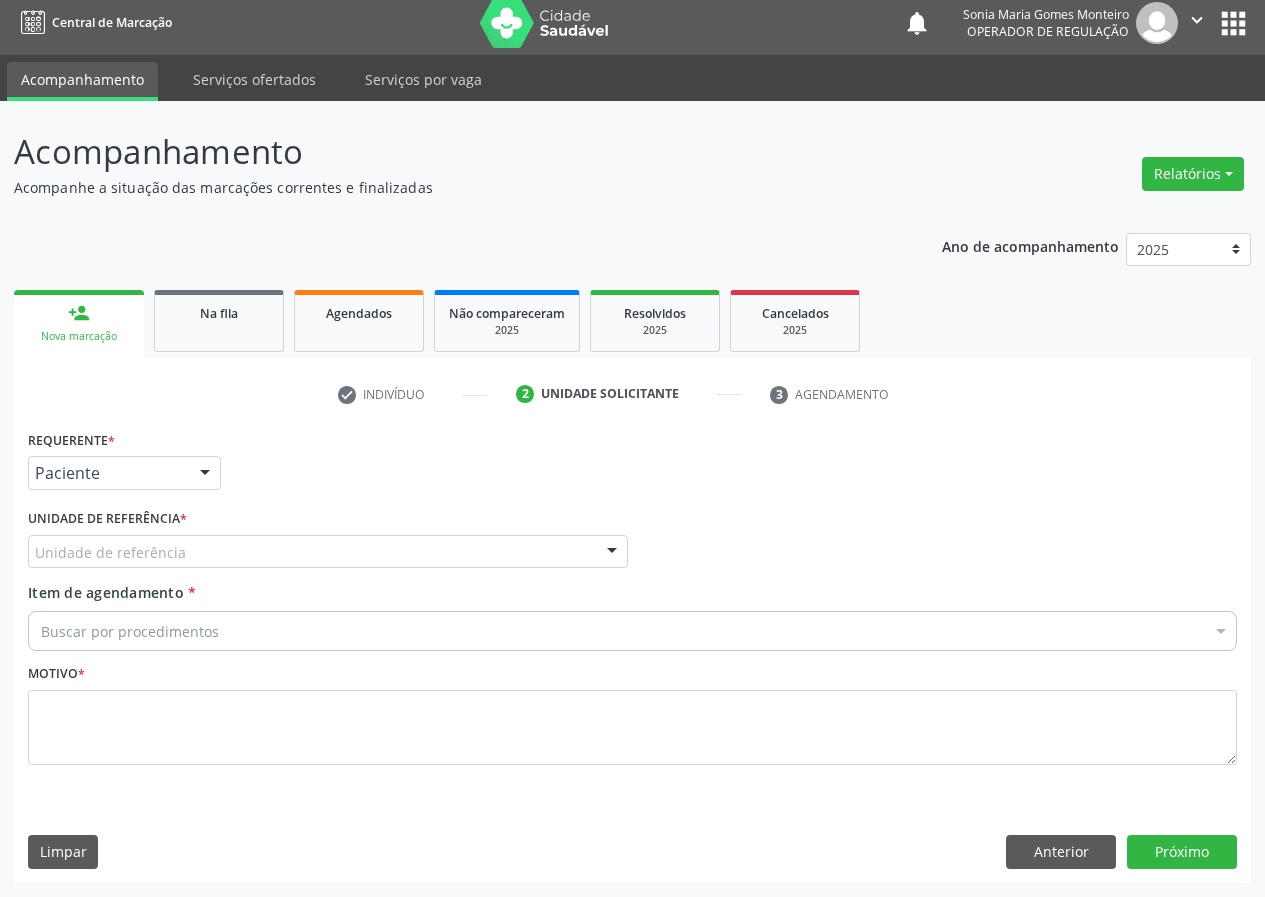 click on "Unidade de referência" at bounding box center [328, 552] 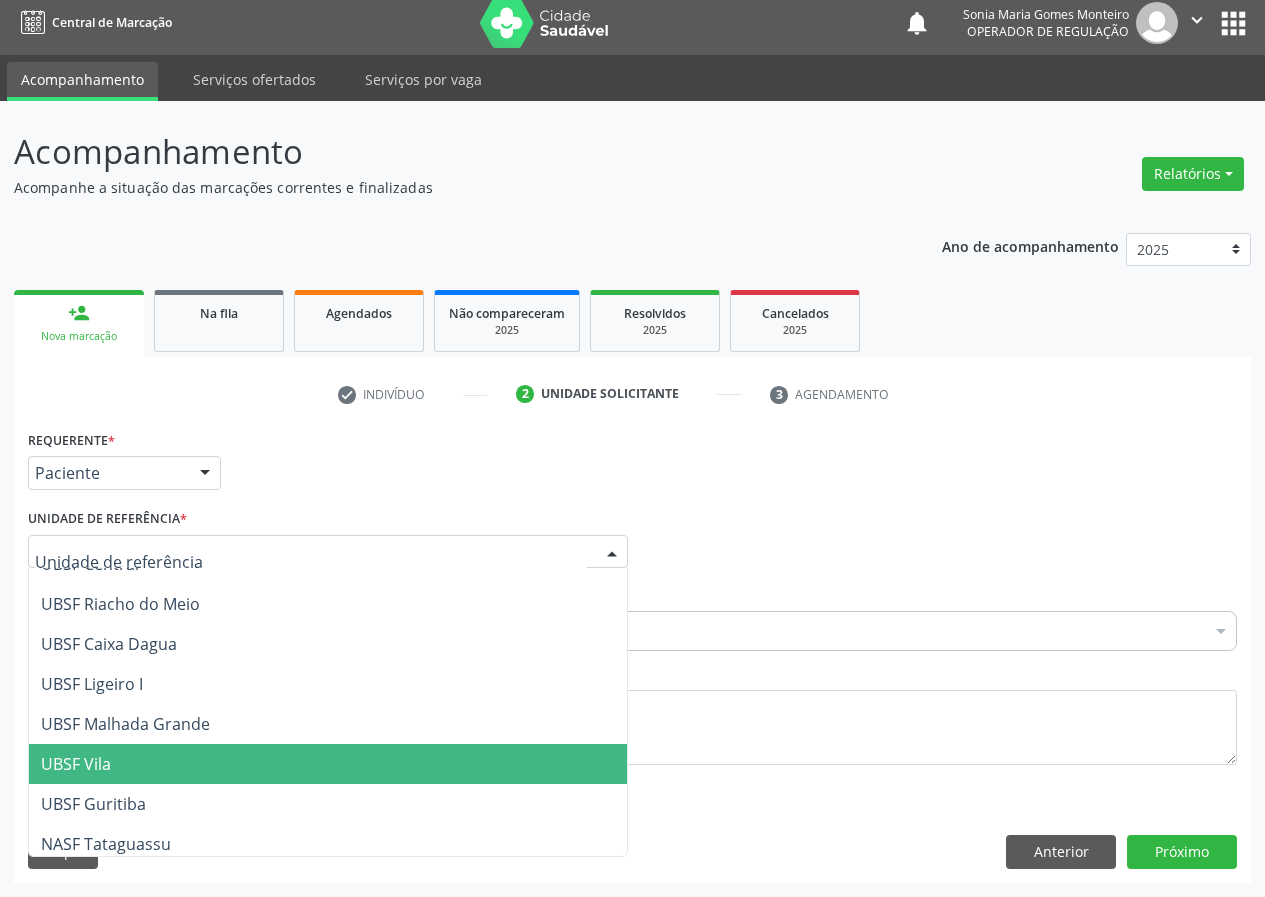 scroll, scrollTop: 500, scrollLeft: 0, axis: vertical 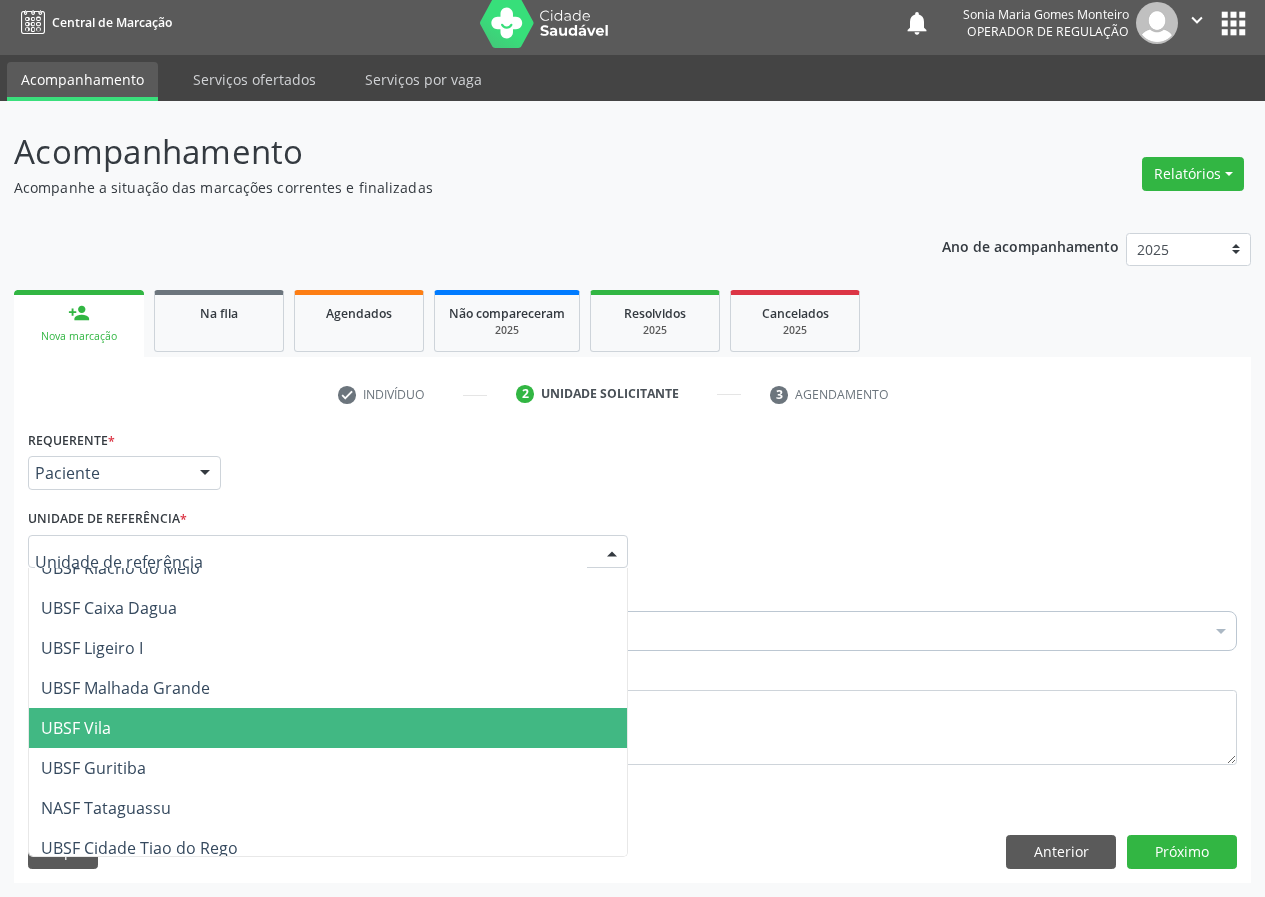 drag, startPoint x: 104, startPoint y: 726, endPoint x: 0, endPoint y: 725, distance: 104.00481 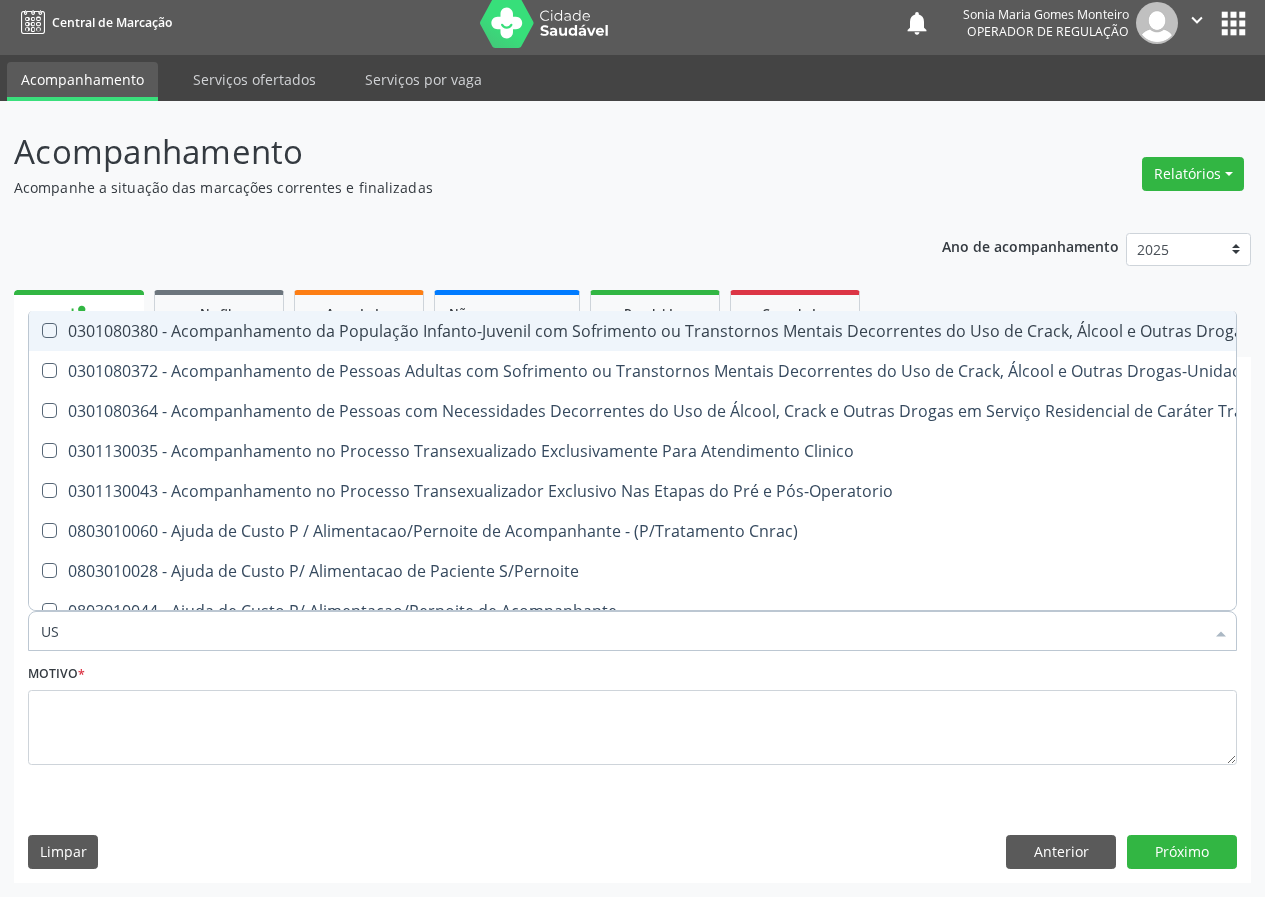 type on "USG" 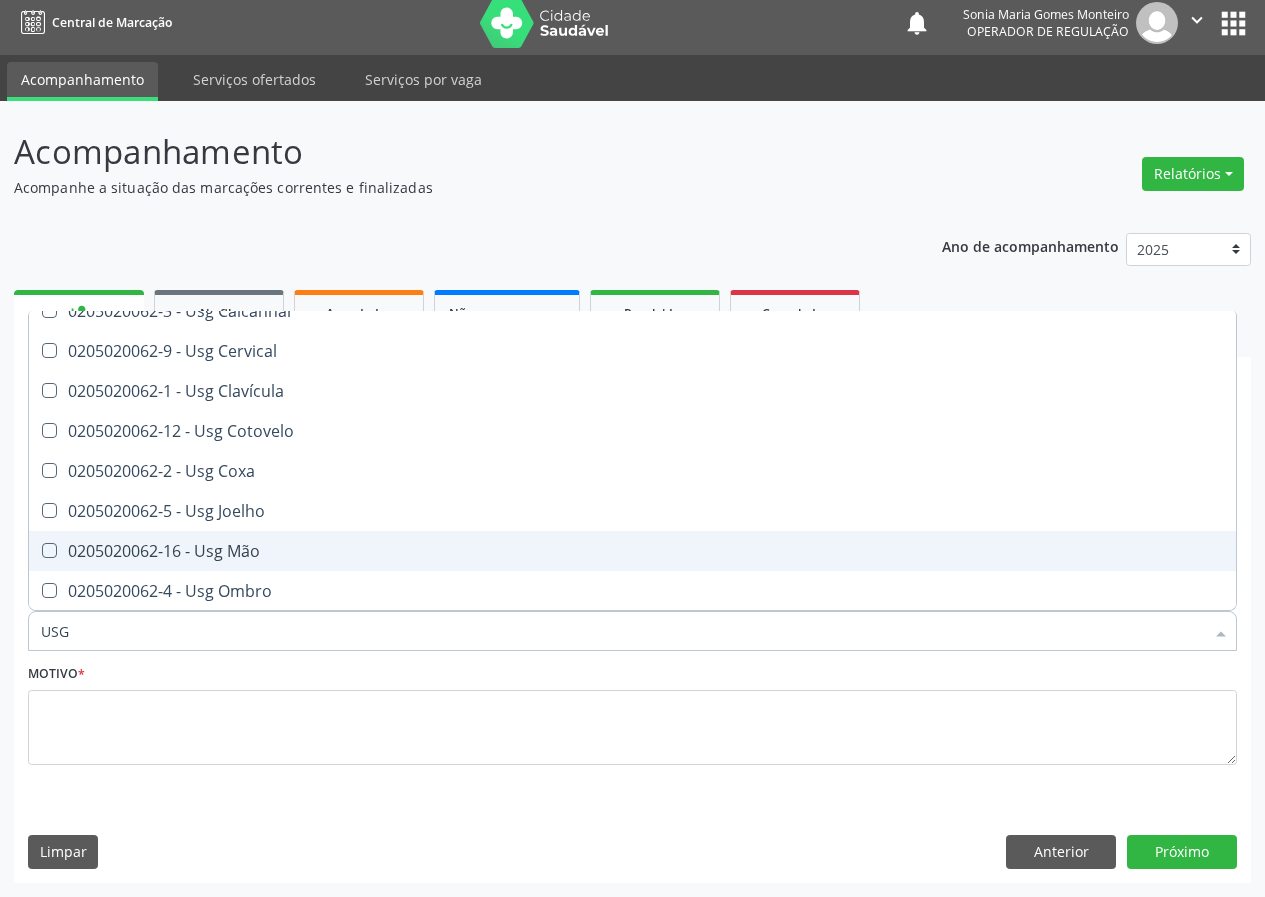 scroll, scrollTop: 200, scrollLeft: 0, axis: vertical 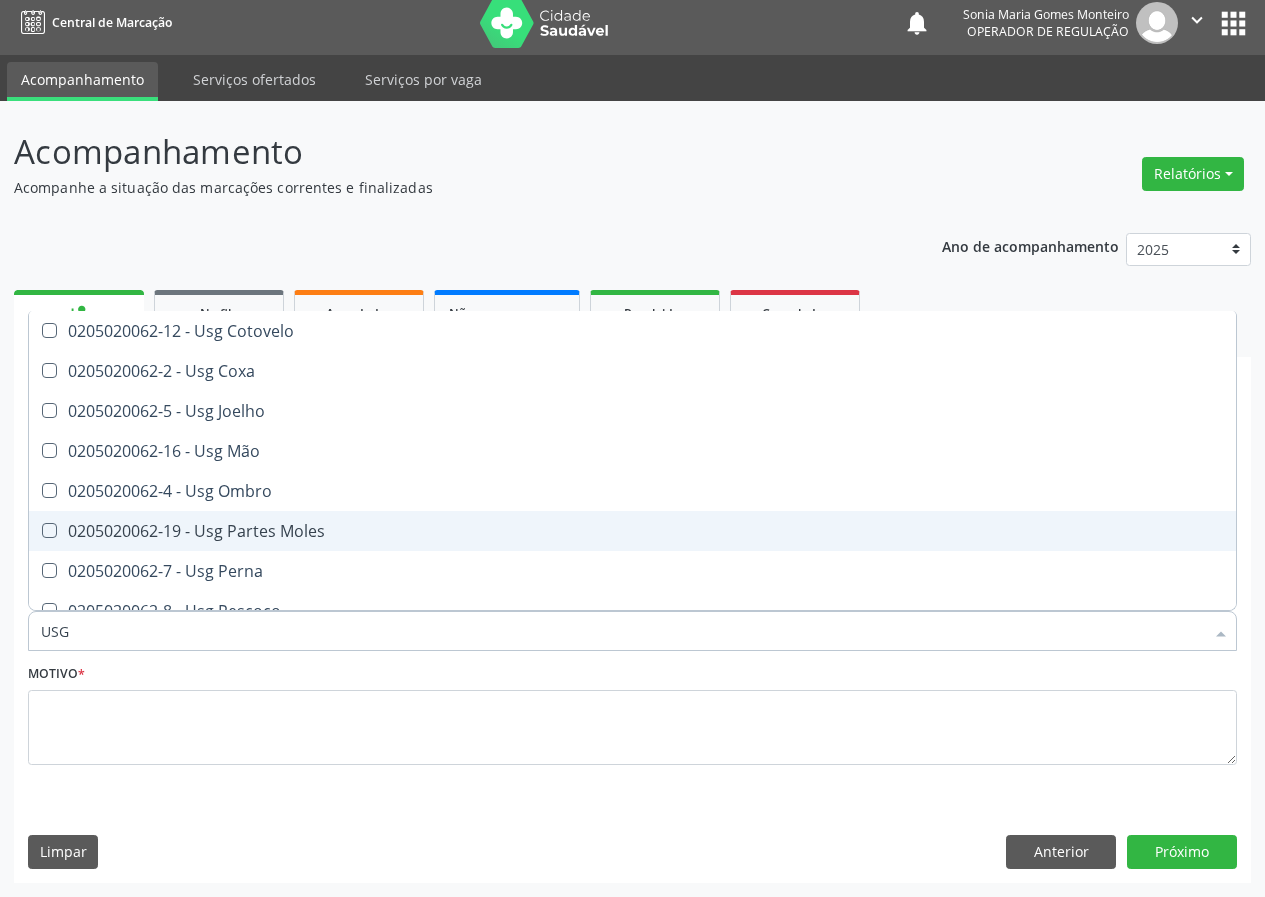 click on "0205020062-19 - Usg Partes Moles" at bounding box center [632, 531] 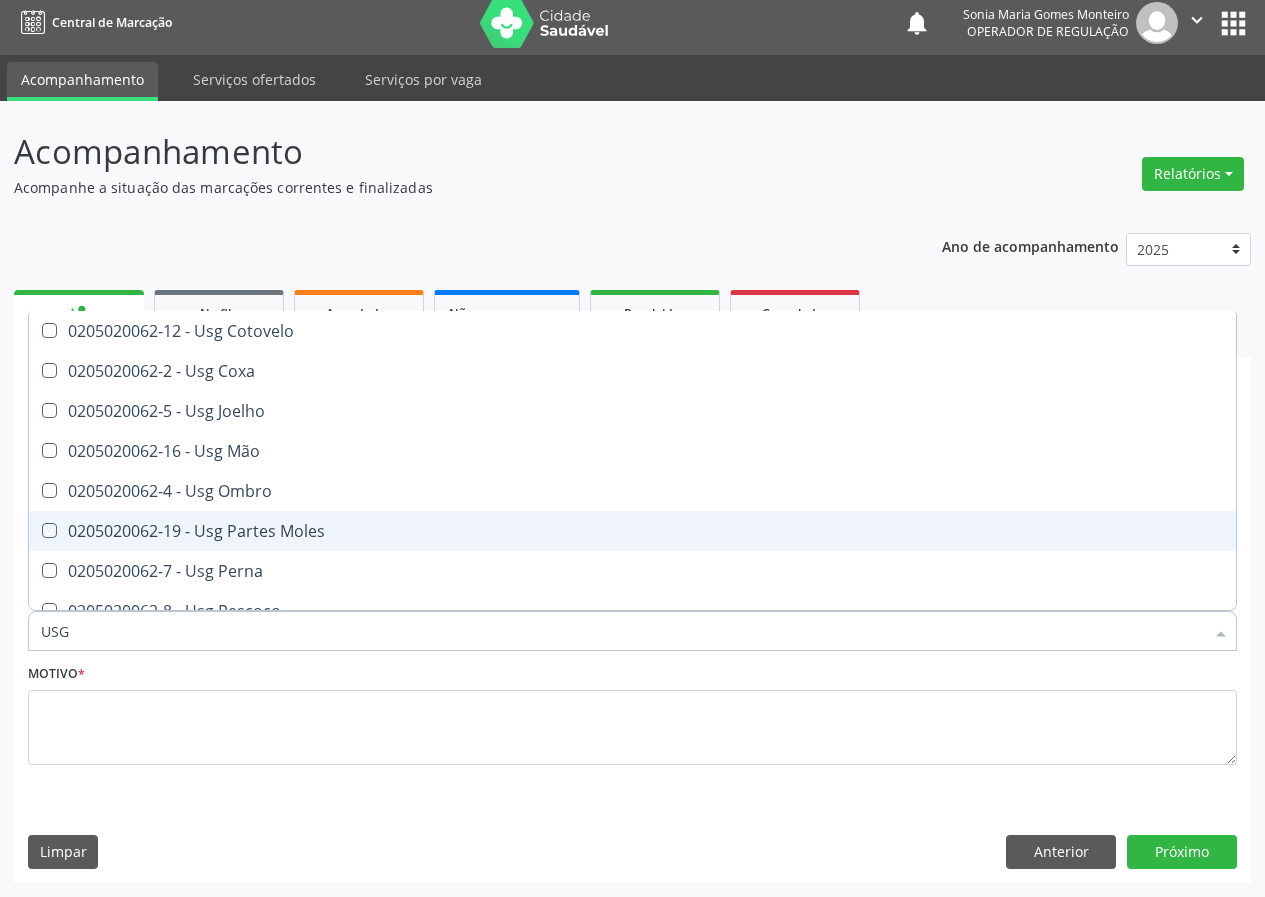 checkbox on "true" 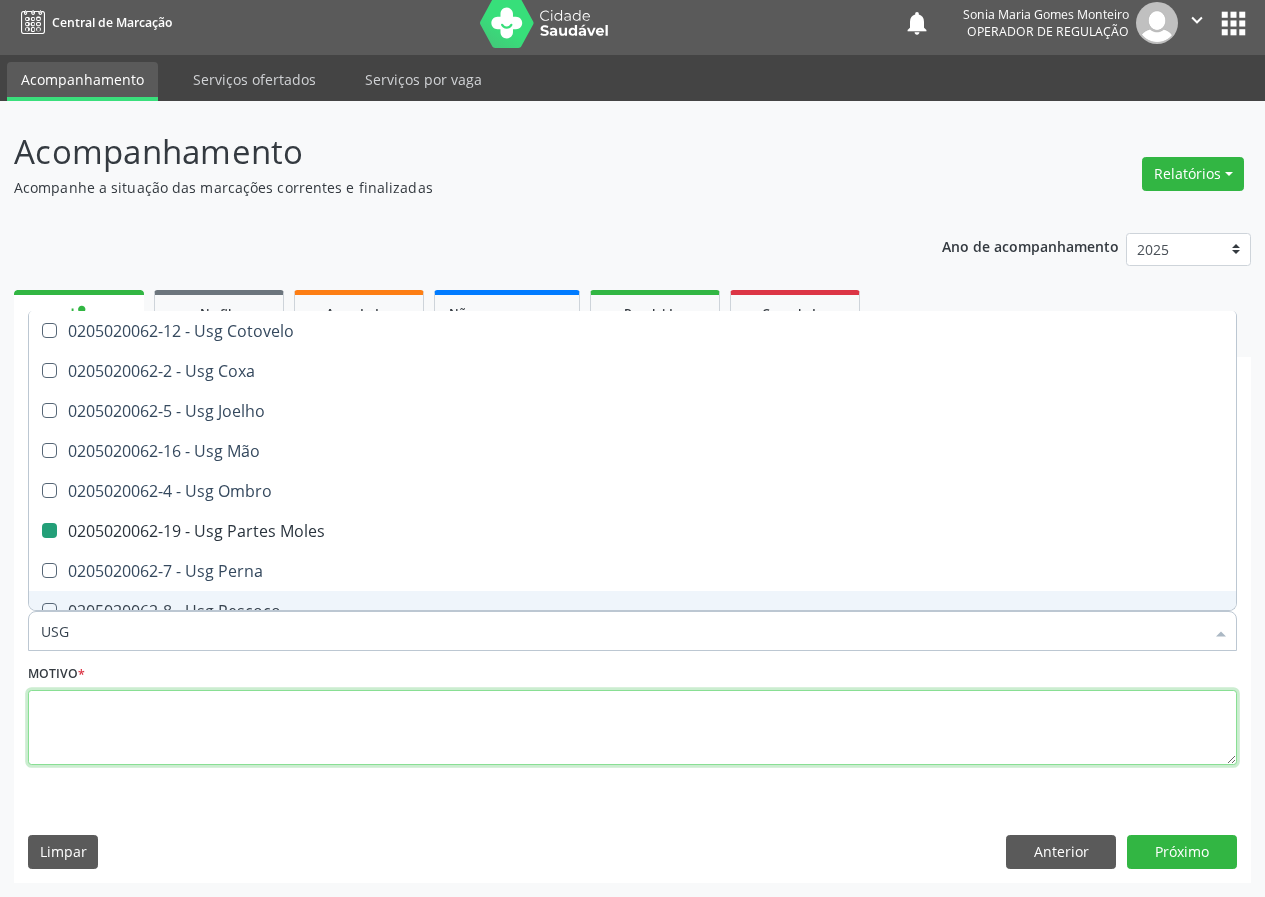 click at bounding box center (632, 728) 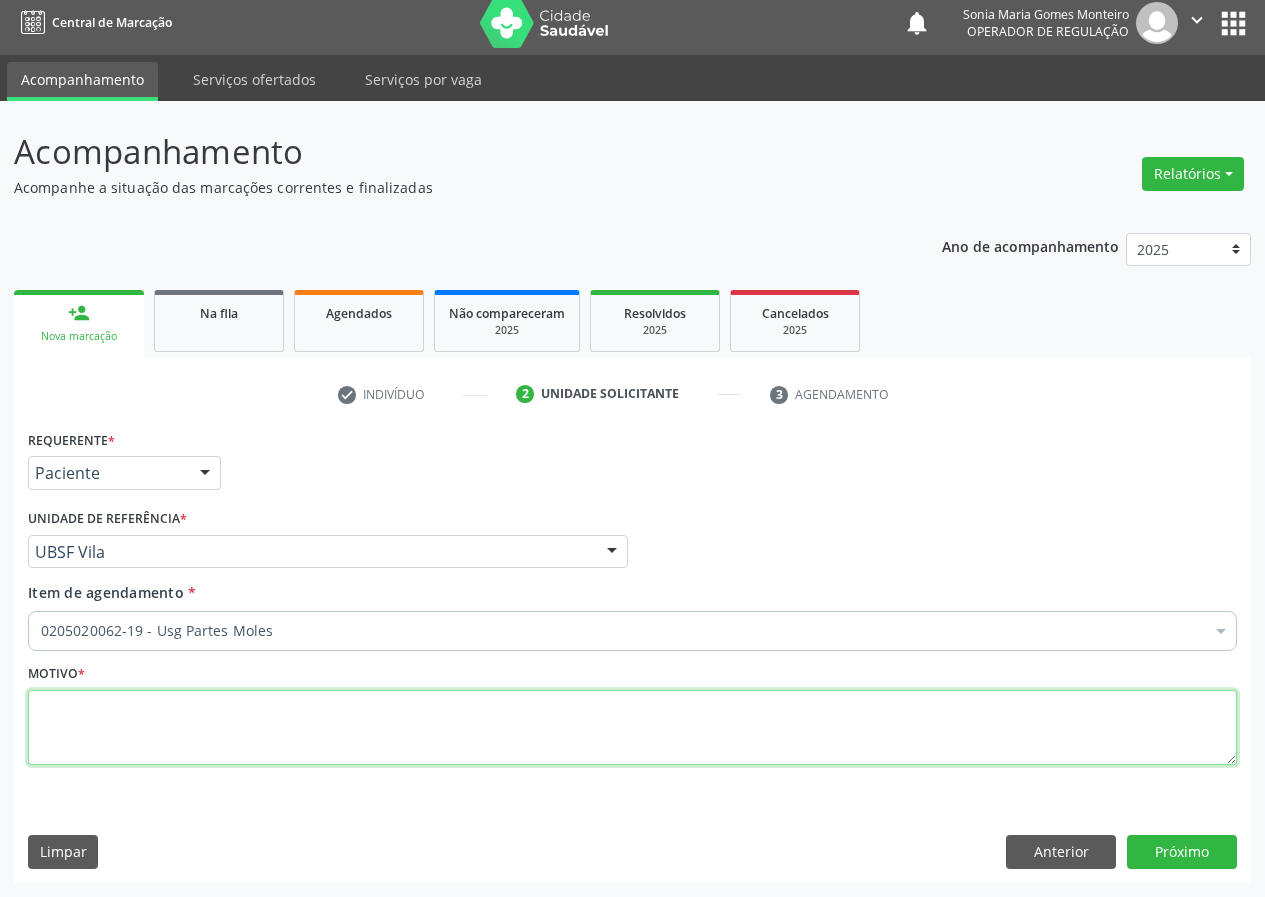 scroll, scrollTop: 0, scrollLeft: 0, axis: both 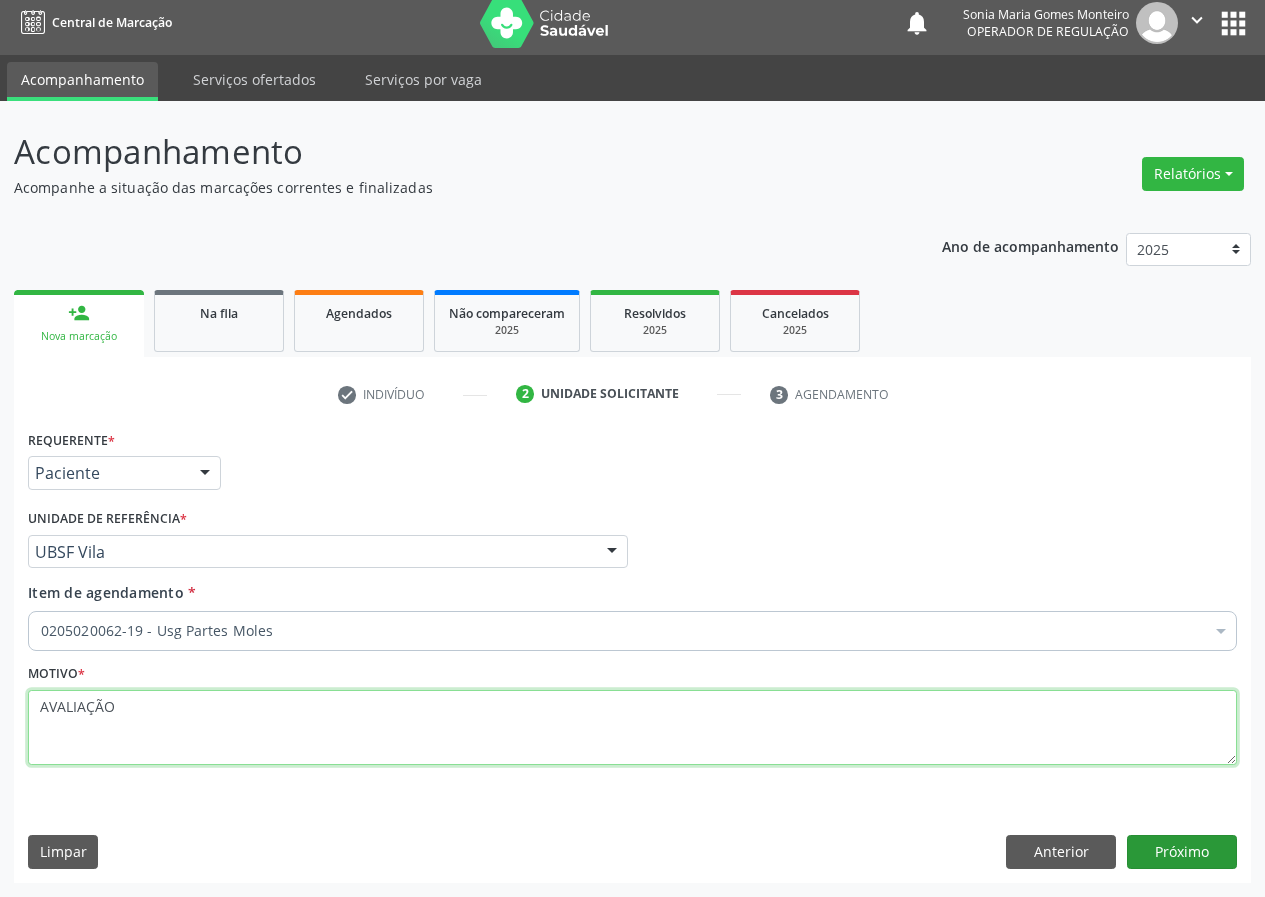 type on "AVALIAÇÃO" 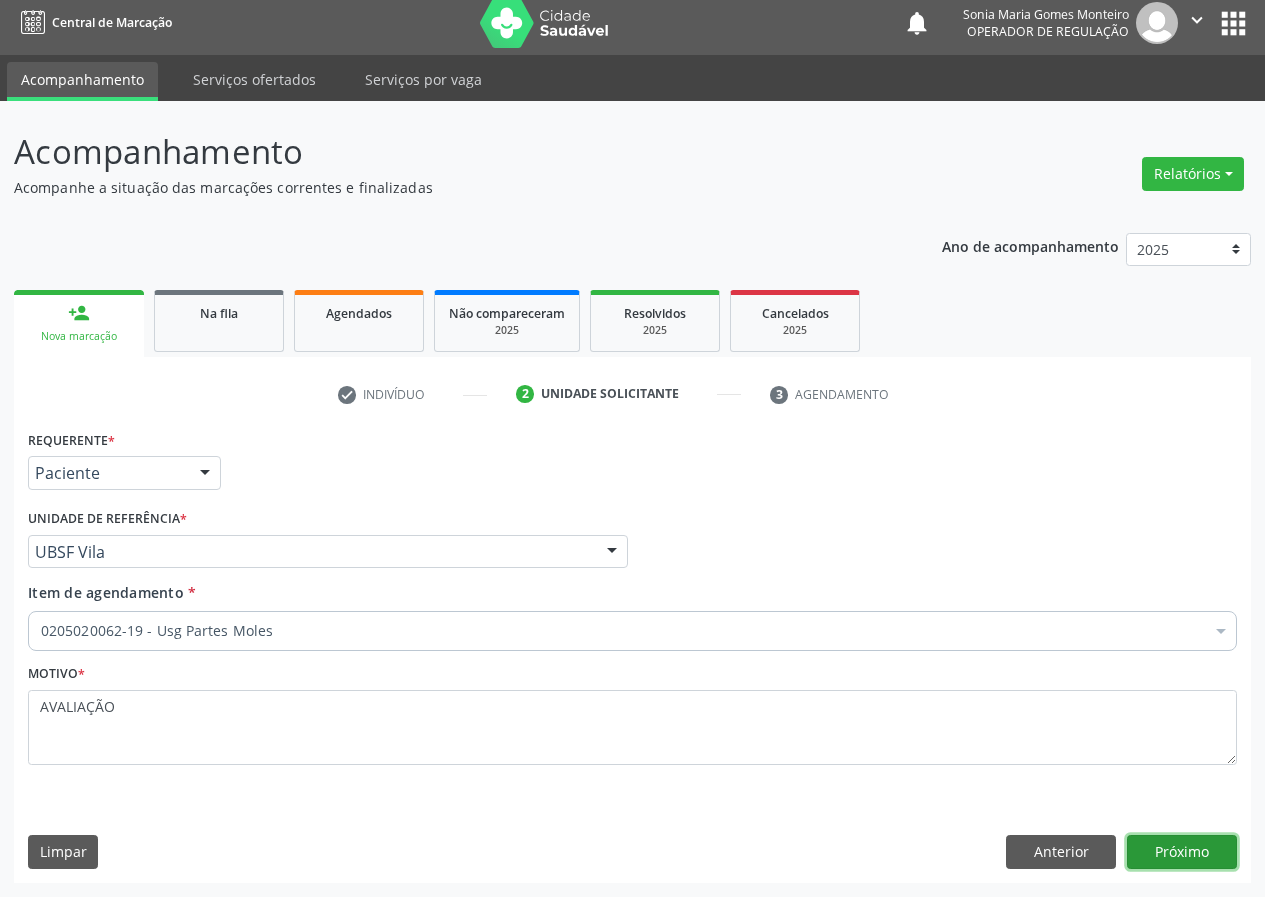 drag, startPoint x: 1160, startPoint y: 851, endPoint x: 679, endPoint y: 860, distance: 481.0842 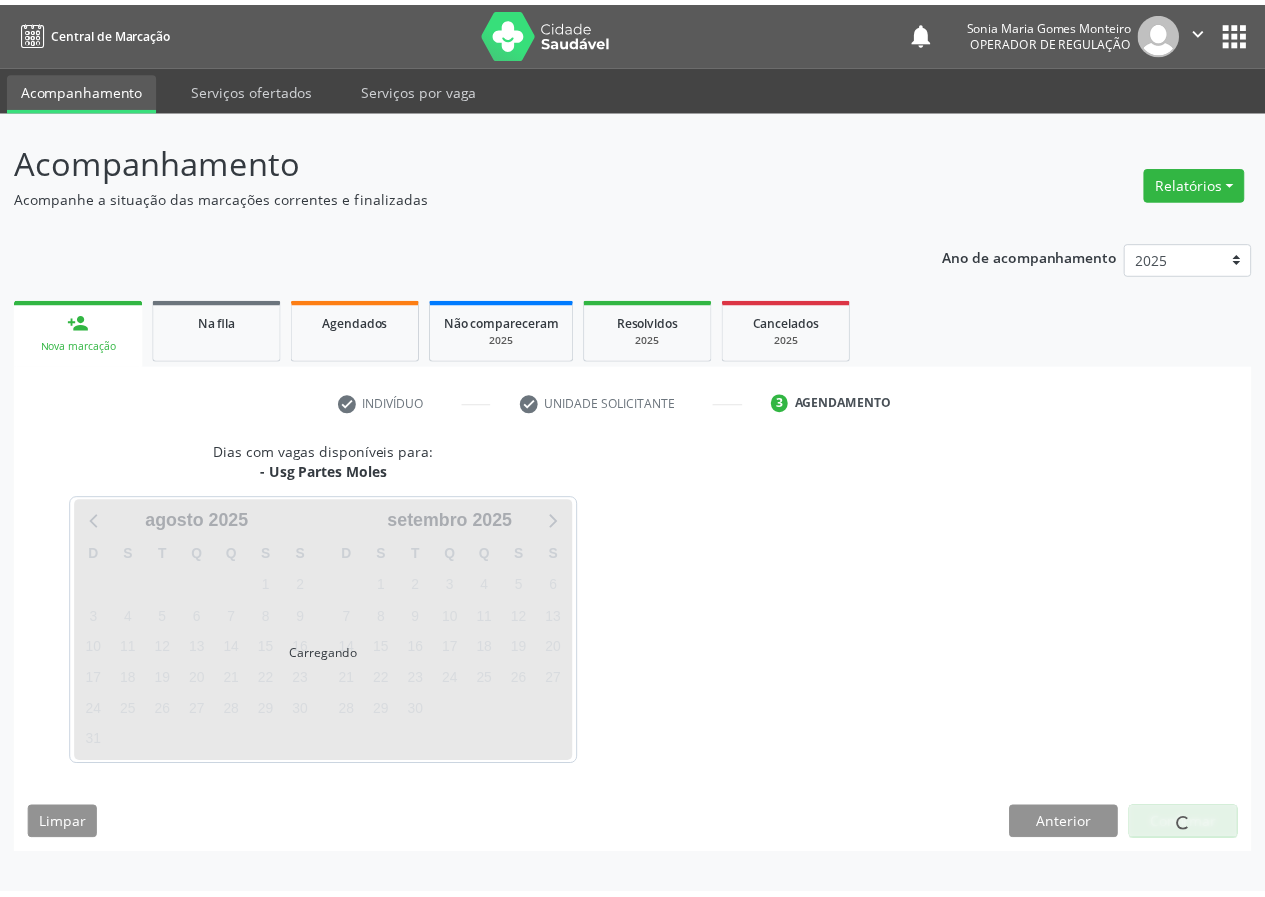 scroll, scrollTop: 0, scrollLeft: 0, axis: both 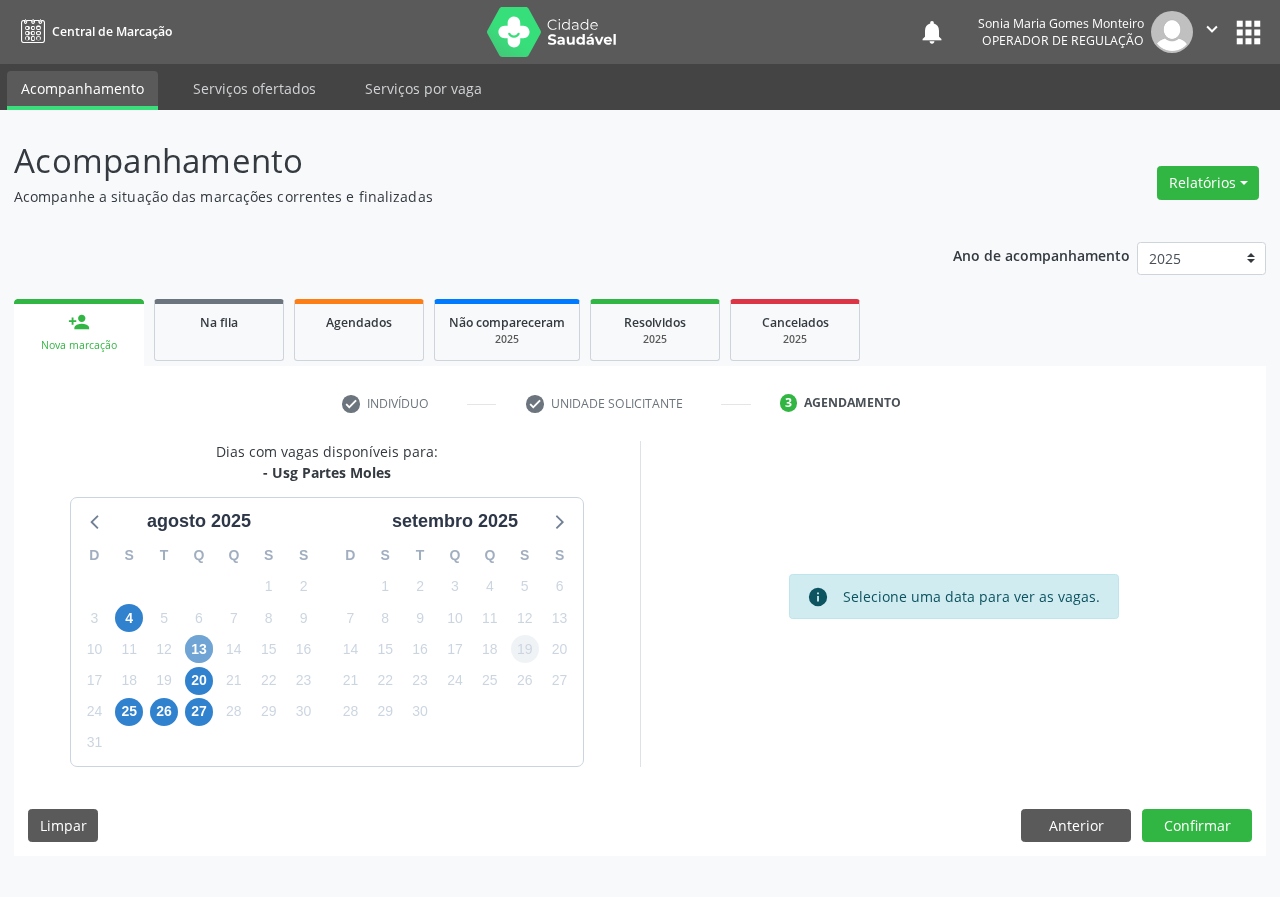 drag, startPoint x: 194, startPoint y: 643, endPoint x: 516, endPoint y: 650, distance: 322.07608 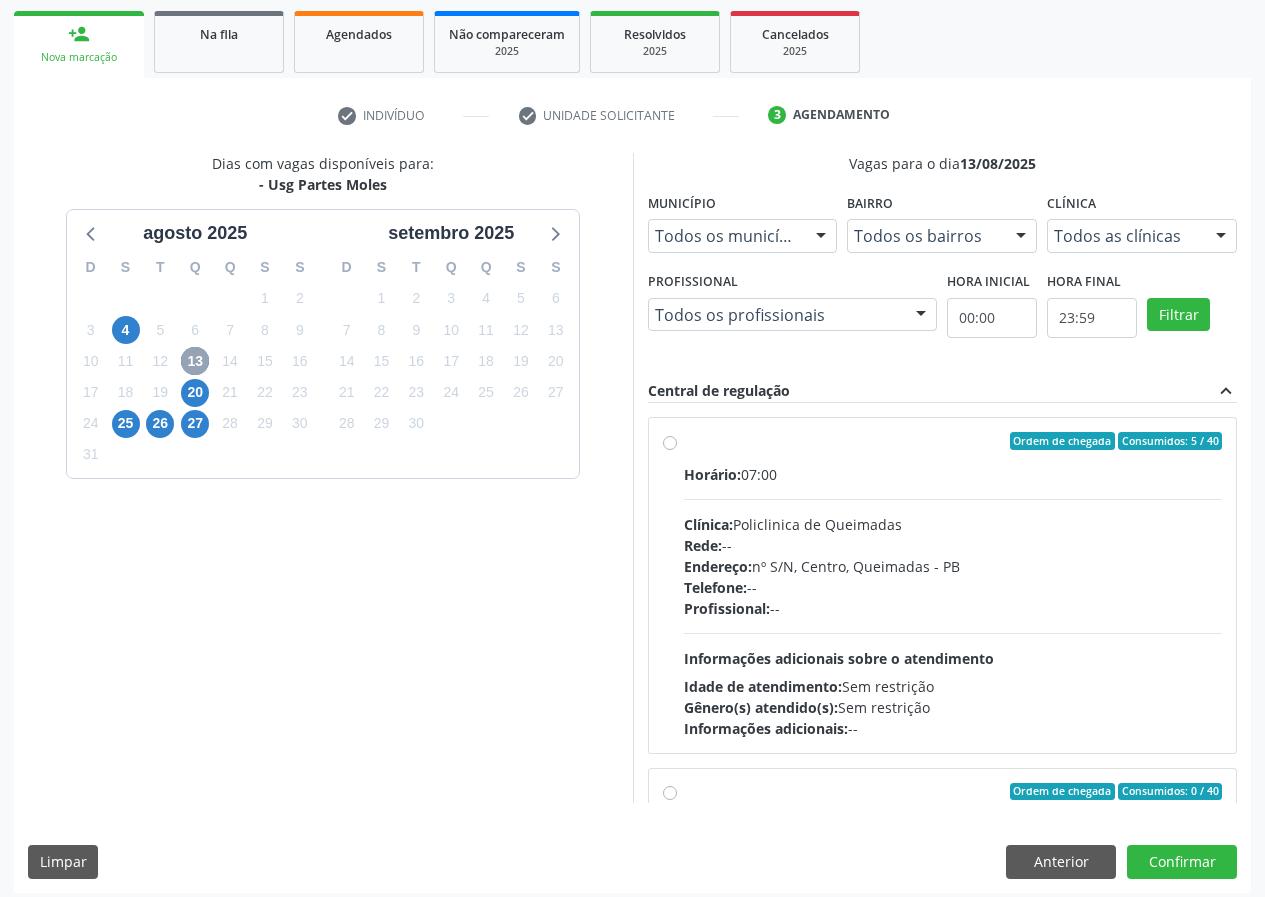 scroll, scrollTop: 298, scrollLeft: 0, axis: vertical 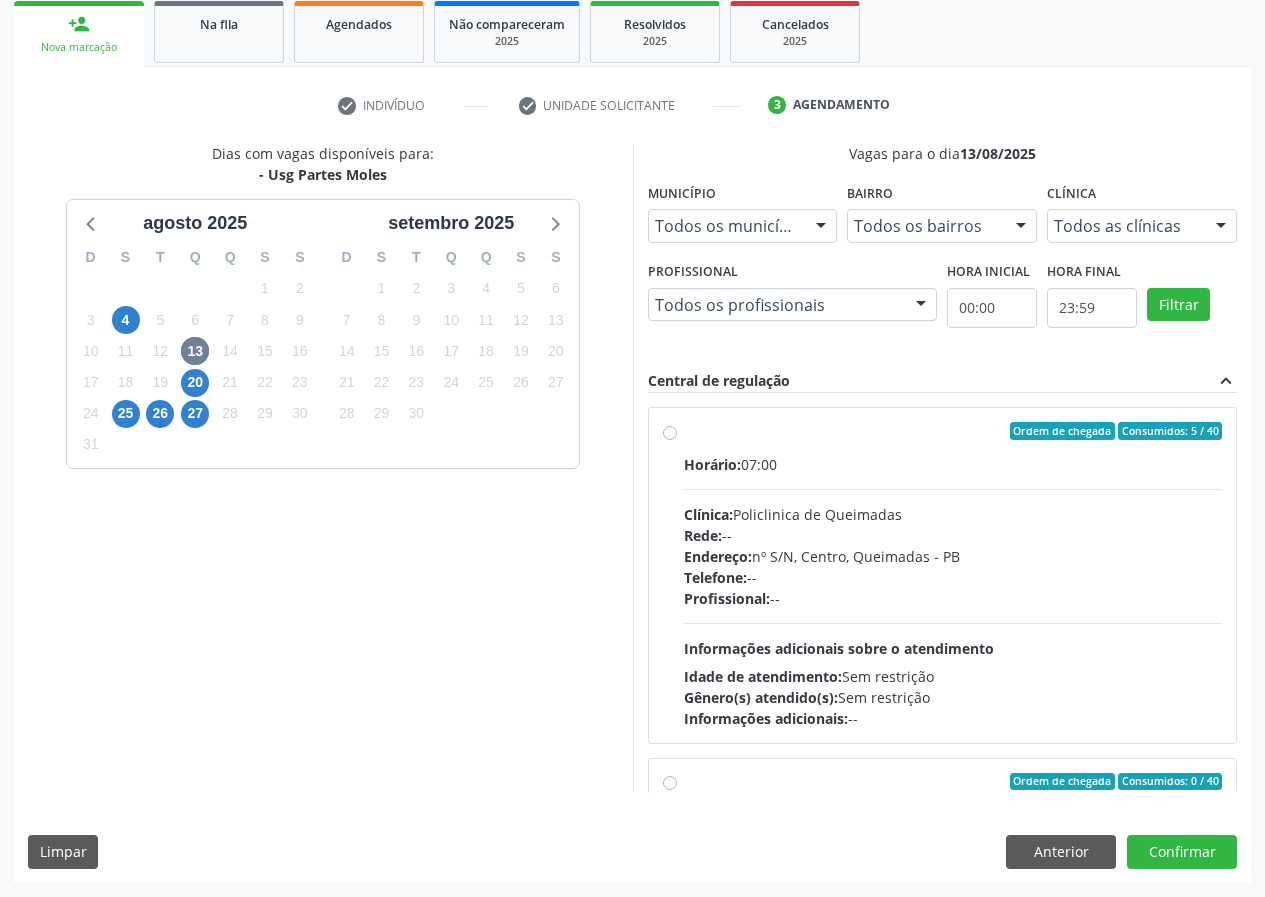 drag, startPoint x: 669, startPoint y: 434, endPoint x: 657, endPoint y: 461, distance: 29.546574 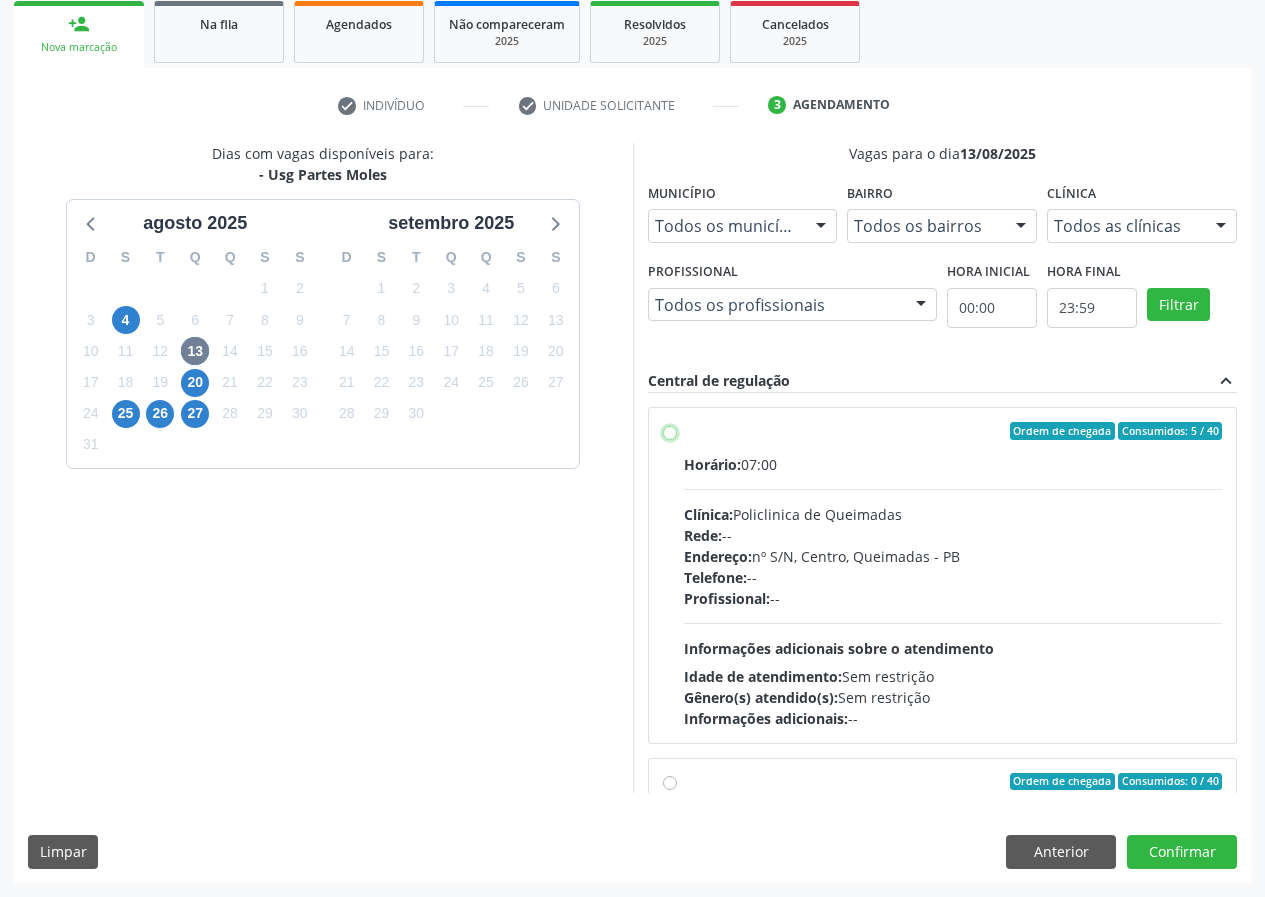 click on "Ordem de chegada
Consumidos: 5 / 40
Horário:   07:00
Clínica:  Policlinica de Queimadas
Rede:
--
Endereço:   nº S/N, Centro, [CITY] - [CITY] - [STATE]
Telefone:   --
Profissional:
--
Informações adicionais sobre o atendimento
Idade de atendimento:
Sem restrição
Gênero(s) atendido(s):
Sem restrição
Informações adicionais:
--" at bounding box center [670, 431] 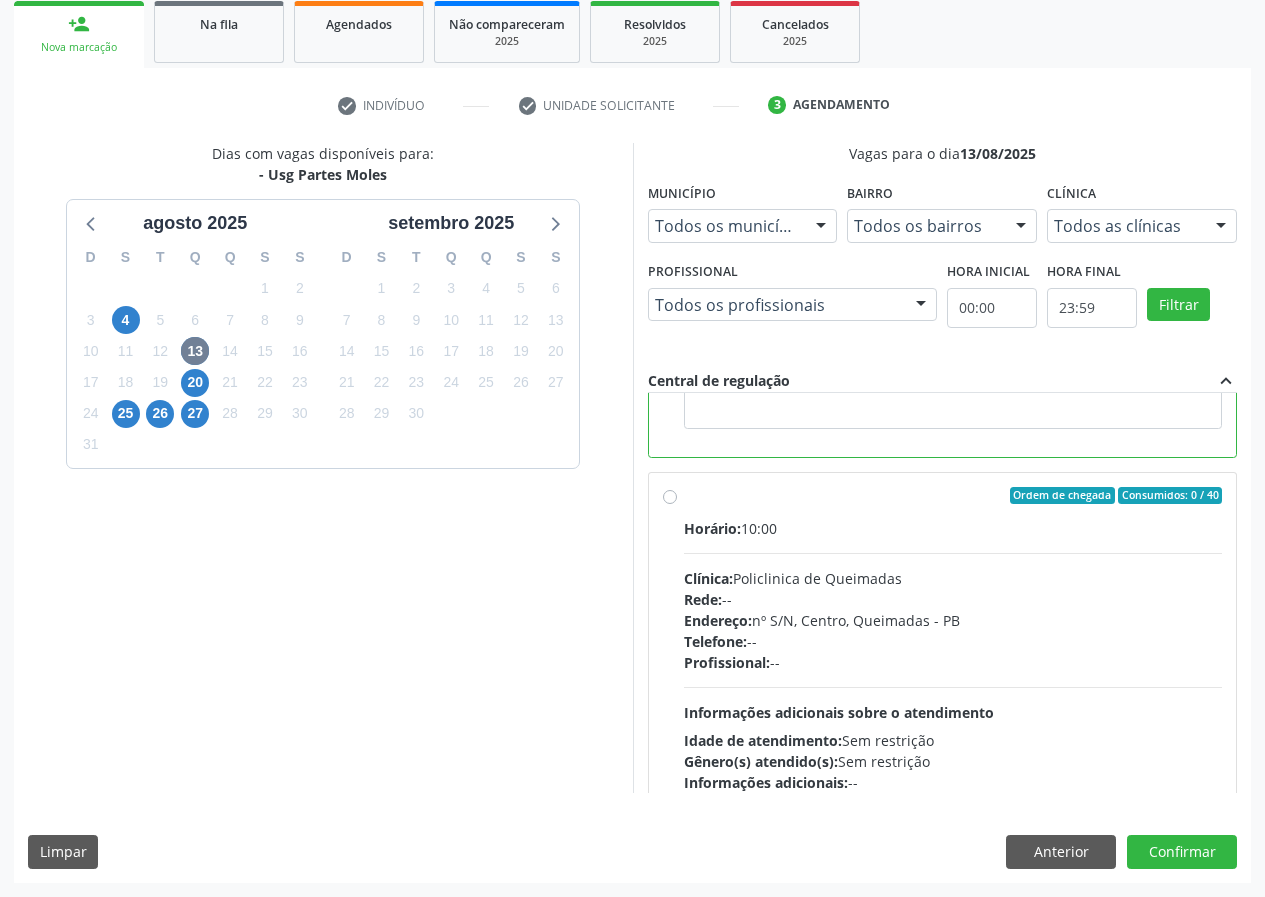 scroll, scrollTop: 450, scrollLeft: 0, axis: vertical 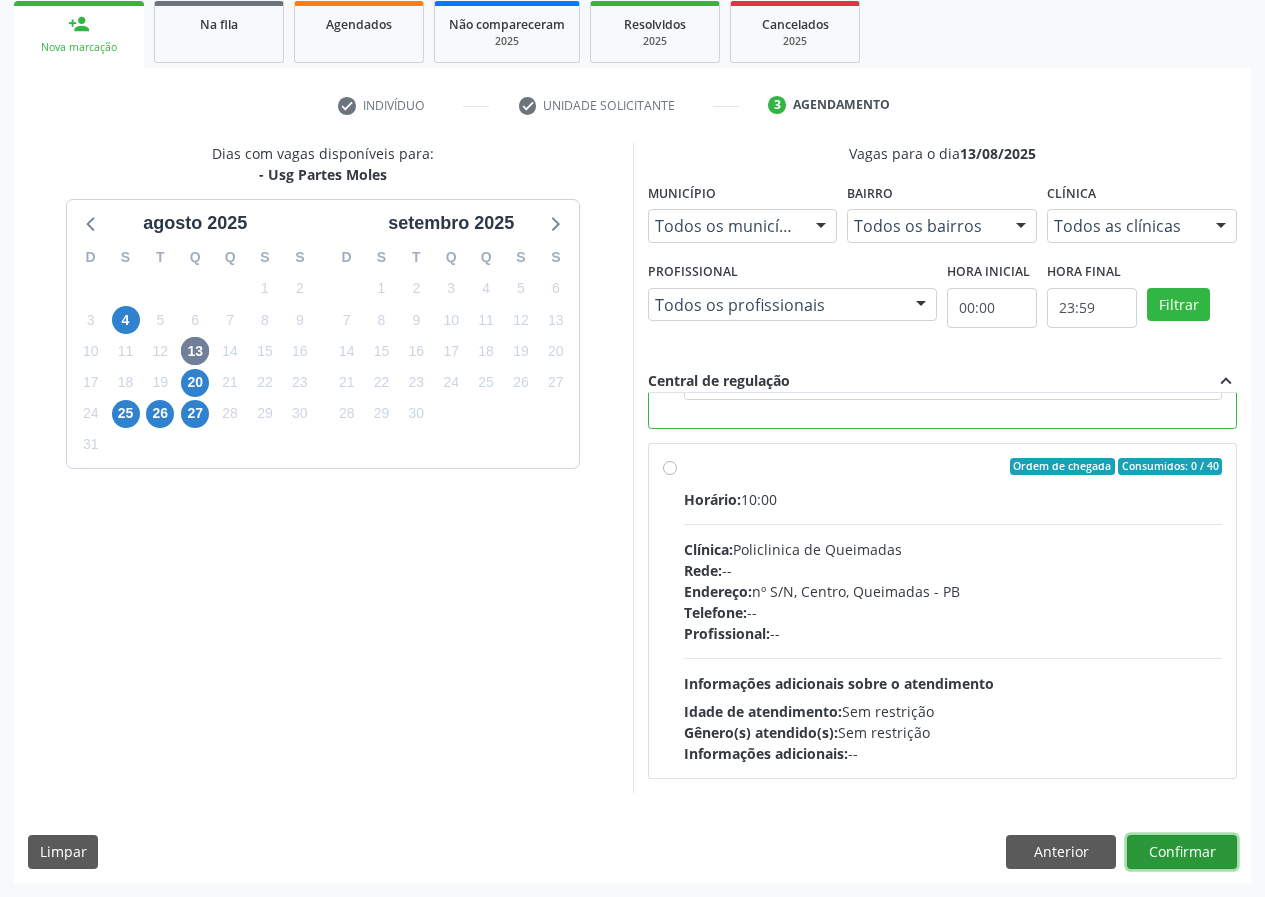 drag, startPoint x: 1185, startPoint y: 861, endPoint x: 789, endPoint y: 857, distance: 396.0202 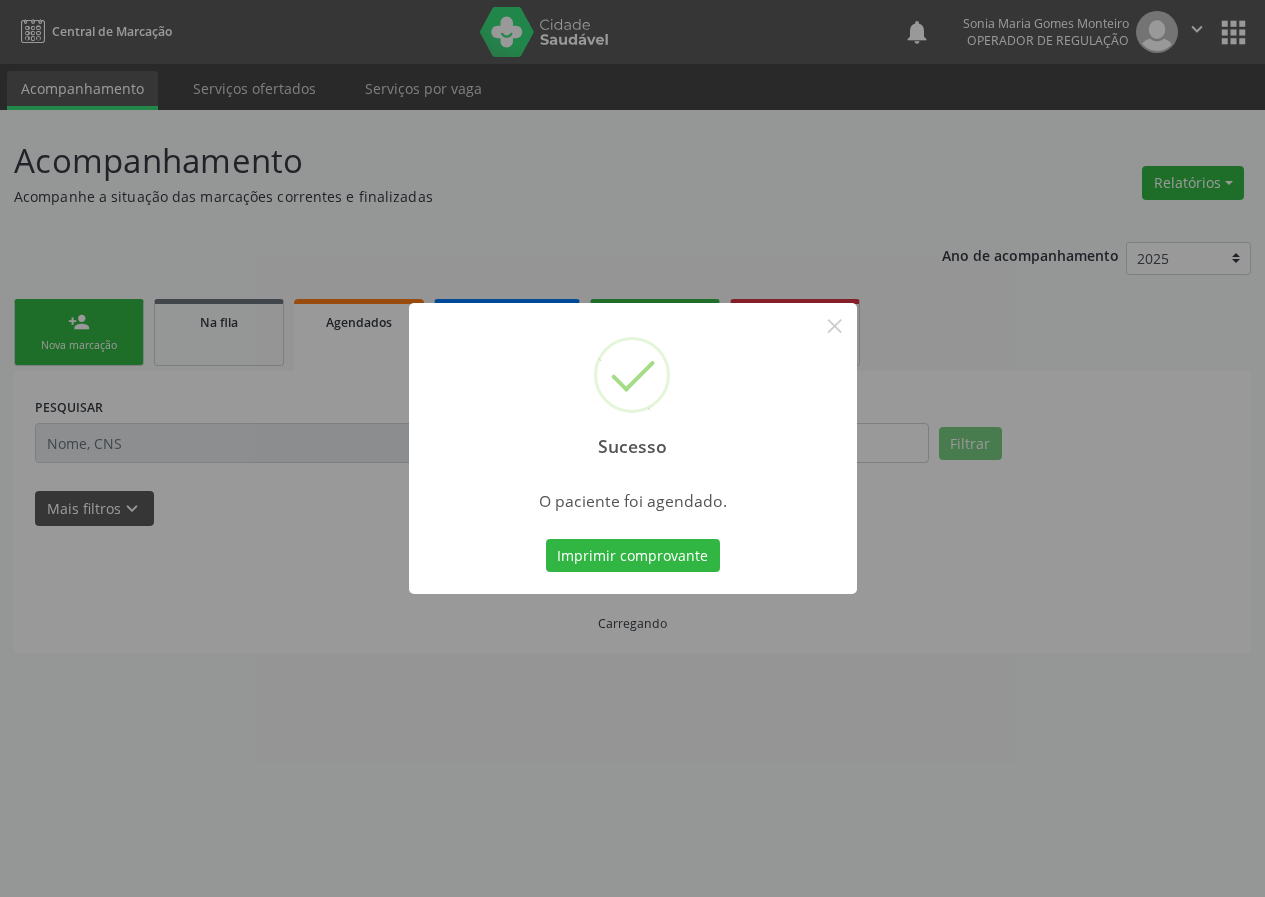 scroll, scrollTop: 0, scrollLeft: 0, axis: both 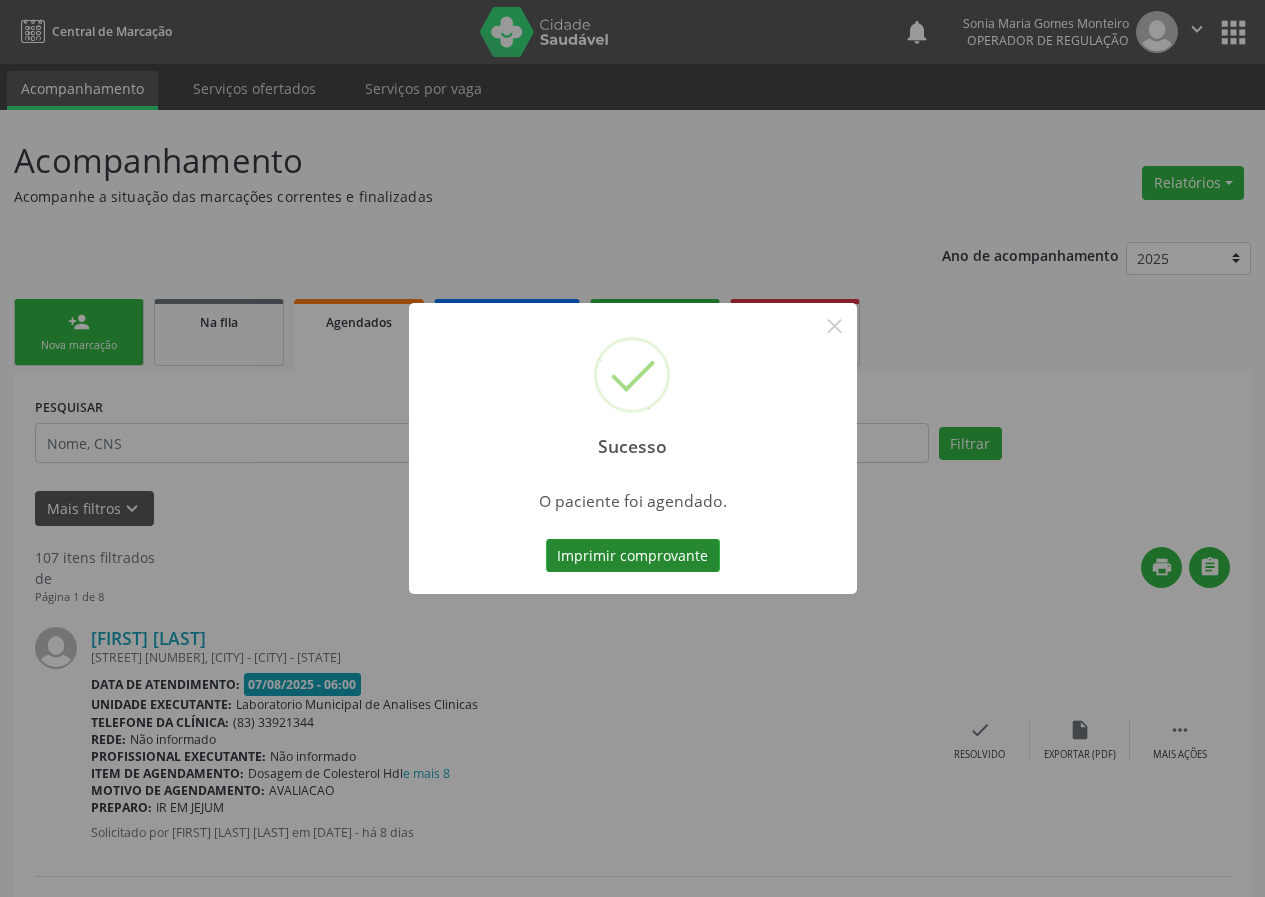 click on "Imprimir comprovante" at bounding box center [633, 556] 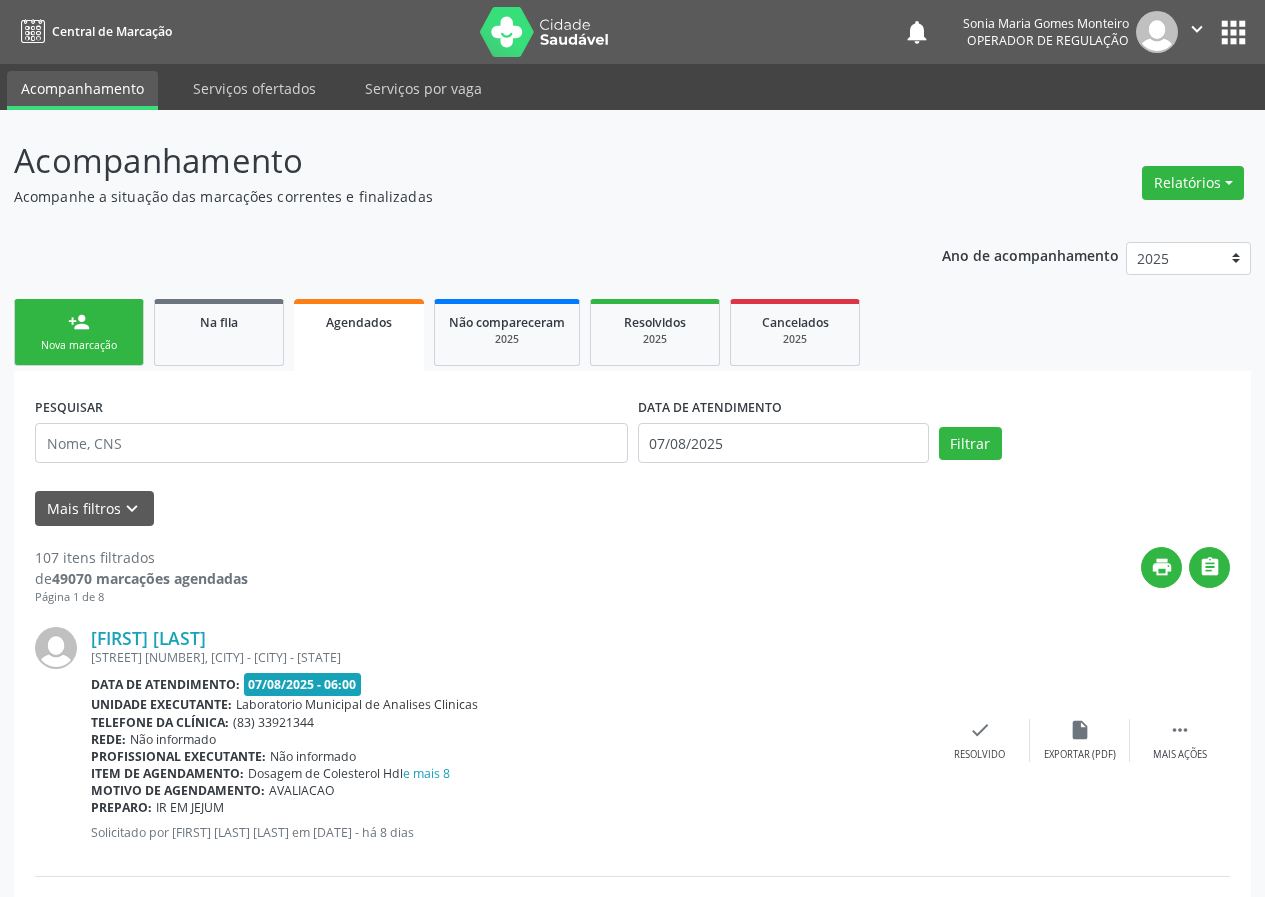 click on "person_add
Nova marcação" at bounding box center (79, 332) 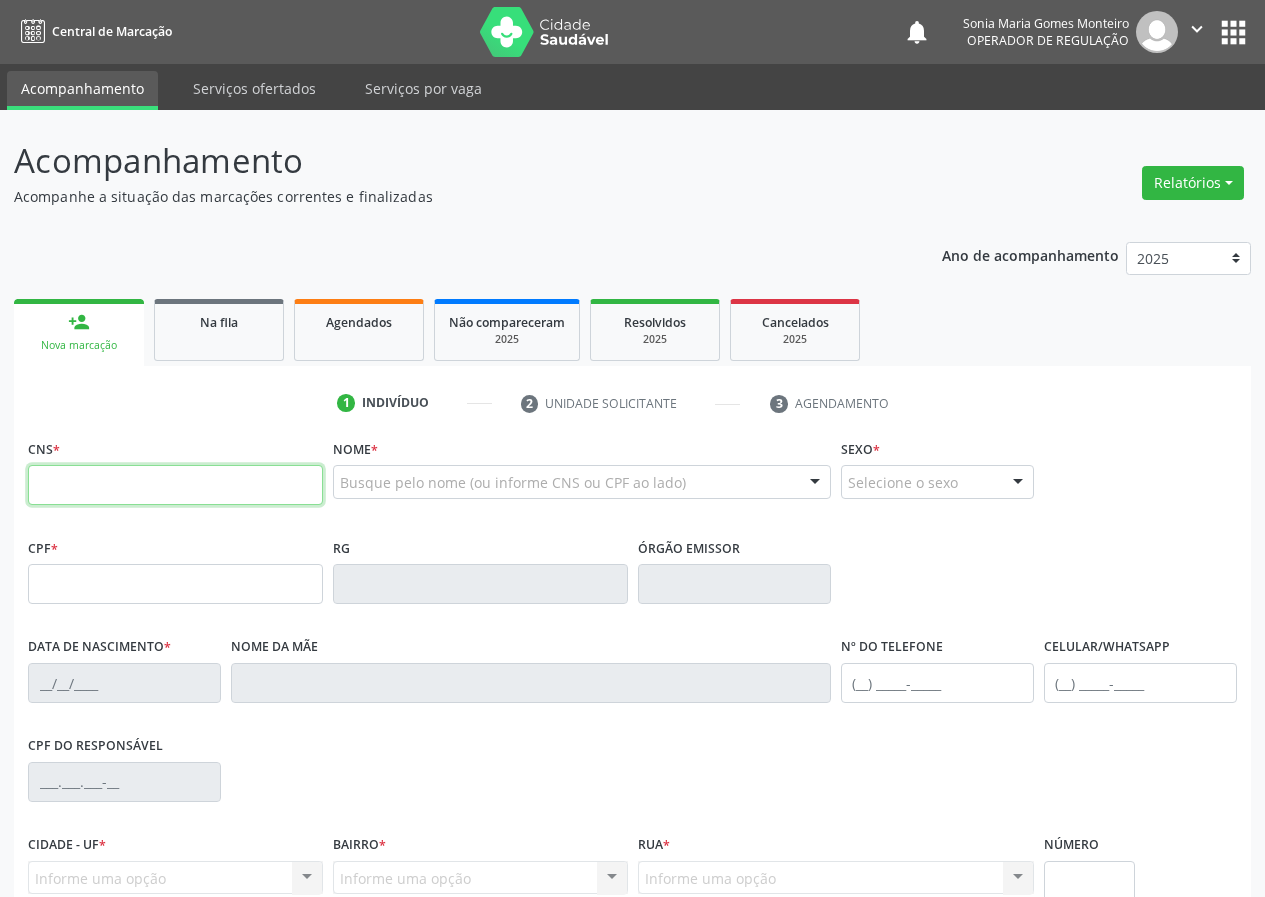 drag, startPoint x: 58, startPoint y: 487, endPoint x: 60, endPoint y: 475, distance: 12.165525 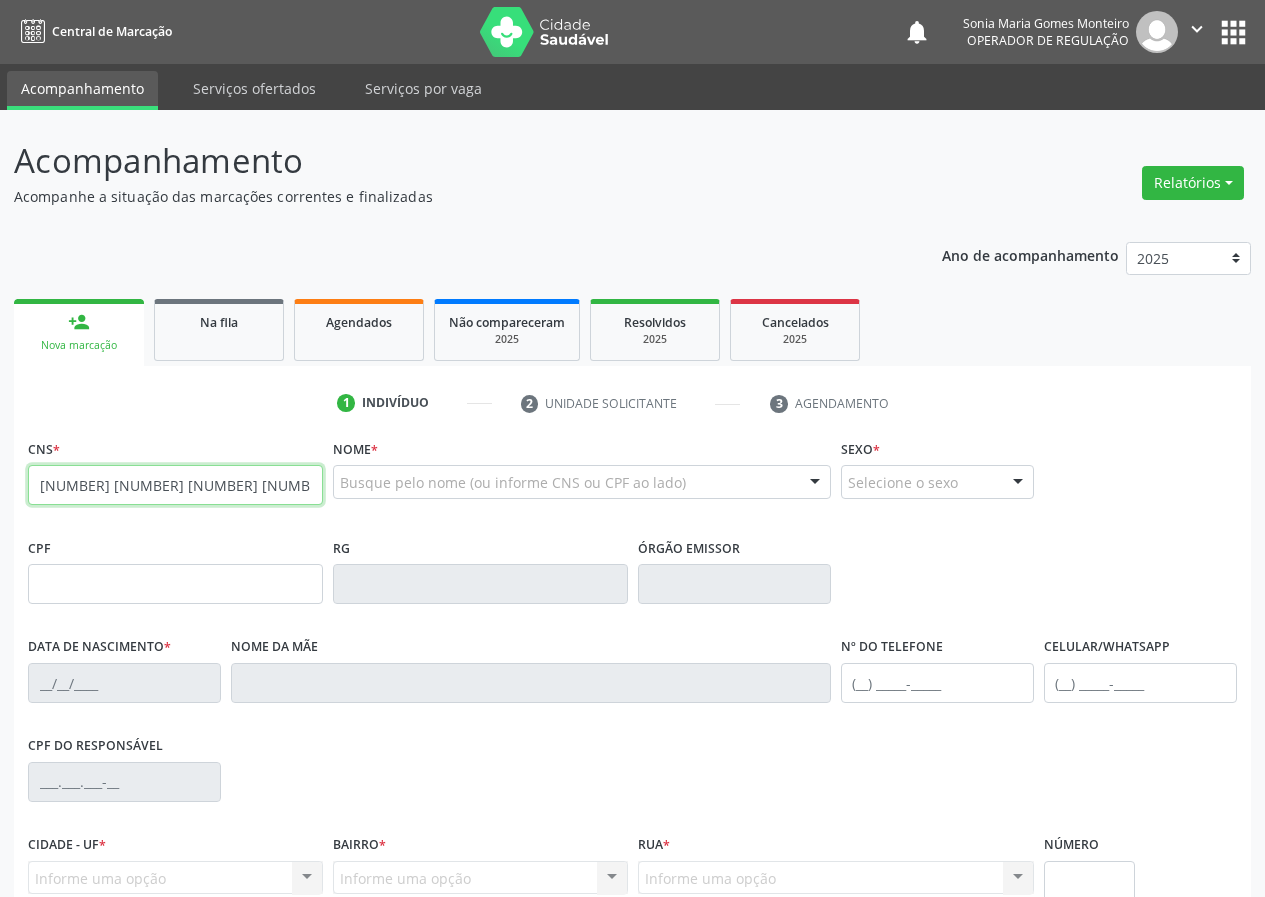type on "[NUMBER] [NUMBER] [NUMBER] [NUMBER]" 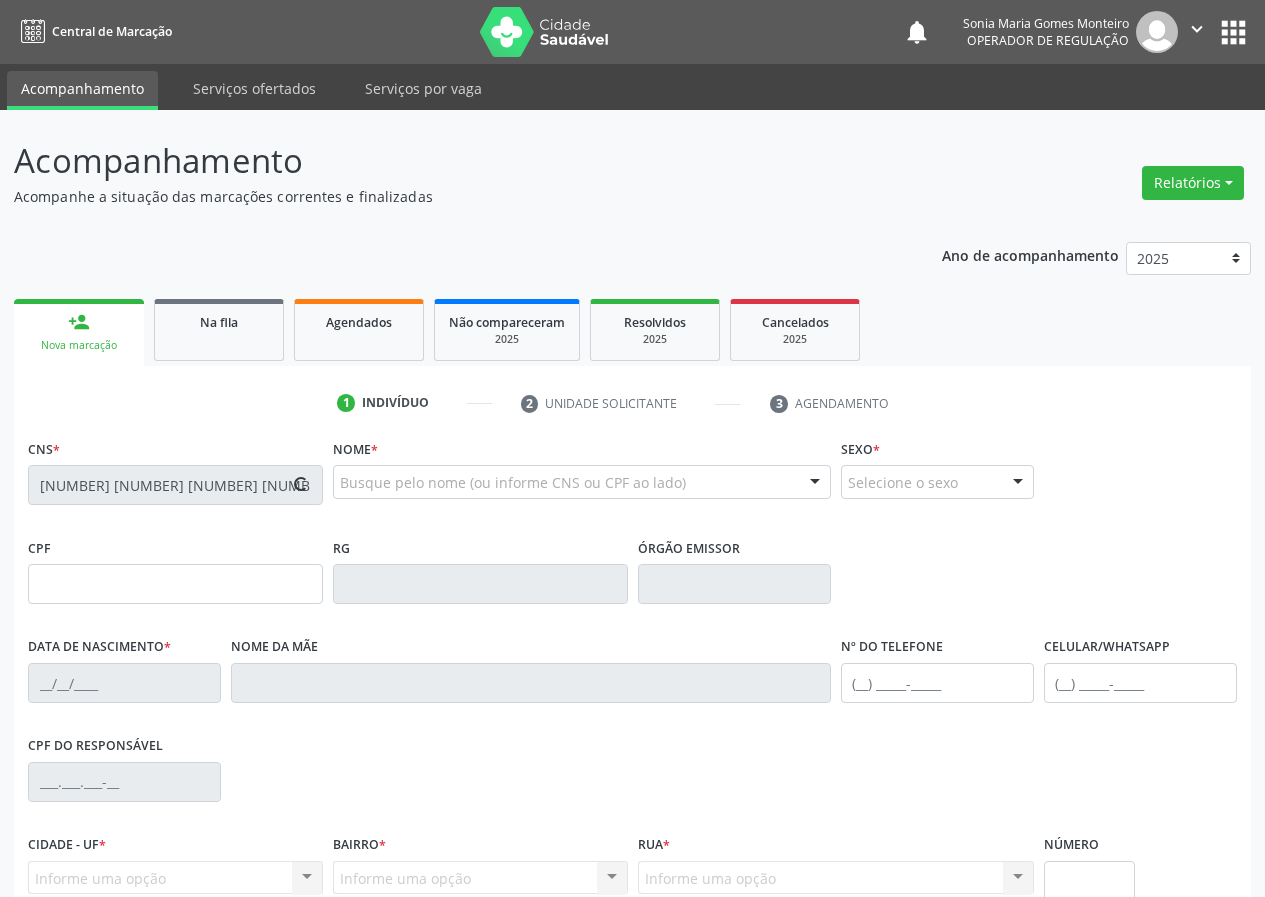 type on "[NUMBER].[NUMBER].[NUMBER]-[NUMBER]" 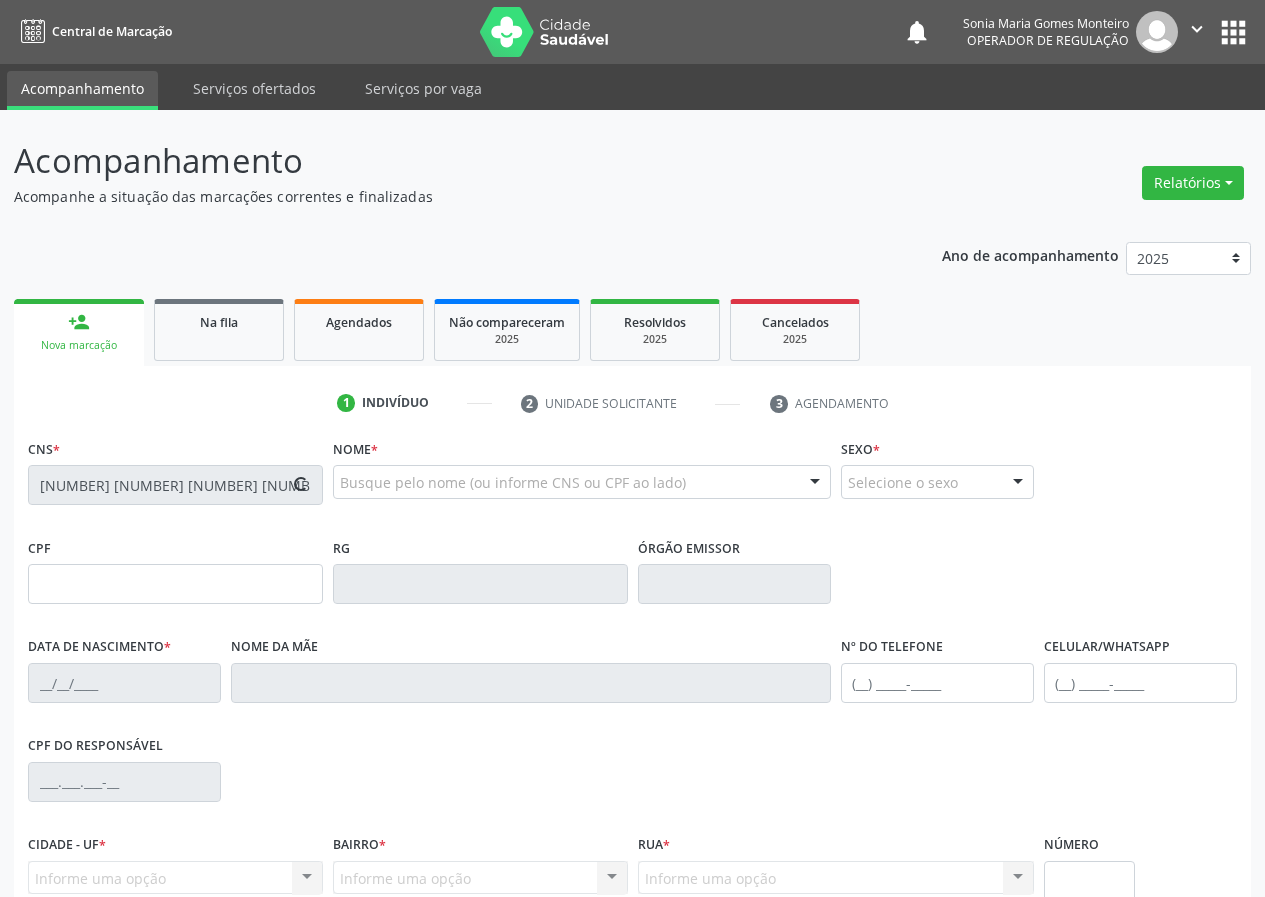 type on "[DATE]" 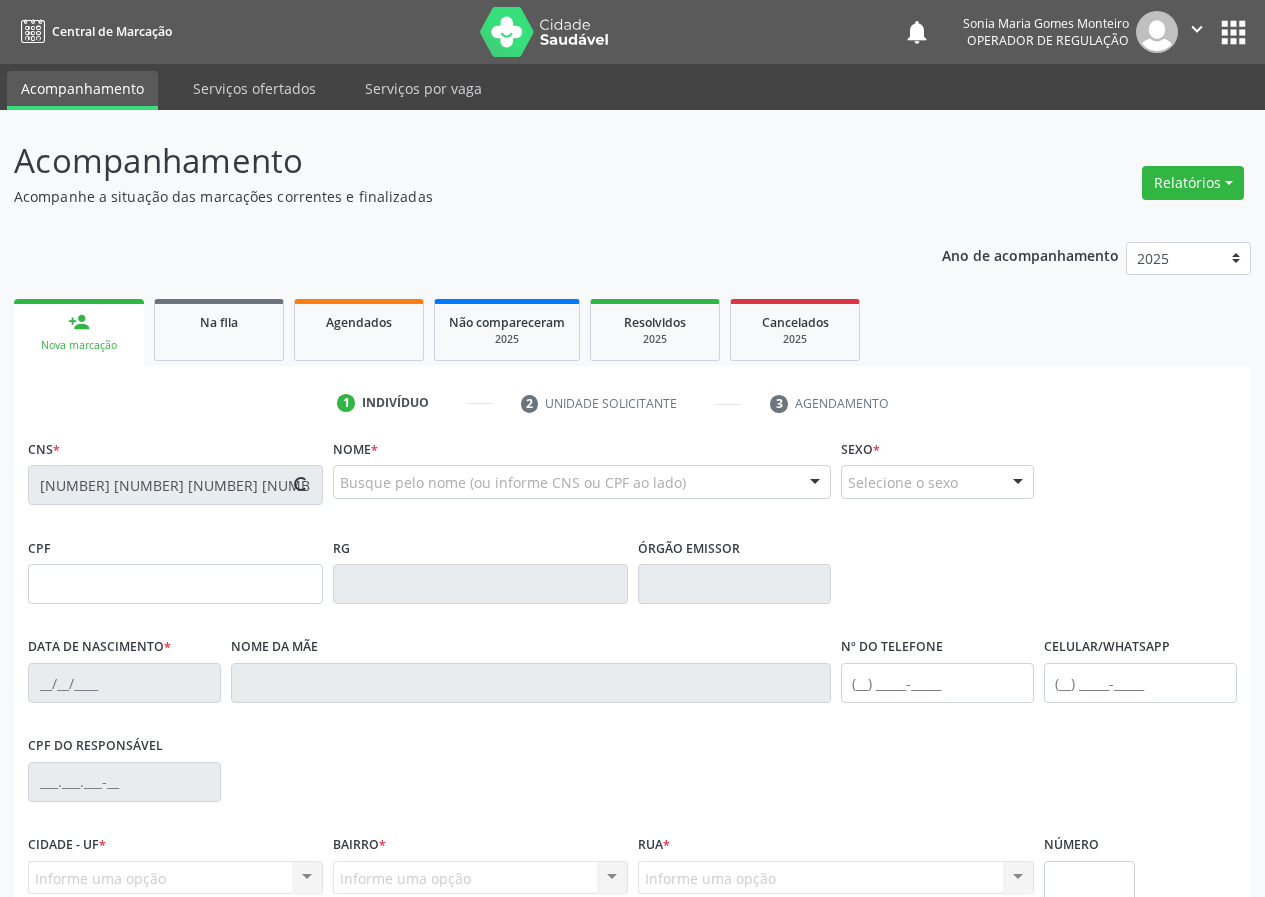 type on "[FIRST] [LAST] [LAST] [LAST] [LAST]" 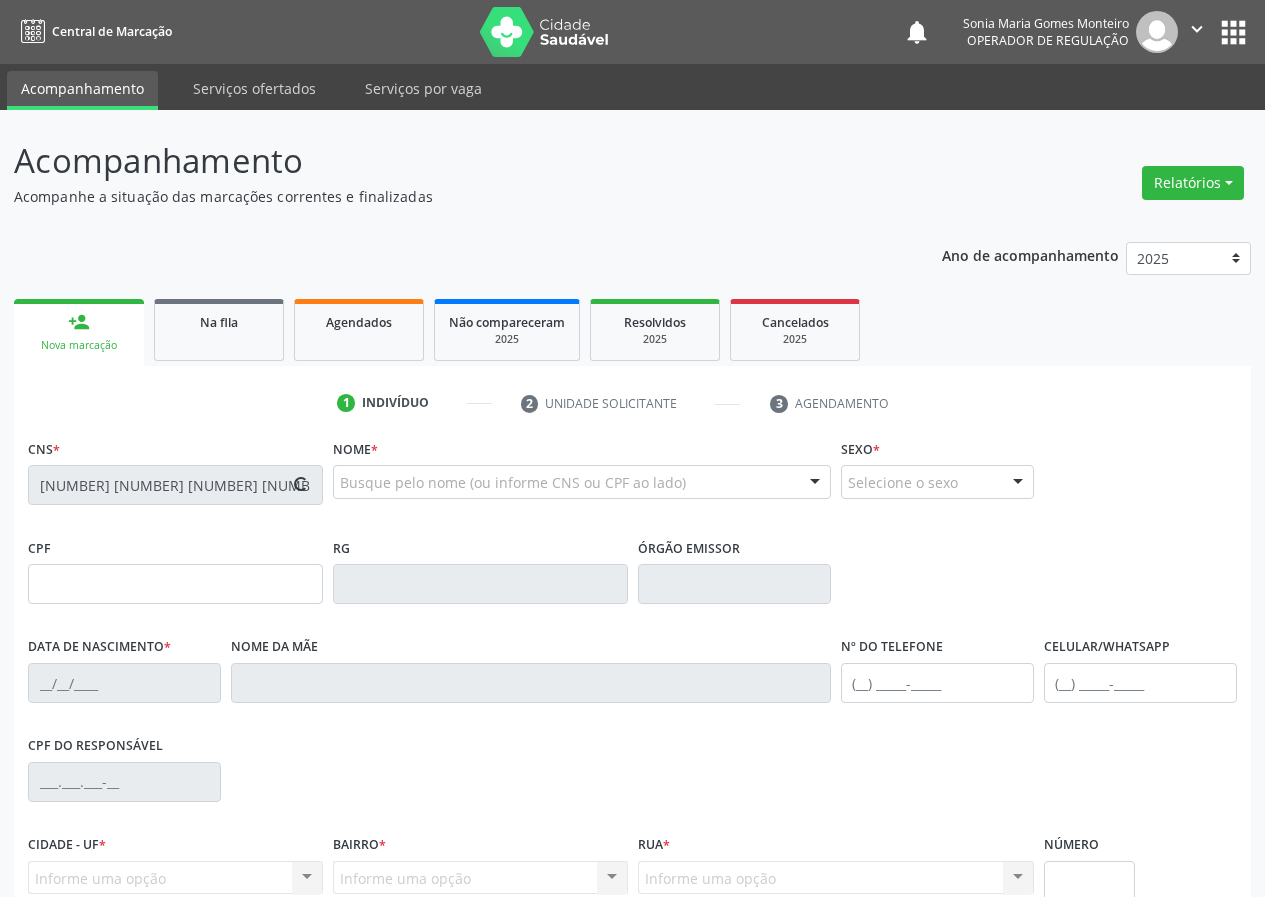 type on "([PHONE]) [PHONE]-[PHONE]" 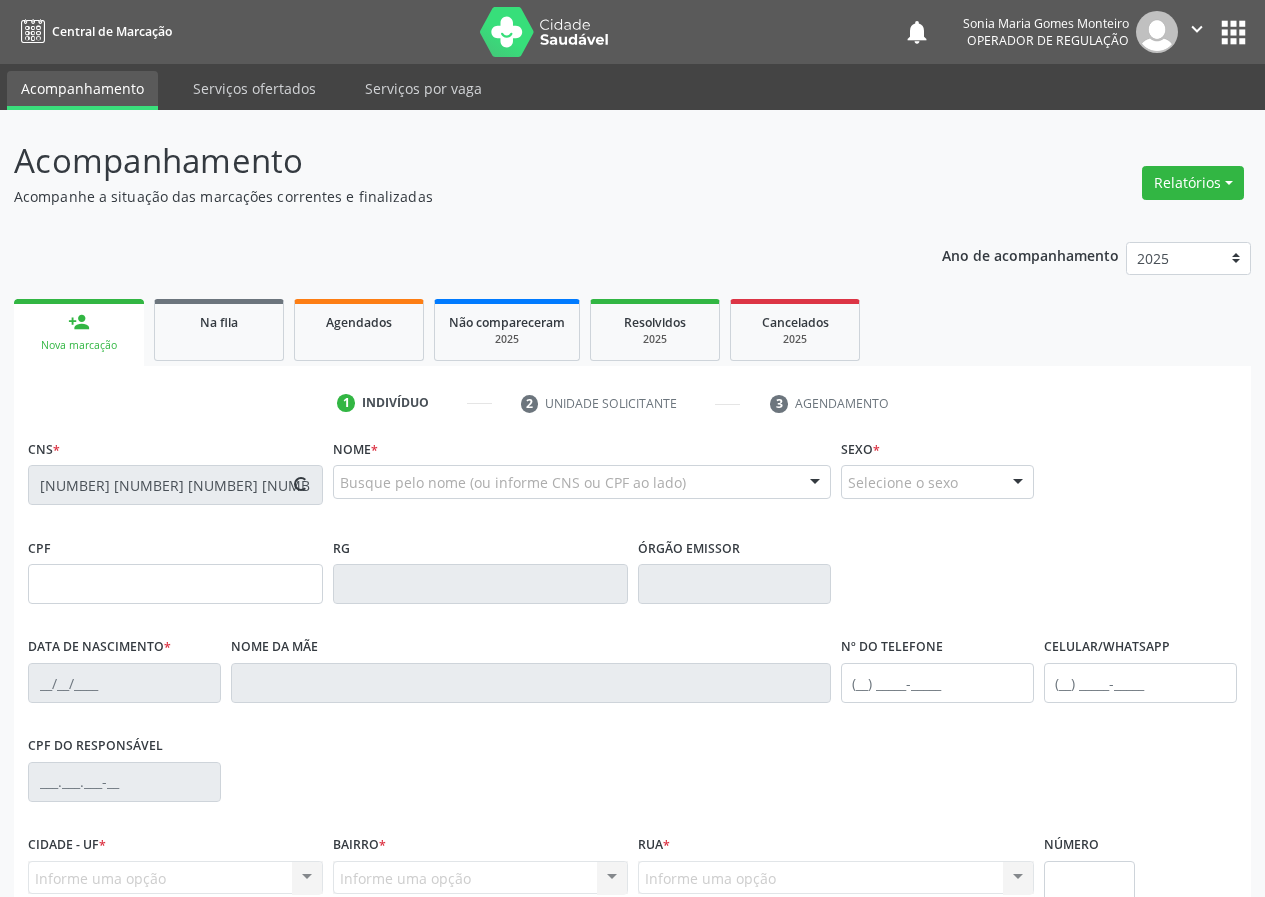 type on "1030" 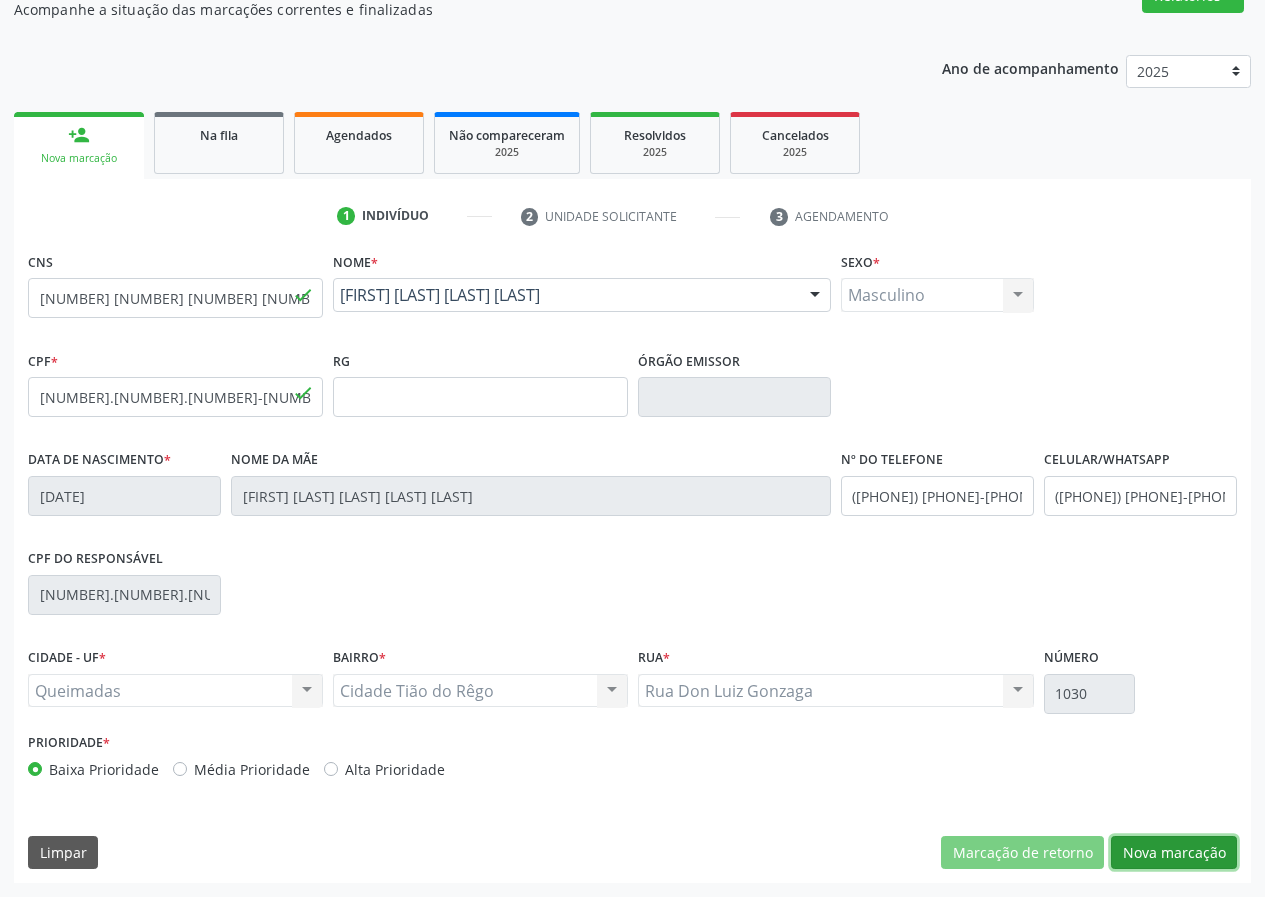 click on "Nova marcação" at bounding box center [1174, 853] 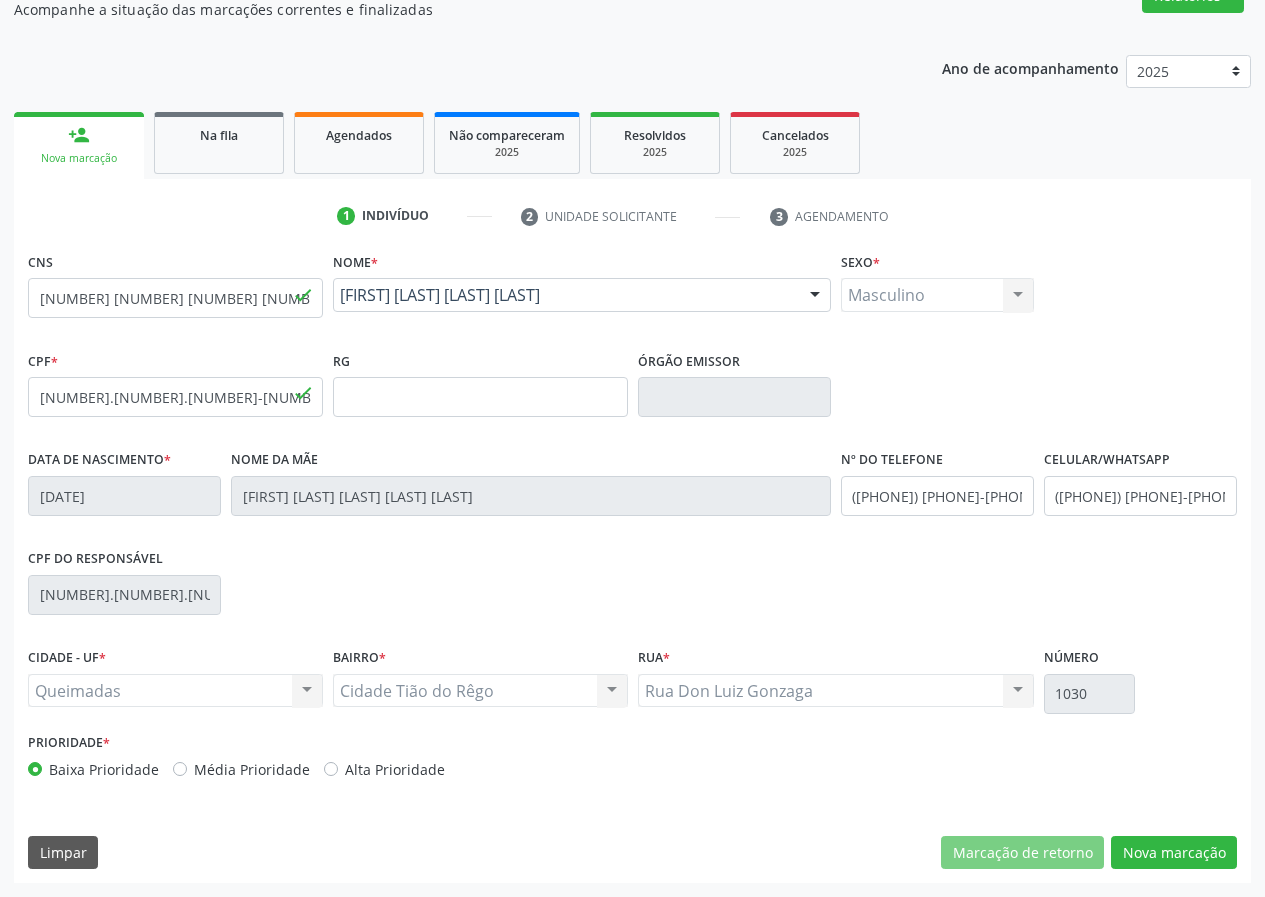 scroll, scrollTop: 9, scrollLeft: 0, axis: vertical 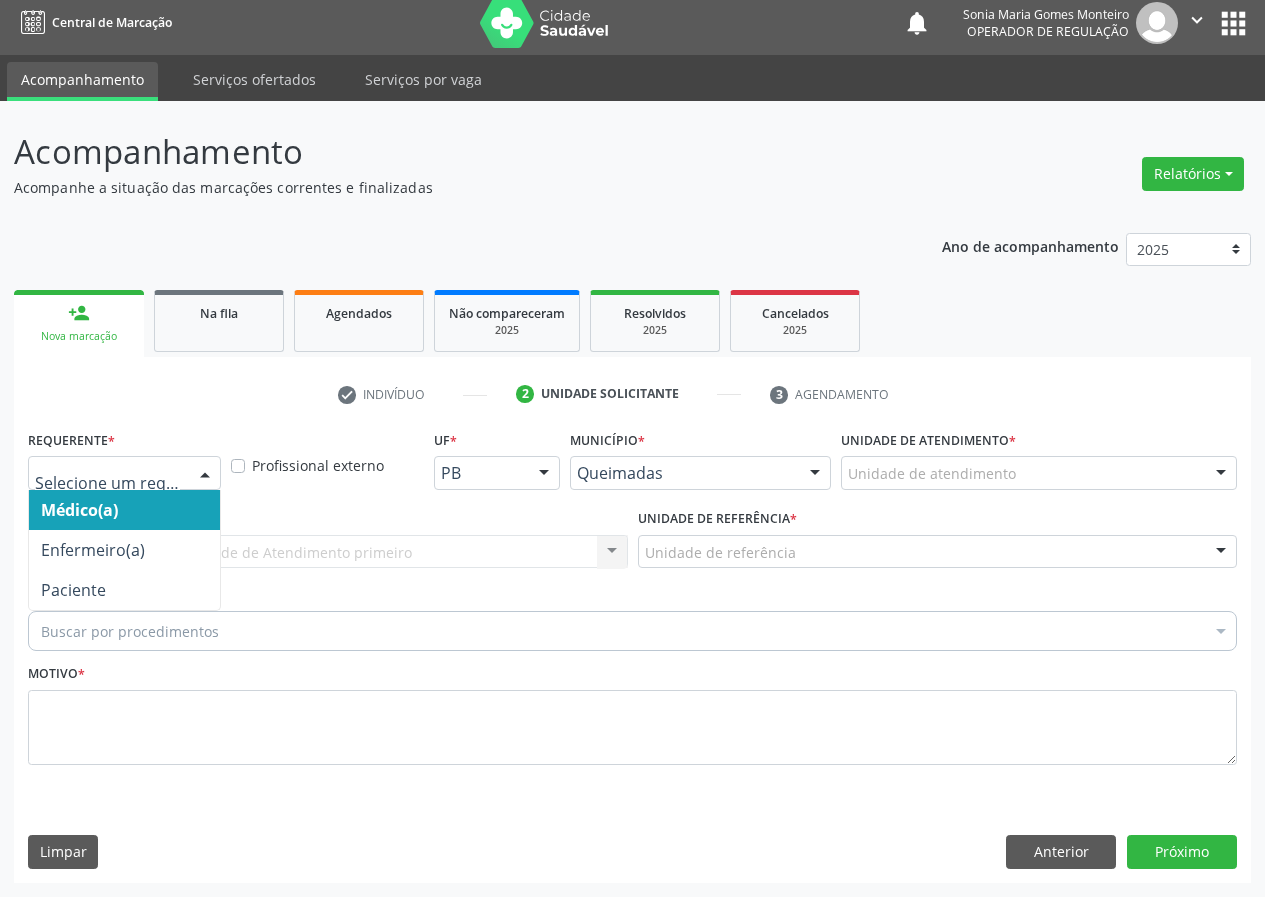 drag, startPoint x: 204, startPoint y: 477, endPoint x: 147, endPoint y: 622, distance: 155.80116 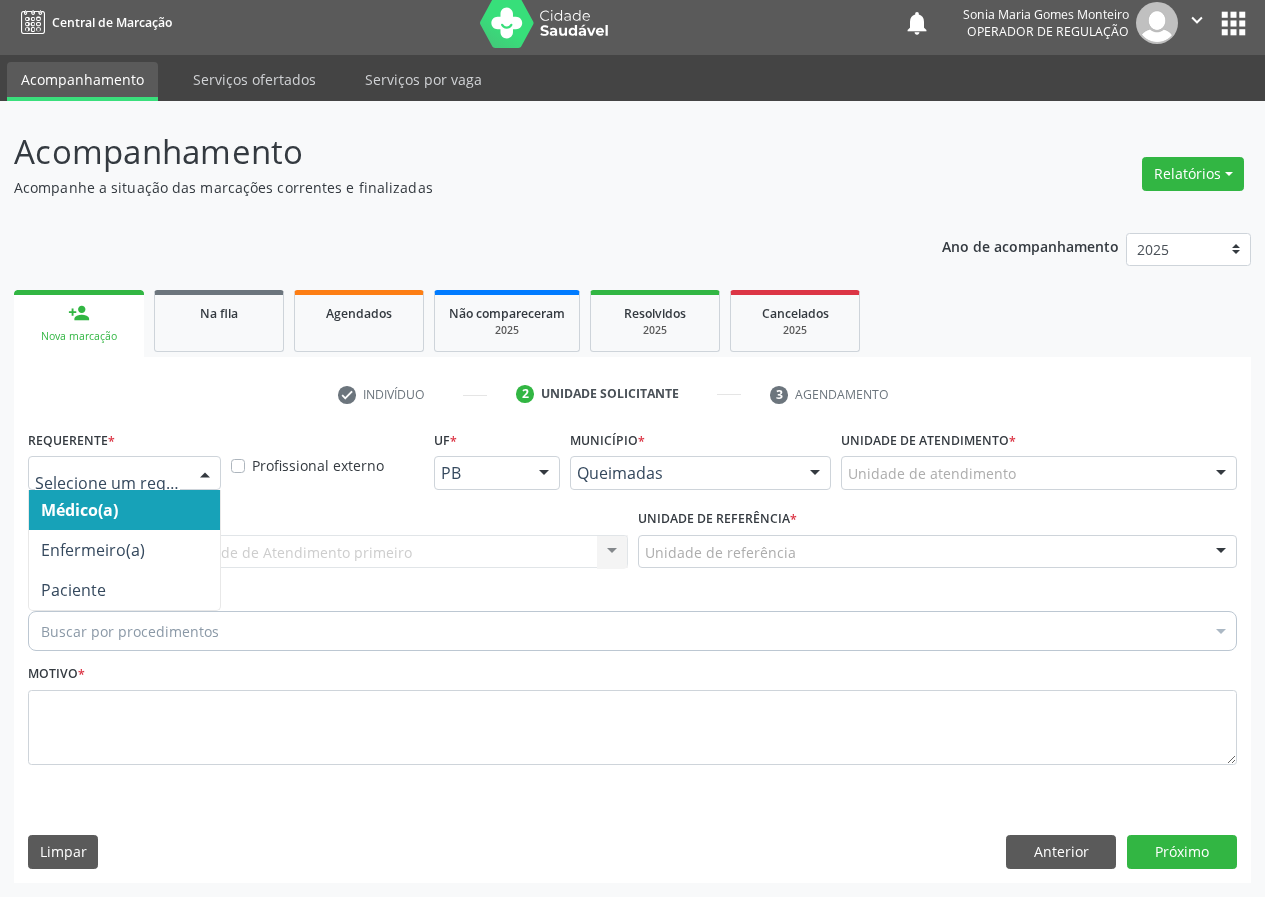 click at bounding box center [205, 474] 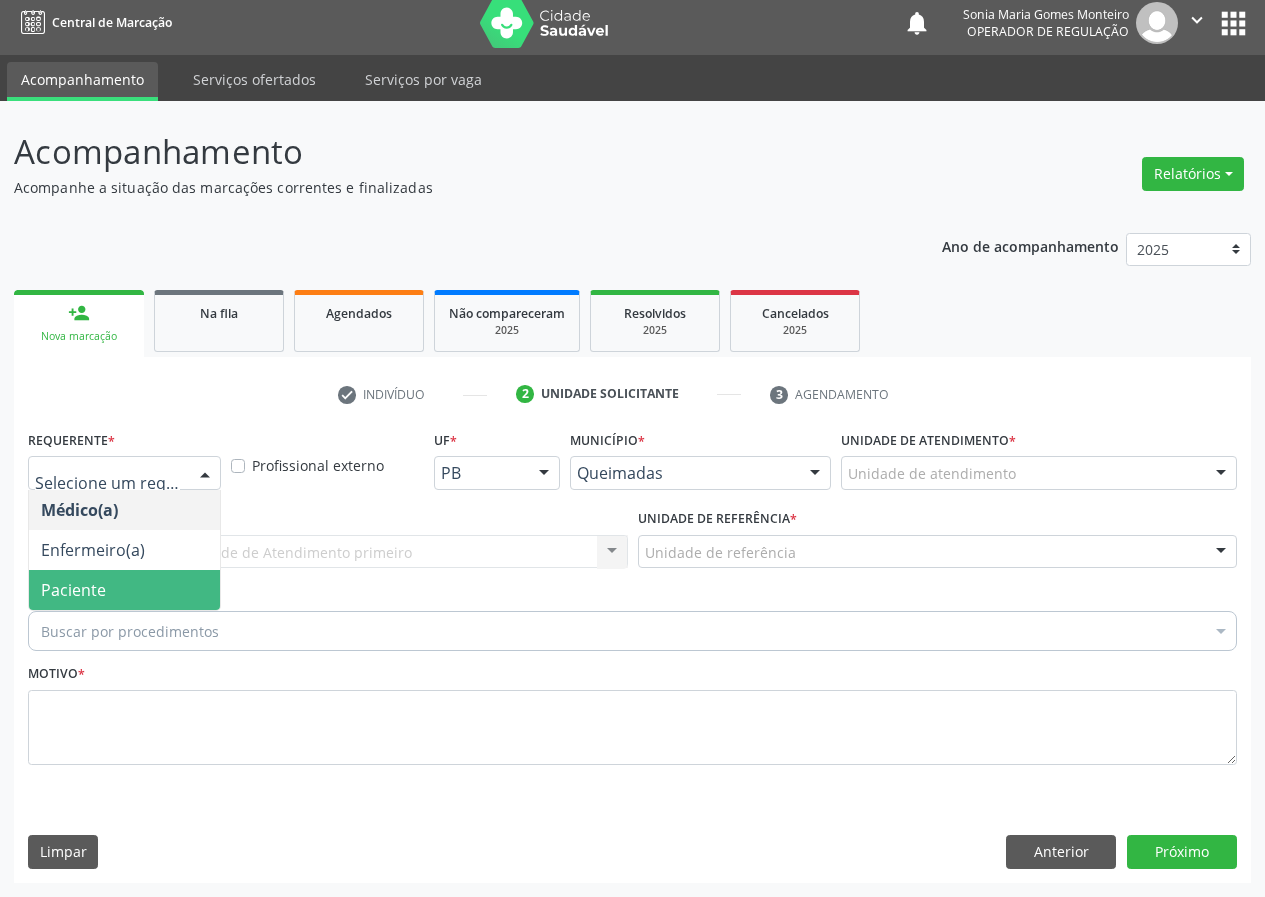 click on "Paciente" at bounding box center (124, 590) 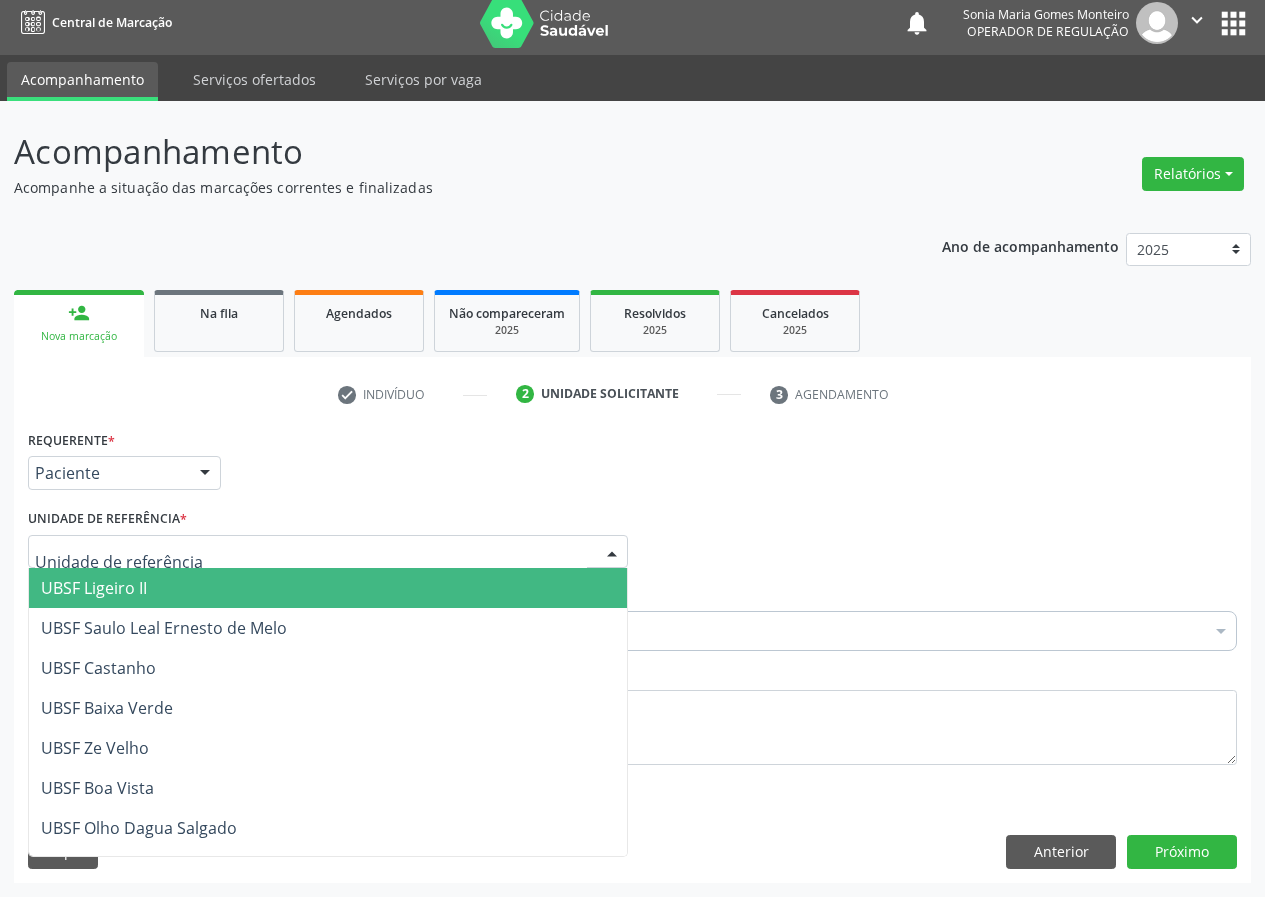 click on "UBSF Ligeiro II   UBSF Saulo Leal Ernesto de Melo   UBSF Castanho   UBSF Baixa Verde   UBSF Ze Velho   UBSF Boa Vista   UBSF Olho Dagua Salgado   UBSF Zumbi   NASF Pedra do Touro   UBSF Lutador   UBSF Anibal Teixeira   UBSF Central   UBSF Riacho do Meio   UBSF Caixa Dagua   UBSF Ligeiro I   UBSF Malhada Grande   UBSF Vila   UBSF Guritiba   NASF Tataguassu   UBSF Cidade Tiao do Rego
Nenhum resultado encontrado para: "   "
Não há nenhuma opção para ser exibida." at bounding box center [328, 552] 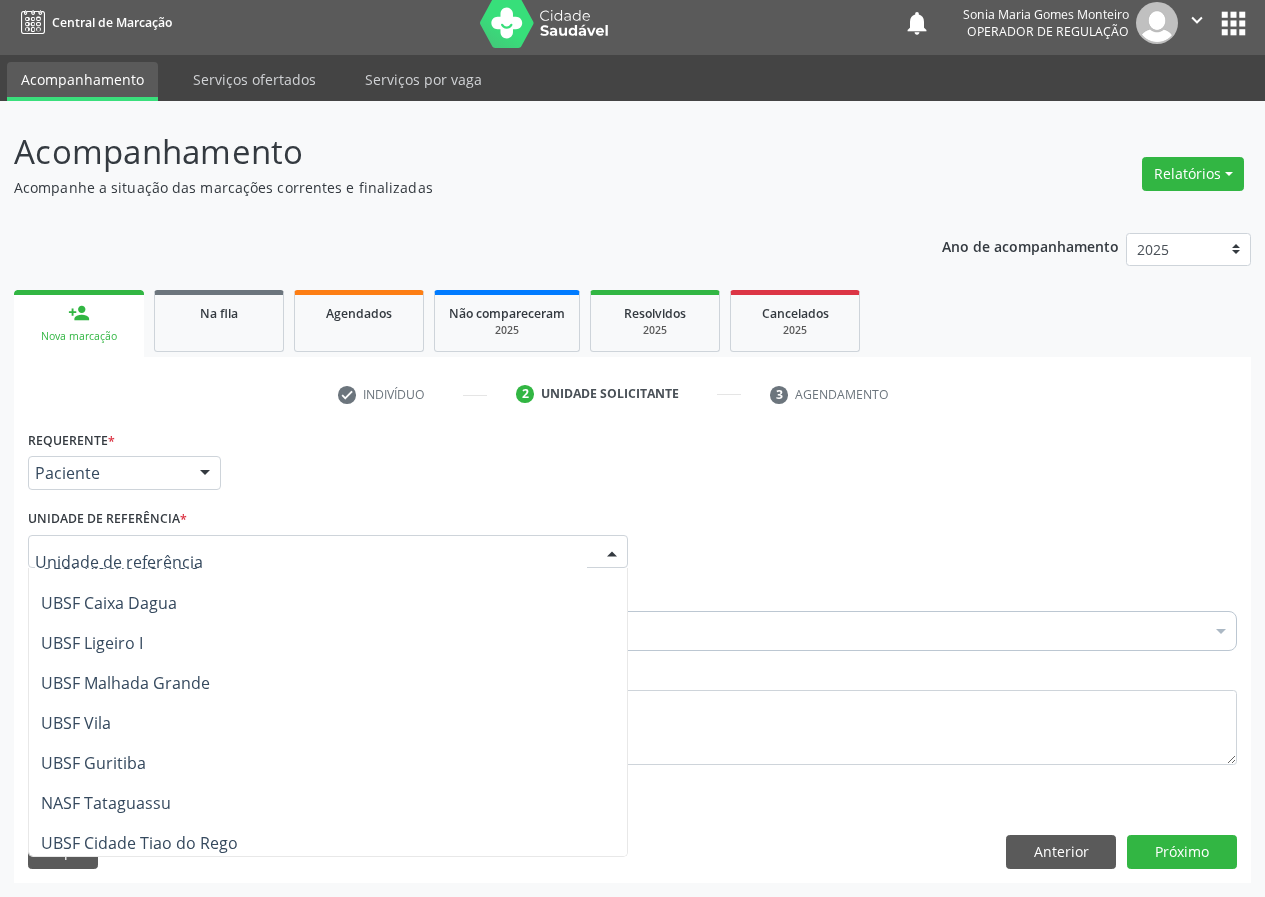 scroll, scrollTop: 512, scrollLeft: 0, axis: vertical 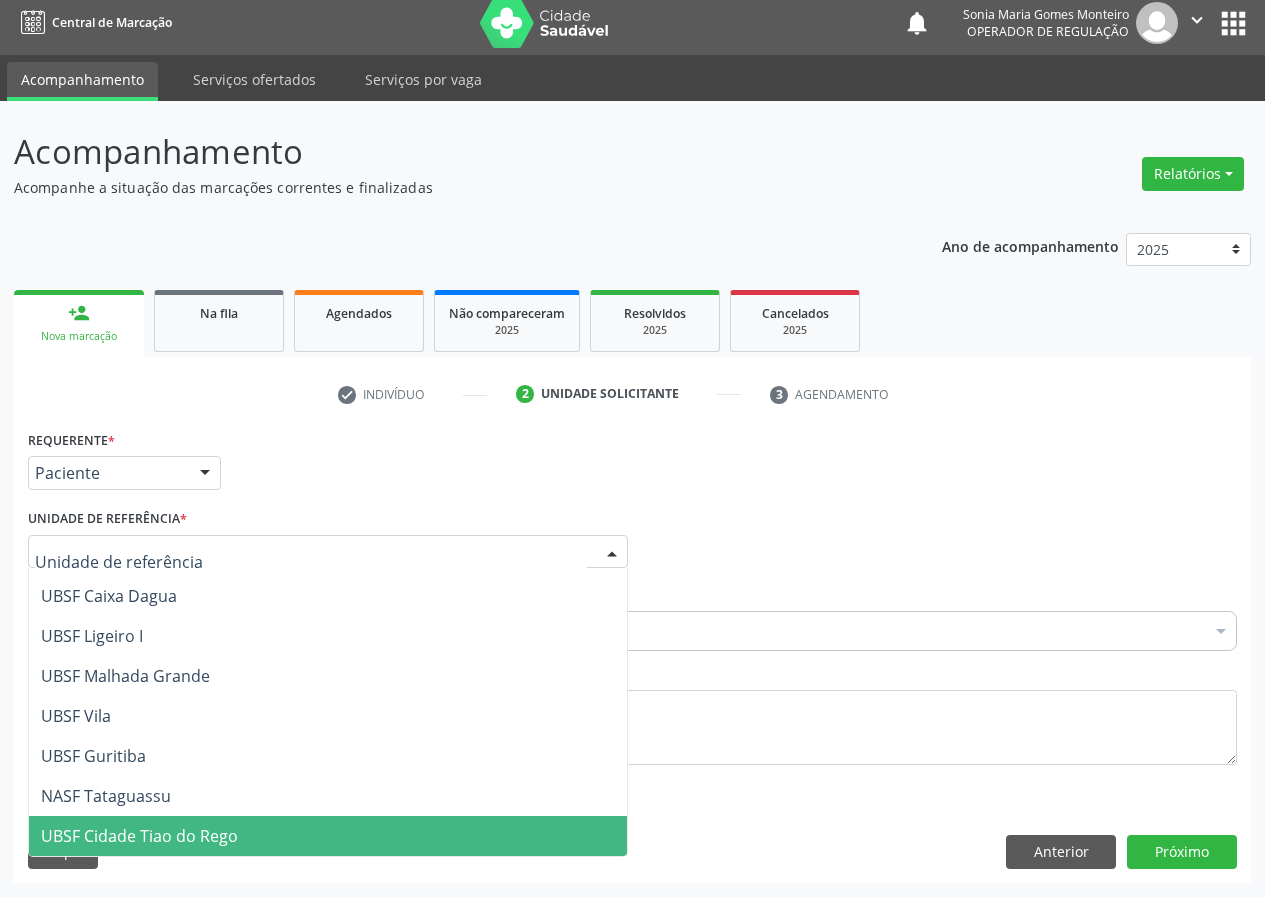 click on "UBSF Cidade Tiao do Rego" at bounding box center (328, 836) 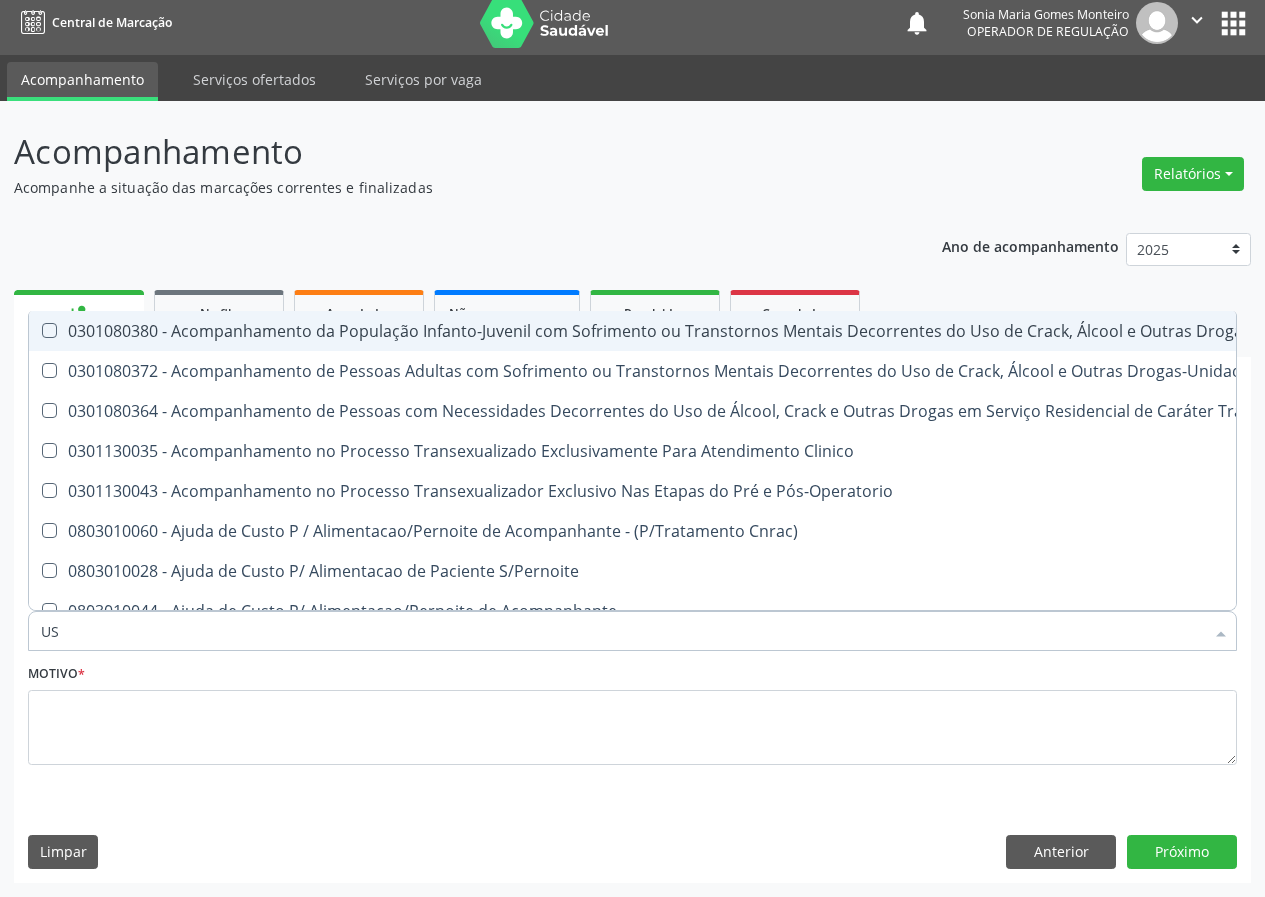 type on "USG" 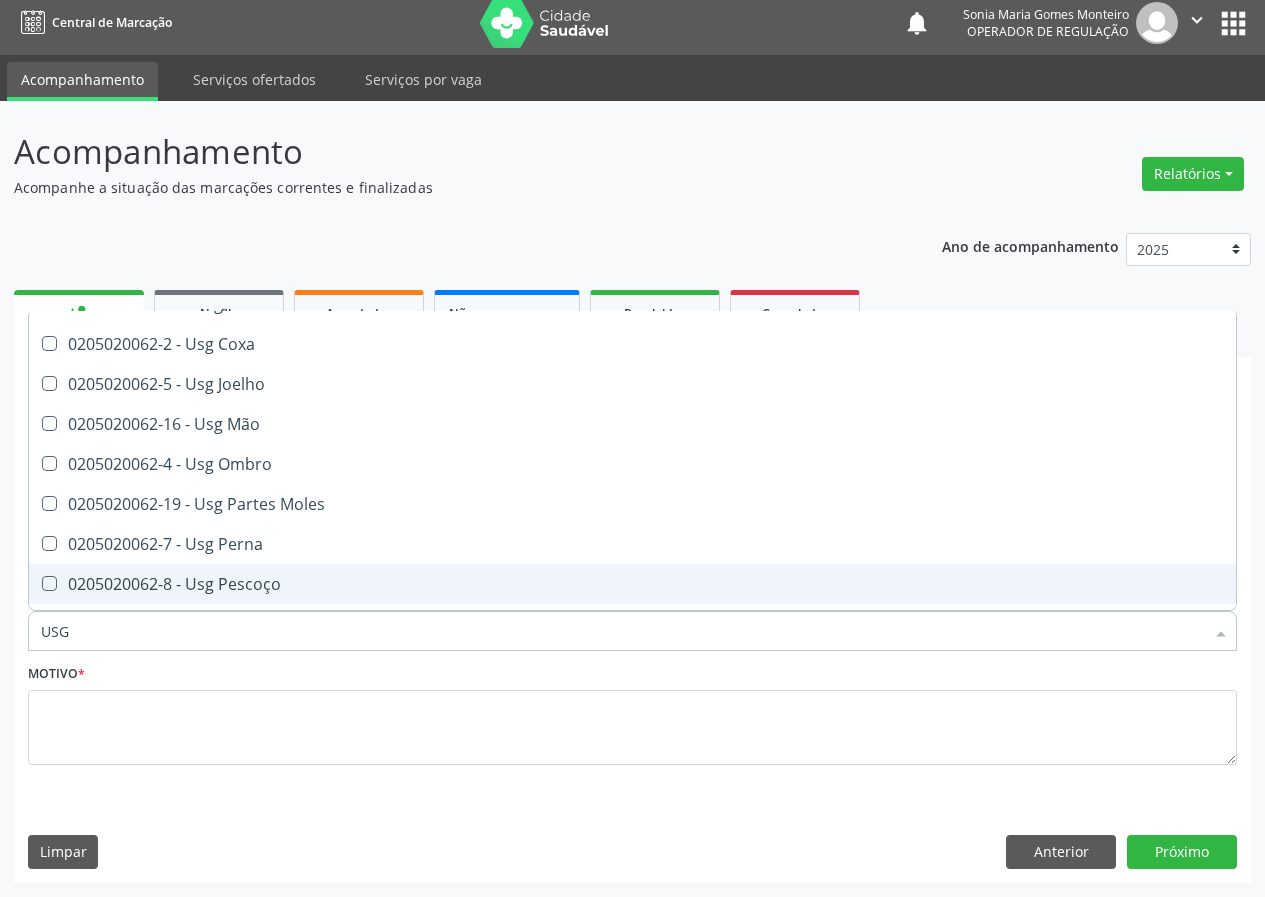 scroll, scrollTop: 300, scrollLeft: 0, axis: vertical 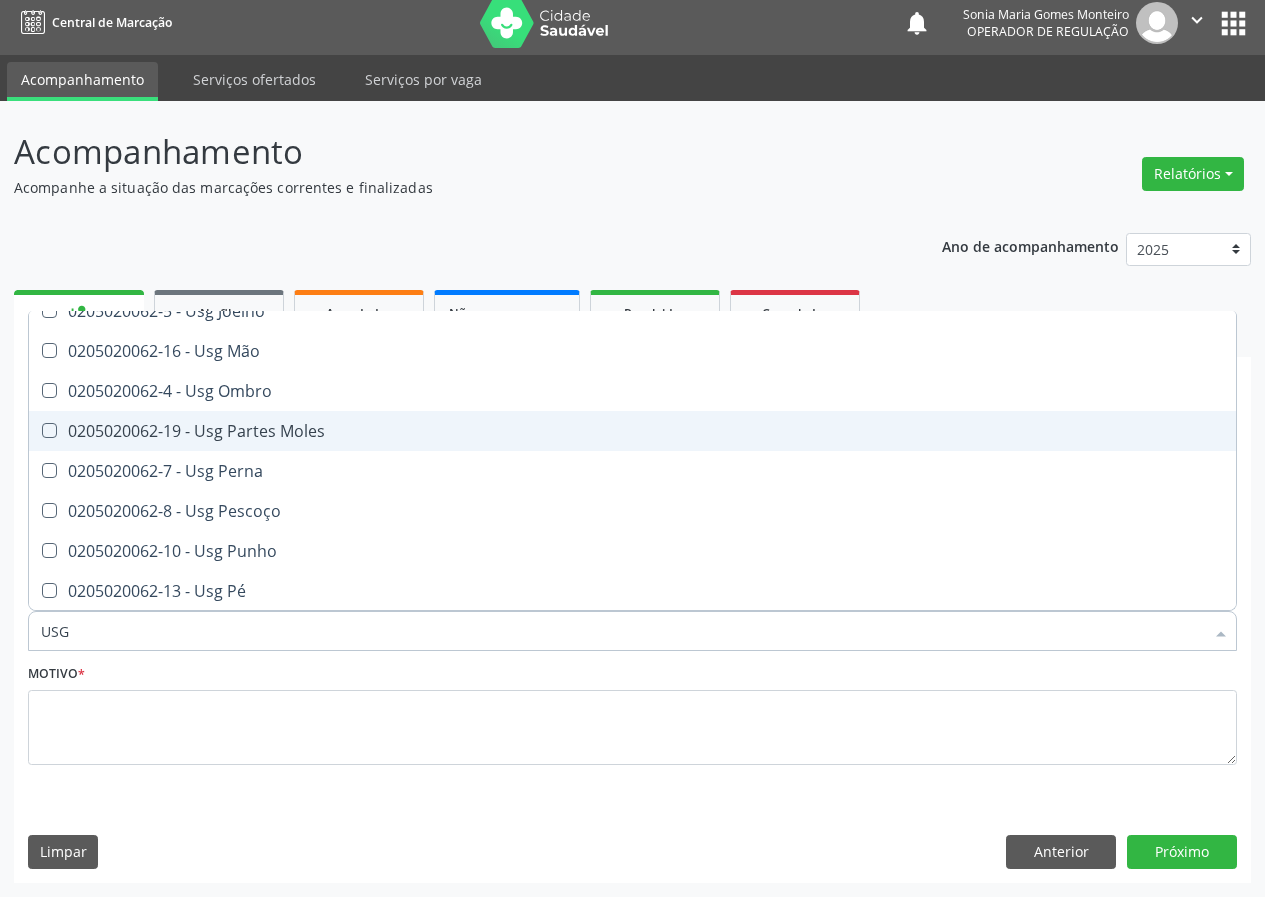 drag, startPoint x: 264, startPoint y: 424, endPoint x: 127, endPoint y: 616, distance: 235.86649 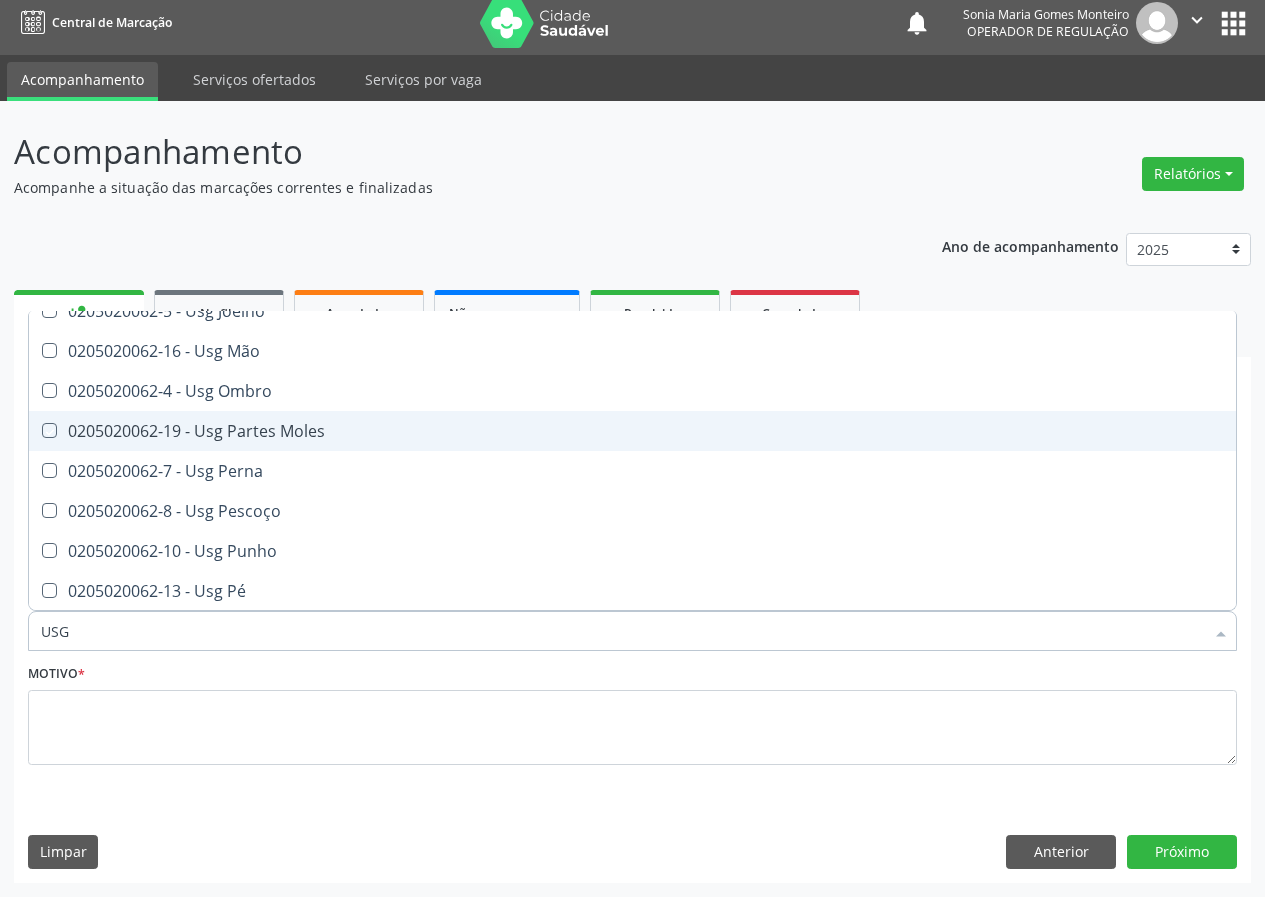 checkbox on "true" 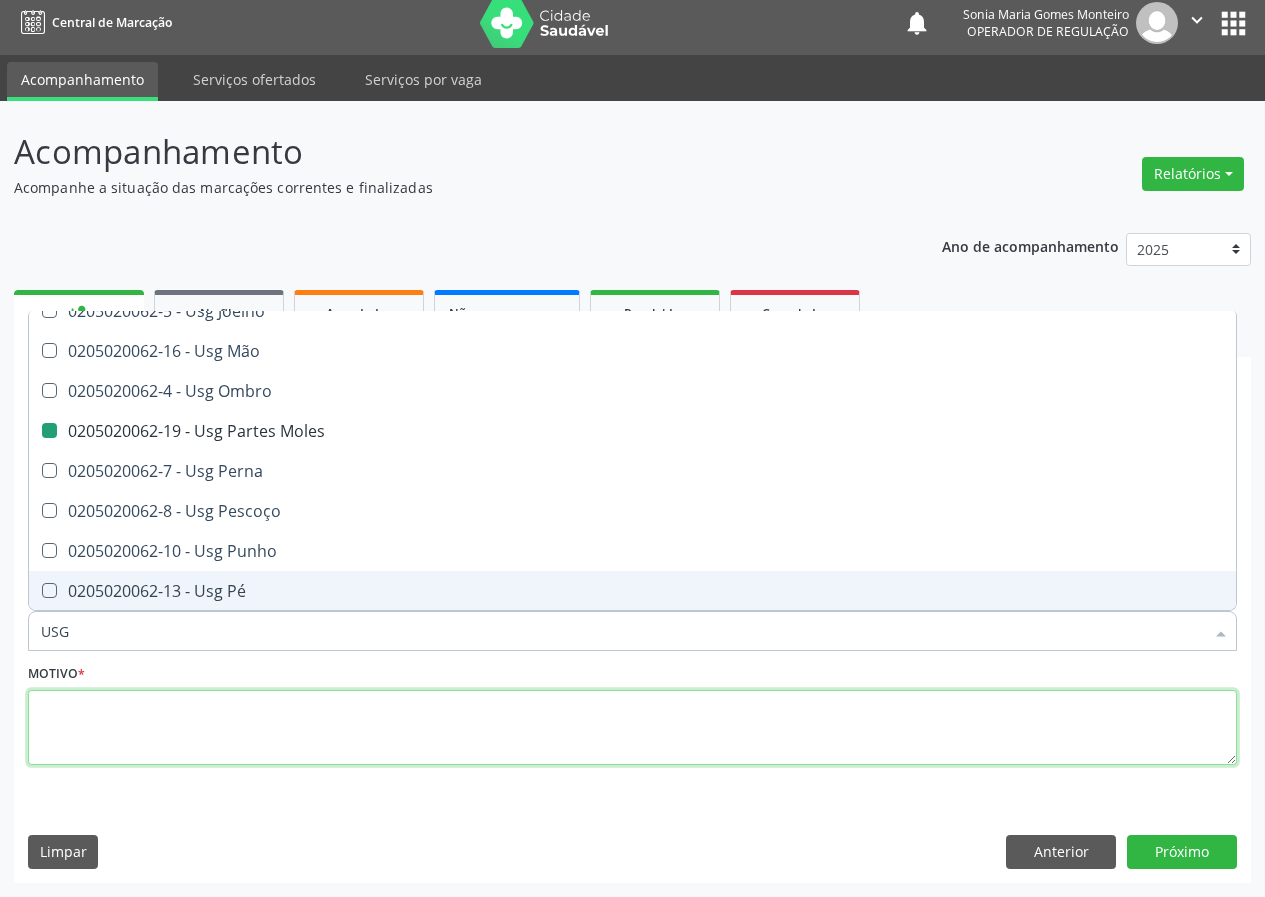 click at bounding box center (632, 728) 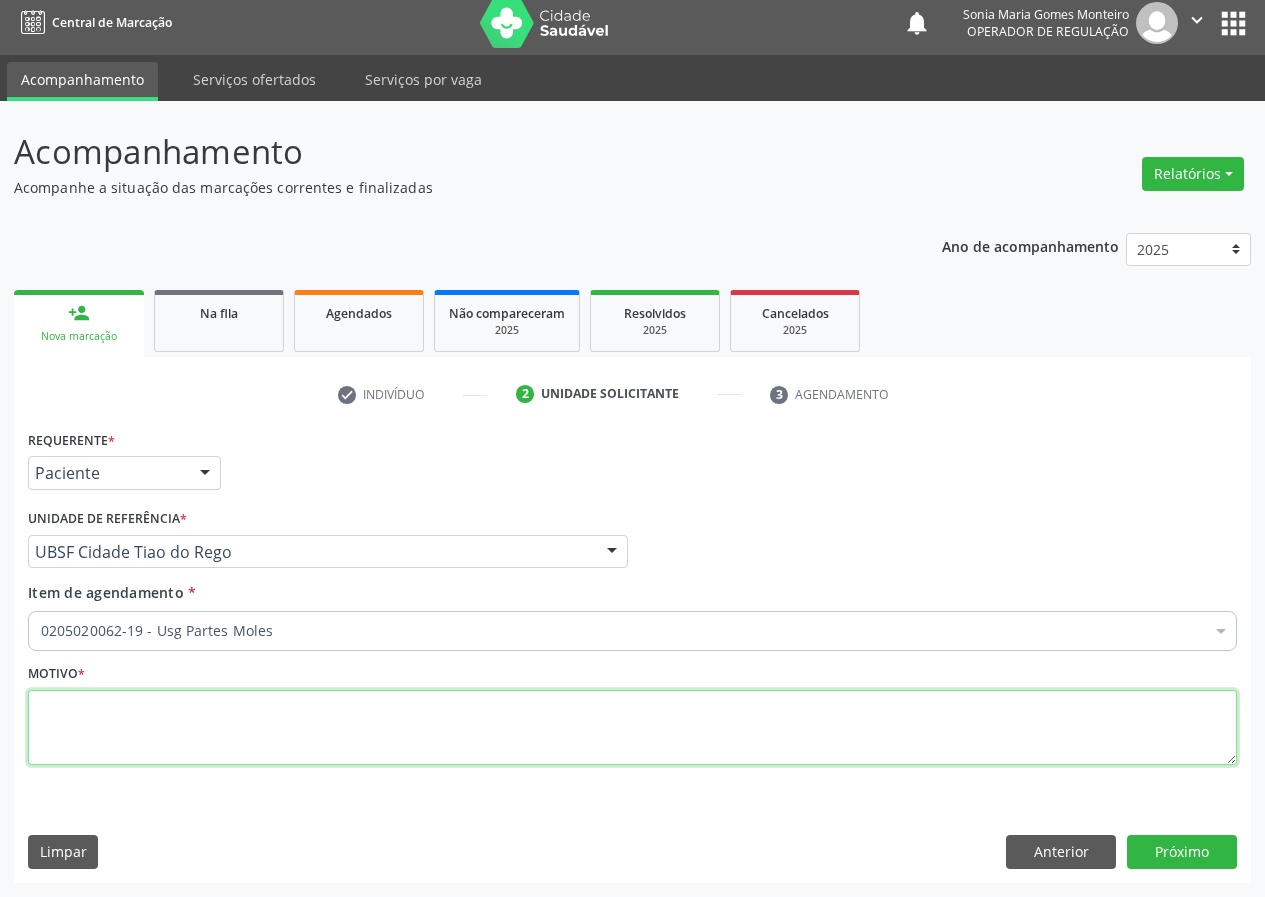 scroll, scrollTop: 0, scrollLeft: 0, axis: both 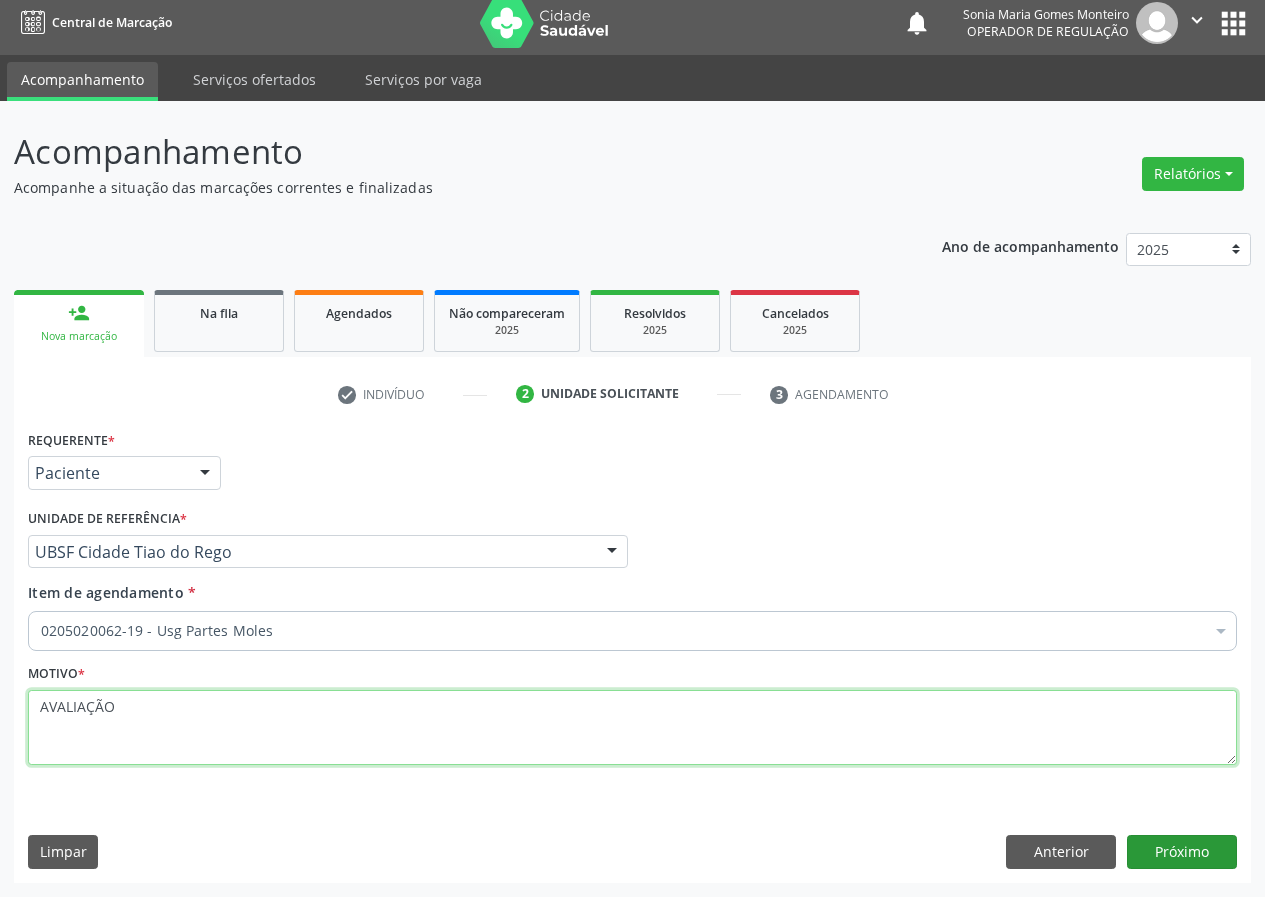 type on "AVALIAÇÃO" 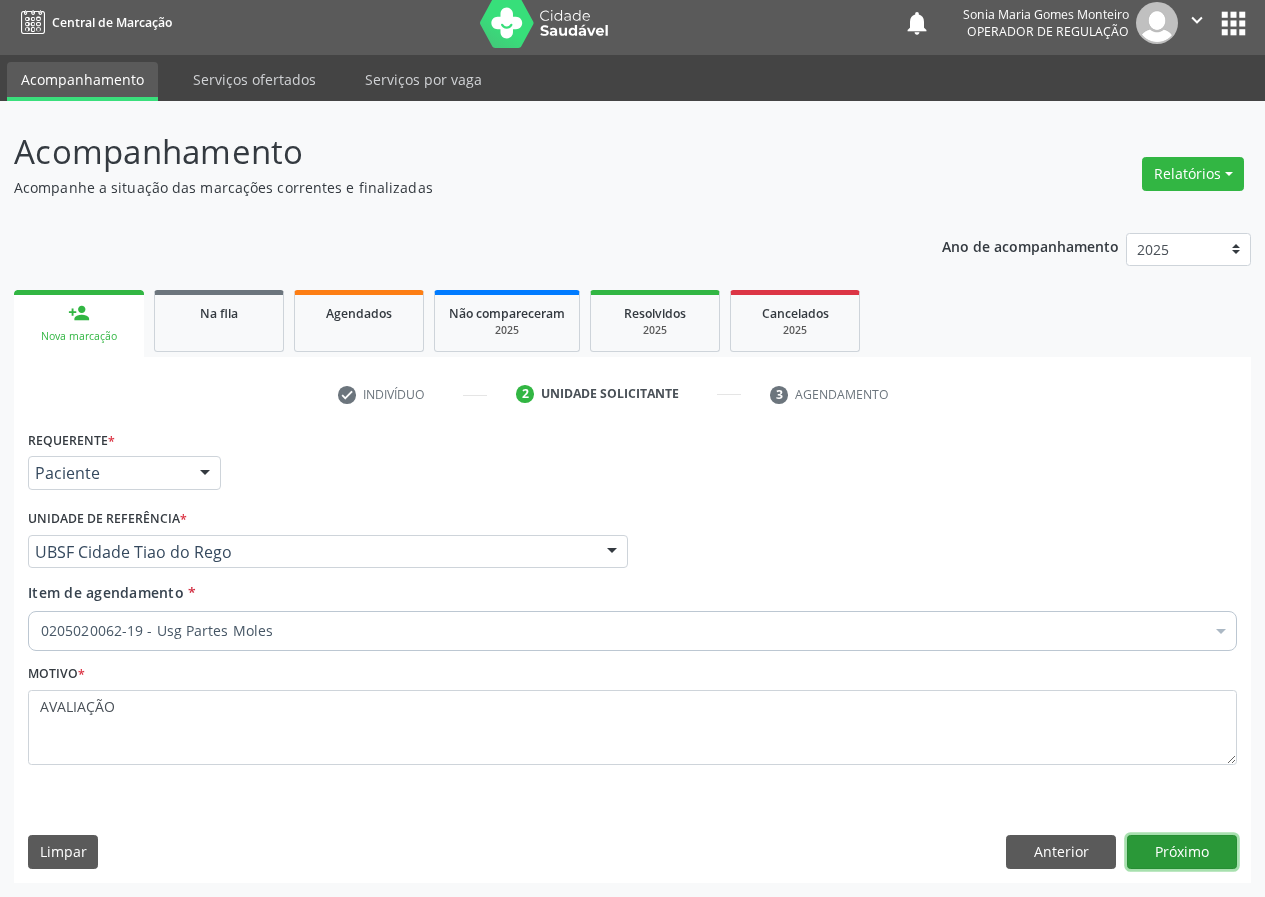 click on "Próximo" at bounding box center (1182, 852) 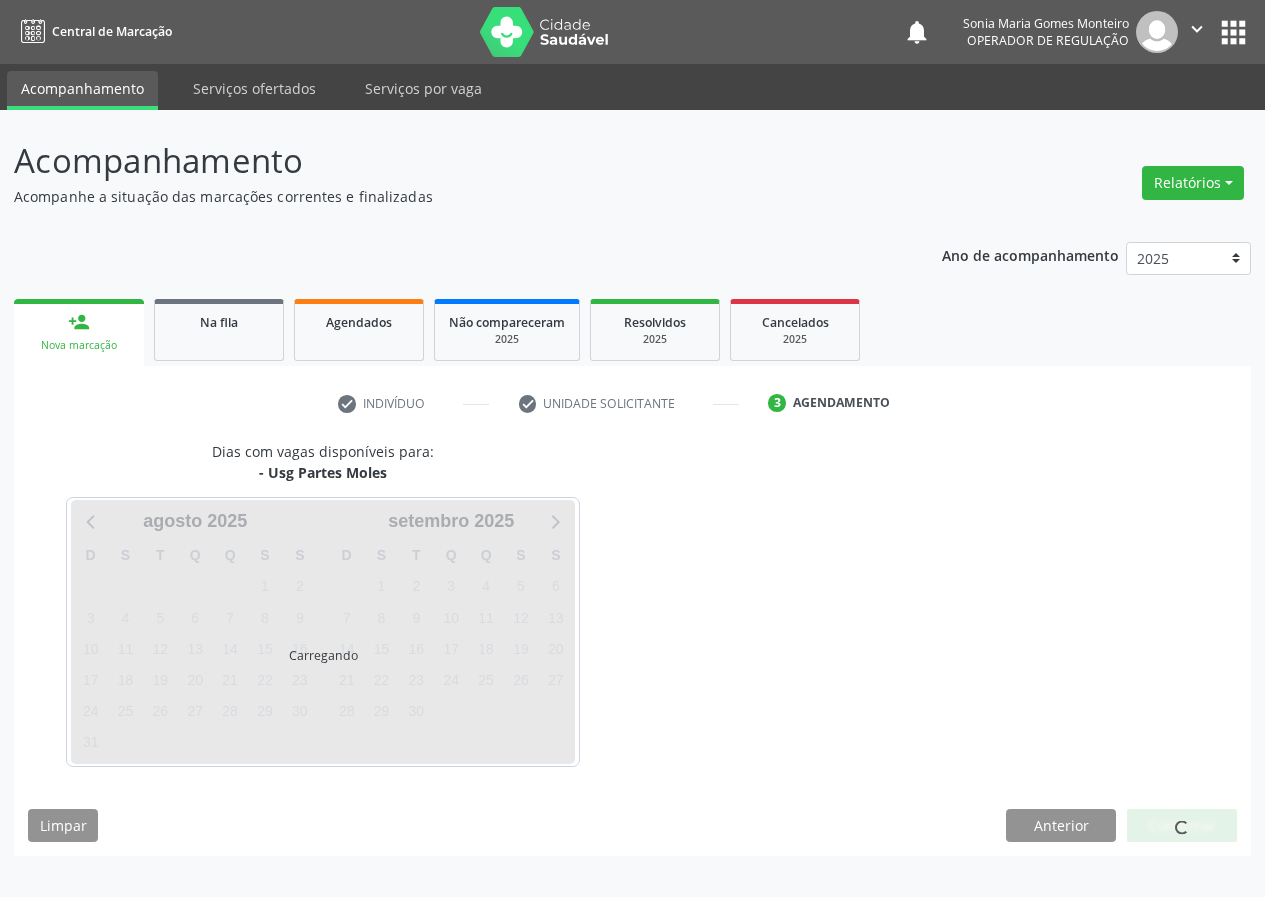 scroll, scrollTop: 0, scrollLeft: 0, axis: both 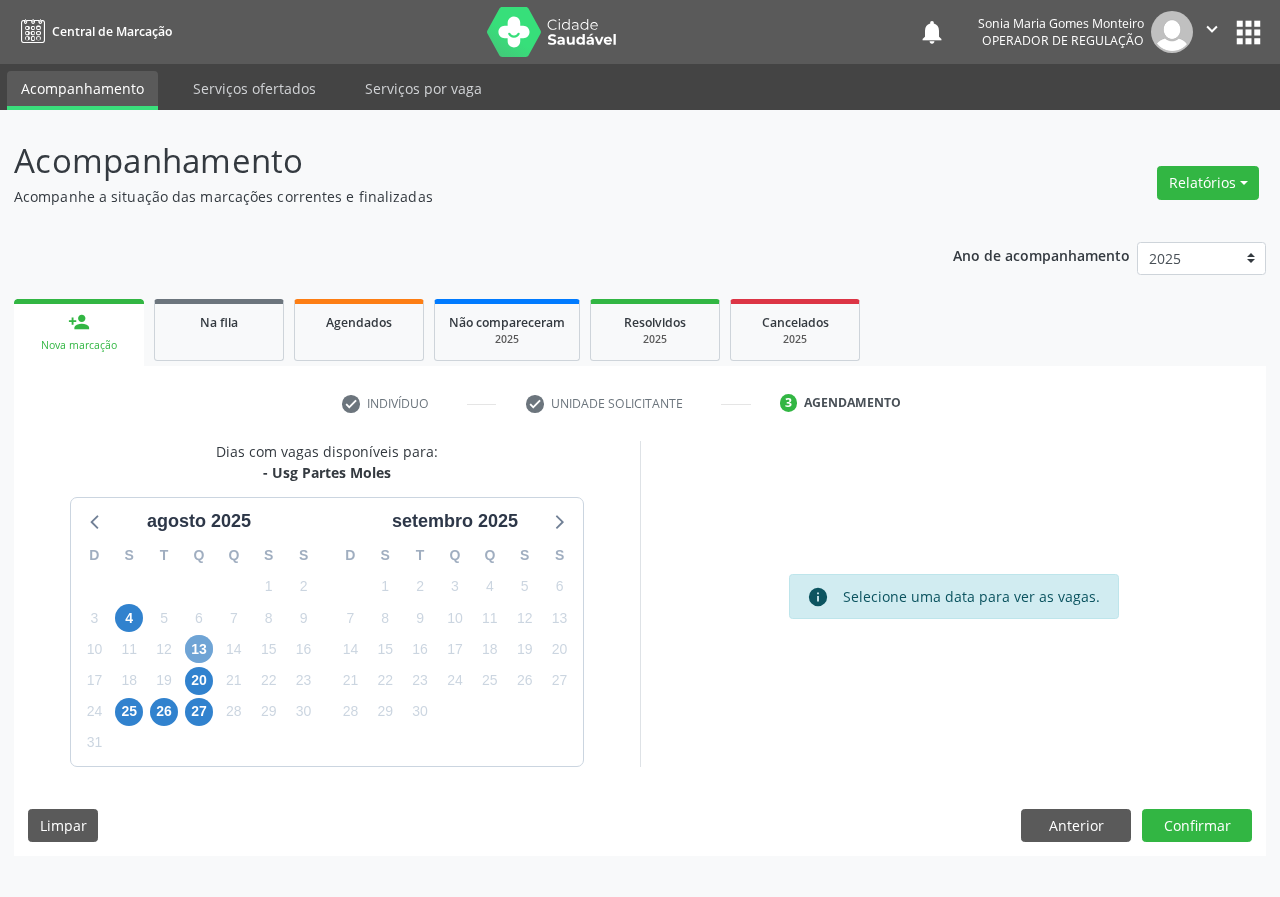 click on "13" at bounding box center (199, 649) 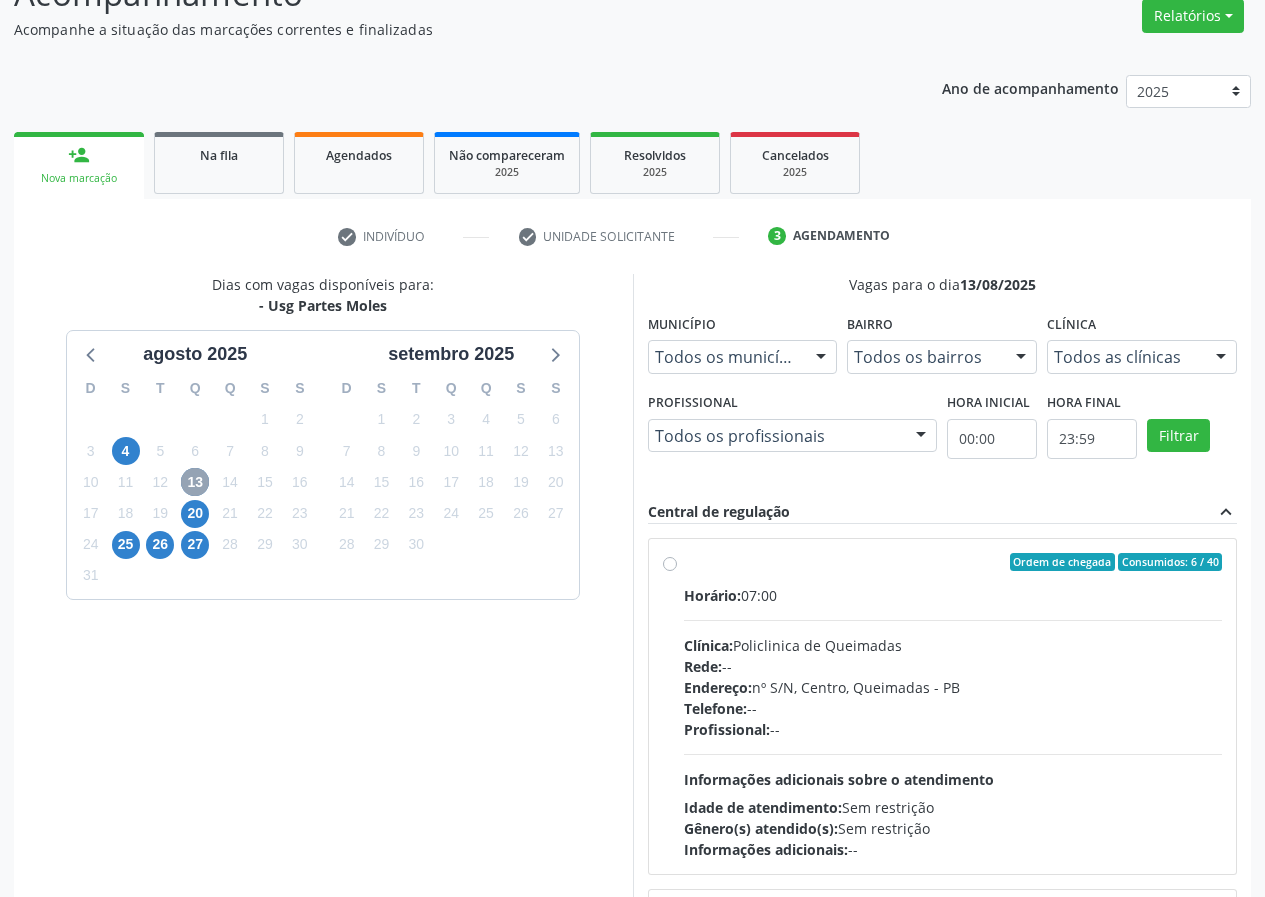 scroll, scrollTop: 298, scrollLeft: 0, axis: vertical 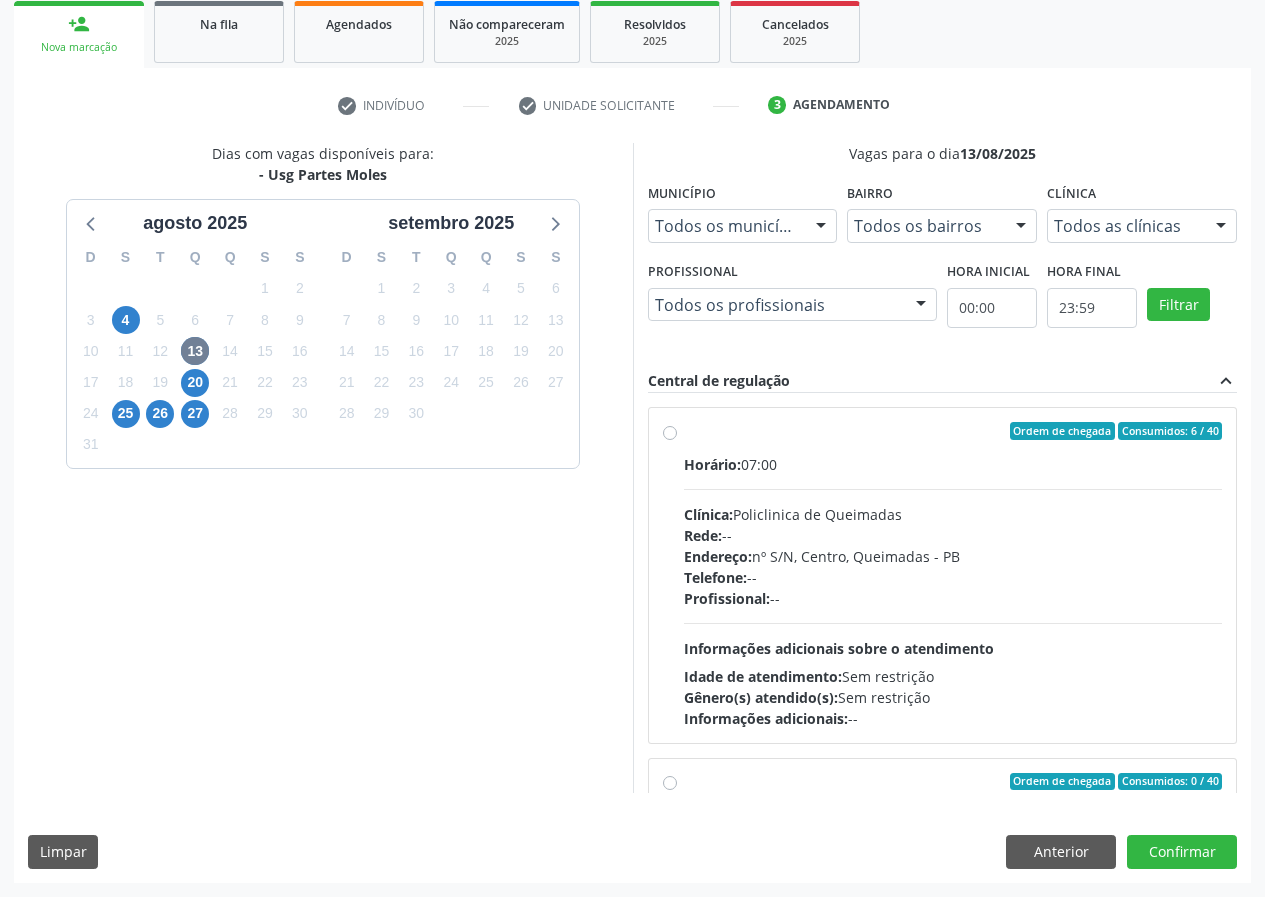 click on "Ordem de chegada
Consumidos: 6 / 40
Horário:   07:00
Clínica:  Policlinica de Queimadas
Rede:
--
Endereço:   nº S/N, Centro, [CITY] - [CITY] - [STATE]
Telefone:   --
Profissional:
--
Informações adicionais sobre o atendimento
Idade de atendimento:
Sem restrição
Gênero(s) atendido(s):
Sem restrição
Informações adicionais:
--" at bounding box center (953, 575) 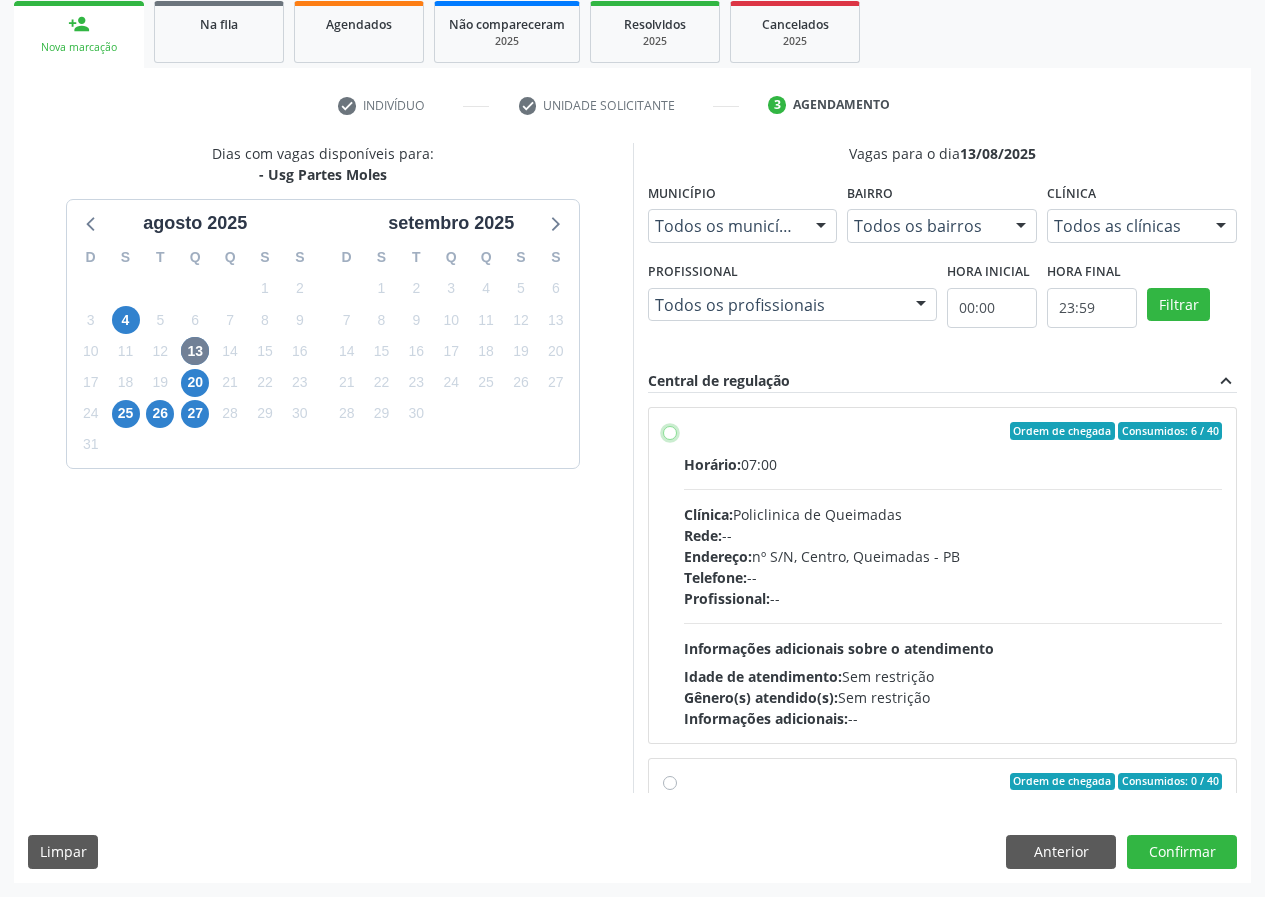 radio on "true" 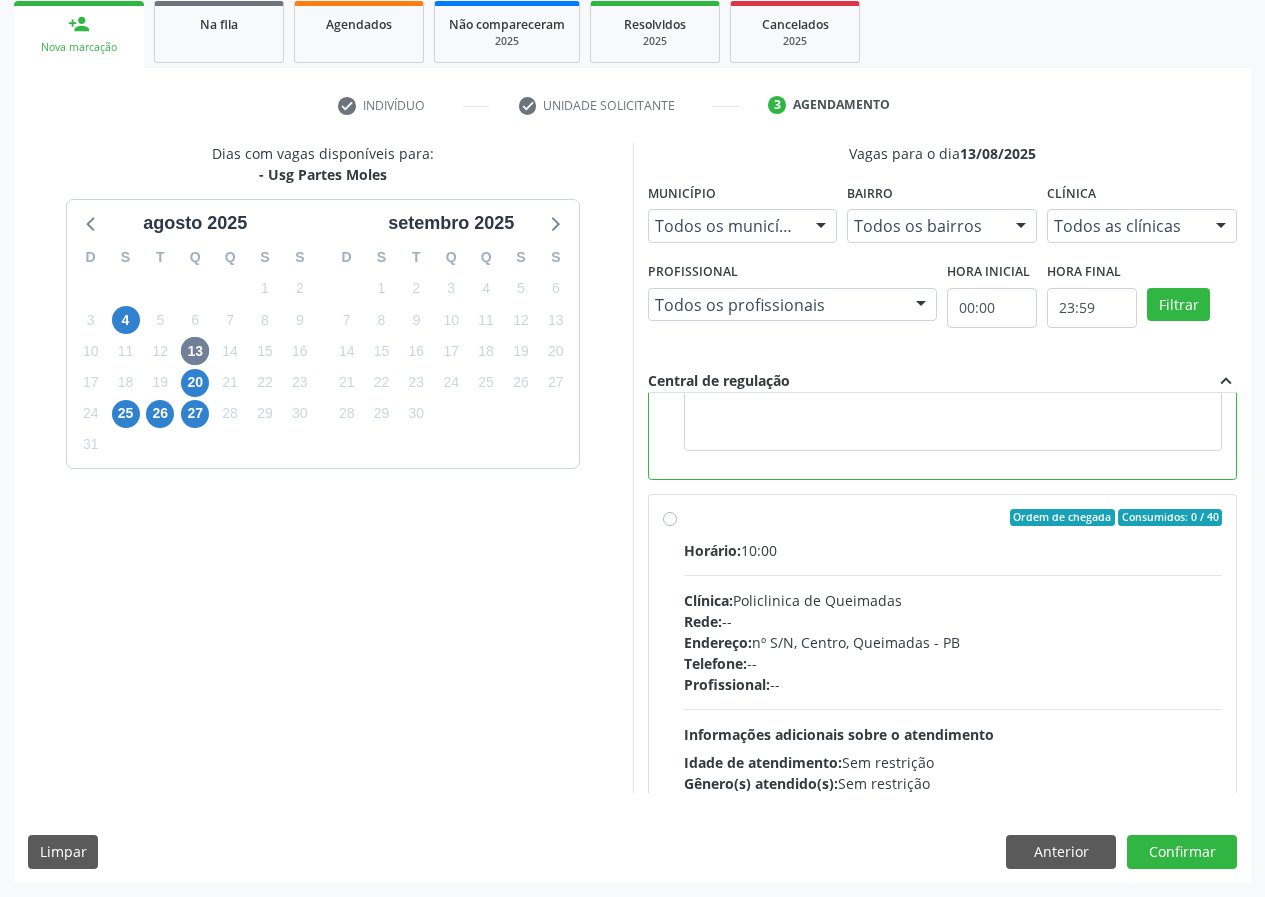 scroll, scrollTop: 450, scrollLeft: 0, axis: vertical 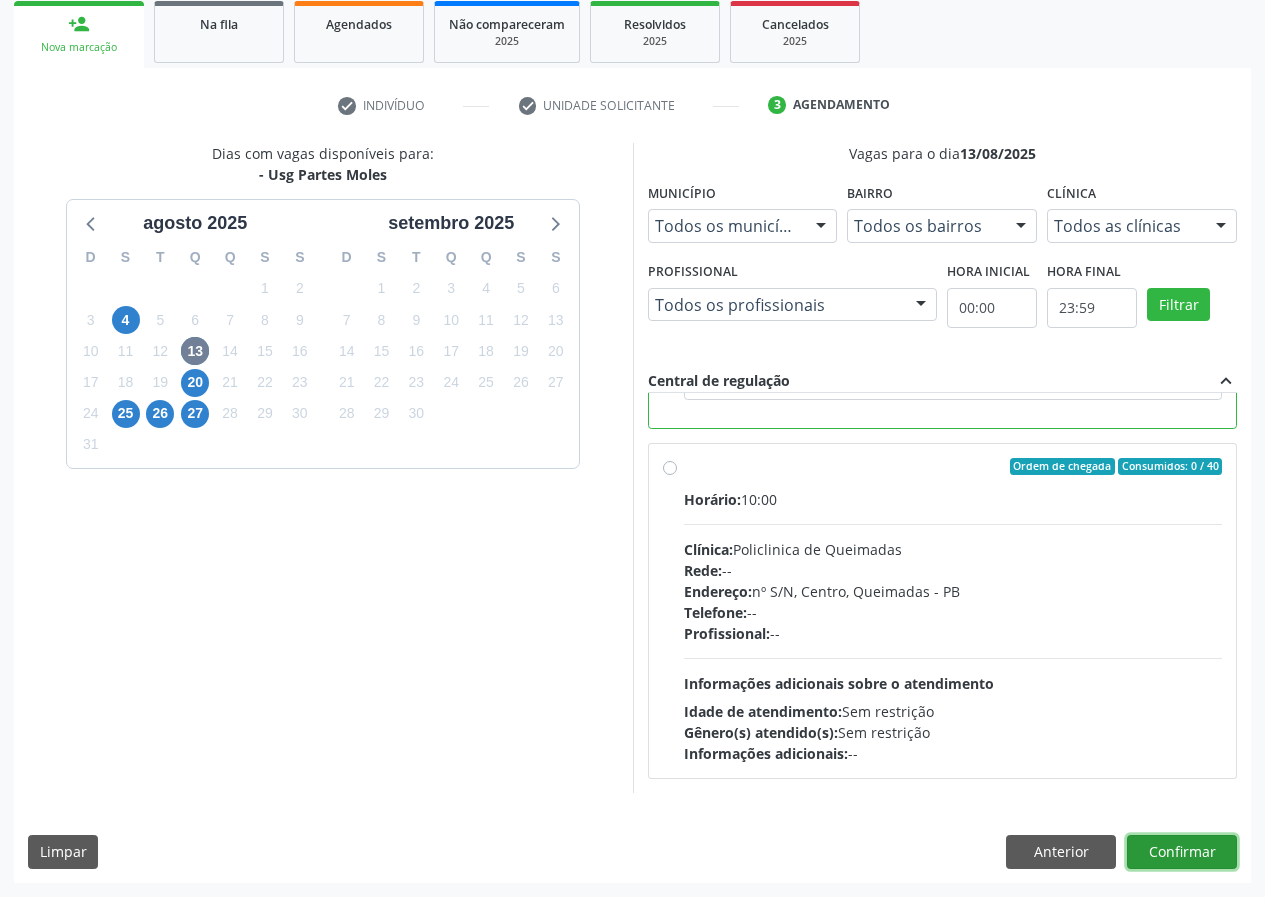 drag, startPoint x: 1195, startPoint y: 858, endPoint x: 914, endPoint y: 845, distance: 281.30054 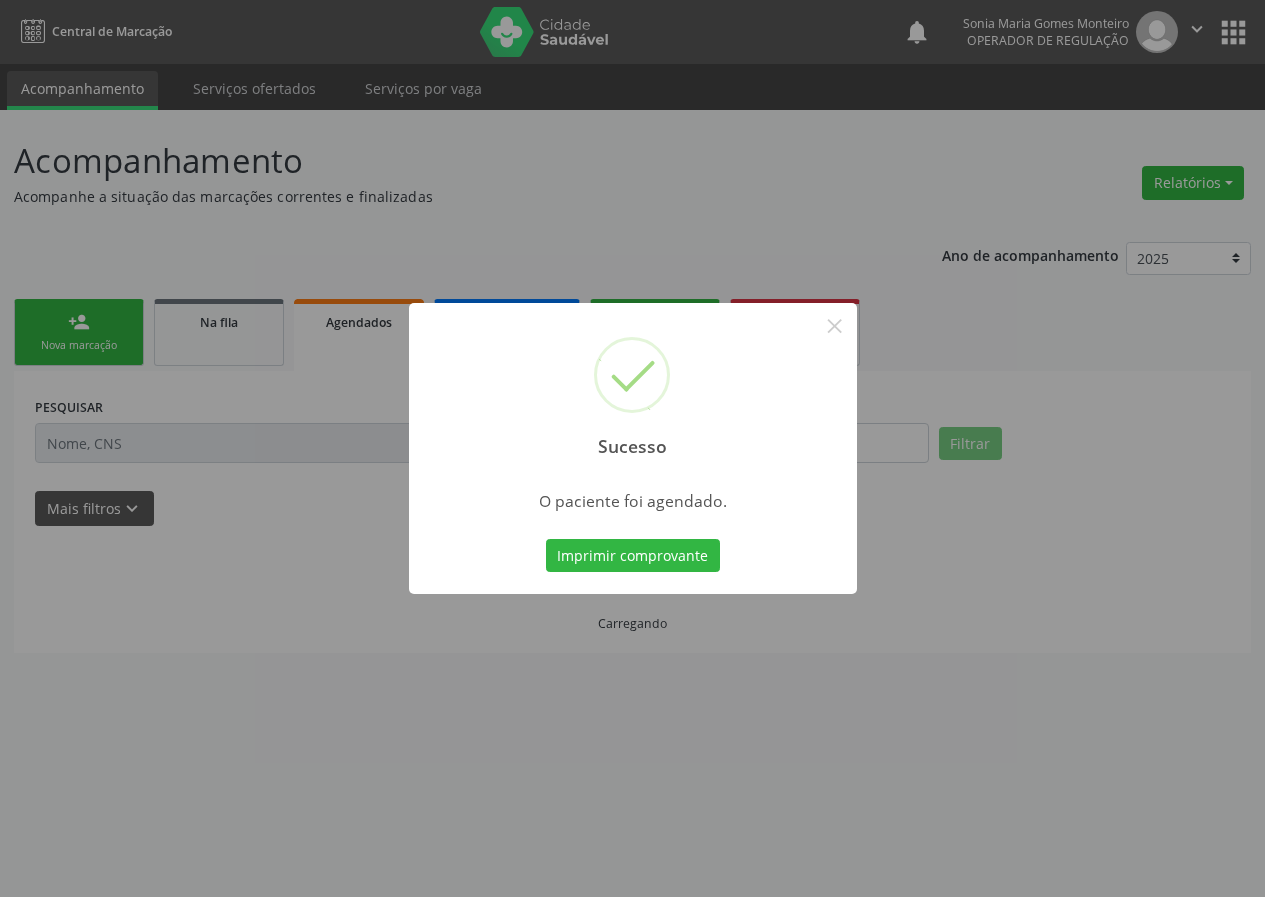 scroll, scrollTop: 0, scrollLeft: 0, axis: both 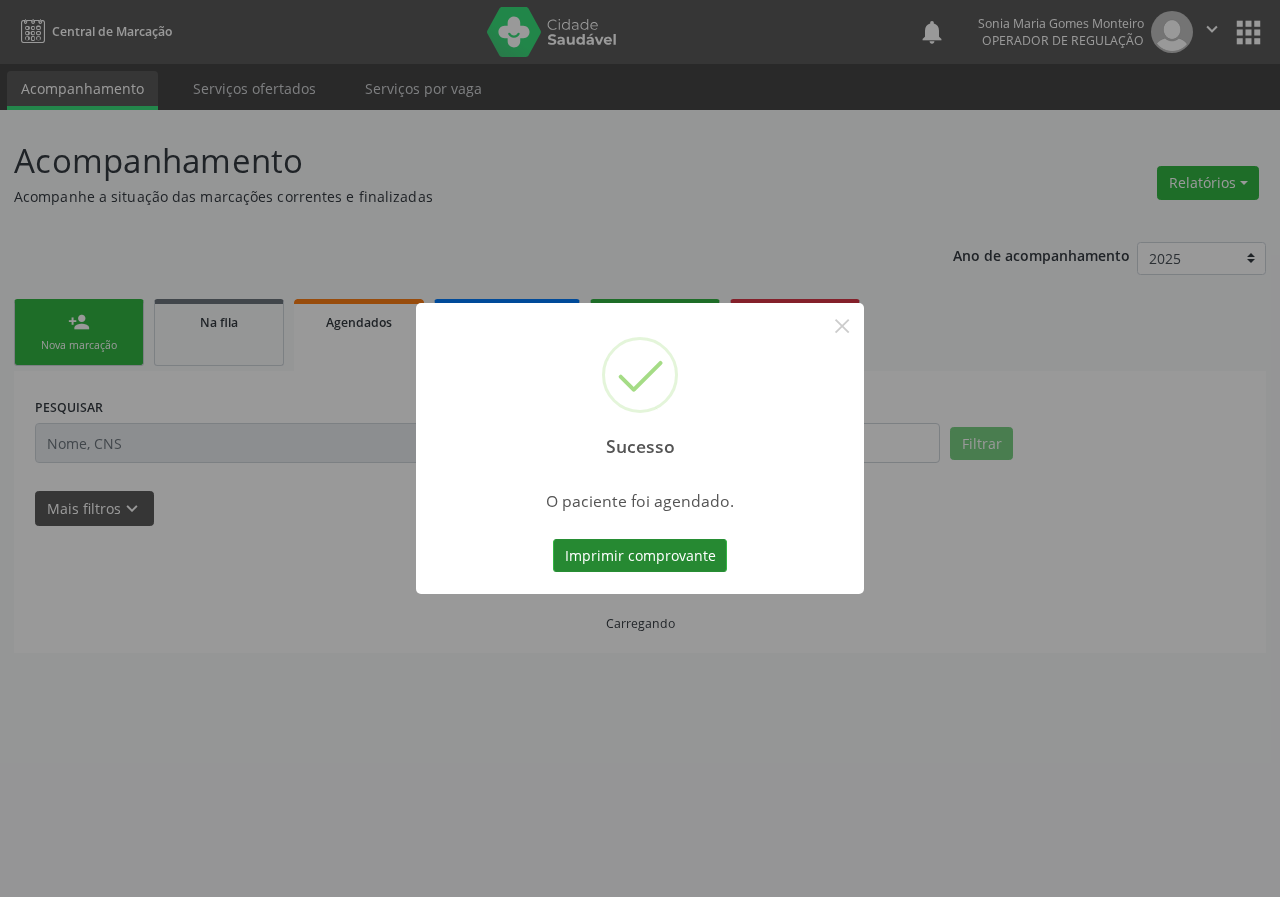 click on "Imprimir comprovante" at bounding box center (640, 556) 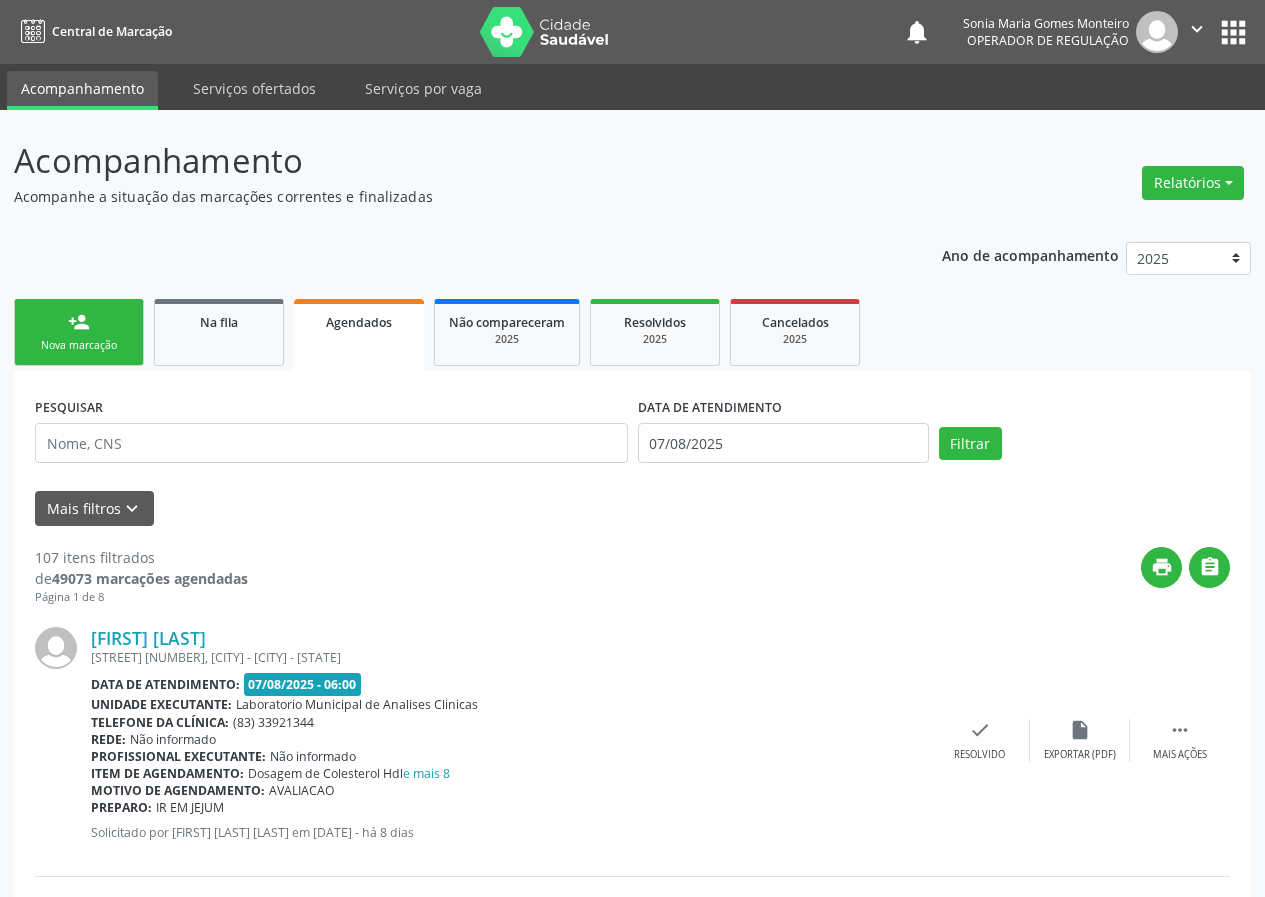 click on "Nova marcação" at bounding box center (79, 345) 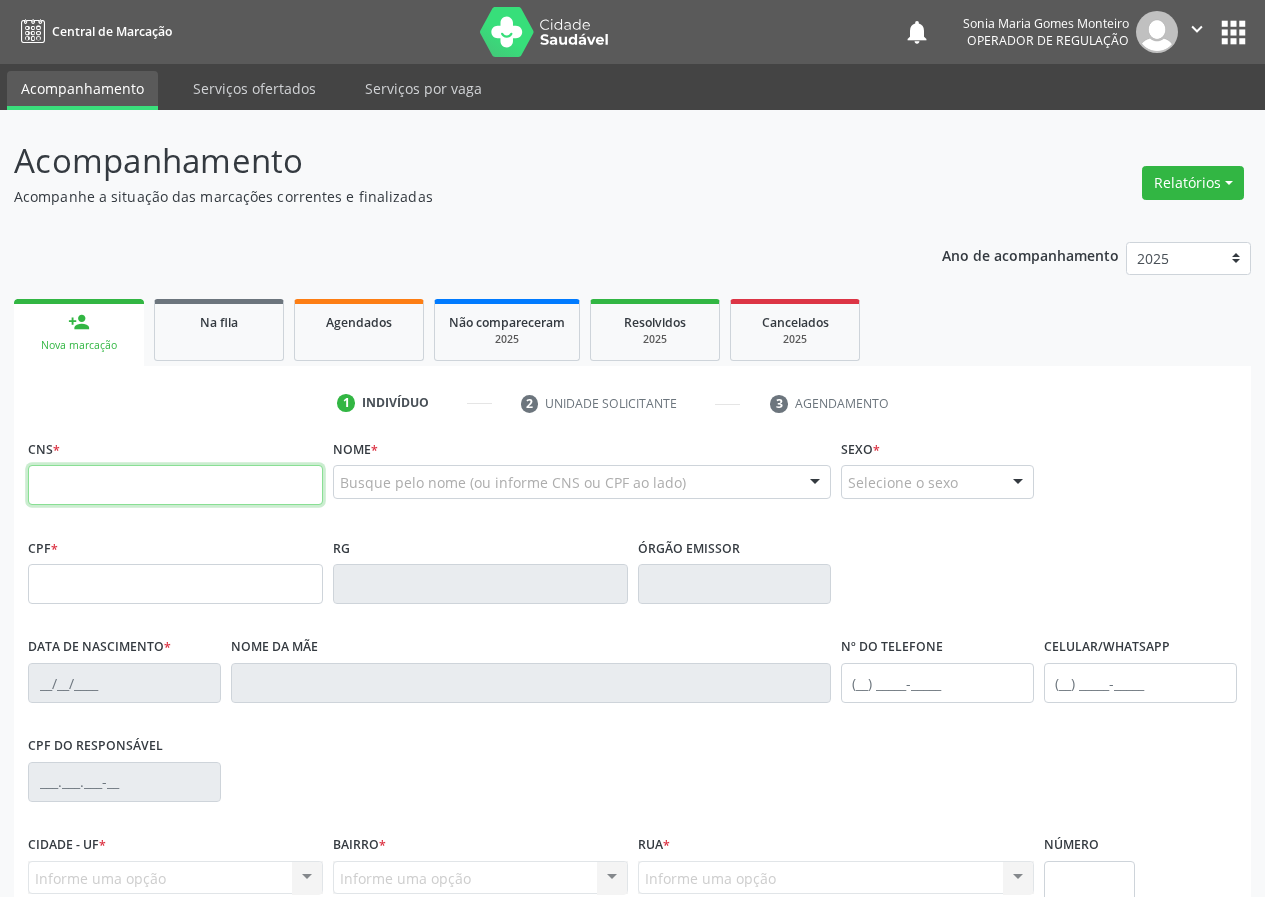 click at bounding box center (175, 485) 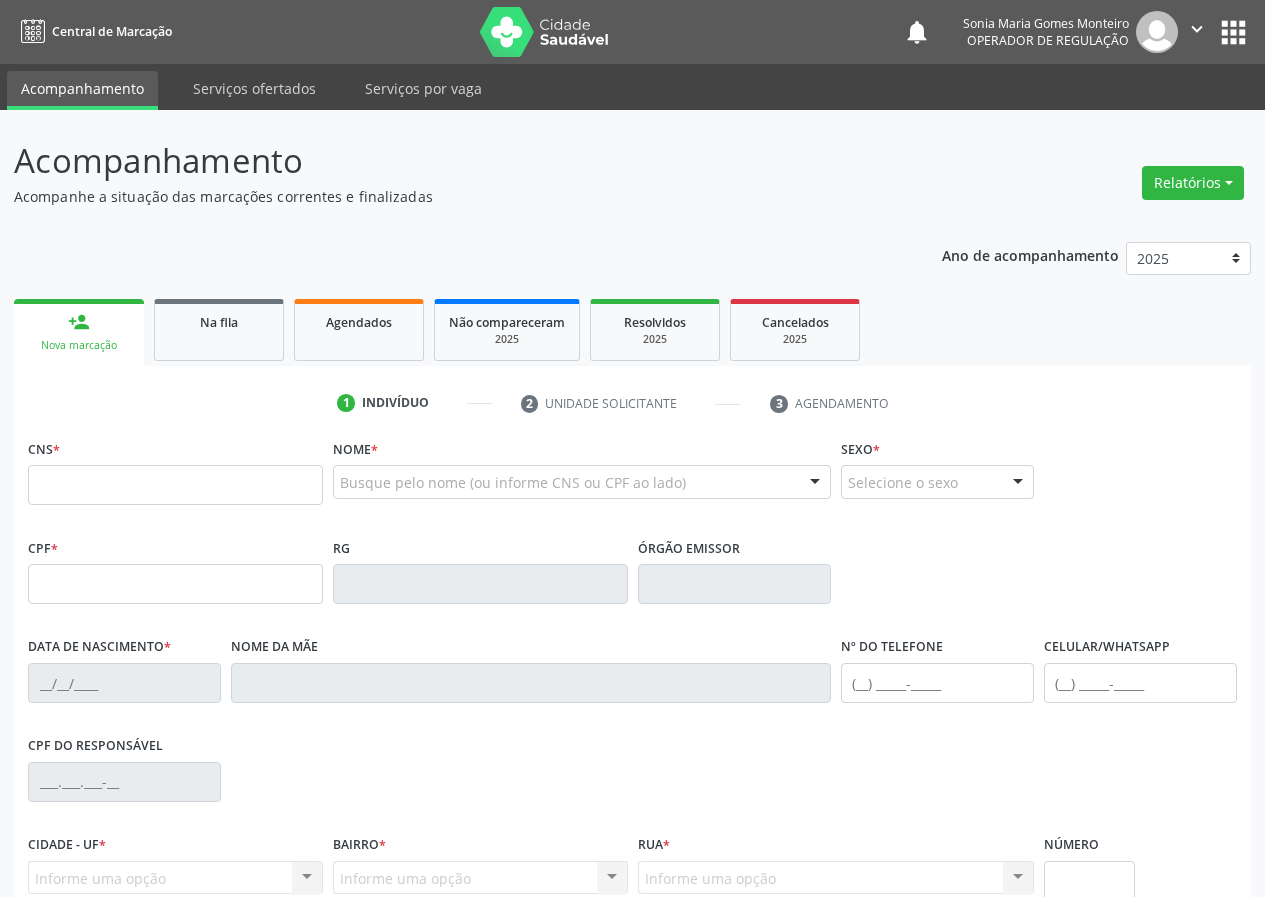click on "CNS
*" at bounding box center [175, 483] 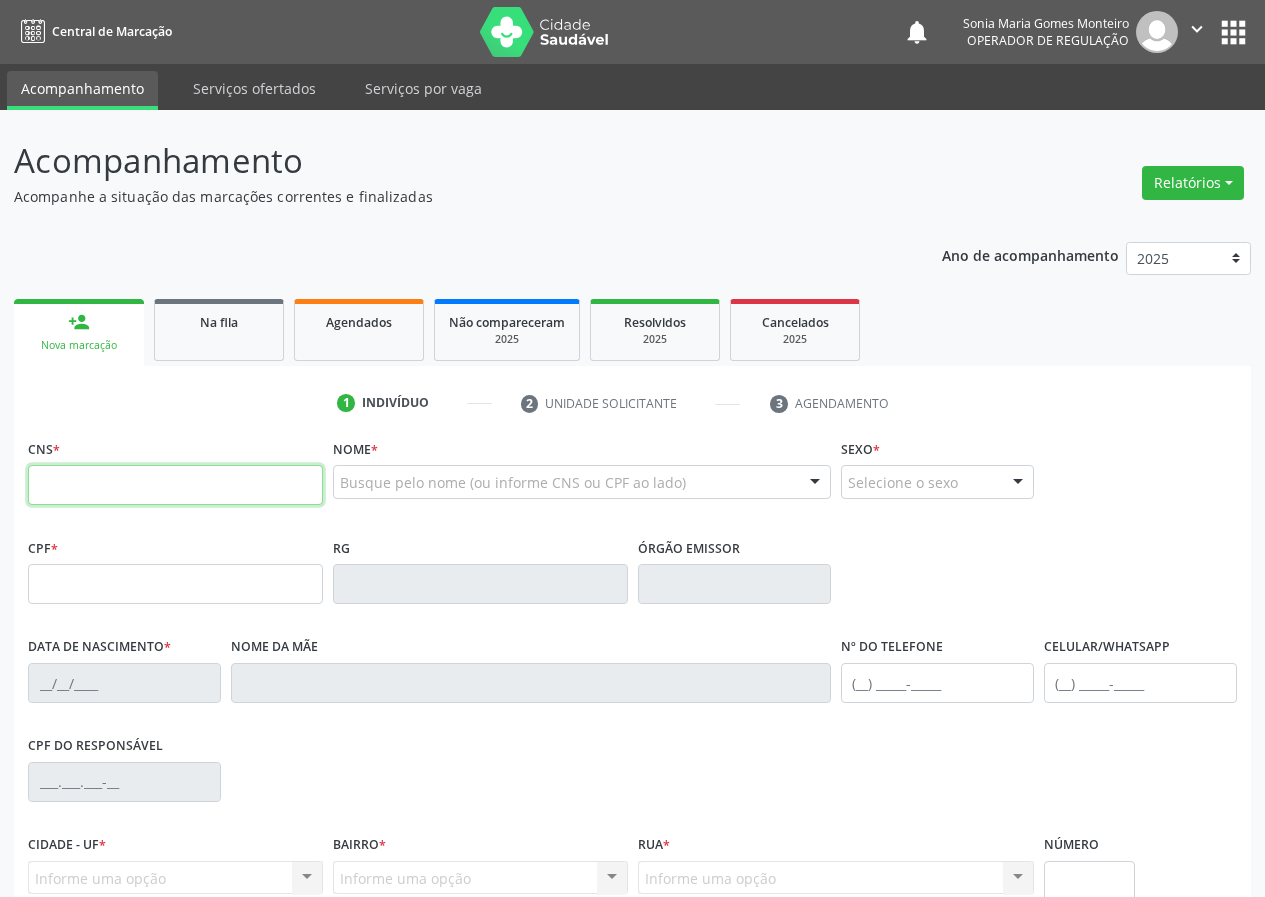click at bounding box center (175, 485) 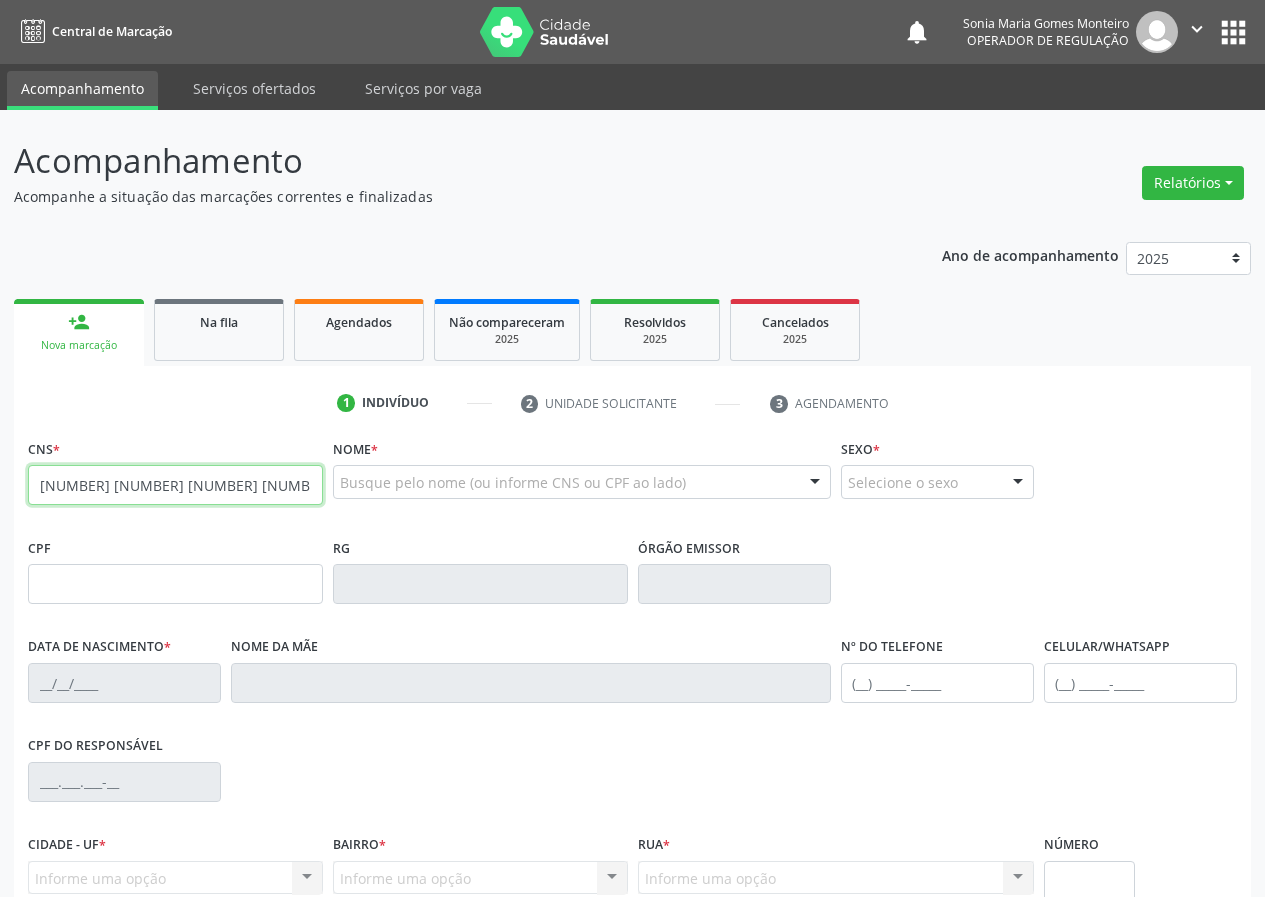 type on "[NUMBER] [NUMBER] [NUMBER] [NUMBER]" 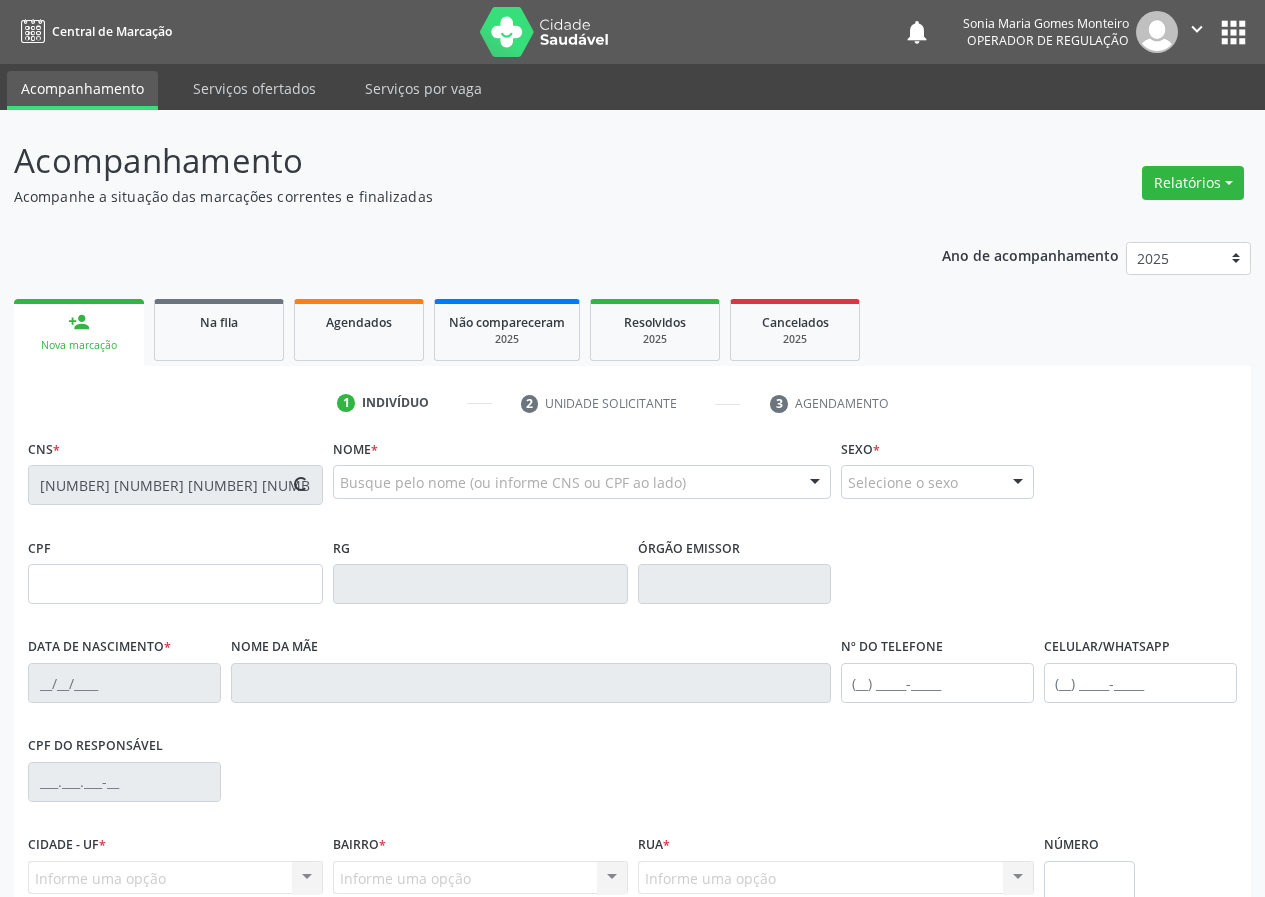 type on "[NUMBER].[NUMBER].[NUMBER]-[NUMBER]" 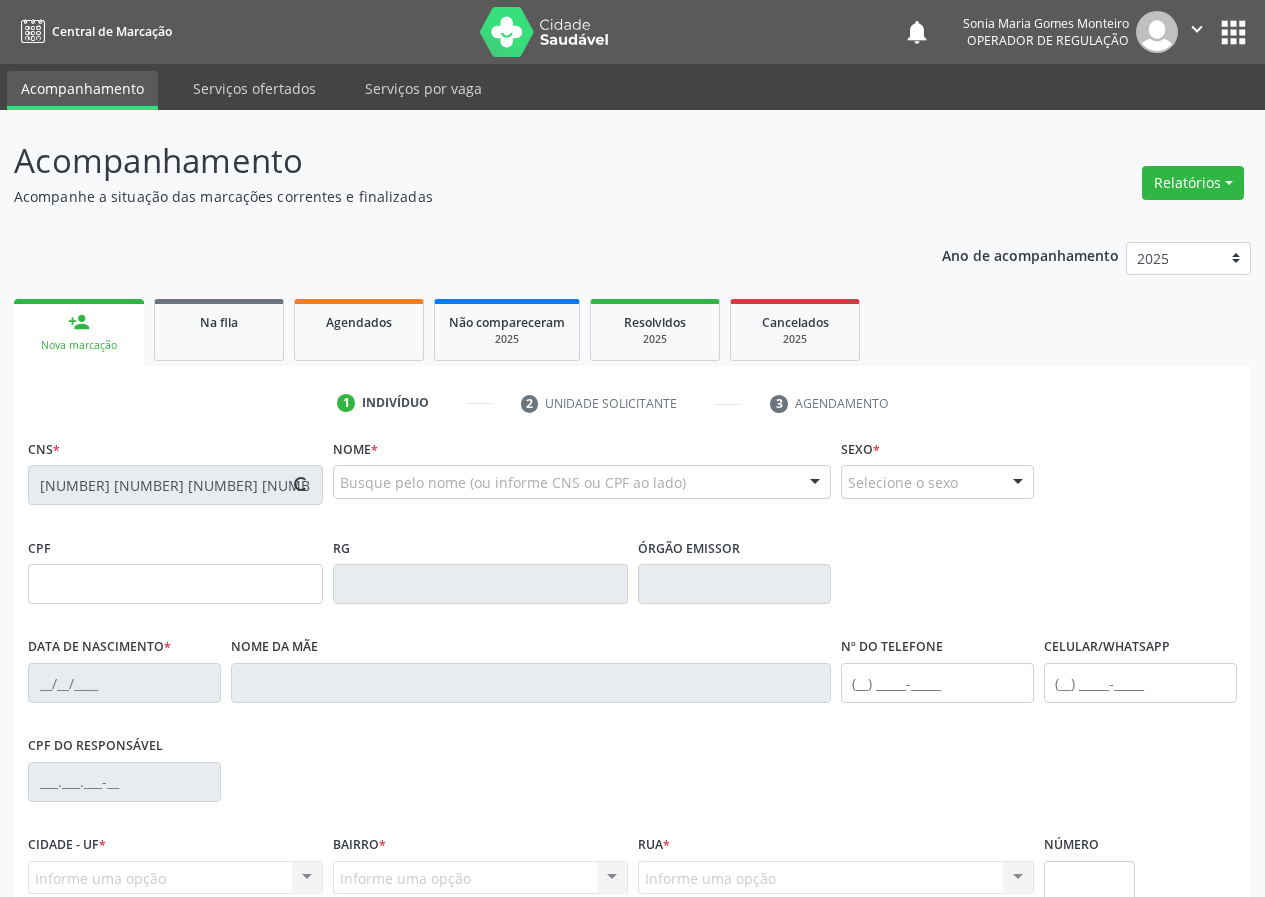type on "[DATE]" 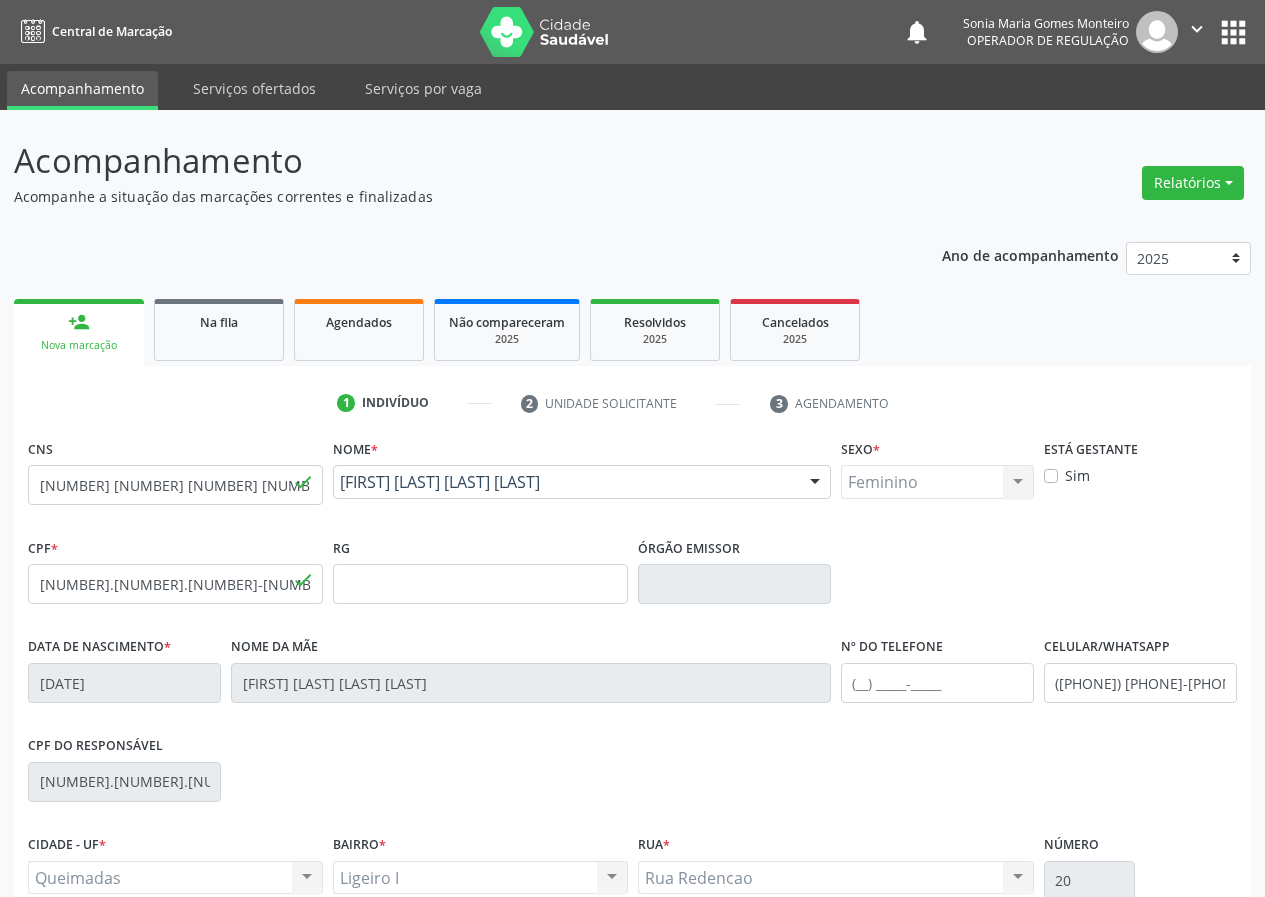scroll, scrollTop: 187, scrollLeft: 0, axis: vertical 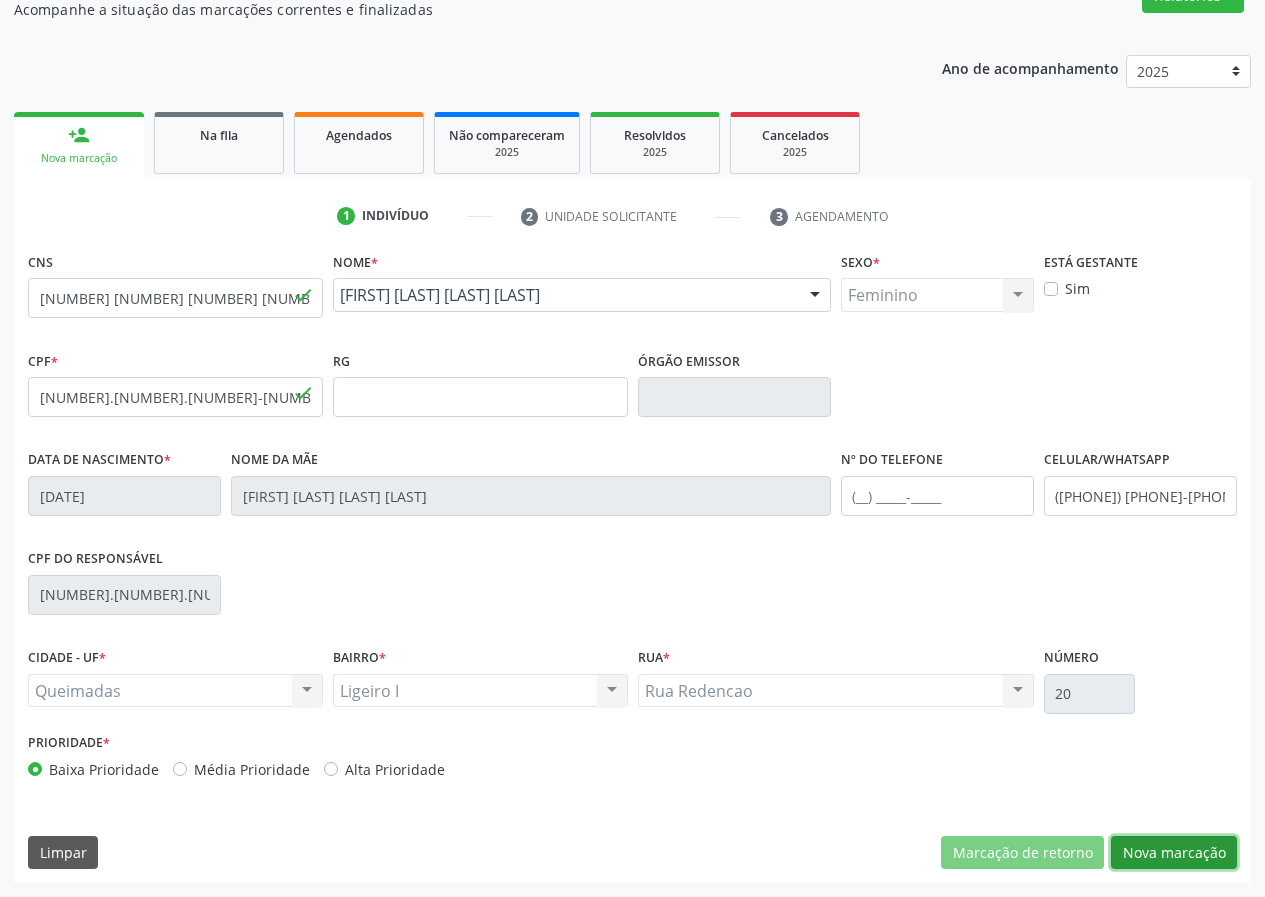 drag, startPoint x: 1207, startPoint y: 854, endPoint x: 556, endPoint y: 768, distance: 656.65594 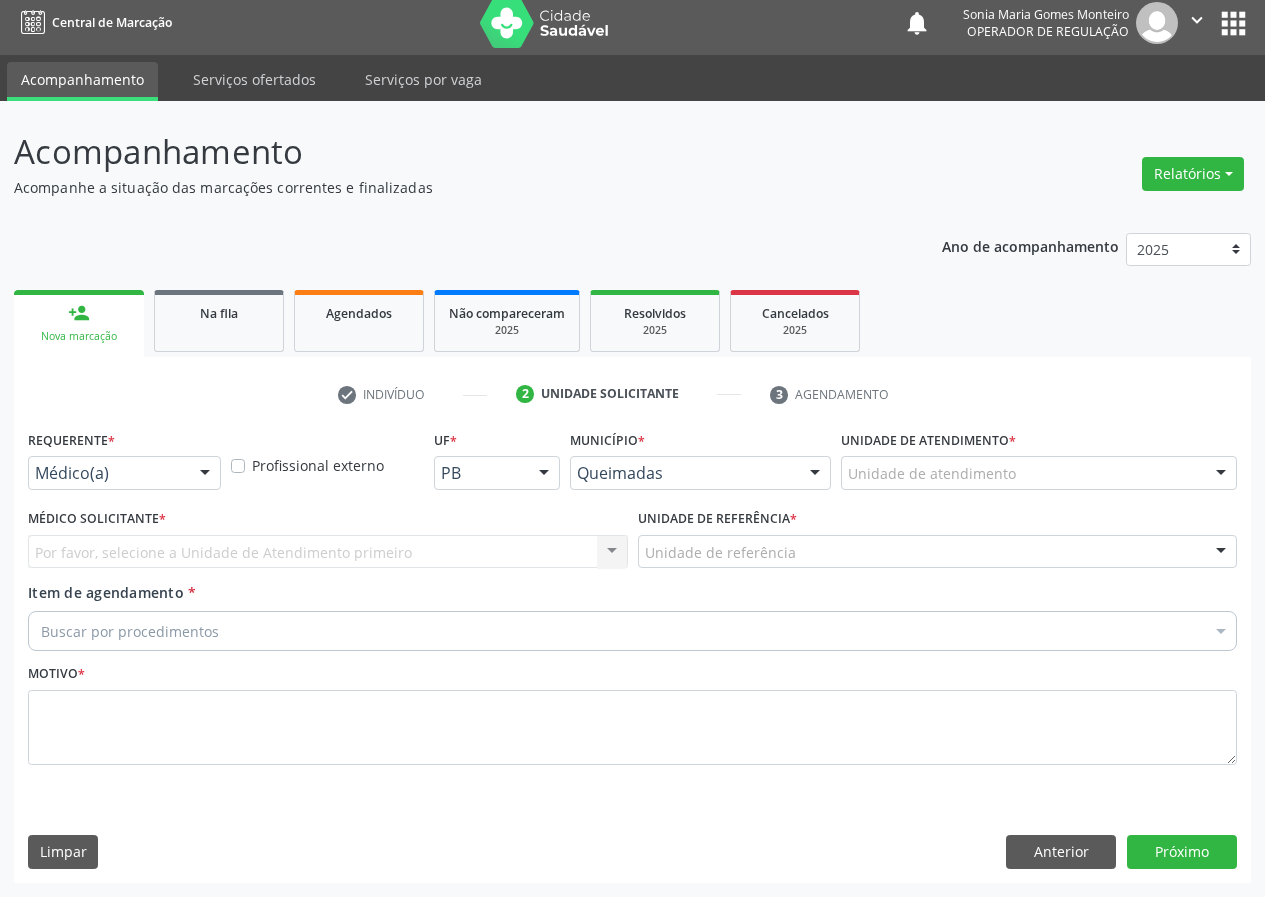scroll, scrollTop: 9, scrollLeft: 0, axis: vertical 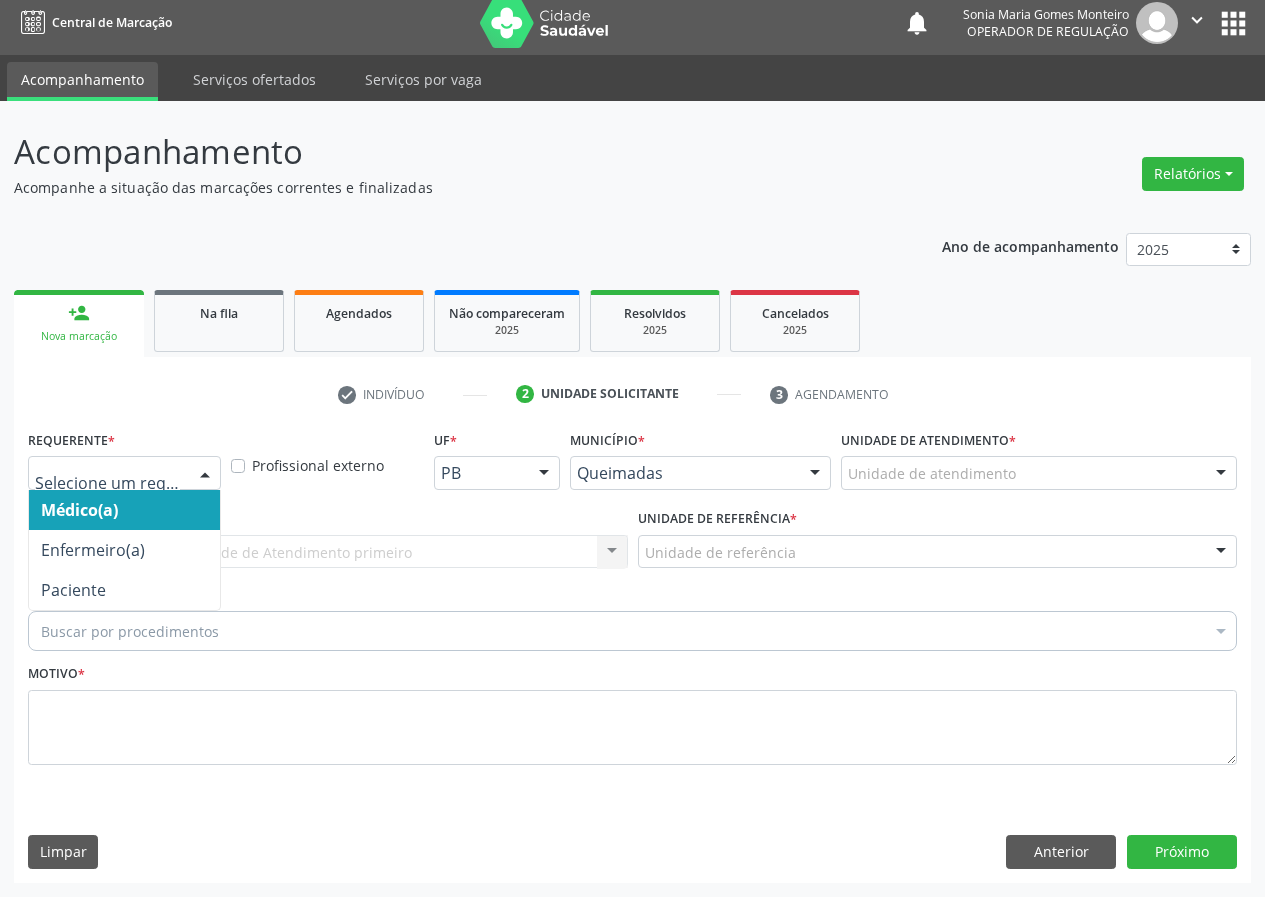 click at bounding box center [205, 474] 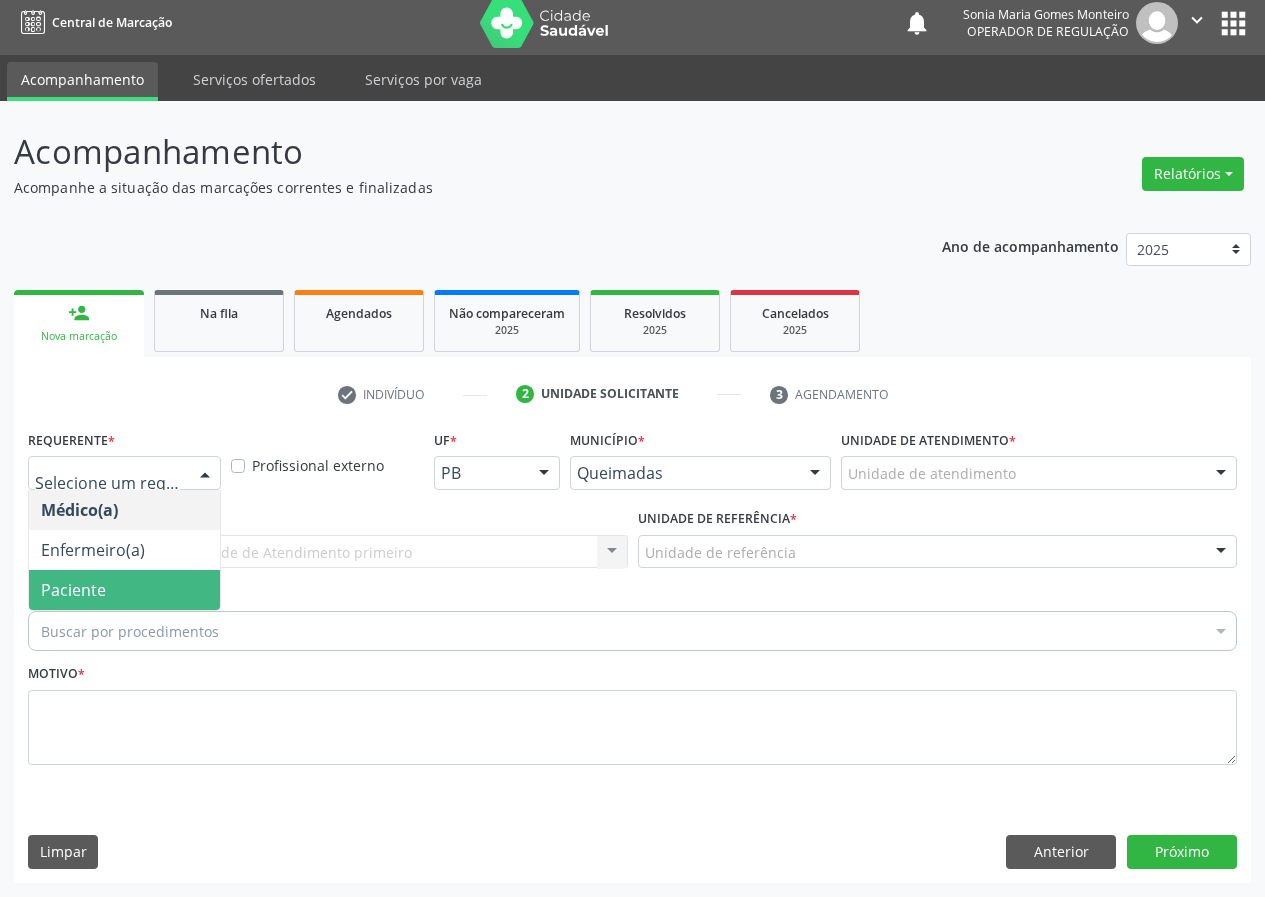 drag, startPoint x: 149, startPoint y: 597, endPoint x: 504, endPoint y: 559, distance: 357.028 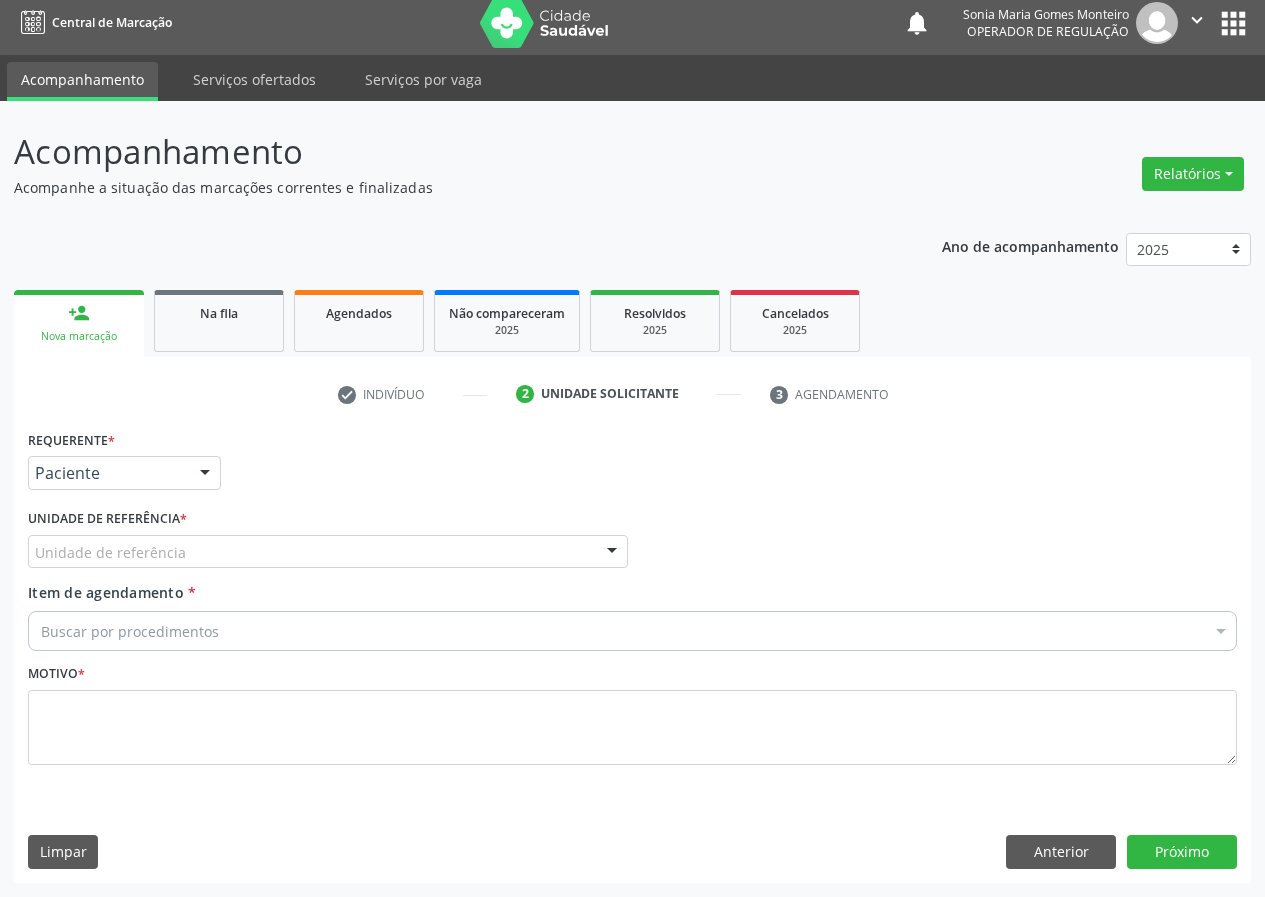 drag, startPoint x: 578, startPoint y: 546, endPoint x: 316, endPoint y: 633, distance: 276.06702 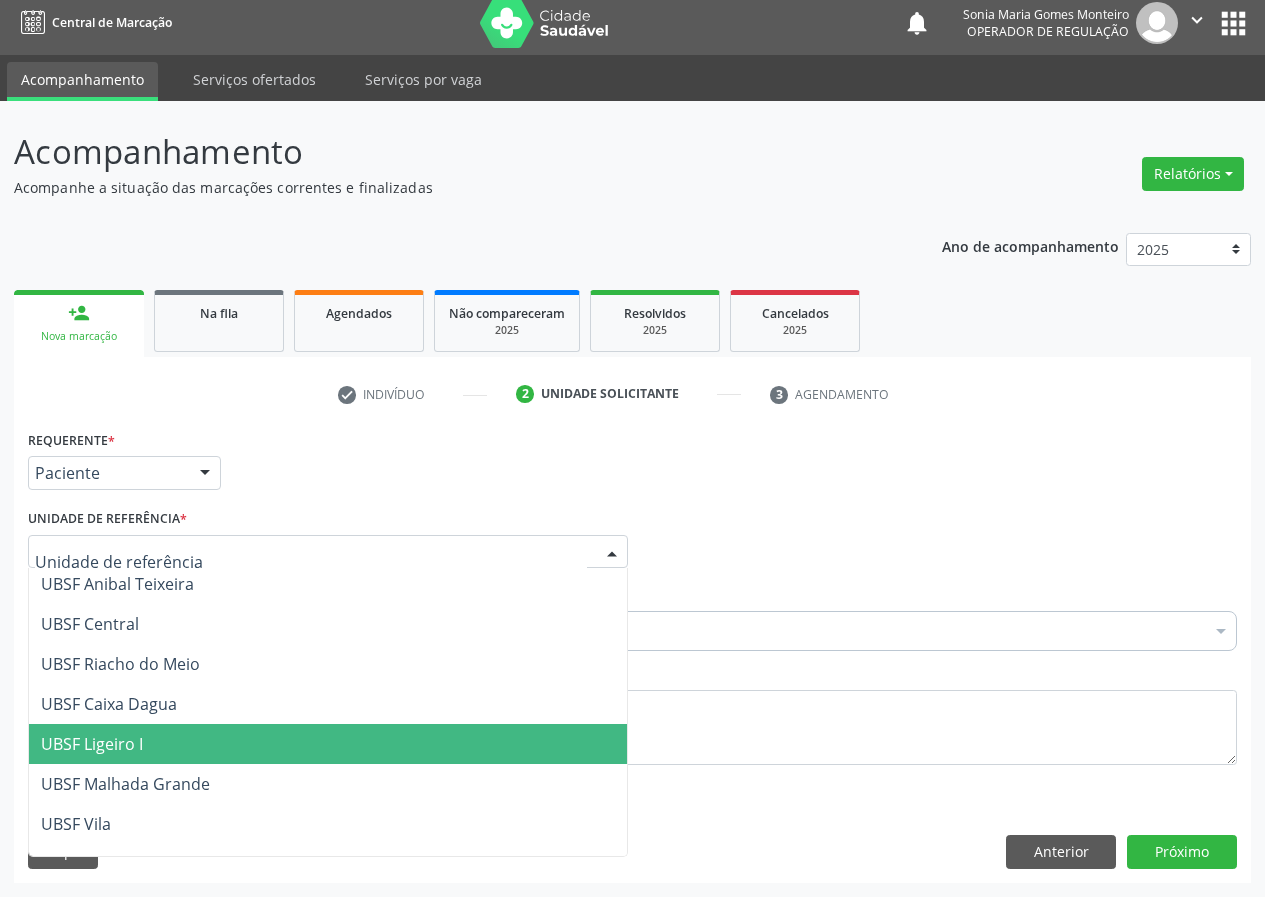 scroll, scrollTop: 500, scrollLeft: 0, axis: vertical 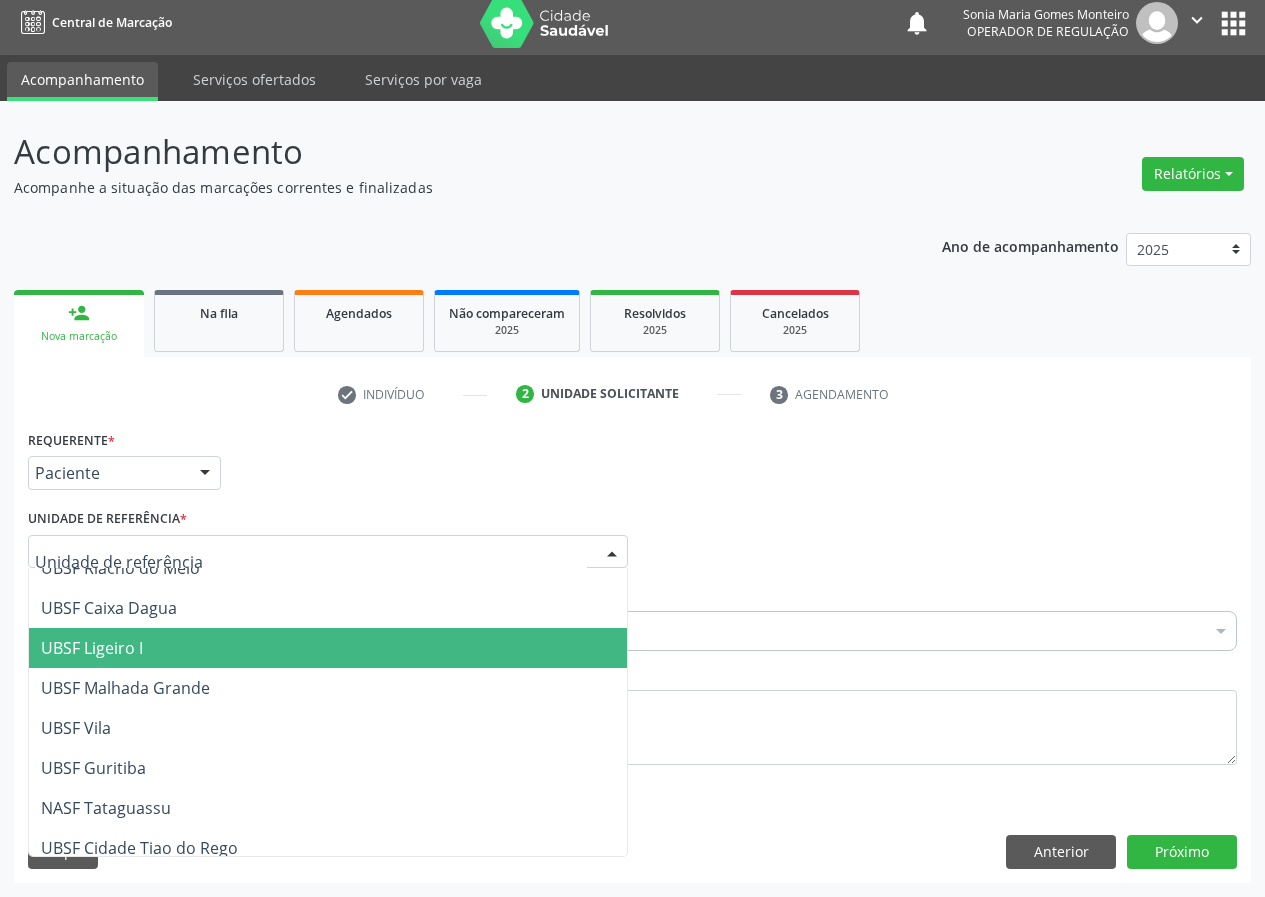 click on "UBSF Ligeiro II   UBSF Saulo Leal Ernesto de Melo   UBSF Castanho   UBSF Baixa Verde   UBSF Ze Velho   UBSF Boa Vista   UBSF Olho Dagua Salgado   UBSF Zumbi   NASF Pedra do Touro   UBSF Lutador   UBSF Anibal Teixeira   UBSF Central   UBSF Riacho do Meio   UBSF Caixa Dagua   UBSF Ligeiro I   UBSF Malhada Grande   UBSF Vila   UBSF Guritiba   NASF Tataguassu   UBSF Cidade Tiao do Rego
Nenhum resultado encontrado para: "   "
Não há nenhuma opção para ser exibida." at bounding box center (328, 468) 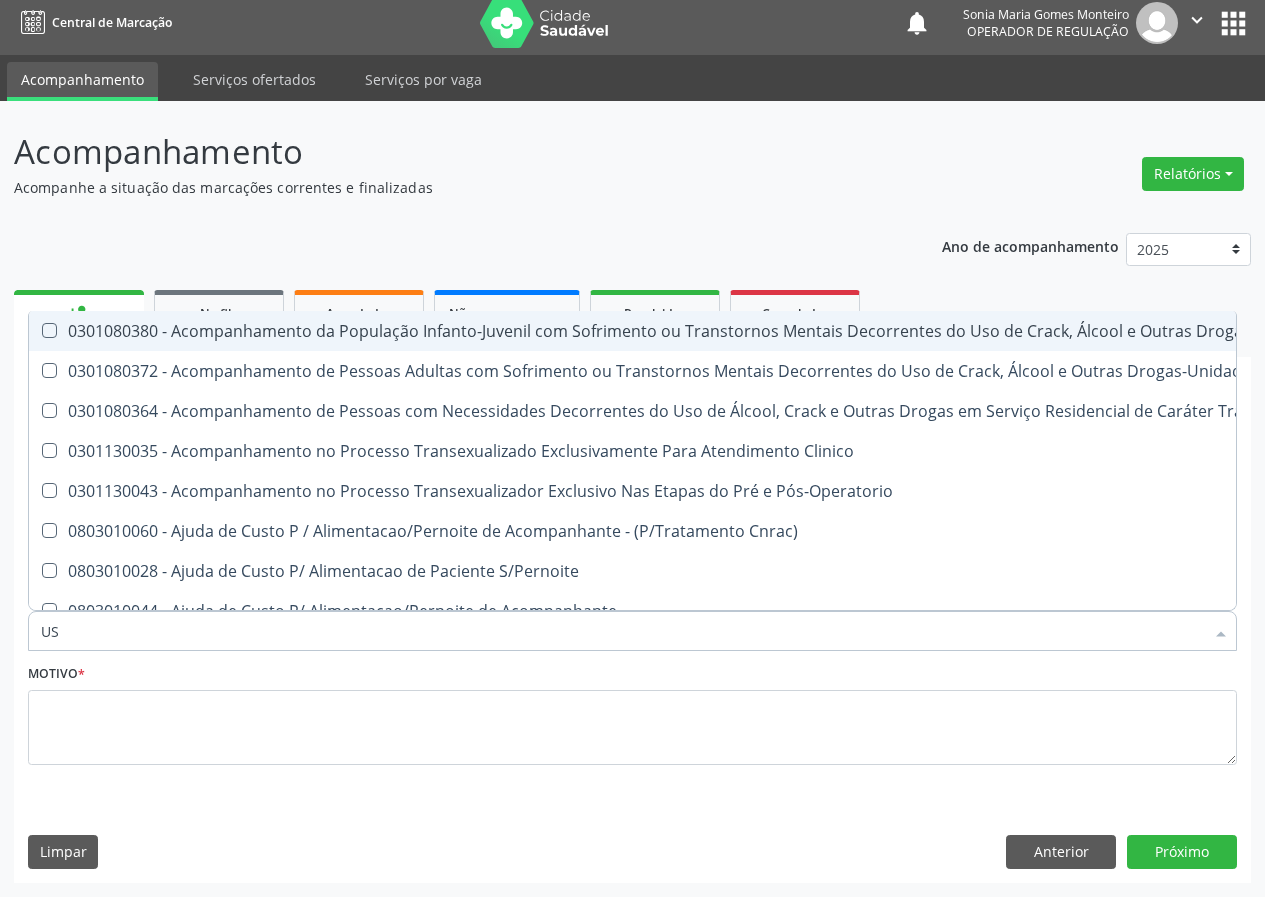 type on "USG" 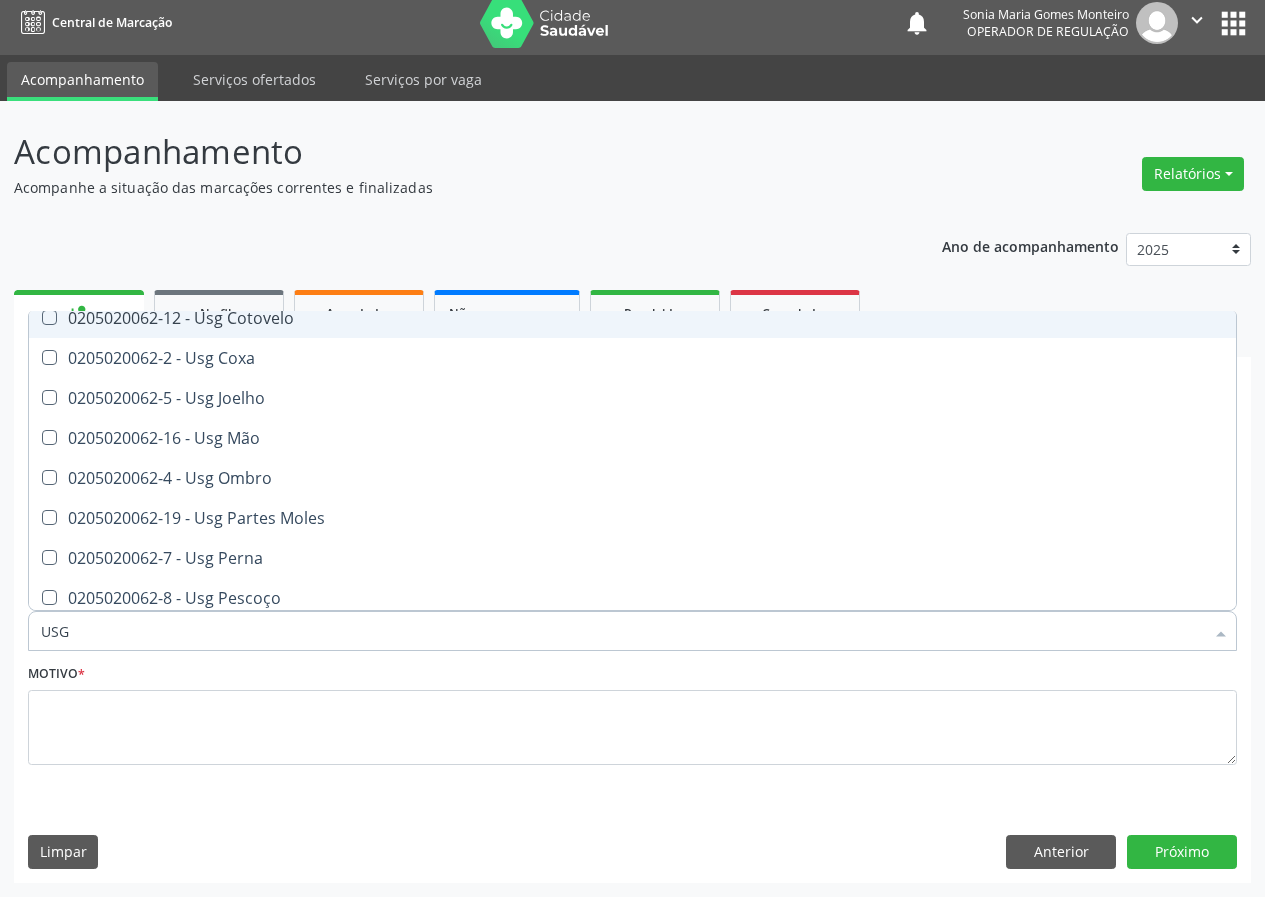 scroll, scrollTop: 300, scrollLeft: 0, axis: vertical 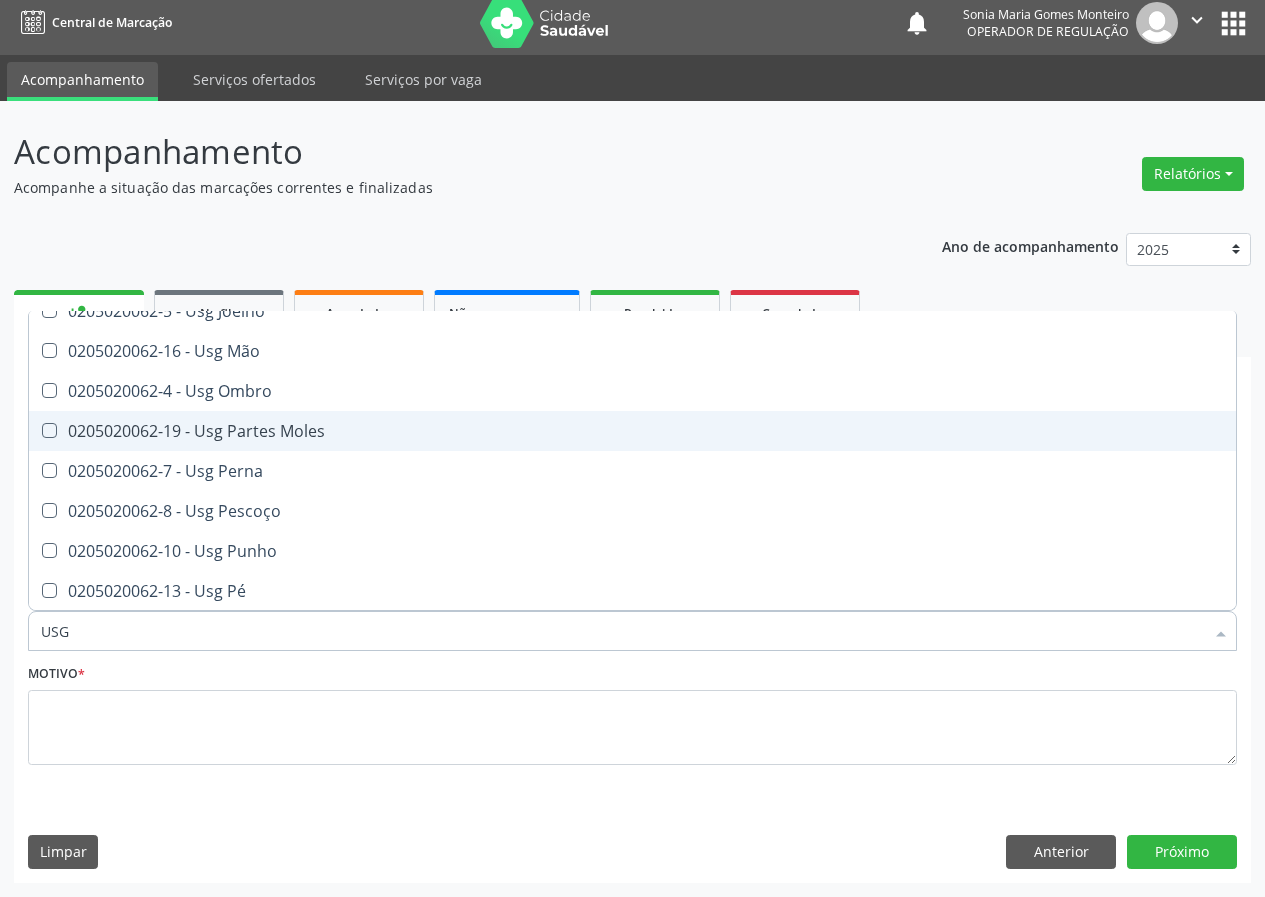 click on "0205020062-19 - Usg Partes Moles" at bounding box center [632, 431] 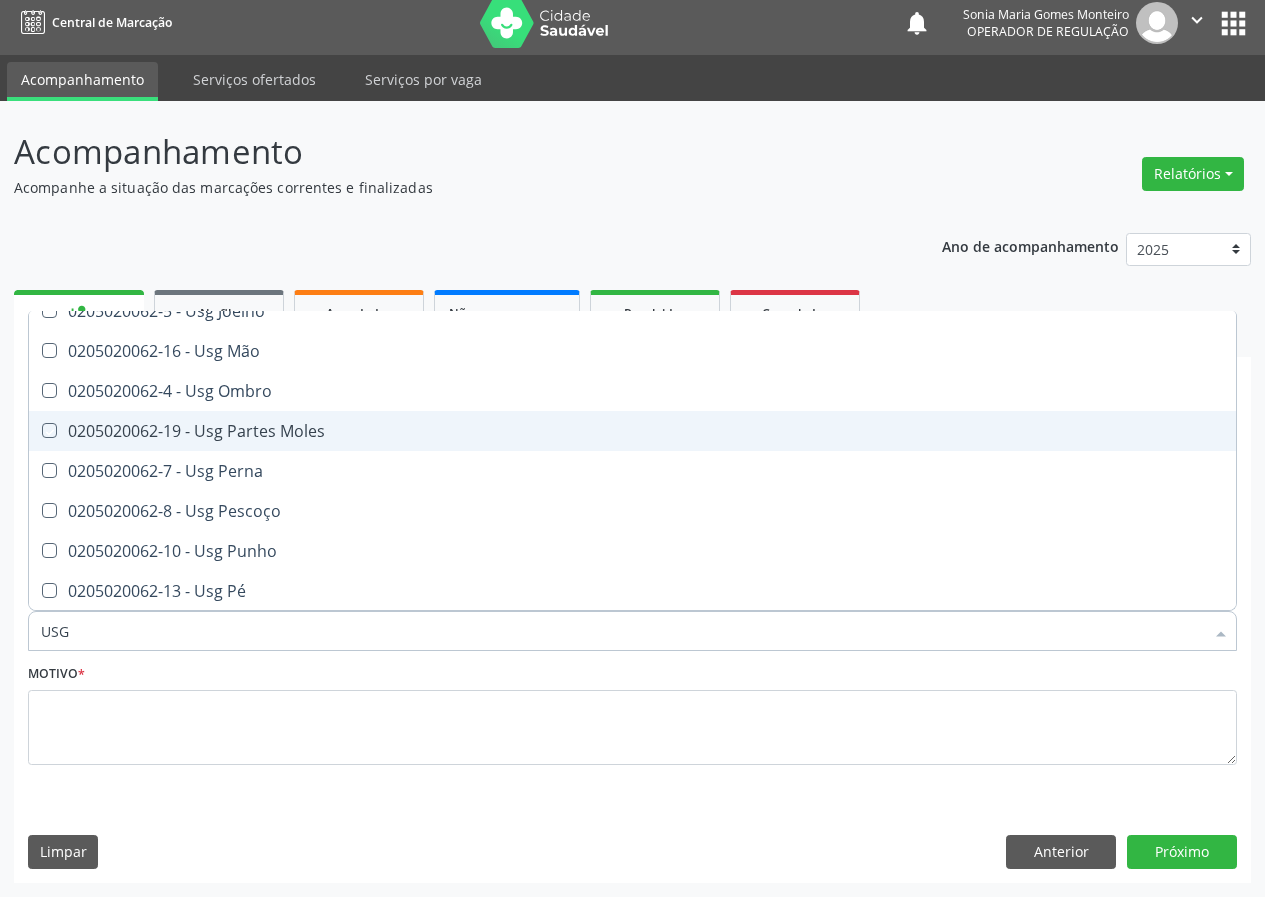 checkbox on "true" 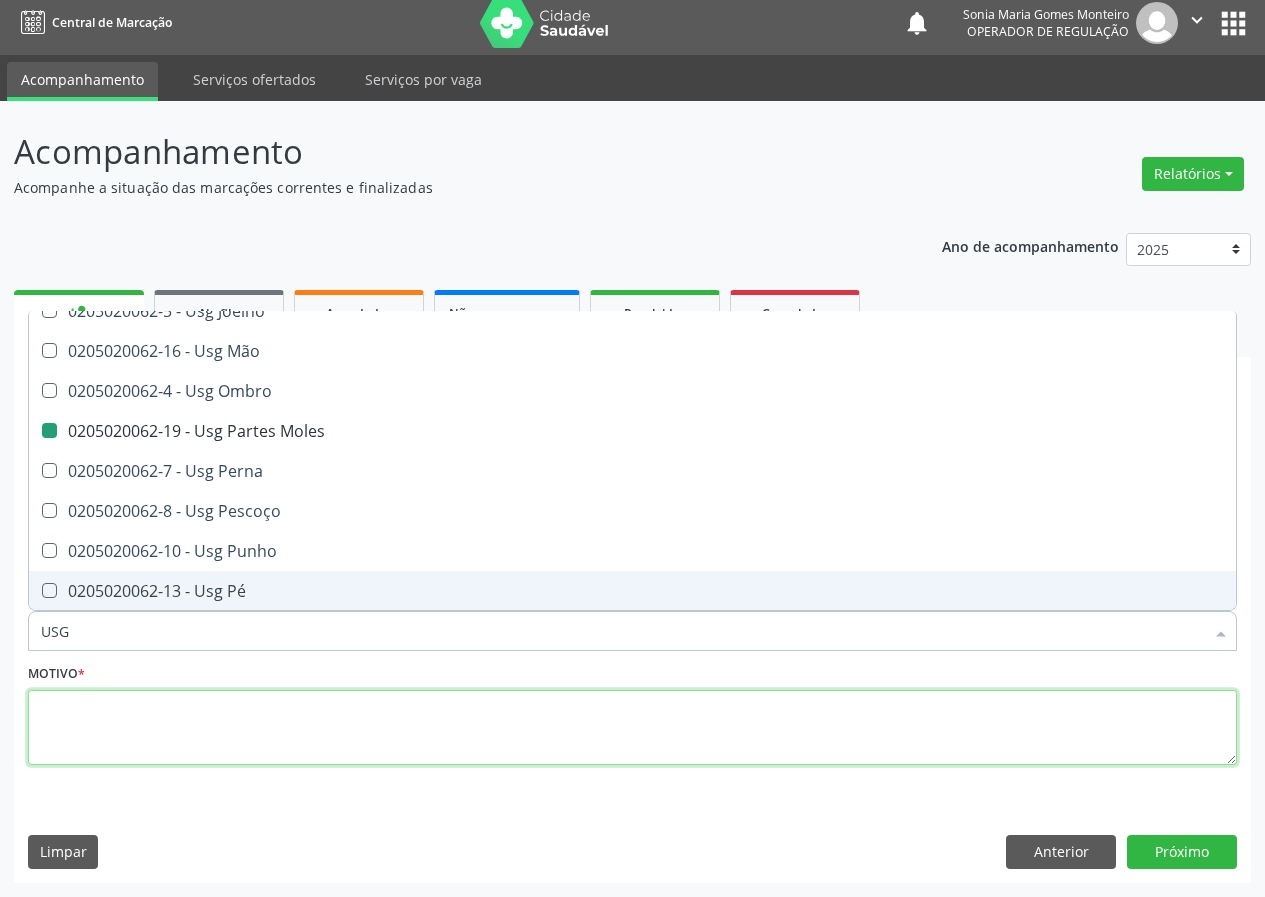 click at bounding box center (632, 728) 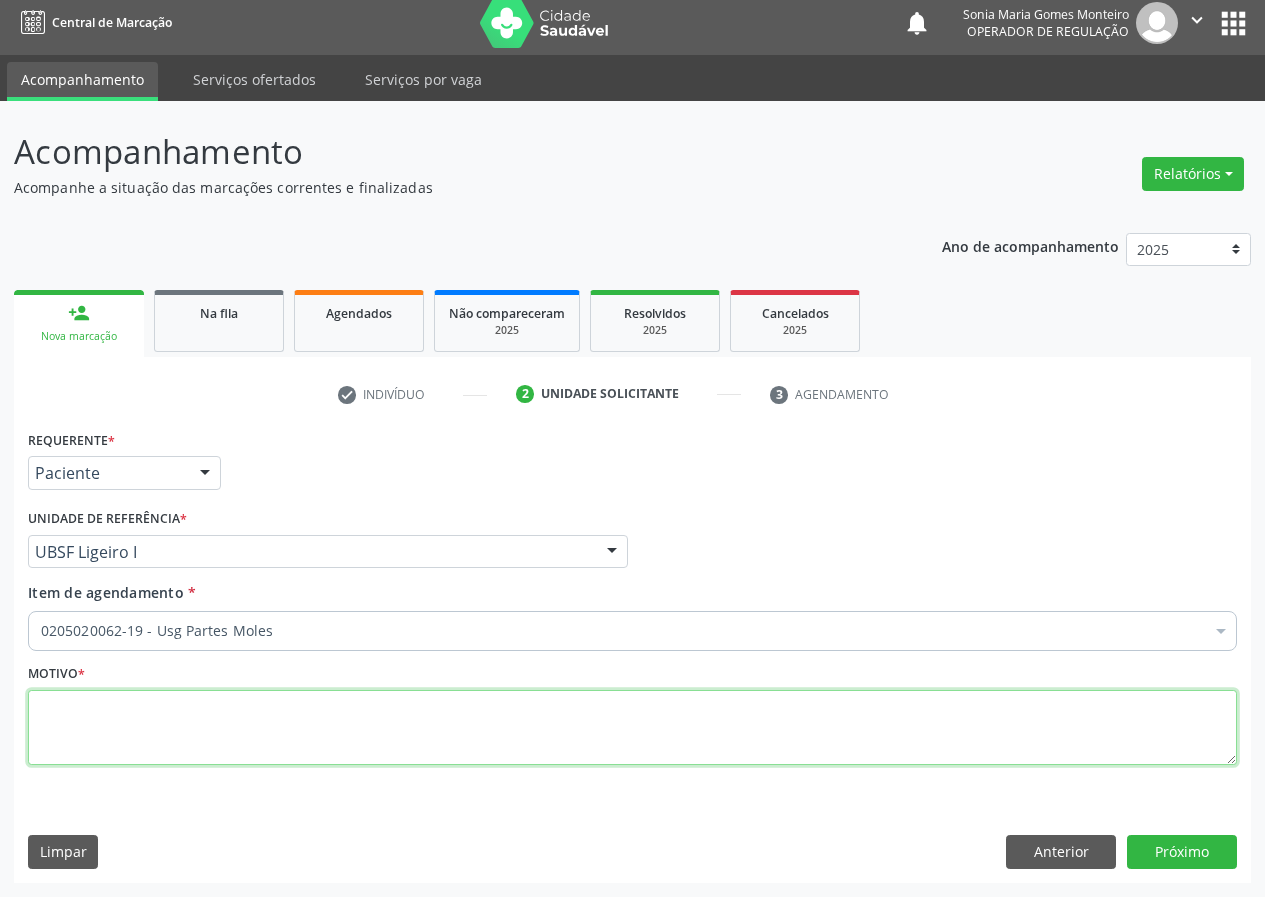 scroll, scrollTop: 0, scrollLeft: 0, axis: both 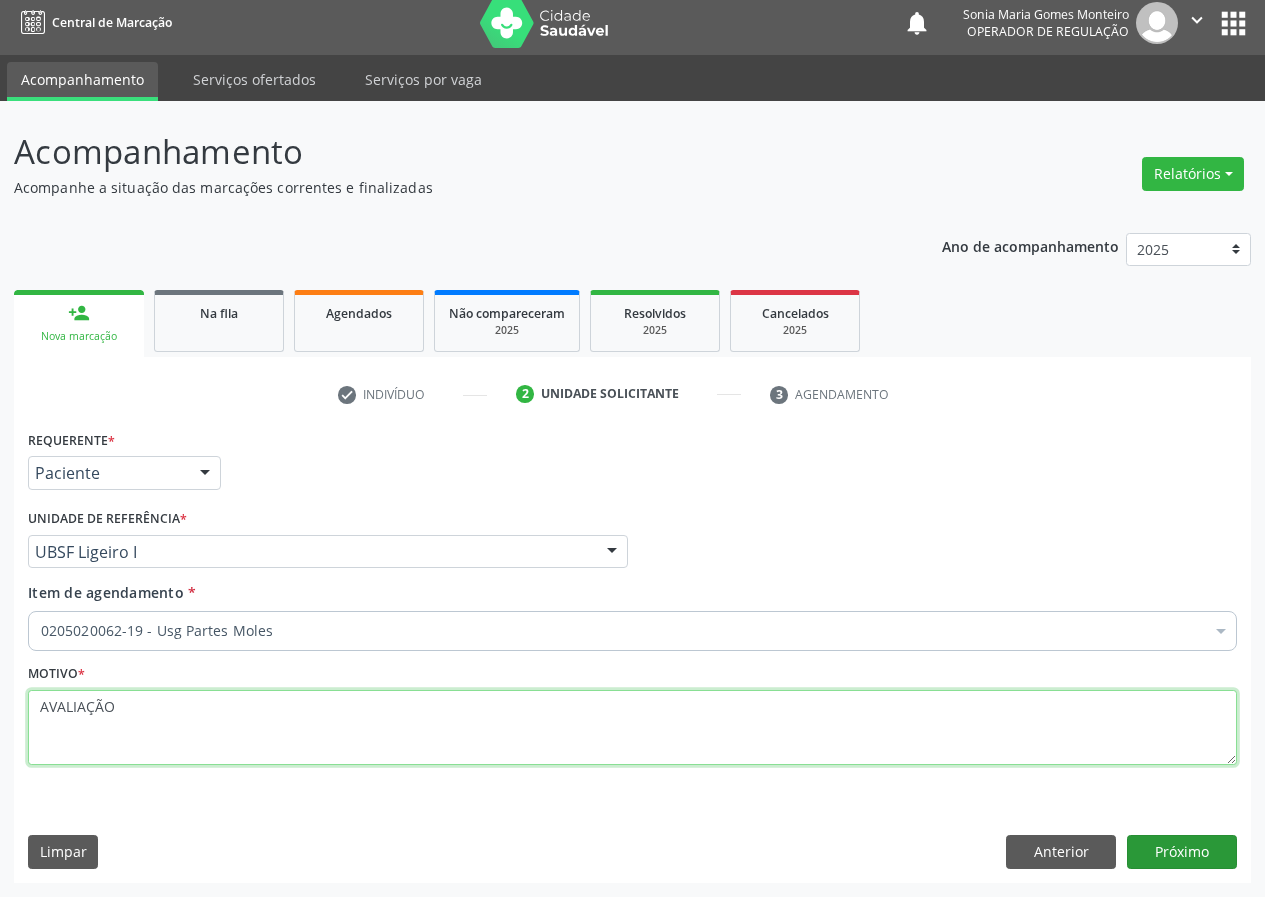 type on "AVALIAÇÃO" 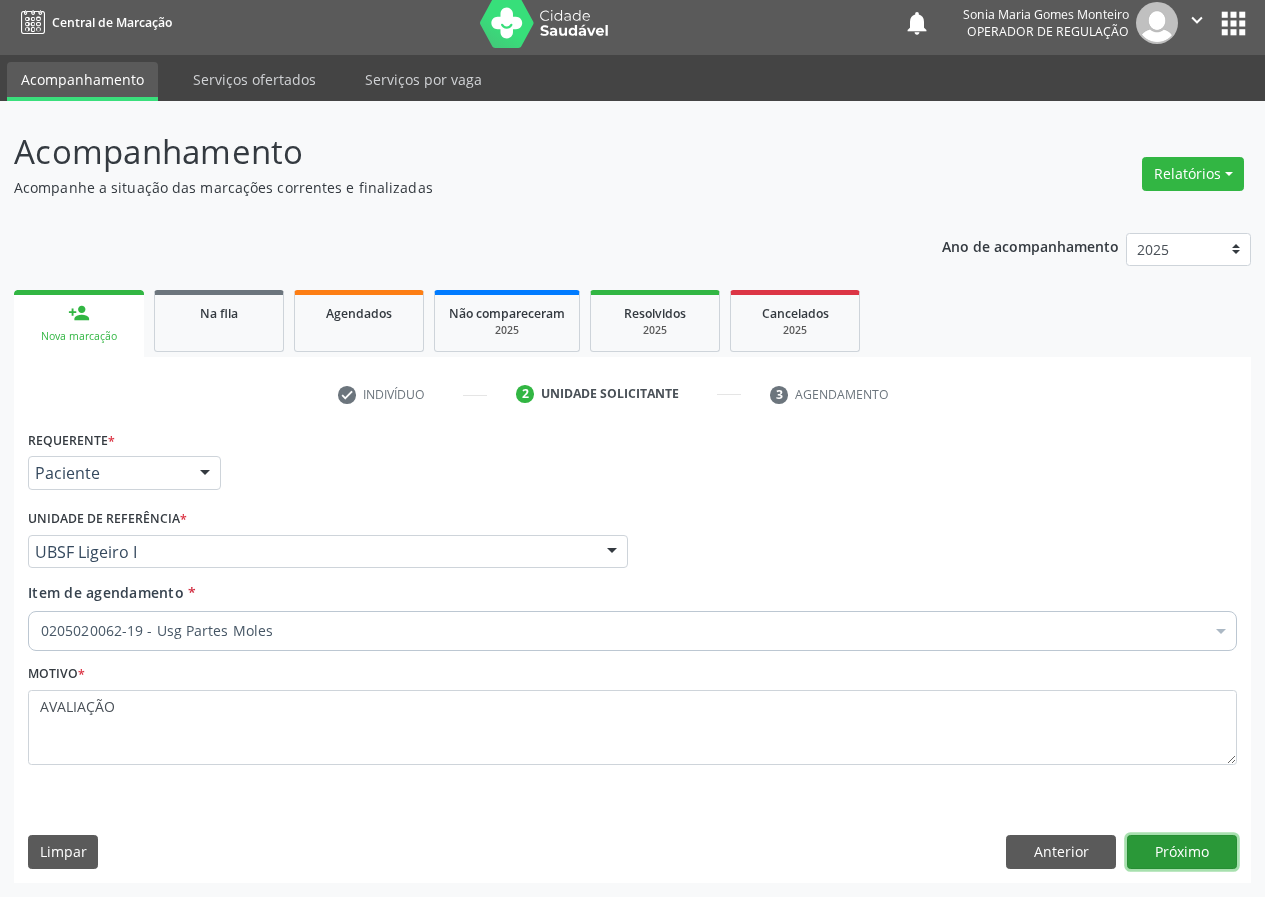 drag, startPoint x: 1173, startPoint y: 844, endPoint x: 24, endPoint y: 875, distance: 1149.4181 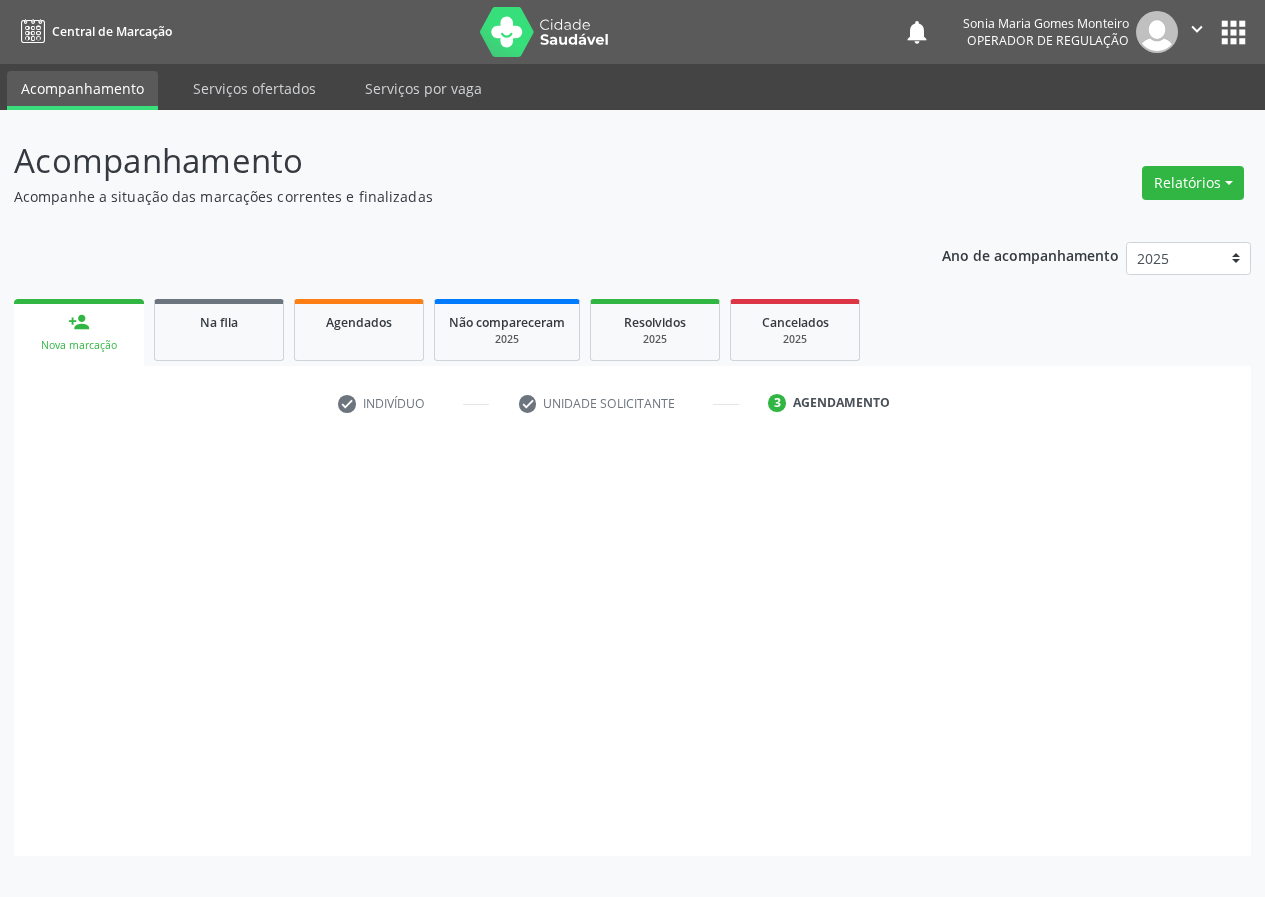 scroll, scrollTop: 0, scrollLeft: 0, axis: both 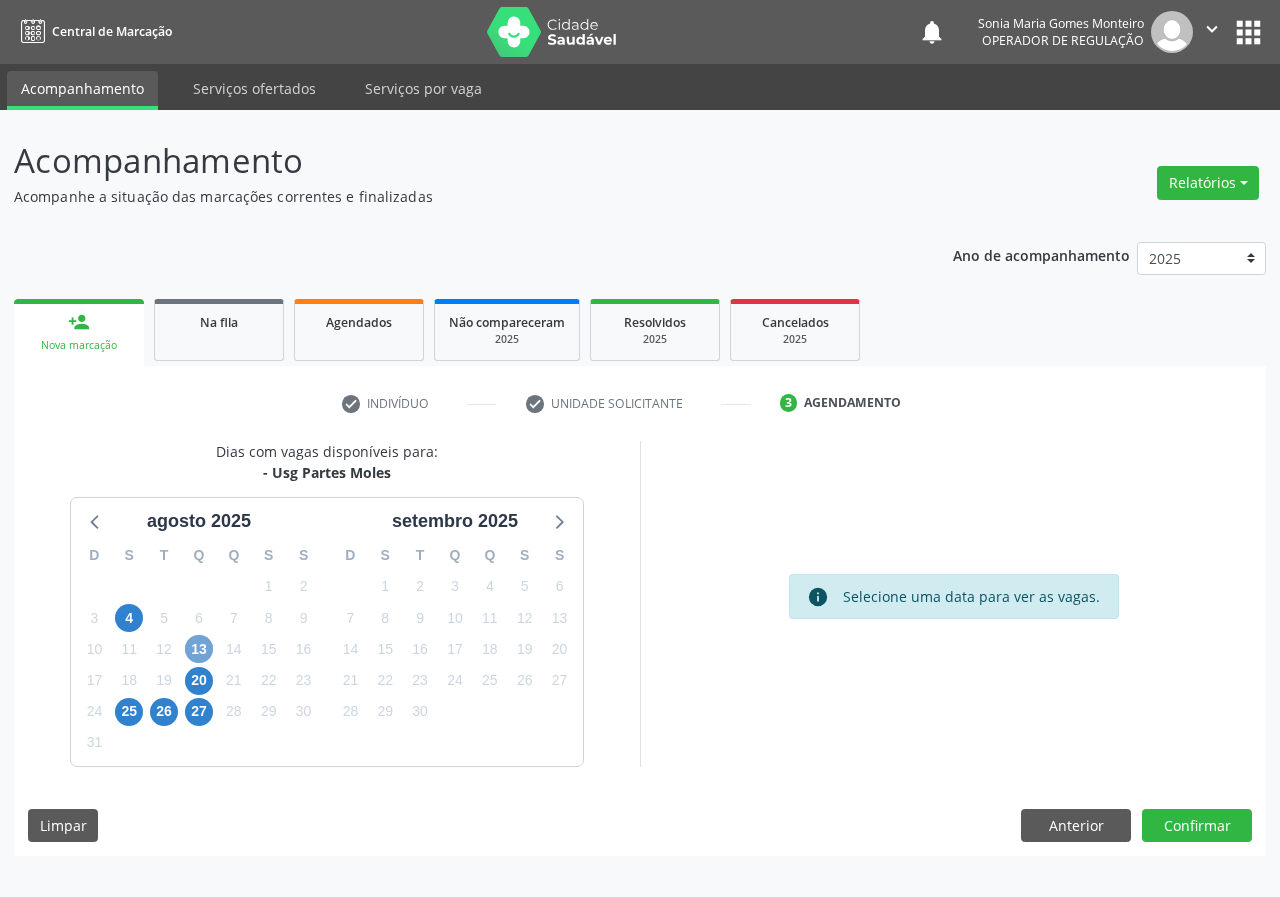 click on "13" at bounding box center (199, 649) 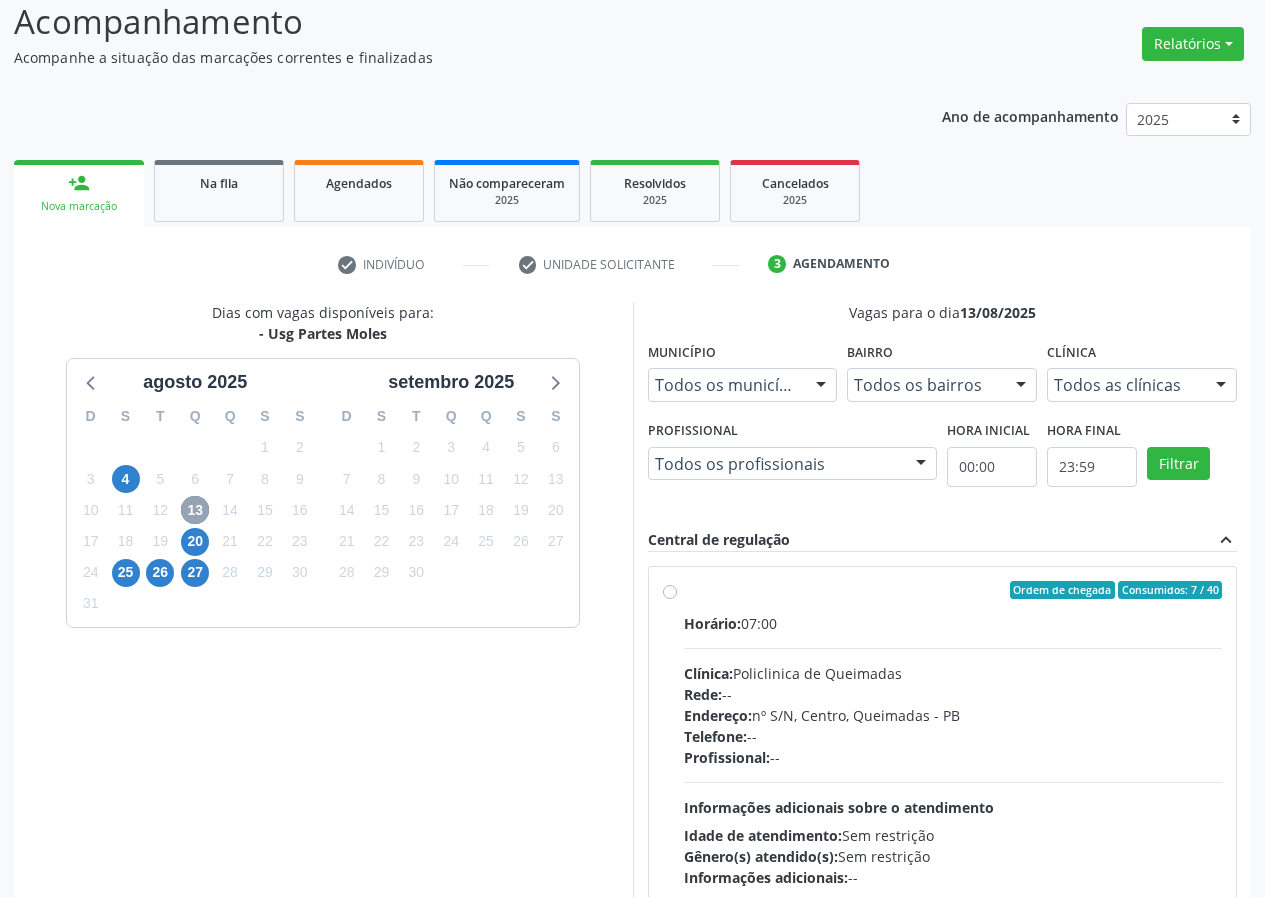scroll, scrollTop: 0, scrollLeft: 0, axis: both 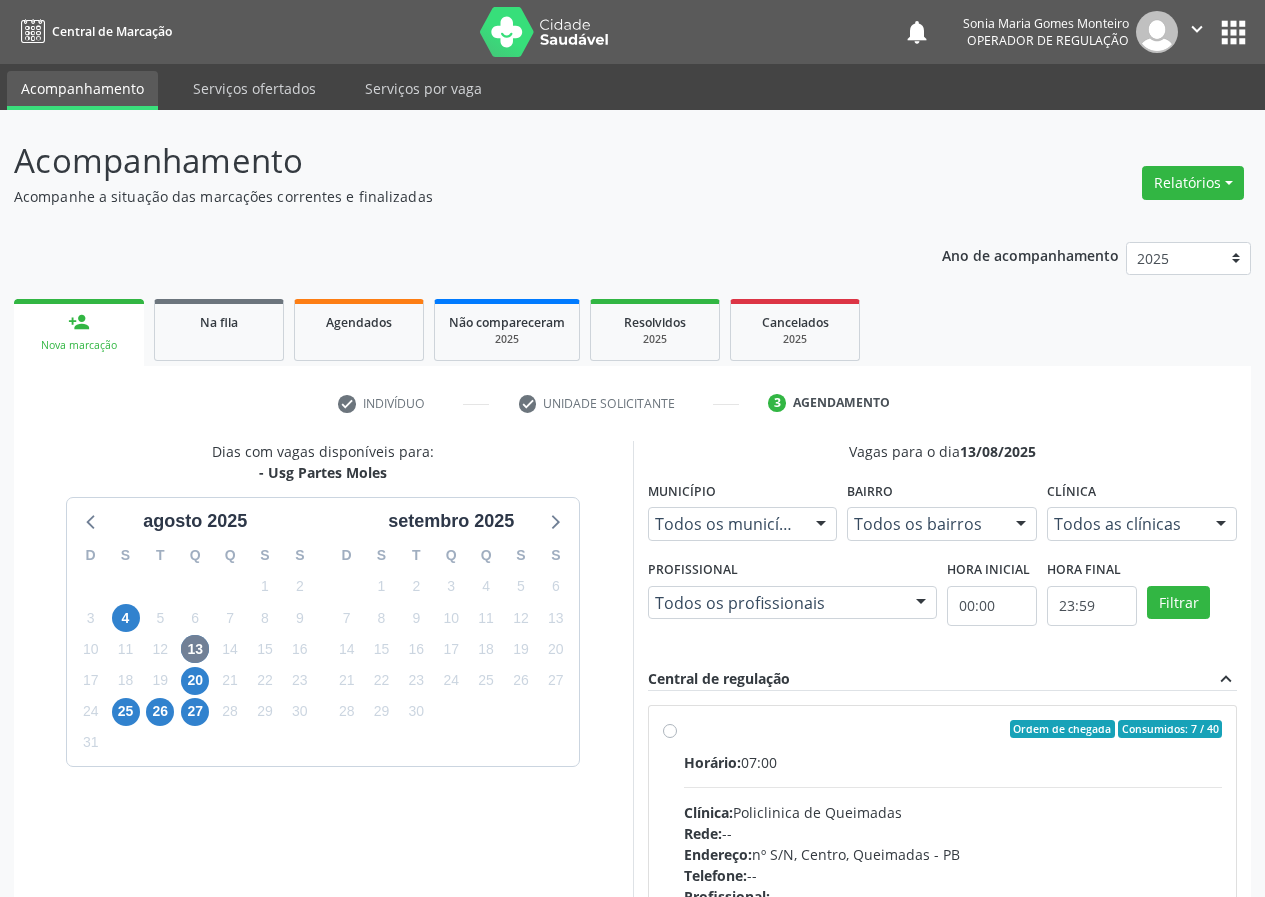 click on "Ordem de chegada
Consumidos: 7 / 40
Horário:   07:00
Clínica:  Policlinica de Queimadas
Rede:
--
Endereço:   nº S/N, Centro, Queimadas - PB
Telefone:   --
Profissional:
--
Informações adicionais sobre o atendimento
Idade de atendimento:
Sem restrição
Gênero(s) atendido(s):
Sem restrição
Informações adicionais:
--" at bounding box center [953, 873] 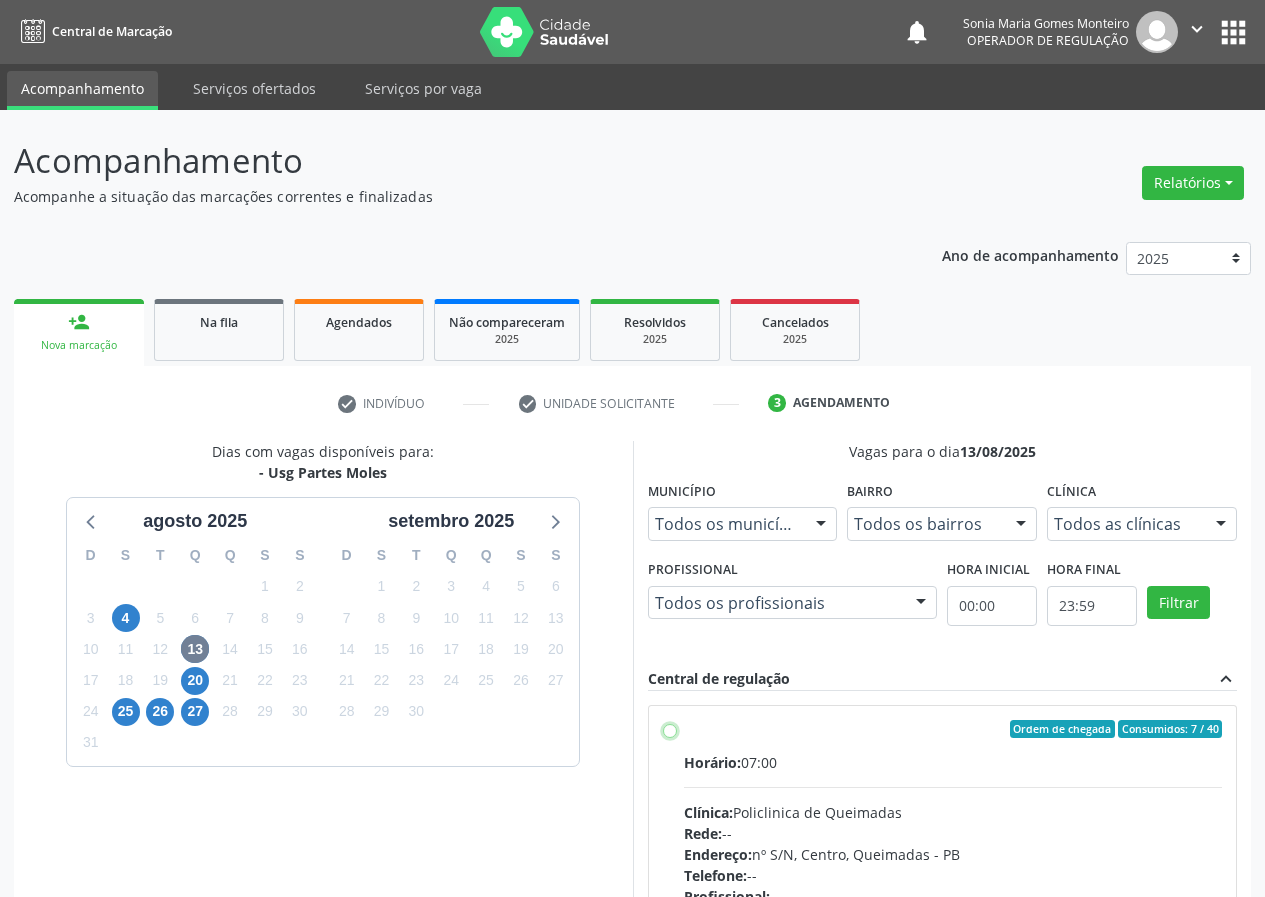 click on "Ordem de chegada
Consumidos: 7 / 40
Horário:   07:00
Clínica:  Policlinica de Queimadas
Rede:
--
Endereço:   nº S/N, Centro, Queimadas - PB
Telefone:   --
Profissional:
--
Informações adicionais sobre o atendimento
Idade de atendimento:
Sem restrição
Gênero(s) atendido(s):
Sem restrição
Informações adicionais:
--" at bounding box center [670, 729] 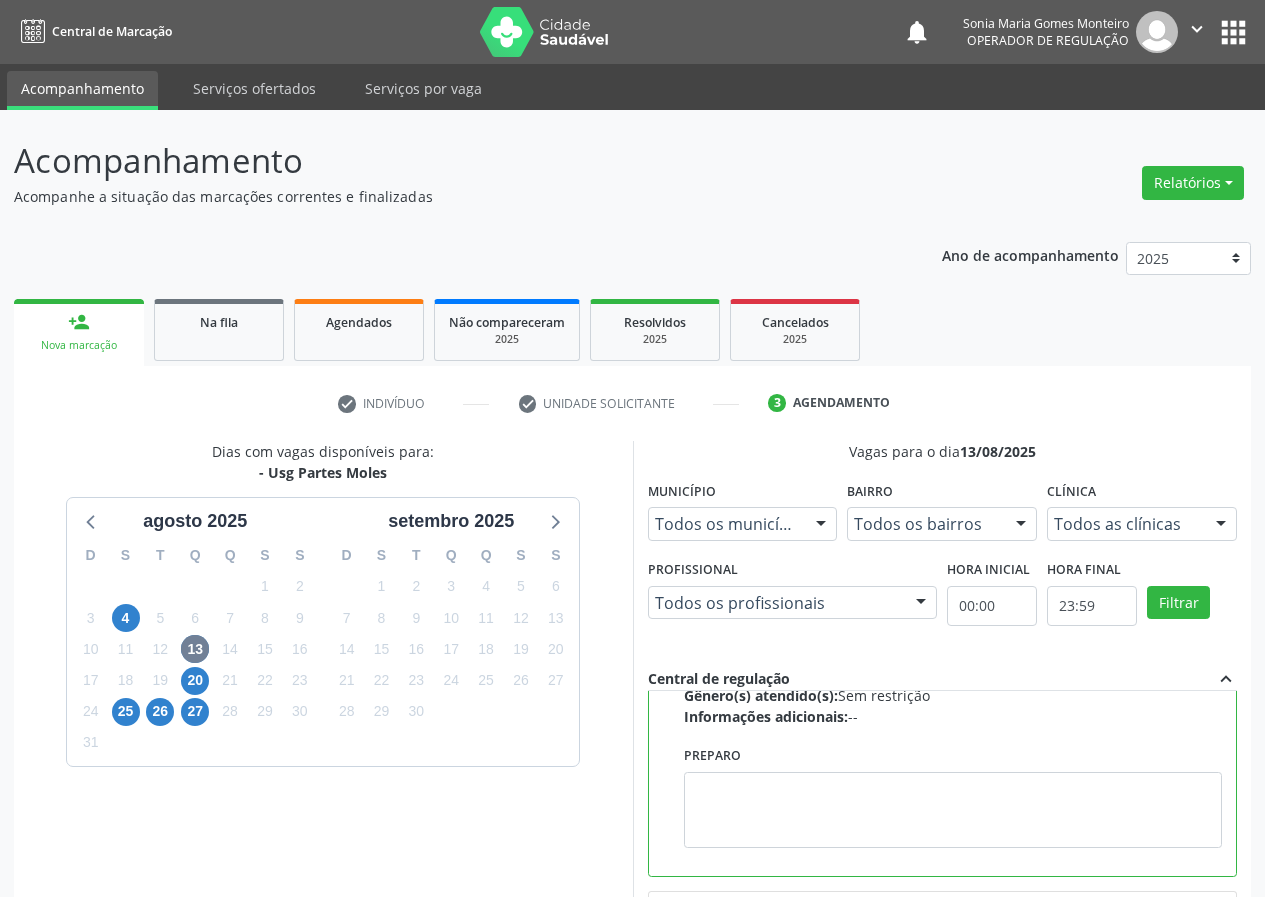 scroll, scrollTop: 450, scrollLeft: 0, axis: vertical 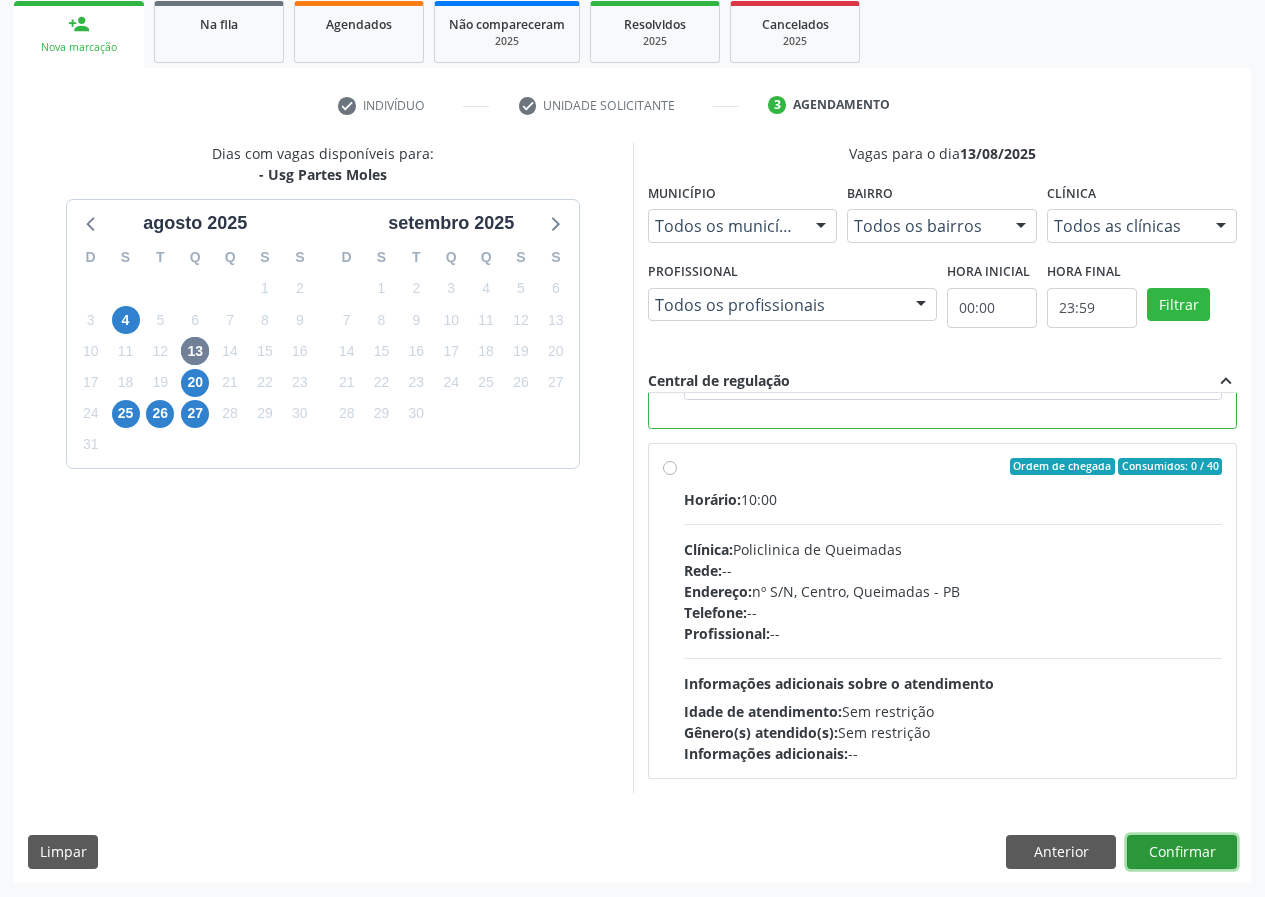 drag, startPoint x: 1175, startPoint y: 848, endPoint x: 512, endPoint y: 793, distance: 665.2774 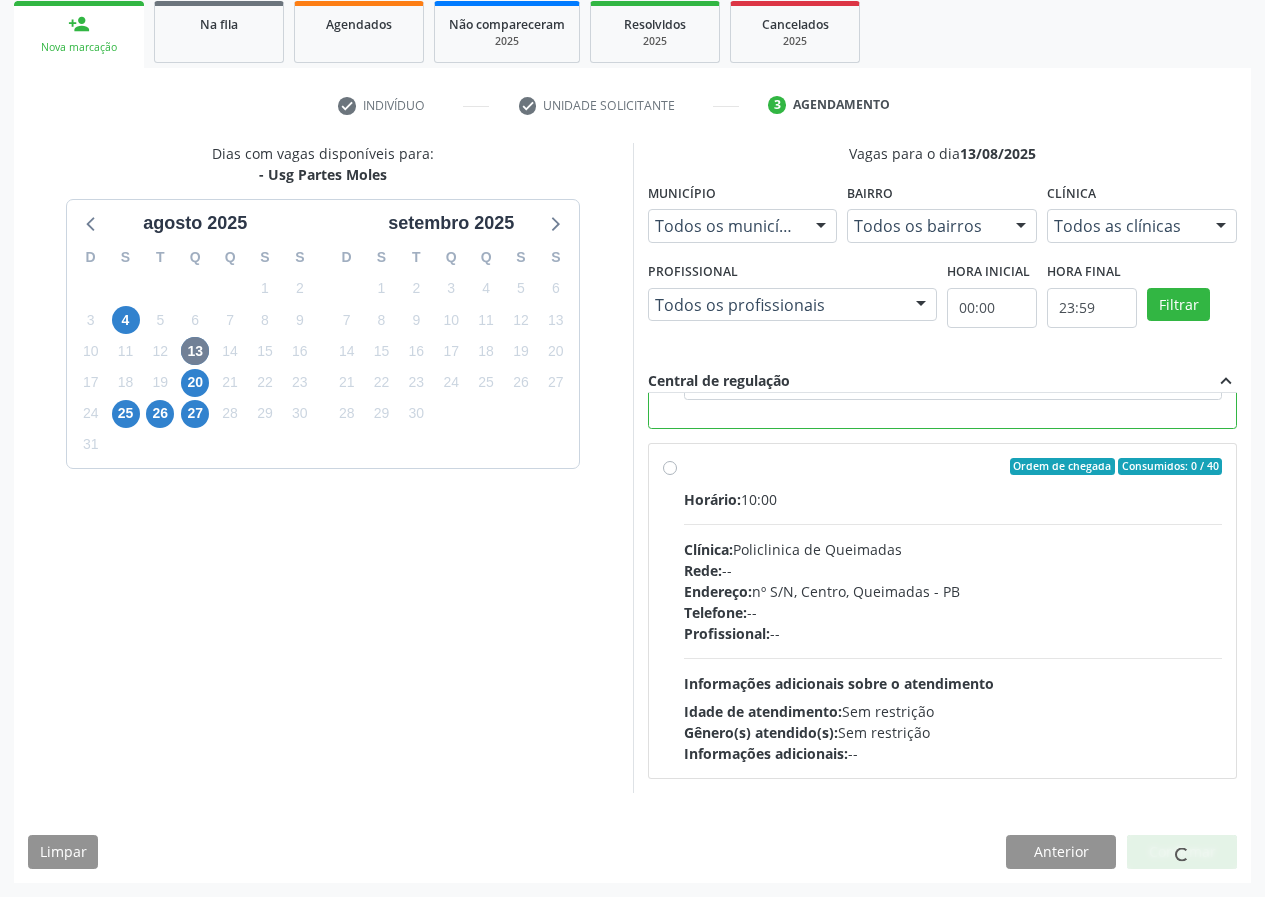 scroll, scrollTop: 0, scrollLeft: 0, axis: both 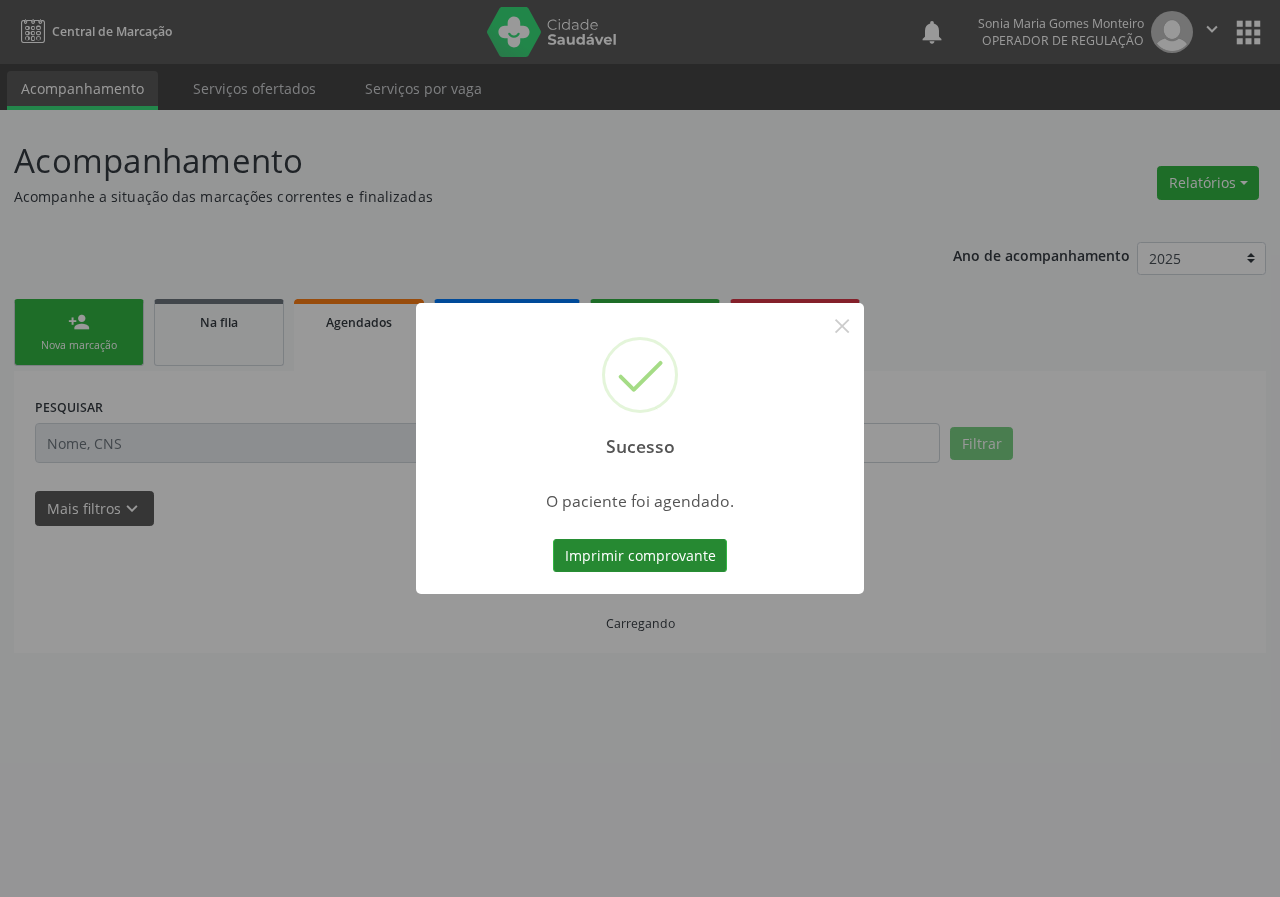 drag, startPoint x: 643, startPoint y: 564, endPoint x: 630, endPoint y: 560, distance: 13.601471 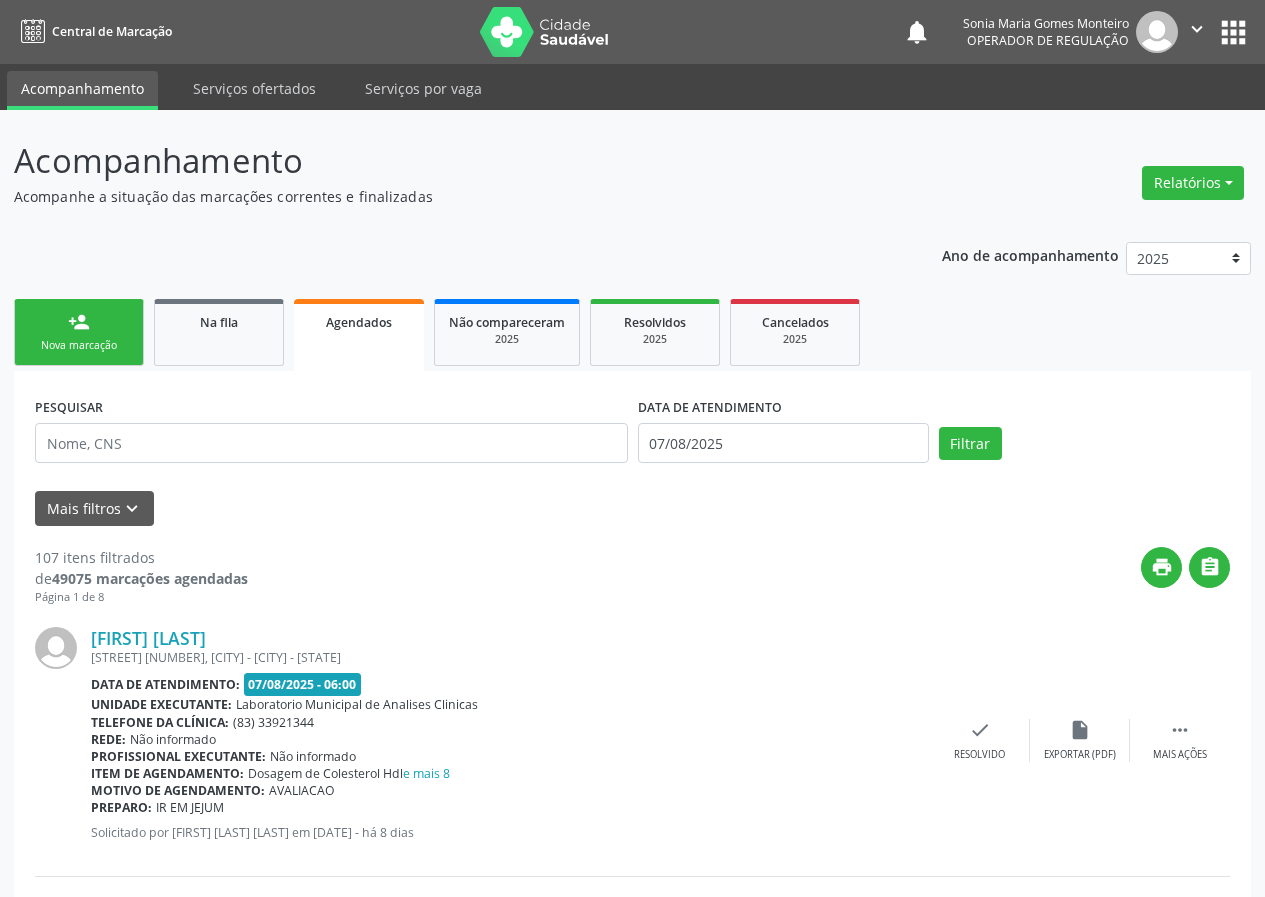 click on "person_add
Nova marcação" at bounding box center [79, 332] 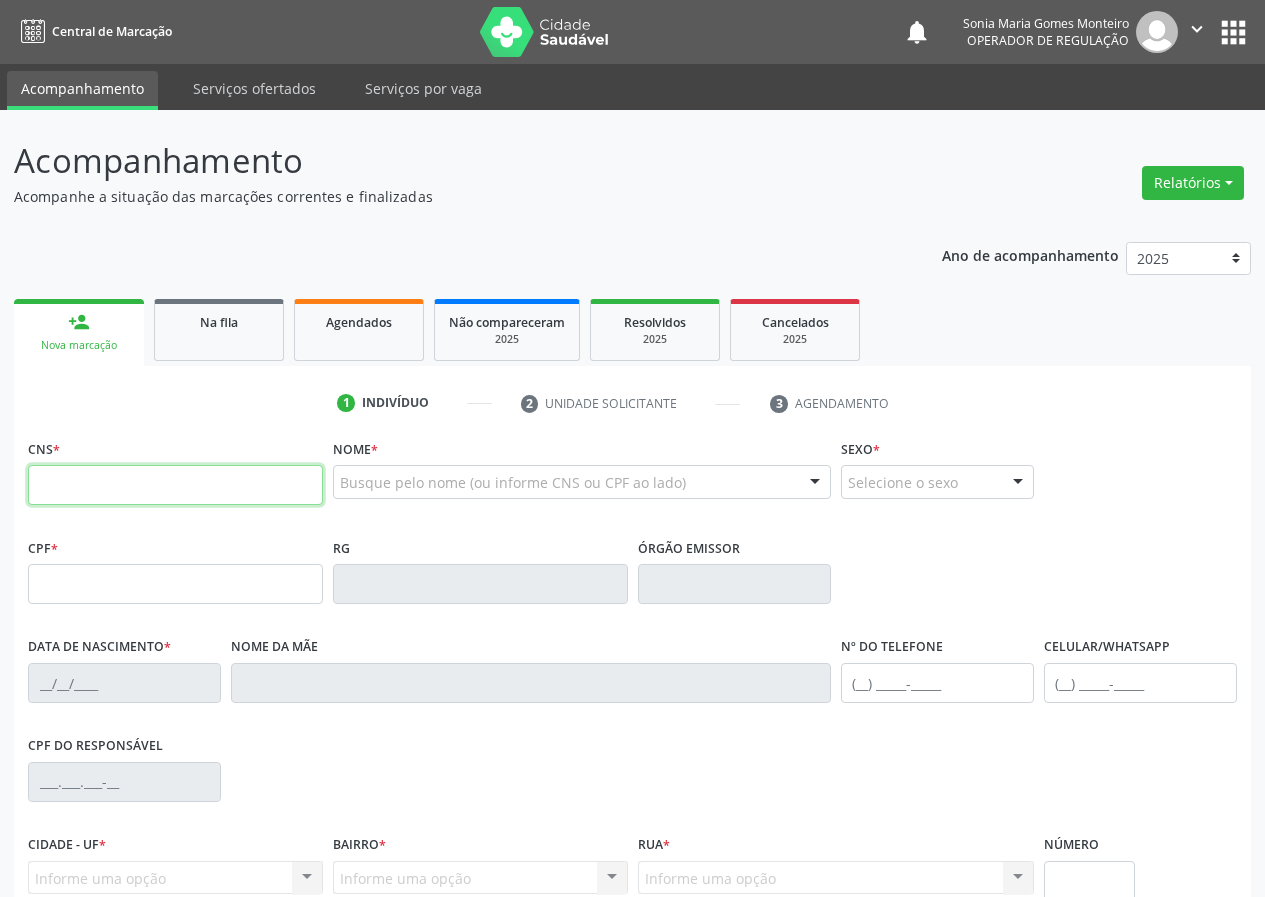 click at bounding box center [175, 485] 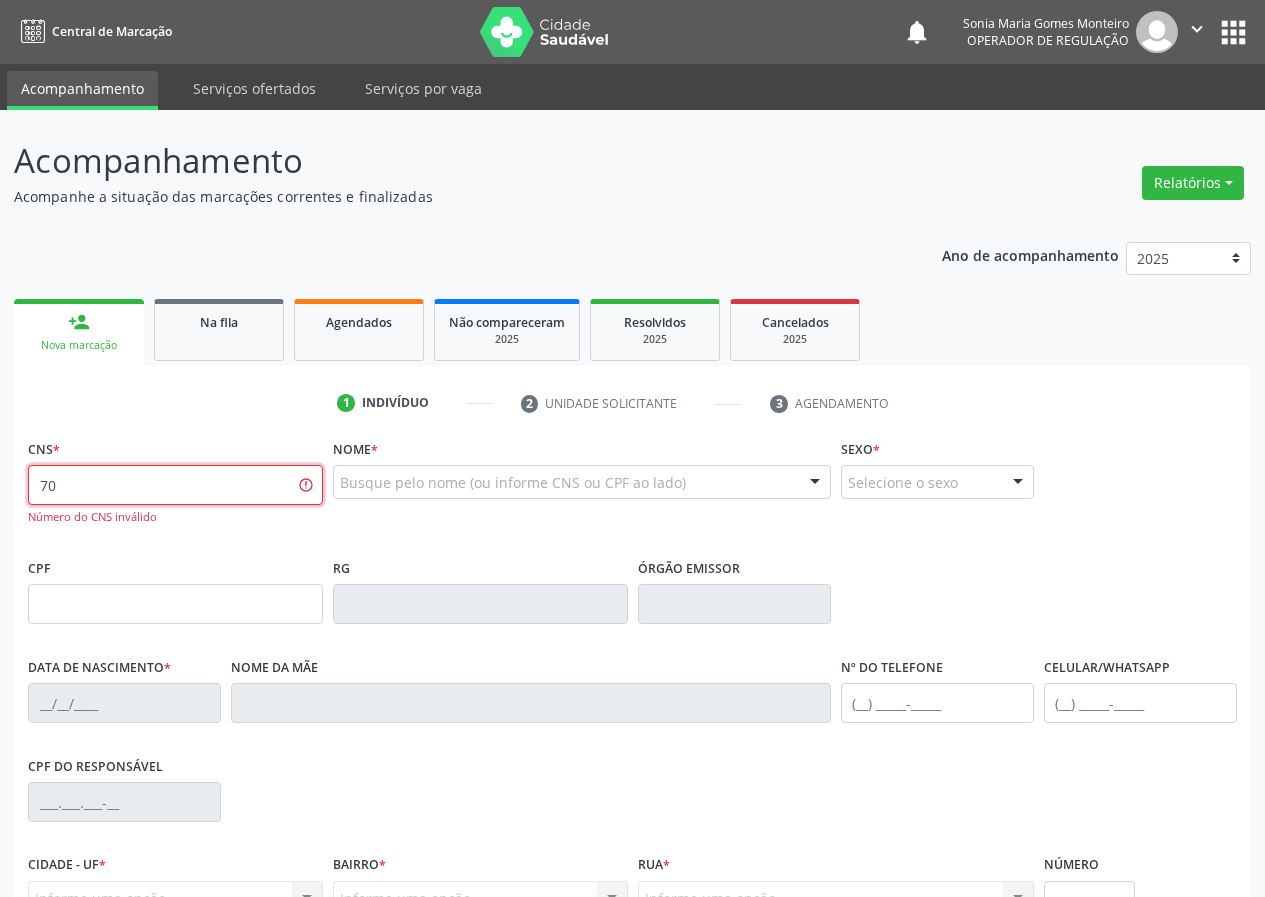 type on "7" 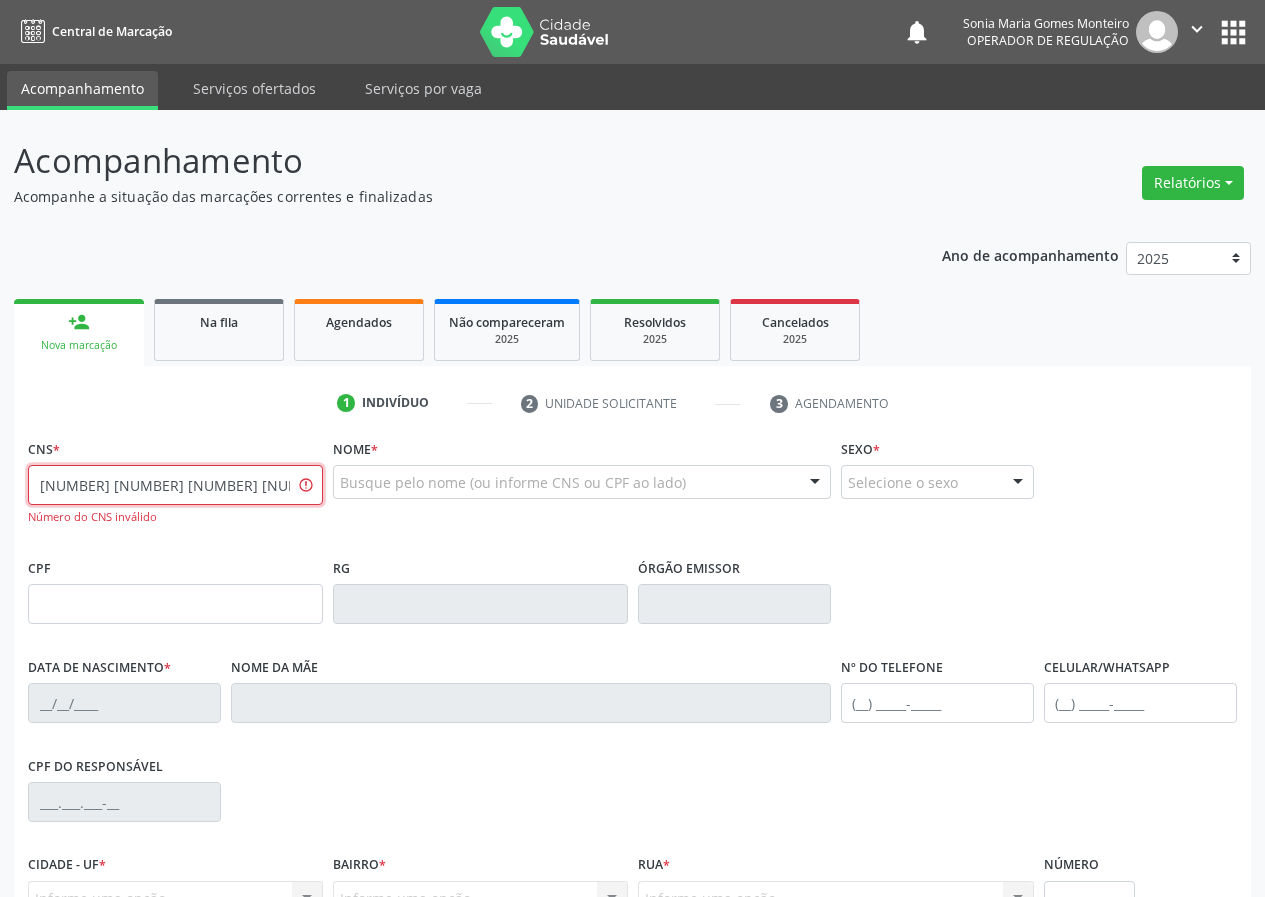 type on "706 2065 9804 6965" 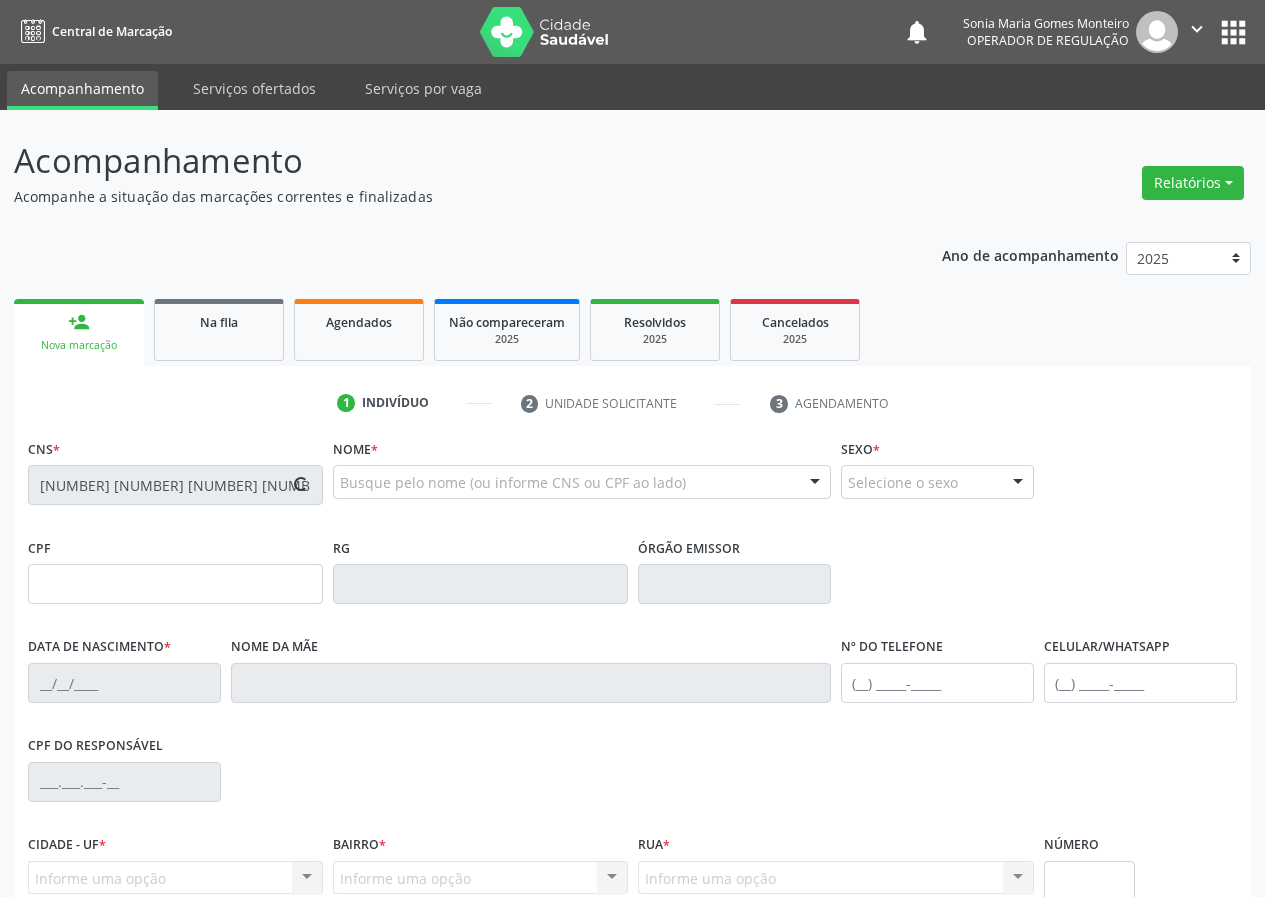 type on "003.715.364-13" 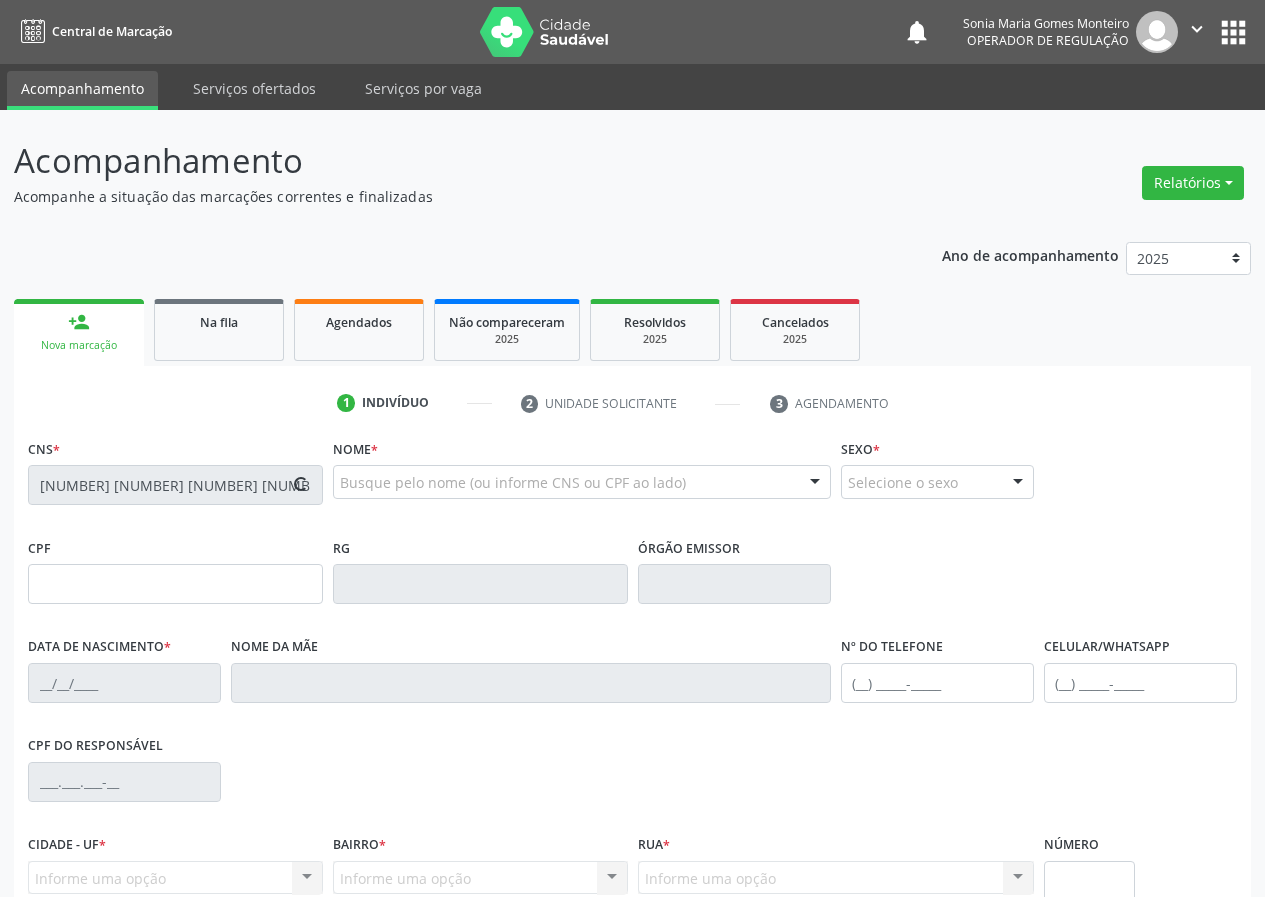 type on "06/08/2024" 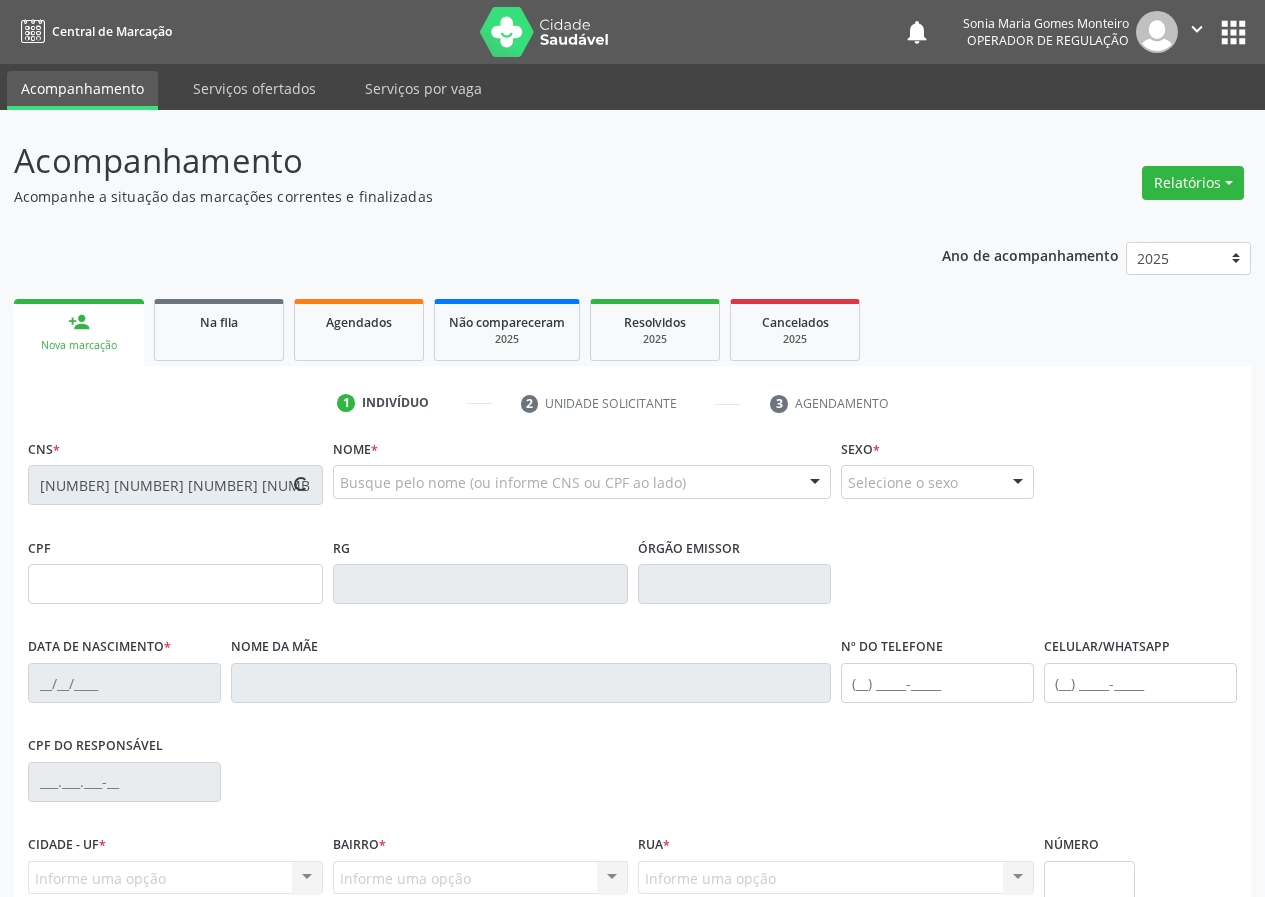 type on "Monique Ferreira Barbosa de Freitas" 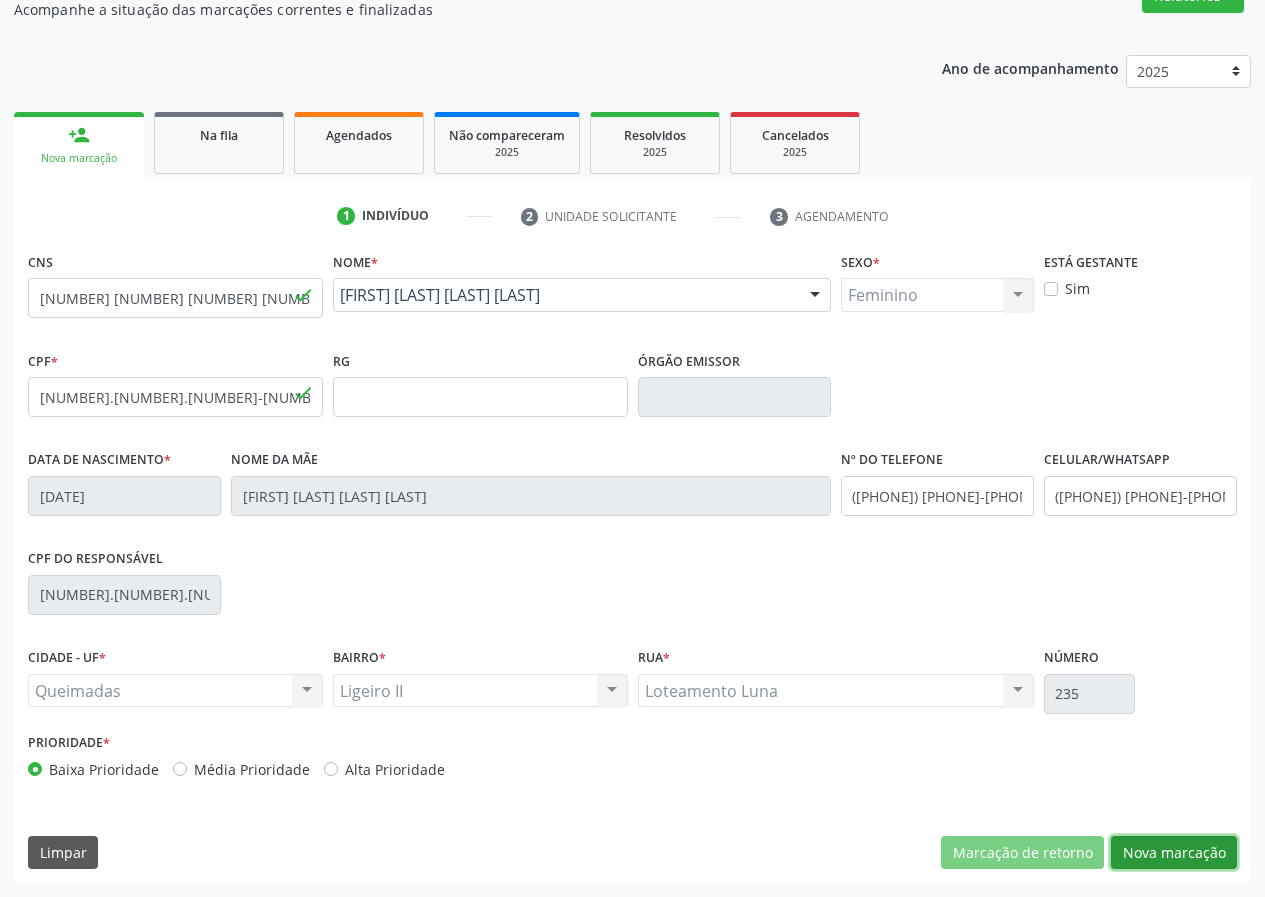 drag, startPoint x: 1176, startPoint y: 849, endPoint x: 379, endPoint y: 776, distance: 800.3362 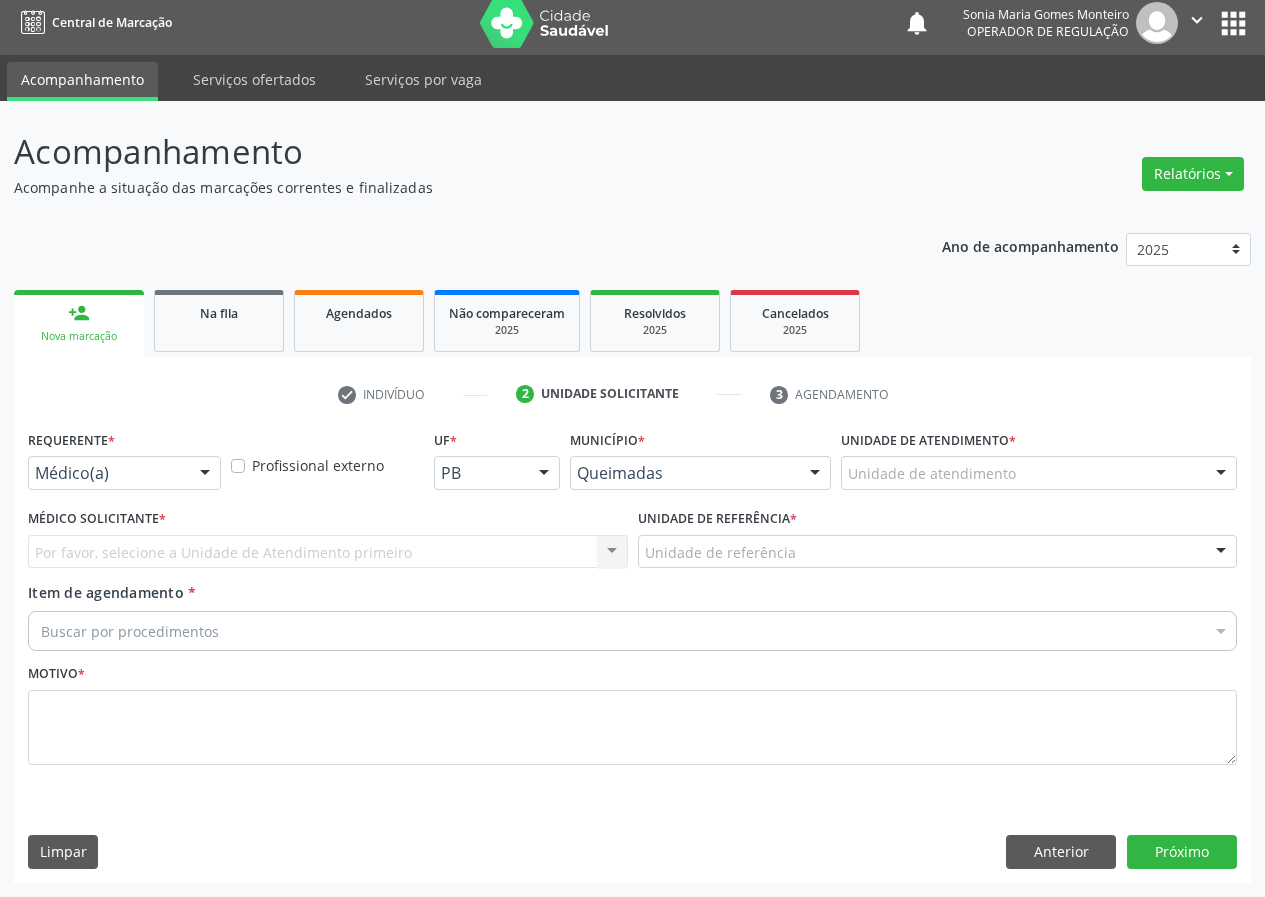 scroll, scrollTop: 9, scrollLeft: 0, axis: vertical 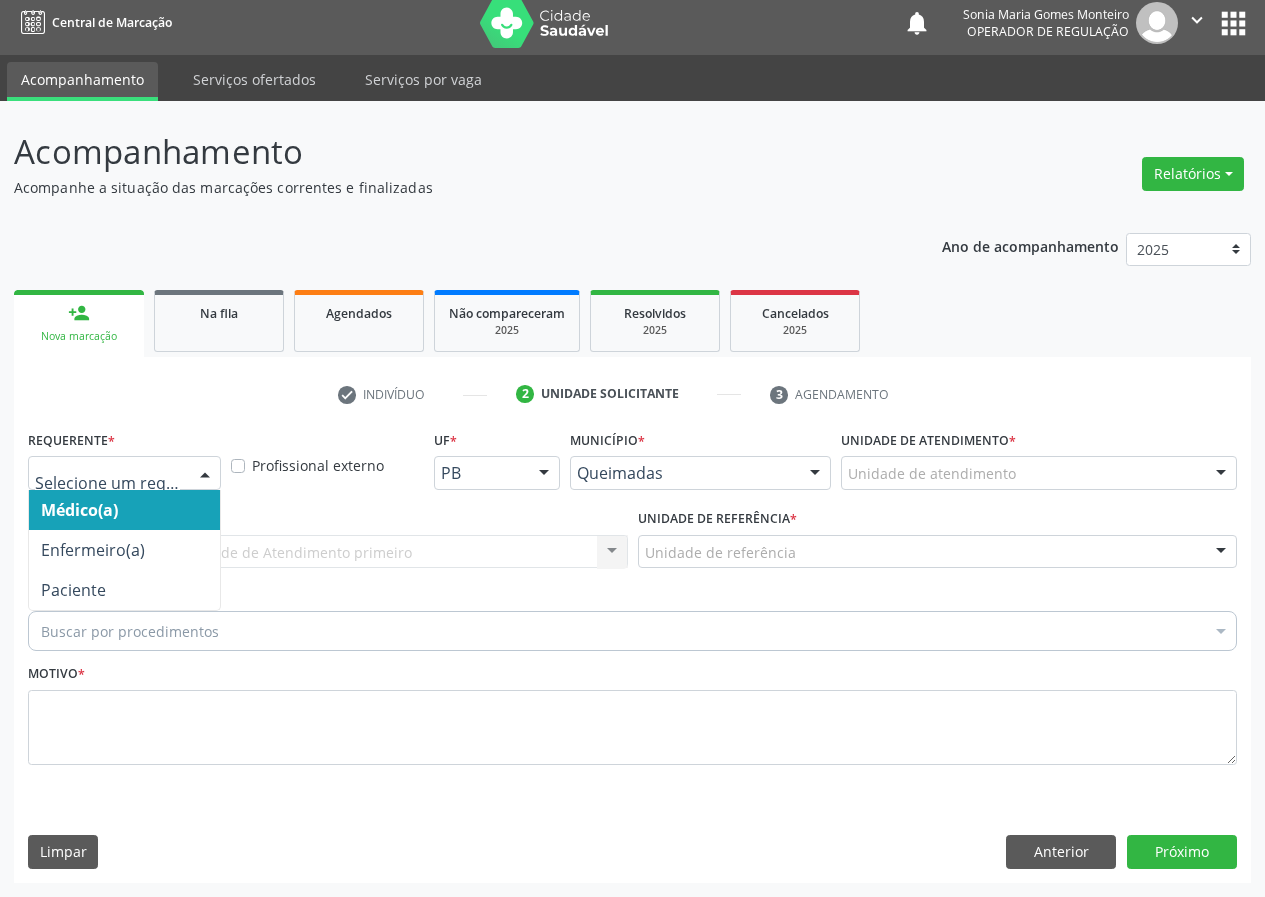 drag, startPoint x: 205, startPoint y: 475, endPoint x: 180, endPoint y: 571, distance: 99.20181 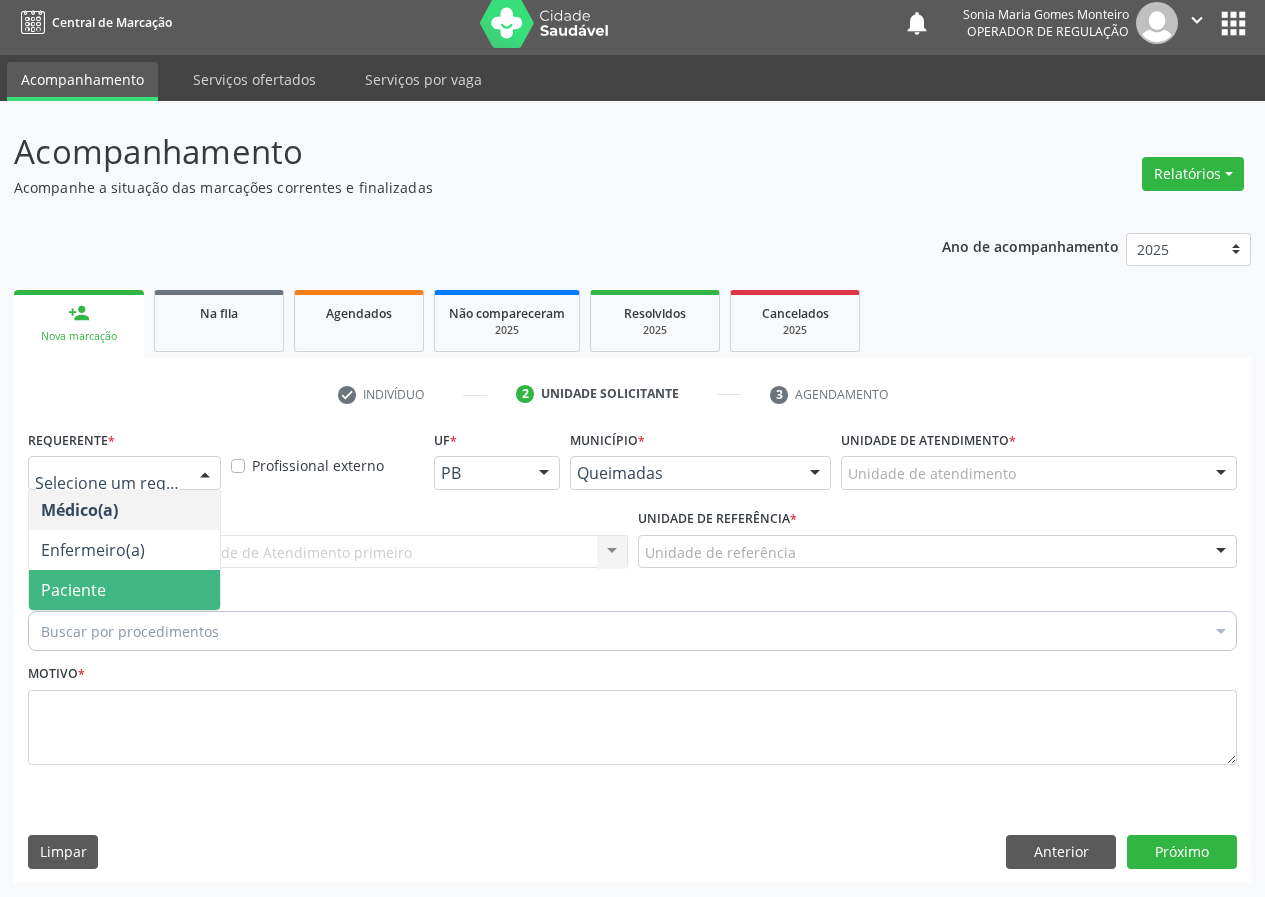 click on "Paciente" at bounding box center [124, 590] 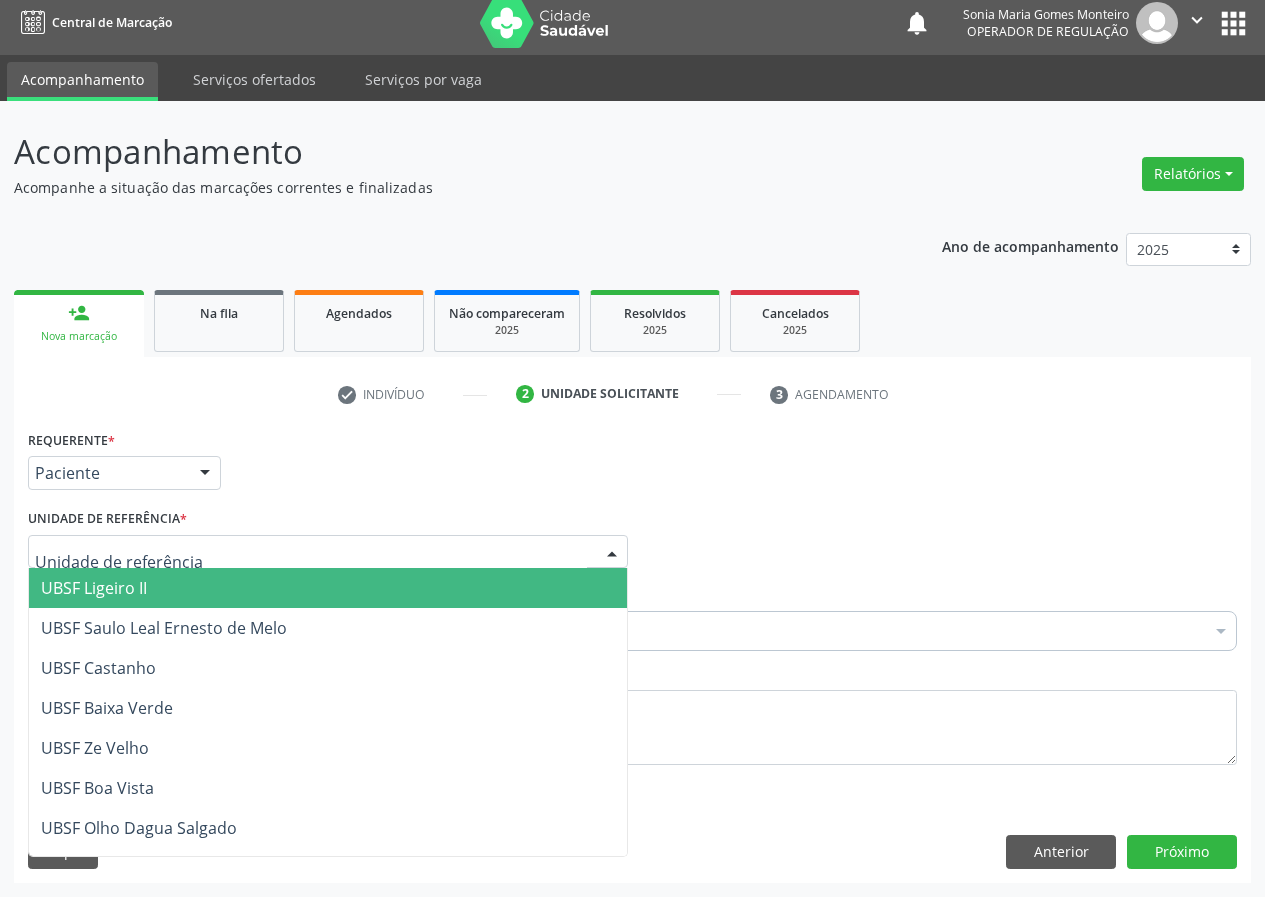 drag, startPoint x: 610, startPoint y: 550, endPoint x: 139, endPoint y: 733, distance: 505.30188 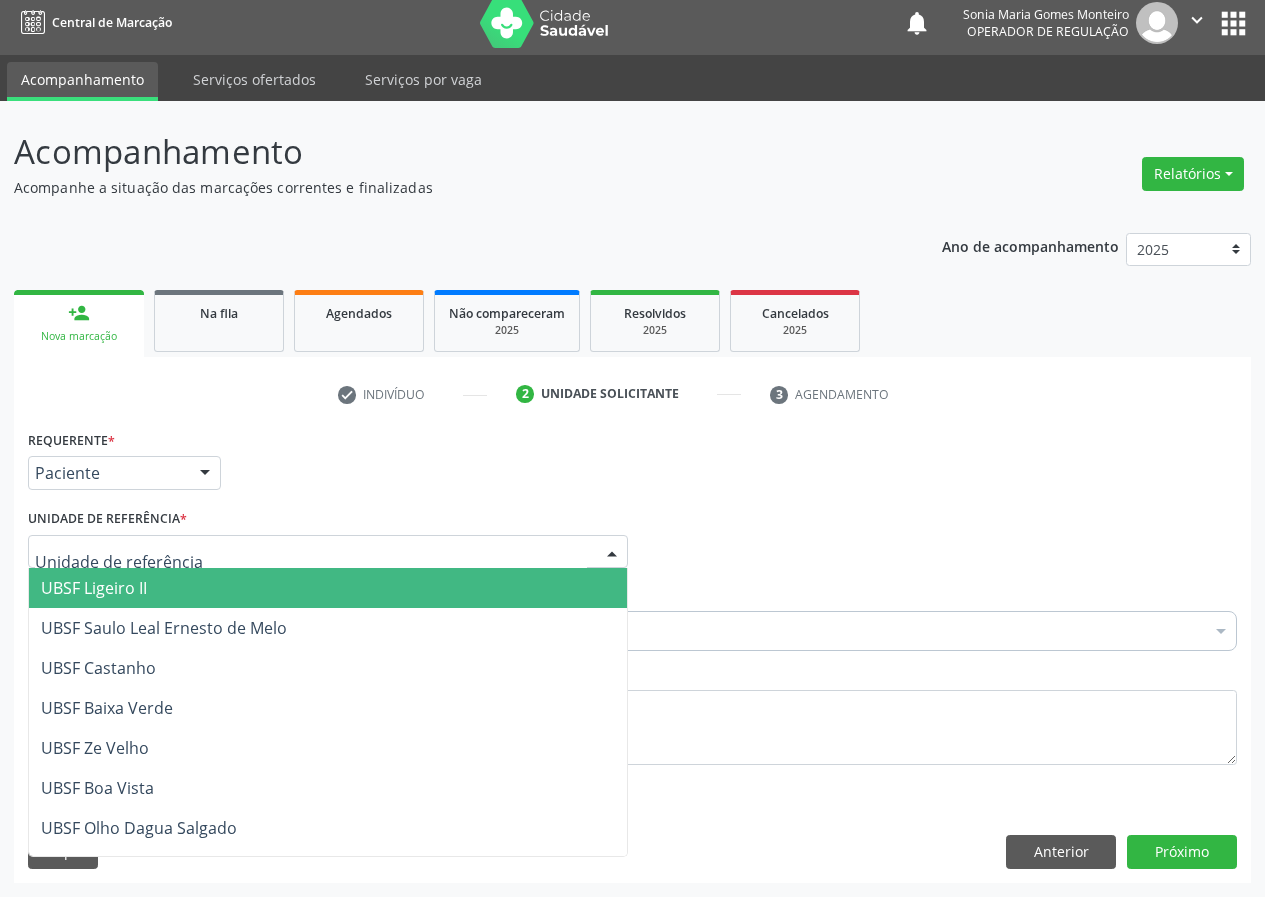 drag, startPoint x: 158, startPoint y: 587, endPoint x: 0, endPoint y: 678, distance: 182.3321 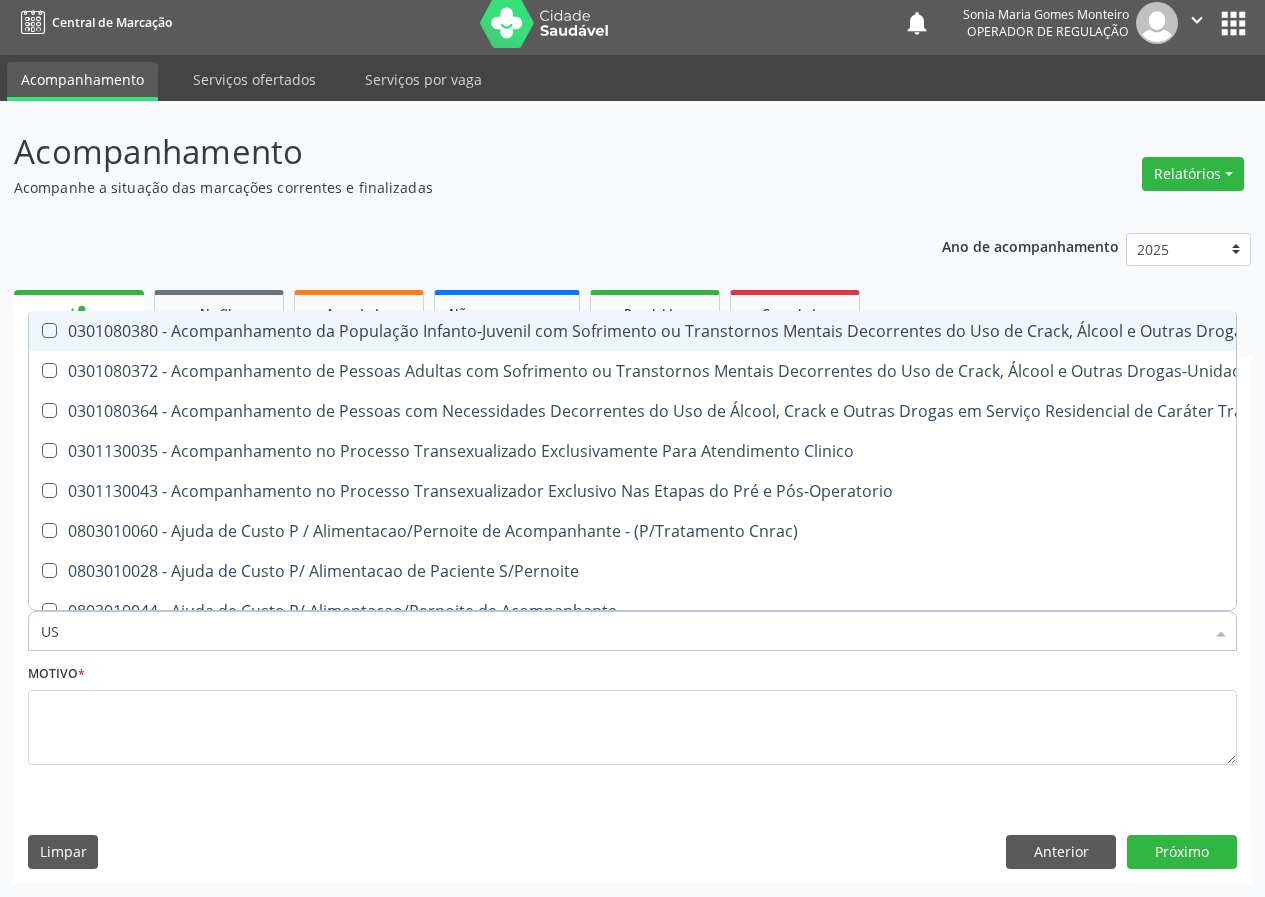 type on "USG" 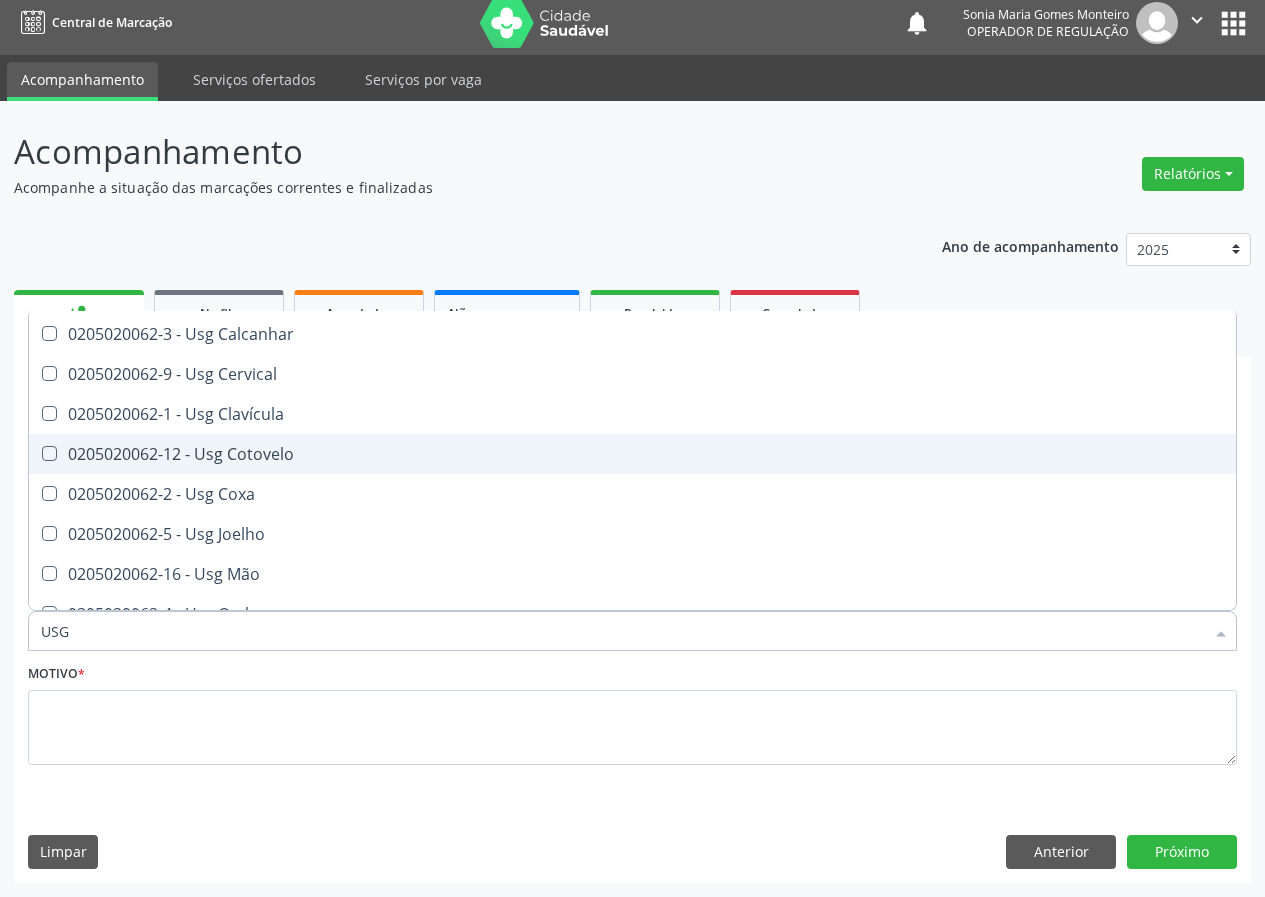 scroll, scrollTop: 300, scrollLeft: 0, axis: vertical 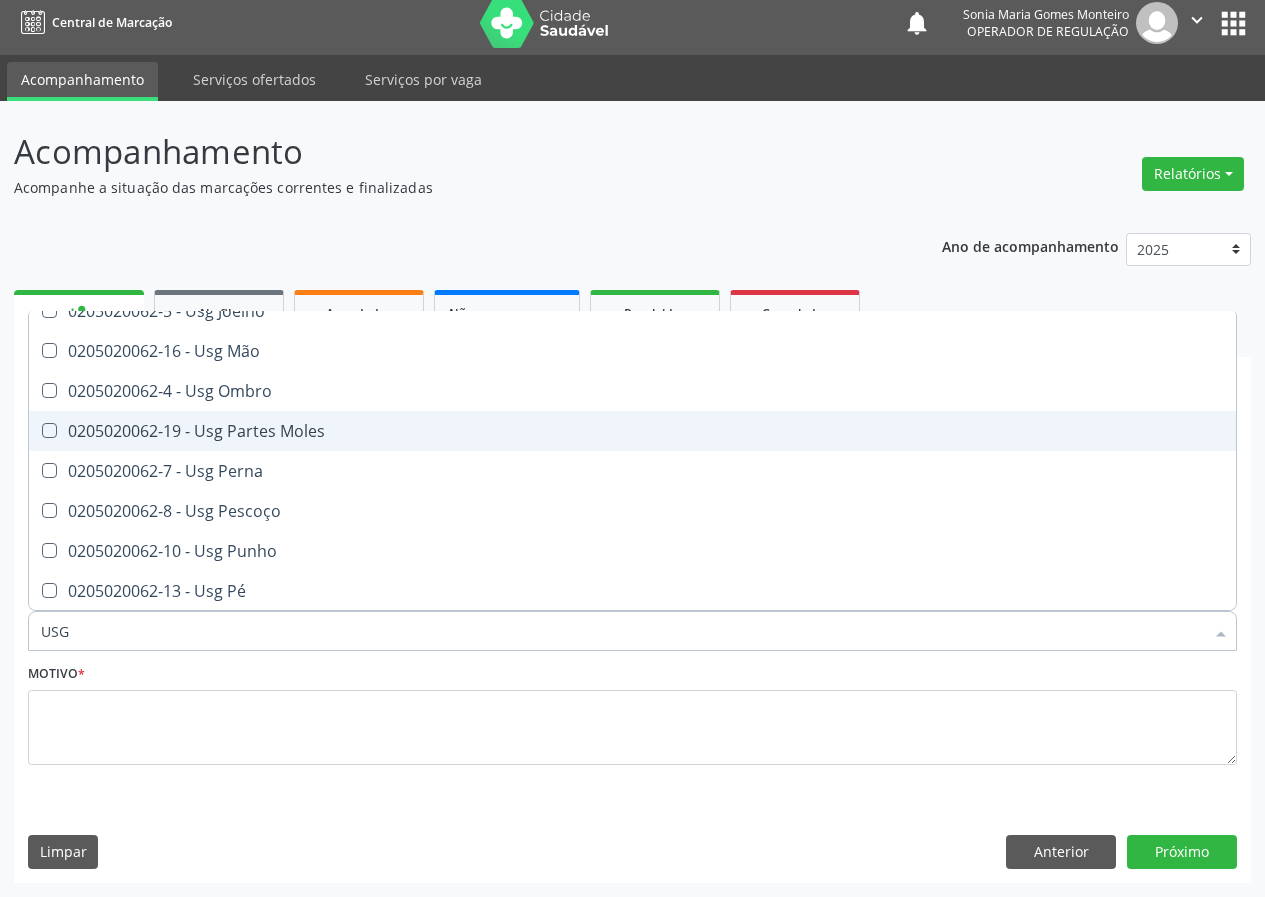 drag, startPoint x: 301, startPoint y: 434, endPoint x: 206, endPoint y: 544, distance: 145.34442 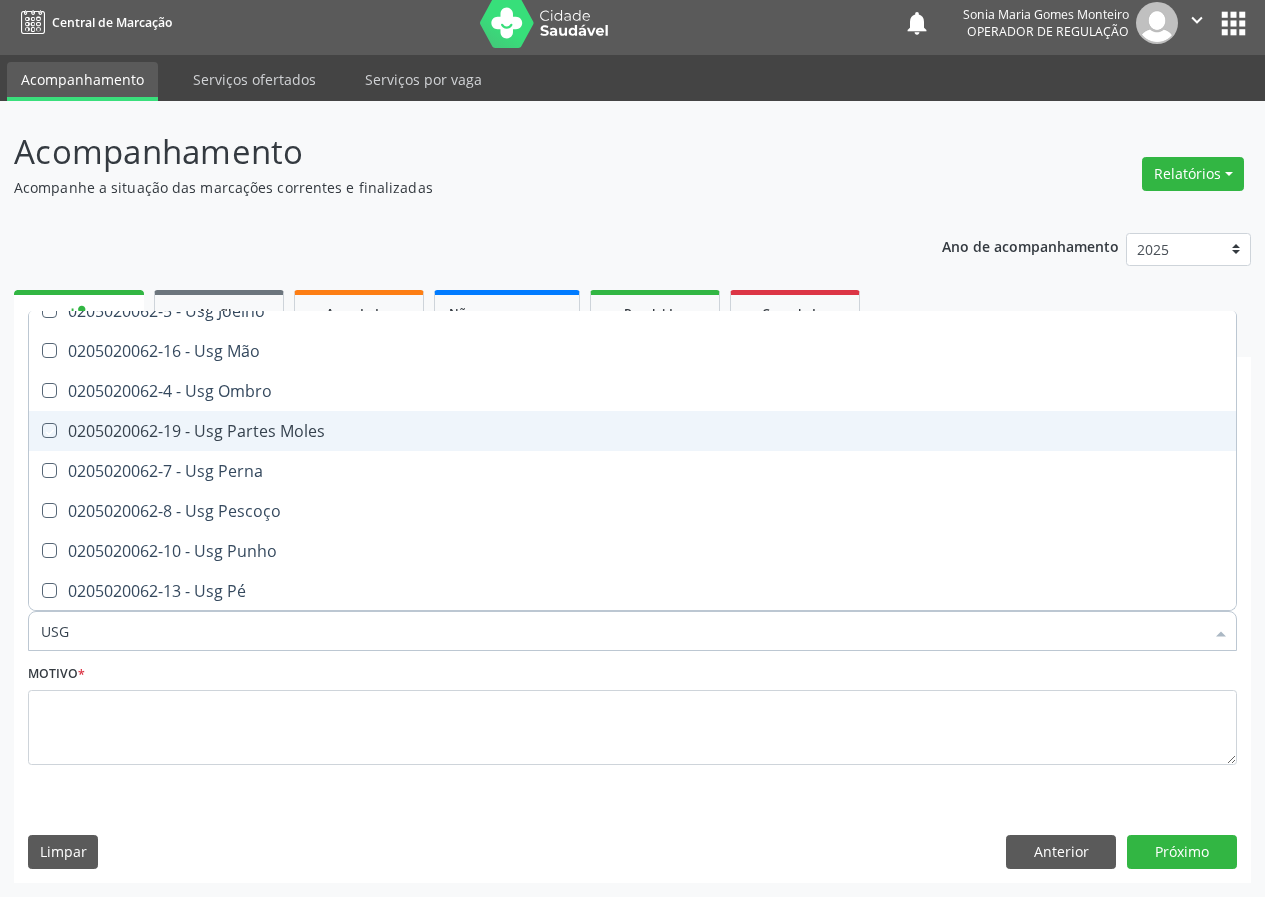 checkbox on "true" 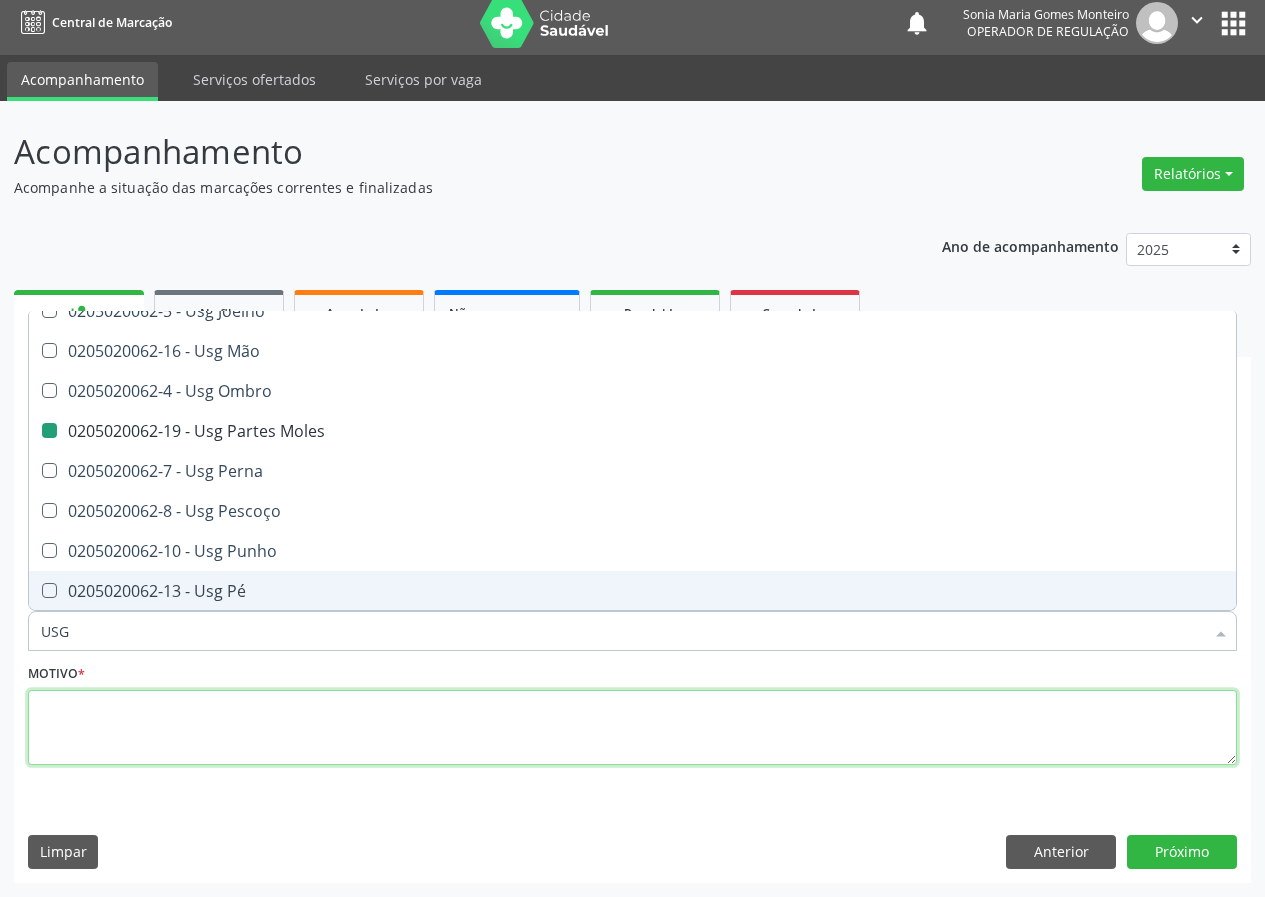 drag, startPoint x: 90, startPoint y: 730, endPoint x: 95, endPoint y: 707, distance: 23.537205 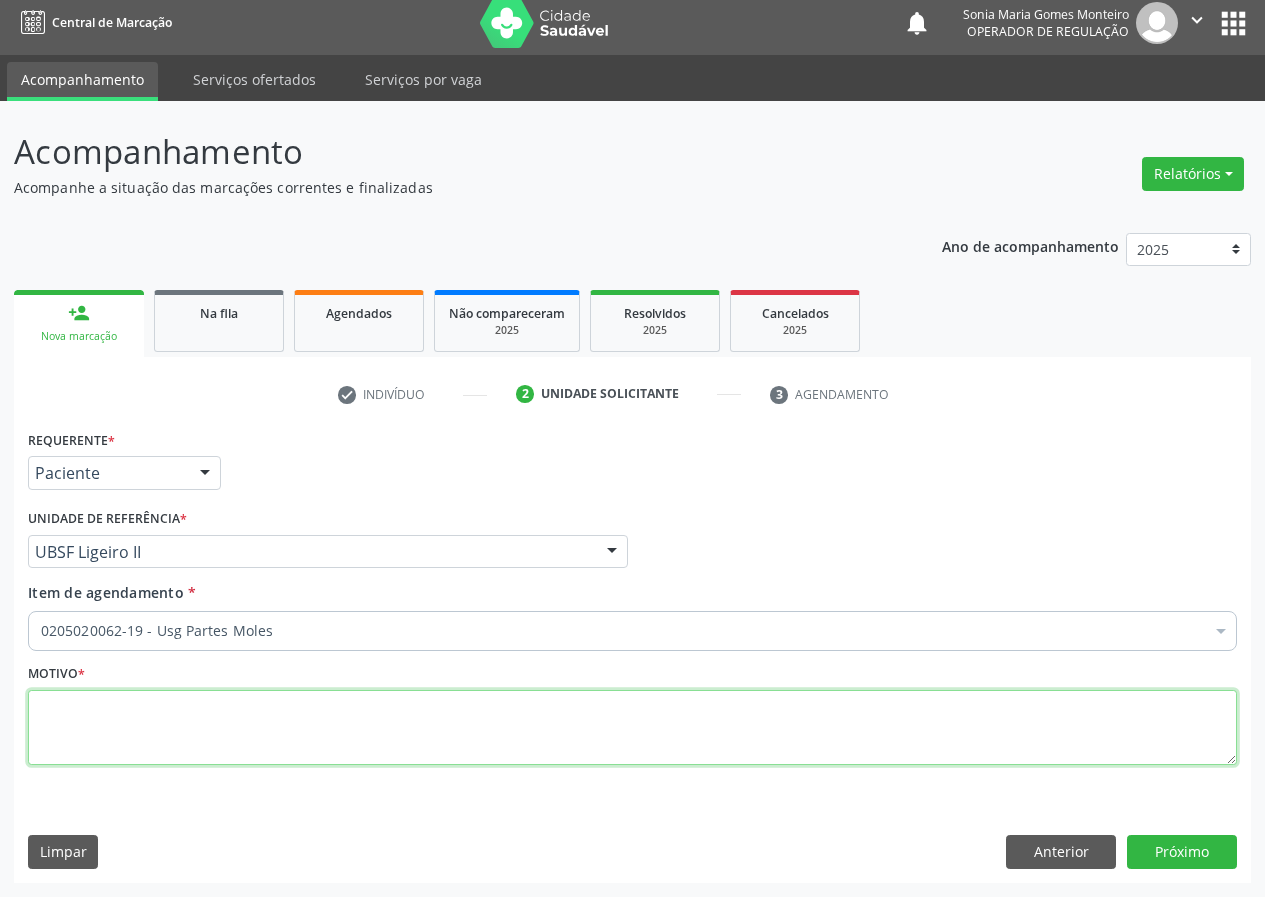 scroll, scrollTop: 0, scrollLeft: 0, axis: both 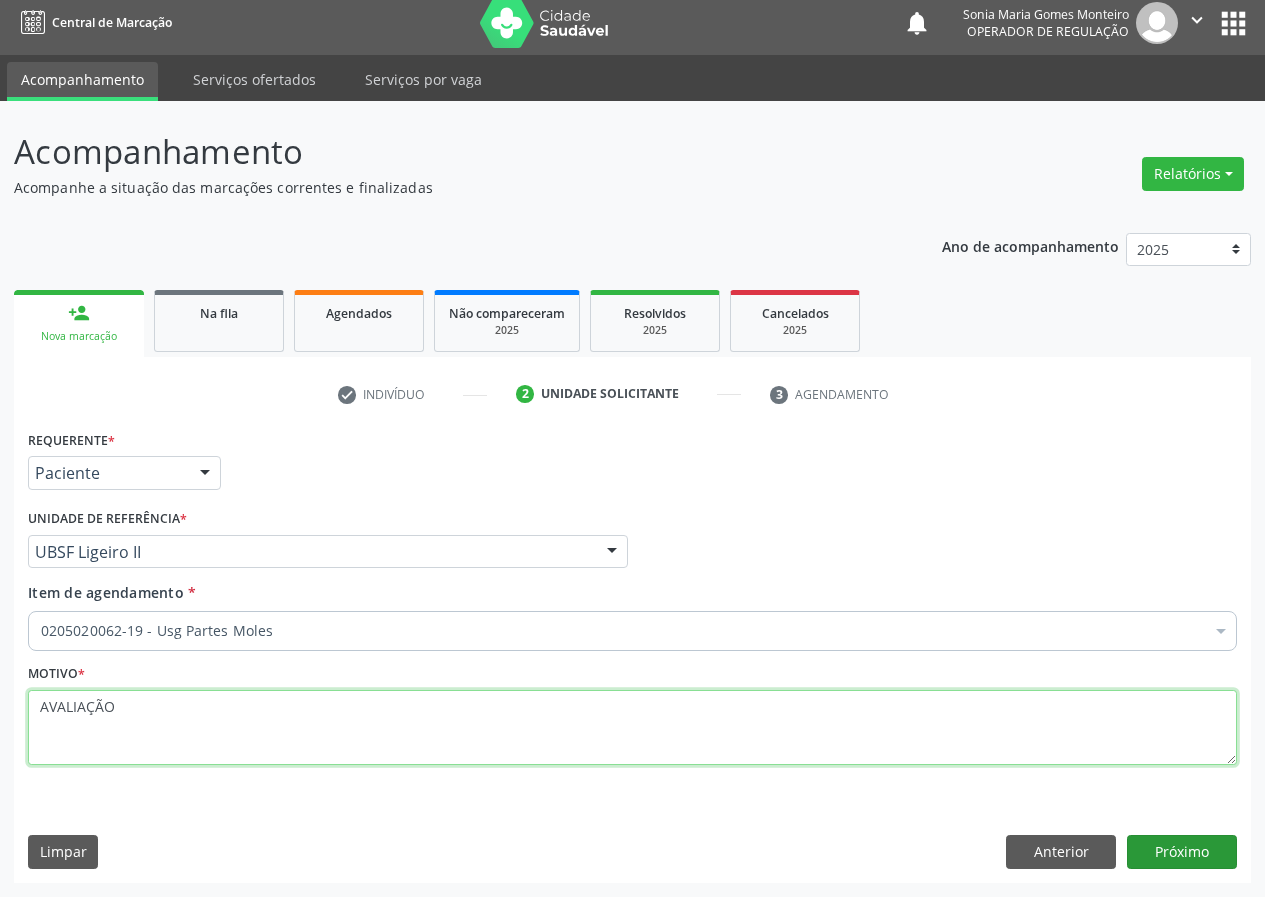 type on "AVALIAÇÃO" 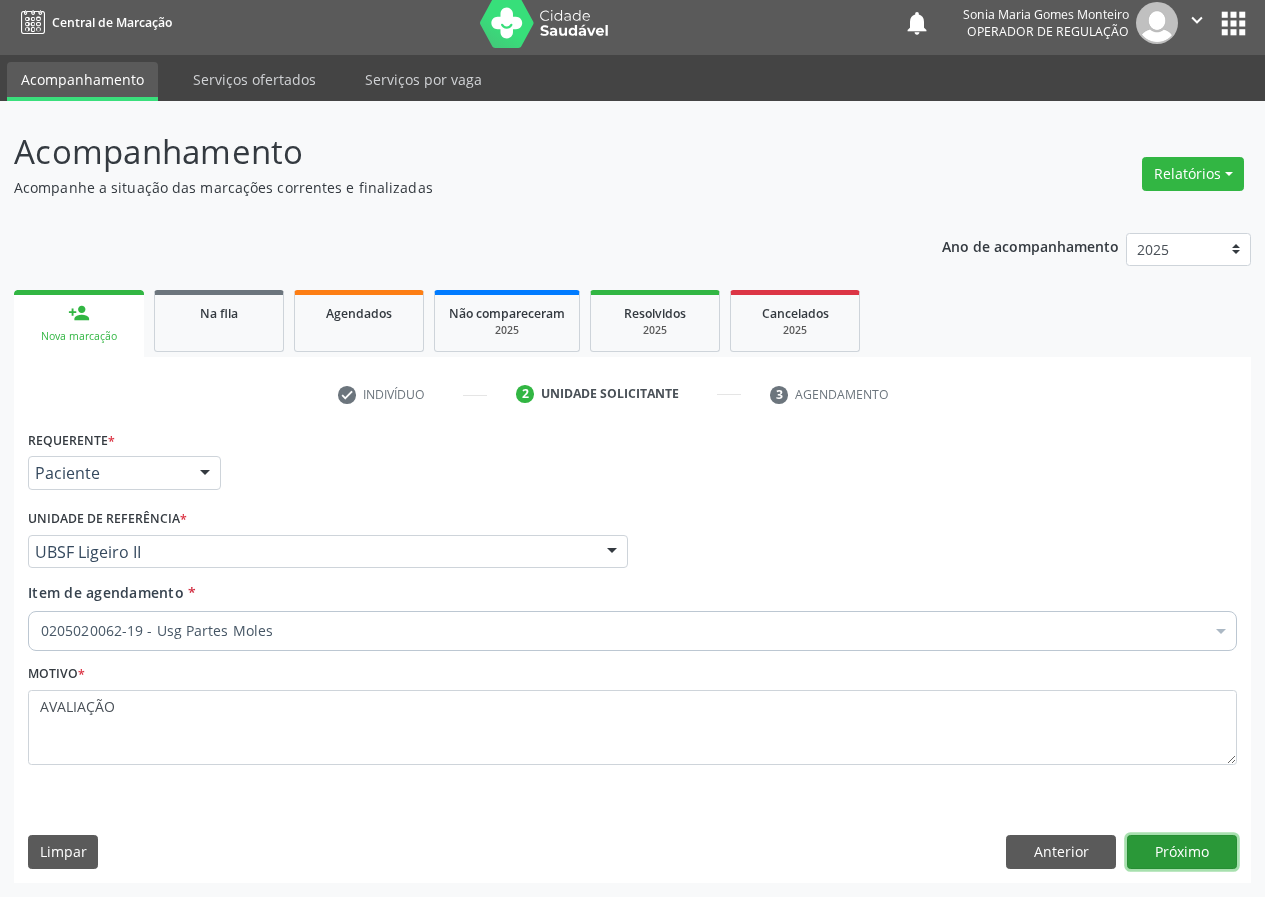 drag, startPoint x: 1181, startPoint y: 849, endPoint x: 50, endPoint y: 843, distance: 1131.0159 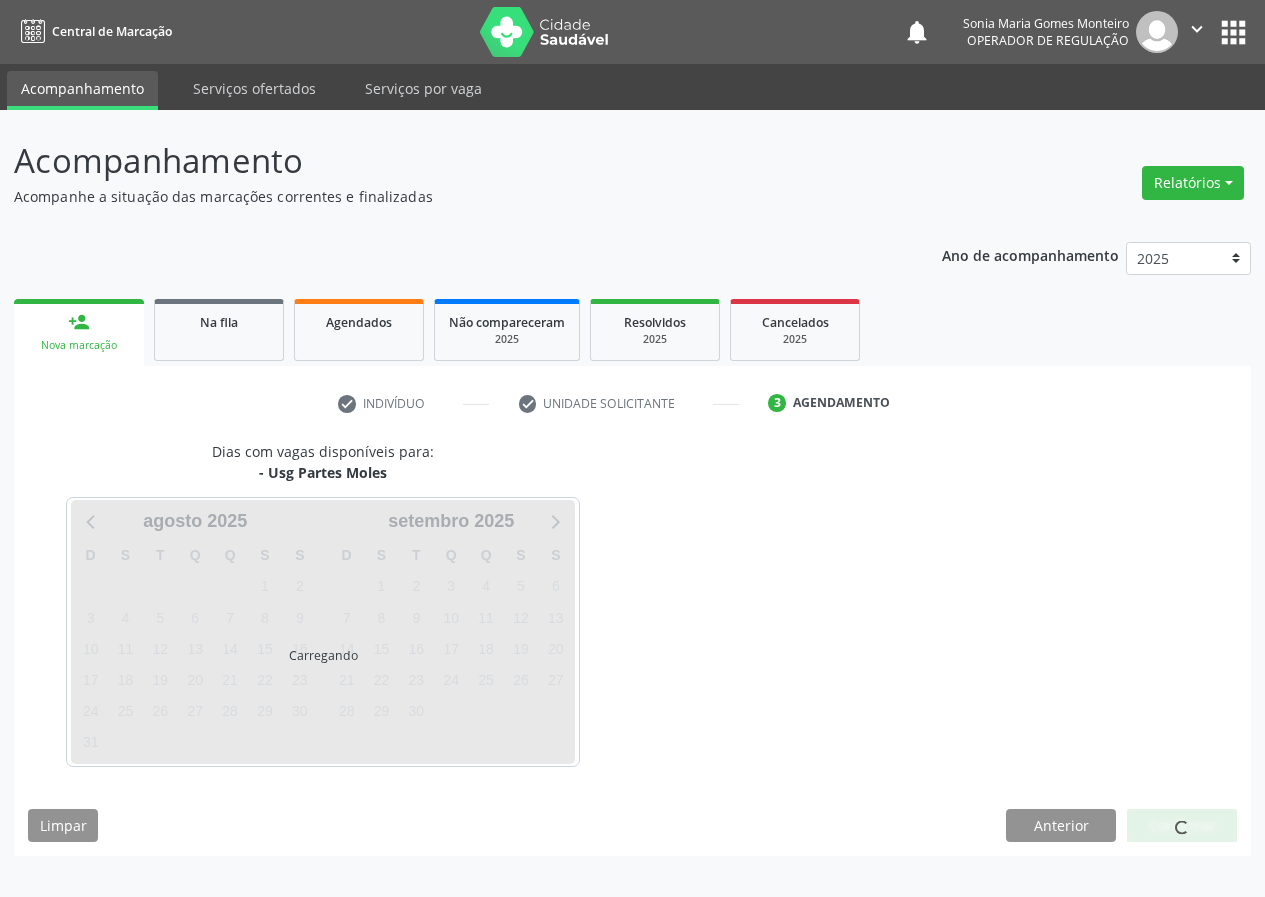 scroll, scrollTop: 0, scrollLeft: 0, axis: both 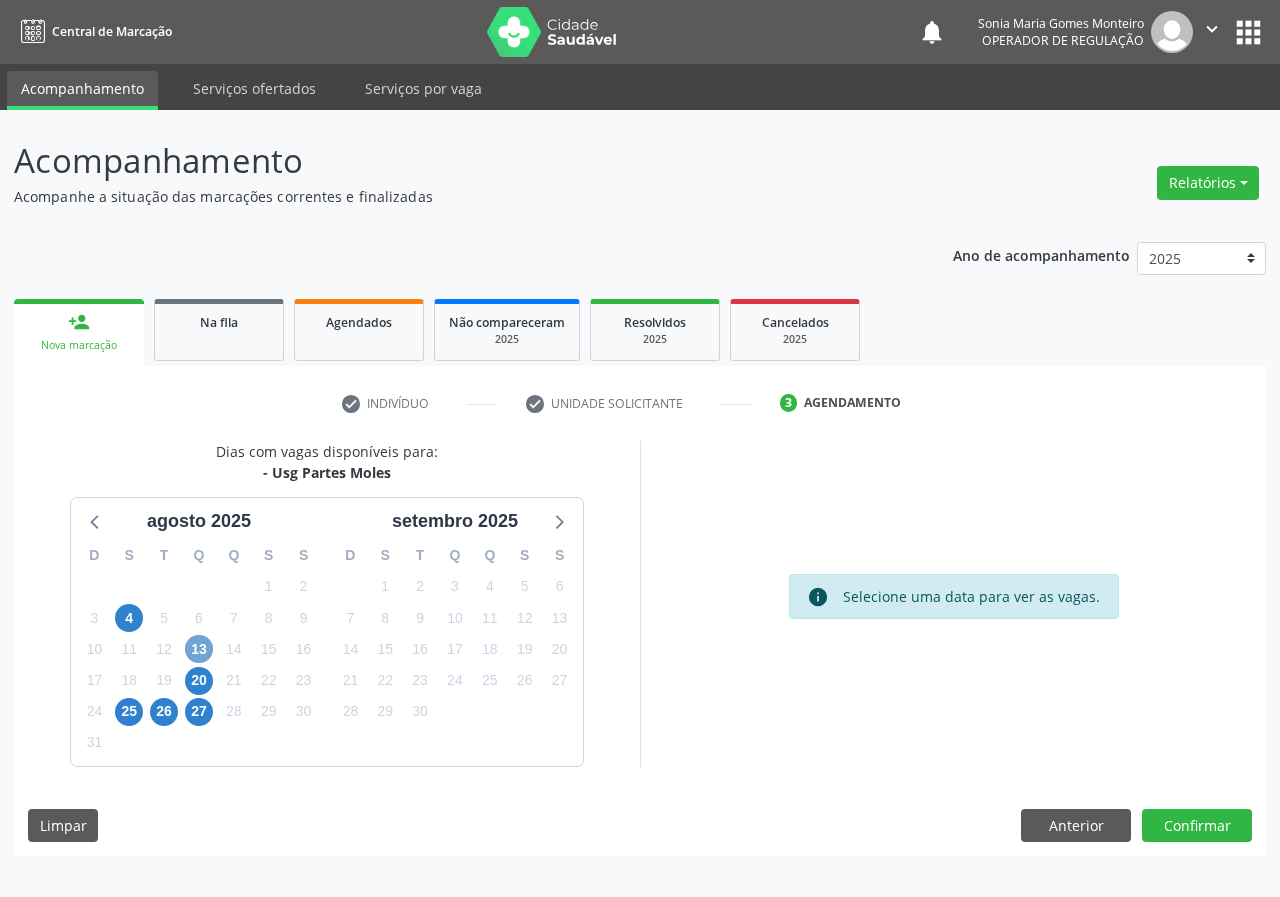 click on "13" at bounding box center [199, 649] 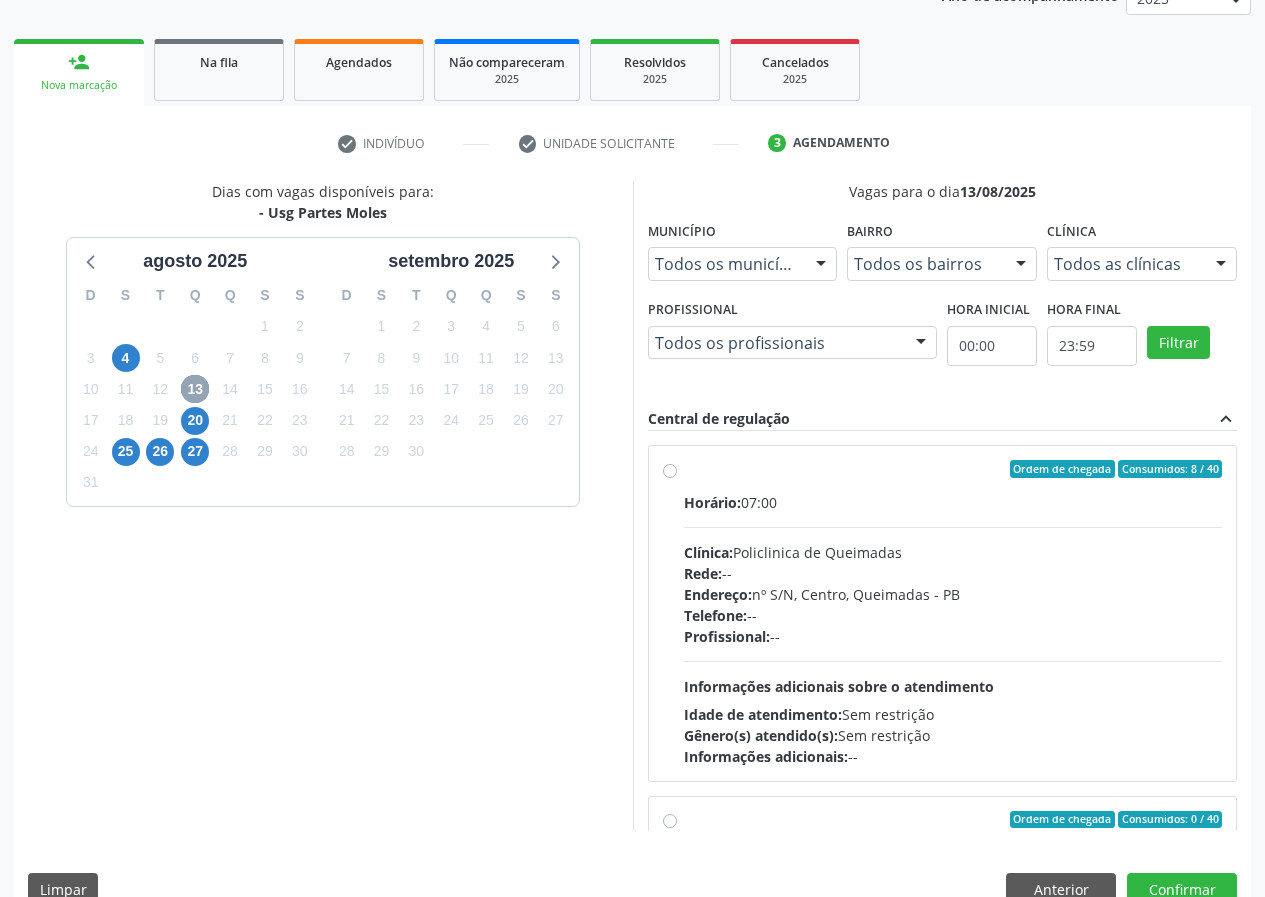 scroll, scrollTop: 298, scrollLeft: 0, axis: vertical 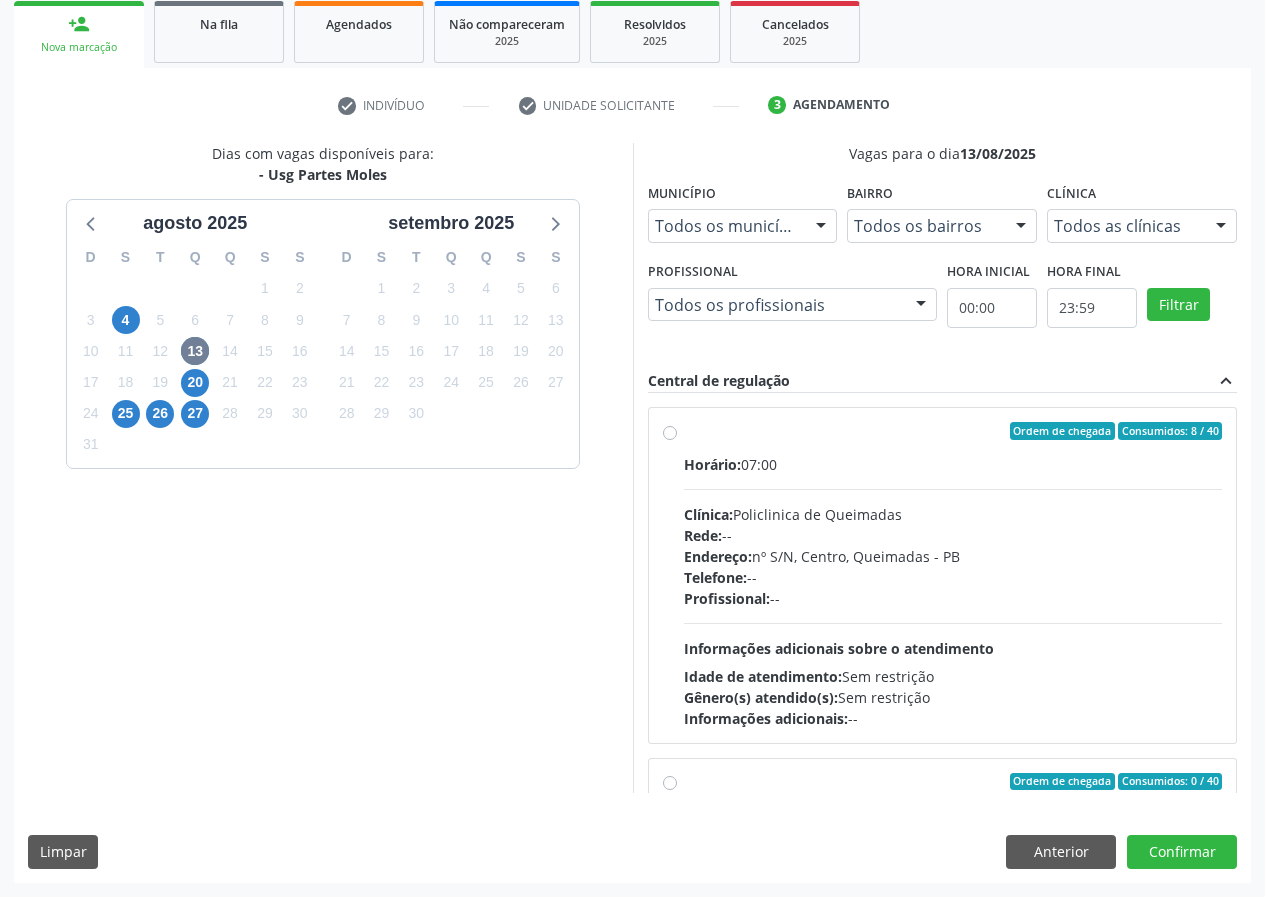 drag, startPoint x: 666, startPoint y: 436, endPoint x: 732, endPoint y: 572, distance: 151.16878 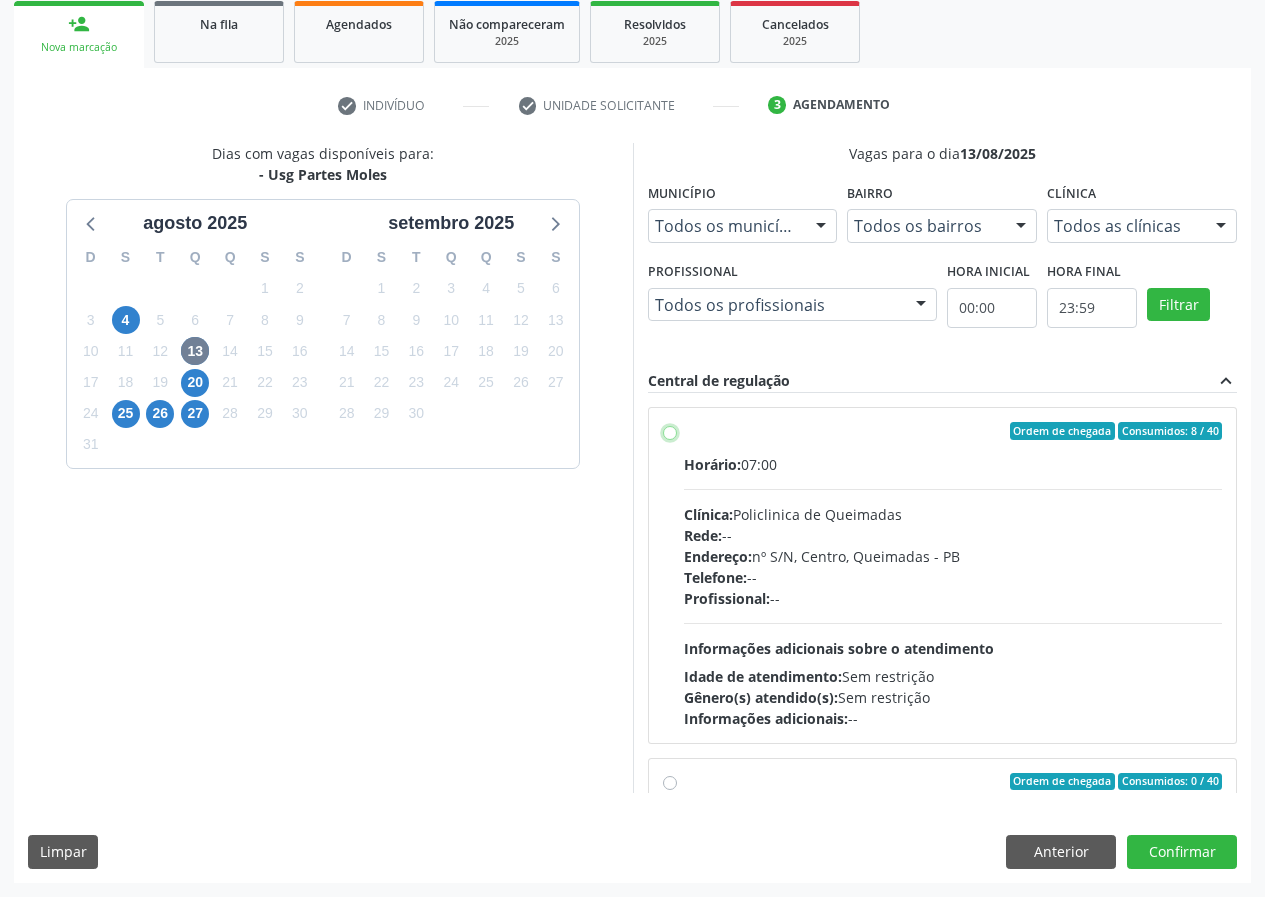 radio on "true" 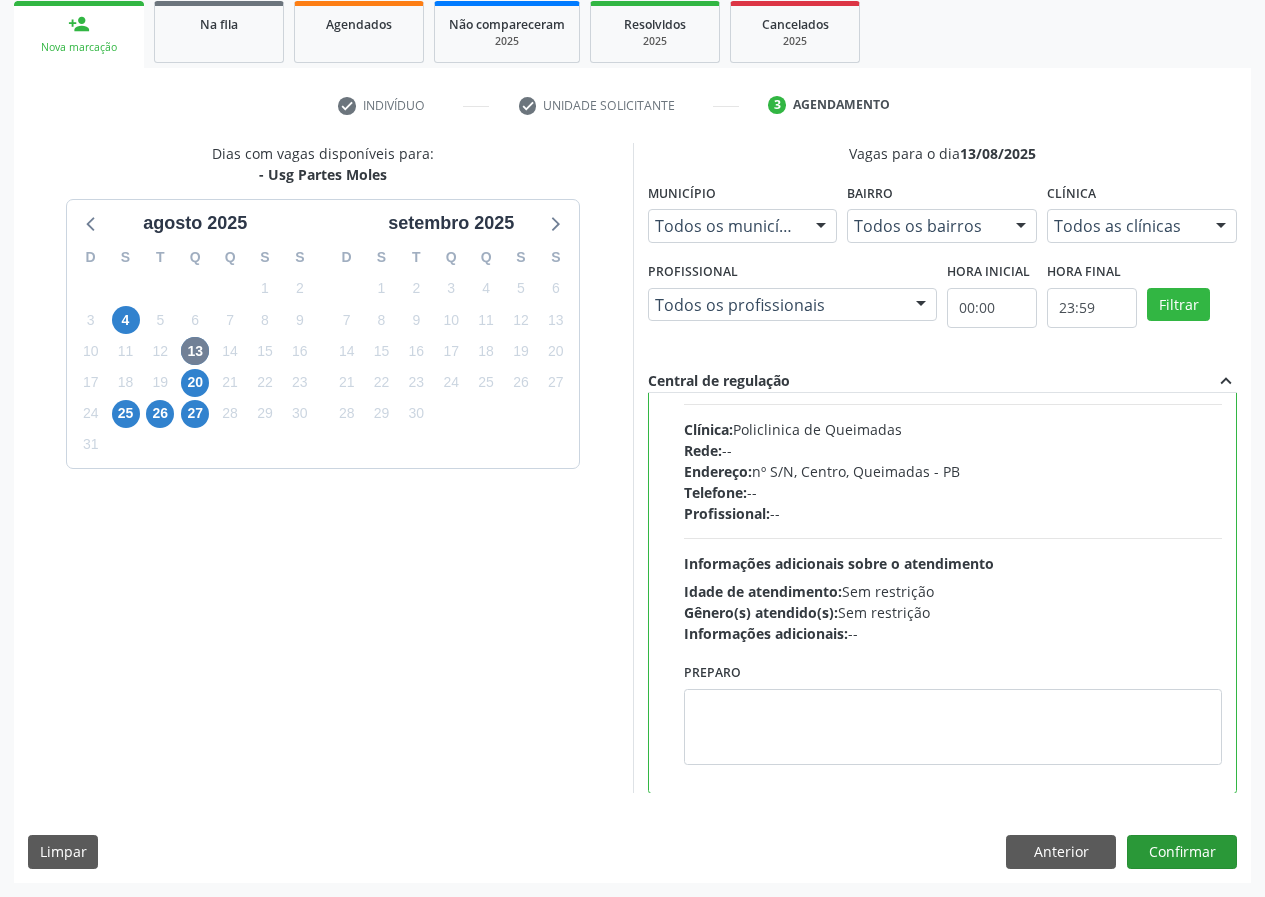 scroll, scrollTop: 450, scrollLeft: 0, axis: vertical 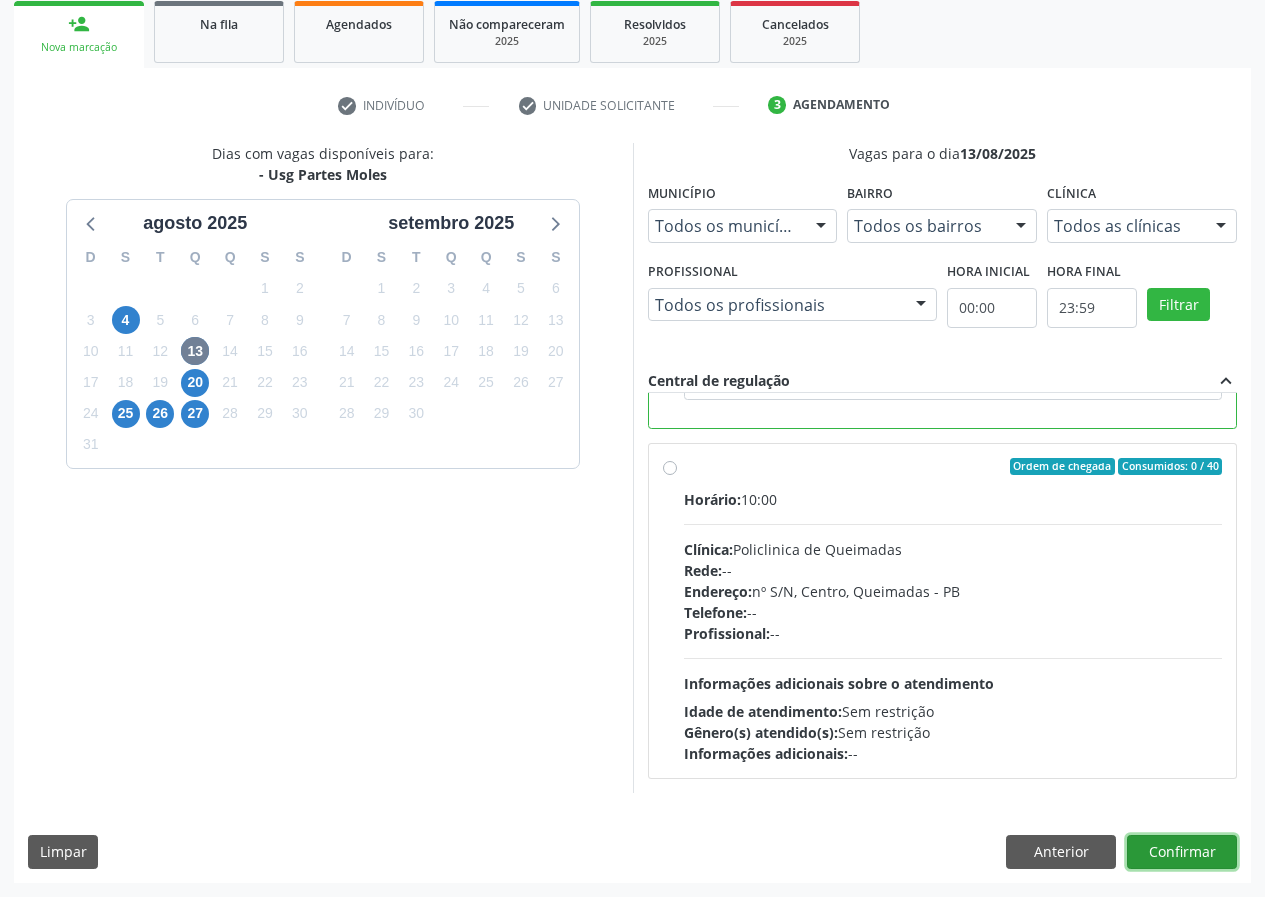 click on "Confirmar" at bounding box center (1182, 852) 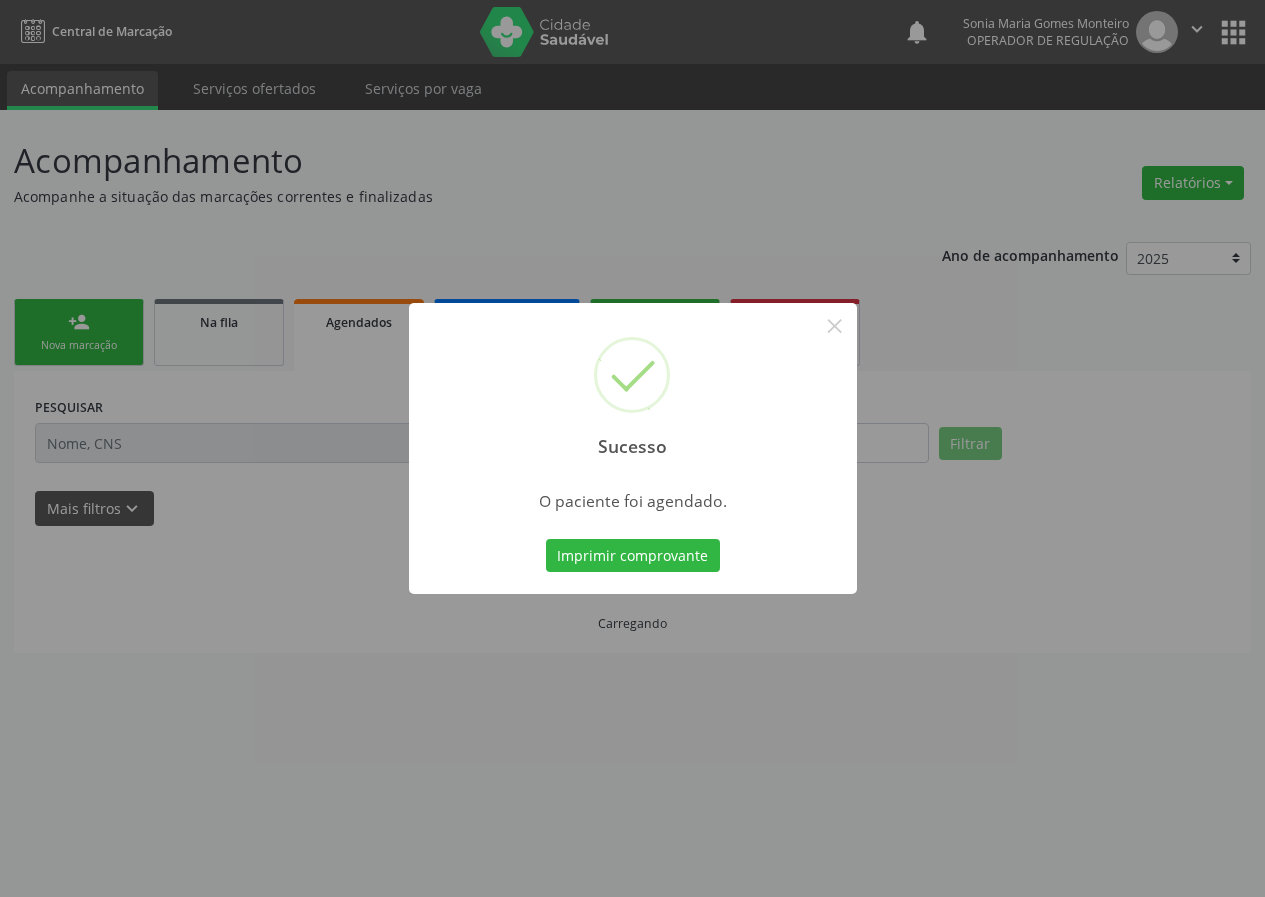 scroll, scrollTop: 0, scrollLeft: 0, axis: both 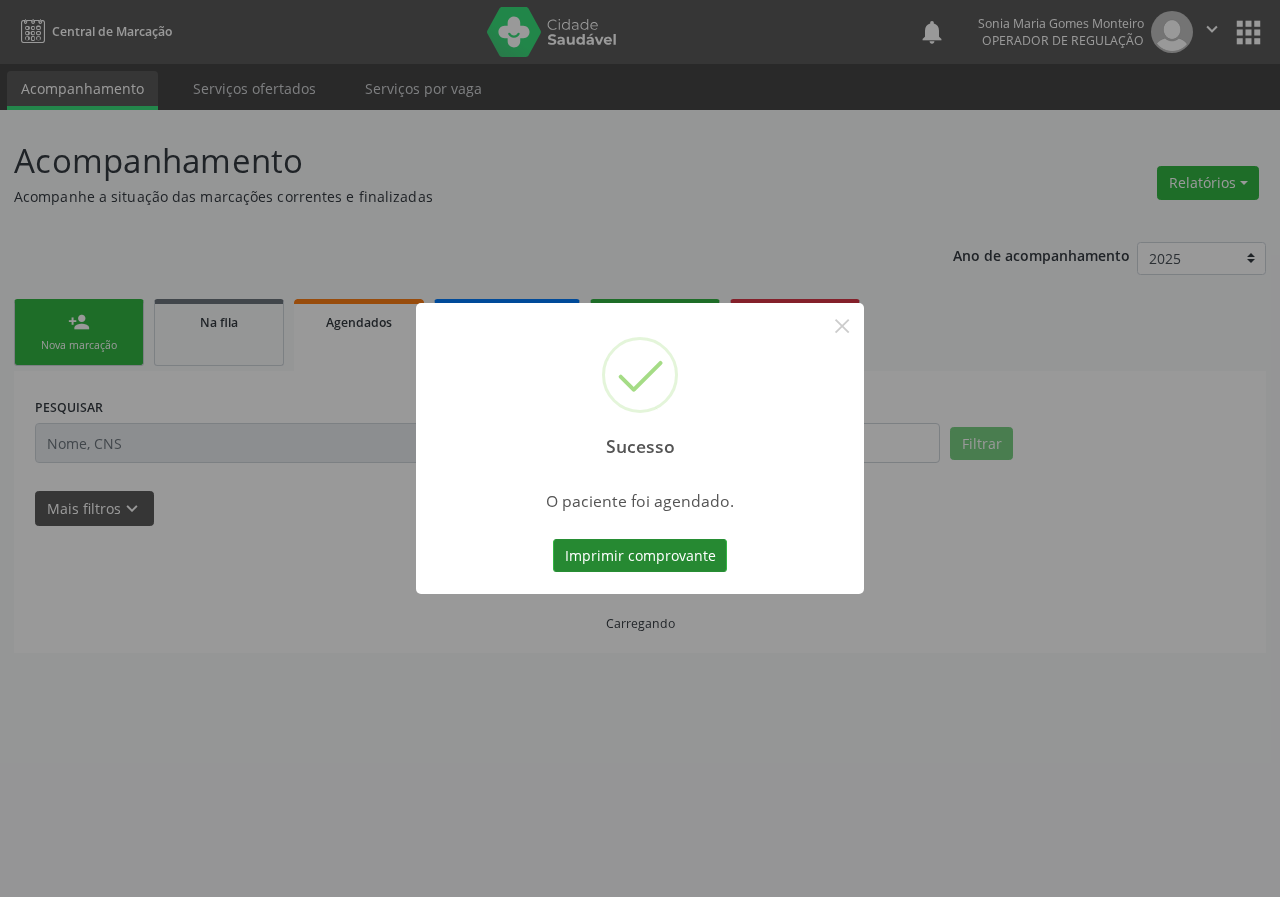 click on "Imprimir comprovante" at bounding box center (640, 556) 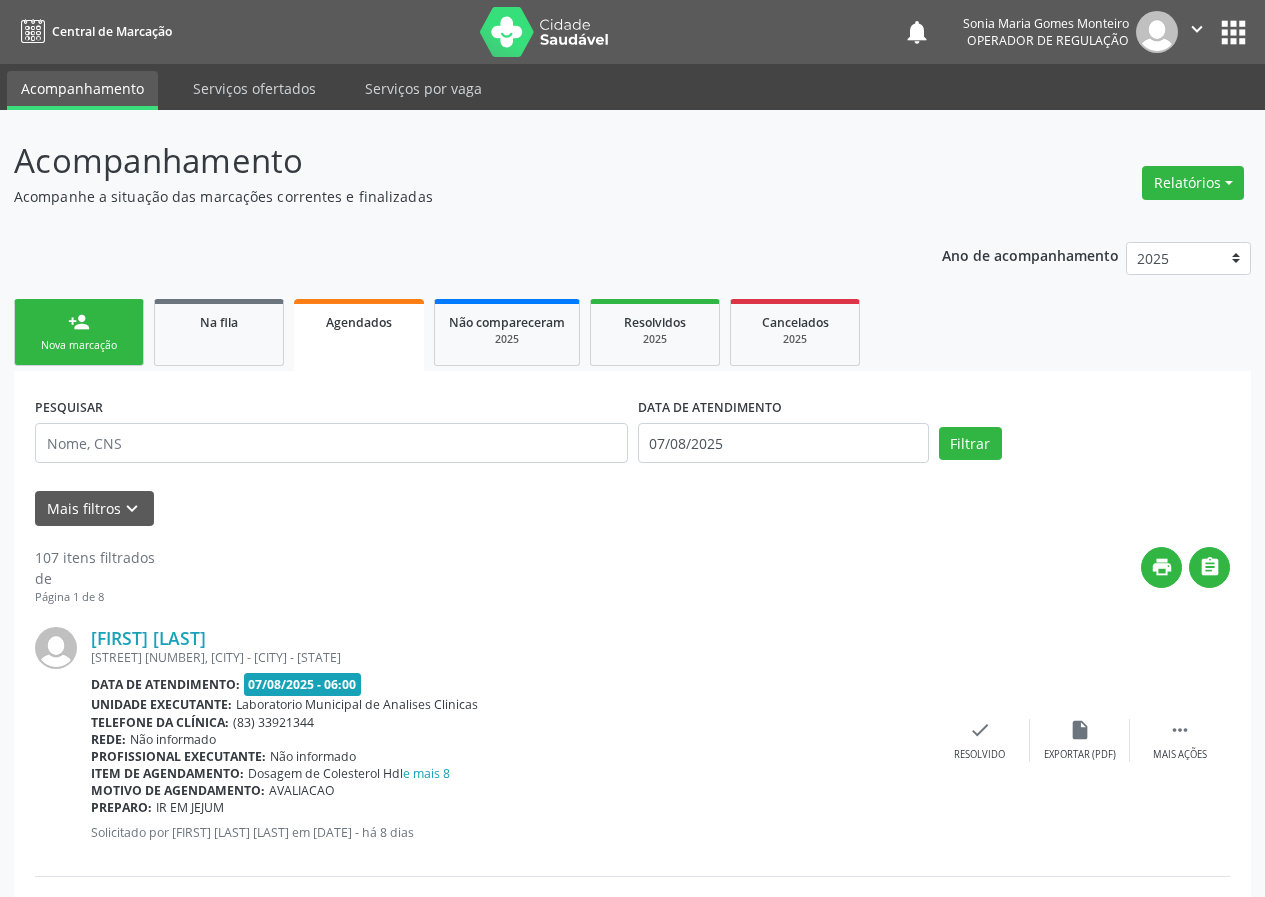 click on "Nova marcação" at bounding box center [79, 345] 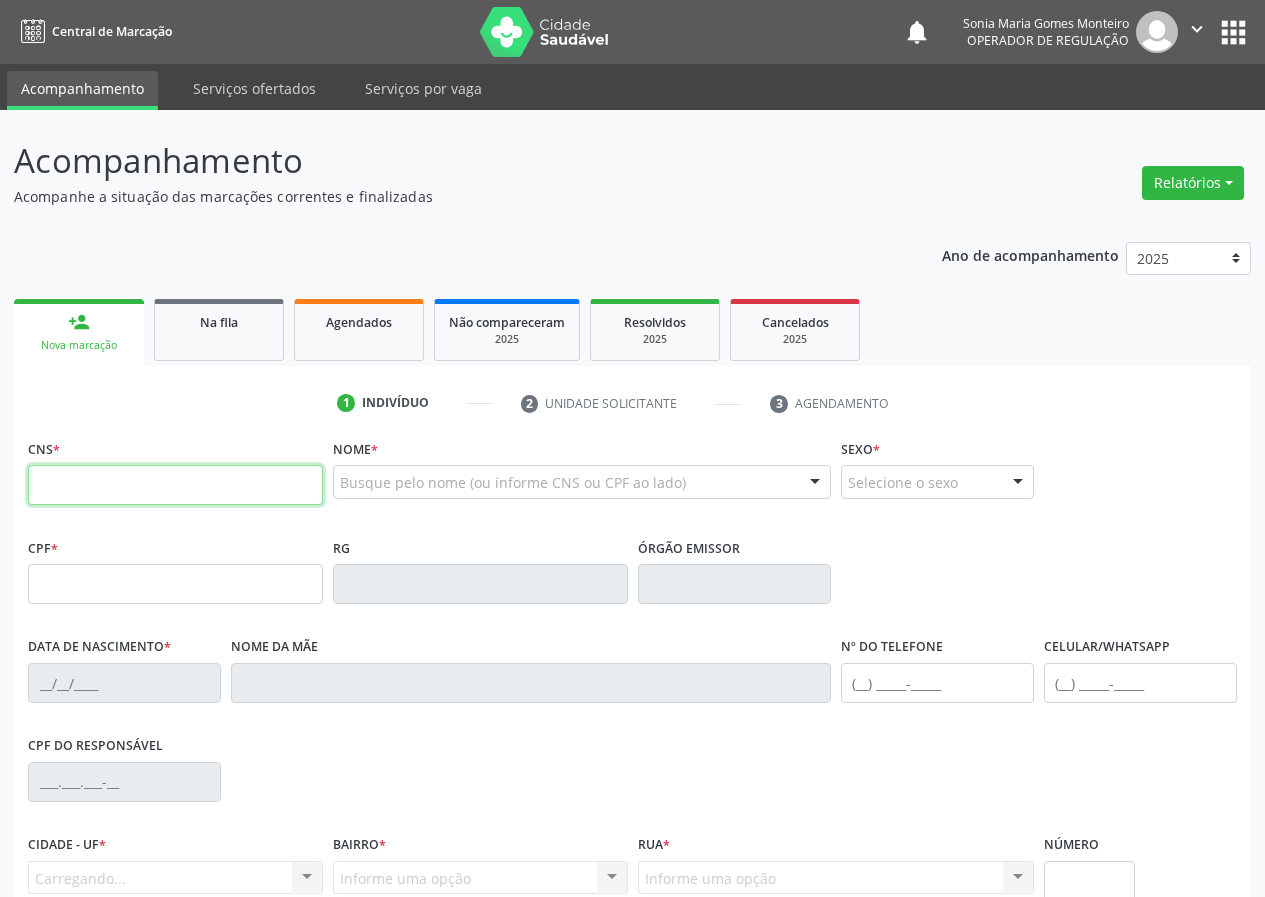 click at bounding box center [175, 485] 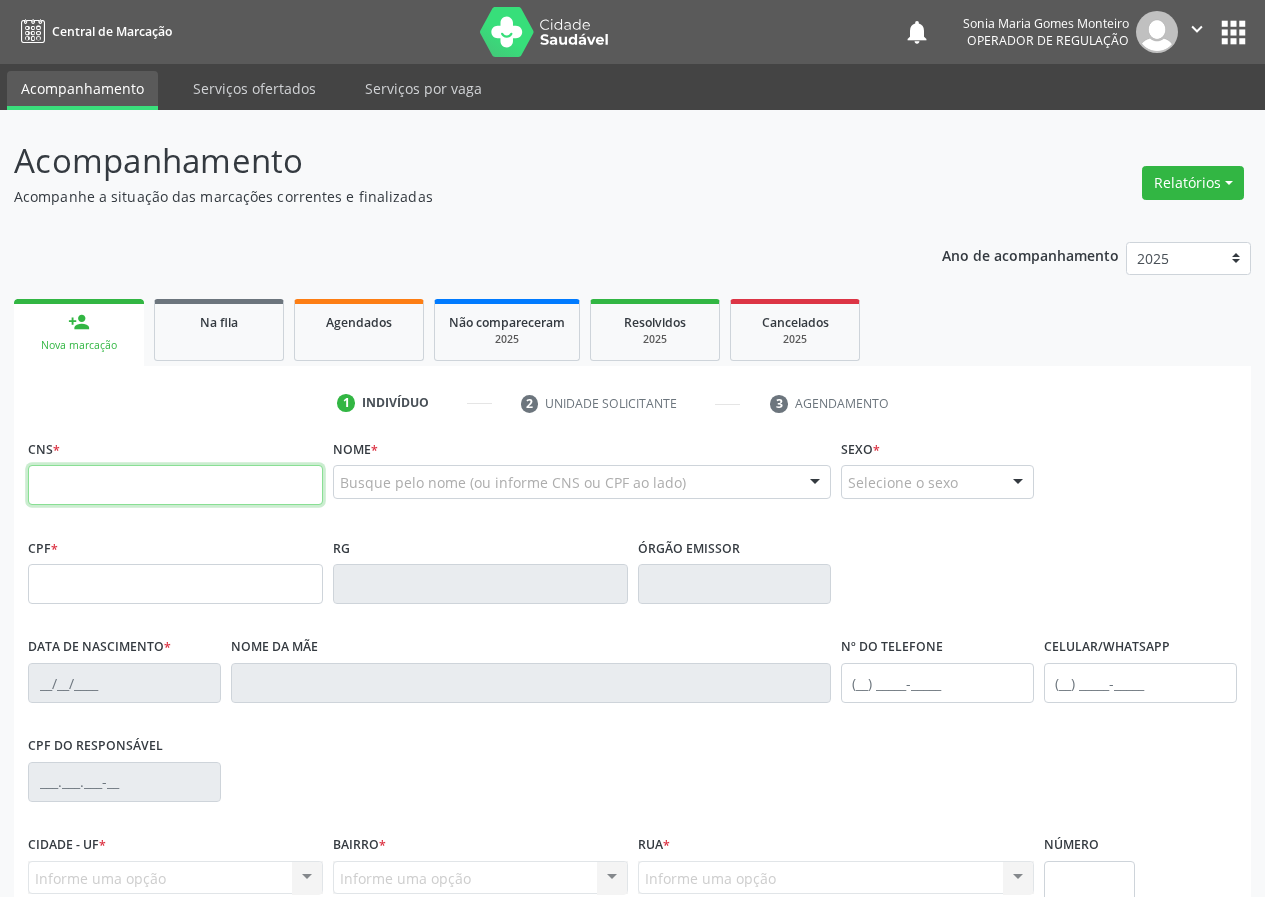 click at bounding box center [175, 485] 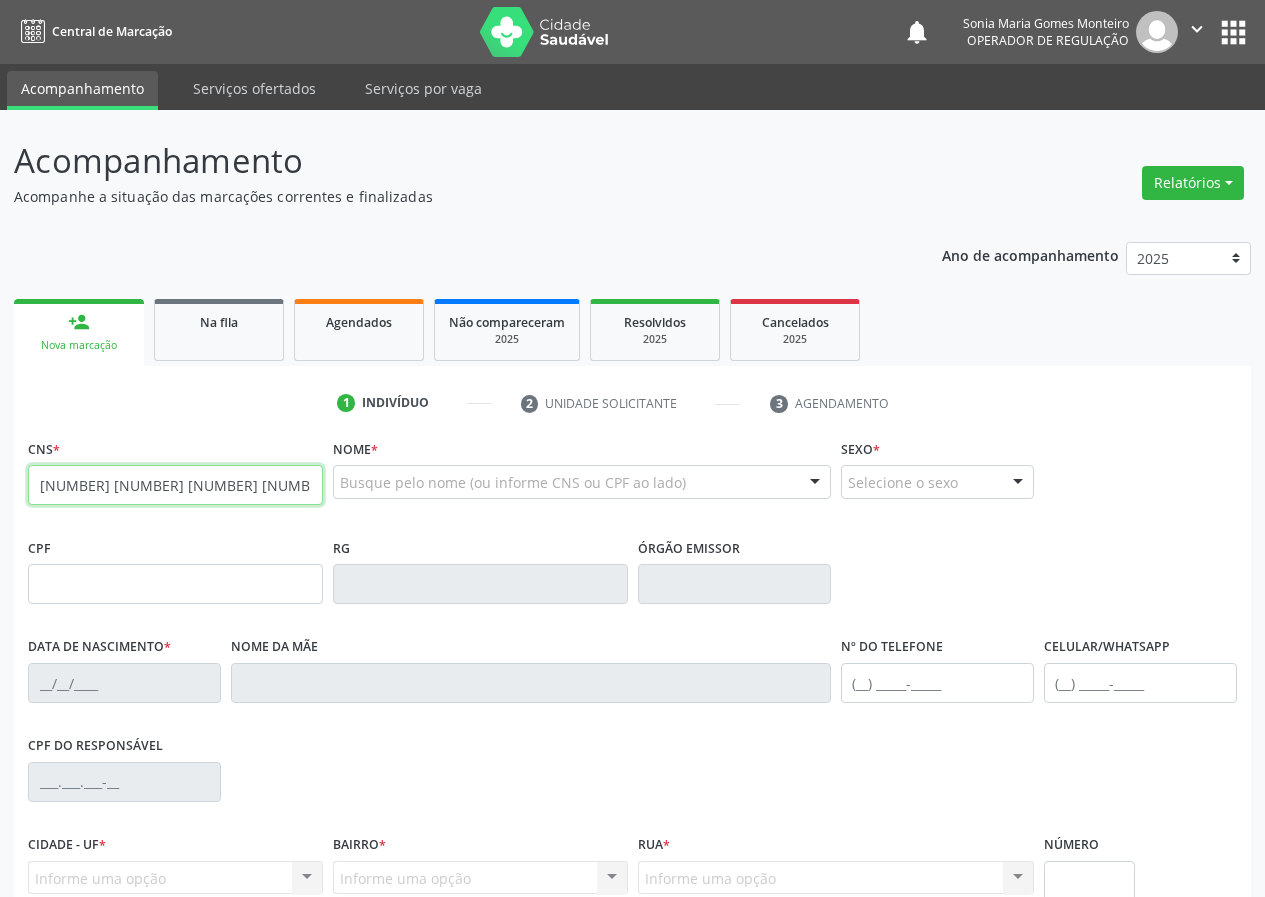 type on "705 0016 8401 6652" 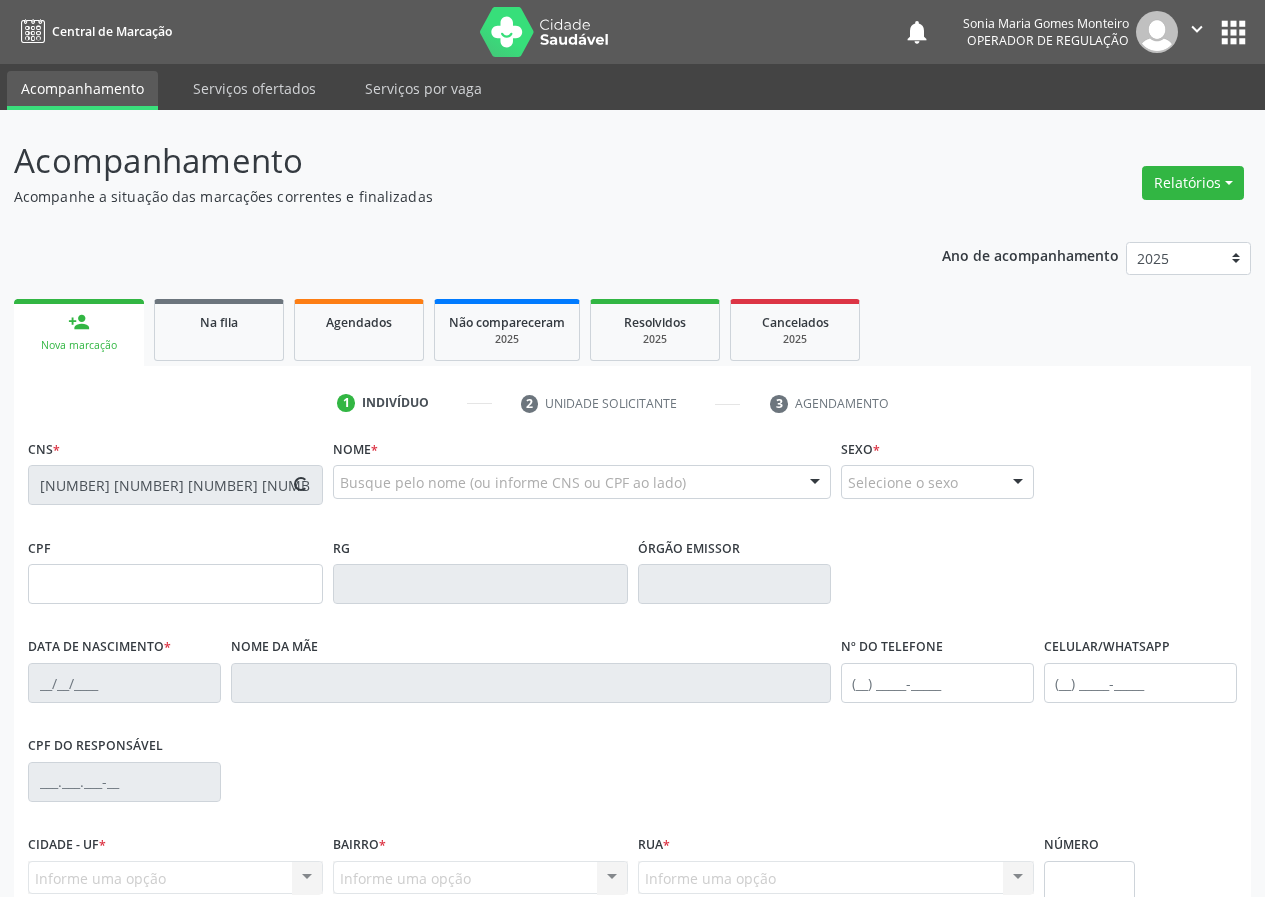 type on "110.299.024-88" 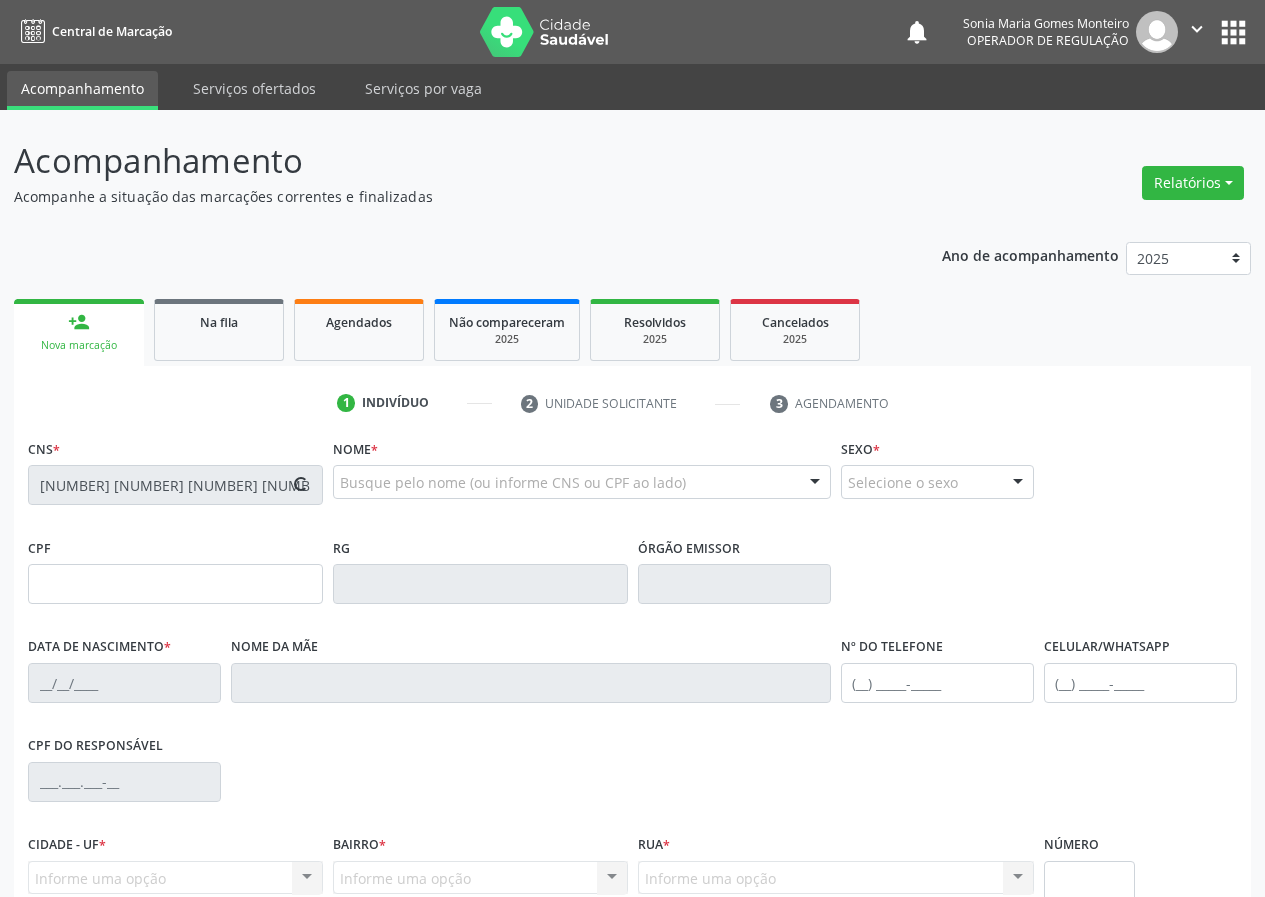 type on "08/02/1993" 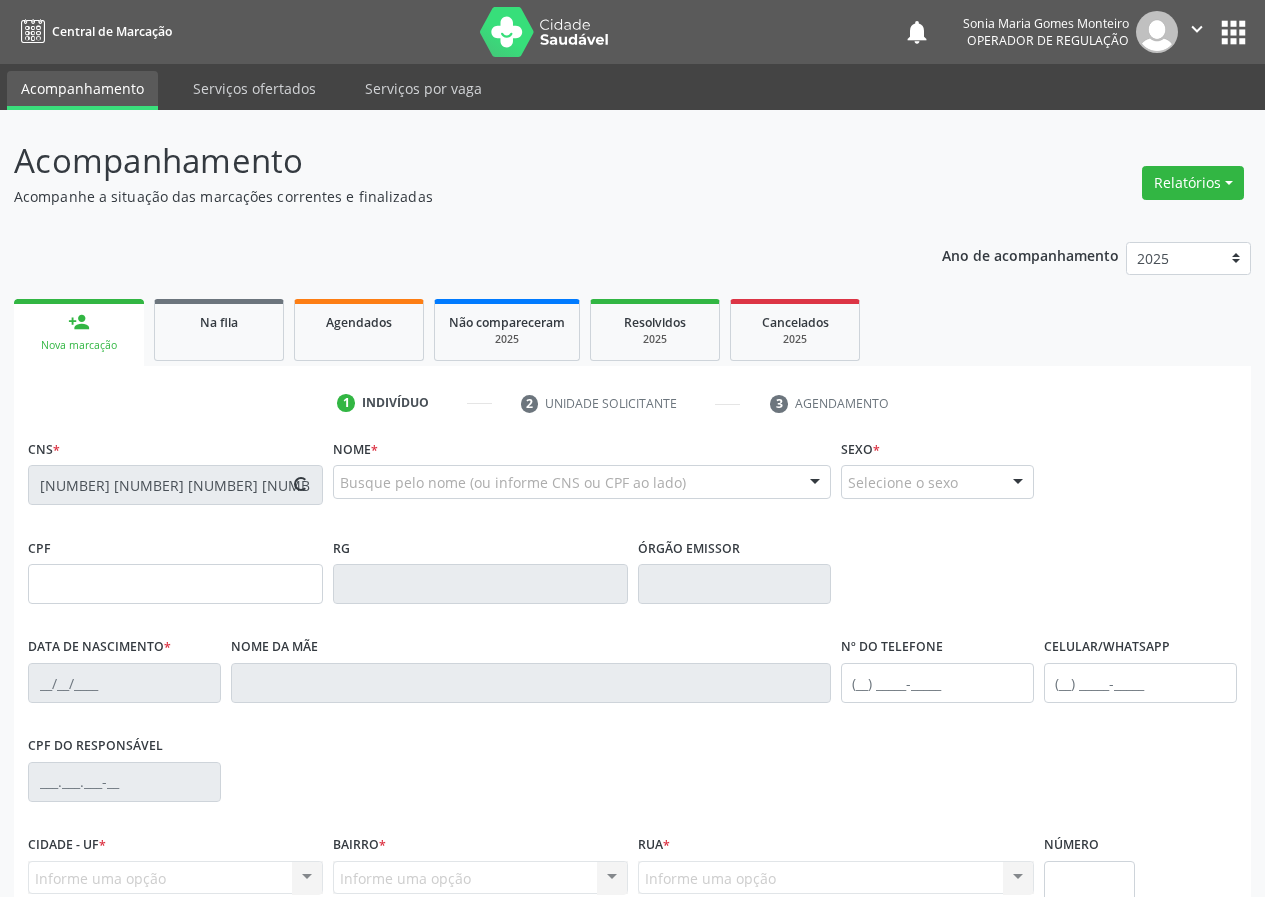 type on "56" 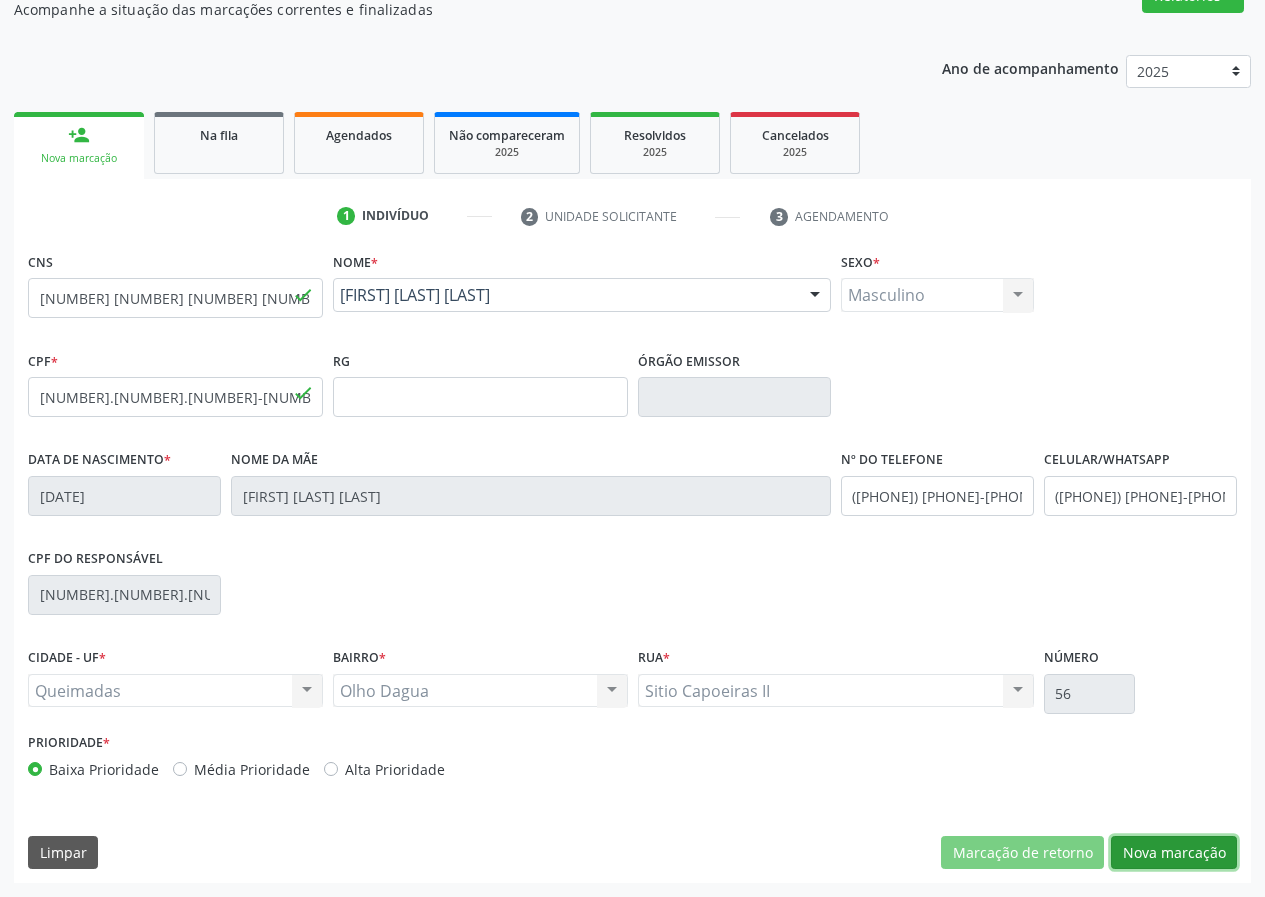 drag, startPoint x: 1194, startPoint y: 855, endPoint x: 0, endPoint y: 604, distance: 1220.0972 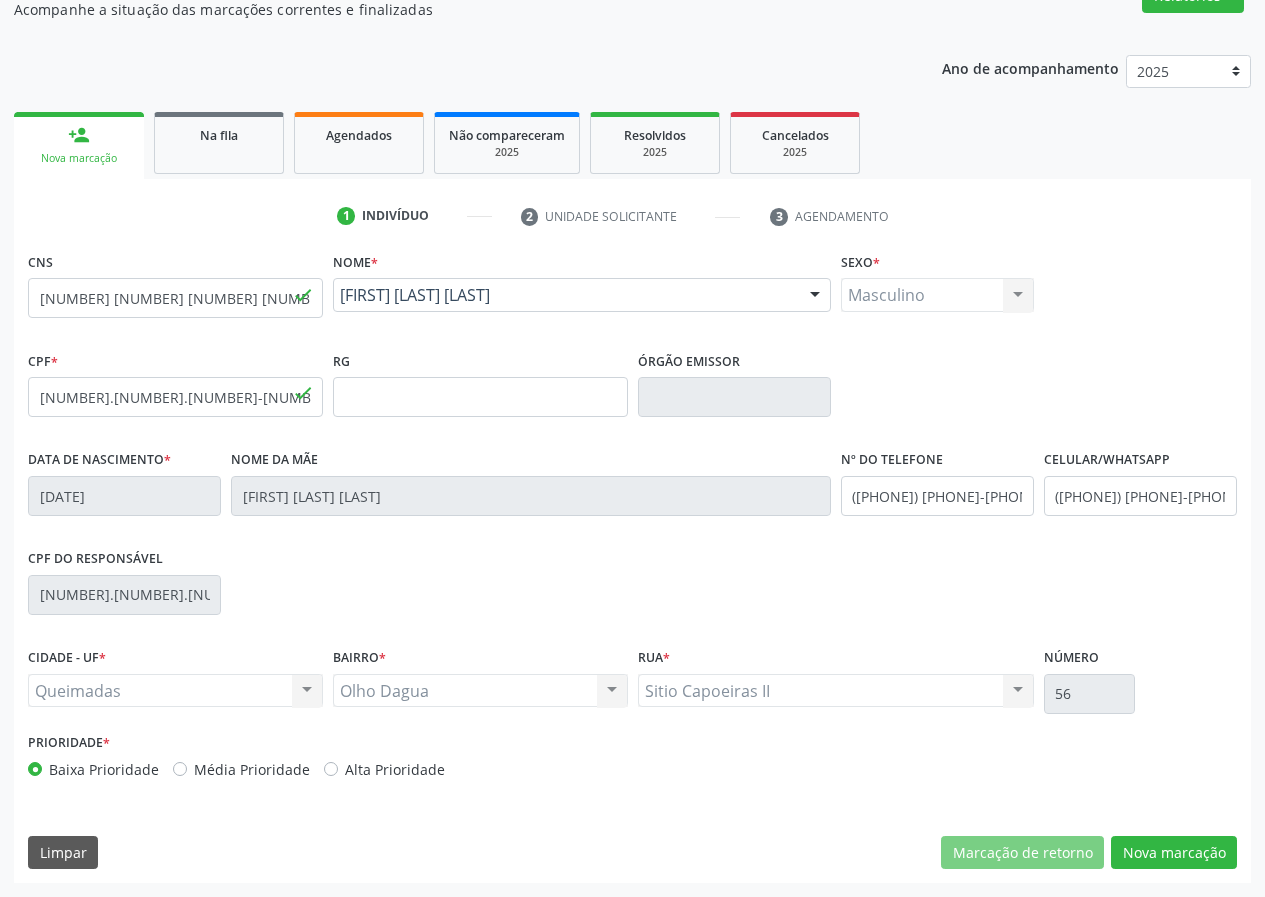 scroll, scrollTop: 9, scrollLeft: 0, axis: vertical 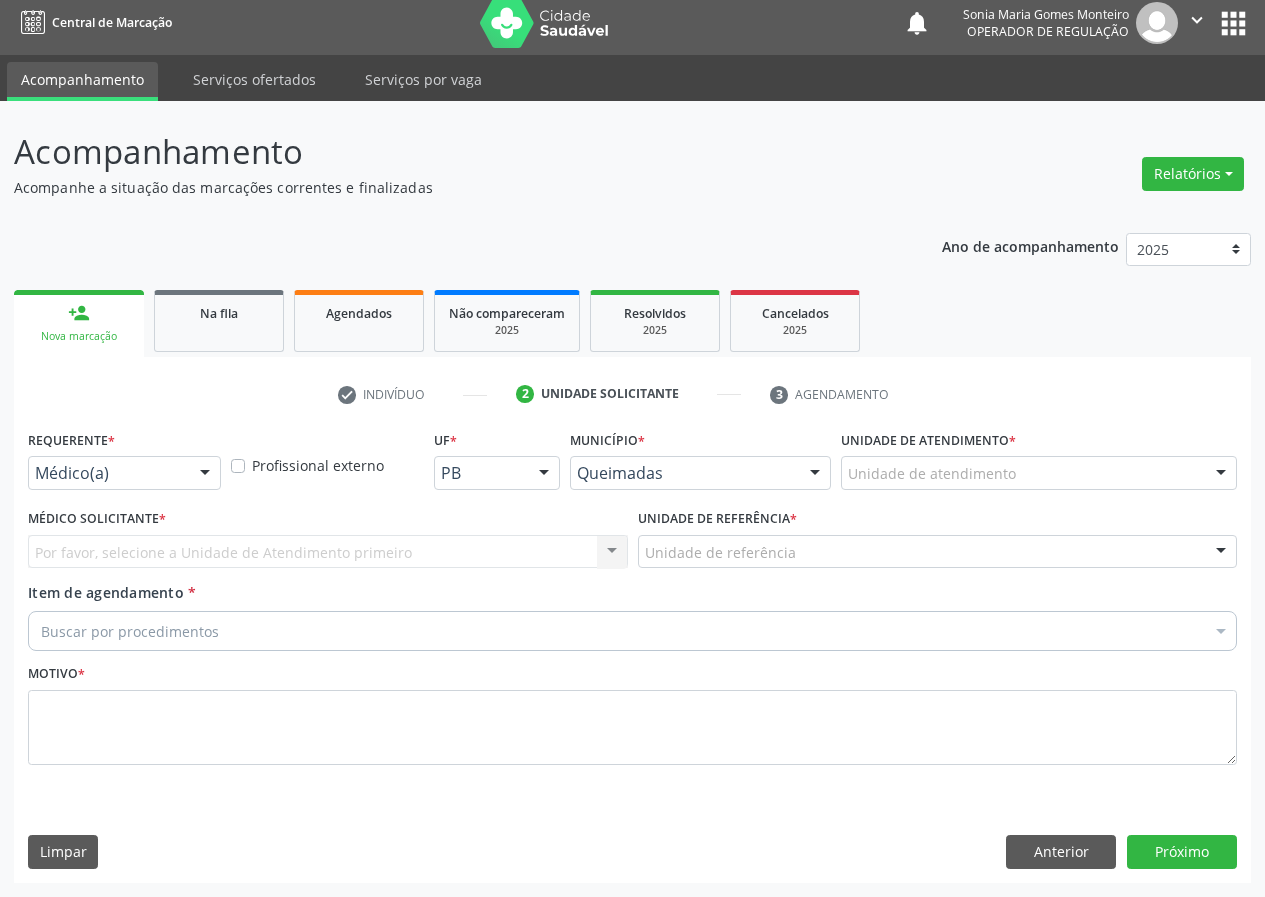drag, startPoint x: 213, startPoint y: 475, endPoint x: 200, endPoint y: 492, distance: 21.400934 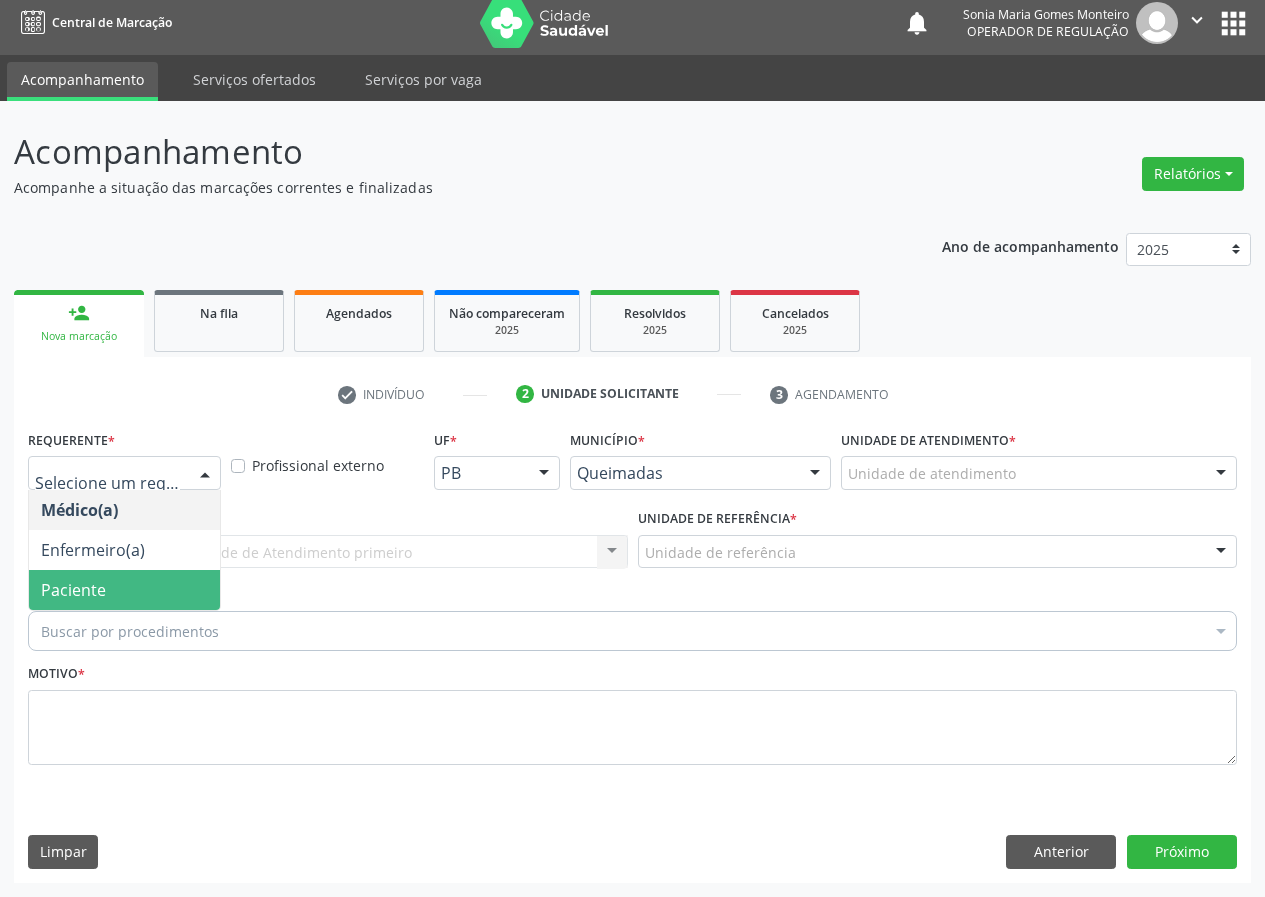 click on "Paciente" at bounding box center (124, 590) 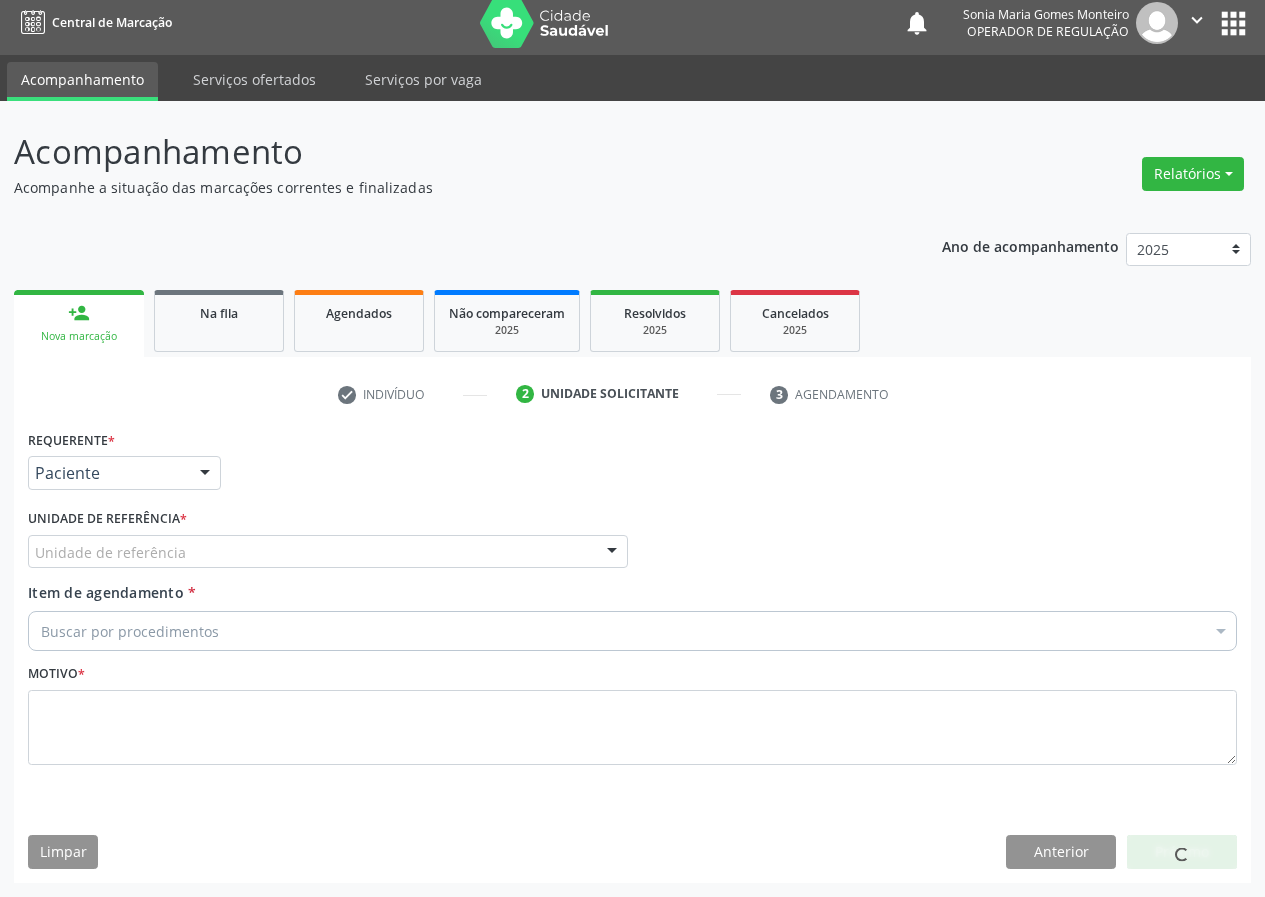 drag, startPoint x: 597, startPoint y: 549, endPoint x: 583, endPoint y: 552, distance: 14.3178215 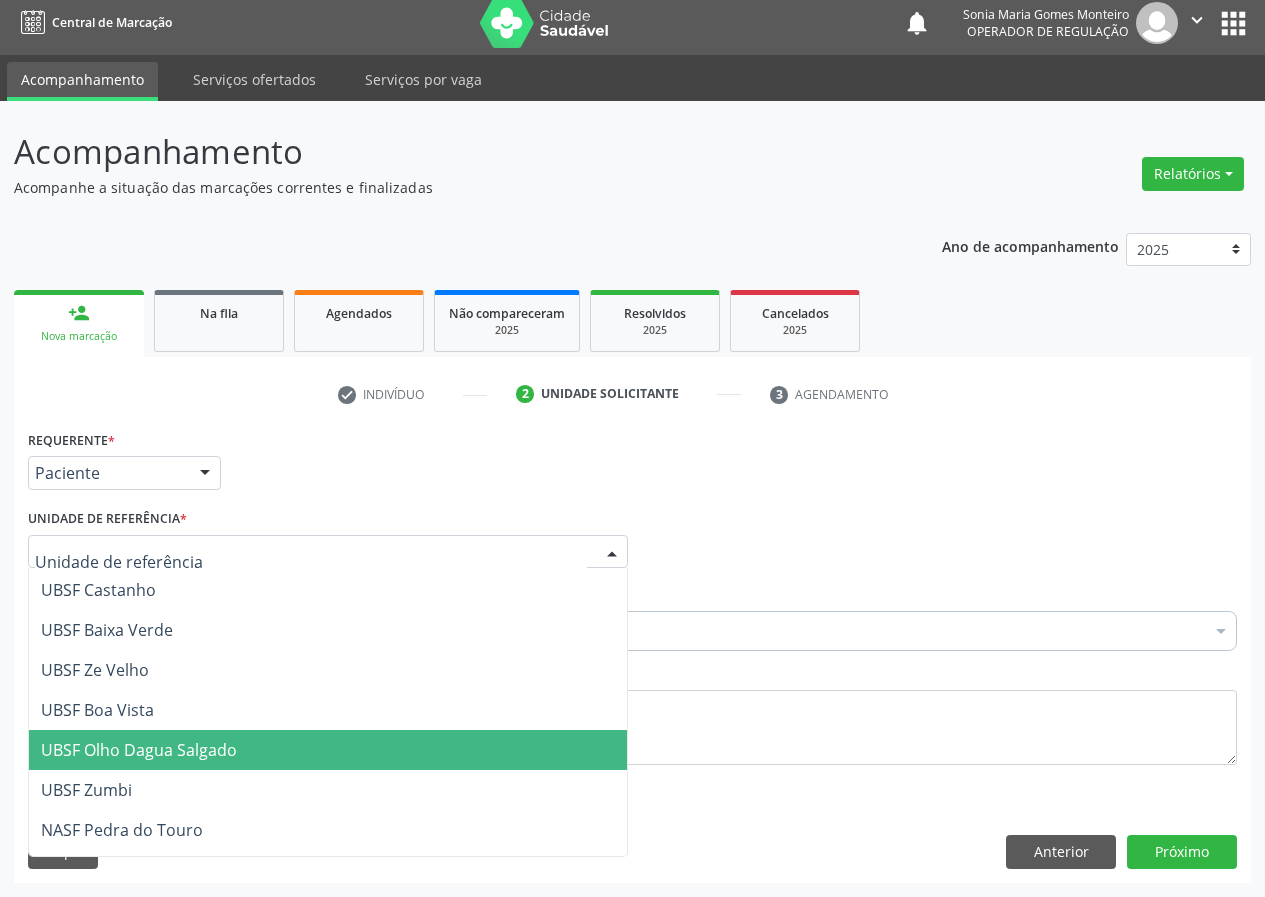 scroll, scrollTop: 200, scrollLeft: 0, axis: vertical 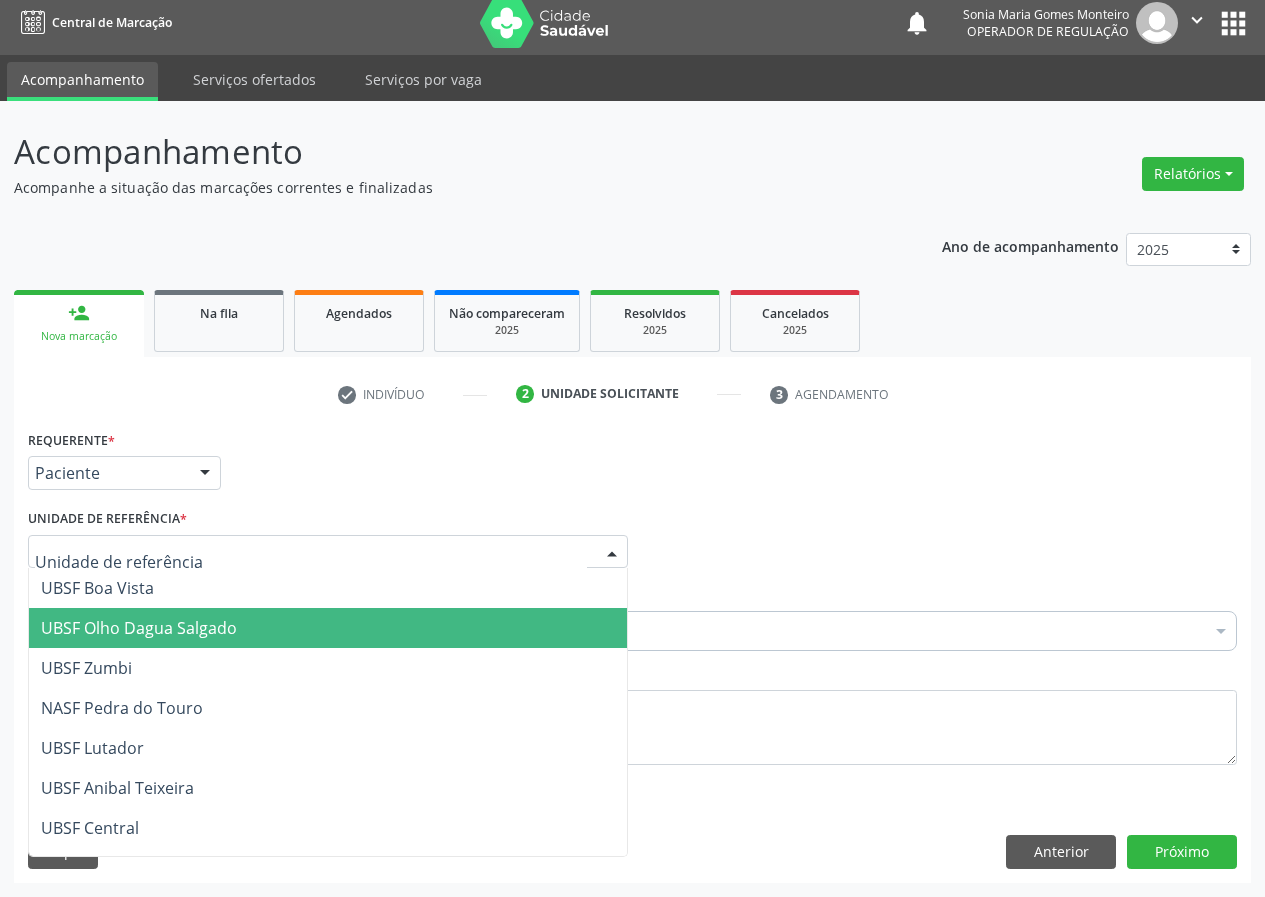 drag, startPoint x: 159, startPoint y: 622, endPoint x: 0, endPoint y: 651, distance: 161.62302 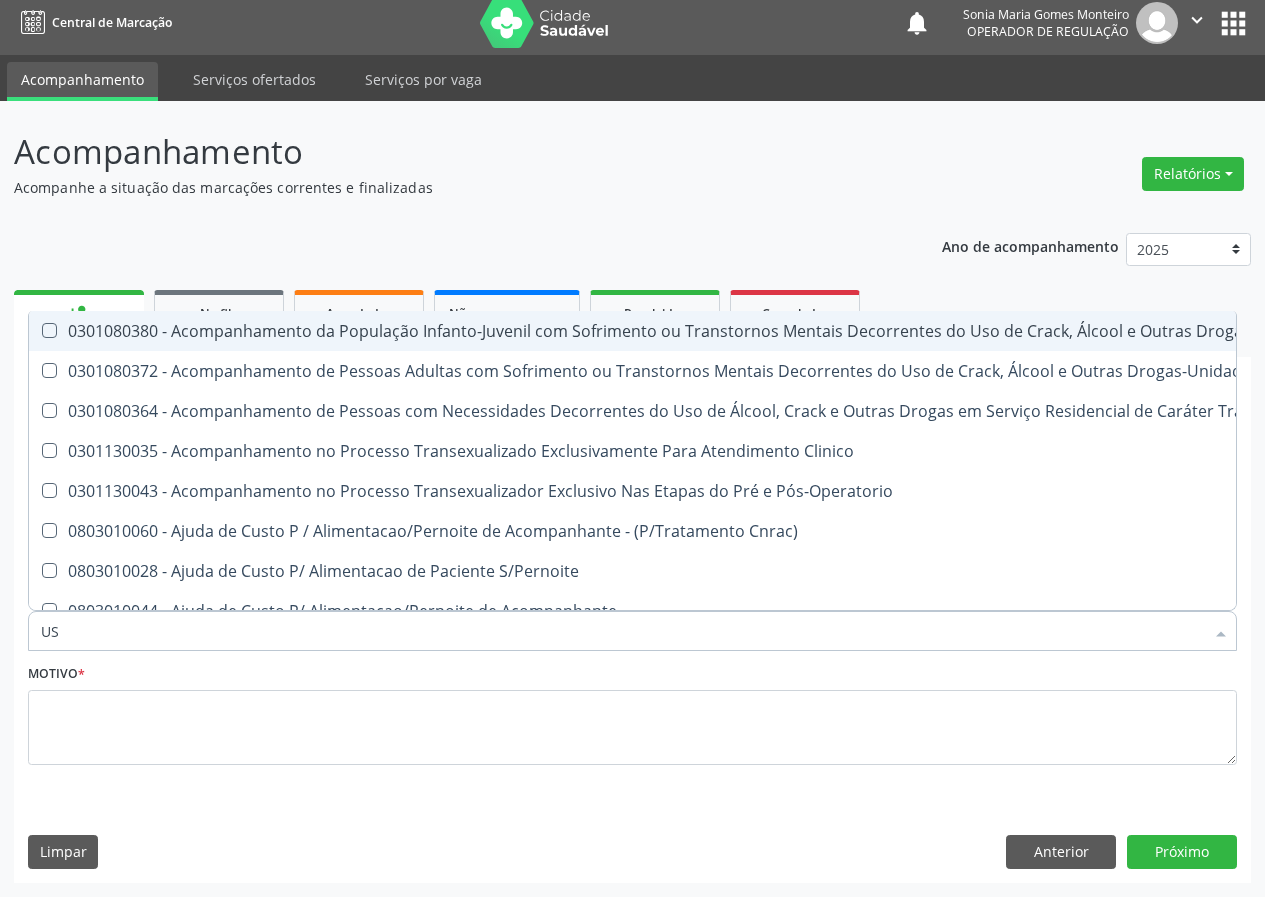 type on "USG" 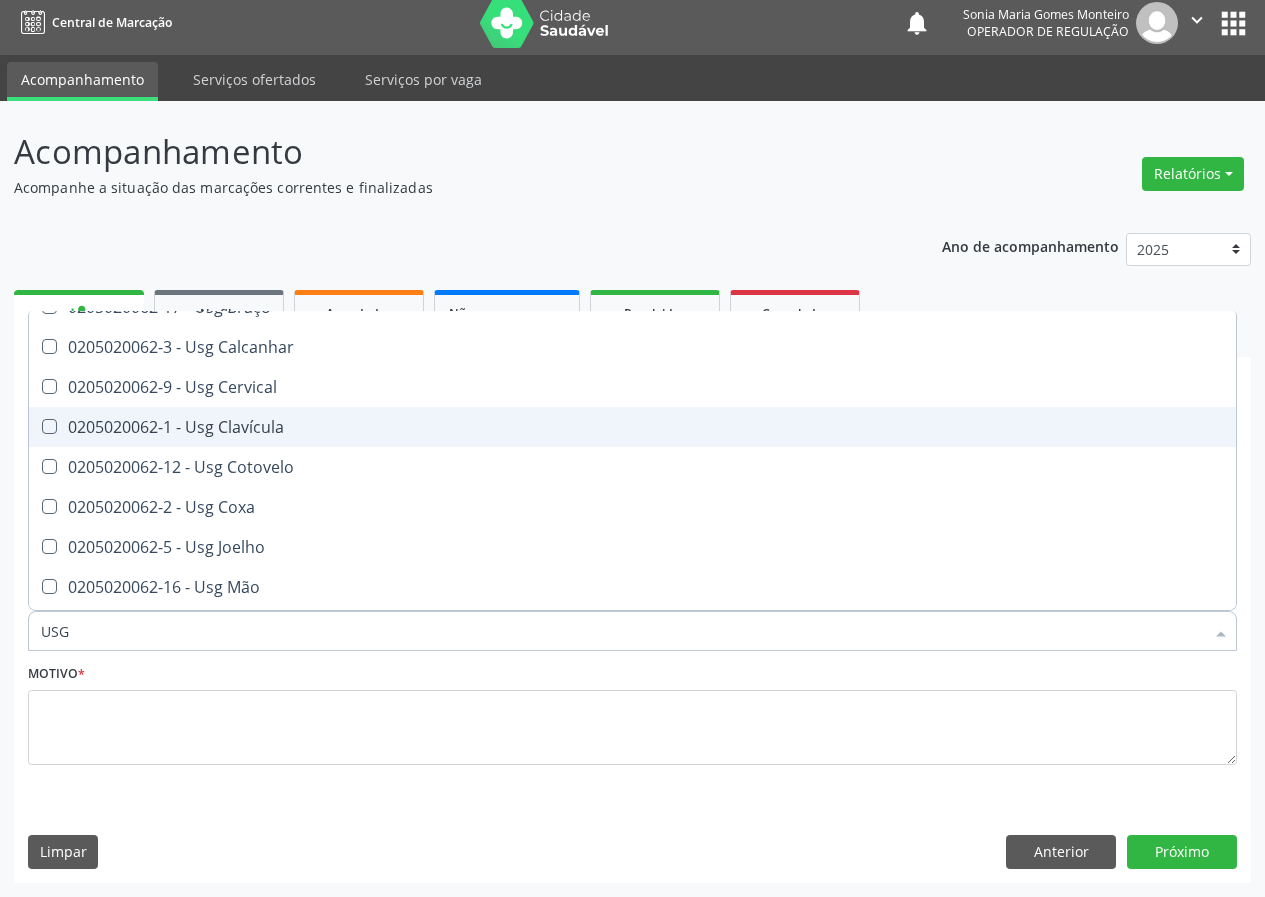 scroll, scrollTop: 100, scrollLeft: 0, axis: vertical 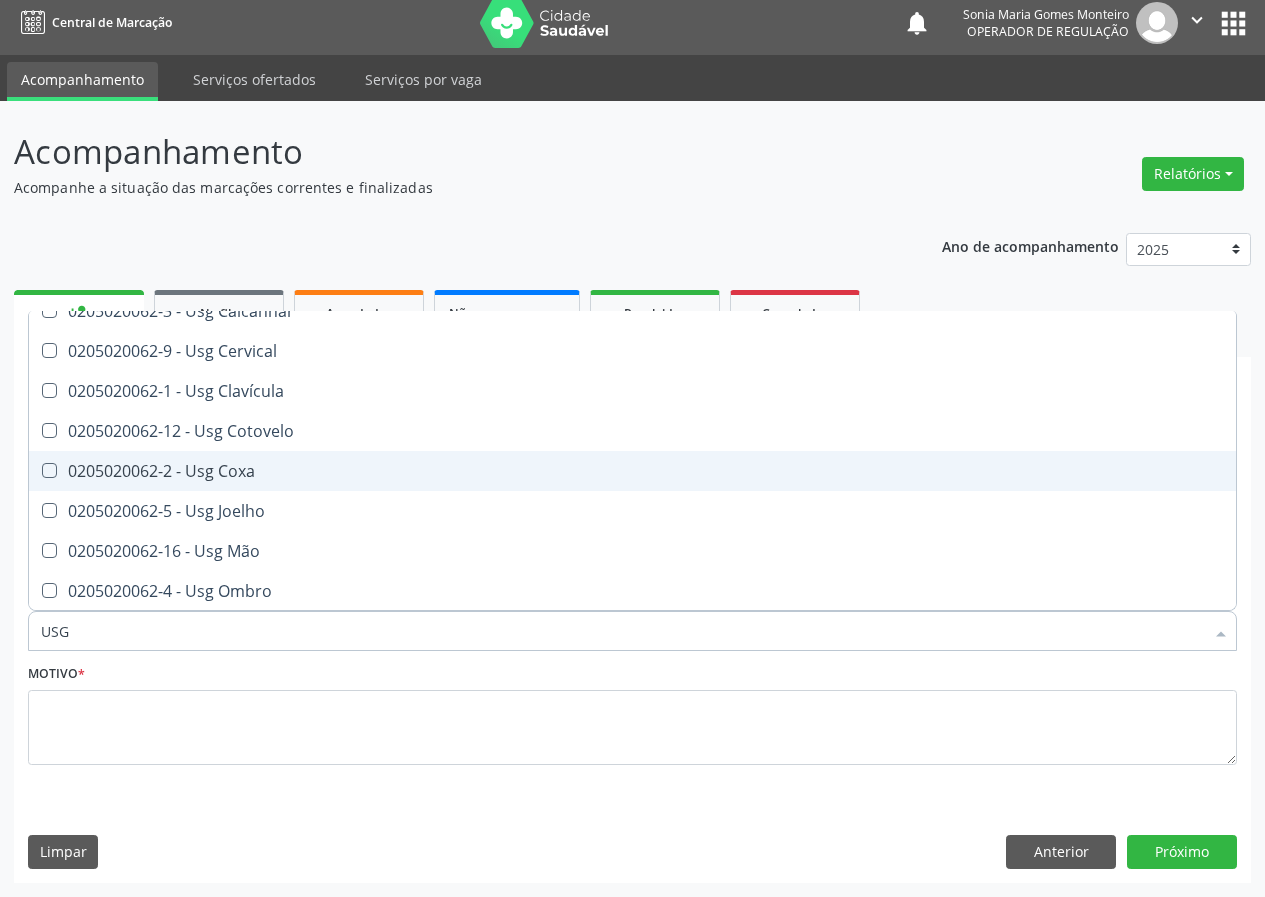 drag, startPoint x: 231, startPoint y: 465, endPoint x: 112, endPoint y: 581, distance: 166.18364 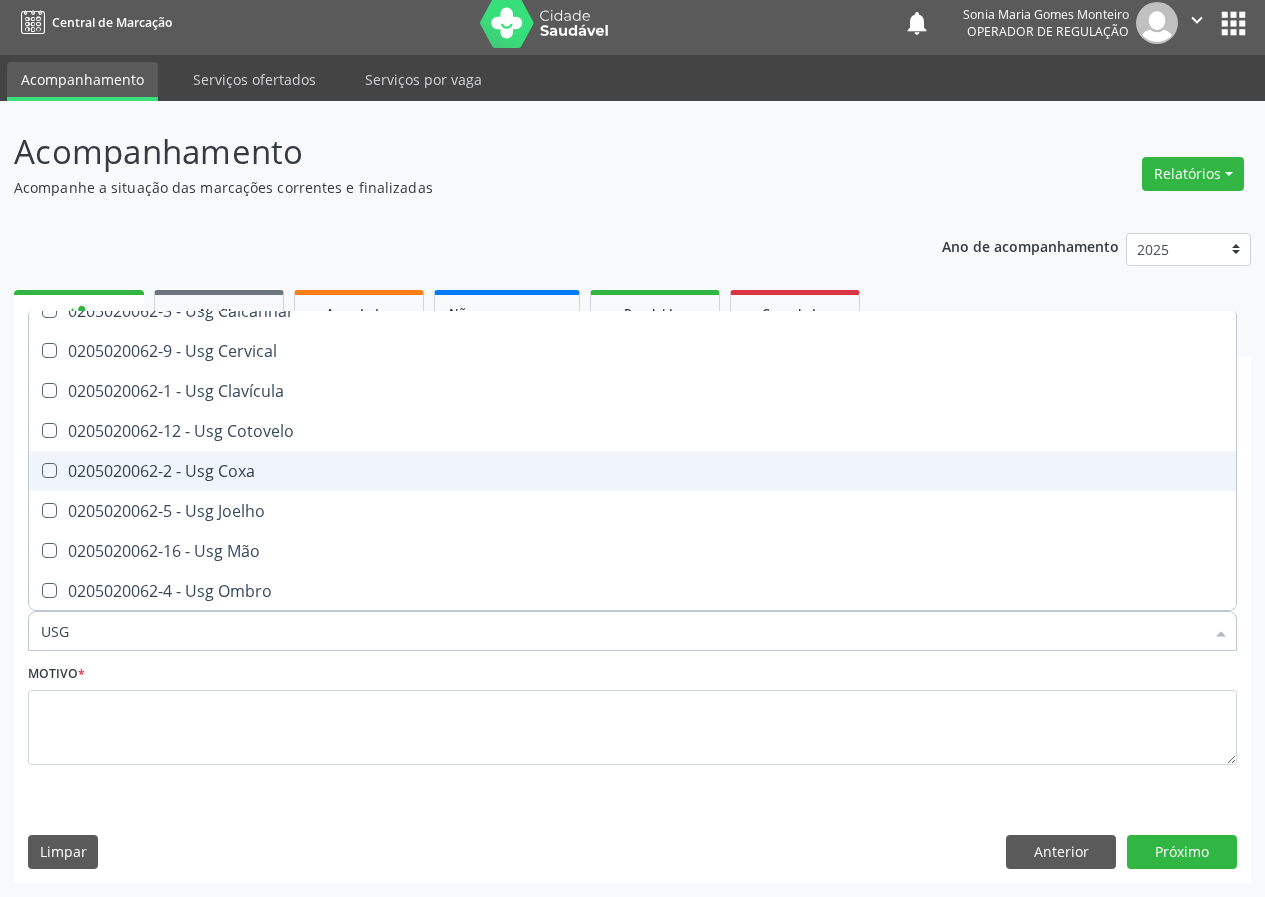 checkbox on "true" 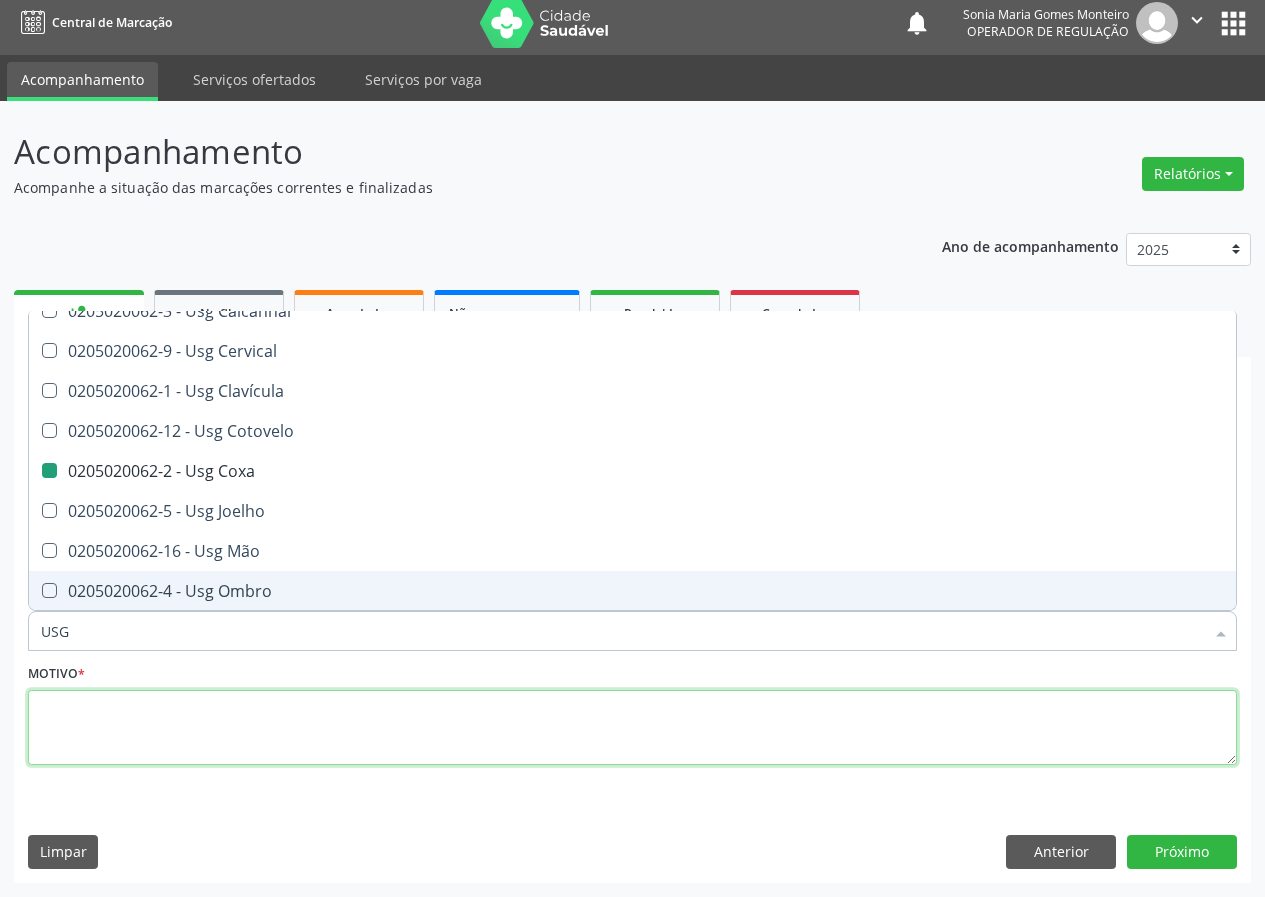 drag, startPoint x: 103, startPoint y: 751, endPoint x: 98, endPoint y: 717, distance: 34.36568 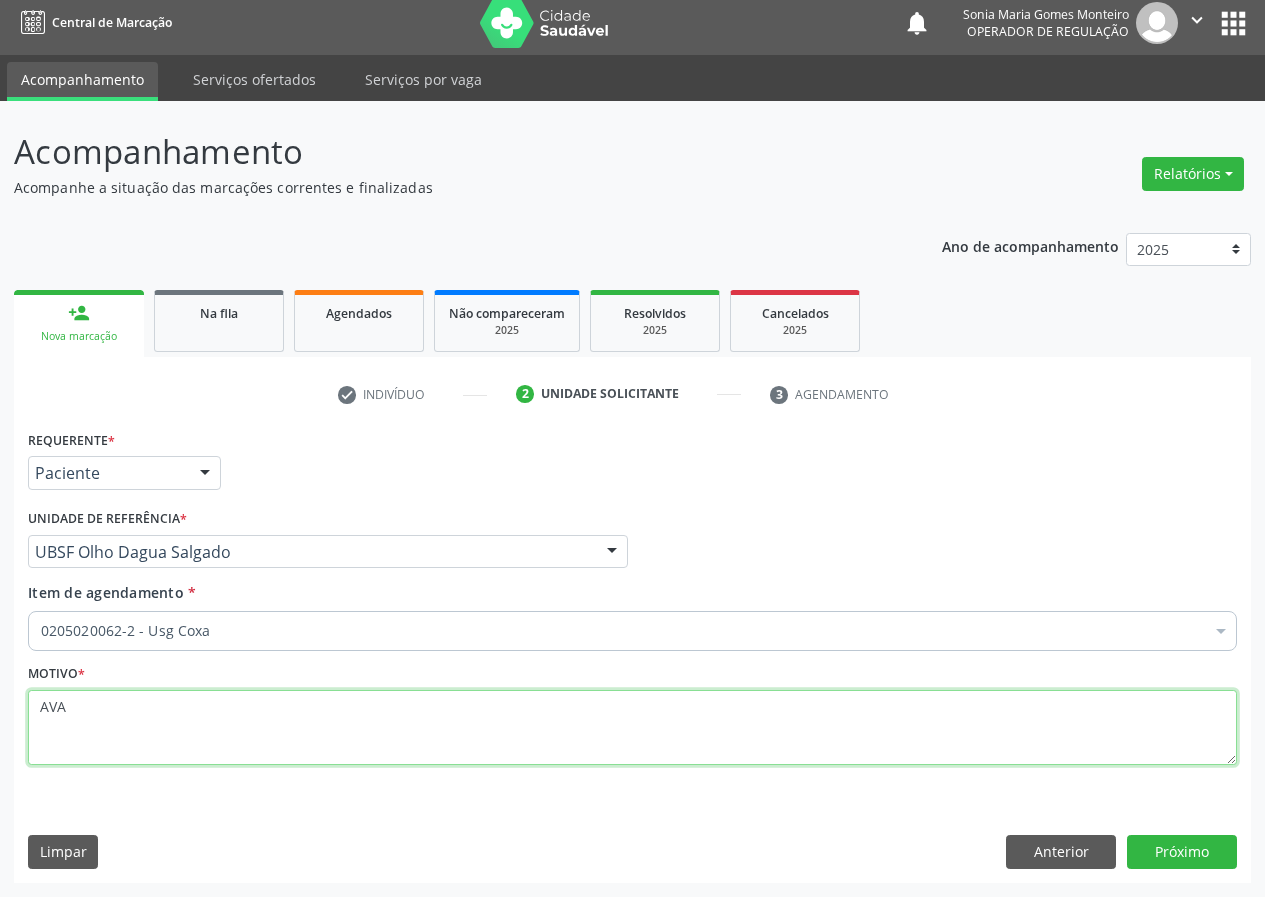scroll, scrollTop: 0, scrollLeft: 0, axis: both 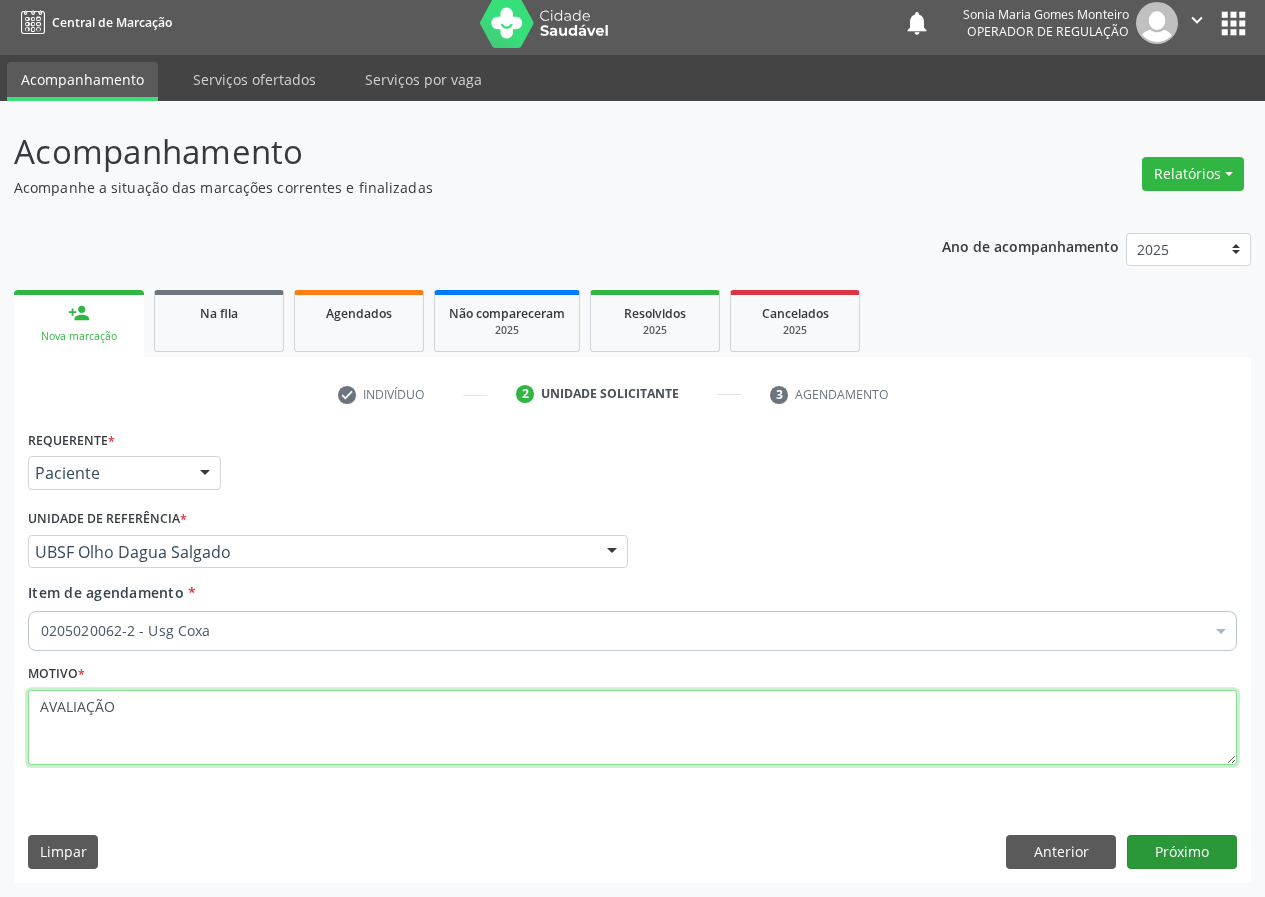 type on "AVALIAÇÃO" 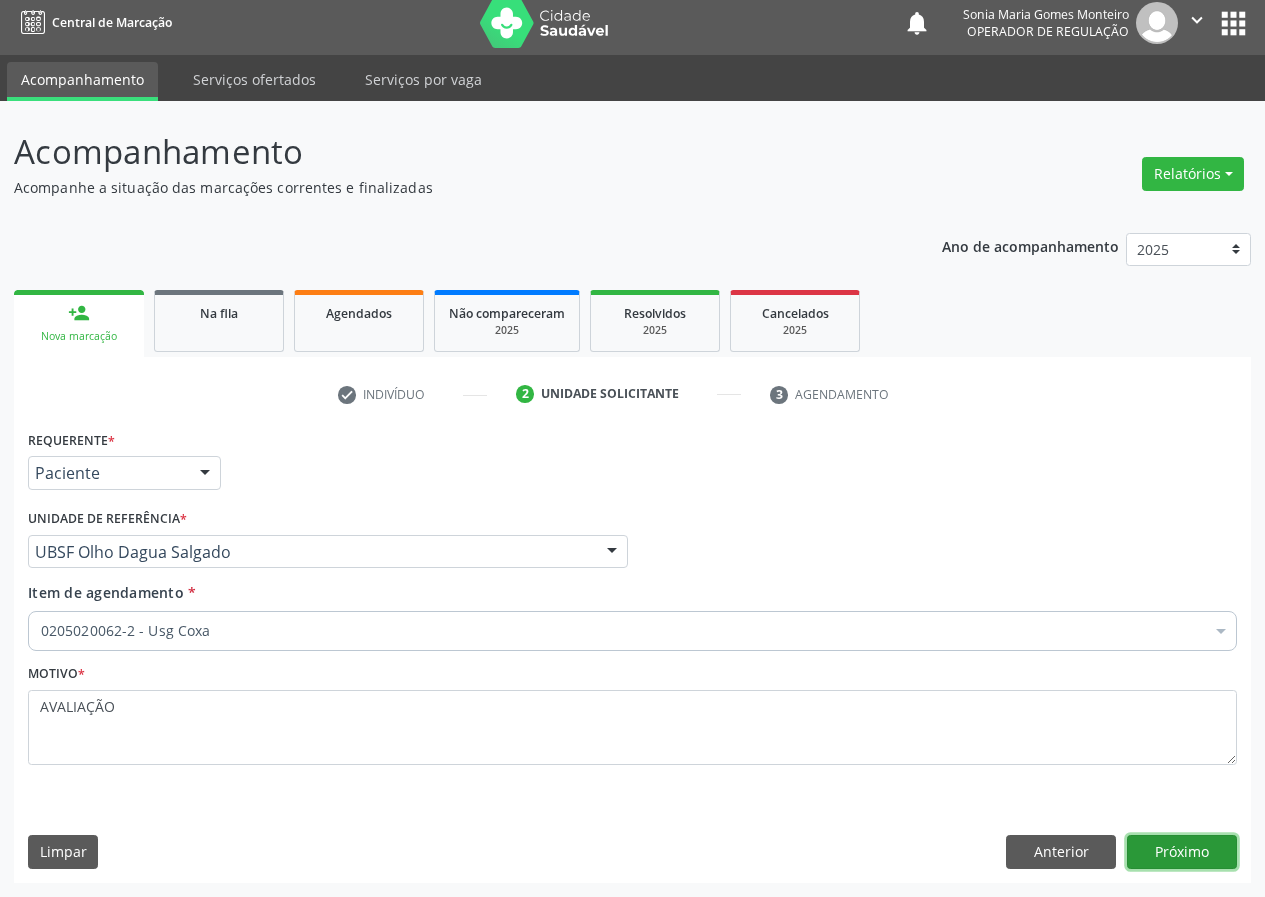 drag, startPoint x: 1154, startPoint y: 847, endPoint x: 34, endPoint y: 821, distance: 1120.3018 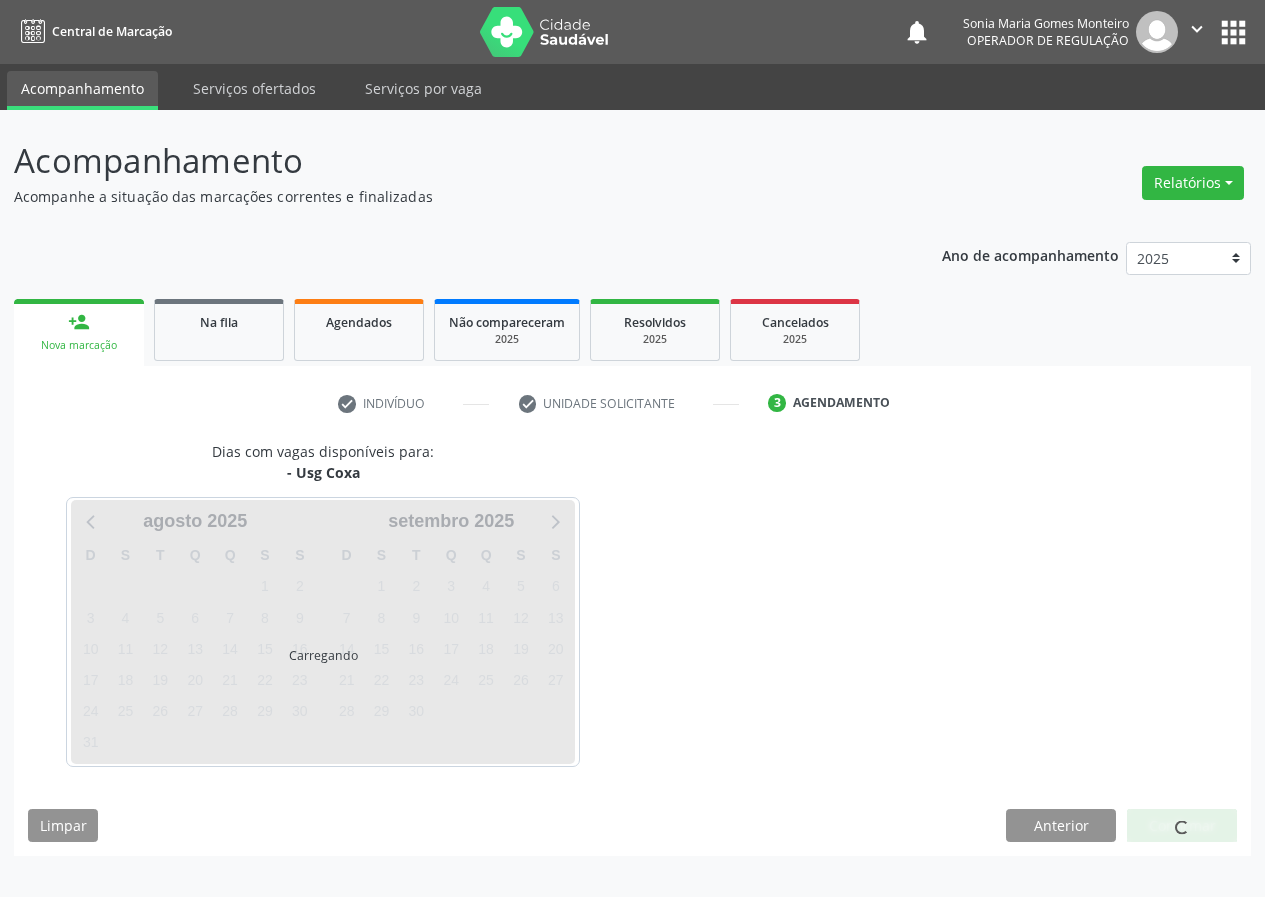 scroll, scrollTop: 0, scrollLeft: 0, axis: both 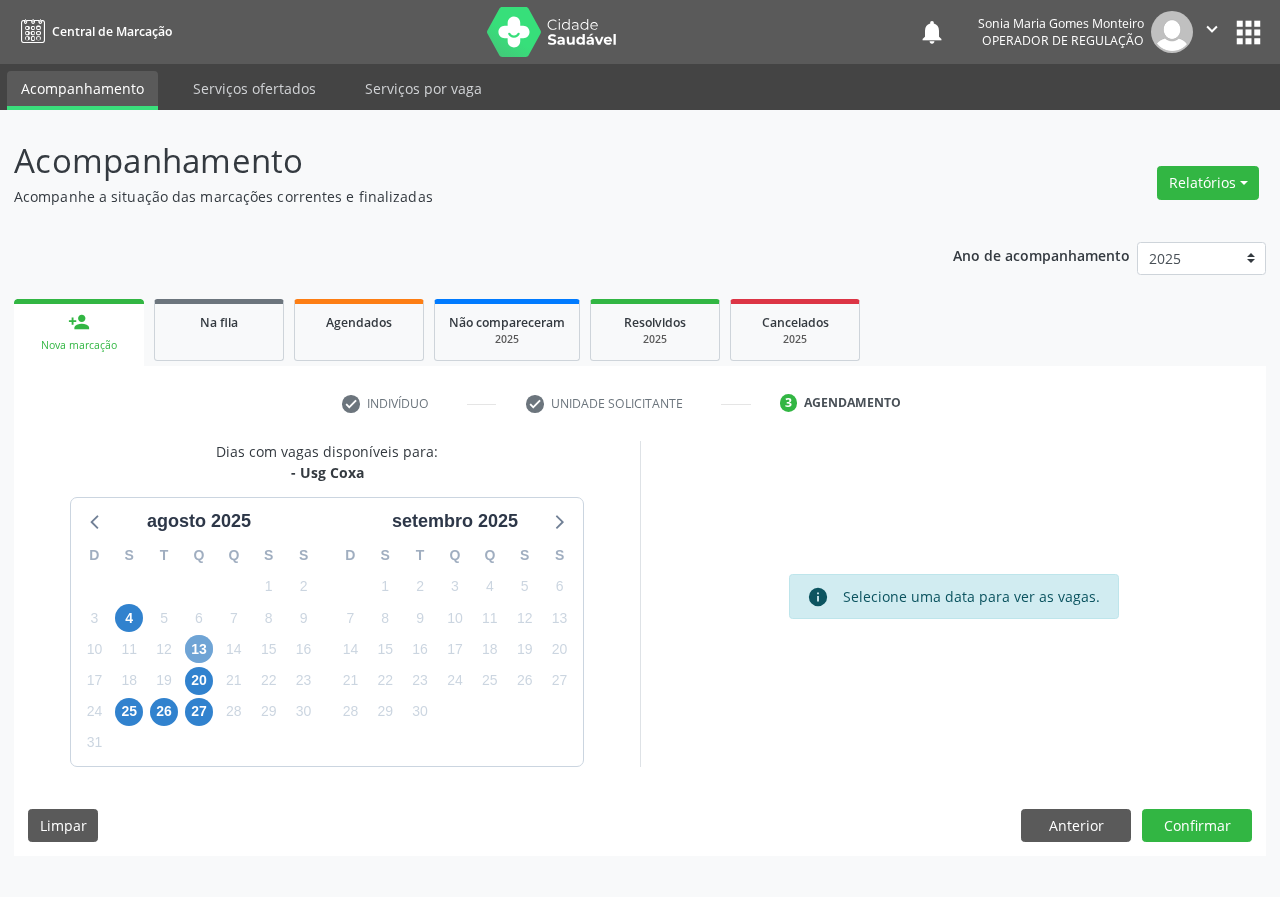 click on "13" at bounding box center (199, 649) 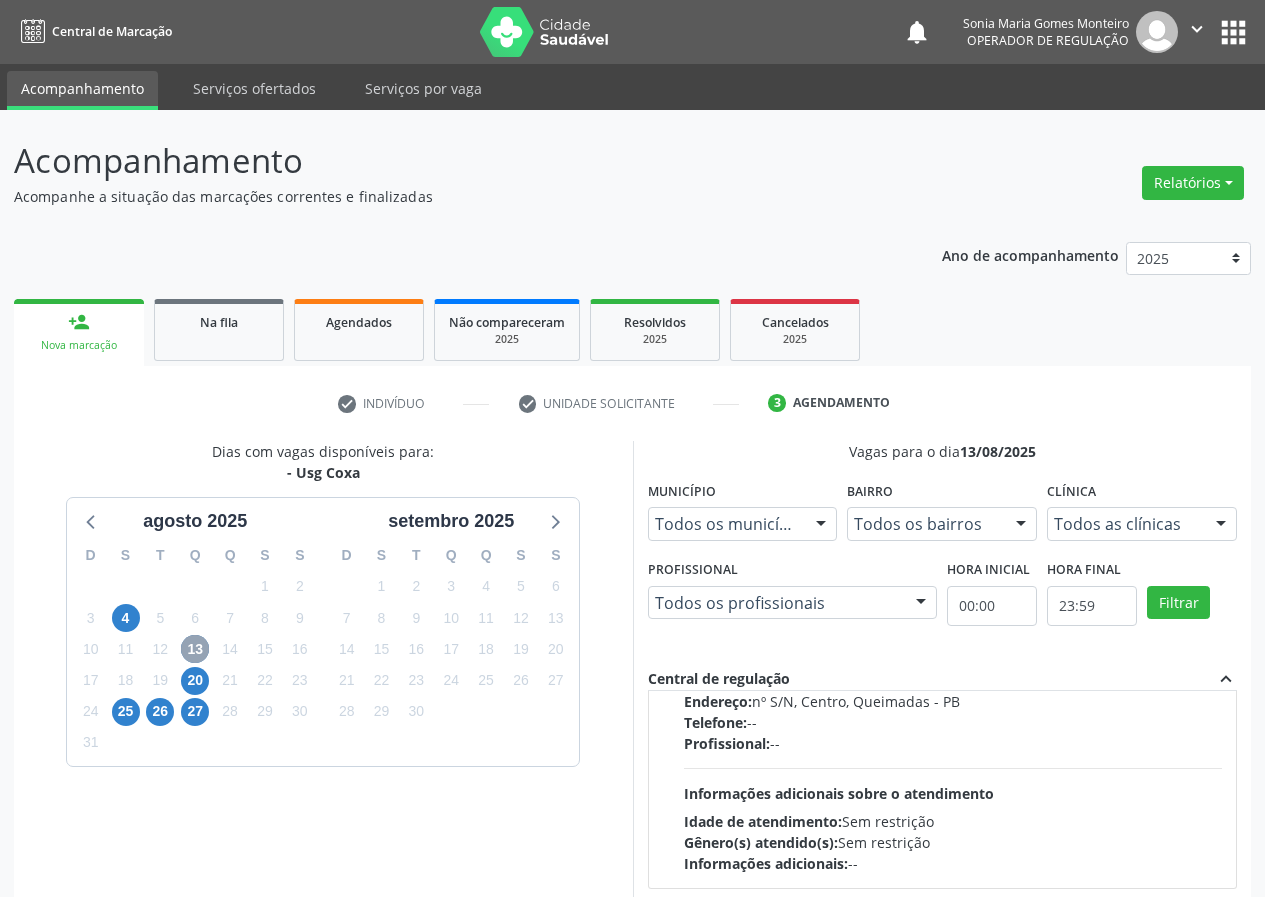 scroll, scrollTop: 0, scrollLeft: 0, axis: both 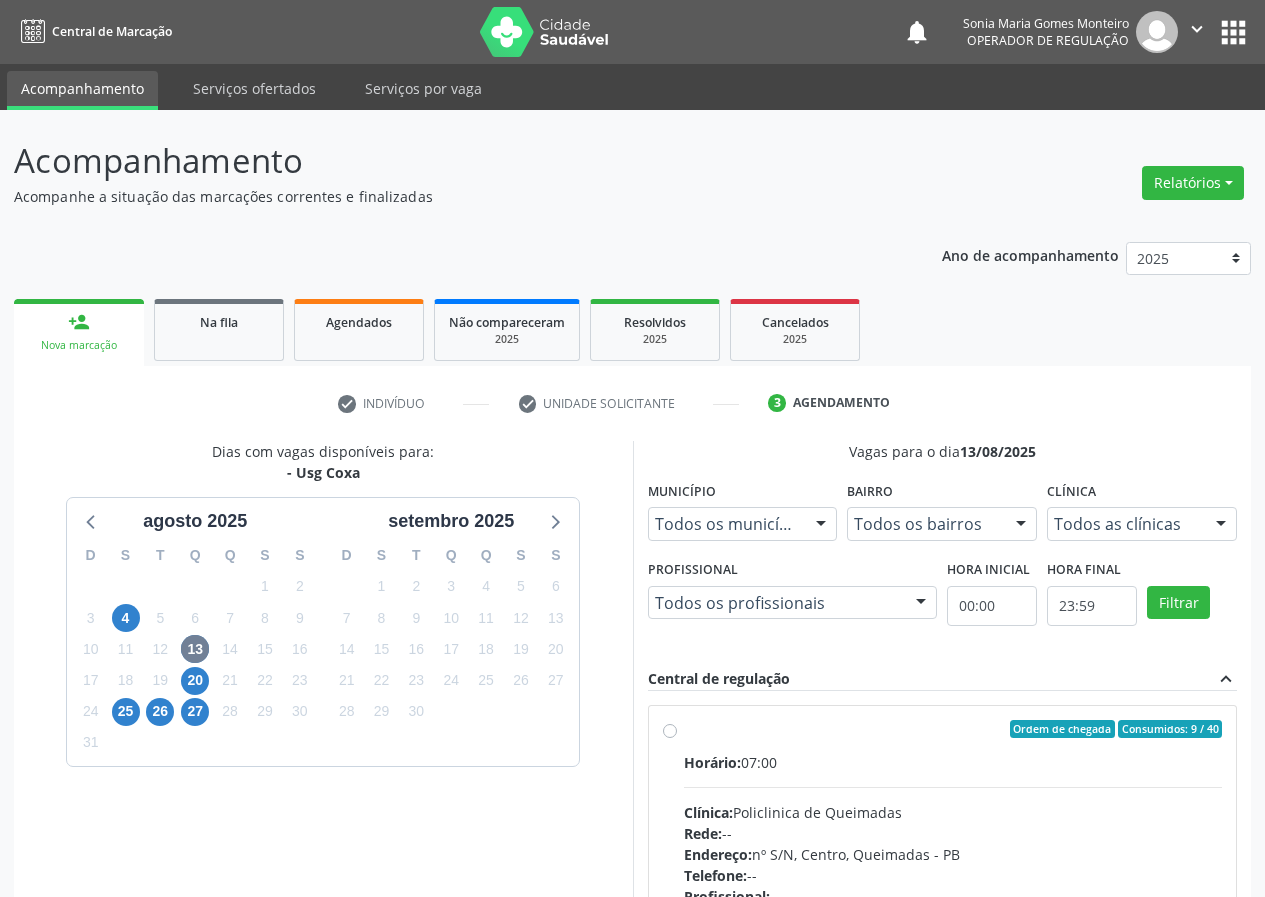 drag, startPoint x: 676, startPoint y: 732, endPoint x: 595, endPoint y: 793, distance: 101.4002 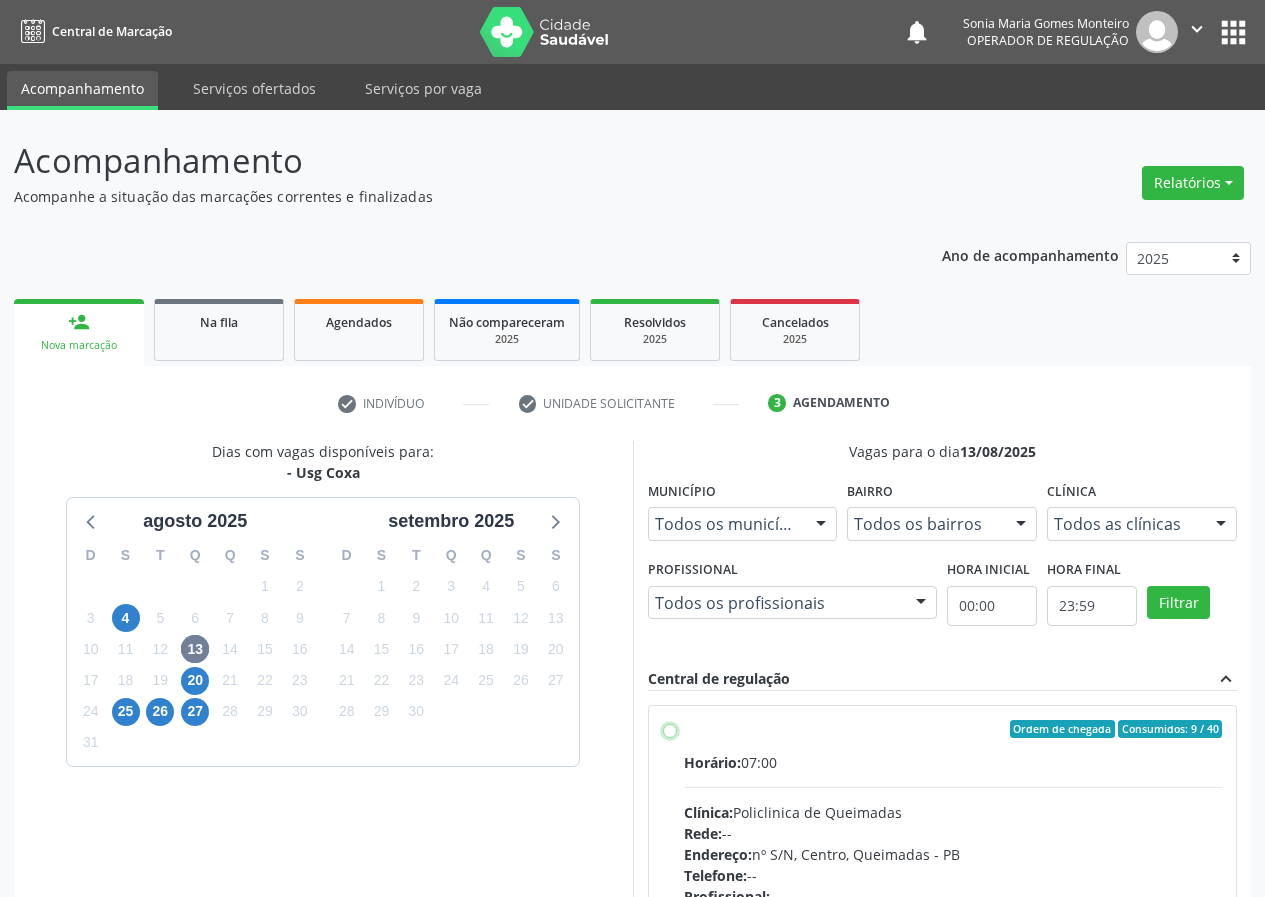 click on "Ordem de chegada
Consumidos: 9 / 40
Horário:   07:00
Clínica:  Policlinica de Queimadas
Rede:
--
Endereço:   nº S/N, Centro, Queimadas - PB
Telefone:   --
Profissional:
--
Informações adicionais sobre o atendimento
Idade de atendimento:
Sem restrição
Gênero(s) atendido(s):
Sem restrição
Informações adicionais:
--" at bounding box center [670, 729] 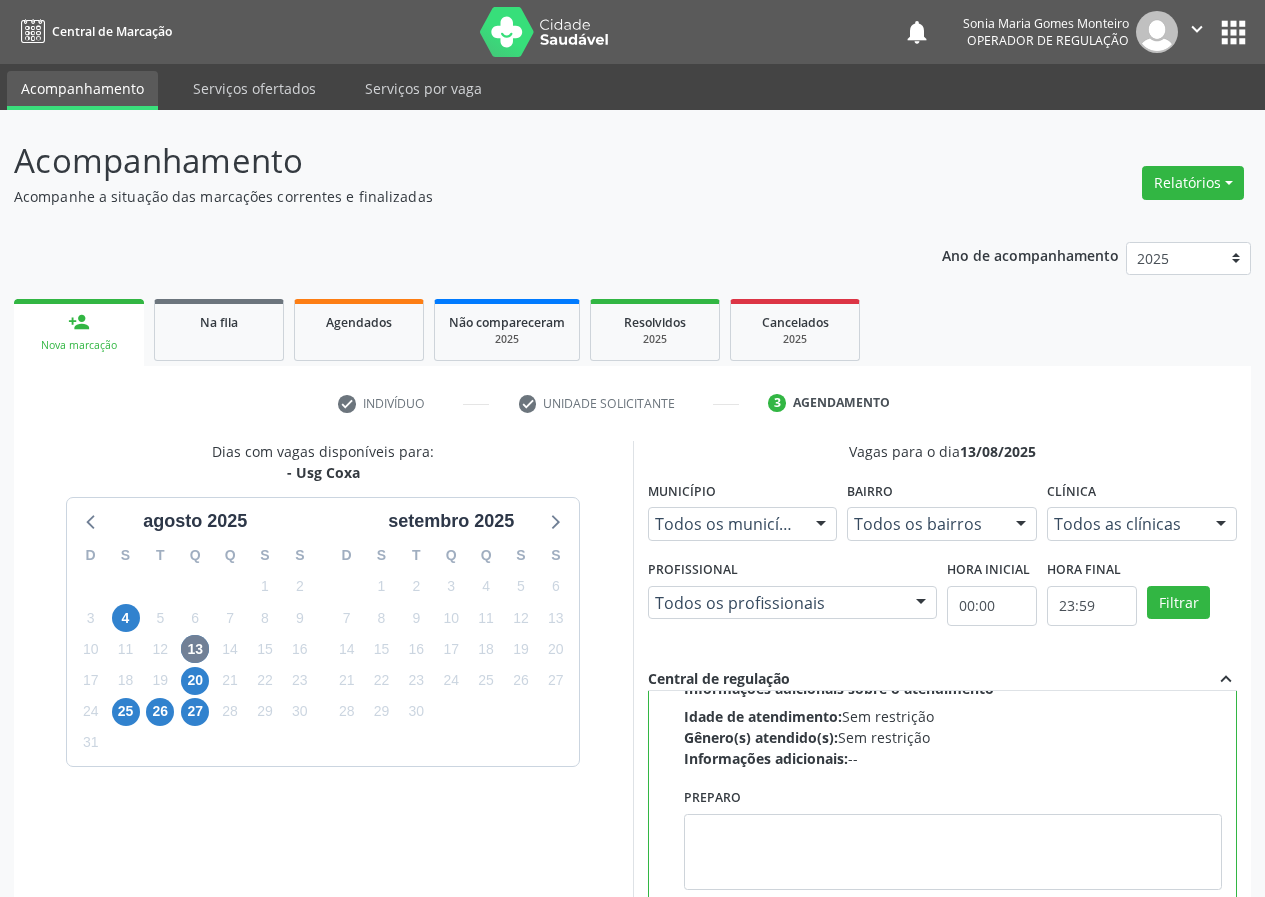 scroll, scrollTop: 450, scrollLeft: 0, axis: vertical 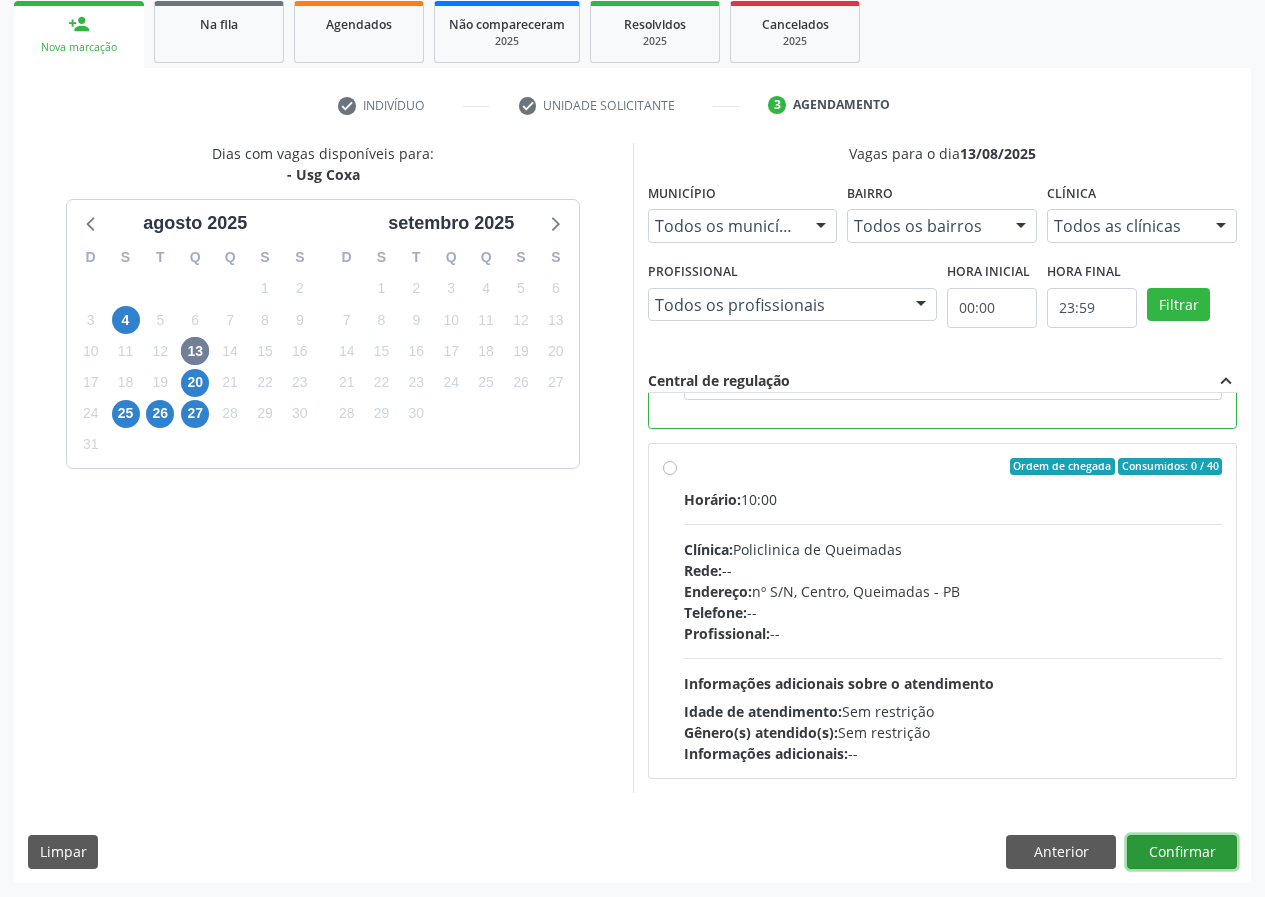 click on "Confirmar" at bounding box center (1182, 852) 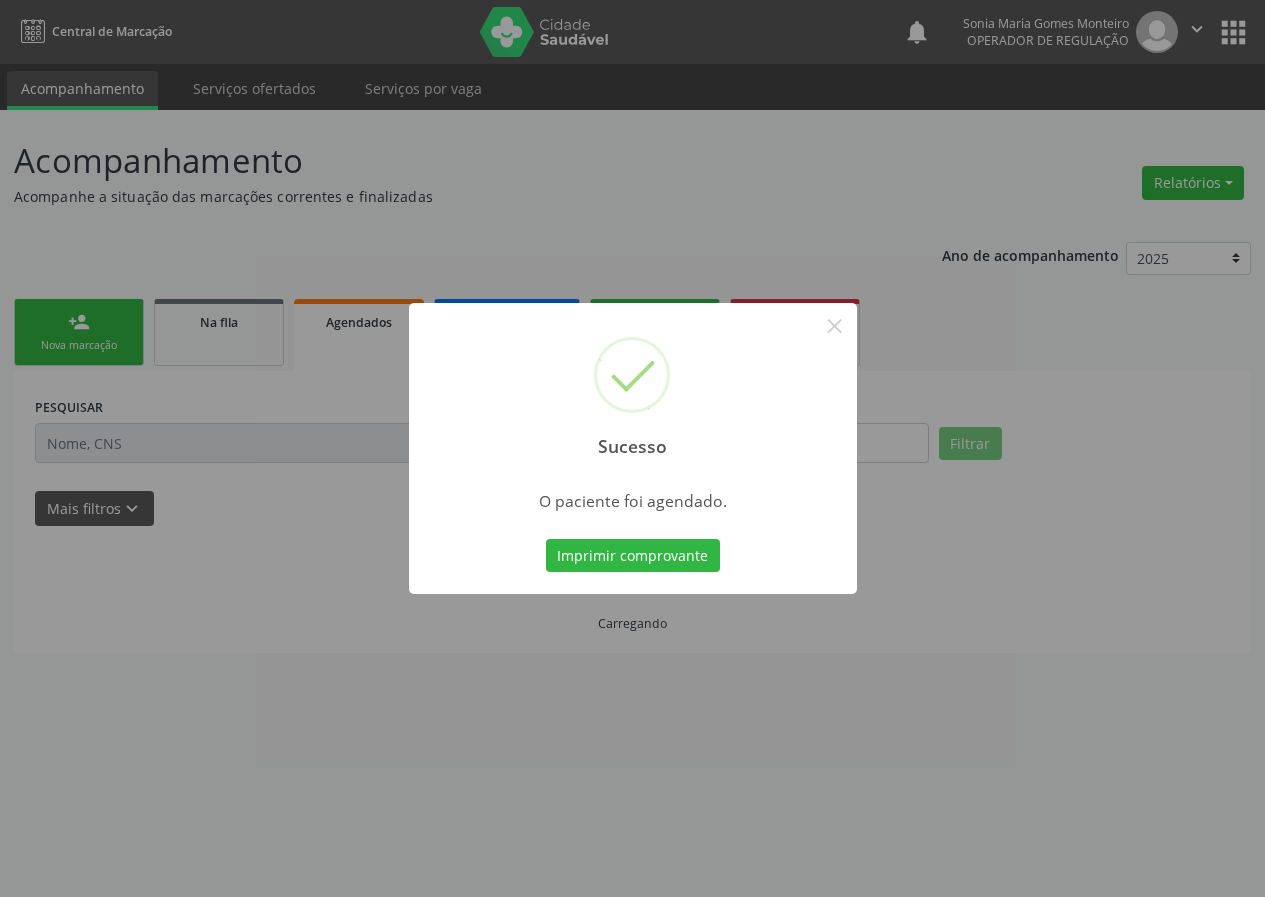 scroll, scrollTop: 0, scrollLeft: 0, axis: both 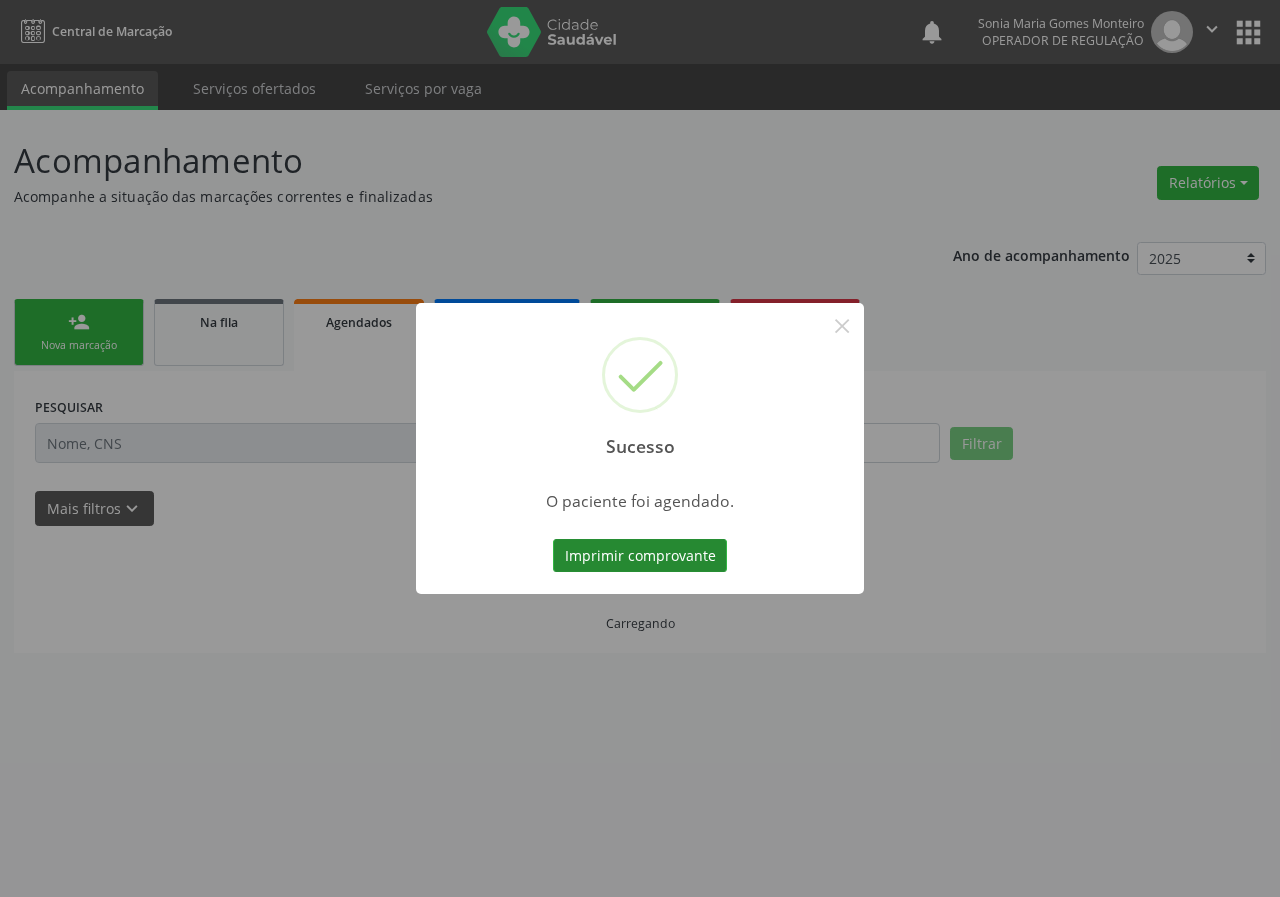 click on "Imprimir comprovante" at bounding box center (640, 556) 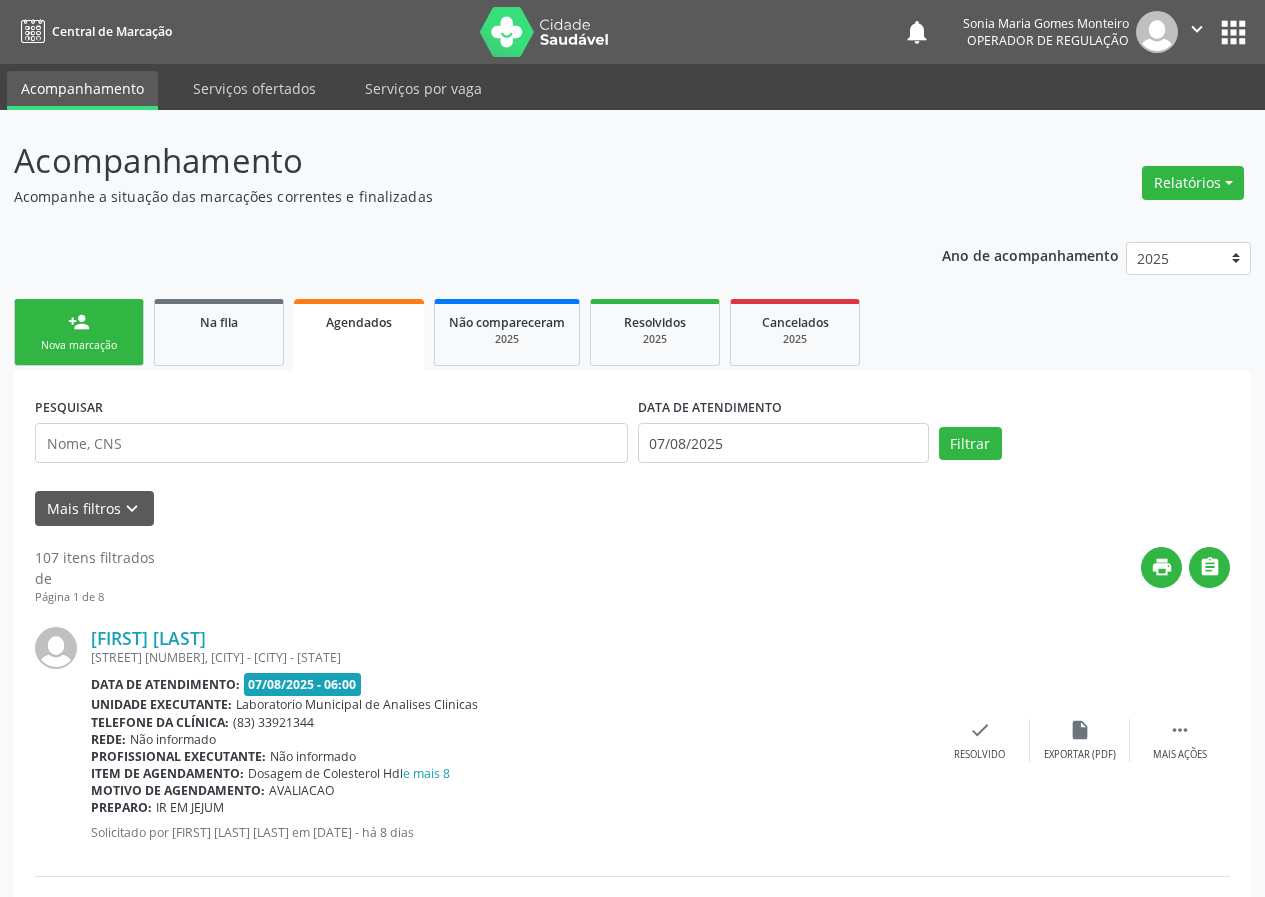 click on "person_add
Nova marcação" at bounding box center [79, 332] 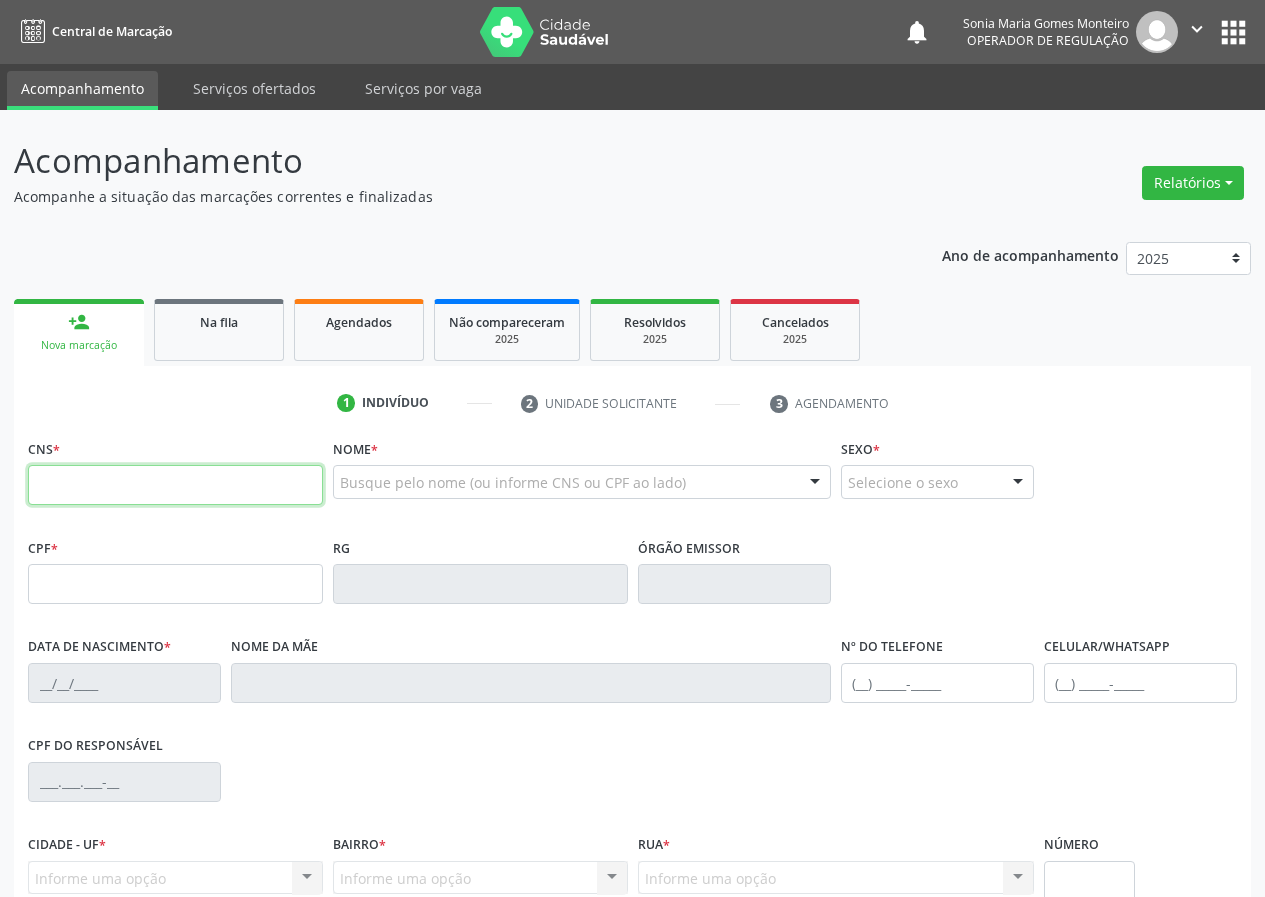 click at bounding box center [175, 485] 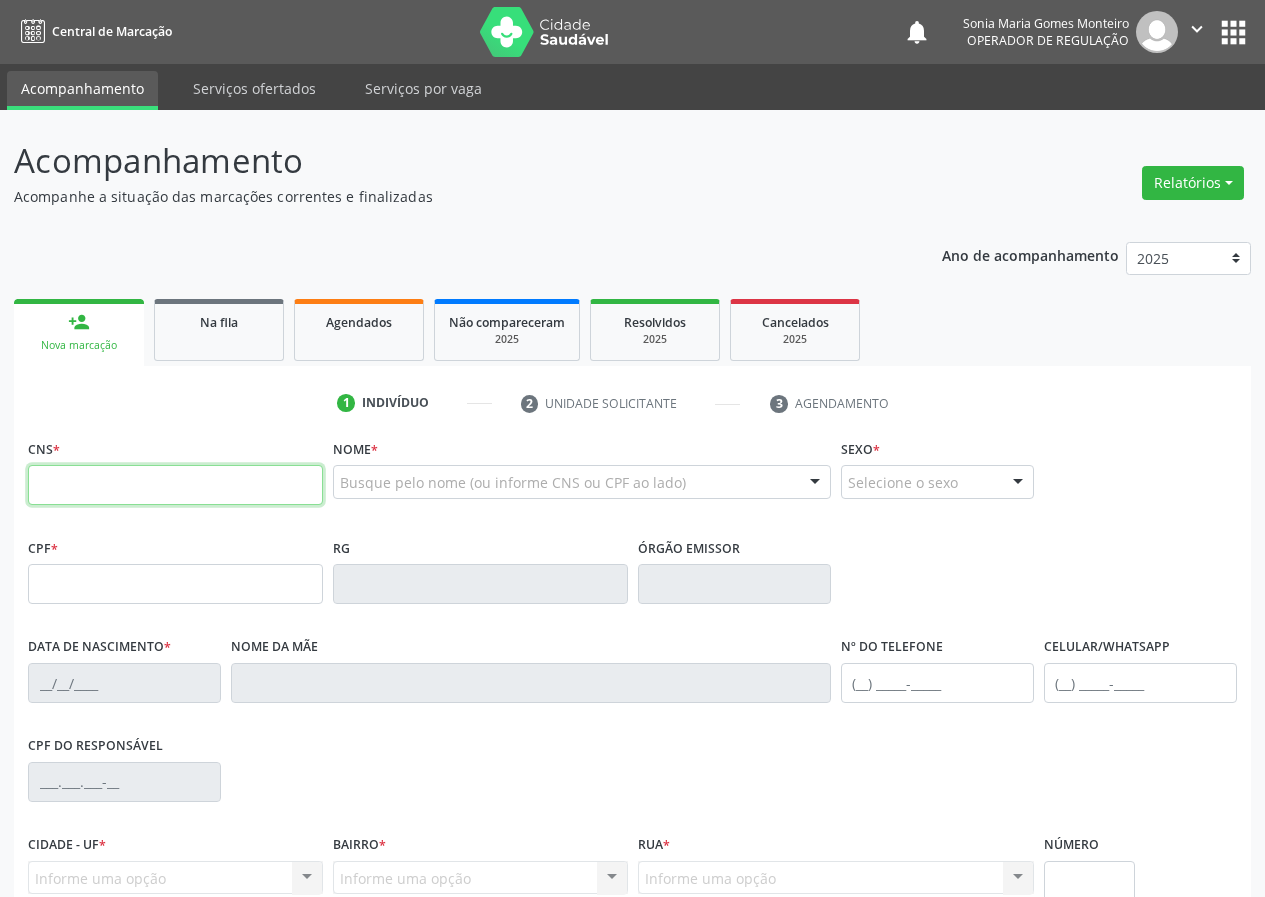 click at bounding box center (175, 485) 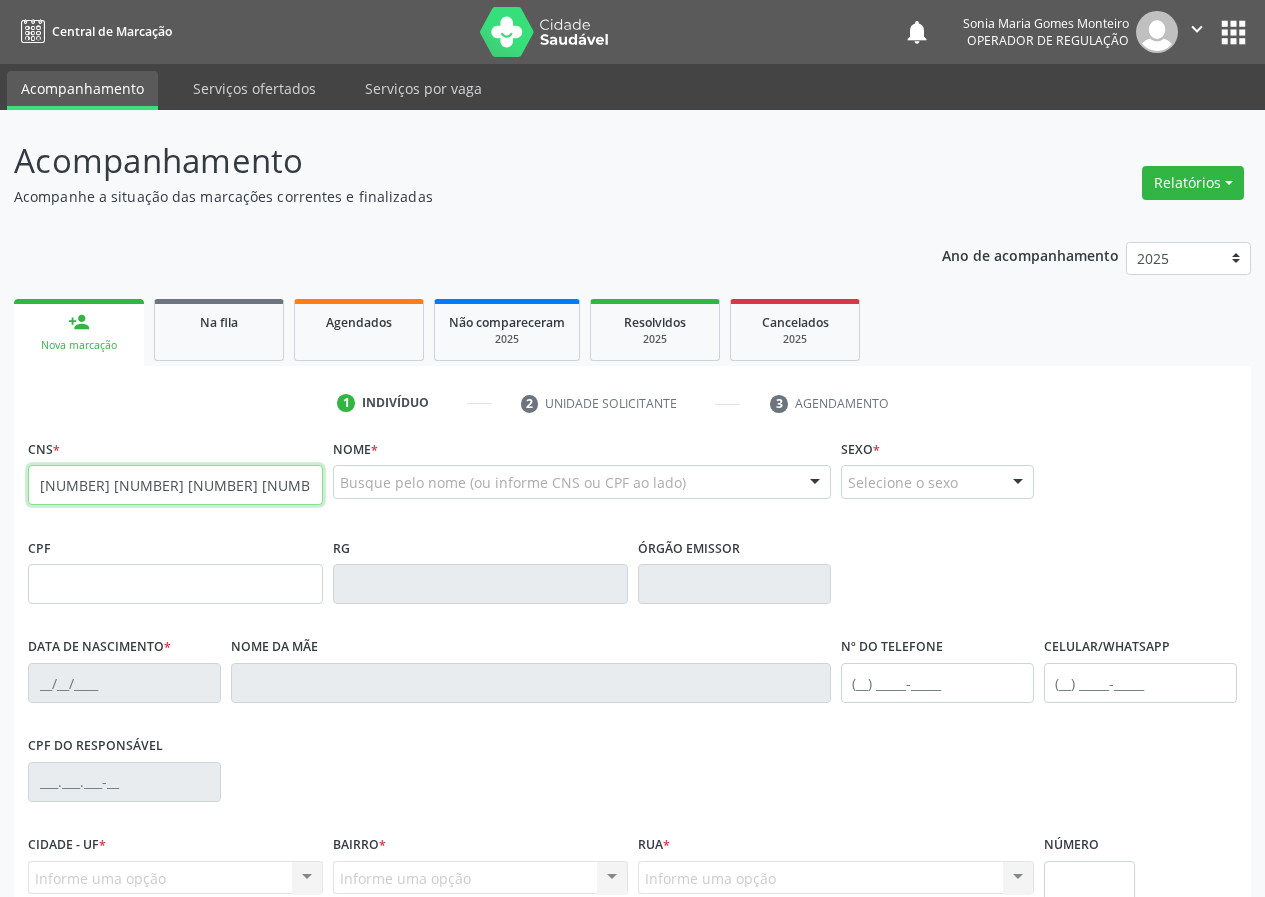 type on "706 2085 0834 8764" 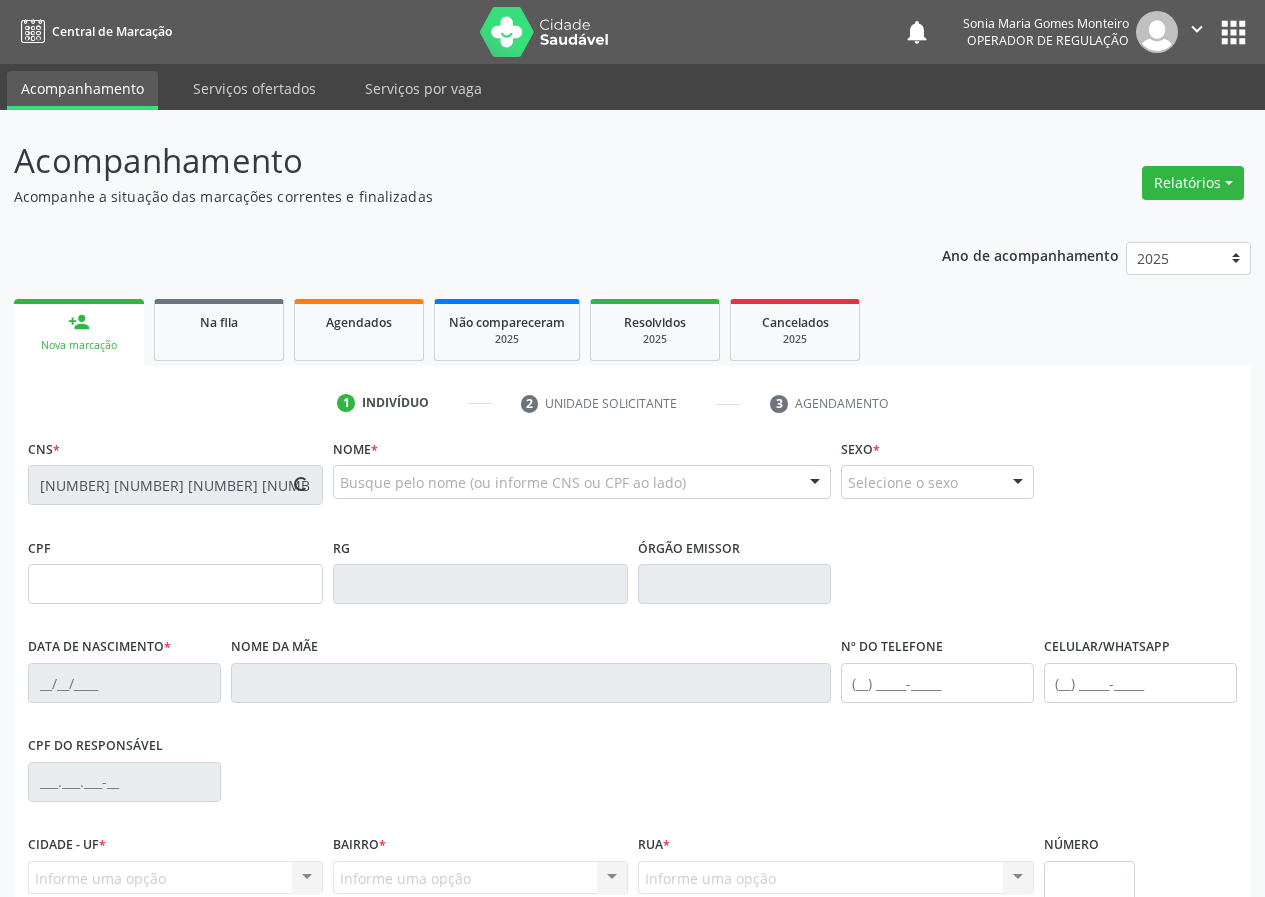 type on "038.583.134-08" 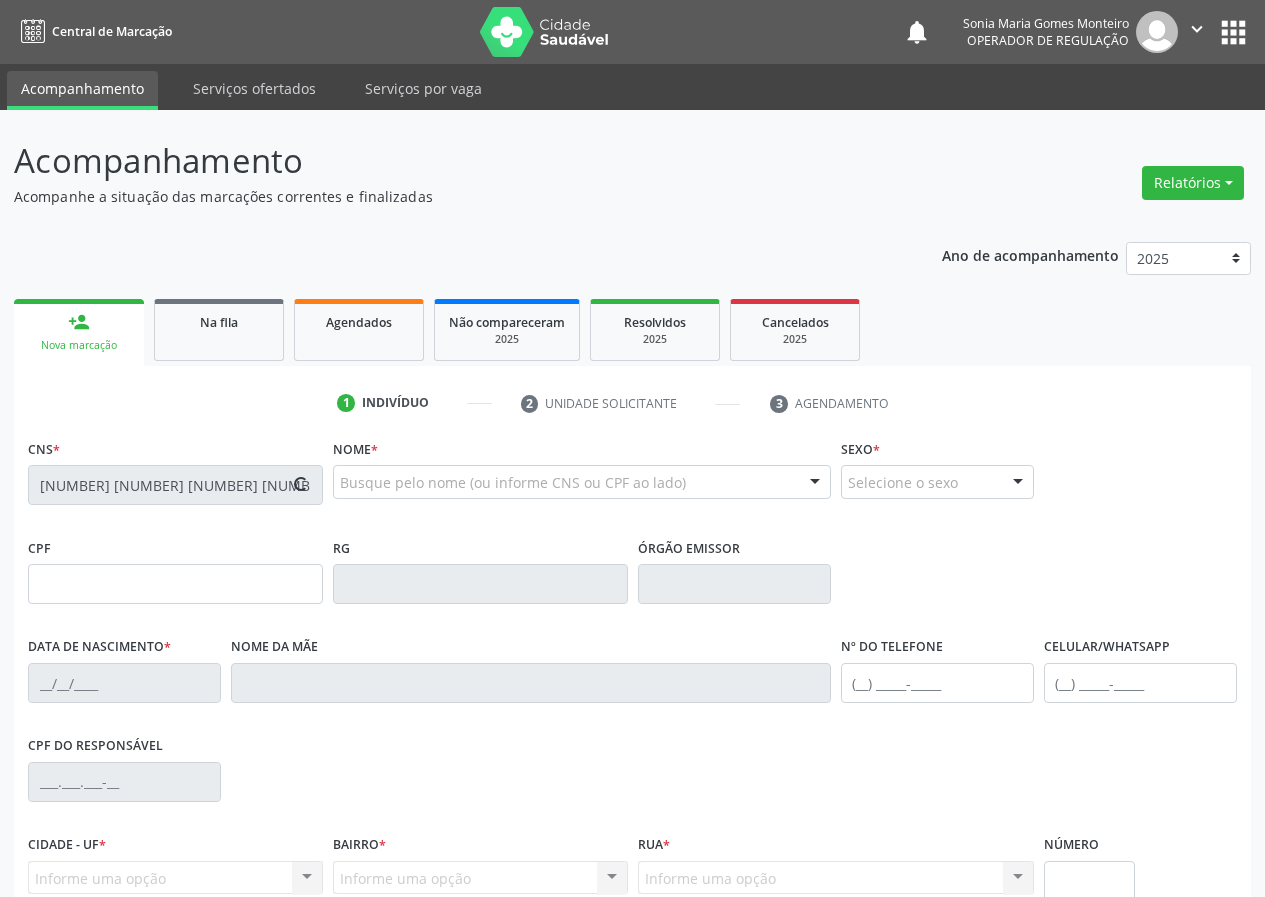type on "11/02/1977" 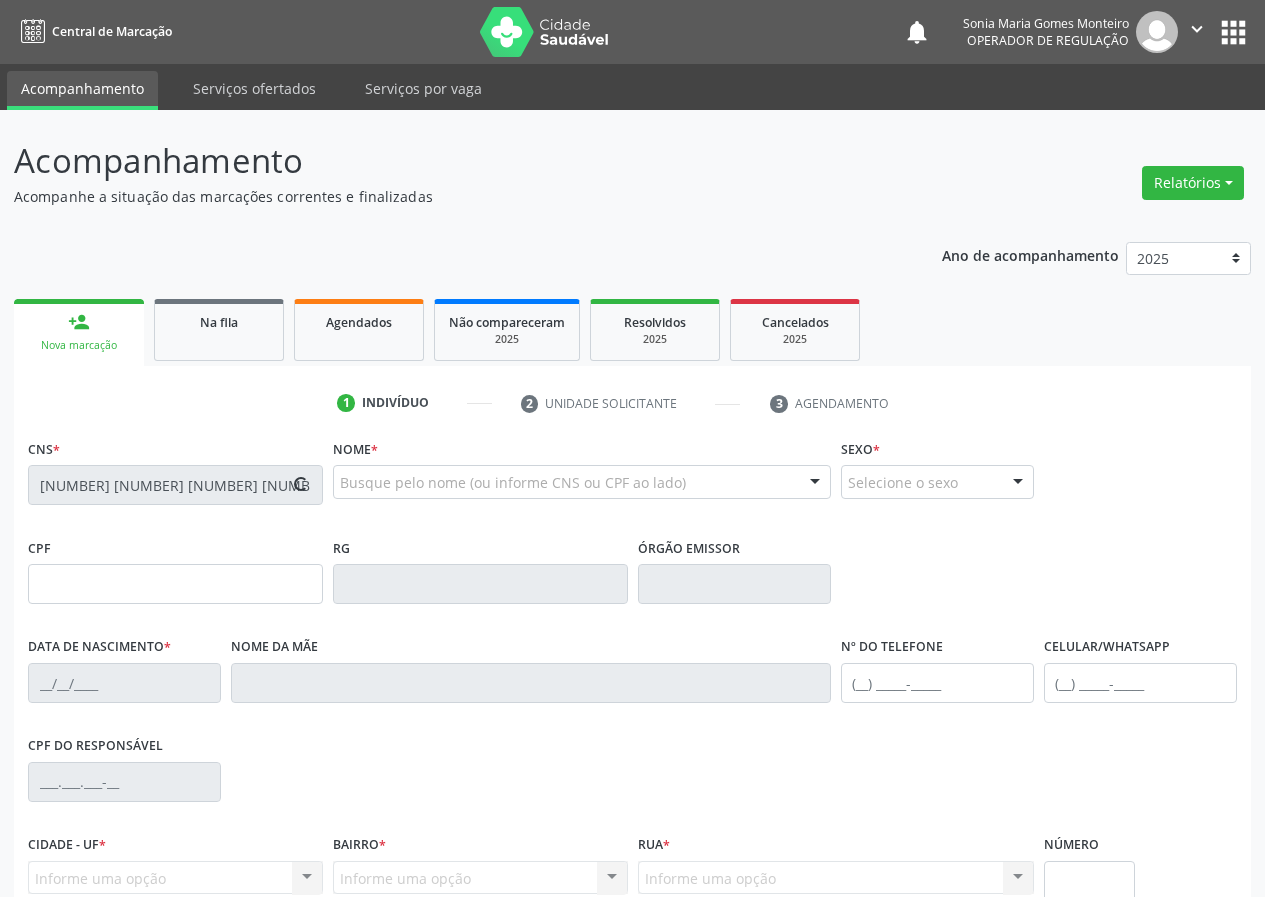 type on "(83) 98834-1829" 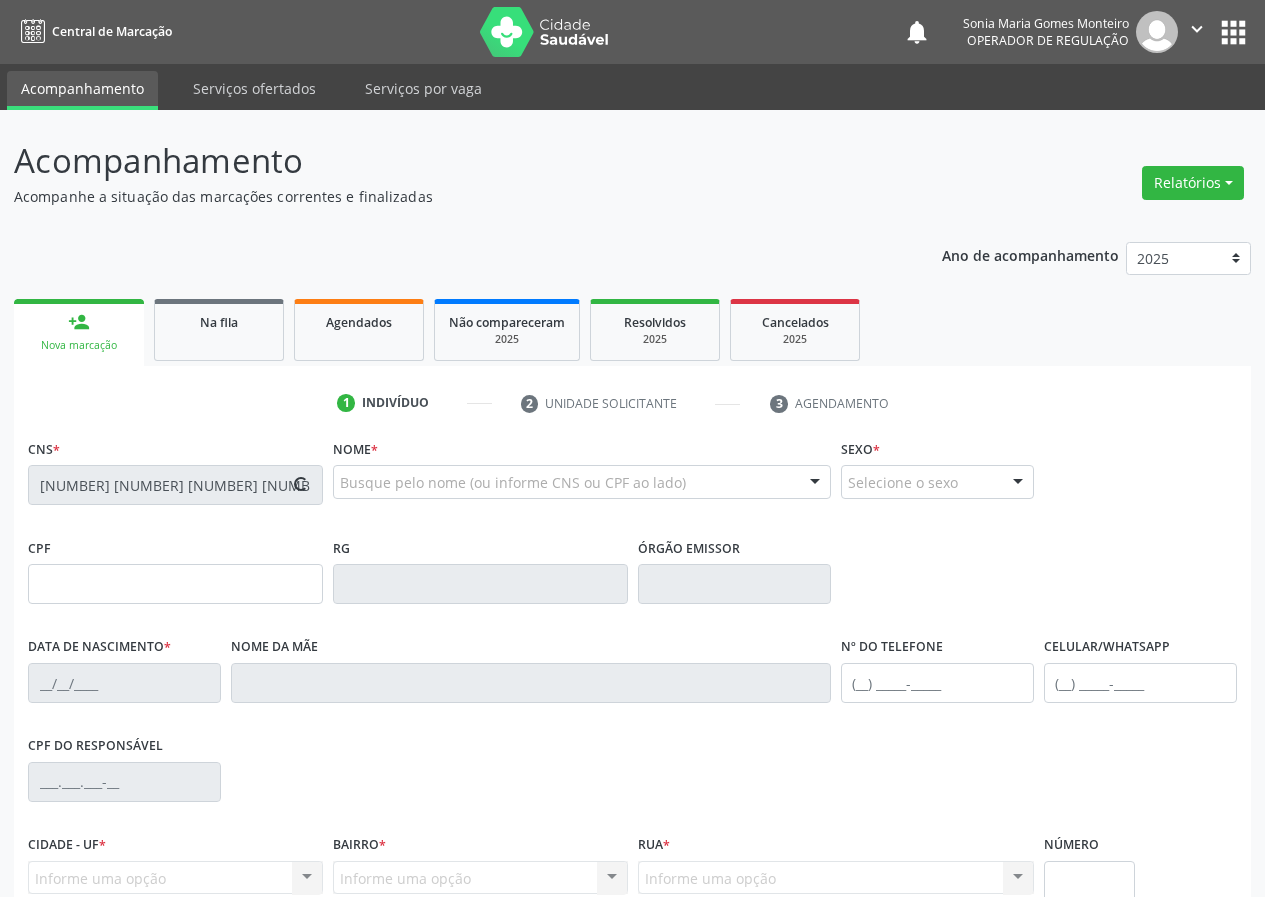 type on "99" 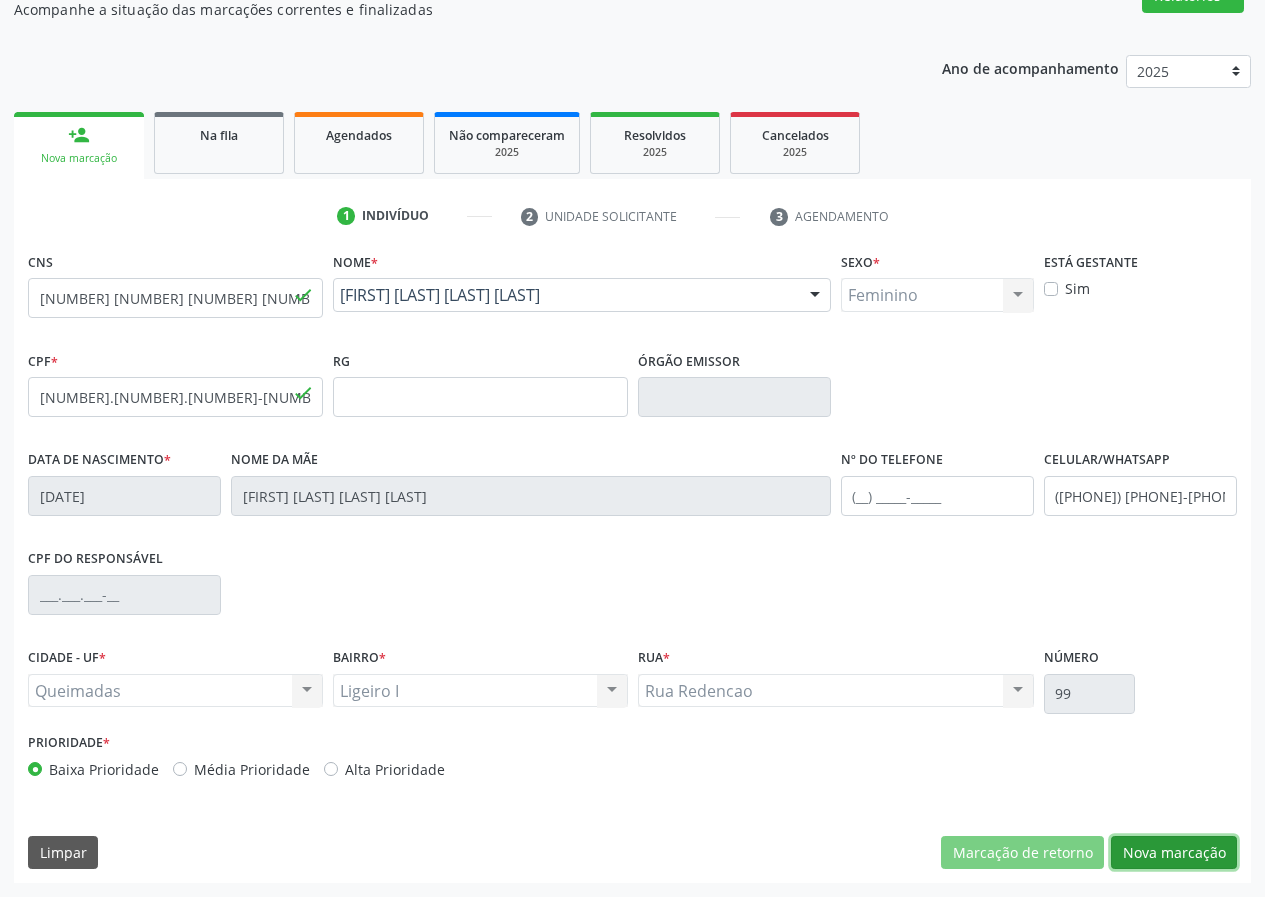 drag, startPoint x: 1171, startPoint y: 853, endPoint x: 187, endPoint y: 753, distance: 989.06824 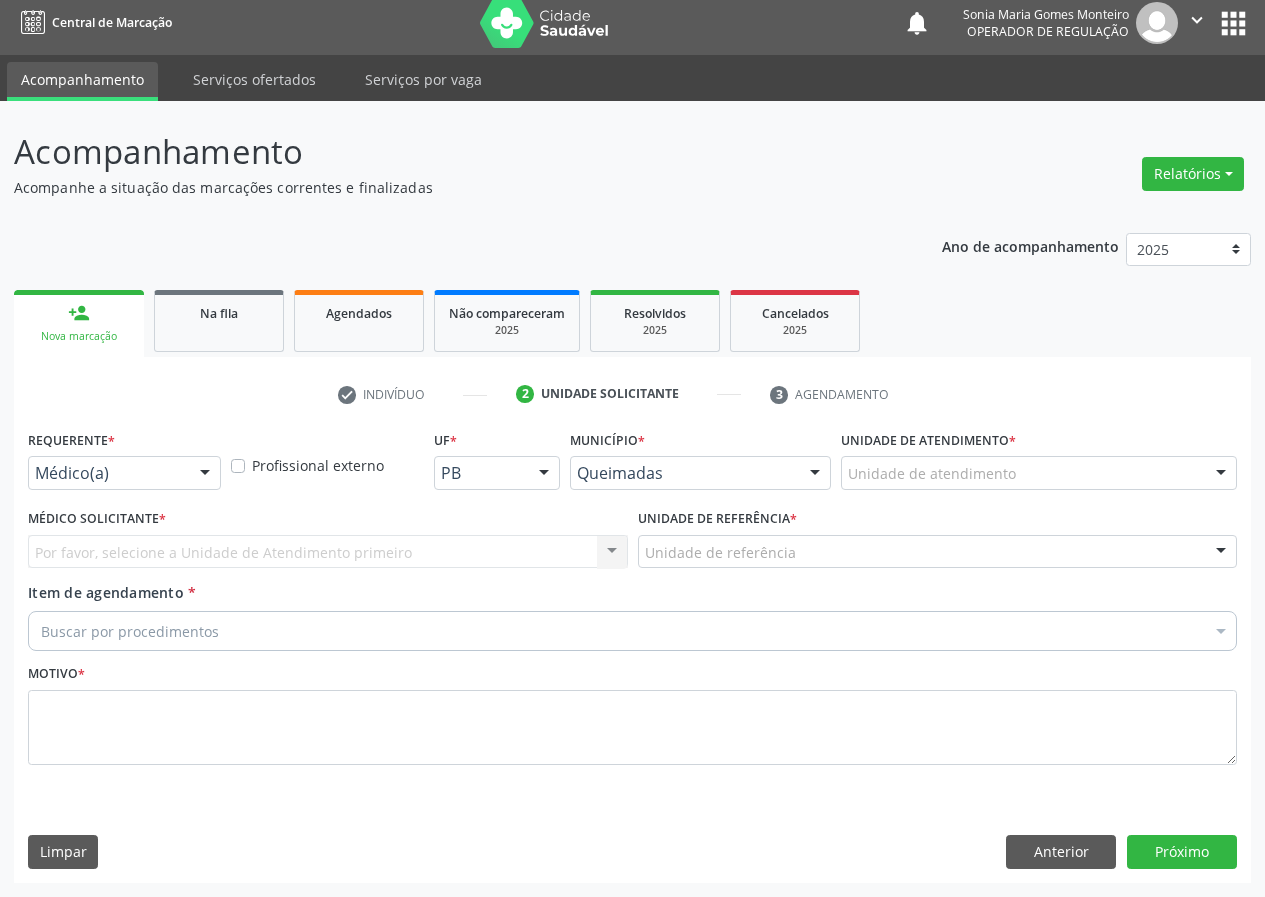 scroll, scrollTop: 9, scrollLeft: 0, axis: vertical 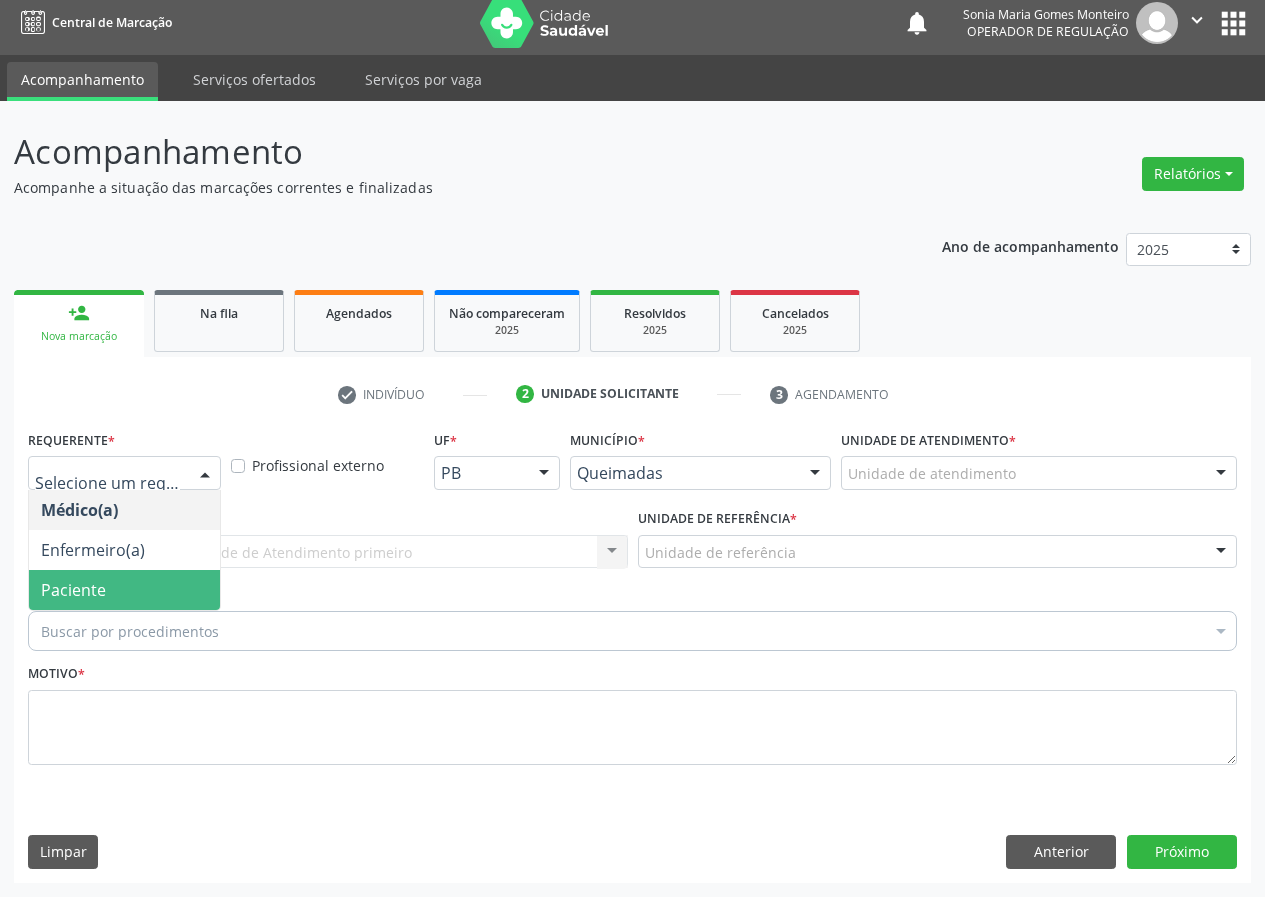 drag, startPoint x: 192, startPoint y: 591, endPoint x: 489, endPoint y: 546, distance: 300.38974 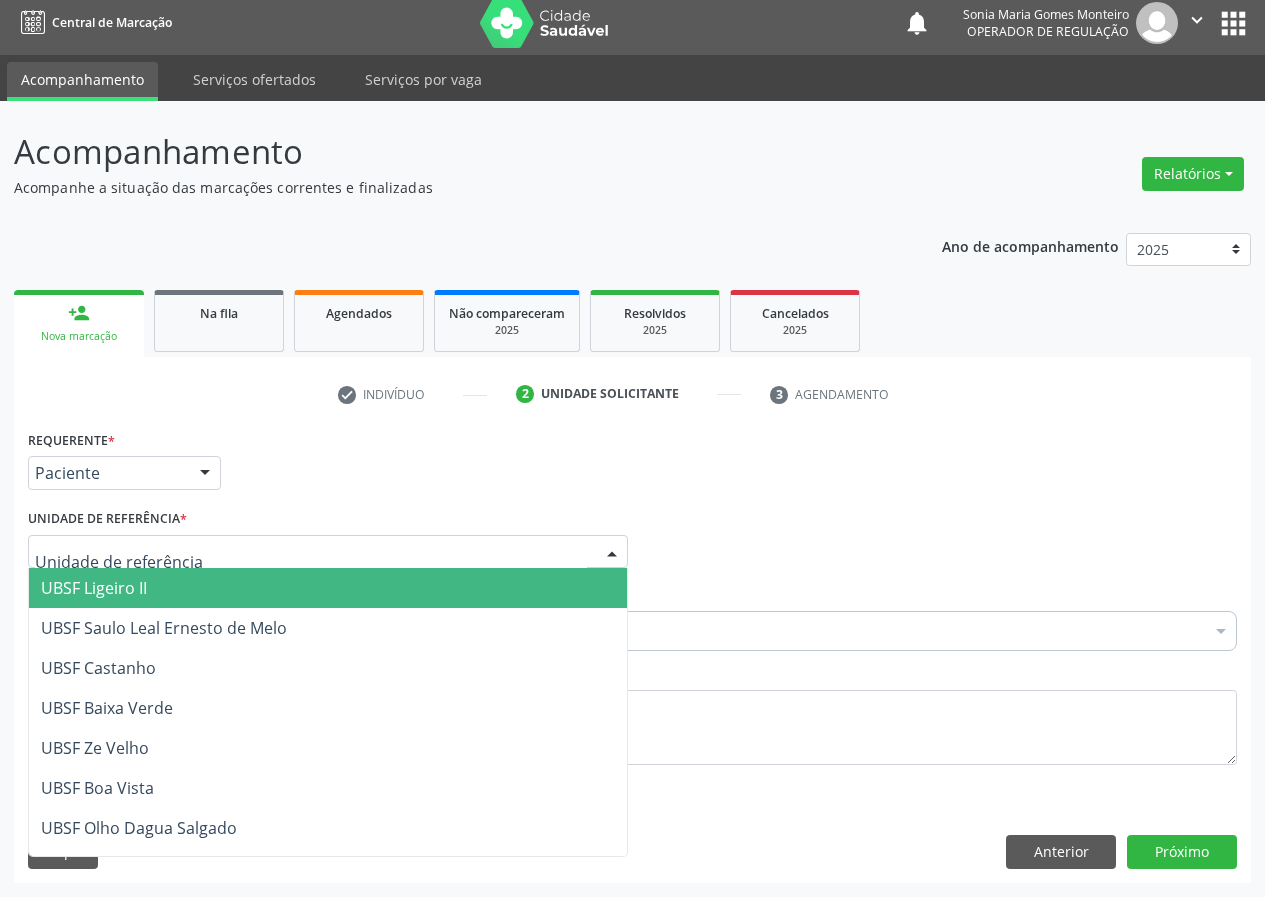 click at bounding box center [328, 552] 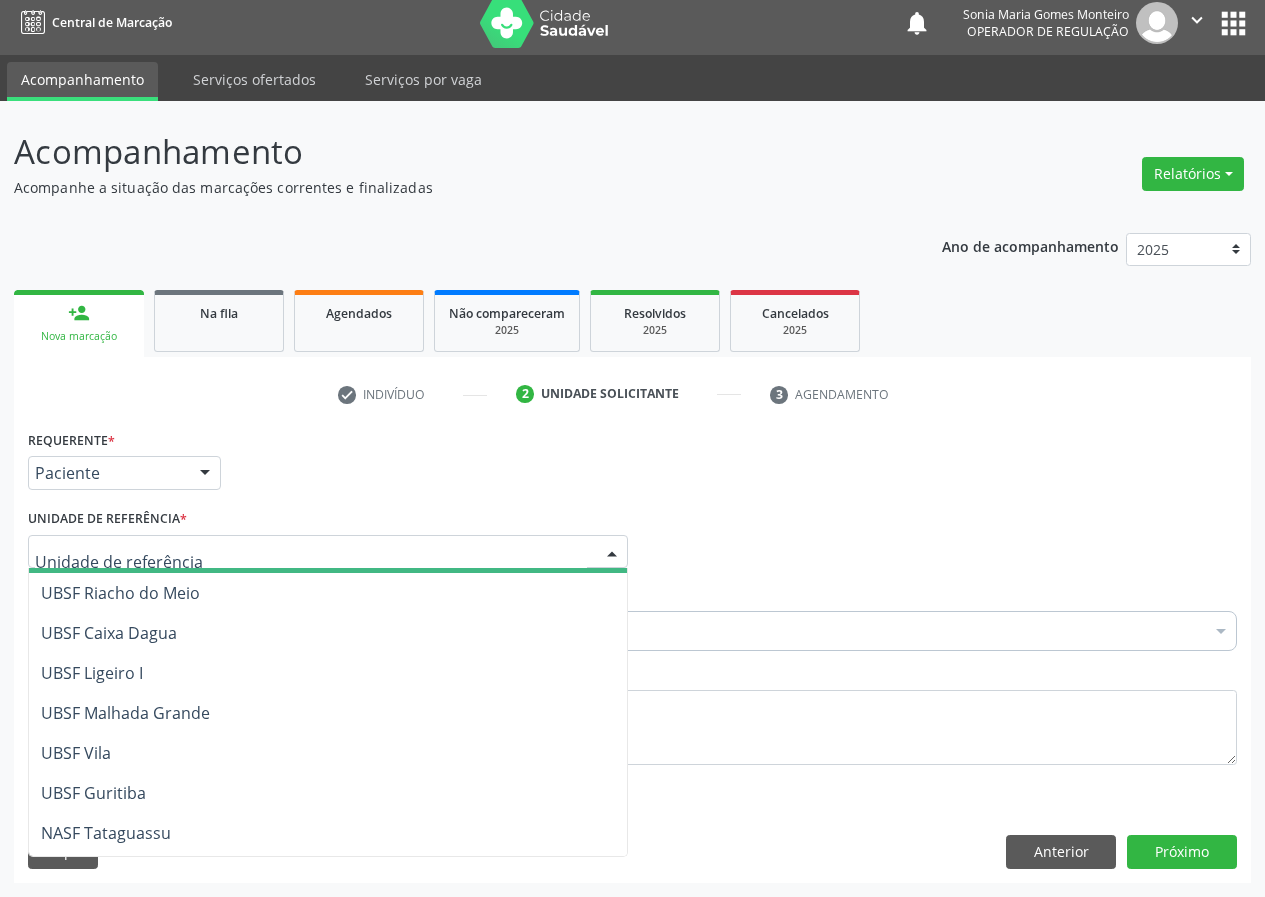 scroll, scrollTop: 500, scrollLeft: 0, axis: vertical 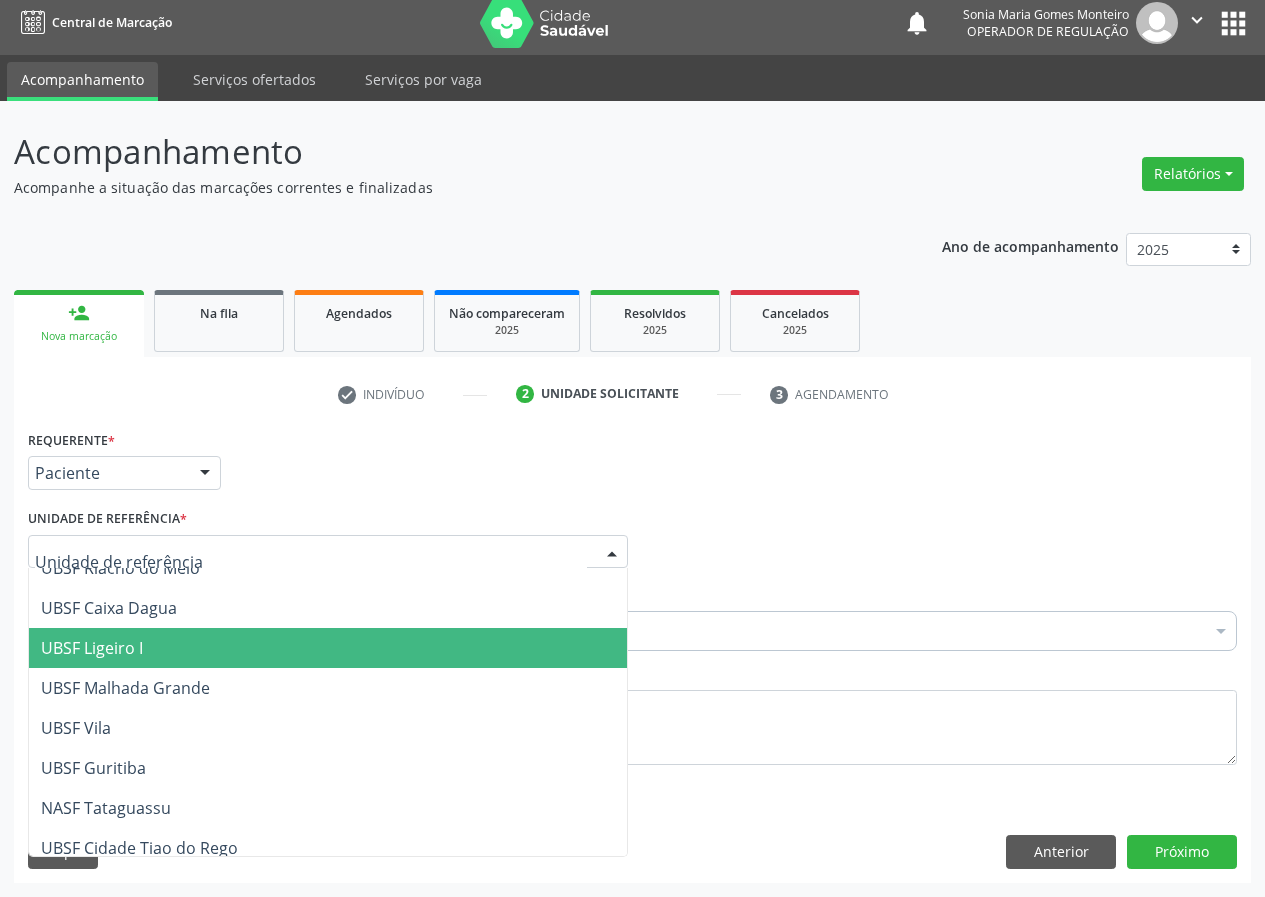 click on "UBSF Ligeiro I" at bounding box center [92, 648] 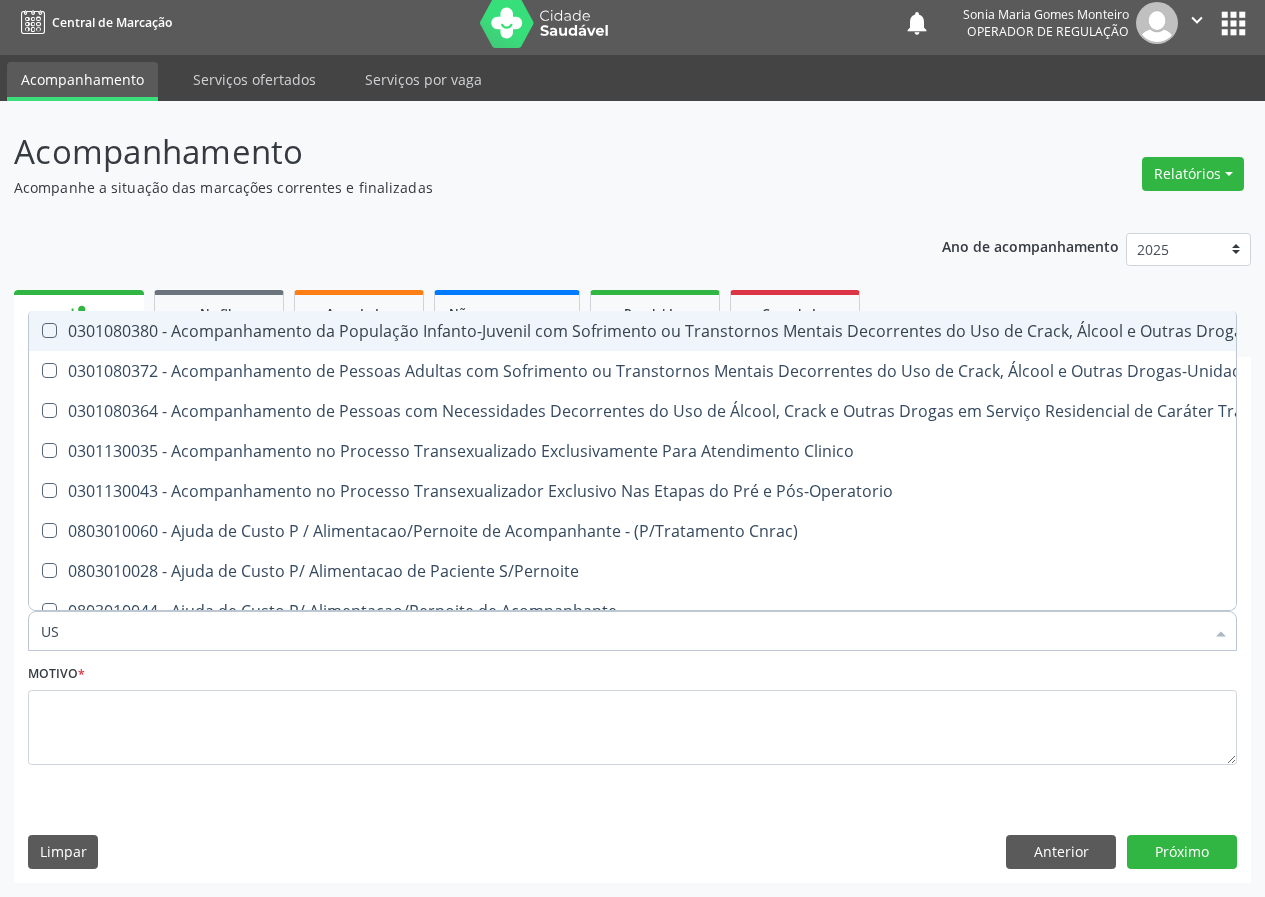 type on "USG" 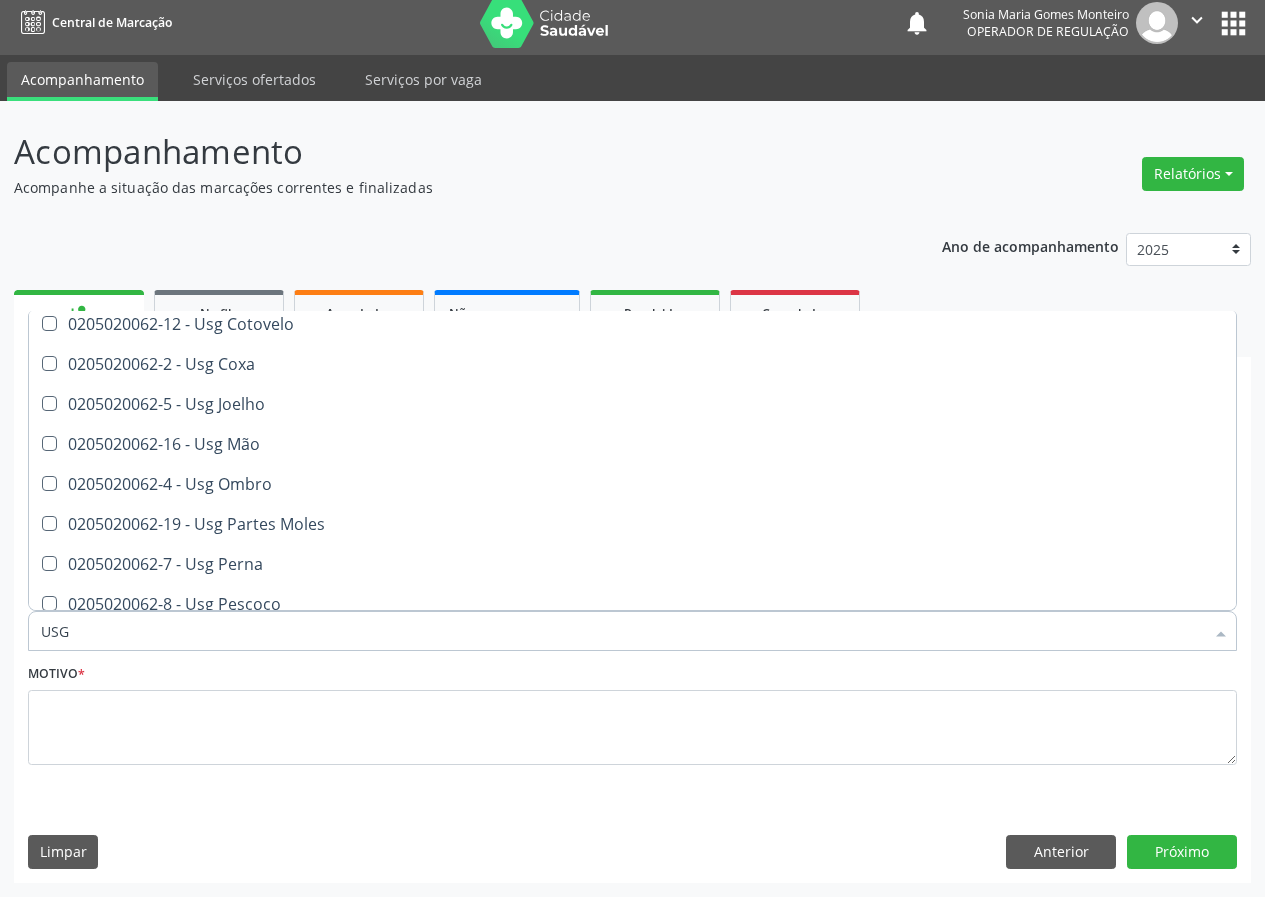 scroll, scrollTop: 200, scrollLeft: 0, axis: vertical 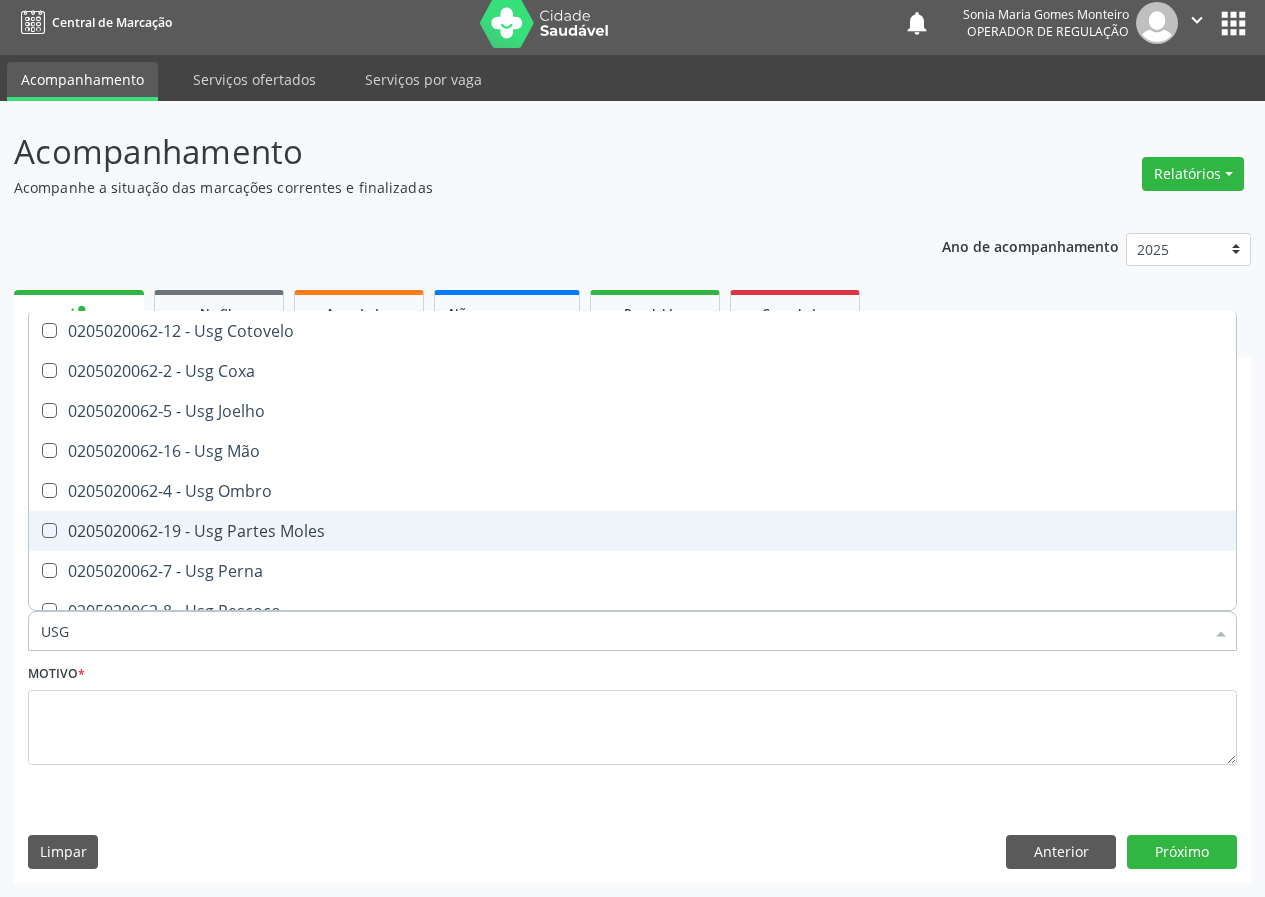 click on "0205020062-19 - Usg Partes Moles" at bounding box center [632, 531] 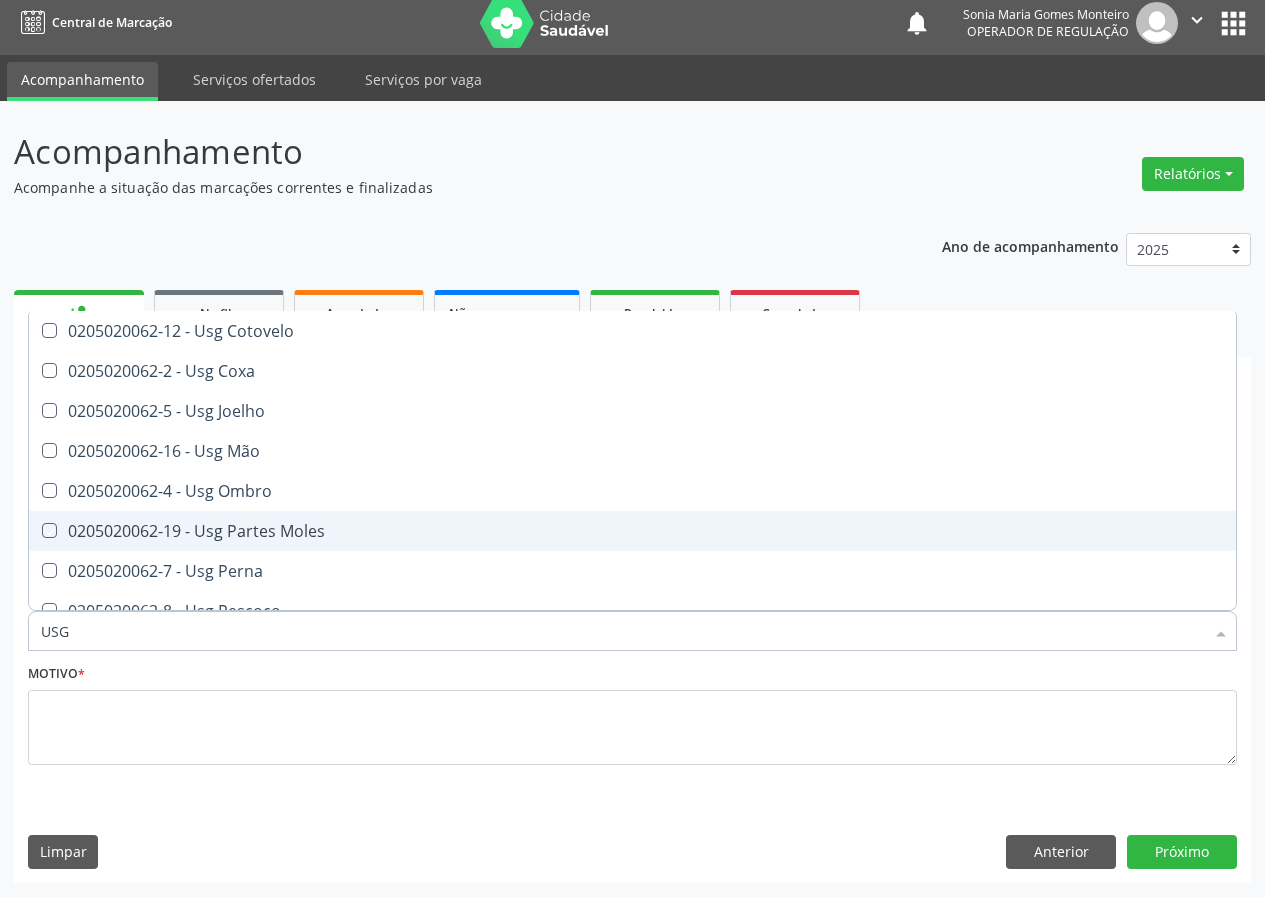 checkbox on "true" 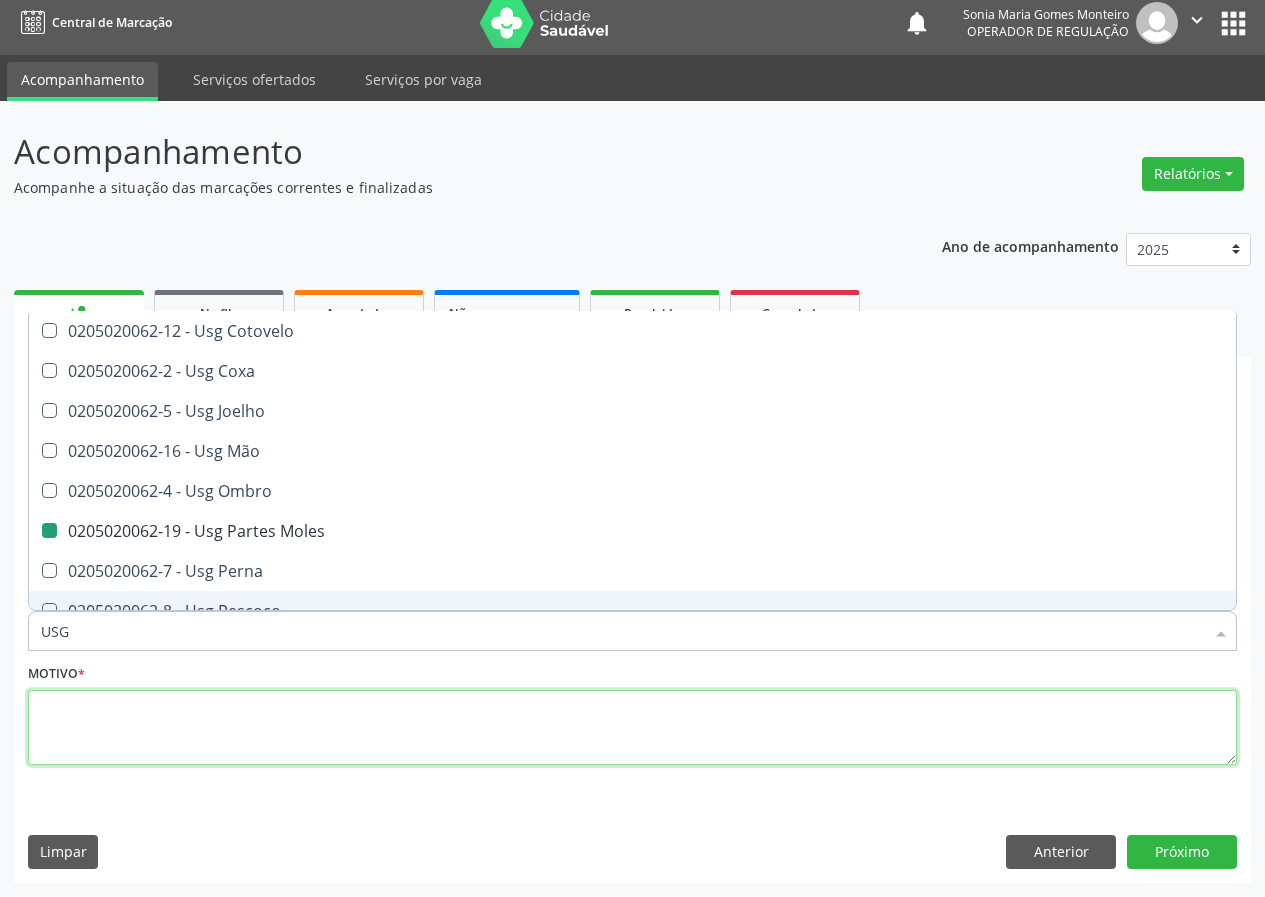 drag, startPoint x: 139, startPoint y: 760, endPoint x: 144, endPoint y: 727, distance: 33.37664 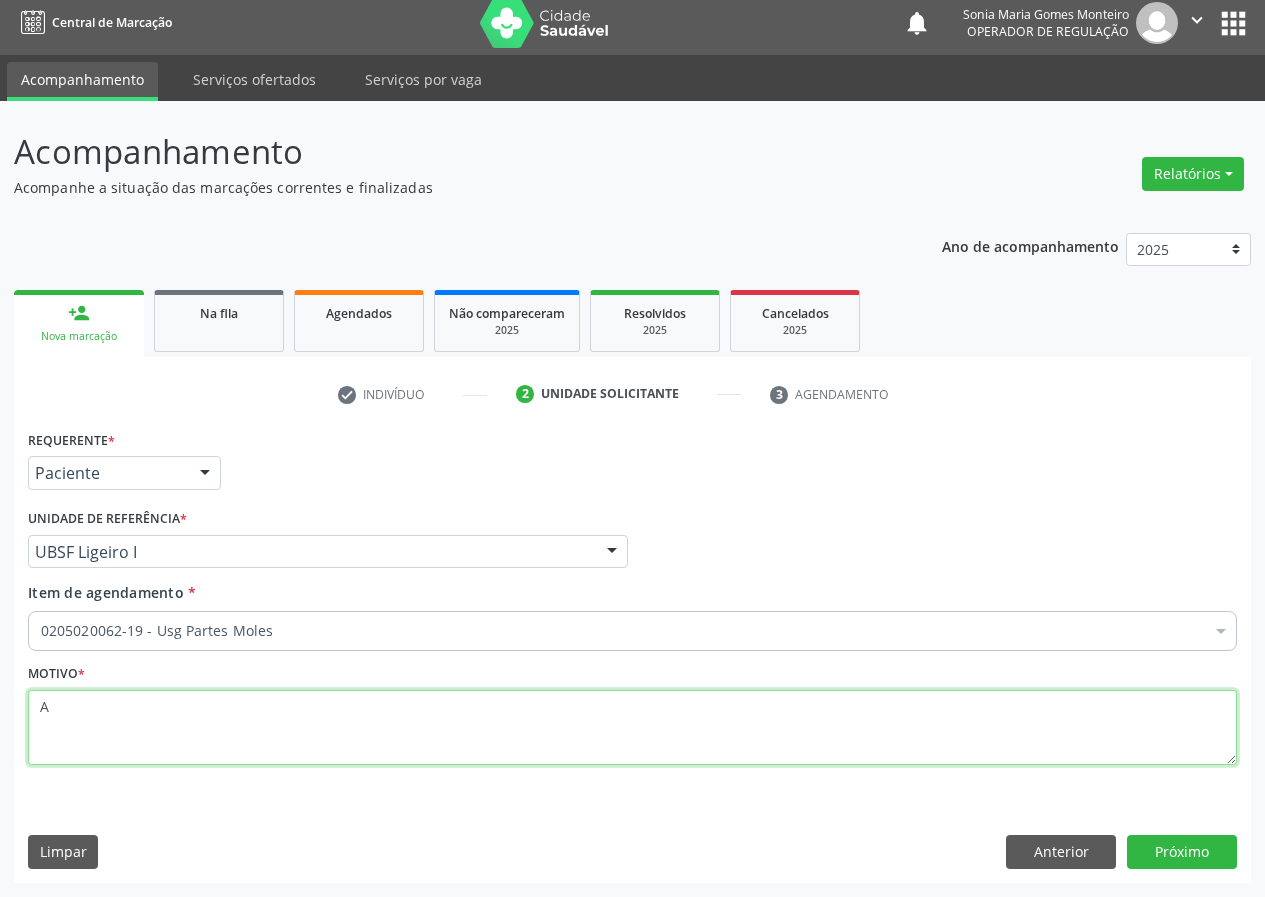 scroll, scrollTop: 0, scrollLeft: 0, axis: both 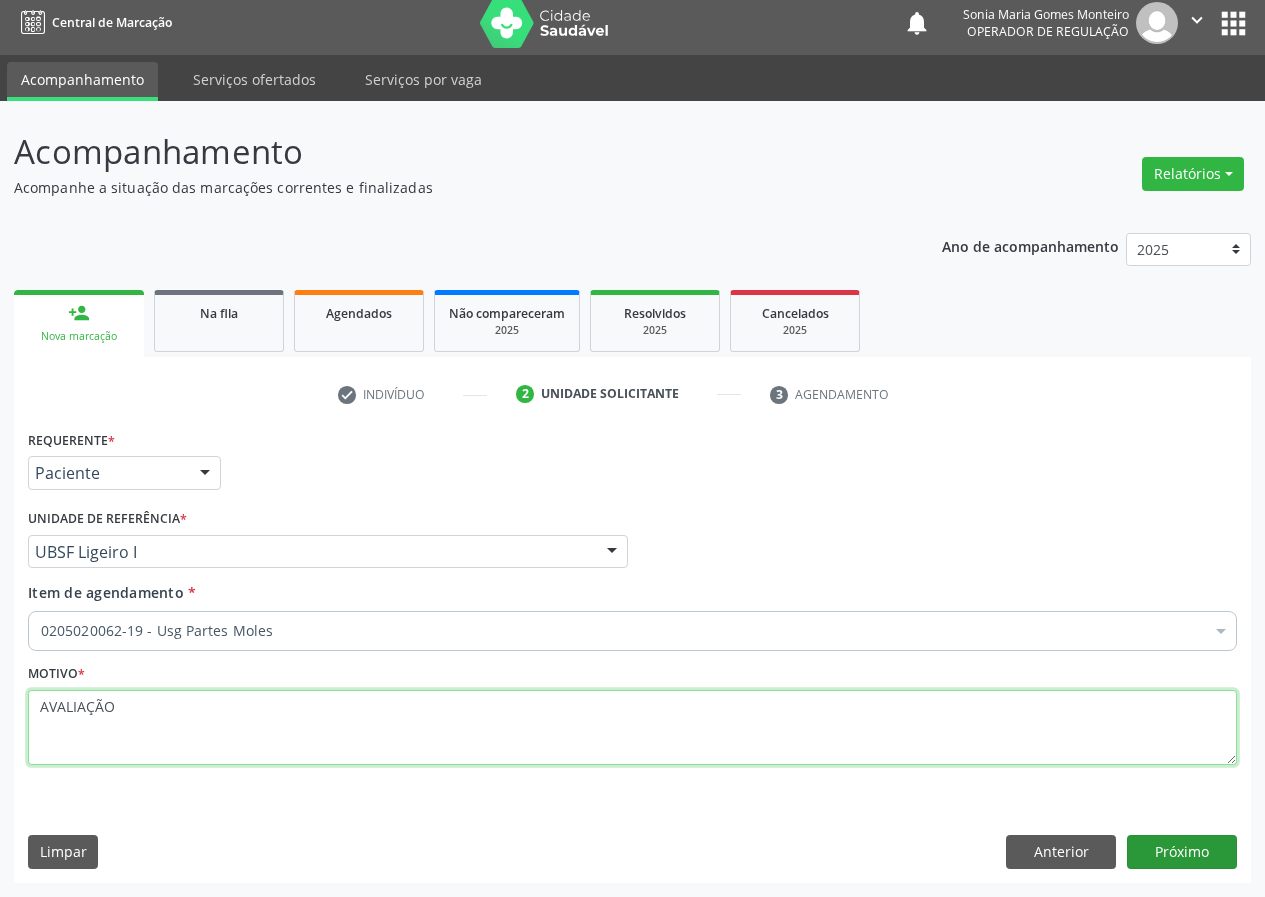 type on "AVALIAÇÃO" 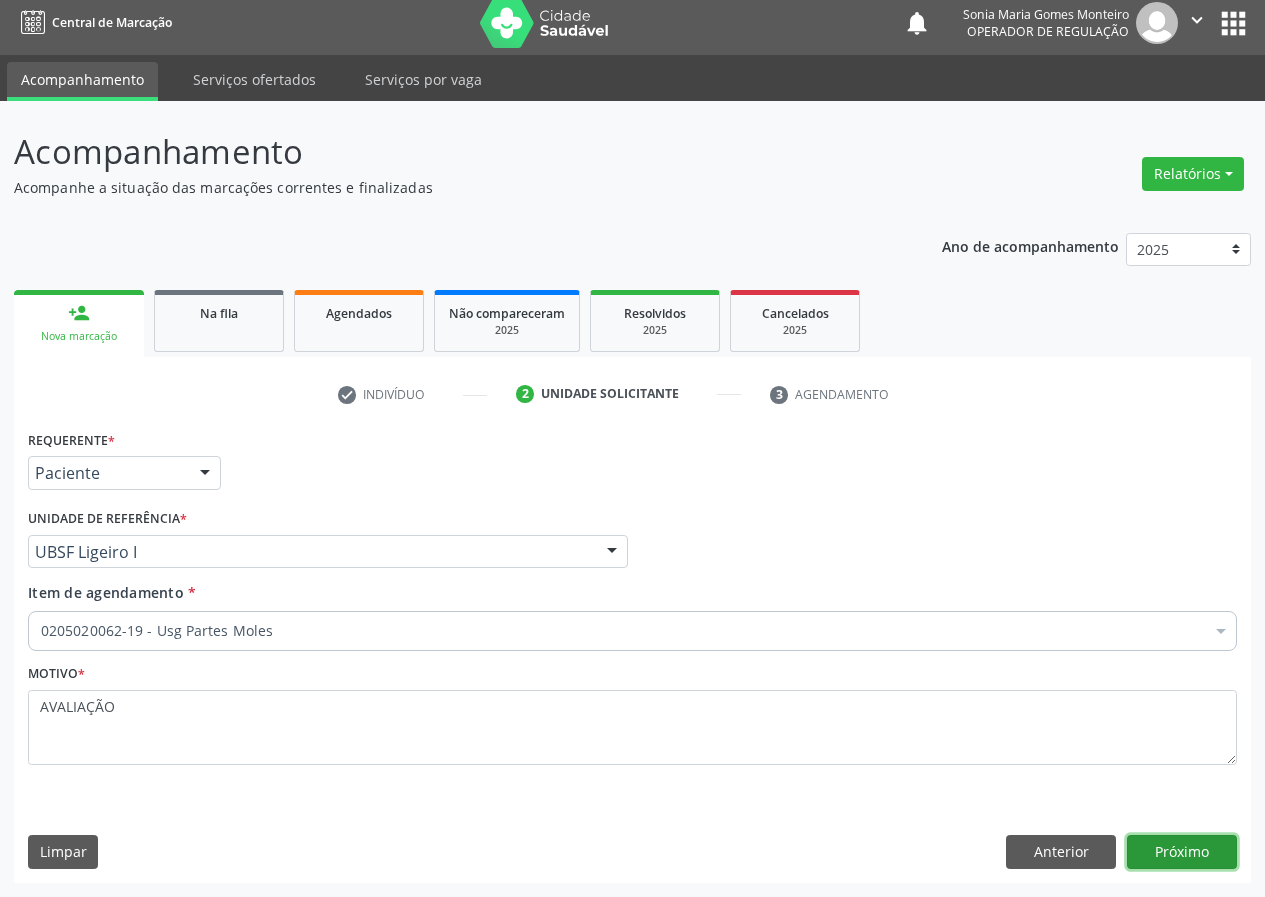 click on "Próximo" at bounding box center (1182, 852) 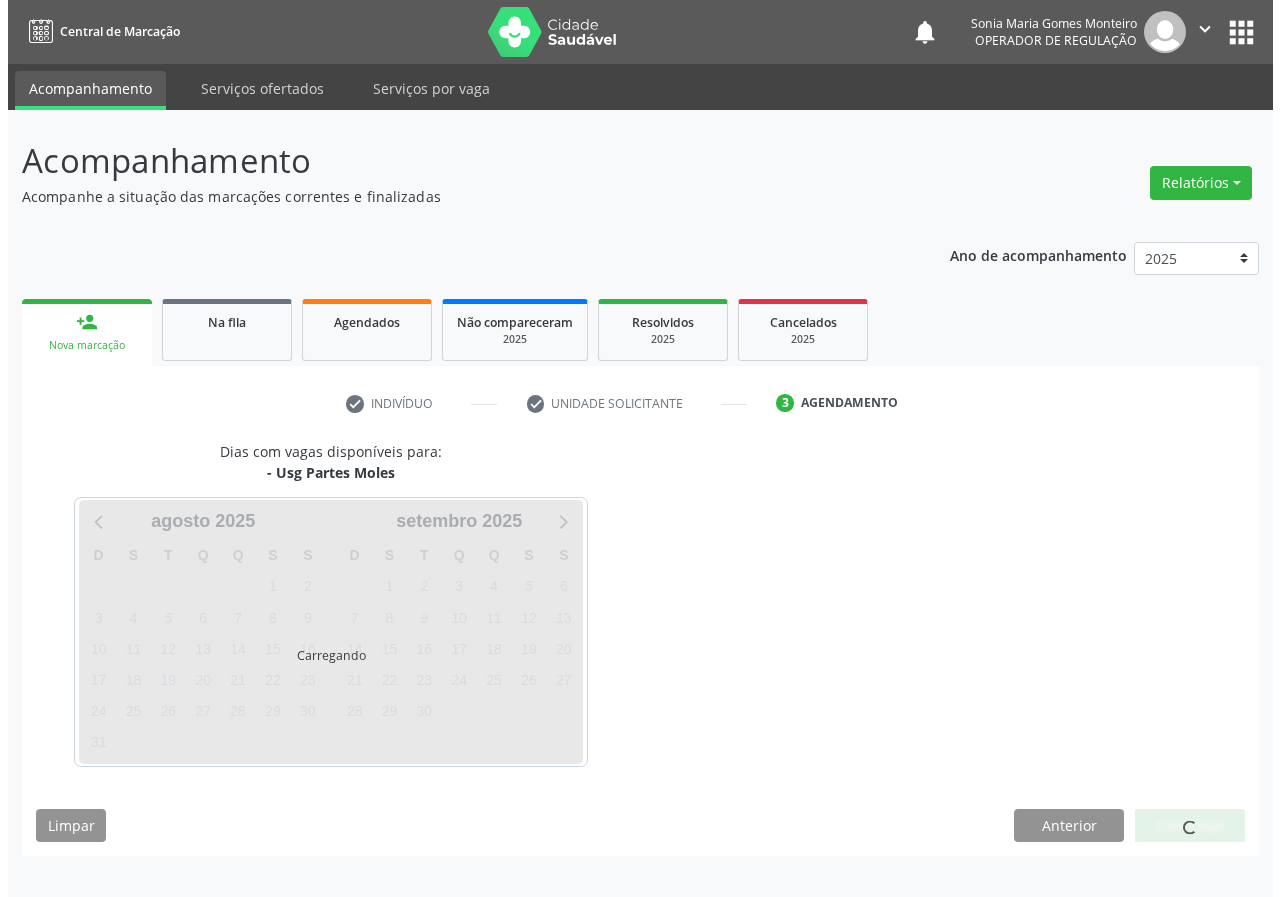 scroll, scrollTop: 0, scrollLeft: 0, axis: both 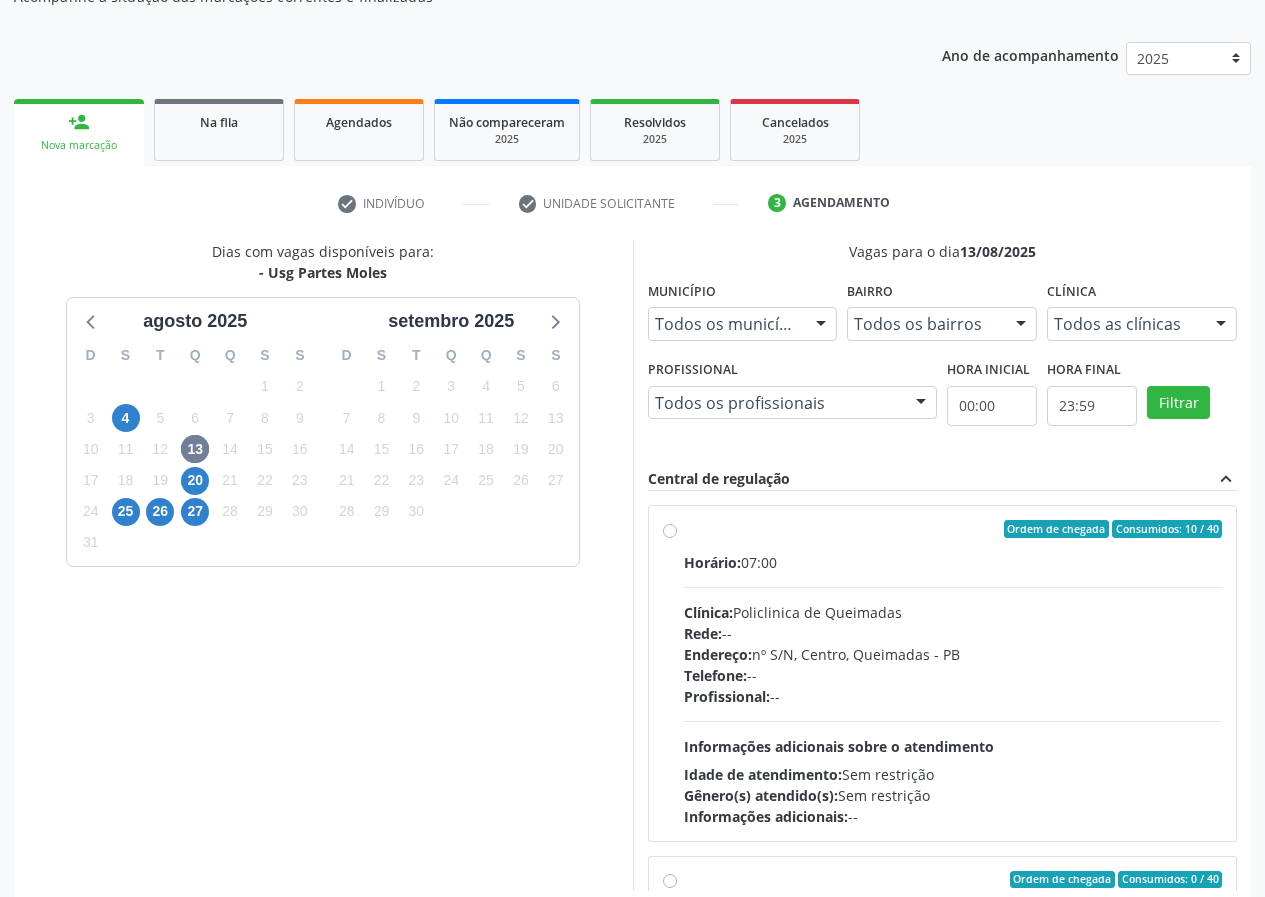 drag, startPoint x: 668, startPoint y: 530, endPoint x: 712, endPoint y: 601, distance: 83.528435 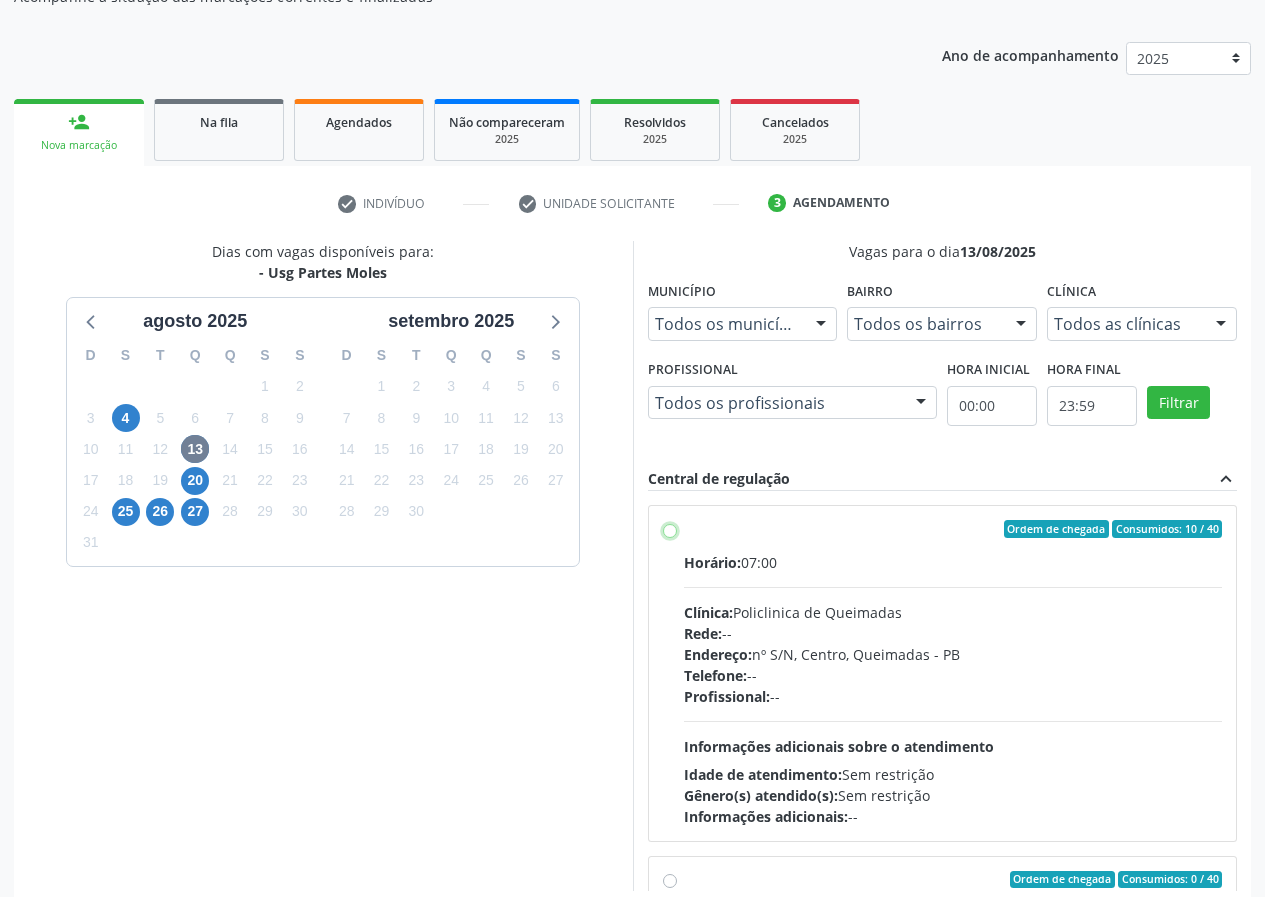 click on "Ordem de chegada
Consumidos: 10 / 40
Horário:   07:00
Clínica:  Policlinica de Queimadas
Rede:
--
Endereço:   nº S/N, Centro, Queimadas - PB
Telefone:   --
Profissional:
--
Informações adicionais sobre o atendimento
Idade de atendimento:
Sem restrição
Gênero(s) atendido(s):
Sem restrição
Informações adicionais:
--" at bounding box center (670, 529) 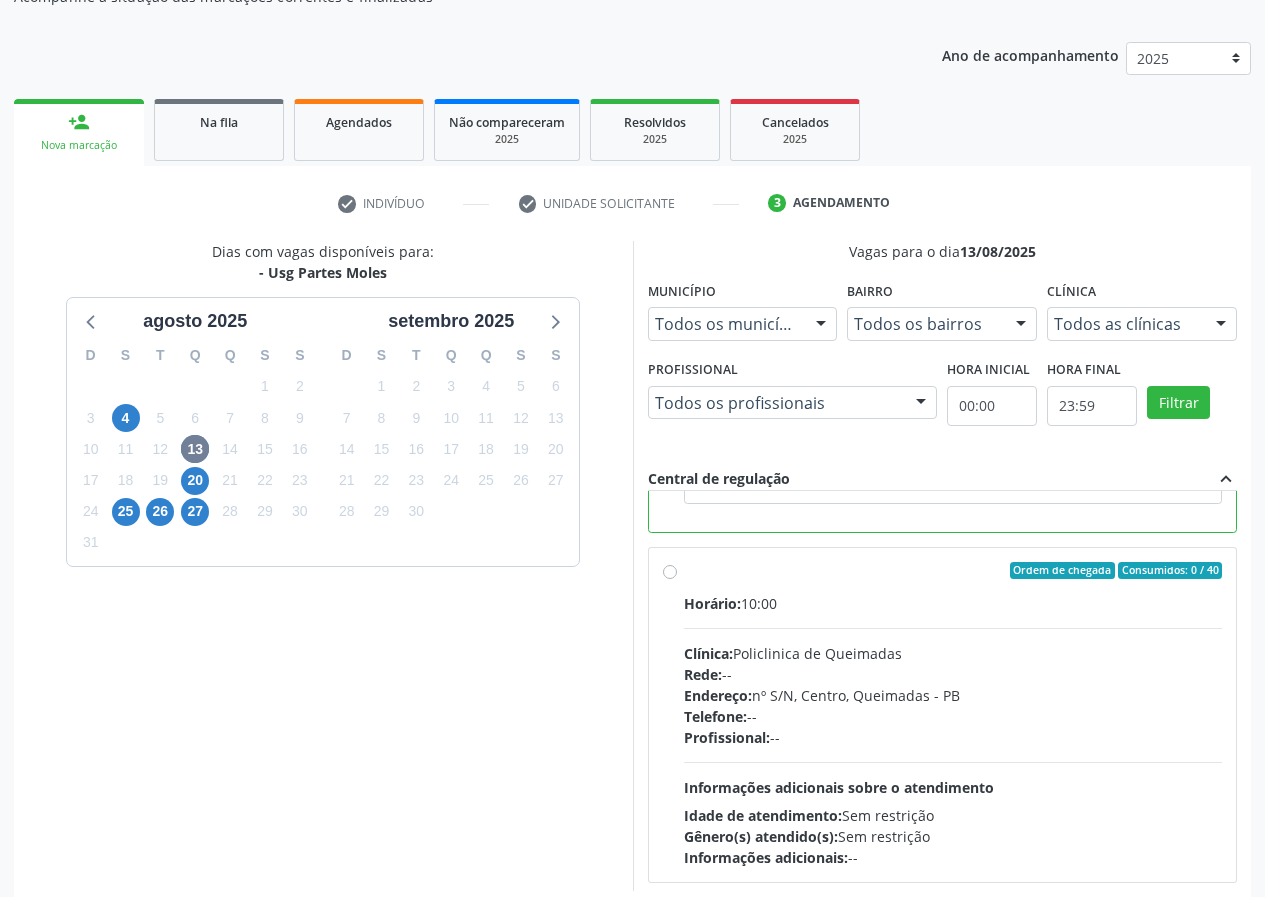 scroll, scrollTop: 450, scrollLeft: 0, axis: vertical 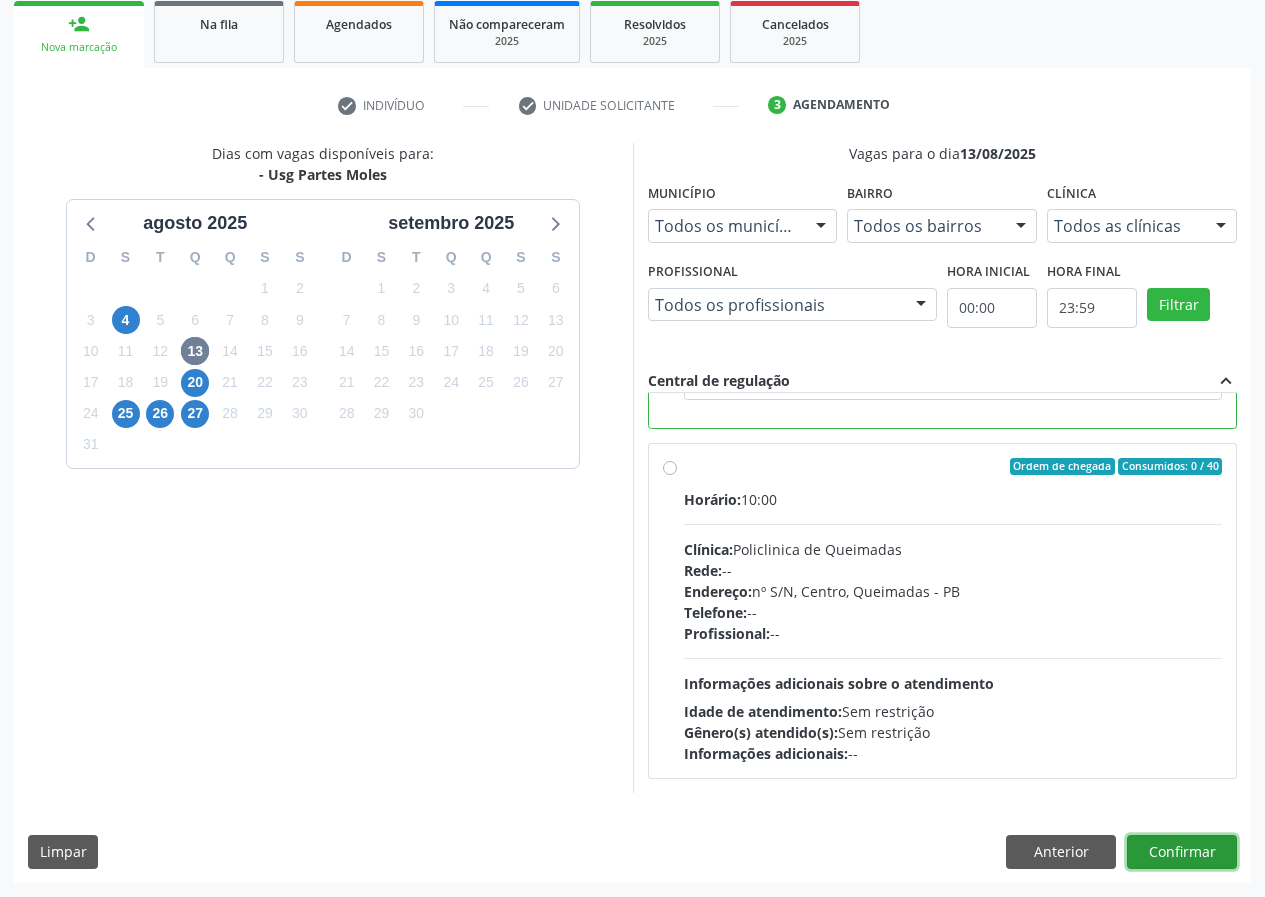 click on "Confirmar" at bounding box center (1182, 852) 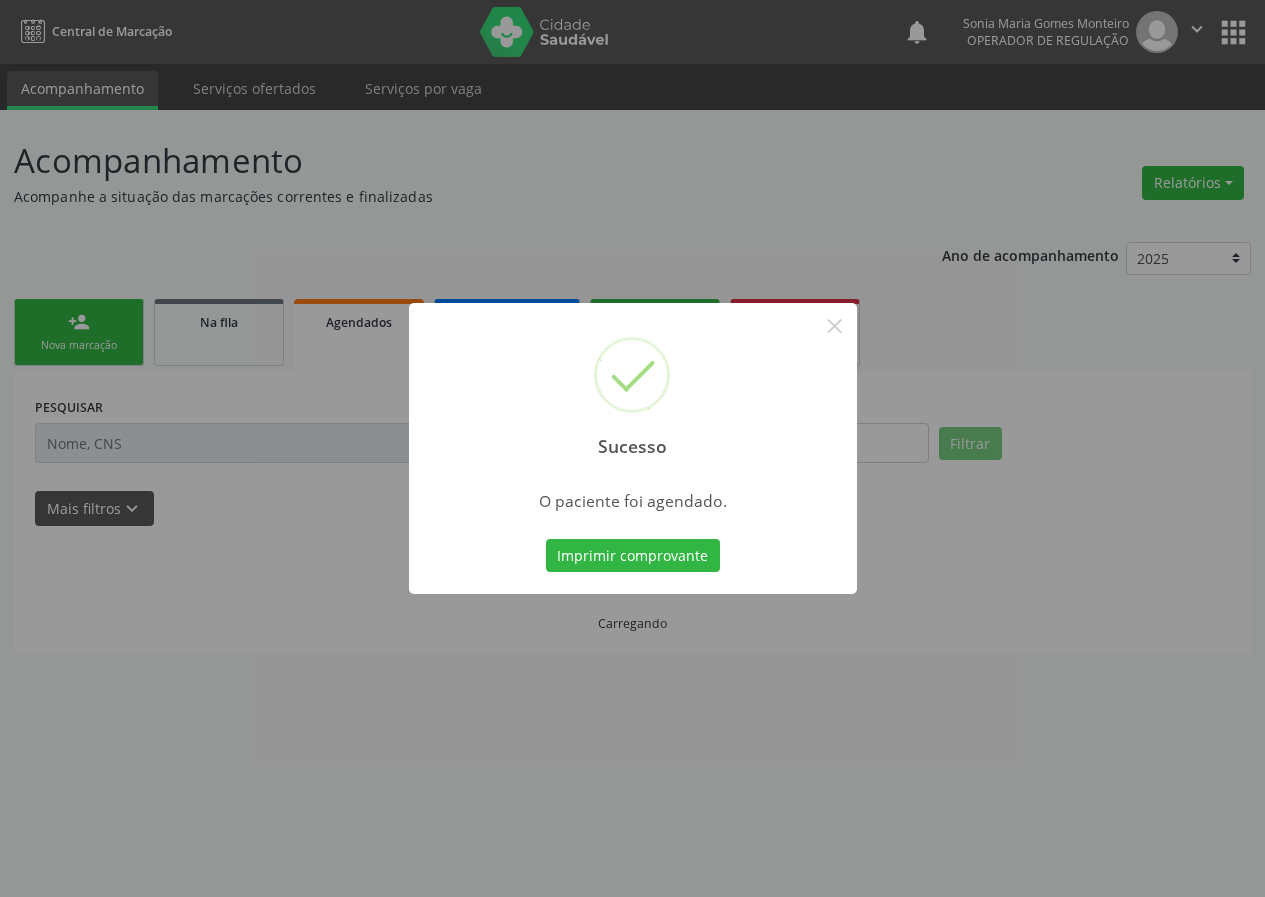 scroll, scrollTop: 0, scrollLeft: 0, axis: both 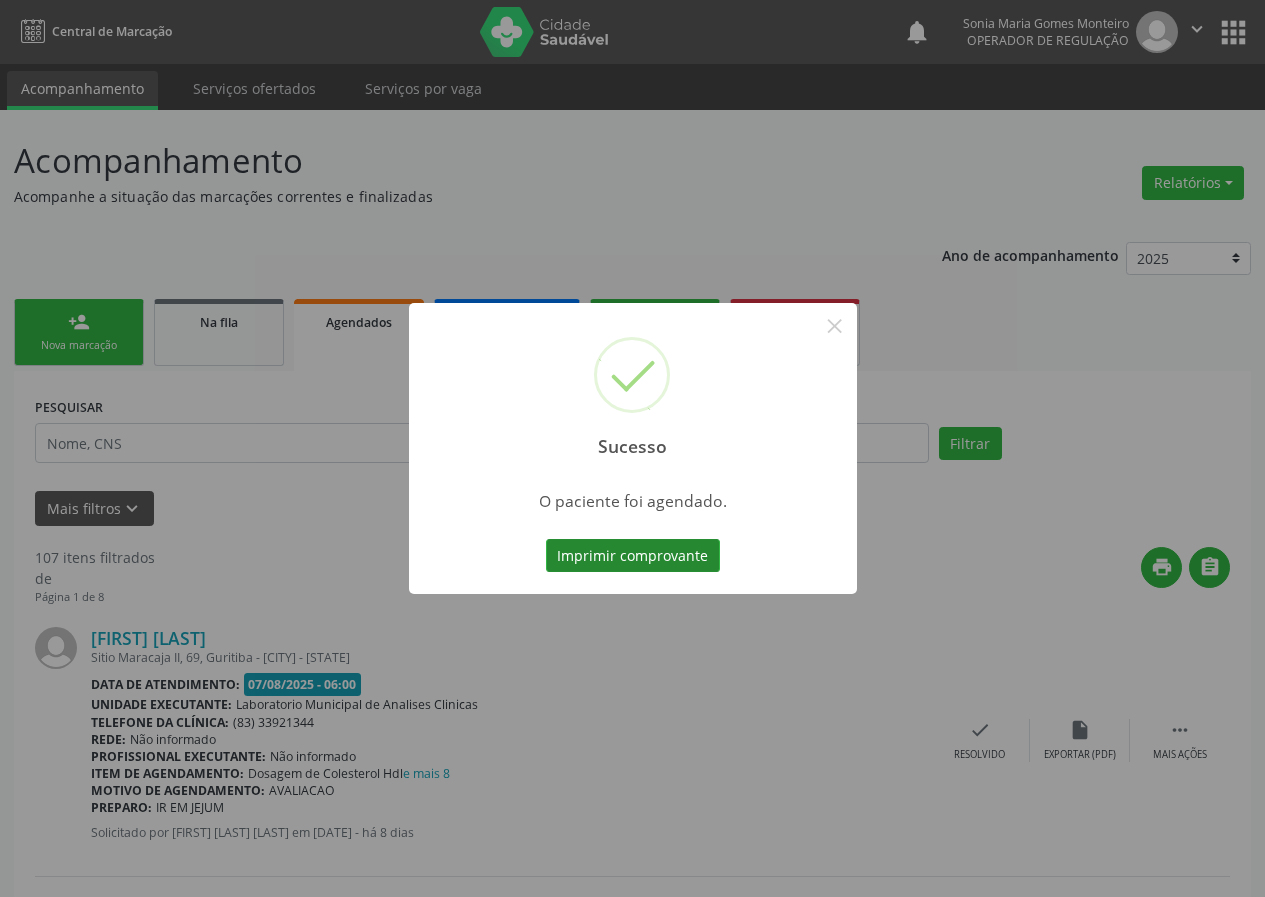 click on "Imprimir comprovante" at bounding box center [633, 556] 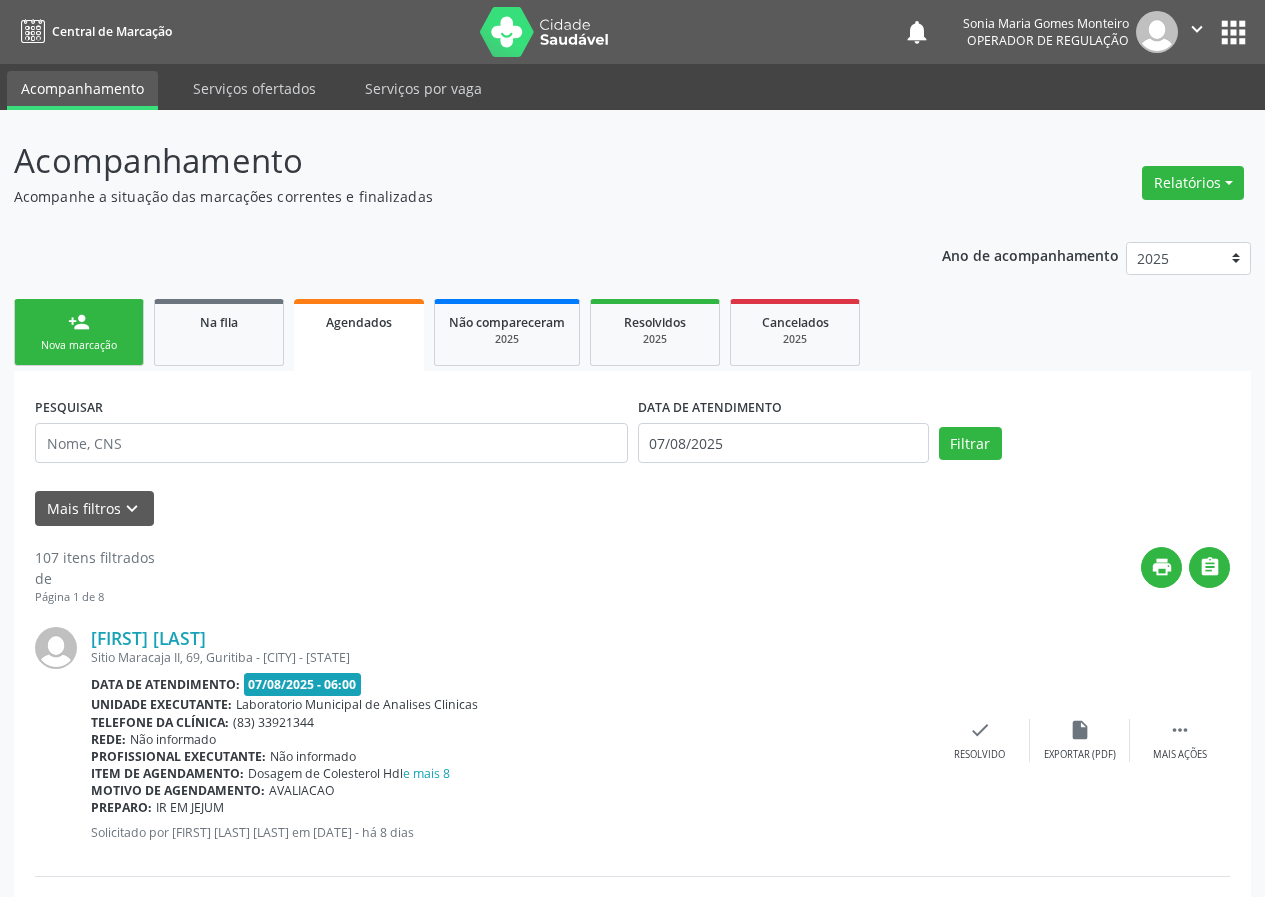 click on "person_add
Nova marcação" at bounding box center [79, 332] 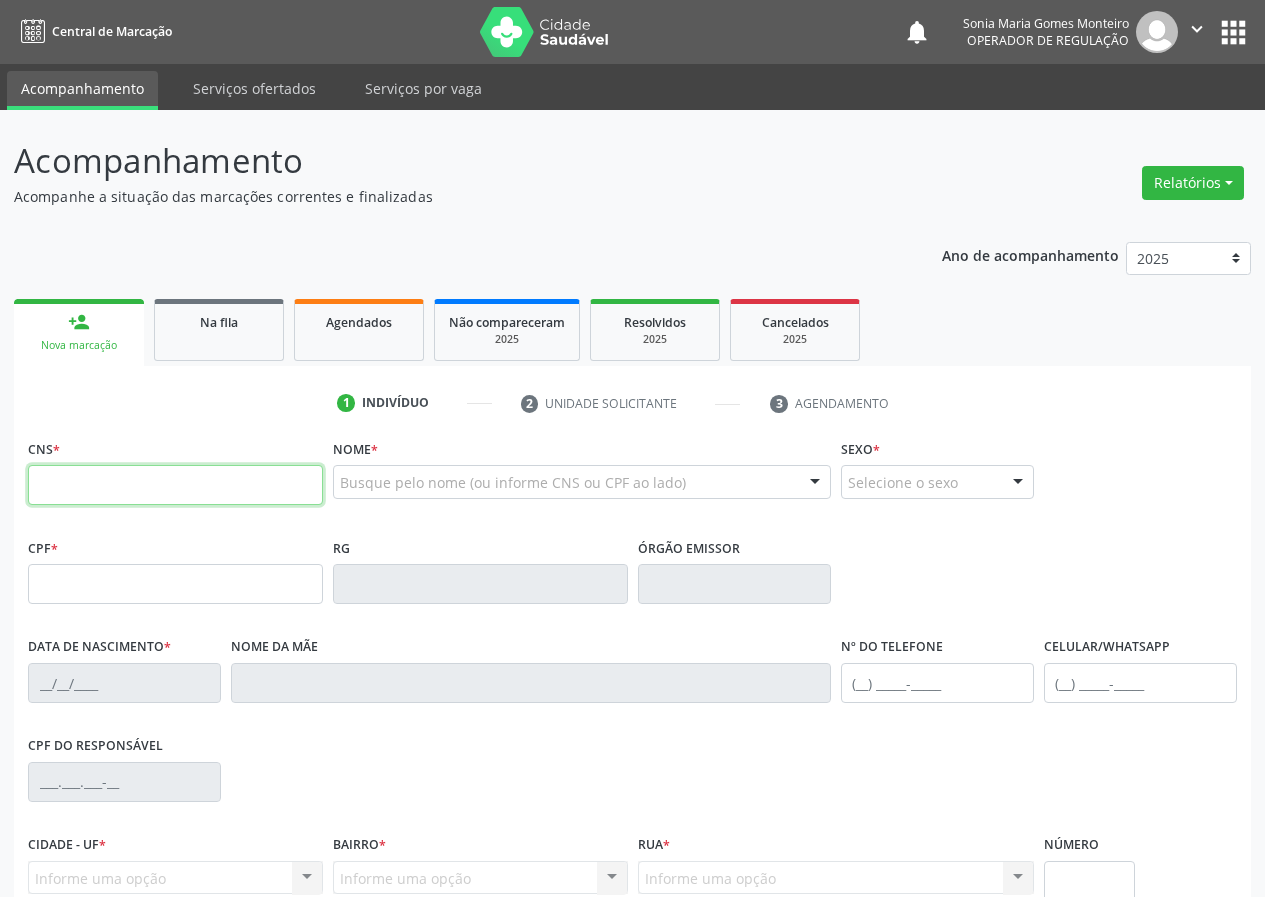 click at bounding box center (175, 485) 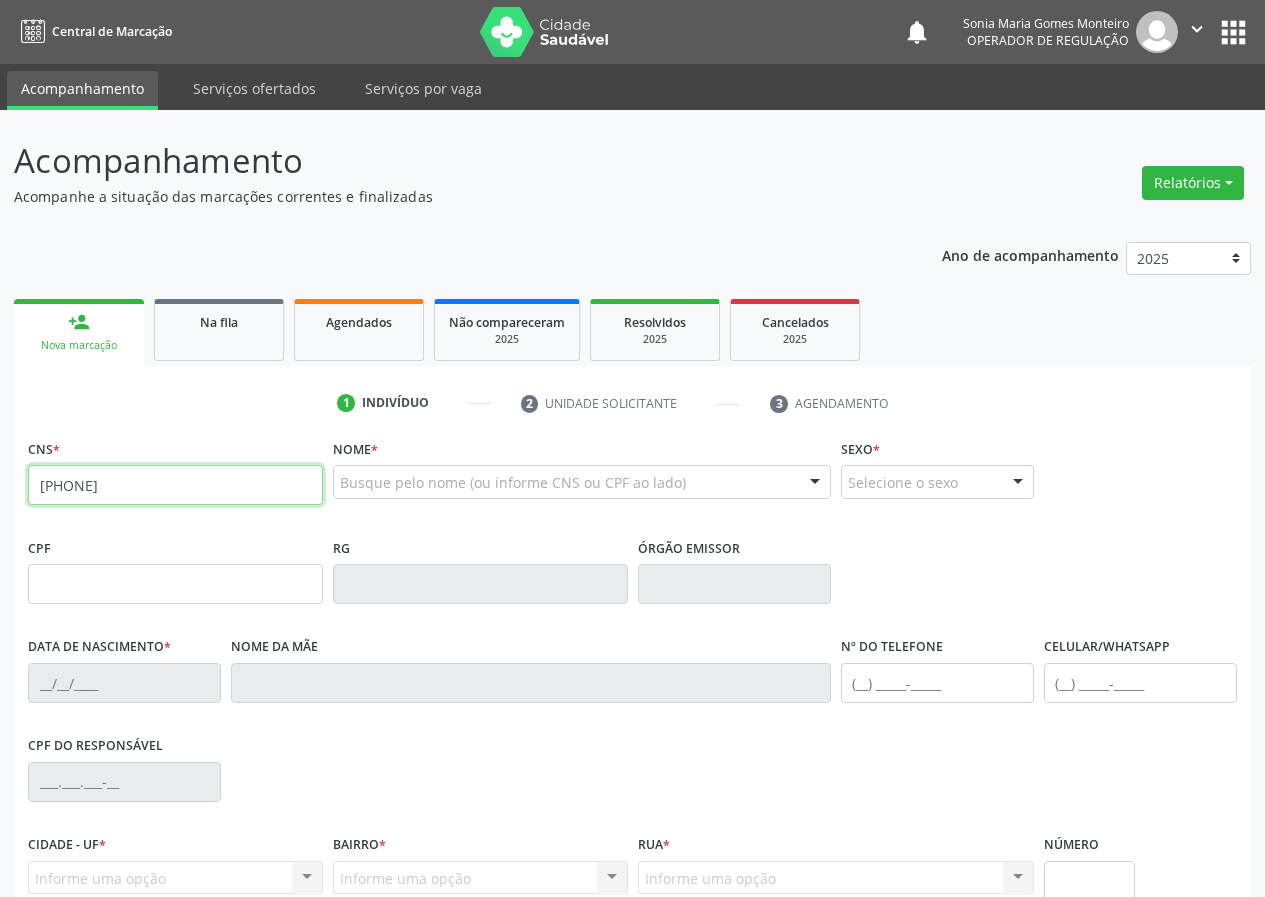 type on "700 2084 1944 7326" 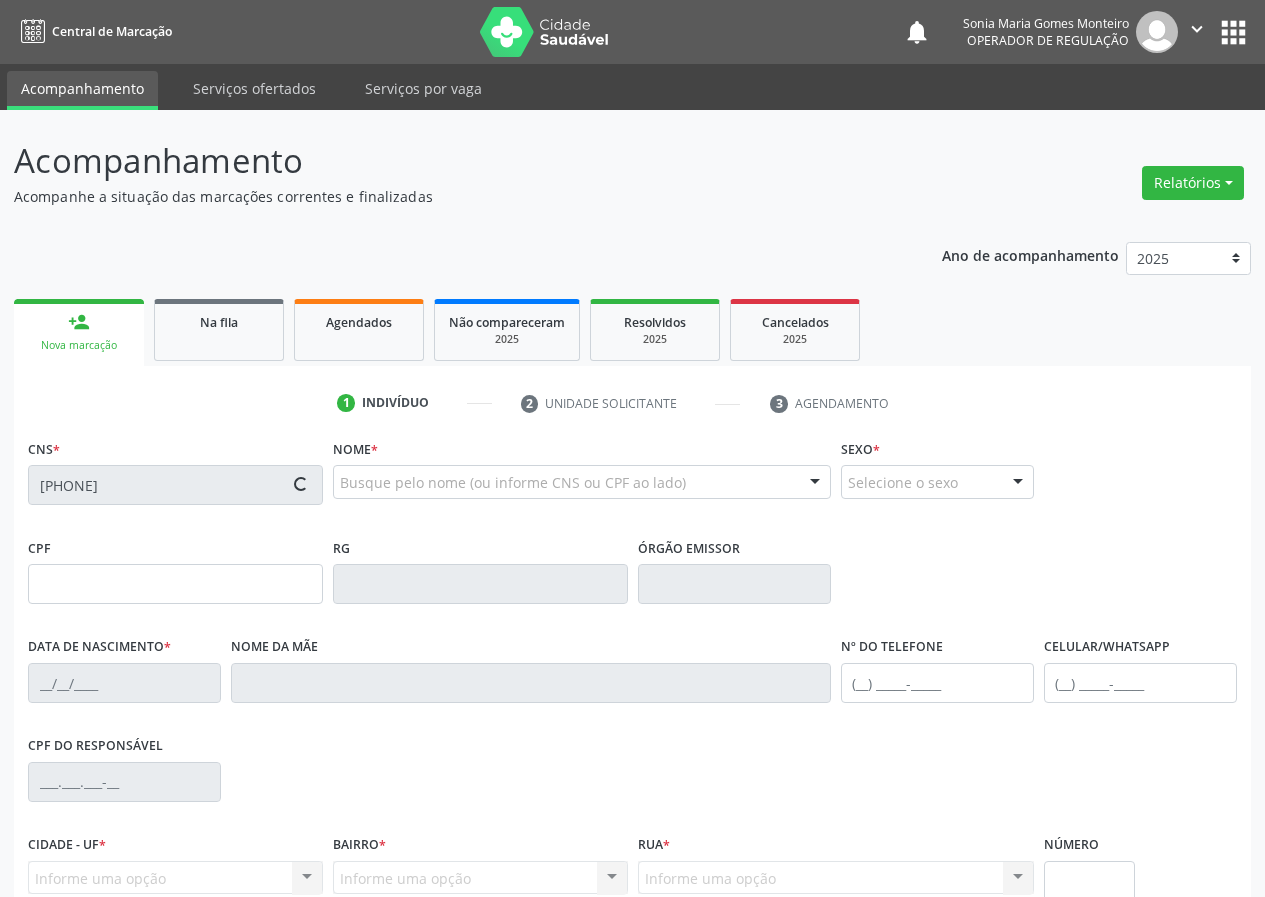 type on "040.853.874-05" 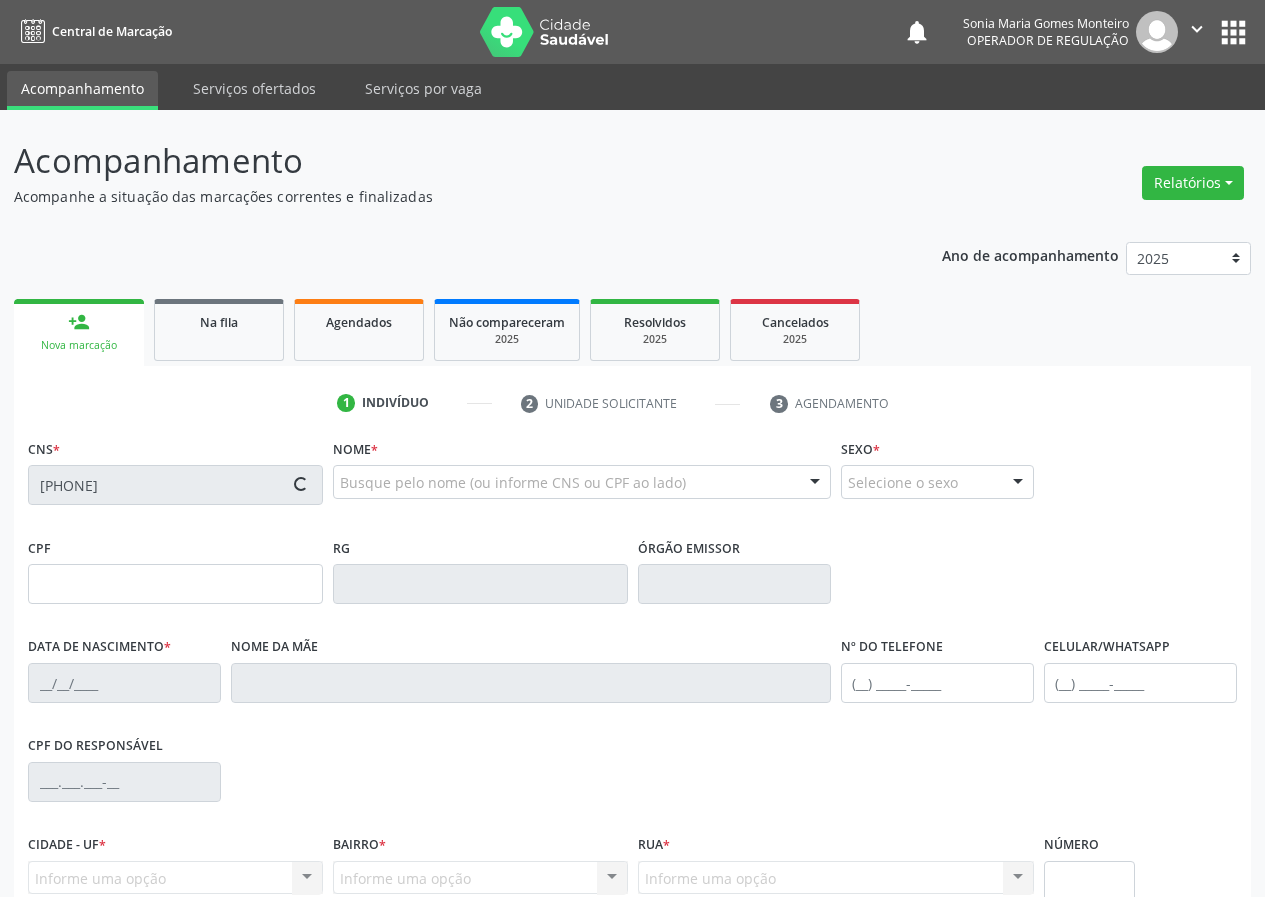type on "13/11/1961" 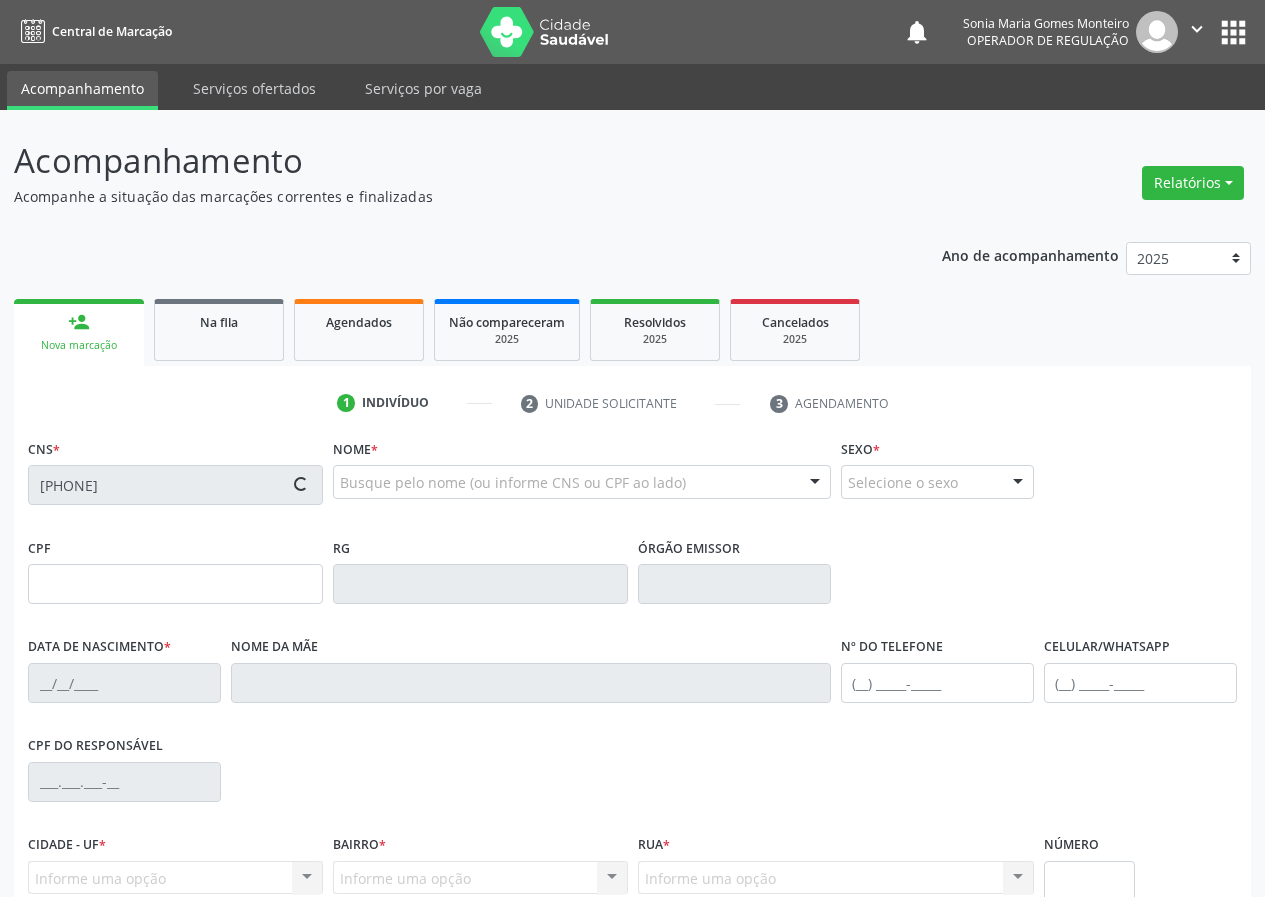type on "Maria da Conceição de Mesquita" 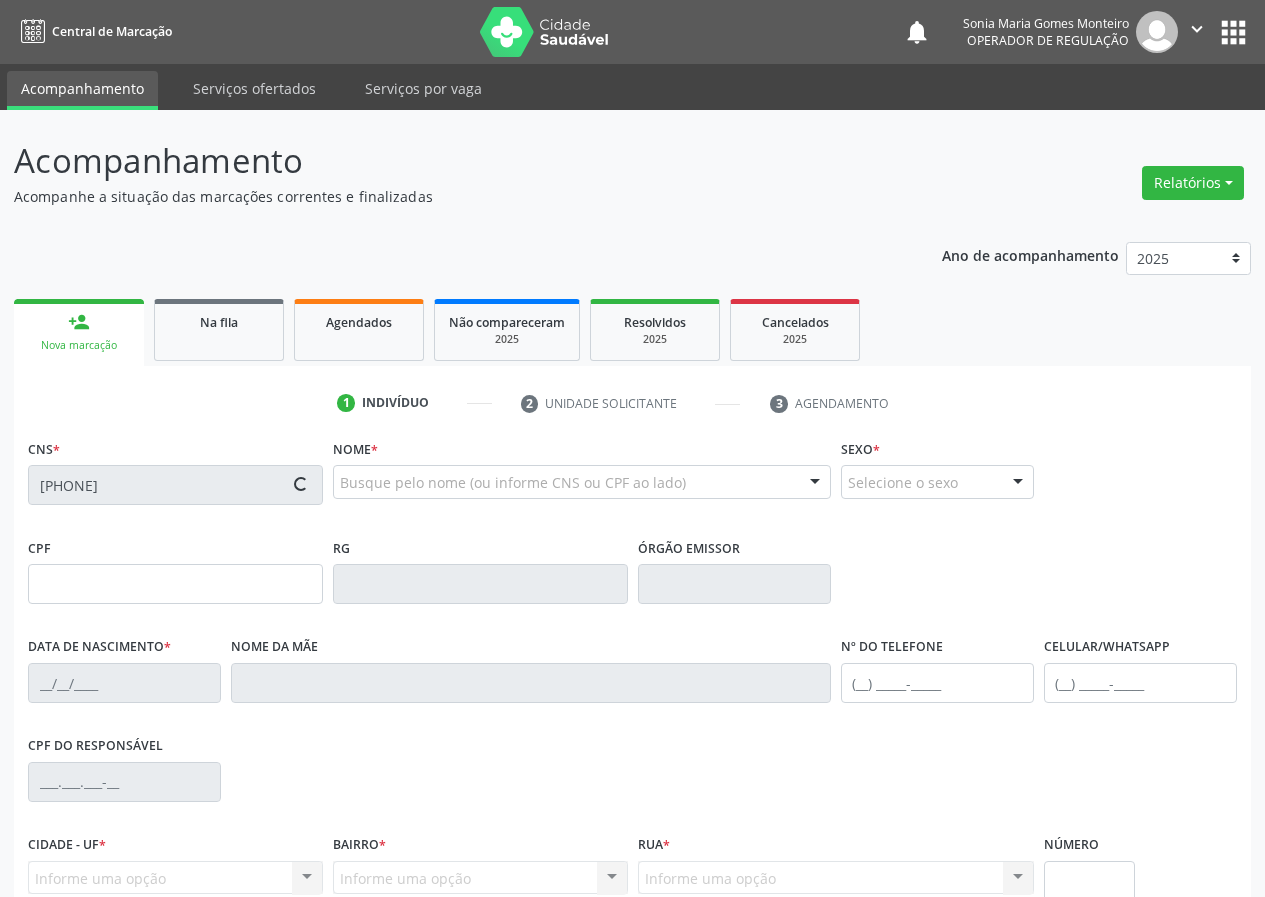 type on "(83) 99144-1882" 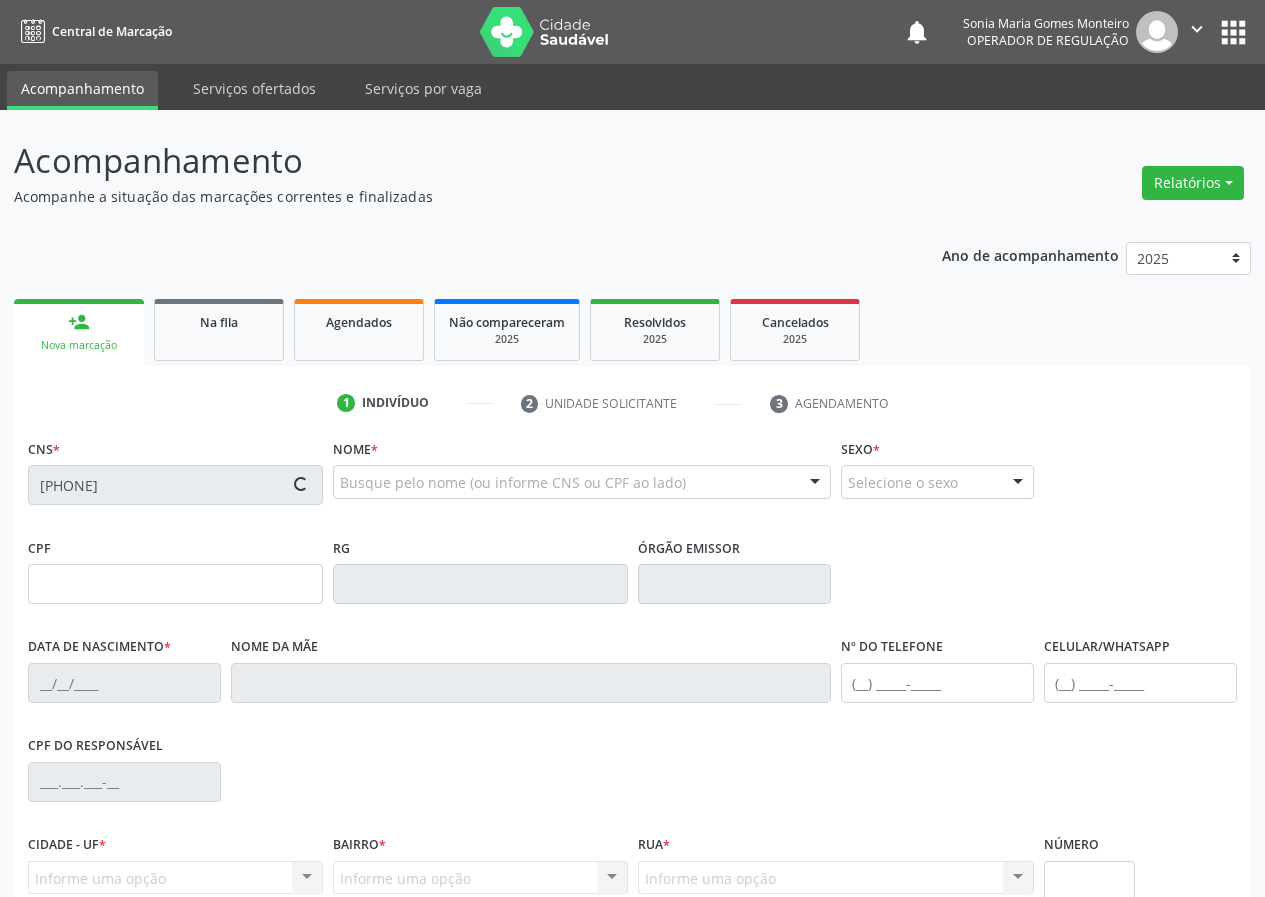 type on "12" 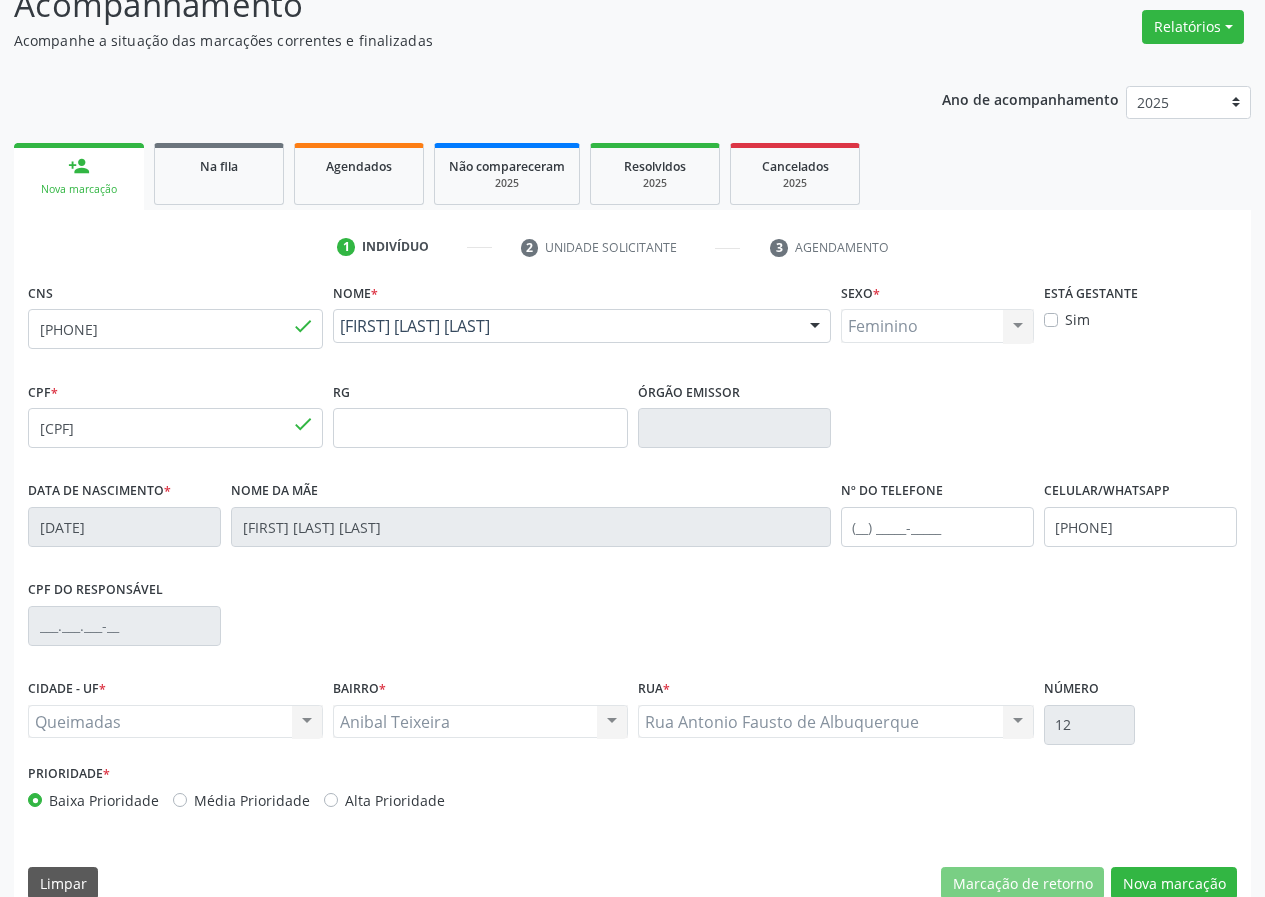 scroll, scrollTop: 187, scrollLeft: 0, axis: vertical 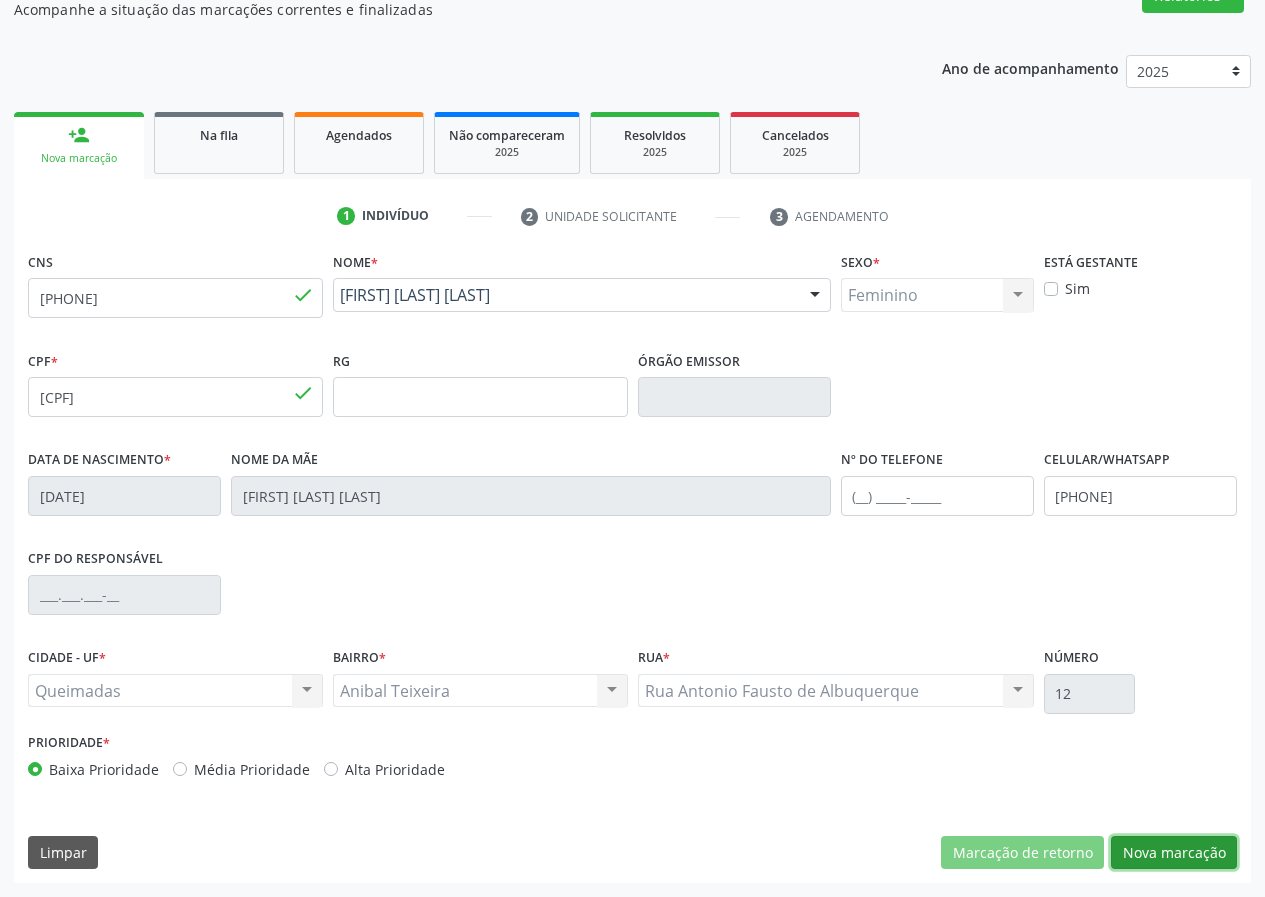 click on "Marcação de retorno
Nova marcação" at bounding box center (1089, 853) 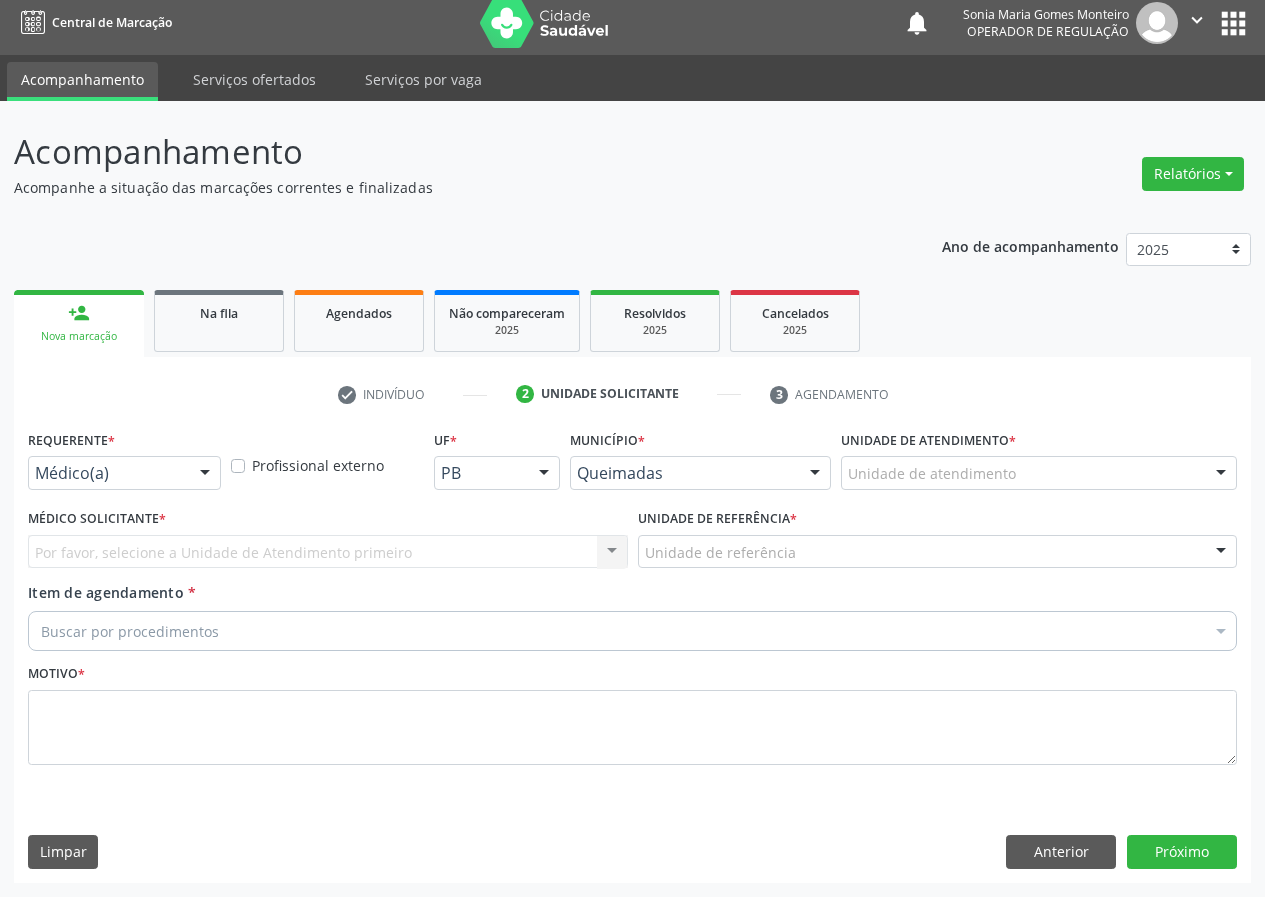scroll, scrollTop: 9, scrollLeft: 0, axis: vertical 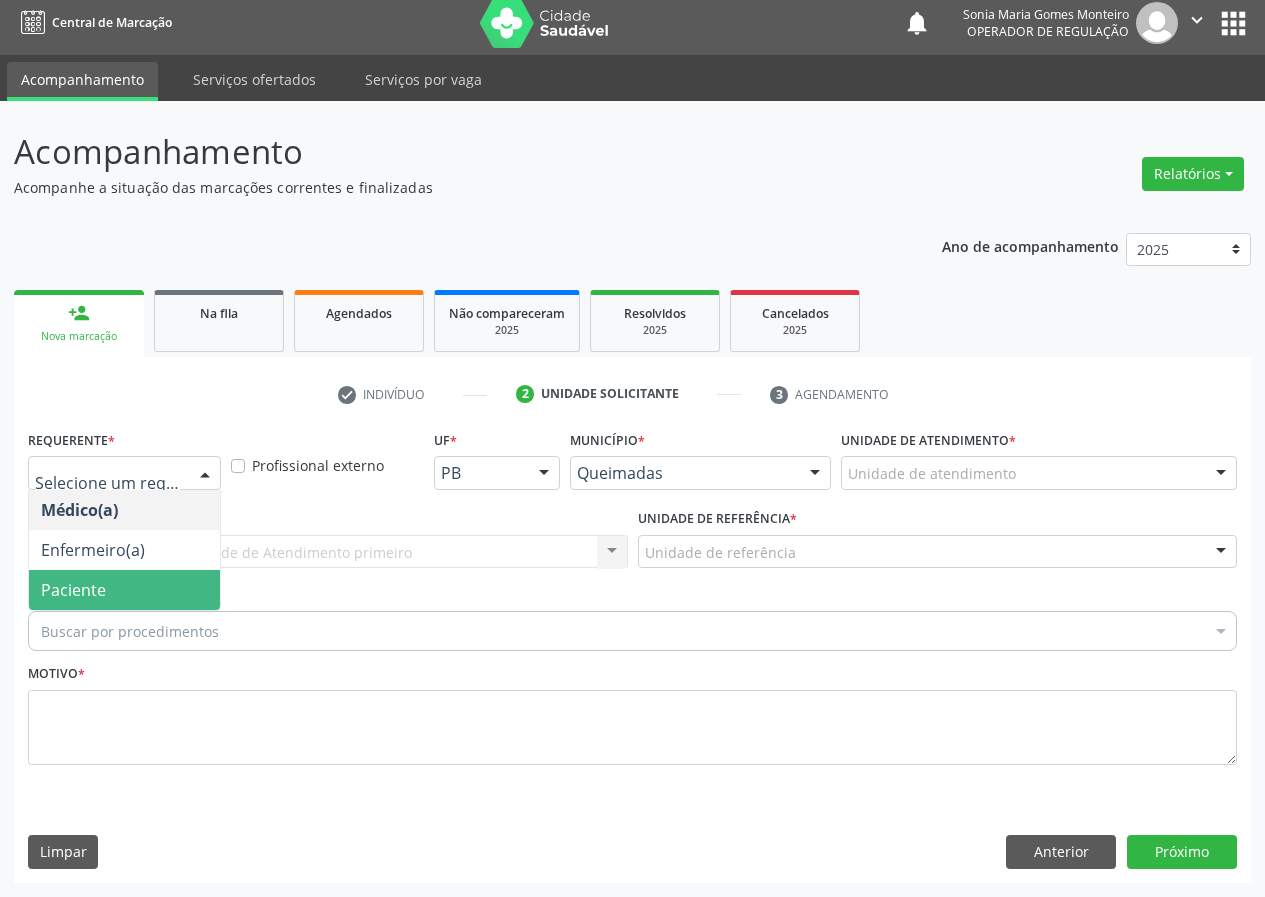 drag, startPoint x: 169, startPoint y: 596, endPoint x: 519, endPoint y: 578, distance: 350.46255 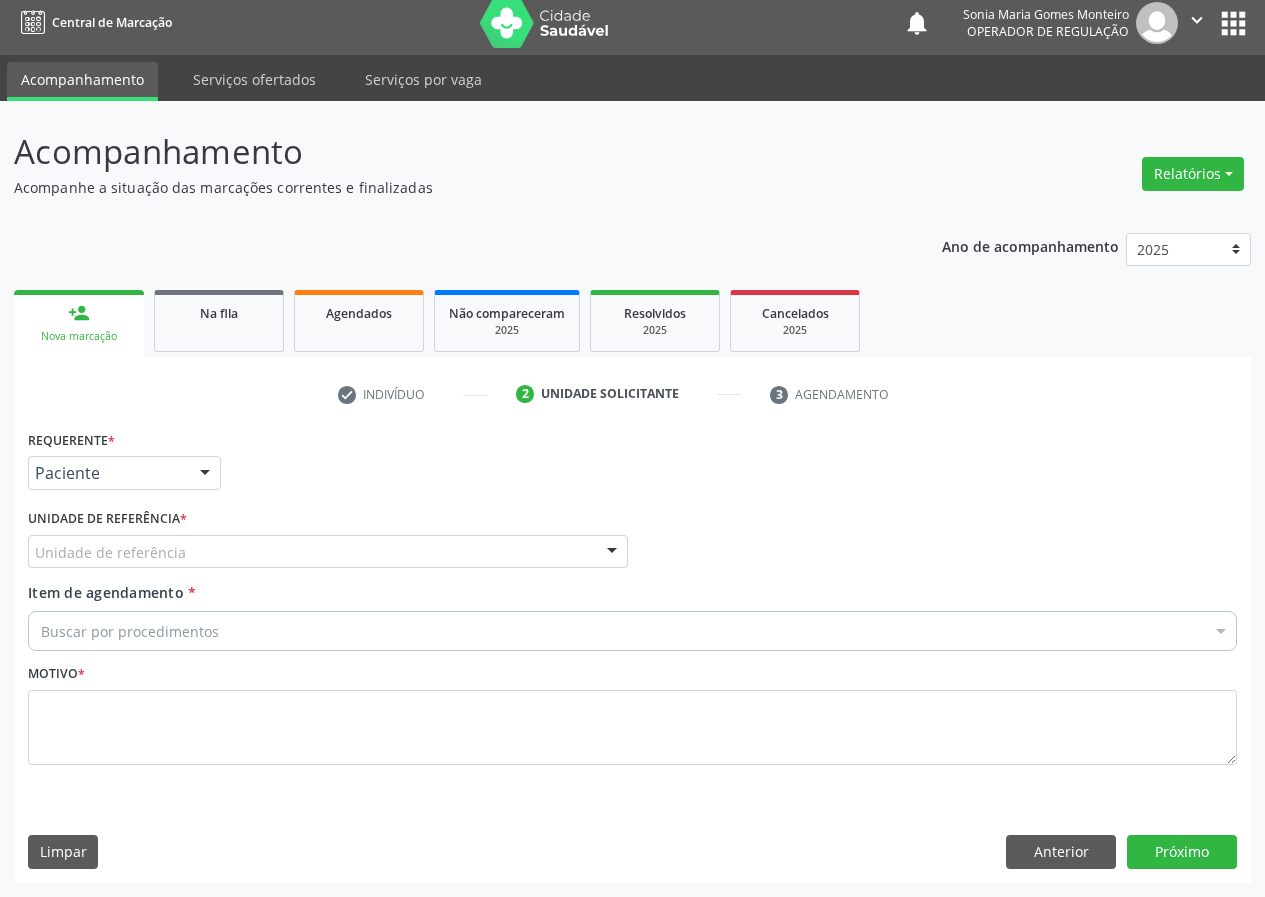 drag, startPoint x: 594, startPoint y: 545, endPoint x: 361, endPoint y: 697, distance: 278.19598 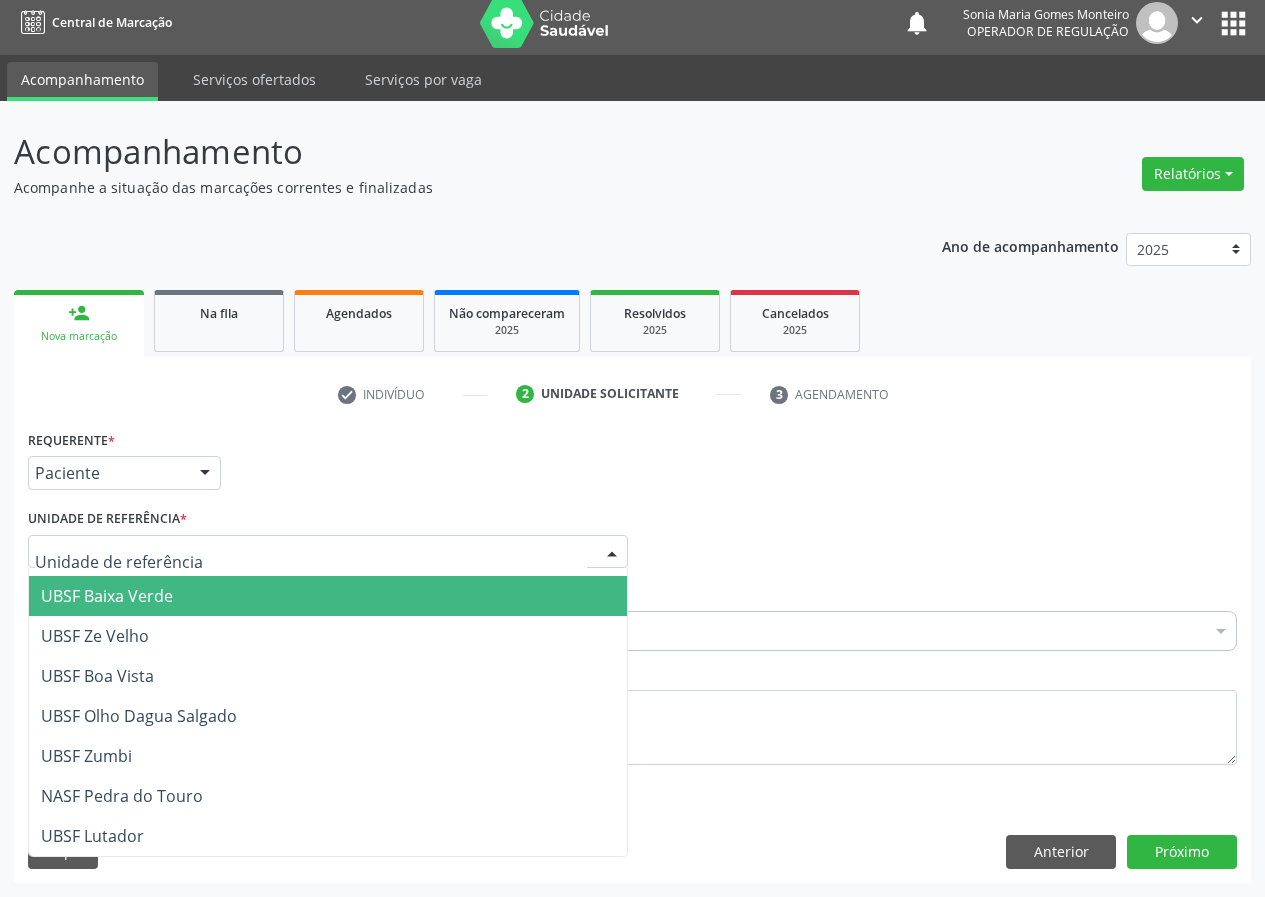 scroll, scrollTop: 0, scrollLeft: 0, axis: both 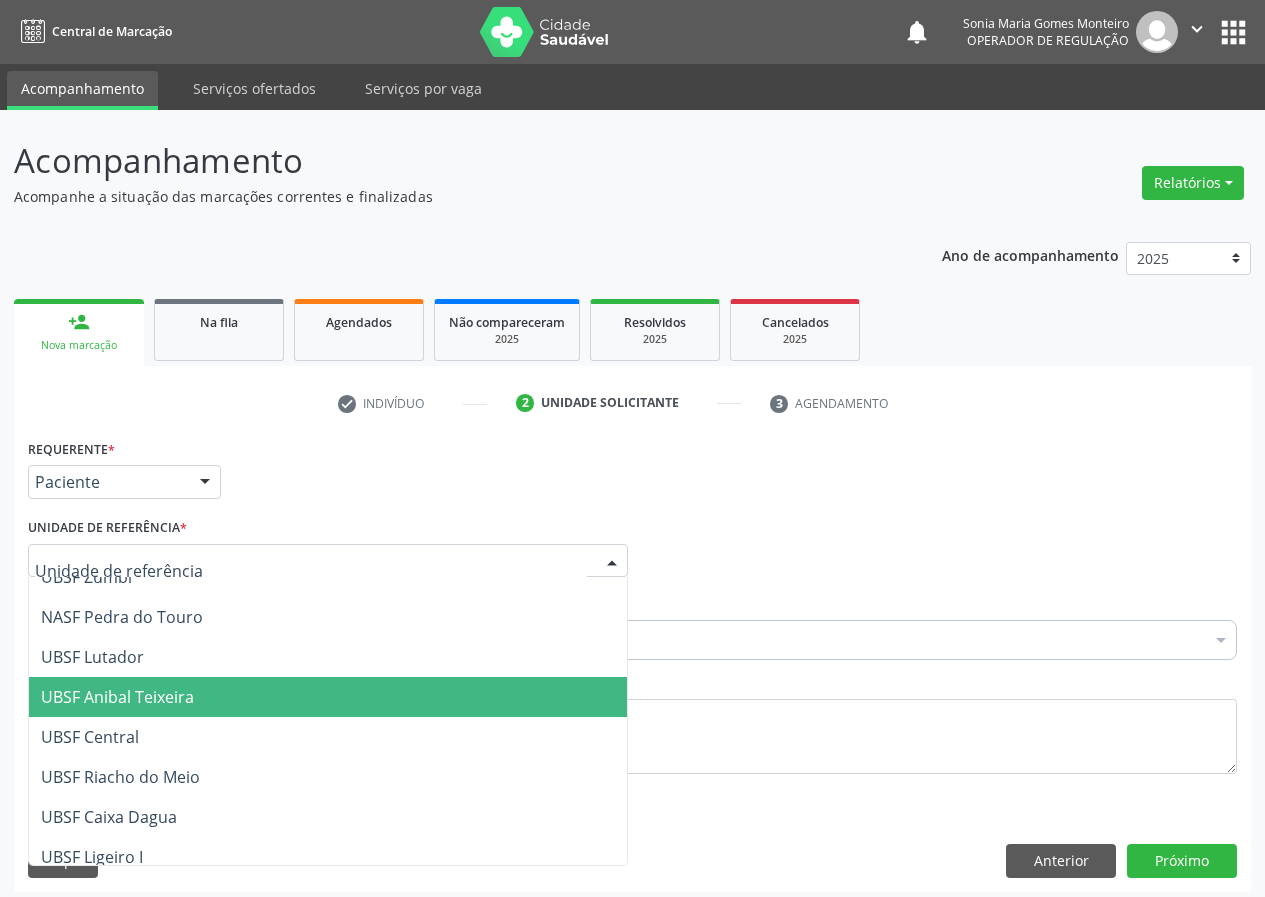 drag, startPoint x: 127, startPoint y: 701, endPoint x: 0, endPoint y: 722, distance: 128.72452 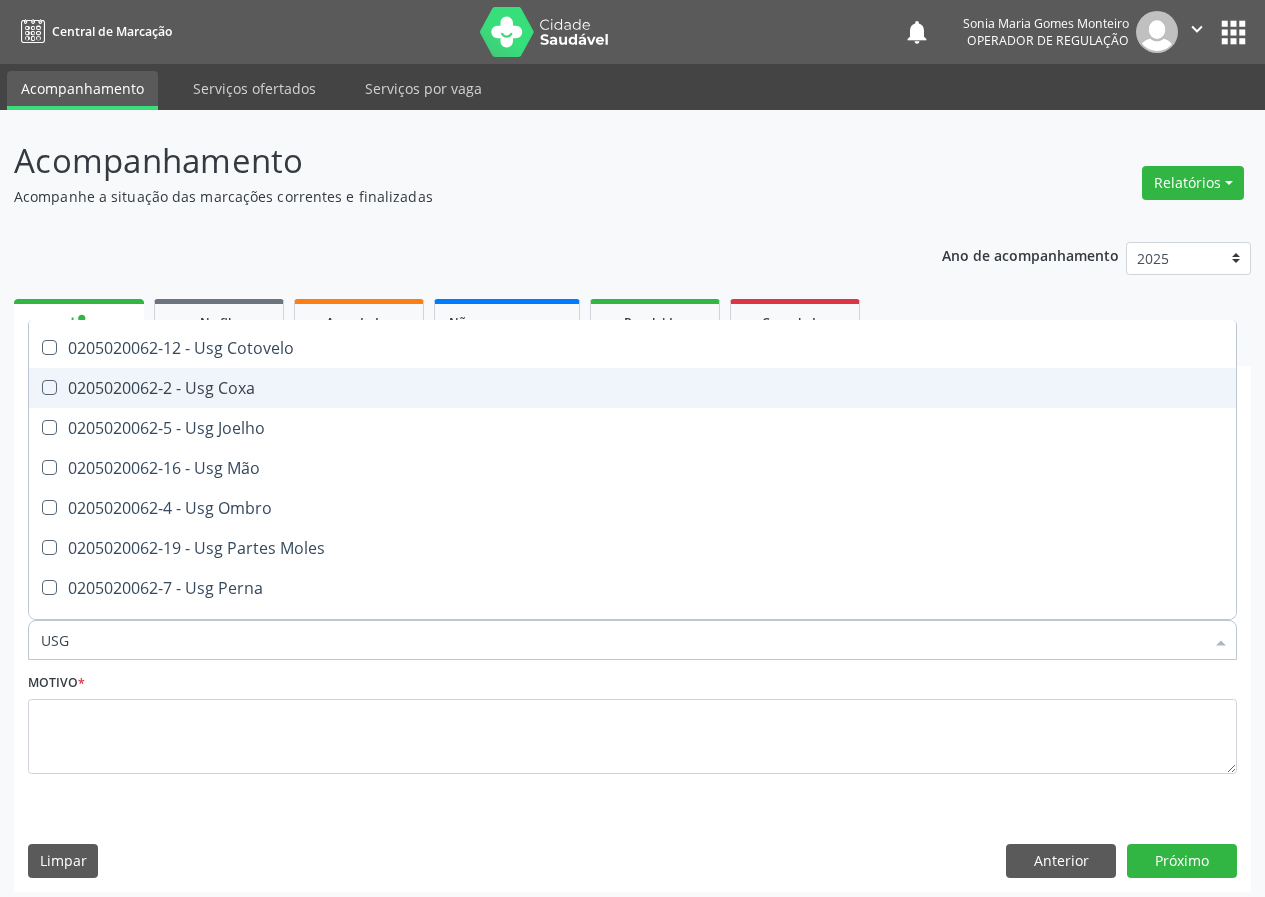 scroll, scrollTop: 200, scrollLeft: 0, axis: vertical 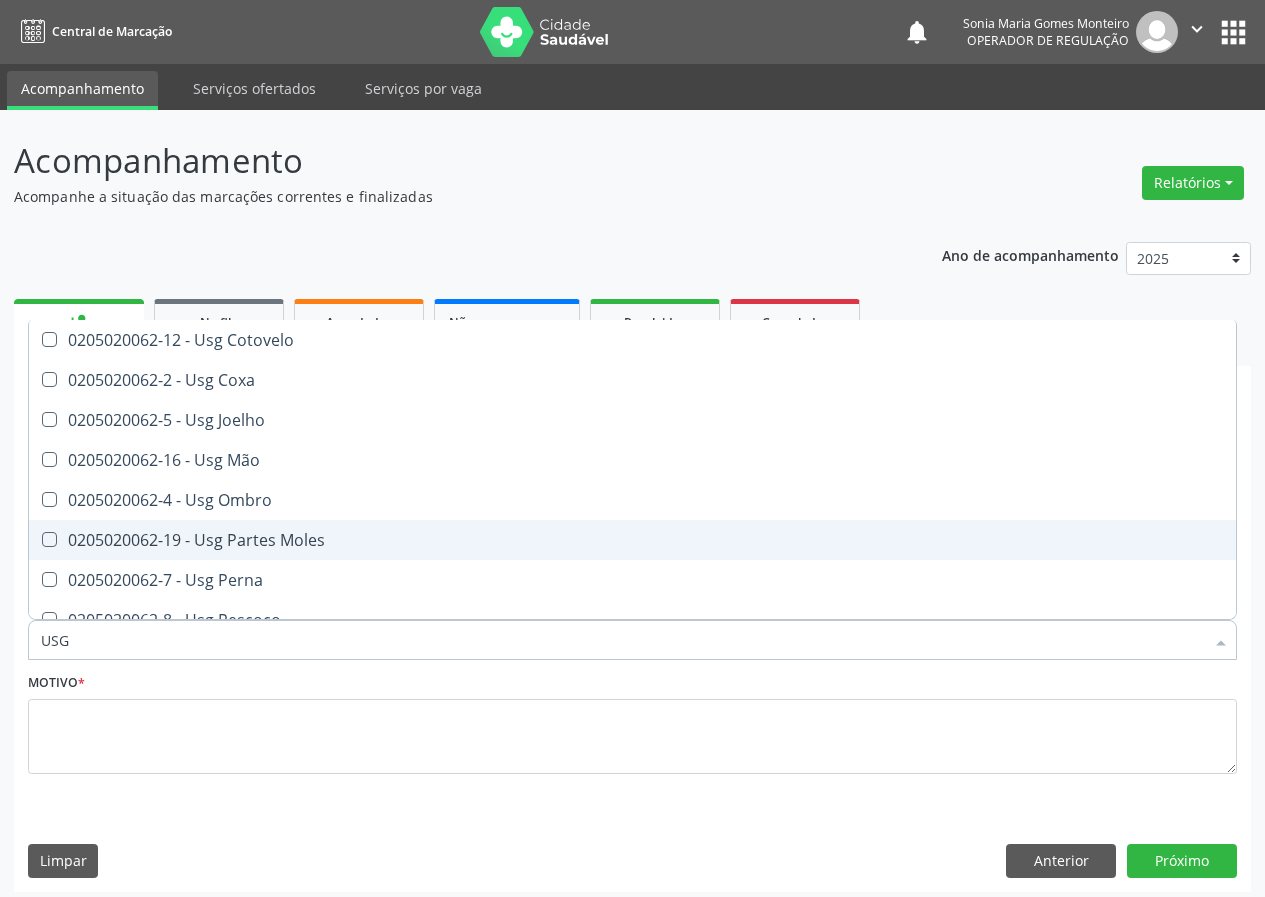 drag, startPoint x: 254, startPoint y: 540, endPoint x: 154, endPoint y: 611, distance: 122.641754 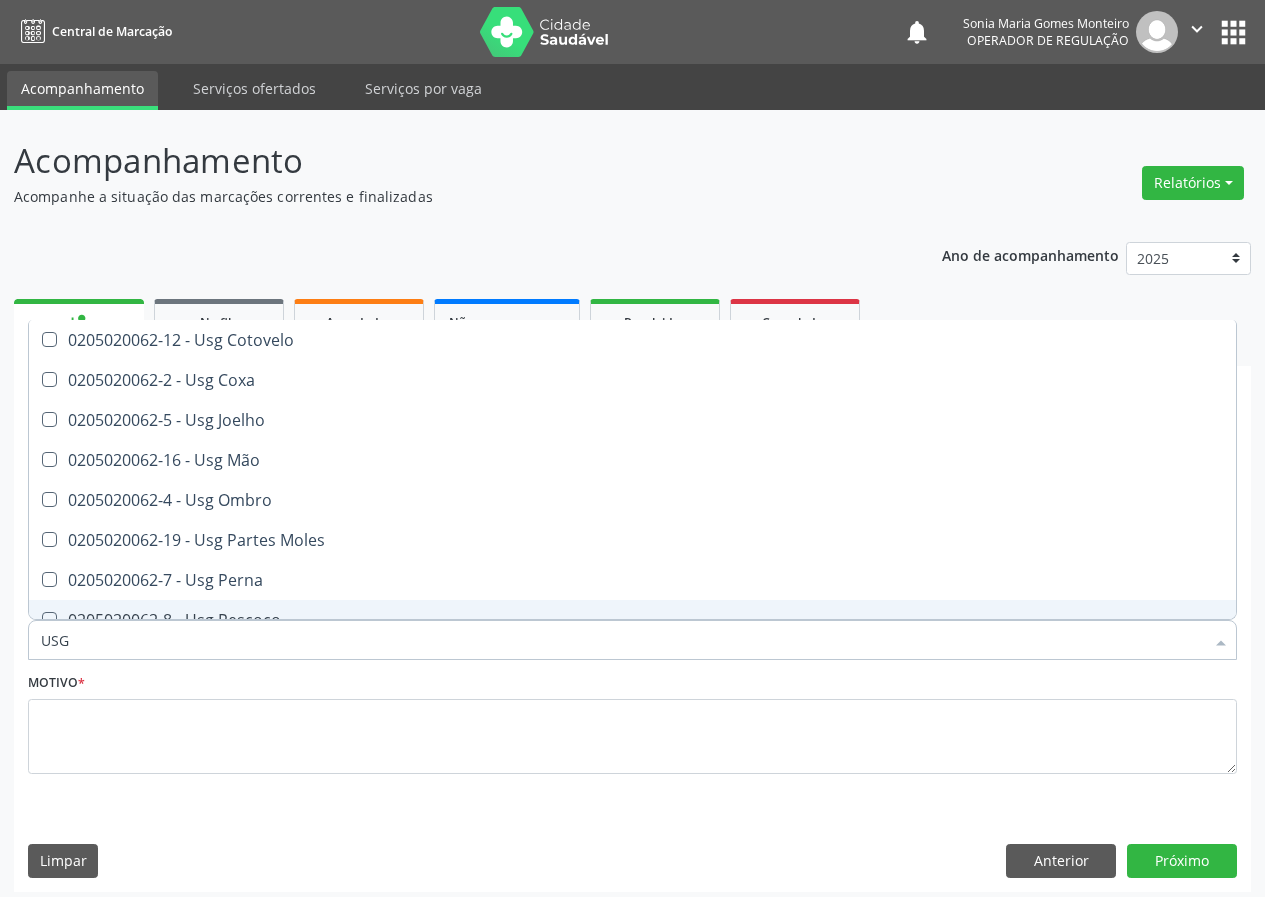 type on "USG" 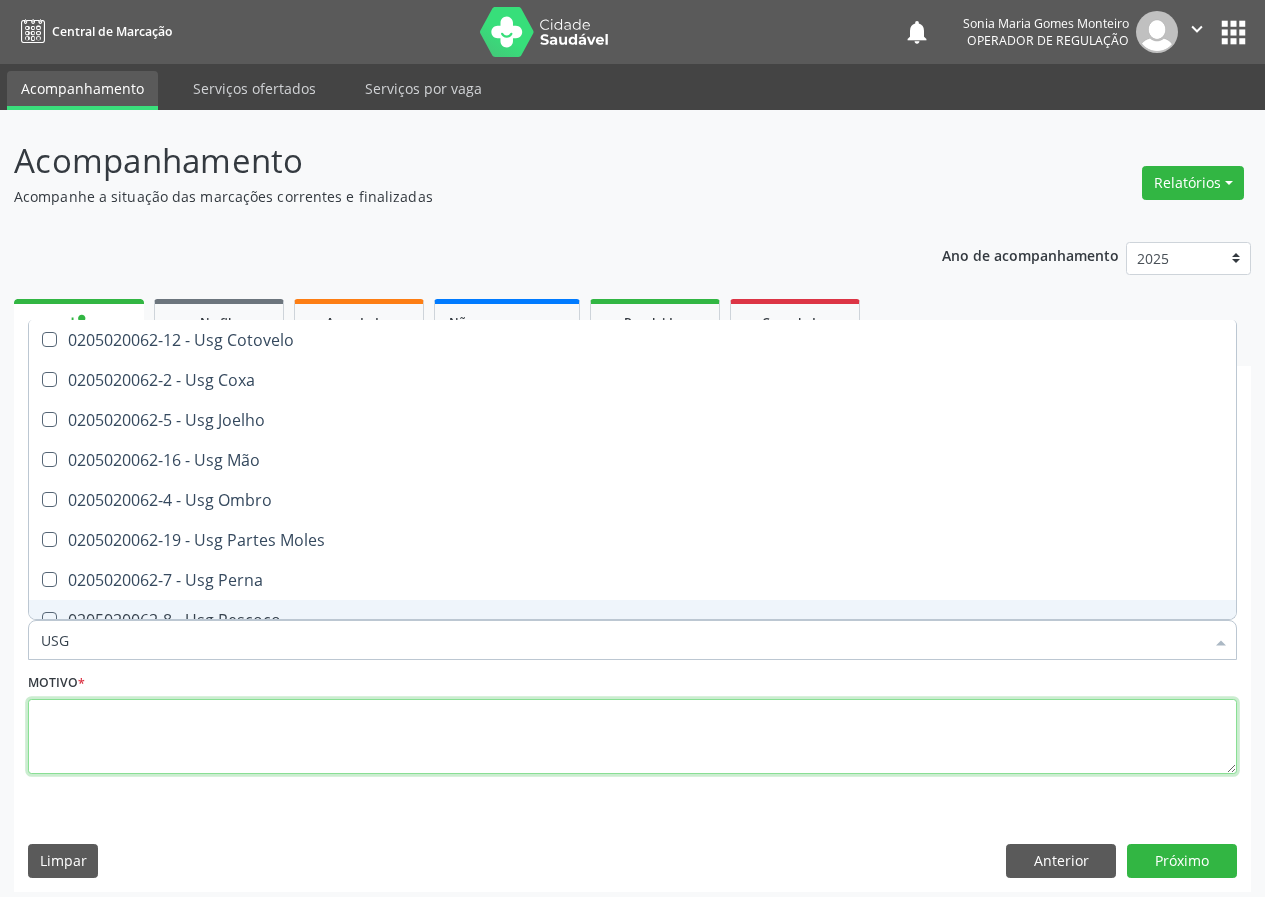 drag, startPoint x: 99, startPoint y: 743, endPoint x: 92, endPoint y: 735, distance: 10.630146 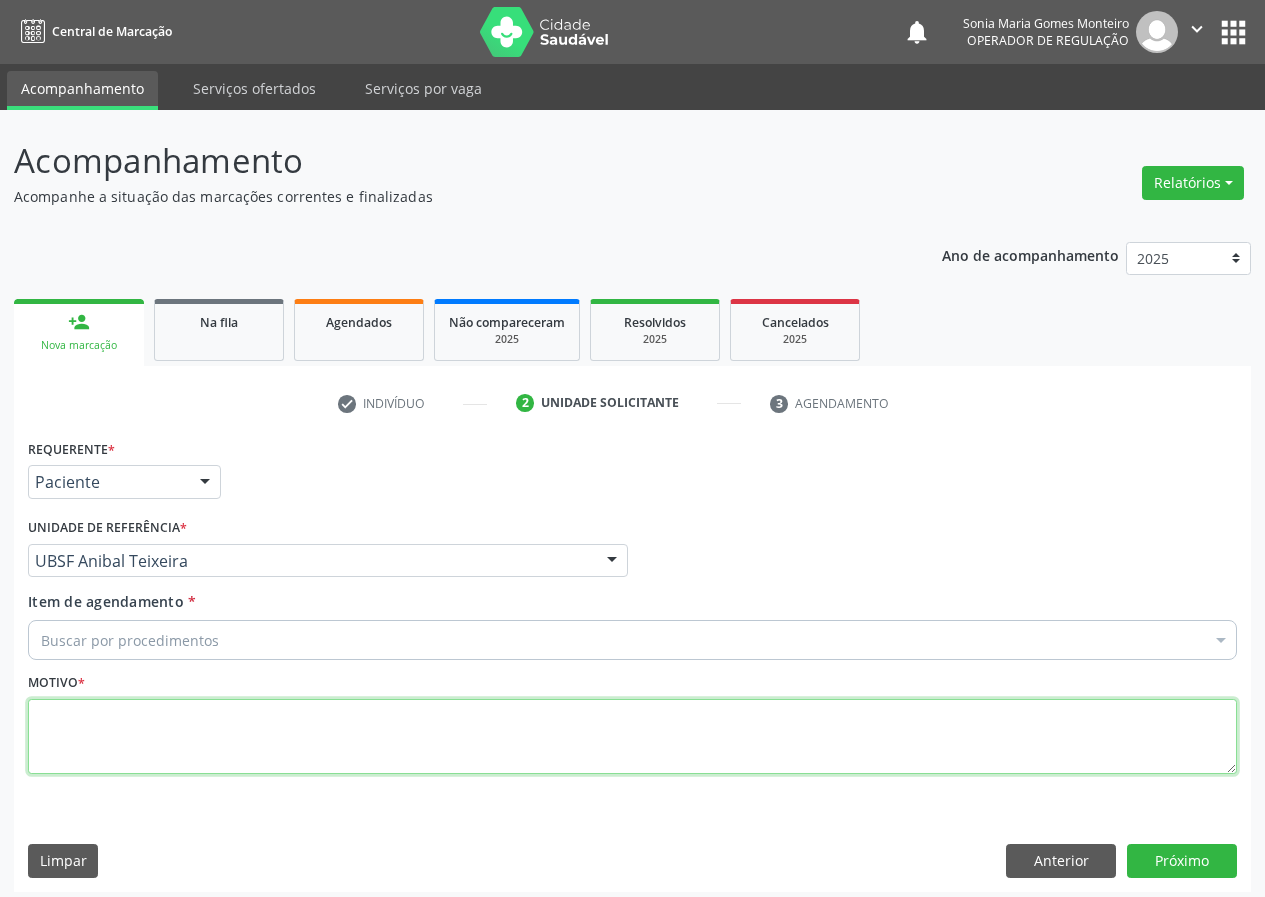 scroll, scrollTop: 0, scrollLeft: 0, axis: both 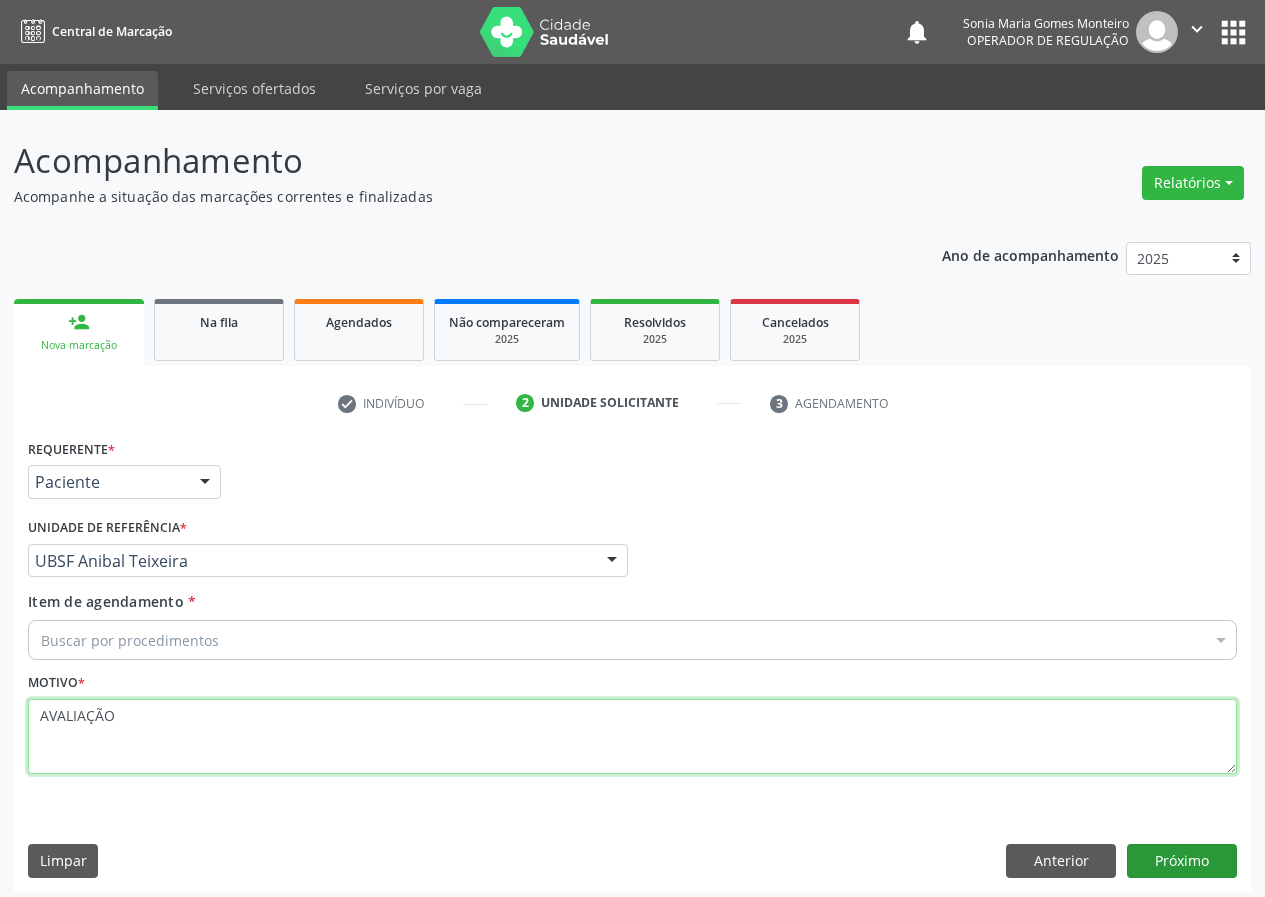 type on "AVALIAÇÃO" 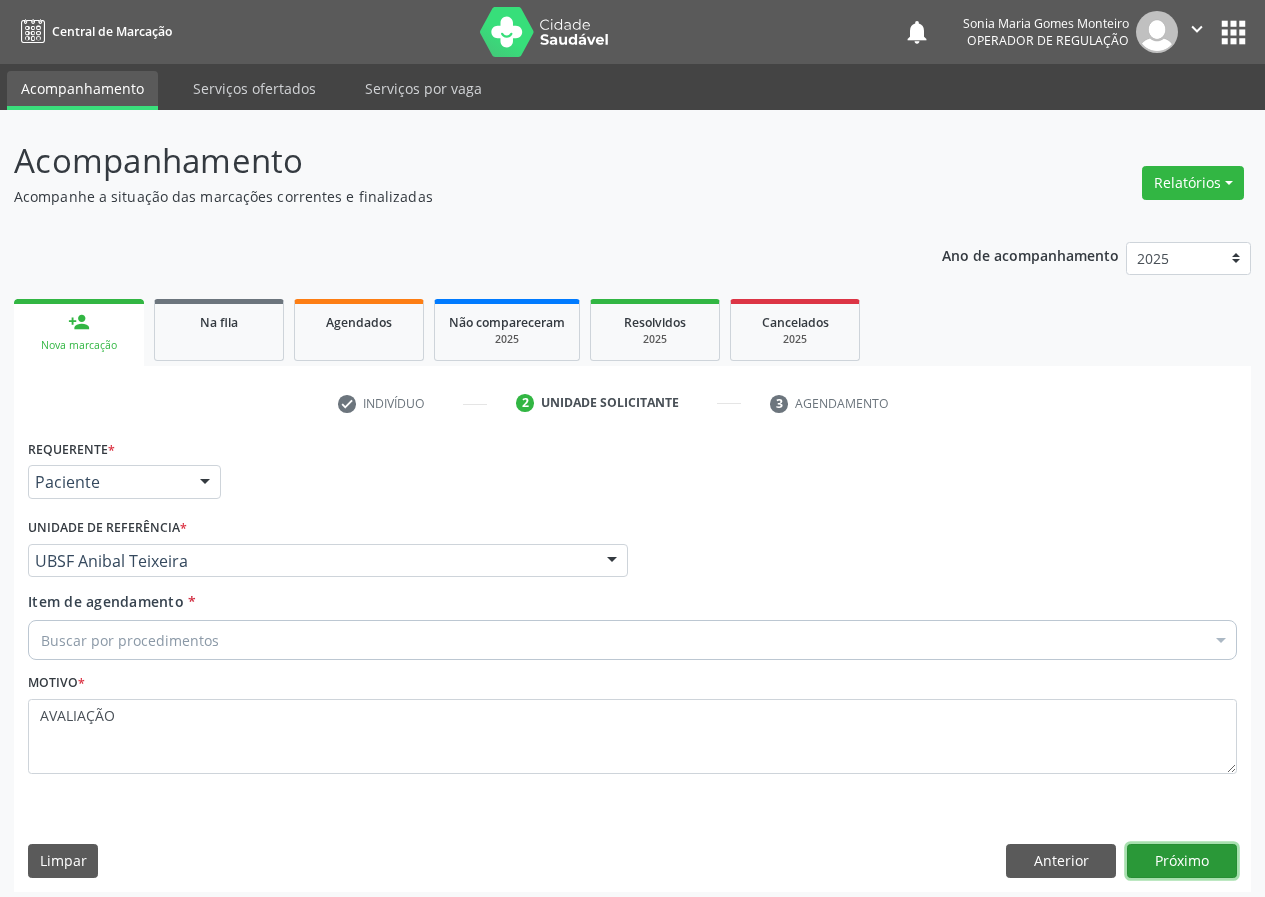 click on "Próximo" at bounding box center [1182, 861] 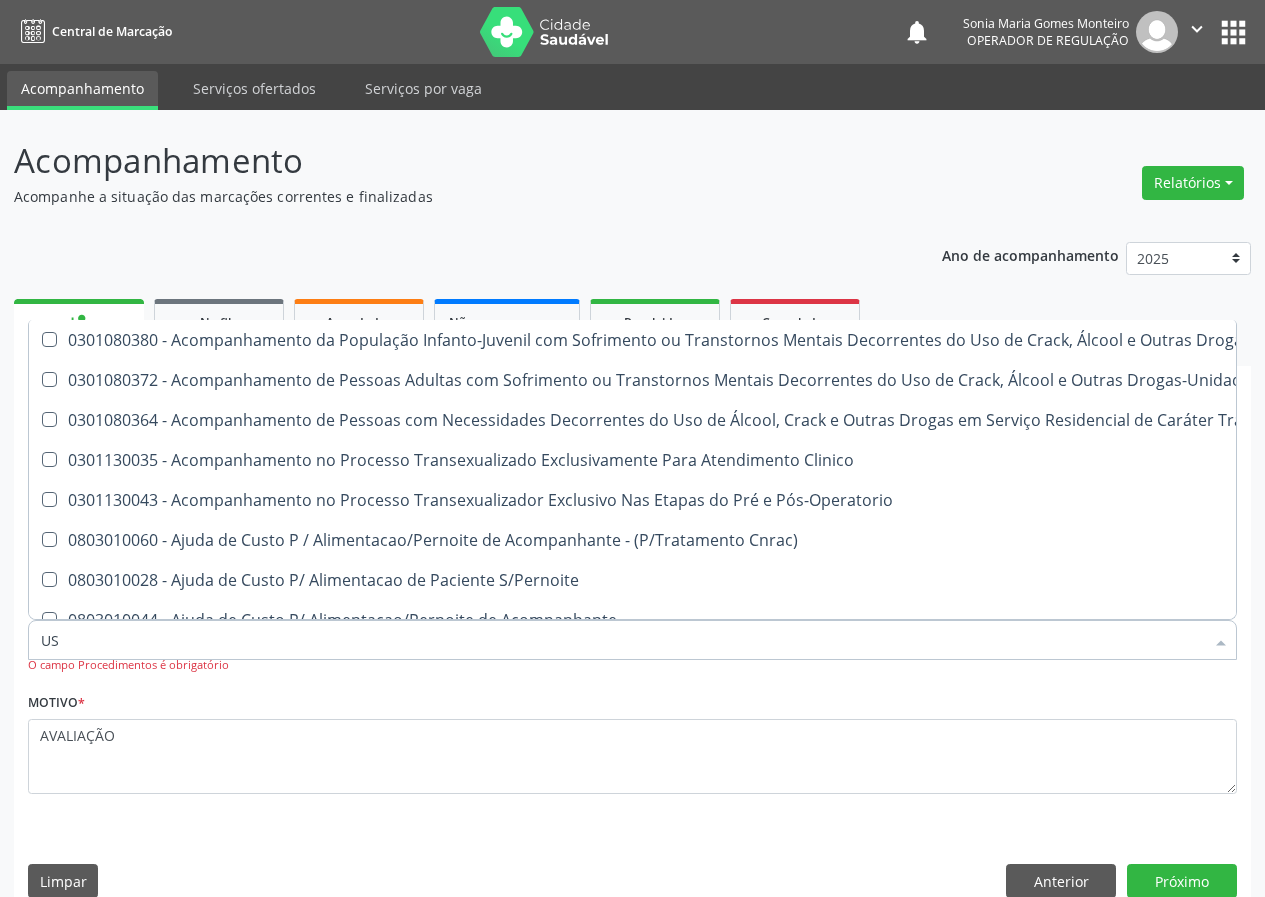 type on "USG" 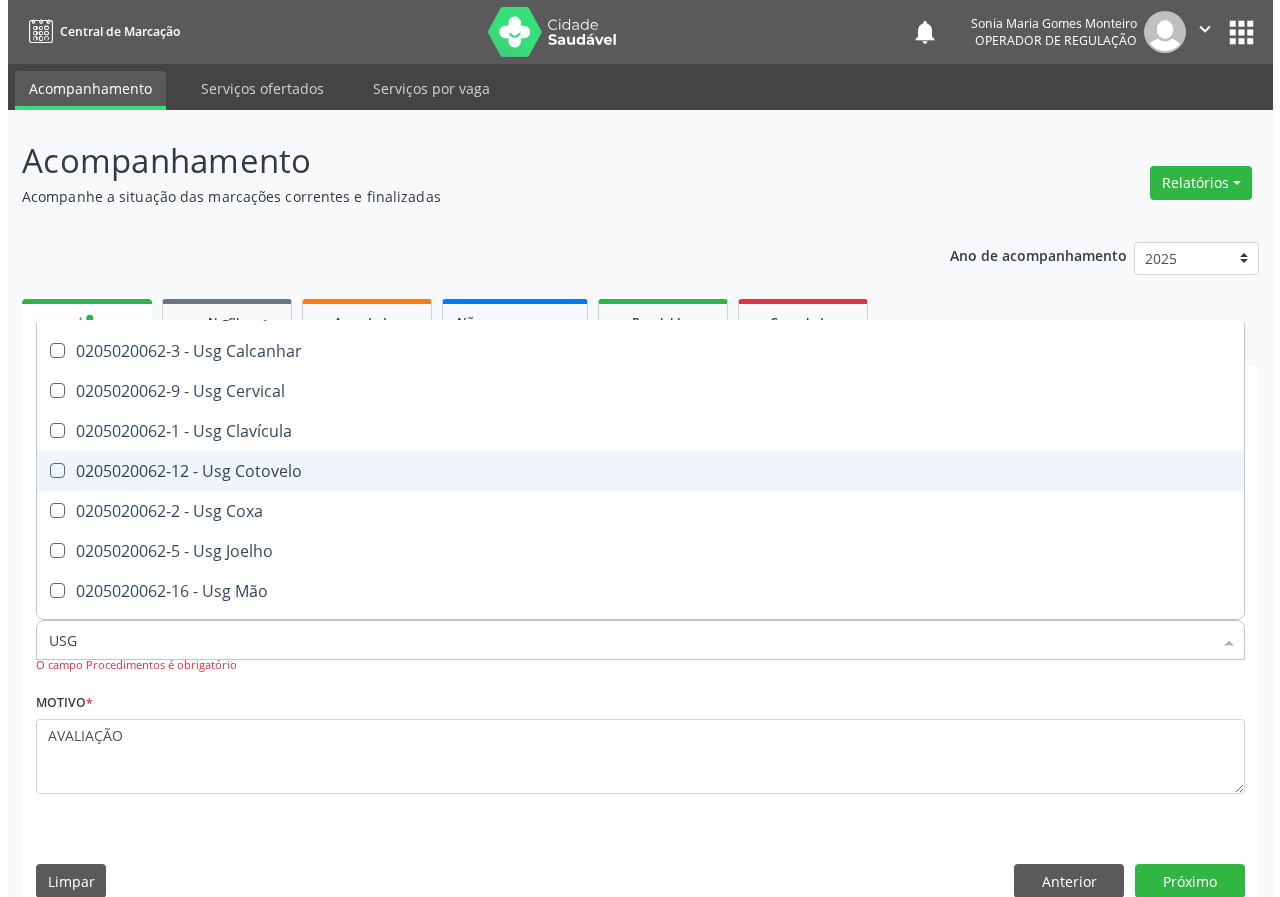 scroll, scrollTop: 200, scrollLeft: 0, axis: vertical 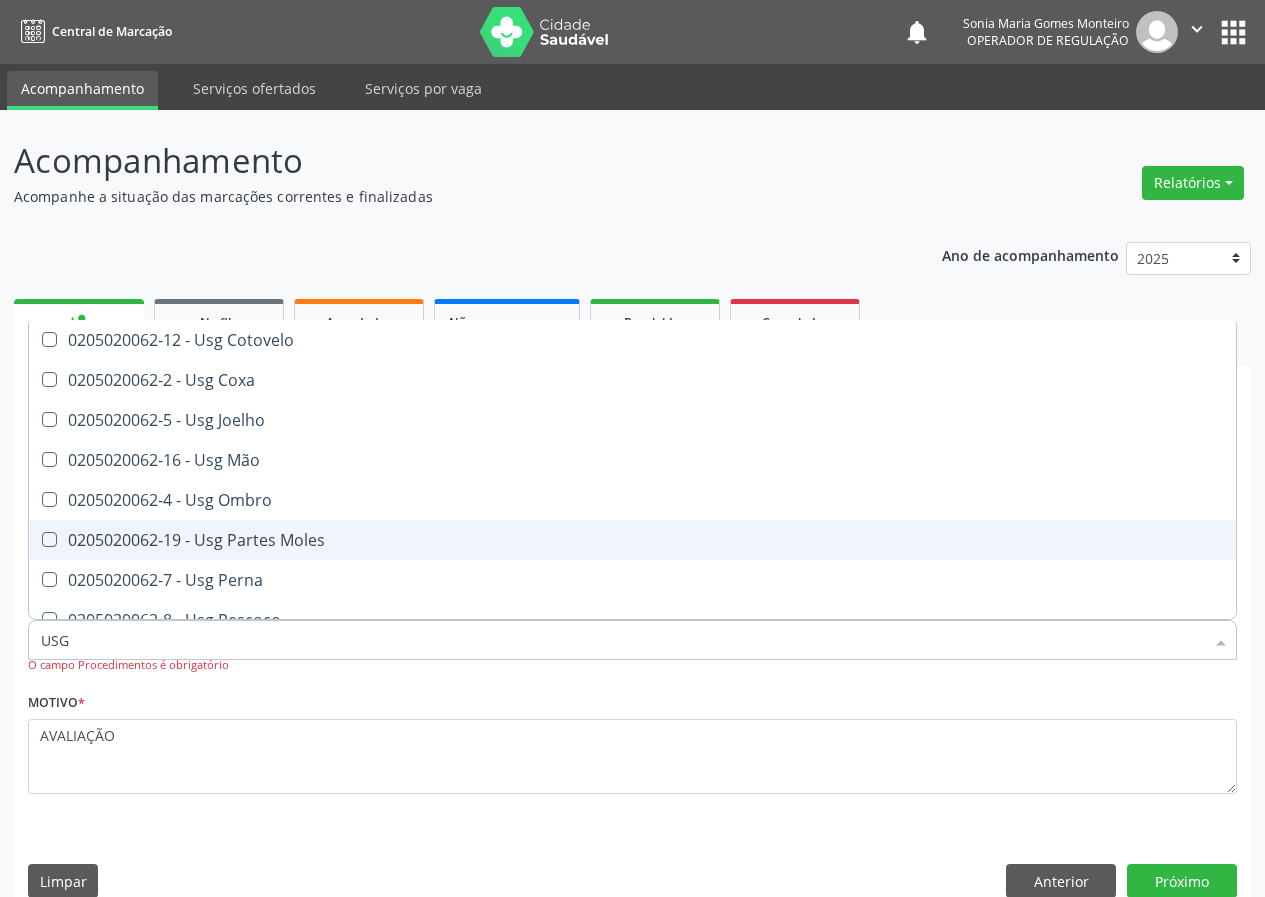 click on "0205020062-19 - Usg Partes Moles" at bounding box center (632, 540) 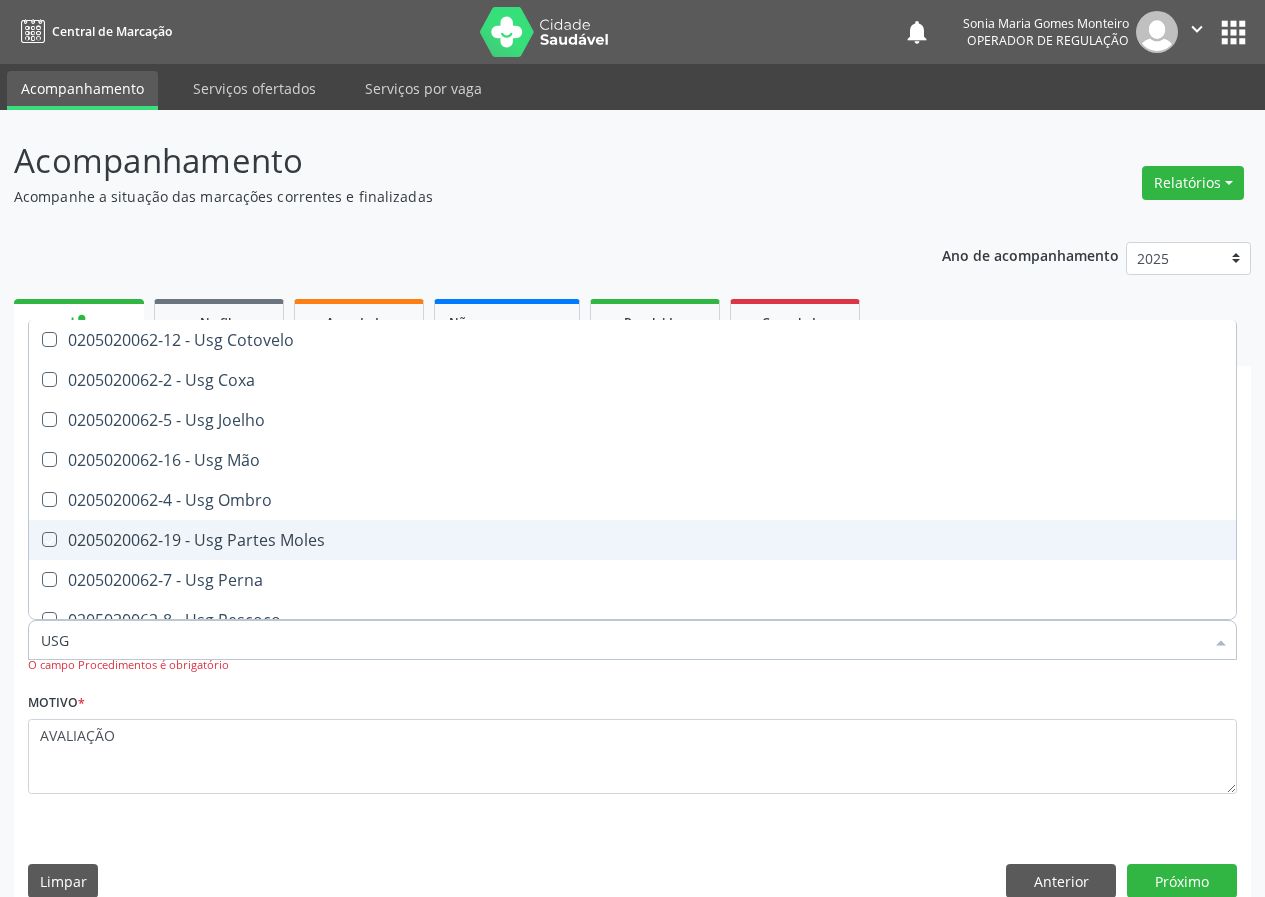 checkbox on "true" 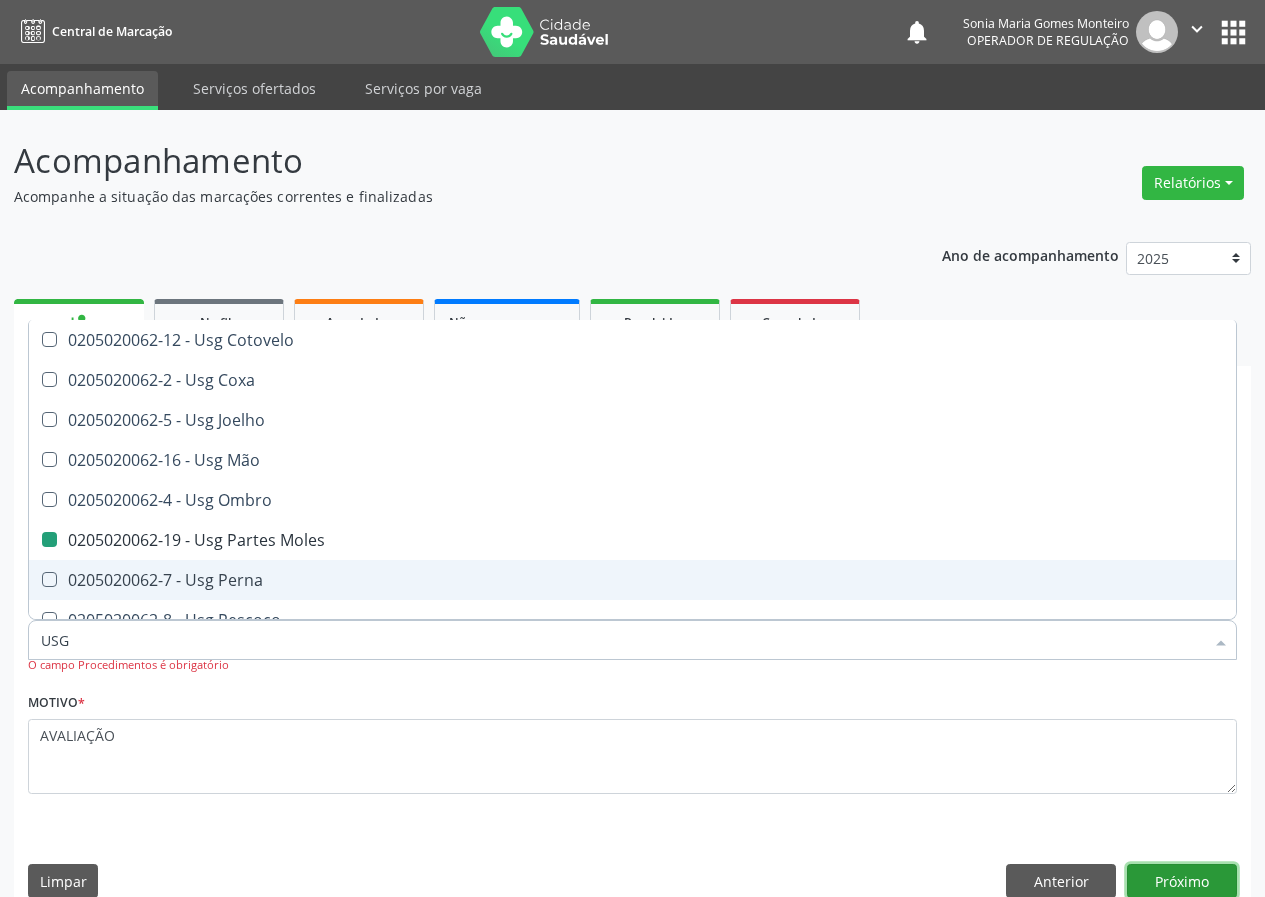 click on "Próximo" at bounding box center [1182, 881] 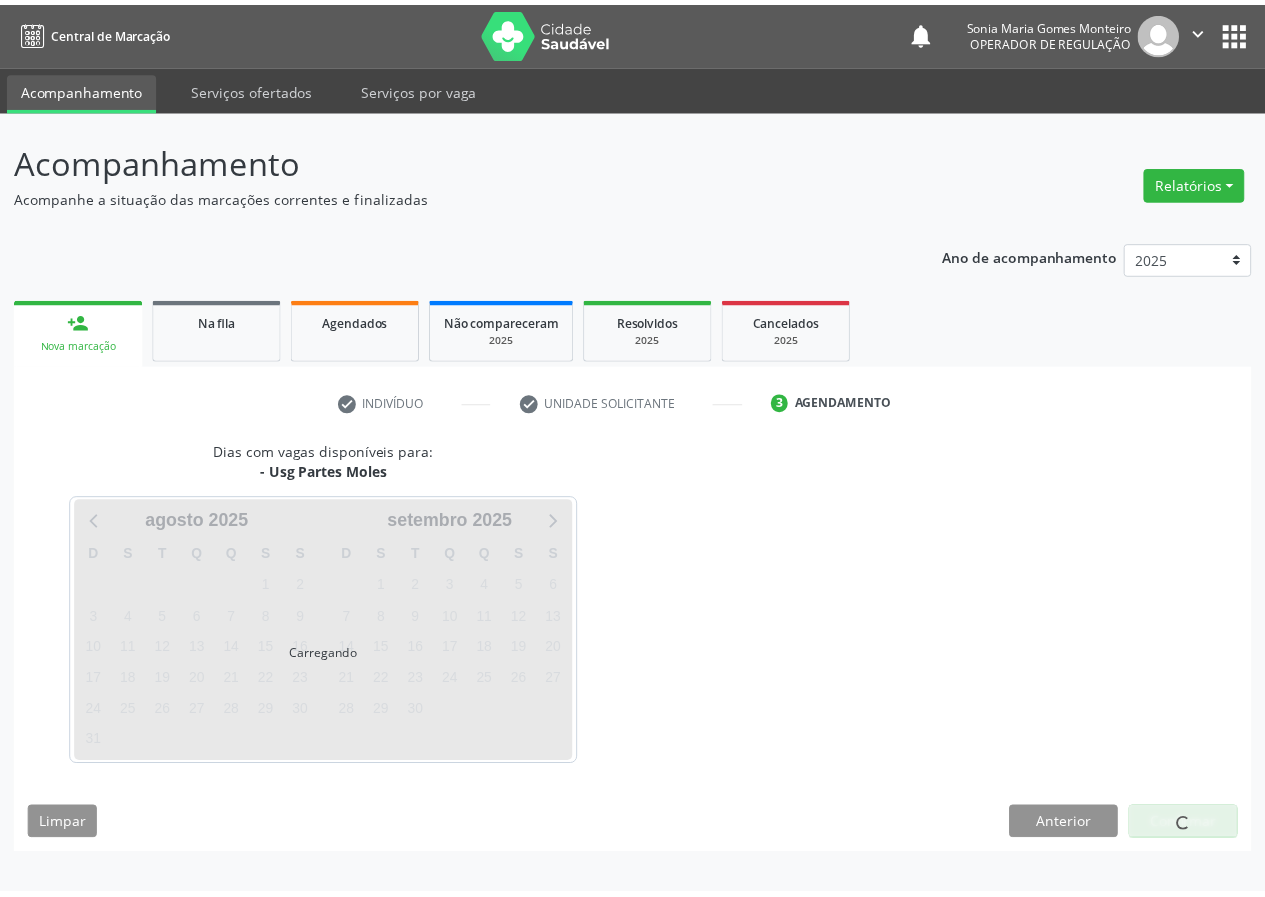 scroll, scrollTop: 0, scrollLeft: 0, axis: both 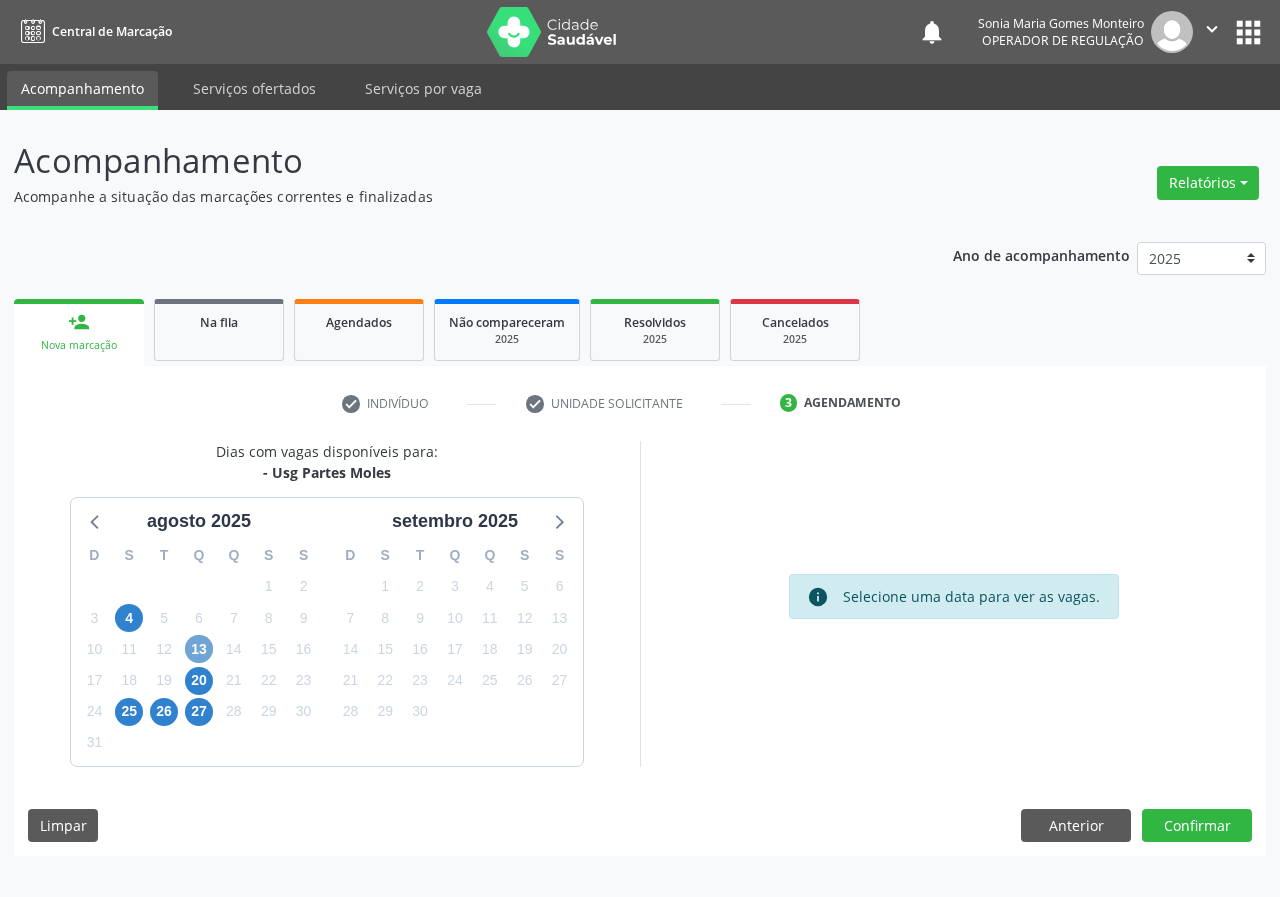 click on "13" at bounding box center [199, 649] 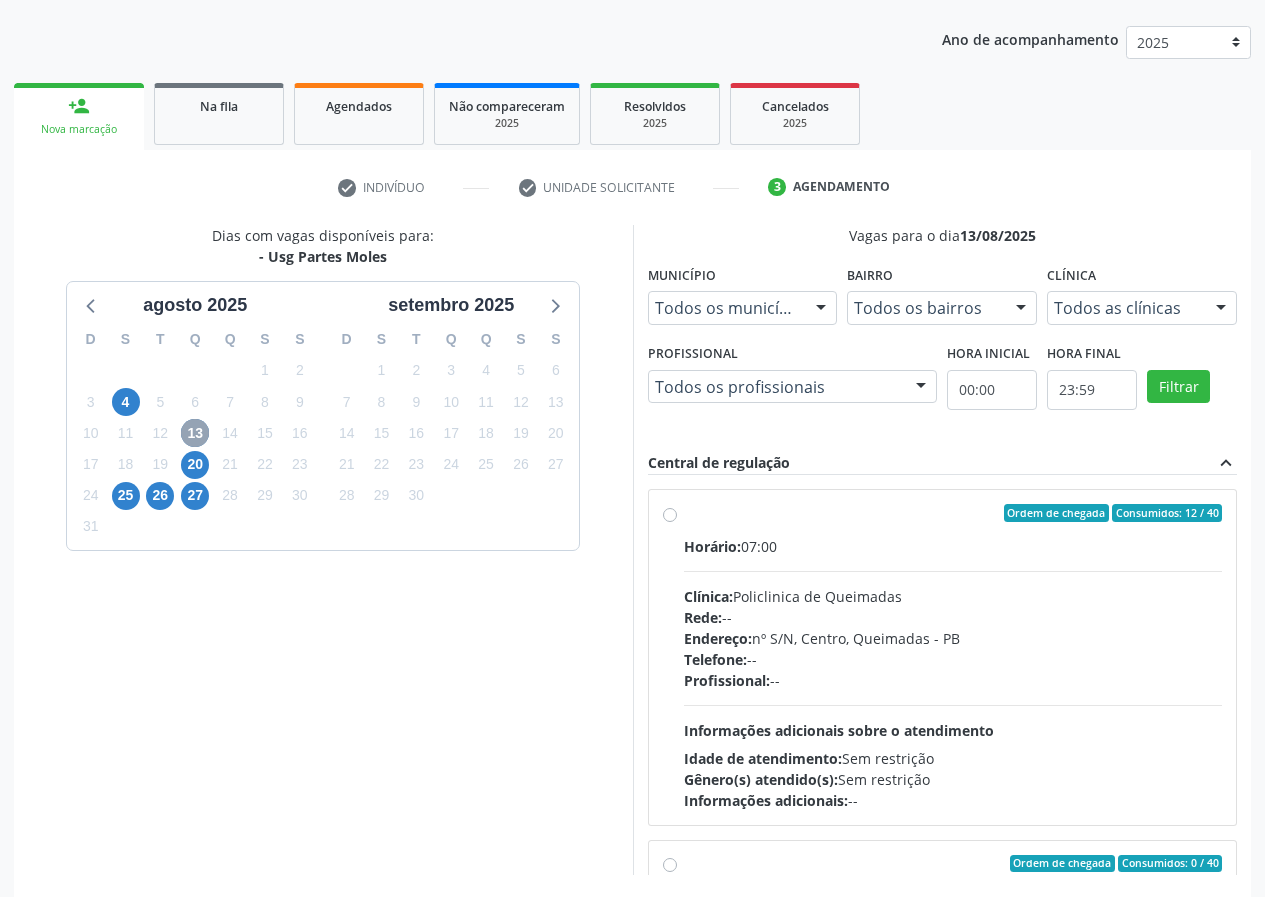 scroll, scrollTop: 298, scrollLeft: 0, axis: vertical 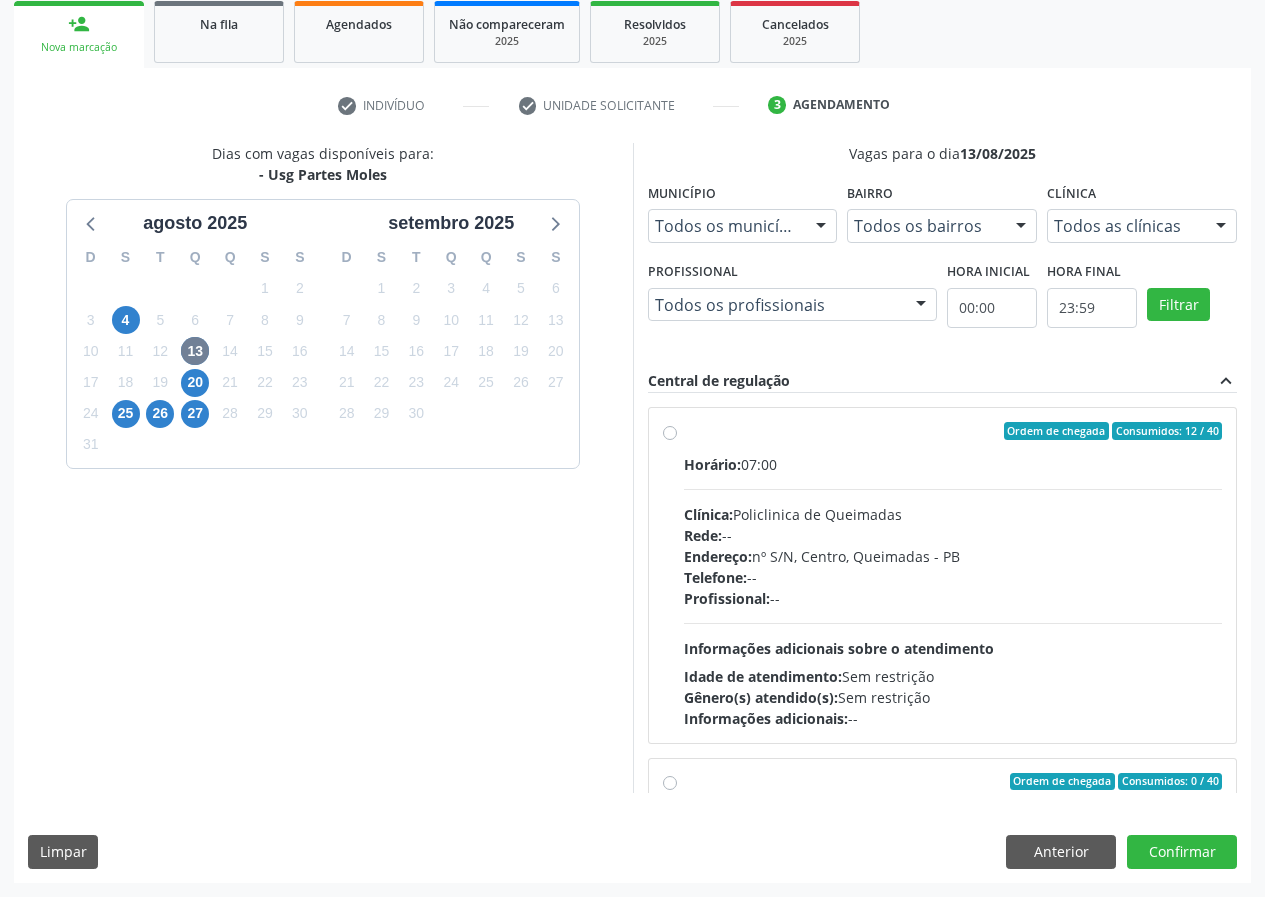 drag, startPoint x: 671, startPoint y: 434, endPoint x: 653, endPoint y: 487, distance: 55.97321 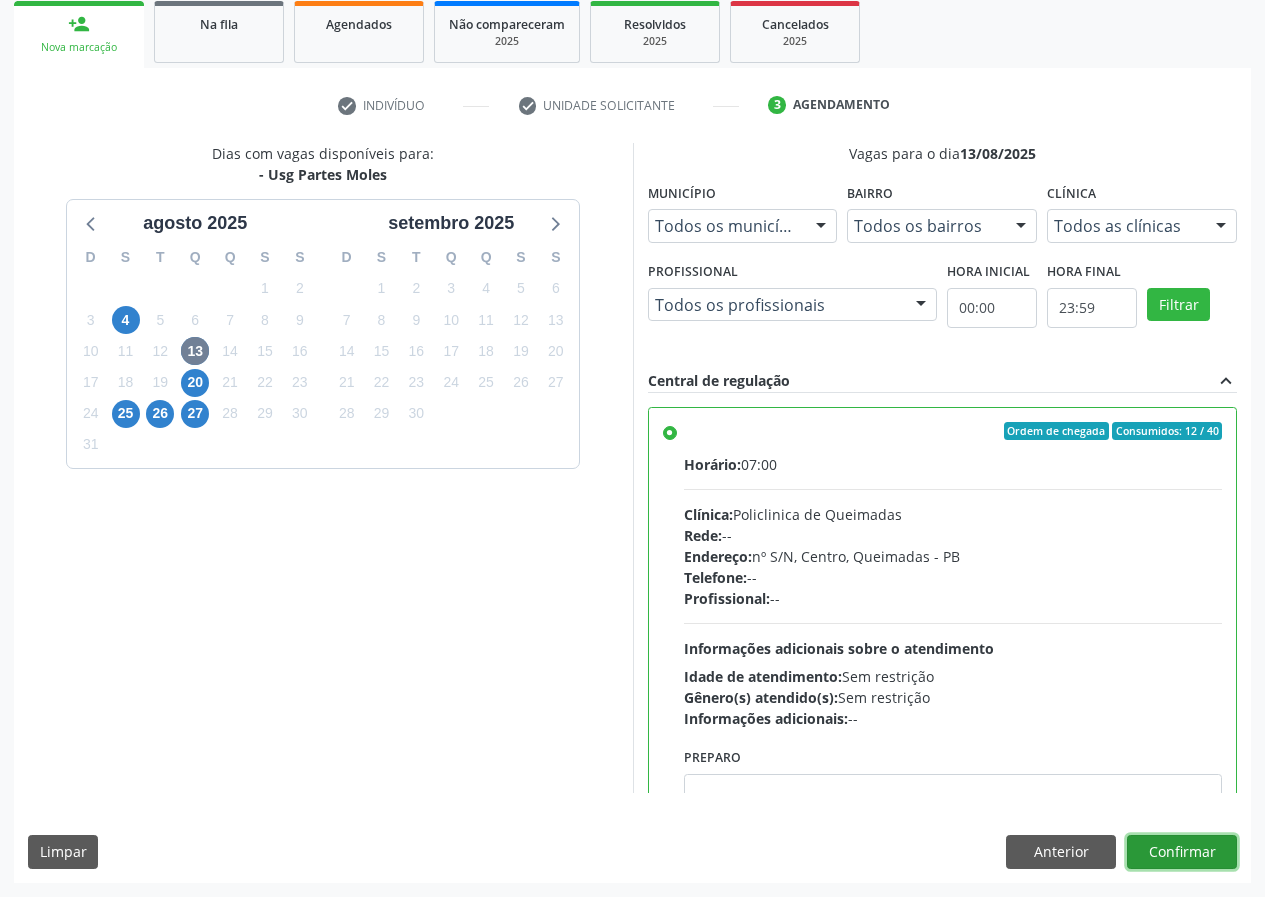 drag, startPoint x: 1173, startPoint y: 840, endPoint x: 430, endPoint y: 815, distance: 743.4205 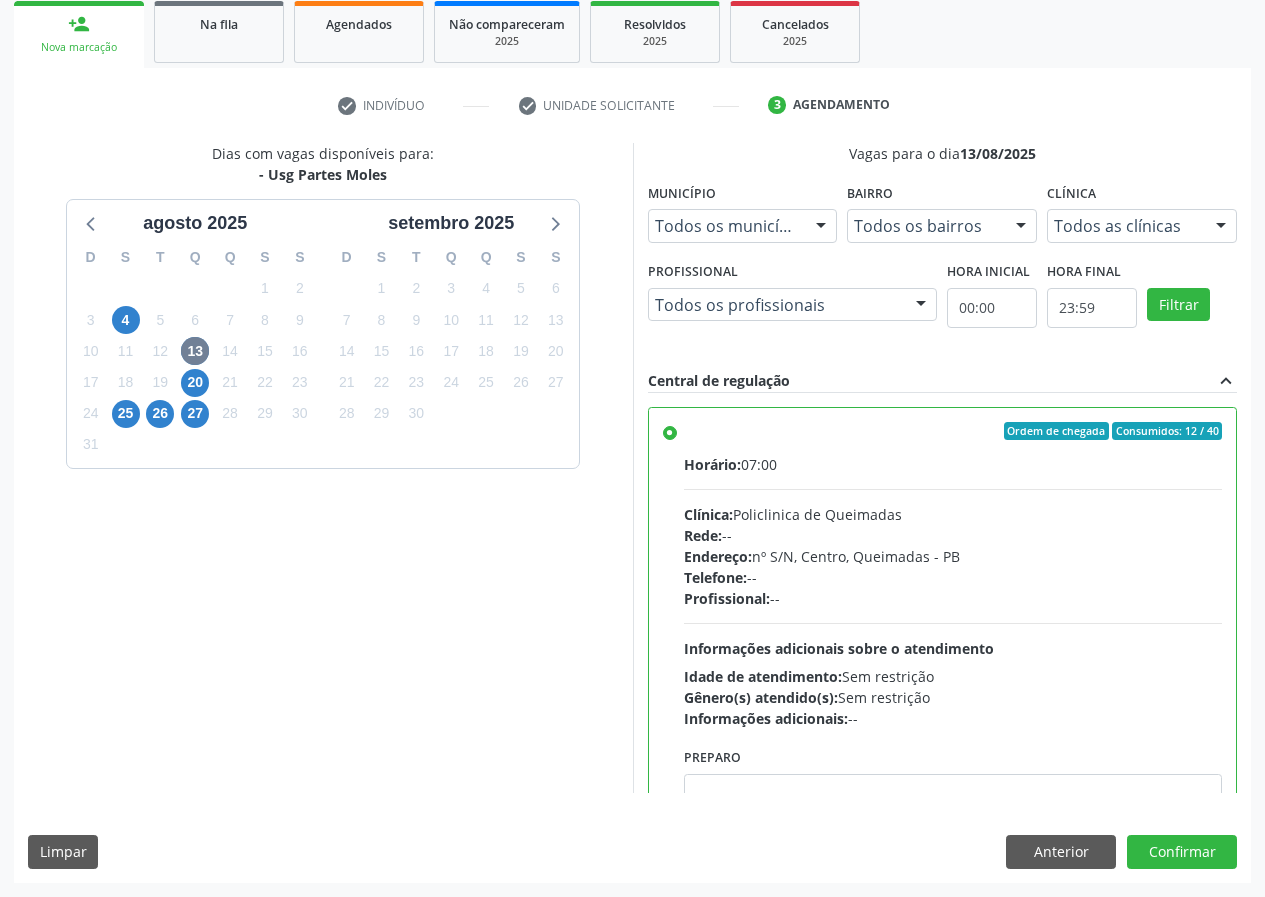 click on "Dias com vagas disponíveis para:
- Usg Partes Moles
agosto 2025 D S T Q Q S S 27 28 29 30 31 1 2 3 4 5 6 7 8 9 10 11 12 13 14 15 16 17 18 19 20 21 22 23 24 25 26 27 28 29 30 31 1 2 3 4 5 6 setembro 2025 D S T Q Q S S 31 1 2 3 4 5 6 7 8 9 10 11 12 13 14 15 16 17 18 19 20 21 22 23 24 25 26 27 28 29 30 1 2 3 4 5 6 7 8 9 10 11" at bounding box center [323, 468] 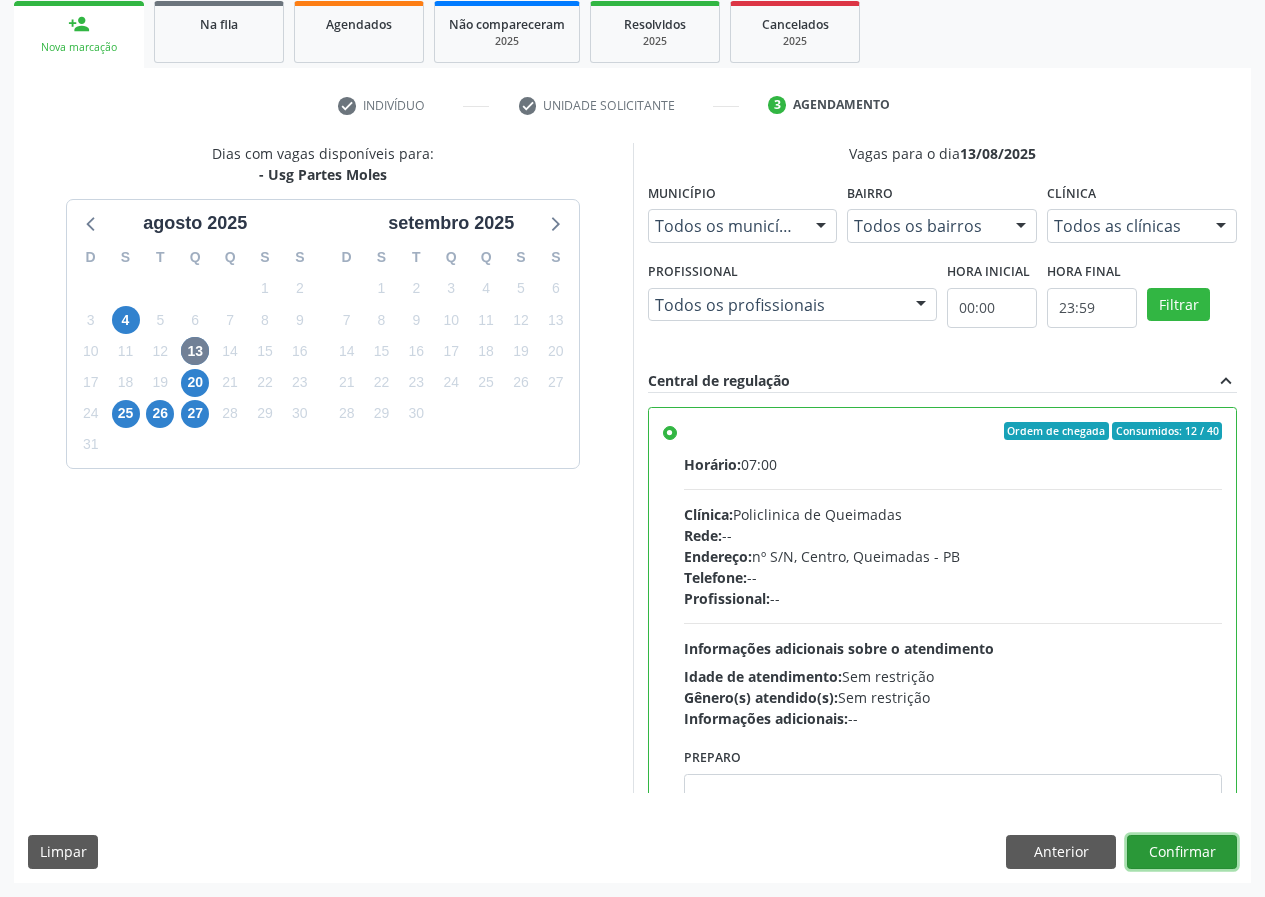 drag, startPoint x: 1189, startPoint y: 848, endPoint x: 777, endPoint y: 820, distance: 412.95035 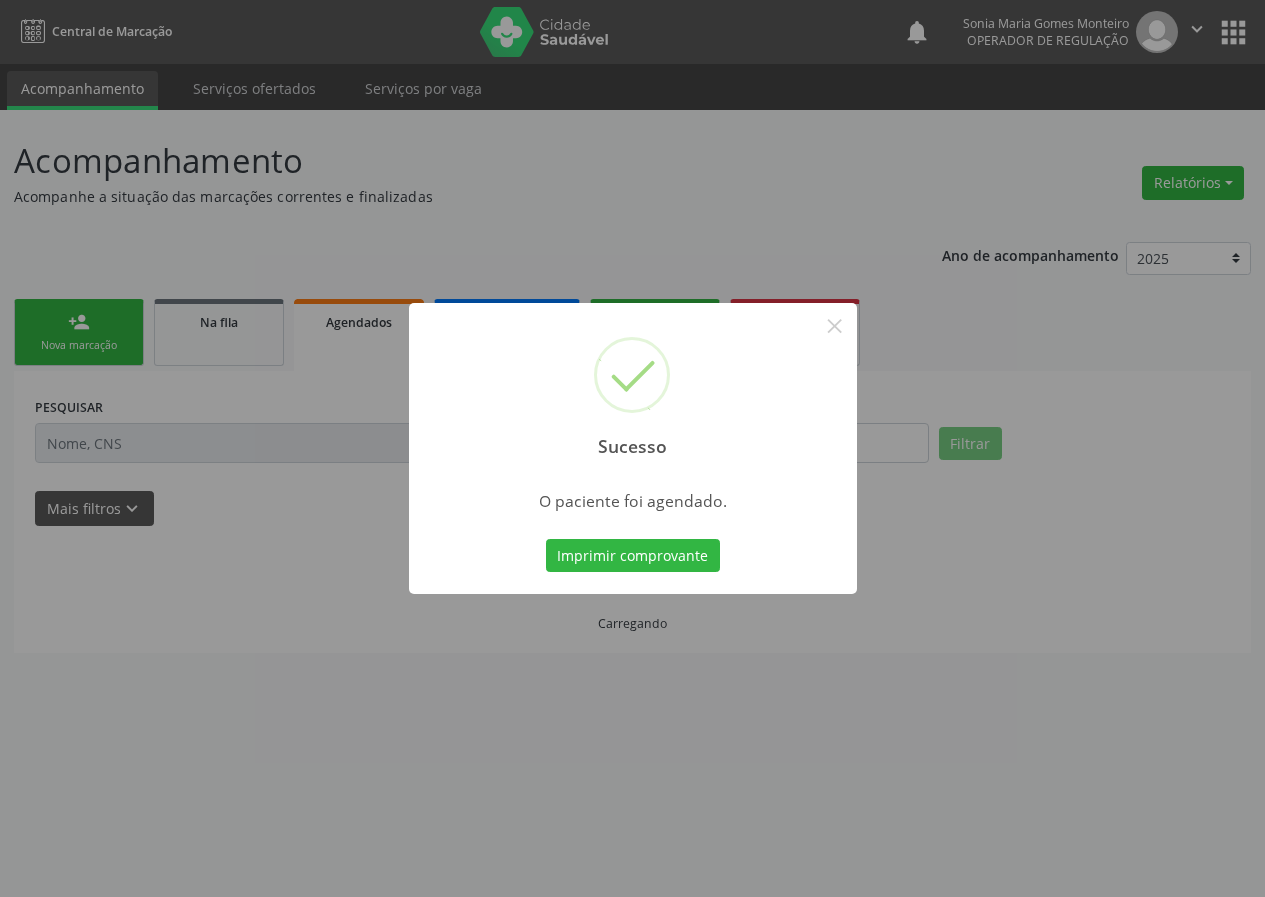 scroll, scrollTop: 0, scrollLeft: 0, axis: both 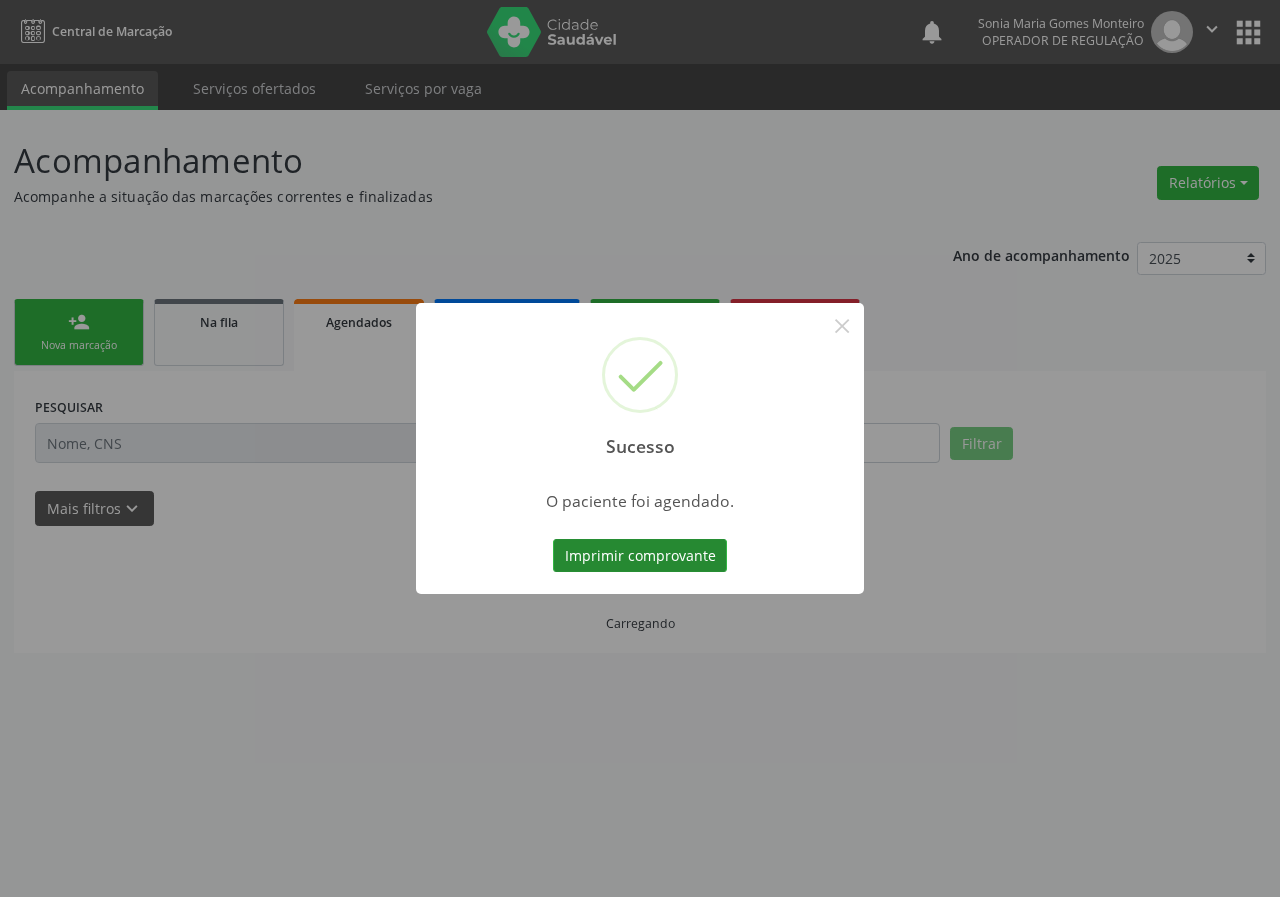 click on "Imprimir comprovante" at bounding box center [640, 556] 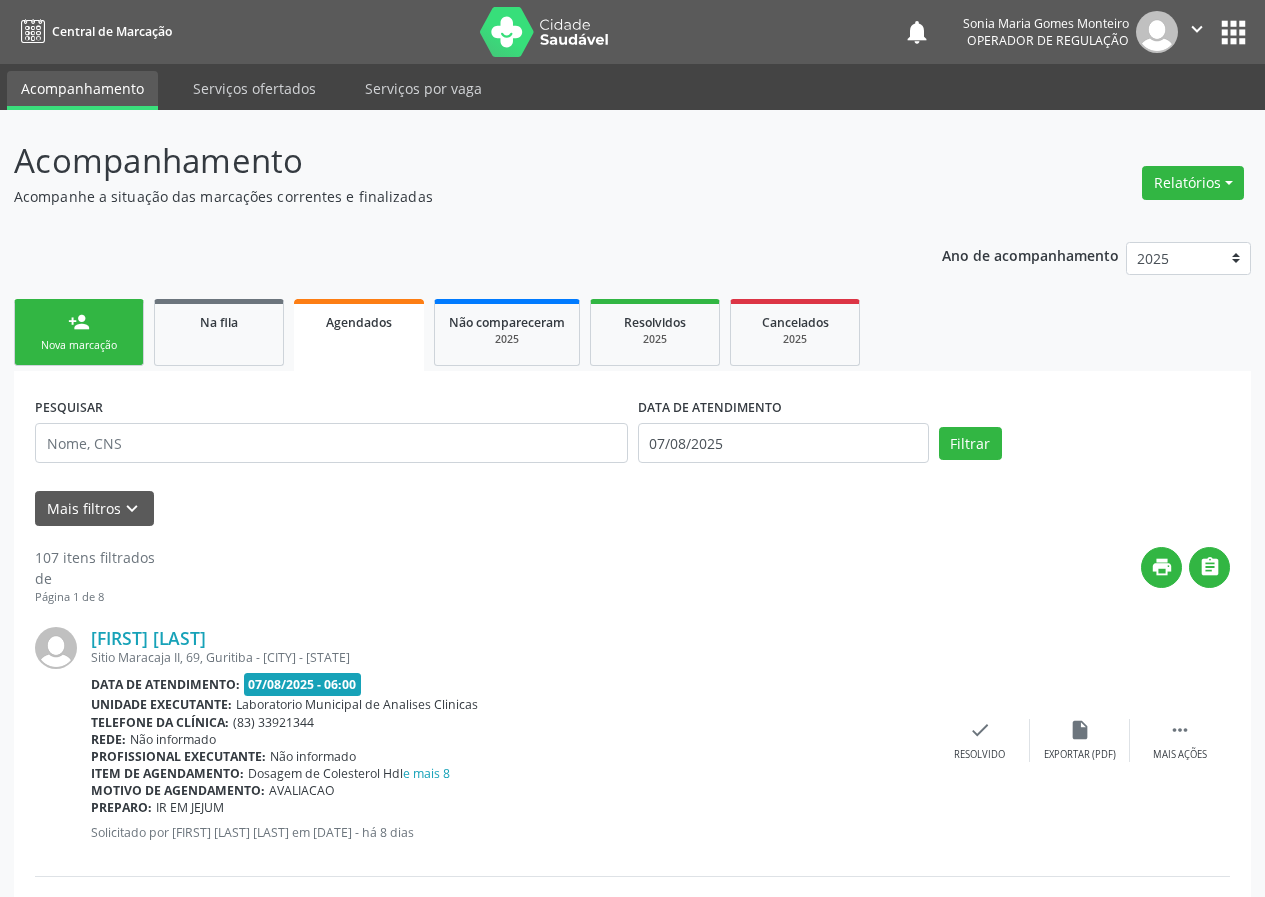click on "person_add
Nova marcação" at bounding box center (79, 332) 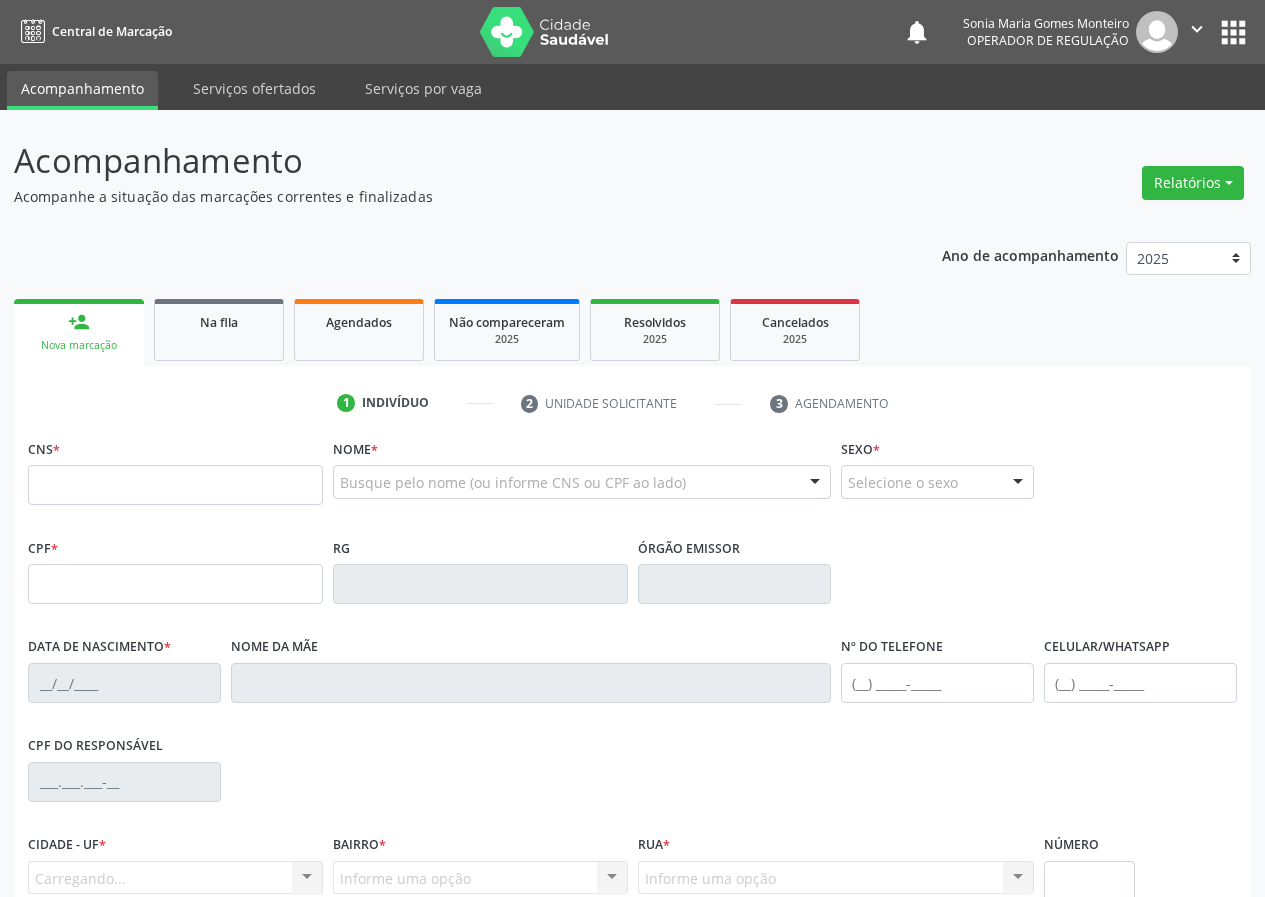 click on "Nova marcação" at bounding box center (79, 345) 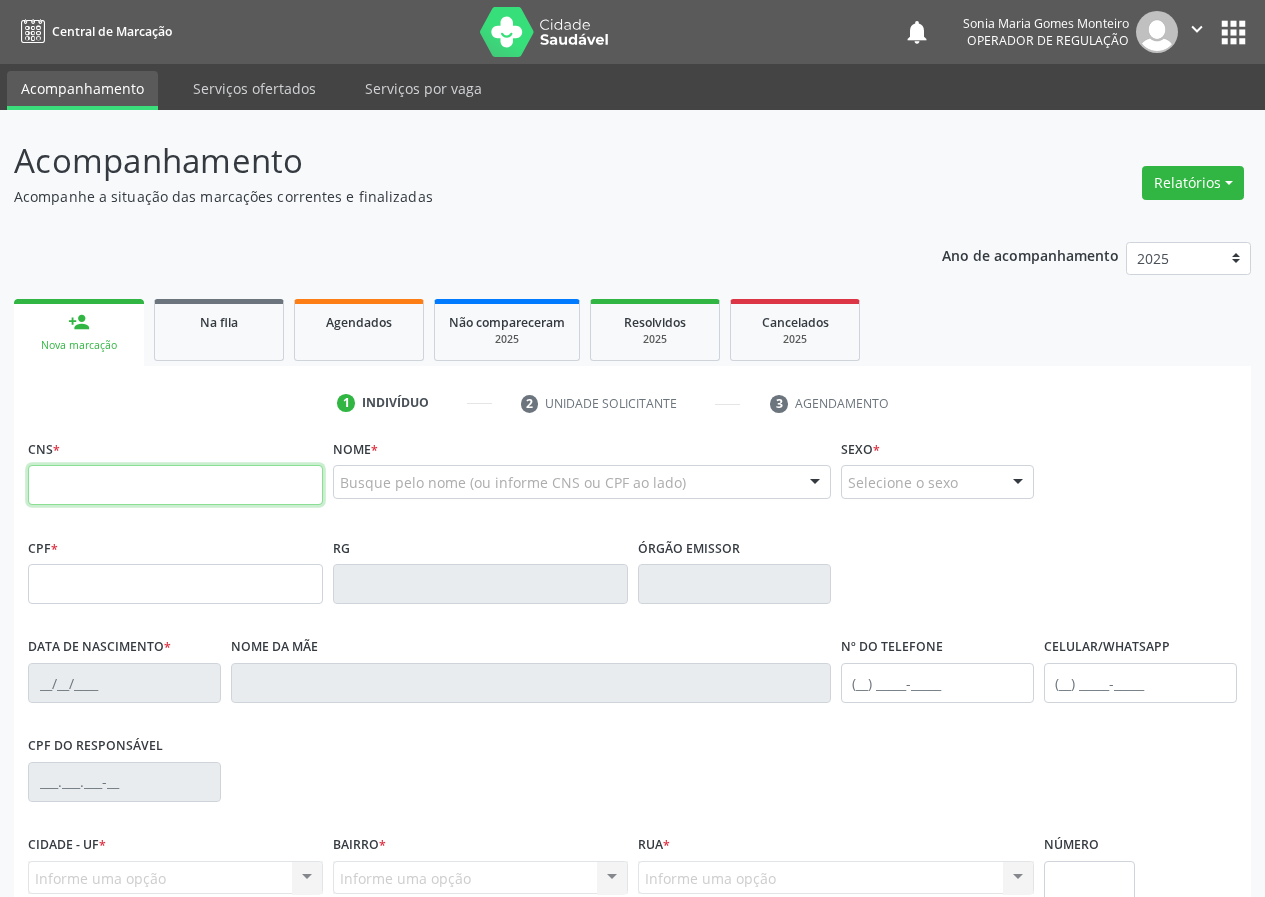 click at bounding box center [175, 485] 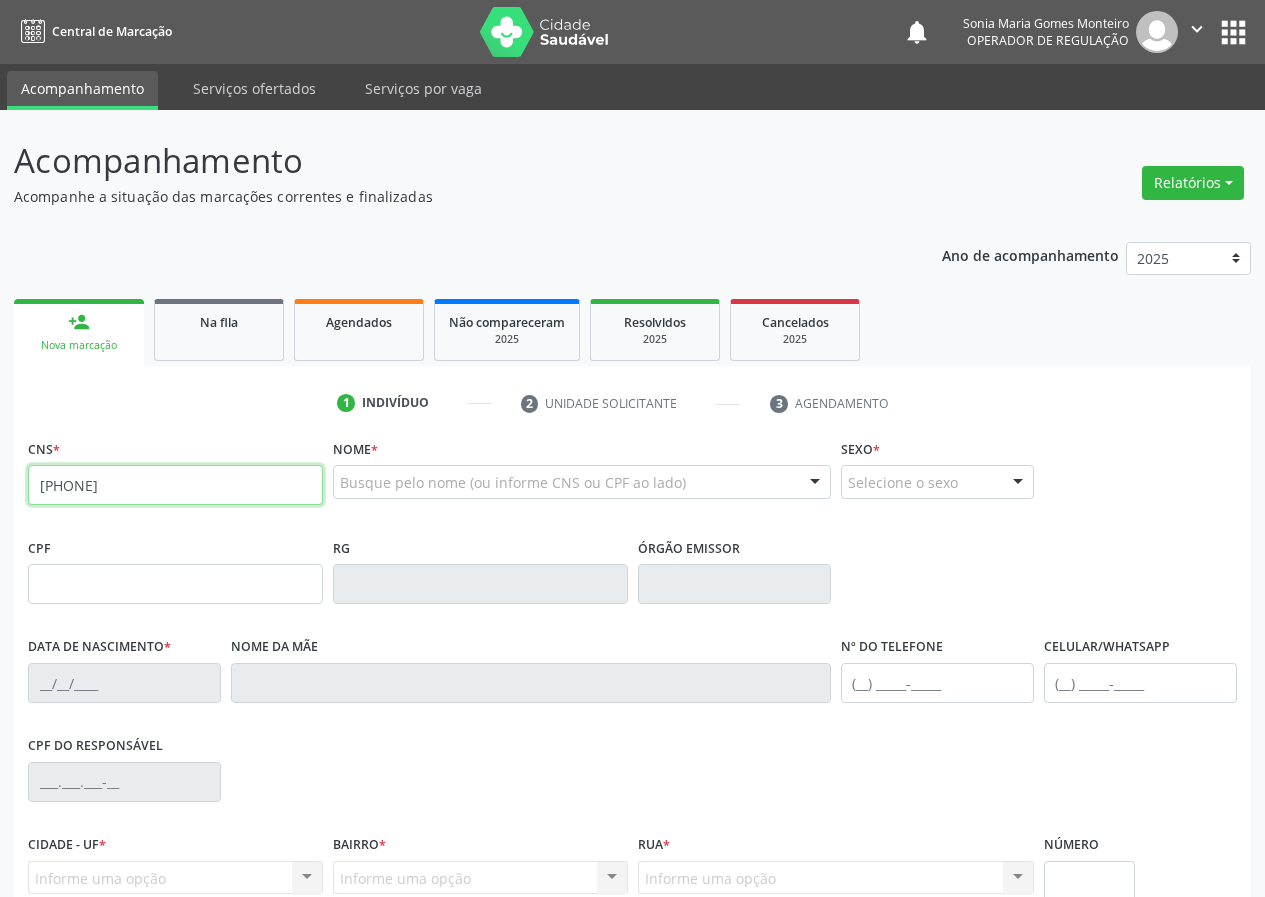 type on "700 2084 1944 7326" 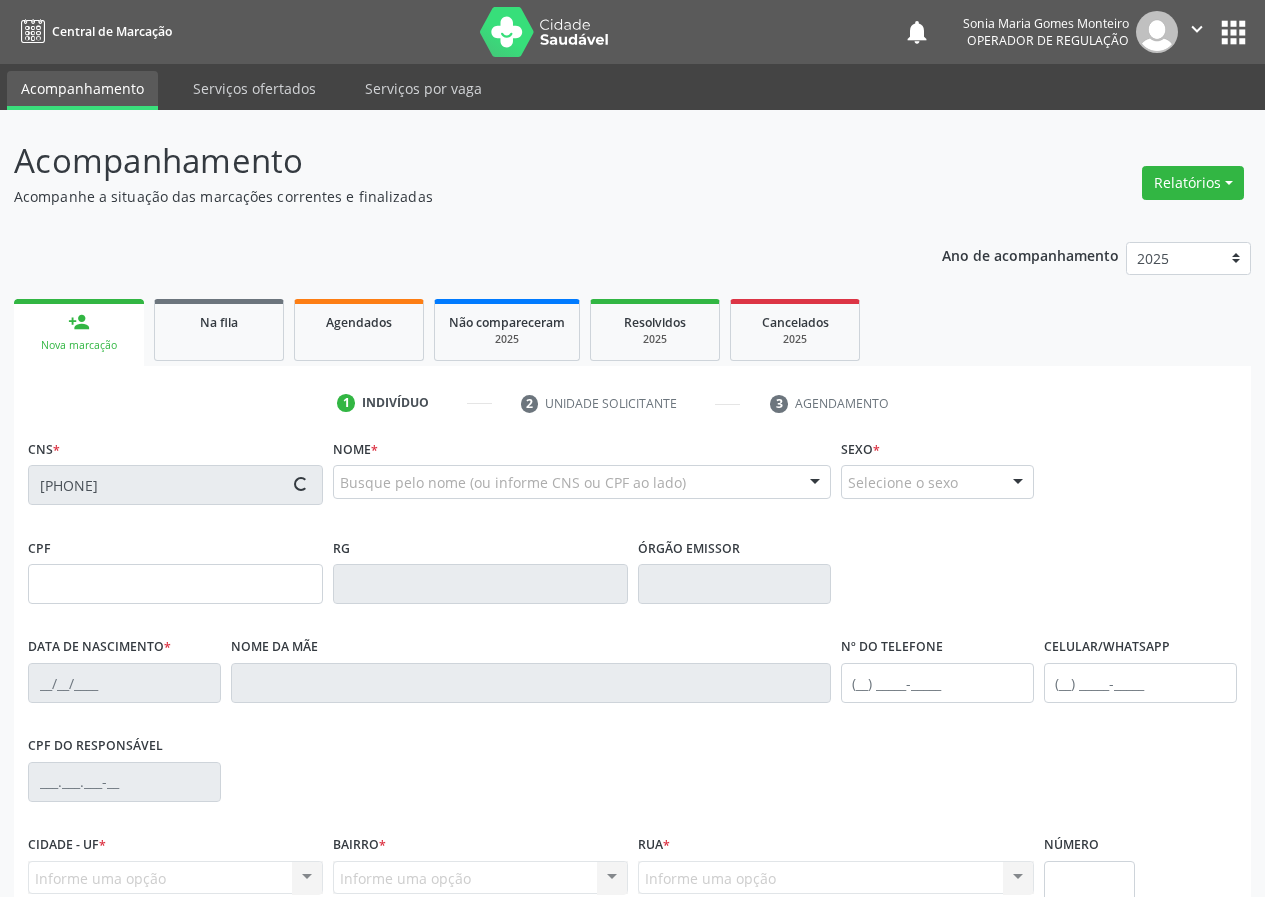 type on "040.853.874-05" 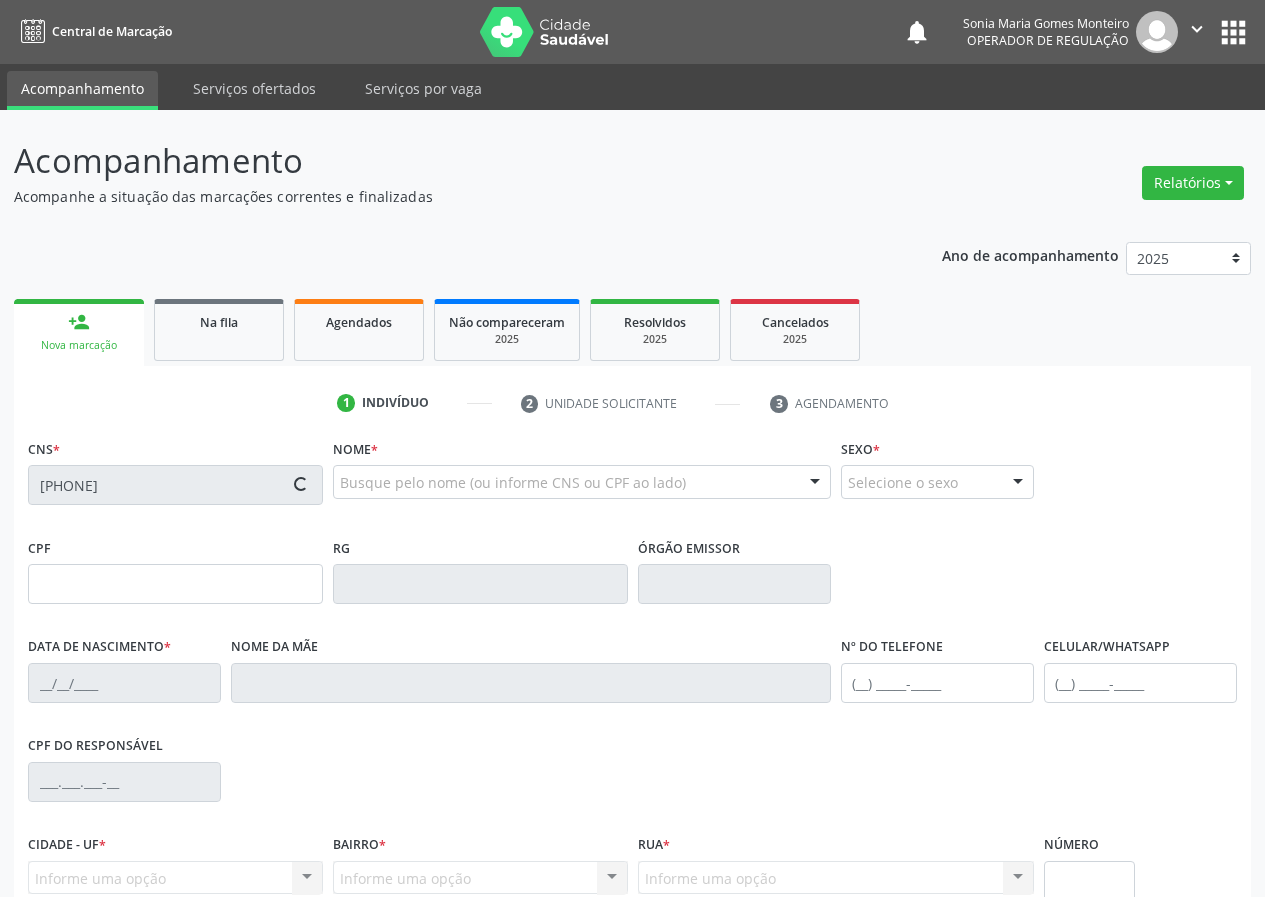 type on "13/11/1961" 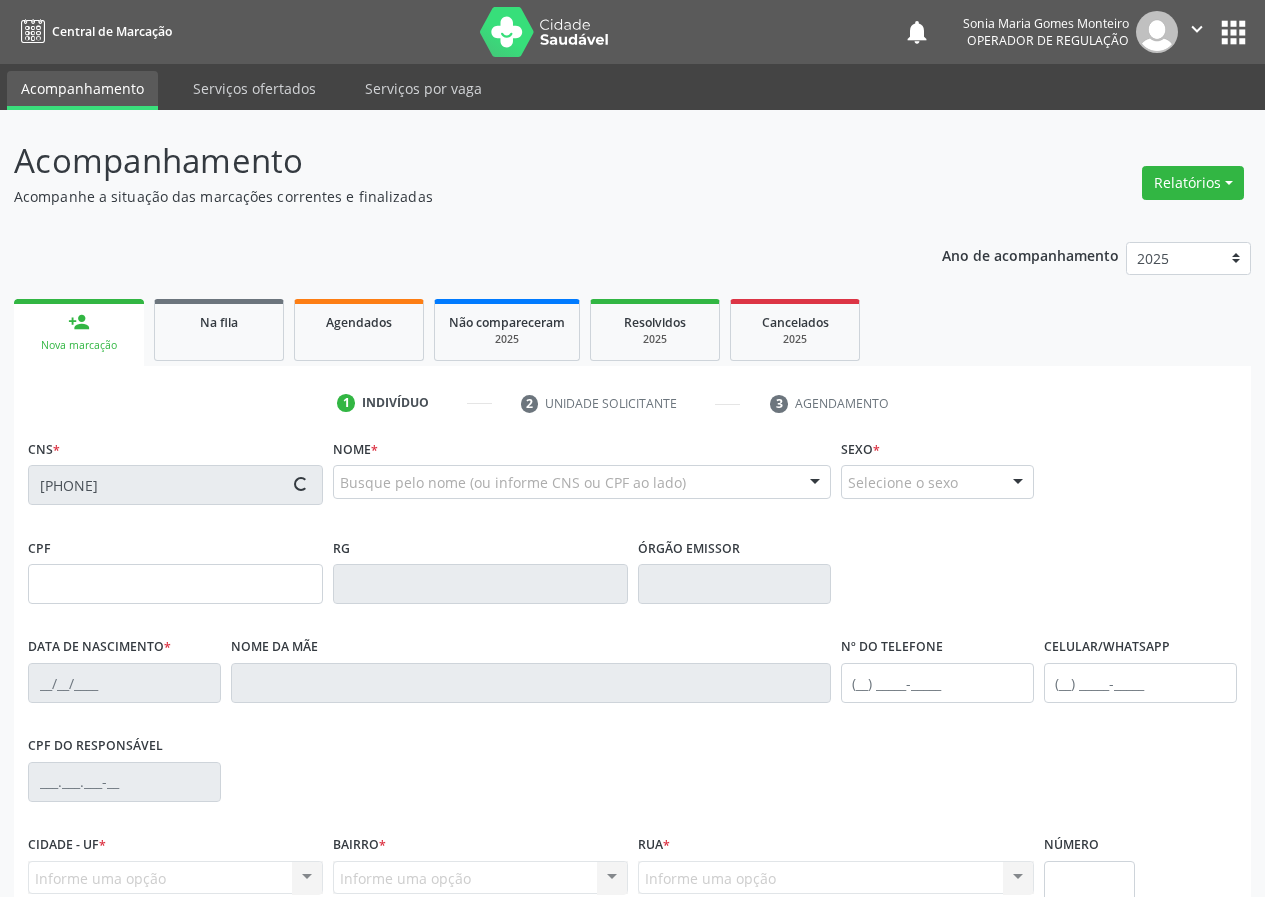 type on "Maria da Conceição de Mesquita" 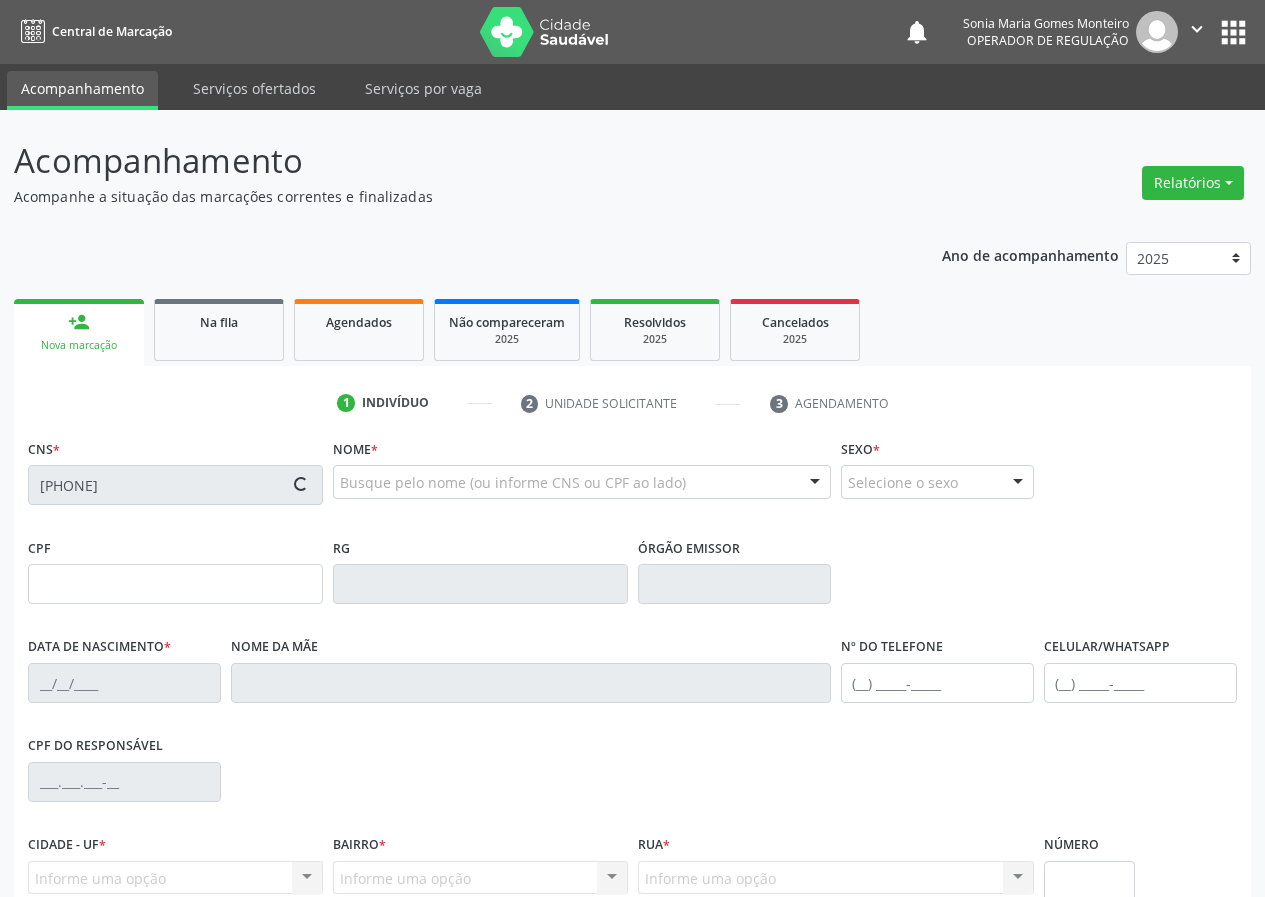 type on "(83) 99144-1882" 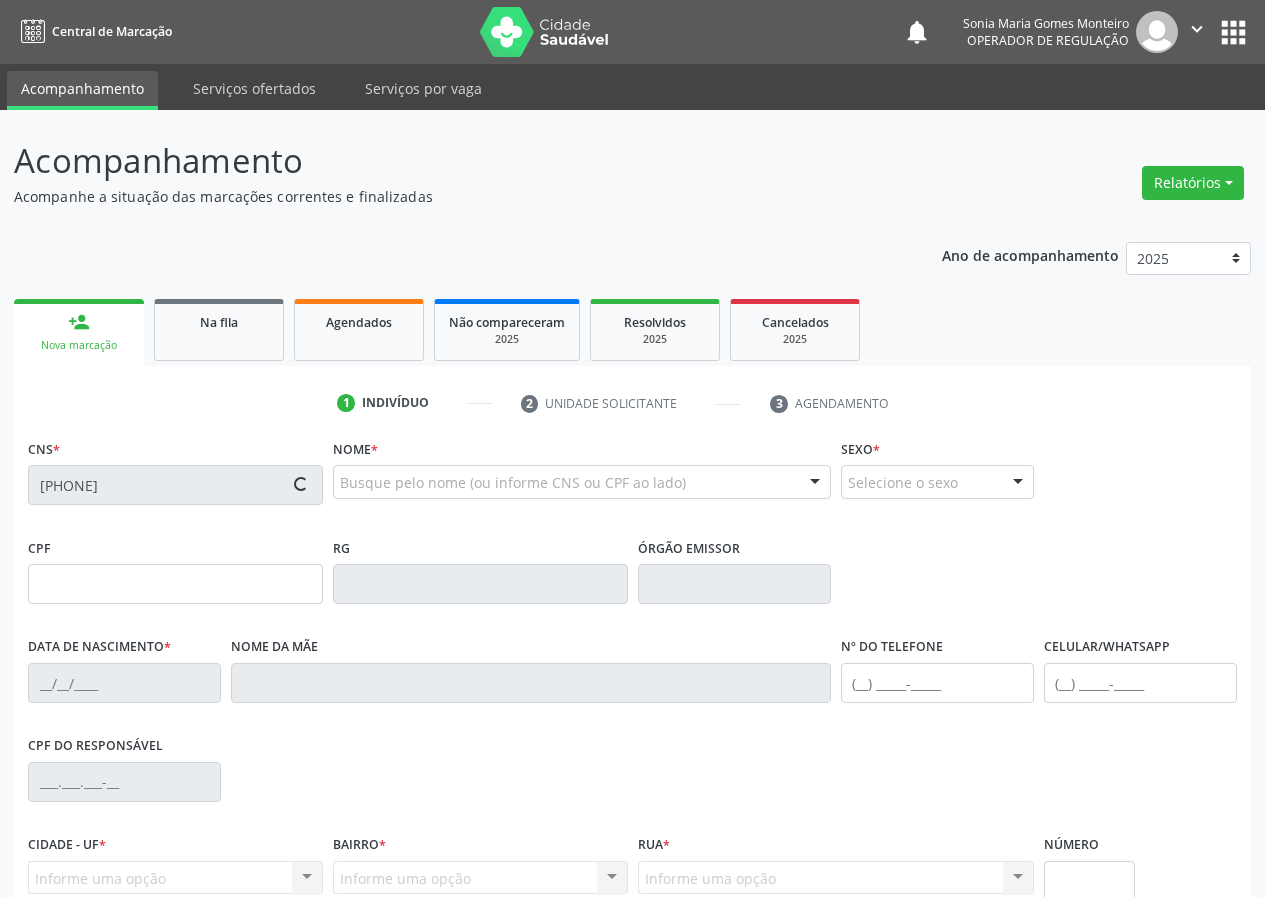 type on "12" 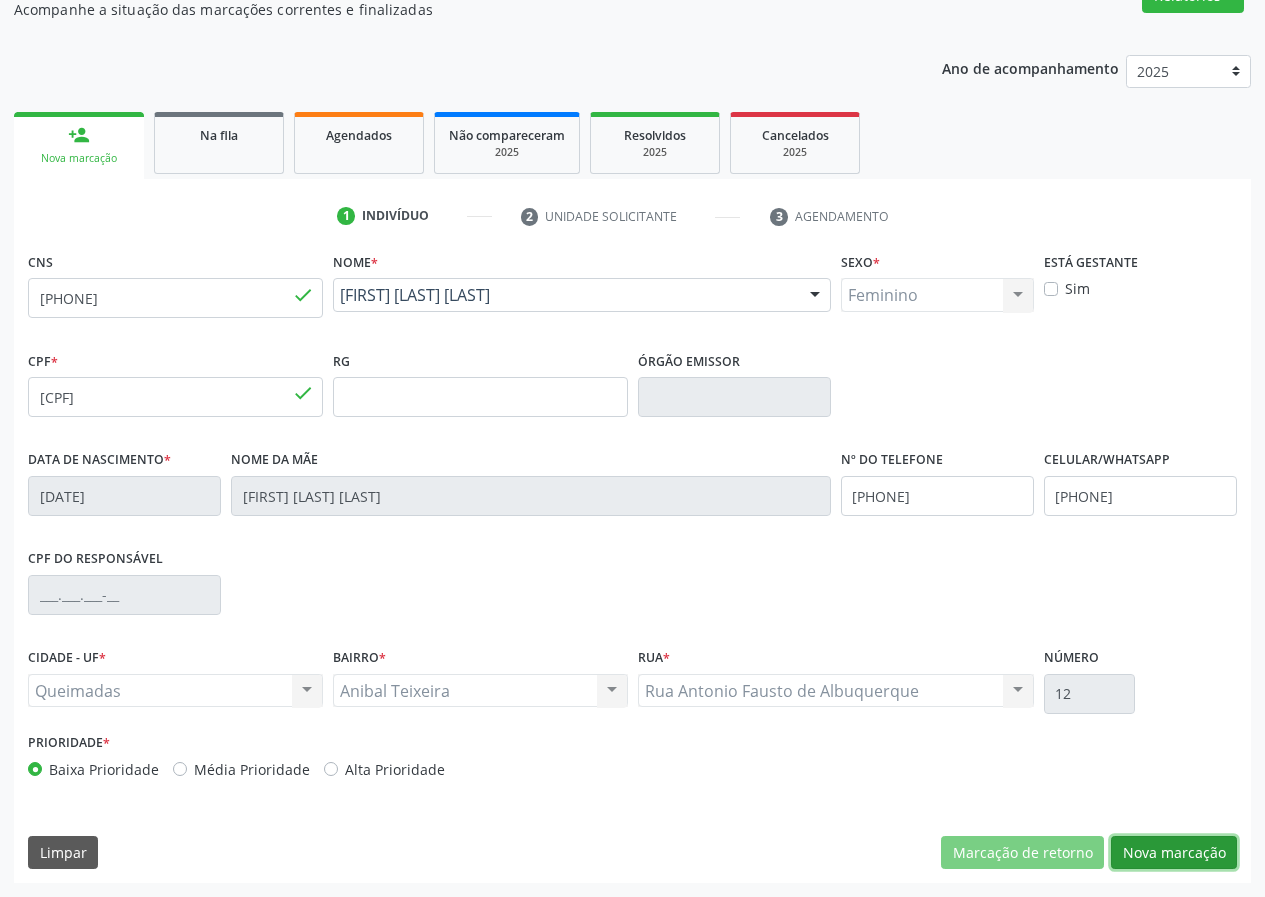 drag, startPoint x: 1181, startPoint y: 843, endPoint x: 280, endPoint y: 879, distance: 901.71893 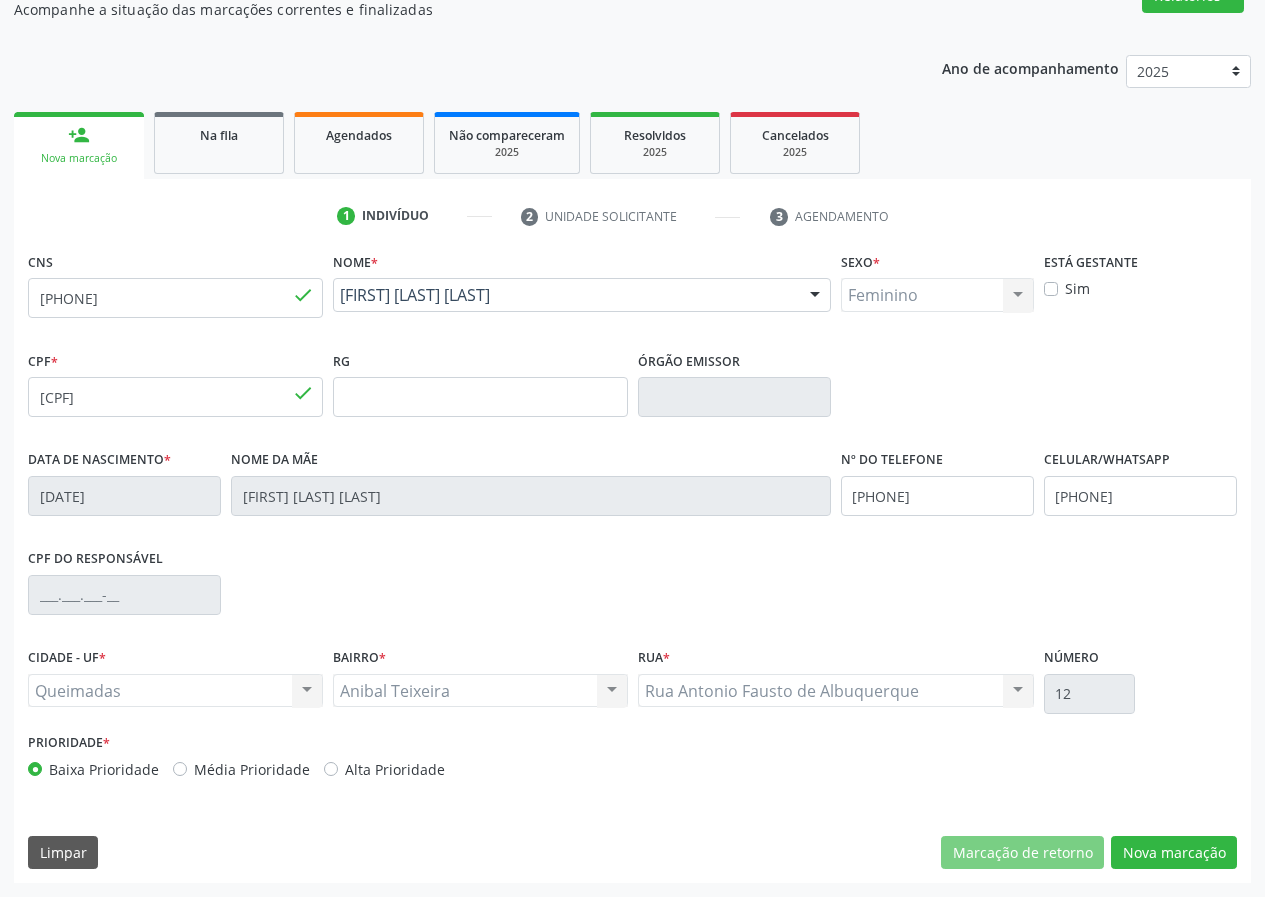 scroll, scrollTop: 9, scrollLeft: 0, axis: vertical 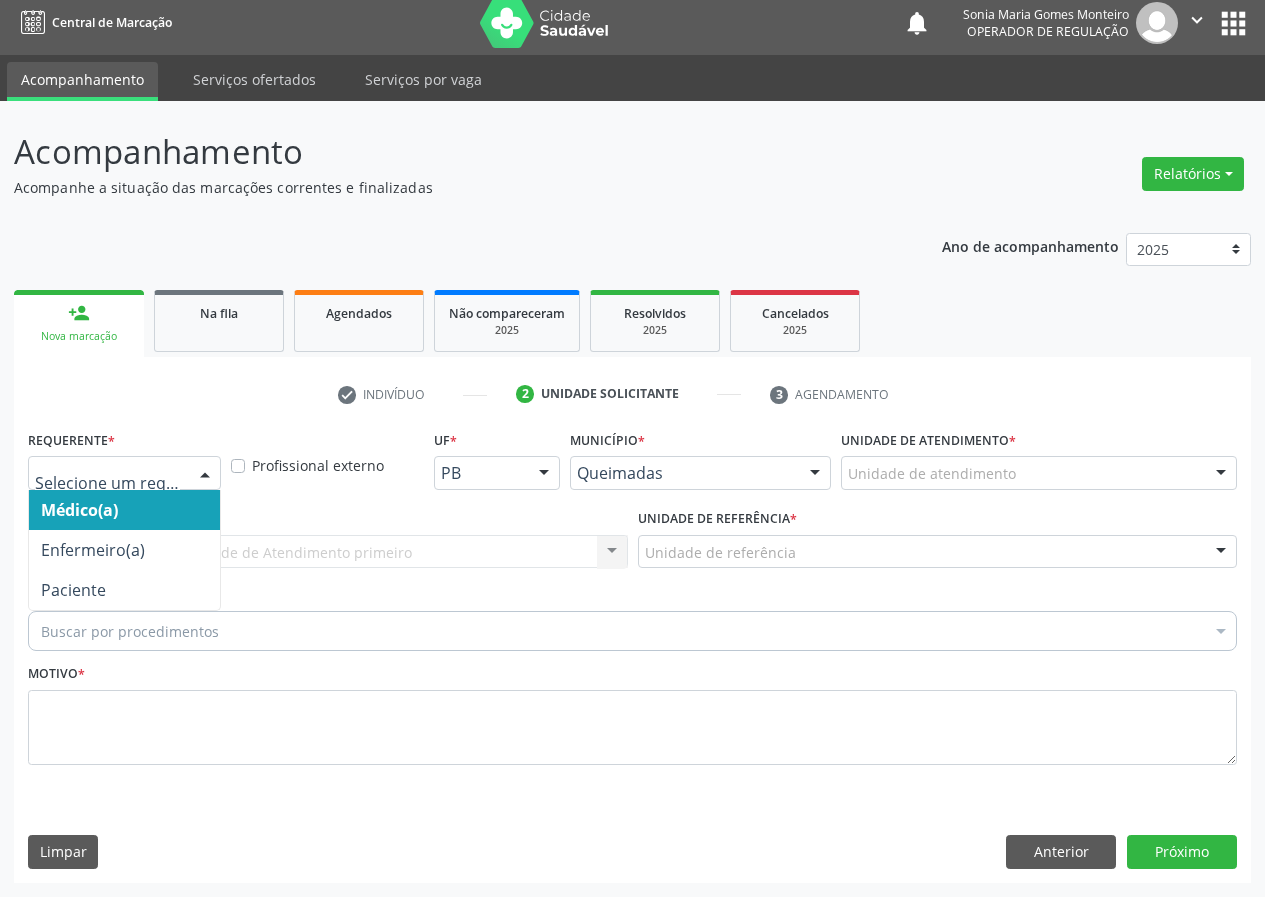 drag, startPoint x: 210, startPoint y: 465, endPoint x: 193, endPoint y: 621, distance: 156.92355 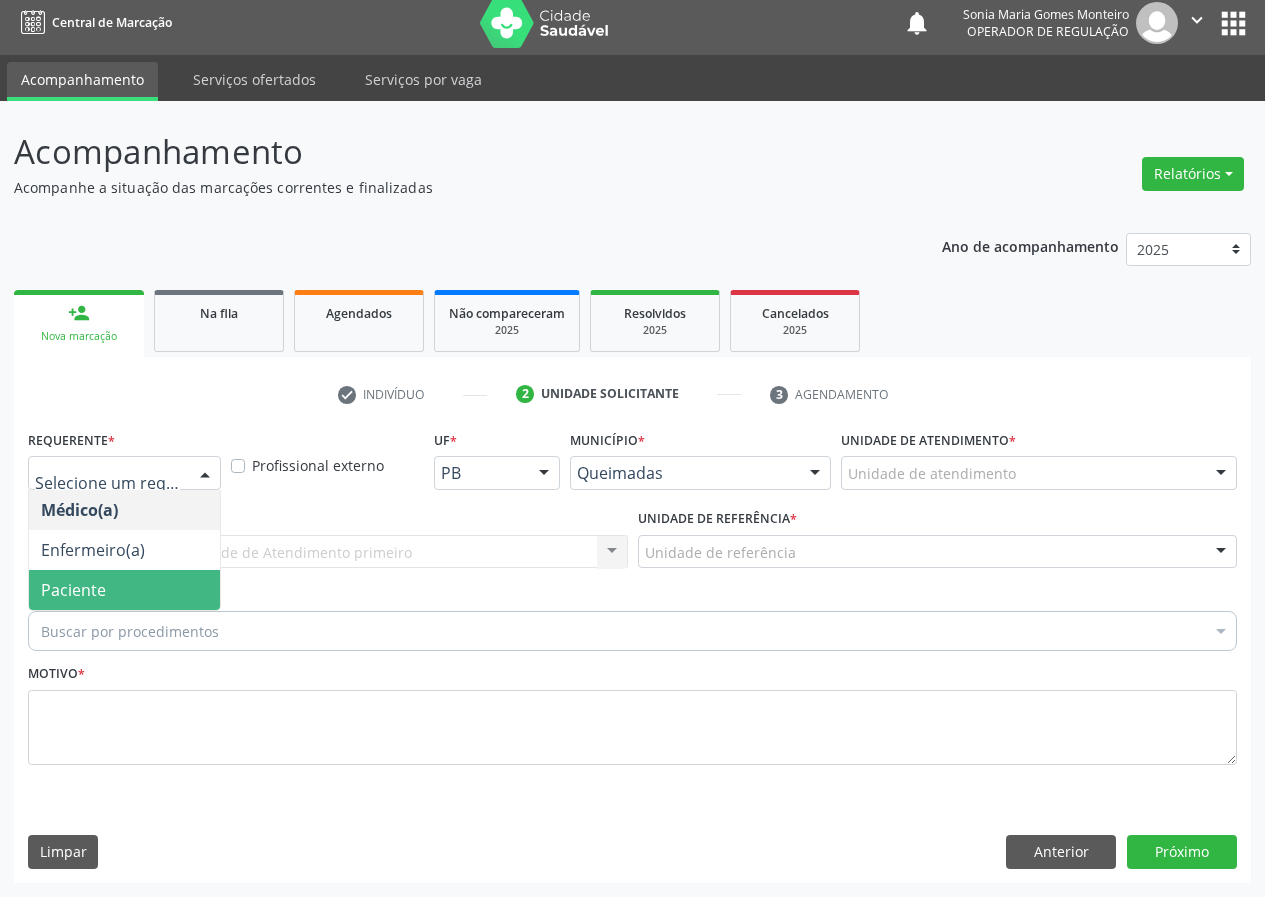 click on "Paciente" at bounding box center [124, 590] 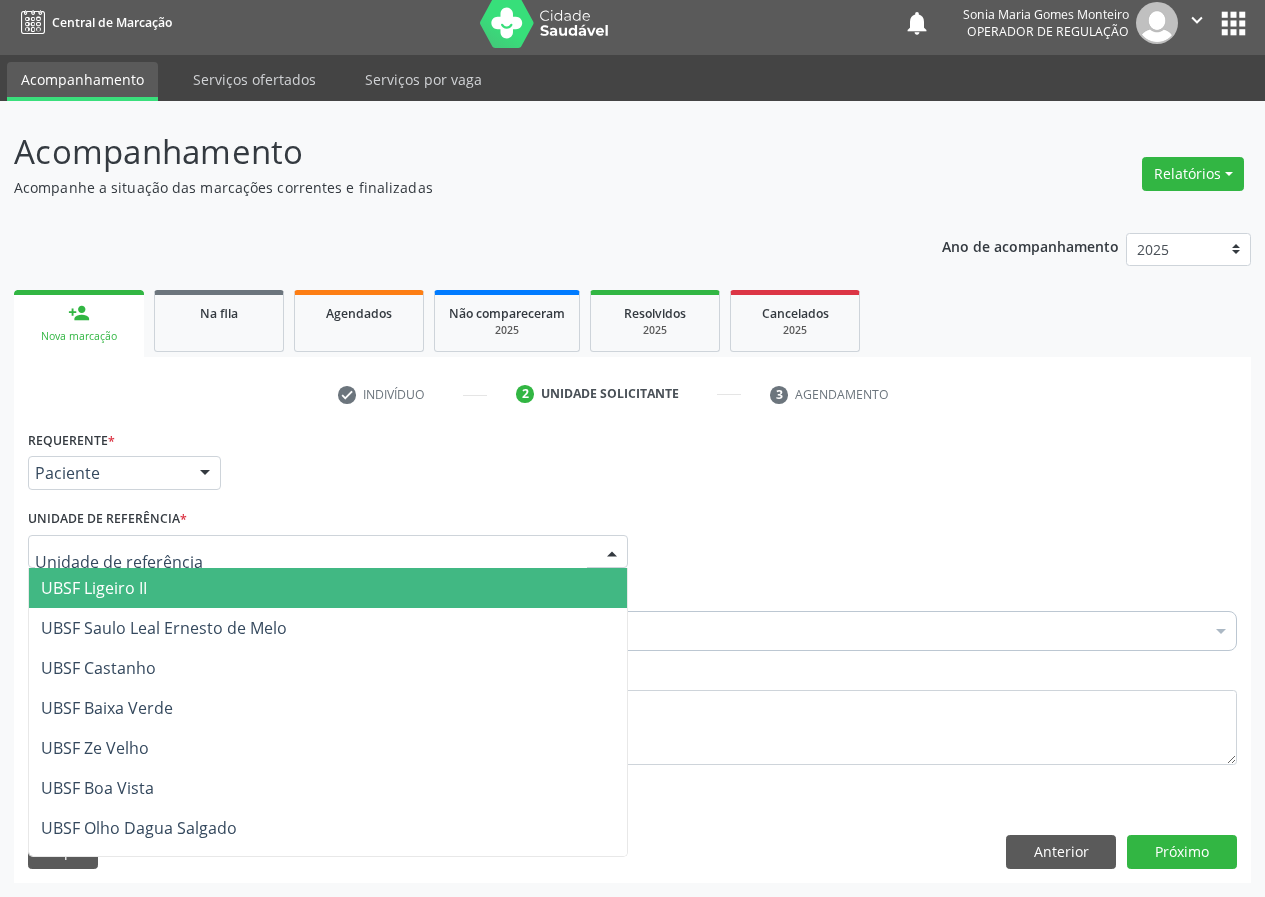 click at bounding box center [612, 553] 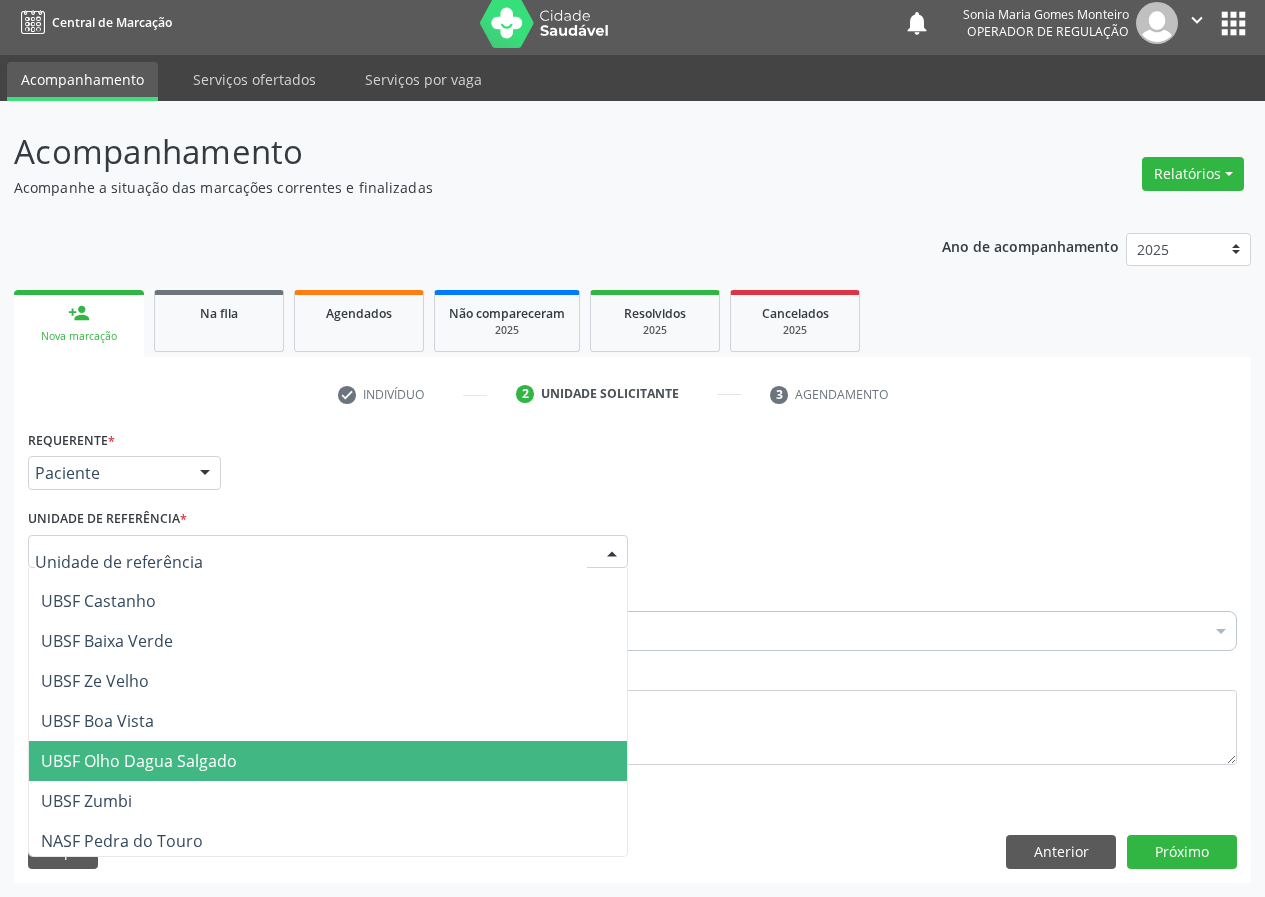 scroll, scrollTop: 200, scrollLeft: 0, axis: vertical 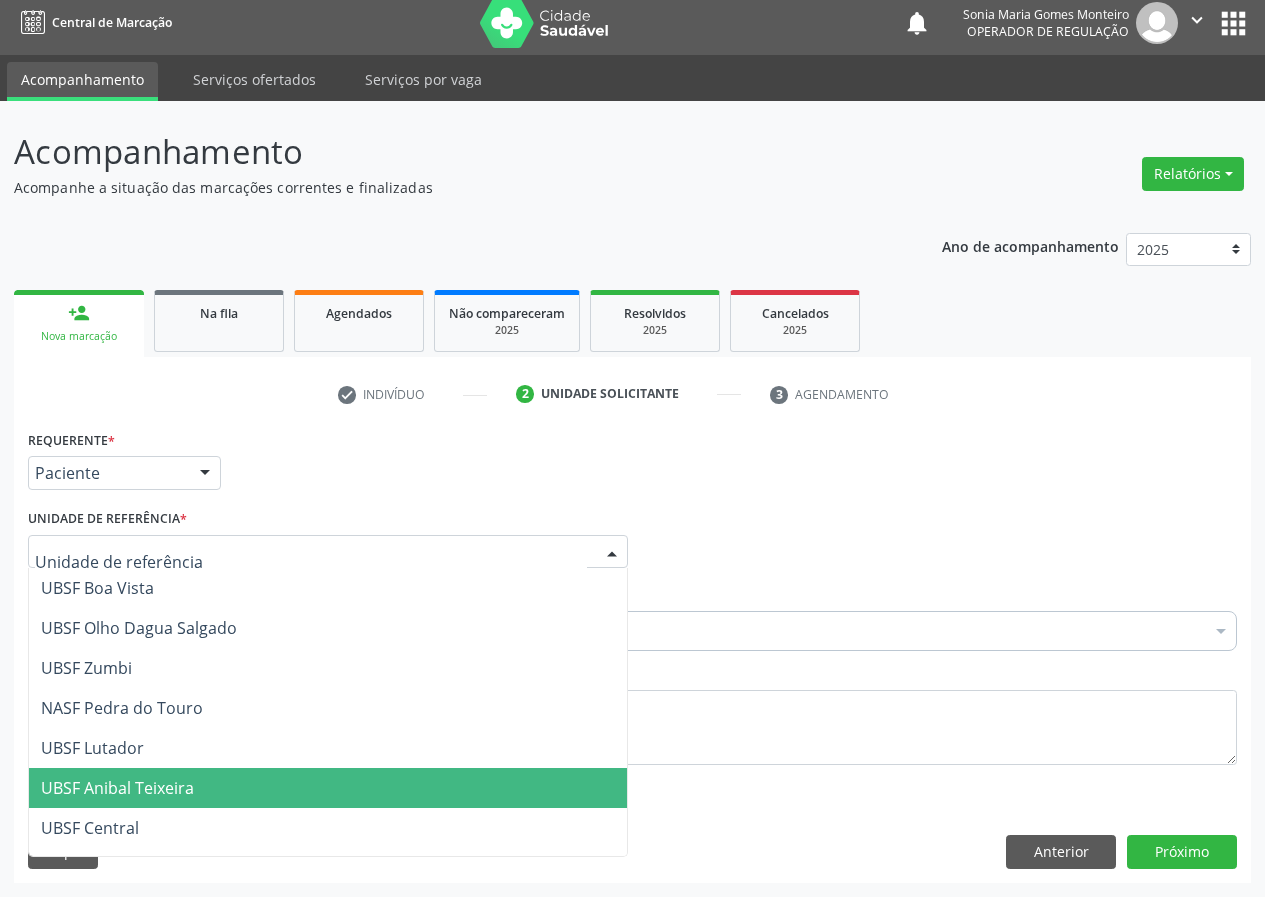 drag, startPoint x: 141, startPoint y: 794, endPoint x: 0, endPoint y: 776, distance: 142.14429 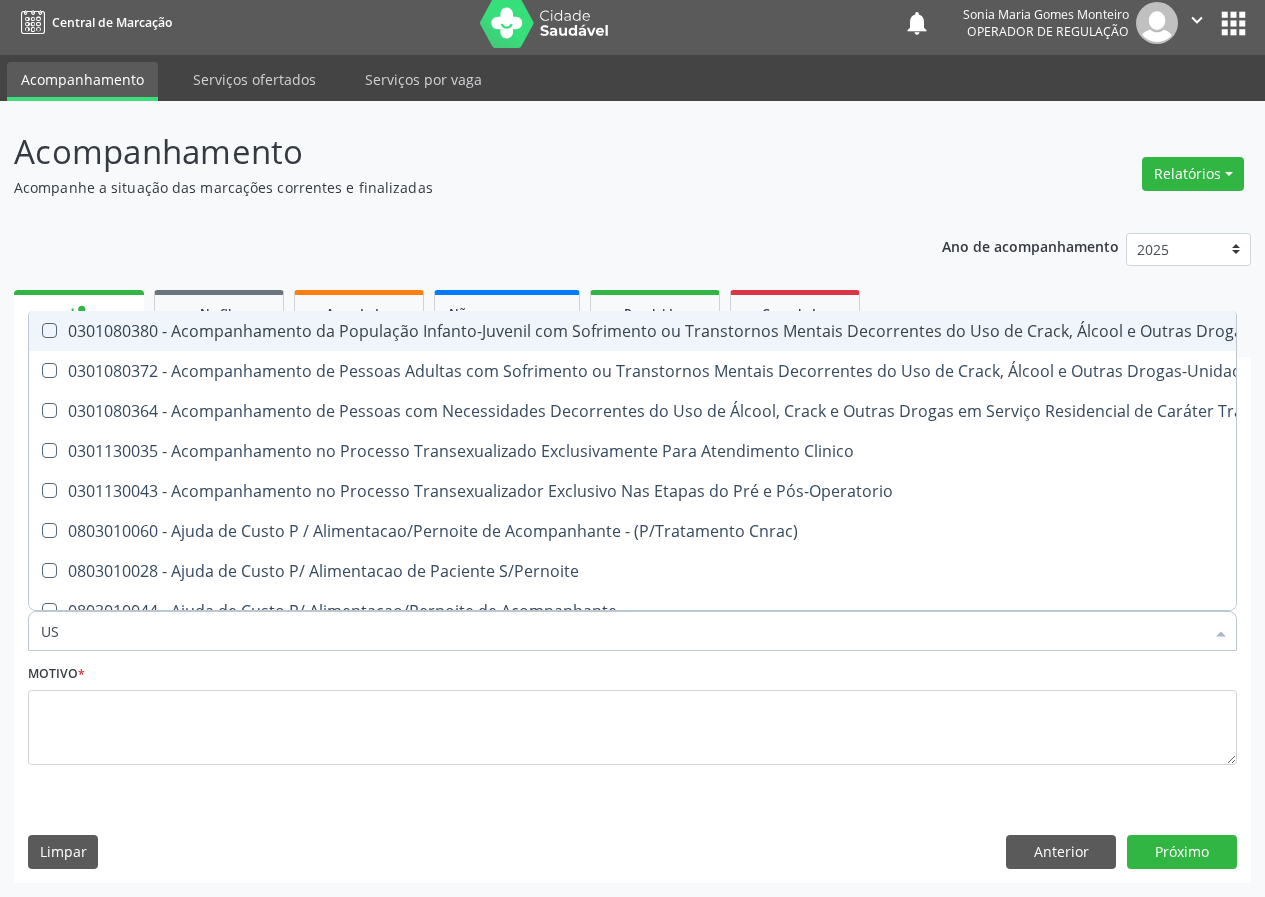 type on "USG" 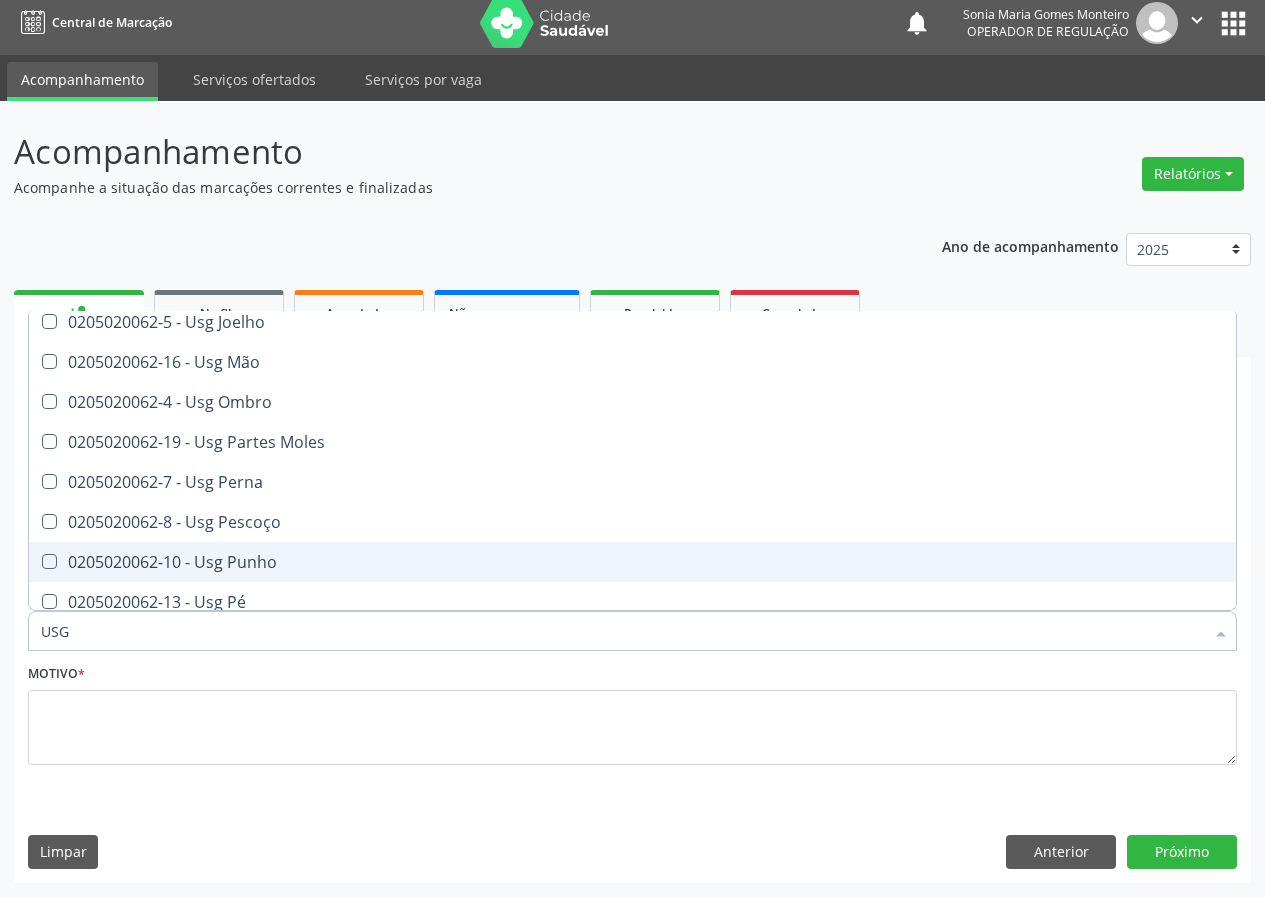 scroll, scrollTop: 300, scrollLeft: 0, axis: vertical 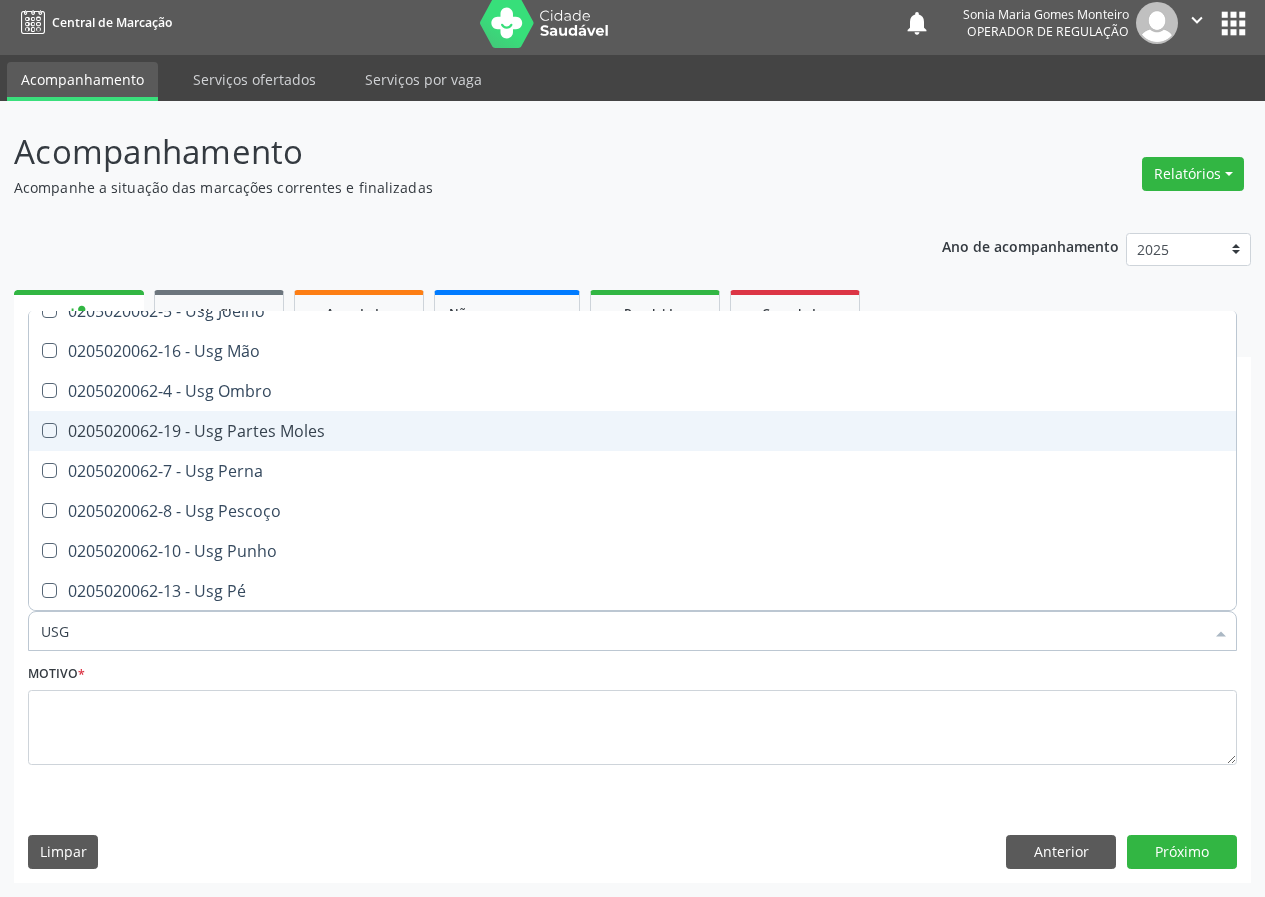 drag, startPoint x: 247, startPoint y: 428, endPoint x: 213, endPoint y: 501, distance: 80.529495 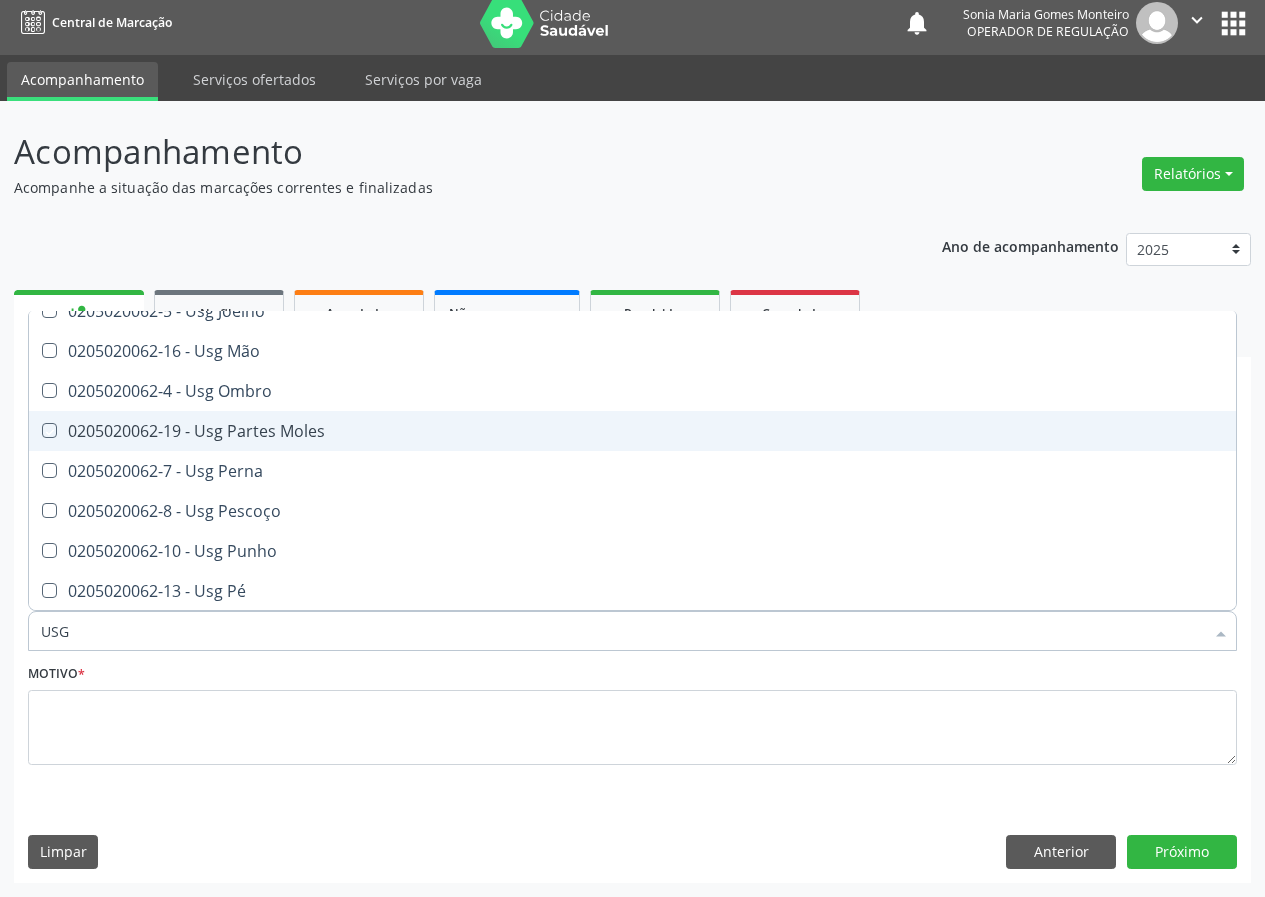 checkbox on "true" 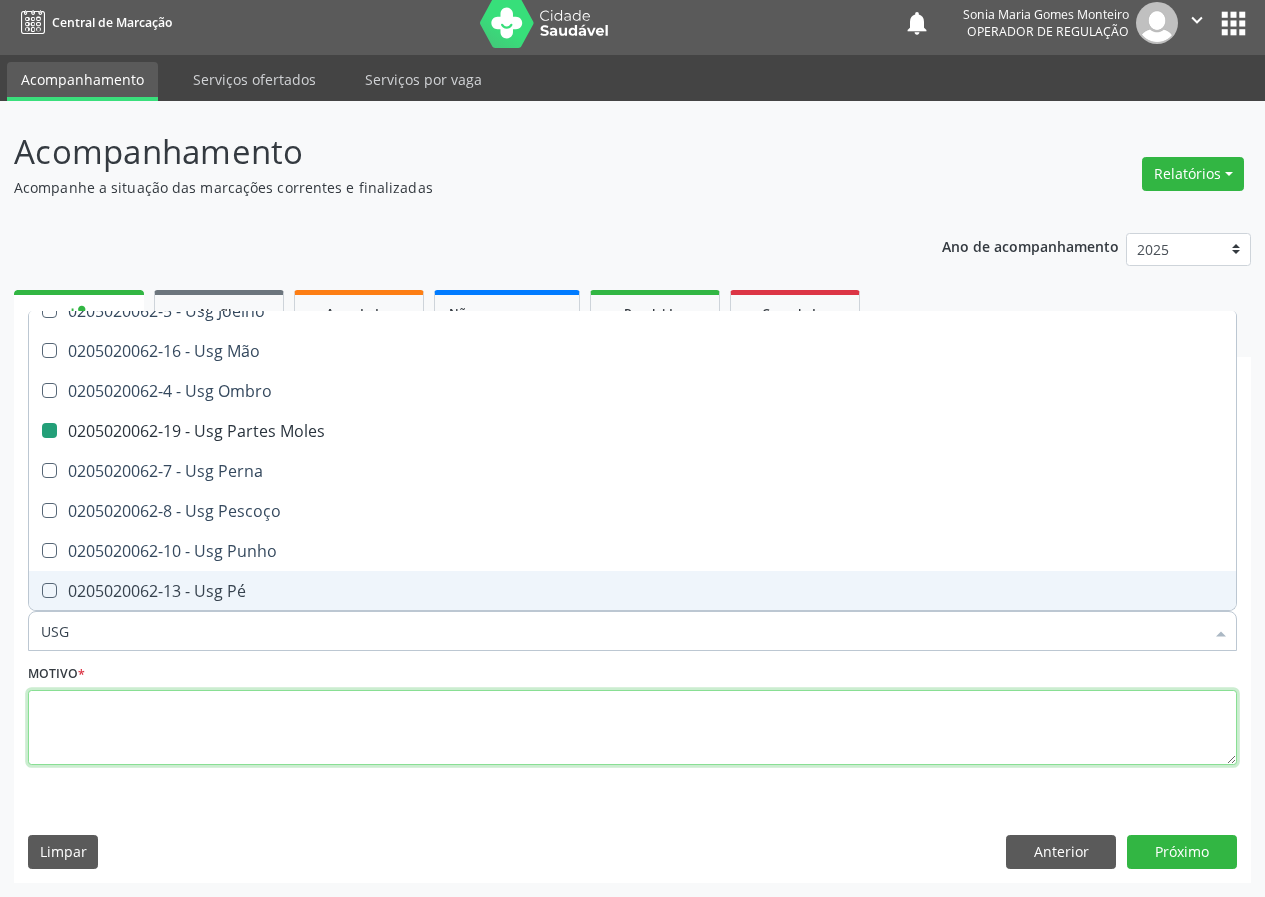 drag, startPoint x: 119, startPoint y: 754, endPoint x: 117, endPoint y: 727, distance: 27.073973 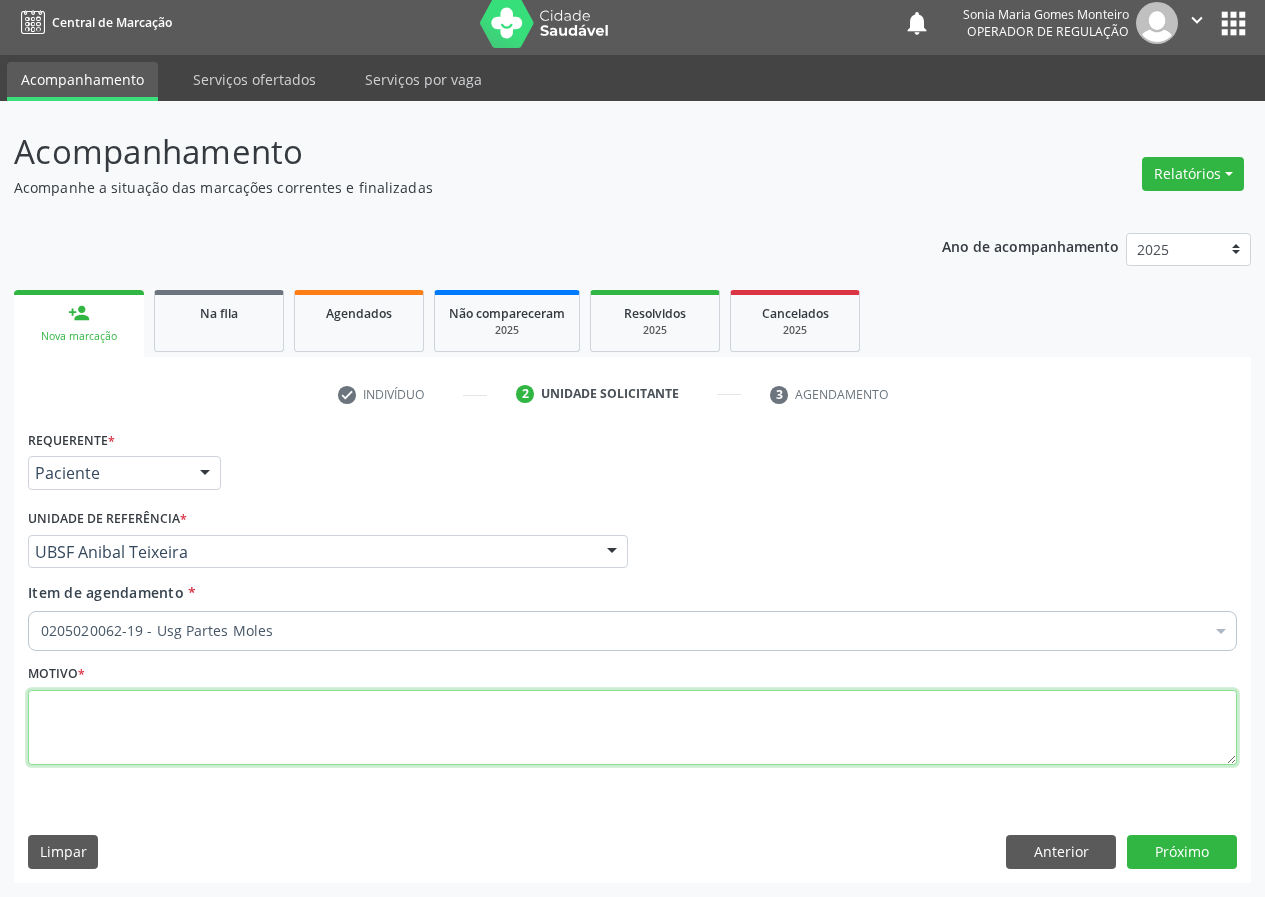 scroll, scrollTop: 0, scrollLeft: 0, axis: both 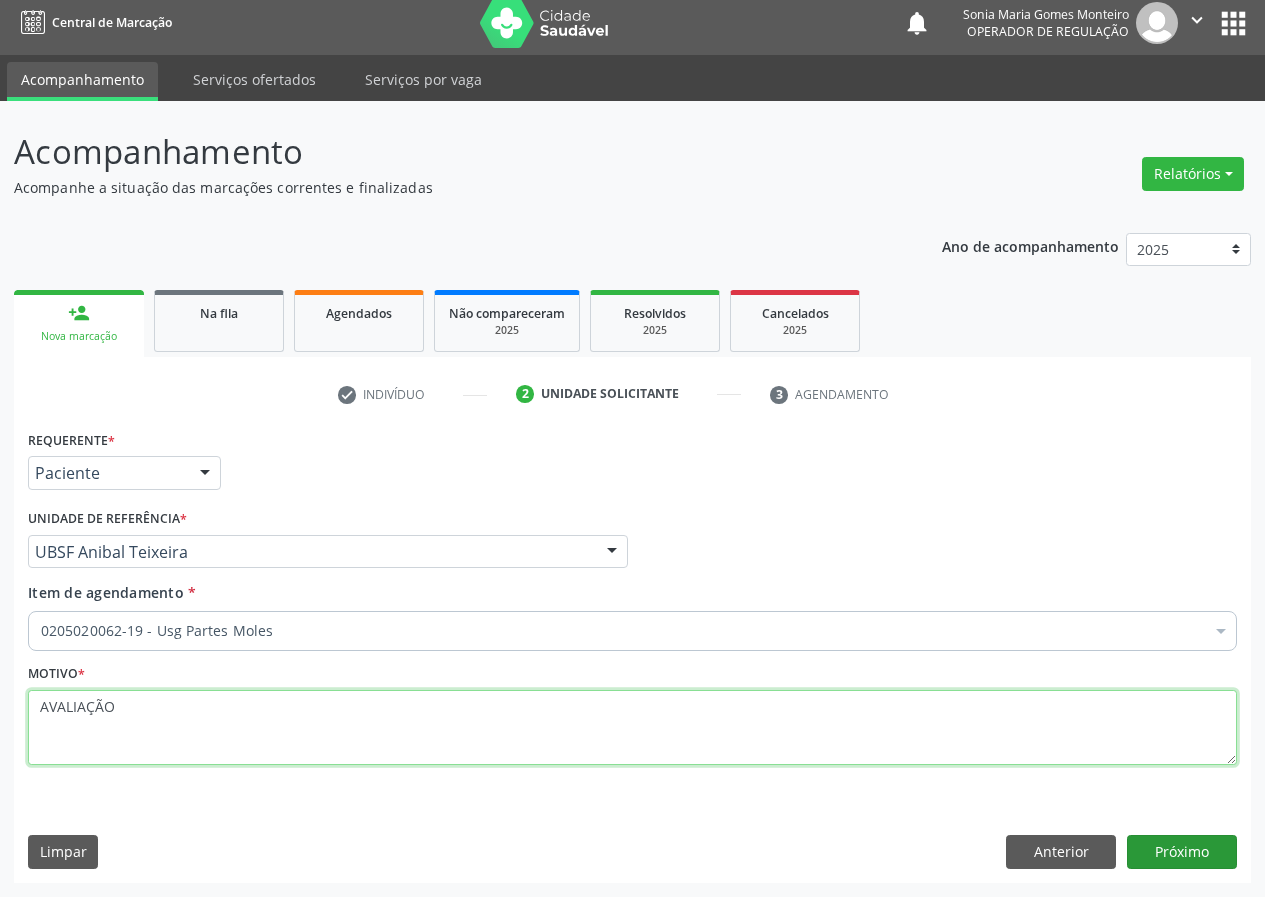 type on "AVALIAÇÃO" 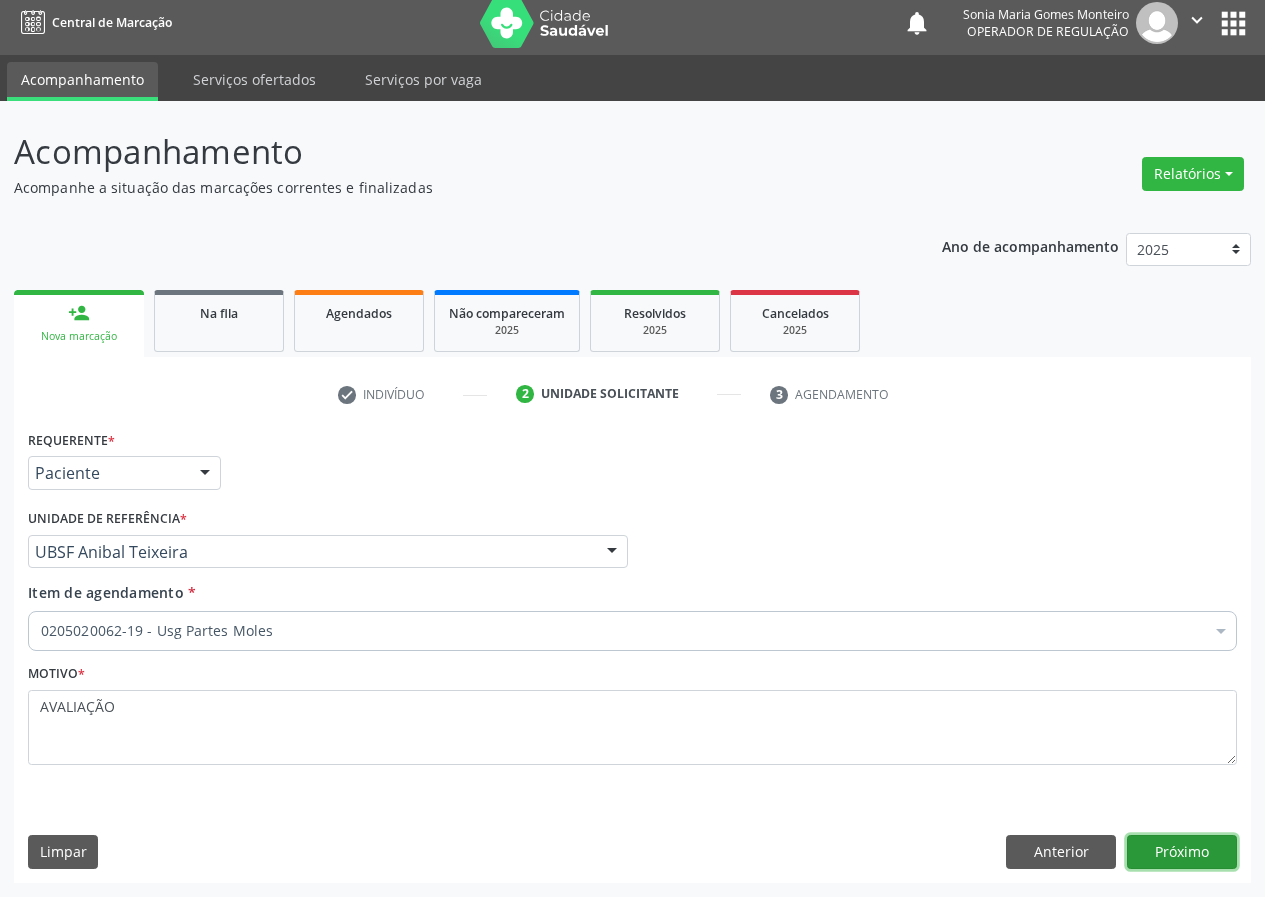 drag, startPoint x: 1177, startPoint y: 850, endPoint x: 1156, endPoint y: 850, distance: 21 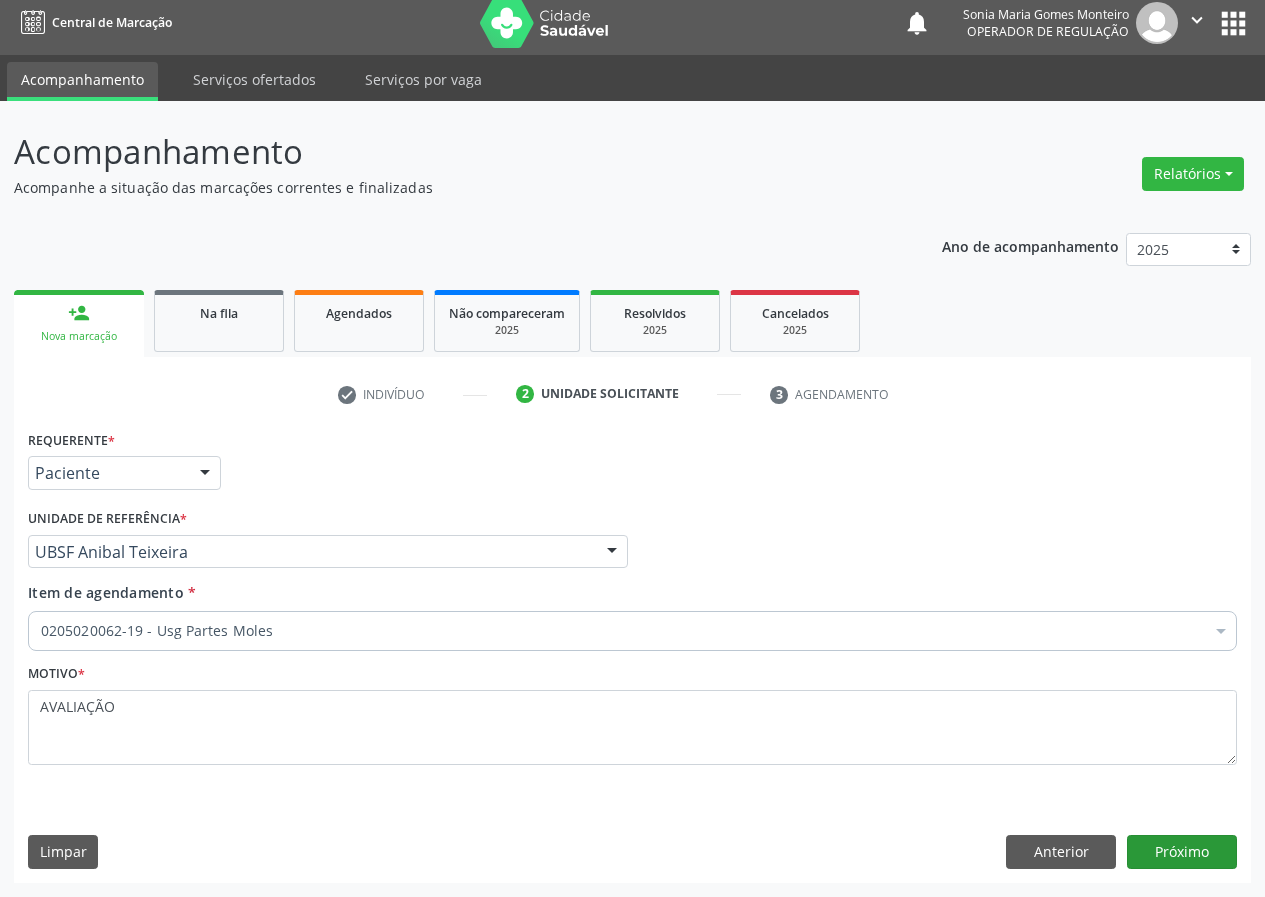 scroll, scrollTop: 0, scrollLeft: 0, axis: both 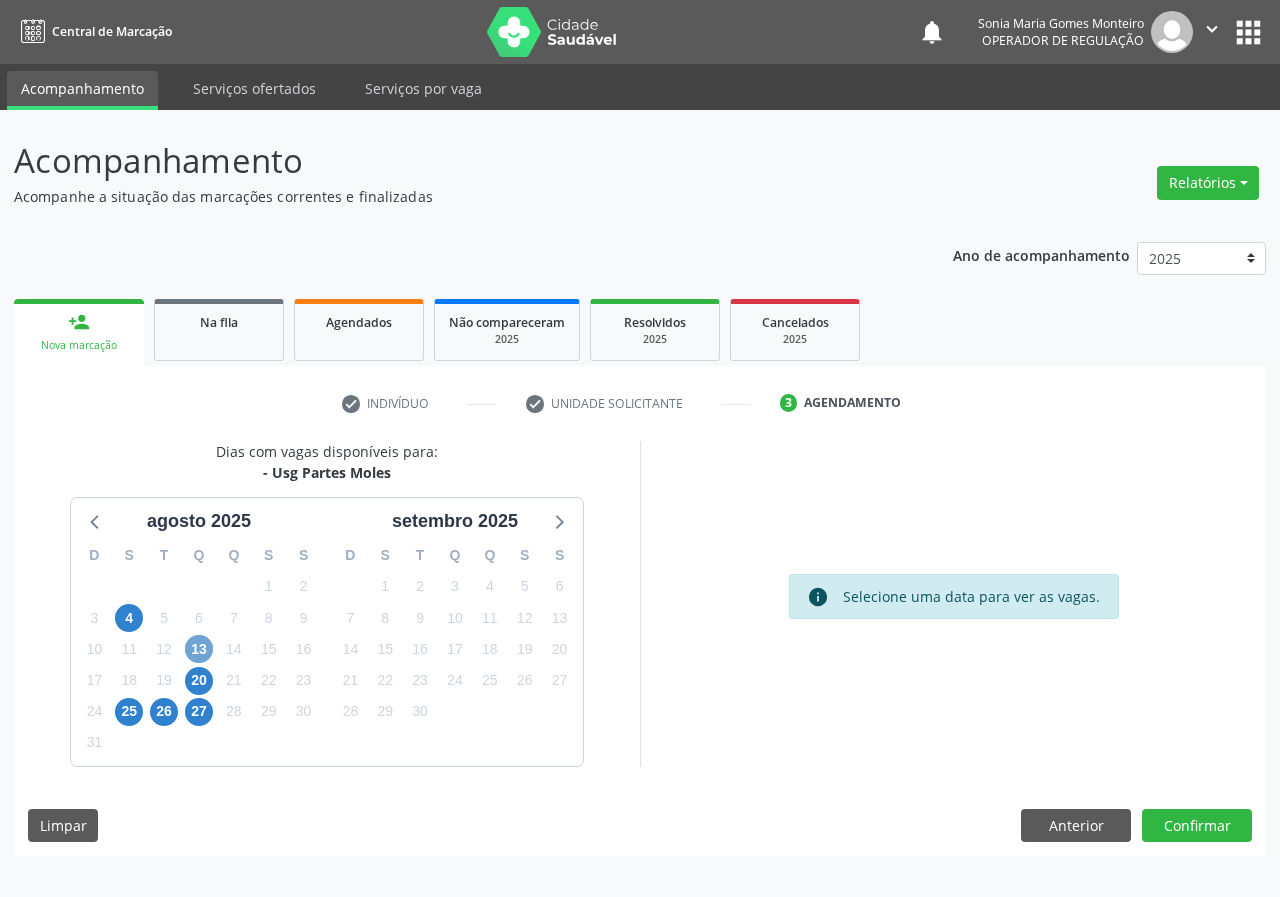 click on "13" at bounding box center (199, 649) 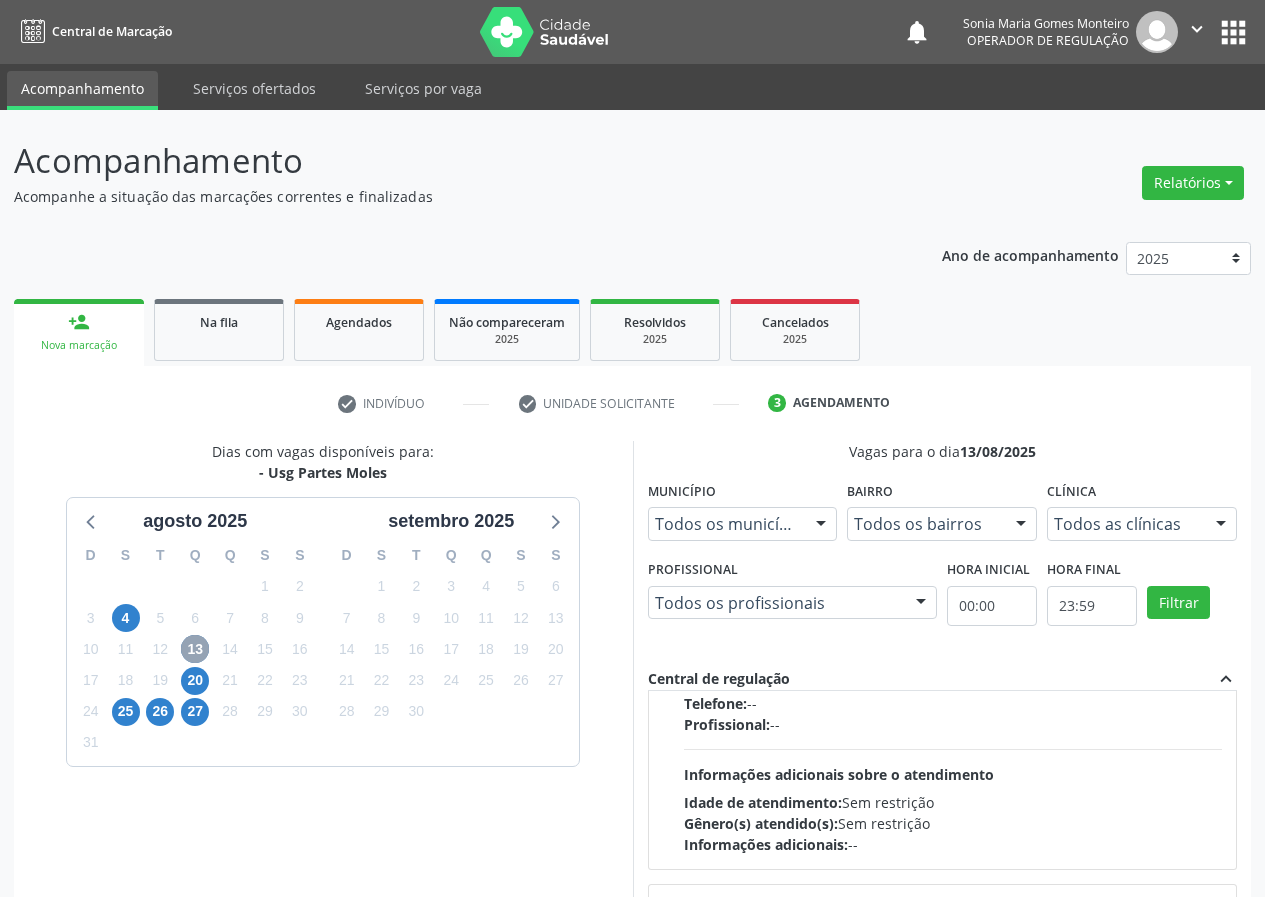 scroll, scrollTop: 0, scrollLeft: 0, axis: both 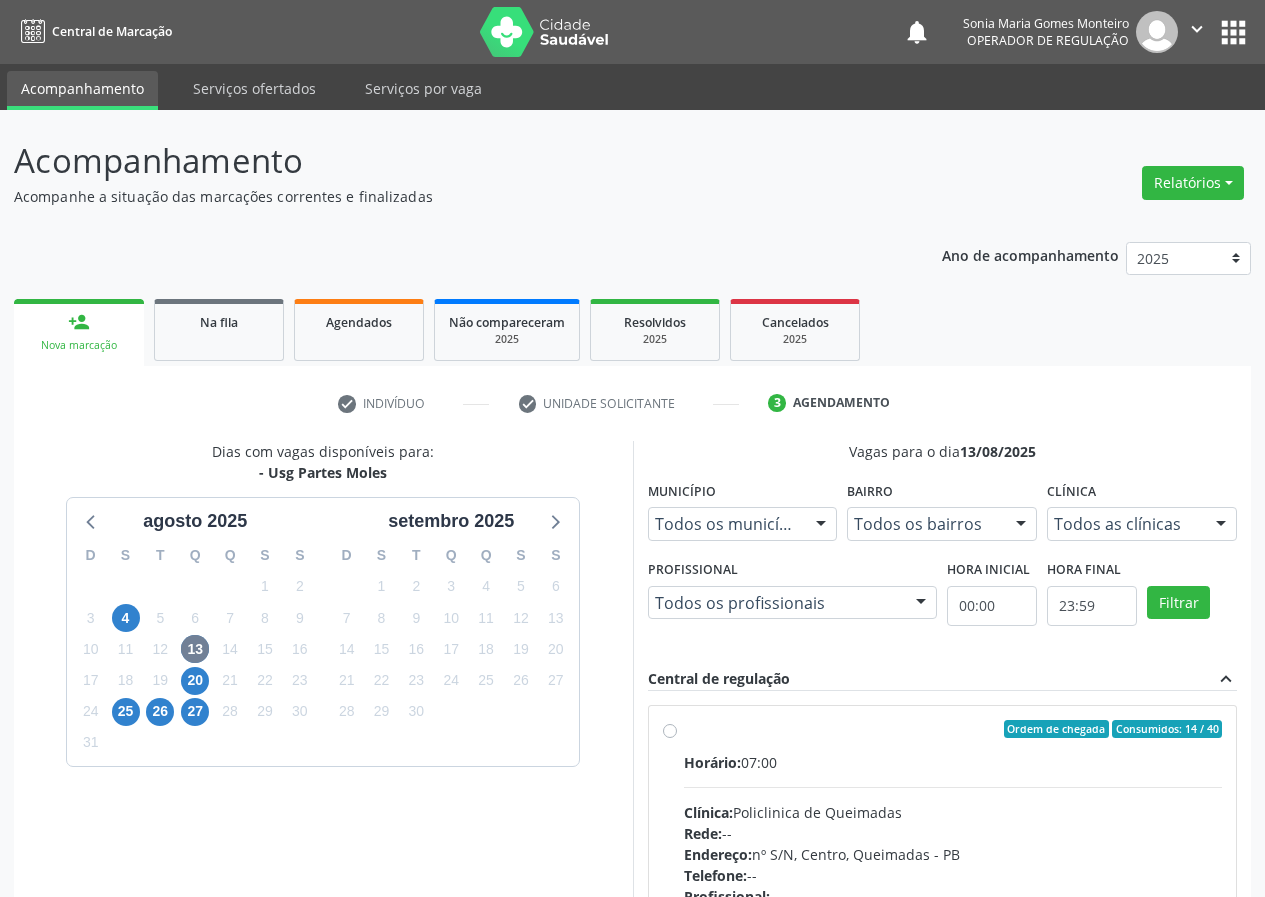 click on "Ordem de chegada
Consumidos: 14 / 40
Horário:   07:00
Clínica:  Policlinica de Queimadas
Rede:
--
Endereço:   nº S/N, Centro, Queimadas - PB
Telefone:   --
Profissional:
--
Informações adicionais sobre o atendimento
Idade de atendimento:
Sem restrição
Gênero(s) atendido(s):
Sem restrição
Informações adicionais:
--" at bounding box center (953, 873) 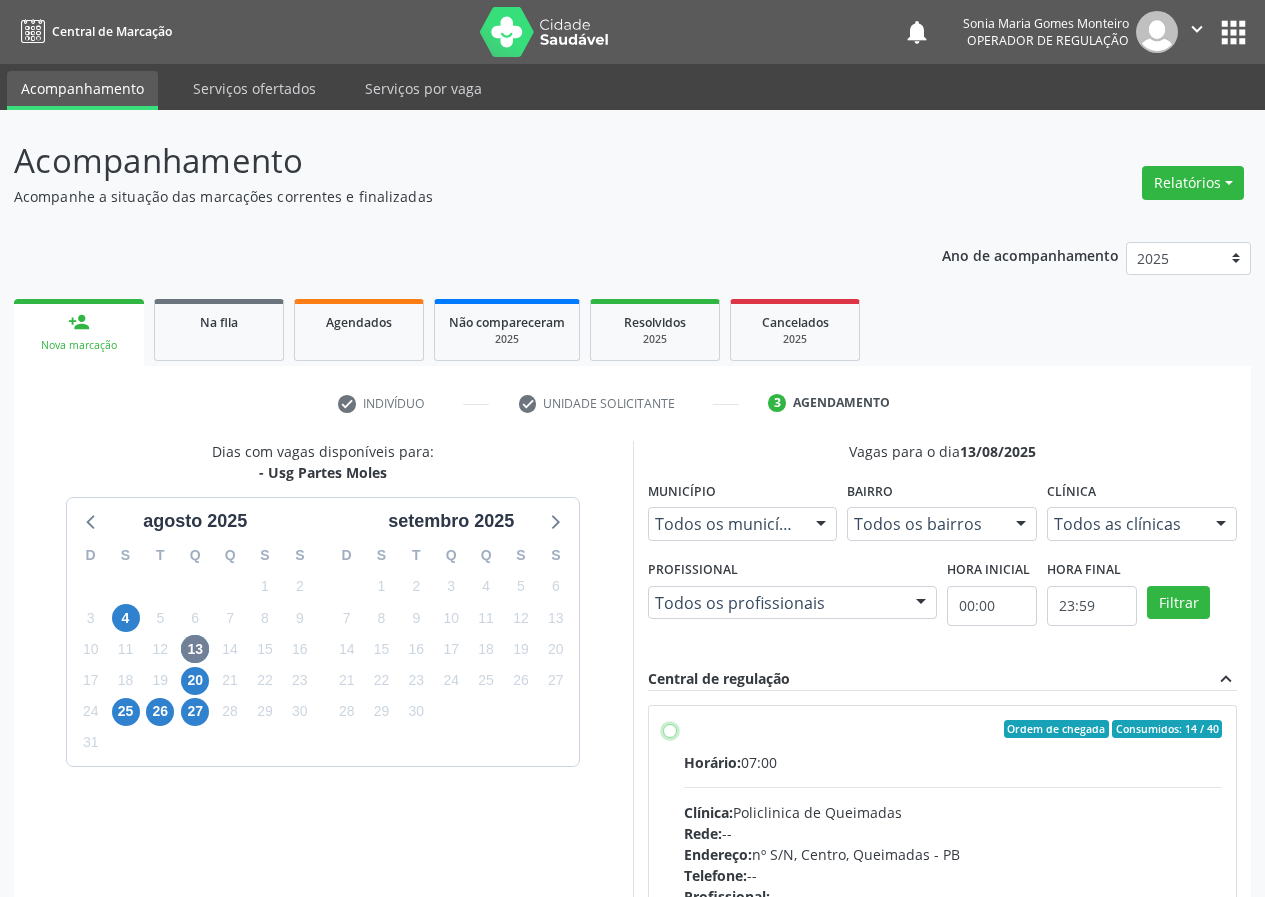 click on "Ordem de chegada
Consumidos: 14 / 40
Horário:   07:00
Clínica:  Policlinica de Queimadas
Rede:
--
Endereço:   nº S/N, Centro, Queimadas - PB
Telefone:   --
Profissional:
--
Informações adicionais sobre o atendimento
Idade de atendimento:
Sem restrição
Gênero(s) atendido(s):
Sem restrição
Informações adicionais:
--" at bounding box center [670, 729] 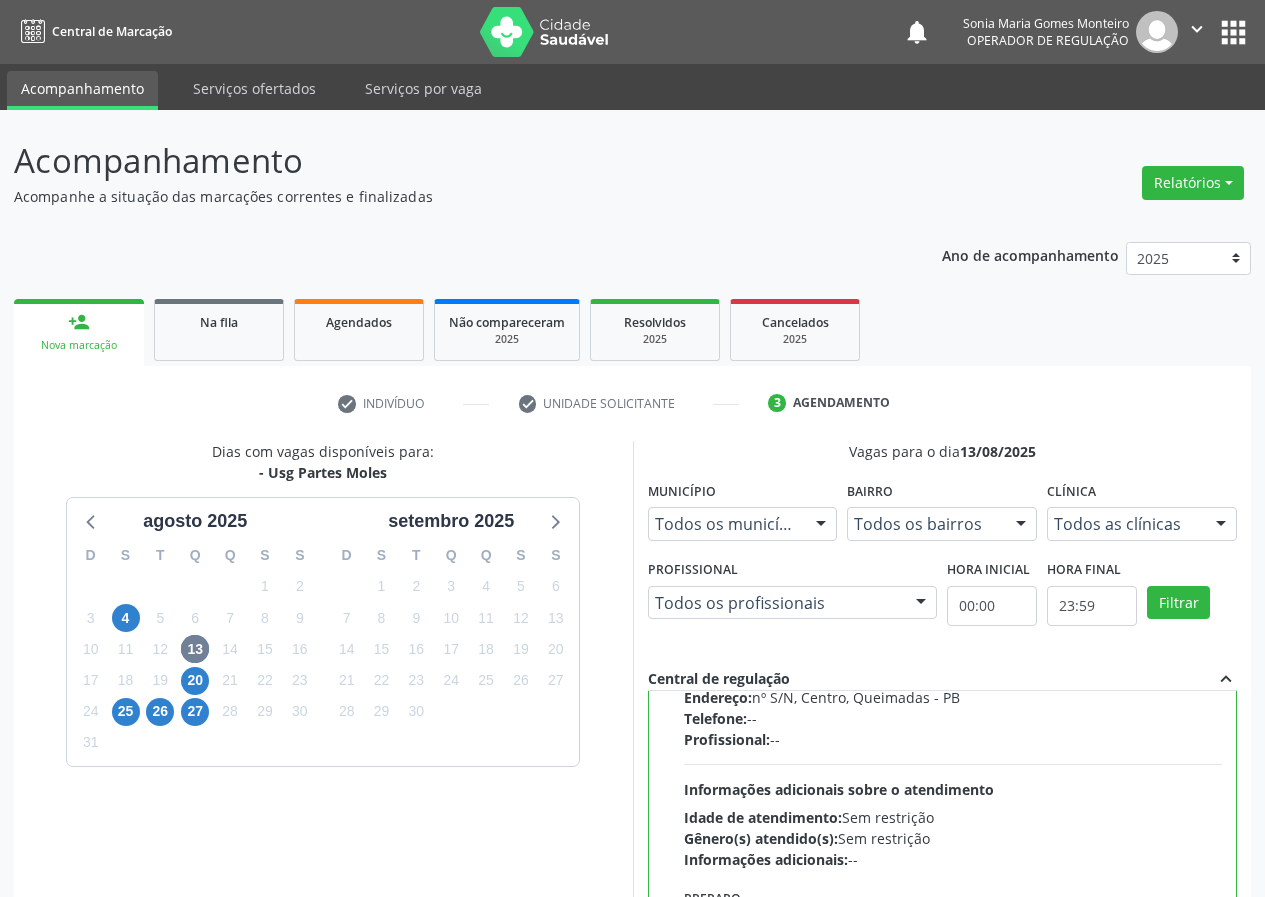 scroll, scrollTop: 450, scrollLeft: 0, axis: vertical 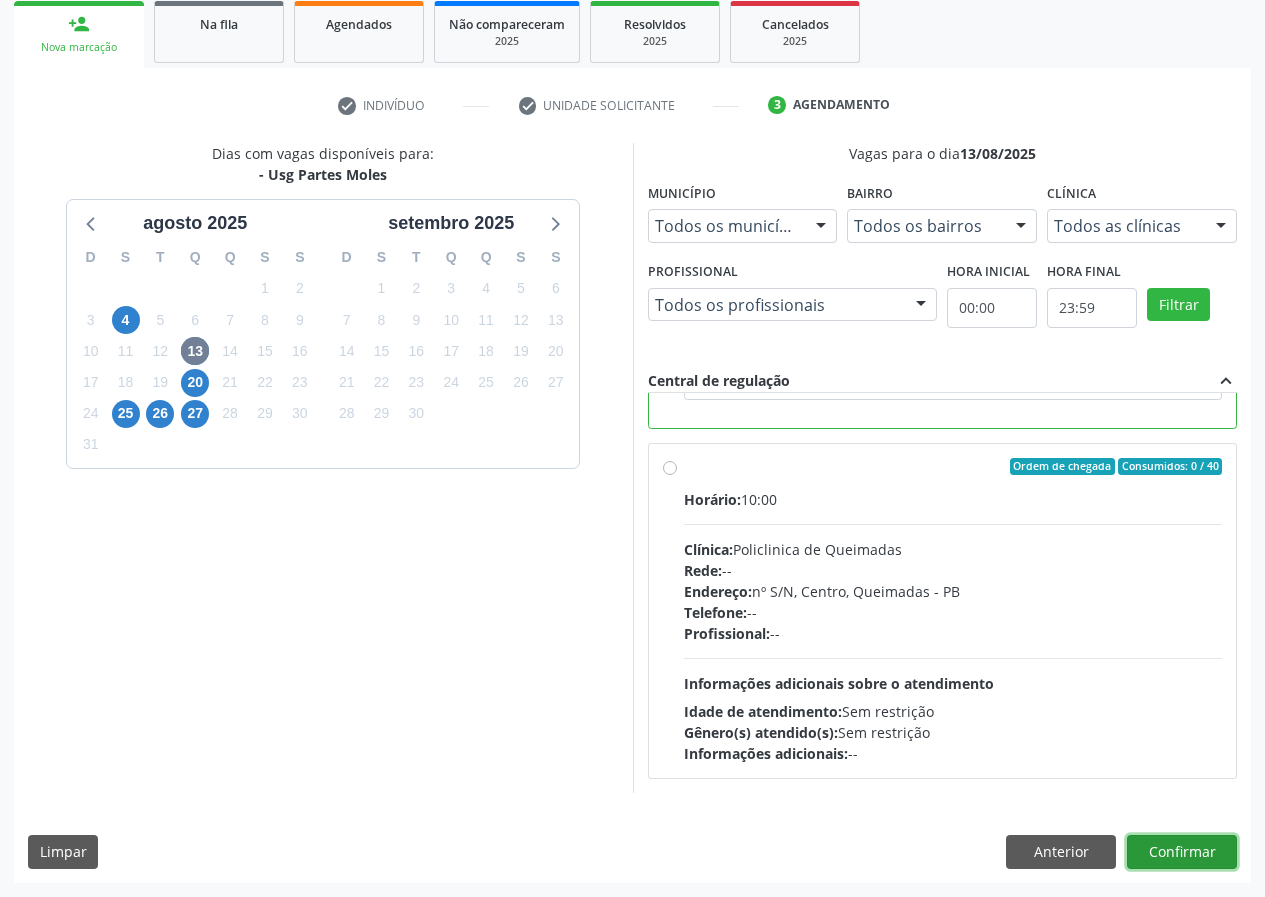 click on "Confirmar" at bounding box center (1182, 852) 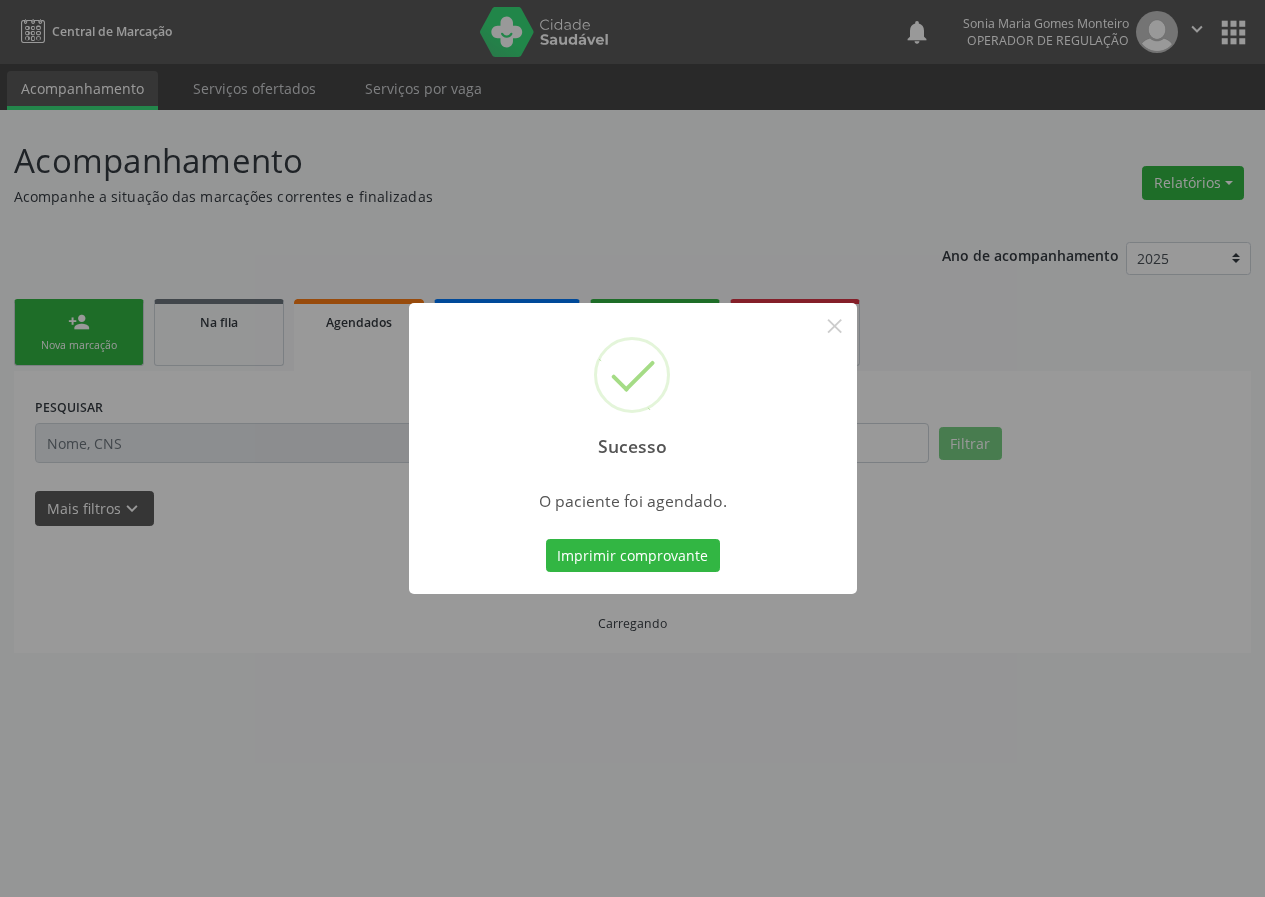 scroll, scrollTop: 0, scrollLeft: 0, axis: both 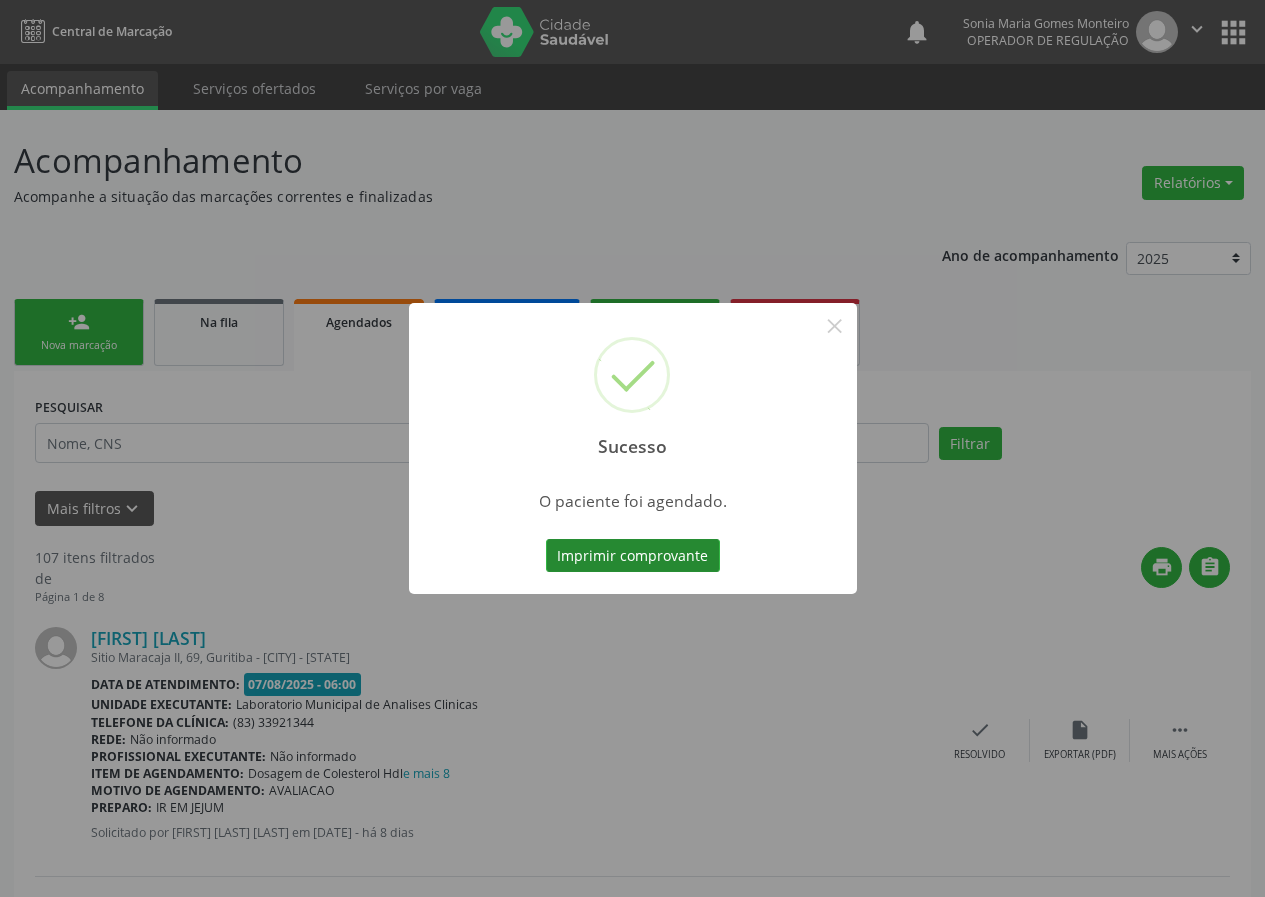 click on "Imprimir comprovante" at bounding box center (633, 556) 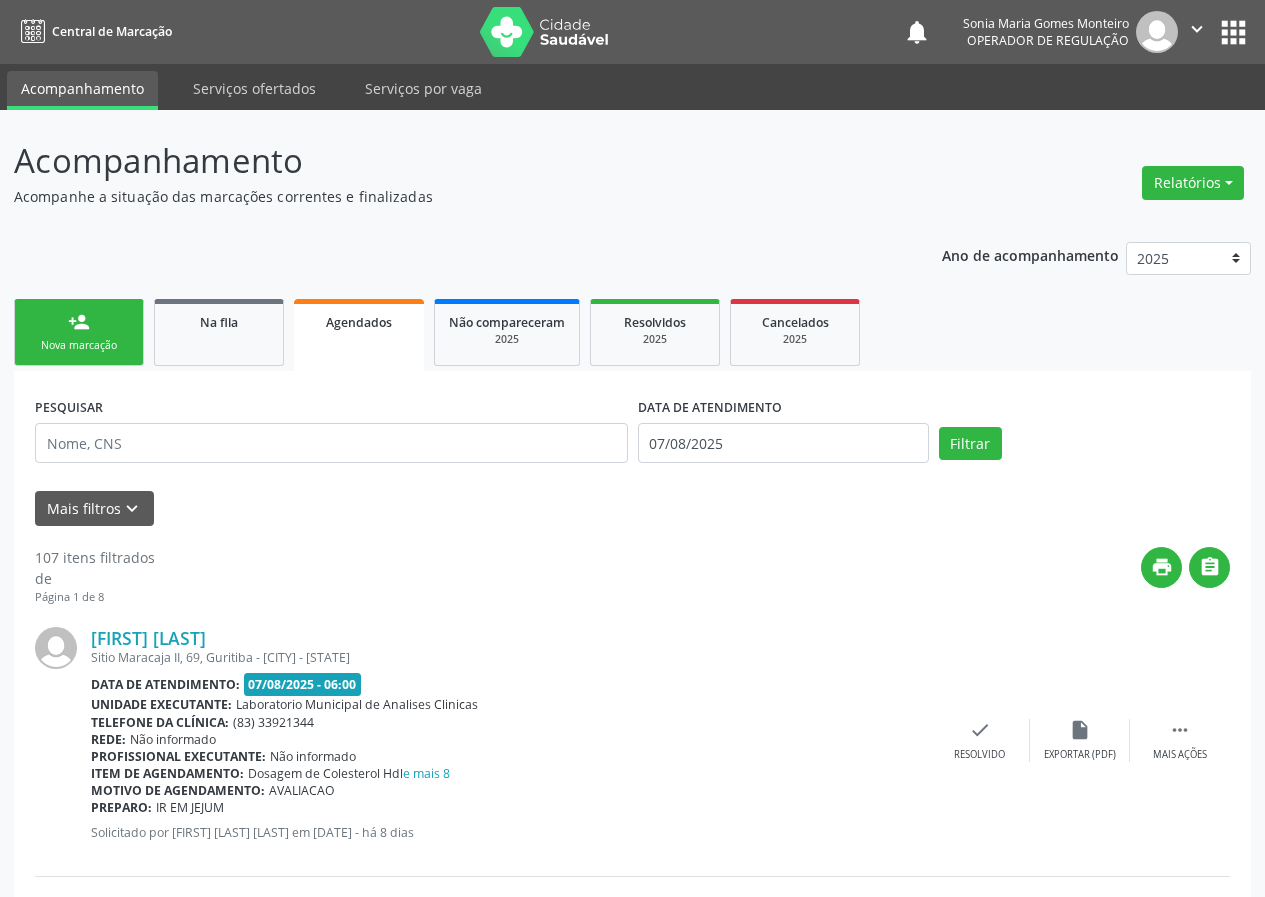 click on "person_add
Nova marcação" at bounding box center (79, 332) 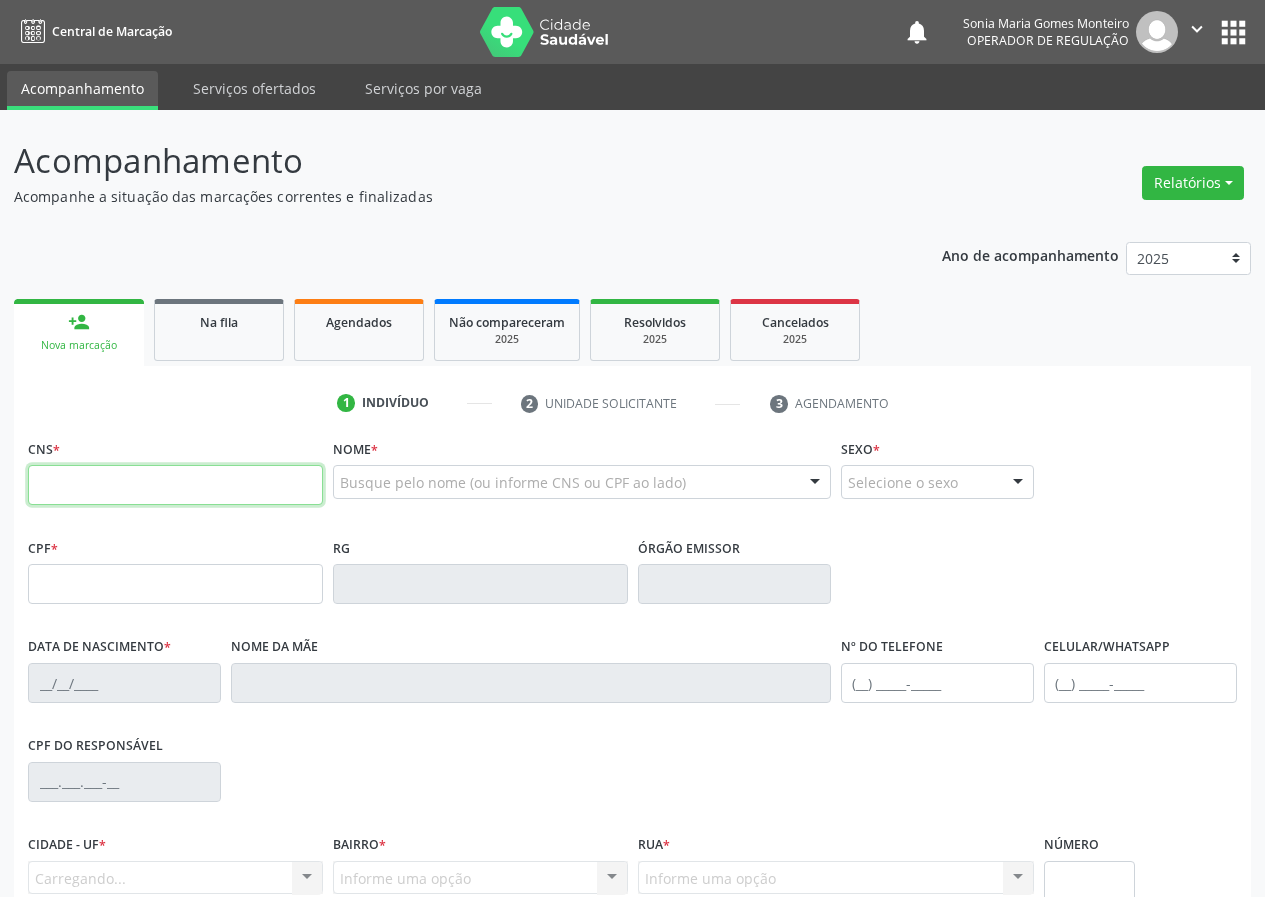 click at bounding box center (175, 485) 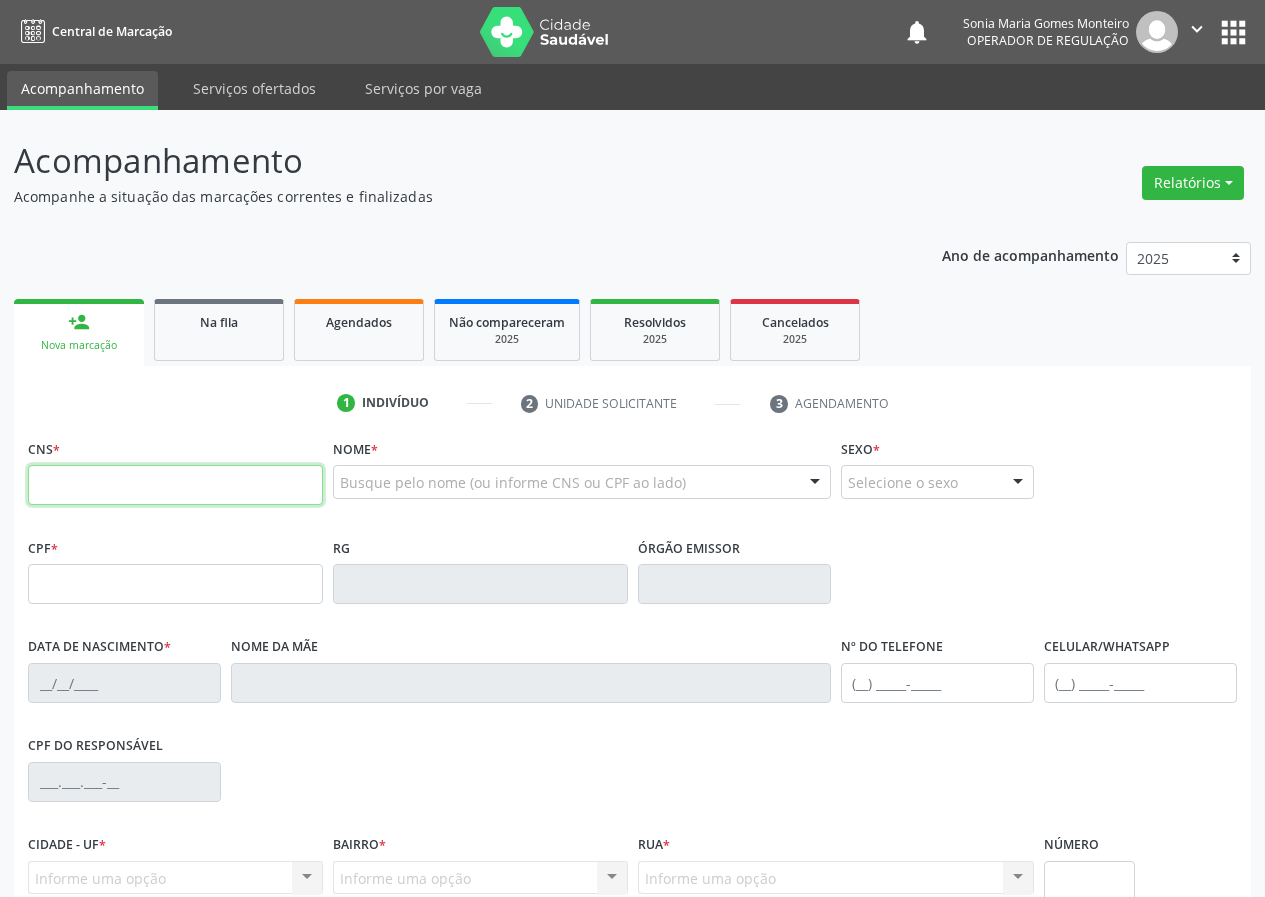 click at bounding box center [175, 485] 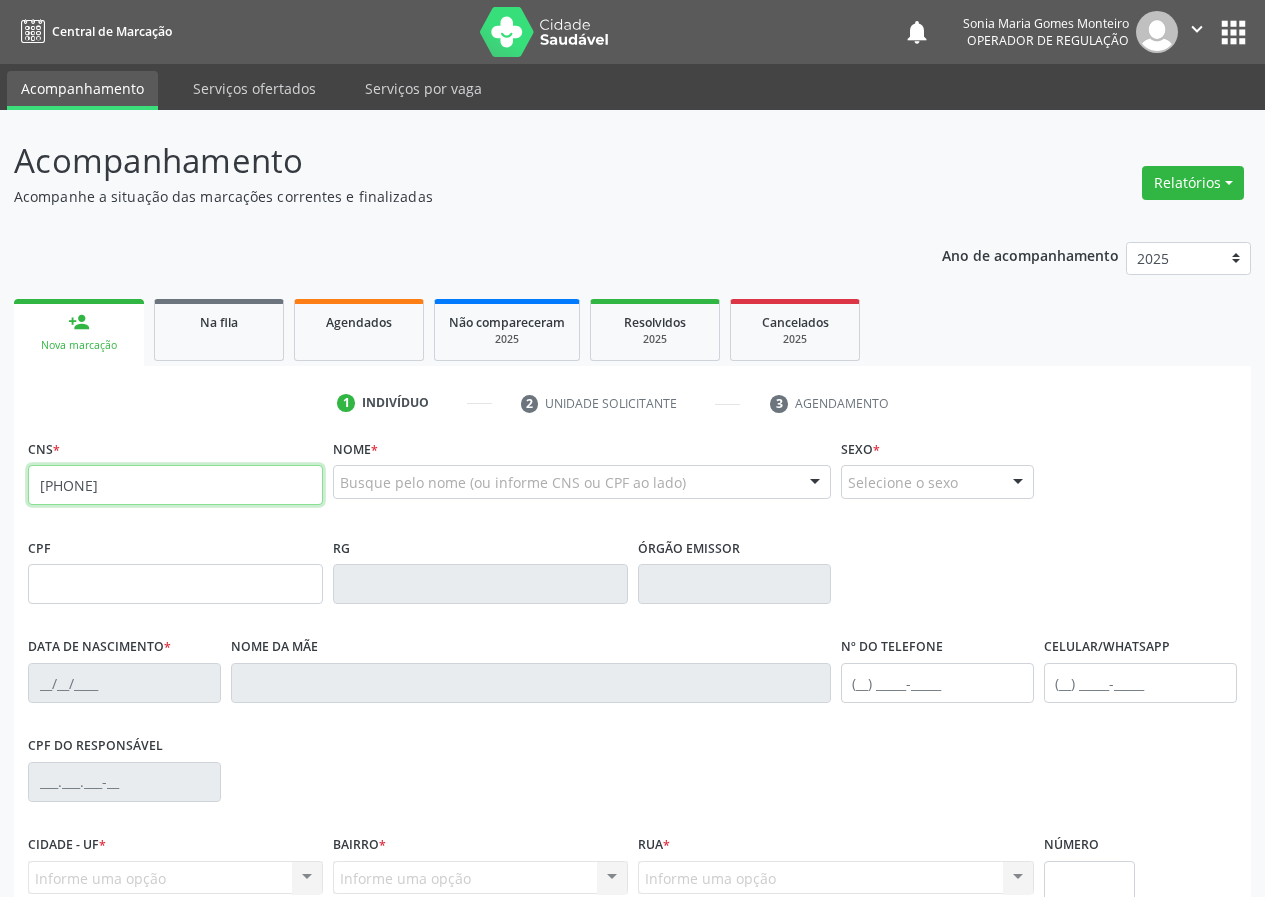 type on "700 3089 5725 7537" 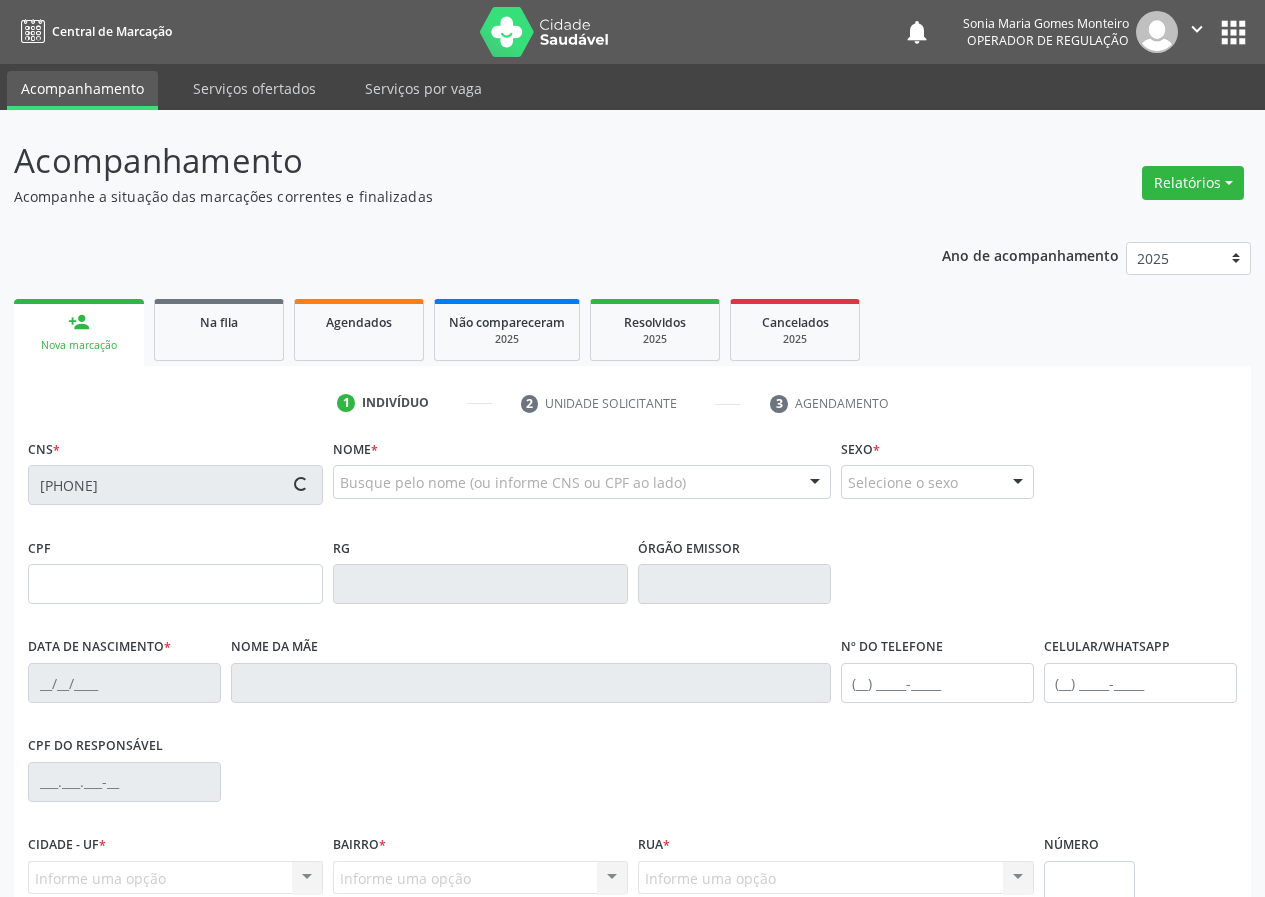 type on "160.921.544-39" 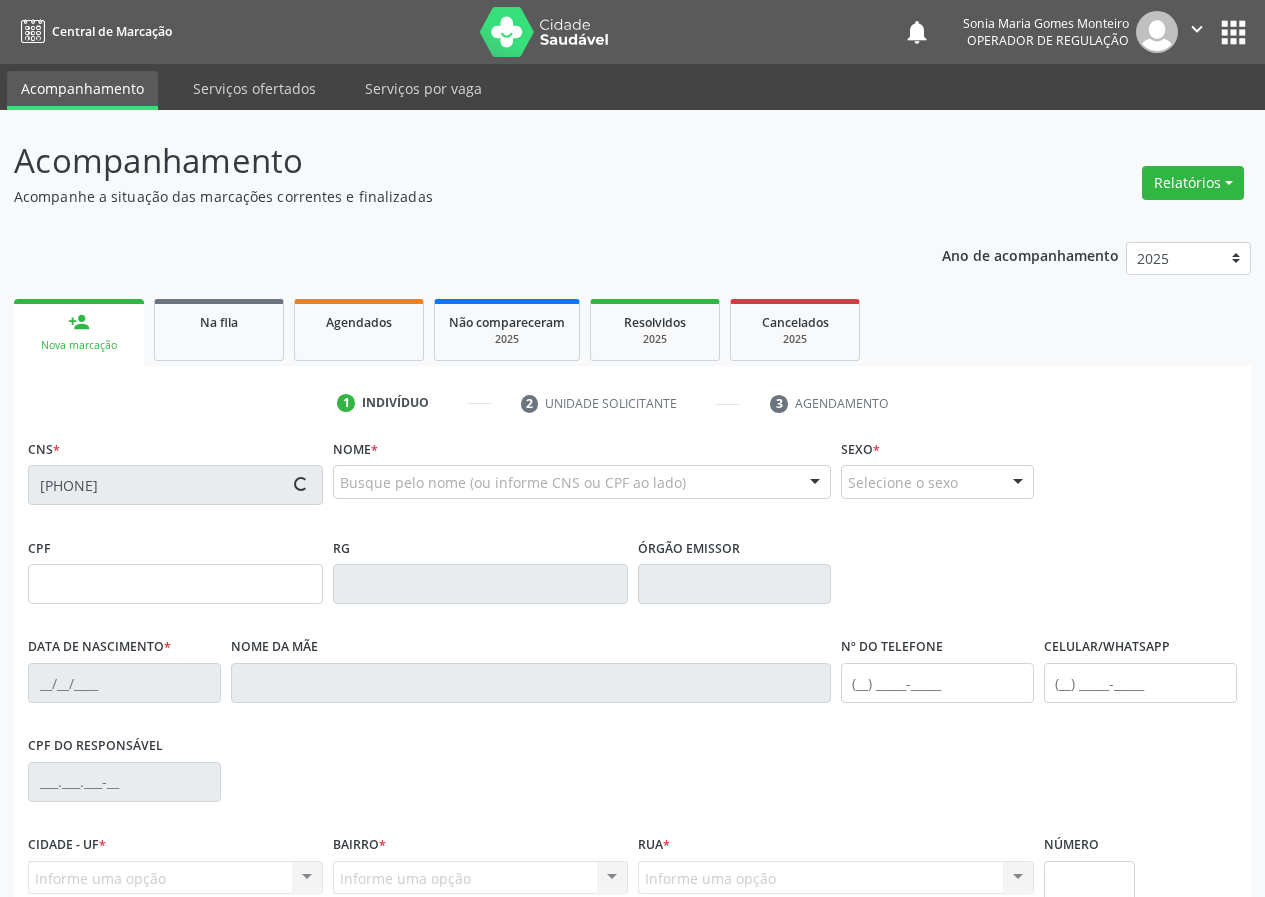 type on "22/11/2003" 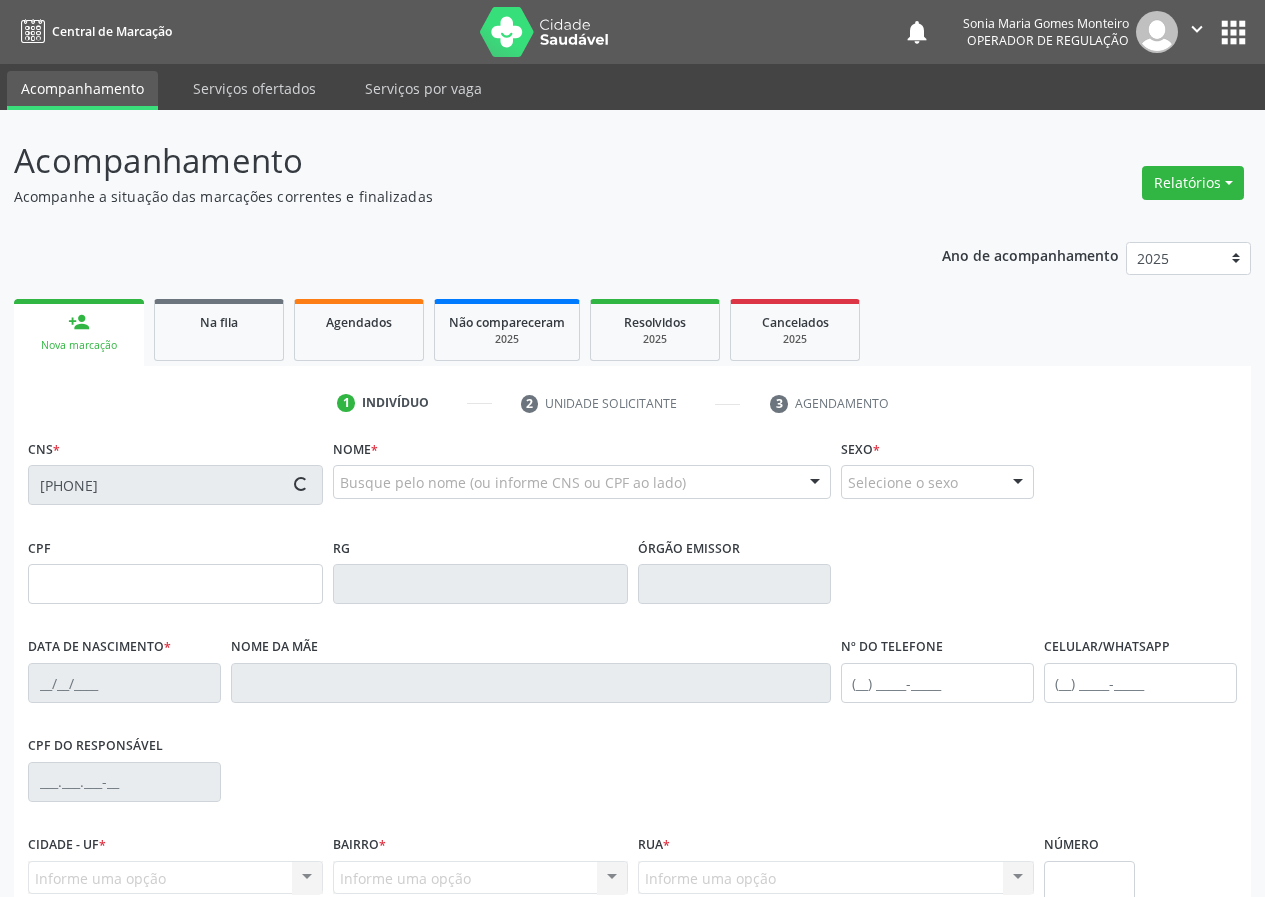 type on "016.117.964-90" 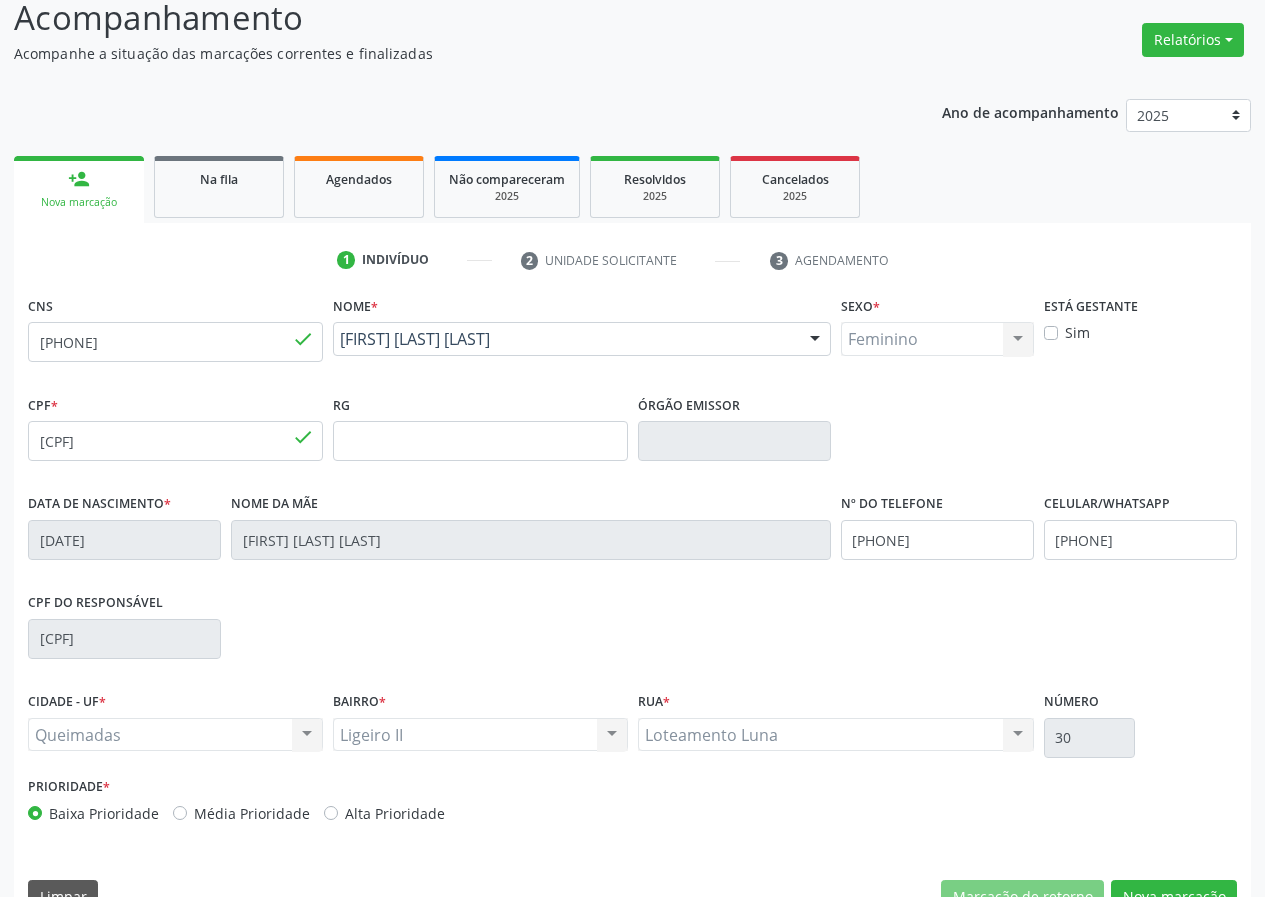 scroll, scrollTop: 187, scrollLeft: 0, axis: vertical 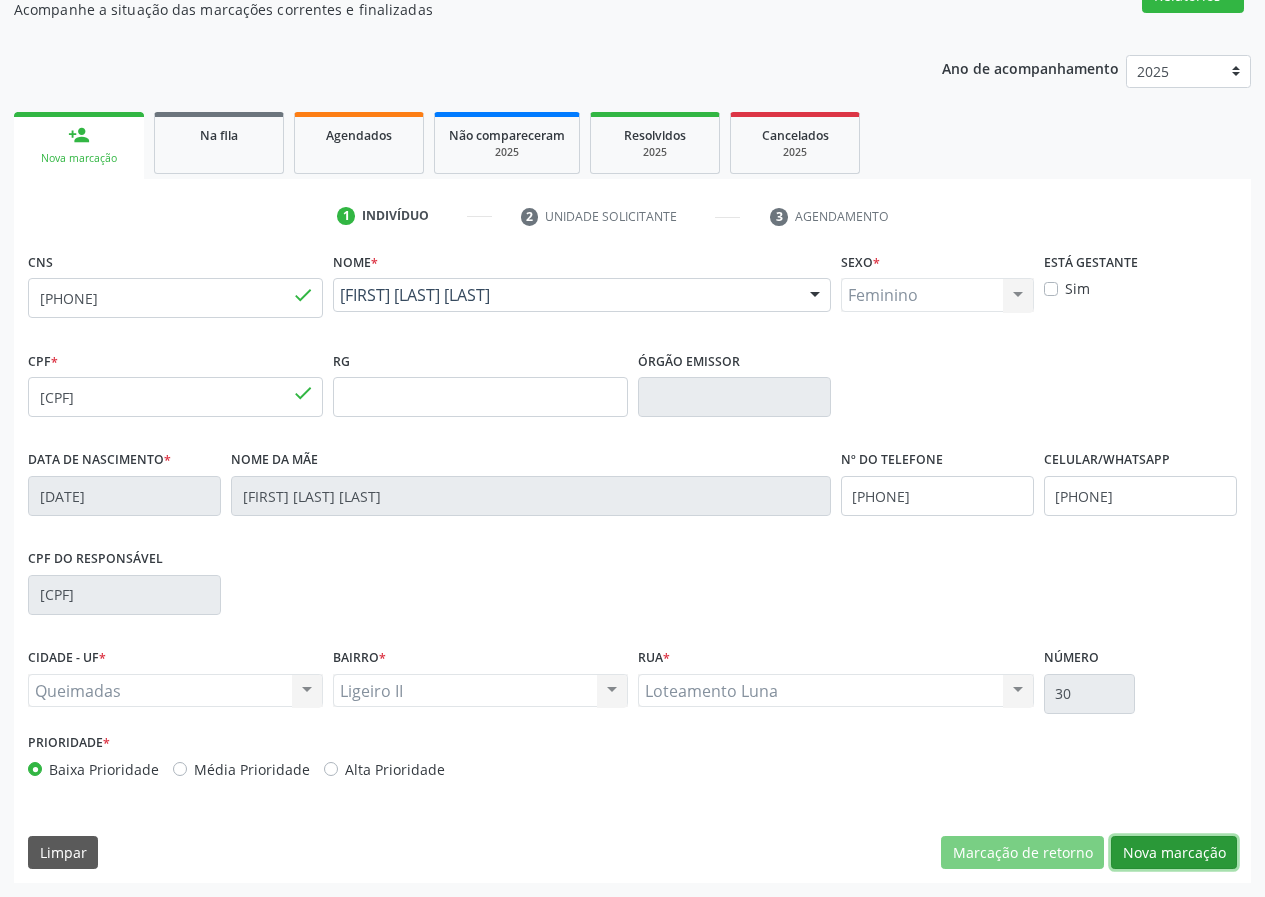drag, startPoint x: 1173, startPoint y: 847, endPoint x: 936, endPoint y: 860, distance: 237.35628 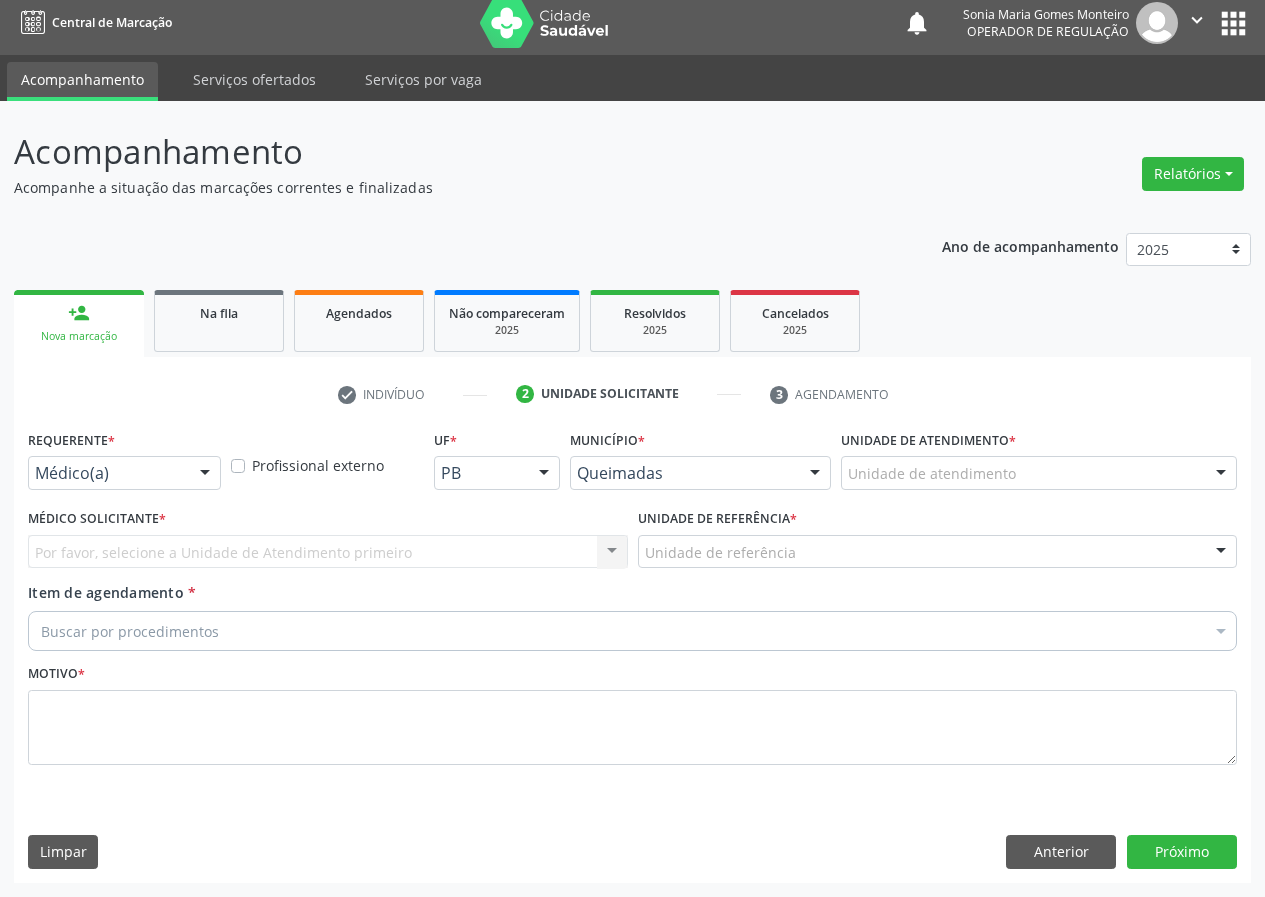scroll, scrollTop: 9, scrollLeft: 0, axis: vertical 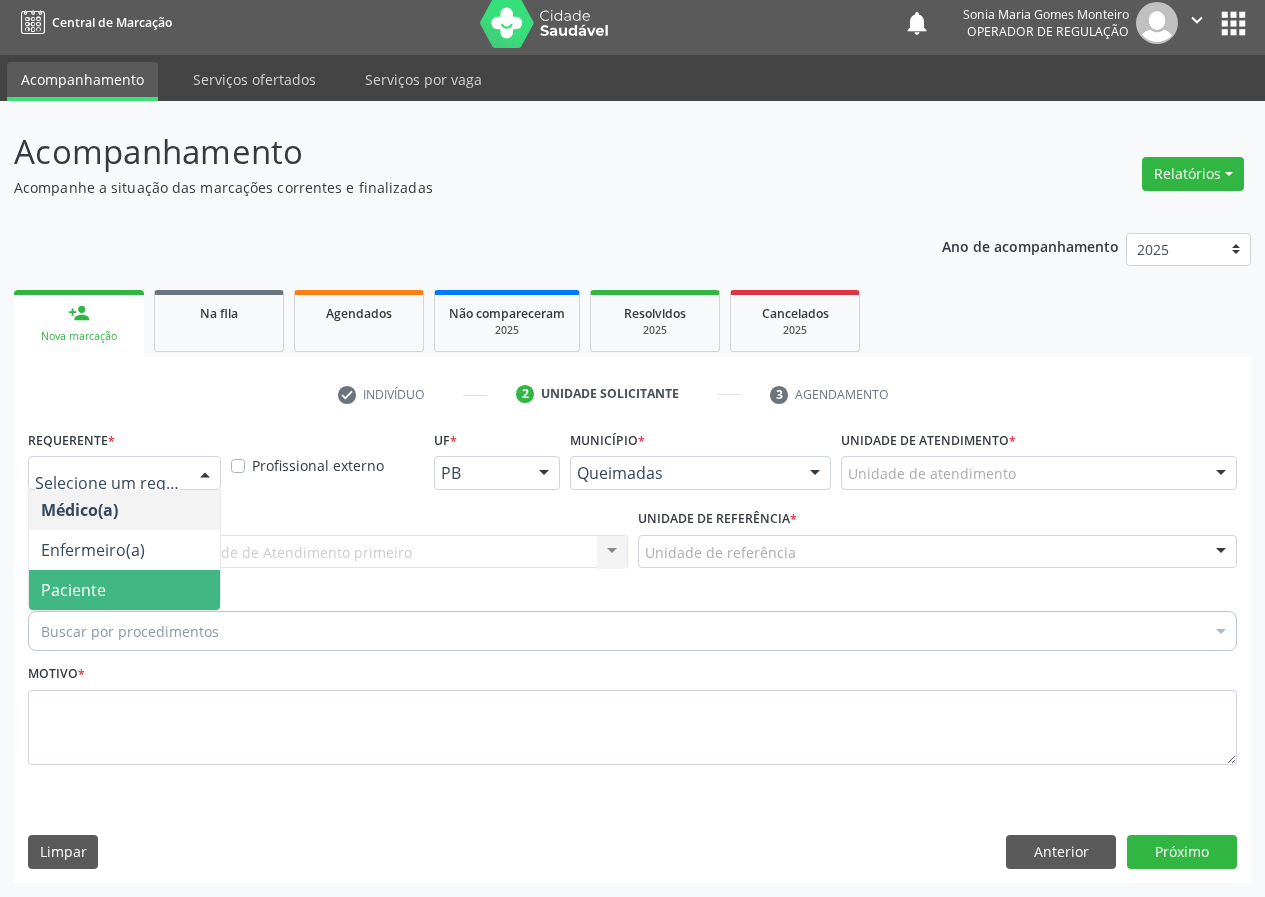 drag, startPoint x: 202, startPoint y: 596, endPoint x: 457, endPoint y: 579, distance: 255.56604 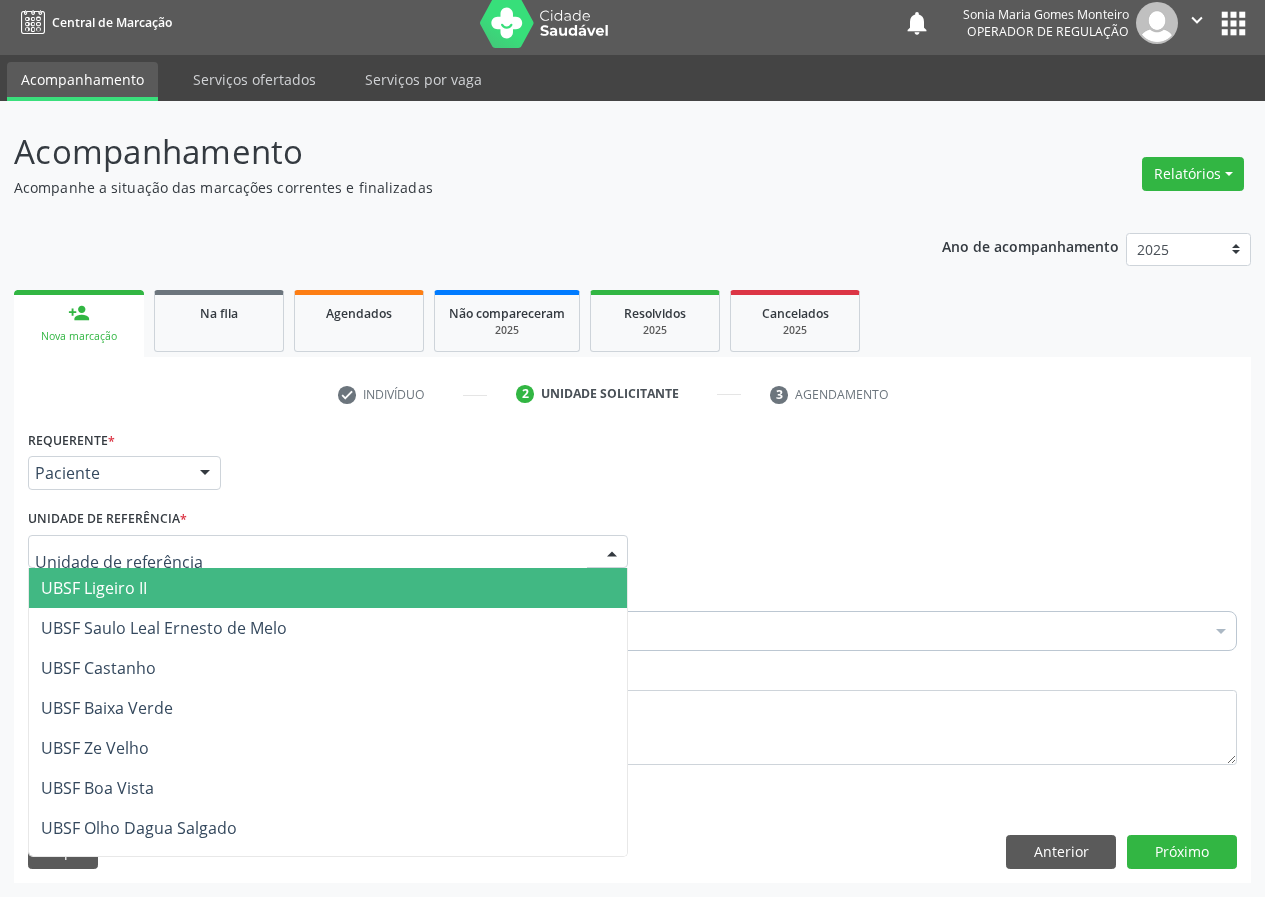 drag, startPoint x: 604, startPoint y: 559, endPoint x: 167, endPoint y: 686, distance: 455.0802 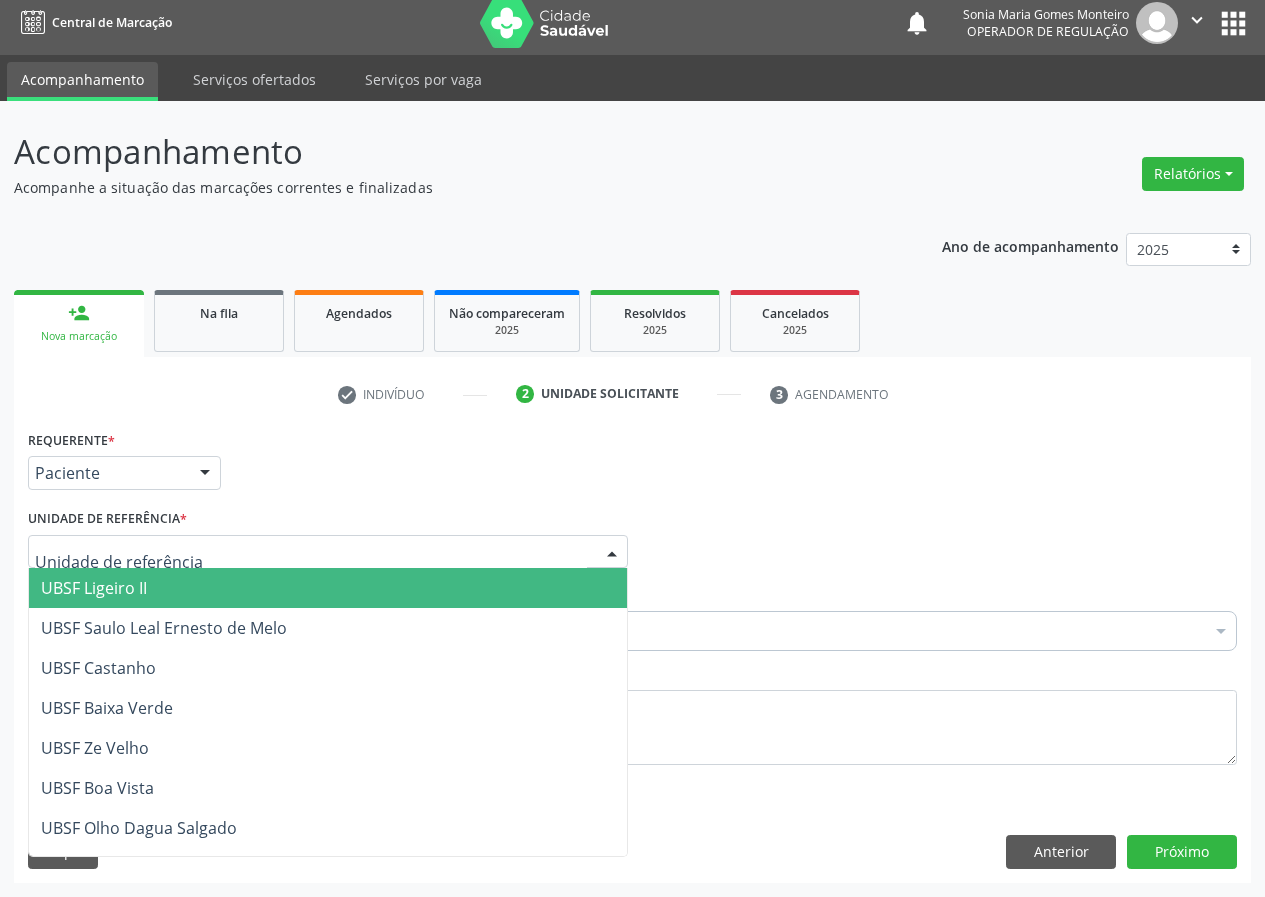 drag, startPoint x: 134, startPoint y: 590, endPoint x: 11, endPoint y: 629, distance: 129.03488 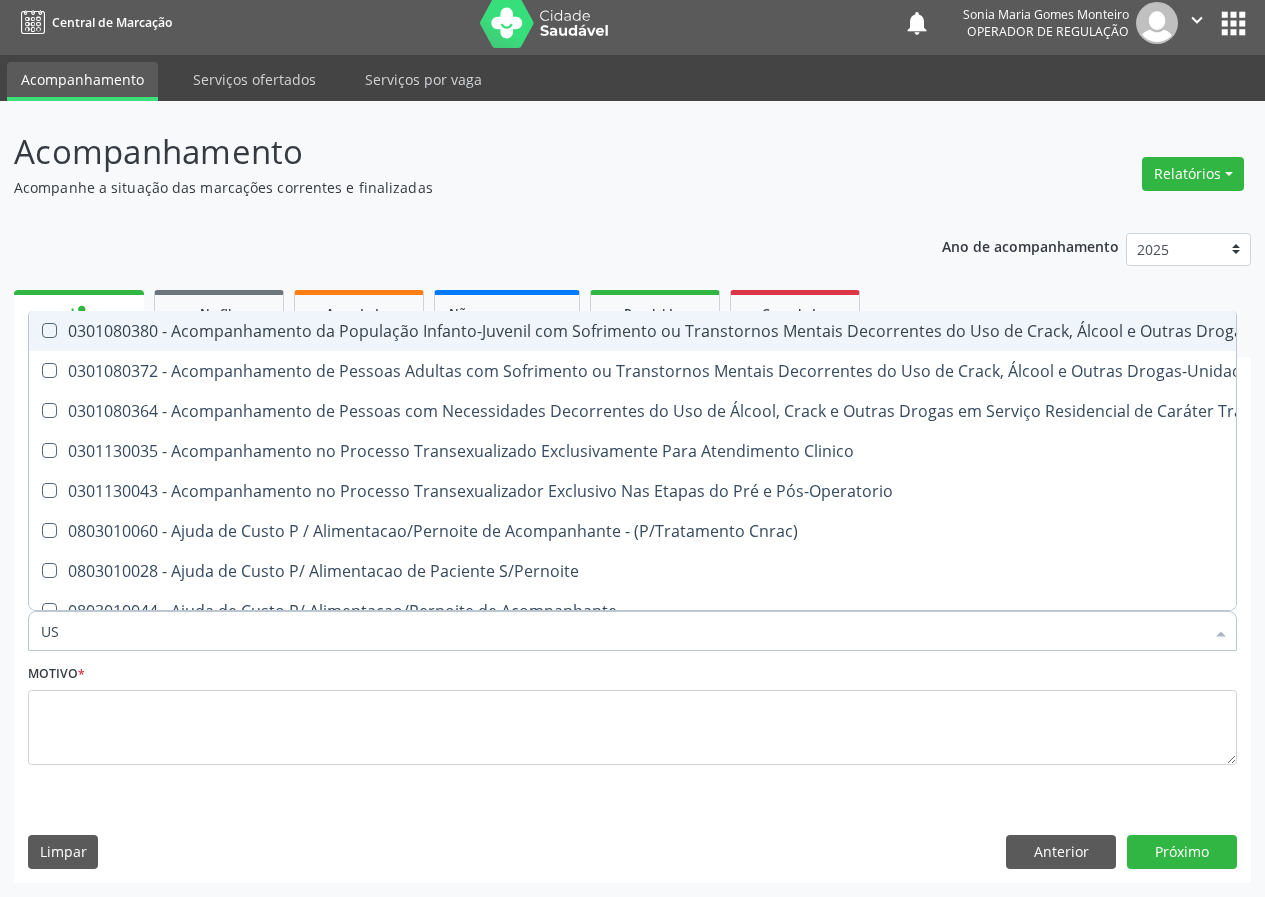 type on "USG" 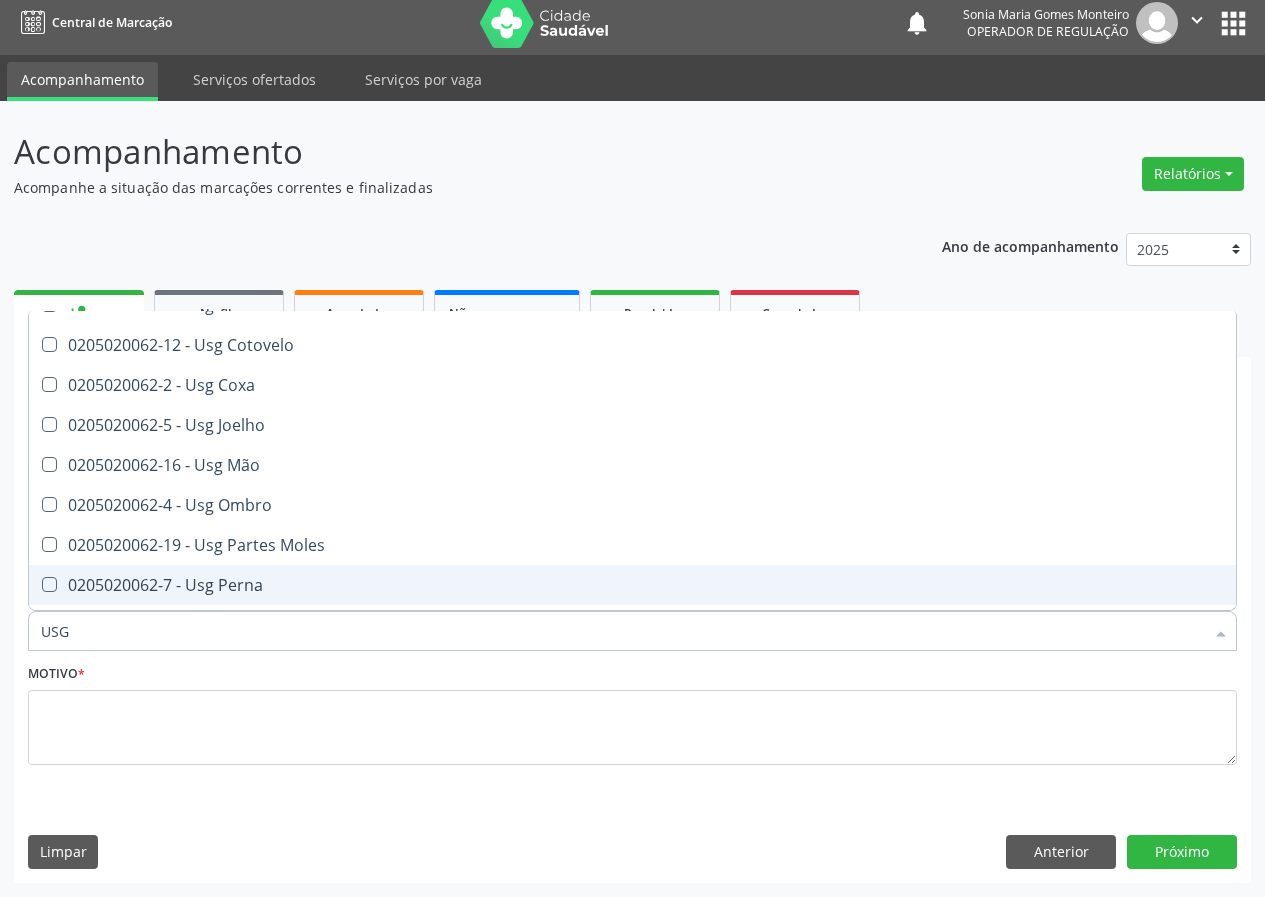 scroll, scrollTop: 200, scrollLeft: 0, axis: vertical 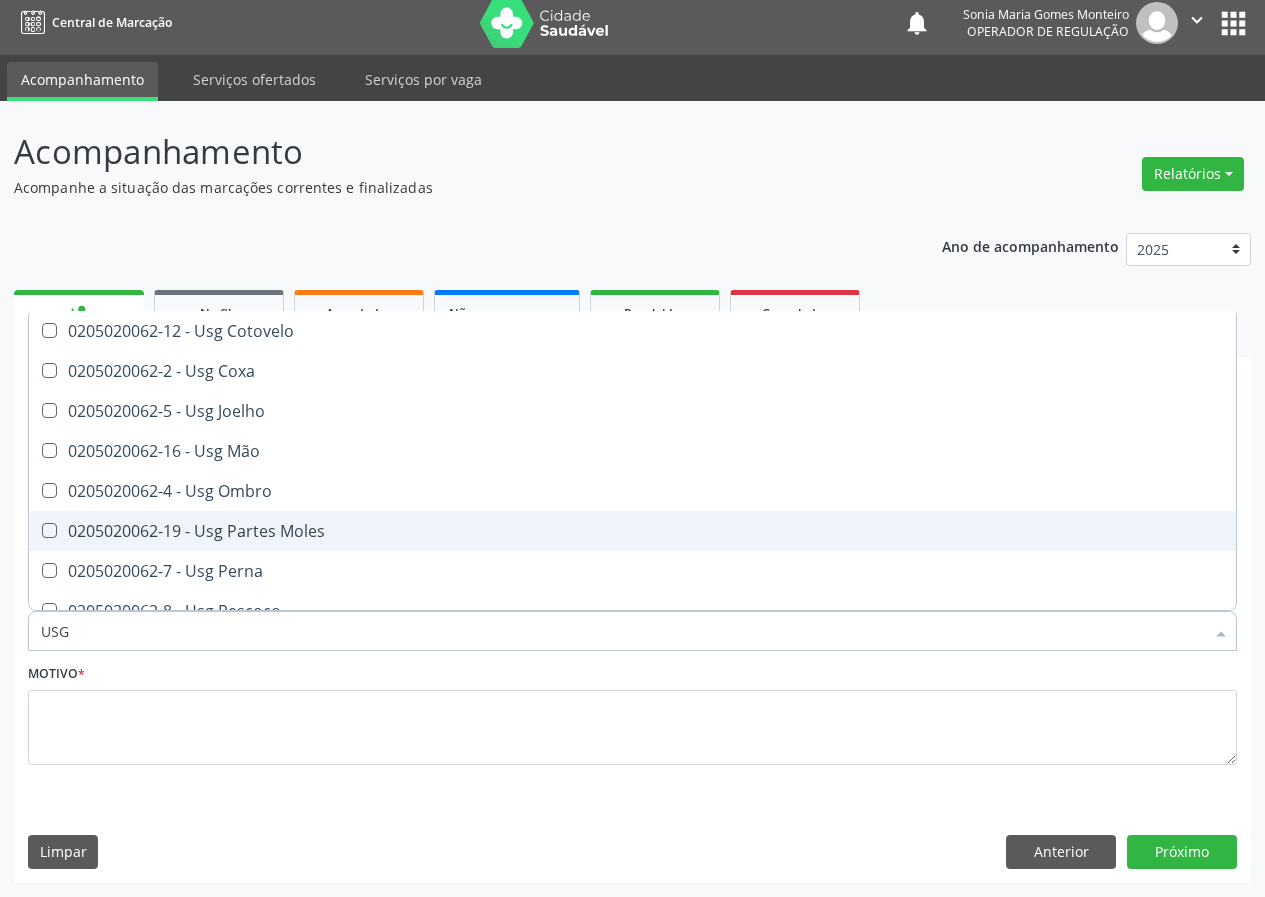 drag, startPoint x: 251, startPoint y: 531, endPoint x: 4, endPoint y: 752, distance: 331.43628 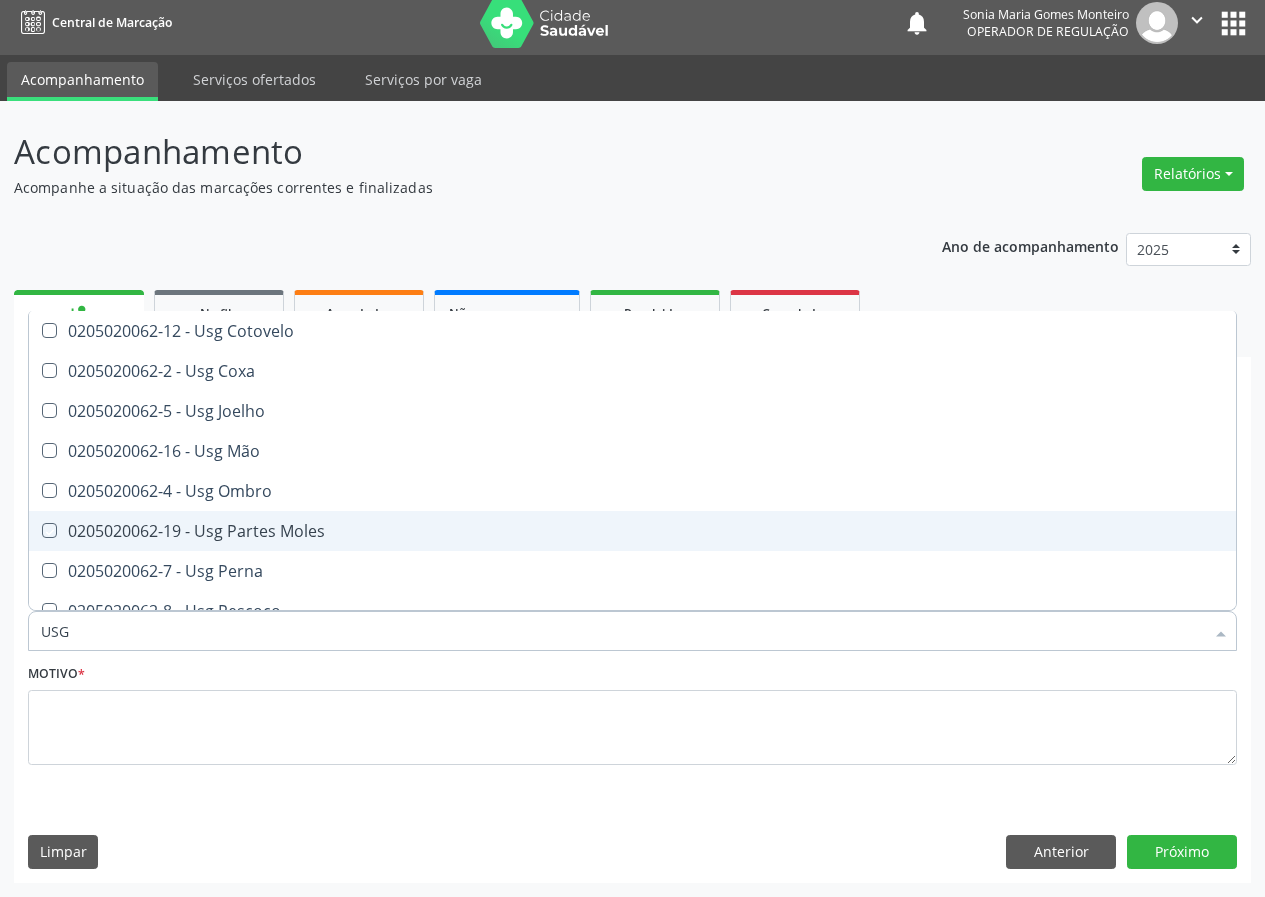 checkbox on "true" 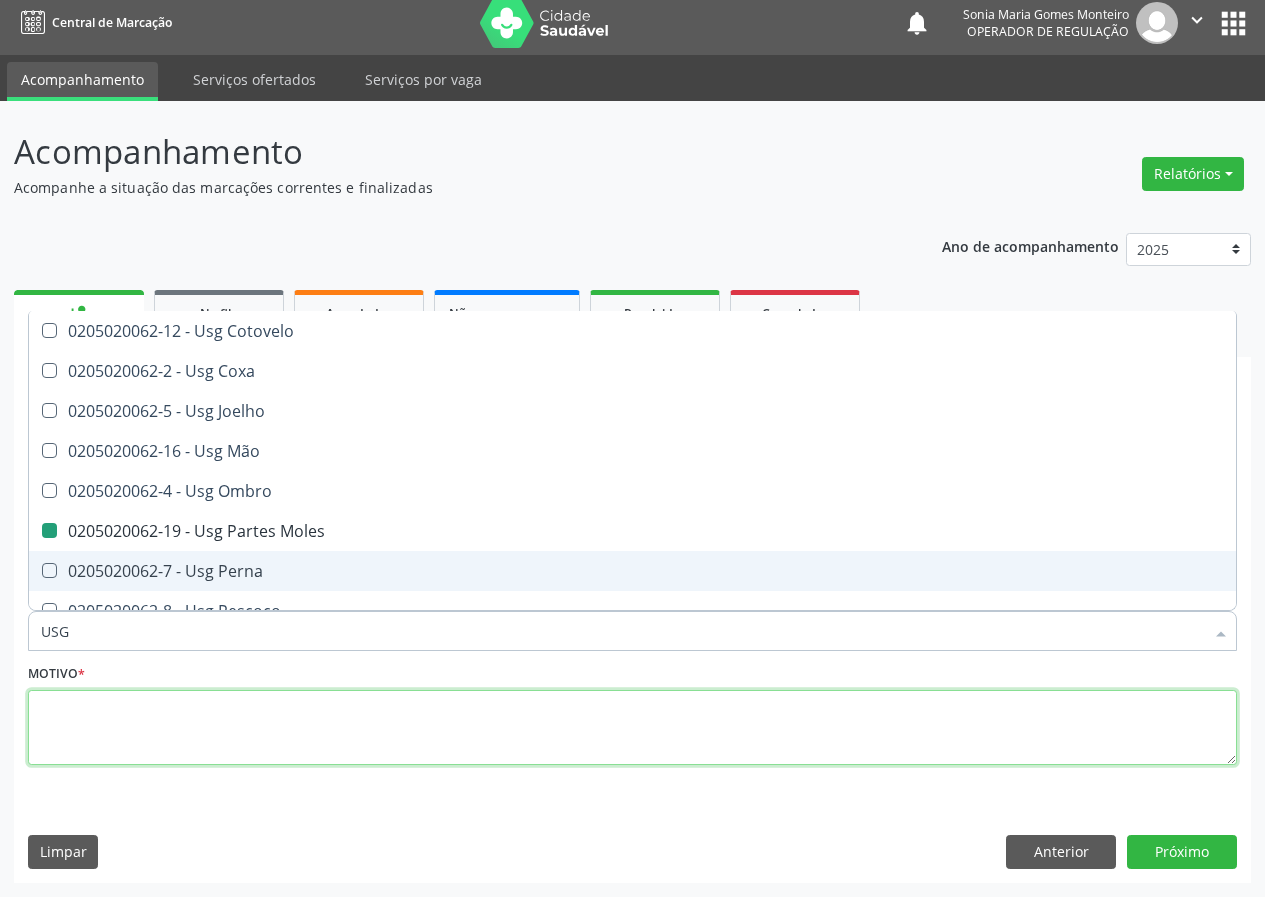 click at bounding box center (632, 728) 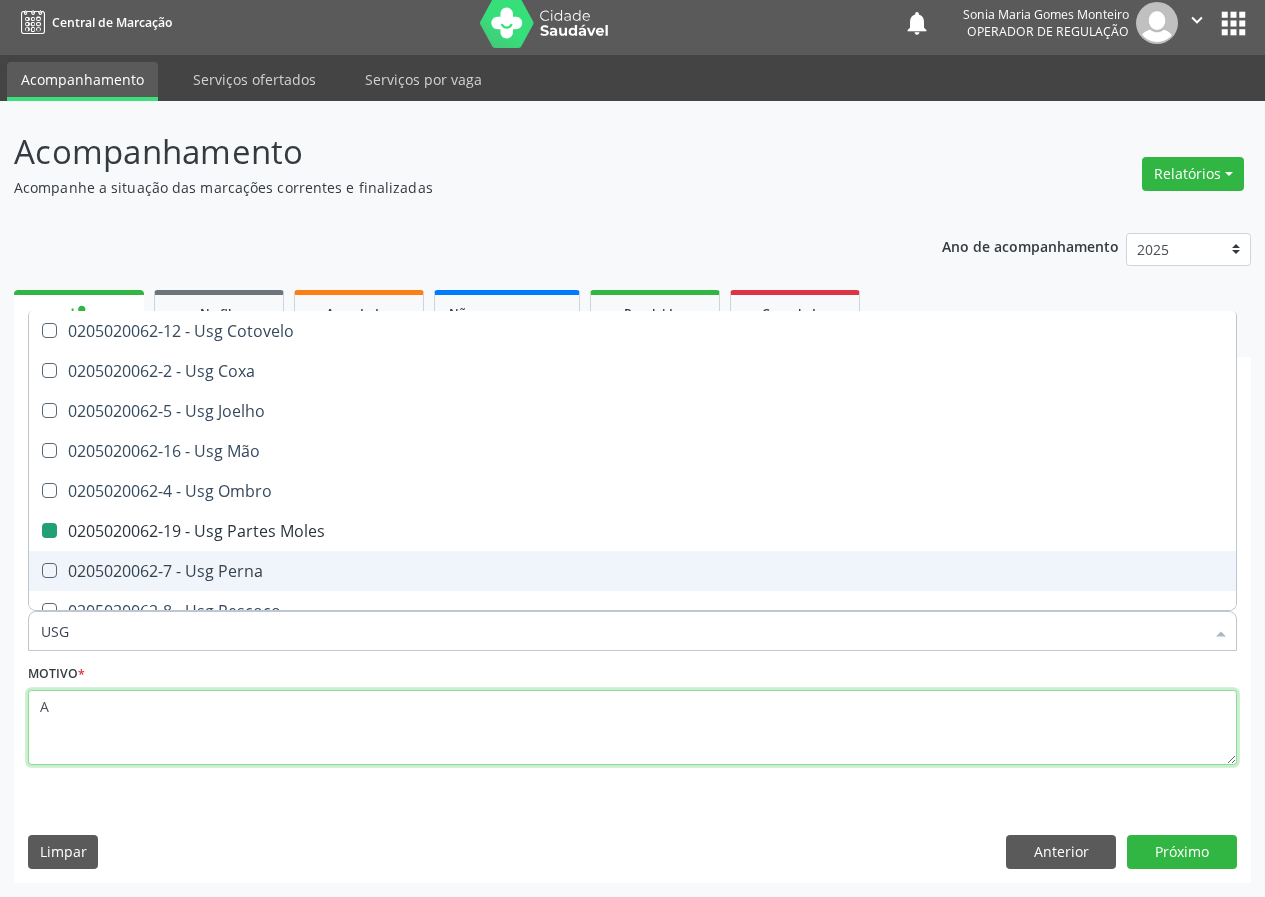 checkbox on "true" 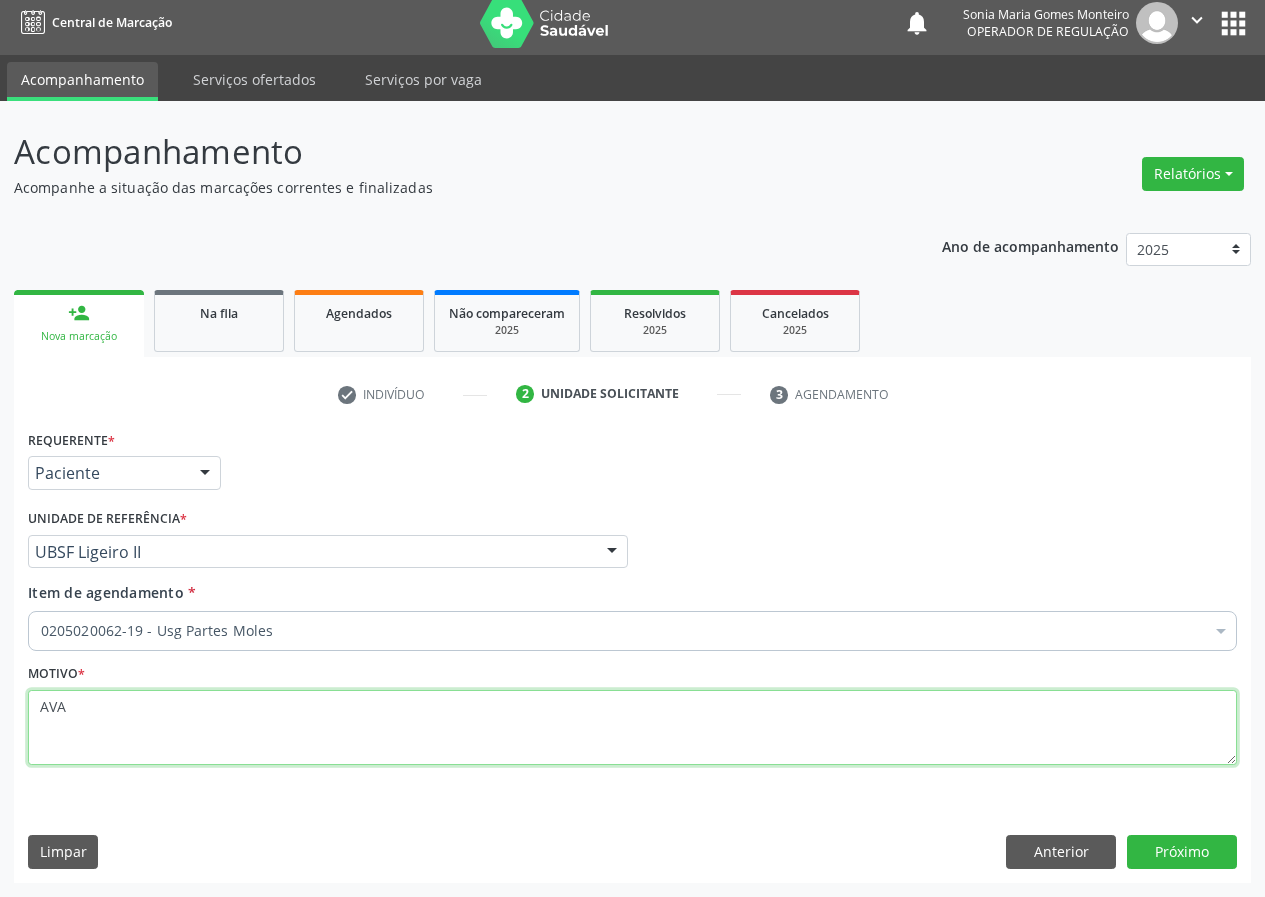 scroll, scrollTop: 0, scrollLeft: 0, axis: both 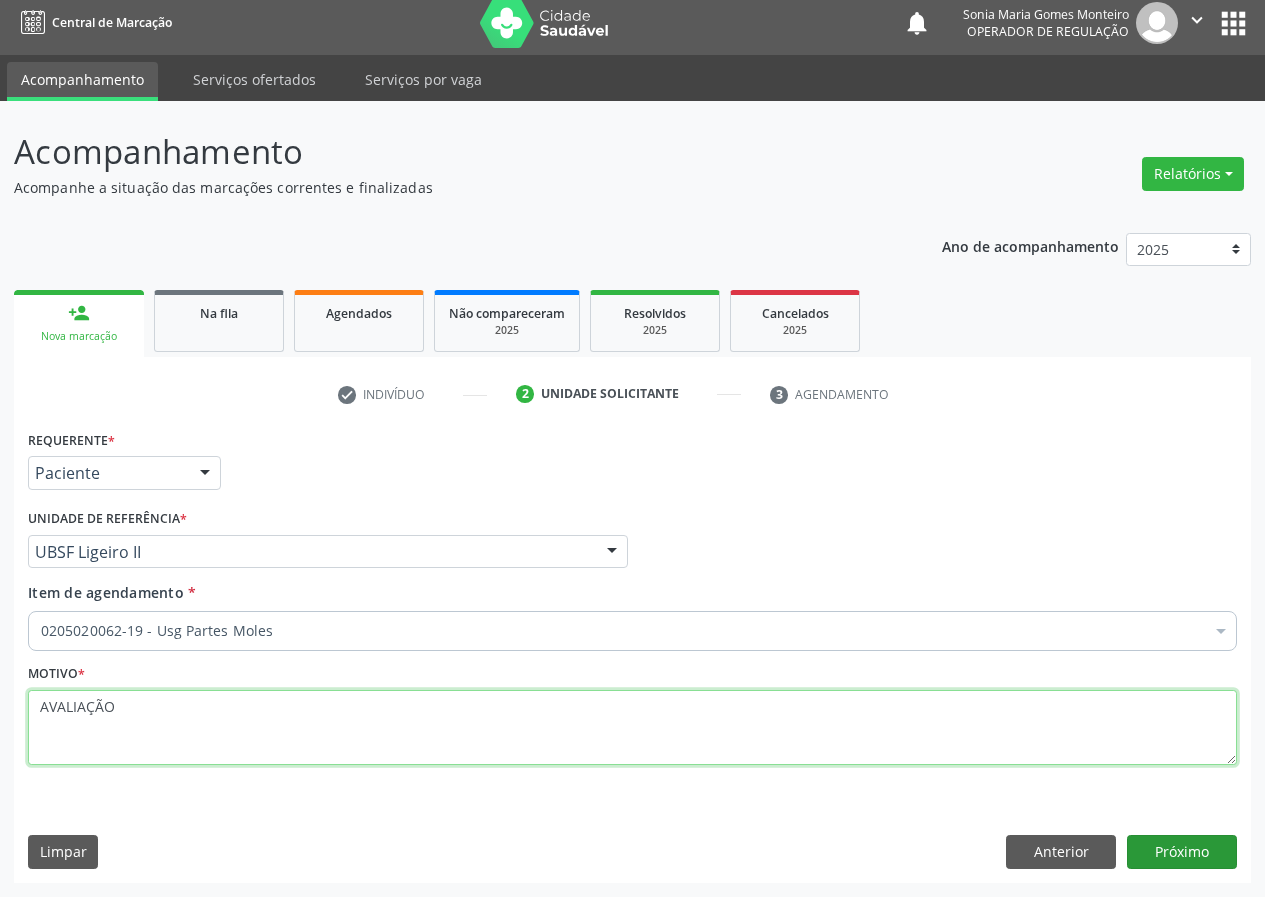 type on "AVALIAÇÃO" 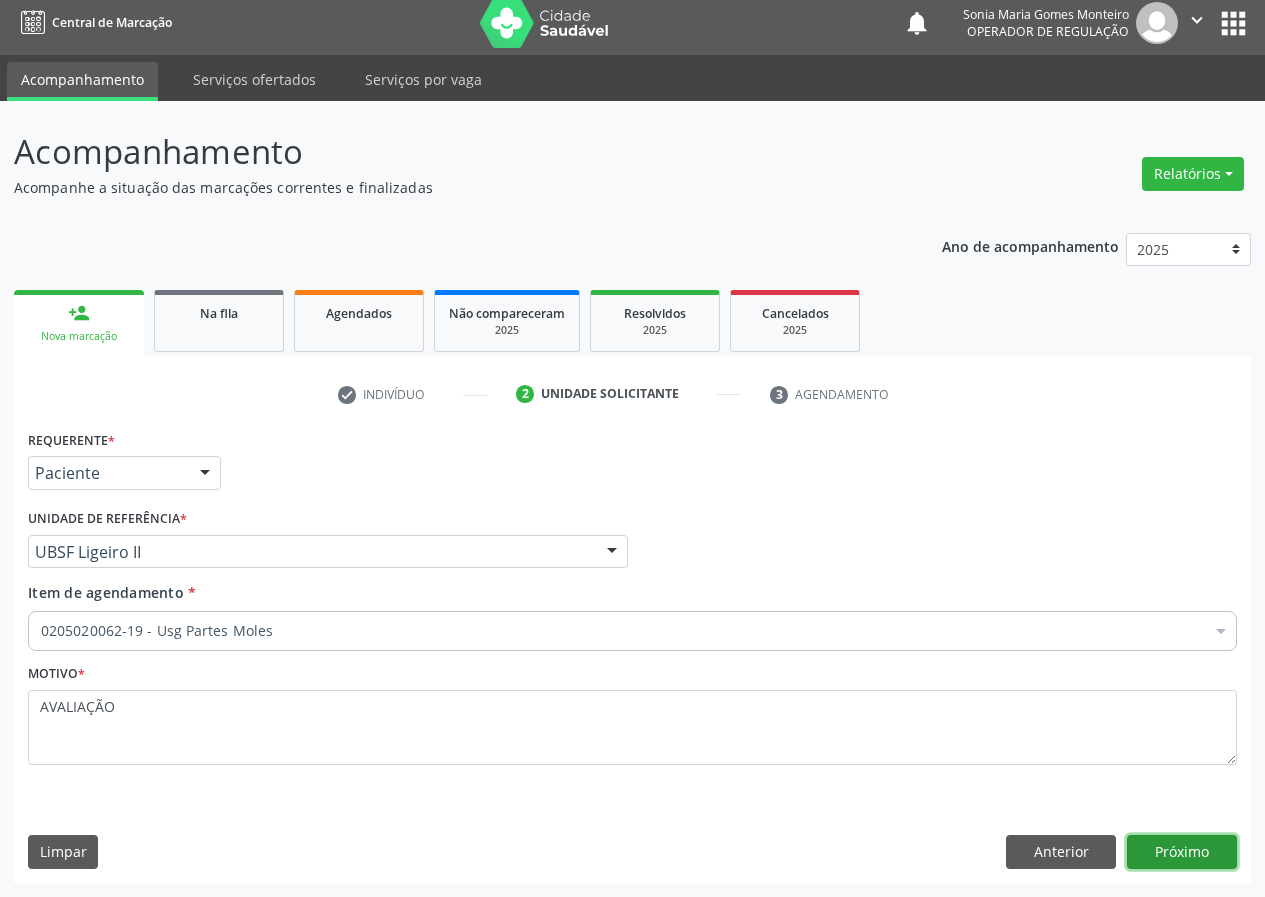 drag, startPoint x: 1209, startPoint y: 860, endPoint x: 0, endPoint y: 589, distance: 1239.0004 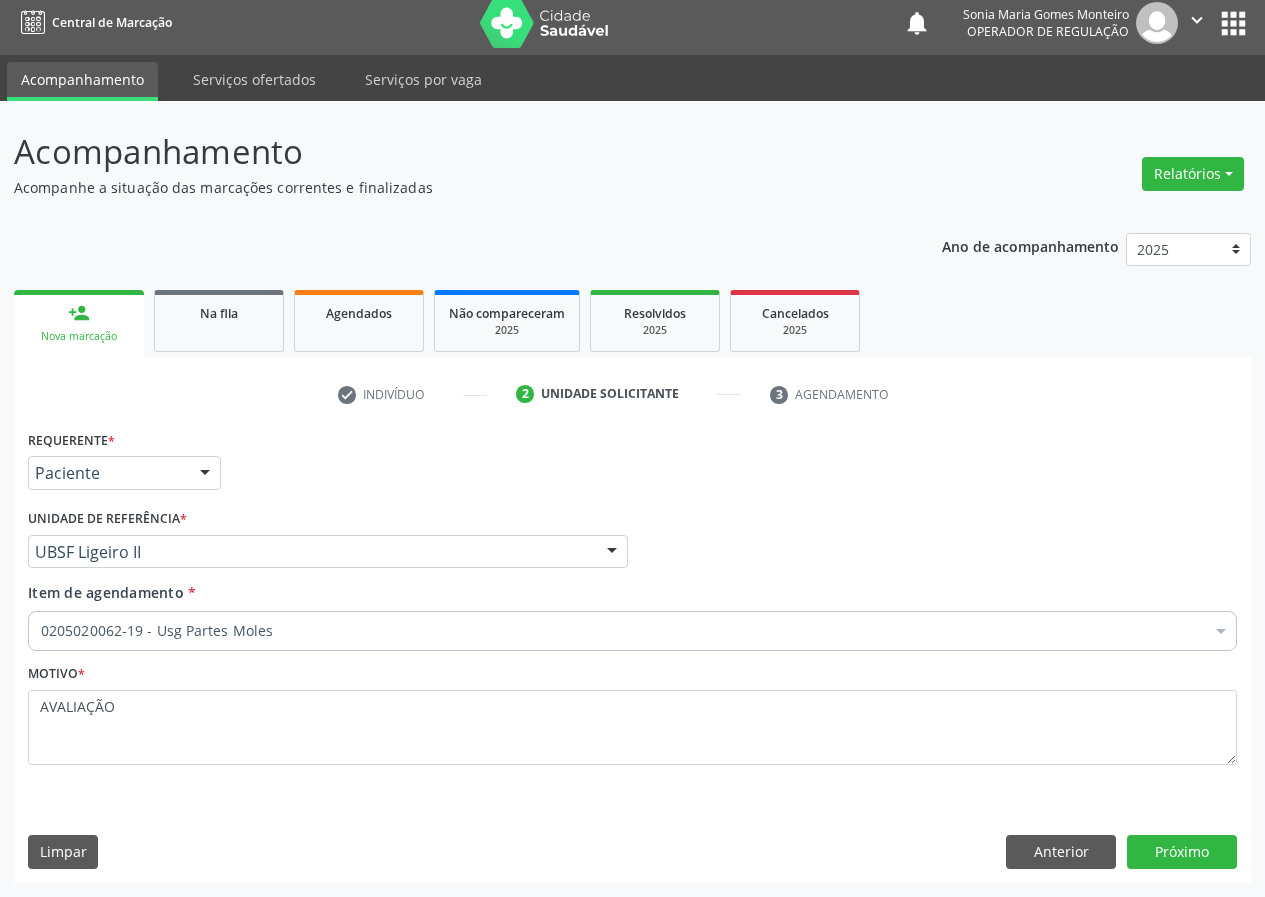 scroll, scrollTop: 0, scrollLeft: 0, axis: both 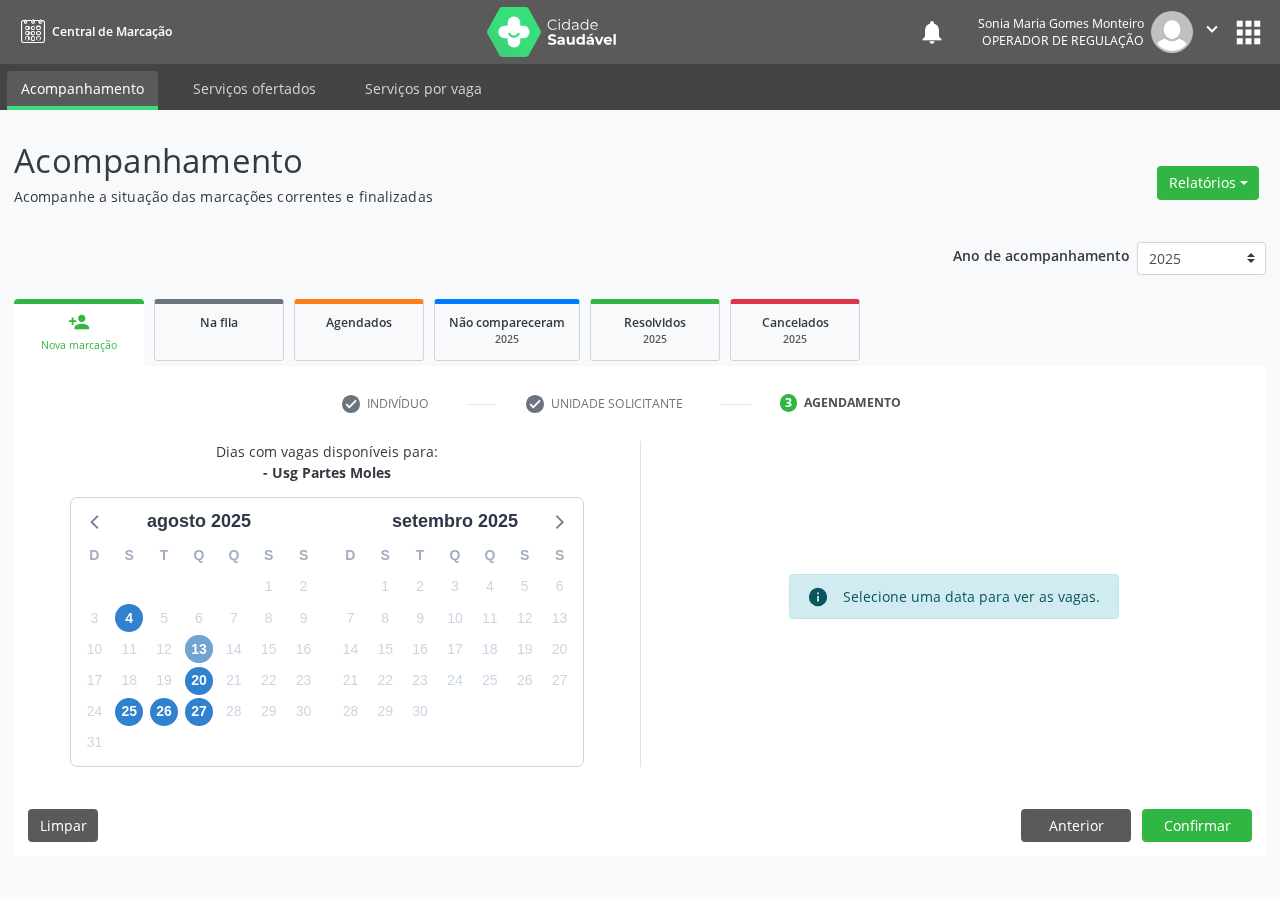 click on "13" at bounding box center (199, 649) 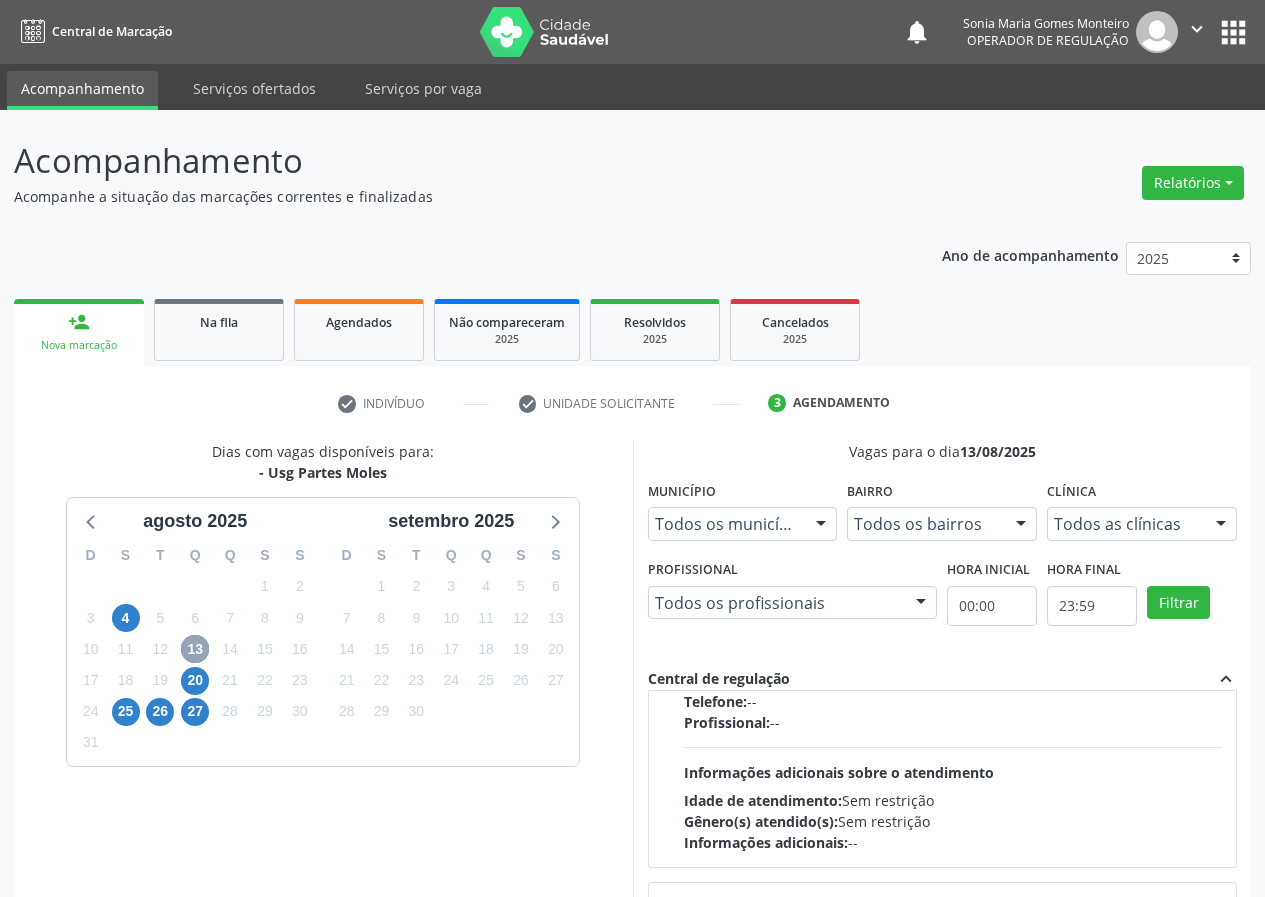 scroll, scrollTop: 0, scrollLeft: 0, axis: both 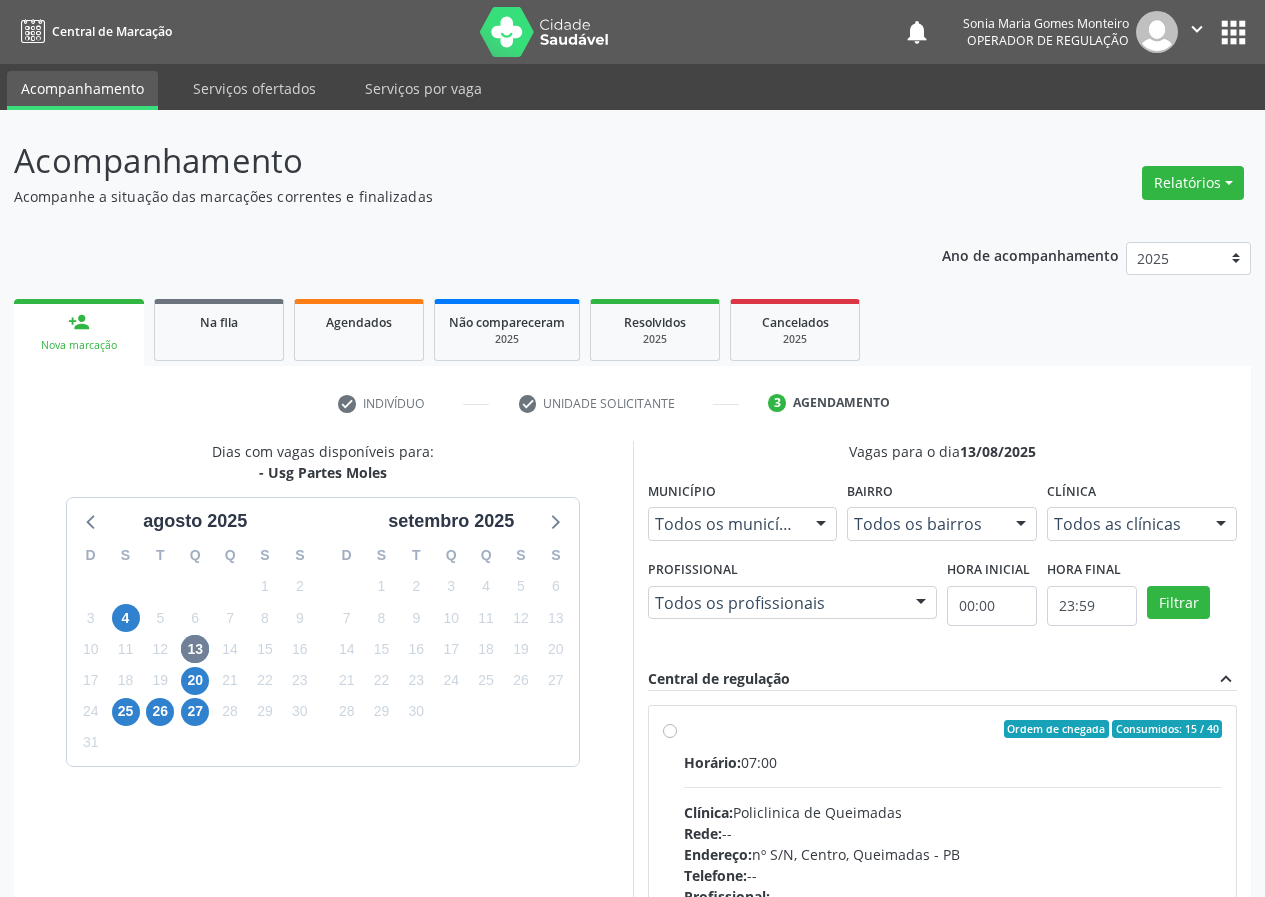 drag, startPoint x: 671, startPoint y: 732, endPoint x: 844, endPoint y: 800, distance: 185.88437 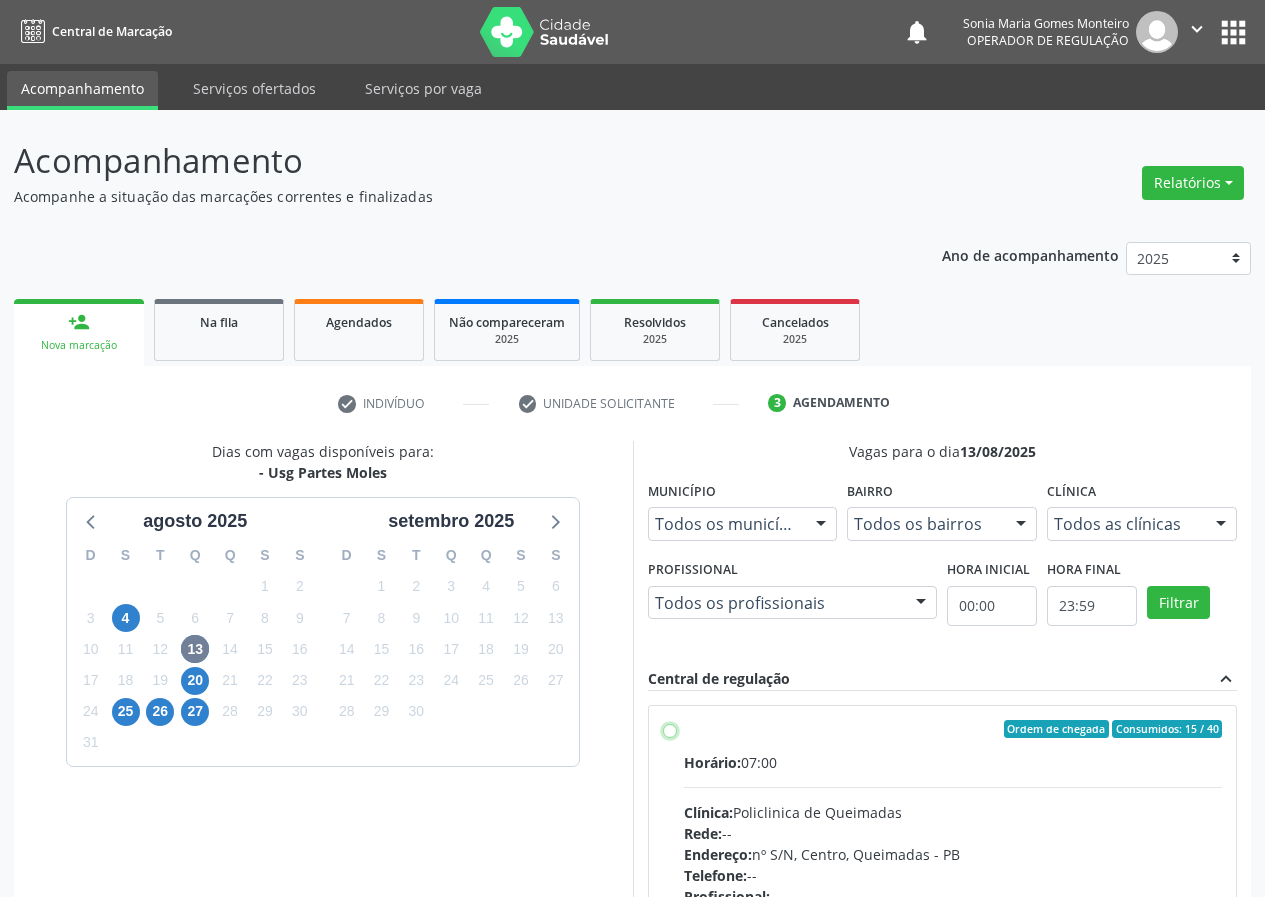 radio on "true" 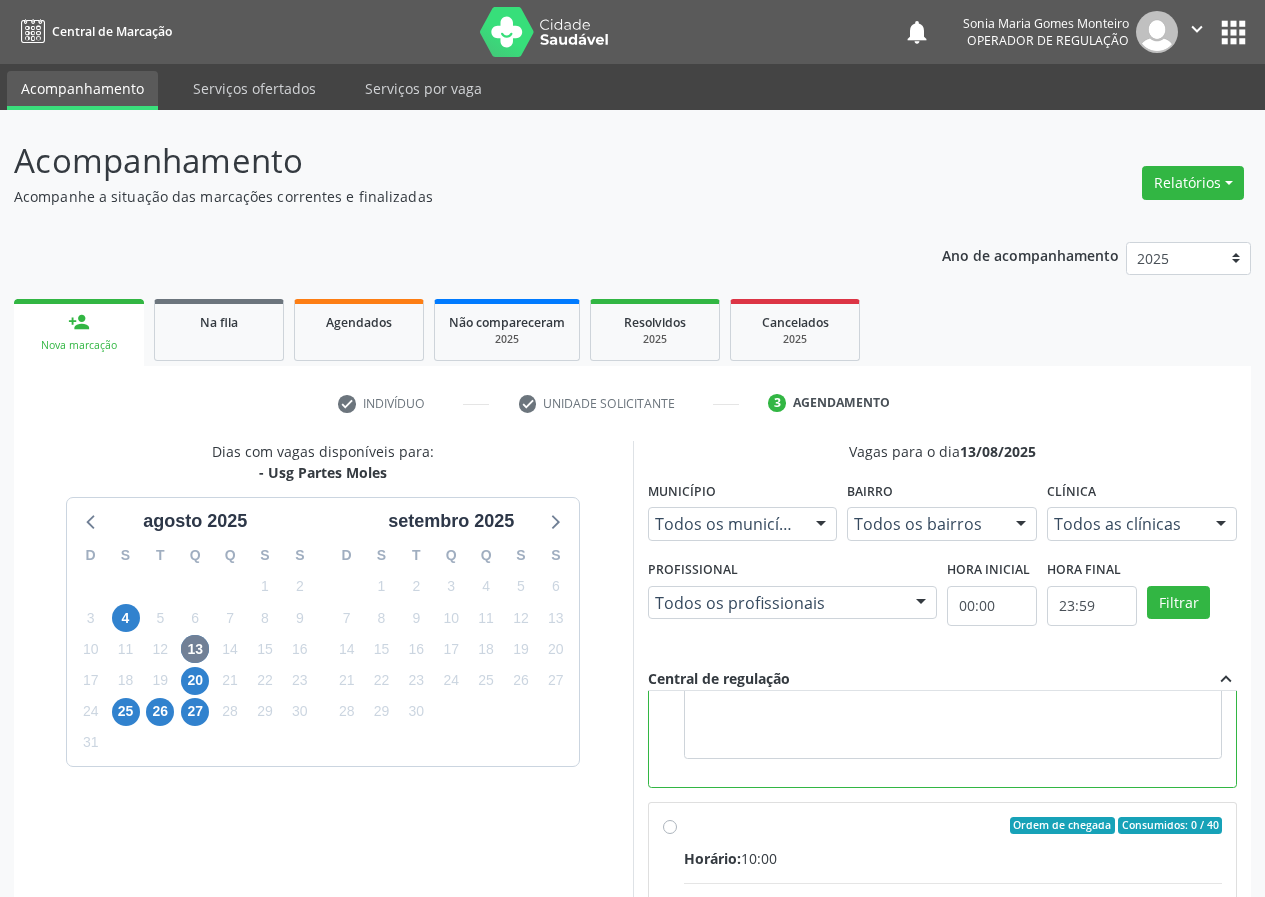 scroll, scrollTop: 450, scrollLeft: 0, axis: vertical 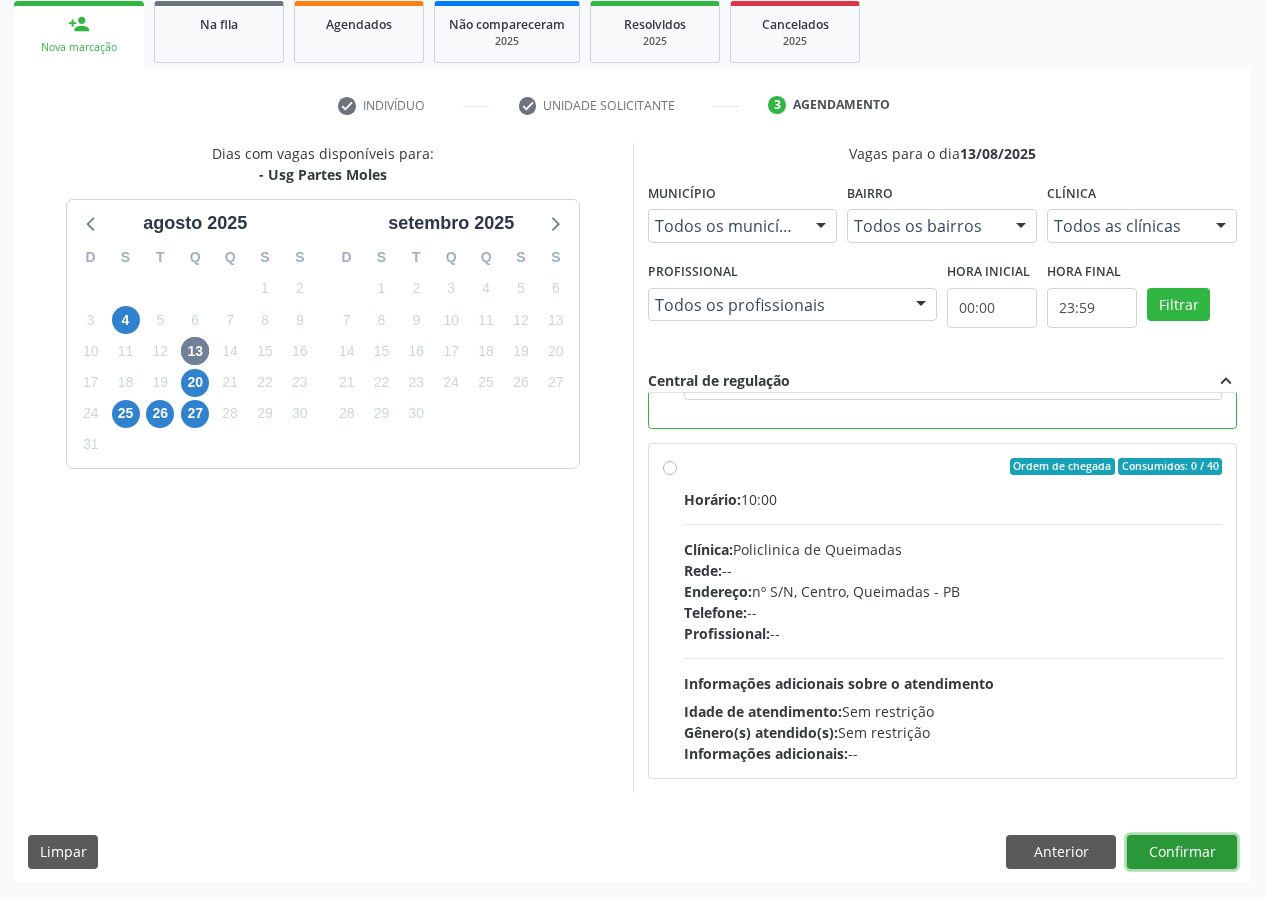 drag, startPoint x: 1189, startPoint y: 852, endPoint x: 896, endPoint y: 853, distance: 293.0017 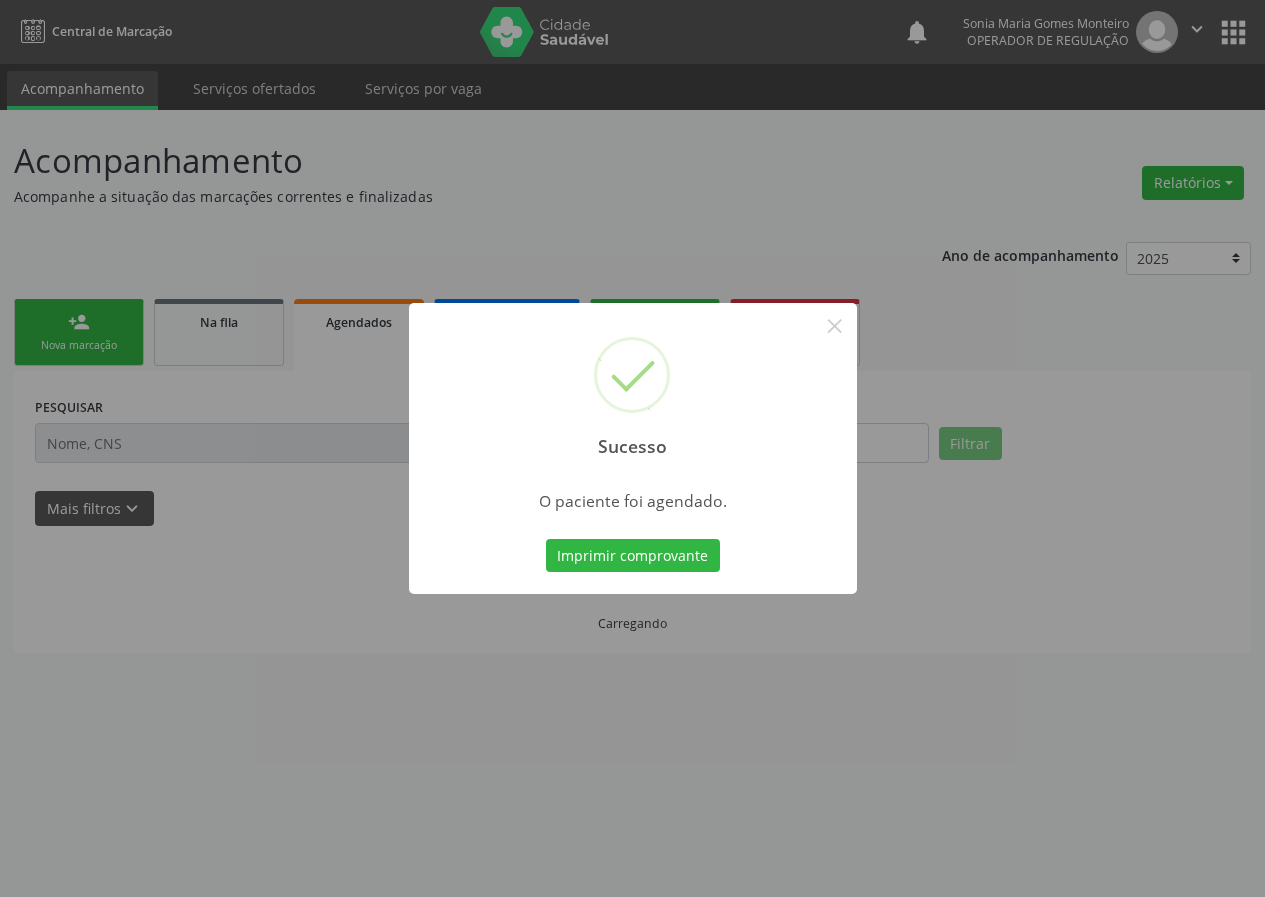 scroll, scrollTop: 0, scrollLeft: 0, axis: both 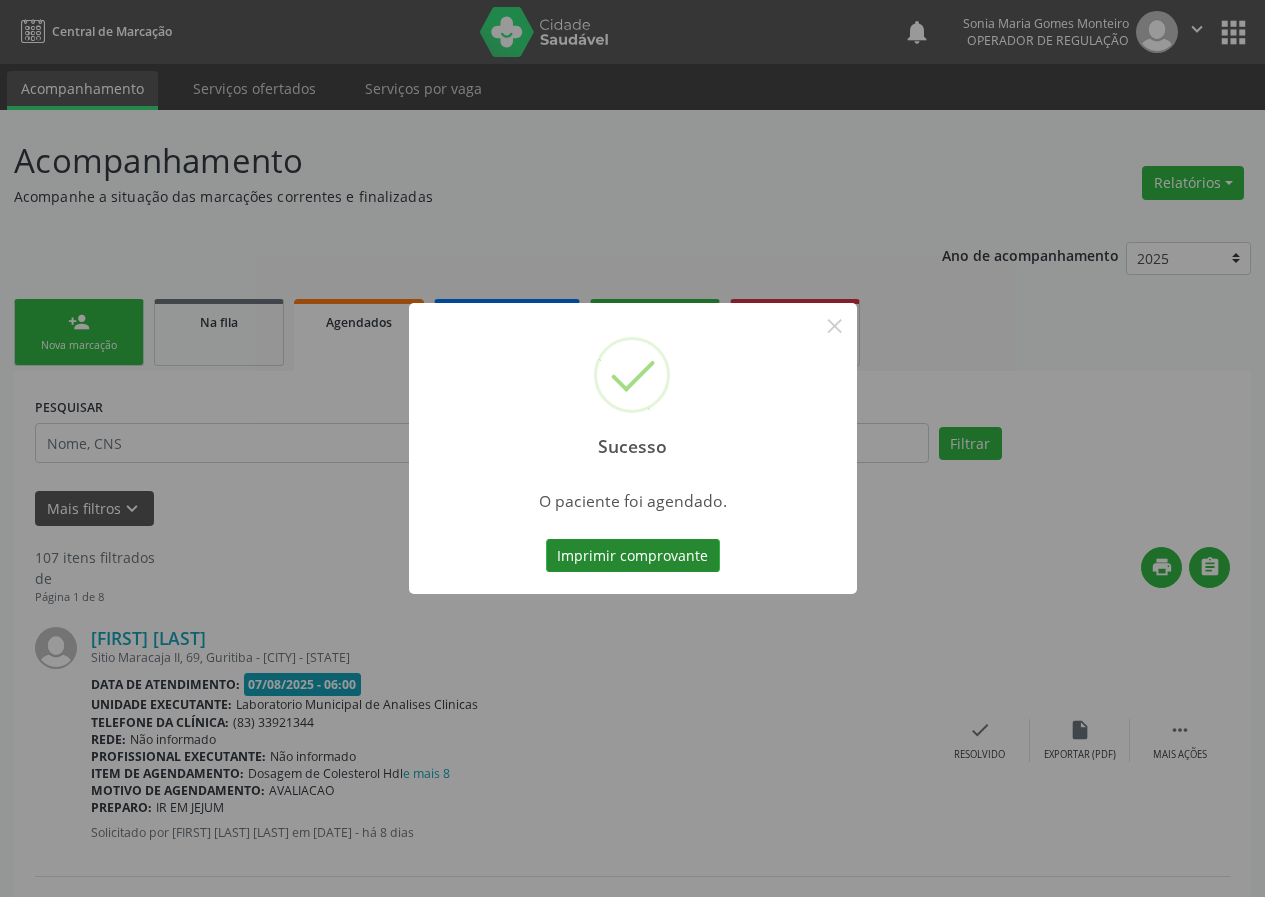 drag, startPoint x: 636, startPoint y: 555, endPoint x: 610, endPoint y: 539, distance: 30.528675 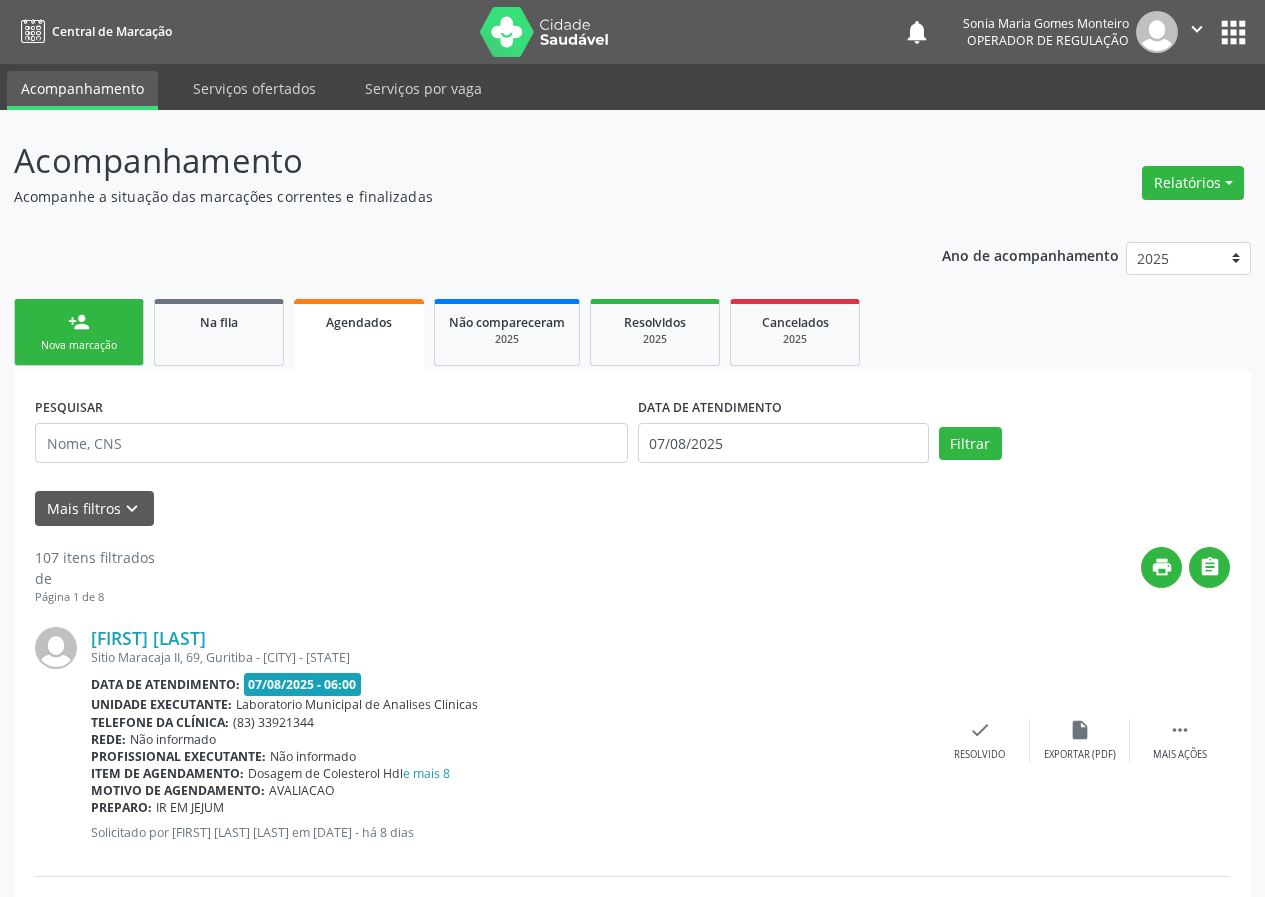 click on "person_add" at bounding box center [79, 322] 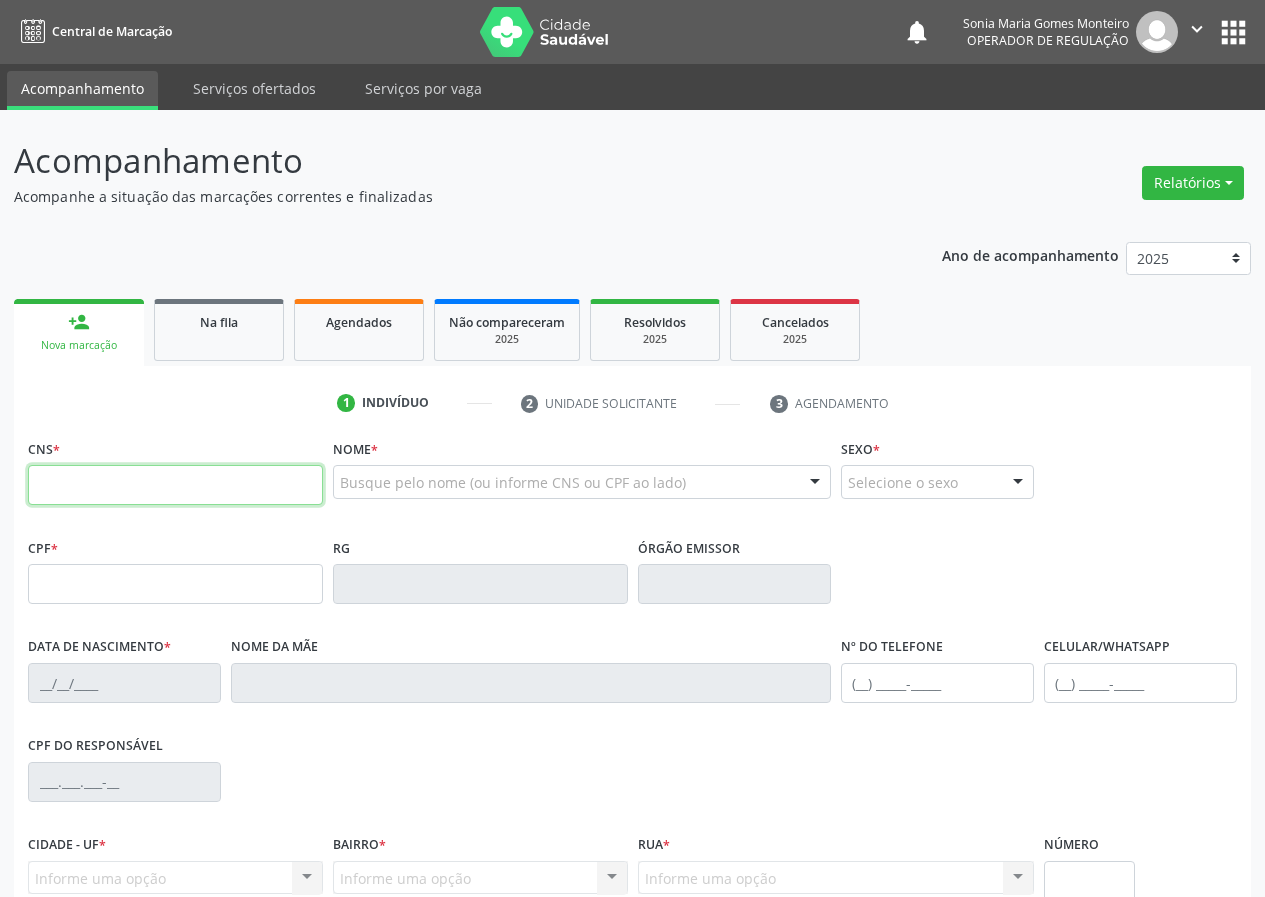 click at bounding box center [175, 485] 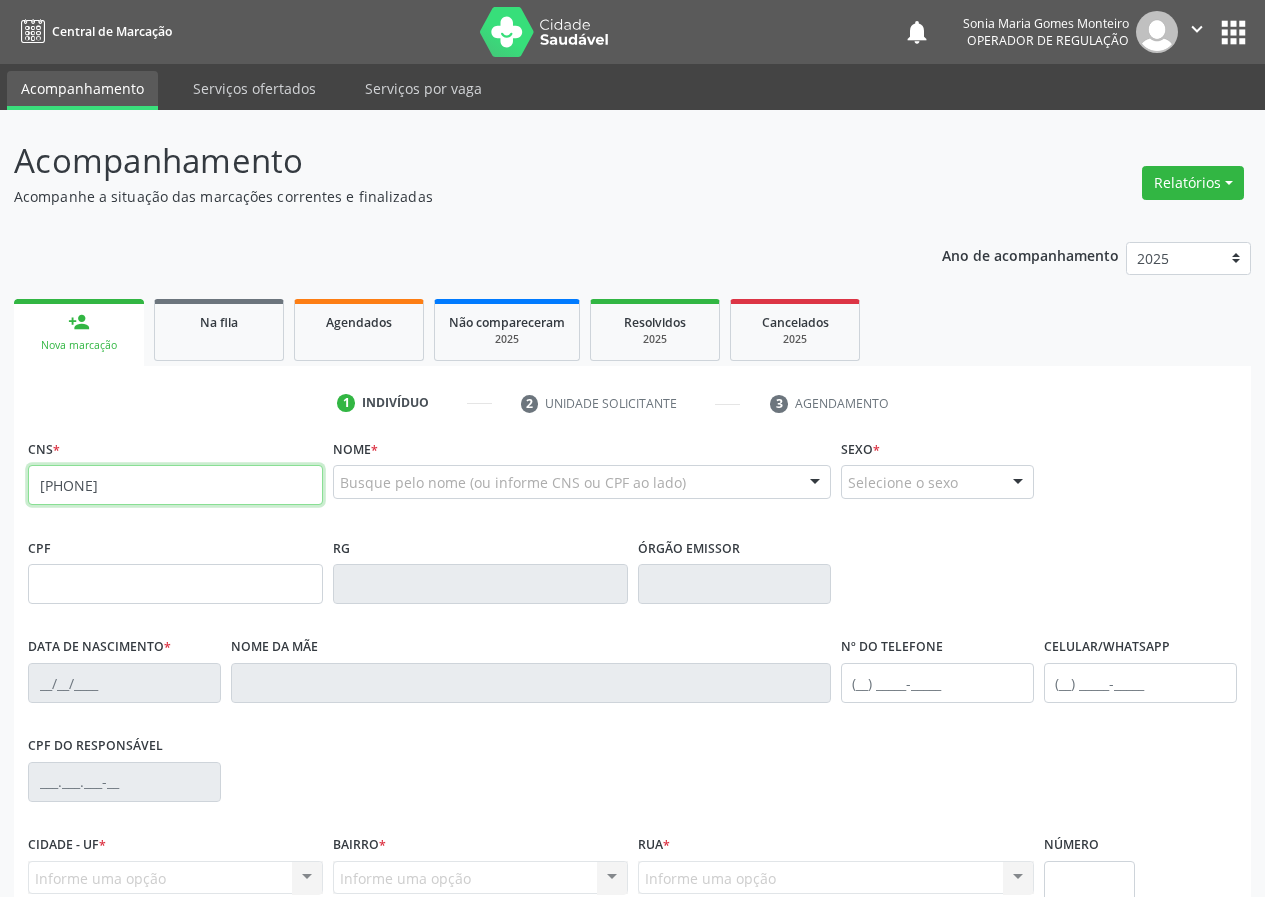 type on "700 0011 0877 6404" 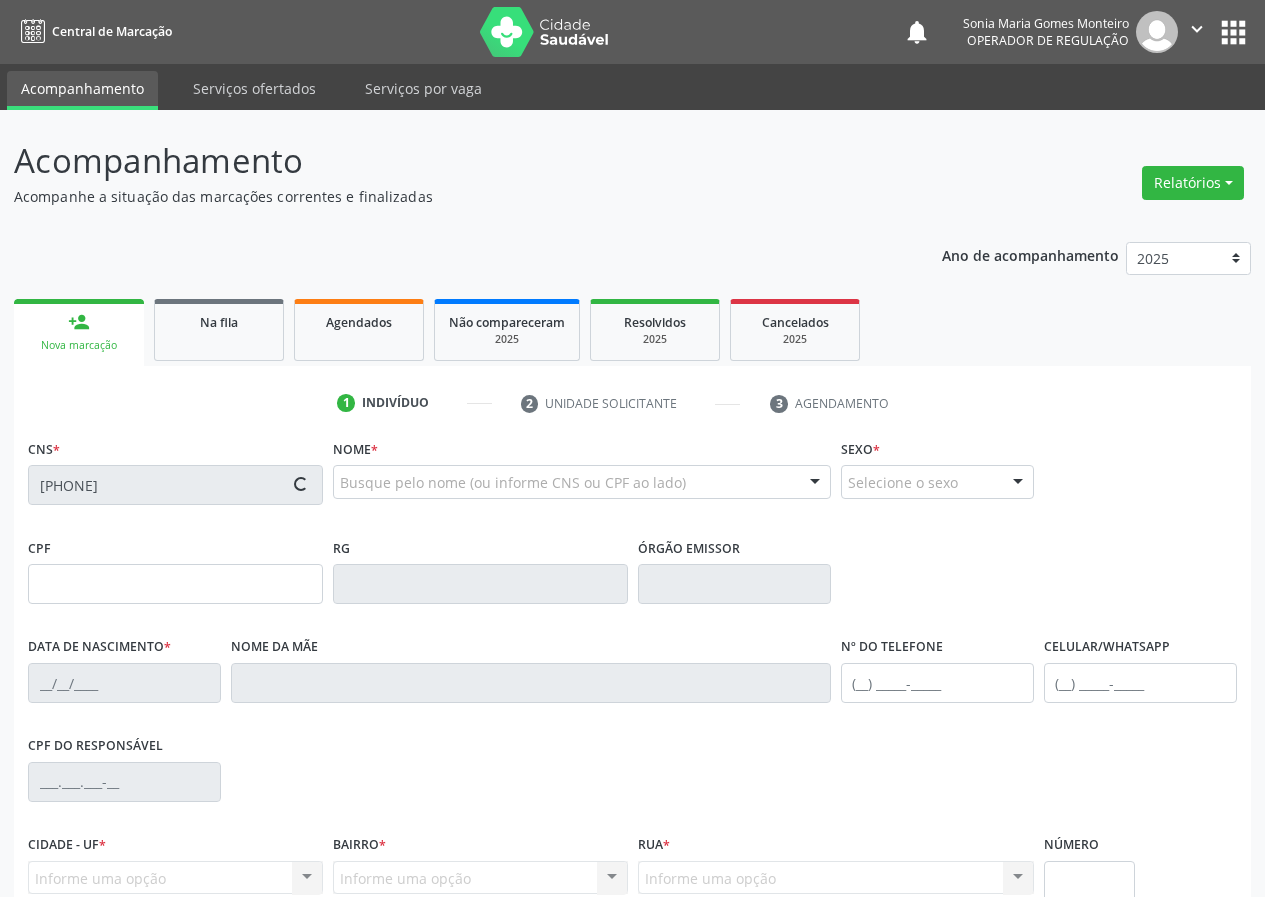 type on "049.561.664-86" 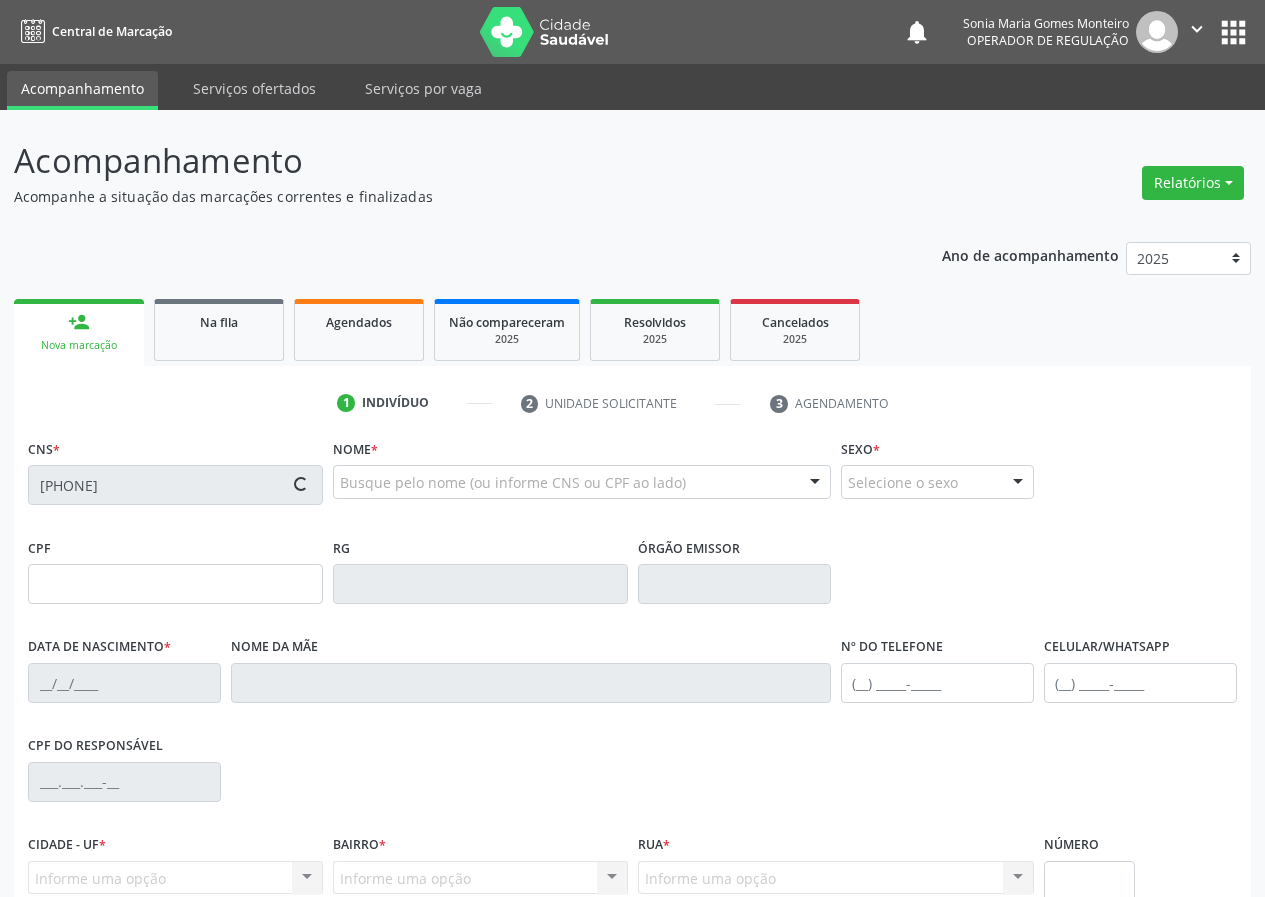 type on "15/07/1977" 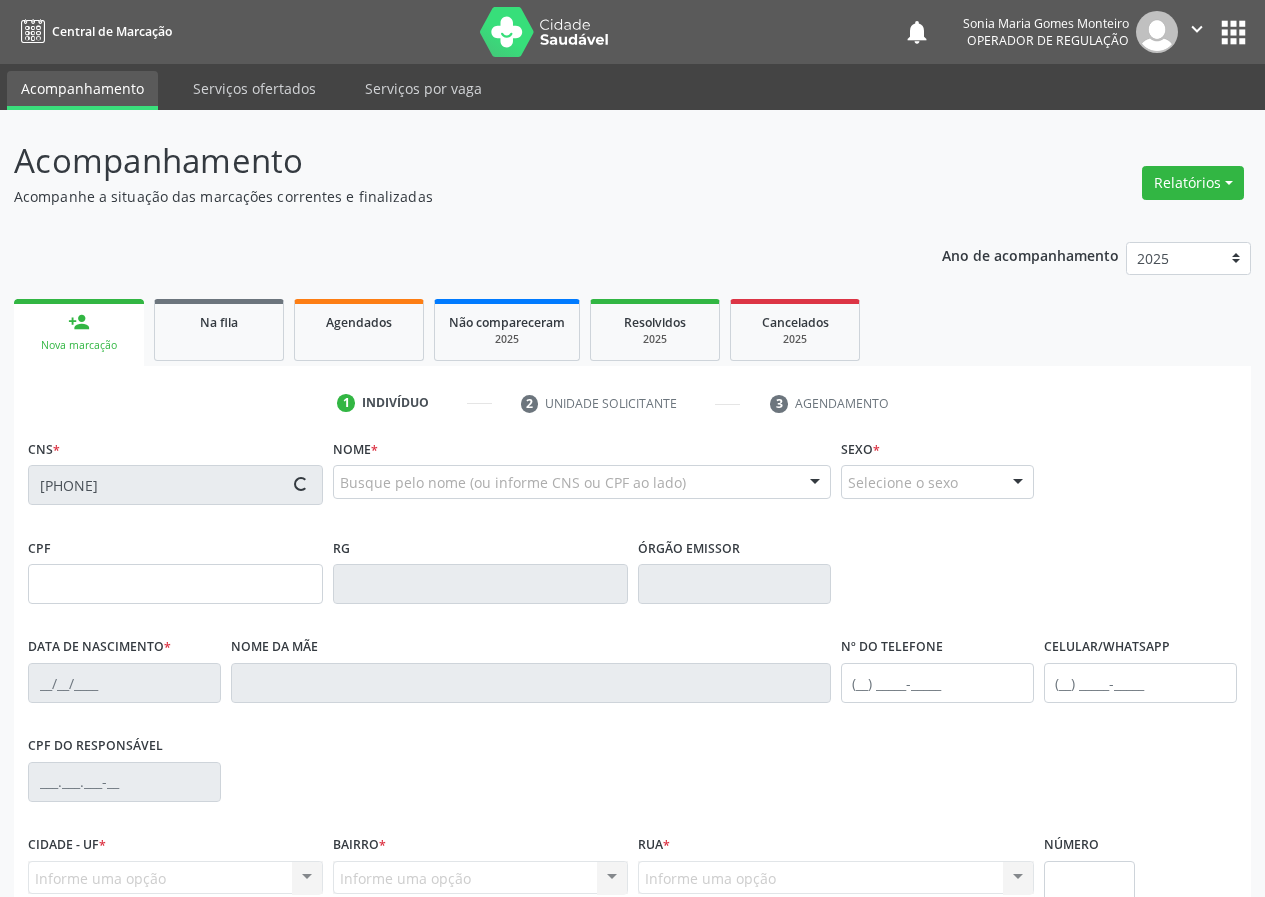 type on "Francisca da Conceição da Silva" 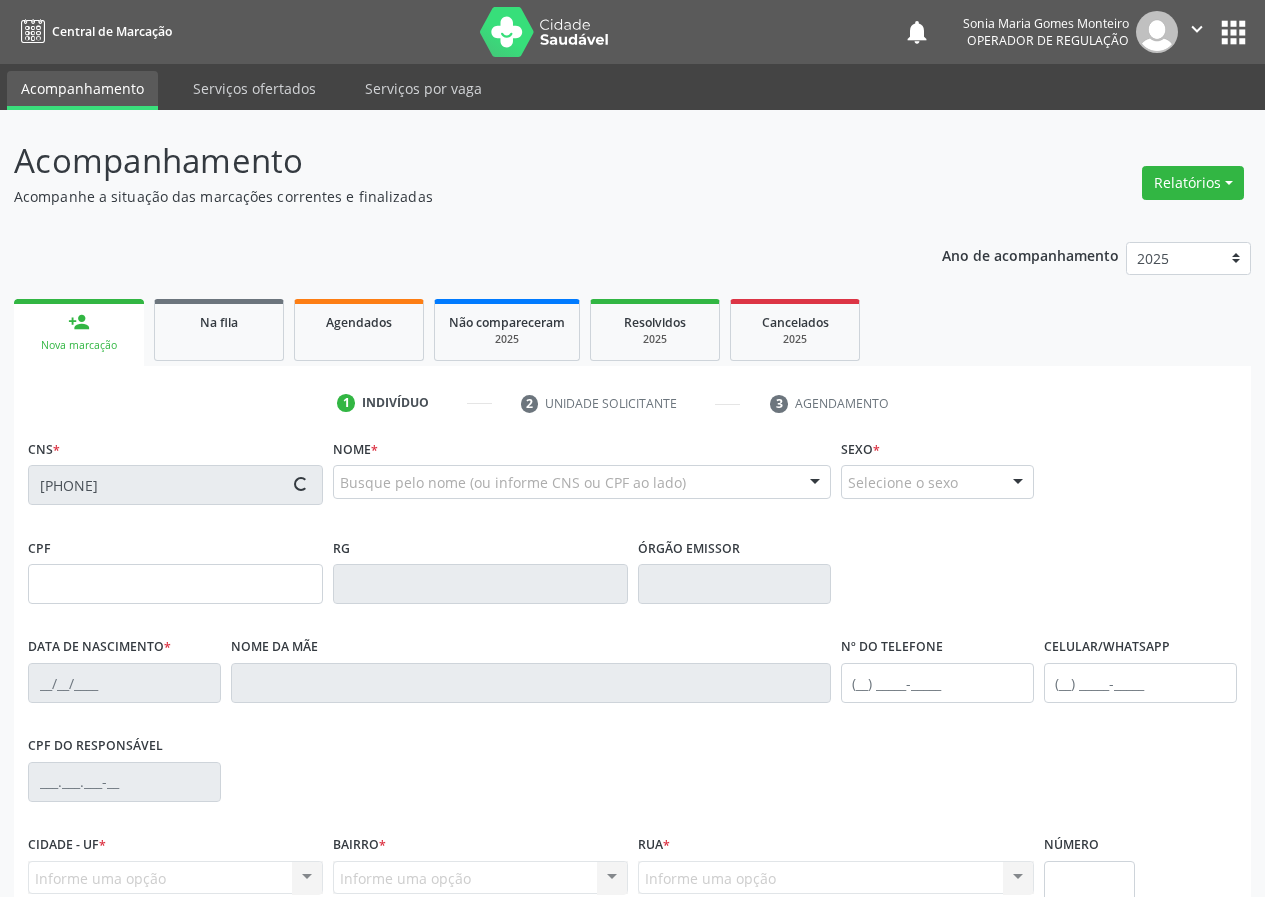 type on "S/N" 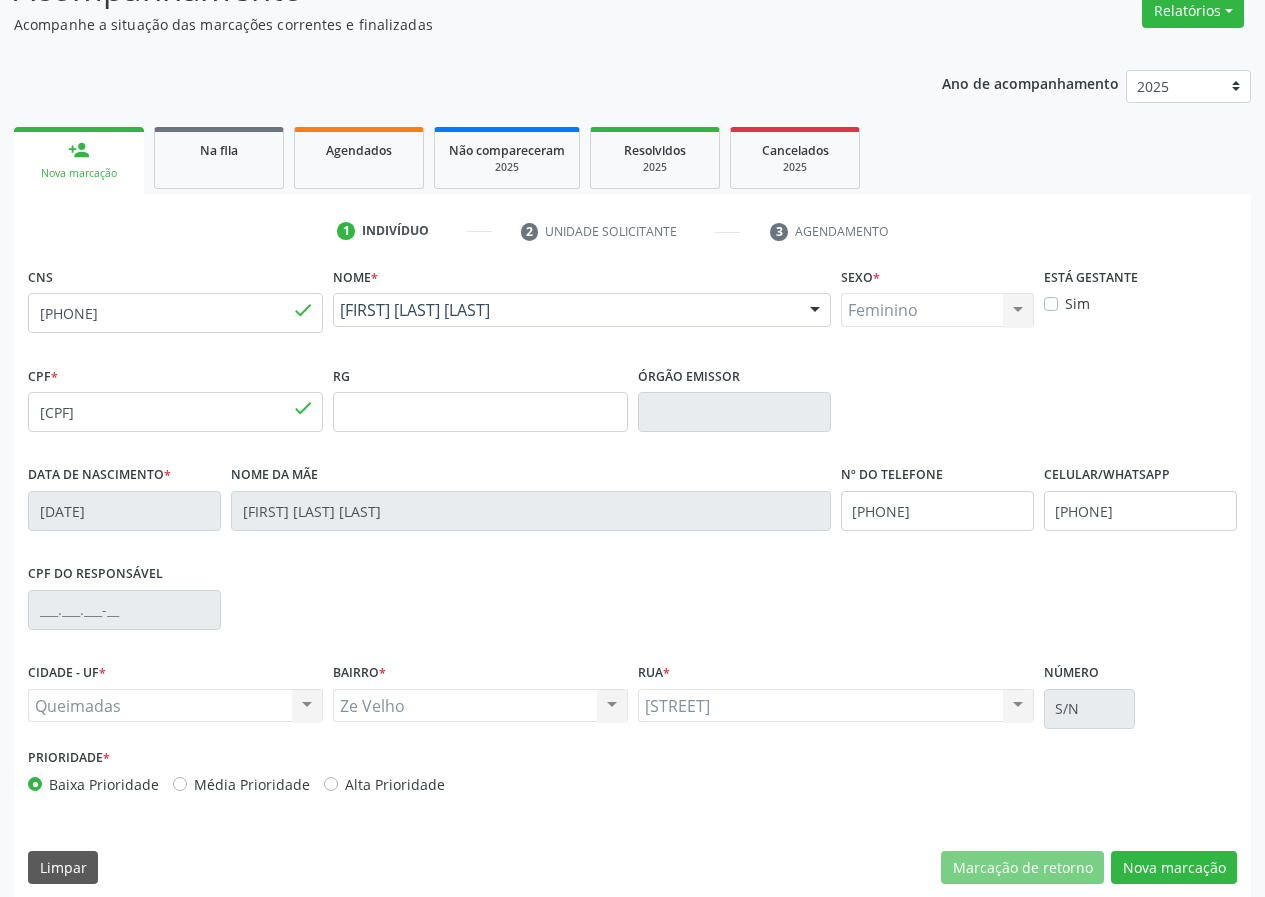 scroll, scrollTop: 187, scrollLeft: 0, axis: vertical 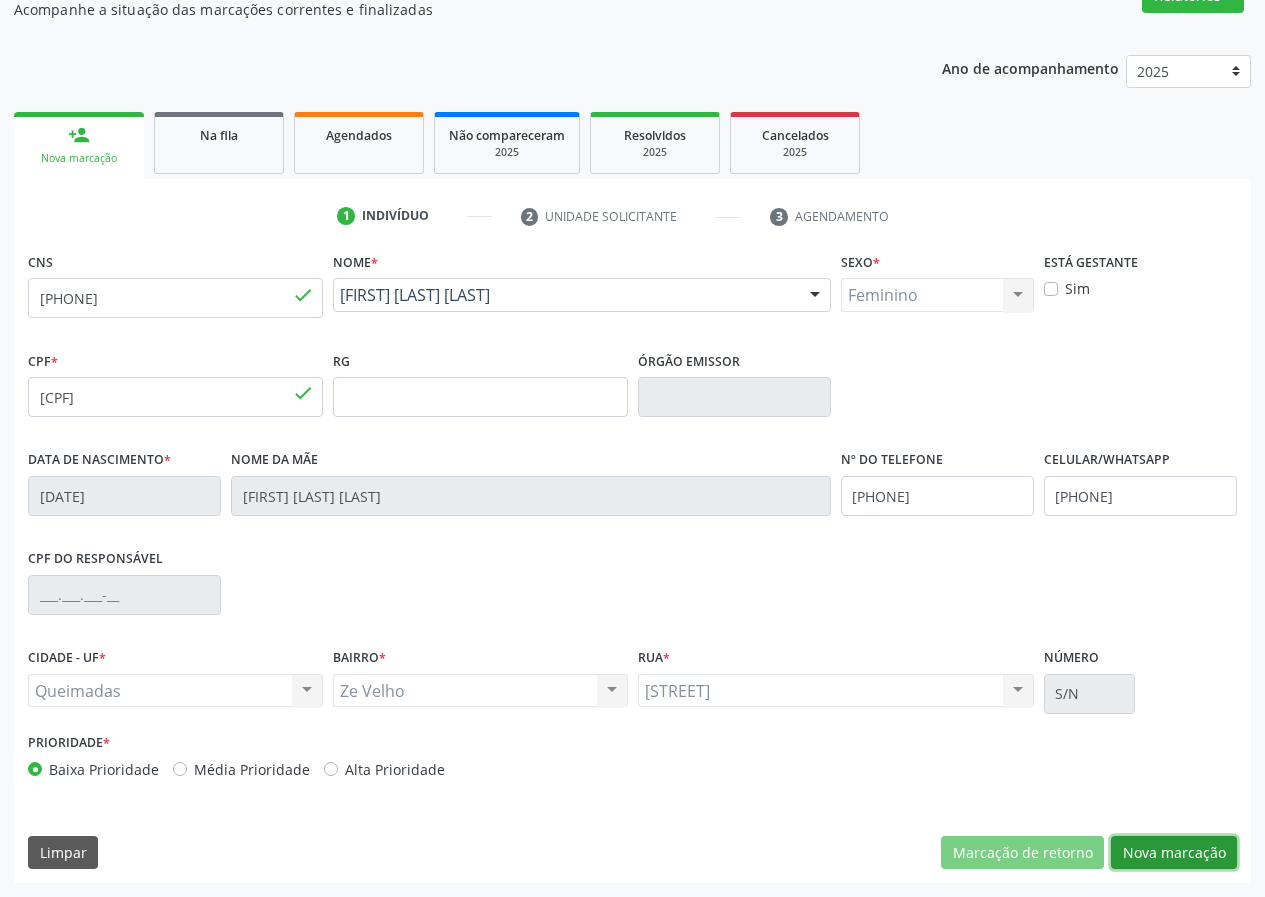 drag, startPoint x: 1194, startPoint y: 851, endPoint x: 497, endPoint y: 807, distance: 698.38745 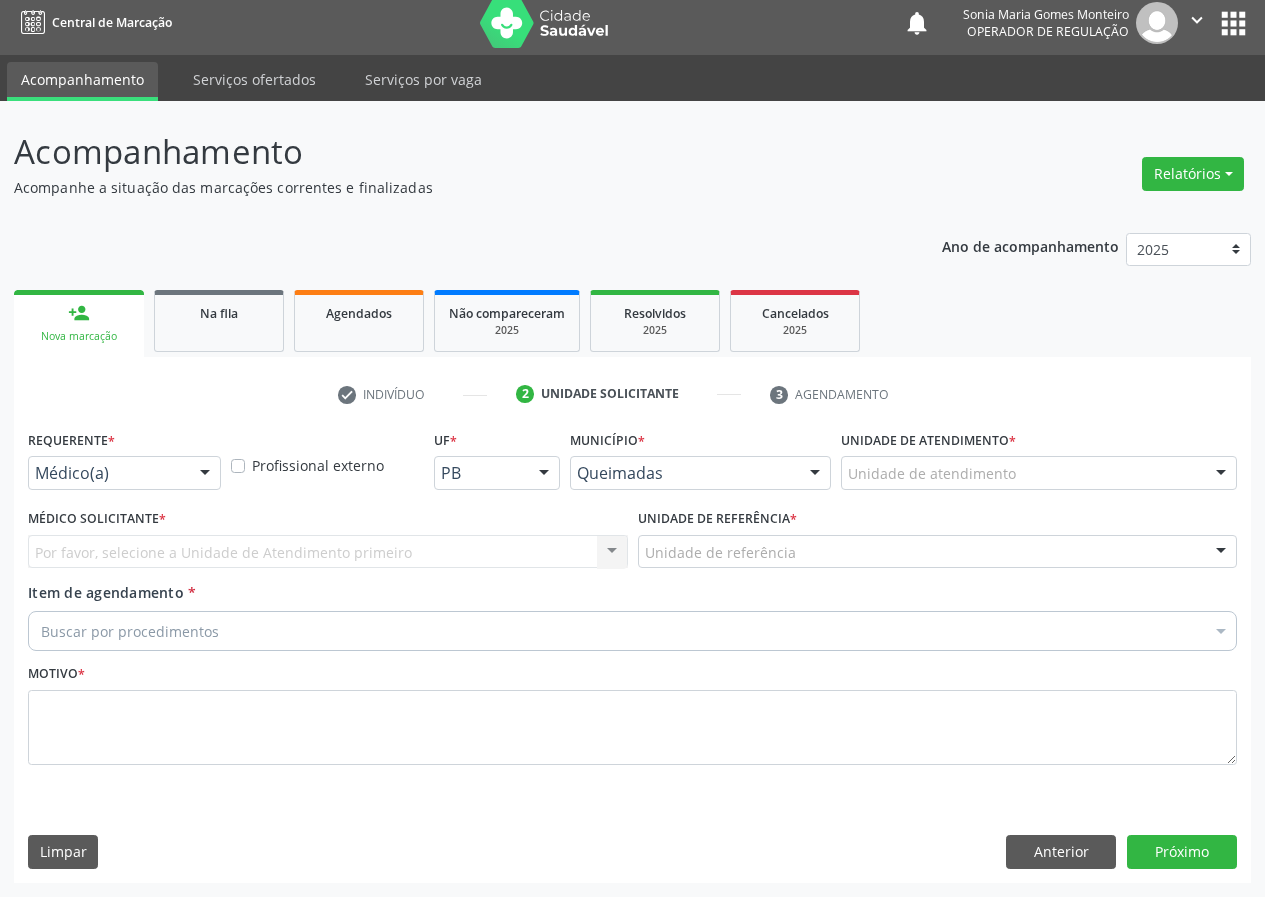 scroll, scrollTop: 9, scrollLeft: 0, axis: vertical 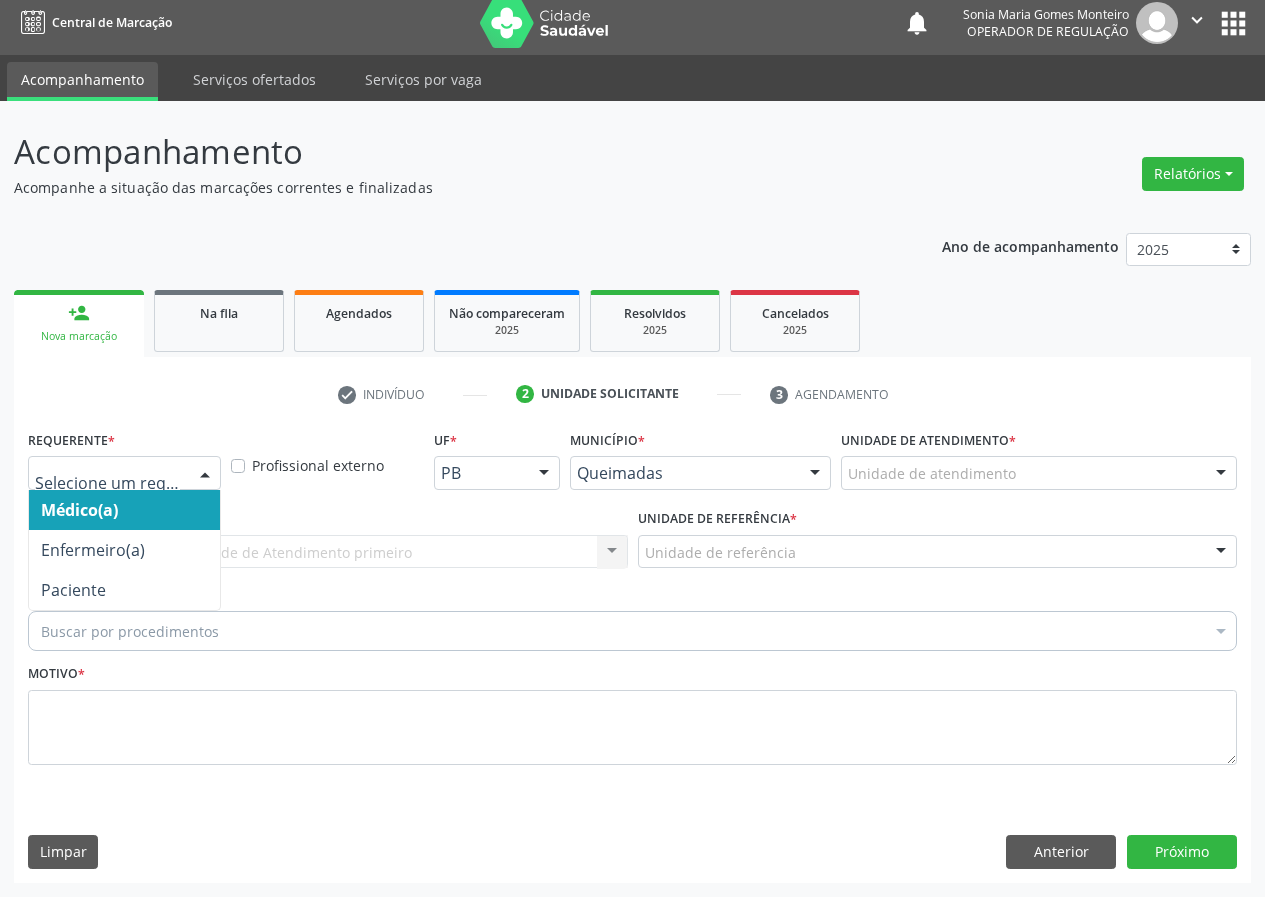 drag, startPoint x: 207, startPoint y: 474, endPoint x: 157, endPoint y: 585, distance: 121.74153 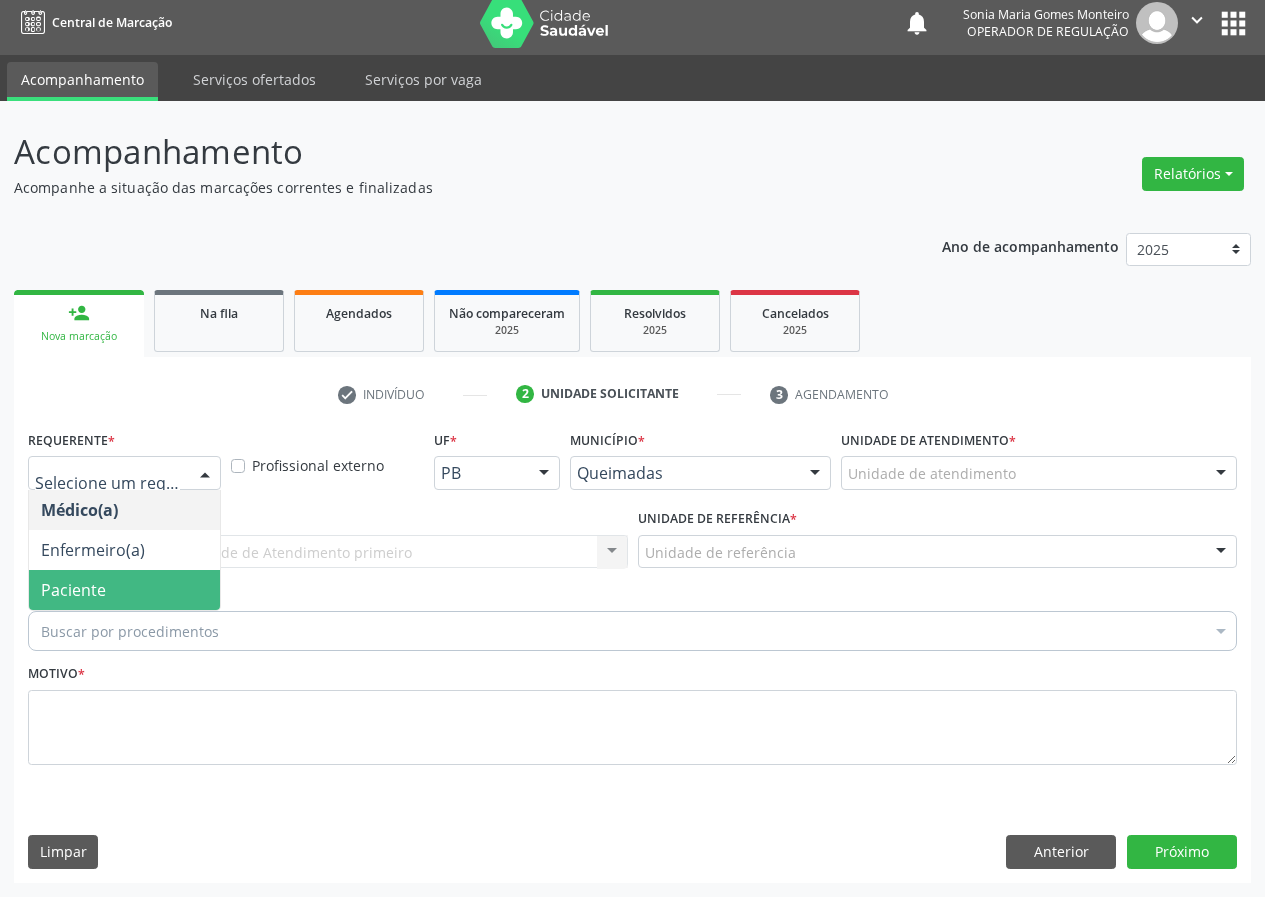 click on "Paciente" at bounding box center [124, 590] 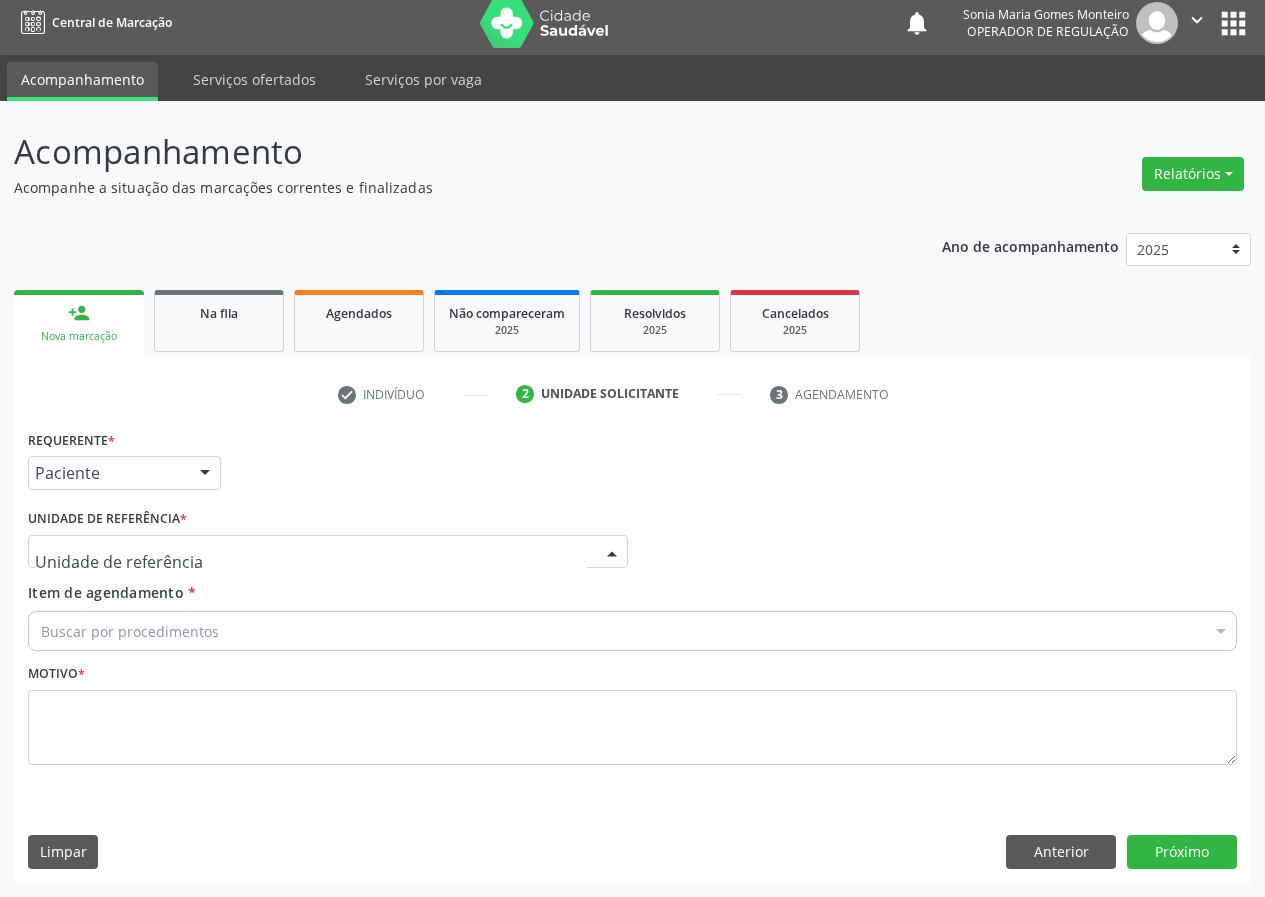 drag, startPoint x: 527, startPoint y: 547, endPoint x: 0, endPoint y: 809, distance: 588.5346 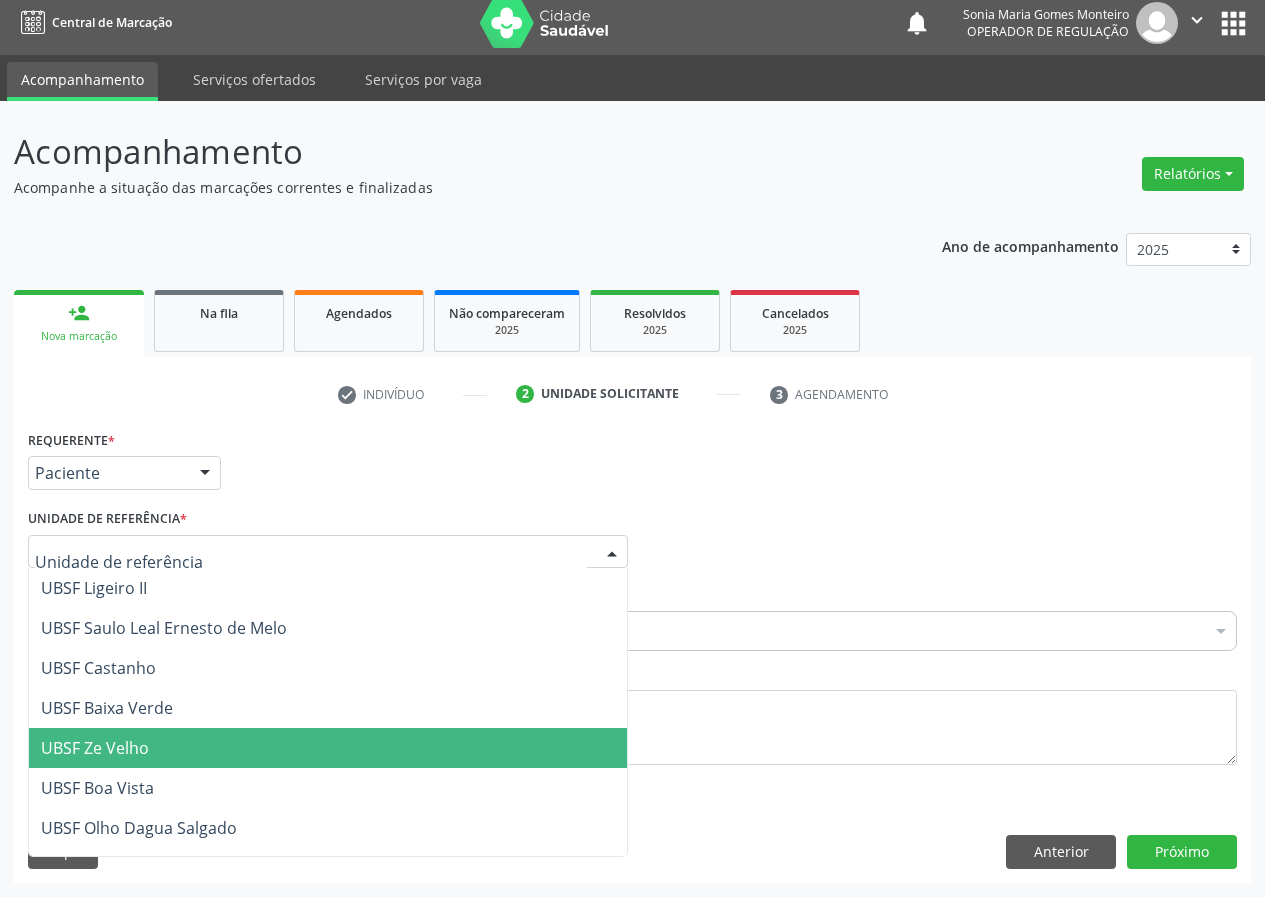 click on "UBSF Ze Velho" at bounding box center (95, 748) 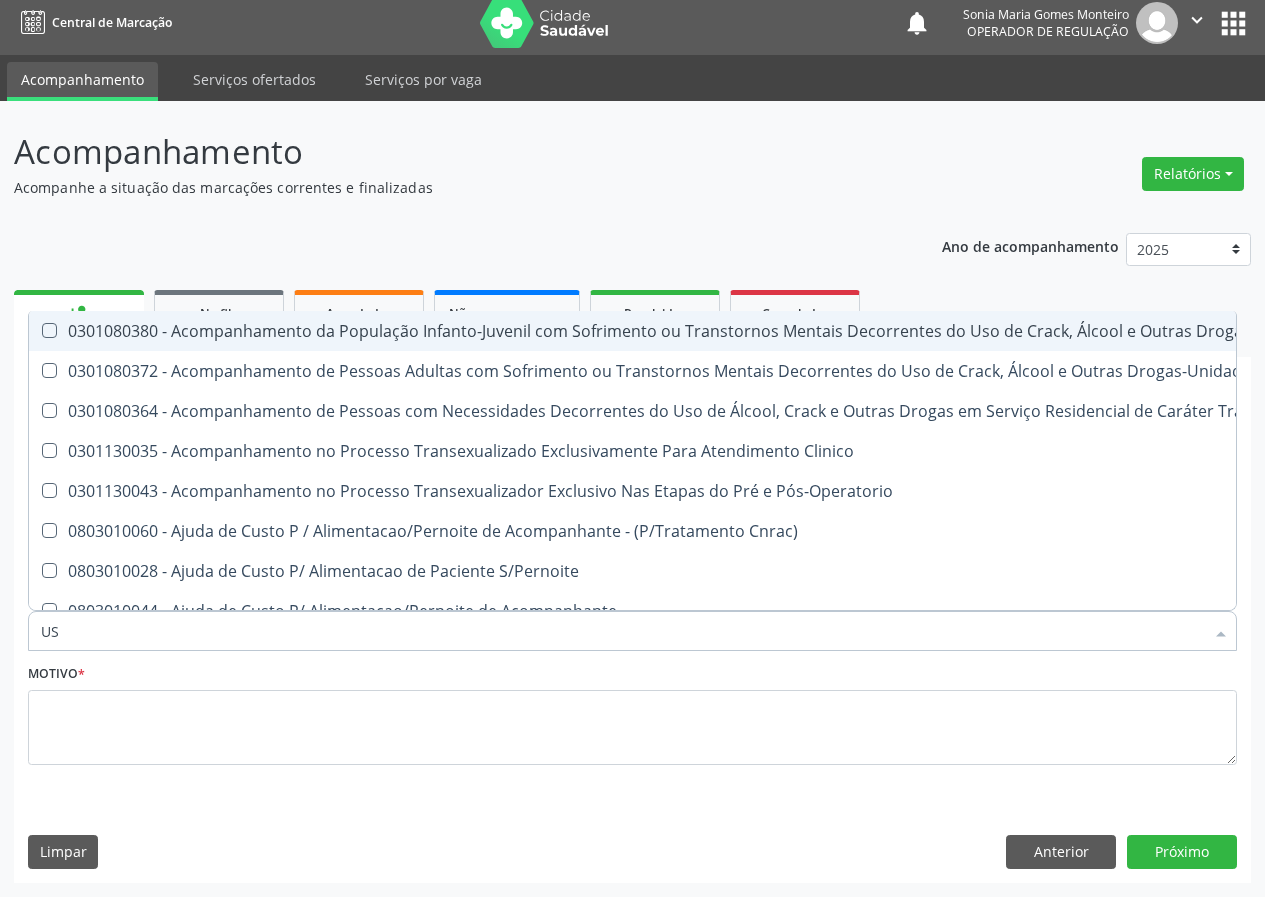 type on "USG" 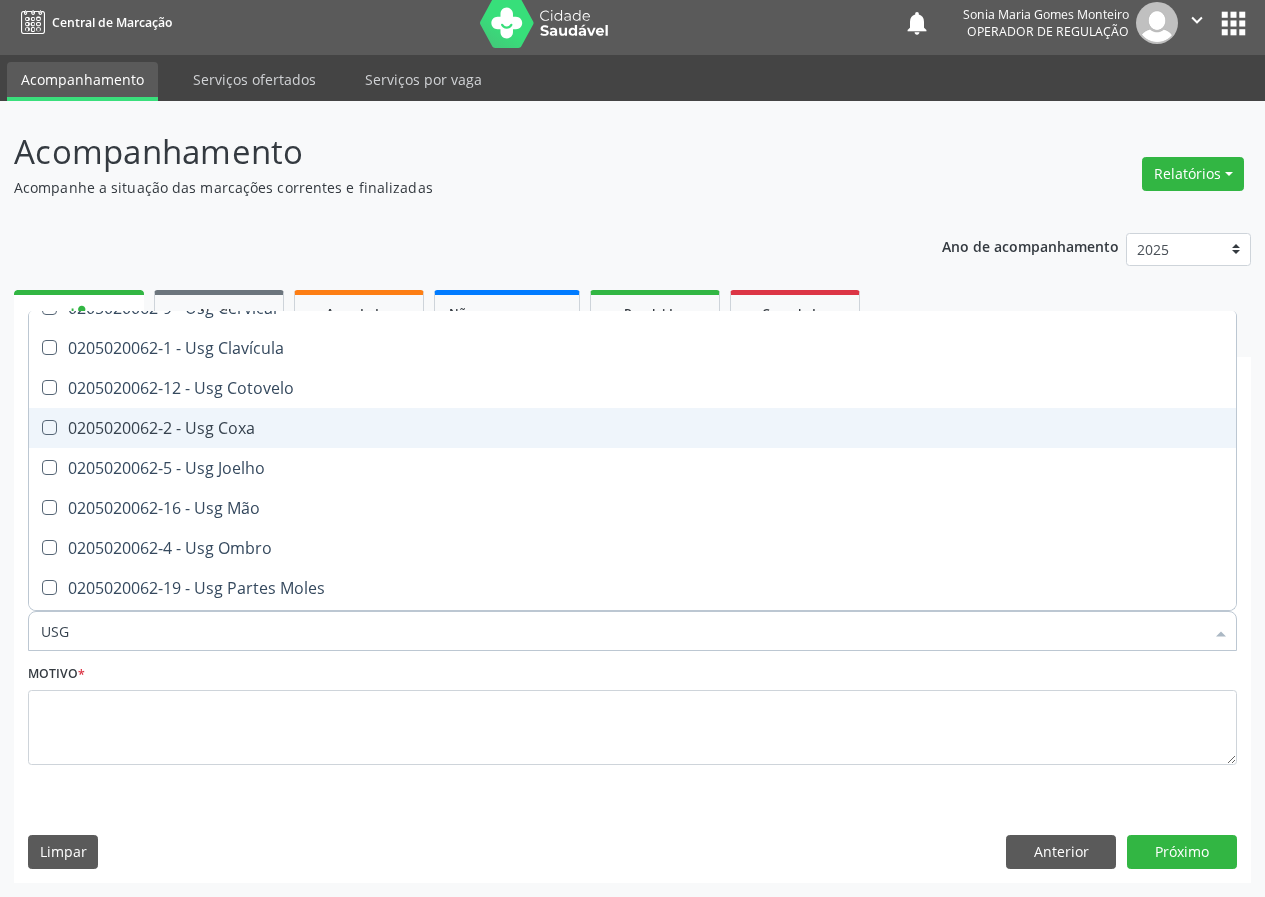 scroll, scrollTop: 200, scrollLeft: 0, axis: vertical 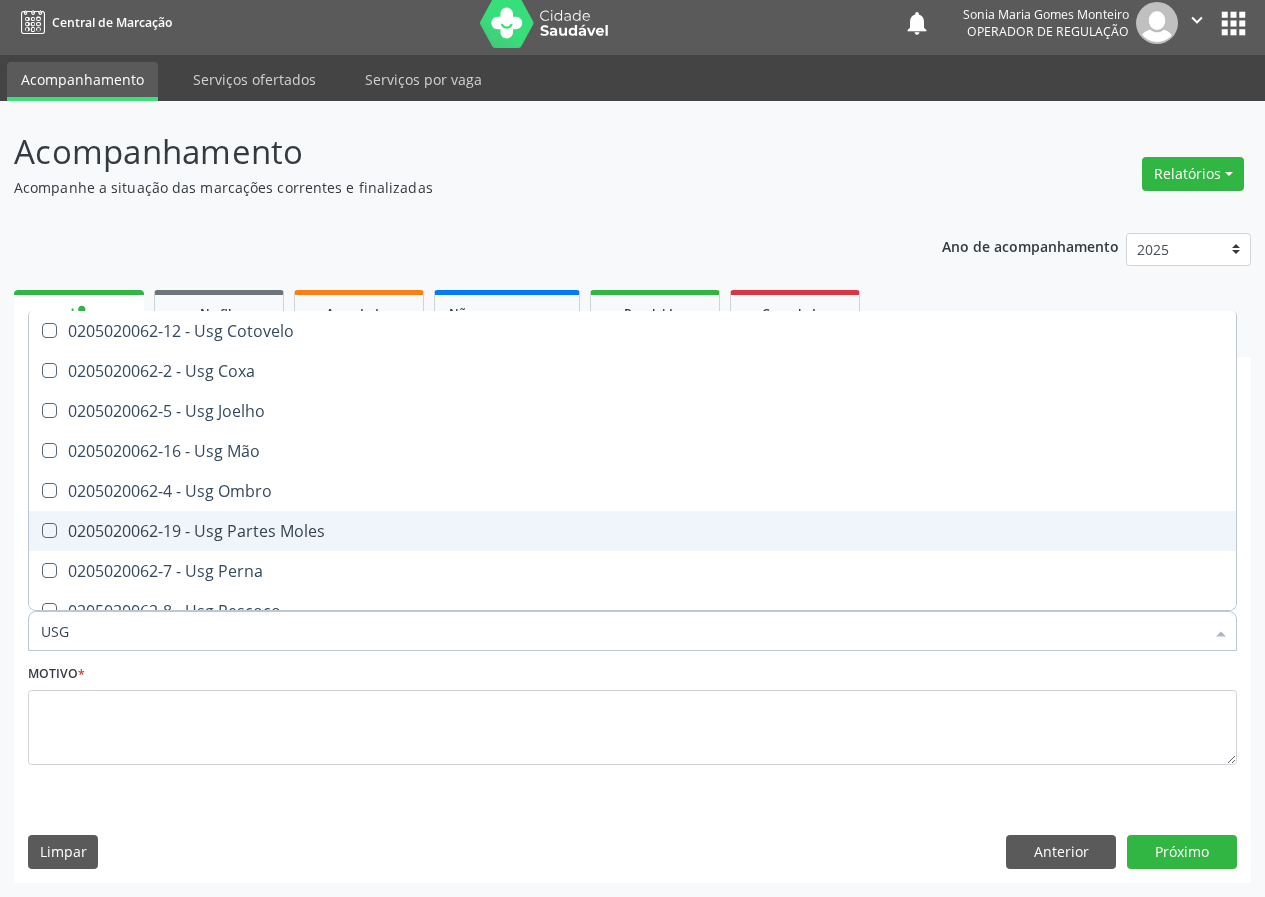 click on "0205020062-19 - Usg Partes Moles" at bounding box center [632, 531] 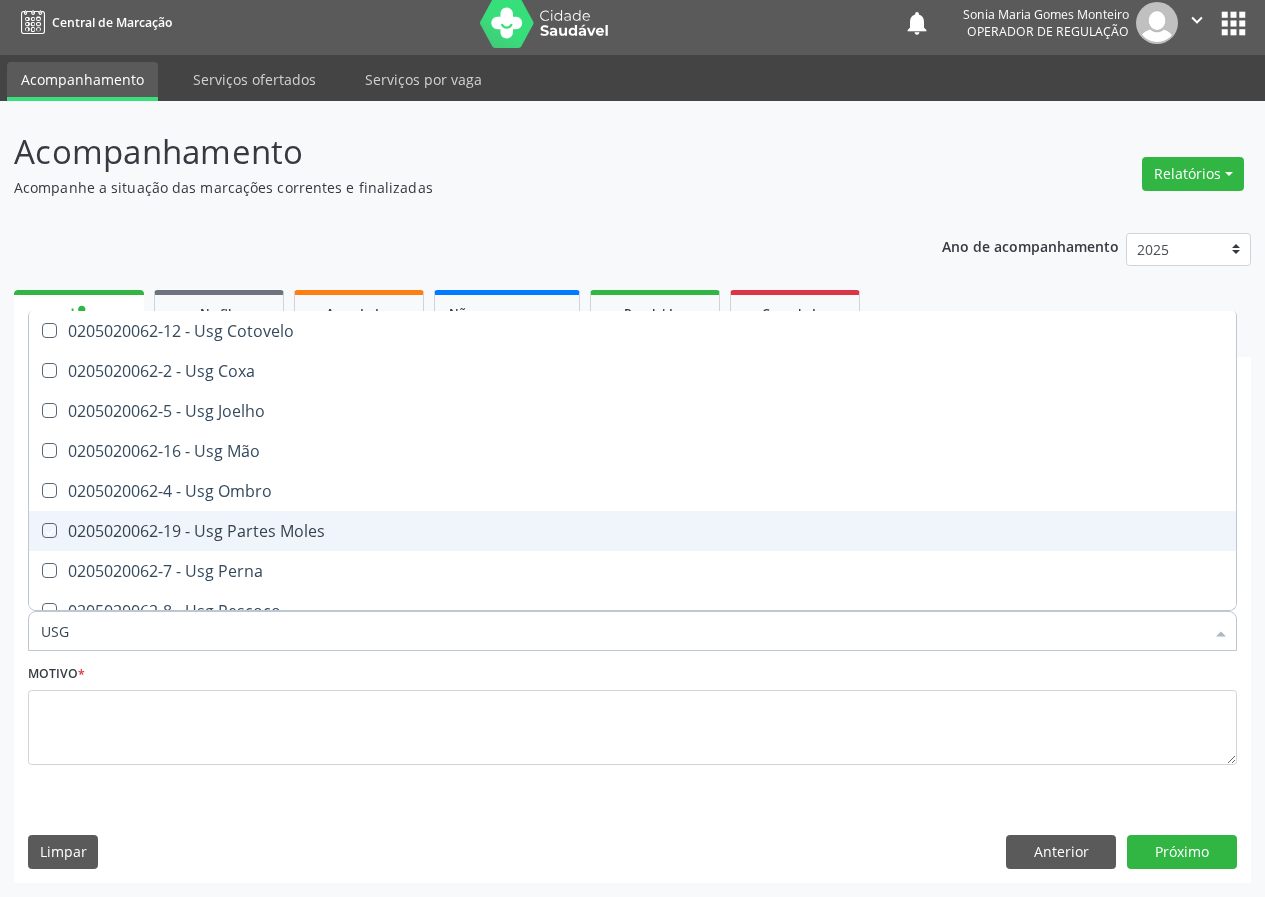 checkbox on "true" 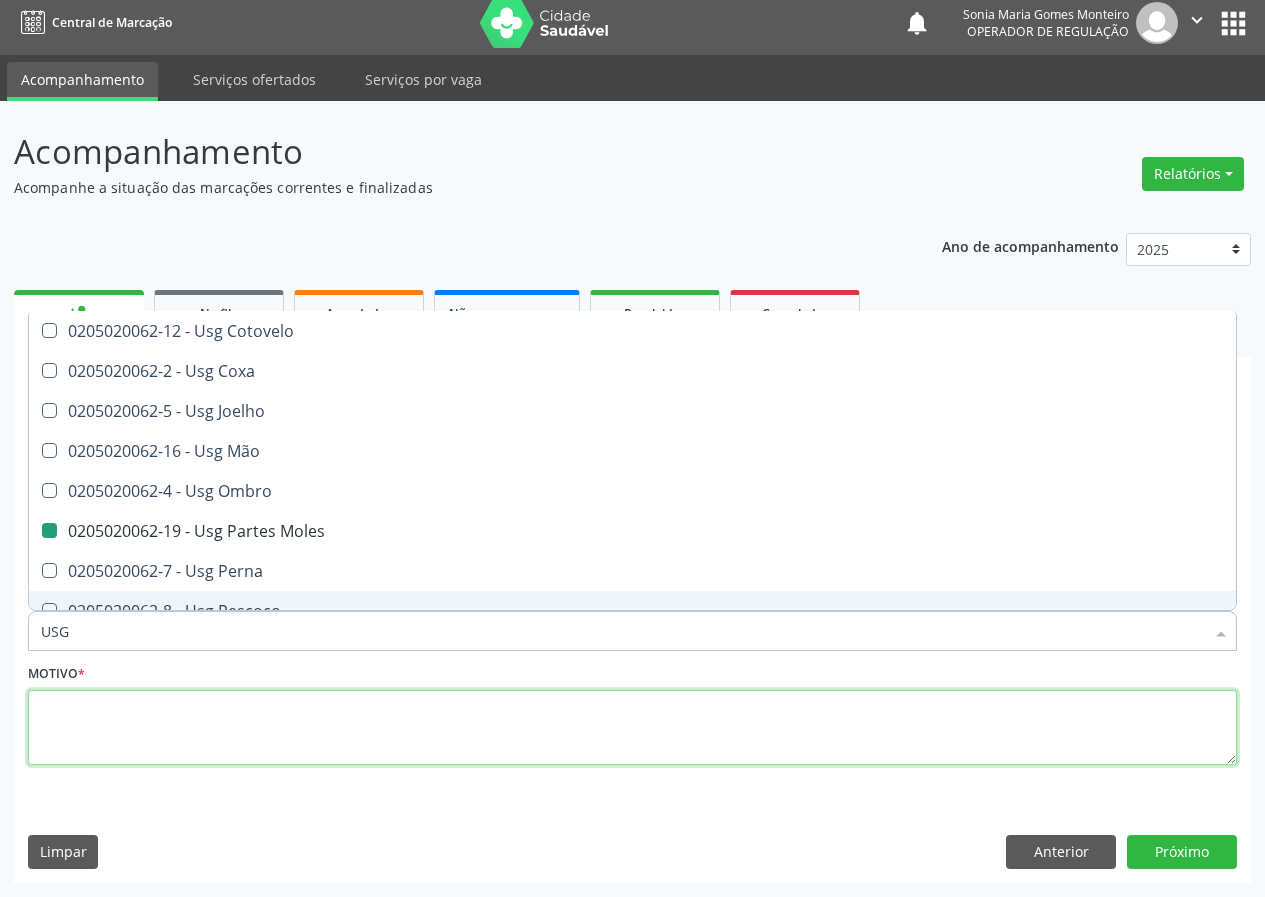 click at bounding box center (632, 728) 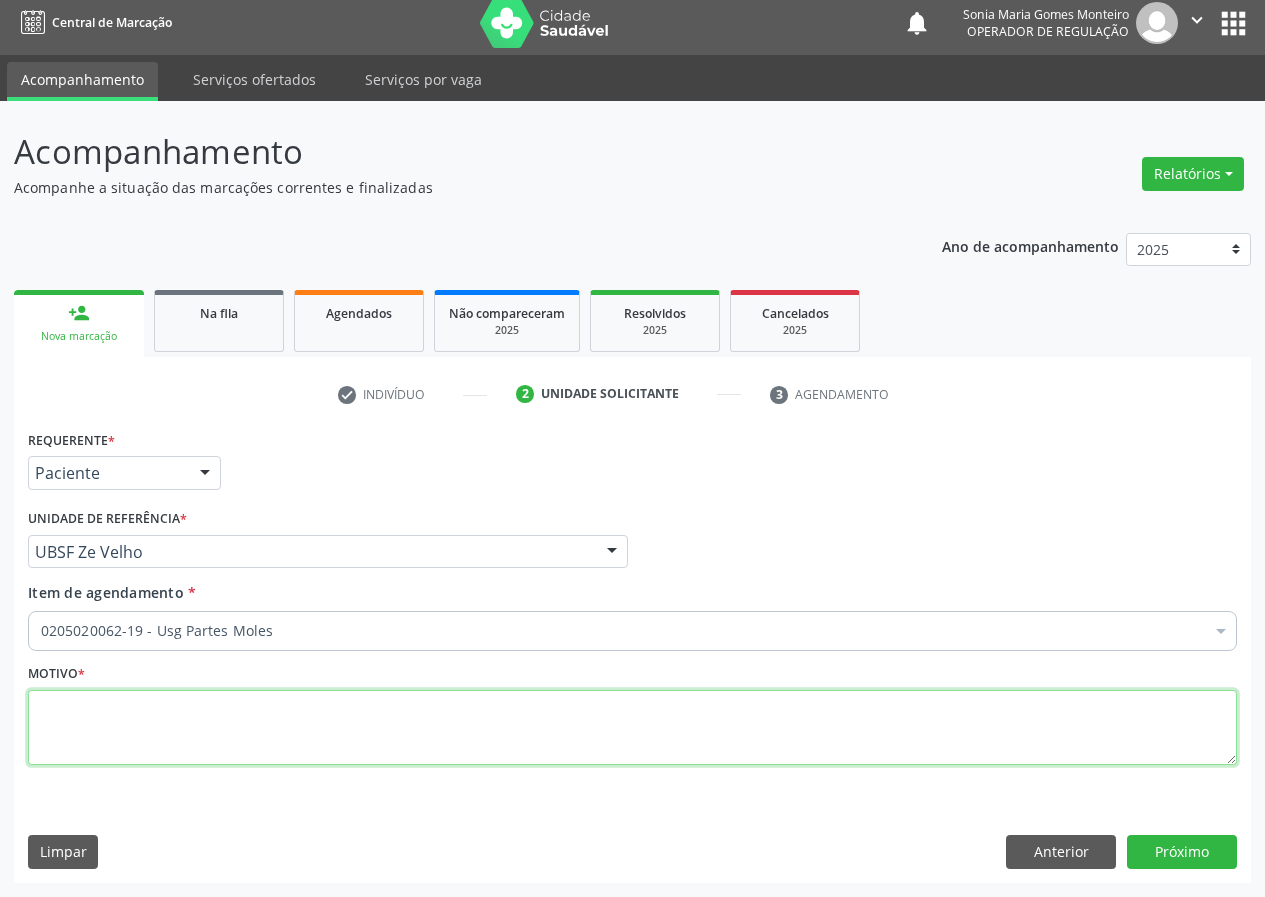 scroll, scrollTop: 0, scrollLeft: 0, axis: both 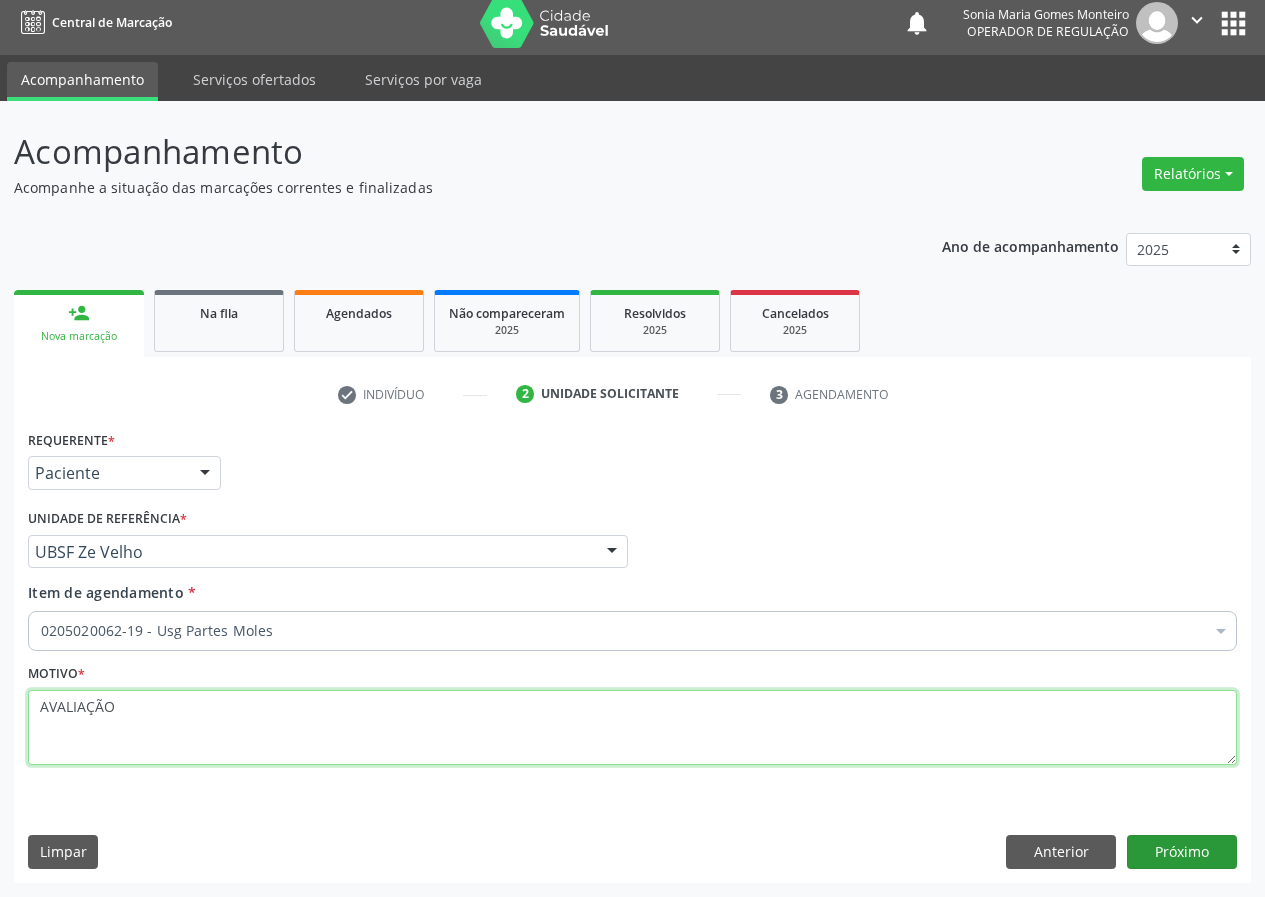 type on "AVALIAÇÃO" 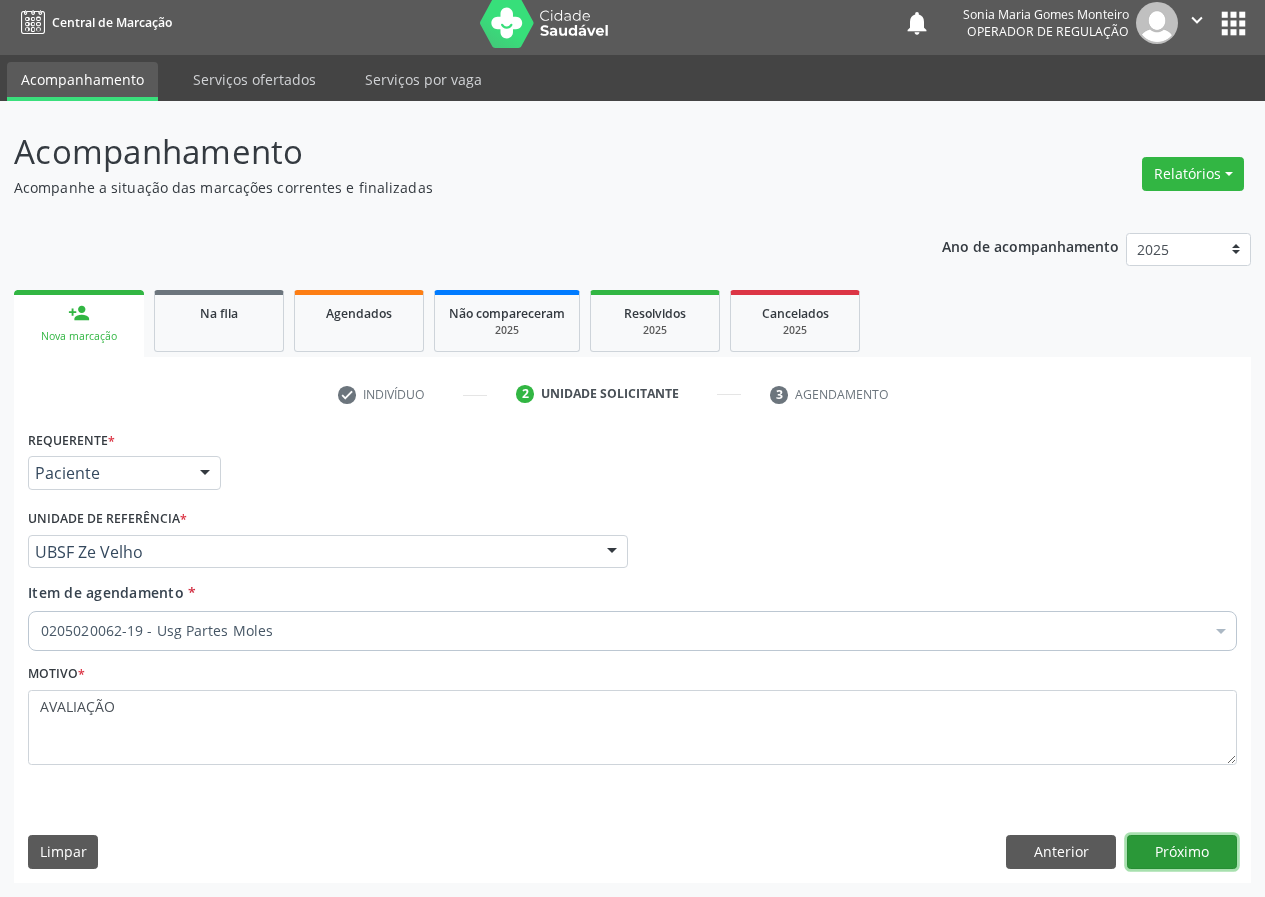drag, startPoint x: 1191, startPoint y: 844, endPoint x: 16, endPoint y: 848, distance: 1175.0068 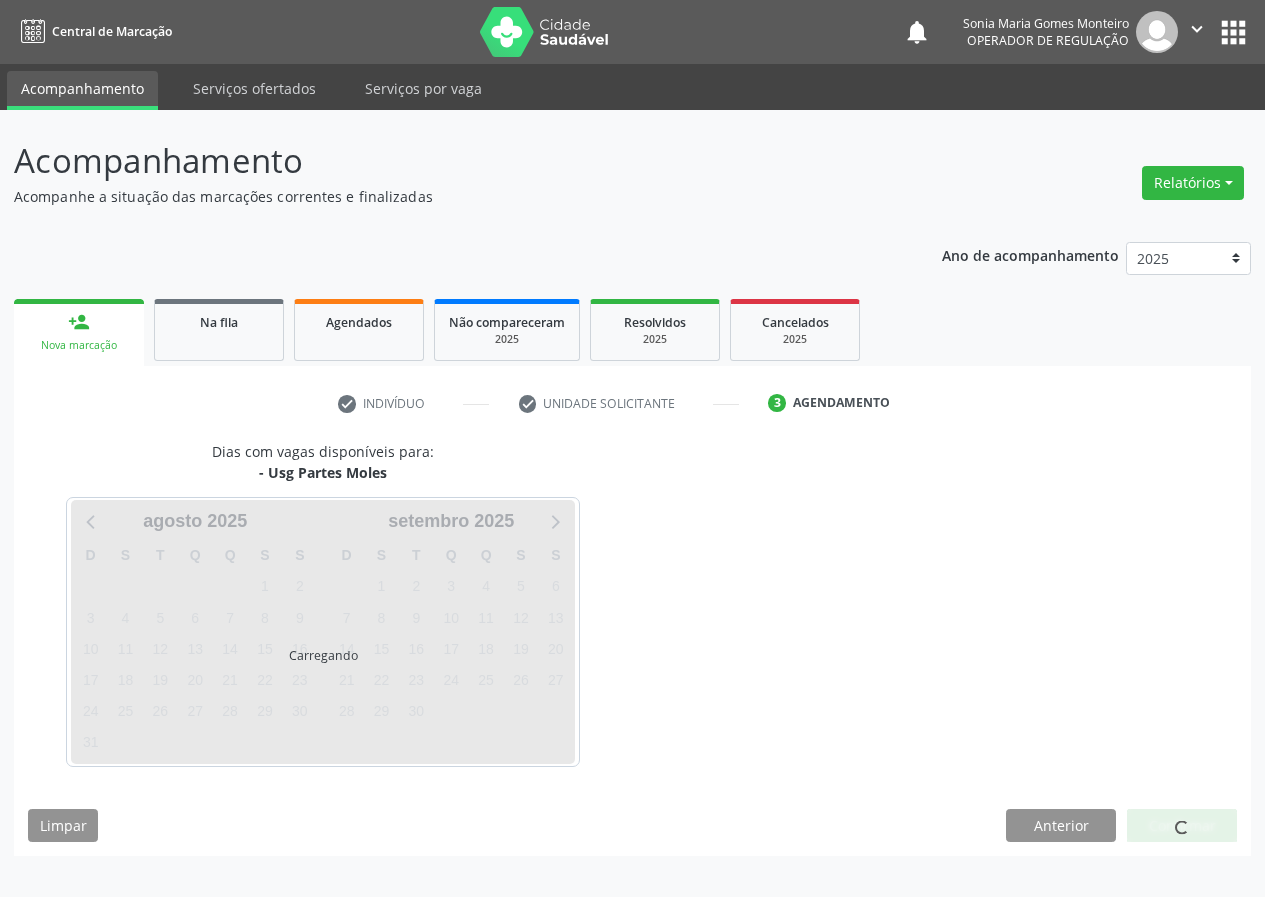 scroll, scrollTop: 0, scrollLeft: 0, axis: both 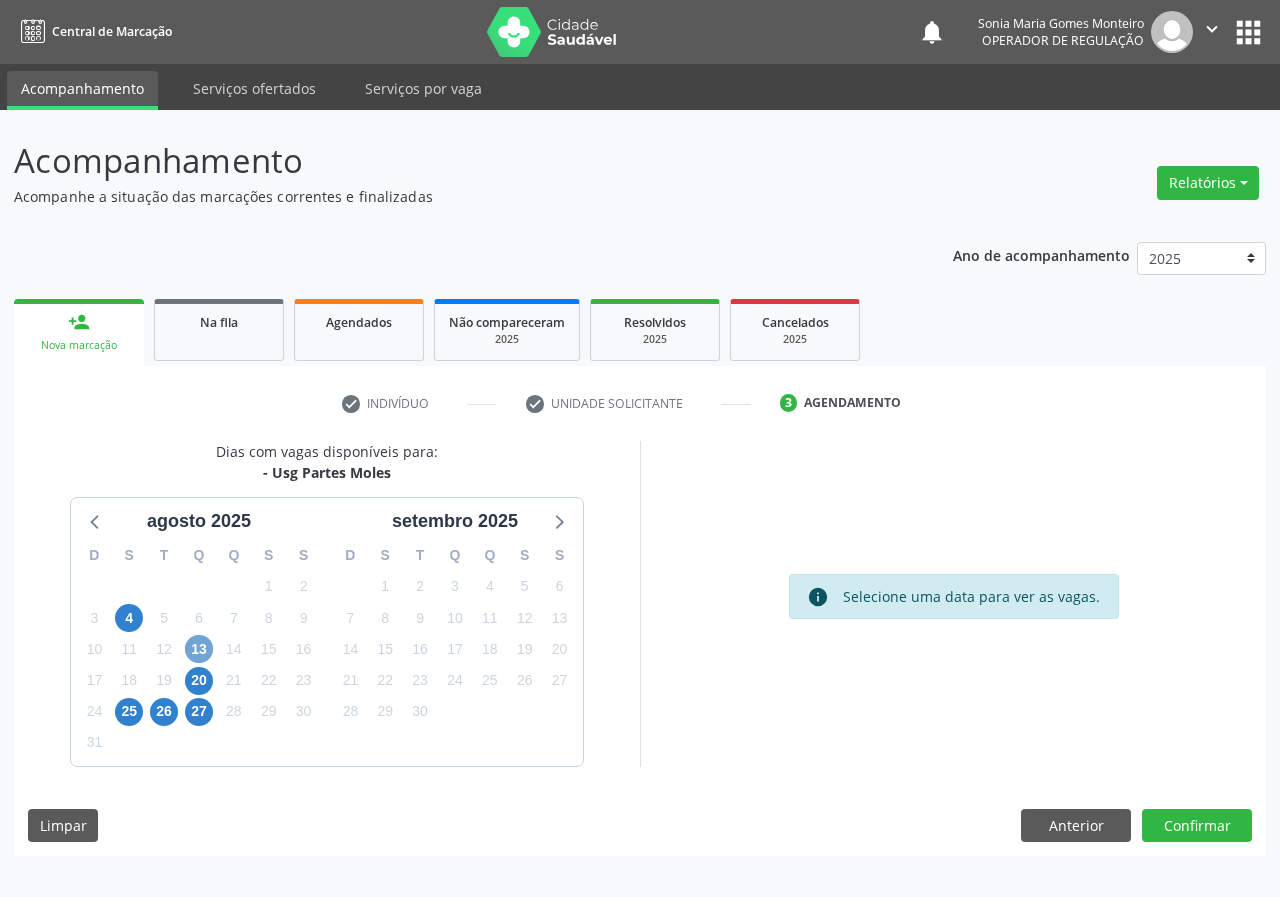 click on "13" at bounding box center (199, 649) 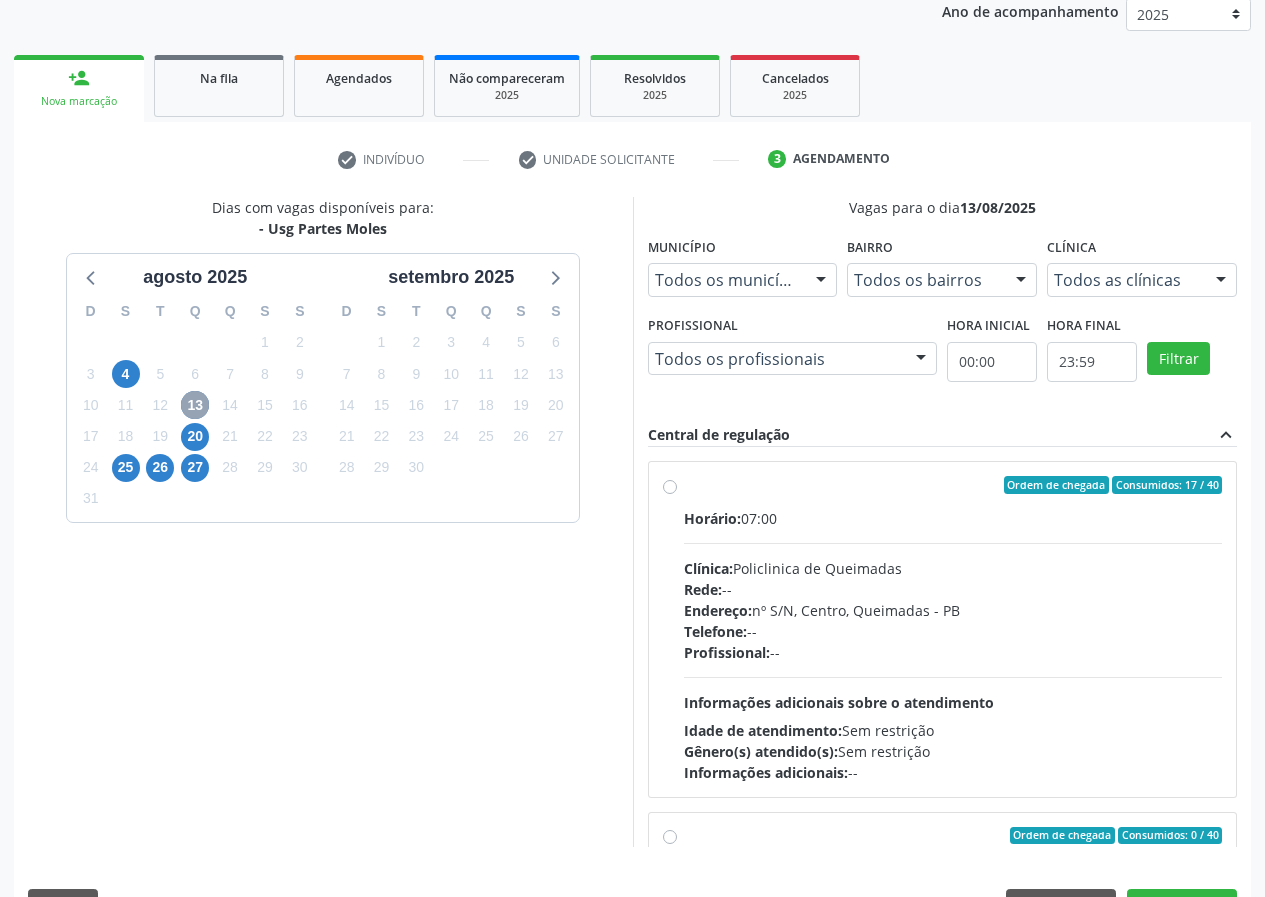 scroll, scrollTop: 298, scrollLeft: 0, axis: vertical 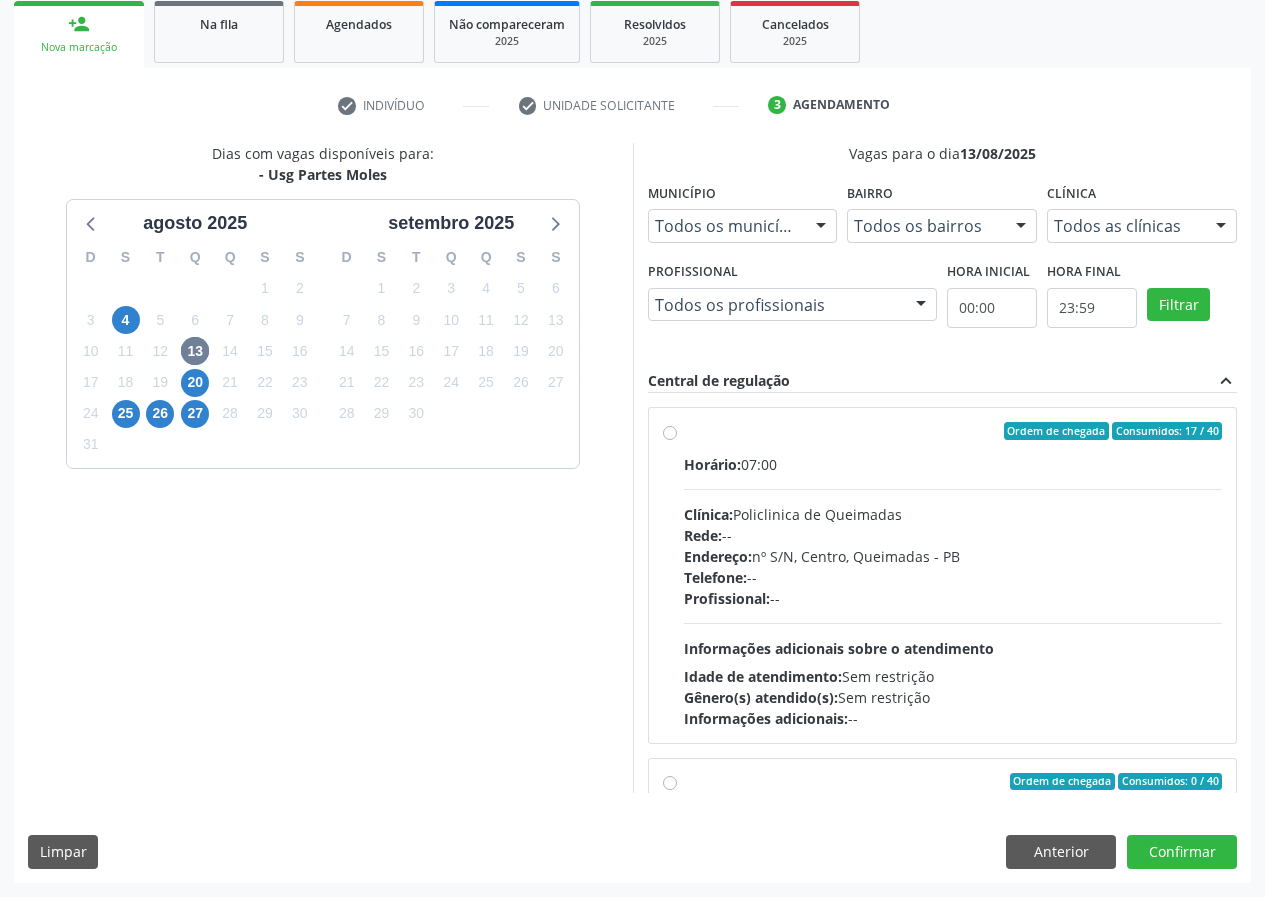 click on "Ordem de chegada
Consumidos: 17 / 40
Horário:   07:00
Clínica:  Policlinica de Queimadas
Rede:
--
Endereço:   nº S/N, Centro, Queimadas - PB
Telefone:   --
Profissional:
--
Informações adicionais sobre o atendimento
Idade de atendimento:
Sem restrição
Gênero(s) atendido(s):
Sem restrição
Informações adicionais:
--" at bounding box center (953, 575) 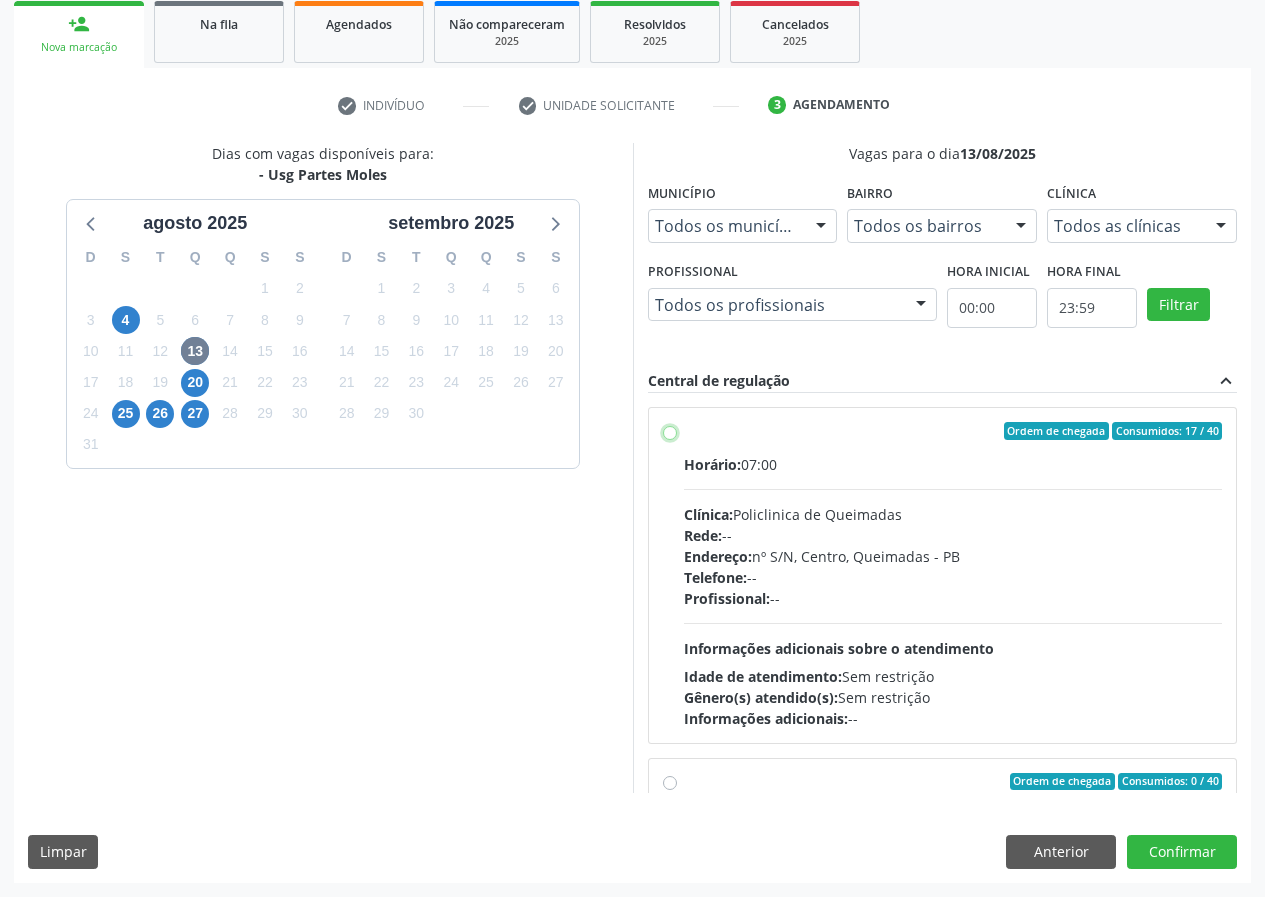 click on "Ordem de chegada
Consumidos: 17 / 40
Horário:   07:00
Clínica:  Policlinica de Queimadas
Rede:
--
Endereço:   nº S/N, Centro, Queimadas - PB
Telefone:   --
Profissional:
--
Informações adicionais sobre o atendimento
Idade de atendimento:
Sem restrição
Gênero(s) atendido(s):
Sem restrição
Informações adicionais:
--" at bounding box center (670, 431) 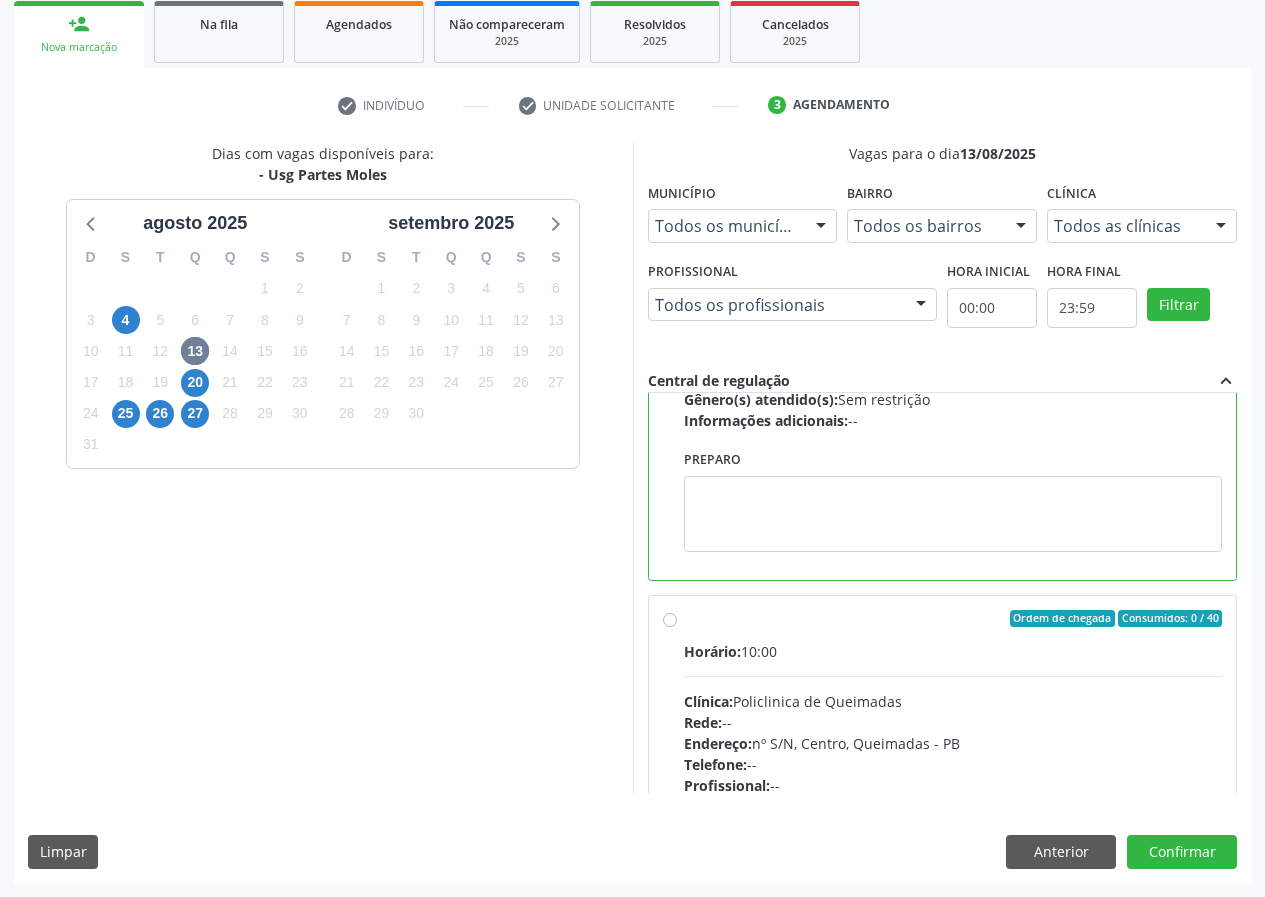 scroll, scrollTop: 300, scrollLeft: 0, axis: vertical 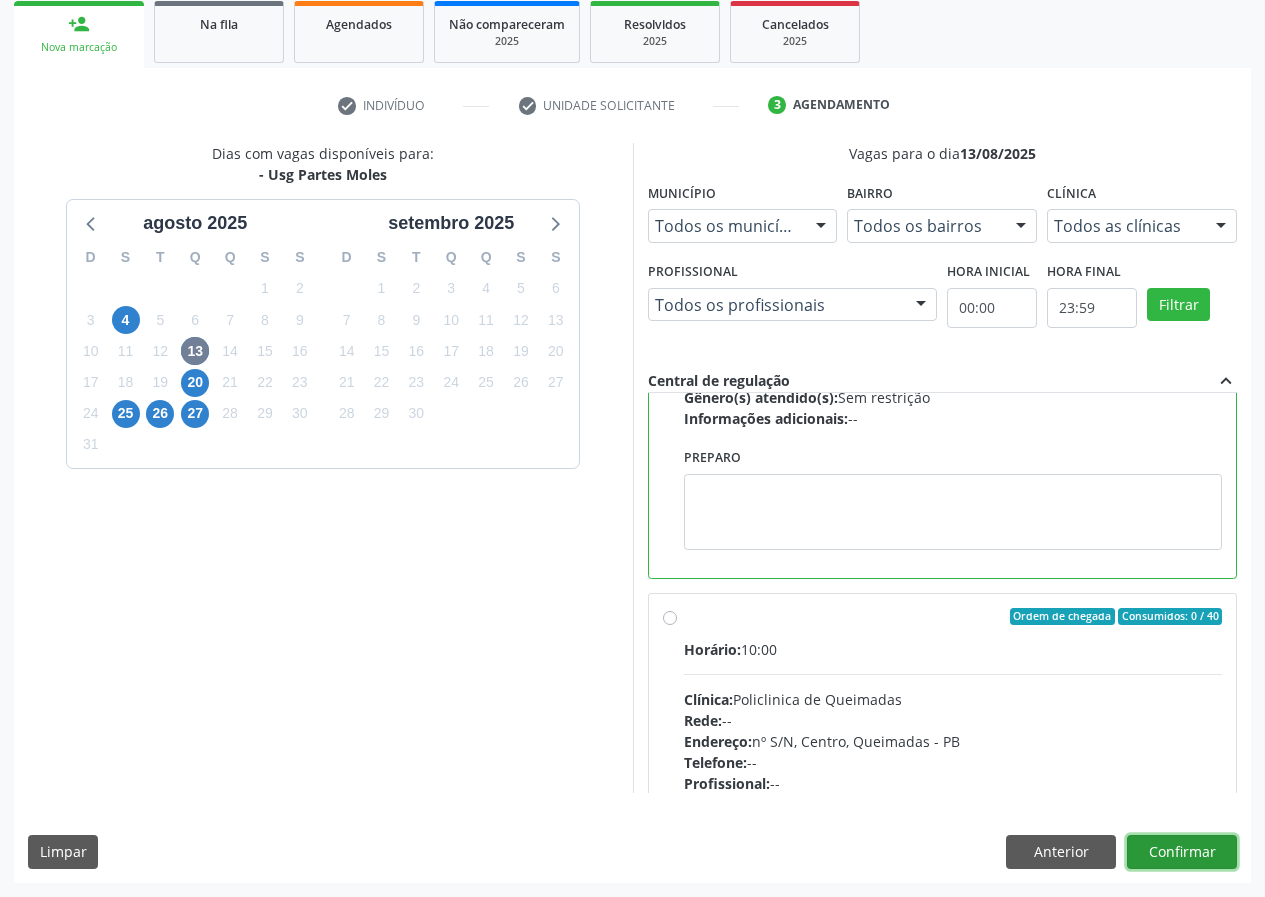 drag, startPoint x: 1207, startPoint y: 852, endPoint x: 959, endPoint y: 826, distance: 249.35918 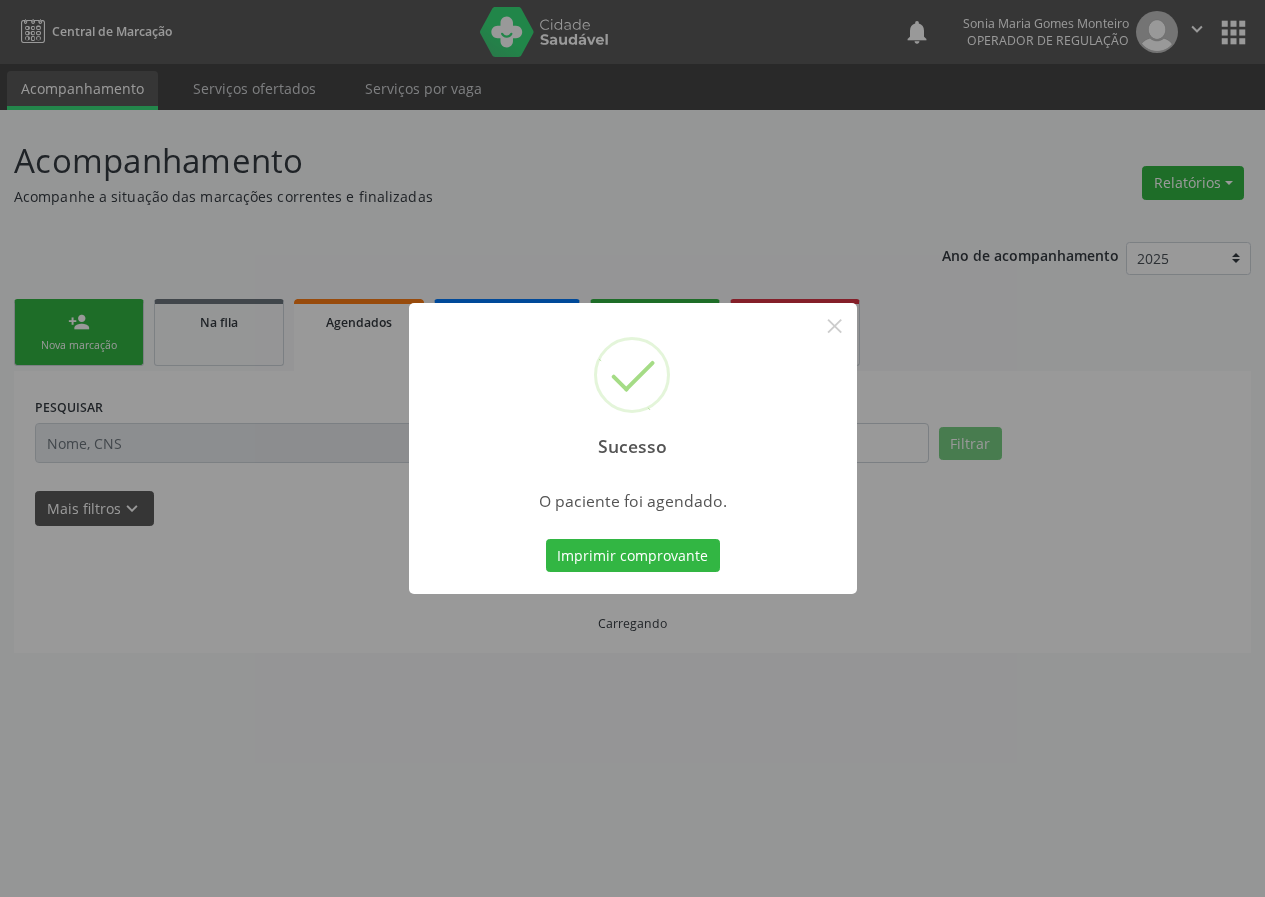 scroll, scrollTop: 0, scrollLeft: 0, axis: both 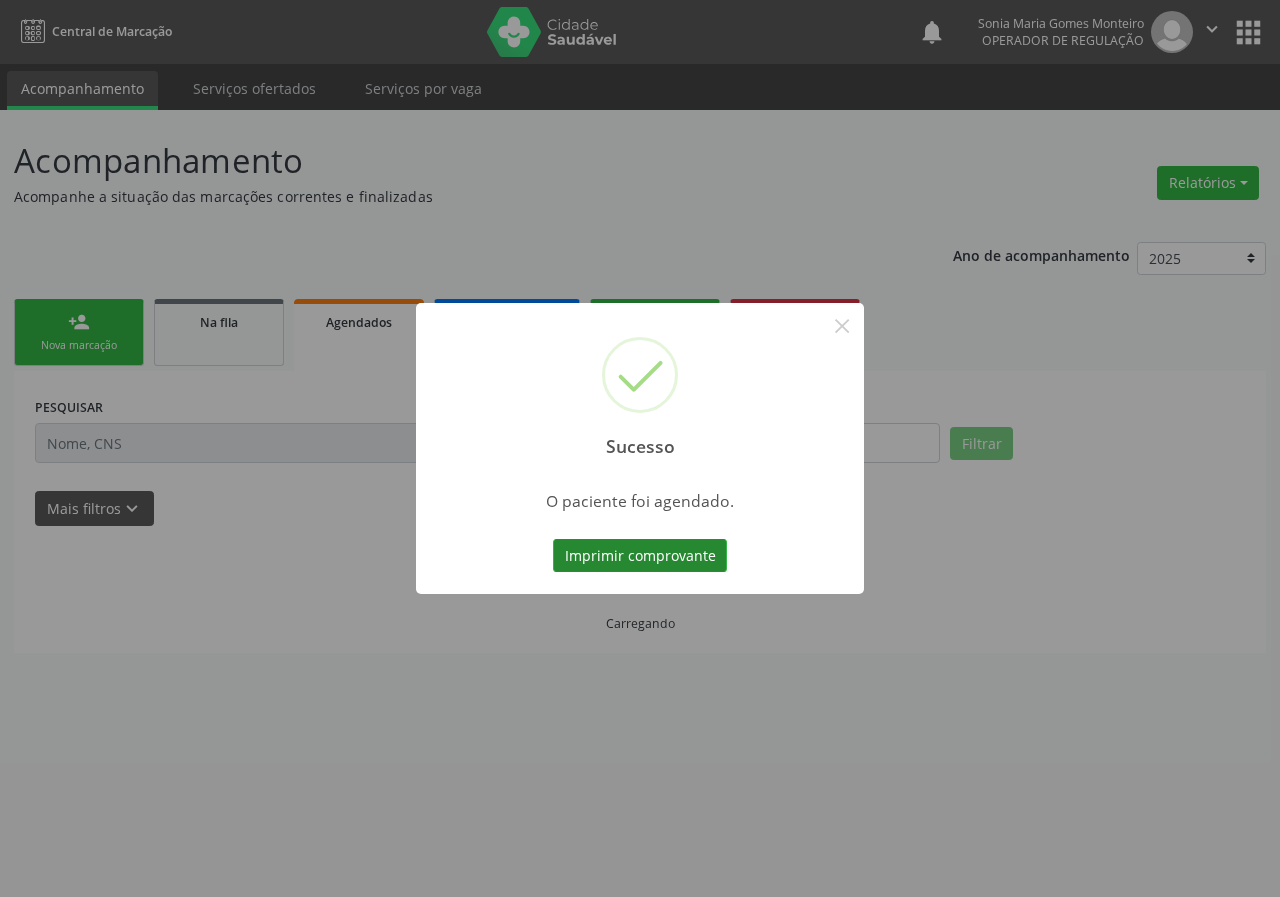 click on "Imprimir comprovante" at bounding box center (640, 556) 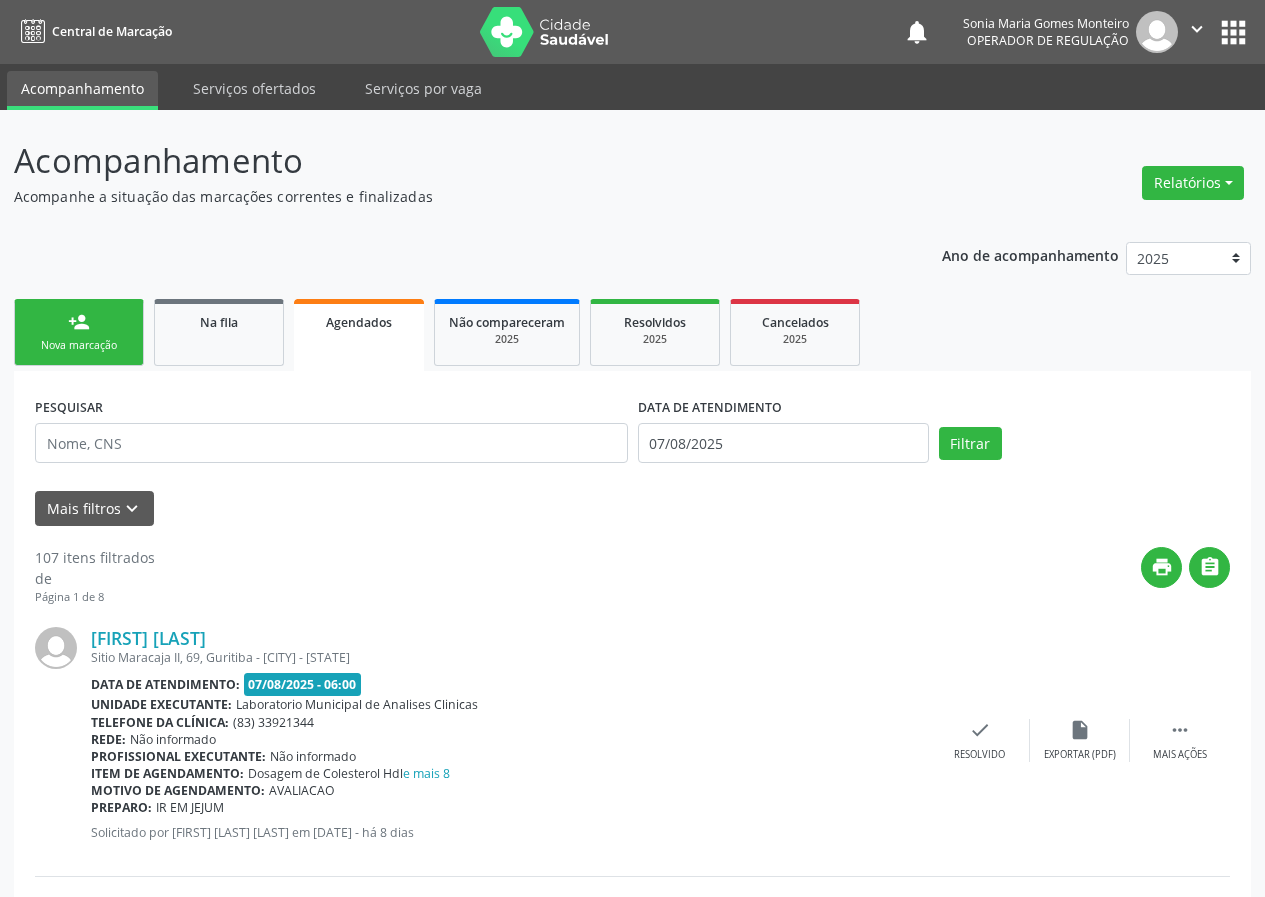 click on "Nova marcação" at bounding box center [79, 345] 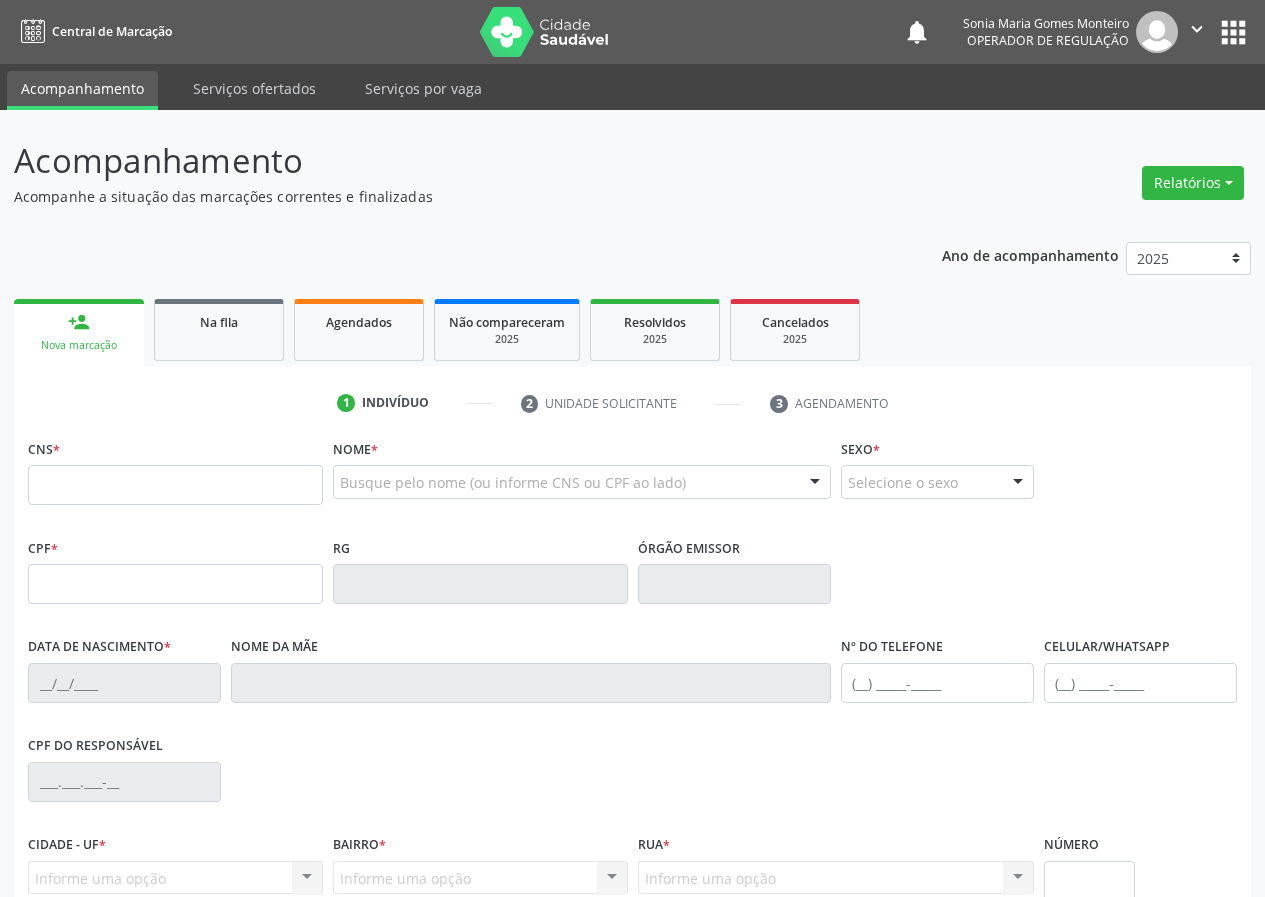 click on "CNS
*" at bounding box center (175, 483) 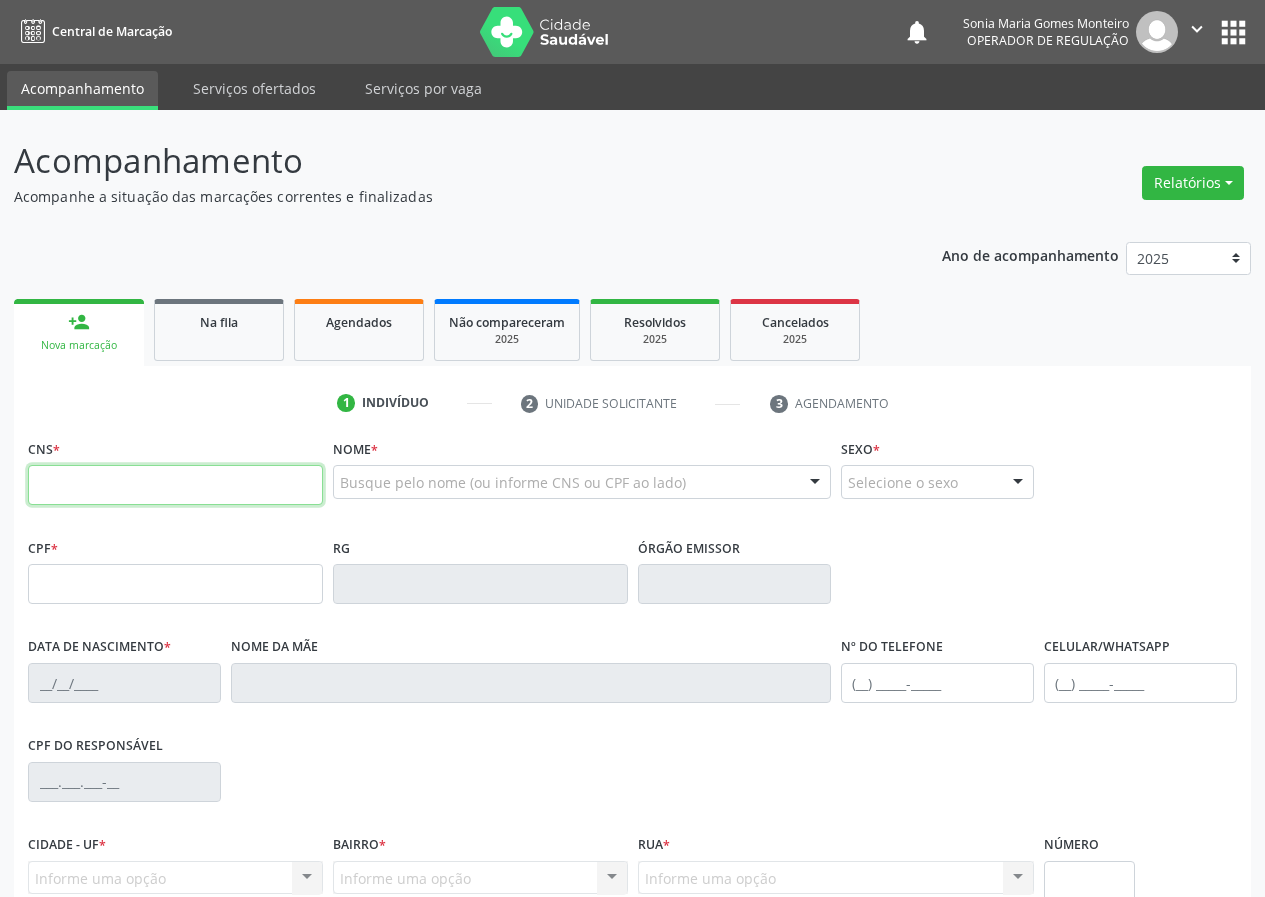 click at bounding box center [175, 485] 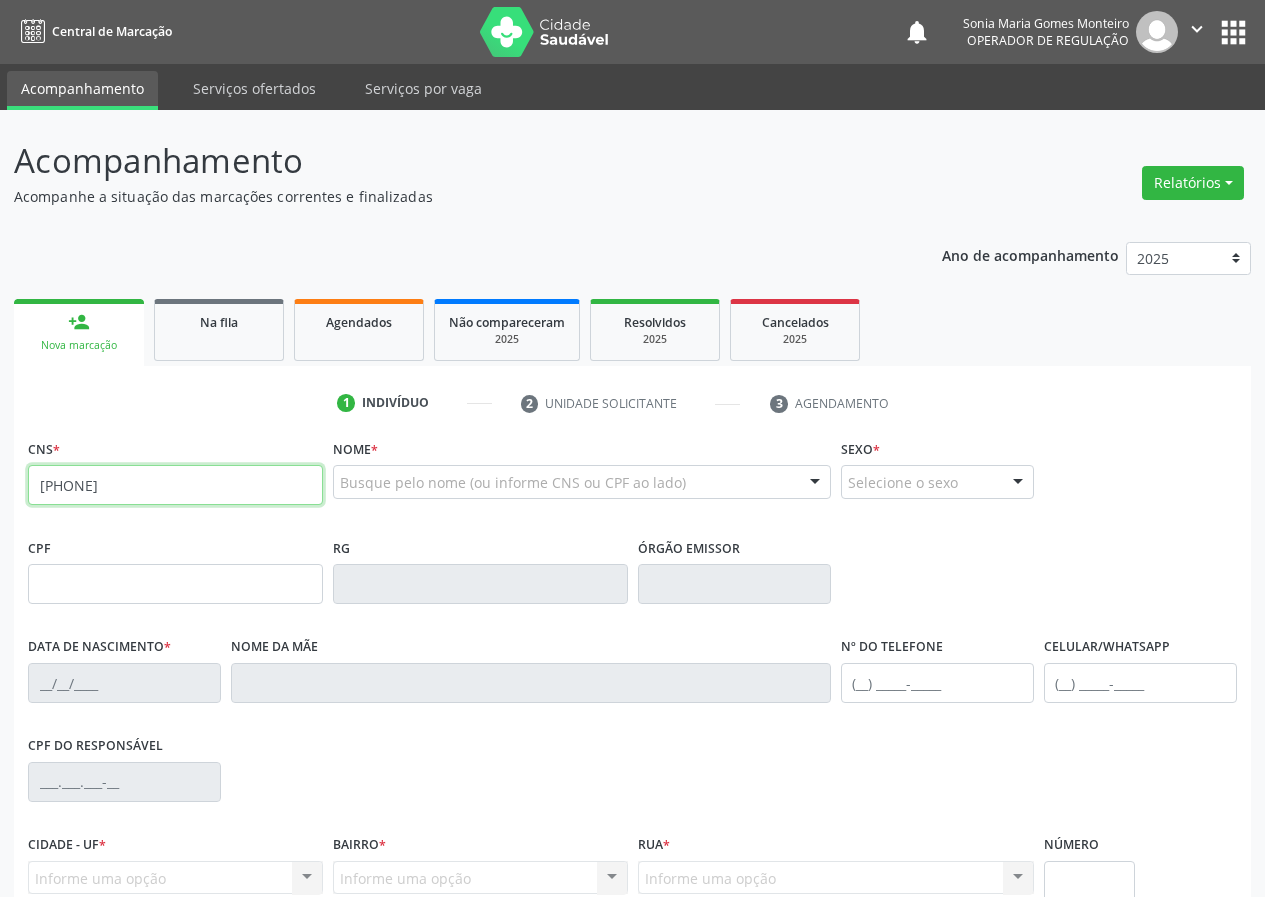 type on "700 9079 3913 4295" 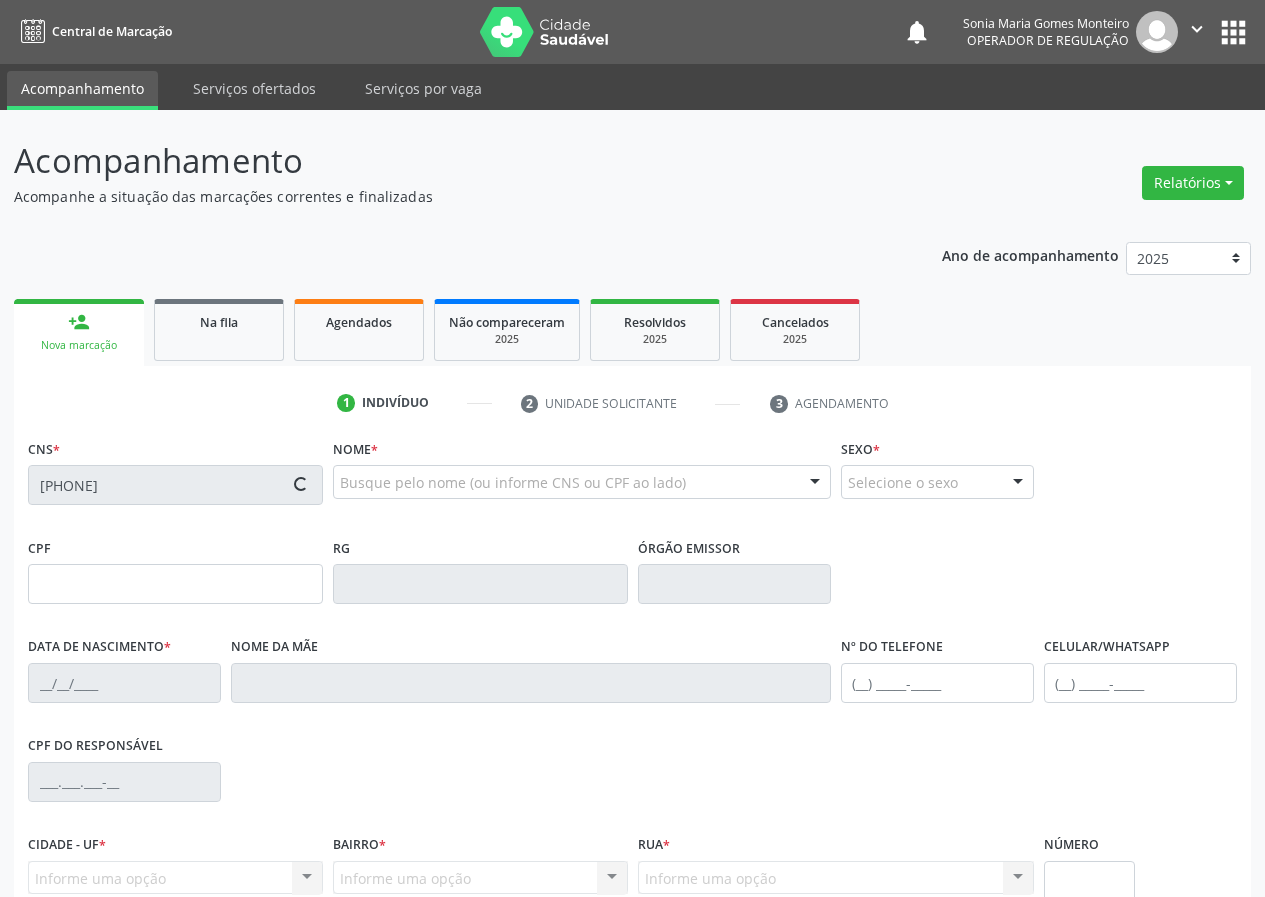 type on "021.354.144-09" 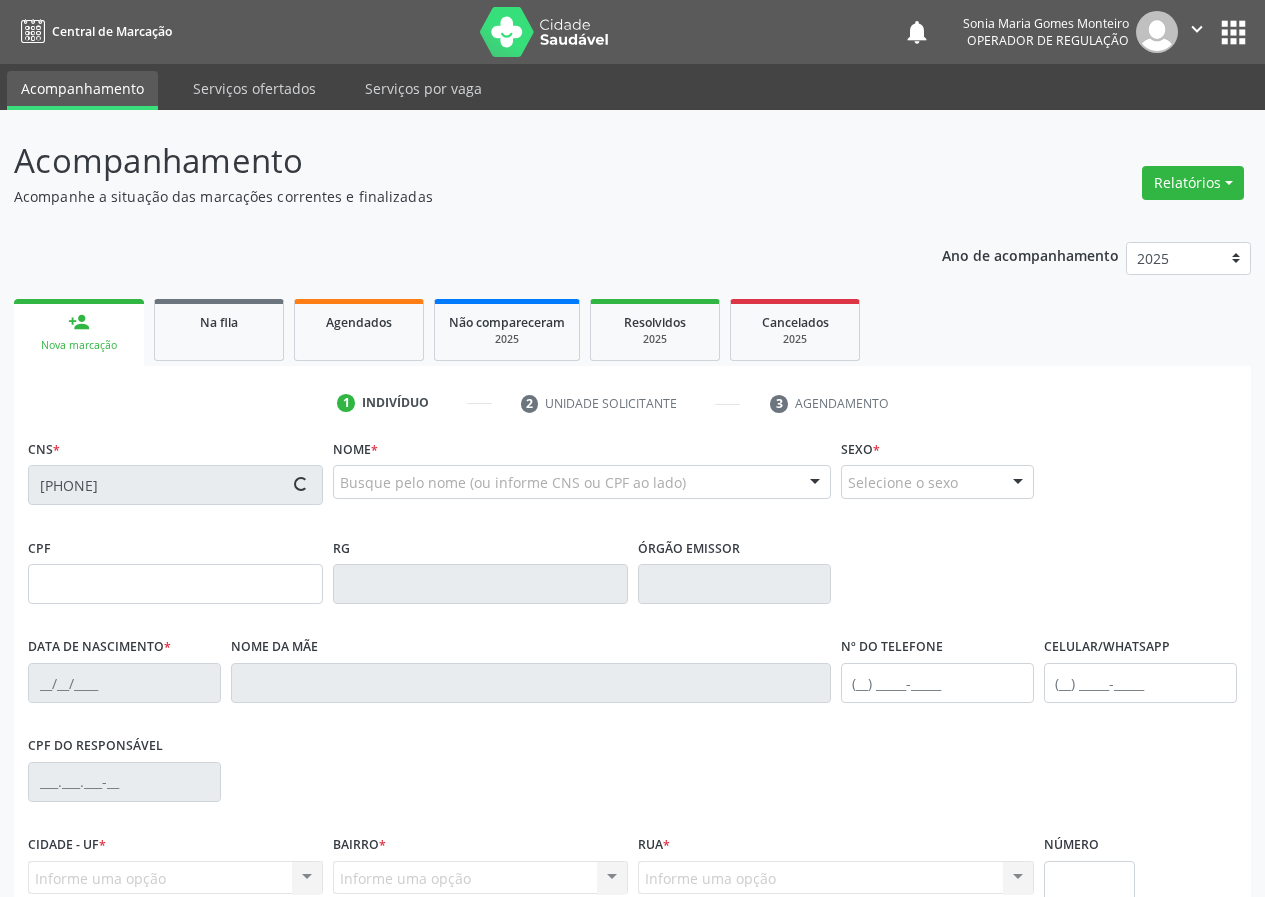 type on "05/05/1958" 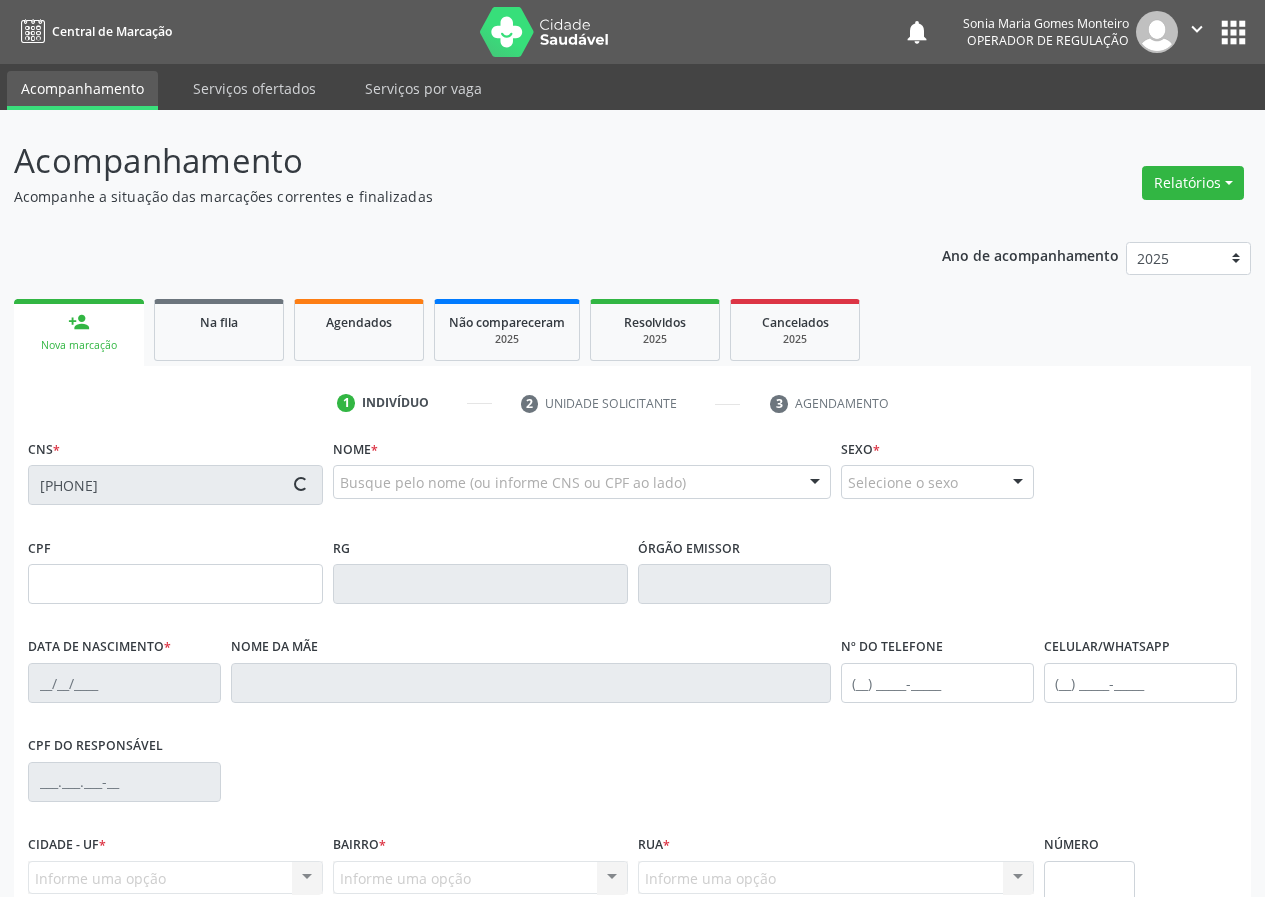 type on "Maria Tavares da Silva" 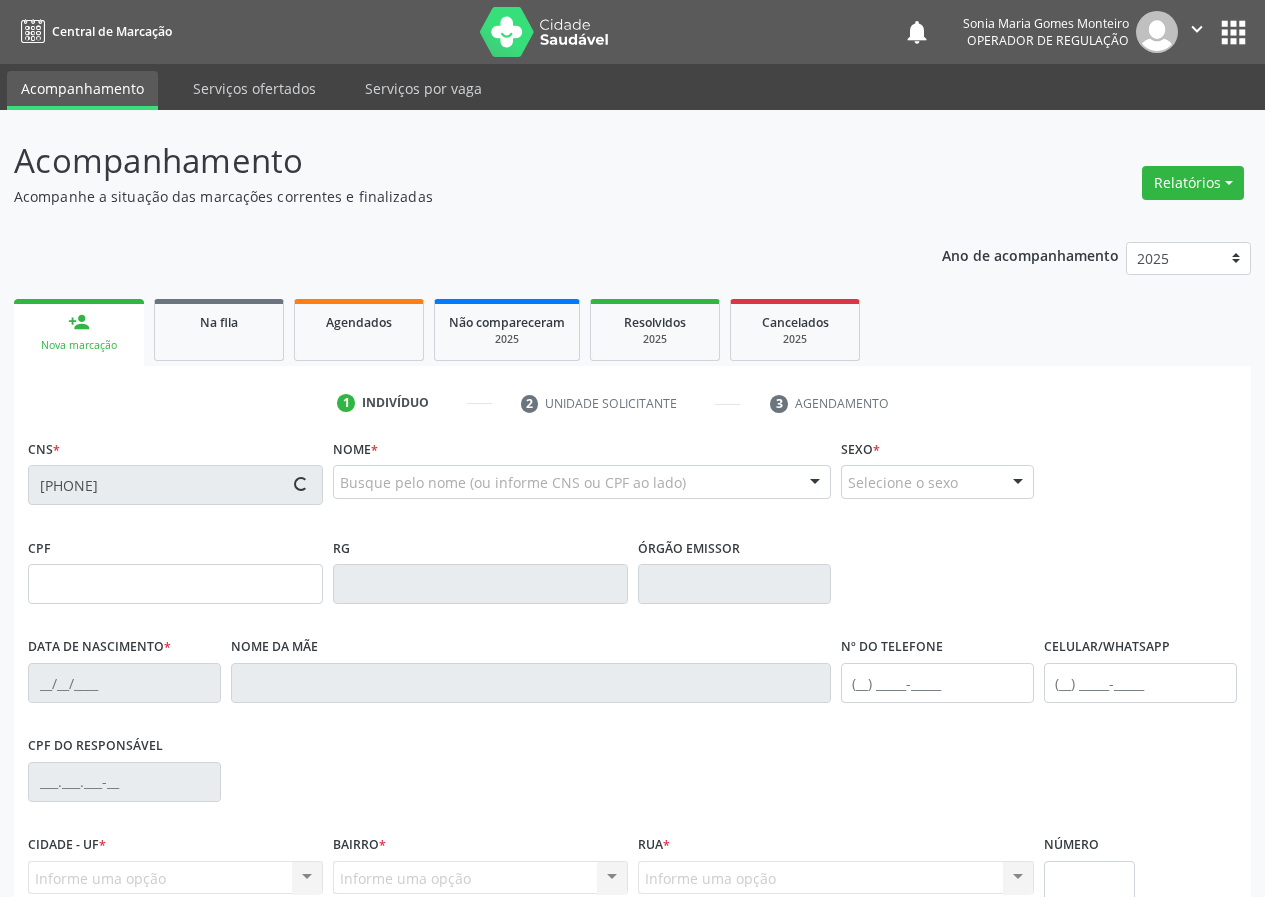 type on "70" 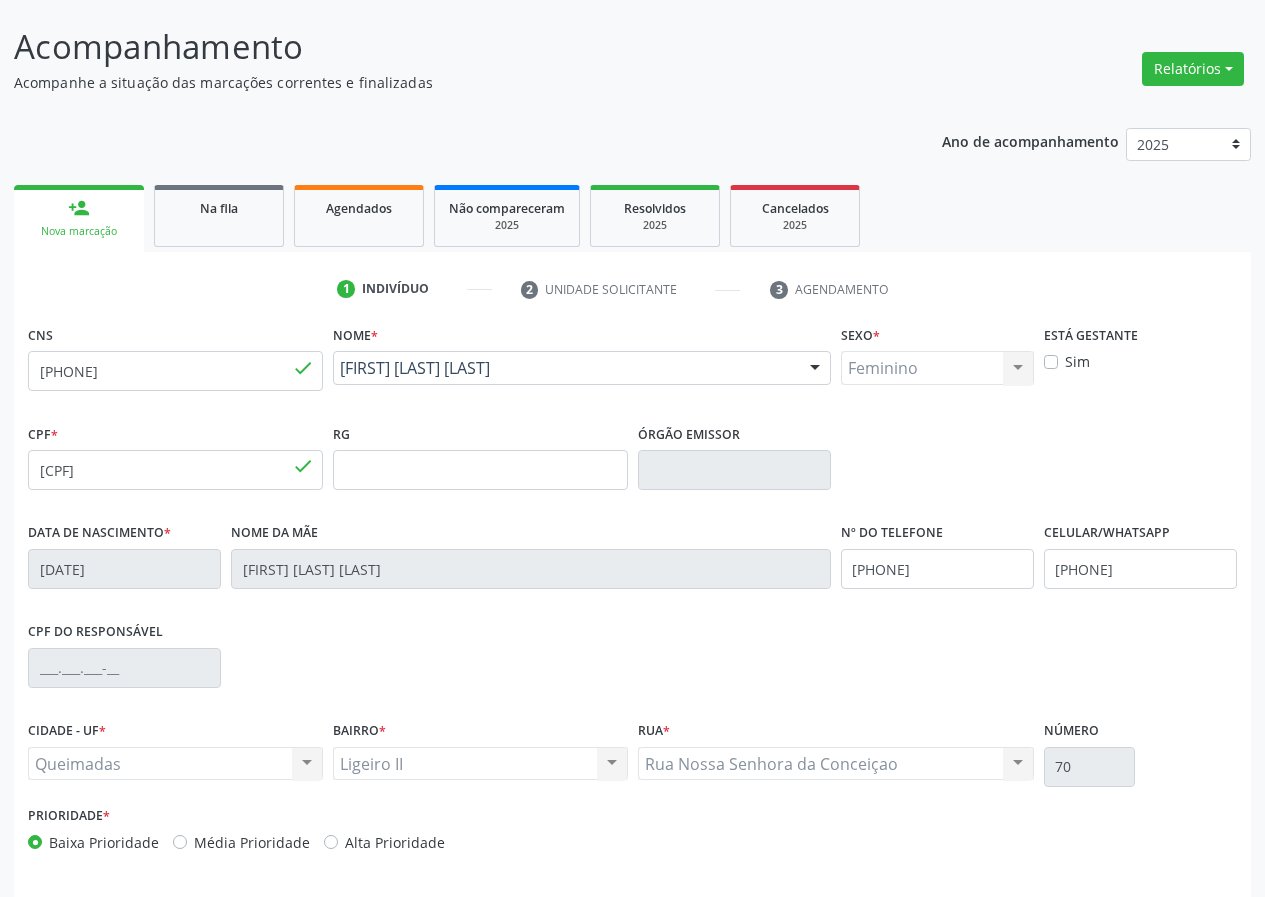 scroll, scrollTop: 187, scrollLeft: 0, axis: vertical 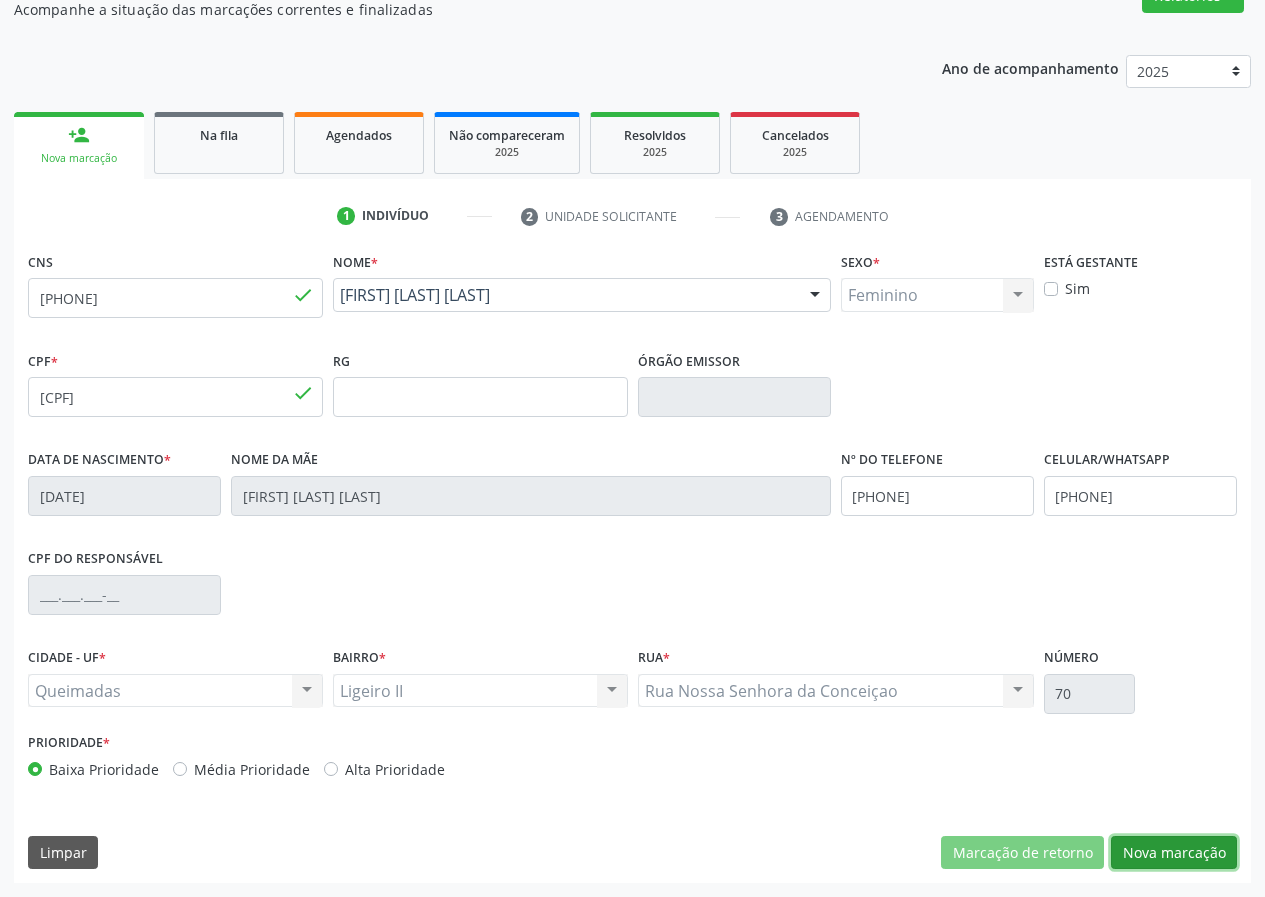 drag, startPoint x: 1174, startPoint y: 855, endPoint x: 716, endPoint y: 760, distance: 467.74887 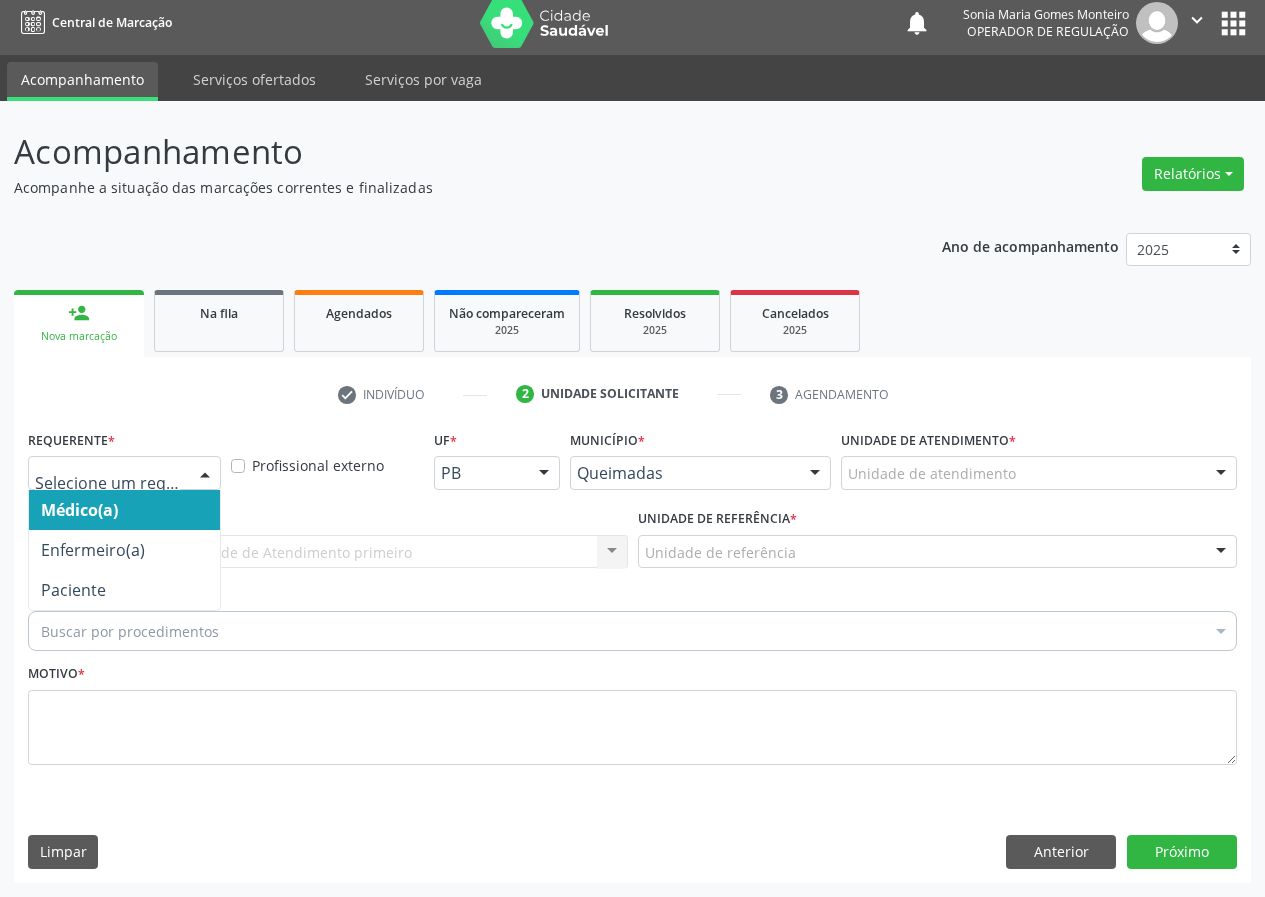 drag, startPoint x: 208, startPoint y: 465, endPoint x: 135, endPoint y: 588, distance: 143.03146 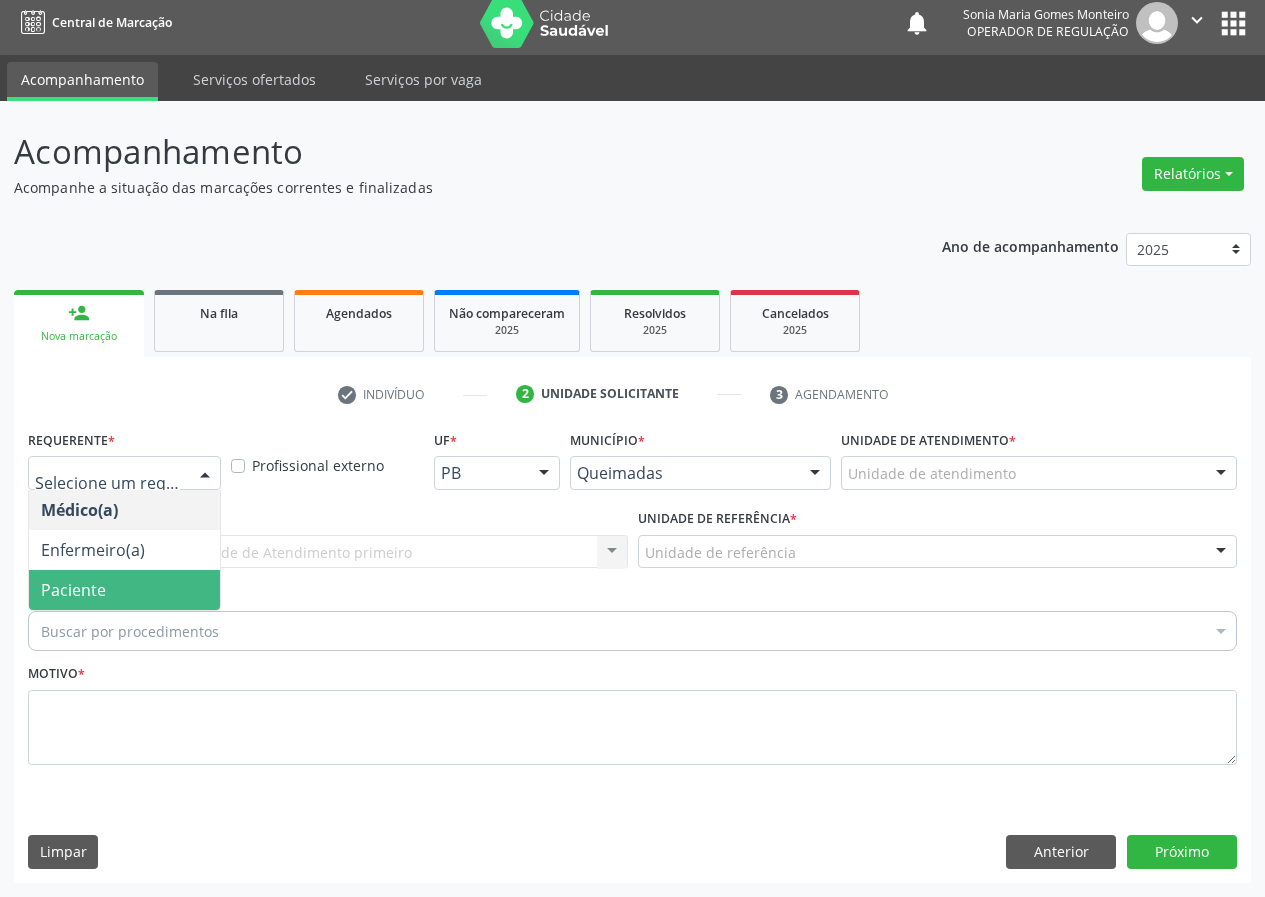 drag, startPoint x: 159, startPoint y: 590, endPoint x: 397, endPoint y: 588, distance: 238.0084 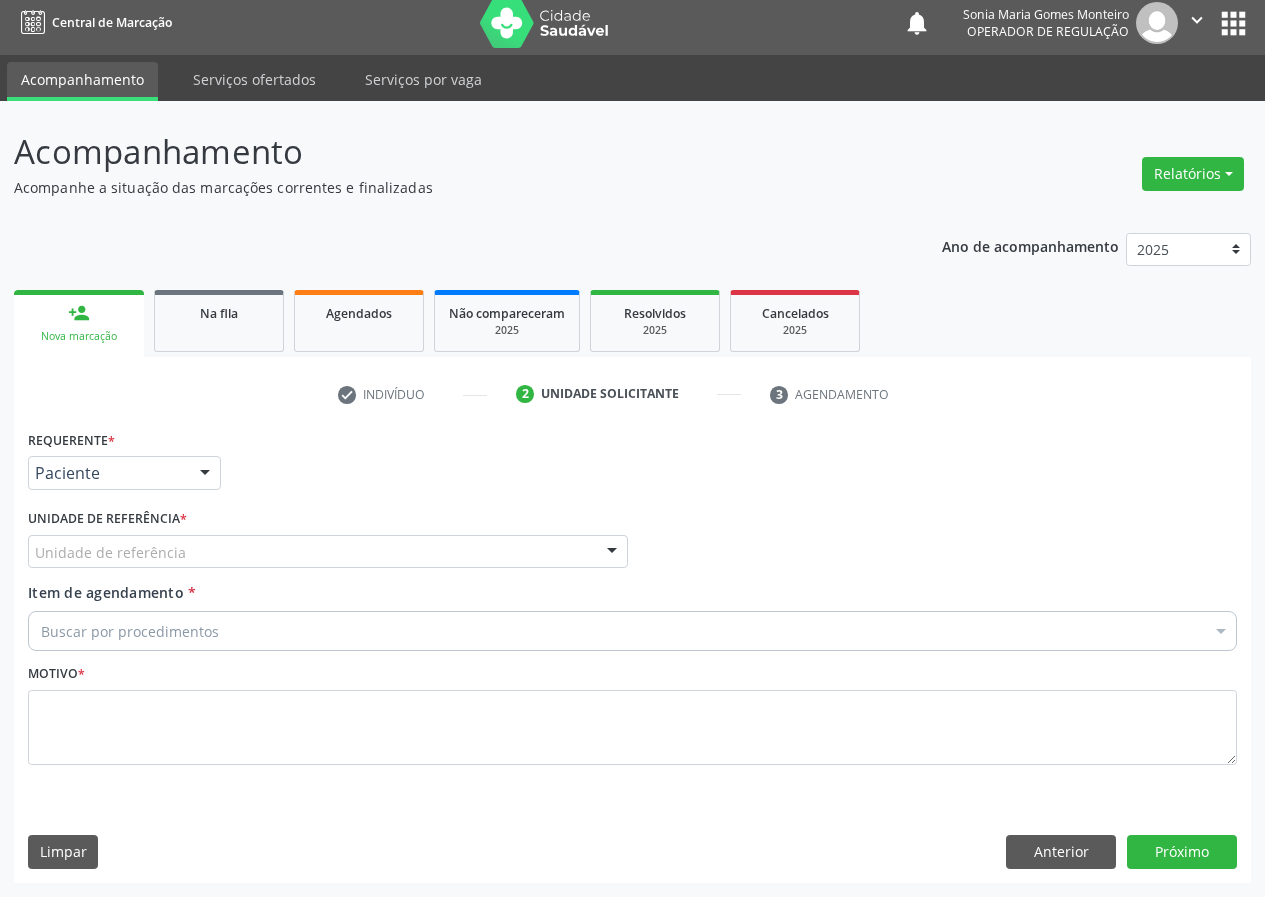 drag, startPoint x: 558, startPoint y: 561, endPoint x: 378, endPoint y: 623, distance: 190.37857 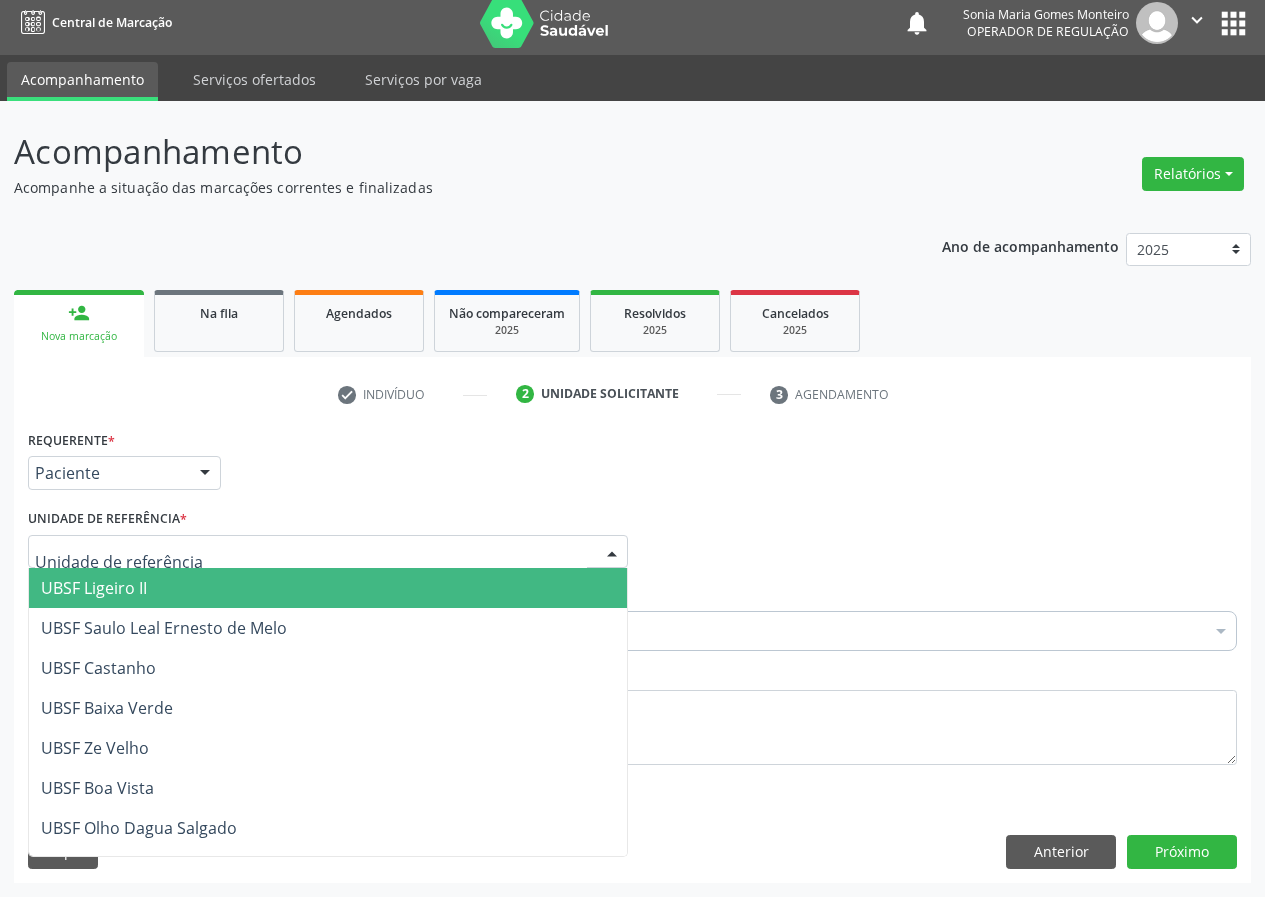 drag, startPoint x: 120, startPoint y: 580, endPoint x: 38, endPoint y: 610, distance: 87.31552 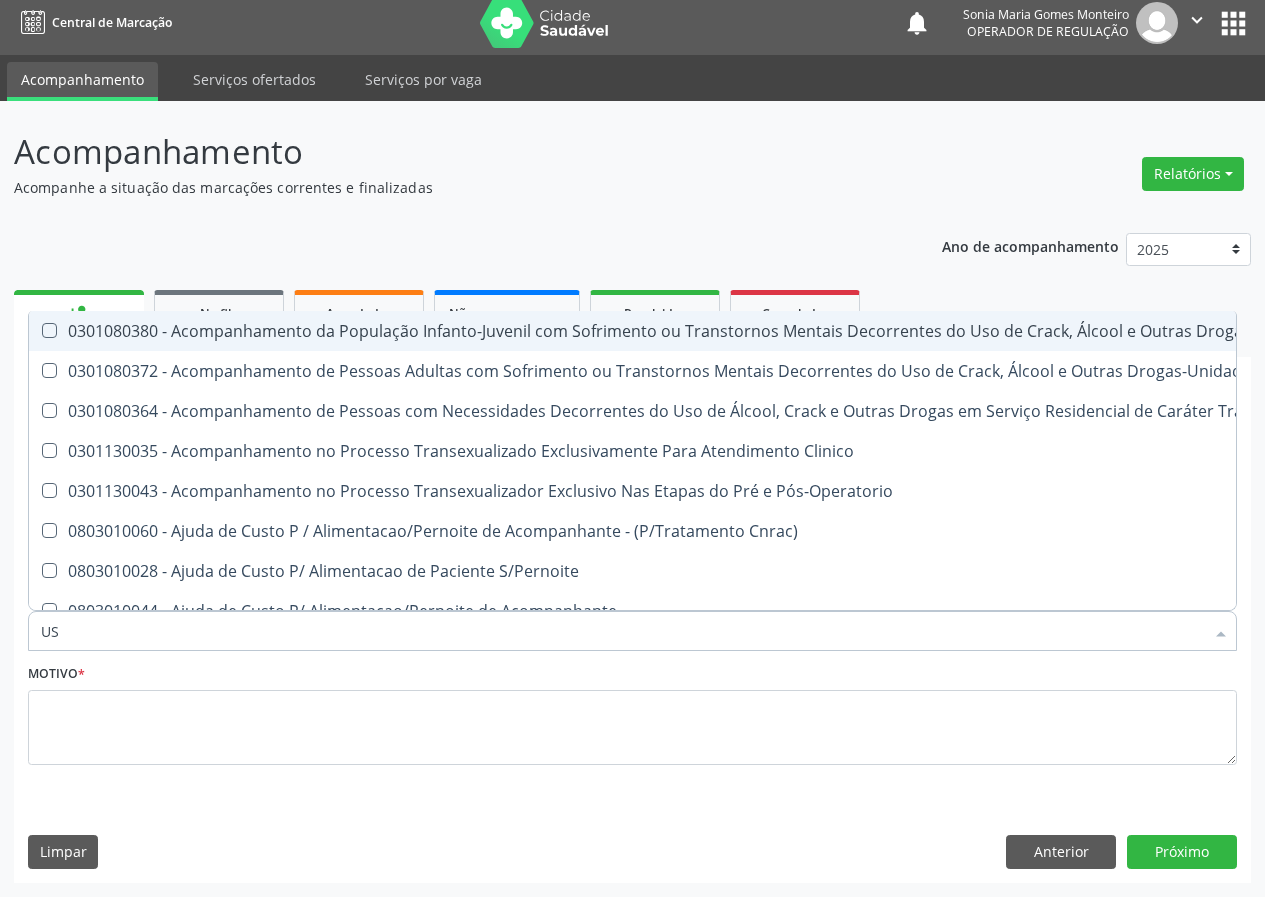 type on "USG" 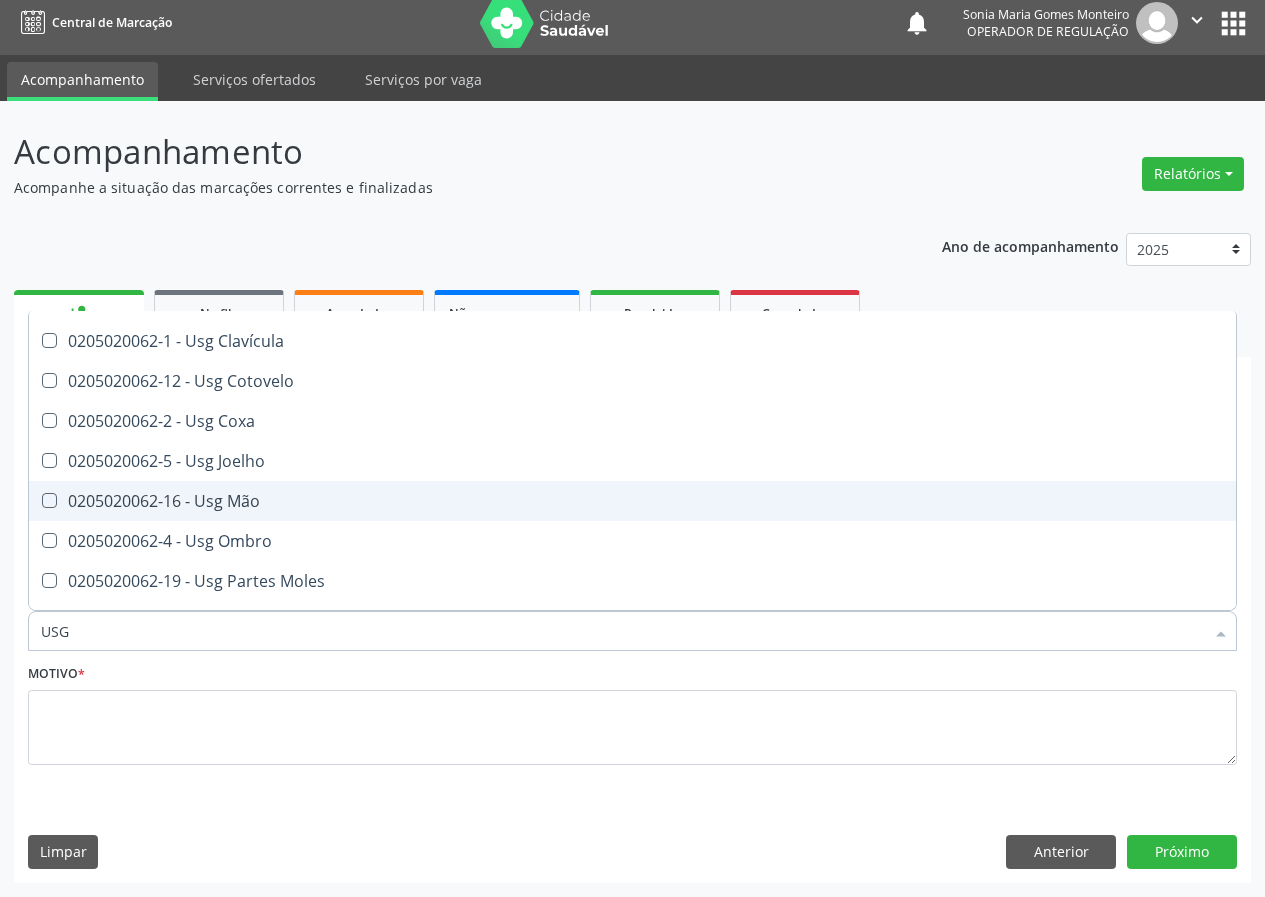 scroll, scrollTop: 200, scrollLeft: 0, axis: vertical 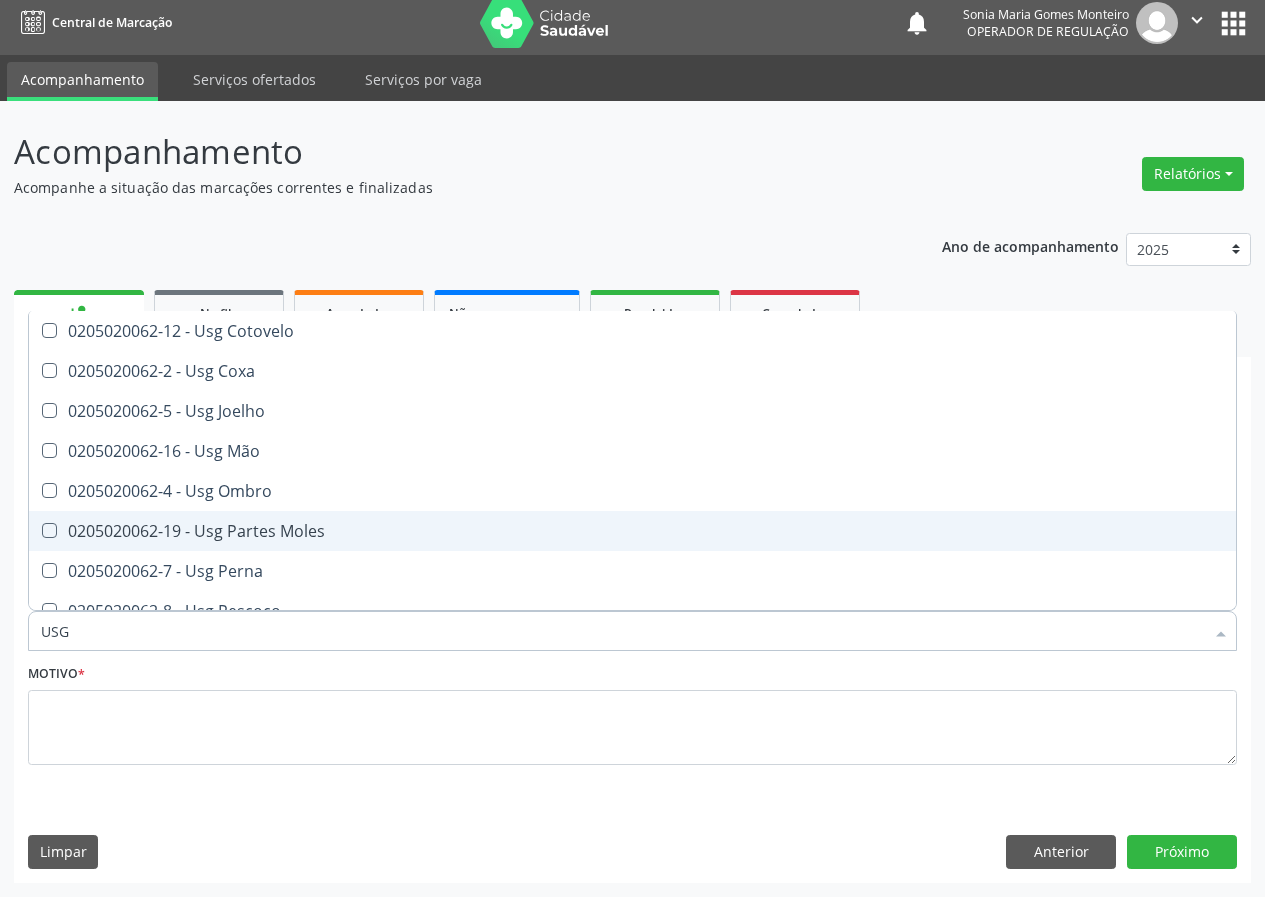 drag, startPoint x: 245, startPoint y: 523, endPoint x: 164, endPoint y: 573, distance: 95.189285 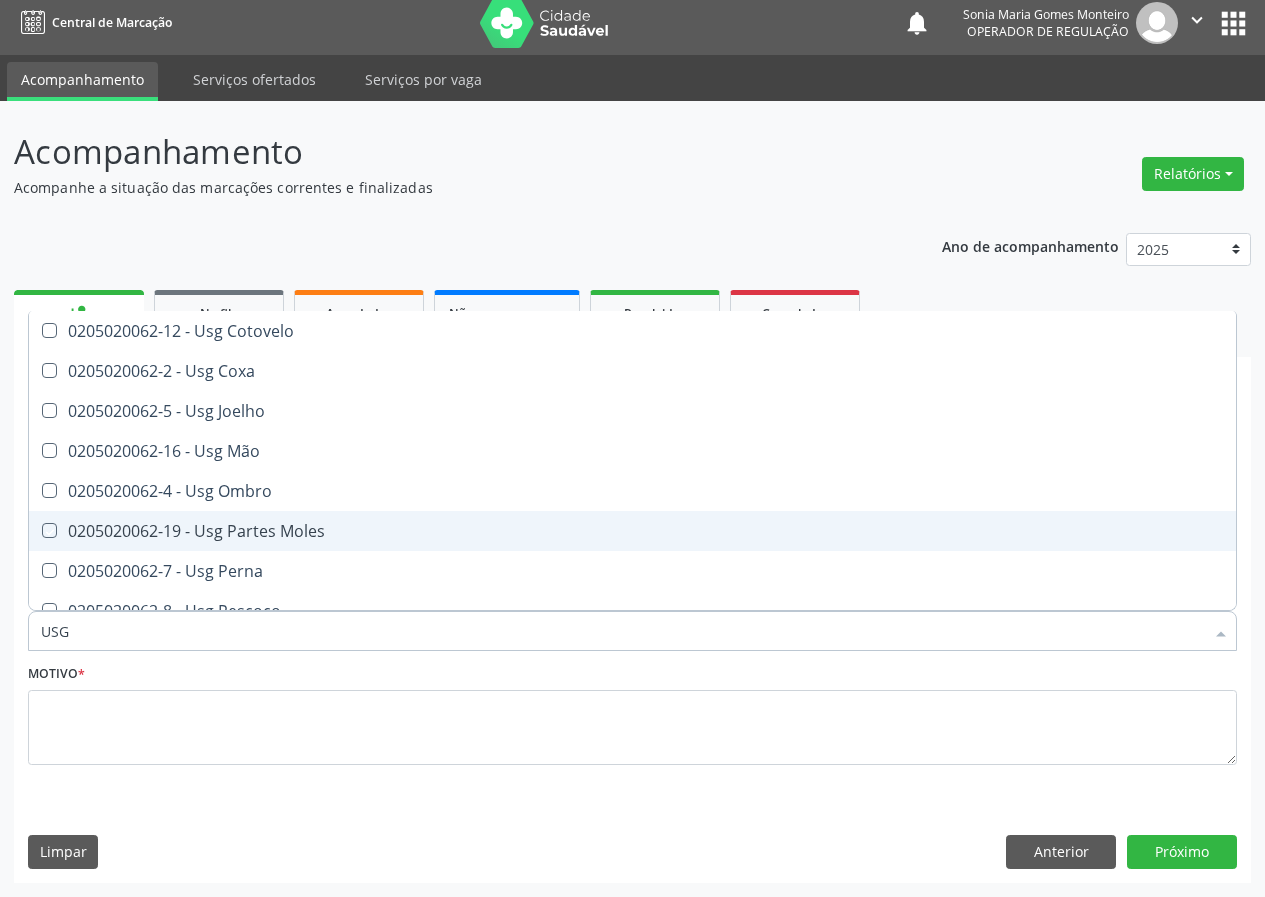 checkbox on "true" 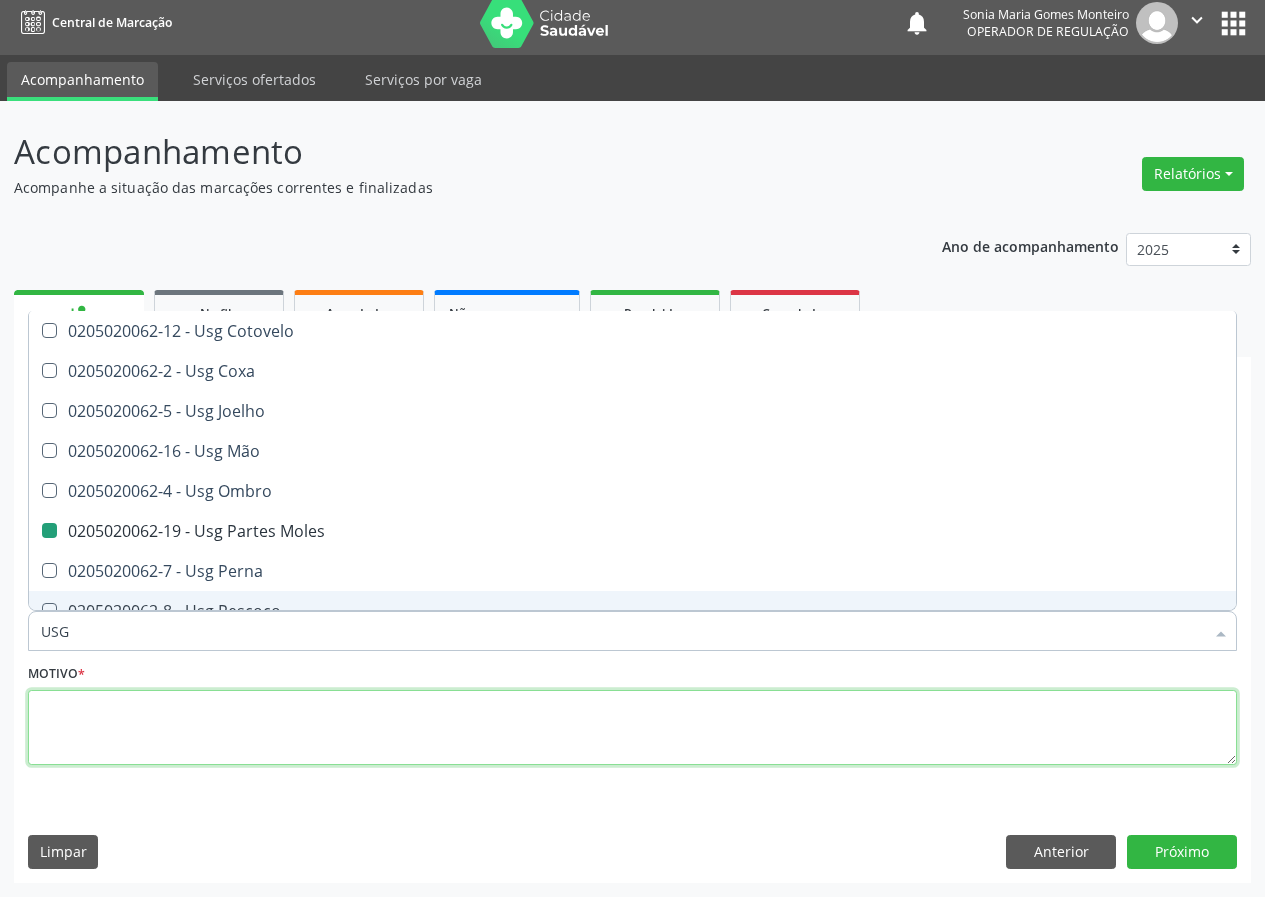 click at bounding box center [632, 728] 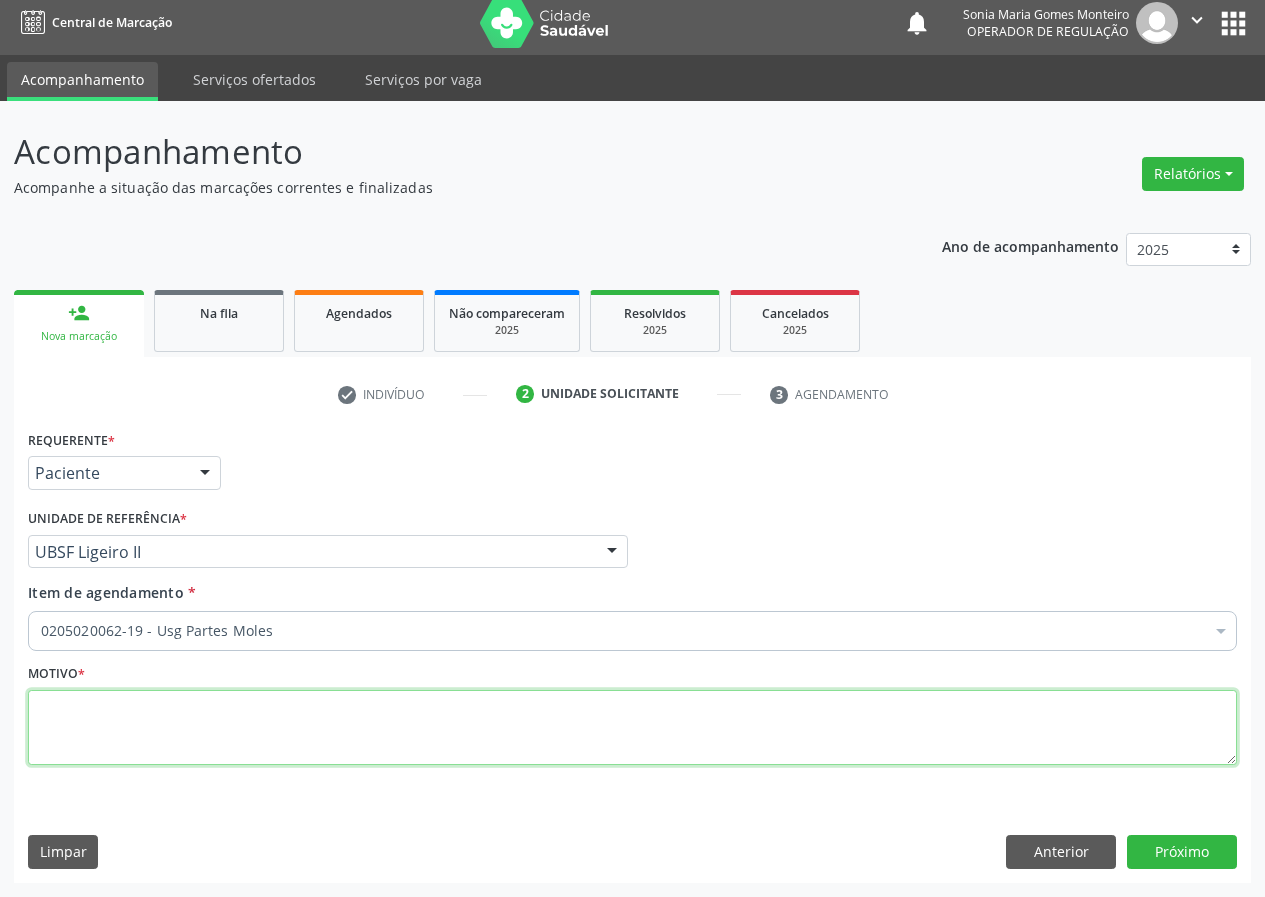 scroll, scrollTop: 0, scrollLeft: 0, axis: both 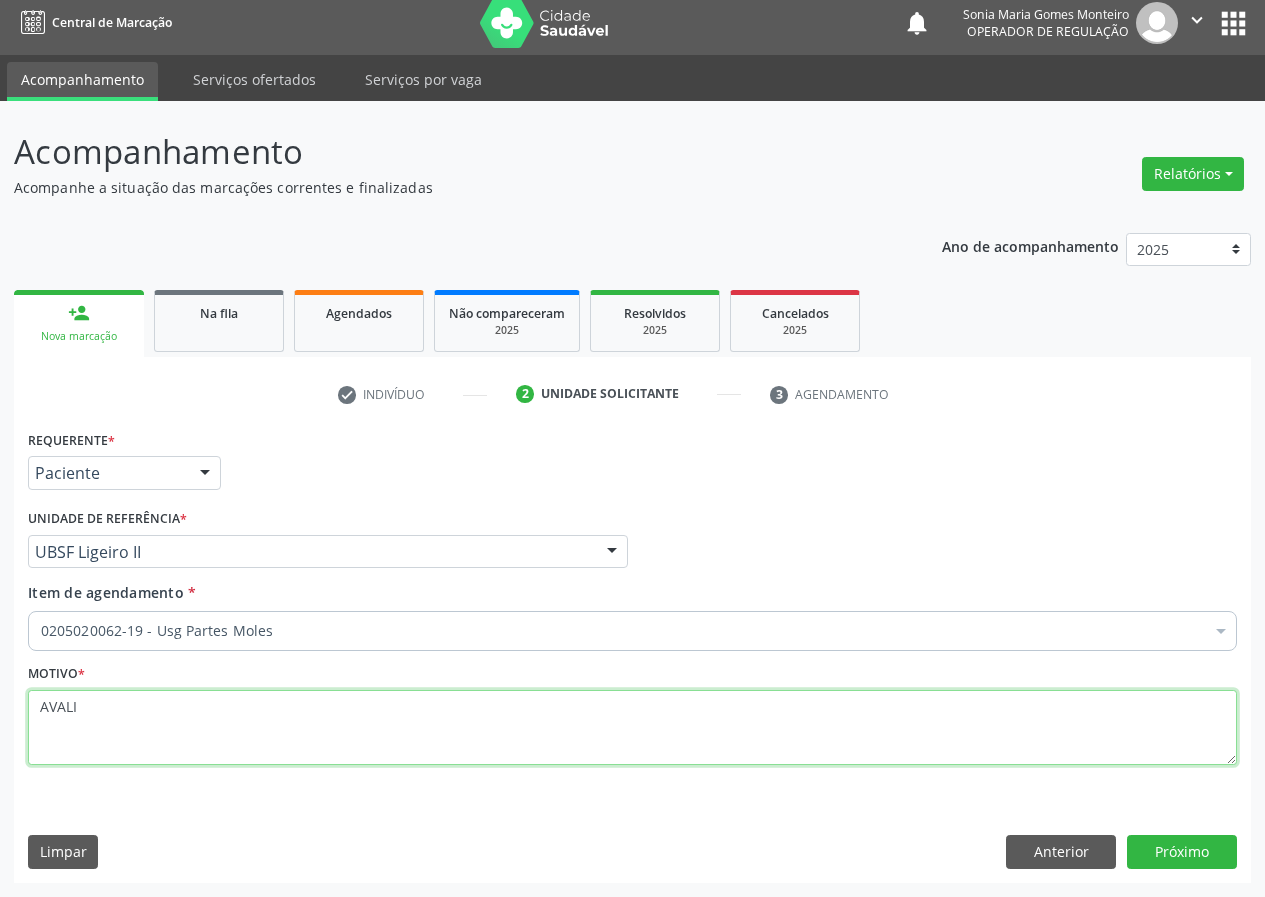 type on "AVALIA" 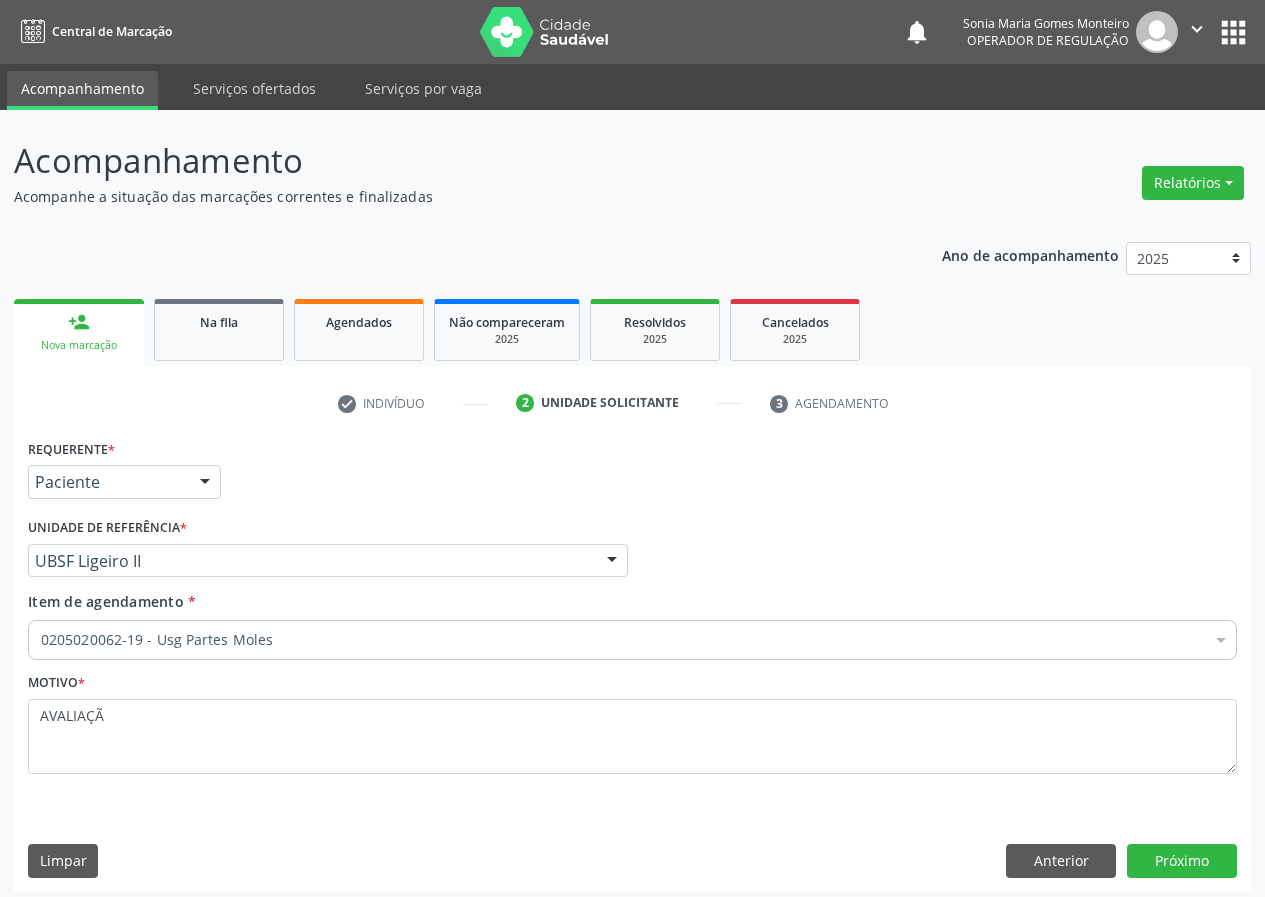 scroll, scrollTop: 9, scrollLeft: 0, axis: vertical 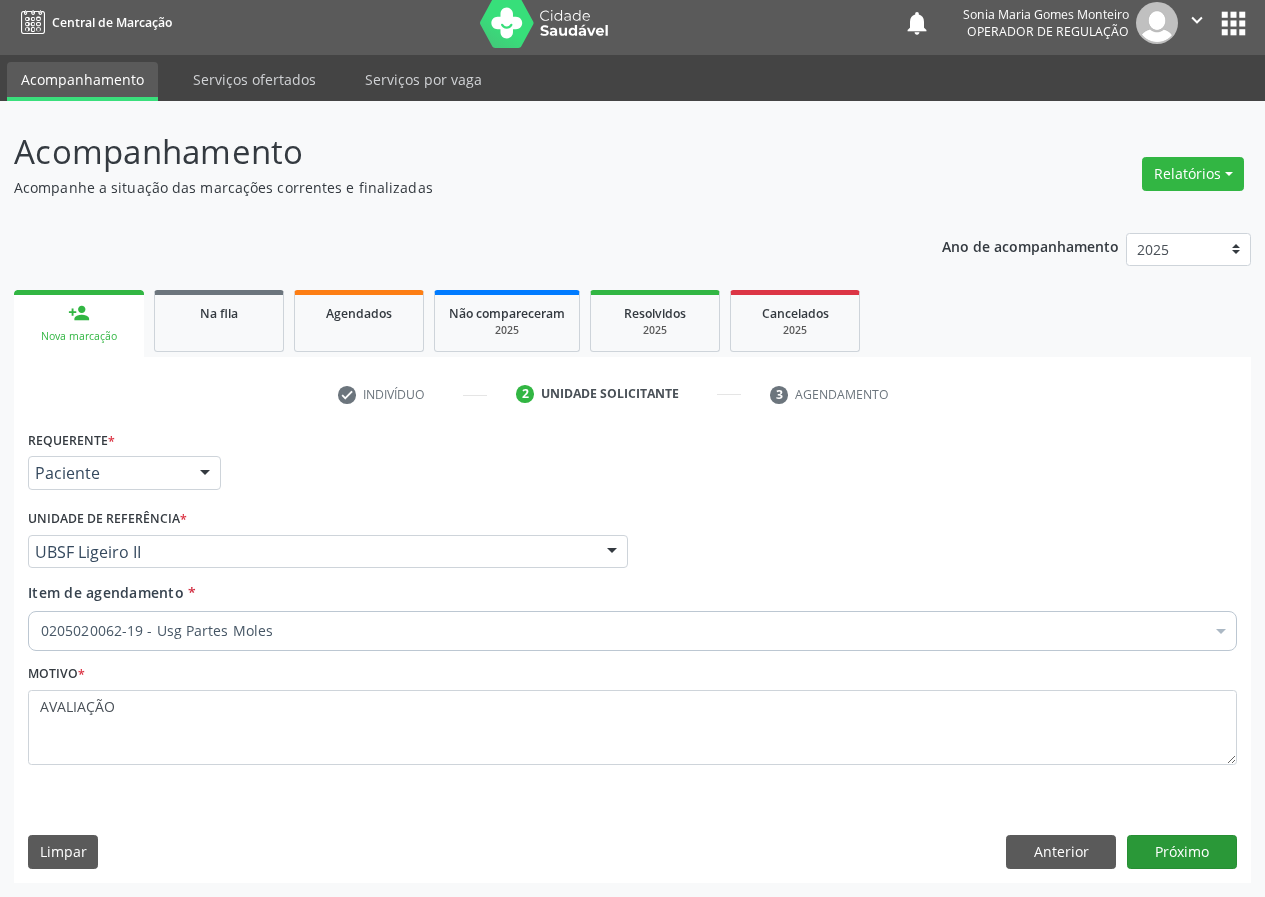 type on "AVALIAÇÃO" 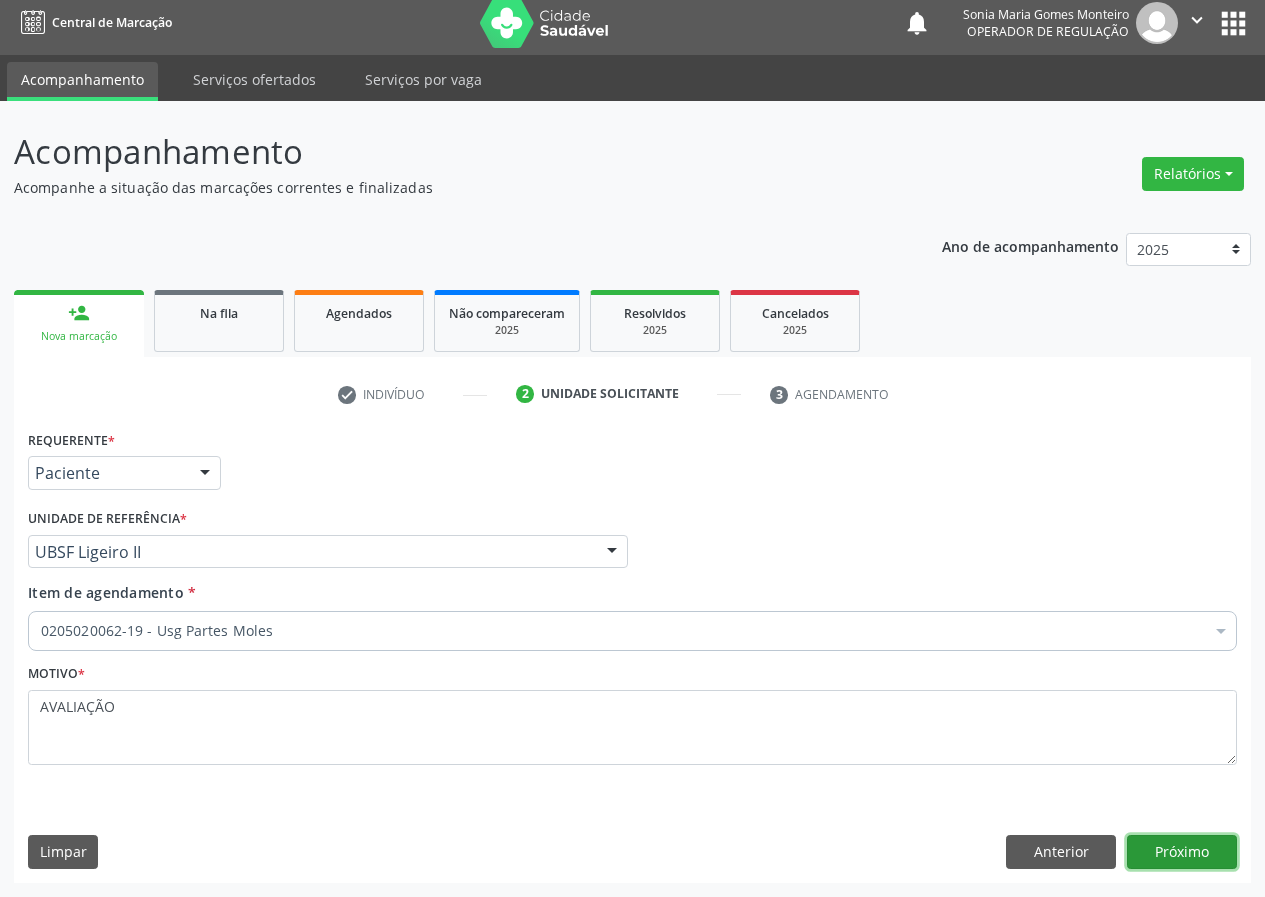 drag, startPoint x: 1145, startPoint y: 850, endPoint x: 412, endPoint y: 861, distance: 733.0825 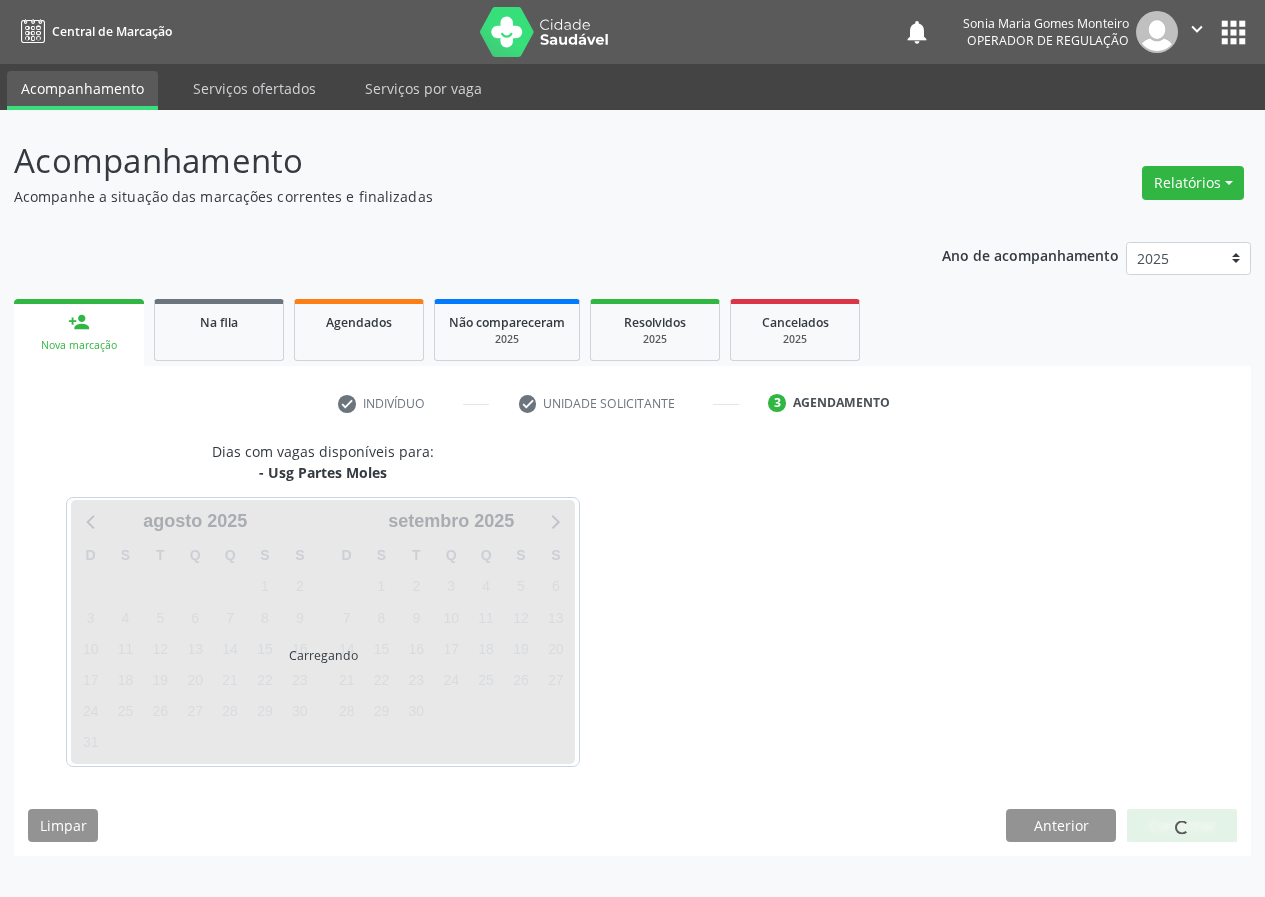 scroll, scrollTop: 0, scrollLeft: 0, axis: both 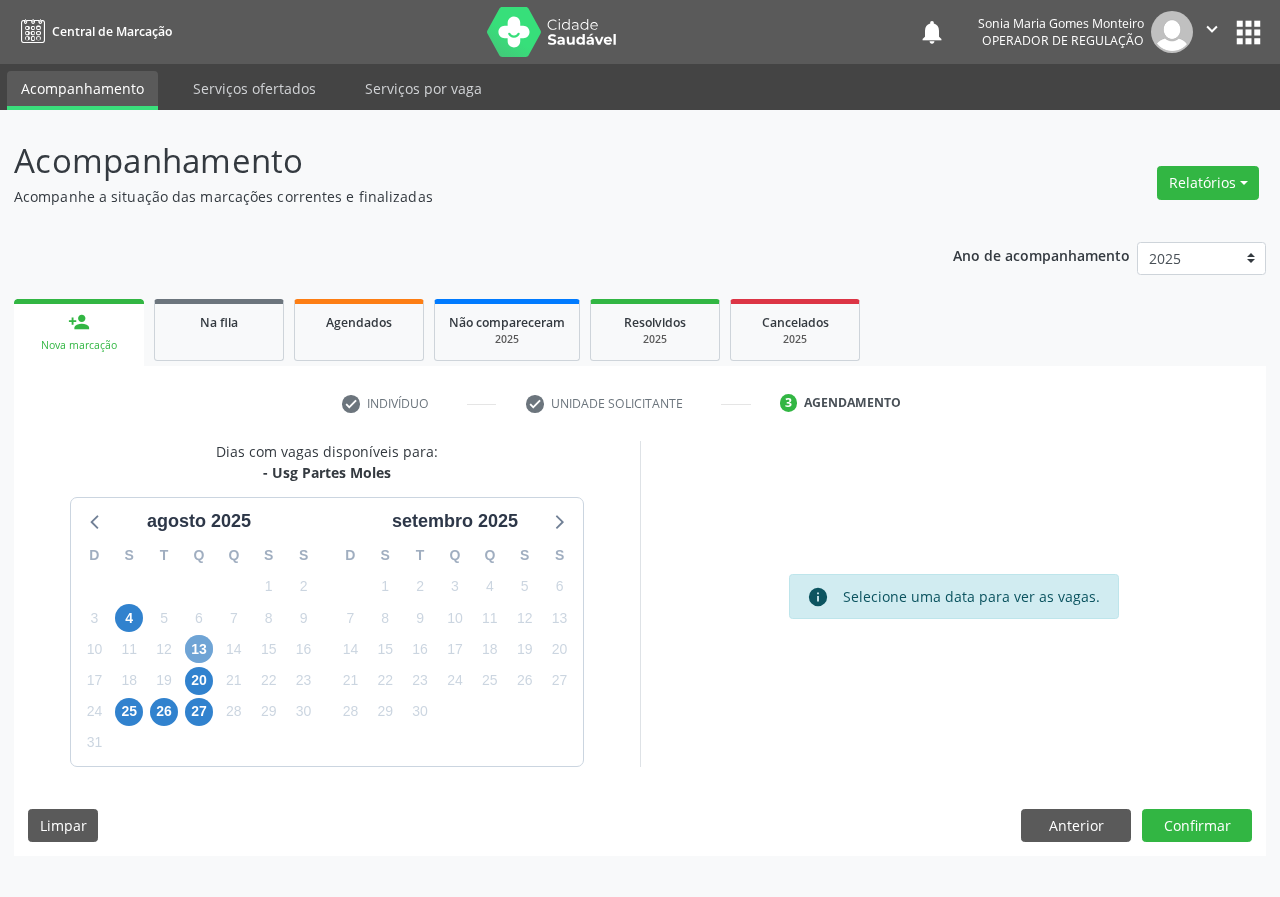 click on "13" at bounding box center [199, 649] 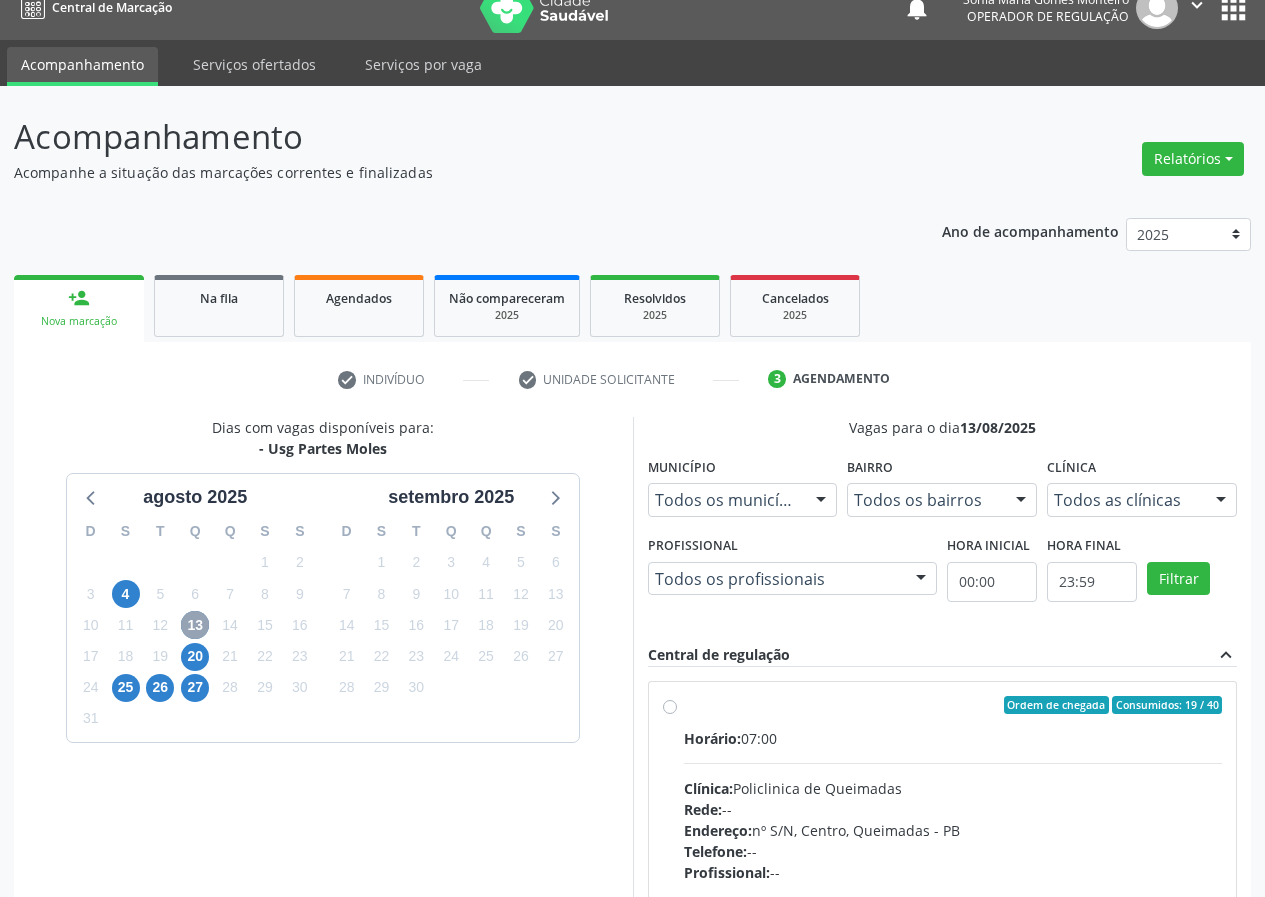 scroll, scrollTop: 298, scrollLeft: 0, axis: vertical 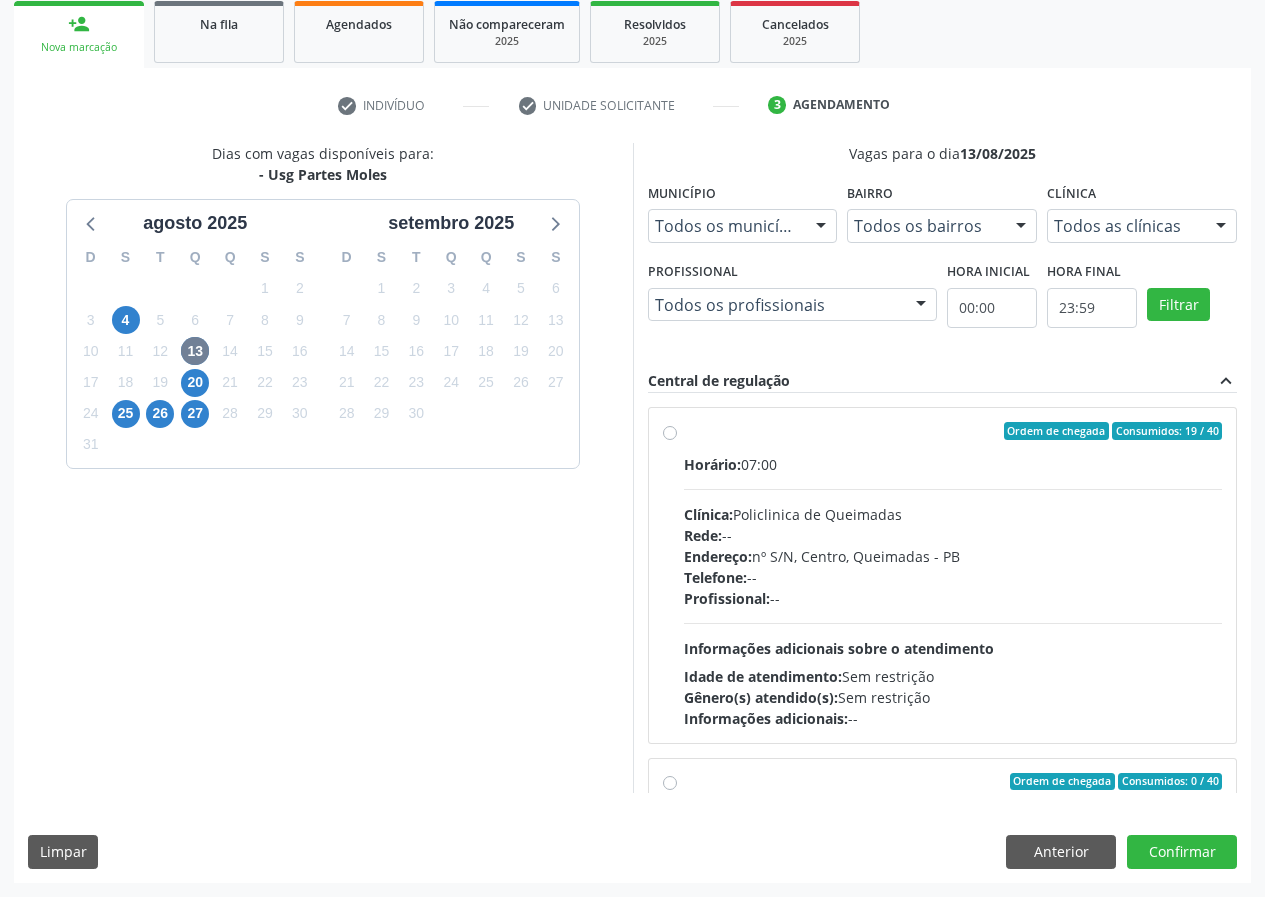 click on "Ordem de chegada
Consumidos: 19 / 40
Horário:   07:00
Clínica:  Policlinica de Queimadas
Rede:
--
Endereço:   nº S/N, Centro, Queimadas - PB
Telefone:   --
Profissional:
--
Informações adicionais sobre o atendimento
Idade de atendimento:
Sem restrição
Gênero(s) atendido(s):
Sem restrição
Informações adicionais:
--" at bounding box center (953, 575) 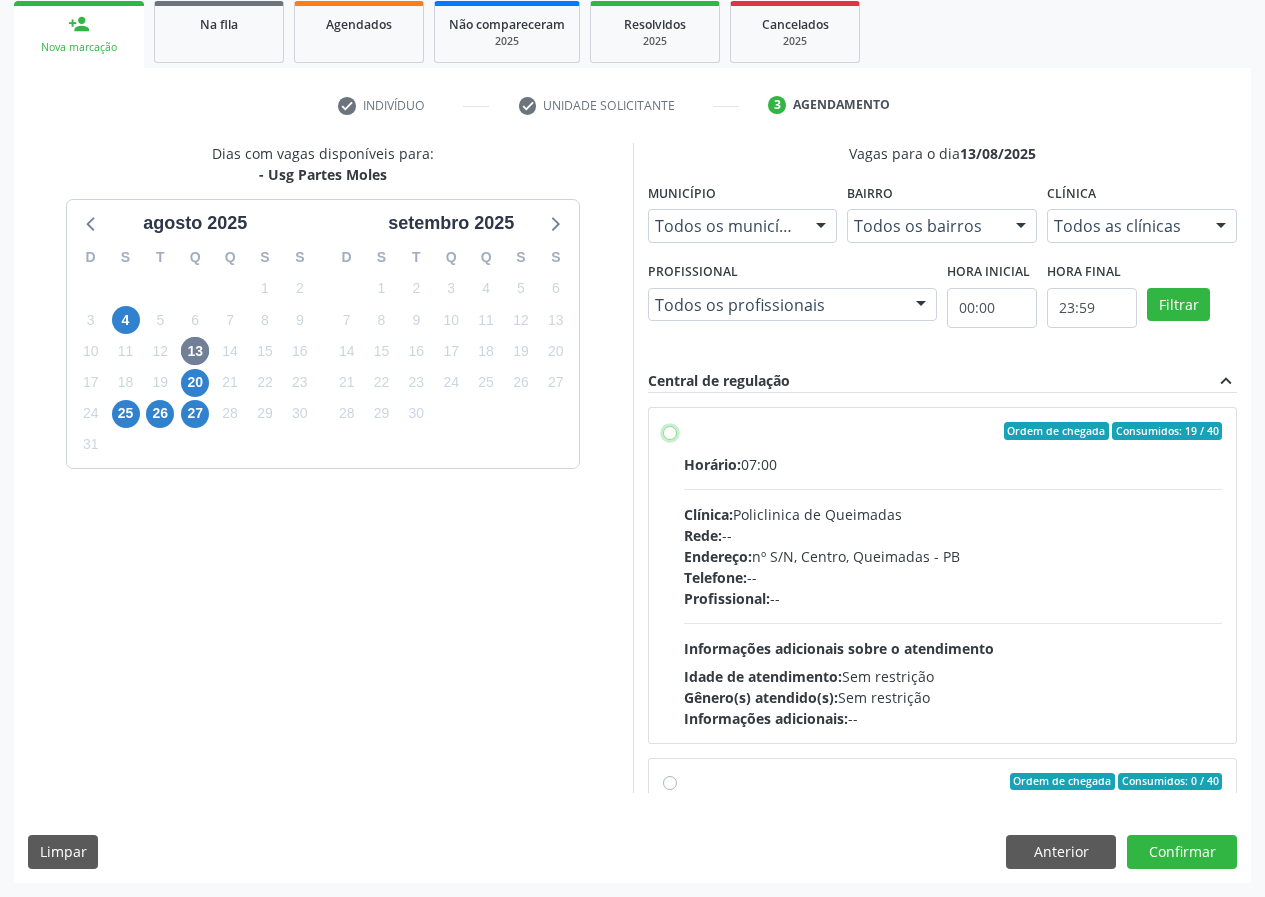 click on "Ordem de chegada
Consumidos: 19 / 40
Horário:   07:00
Clínica:  Policlinica de Queimadas
Rede:
--
Endereço:   nº S/N, Centro, Queimadas - PB
Telefone:   --
Profissional:
--
Informações adicionais sobre o atendimento
Idade de atendimento:
Sem restrição
Gênero(s) atendido(s):
Sem restrição
Informações adicionais:
--" at bounding box center [670, 431] 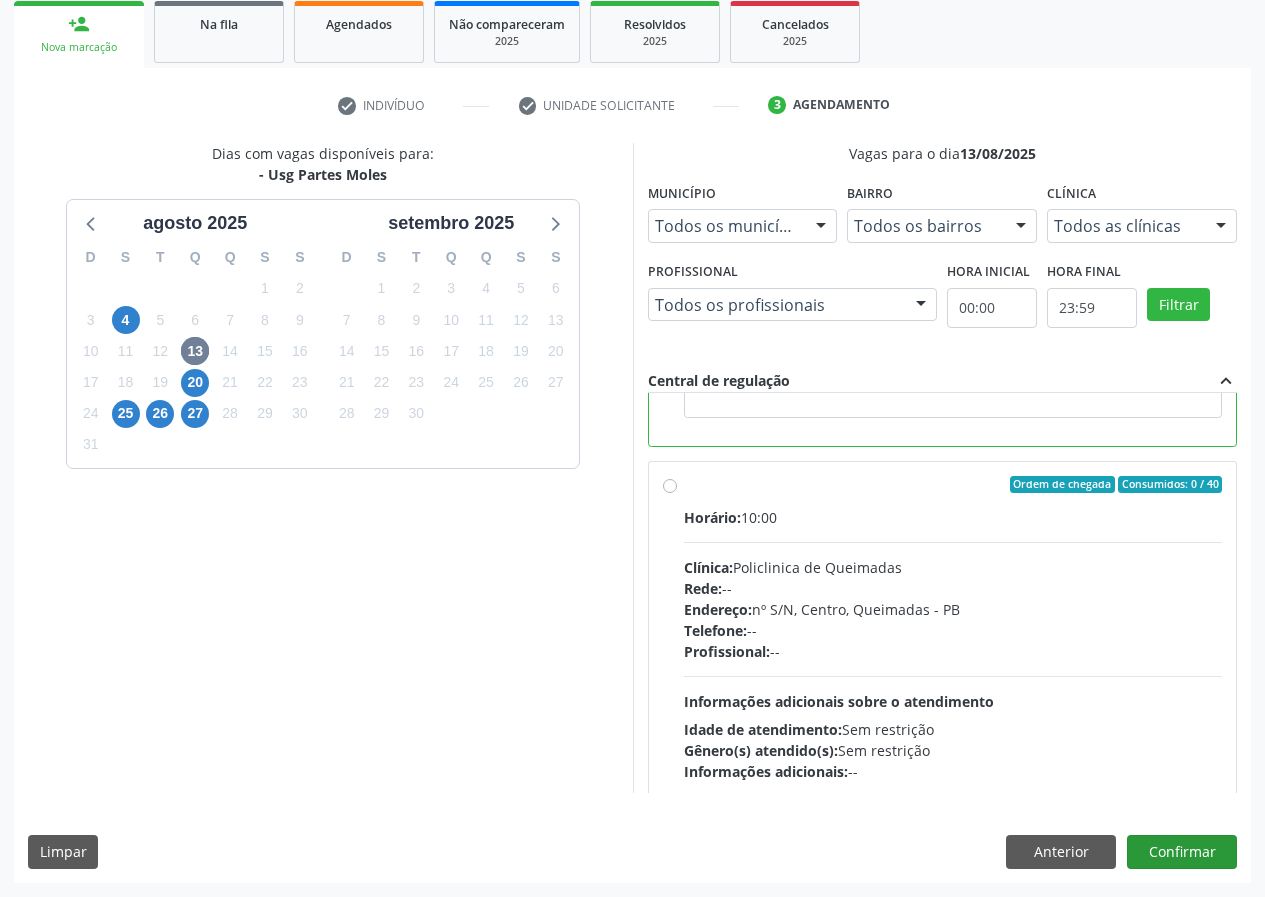 scroll, scrollTop: 450, scrollLeft: 0, axis: vertical 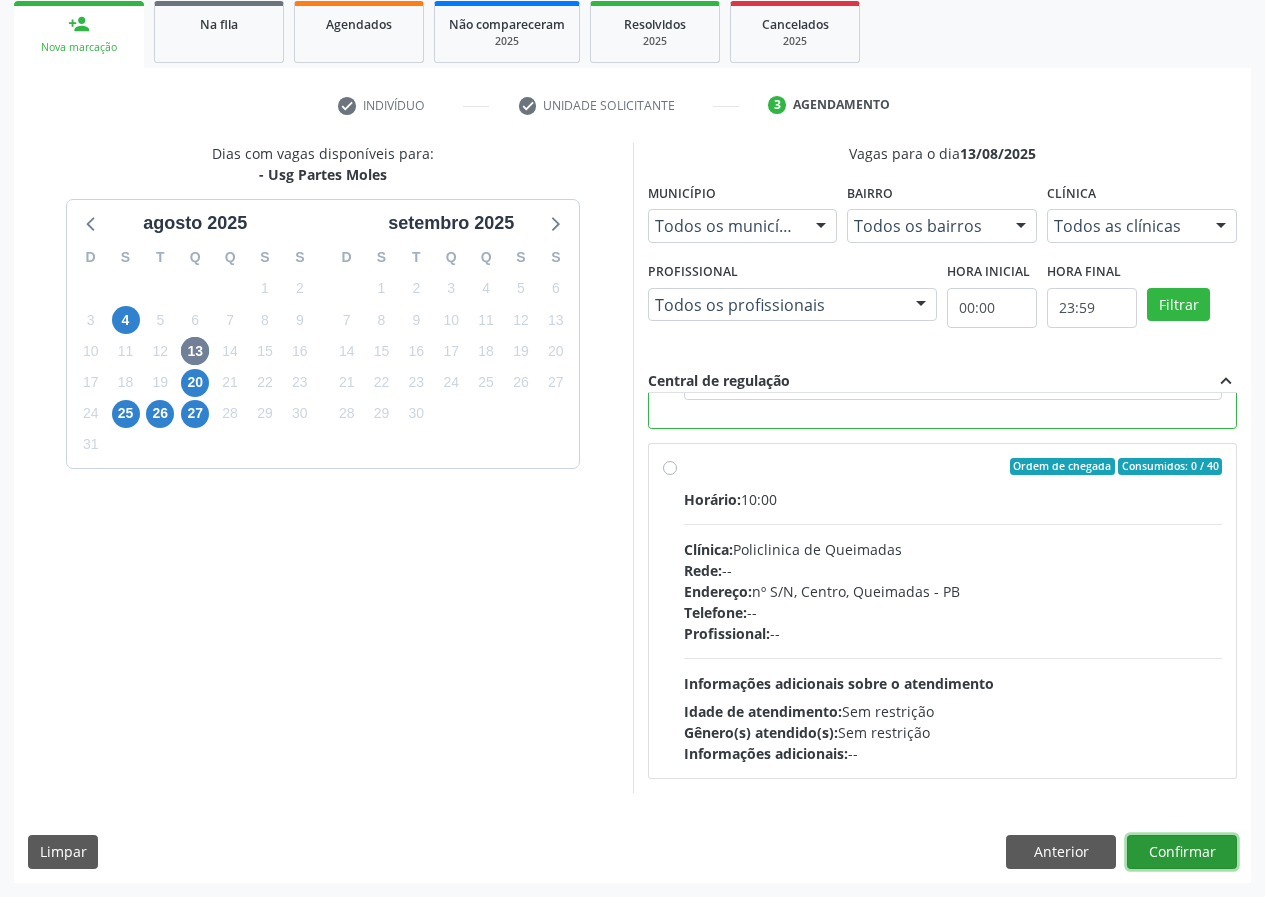 click on "Confirmar" at bounding box center (1182, 852) 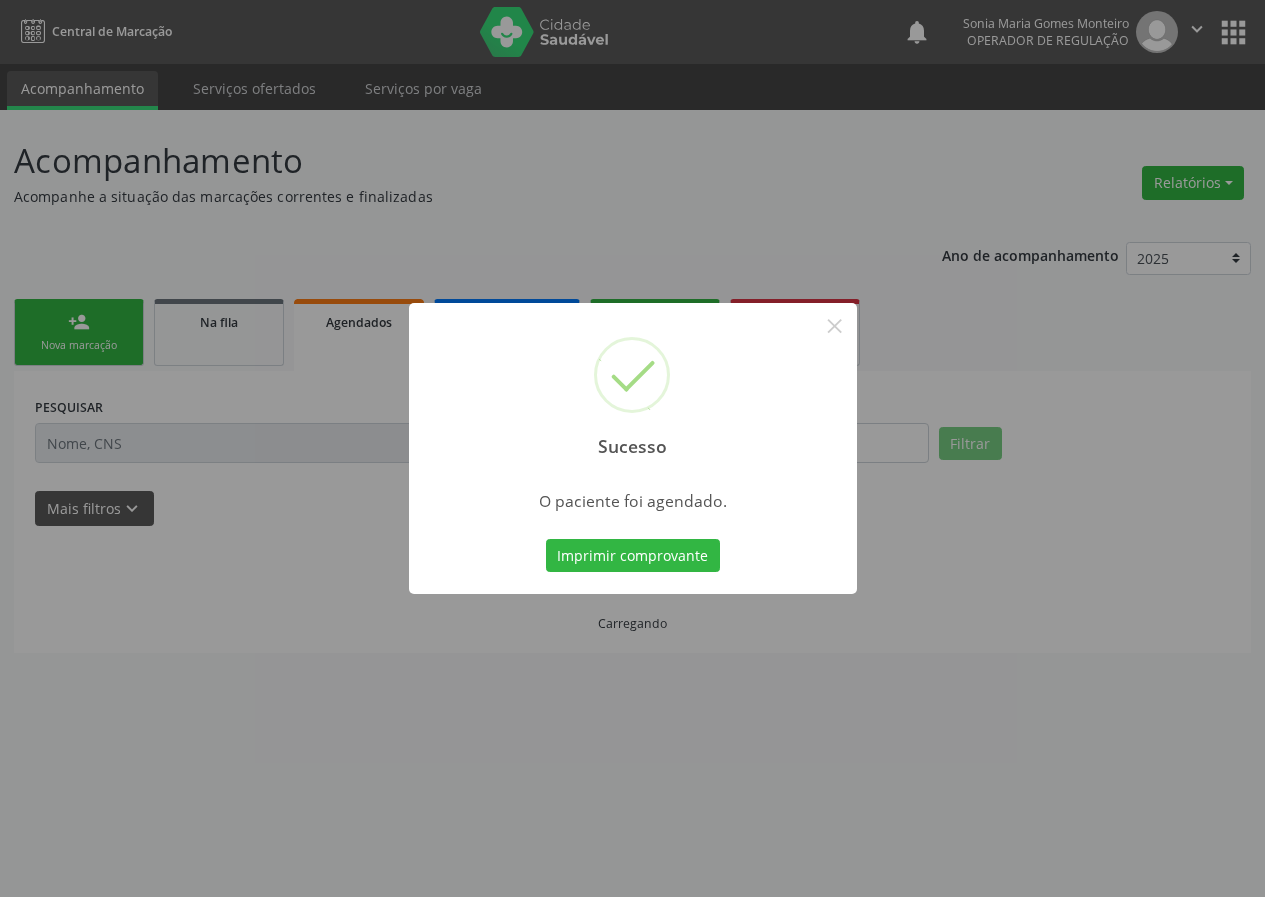 scroll, scrollTop: 0, scrollLeft: 0, axis: both 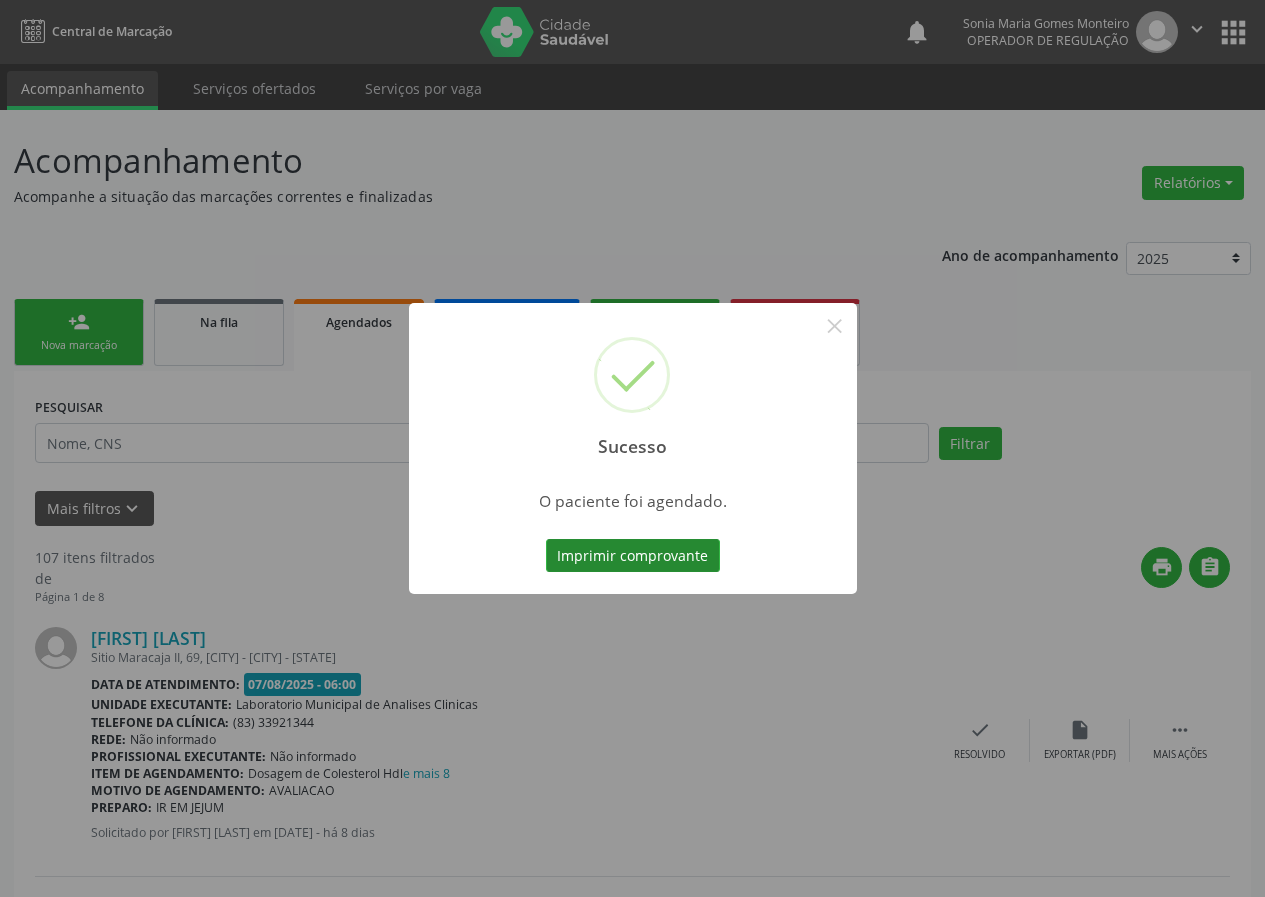 drag, startPoint x: 677, startPoint y: 555, endPoint x: 678, endPoint y: 545, distance: 10.049875 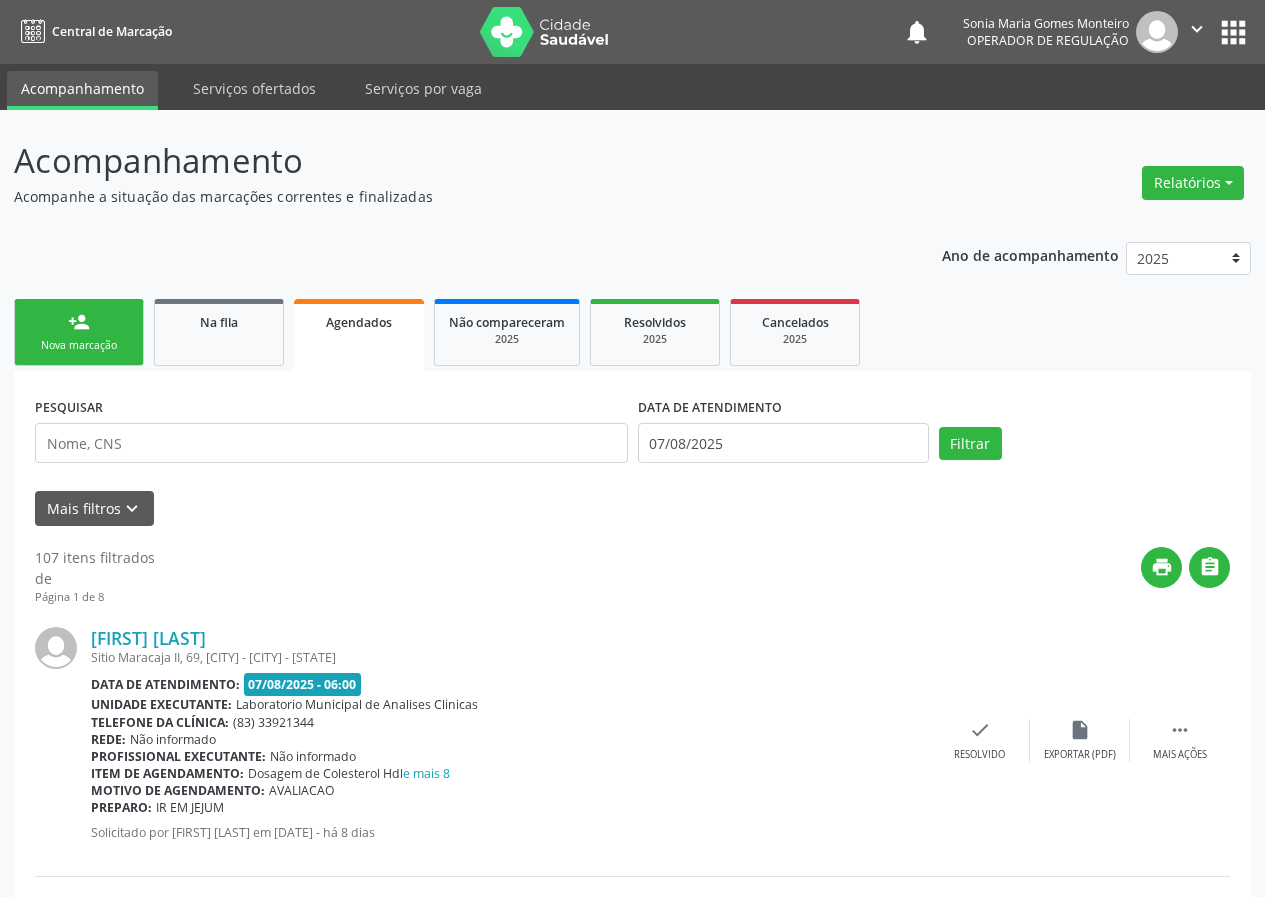 click on "person_add
Nova marcação" at bounding box center [79, 332] 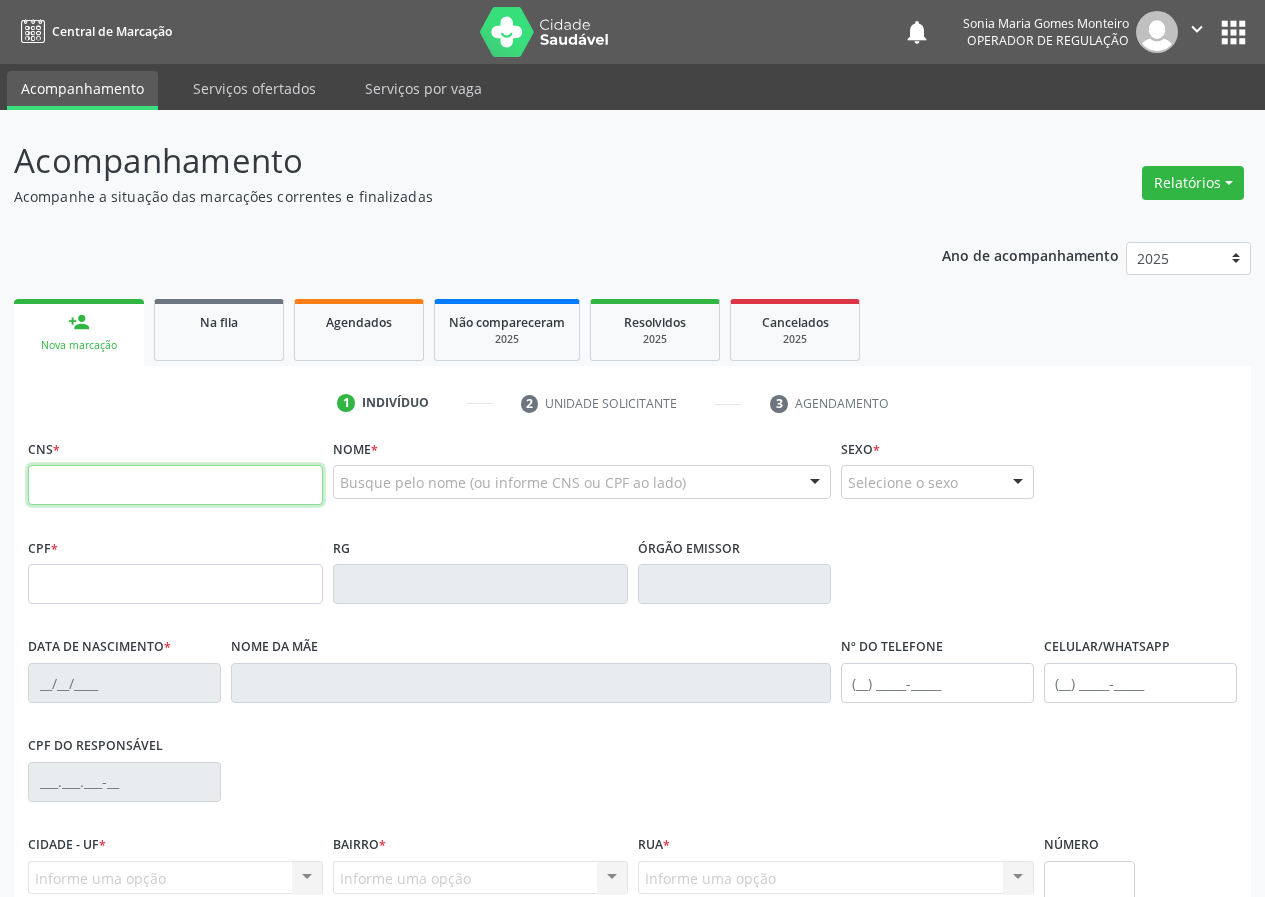 click at bounding box center [175, 485] 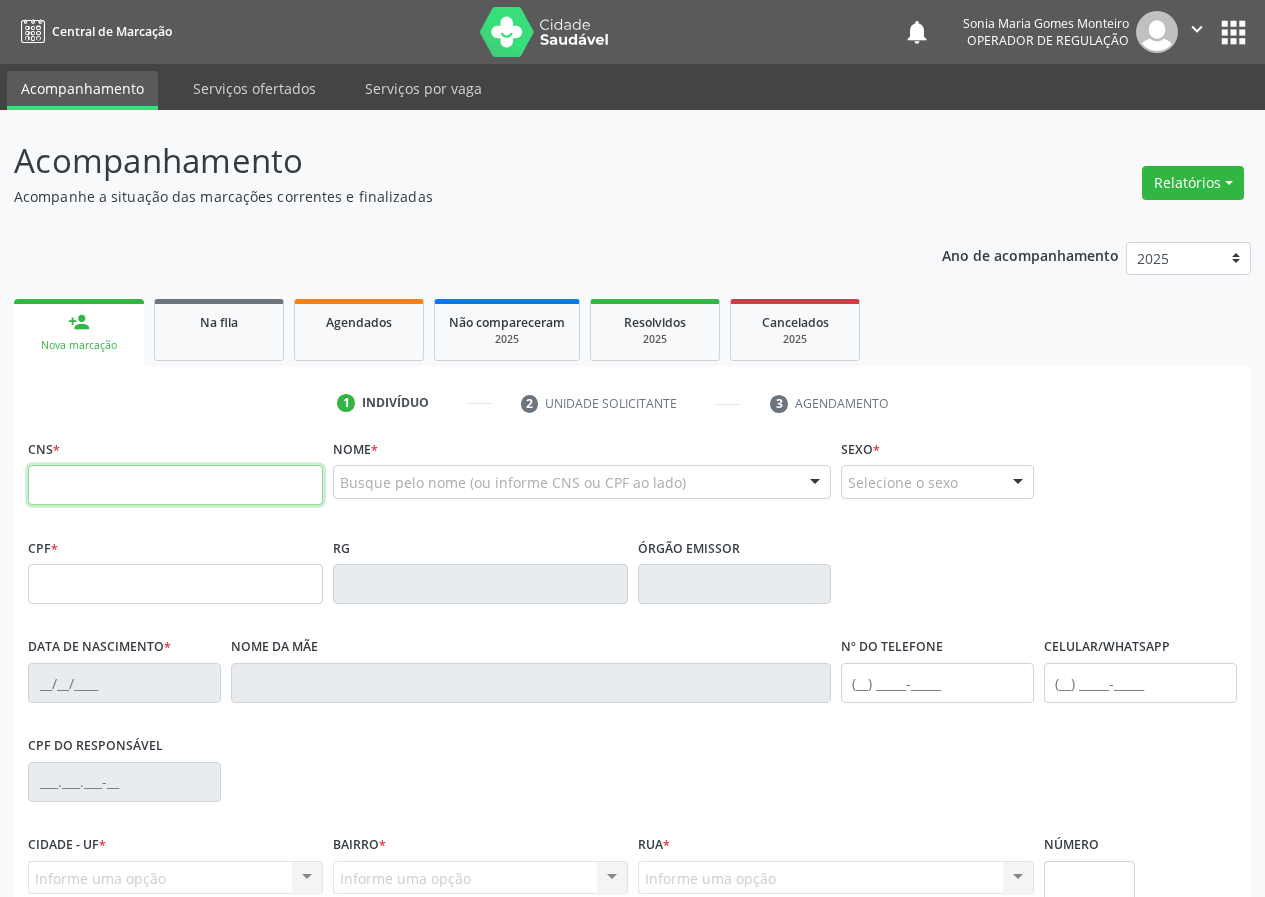 click at bounding box center [175, 485] 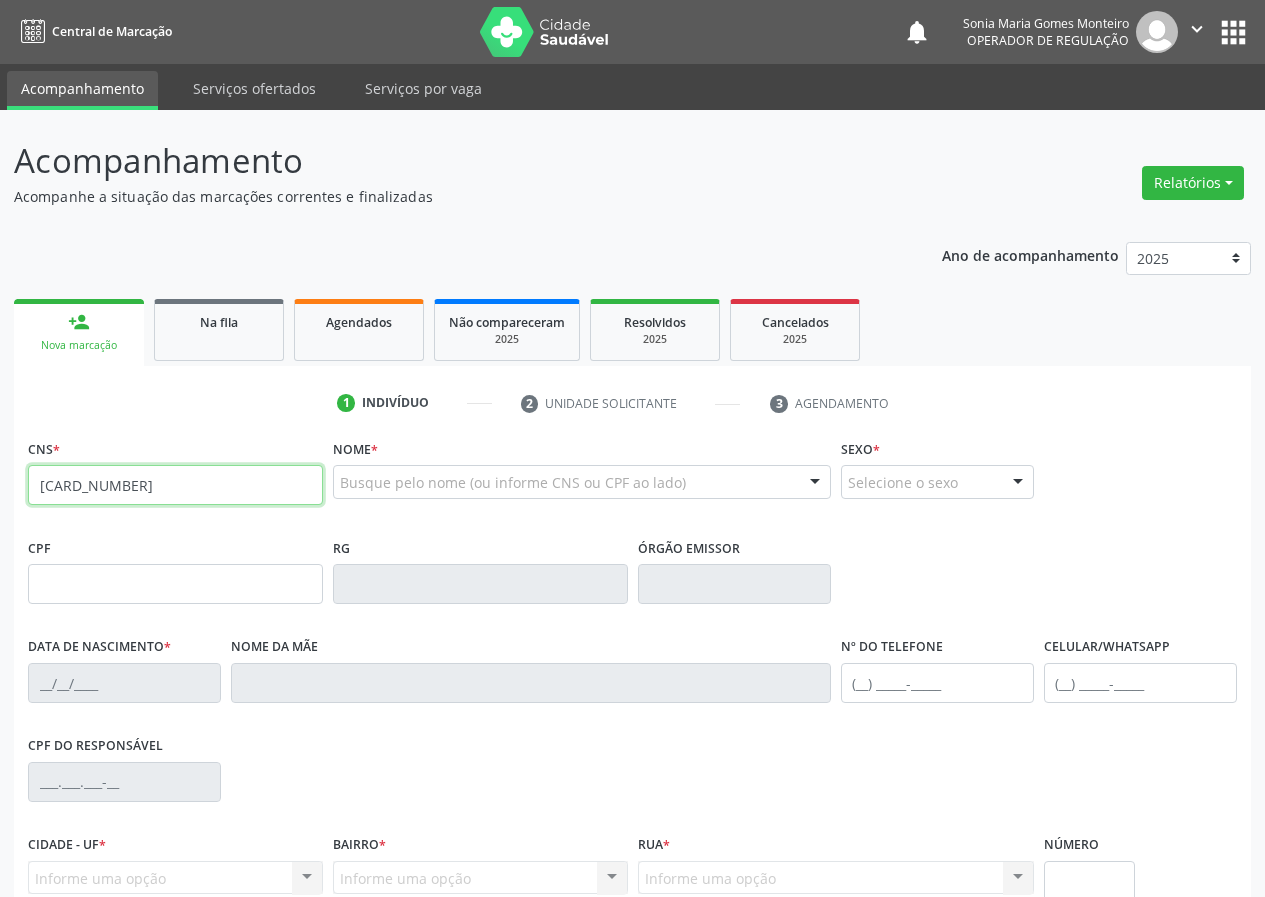 type on "704 6071 9976 6221" 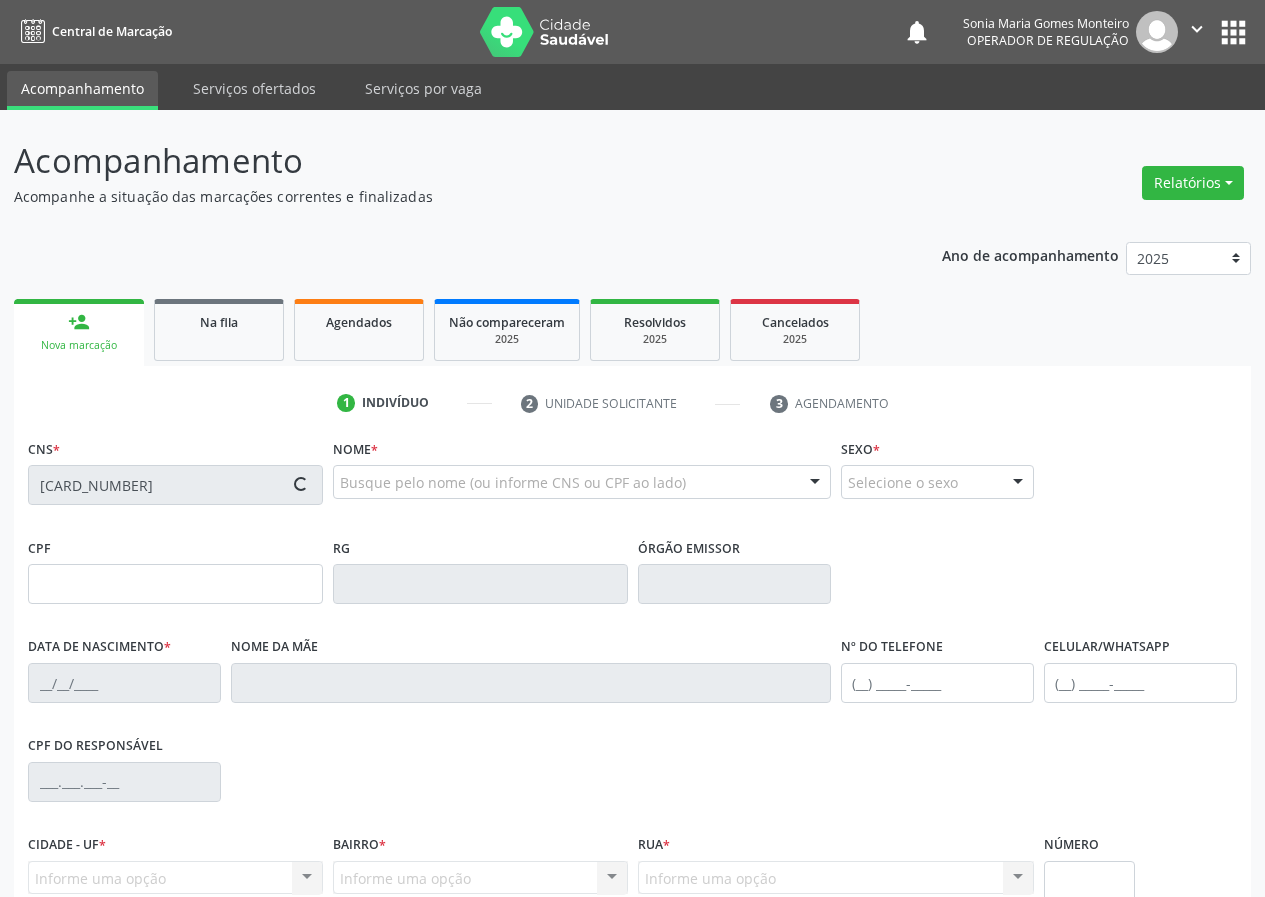 type on "691.357.034-15" 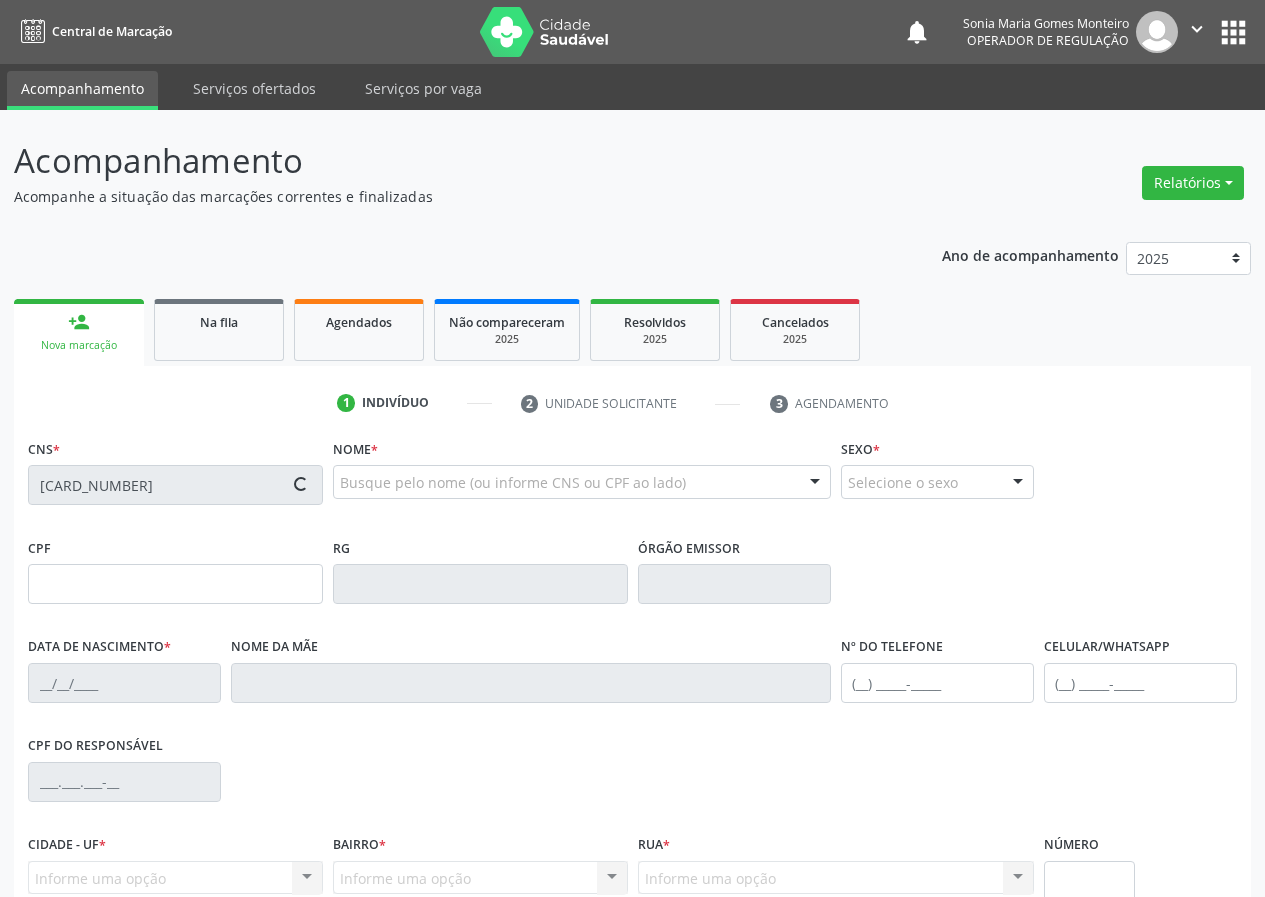 type on "21/10/1966" 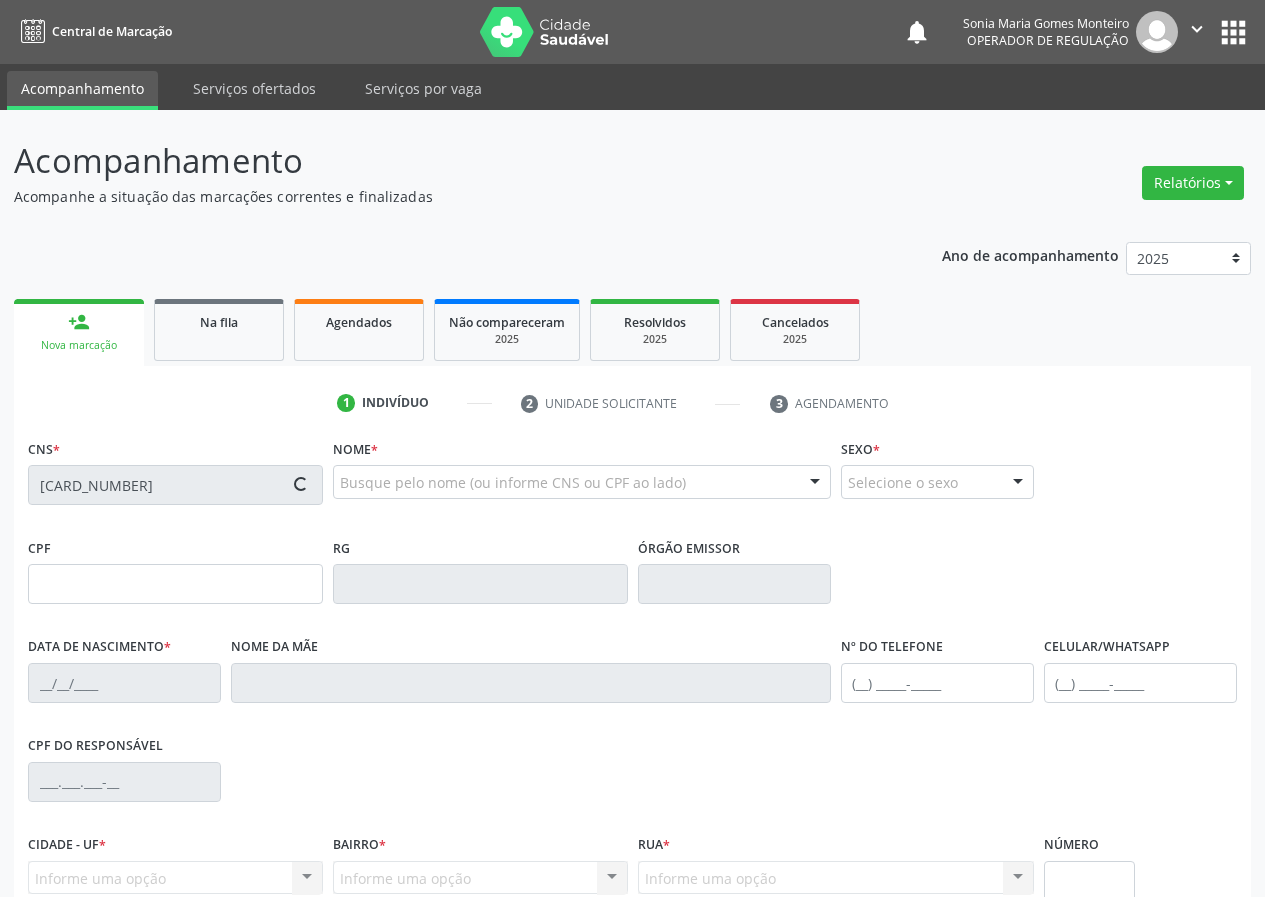 type on "(83) 98762-1290" 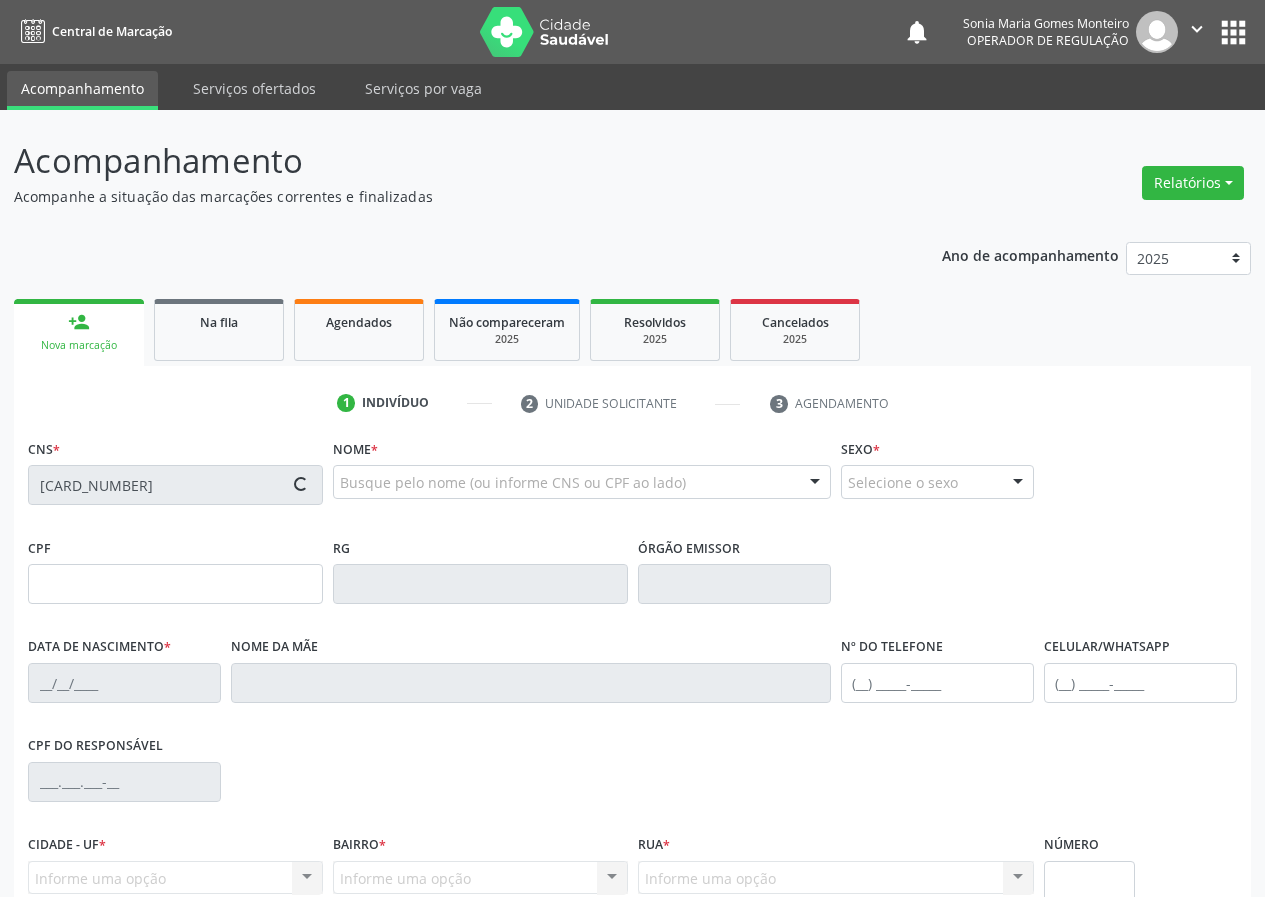 type on "(83) 98762-1290" 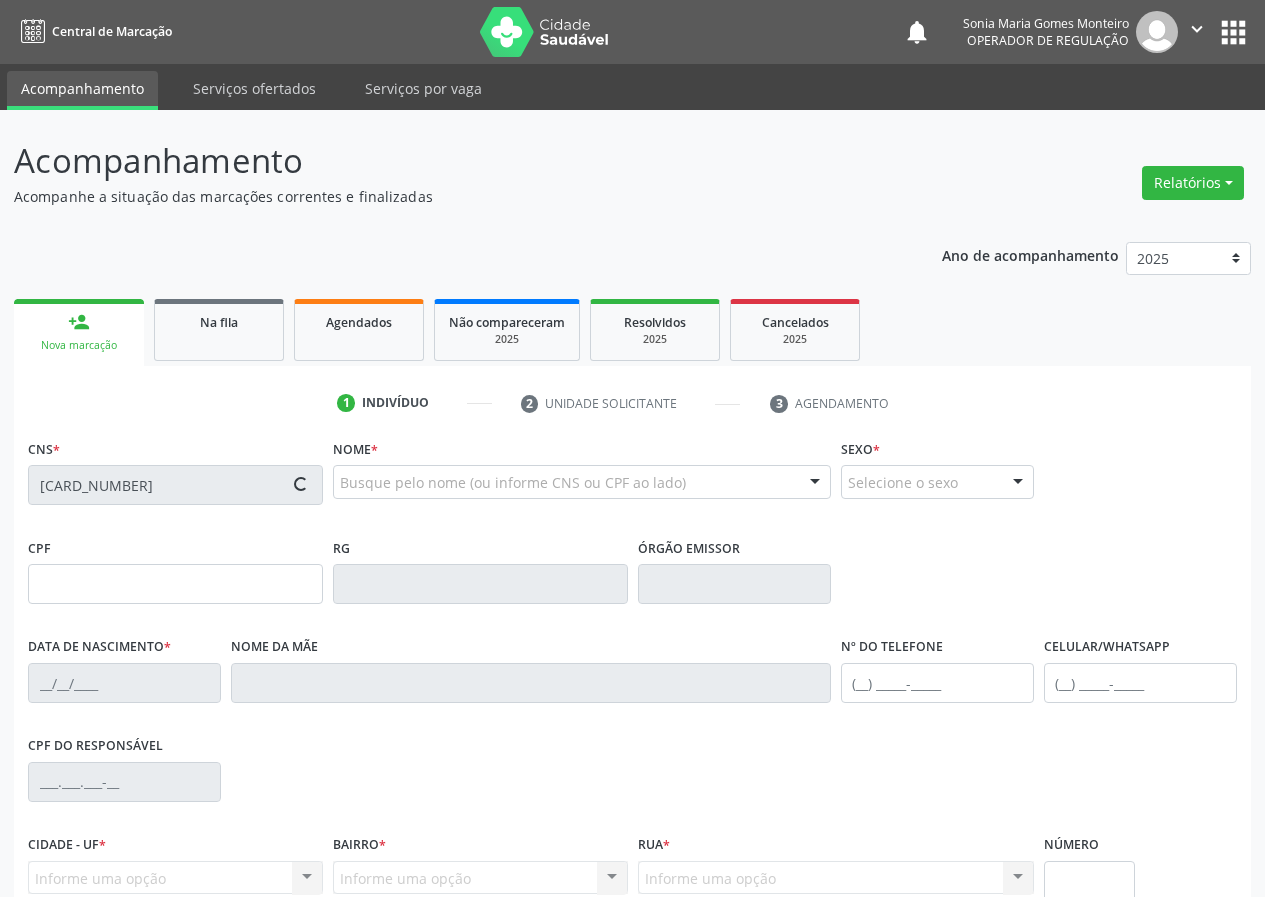 type on "23" 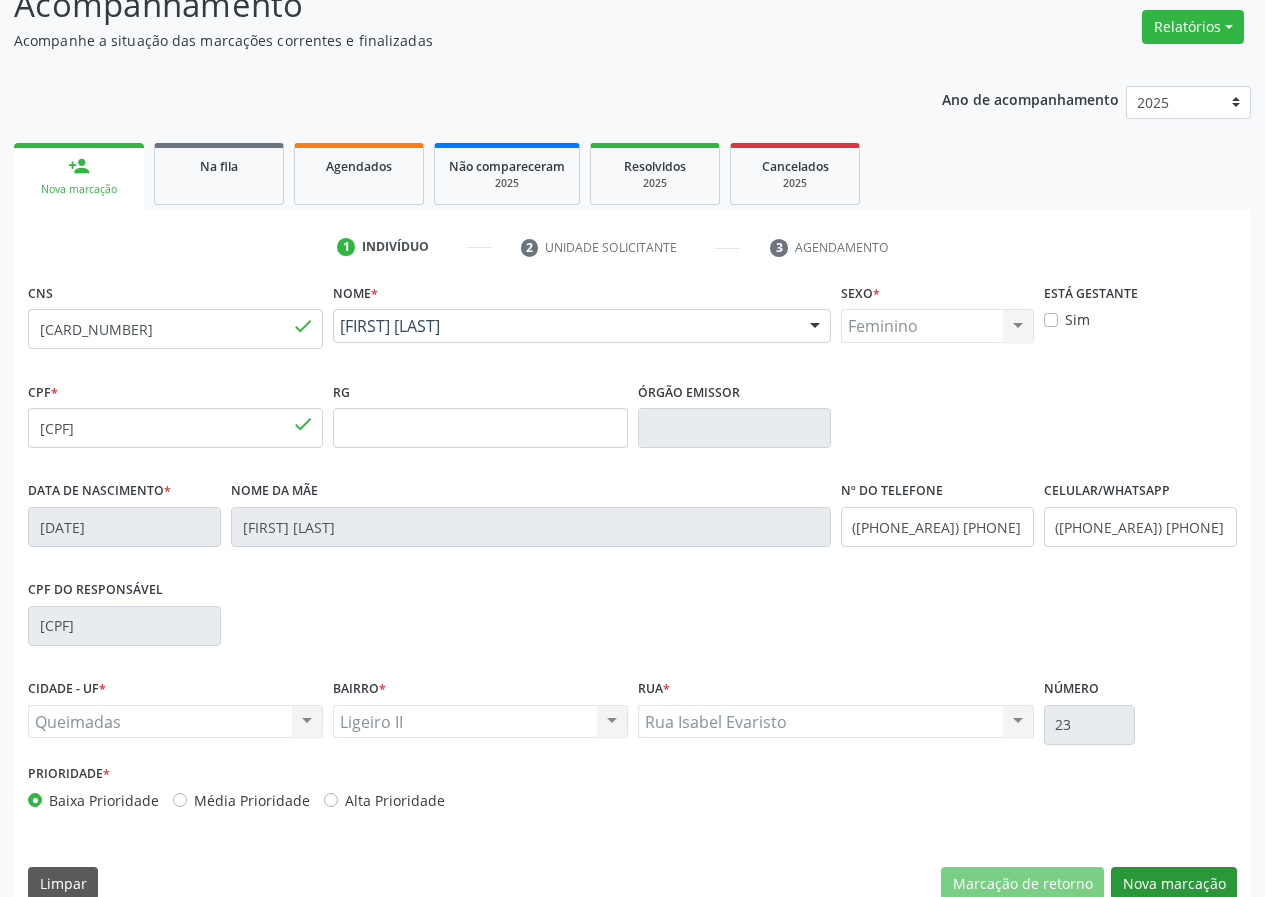 scroll, scrollTop: 187, scrollLeft: 0, axis: vertical 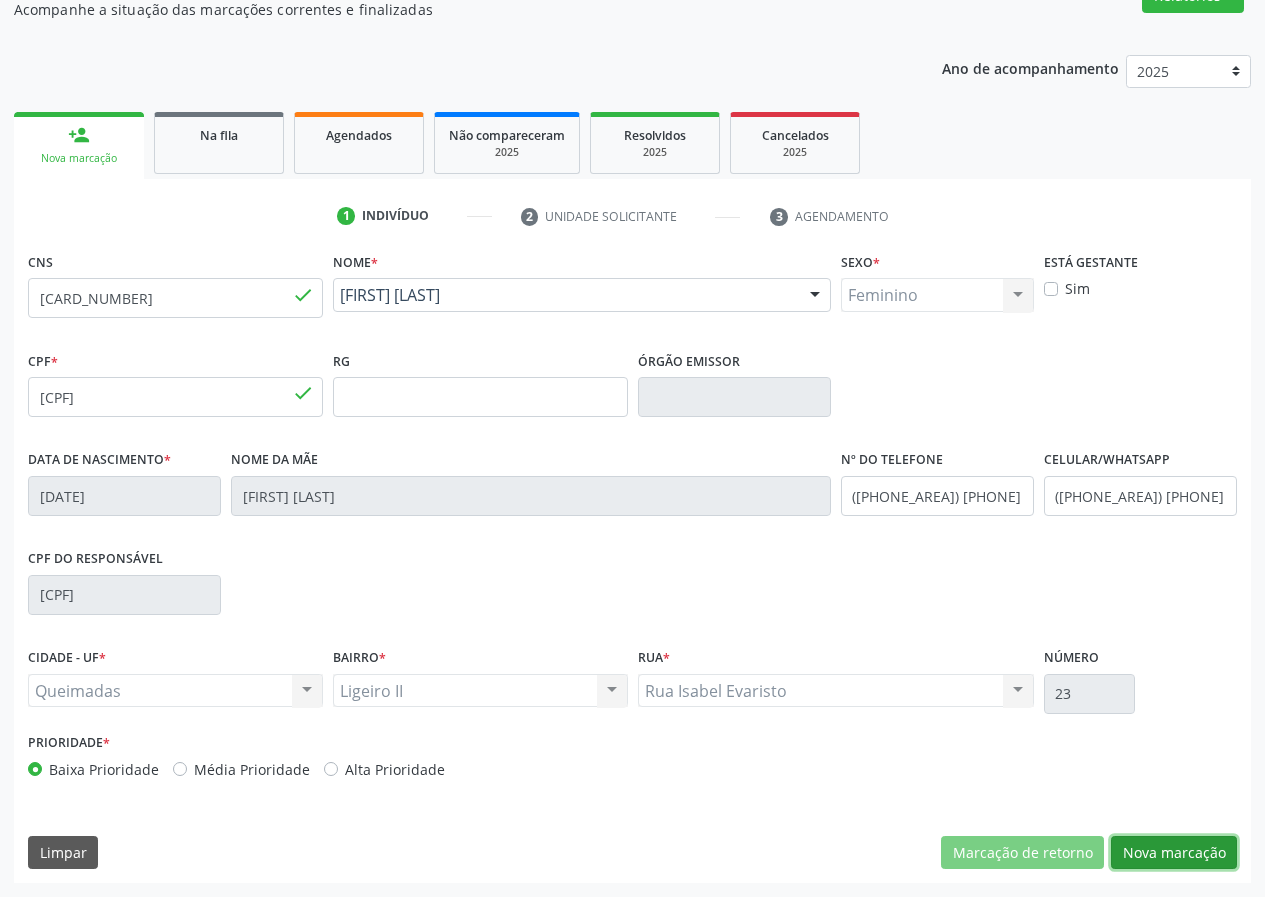 drag, startPoint x: 1163, startPoint y: 845, endPoint x: 584, endPoint y: 798, distance: 580.9045 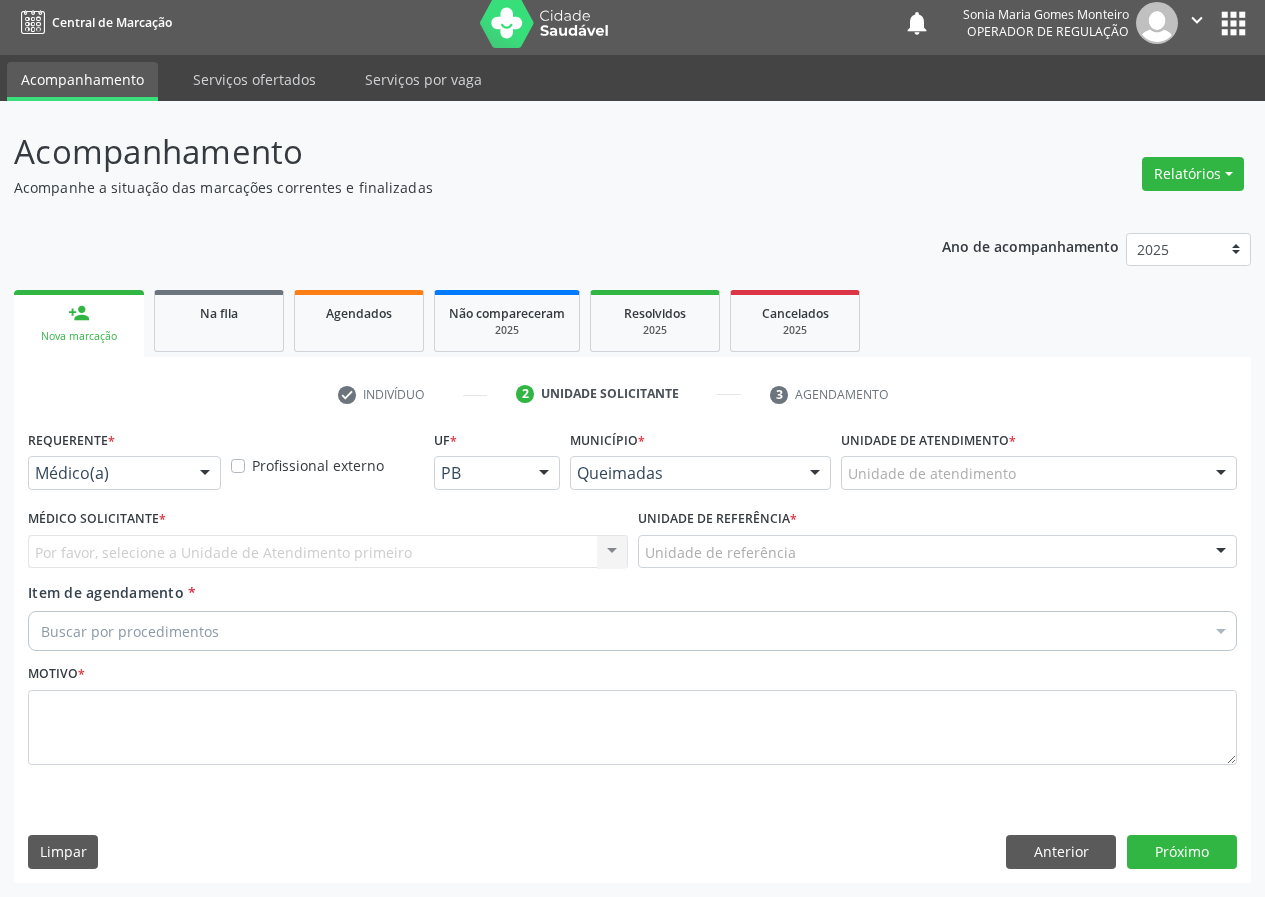 scroll, scrollTop: 9, scrollLeft: 0, axis: vertical 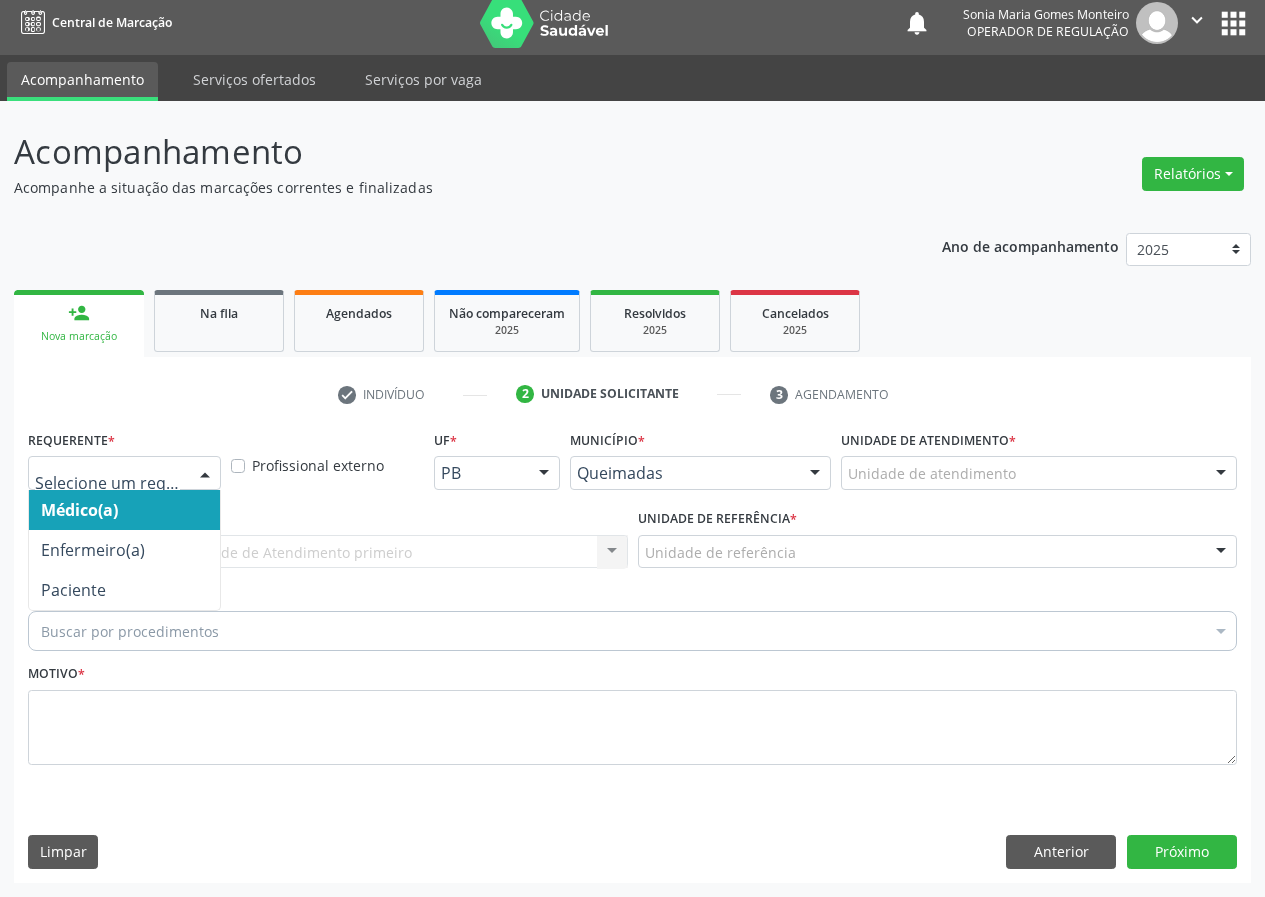 drag, startPoint x: 202, startPoint y: 472, endPoint x: 156, endPoint y: 566, distance: 104.6518 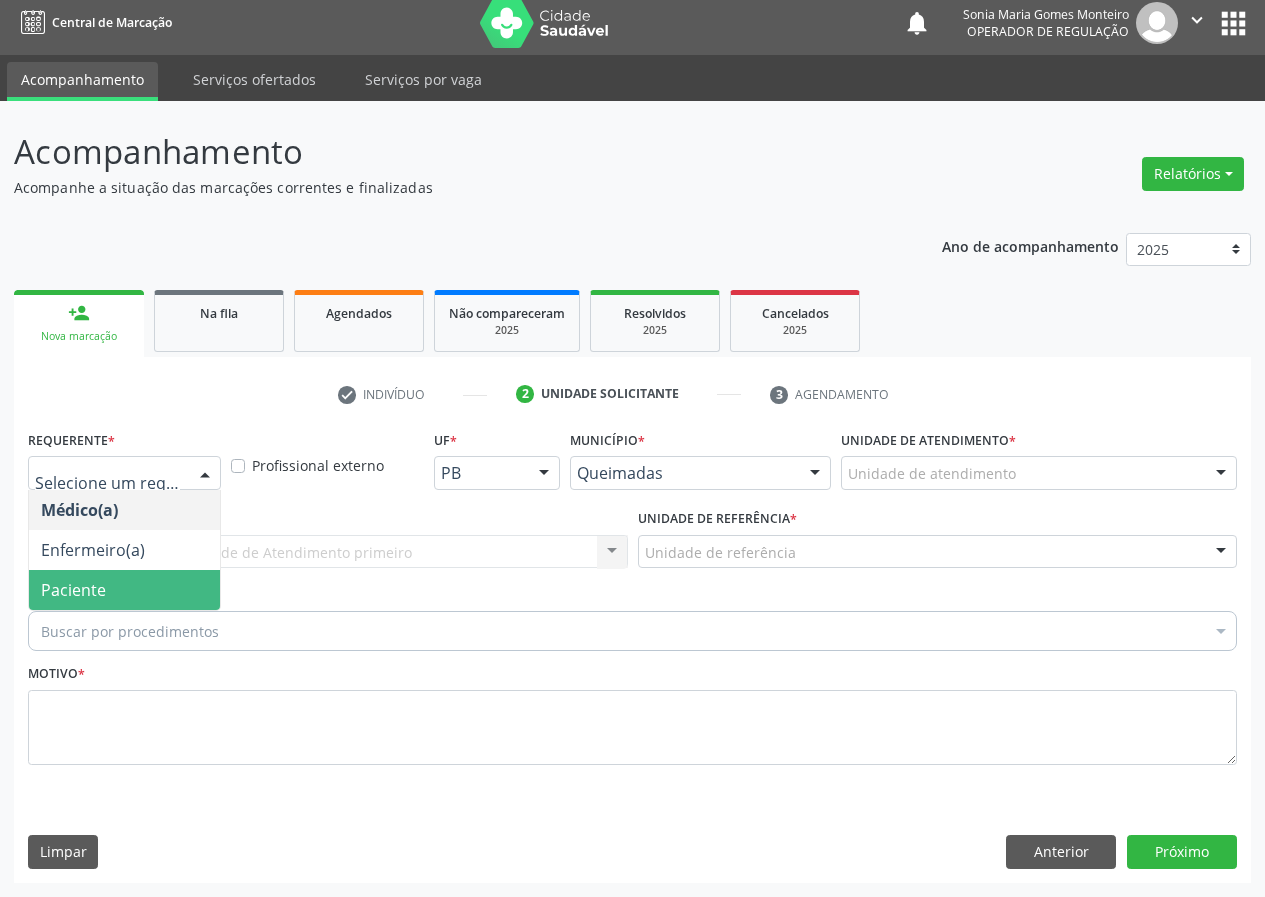 drag, startPoint x: 187, startPoint y: 607, endPoint x: 335, endPoint y: 575, distance: 151.41995 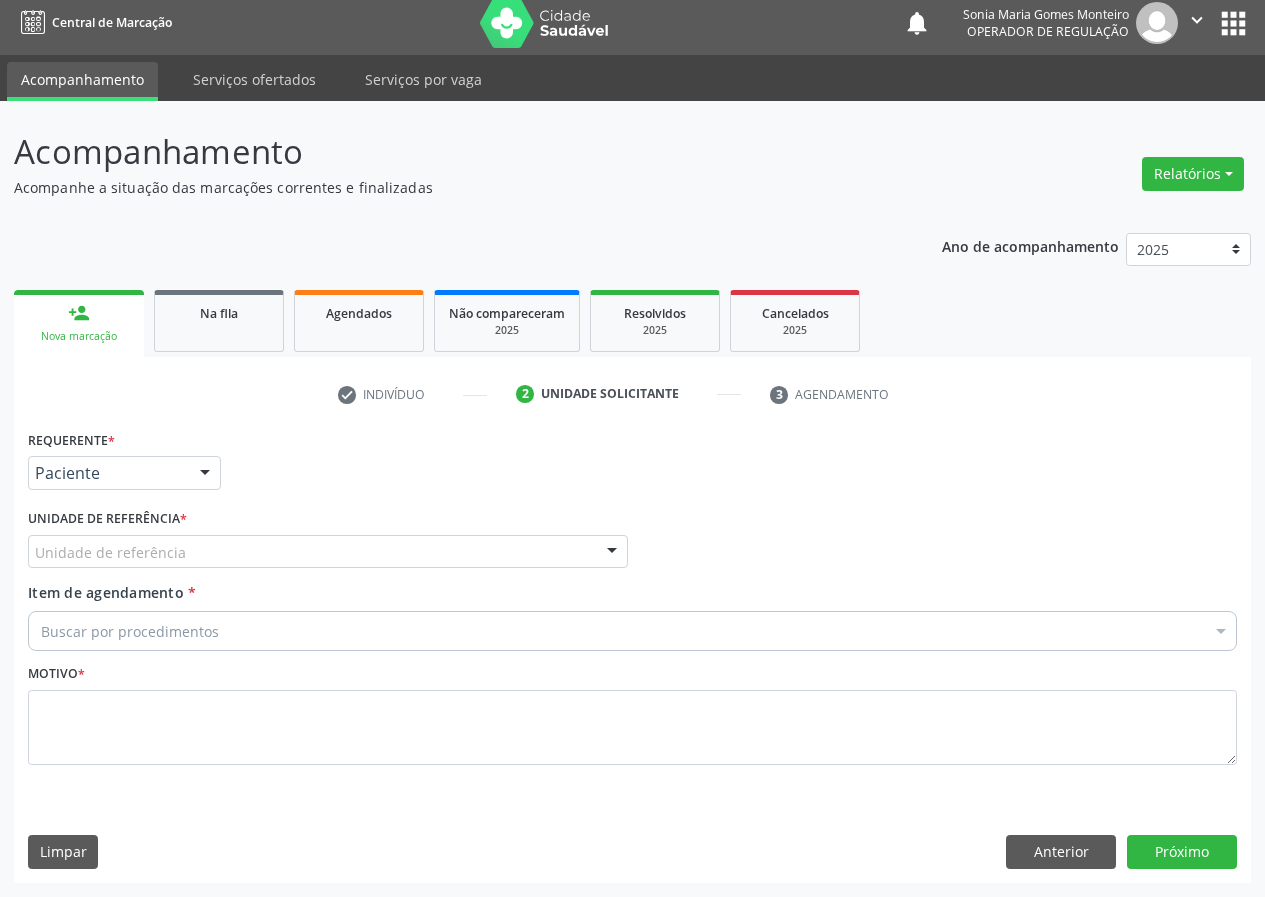 click on "Unidade de referência" at bounding box center [328, 552] 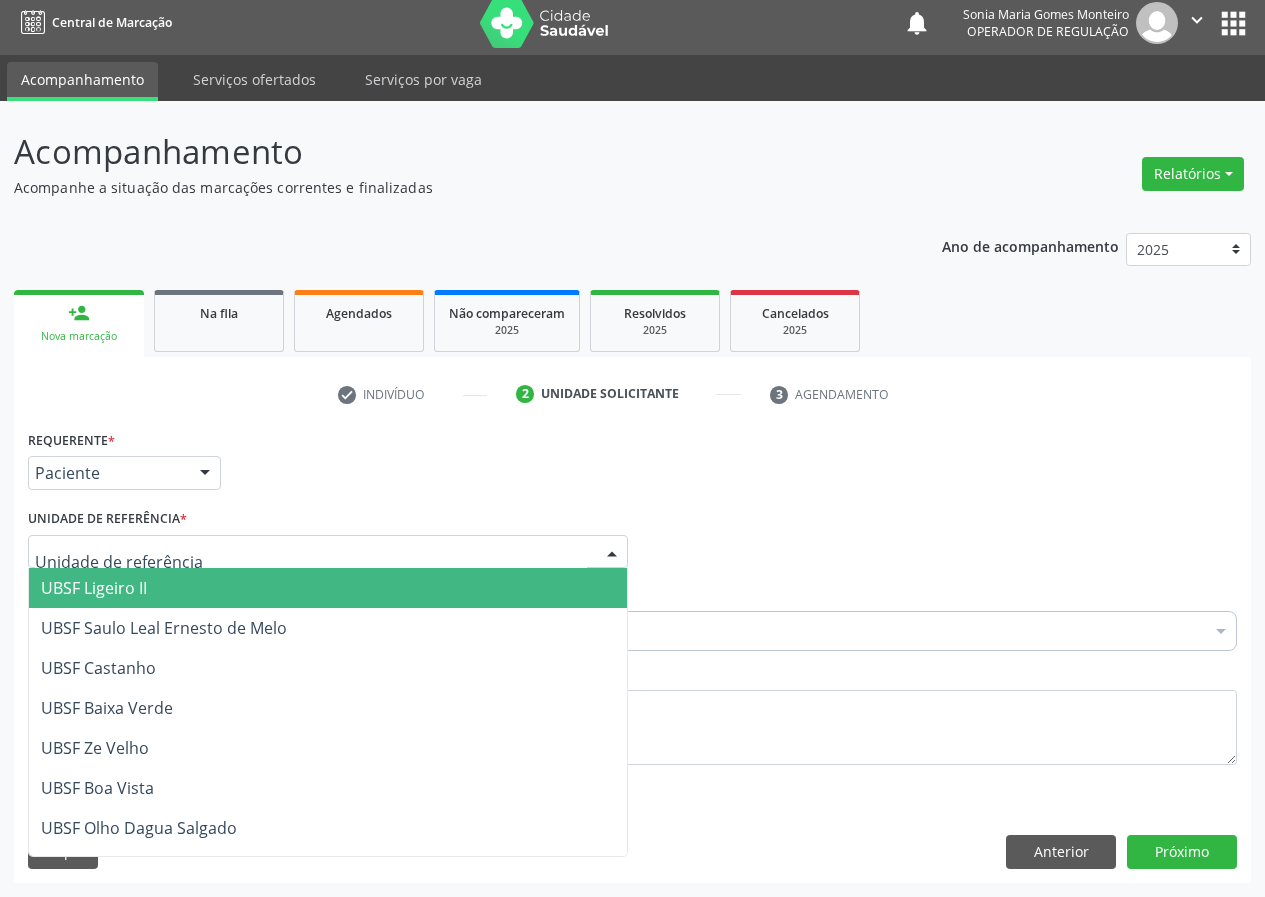 drag, startPoint x: 139, startPoint y: 588, endPoint x: 0, endPoint y: 656, distance: 154.74171 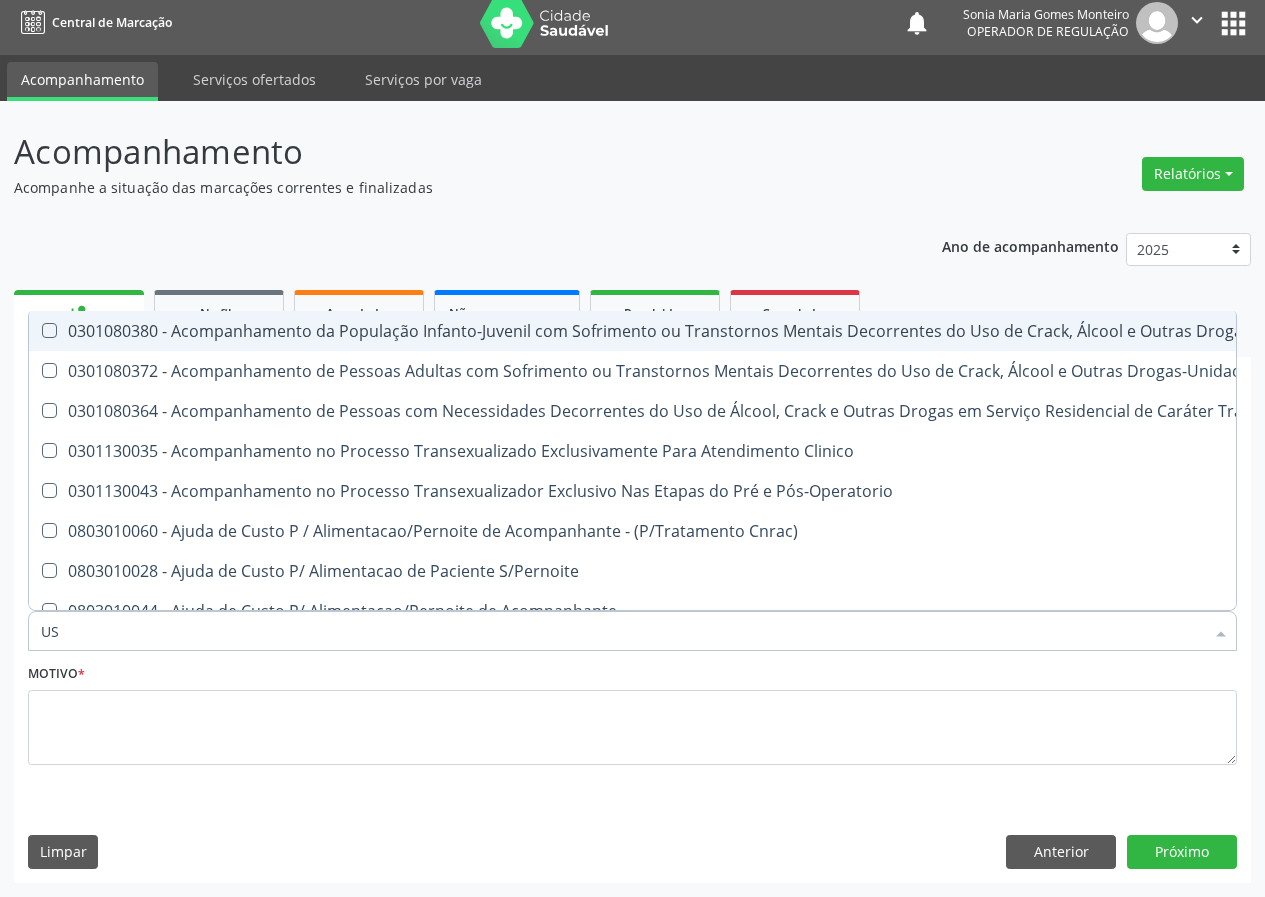 type on "USG" 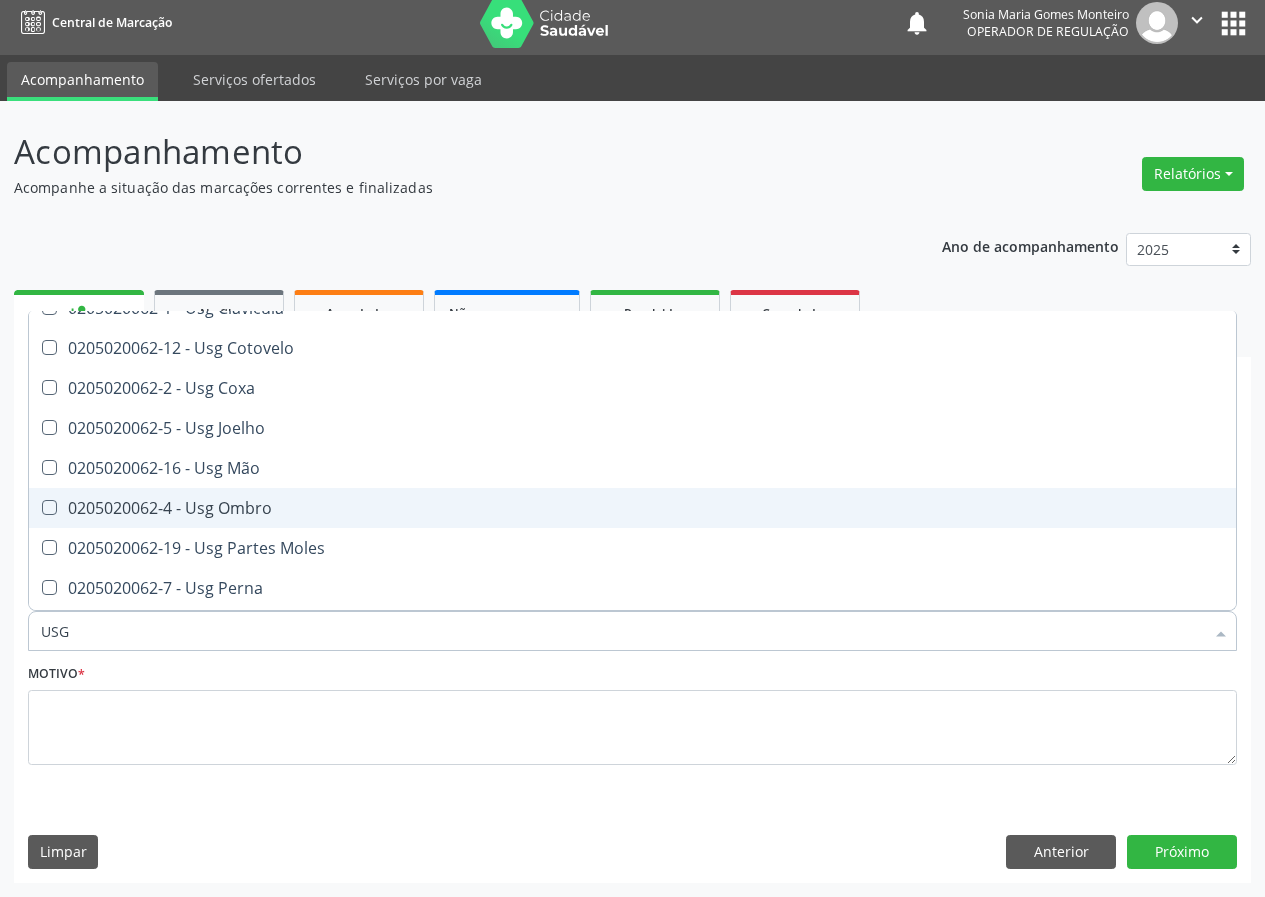 scroll, scrollTop: 200, scrollLeft: 0, axis: vertical 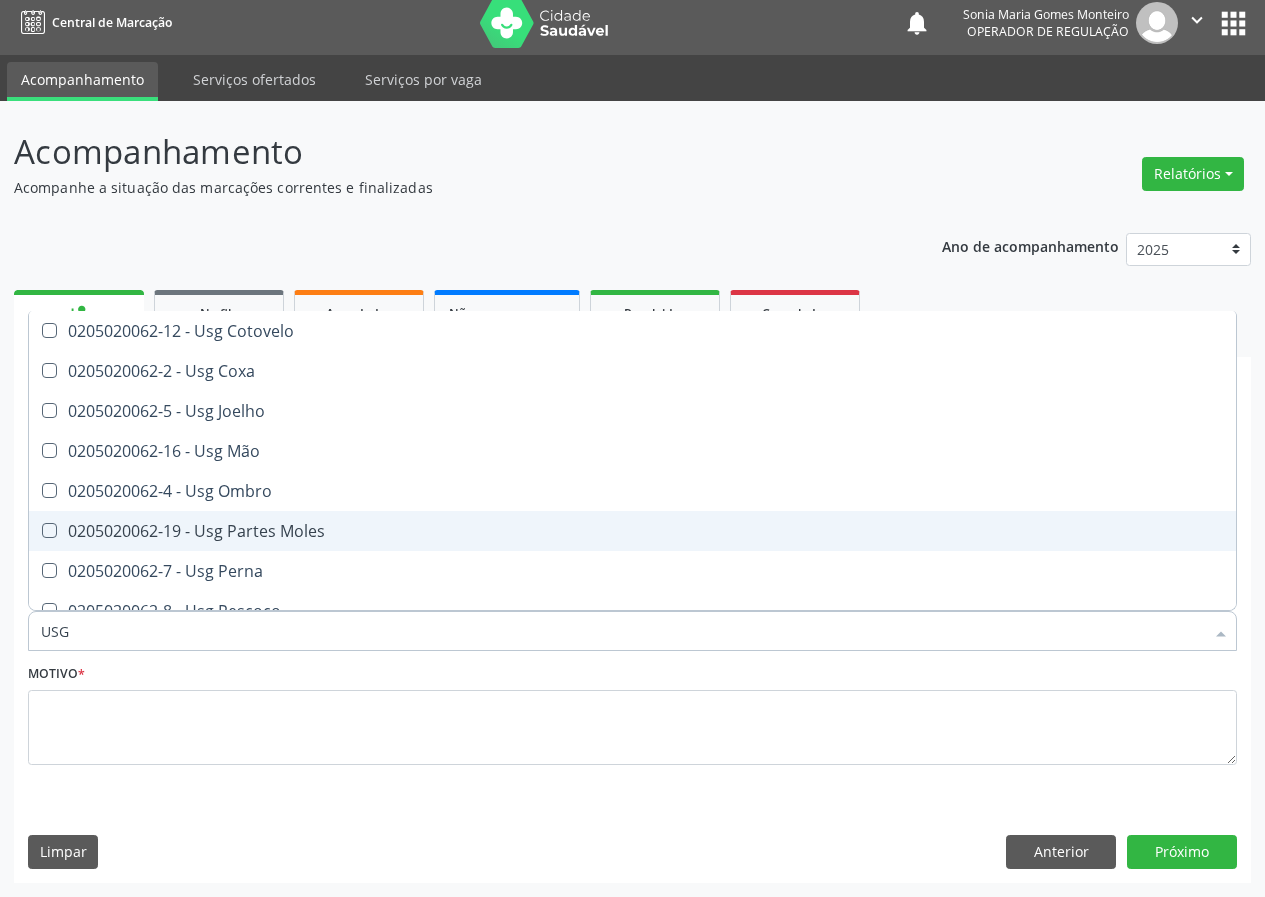 drag, startPoint x: 232, startPoint y: 526, endPoint x: 216, endPoint y: 533, distance: 17.464249 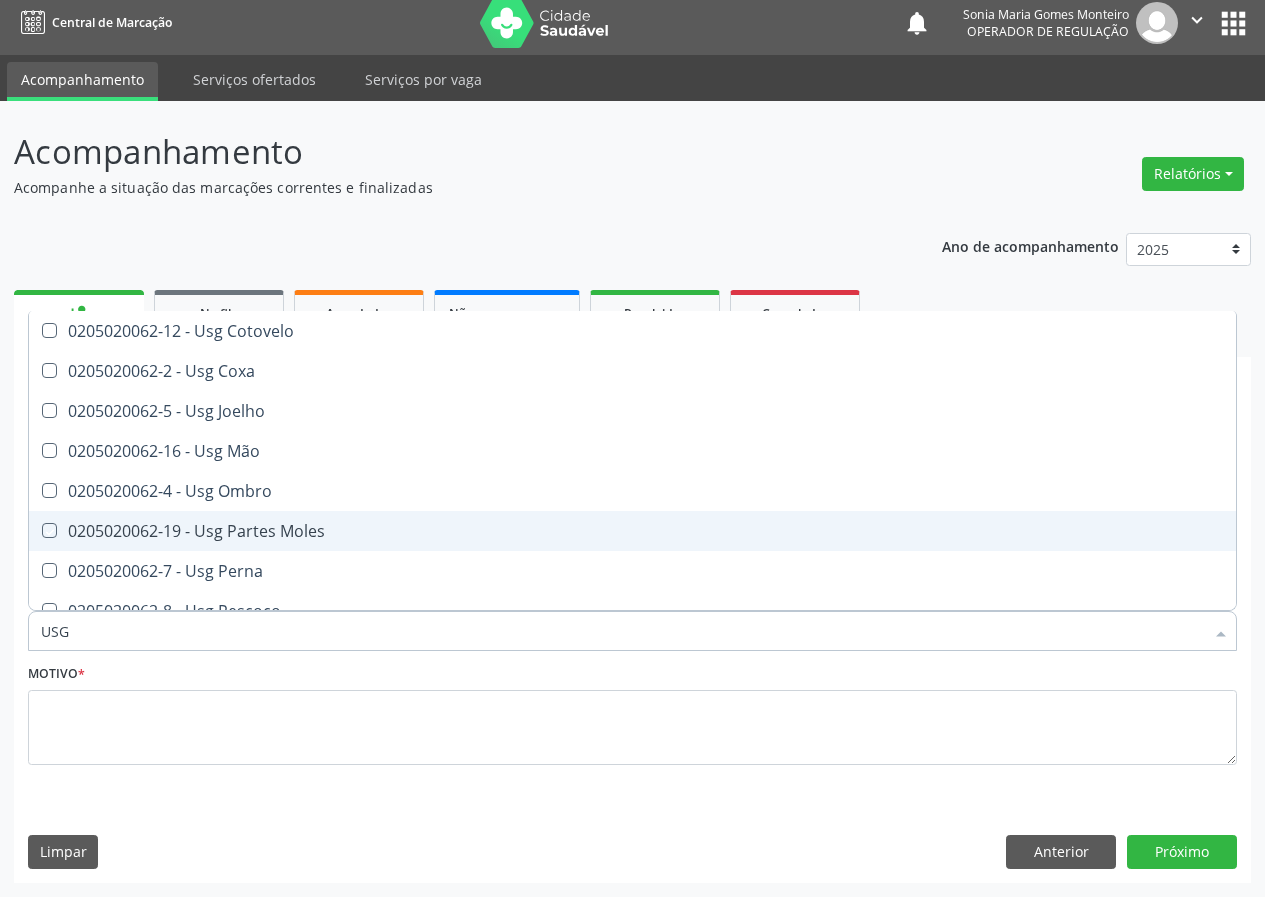 checkbox on "true" 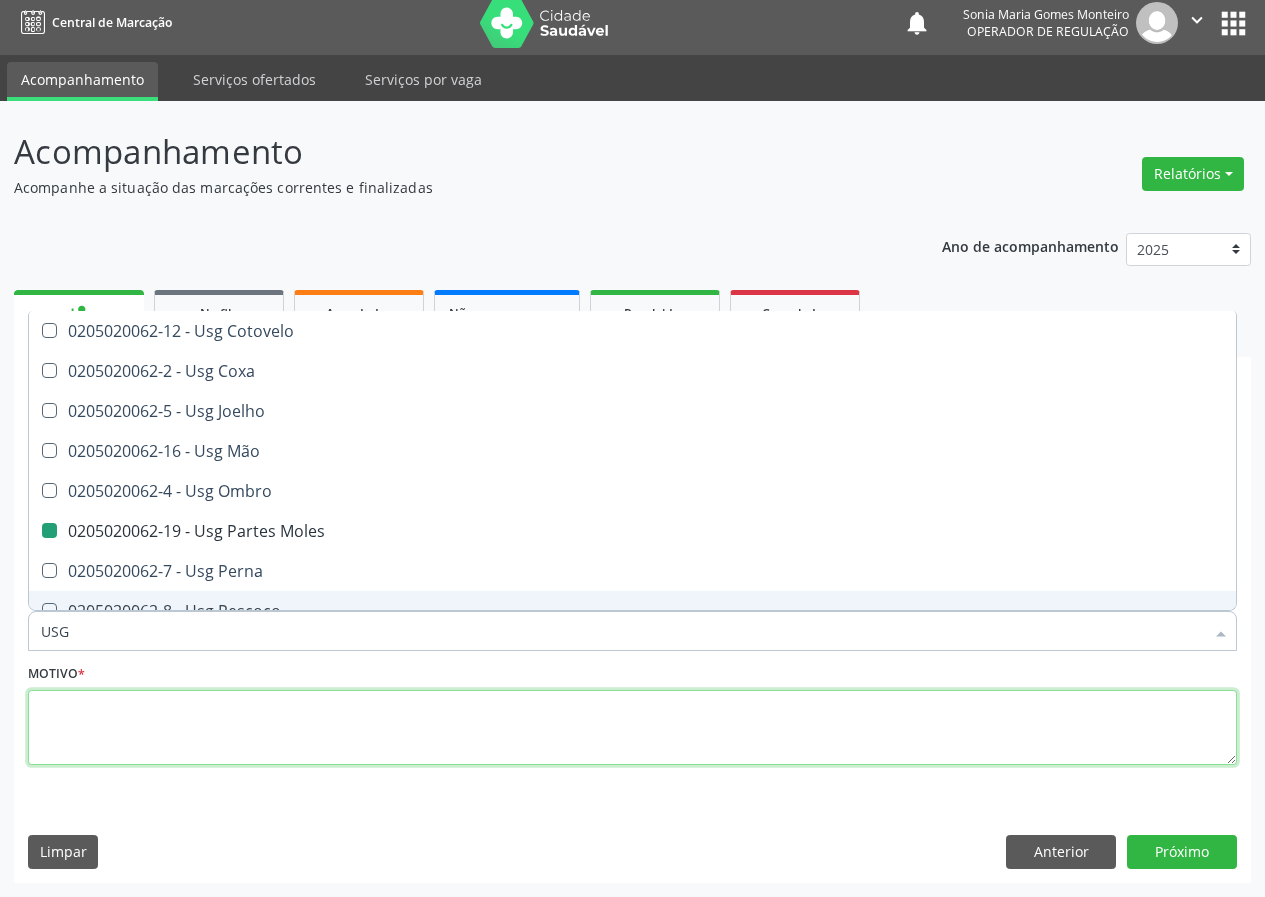 click at bounding box center [632, 728] 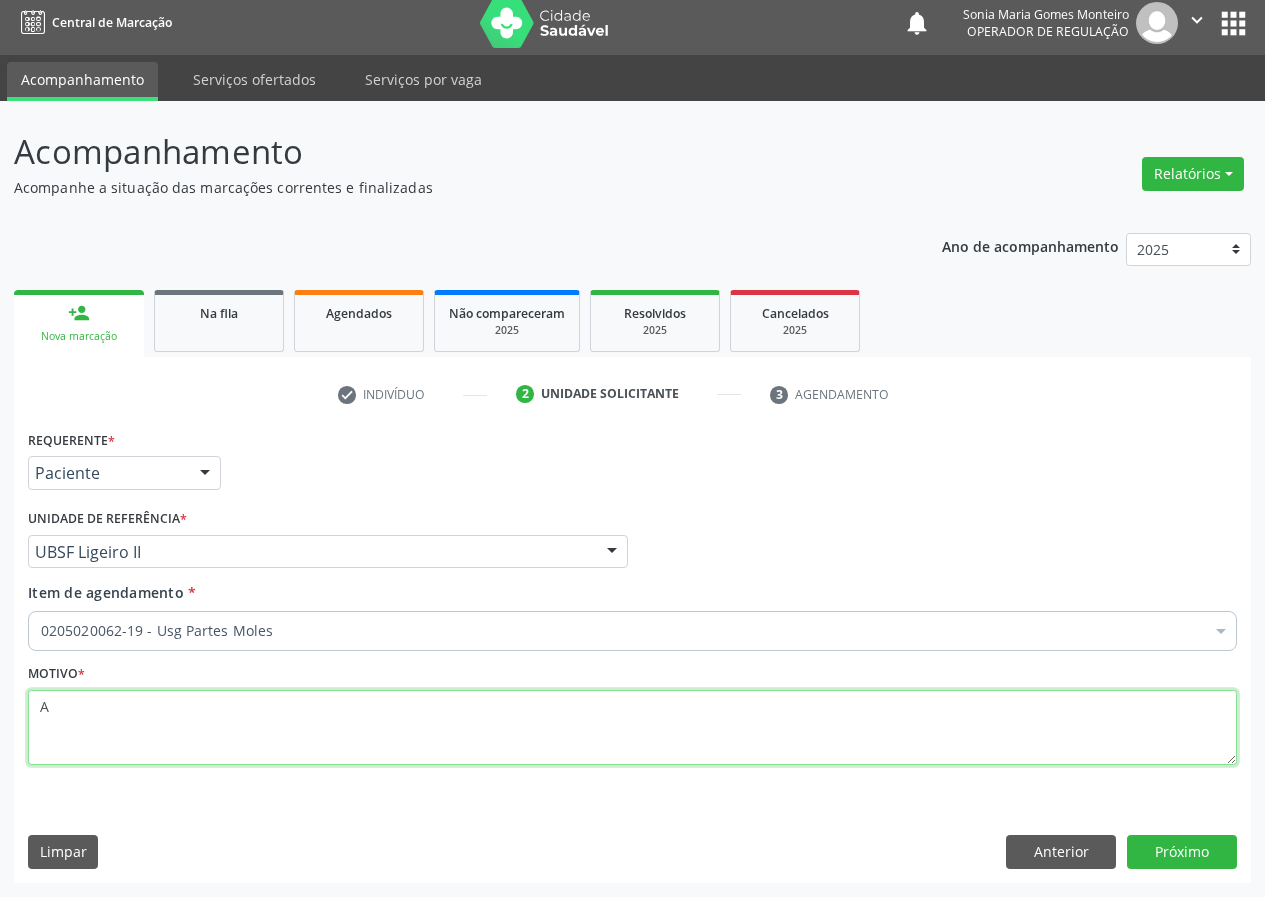 scroll, scrollTop: 0, scrollLeft: 0, axis: both 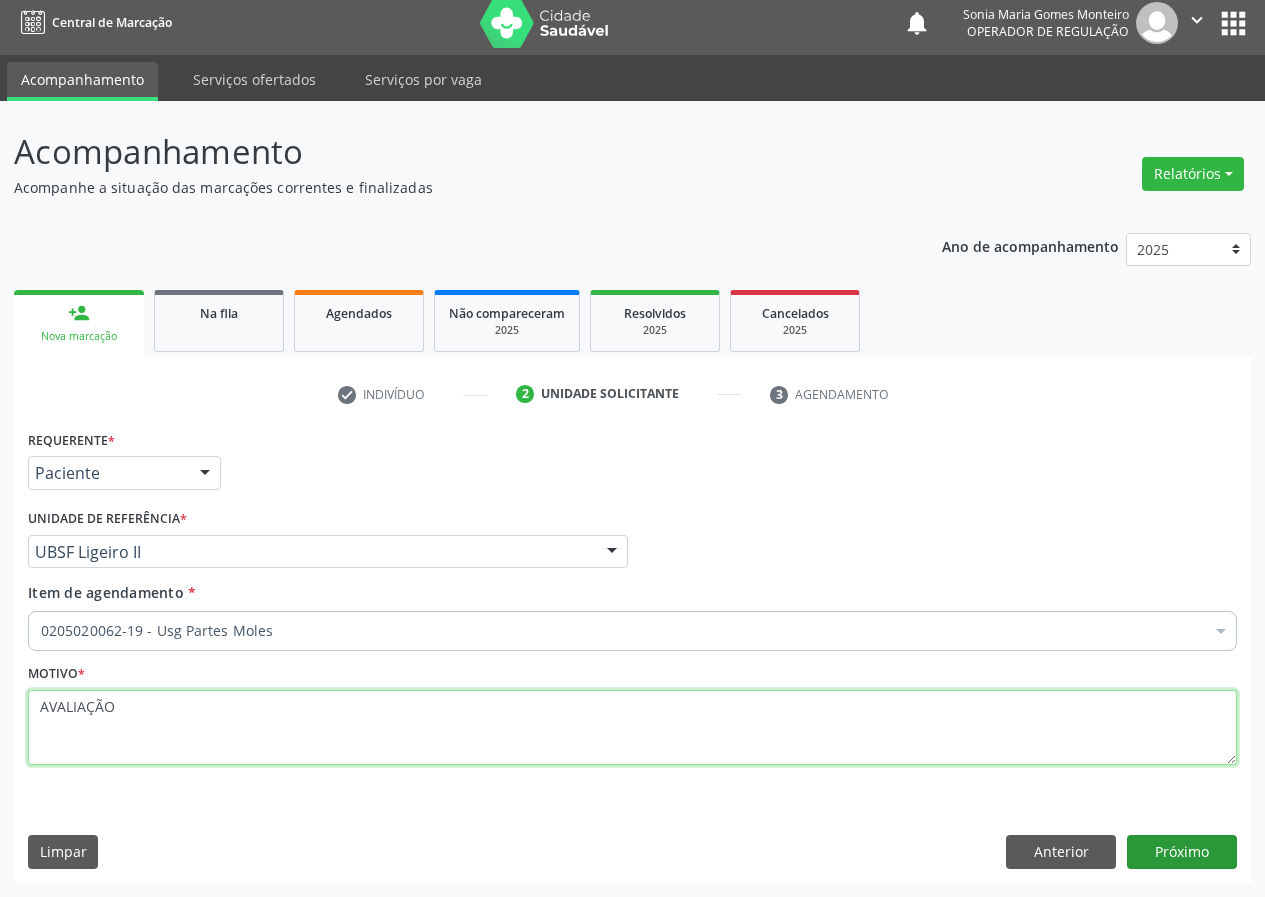 type on "AVALIAÇÃO" 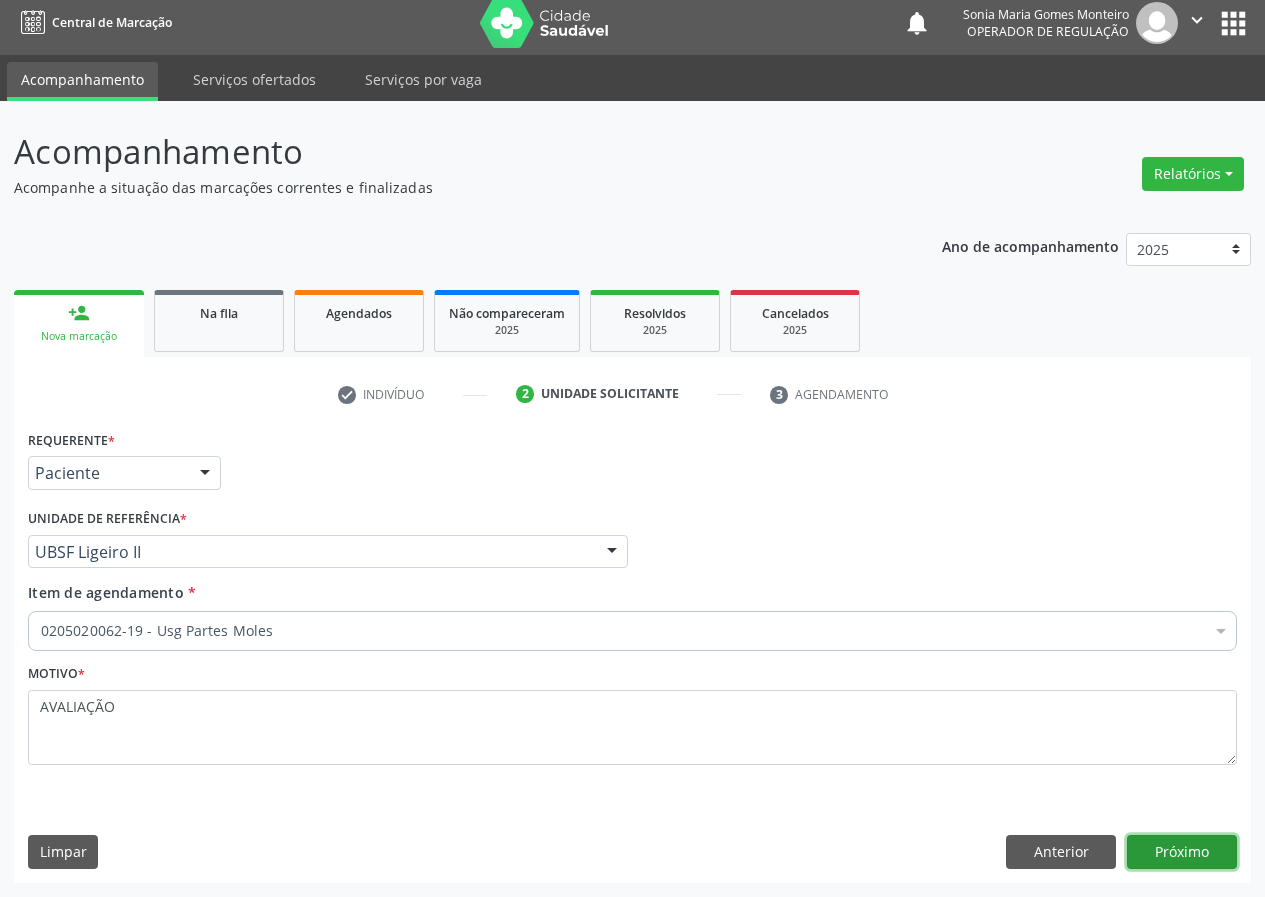 click on "Próximo" at bounding box center (1182, 852) 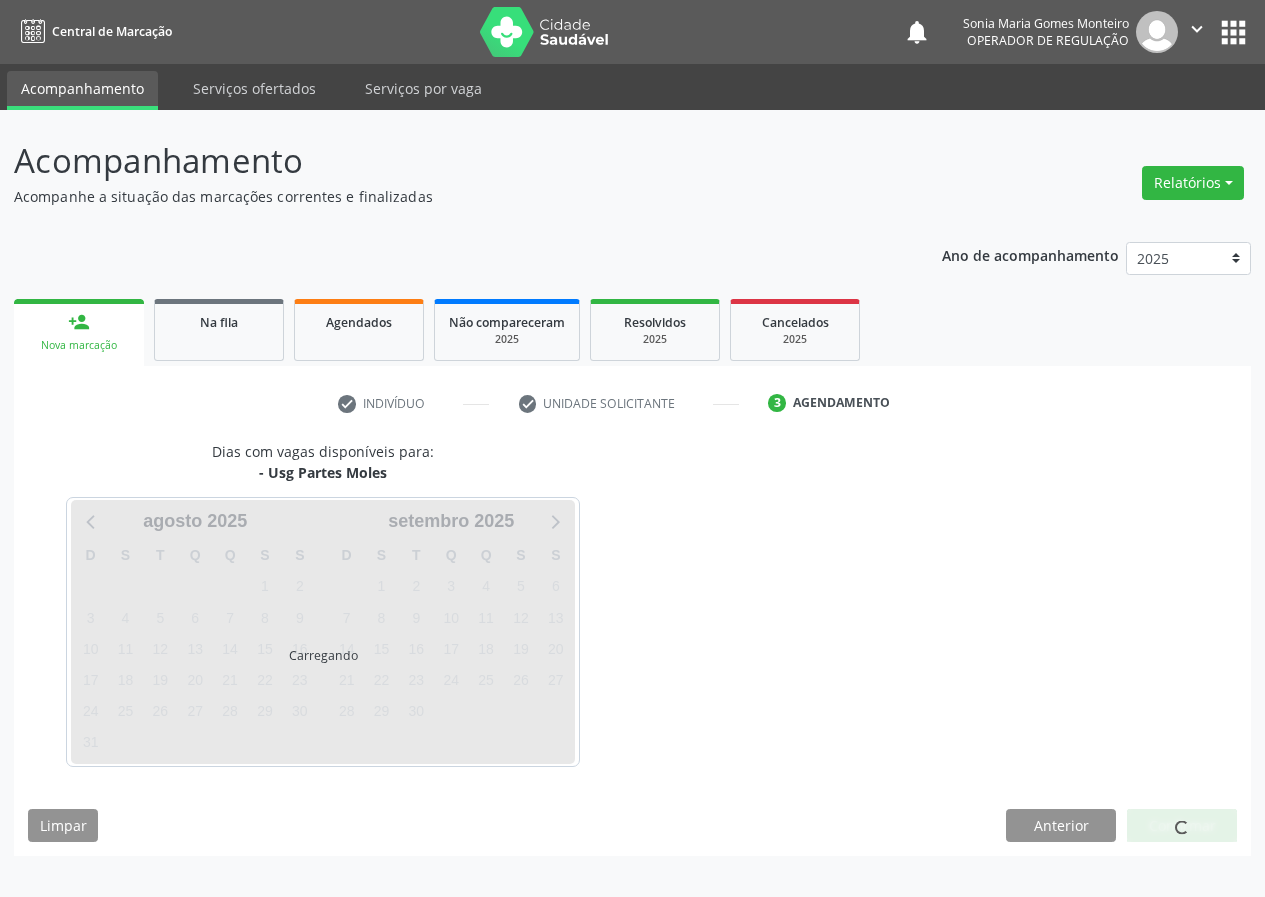 scroll, scrollTop: 0, scrollLeft: 0, axis: both 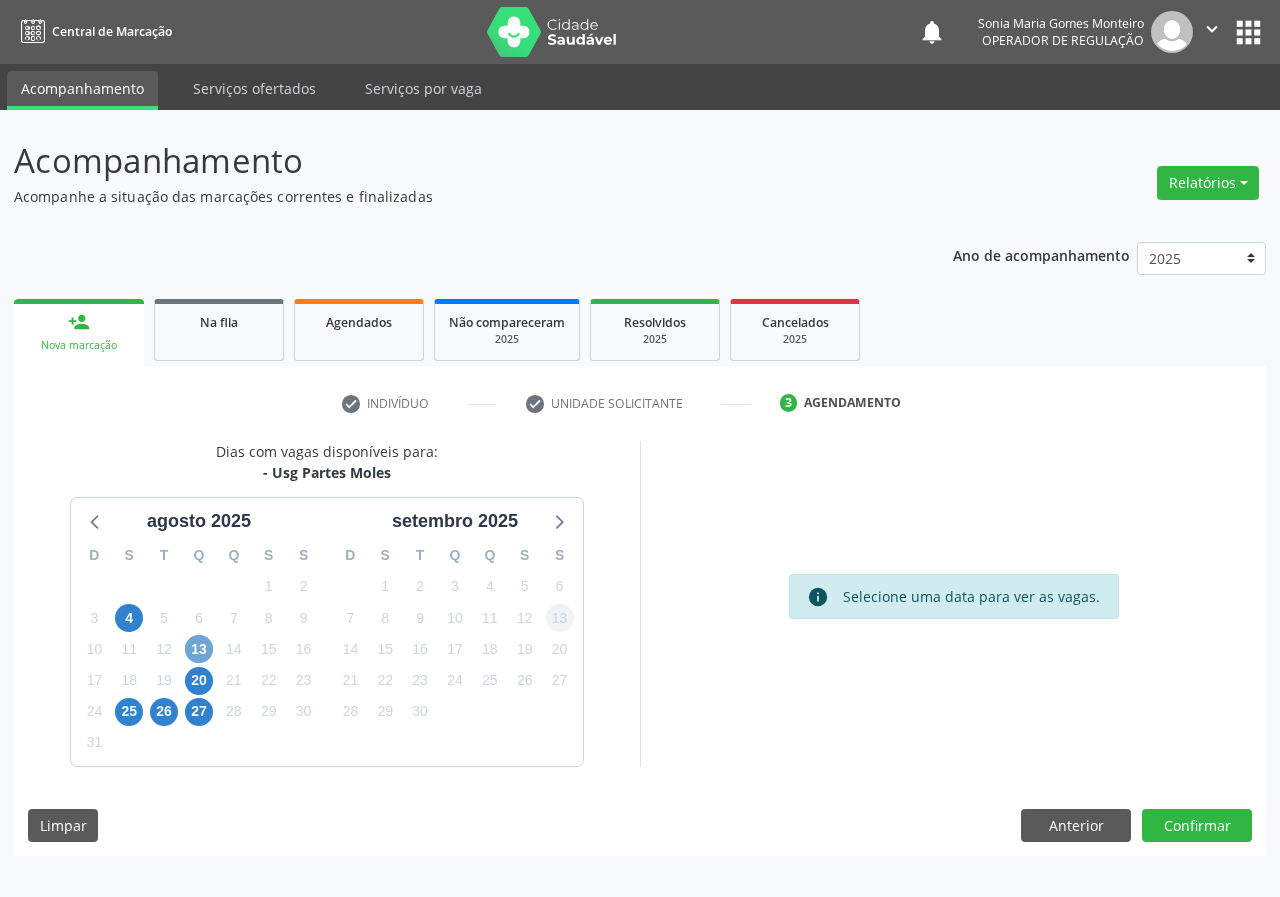 drag, startPoint x: 203, startPoint y: 648, endPoint x: 570, endPoint y: 626, distance: 367.6588 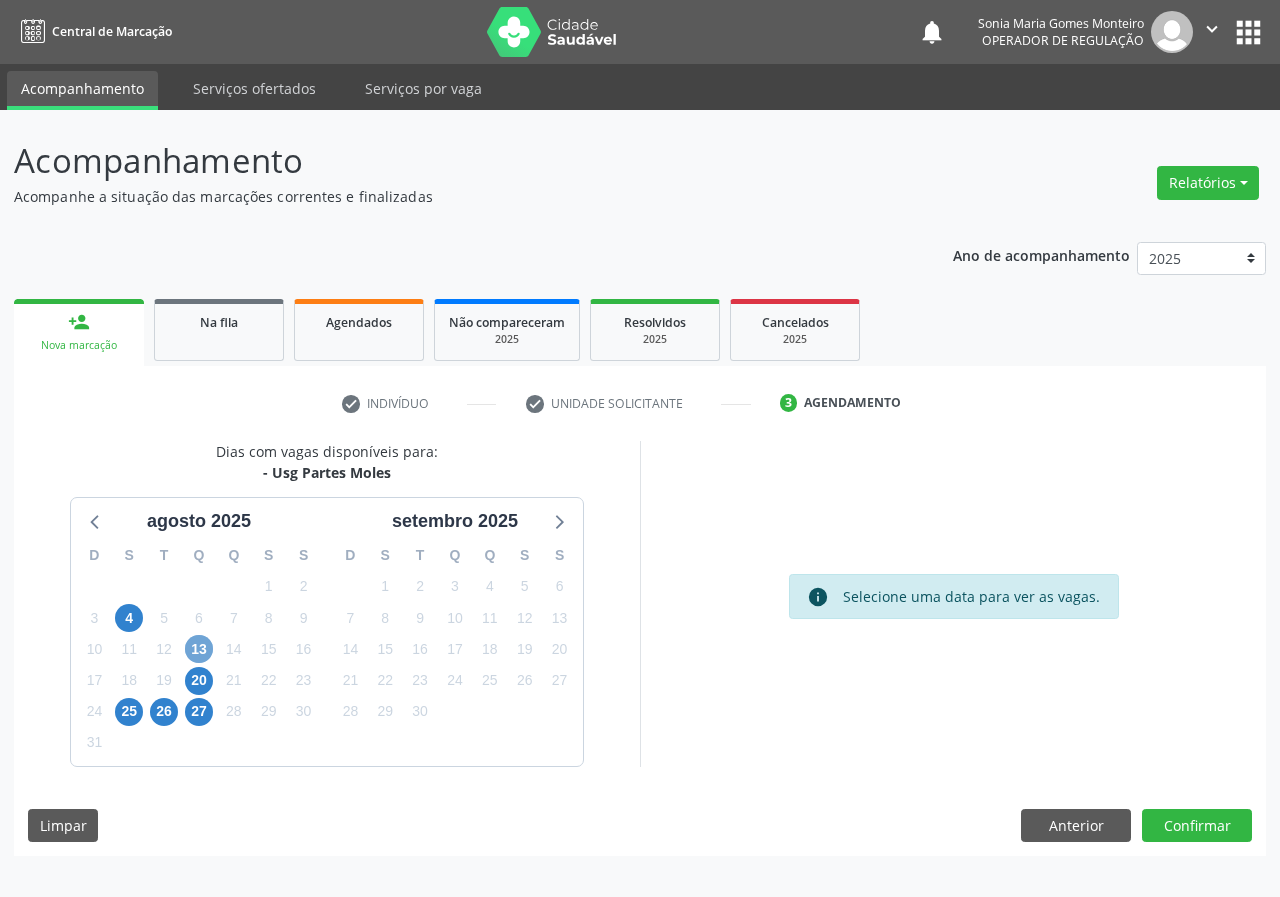 click on "13" at bounding box center [199, 649] 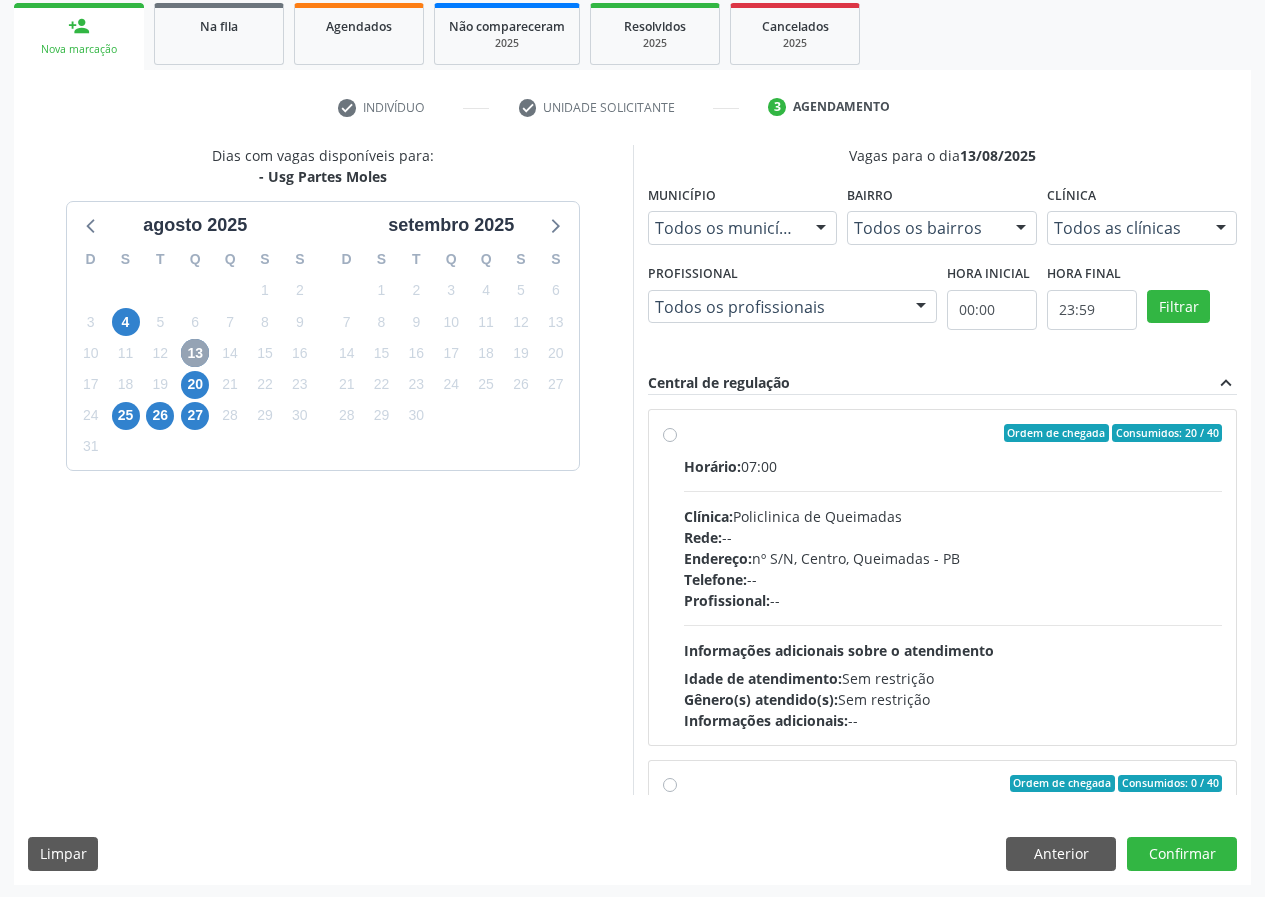 scroll, scrollTop: 298, scrollLeft: 0, axis: vertical 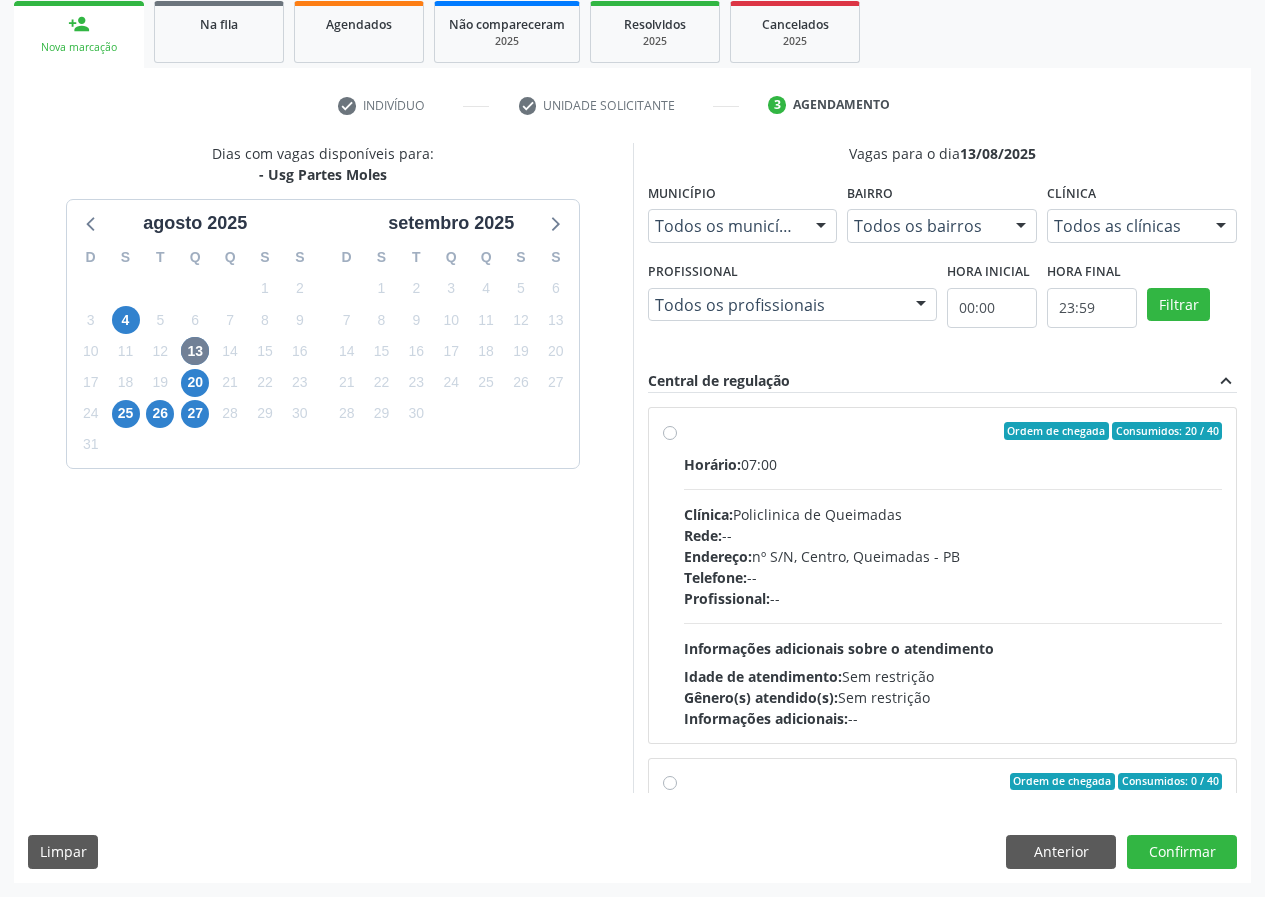 click on "Ordem de chegada
Consumidos: 20 / 40
Horário:   07:00
Clínica:  Policlinica de Queimadas
Rede:
--
Endereço:   nº S/N, Centro, Queimadas - PB
Telefone:   --
Profissional:
--
Informações adicionais sobre o atendimento
Idade de atendimento:
Sem restrição
Gênero(s) atendido(s):
Sem restrição
Informações adicionais:
--" at bounding box center (953, 575) 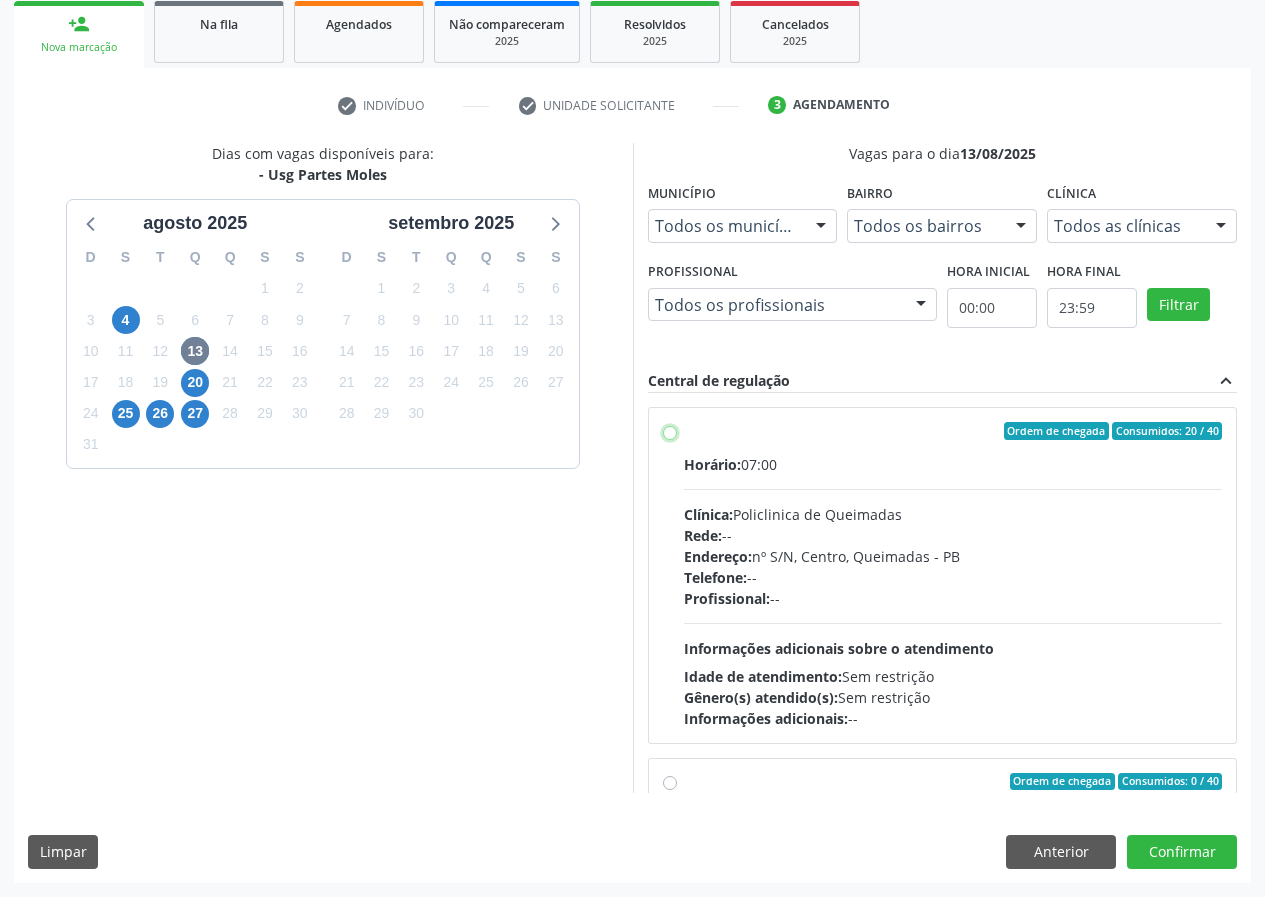 click on "Ordem de chegada
Consumidos: 20 / 40
Horário:   07:00
Clínica:  Policlinica de Queimadas
Rede:
--
Endereço:   nº S/N, Centro, Queimadas - PB
Telefone:   --
Profissional:
--
Informações adicionais sobre o atendimento
Idade de atendimento:
Sem restrição
Gênero(s) atendido(s):
Sem restrição
Informações adicionais:
--" at bounding box center (670, 431) 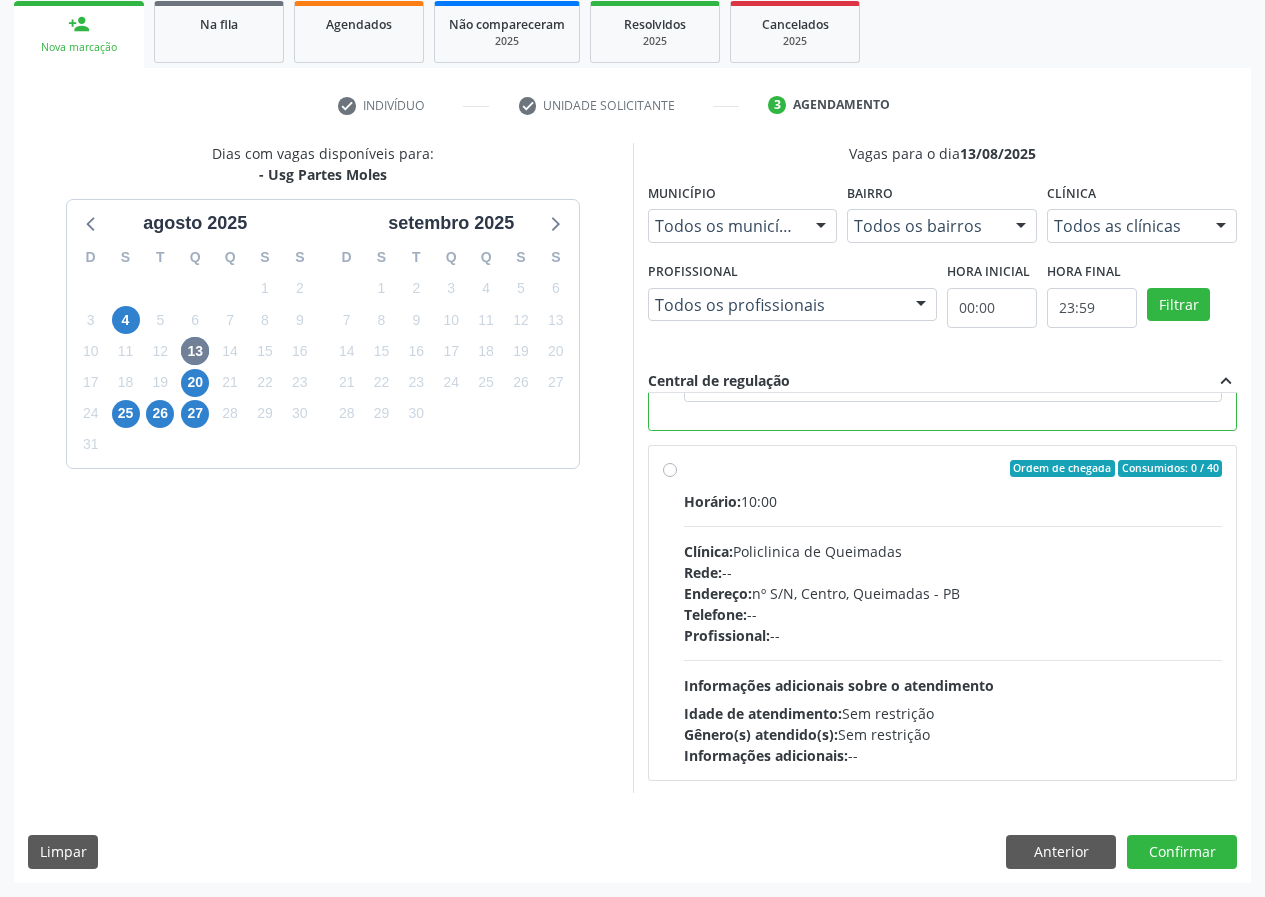 scroll, scrollTop: 450, scrollLeft: 0, axis: vertical 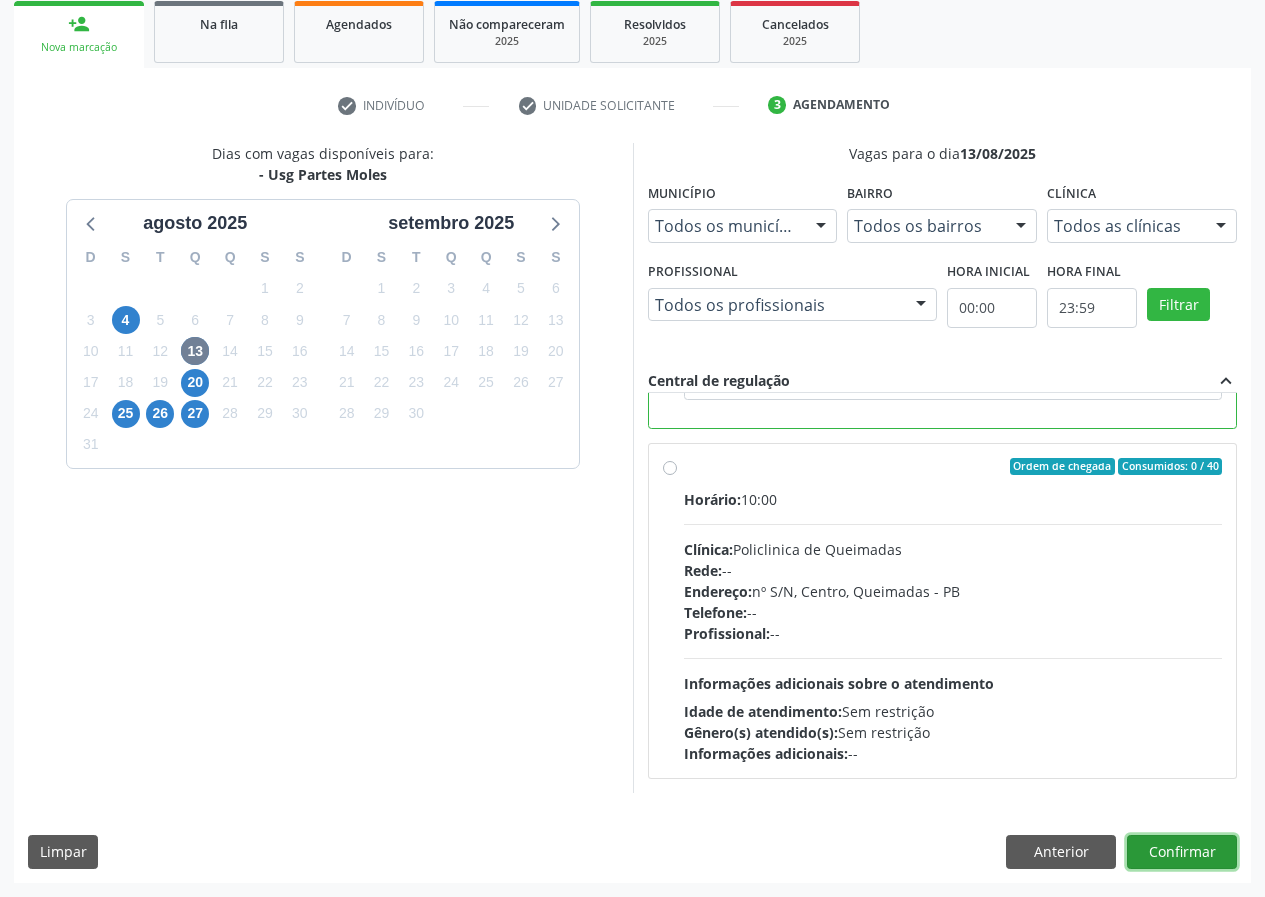 click on "Confirmar" at bounding box center [1182, 852] 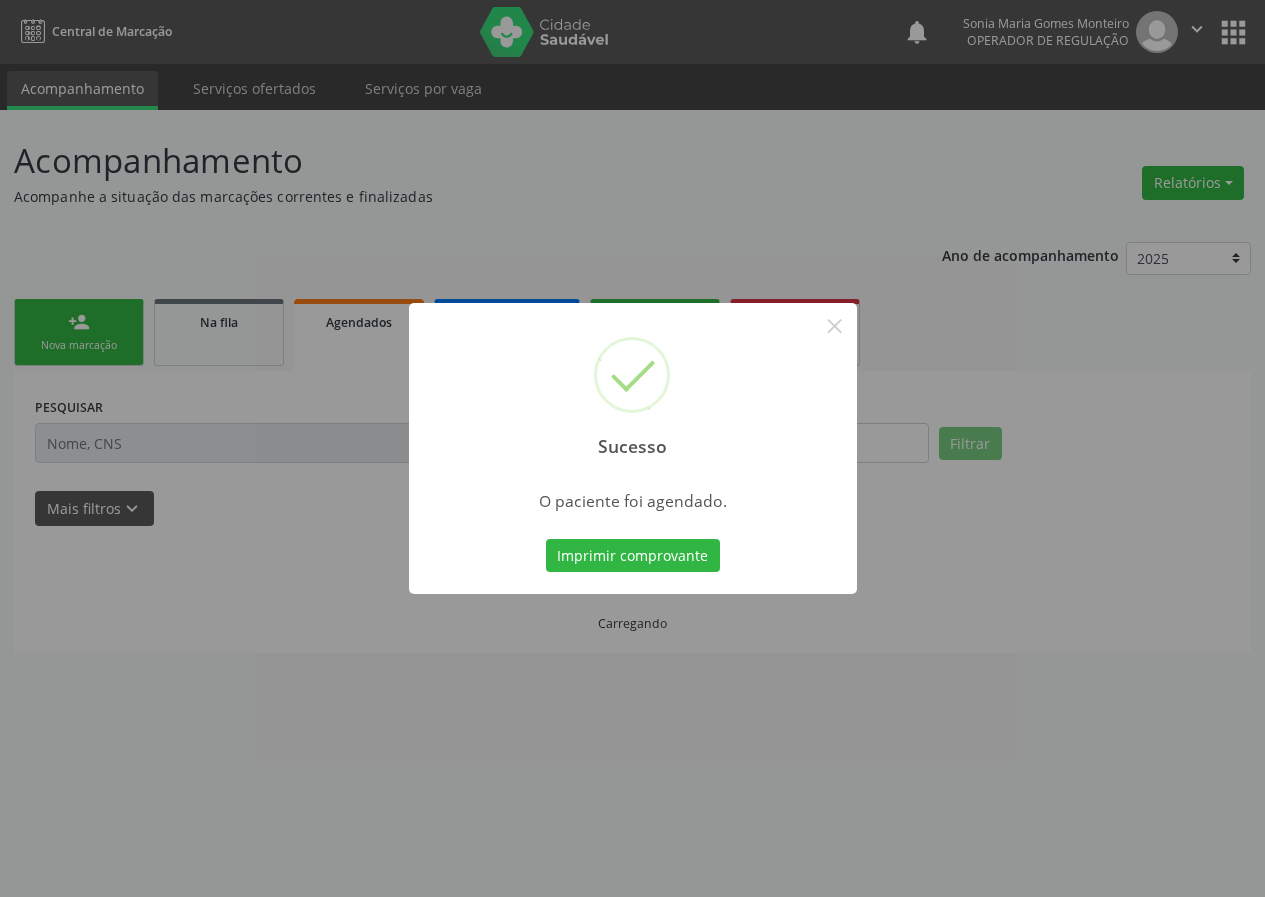 scroll, scrollTop: 0, scrollLeft: 0, axis: both 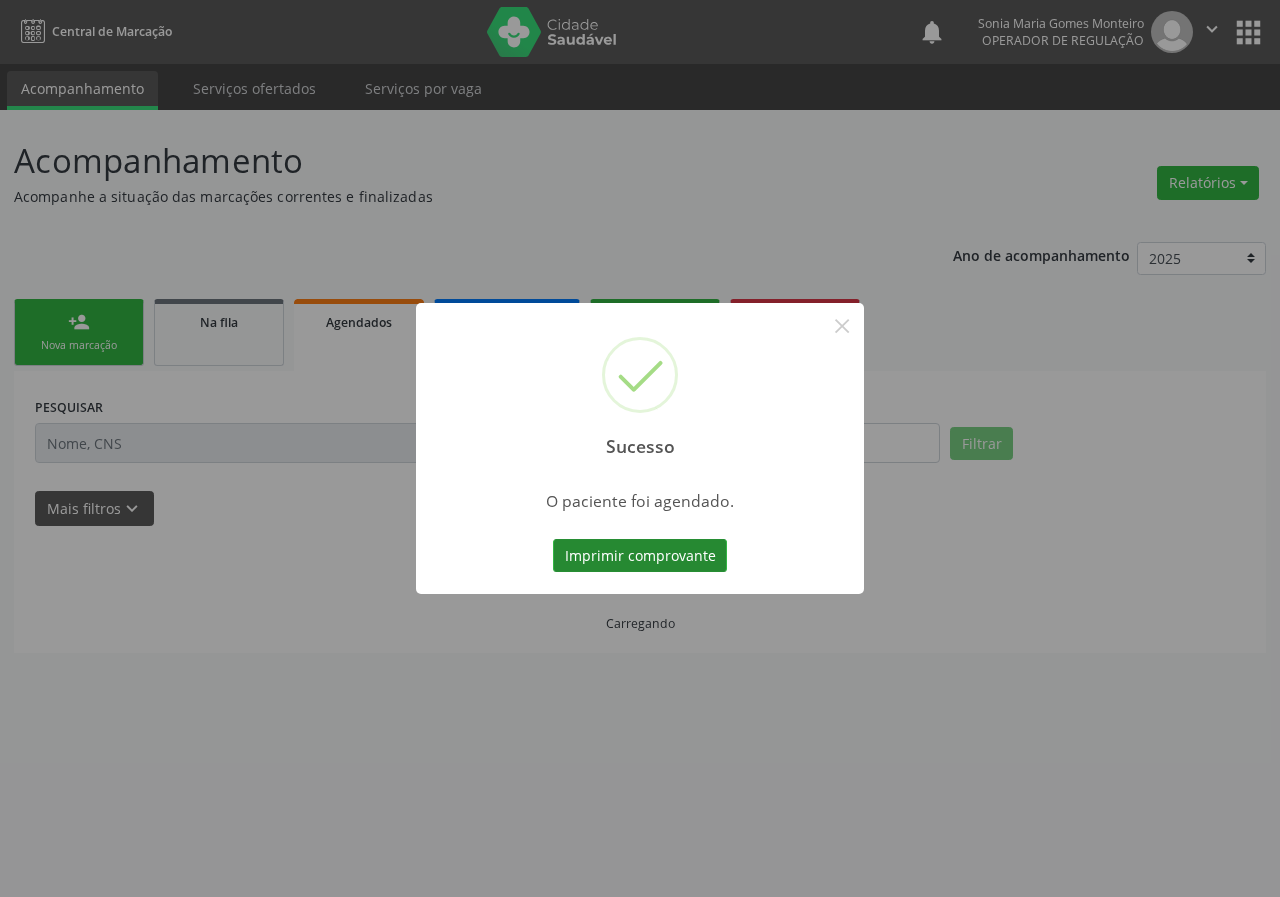 click on "Imprimir comprovante" at bounding box center [640, 556] 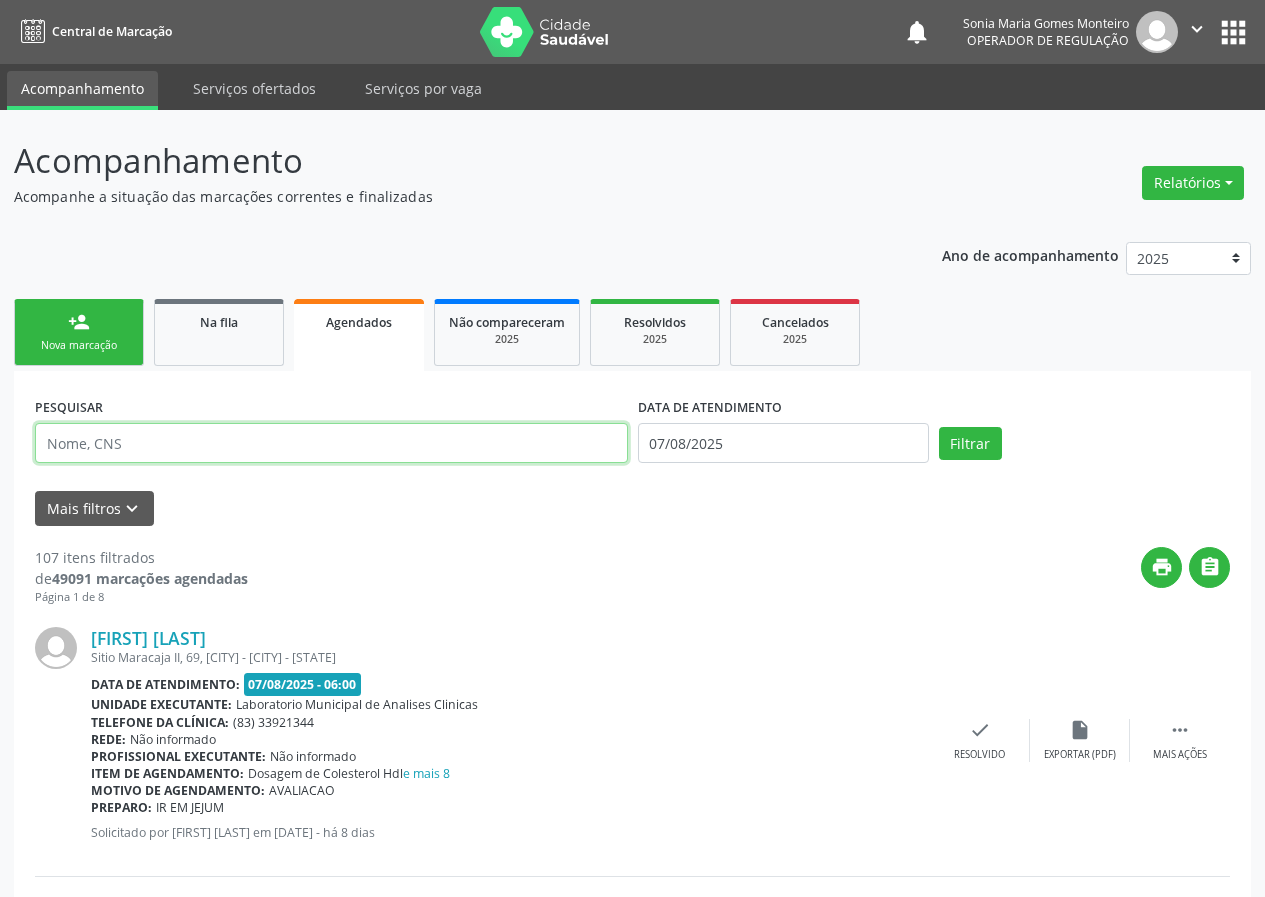 drag, startPoint x: 68, startPoint y: 447, endPoint x: 76, endPoint y: 440, distance: 10.630146 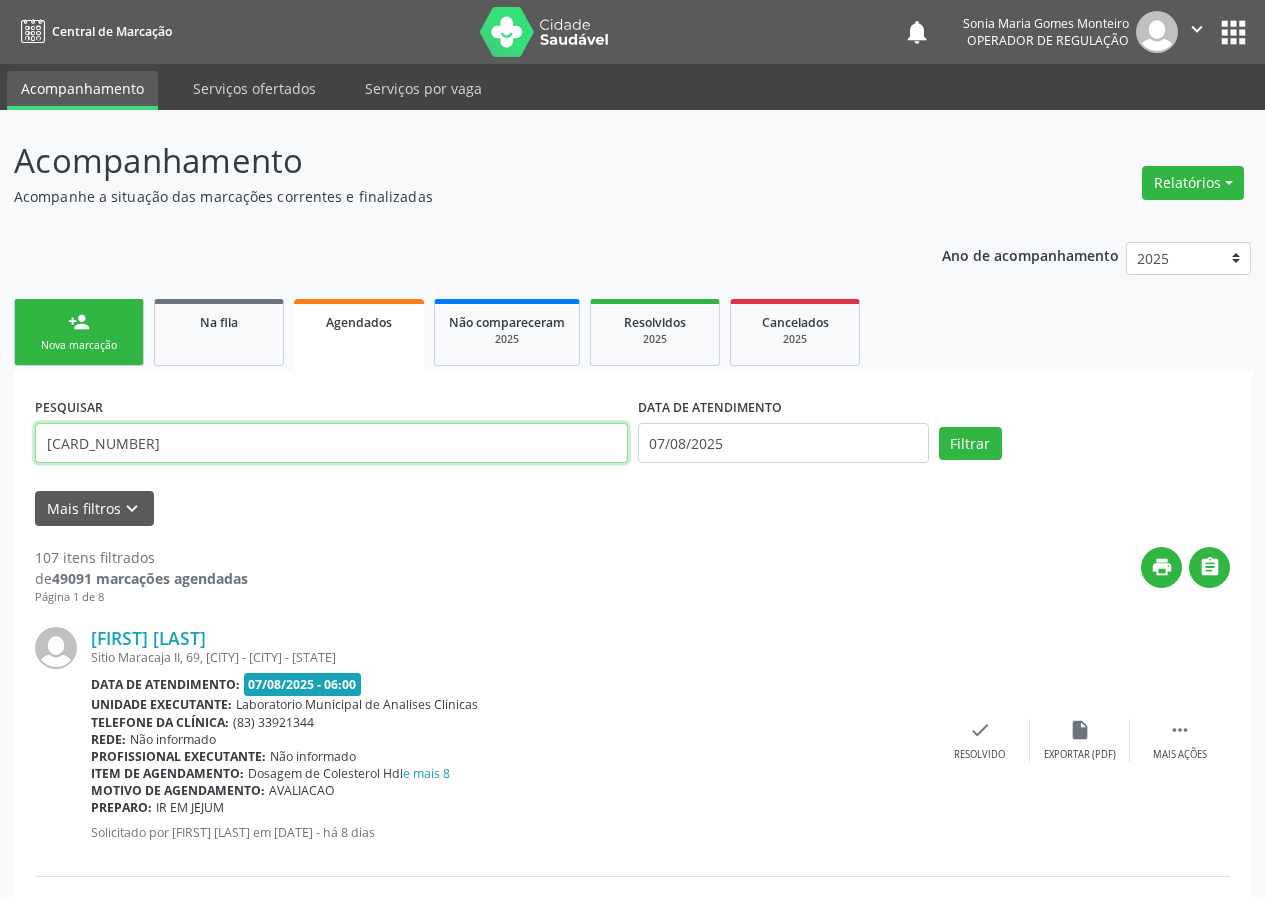 type on "705004045417451" 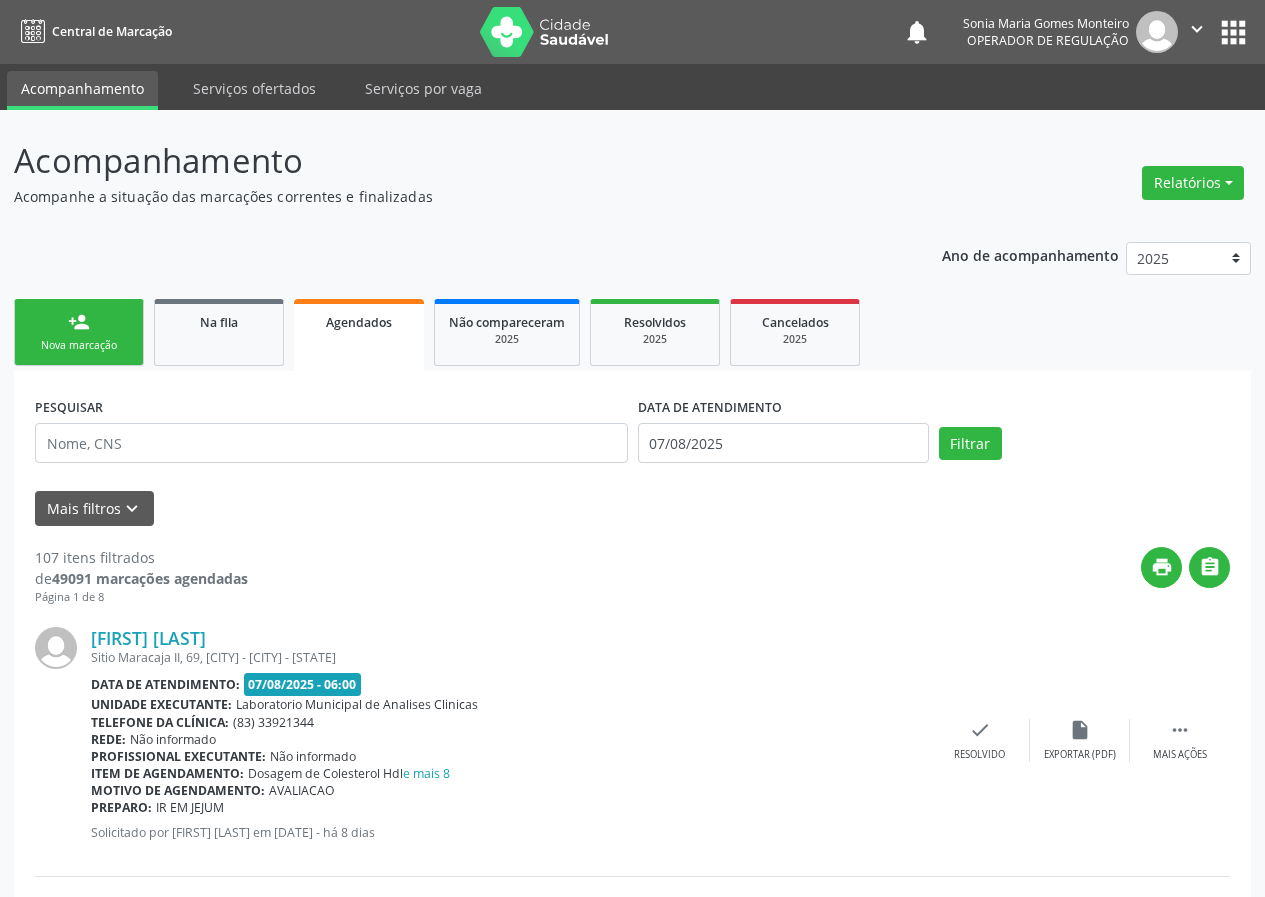 click on "person_add
Nova marcação" at bounding box center [79, 332] 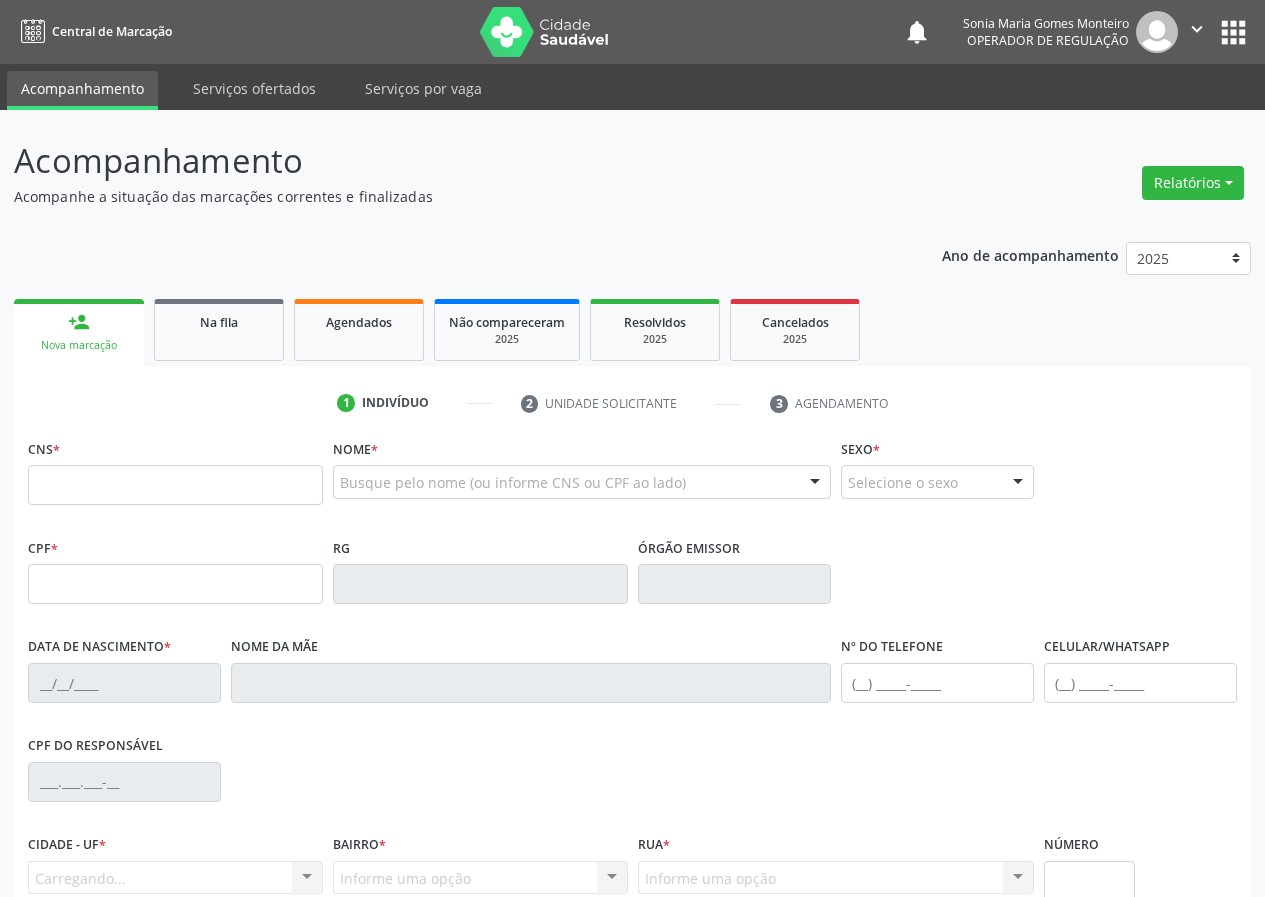 click on "person_add
Nova marcação" at bounding box center [79, 332] 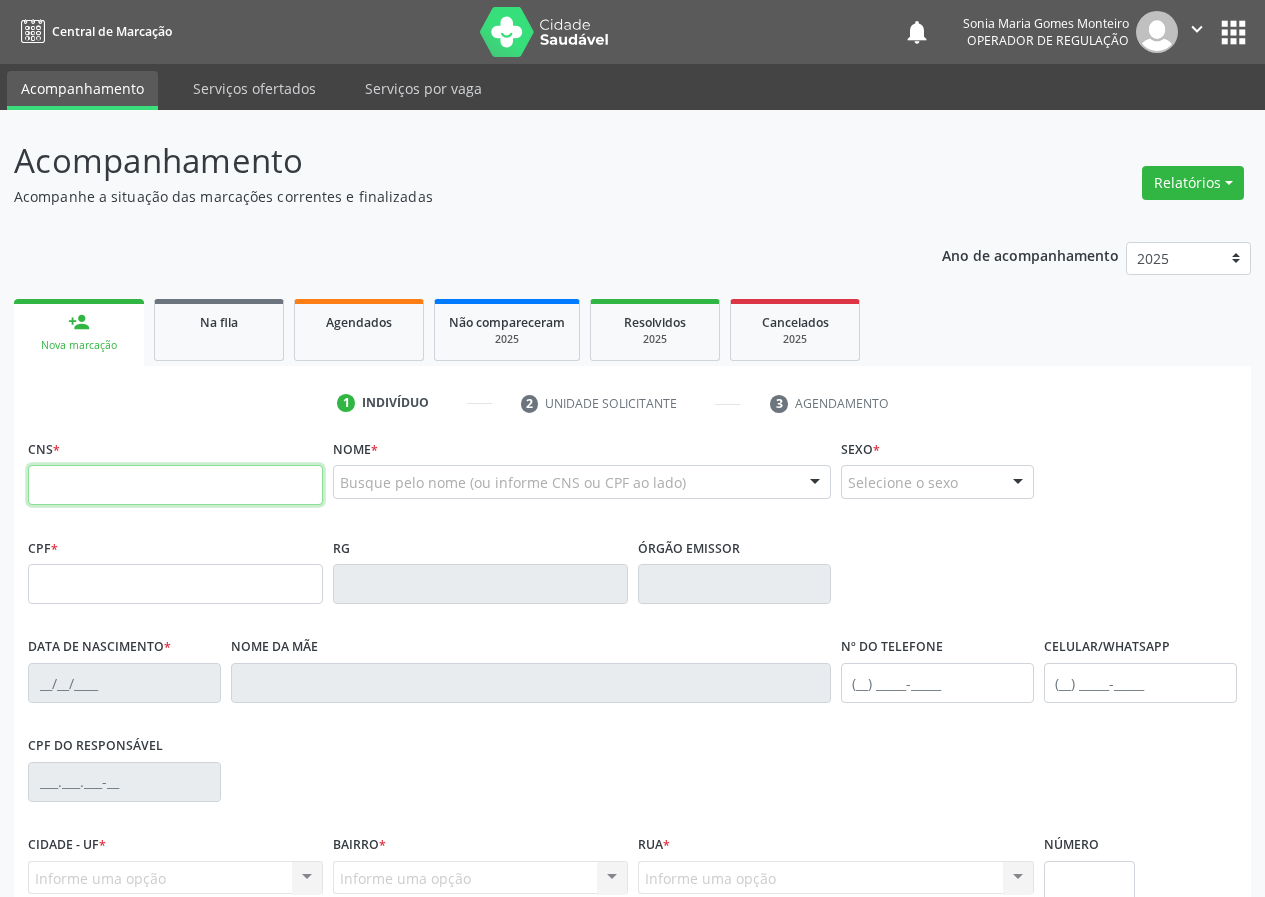 drag, startPoint x: 55, startPoint y: 473, endPoint x: 55, endPoint y: 461, distance: 12 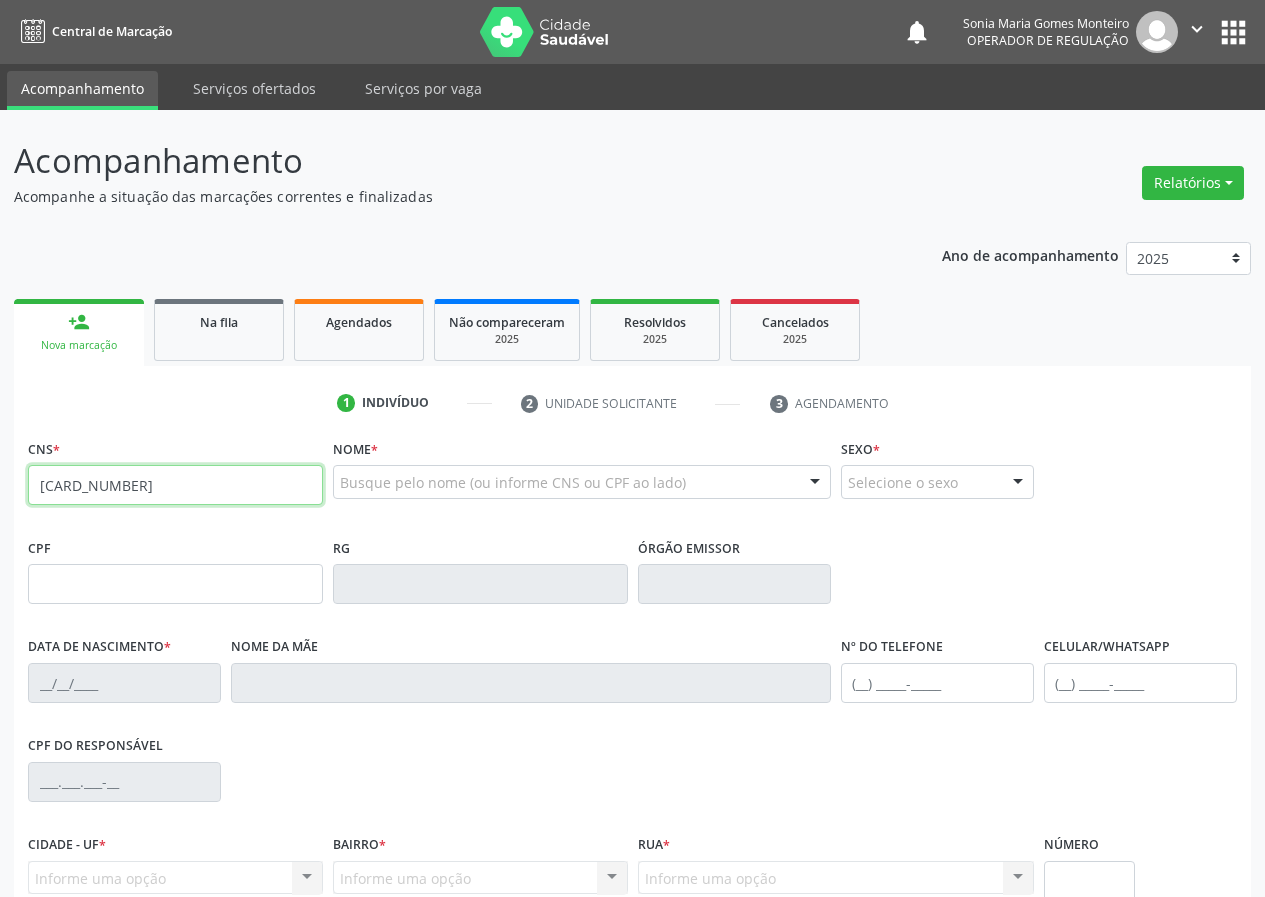 type on "705 0040 4541 7457" 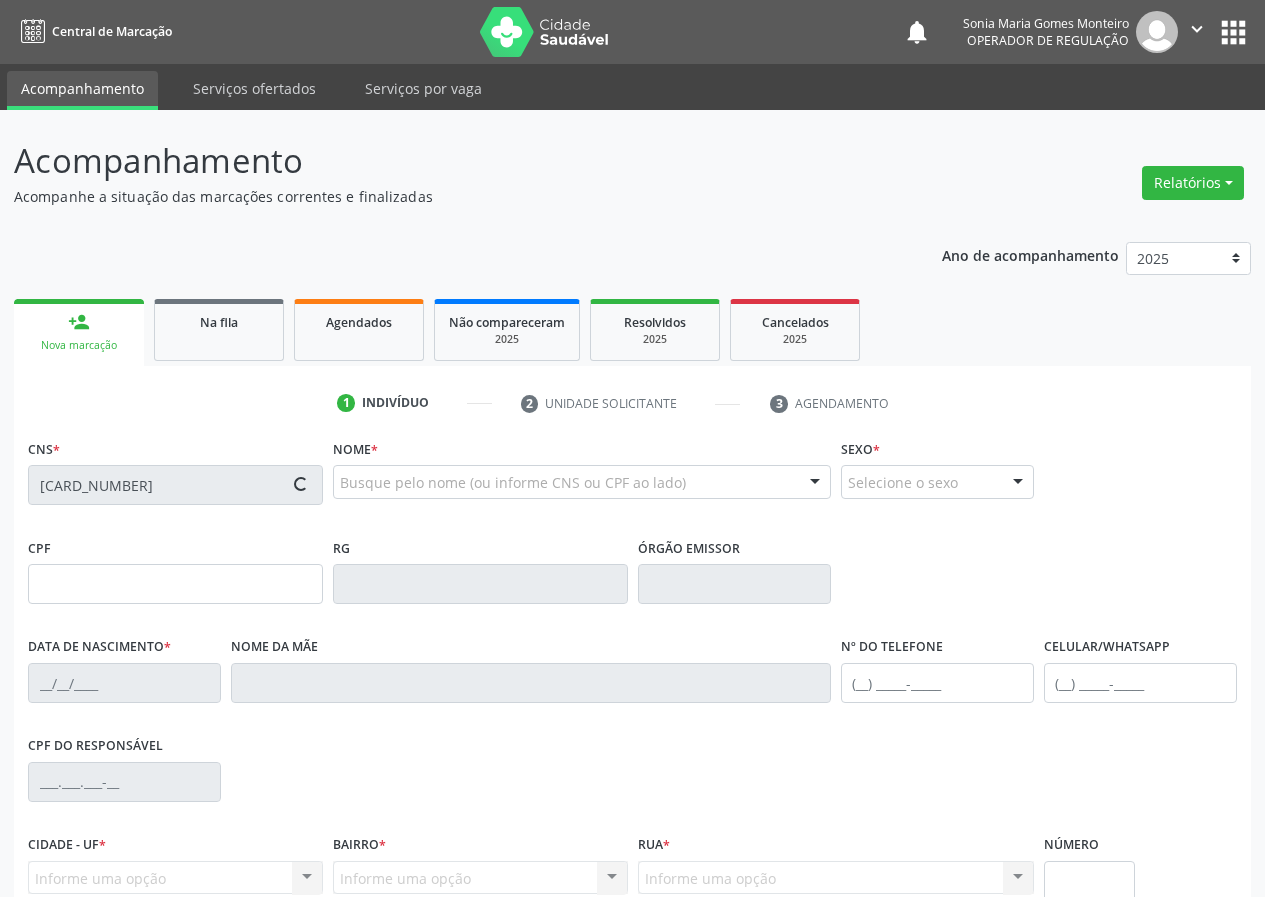 type on "041.394.314-31" 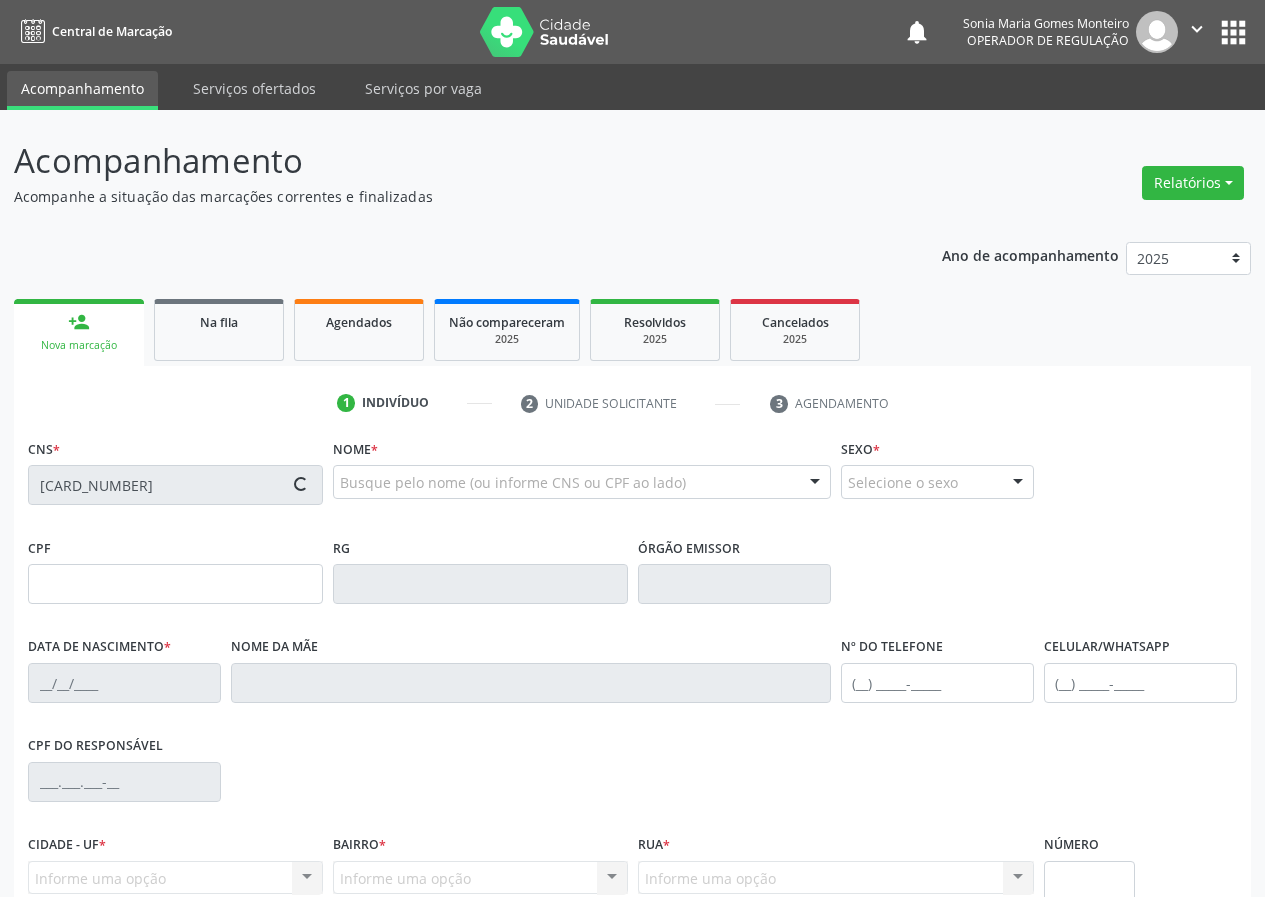 type on "03/04/1975" 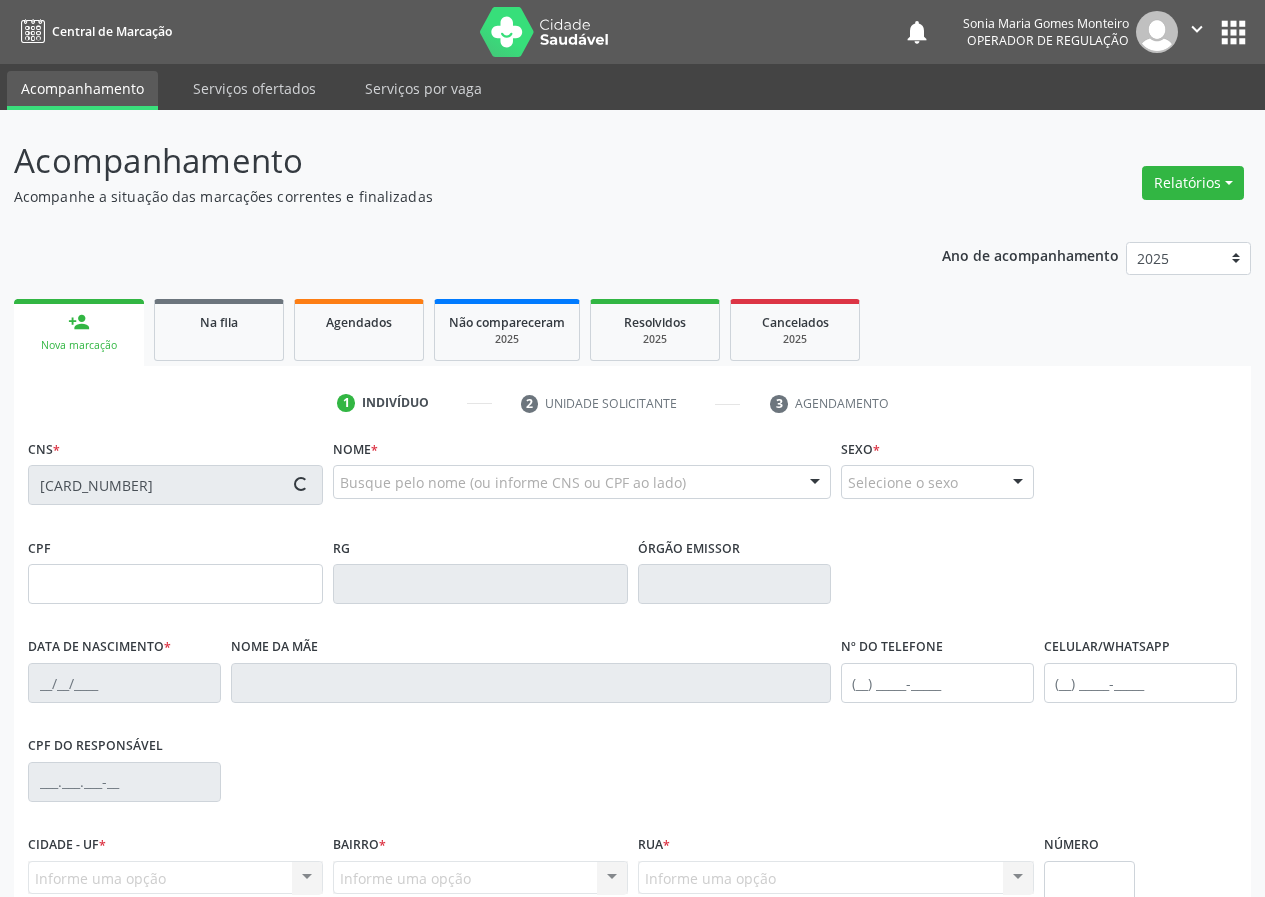 type on "(83) 99311-6565" 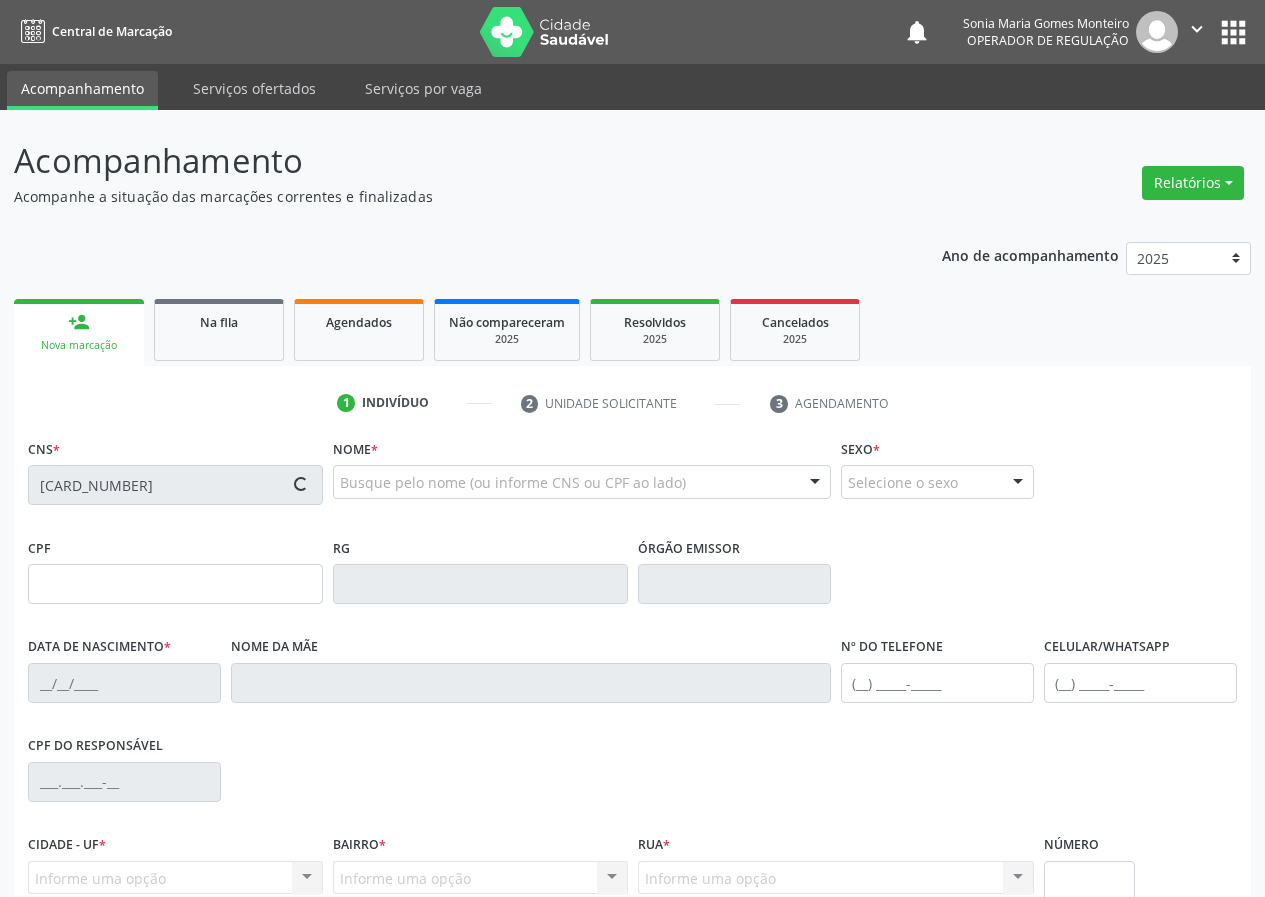 type on "40" 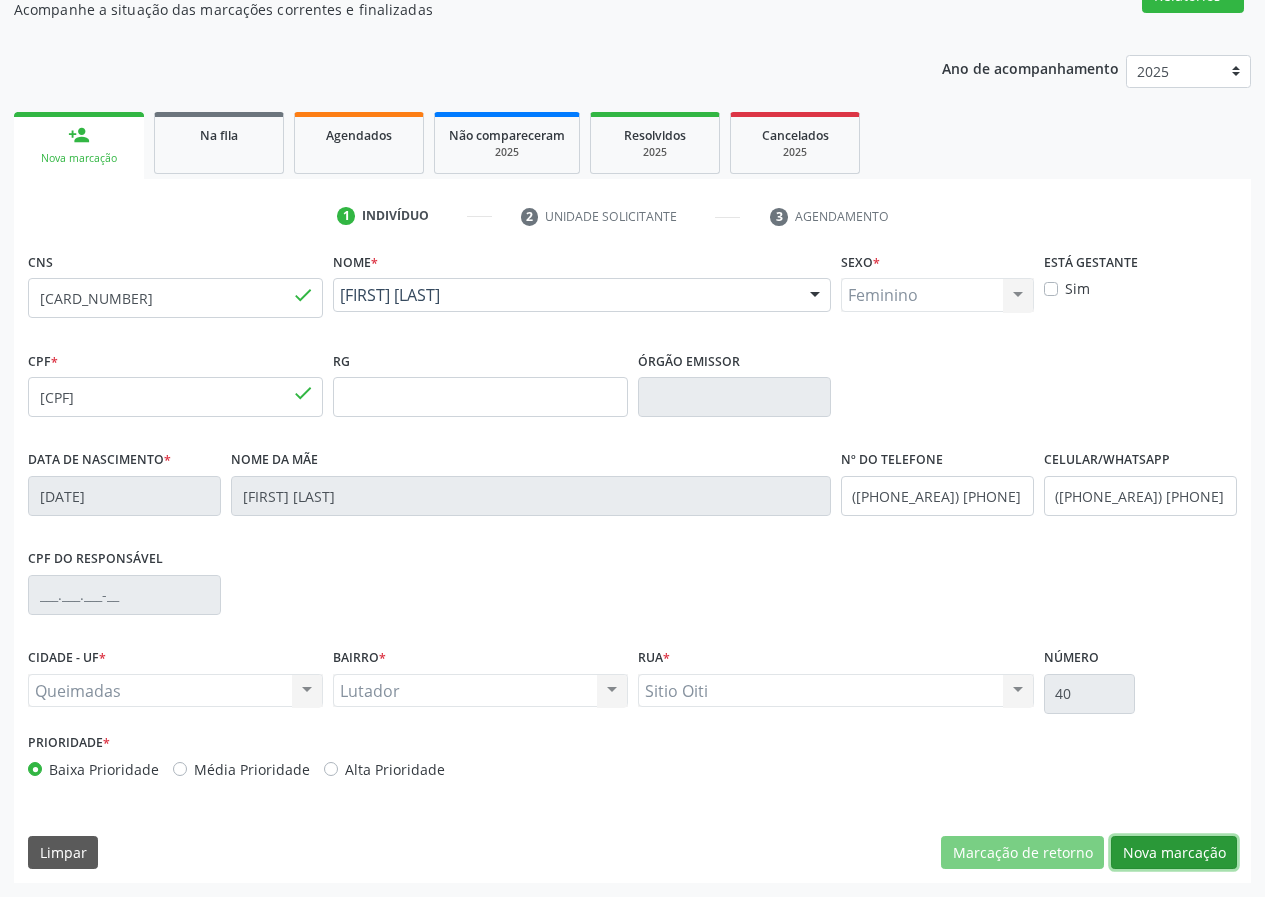 drag, startPoint x: 1165, startPoint y: 854, endPoint x: 0, endPoint y: 793, distance: 1166.596 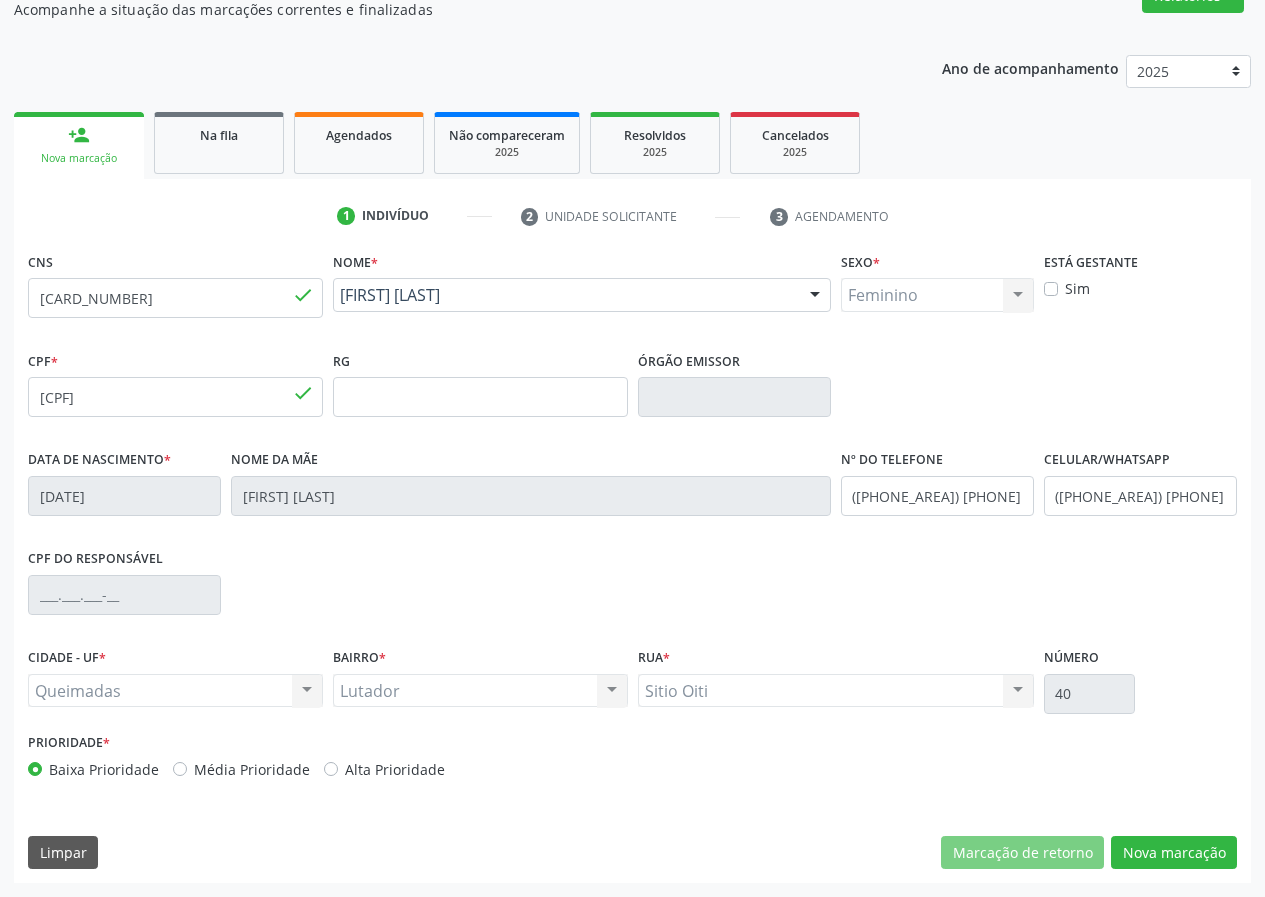 scroll, scrollTop: 9, scrollLeft: 0, axis: vertical 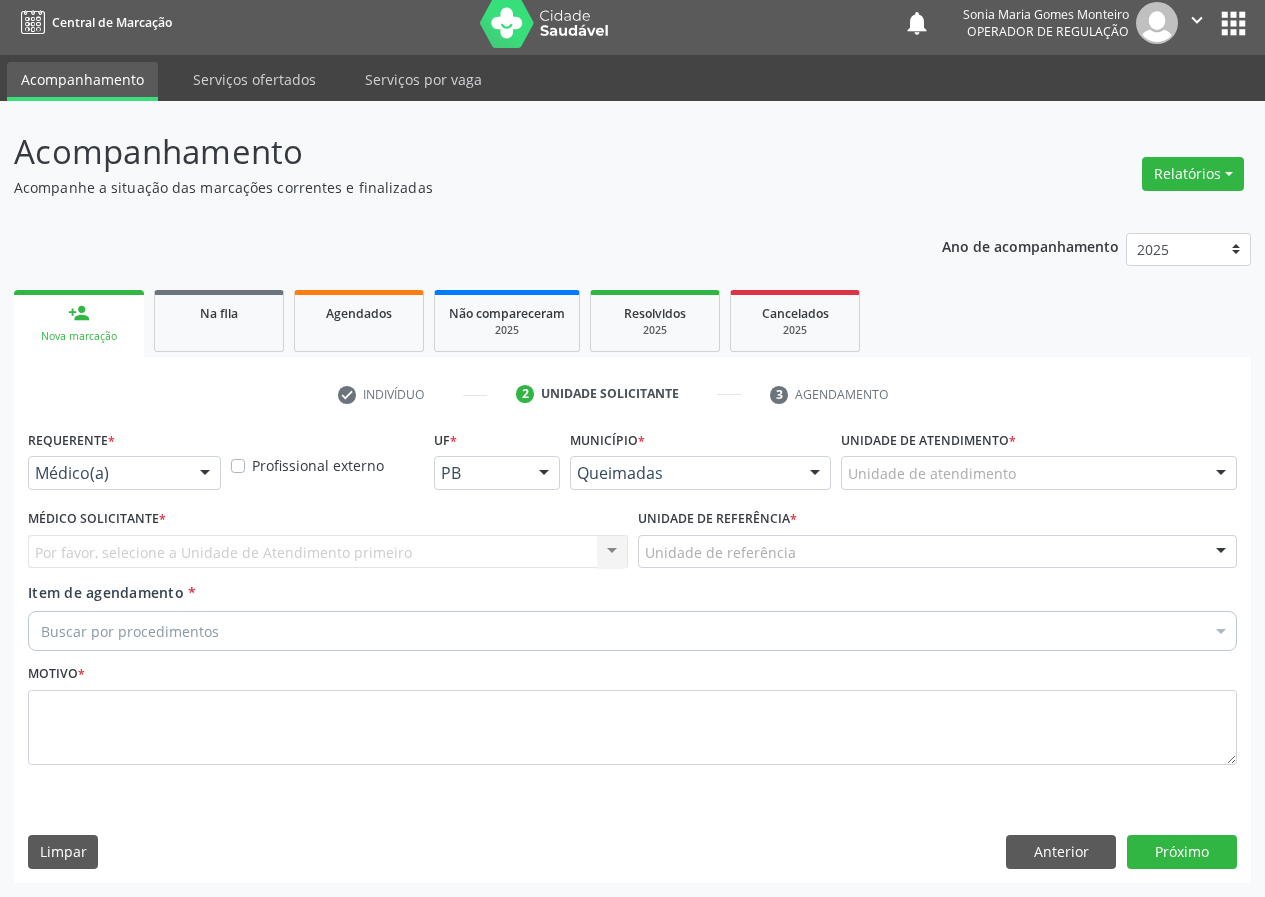 click at bounding box center [205, 474] 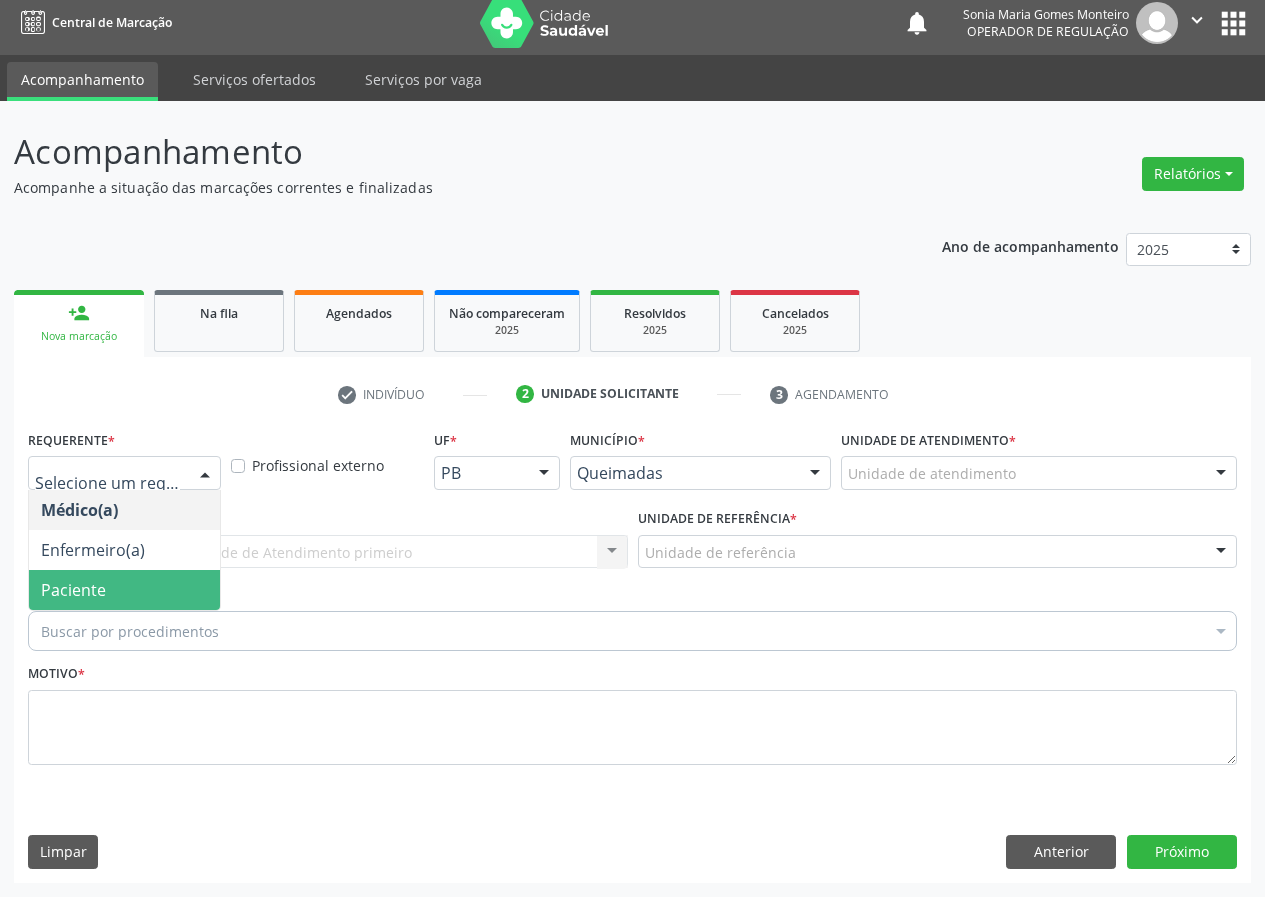 click on "Paciente" at bounding box center (124, 590) 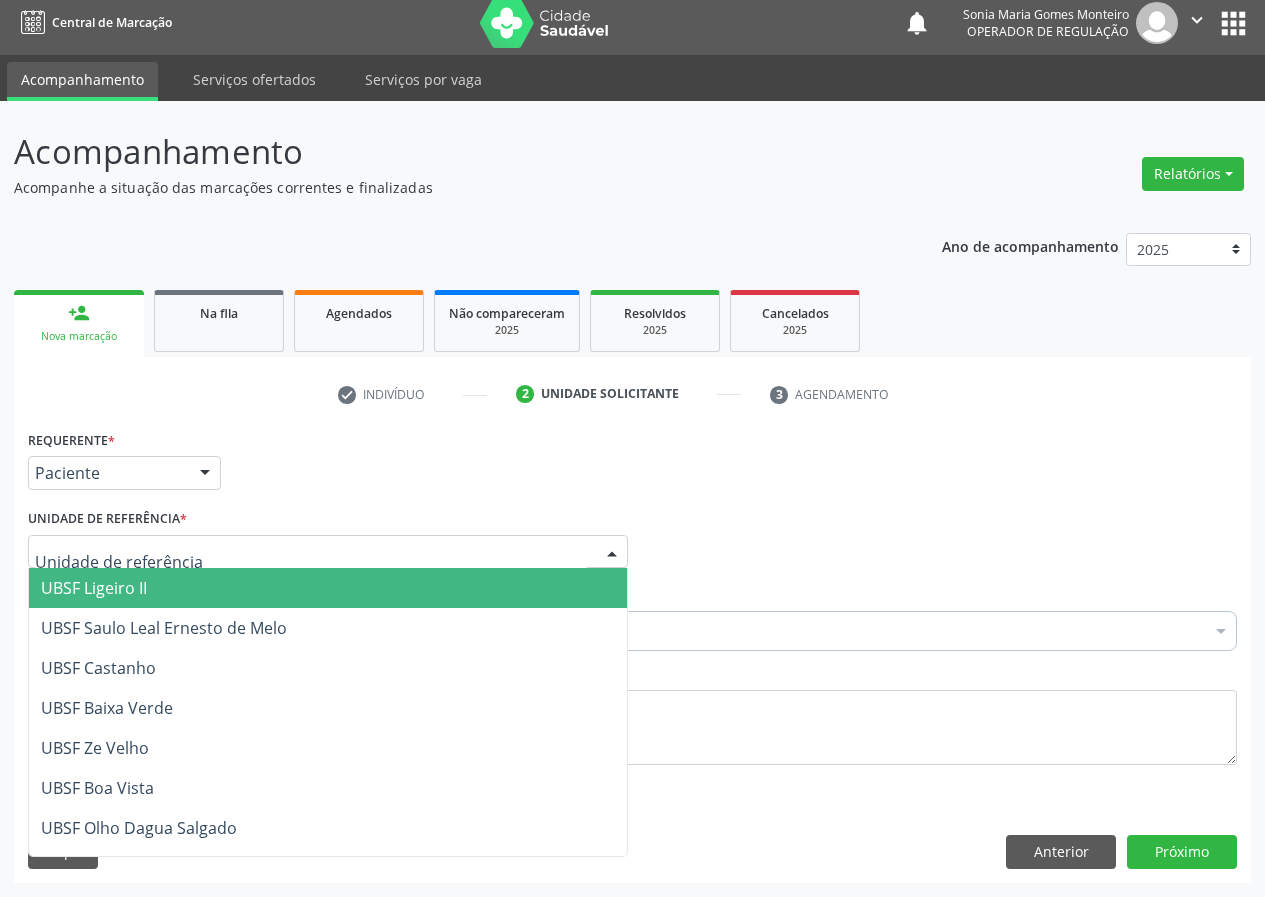 drag, startPoint x: 613, startPoint y: 551, endPoint x: 89, endPoint y: 766, distance: 566.39294 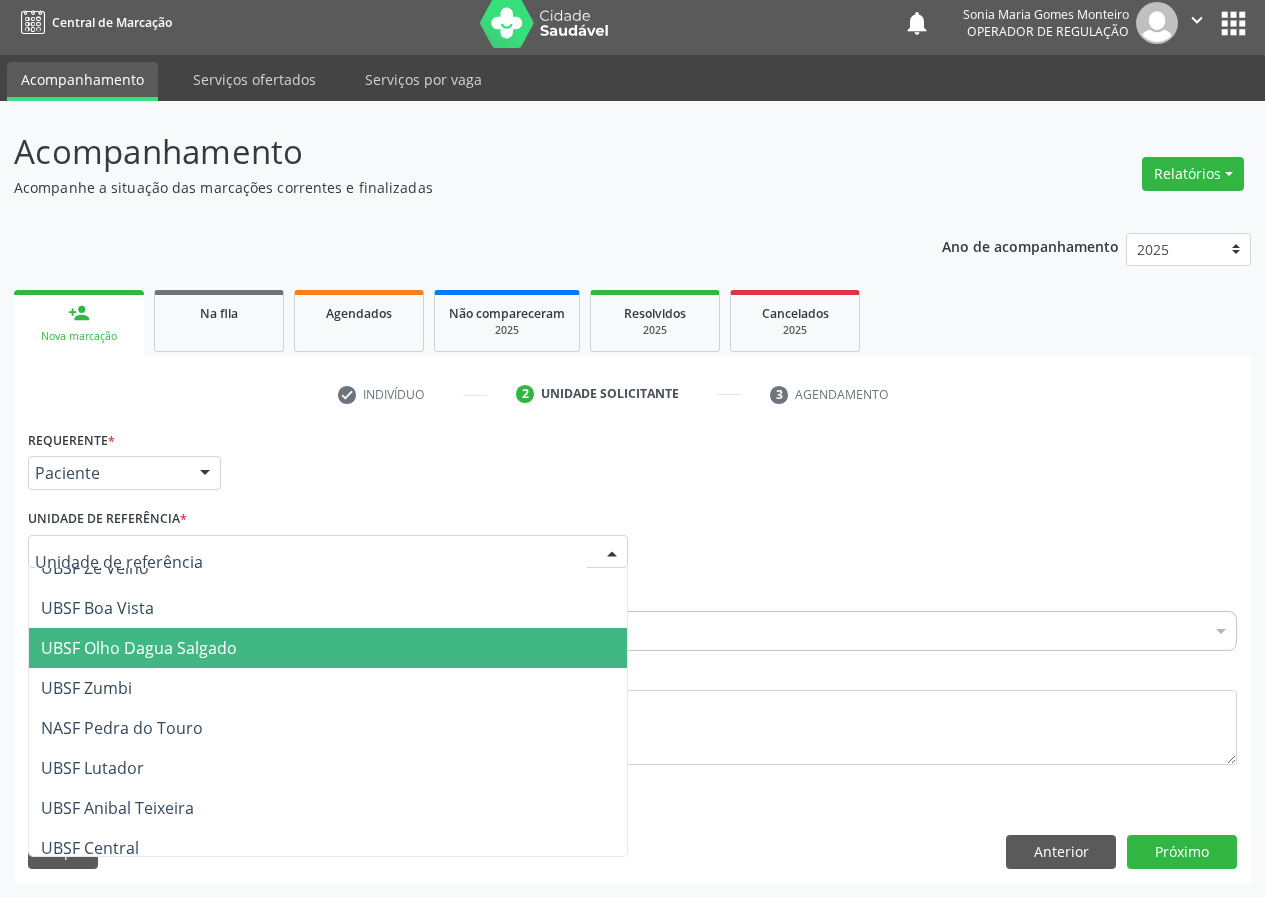 scroll, scrollTop: 200, scrollLeft: 0, axis: vertical 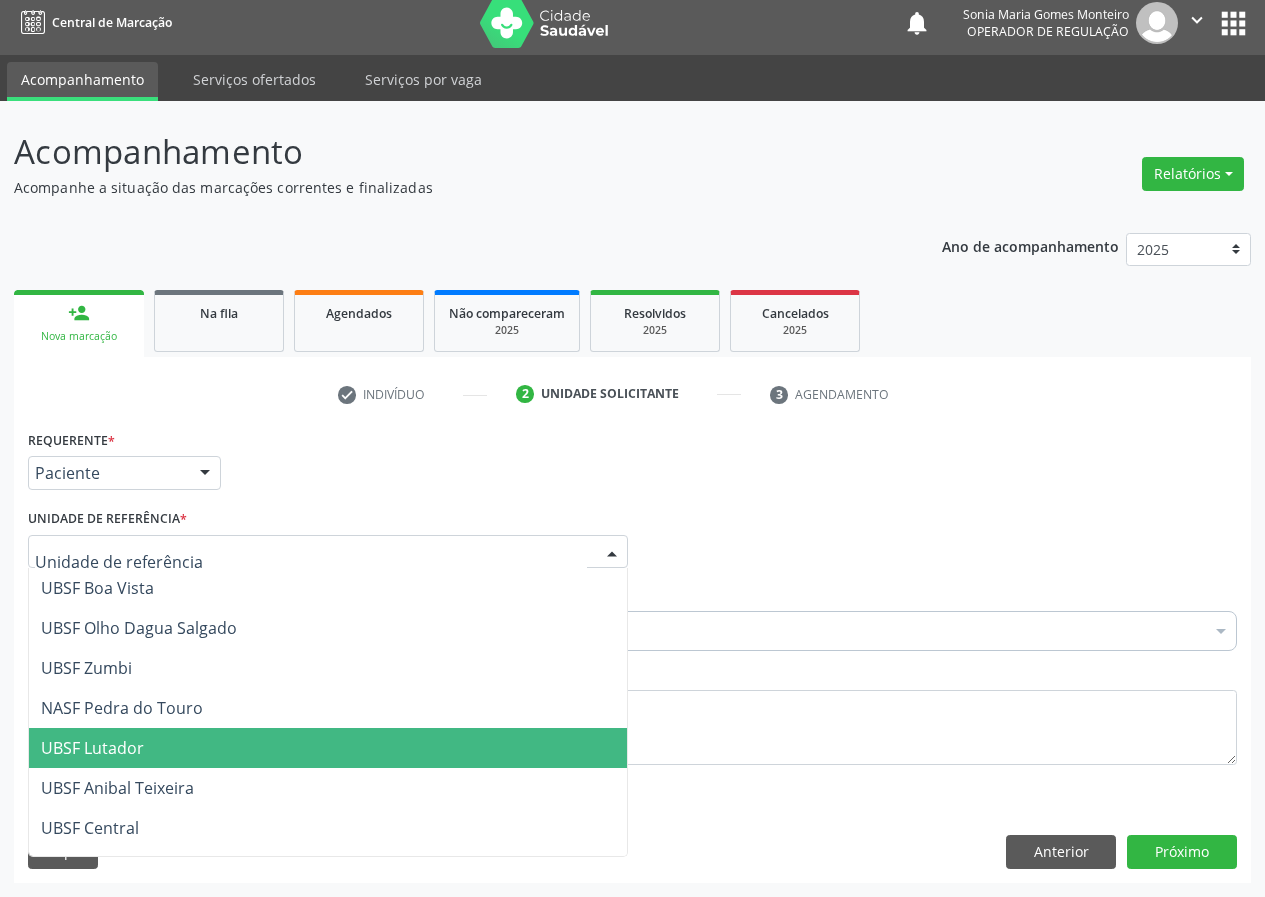 drag, startPoint x: 126, startPoint y: 751, endPoint x: 0, endPoint y: 697, distance: 137.08392 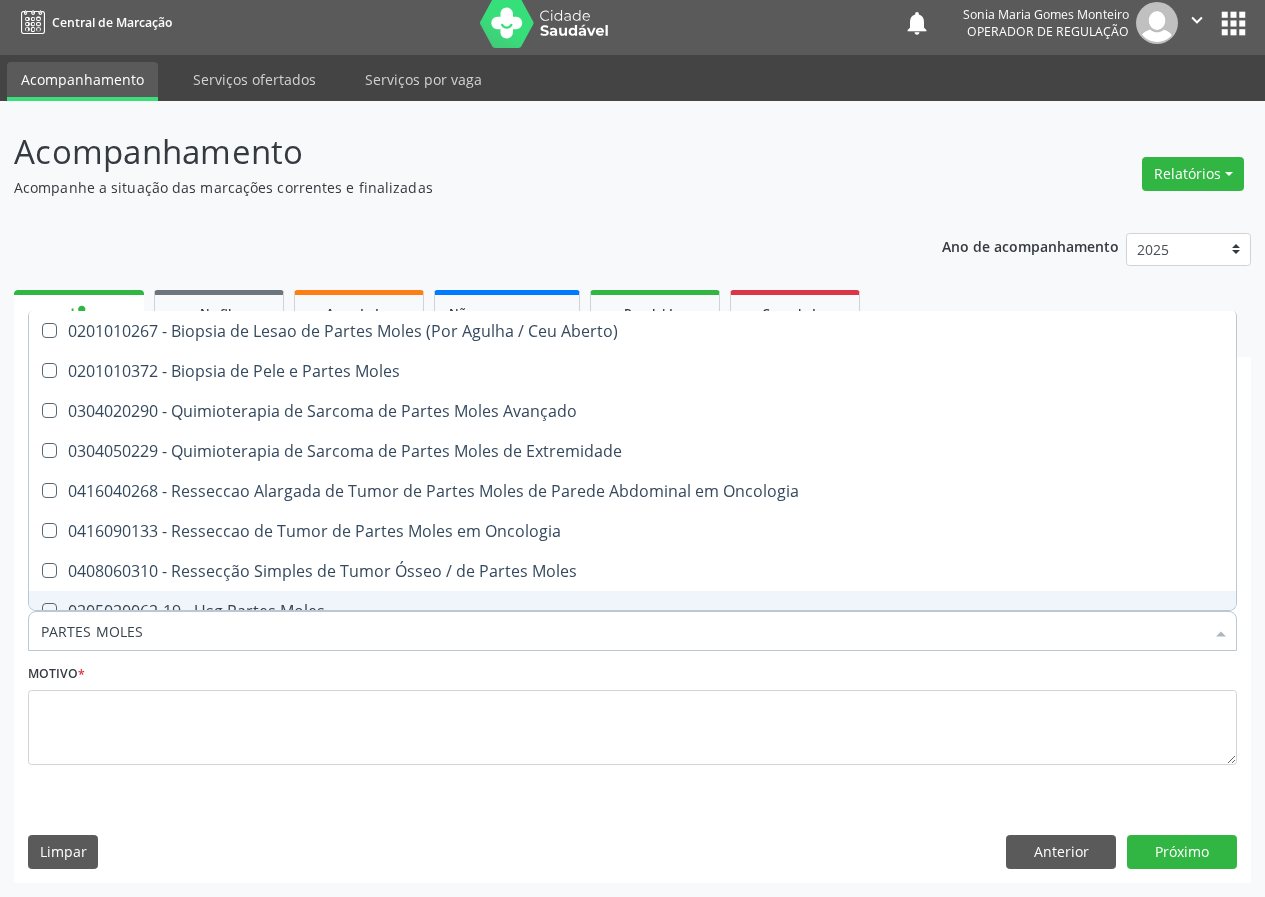 drag, startPoint x: 169, startPoint y: 630, endPoint x: 0, endPoint y: 637, distance: 169.14491 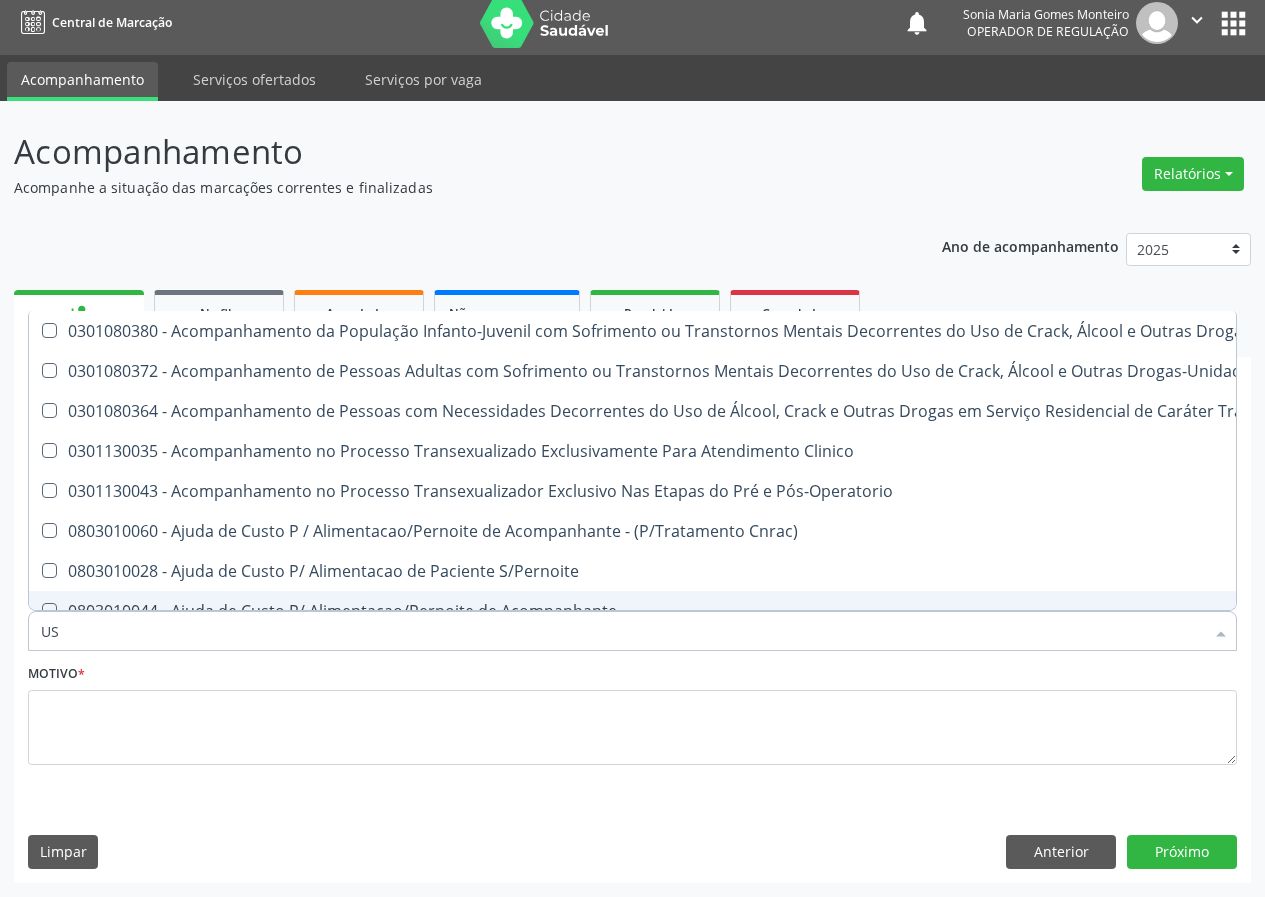 type on "USG" 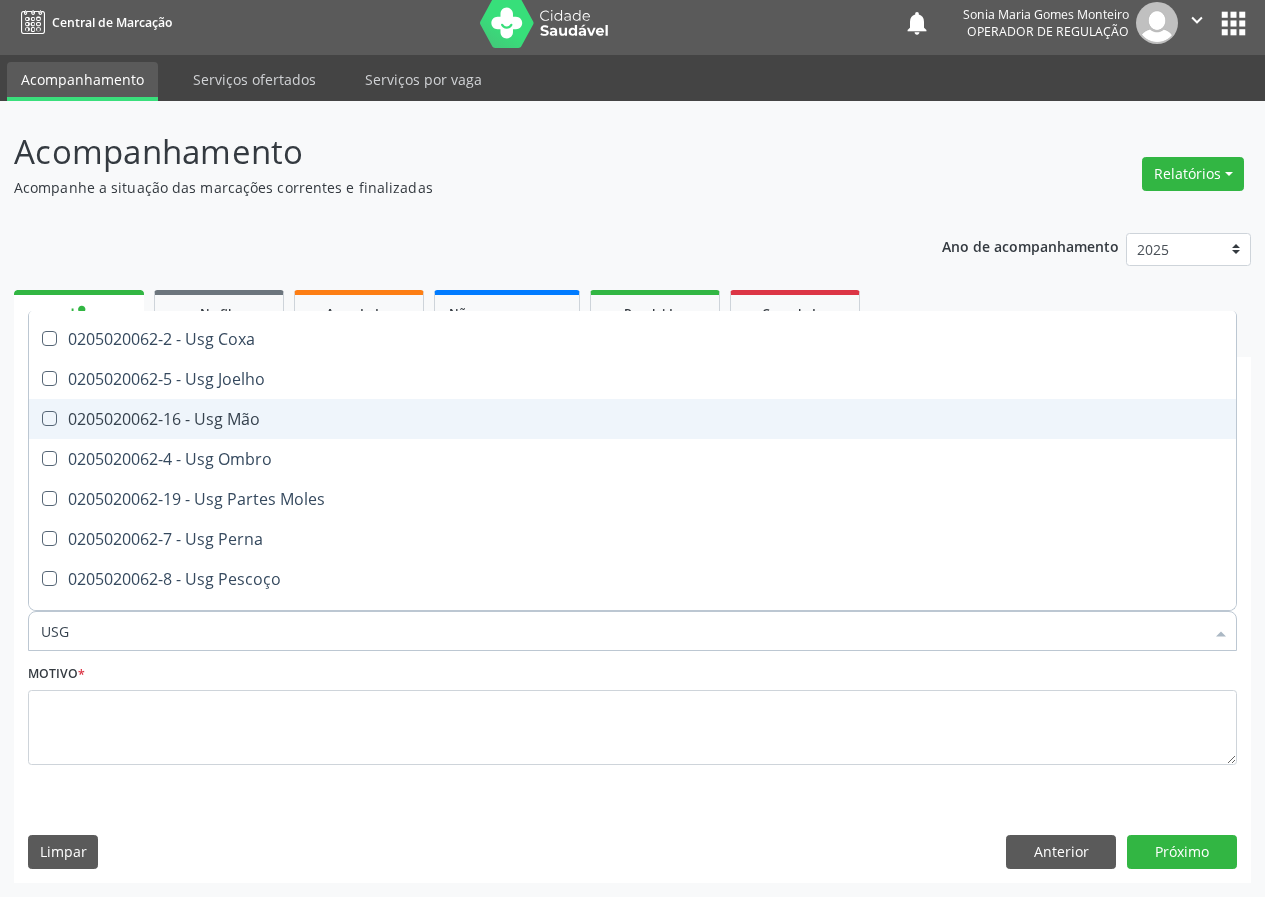 scroll, scrollTop: 300, scrollLeft: 0, axis: vertical 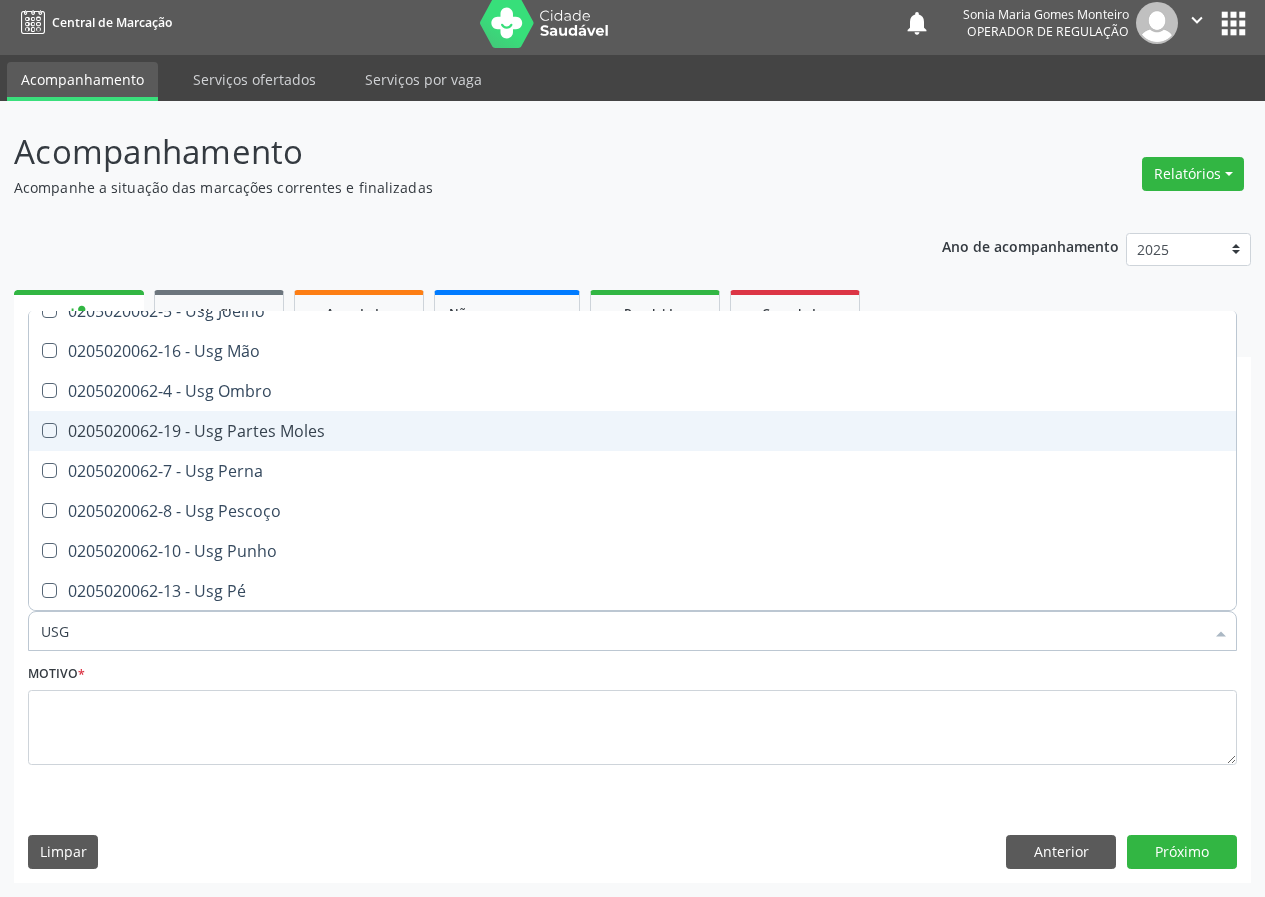 drag, startPoint x: 266, startPoint y: 430, endPoint x: 120, endPoint y: 615, distance: 235.67139 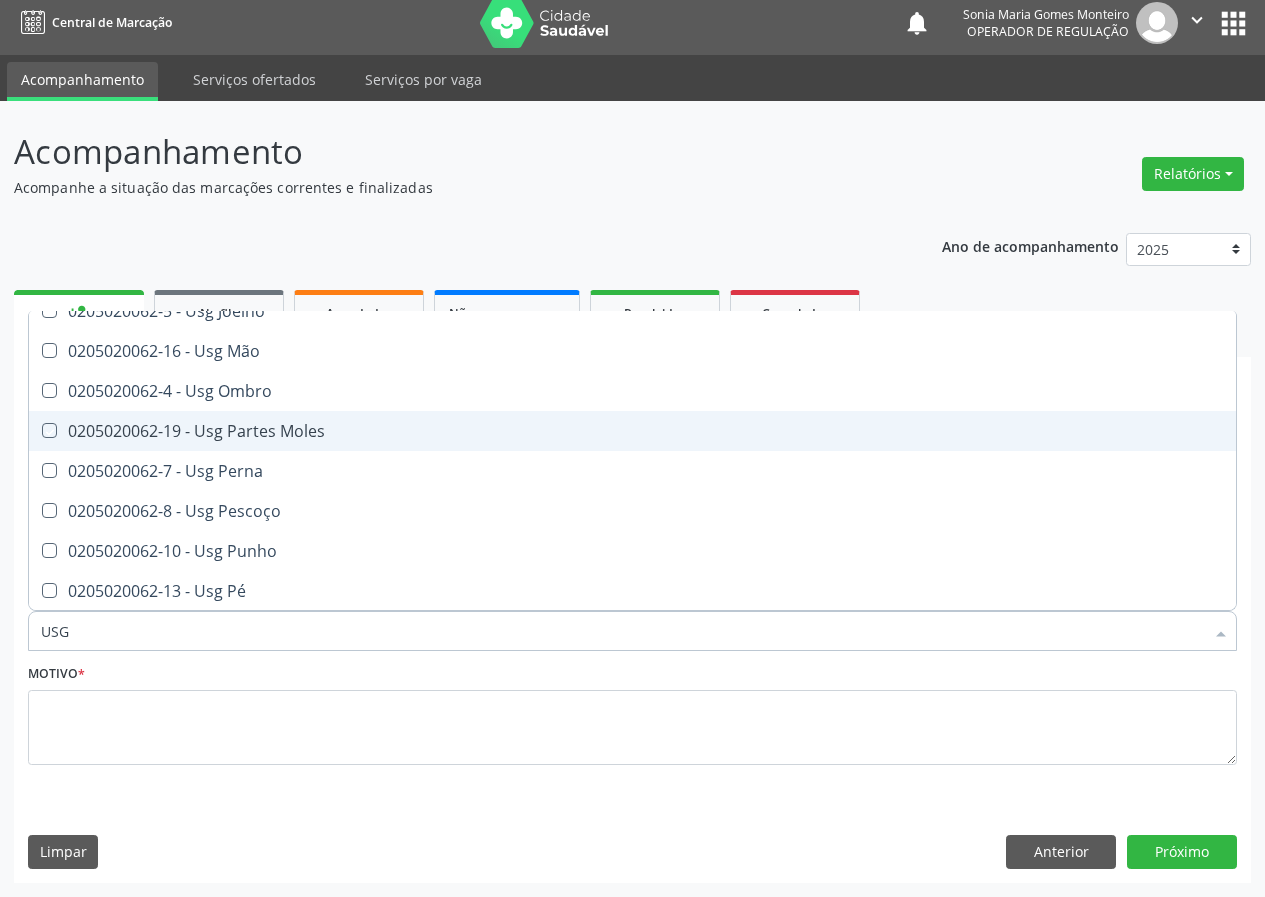 checkbox on "true" 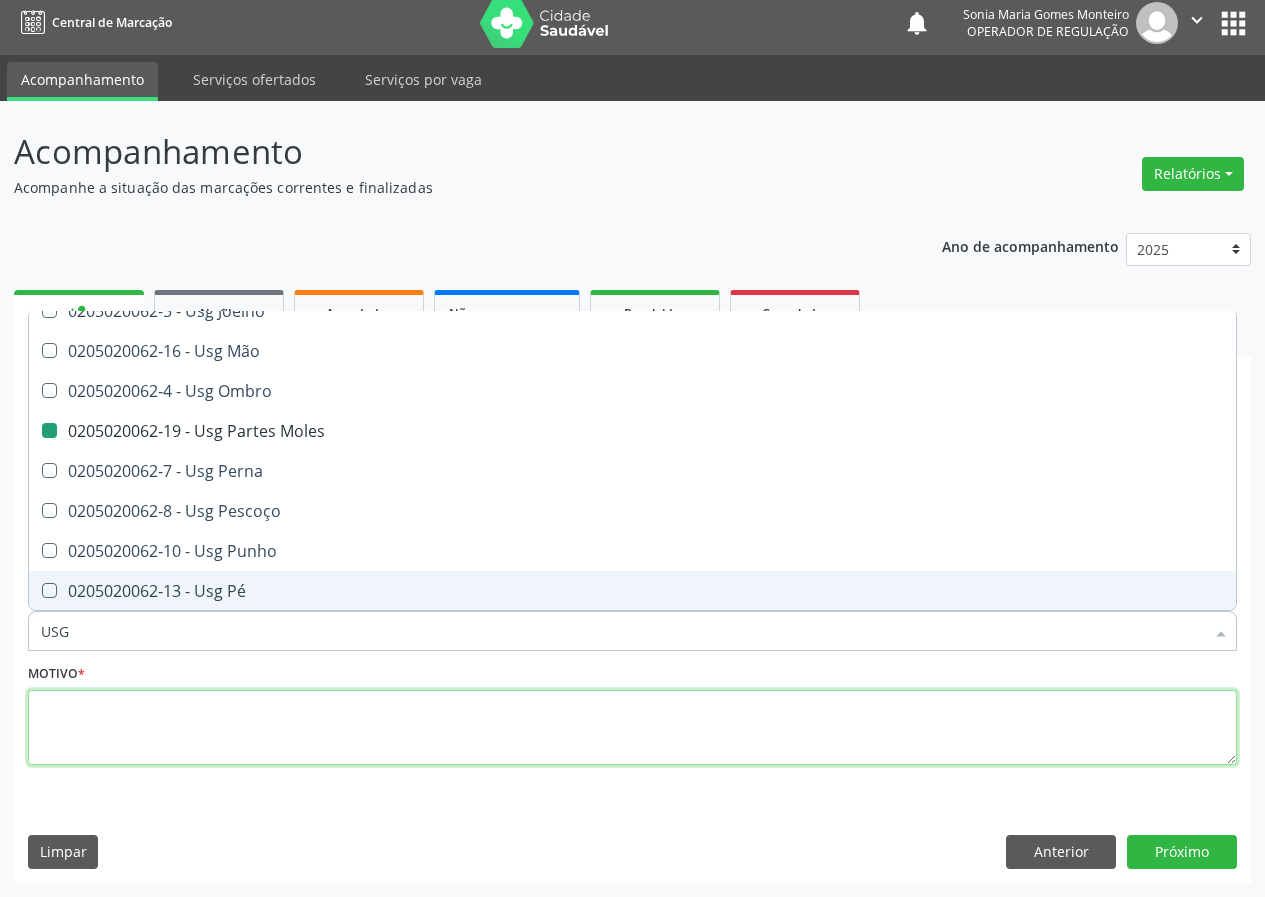 click at bounding box center [632, 728] 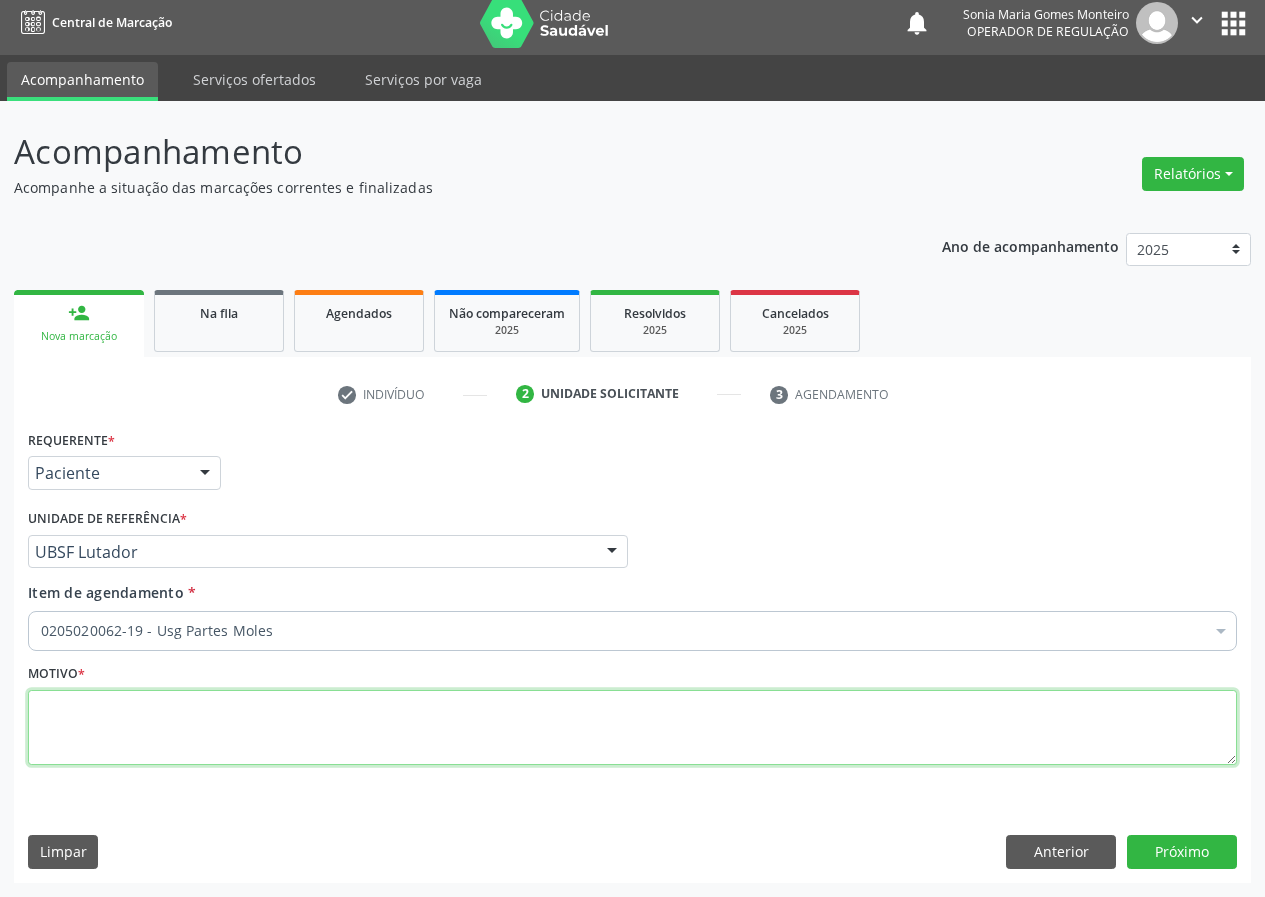 scroll, scrollTop: 0, scrollLeft: 0, axis: both 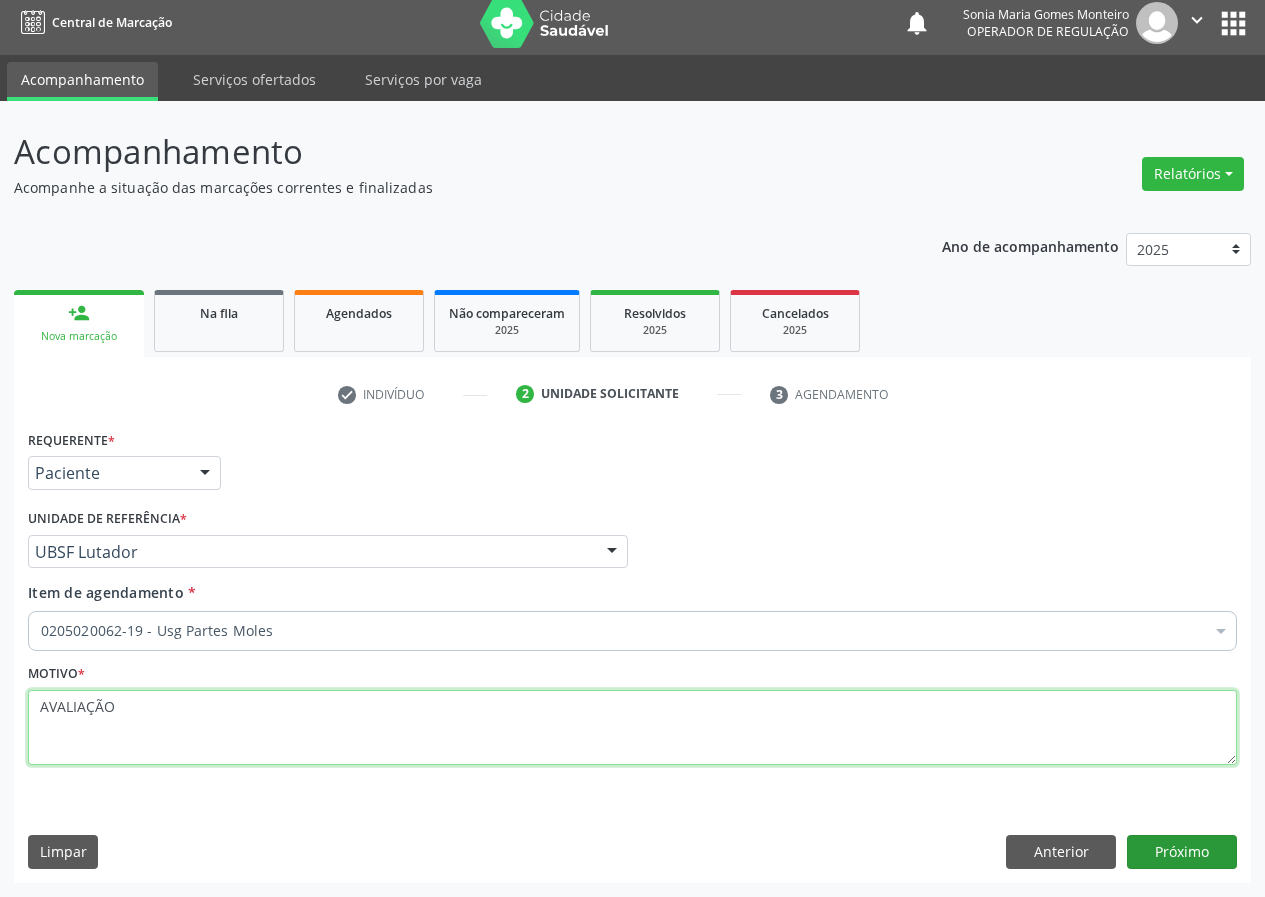 type on "AVALIAÇÃO" 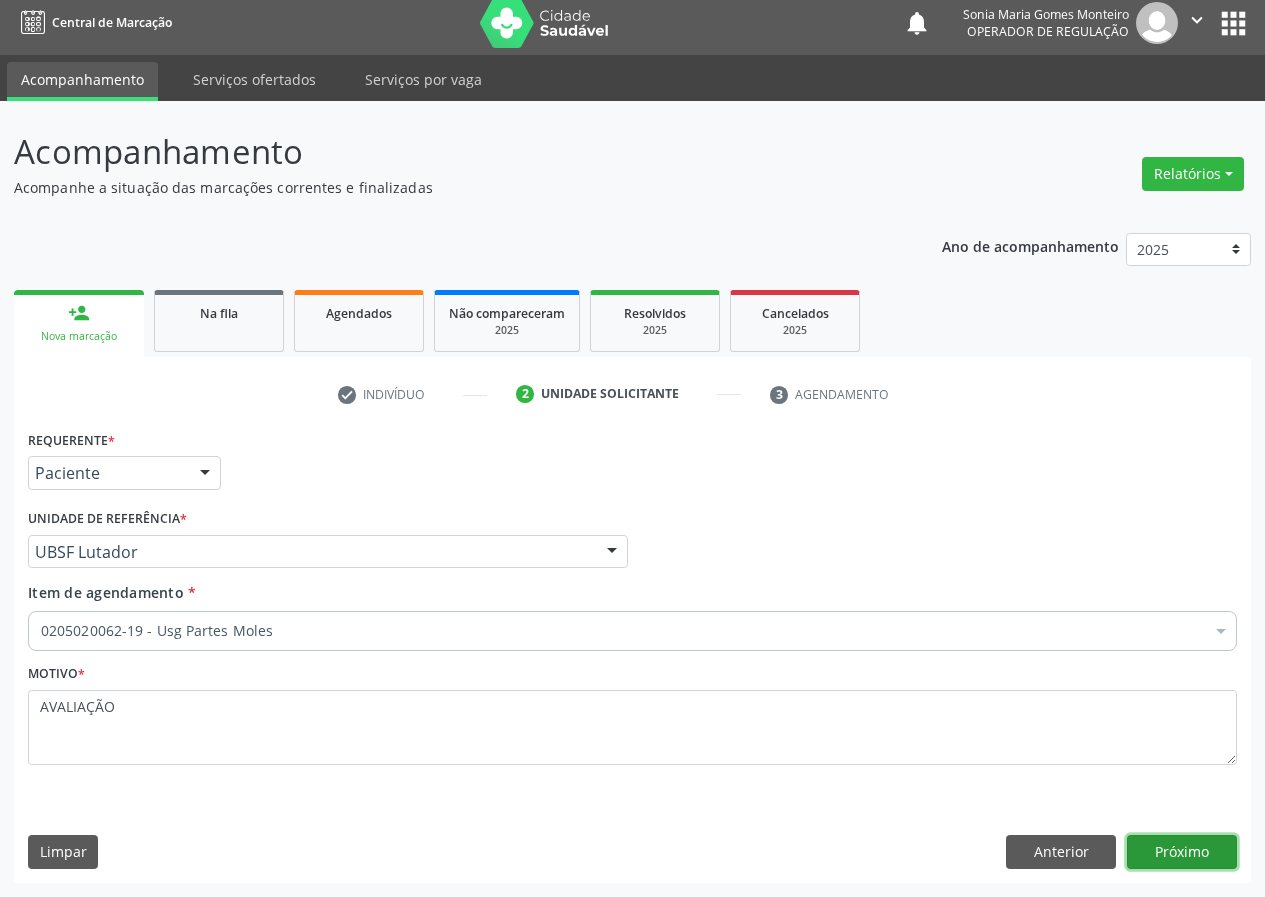 drag, startPoint x: 1188, startPoint y: 853, endPoint x: 24, endPoint y: 831, distance: 1164.2079 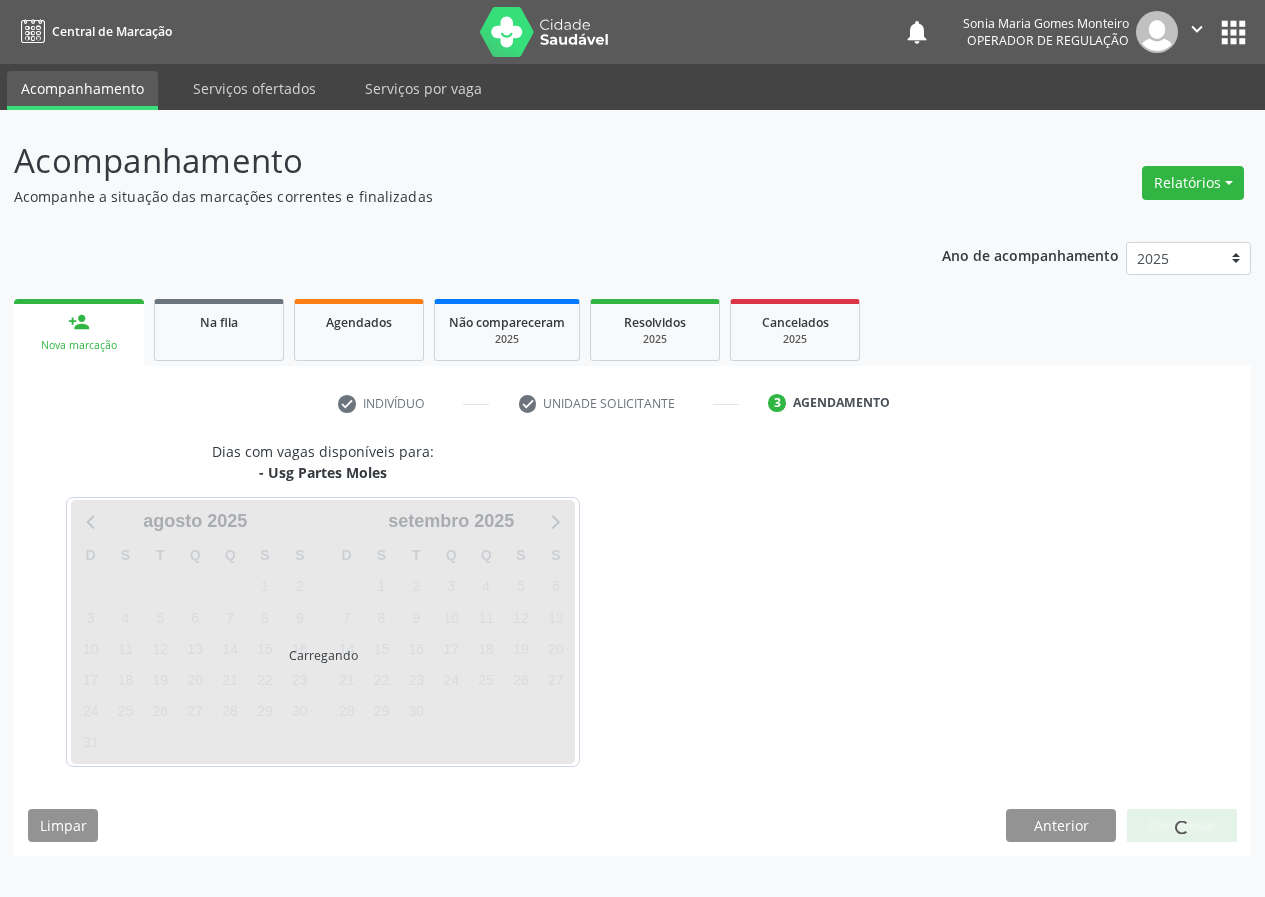 scroll, scrollTop: 0, scrollLeft: 0, axis: both 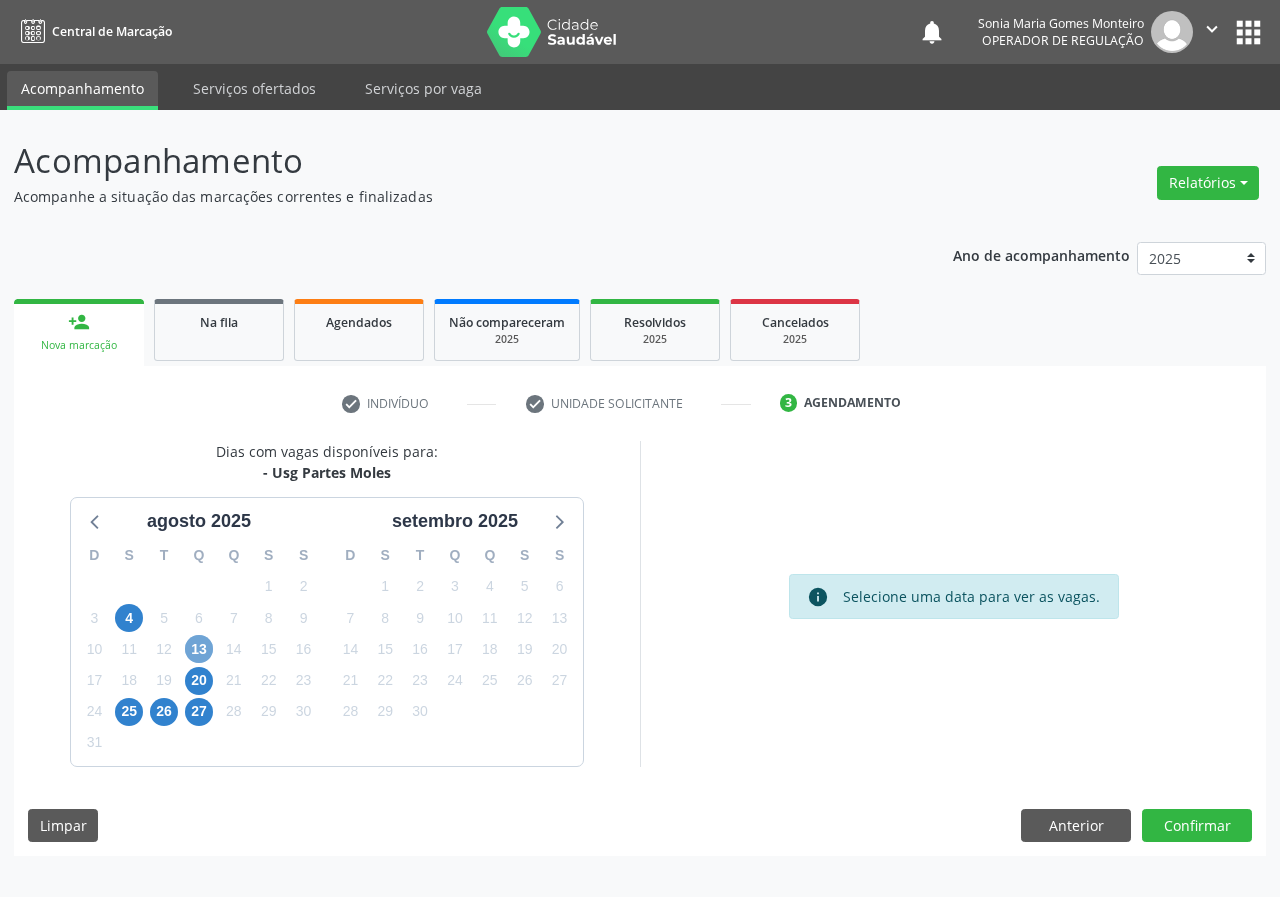 click on "13" at bounding box center (199, 649) 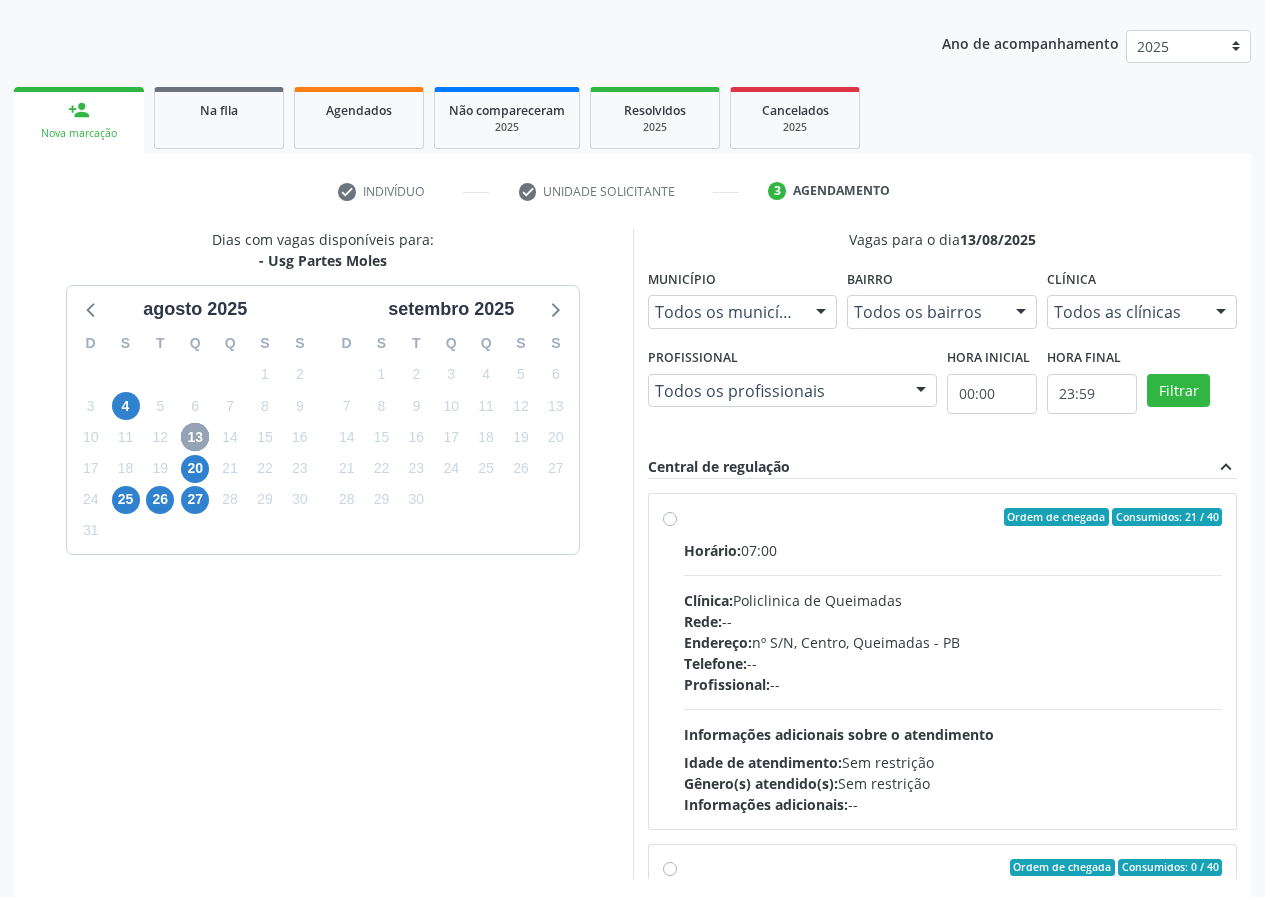 scroll, scrollTop: 298, scrollLeft: 0, axis: vertical 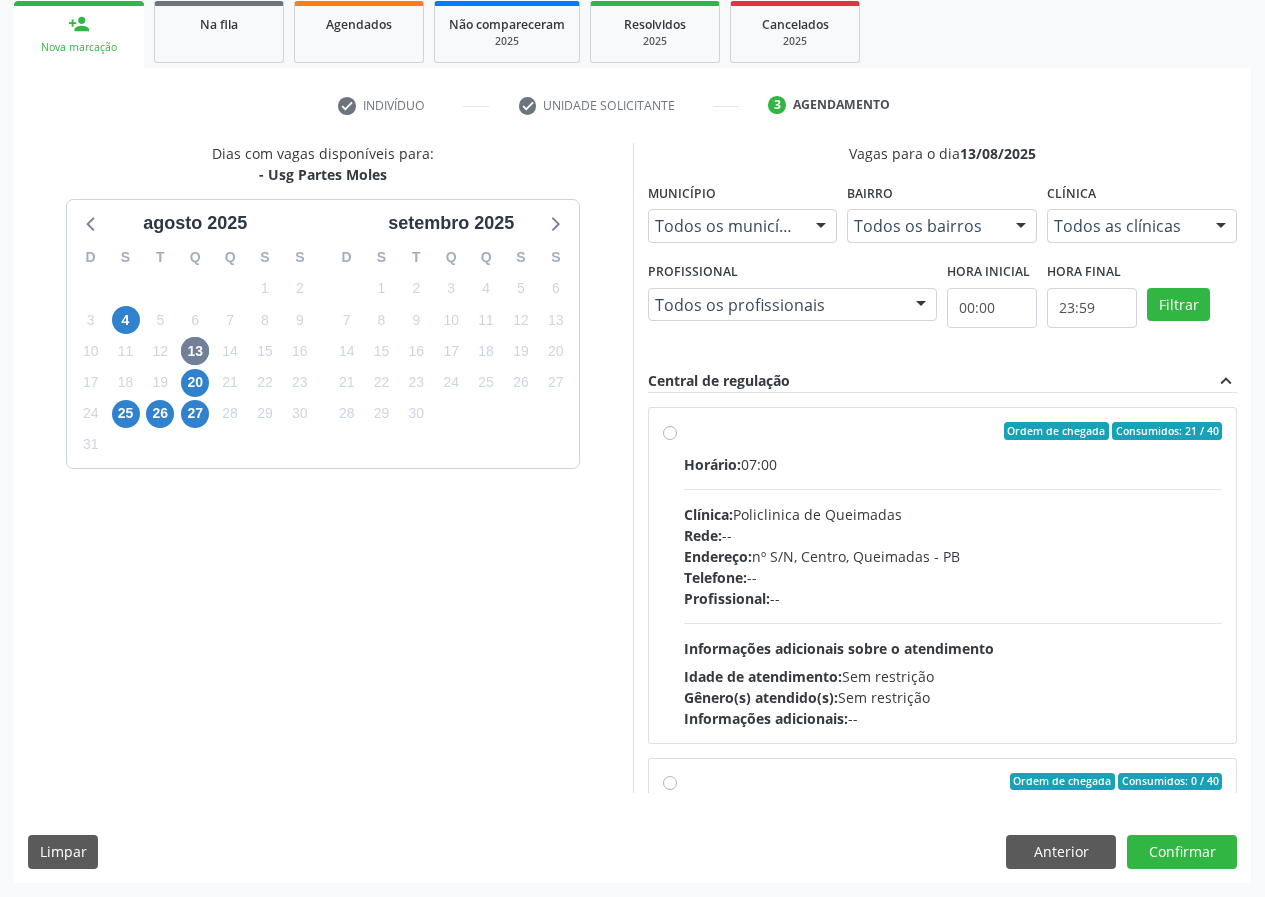 click on "Ordem de chegada
Consumidos: 21 / 40
Horário:   07:00
Clínica:  Policlinica de Queimadas
Rede:
--
Endereço:   nº S/N, Centro, Queimadas - PB
Telefone:   --
Profissional:
--
Informações adicionais sobre o atendimento
Idade de atendimento:
Sem restrição
Gênero(s) atendido(s):
Sem restrição
Informações adicionais:
--" at bounding box center [953, 575] 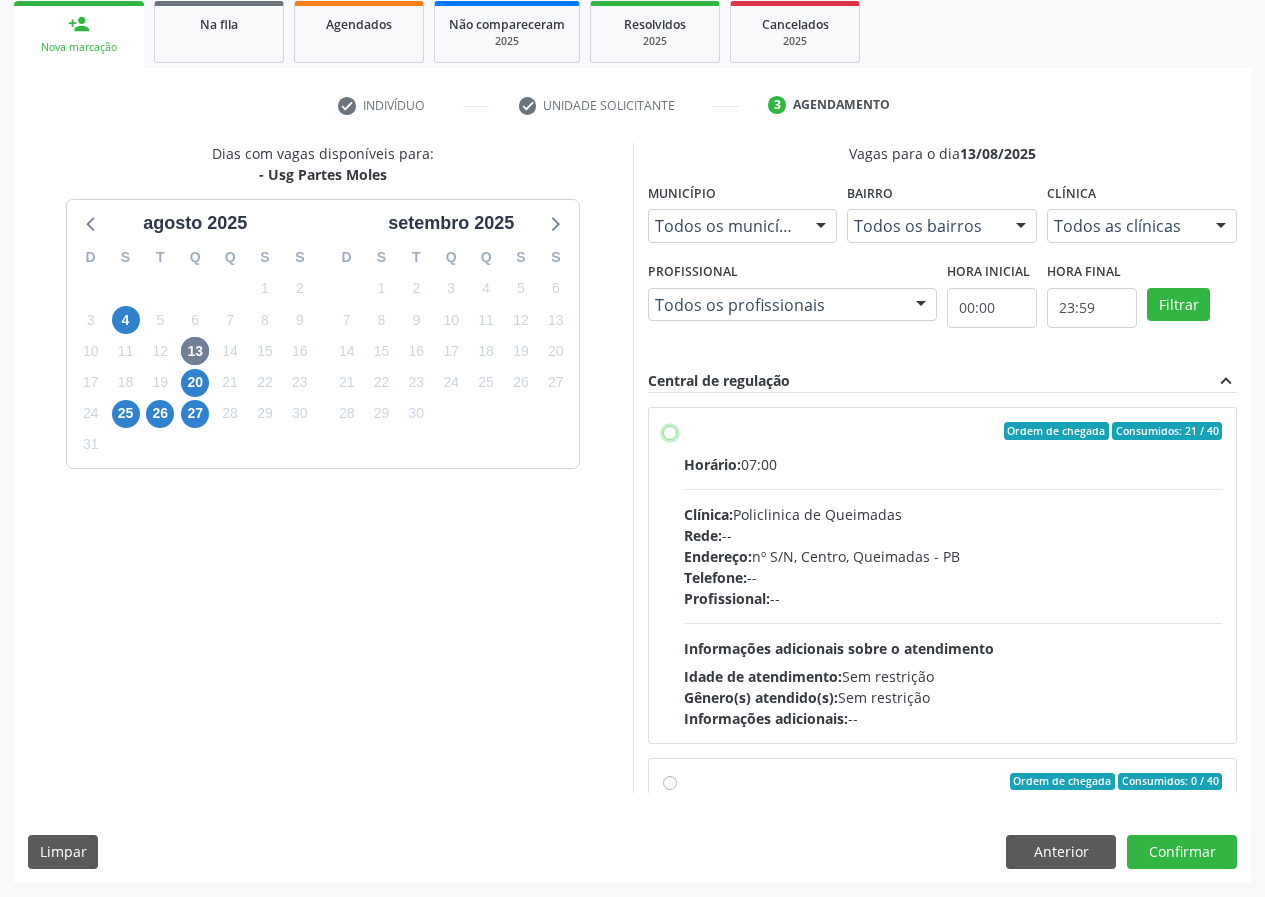 click on "Ordem de chegada
Consumidos: 21 / 40
Horário:   07:00
Clínica:  Policlinica de Queimadas
Rede:
--
Endereço:   nº S/N, Centro, Queimadas - PB
Telefone:   --
Profissional:
--
Informações adicionais sobre o atendimento
Idade de atendimento:
Sem restrição
Gênero(s) atendido(s):
Sem restrição
Informações adicionais:
--" at bounding box center (670, 431) 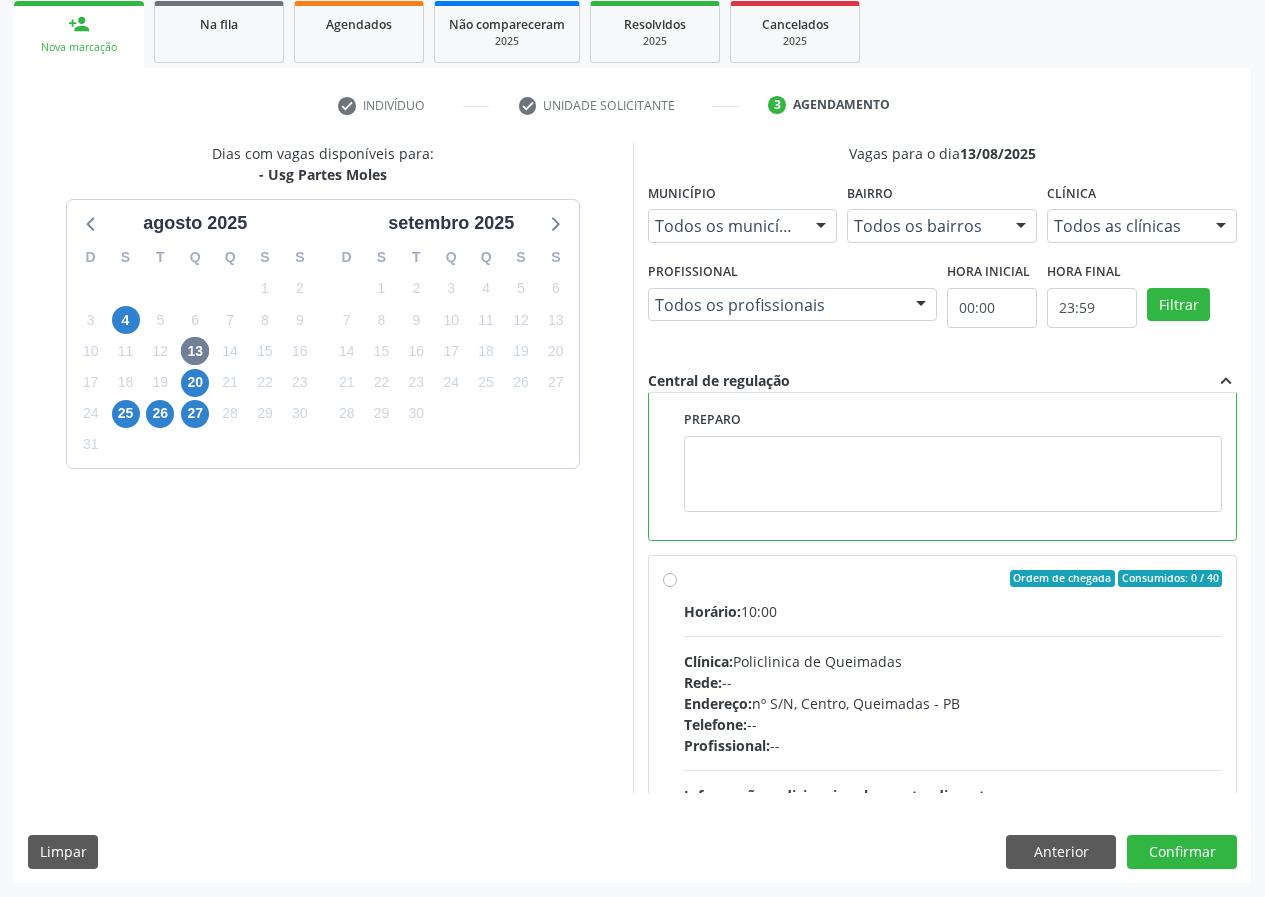 scroll, scrollTop: 450, scrollLeft: 0, axis: vertical 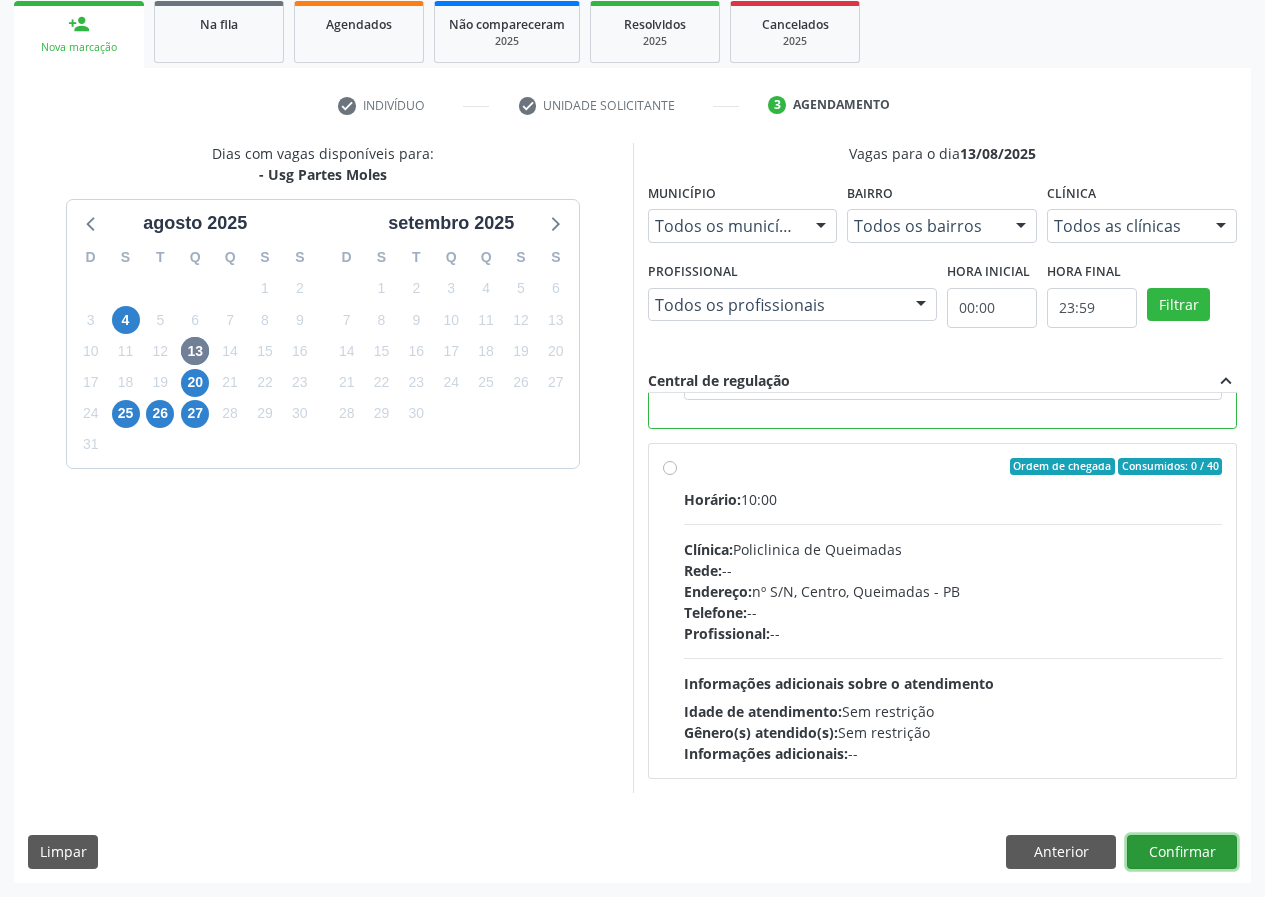 drag, startPoint x: 1205, startPoint y: 855, endPoint x: 855, endPoint y: 791, distance: 355.8033 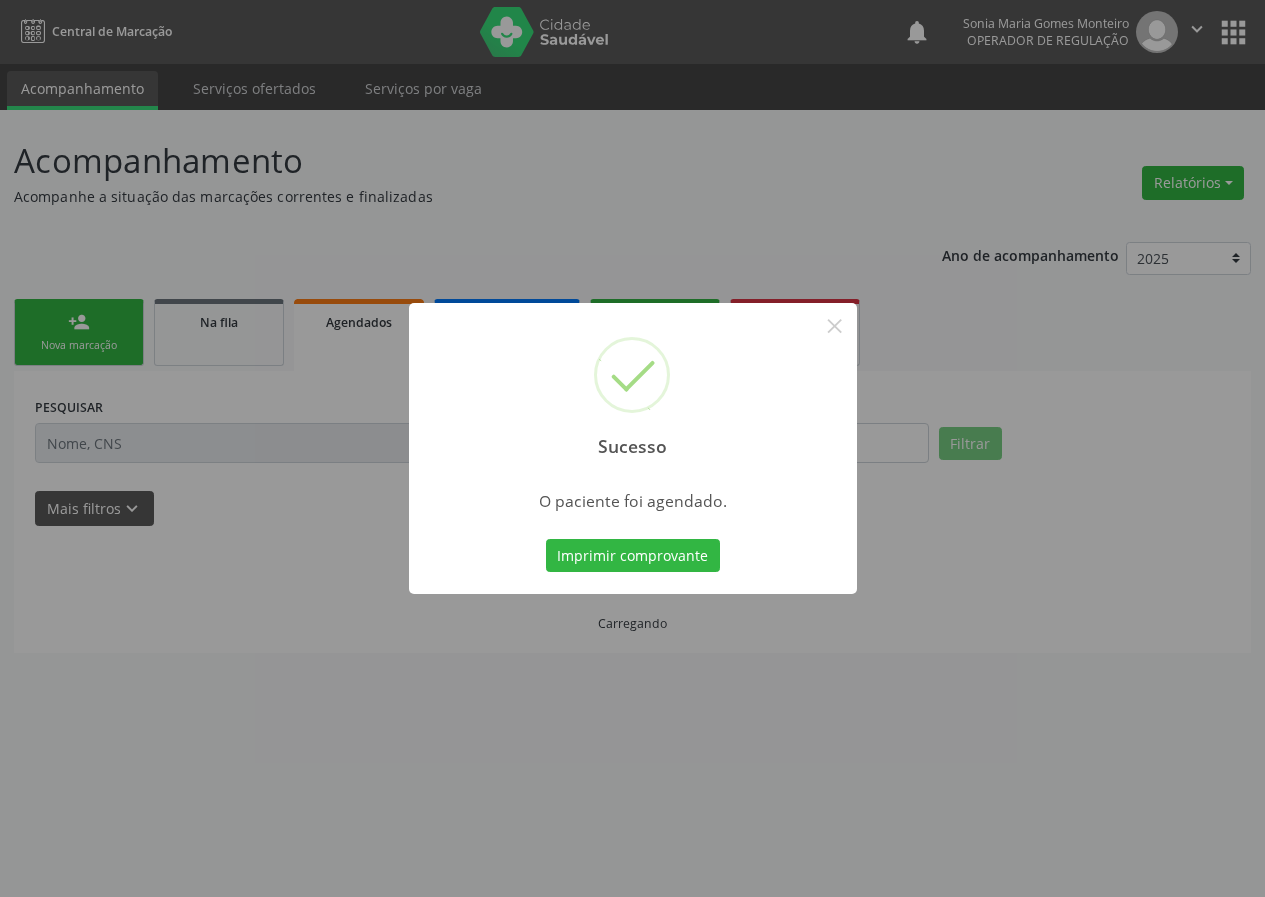 scroll, scrollTop: 0, scrollLeft: 0, axis: both 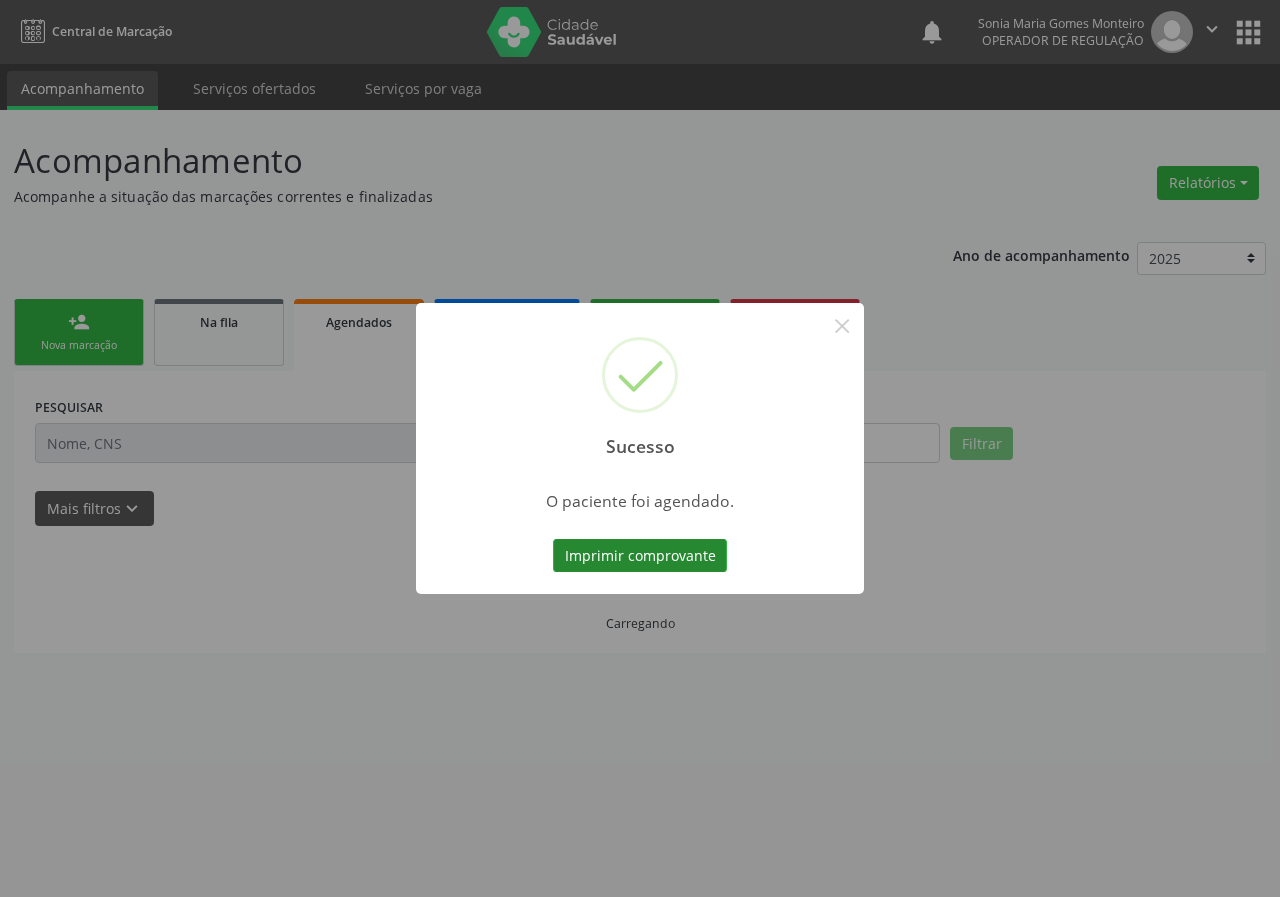 click on "Imprimir comprovante" at bounding box center (640, 556) 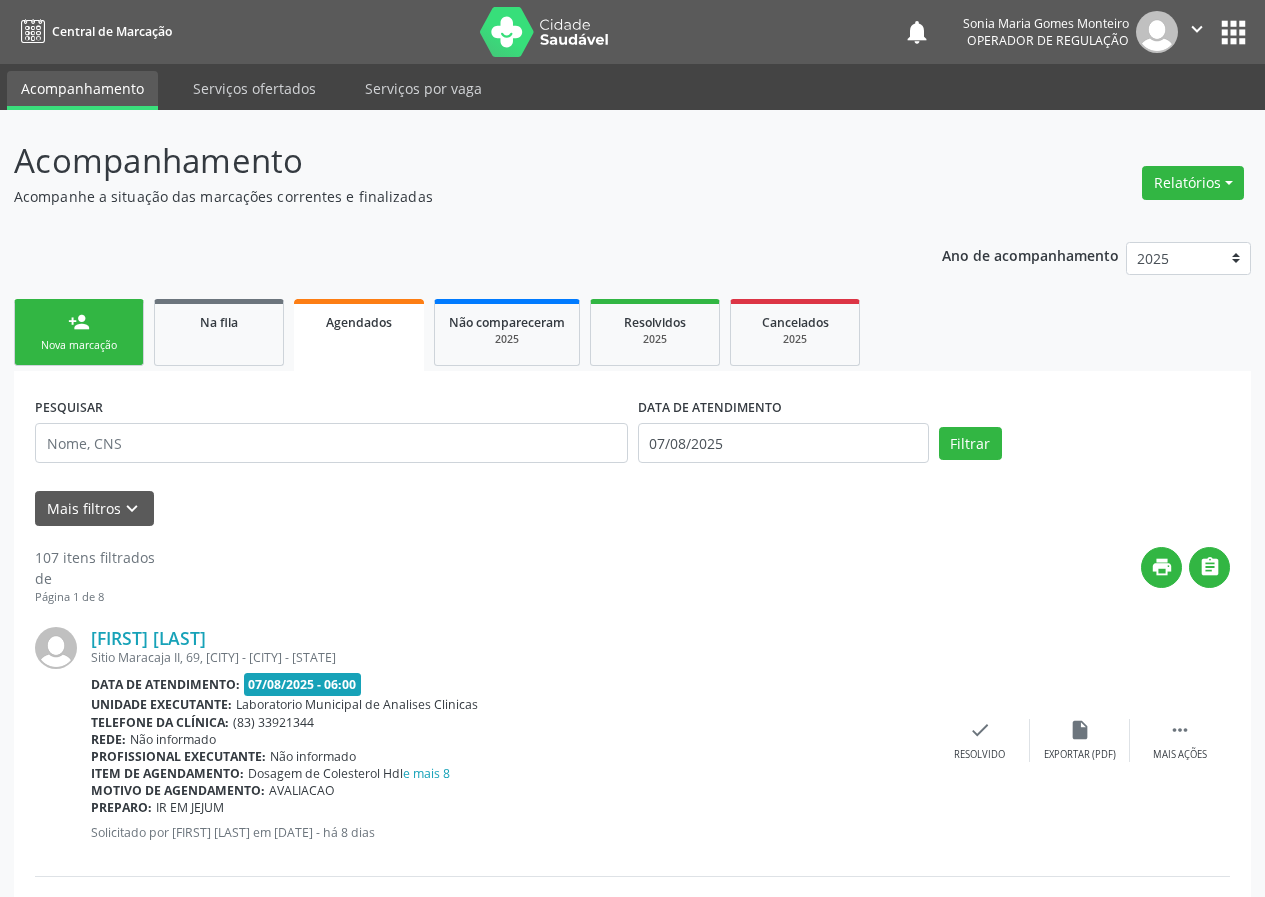 click on "Nova marcação" at bounding box center (79, 345) 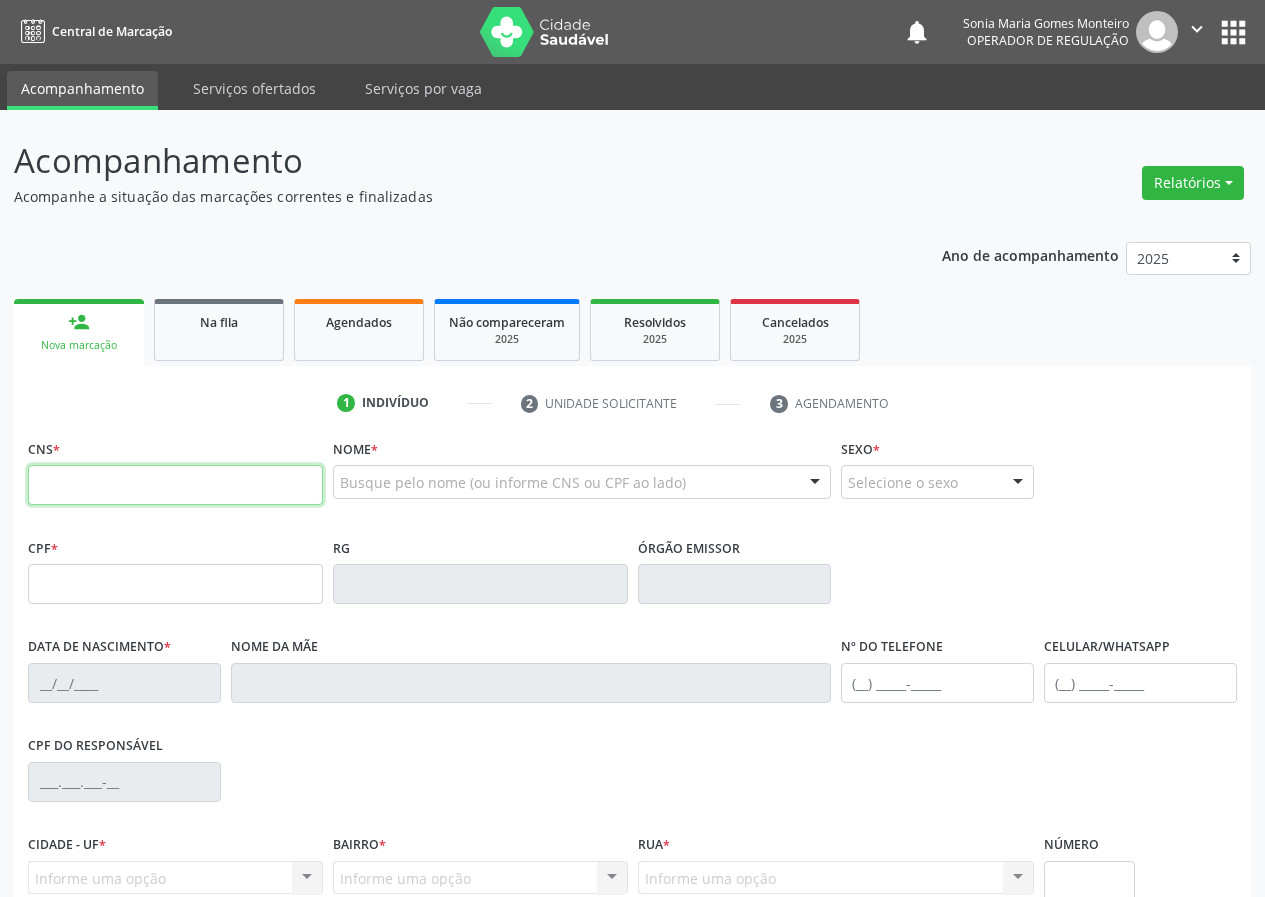 click at bounding box center [175, 485] 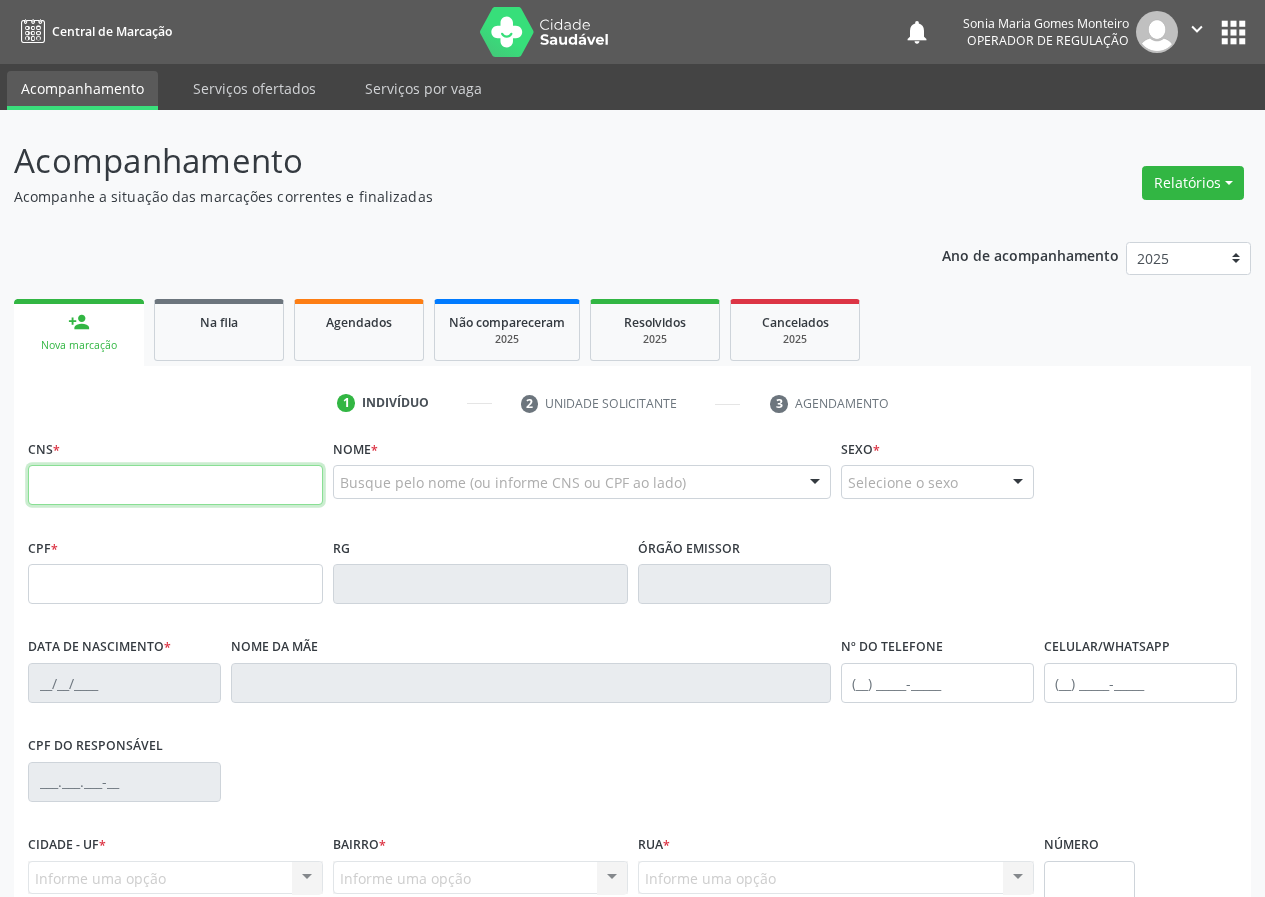 click at bounding box center [175, 485] 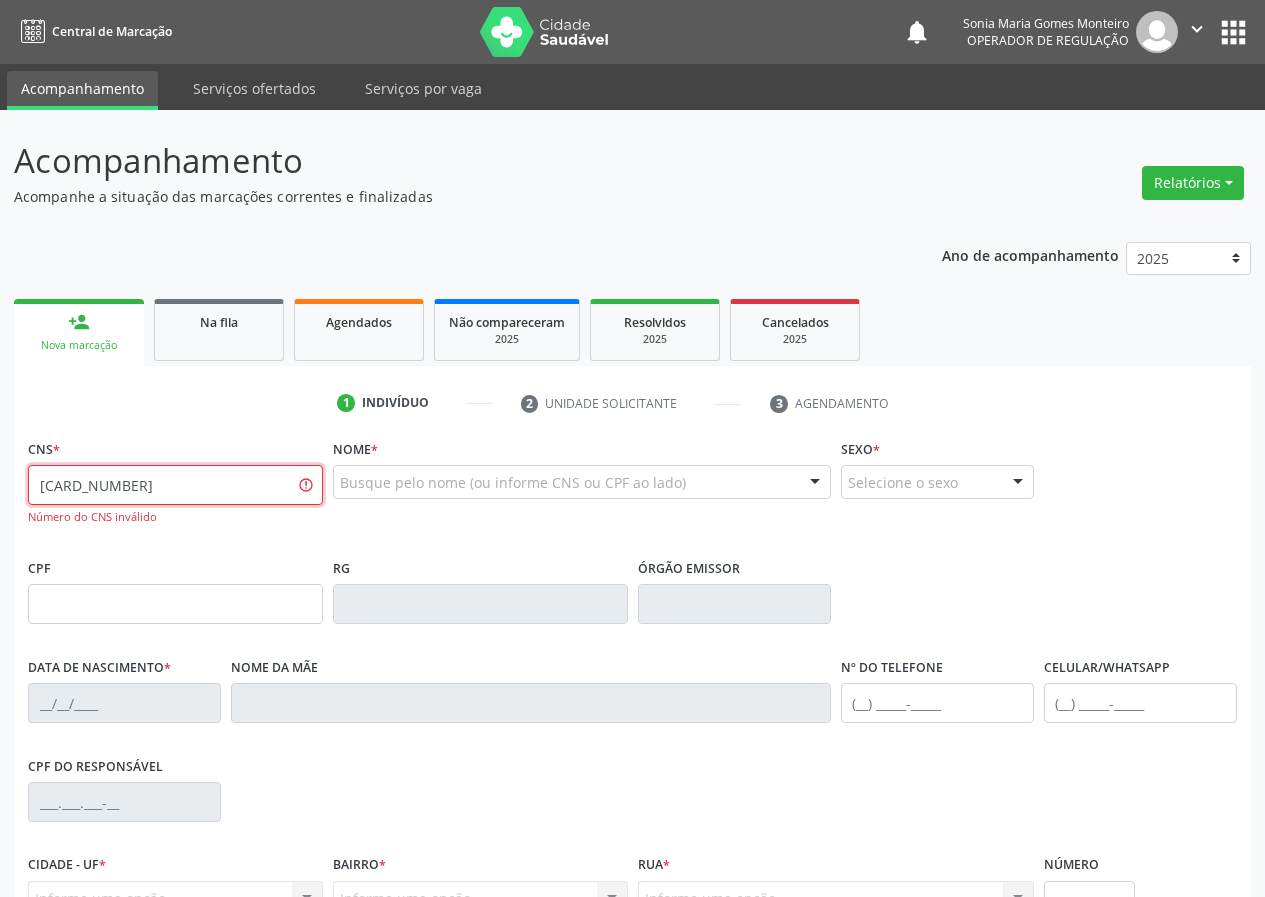 type on "700 0056 7493 5208" 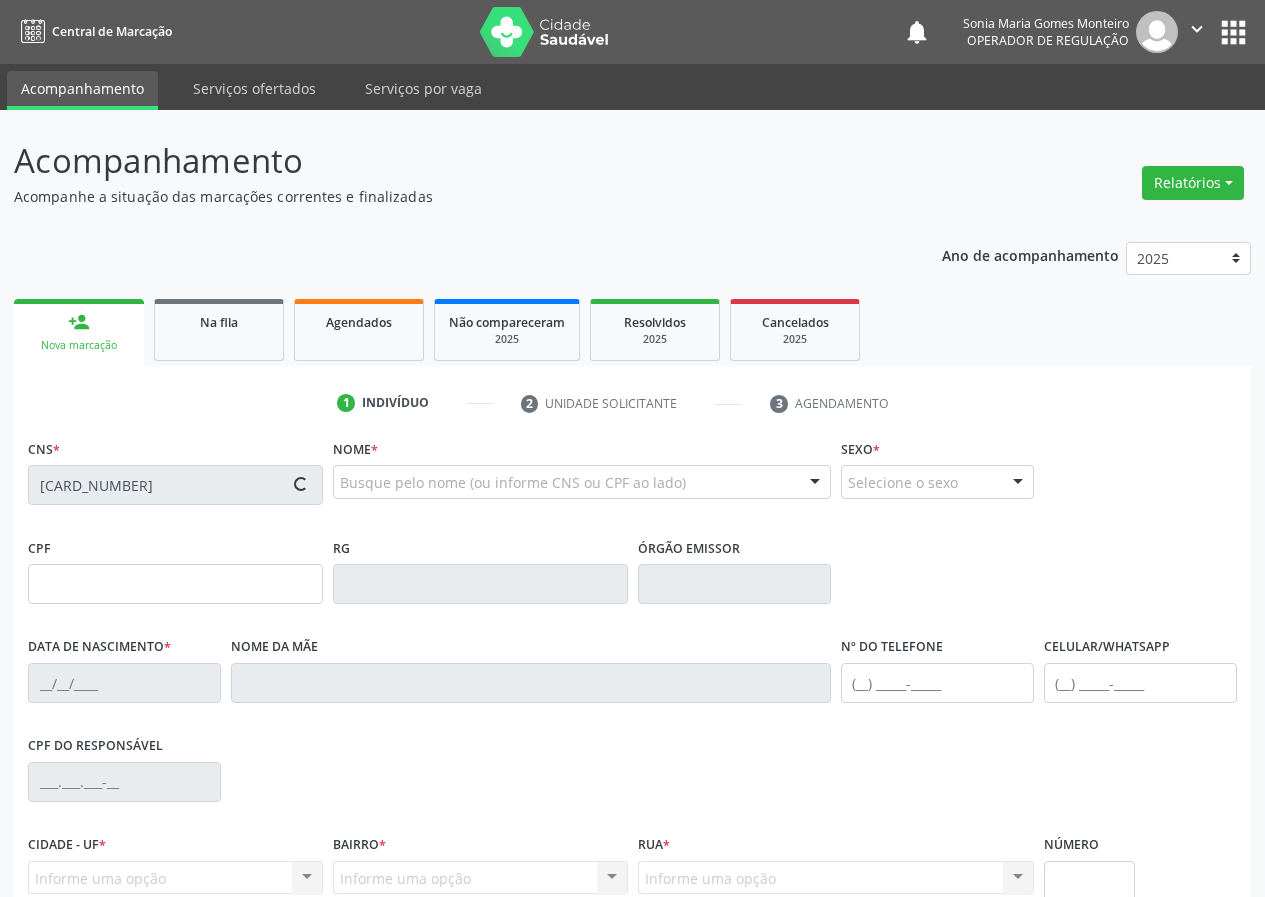 type on "068.682.924-73" 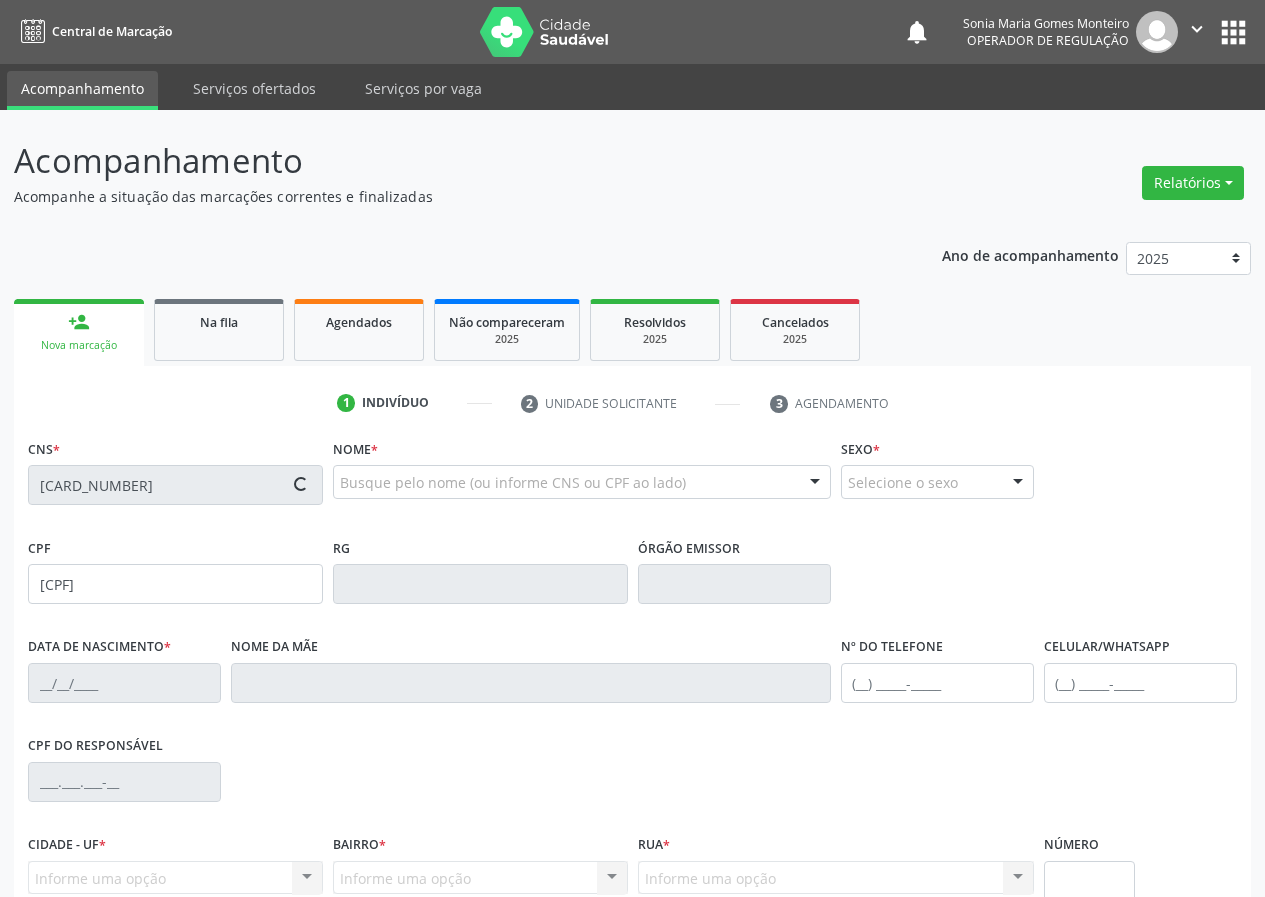 type on "04/12/1951" 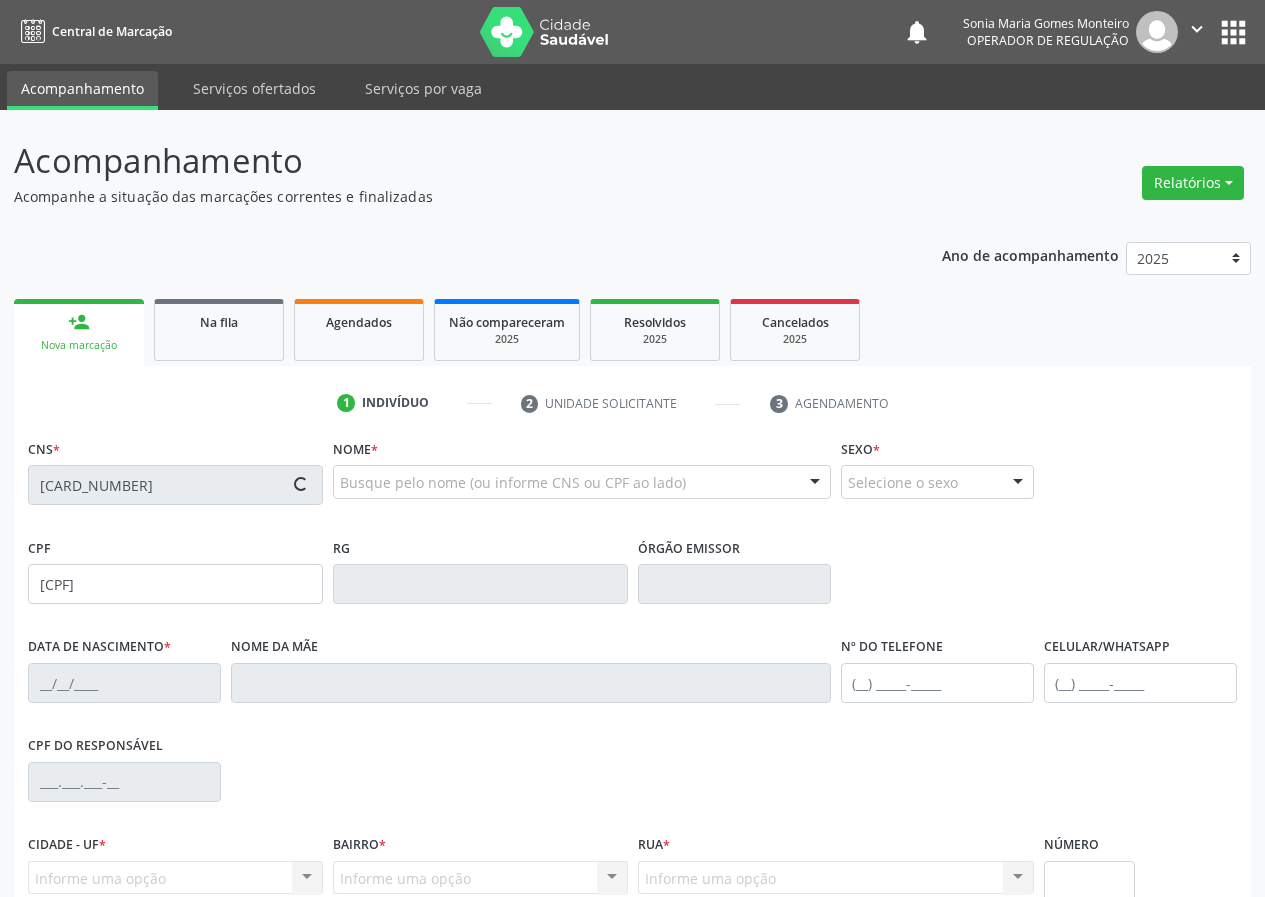 type on "156" 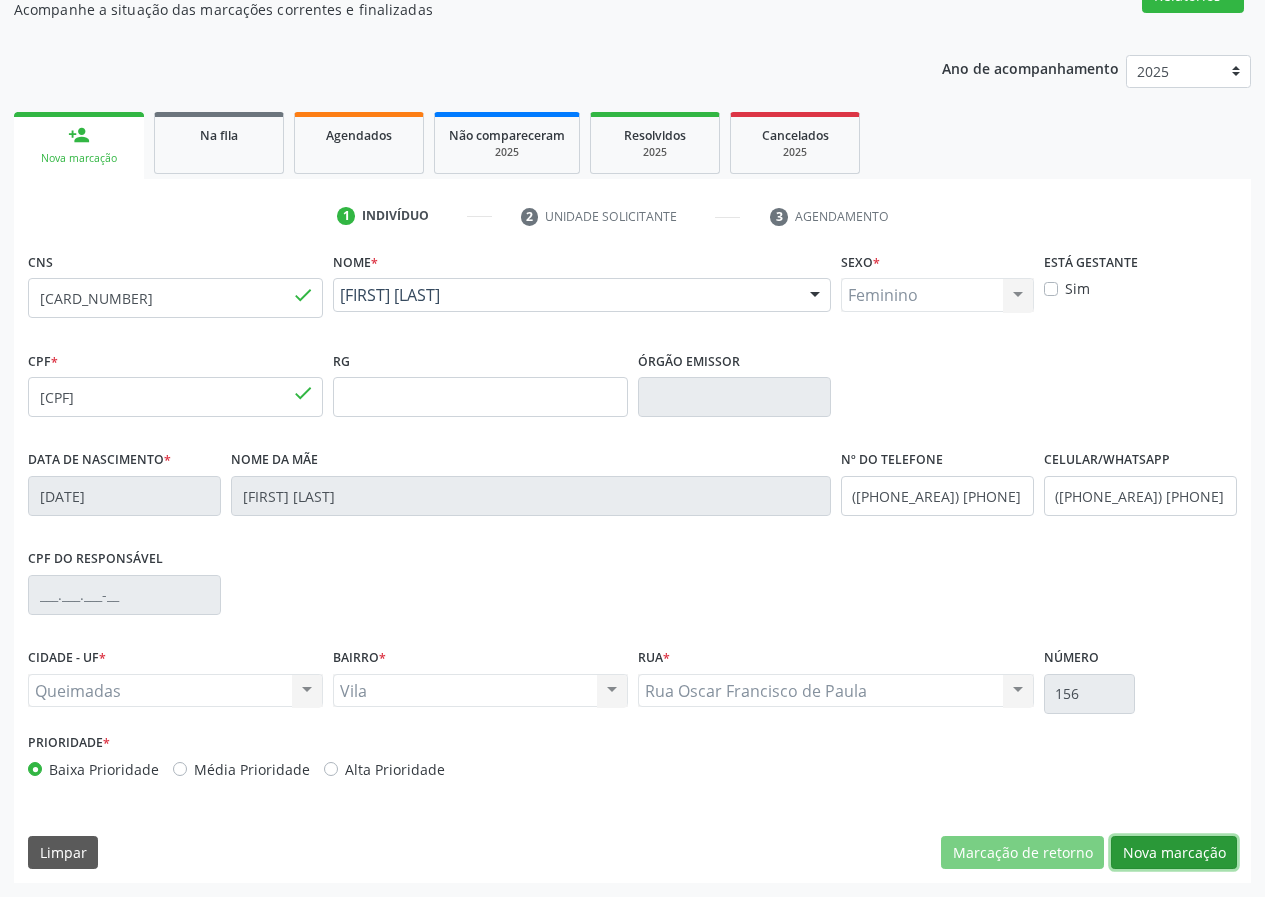 drag, startPoint x: 1171, startPoint y: 862, endPoint x: 384, endPoint y: 757, distance: 793.9736 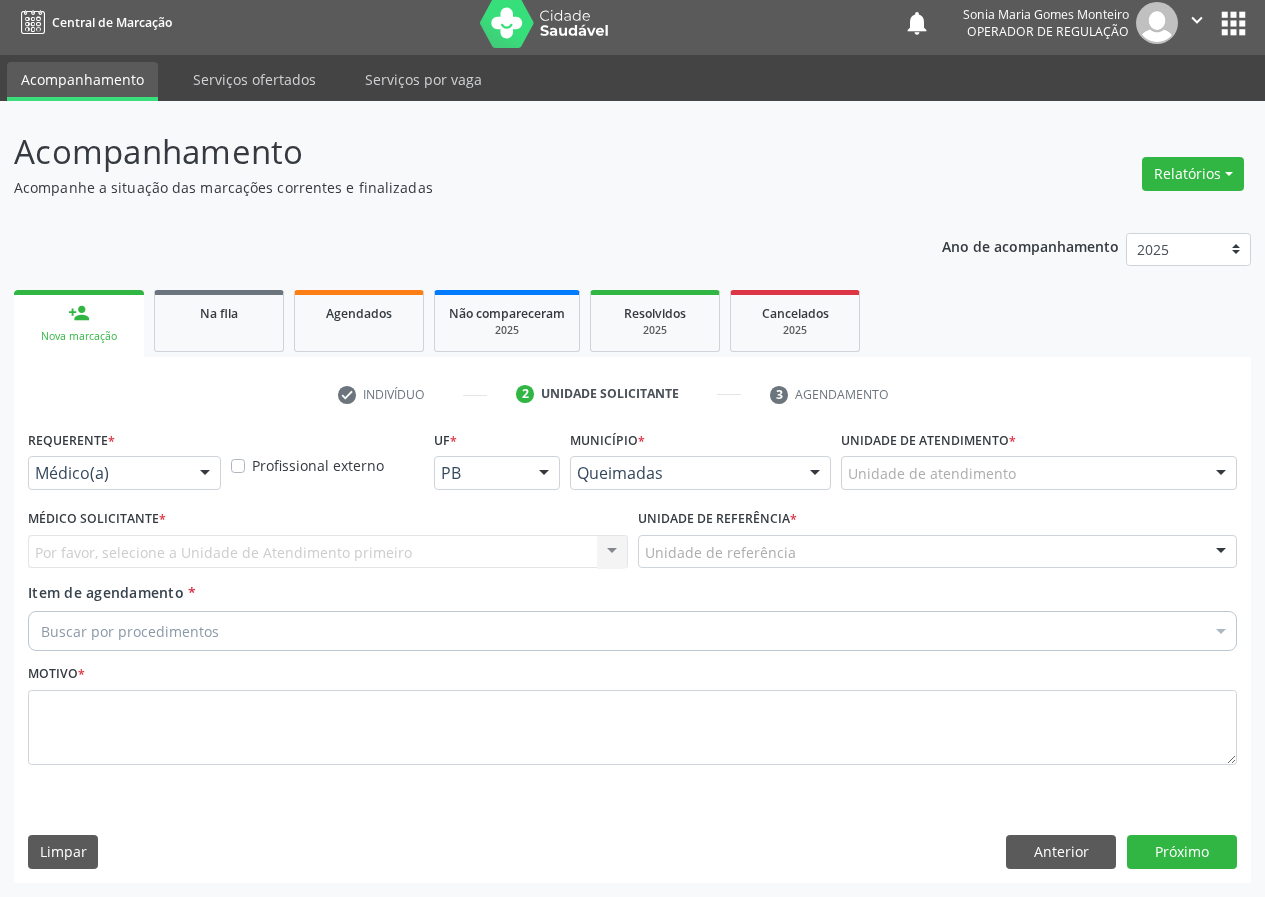 drag, startPoint x: 207, startPoint y: 476, endPoint x: 80, endPoint y: 617, distance: 189.76302 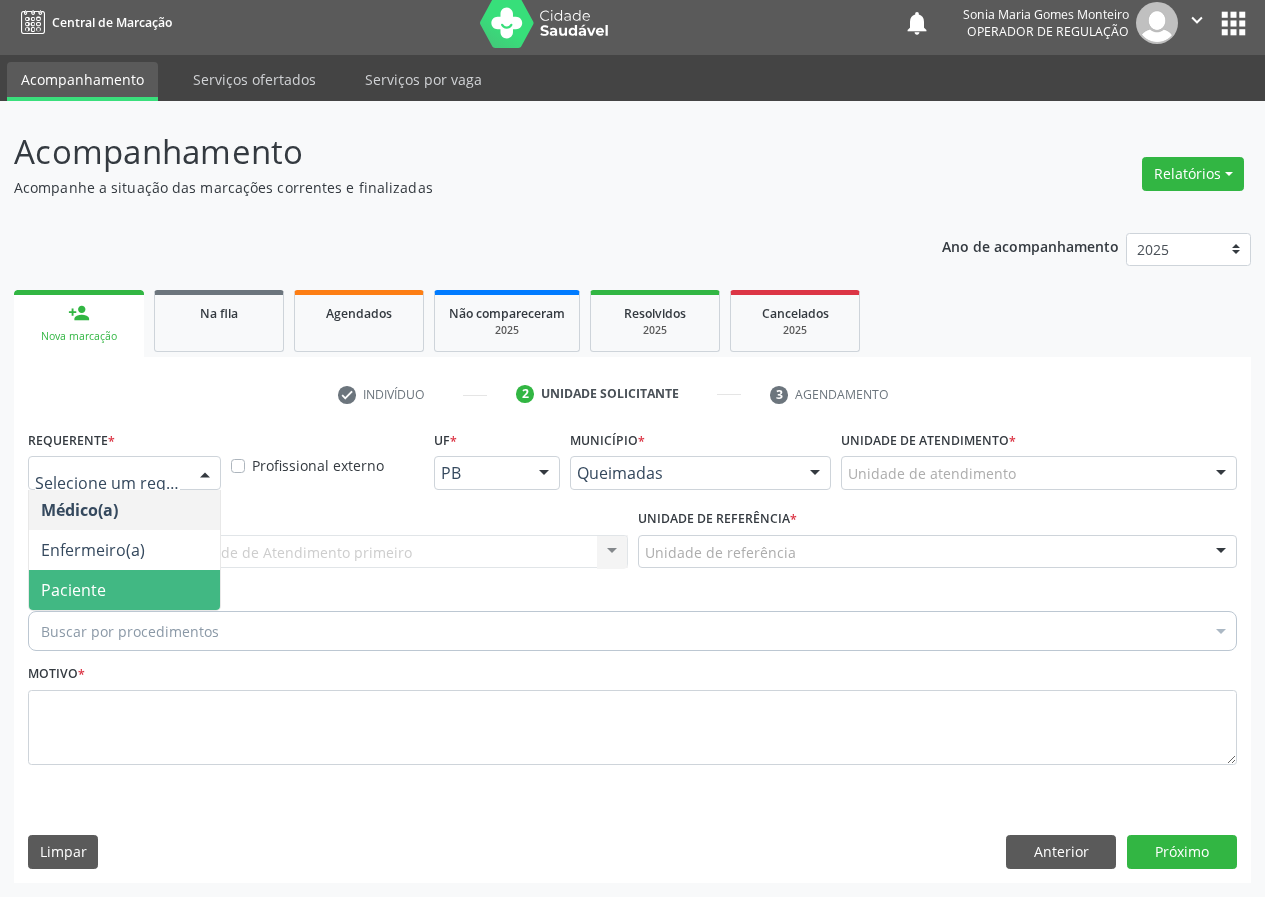 click on "Buscar por procedimentos" at bounding box center [632, 631] 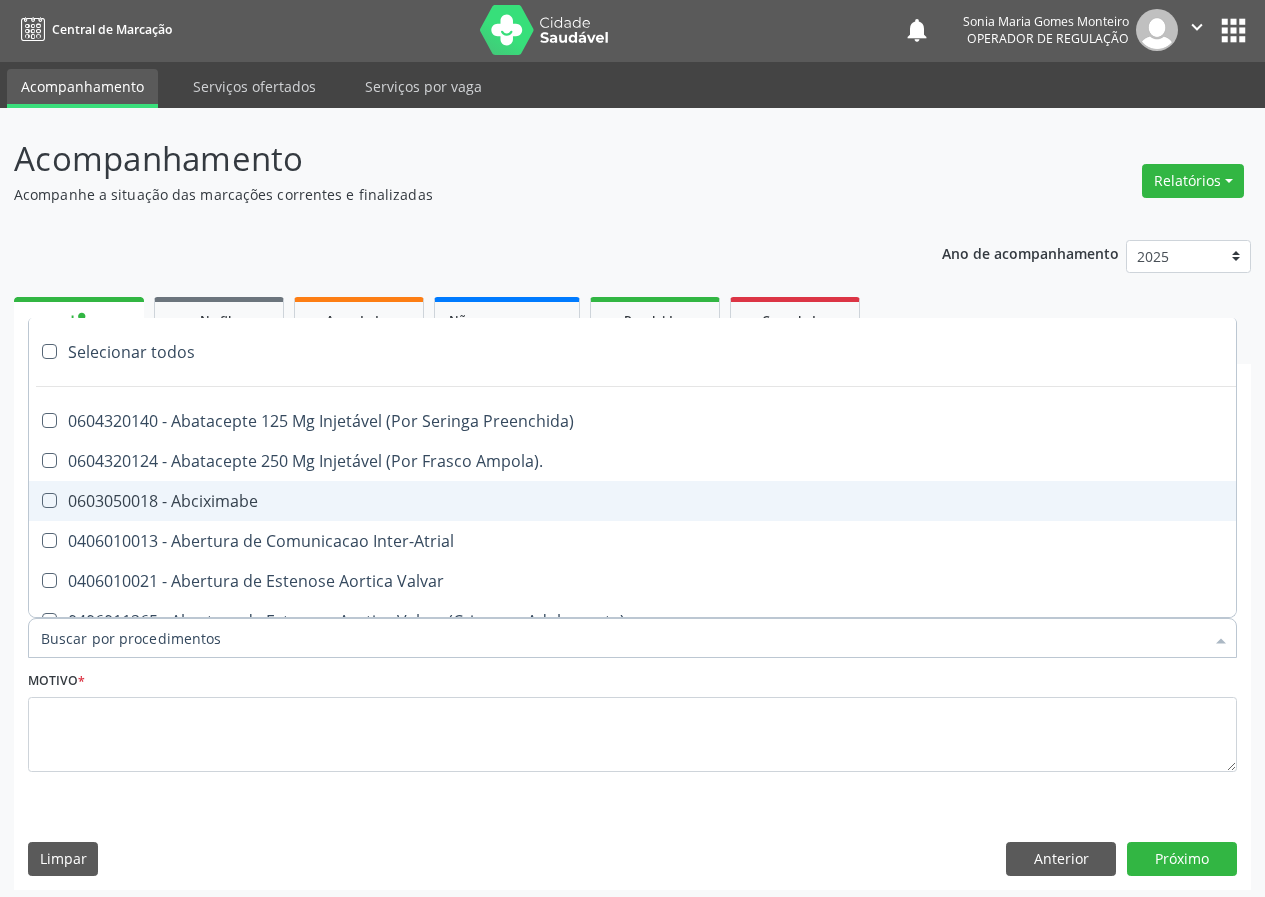 scroll, scrollTop: 0, scrollLeft: 0, axis: both 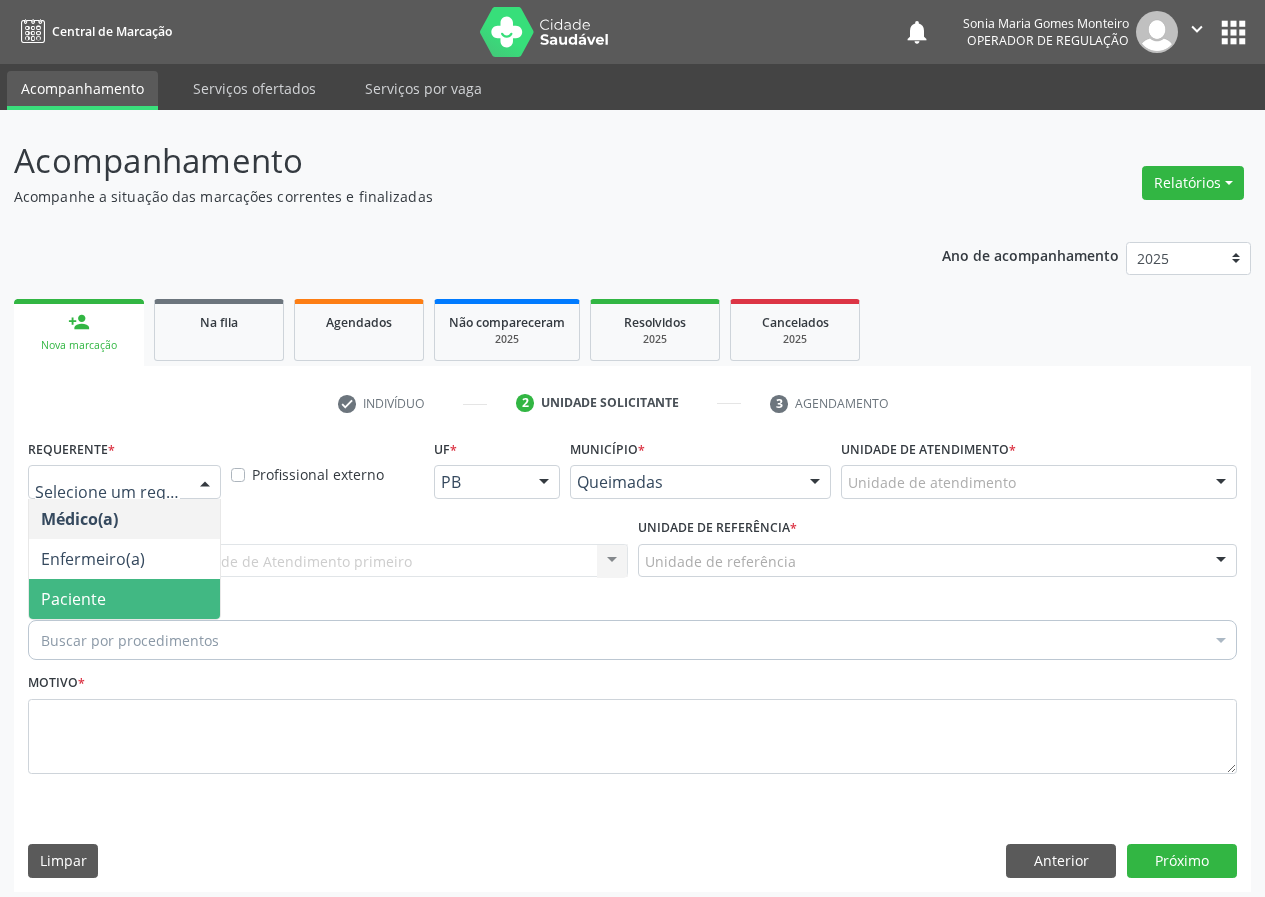 click at bounding box center (205, 483) 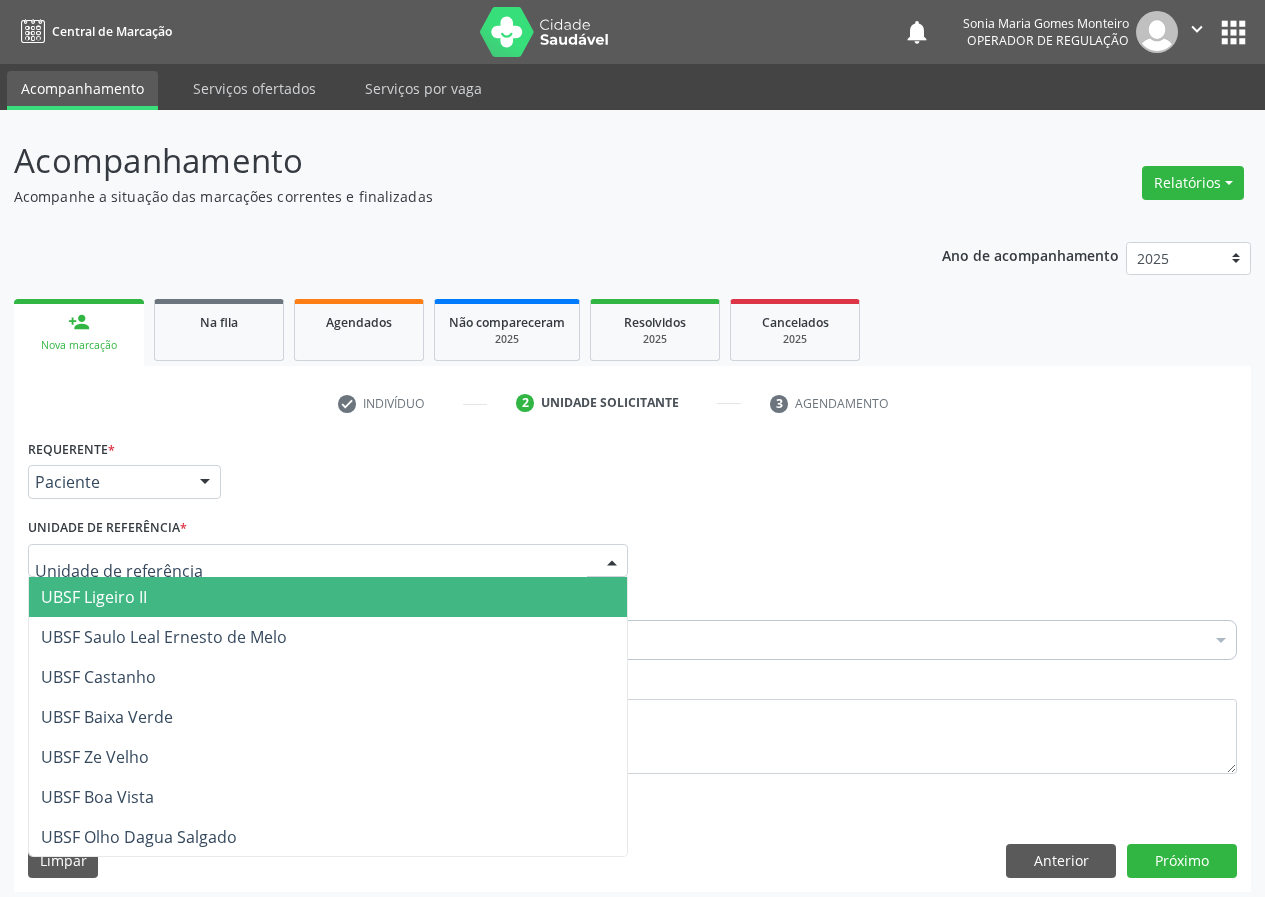 drag, startPoint x: 615, startPoint y: 563, endPoint x: 361, endPoint y: 719, distance: 298.08054 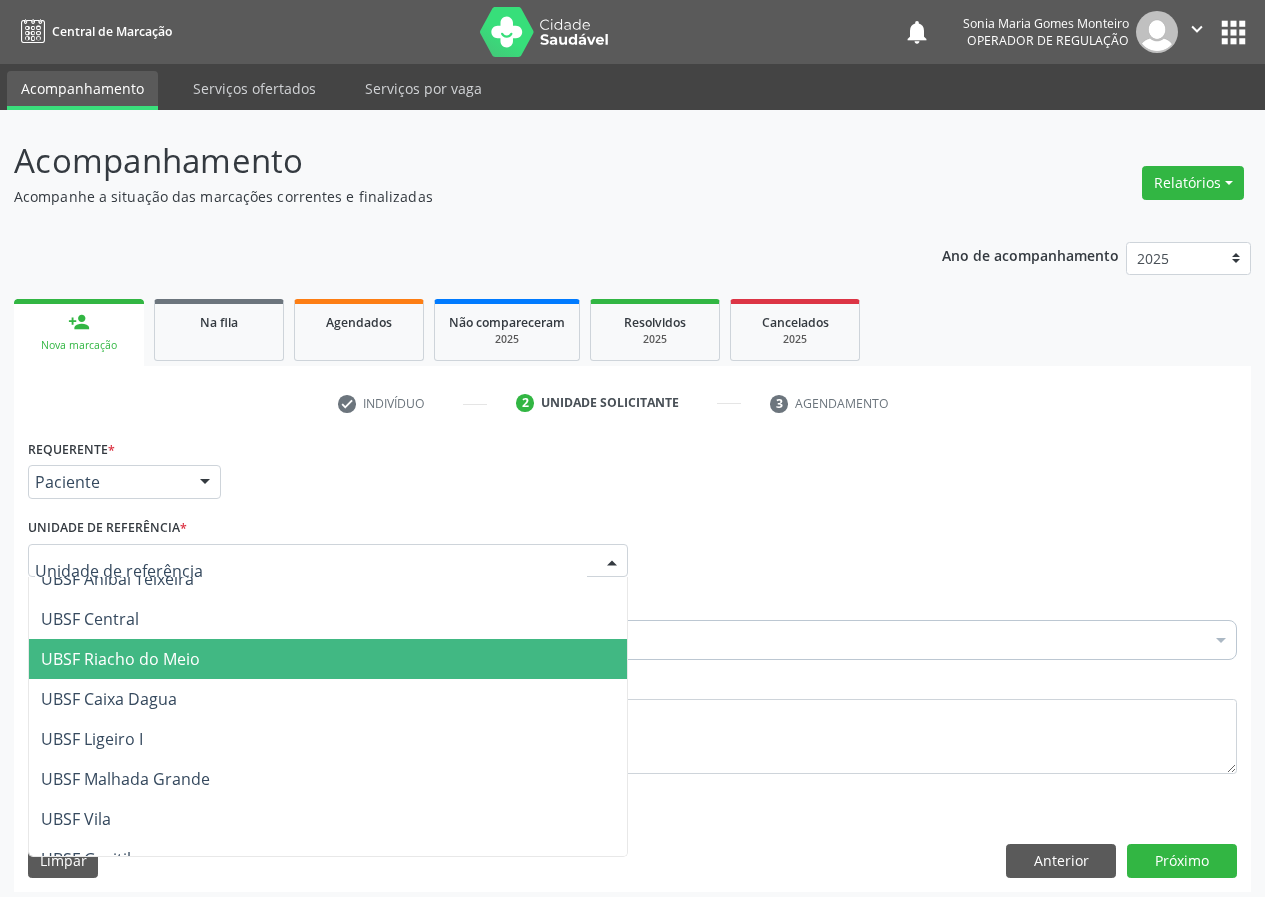 scroll, scrollTop: 500, scrollLeft: 0, axis: vertical 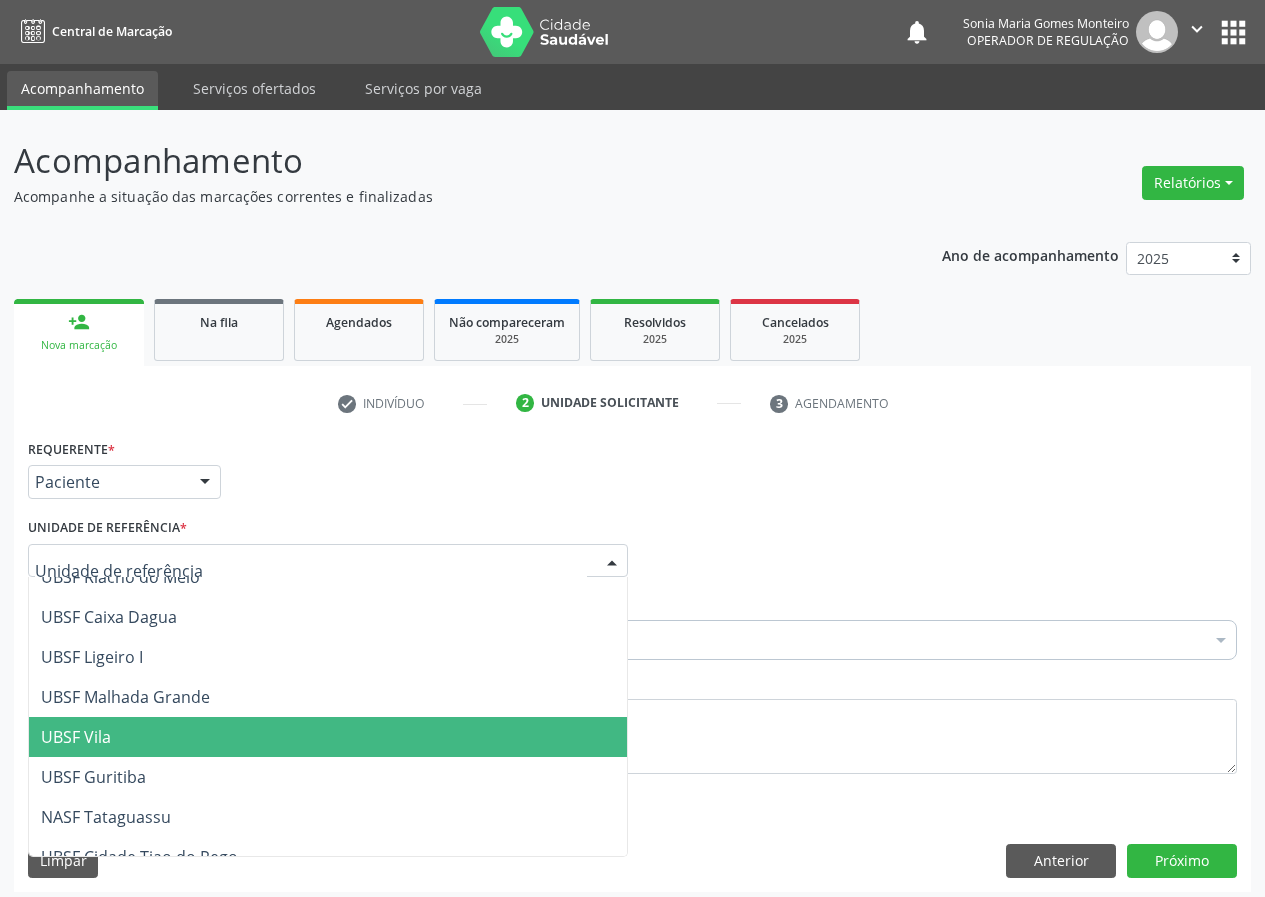 drag, startPoint x: 114, startPoint y: 733, endPoint x: 0, endPoint y: 717, distance: 115.11733 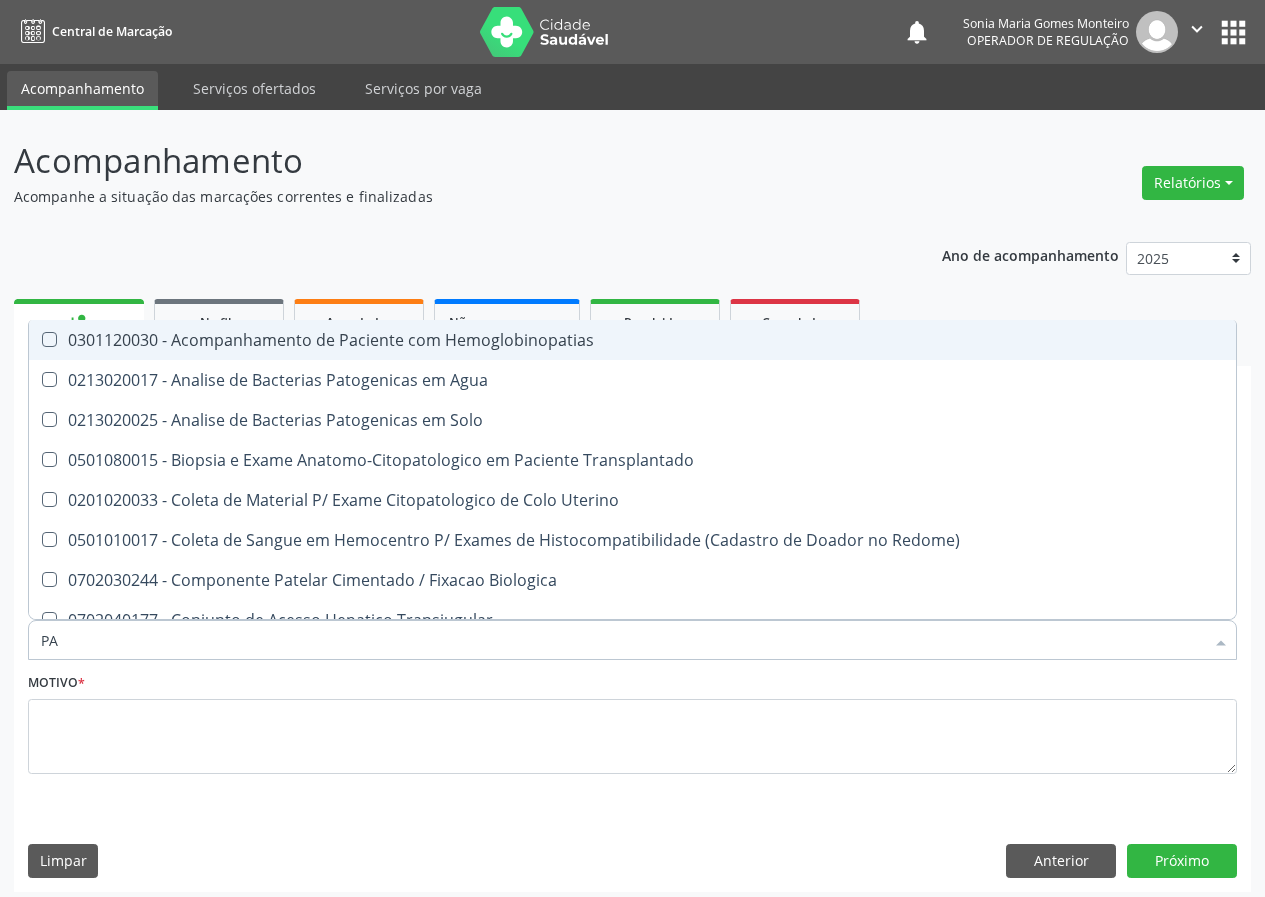 type on "P" 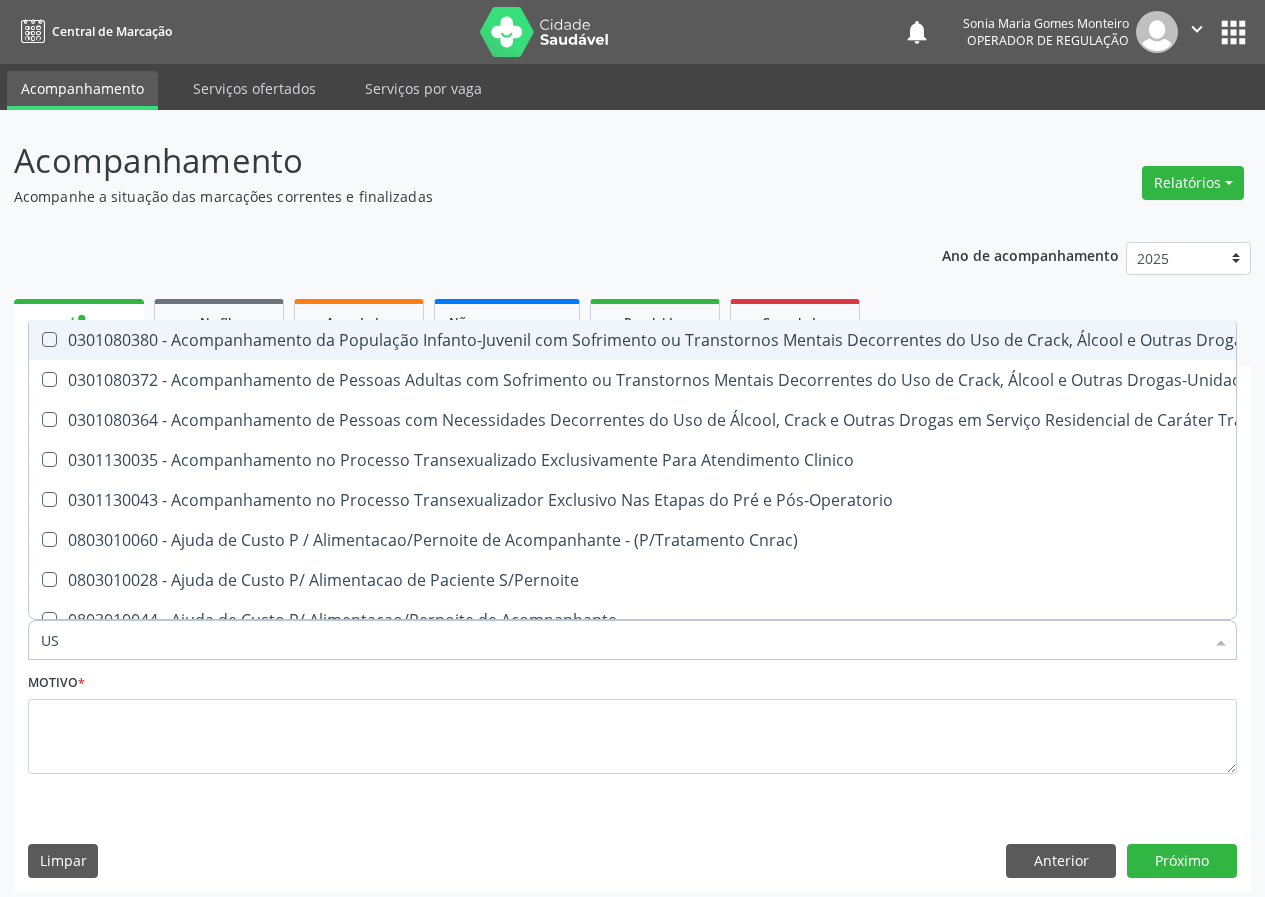 type on "USG" 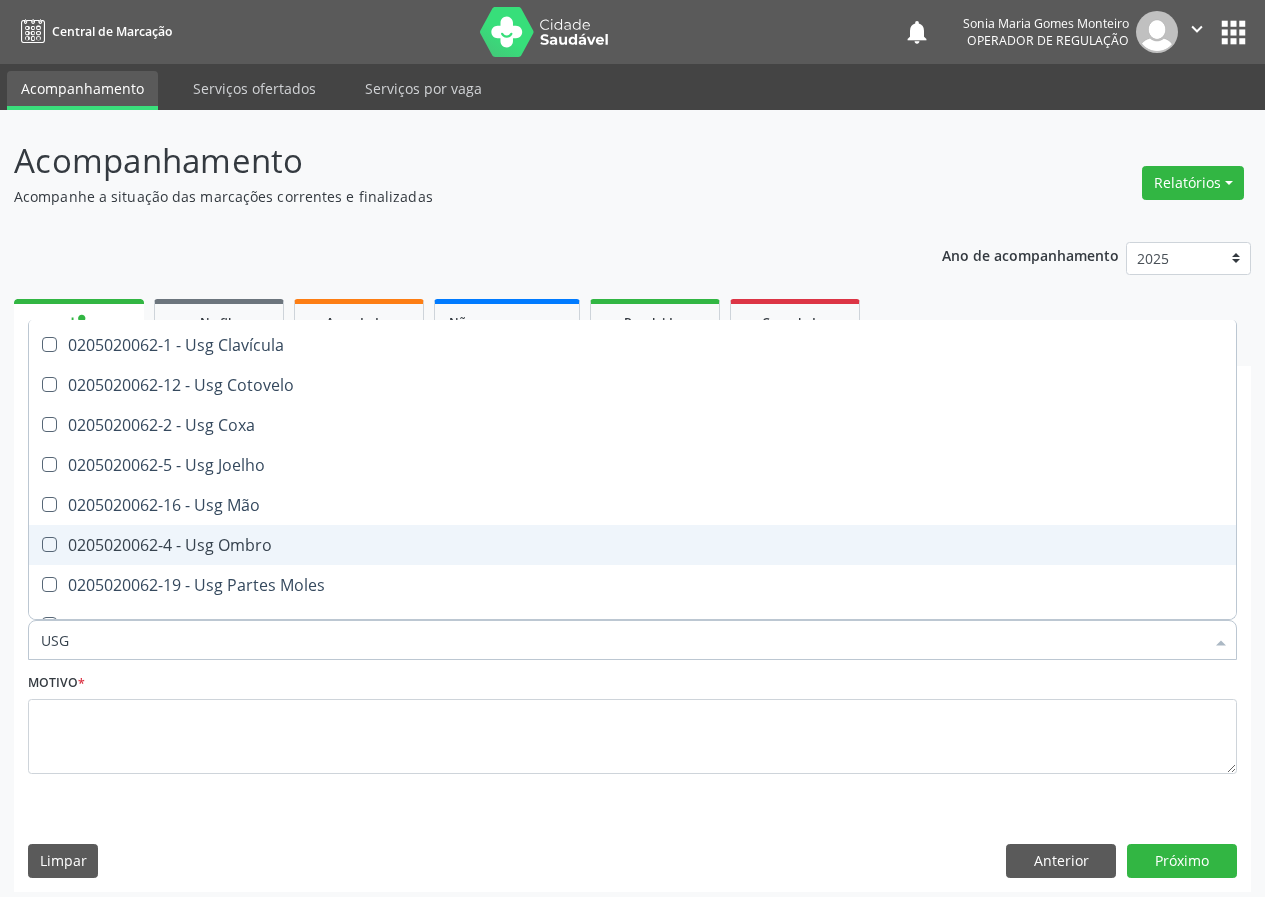 scroll, scrollTop: 200, scrollLeft: 0, axis: vertical 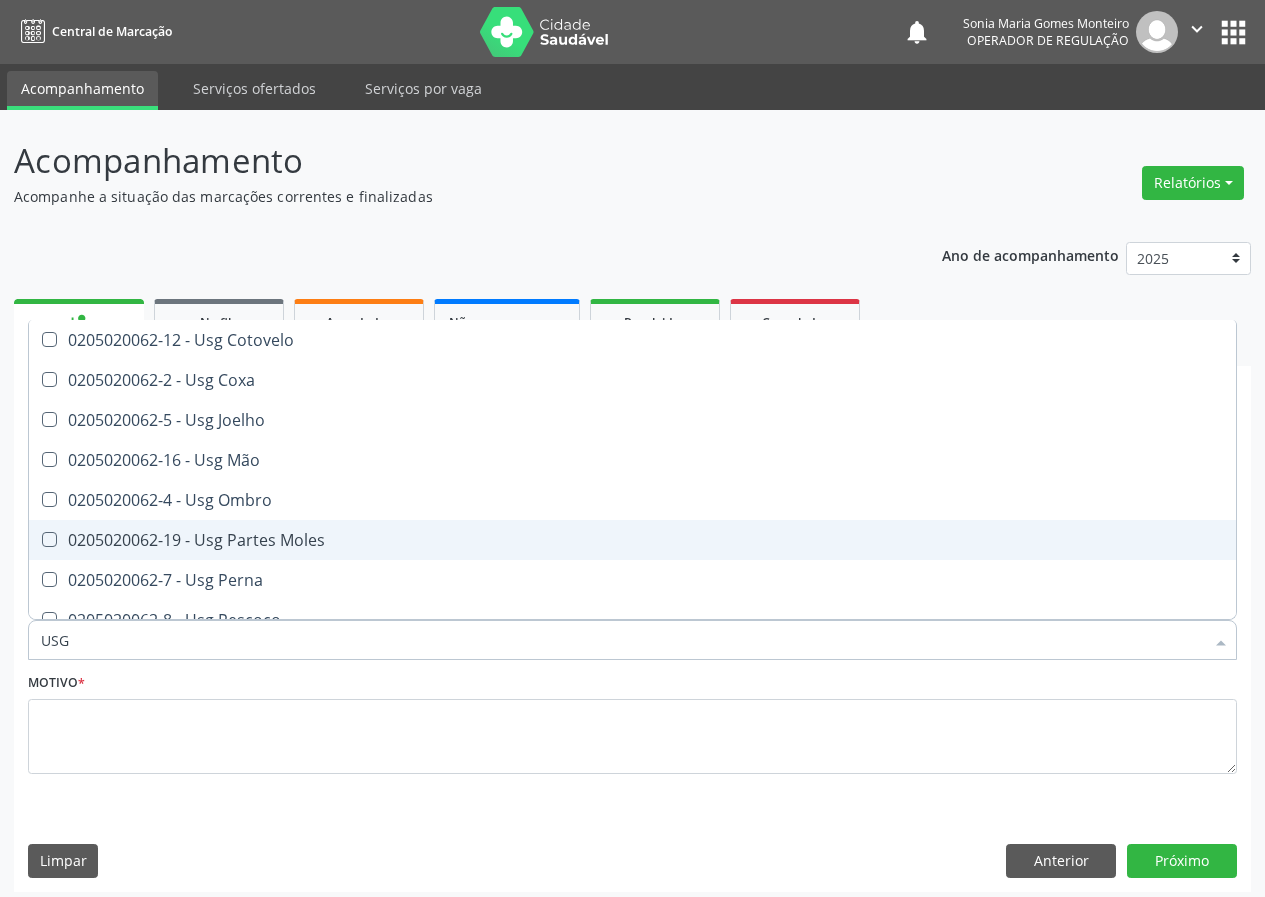 click on "0205020062-19 - Usg Partes Moles" at bounding box center [632, 540] 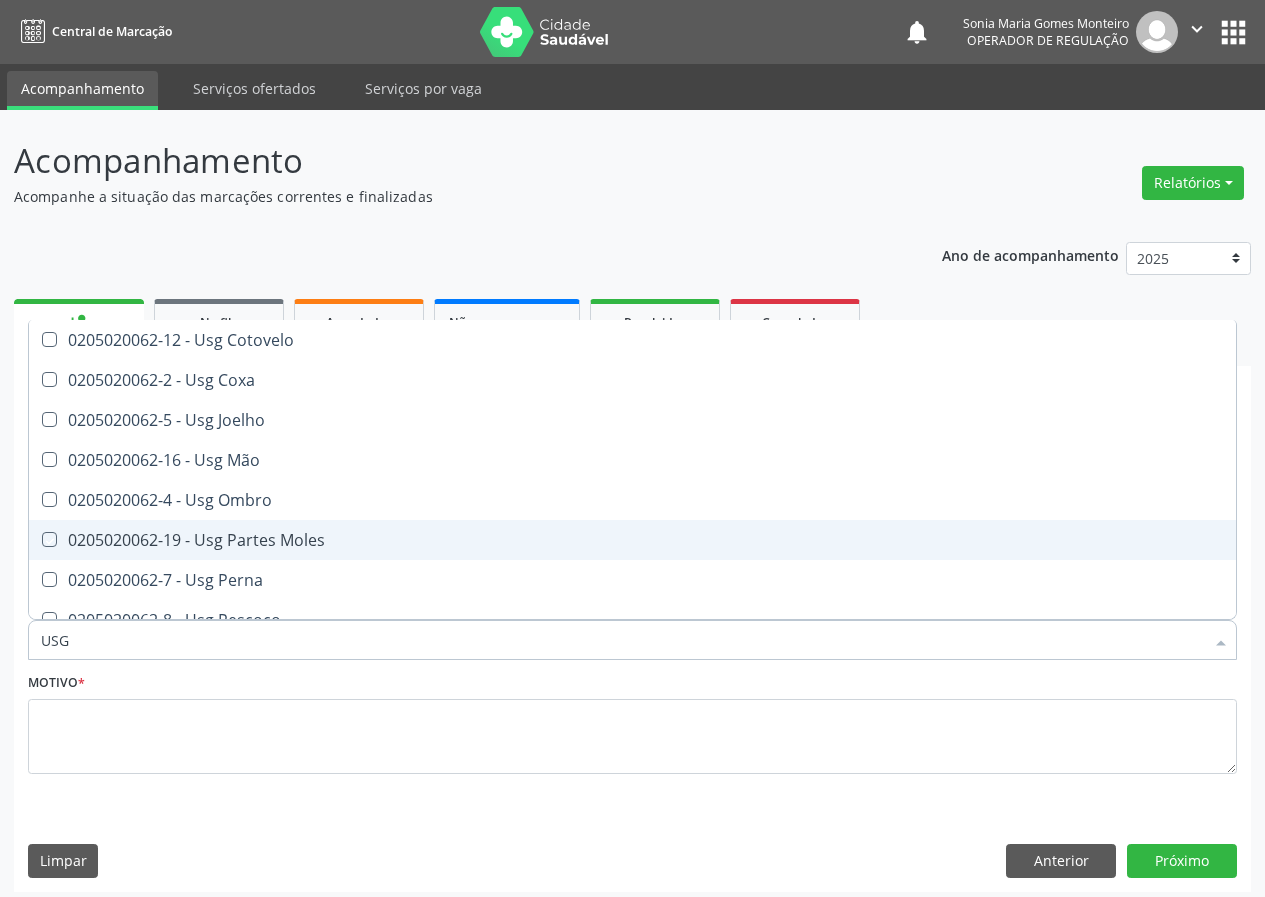 checkbox on "true" 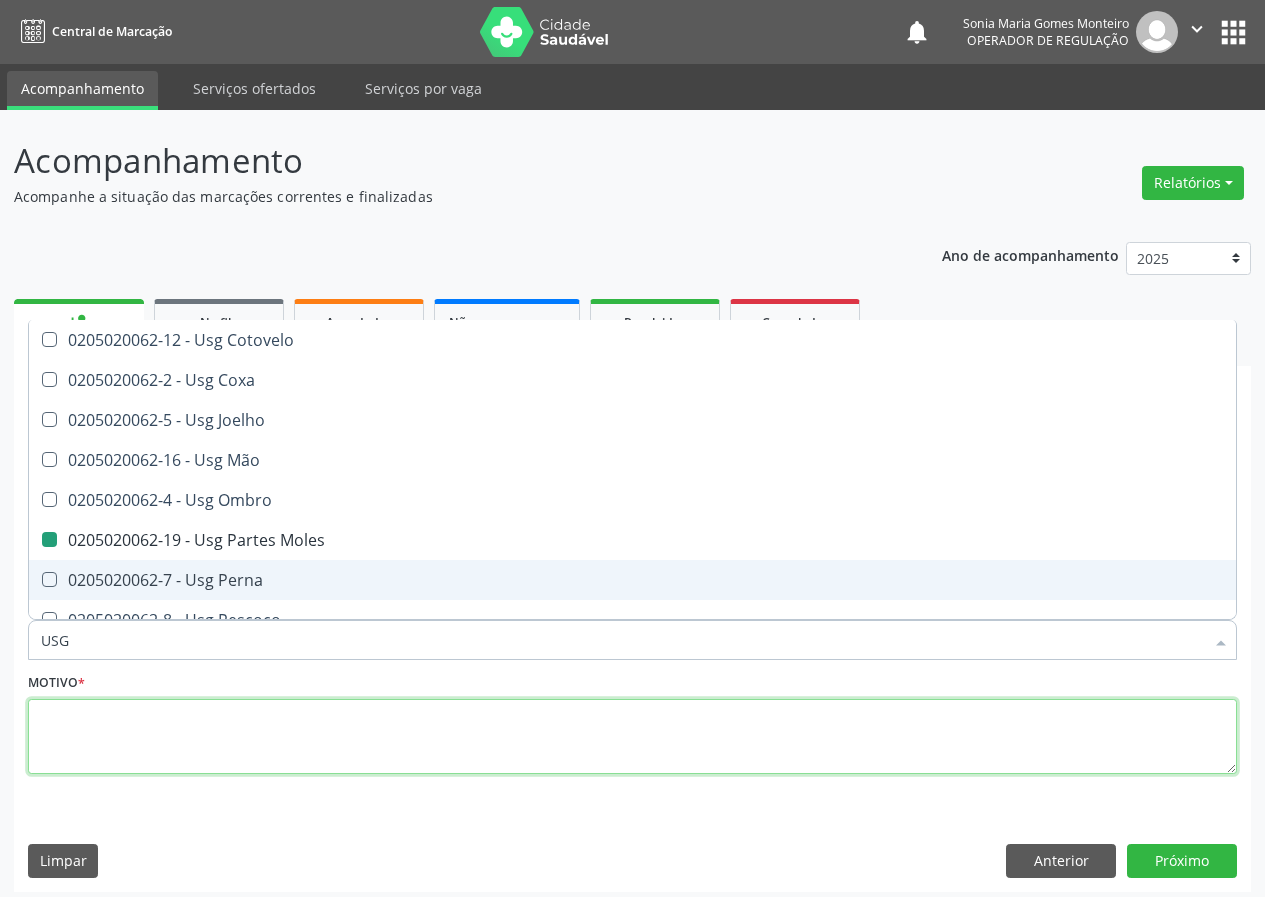 click at bounding box center [632, 737] 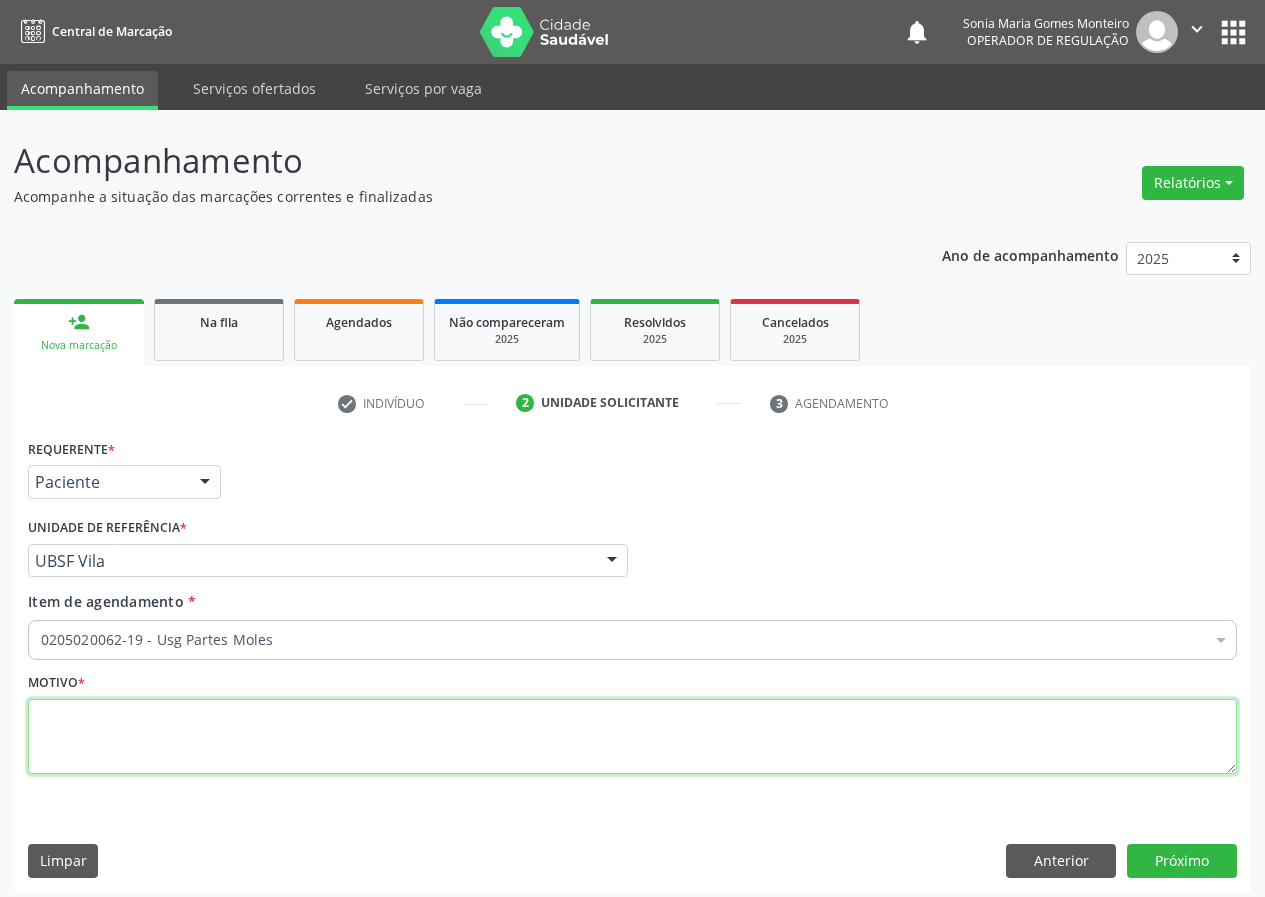 scroll, scrollTop: 0, scrollLeft: 0, axis: both 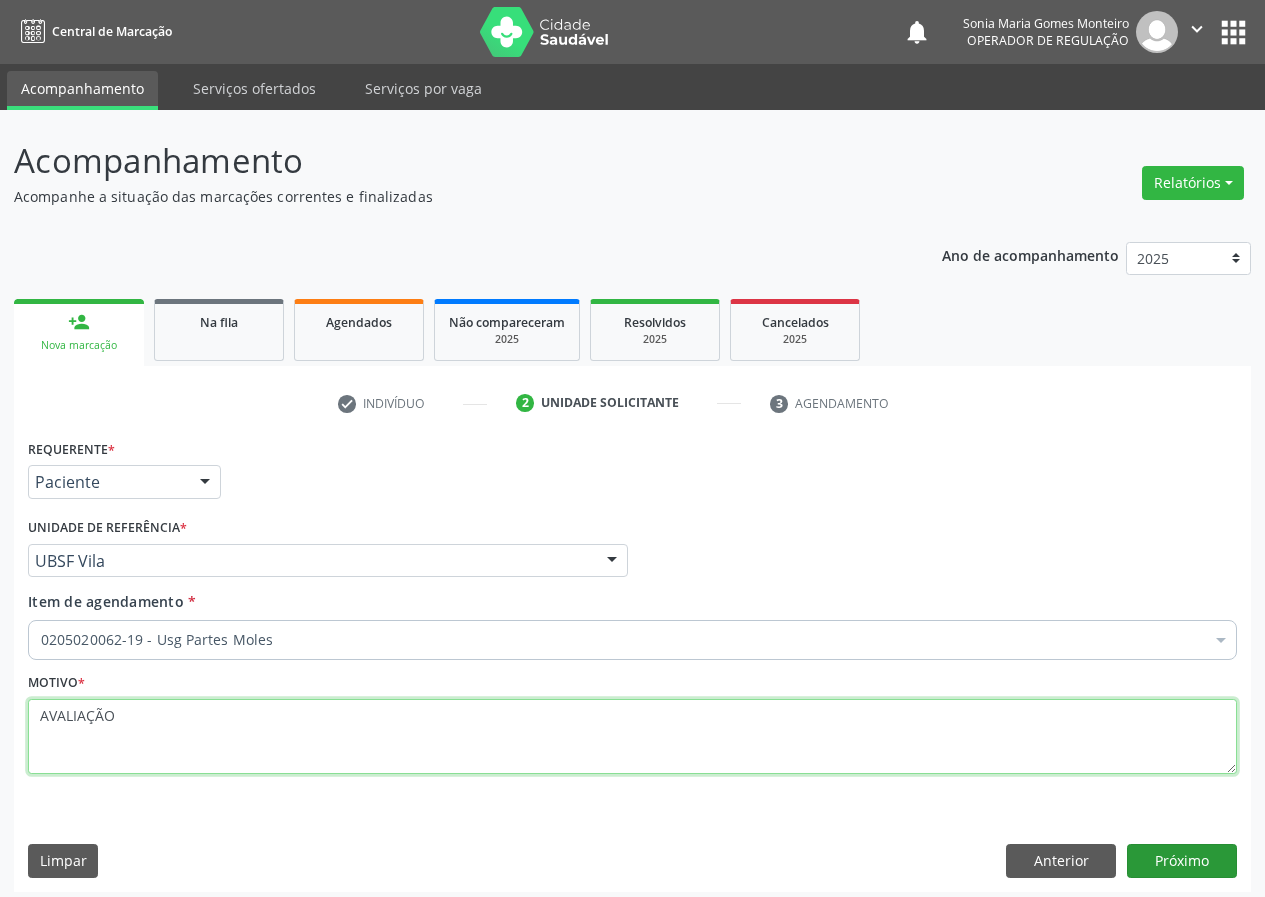 type on "AVALIAÇÃO" 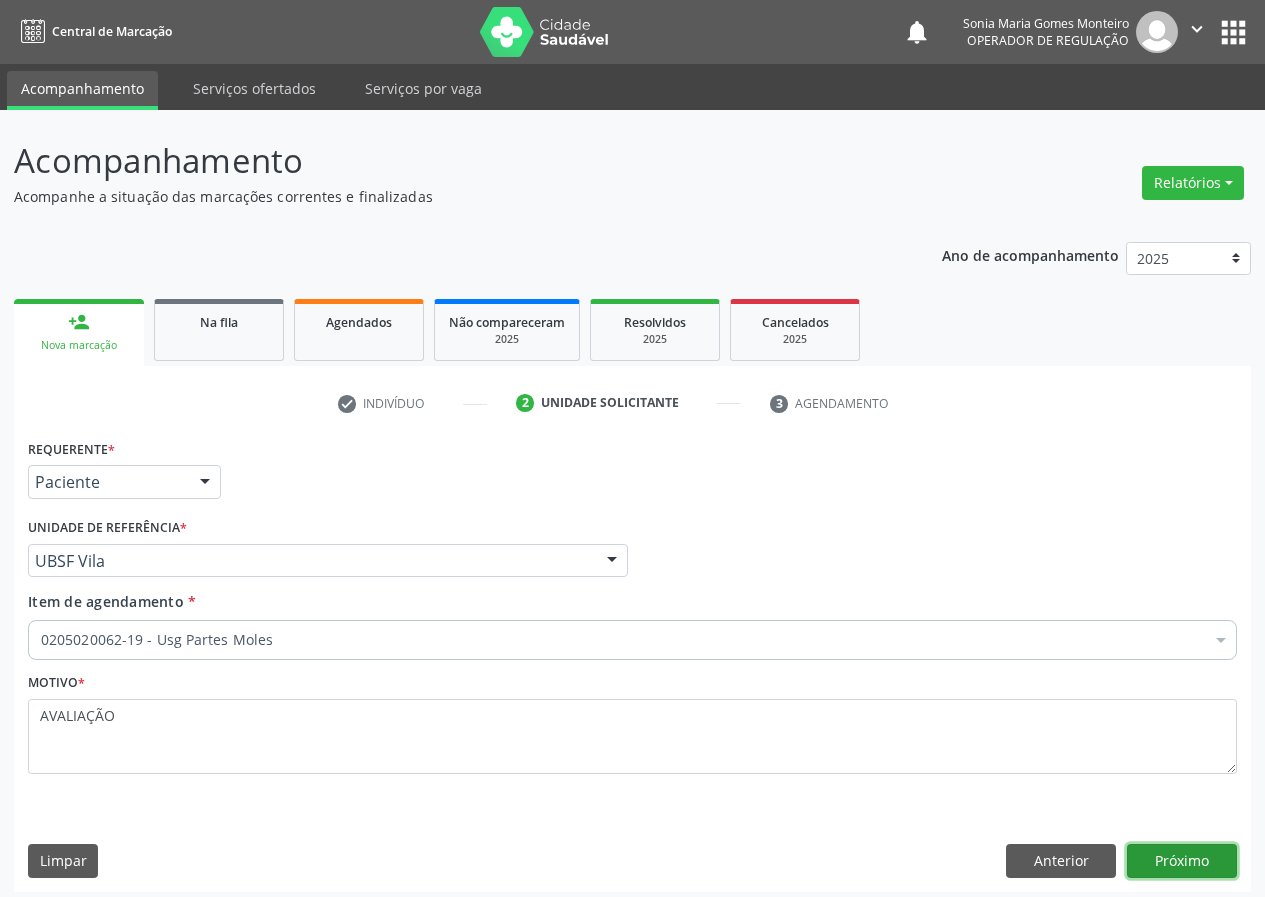 drag, startPoint x: 1201, startPoint y: 859, endPoint x: 0, endPoint y: 611, distance: 1226.338 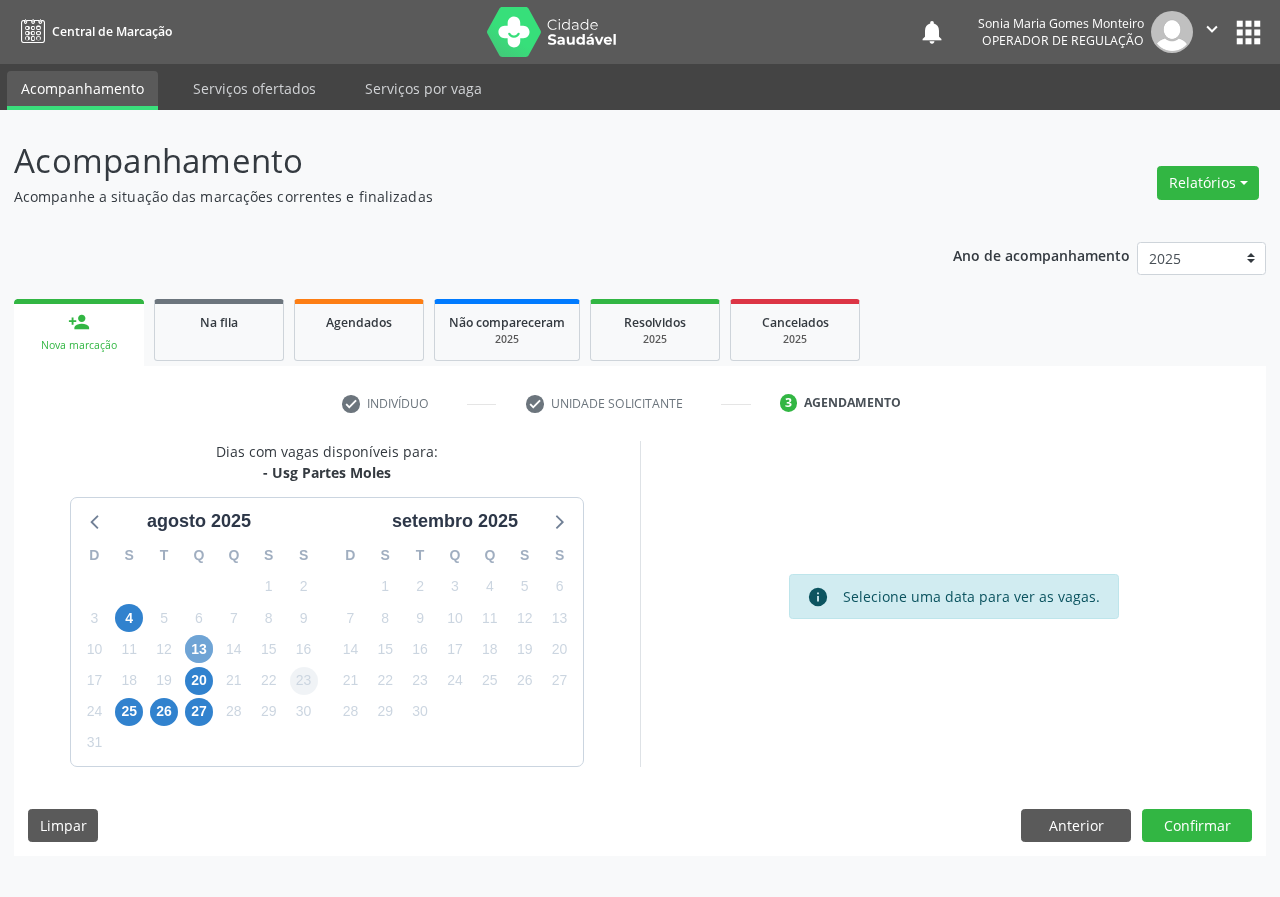 drag, startPoint x: 203, startPoint y: 644, endPoint x: 295, endPoint y: 675, distance: 97.082436 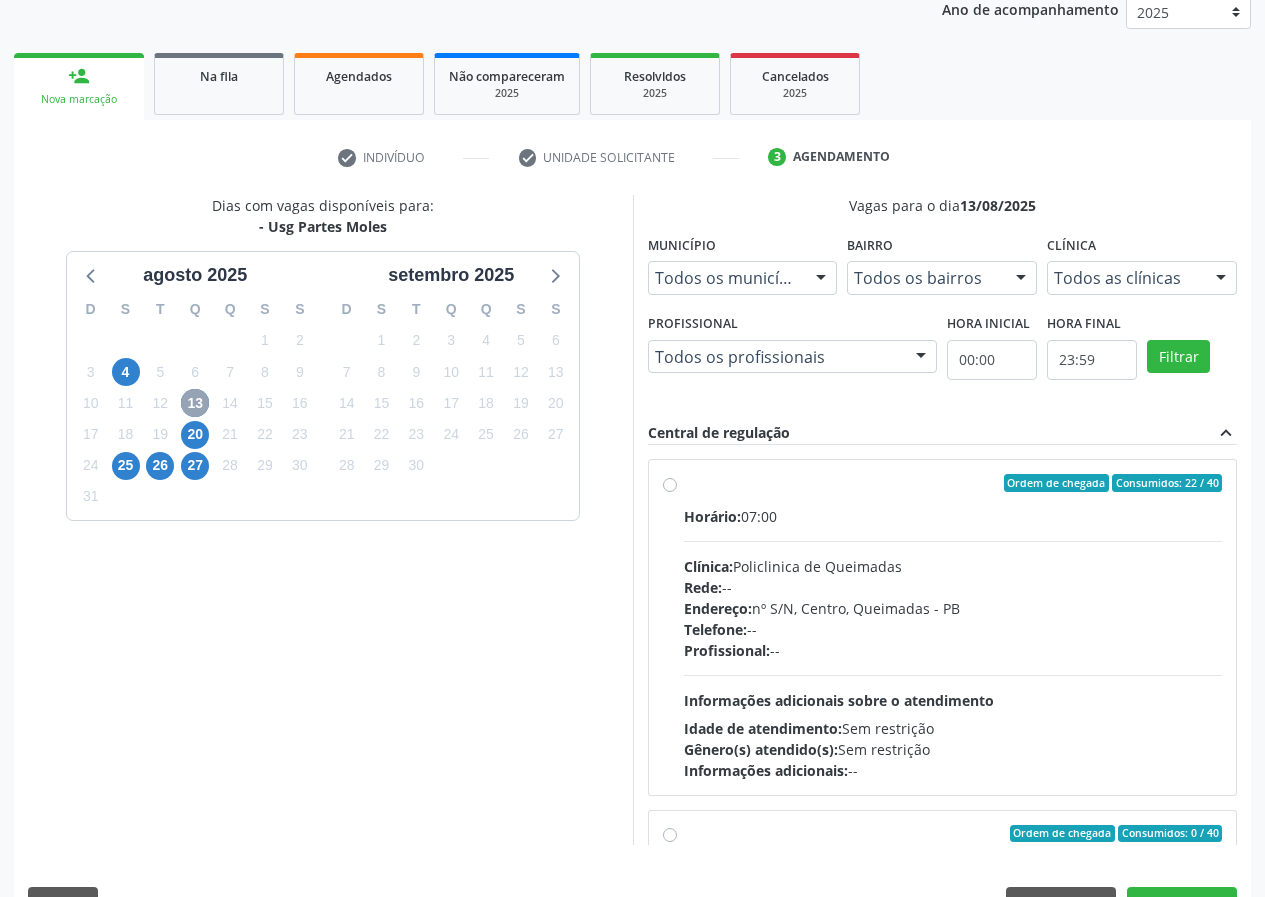 scroll, scrollTop: 298, scrollLeft: 0, axis: vertical 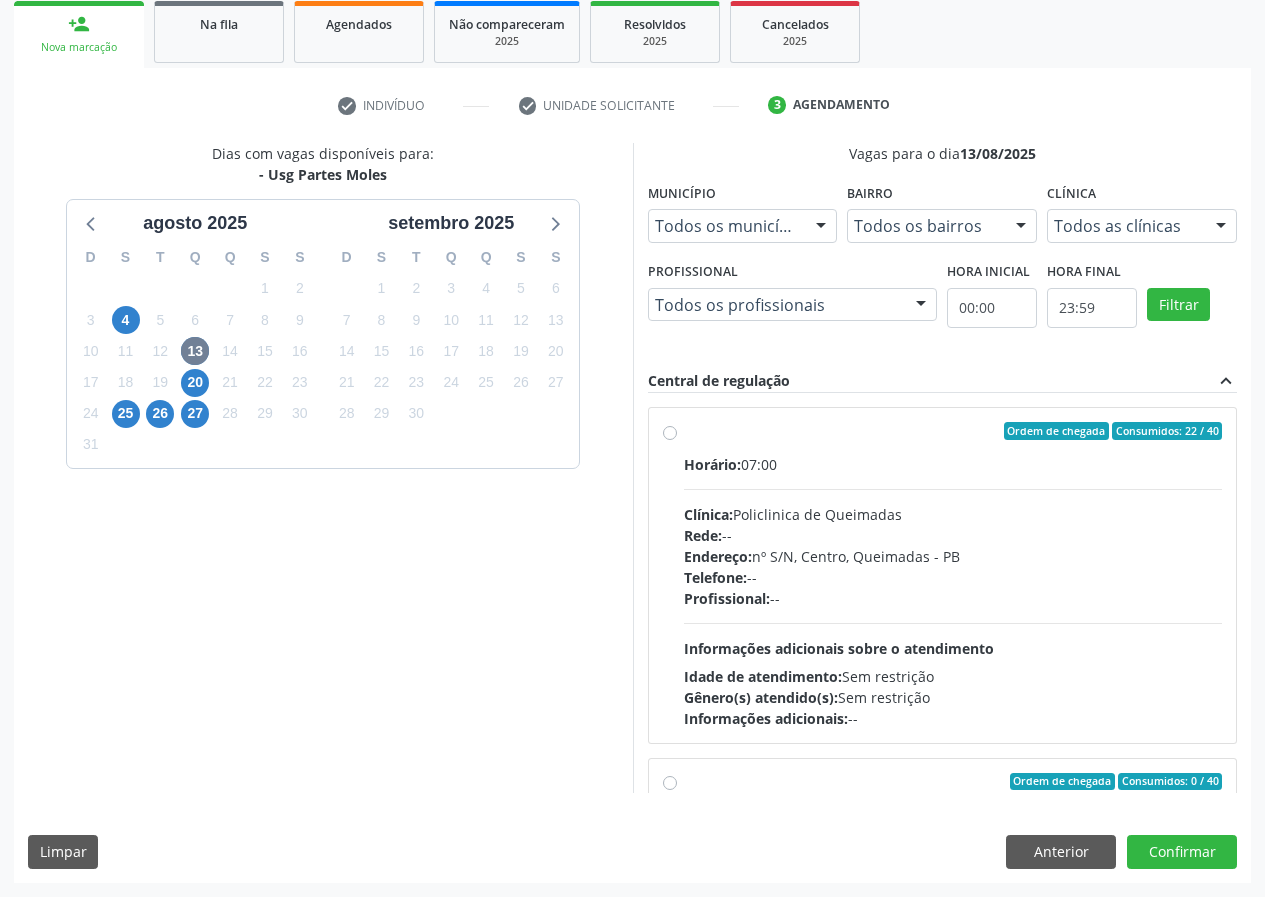 click on "Ordem de chegada
Consumidos: 22 / 40
Horário:   07:00
Clínica:  Policlinica de Queimadas
Rede:
--
Endereço:   nº S/N, Centro, Queimadas - PB
Telefone:   --
Profissional:
--
Informações adicionais sobre o atendimento
Idade de atendimento:
Sem restrição
Gênero(s) atendido(s):
Sem restrição
Informações adicionais:
--" at bounding box center [953, 575] 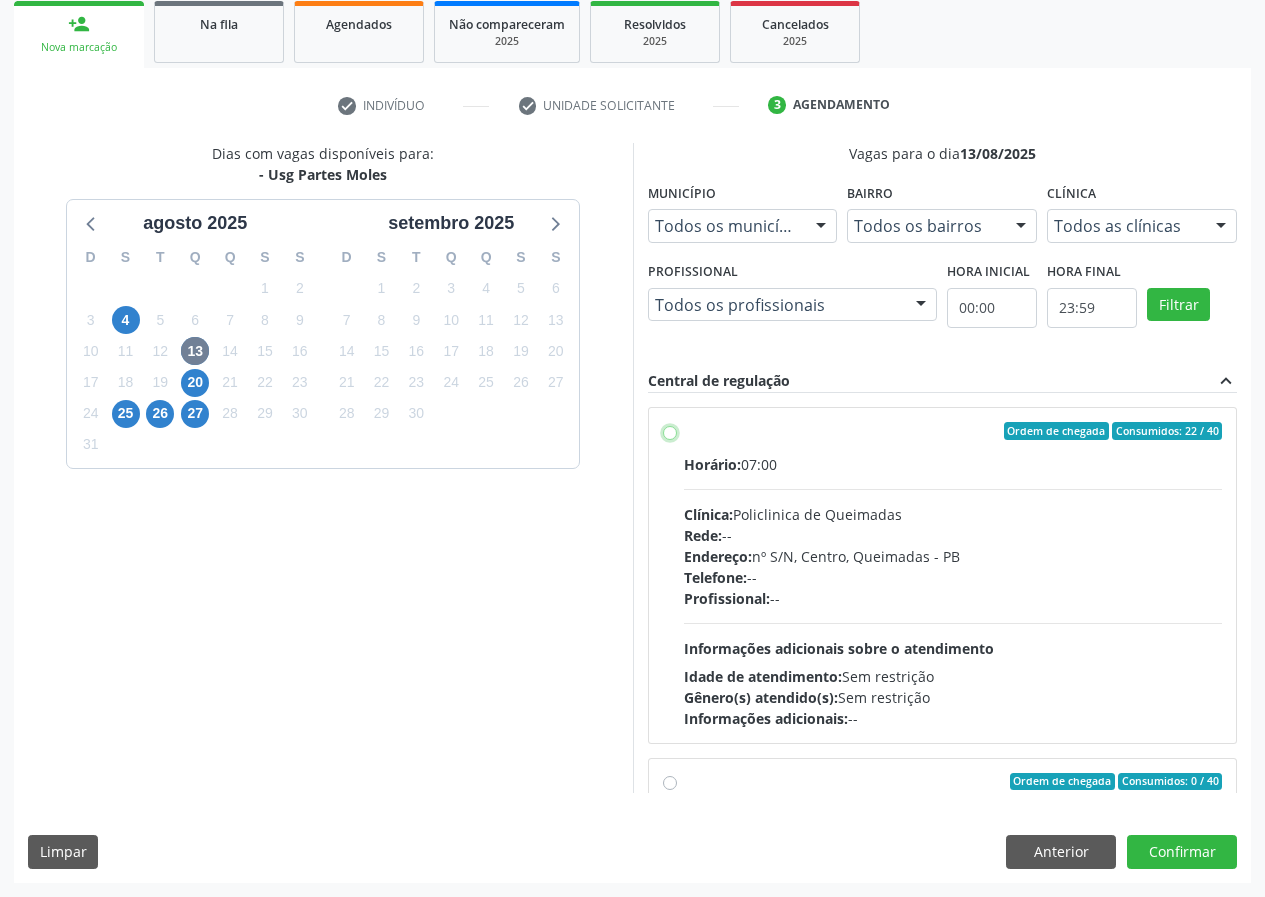 click on "Ordem de chegada
Consumidos: 22 / 40
Horário:   07:00
Clínica:  Policlinica de Queimadas
Rede:
--
Endereço:   nº S/N, Centro, Queimadas - PB
Telefone:   --
Profissional:
--
Informações adicionais sobre o atendimento
Idade de atendimento:
Sem restrição
Gênero(s) atendido(s):
Sem restrição
Informações adicionais:
--" at bounding box center [670, 431] 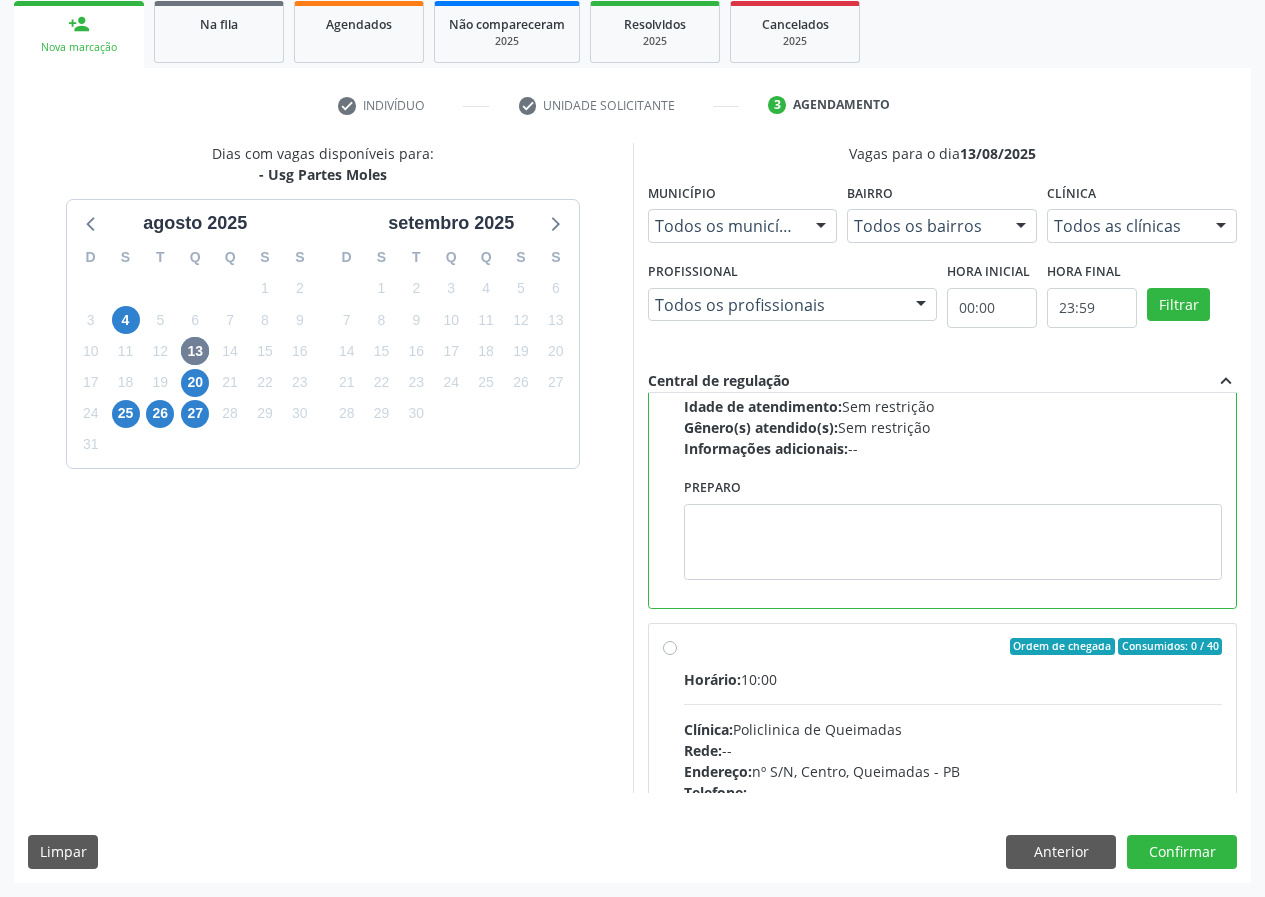 scroll, scrollTop: 450, scrollLeft: 0, axis: vertical 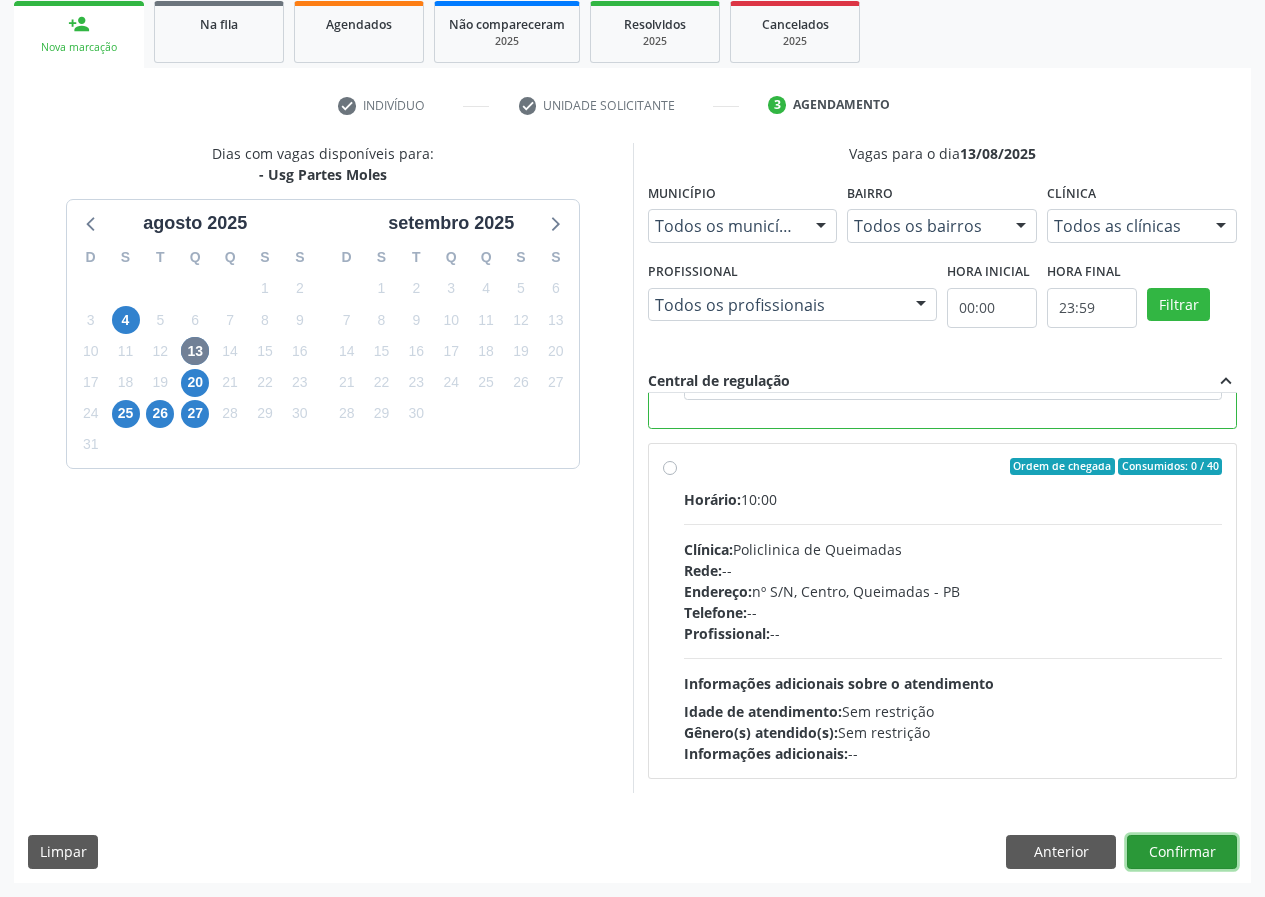 drag, startPoint x: 1174, startPoint y: 843, endPoint x: 1014, endPoint y: 857, distance: 160.61133 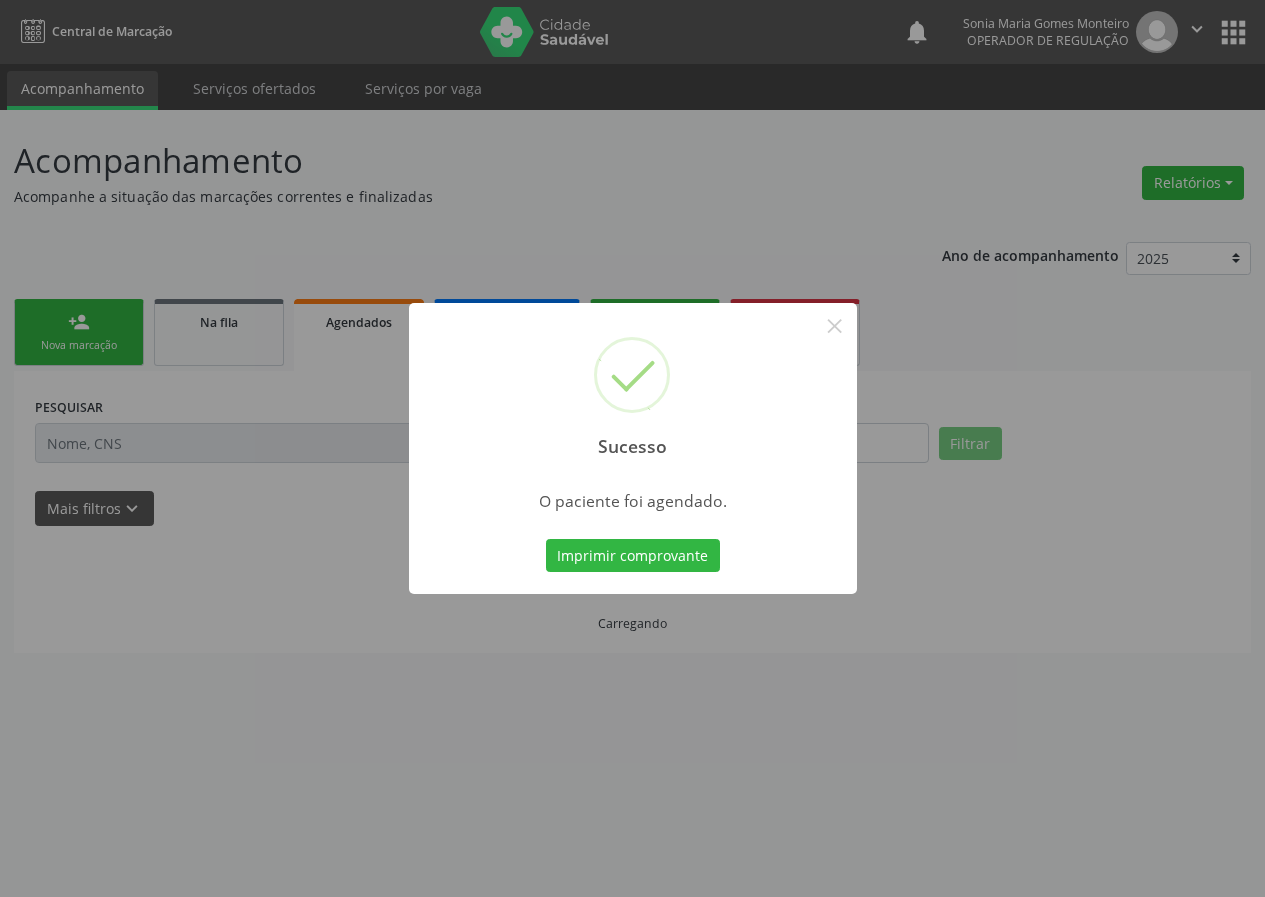 scroll, scrollTop: 0, scrollLeft: 0, axis: both 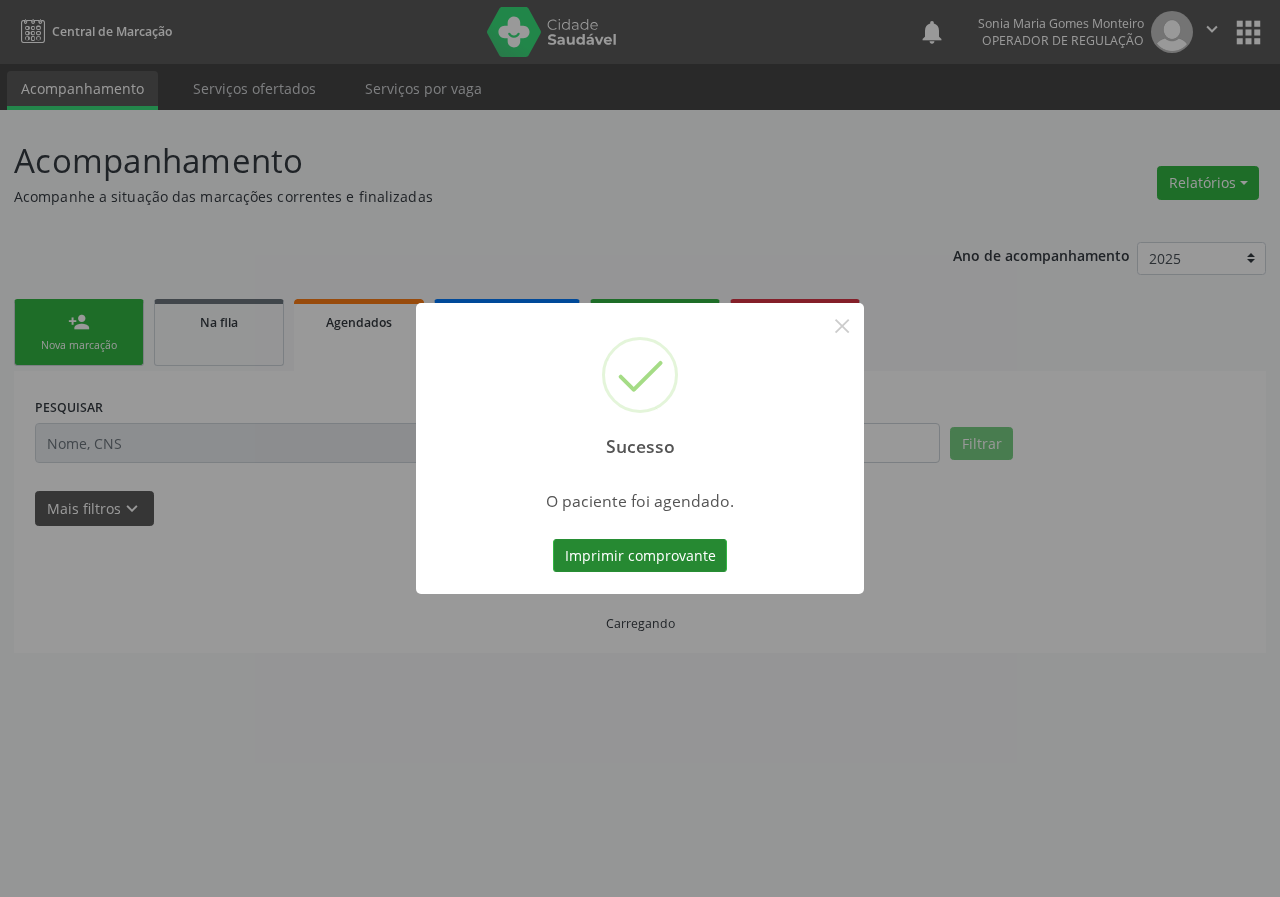 click on "Imprimir comprovante" at bounding box center [640, 556] 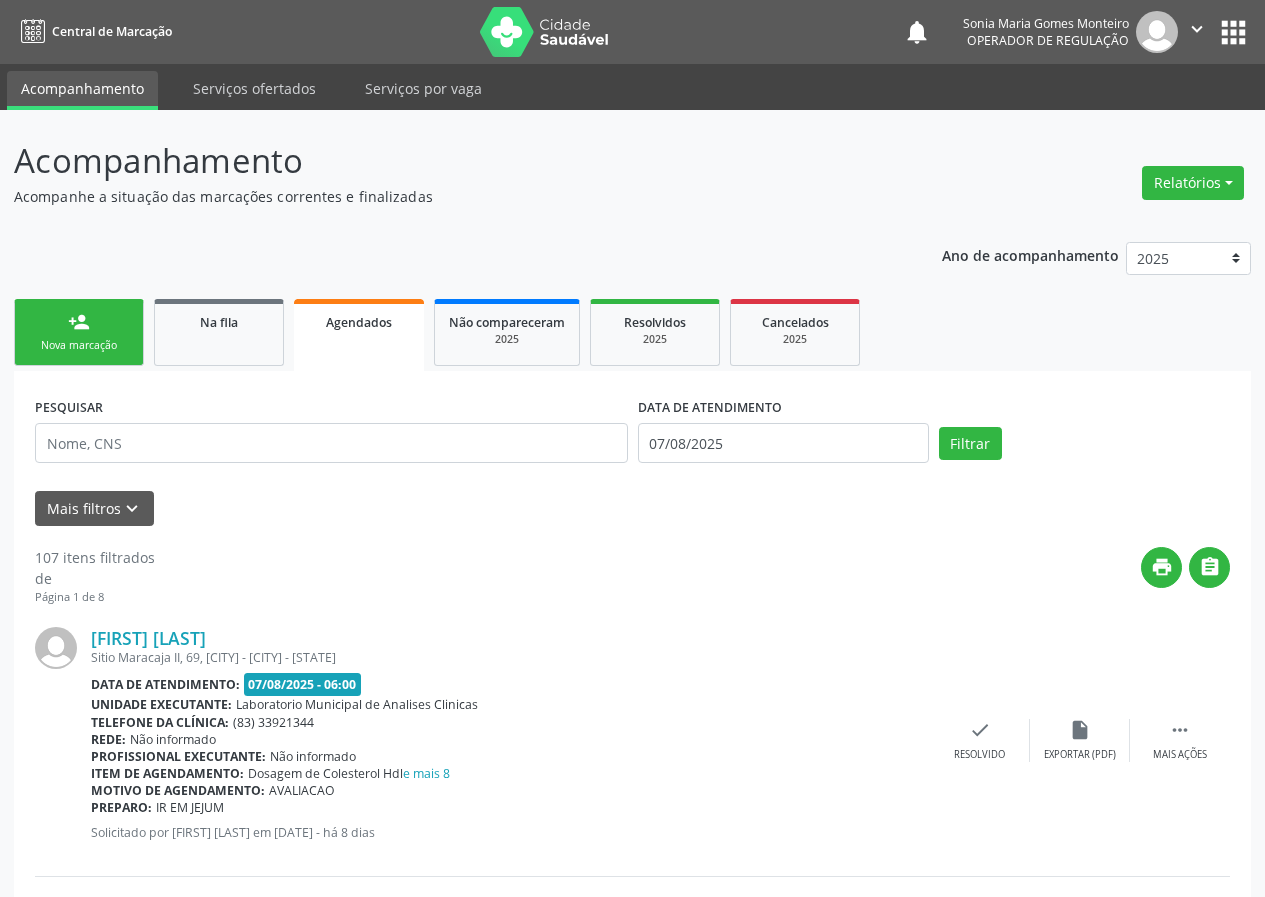 click on "Nova marcação" at bounding box center (79, 345) 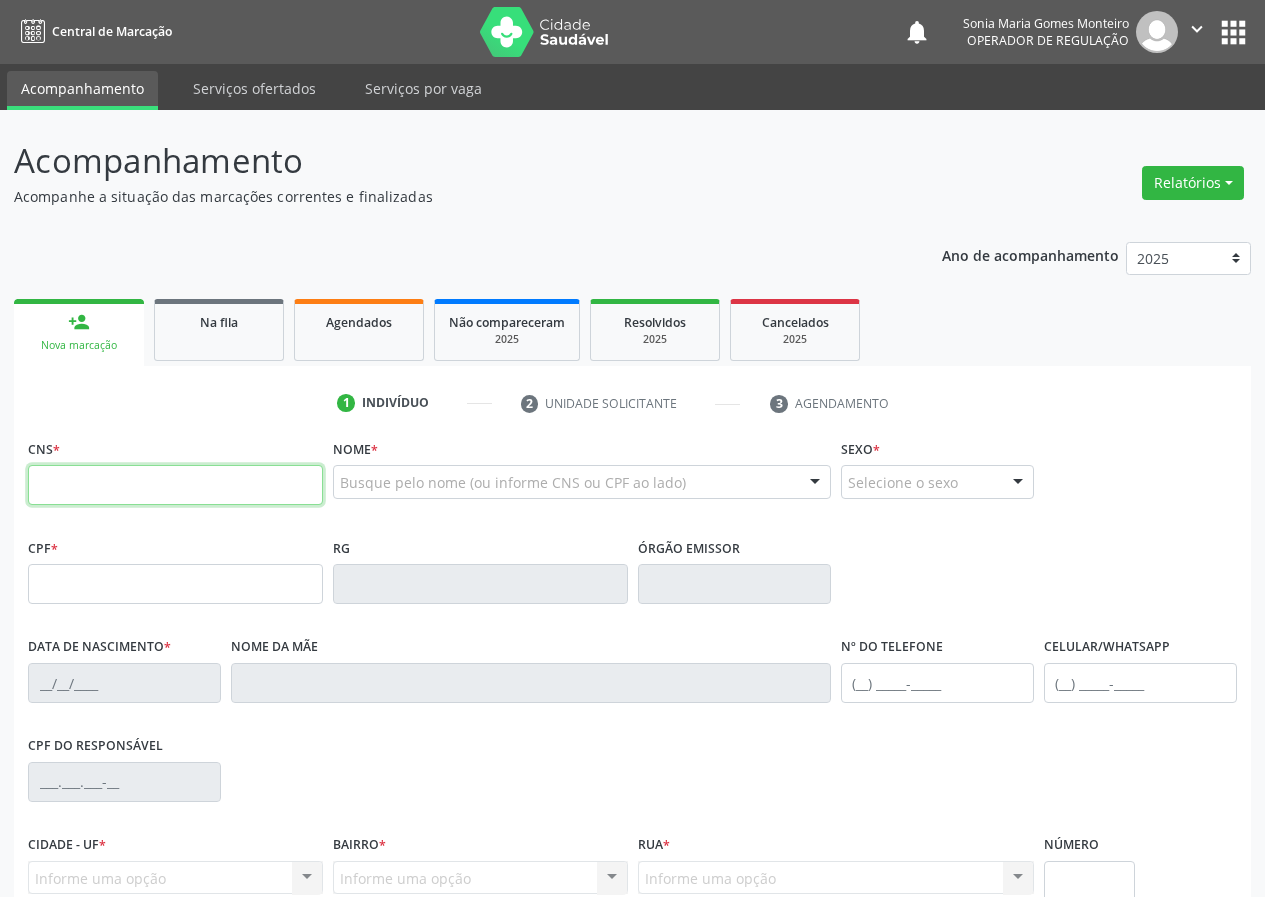 click at bounding box center [175, 485] 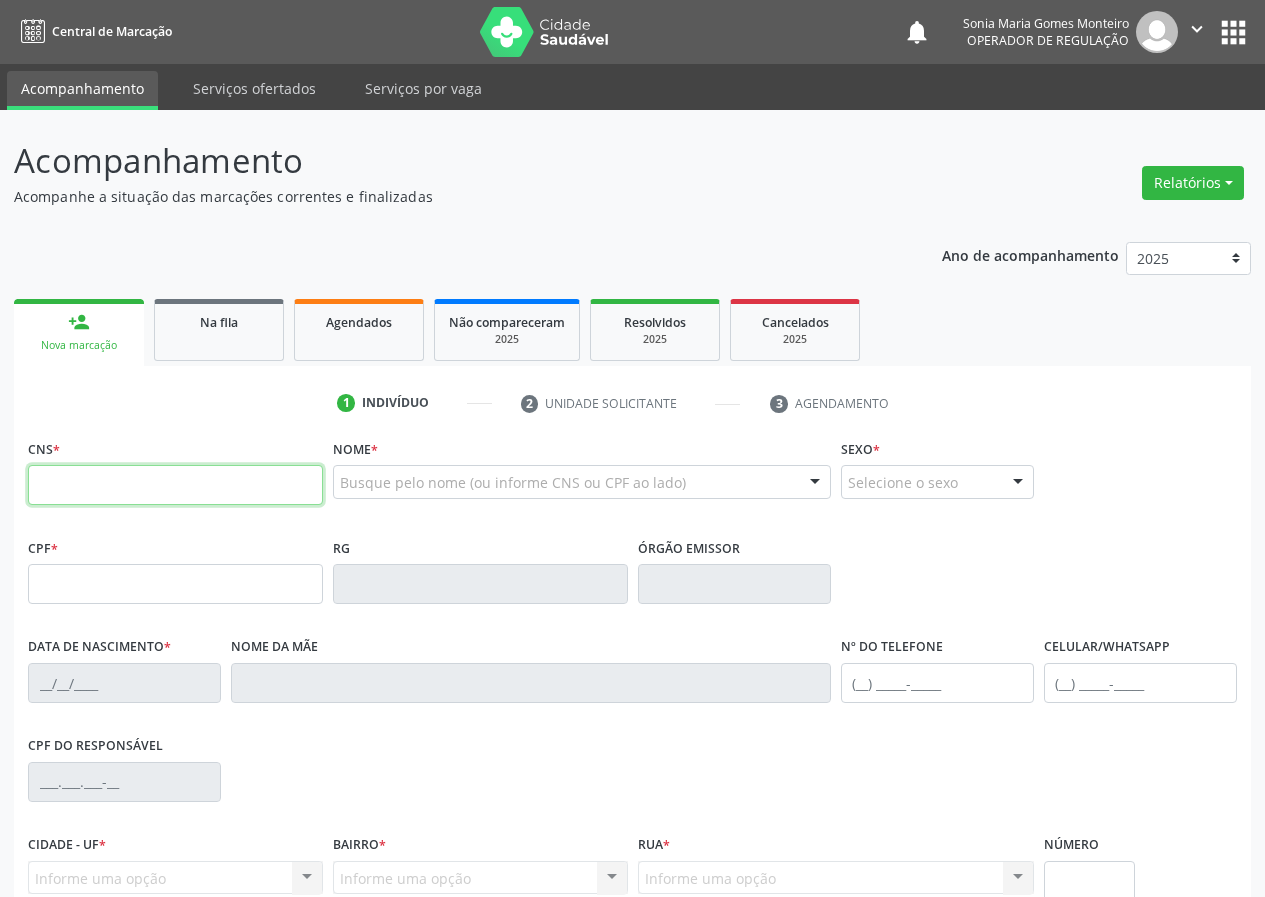 click at bounding box center (175, 485) 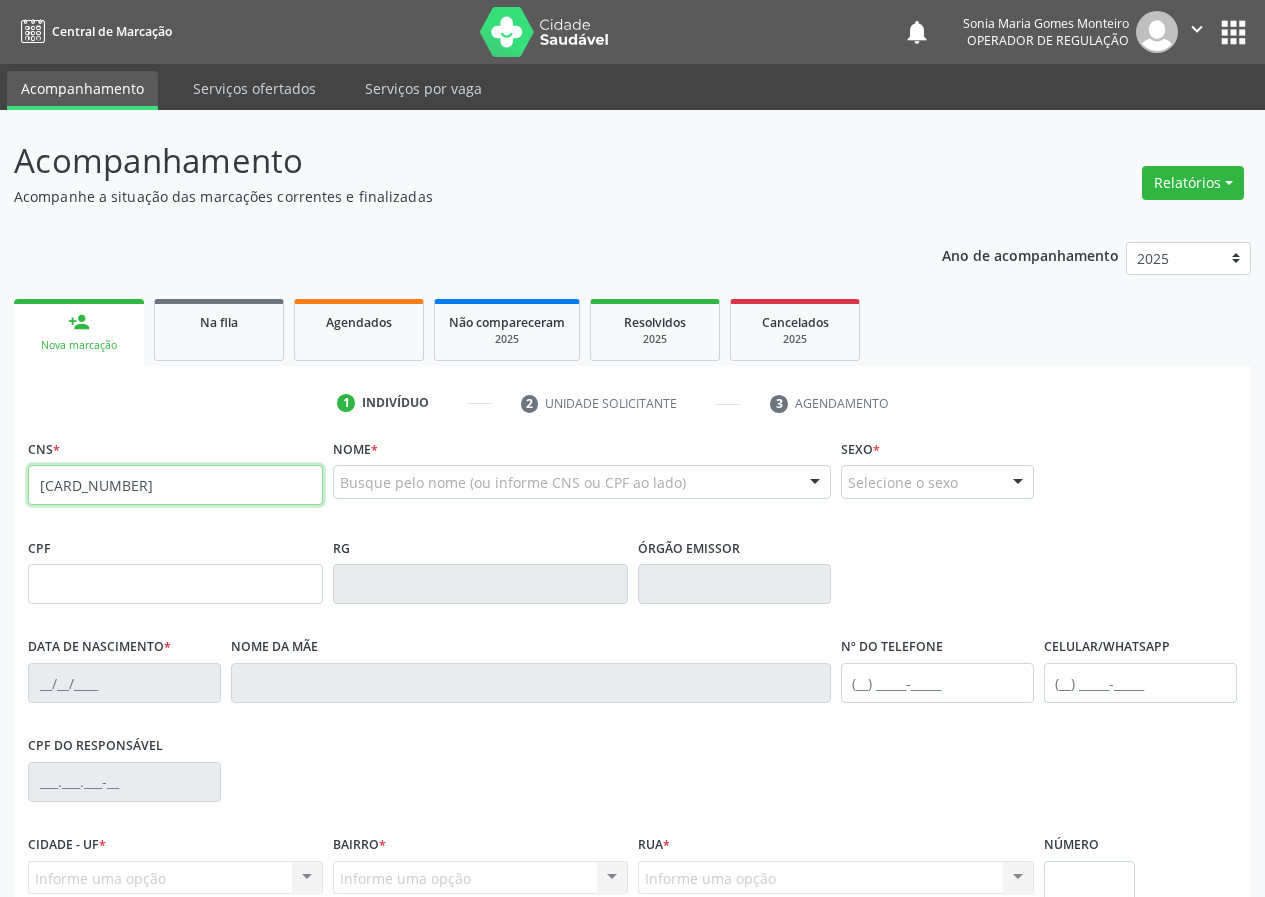 type on "703 4015 4662 5300" 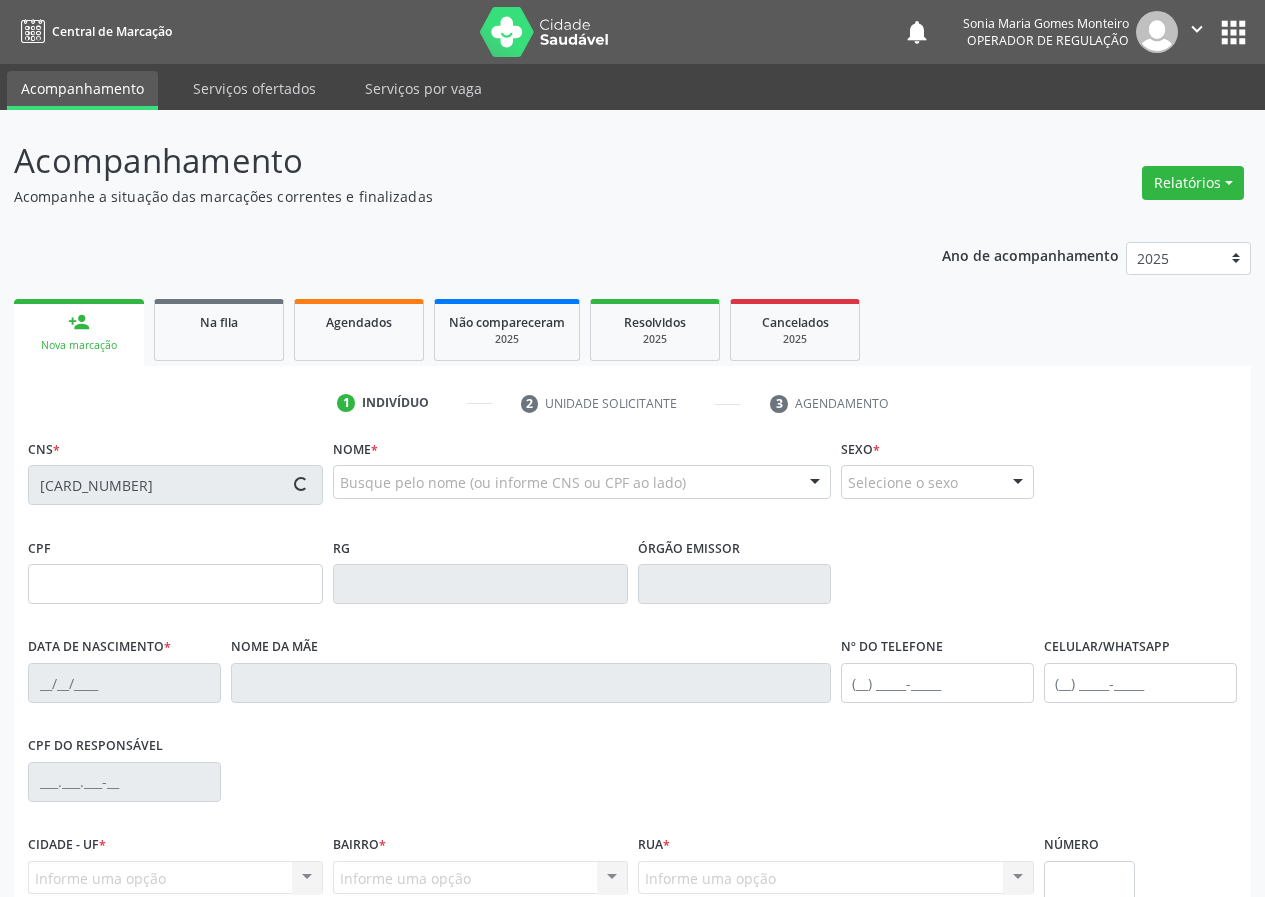 type on "054.076.924-06" 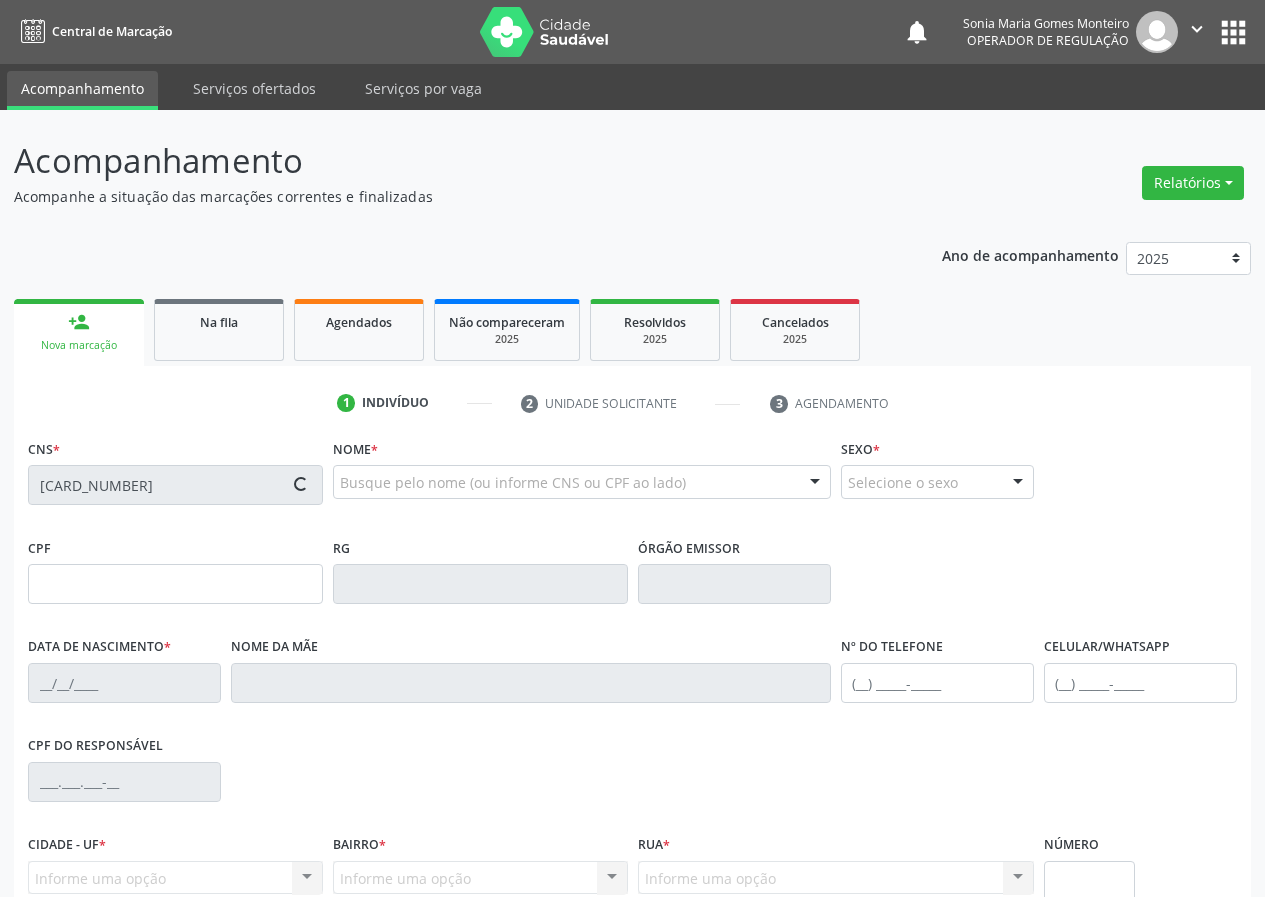 type on "24/12/1983" 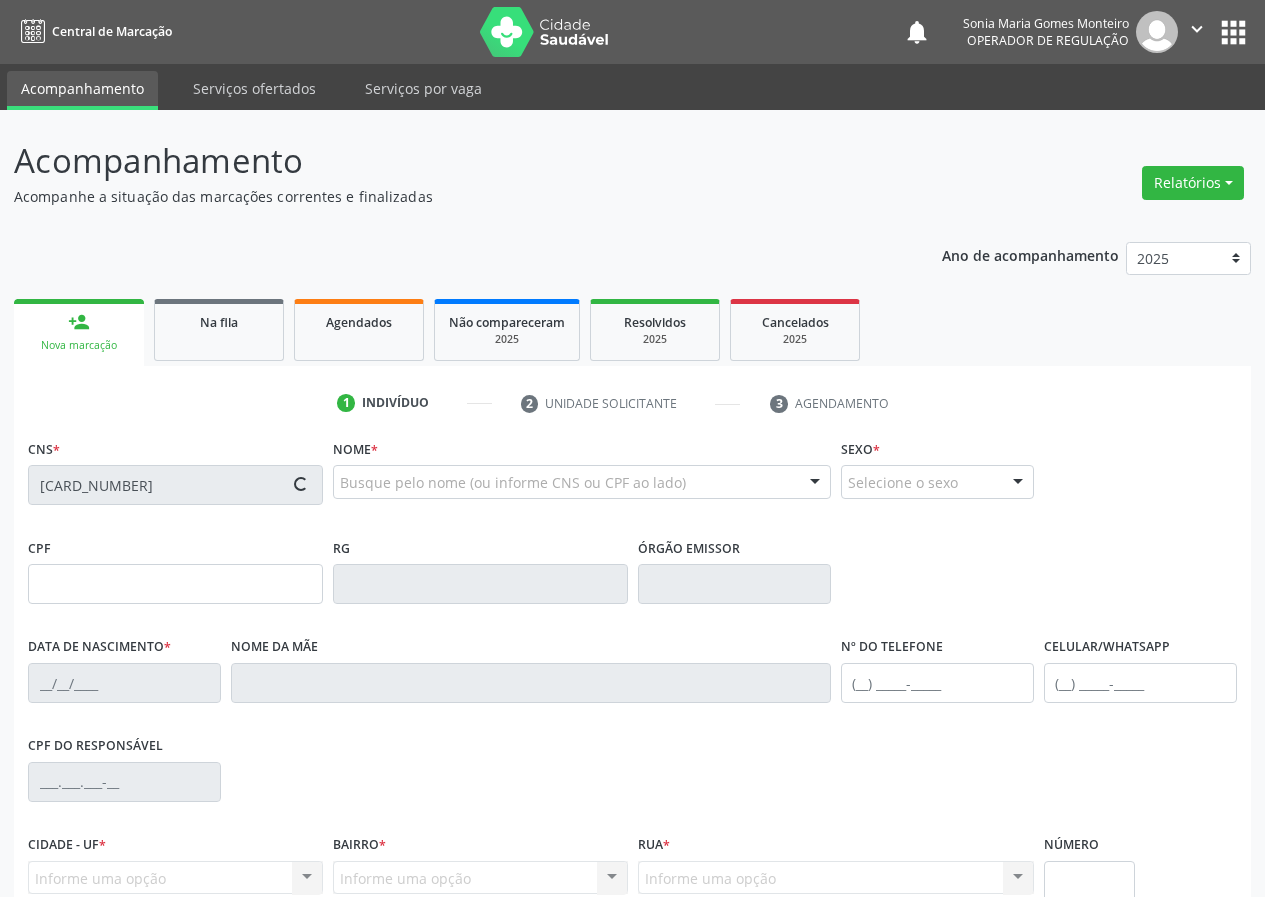 type on "Maria do Carmo Torres da Silva" 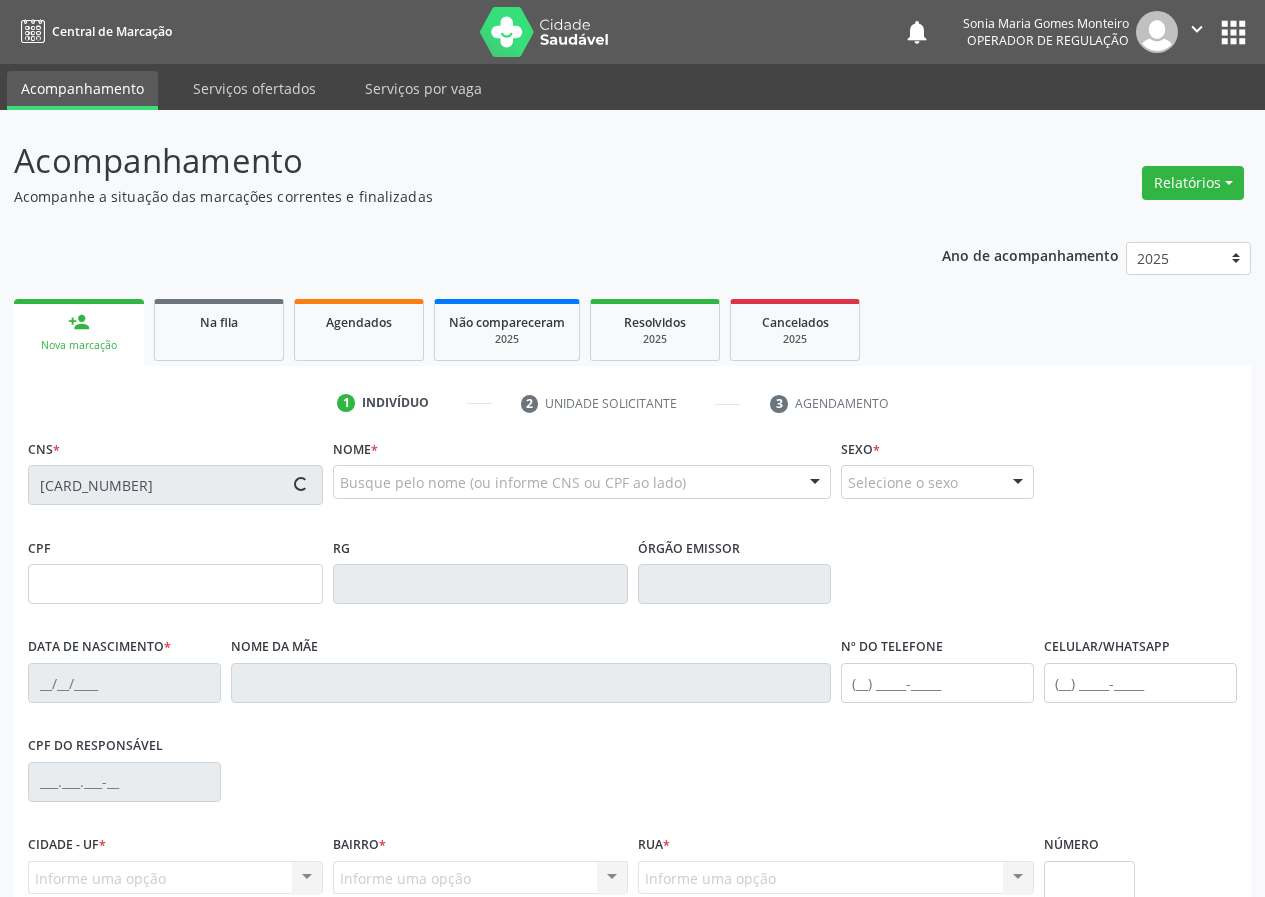 type on "(83) 99103-5024" 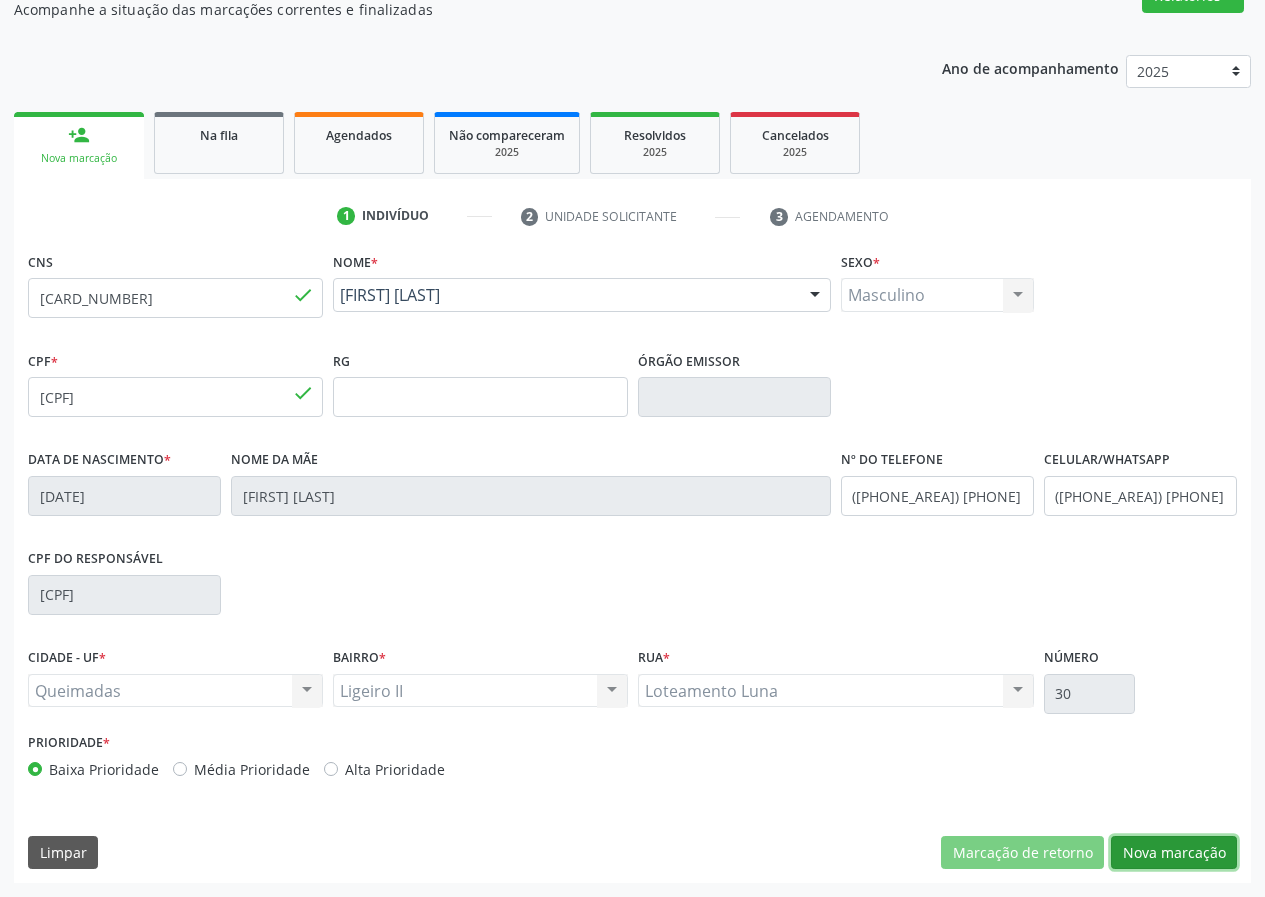 drag, startPoint x: 1185, startPoint y: 851, endPoint x: 772, endPoint y: 809, distance: 415.1301 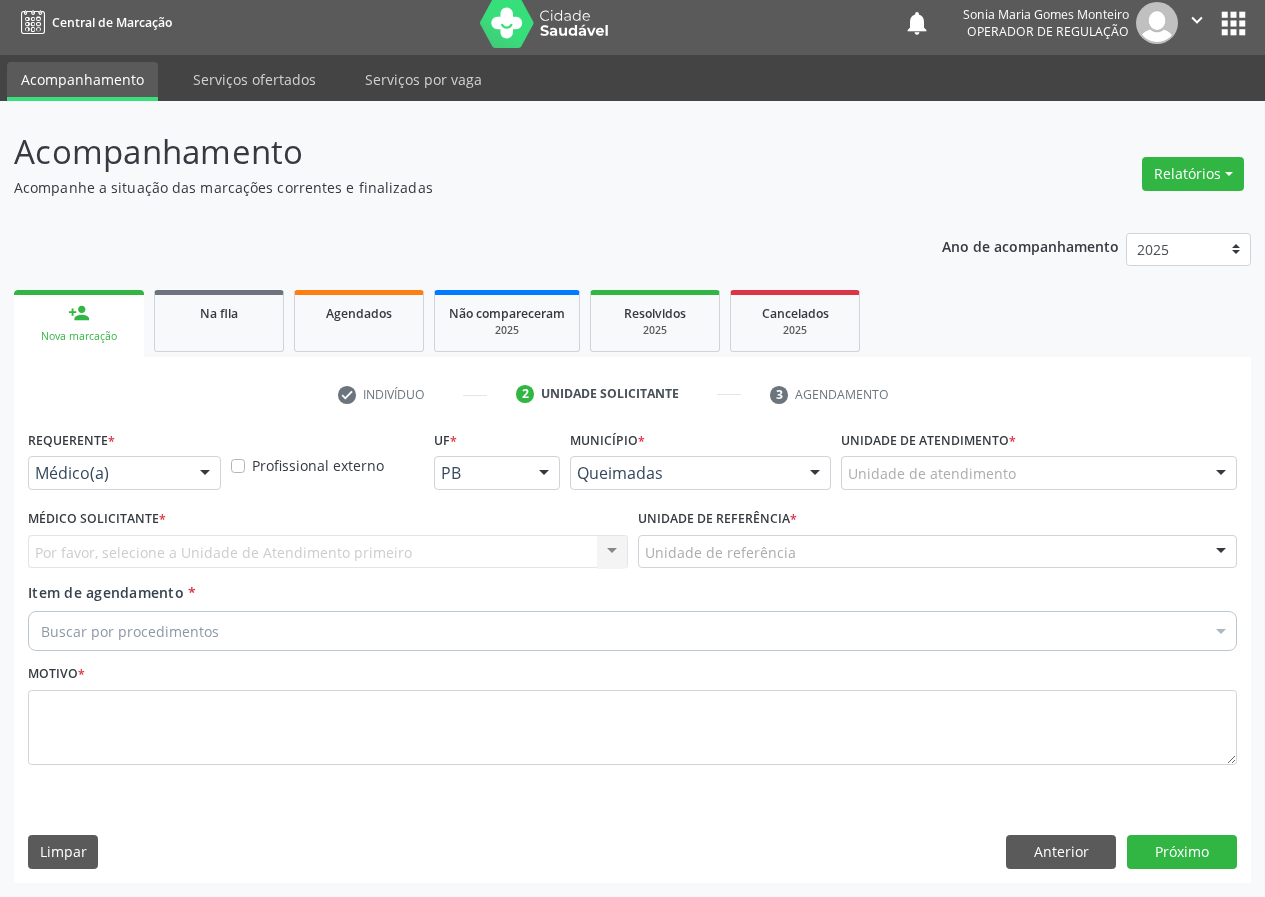 scroll, scrollTop: 9, scrollLeft: 0, axis: vertical 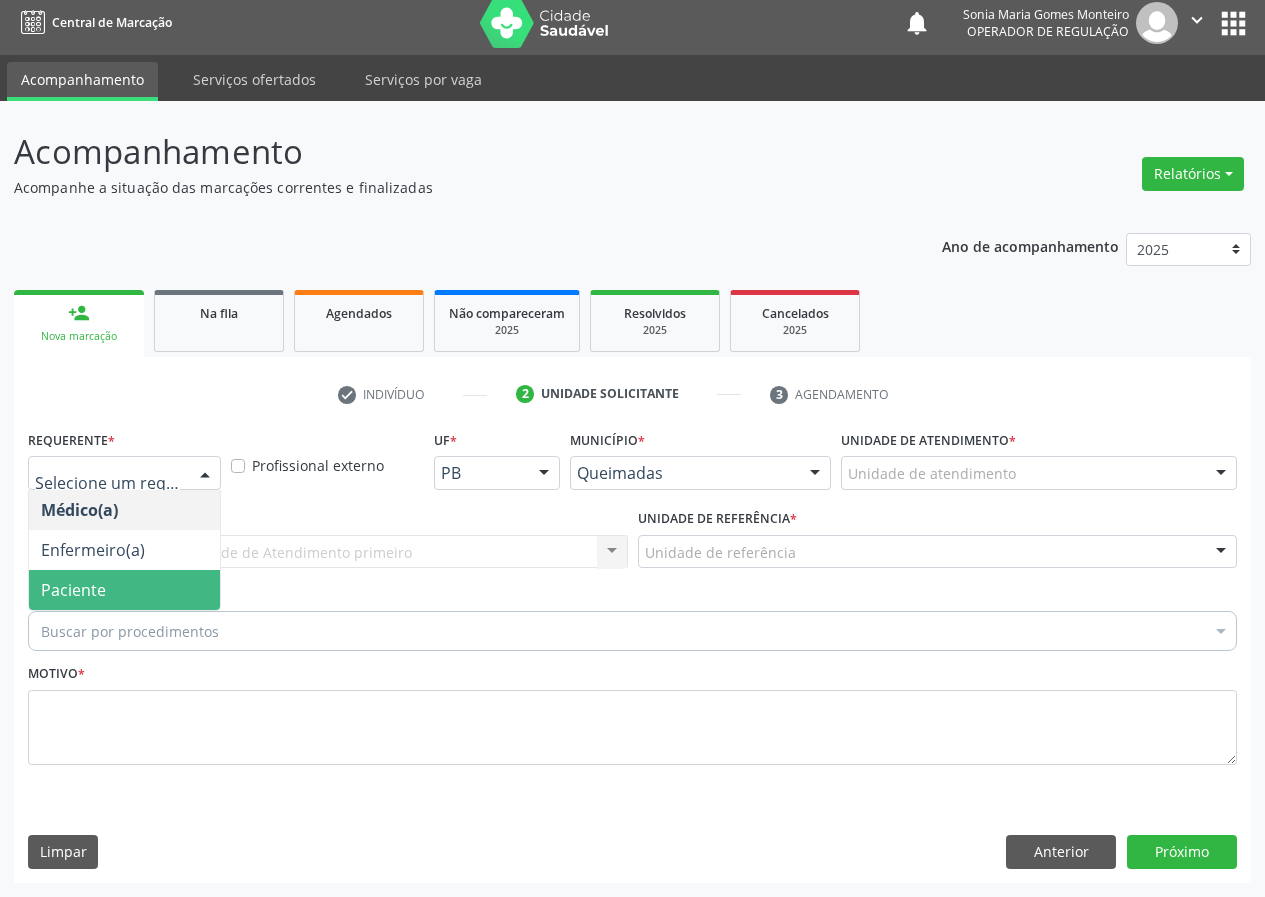 click on "Paciente" at bounding box center [124, 590] 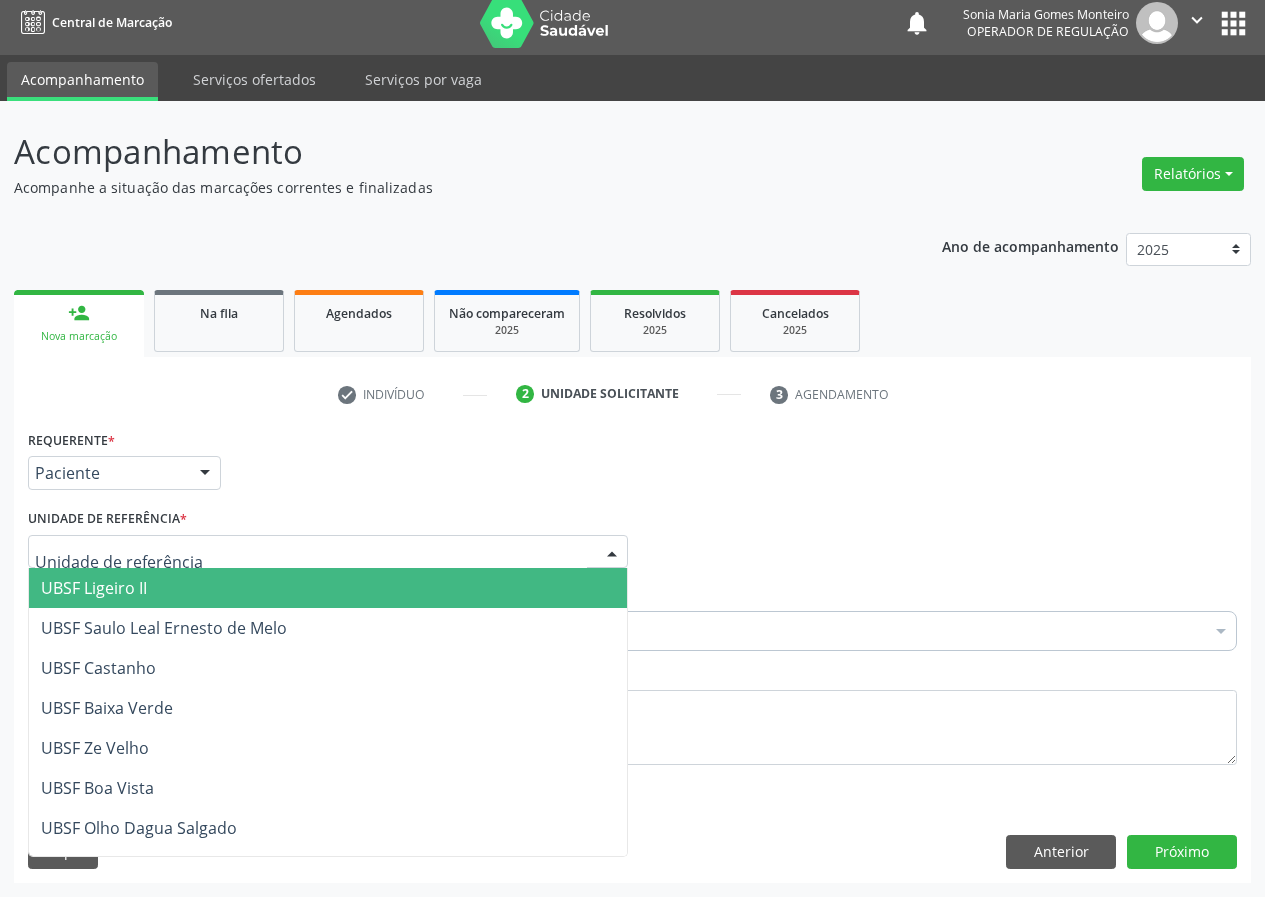 drag, startPoint x: 600, startPoint y: 552, endPoint x: 214, endPoint y: 725, distance: 422.99527 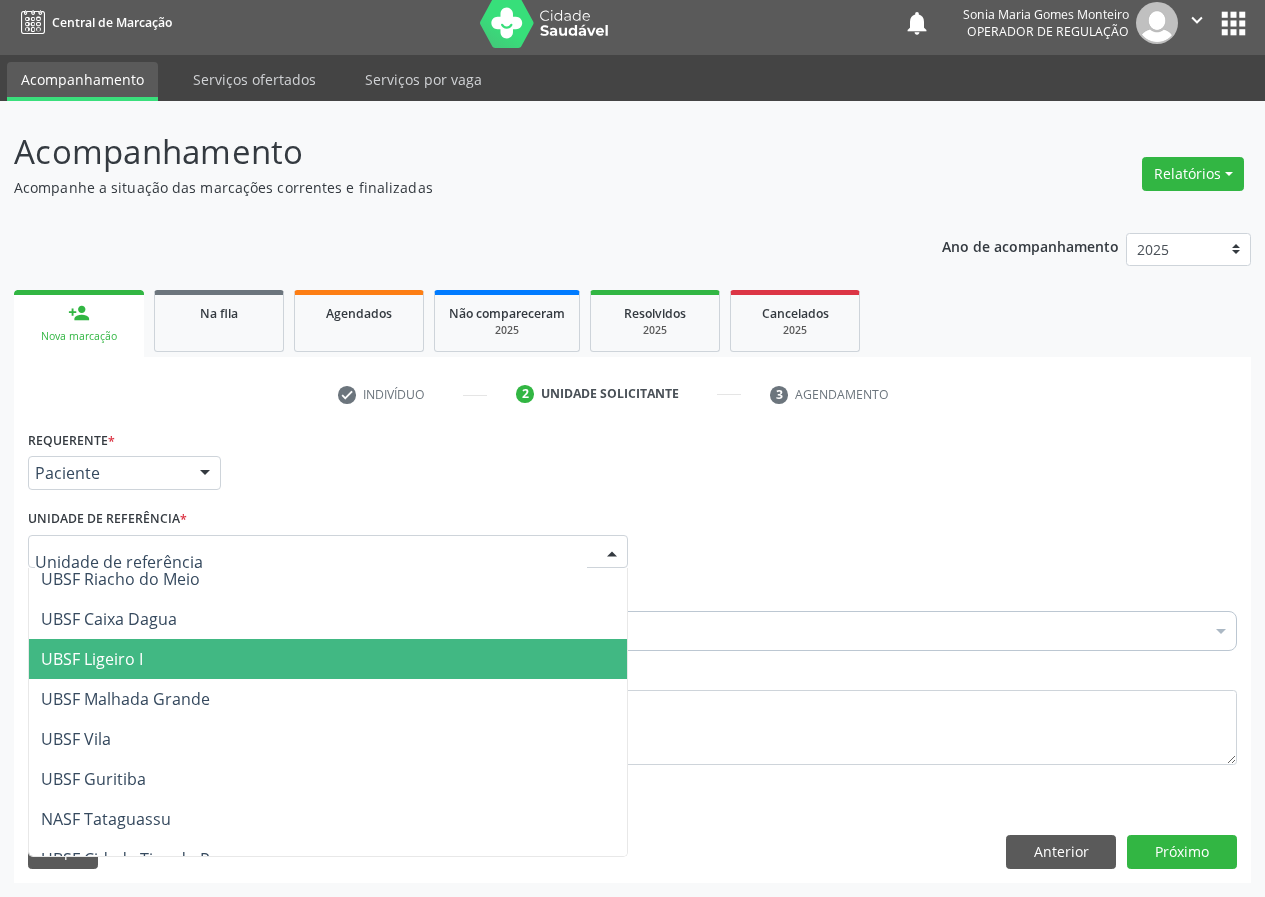 scroll, scrollTop: 512, scrollLeft: 0, axis: vertical 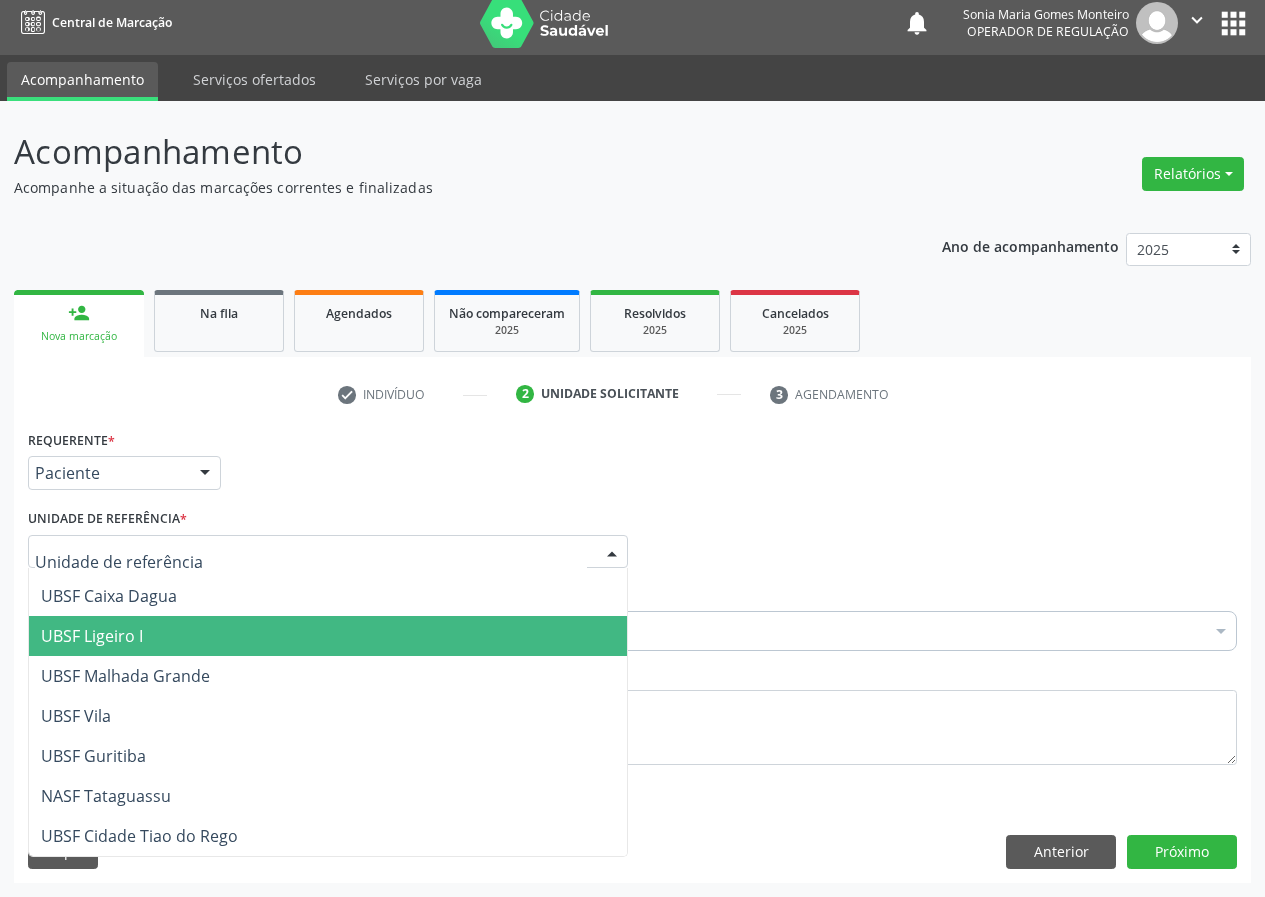 drag, startPoint x: 150, startPoint y: 627, endPoint x: 0, endPoint y: 621, distance: 150.11995 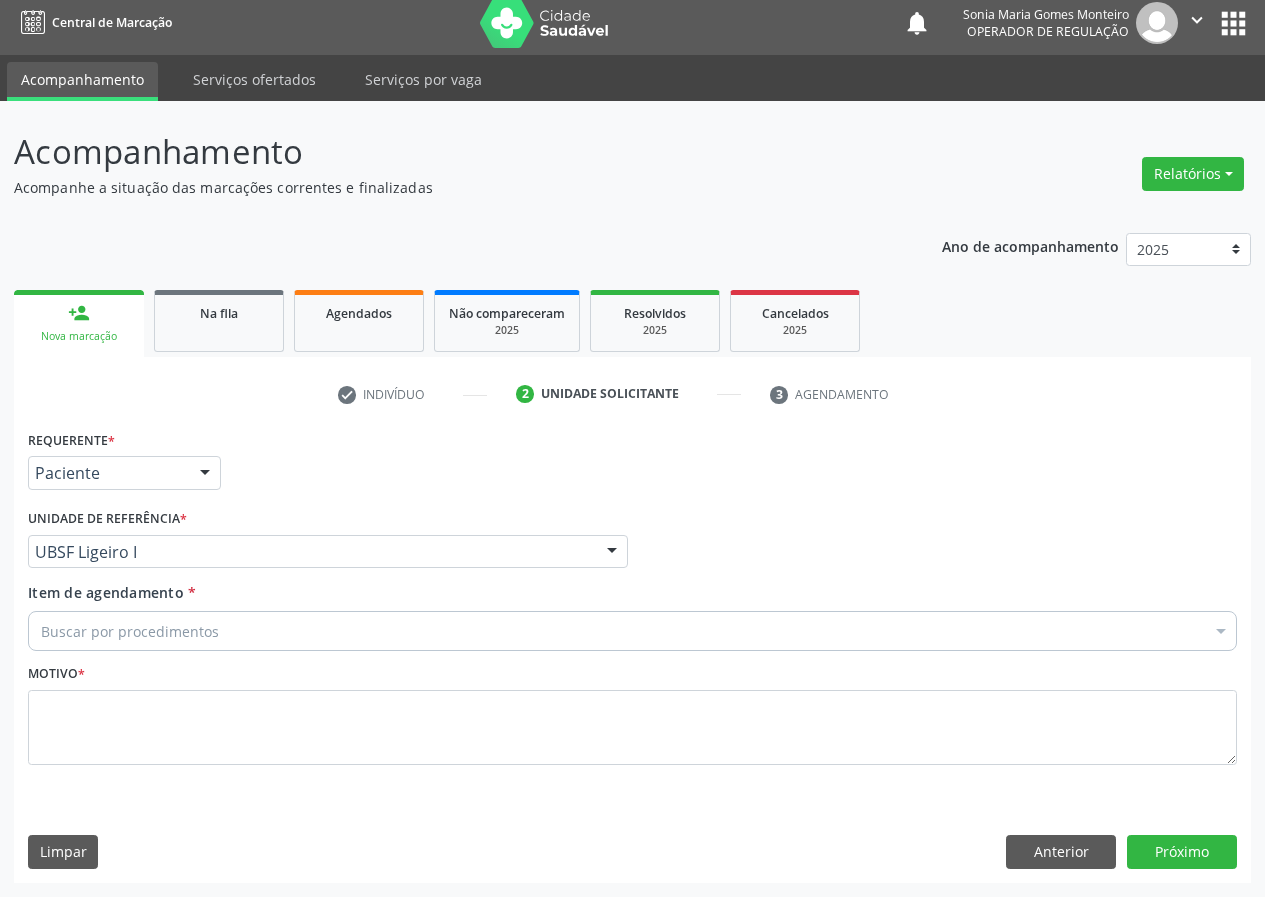 click on "Buscar por procedimentos" at bounding box center (632, 631) 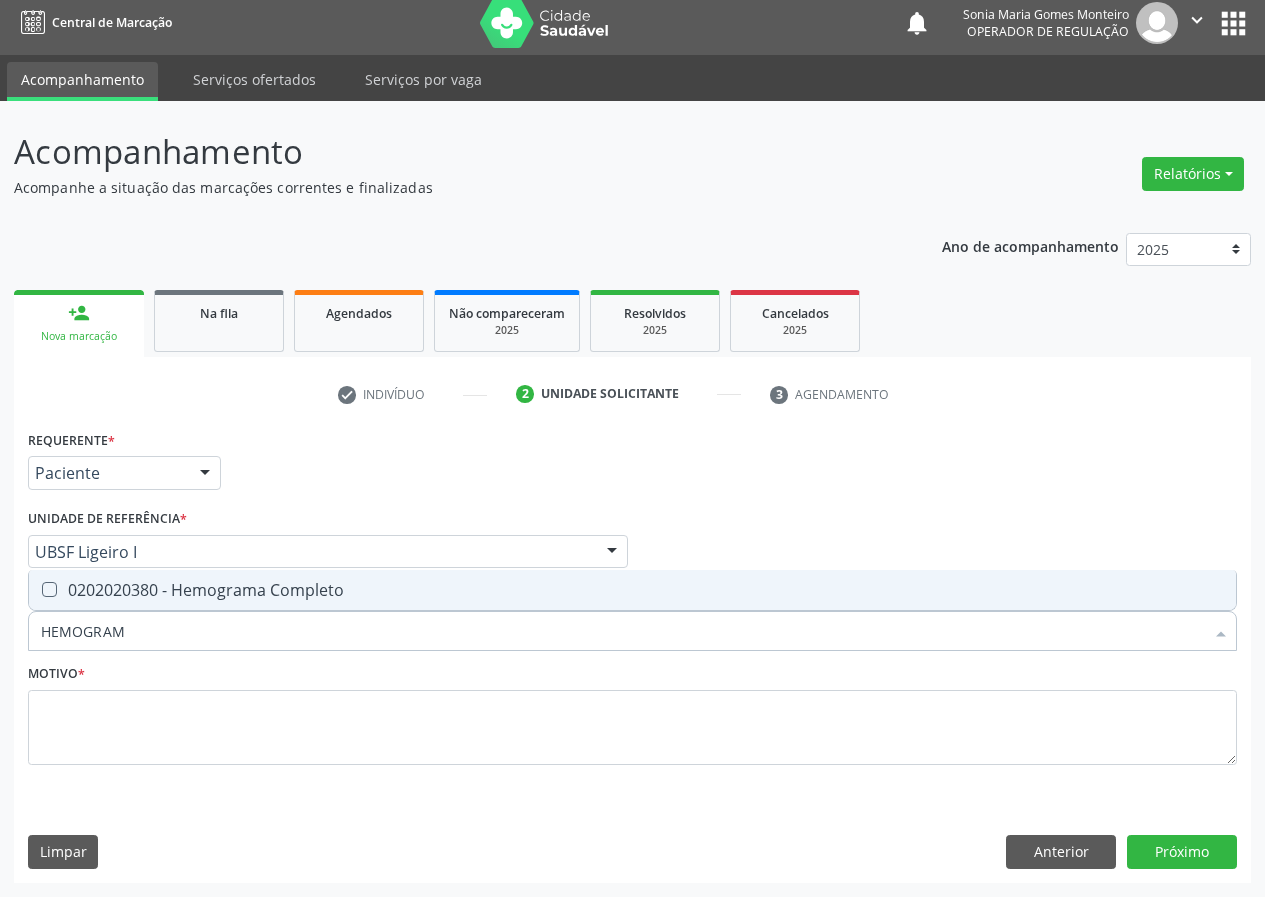 type on "HEMOGRAMA" 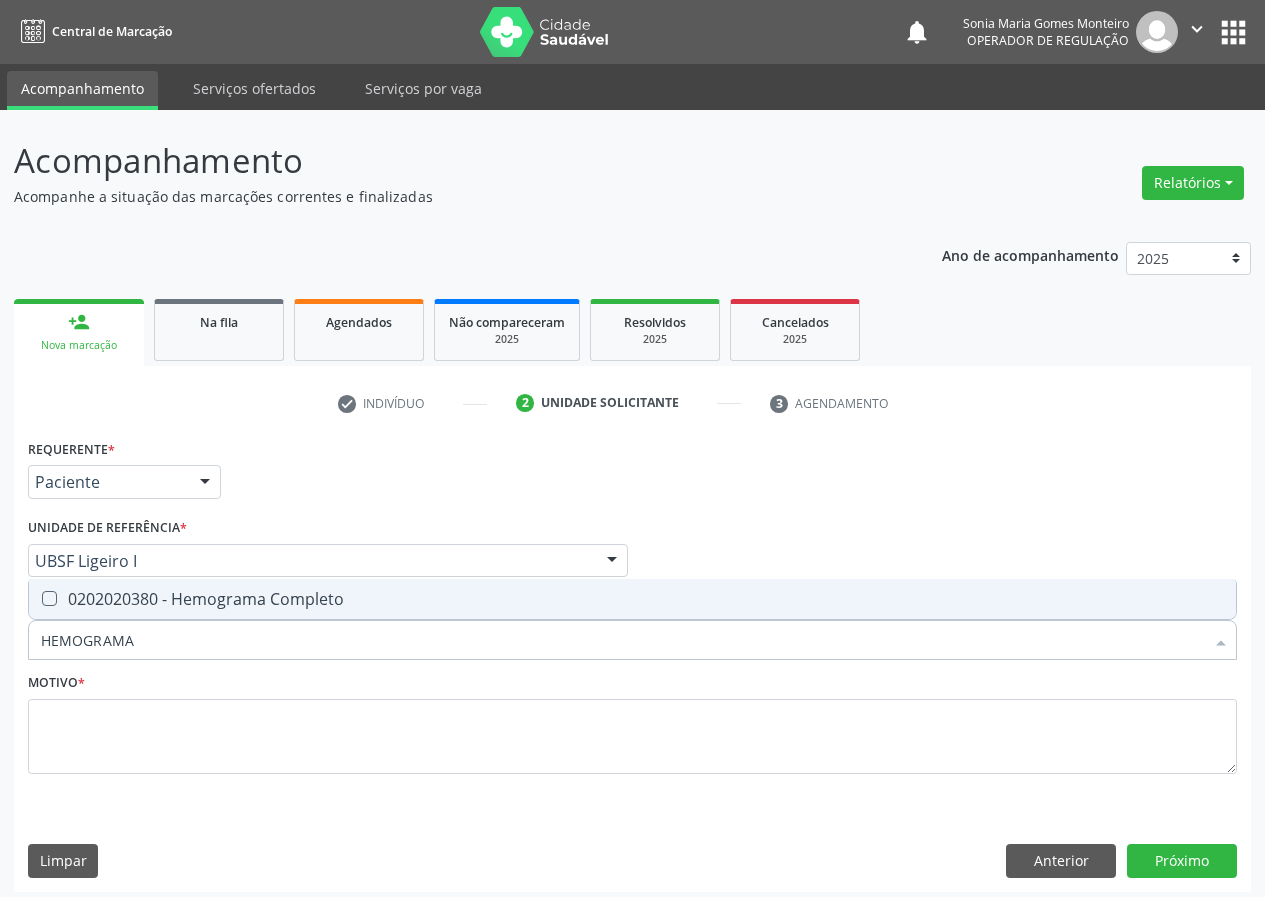 scroll, scrollTop: 9, scrollLeft: 0, axis: vertical 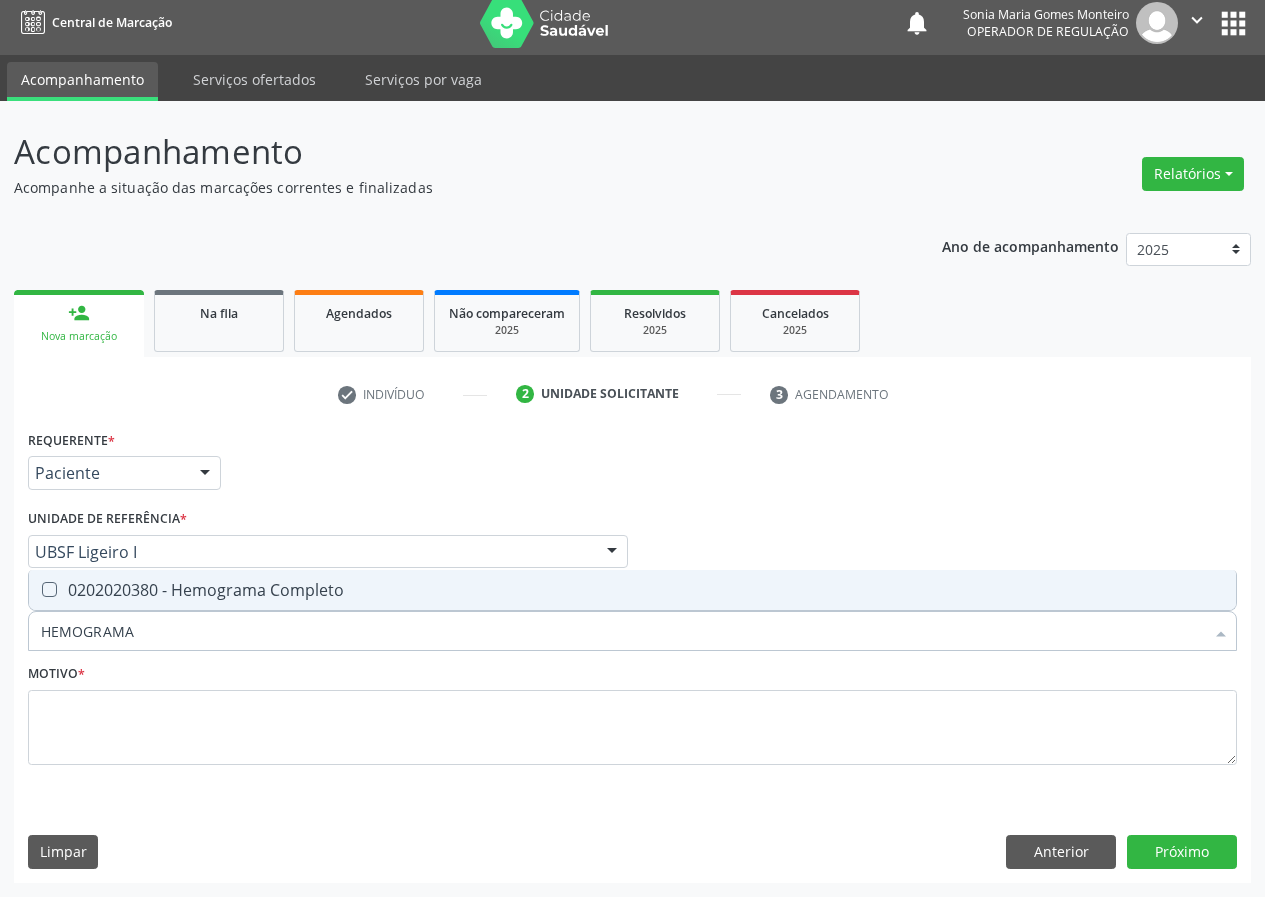 click at bounding box center (49, 589) 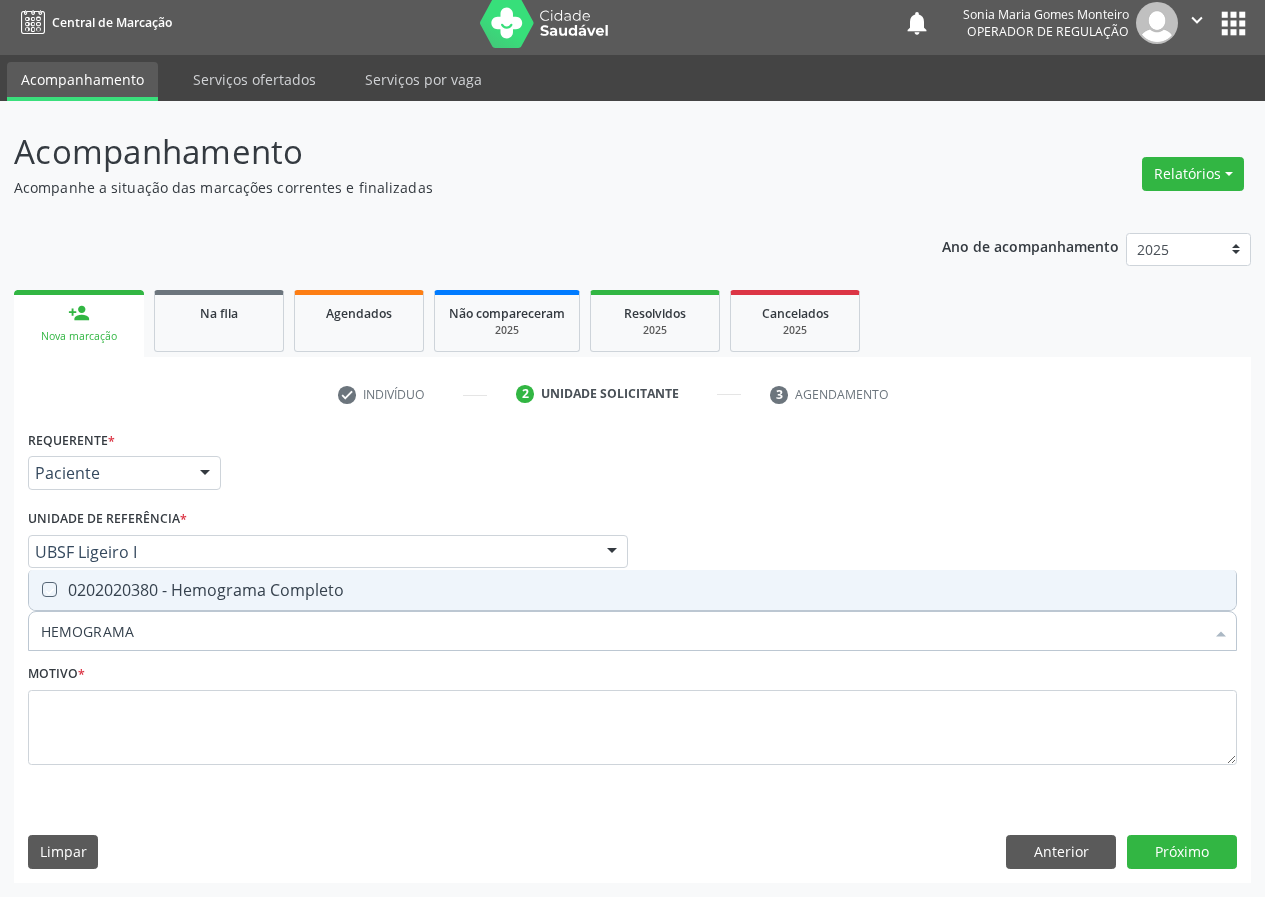 click at bounding box center (35, 589) 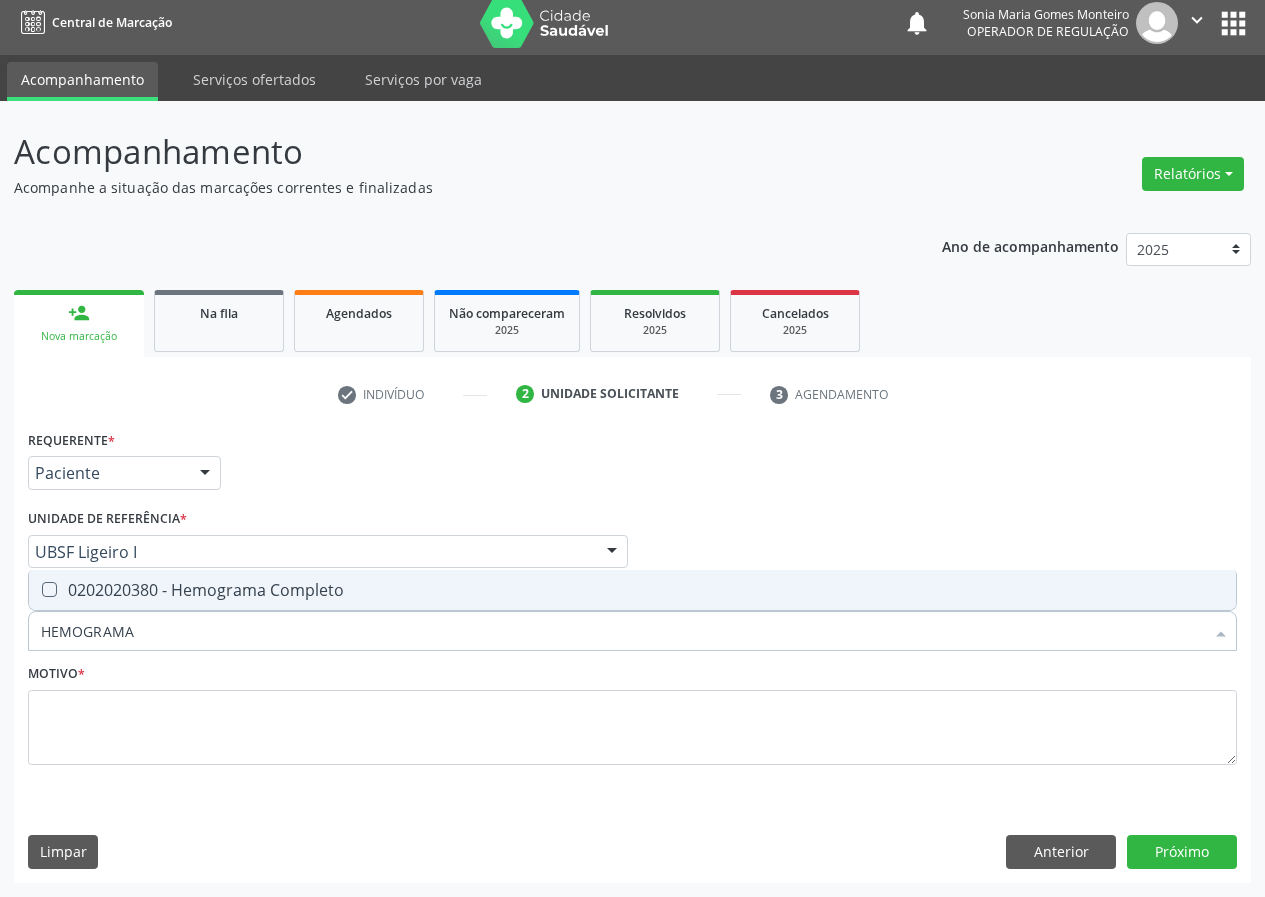 checkbox on "true" 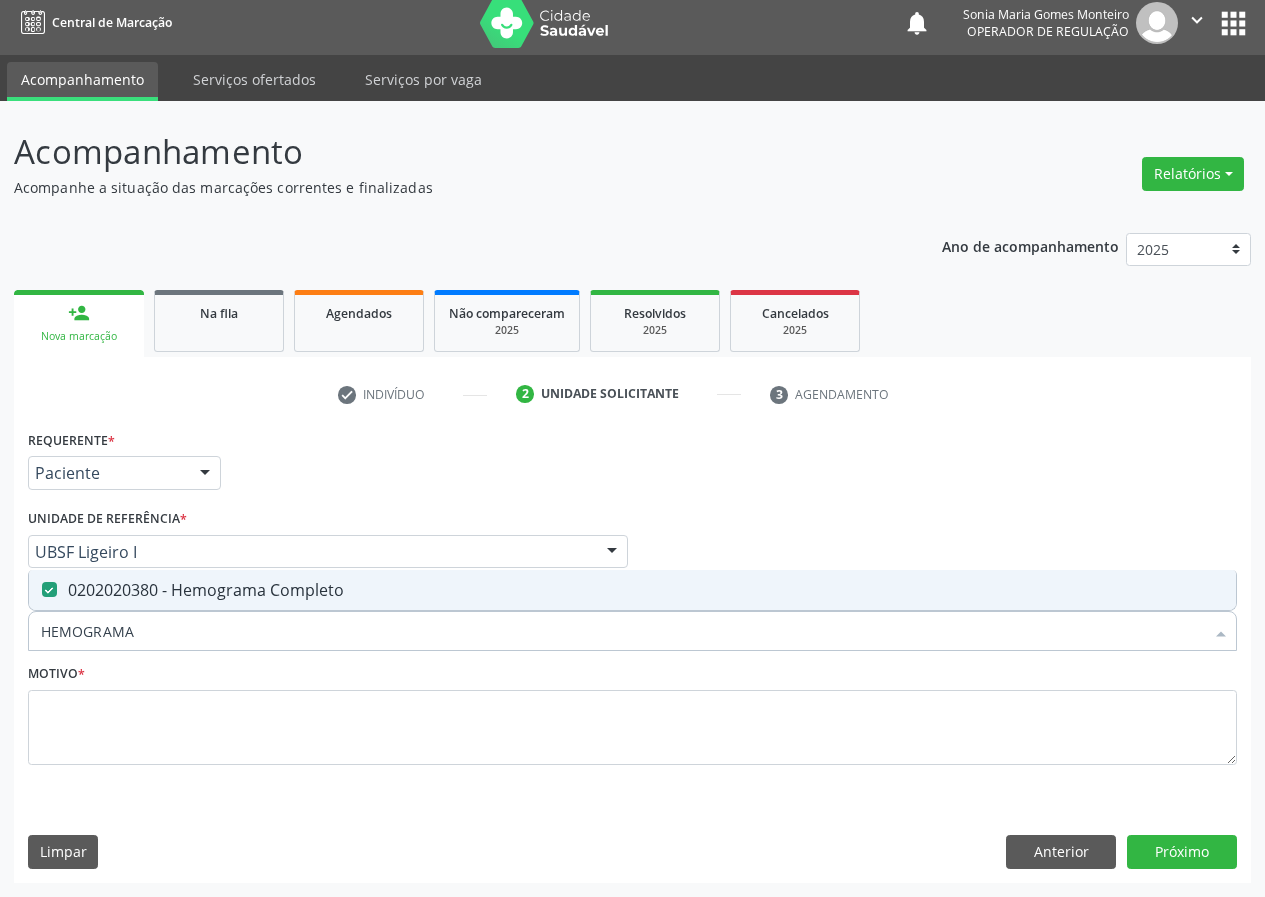 drag, startPoint x: 147, startPoint y: 626, endPoint x: 0, endPoint y: 581, distance: 153.73354 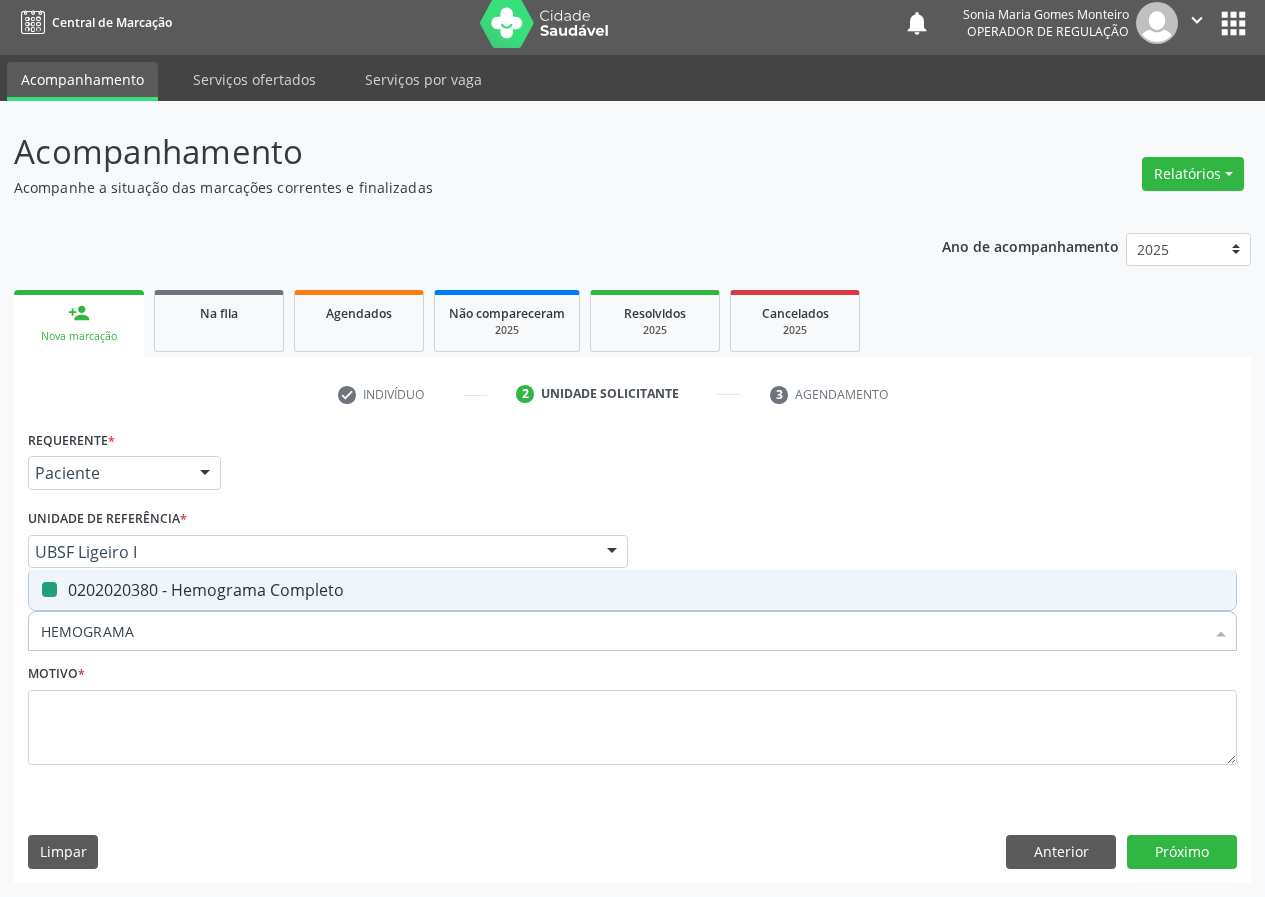type on "G" 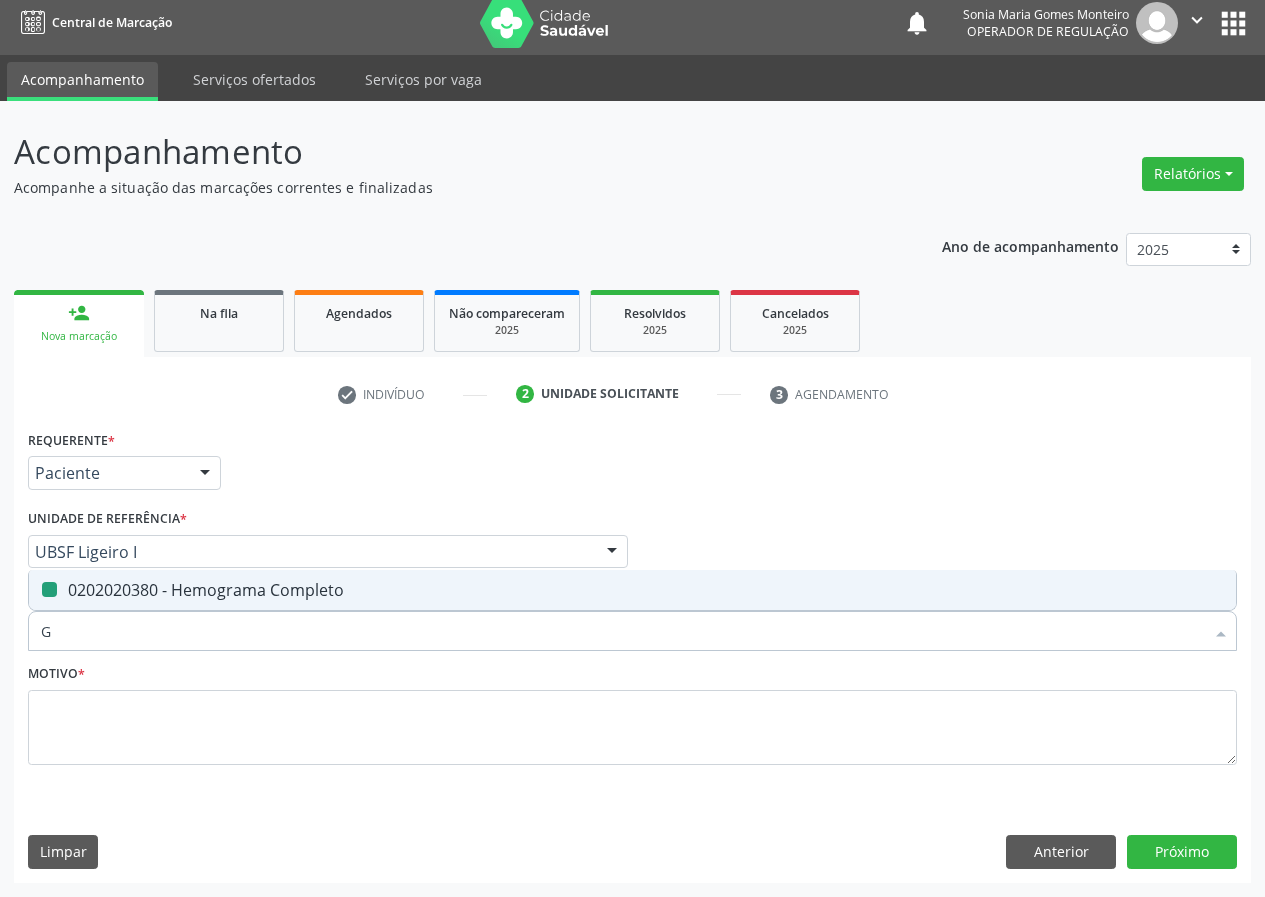 checkbox on "false" 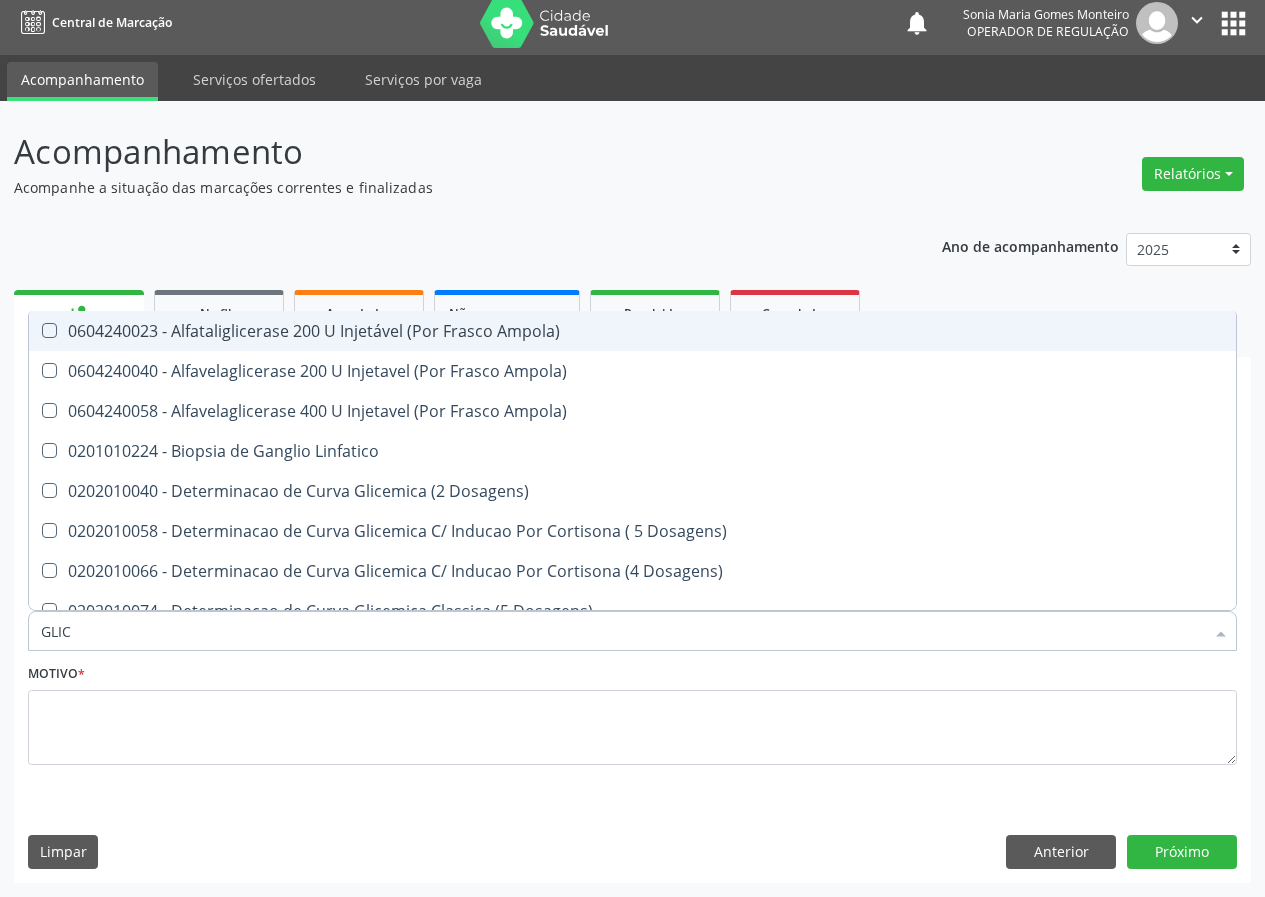 type on "GLICO" 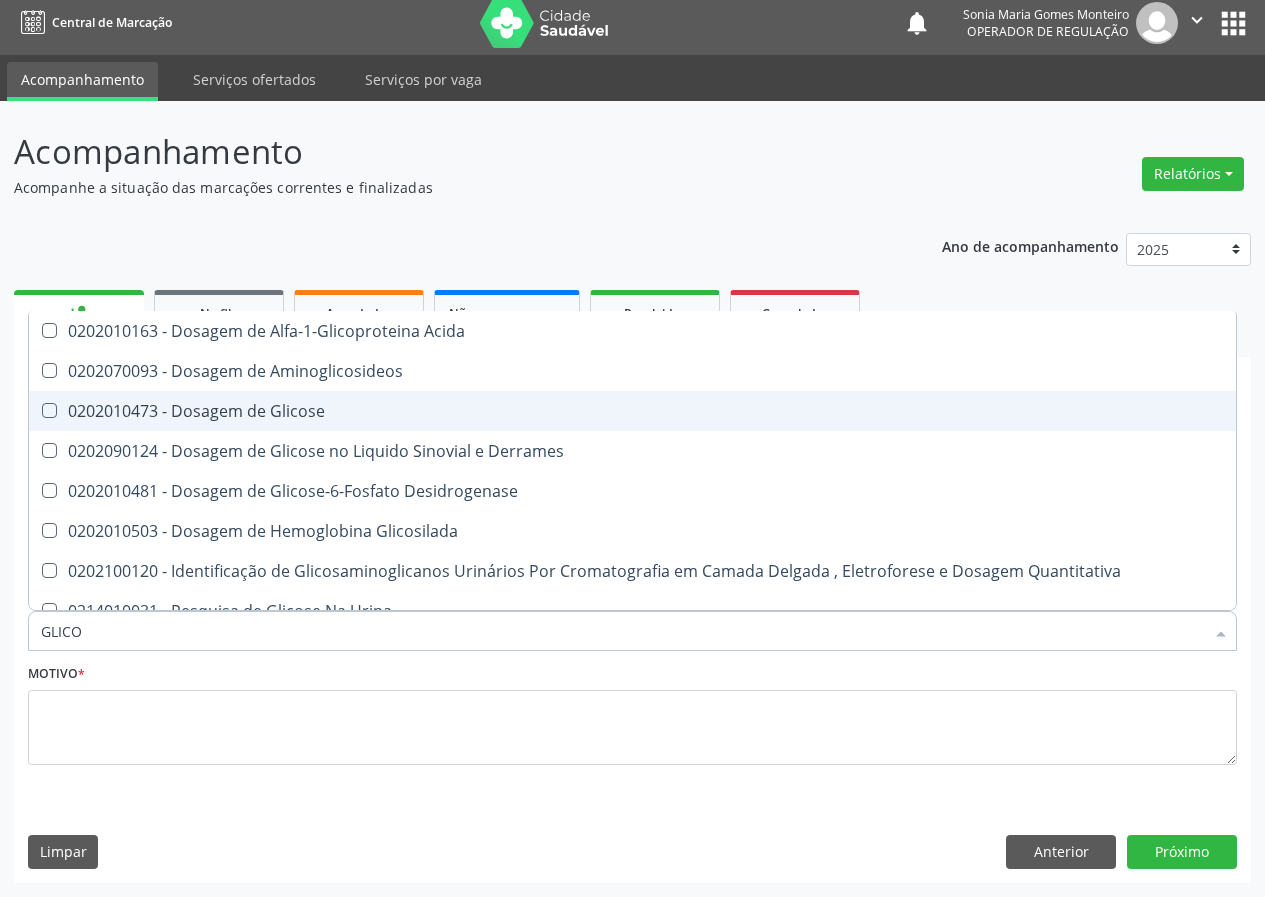drag, startPoint x: 260, startPoint y: 415, endPoint x: 106, endPoint y: 552, distance: 206.1189 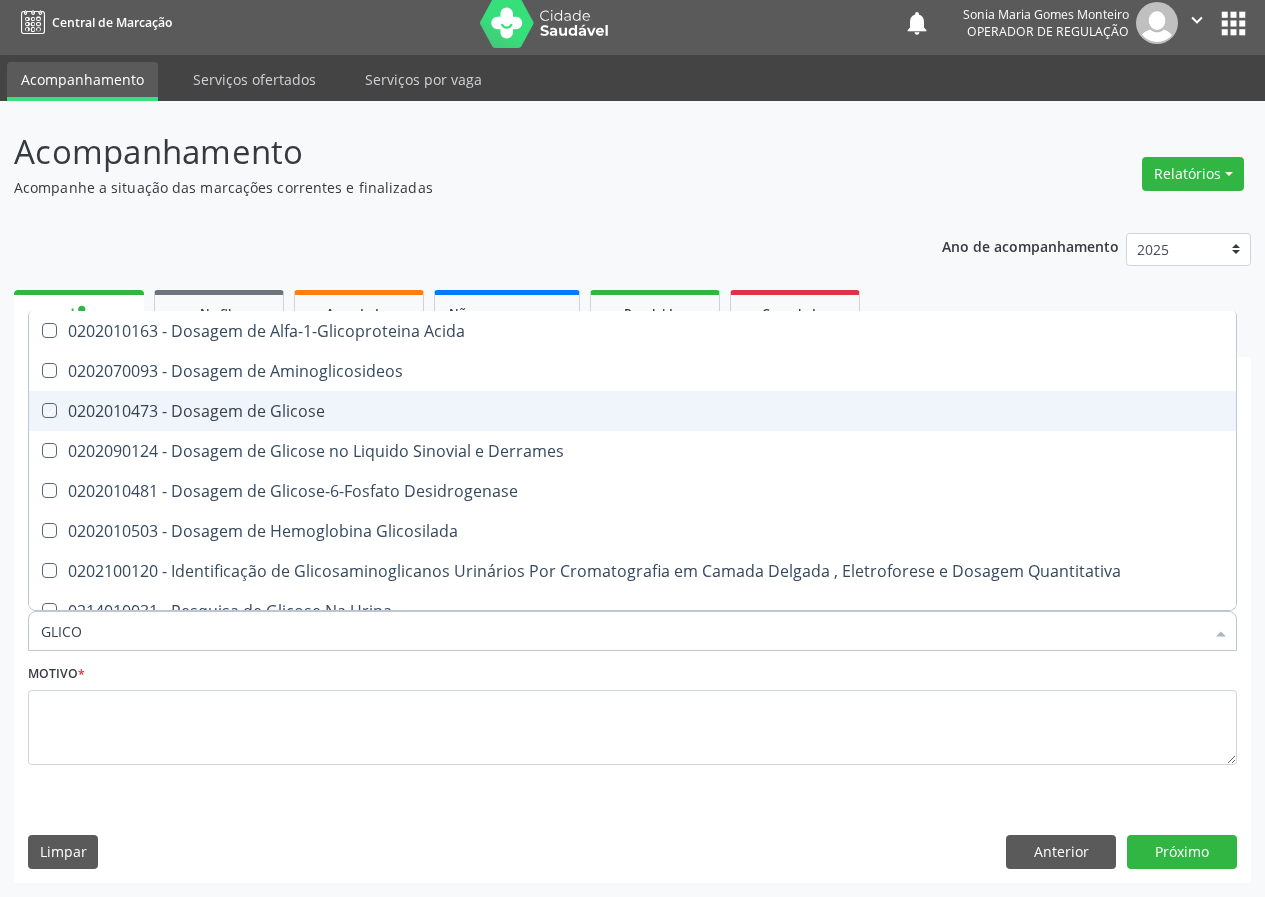 checkbox on "true" 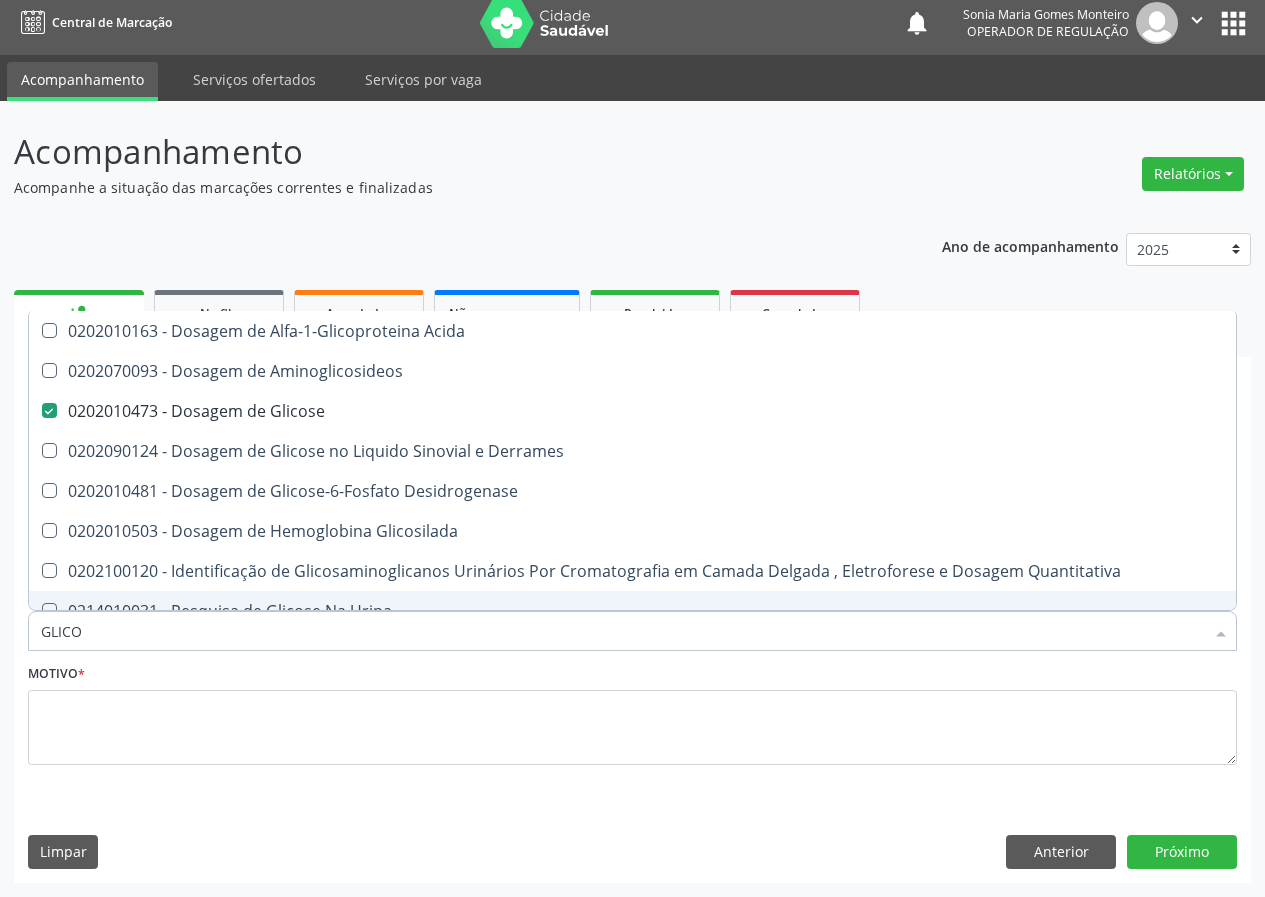 drag, startPoint x: 105, startPoint y: 630, endPoint x: 0, endPoint y: 638, distance: 105.30432 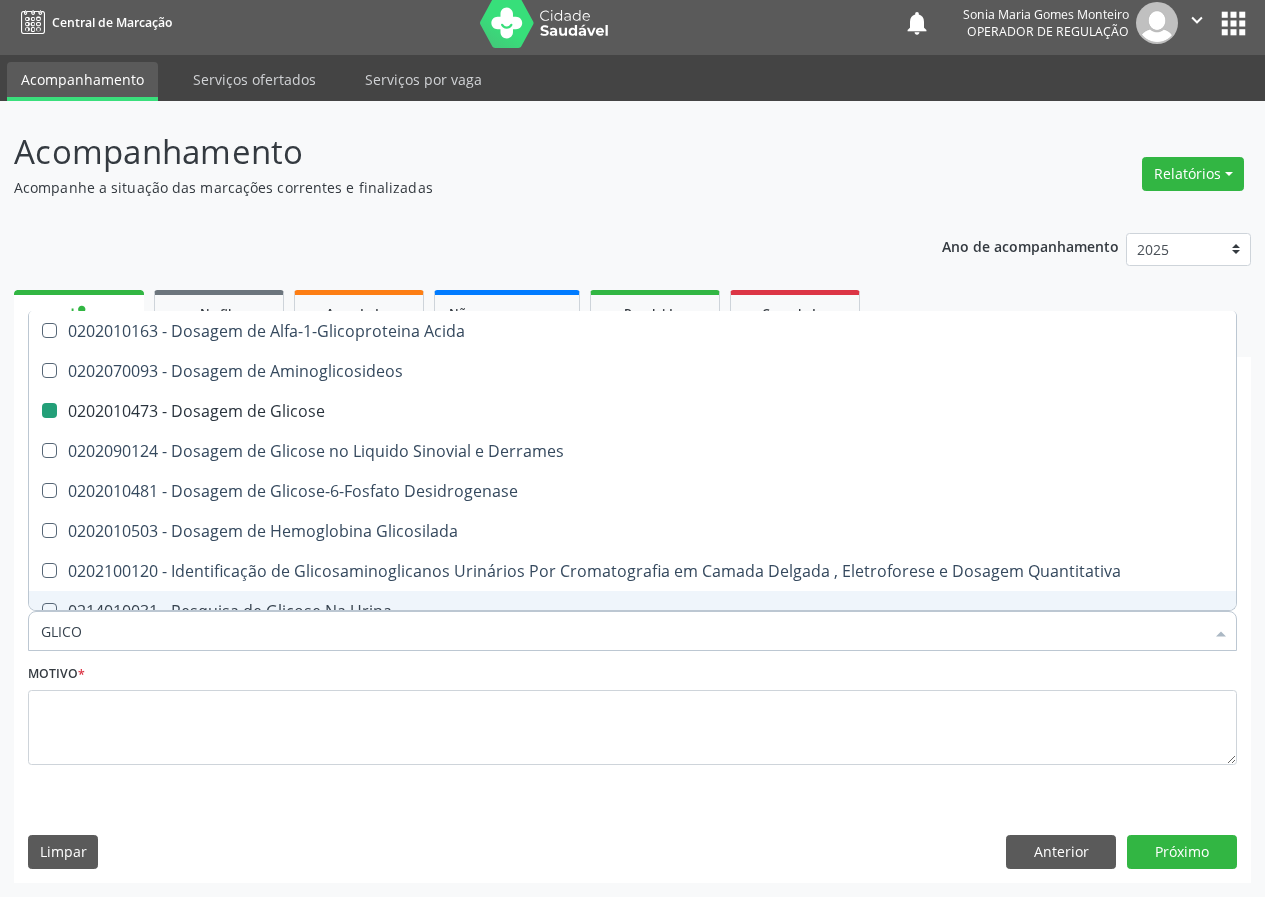type on "U" 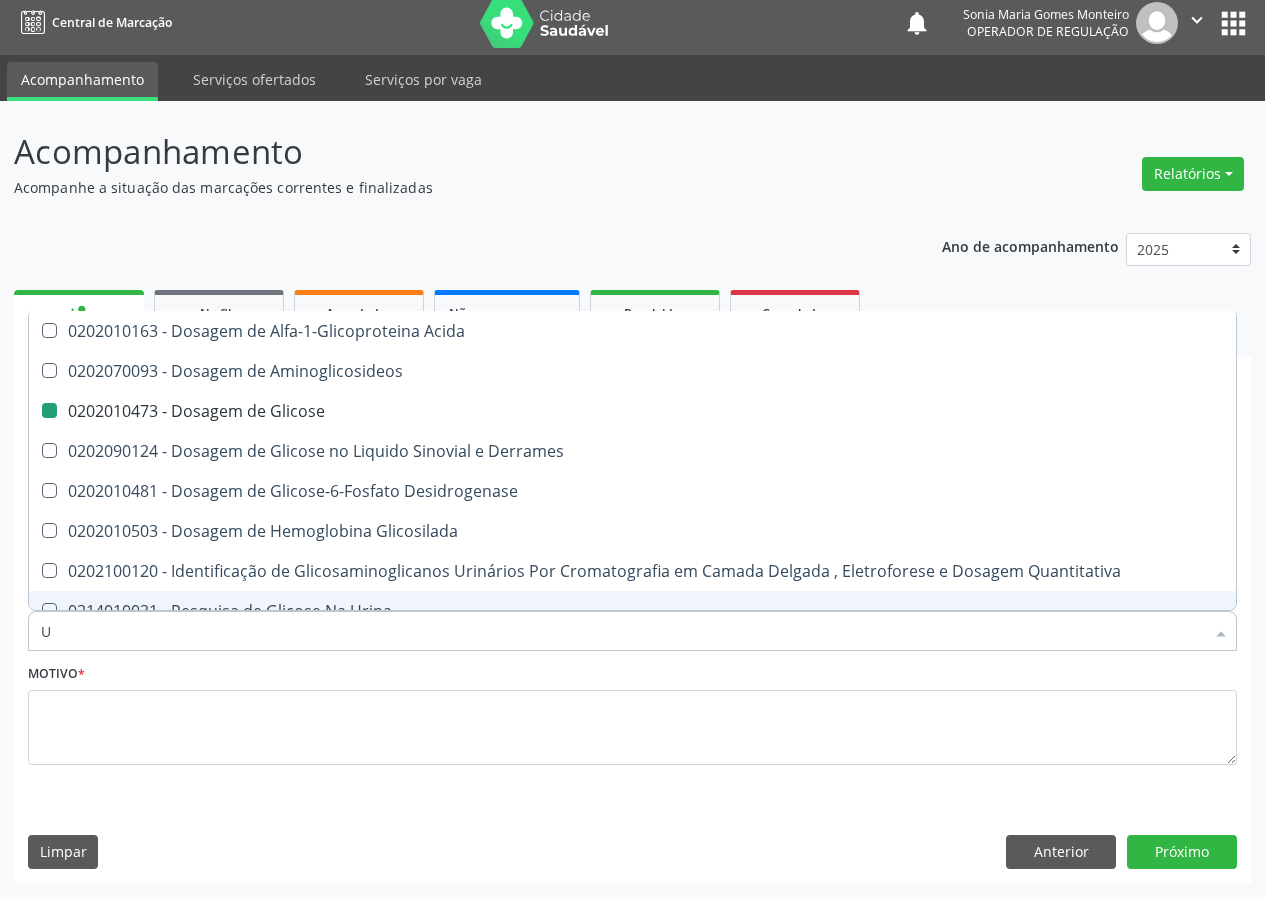 checkbox on "false" 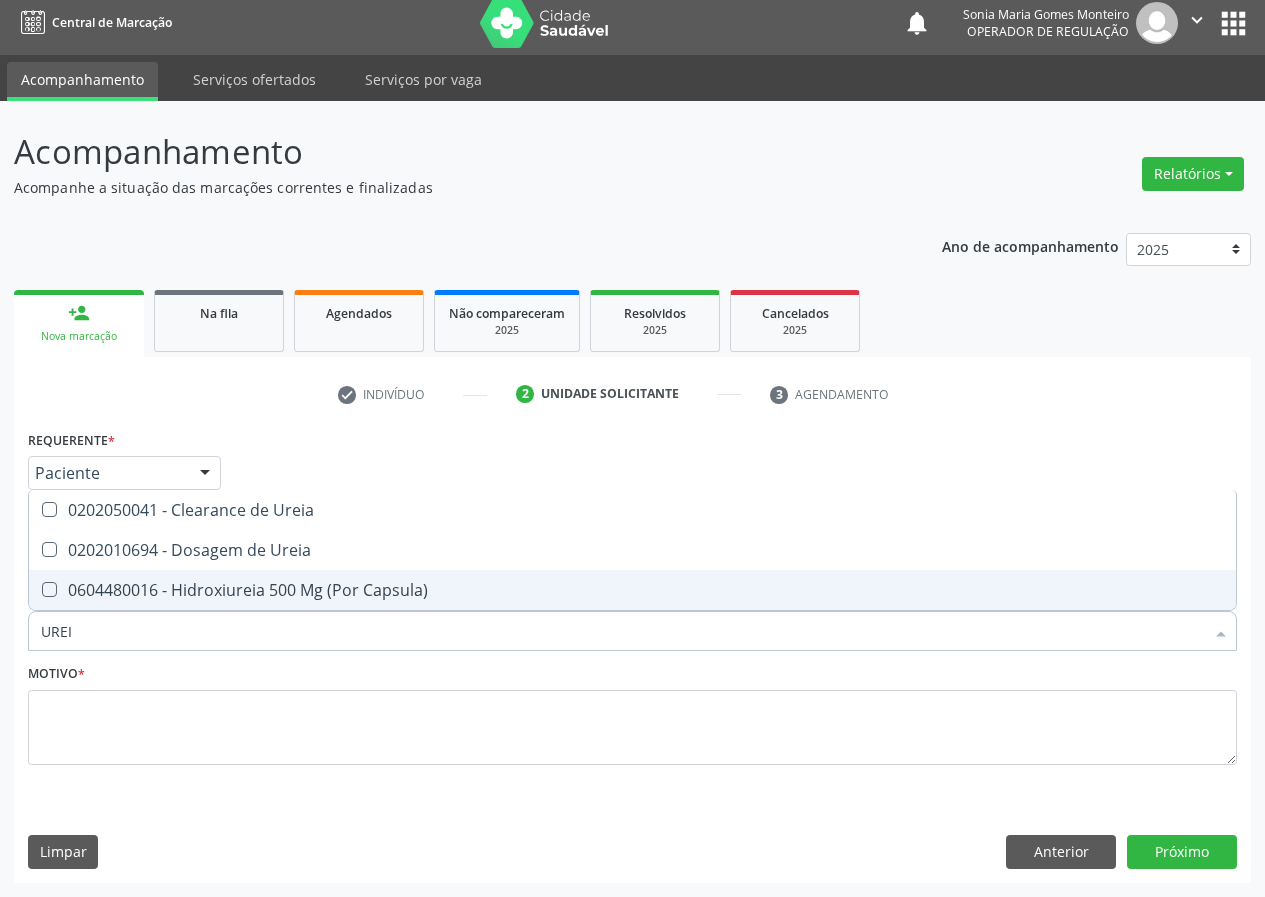 type on "UREIA" 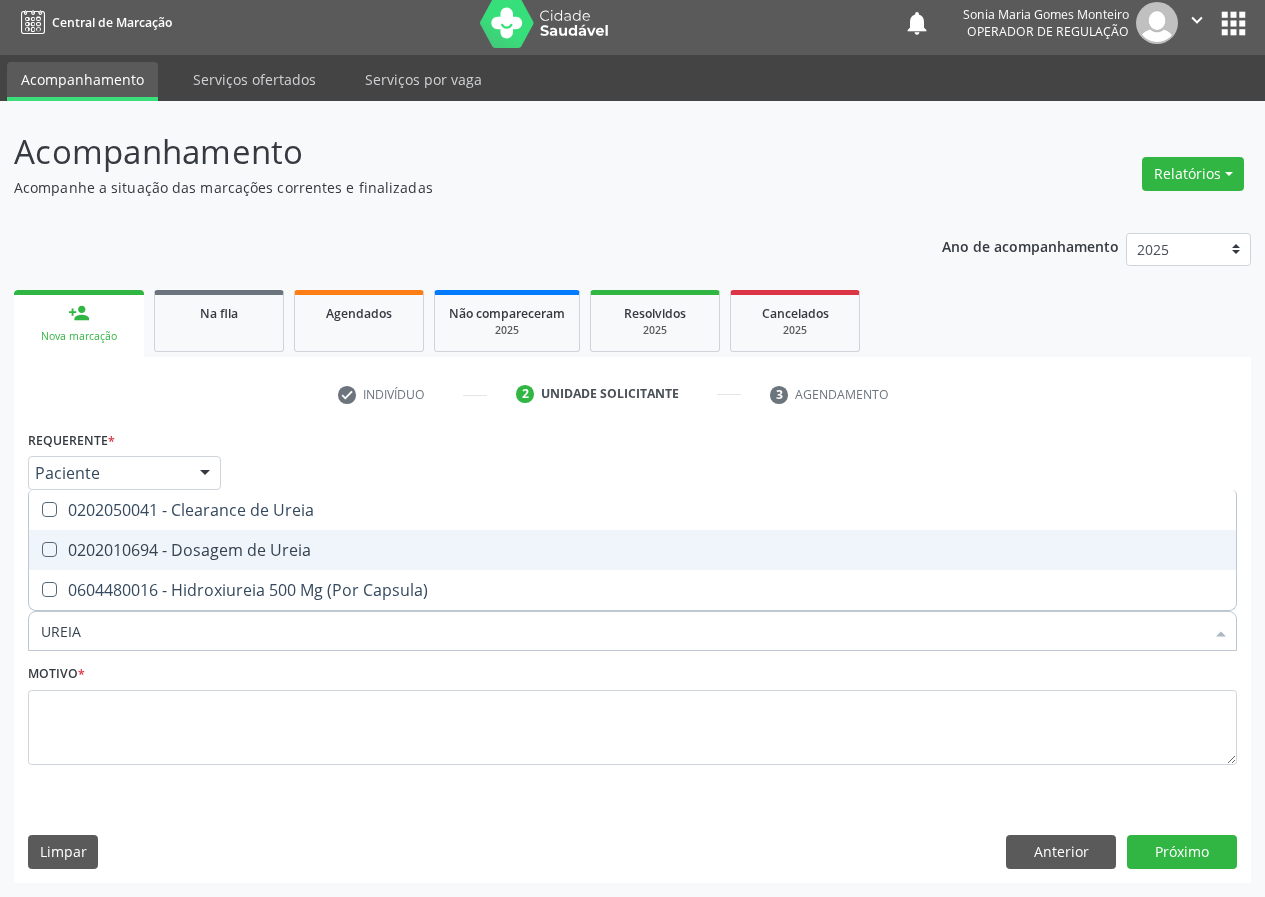 drag, startPoint x: 53, startPoint y: 547, endPoint x: 85, endPoint y: 569, distance: 38.832977 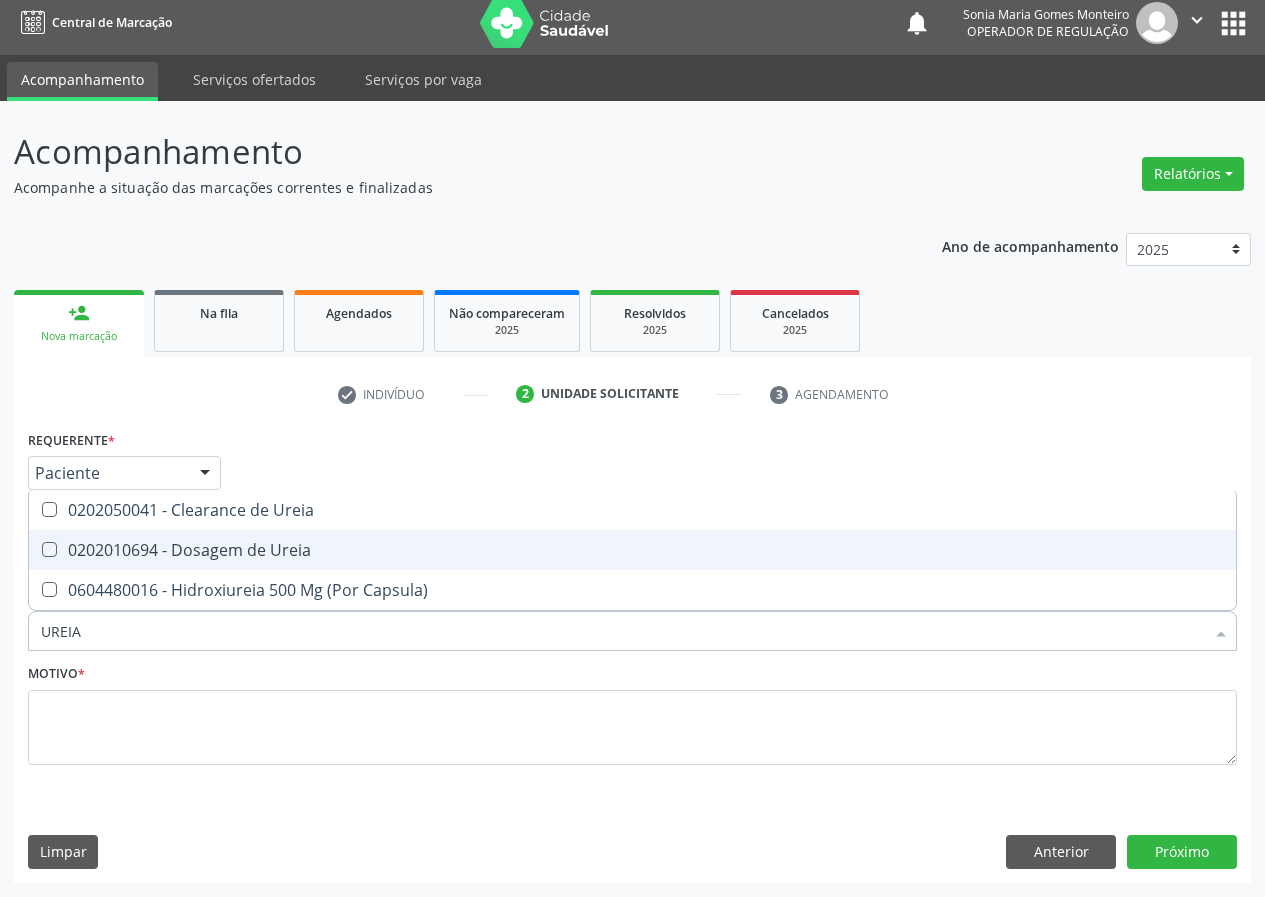 checkbox on "true" 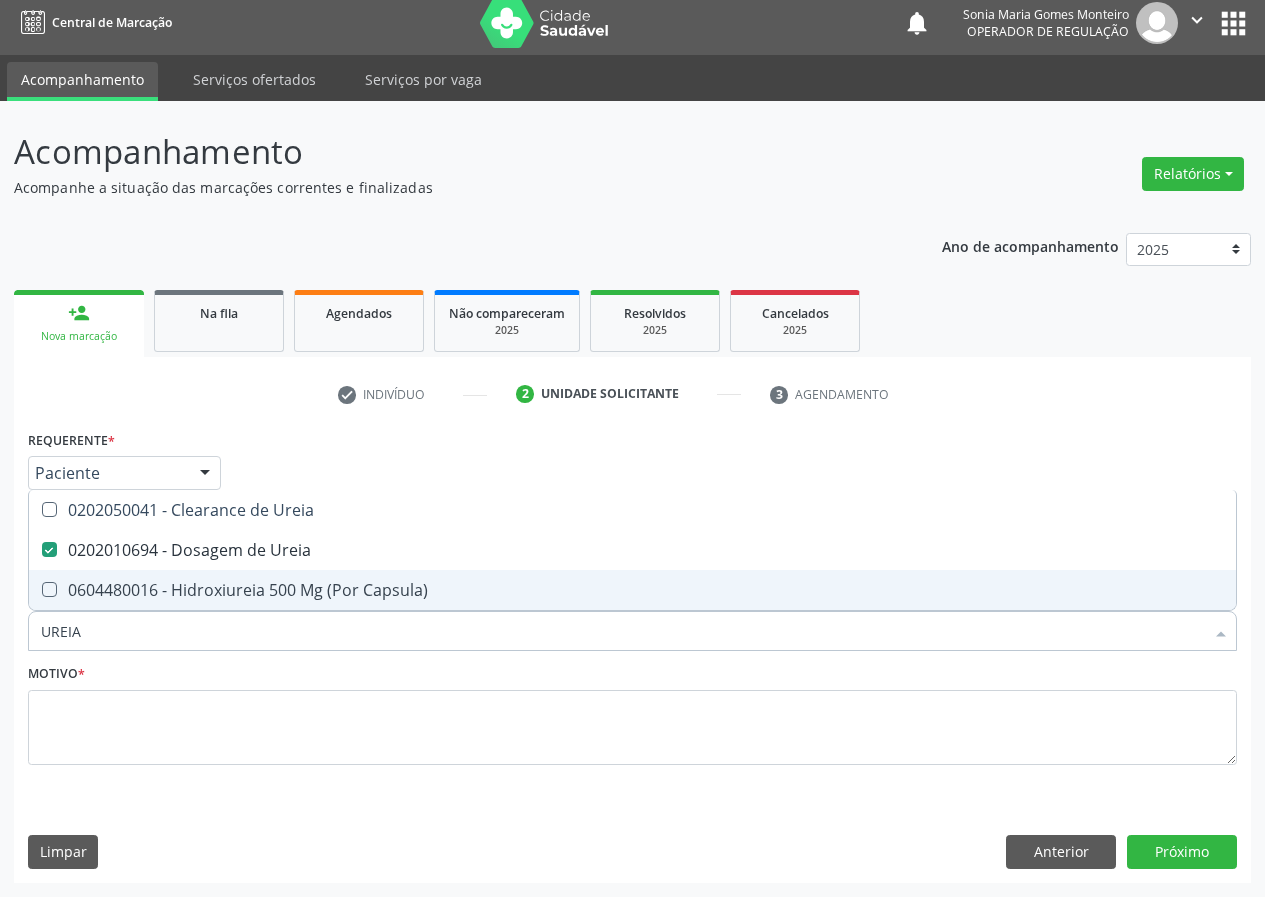 drag, startPoint x: 113, startPoint y: 636, endPoint x: 0, endPoint y: 617, distance: 114.58621 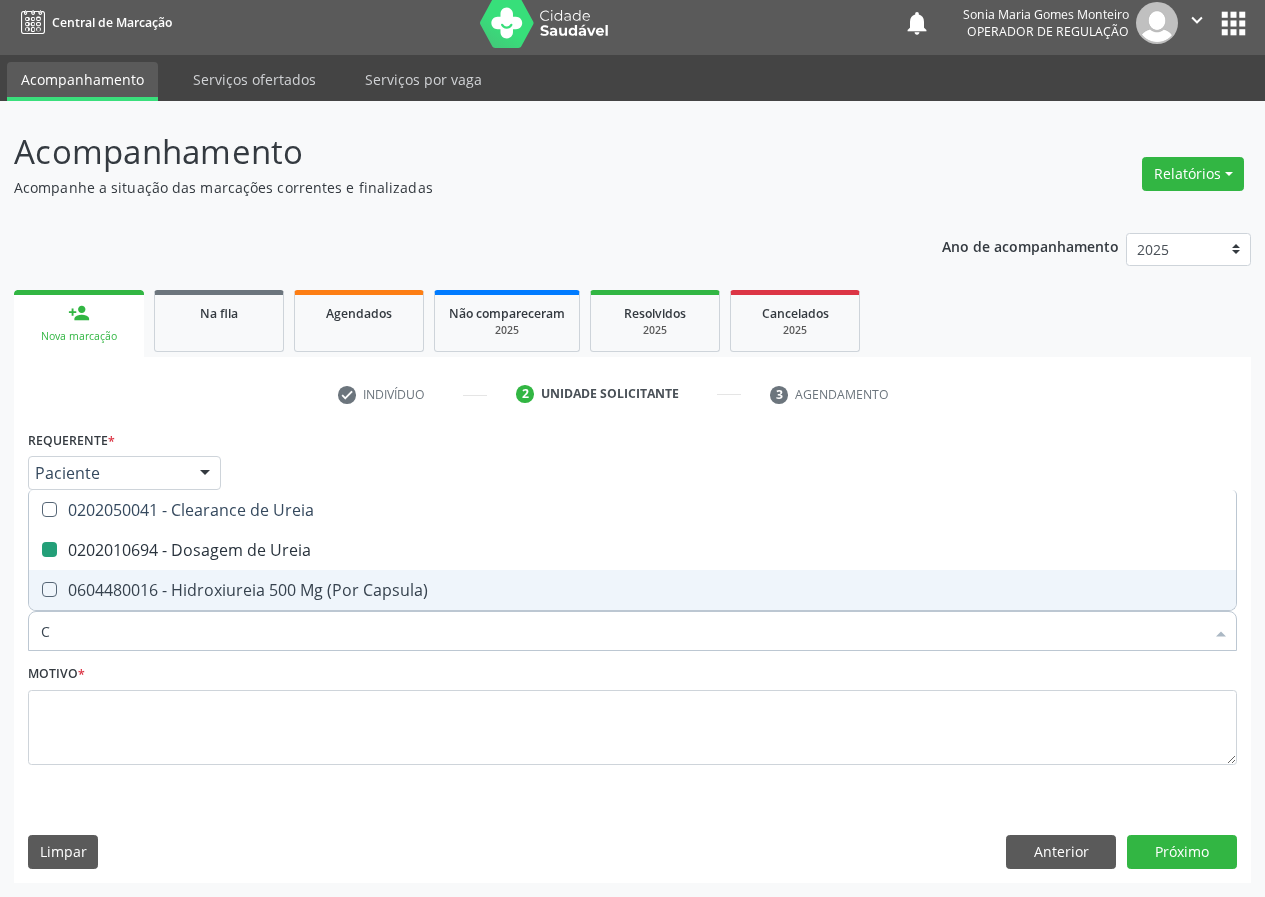 type on "CR" 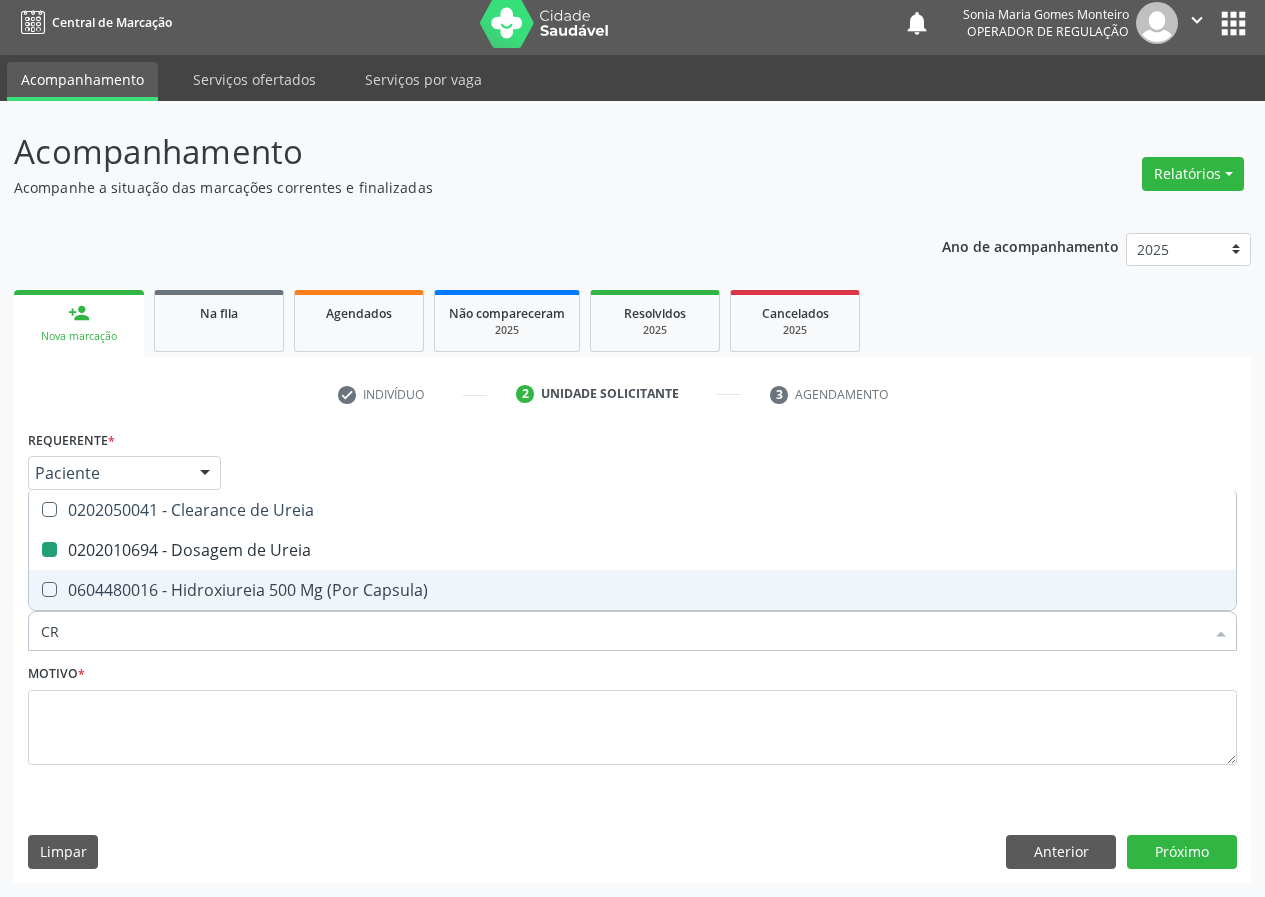 checkbox on "false" 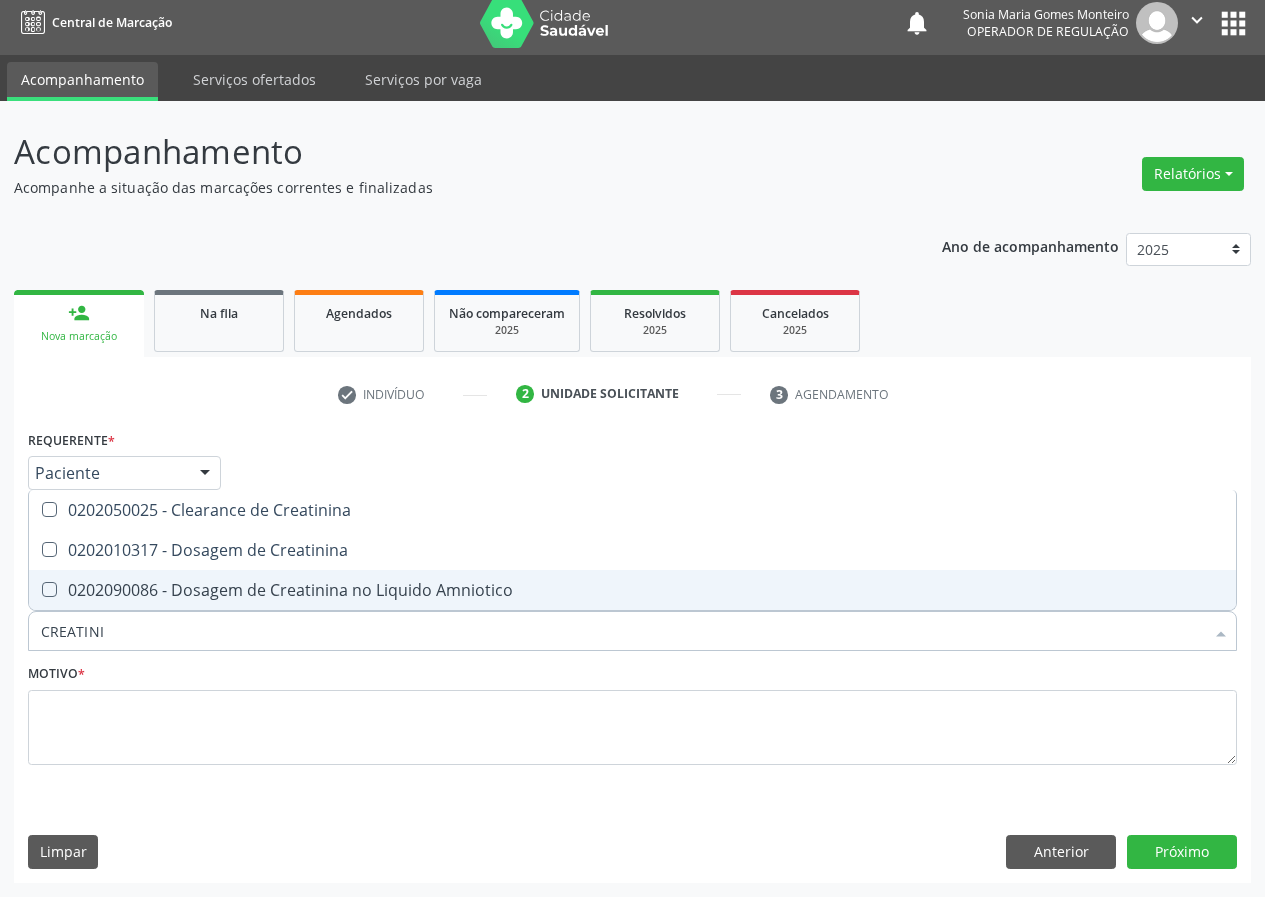 type on "CREATININ" 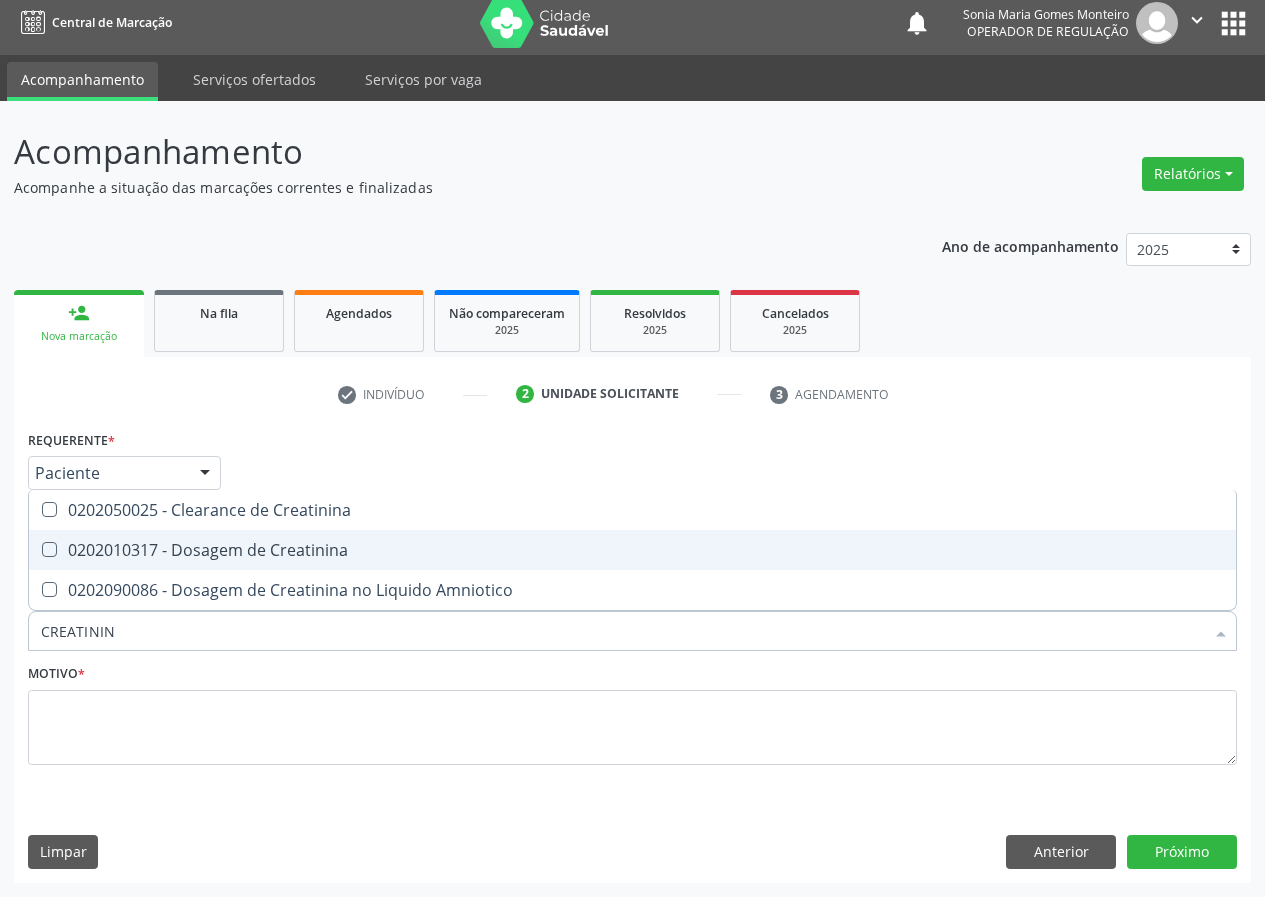 drag, startPoint x: 51, startPoint y: 545, endPoint x: 70, endPoint y: 599, distance: 57.245087 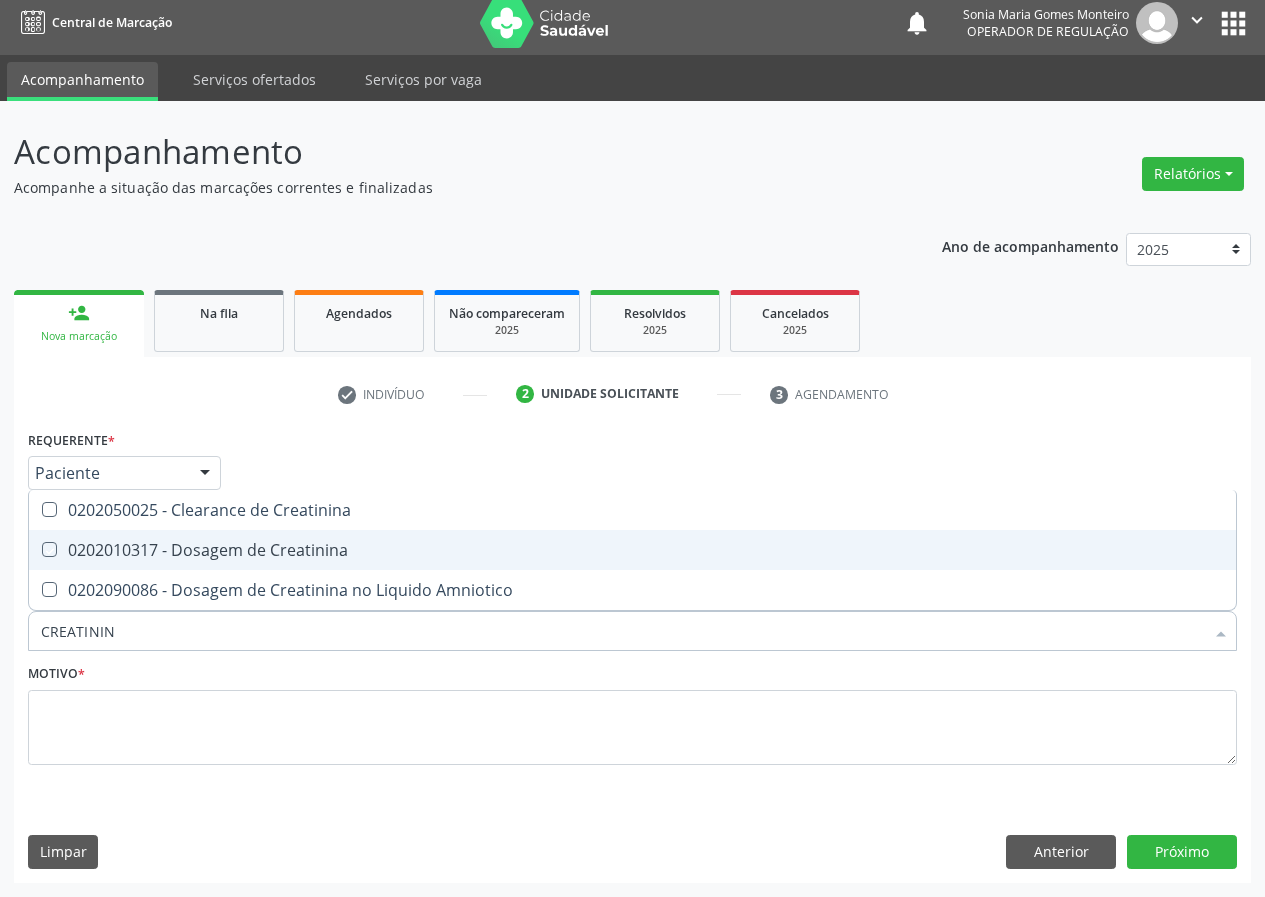 checkbox on "true" 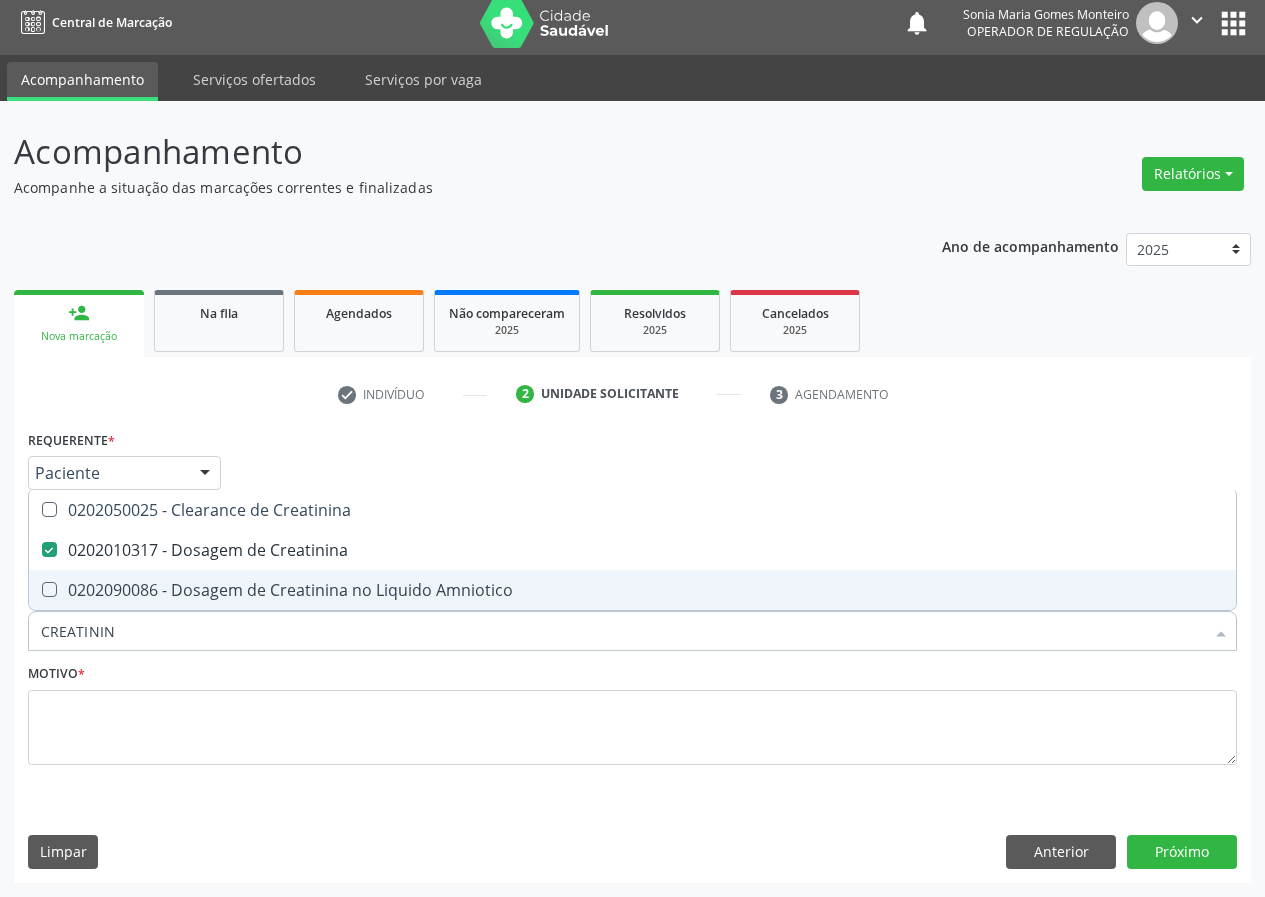 drag, startPoint x: 121, startPoint y: 627, endPoint x: 0, endPoint y: 613, distance: 121.80723 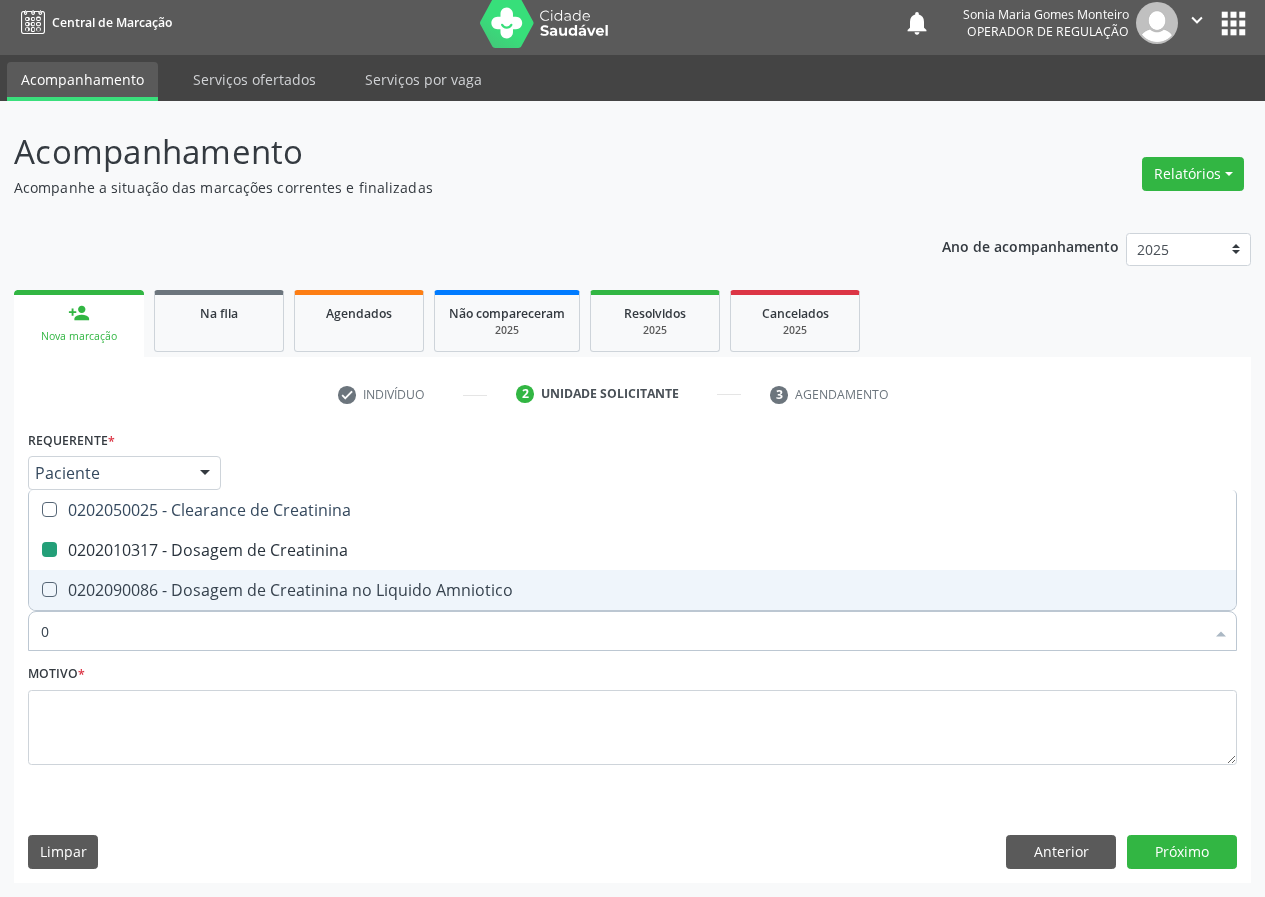 type on "02" 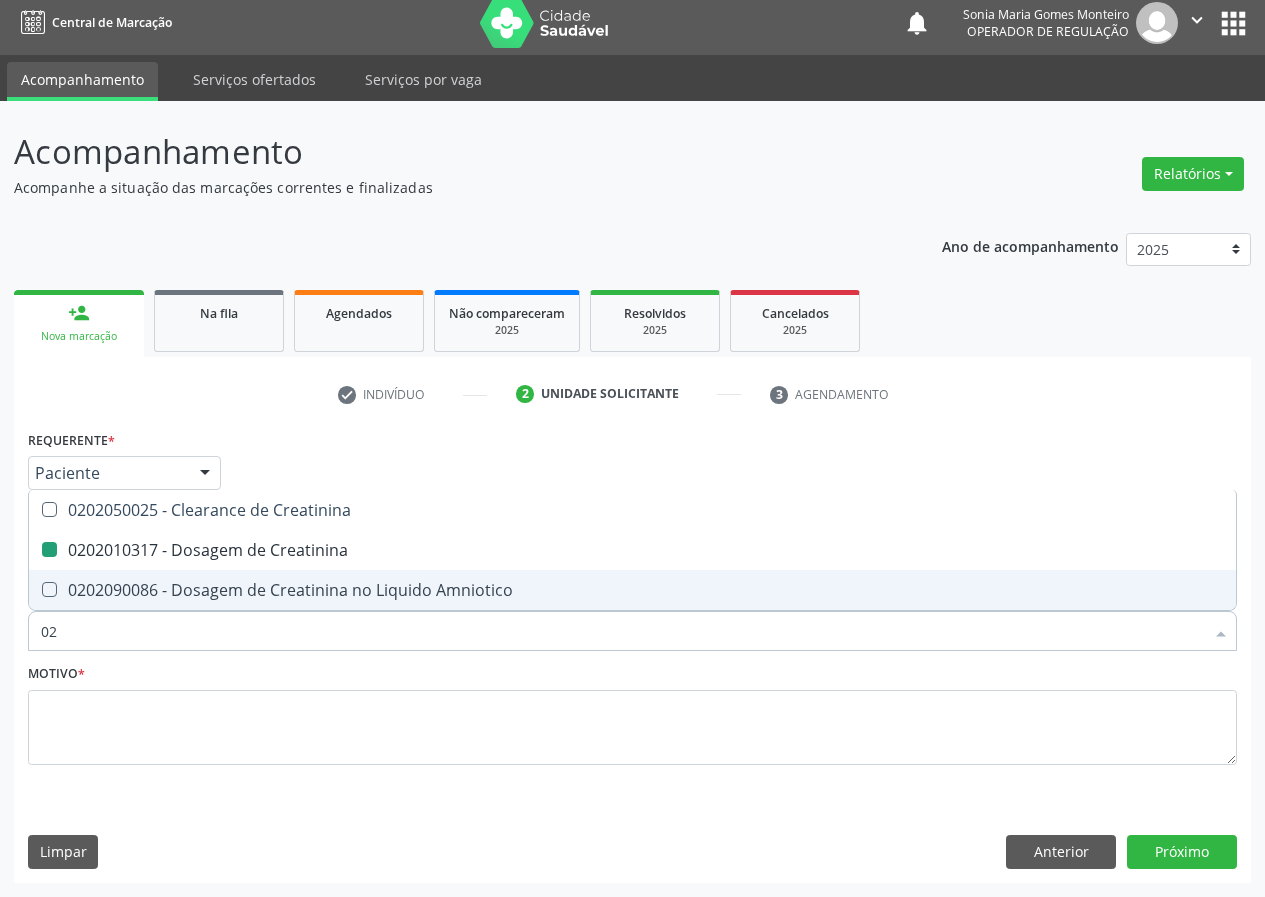 checkbox on "false" 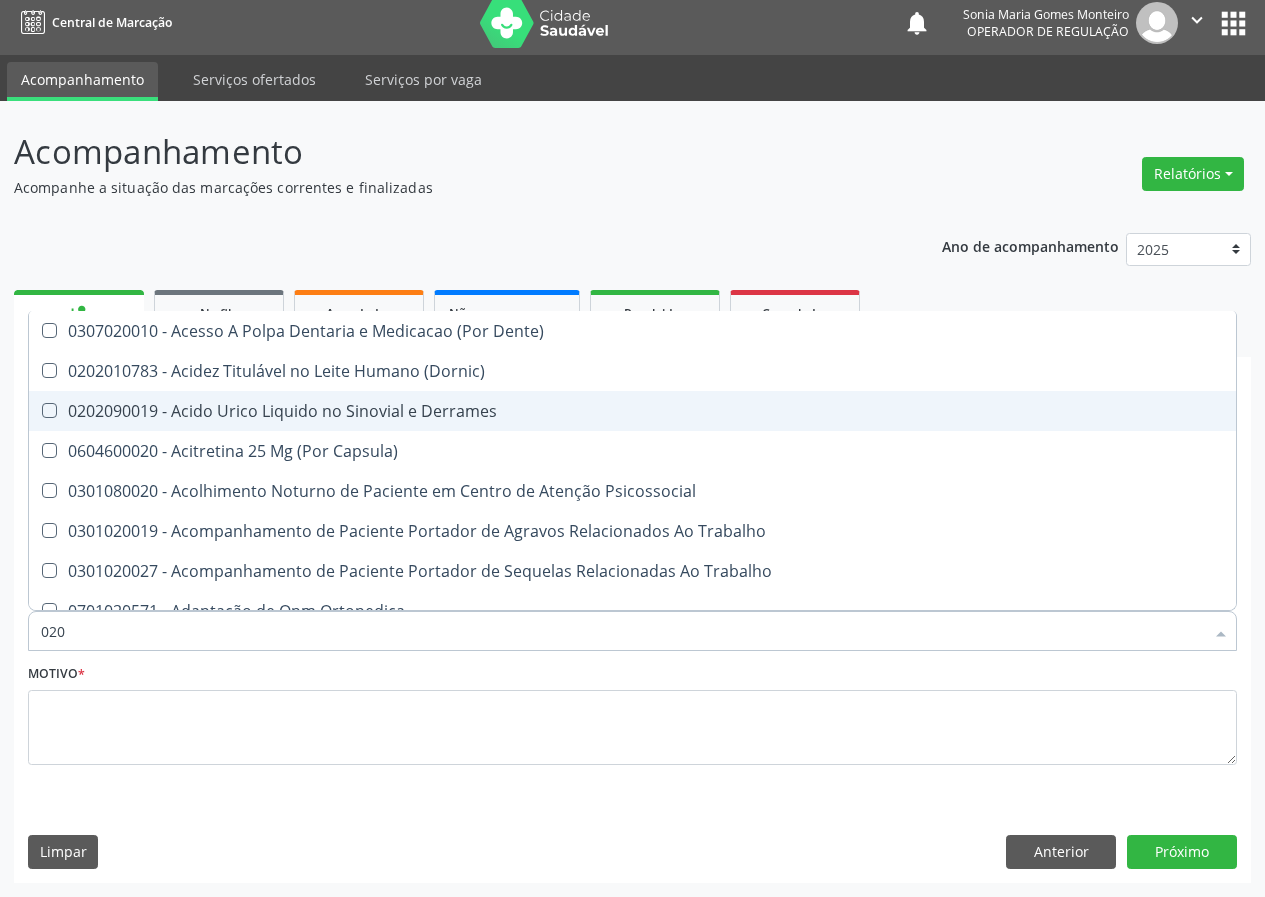 type on "0202" 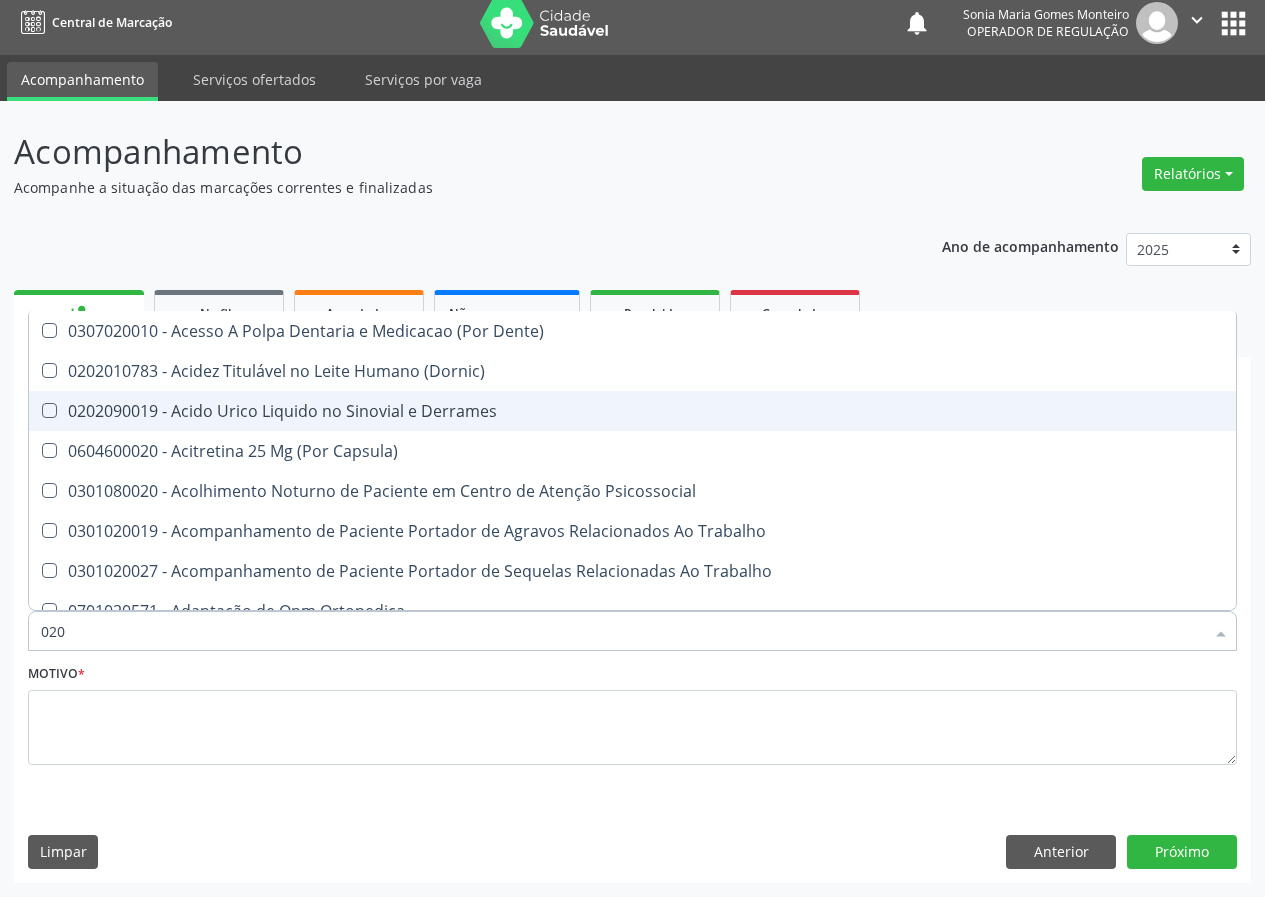 checkbox on "true" 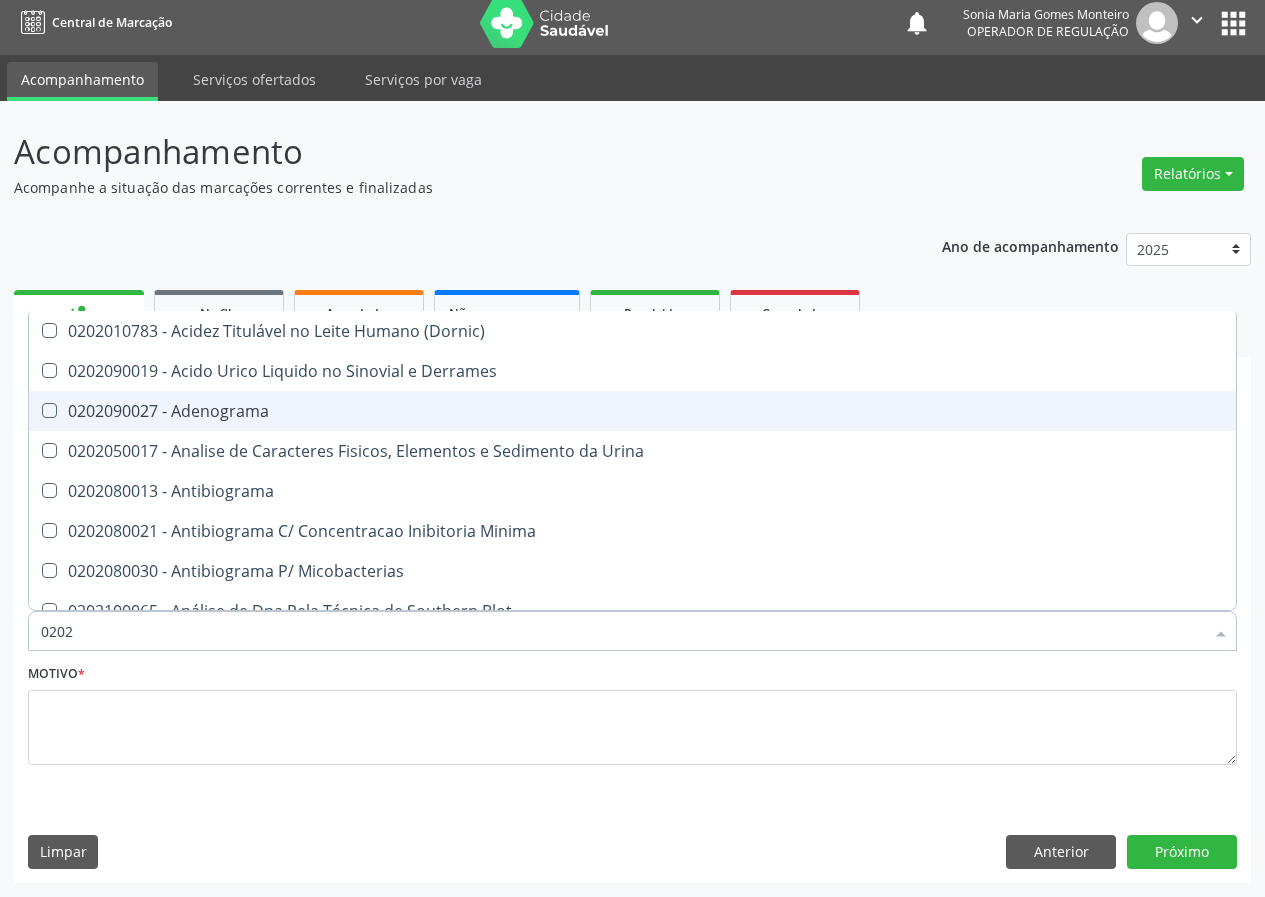 type on "02020" 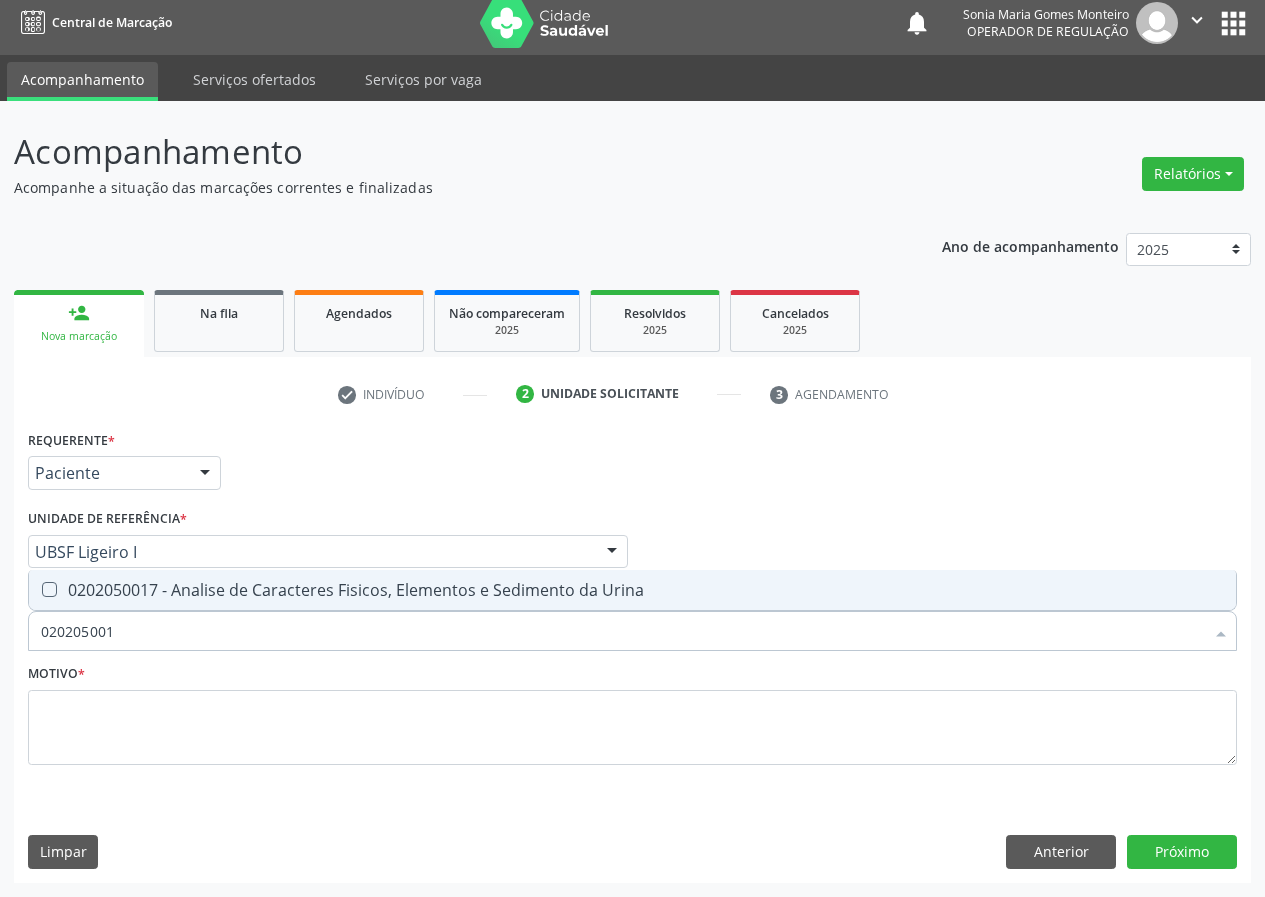 type on "0202050017" 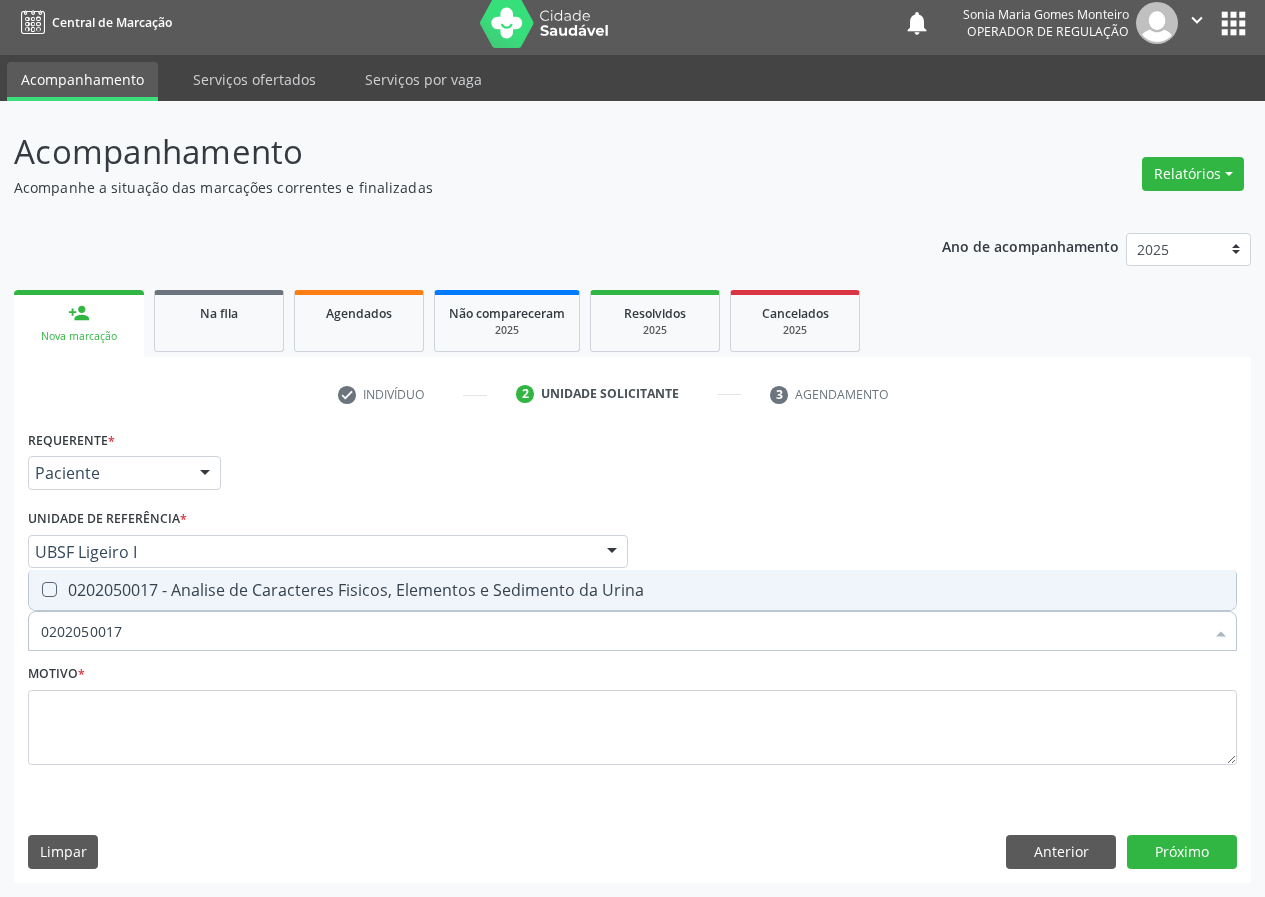 drag, startPoint x: 49, startPoint y: 587, endPoint x: 56, endPoint y: 601, distance: 15.652476 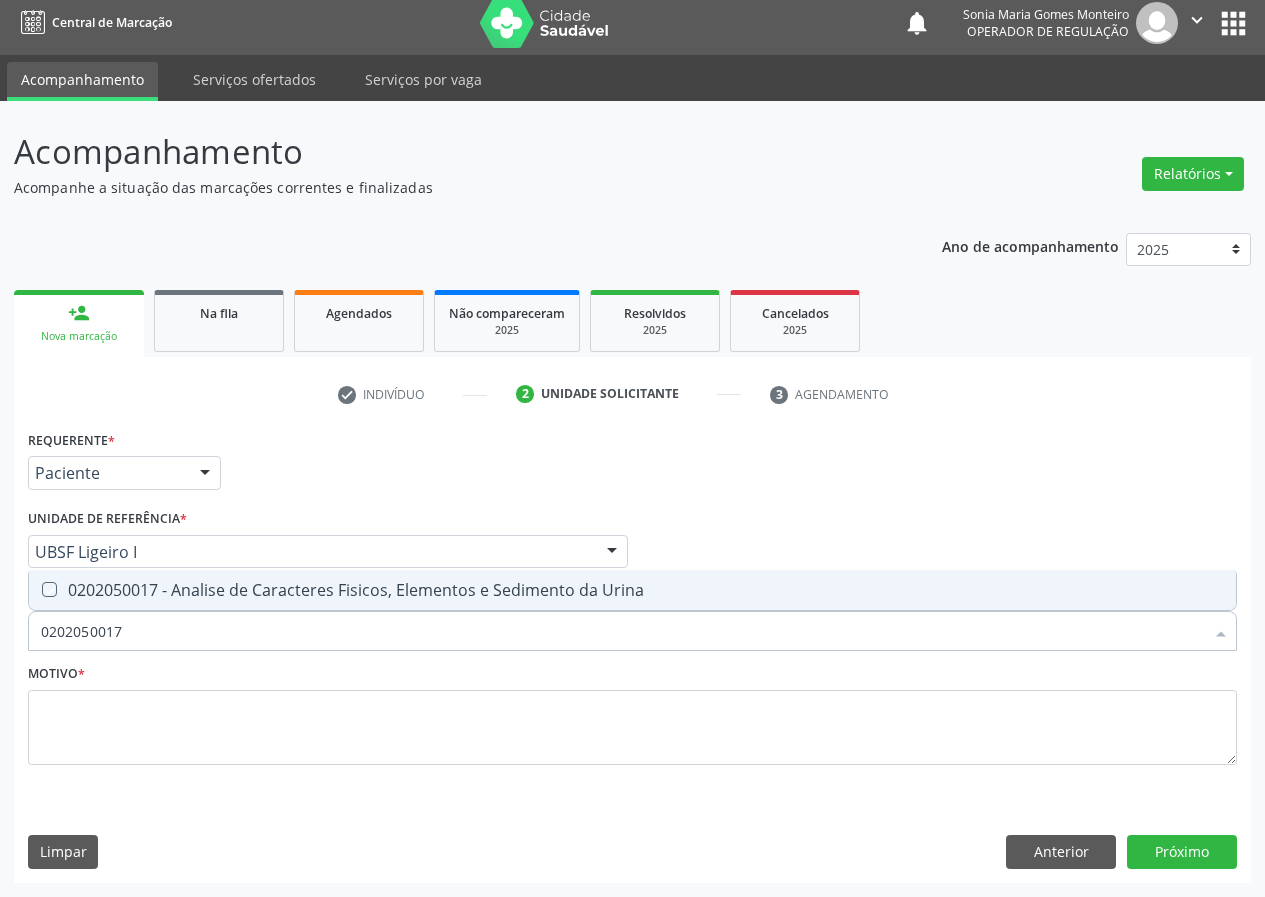 checkbox on "true" 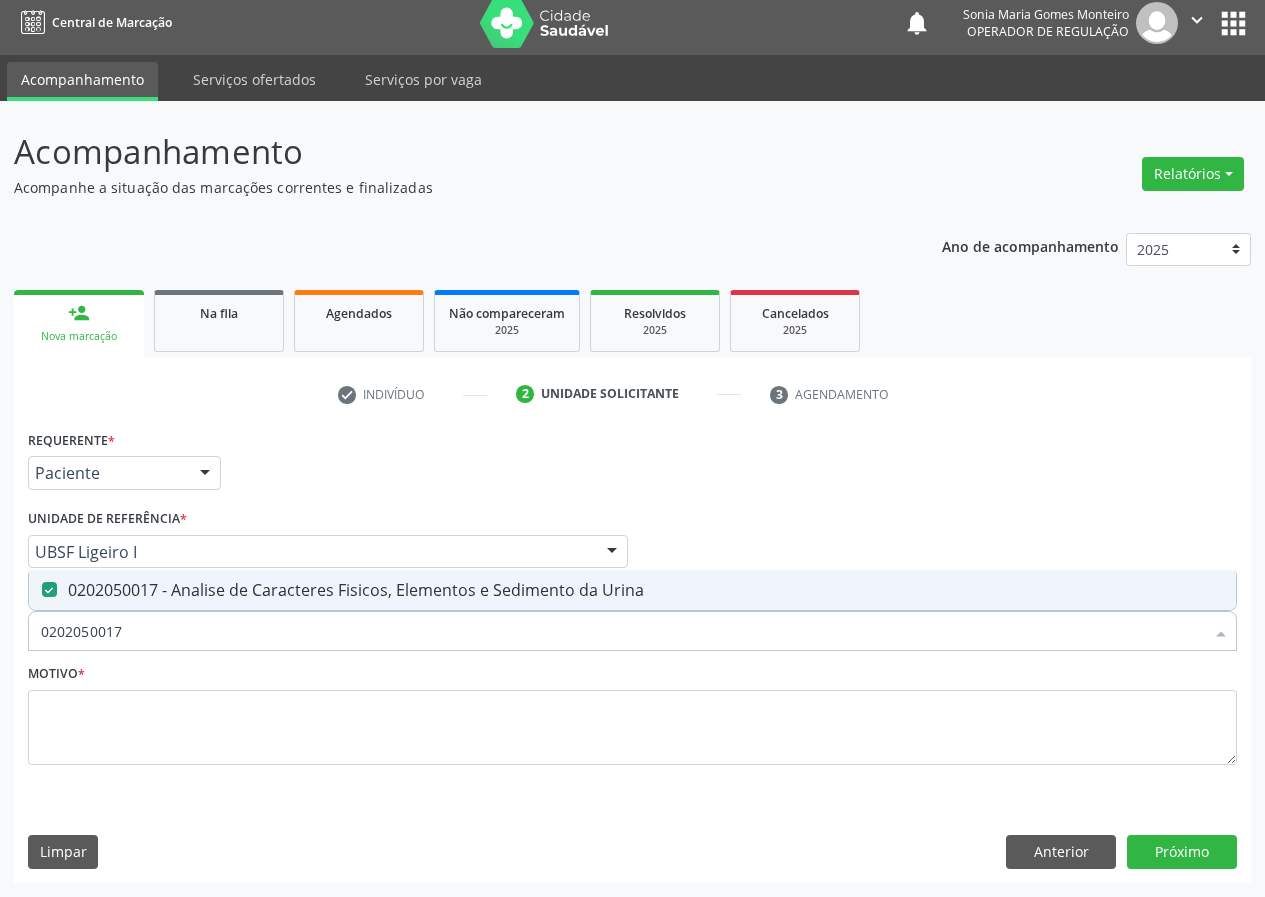drag, startPoint x: 128, startPoint y: 633, endPoint x: 0, endPoint y: 627, distance: 128.14055 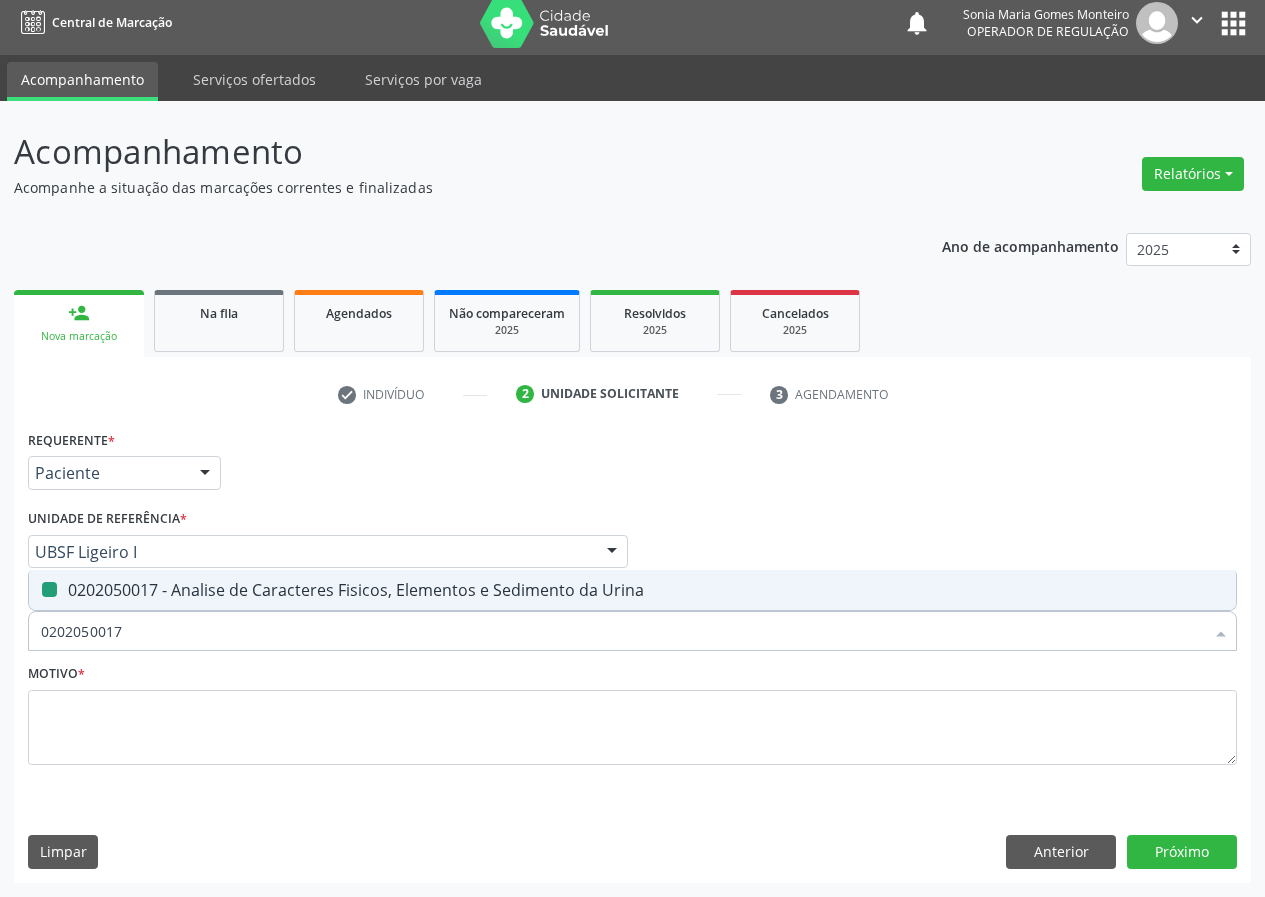 type on "C" 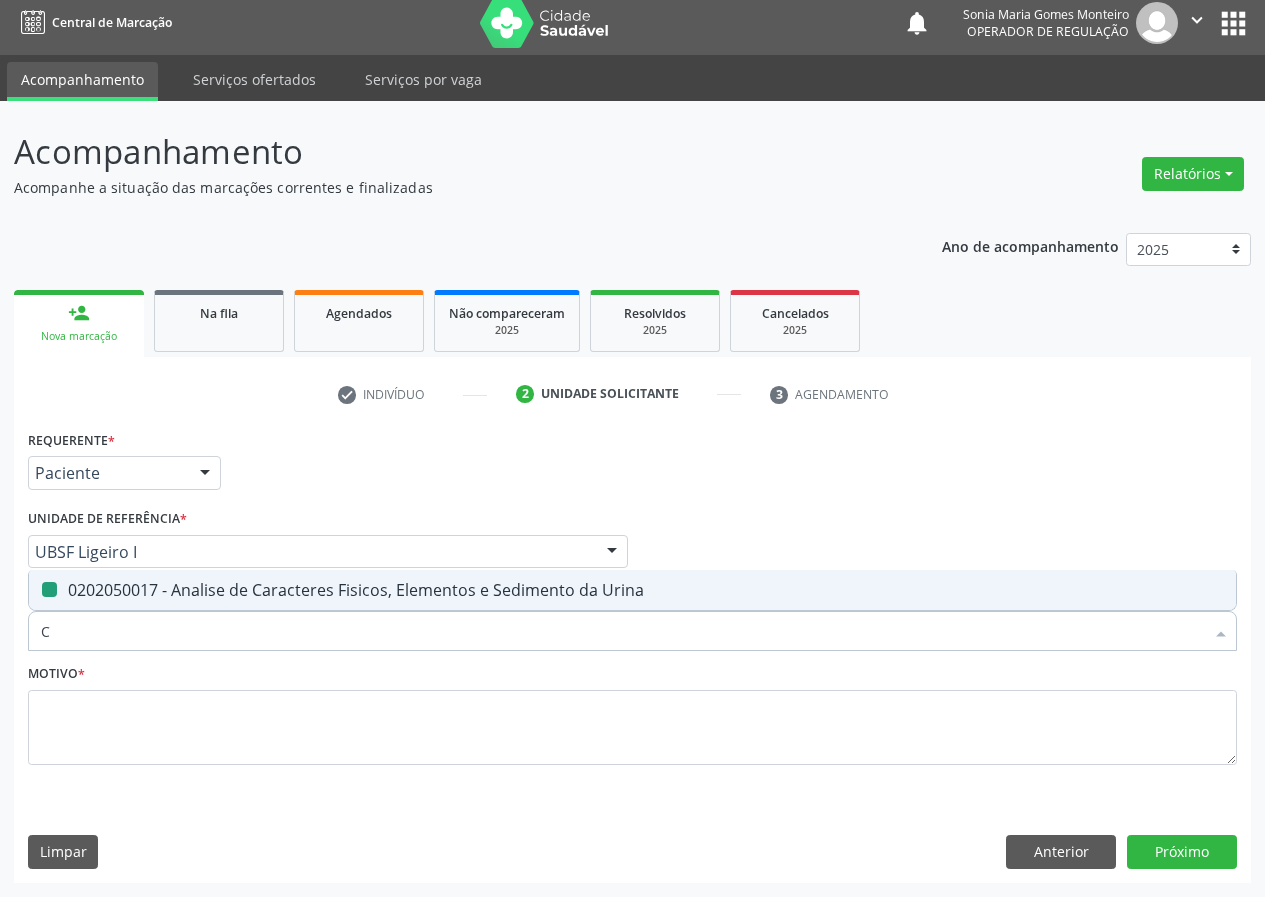 checkbox on "false" 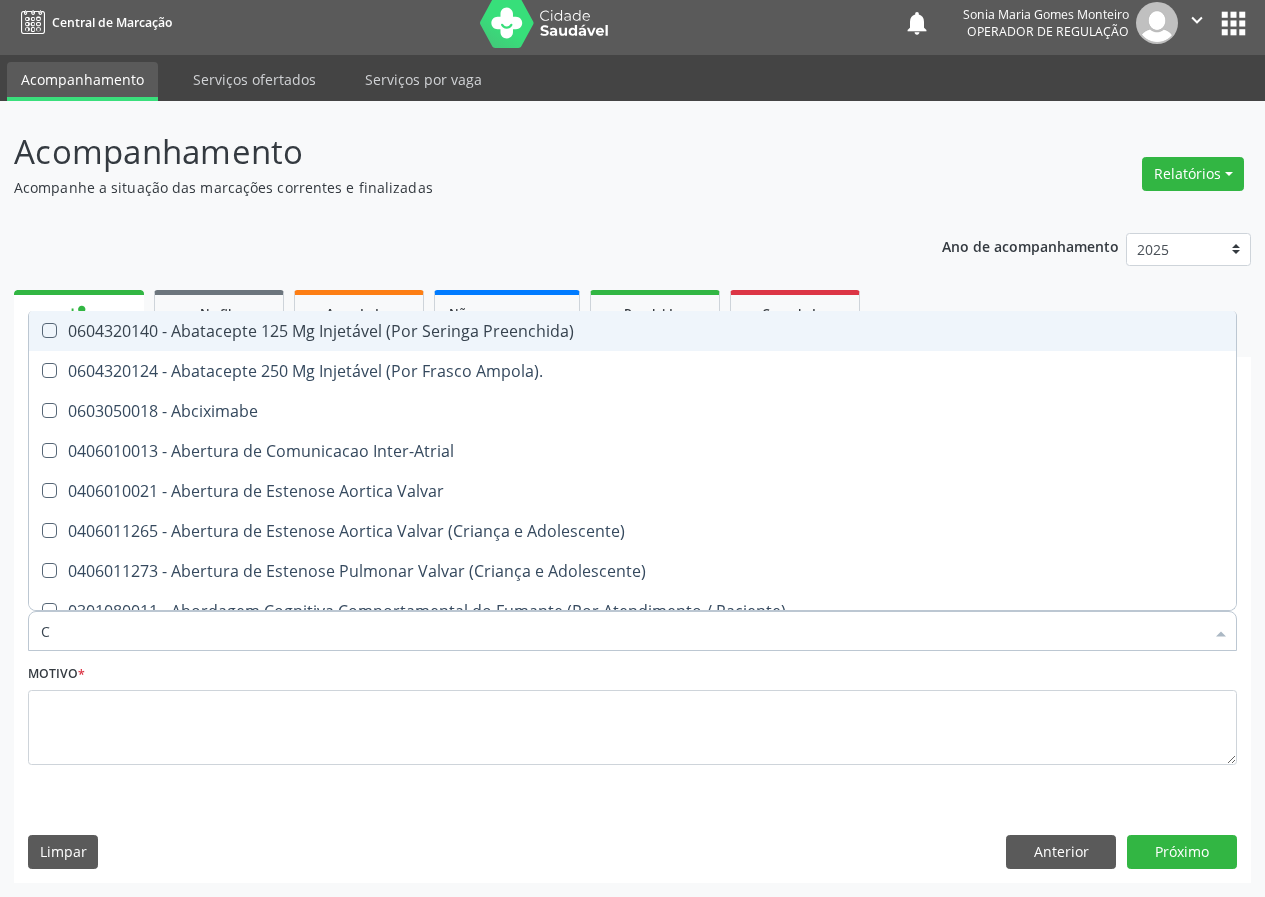 type on "CO" 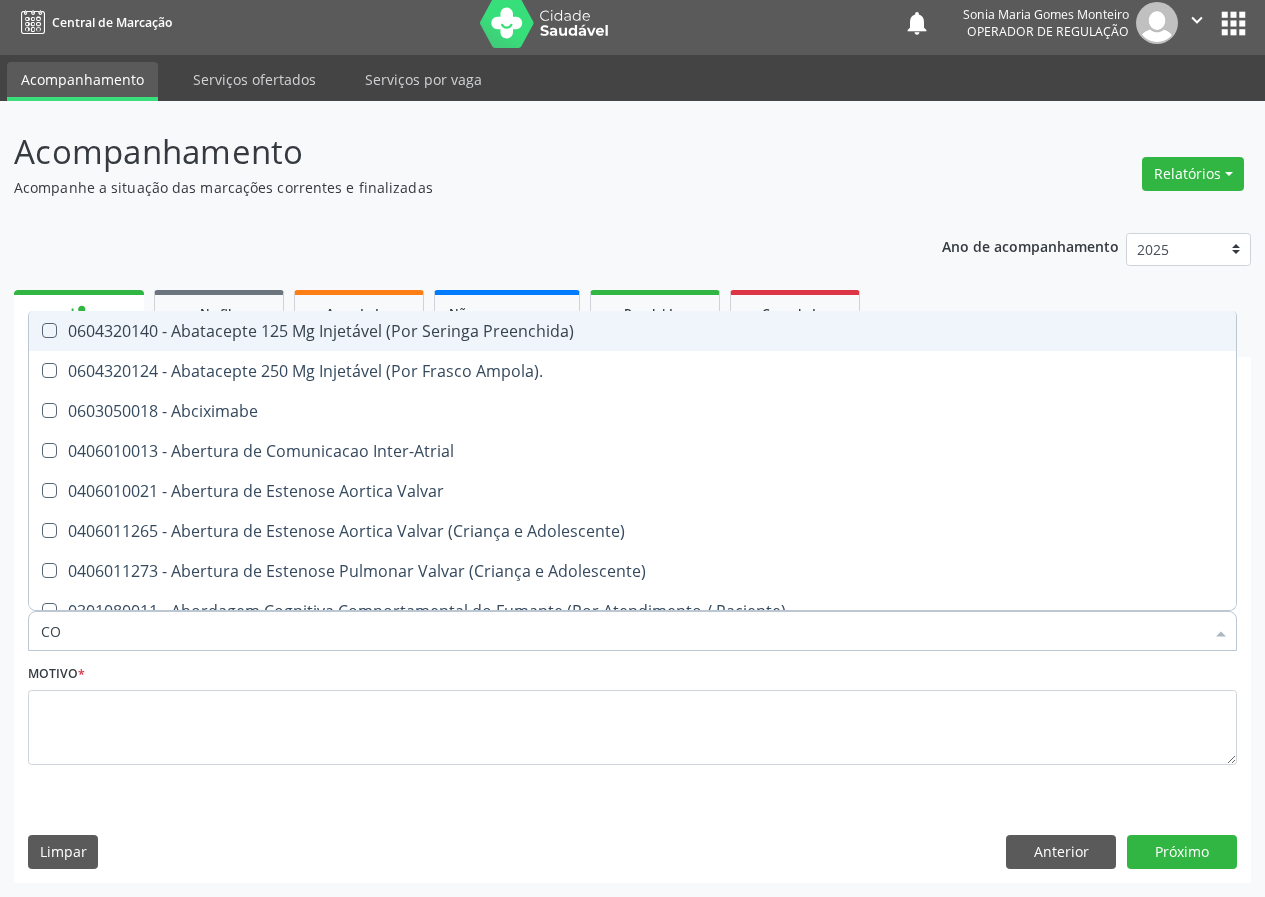 checkbox on "true" 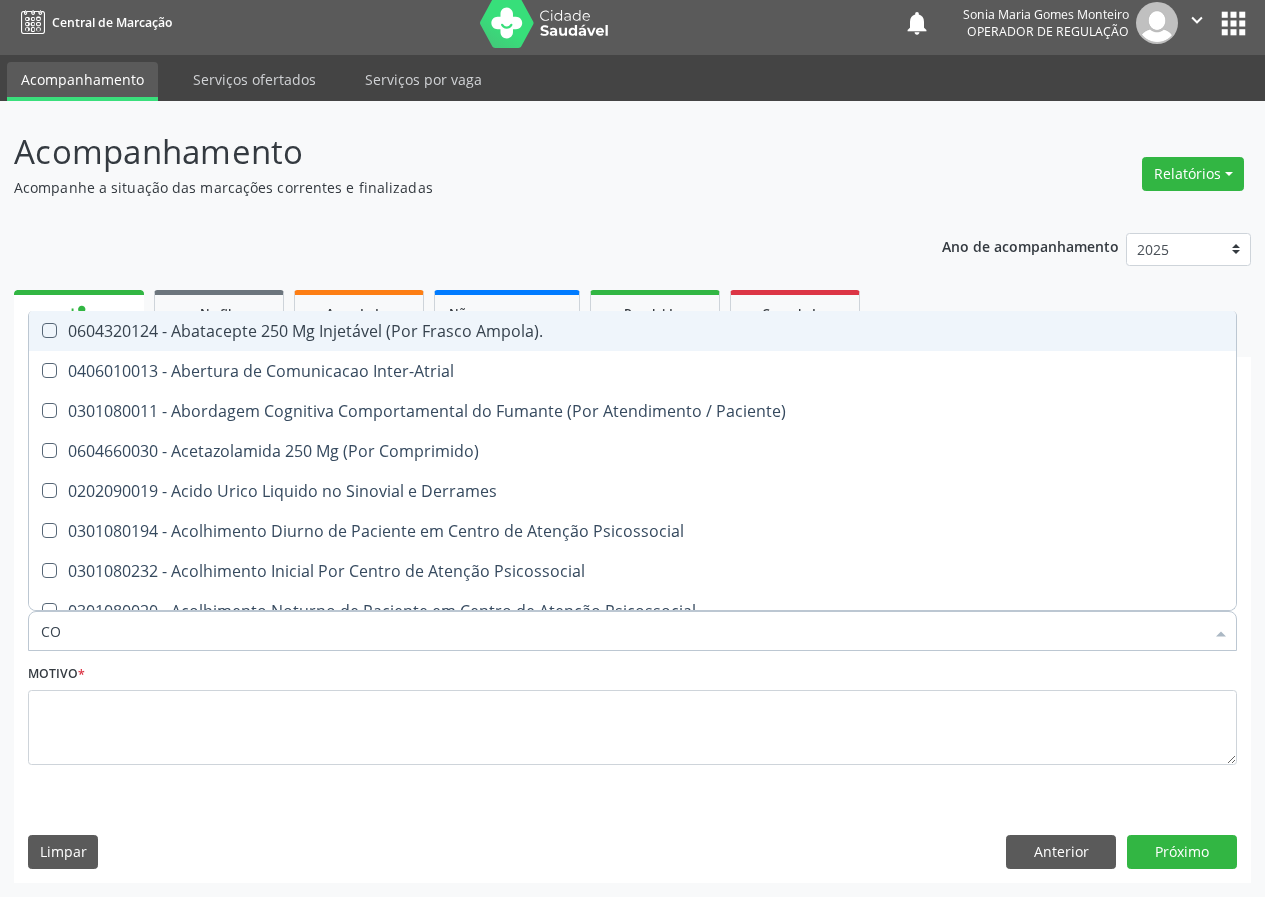type on "COL" 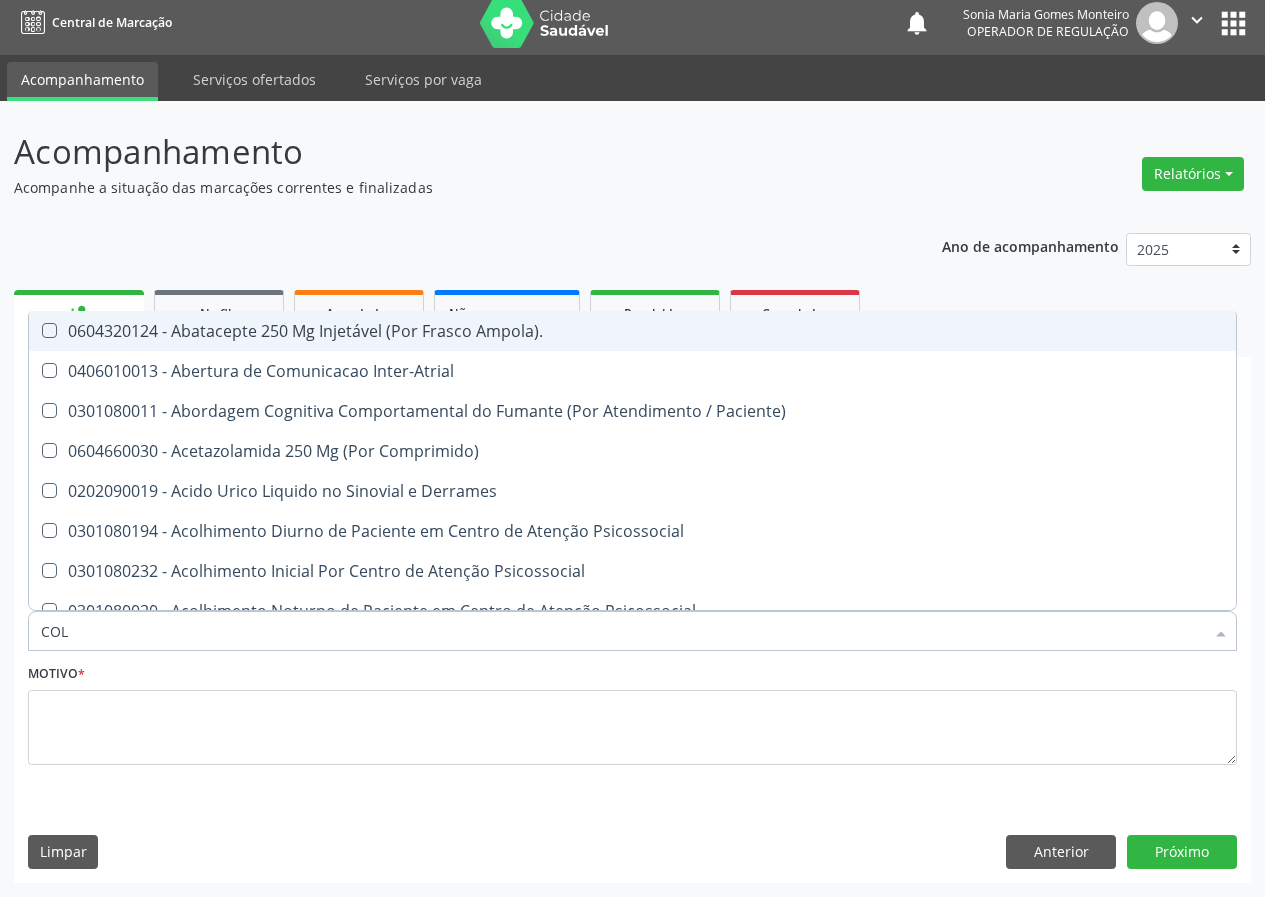 checkbox on "false" 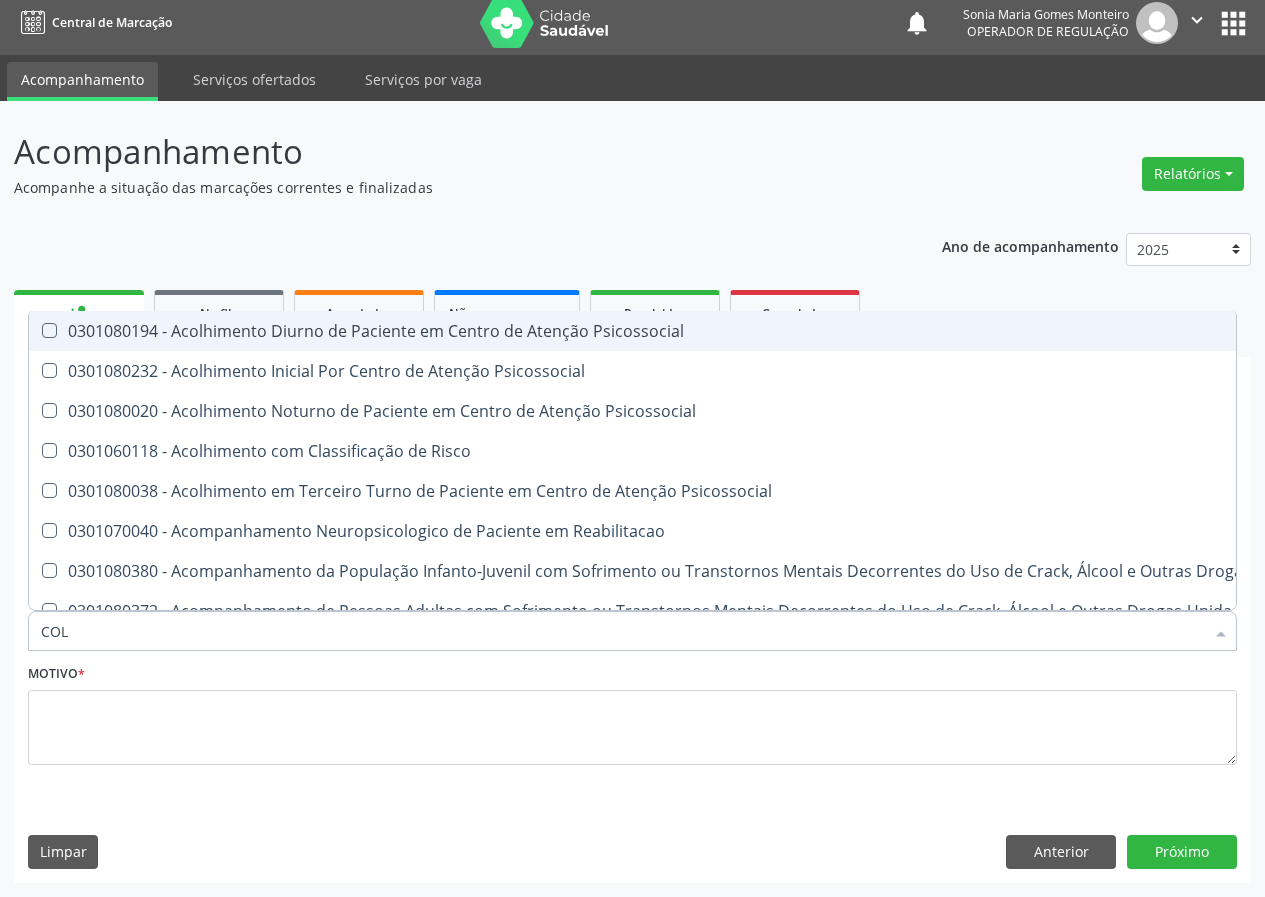 type on "CO" 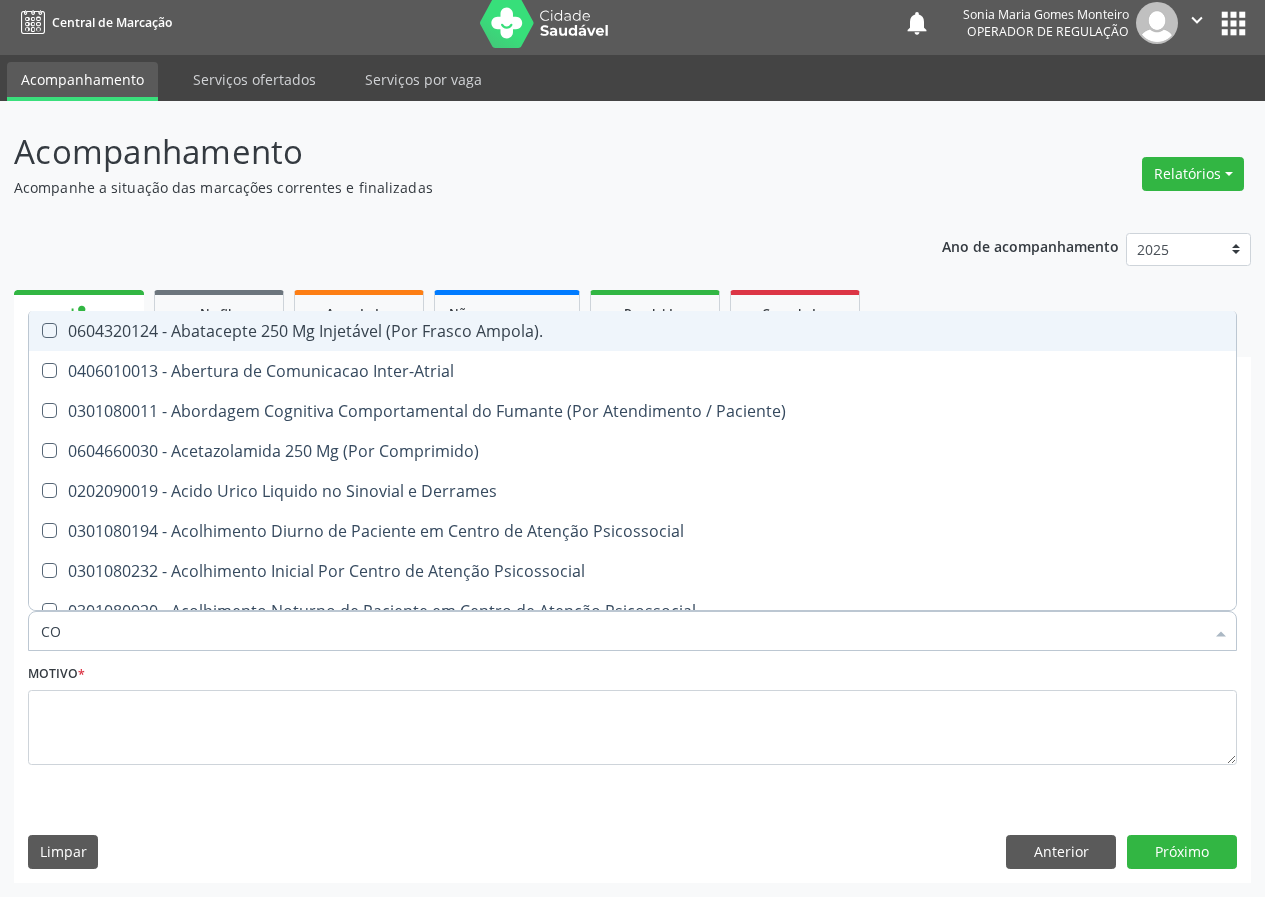 checkbox on "true" 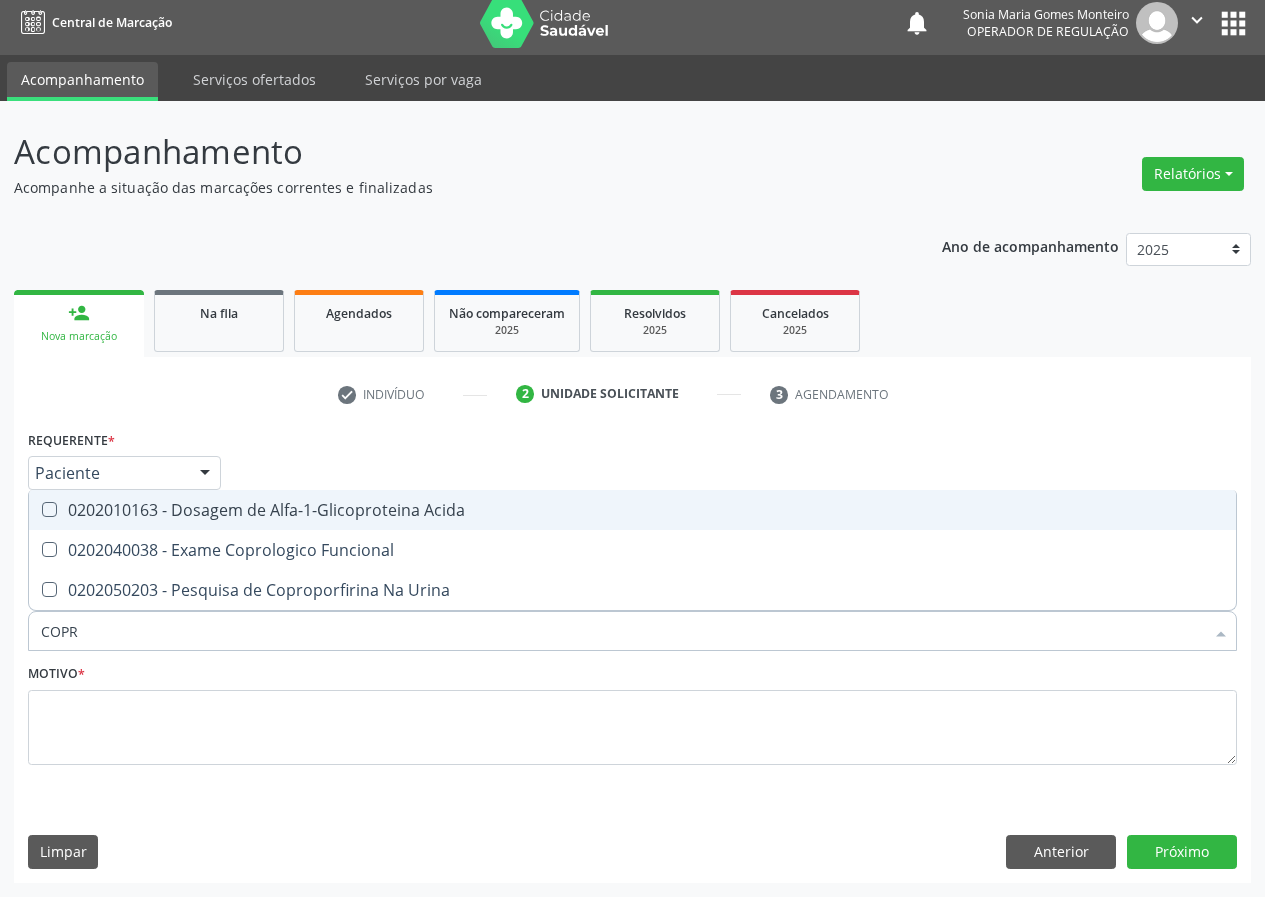 type on "COPRO" 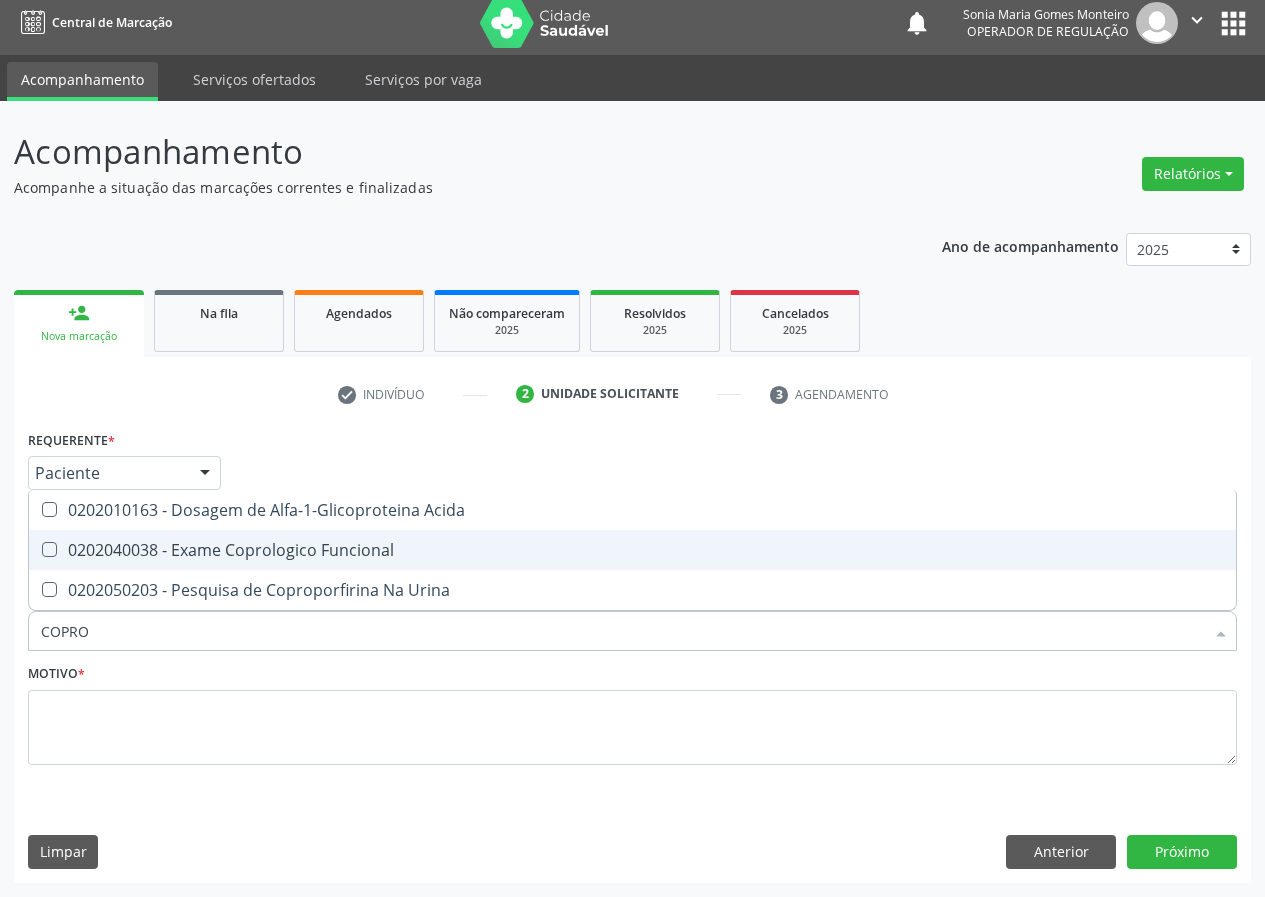 drag, startPoint x: 290, startPoint y: 553, endPoint x: 88, endPoint y: 657, distance: 227.20035 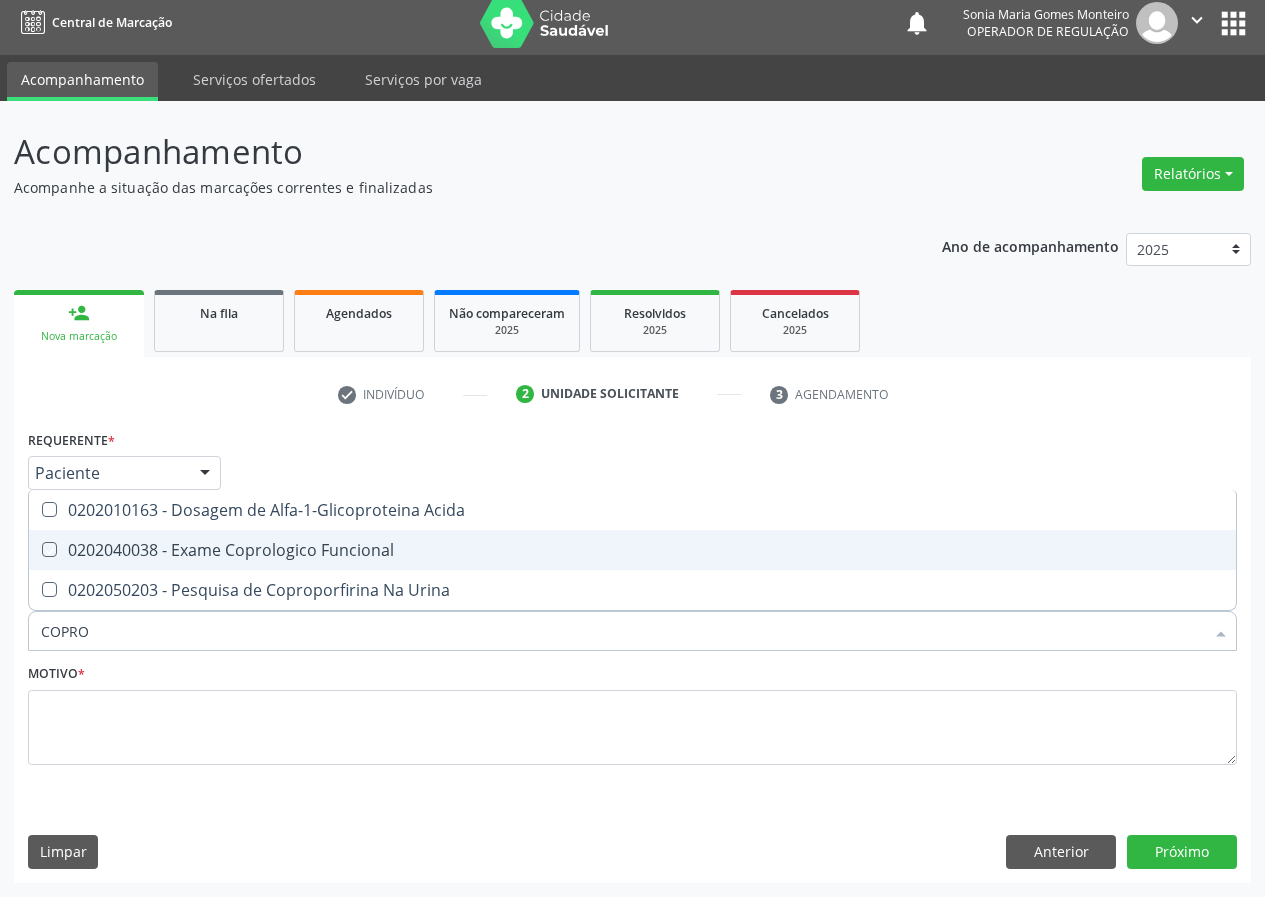checkbox on "true" 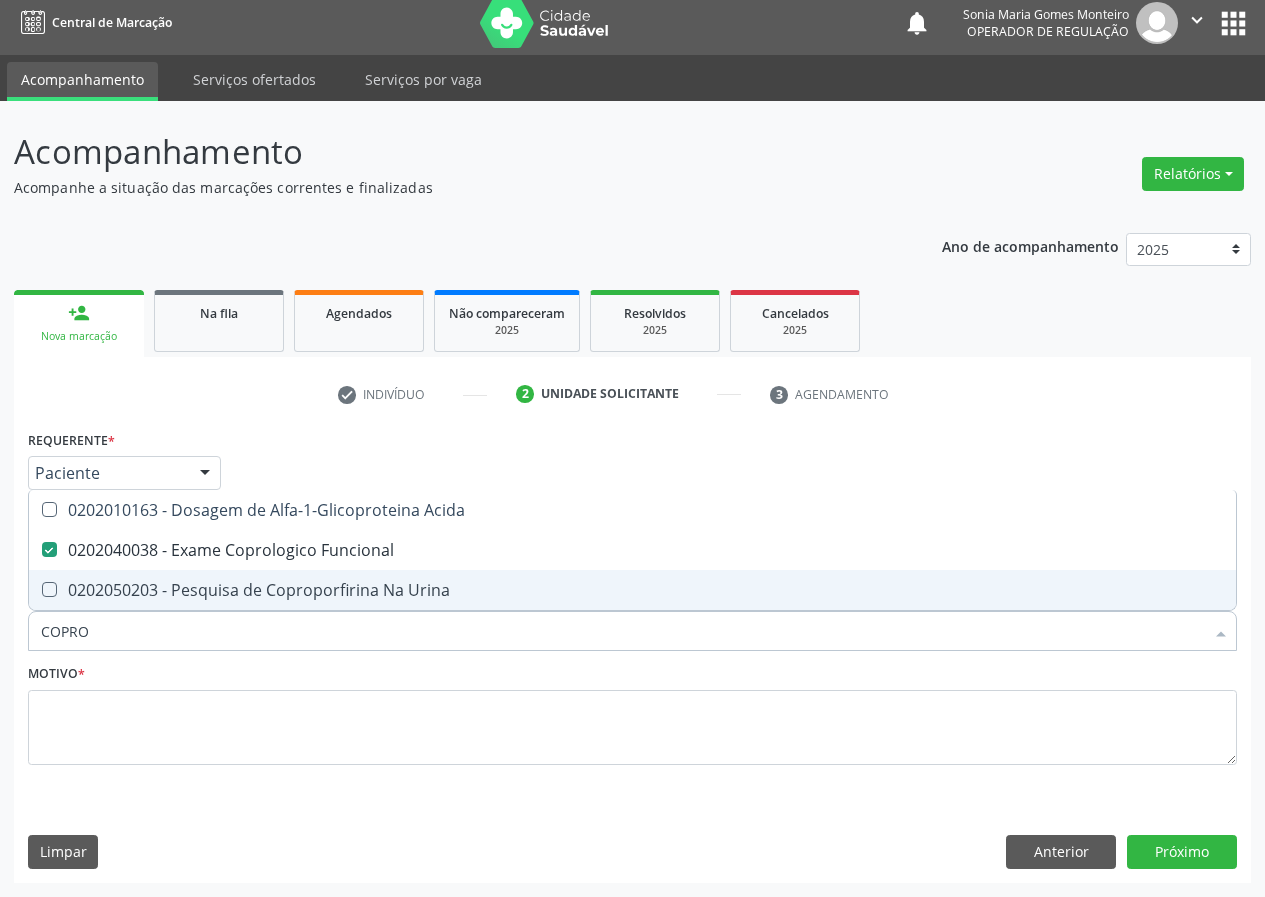 drag, startPoint x: 102, startPoint y: 630, endPoint x: 0, endPoint y: 619, distance: 102.59142 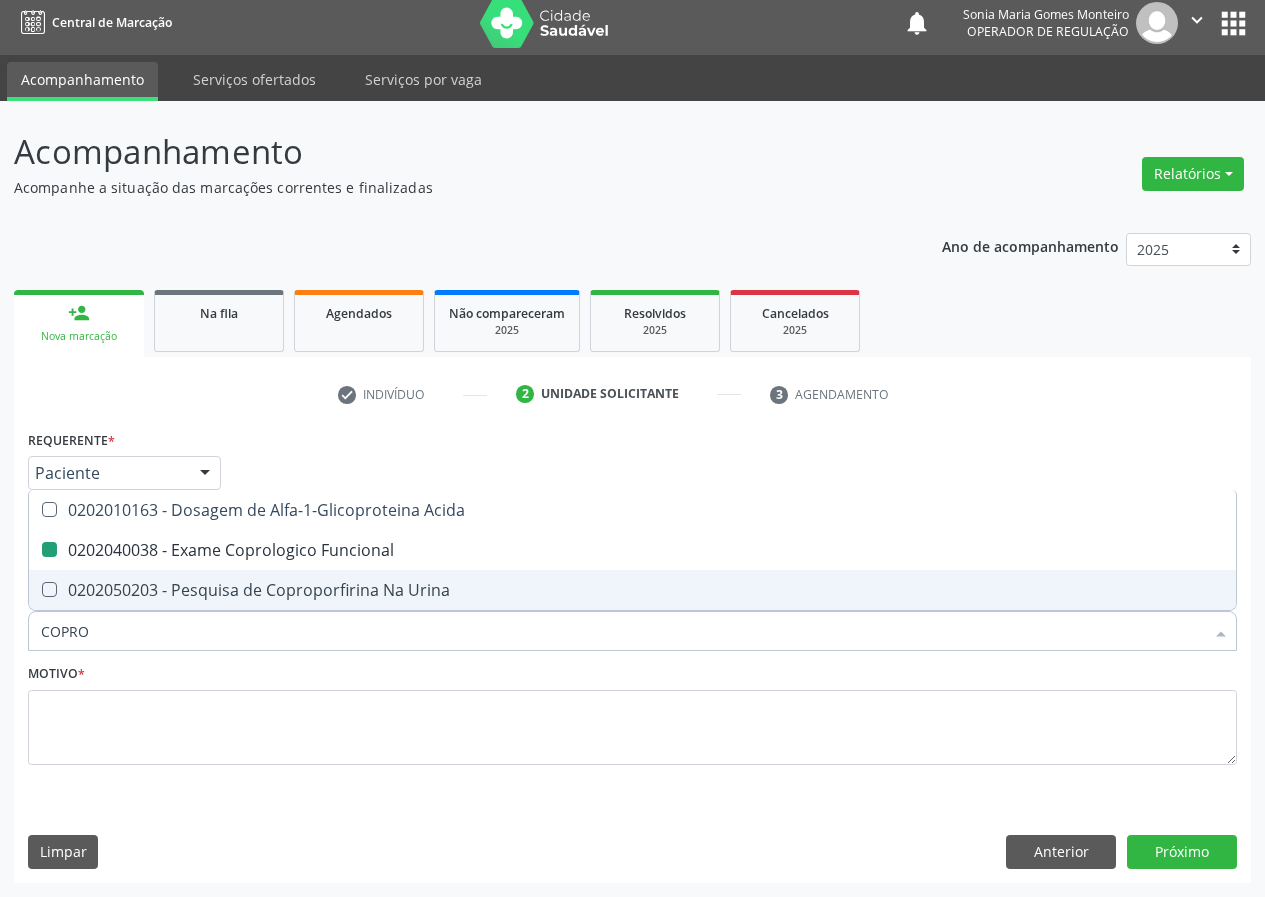 type on "P" 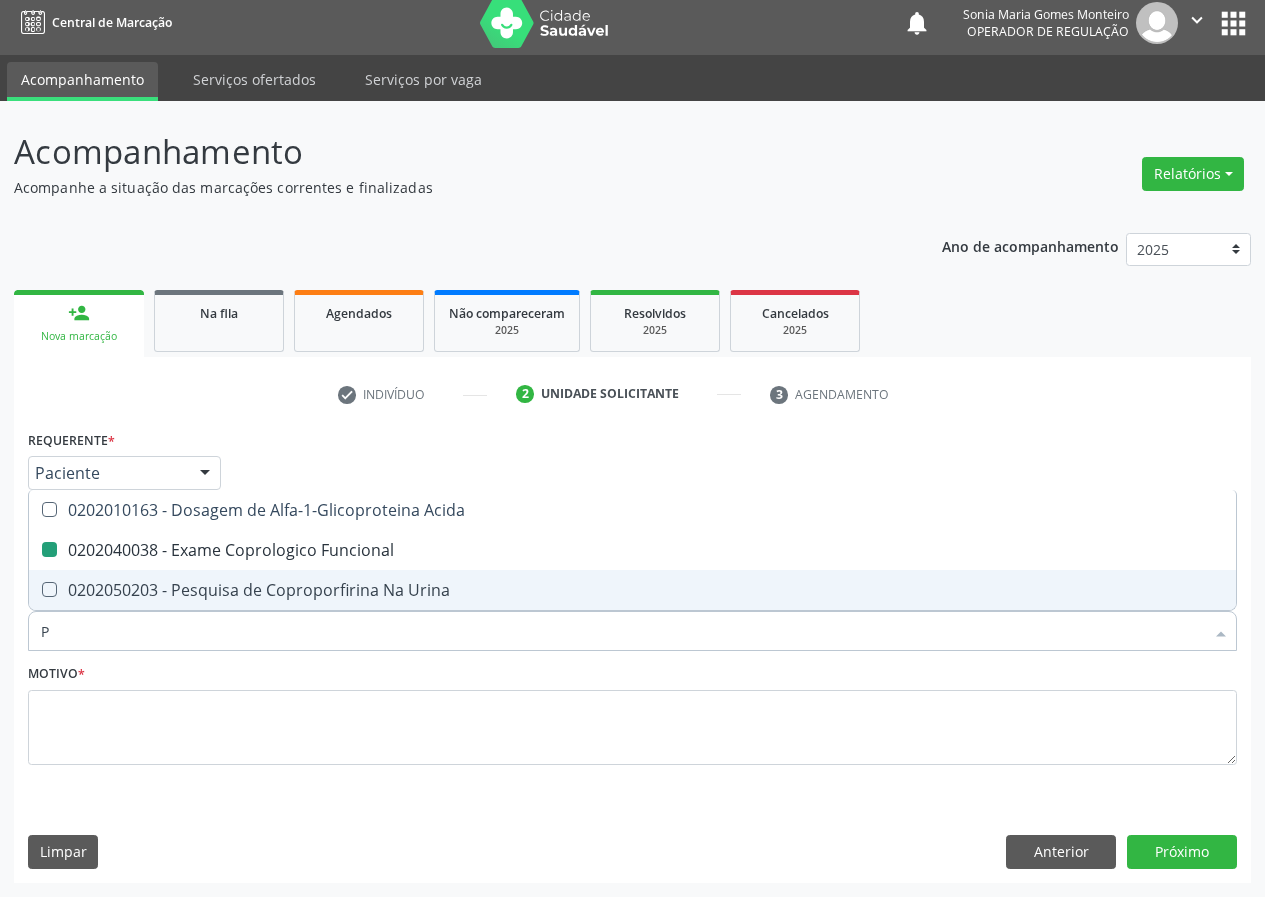 checkbox on "false" 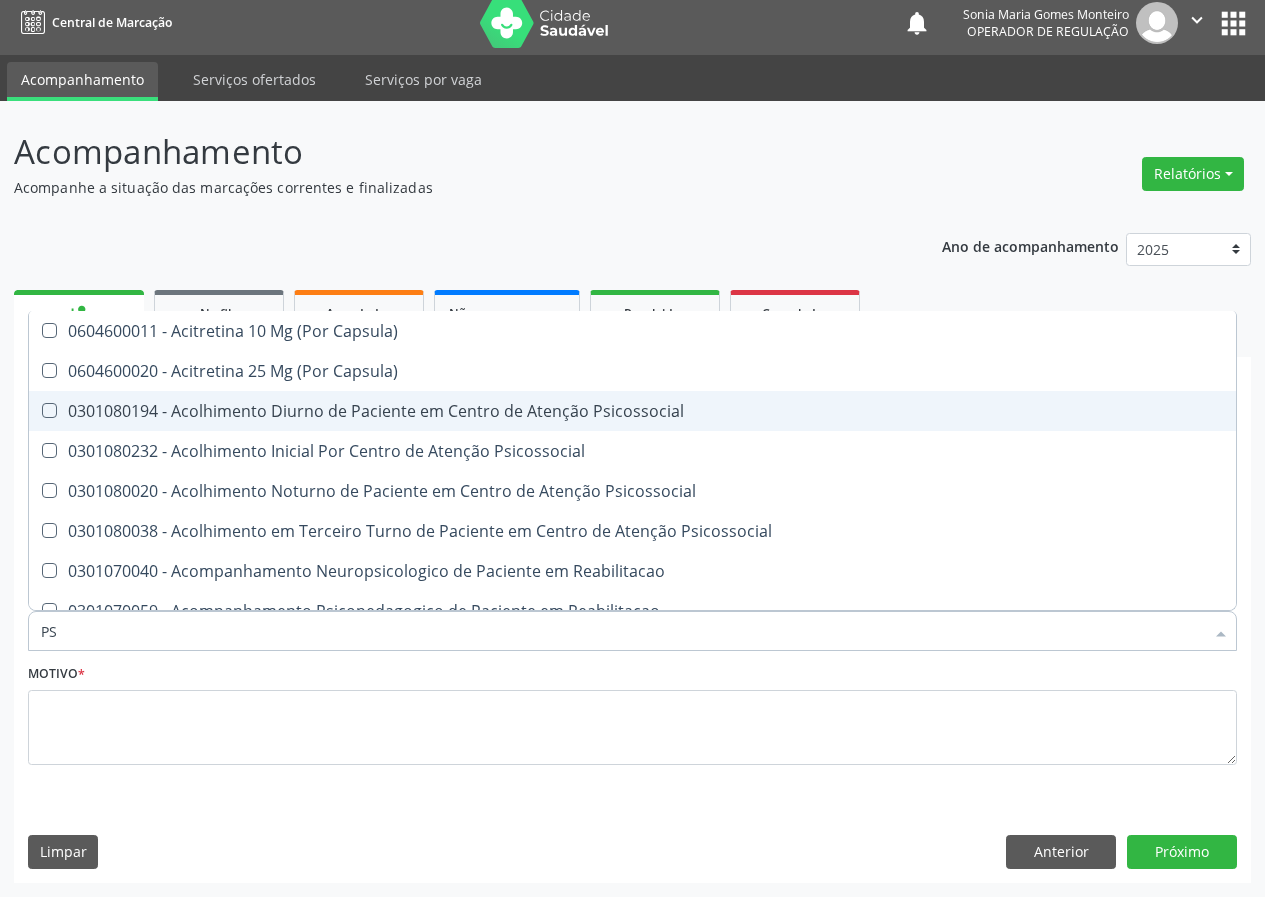 type on "PSA" 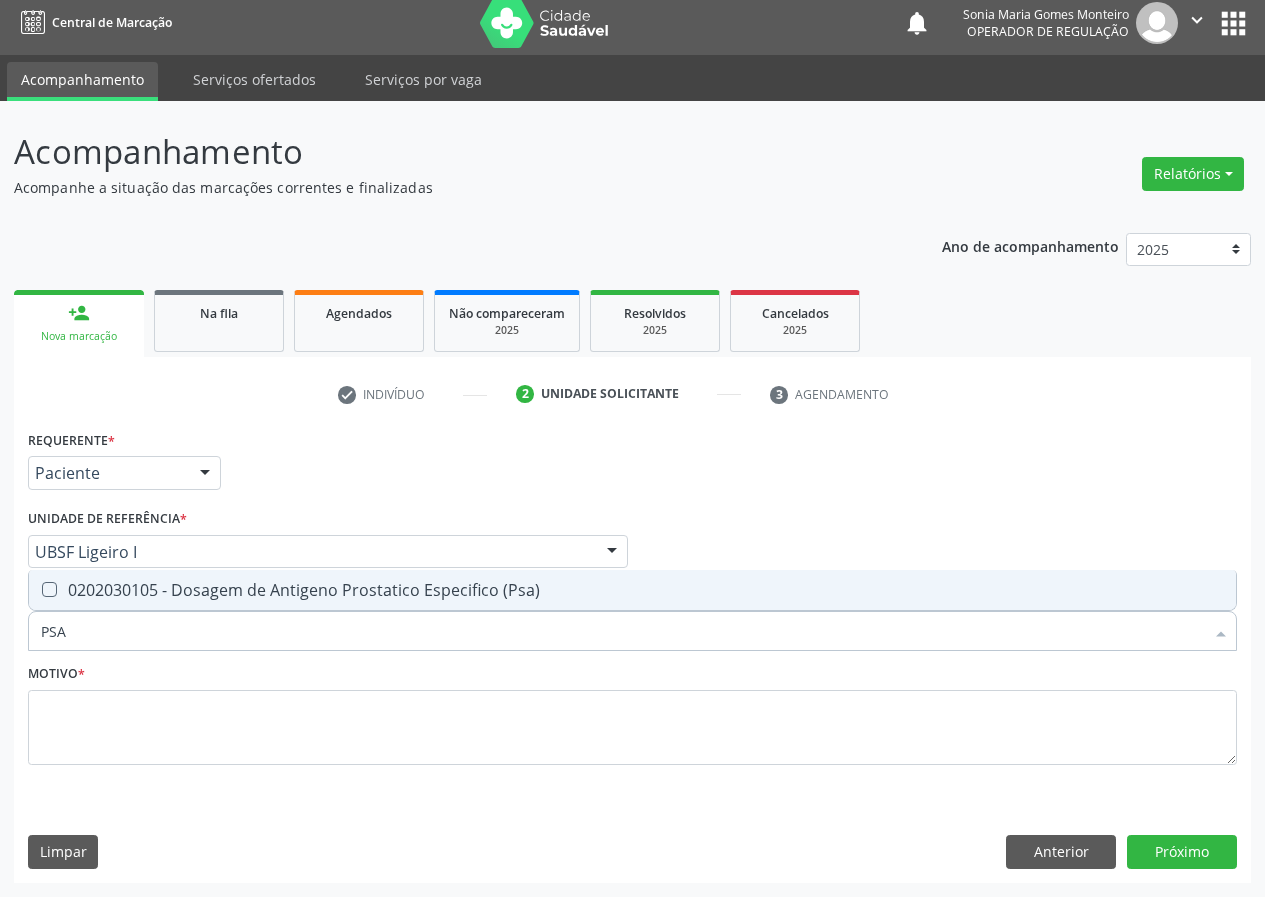 drag, startPoint x: 52, startPoint y: 576, endPoint x: 54, endPoint y: 586, distance: 10.198039 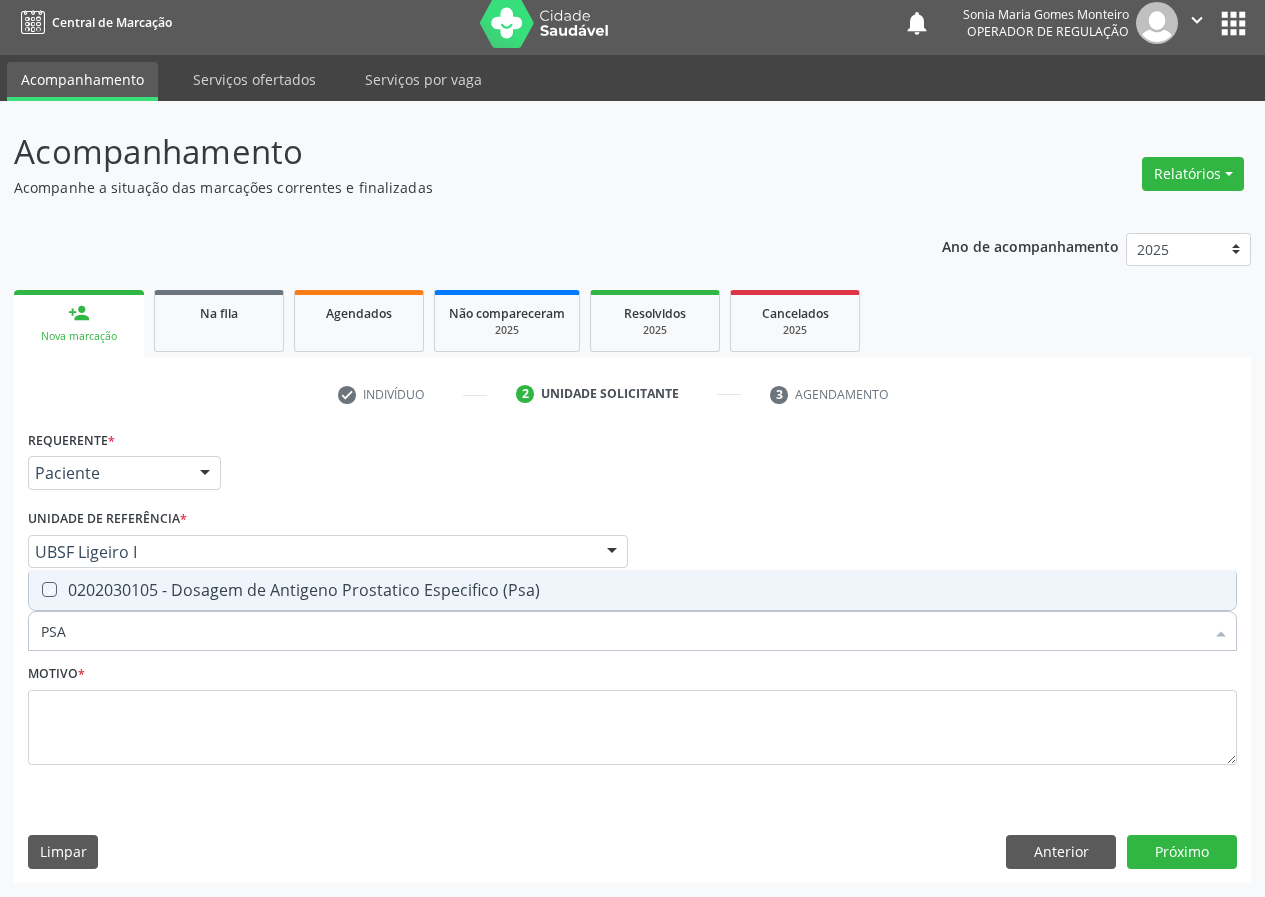 checkbox on "true" 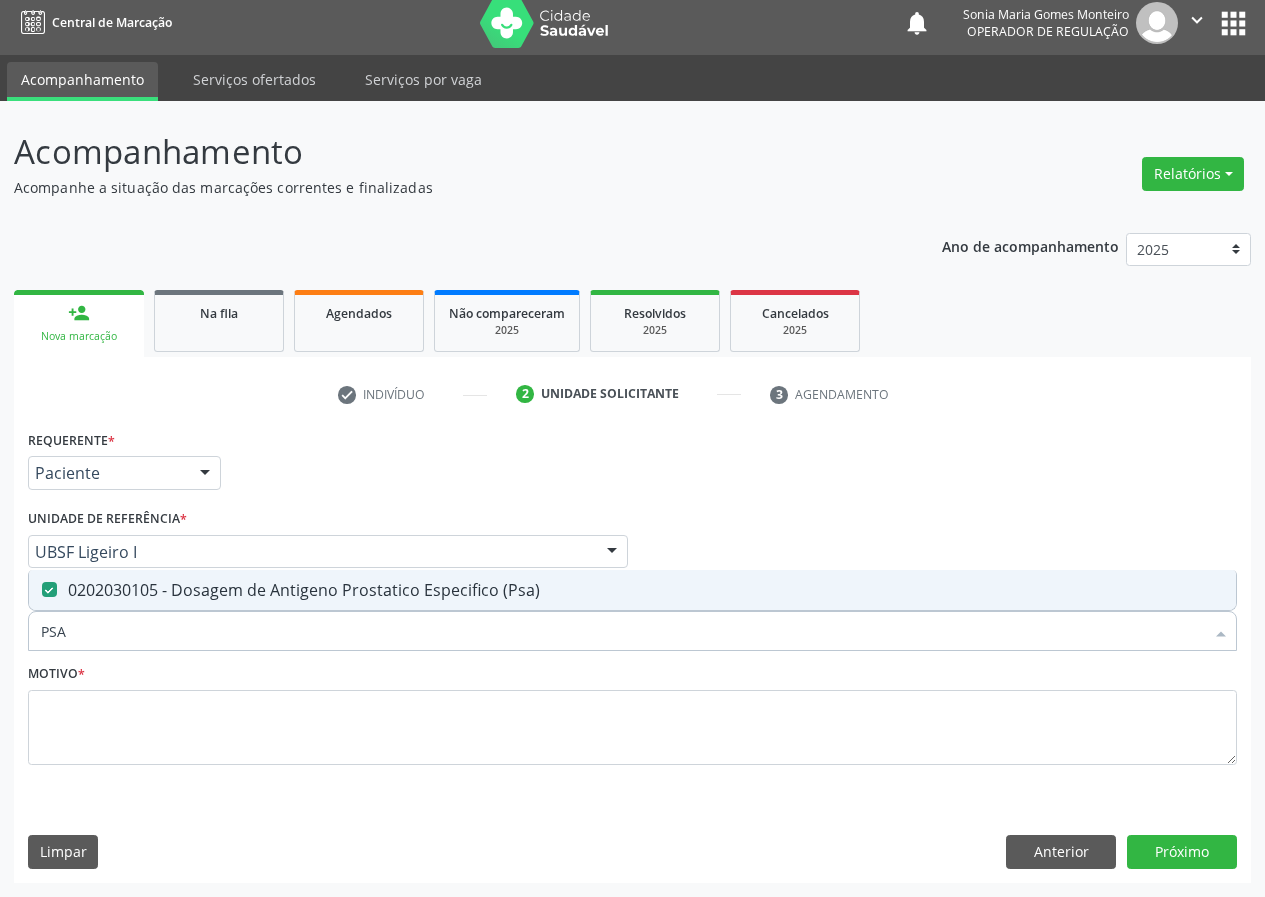 drag, startPoint x: 72, startPoint y: 624, endPoint x: 0, endPoint y: 633, distance: 72.56032 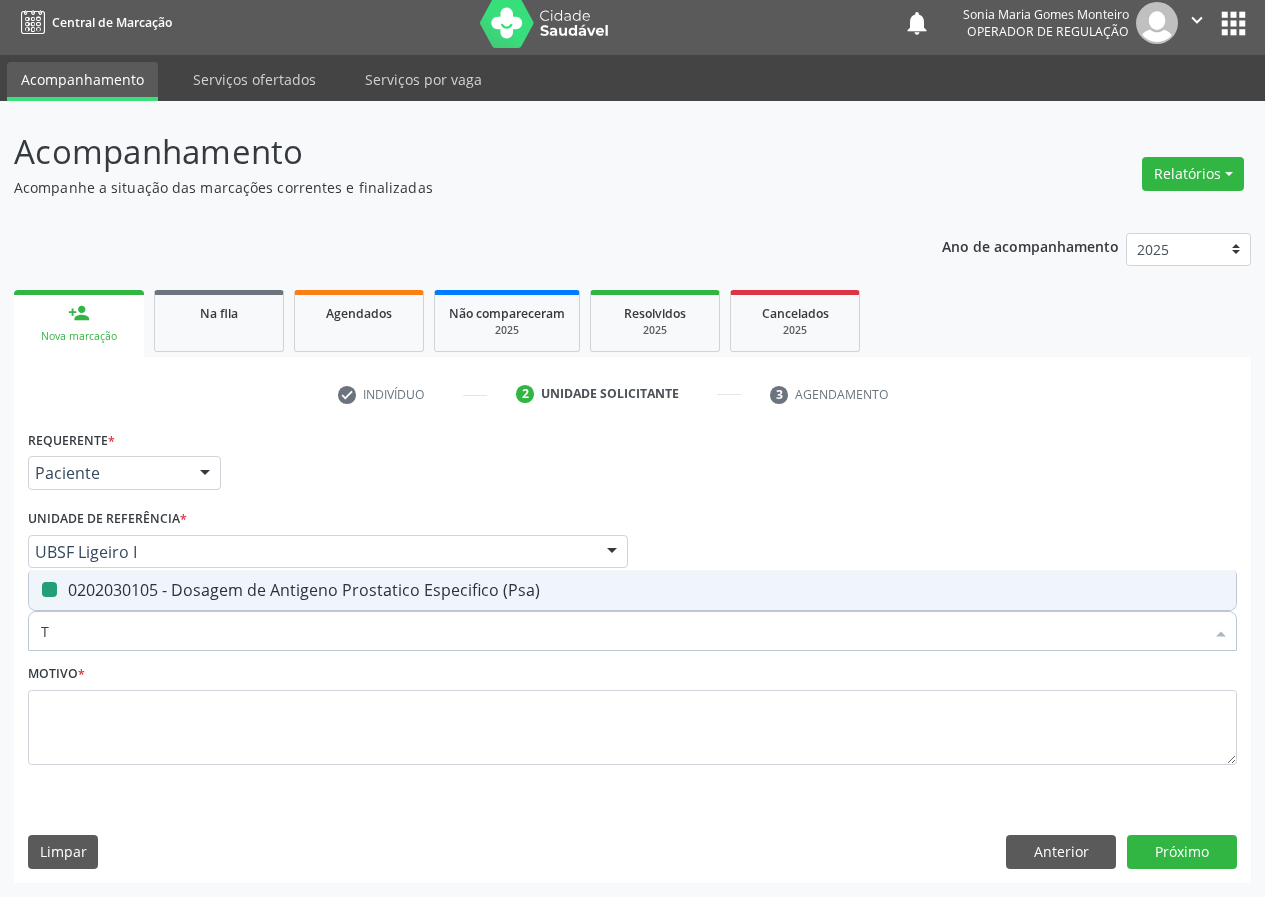 type on "TG" 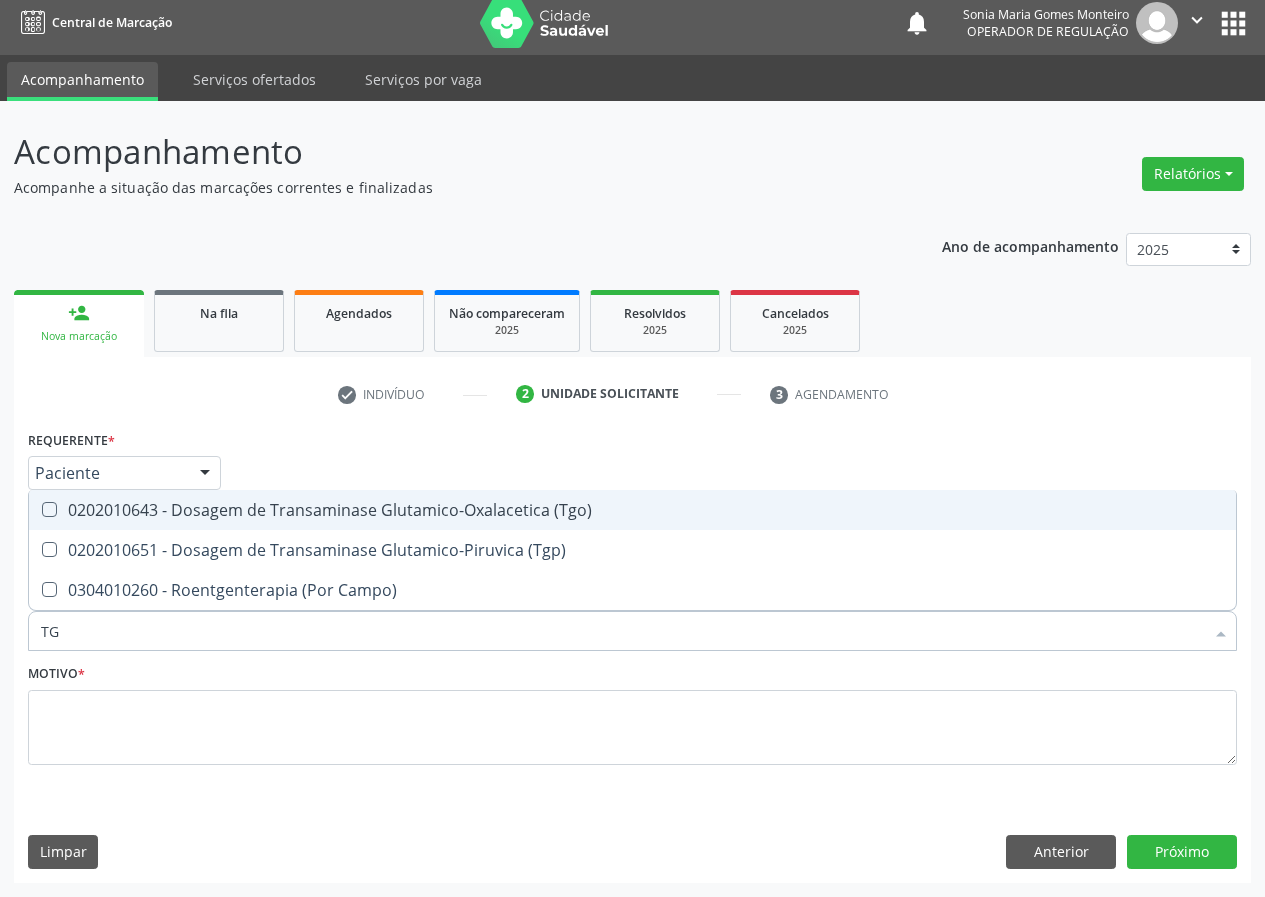 type on "TGO" 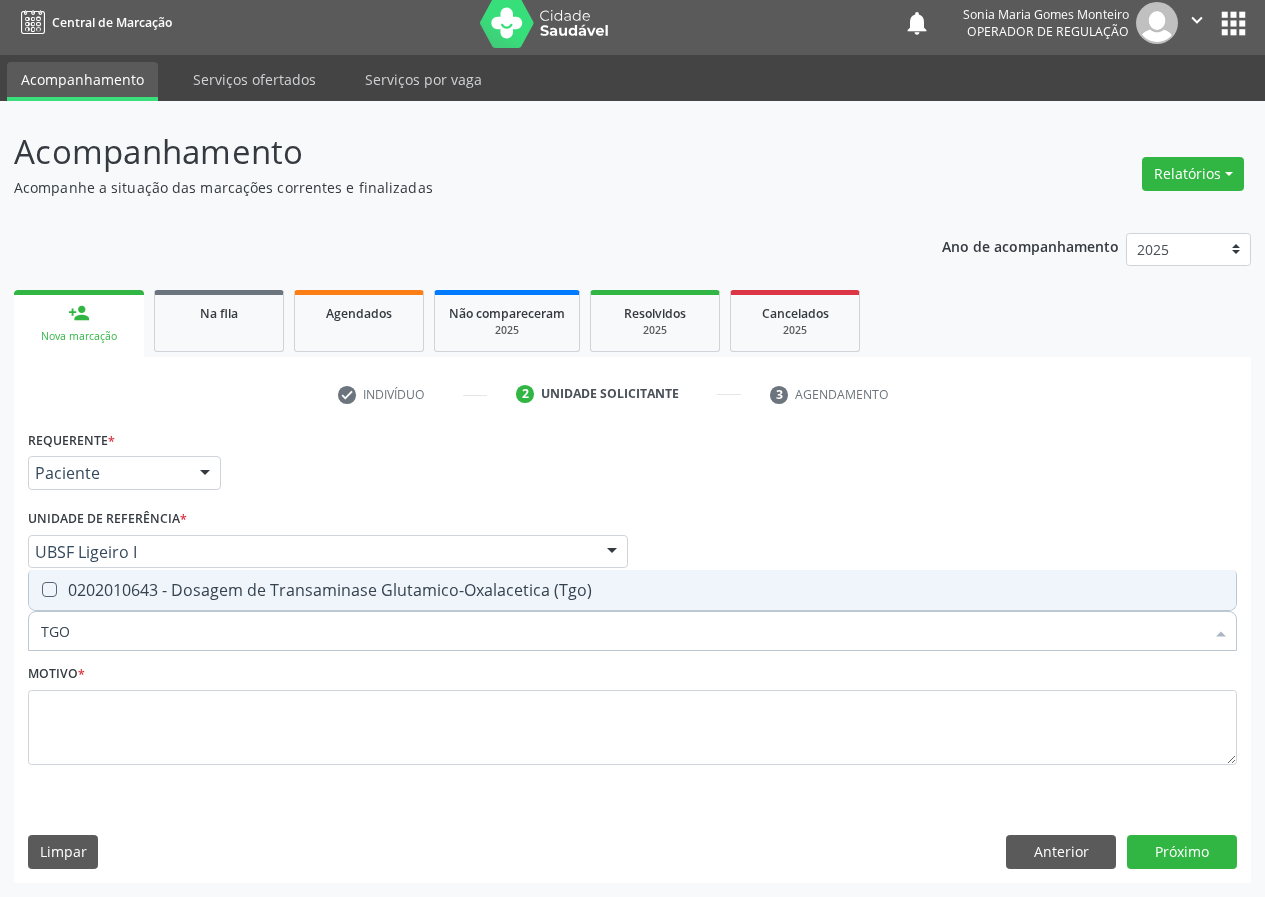 drag, startPoint x: 45, startPoint y: 586, endPoint x: 66, endPoint y: 601, distance: 25.806976 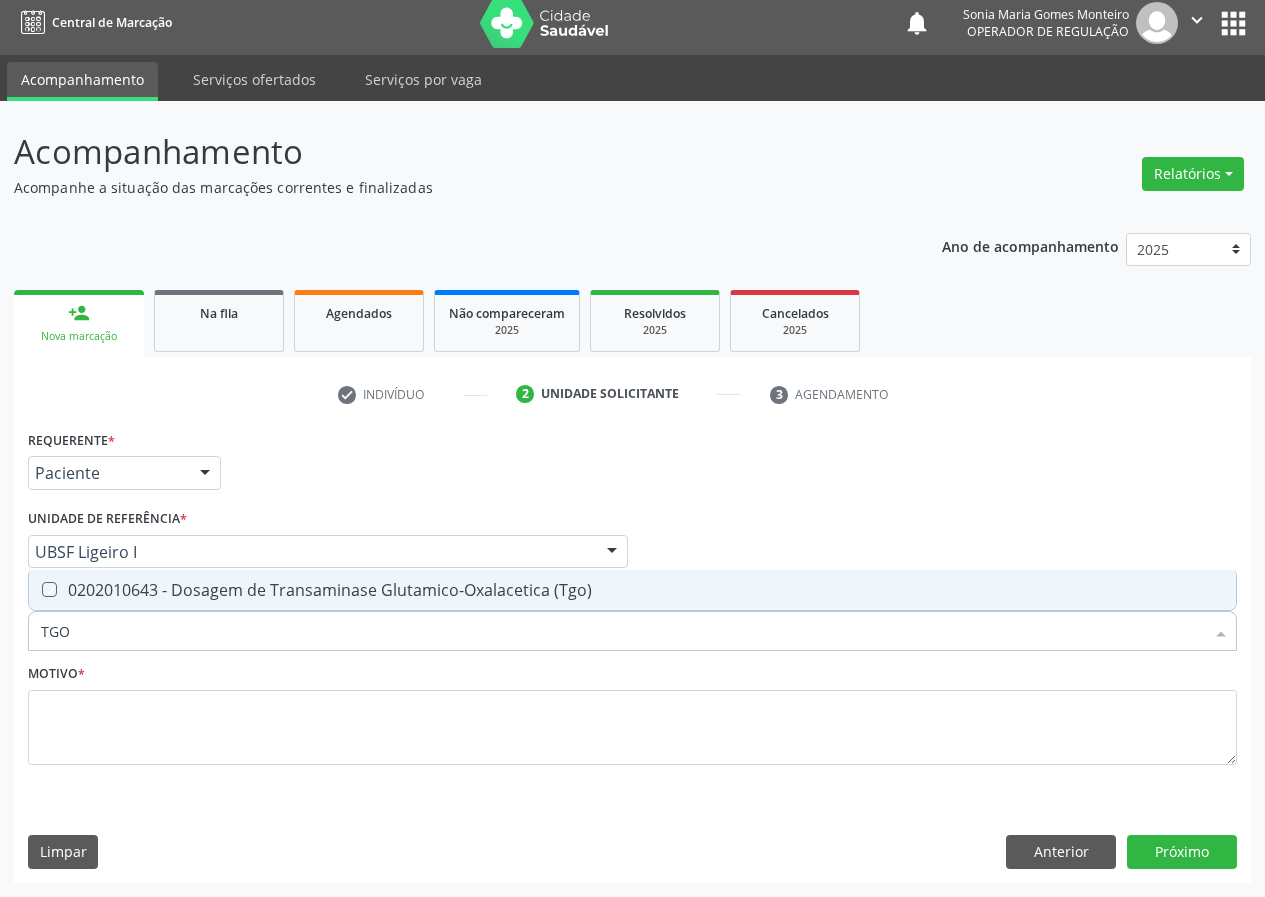 click at bounding box center (35, 589) 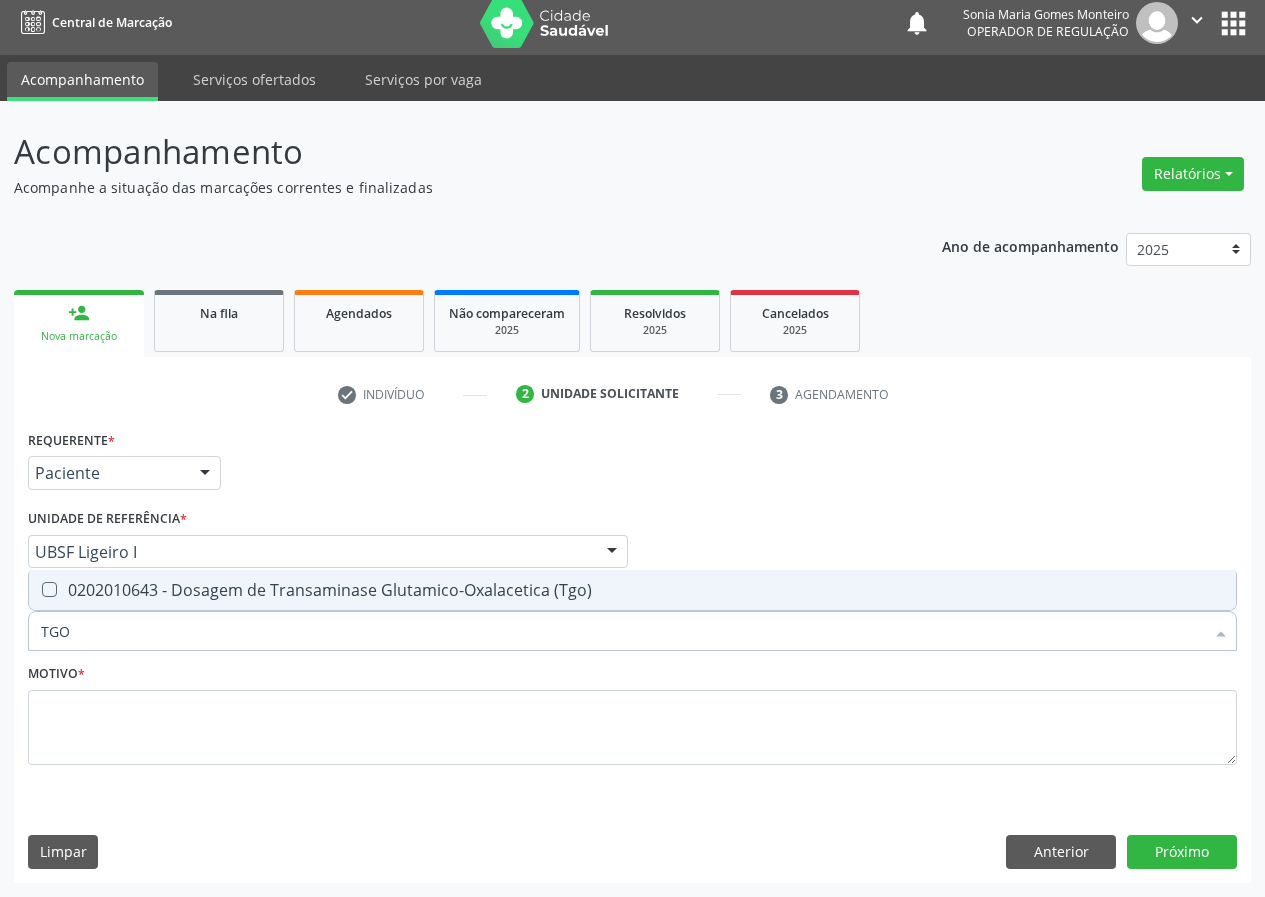 checkbox on "true" 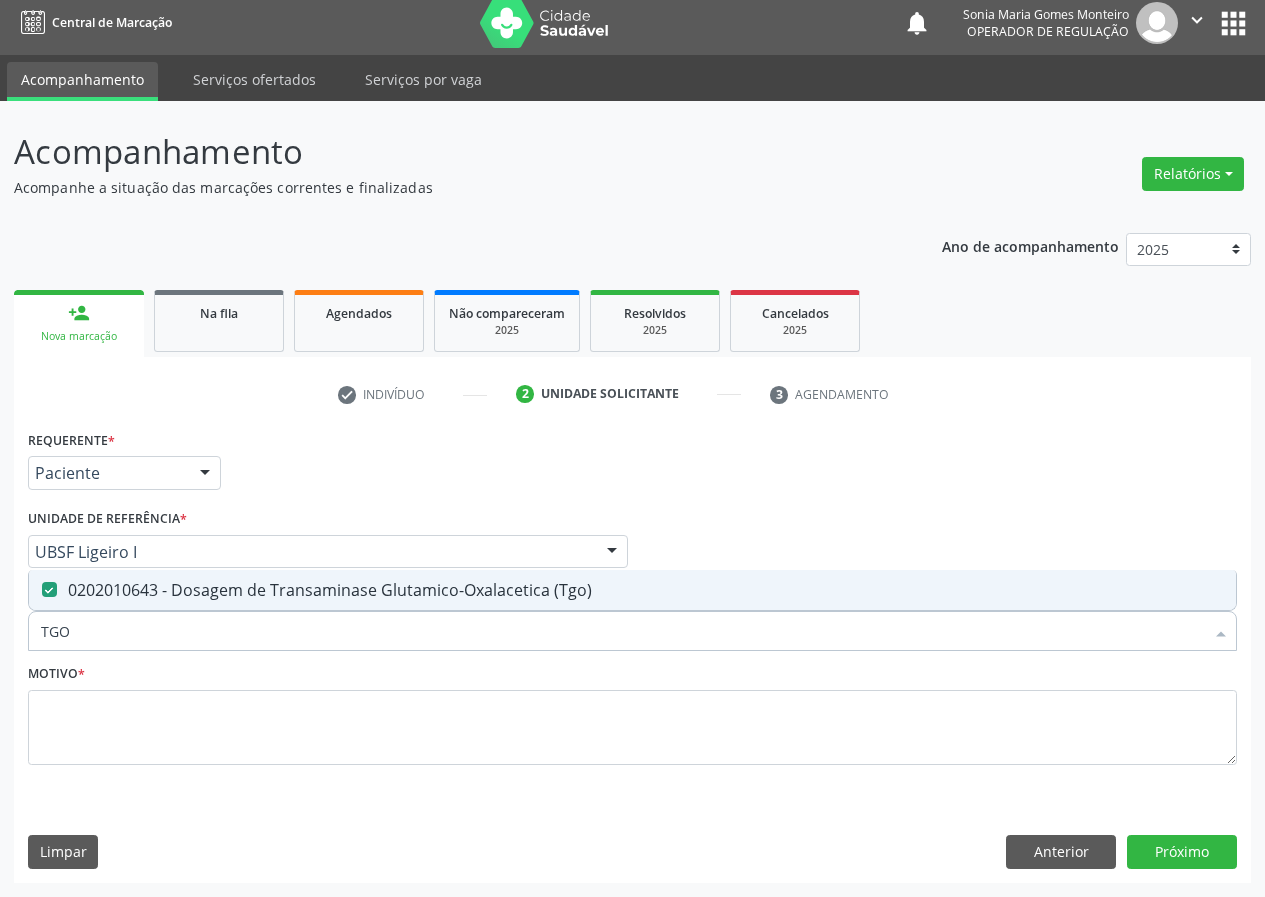 drag, startPoint x: 79, startPoint y: 633, endPoint x: 0, endPoint y: 615, distance: 81.02469 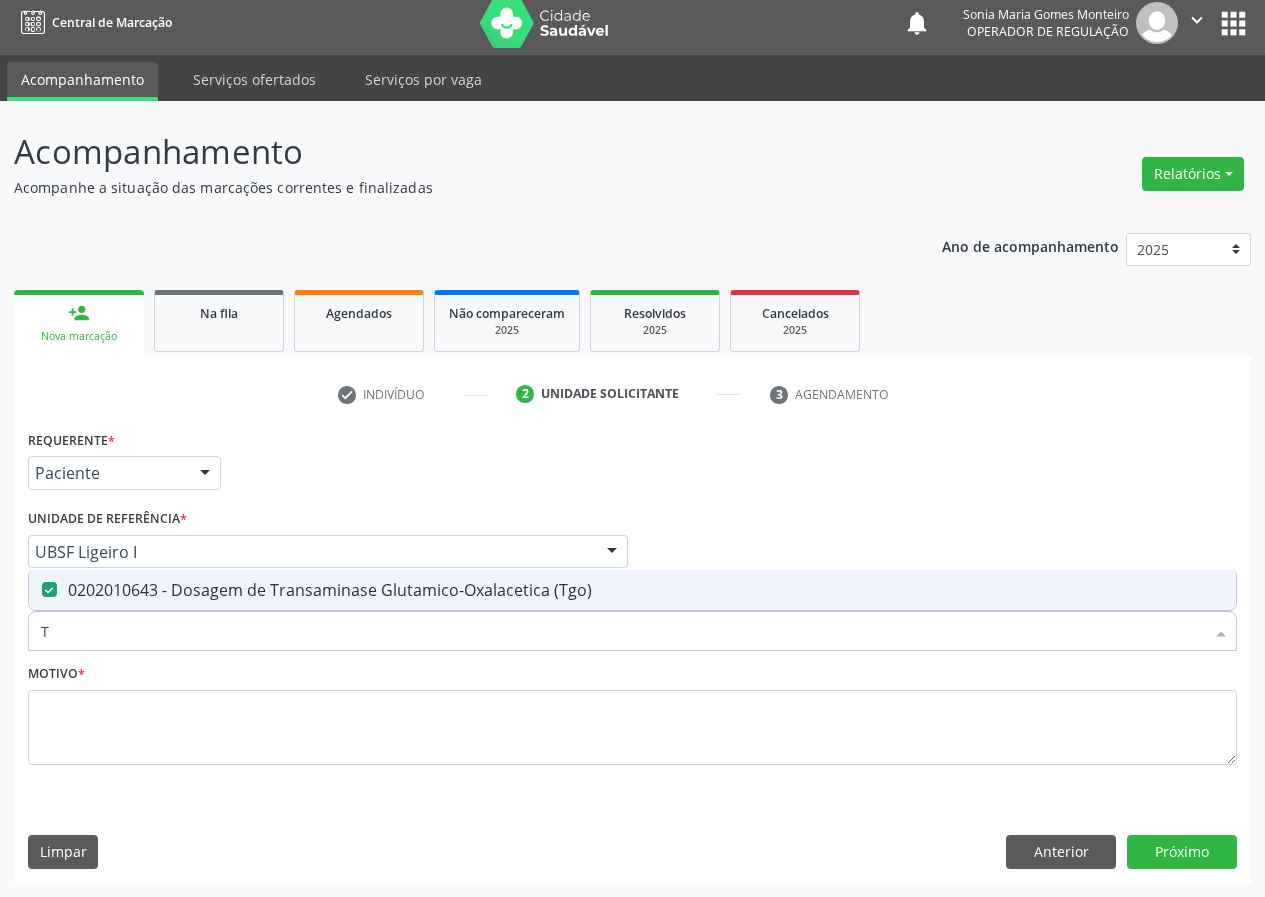 type on "TG" 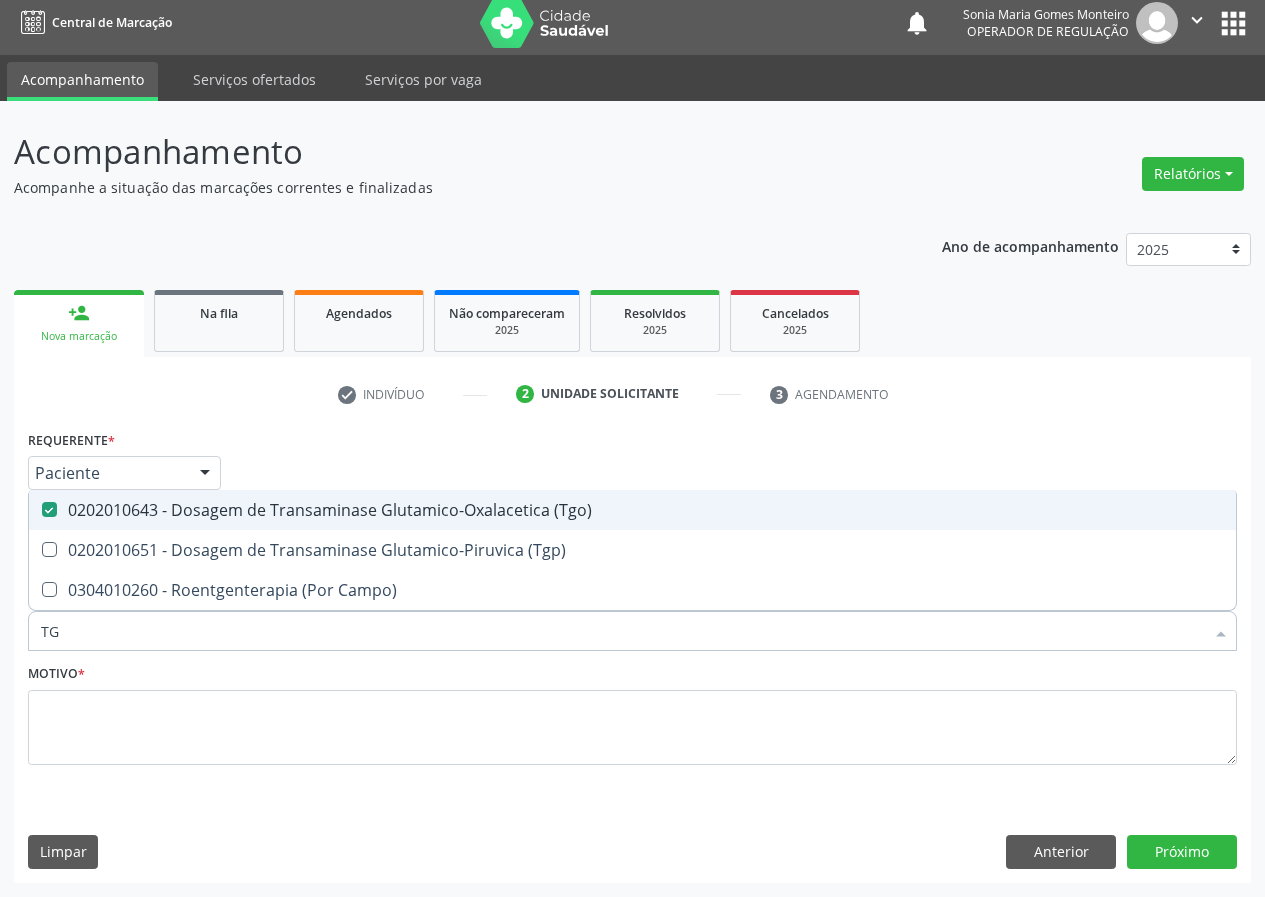 type on "TGP" 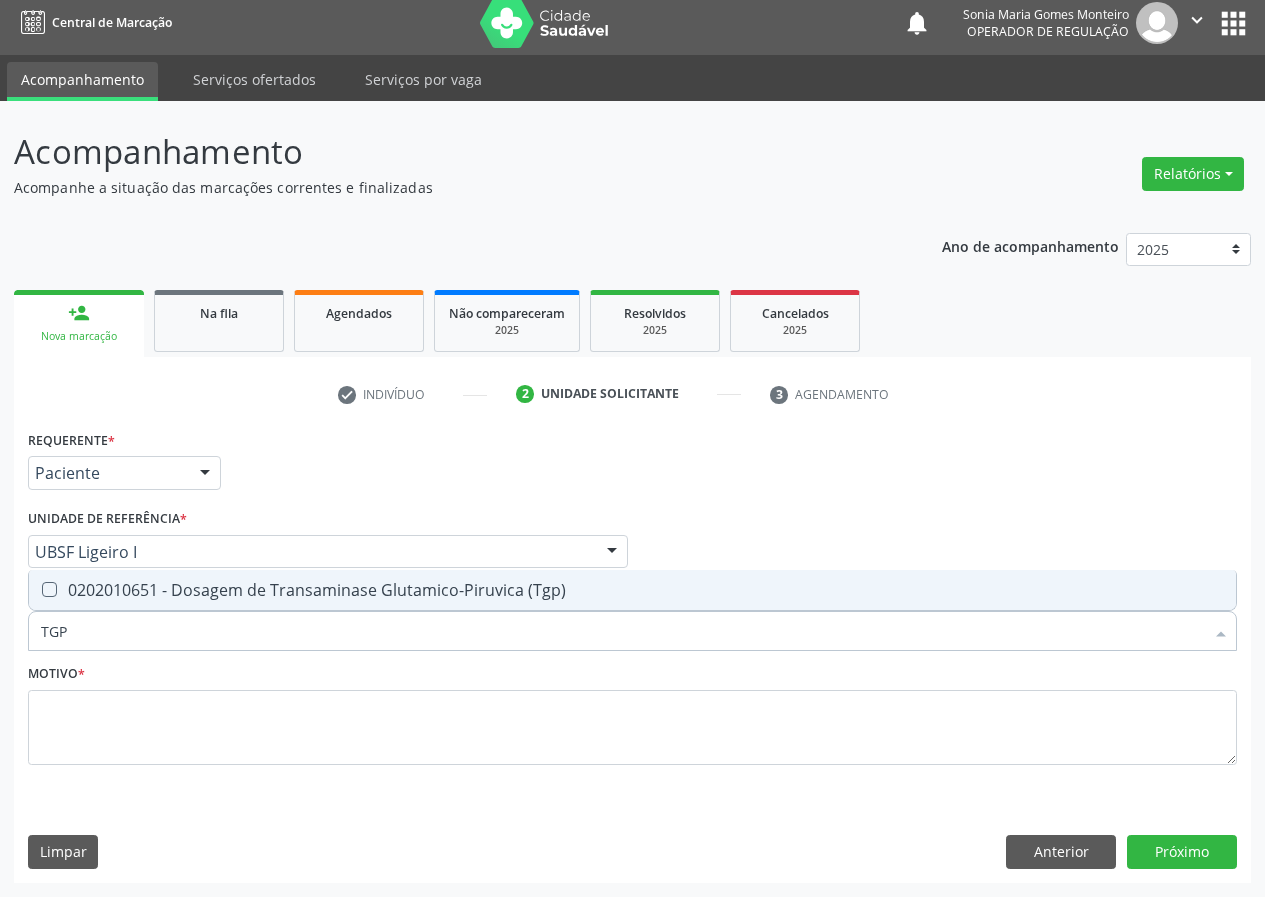 drag, startPoint x: 50, startPoint y: 590, endPoint x: 56, endPoint y: 606, distance: 17.088007 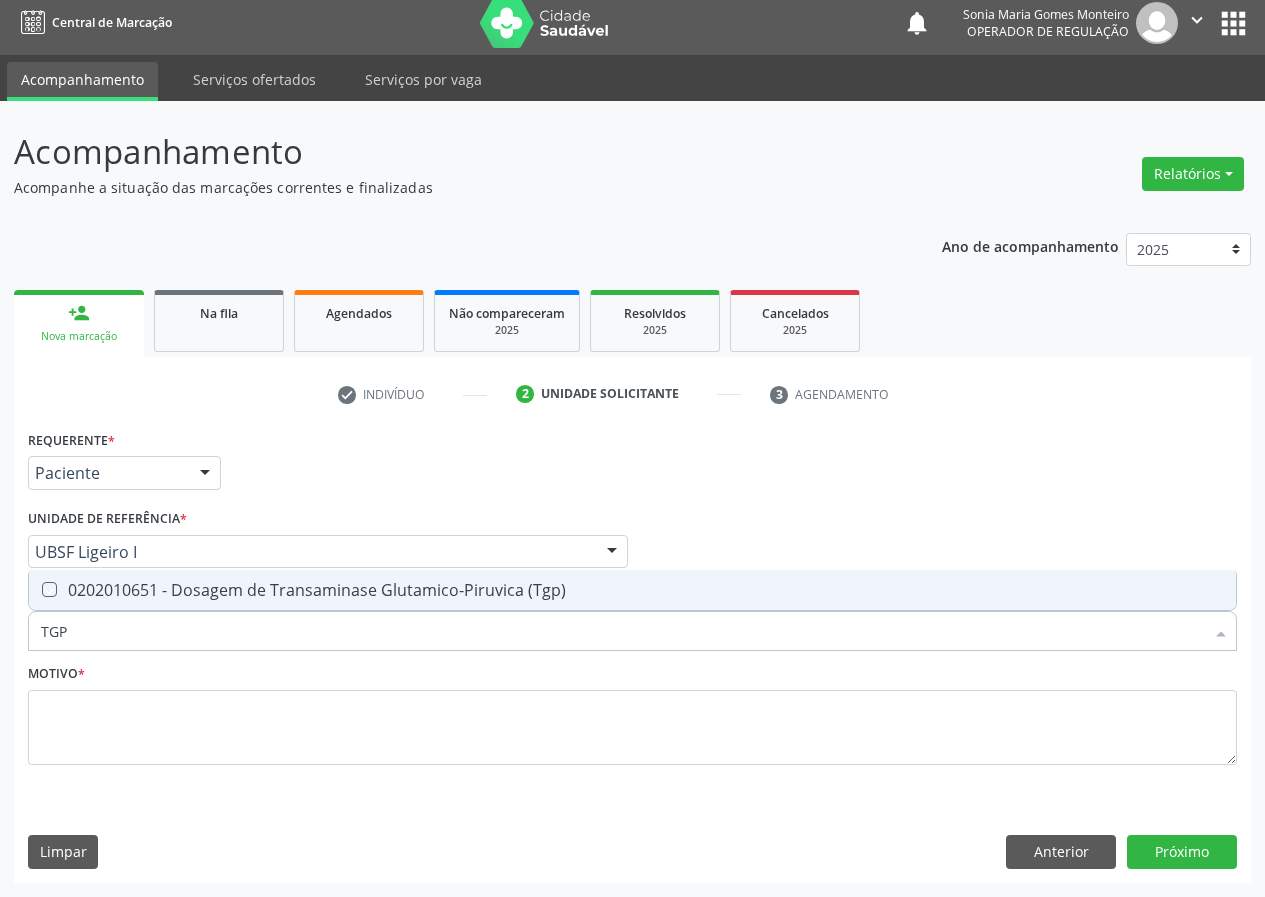 checkbox on "true" 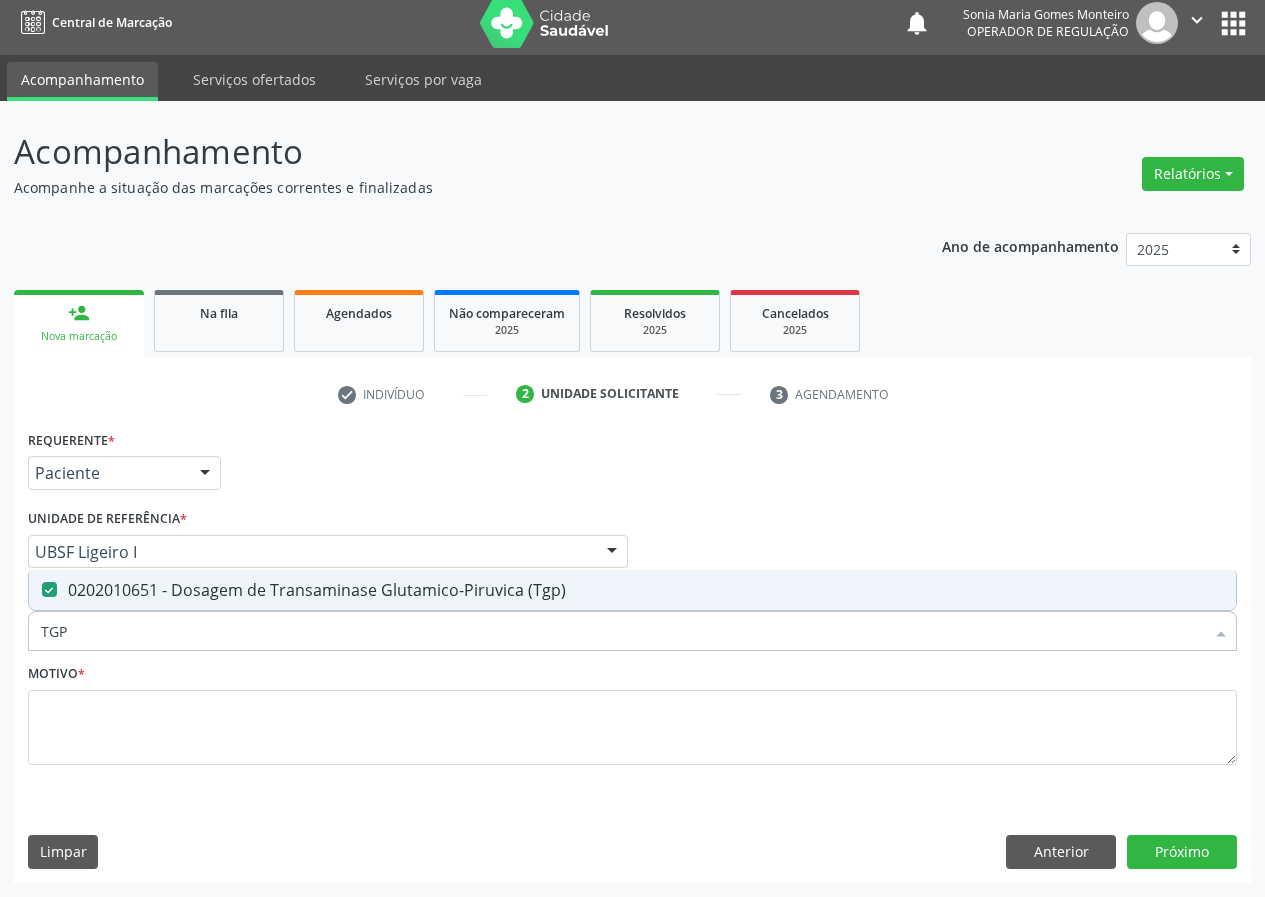 drag, startPoint x: 76, startPoint y: 620, endPoint x: 0, endPoint y: 615, distance: 76.1643 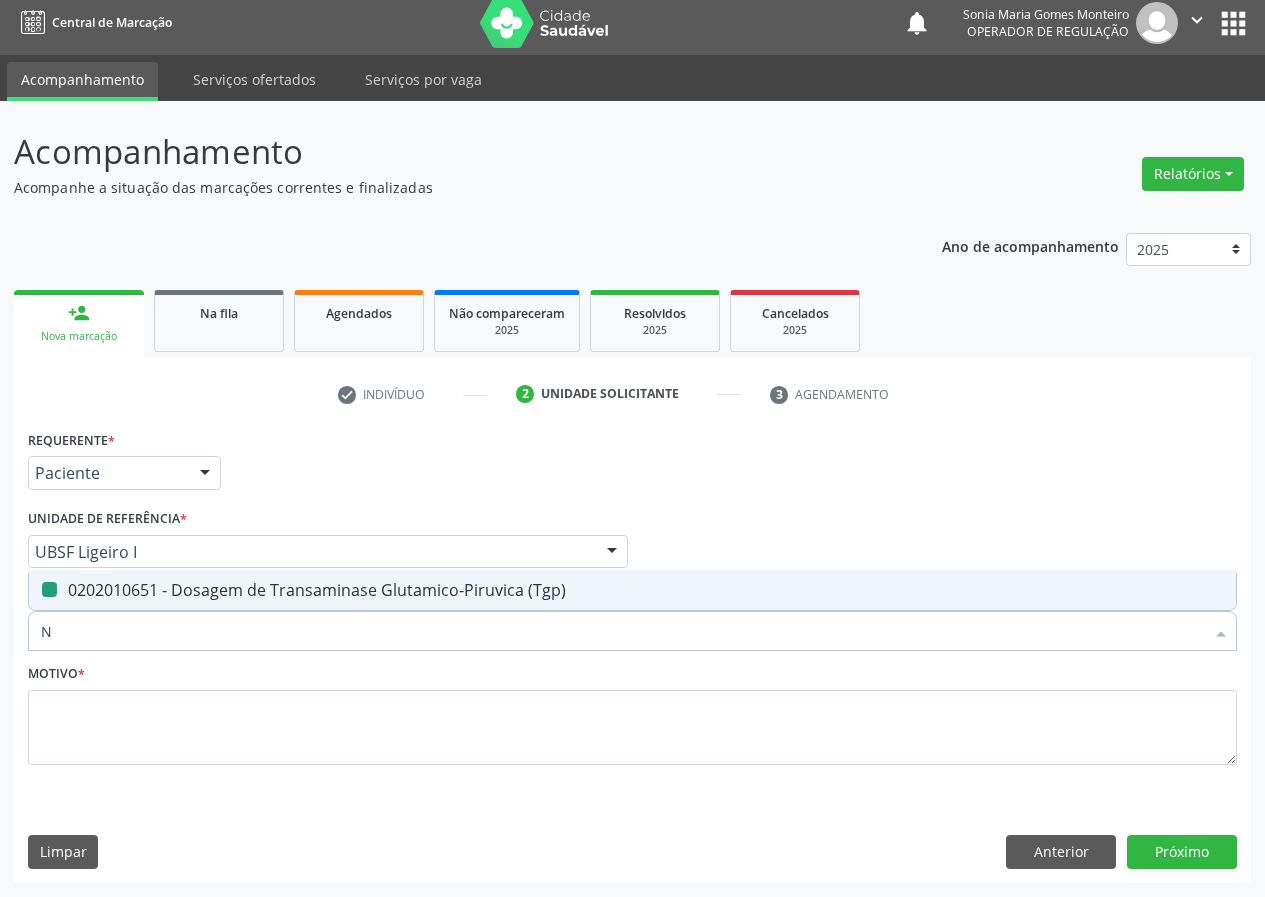 type on "NA" 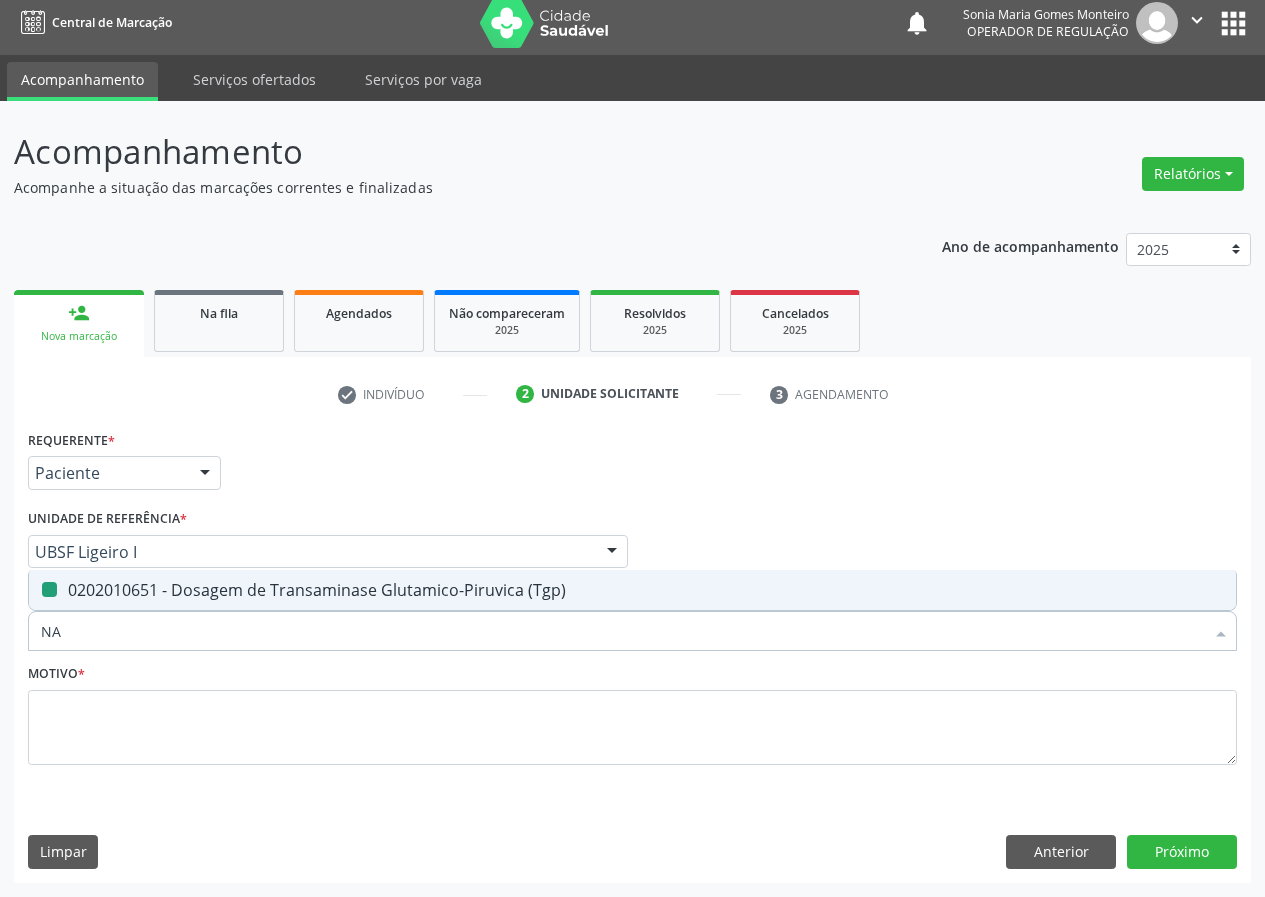 checkbox on "false" 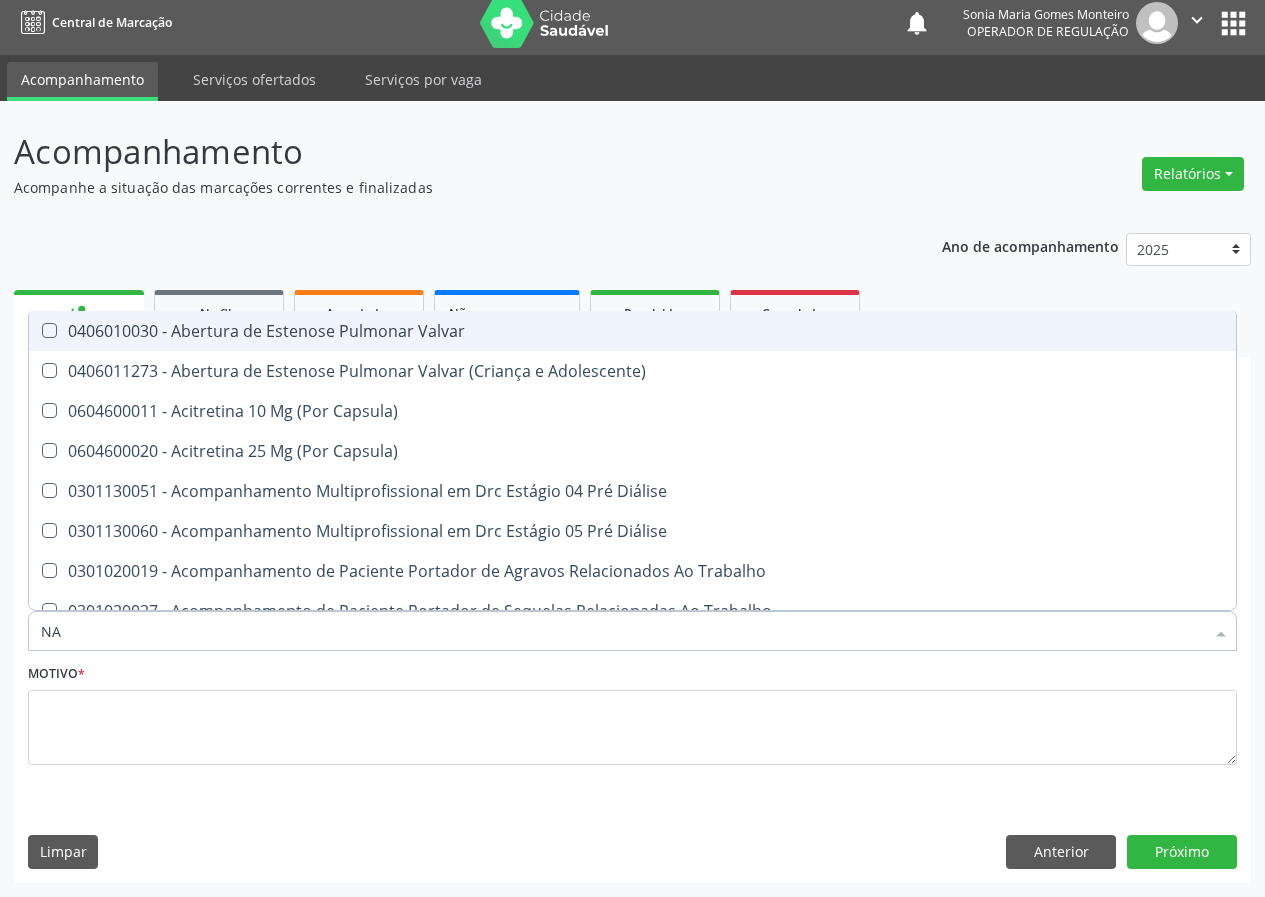drag, startPoint x: 69, startPoint y: 635, endPoint x: 0, endPoint y: 721, distance: 110.25879 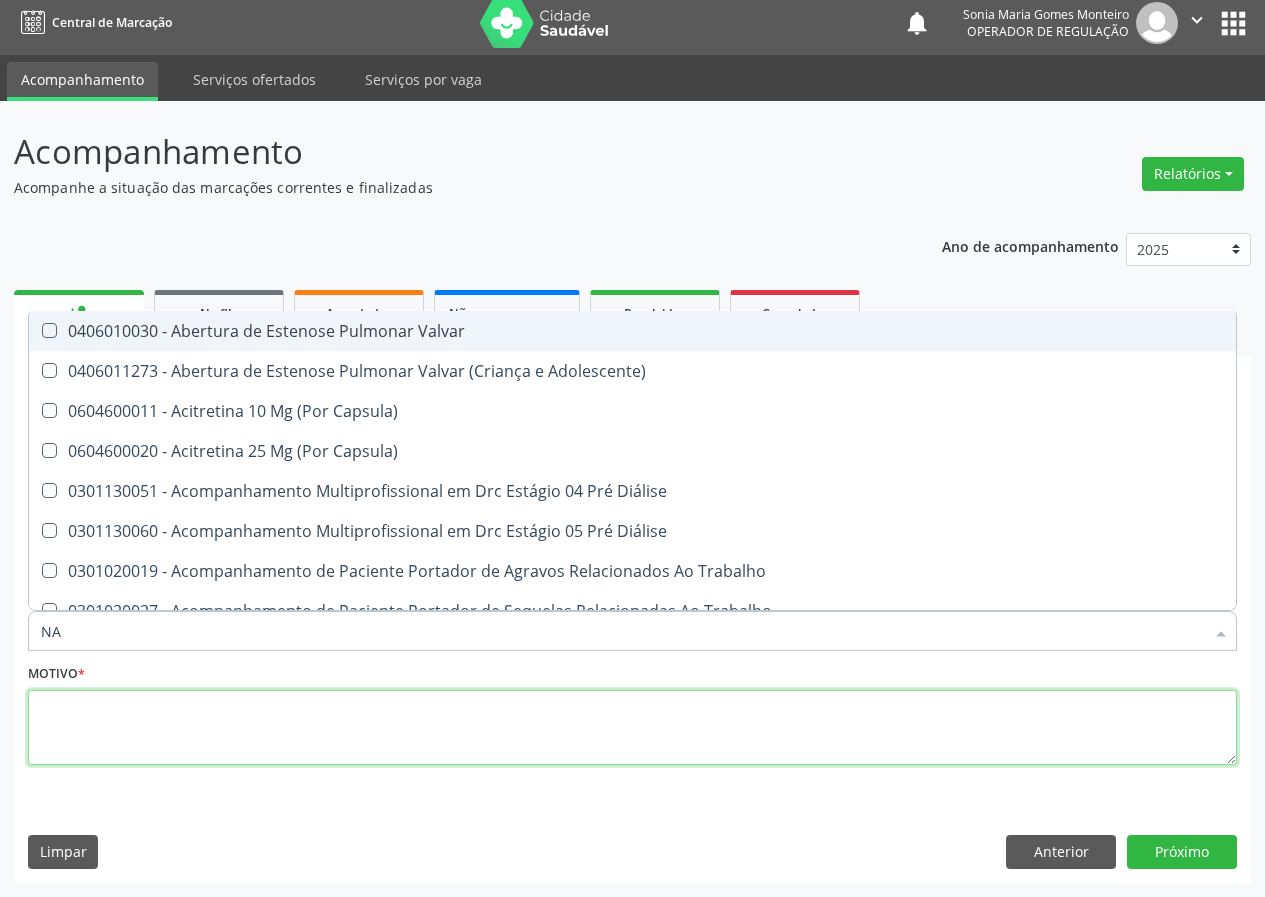 click at bounding box center (632, 728) 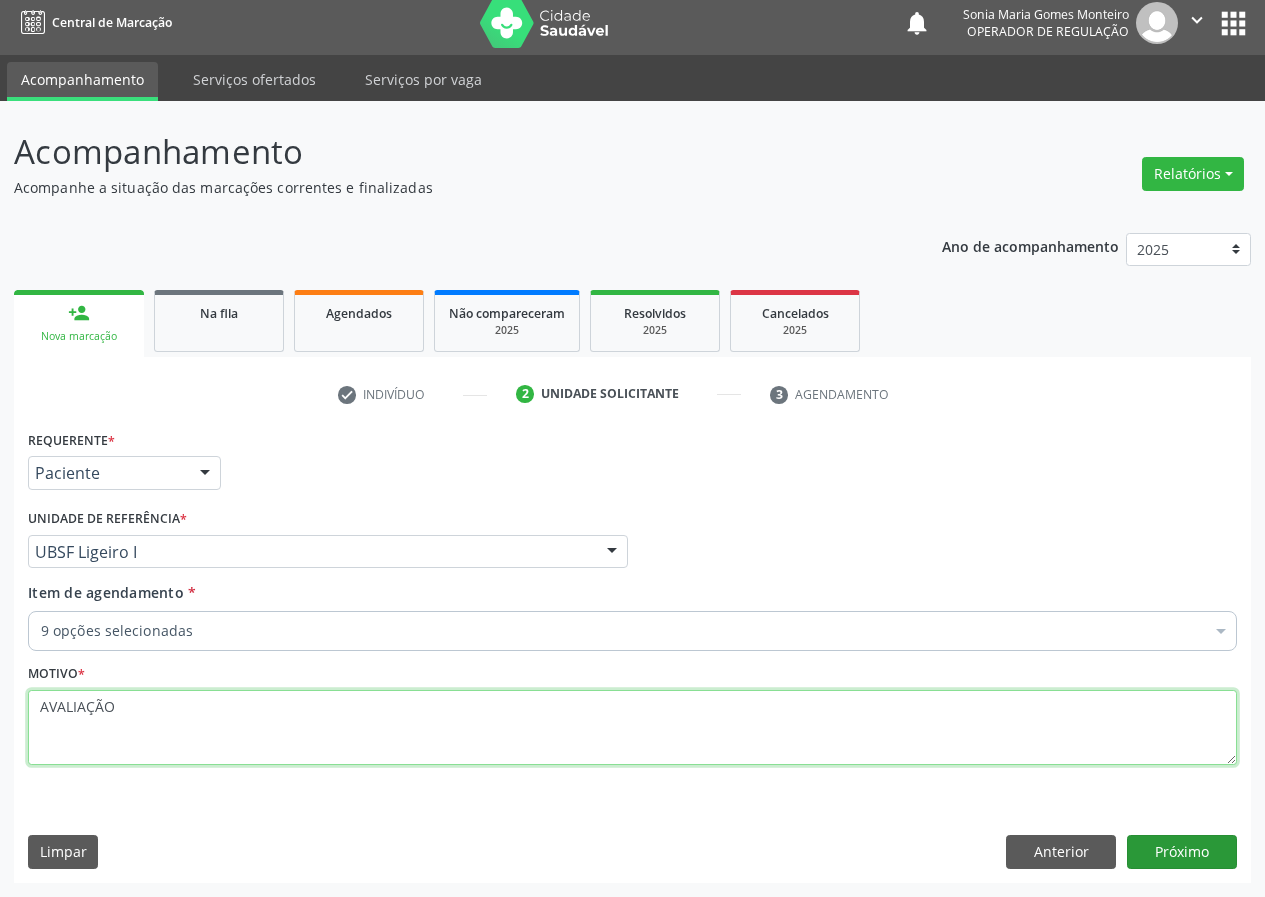 type on "AVALIAÇÃO" 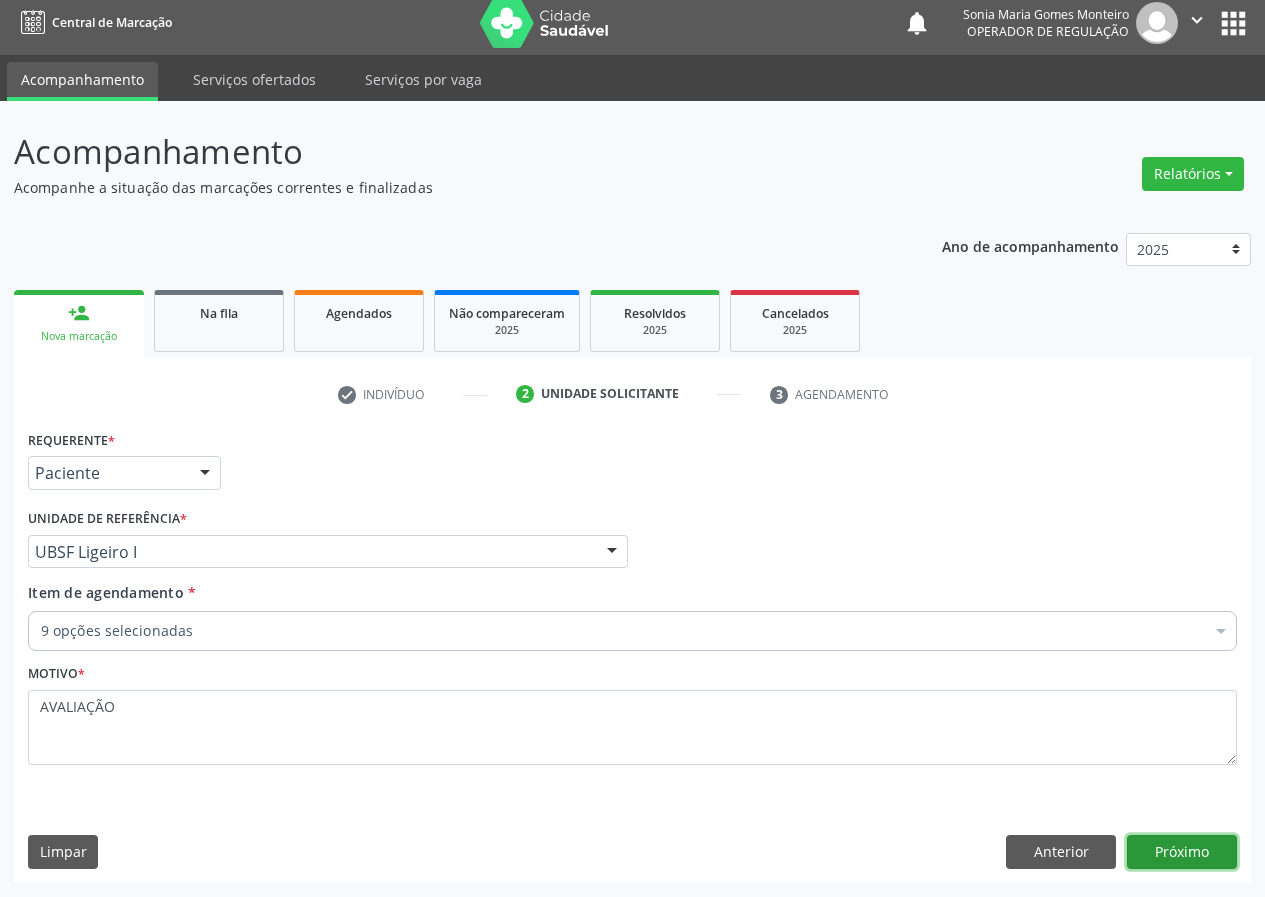 drag, startPoint x: 1172, startPoint y: 856, endPoint x: 0, endPoint y: 560, distance: 1208.801 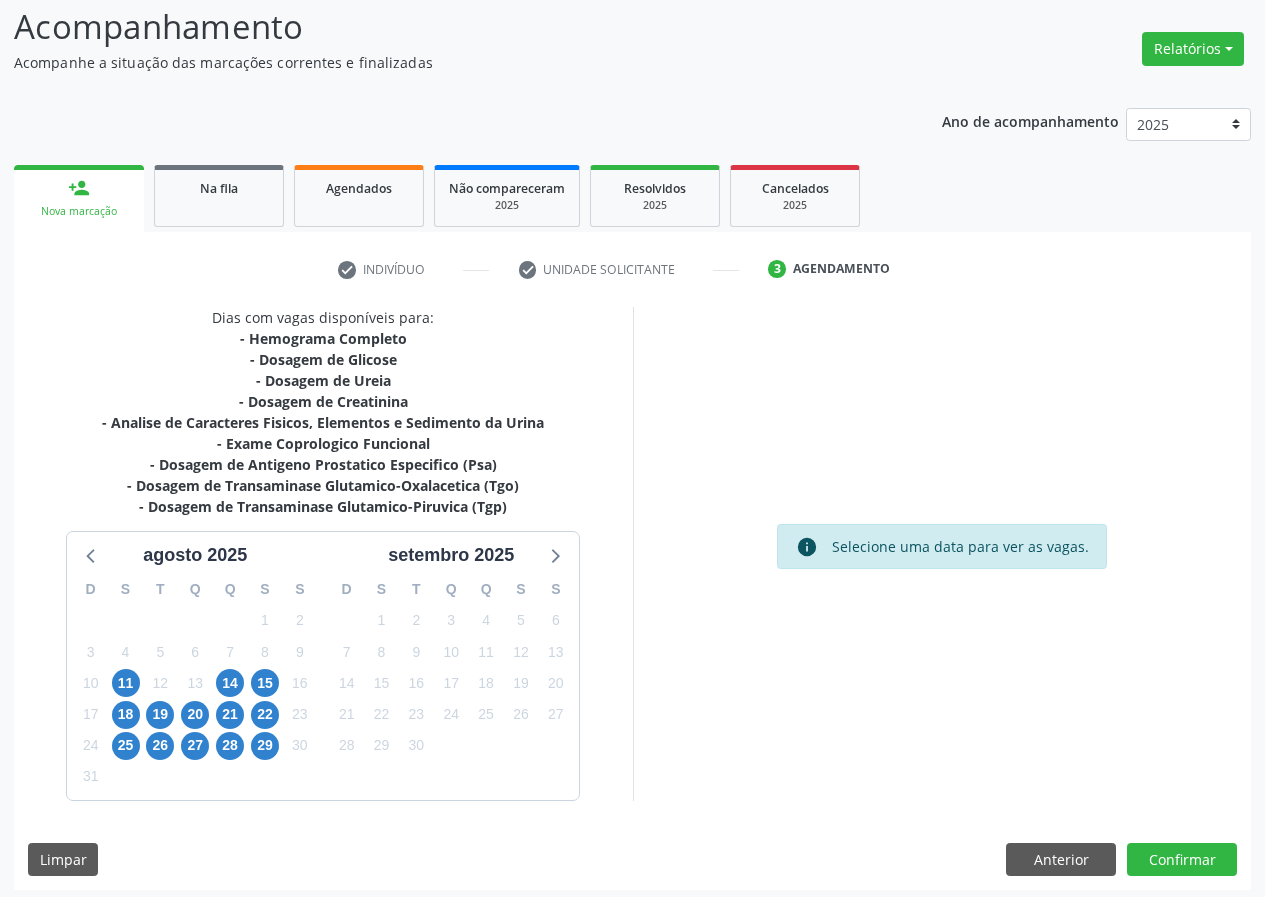 scroll, scrollTop: 141, scrollLeft: 0, axis: vertical 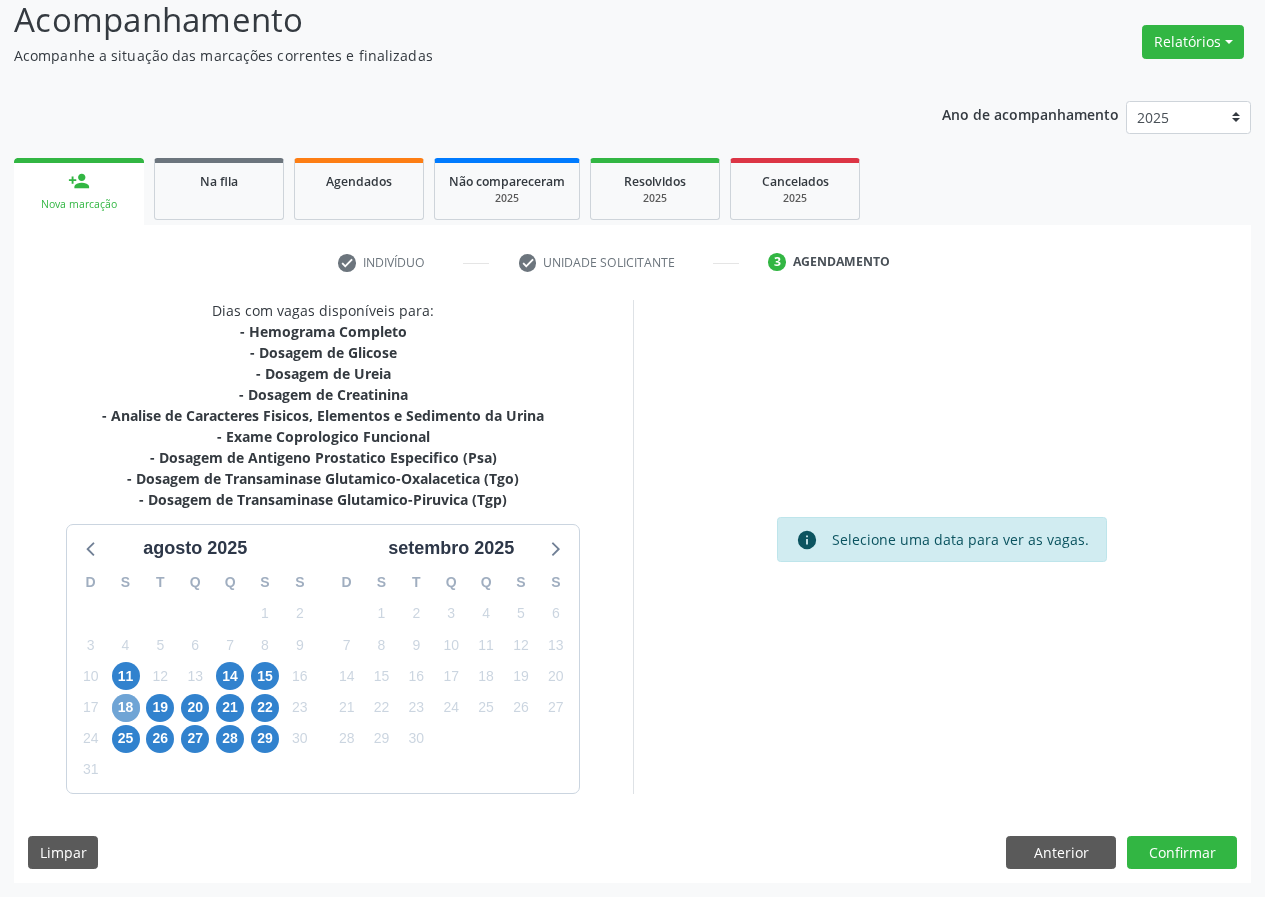 click on "18" at bounding box center [126, 708] 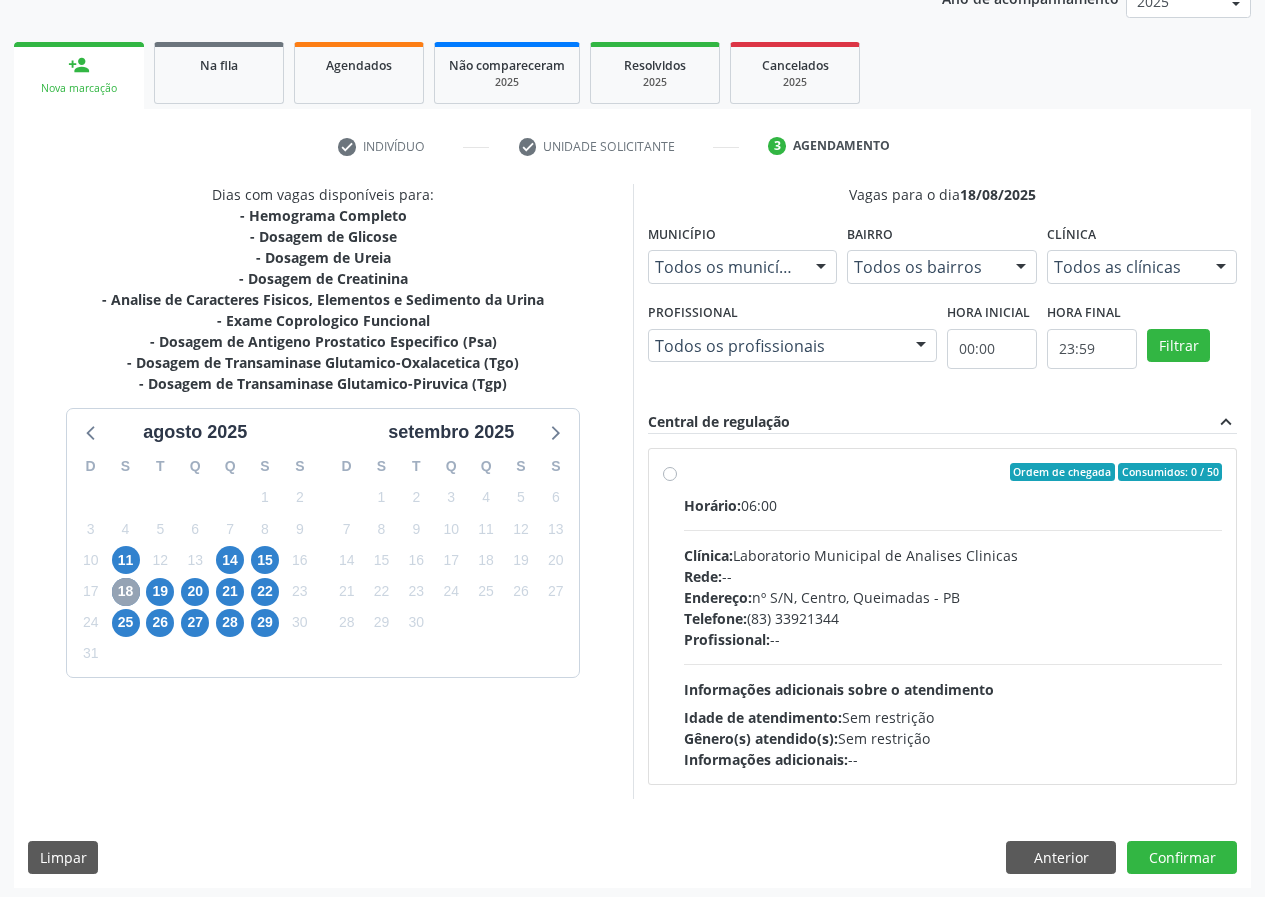 scroll, scrollTop: 262, scrollLeft: 0, axis: vertical 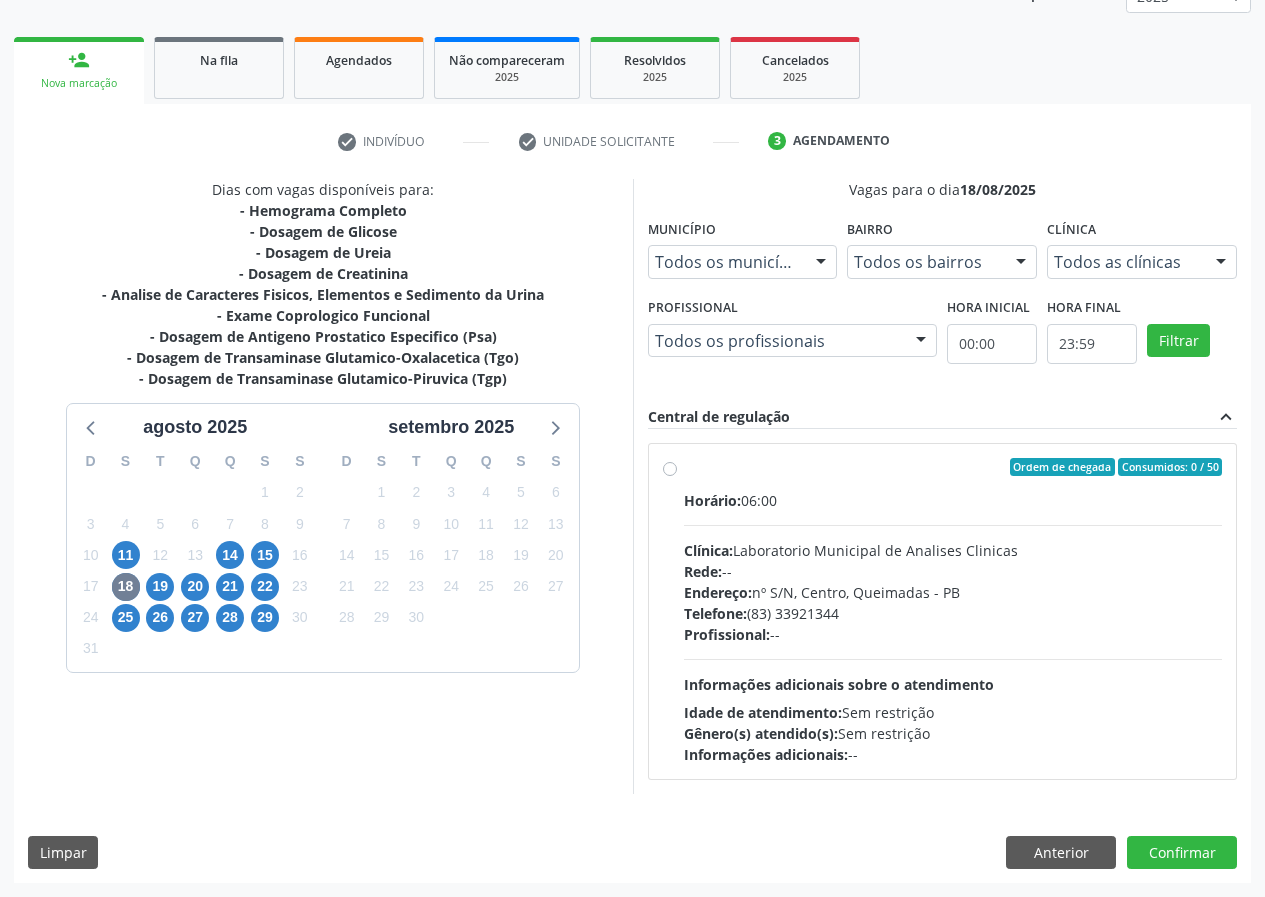 click on "Ordem de chegada
Consumidos: 0 / 50
Horário:   06:00
Clínica:  Laboratorio Municipal de Analises Clinicas
Rede:
--
Endereço:   nº S/N, Centro, Queimadas - PB
Telefone:   (83) 33921344
Profissional:
--
Informações adicionais sobre o atendimento
Idade de atendimento:
Sem restrição
Gênero(s) atendido(s):
Sem restrição
Informações adicionais:
--" at bounding box center [953, 611] 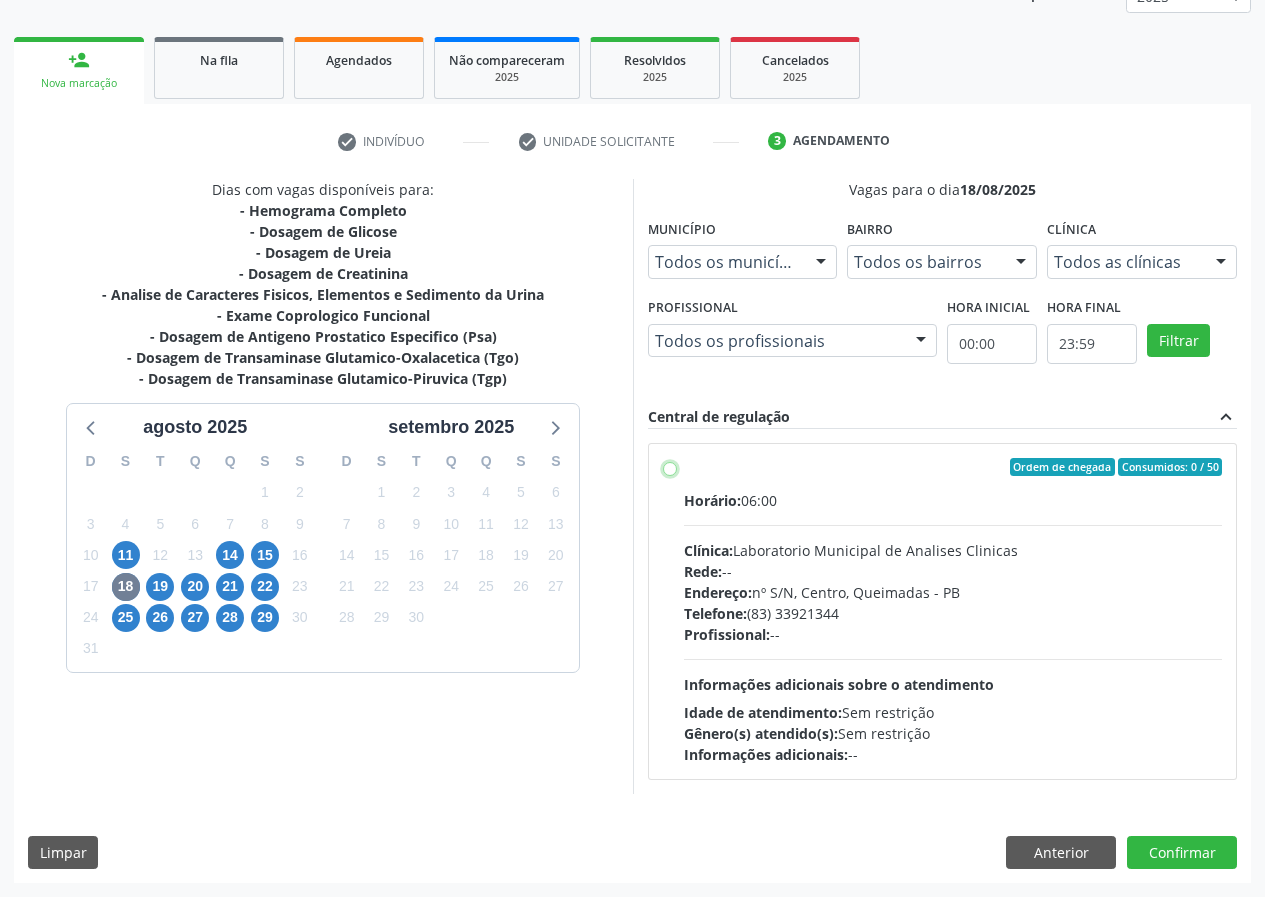 click on "Ordem de chegada
Consumidos: 0 / 50
Horário:   06:00
Clínica:  Laboratorio Municipal de Analises Clinicas
Rede:
--
Endereço:   nº S/N, Centro, Queimadas - PB
Telefone:   (83) 33921344
Profissional:
--
Informações adicionais sobre o atendimento
Idade de atendimento:
Sem restrição
Gênero(s) atendido(s):
Sem restrição
Informações adicionais:
--" at bounding box center (670, 467) 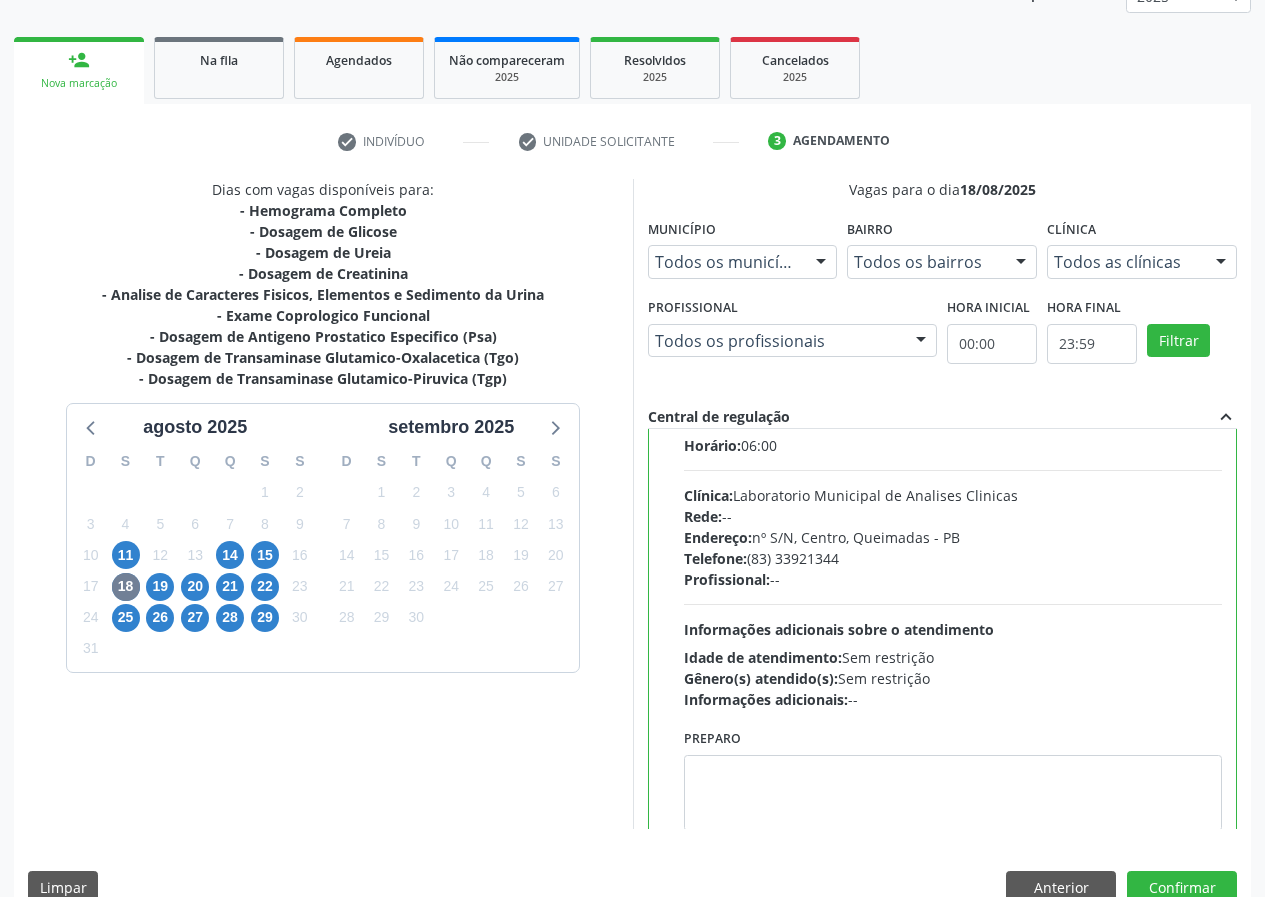 scroll, scrollTop: 99, scrollLeft: 0, axis: vertical 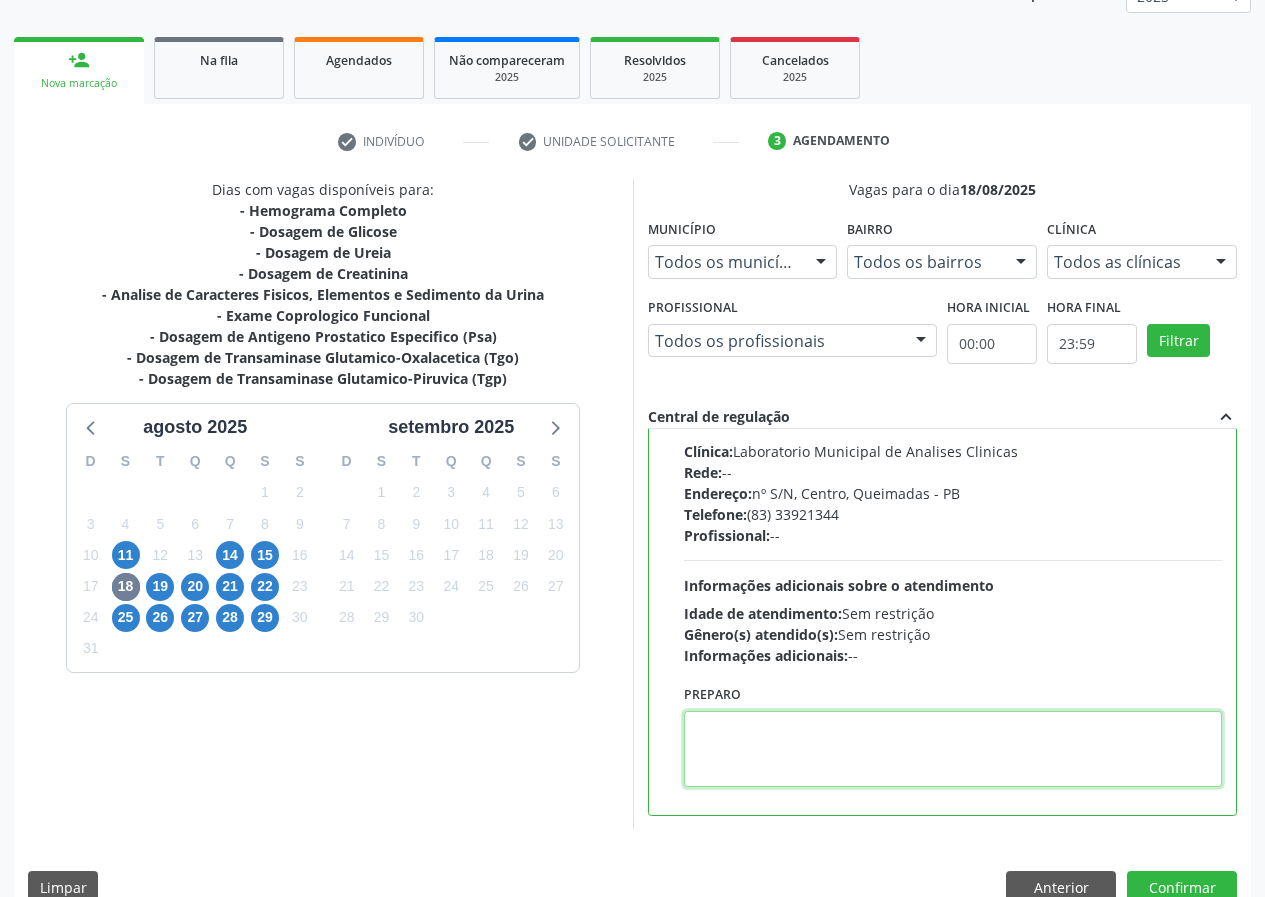 drag, startPoint x: 780, startPoint y: 738, endPoint x: 780, endPoint y: 721, distance: 17 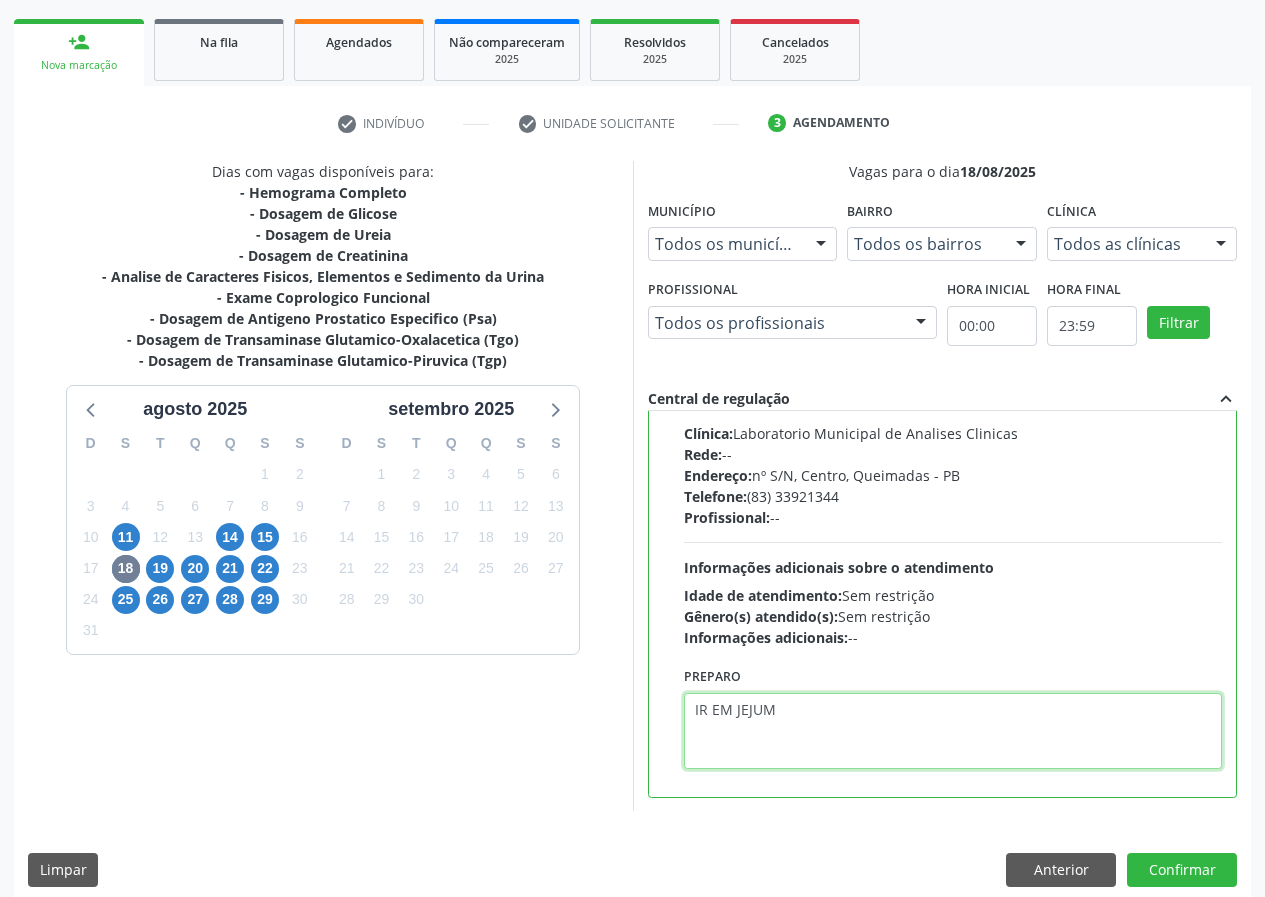 scroll, scrollTop: 298, scrollLeft: 0, axis: vertical 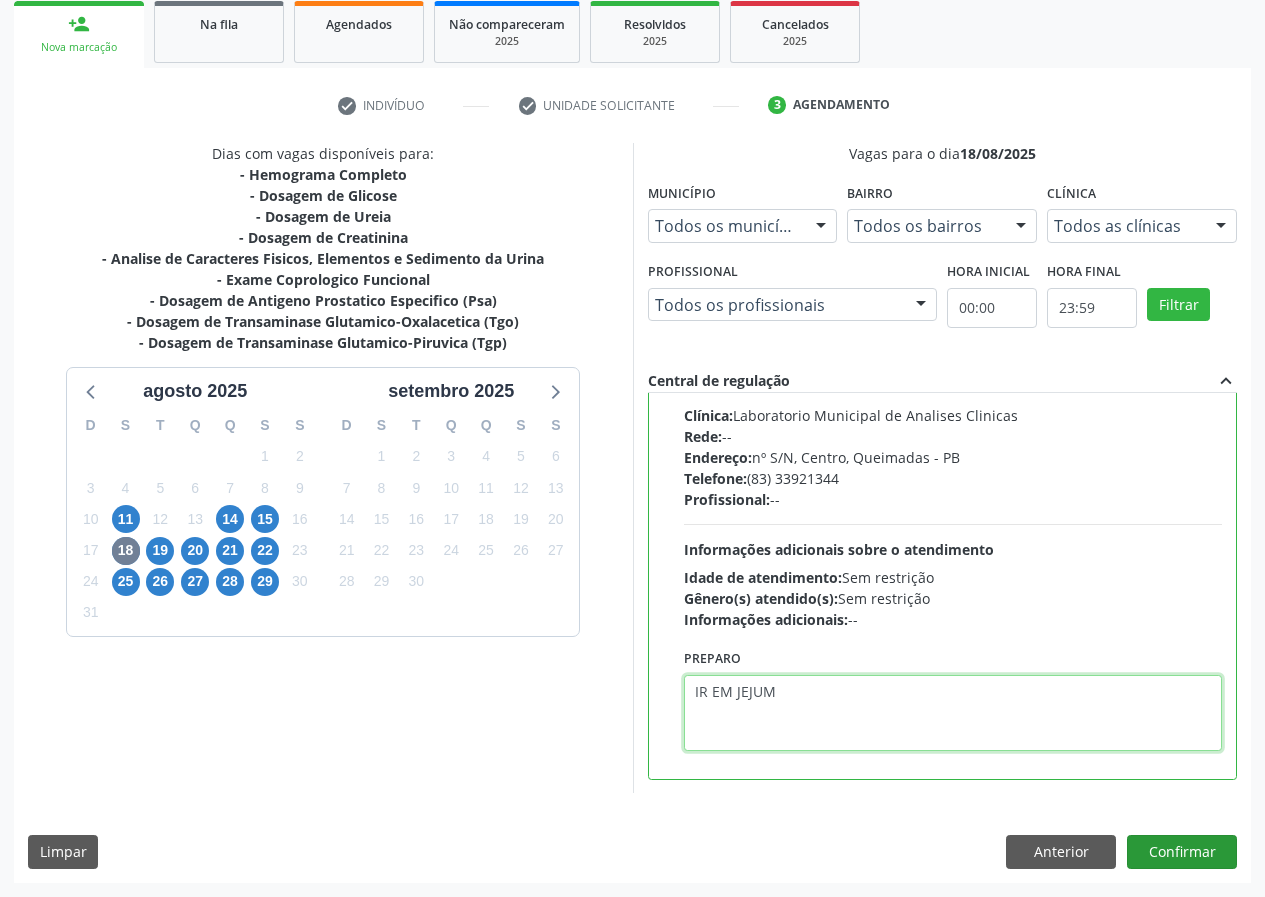 type on "IR EM JEJUM" 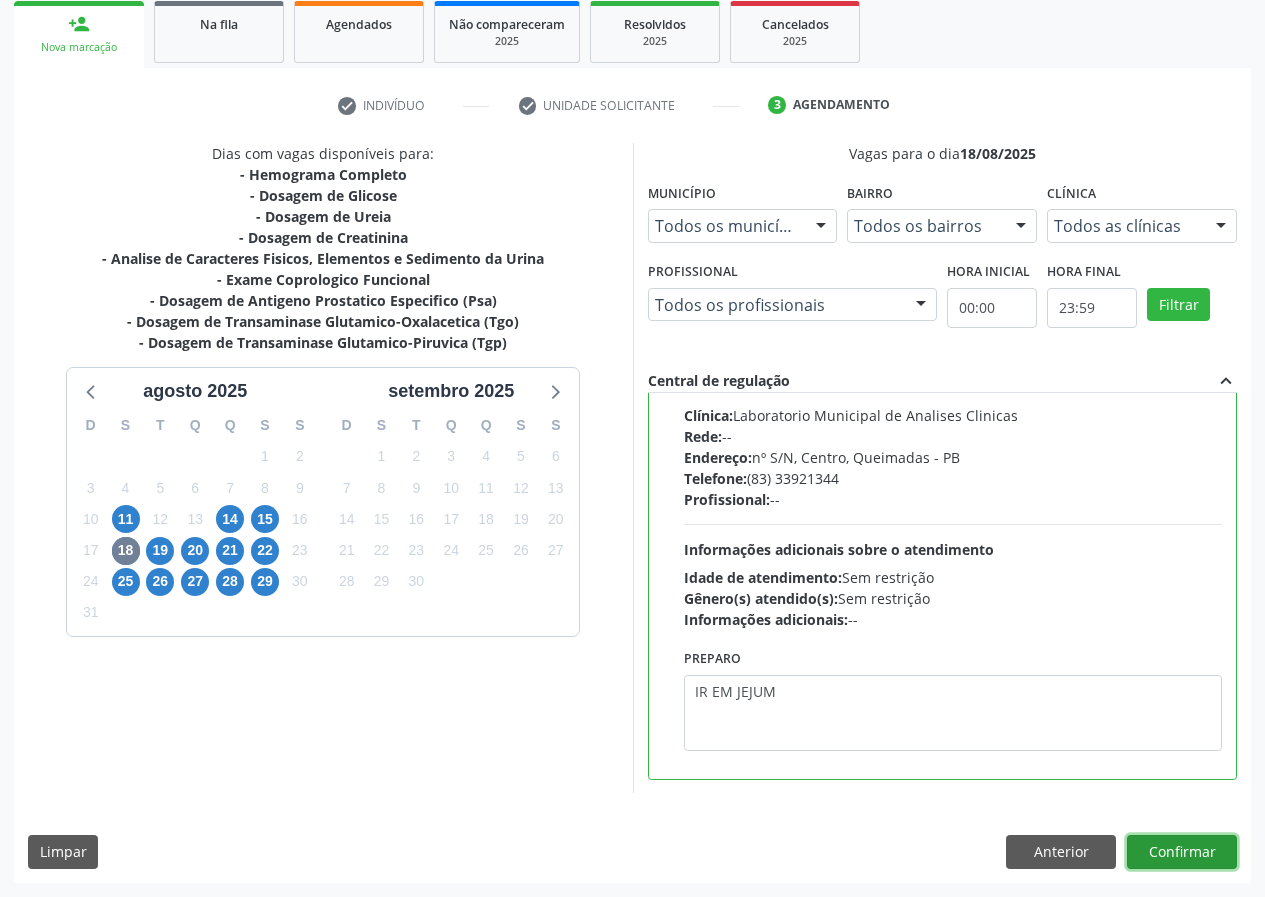 click on "Confirmar" at bounding box center (1182, 852) 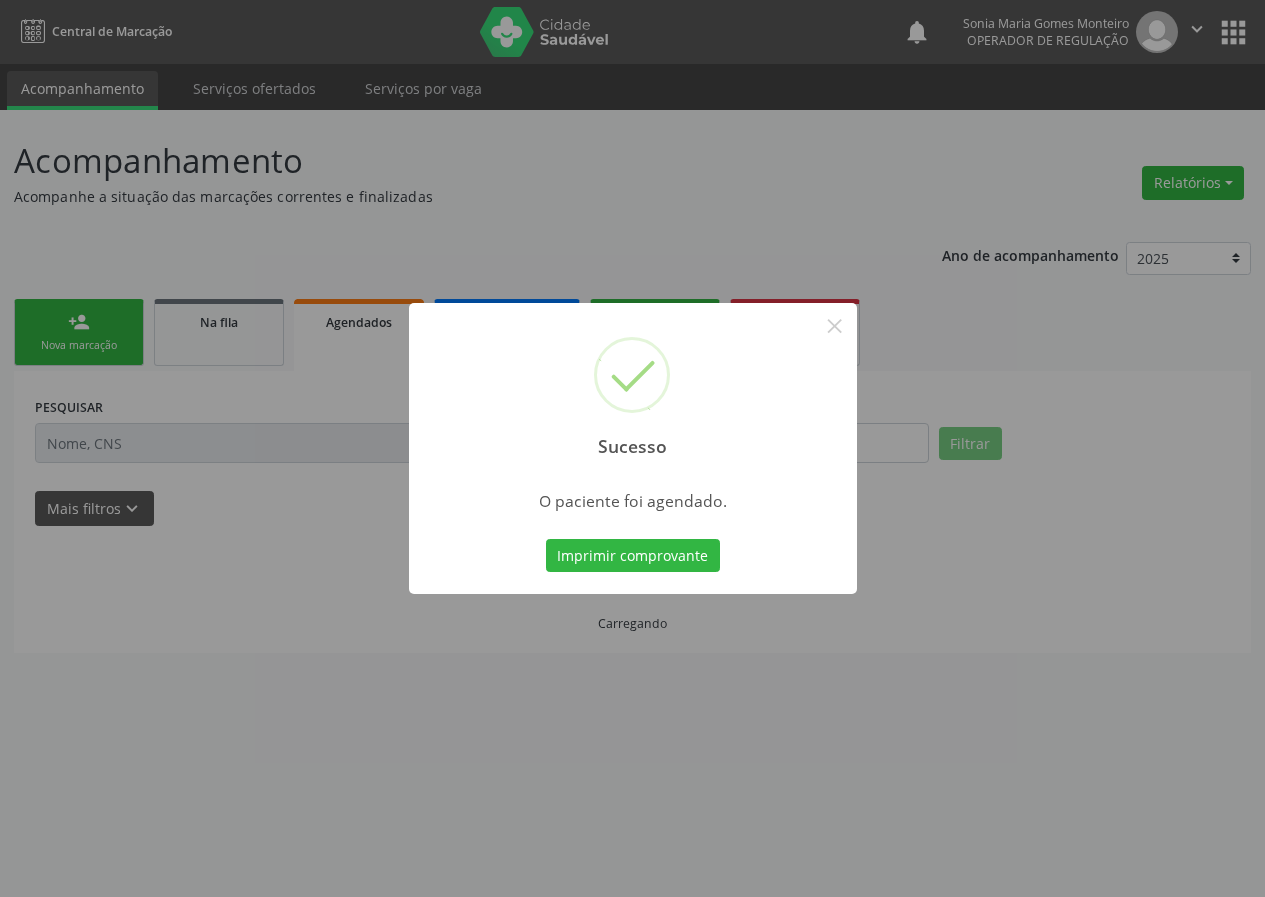scroll, scrollTop: 0, scrollLeft: 0, axis: both 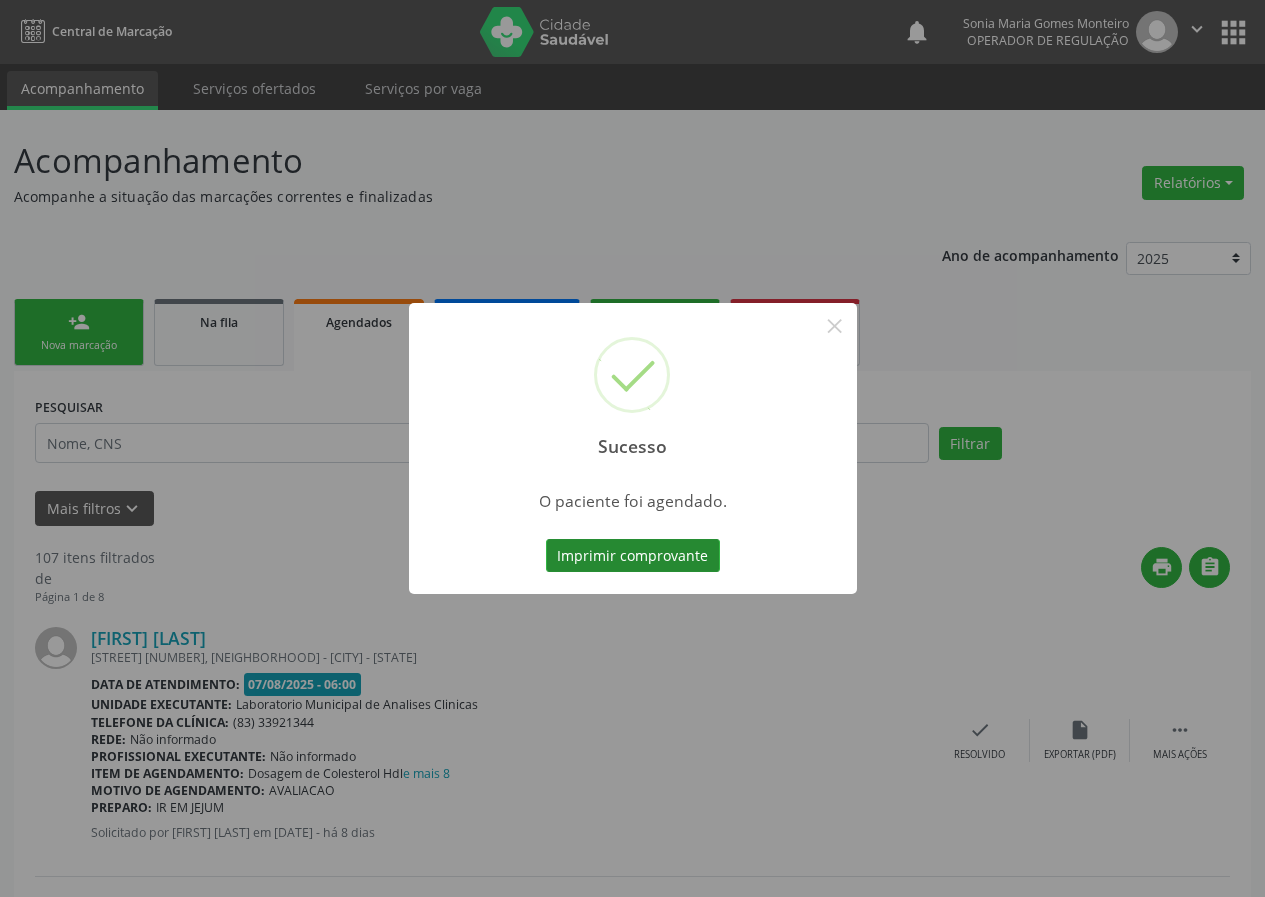click on "Imprimir comprovante" at bounding box center (633, 556) 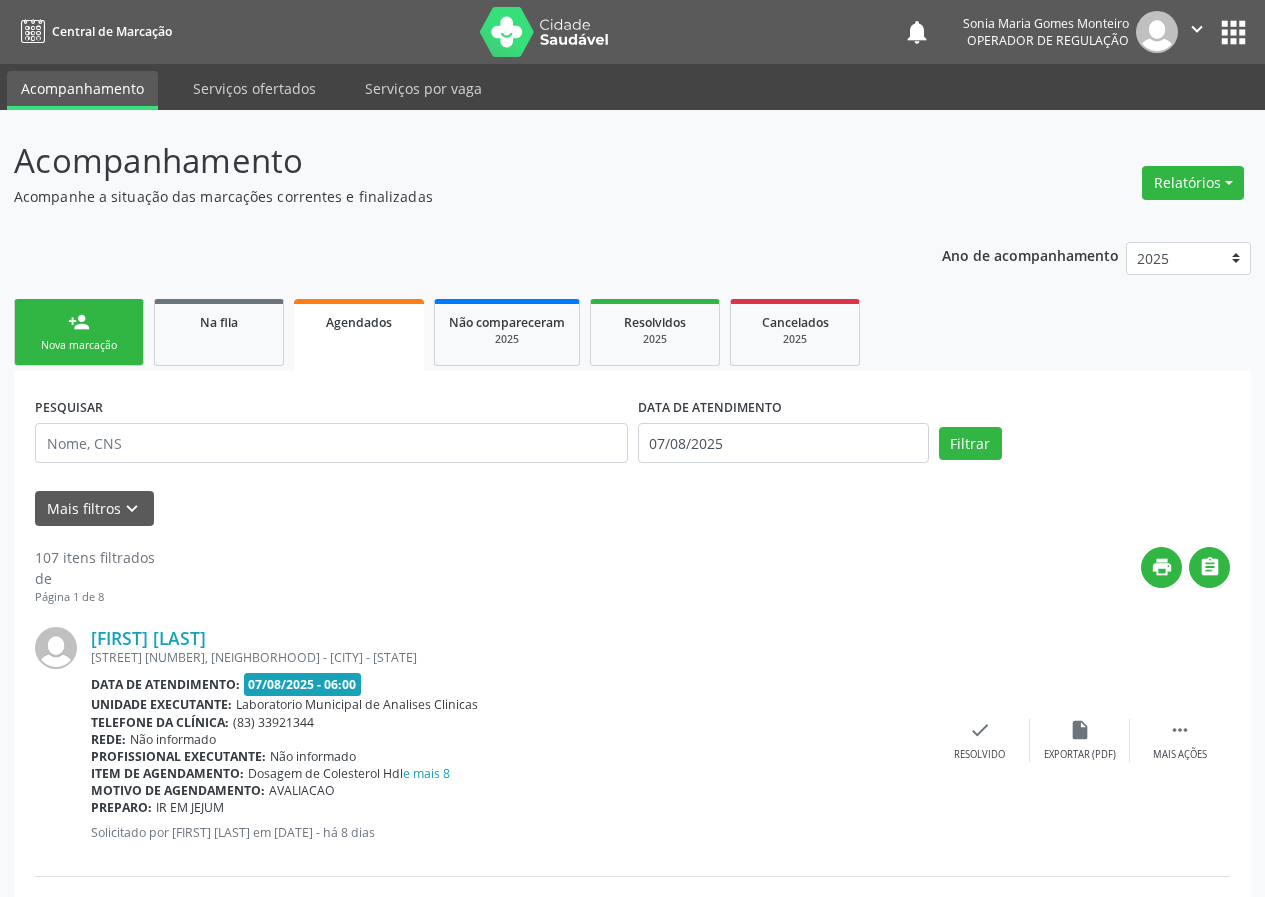 click on "person_add" at bounding box center (79, 322) 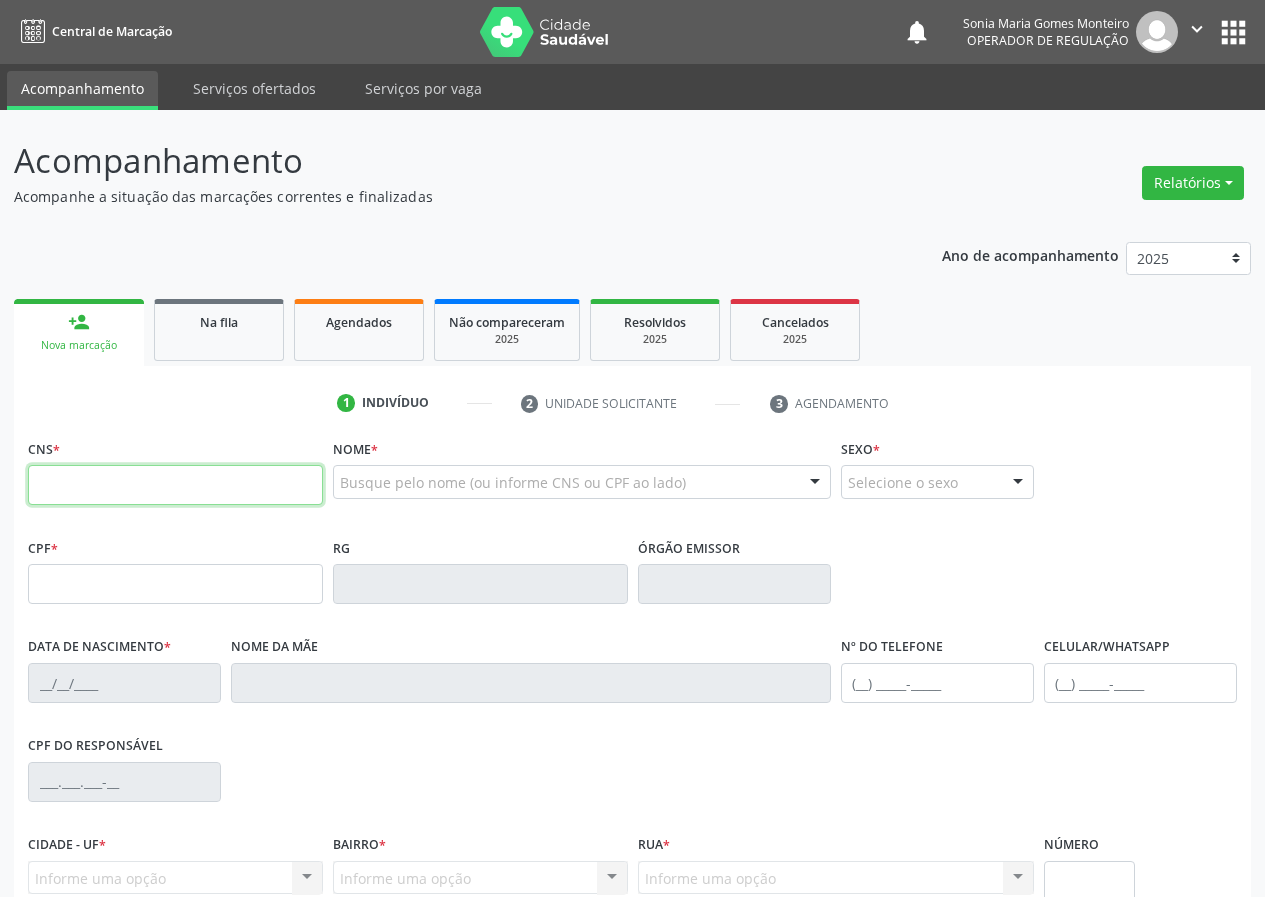 click at bounding box center (175, 485) 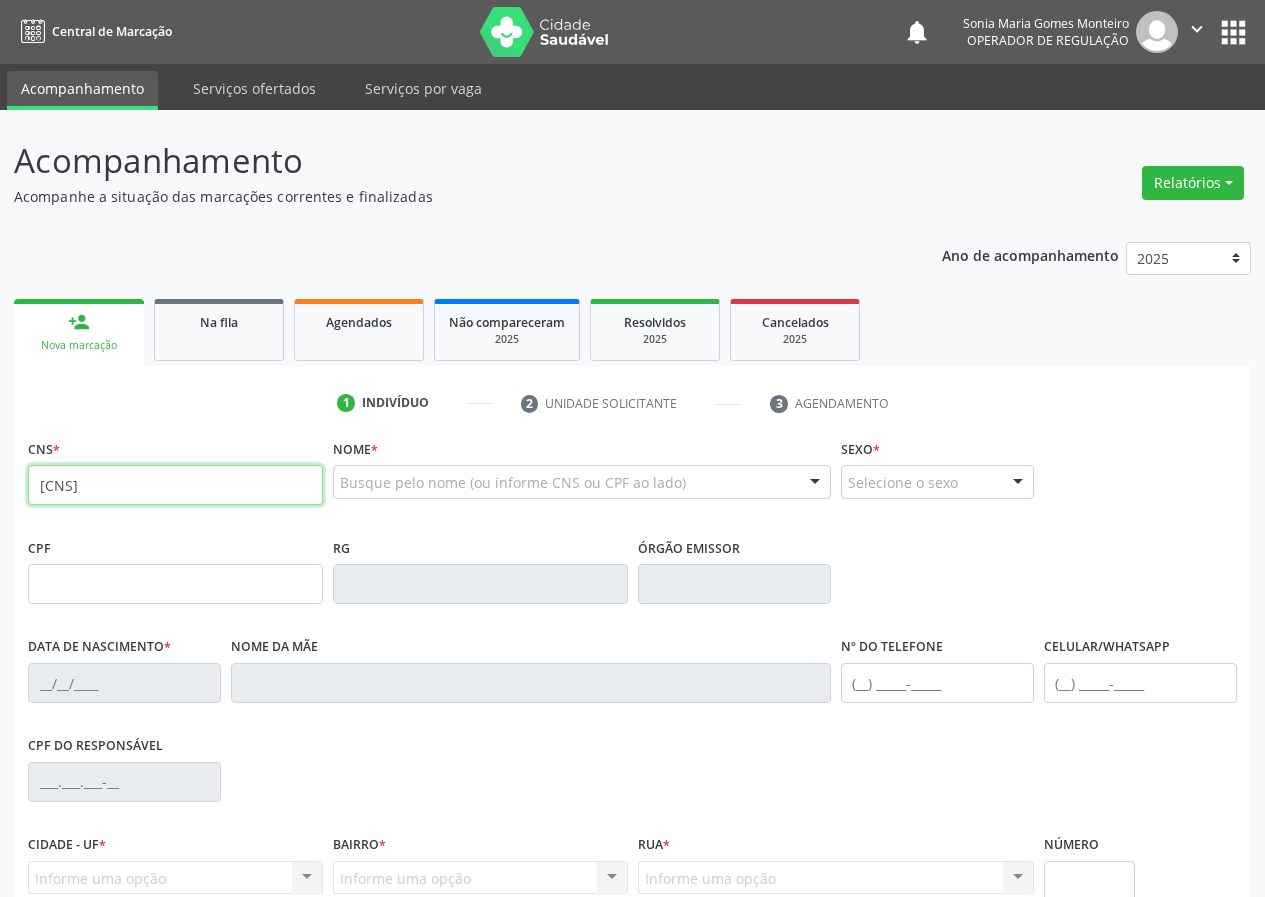 type on "703 4015 4662 5300" 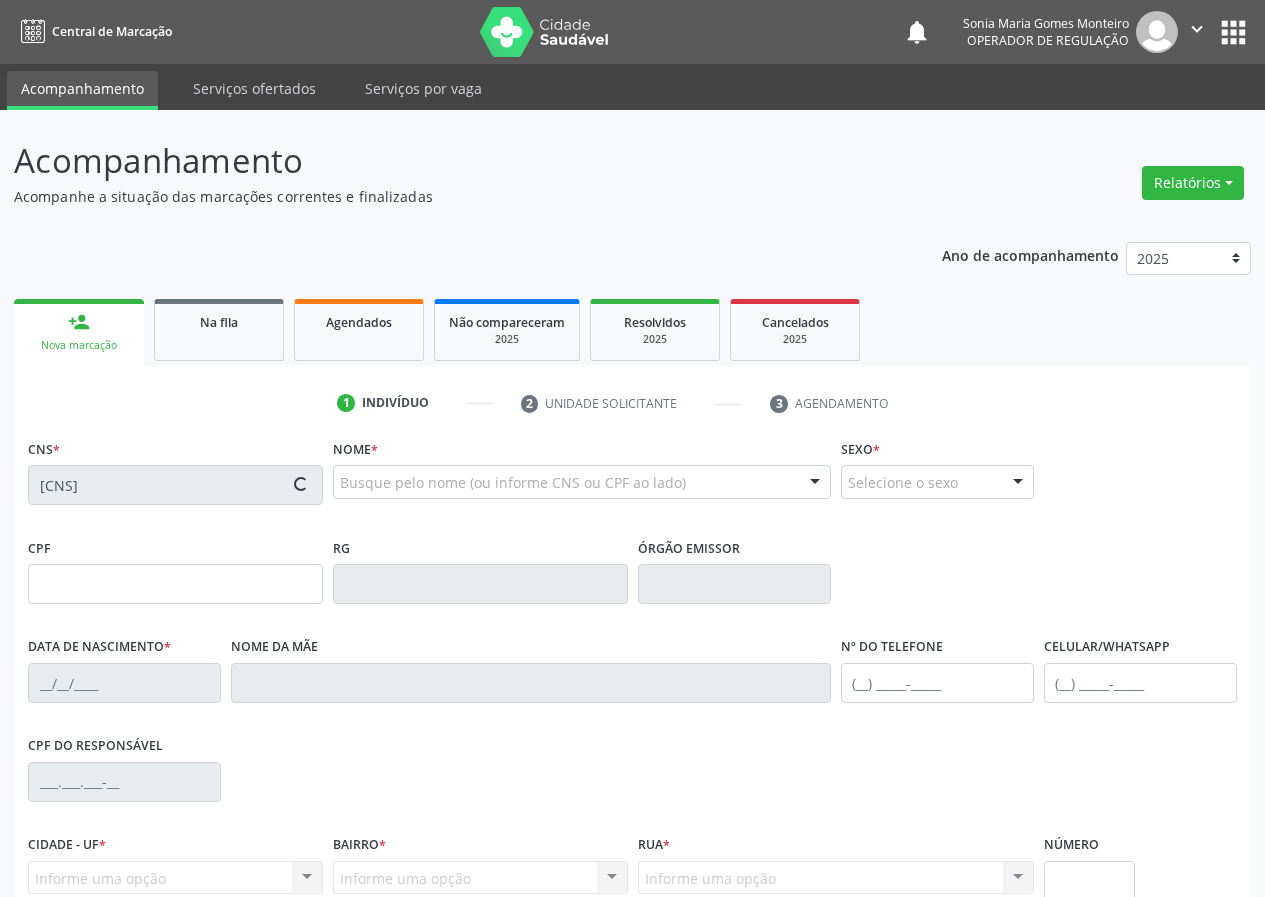type on "054.076.924-06" 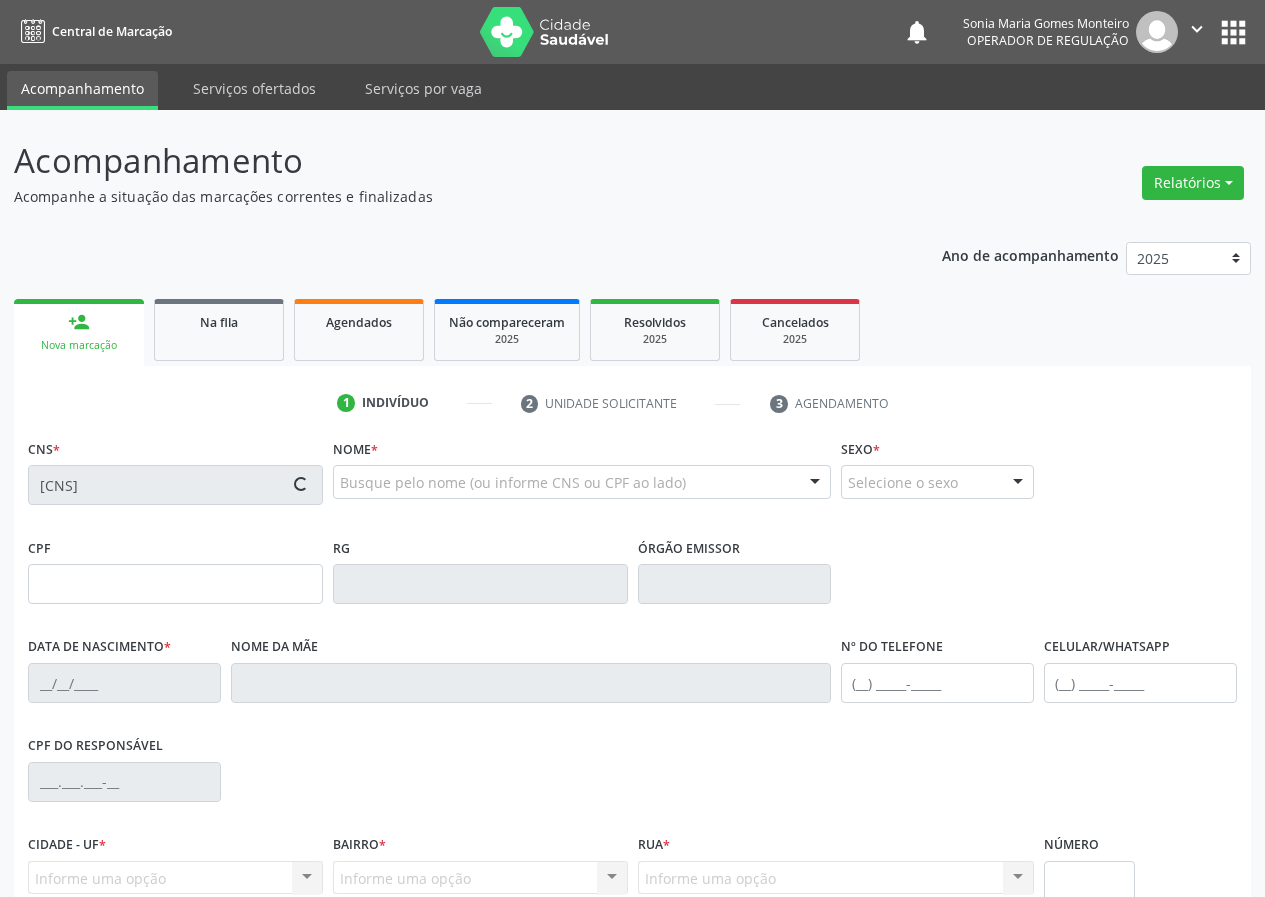 type on "24/12/1983" 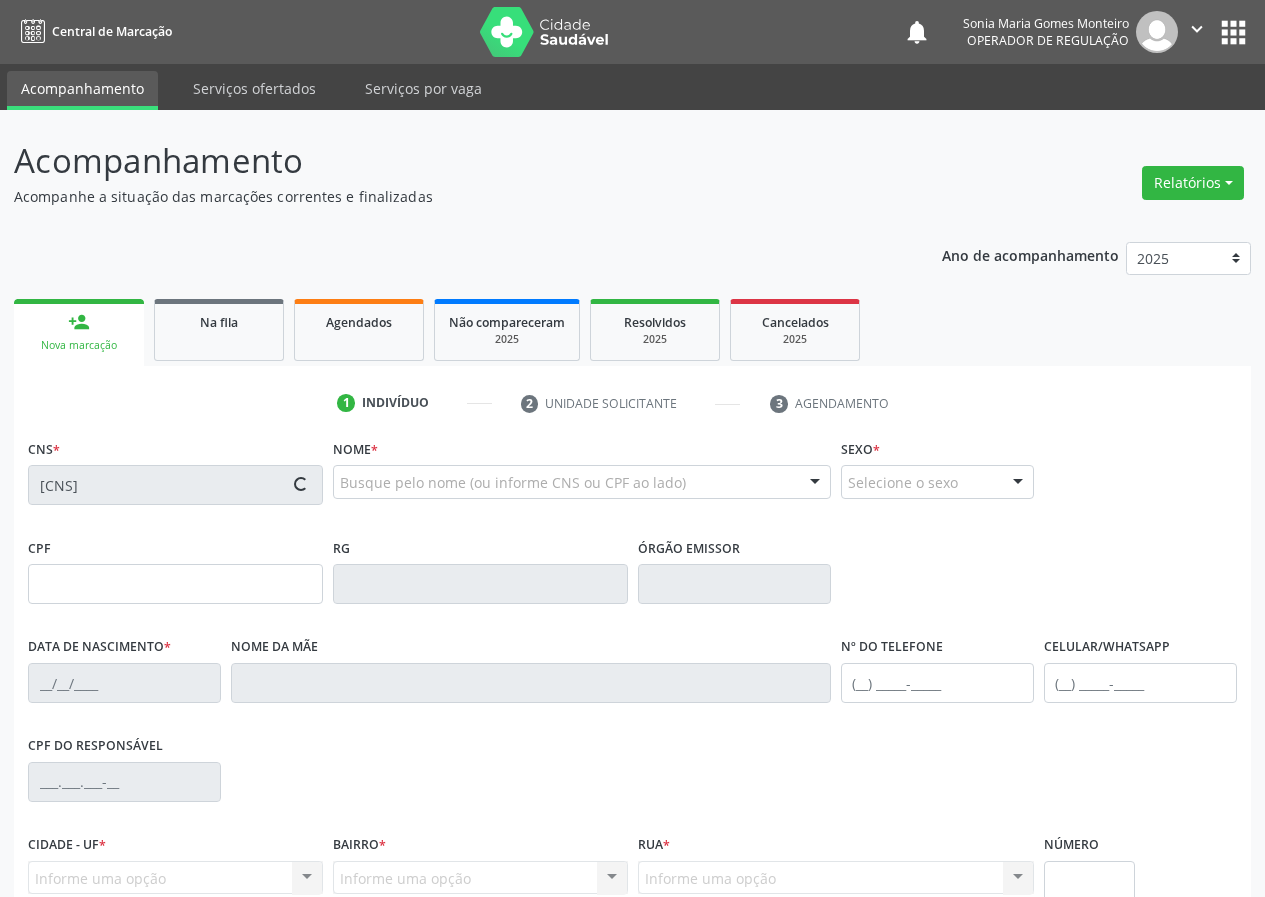 type on "Maria do Carmo Torres da Silva" 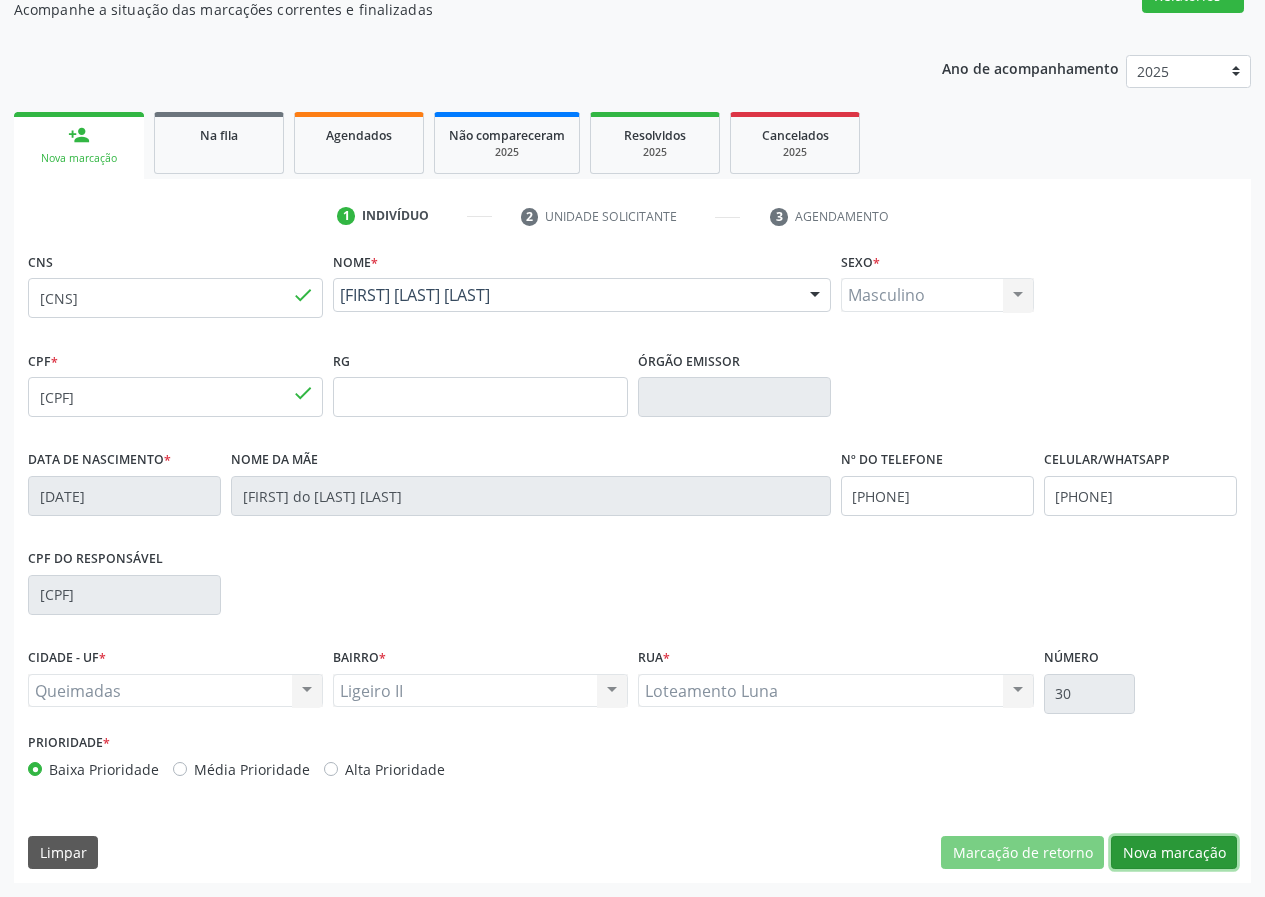 drag, startPoint x: 1200, startPoint y: 844, endPoint x: 223, endPoint y: 620, distance: 1002.34973 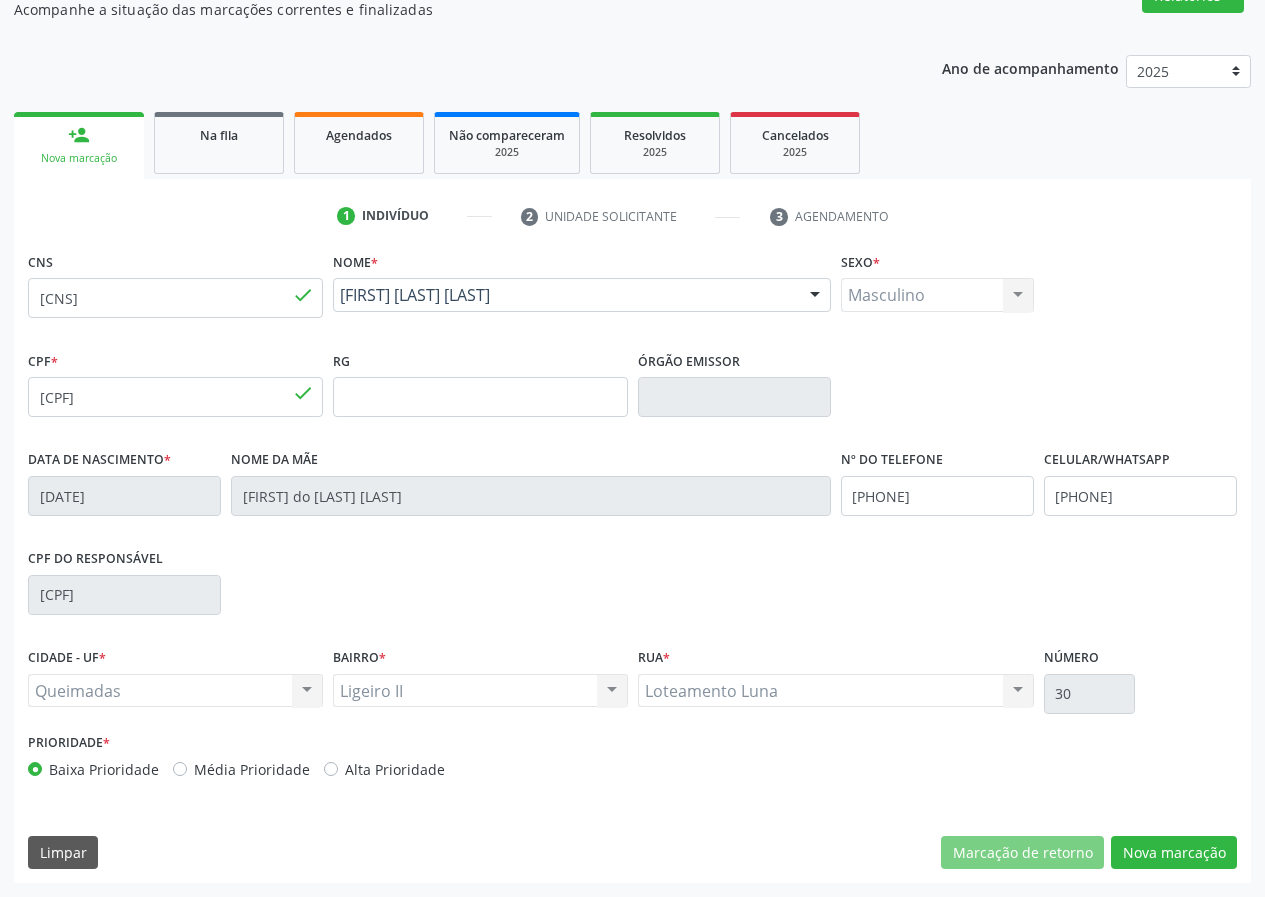 scroll, scrollTop: 9, scrollLeft: 0, axis: vertical 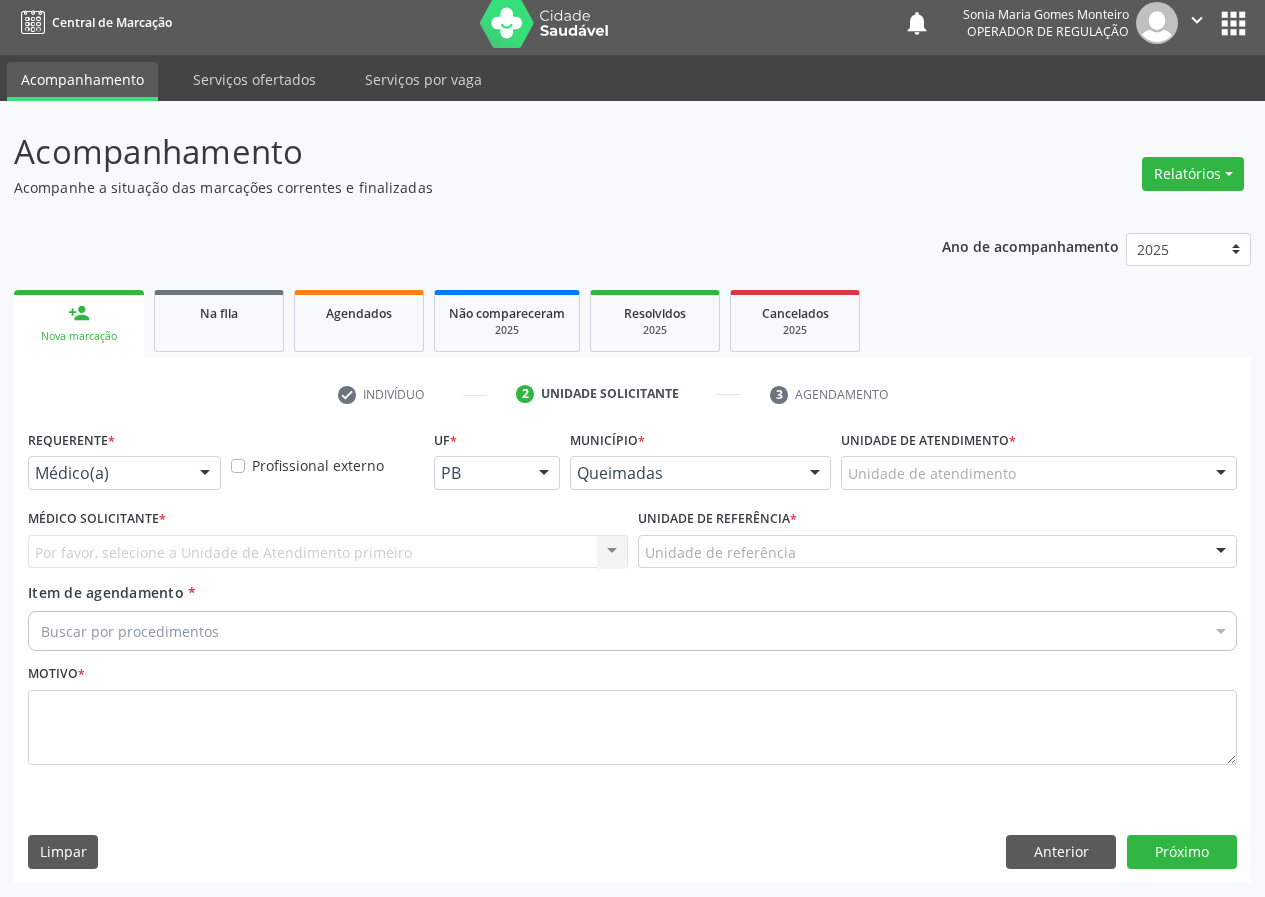 drag, startPoint x: 207, startPoint y: 471, endPoint x: 186, endPoint y: 602, distance: 132.67253 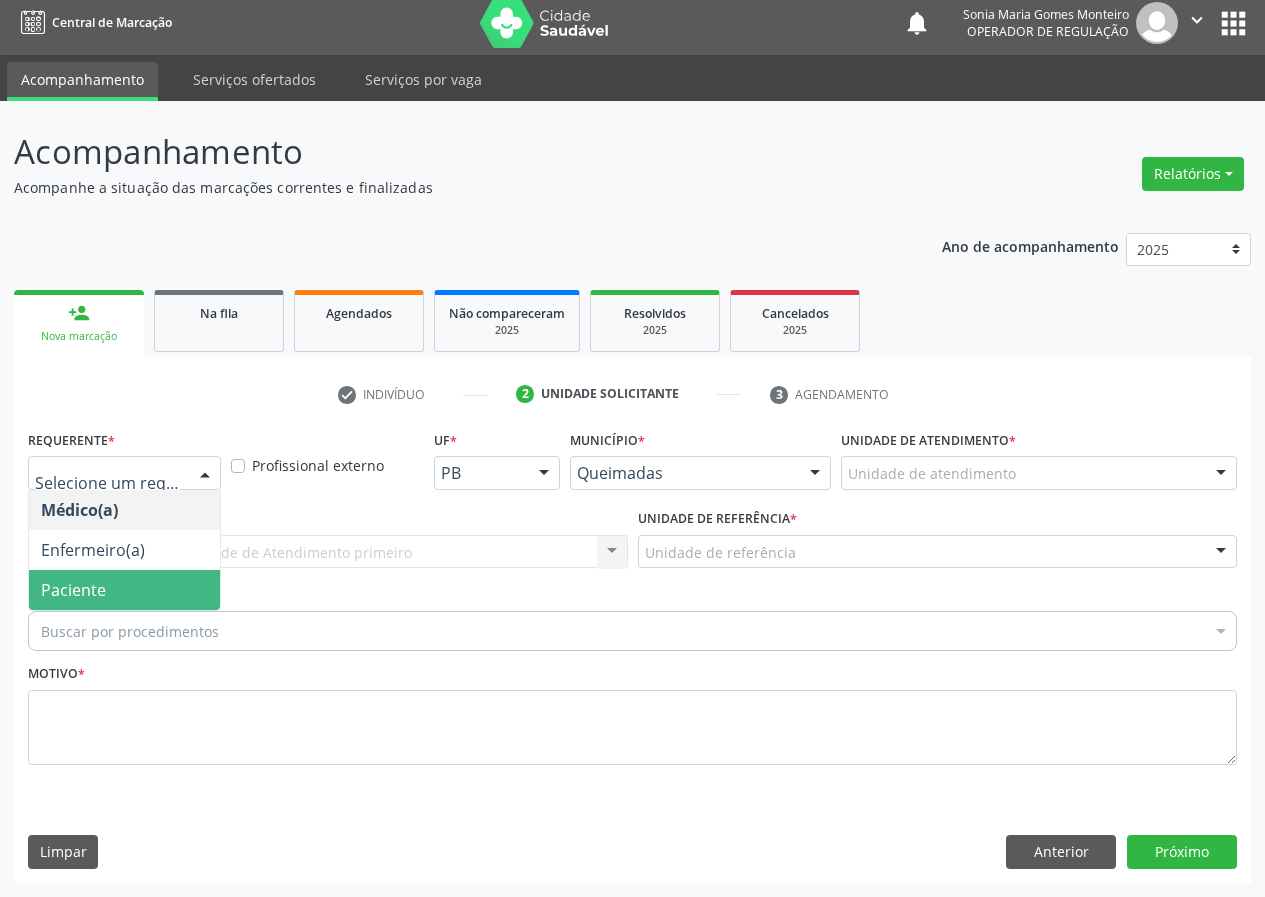 click on "Paciente" at bounding box center (124, 590) 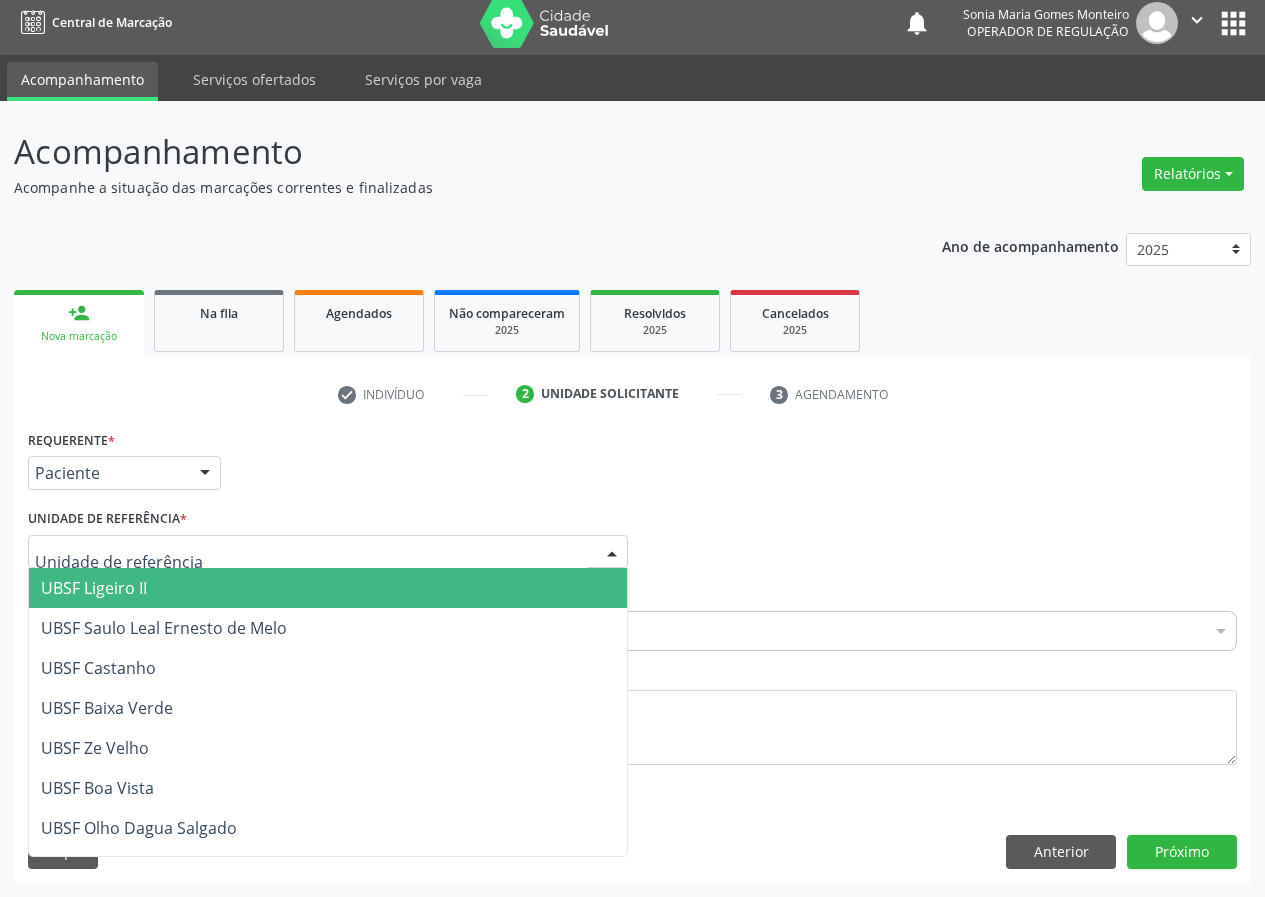drag, startPoint x: 609, startPoint y: 549, endPoint x: 393, endPoint y: 668, distance: 246.61102 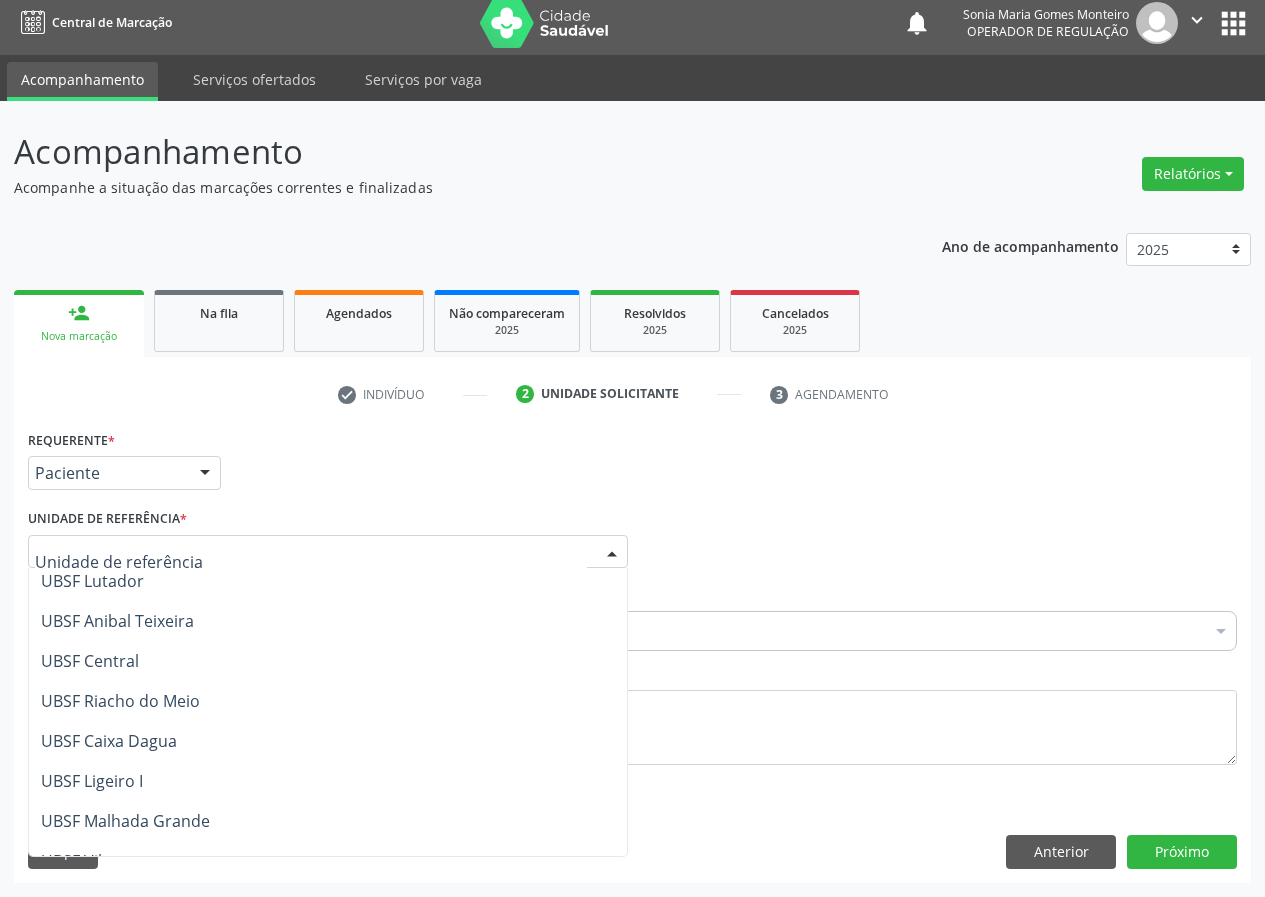 scroll, scrollTop: 400, scrollLeft: 0, axis: vertical 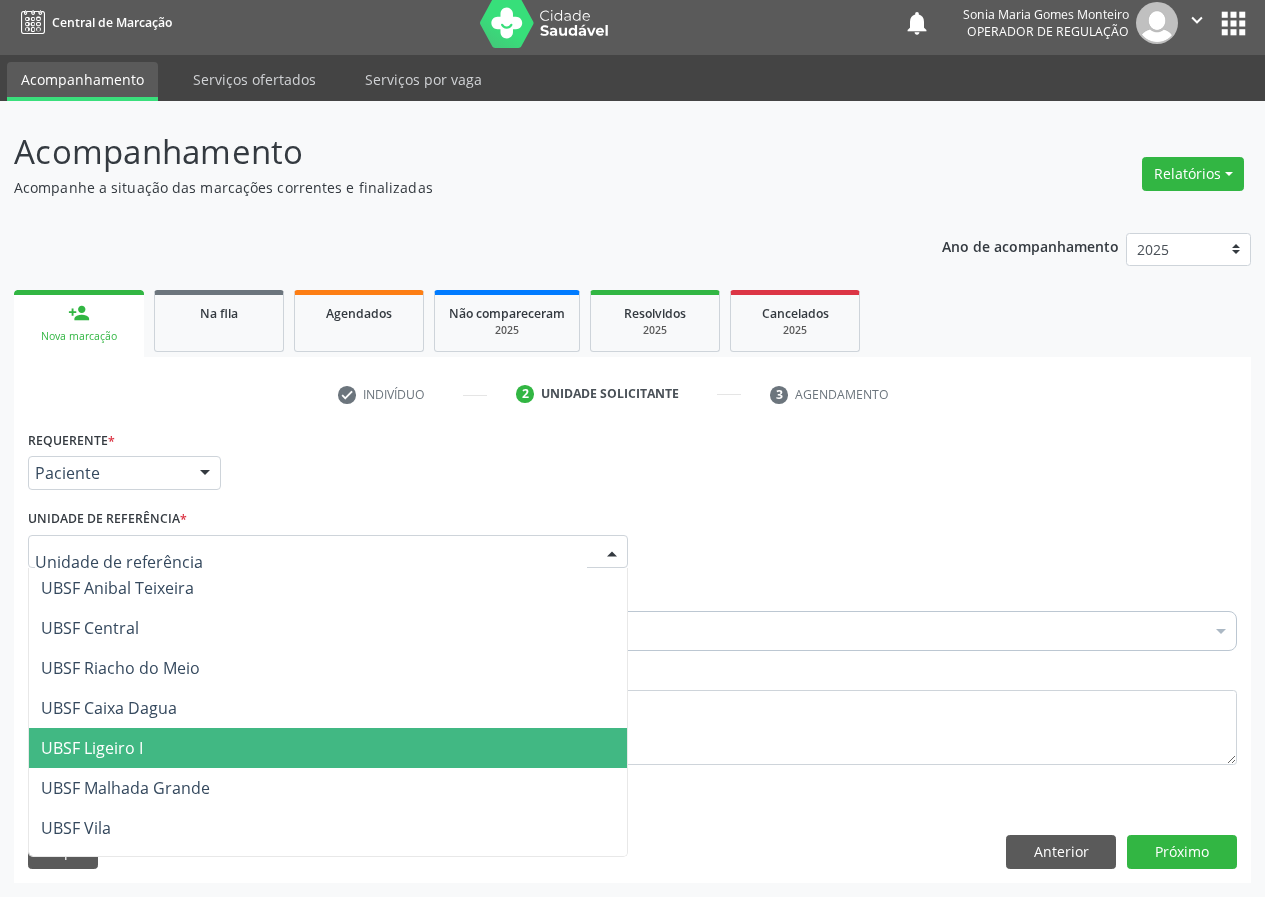 click on "UBSF Ligeiro I" at bounding box center (92, 748) 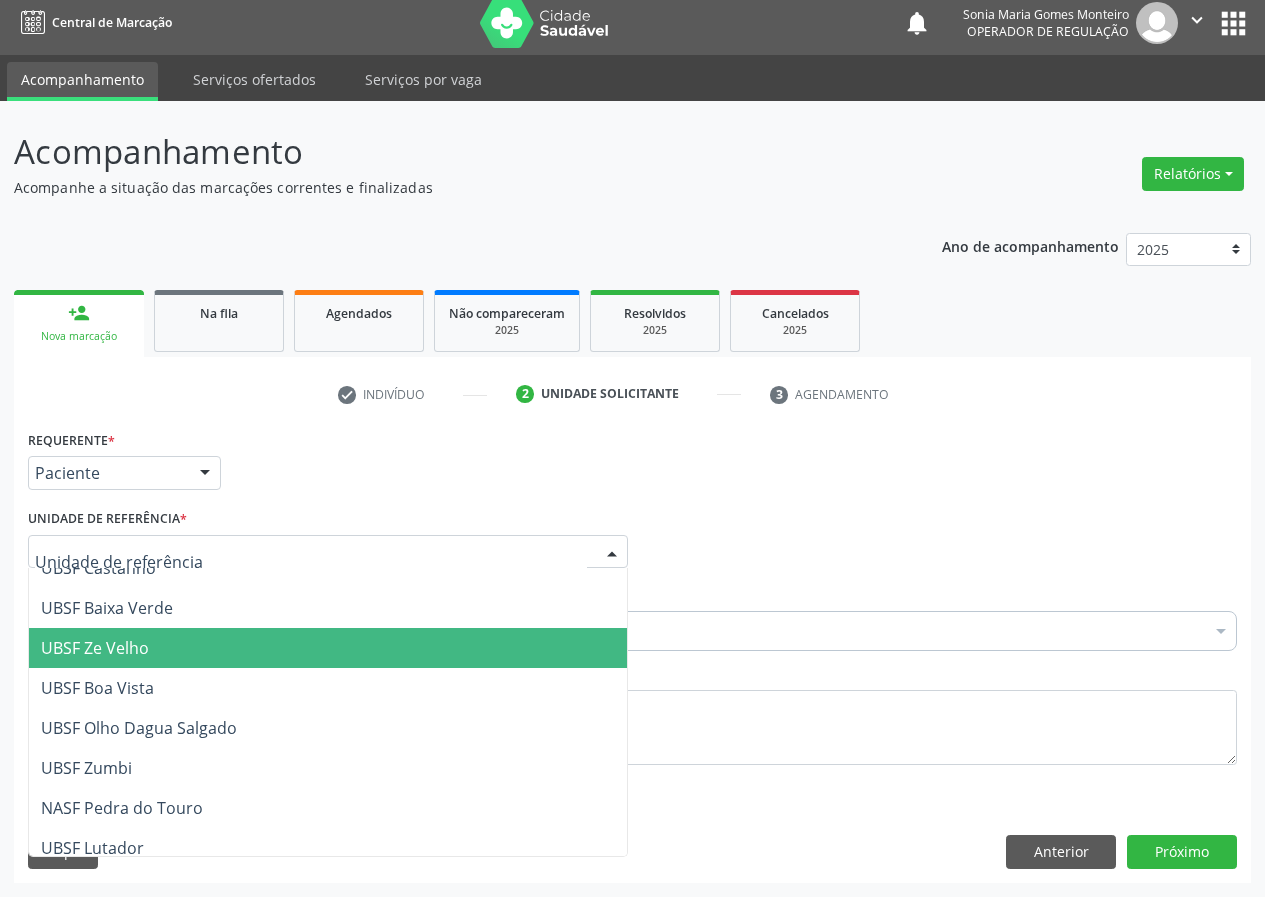 scroll, scrollTop: 0, scrollLeft: 0, axis: both 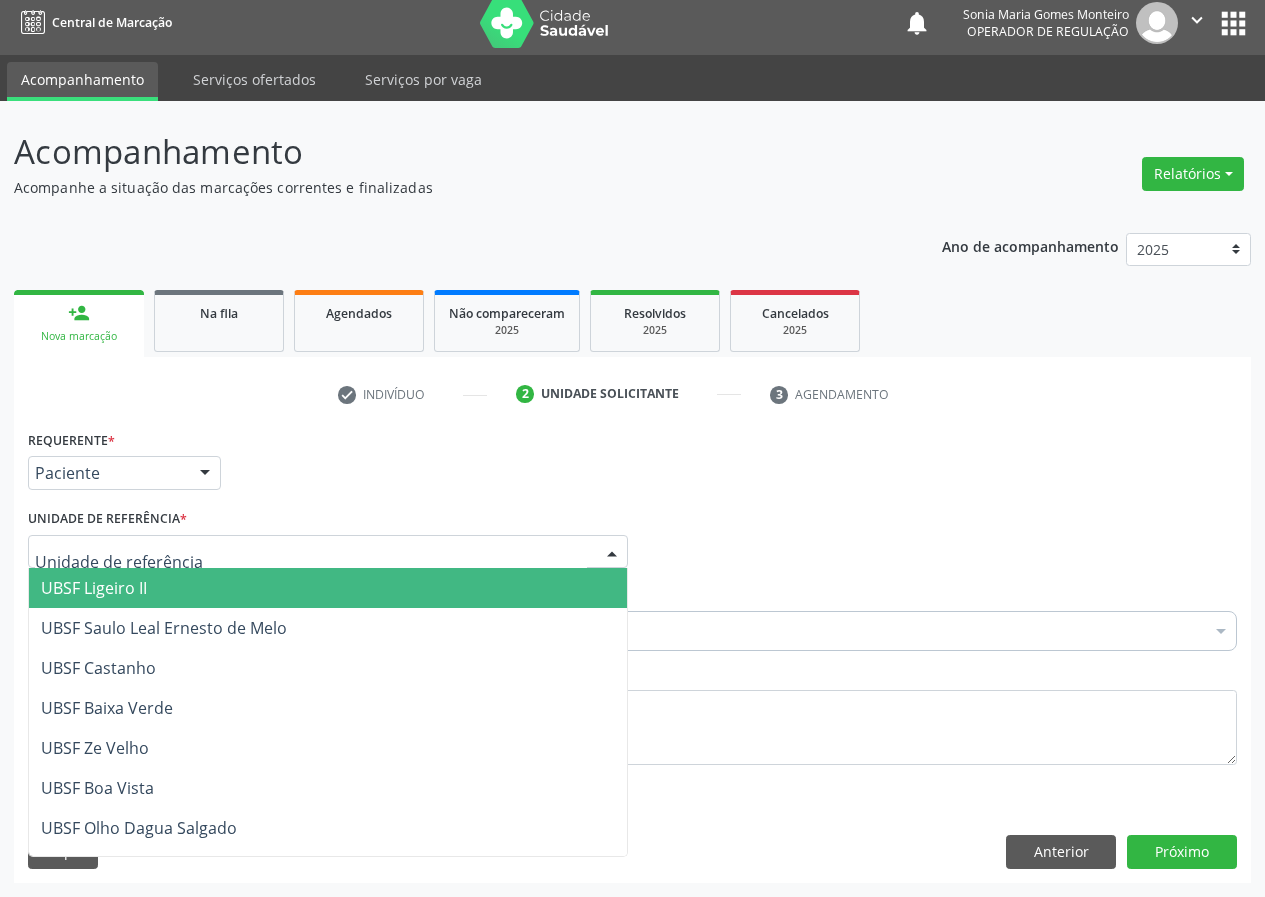 click on "UBSF Ligeiro II" at bounding box center (94, 588) 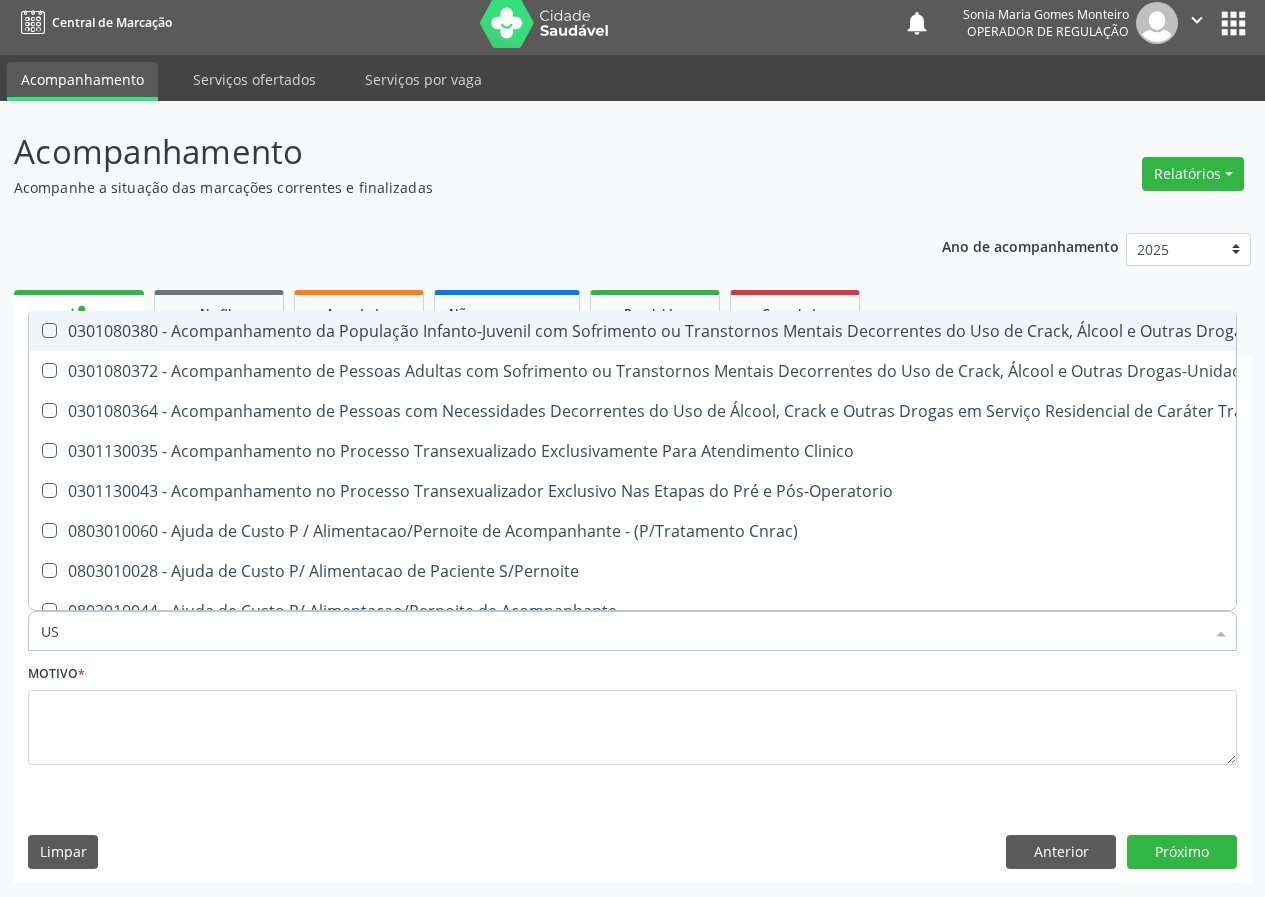 type on "USG" 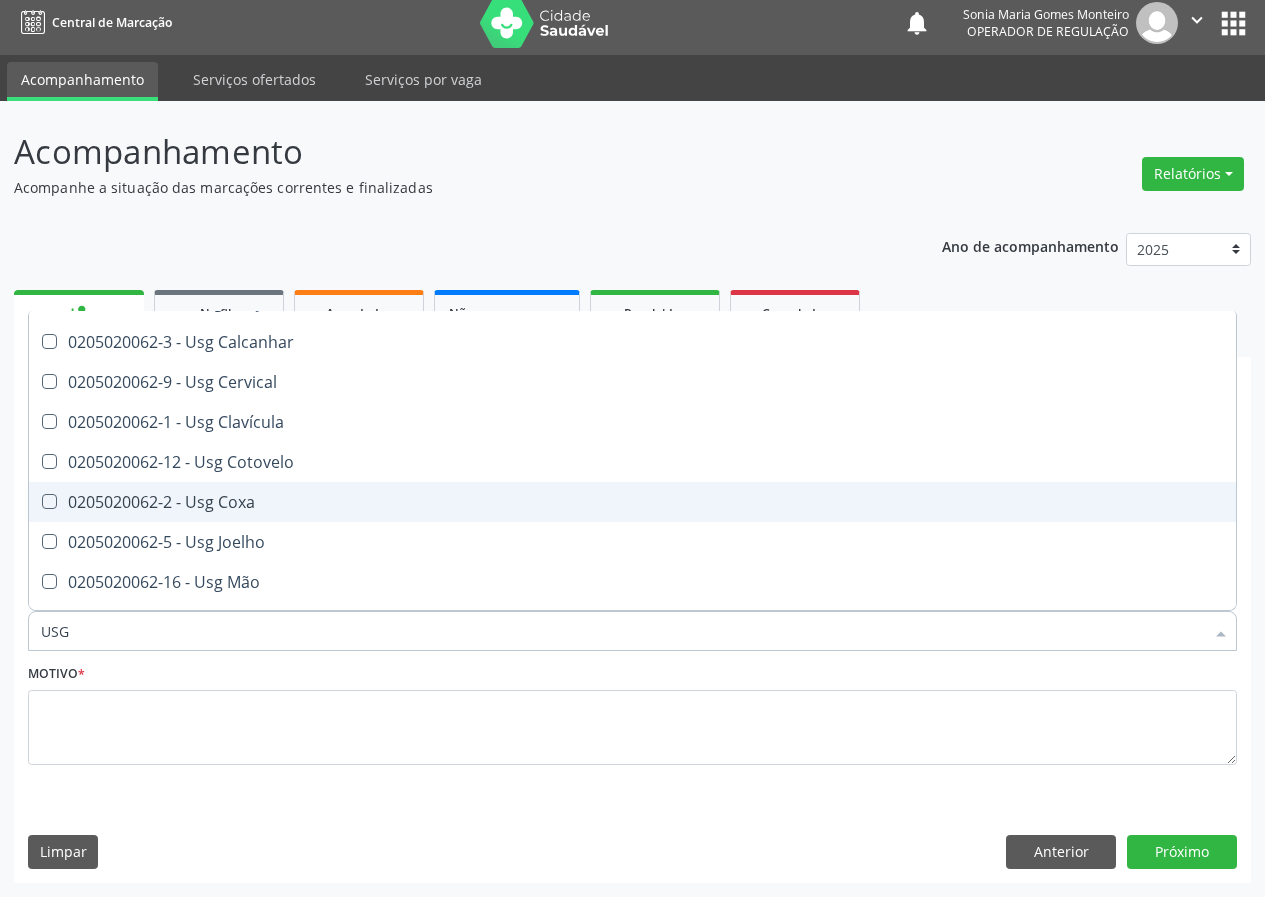 scroll, scrollTop: 200, scrollLeft: 0, axis: vertical 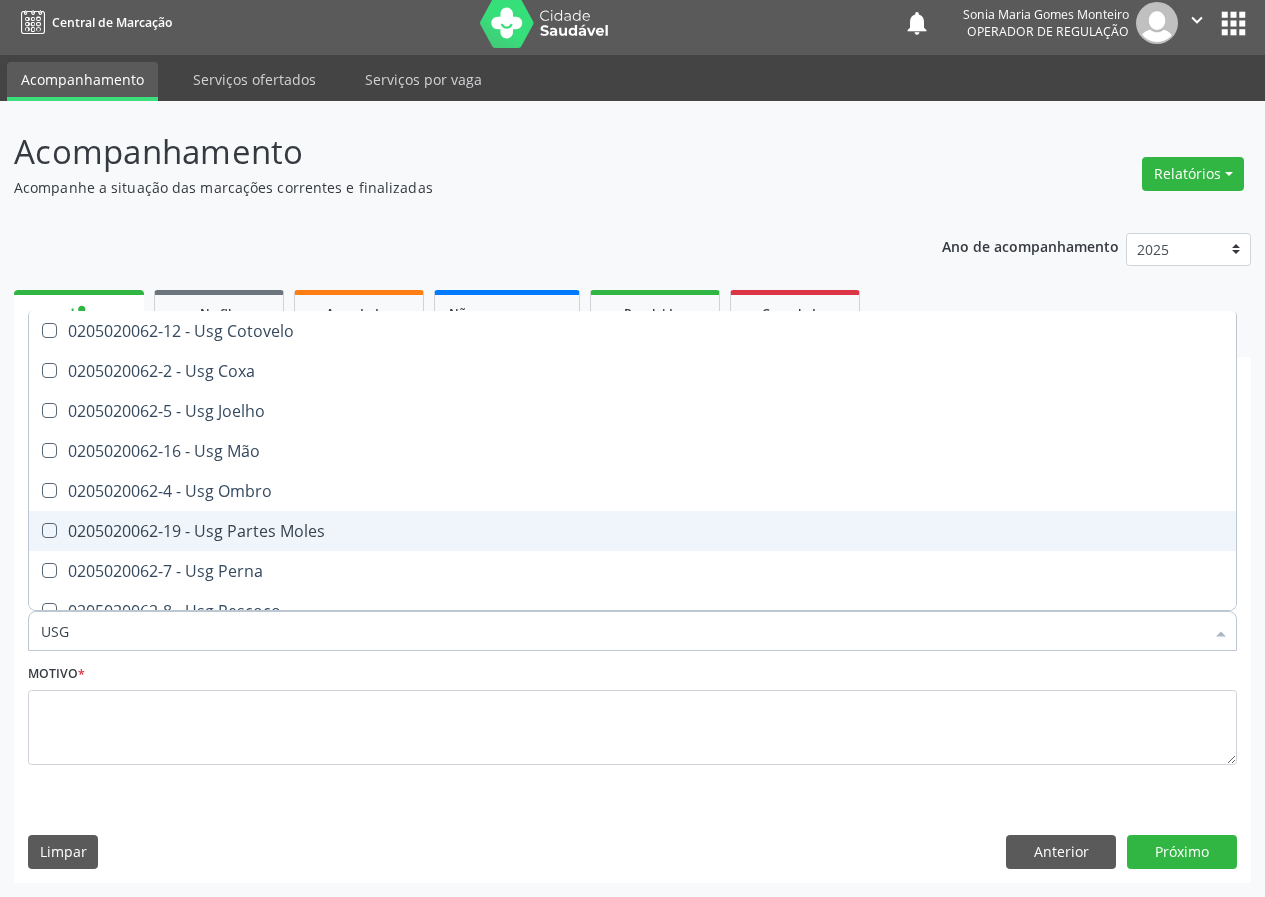 drag, startPoint x: 258, startPoint y: 536, endPoint x: 69, endPoint y: 603, distance: 200.5243 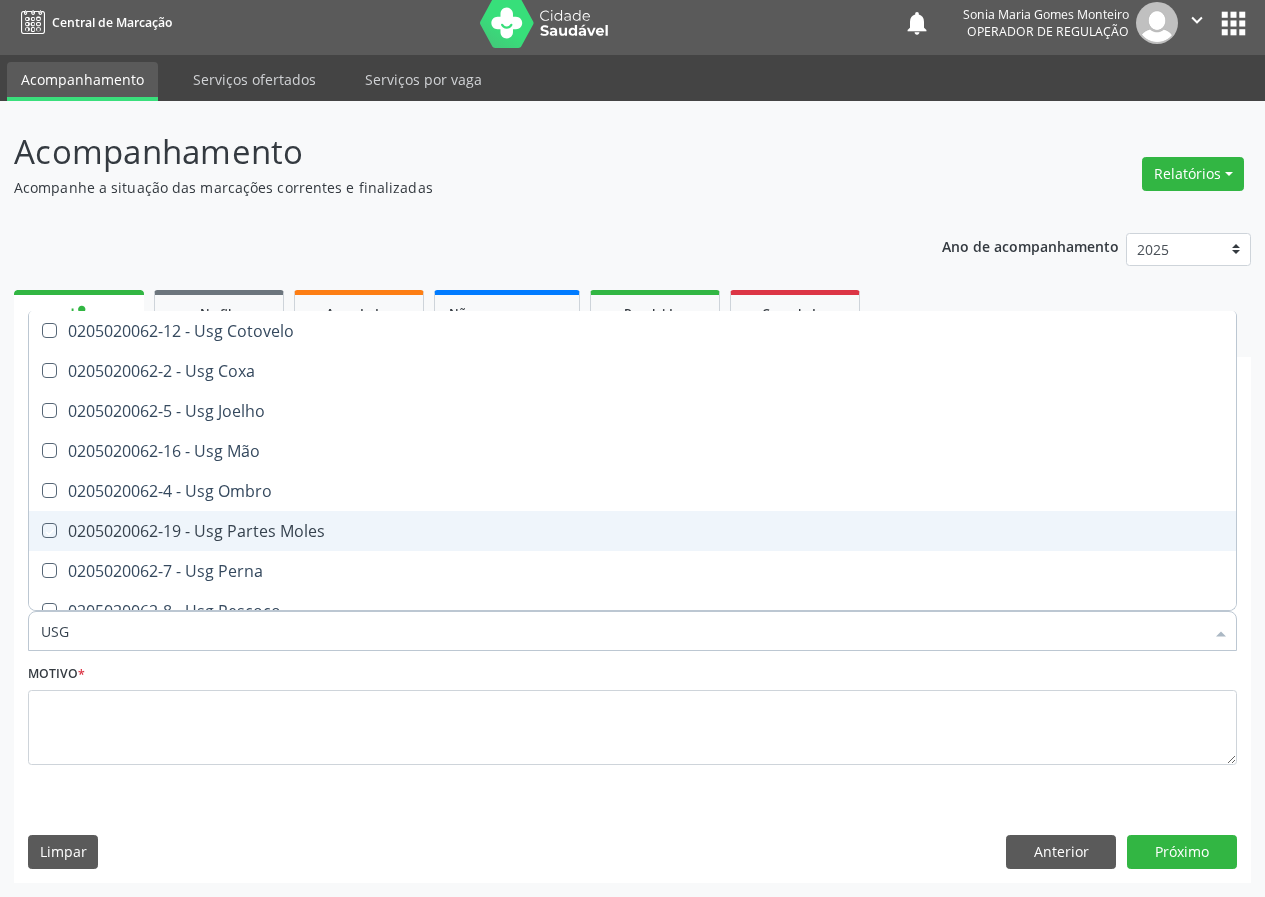 checkbox on "true" 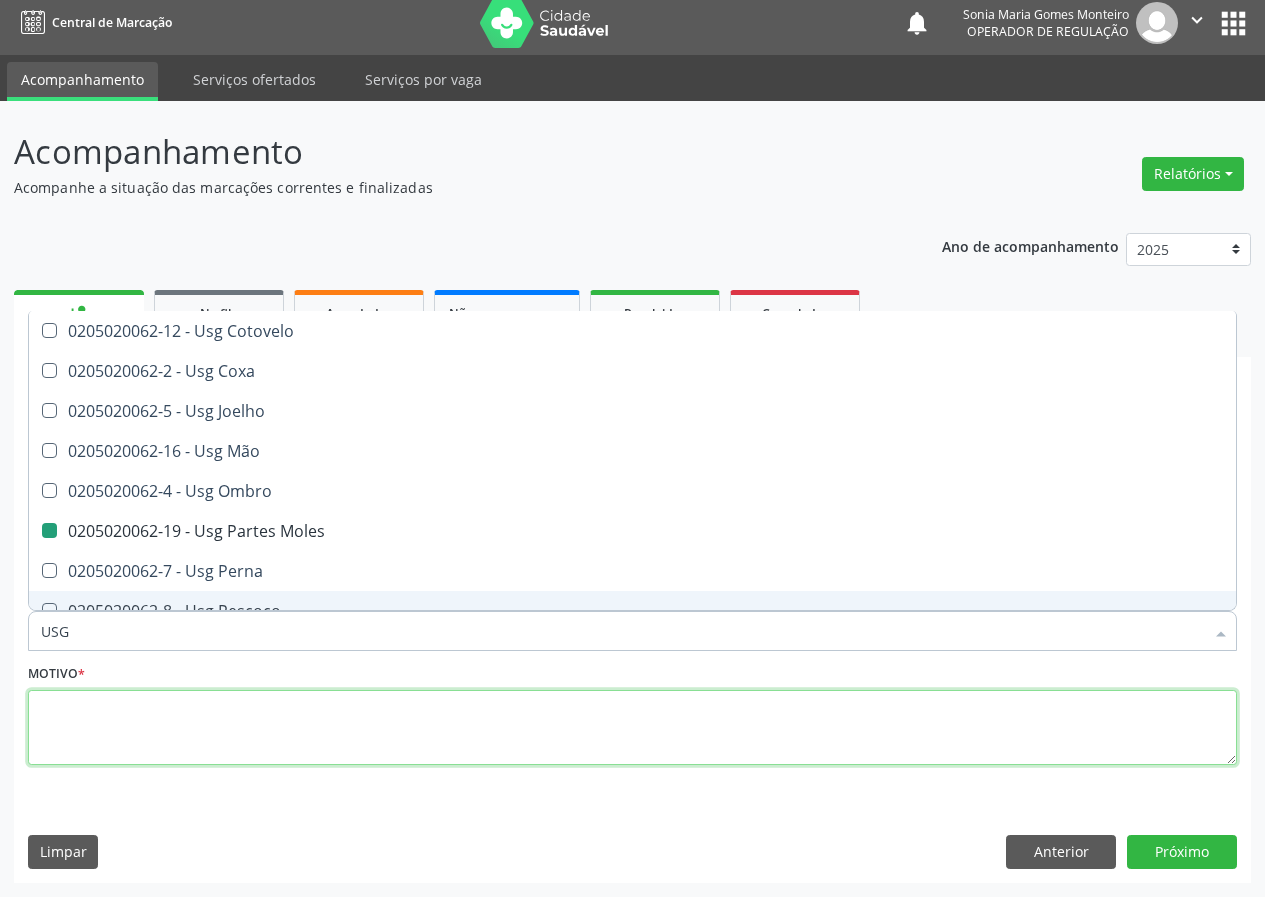click at bounding box center [632, 728] 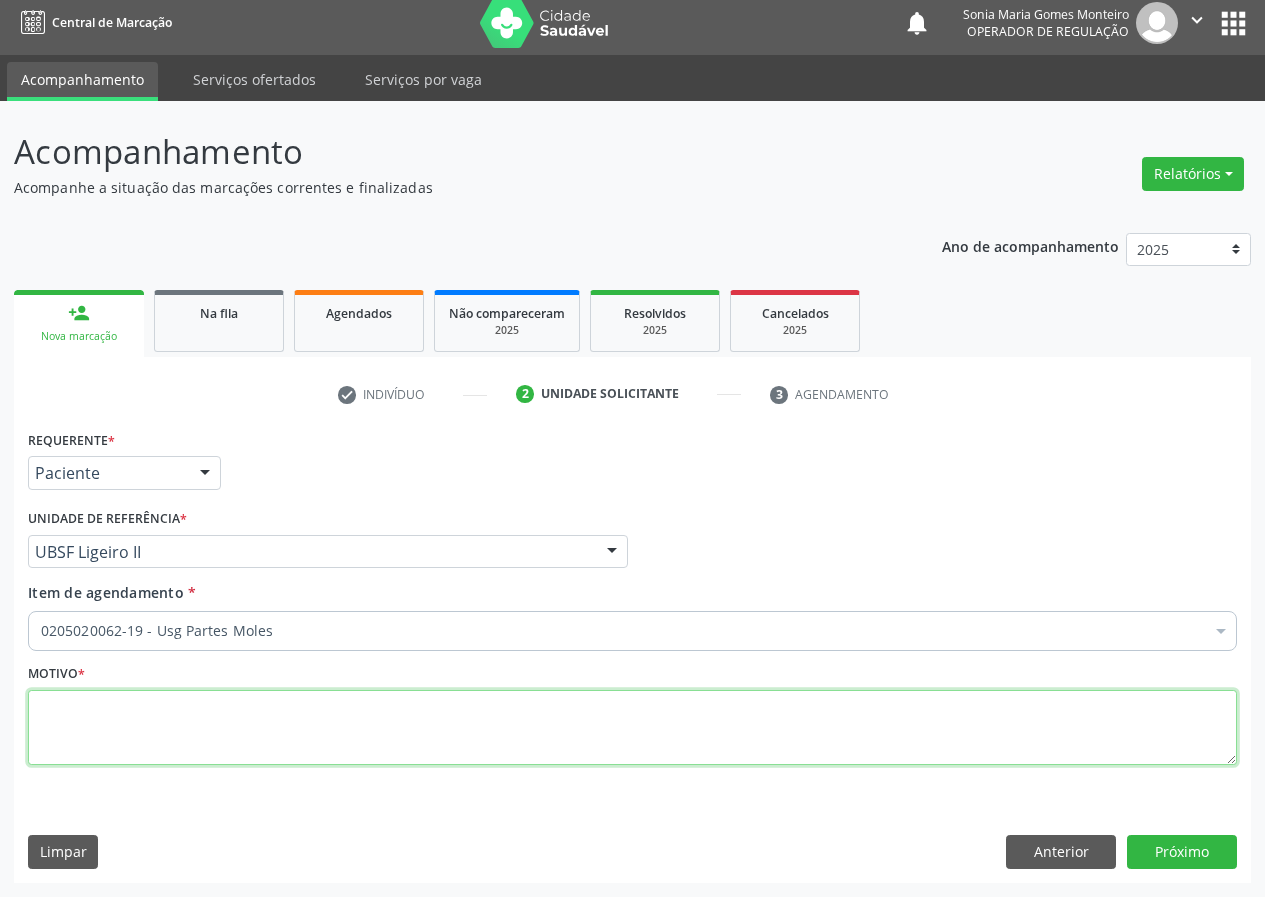scroll, scrollTop: 0, scrollLeft: 0, axis: both 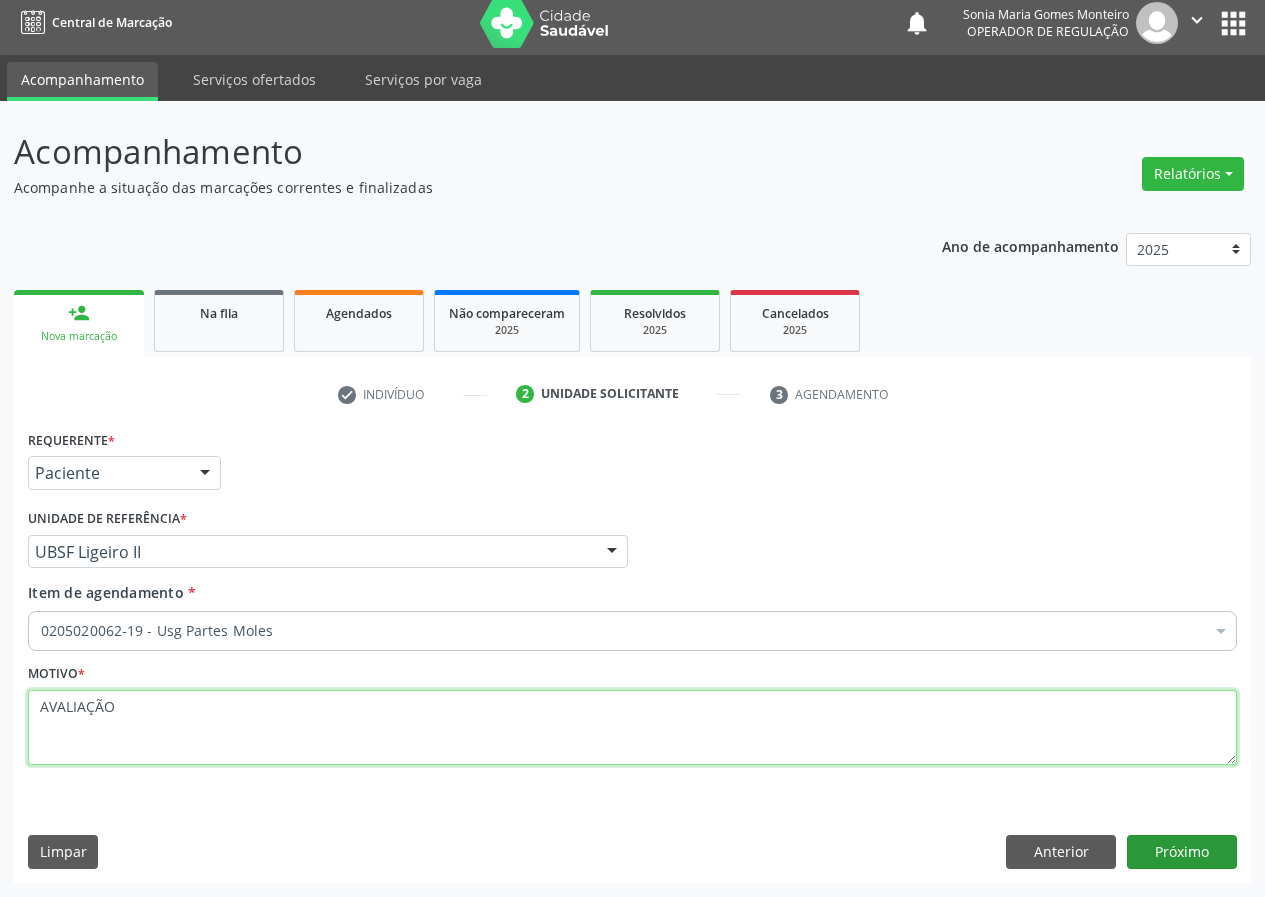 type on "AVALIAÇÃO" 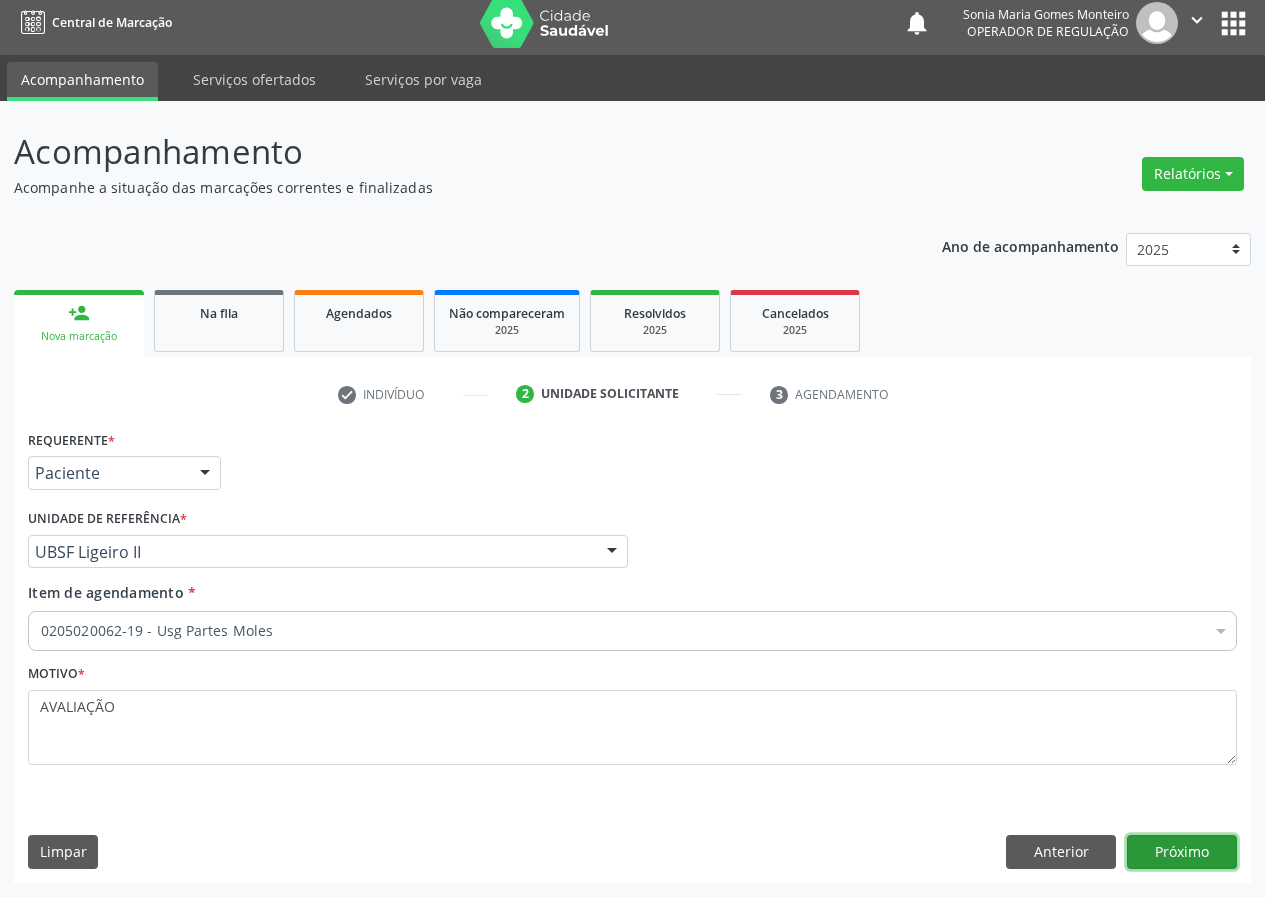 drag, startPoint x: 1188, startPoint y: 852, endPoint x: 0, endPoint y: 707, distance: 1196.8162 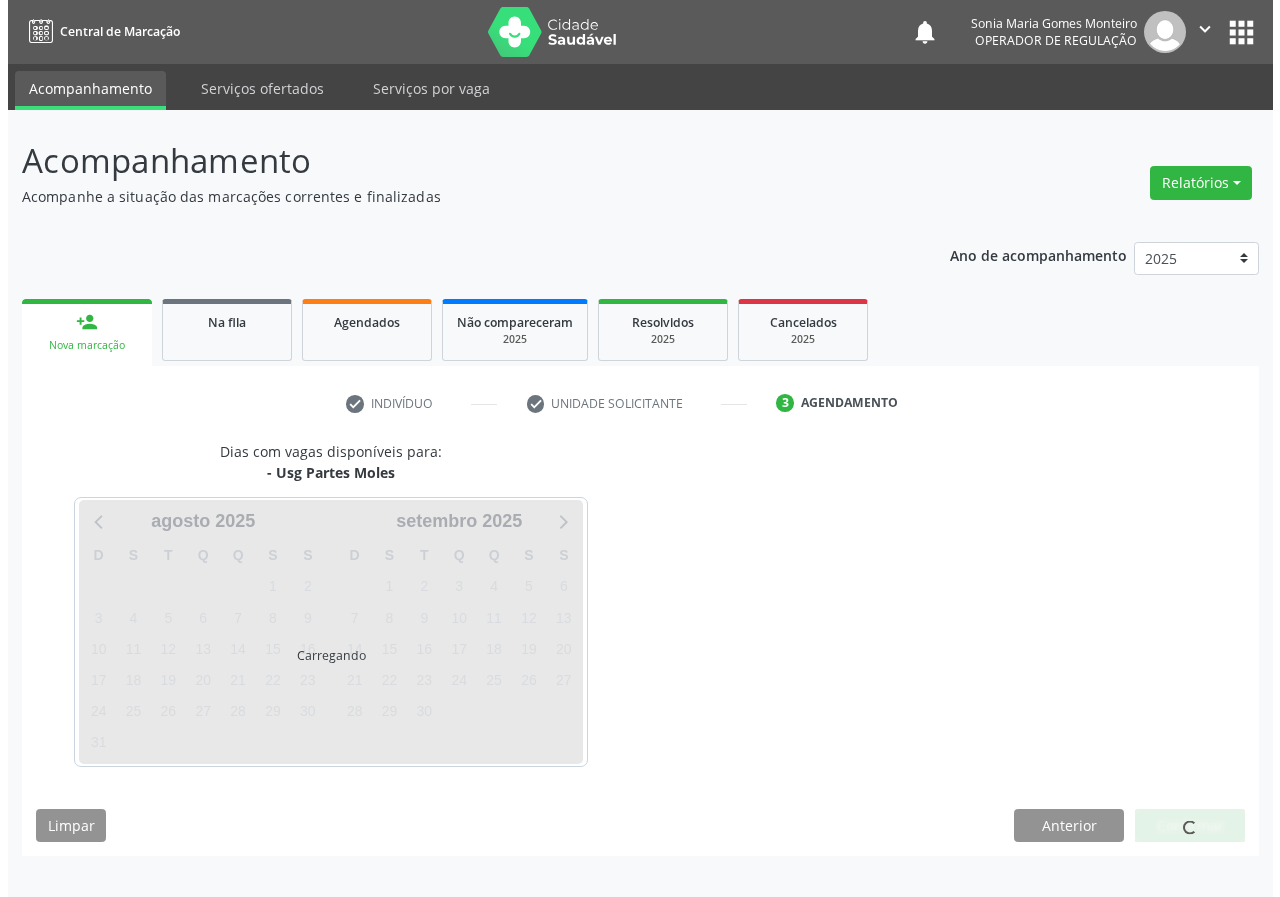 scroll, scrollTop: 0, scrollLeft: 0, axis: both 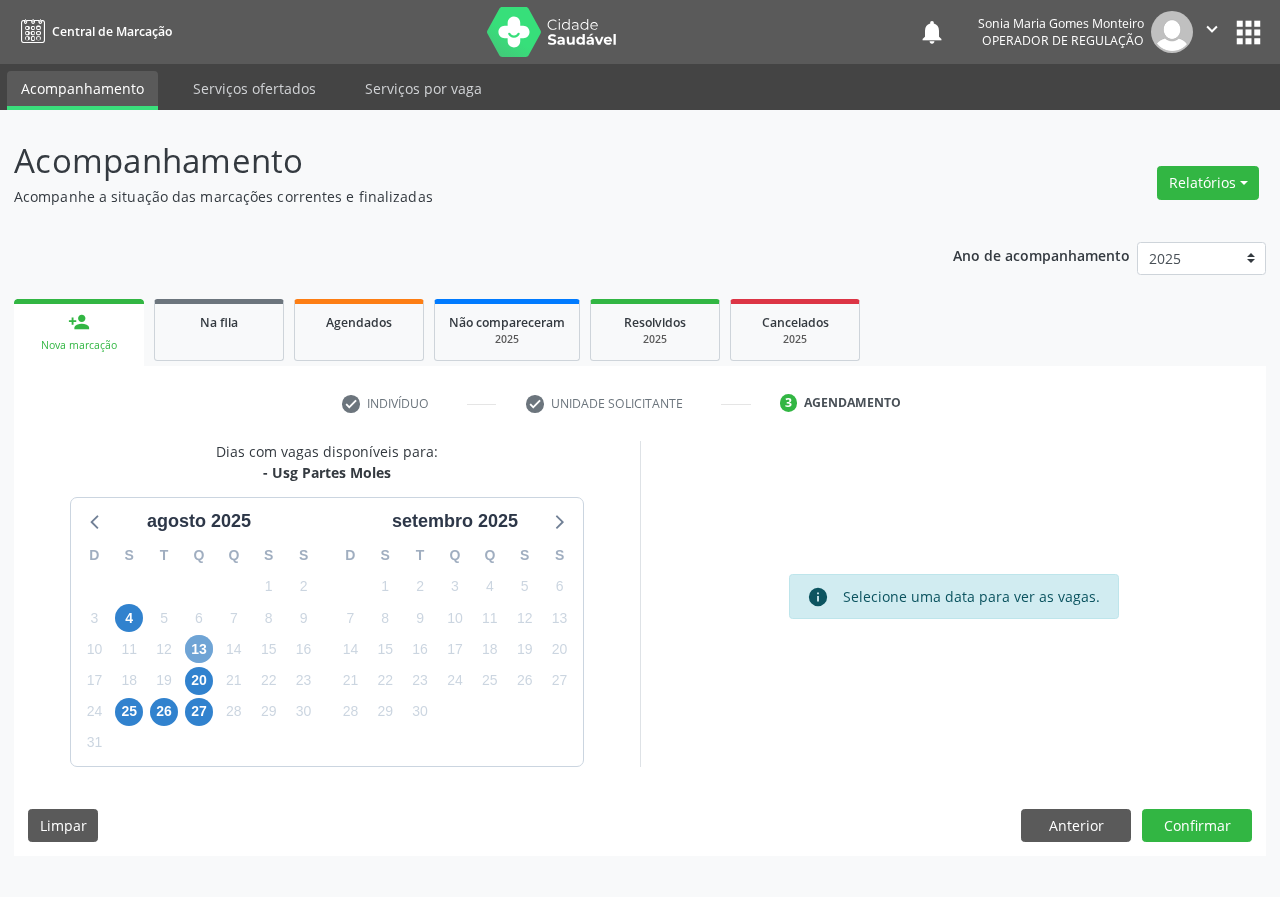 drag, startPoint x: 199, startPoint y: 648, endPoint x: 759, endPoint y: 631, distance: 560.258 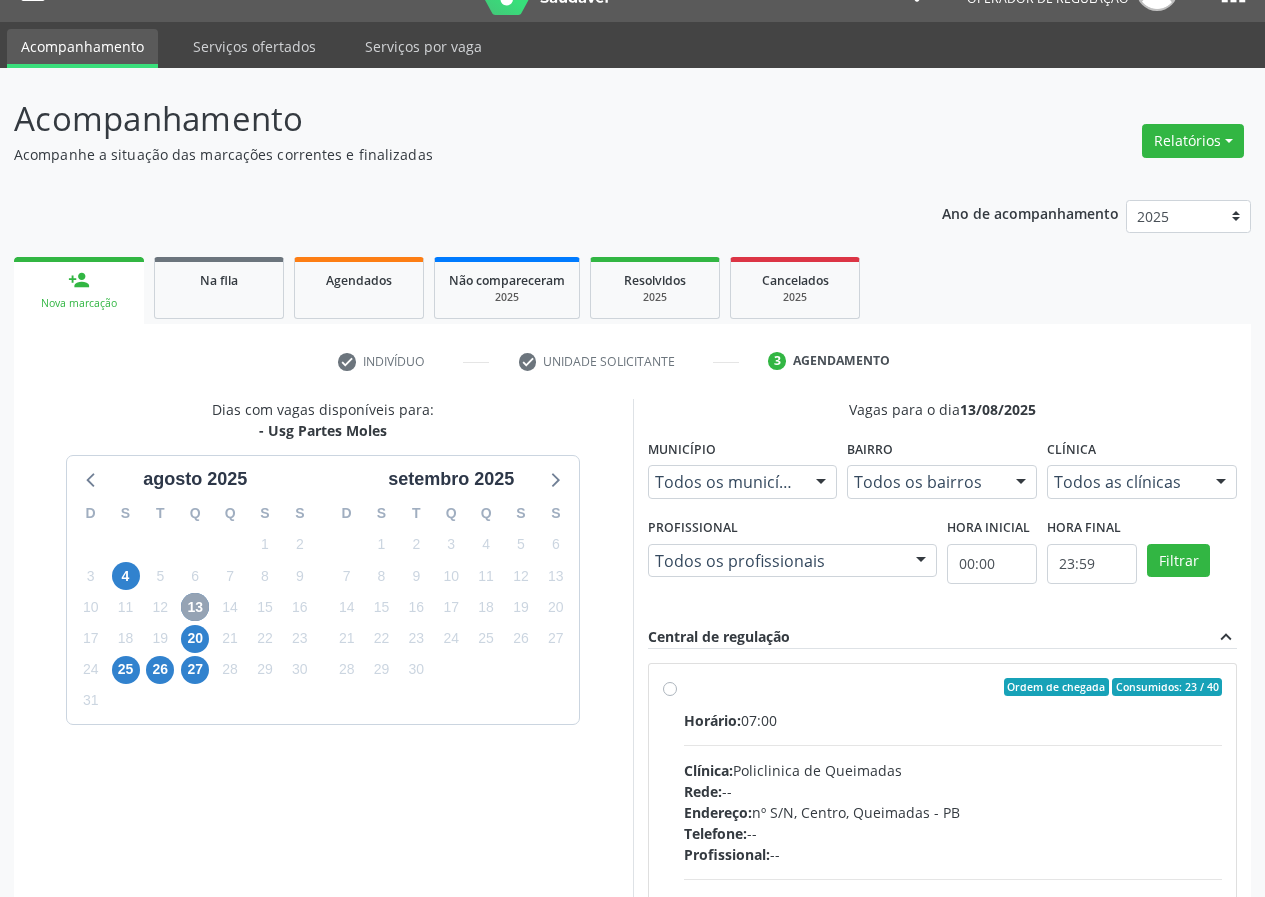 scroll, scrollTop: 298, scrollLeft: 0, axis: vertical 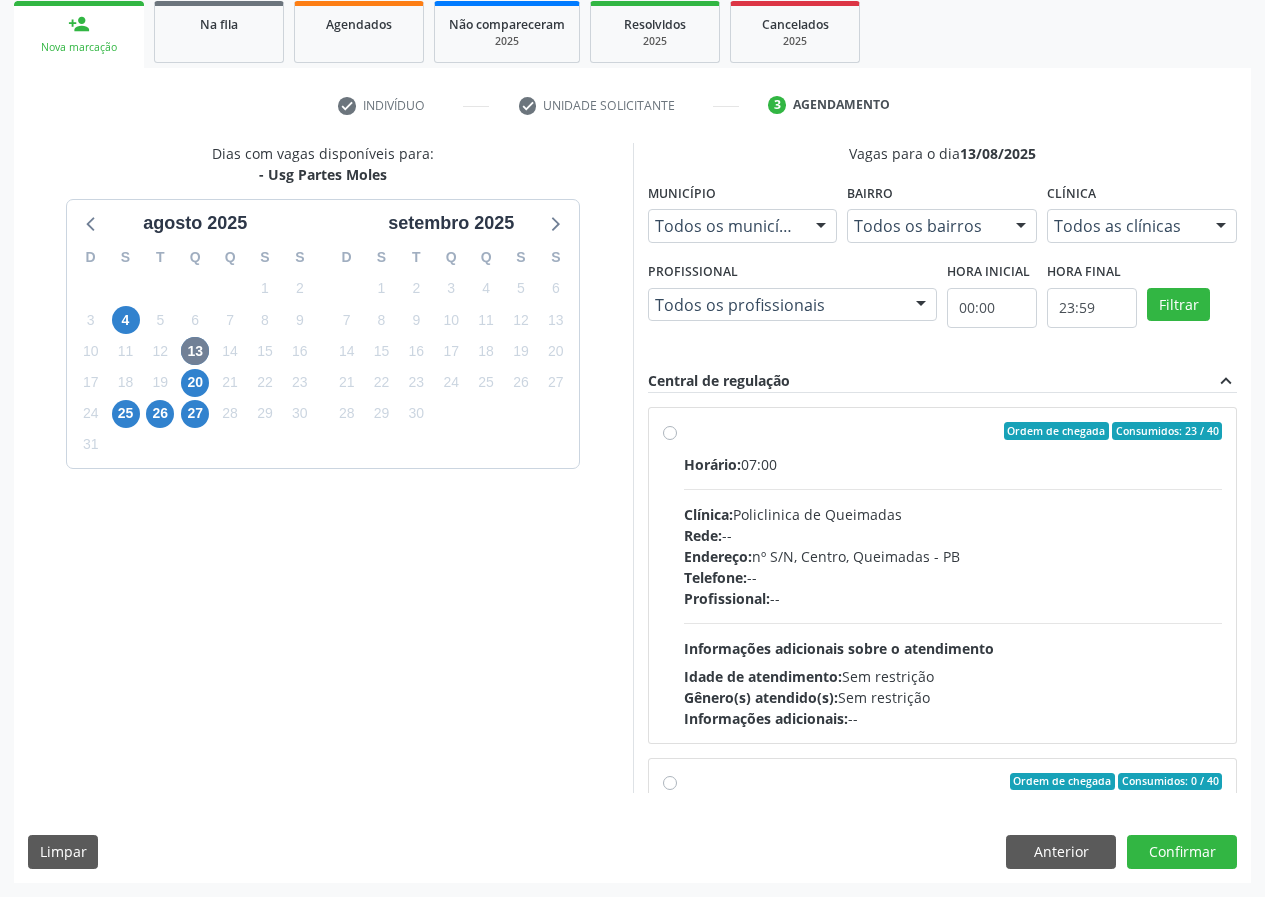 drag, startPoint x: 675, startPoint y: 432, endPoint x: 621, endPoint y: 535, distance: 116.297035 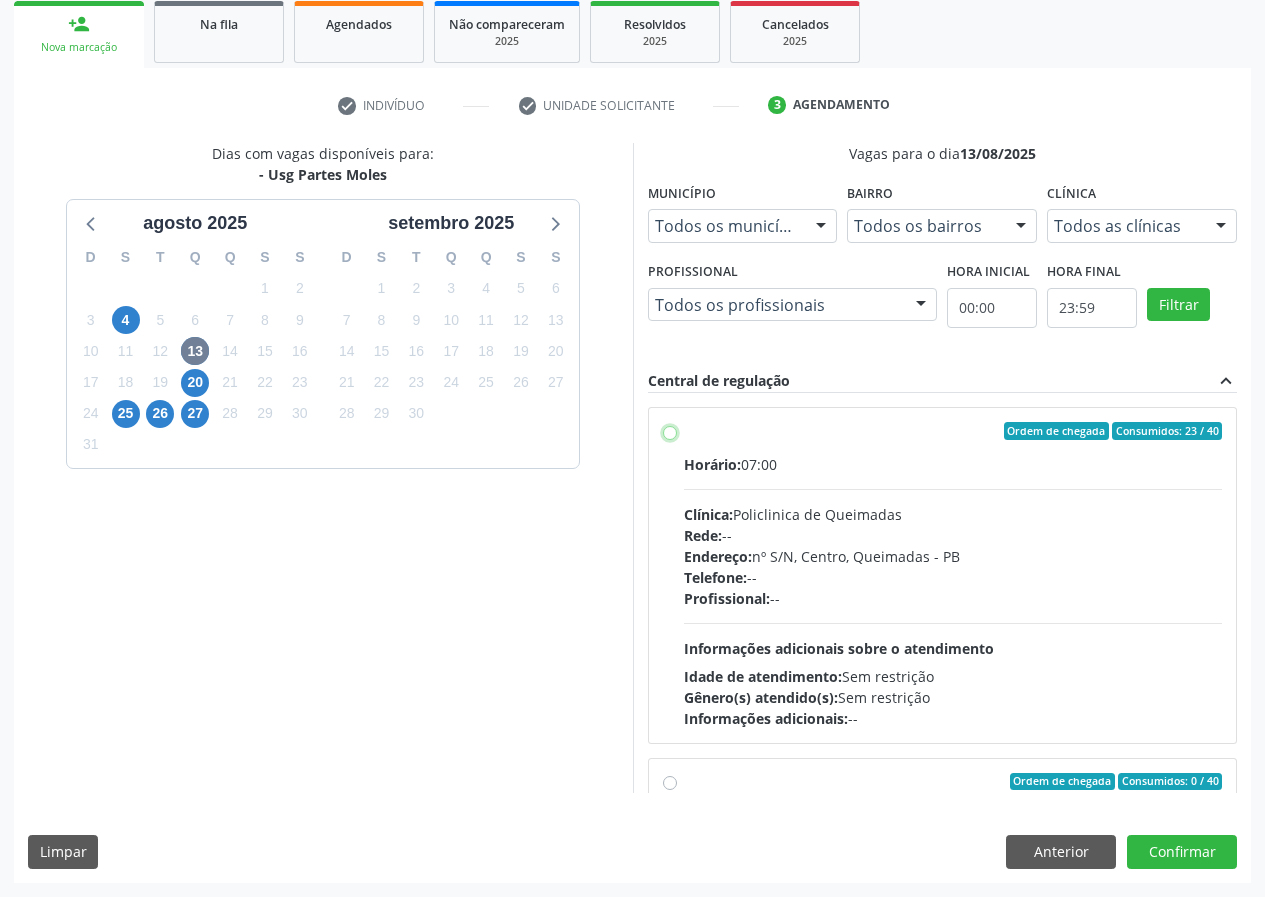 click on "Ordem de chegada
Consumidos: 23 / 40
Horário:   07:00
Clínica:  Policlinica de Queimadas
Rede:
--
Endereço:   nº S/N, Centro, Queimadas - PB
Telefone:   --
Profissional:
--
Informações adicionais sobre o atendimento
Idade de atendimento:
Sem restrição
Gênero(s) atendido(s):
Sem restrição
Informações adicionais:
--" at bounding box center (670, 431) 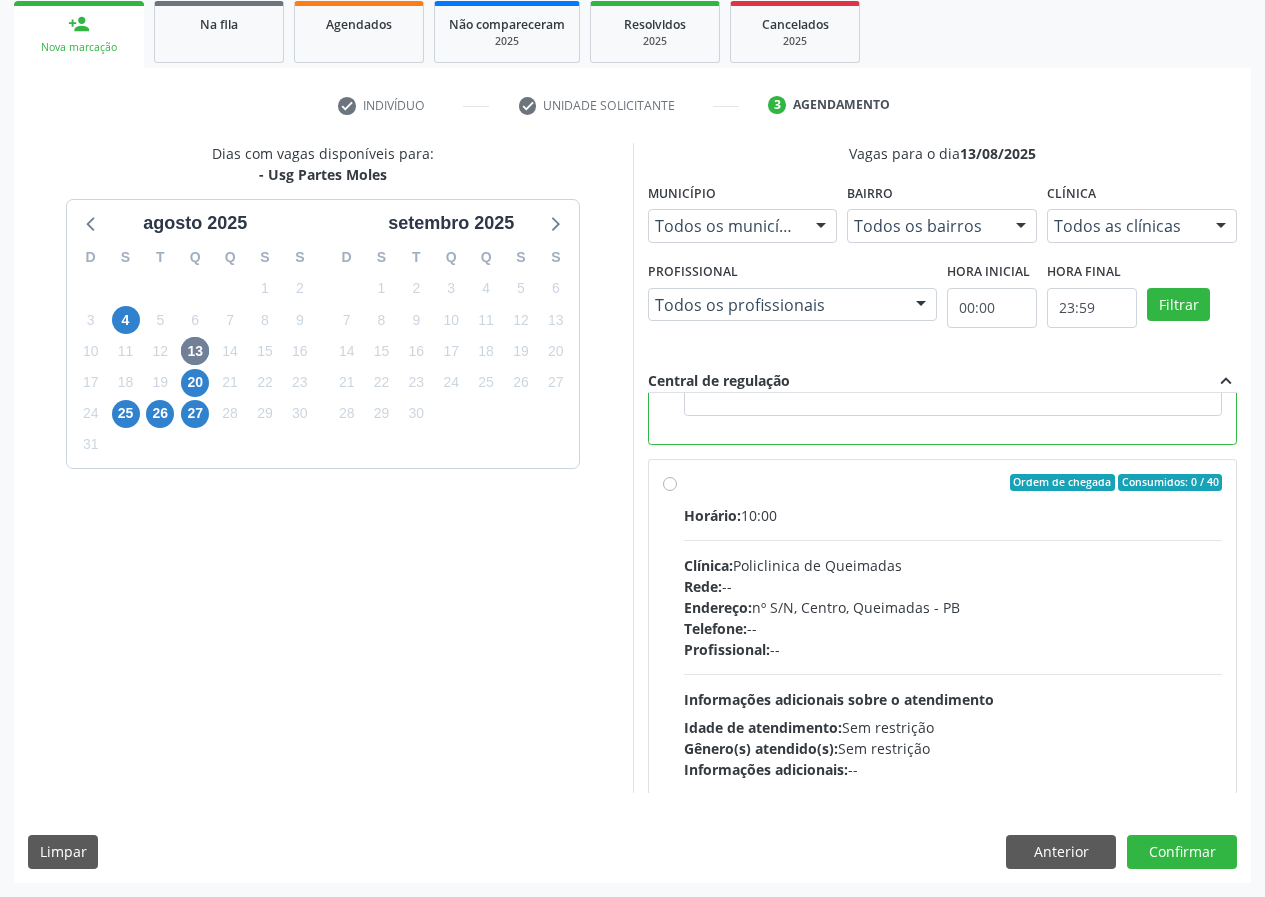 scroll, scrollTop: 450, scrollLeft: 0, axis: vertical 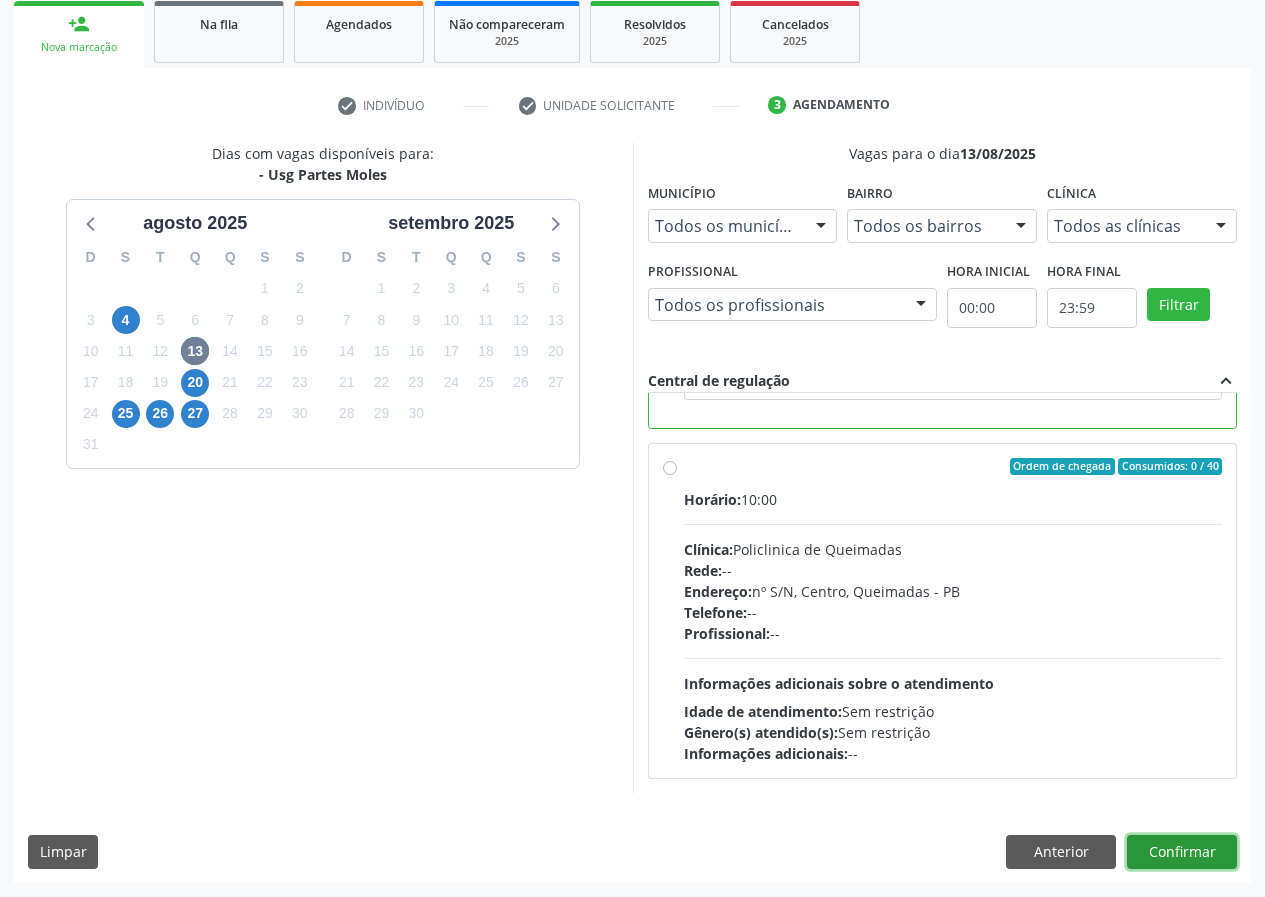 click on "Confirmar" at bounding box center (1182, 852) 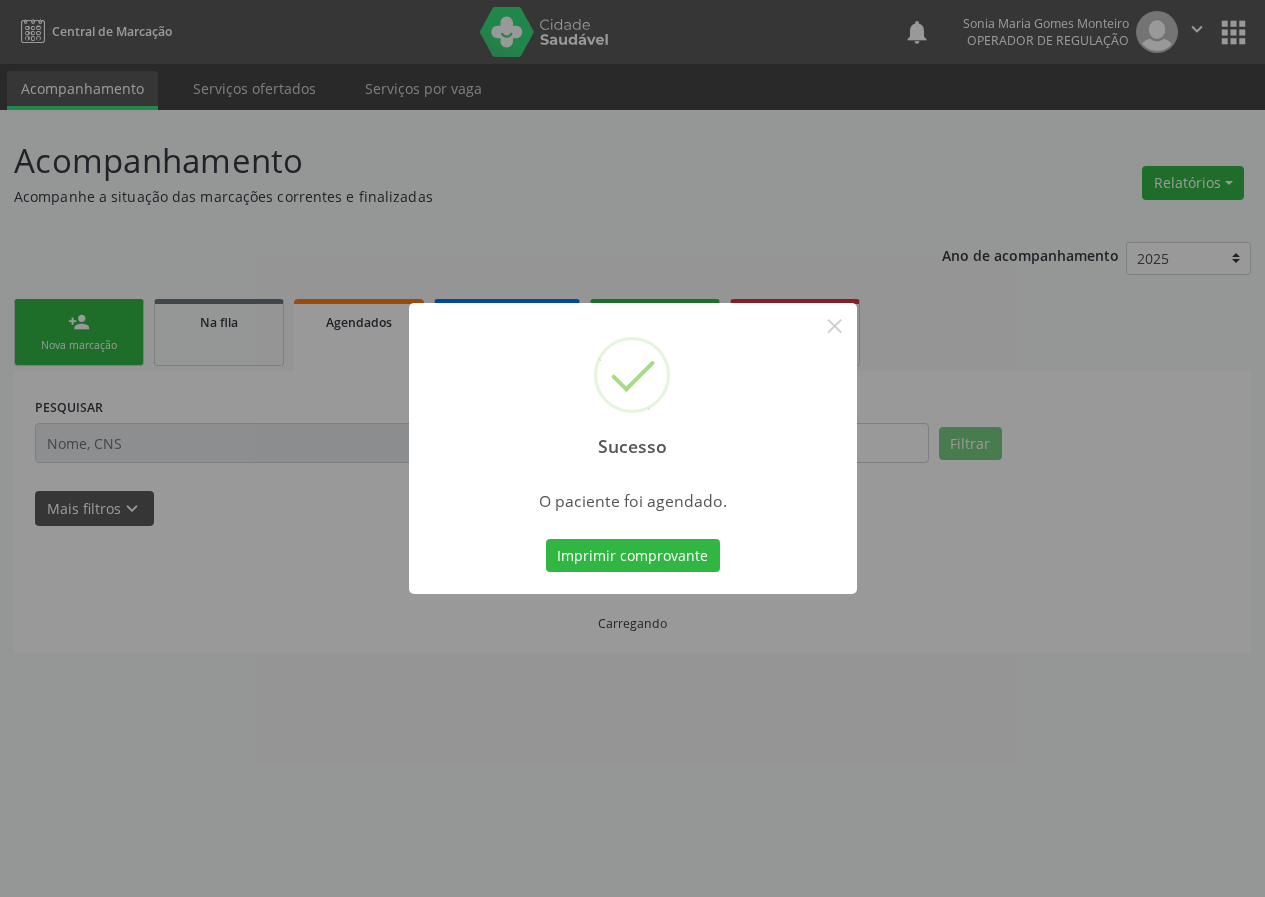 scroll, scrollTop: 0, scrollLeft: 0, axis: both 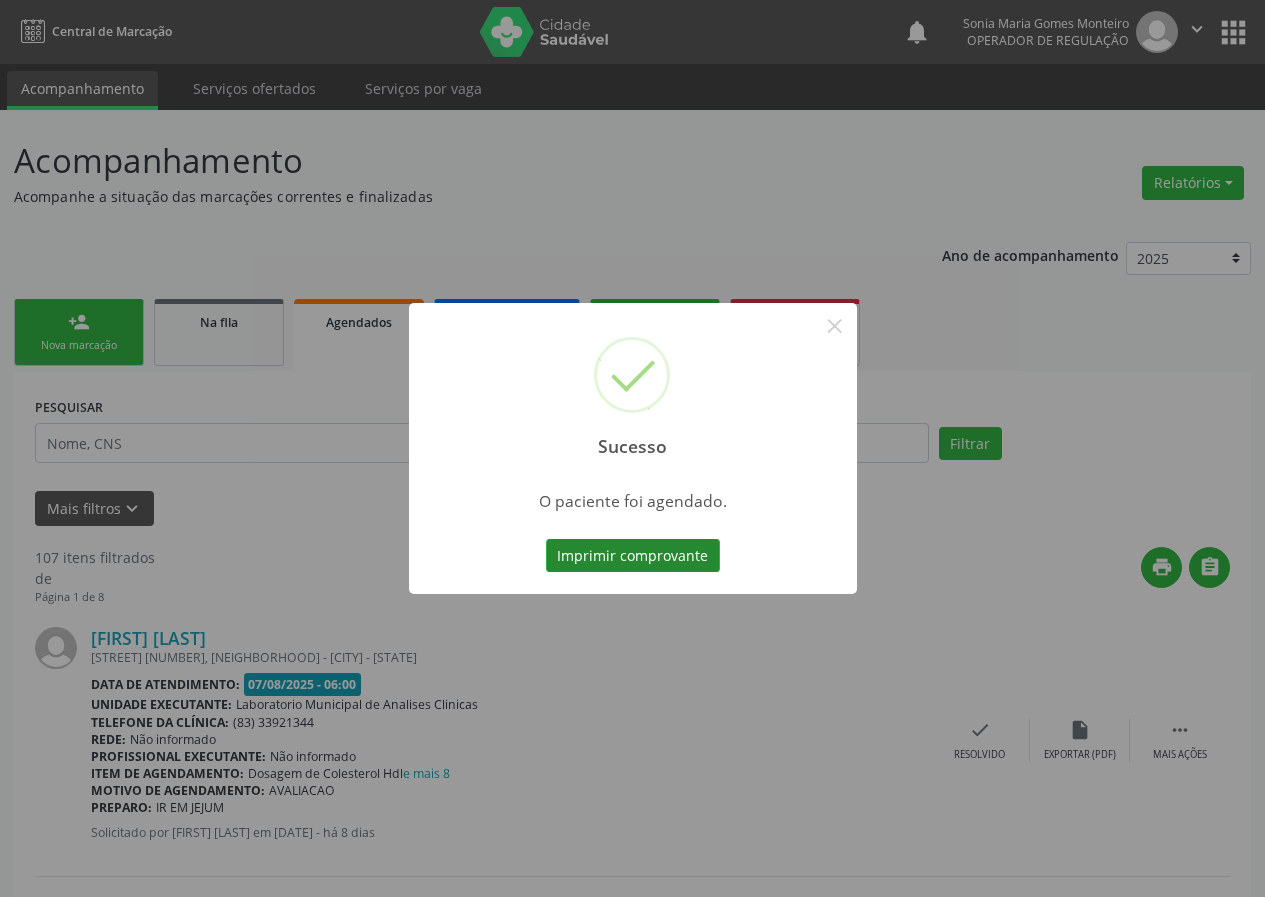 click on "Imprimir comprovante" at bounding box center (633, 556) 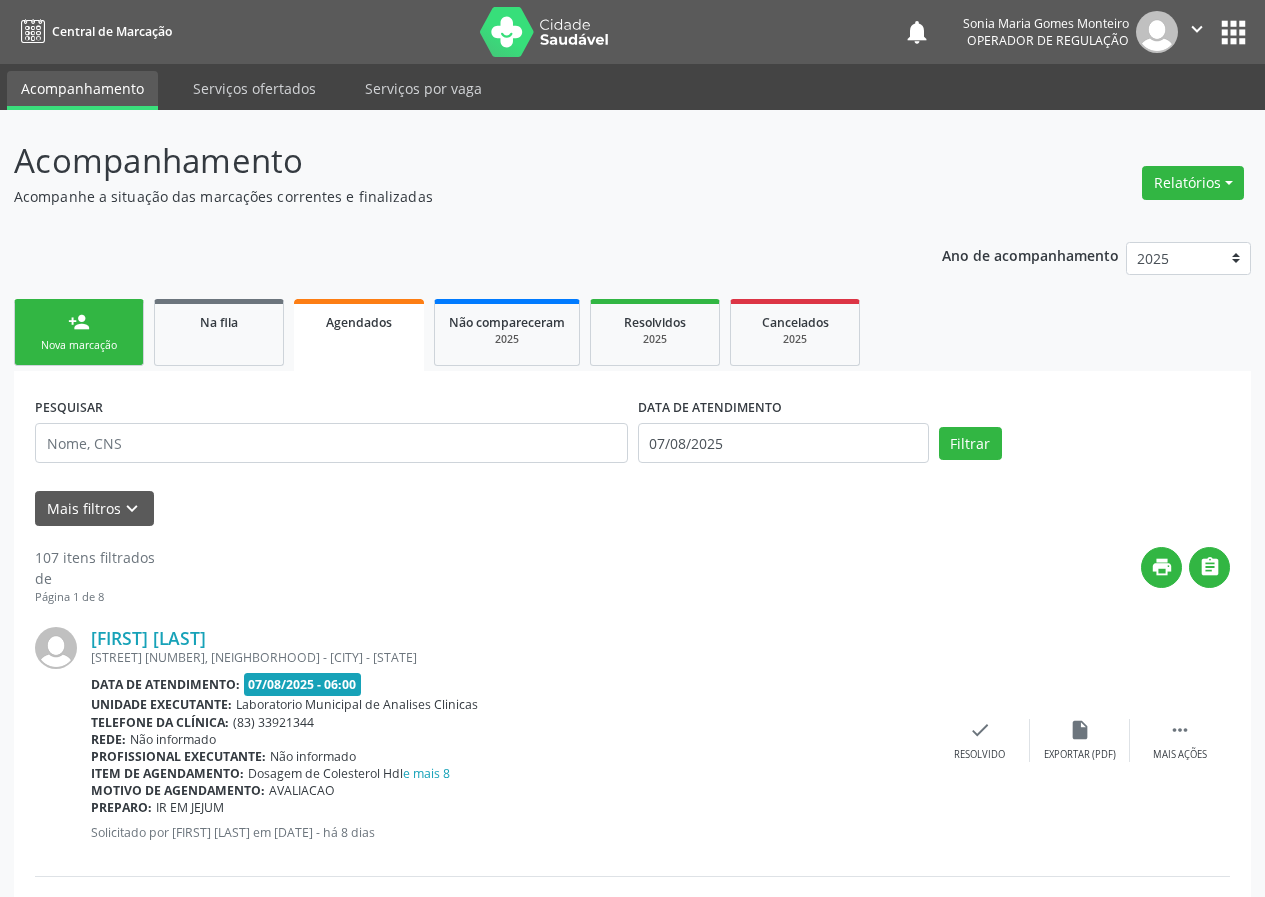 click on "Nova marcação" at bounding box center (79, 345) 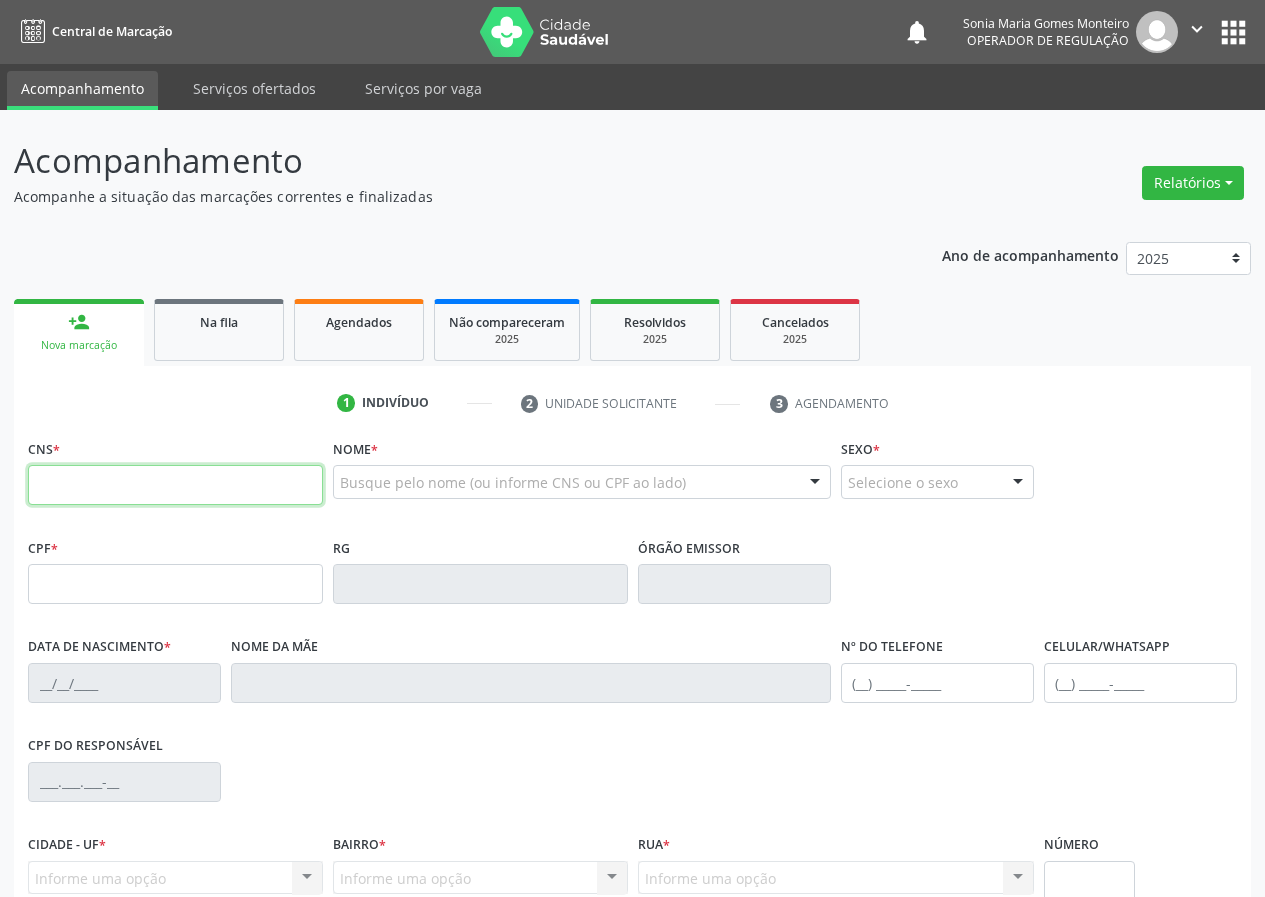 click at bounding box center (175, 485) 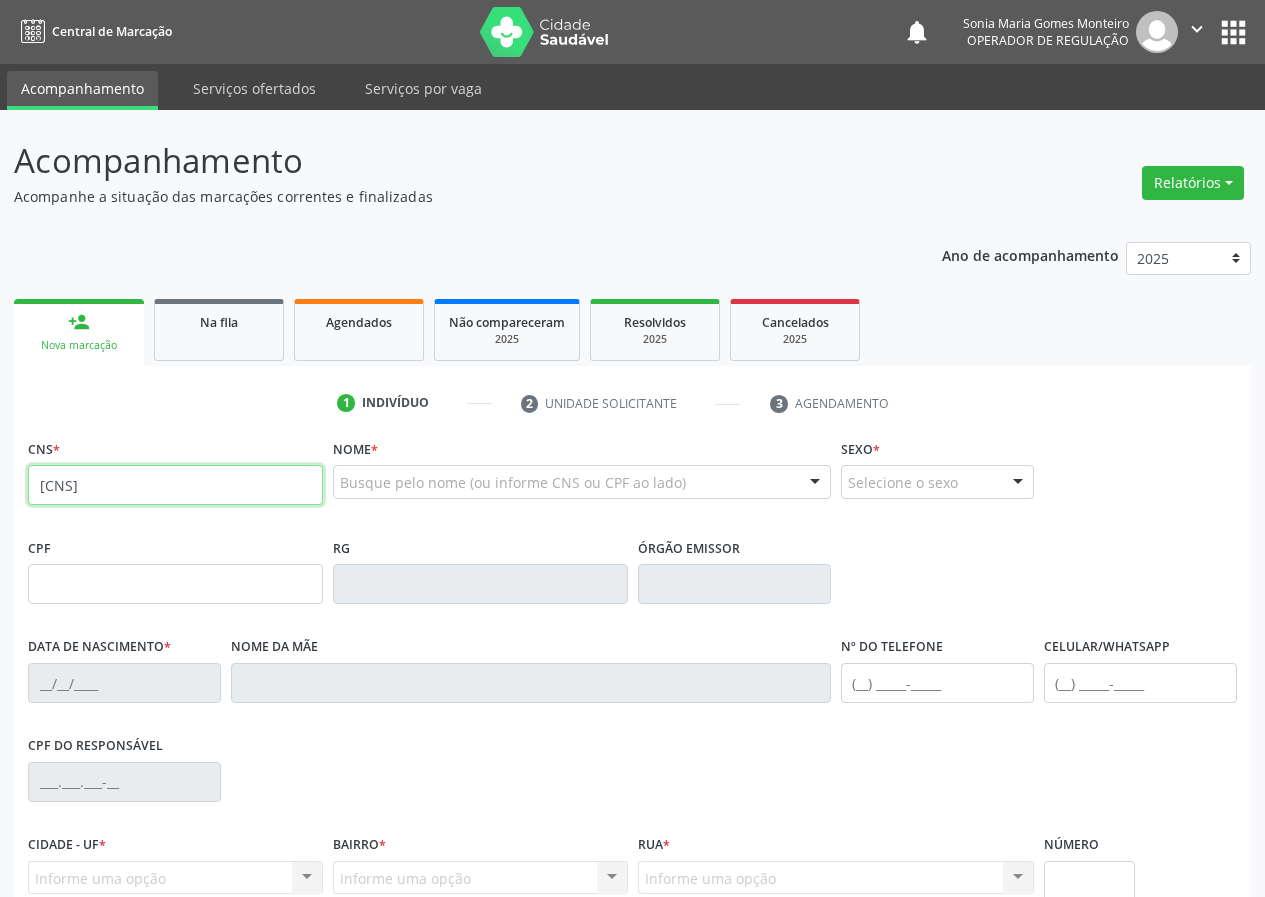type on "700 8044 1034 0589" 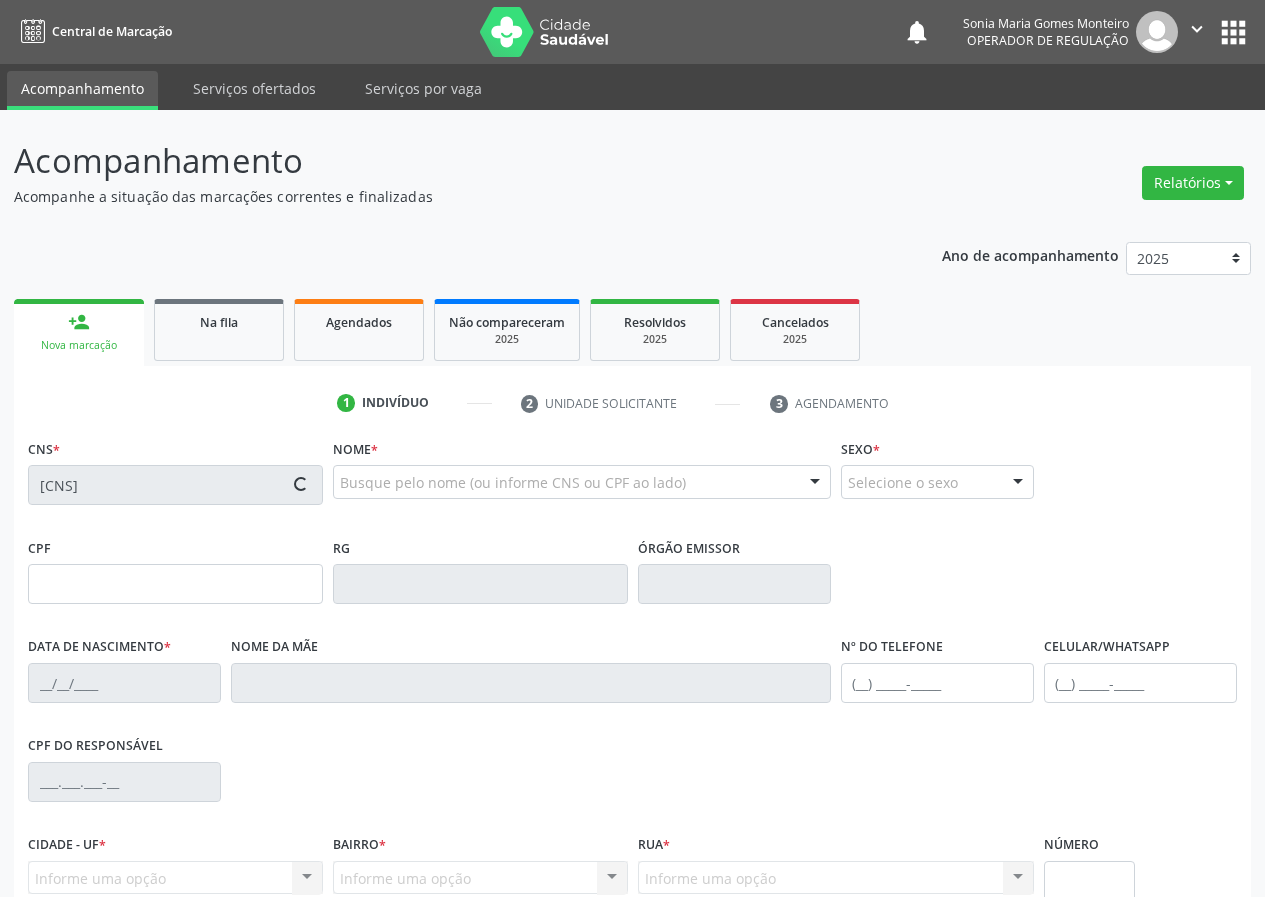 type on "709.378.444-54" 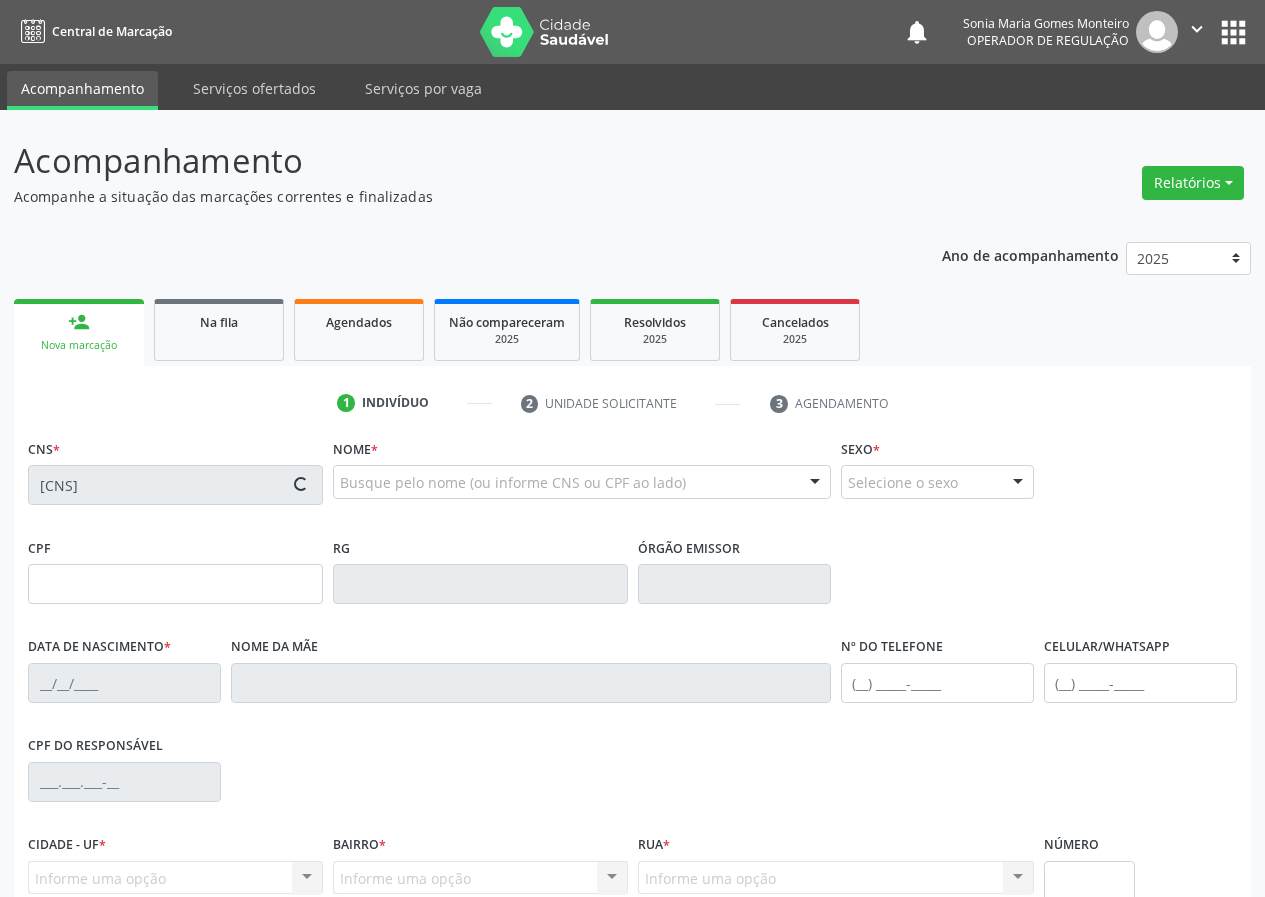 type on "24/03/2000" 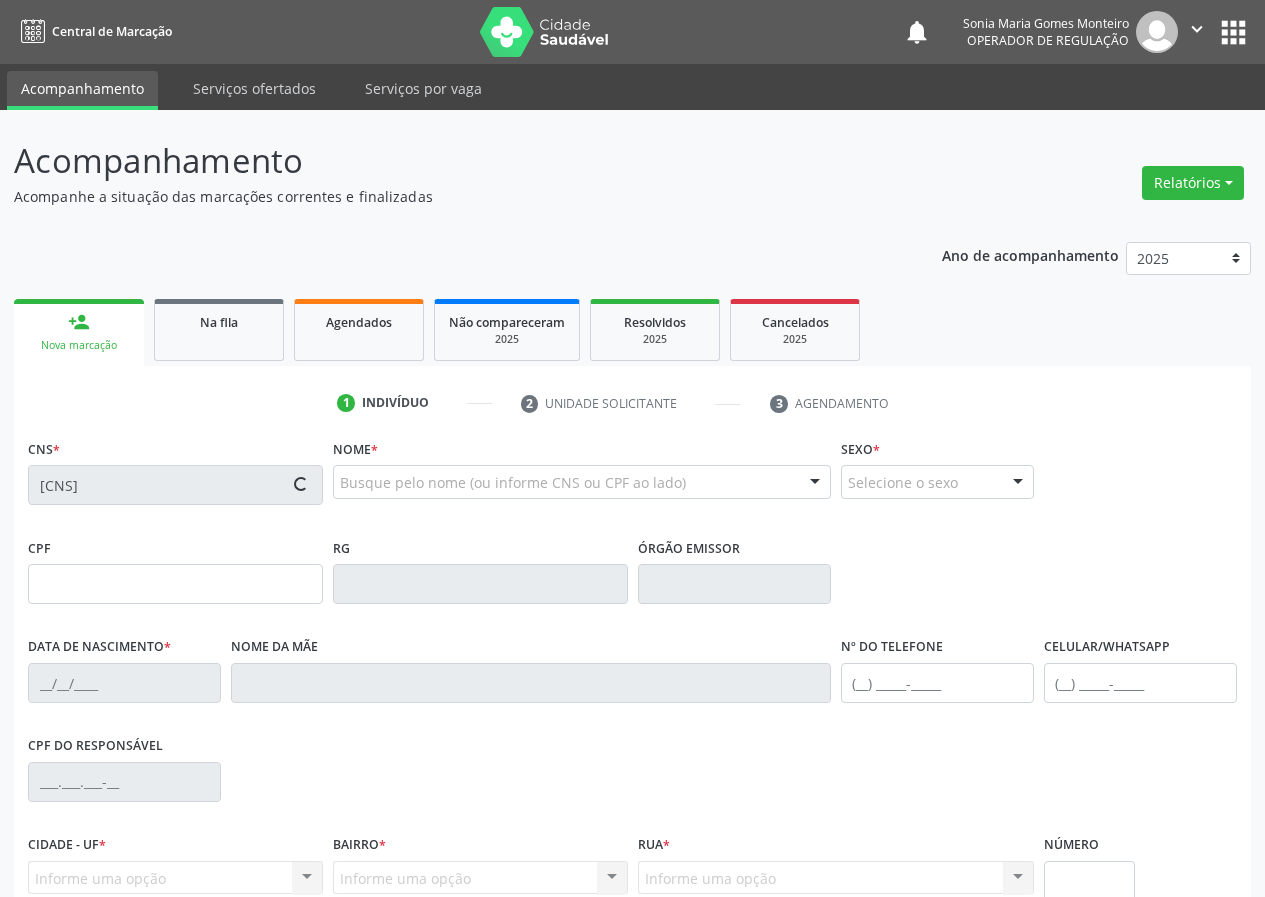 type on "Josefa Maria do Nascimento Barbosa" 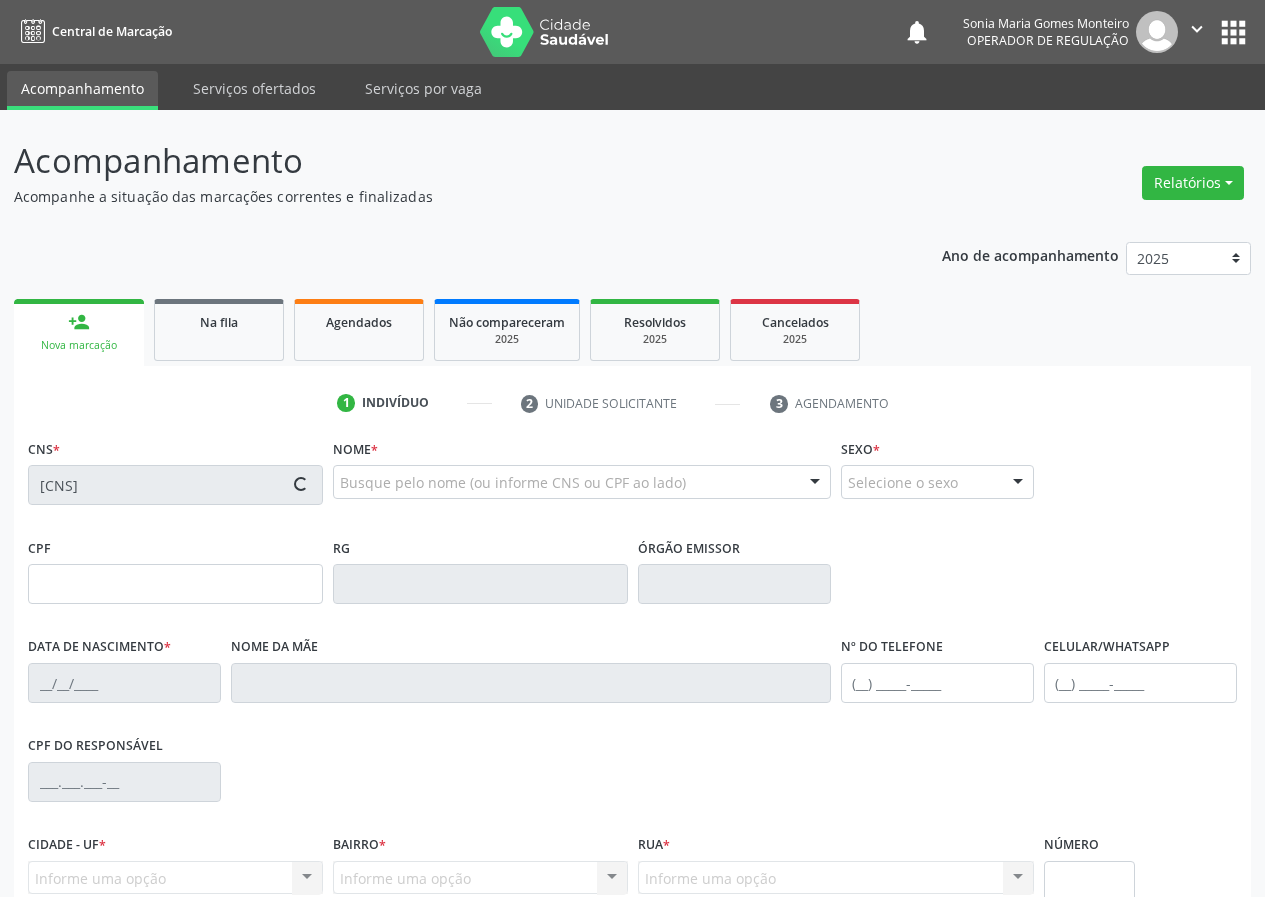 type on "S/N" 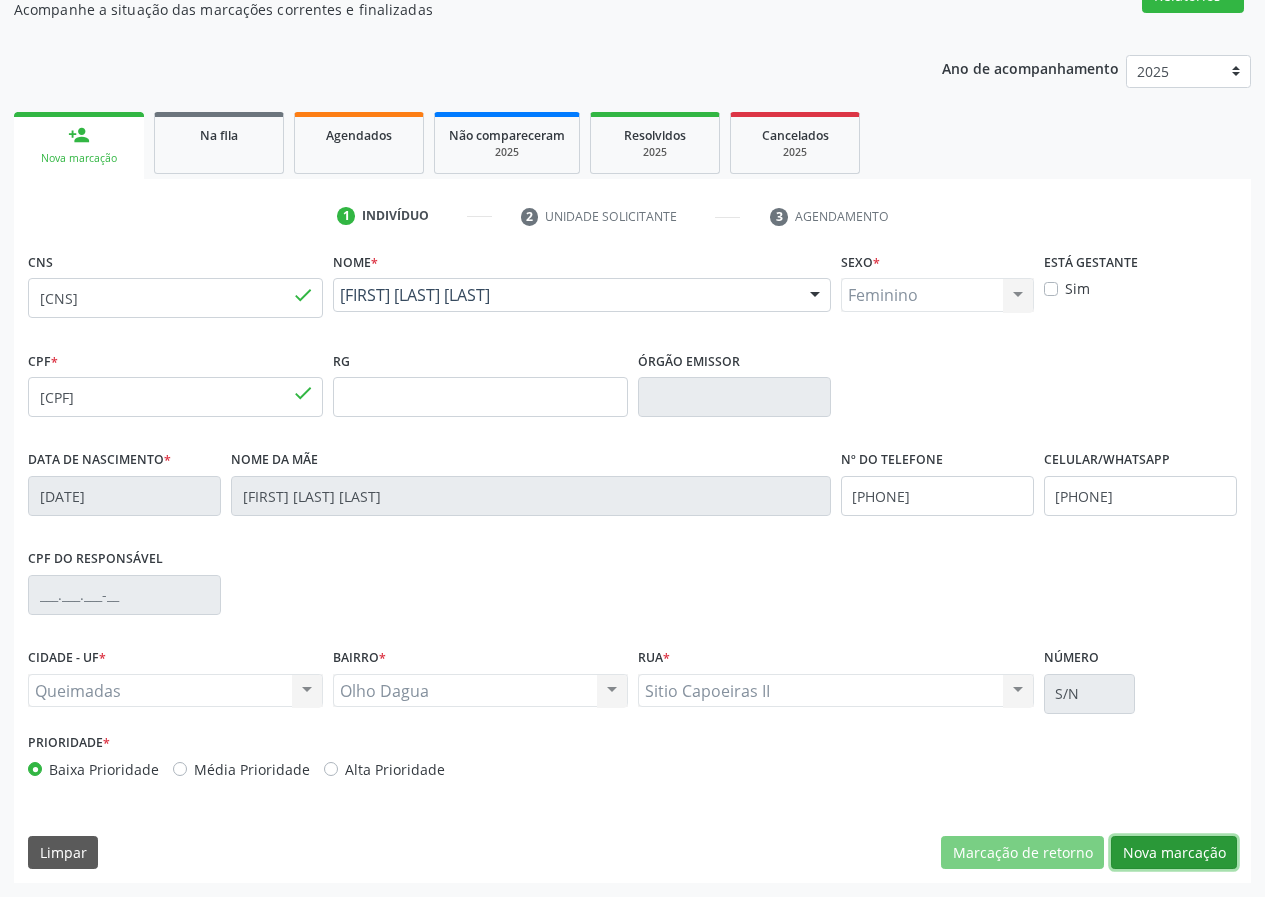 drag, startPoint x: 1200, startPoint y: 848, endPoint x: 0, endPoint y: 537, distance: 1239.6455 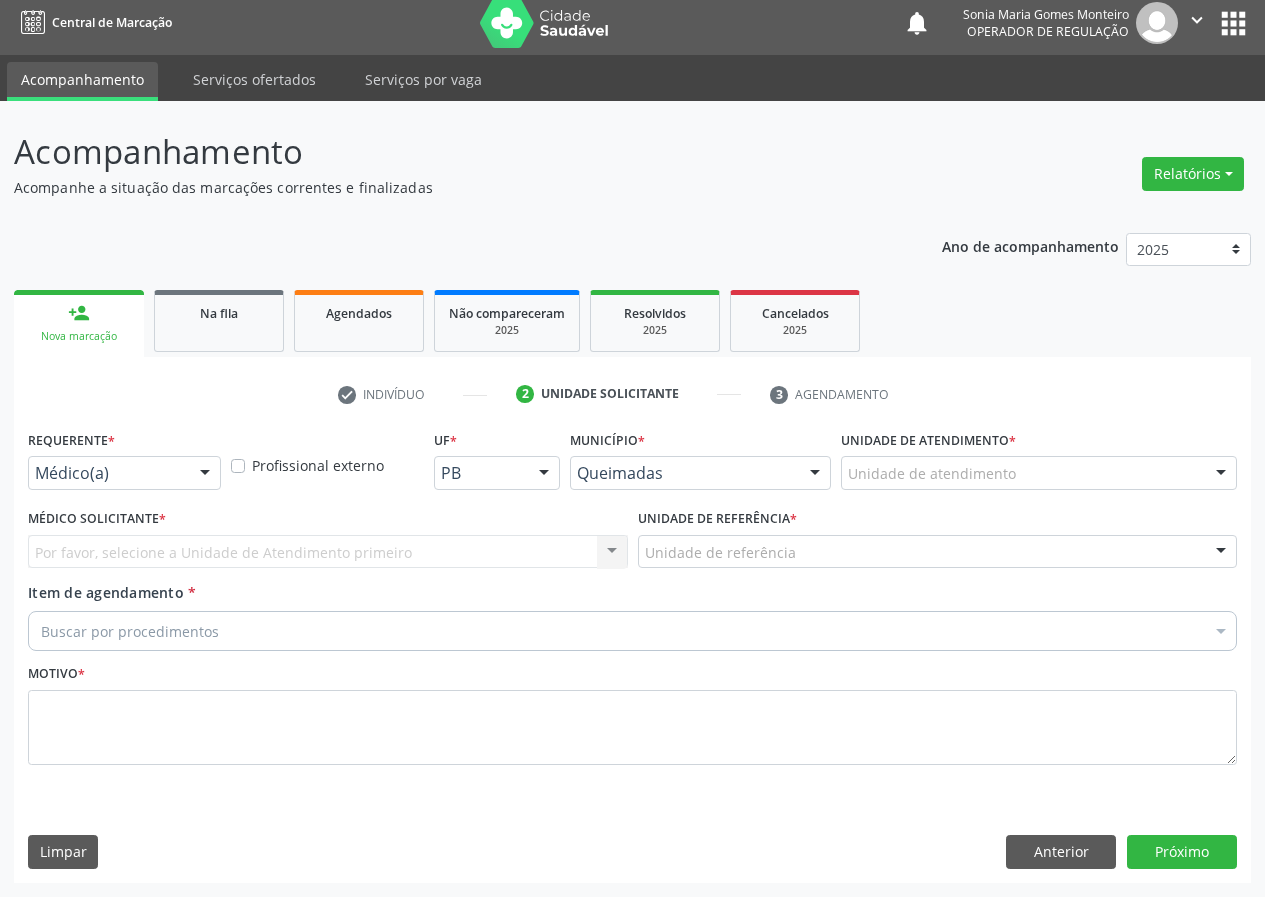 click at bounding box center [205, 474] 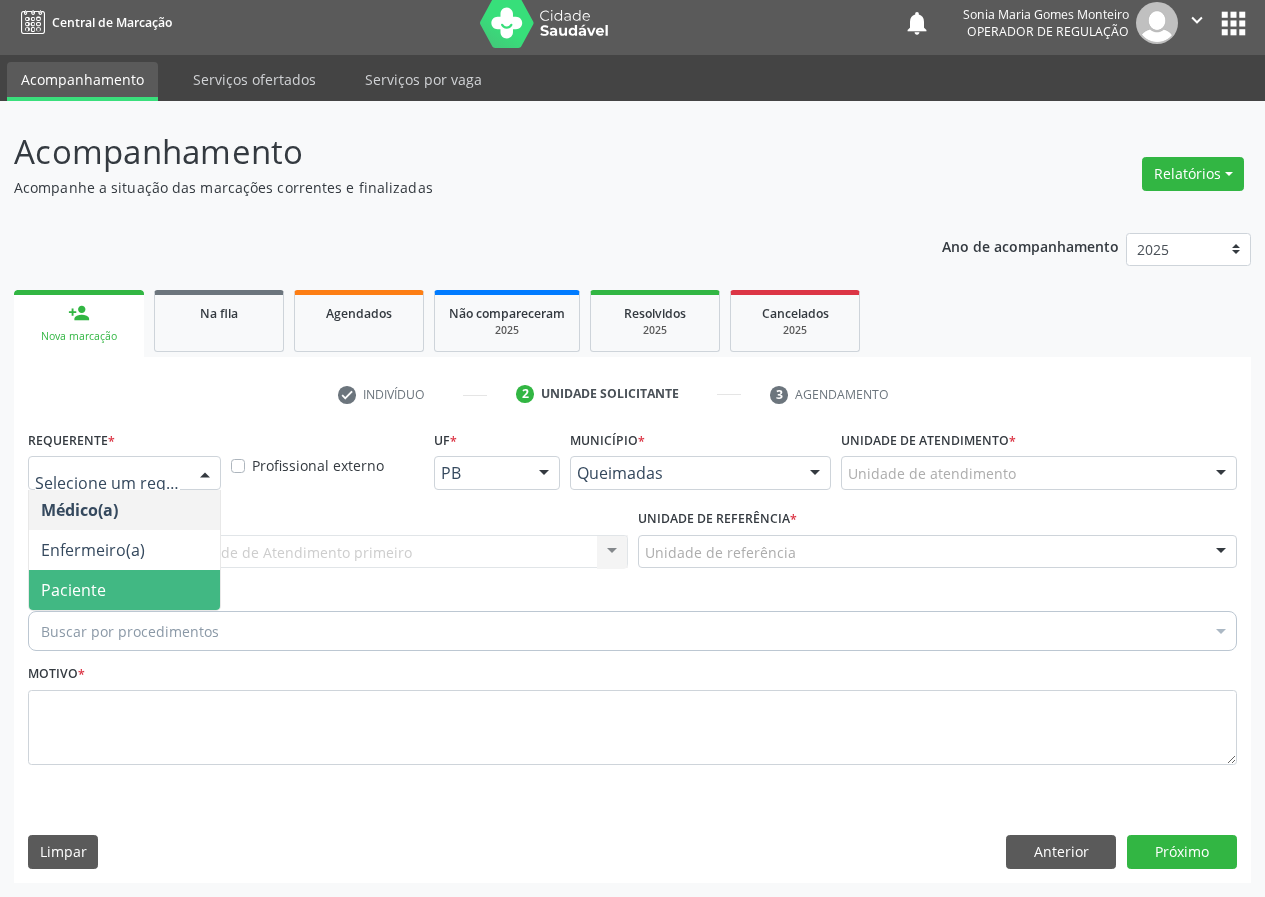 drag, startPoint x: 179, startPoint y: 576, endPoint x: 369, endPoint y: 586, distance: 190.26297 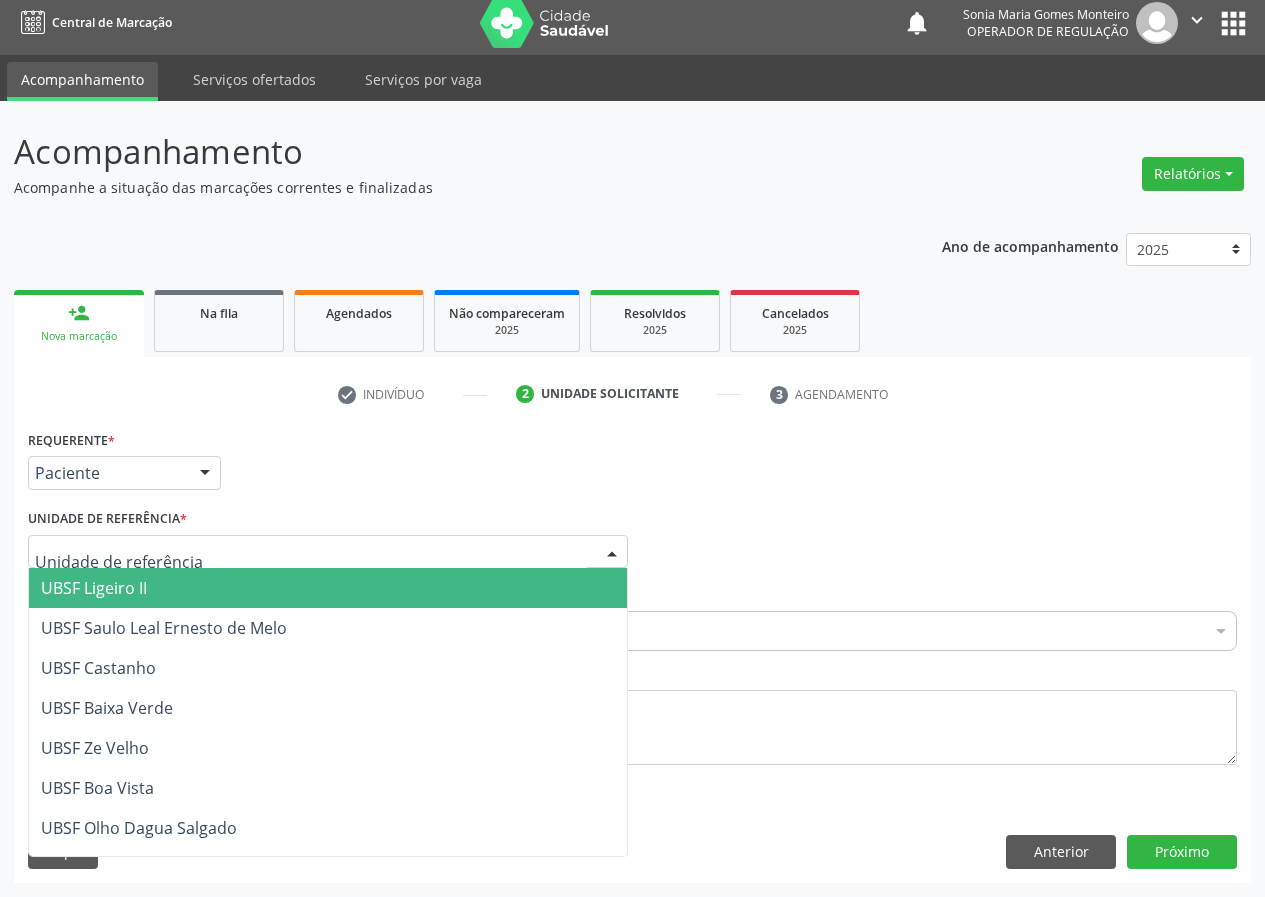 drag, startPoint x: 593, startPoint y: 549, endPoint x: 397, endPoint y: 588, distance: 199.84244 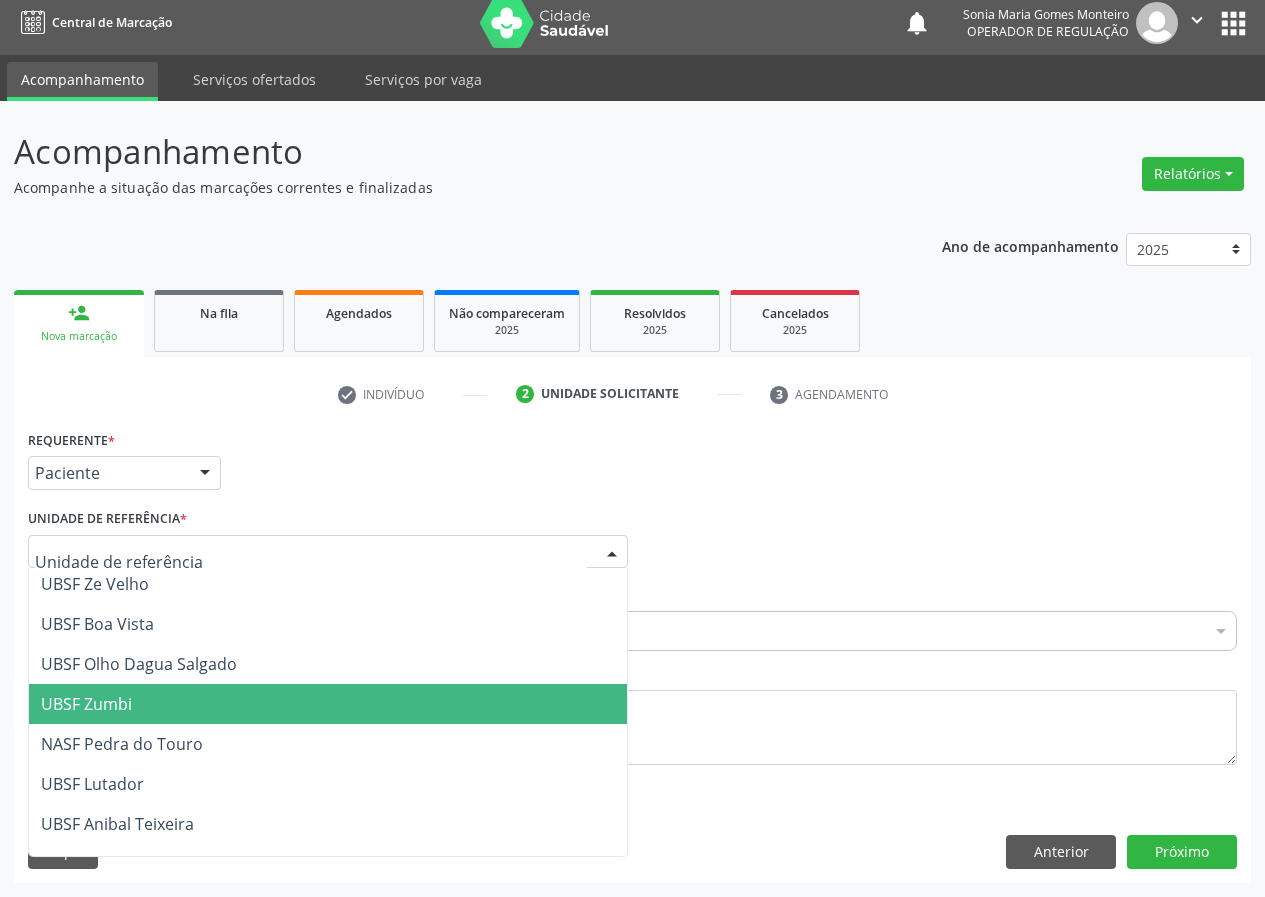 scroll, scrollTop: 200, scrollLeft: 0, axis: vertical 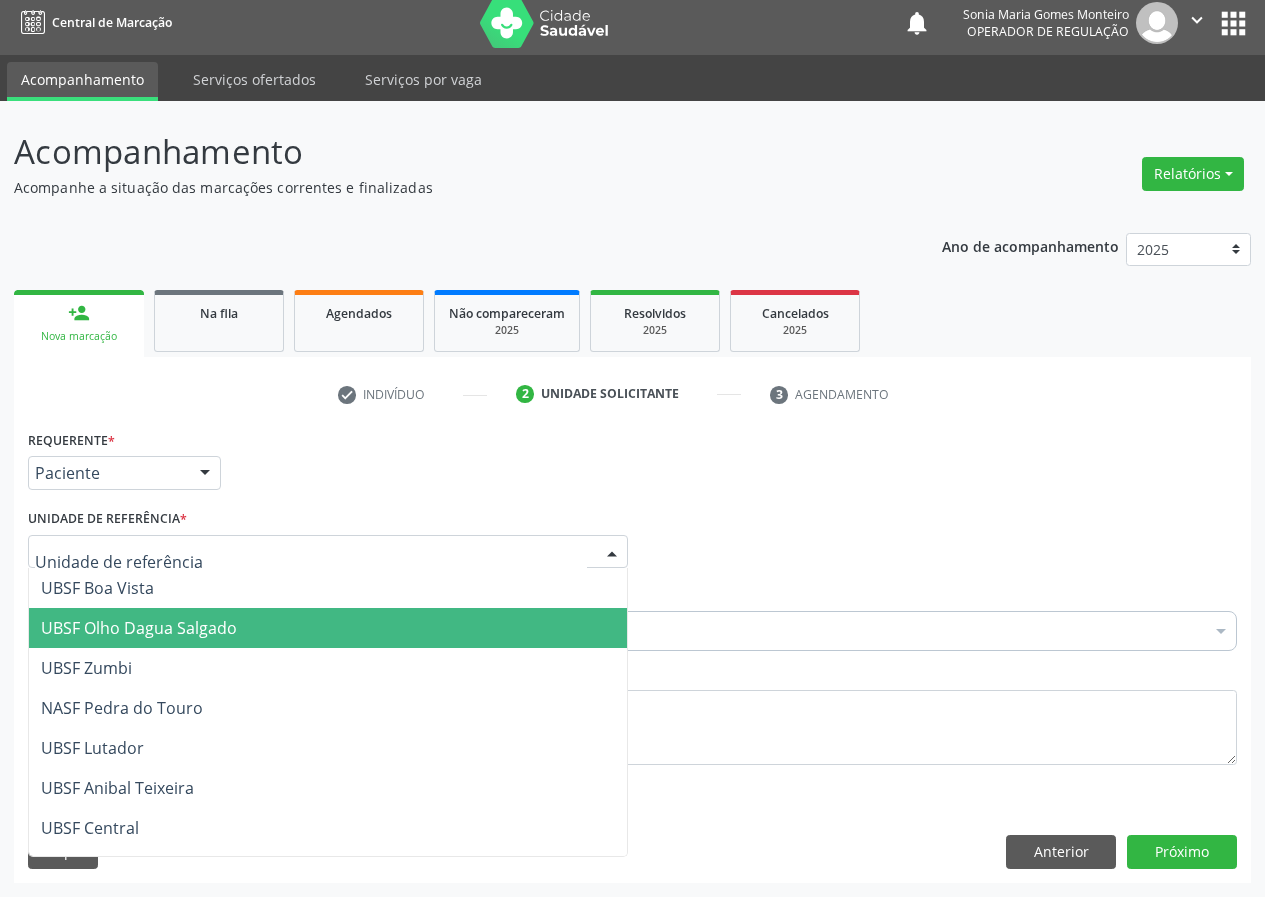 drag, startPoint x: 183, startPoint y: 631, endPoint x: 0, endPoint y: 634, distance: 183.02458 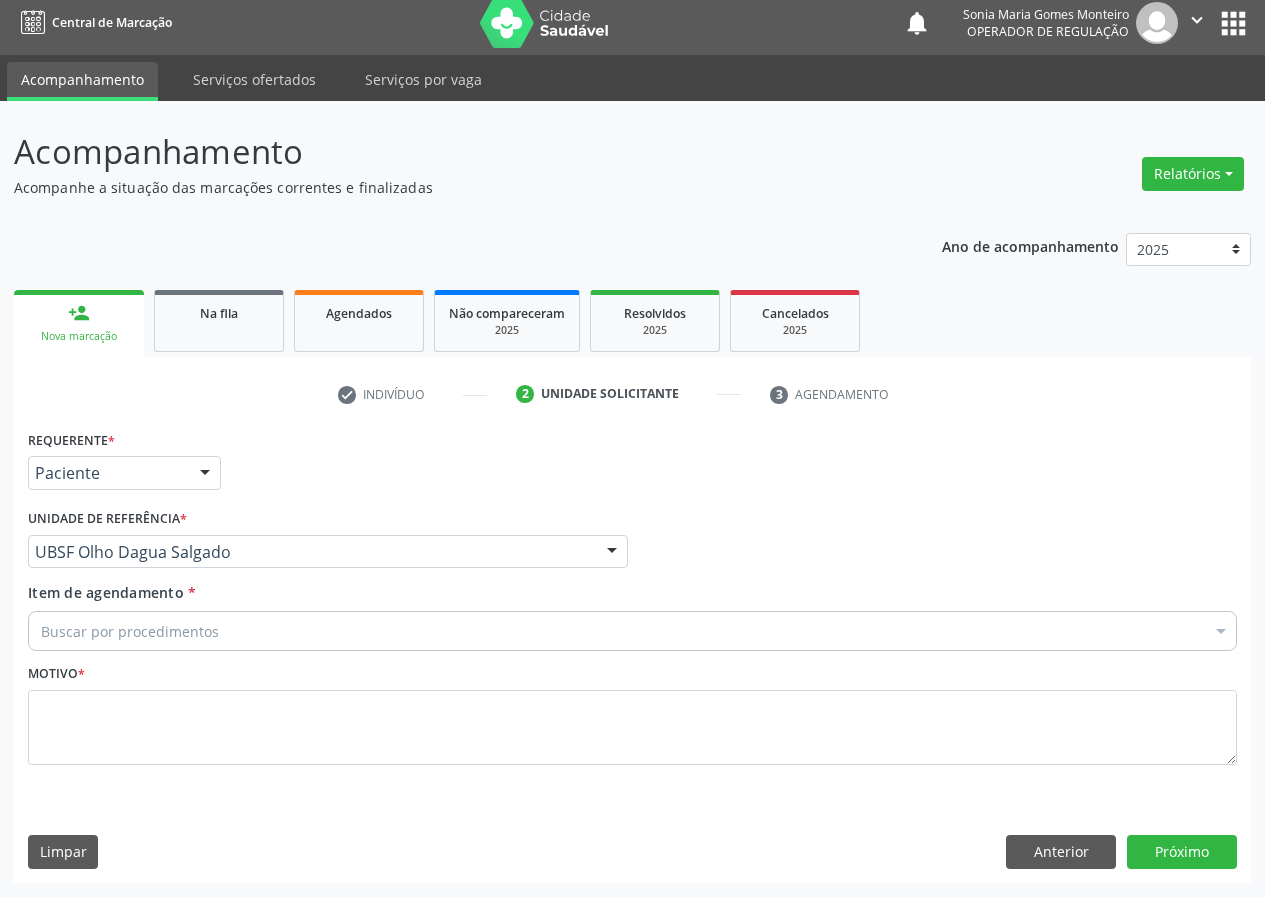 drag, startPoint x: 64, startPoint y: 636, endPoint x: 66, endPoint y: 625, distance: 11.18034 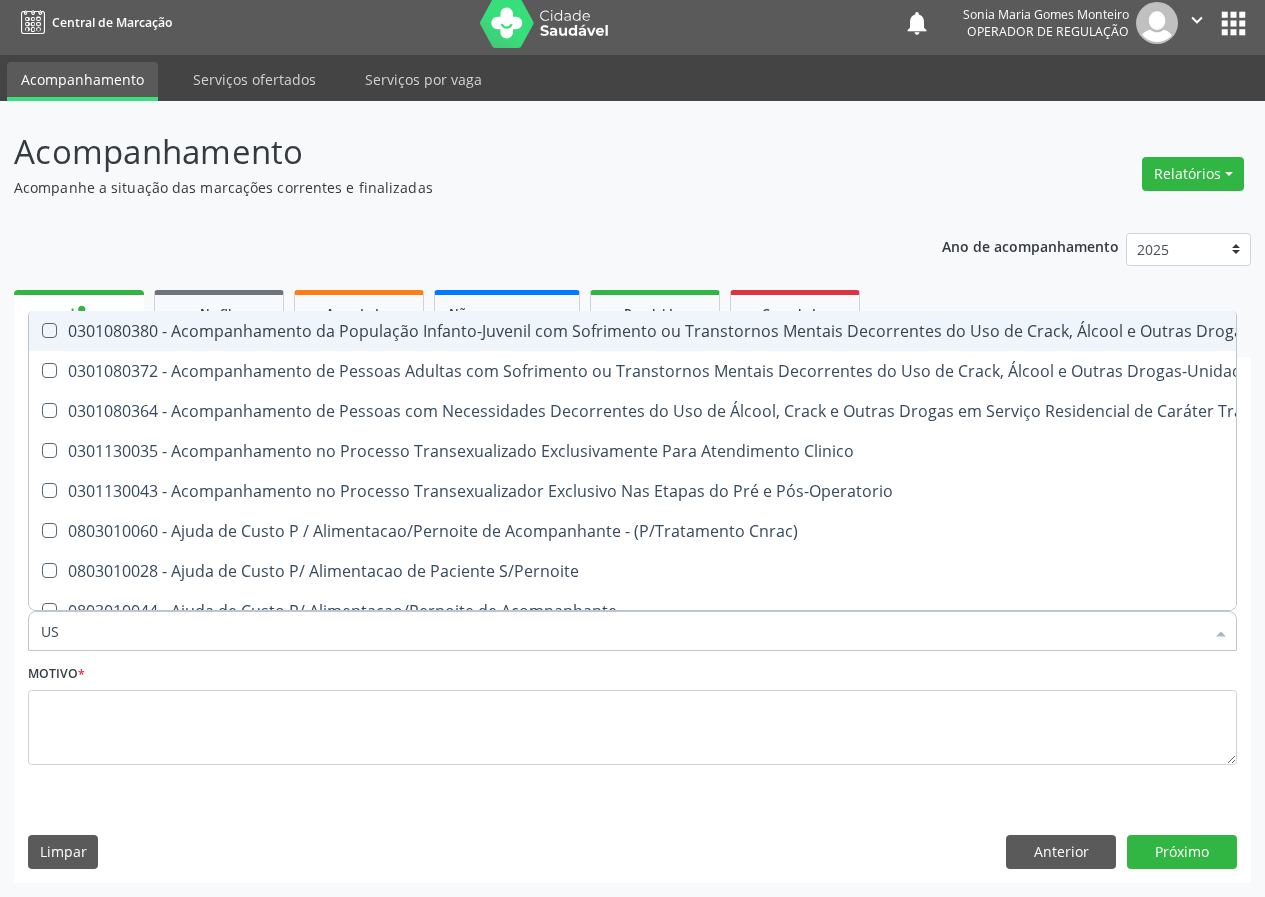type on "USG" 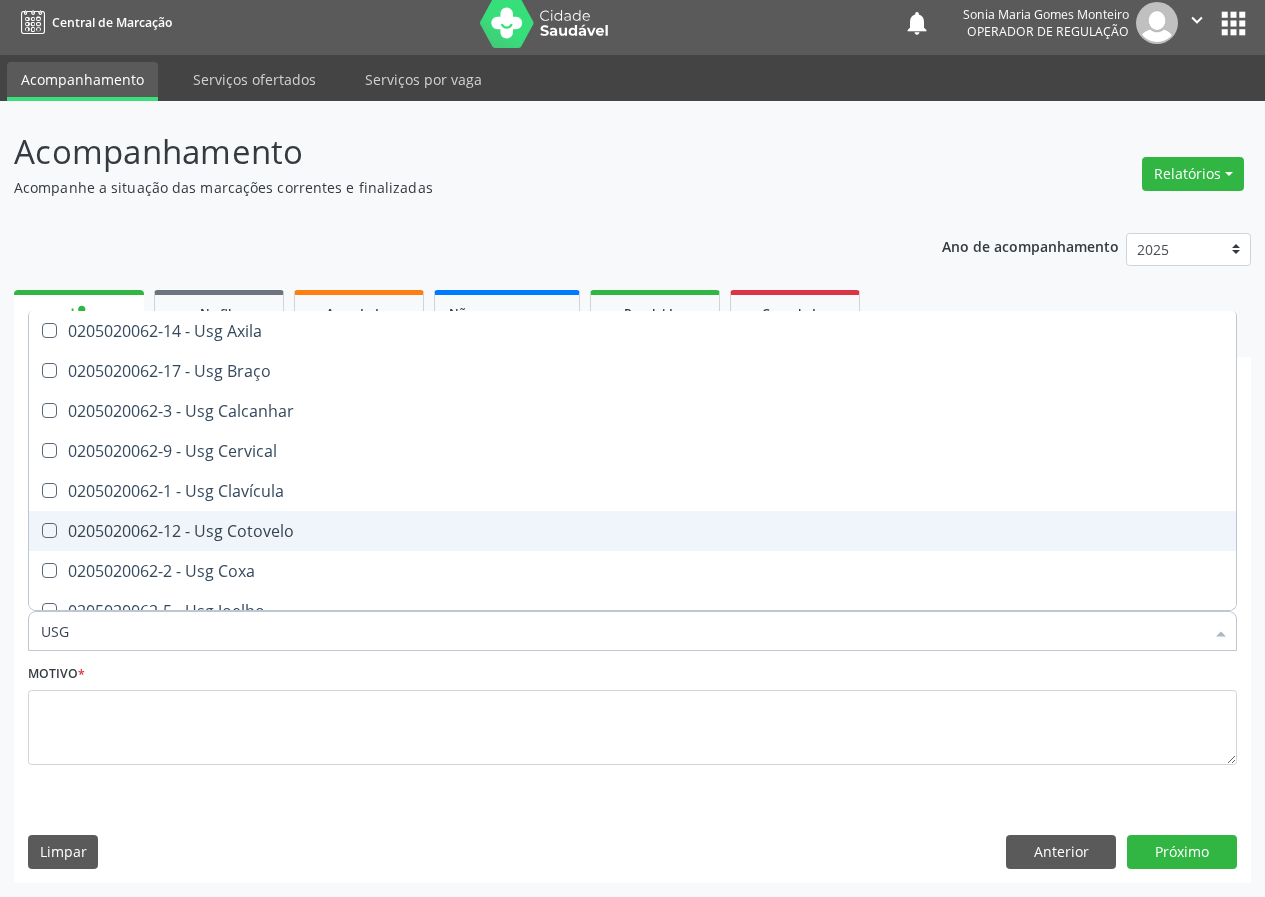 scroll, scrollTop: 300, scrollLeft: 0, axis: vertical 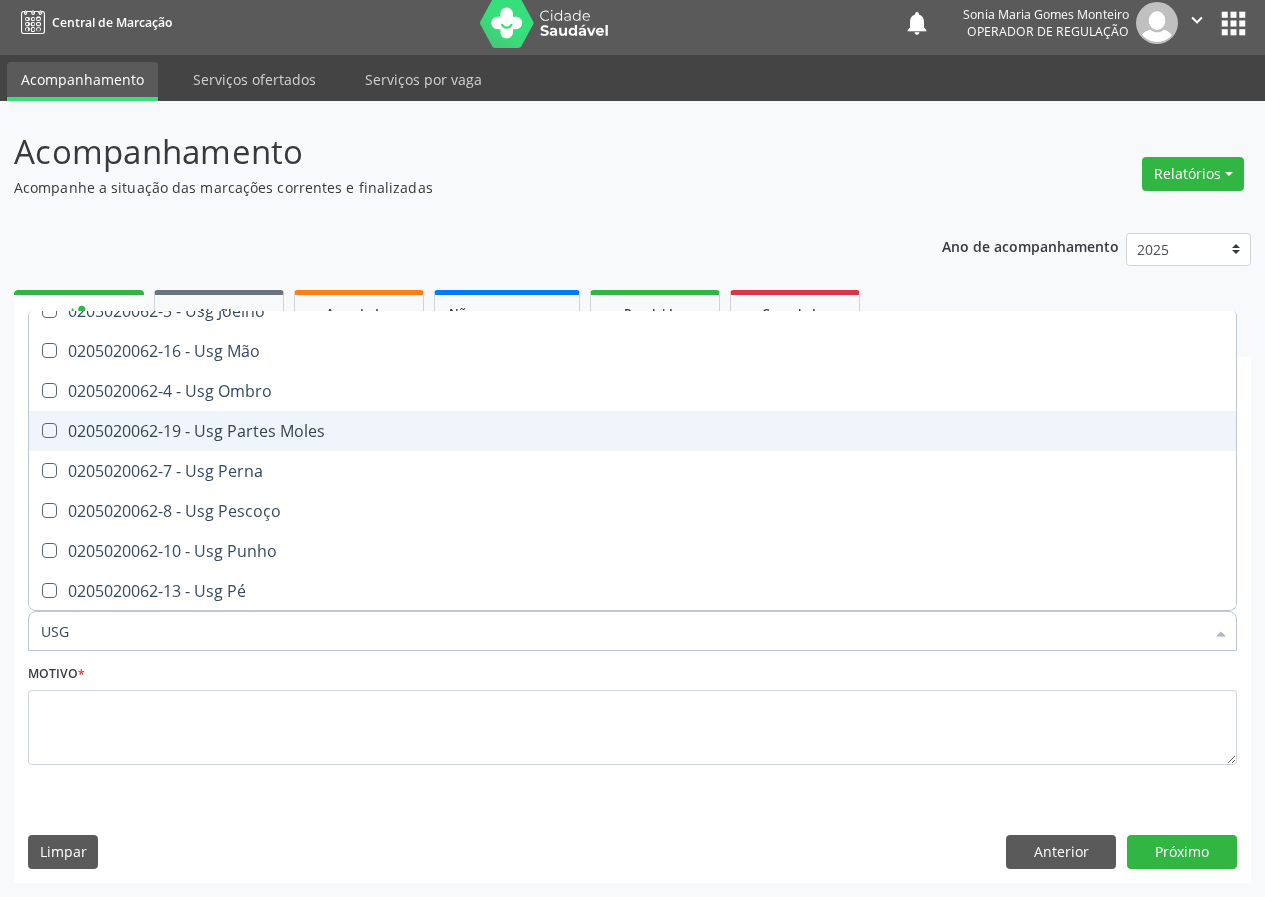 click on "0205020062-19 - Usg Partes Moles" at bounding box center [632, 431] 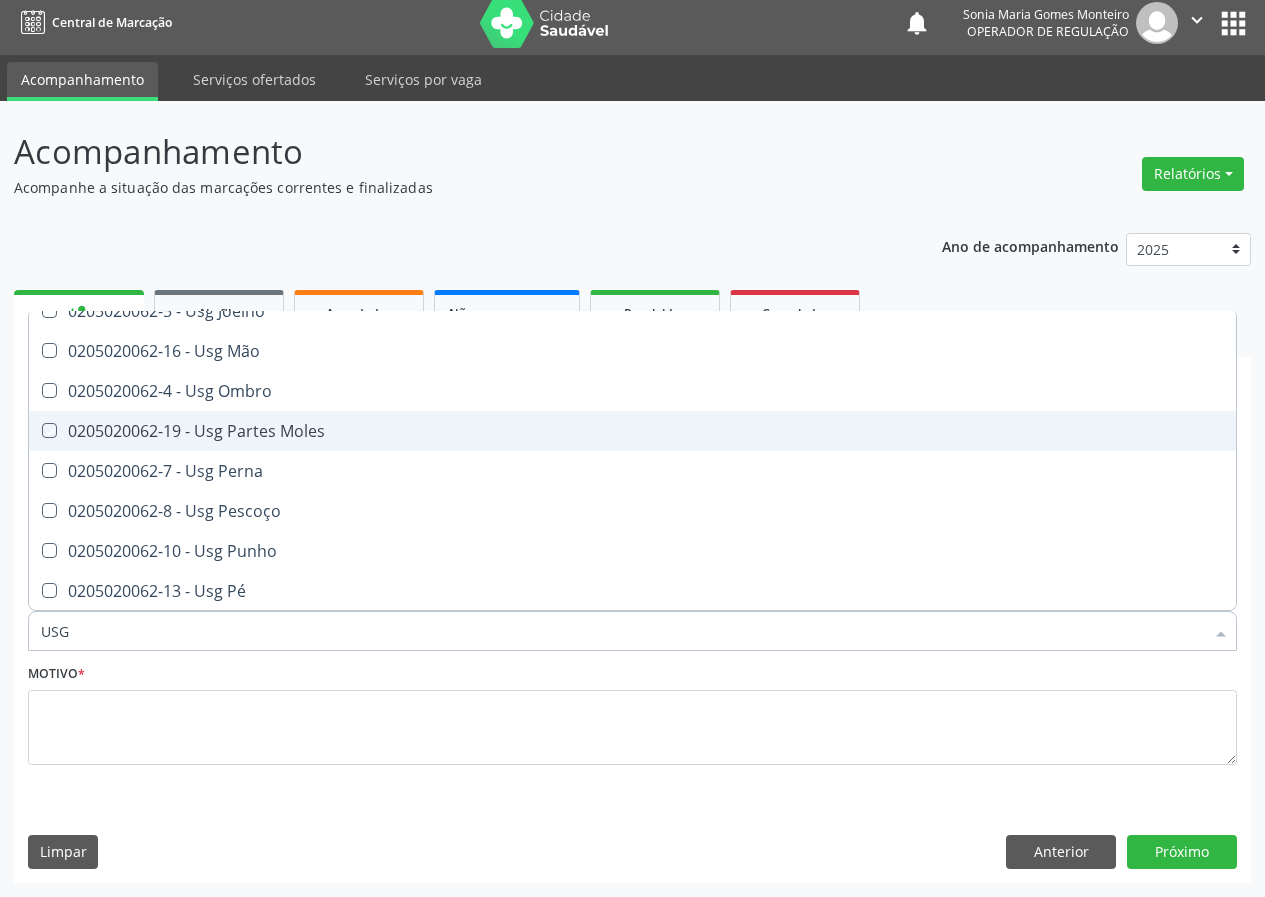 checkbox on "true" 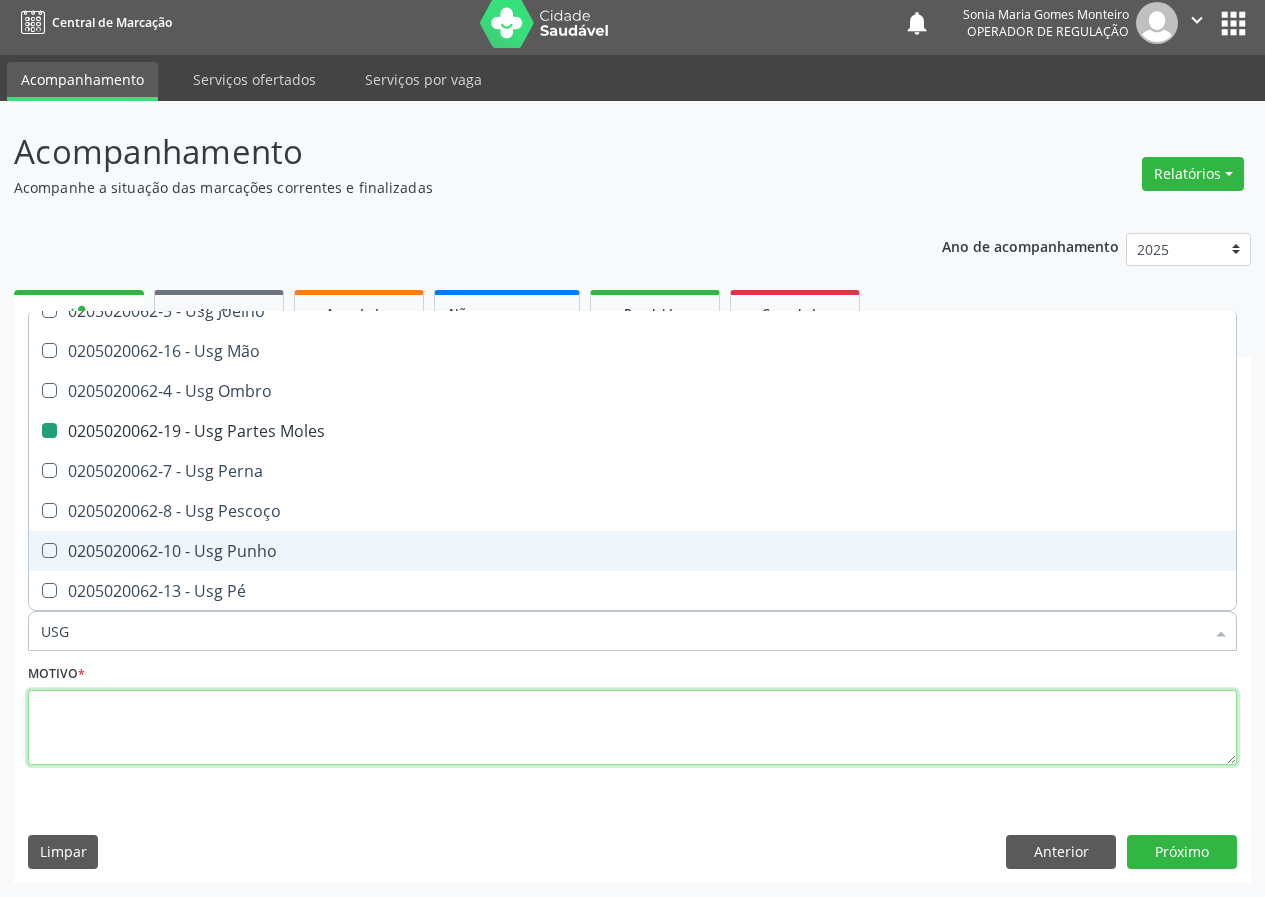 click at bounding box center [632, 728] 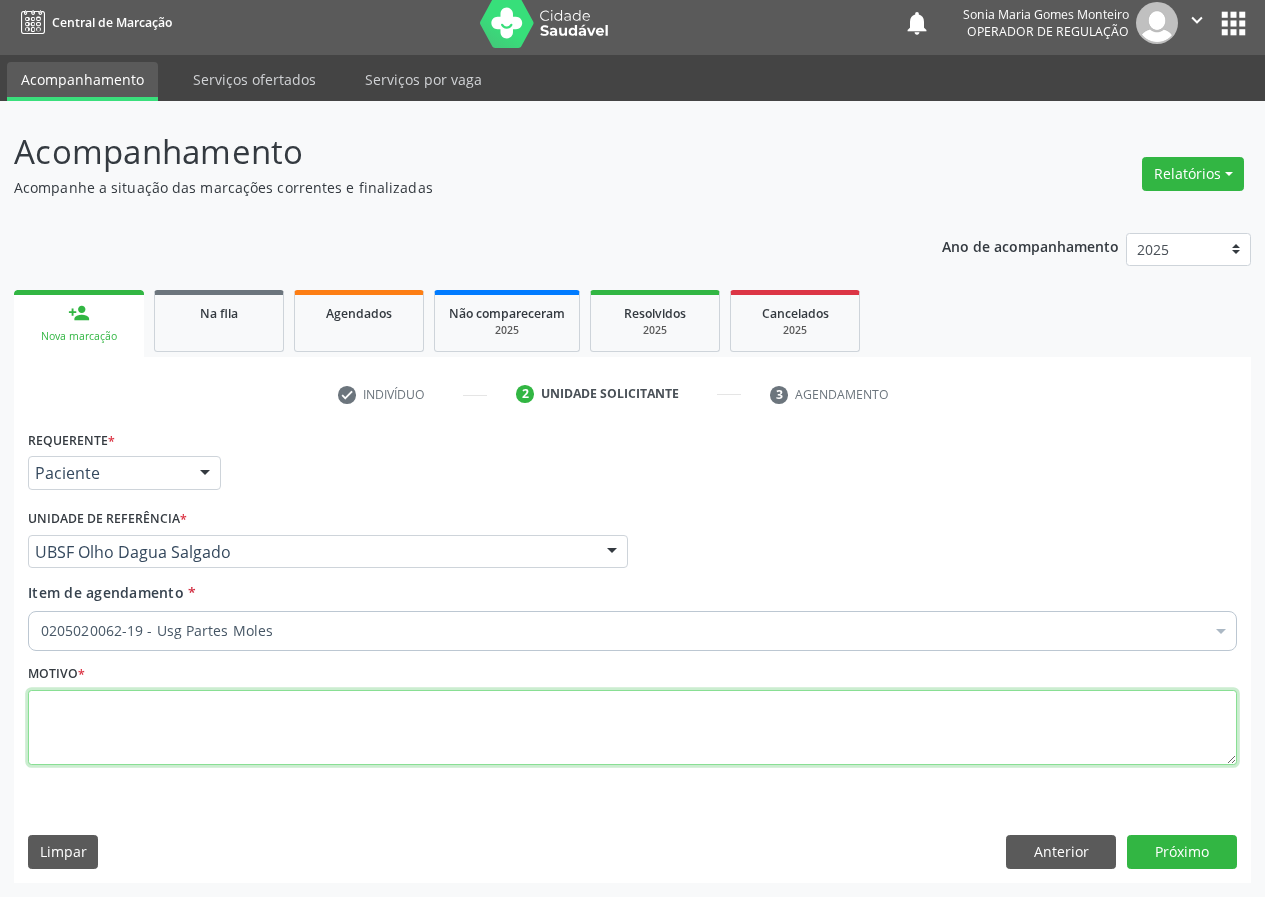 scroll, scrollTop: 0, scrollLeft: 0, axis: both 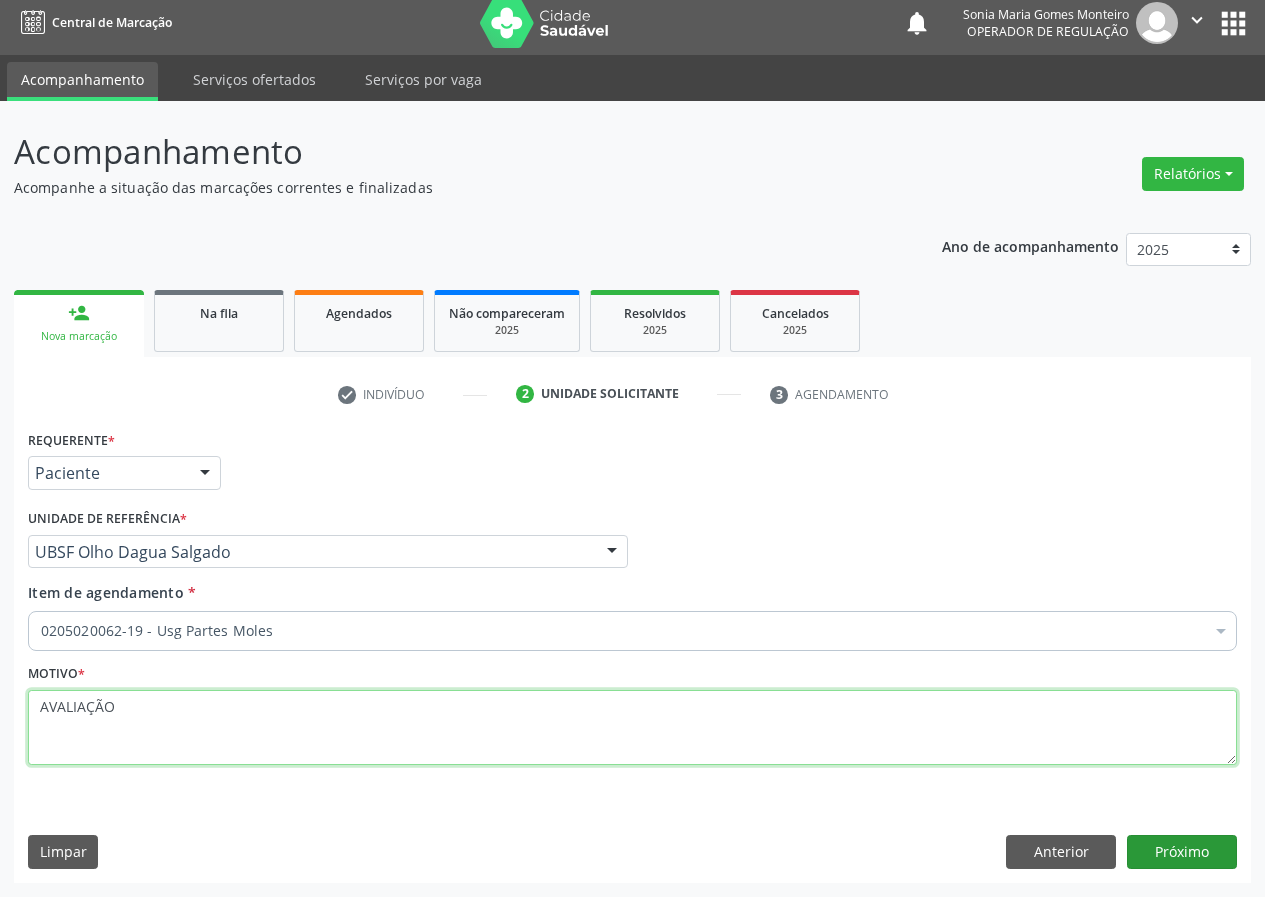 type on "AVALIAÇÃO" 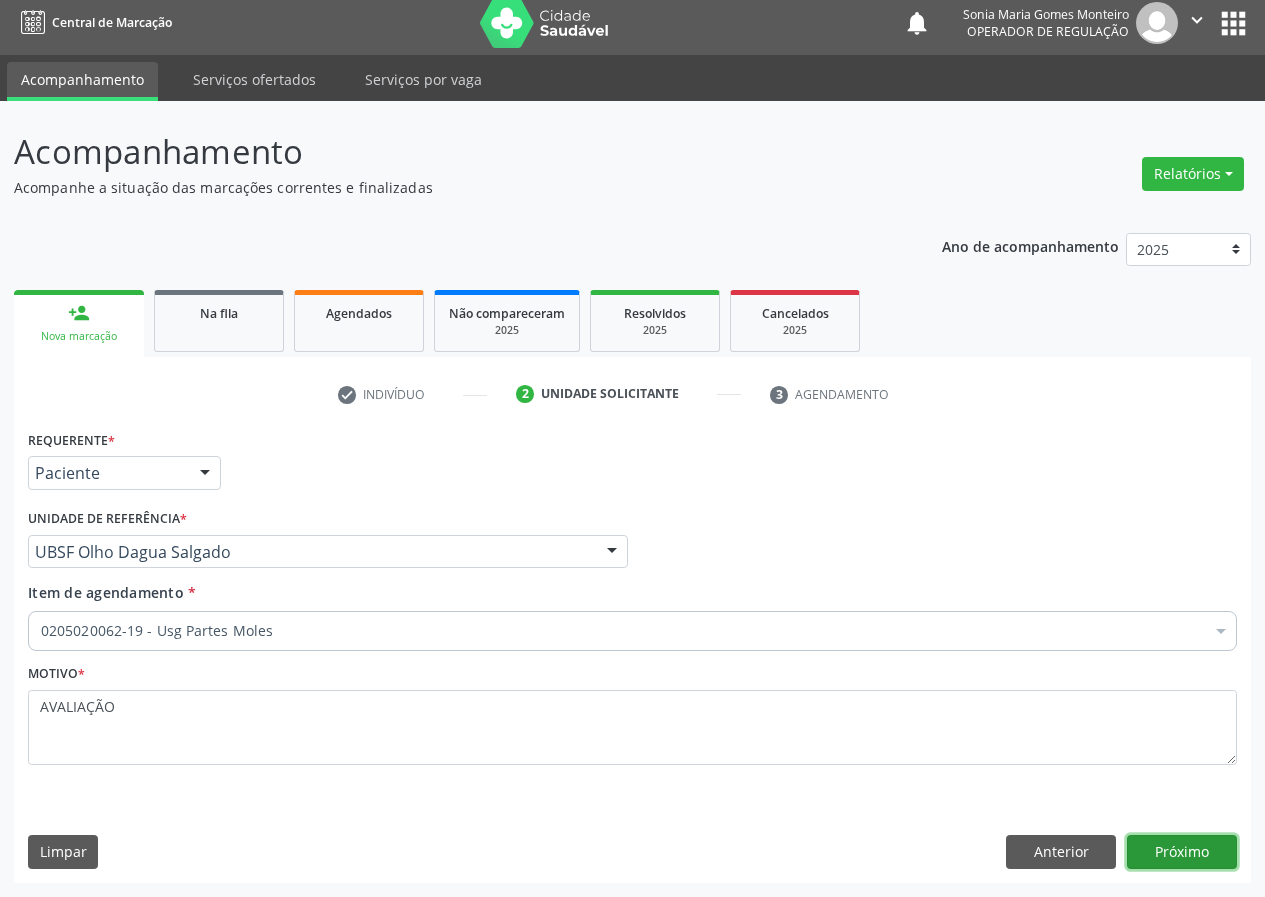 click on "Próximo" at bounding box center (1182, 852) 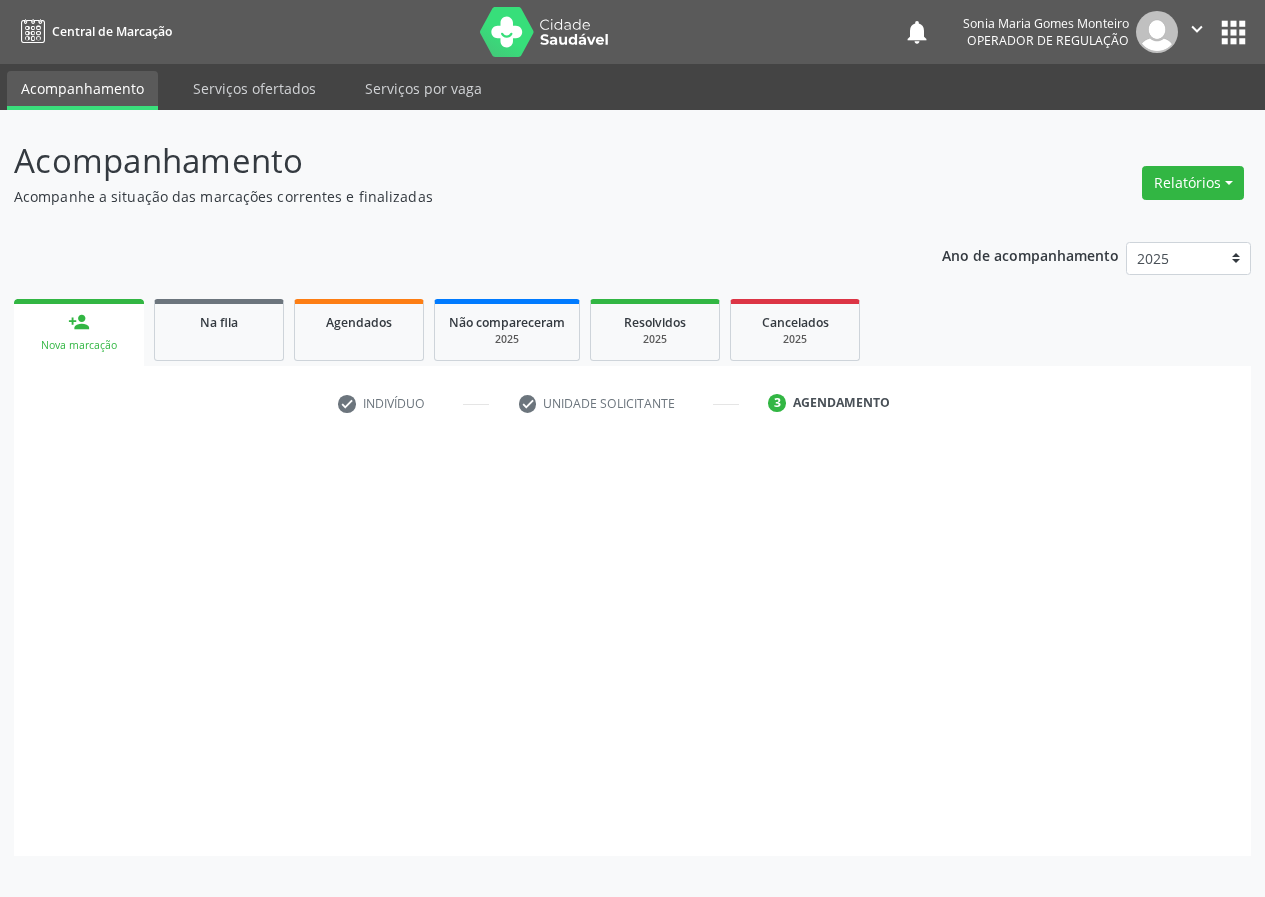 scroll, scrollTop: 0, scrollLeft: 0, axis: both 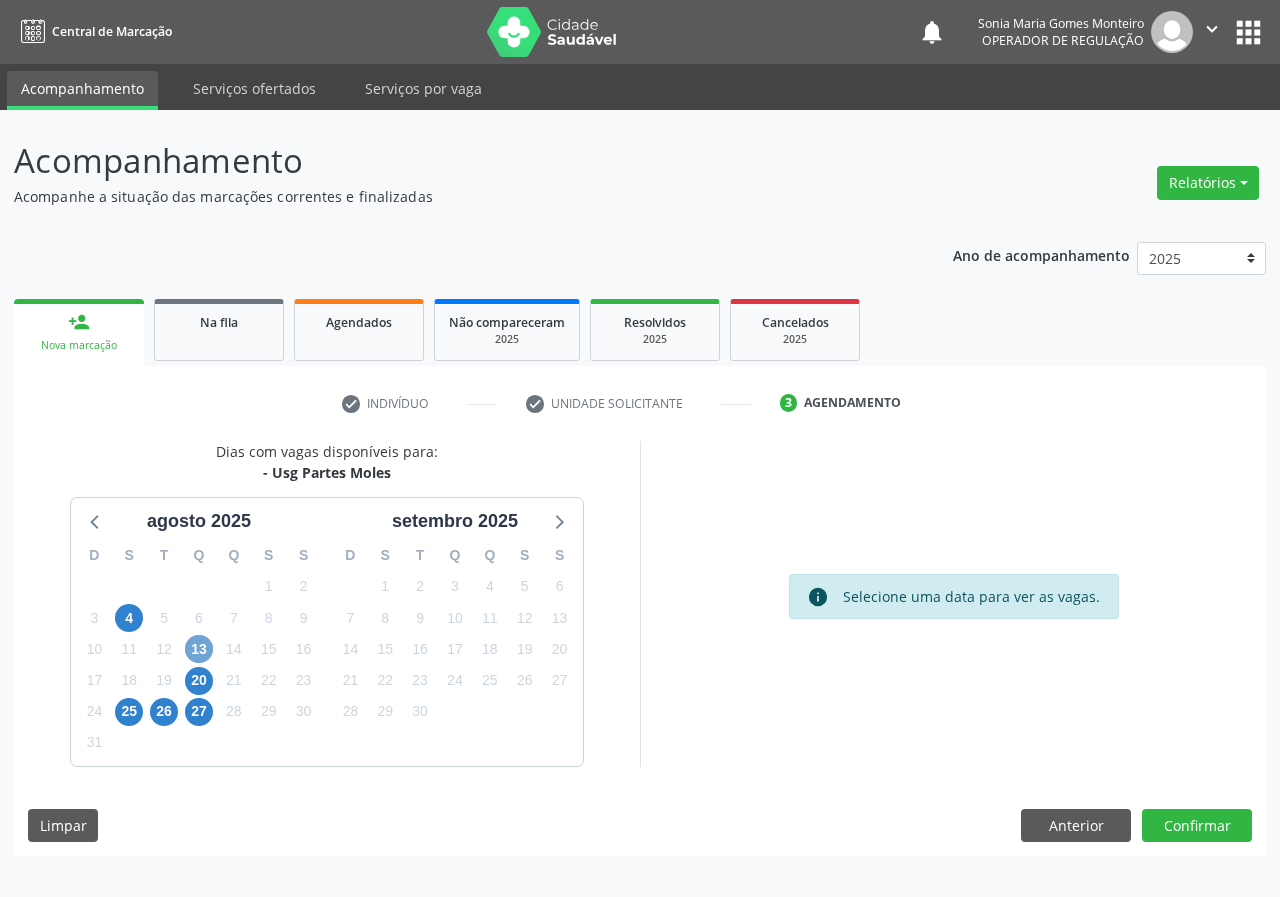 drag, startPoint x: 198, startPoint y: 655, endPoint x: 435, endPoint y: 593, distance: 244.97551 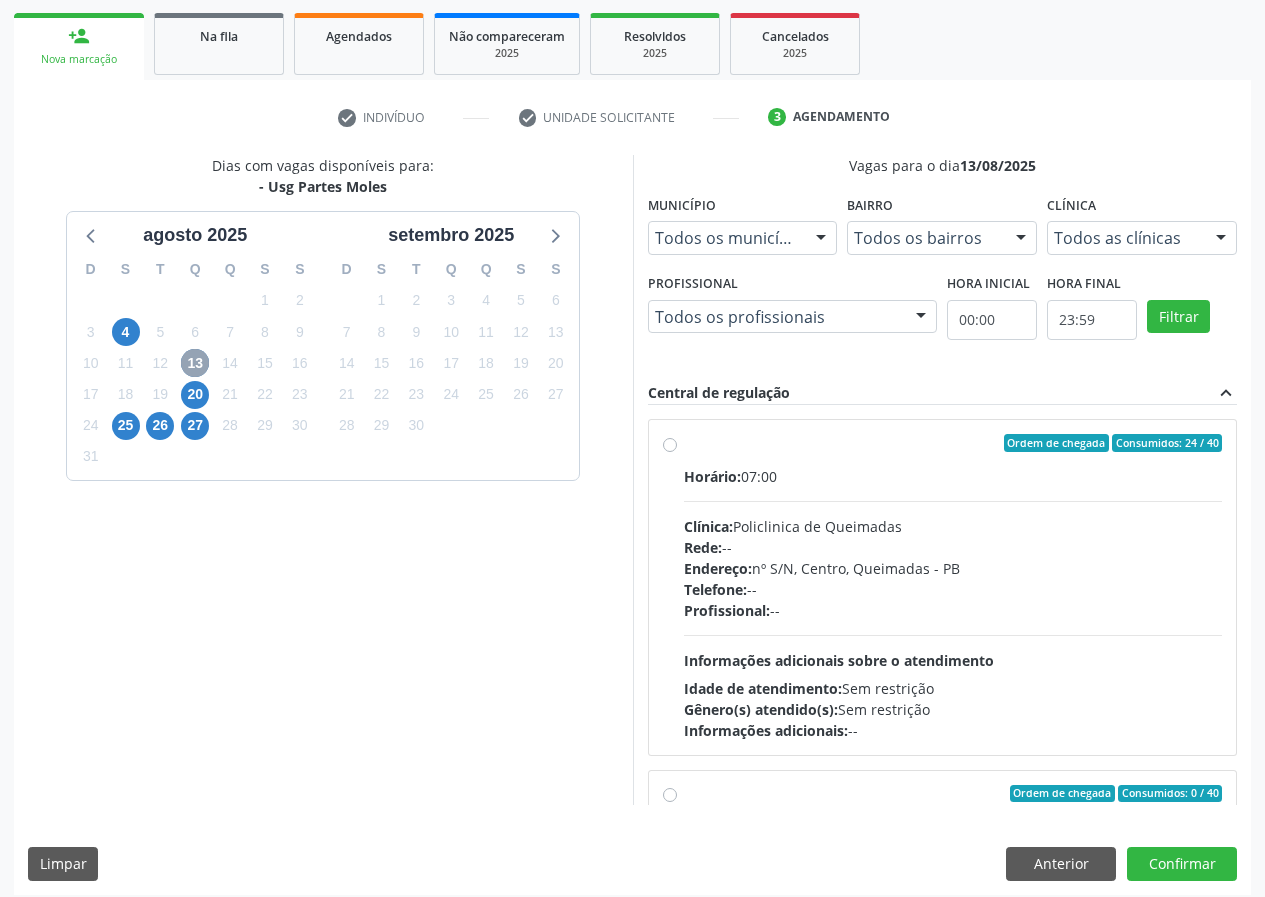 scroll, scrollTop: 298, scrollLeft: 0, axis: vertical 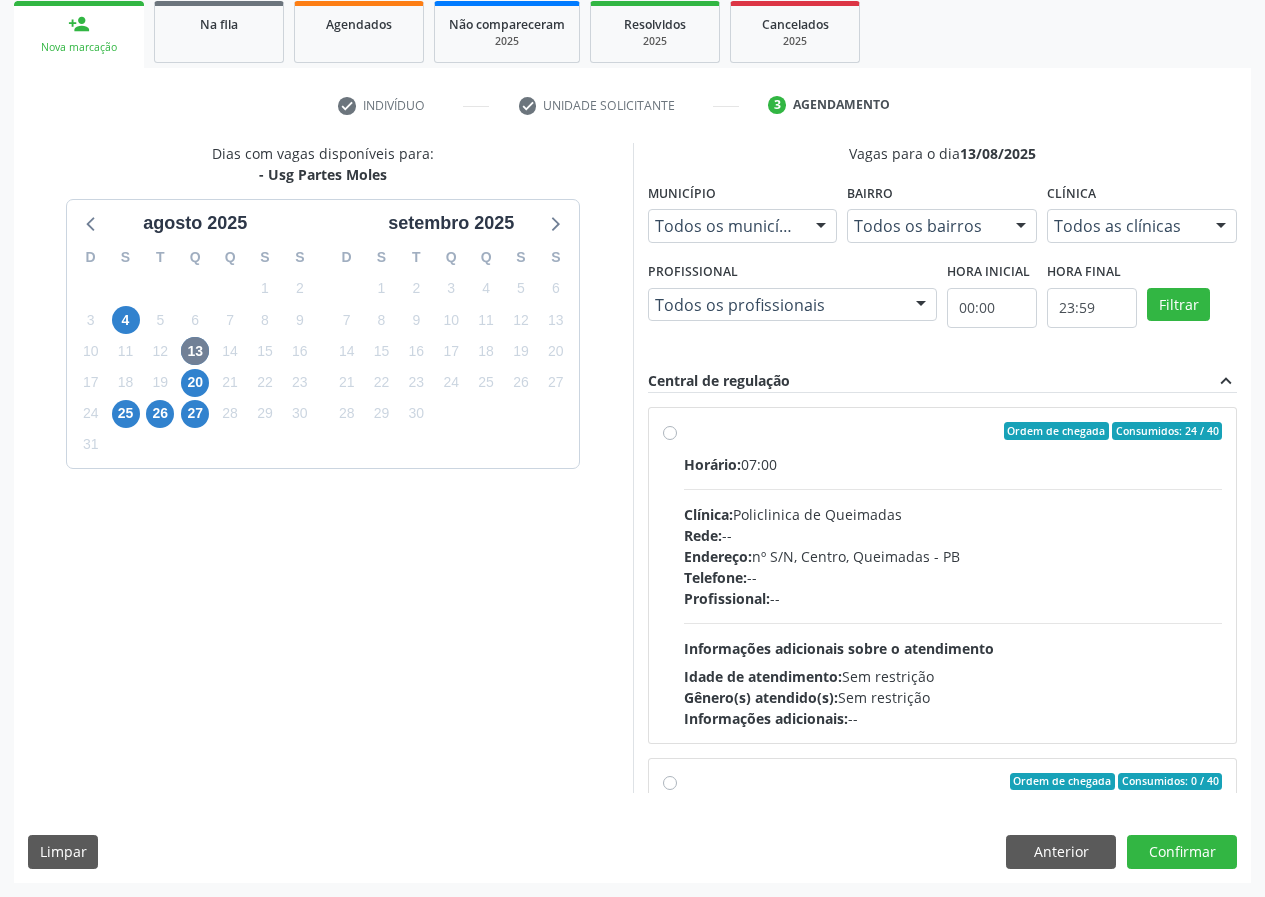 drag, startPoint x: 667, startPoint y: 435, endPoint x: 708, endPoint y: 454, distance: 45.188496 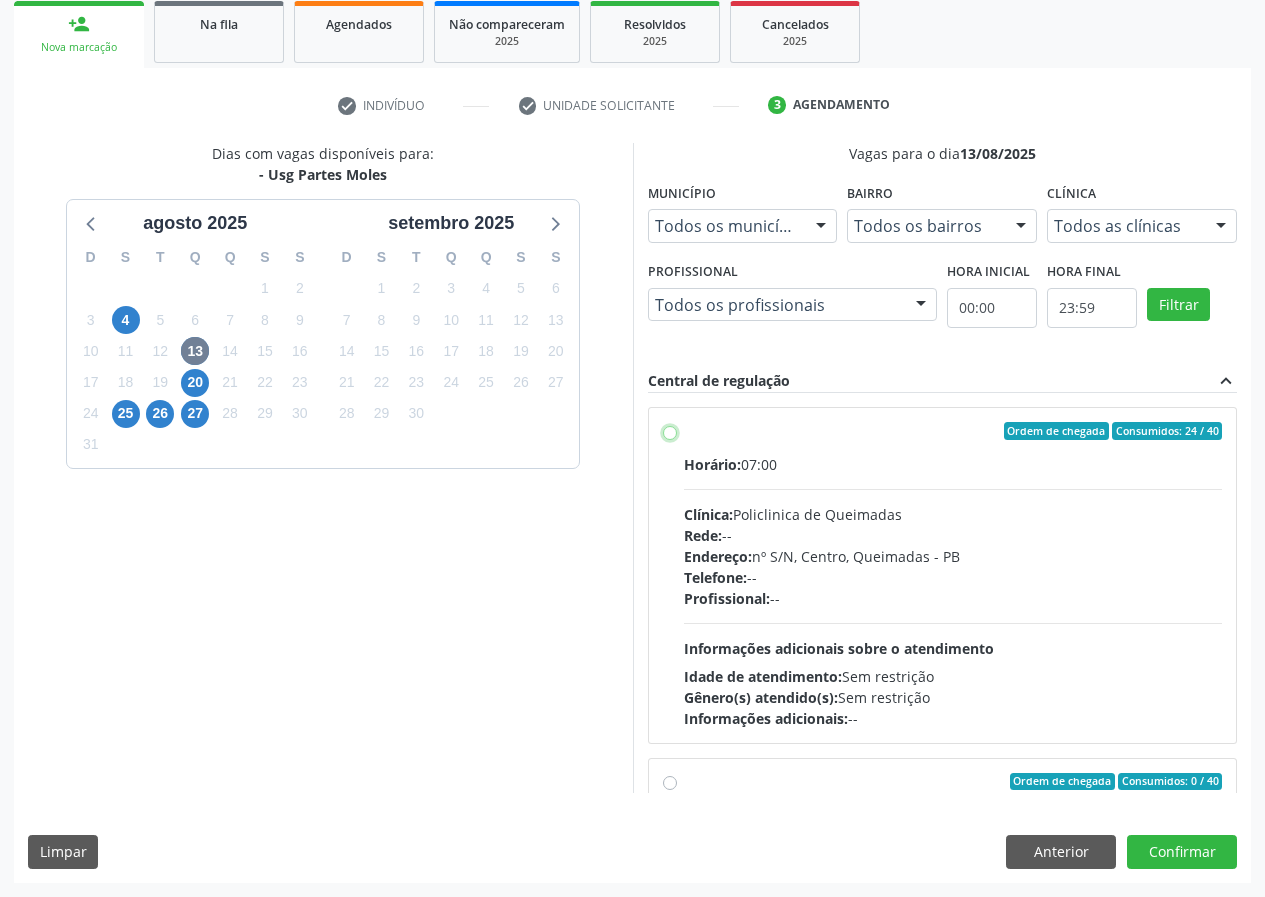 click on "Ordem de chegada
Consumidos: 24 / 40
Horário:   07:00
Clínica:  Policlinica de Queimadas
Rede:
--
Endereço:   nº S/N, Centro, Queimadas - PB
Telefone:   --
Profissional:
--
Informações adicionais sobre o atendimento
Idade de atendimento:
Sem restrição
Gênero(s) atendido(s):
Sem restrição
Informações adicionais:
--" at bounding box center (670, 431) 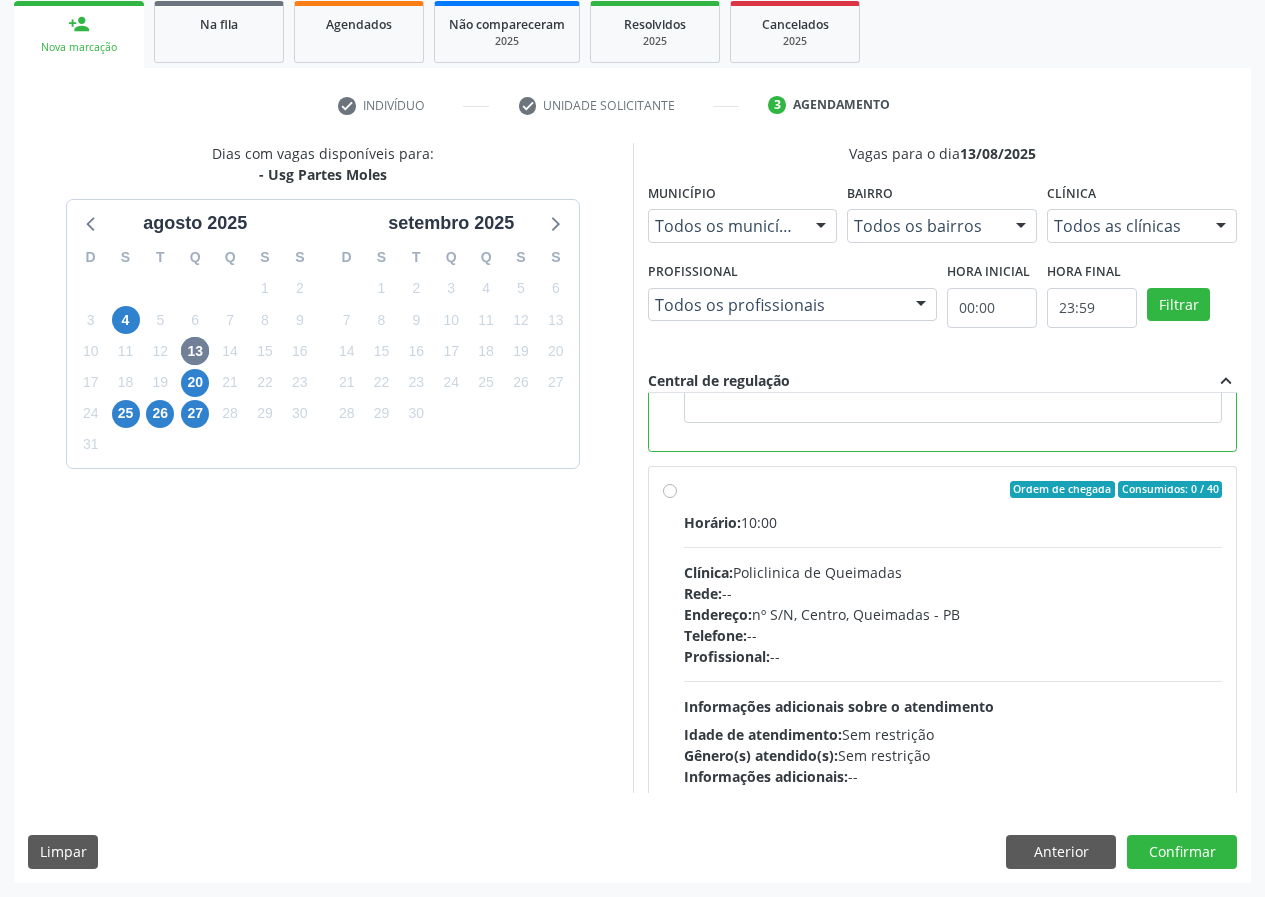 scroll, scrollTop: 450, scrollLeft: 0, axis: vertical 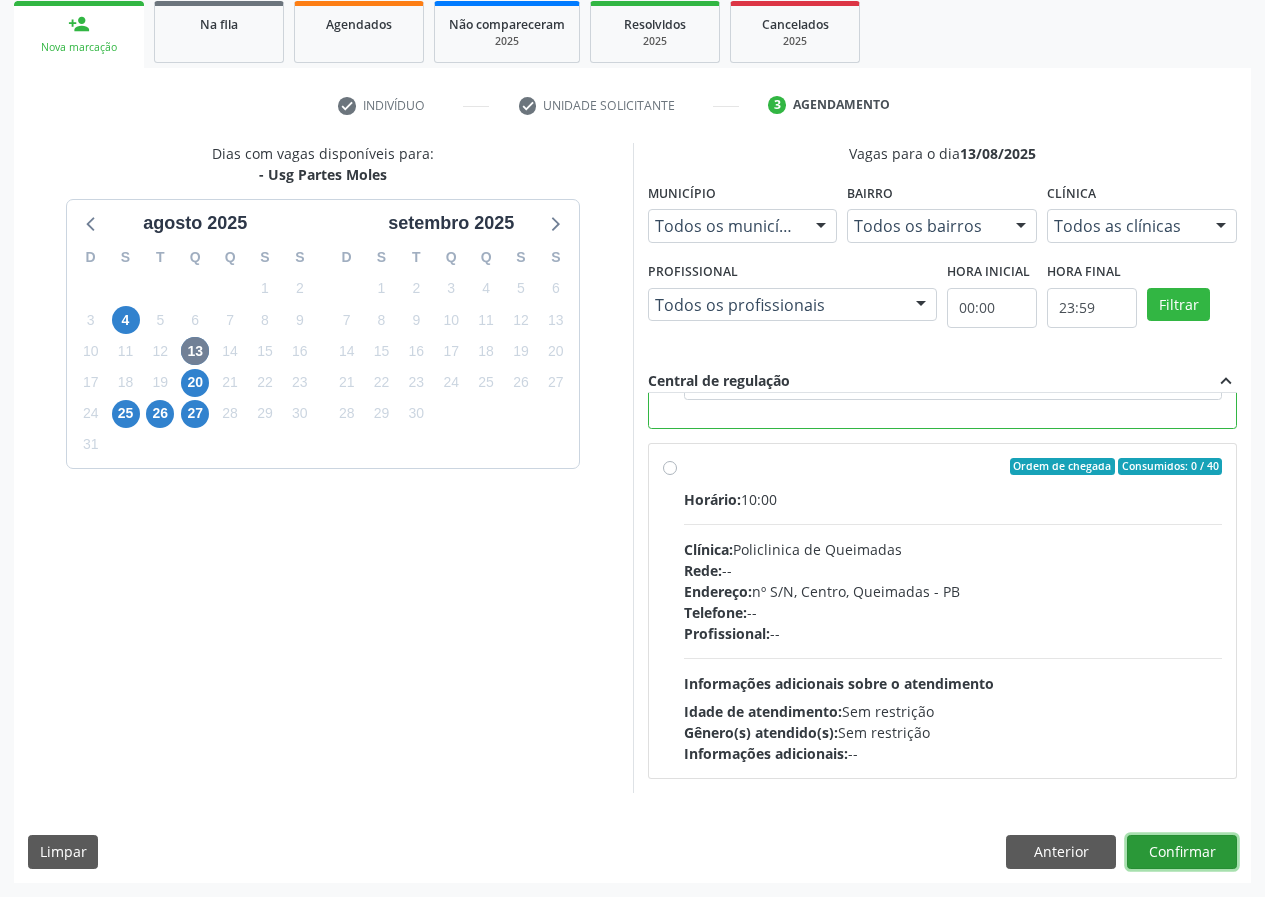 drag, startPoint x: 1174, startPoint y: 839, endPoint x: 830, endPoint y: 856, distance: 344.4198 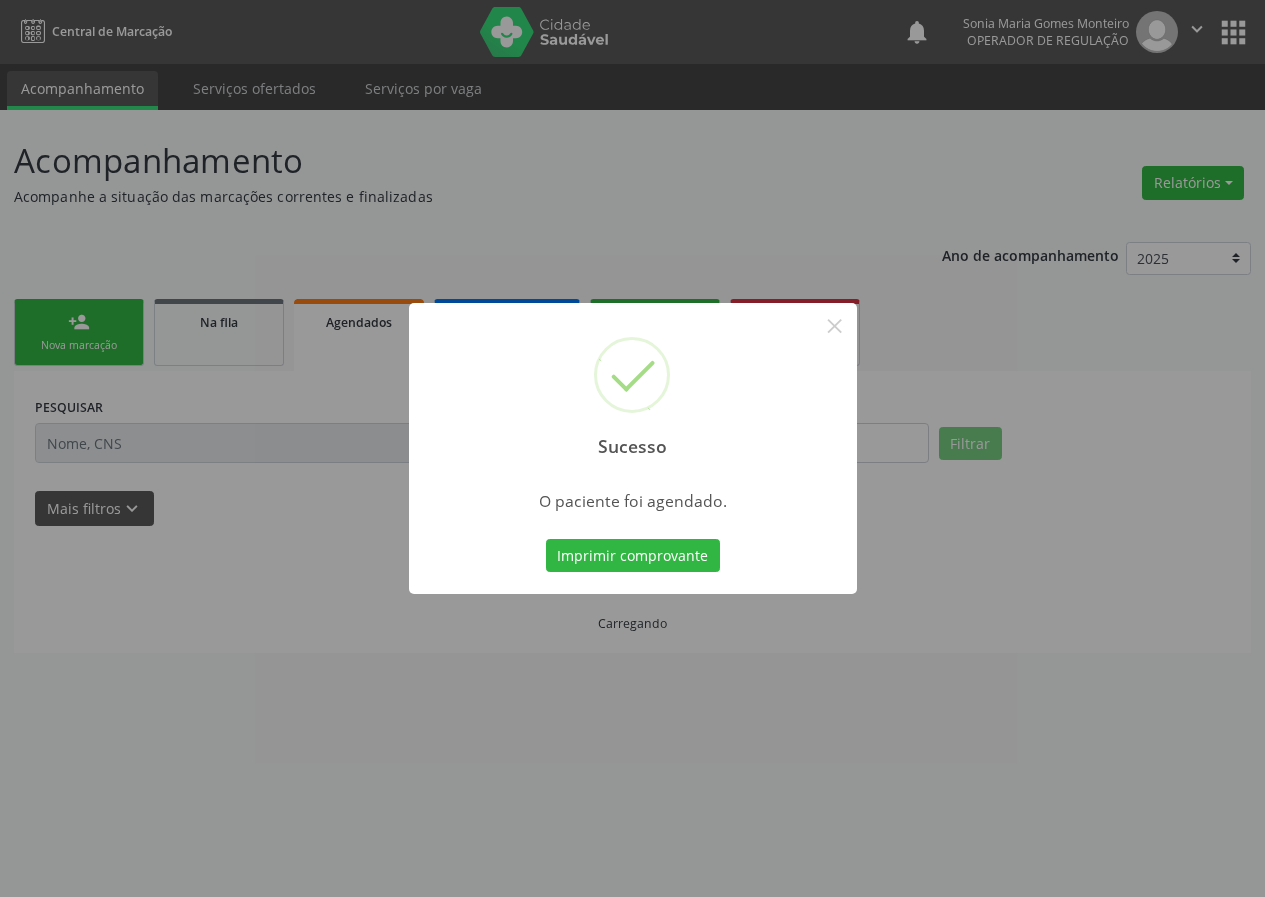 scroll, scrollTop: 0, scrollLeft: 0, axis: both 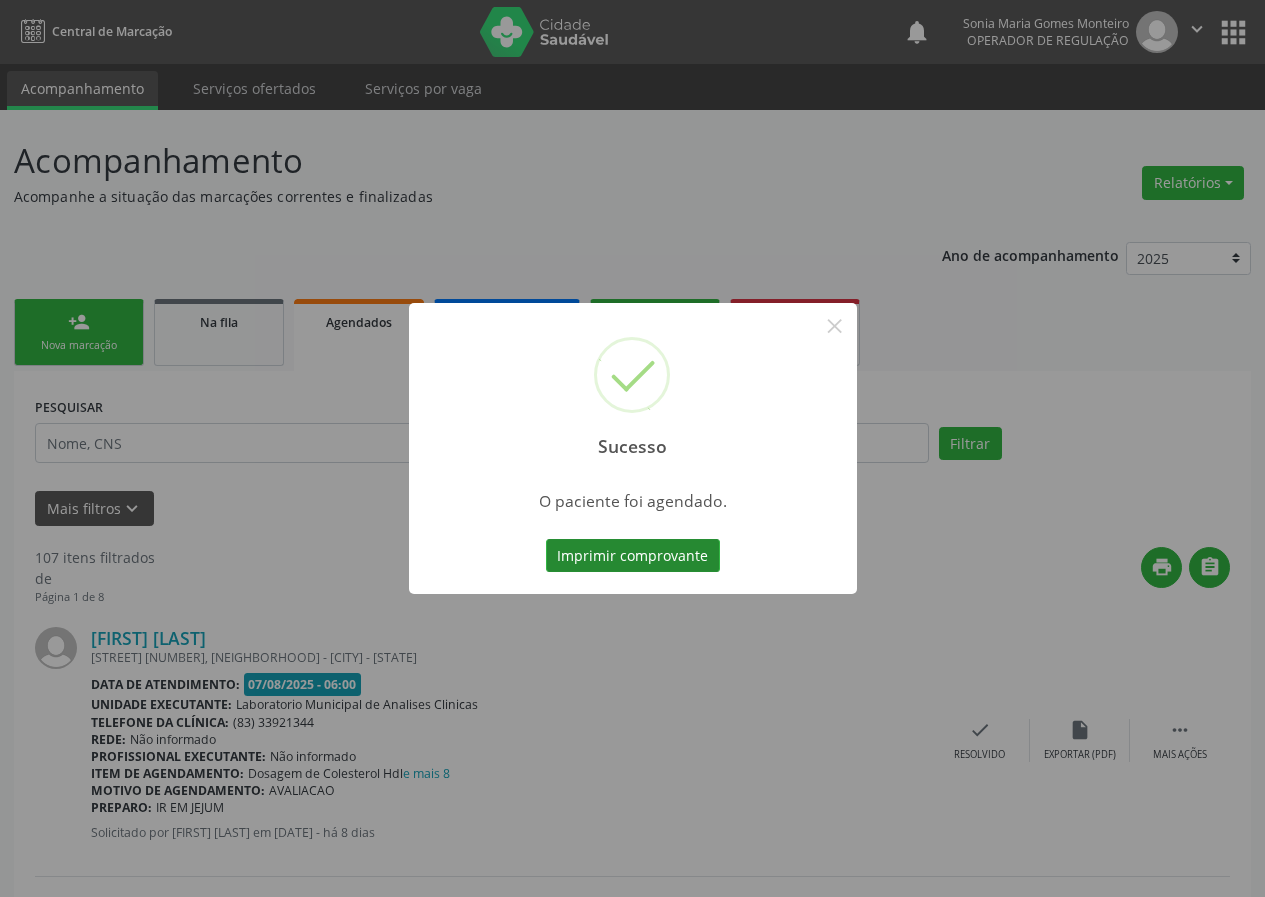 click on "Imprimir comprovante" at bounding box center (633, 556) 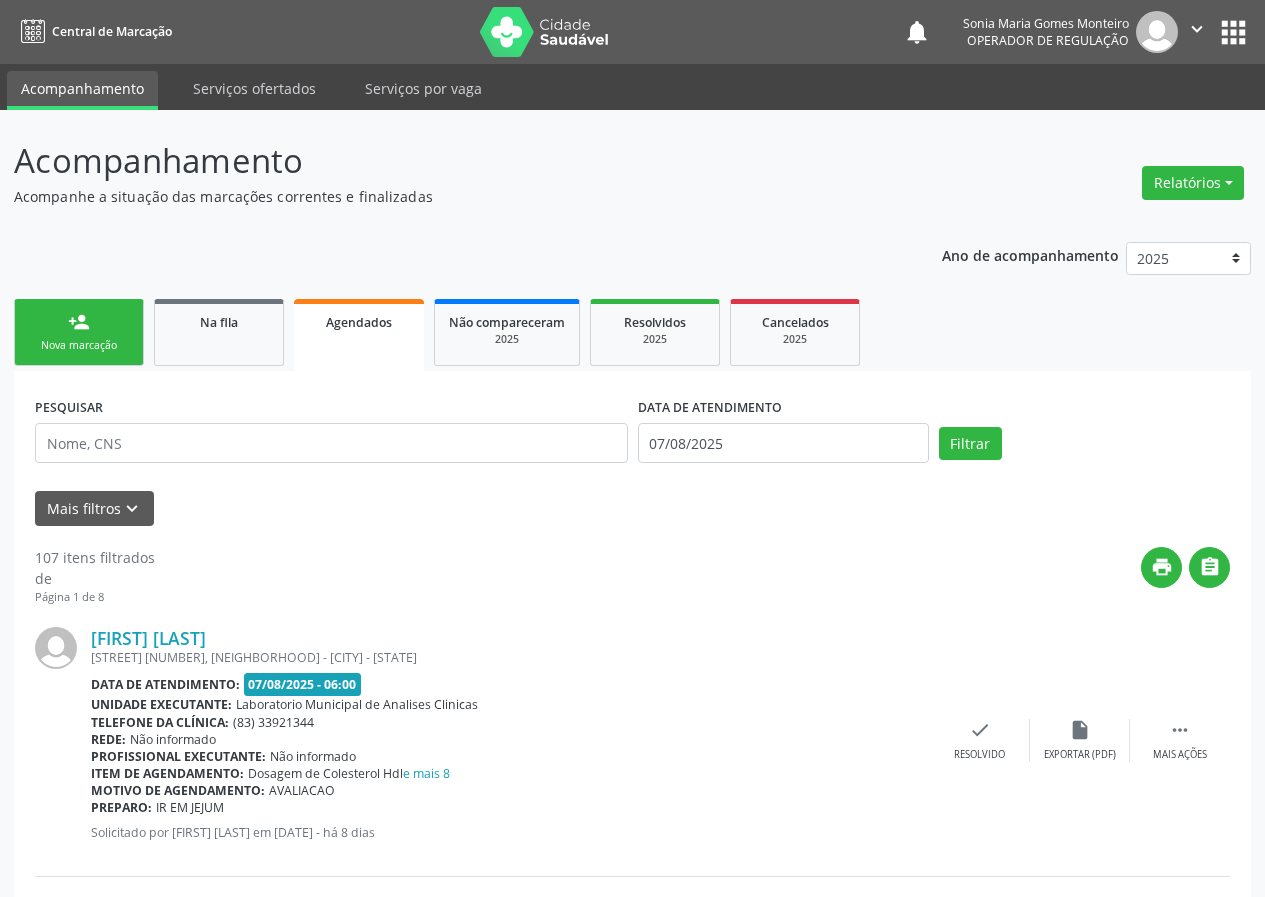 click on "Nova marcação" at bounding box center [79, 345] 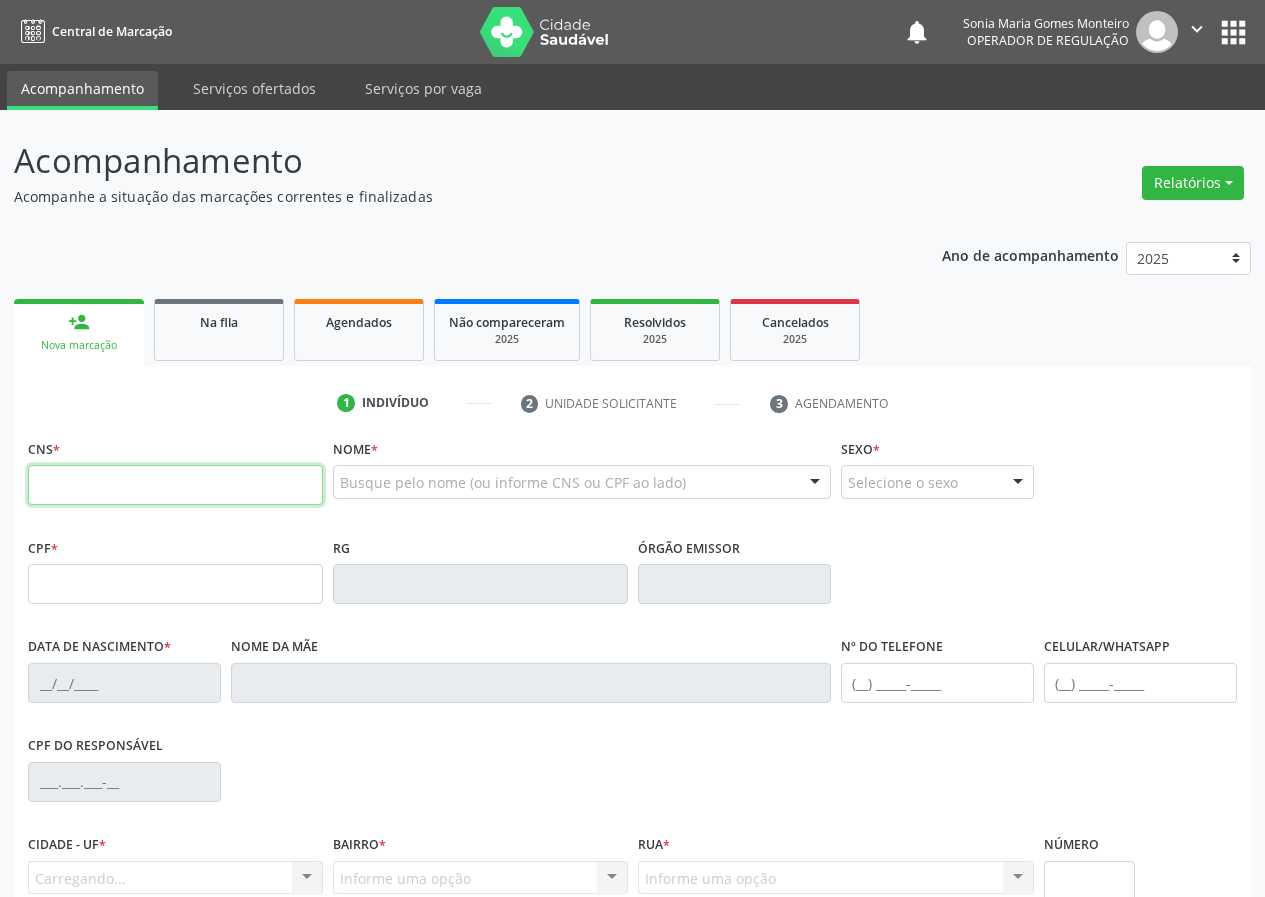 click at bounding box center (175, 485) 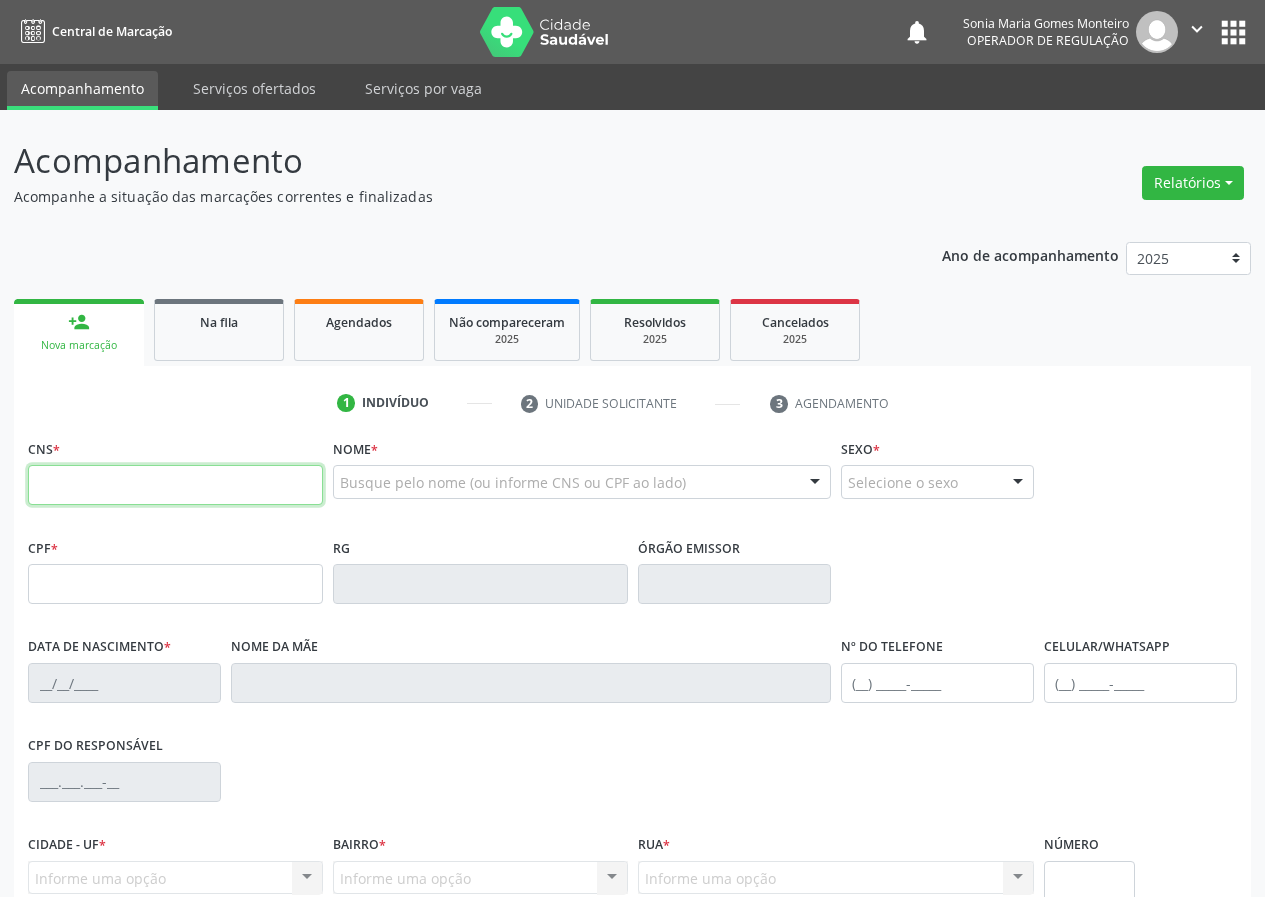 click at bounding box center [175, 485] 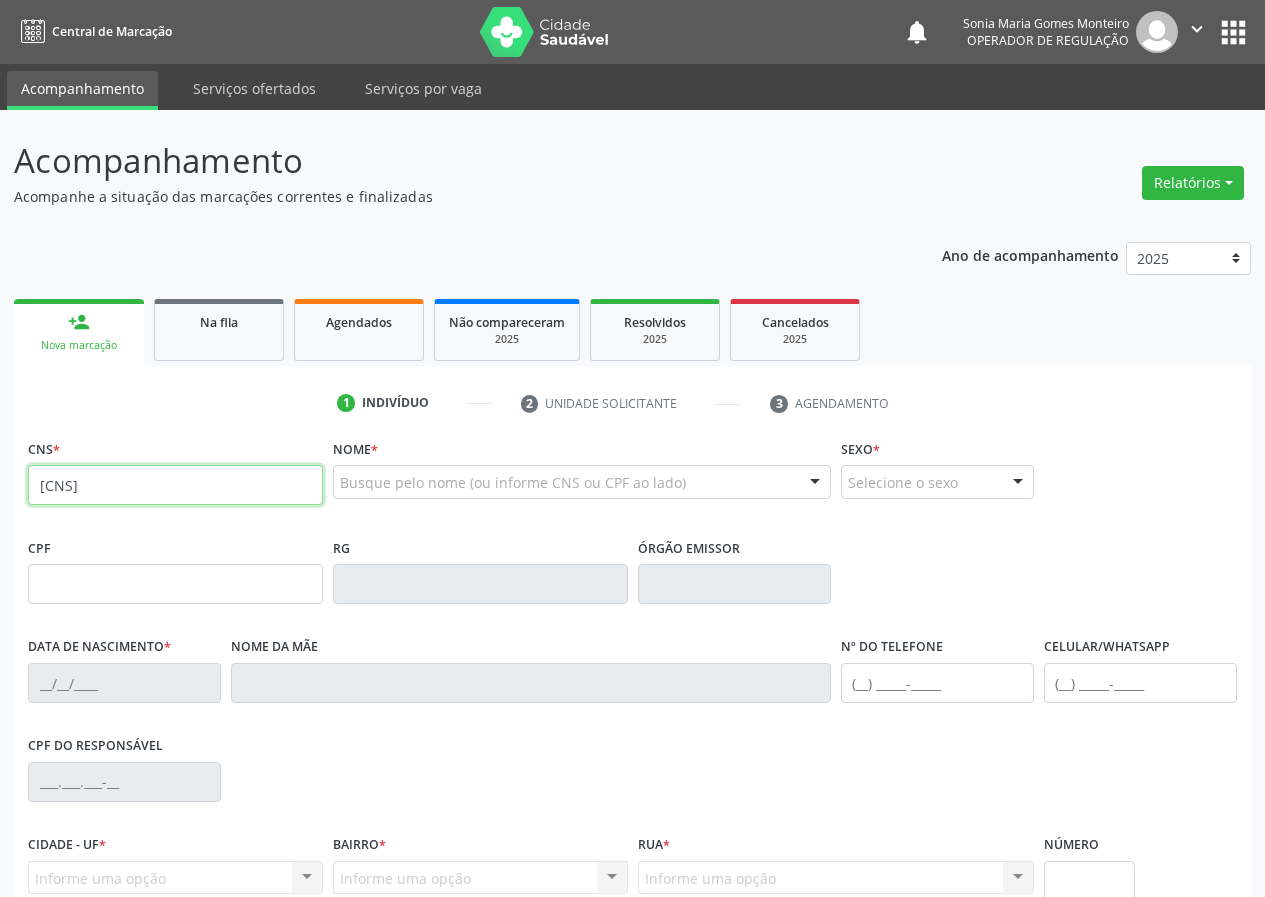 type on "704 0073 4892 7960" 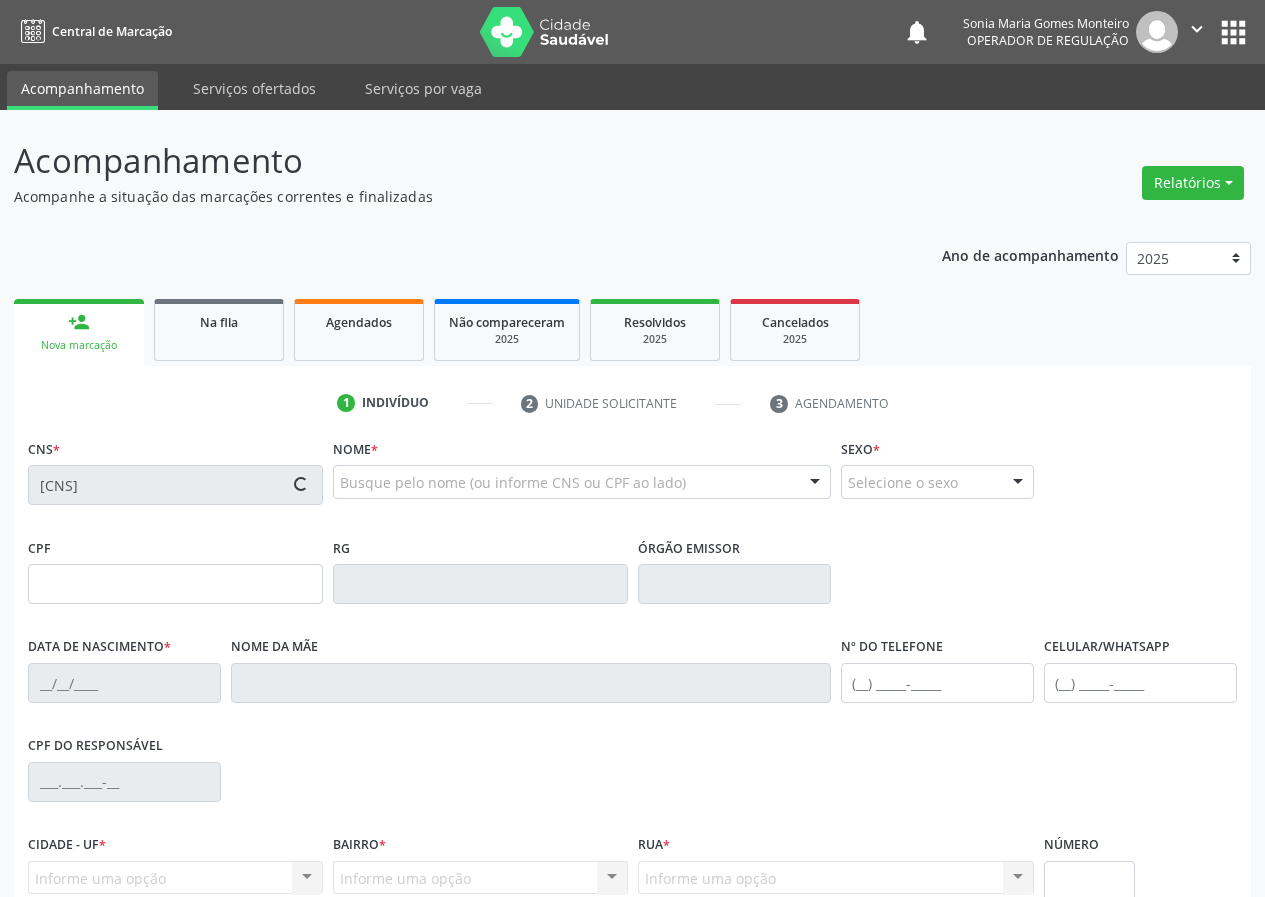 type on "715.881.374-65" 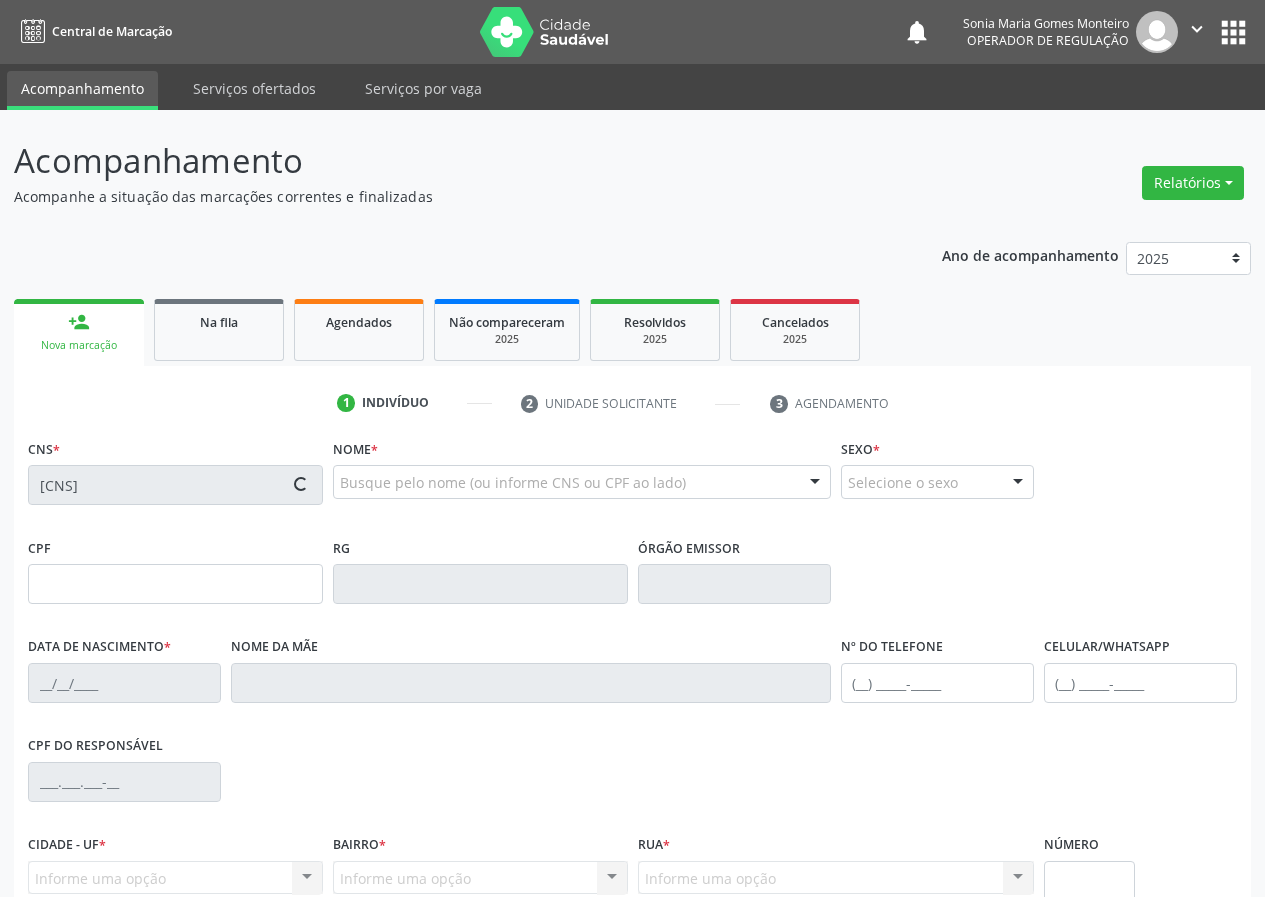 type on "26/12/2006" 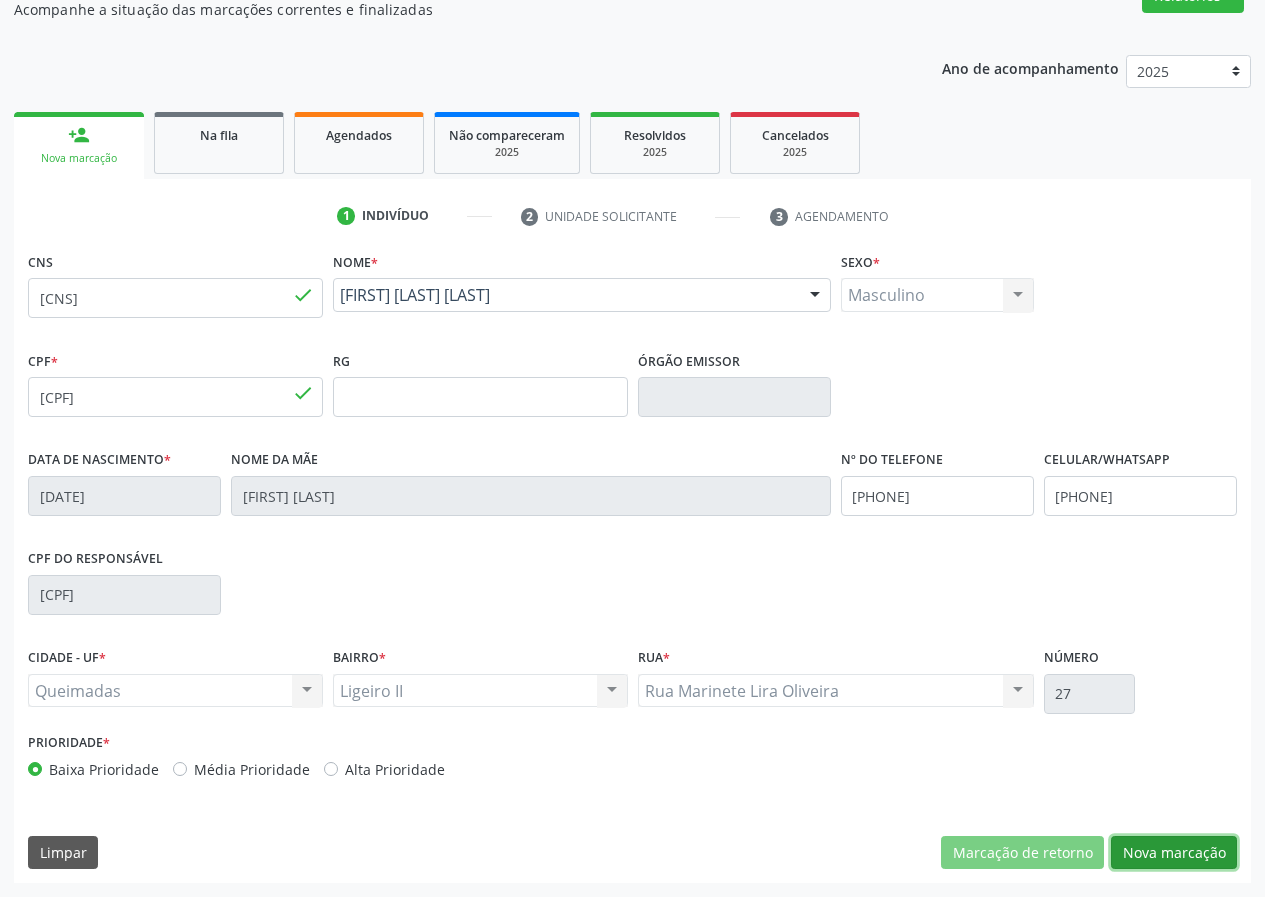 drag, startPoint x: 1210, startPoint y: 845, endPoint x: 0, endPoint y: 611, distance: 1232.4187 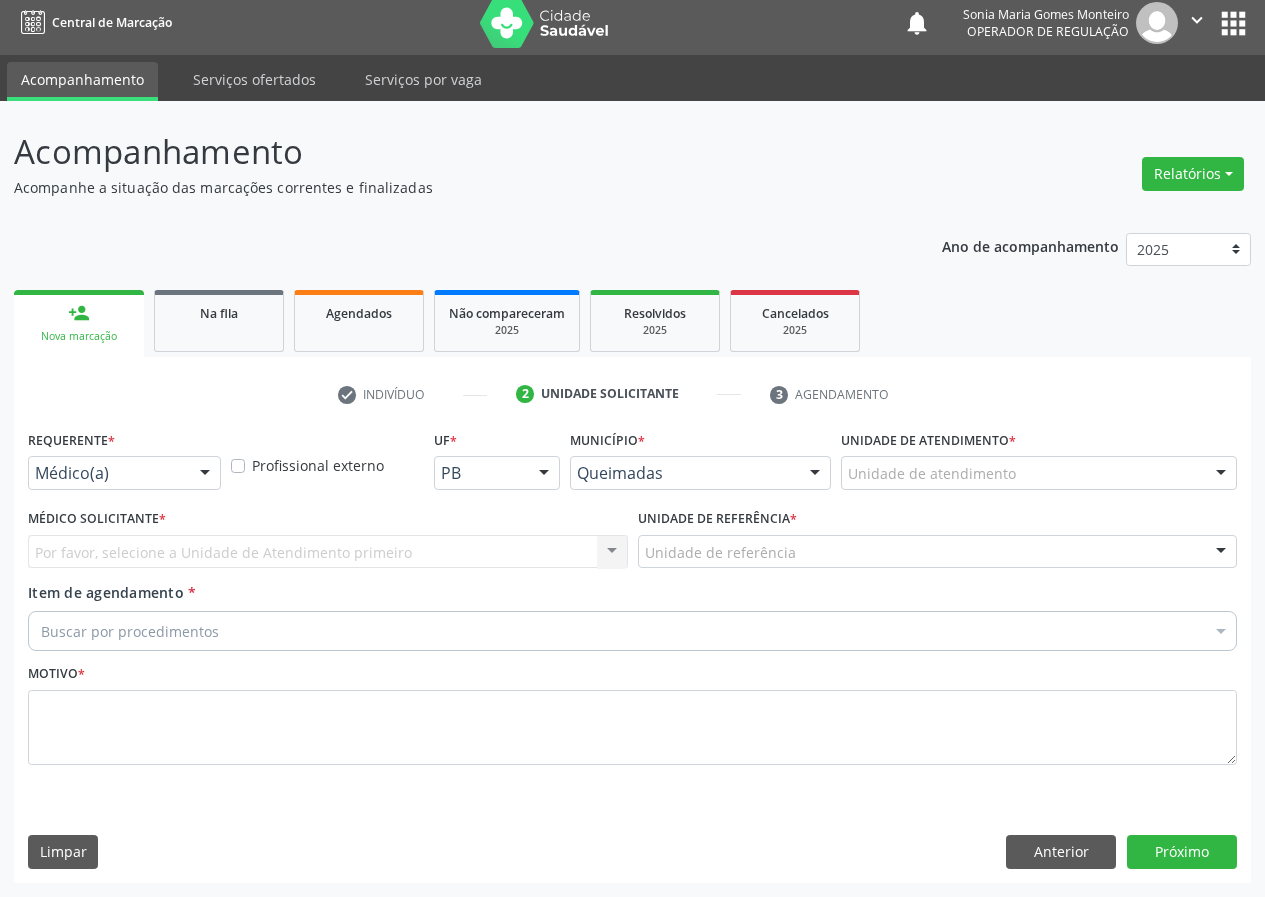 click at bounding box center [205, 474] 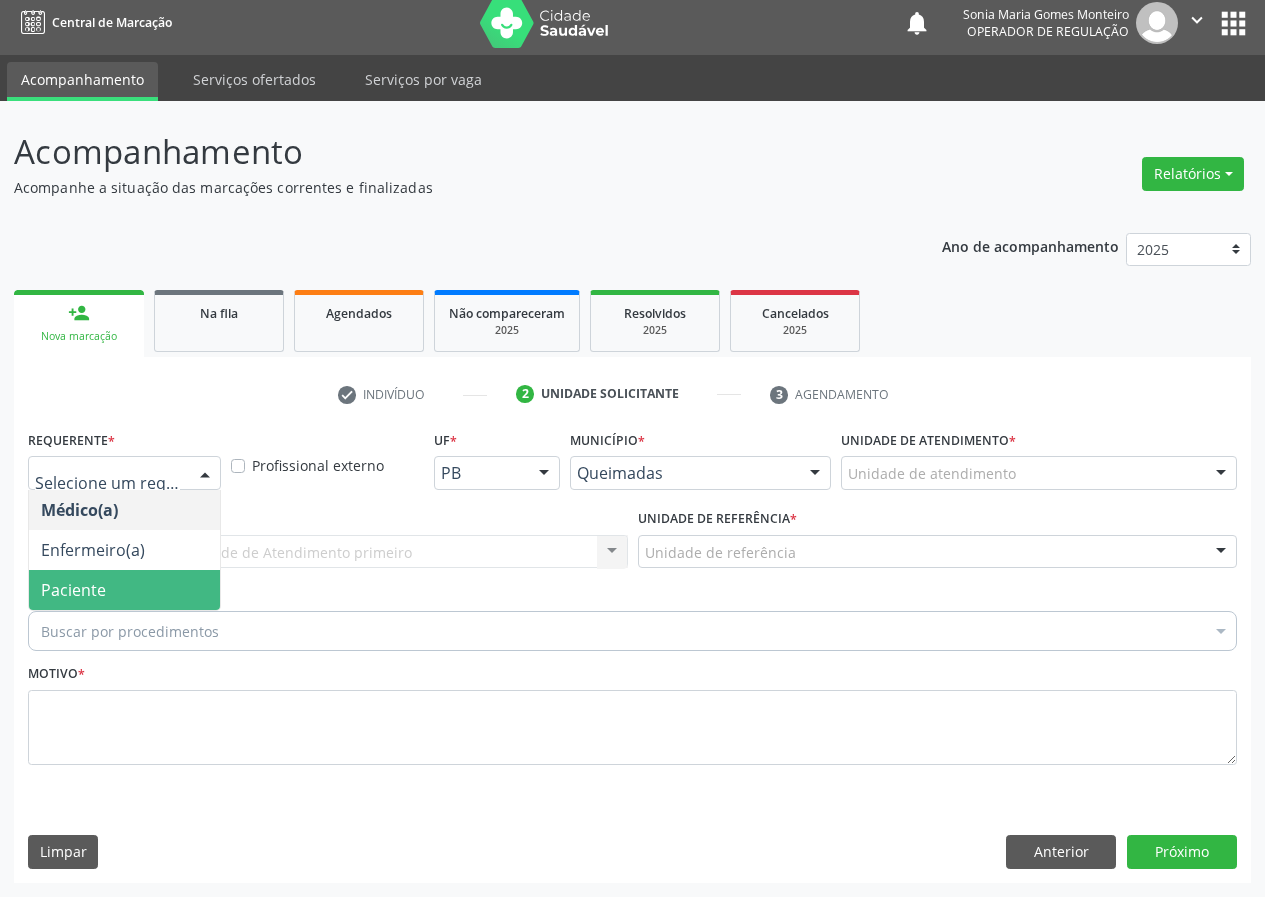 drag, startPoint x: 191, startPoint y: 589, endPoint x: 459, endPoint y: 602, distance: 268.31512 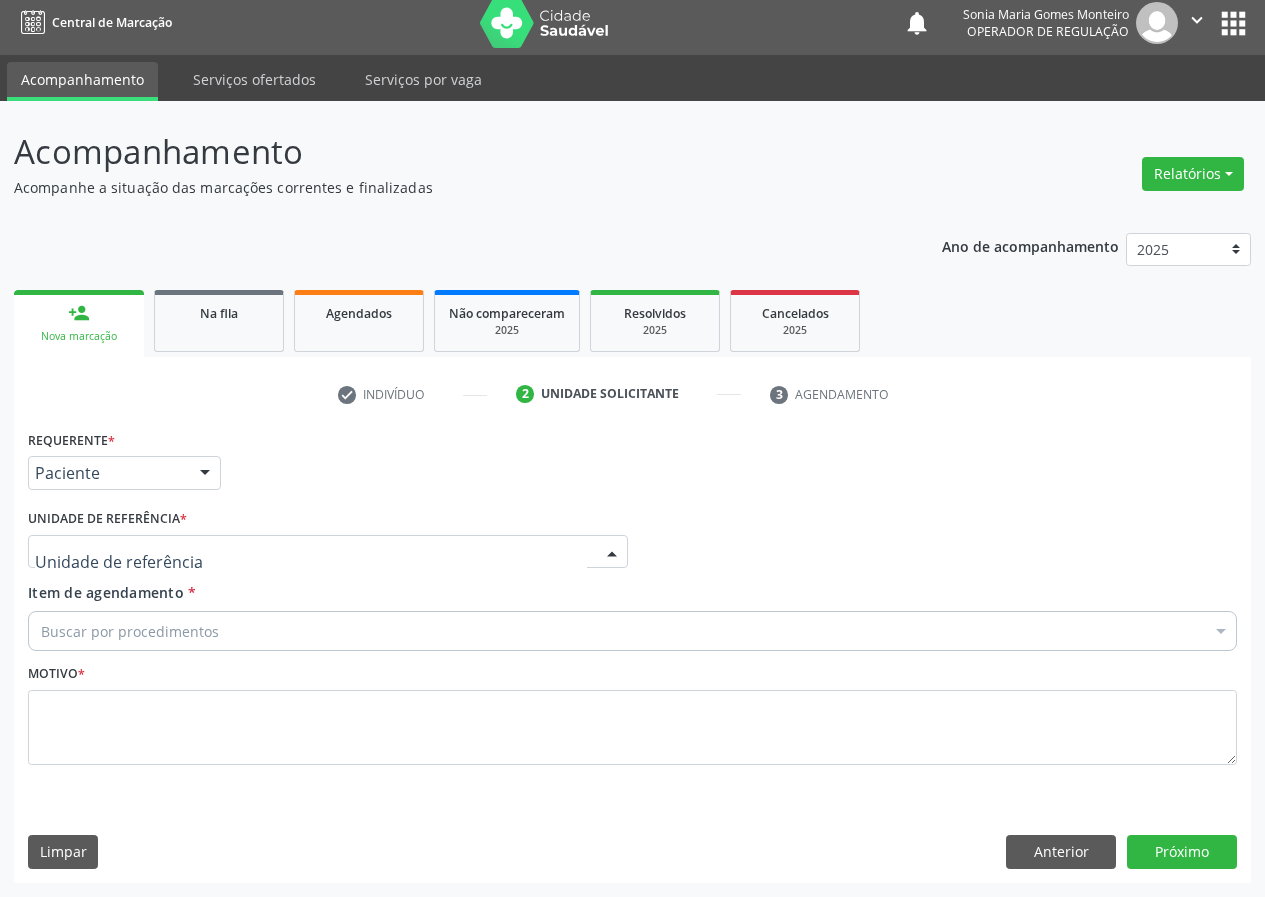 drag, startPoint x: 548, startPoint y: 556, endPoint x: 170, endPoint y: 649, distance: 389.2724 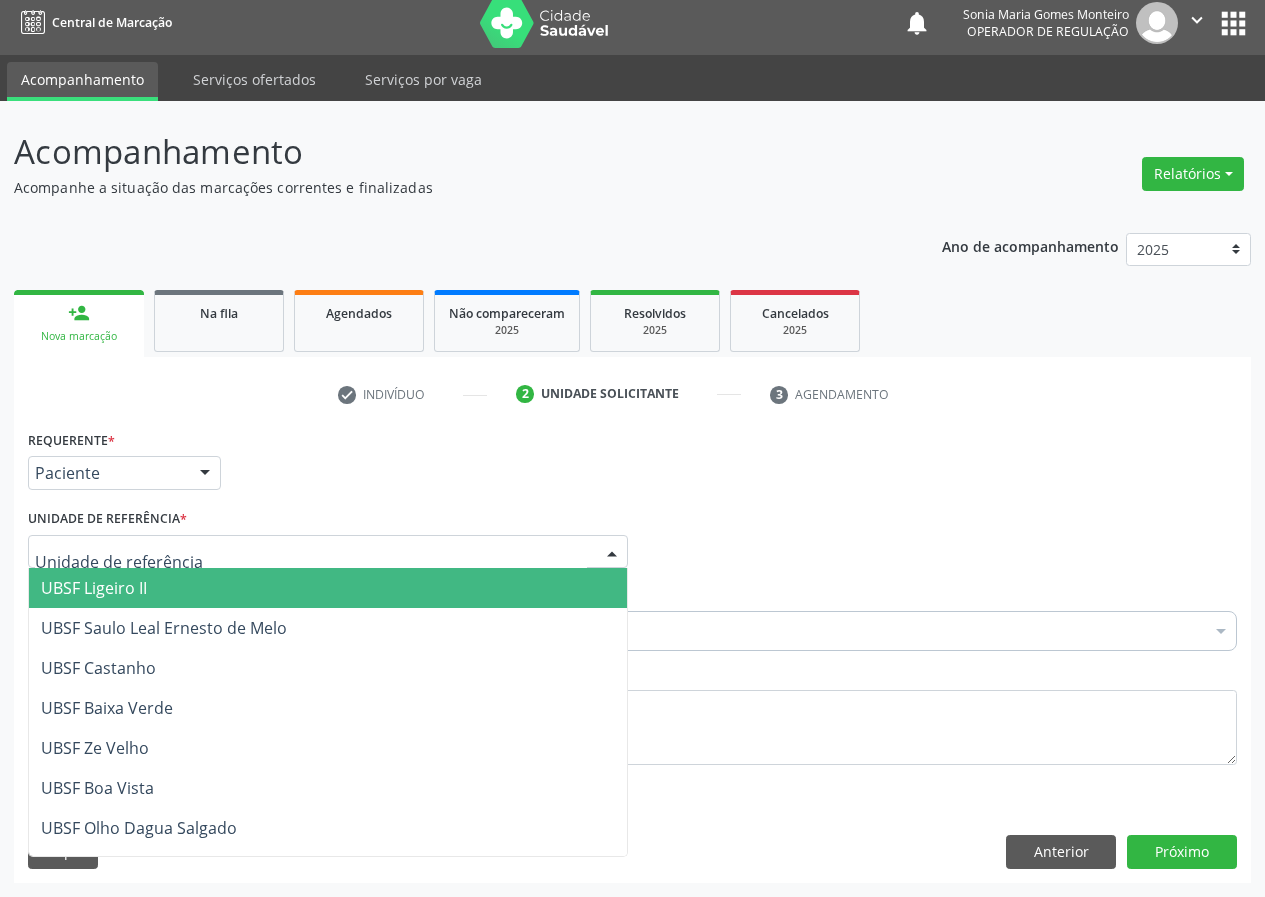 drag, startPoint x: 131, startPoint y: 584, endPoint x: 0, endPoint y: 611, distance: 133.75351 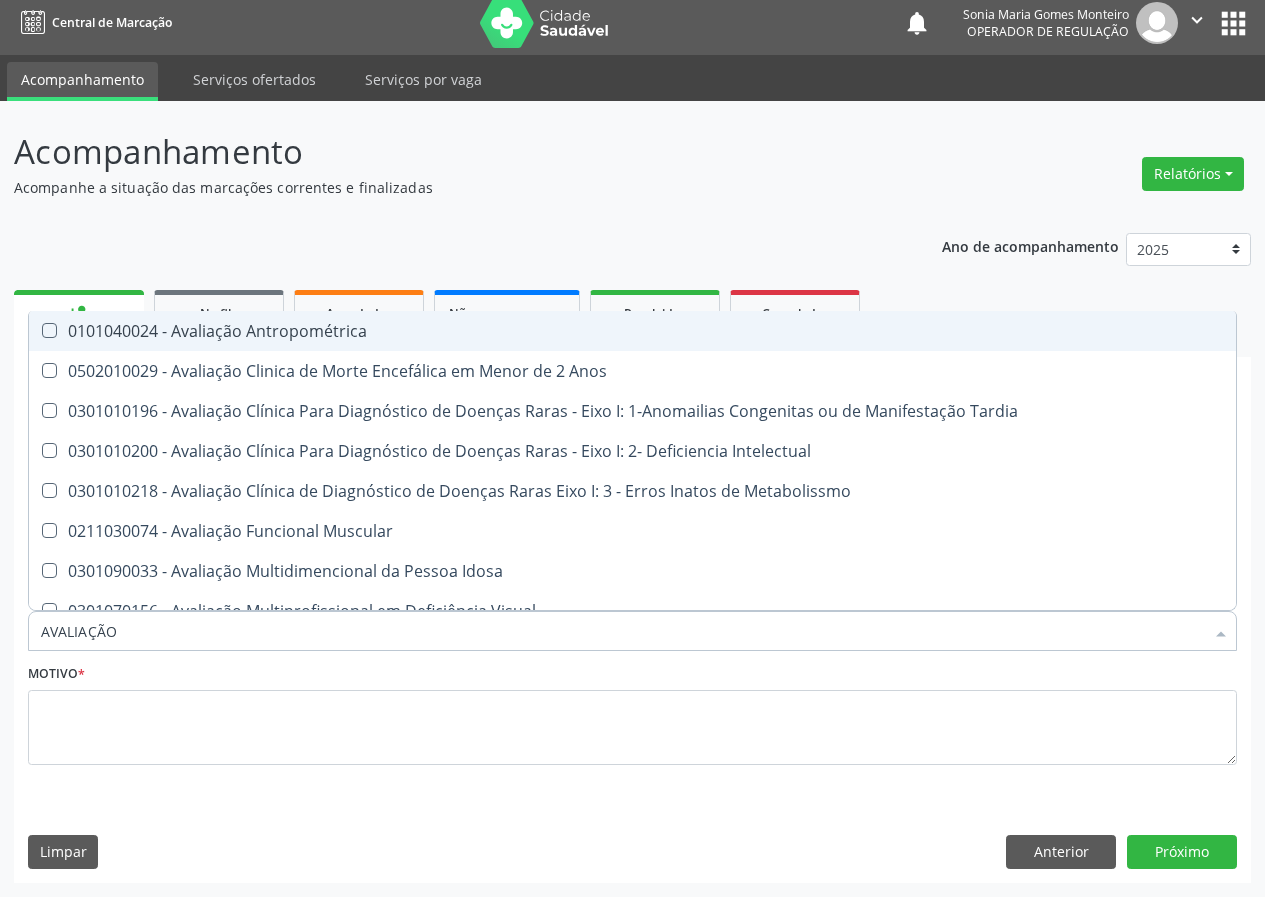 drag, startPoint x: 125, startPoint y: 636, endPoint x: 0, endPoint y: 615, distance: 126.751724 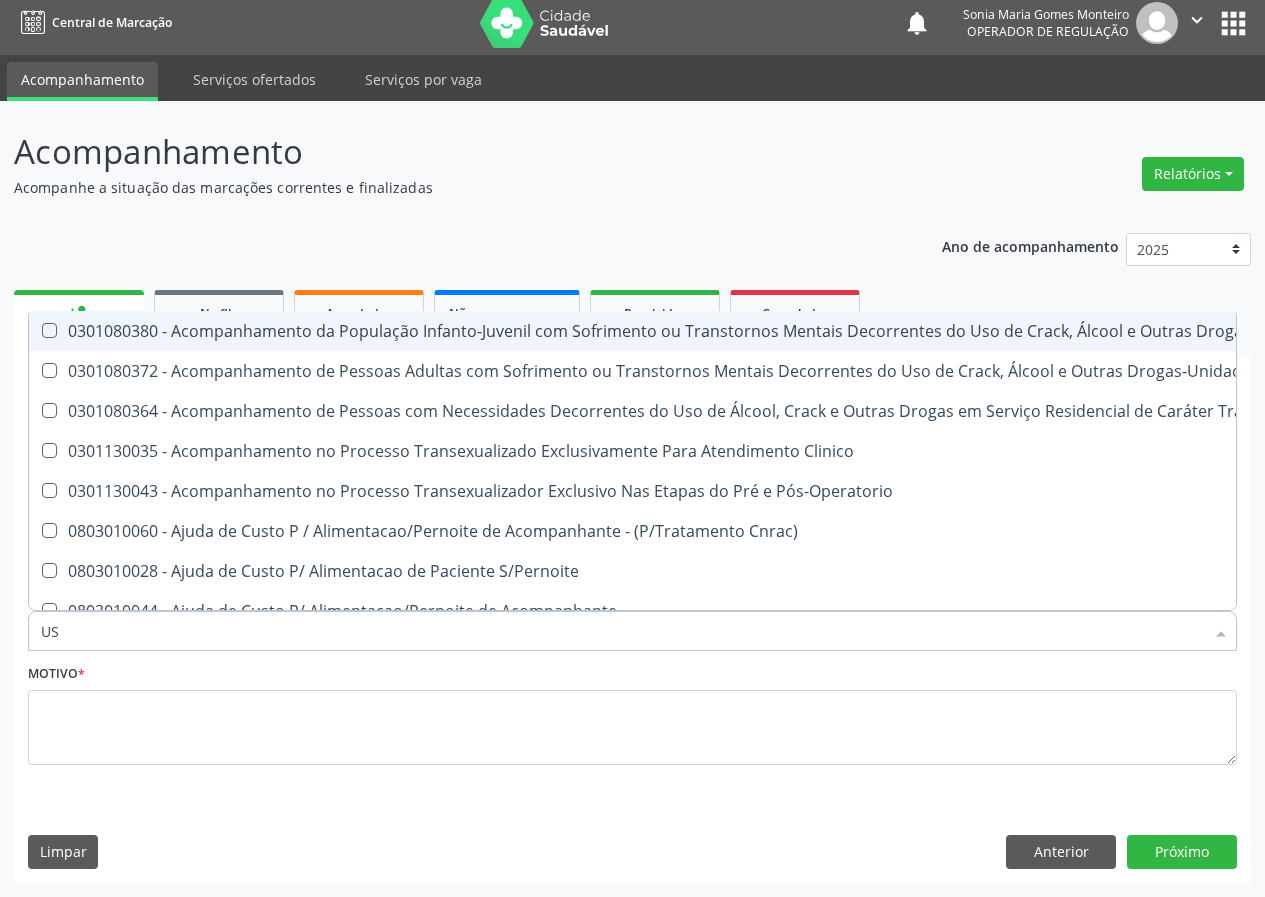 type on "USG" 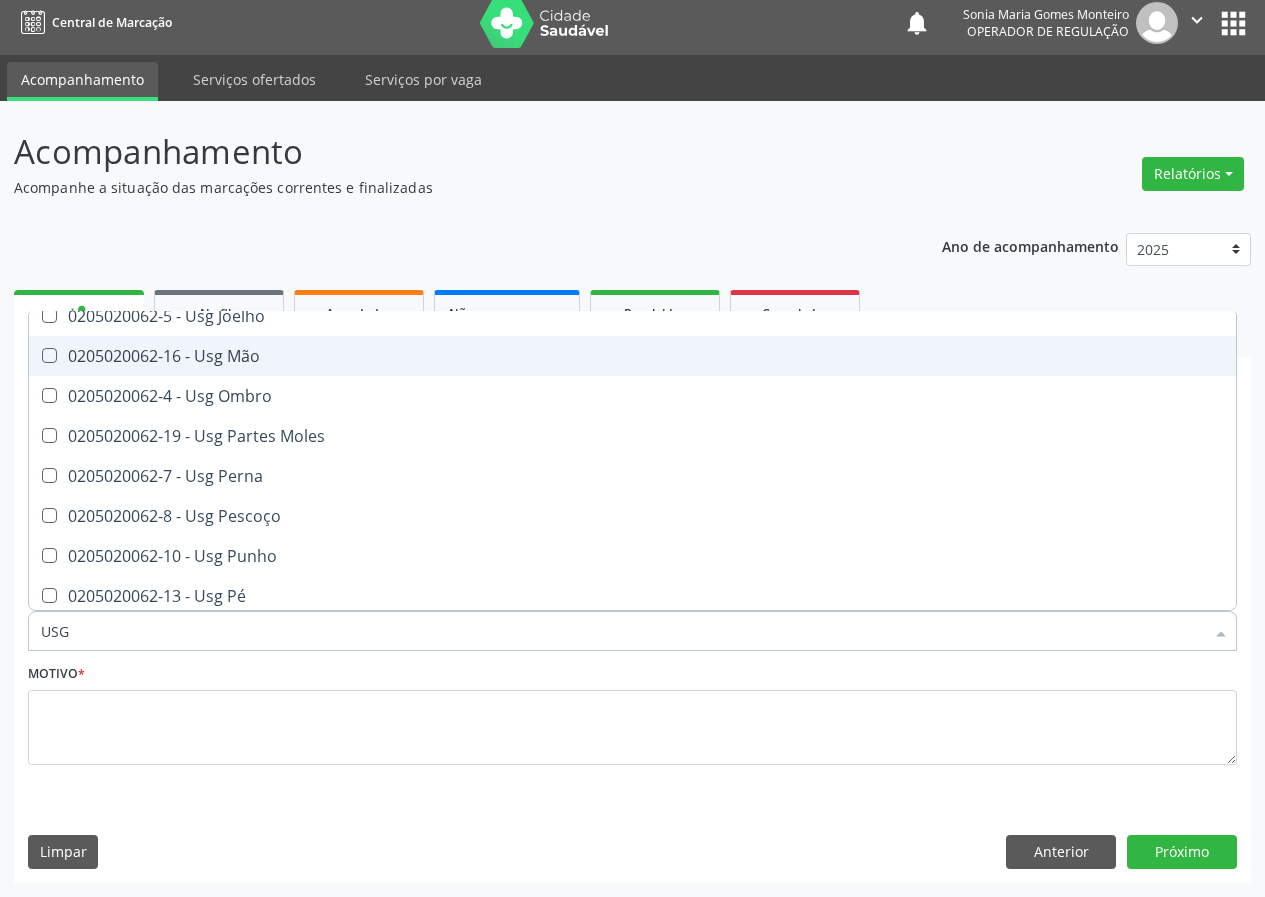 scroll, scrollTop: 300, scrollLeft: 0, axis: vertical 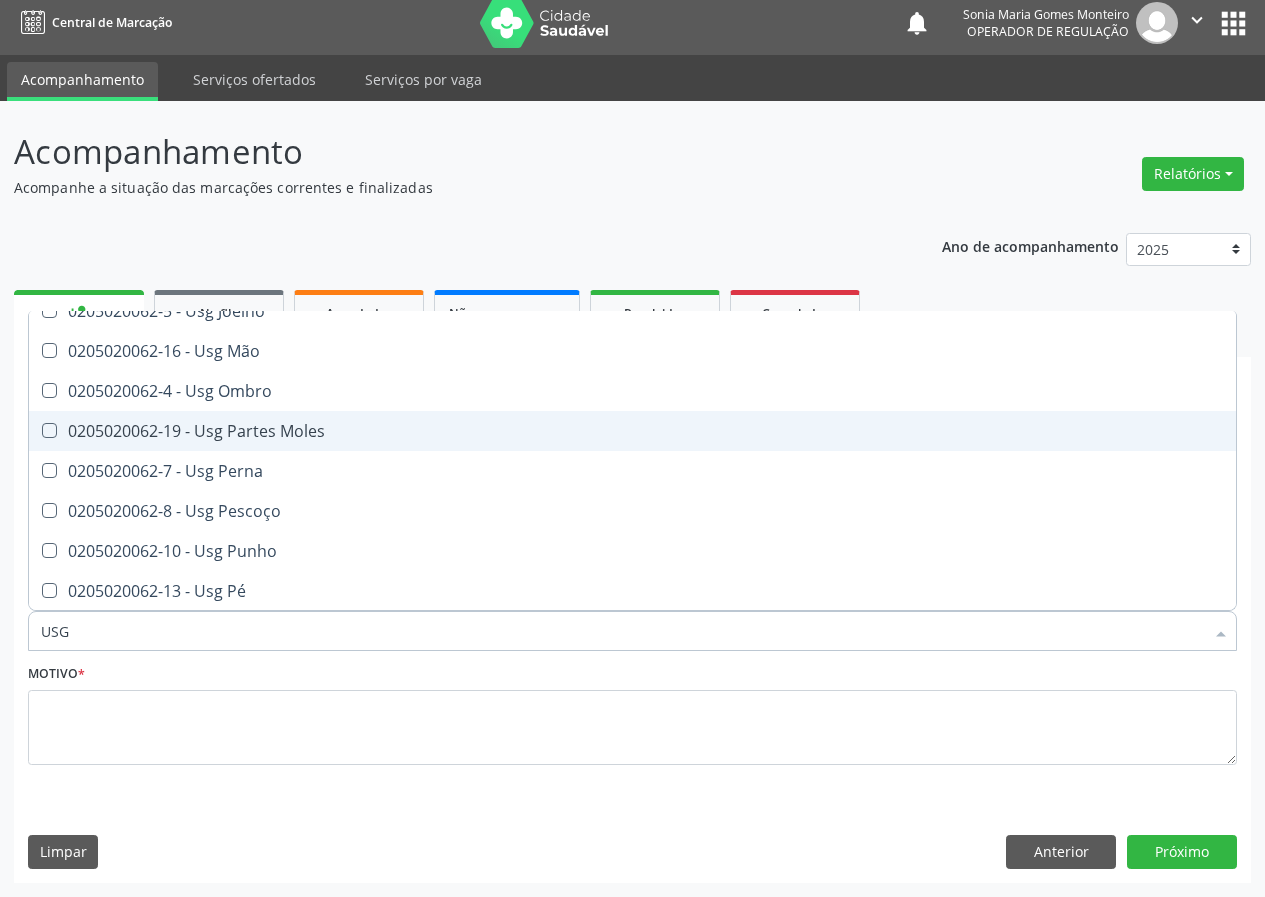 drag, startPoint x: 255, startPoint y: 424, endPoint x: 189, endPoint y: 465, distance: 77.698135 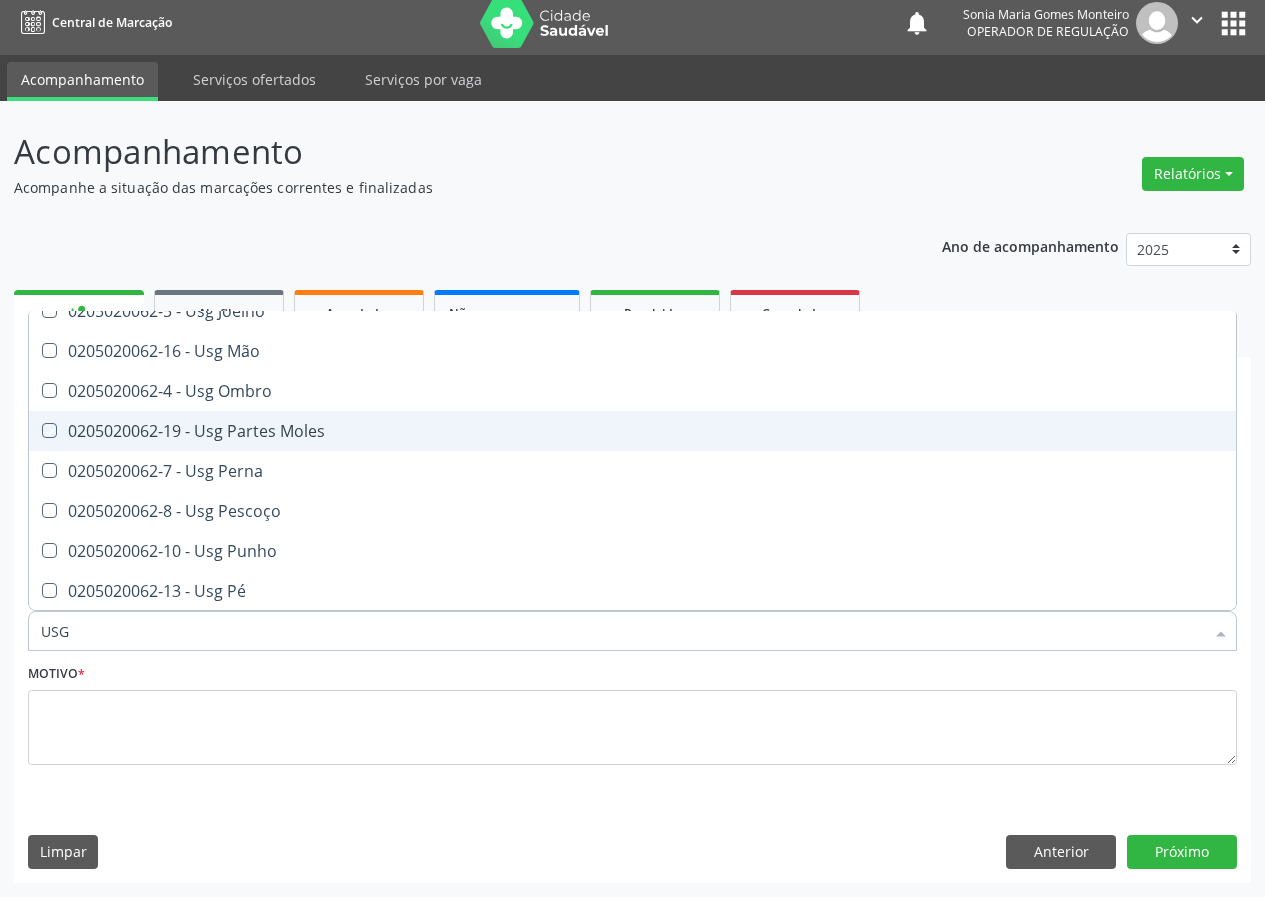 checkbox on "true" 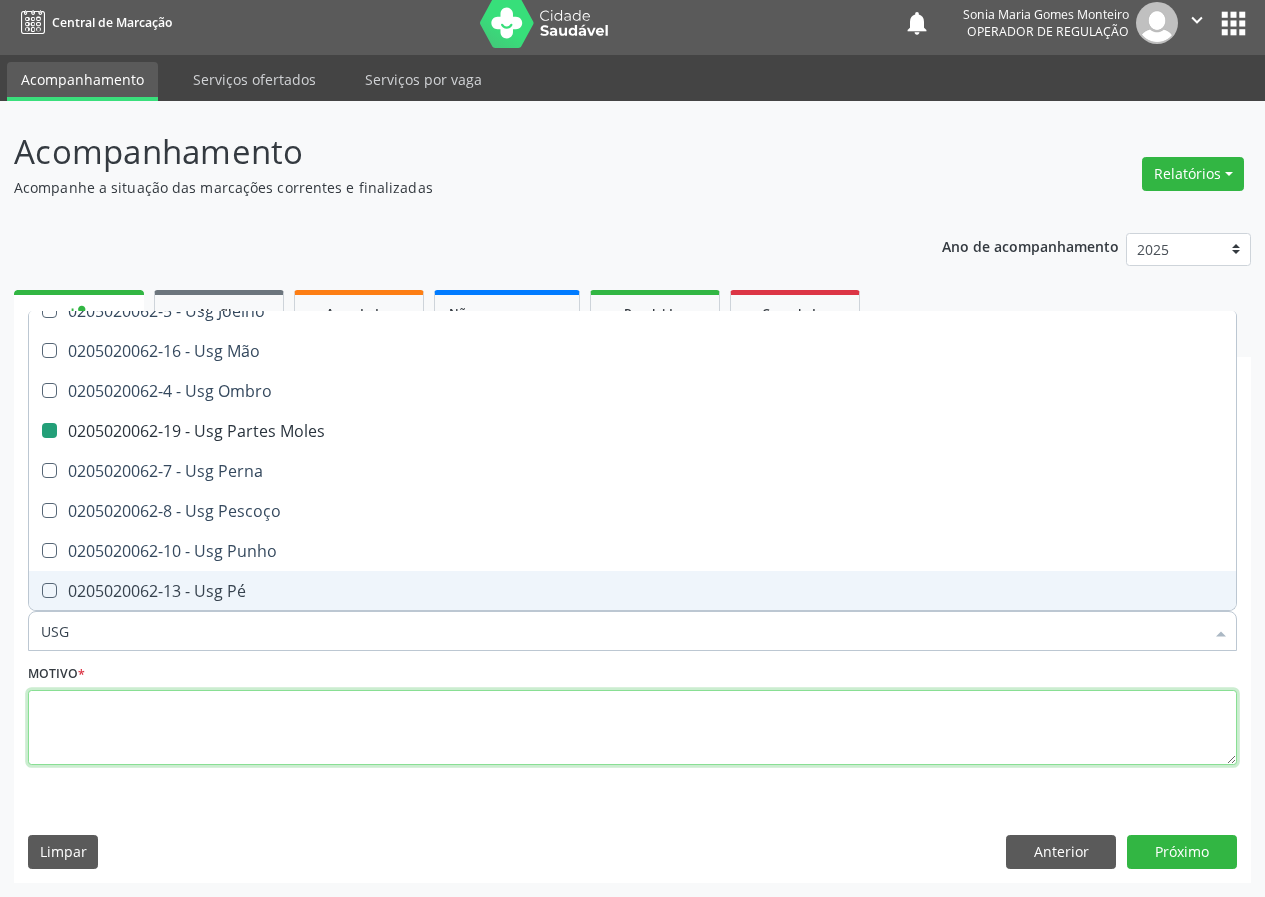 drag, startPoint x: 86, startPoint y: 740, endPoint x: 77, endPoint y: 707, distance: 34.20526 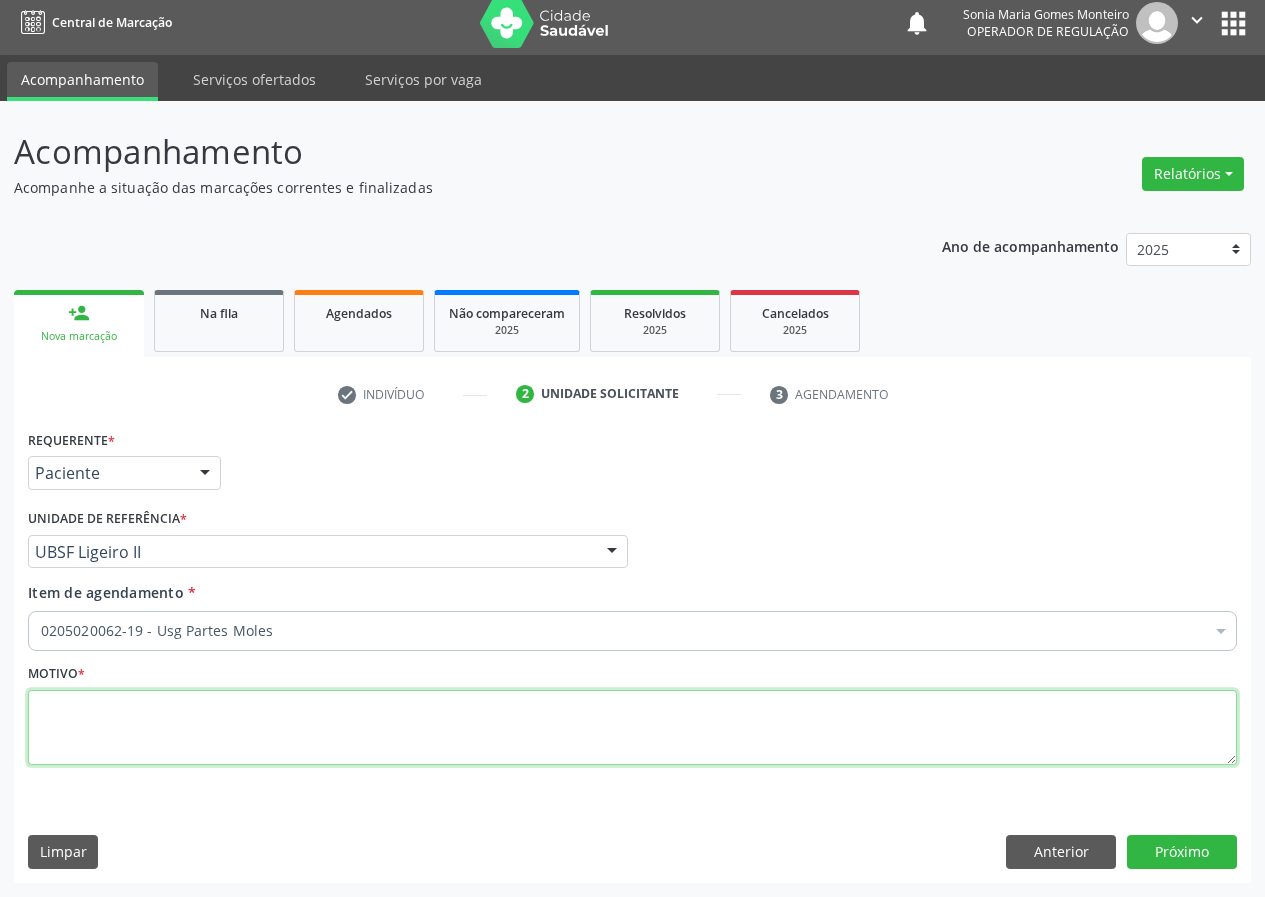 scroll, scrollTop: 0, scrollLeft: 0, axis: both 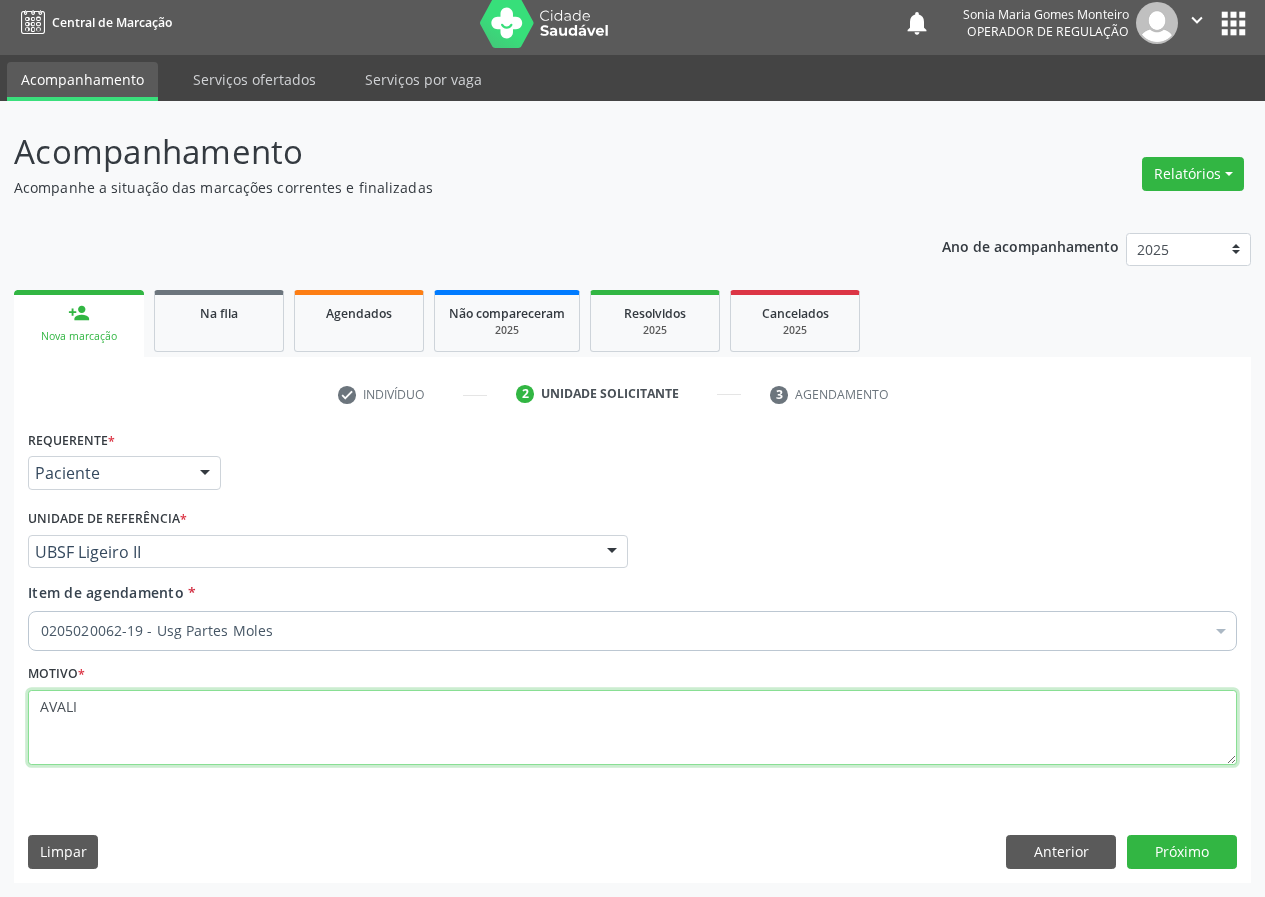 type on "AVALIA" 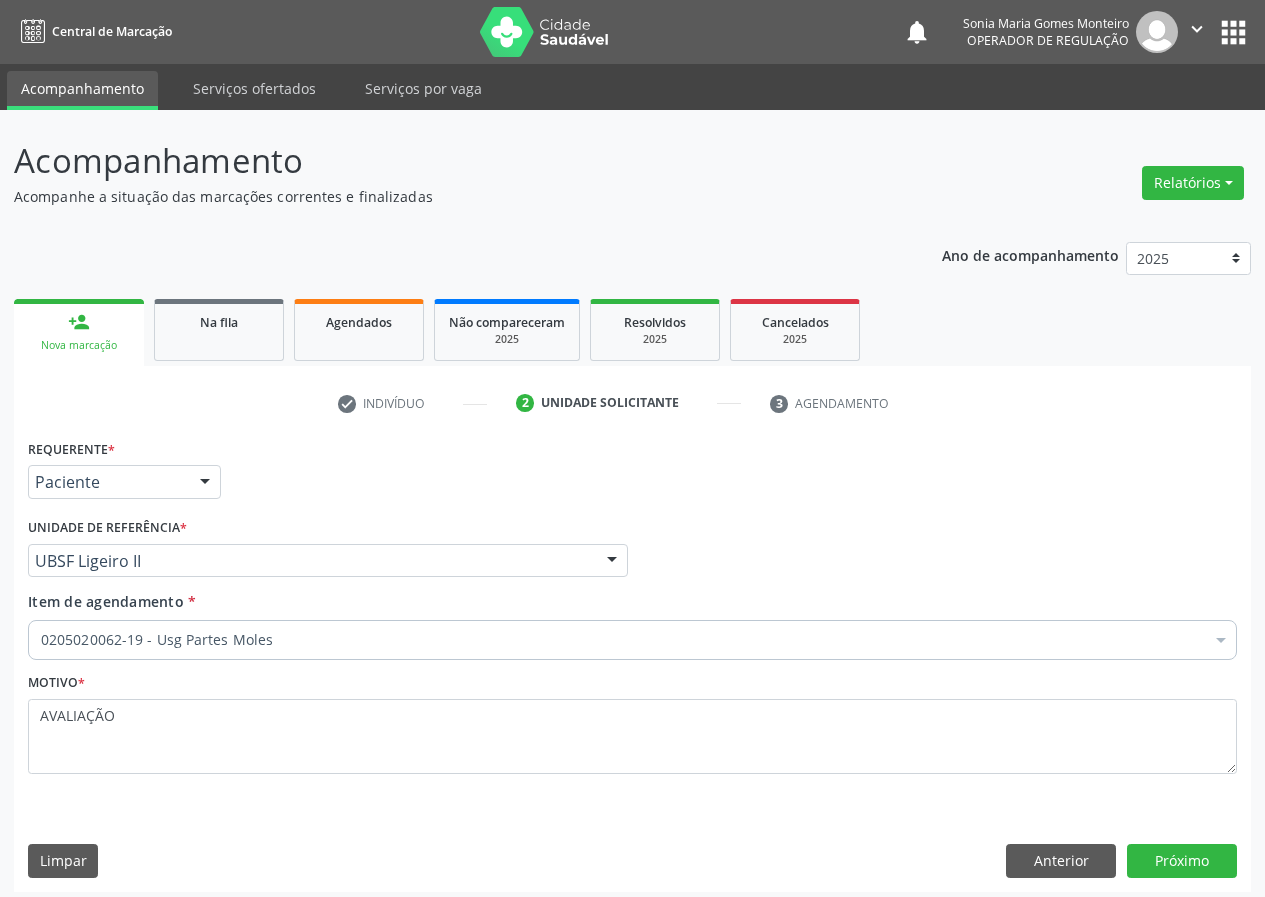 scroll, scrollTop: 9, scrollLeft: 0, axis: vertical 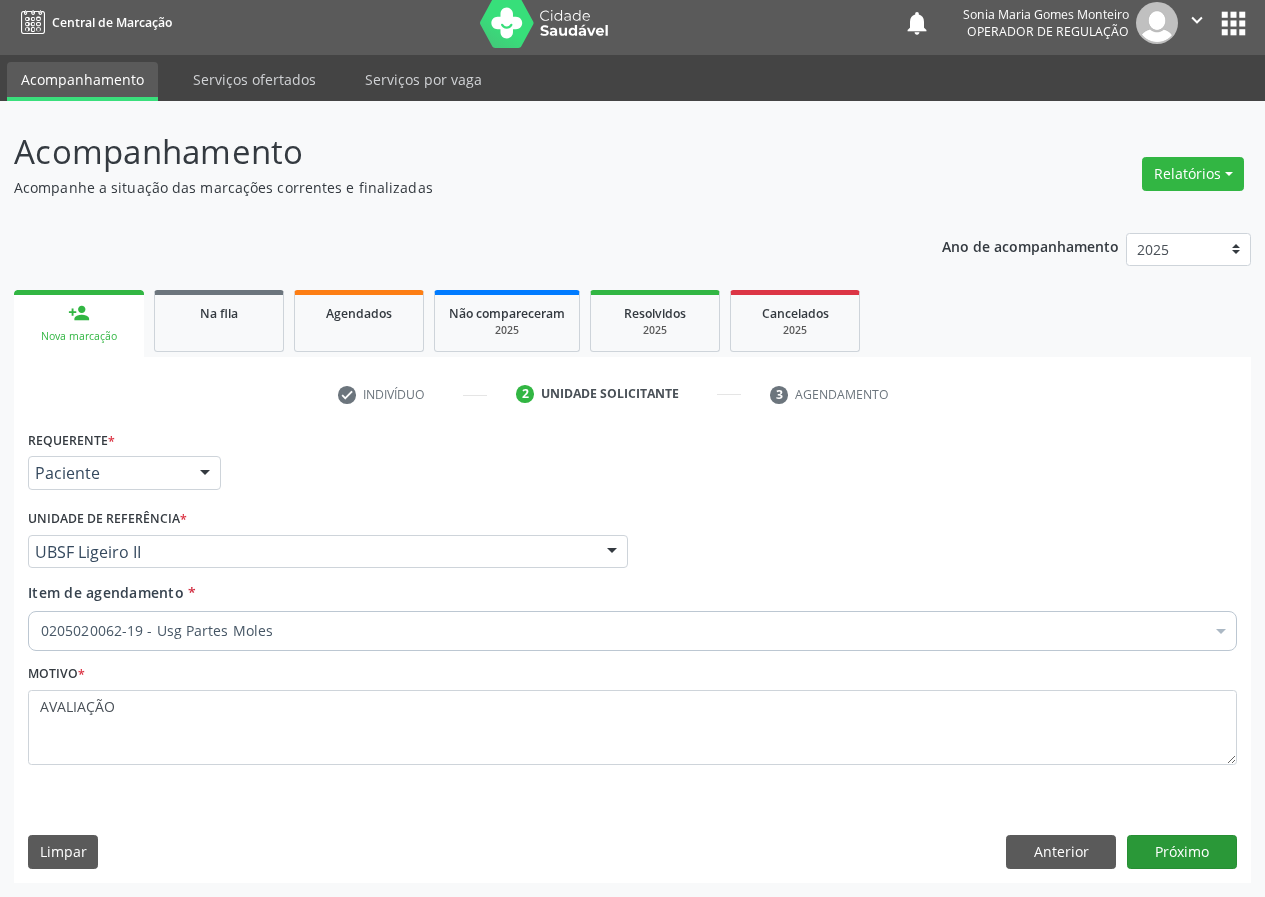 type on "AVALIAÇÃO" 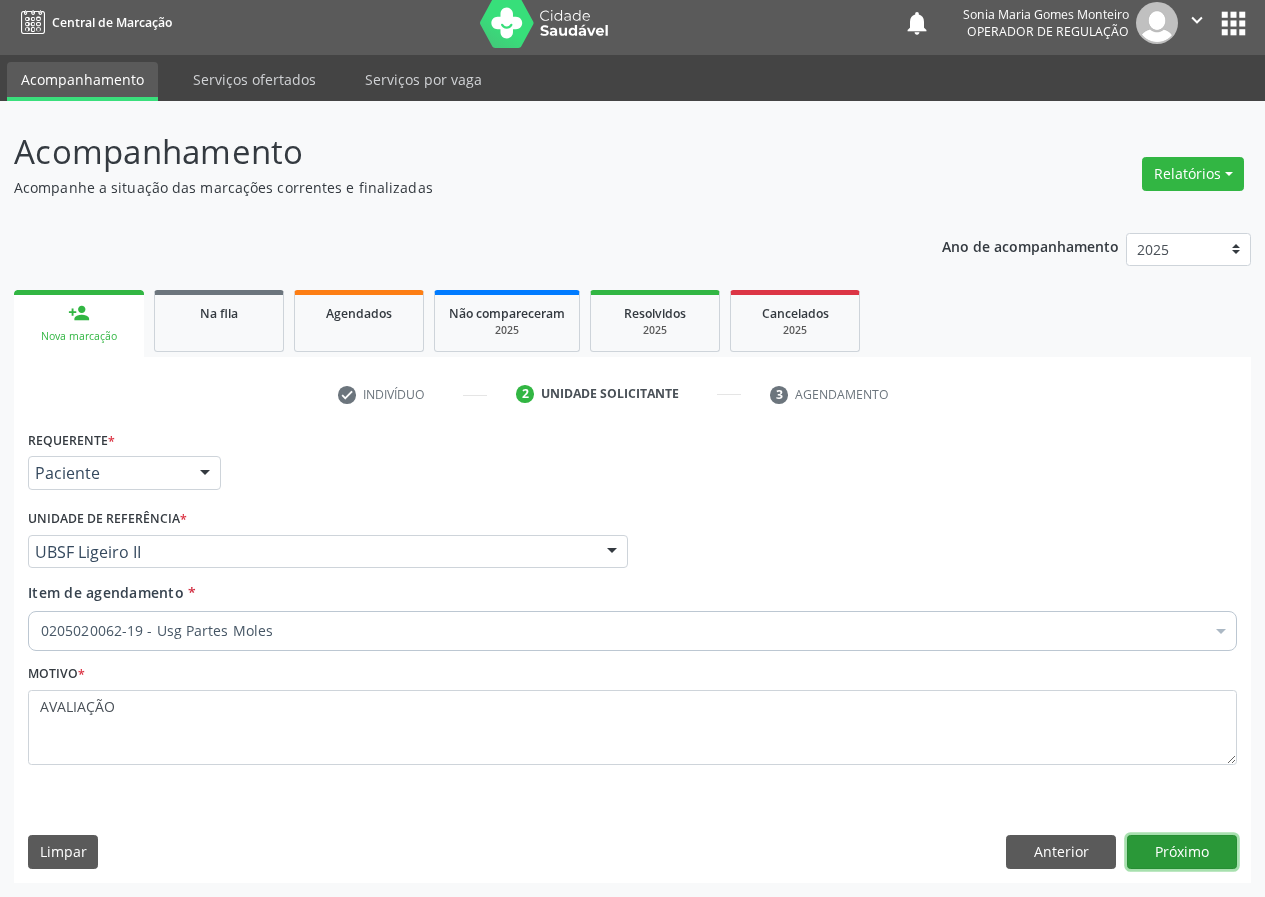 click on "Próximo" at bounding box center [1182, 852] 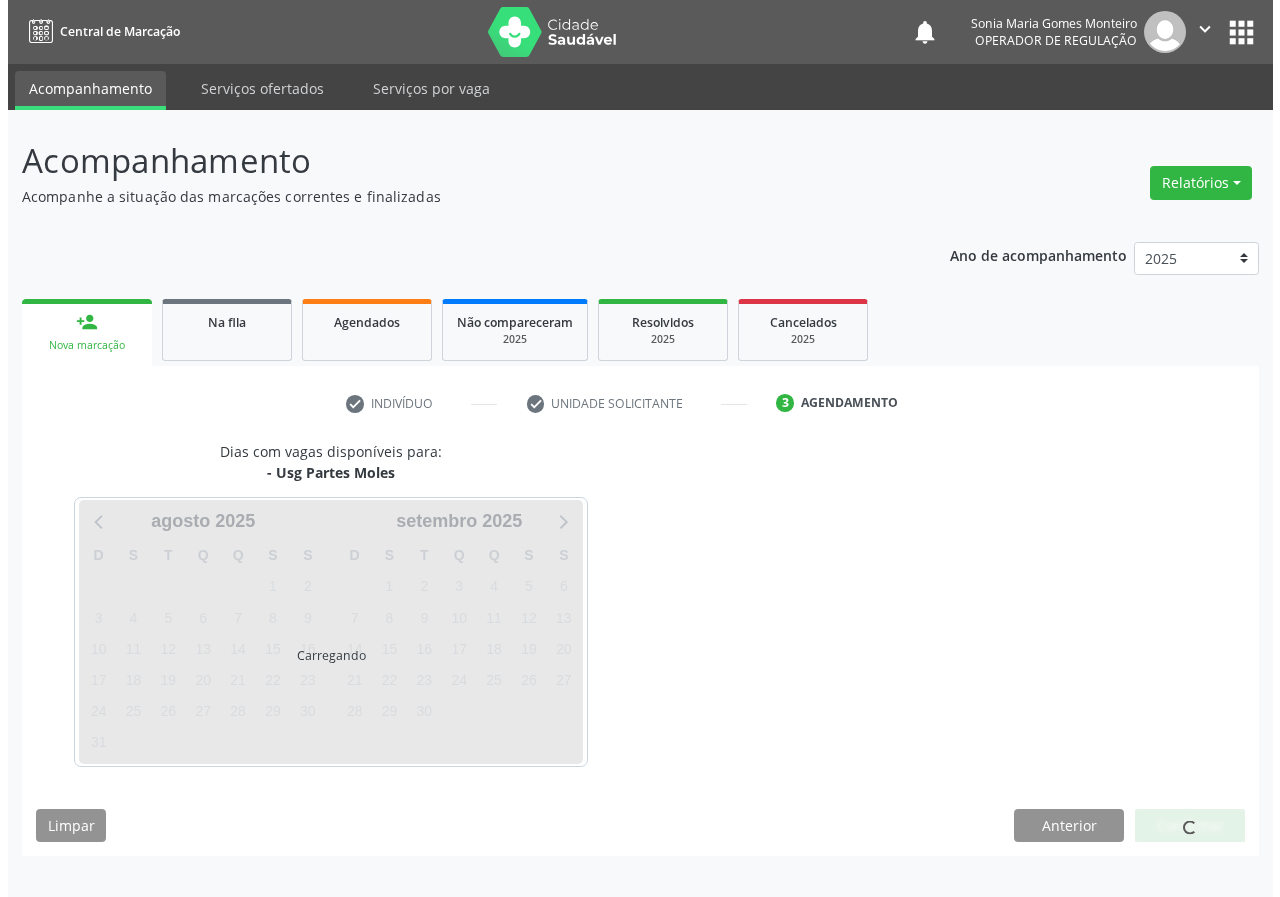 scroll, scrollTop: 0, scrollLeft: 0, axis: both 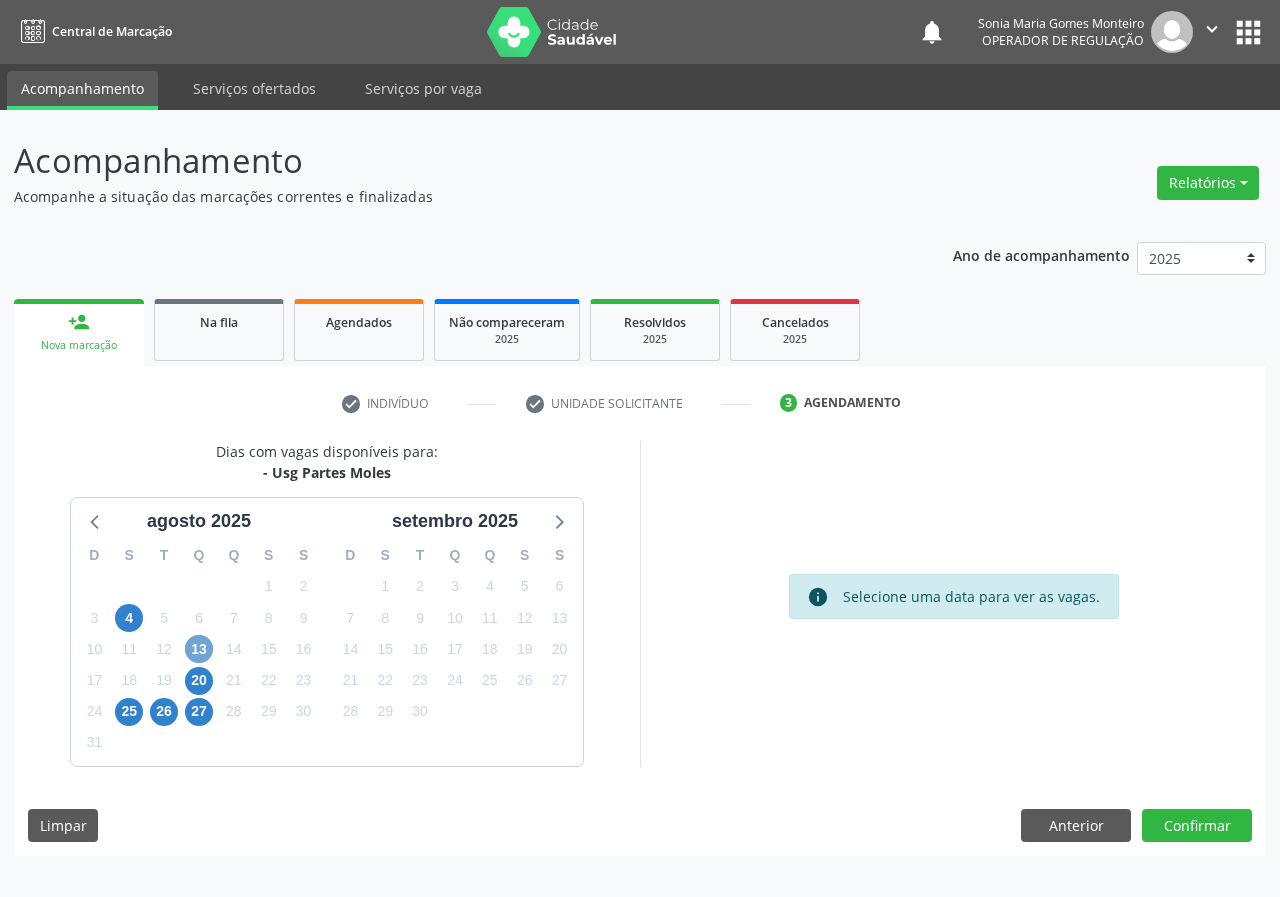 drag, startPoint x: 189, startPoint y: 643, endPoint x: 204, endPoint y: 640, distance: 15.297058 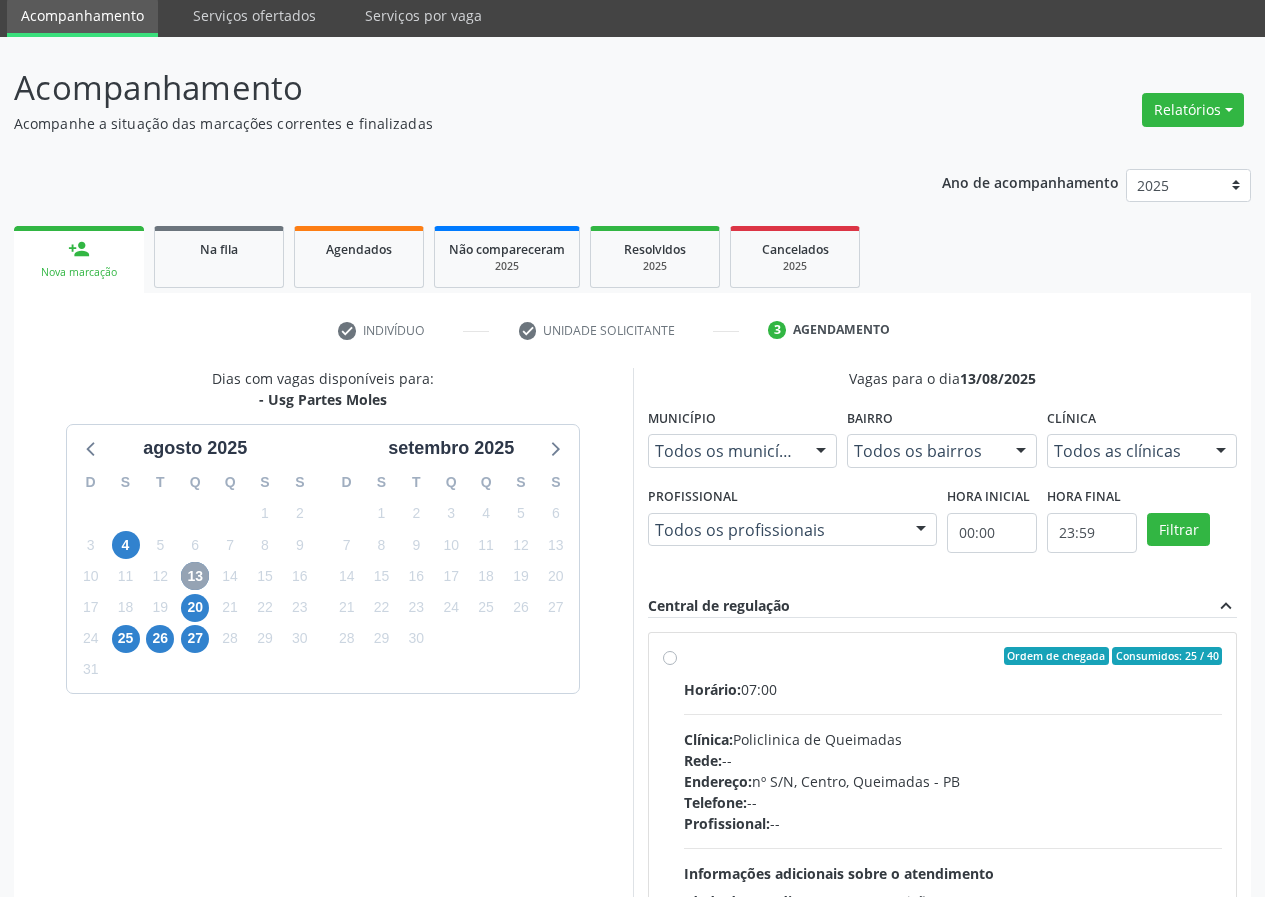 scroll, scrollTop: 298, scrollLeft: 0, axis: vertical 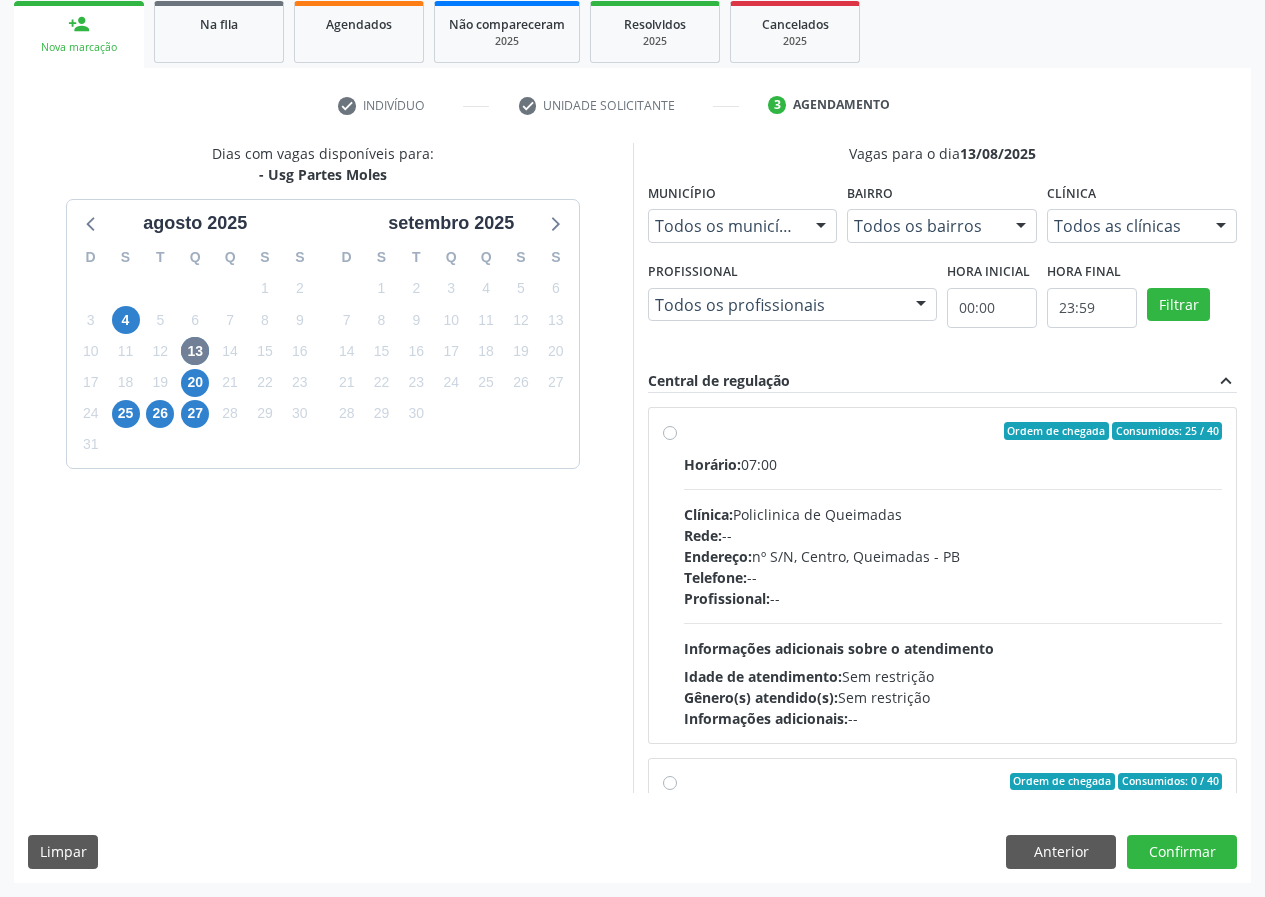 click on "Ordem de chegada
Consumidos: 25 / 40
Horário:   07:00
Clínica:  Policlinica de Queimadas
Rede:
--
Endereço:   nº S/N, Centro, [CITY] - [STATE]
Telefone:   --
Profissional:
--
Informações adicionais sobre o atendimento
Idade de atendimento:
Sem restrição
Gênero(s) atendido(s):
Sem restrição
Informações adicionais:
--" at bounding box center [953, 575] 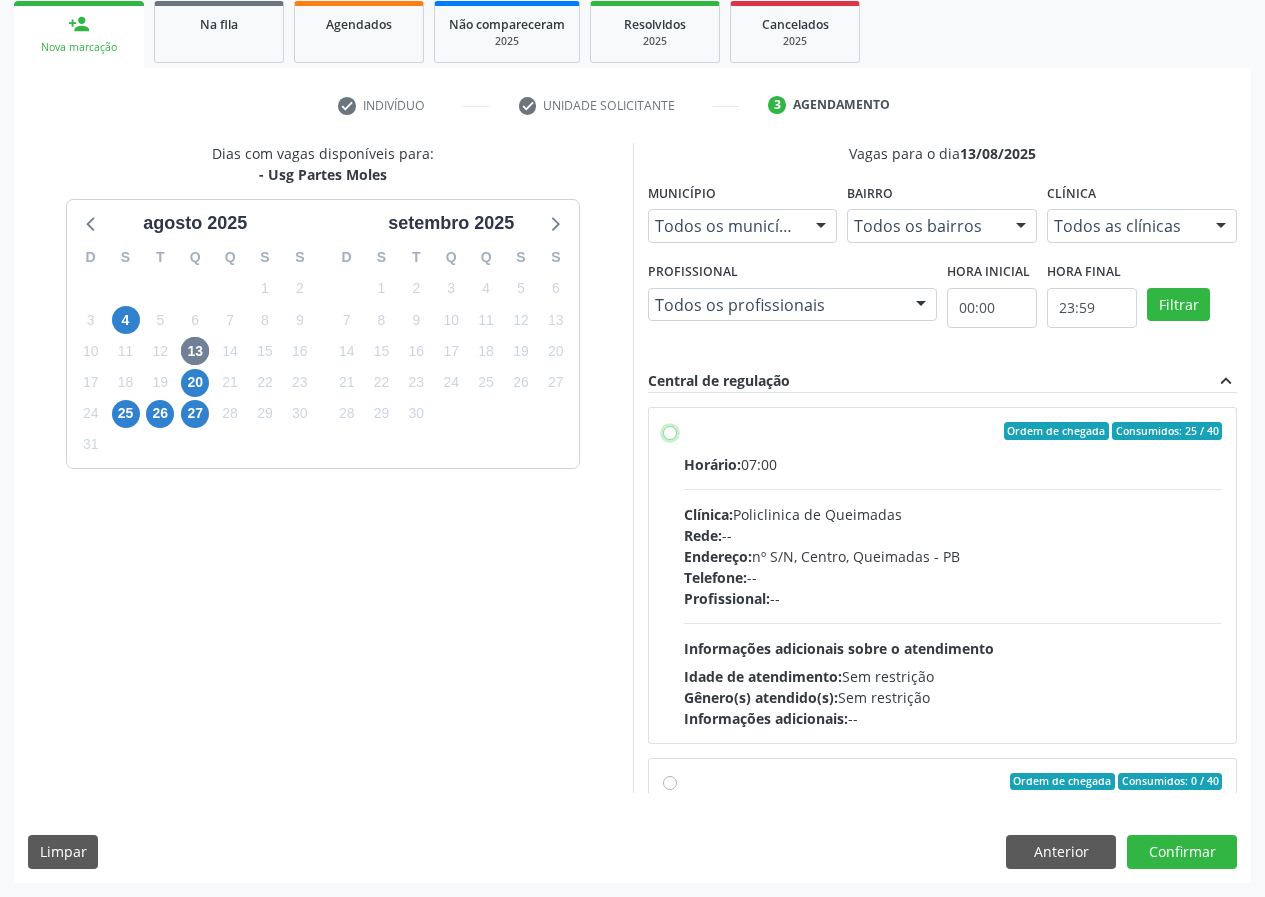 click on "Ordem de chegada
Consumidos: 25 / 40
Horário:   07:00
Clínica:  Policlinica de Queimadas
Rede:
--
Endereço:   nº S/N, Centro, [CITY] - [STATE]
Telefone:   --
Profissional:
--
Informações adicionais sobre o atendimento
Idade de atendimento:
Sem restrição
Gênero(s) atendido(s):
Sem restrição
Informações adicionais:
--" at bounding box center [670, 431] 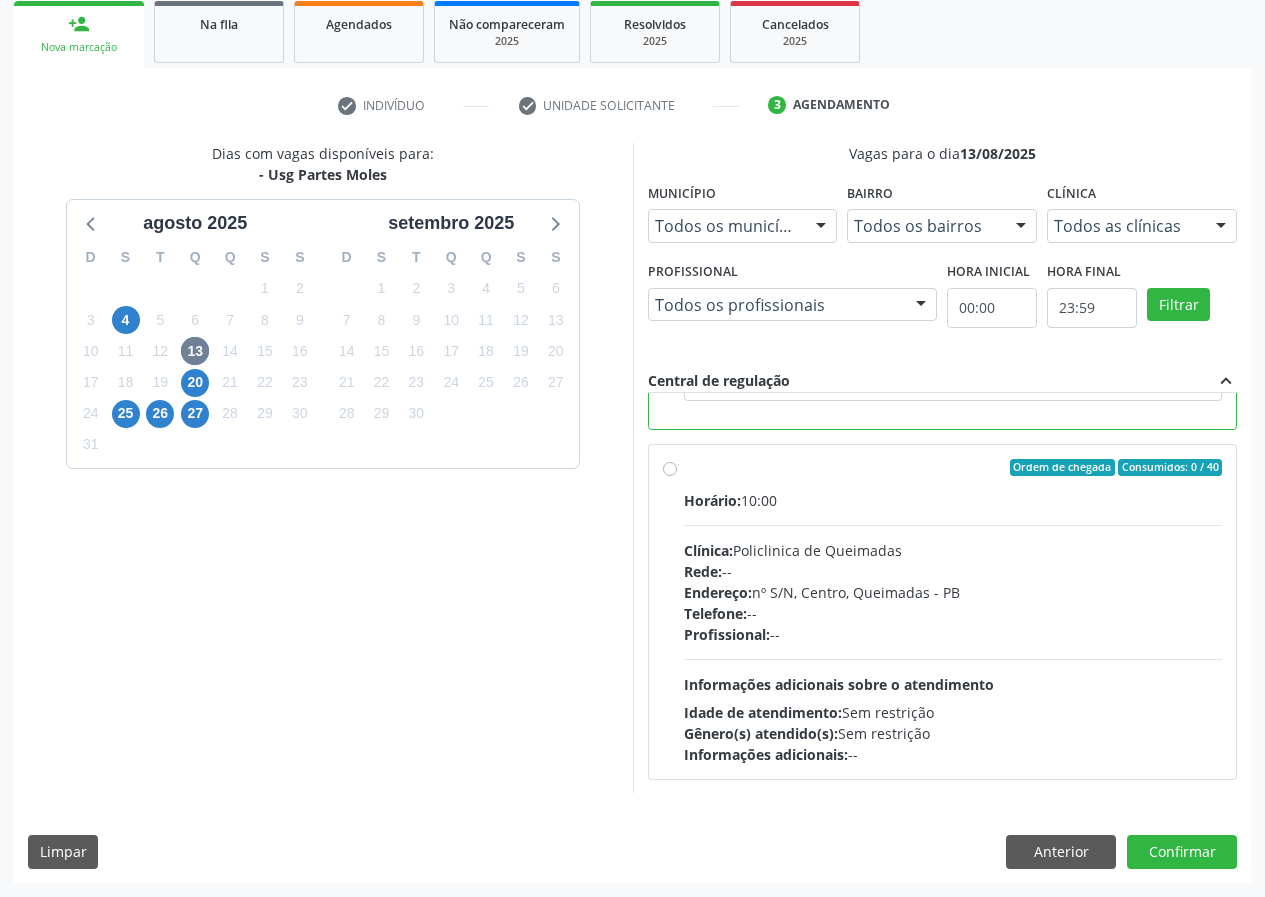 scroll, scrollTop: 450, scrollLeft: 0, axis: vertical 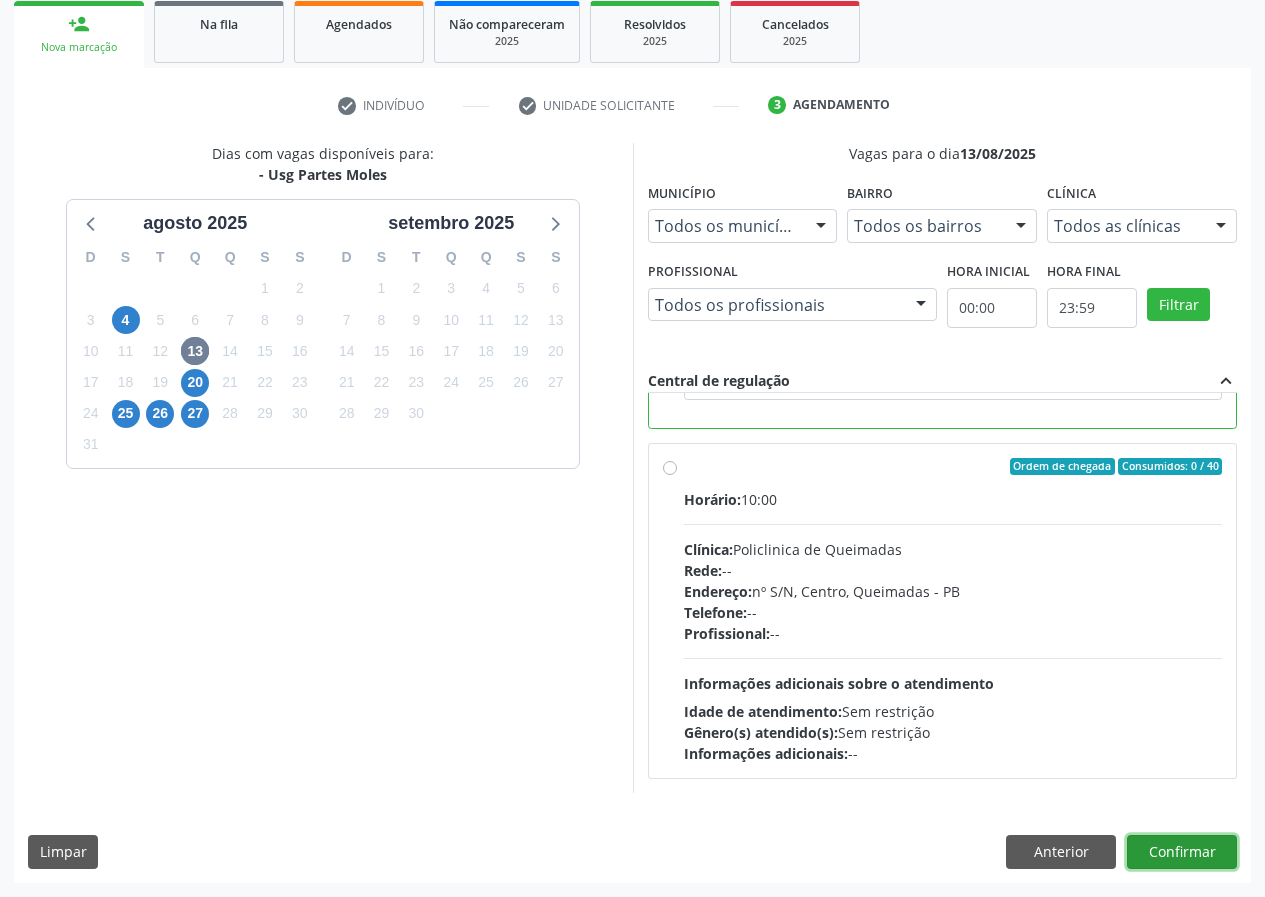 drag, startPoint x: 1202, startPoint y: 847, endPoint x: 485, endPoint y: 745, distance: 724.2189 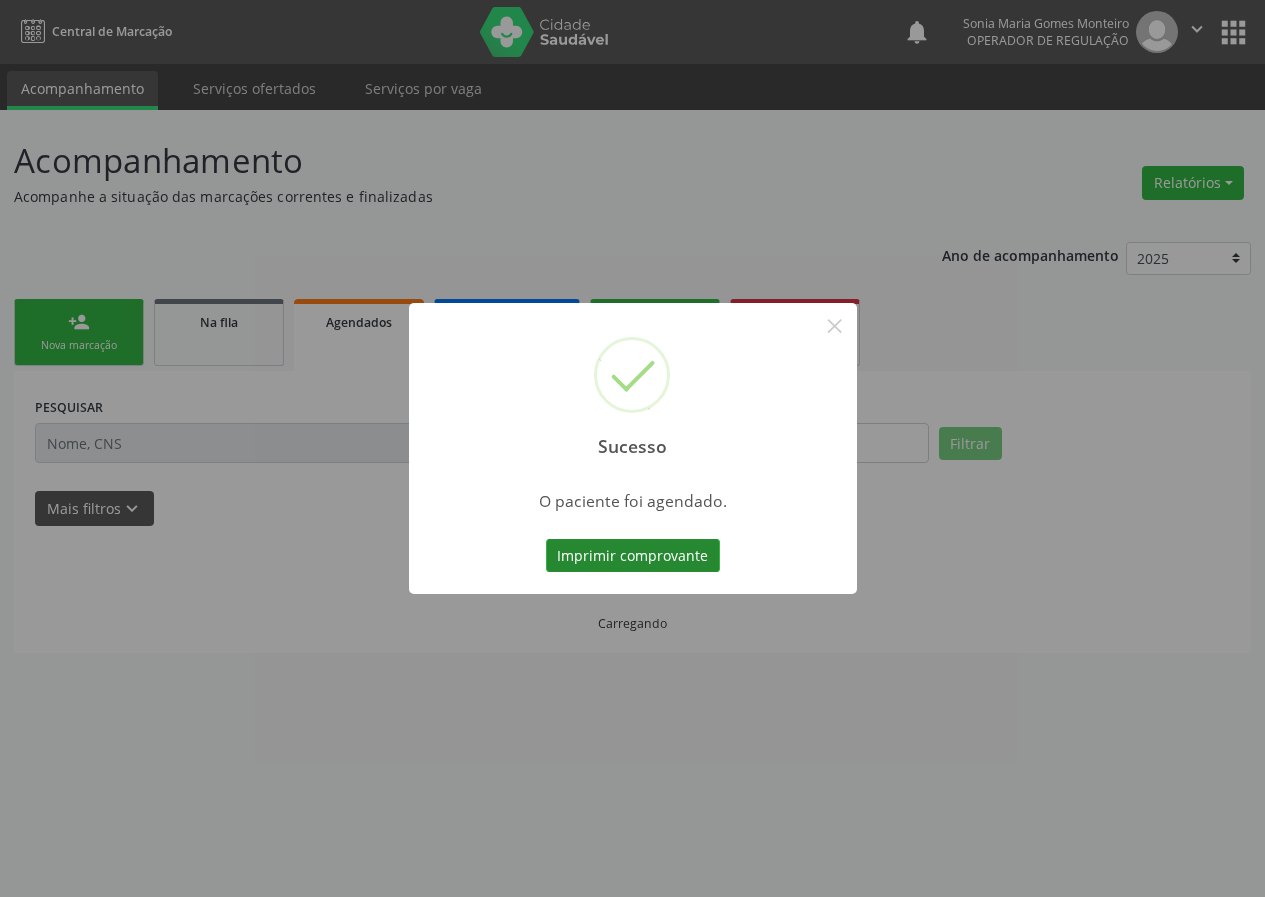 scroll, scrollTop: 0, scrollLeft: 0, axis: both 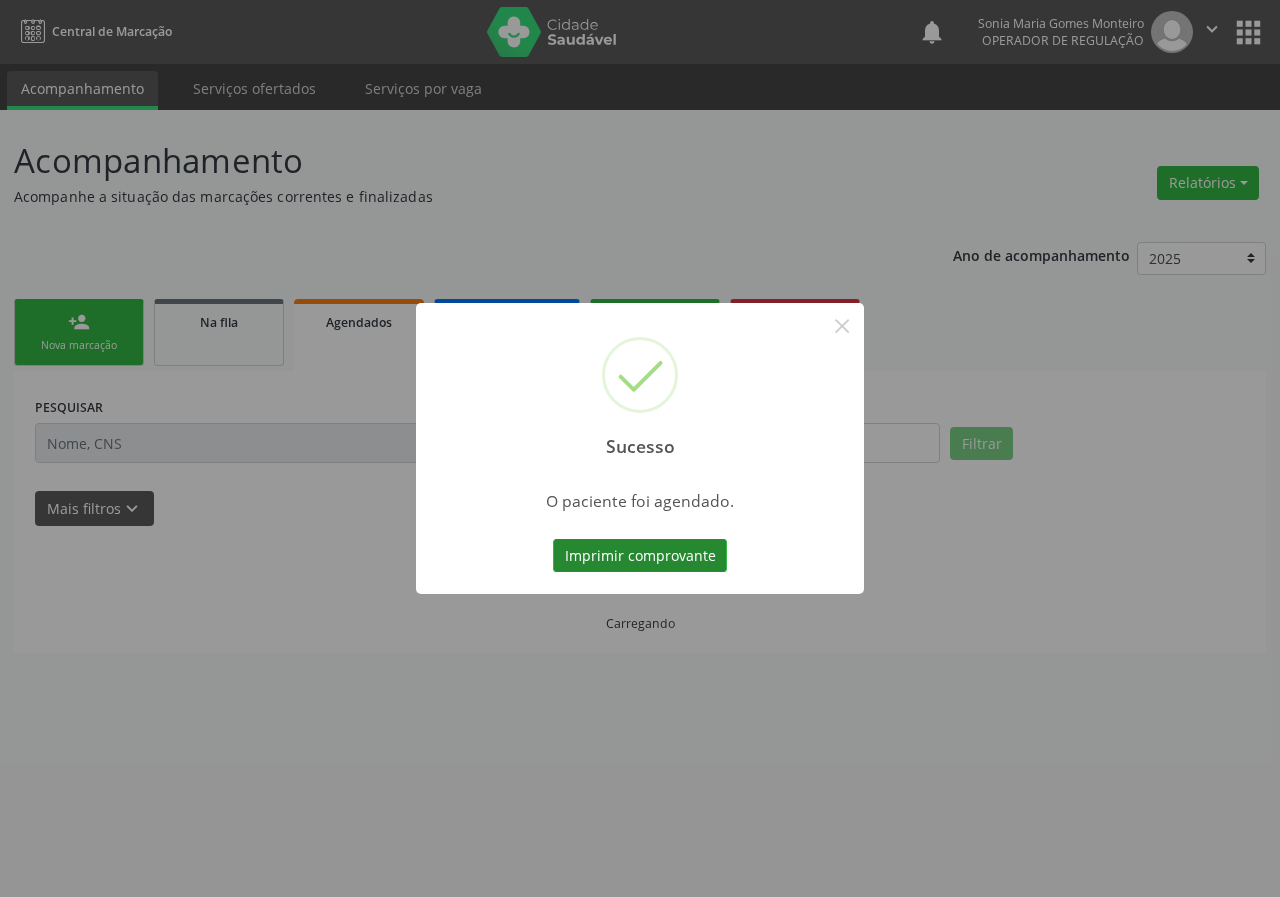 click on "Imprimir comprovante" at bounding box center [640, 556] 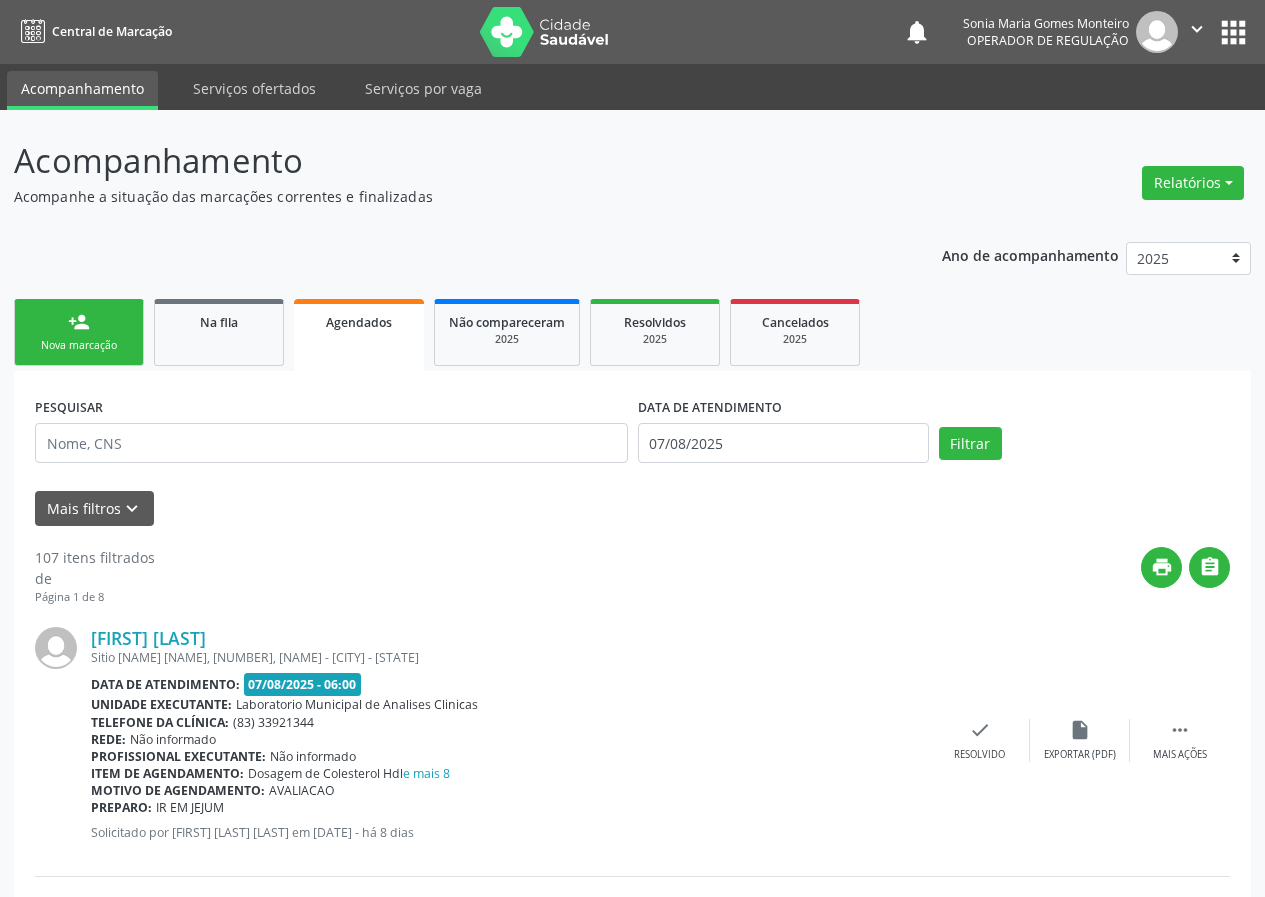 click on "Nova marcação" at bounding box center [79, 345] 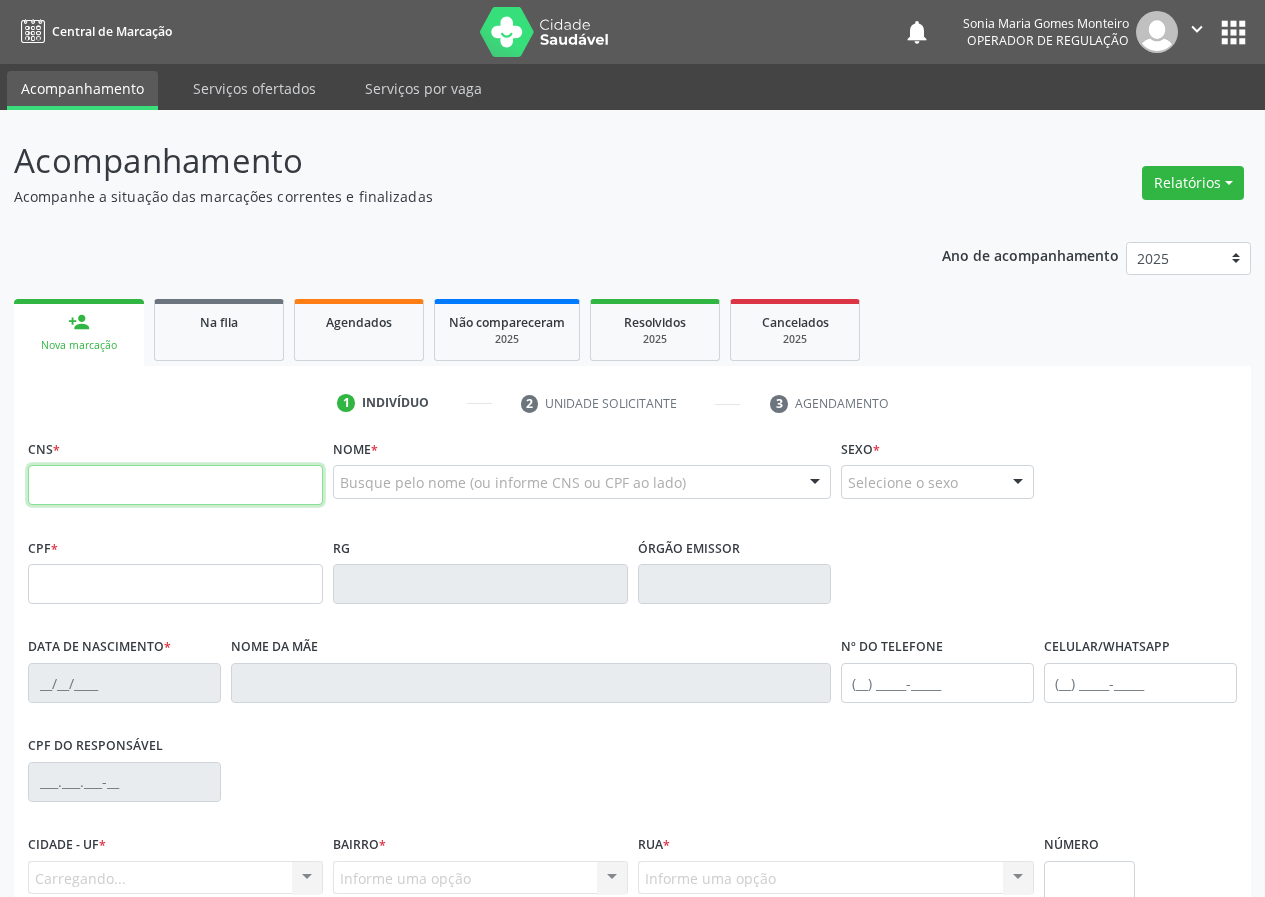 click at bounding box center [175, 485] 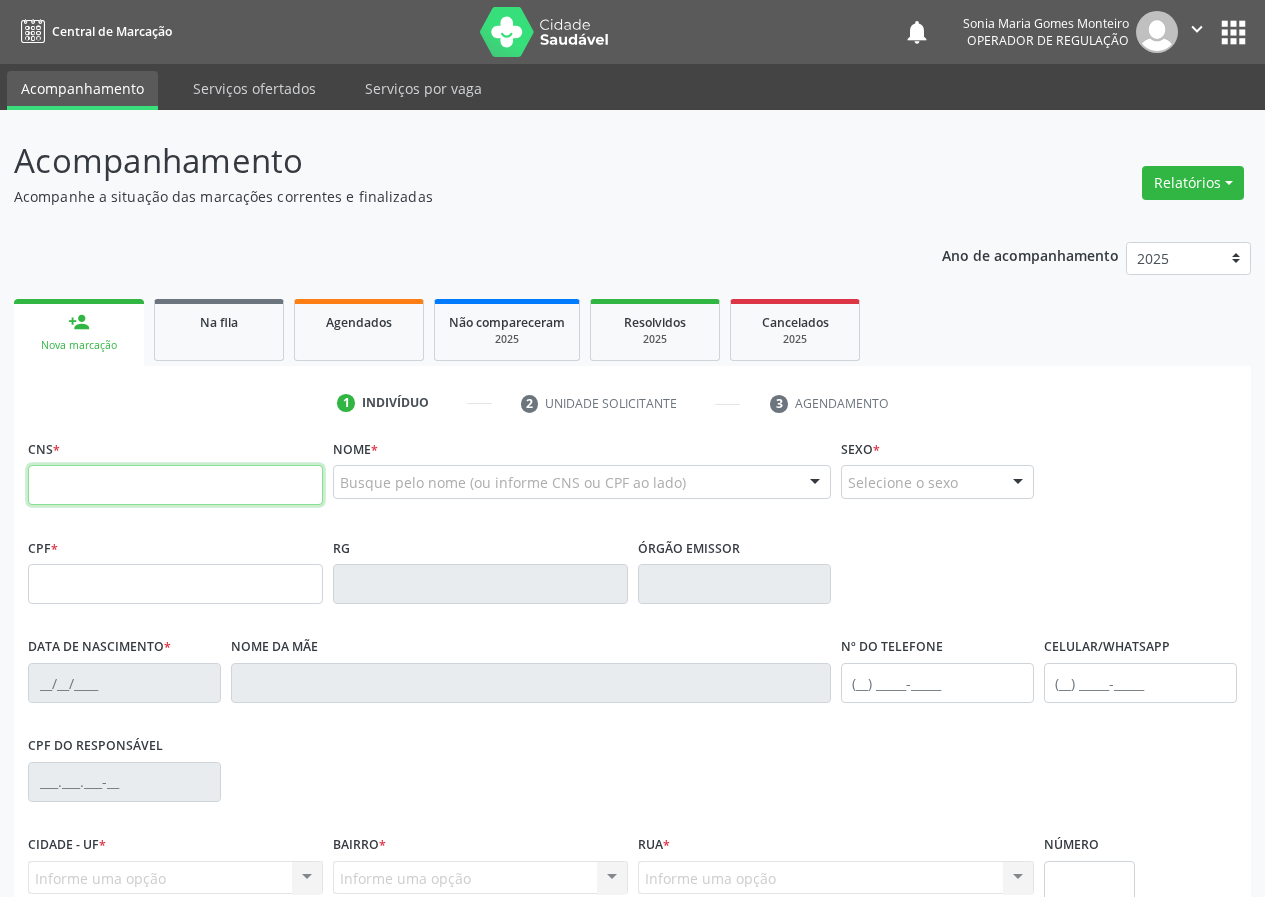 click at bounding box center [175, 485] 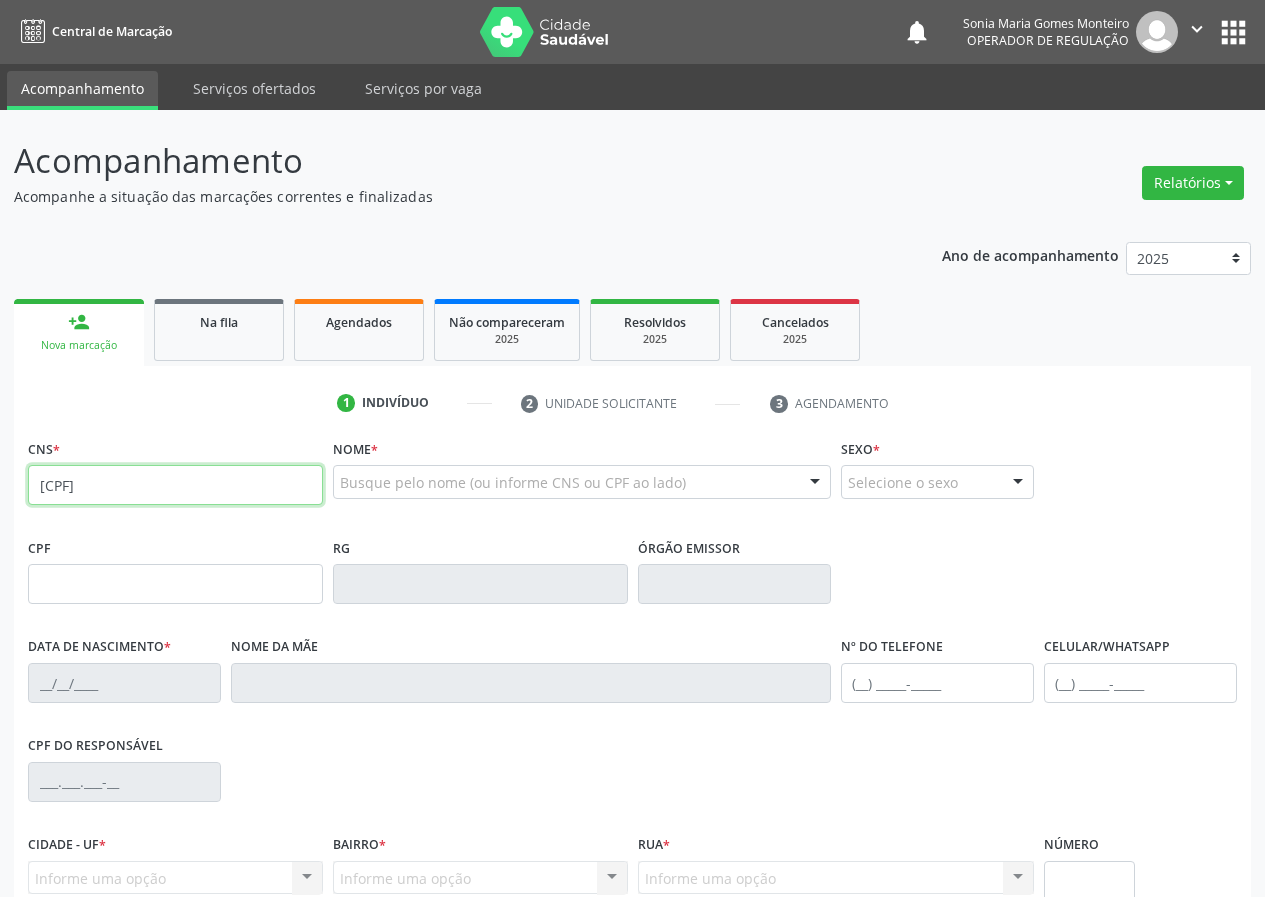 type on "[CPF]" 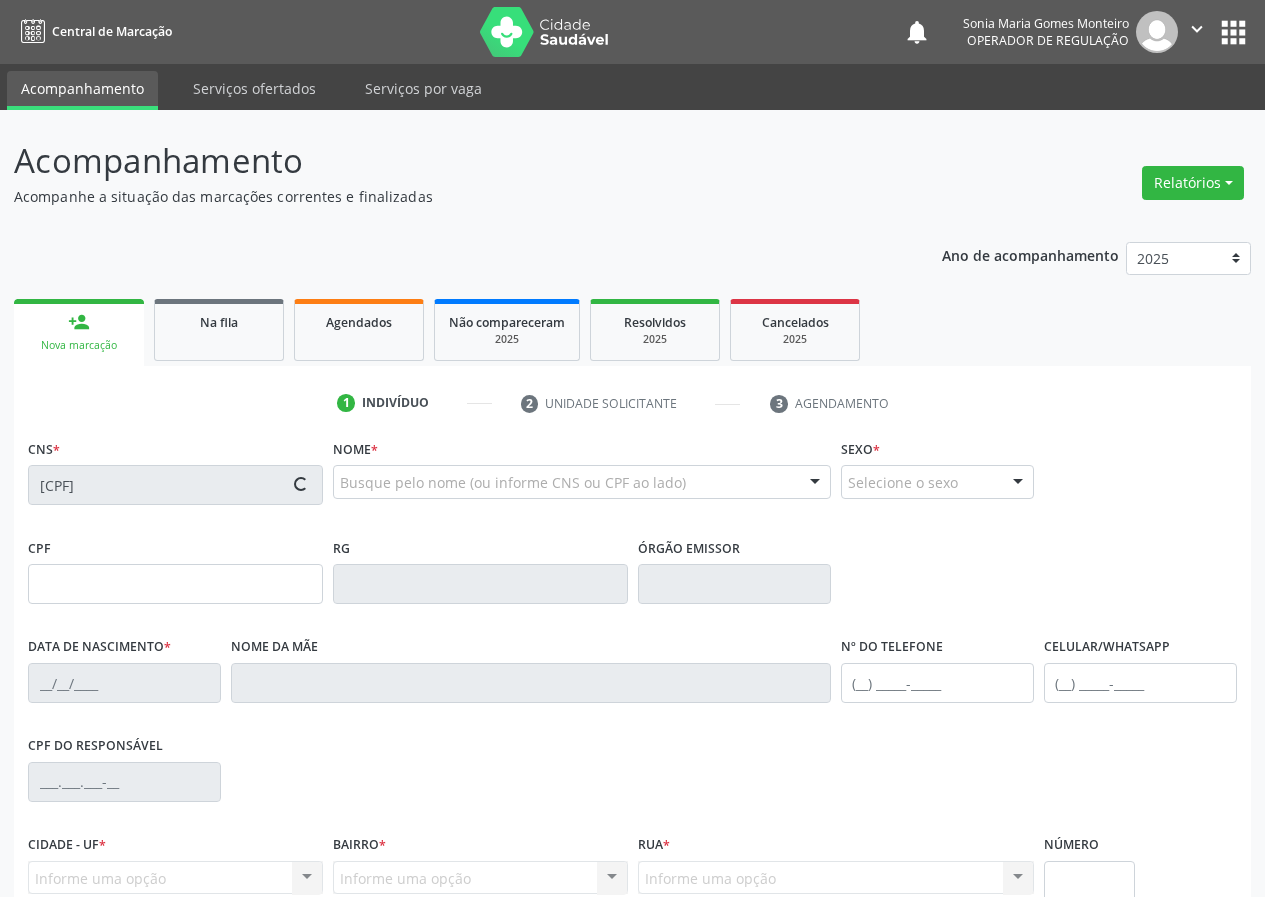 type on "[CPF]" 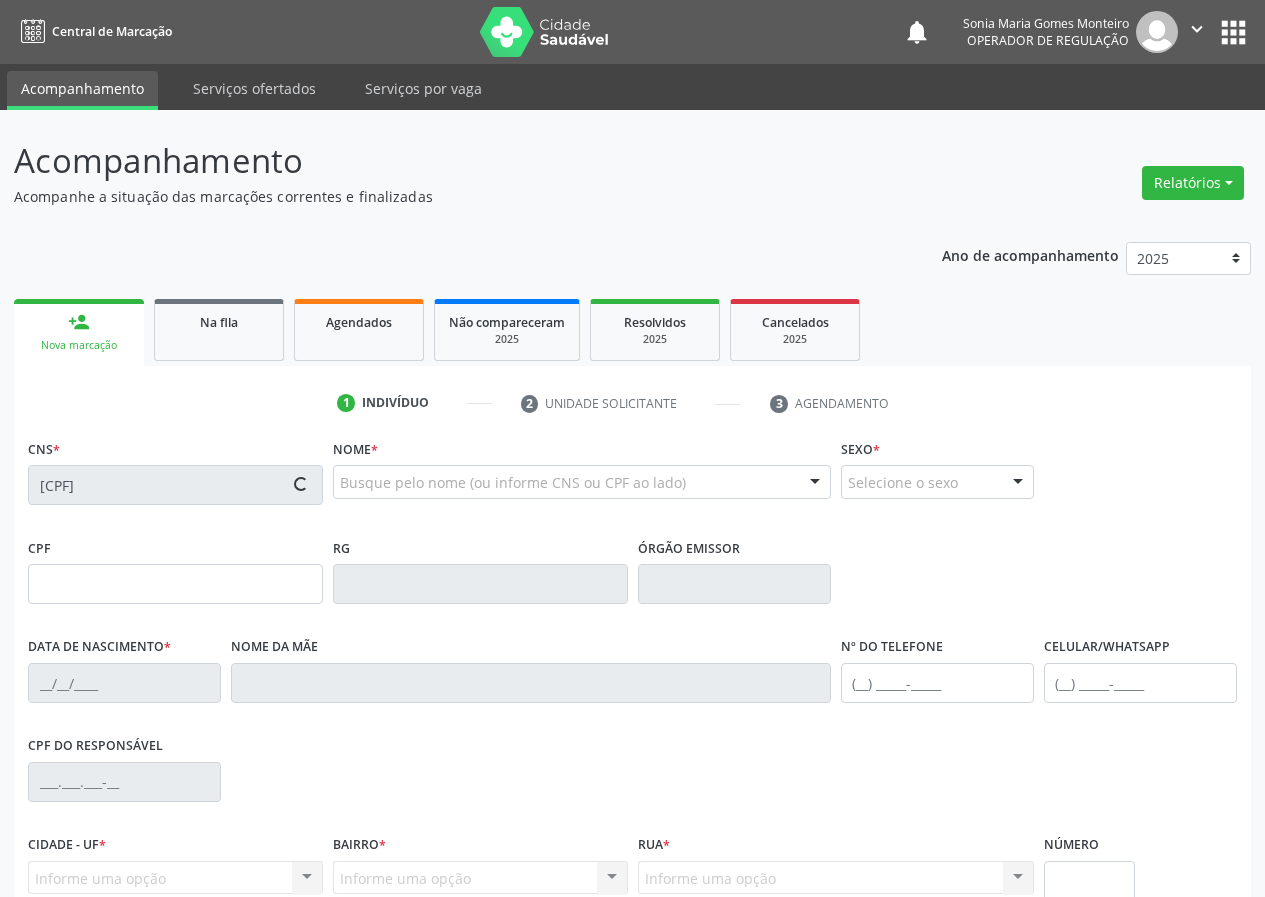 type on "[DATE]" 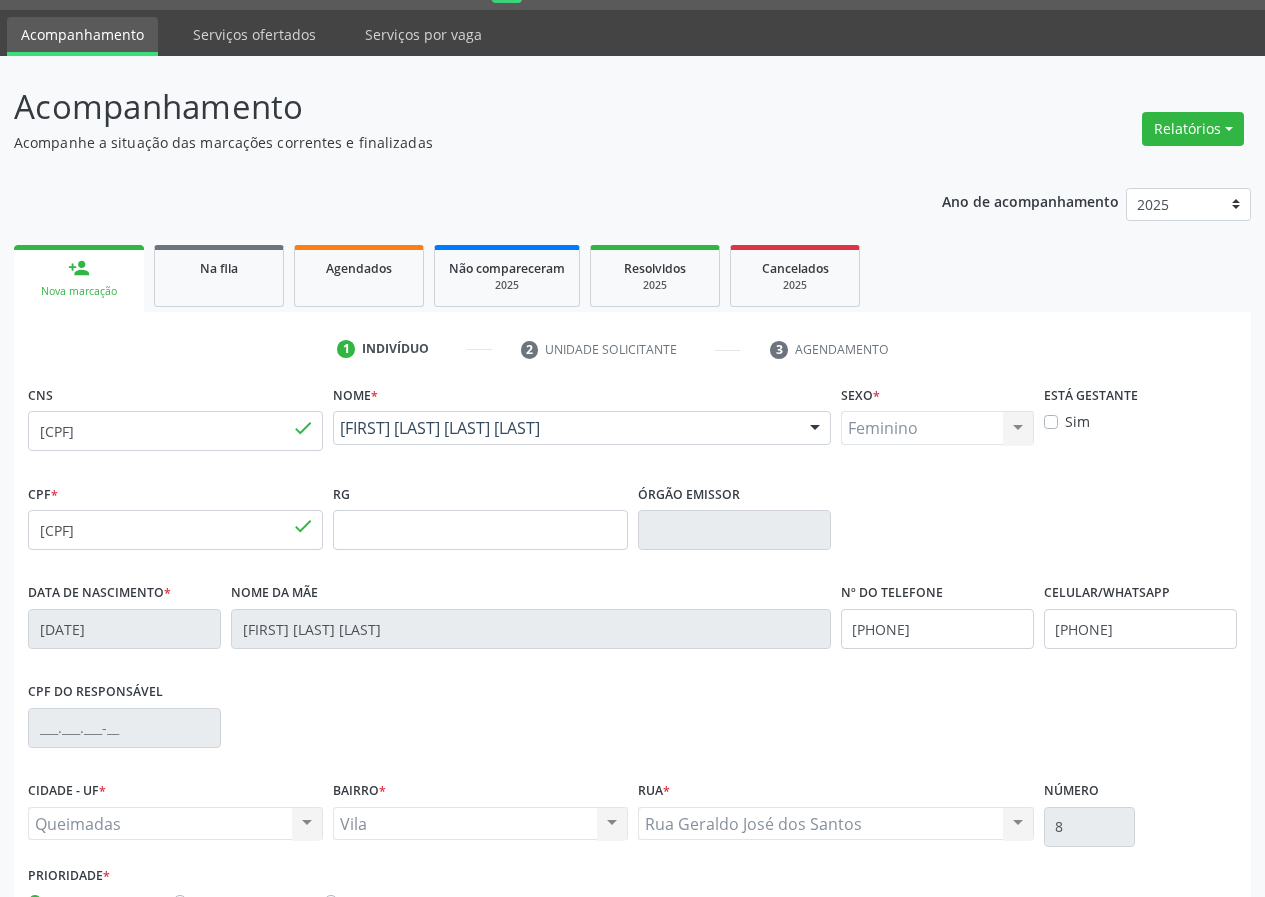 scroll, scrollTop: 187, scrollLeft: 0, axis: vertical 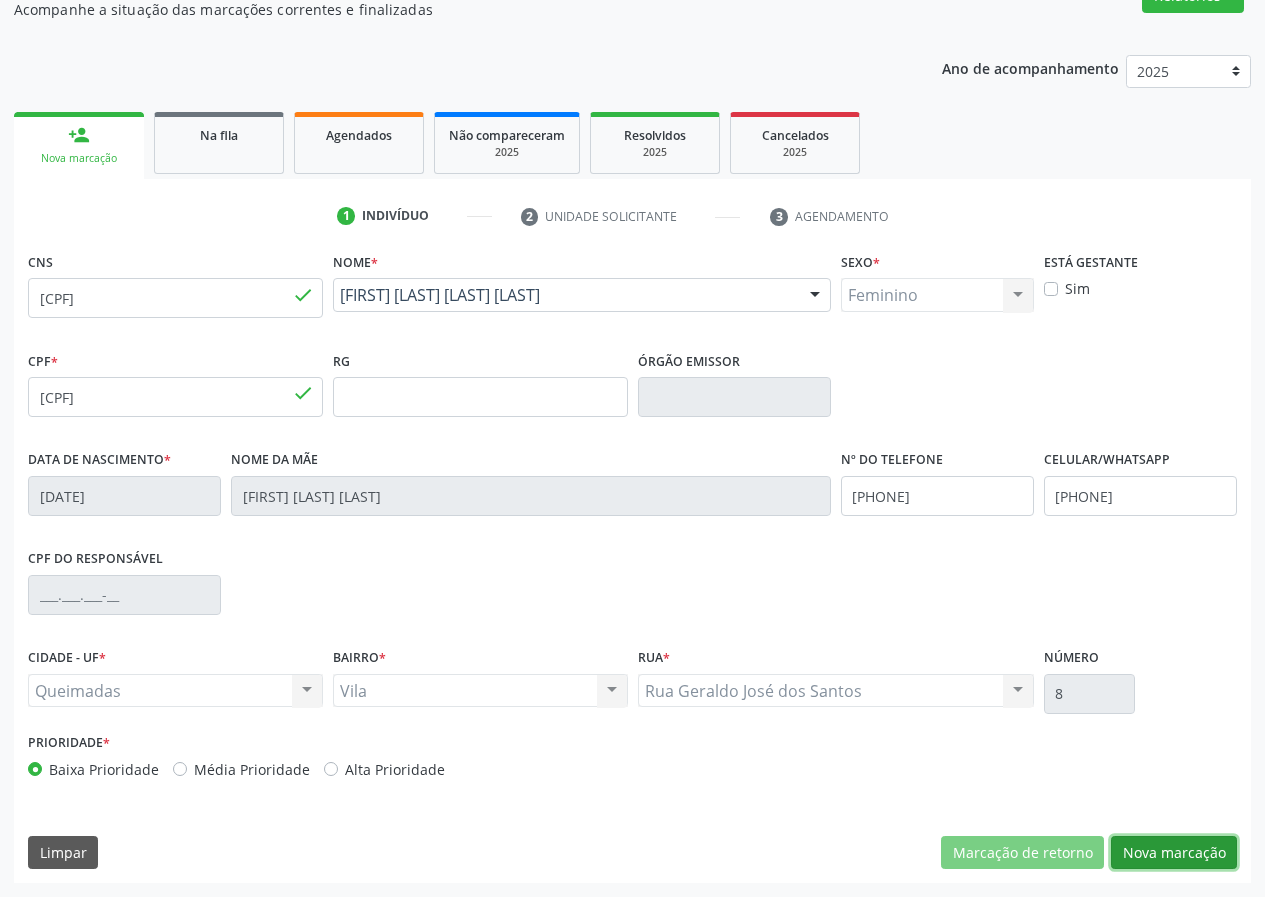 drag, startPoint x: 1173, startPoint y: 845, endPoint x: 204, endPoint y: 677, distance: 983.4556 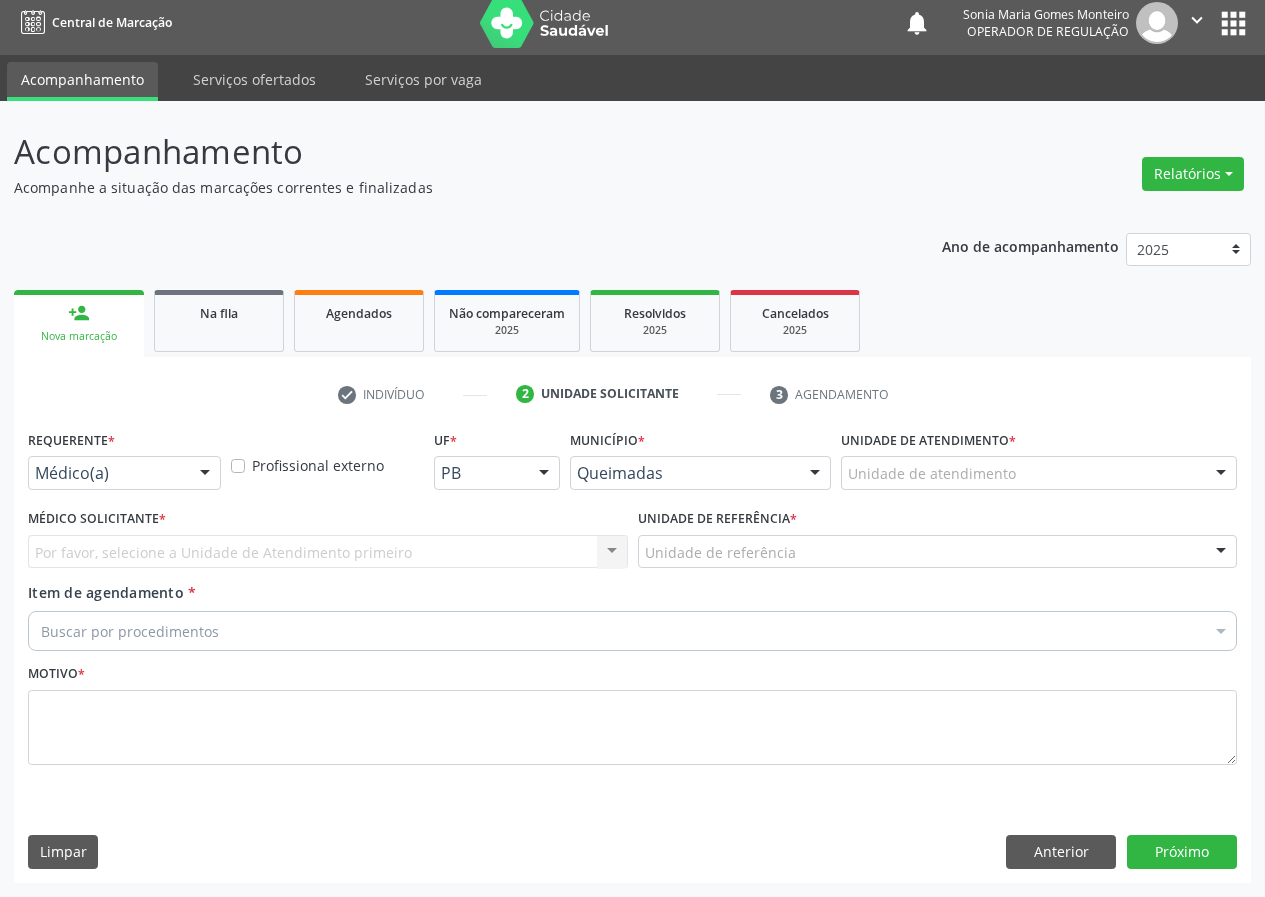 scroll, scrollTop: 9, scrollLeft: 0, axis: vertical 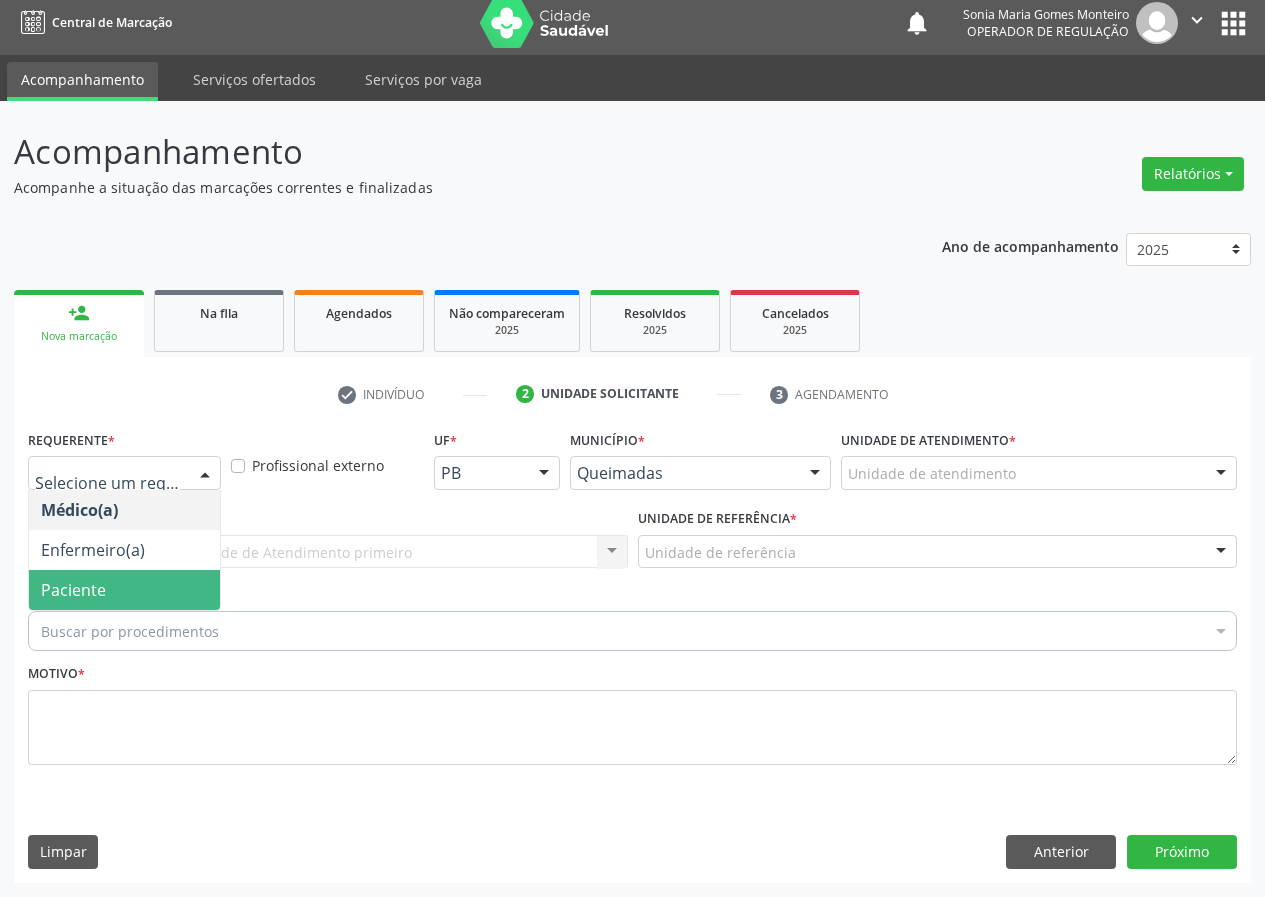 drag, startPoint x: 165, startPoint y: 588, endPoint x: 493, endPoint y: 557, distance: 329.46167 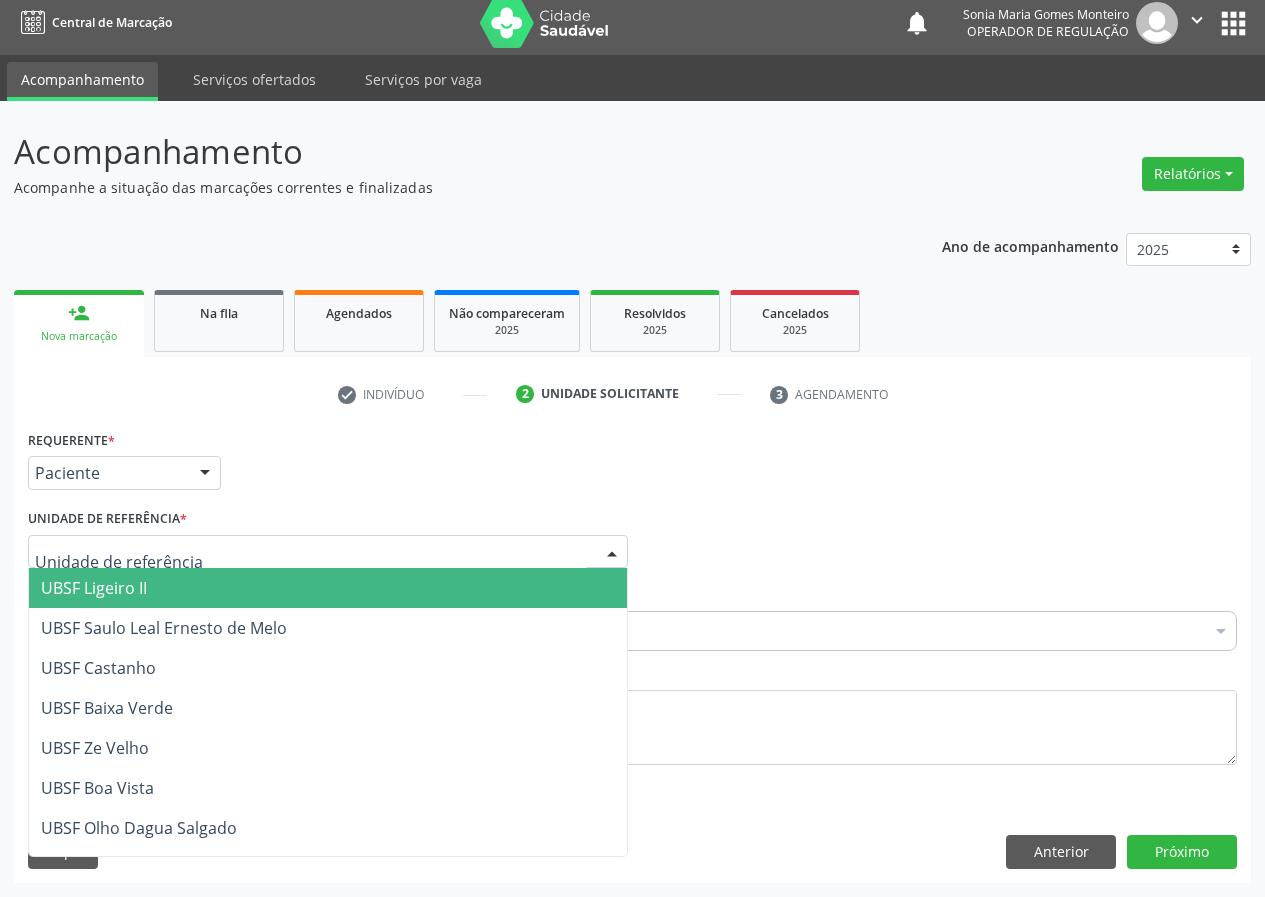 drag, startPoint x: 578, startPoint y: 548, endPoint x: 184, endPoint y: 705, distance: 424.1285 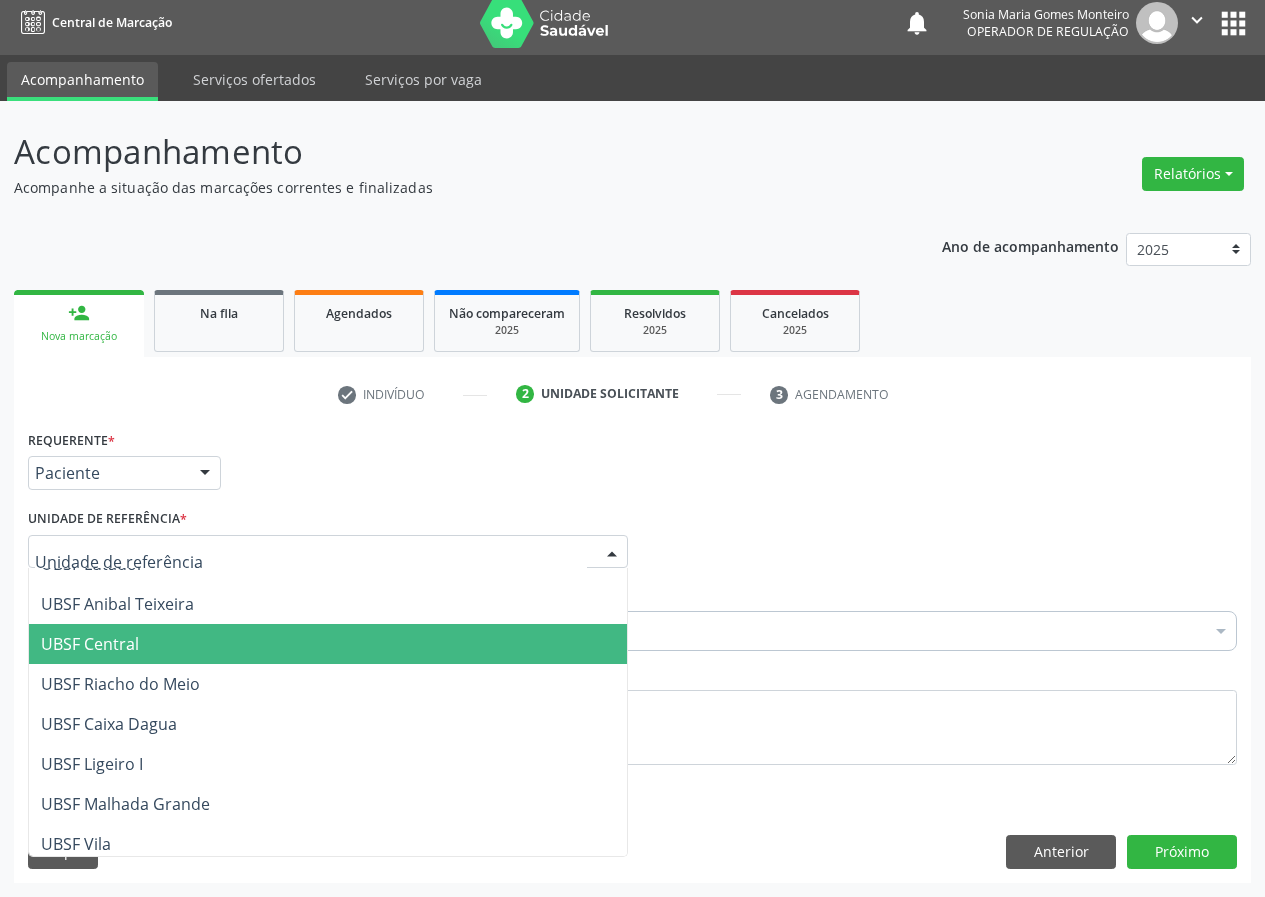 scroll, scrollTop: 400, scrollLeft: 0, axis: vertical 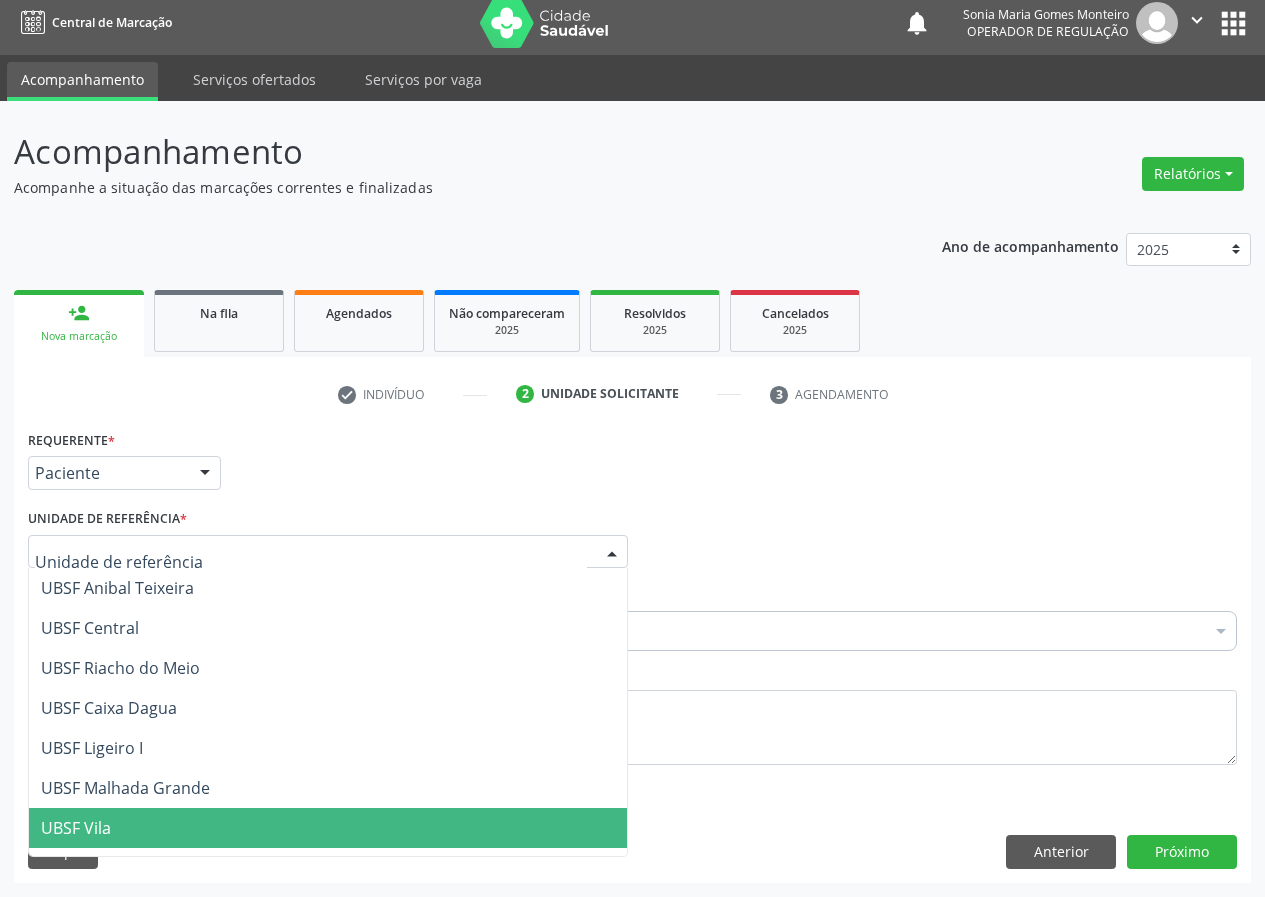 drag, startPoint x: 101, startPoint y: 820, endPoint x: 0, endPoint y: 777, distance: 109.77249 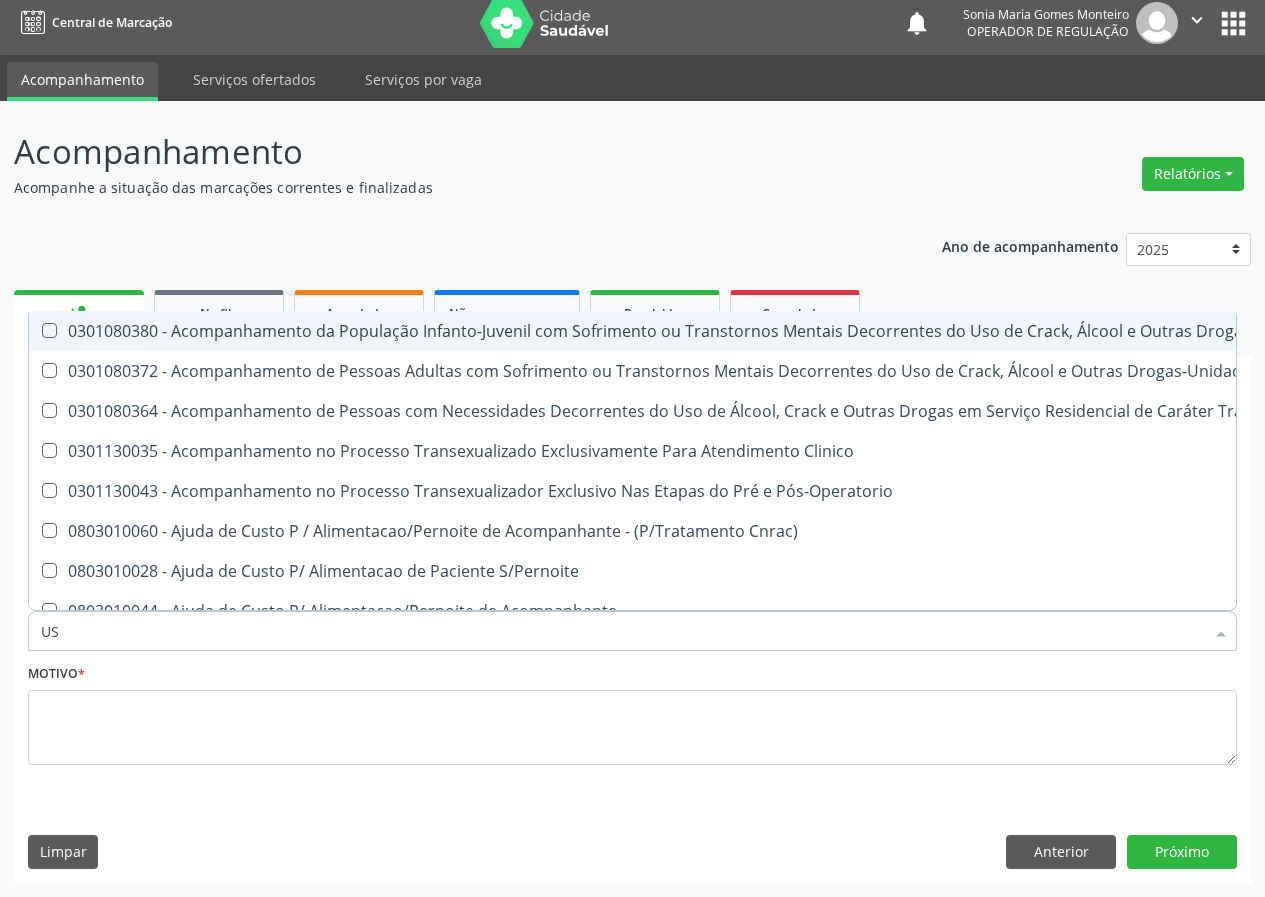 type on "USG" 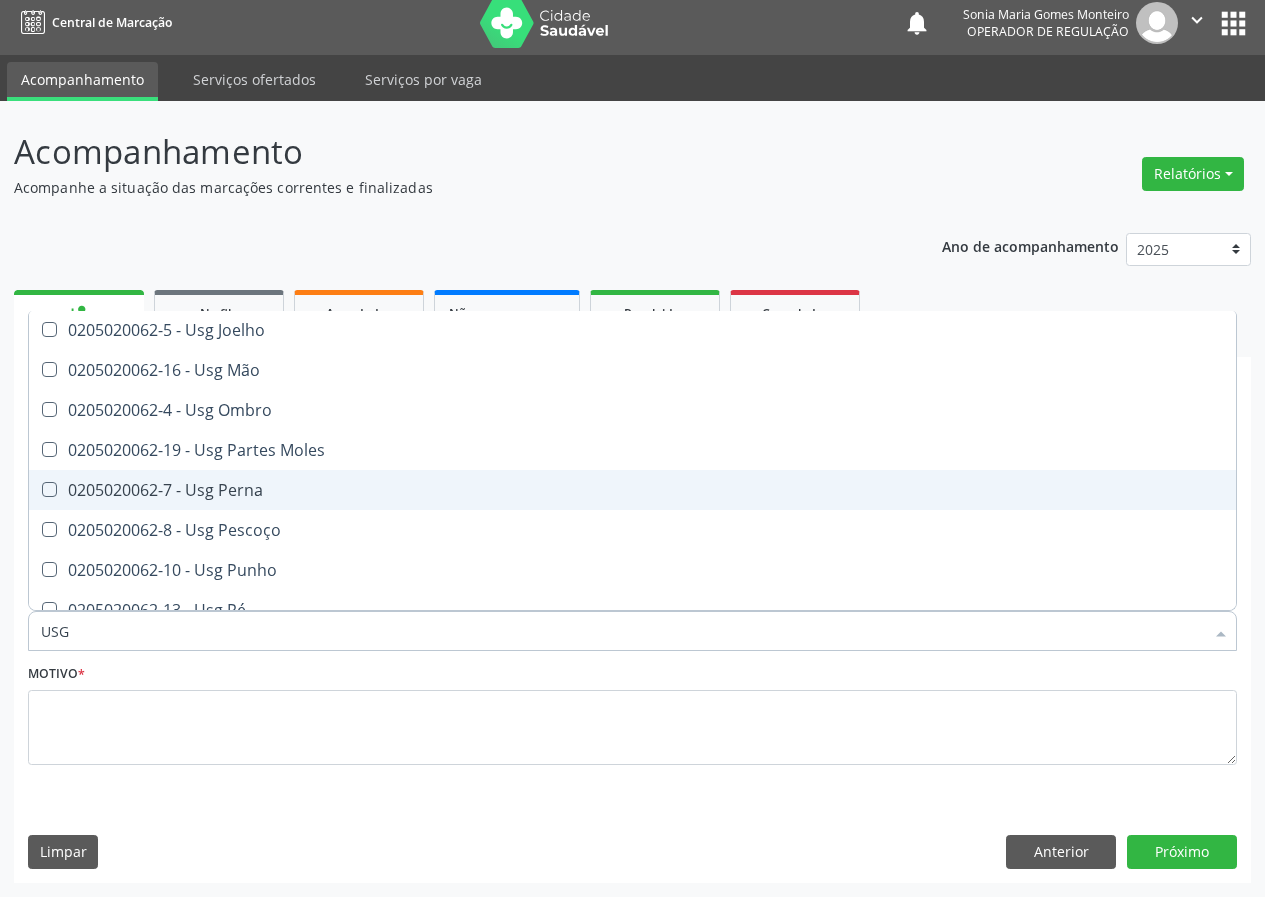 scroll, scrollTop: 300, scrollLeft: 0, axis: vertical 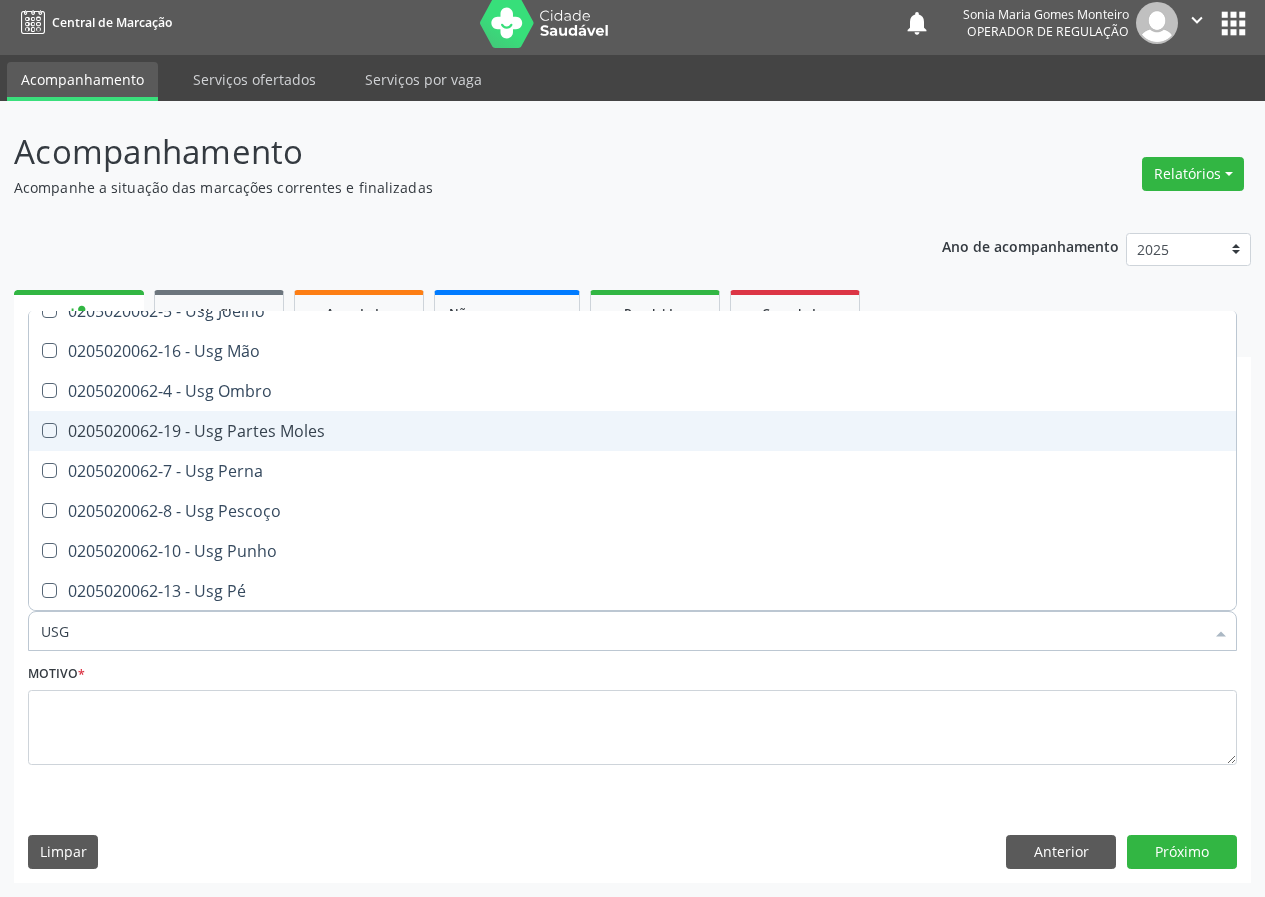 click on "0205020062-19 - Usg Partes Moles" at bounding box center (632, 431) 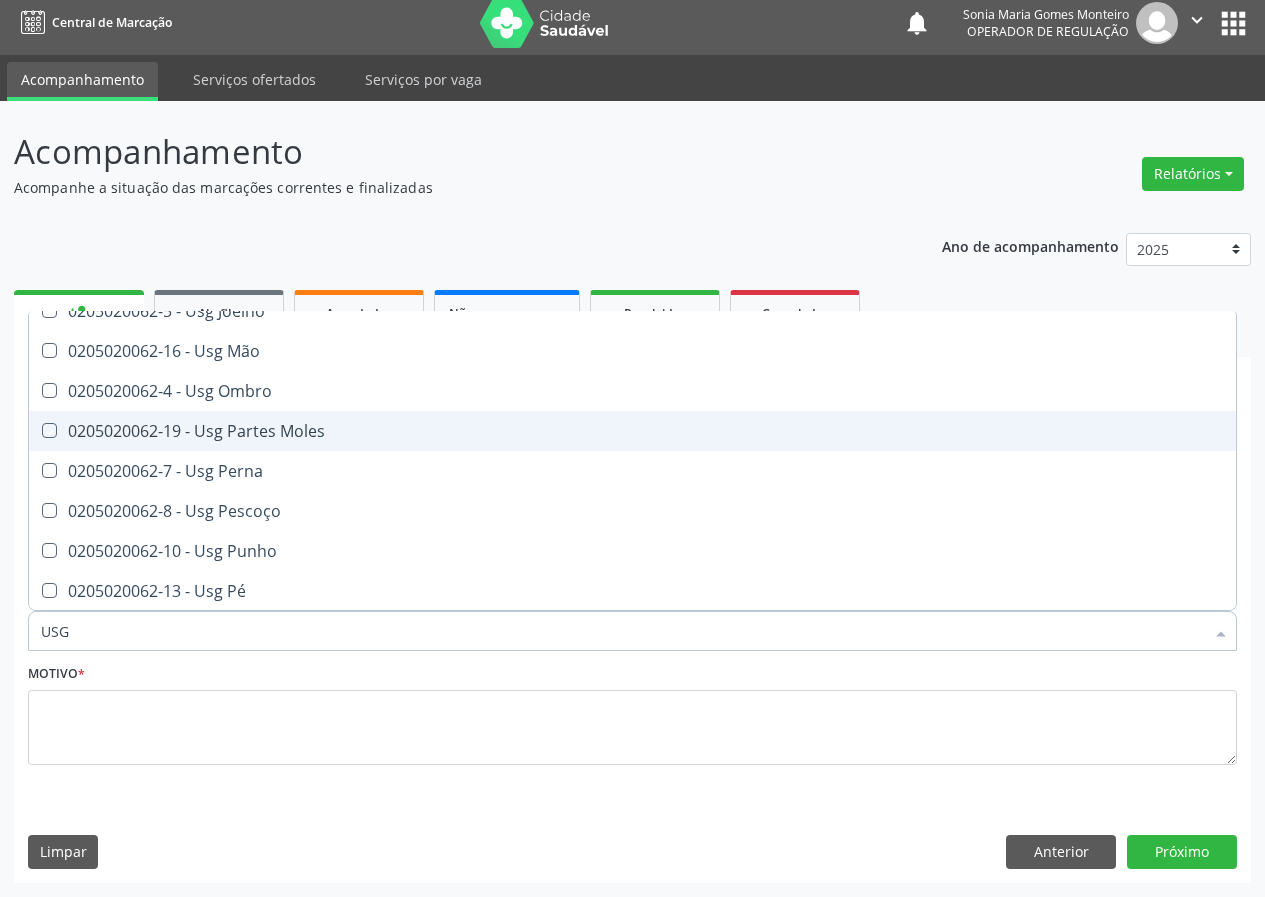 checkbox on "true" 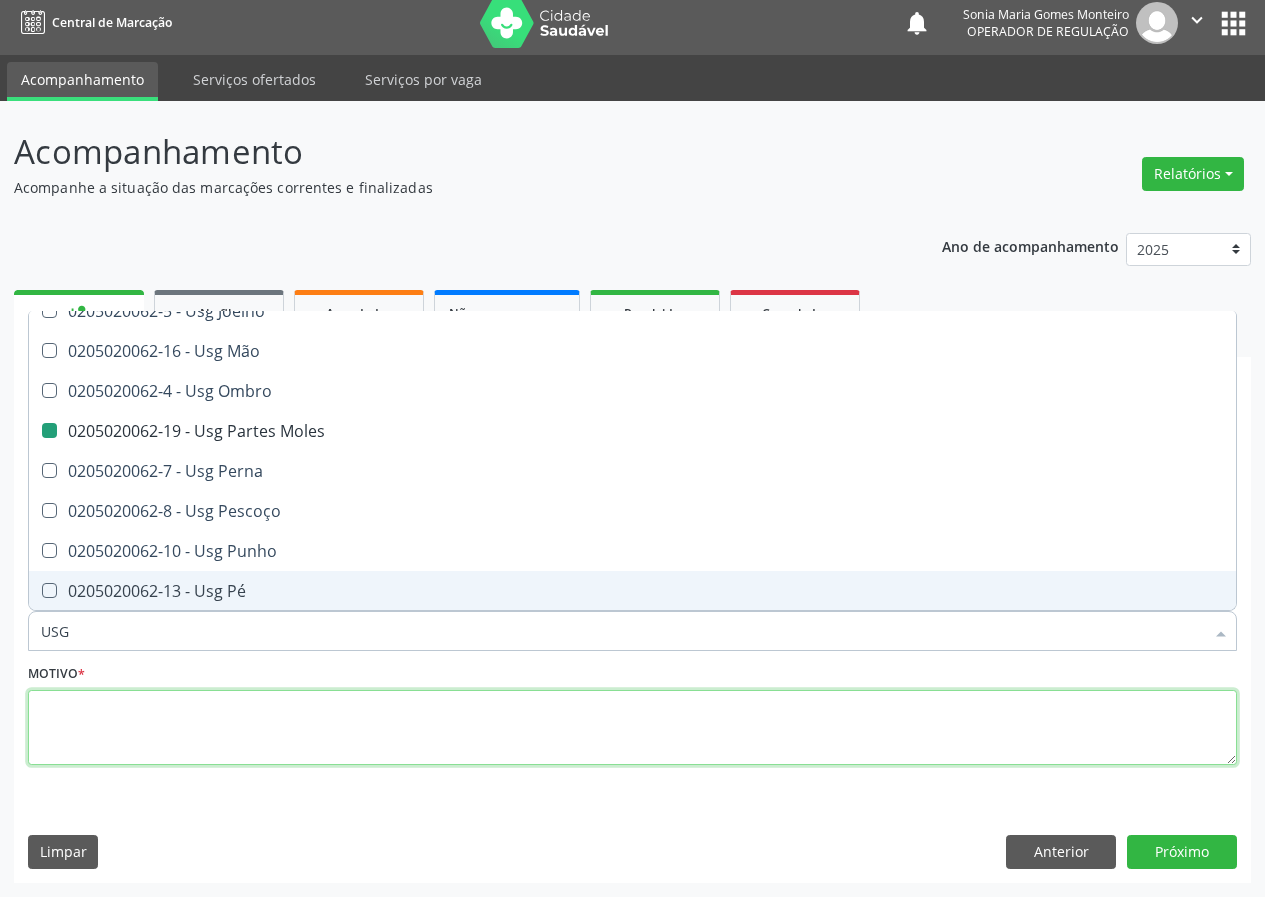 click at bounding box center [632, 728] 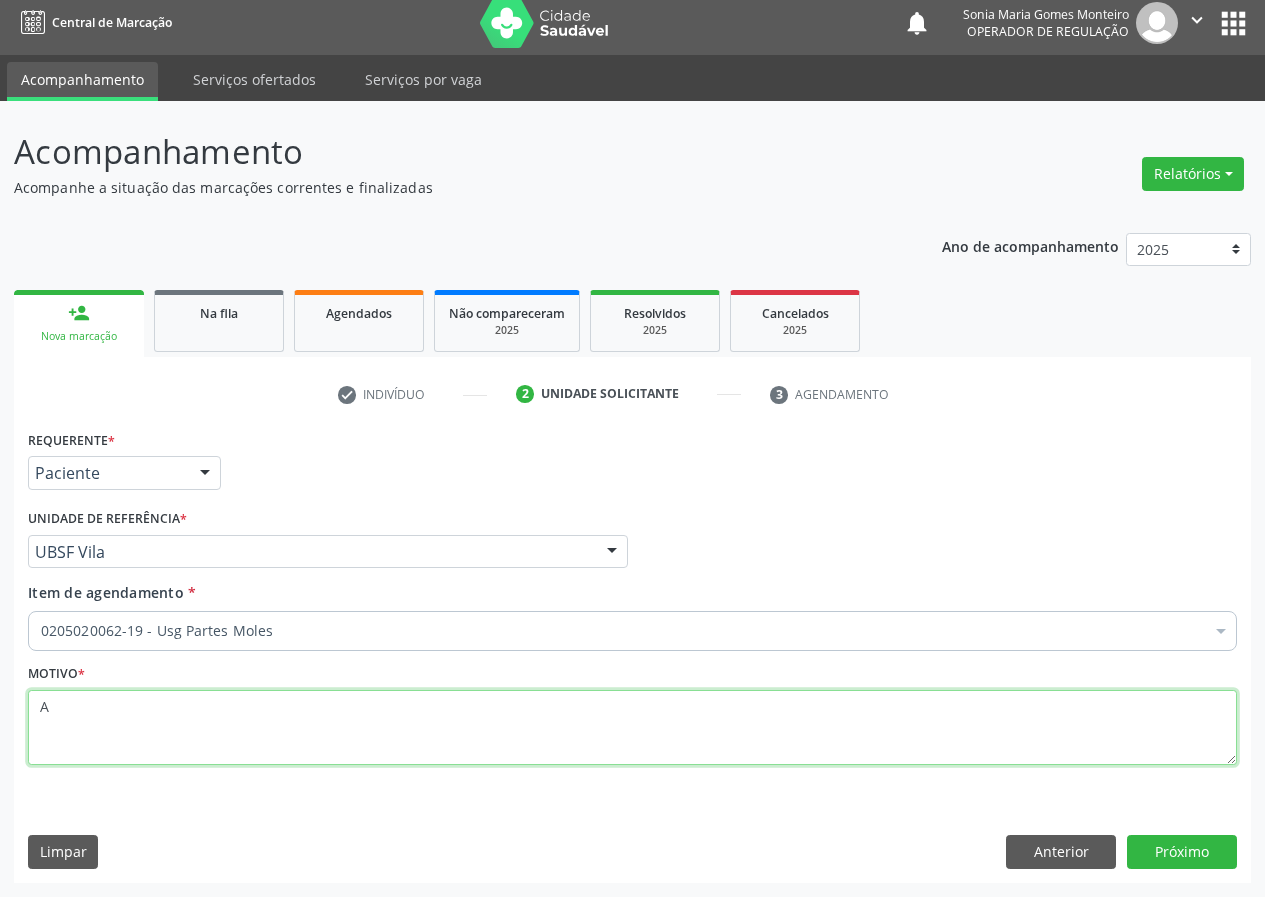 scroll, scrollTop: 0, scrollLeft: 0, axis: both 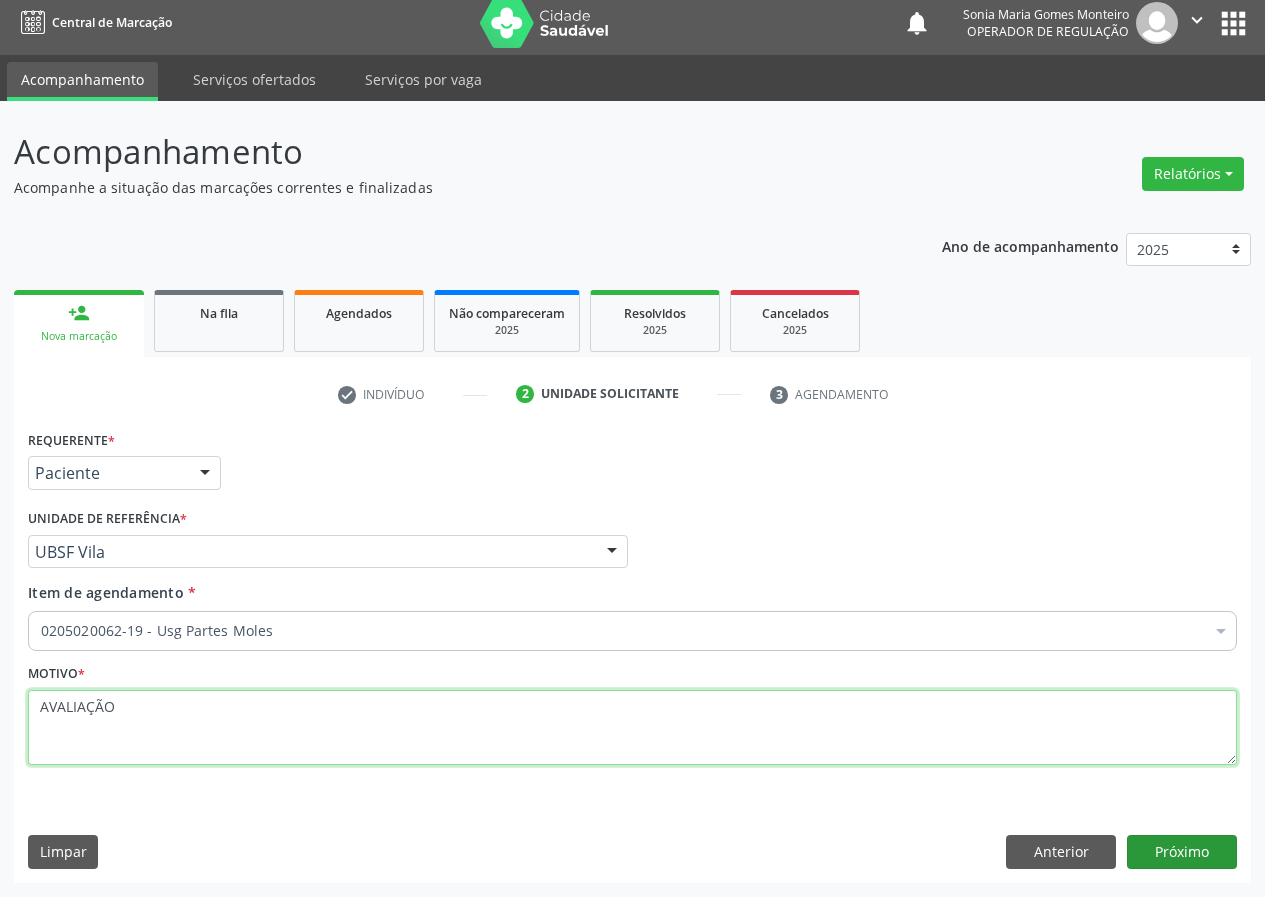 type on "AVALIAÇÃO" 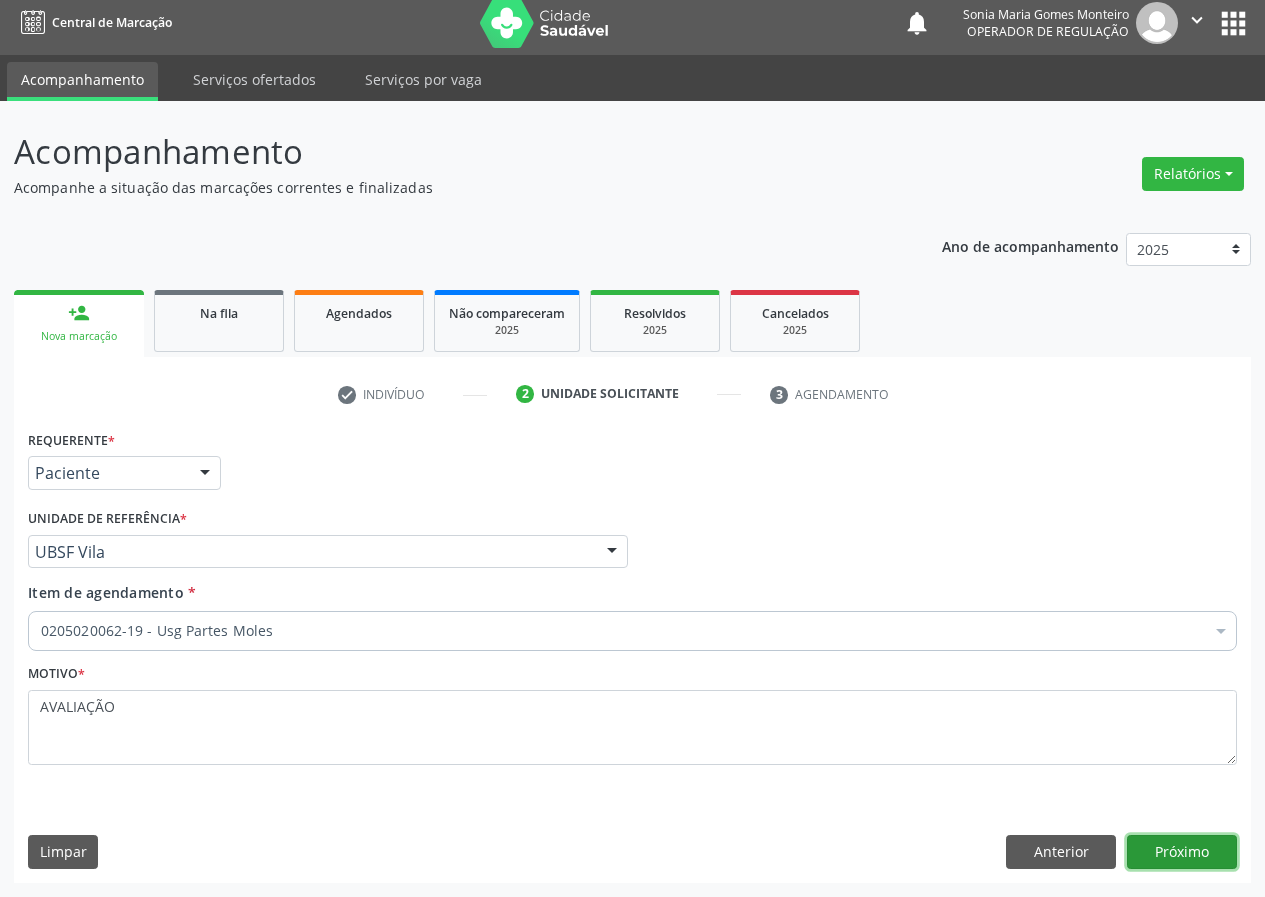 drag, startPoint x: 1164, startPoint y: 862, endPoint x: 1151, endPoint y: 852, distance: 16.40122 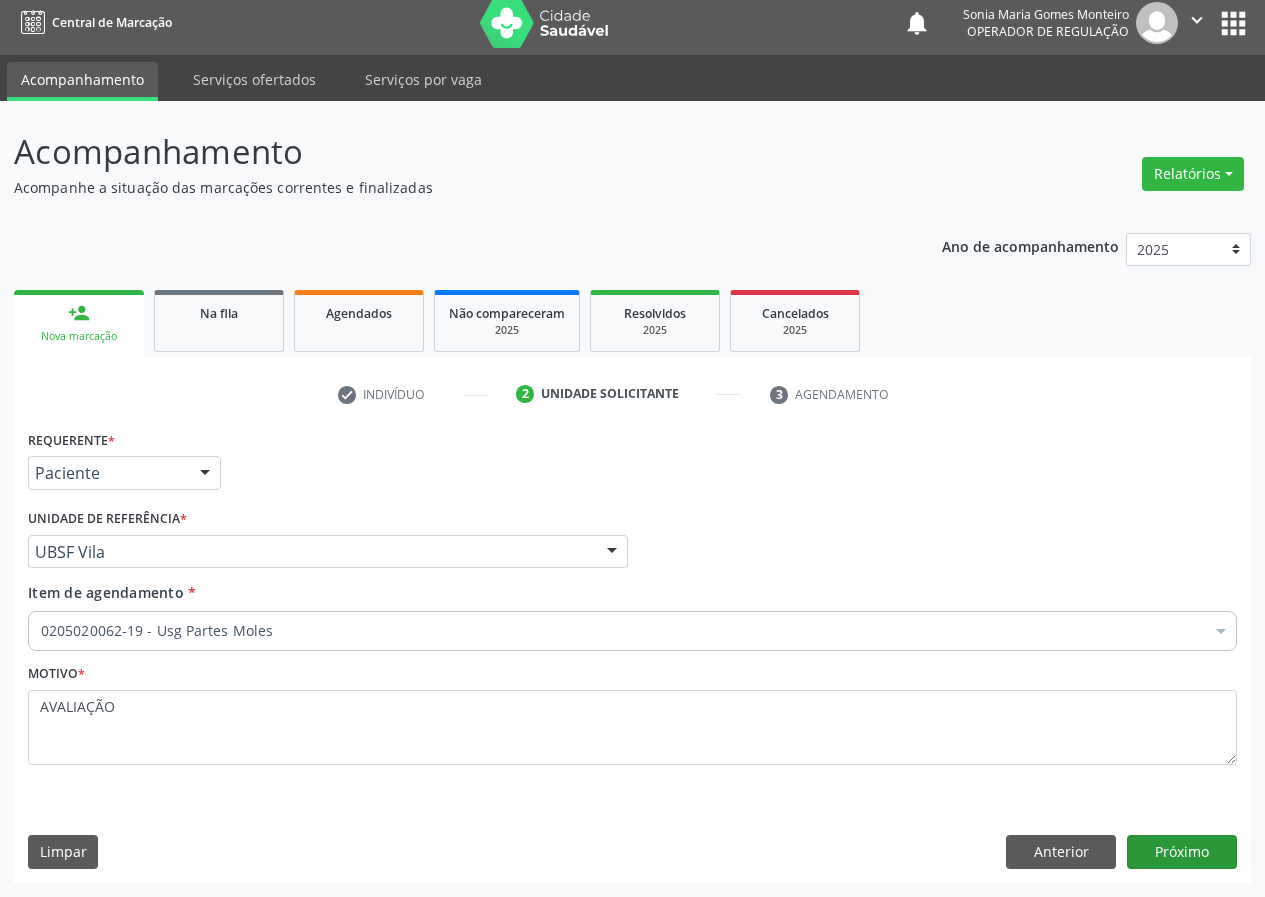 scroll, scrollTop: 0, scrollLeft: 0, axis: both 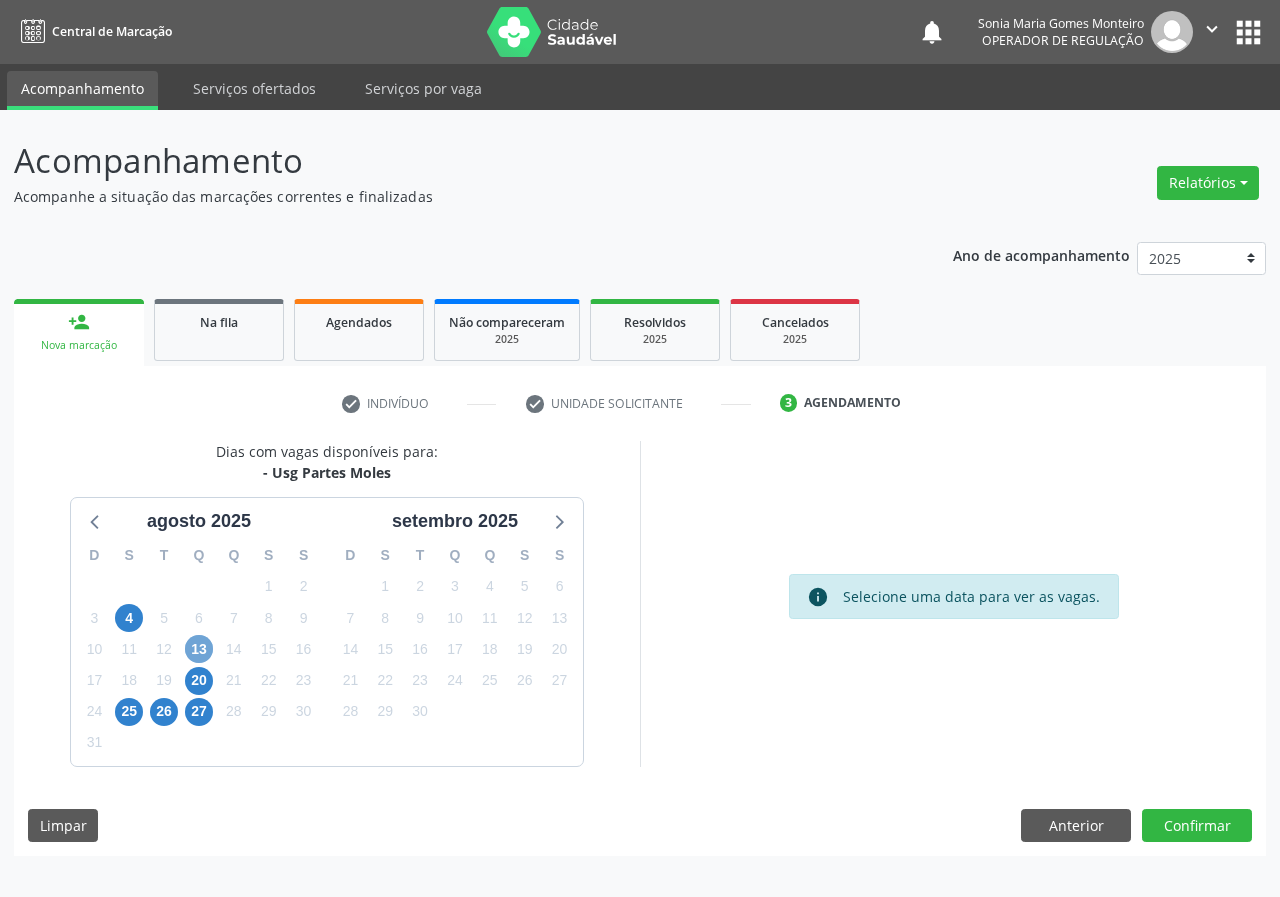 drag, startPoint x: 200, startPoint y: 648, endPoint x: 714, endPoint y: 652, distance: 514.01556 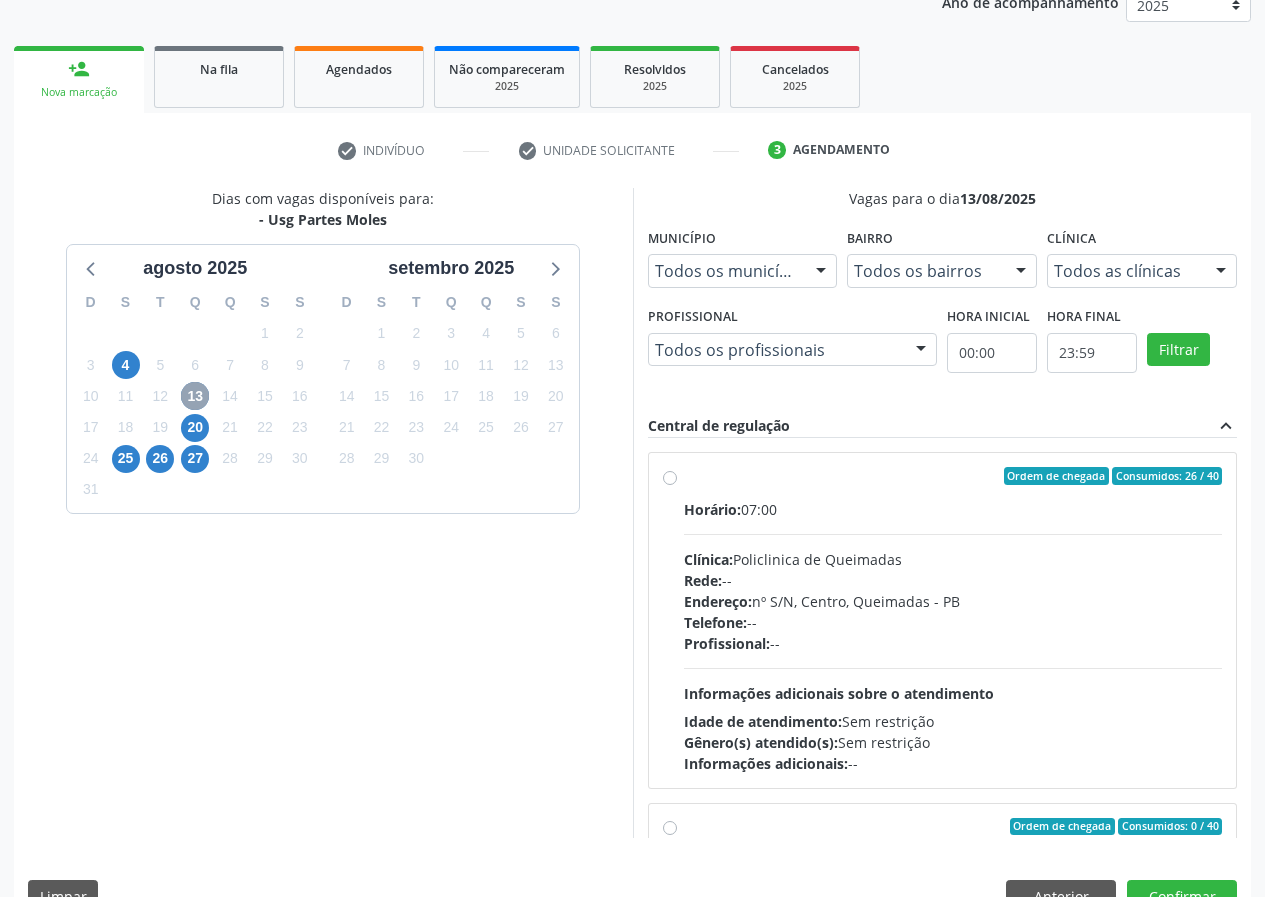 scroll, scrollTop: 298, scrollLeft: 0, axis: vertical 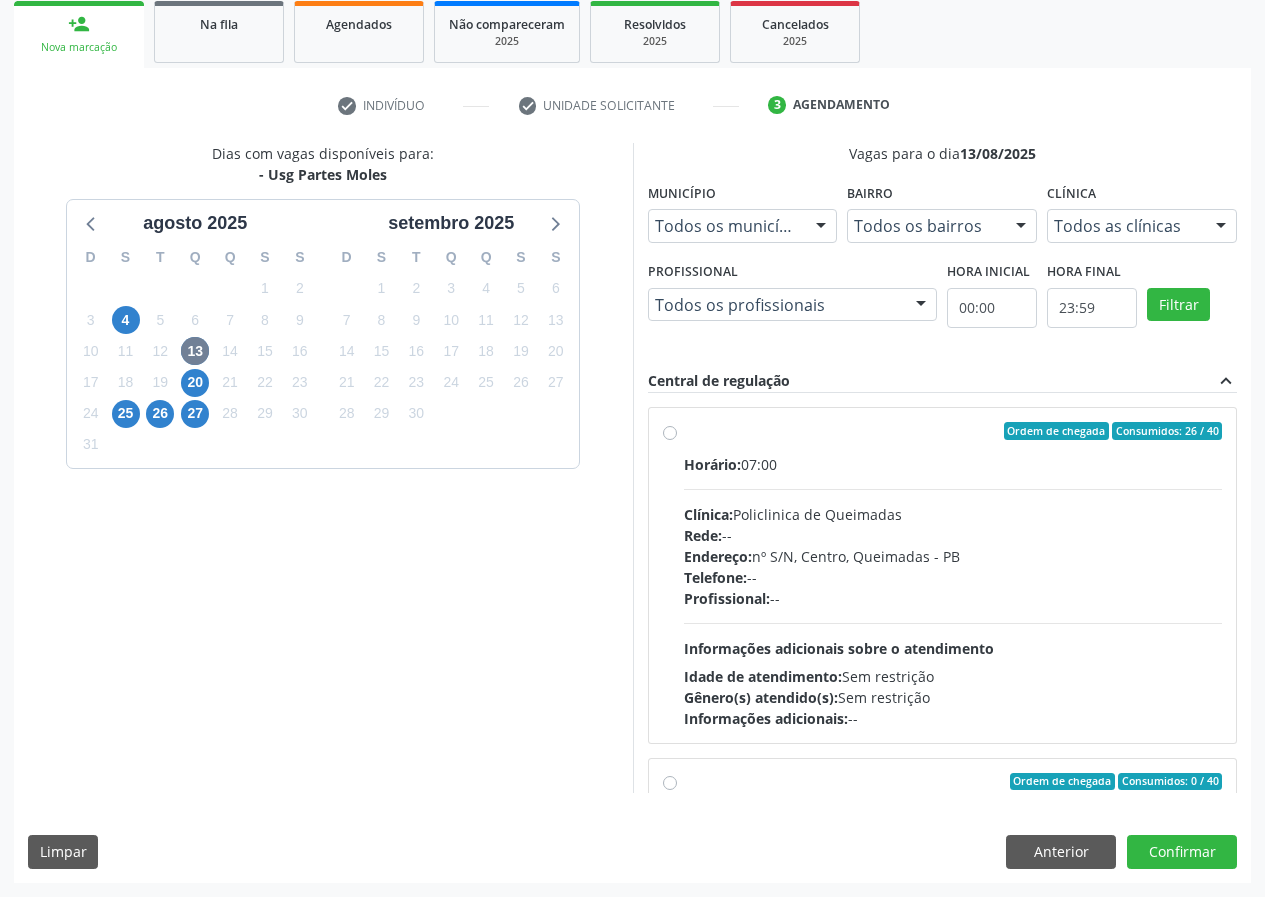 drag, startPoint x: 671, startPoint y: 430, endPoint x: 655, endPoint y: 436, distance: 17.088007 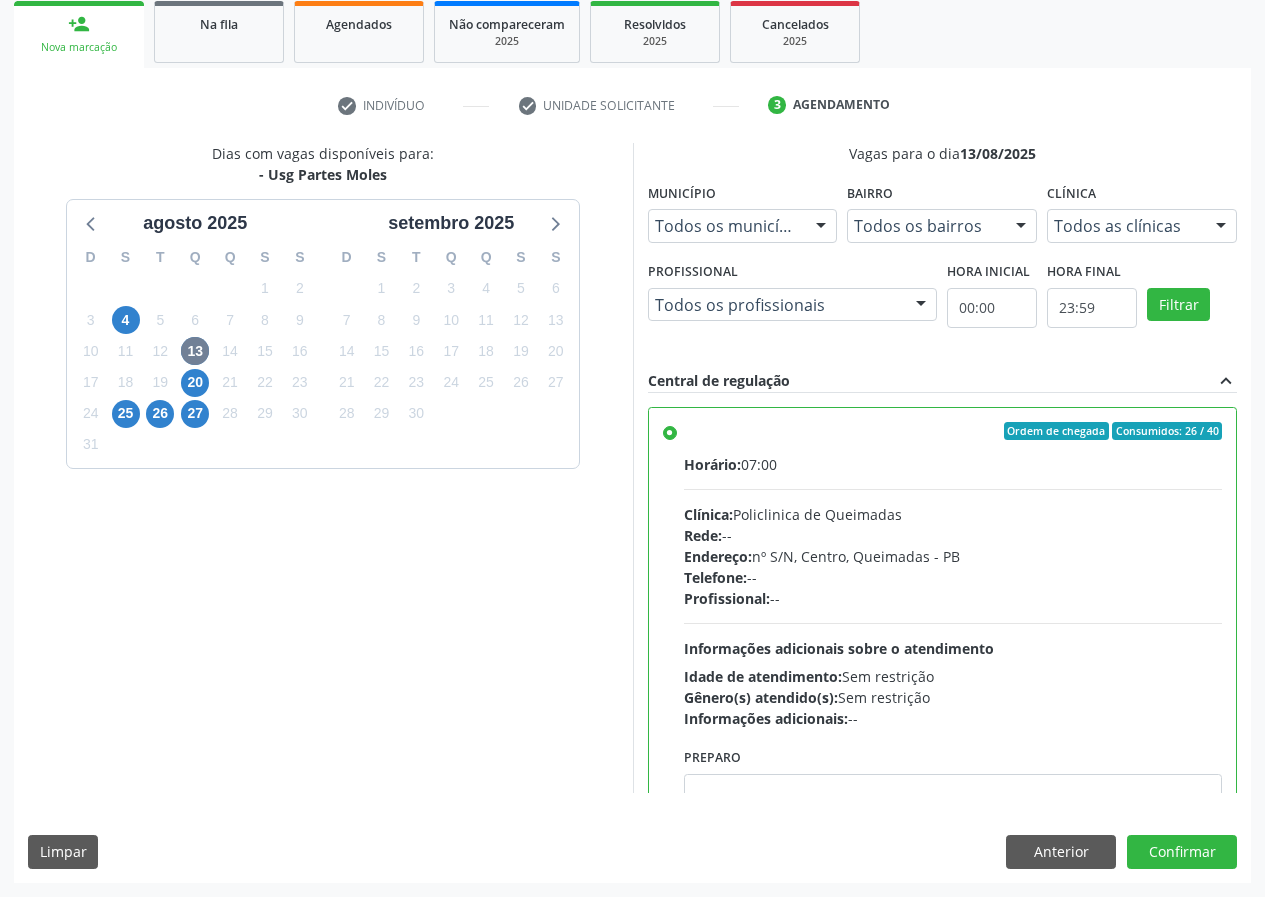 drag, startPoint x: 621, startPoint y: 664, endPoint x: 590, endPoint y: 656, distance: 32.01562 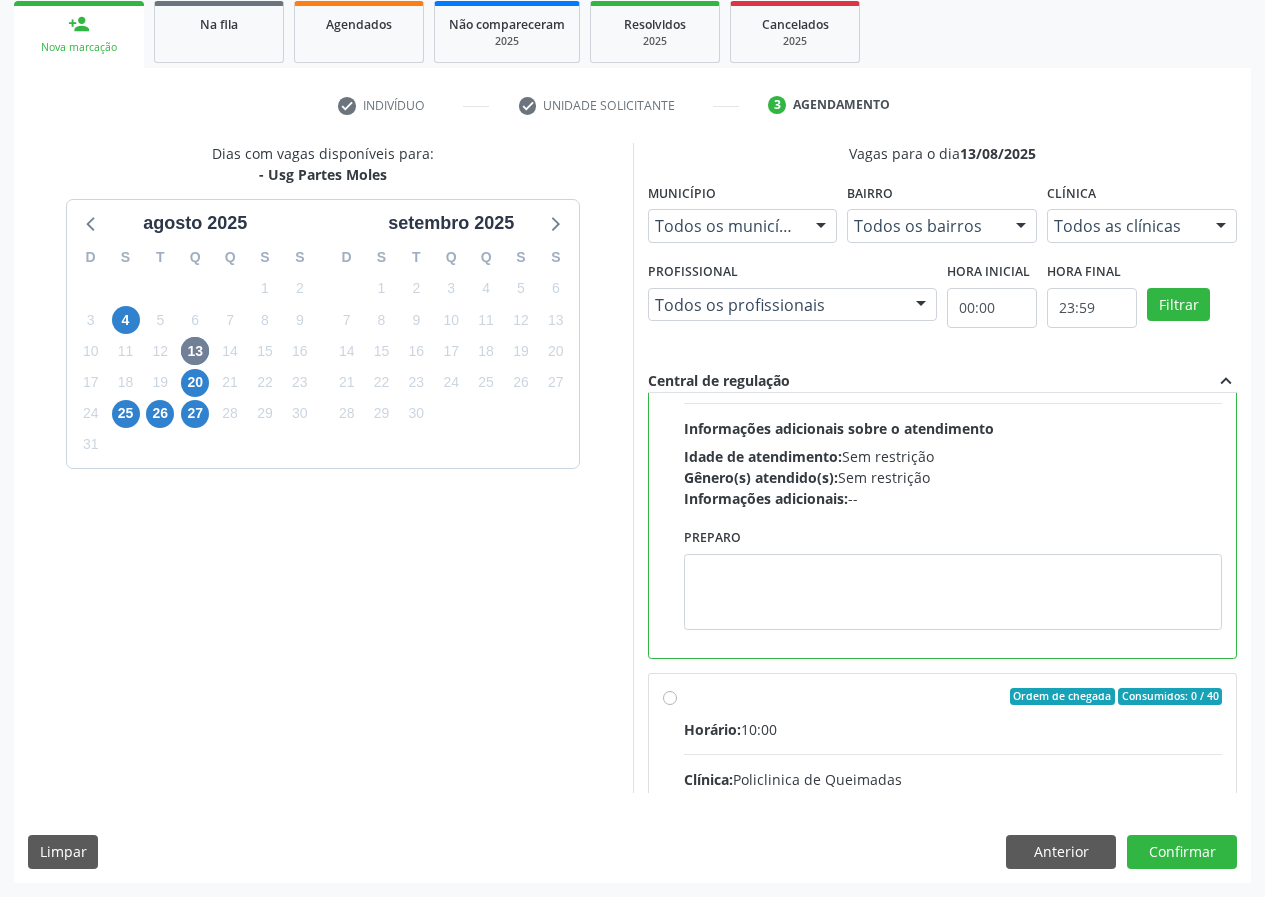 scroll, scrollTop: 450, scrollLeft: 0, axis: vertical 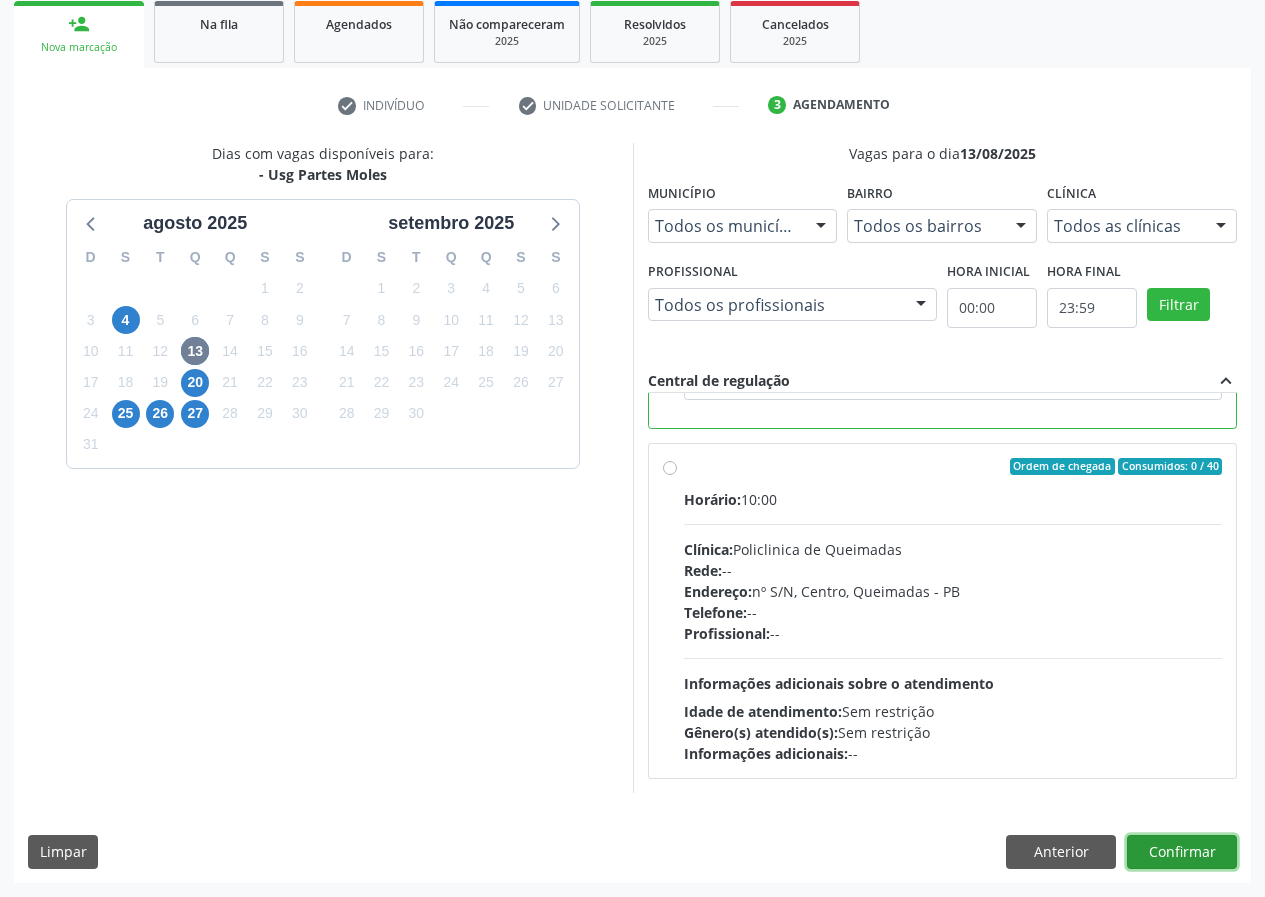 click on "Confirmar" at bounding box center [1182, 852] 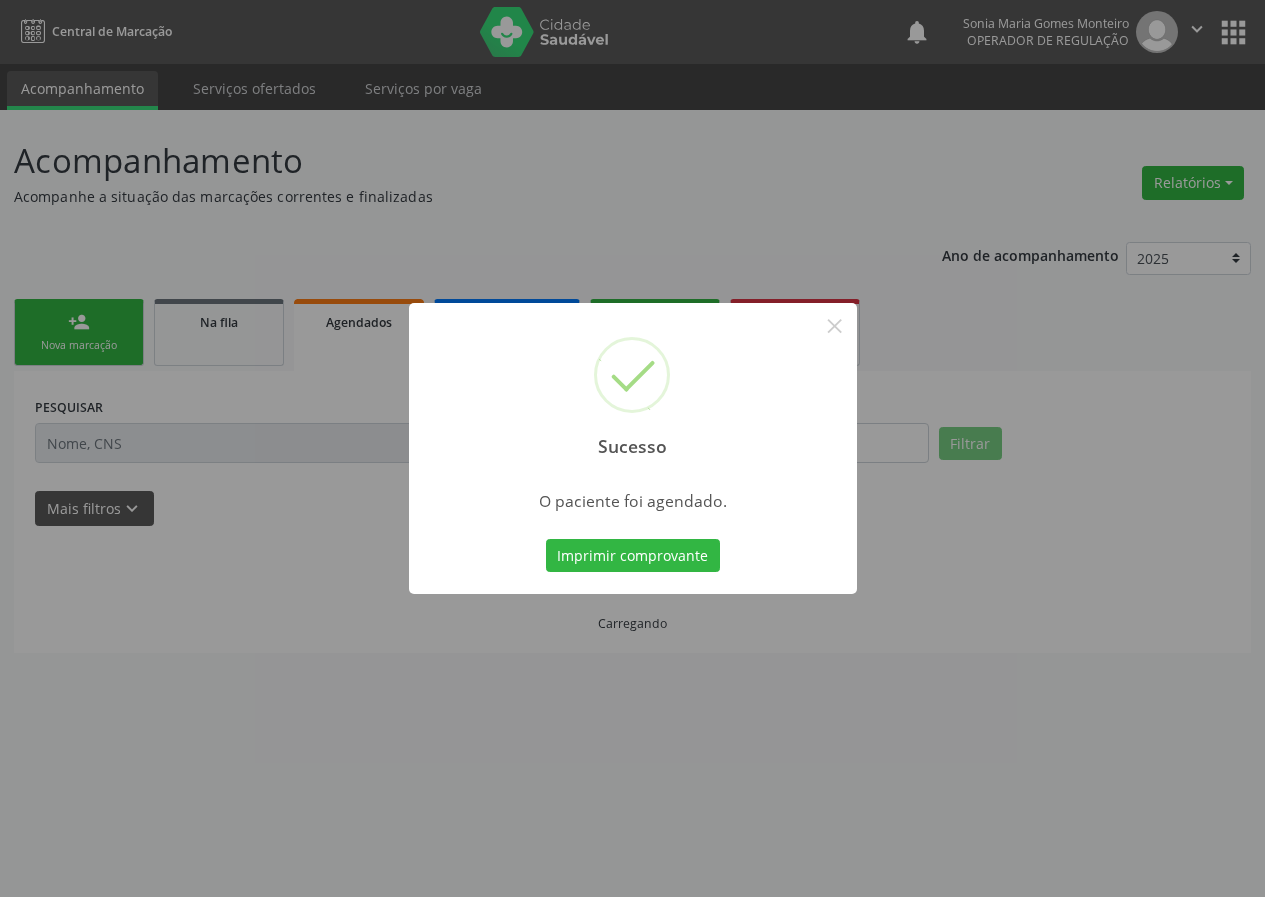 scroll, scrollTop: 0, scrollLeft: 0, axis: both 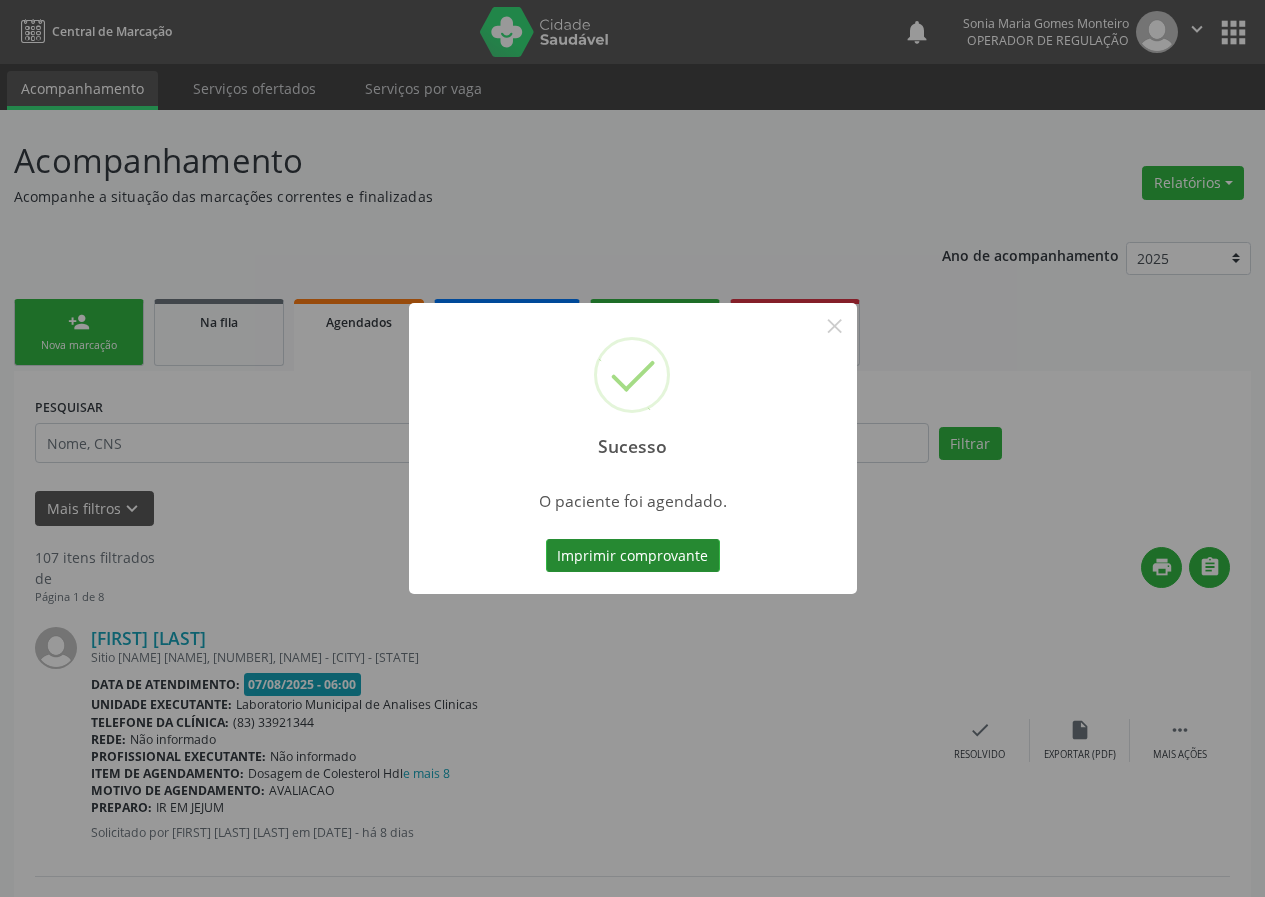 click on "Imprimir comprovante" at bounding box center (633, 556) 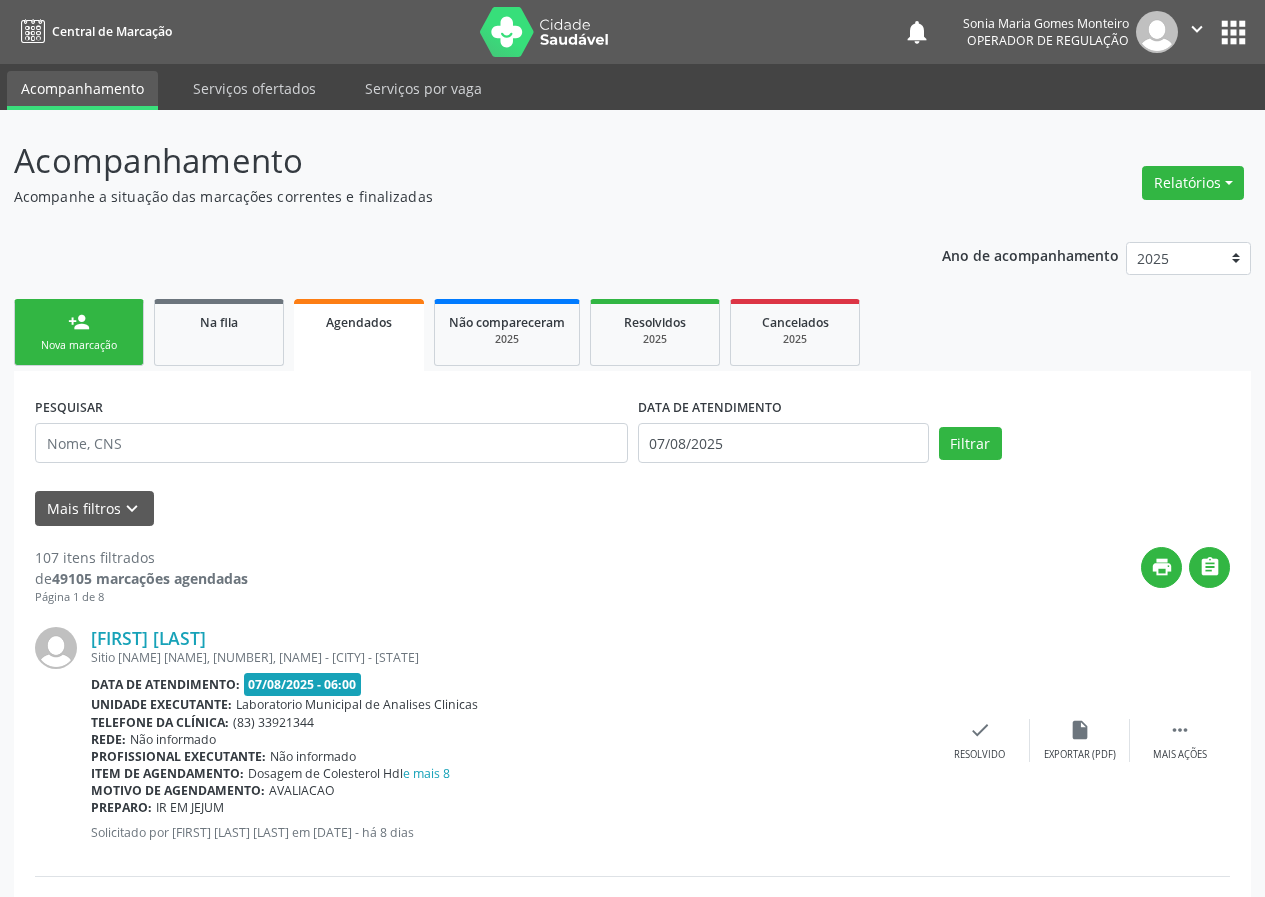 click on "Nova marcação" at bounding box center [79, 345] 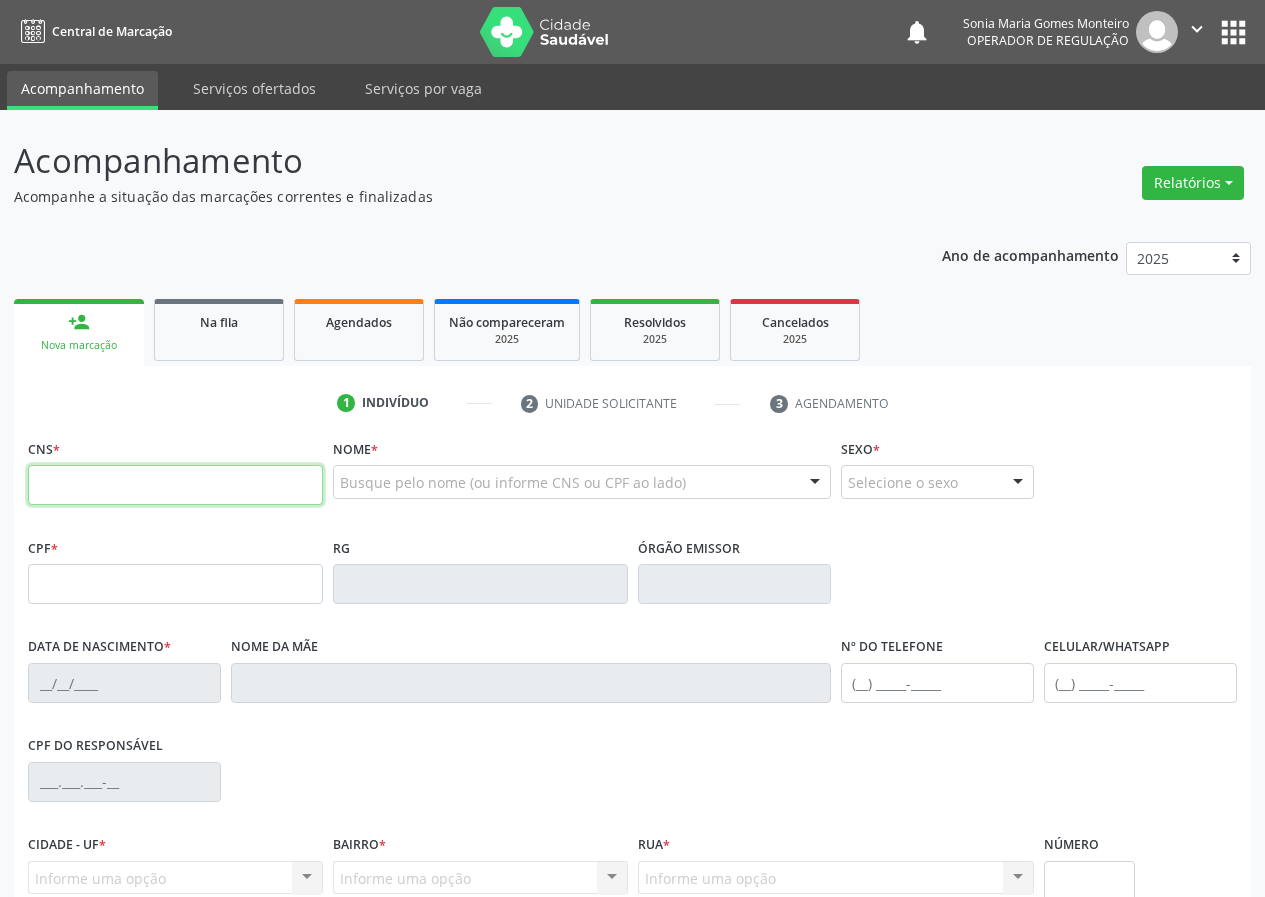 click at bounding box center [175, 485] 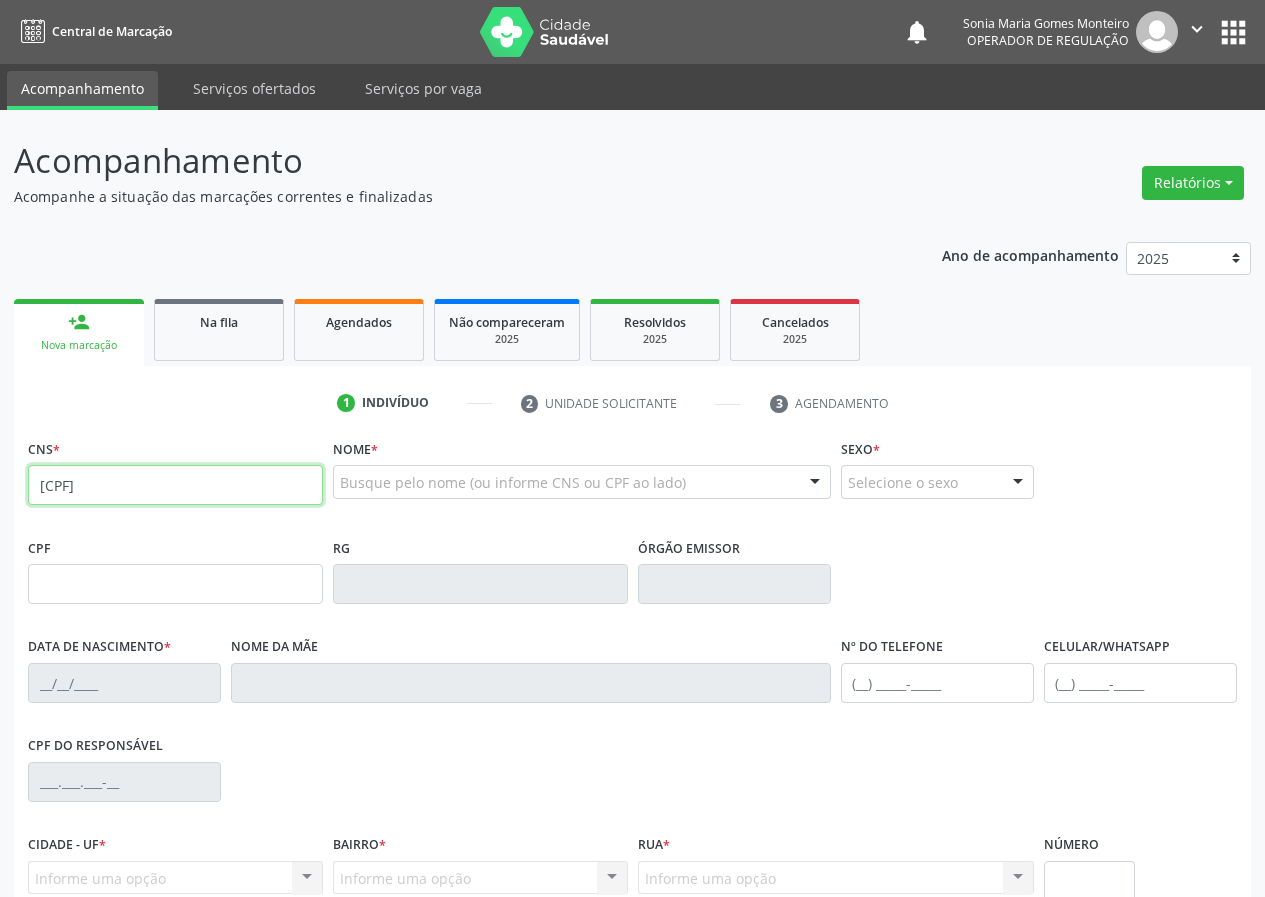 type on "700 0056 7493 5208" 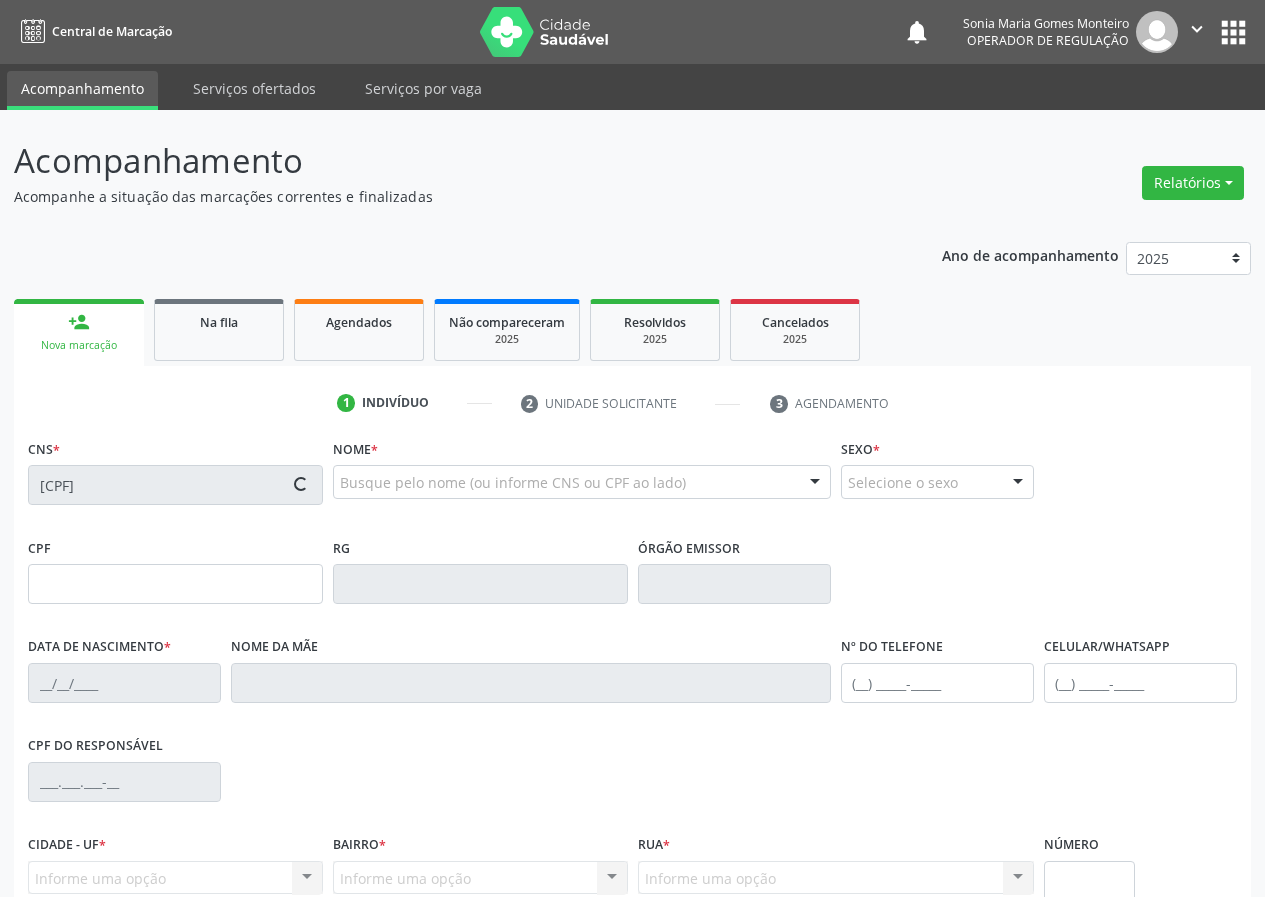 type on "068.682.924-73" 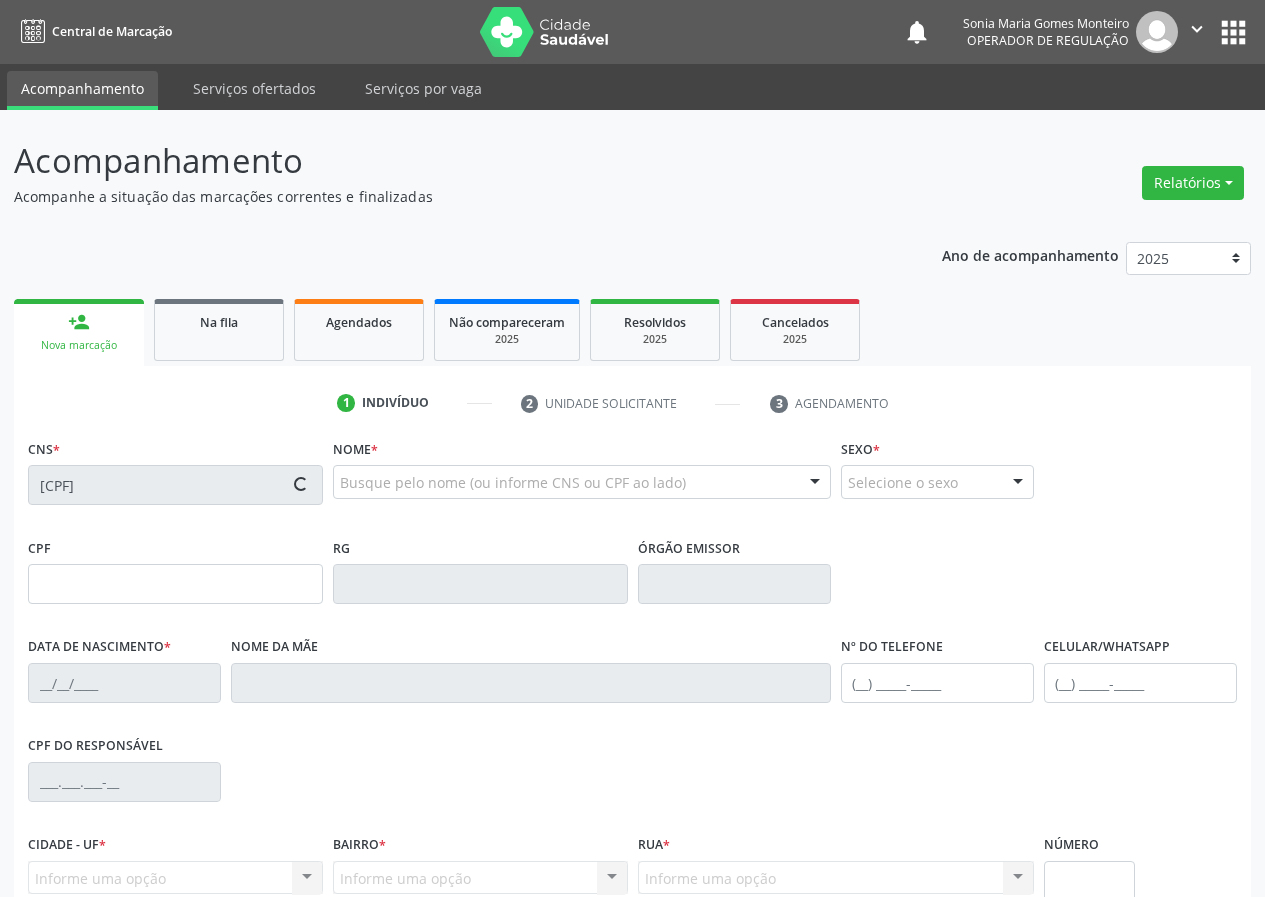 type on "04/12/1951" 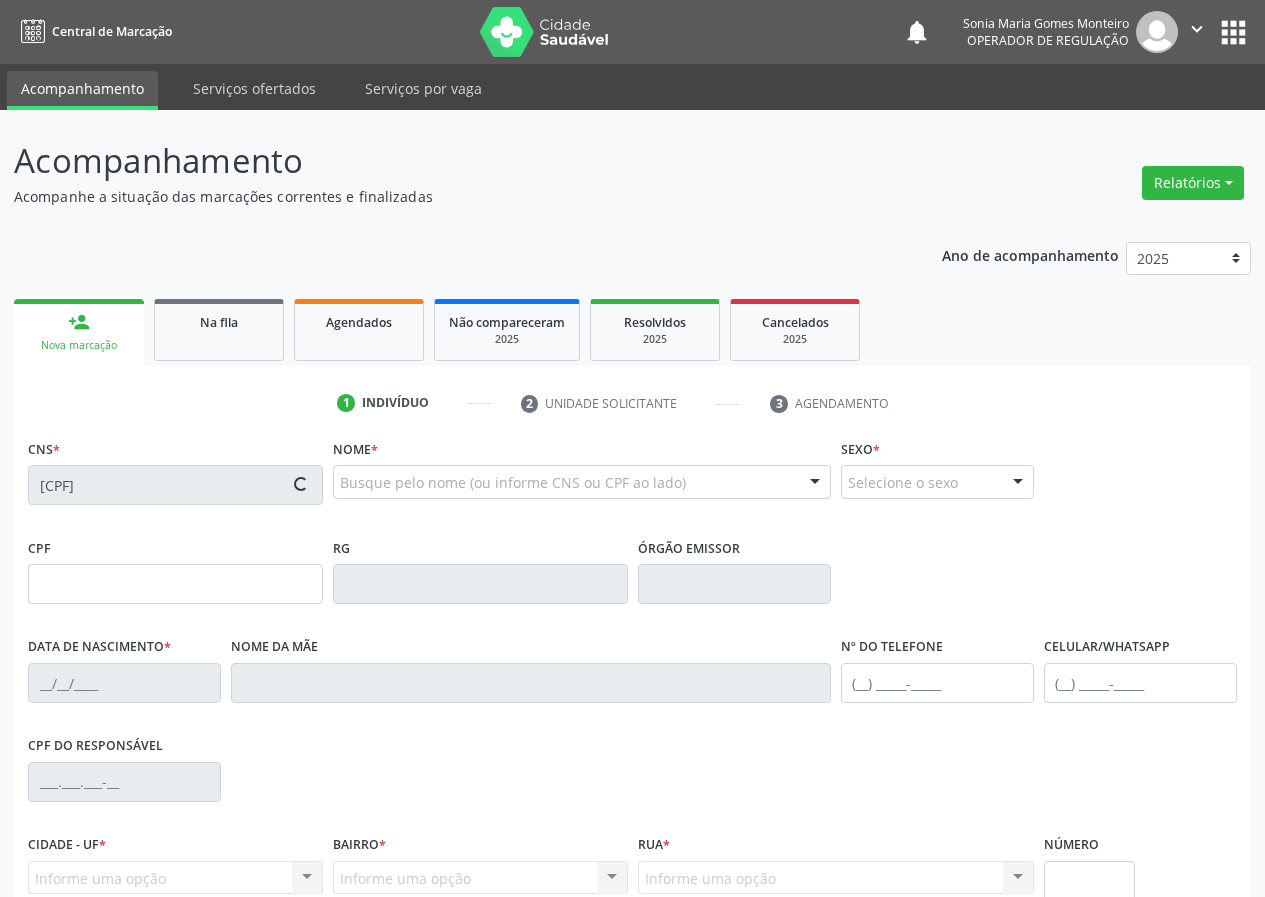 type on "Maria Jose da Conceião" 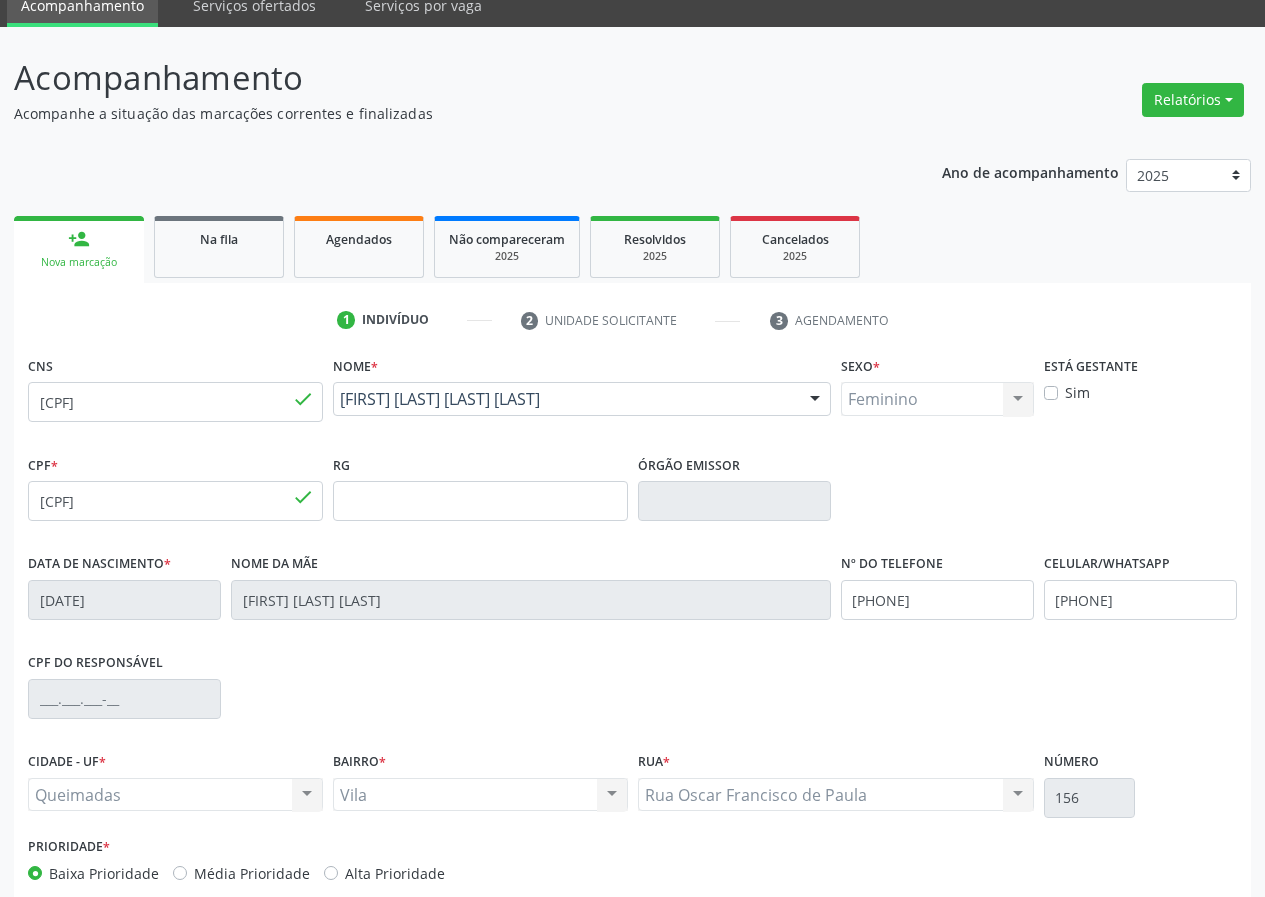 scroll, scrollTop: 187, scrollLeft: 0, axis: vertical 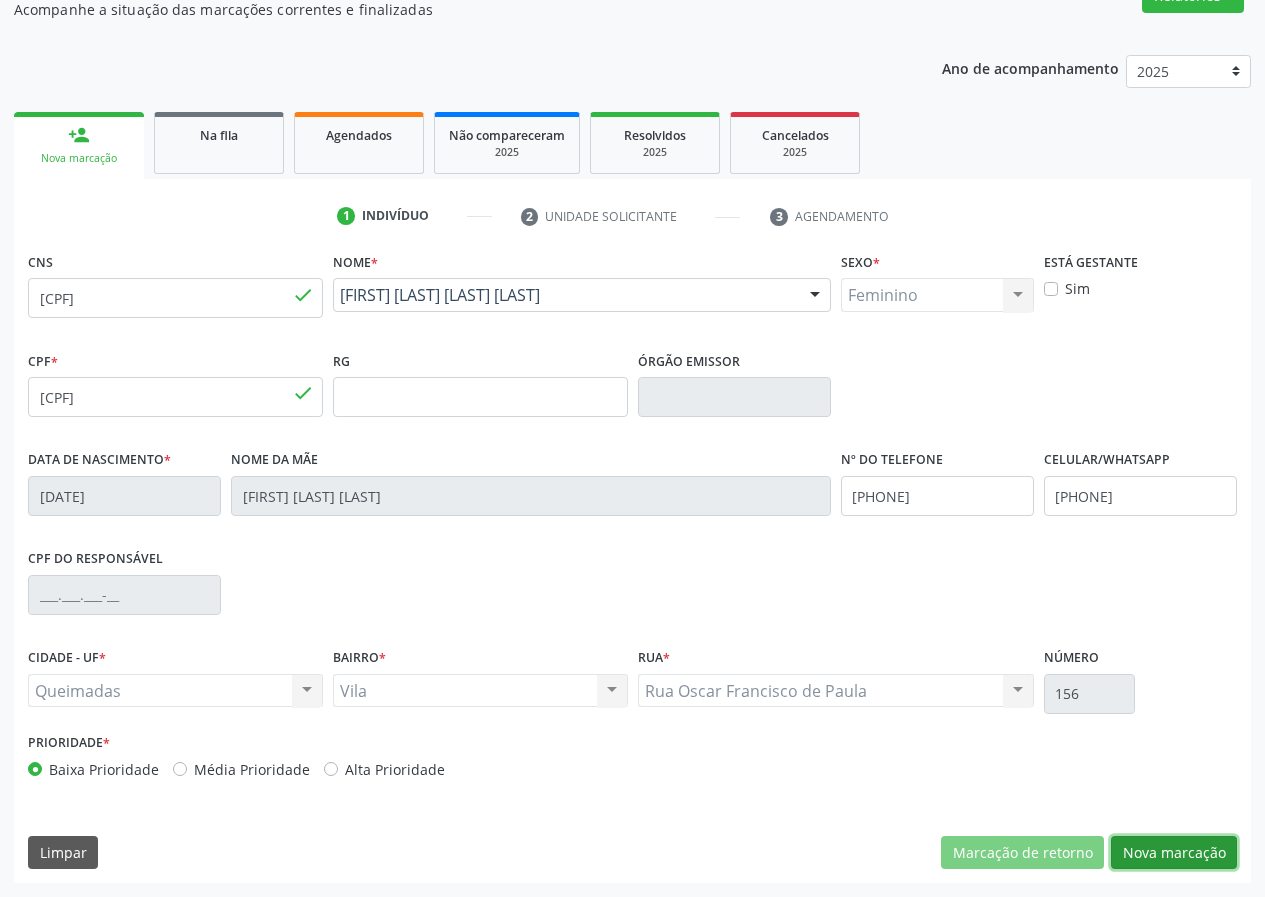 drag, startPoint x: 1164, startPoint y: 848, endPoint x: 892, endPoint y: 793, distance: 277.50494 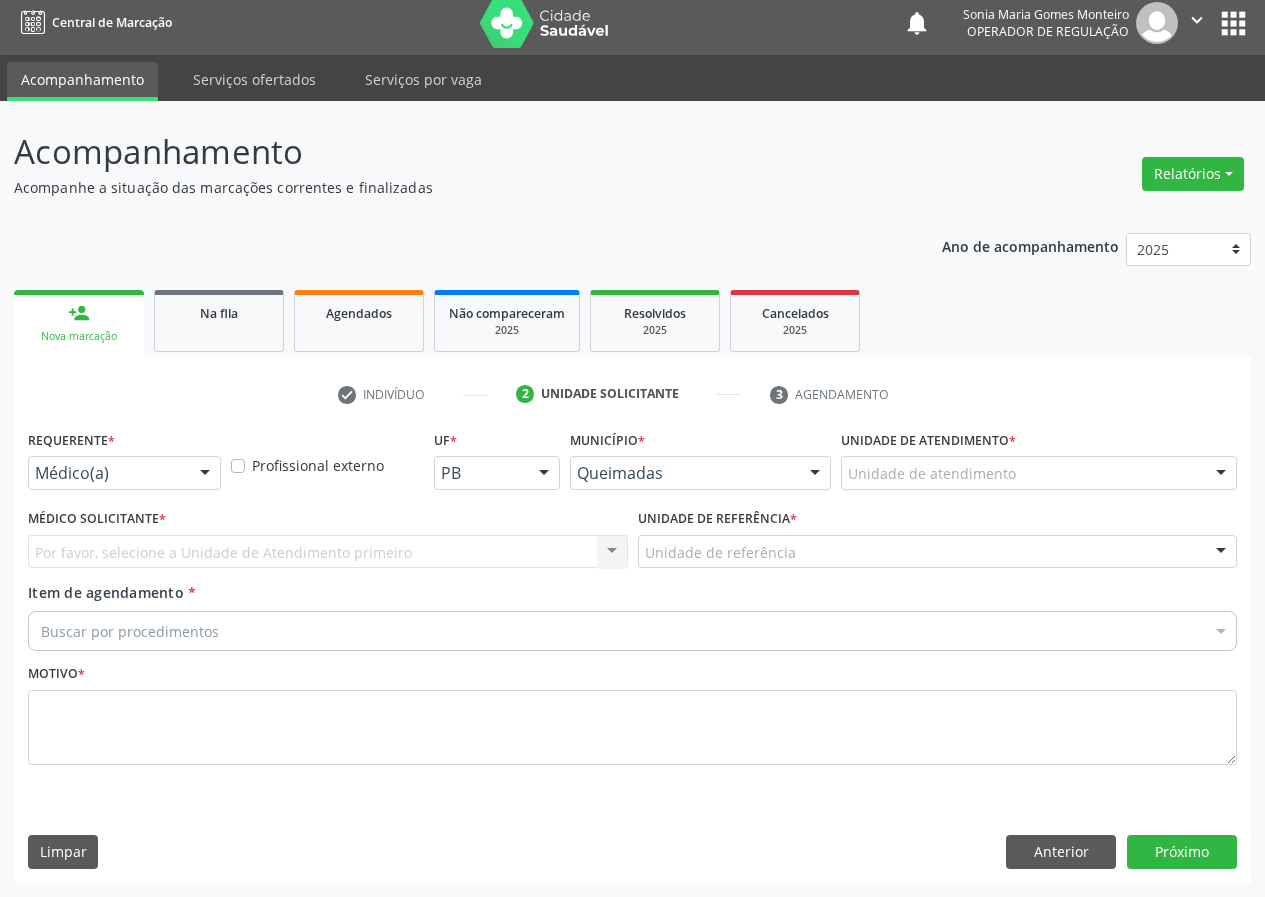 scroll, scrollTop: 9, scrollLeft: 0, axis: vertical 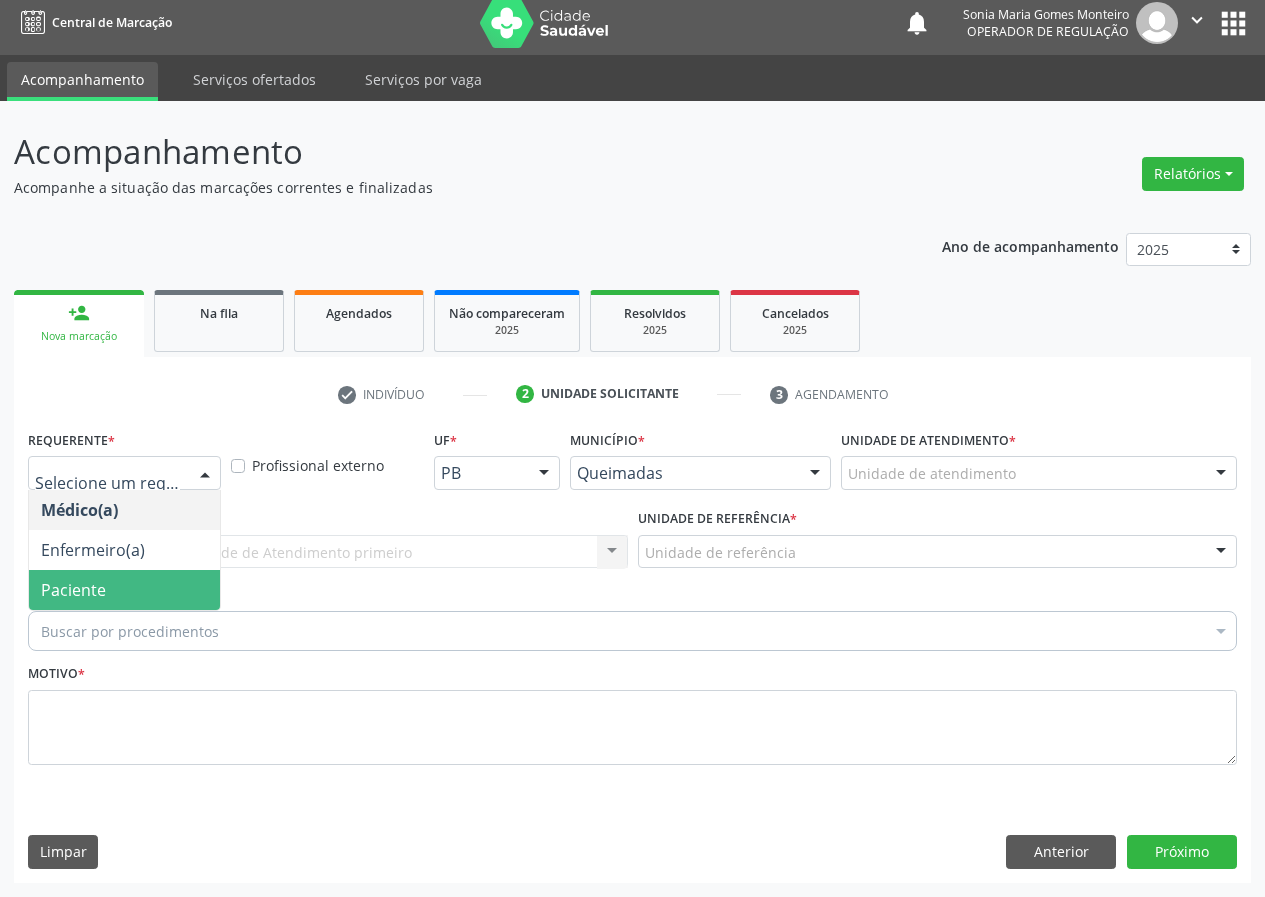 drag, startPoint x: 173, startPoint y: 594, endPoint x: 490, endPoint y: 609, distance: 317.3547 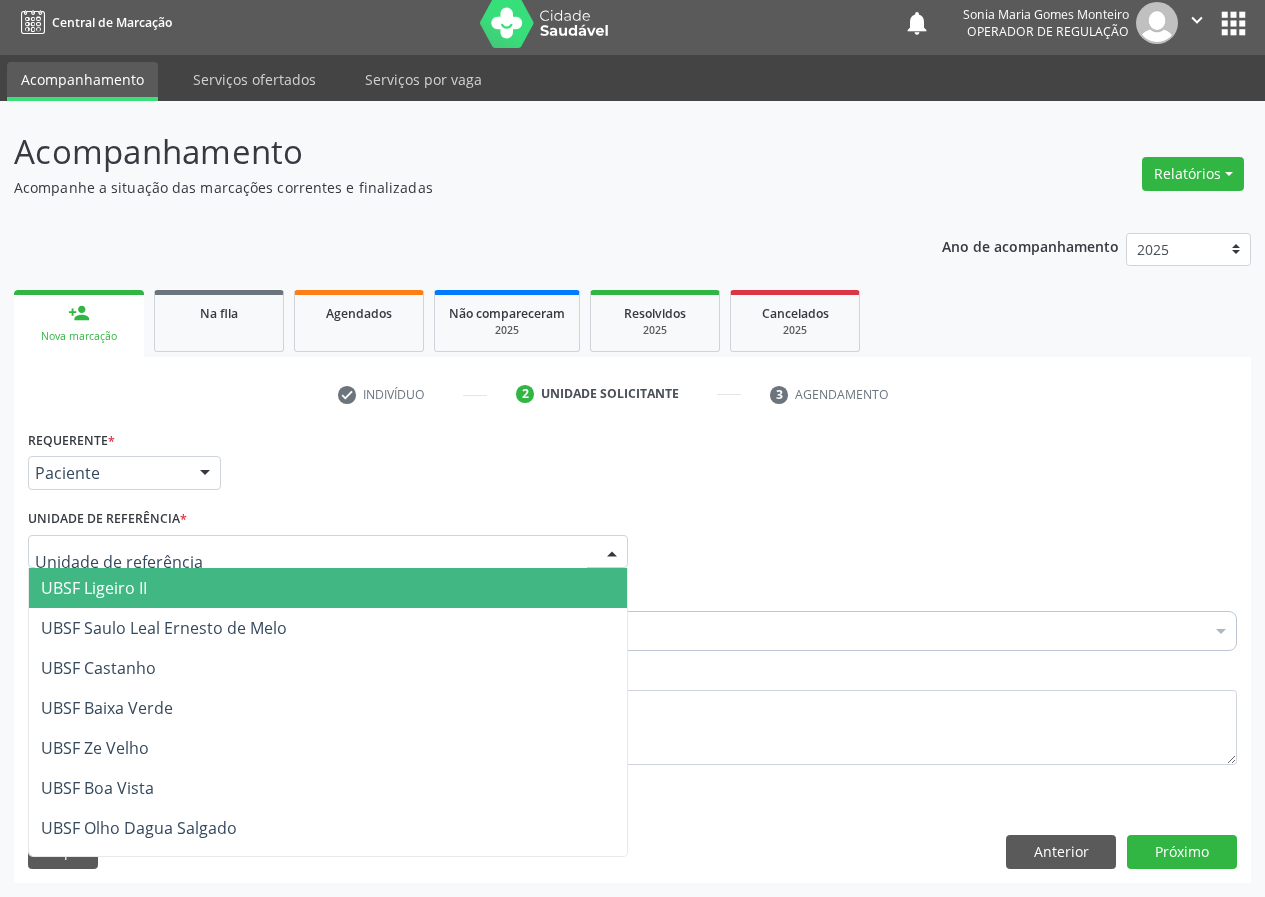 drag, startPoint x: 565, startPoint y: 550, endPoint x: 248, endPoint y: 686, distance: 344.94202 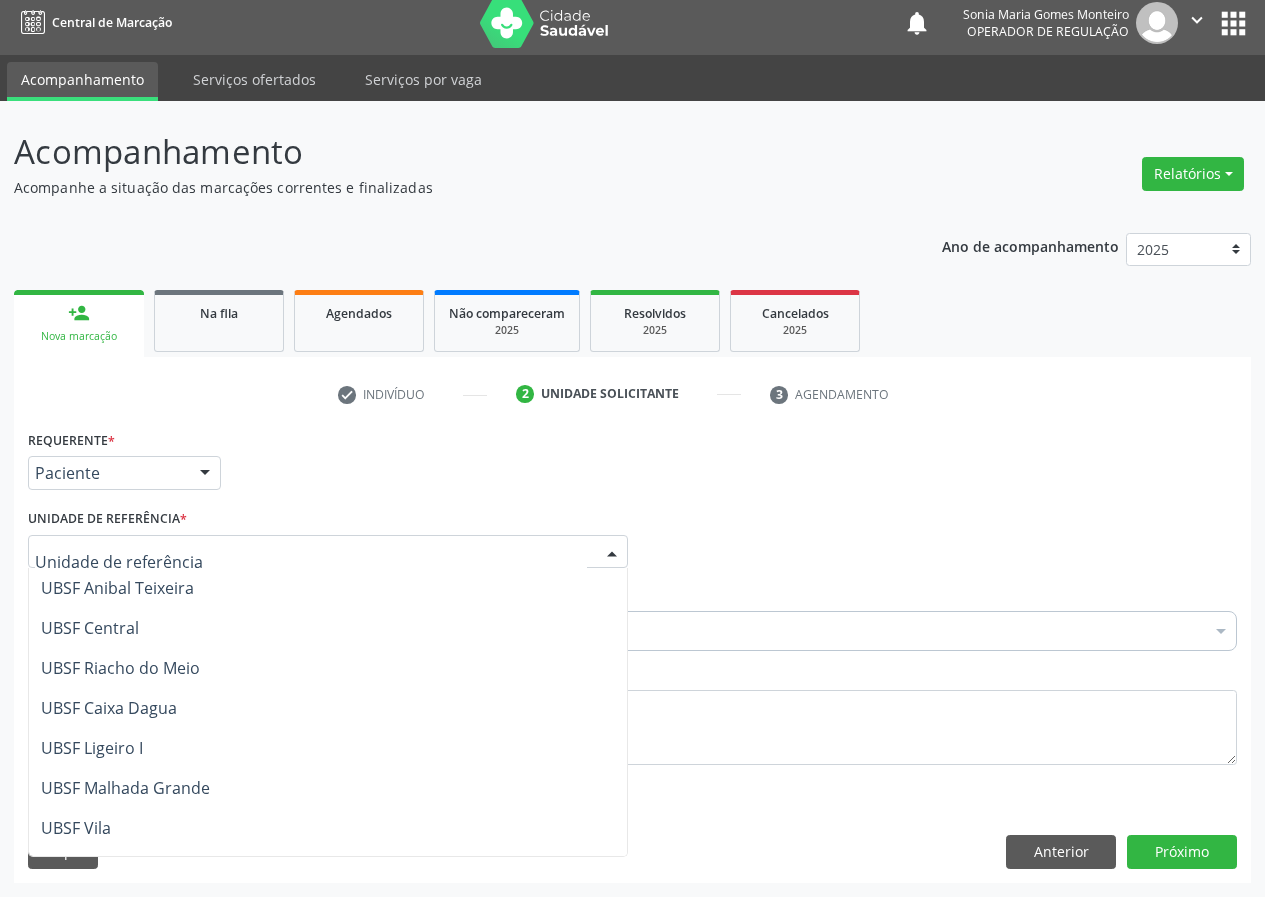 scroll, scrollTop: 500, scrollLeft: 0, axis: vertical 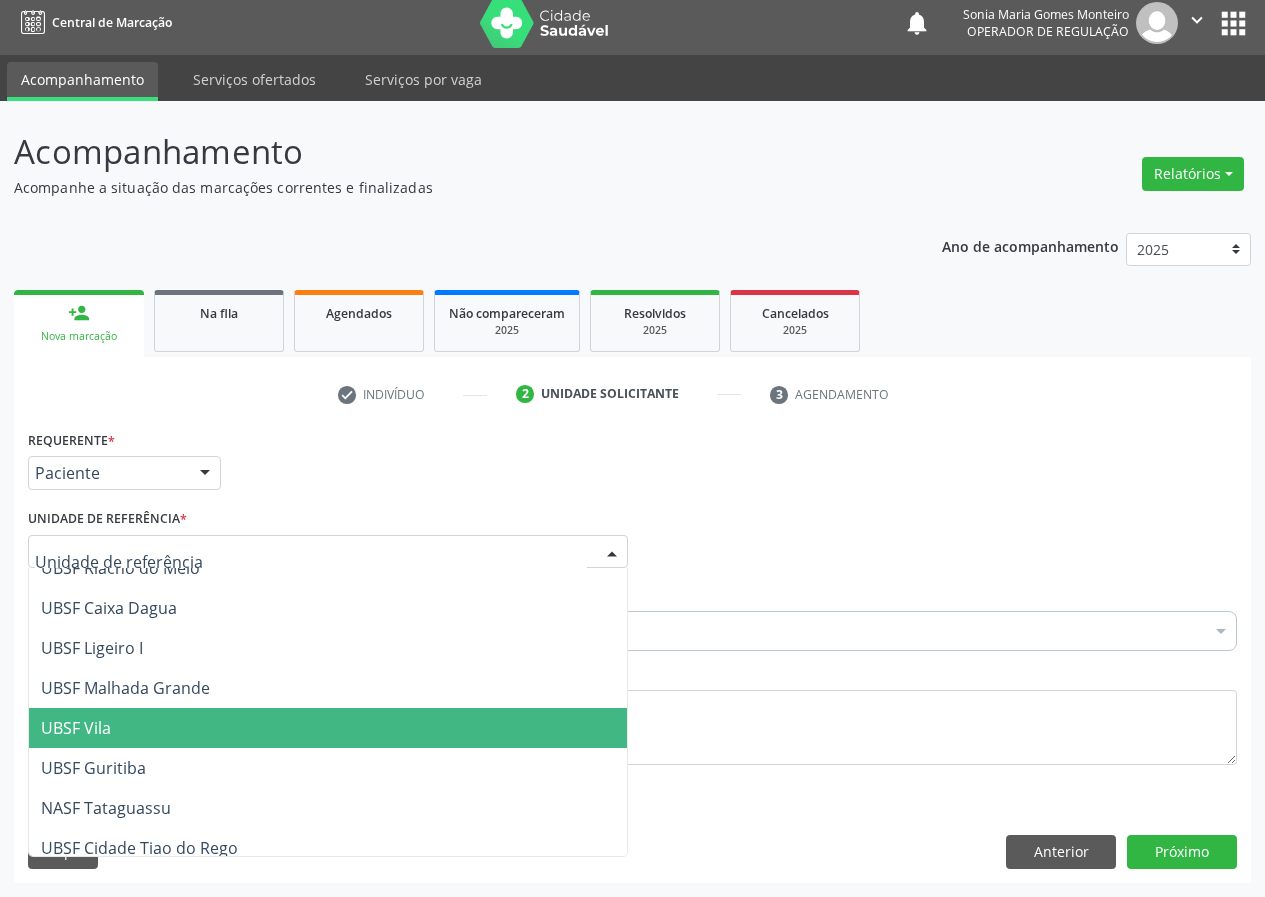 drag, startPoint x: 109, startPoint y: 733, endPoint x: 0, endPoint y: 712, distance: 111.0045 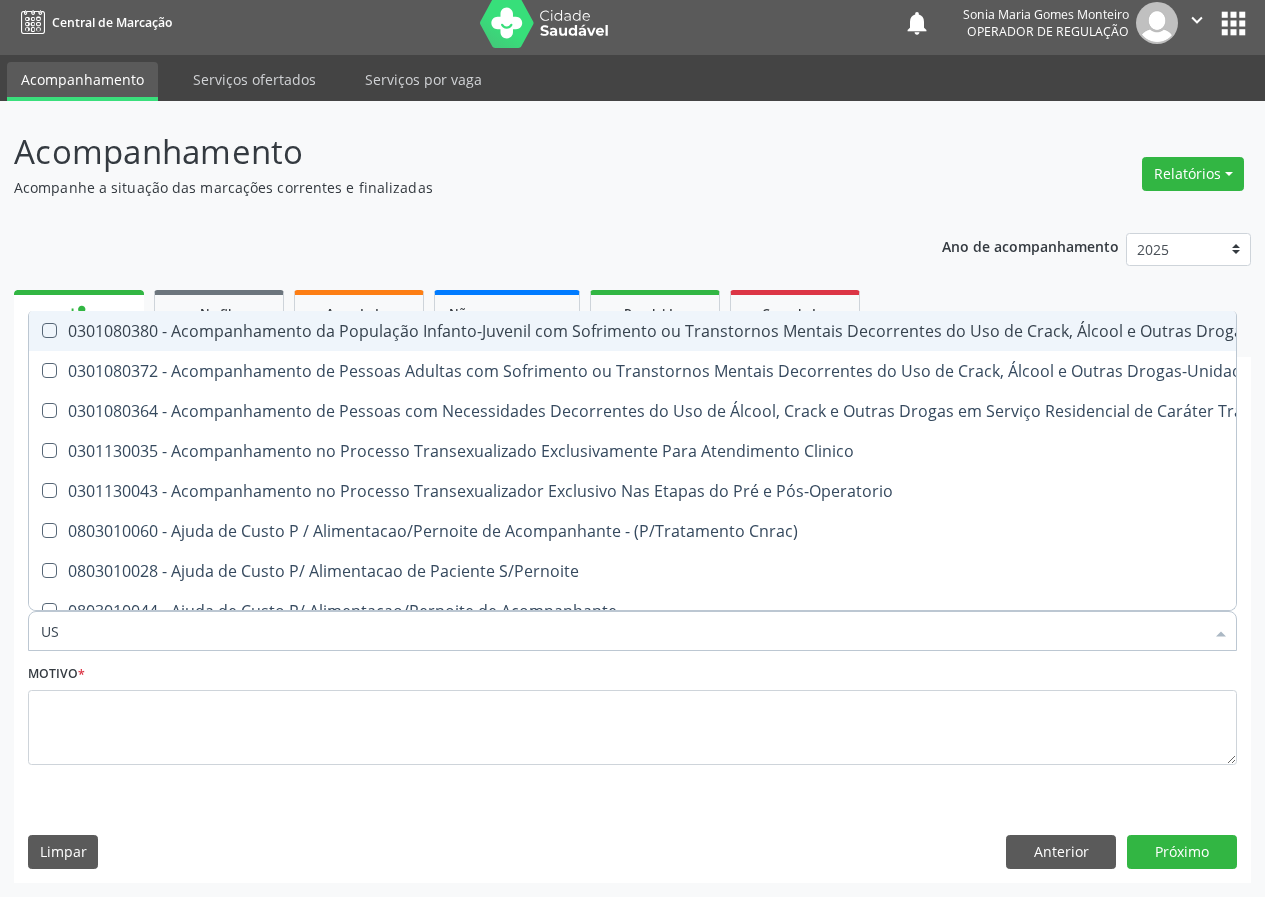 type on "USG" 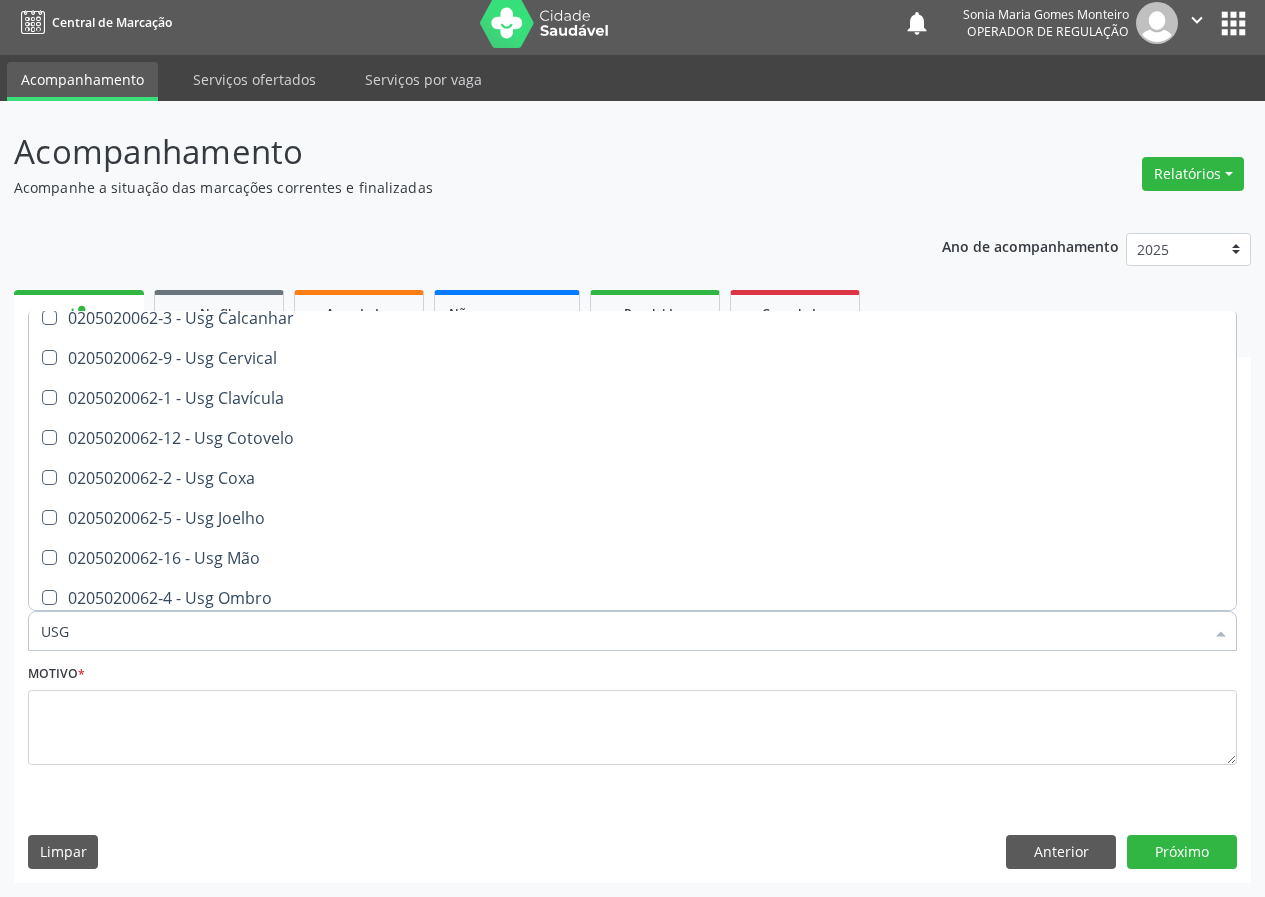 scroll, scrollTop: 300, scrollLeft: 0, axis: vertical 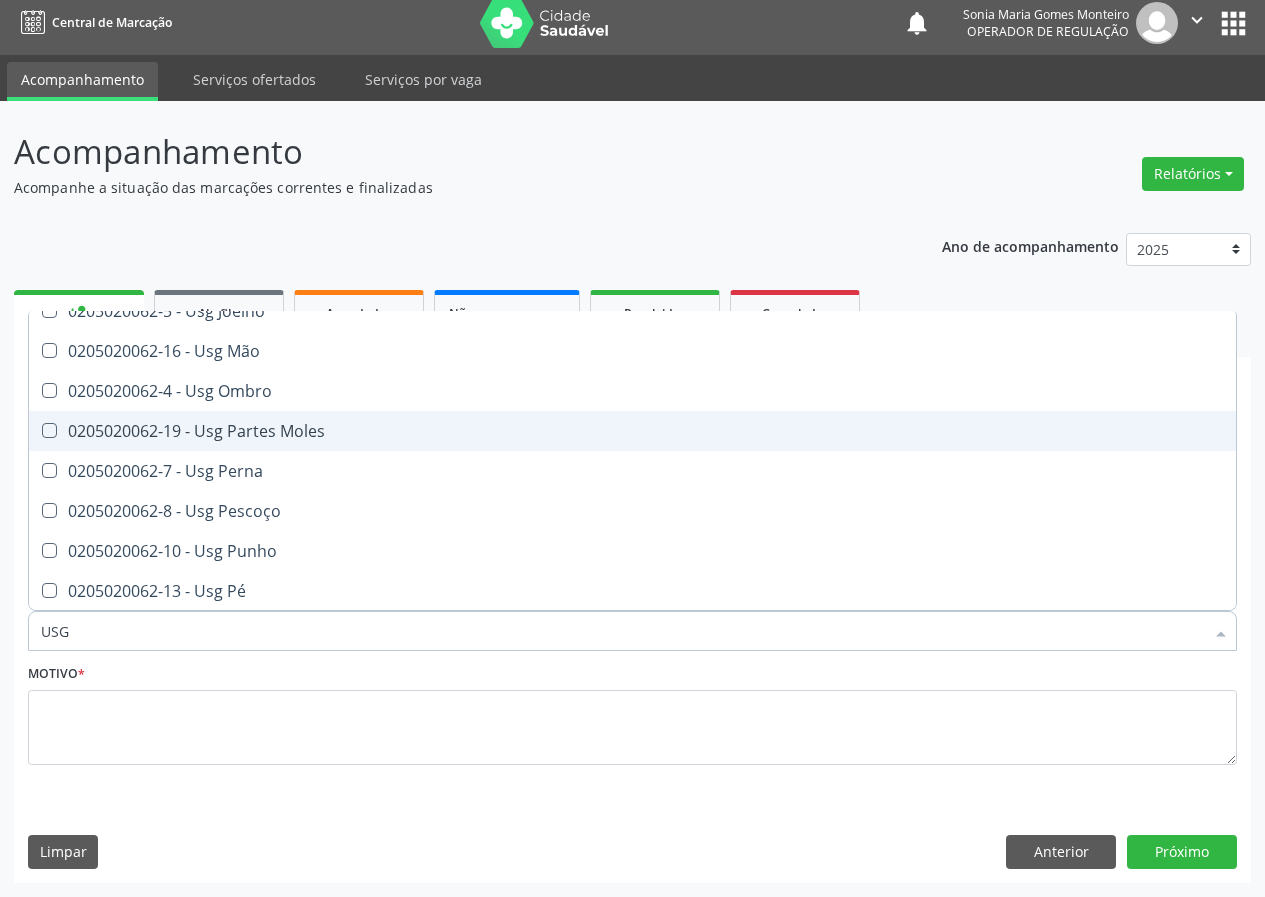 click on "0205020062-19 - Usg Partes Moles" at bounding box center (632, 431) 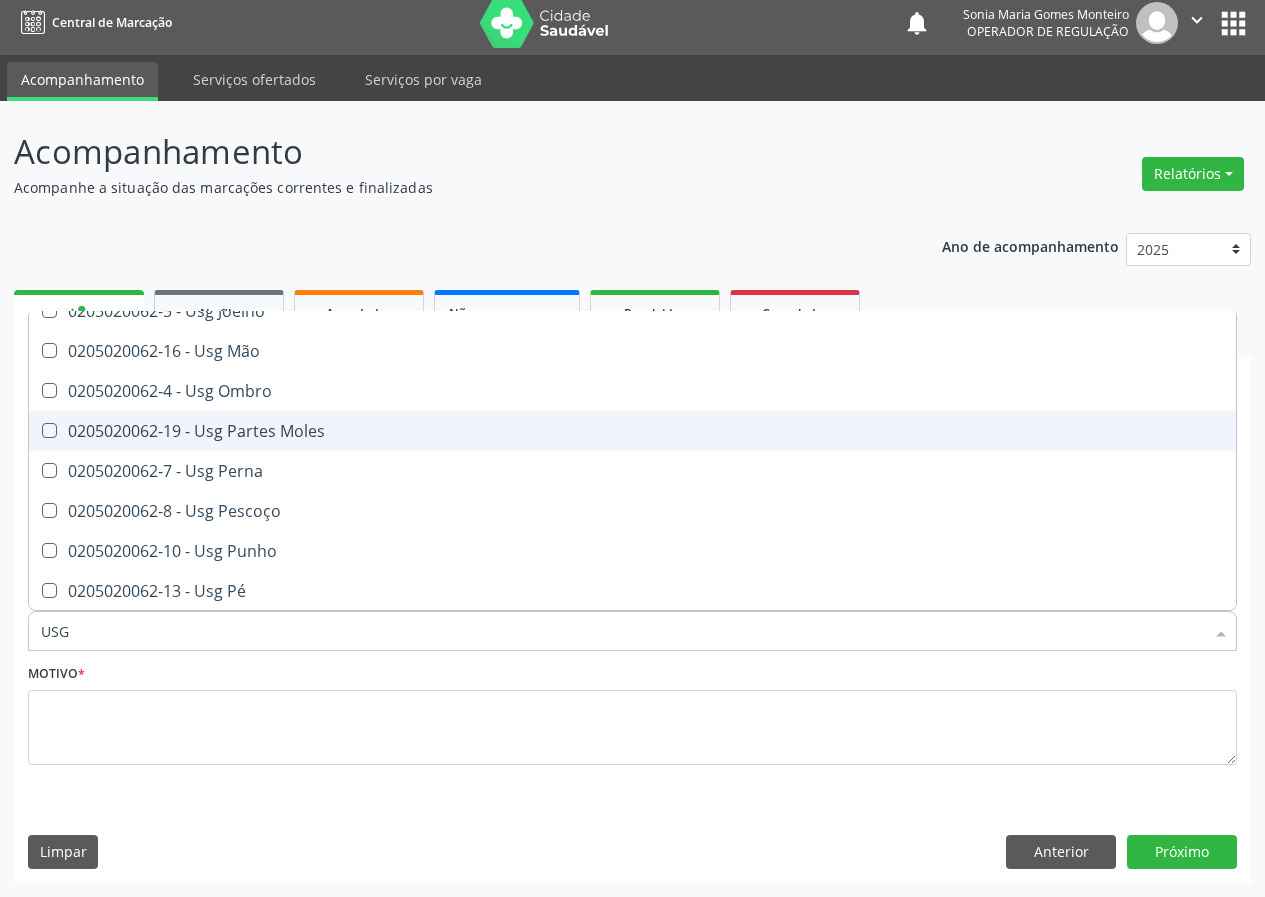 checkbox on "true" 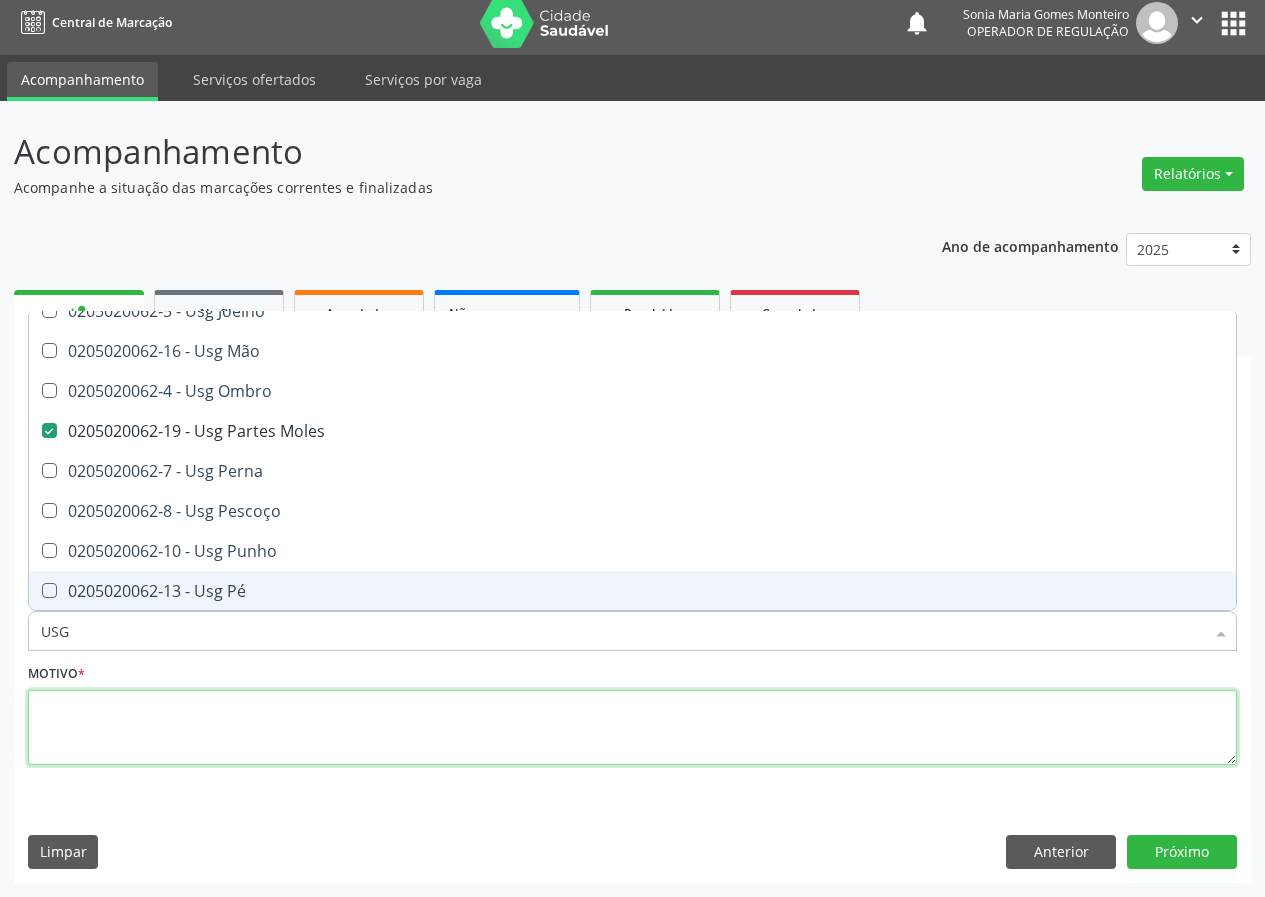 click at bounding box center [632, 728] 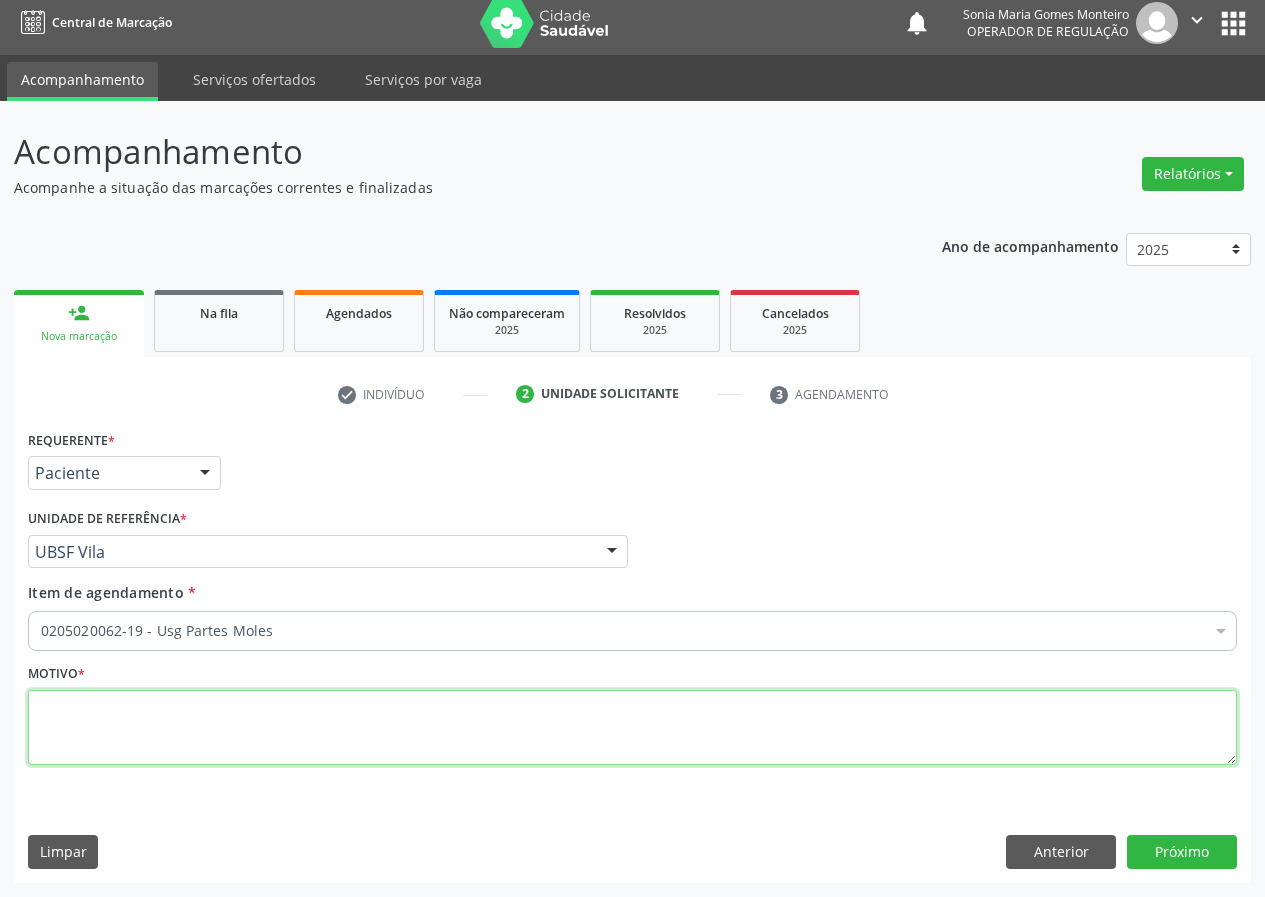 scroll, scrollTop: 0, scrollLeft: 0, axis: both 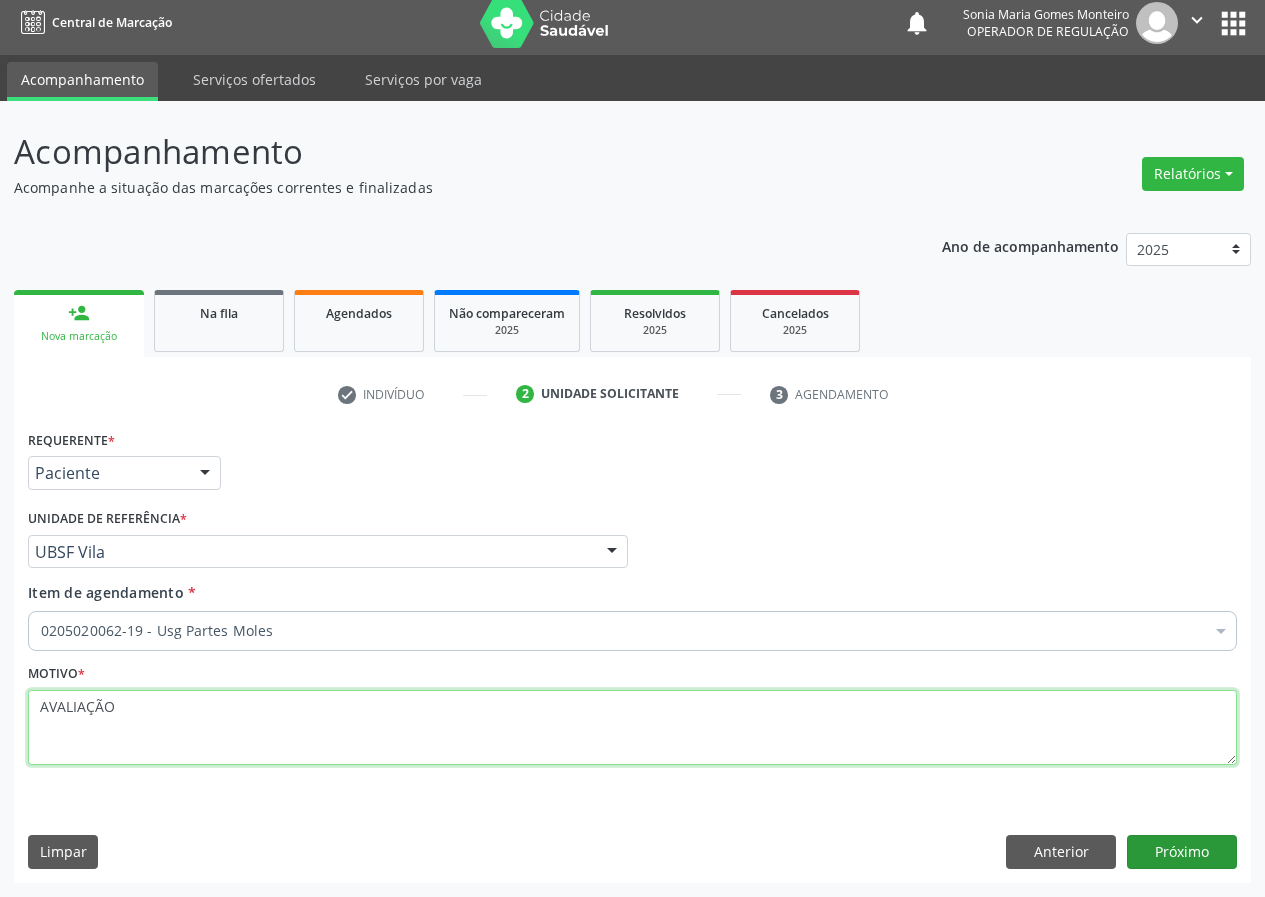 type on "AVALIAÇÃO" 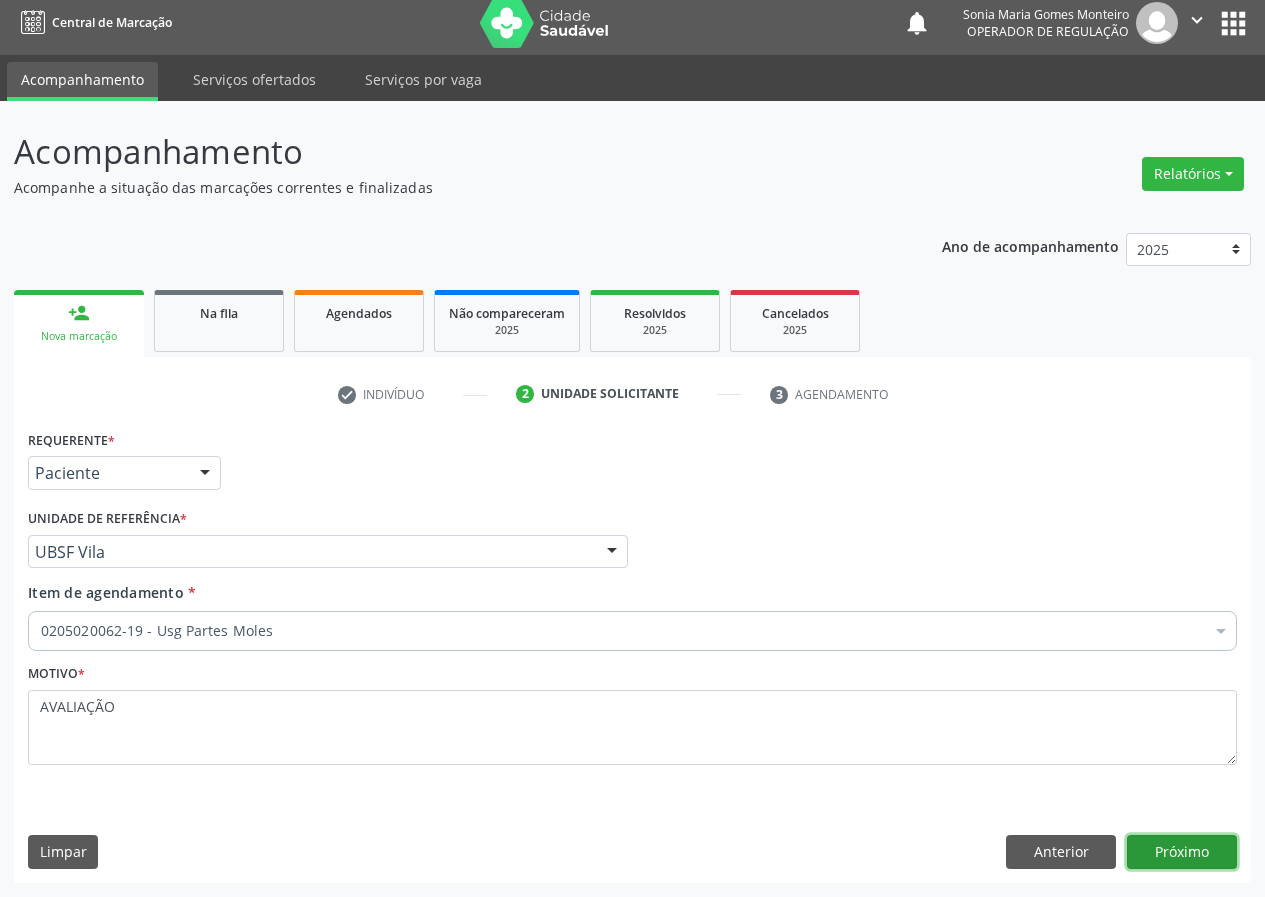 click on "Próximo" at bounding box center (1182, 852) 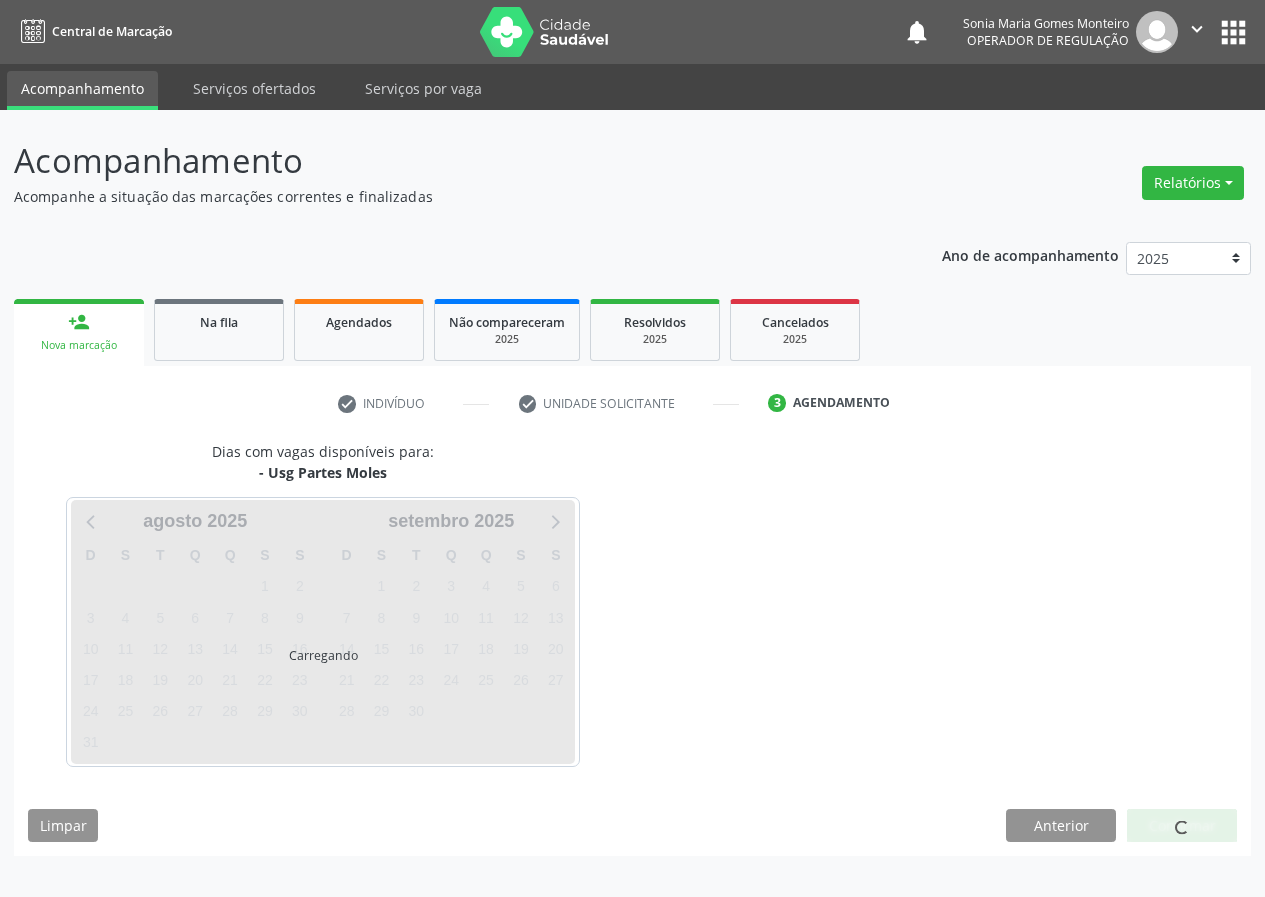 scroll, scrollTop: 0, scrollLeft: 0, axis: both 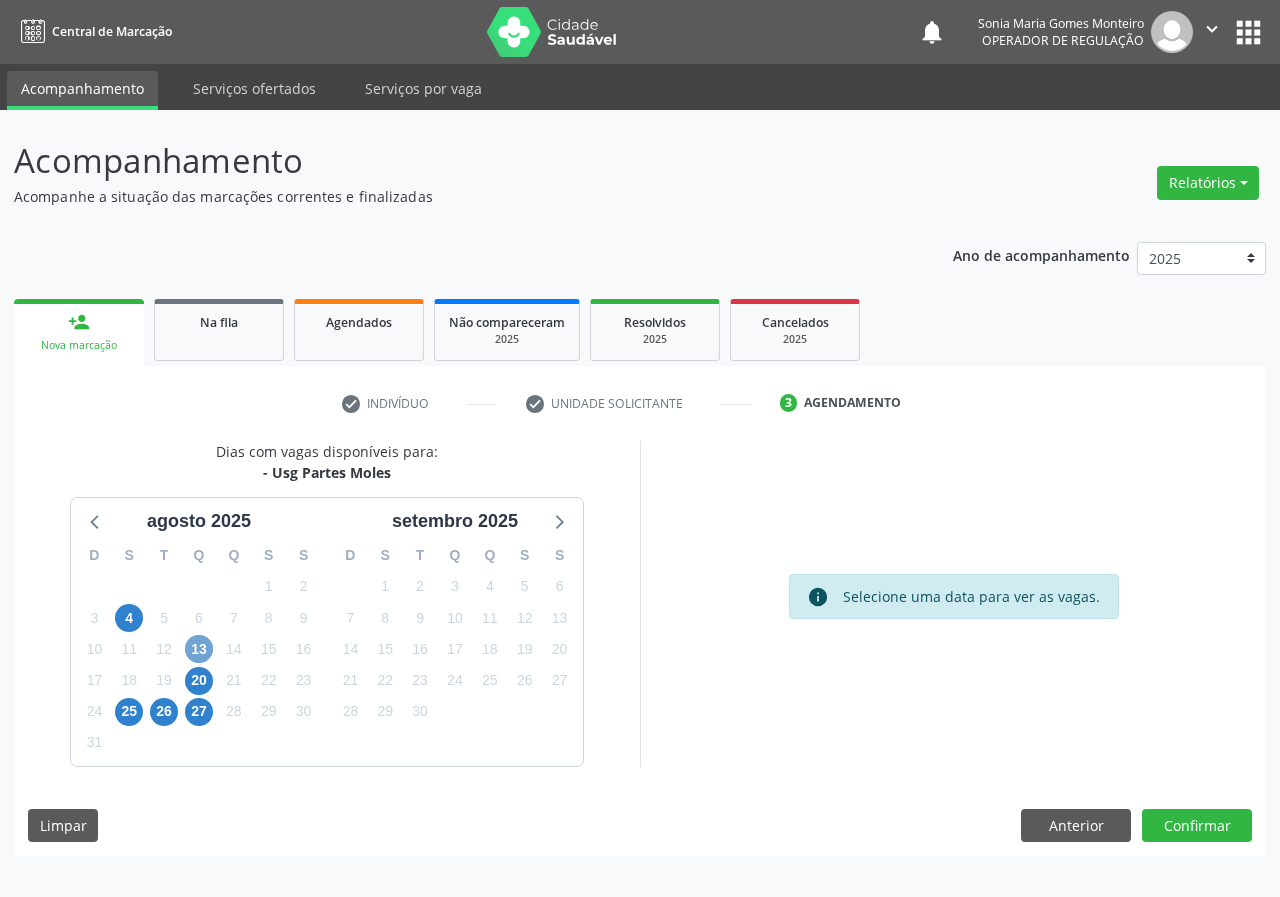 click on "13" at bounding box center (199, 649) 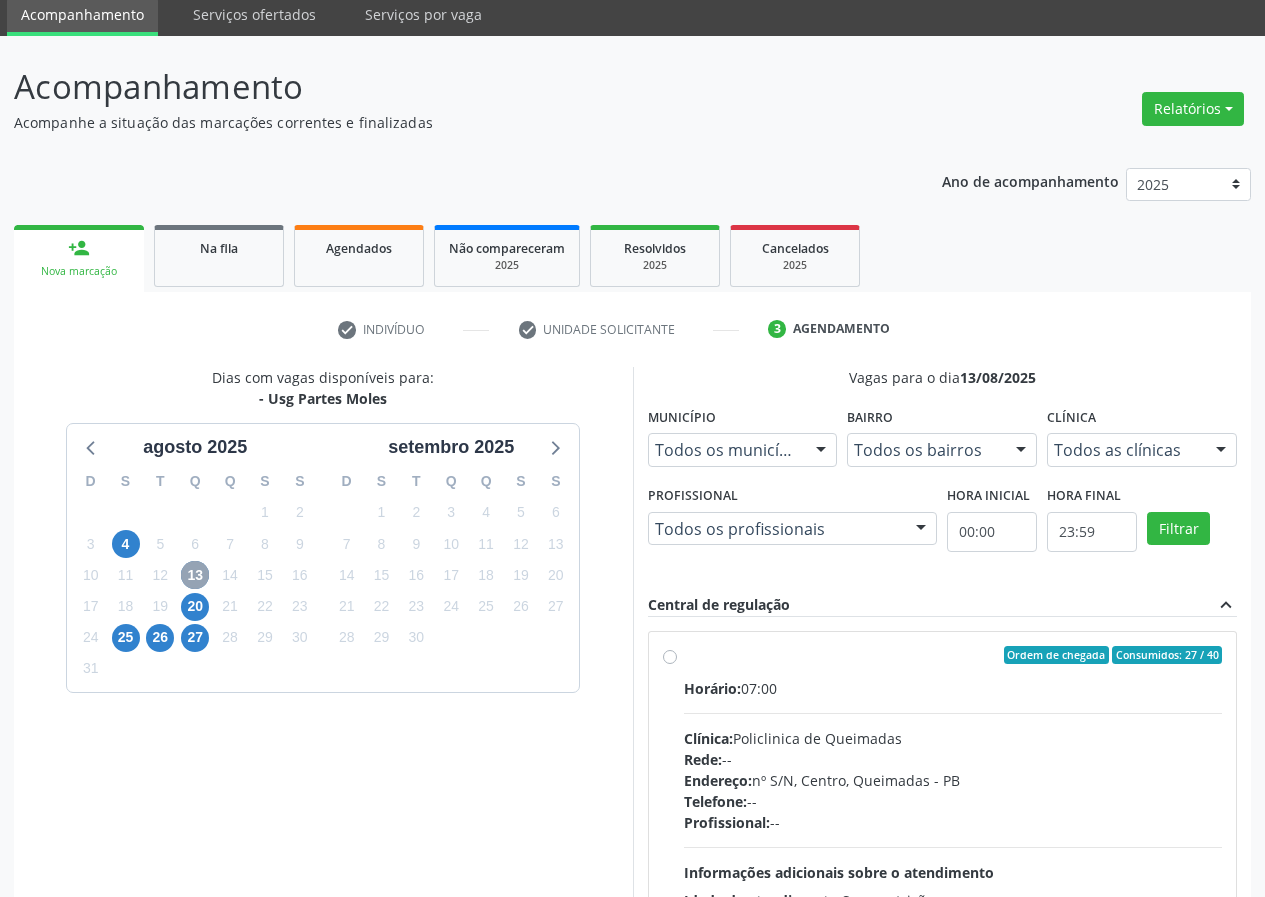scroll, scrollTop: 200, scrollLeft: 0, axis: vertical 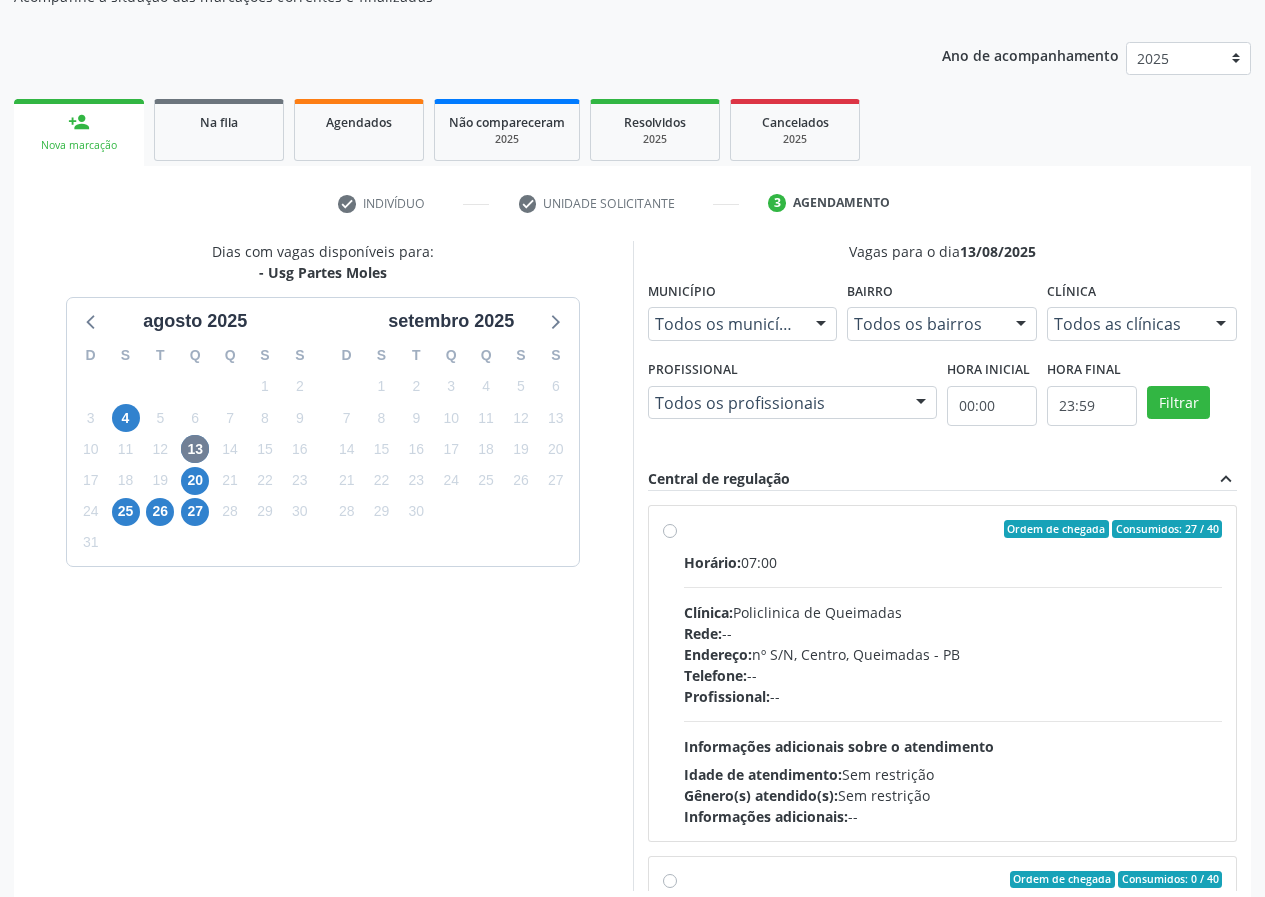 drag, startPoint x: 669, startPoint y: 533, endPoint x: 679, endPoint y: 541, distance: 12.806249 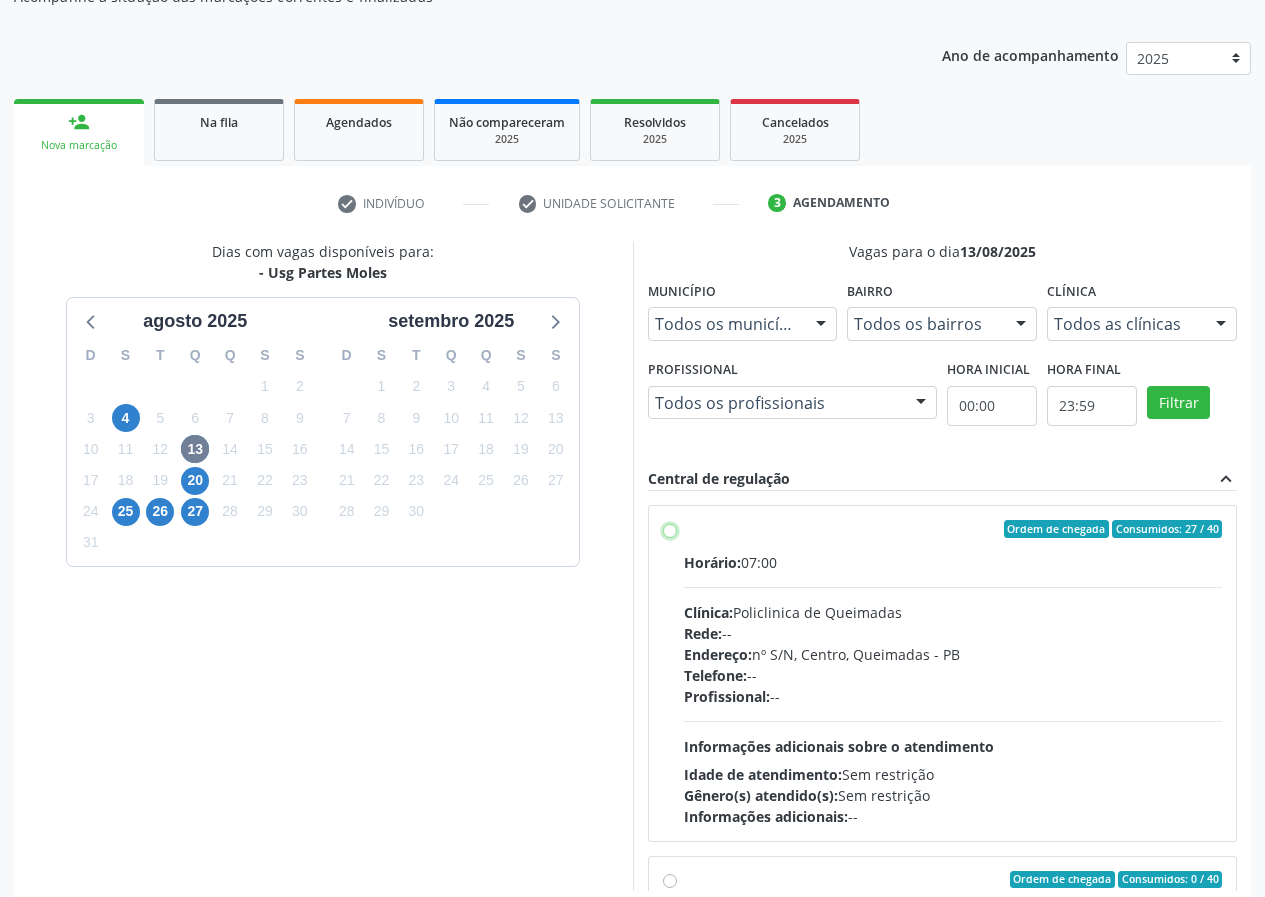 click on "Ordem de chegada
Consumidos: 27 / 40
Horário:   07:00
Clínica:  Policlinica de Queimadas
Rede:
--
Endereço:   nº S/N, Centro, Queimadas - PB
Telefone:   --
Profissional:
--
Informações adicionais sobre o atendimento
Idade de atendimento:
Sem restrição
Gênero(s) atendido(s):
Sem restrição
Informações adicionais:
--" at bounding box center [670, 529] 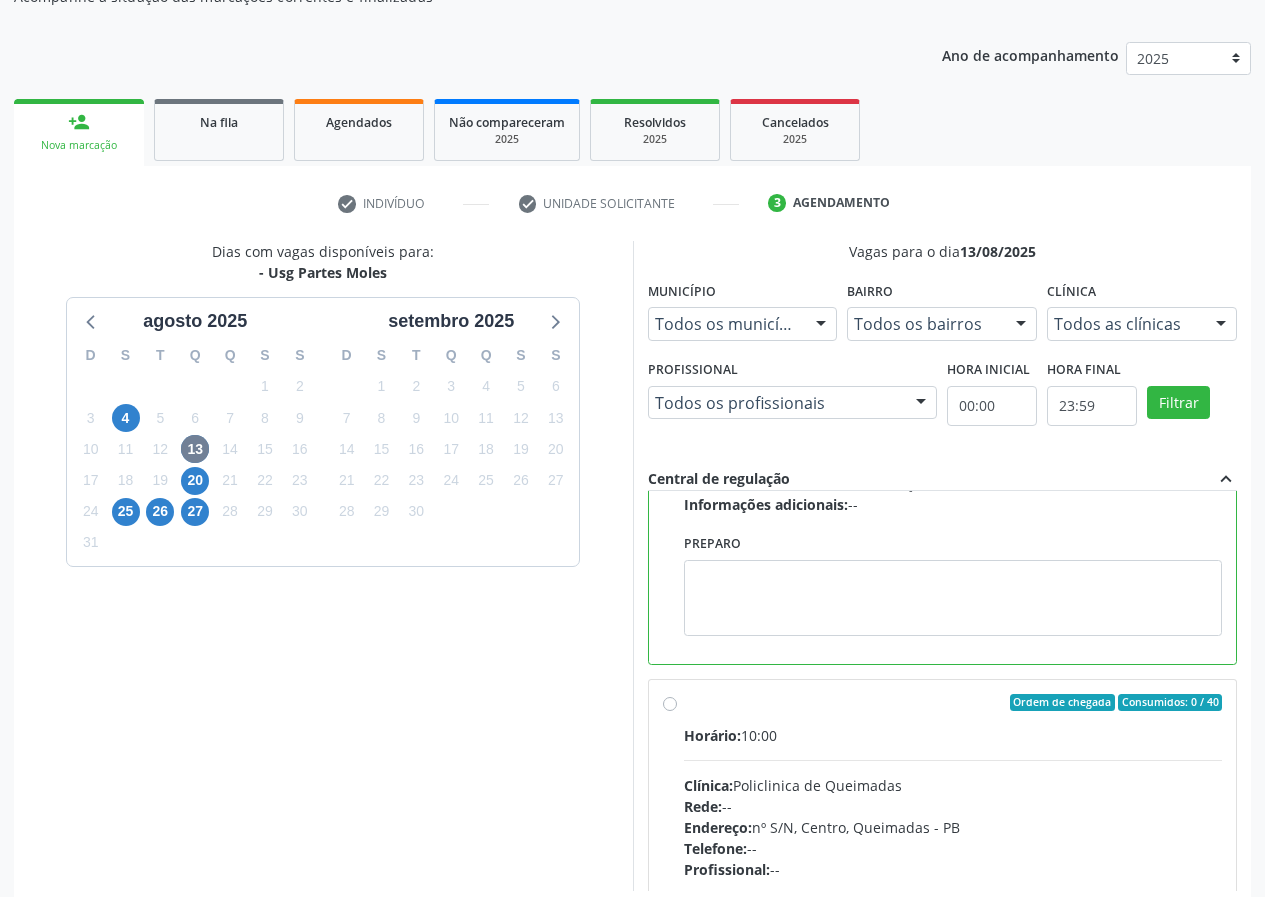 scroll, scrollTop: 450, scrollLeft: 0, axis: vertical 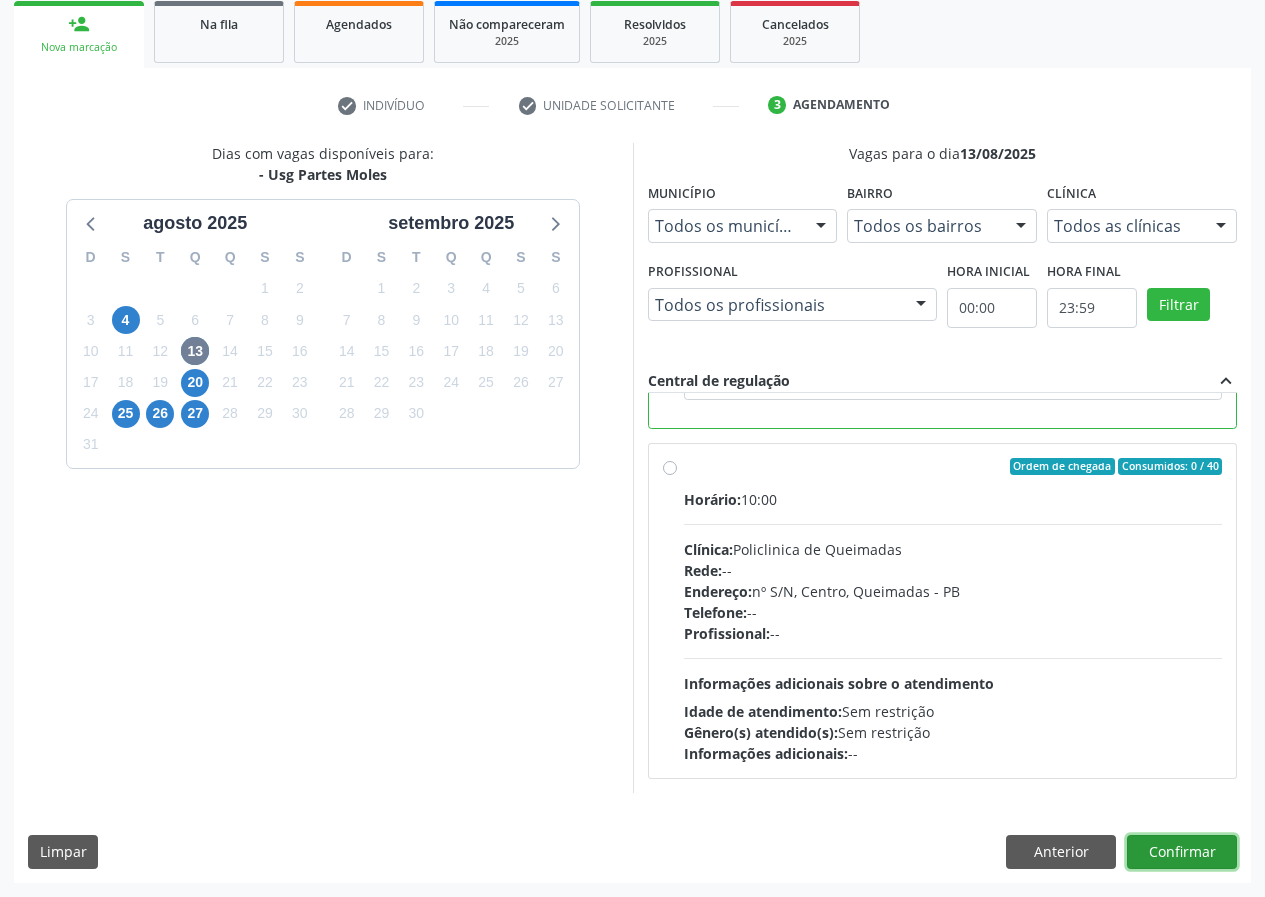 drag, startPoint x: 1194, startPoint y: 854, endPoint x: 1117, endPoint y: 861, distance: 77.31753 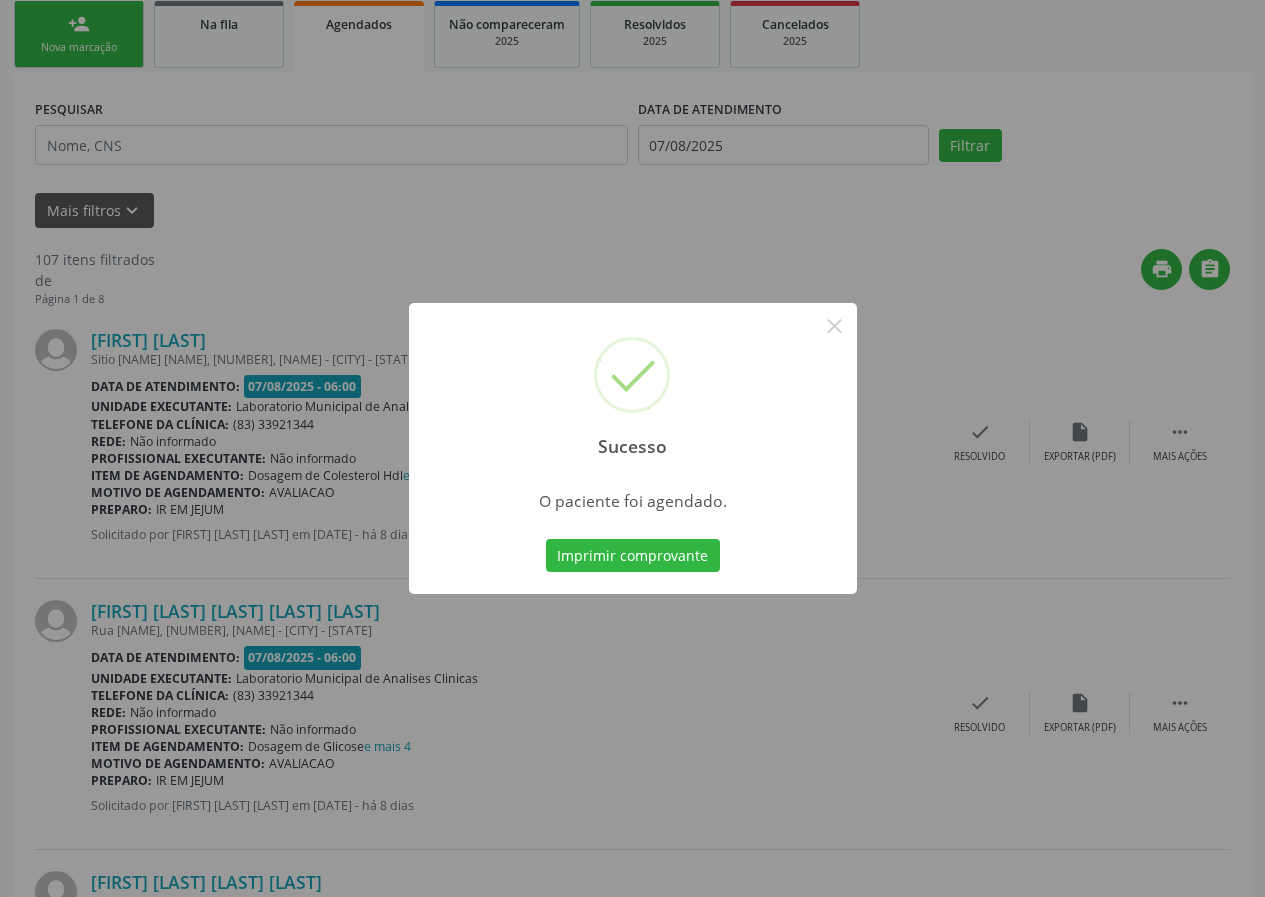 scroll, scrollTop: 0, scrollLeft: 0, axis: both 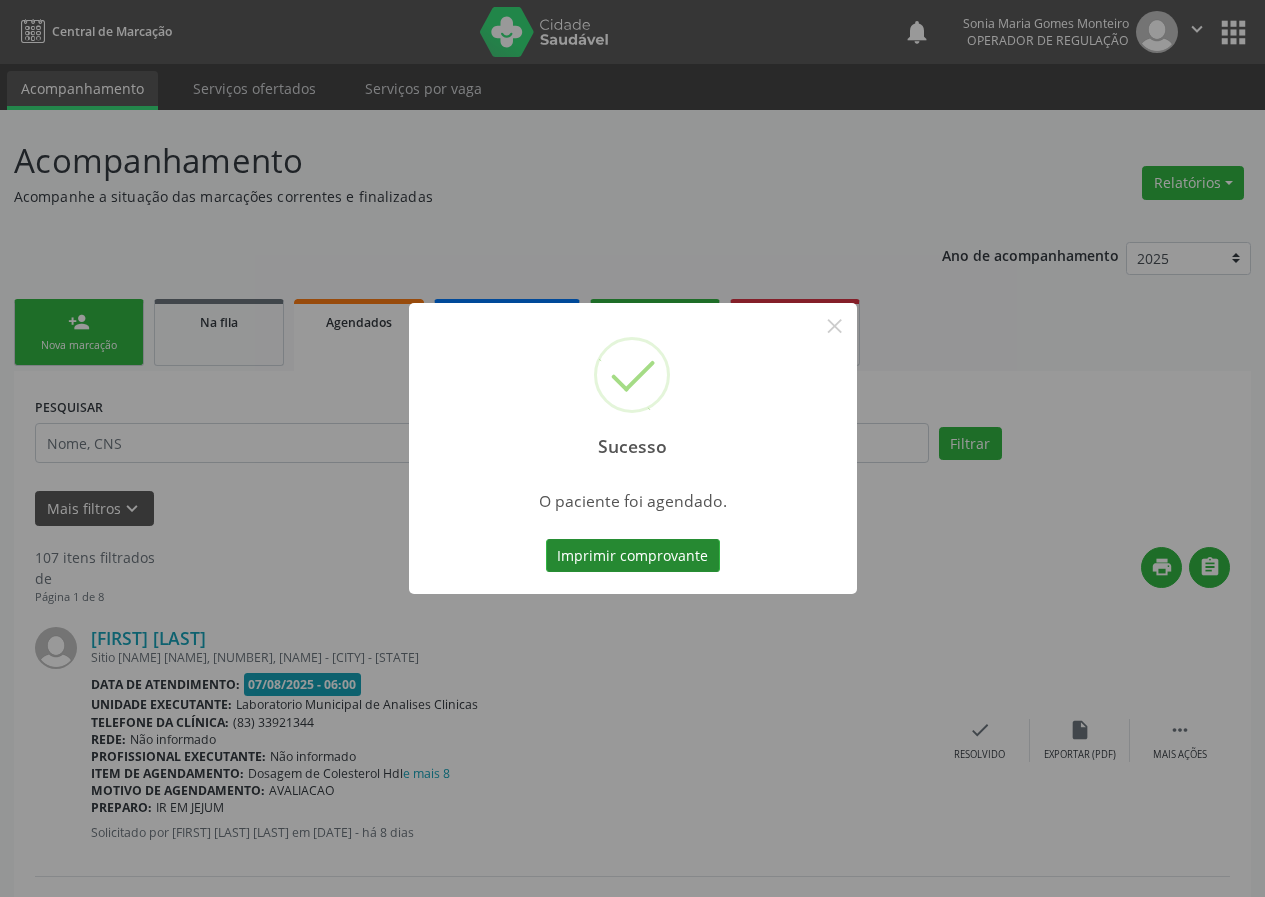 click on "Imprimir comprovante" at bounding box center [633, 556] 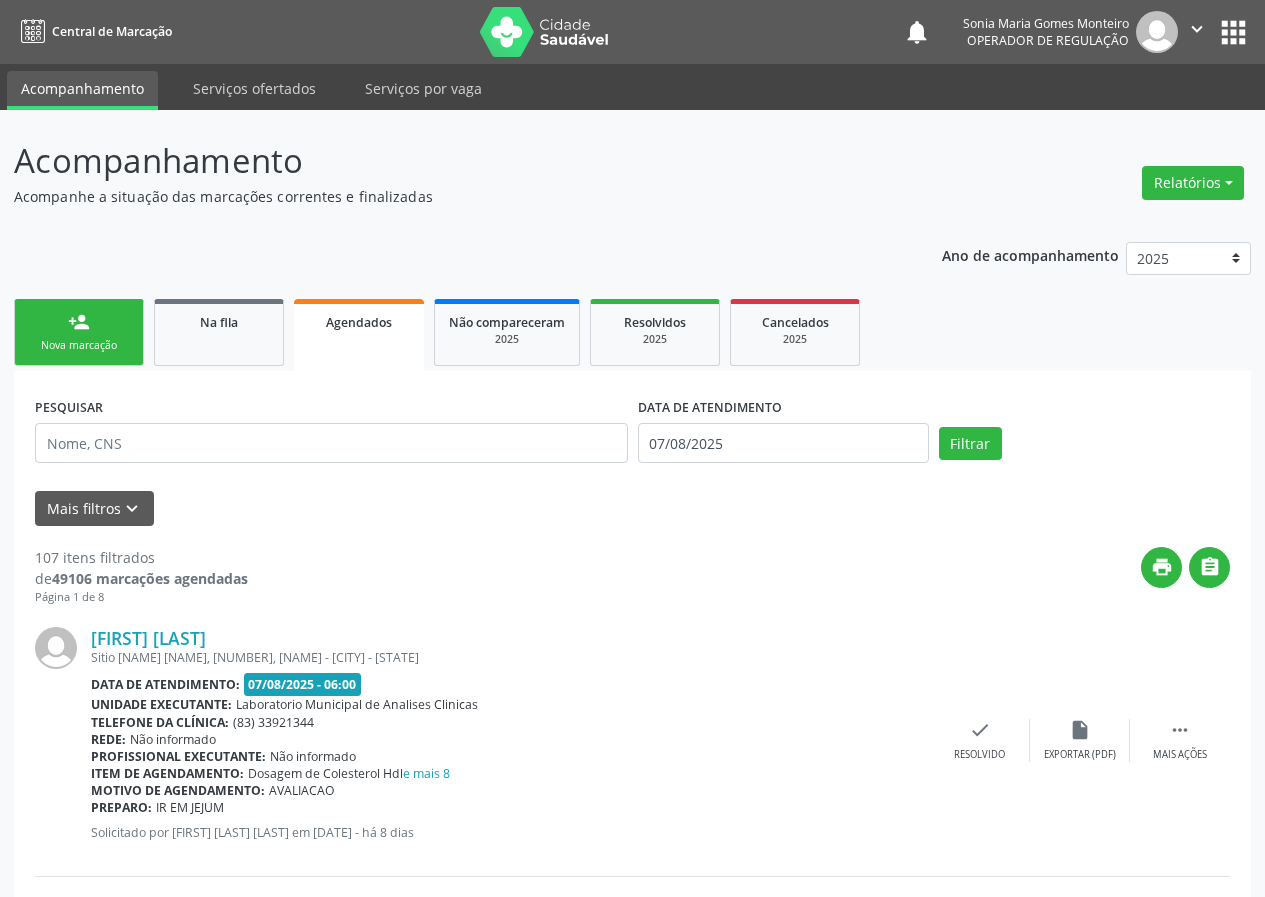 click on "Nova marcação" at bounding box center [79, 345] 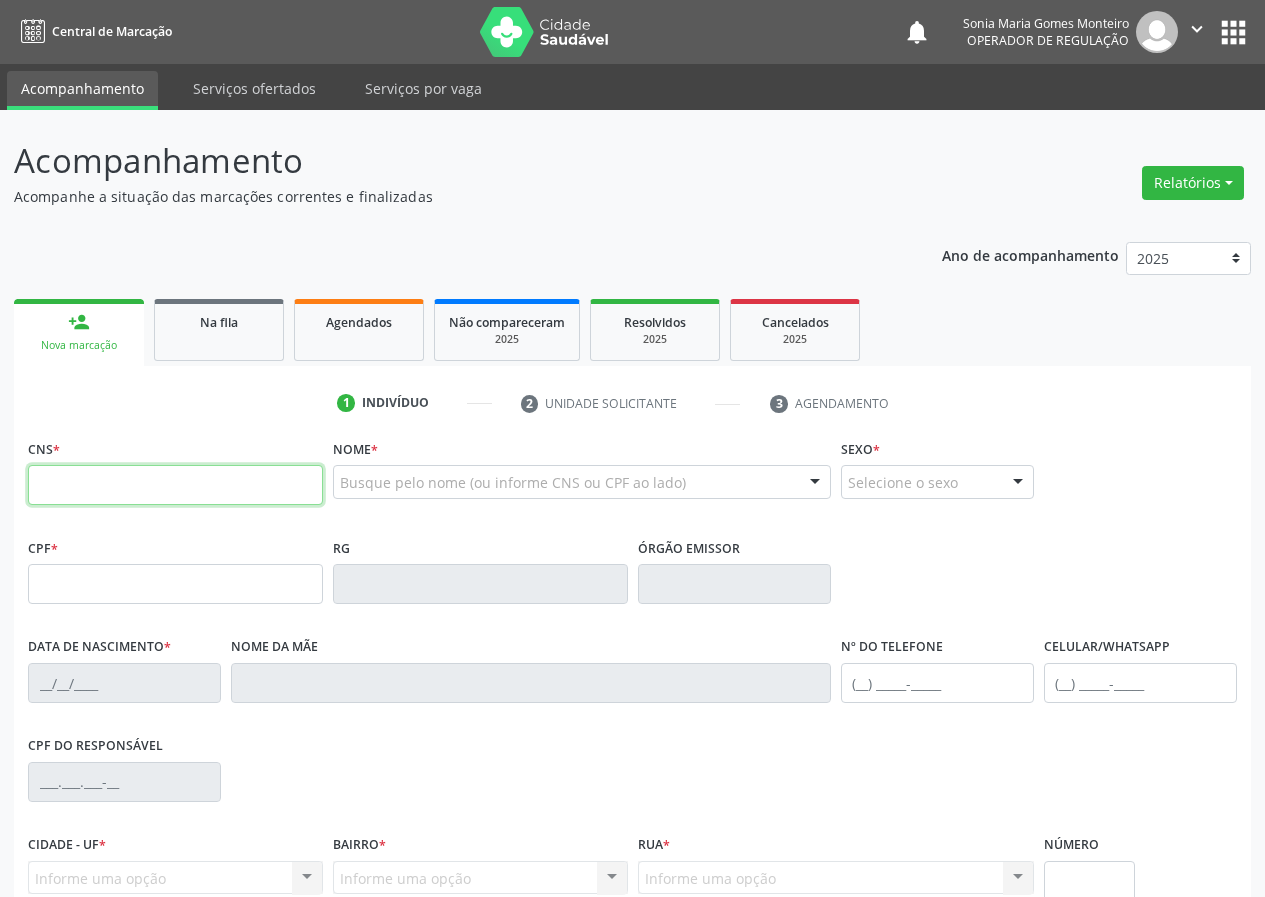 click at bounding box center (175, 485) 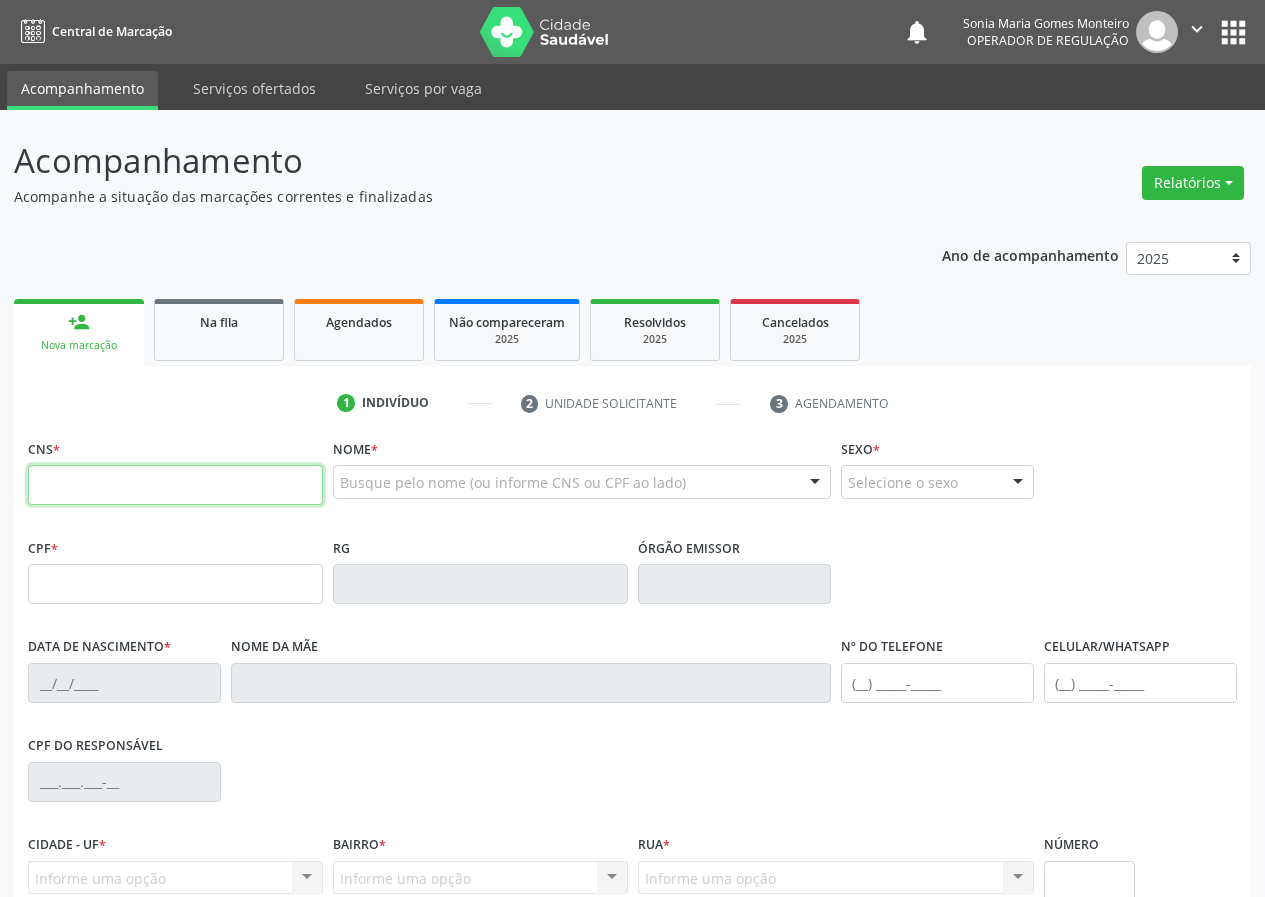 click at bounding box center (175, 485) 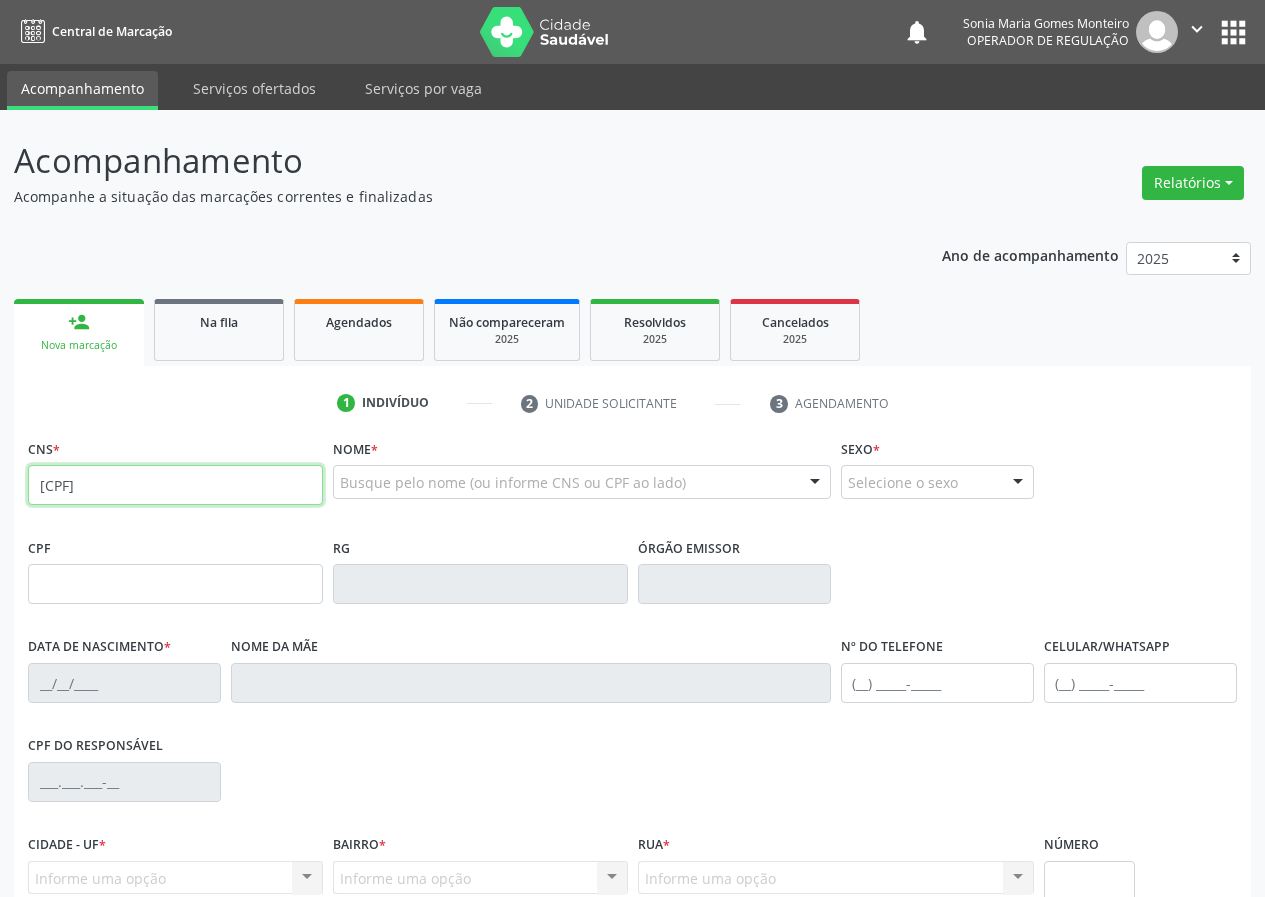 type on "706 8002 1897 7421" 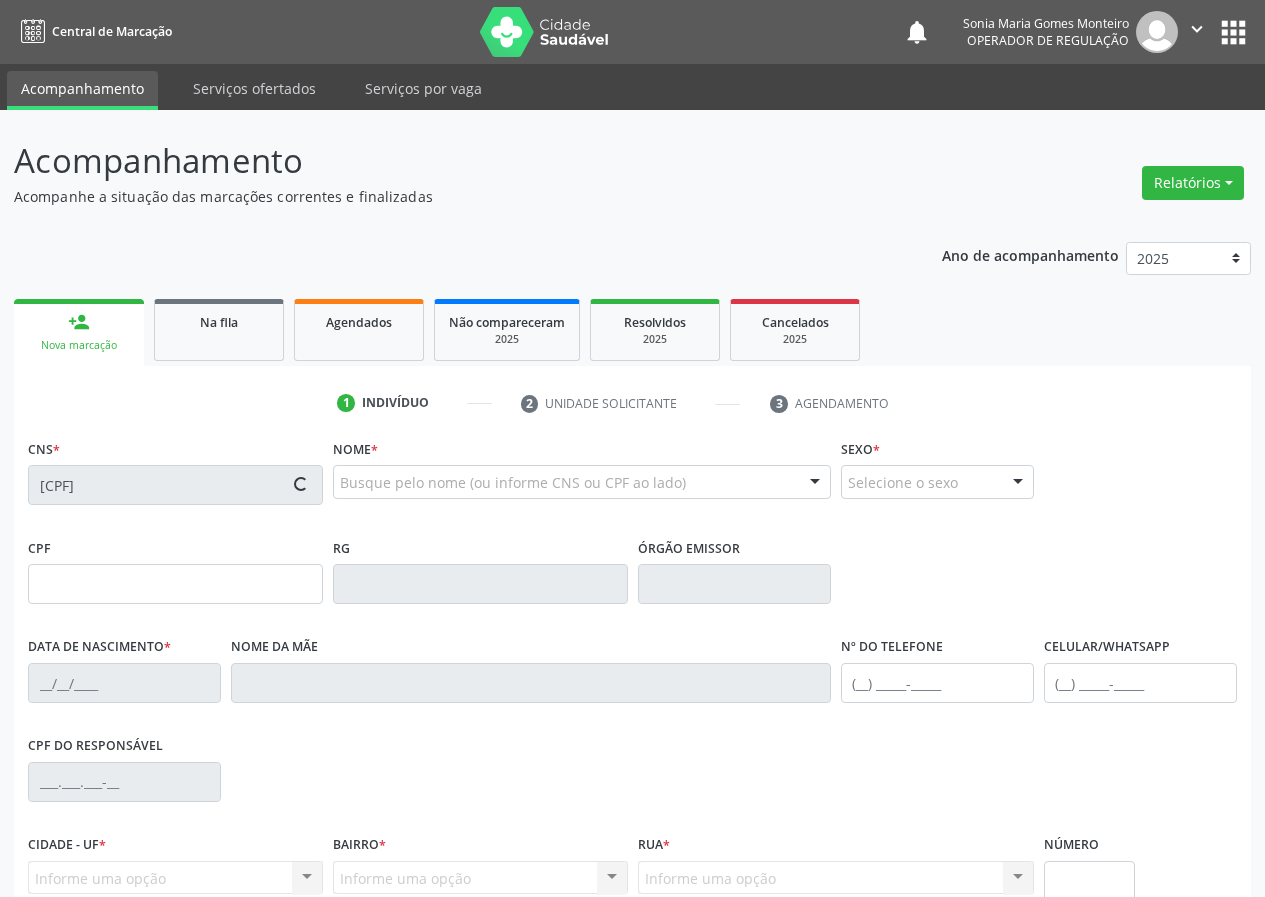 type on "123.174.104-09" 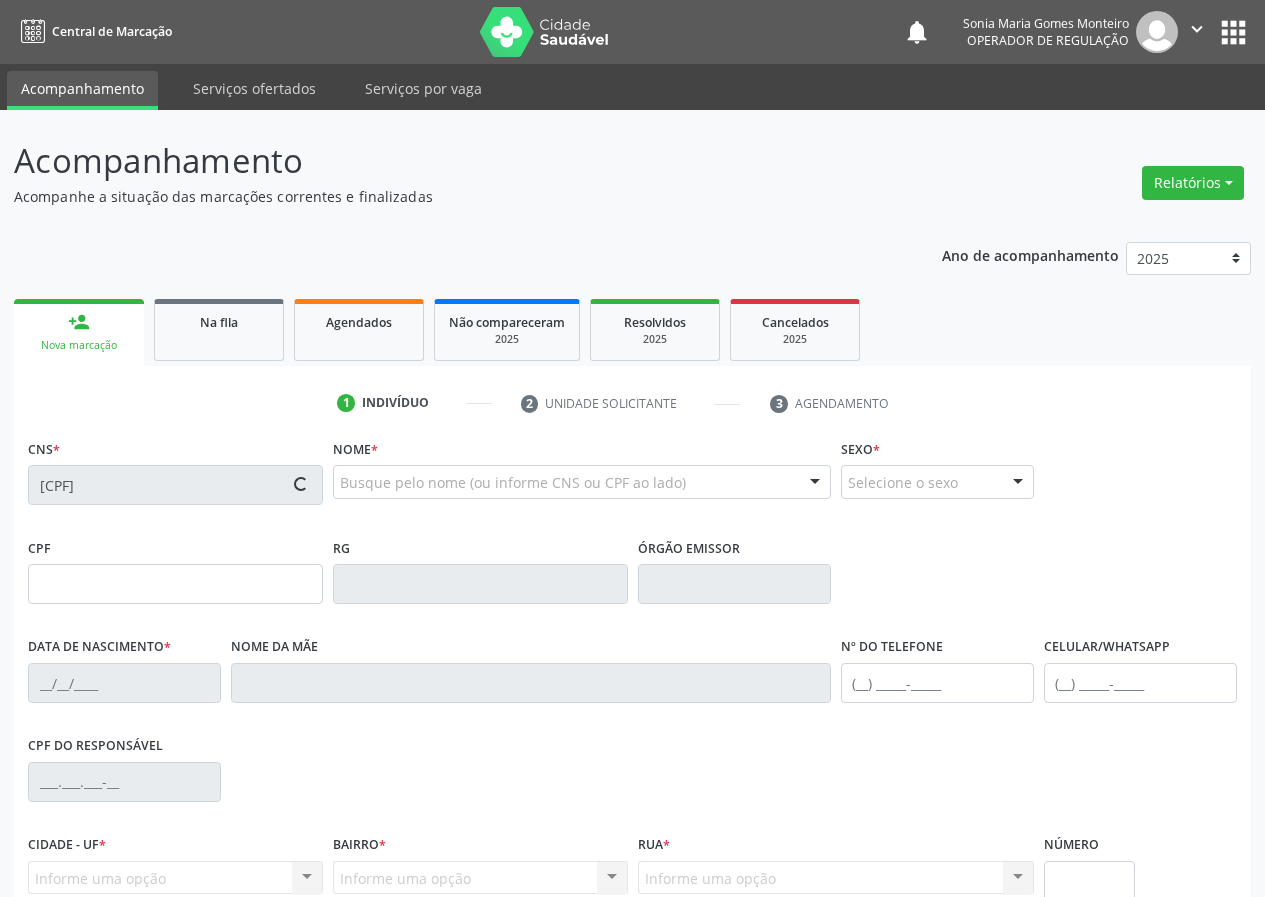 type on "04/01/1996" 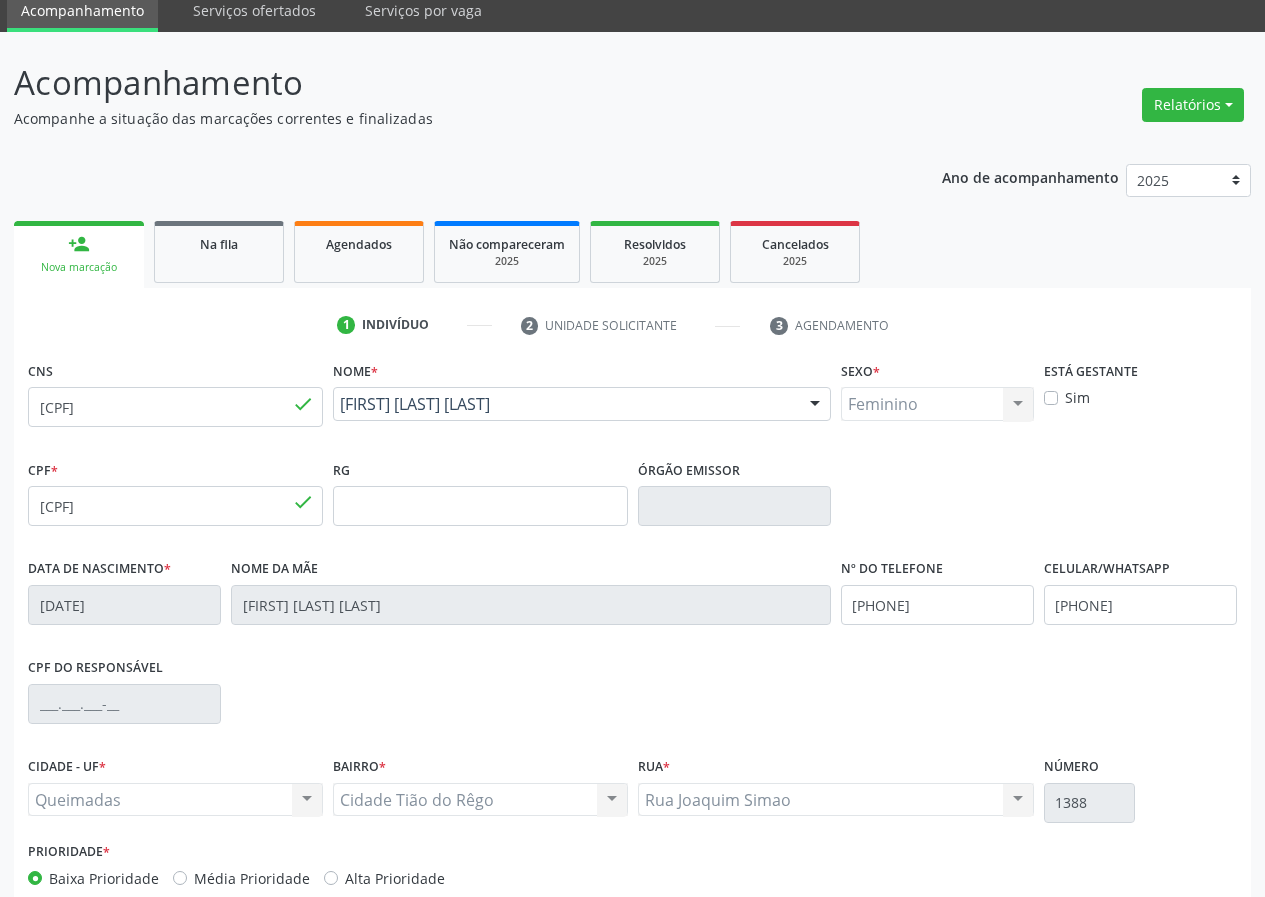 scroll, scrollTop: 187, scrollLeft: 0, axis: vertical 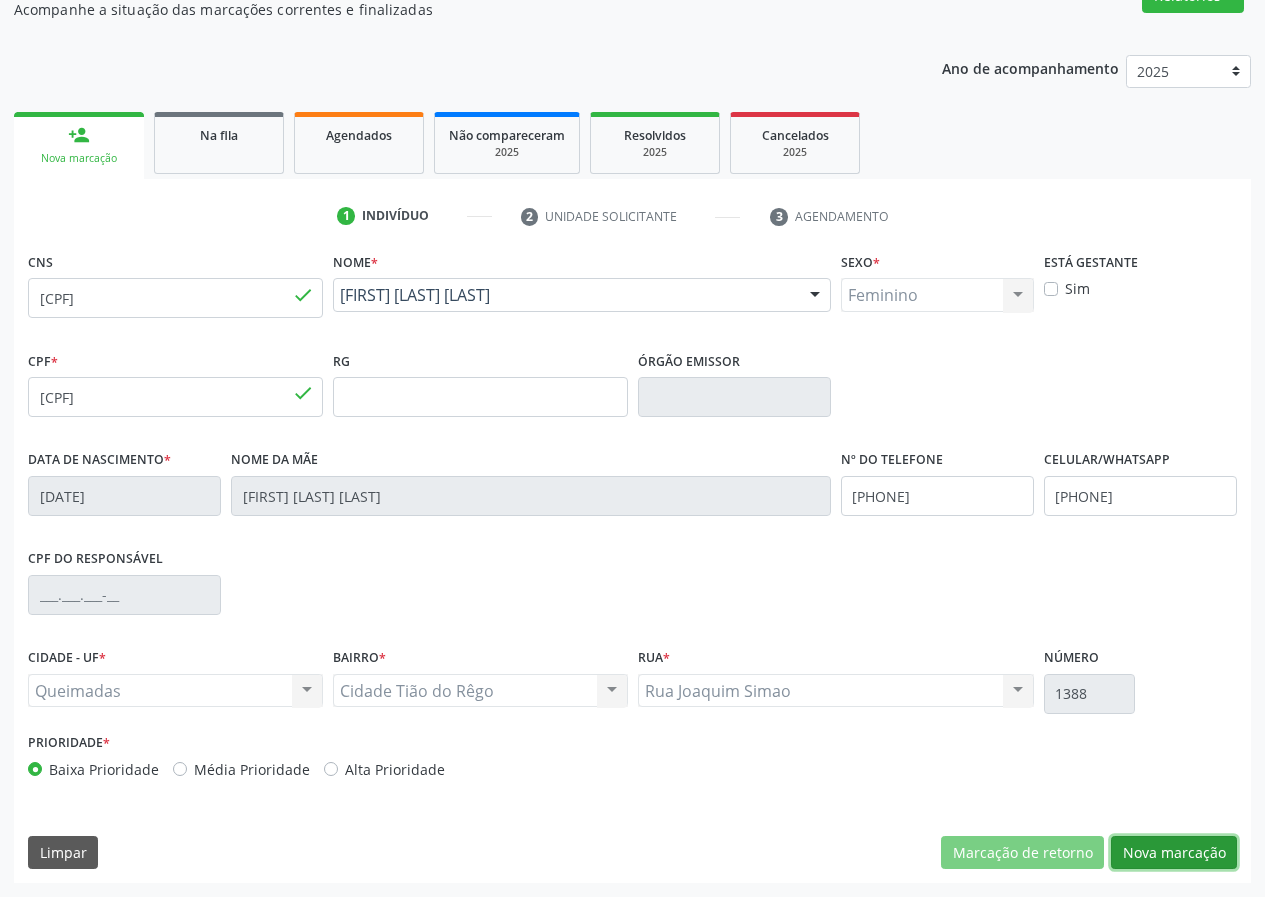 drag, startPoint x: 1201, startPoint y: 841, endPoint x: 882, endPoint y: 834, distance: 319.07678 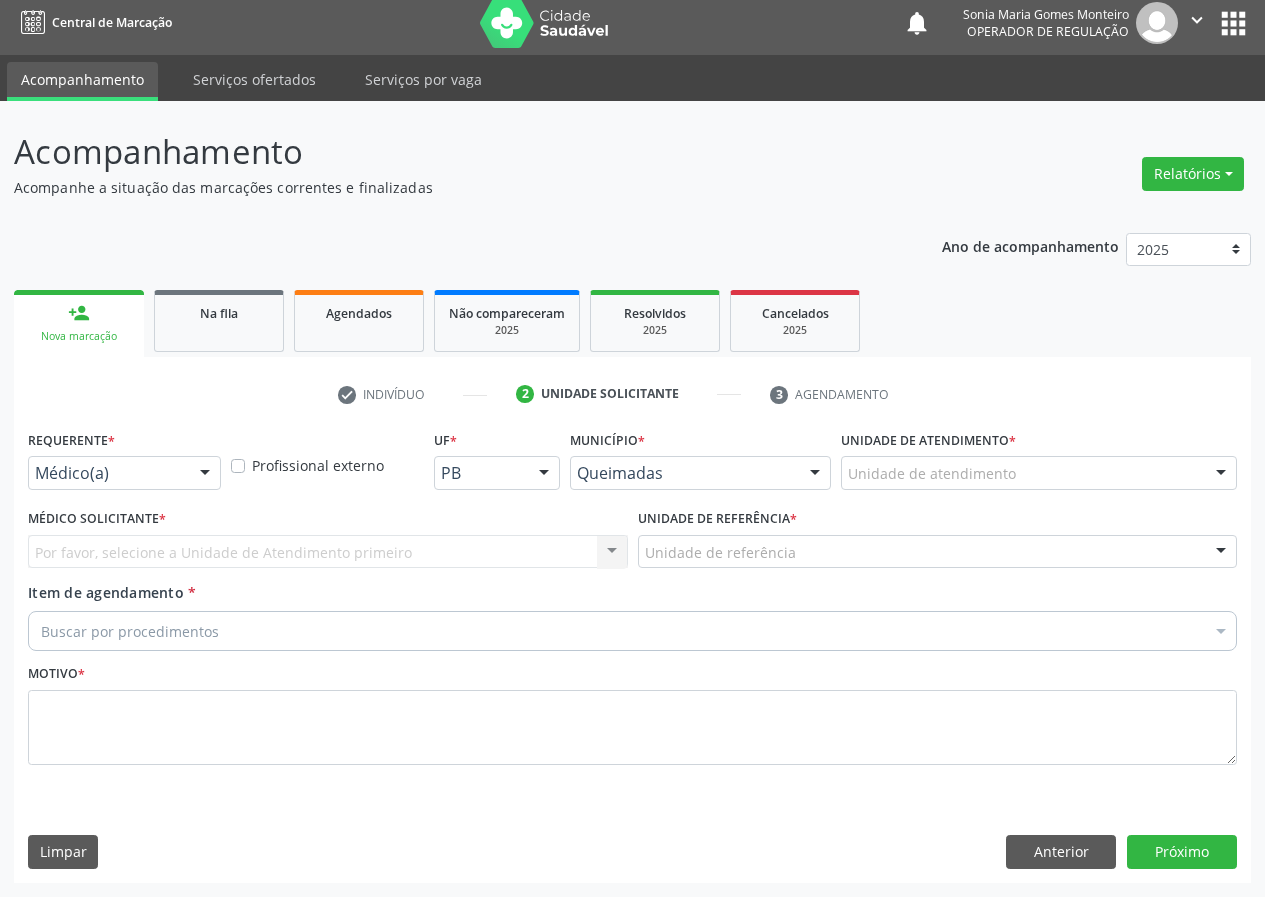 scroll, scrollTop: 9, scrollLeft: 0, axis: vertical 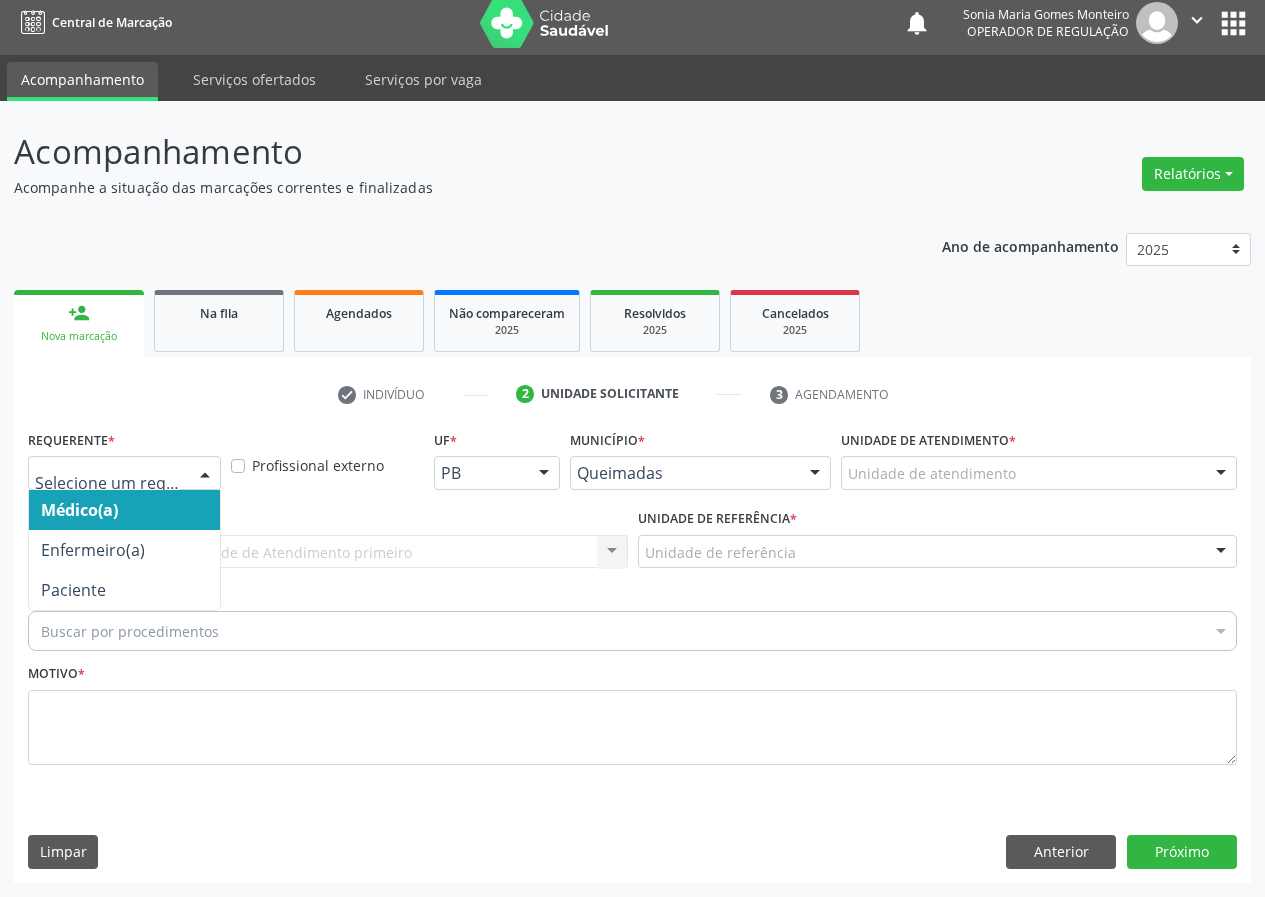 drag, startPoint x: 197, startPoint y: 471, endPoint x: 207, endPoint y: 559, distance: 88.56636 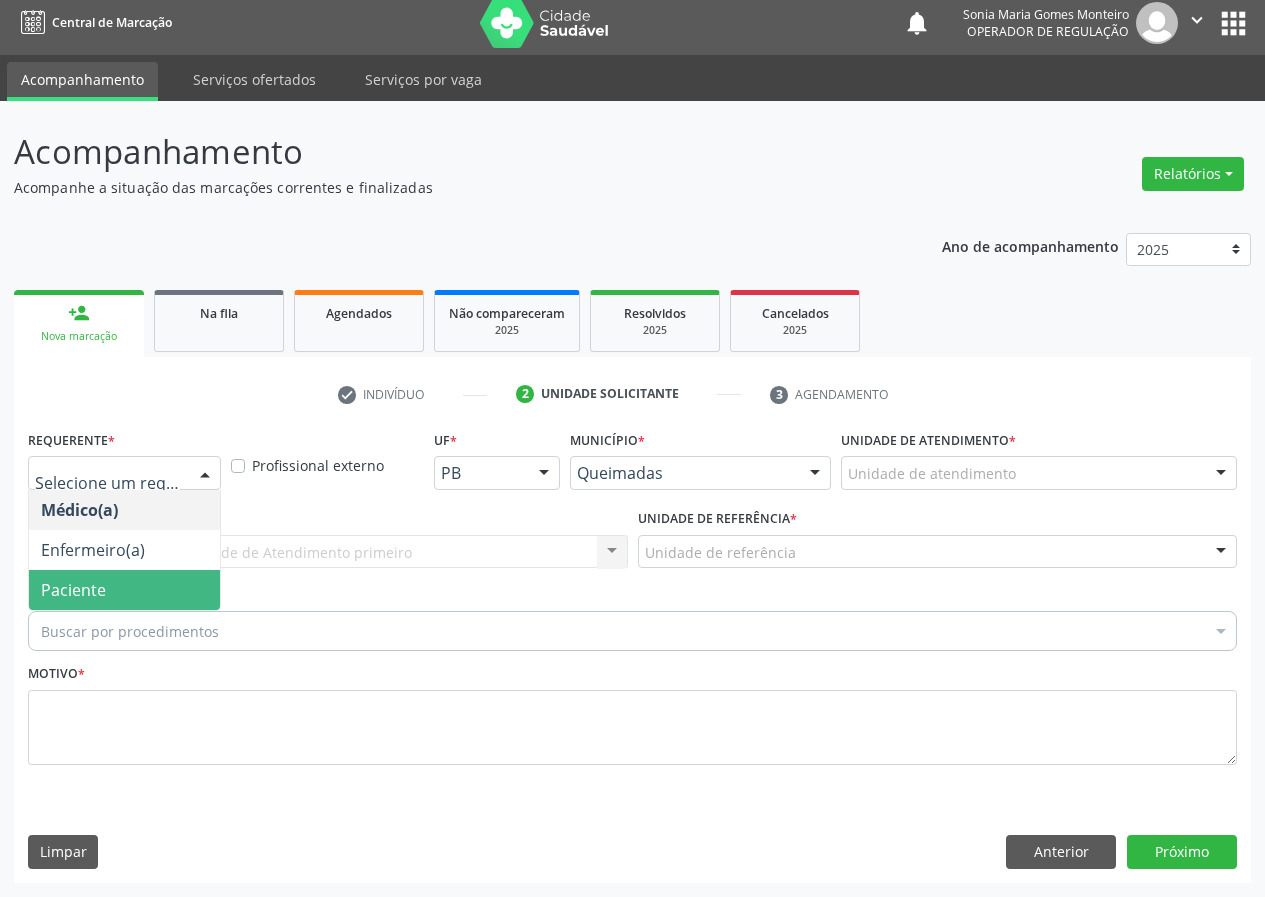 drag, startPoint x: 189, startPoint y: 585, endPoint x: 516, endPoint y: 566, distance: 327.5515 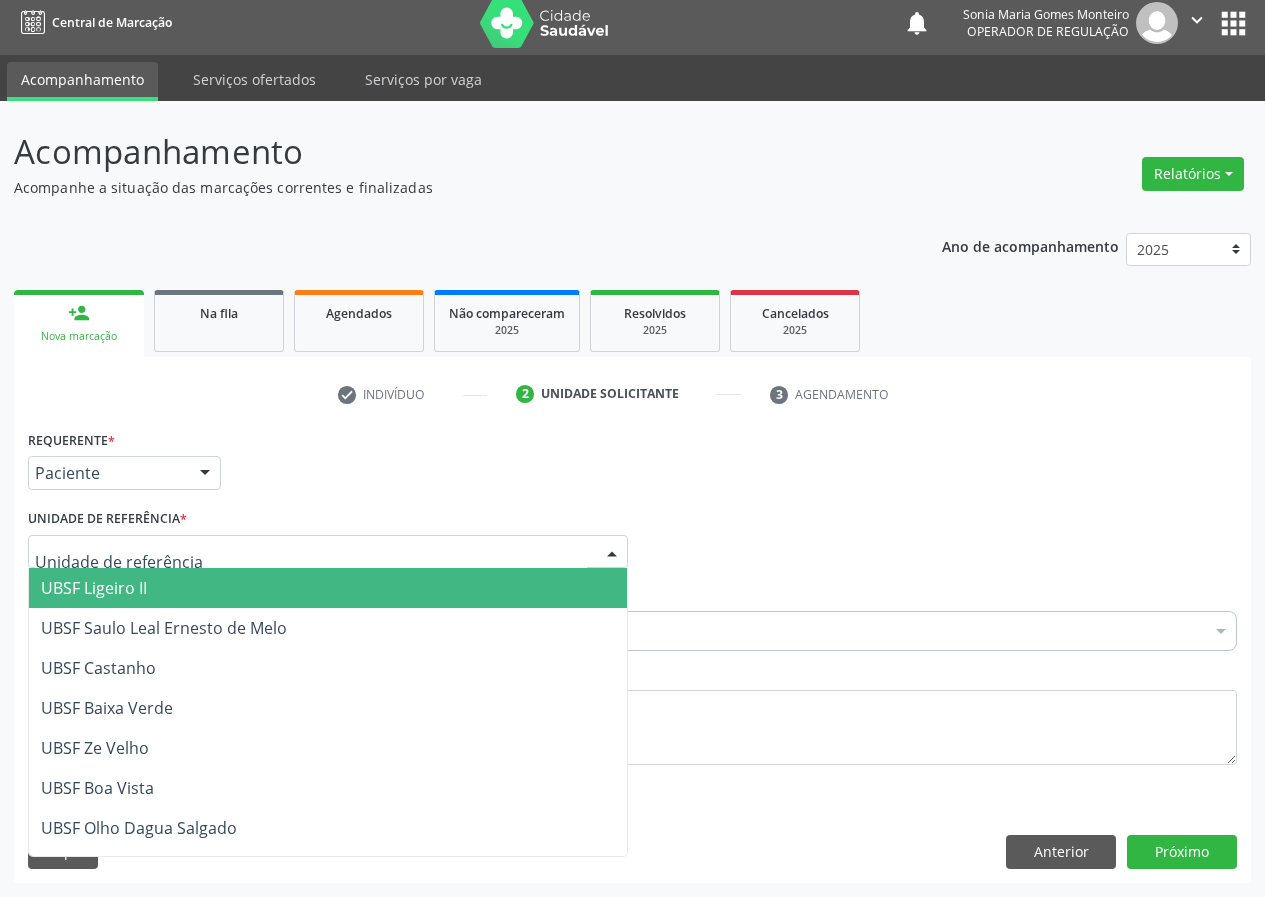 click at bounding box center [328, 552] 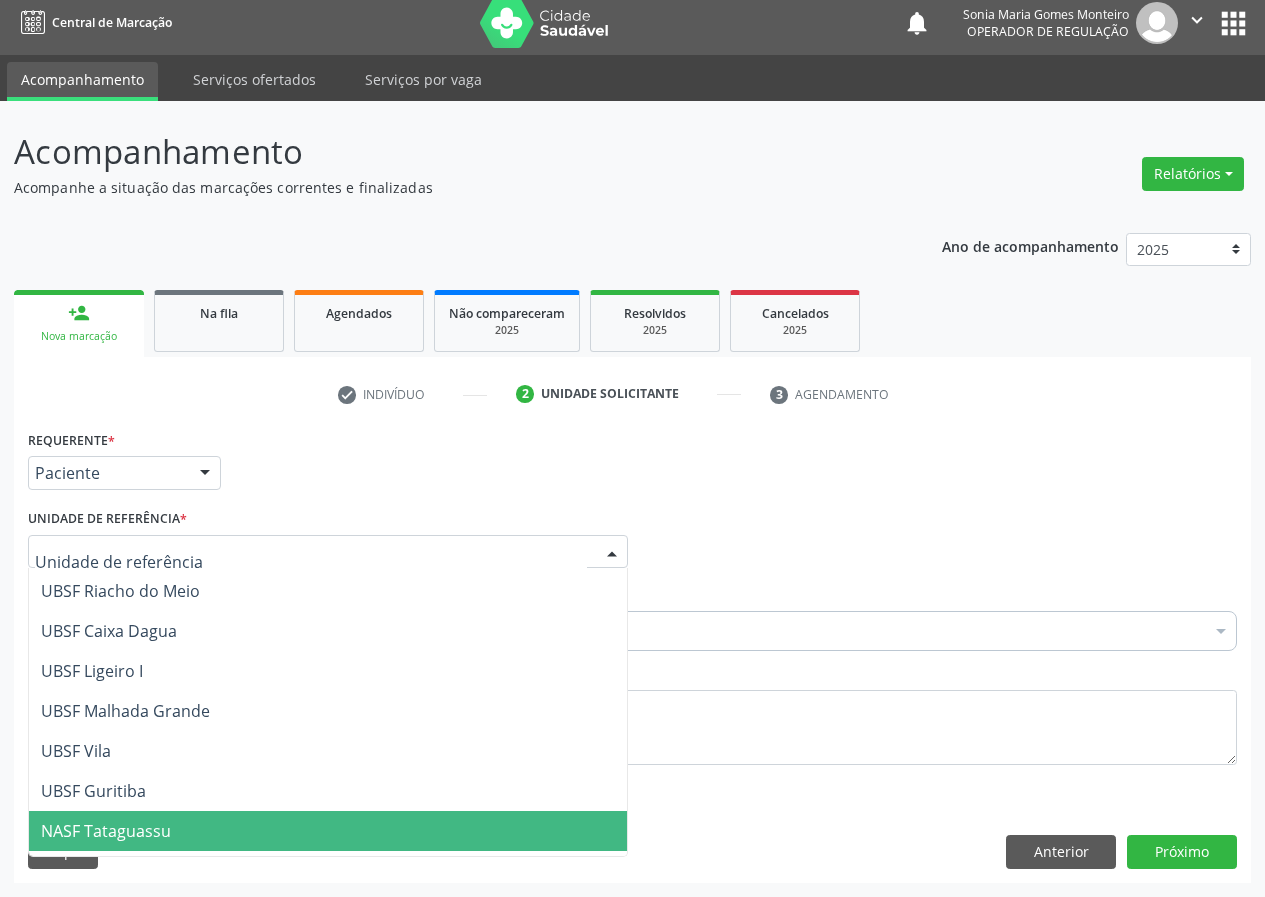 scroll, scrollTop: 500, scrollLeft: 0, axis: vertical 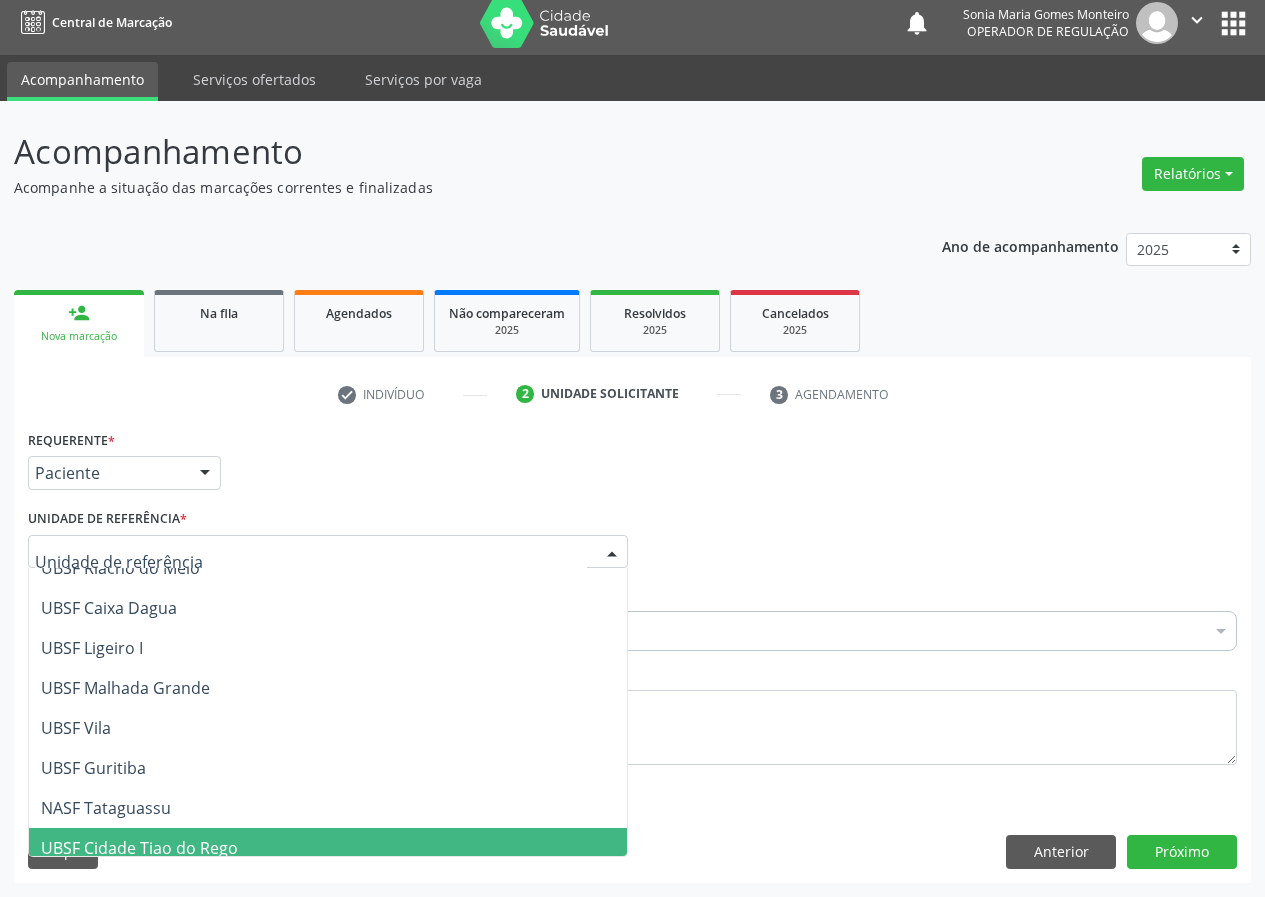 drag, startPoint x: 135, startPoint y: 844, endPoint x: 0, endPoint y: 773, distance: 152.53197 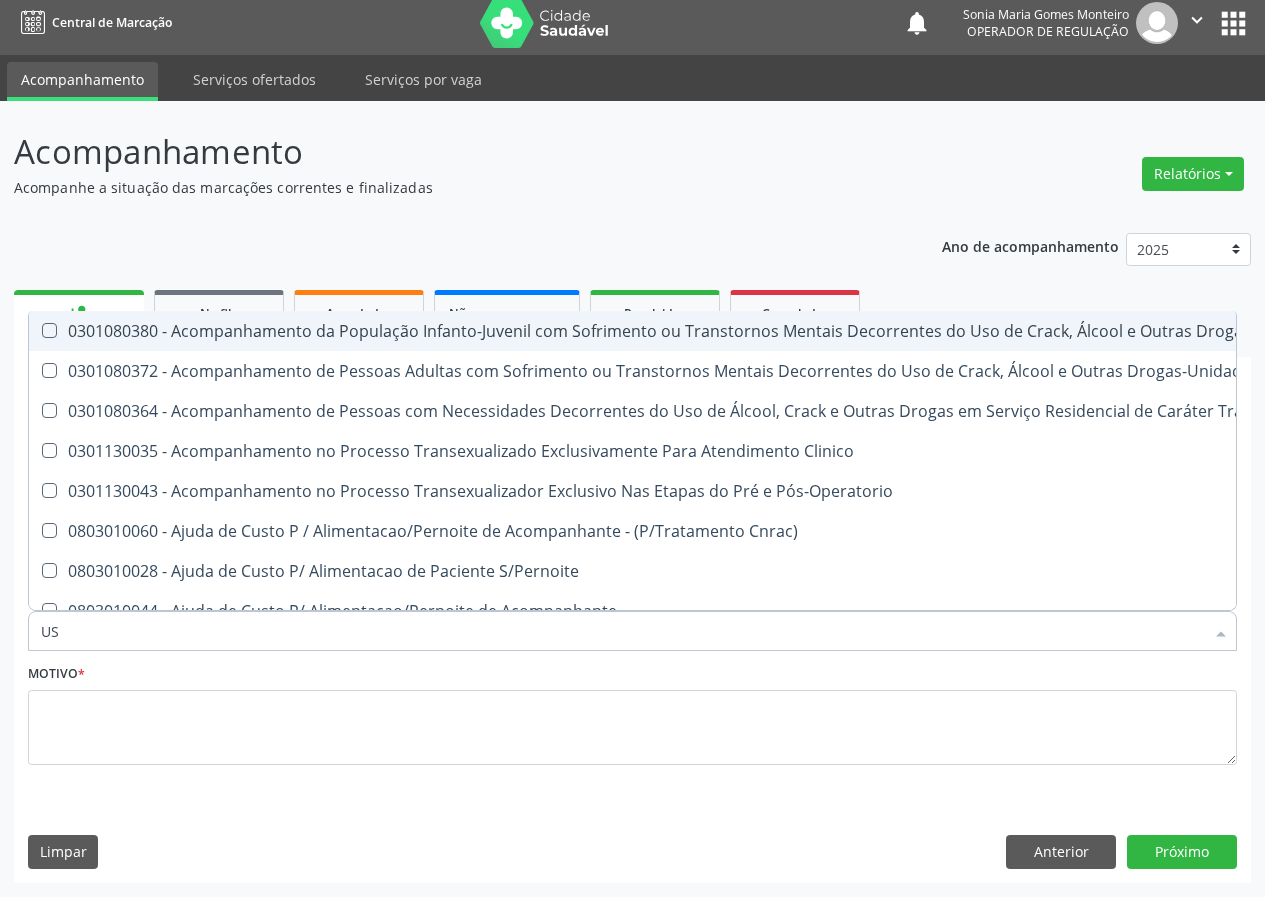 type on "USG" 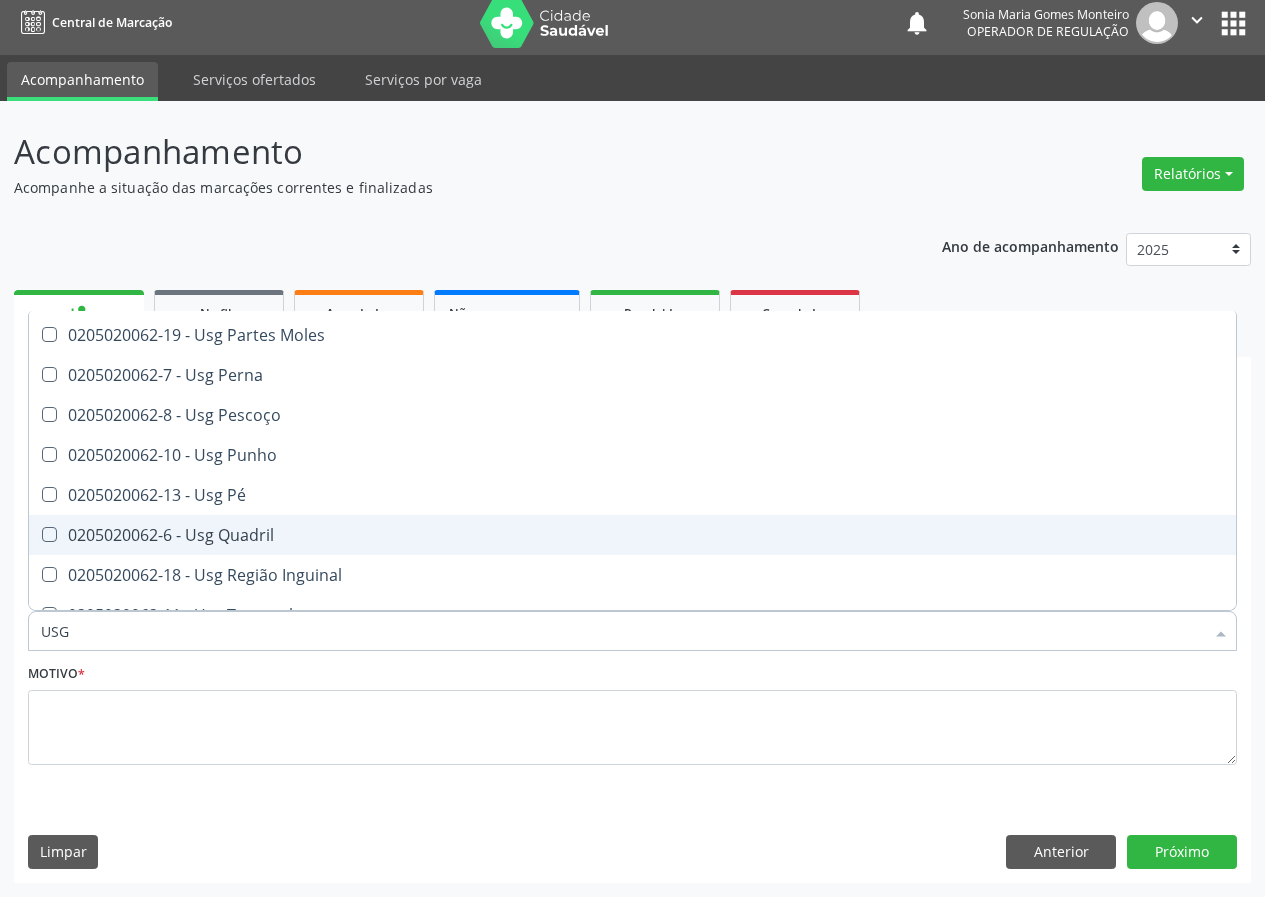 scroll, scrollTop: 400, scrollLeft: 0, axis: vertical 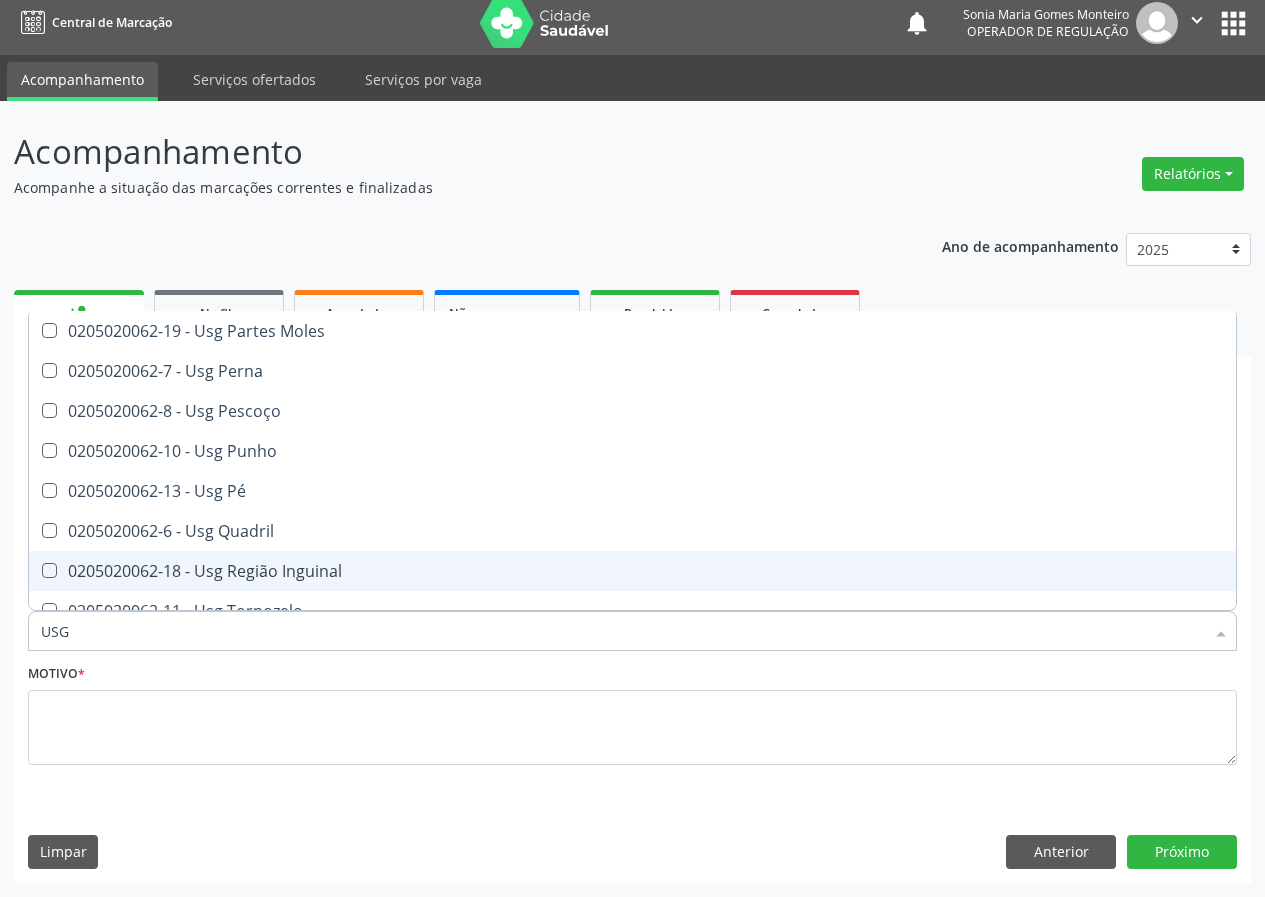 drag, startPoint x: 288, startPoint y: 577, endPoint x: 128, endPoint y: 653, distance: 177.13272 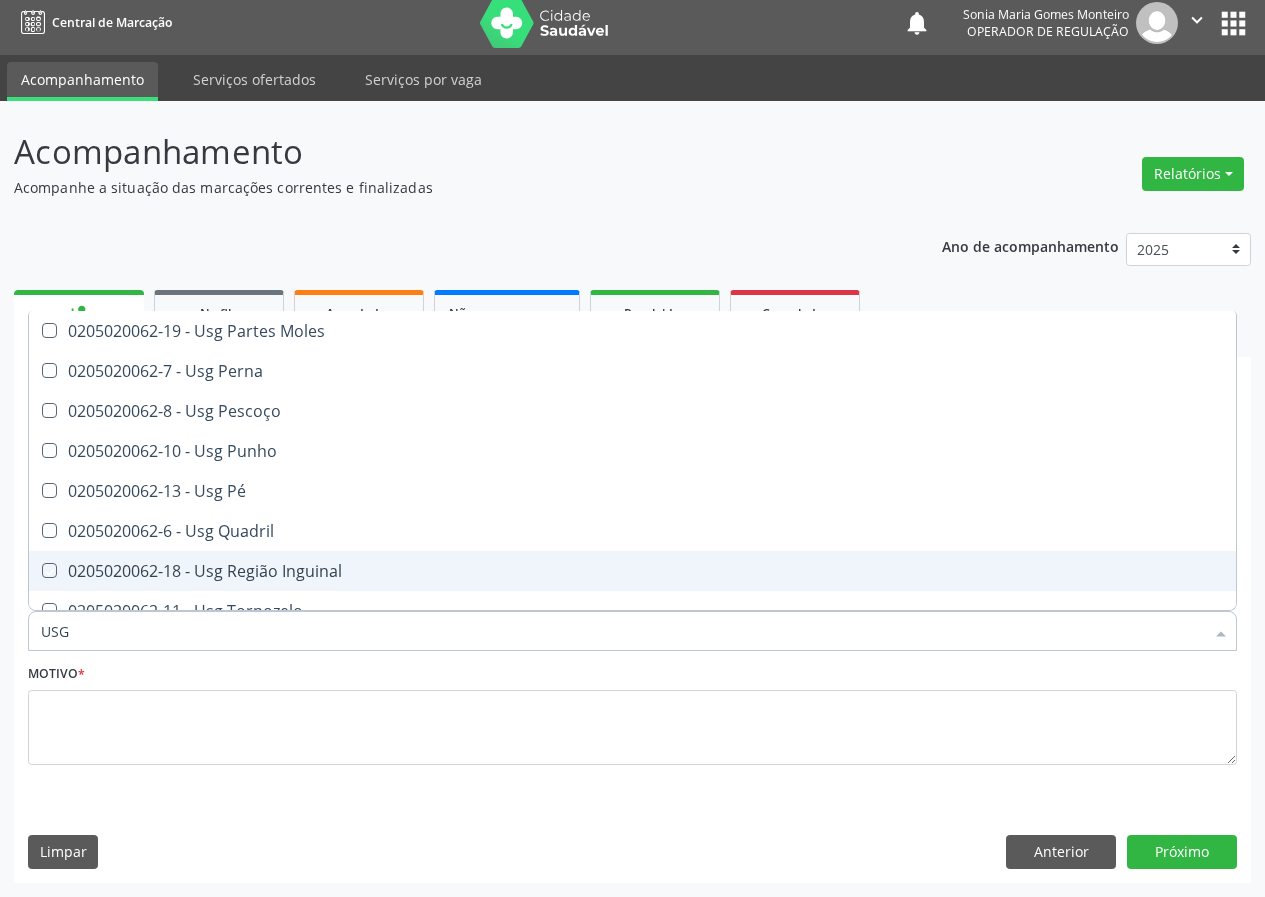 checkbox on "true" 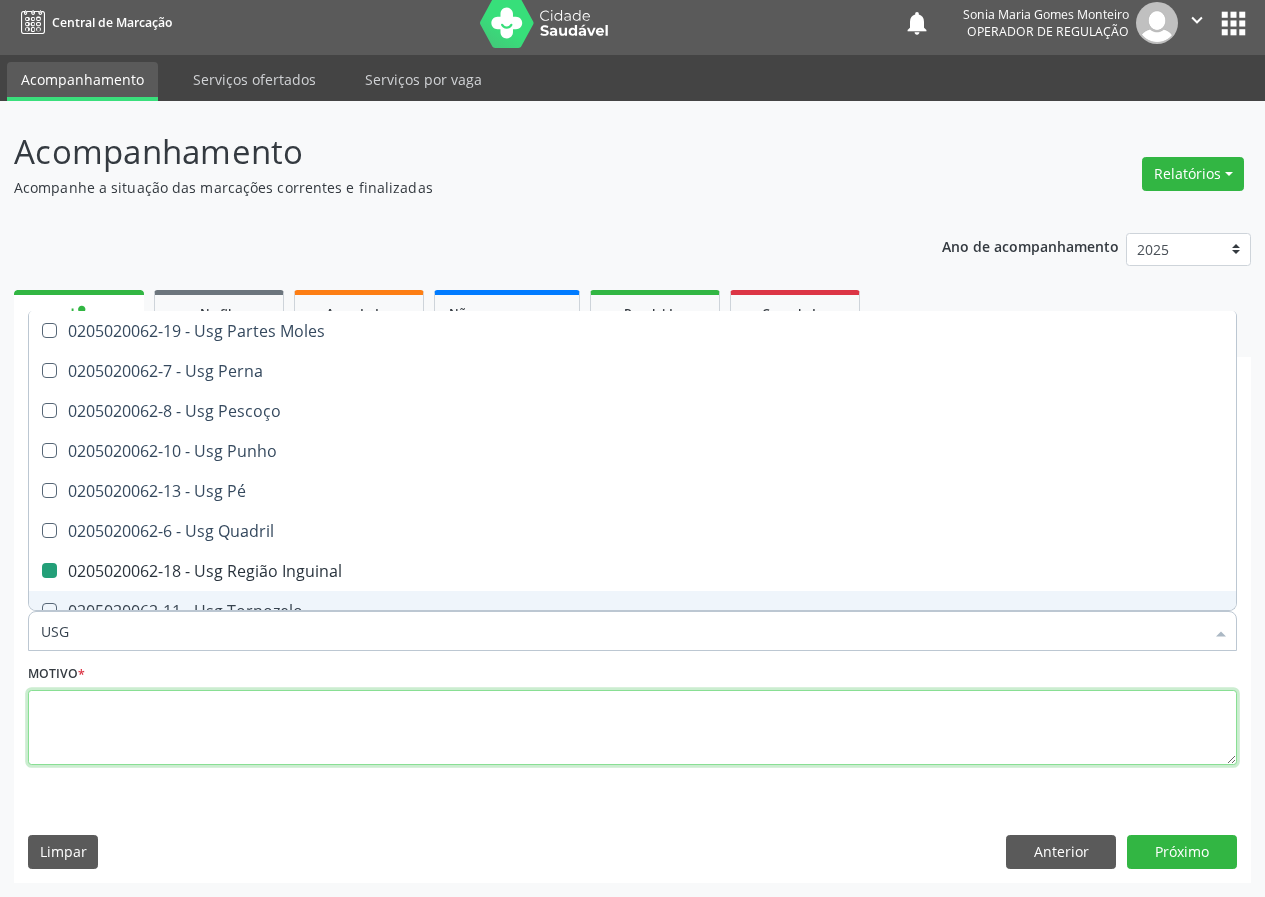click at bounding box center (632, 728) 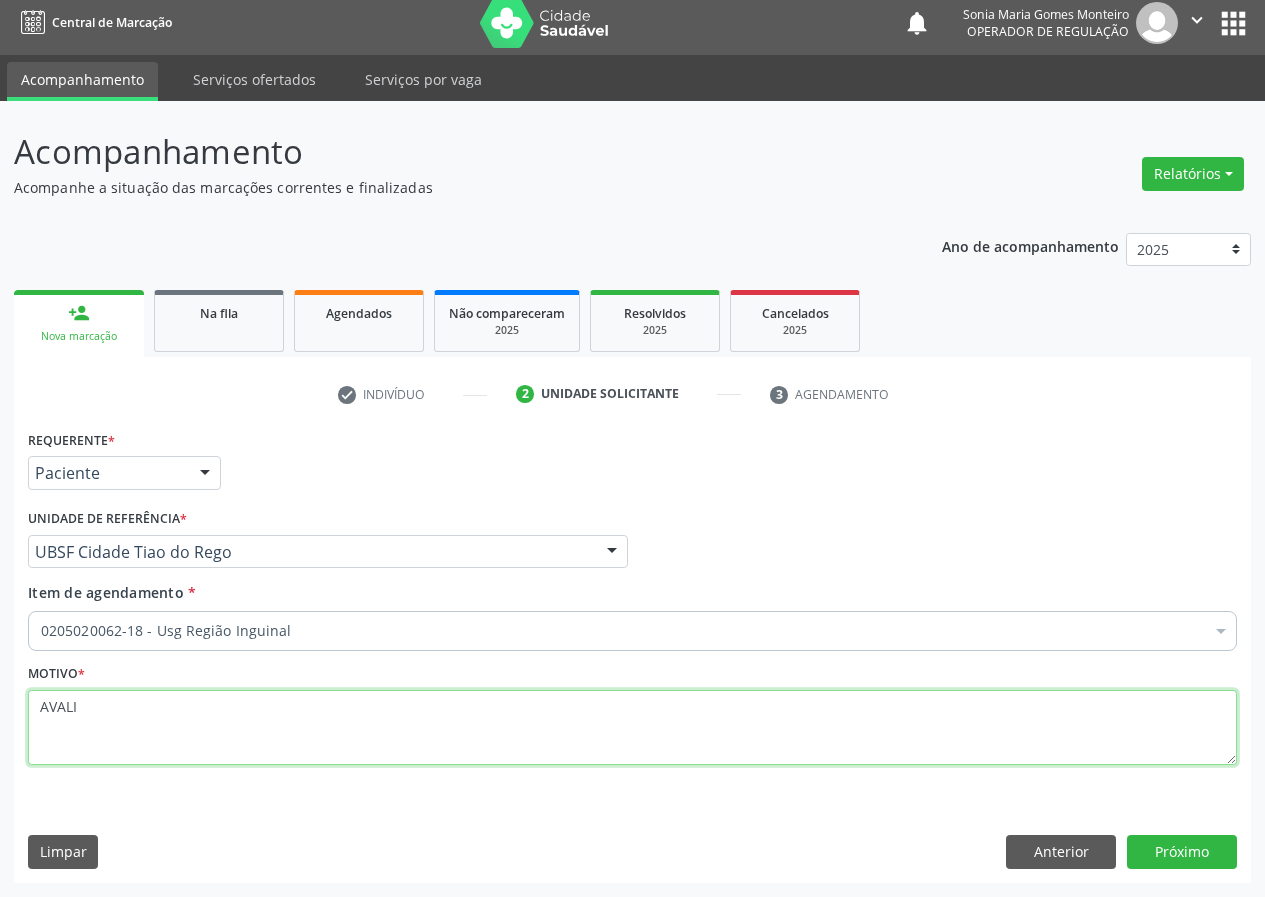 scroll, scrollTop: 0, scrollLeft: 0, axis: both 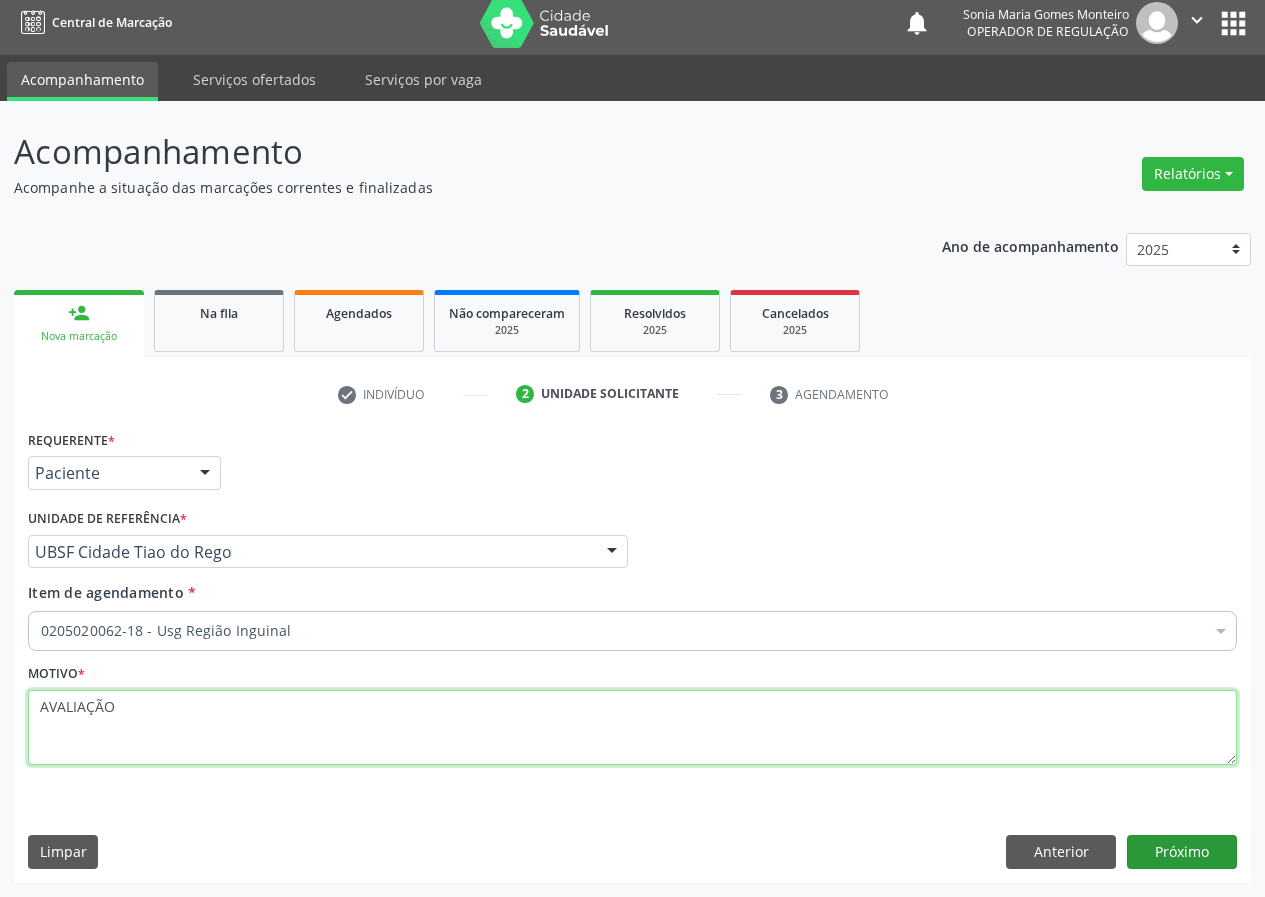 type on "AVALIAÇÃO" 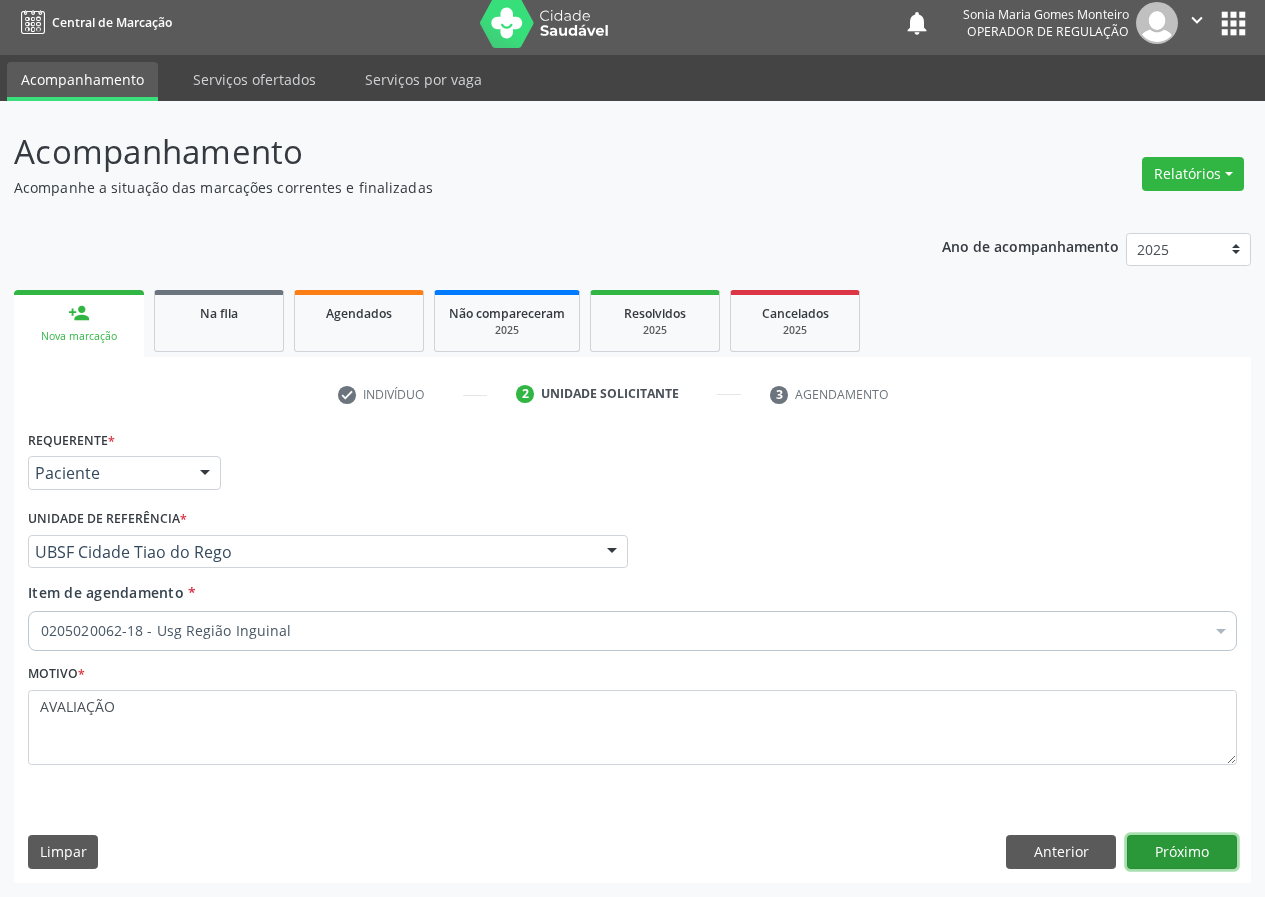 drag, startPoint x: 1195, startPoint y: 855, endPoint x: 1184, endPoint y: 855, distance: 11 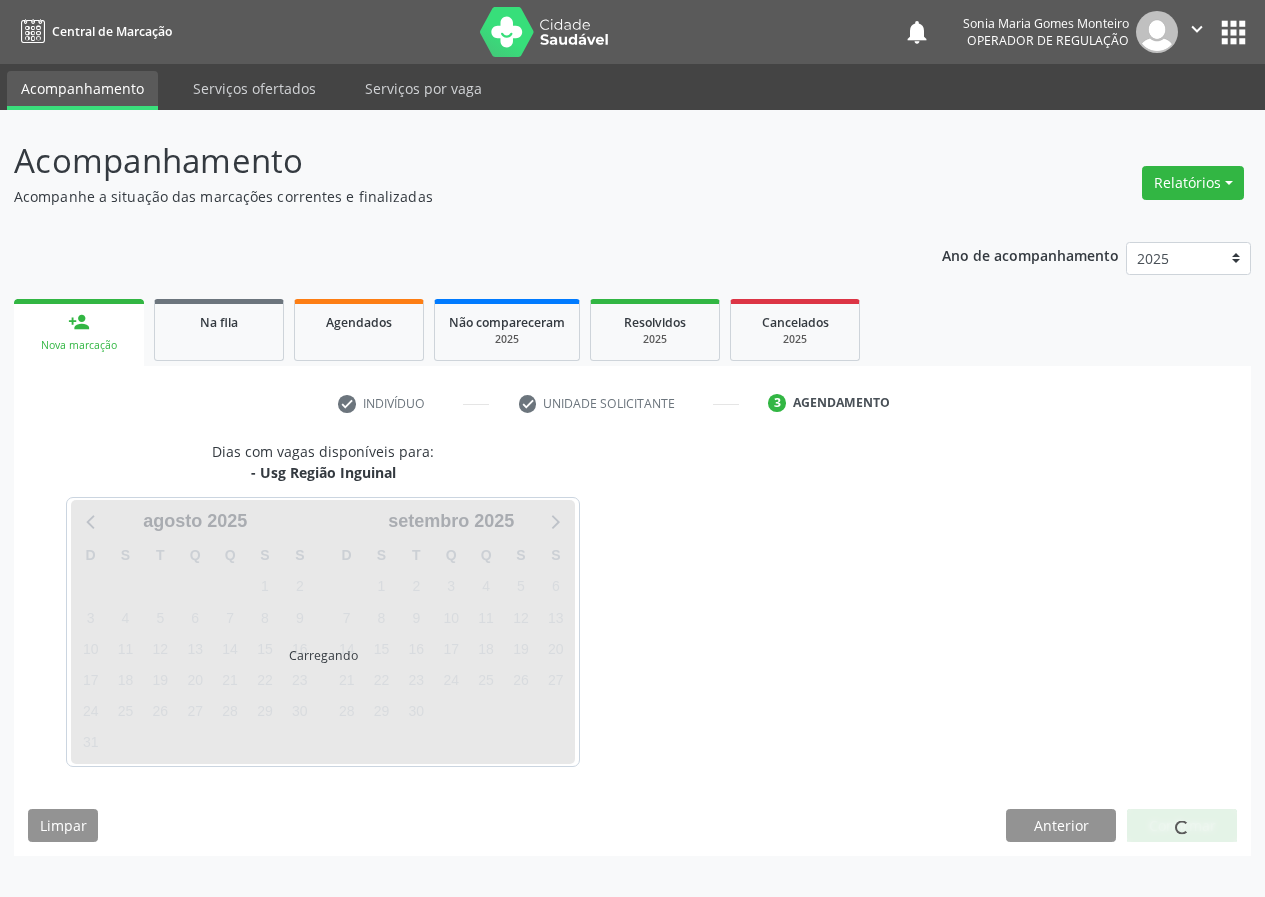 scroll, scrollTop: 0, scrollLeft: 0, axis: both 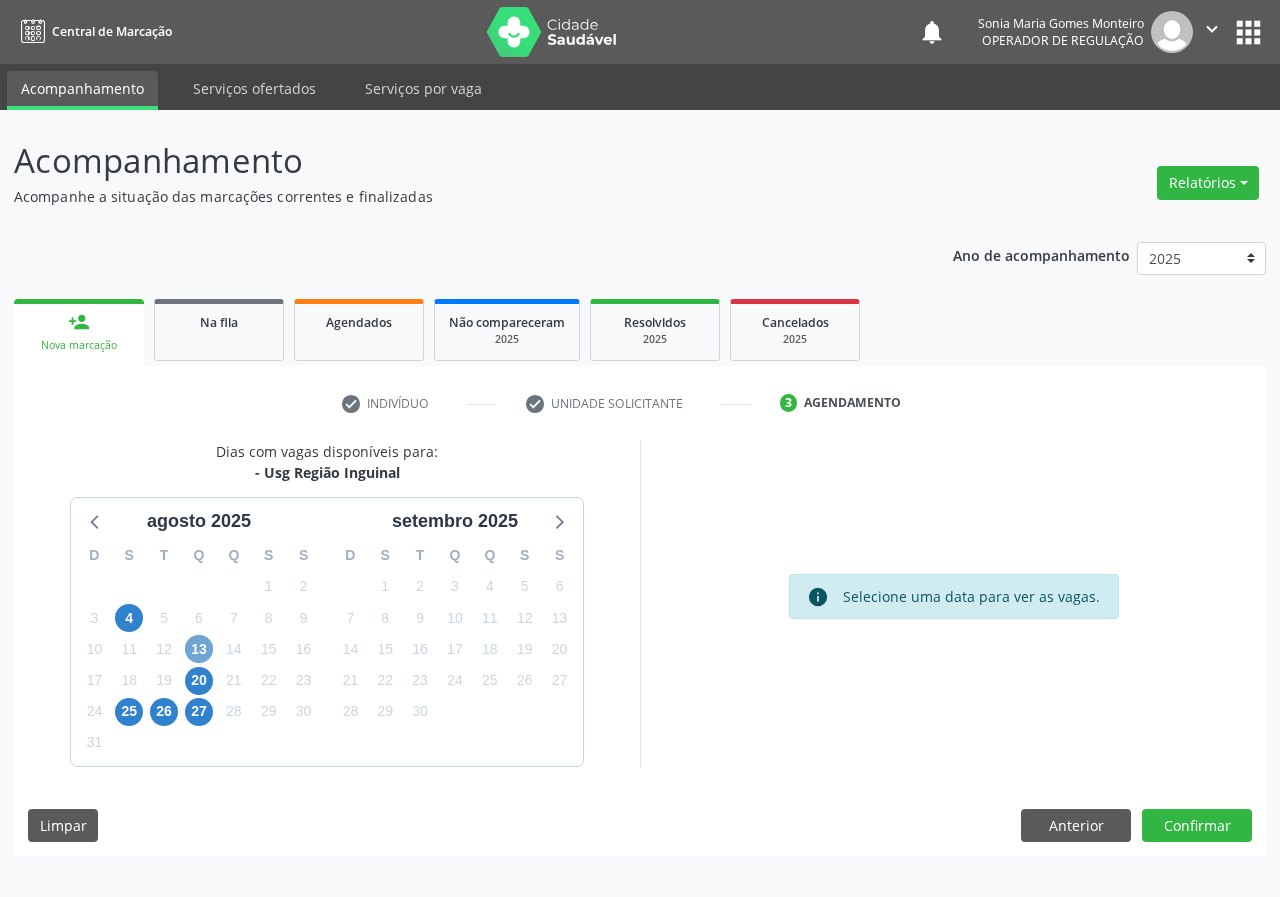 click on "13" at bounding box center (199, 649) 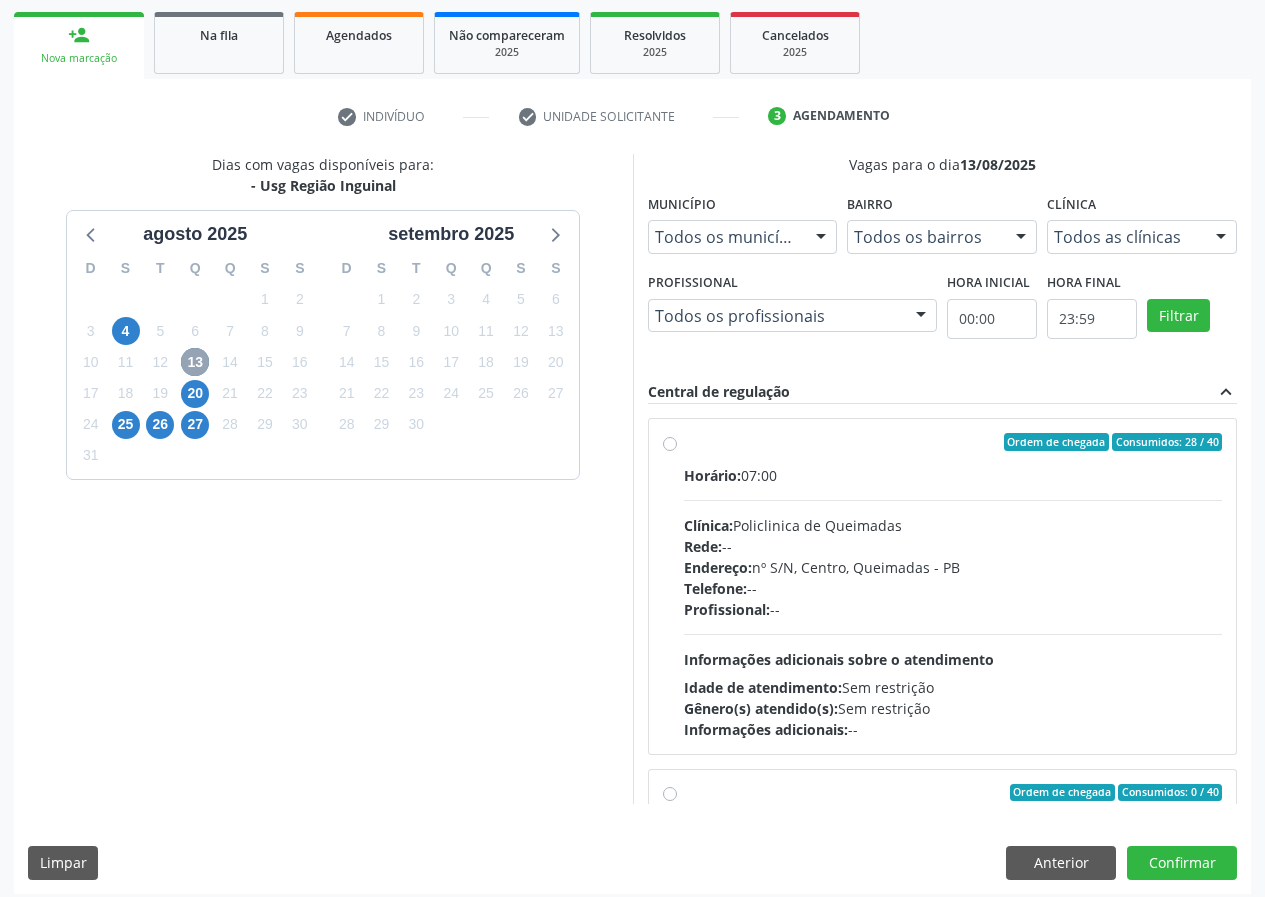 scroll, scrollTop: 298, scrollLeft: 0, axis: vertical 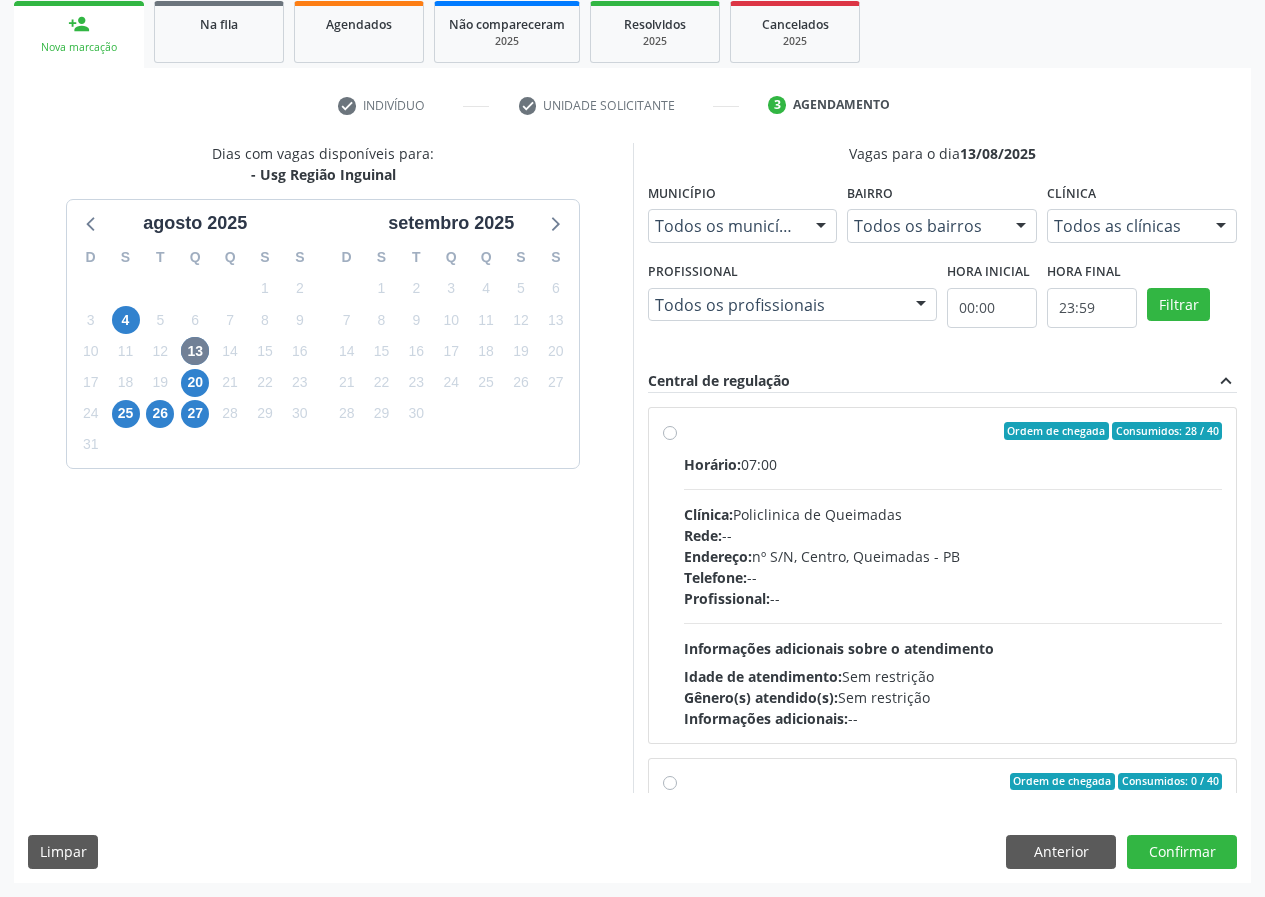 click on "Ordem de chegada
Consumidos: 28 / 40
Horário:   07:00
Clínica:  Policlinica de Queimadas
Rede:
--
Endereço:   nº S/N, Centro, Queimadas - PB
Telefone:   --
Profissional:
--
Informações adicionais sobre o atendimento
Idade de atendimento:
Sem restrição
Gênero(s) atendido(s):
Sem restrição
Informações adicionais:
--" at bounding box center [953, 575] 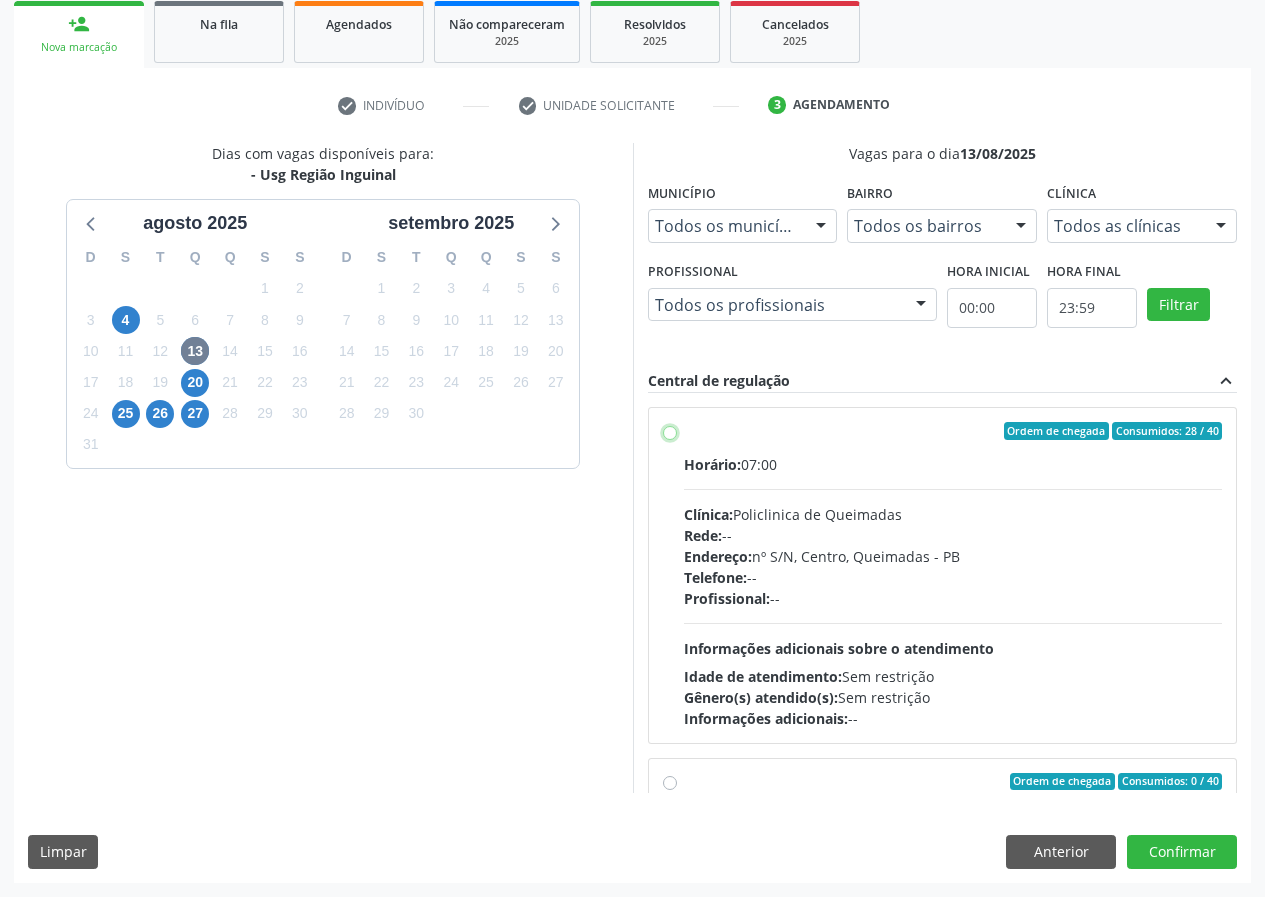 click on "Ordem de chegada
Consumidos: 28 / 40
Horário:   07:00
Clínica:  Policlinica de Queimadas
Rede:
--
Endereço:   nº S/N, Centro, Queimadas - PB
Telefone:   --
Profissional:
--
Informações adicionais sobre o atendimento
Idade de atendimento:
Sem restrição
Gênero(s) atendido(s):
Sem restrição
Informações adicionais:
--" at bounding box center (670, 431) 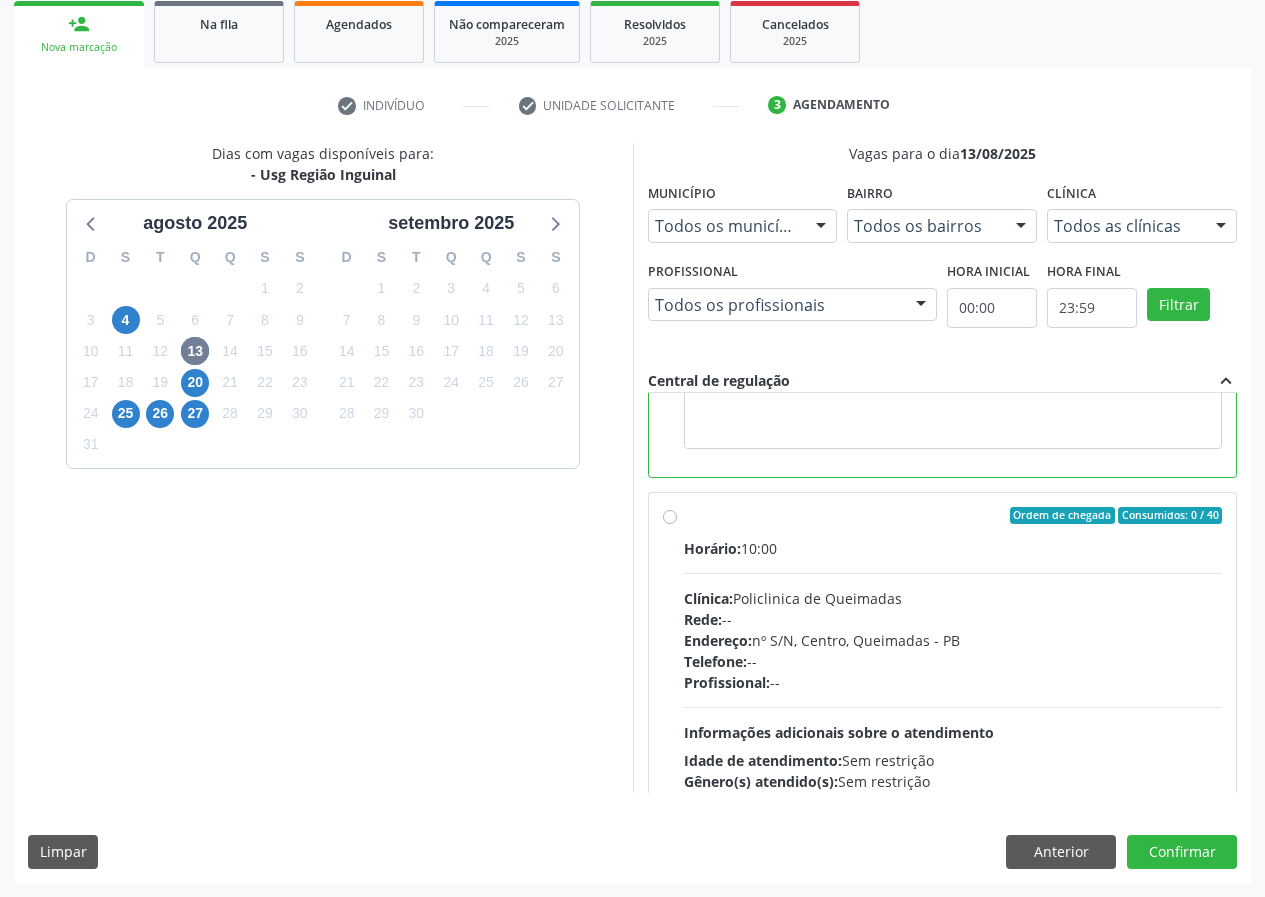 scroll, scrollTop: 450, scrollLeft: 0, axis: vertical 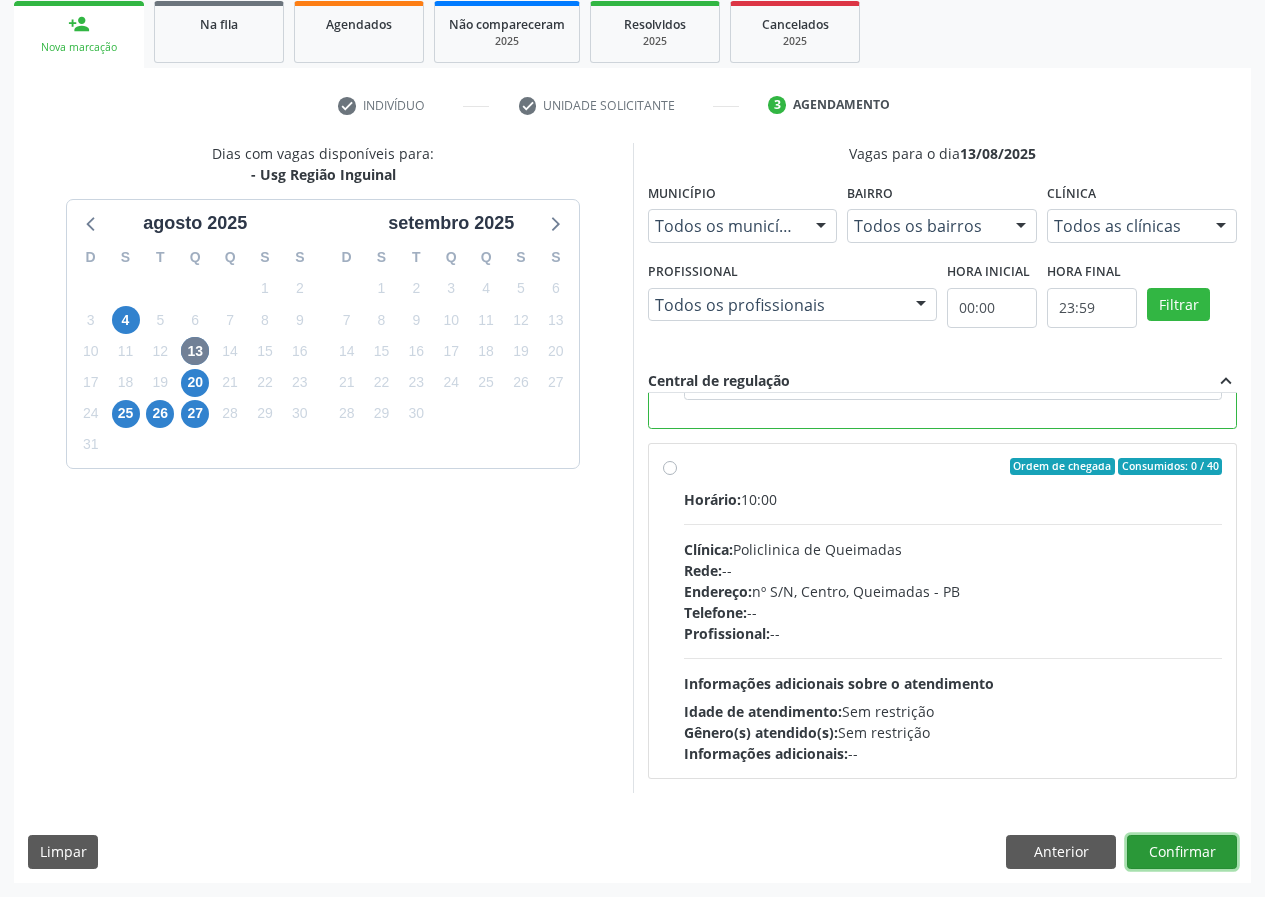 click on "Confirmar" at bounding box center [1182, 852] 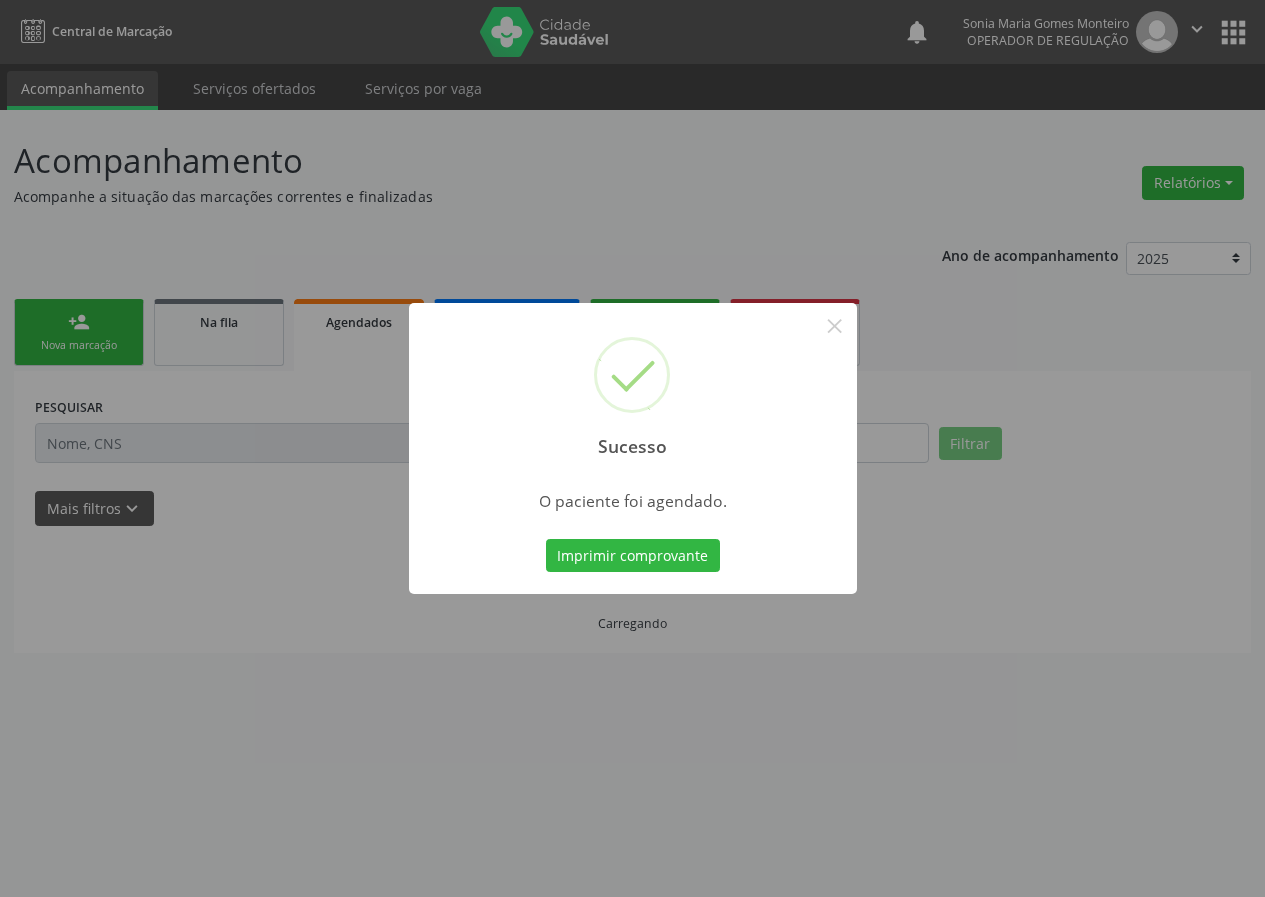 scroll, scrollTop: 0, scrollLeft: 0, axis: both 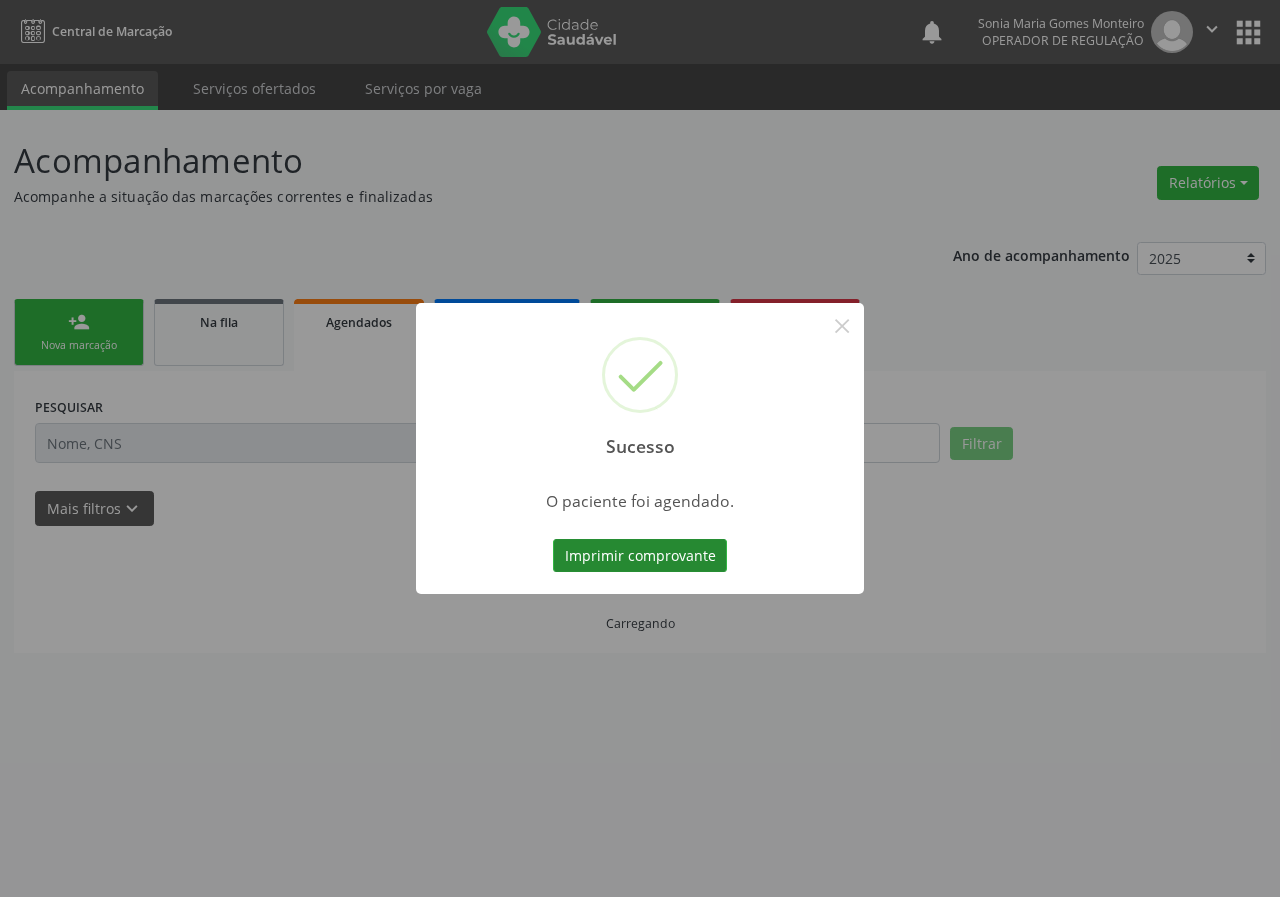 click on "Imprimir comprovante" at bounding box center (640, 556) 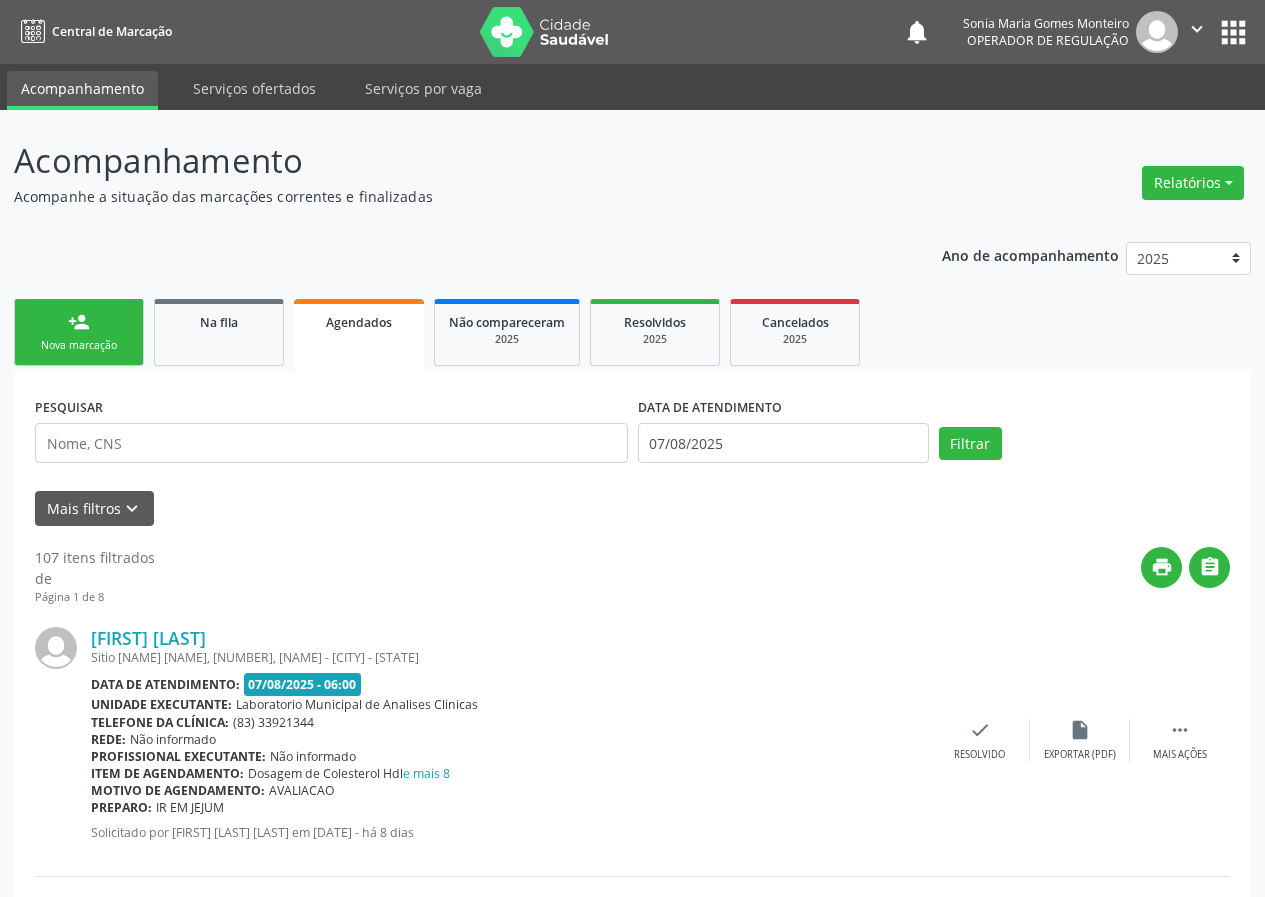 click on "person_add
Nova marcação" at bounding box center [79, 332] 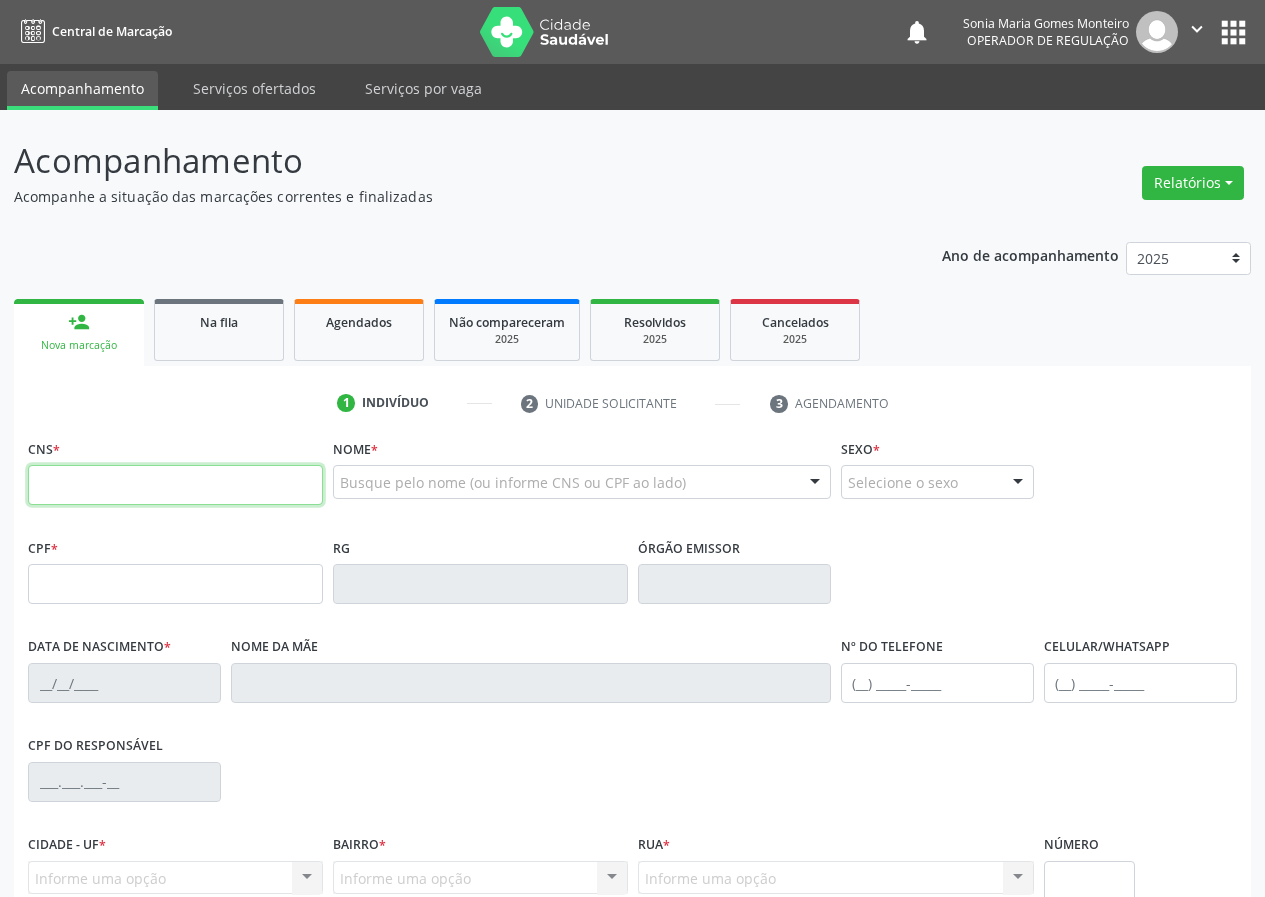 click at bounding box center [175, 485] 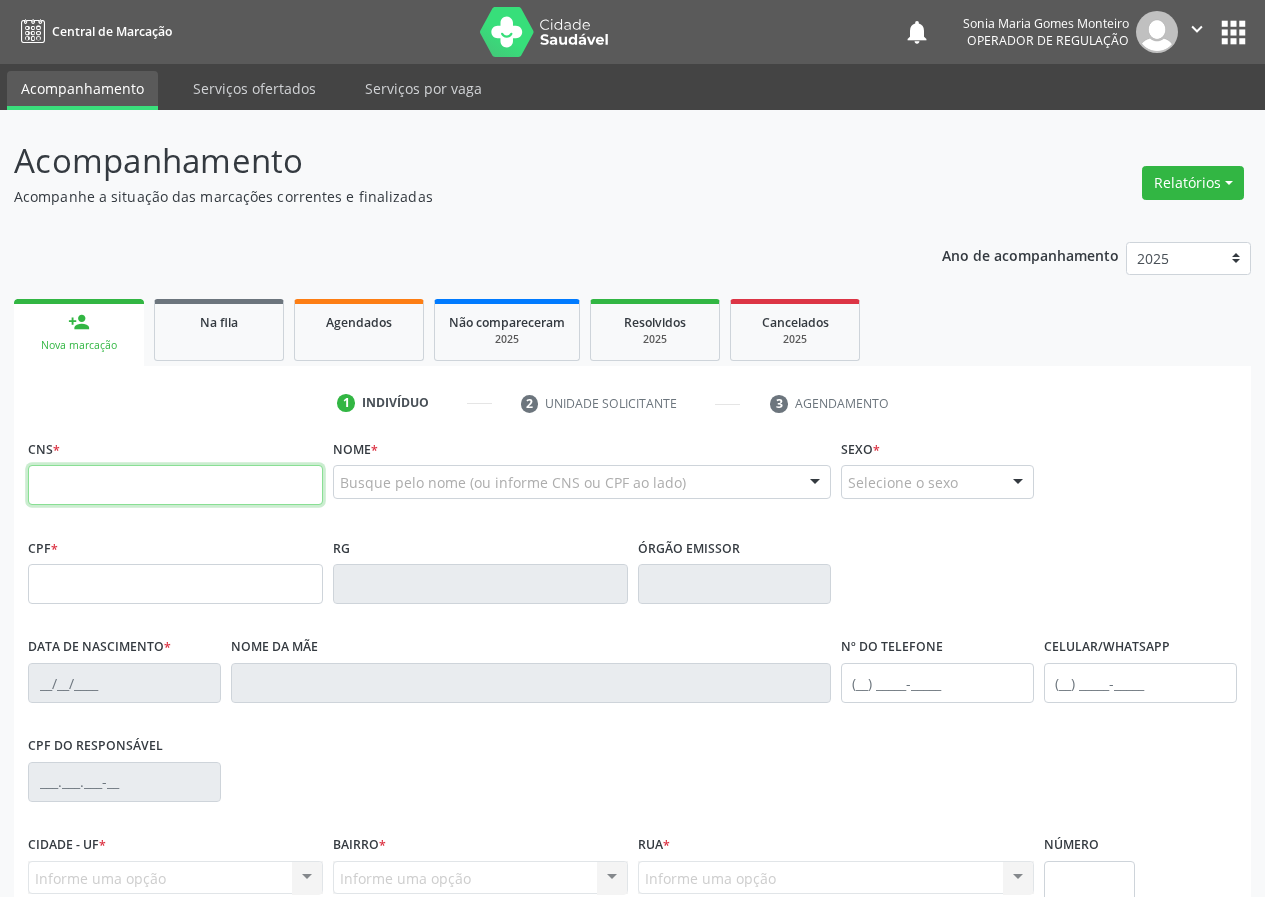 click at bounding box center [175, 485] 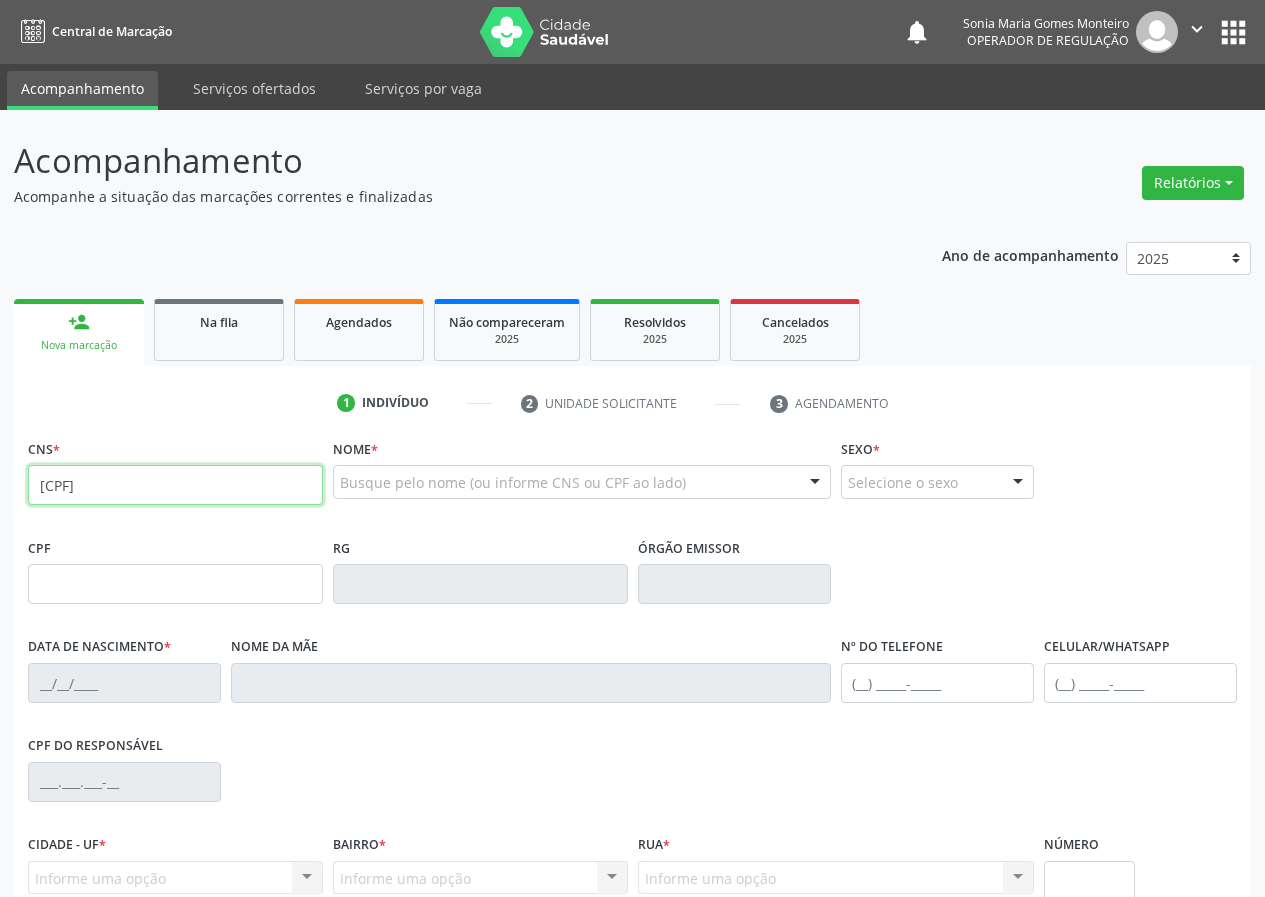 type on "703 0058 7362 0171" 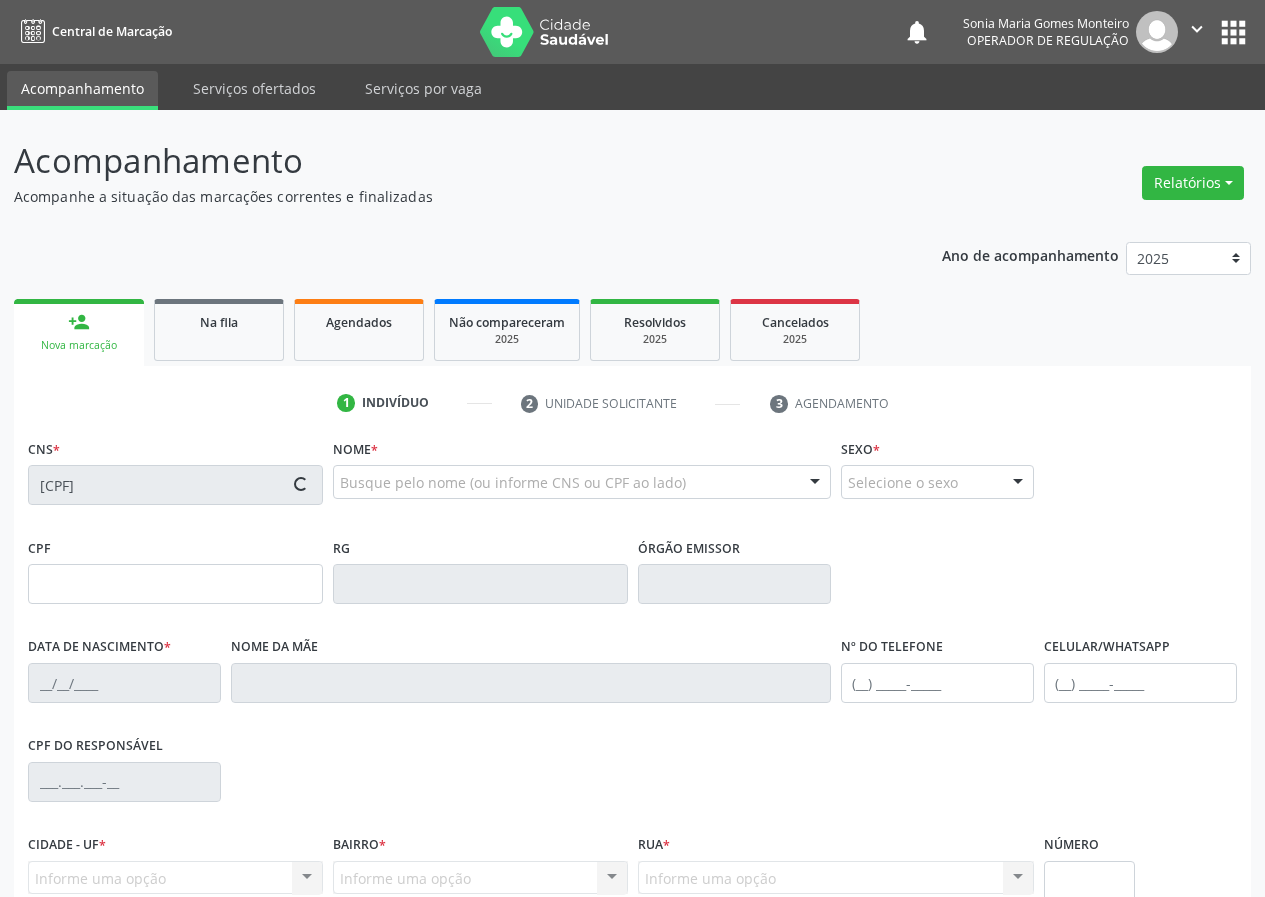 type on "035.412.494-39" 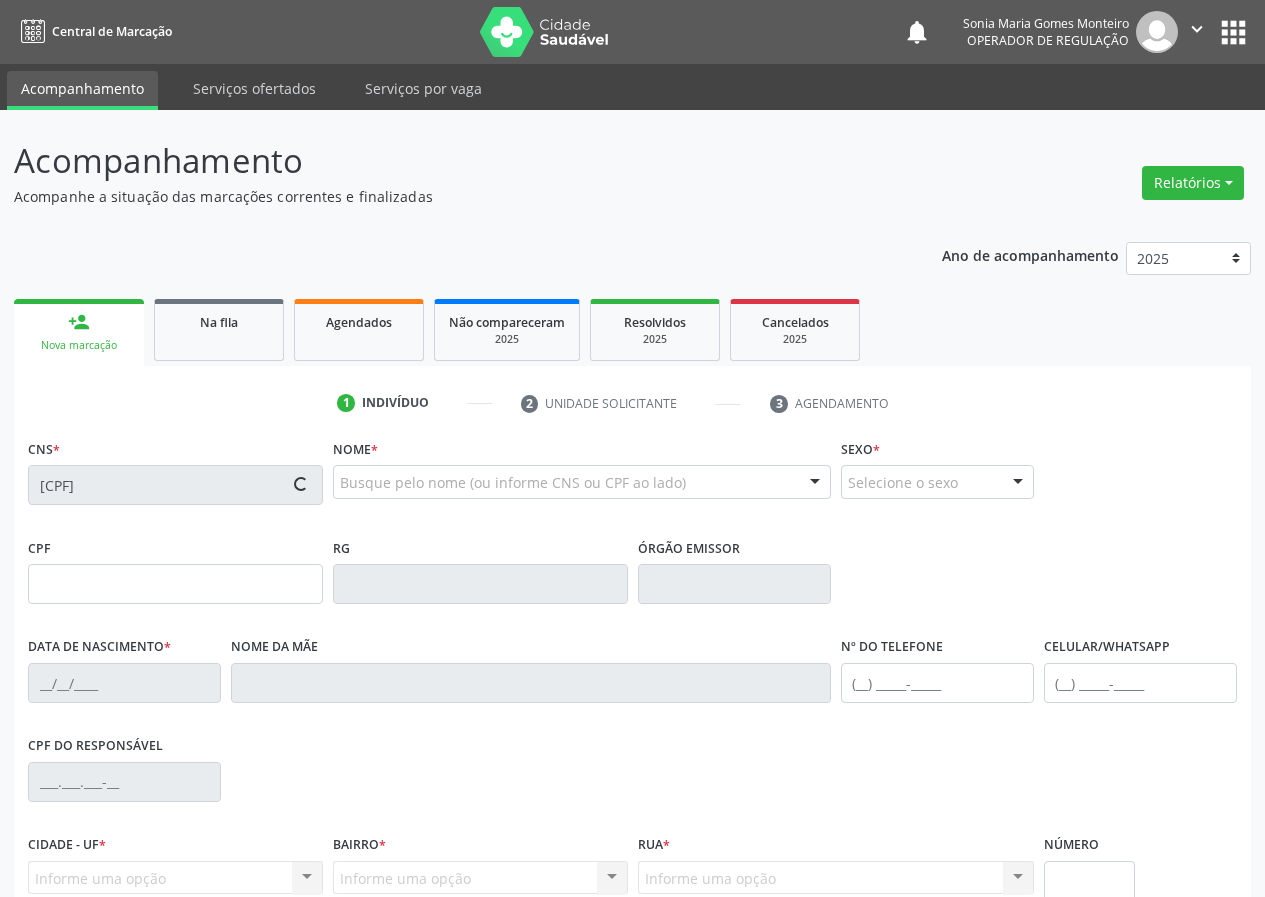 type on "10/11/1979" 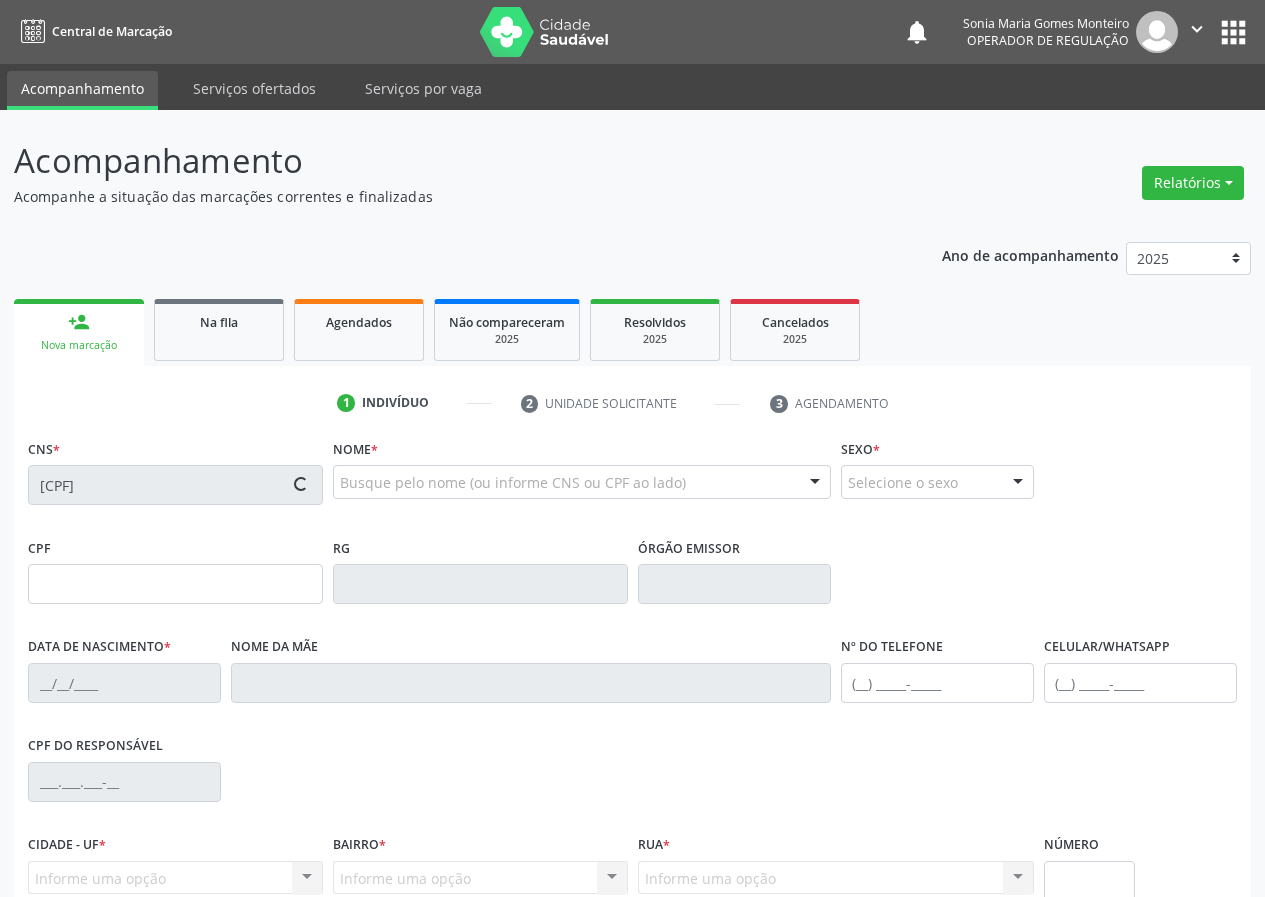 type on "(83) 99160-2291" 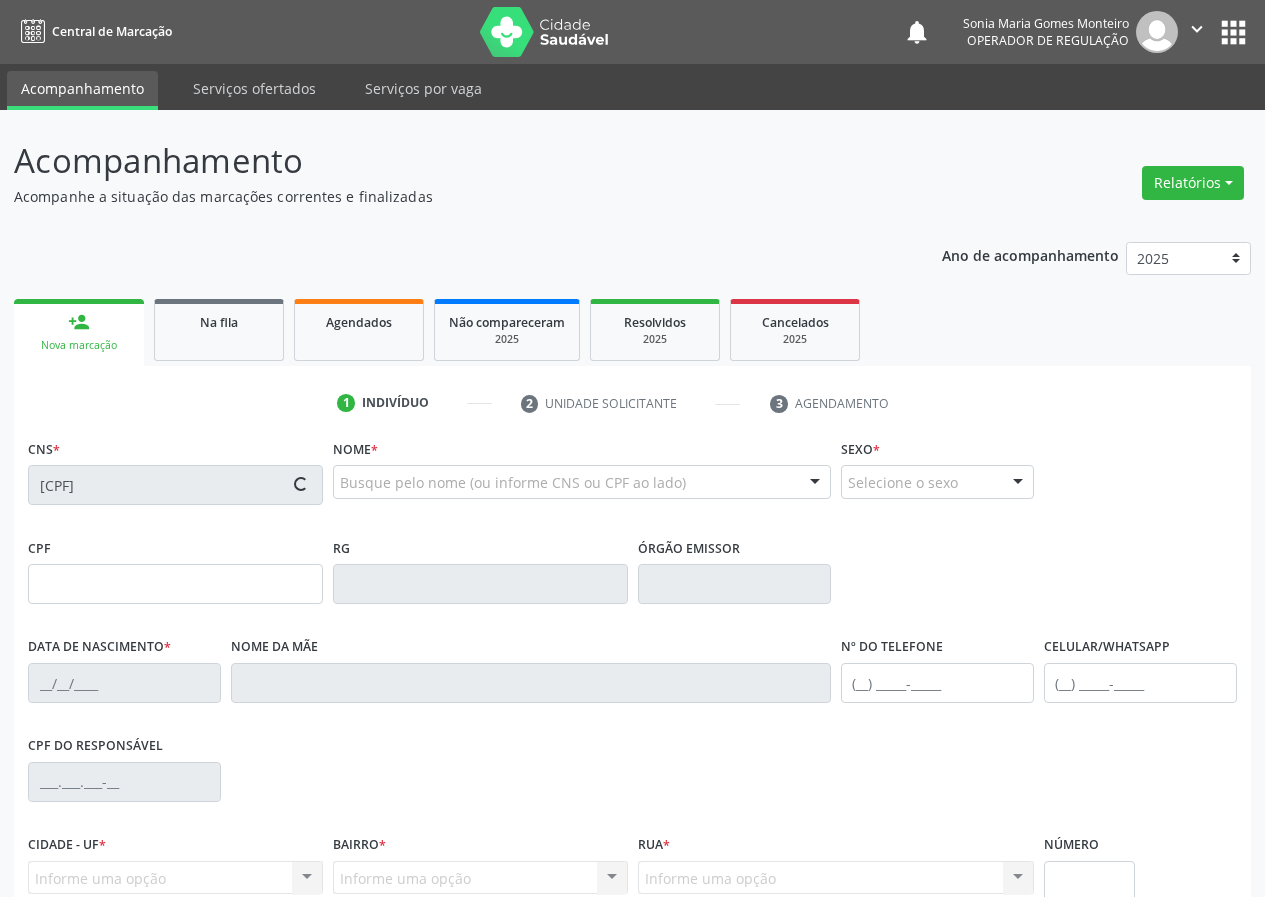 type on "(83) 99160-2291" 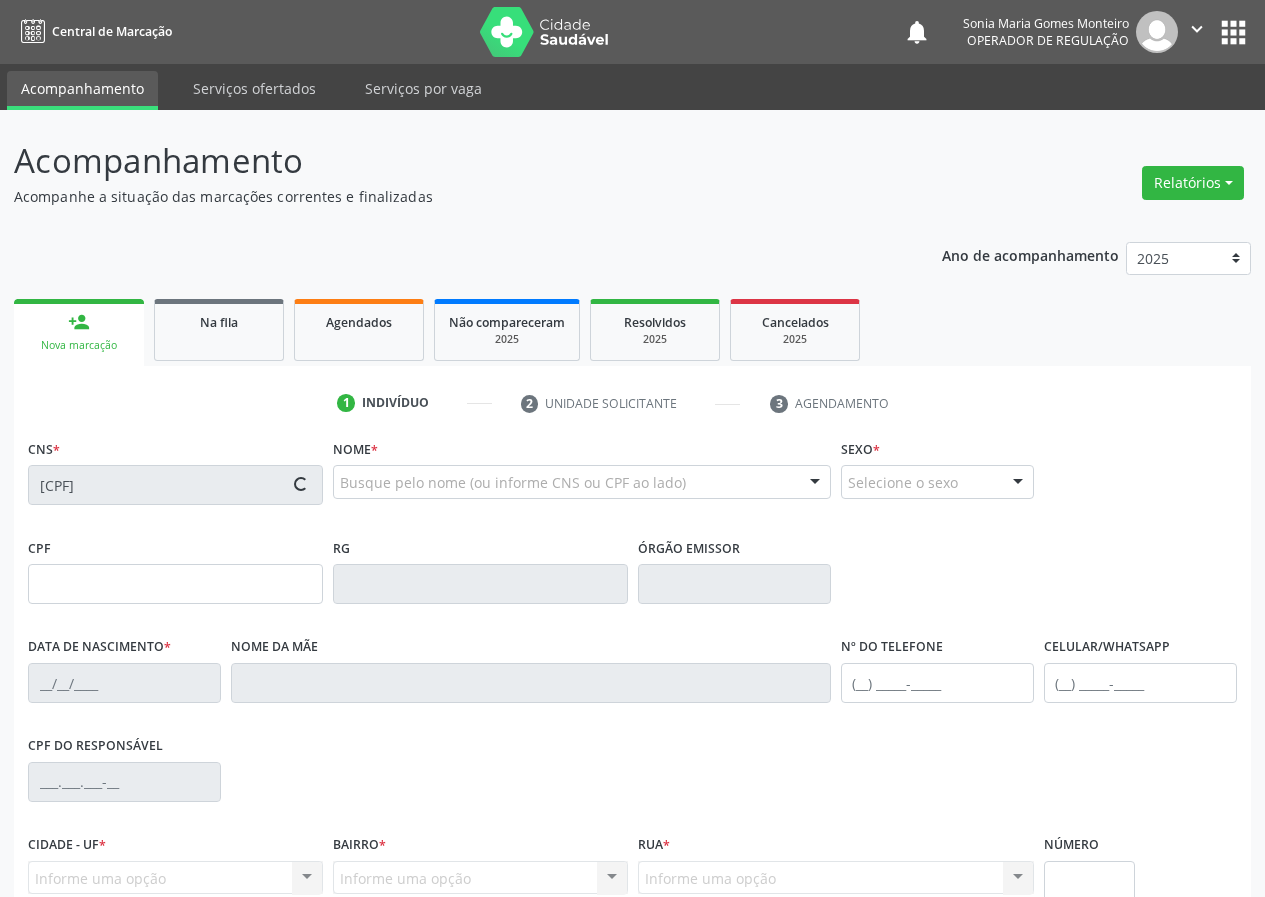 type on "397.981.604-44" 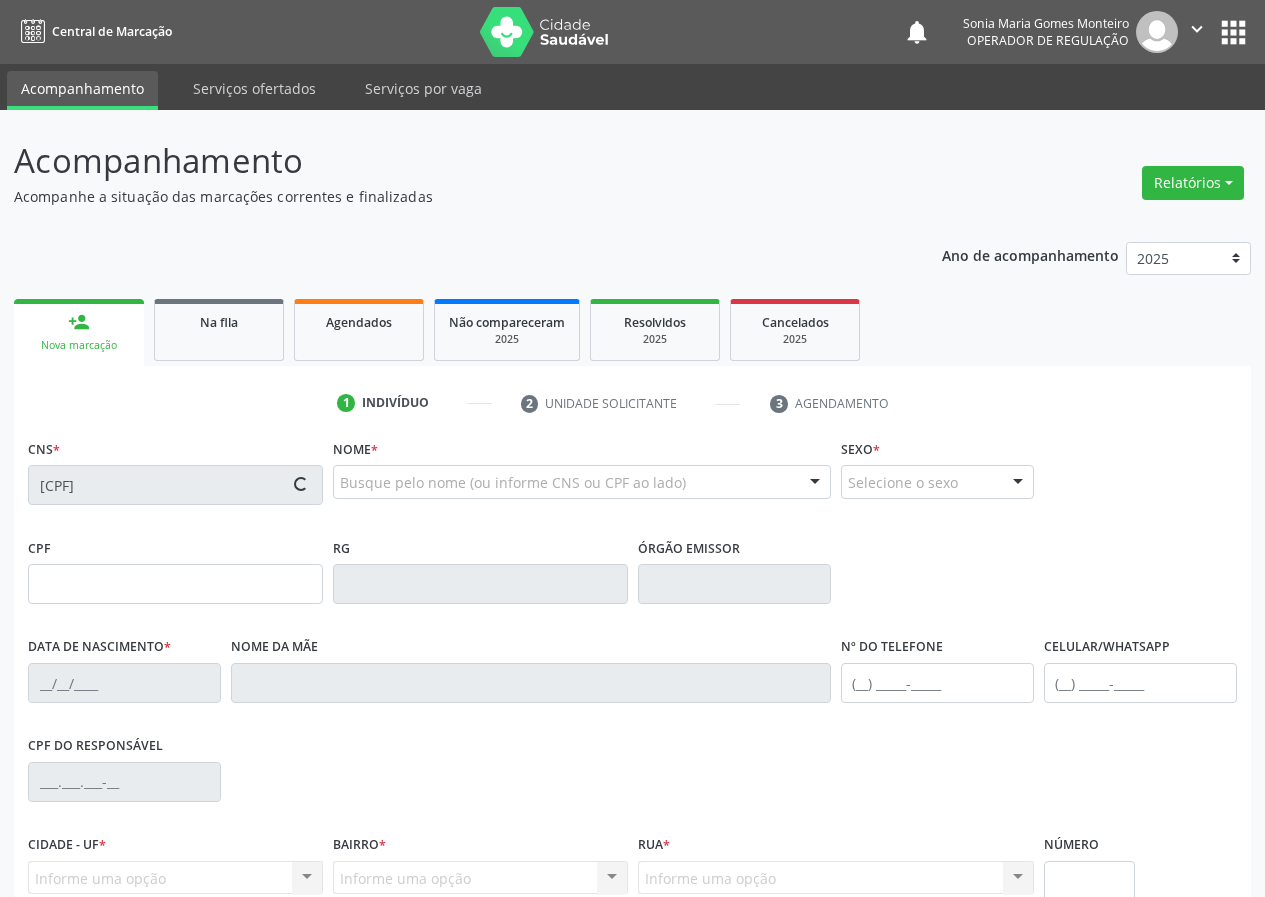 type on "S/N" 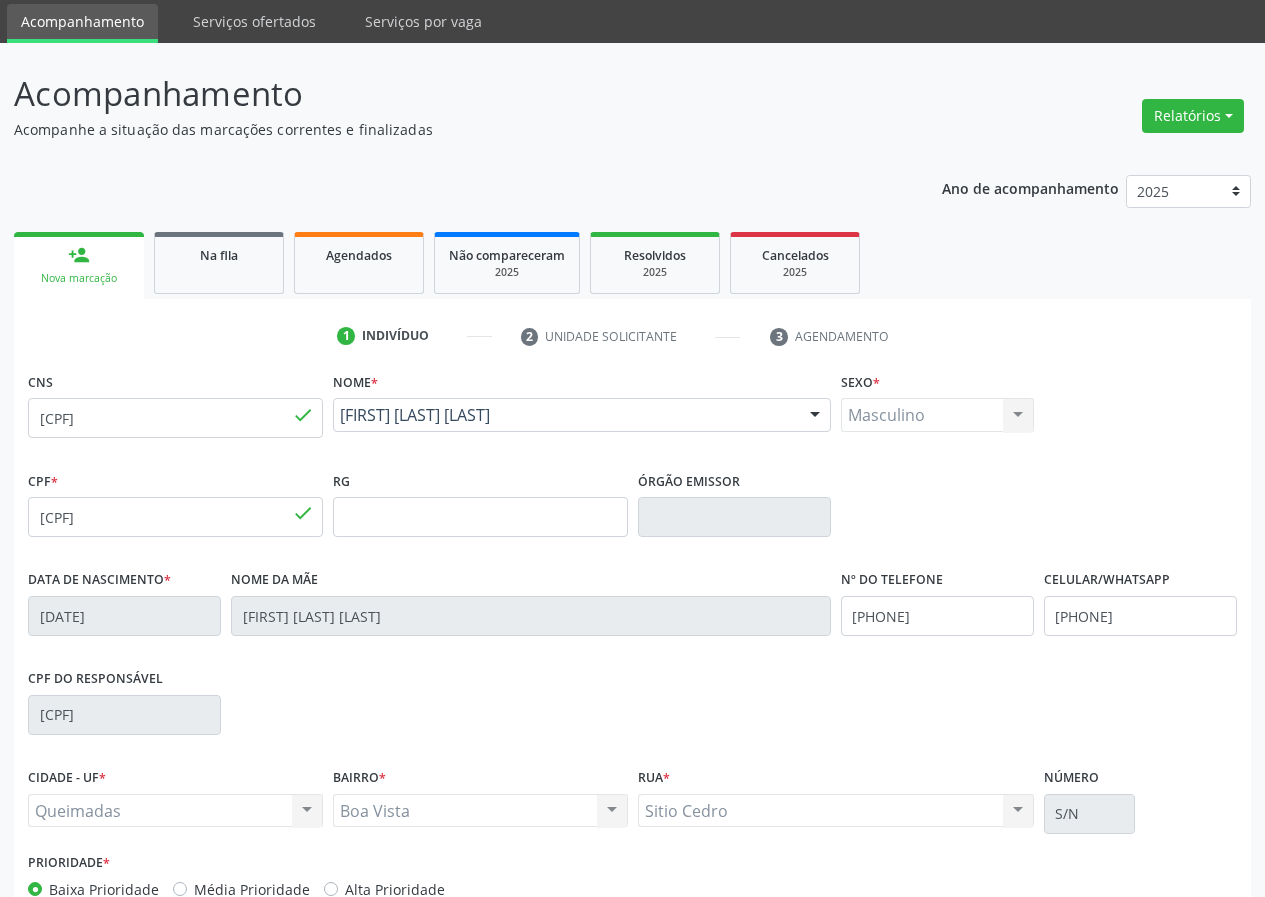 scroll, scrollTop: 187, scrollLeft: 0, axis: vertical 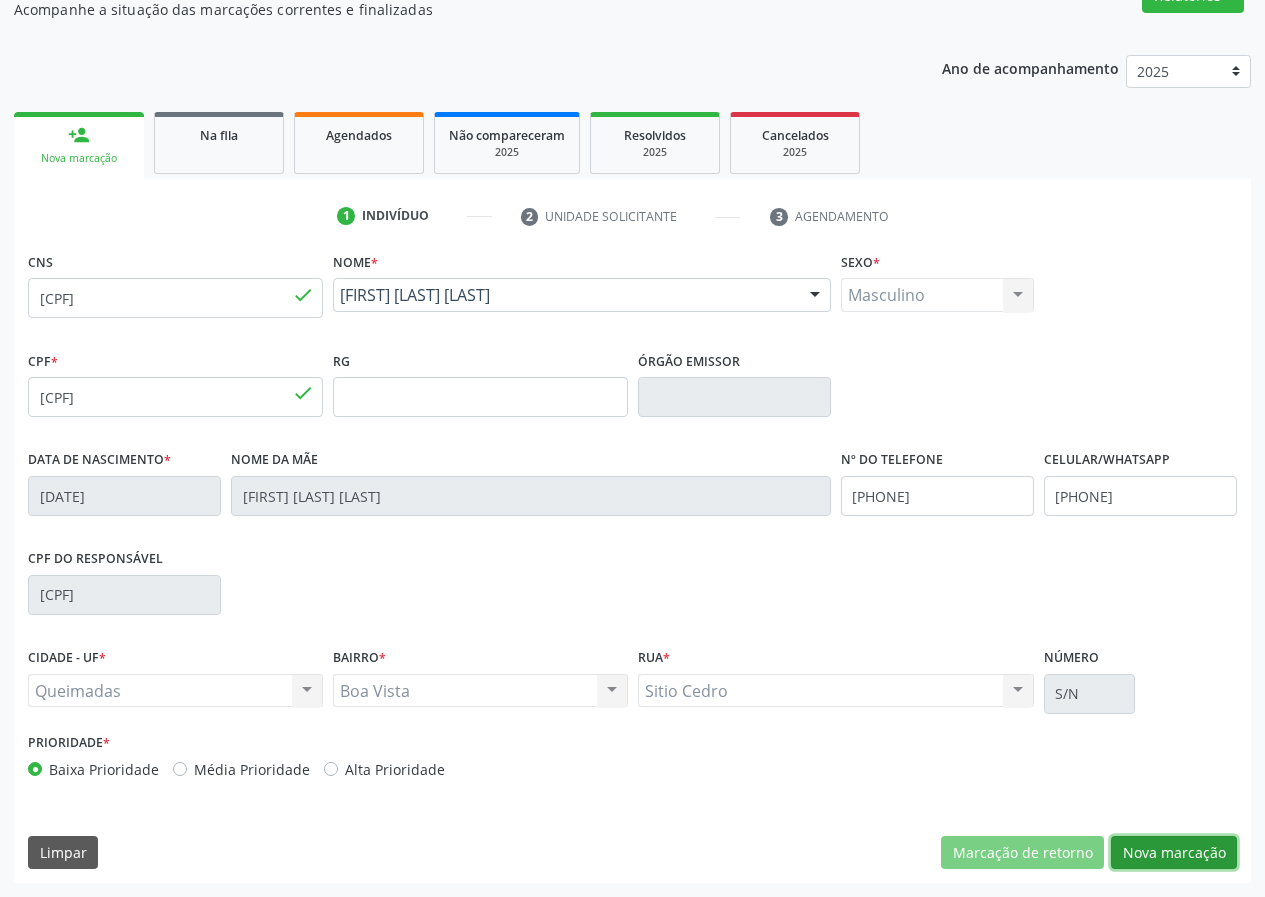 click on "Nova marcação" at bounding box center (1174, 853) 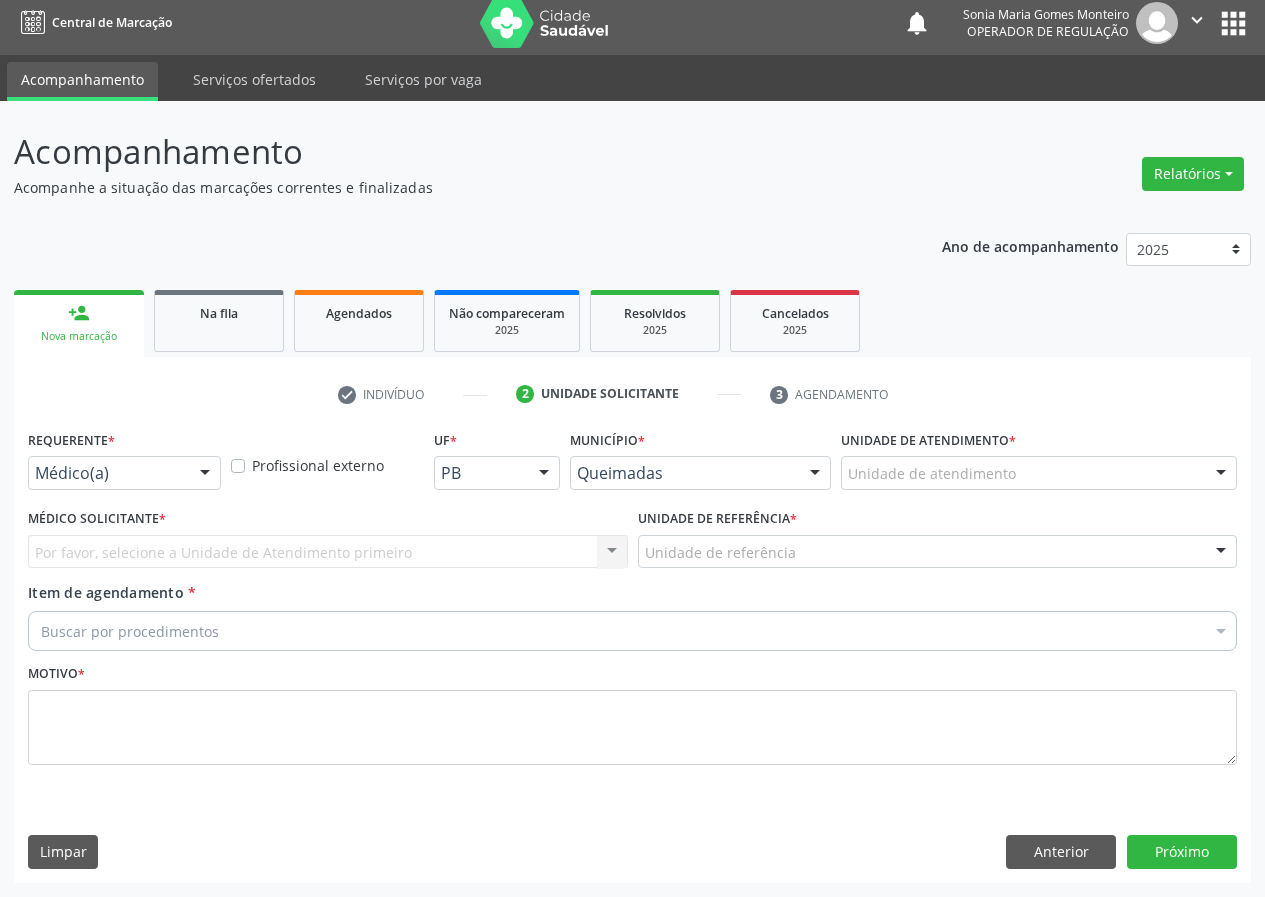 scroll, scrollTop: 9, scrollLeft: 0, axis: vertical 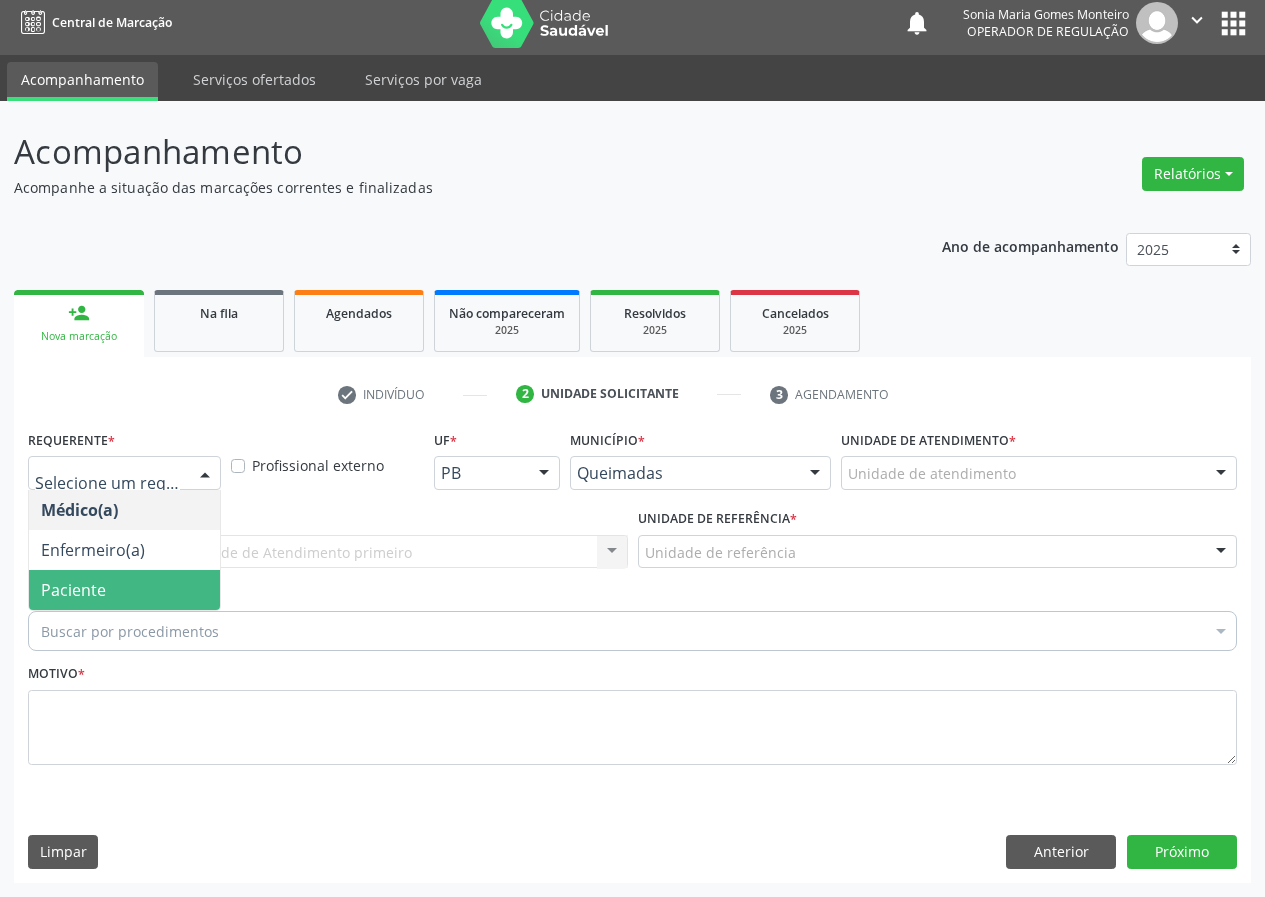 drag, startPoint x: 167, startPoint y: 597, endPoint x: 288, endPoint y: 580, distance: 122.18838 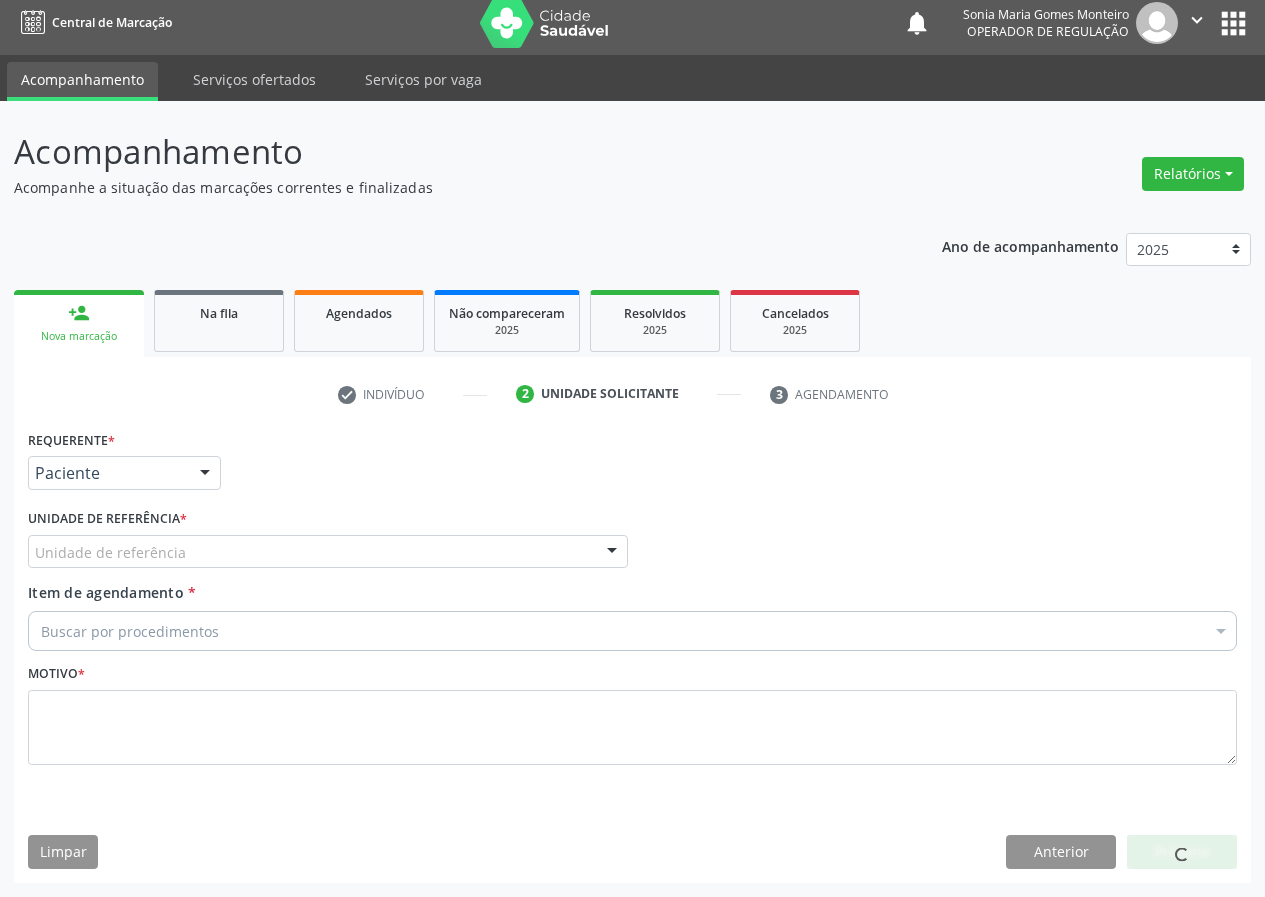 drag, startPoint x: 460, startPoint y: 560, endPoint x: 446, endPoint y: 563, distance: 14.3178215 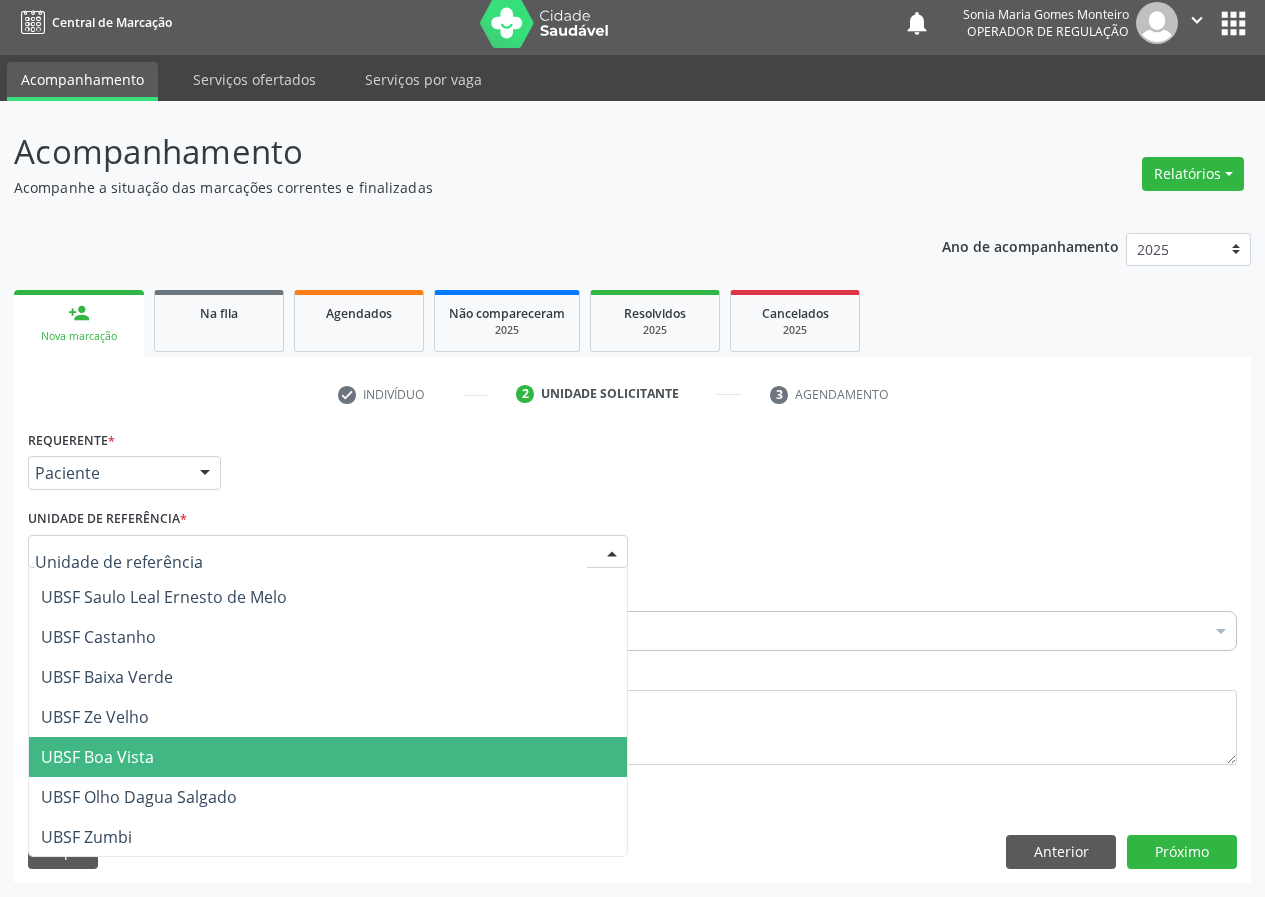 scroll, scrollTop: 0, scrollLeft: 0, axis: both 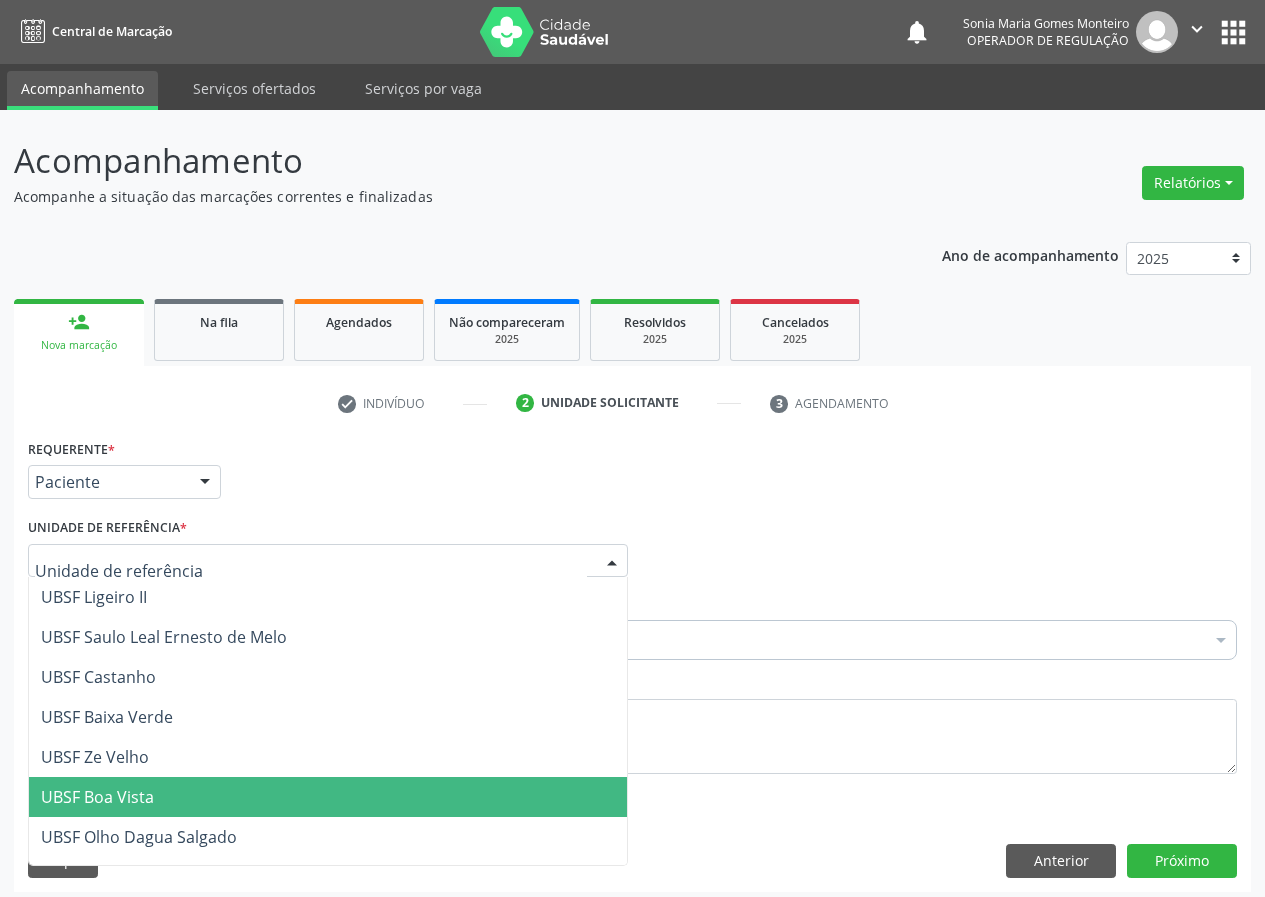 click on "UBSF Boa Vista" at bounding box center (97, 797) 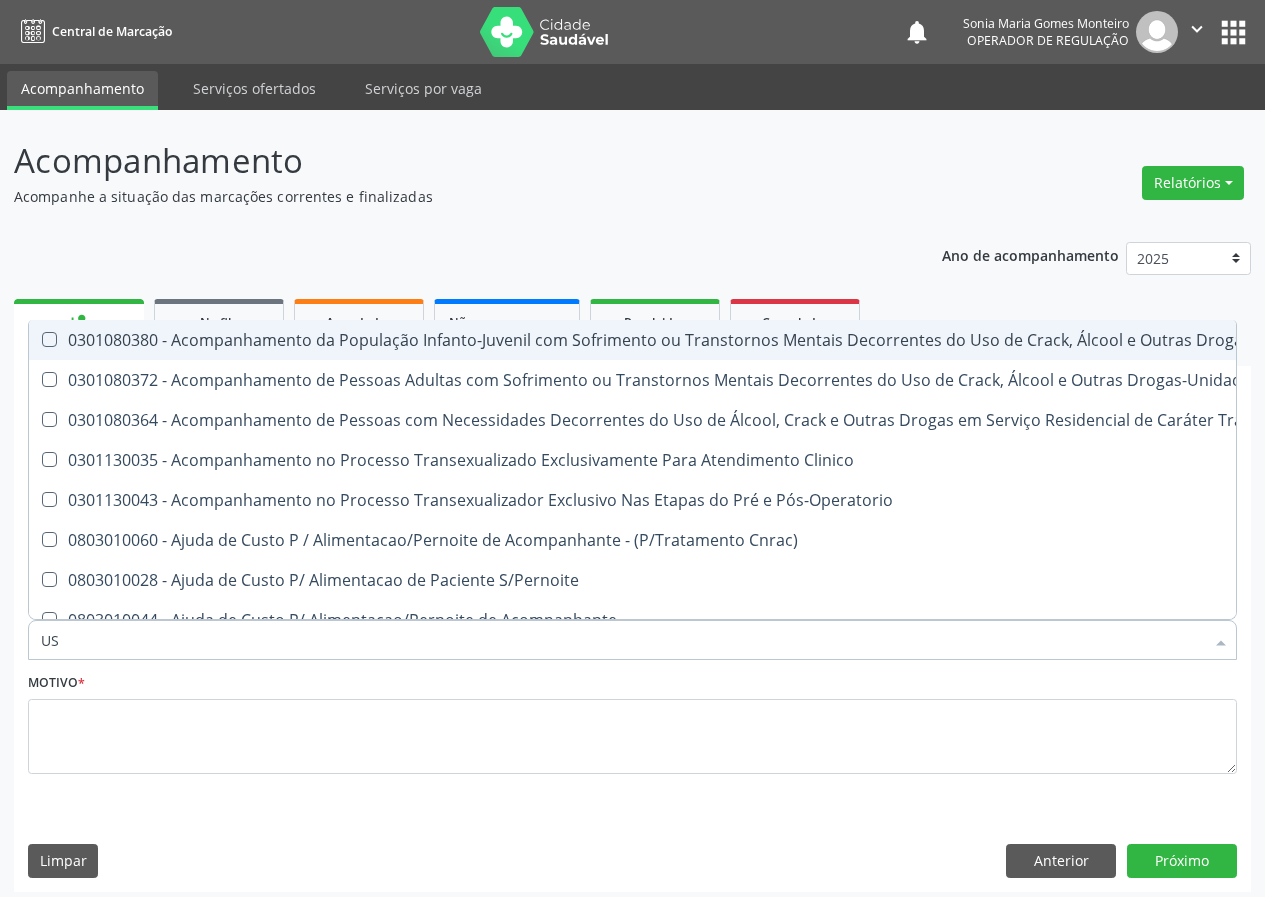 type on "USG" 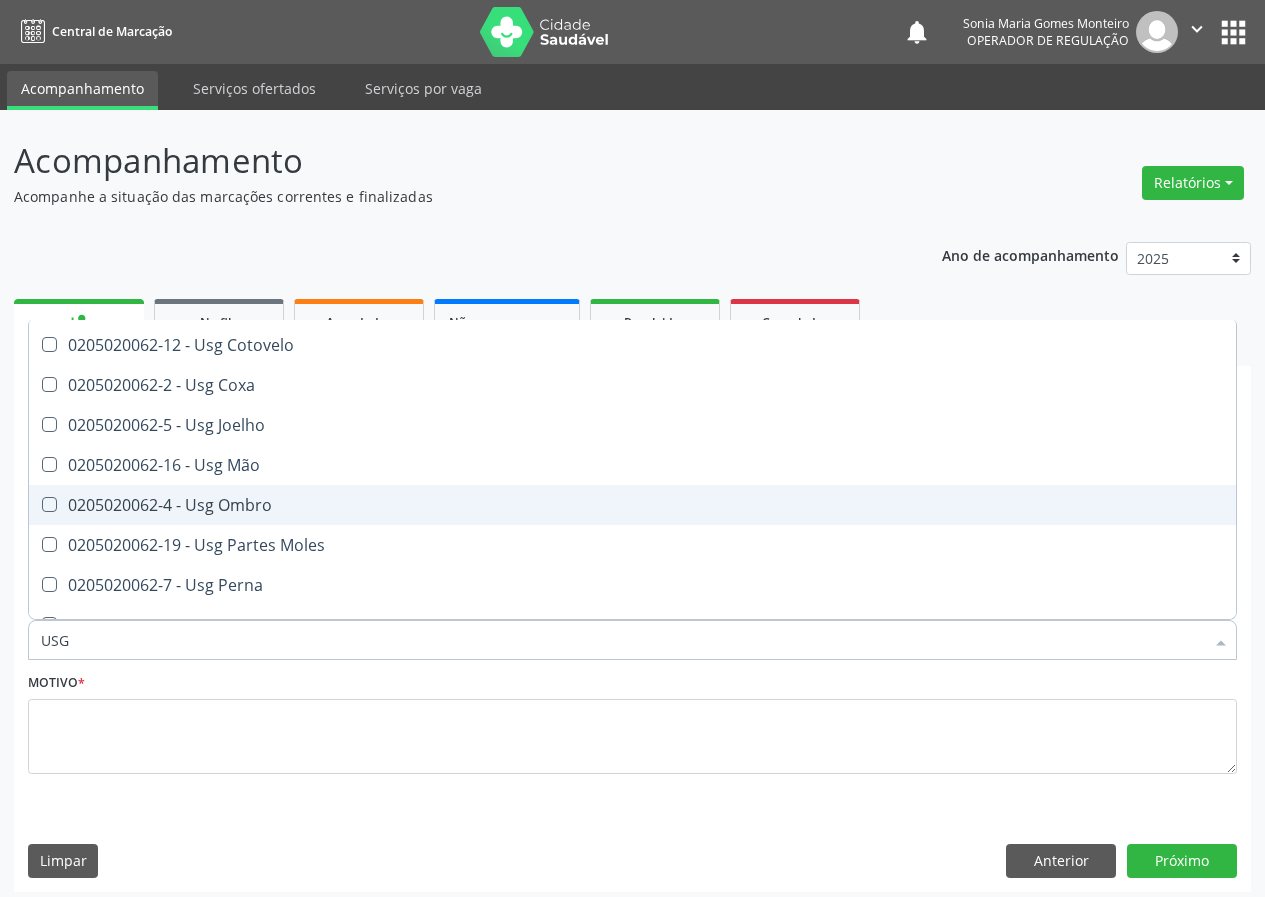 scroll, scrollTop: 200, scrollLeft: 0, axis: vertical 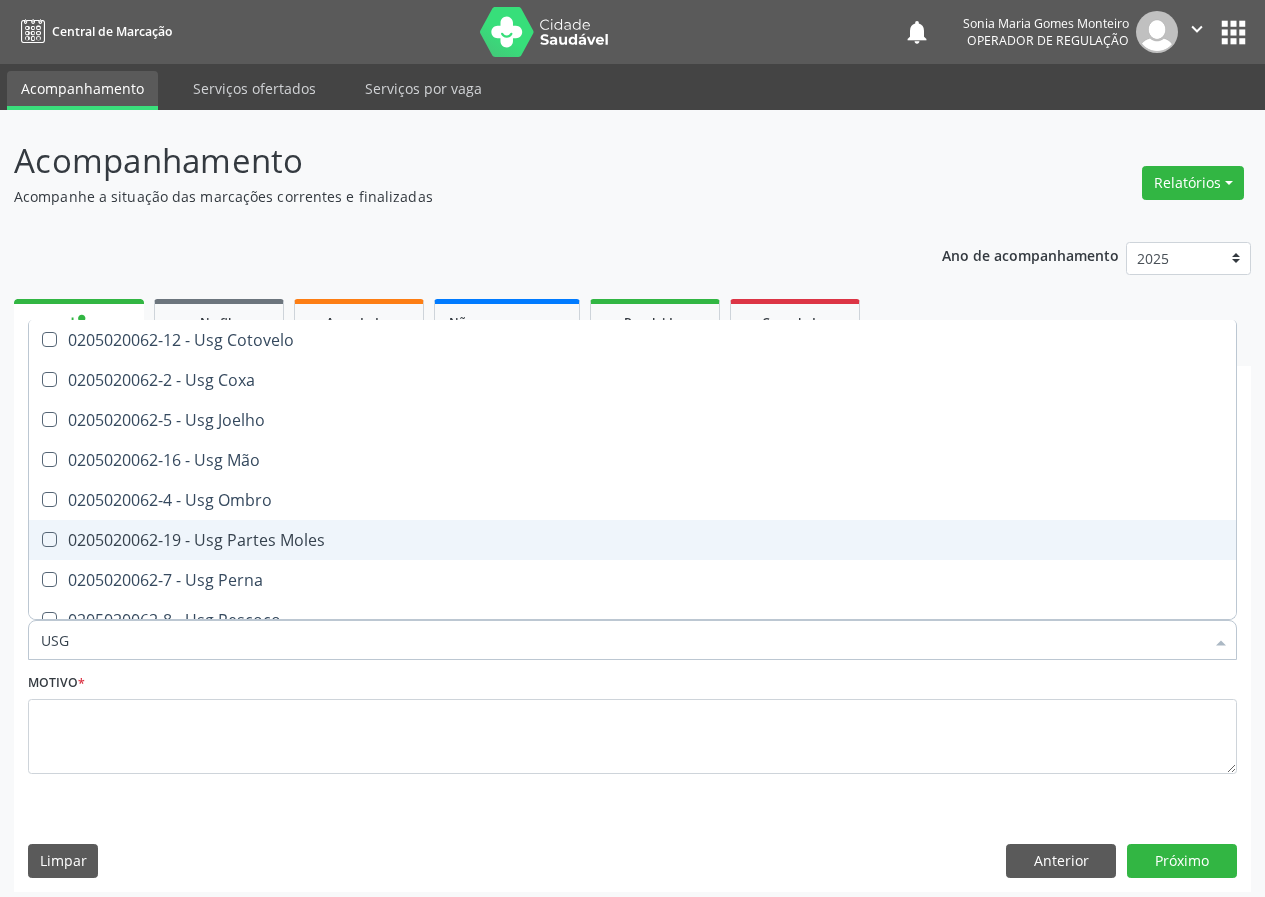 click on "0205020062-19 - Usg Partes Moles" at bounding box center [632, 540] 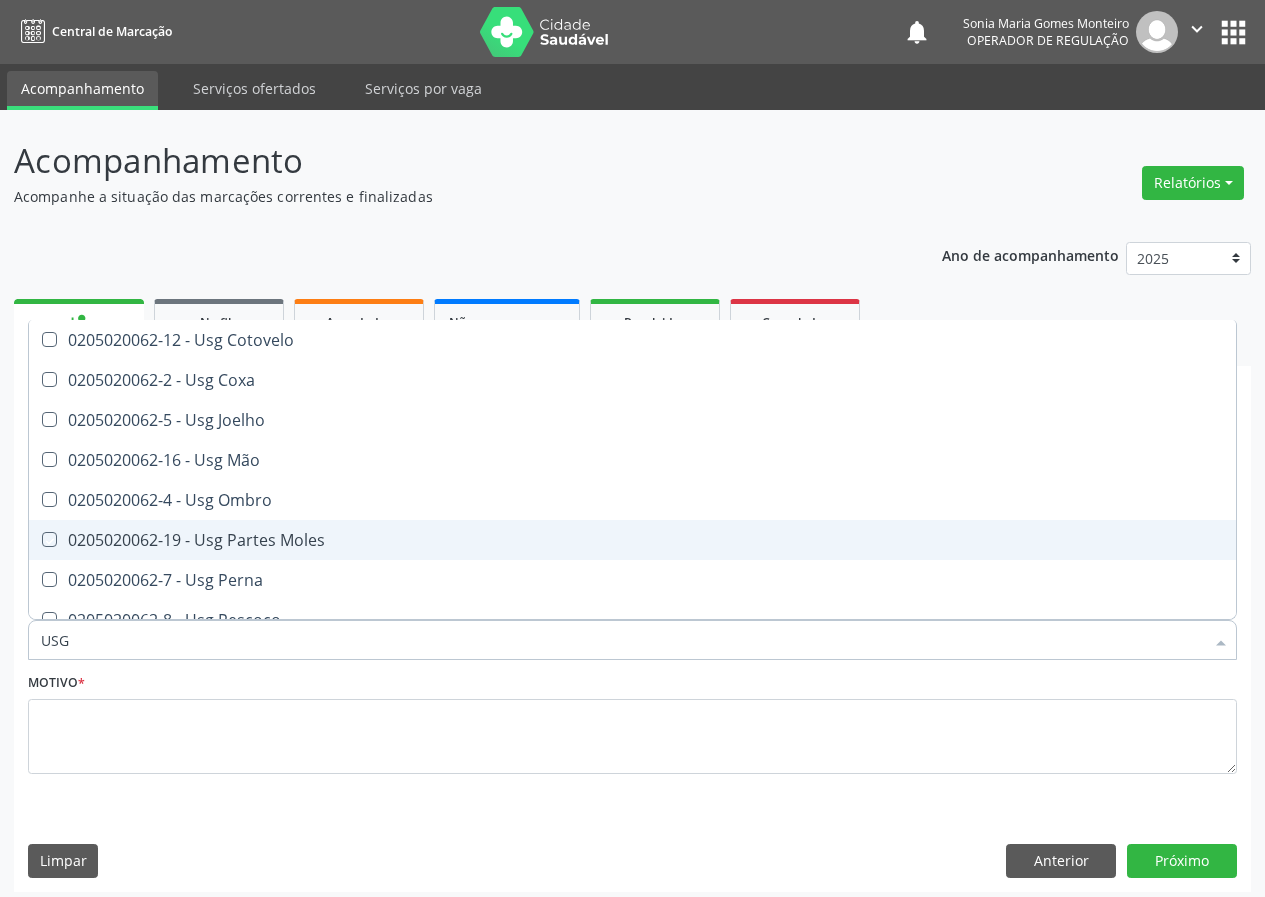 checkbox on "true" 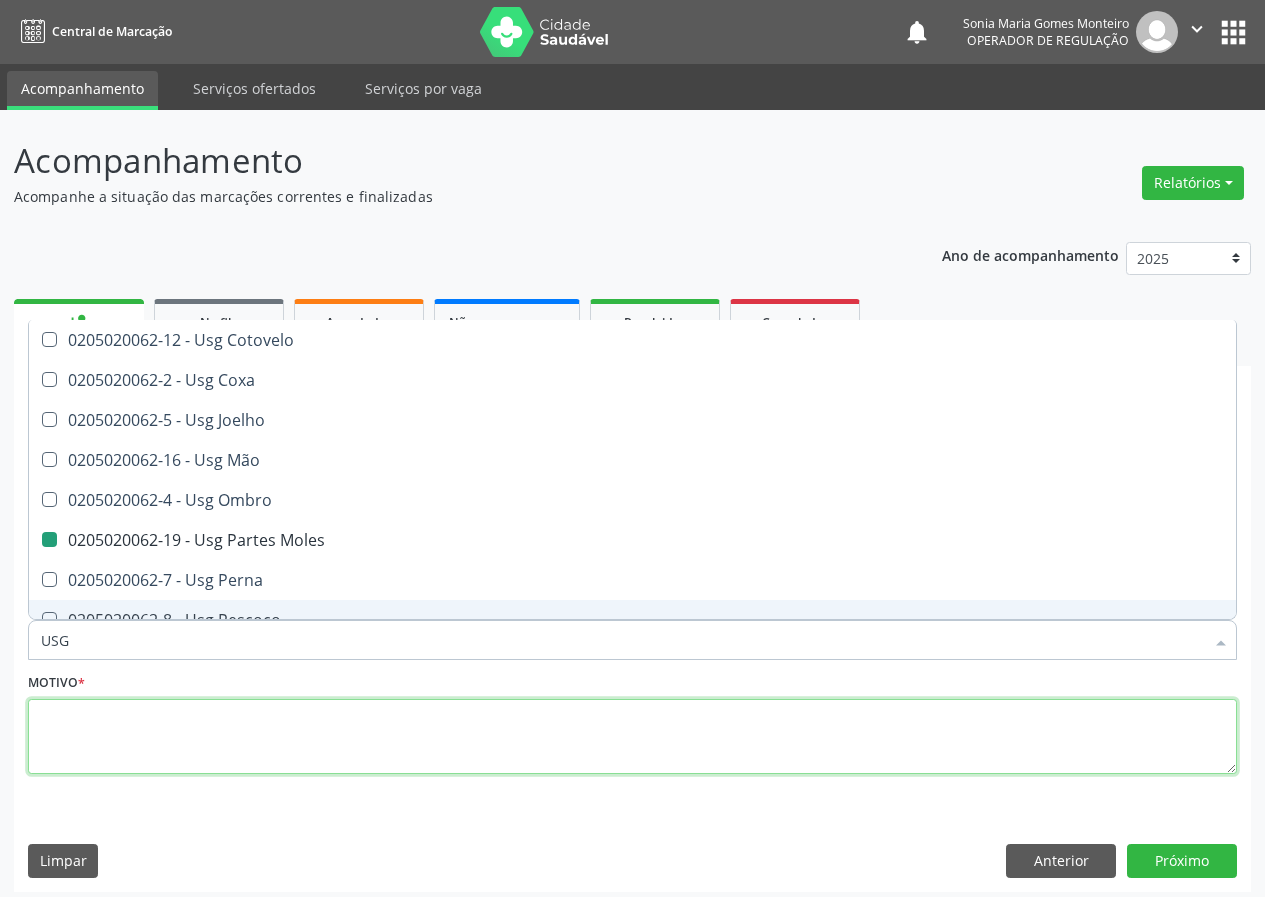 click at bounding box center [632, 737] 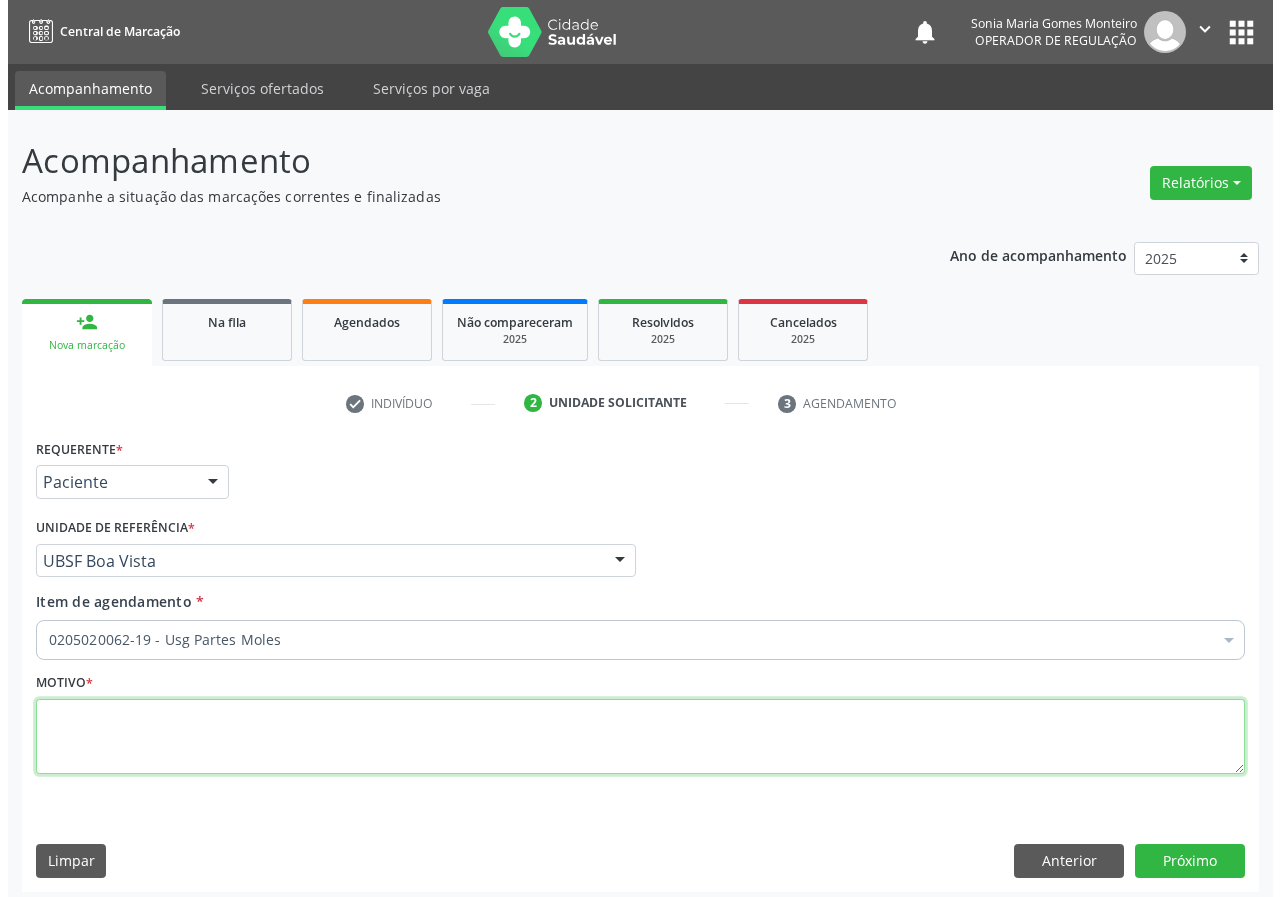 scroll, scrollTop: 0, scrollLeft: 0, axis: both 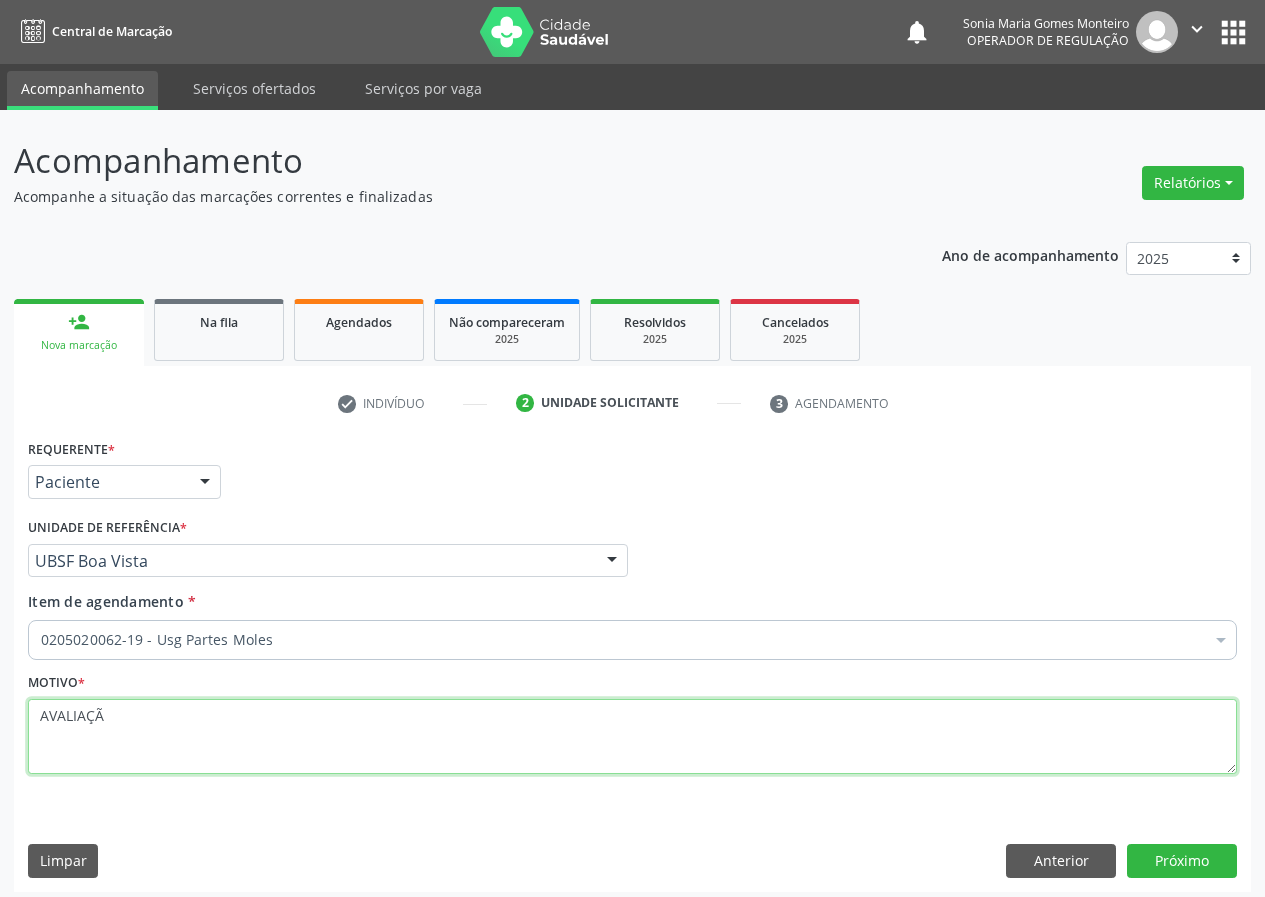 type on "AVALIAÇÃO" 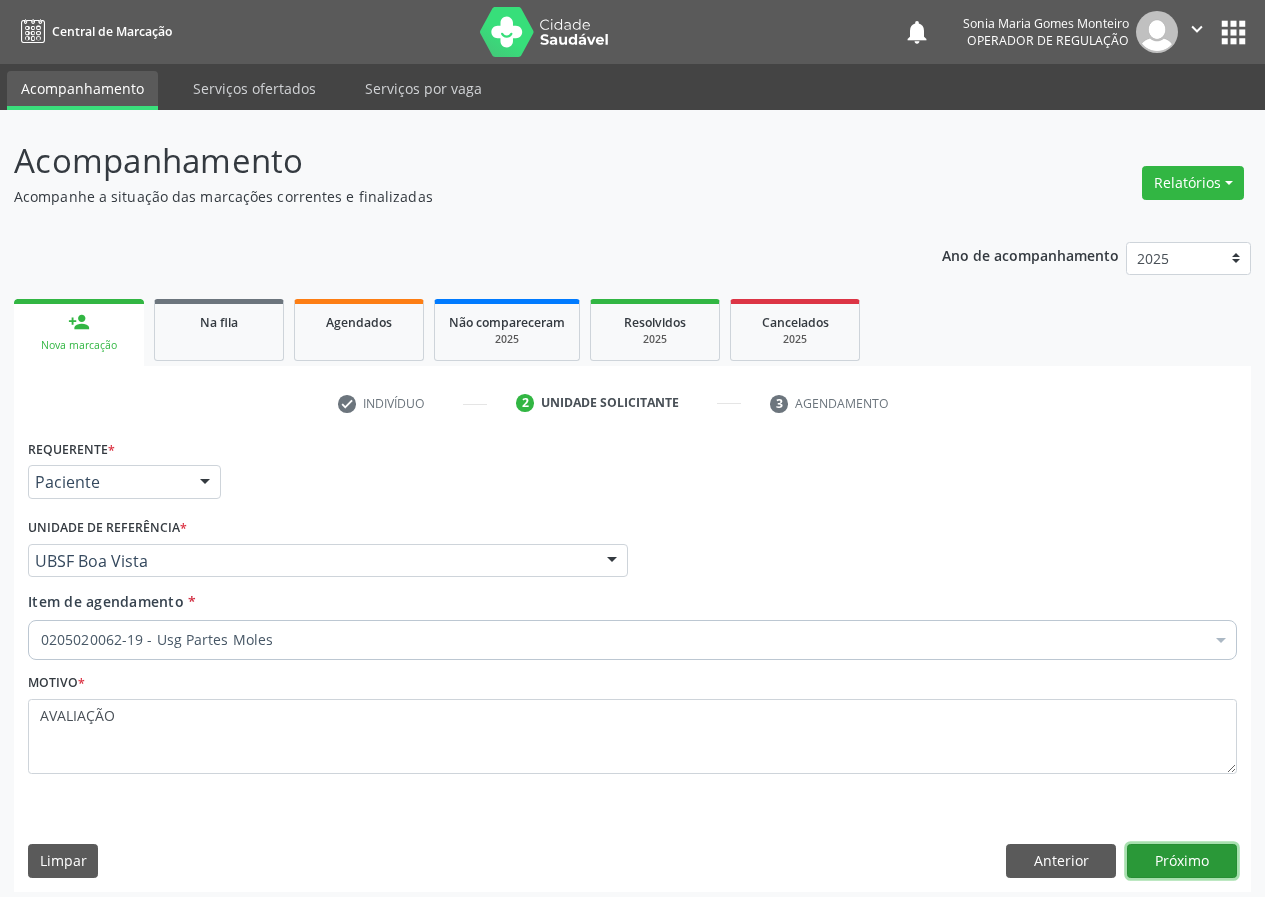 drag, startPoint x: 1178, startPoint y: 864, endPoint x: 1143, endPoint y: 862, distance: 35.057095 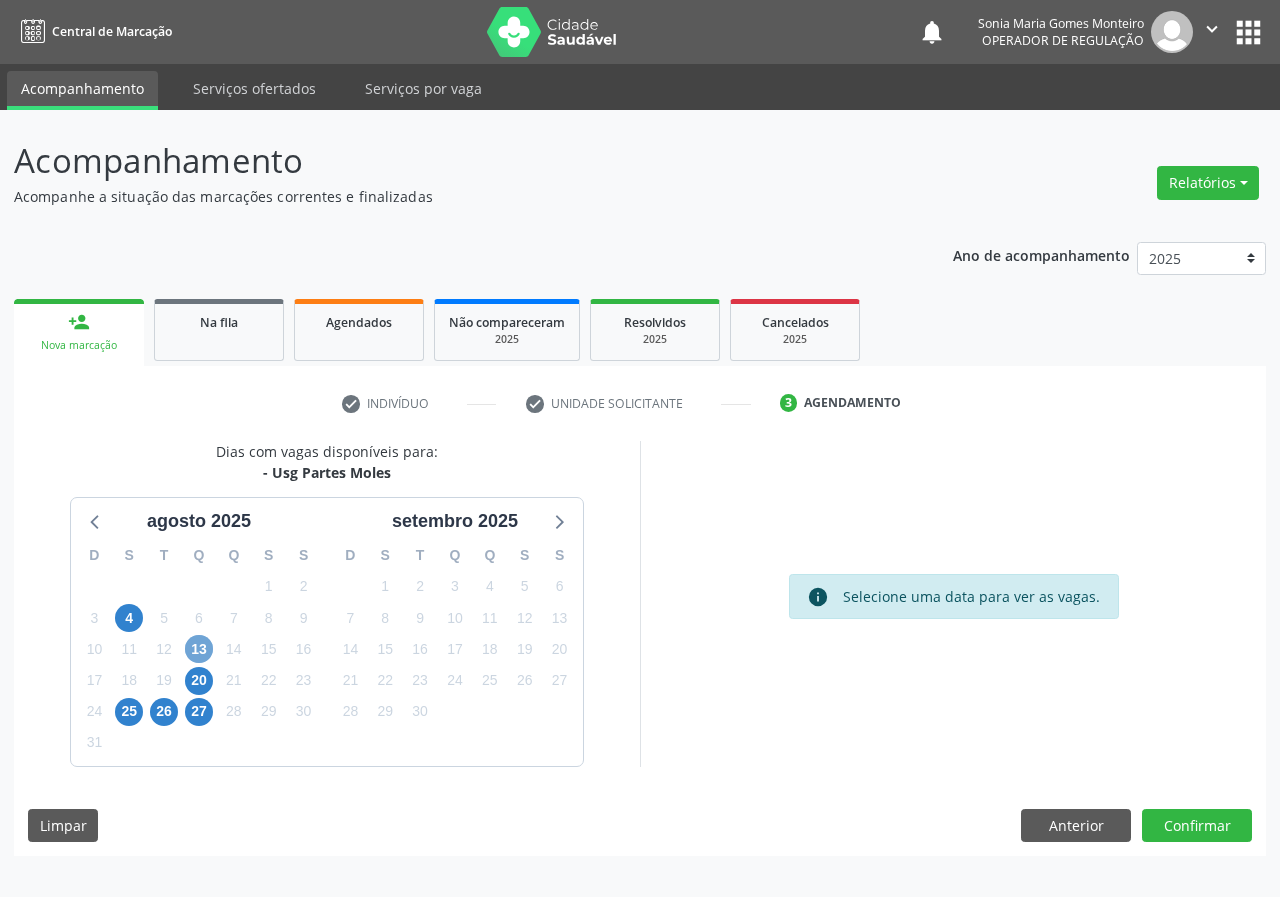 click on "13" at bounding box center (199, 649) 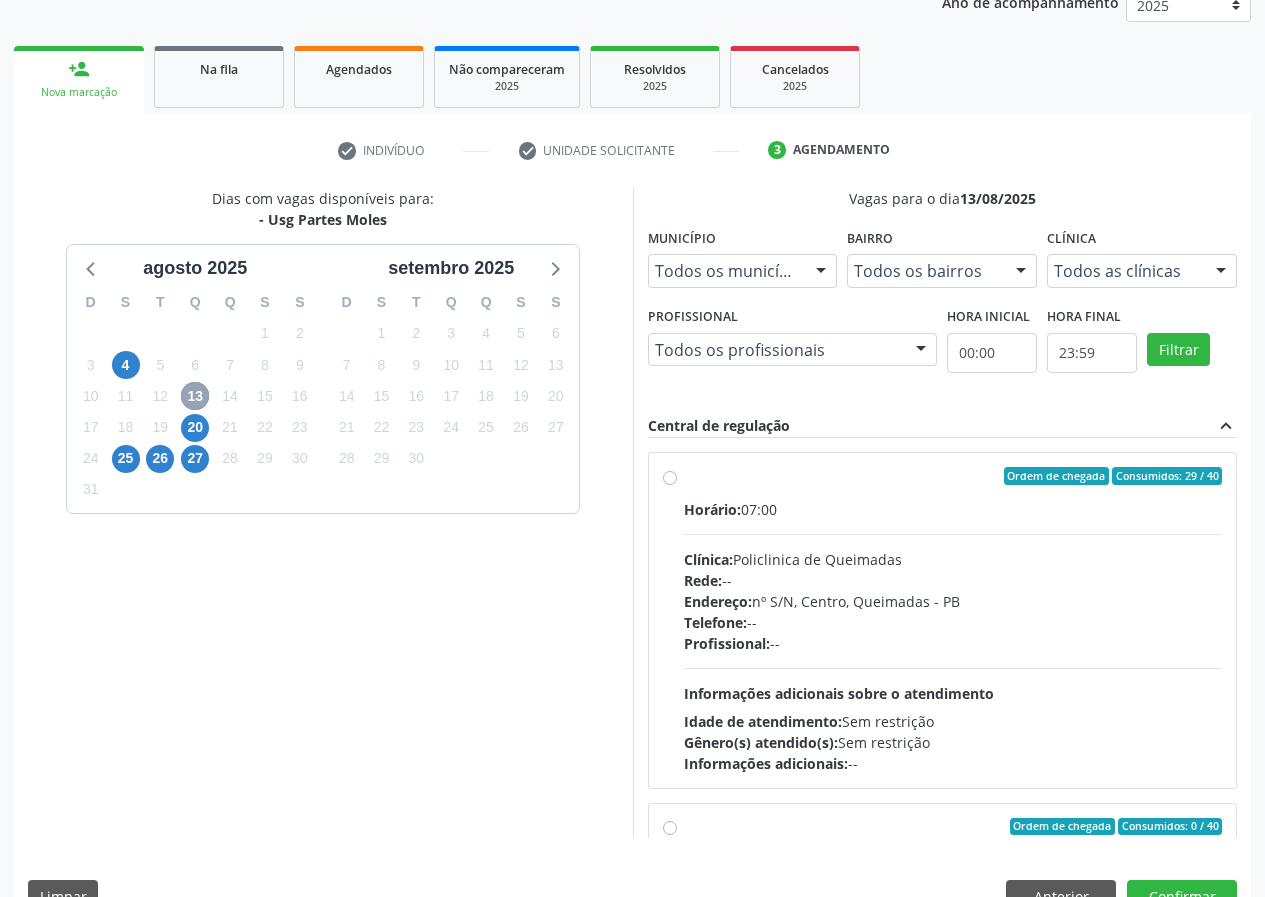 scroll, scrollTop: 298, scrollLeft: 0, axis: vertical 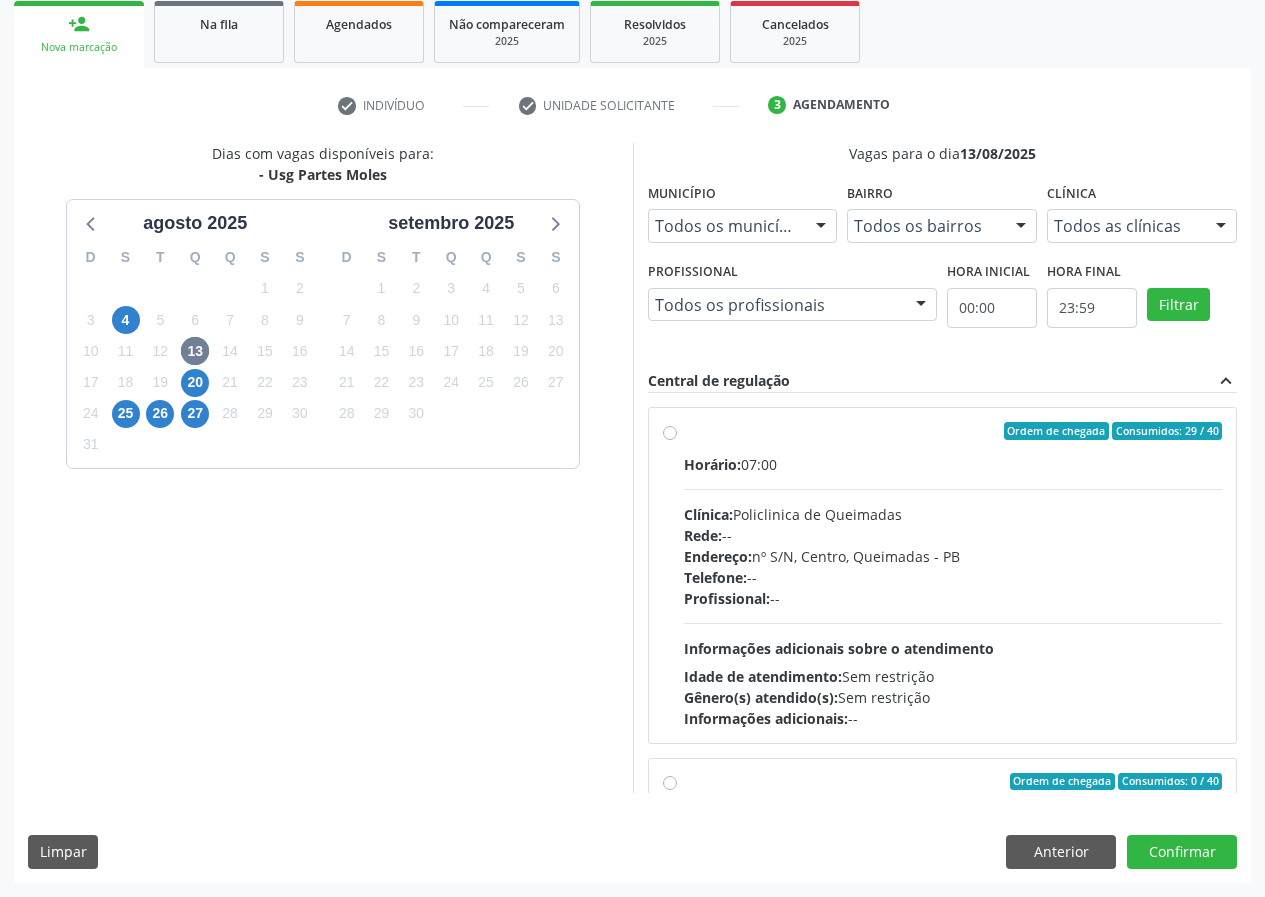 click on "Ordem de chegada
Consumidos: 29 / 40
Horário:   07:00
Clínica:  Policlinica de Queimadas
Rede:
--
Endereço:   nº S/N, Centro, Queimadas - PB
Telefone:   --
Profissional:
--
Informações adicionais sobre o atendimento
Idade de atendimento:
Sem restrição
Gênero(s) atendido(s):
Sem restrição
Informações adicionais:
--" at bounding box center (953, 575) 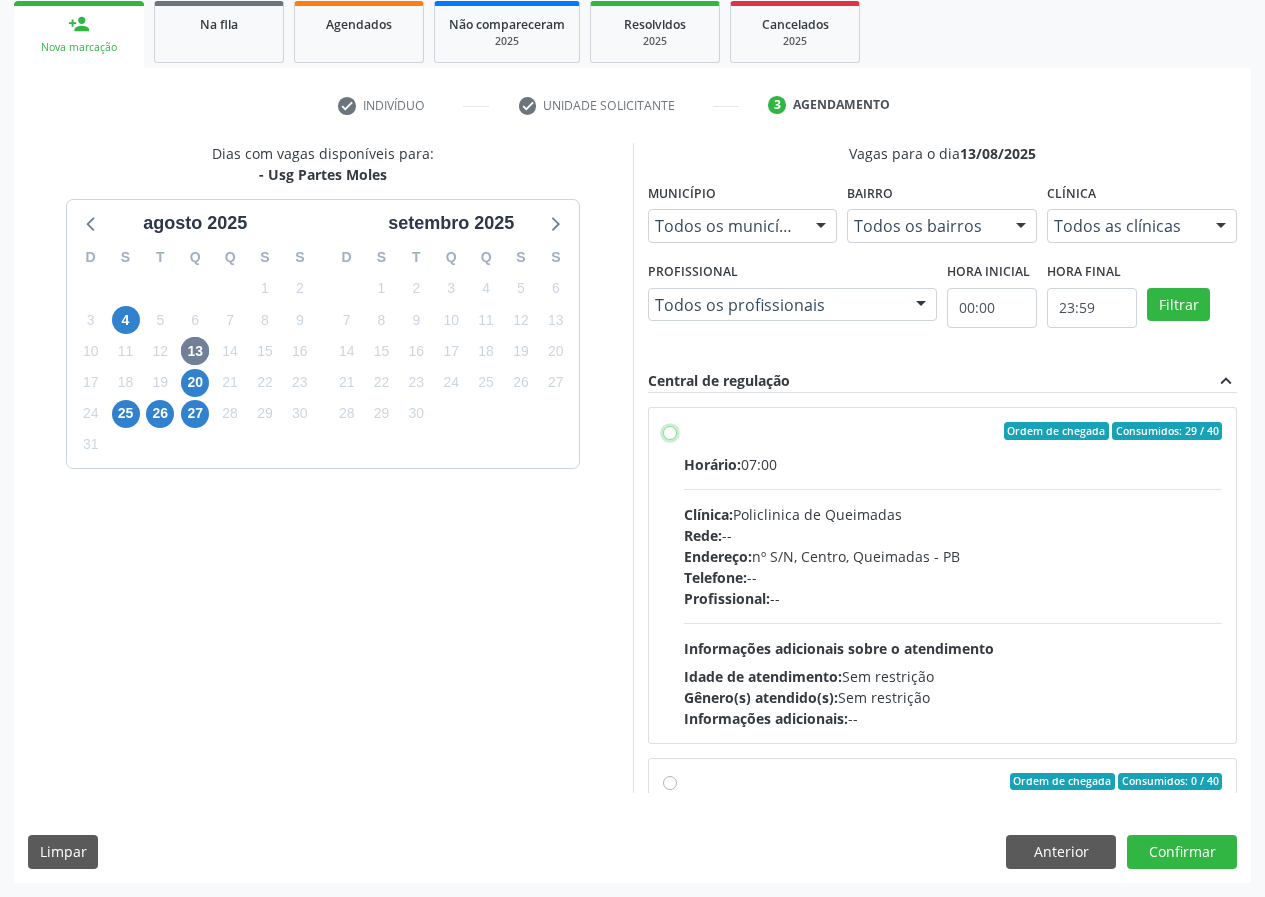 click on "Ordem de chegada
Consumidos: 29 / 40
Horário:   07:00
Clínica:  Policlinica de Queimadas
Rede:
--
Endereço:   nº S/N, Centro, Queimadas - PB
Telefone:   --
Profissional:
--
Informações adicionais sobre o atendimento
Idade de atendimento:
Sem restrição
Gênero(s) atendido(s):
Sem restrição
Informações adicionais:
--" at bounding box center [670, 431] 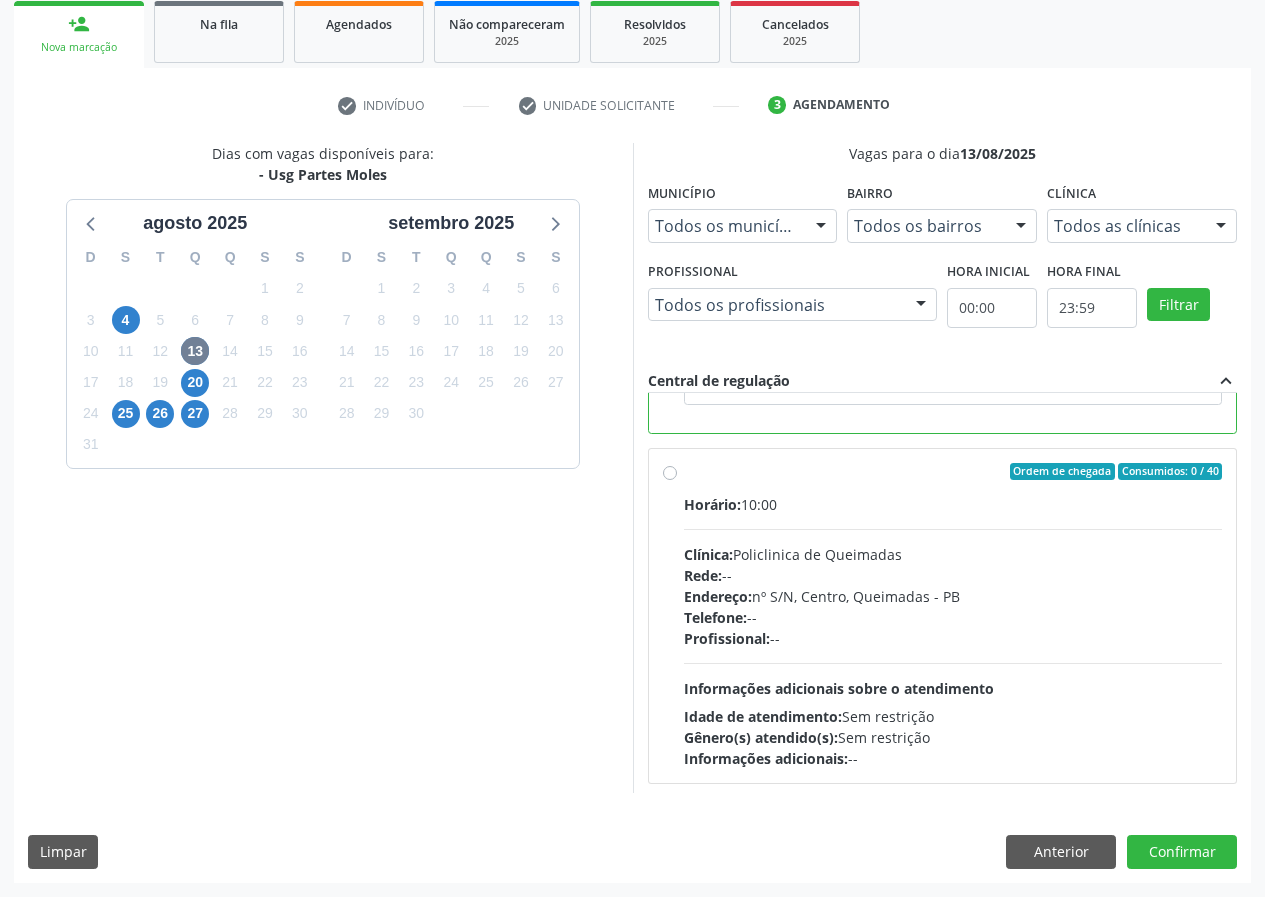scroll, scrollTop: 450, scrollLeft: 0, axis: vertical 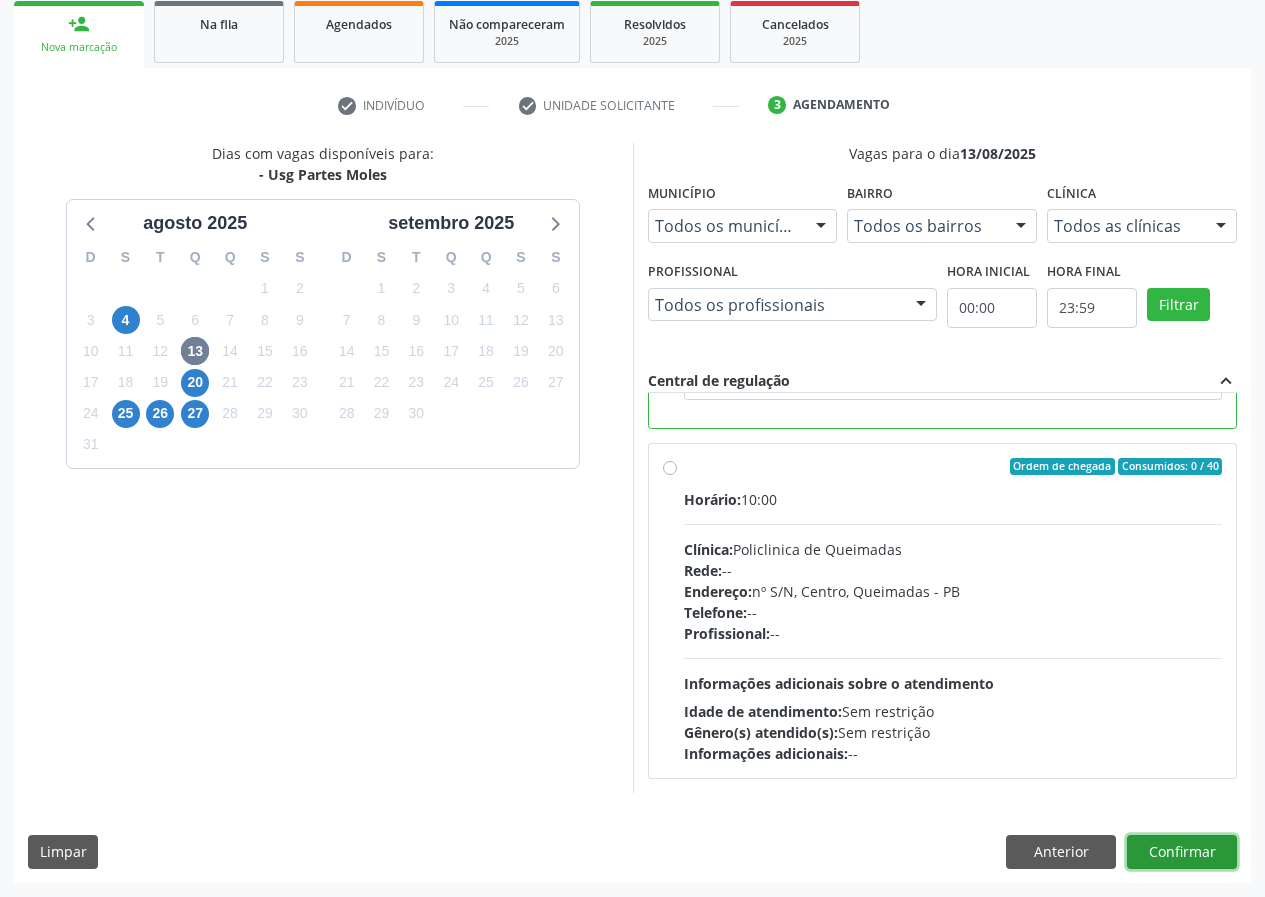 click on "Confirmar" at bounding box center (1182, 852) 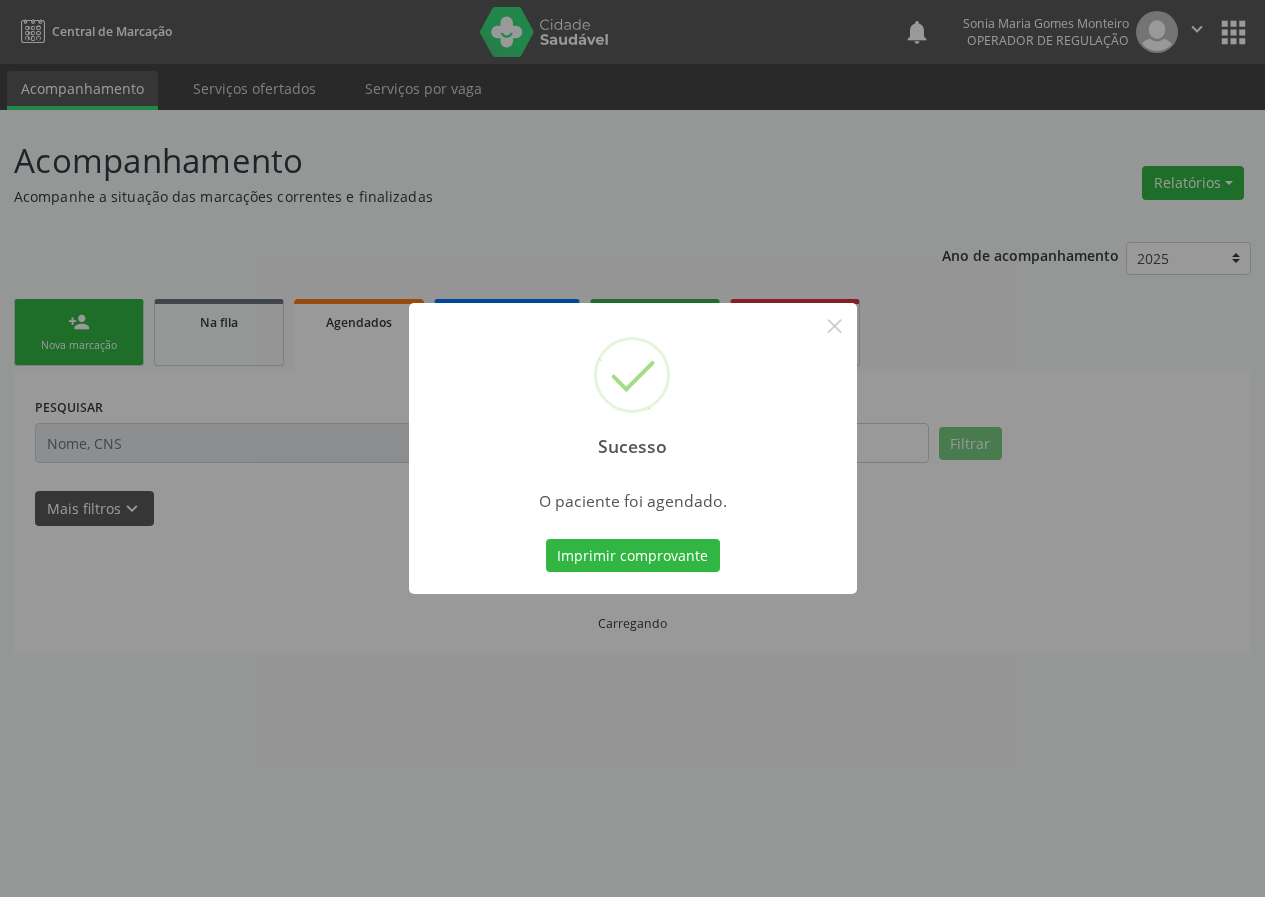 scroll, scrollTop: 0, scrollLeft: 0, axis: both 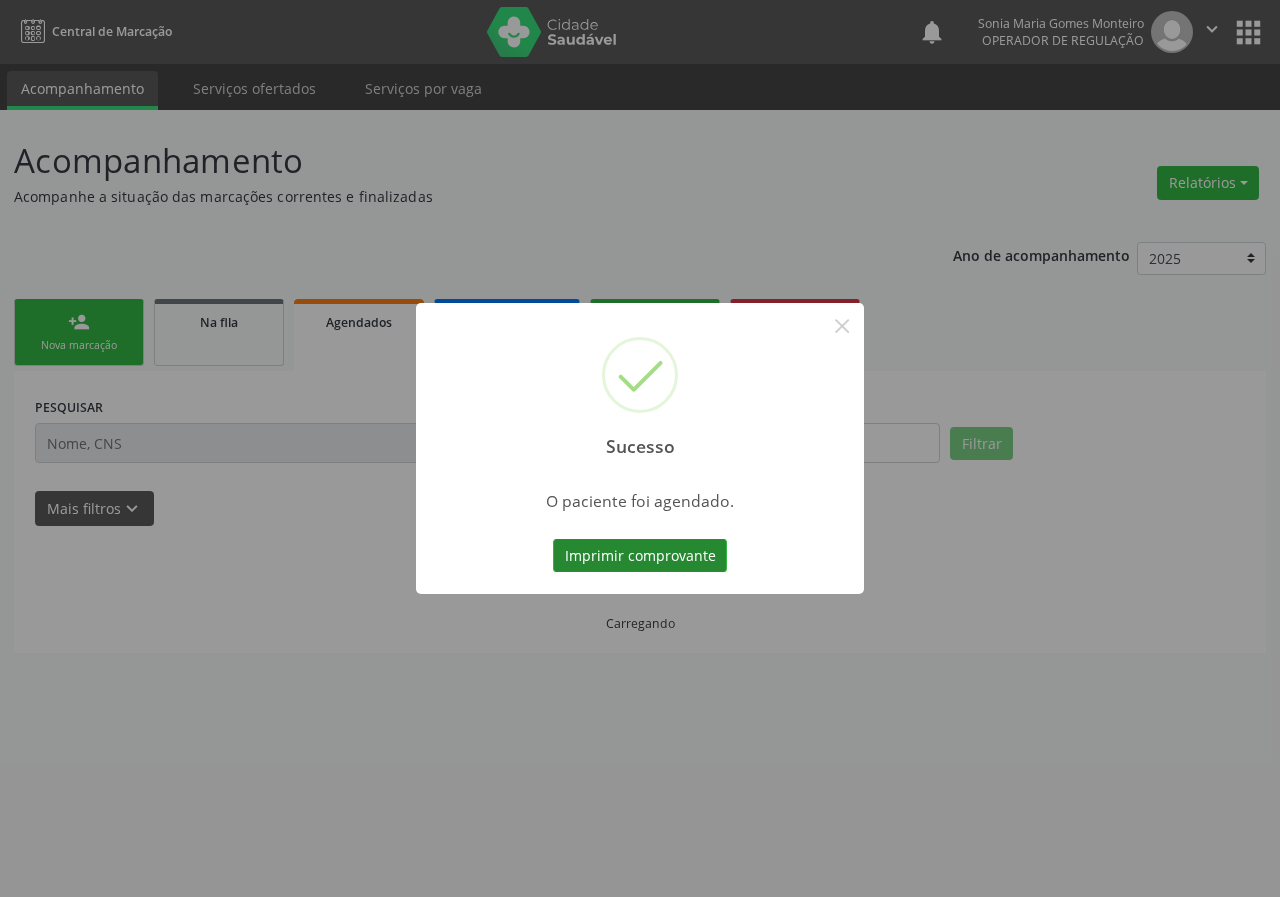 click on "Imprimir comprovante" at bounding box center (640, 556) 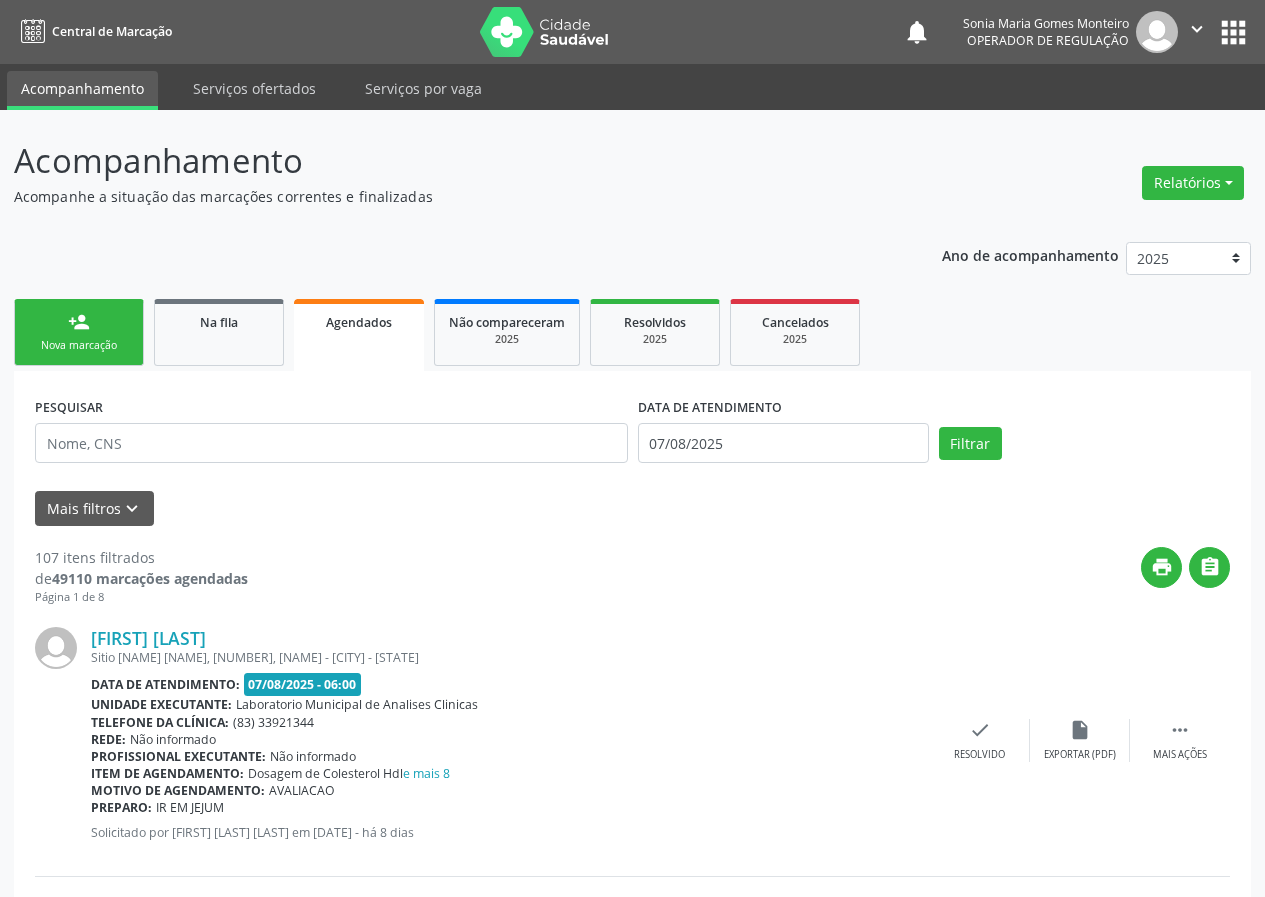 click on "Nova marcação" at bounding box center [79, 345] 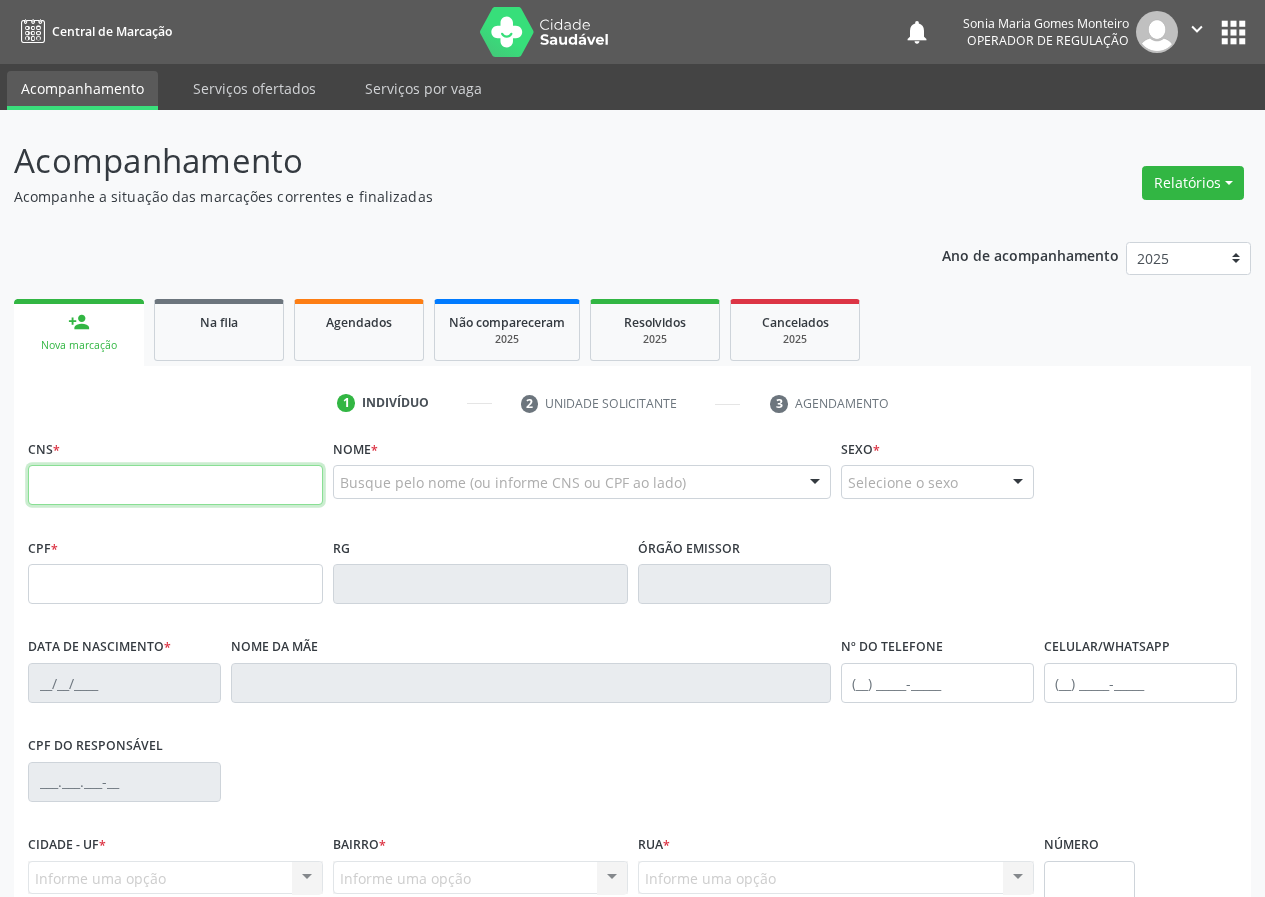 drag, startPoint x: 69, startPoint y: 483, endPoint x: 60, endPoint y: 472, distance: 14.21267 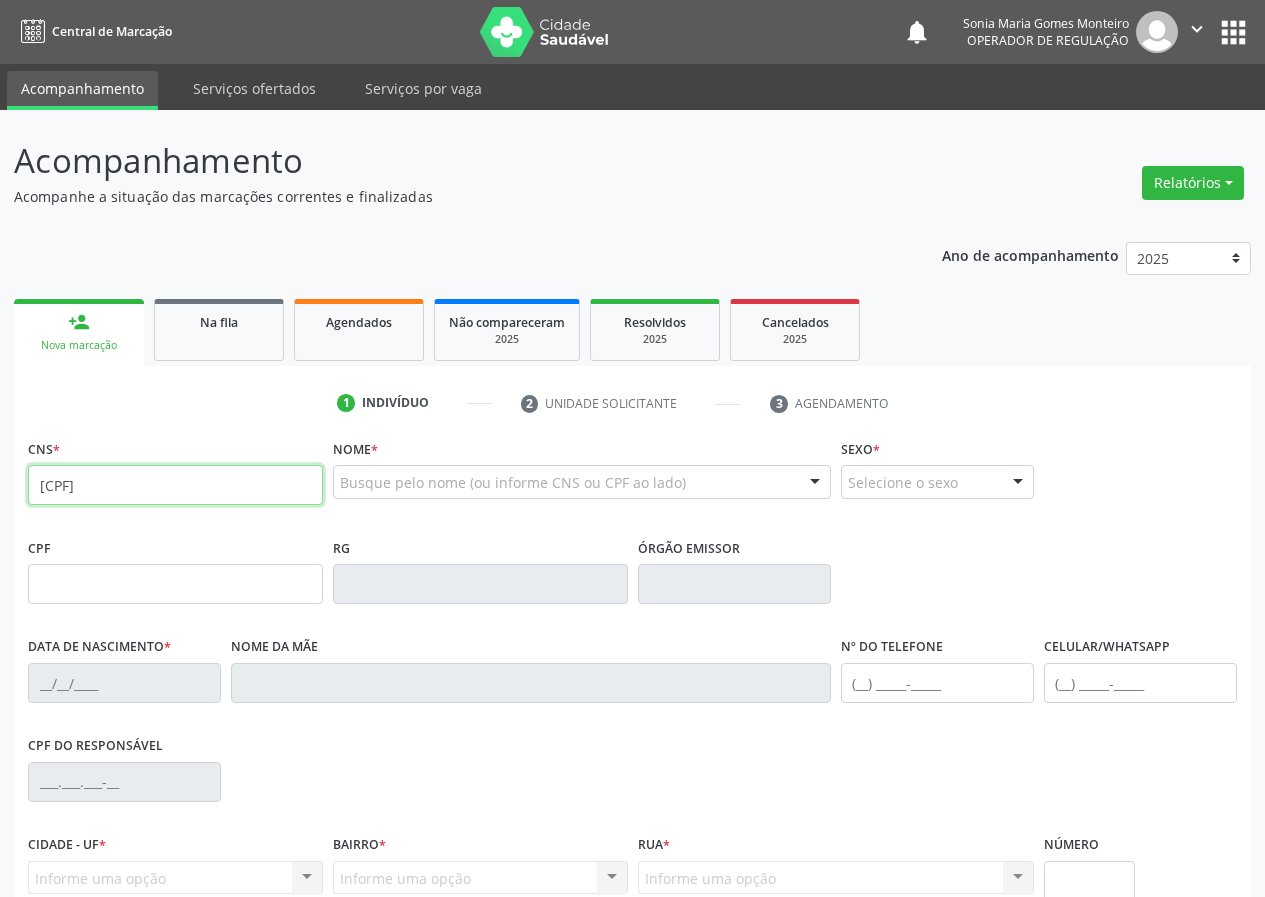 type on "700 5009 9350 4353" 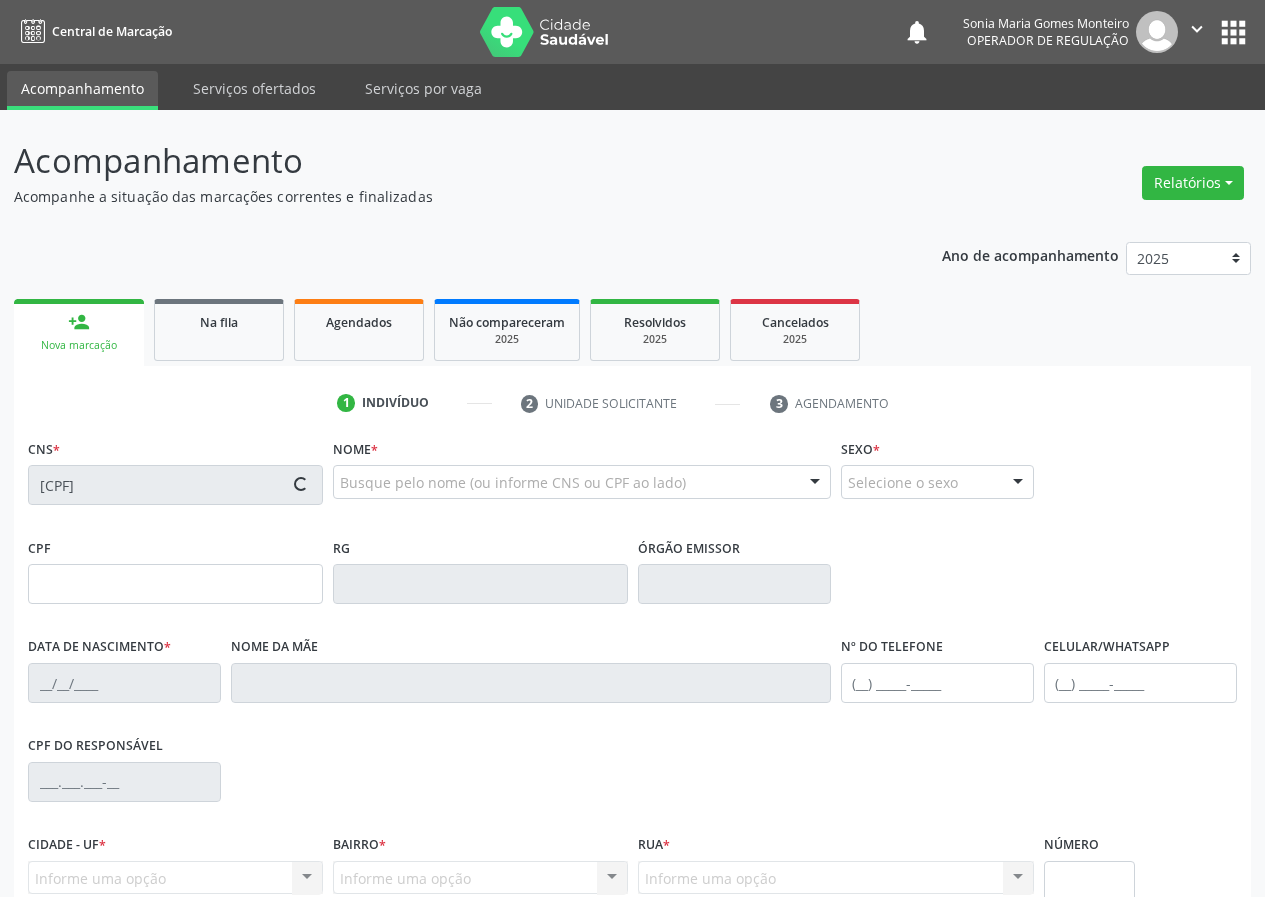type on "281.495.804-68" 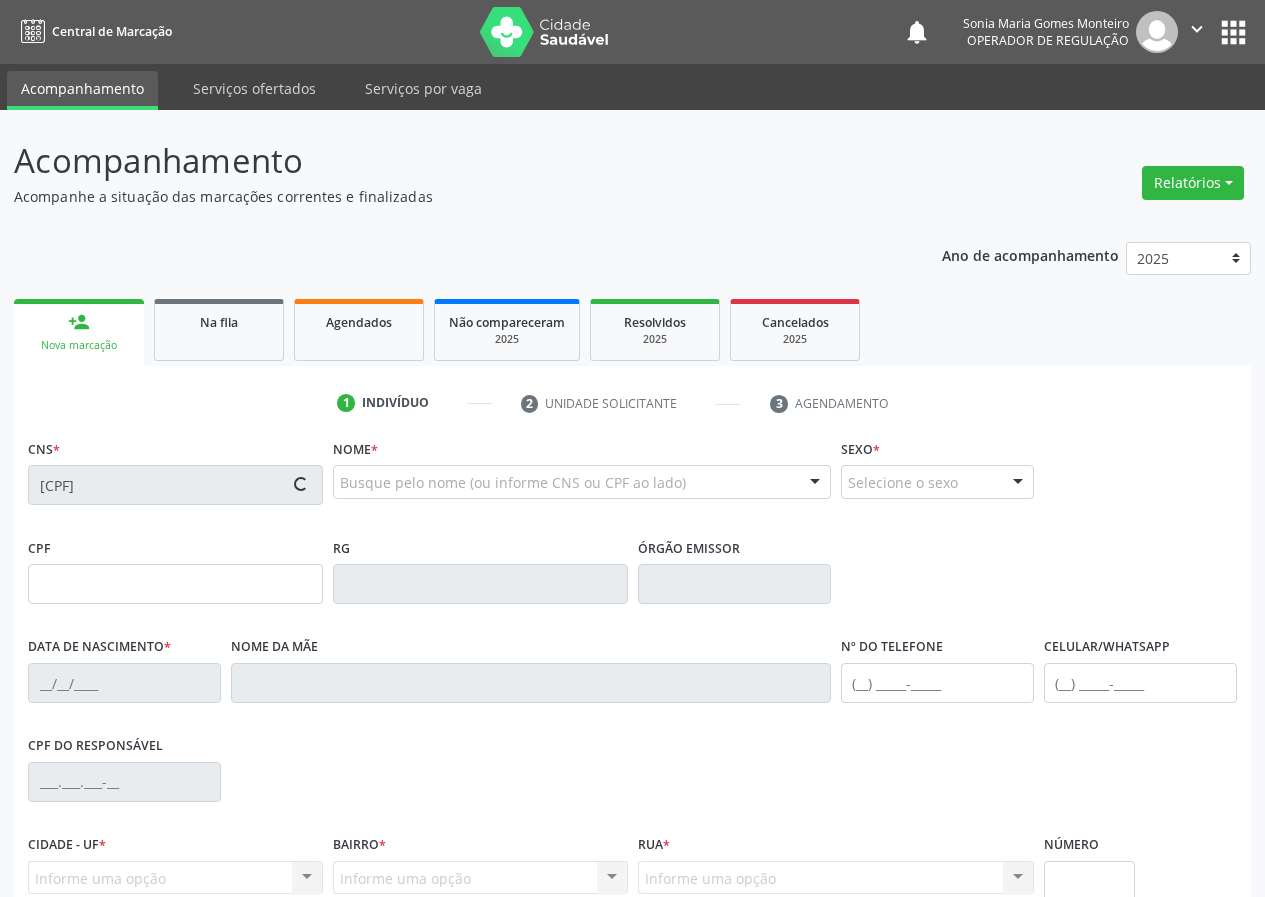 type on "17/11/1952" 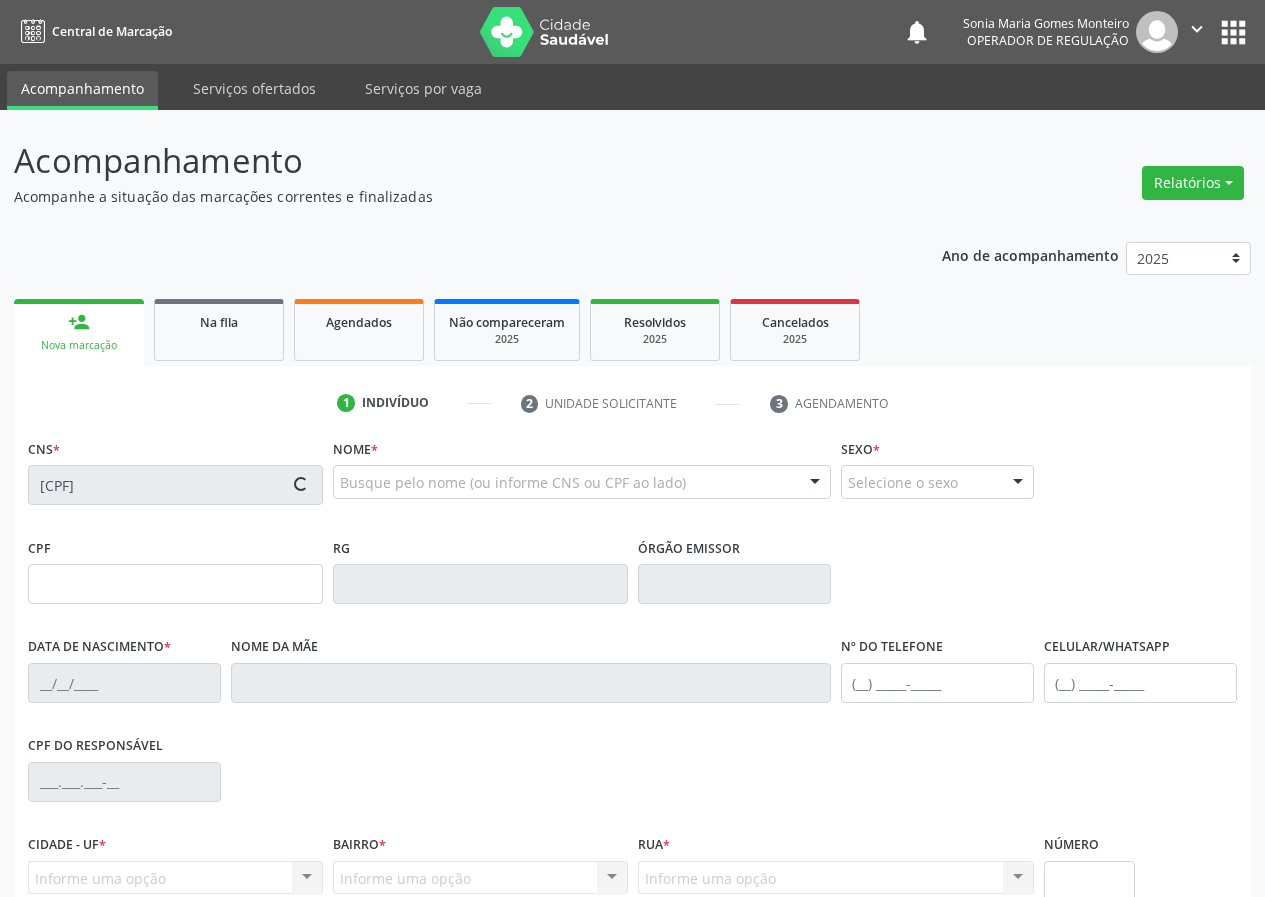 type on "Josefa Maria da Conceicao" 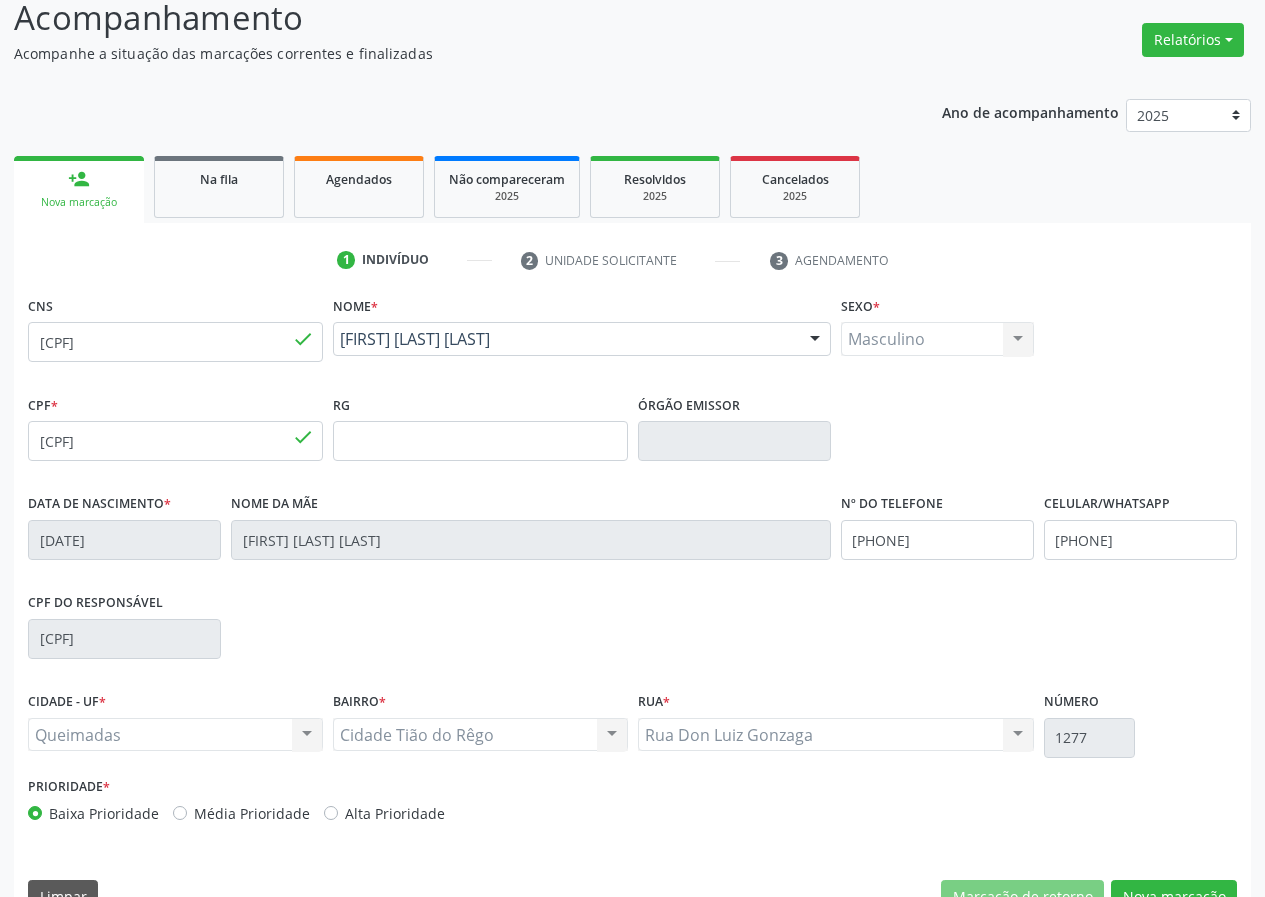 scroll, scrollTop: 187, scrollLeft: 0, axis: vertical 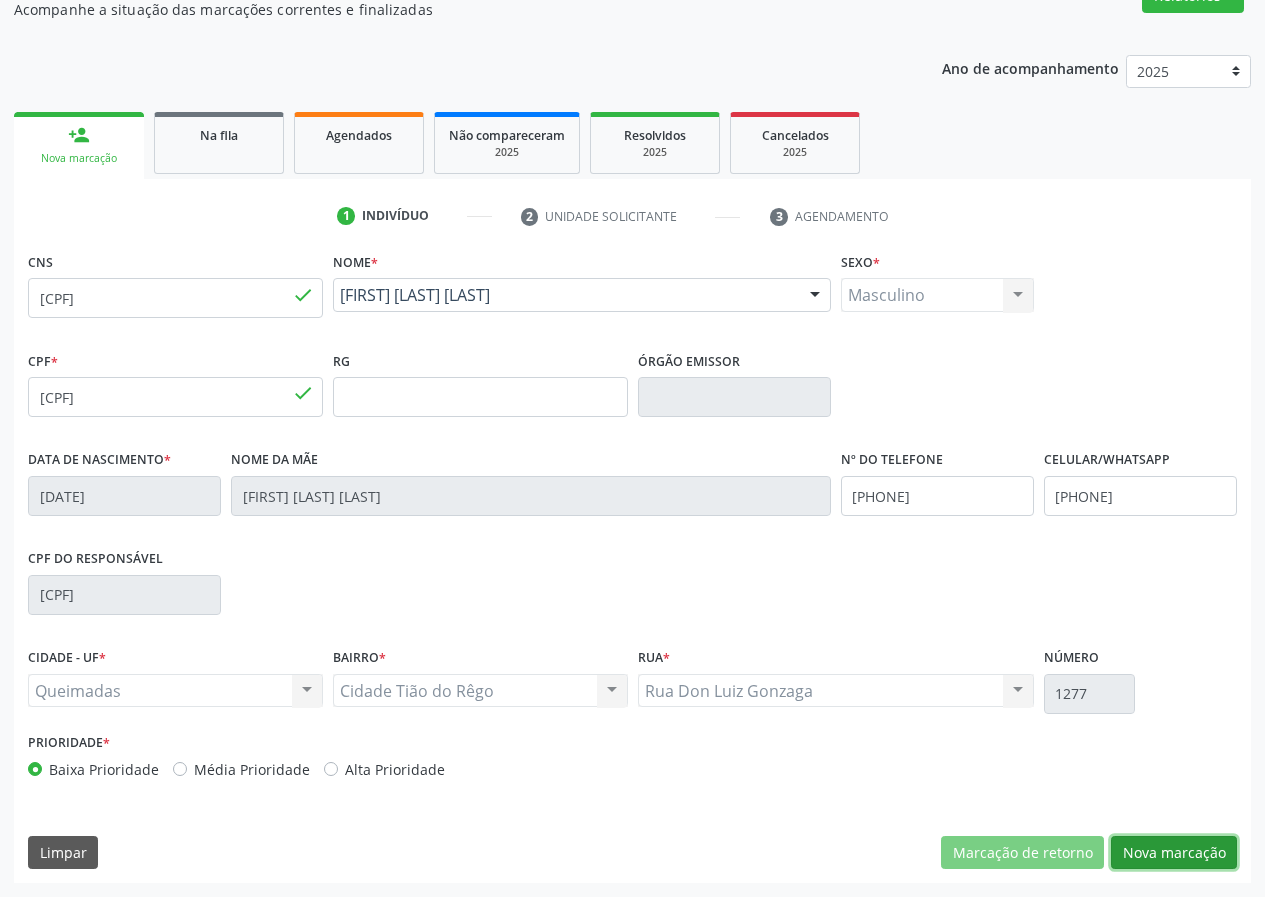 drag, startPoint x: 1202, startPoint y: 846, endPoint x: 677, endPoint y: 860, distance: 525.18665 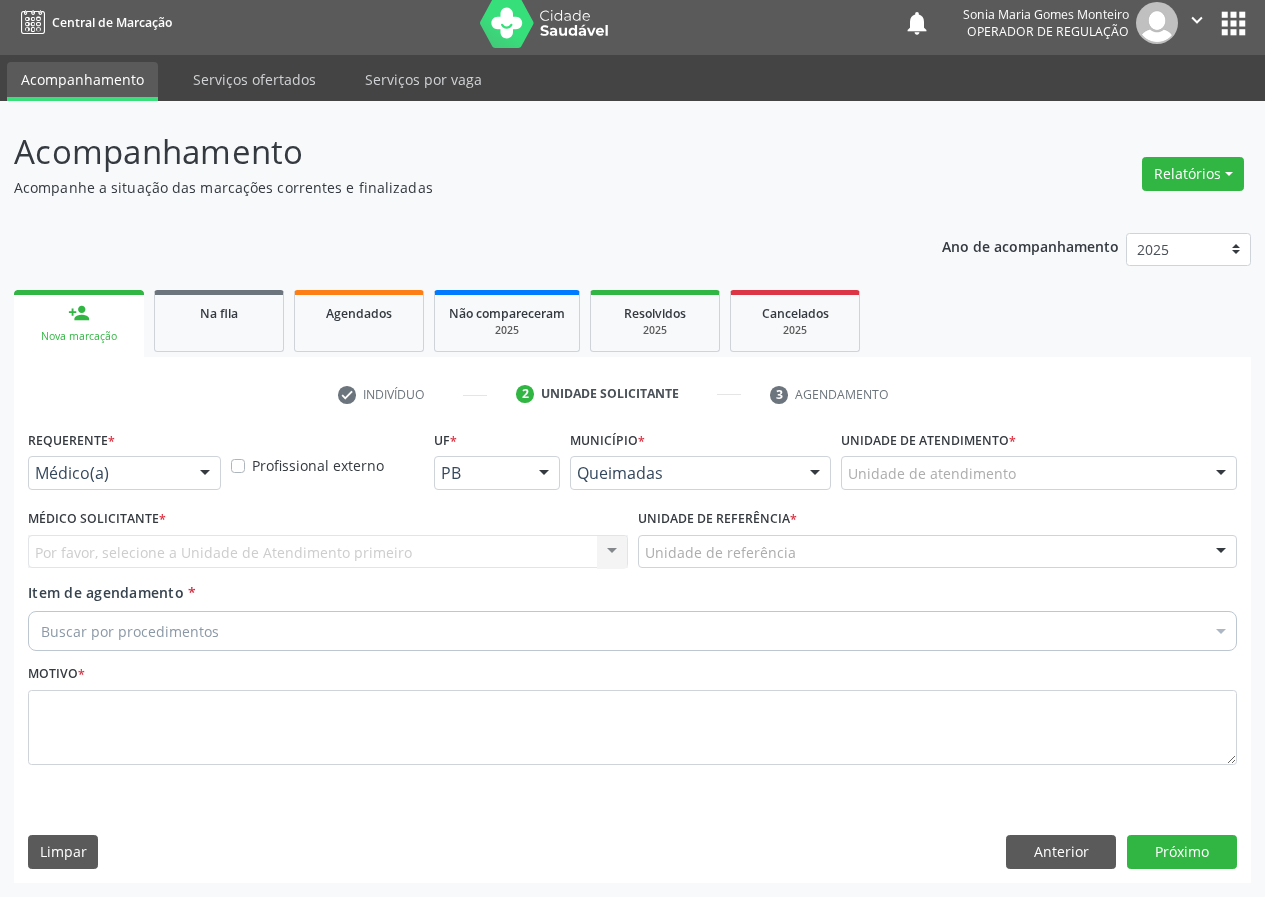 scroll, scrollTop: 9, scrollLeft: 0, axis: vertical 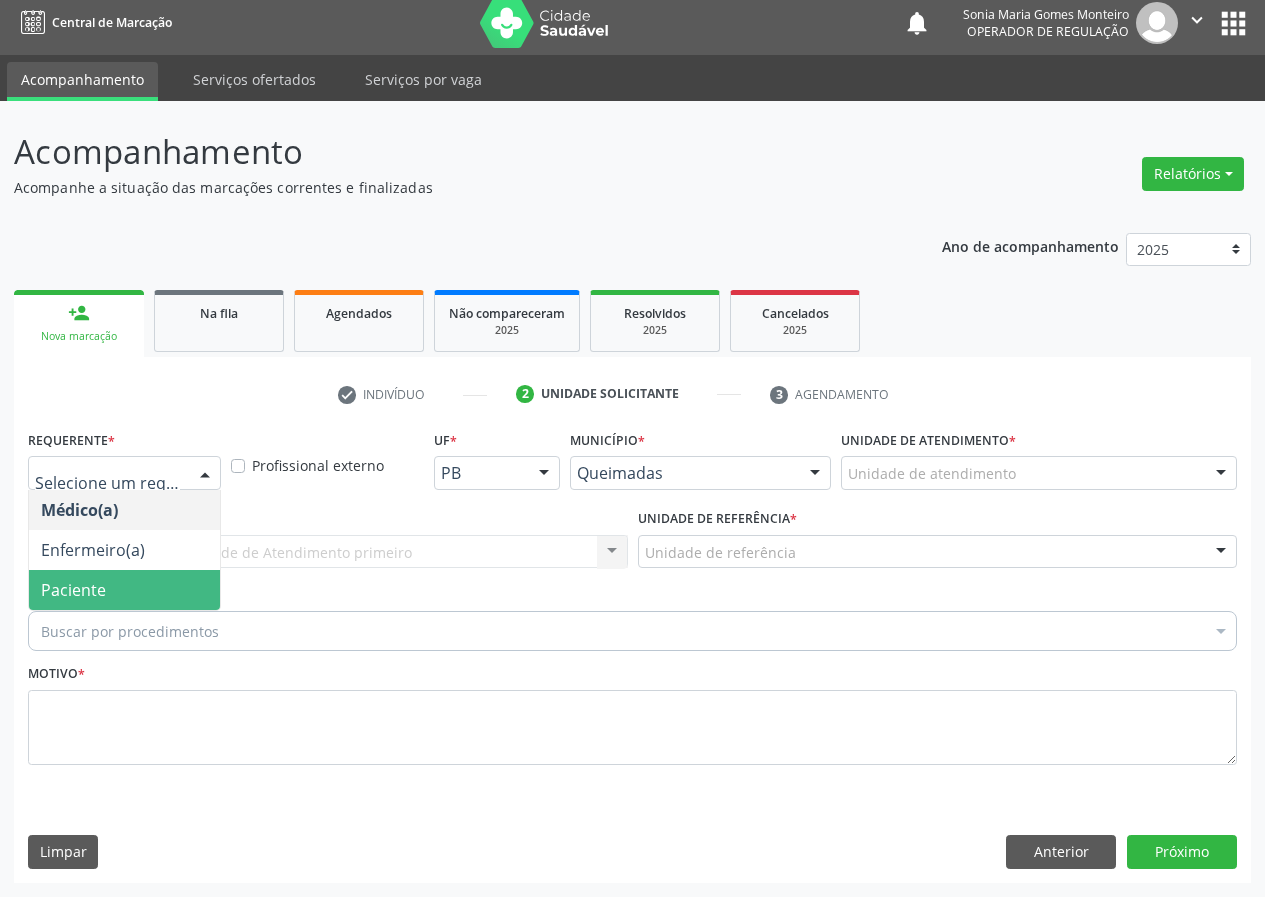 drag, startPoint x: 183, startPoint y: 593, endPoint x: 400, endPoint y: 598, distance: 217.0576 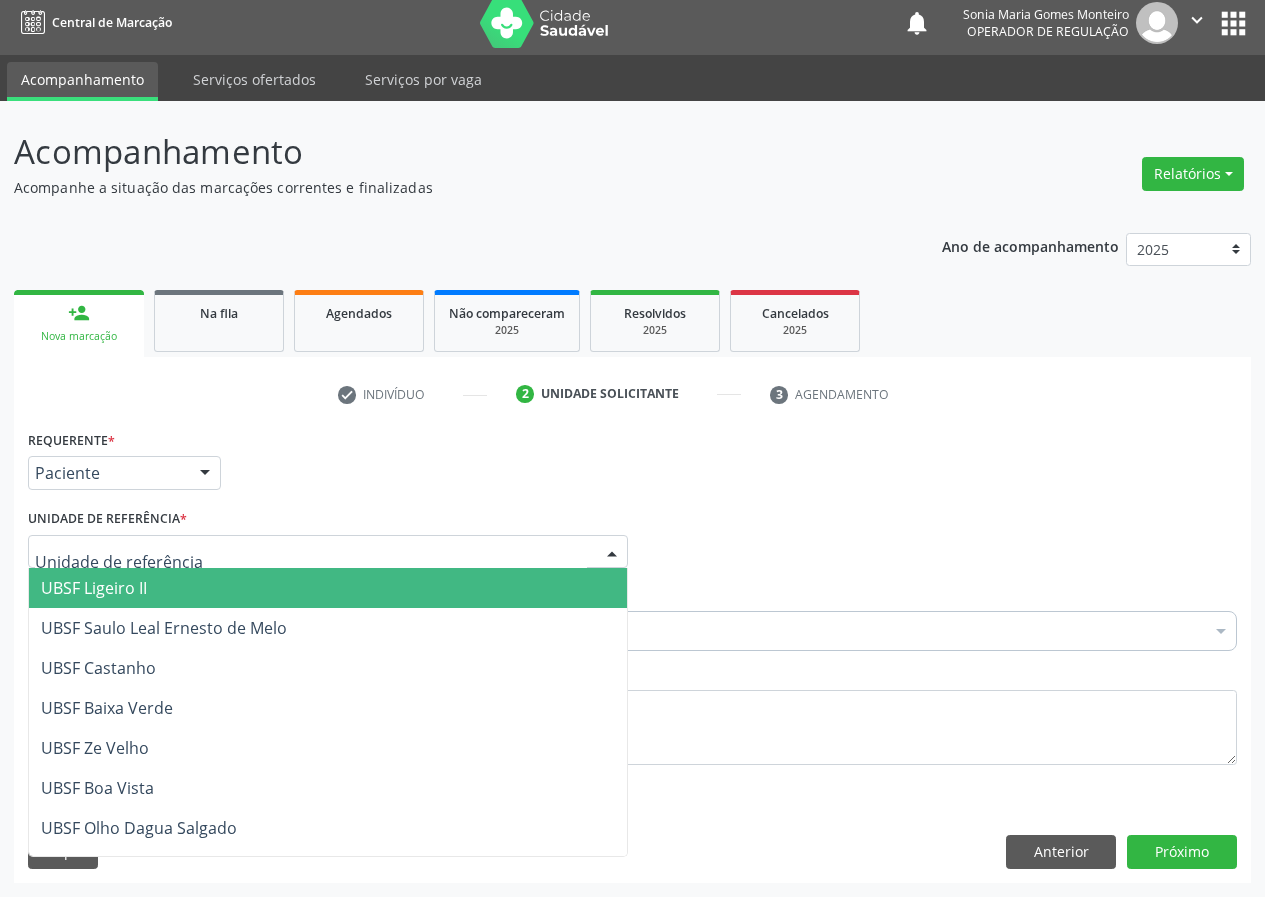 click at bounding box center [612, 553] 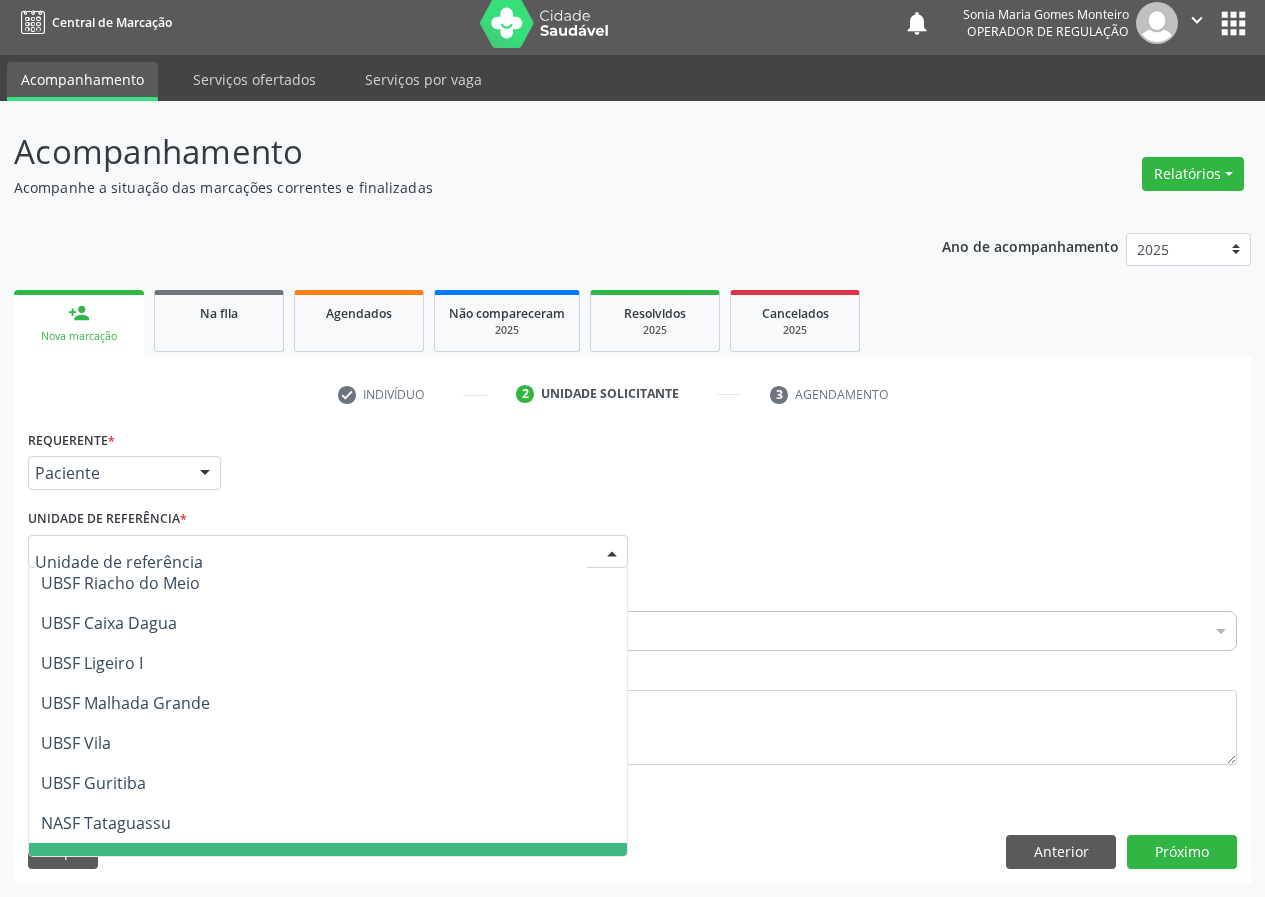 scroll, scrollTop: 512, scrollLeft: 0, axis: vertical 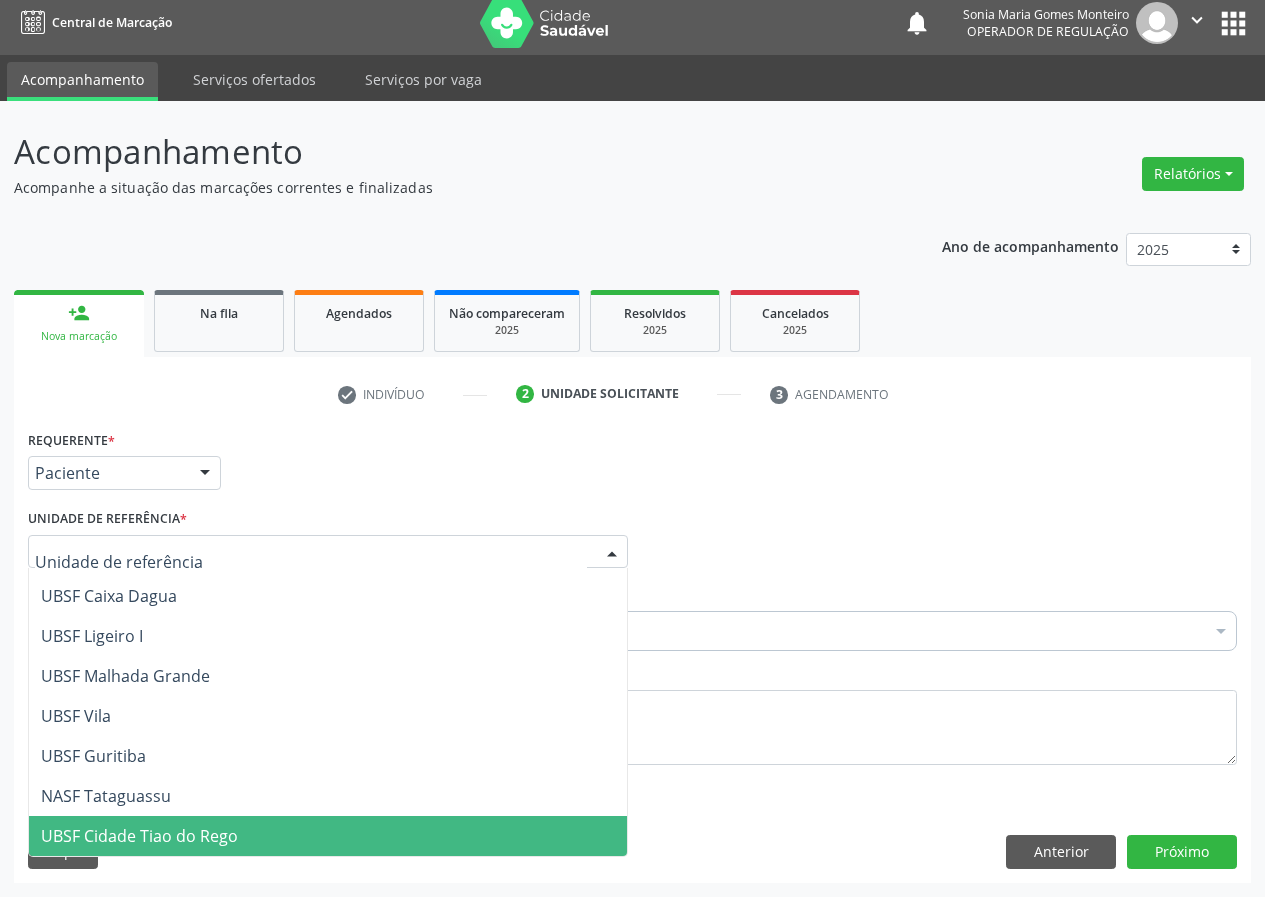 drag, startPoint x: 132, startPoint y: 833, endPoint x: 0, endPoint y: 783, distance: 141.1524 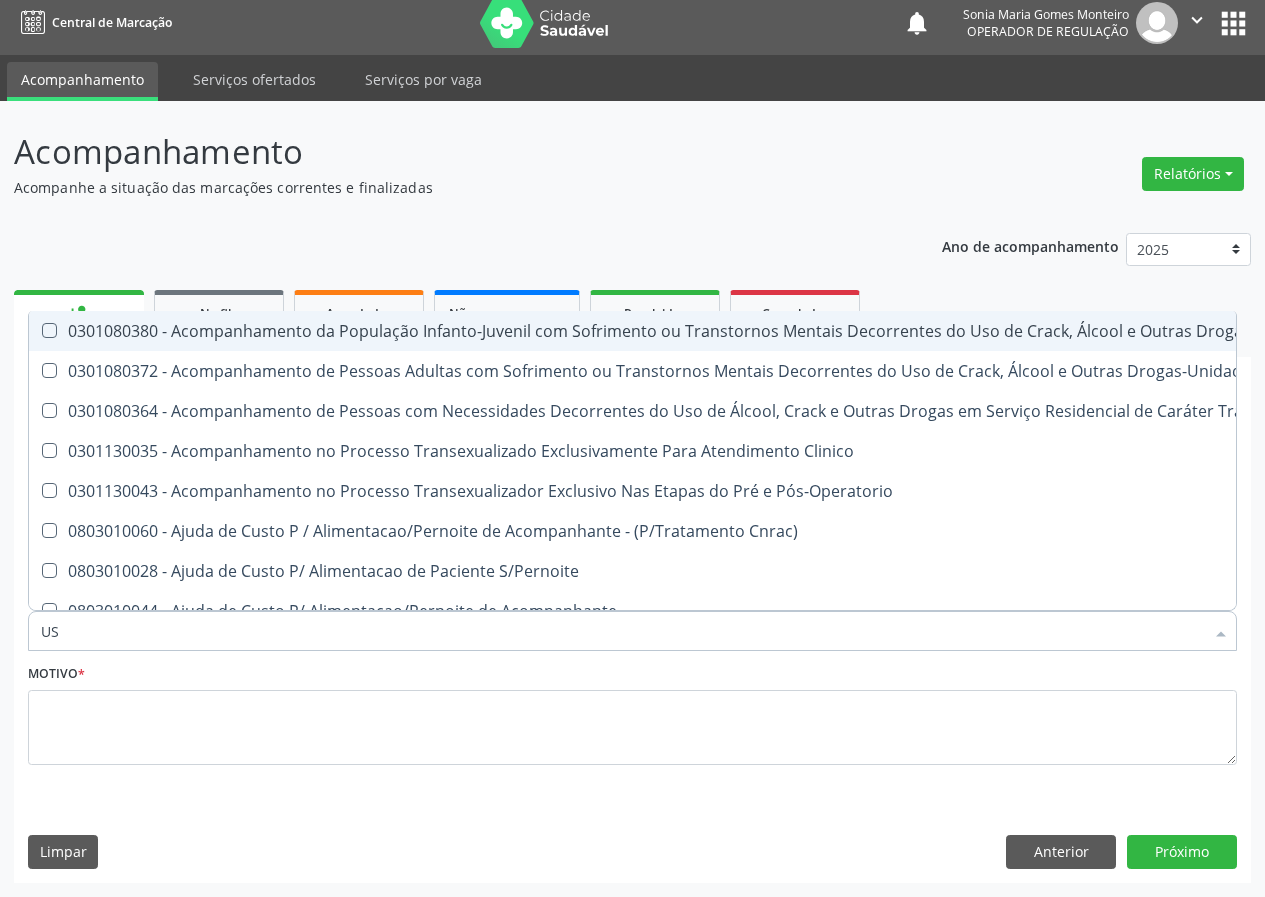 type on "USG" 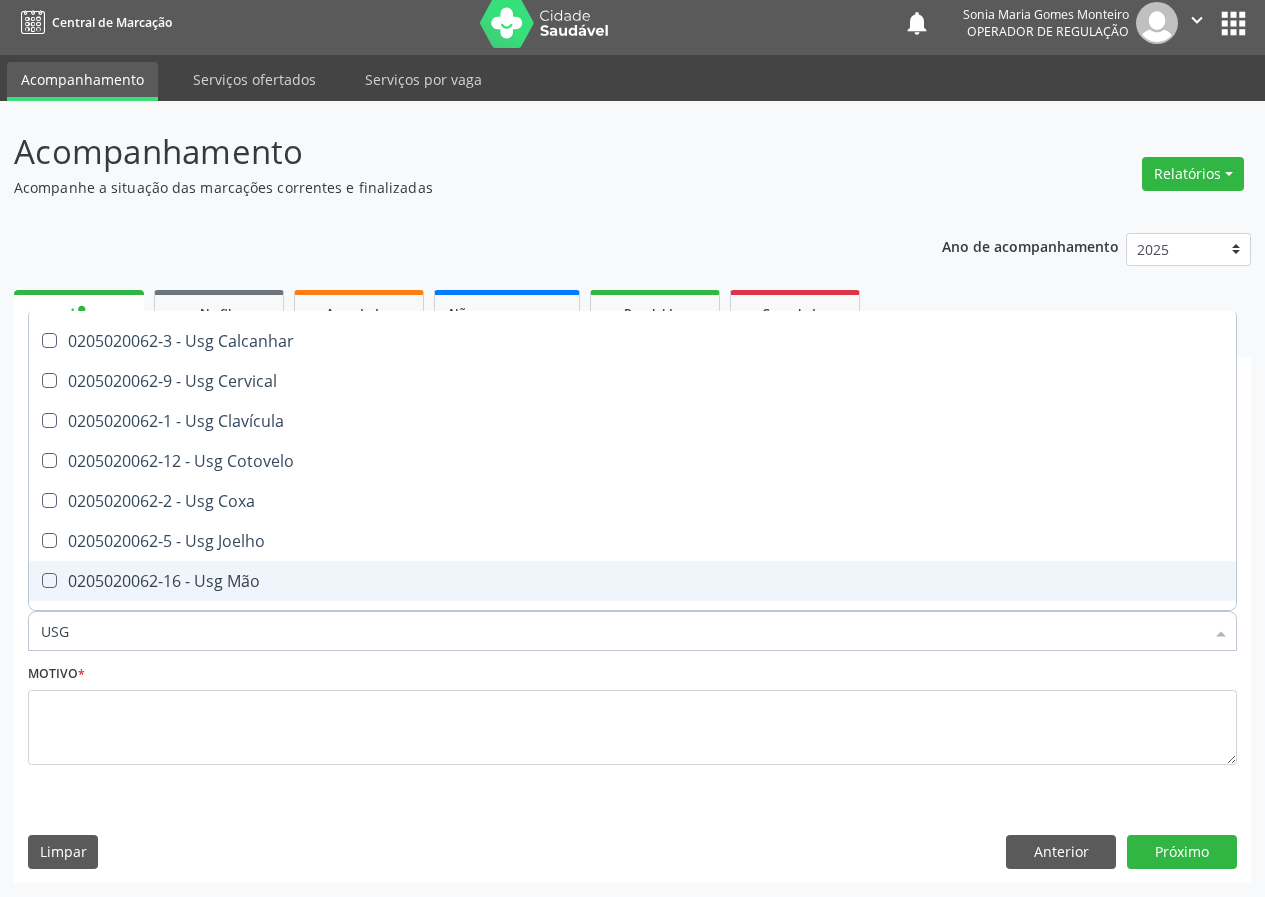 scroll, scrollTop: 200, scrollLeft: 0, axis: vertical 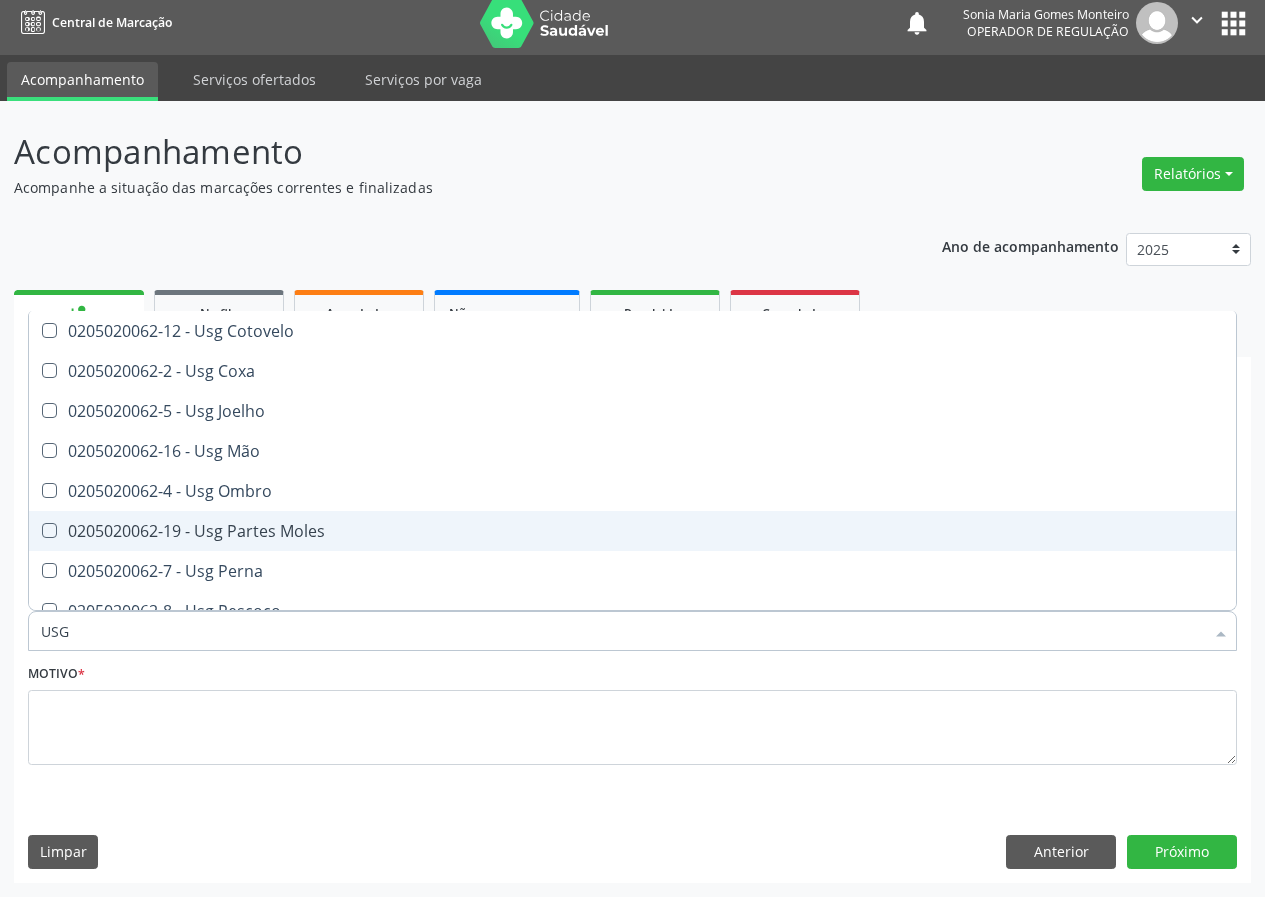 drag, startPoint x: 255, startPoint y: 531, endPoint x: 46, endPoint y: 688, distance: 261.4001 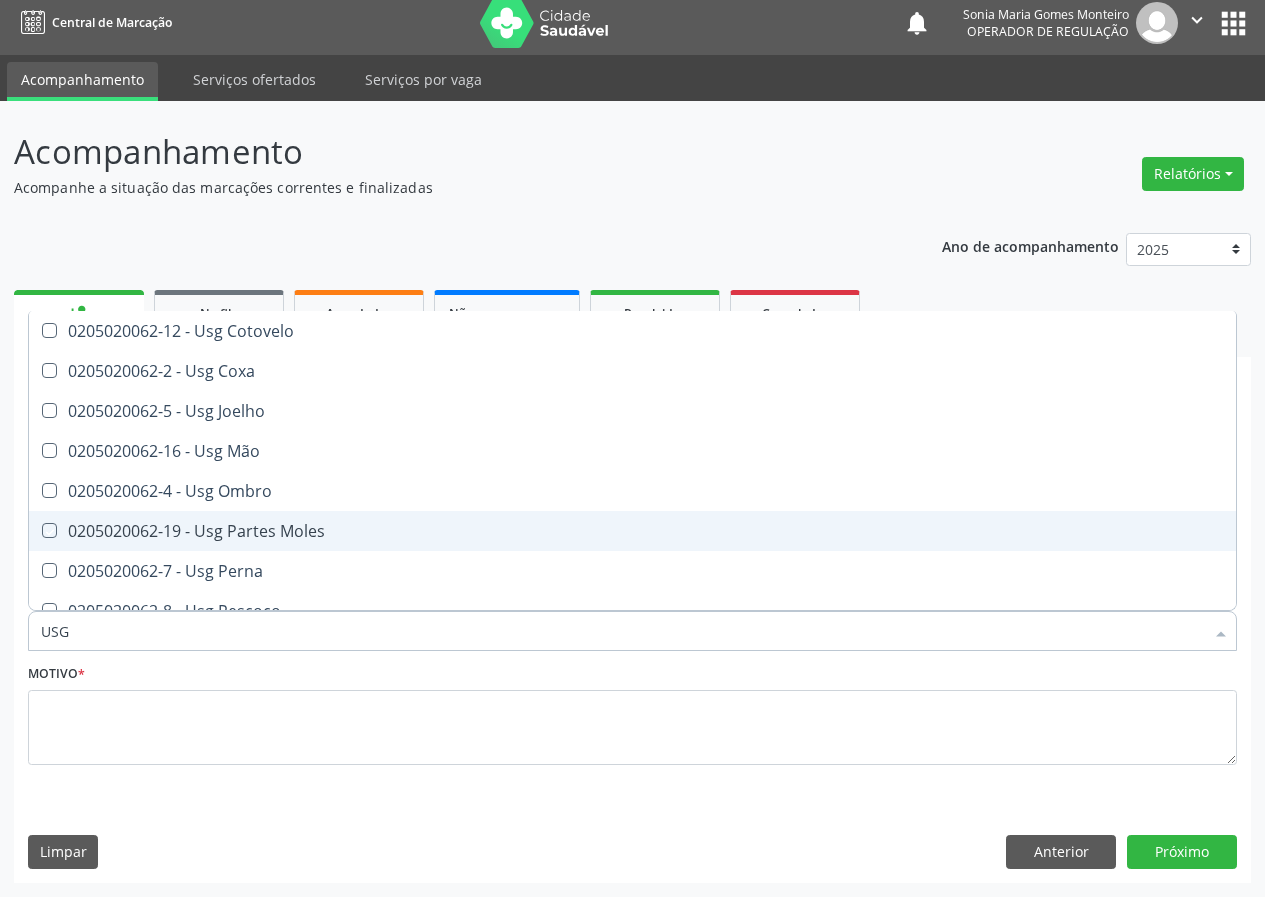 checkbox on "true" 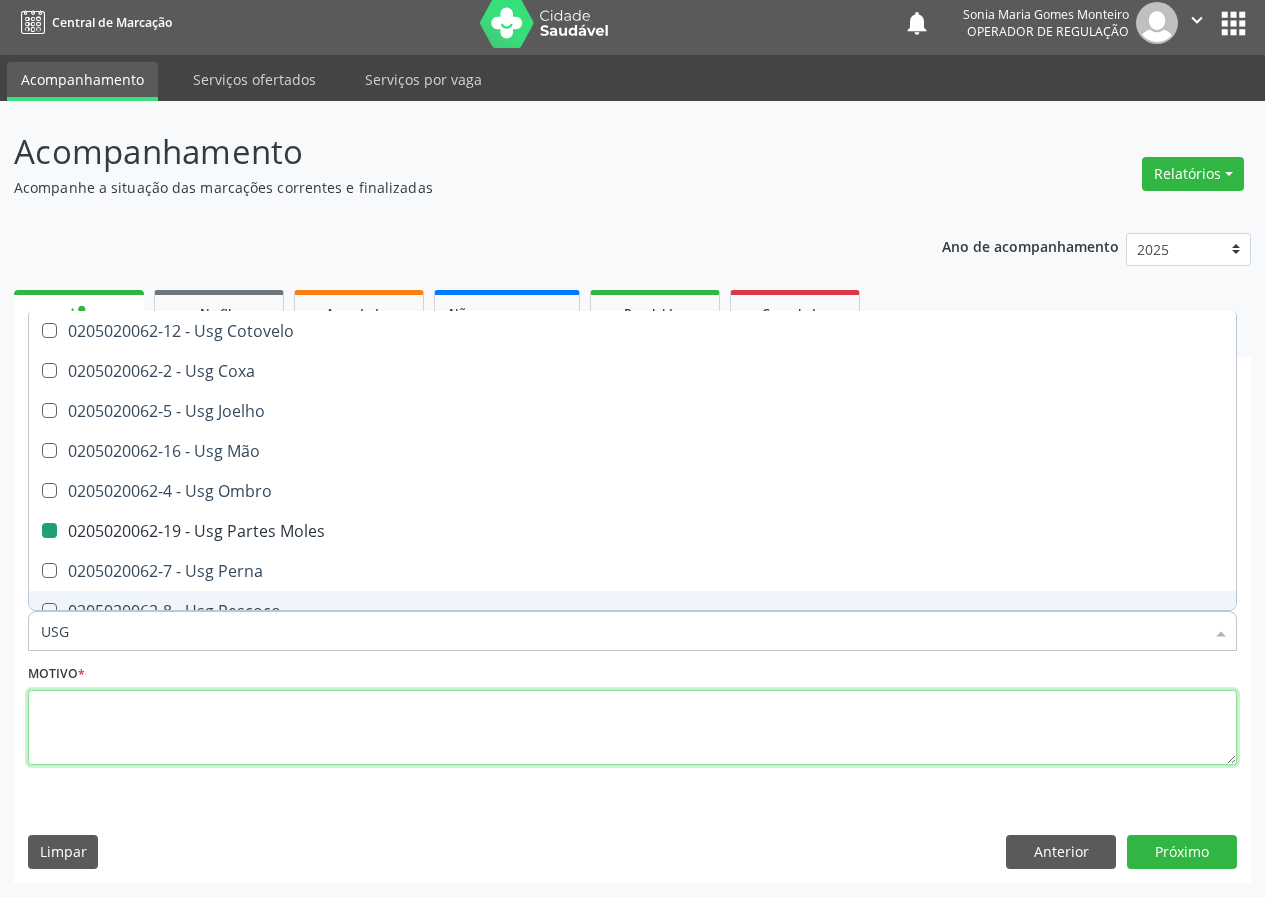 click at bounding box center [632, 728] 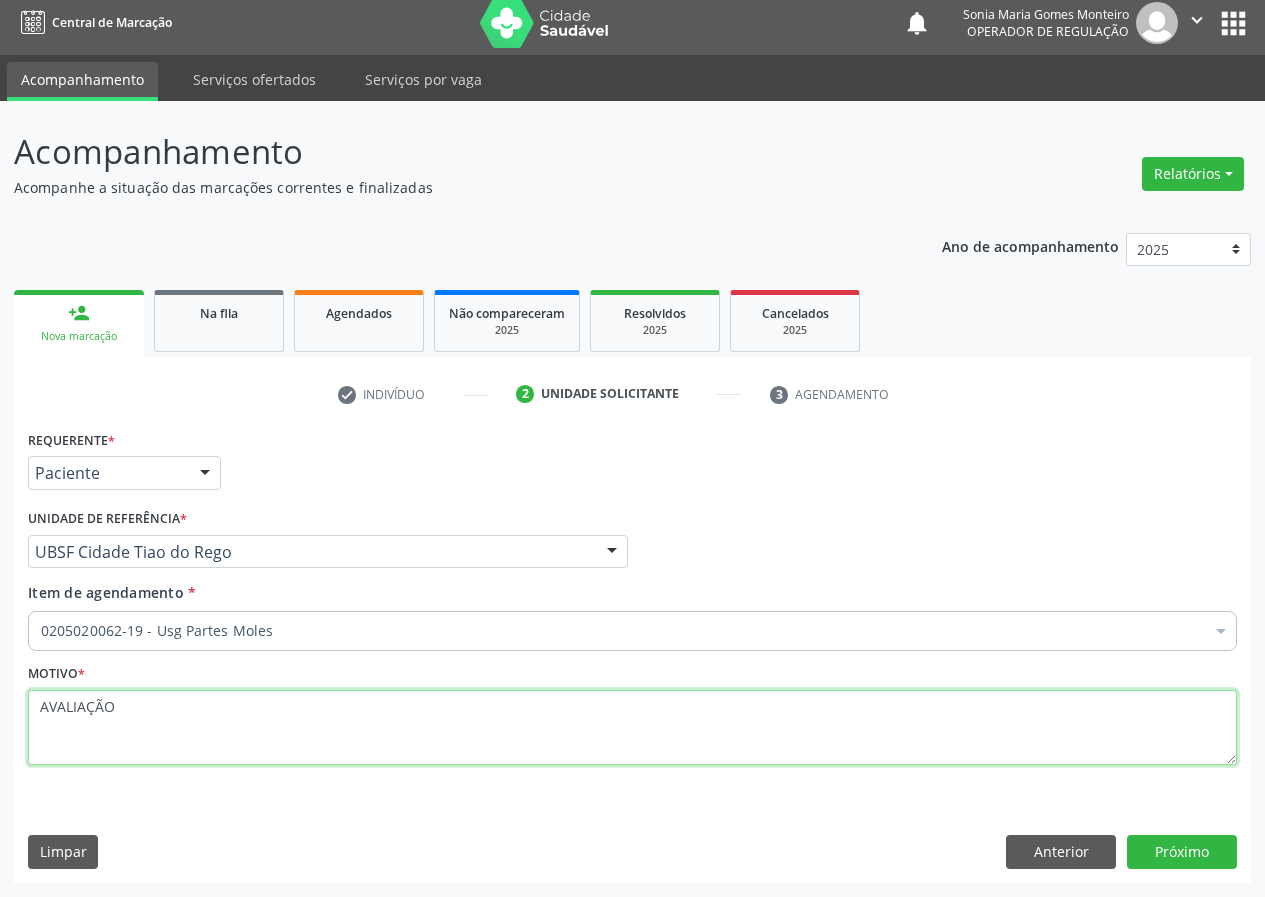scroll, scrollTop: 0, scrollLeft: 0, axis: both 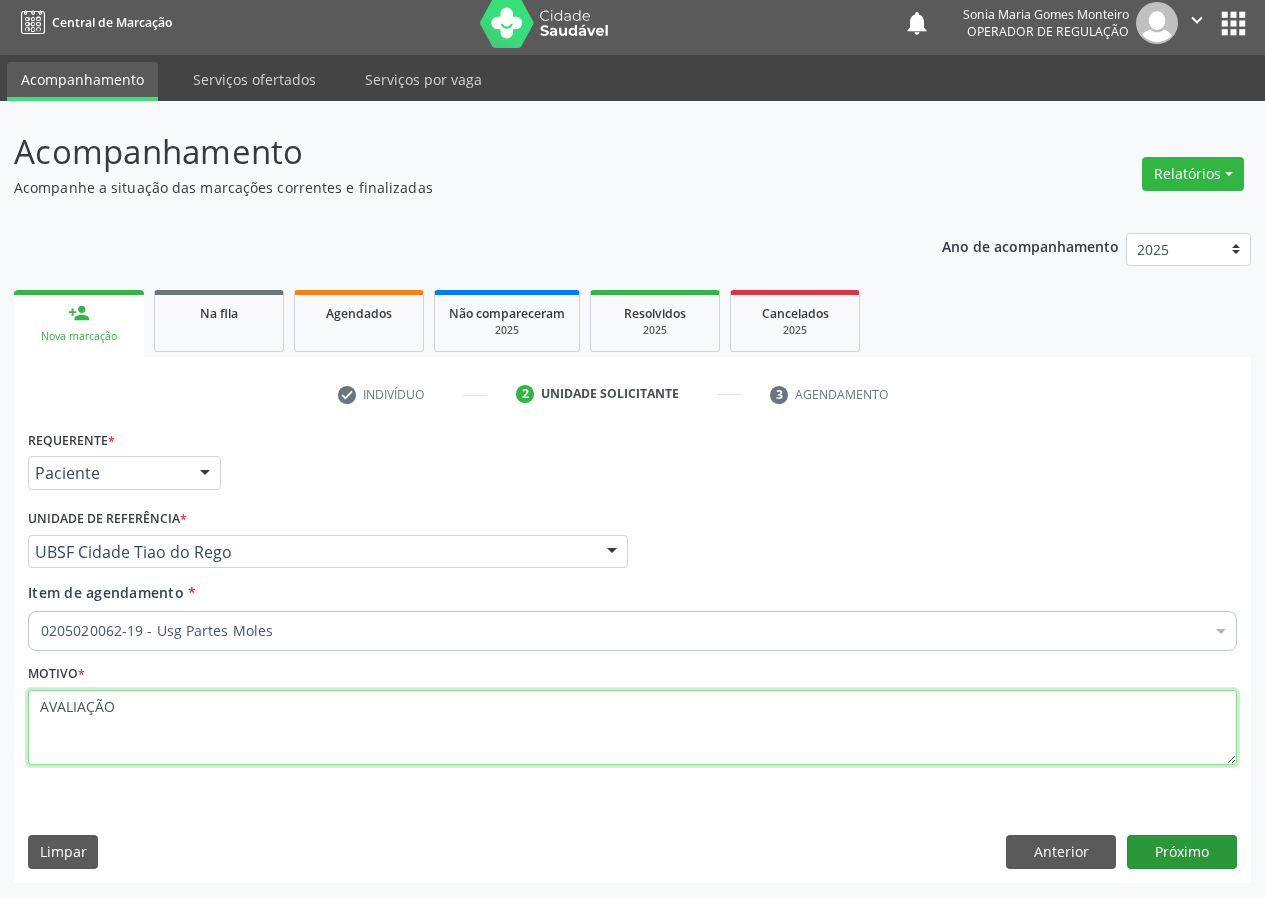 type on "AVALIAÇÃO" 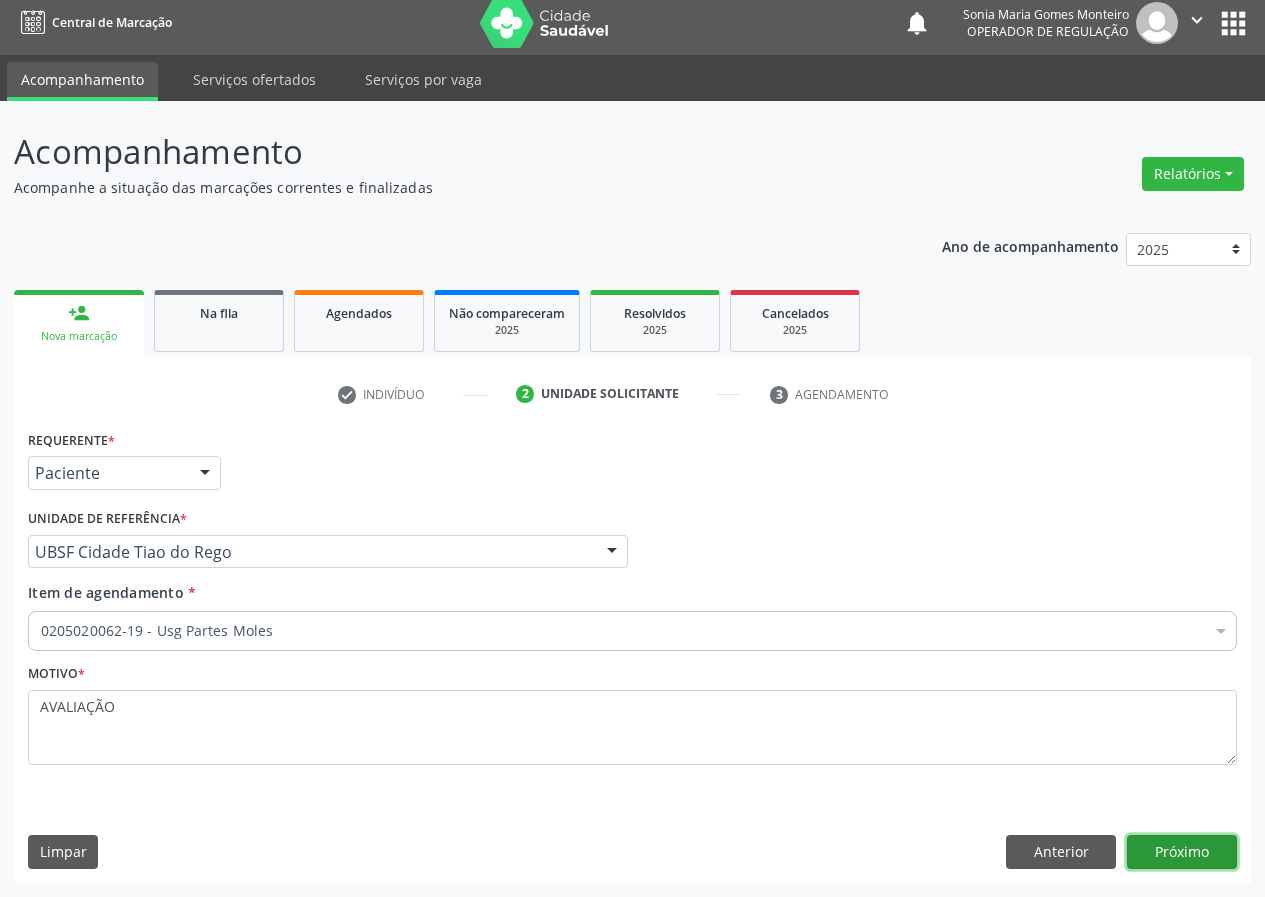 drag, startPoint x: 1206, startPoint y: 851, endPoint x: 1179, endPoint y: 849, distance: 27.073973 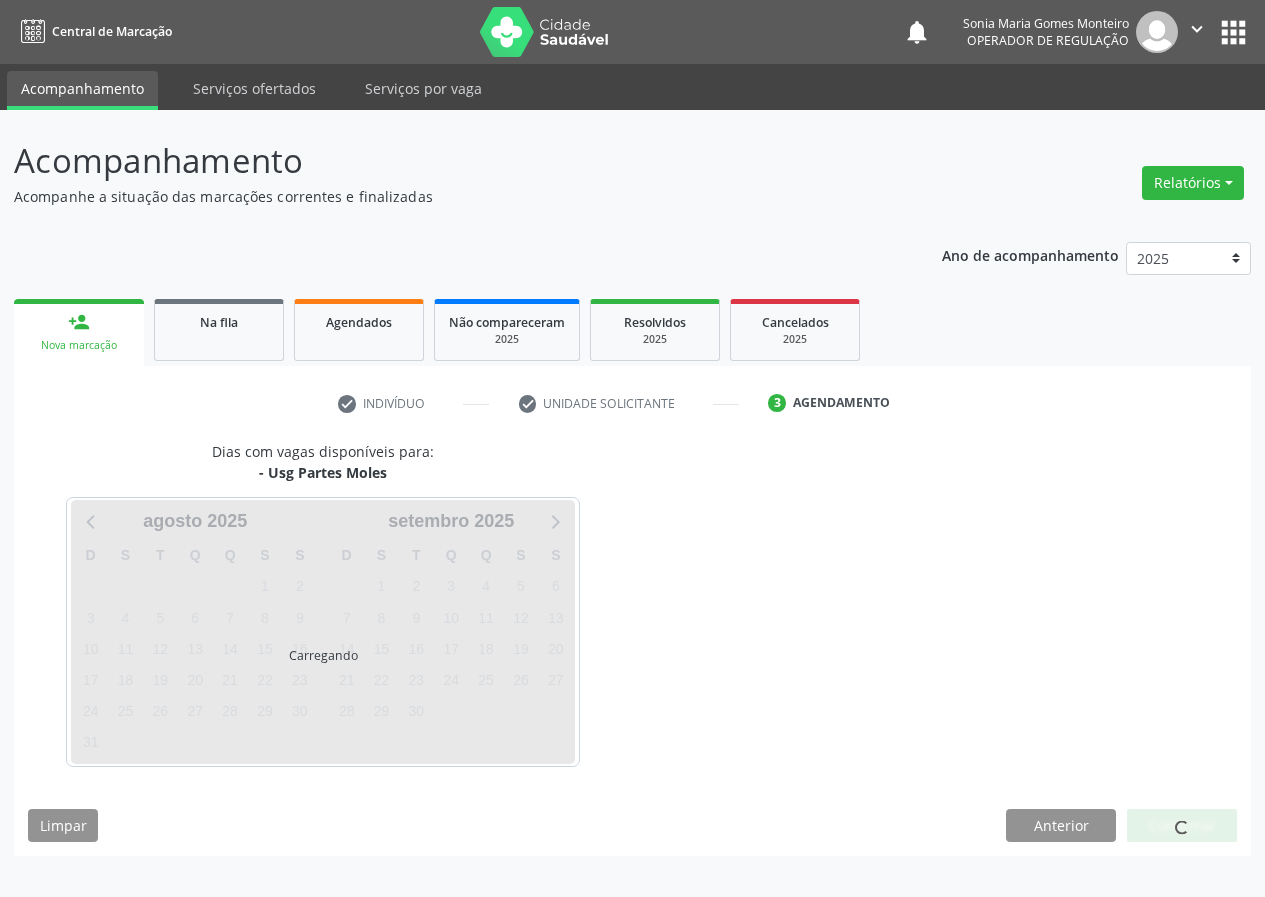 scroll, scrollTop: 0, scrollLeft: 0, axis: both 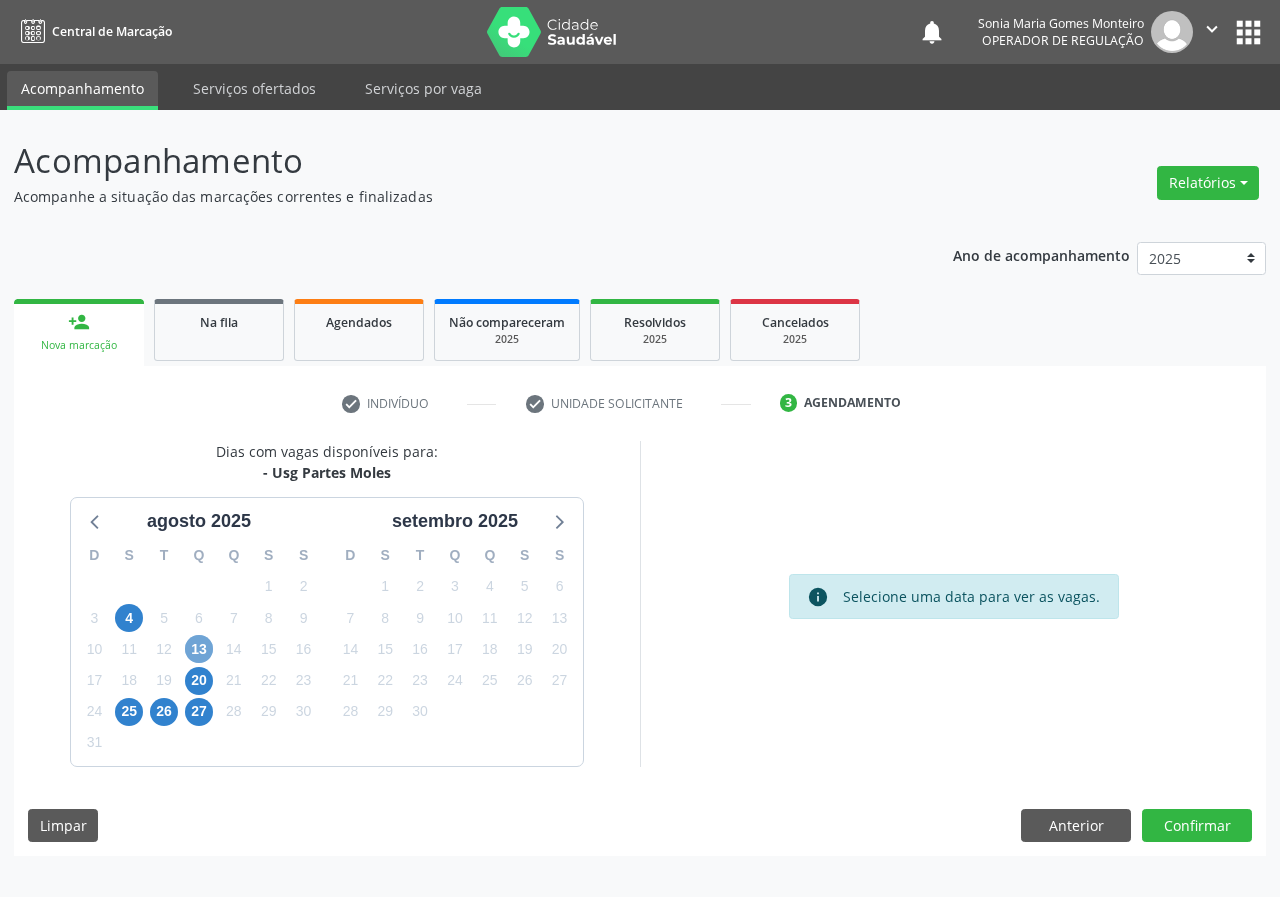 click on "13" at bounding box center [199, 649] 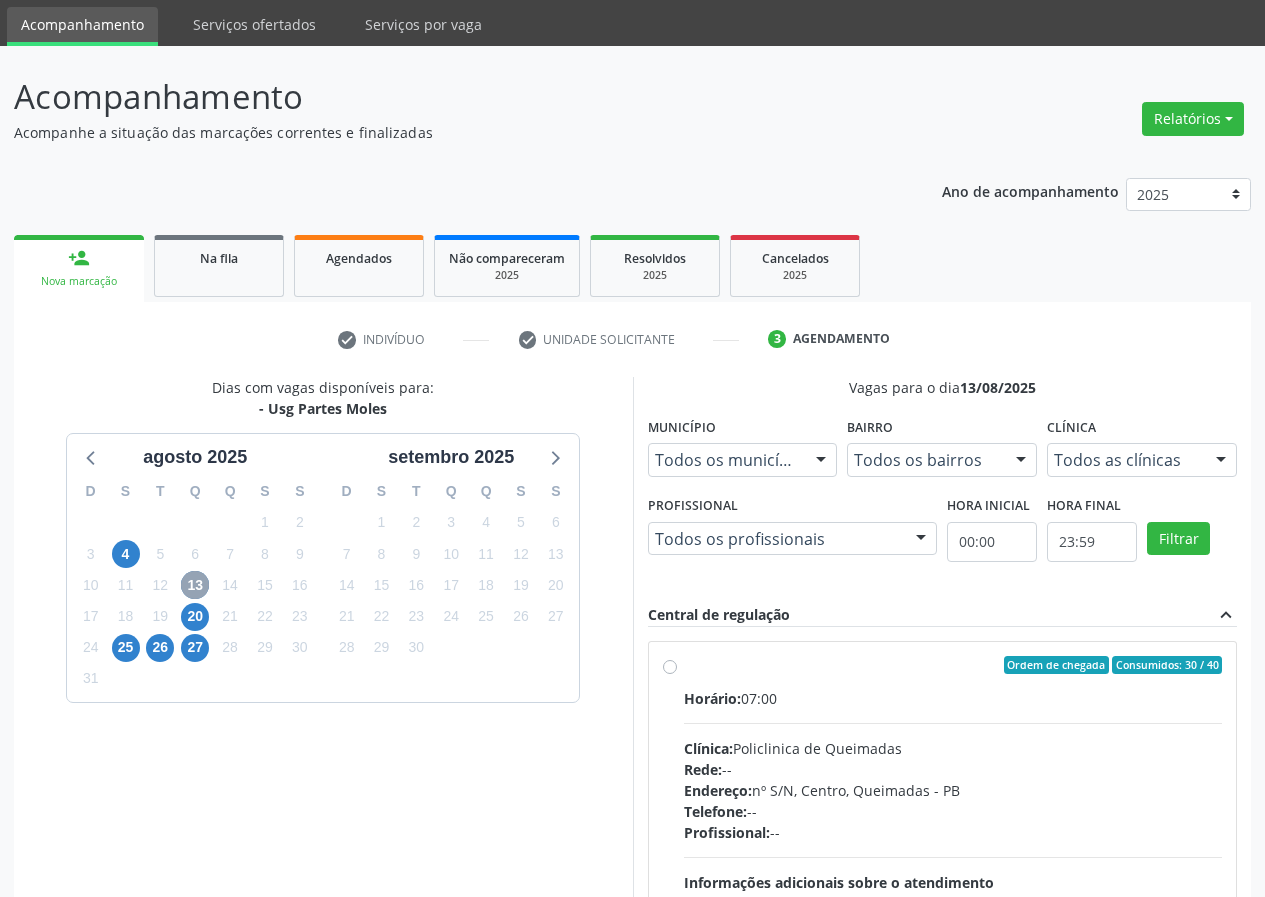 scroll, scrollTop: 100, scrollLeft: 0, axis: vertical 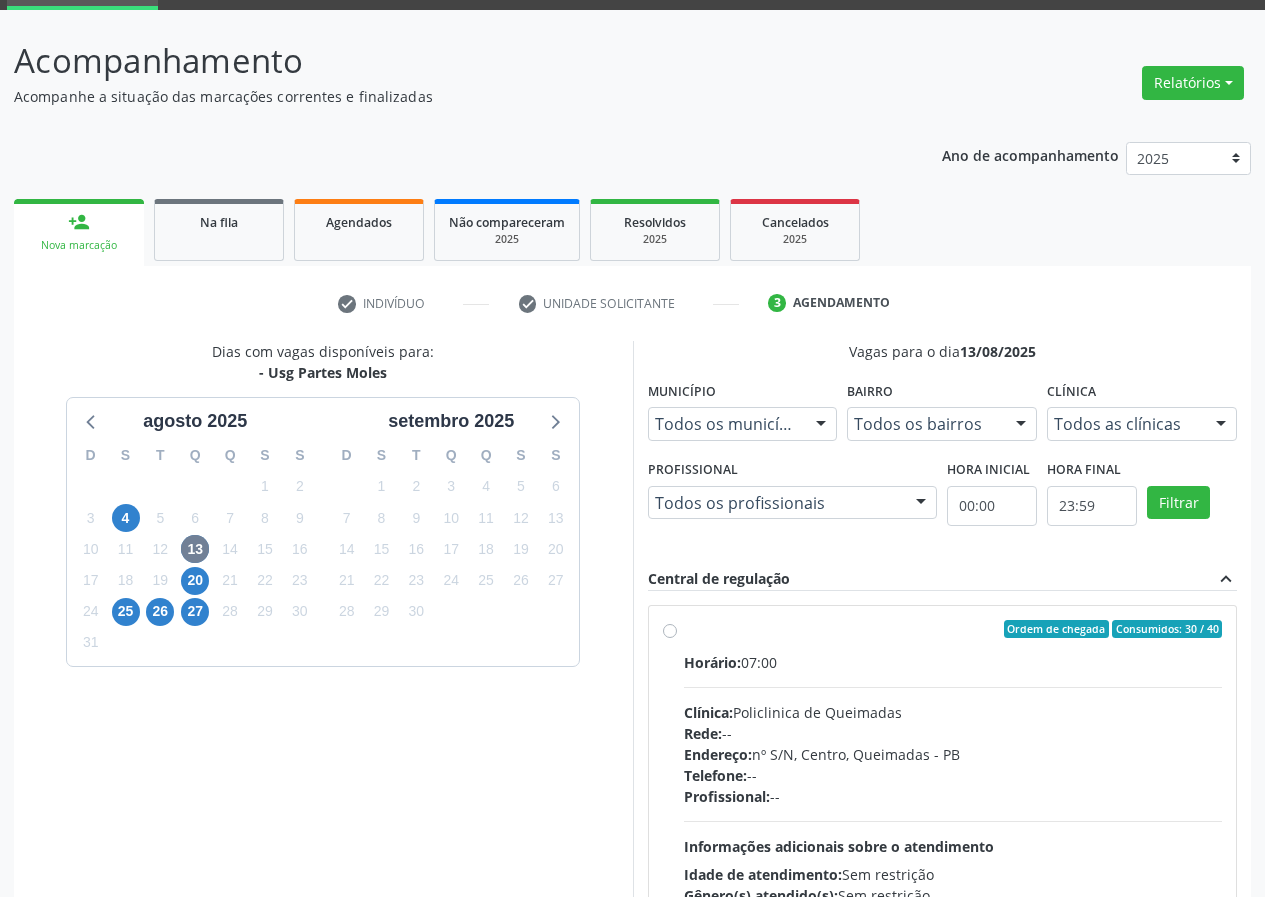 drag, startPoint x: 670, startPoint y: 627, endPoint x: 627, endPoint y: 755, distance: 135.02963 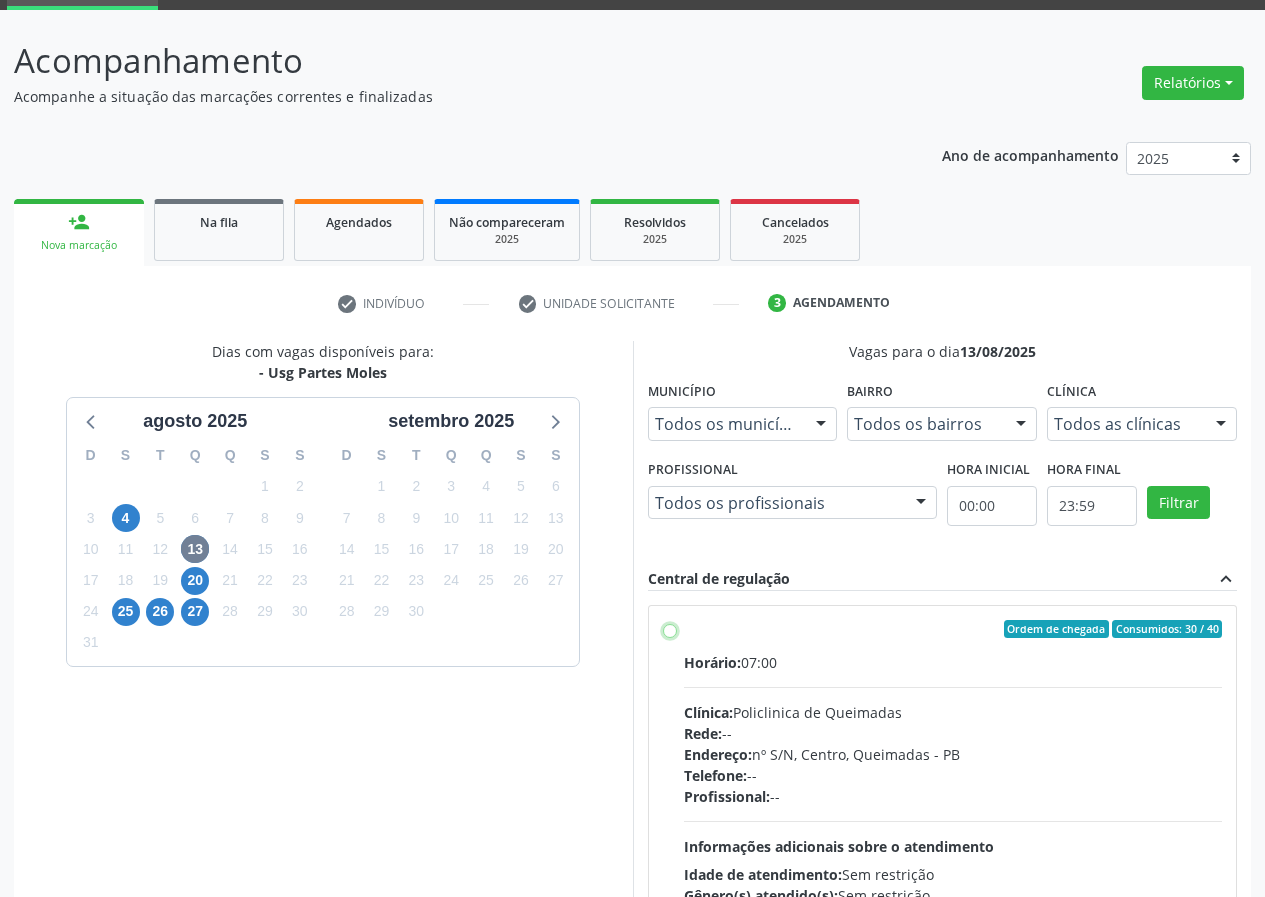 click on "Ordem de chegada
Consumidos: 30 / 40
Horário:   07:00
Clínica:  Policlinica de Queimadas
Rede:
--
Endereço:   nº S/N, Centro, Queimadas - PB
Telefone:   --
Profissional:
--
Informações adicionais sobre o atendimento
Idade de atendimento:
Sem restrição
Gênero(s) atendido(s):
Sem restrição
Informações adicionais:
--" at bounding box center (670, 629) 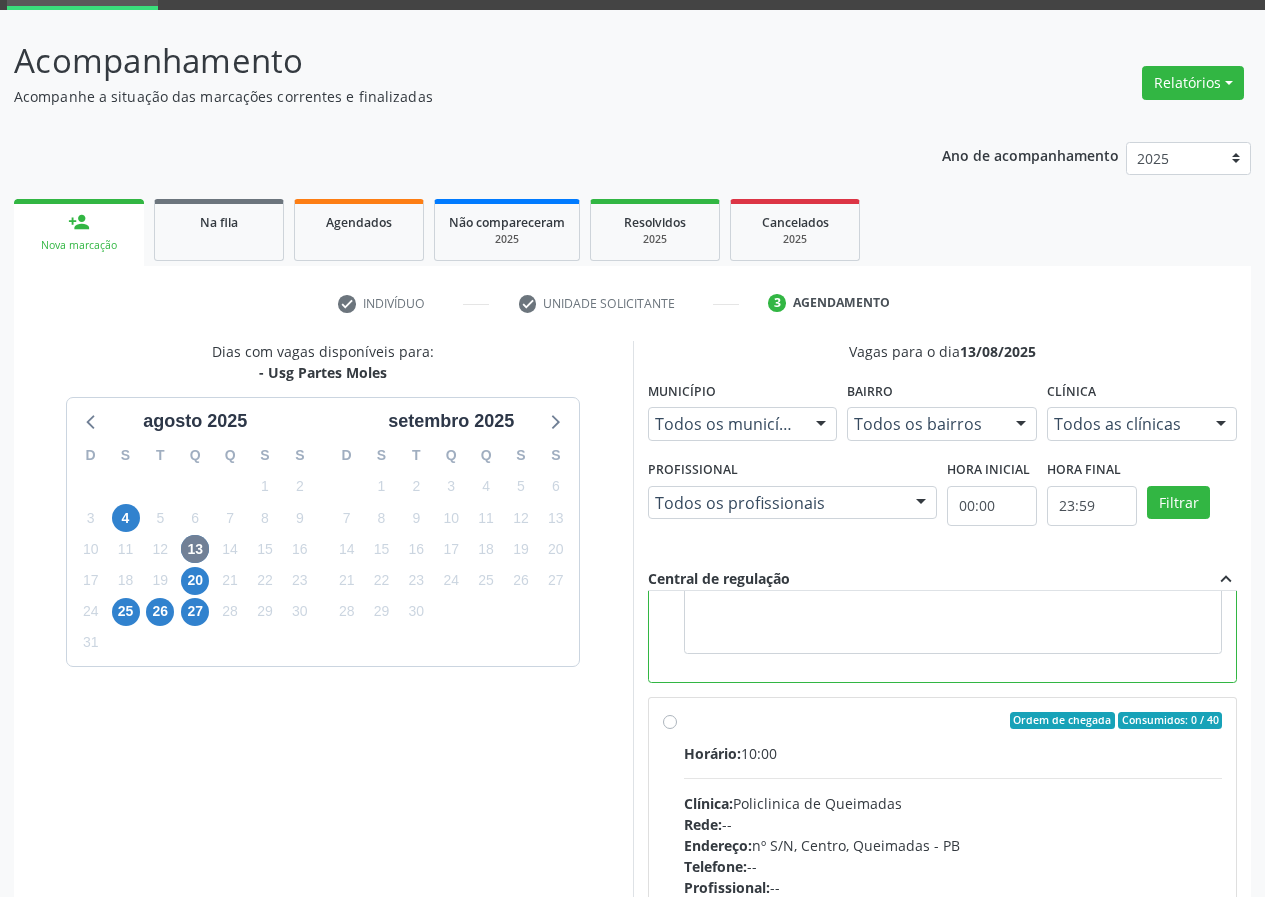 scroll, scrollTop: 450, scrollLeft: 0, axis: vertical 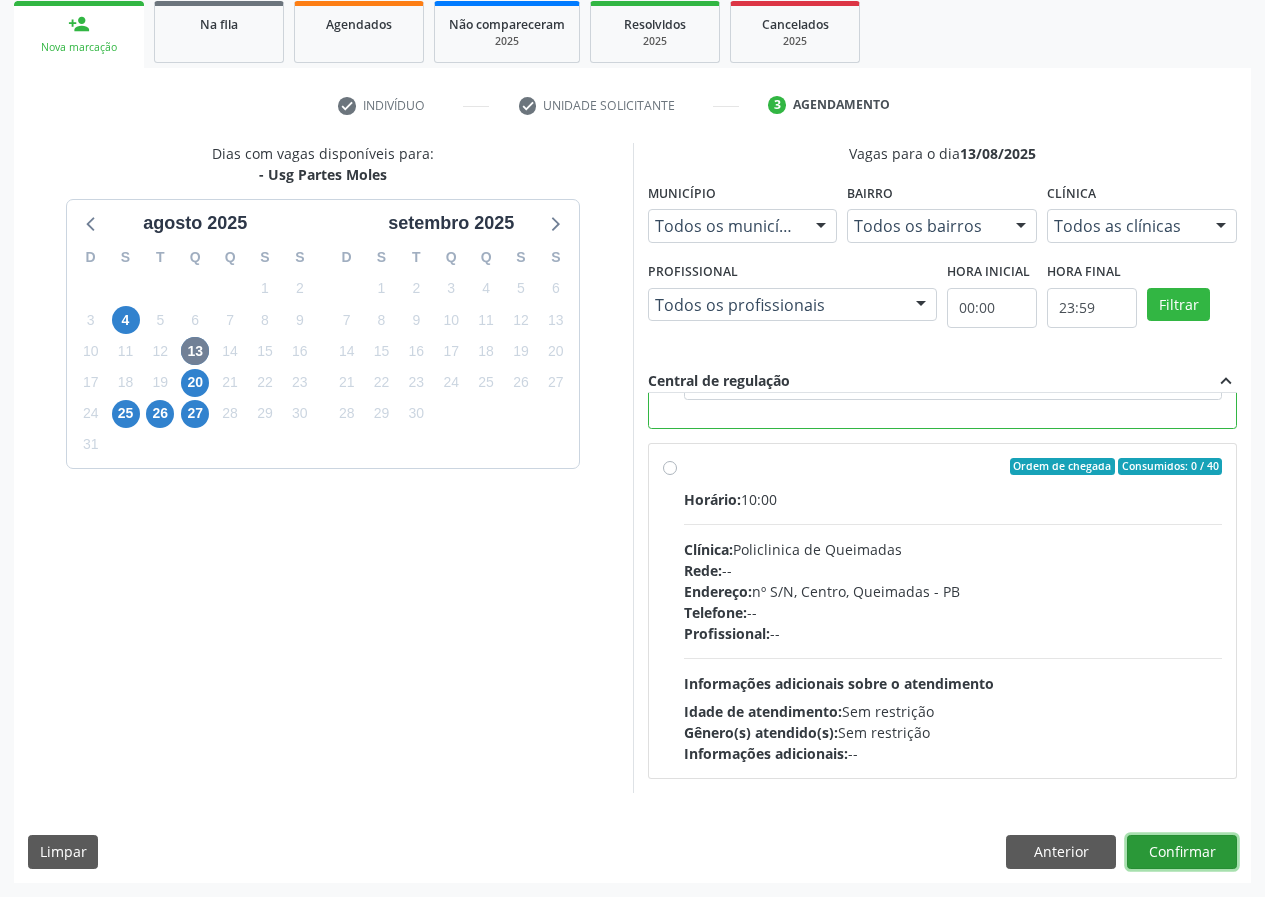 drag, startPoint x: 1190, startPoint y: 847, endPoint x: 818, endPoint y: 827, distance: 372.53723 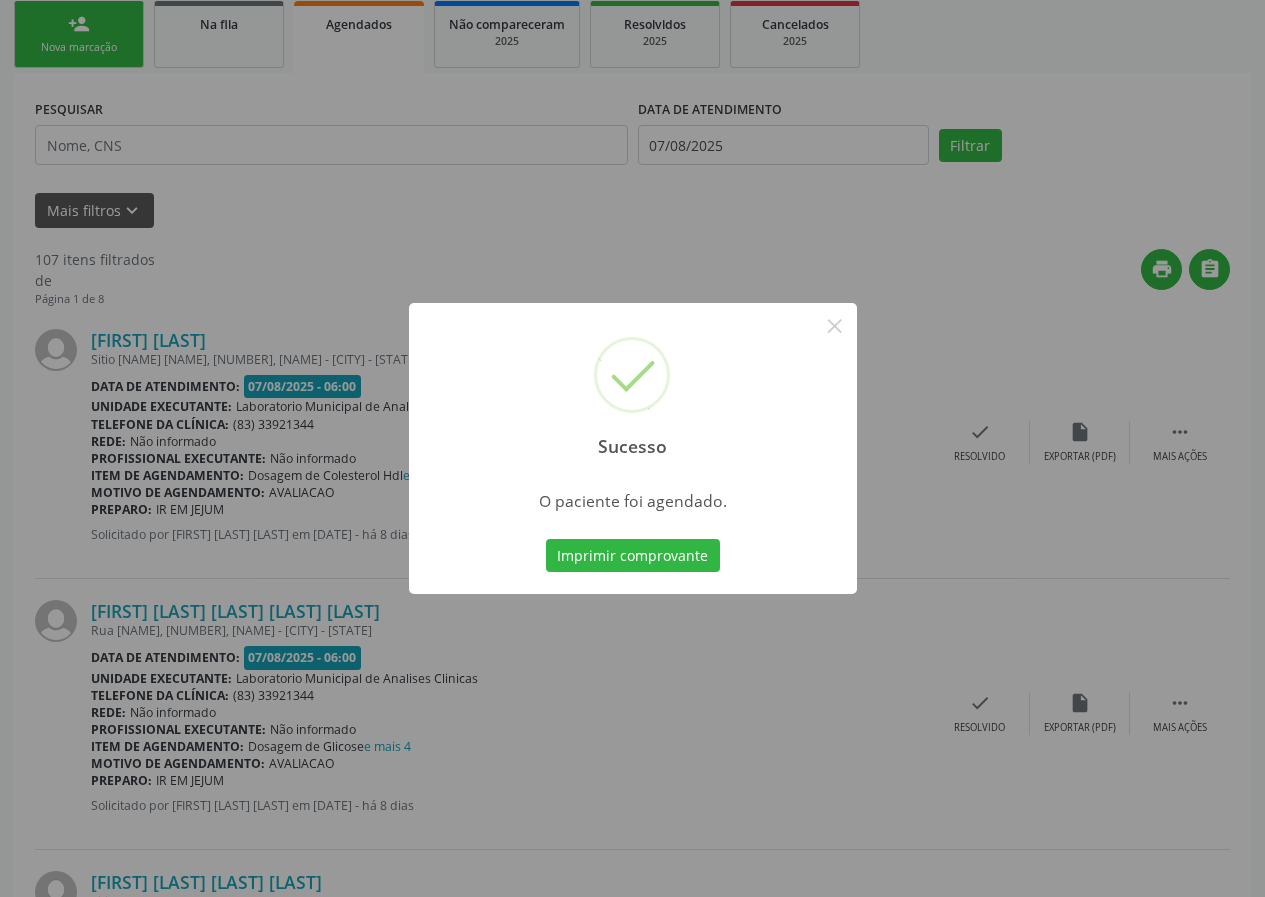 scroll, scrollTop: 0, scrollLeft: 0, axis: both 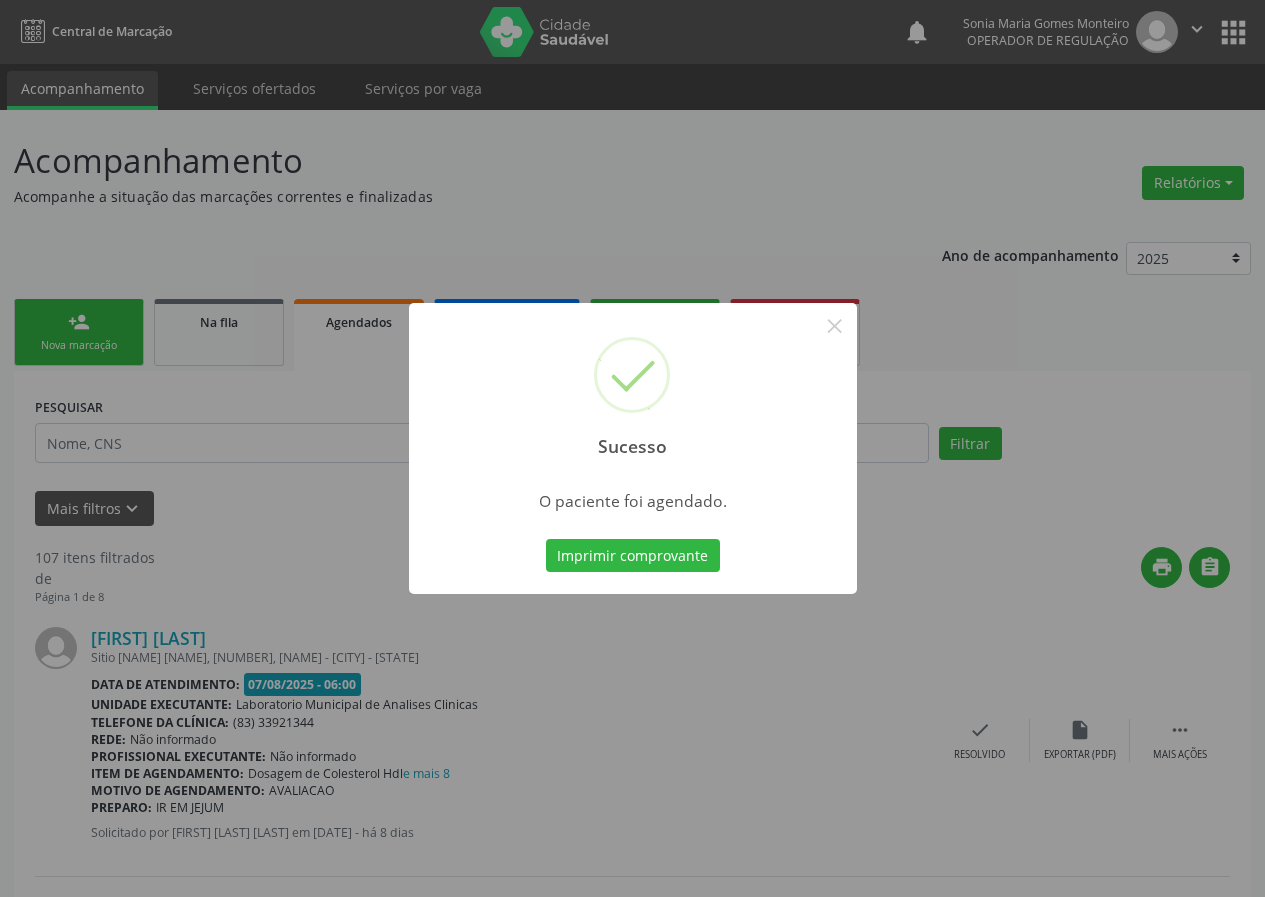 click on "Imprimir comprovante" at bounding box center (633, 556) 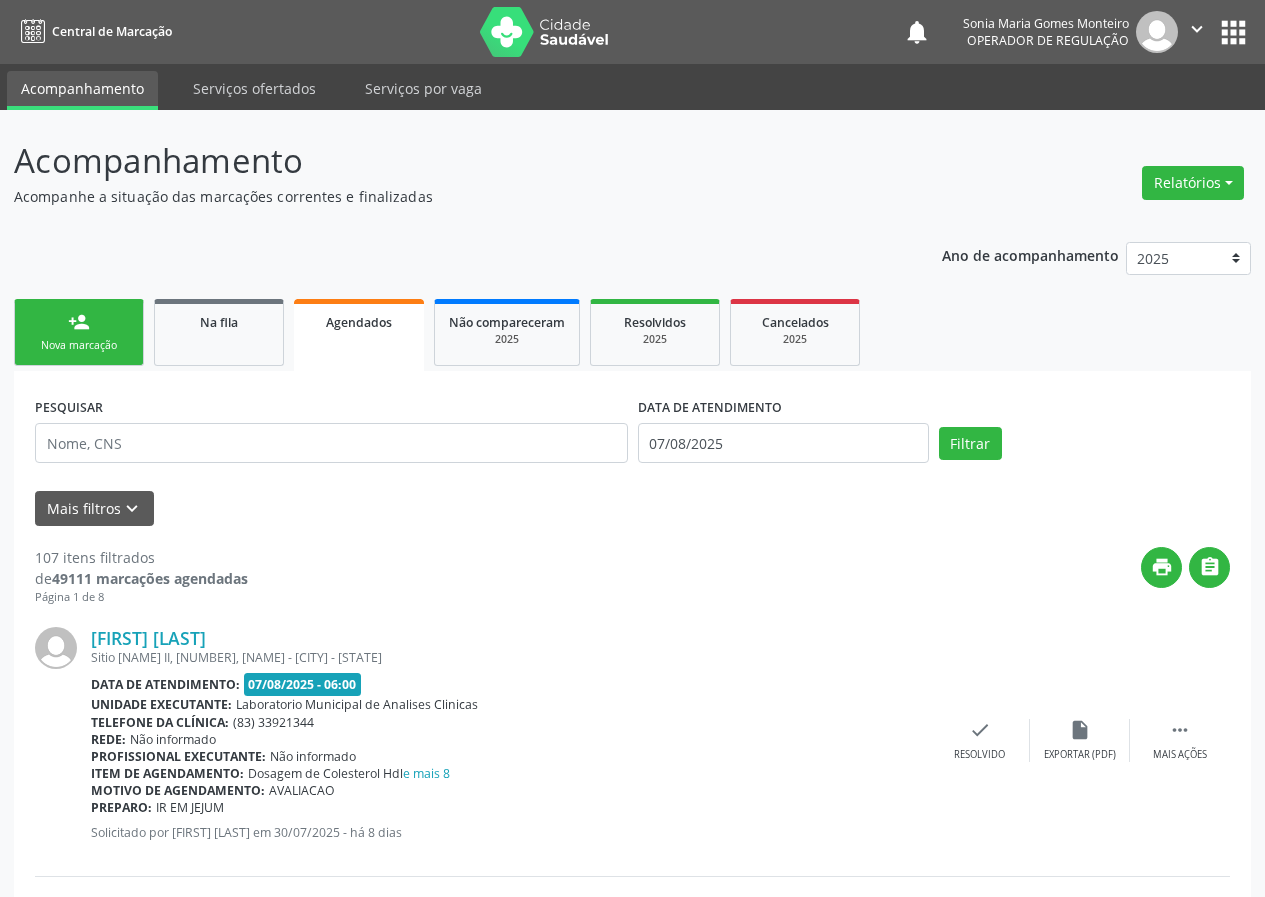 scroll, scrollTop: 0, scrollLeft: 0, axis: both 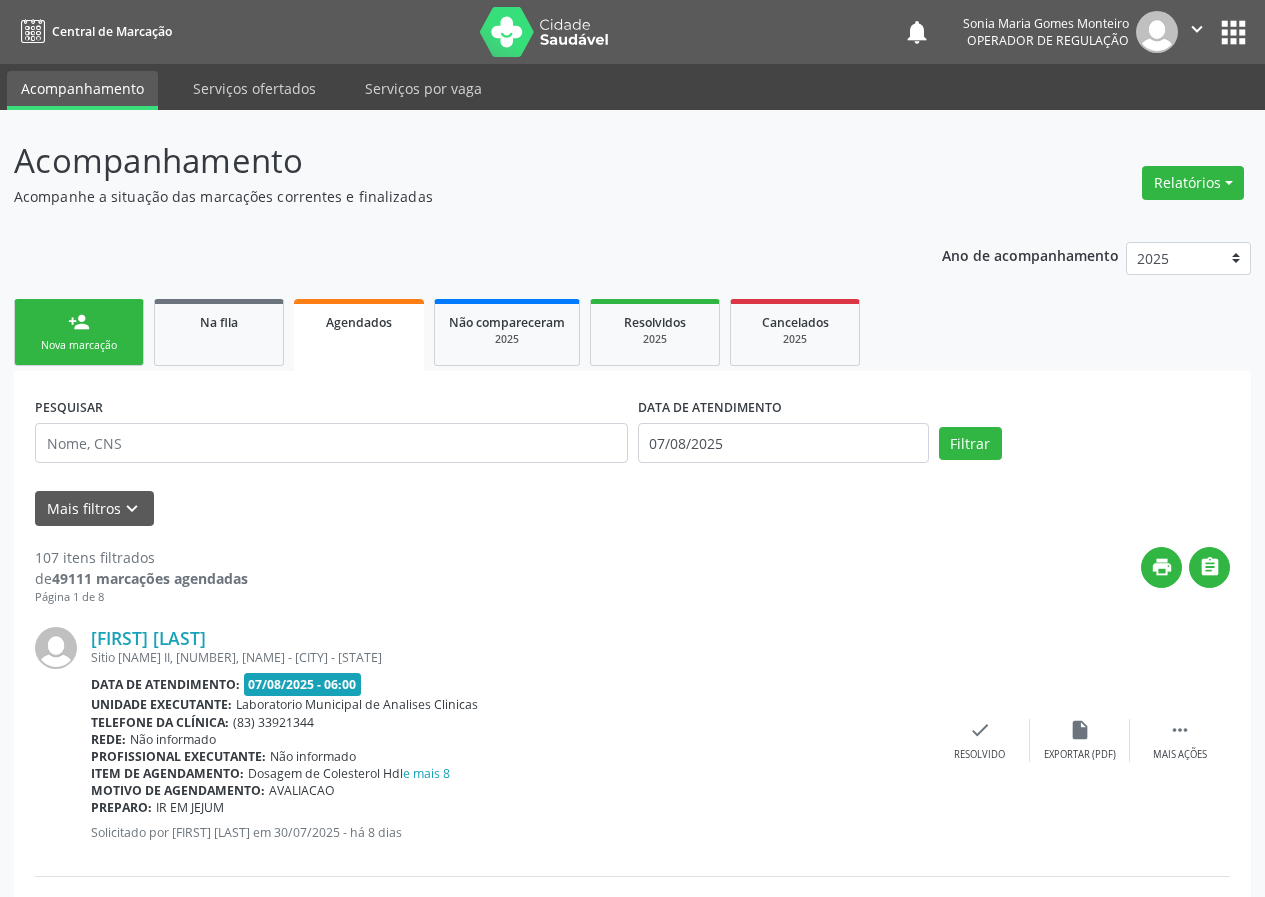 click on "Nova marcação" at bounding box center [79, 345] 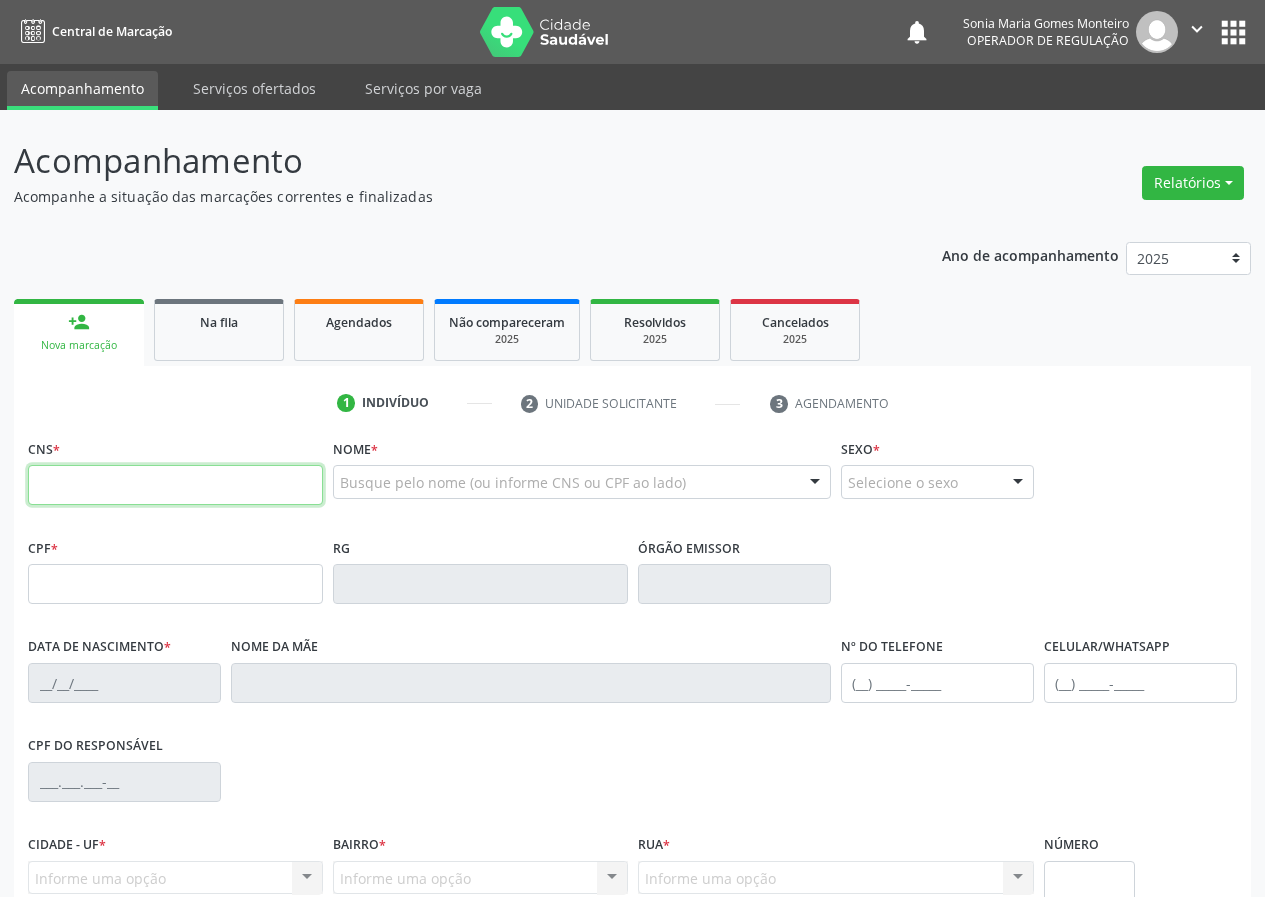 click at bounding box center (175, 485) 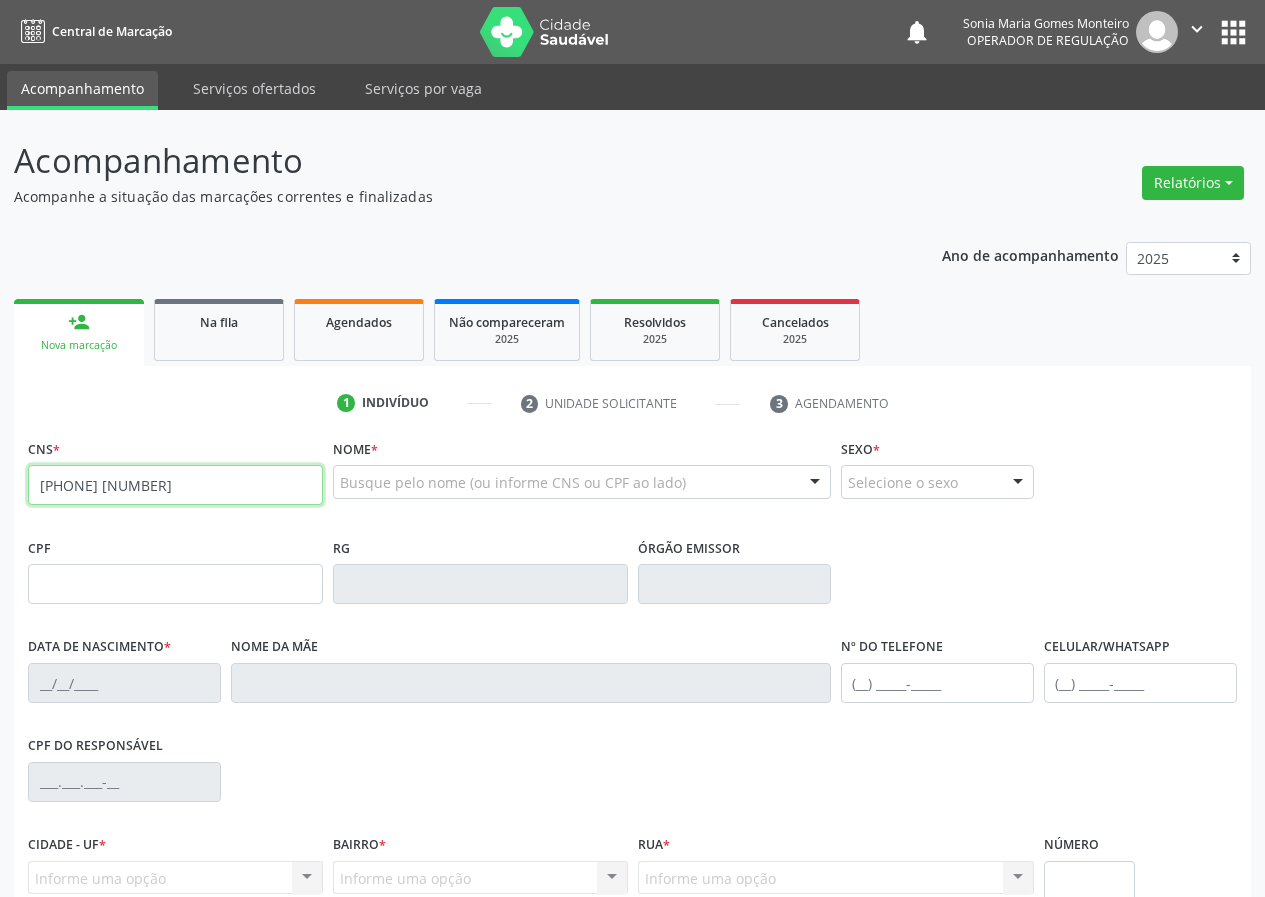 type on "[PHONE] [NUMBER]" 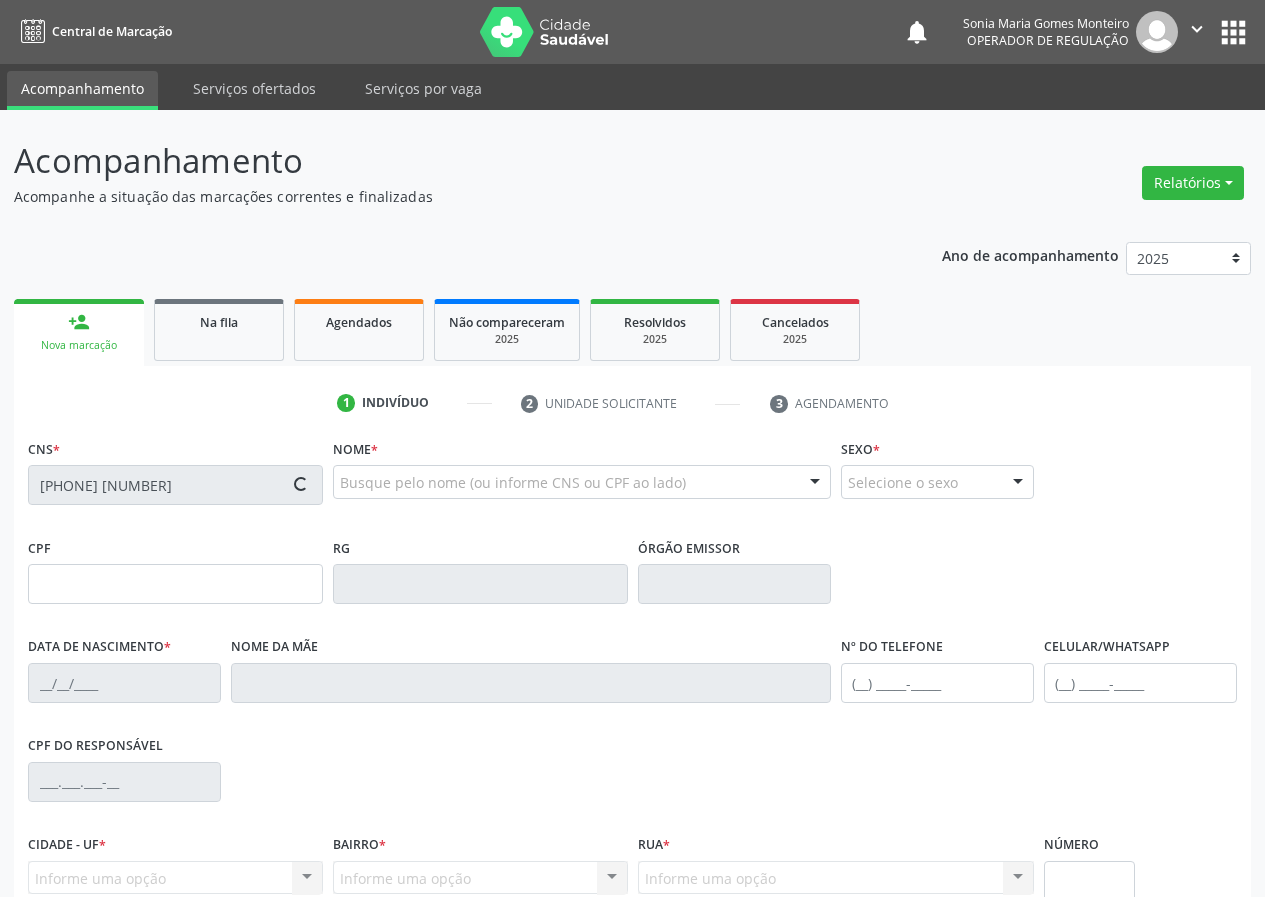 type on "[CPF]" 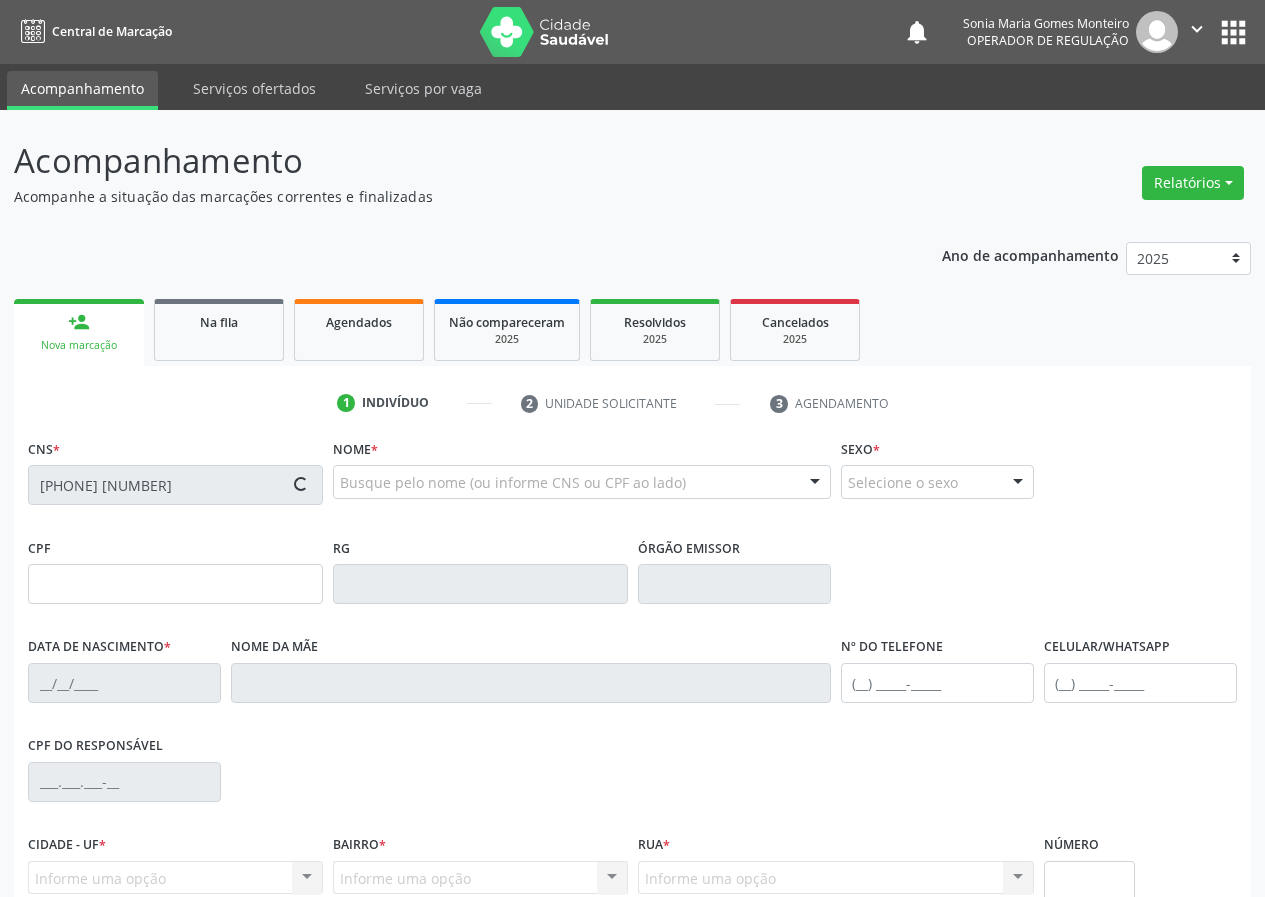 type on "[DATE]" 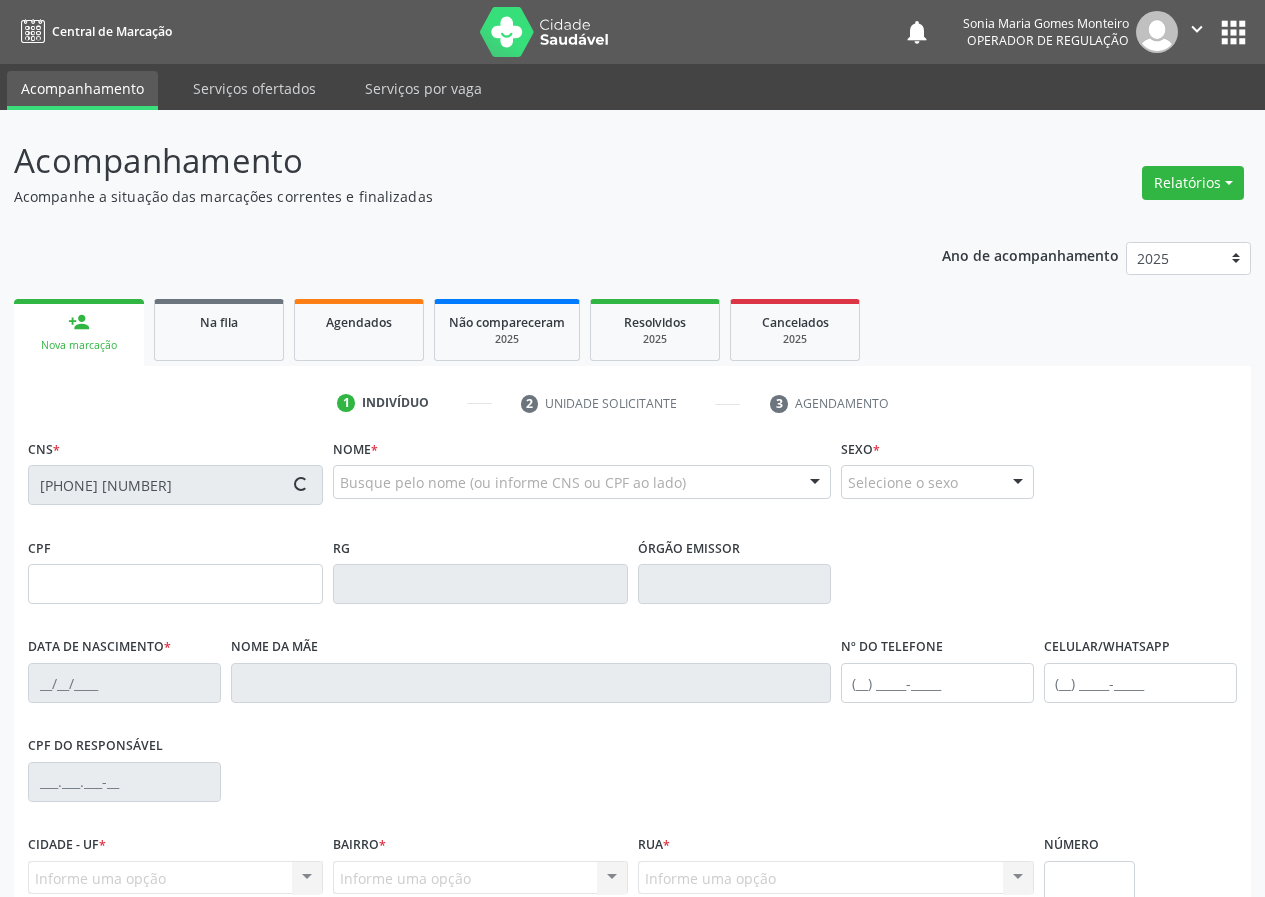 type on "[FIRST] [LAST] da [LAST]" 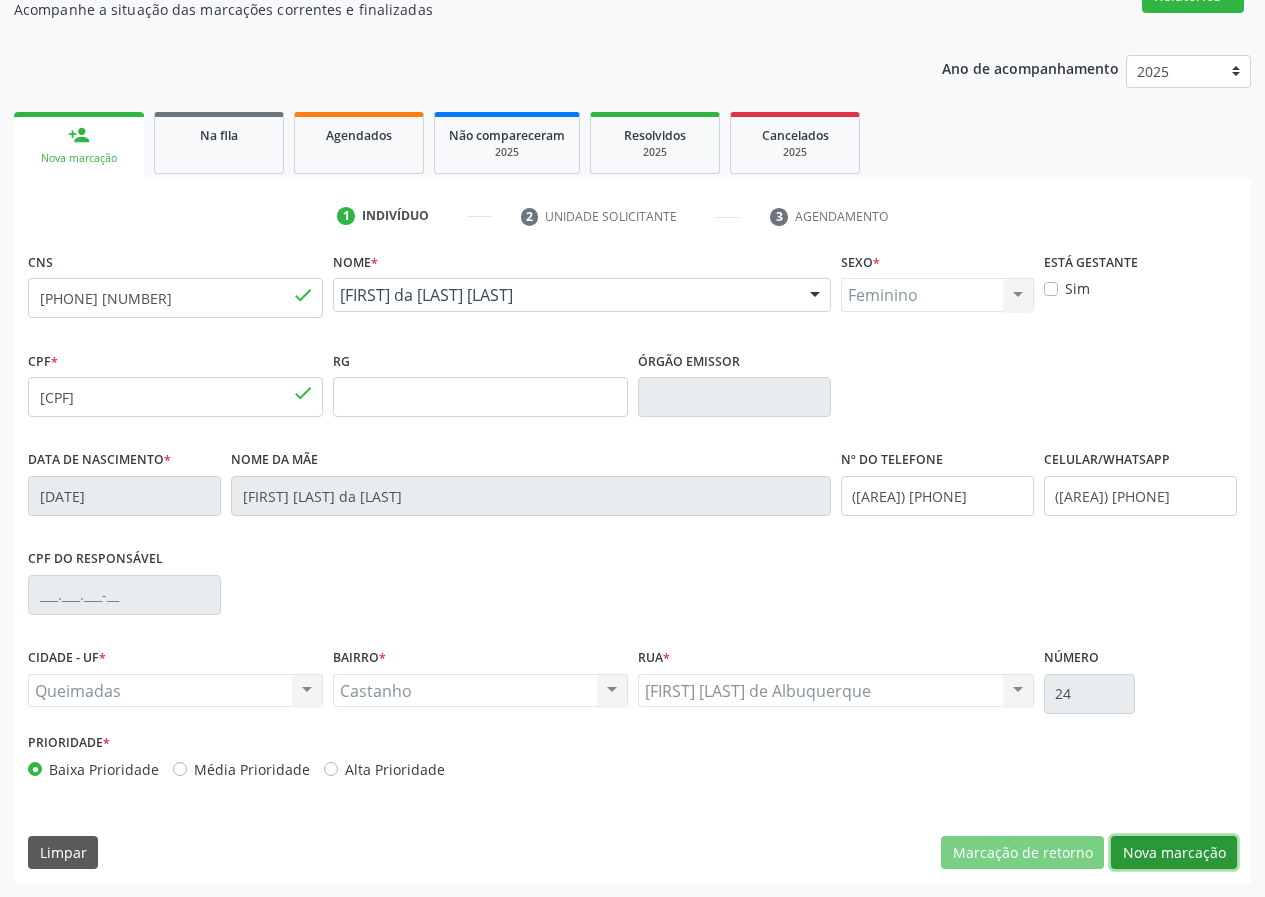 click on "Nova marcação" at bounding box center (1174, 853) 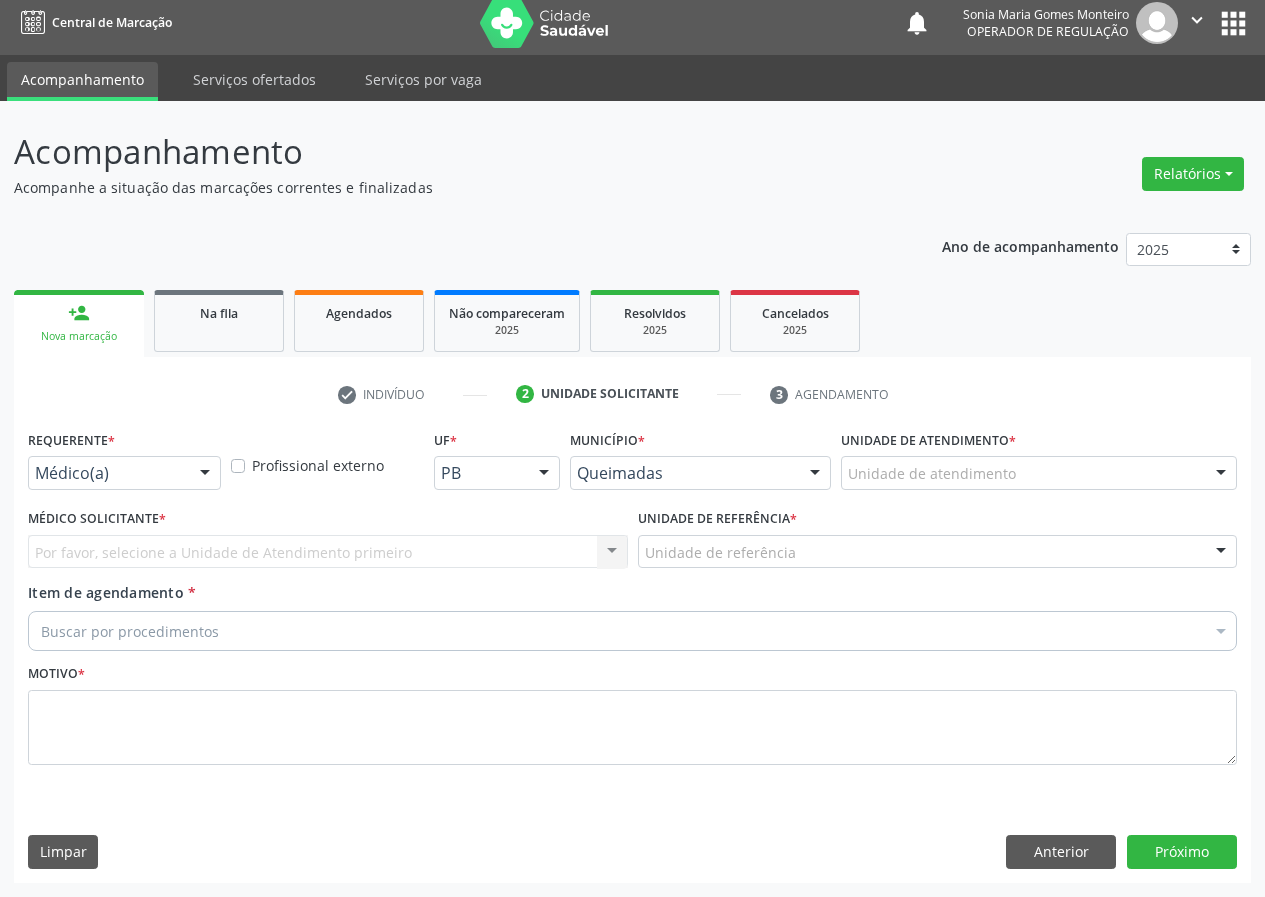 scroll, scrollTop: 9, scrollLeft: 0, axis: vertical 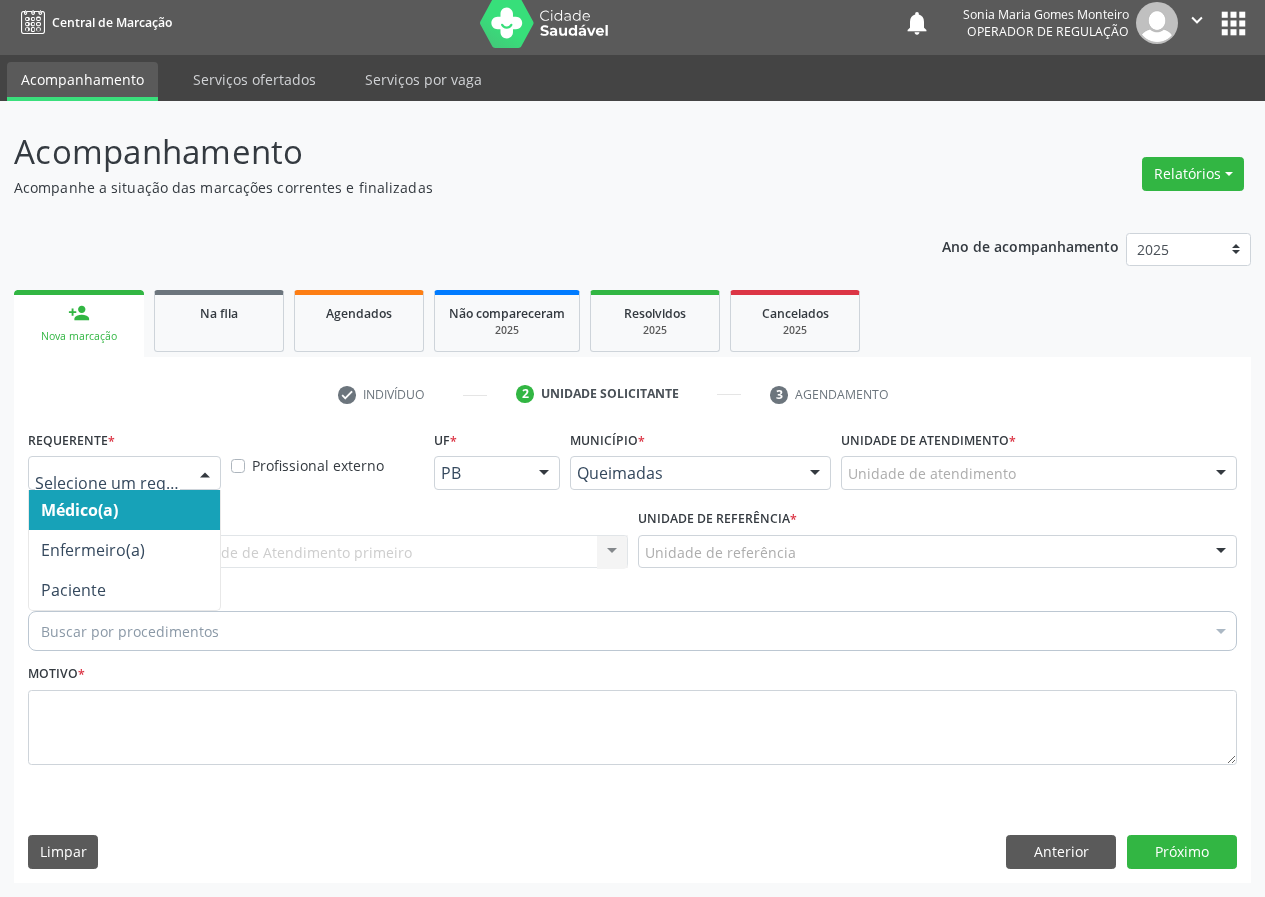 drag, startPoint x: 202, startPoint y: 470, endPoint x: 154, endPoint y: 567, distance: 108.226616 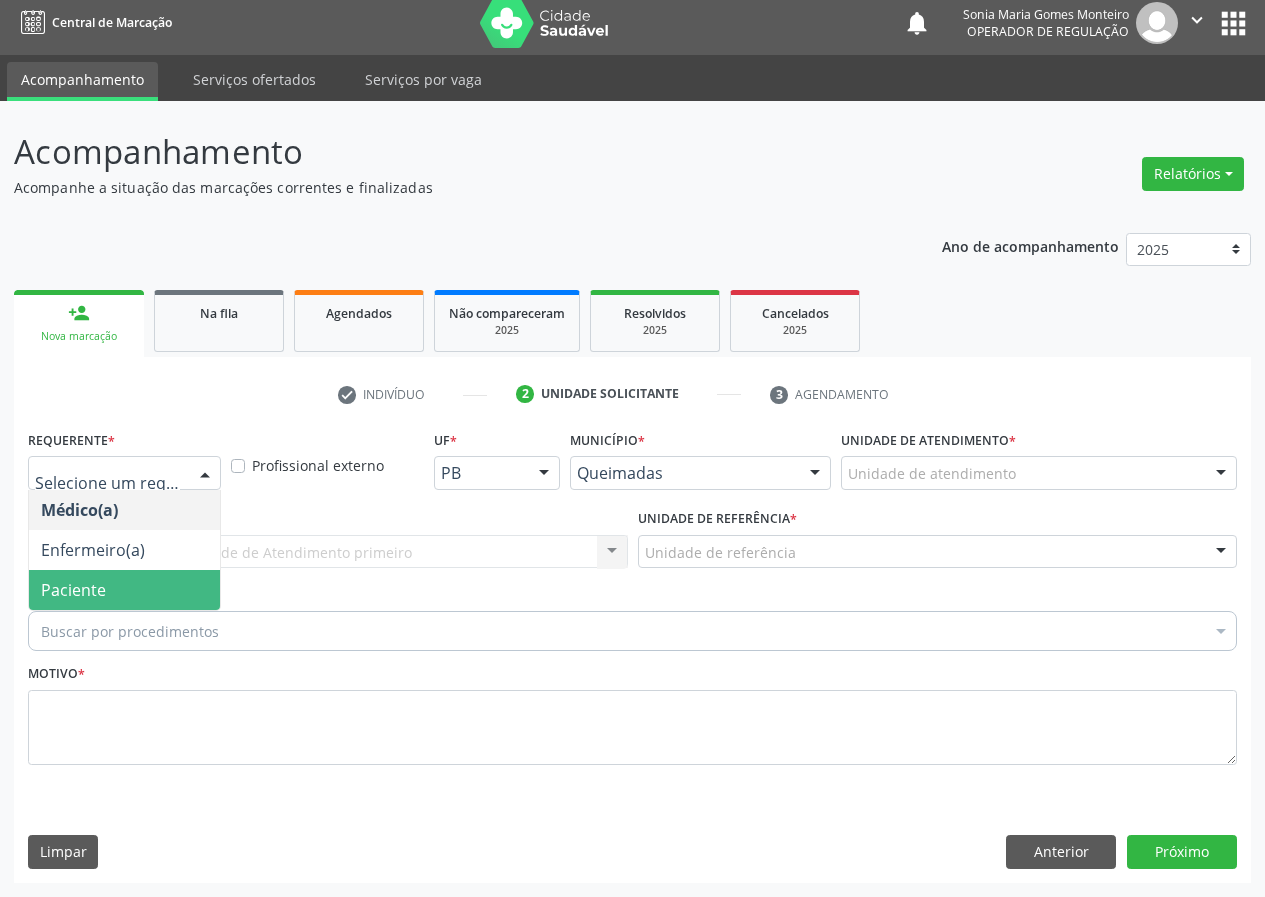 drag, startPoint x: 175, startPoint y: 575, endPoint x: 324, endPoint y: 596, distance: 150.4726 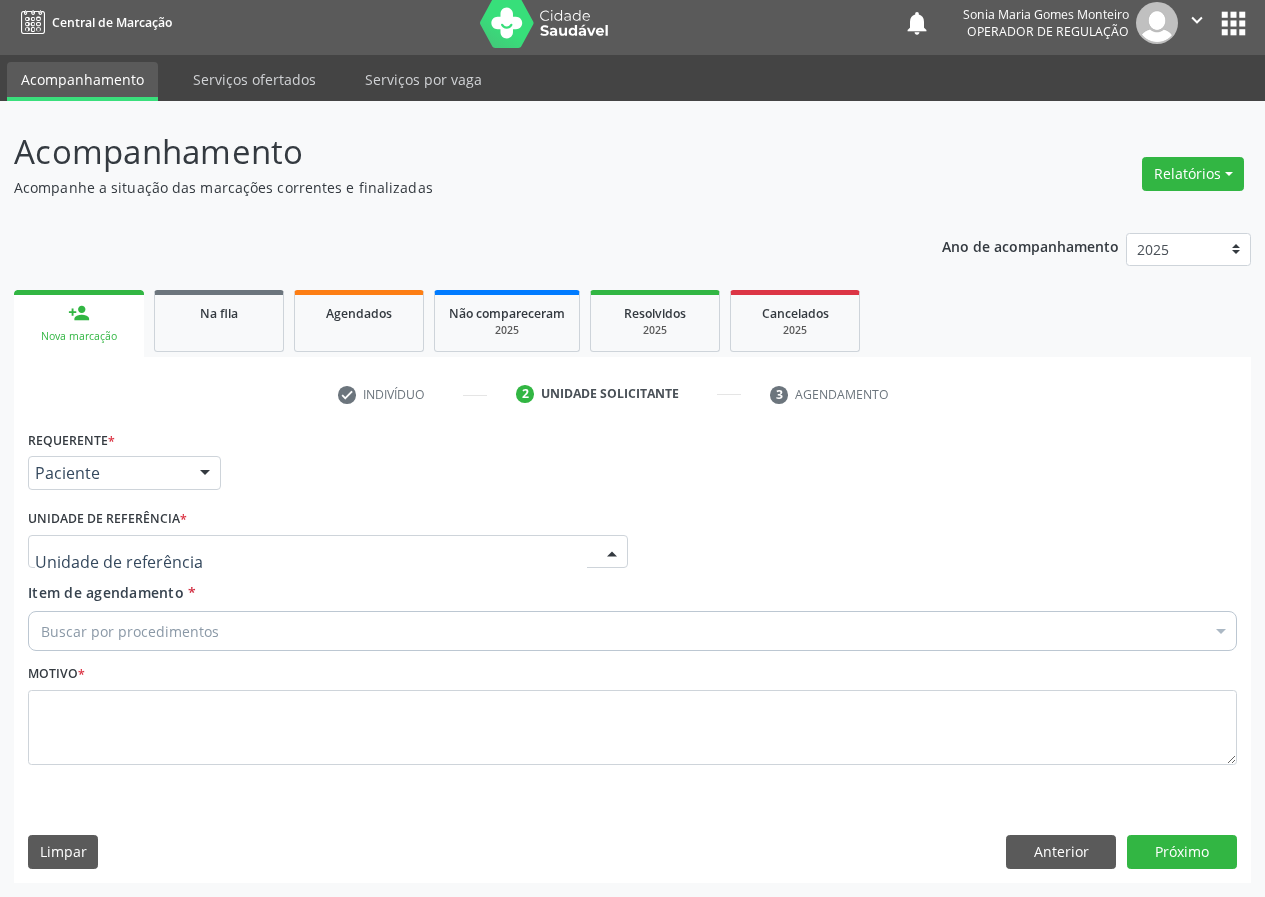 click at bounding box center [328, 552] 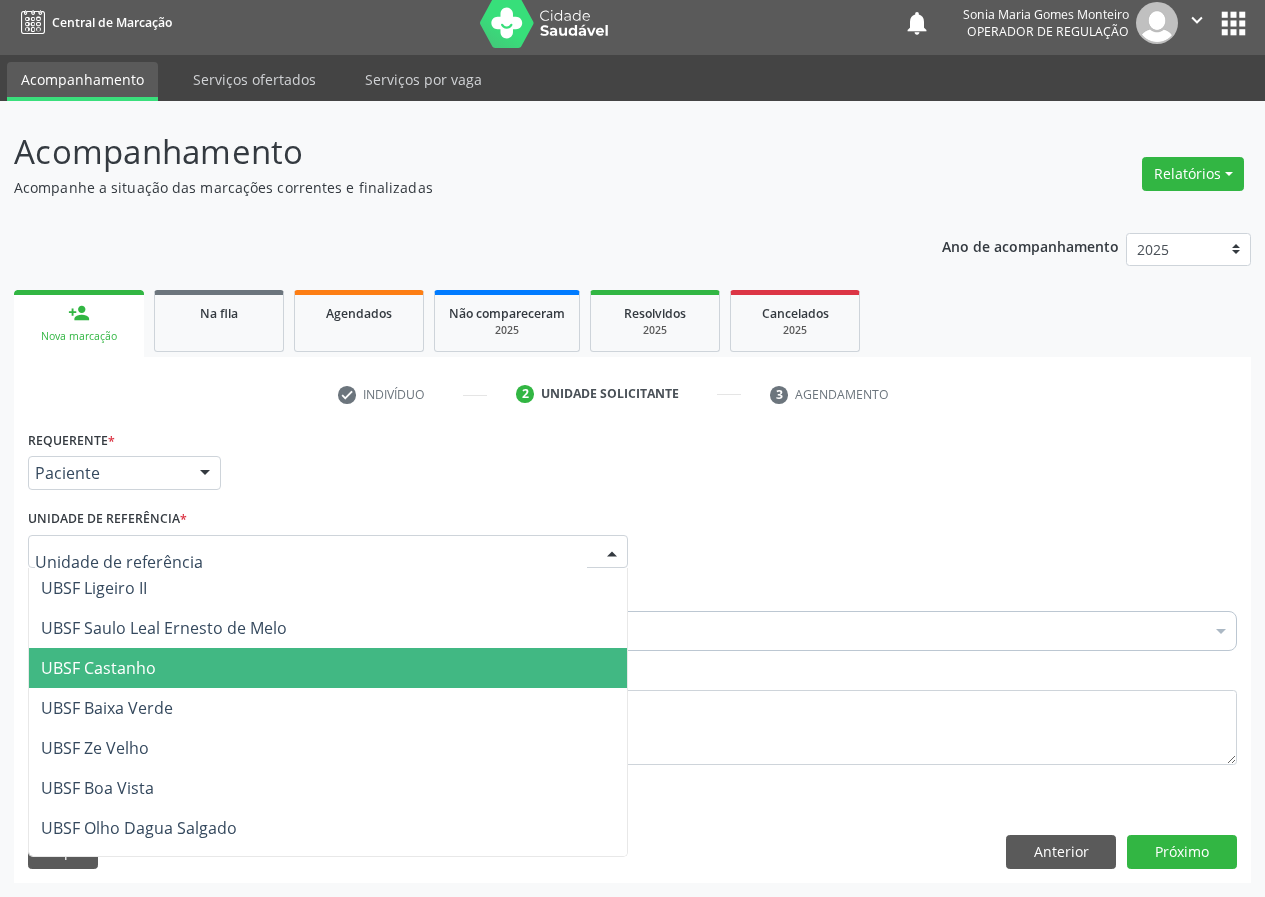 click on "UBSF Castanho" at bounding box center (98, 668) 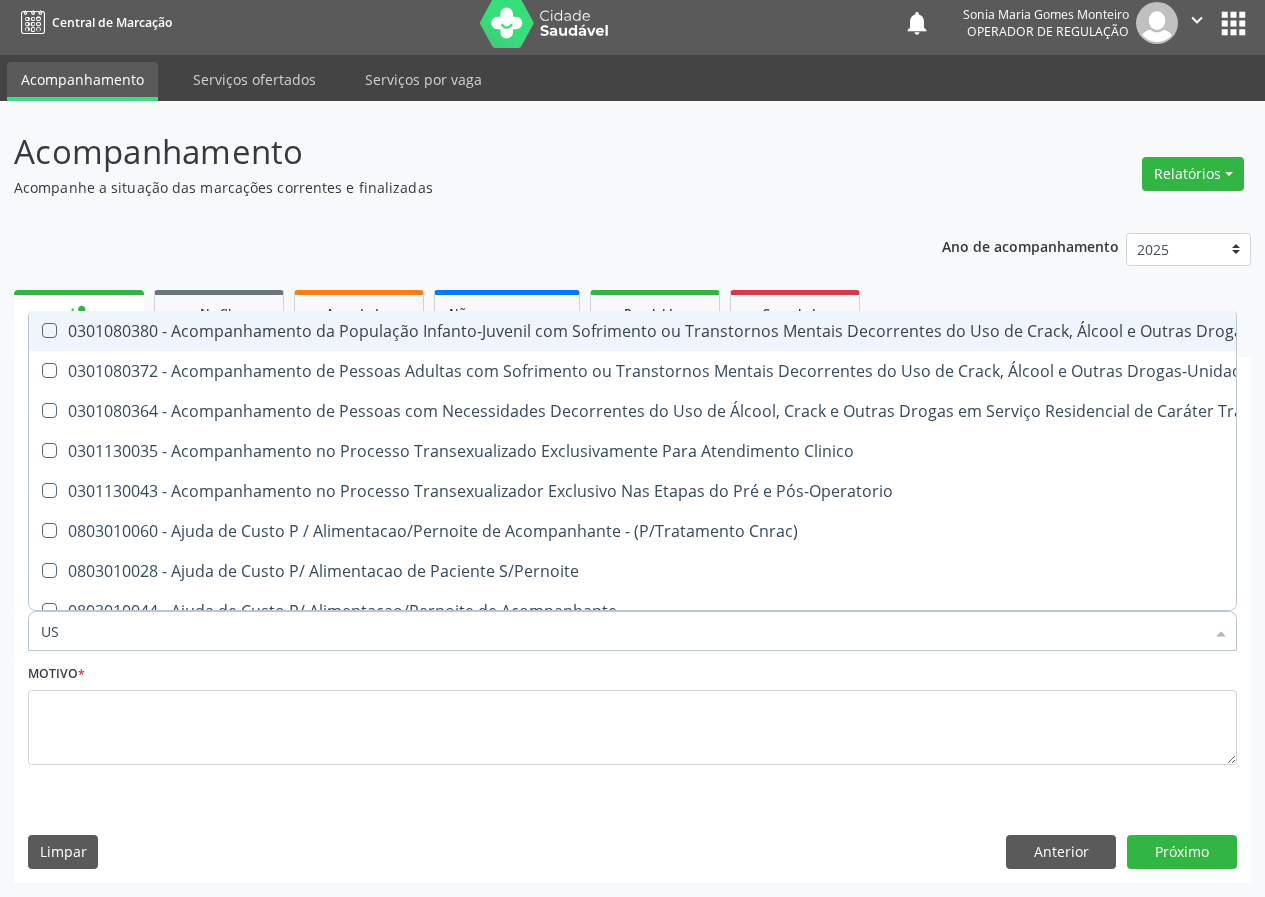 type on "USG" 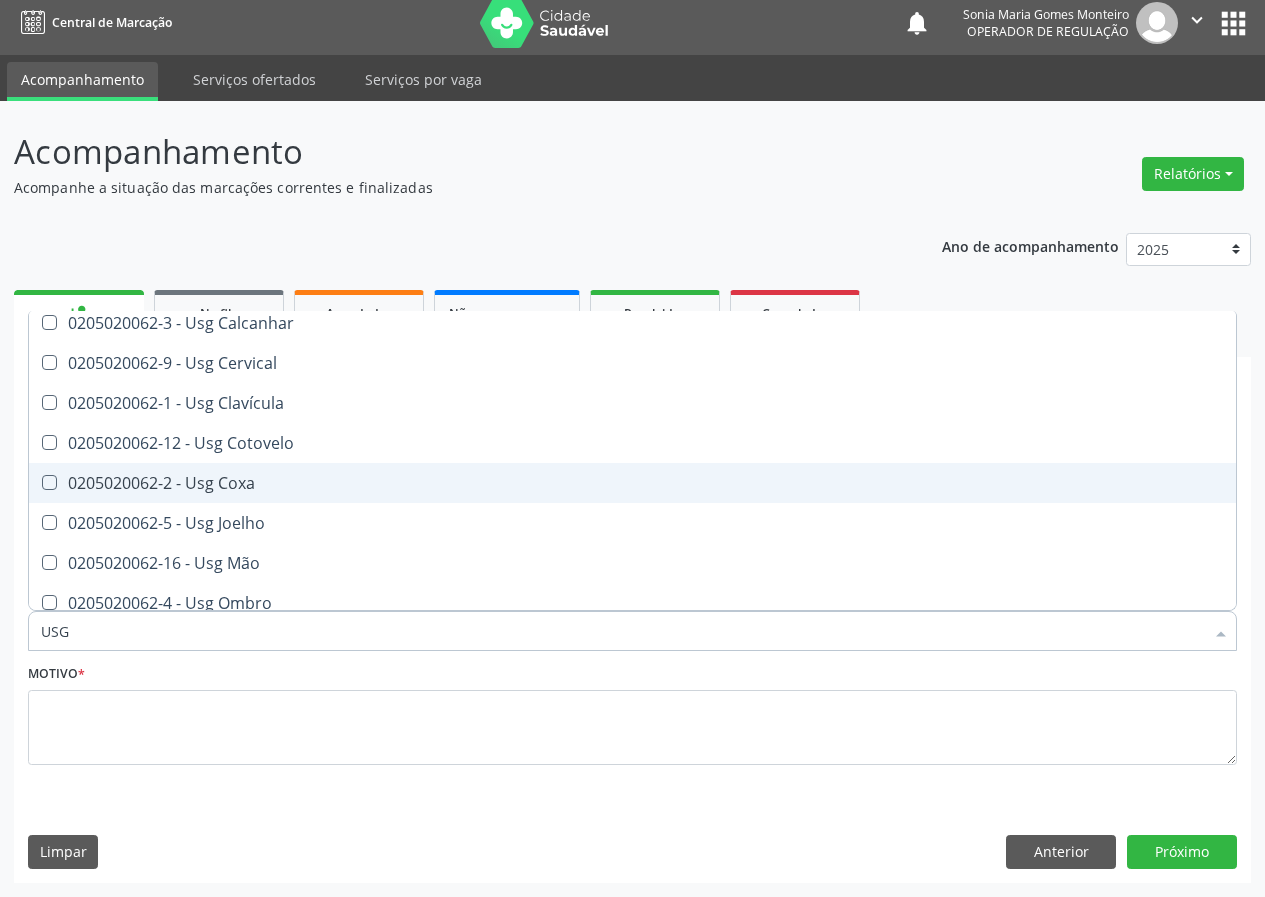 scroll, scrollTop: 200, scrollLeft: 0, axis: vertical 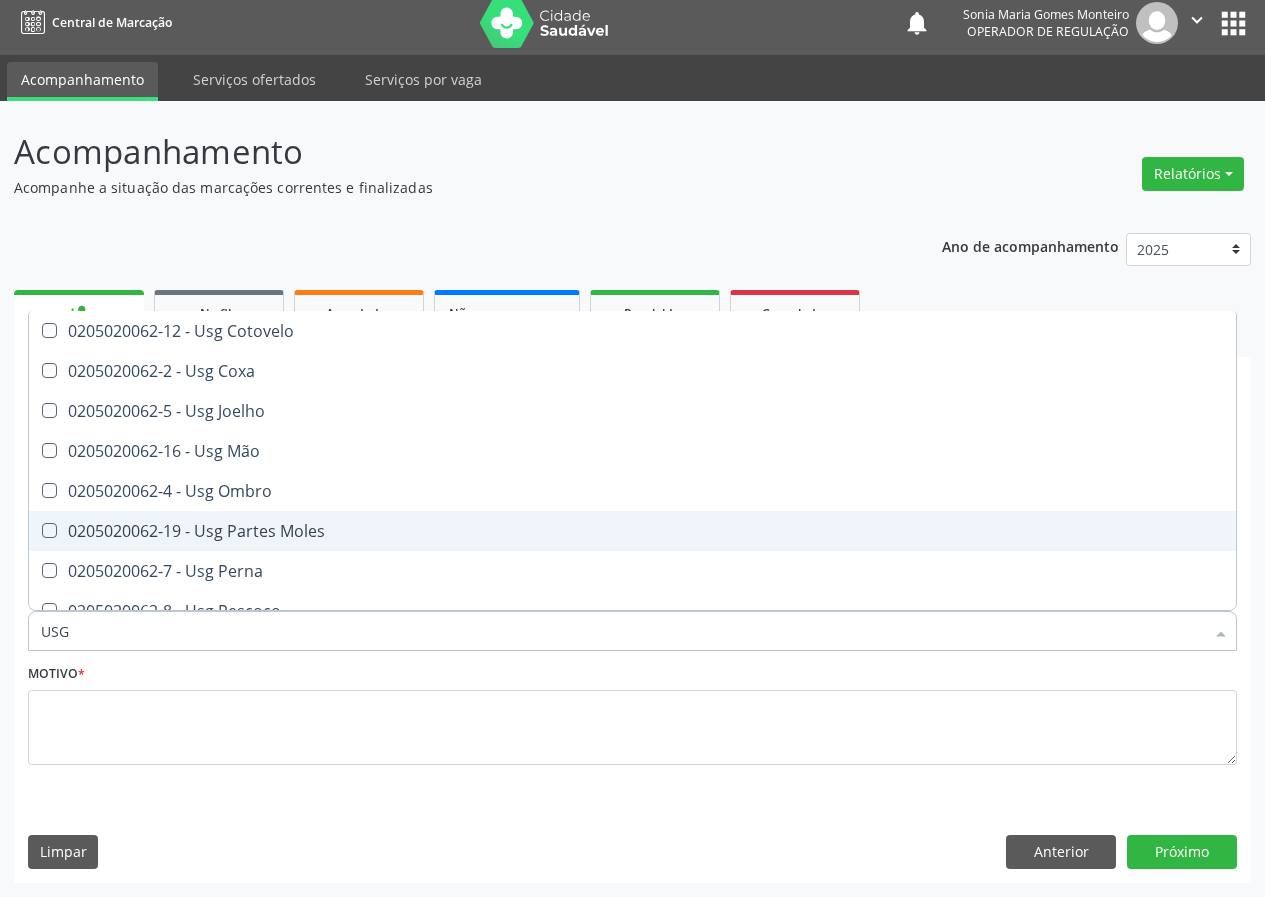 drag, startPoint x: 285, startPoint y: 525, endPoint x: 161, endPoint y: 626, distance: 159.92812 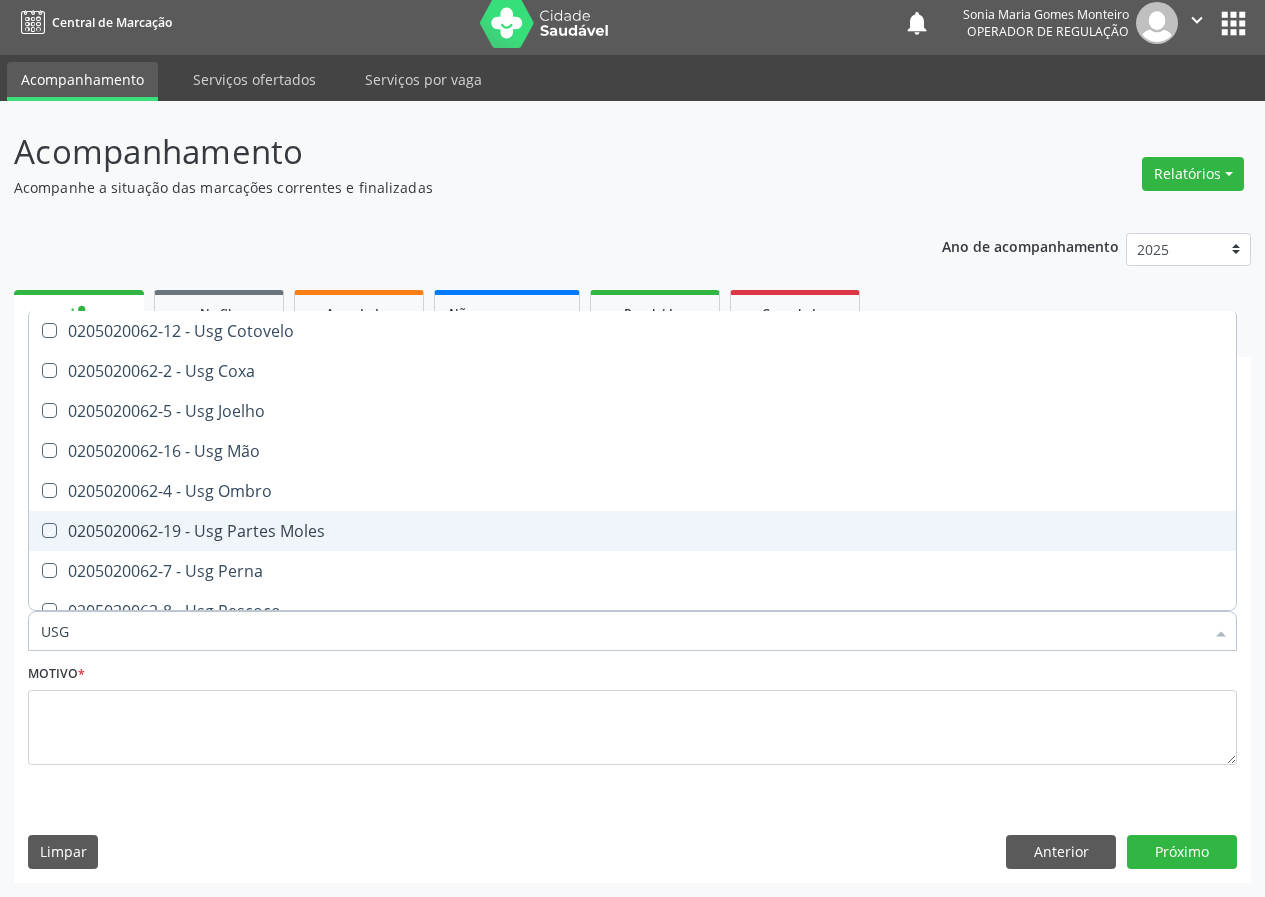 checkbox on "true" 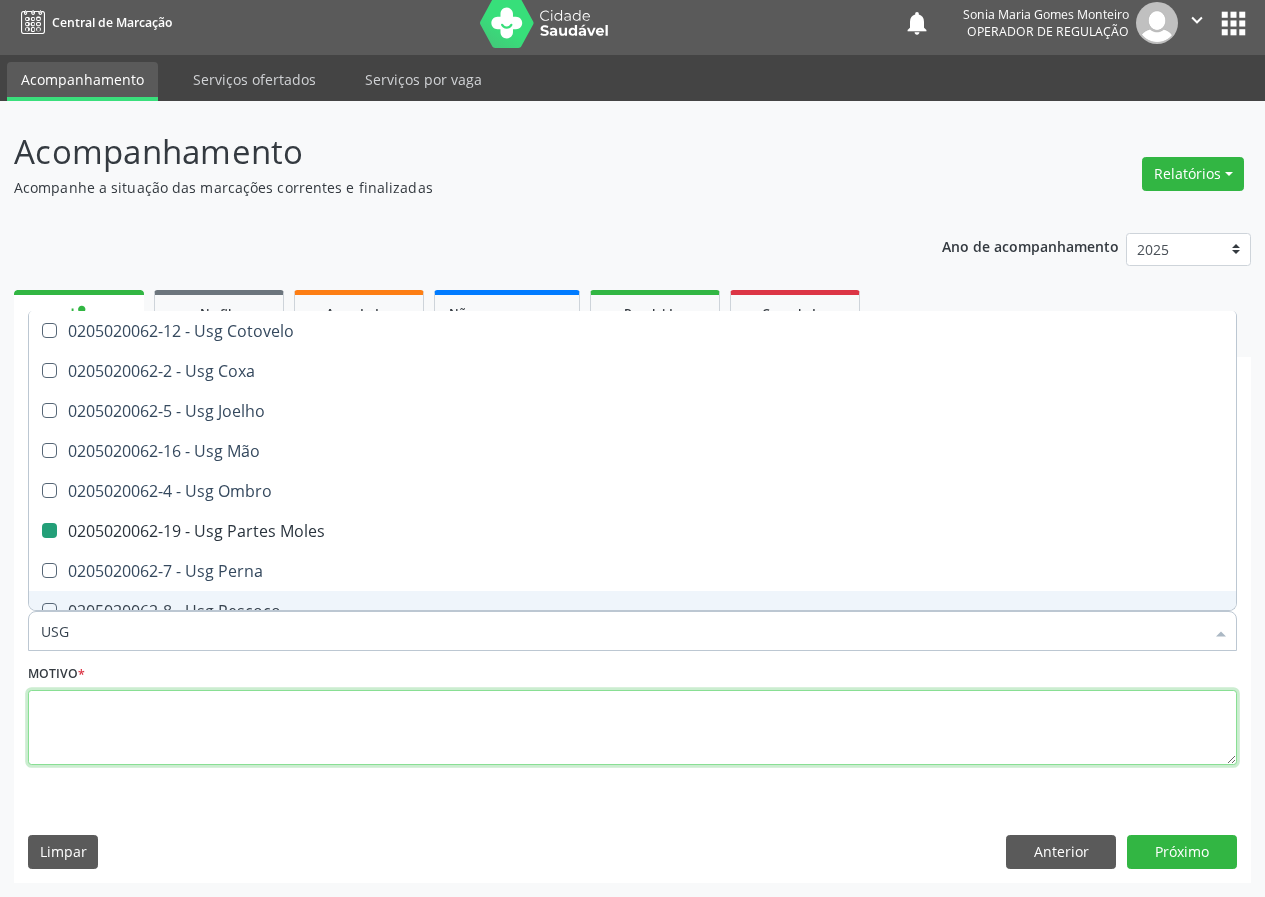 drag, startPoint x: 101, startPoint y: 724, endPoint x: 106, endPoint y: 704, distance: 20.615528 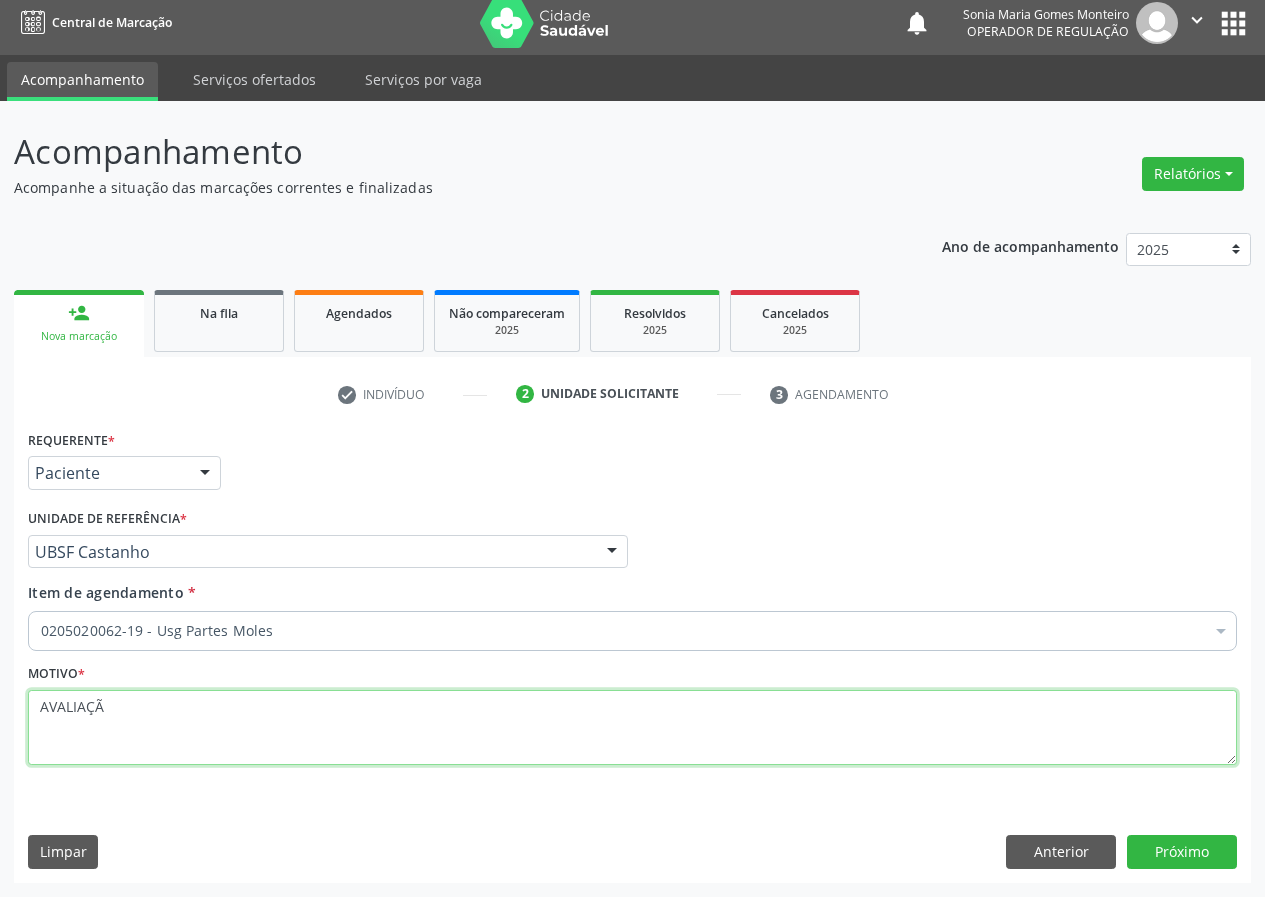 type on "AVALIAÇÃO" 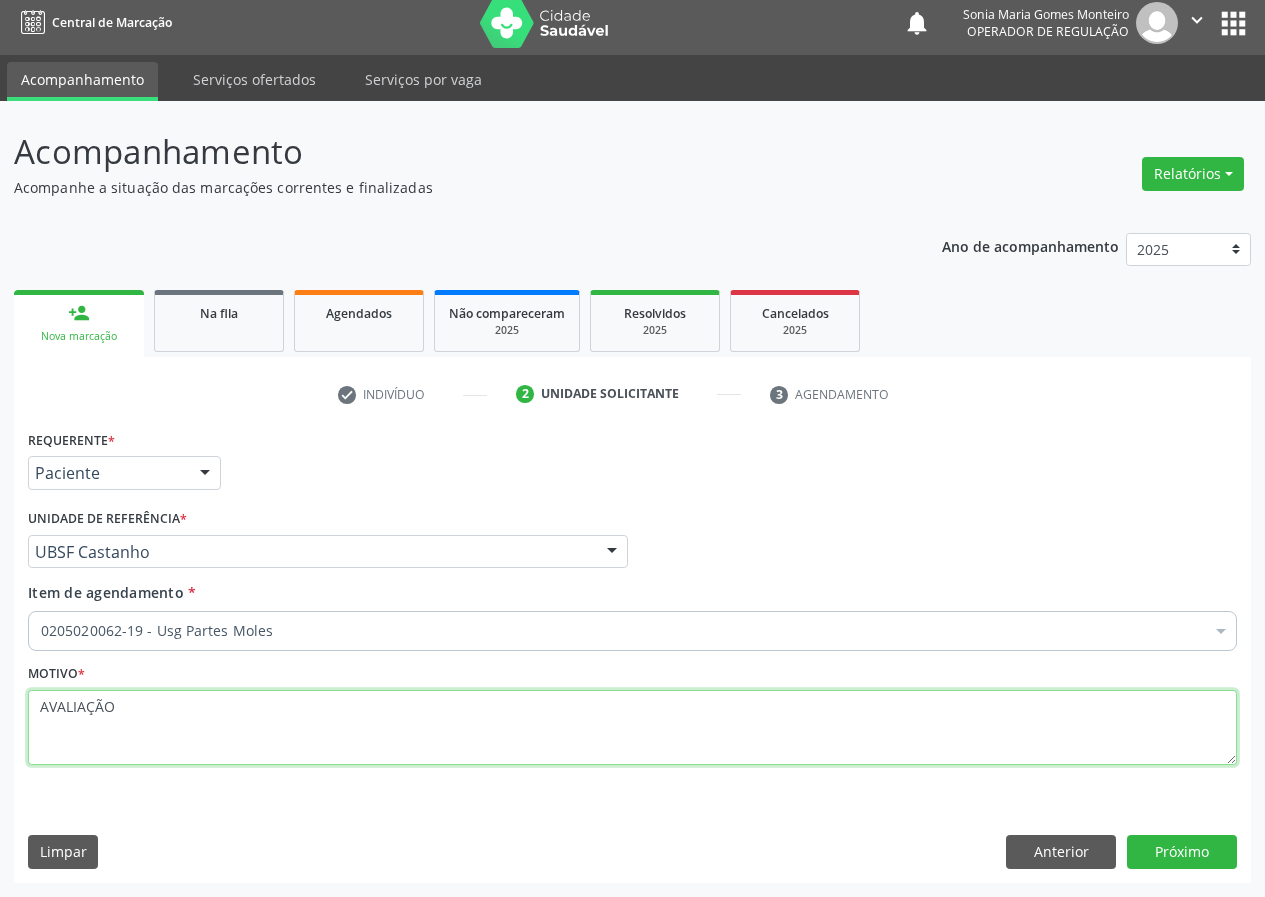 scroll, scrollTop: 0, scrollLeft: 0, axis: both 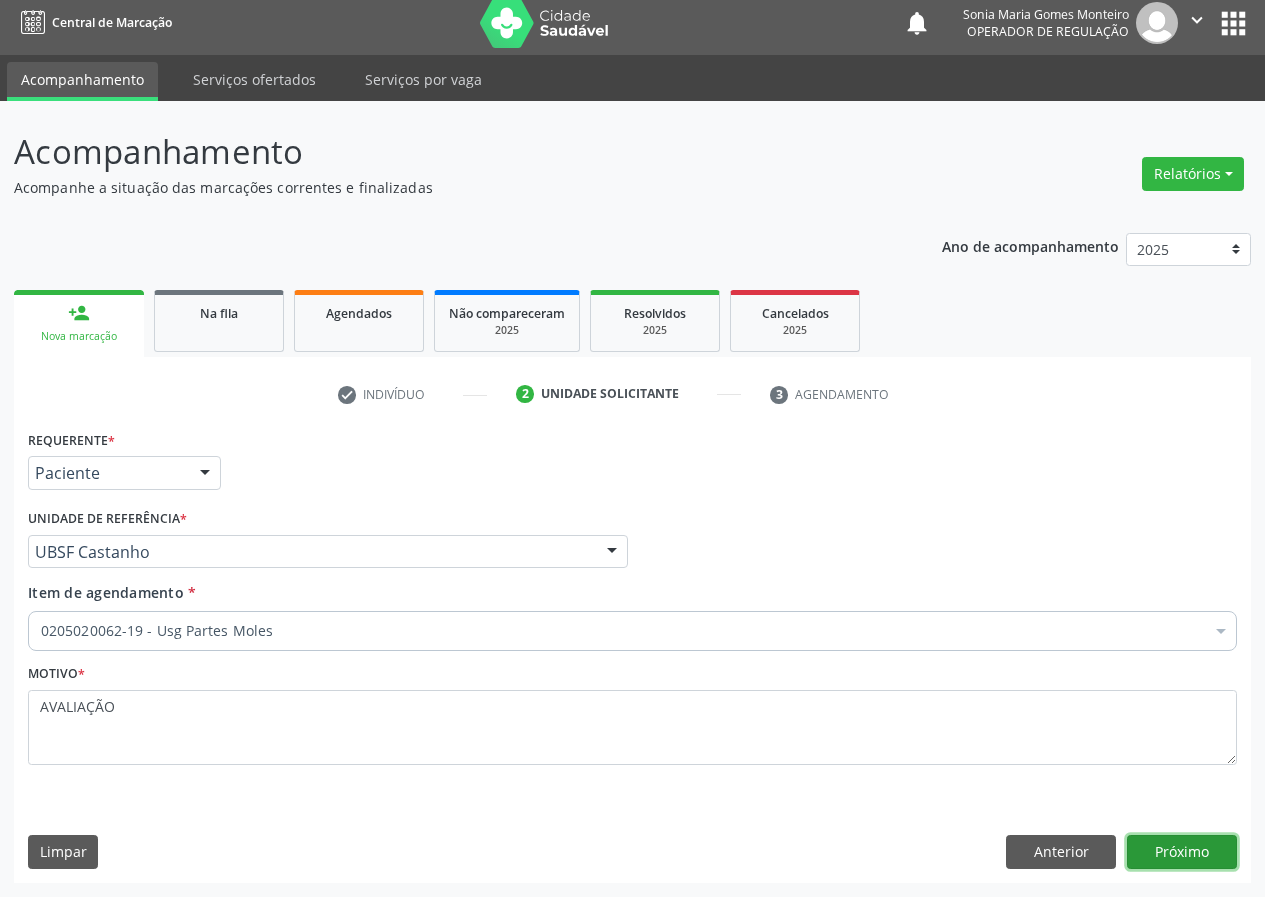 click on "Próximo" at bounding box center (1182, 852) 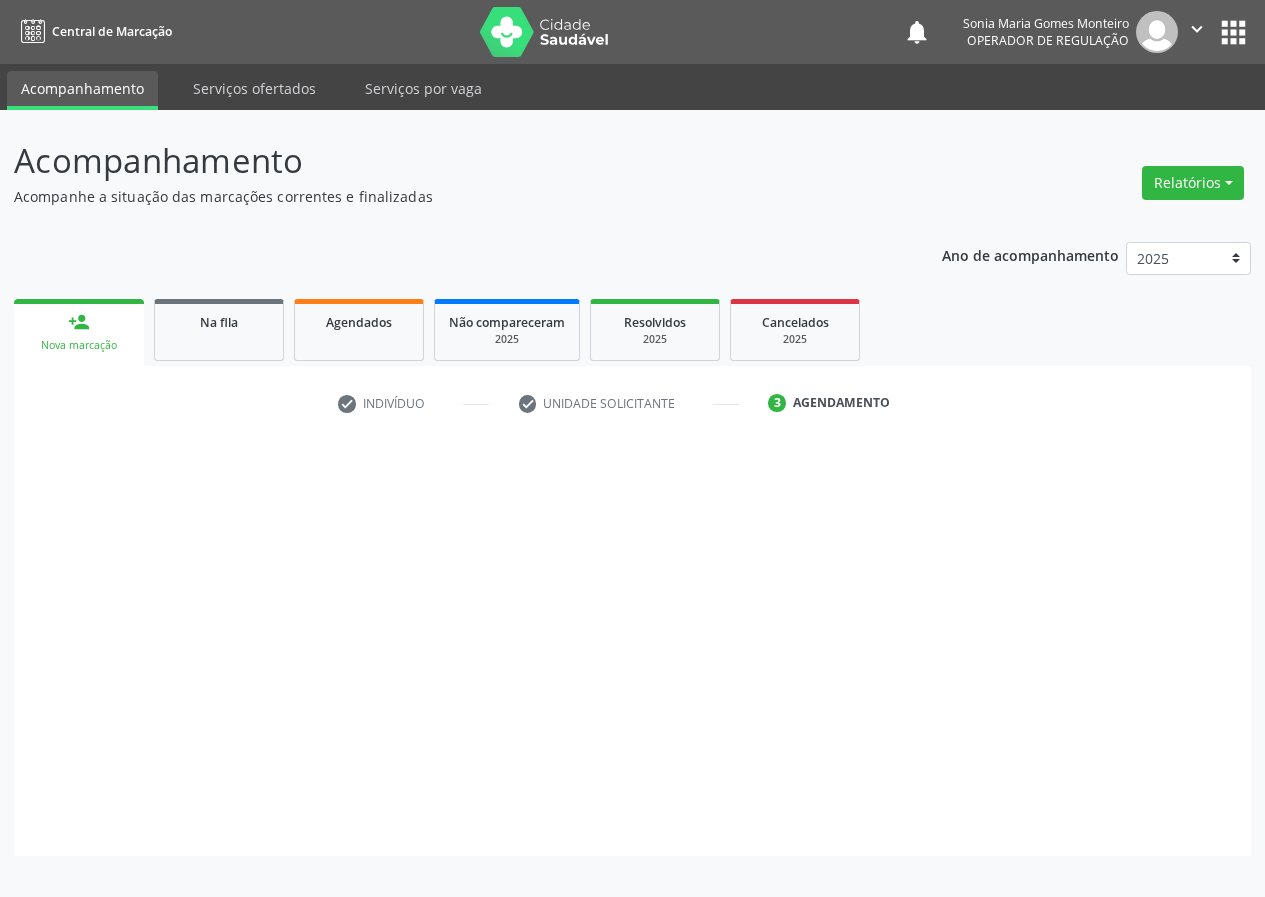 scroll, scrollTop: 0, scrollLeft: 0, axis: both 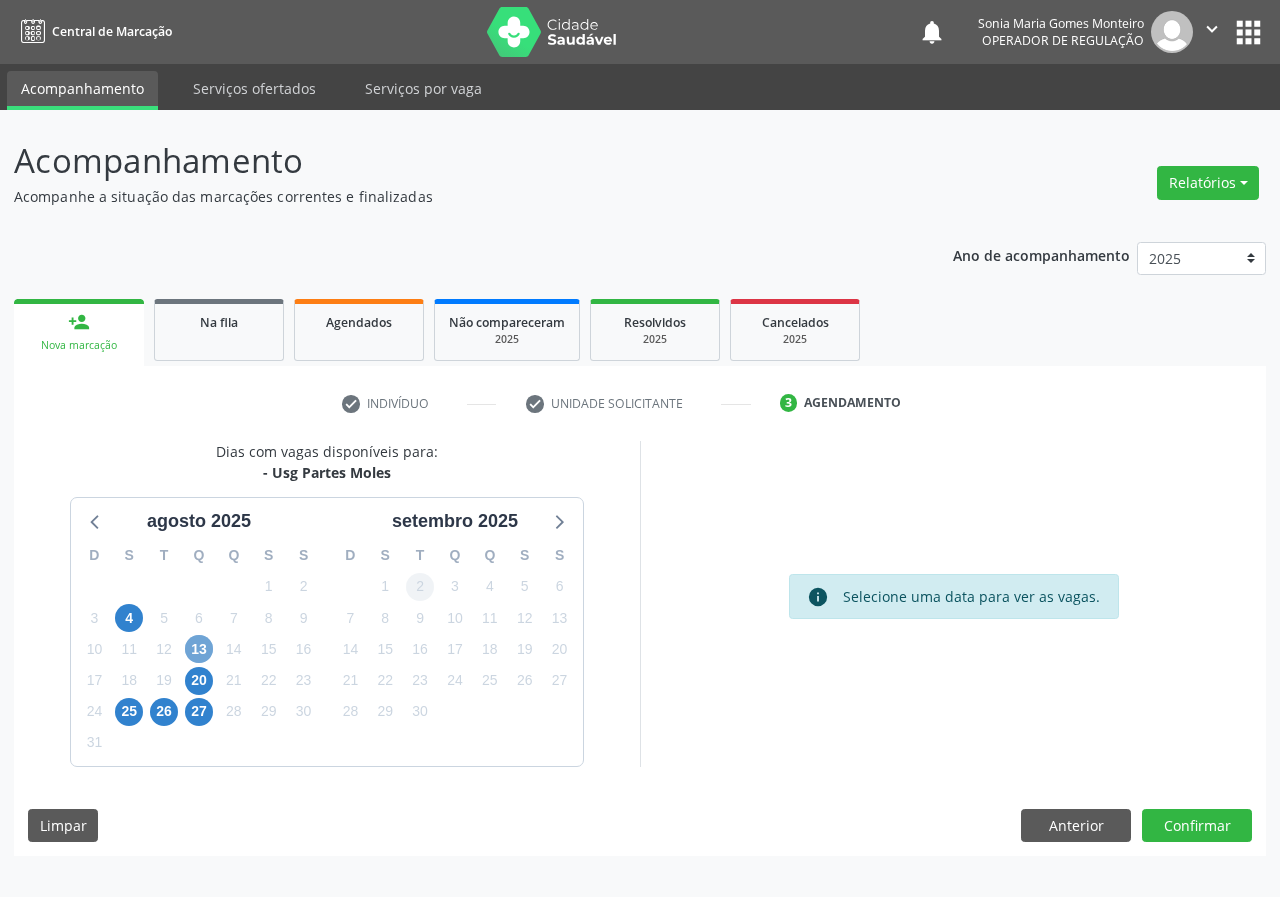 drag, startPoint x: 196, startPoint y: 642, endPoint x: 420, endPoint y: 599, distance: 228.08989 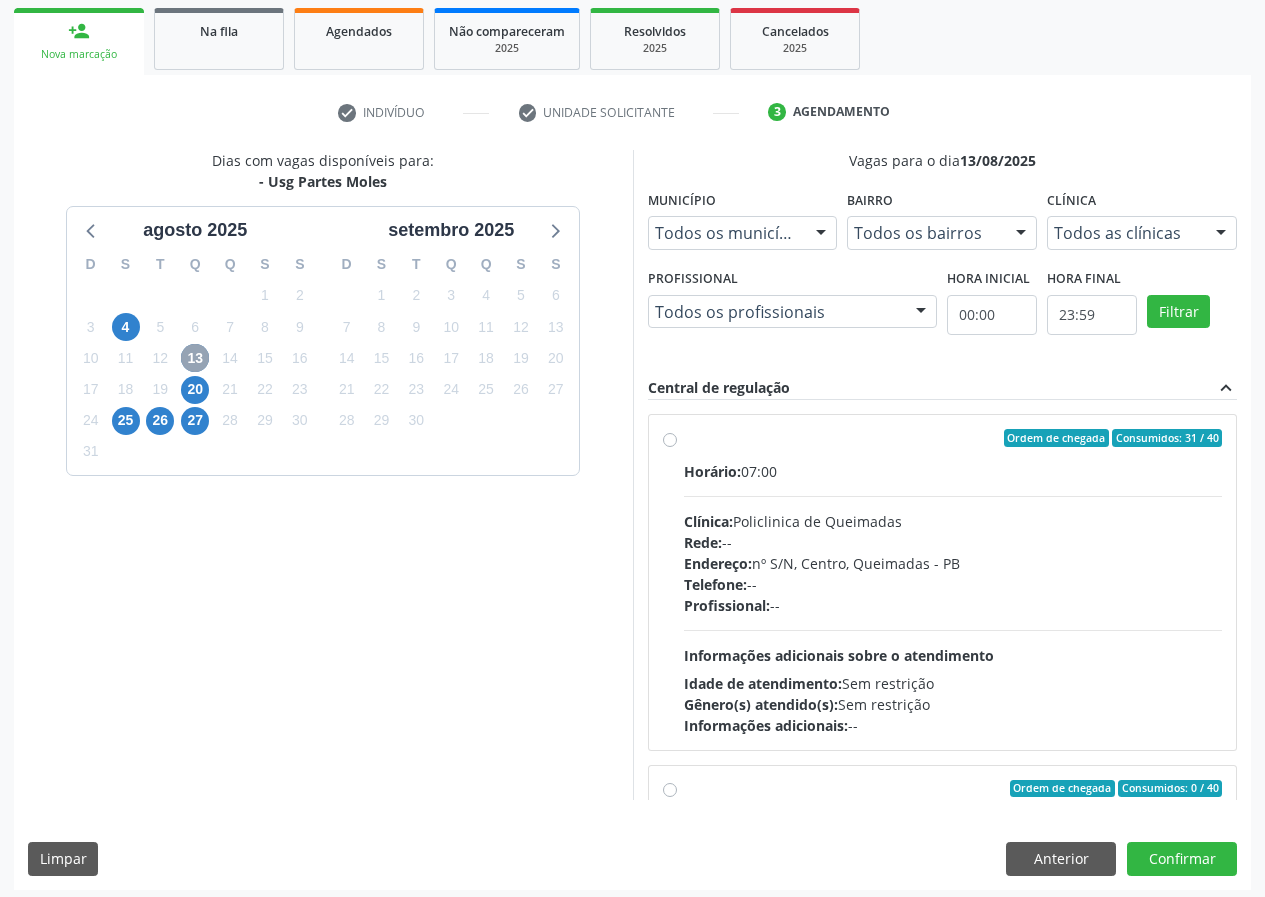 scroll, scrollTop: 298, scrollLeft: 0, axis: vertical 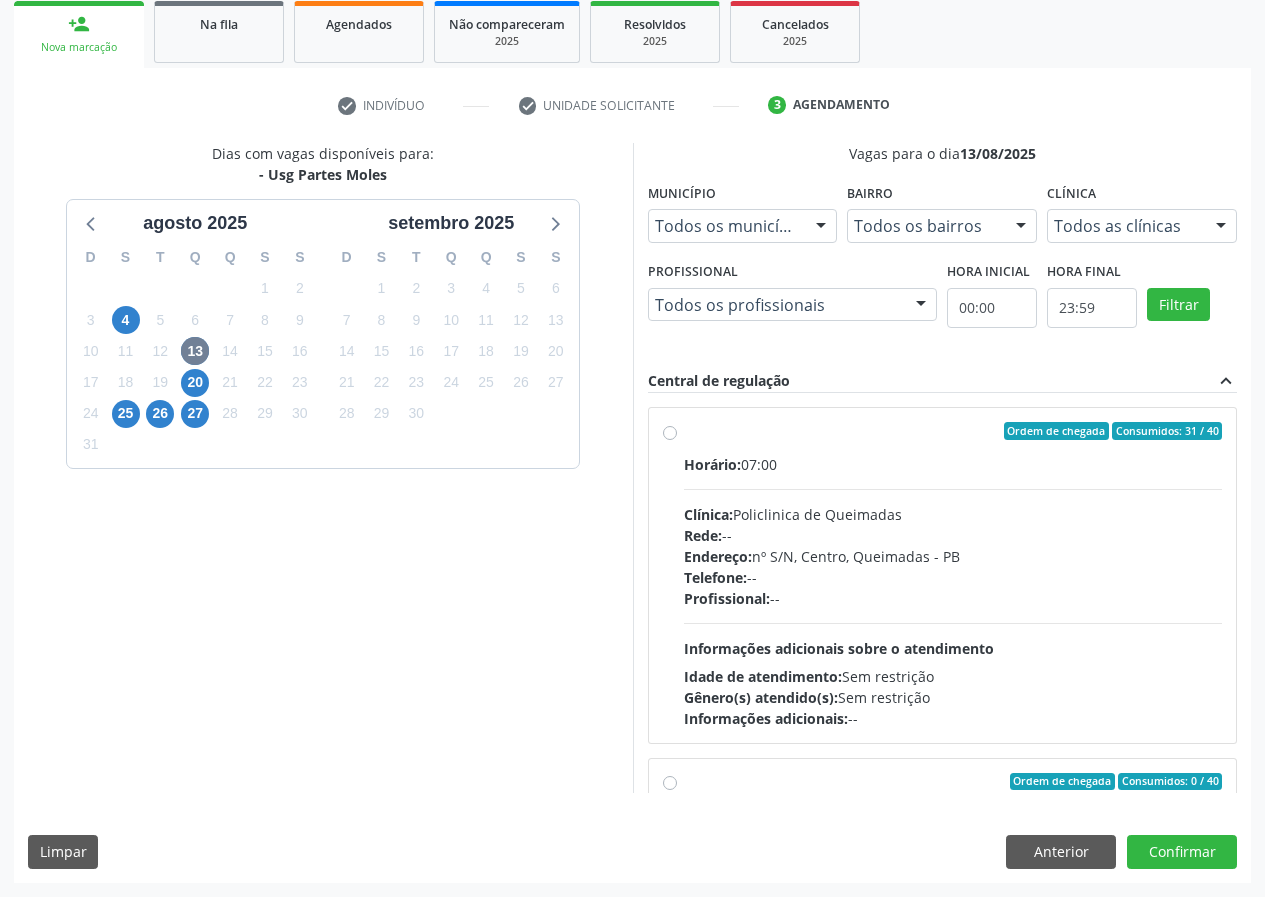 click on "Ordem de chegada
Consumidos: 31 / 40
Horário:   07:00
Clínica:  Policlinica de Queimadas
Rede:
--
Endereço:   nº S/N, Centro, Queimadas - PB
Telefone:   --
Profissional:
--
Informações adicionais sobre o atendimento
Idade de atendimento:
Sem restrição
Gênero(s) atendido(s):
Sem restrição
Informações adicionais:
--" at bounding box center (953, 575) 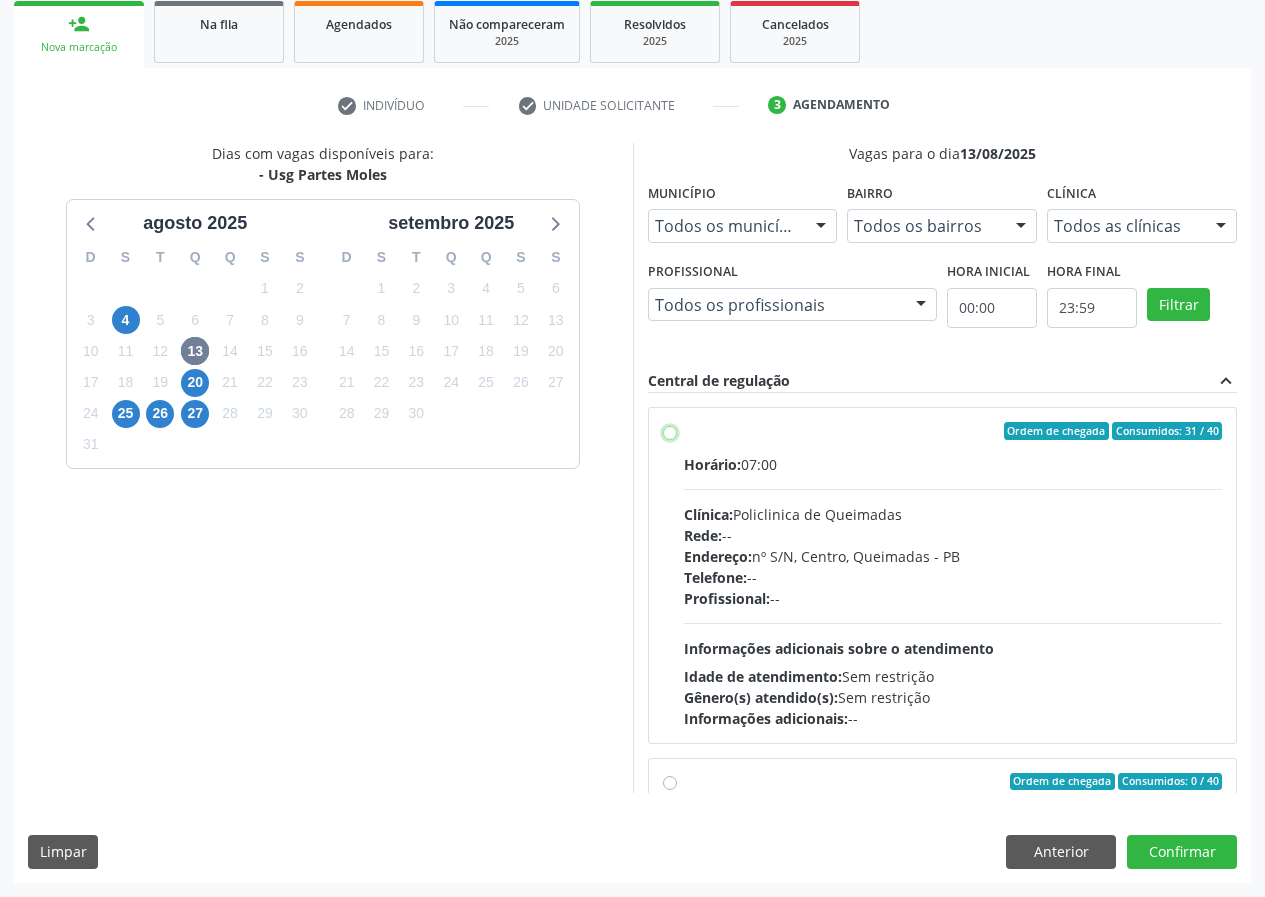click on "Ordem de chegada
Consumidos: 31 / 40
Horário:   07:00
Clínica:  Policlinica de Queimadas
Rede:
--
Endereço:   nº S/N, Centro, Queimadas - PB
Telefone:   --
Profissional:
--
Informações adicionais sobre o atendimento
Idade de atendimento:
Sem restrição
Gênero(s) atendido(s):
Sem restrição
Informações adicionais:
--" at bounding box center [670, 431] 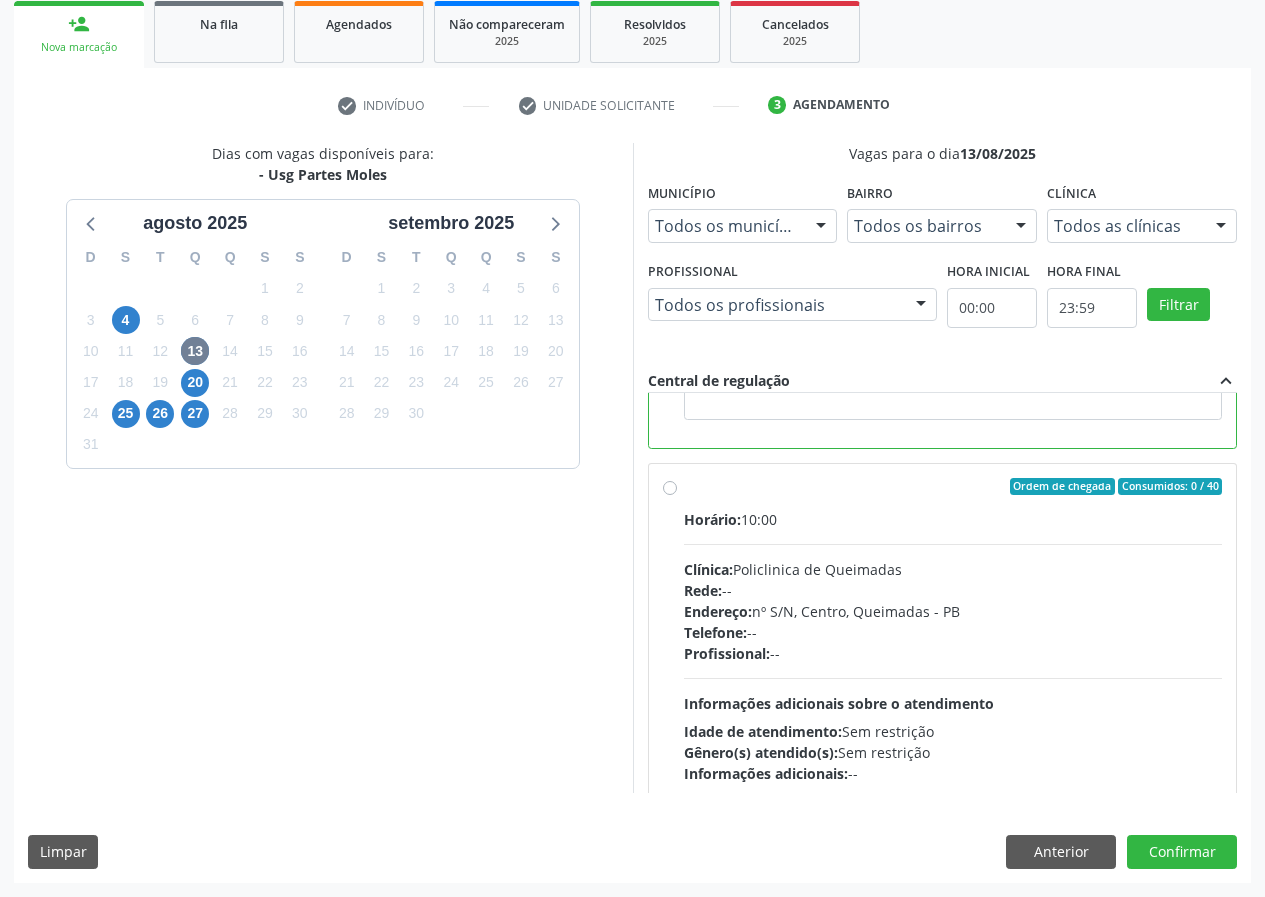 scroll, scrollTop: 450, scrollLeft: 0, axis: vertical 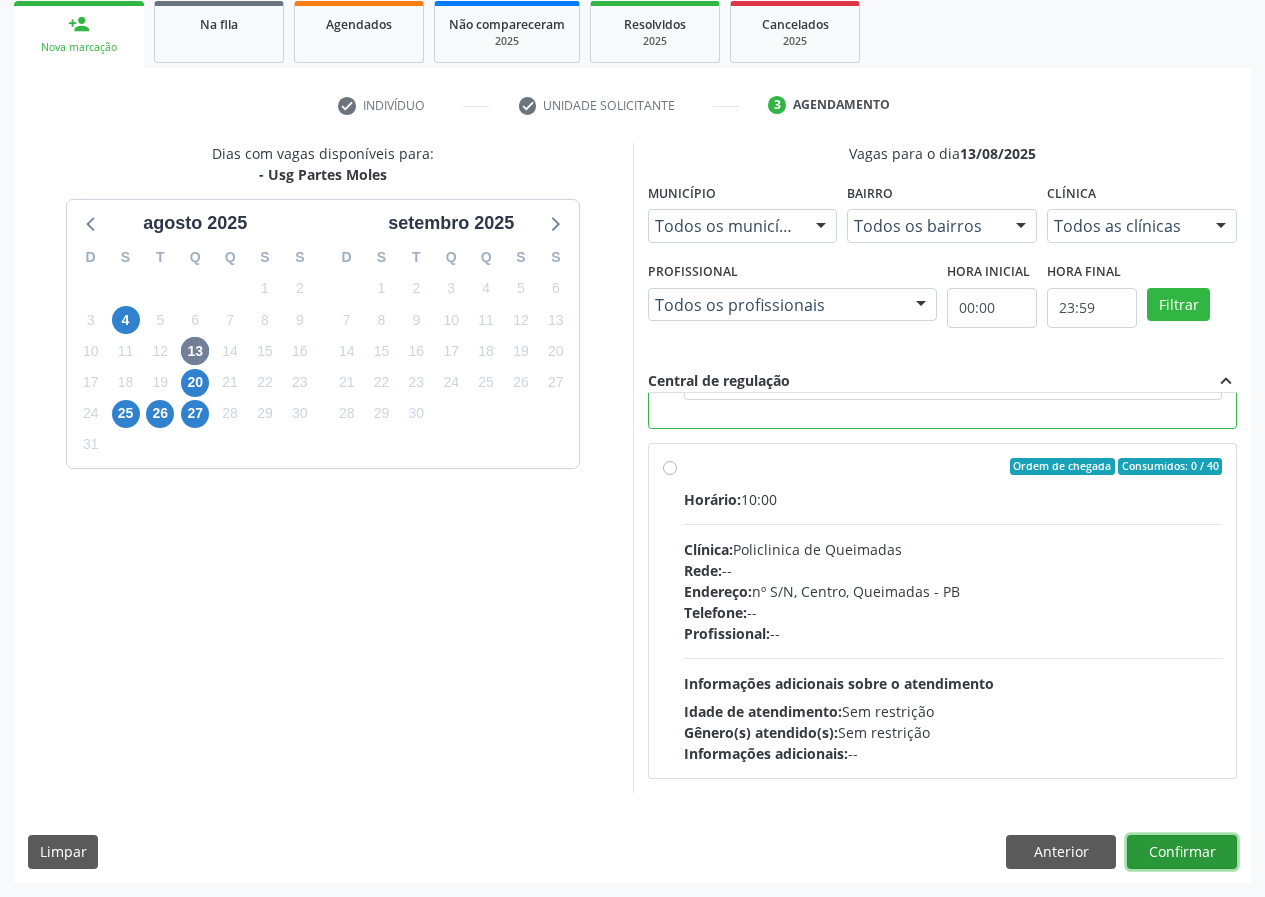 drag, startPoint x: 1167, startPoint y: 850, endPoint x: 951, endPoint y: 831, distance: 216.83405 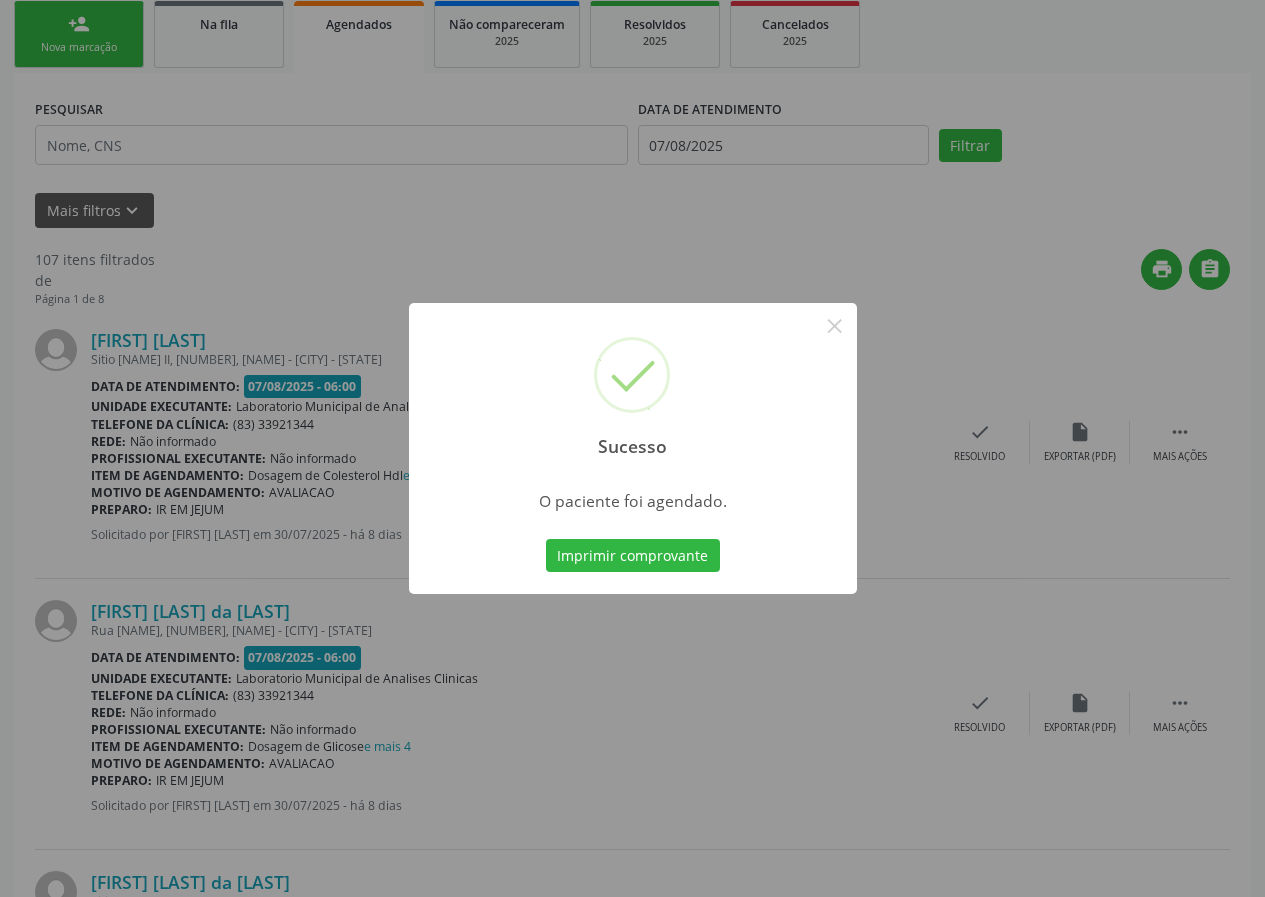 scroll, scrollTop: 0, scrollLeft: 0, axis: both 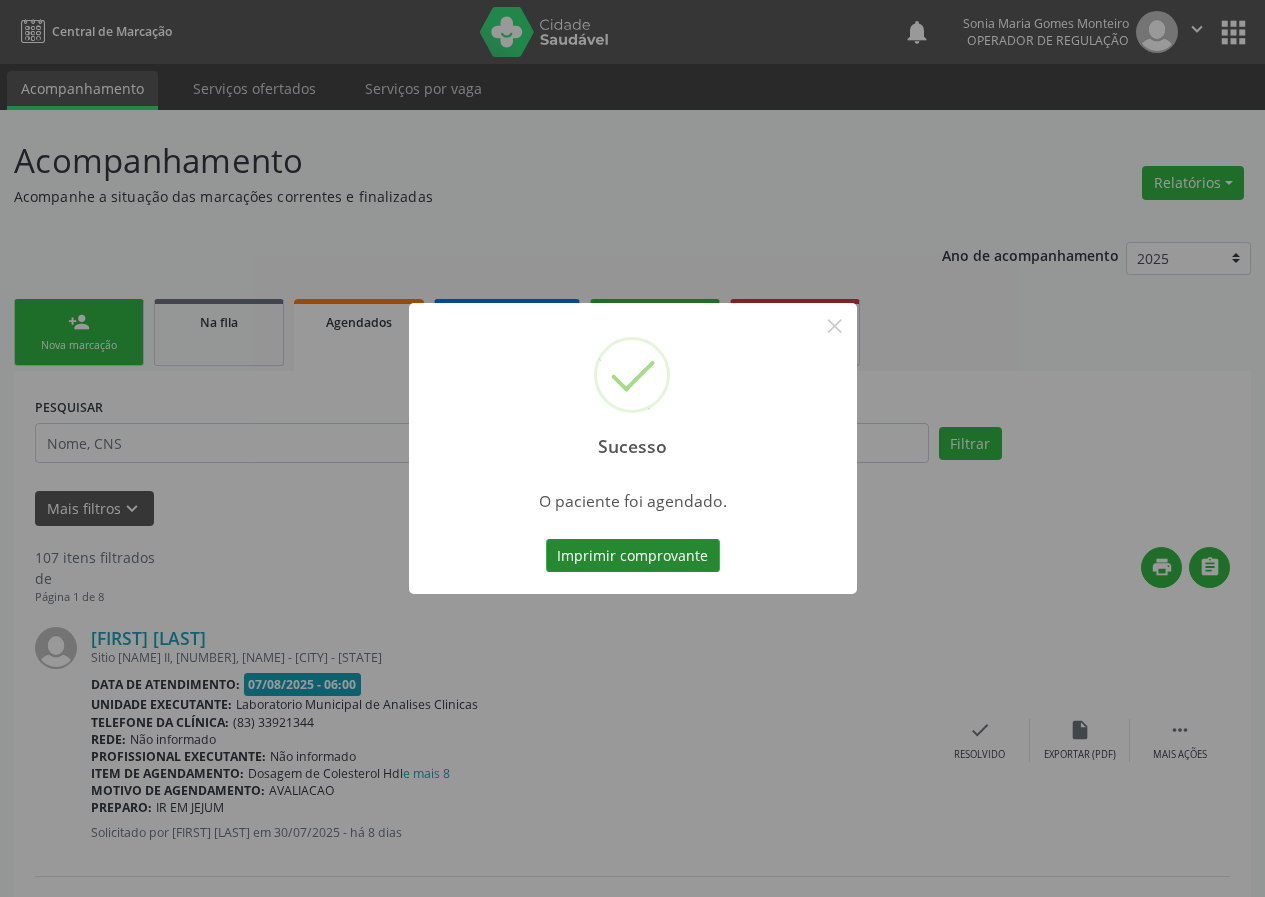 click on "Imprimir comprovante" at bounding box center (633, 556) 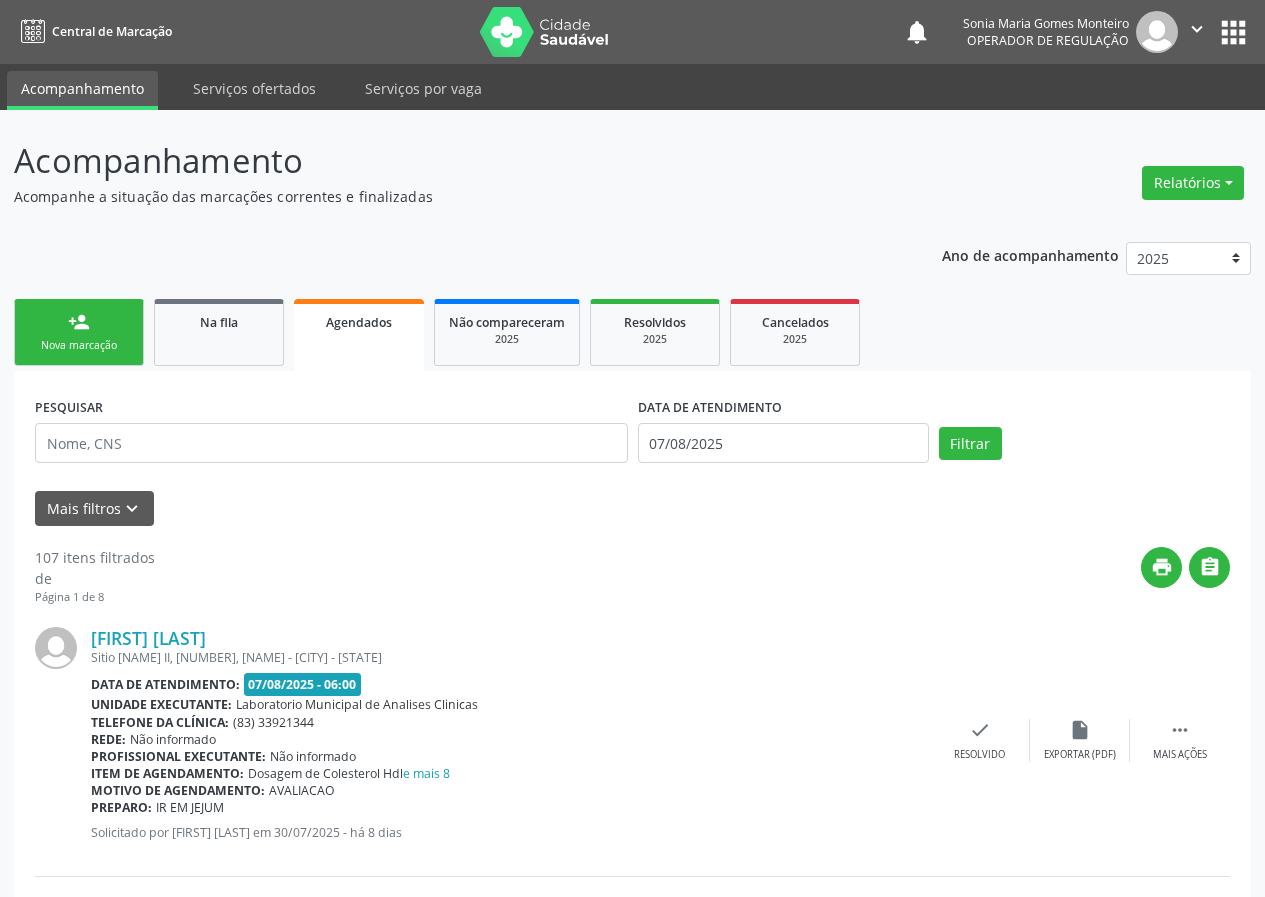 click on "person_add
Nova marcação" at bounding box center (79, 332) 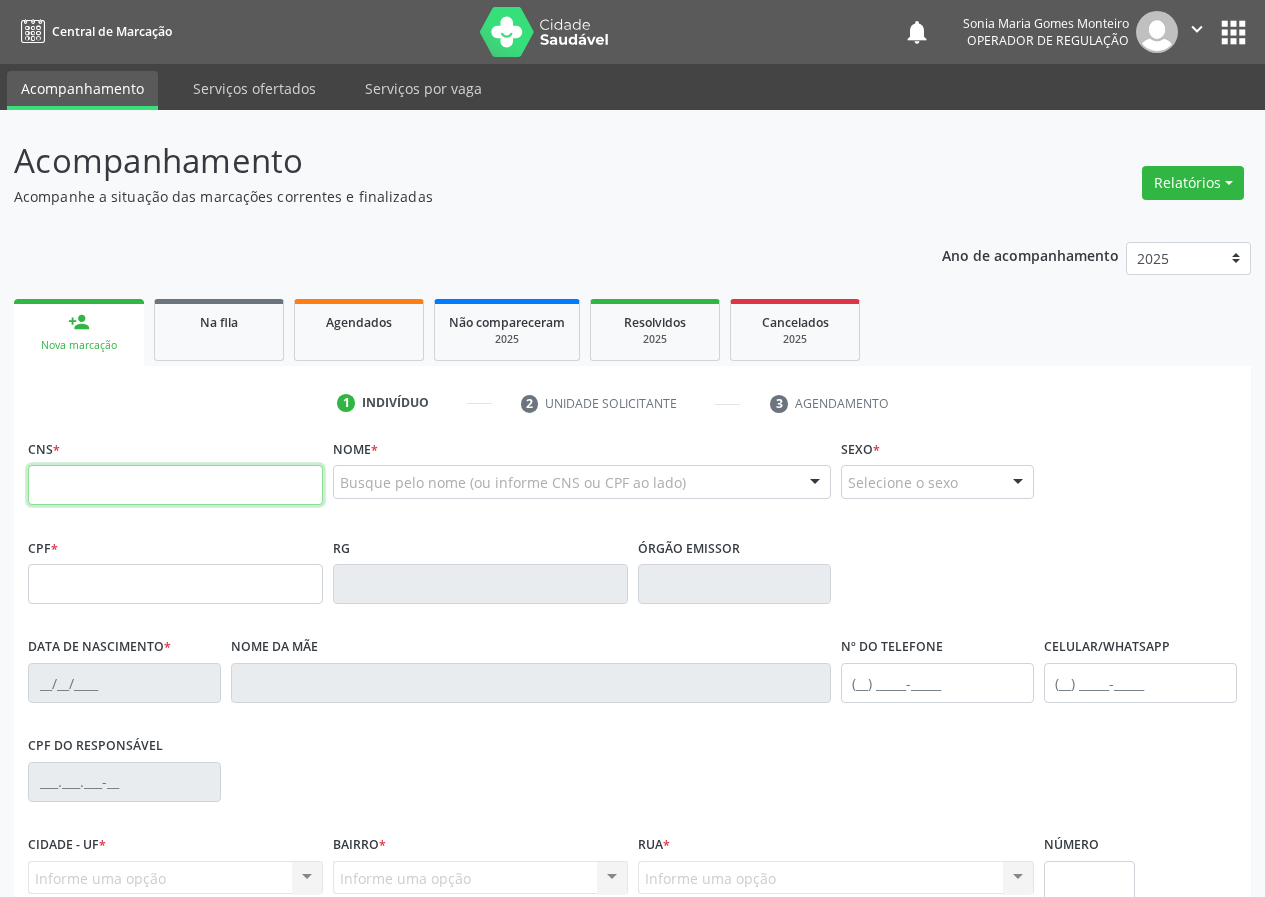 click at bounding box center [175, 485] 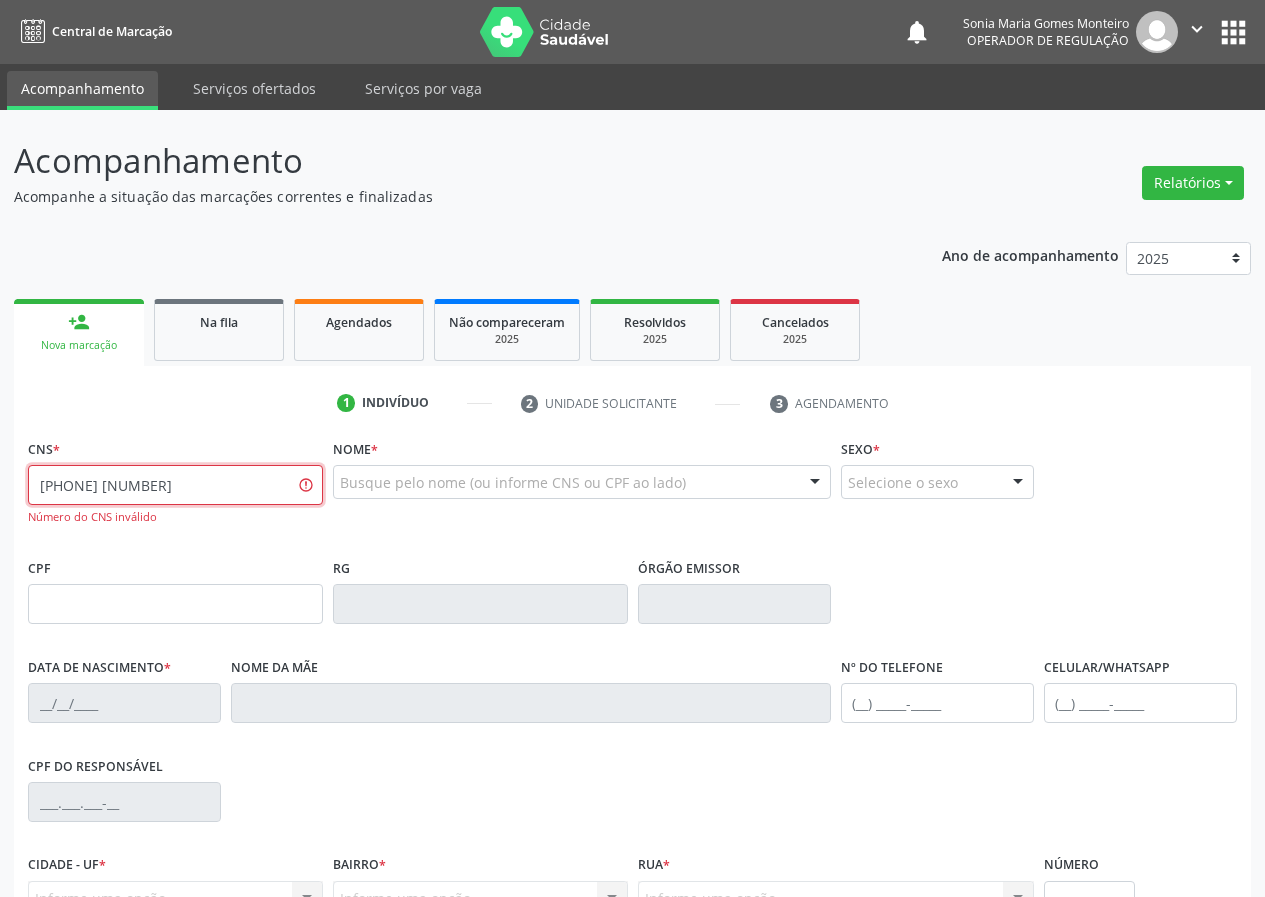 drag, startPoint x: 191, startPoint y: 493, endPoint x: 0, endPoint y: 558, distance: 201.75728 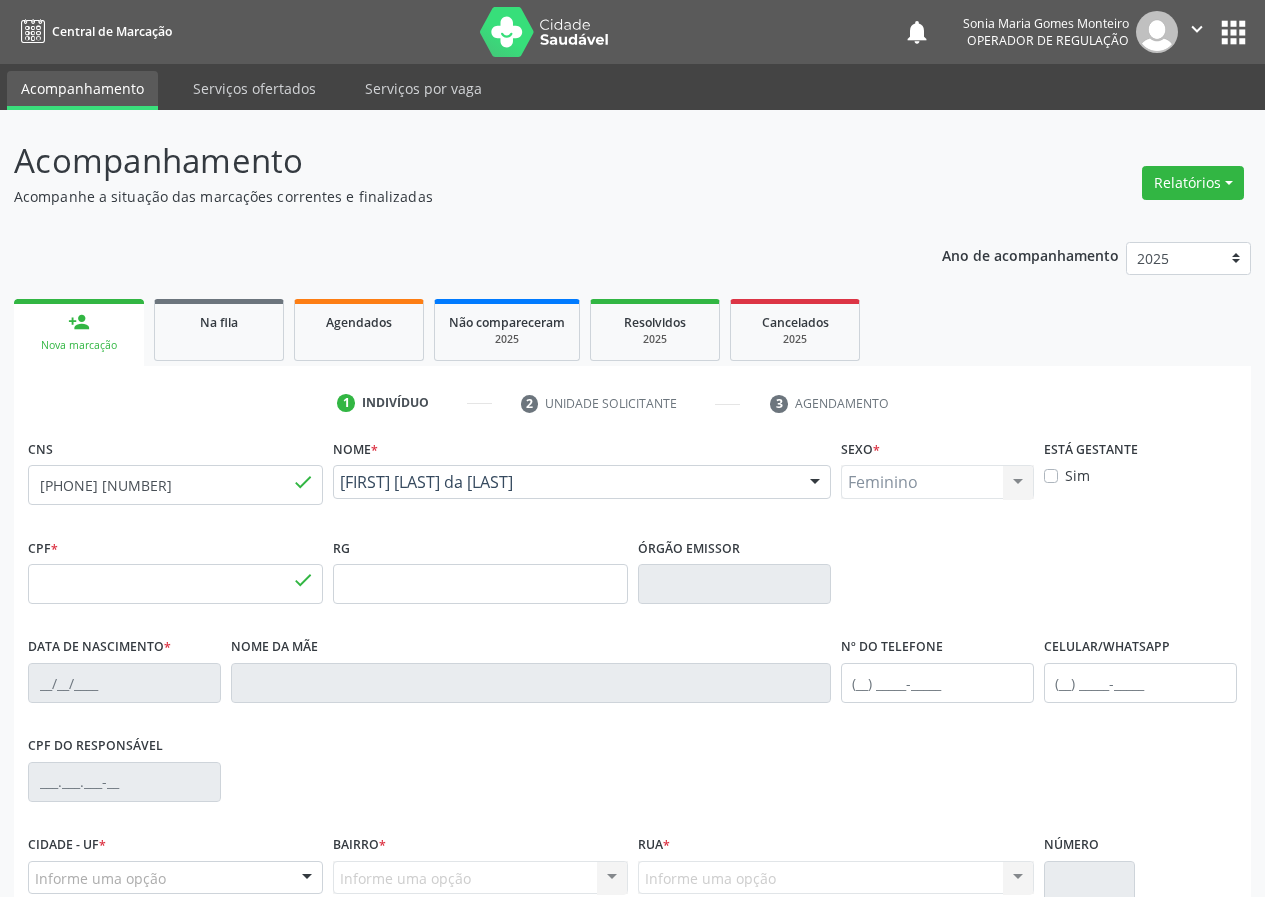 type on "[CPF]" 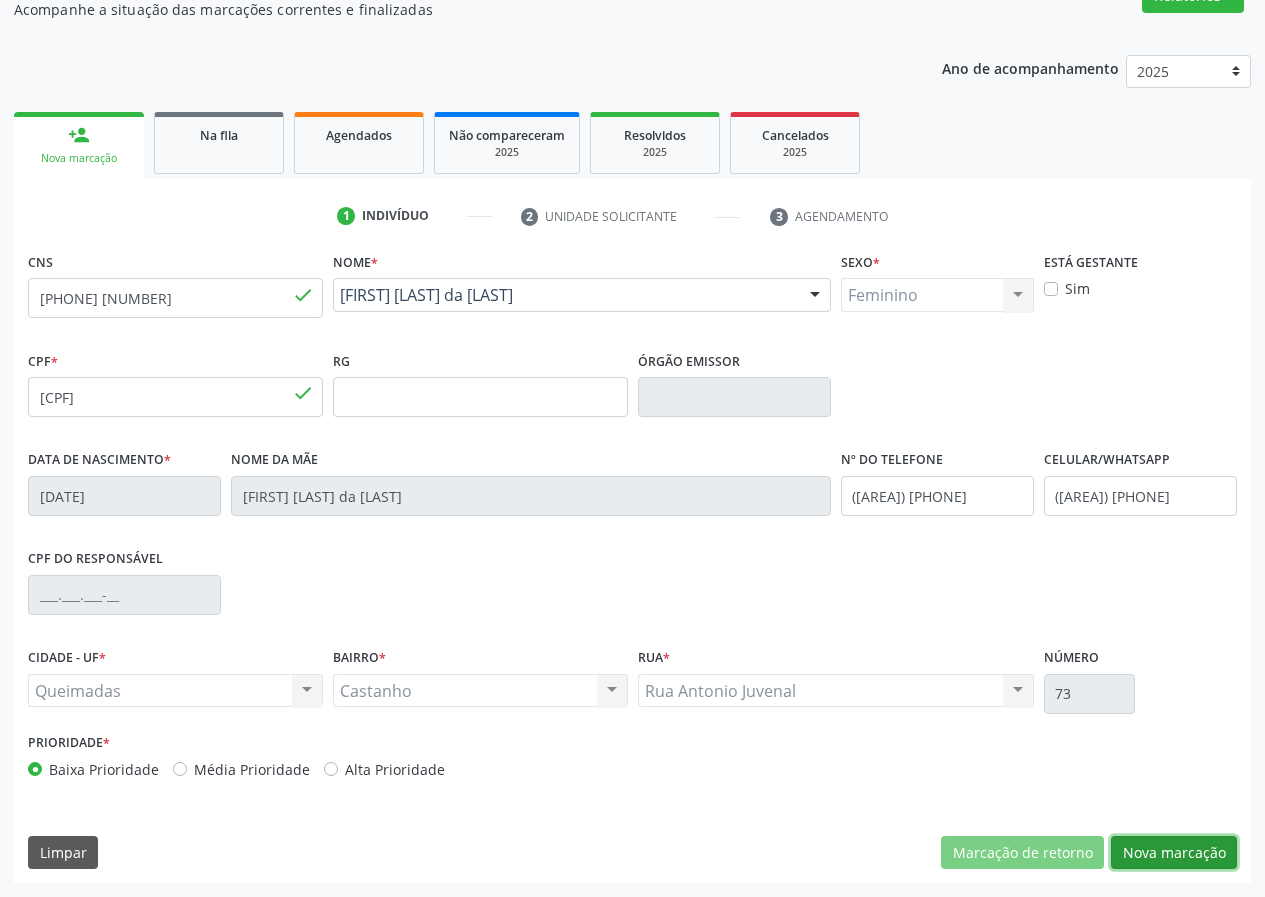 drag, startPoint x: 1174, startPoint y: 853, endPoint x: 212, endPoint y: 838, distance: 962.11694 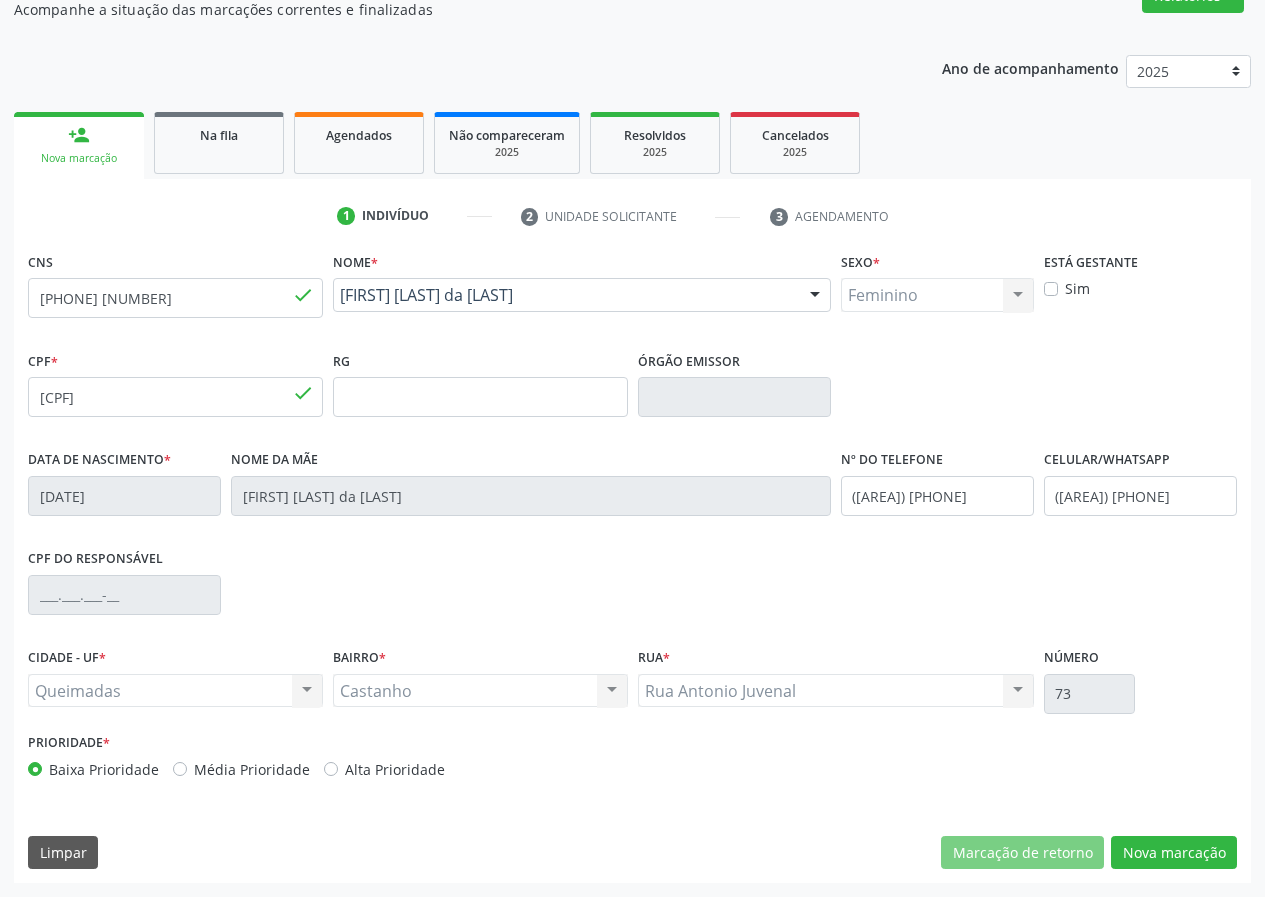 scroll, scrollTop: 9, scrollLeft: 0, axis: vertical 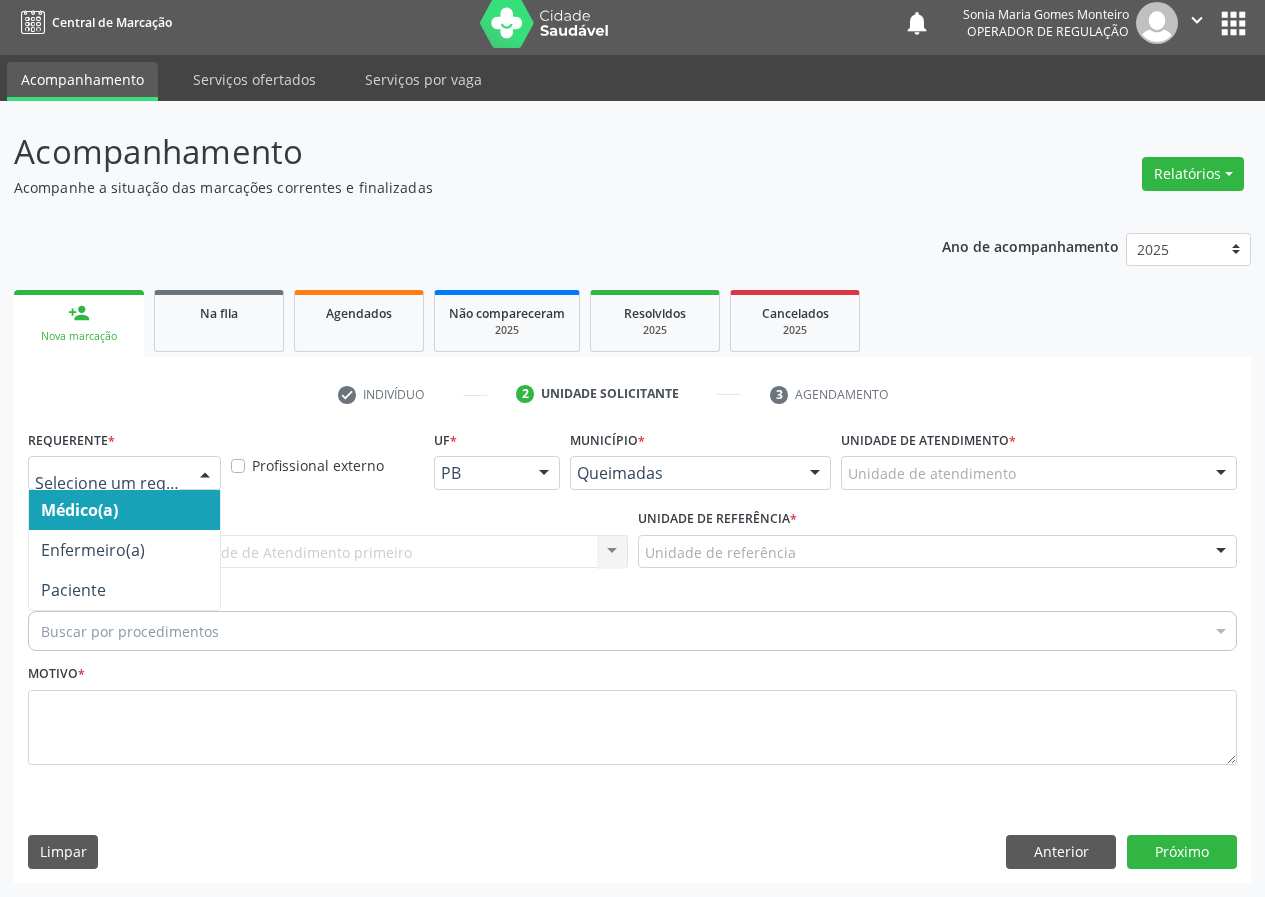 drag, startPoint x: 204, startPoint y: 468, endPoint x: 196, endPoint y: 591, distance: 123.25989 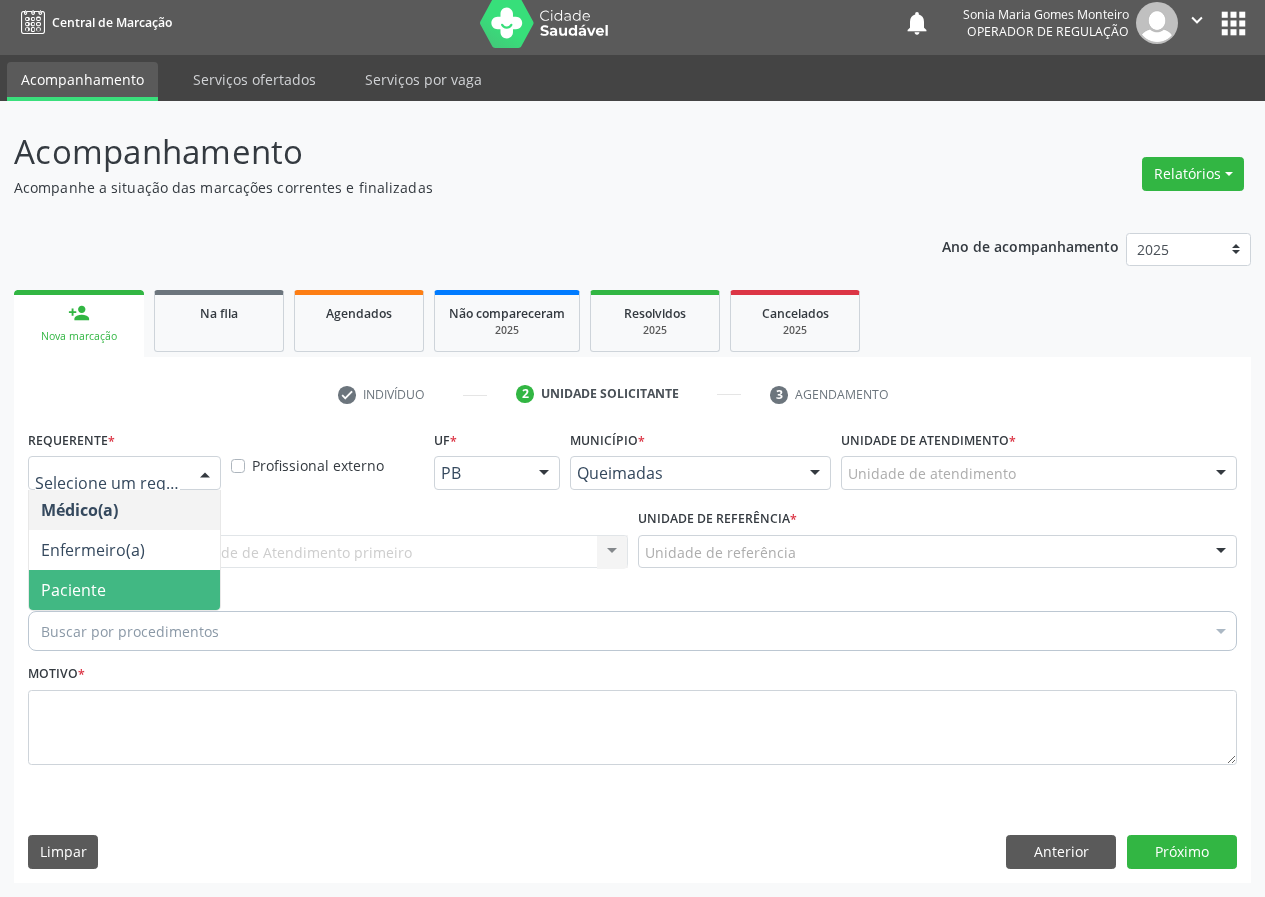 drag, startPoint x: 198, startPoint y: 596, endPoint x: 412, endPoint y: 553, distance: 218.27734 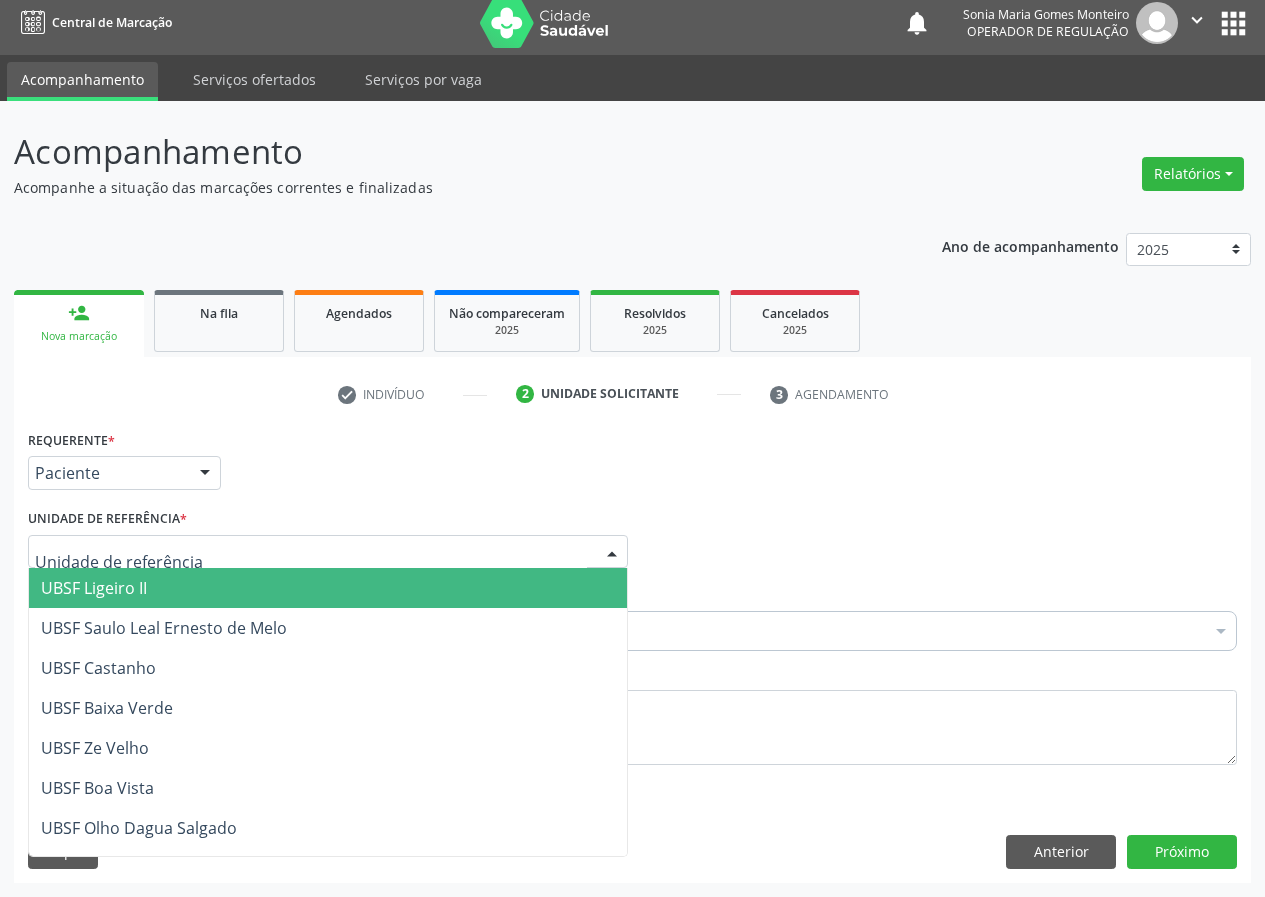 drag, startPoint x: 604, startPoint y: 558, endPoint x: 356, endPoint y: 685, distance: 278.62698 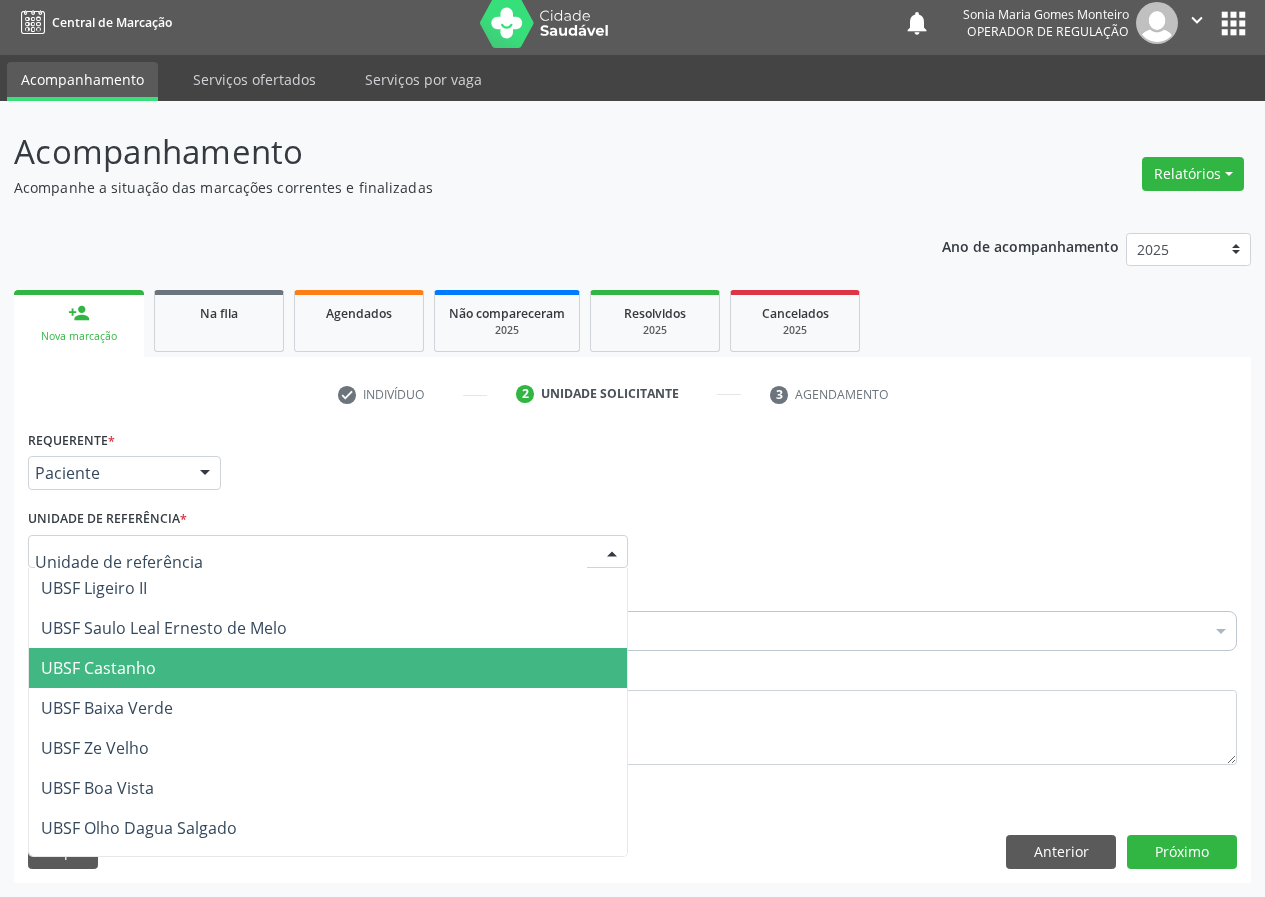 drag, startPoint x: 125, startPoint y: 670, endPoint x: 2, endPoint y: 654, distance: 124.036285 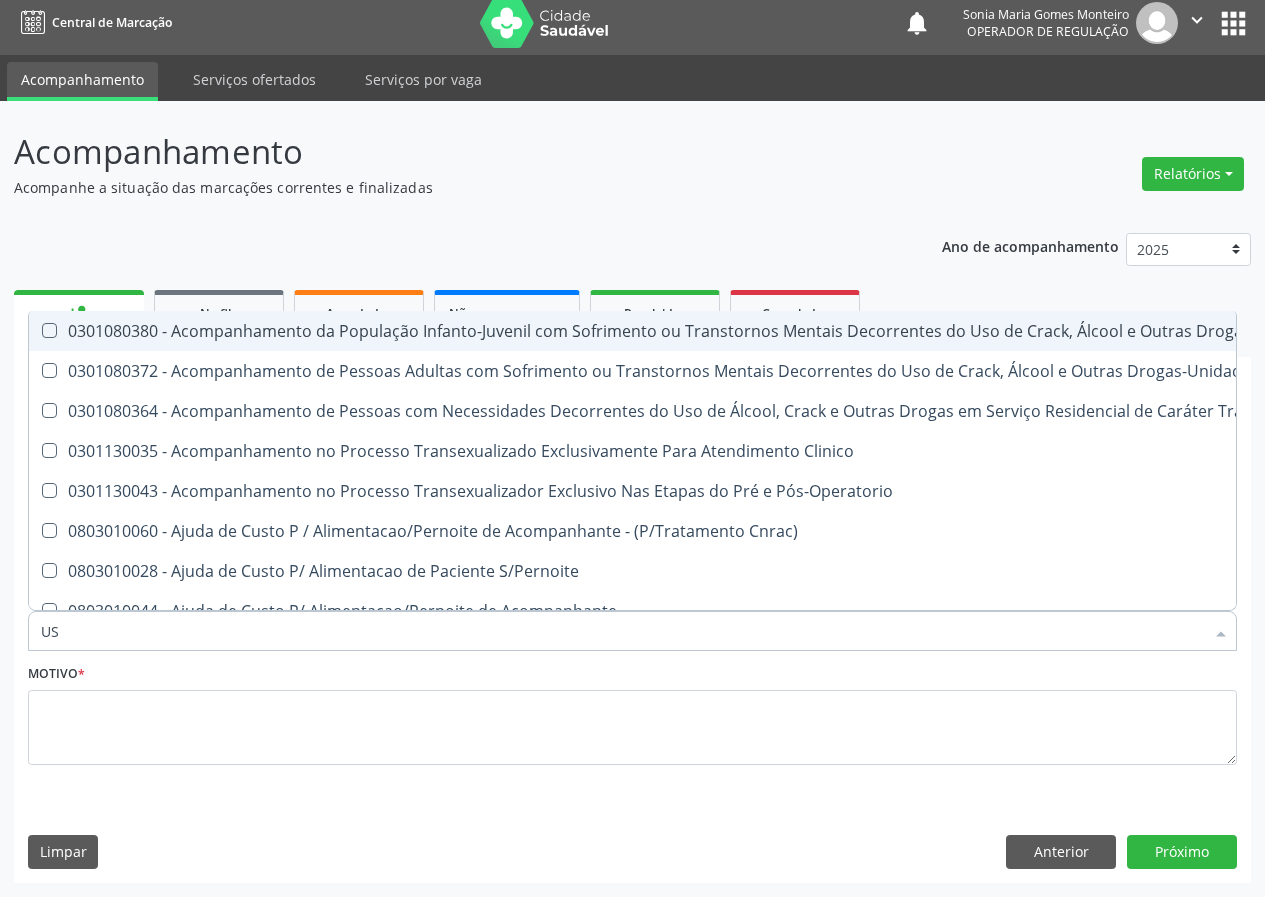 type on "USG" 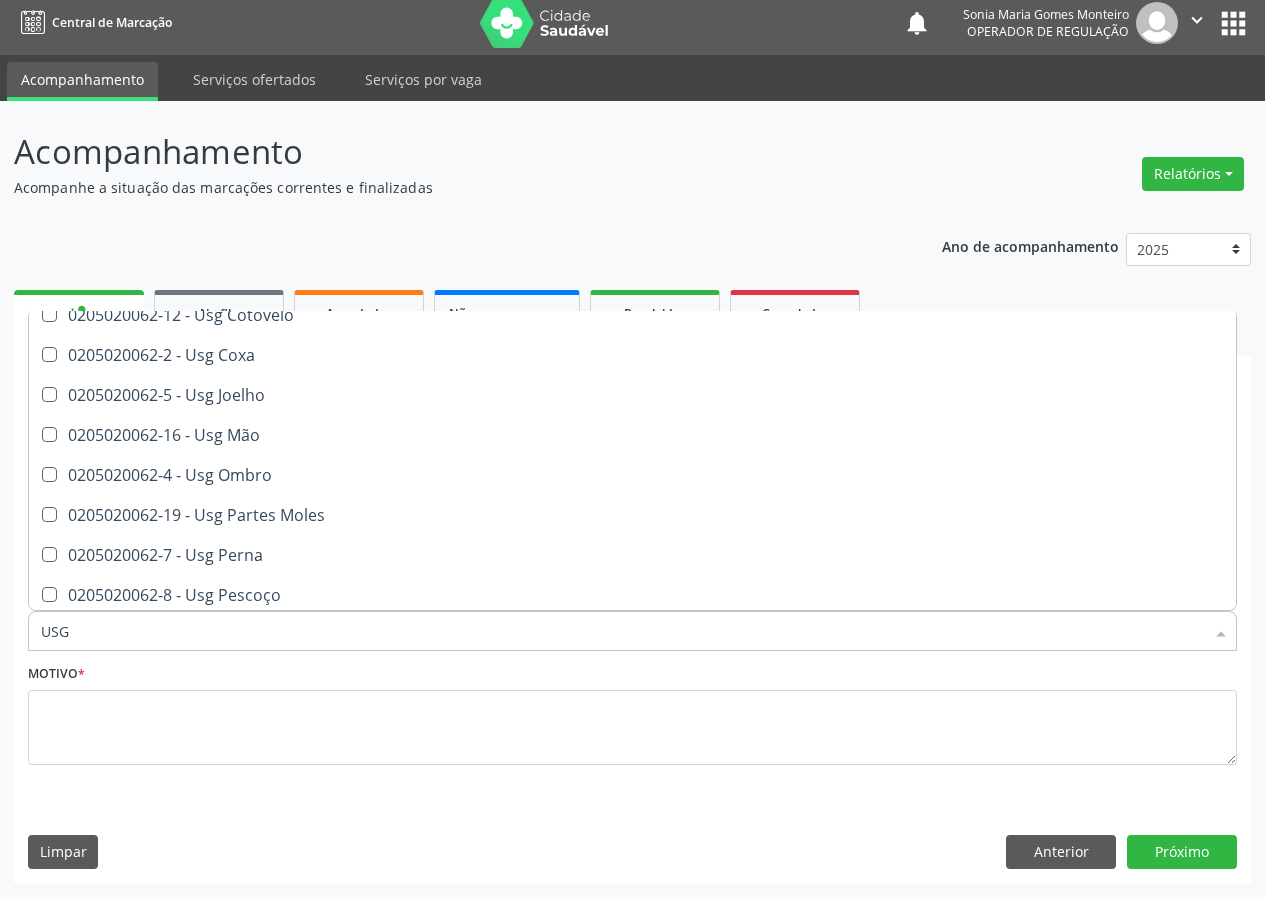 scroll, scrollTop: 300, scrollLeft: 0, axis: vertical 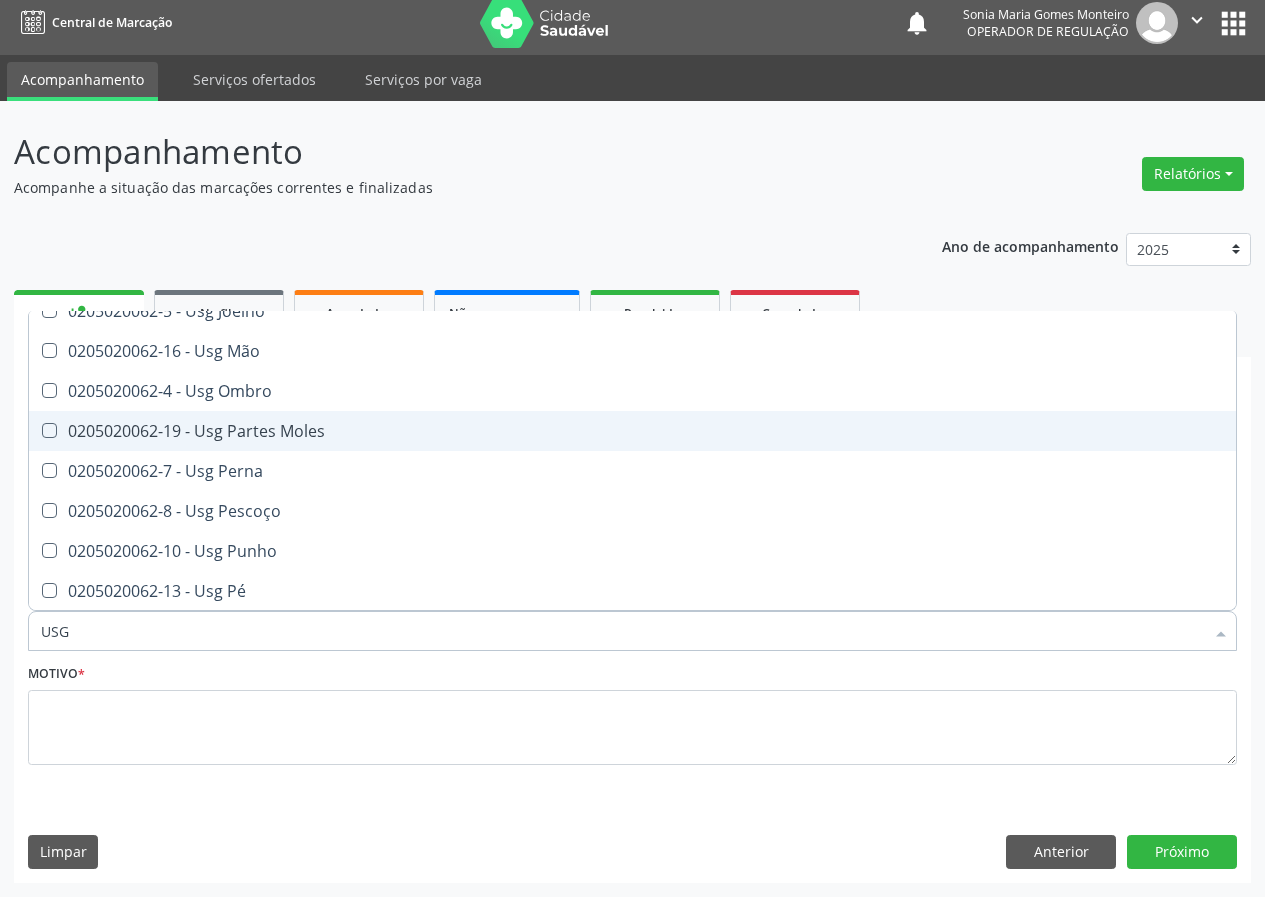 drag, startPoint x: 290, startPoint y: 430, endPoint x: 116, endPoint y: 607, distance: 248.20355 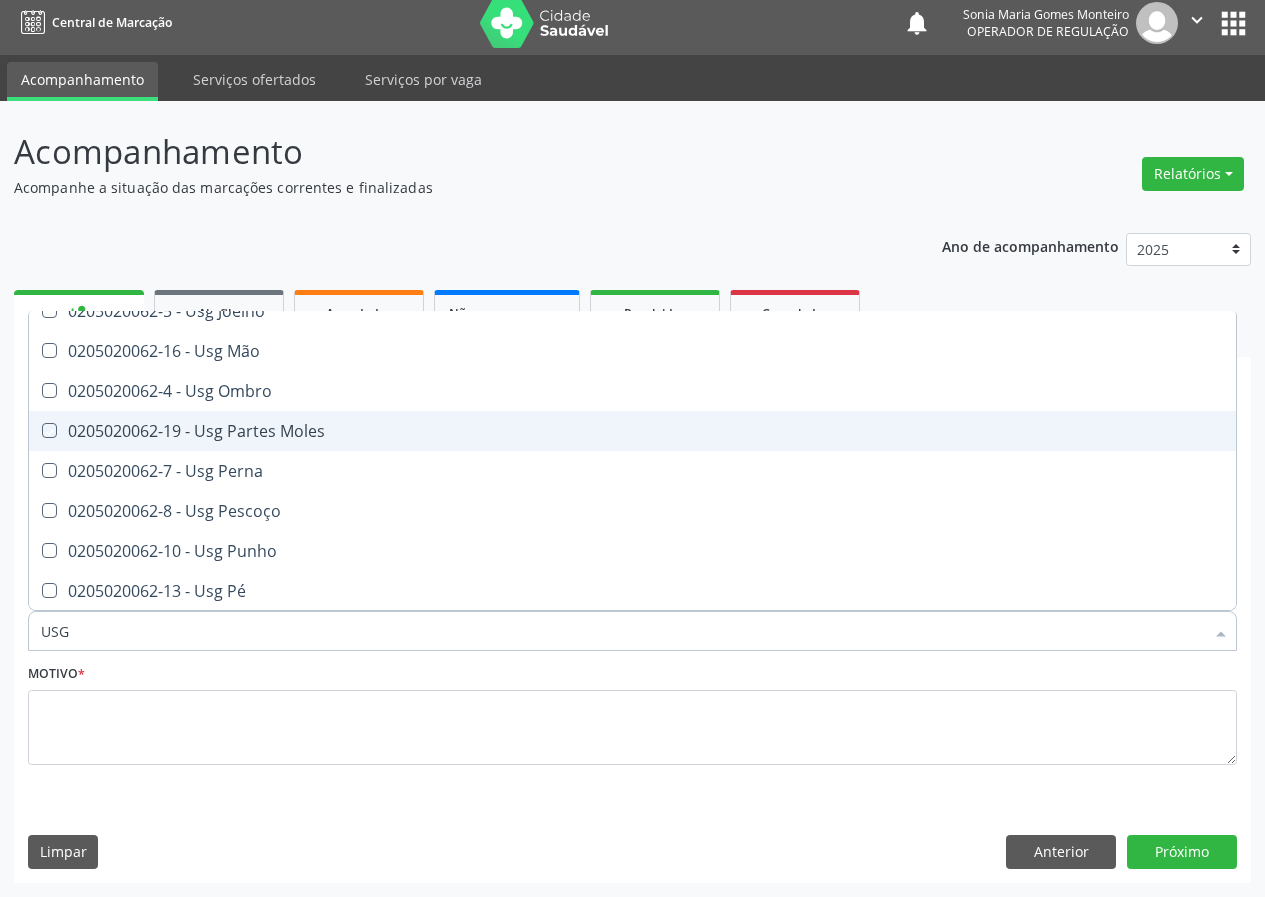 checkbox on "true" 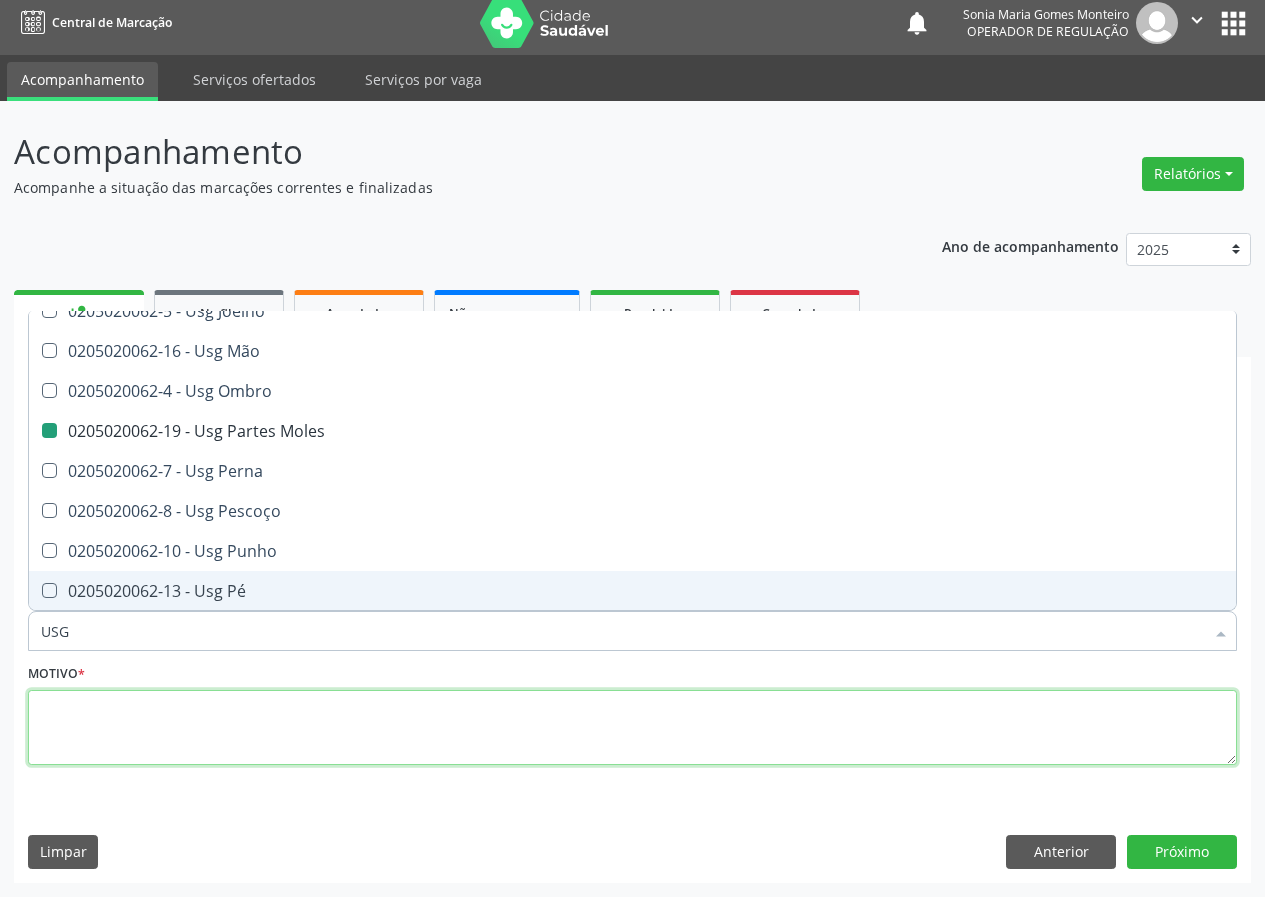 click at bounding box center [632, 728] 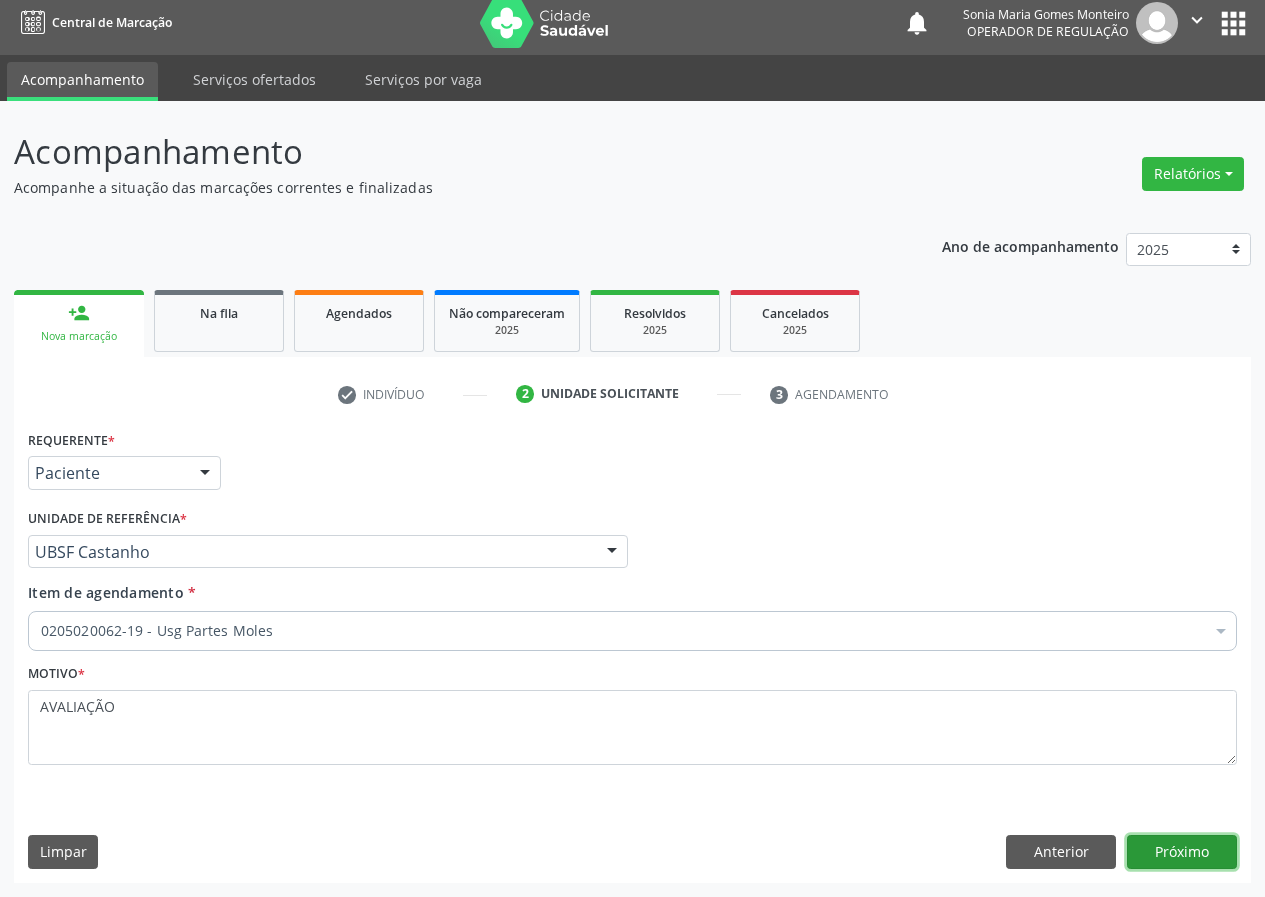 click on "Próximo" at bounding box center (1182, 852) 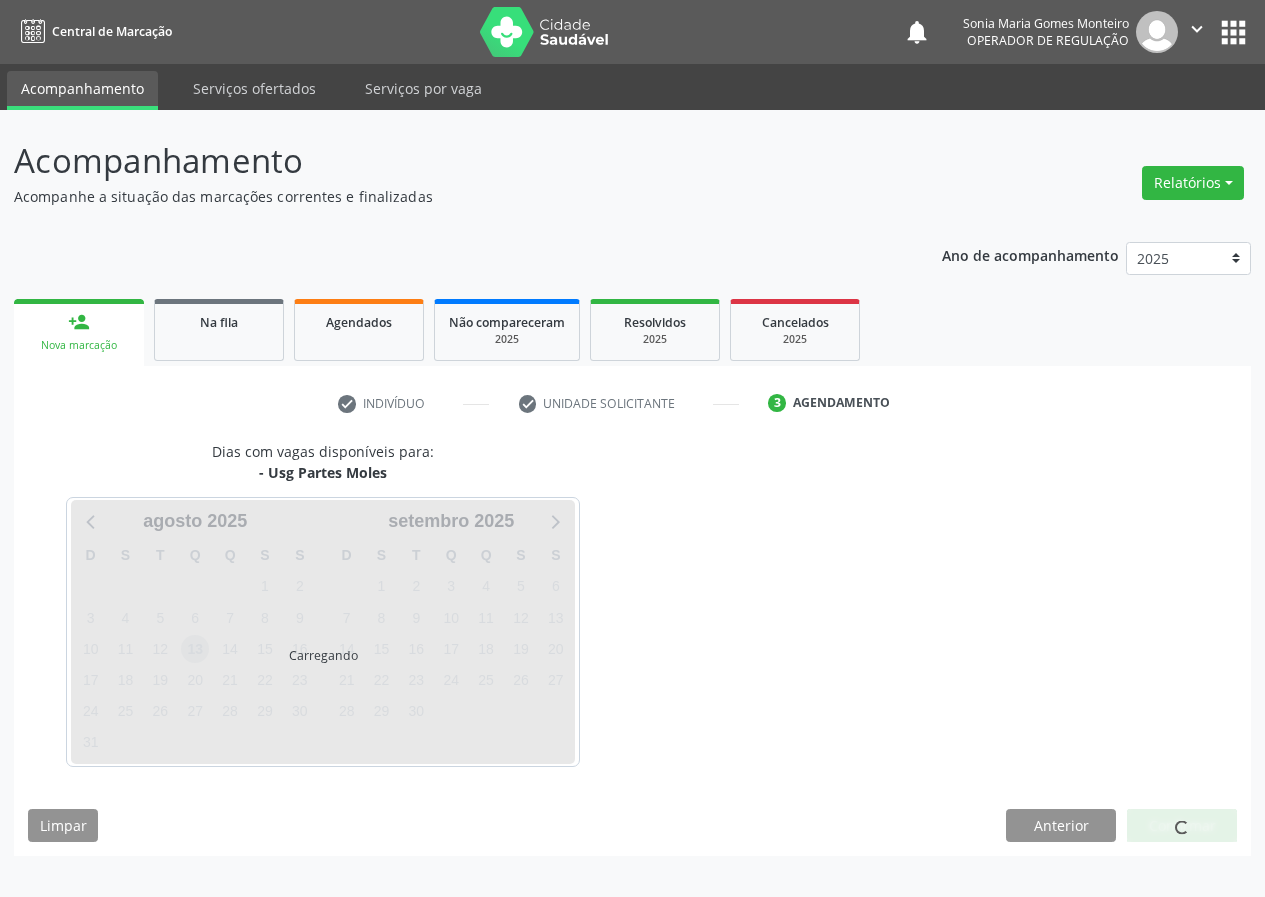 click on "13" at bounding box center (195, 649) 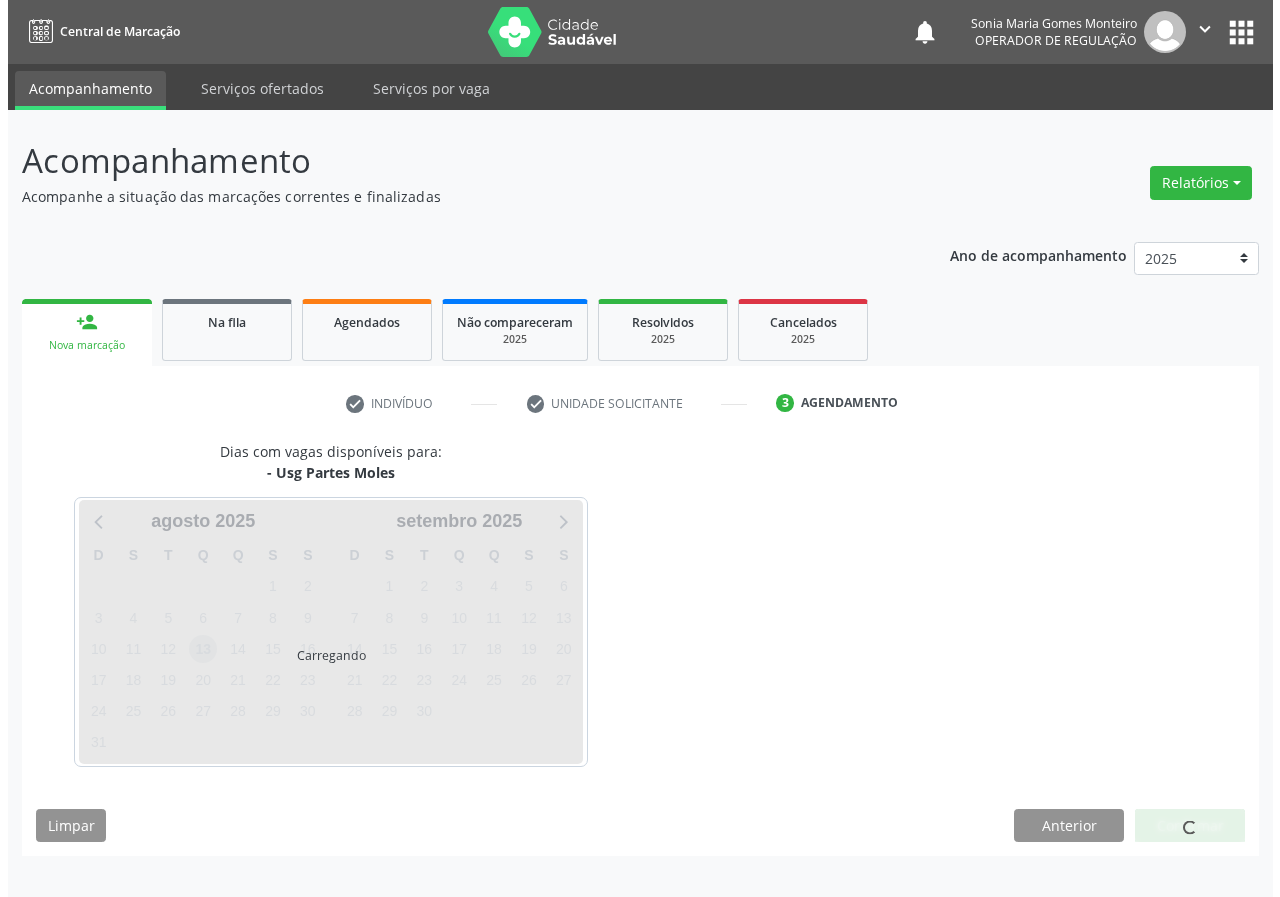 scroll, scrollTop: 0, scrollLeft: 0, axis: both 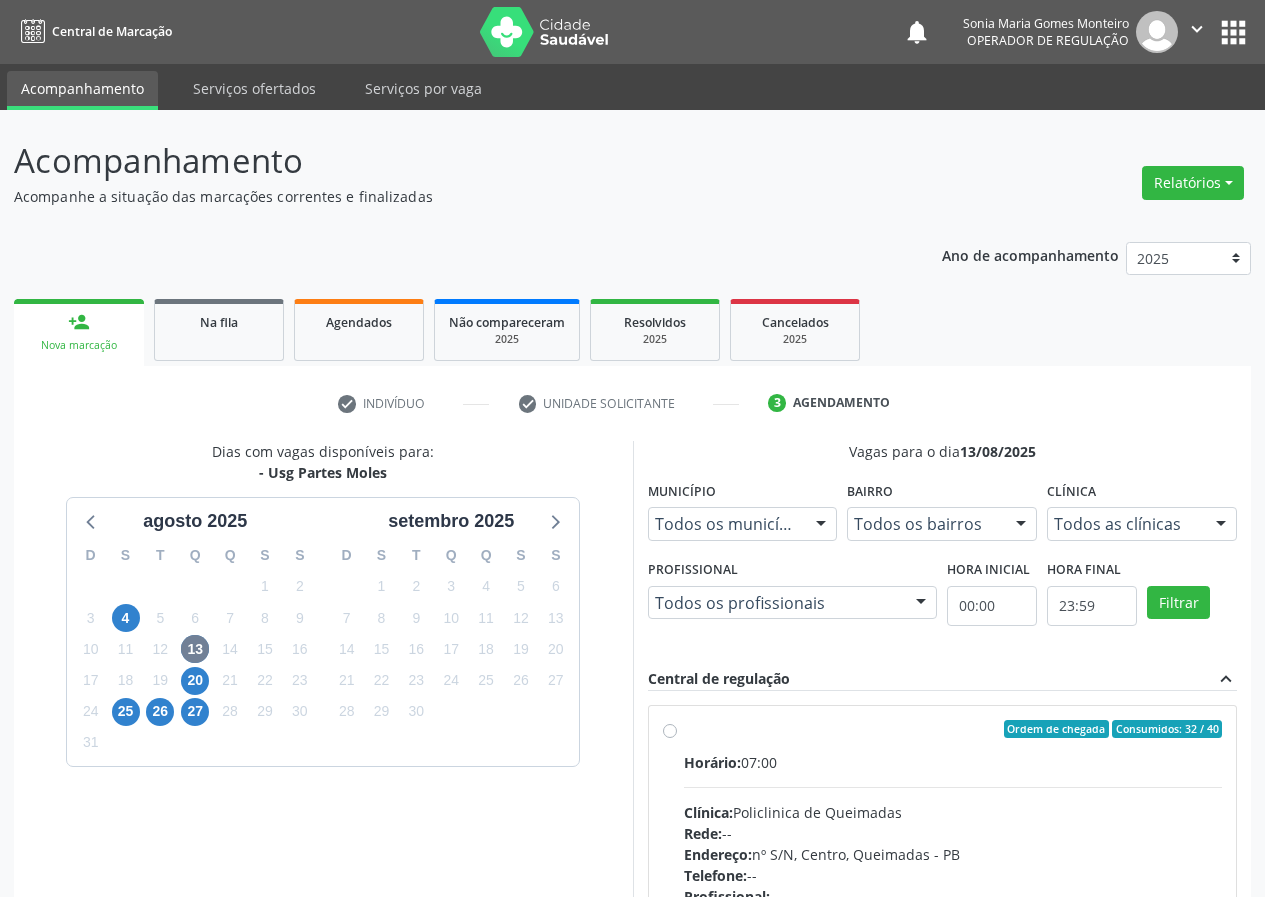 drag, startPoint x: 666, startPoint y: 733, endPoint x: 703, endPoint y: 730, distance: 37.12142 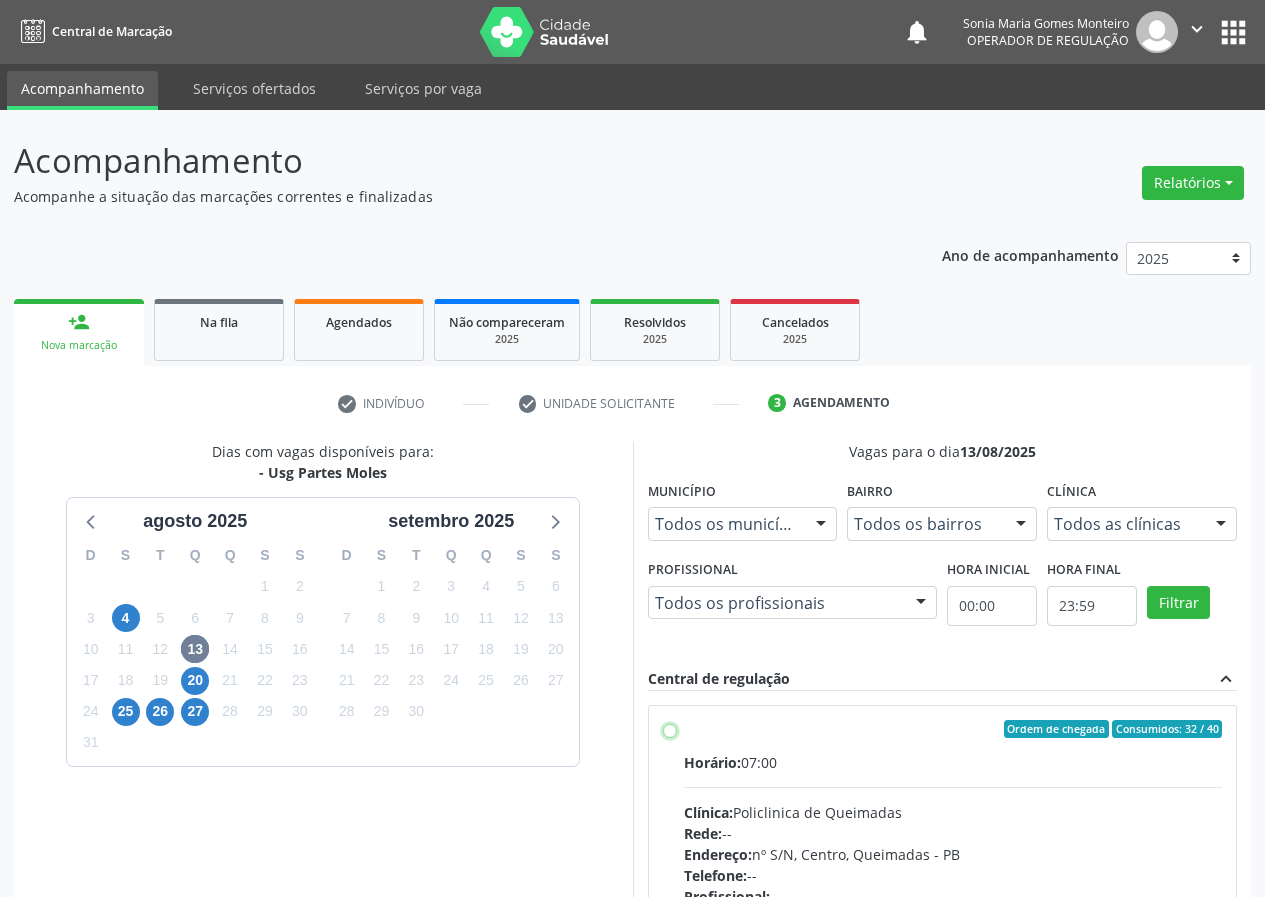 click on "Ordem de chegada
Consumidos: 32 / 40
Horário:   07:00
Clínica:  Policlinica de Queimadas
Rede:
--
Endereço:   nº S/N, Centro, Queimadas - PB
Telefone:   --
Profissional:
--
Informações adicionais sobre o atendimento
Idade de atendimento:
Sem restrição
Gênero(s) atendido(s):
Sem restrição
Informações adicionais:
--" at bounding box center (670, 729) 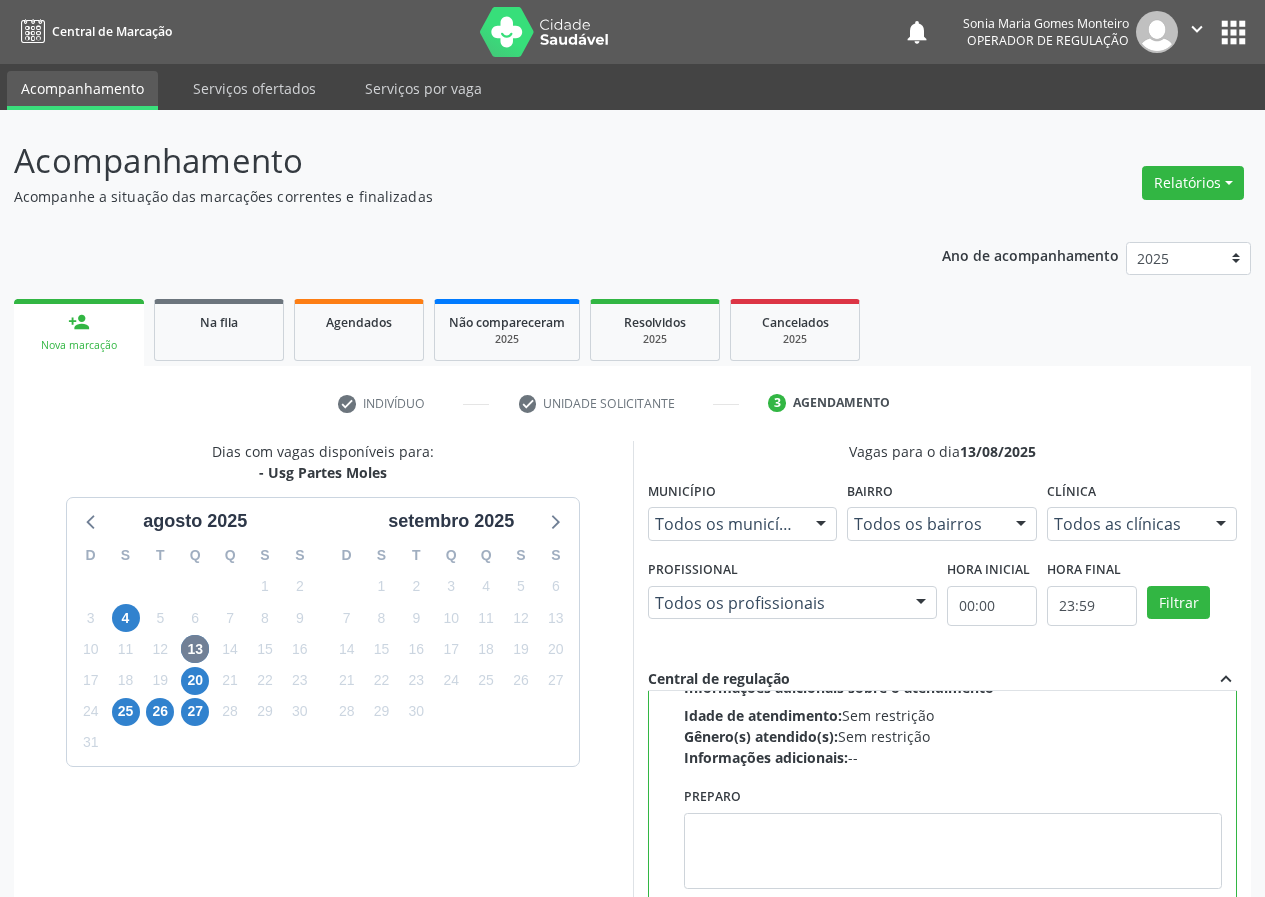 scroll, scrollTop: 450, scrollLeft: 0, axis: vertical 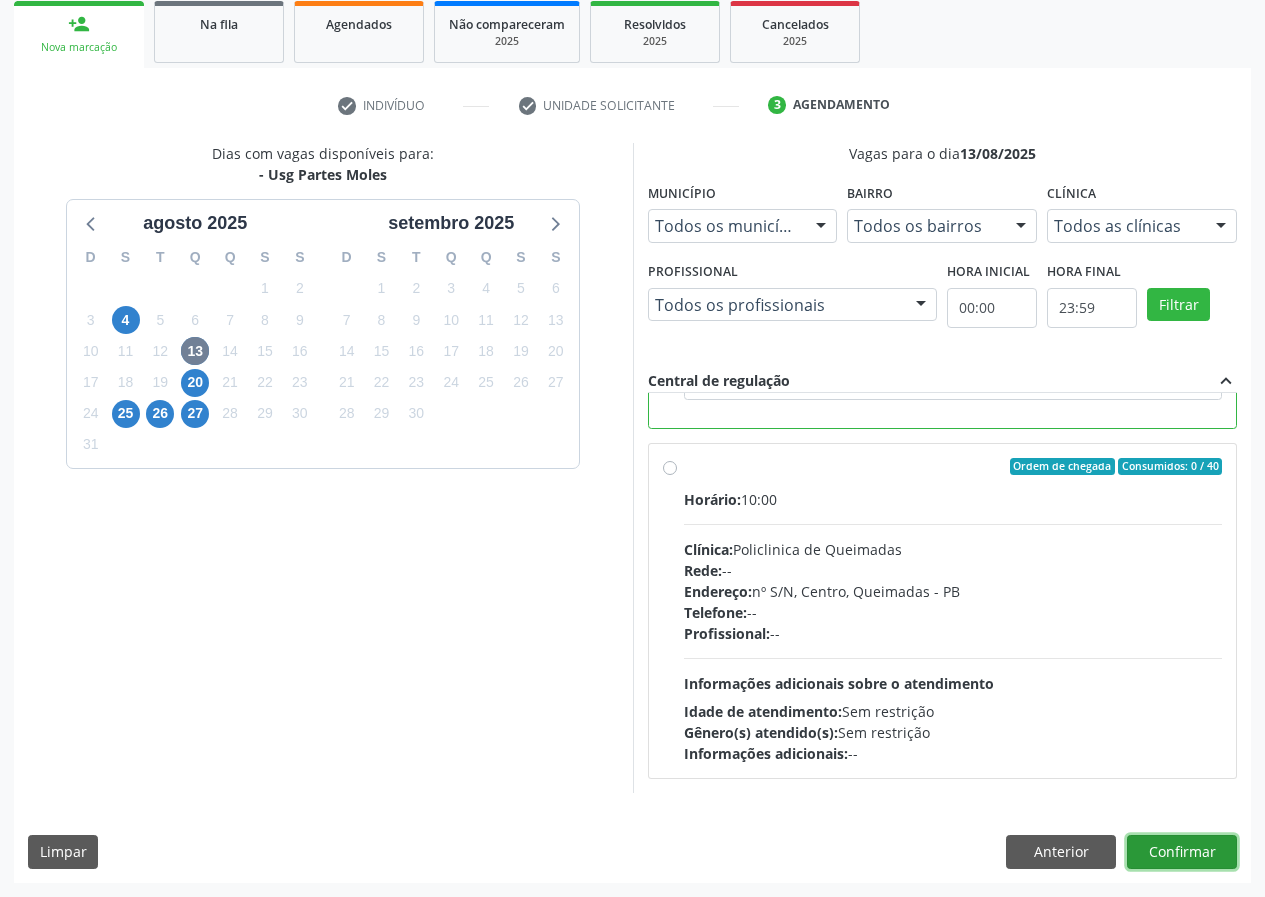click on "Confirmar" at bounding box center (1182, 852) 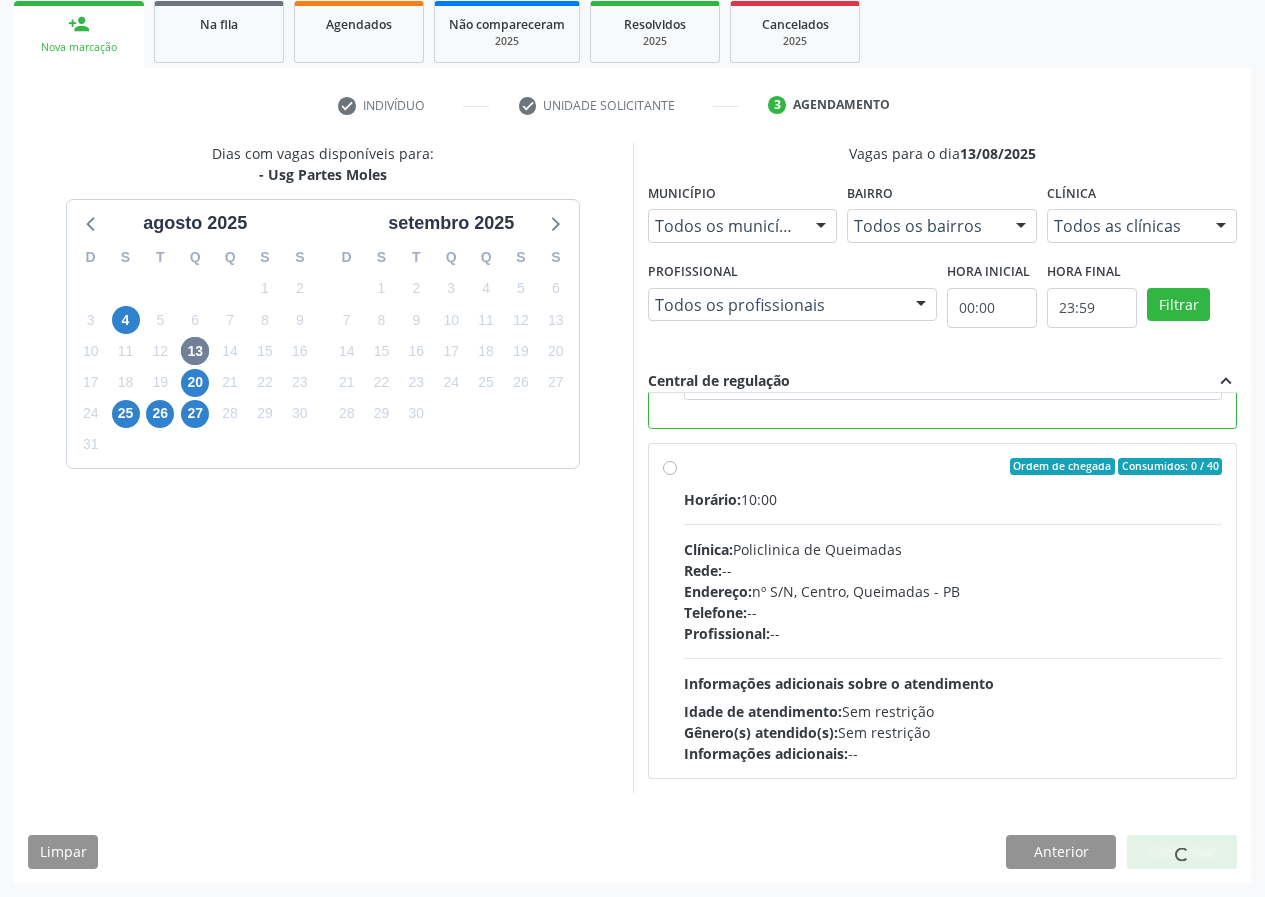 scroll, scrollTop: 0, scrollLeft: 0, axis: both 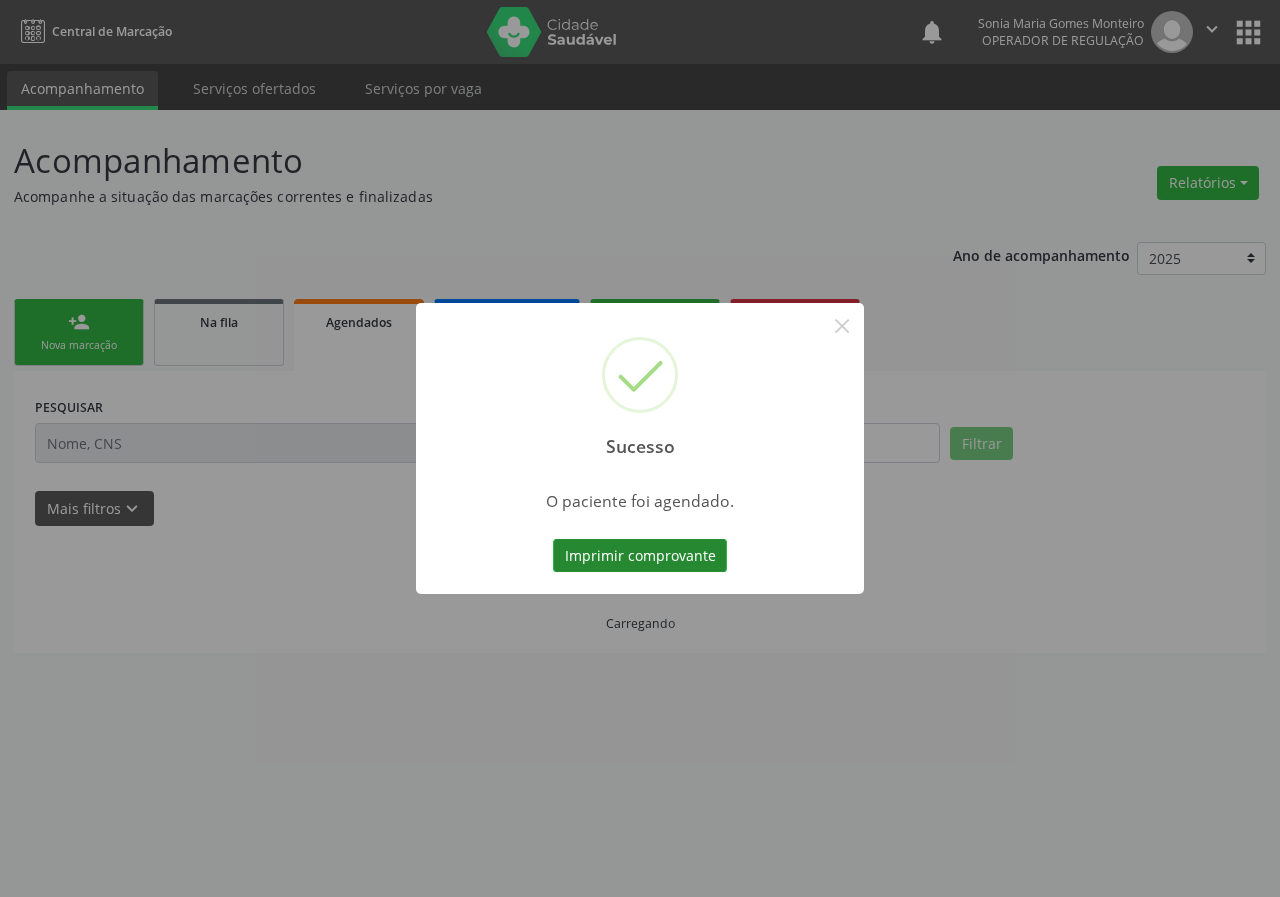 click on "Imprimir comprovante" at bounding box center [640, 556] 